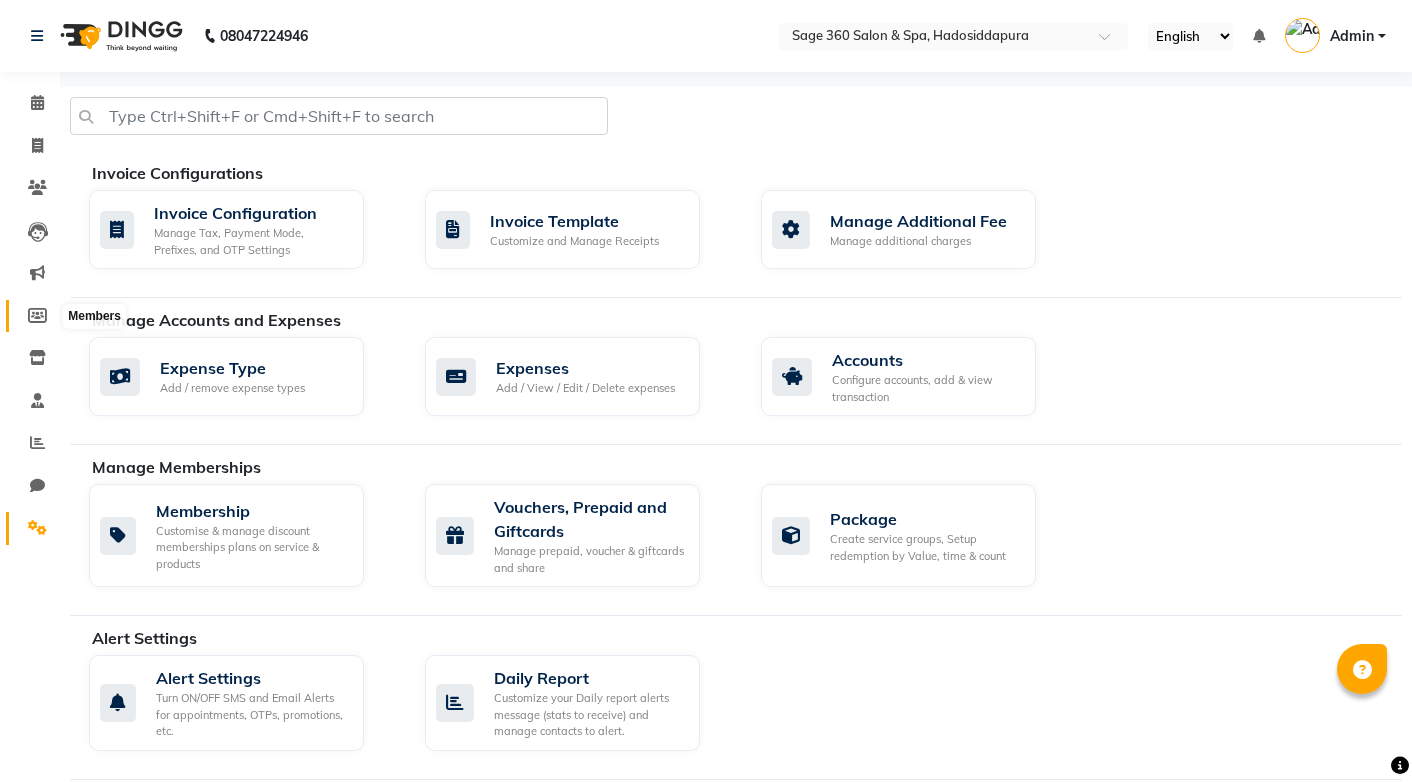 scroll, scrollTop: 268, scrollLeft: 0, axis: vertical 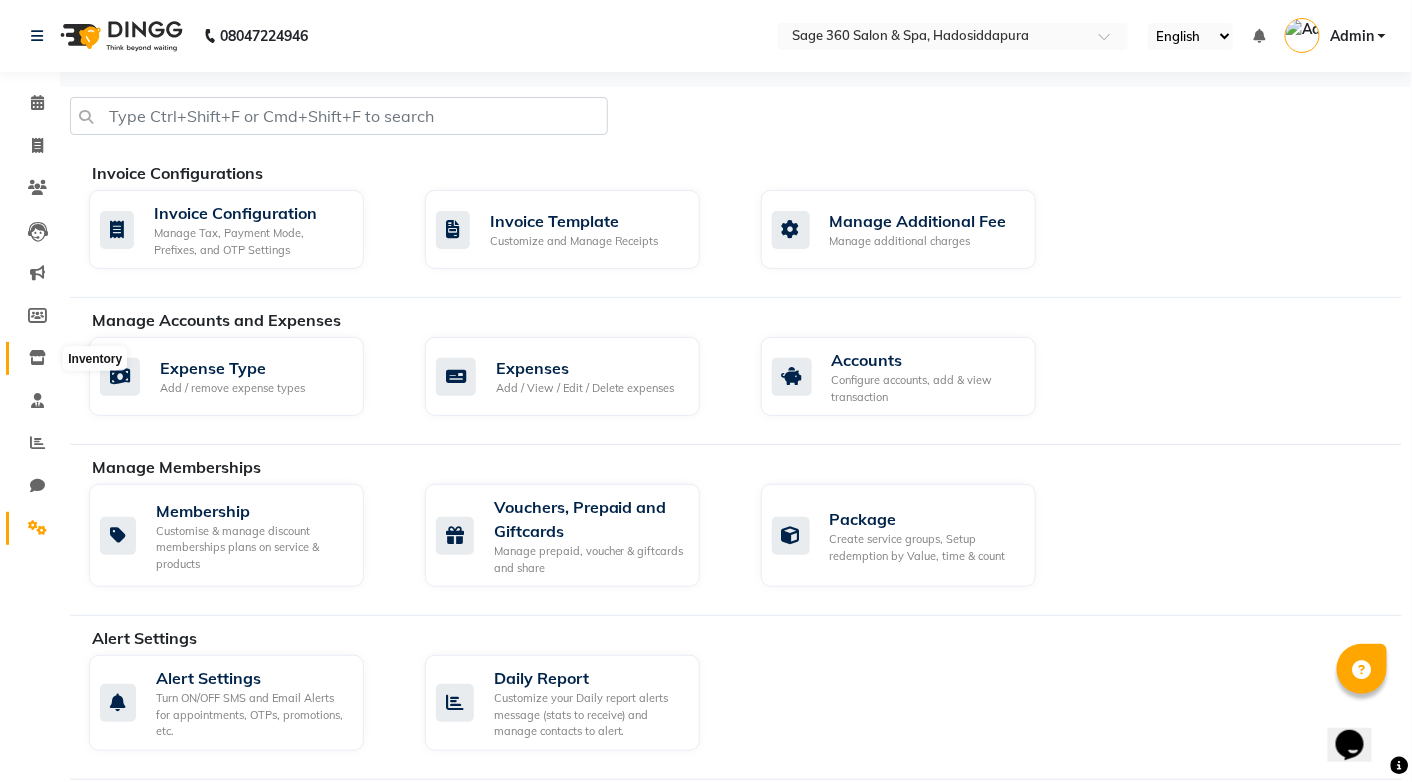 click 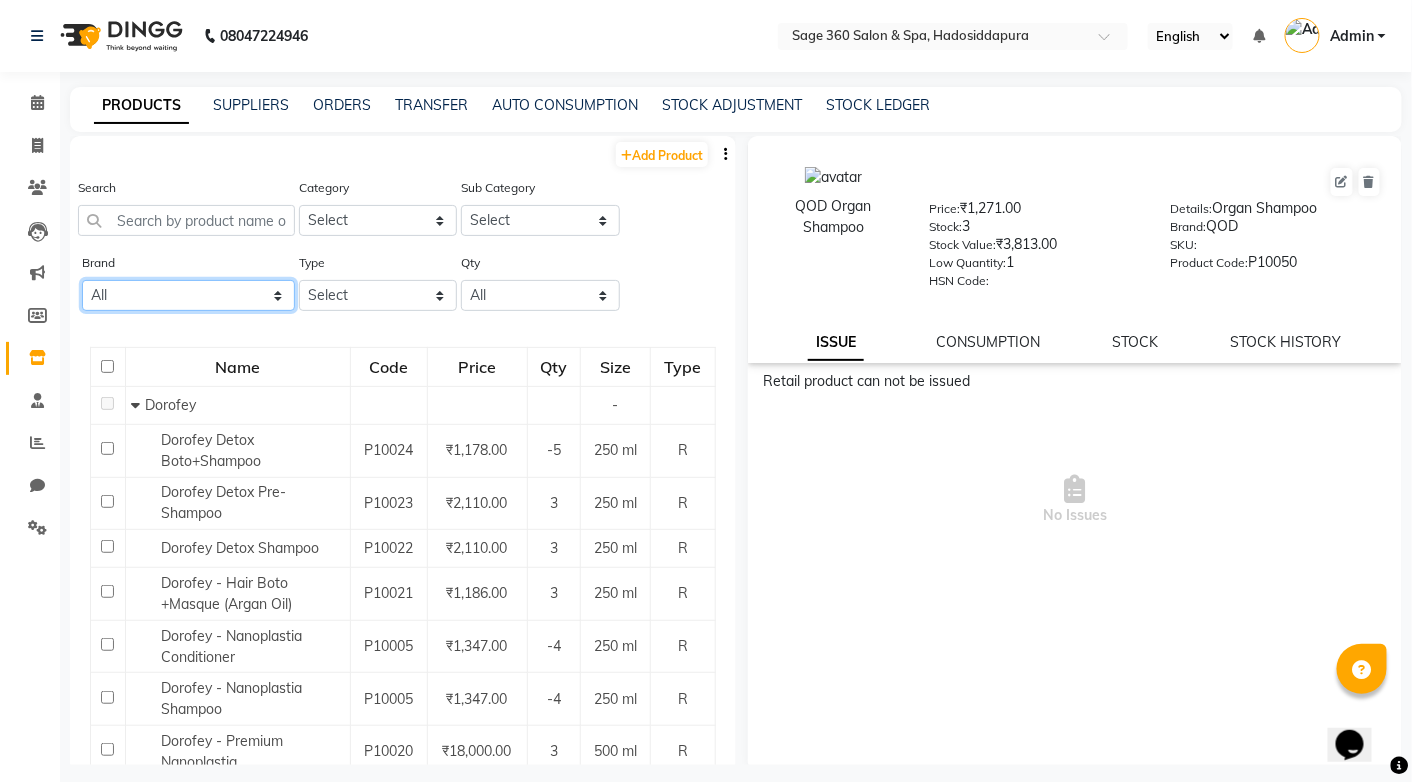 click on "All 3tenx Dorofey Loreal Olaplex Qod Skeyndor" 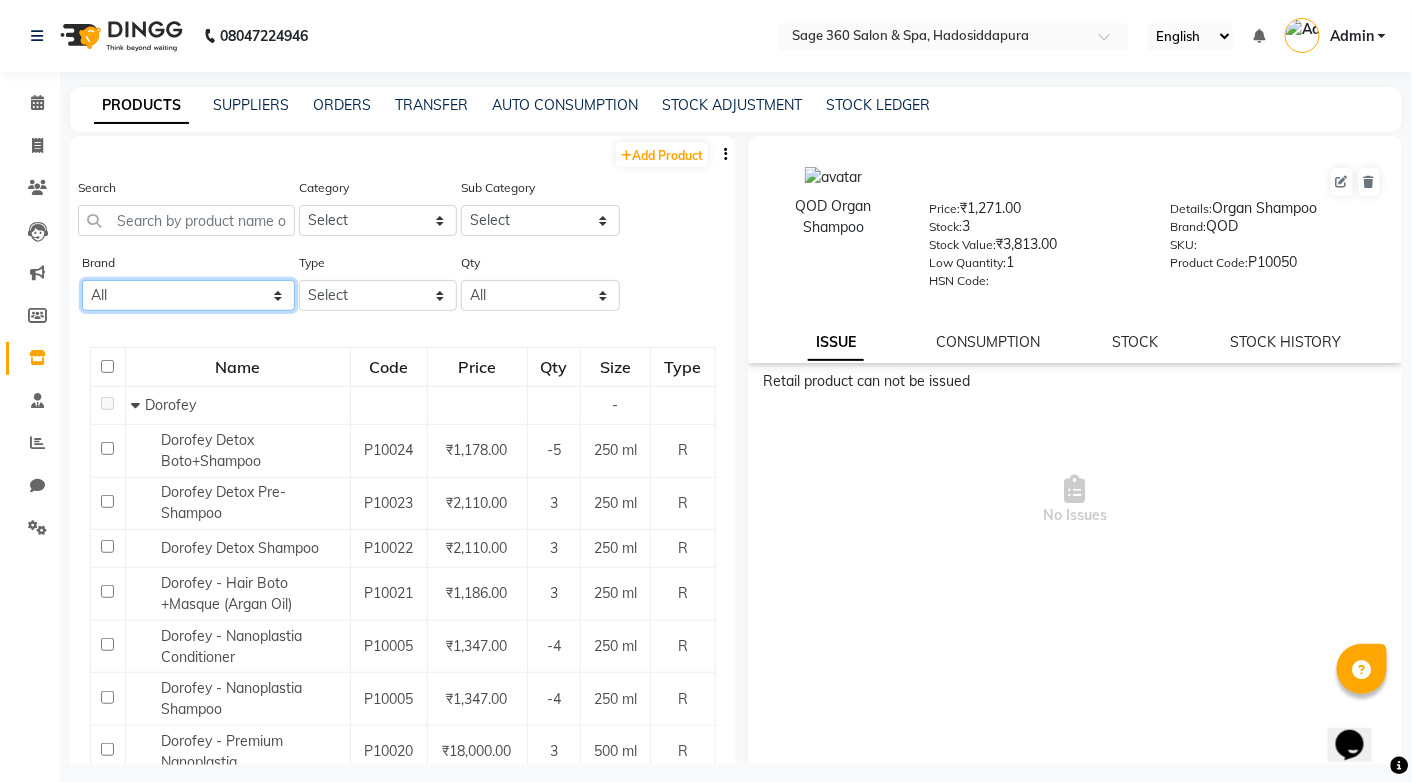 select on "skeyndor" 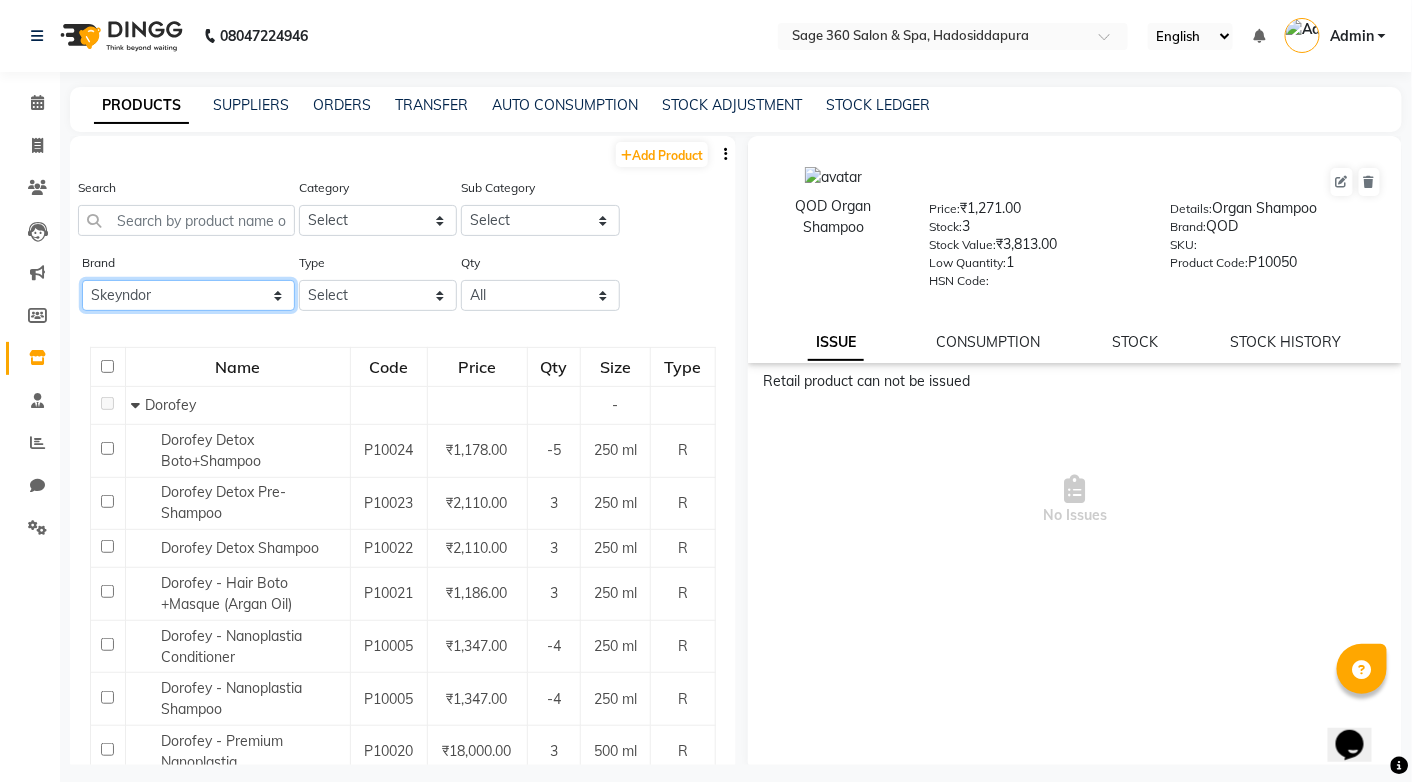 click on "All 3tenx Dorofey Loreal Olaplex Qod Skeyndor" 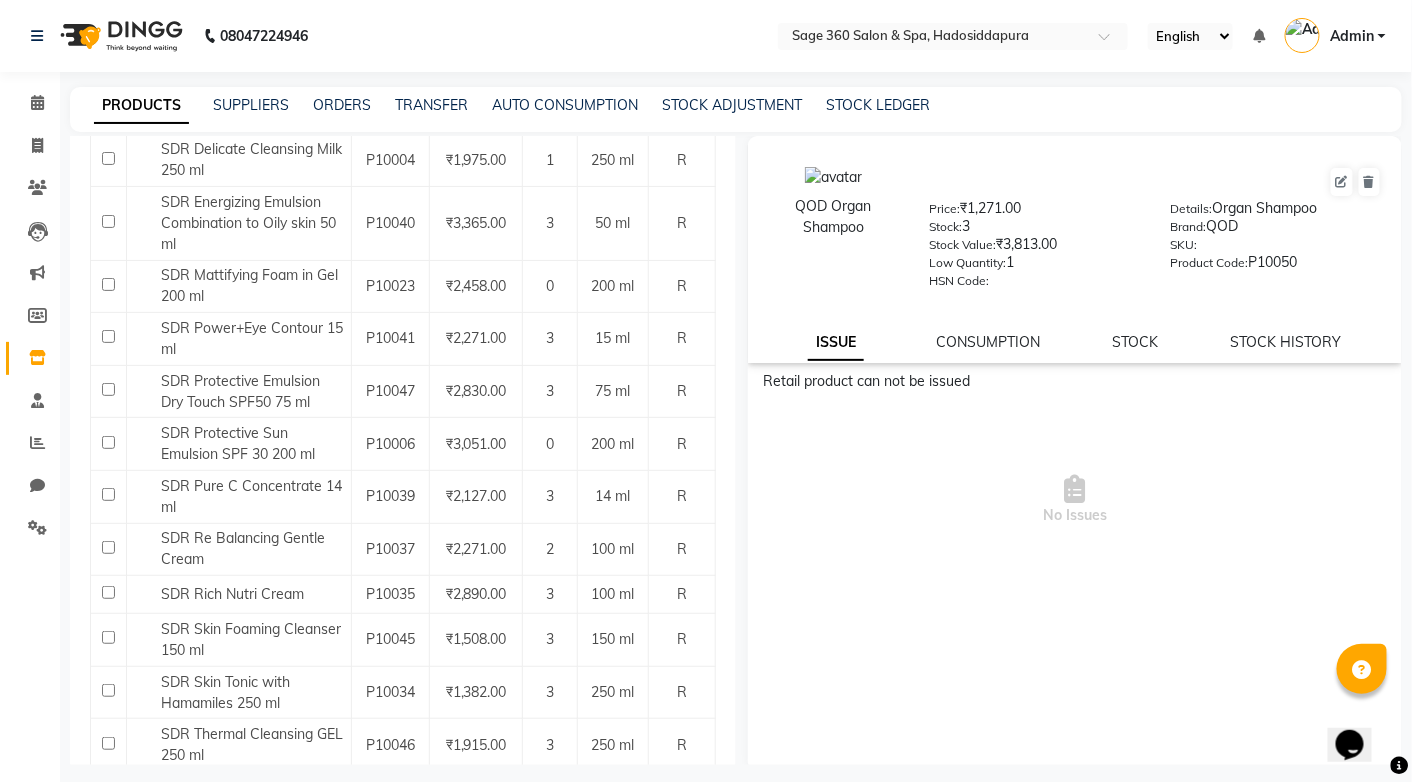 scroll, scrollTop: 636, scrollLeft: 0, axis: vertical 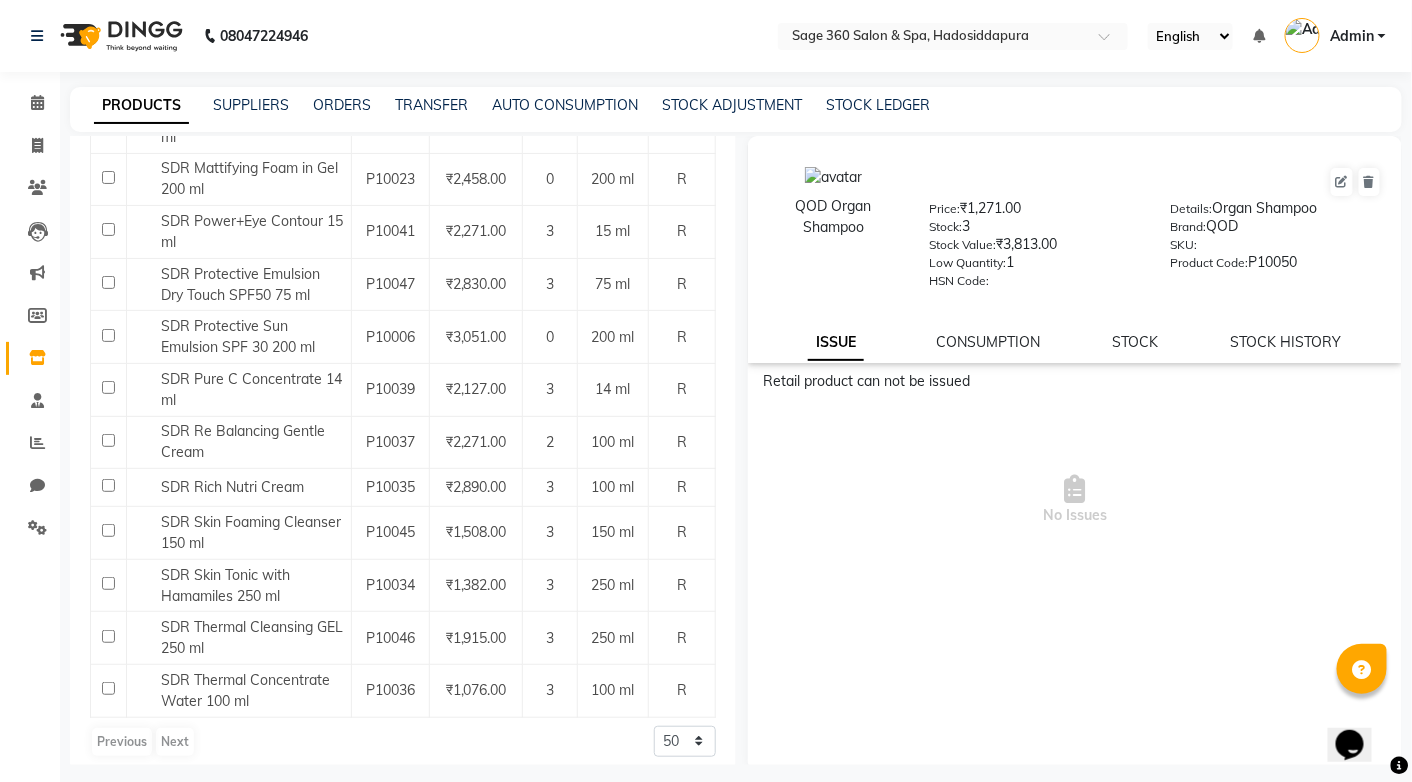 click on "Previous   Next" 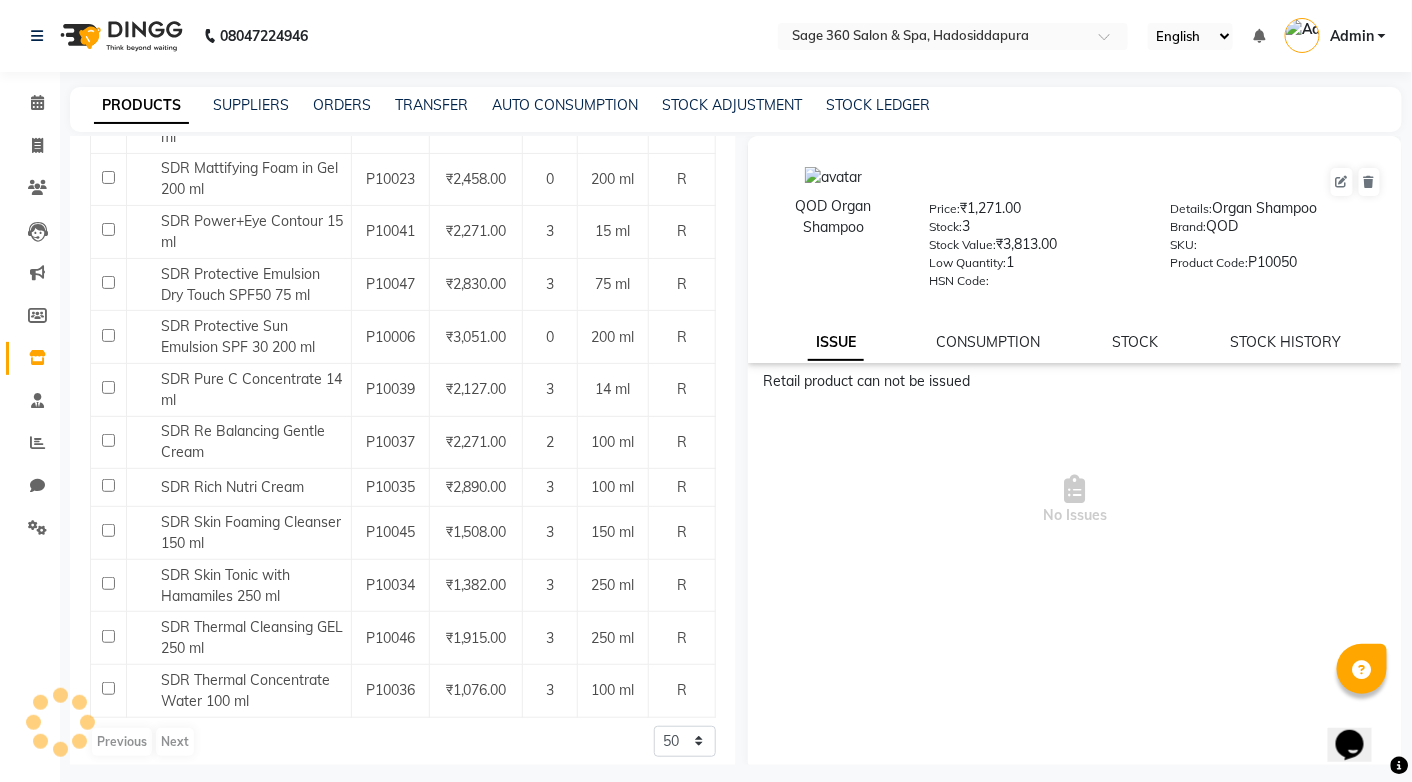 click on "Previous   Next" 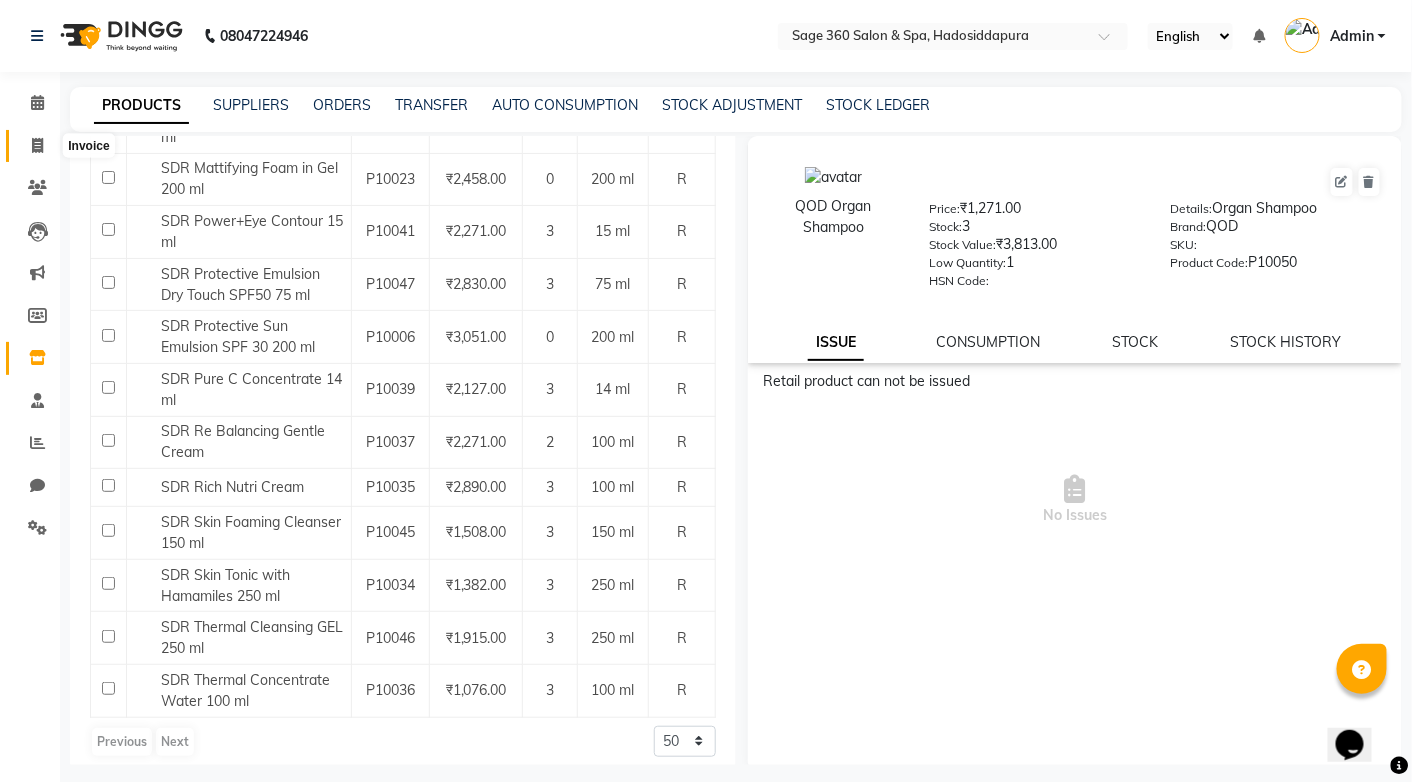 click 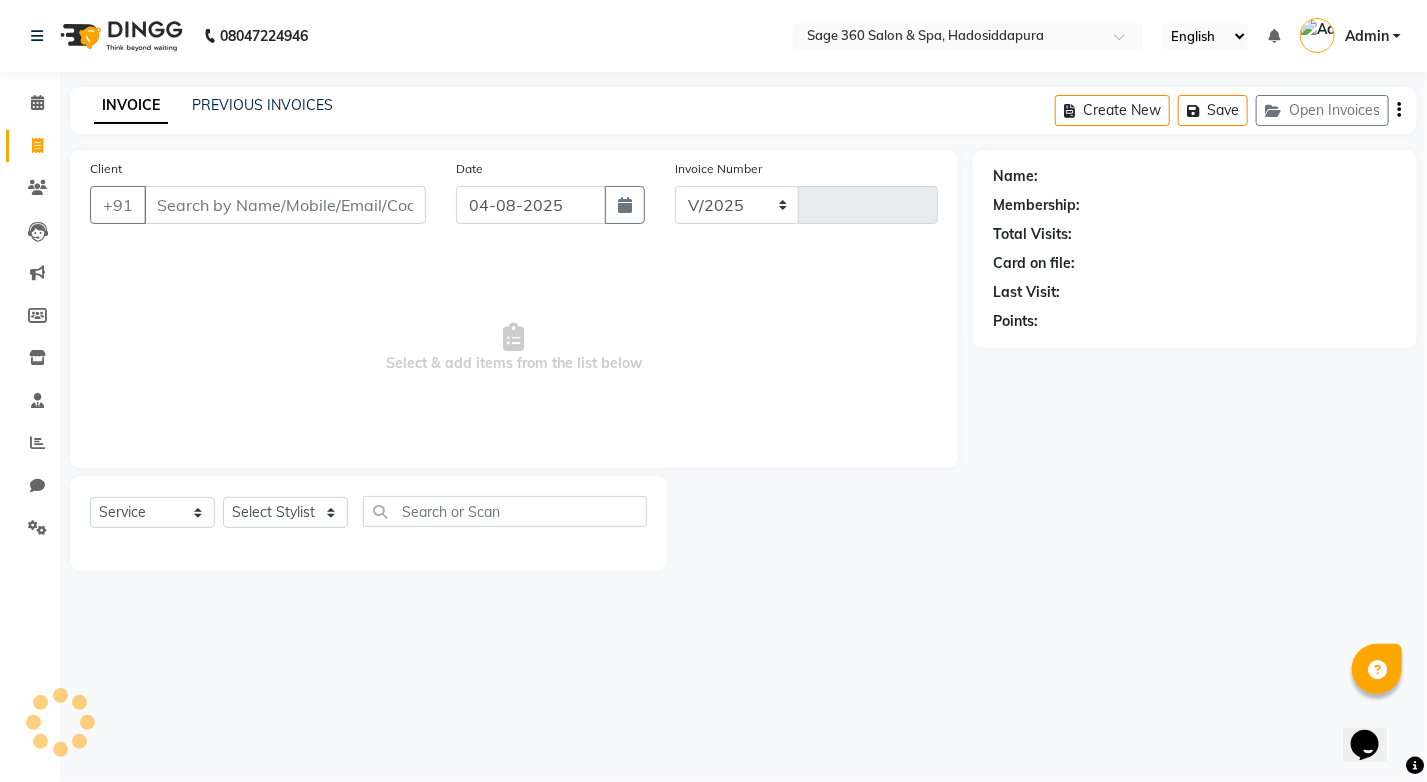 select on "7678" 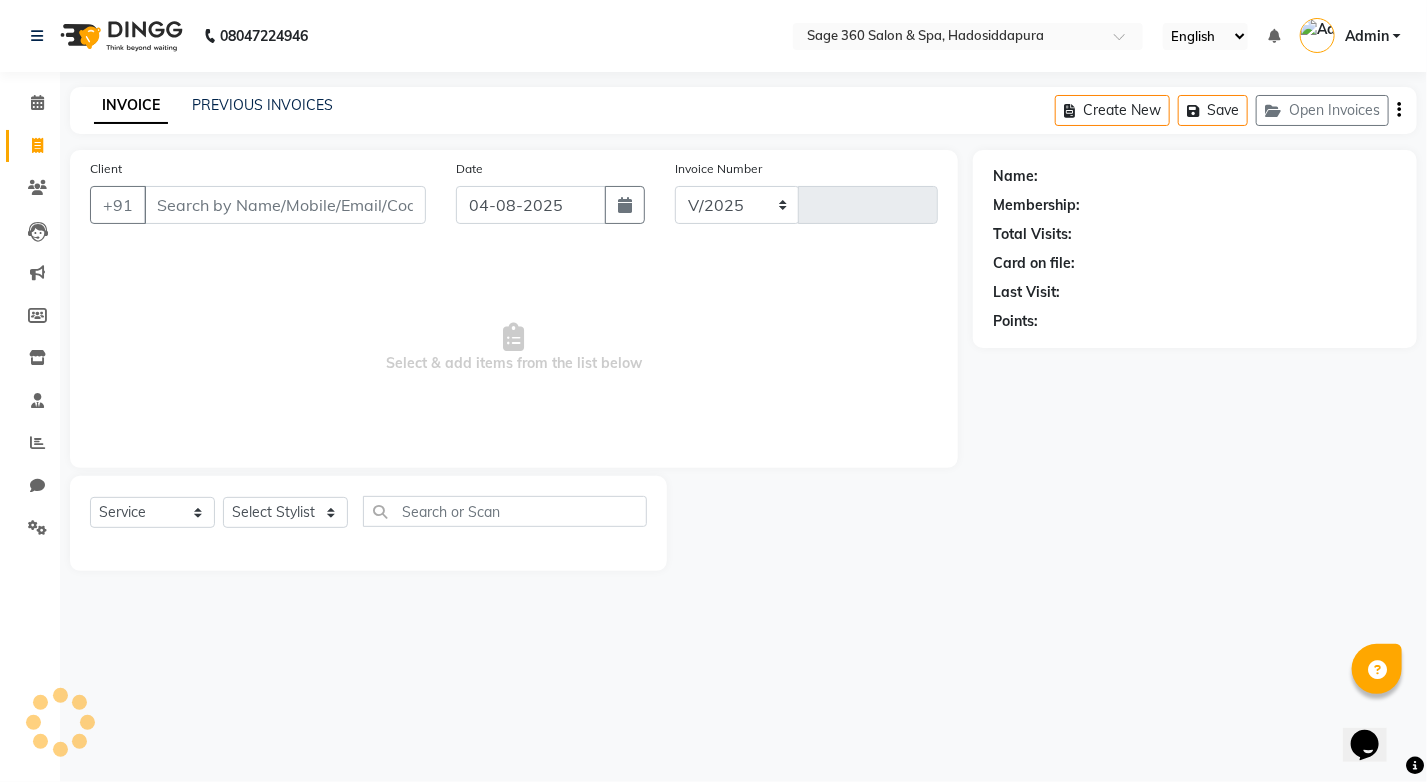 type on "0995" 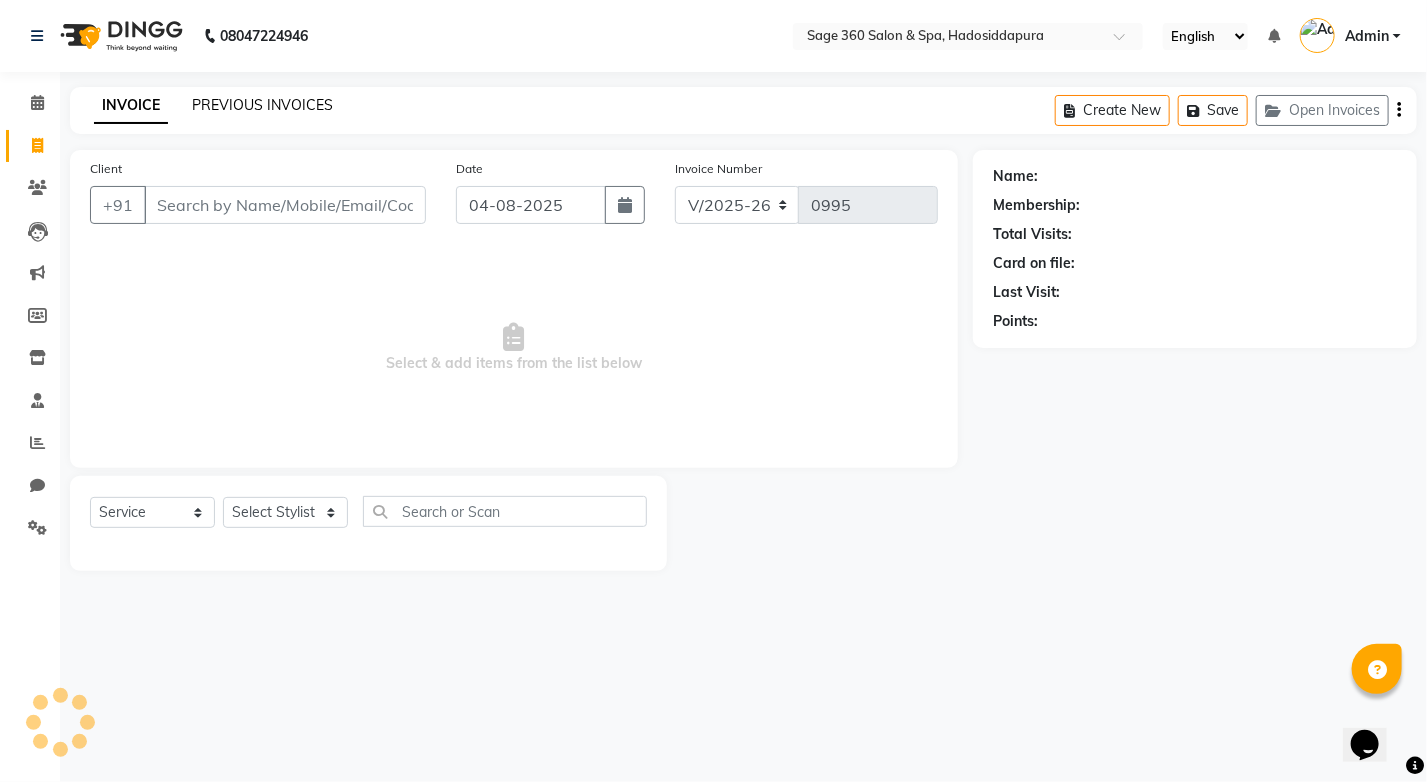 click on "PREVIOUS INVOICES" 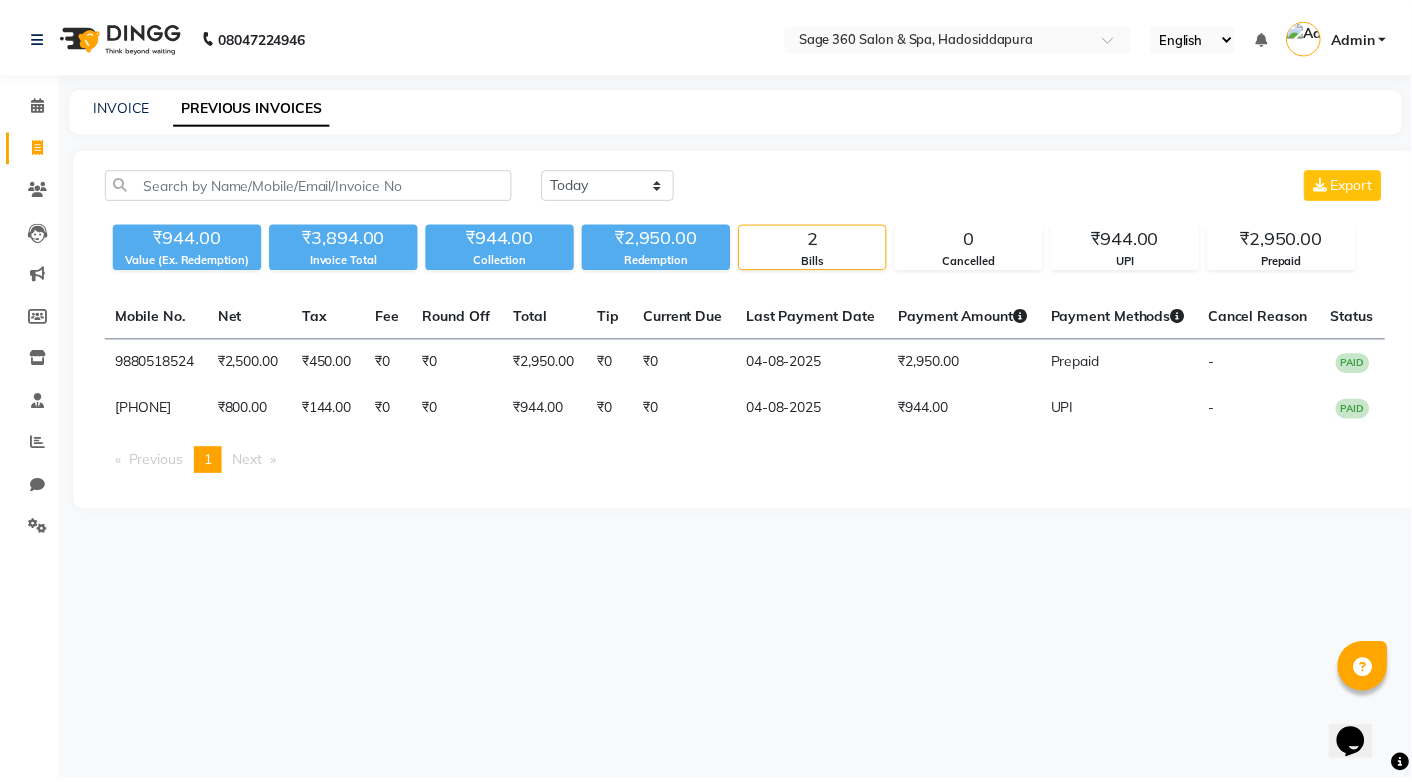 scroll, scrollTop: 0, scrollLeft: 0, axis: both 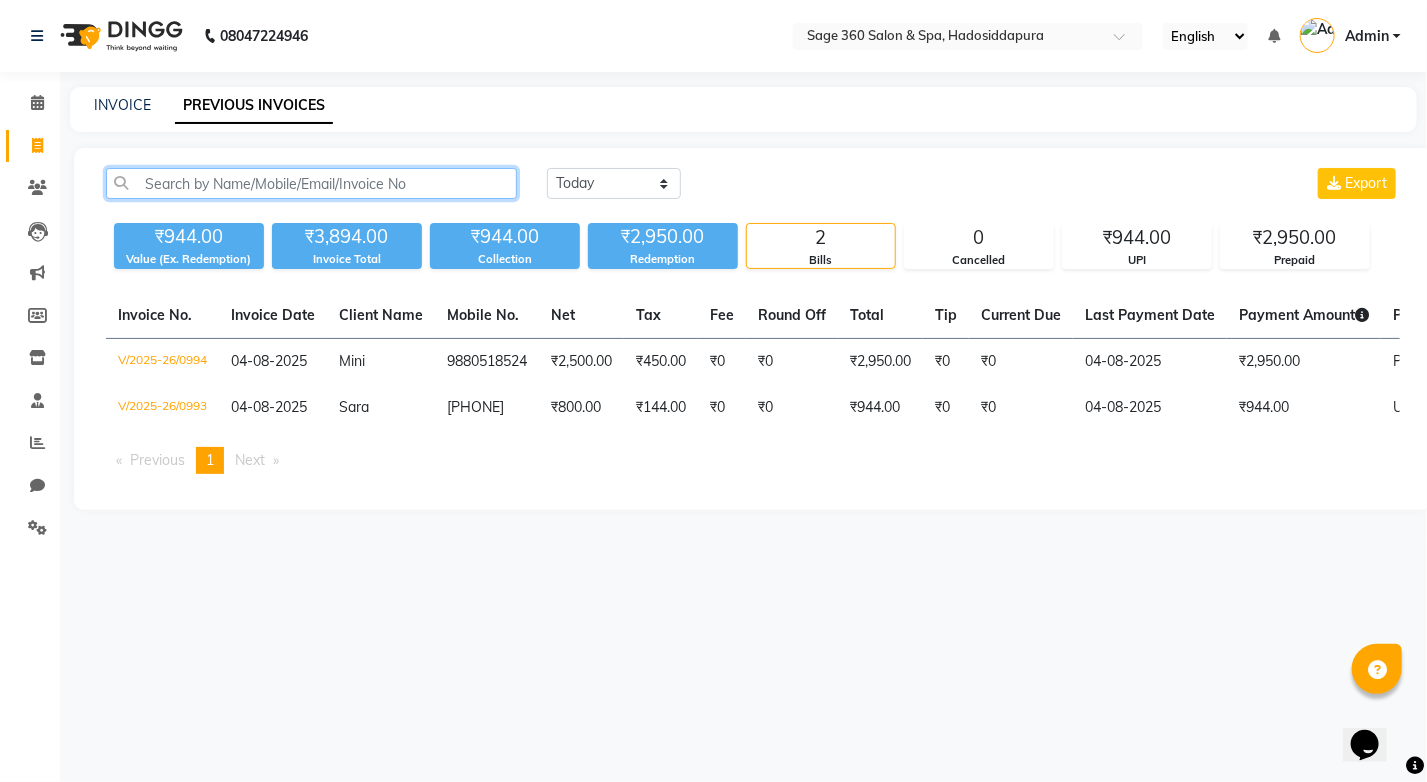click 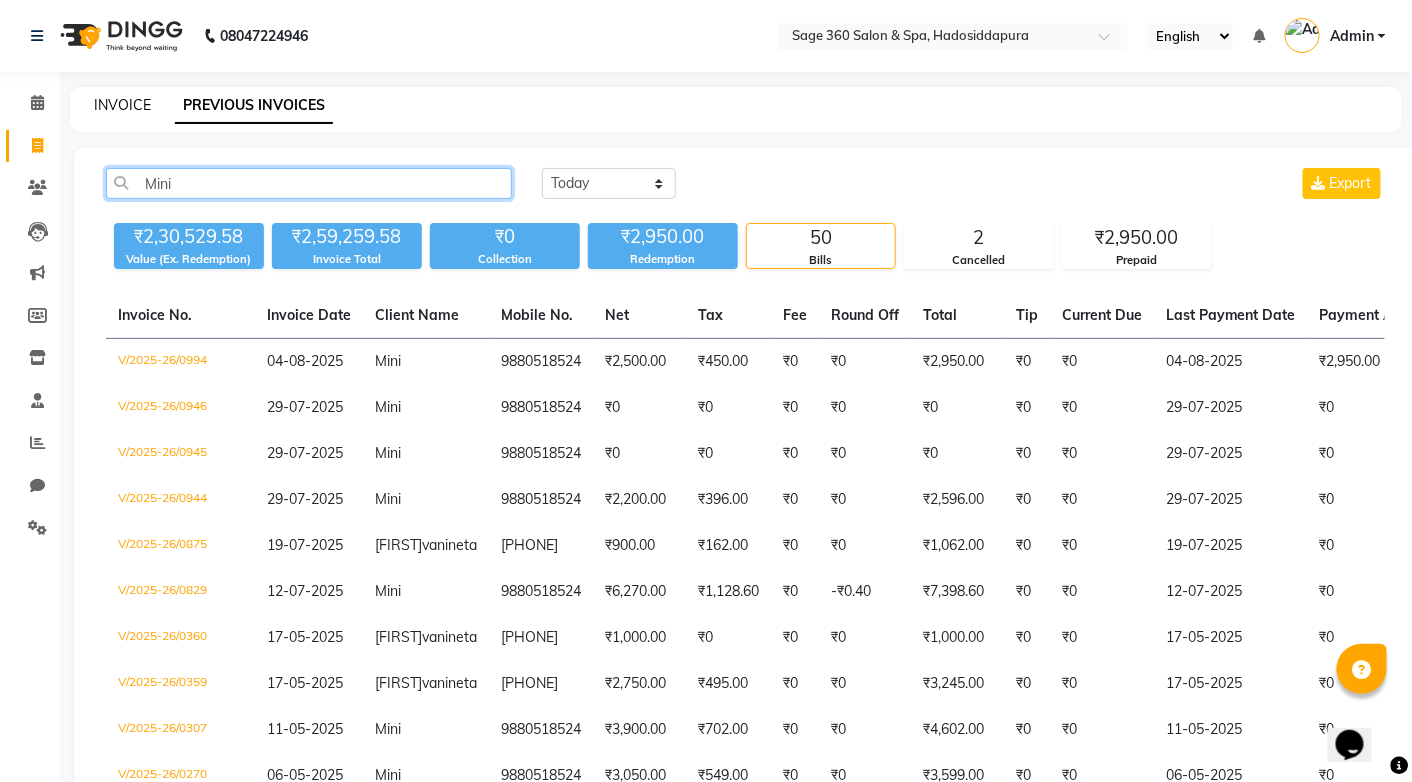 type on "Mini" 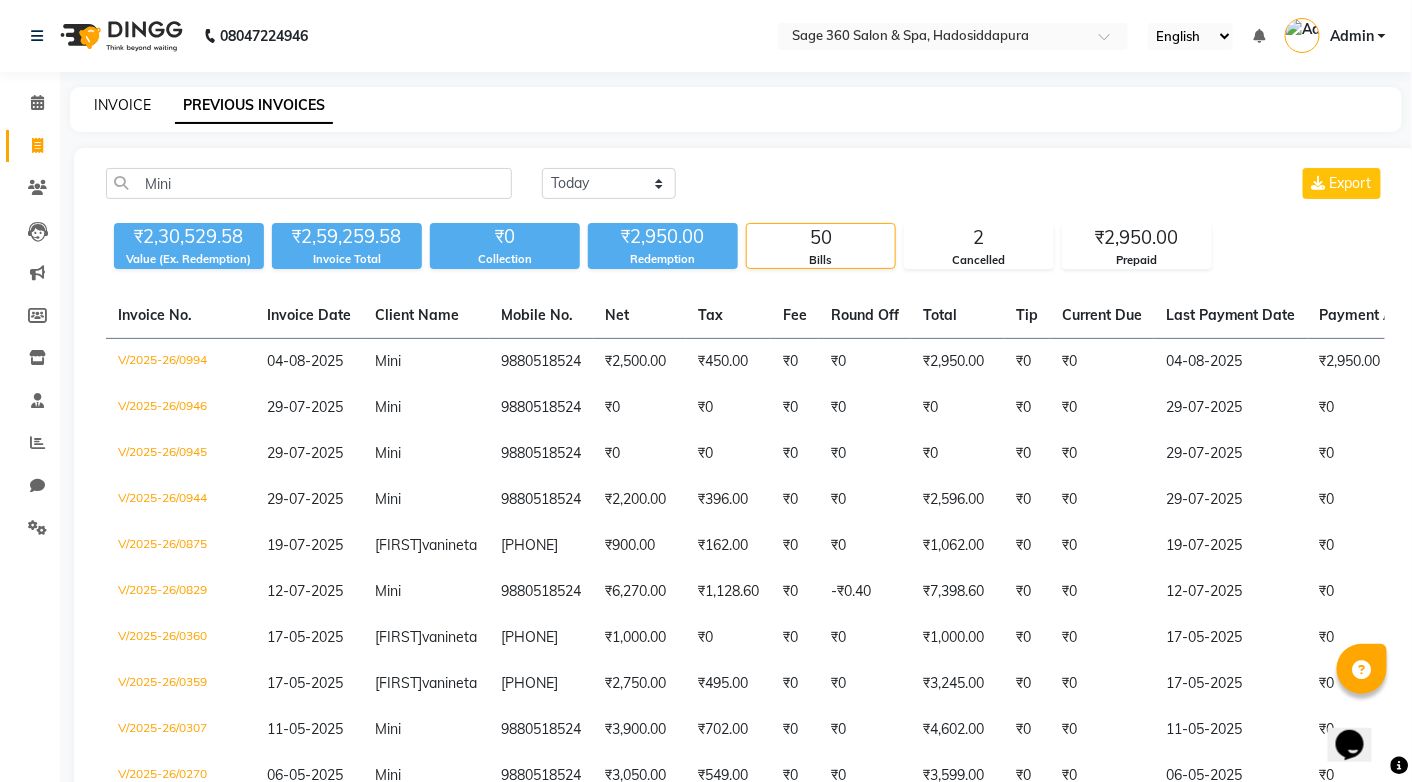 click on "INVOICE" 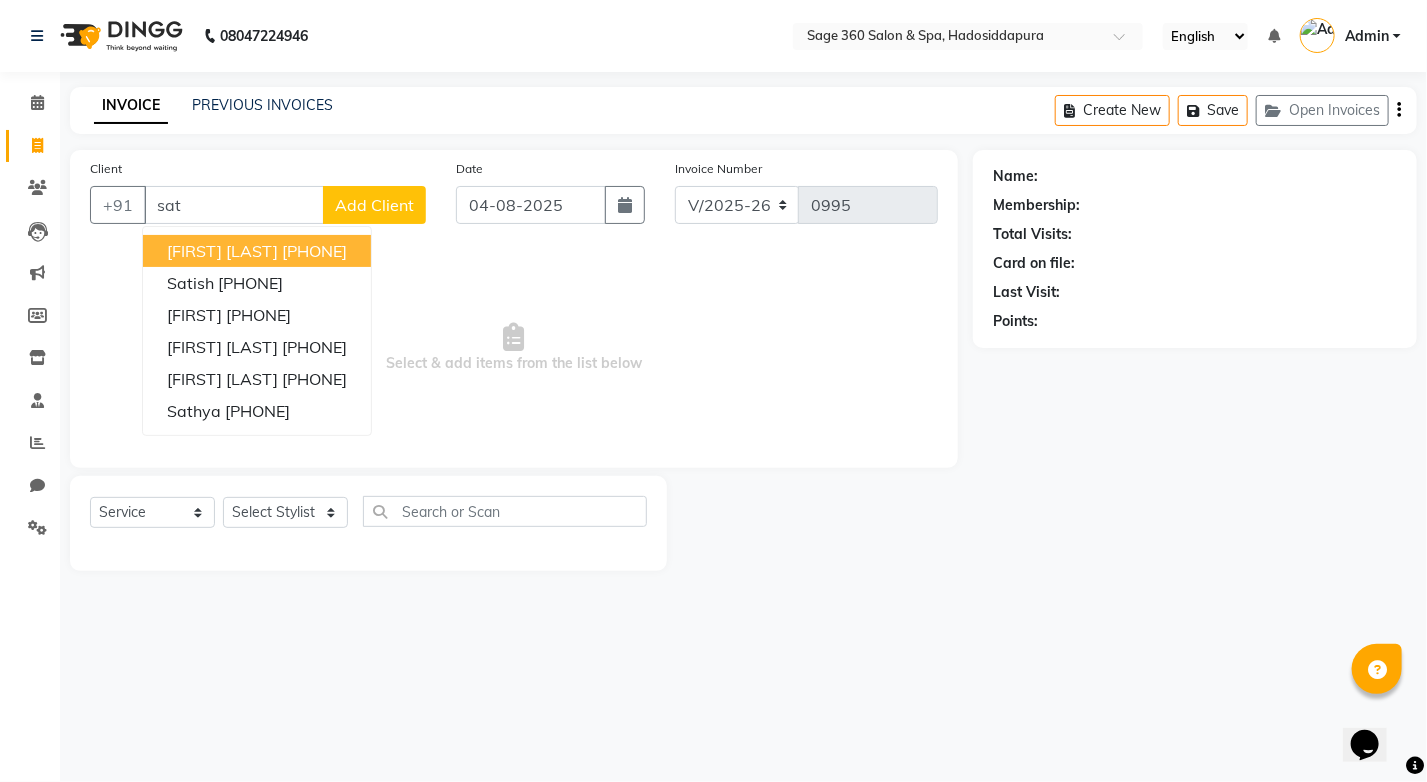 click on "Satish Owner" at bounding box center (222, 251) 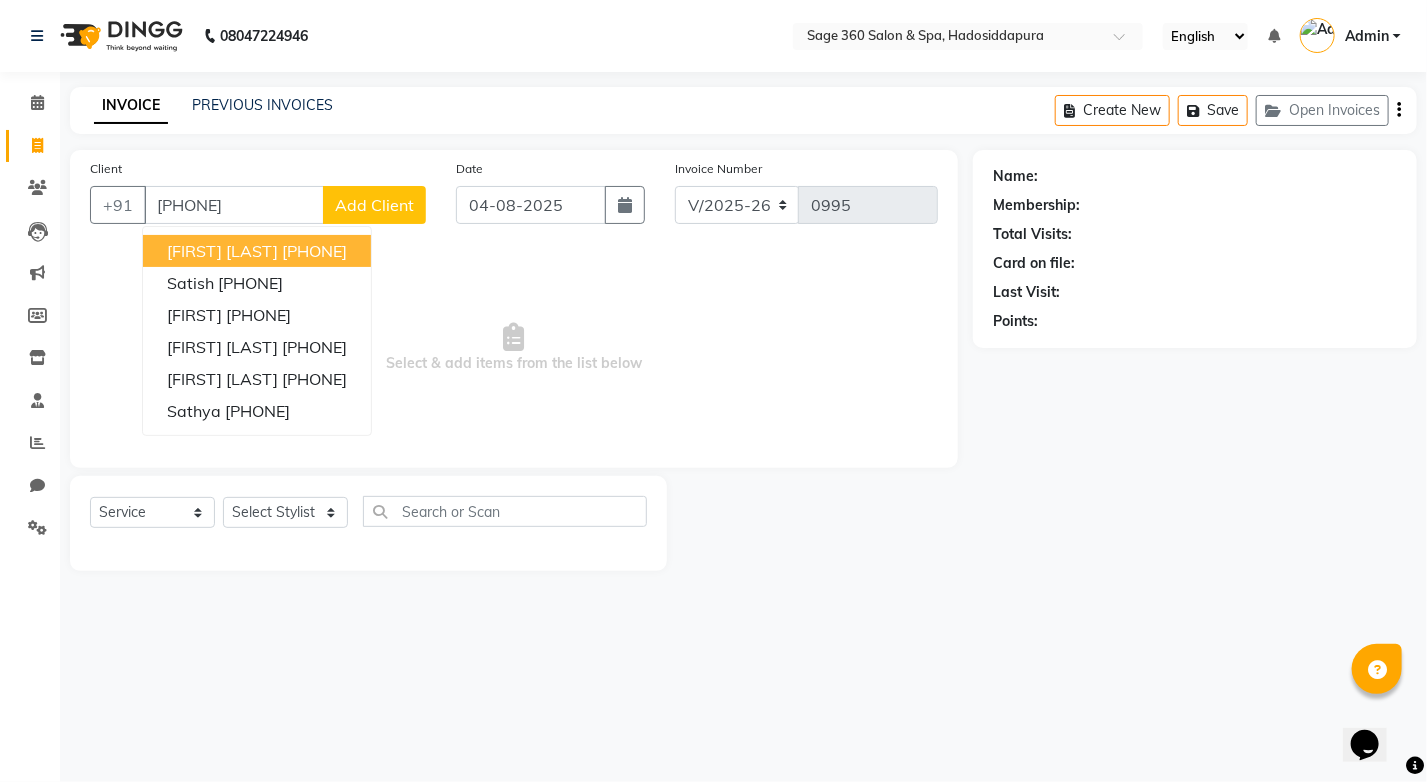 type on "7349545719" 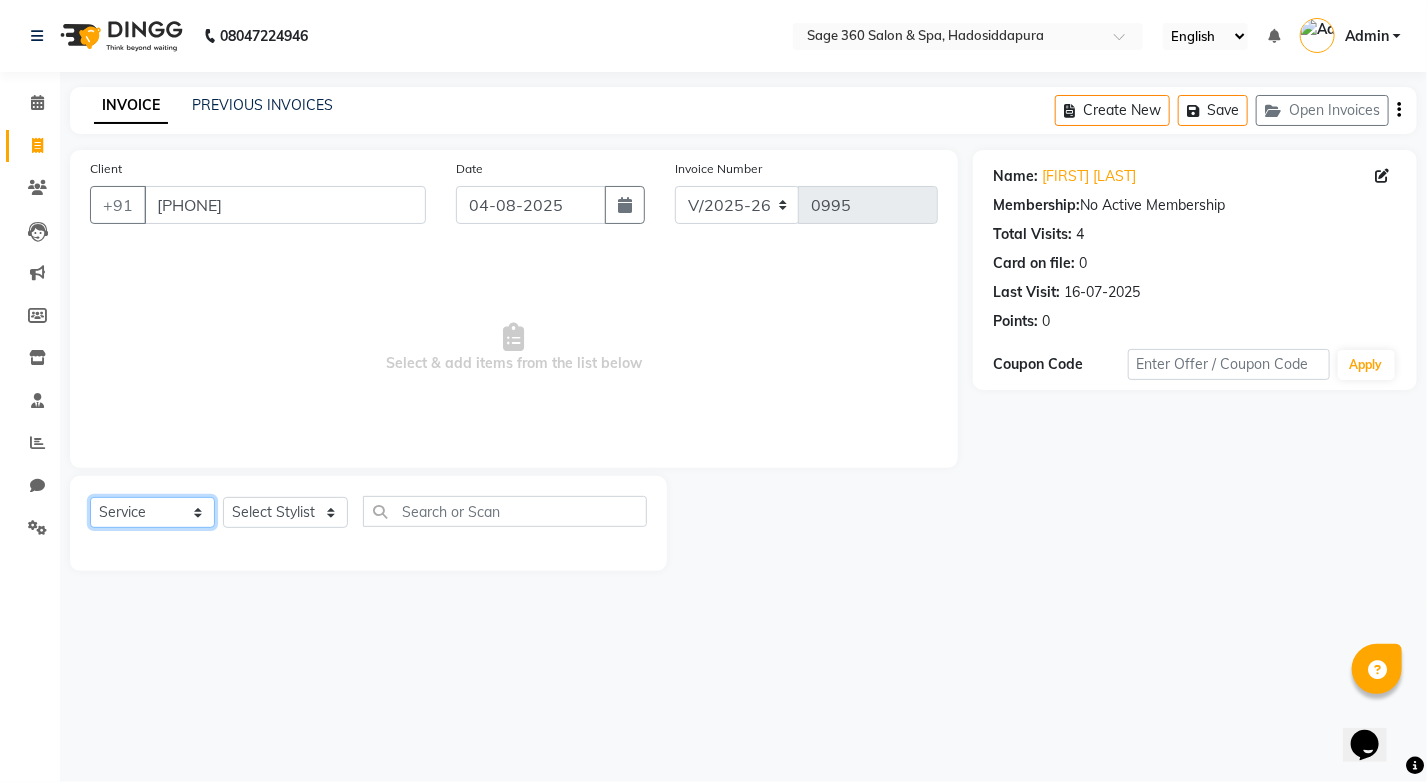 click on "Select  Service  Product  Membership  Package Voucher Prepaid Gift Card" 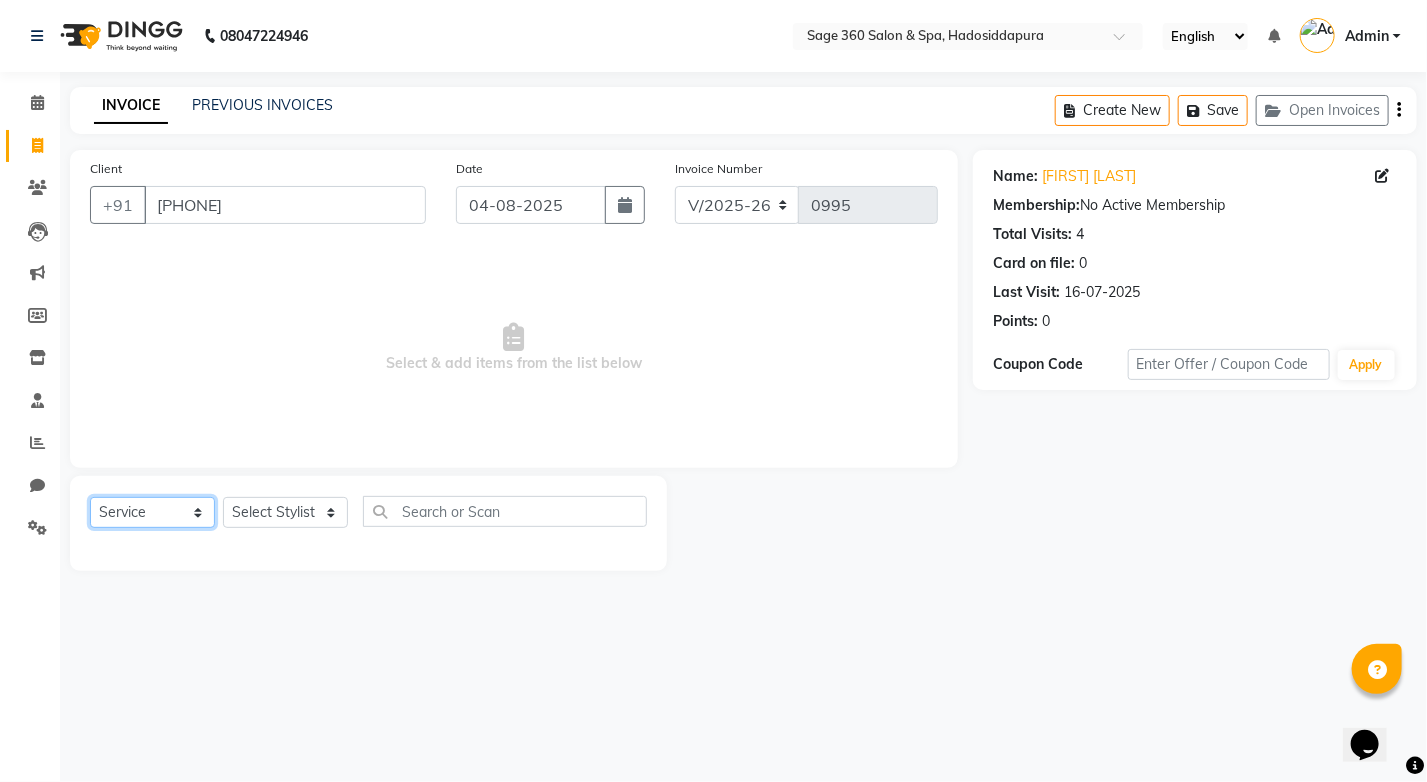 click on "Select  Service  Product  Membership  Package Voucher Prepaid Gift Card" 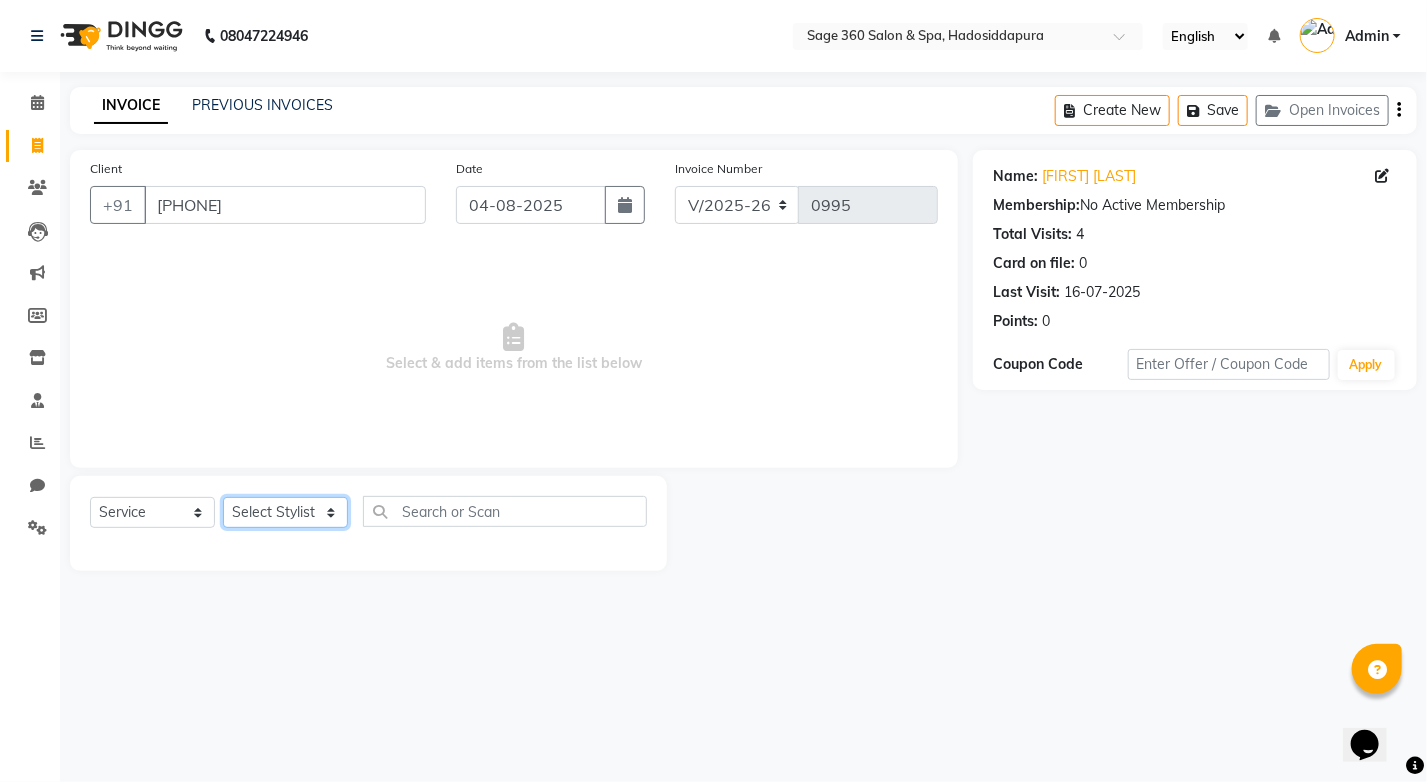 click on "Select Stylist Aftab Ali Aruna Gagan Julie Rai Mamtha r Mohammed Padmja Mitta Paramjot Pavithra Satish Rakesh Sage 360 Beauty Salon & Spa Satish Sweatha Divya" 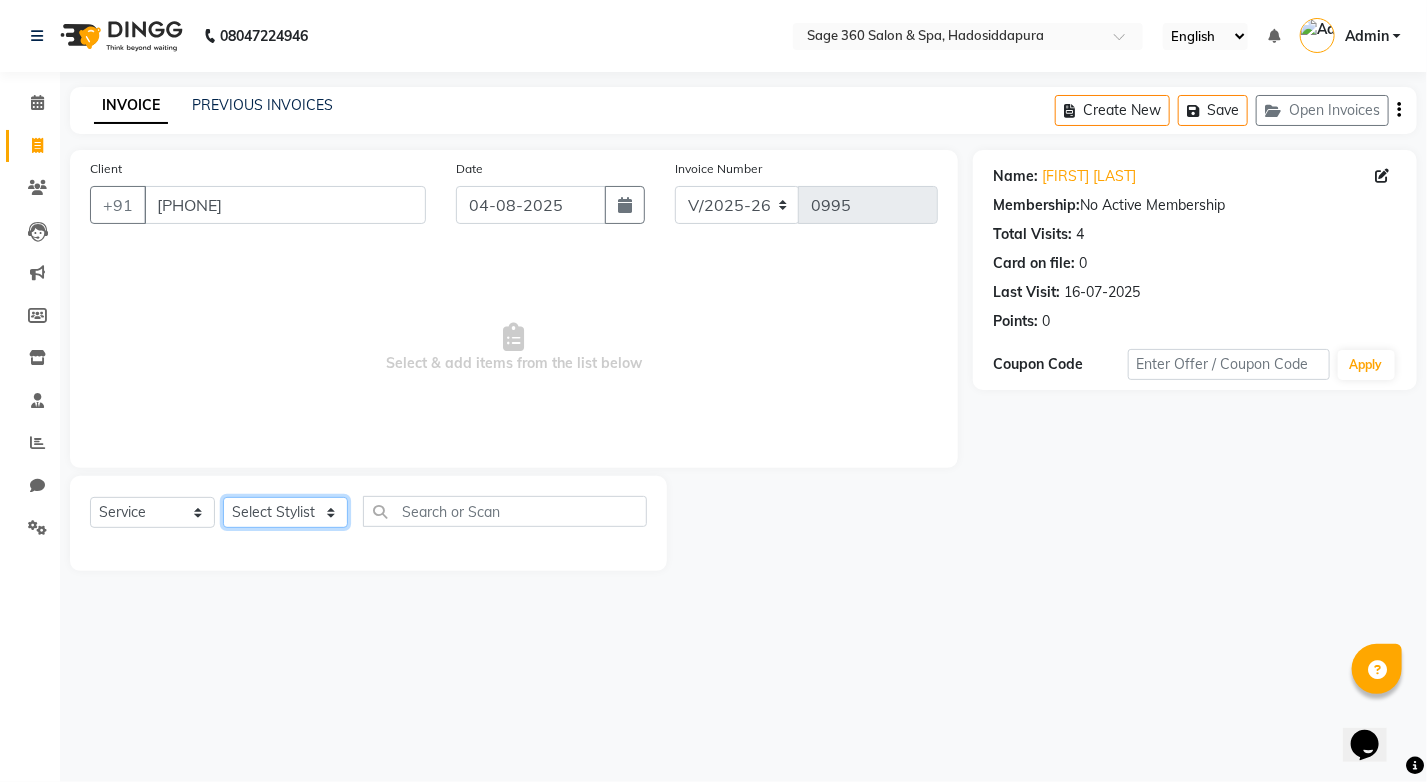 select on "68049" 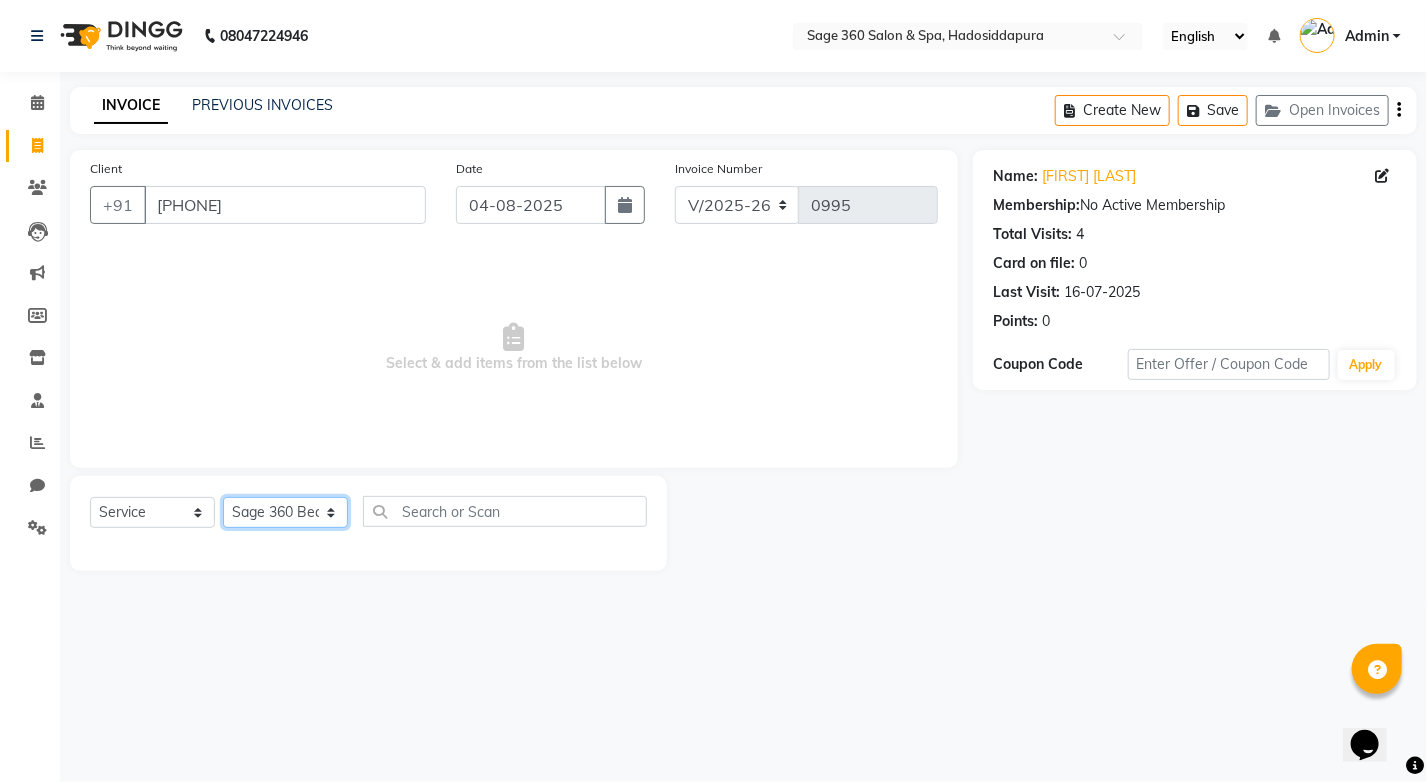 click on "Select Stylist Aftab Ali Aruna Gagan Julie Rai Mamtha r Mohammed Padmja Mitta Paramjot Pavithra Satish Rakesh Sage 360 Beauty Salon & Spa Satish Sweatha Divya" 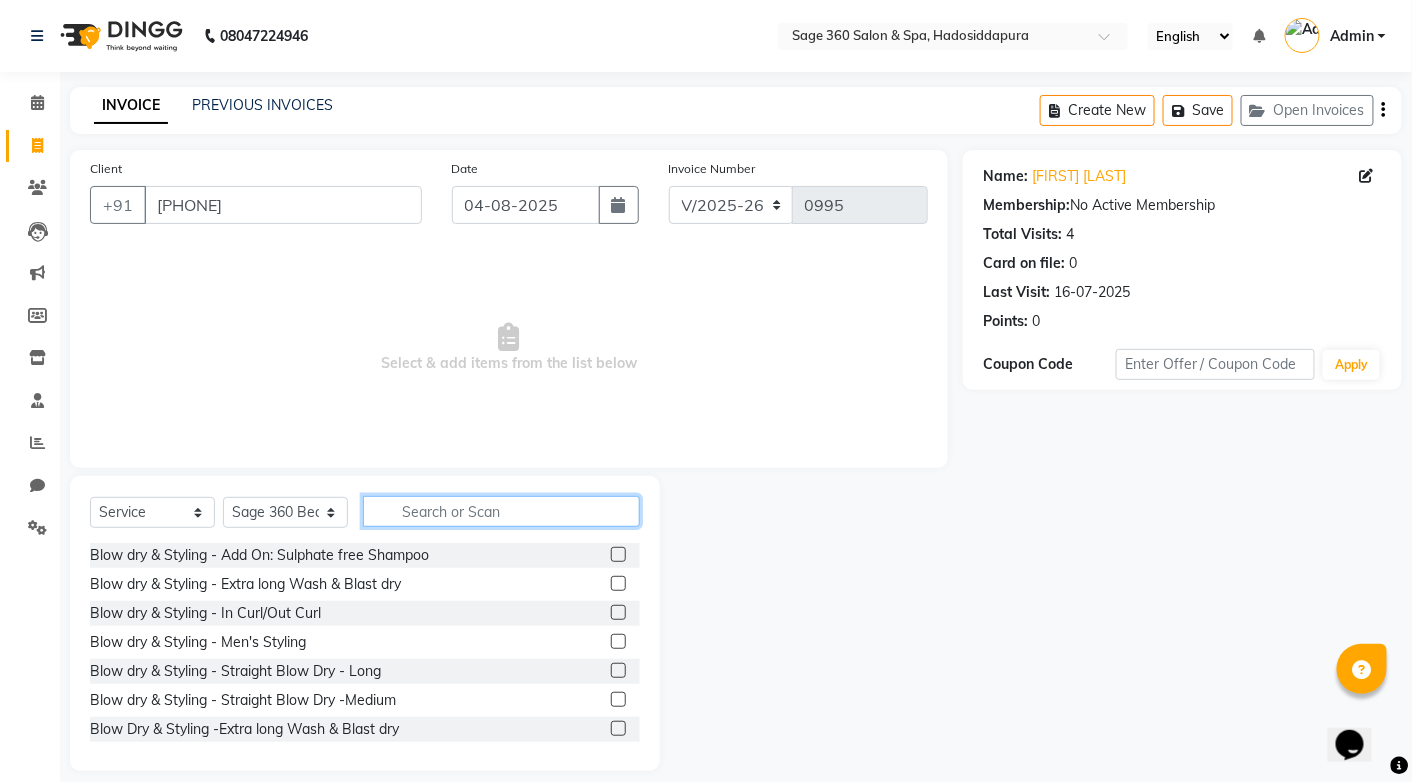 click 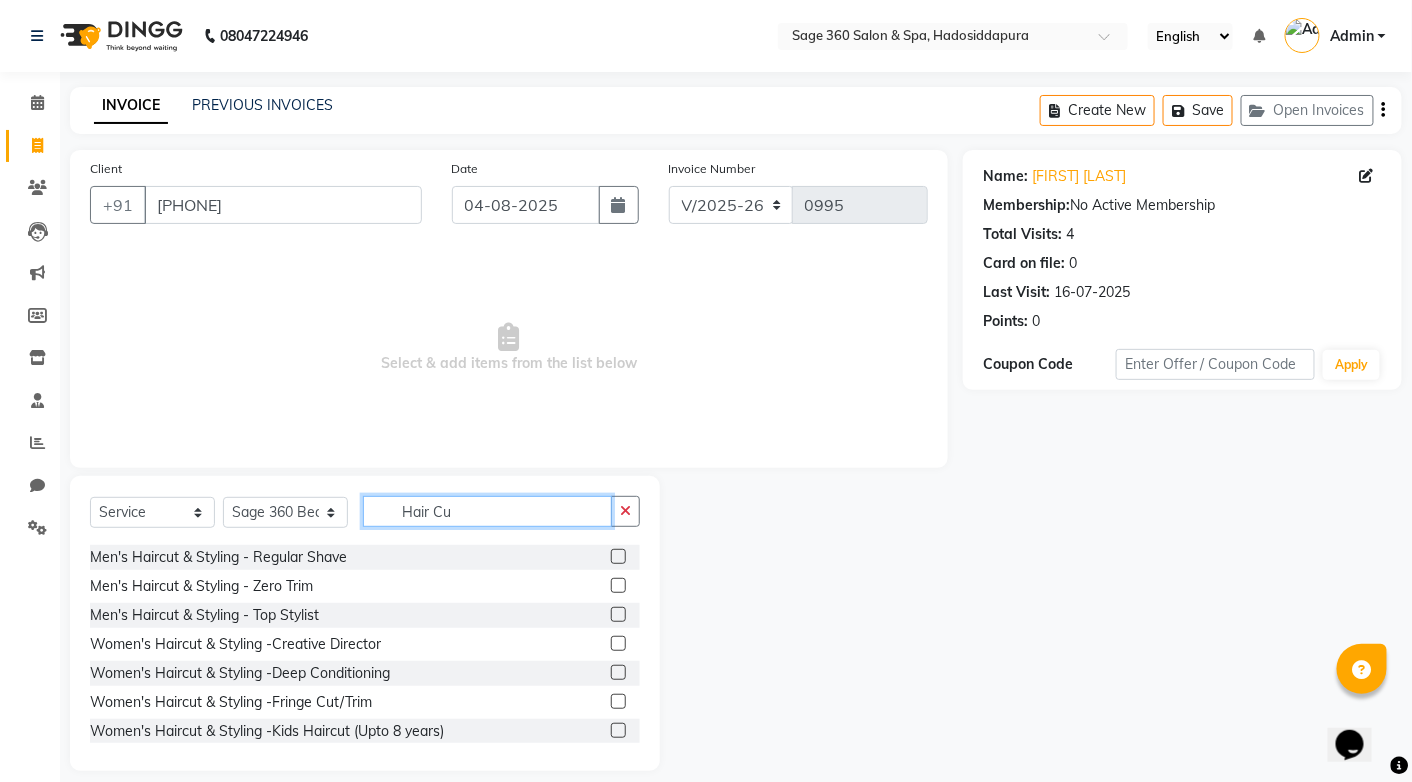 scroll, scrollTop: 0, scrollLeft: 0, axis: both 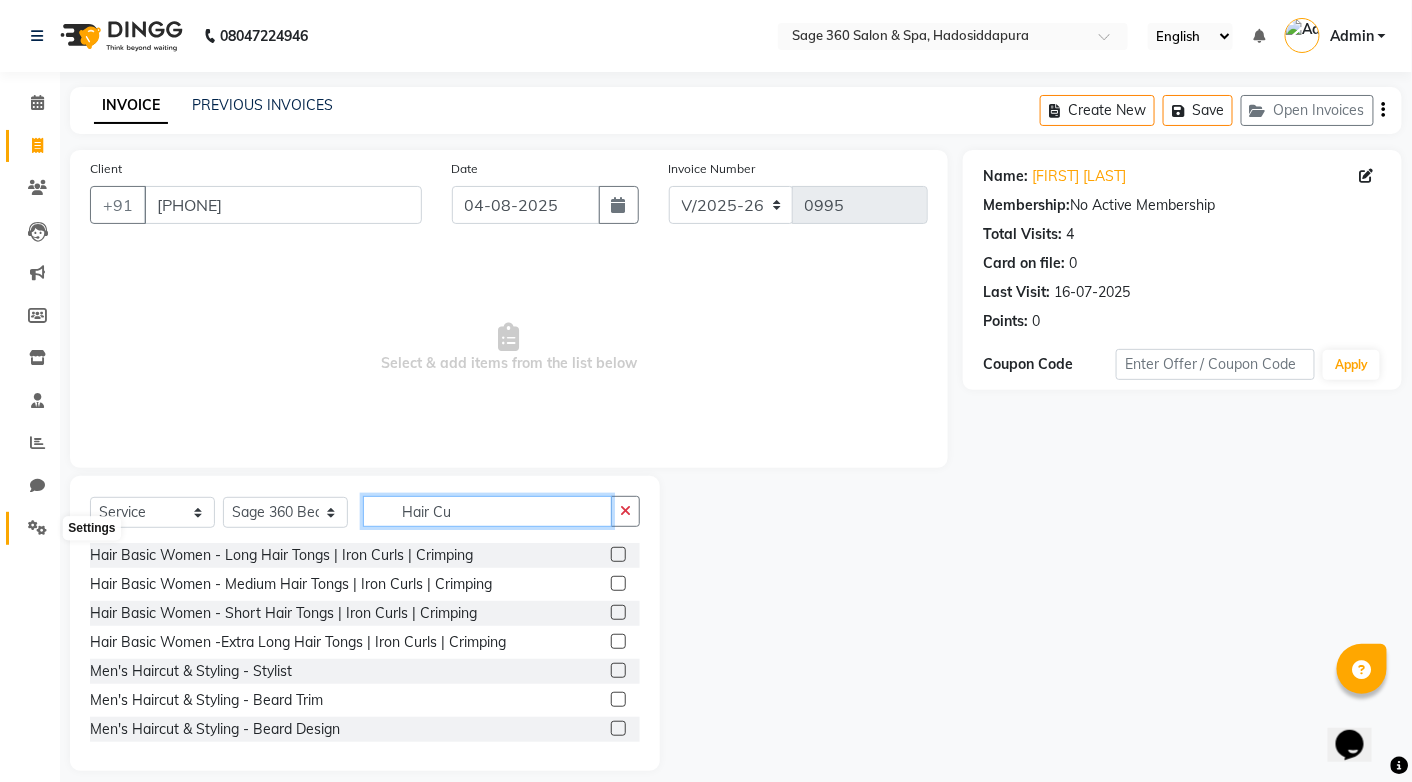 type on "Hair Cu" 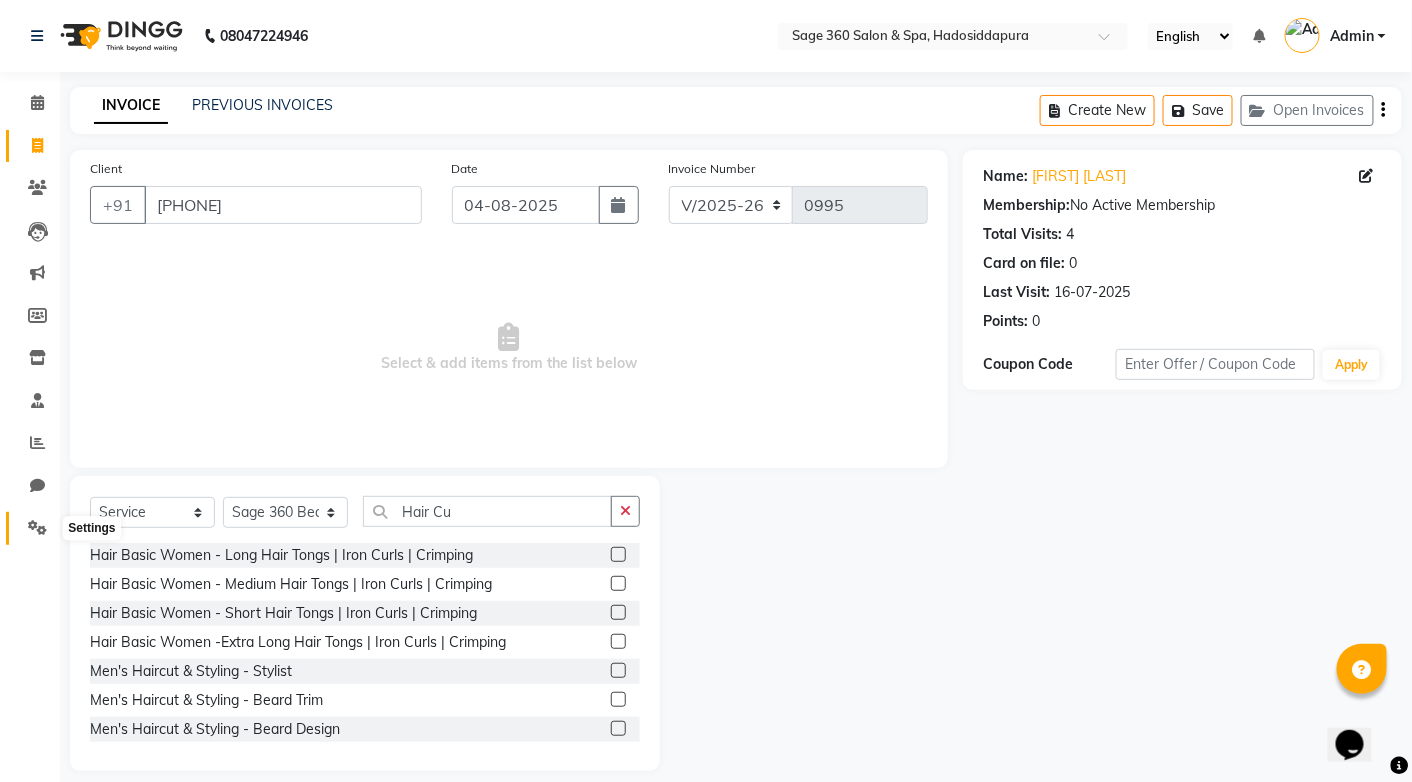 click 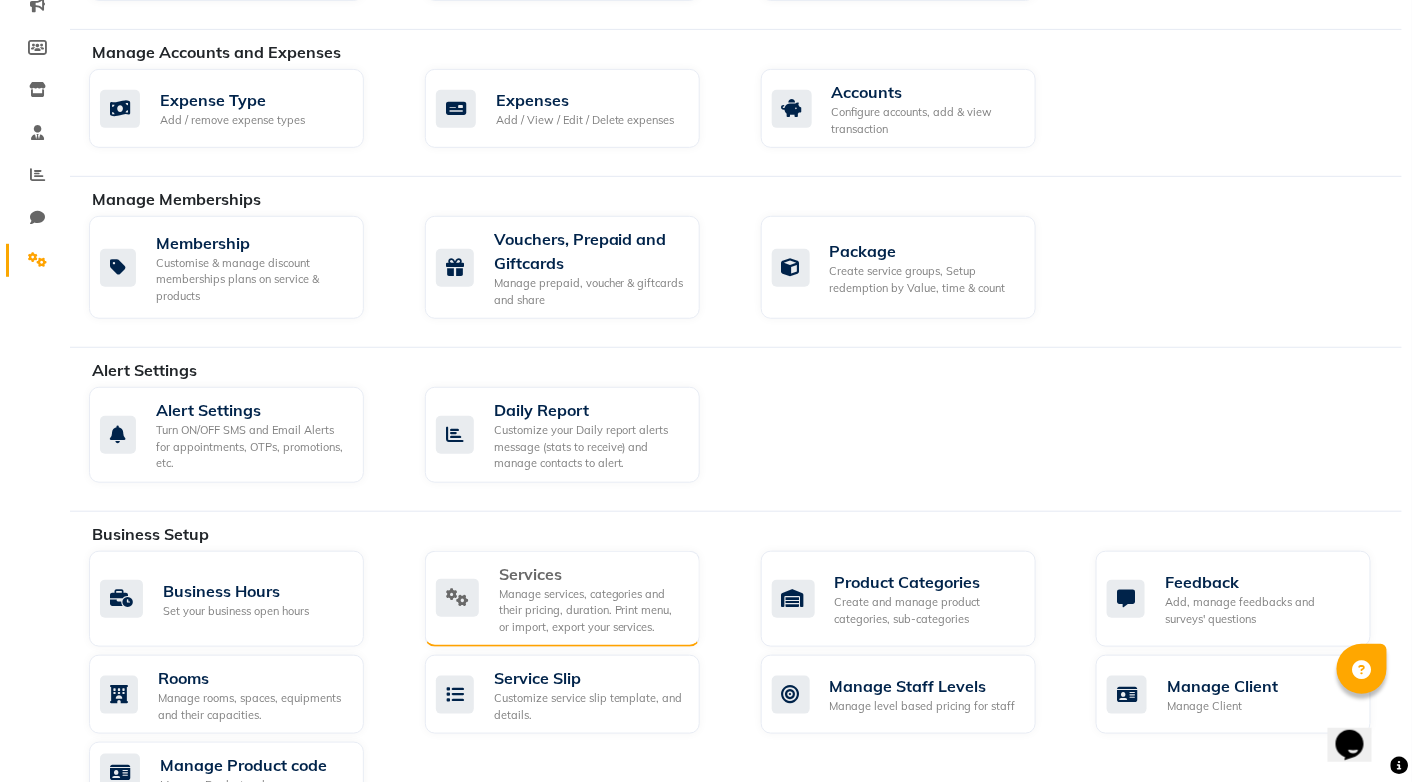 scroll, scrollTop: 300, scrollLeft: 0, axis: vertical 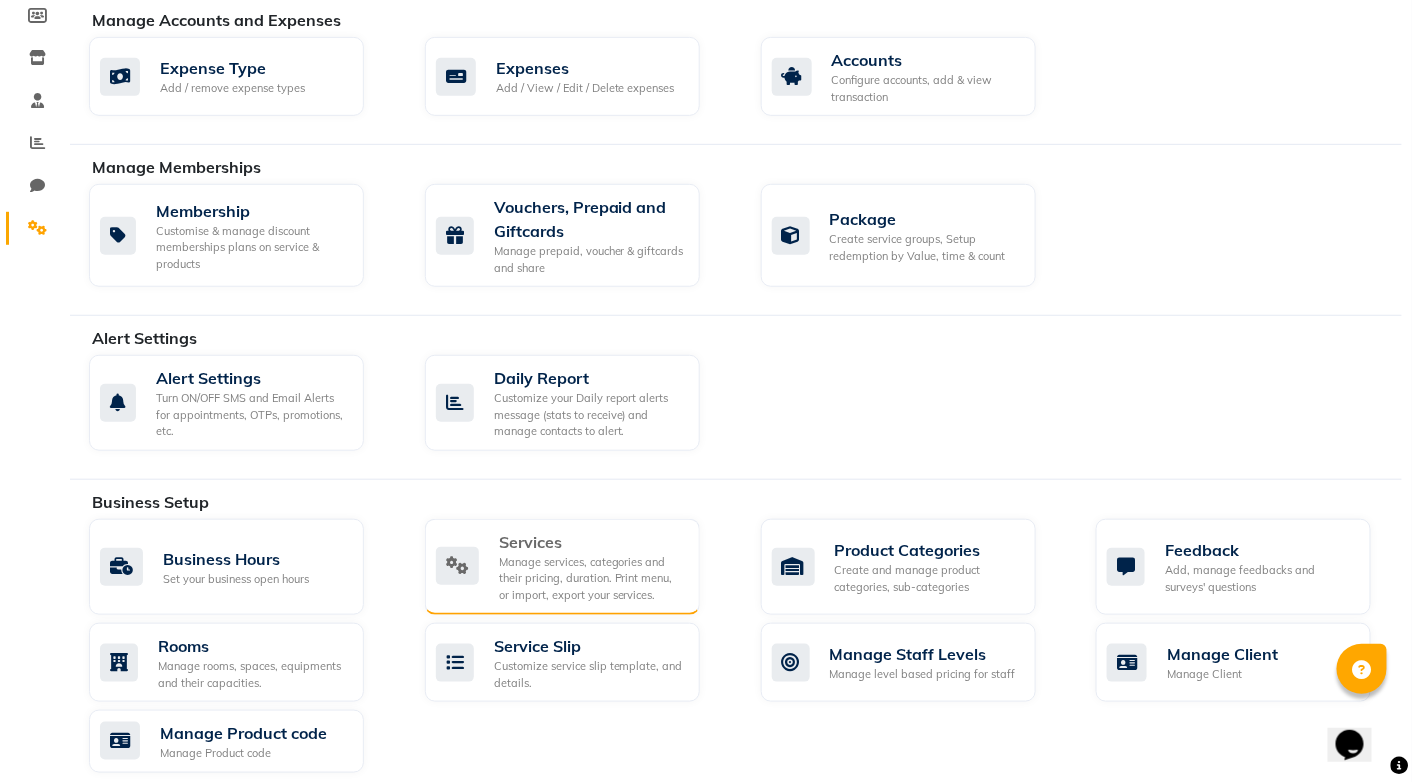 click on "Services" 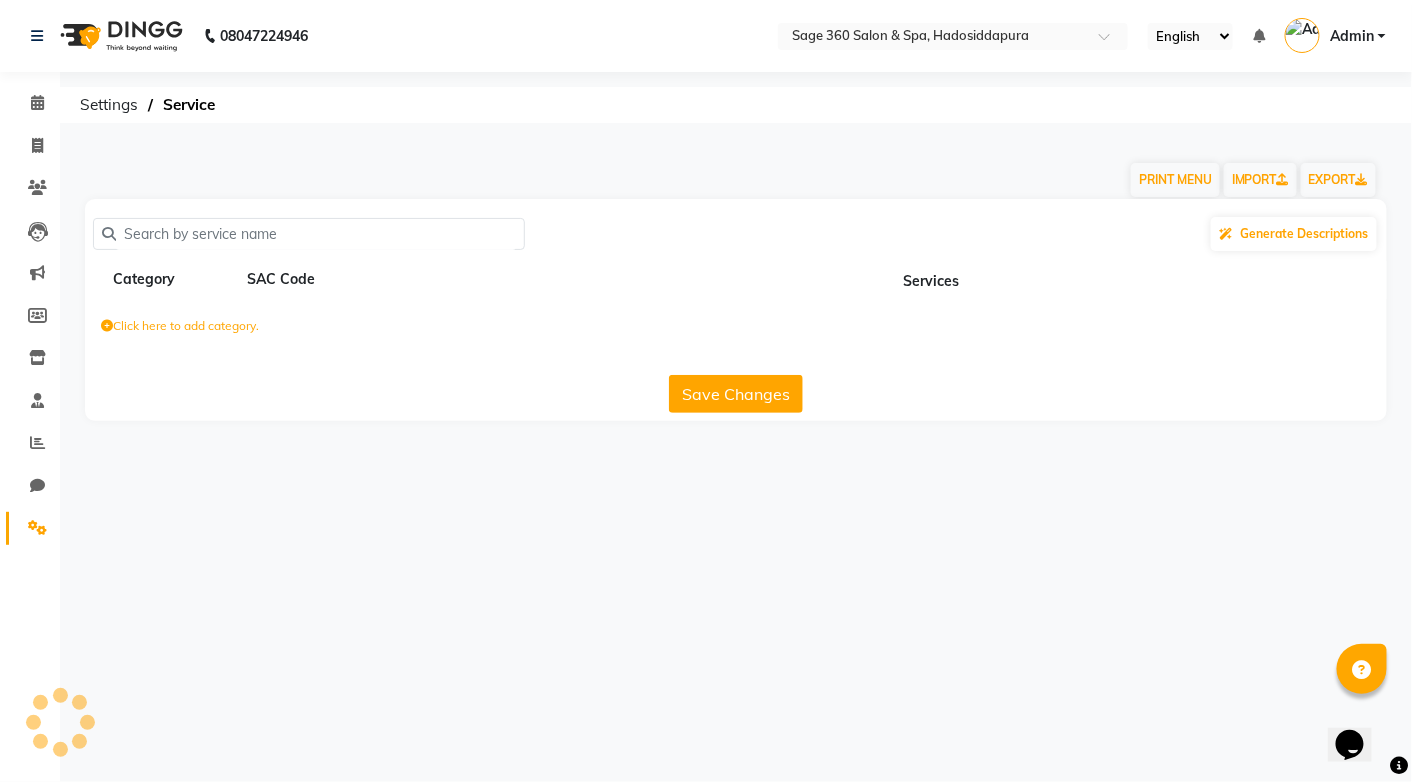 scroll, scrollTop: 0, scrollLeft: 0, axis: both 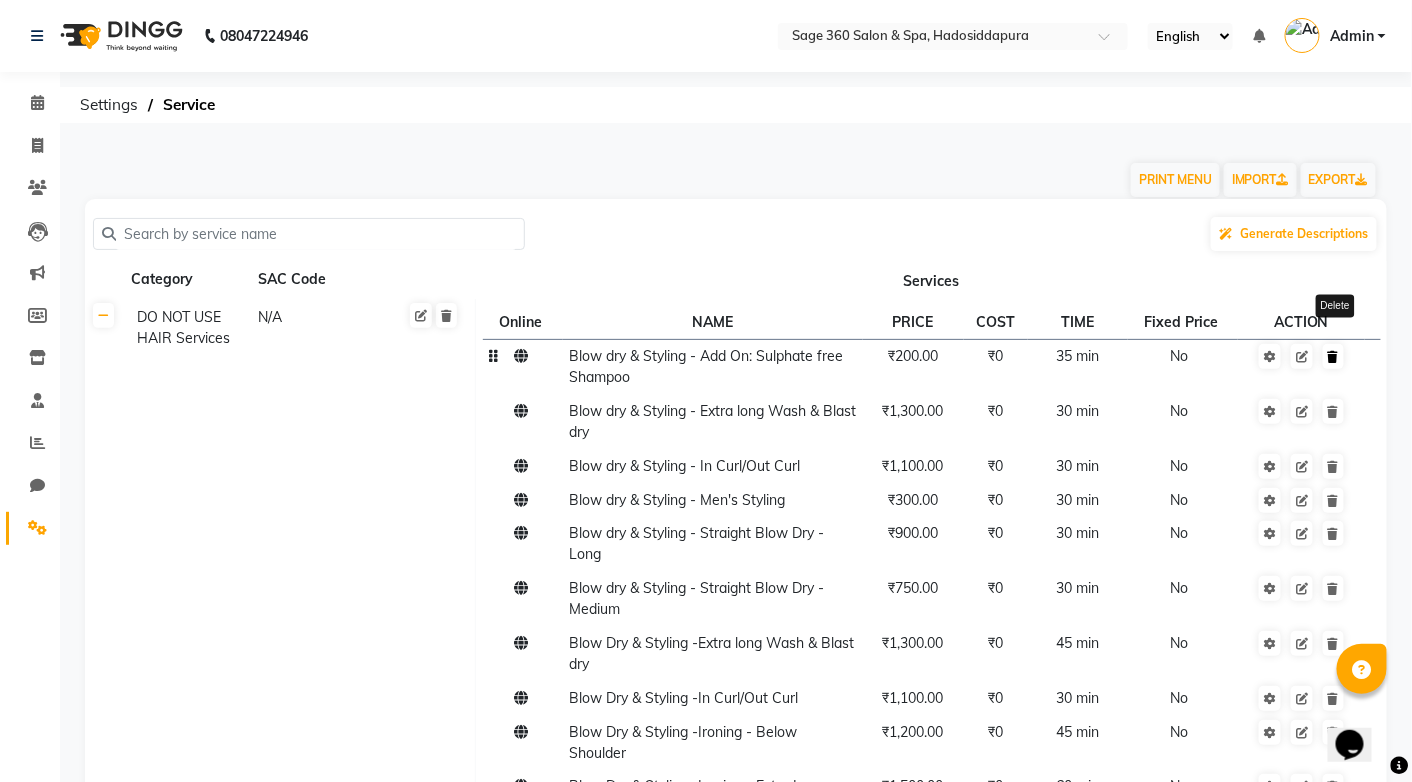 click 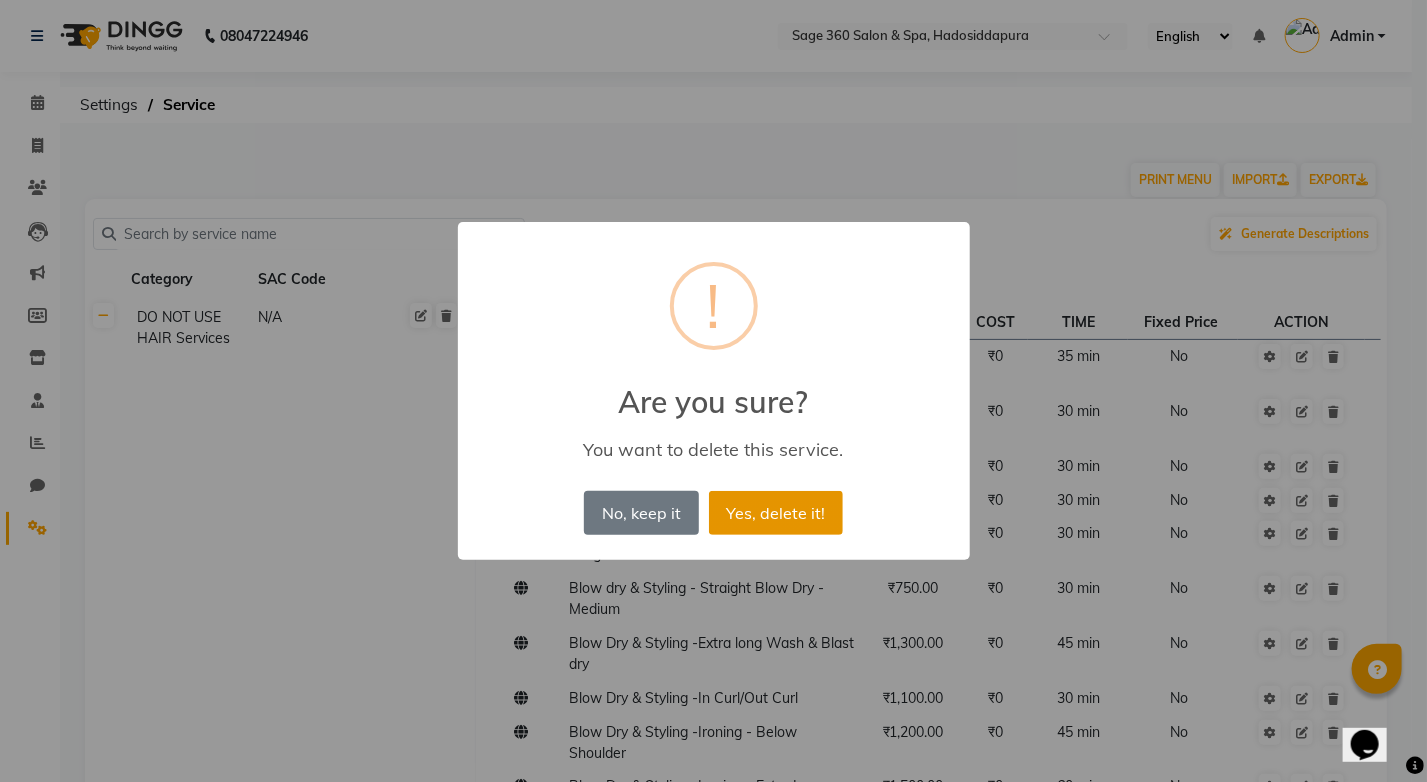 click on "Yes, delete it!" at bounding box center (776, 513) 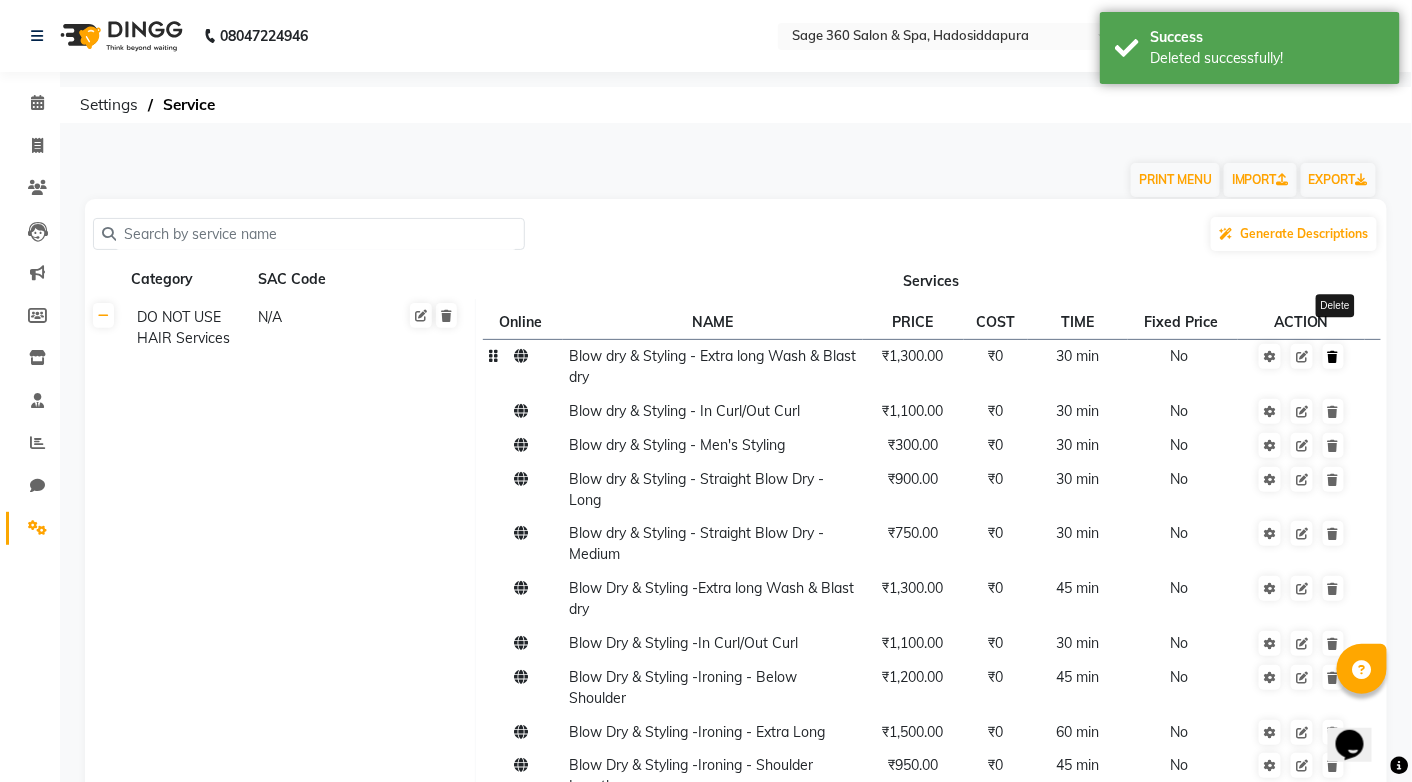 click 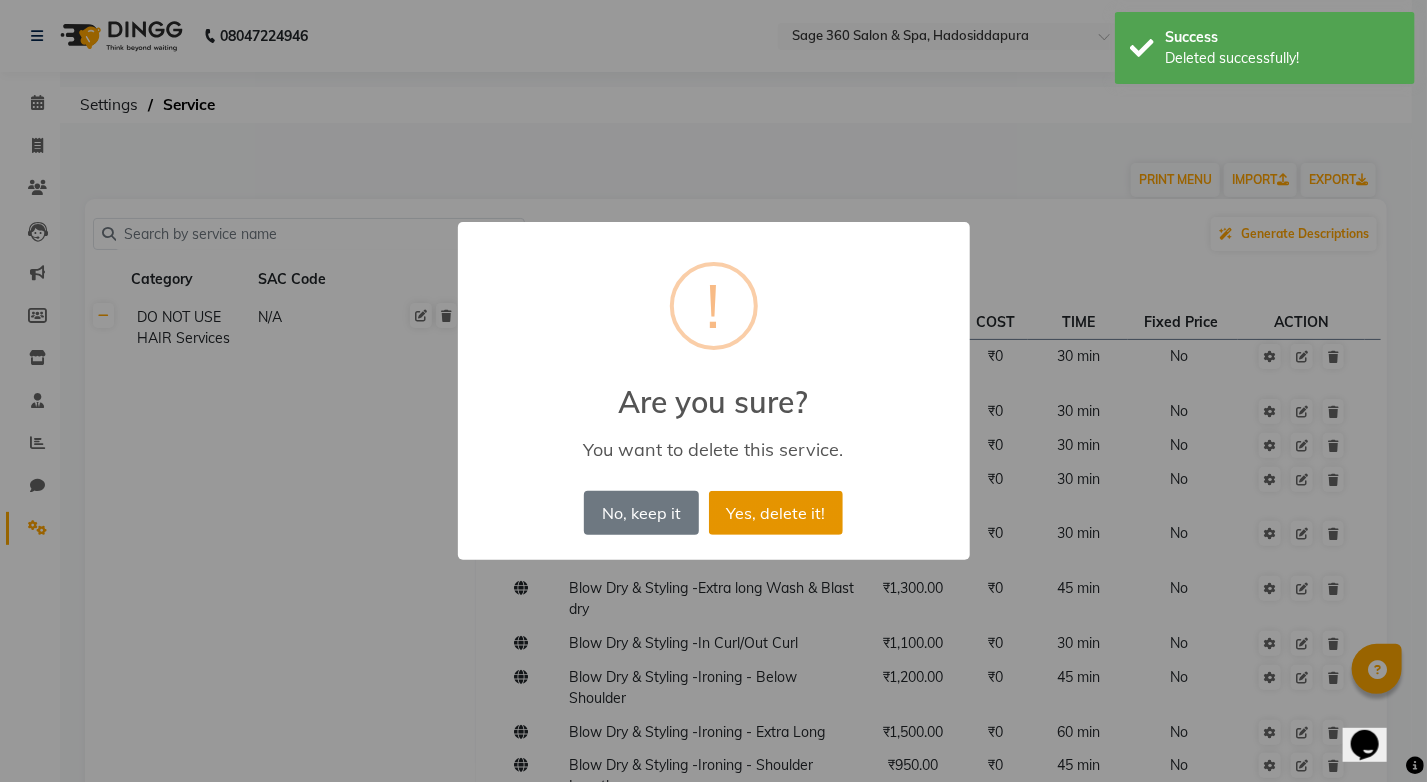click on "Yes, delete it!" at bounding box center [776, 513] 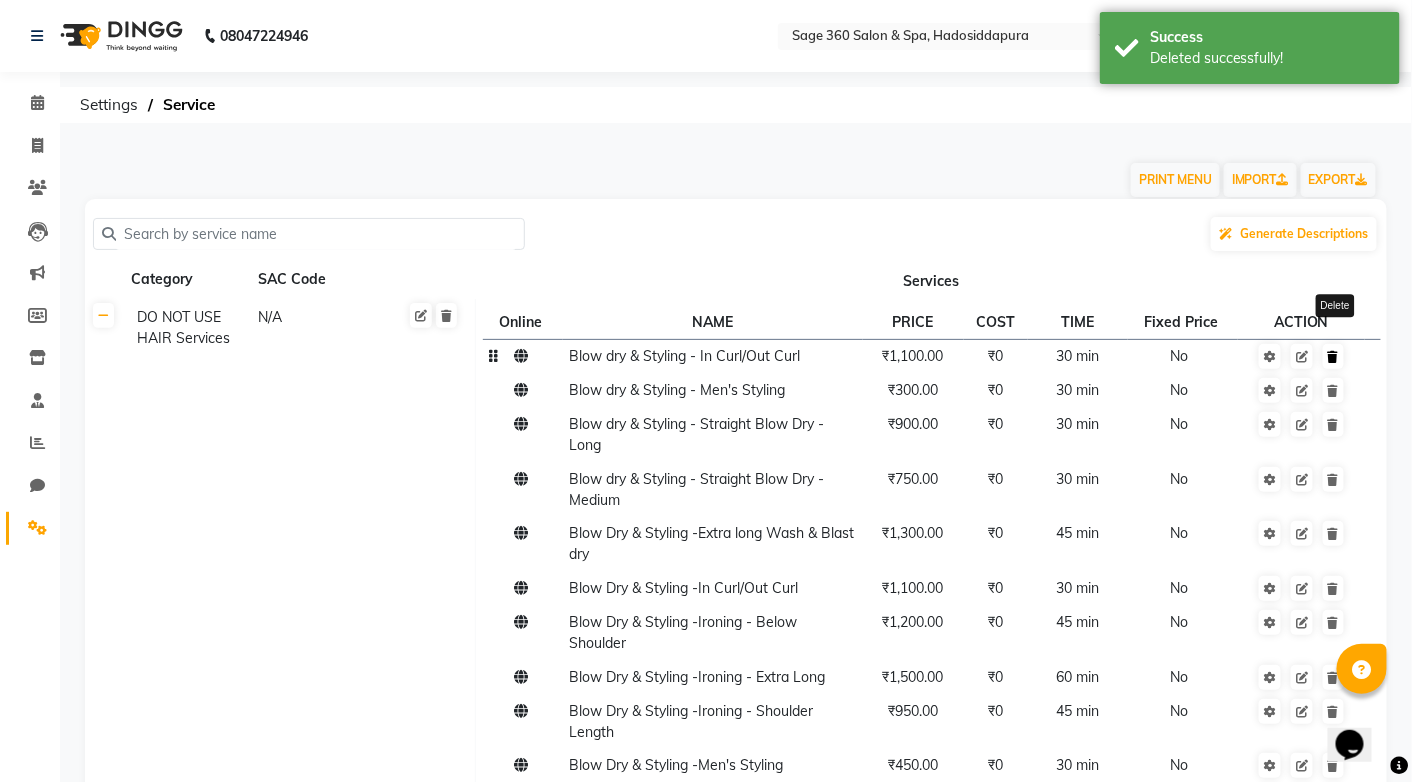 click 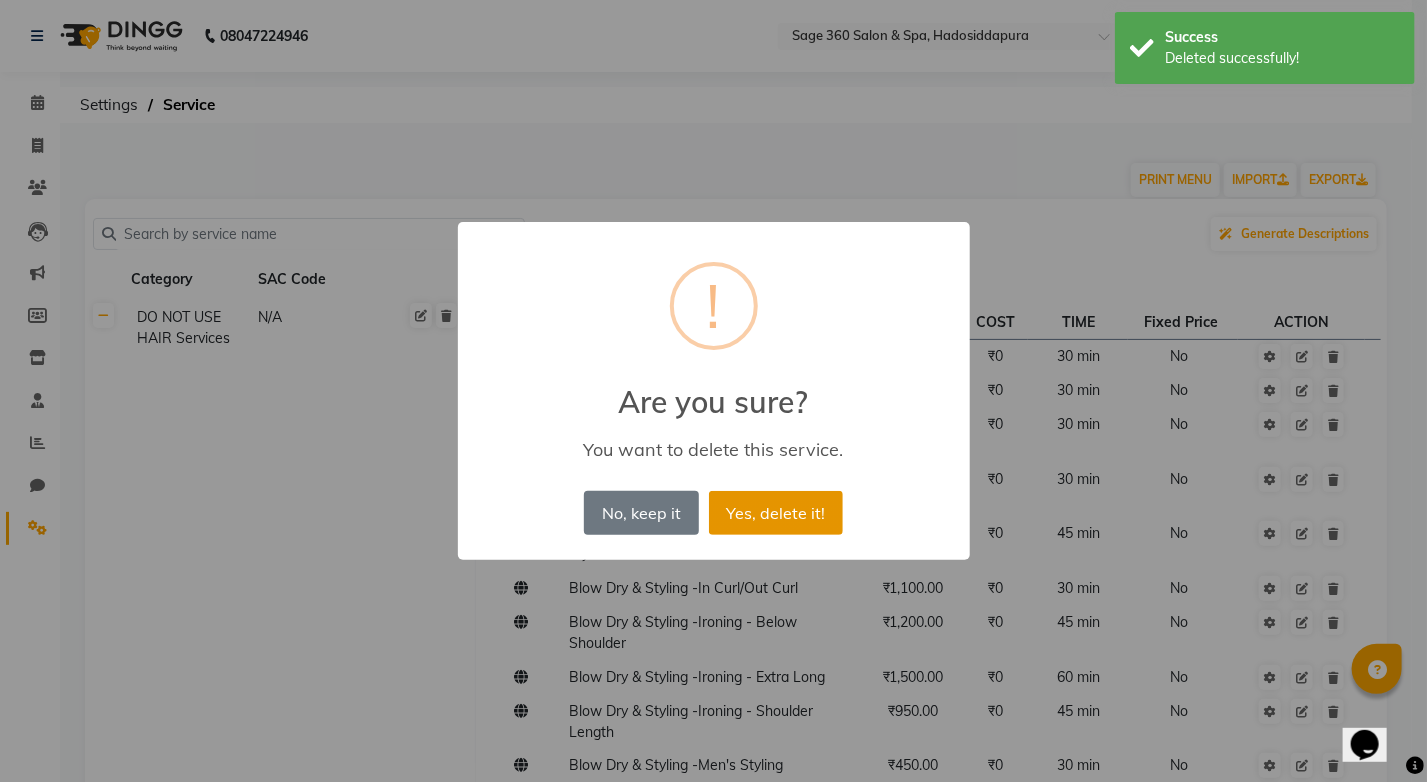 click on "Yes, delete it!" at bounding box center [776, 513] 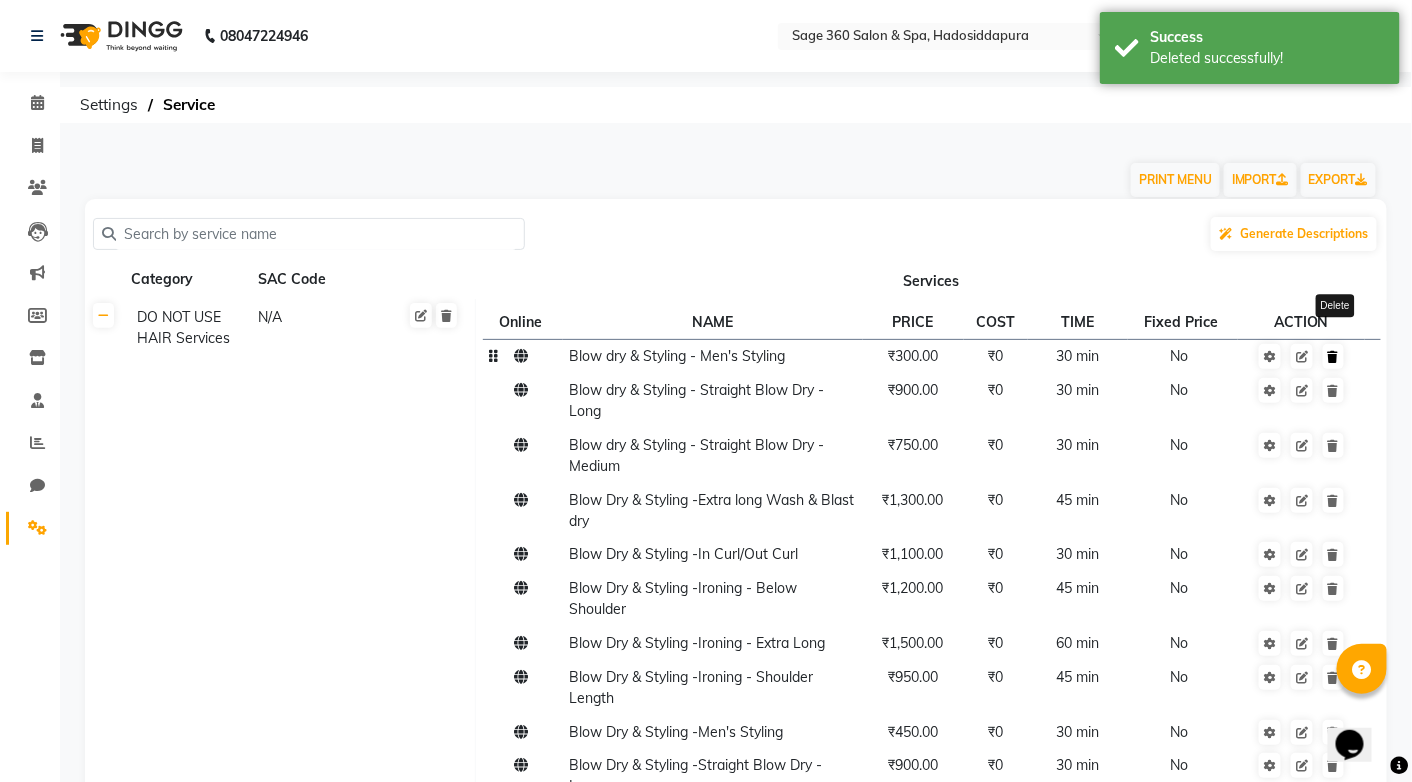 click 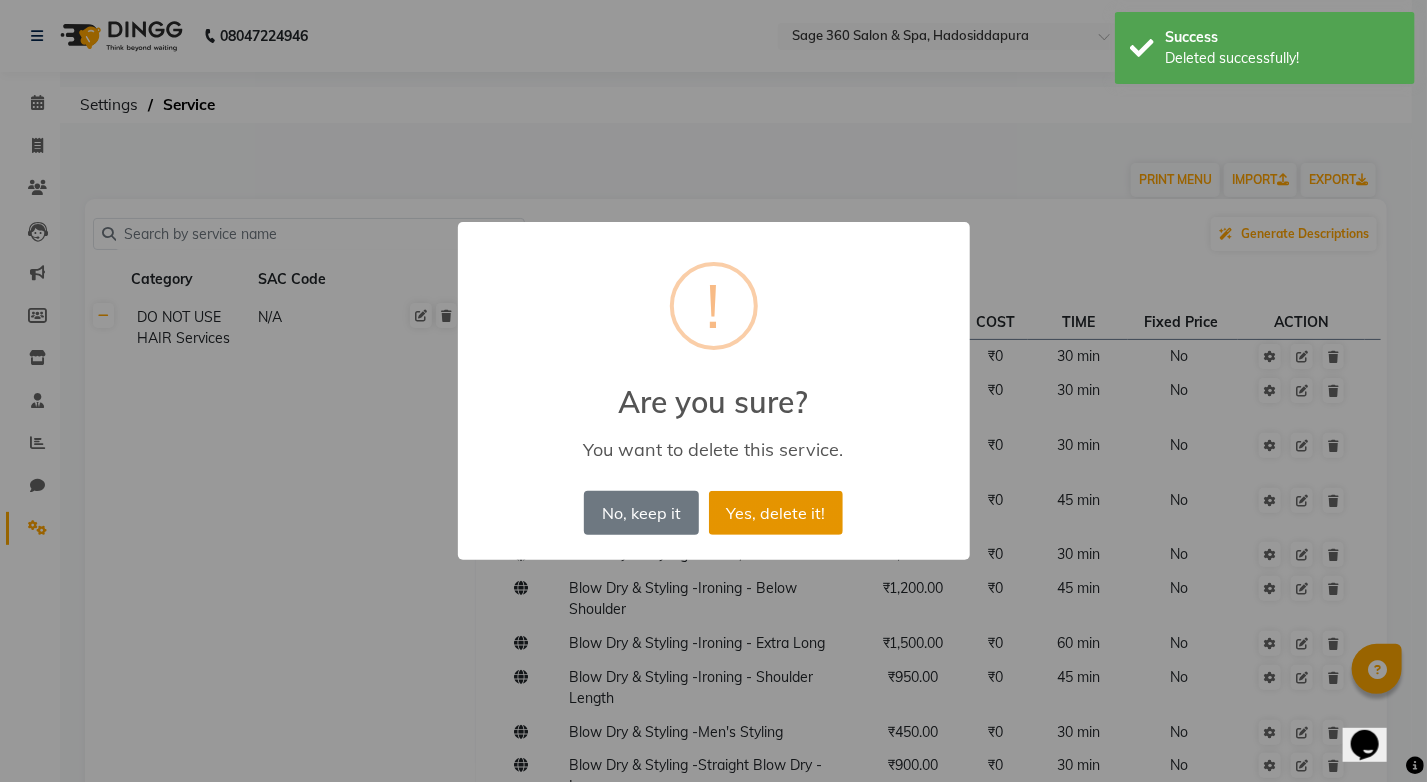 click on "Yes, delete it!" at bounding box center (776, 513) 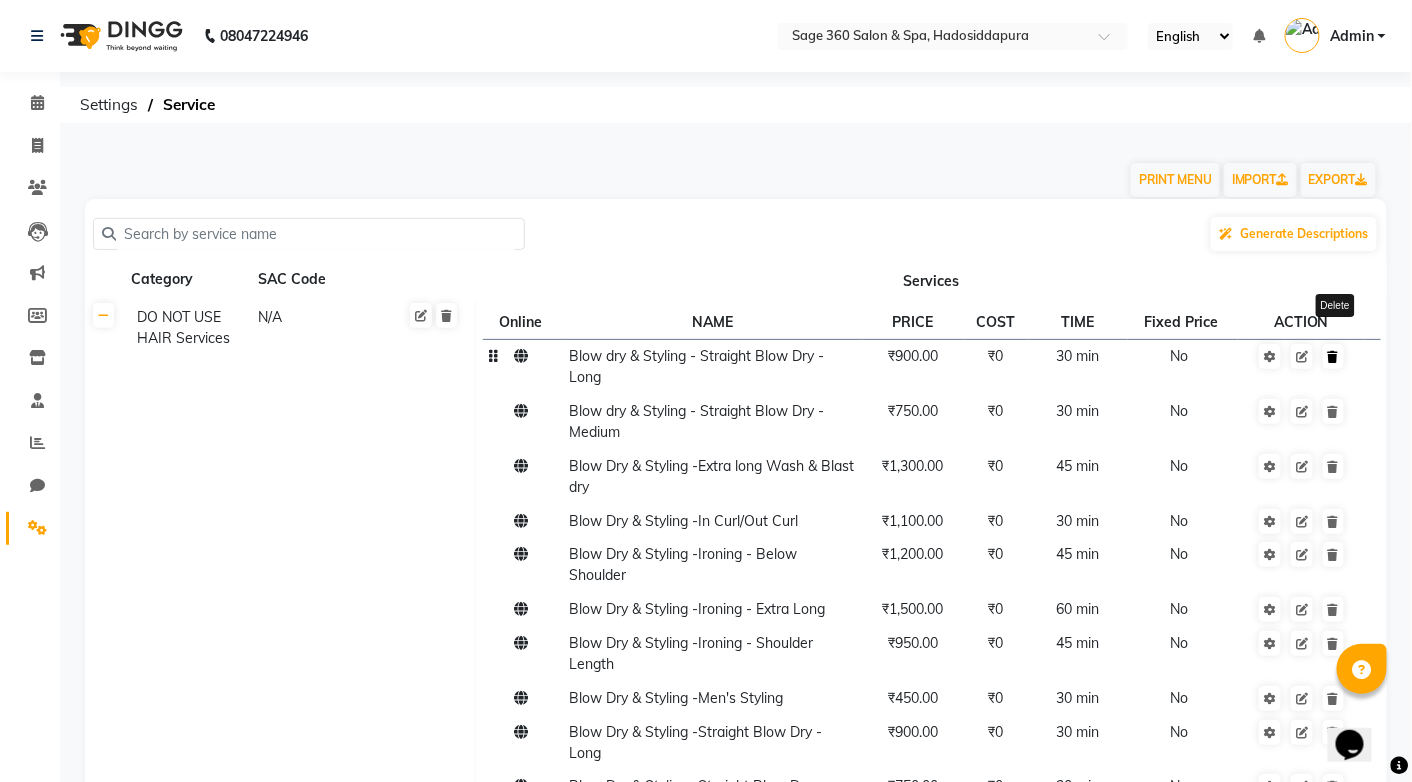 click 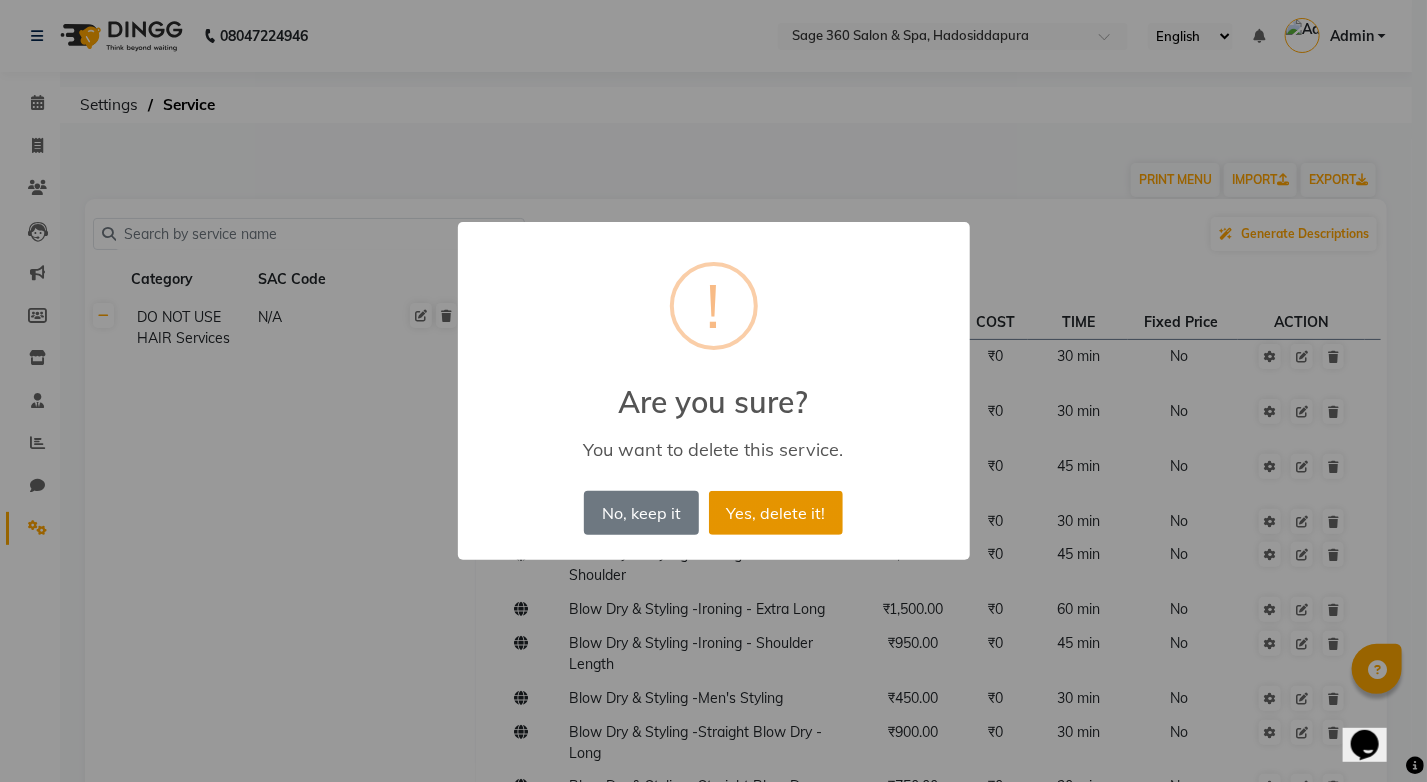 click on "Yes, delete it!" at bounding box center (776, 513) 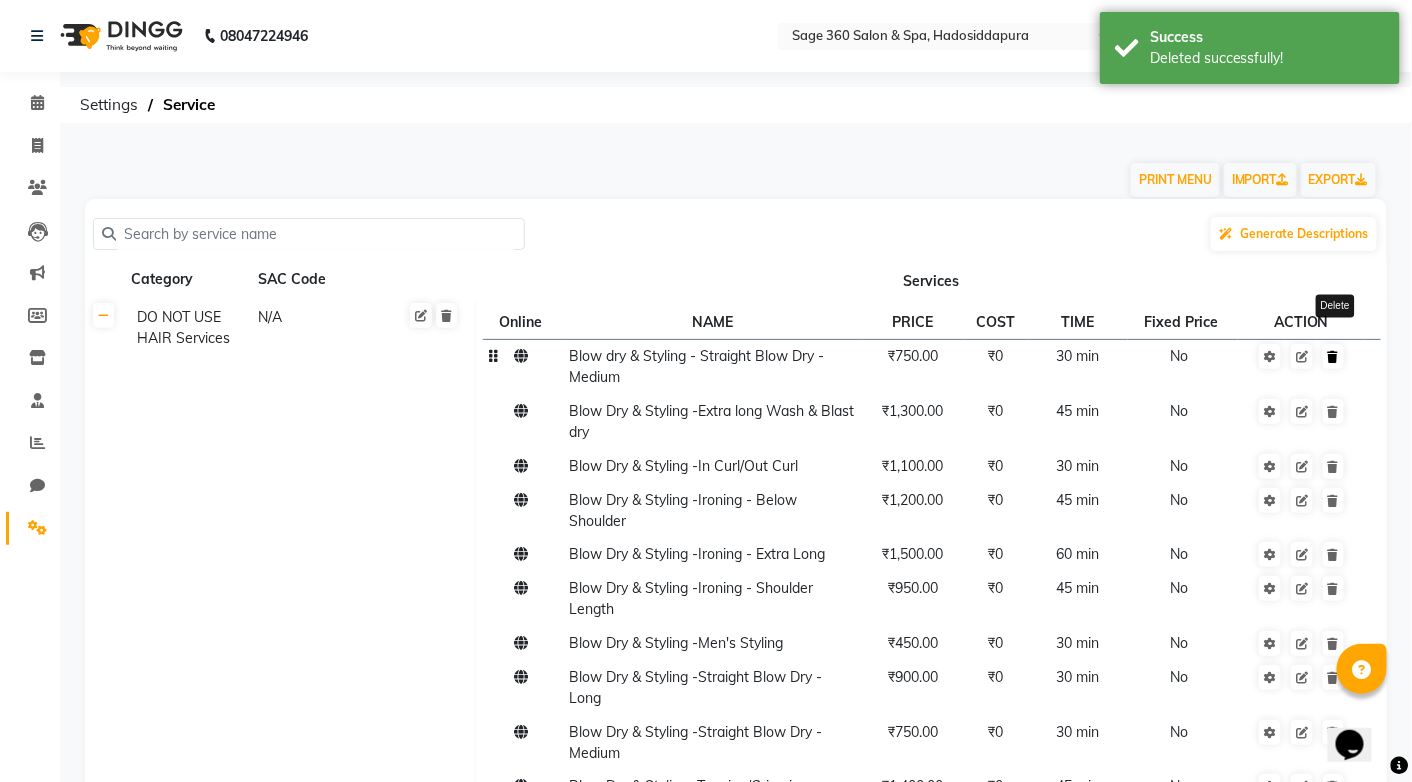 click 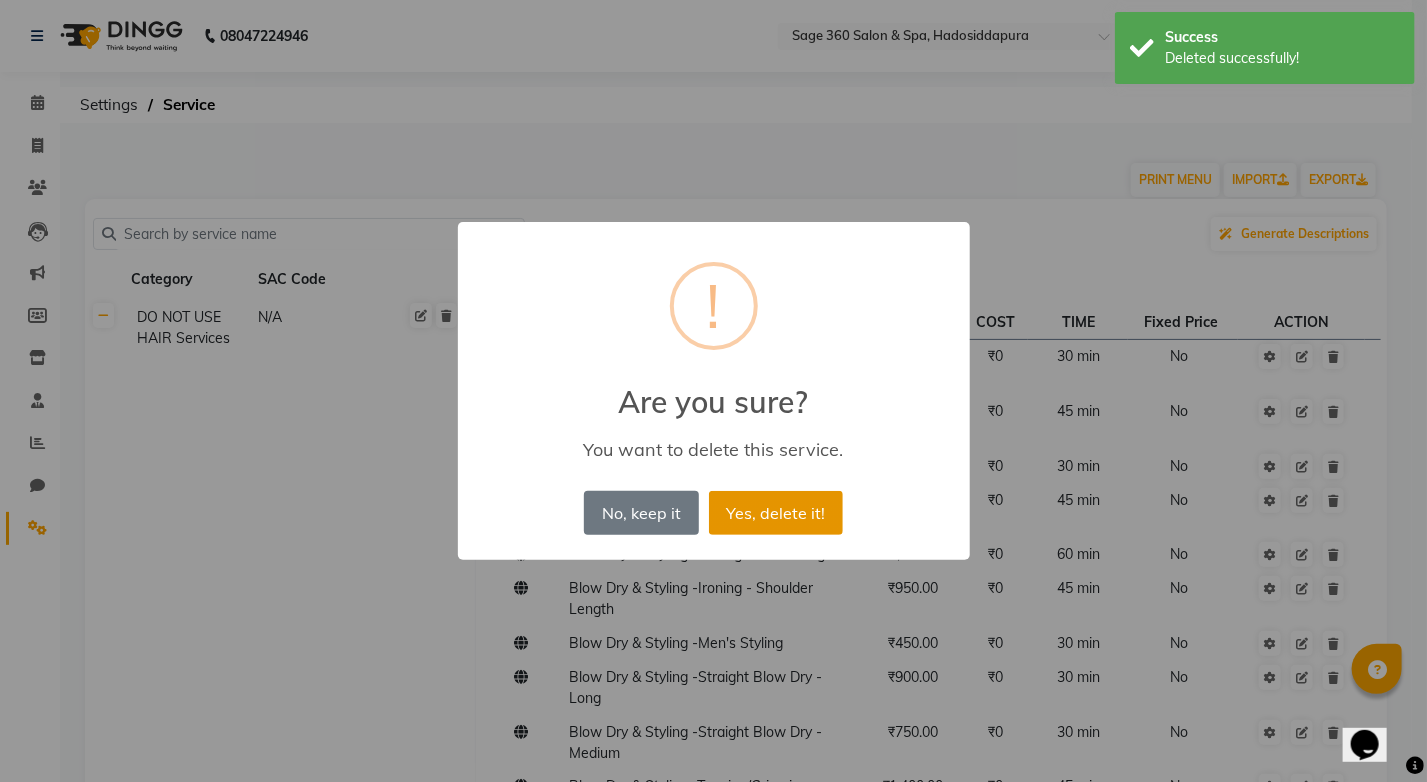 click on "Yes, delete it!" at bounding box center (776, 513) 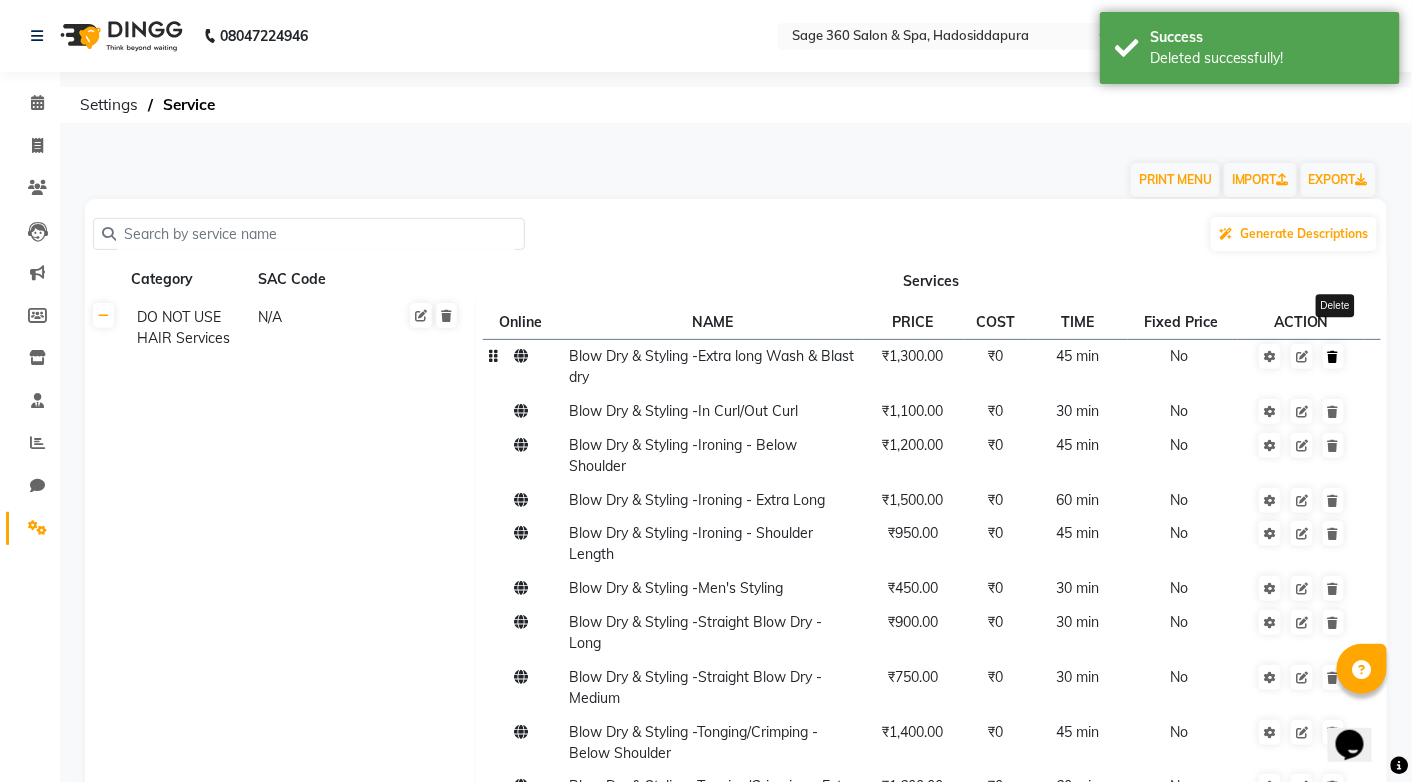 click 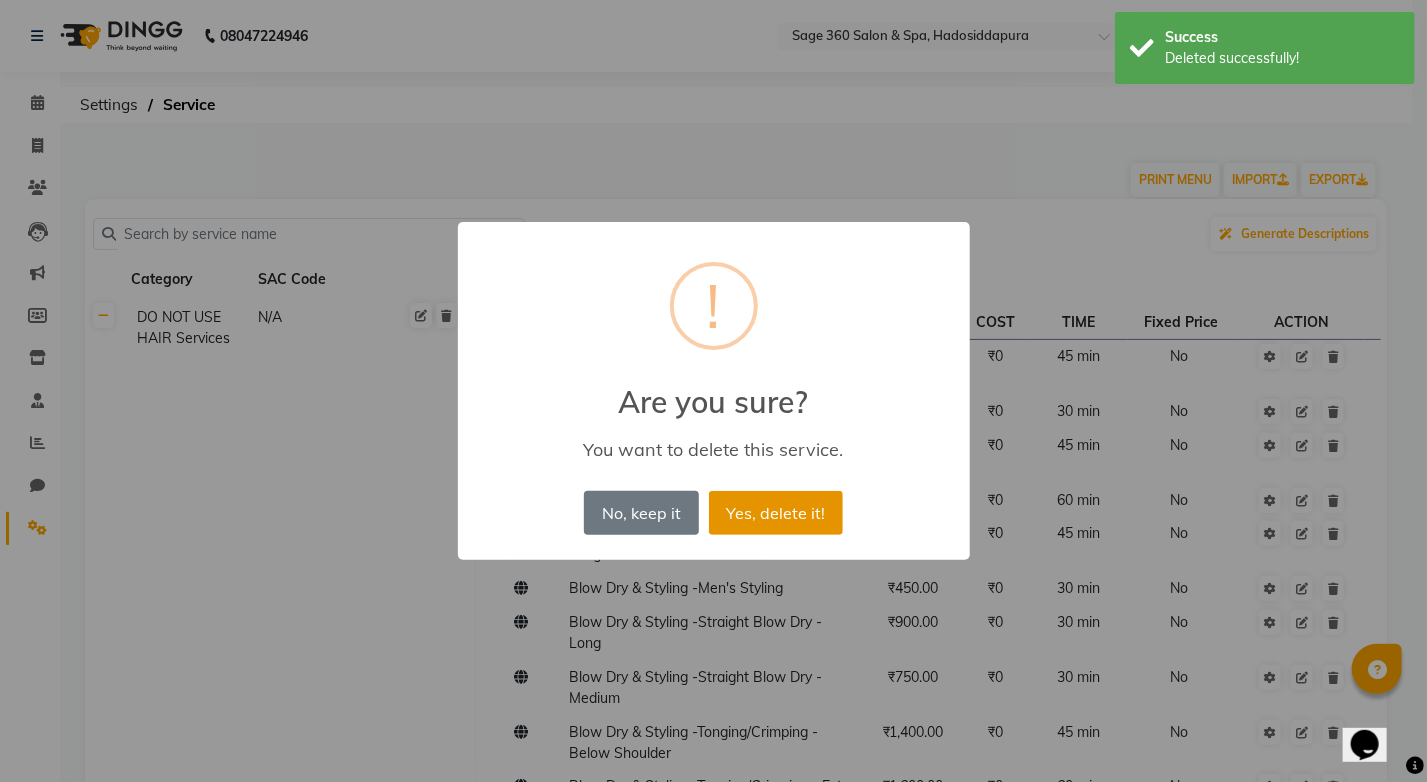 click on "Yes, delete it!" at bounding box center [776, 513] 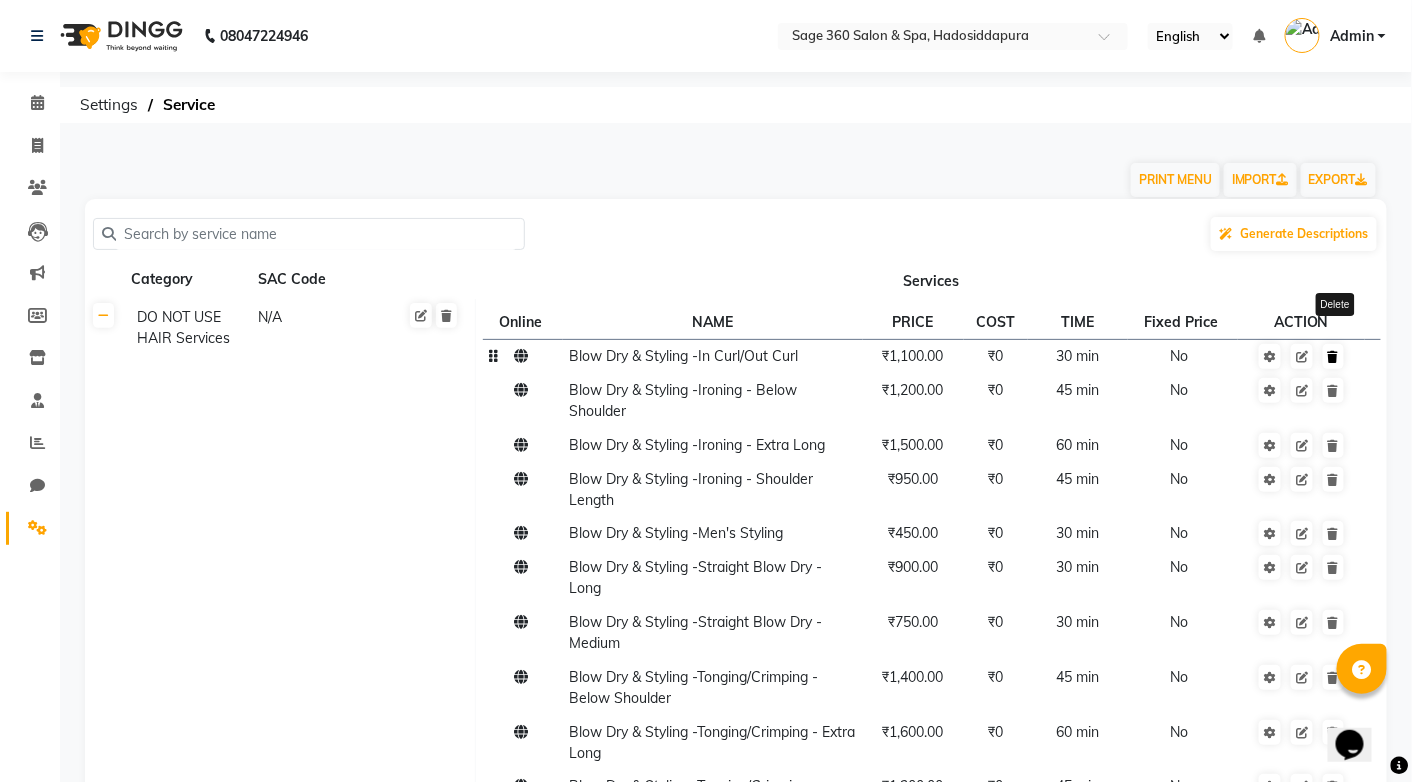 click 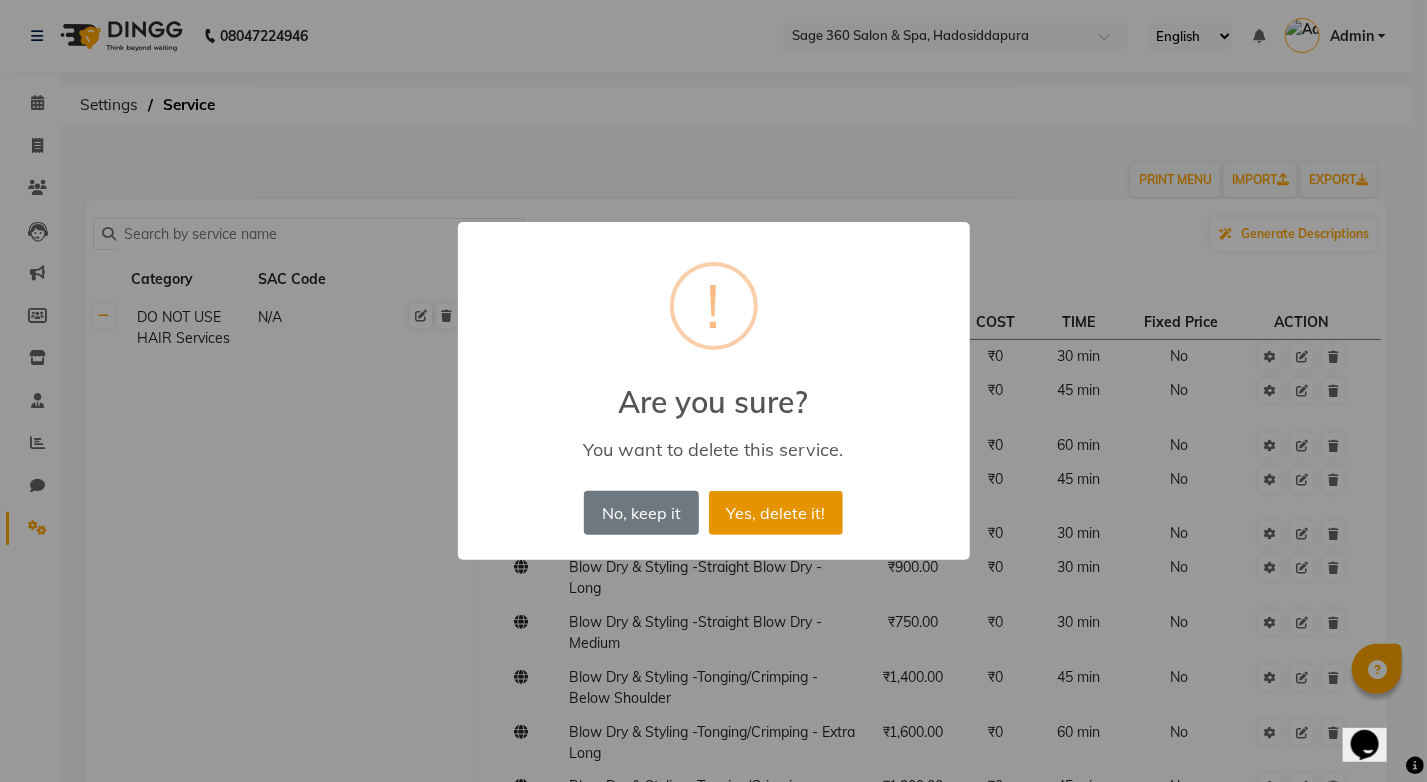 click on "Yes, delete it!" at bounding box center (776, 513) 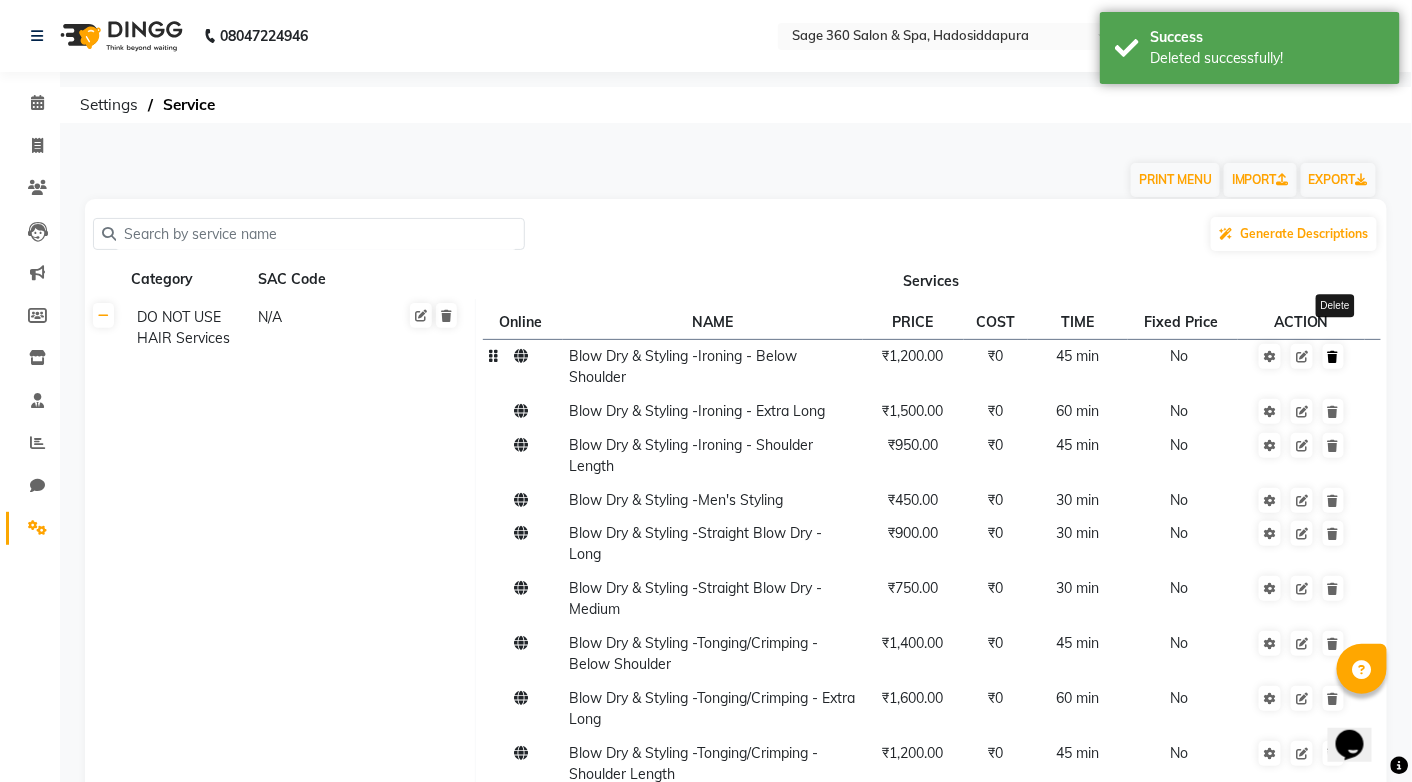 click 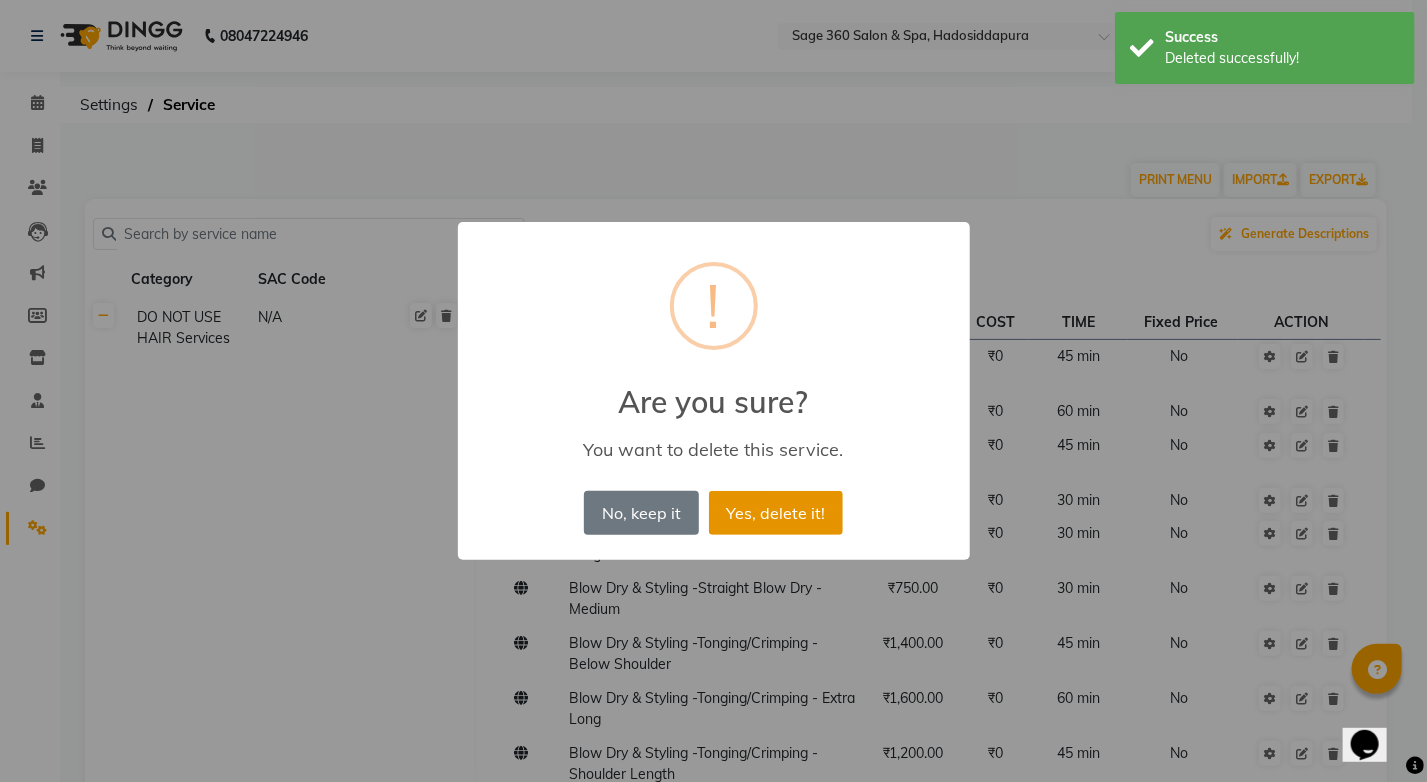 click on "Yes, delete it!" at bounding box center [776, 513] 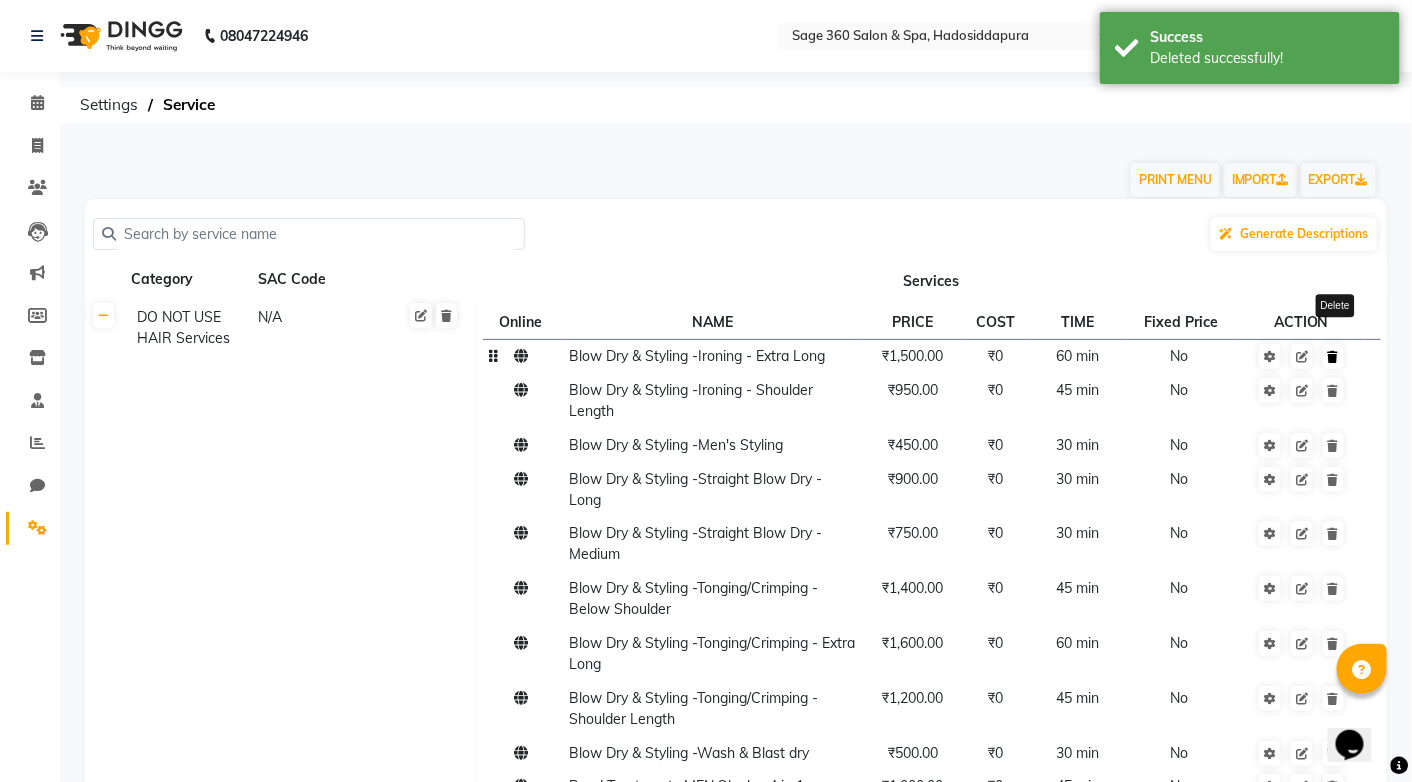 click 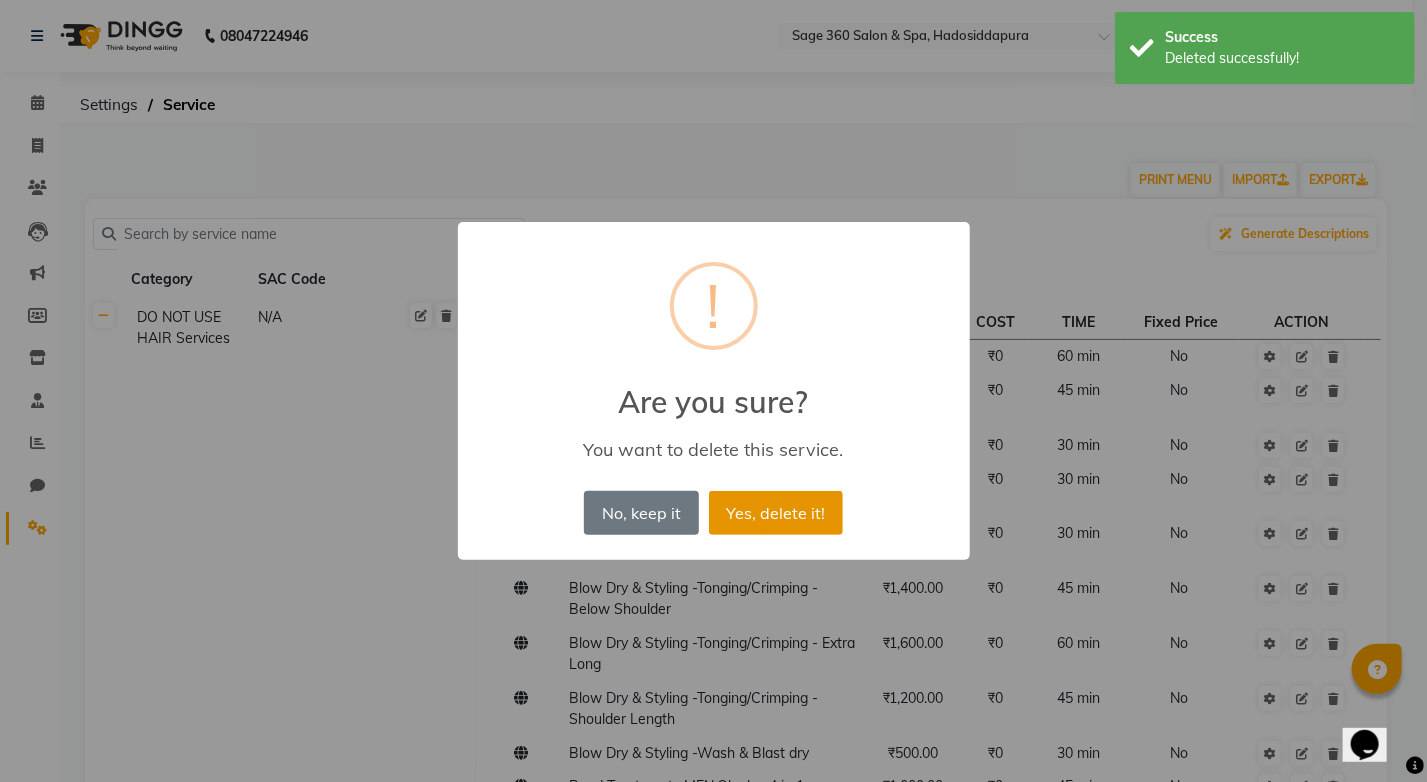 click on "Yes, delete it!" at bounding box center (776, 513) 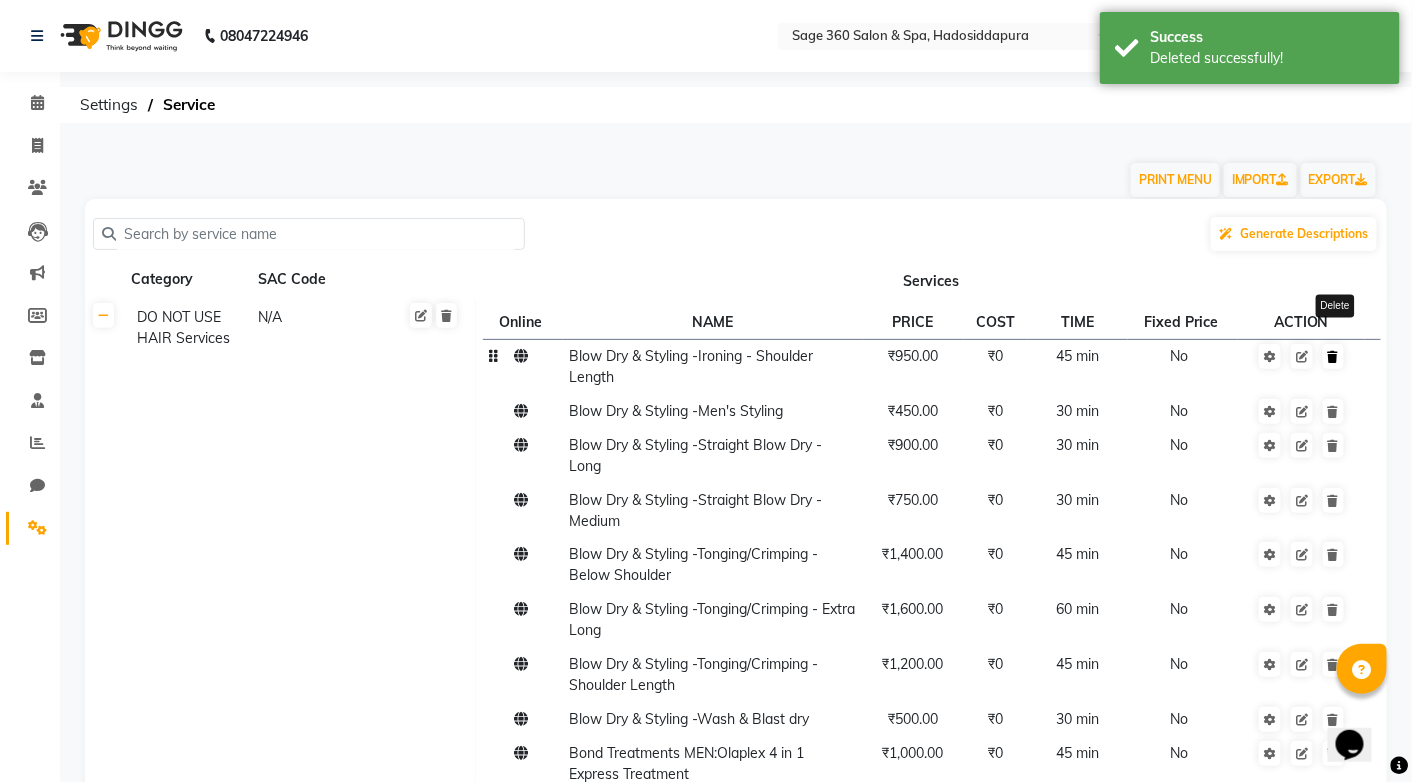 click 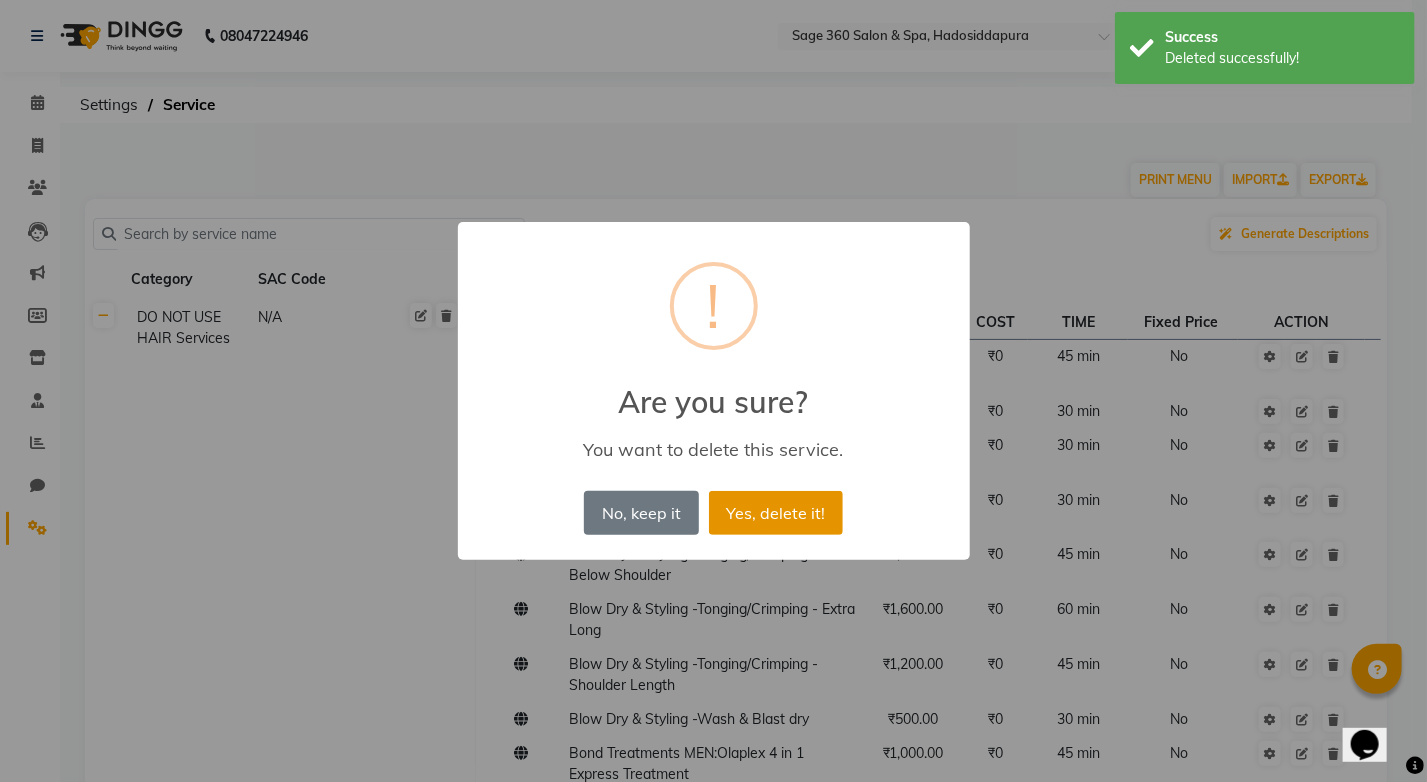 click on "Yes, delete it!" at bounding box center [776, 513] 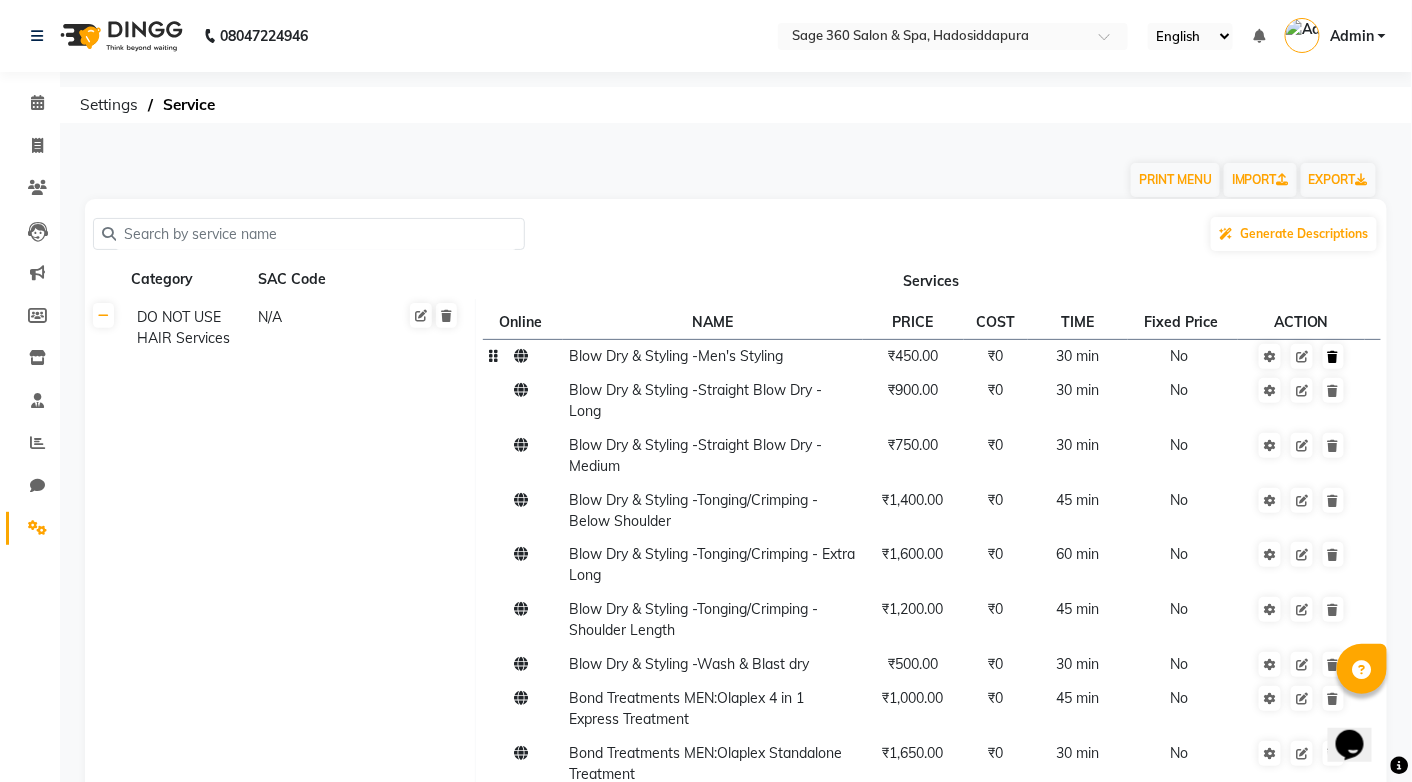 click 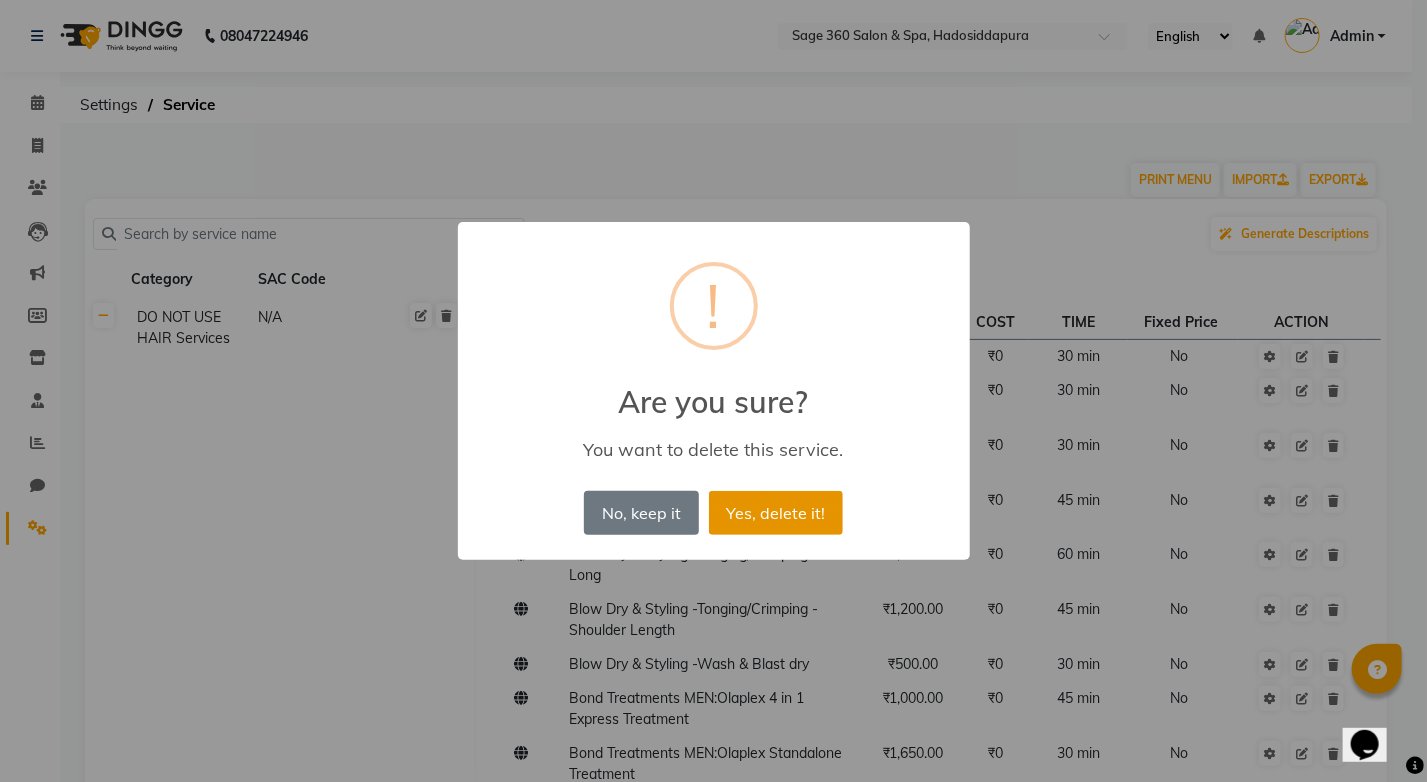 click on "Yes, delete it!" at bounding box center (776, 513) 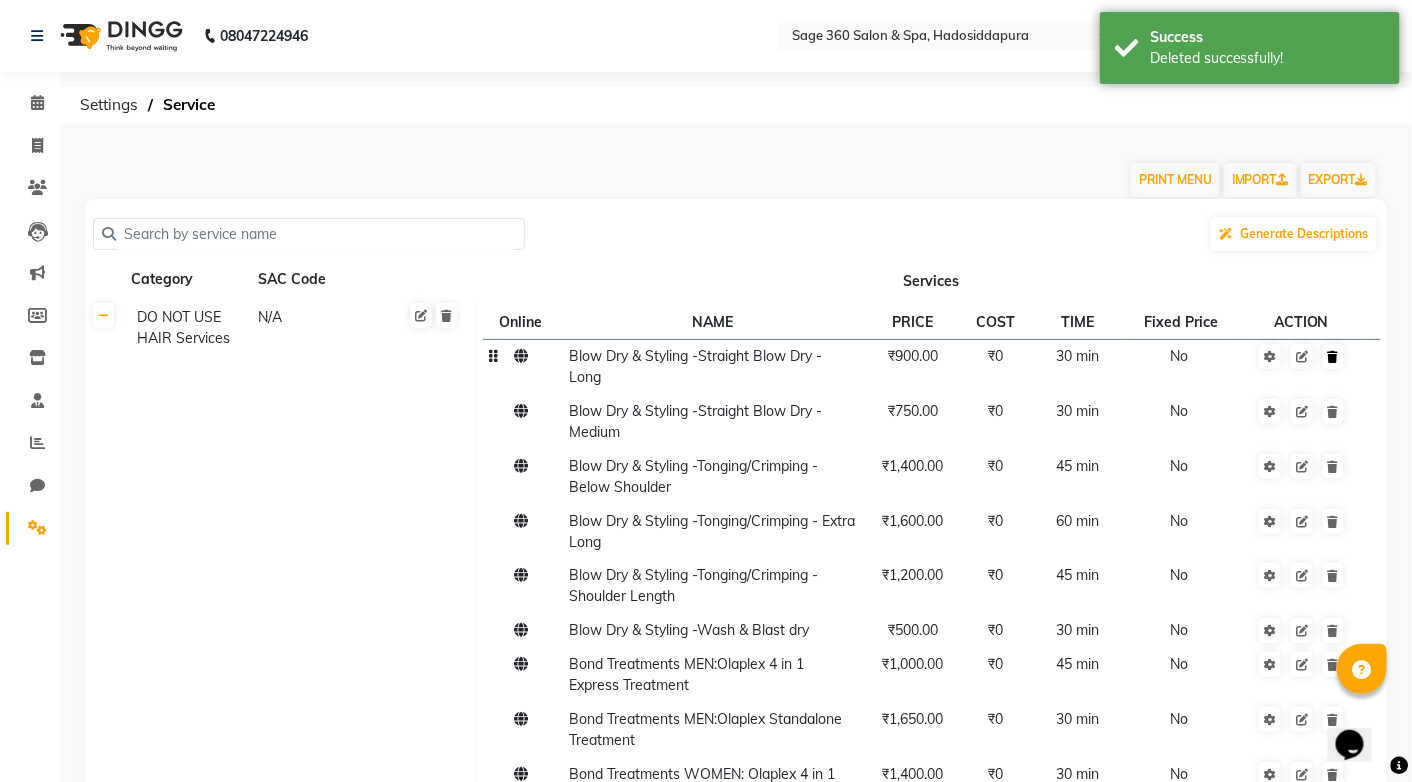 click 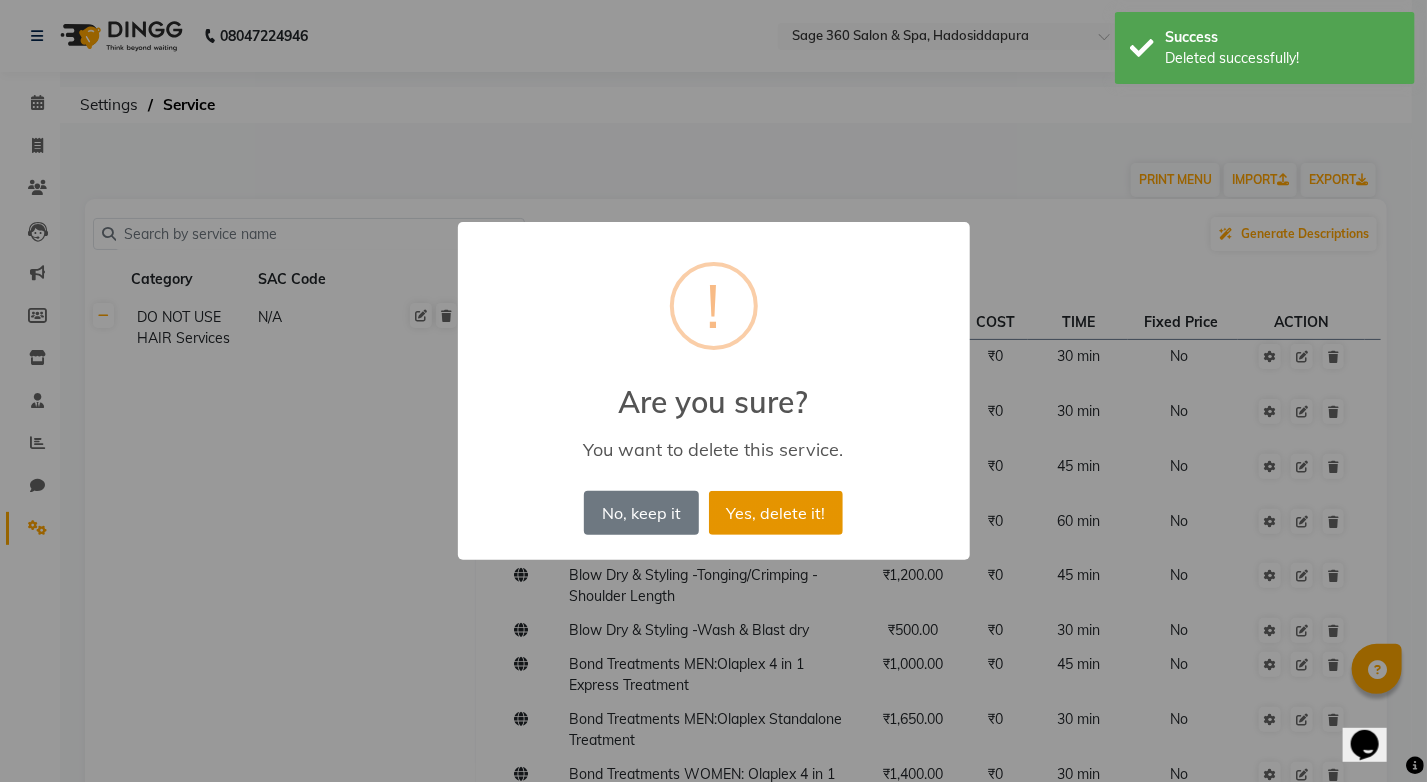click on "Yes, delete it!" at bounding box center (776, 513) 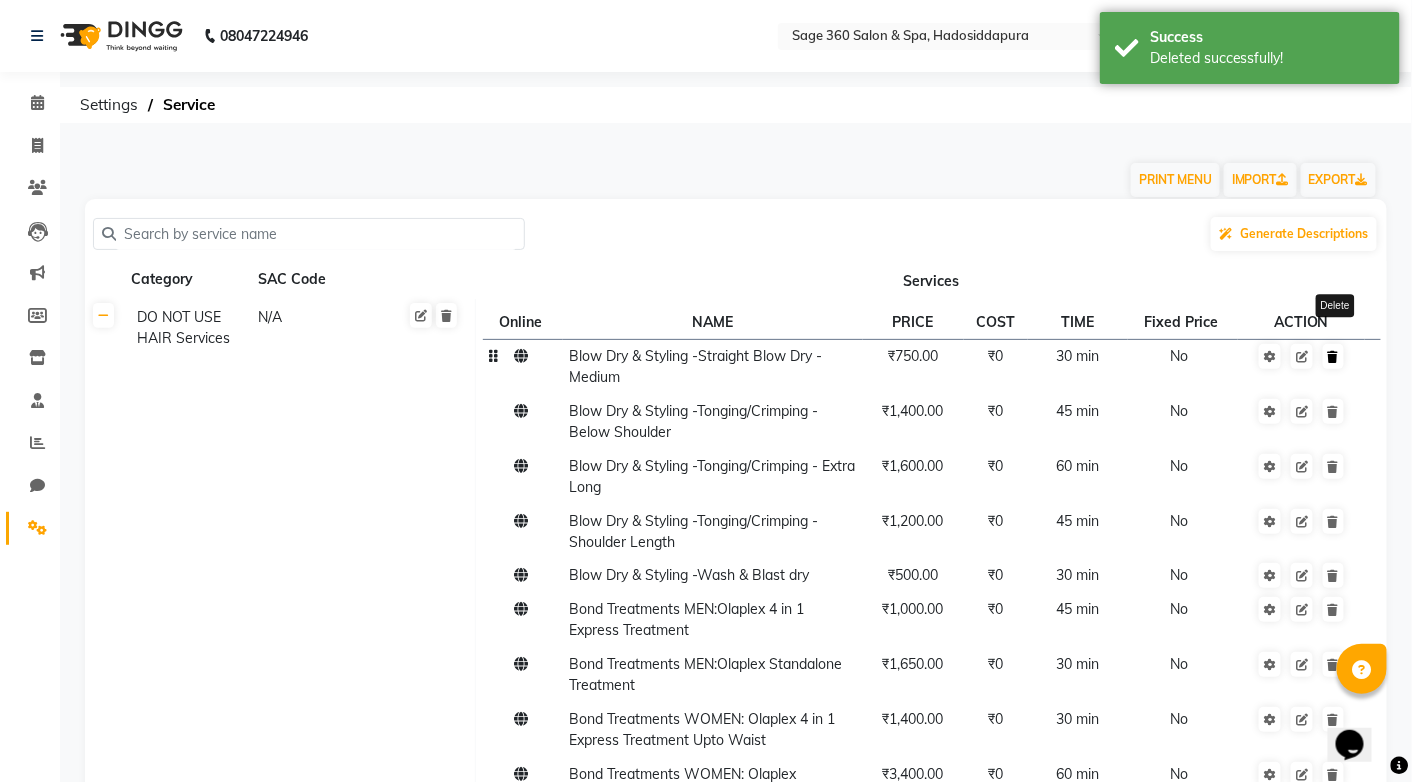 click 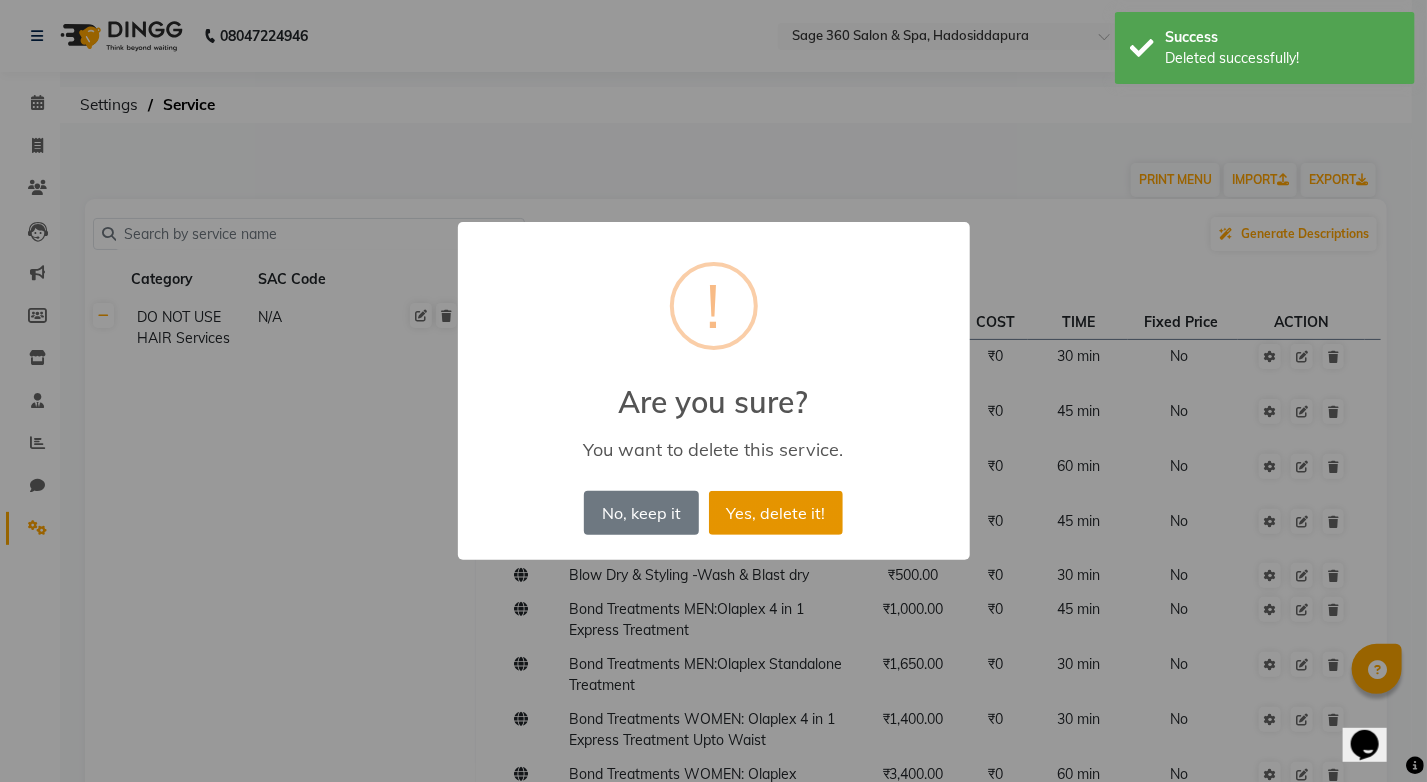 click on "Yes, delete it!" at bounding box center [776, 513] 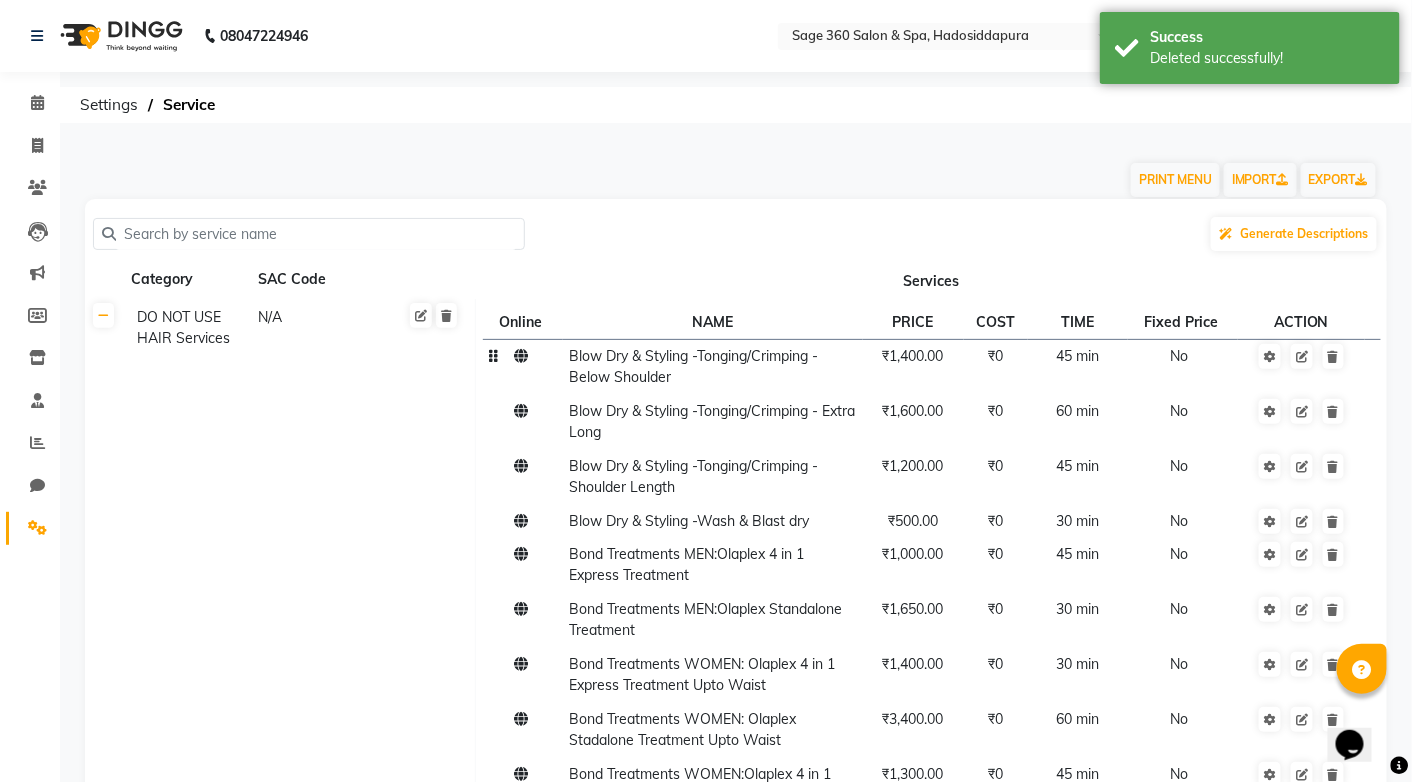 click 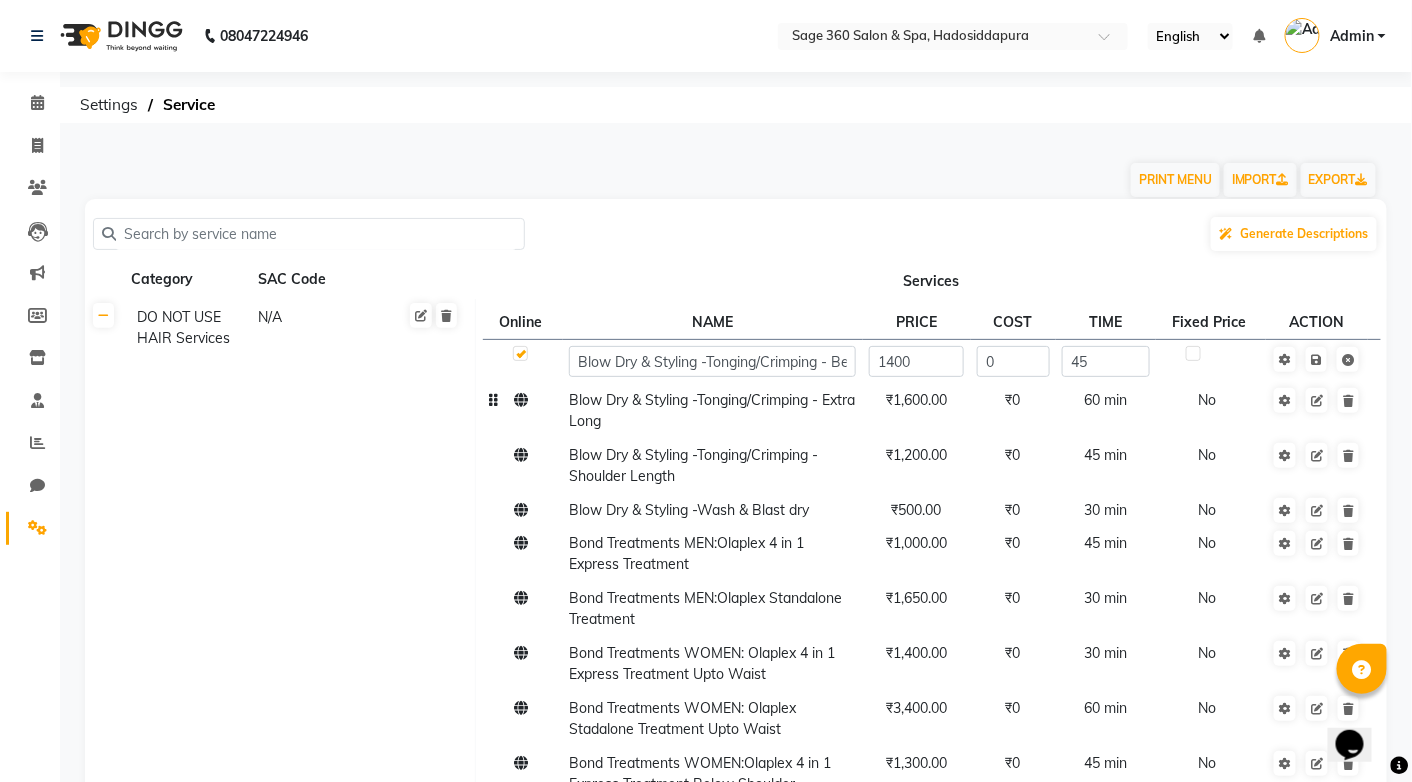 click 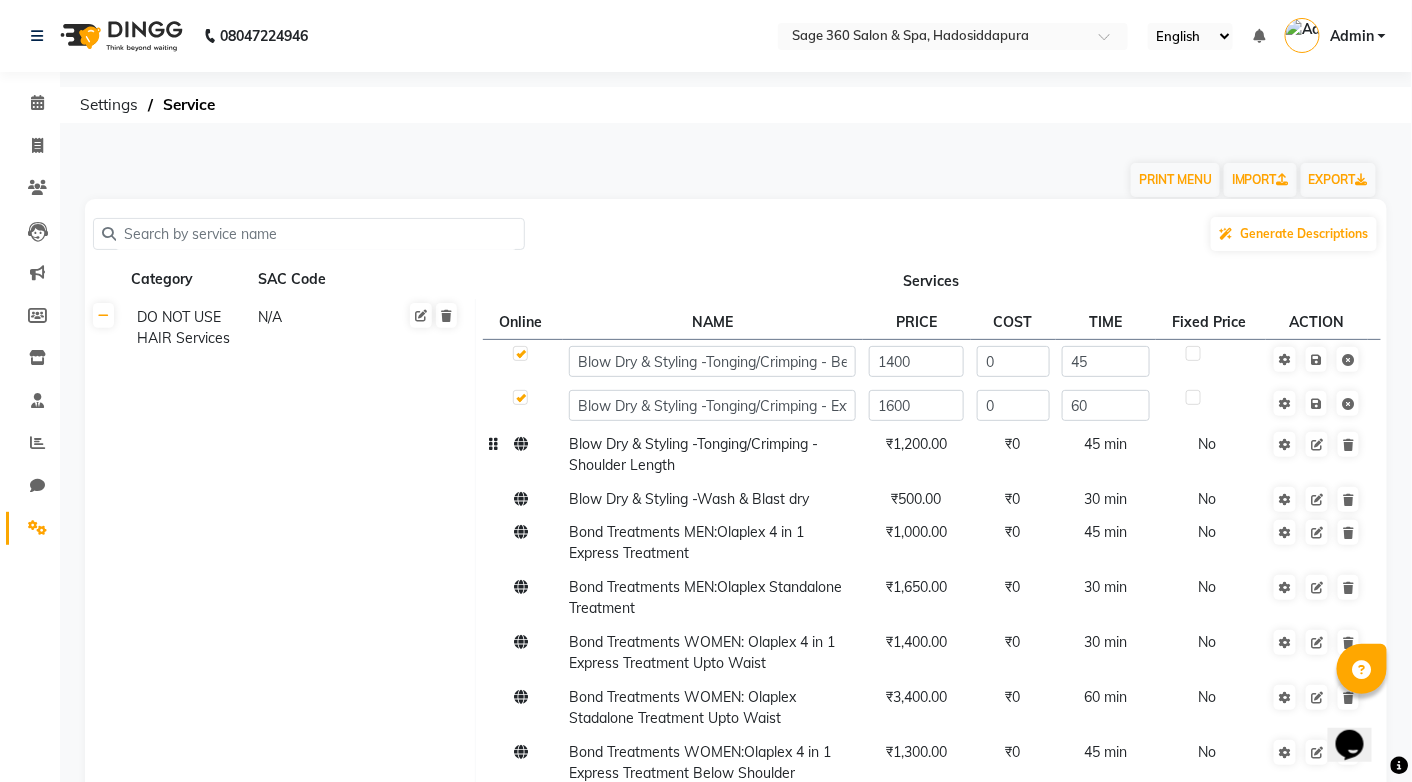 click 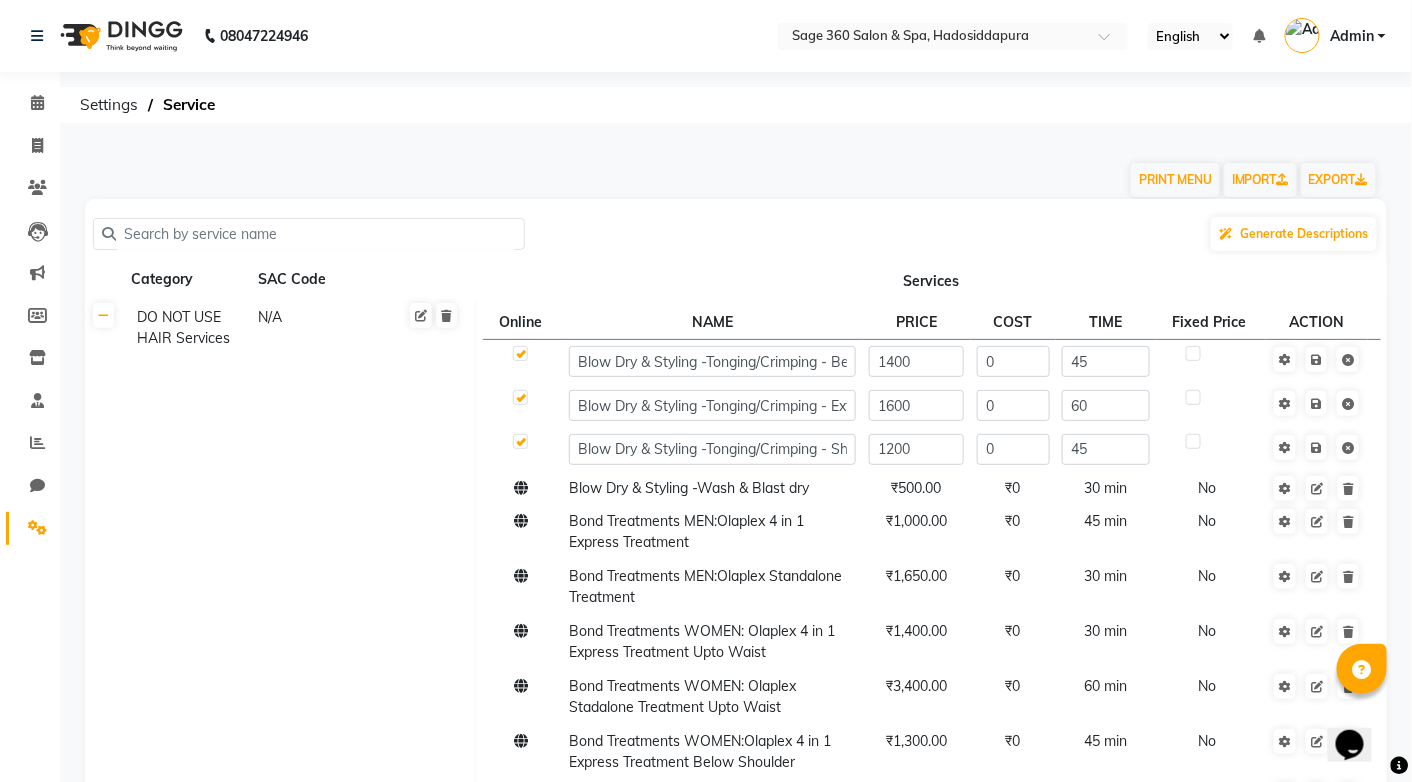 click 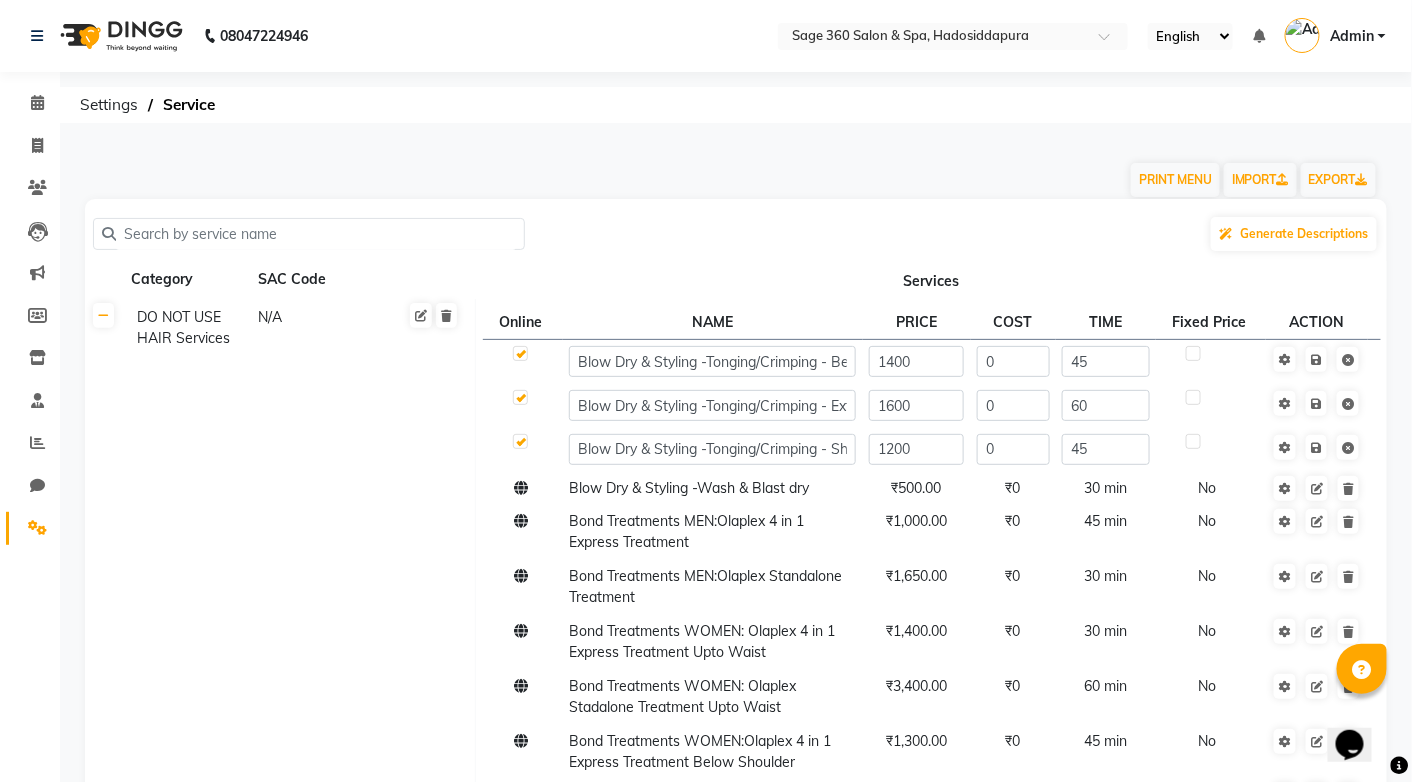 click at bounding box center (519, 354) 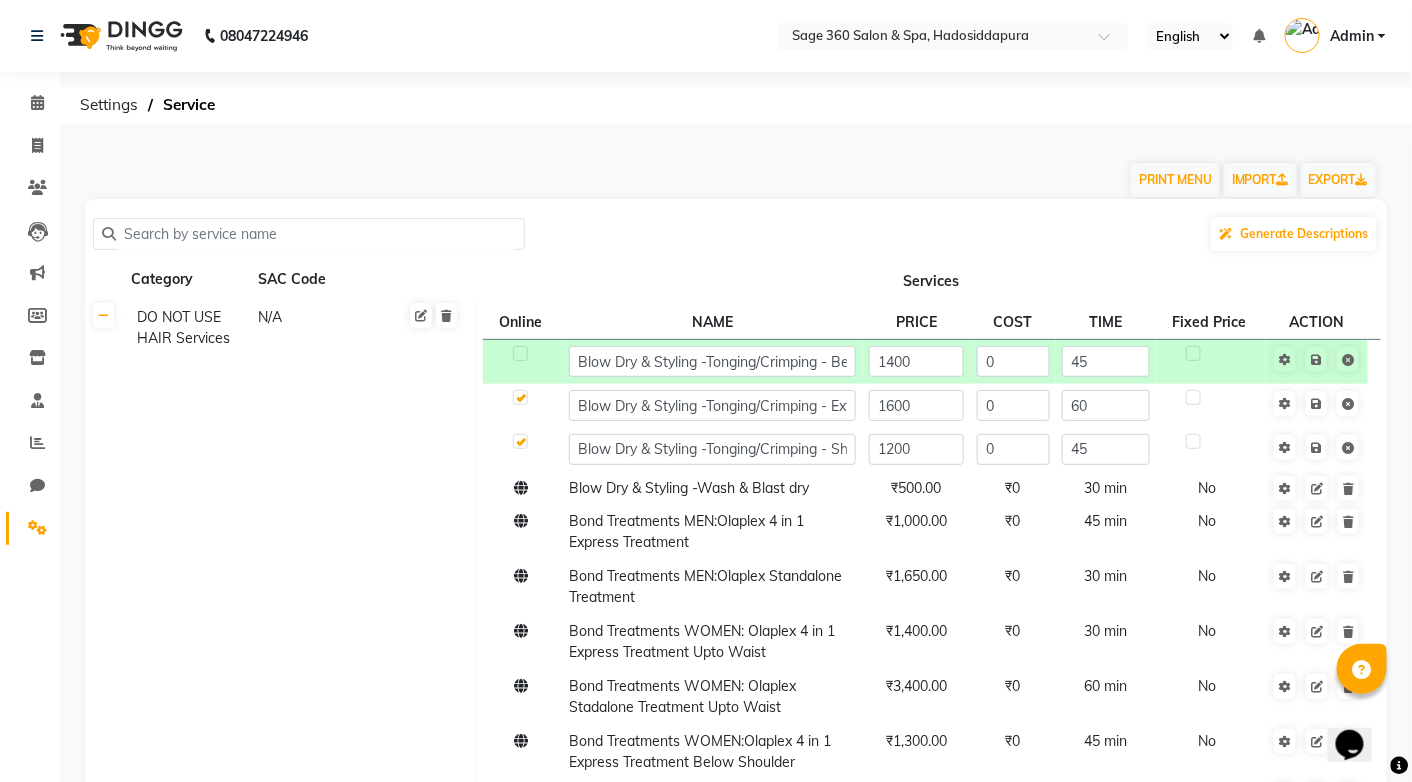 click 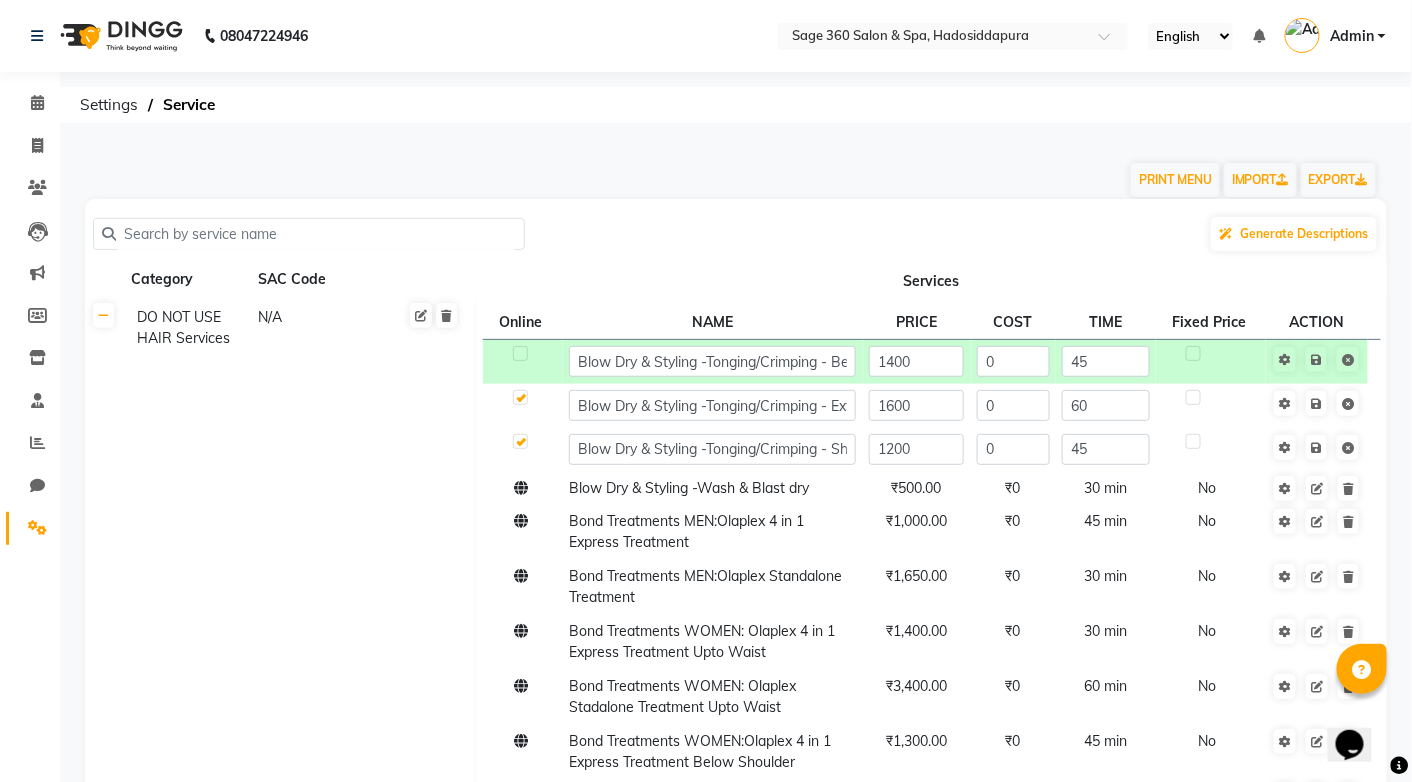 click at bounding box center (519, 354) 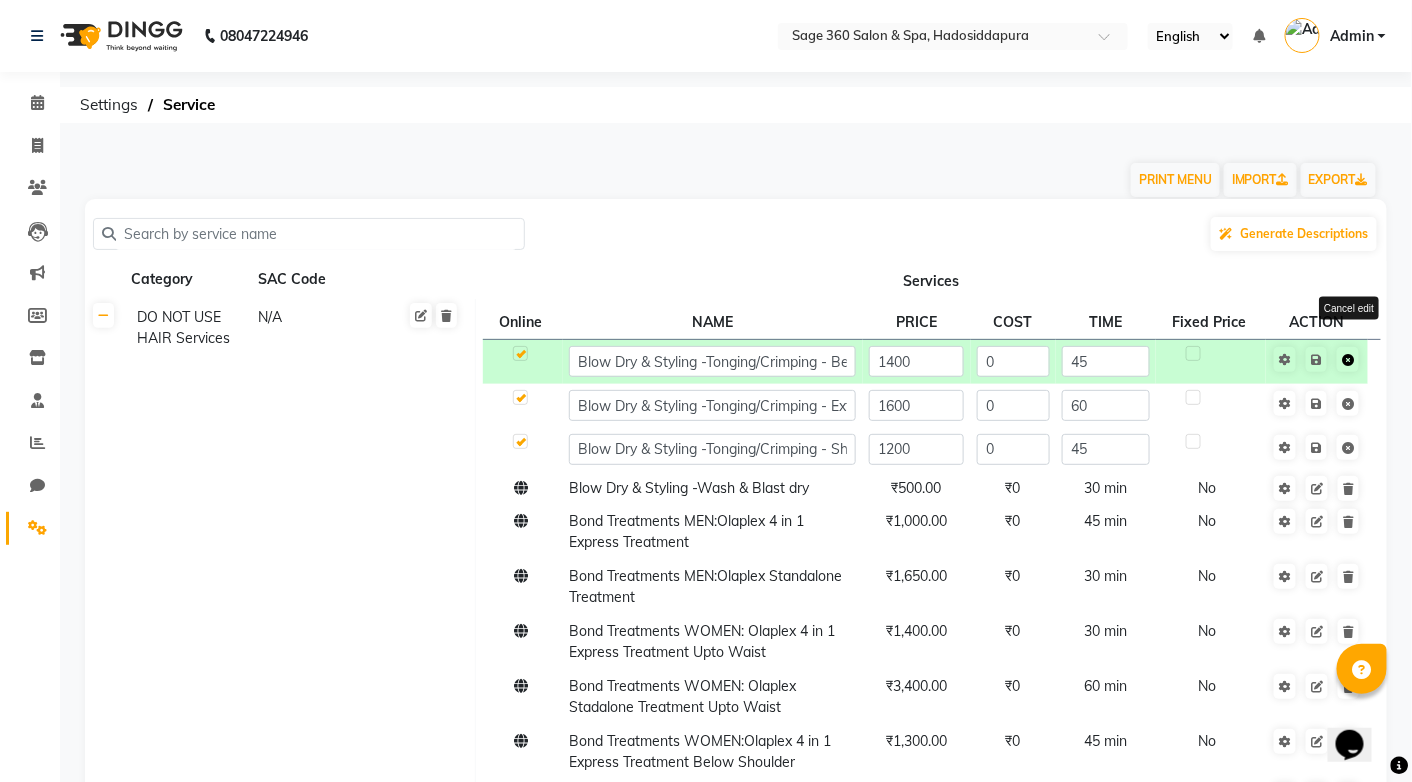 click 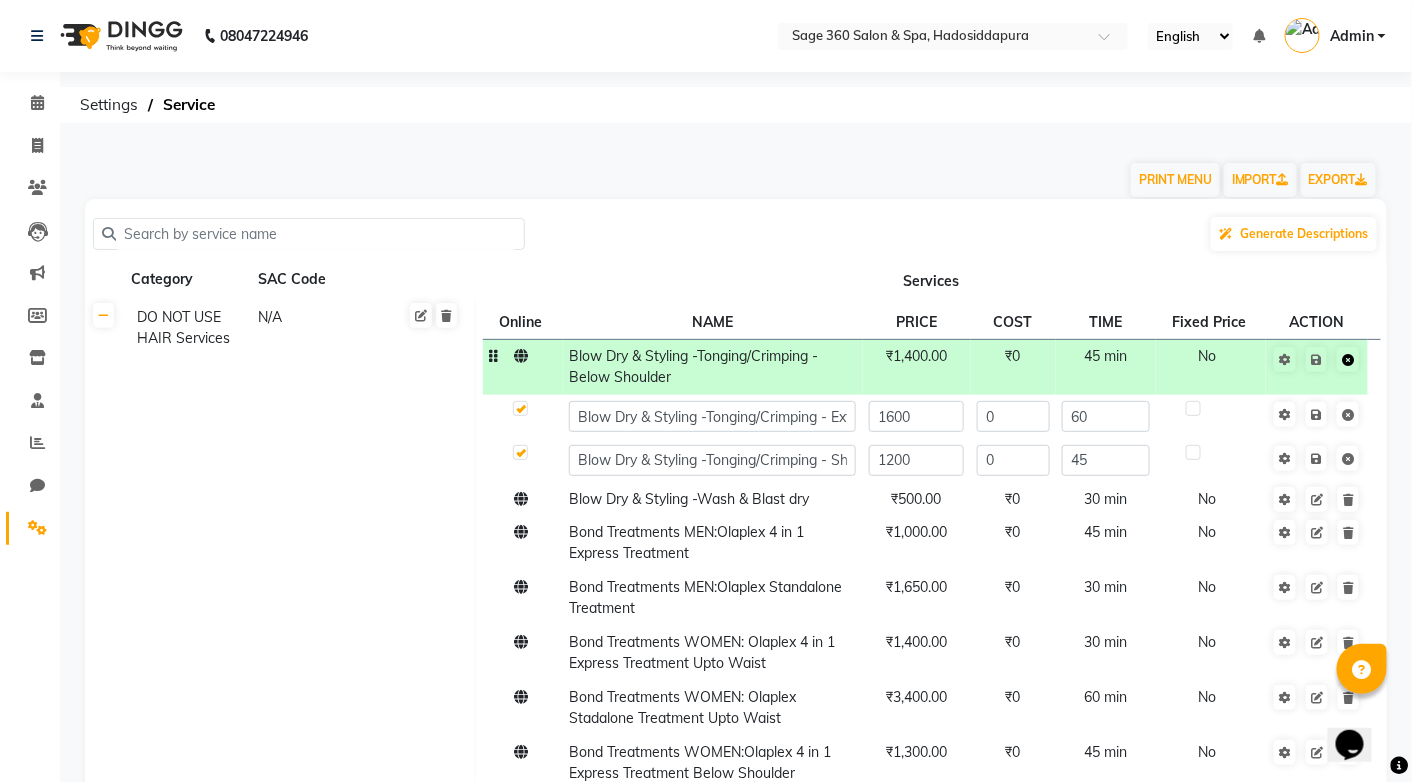 click 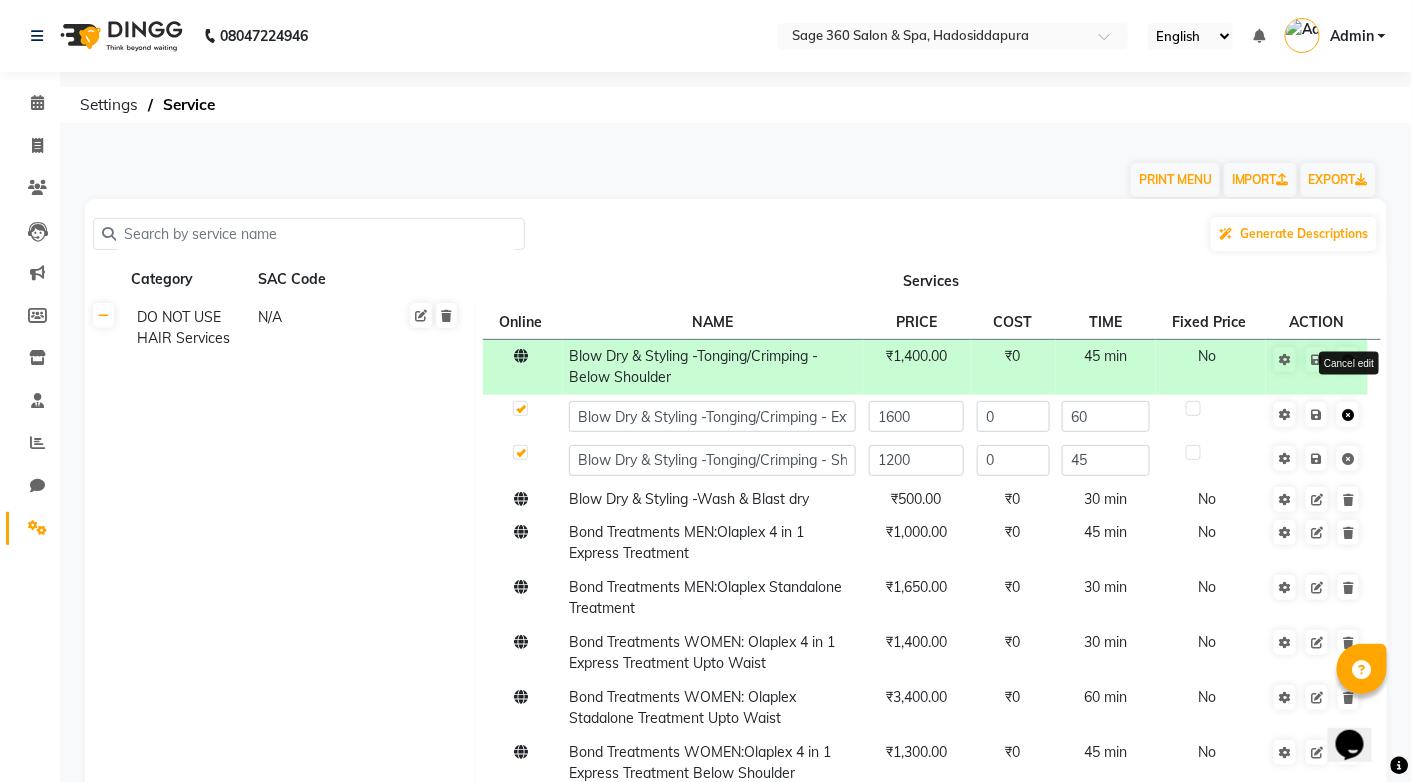 click 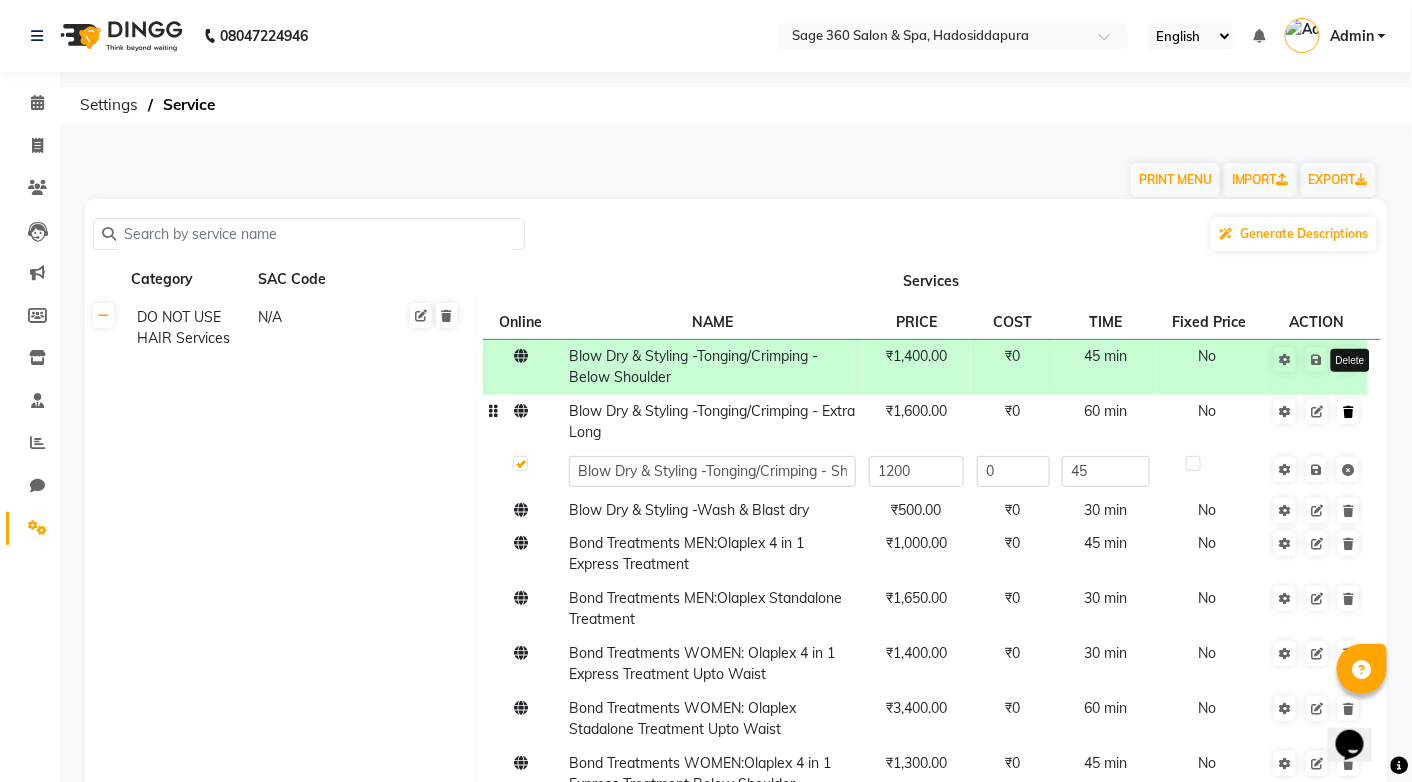 click 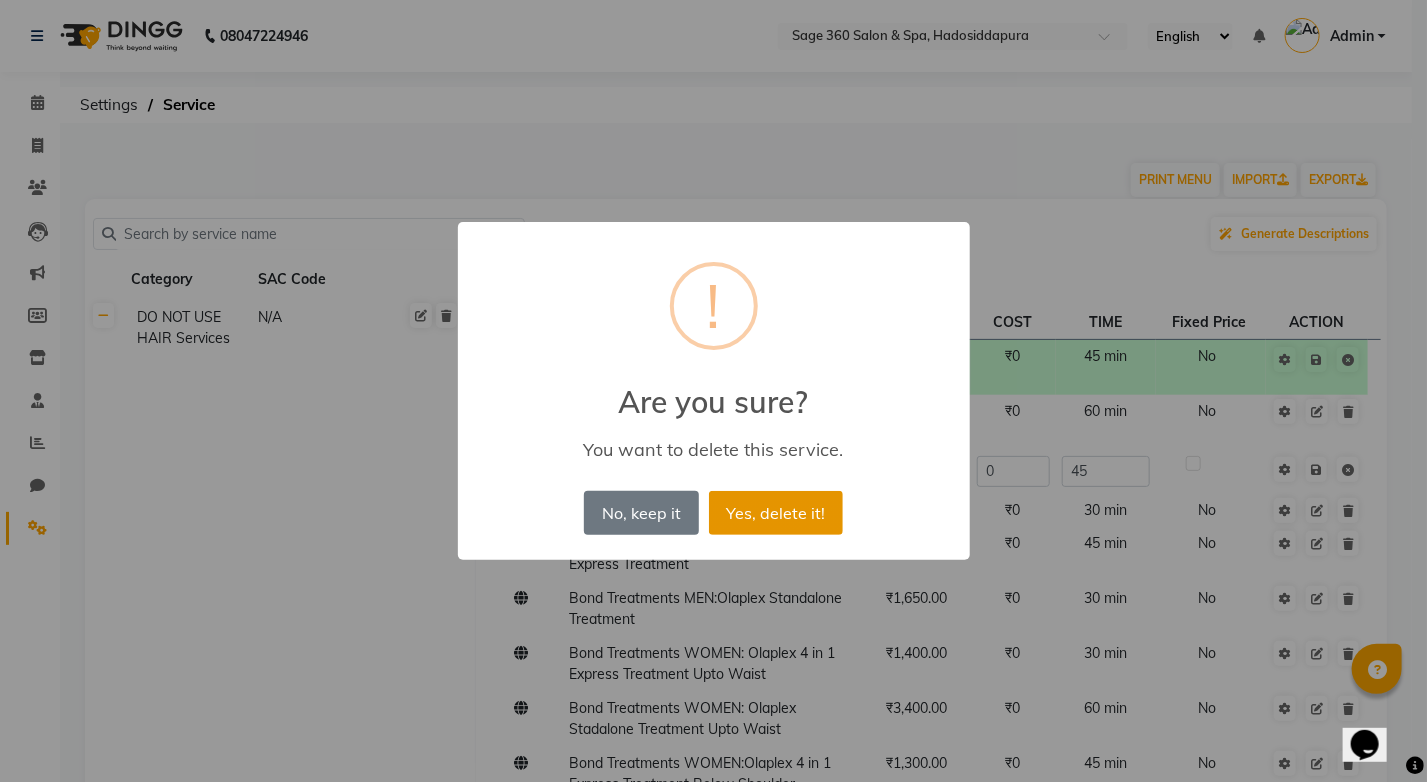 click on "Yes, delete it!" at bounding box center (776, 513) 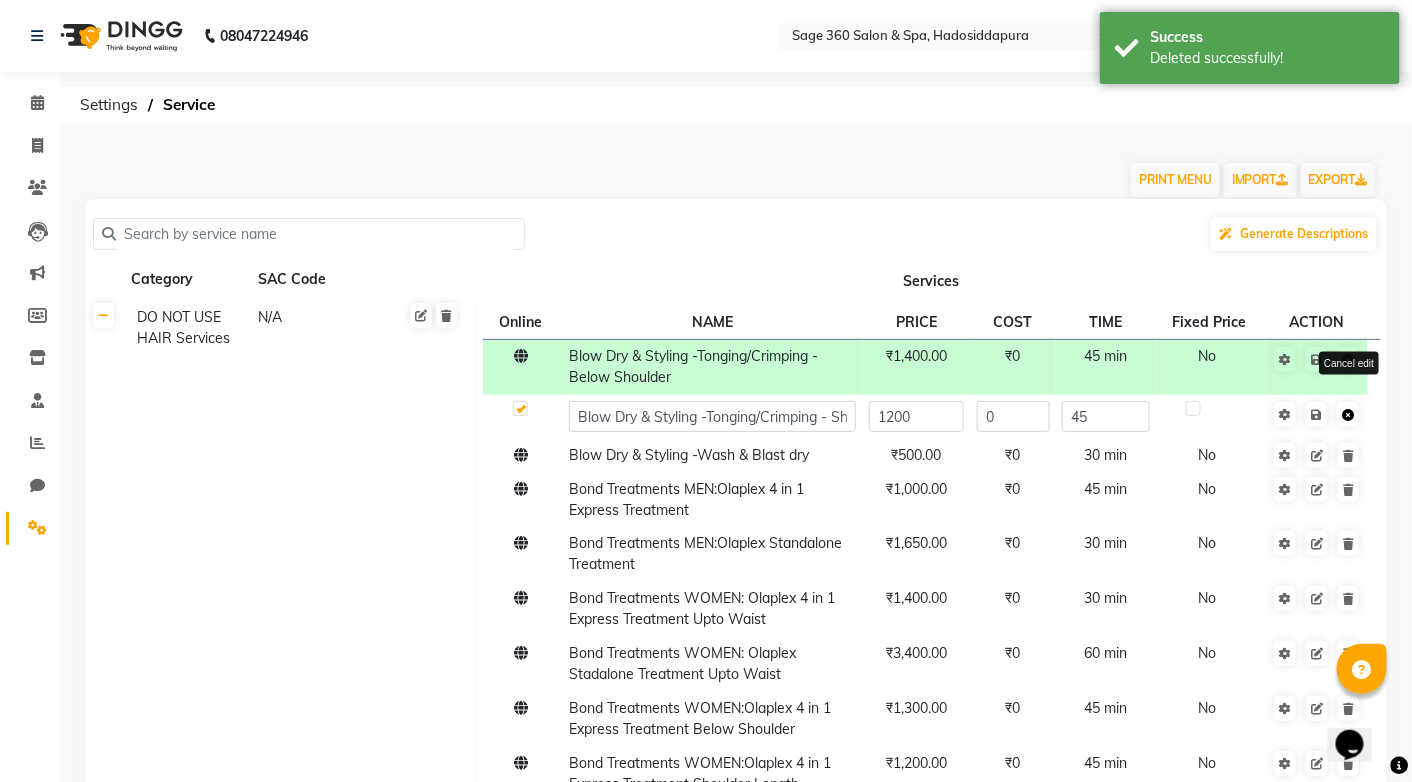 click 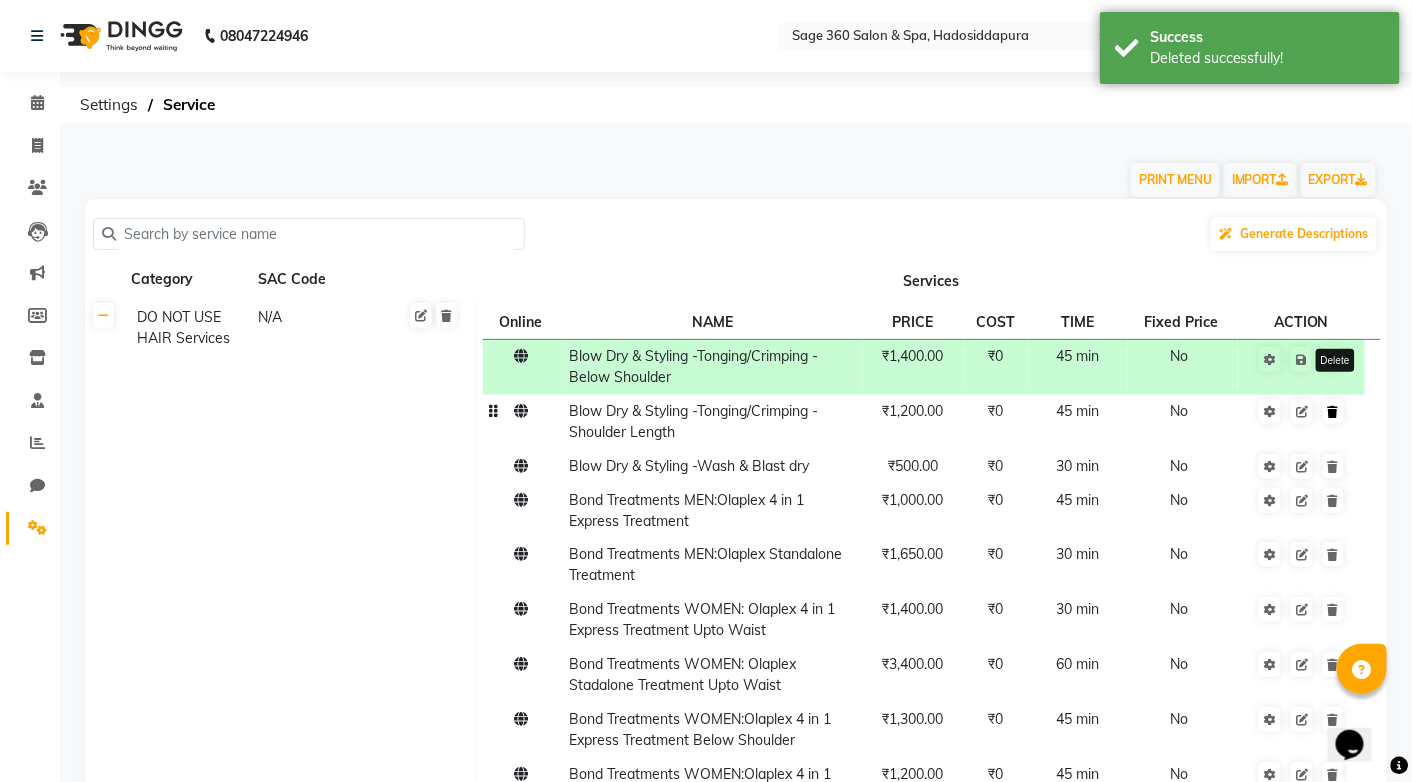 click 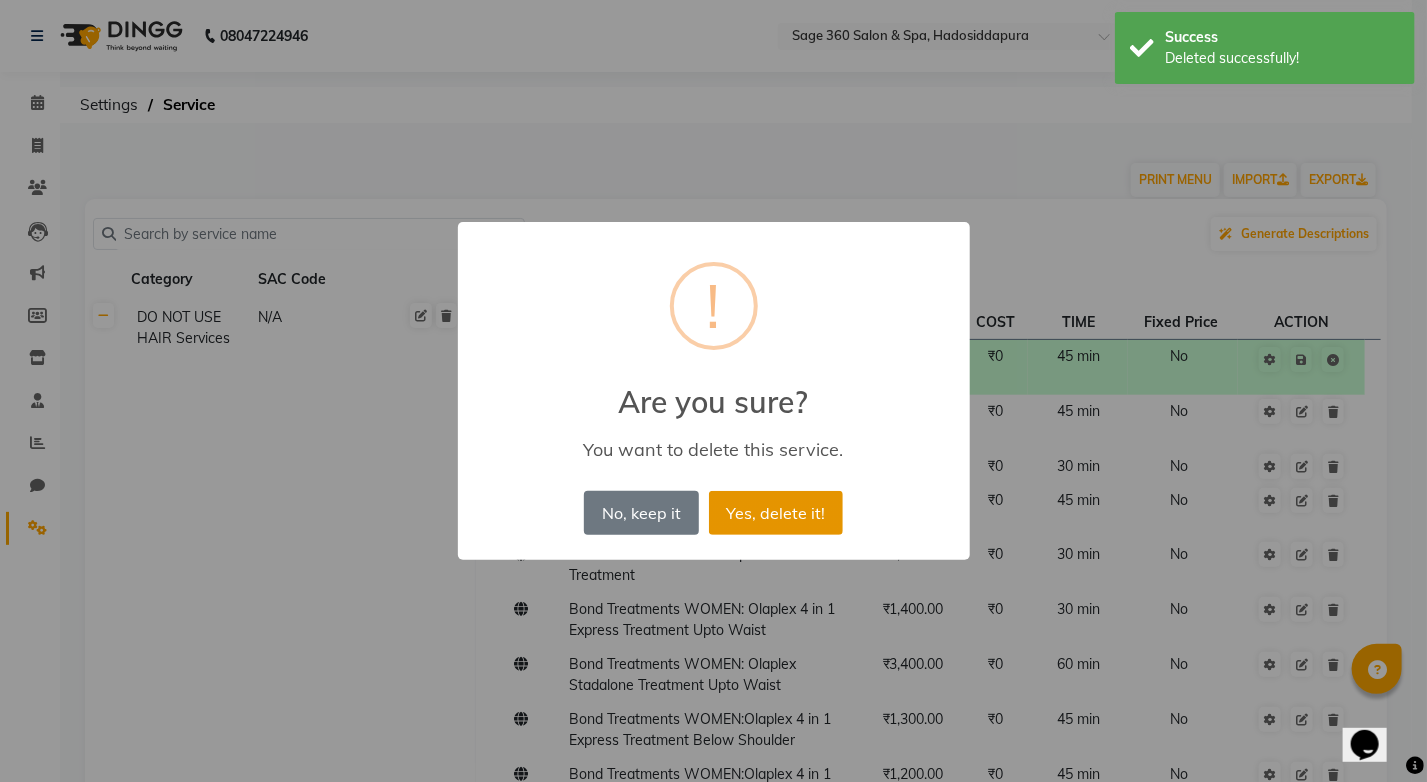 click on "Yes, delete it!" at bounding box center [776, 513] 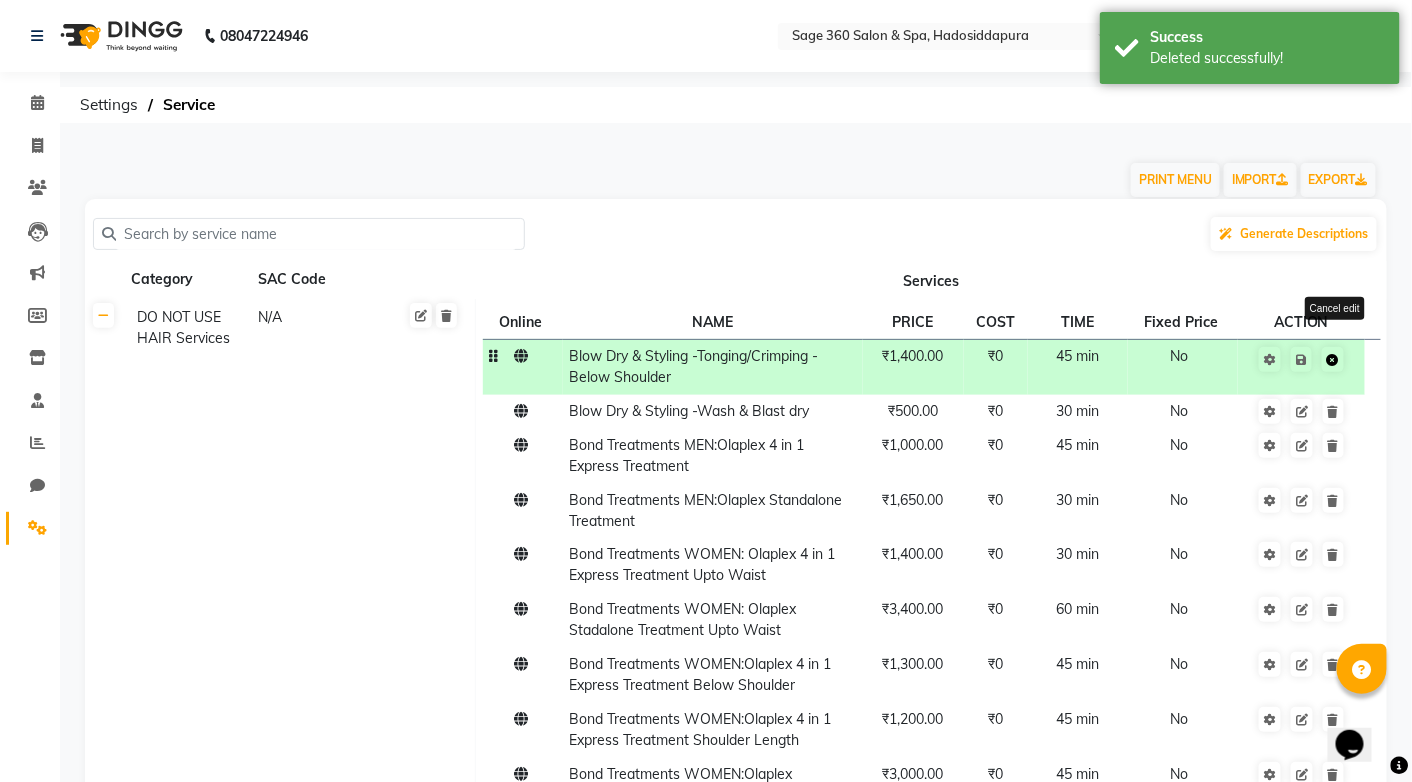 click 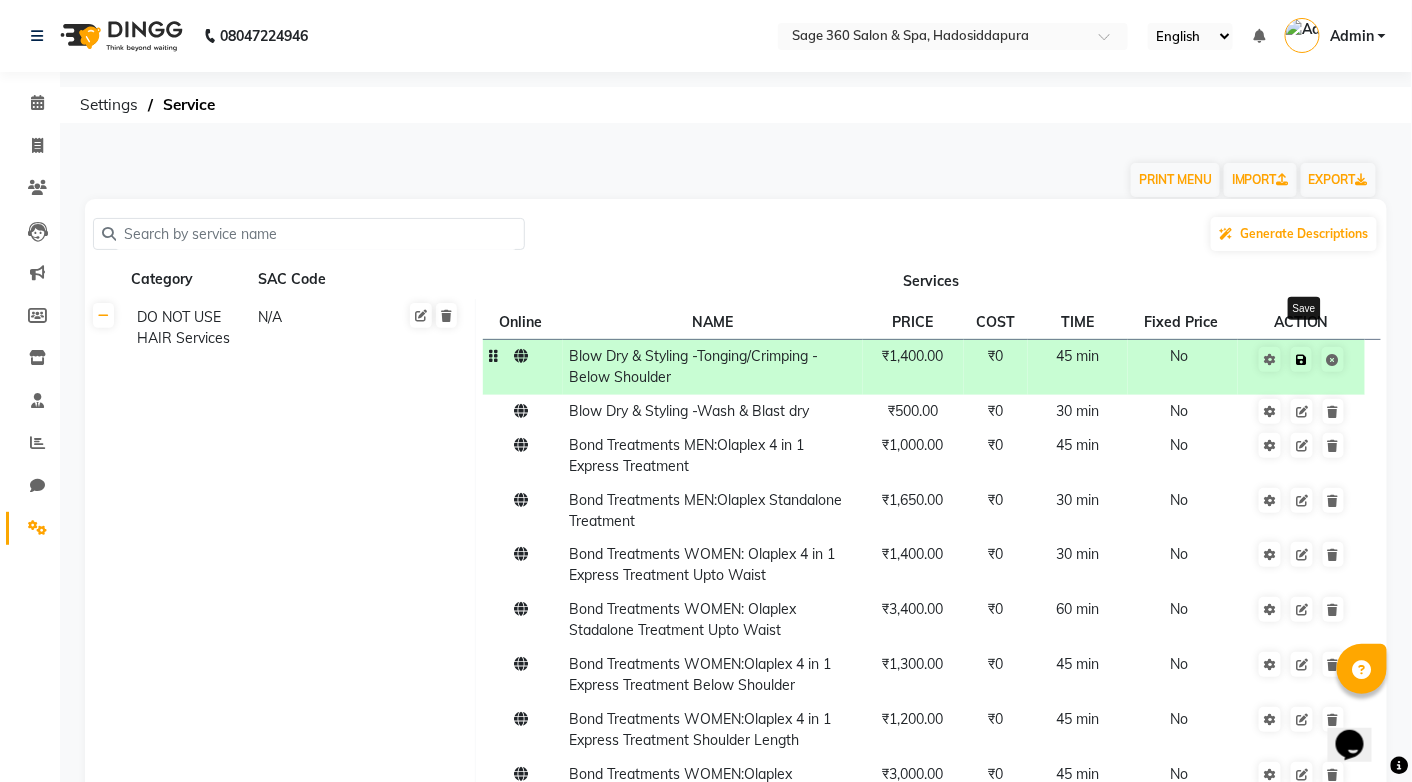 click 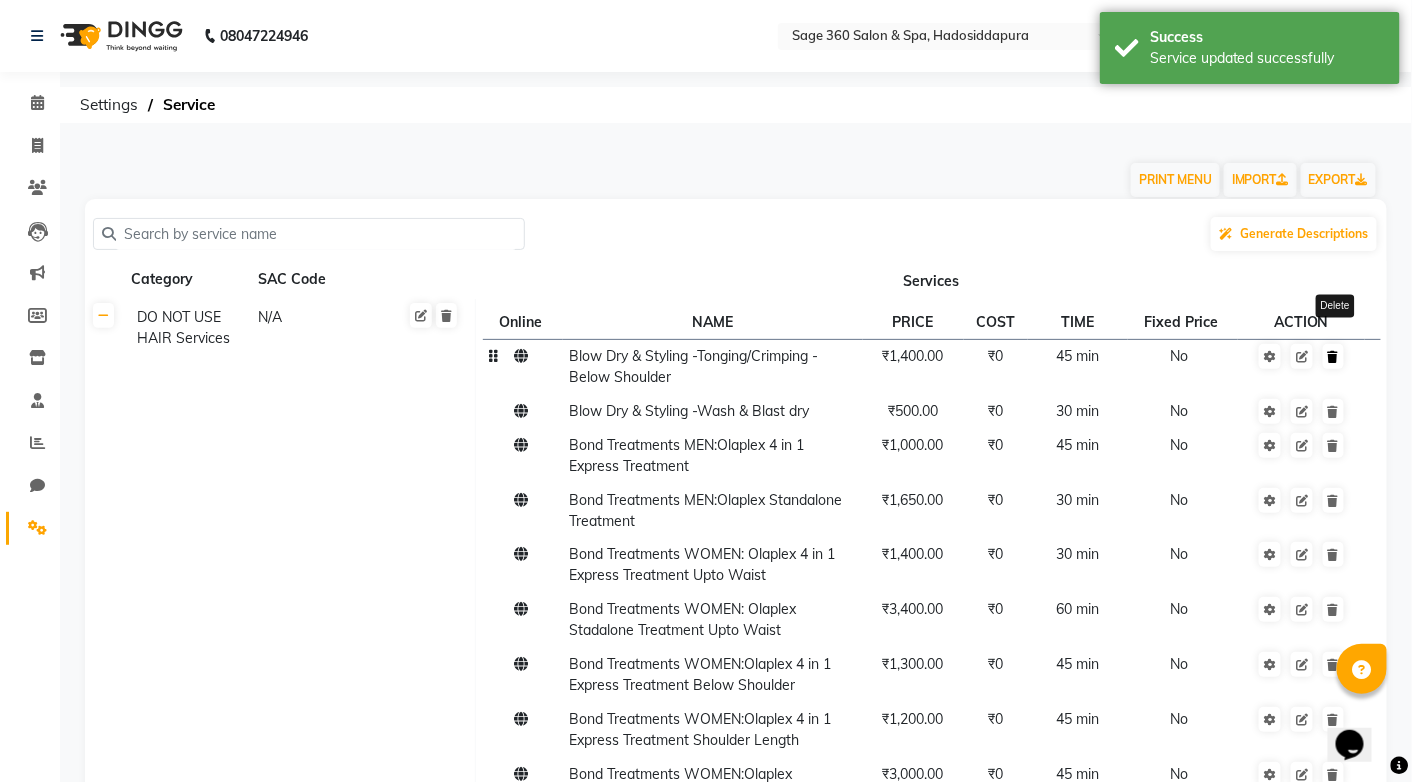 click 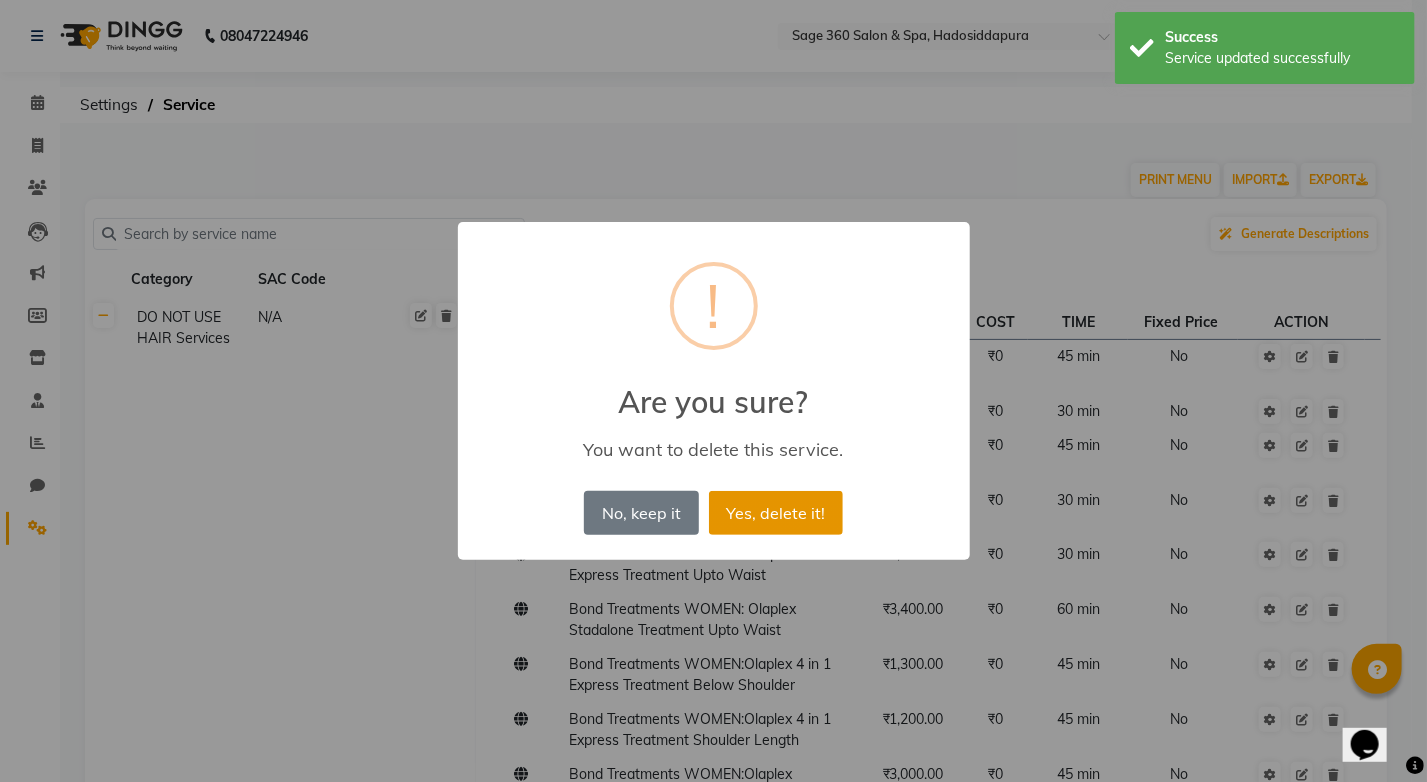 click on "Yes, delete it!" at bounding box center [776, 513] 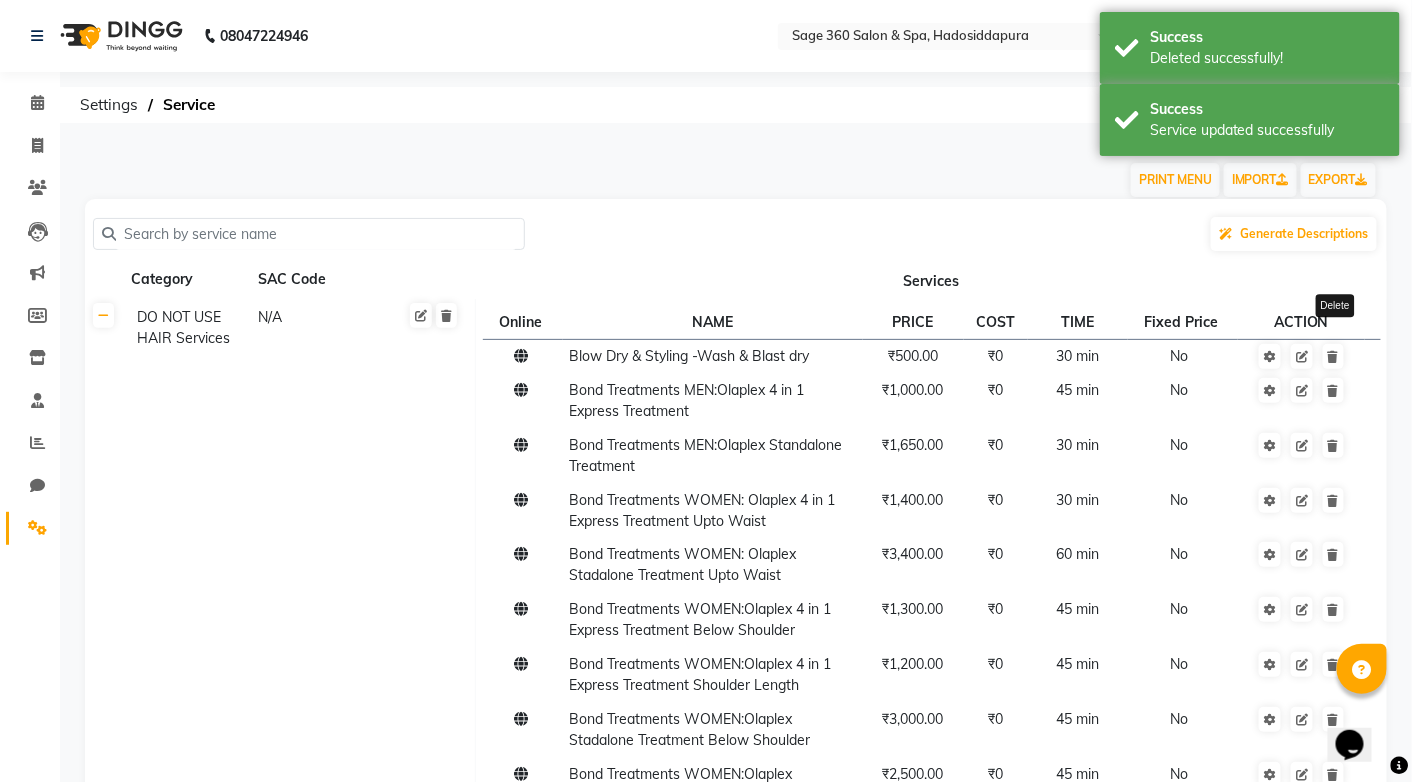 click 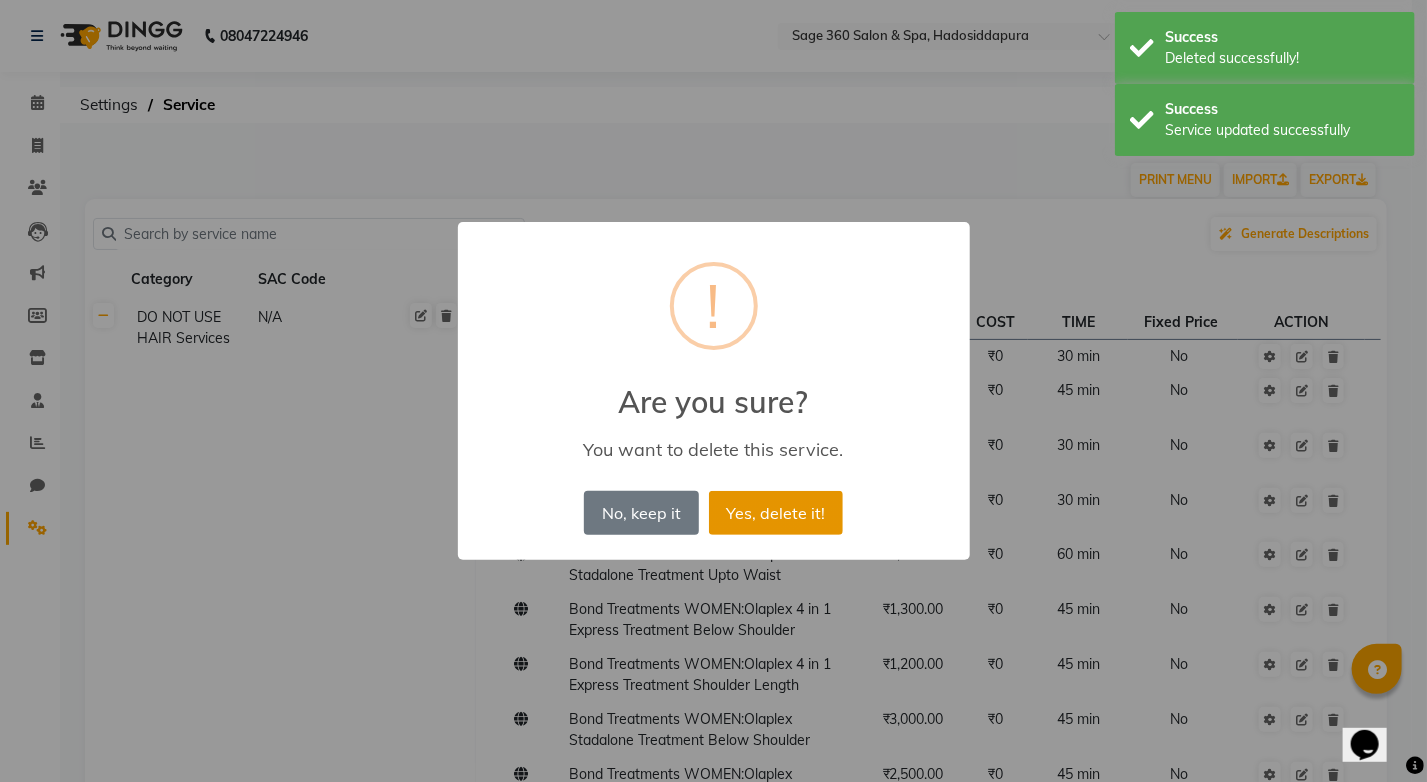 click on "Yes, delete it!" at bounding box center [776, 513] 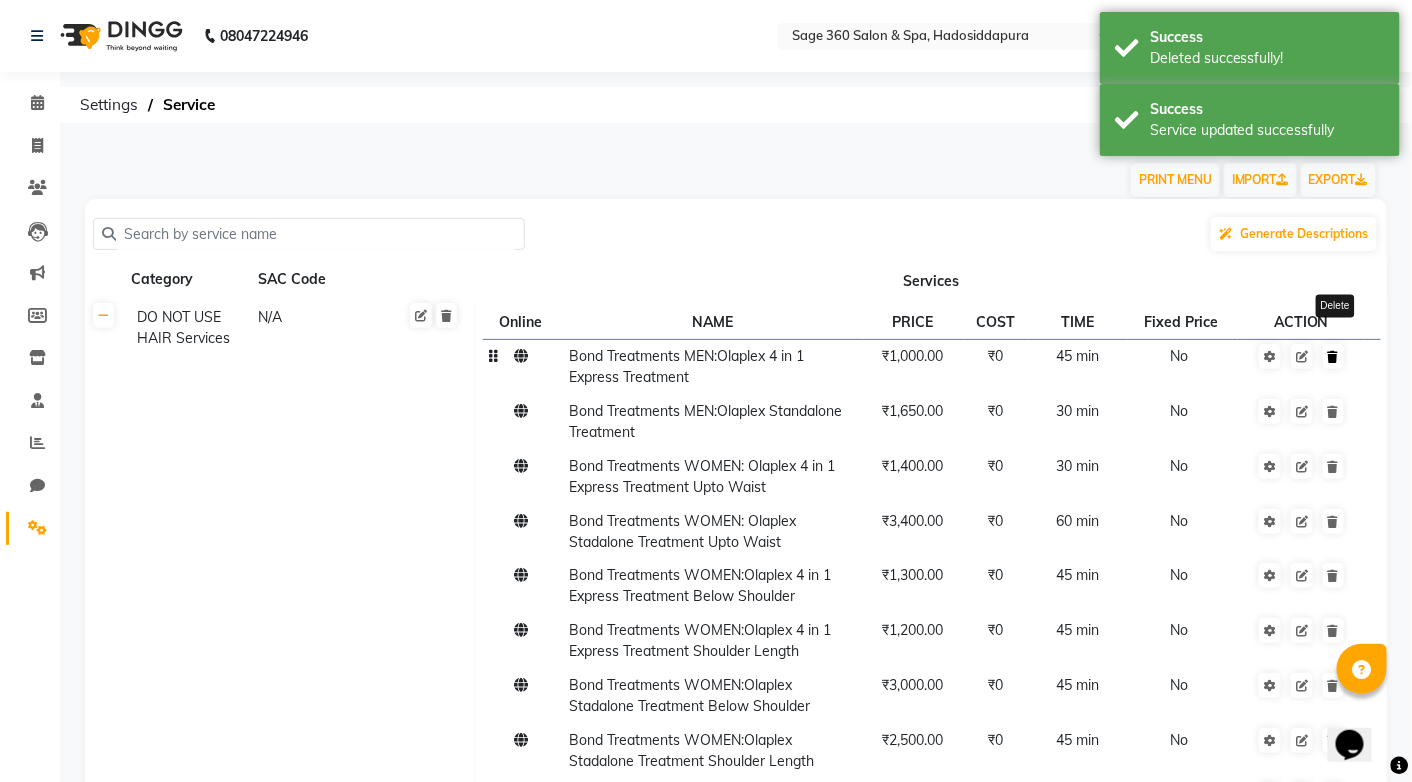 click 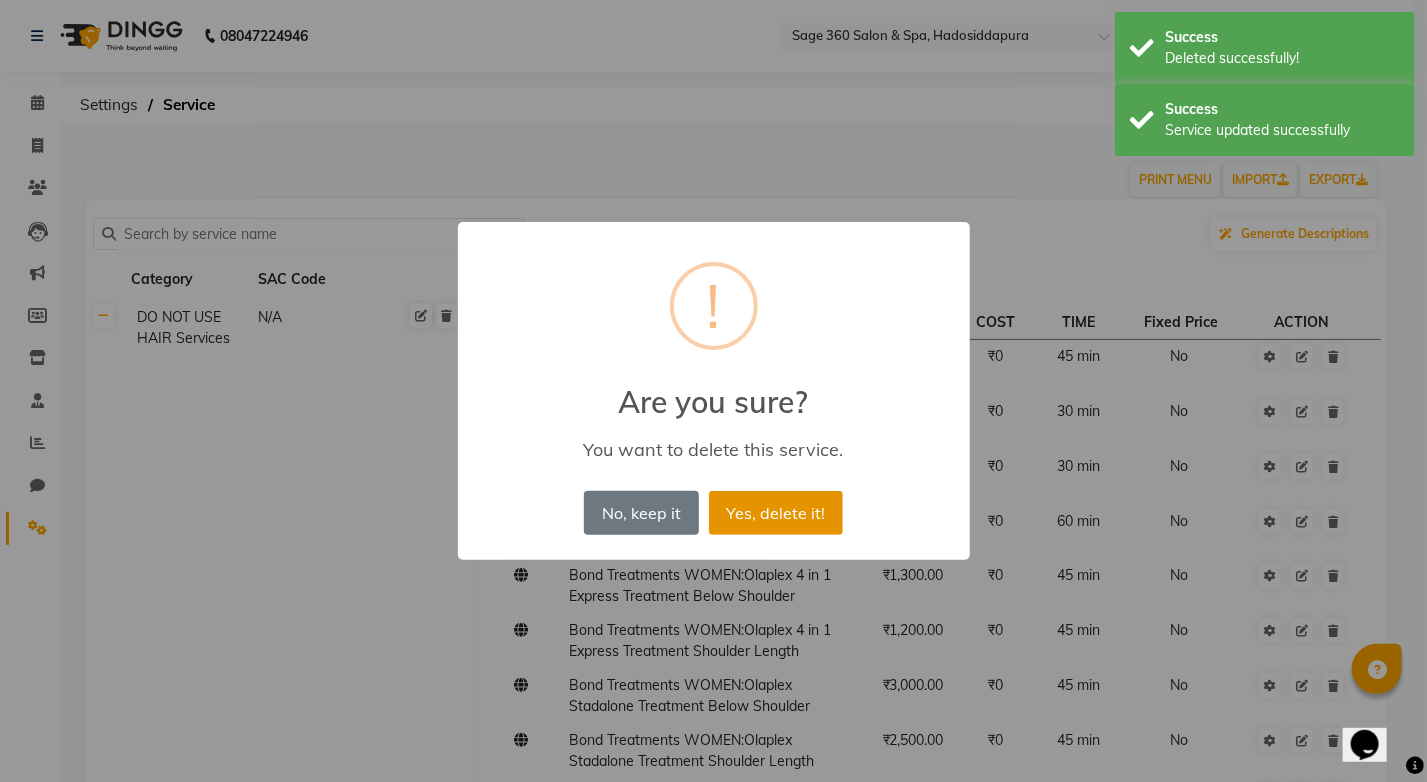 click on "Yes, delete it!" at bounding box center [776, 513] 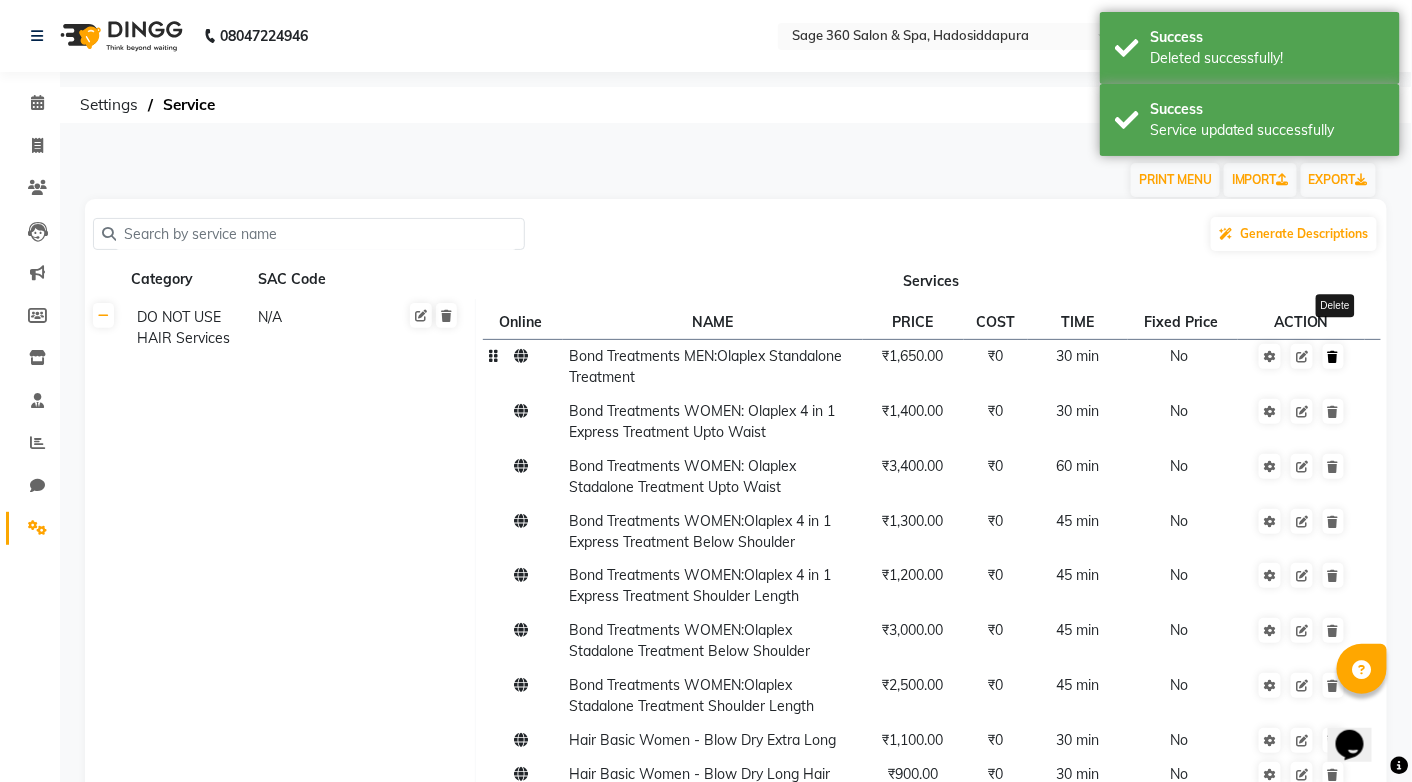 click 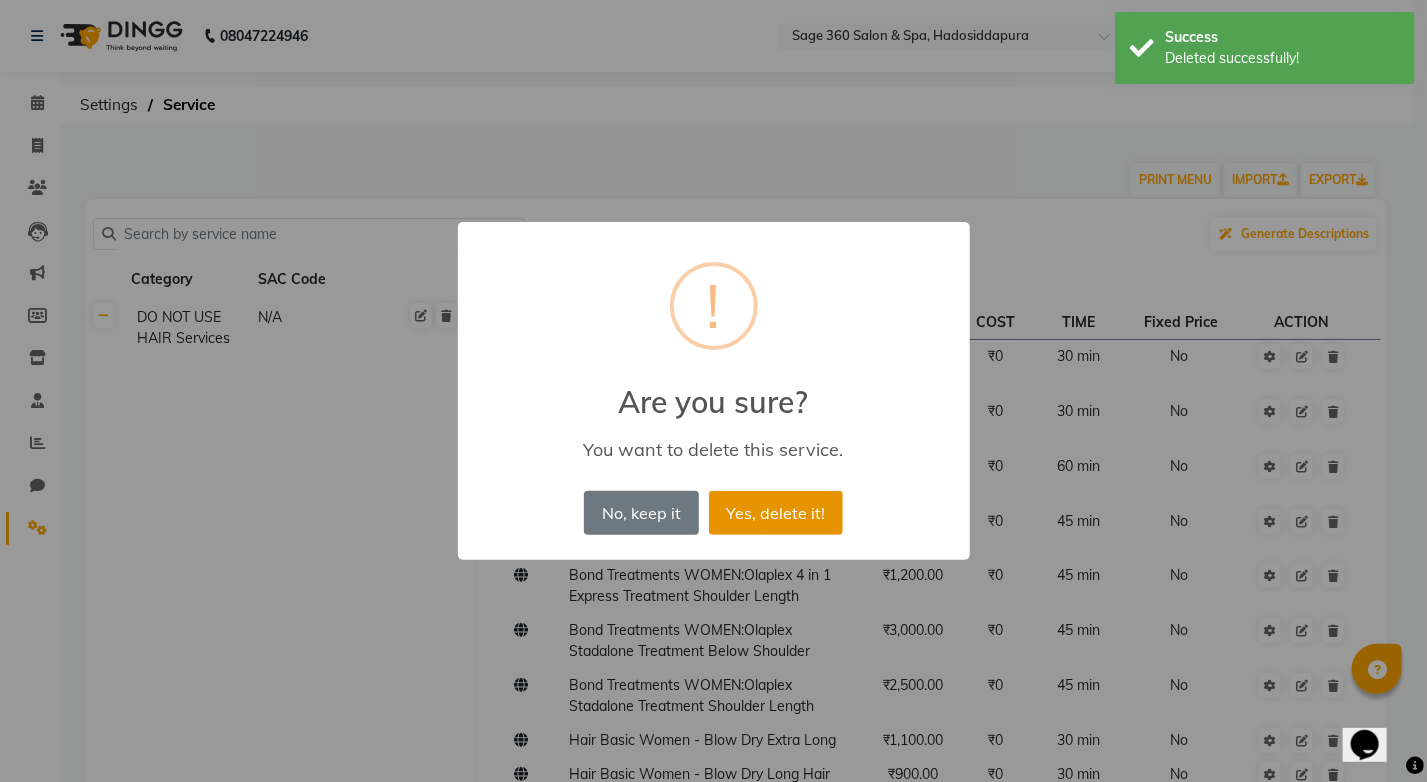 click on "Yes, delete it!" at bounding box center (776, 513) 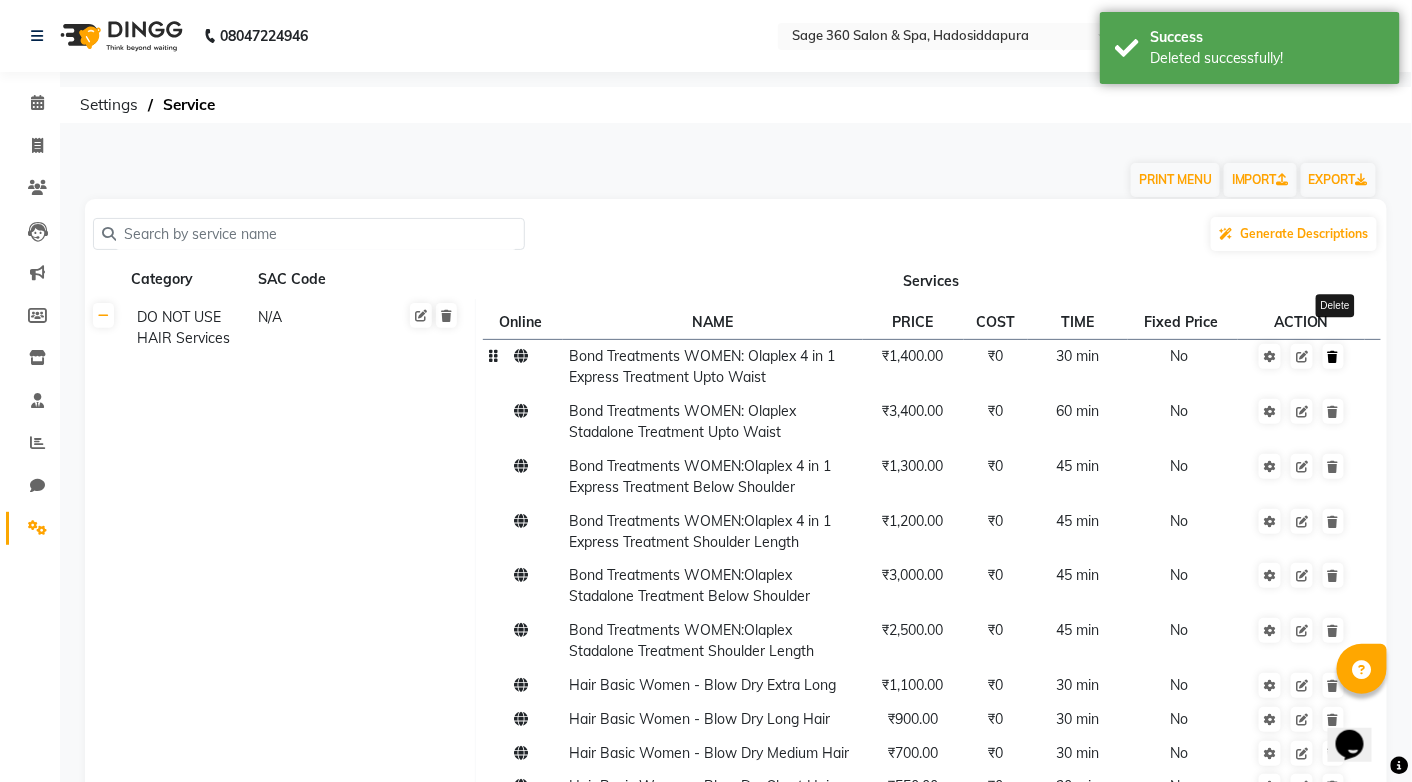 click 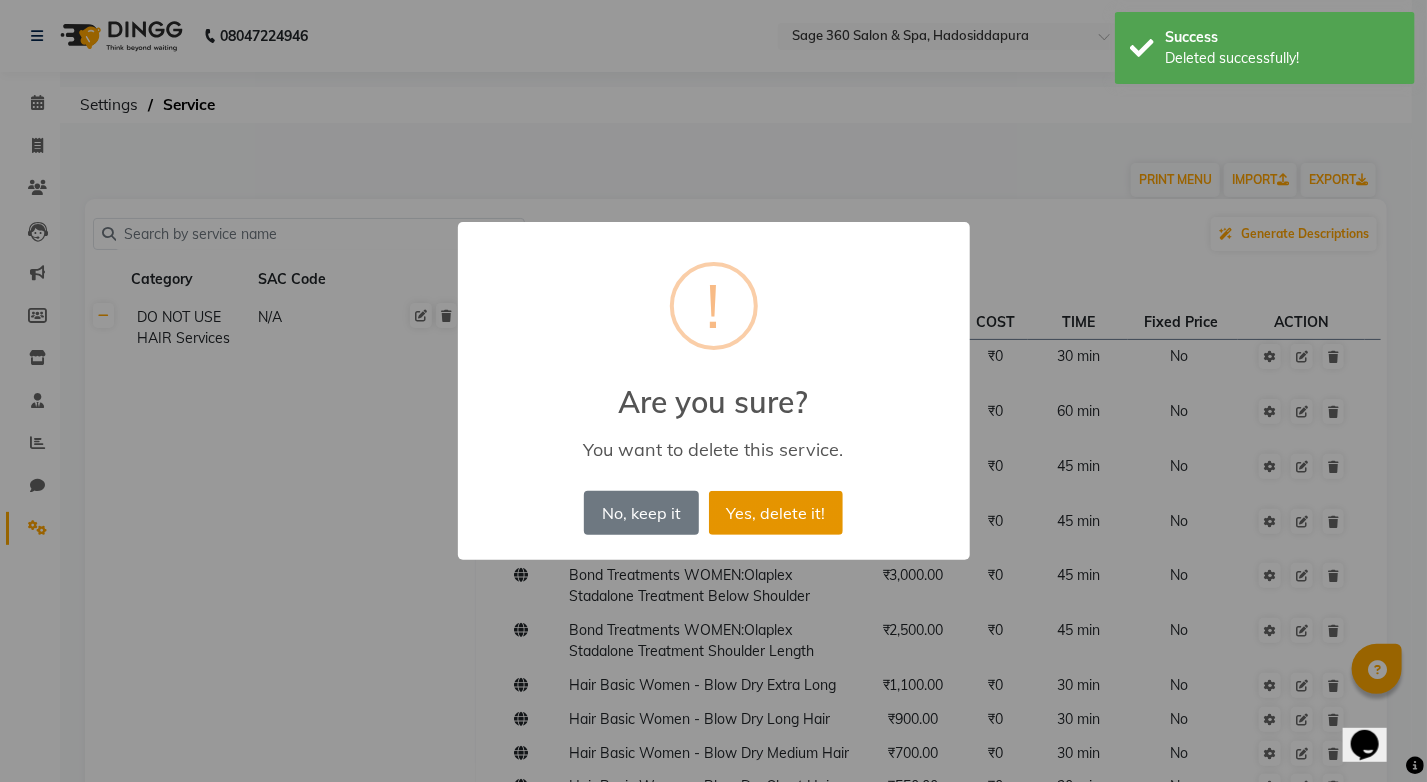 click on "Yes, delete it!" at bounding box center (776, 513) 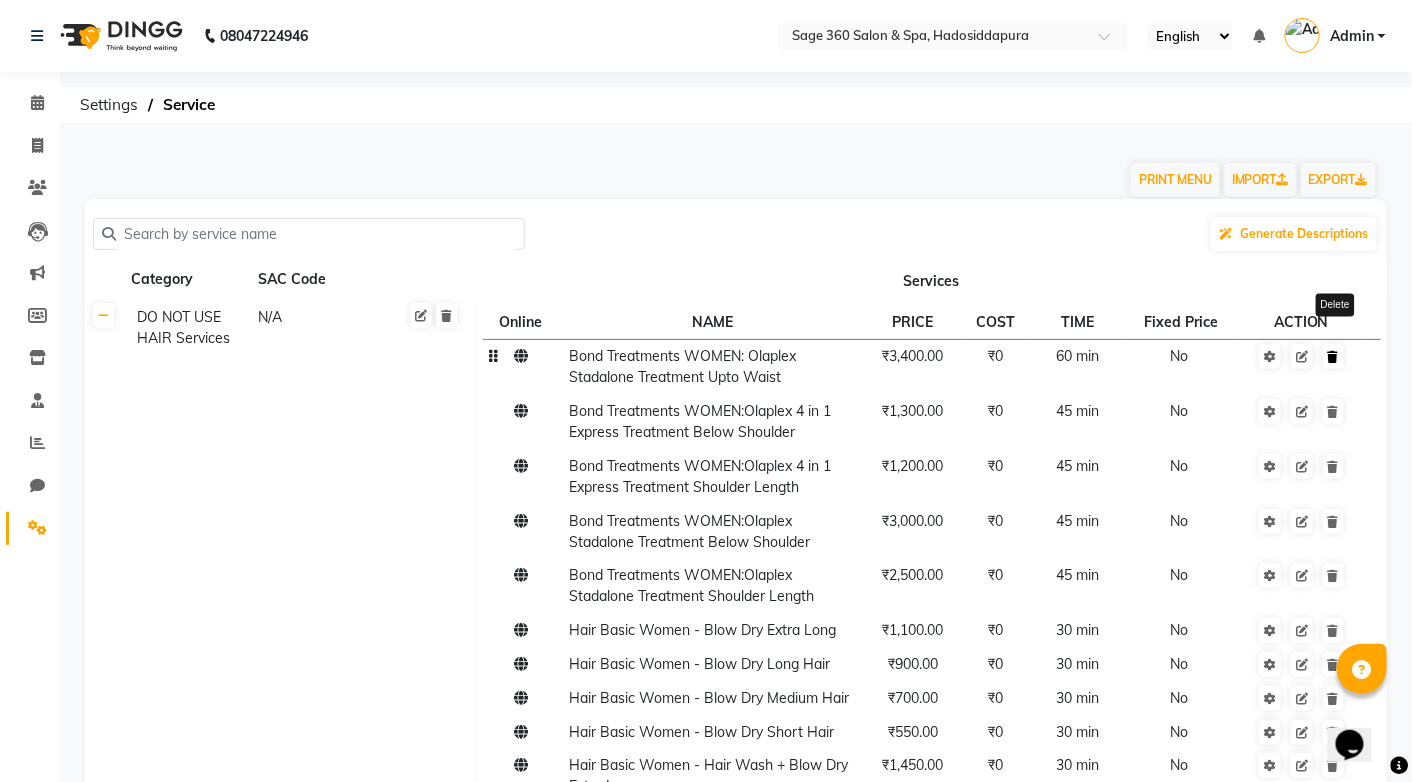 click 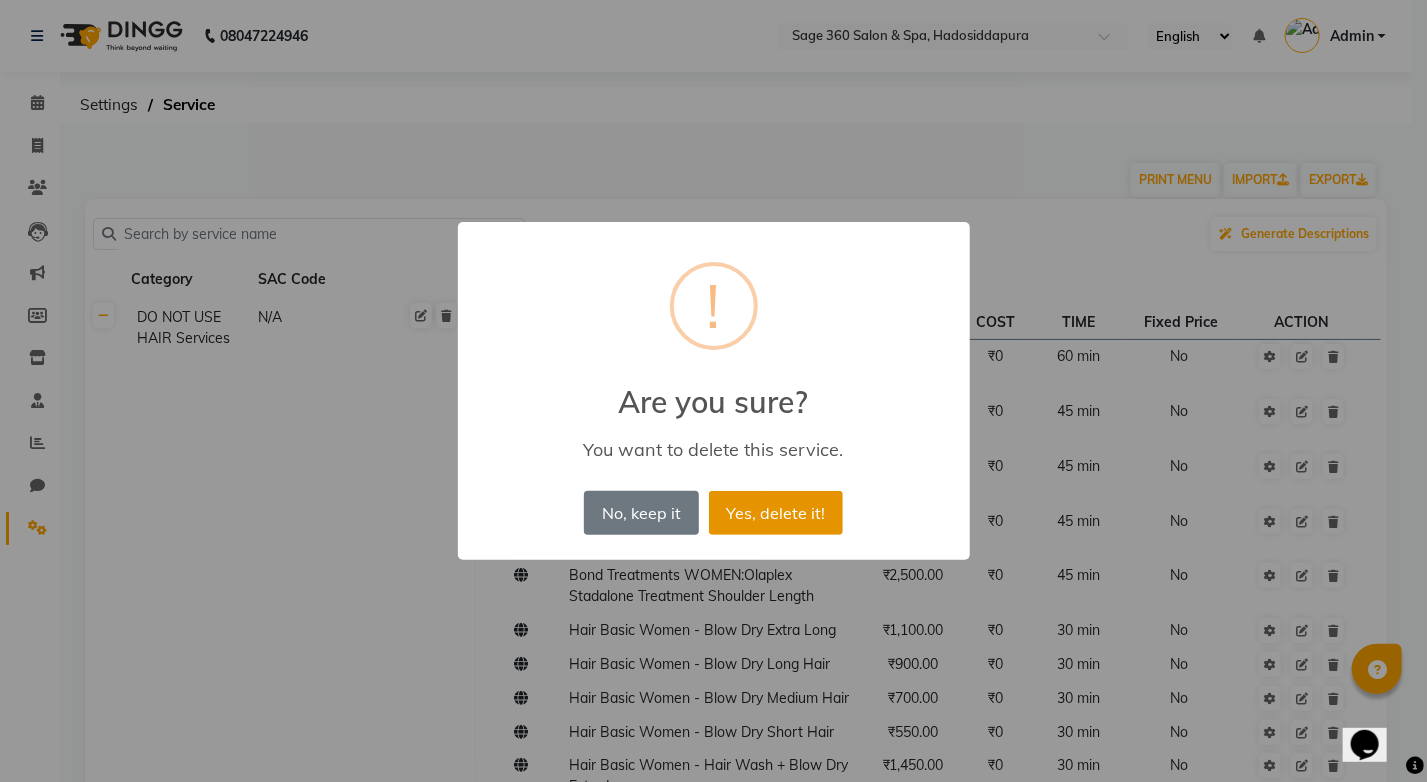 click on "Yes, delete it!" at bounding box center (776, 513) 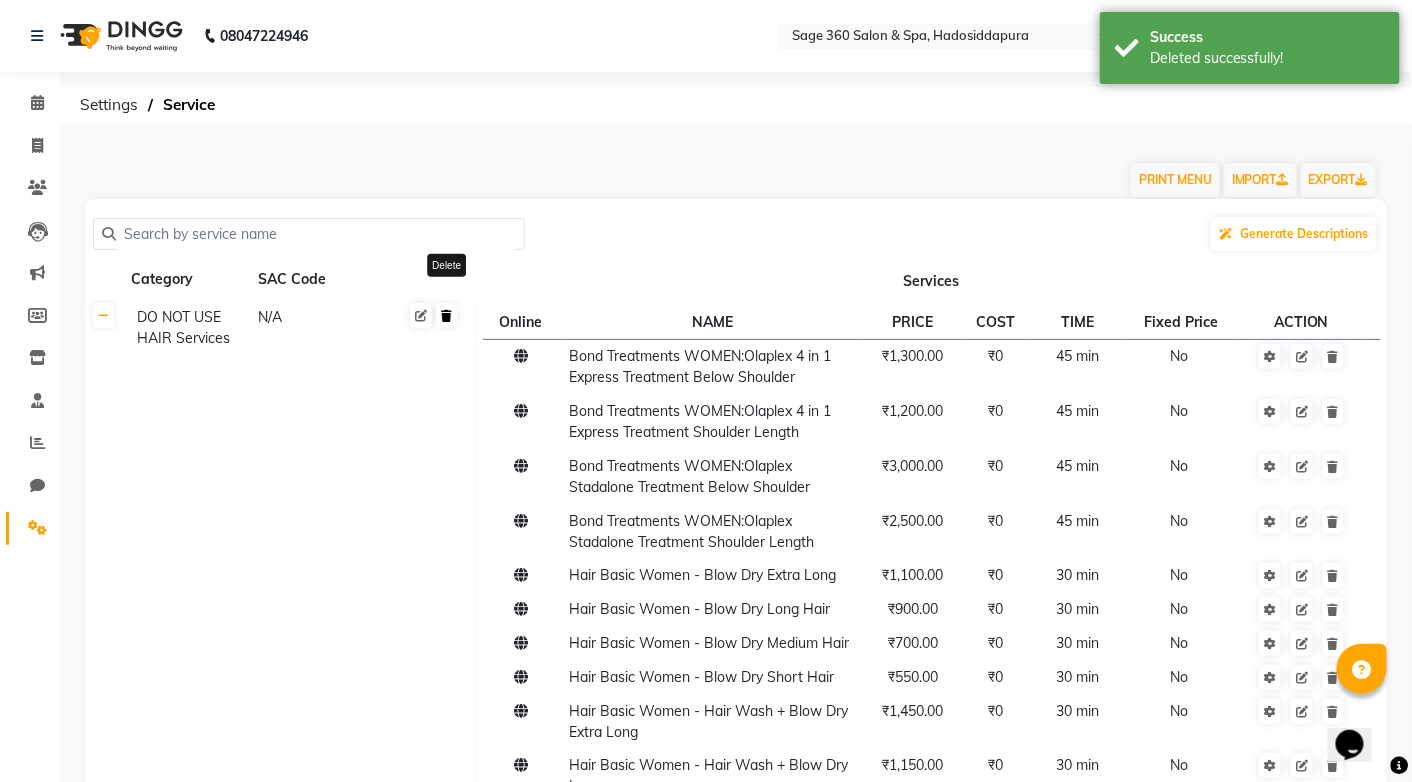 click 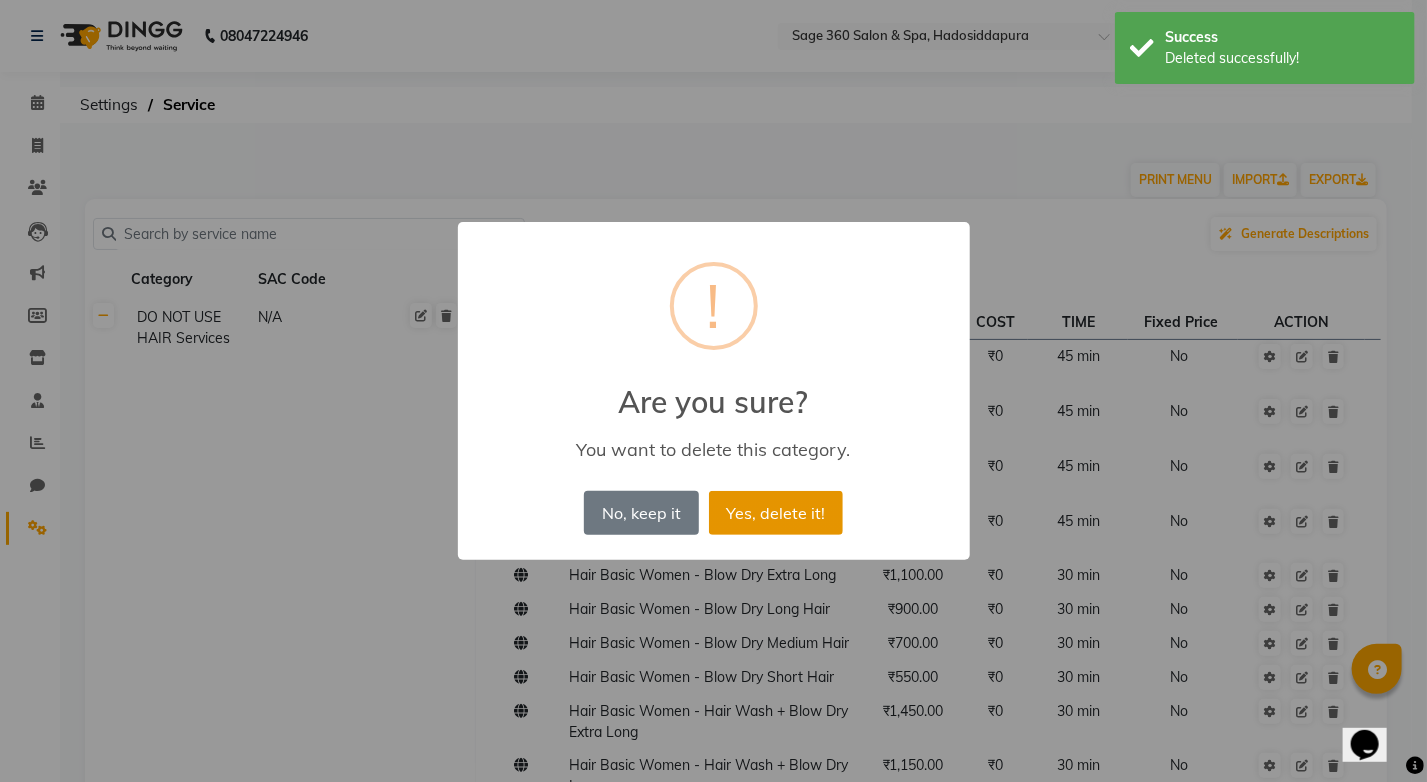 click on "Yes, delete it!" at bounding box center (776, 513) 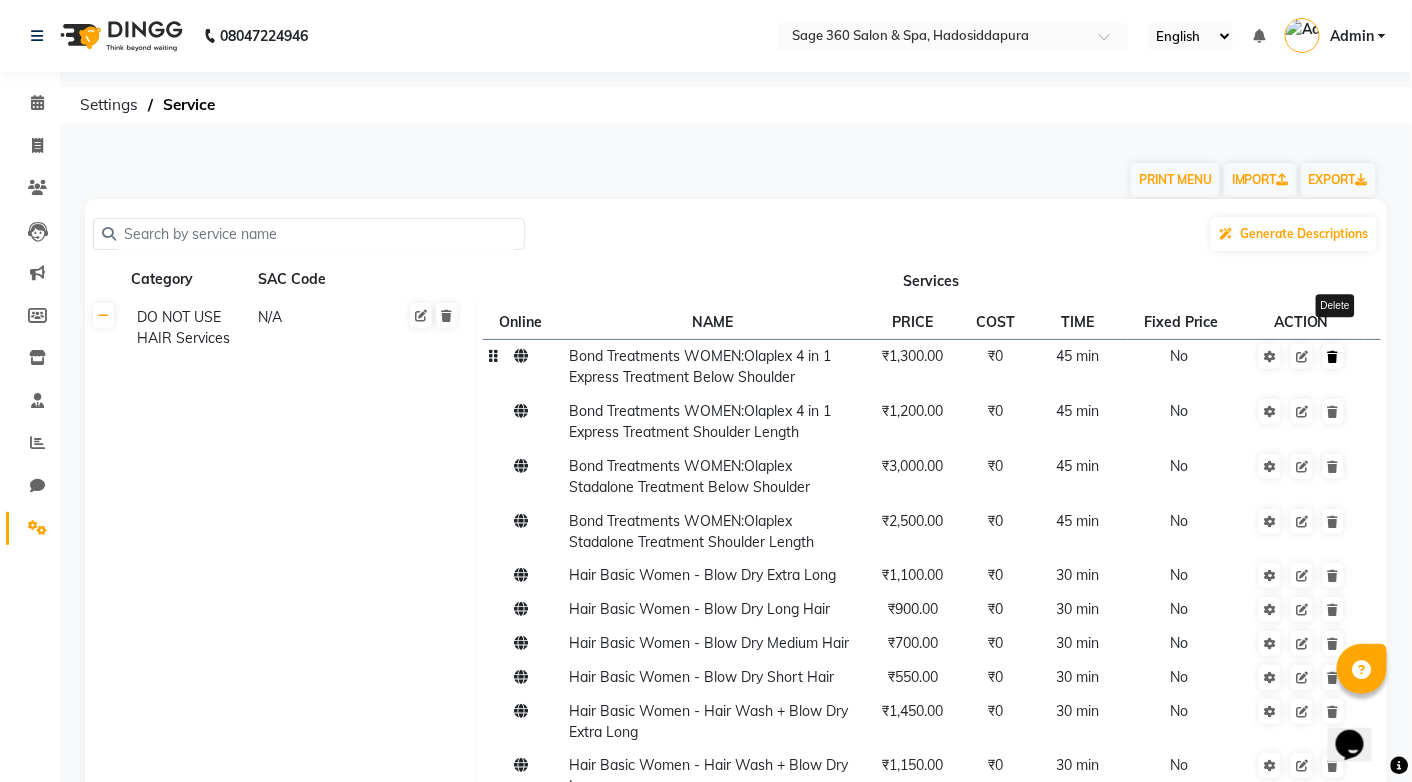 click 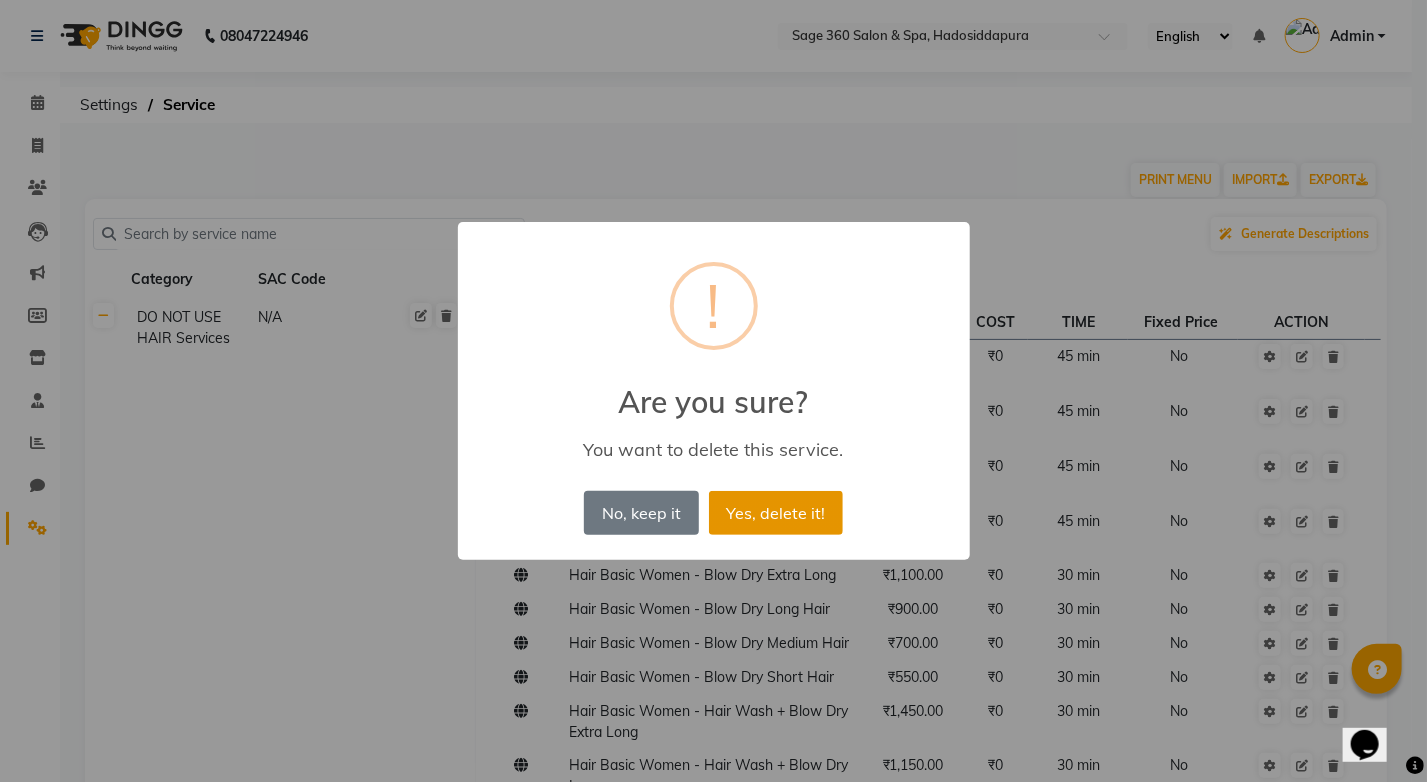 click on "Yes, delete it!" at bounding box center [776, 513] 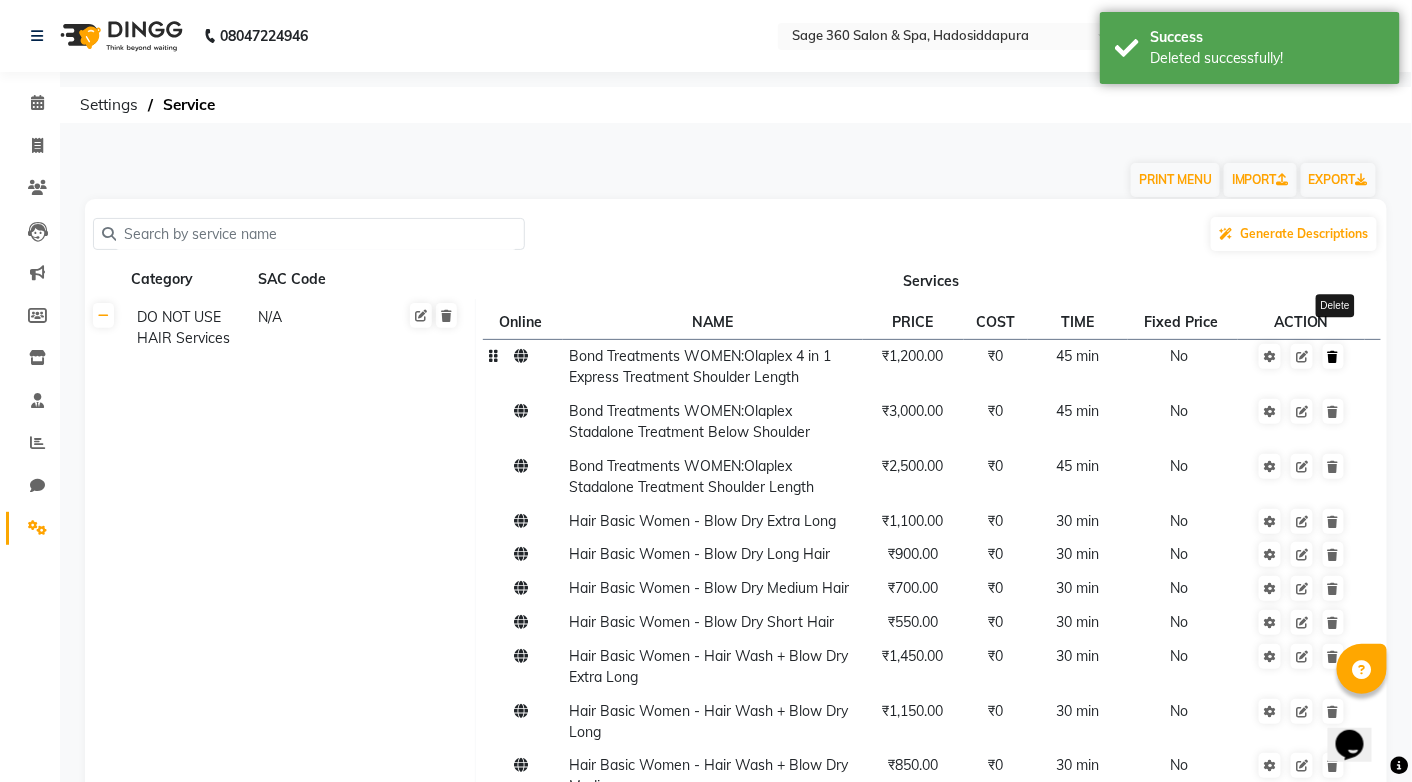 click 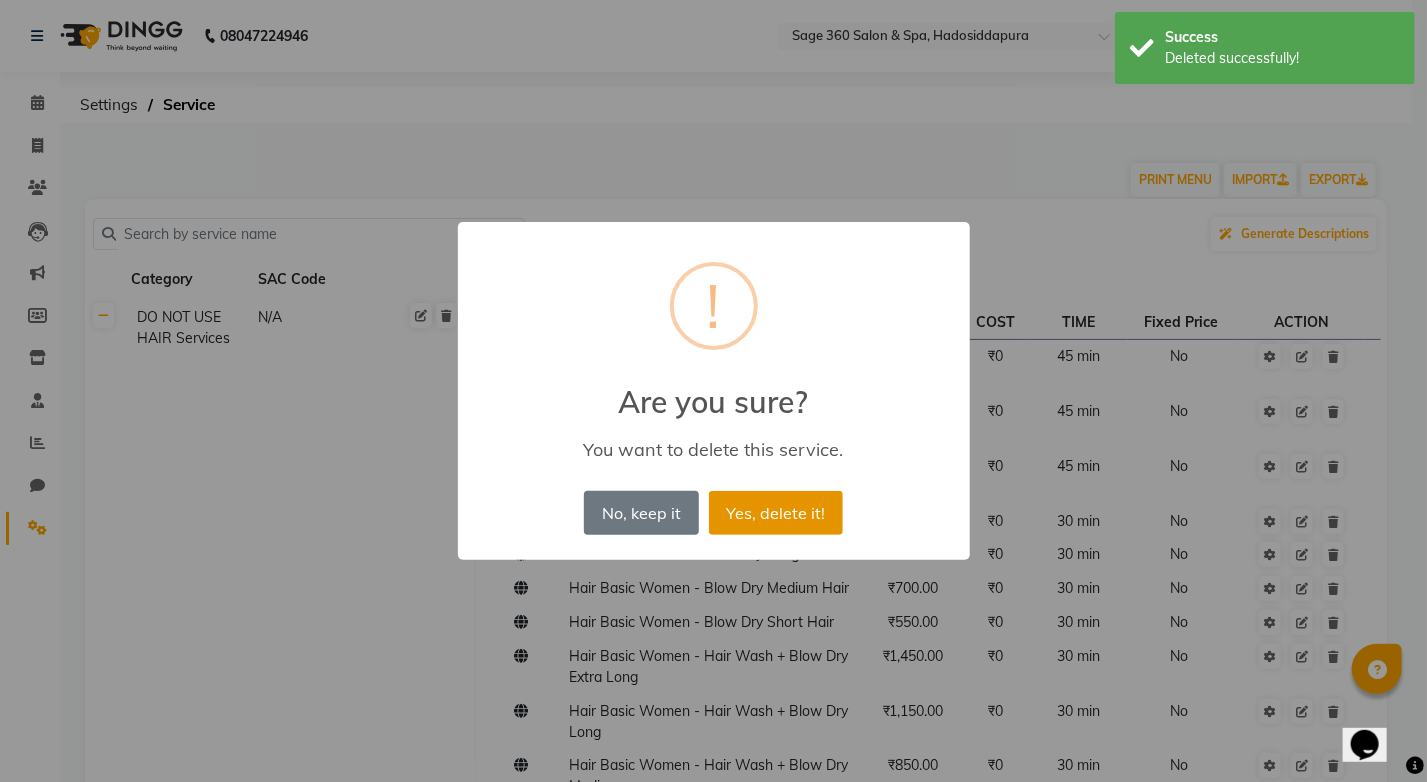 click on "Yes, delete it!" at bounding box center [776, 513] 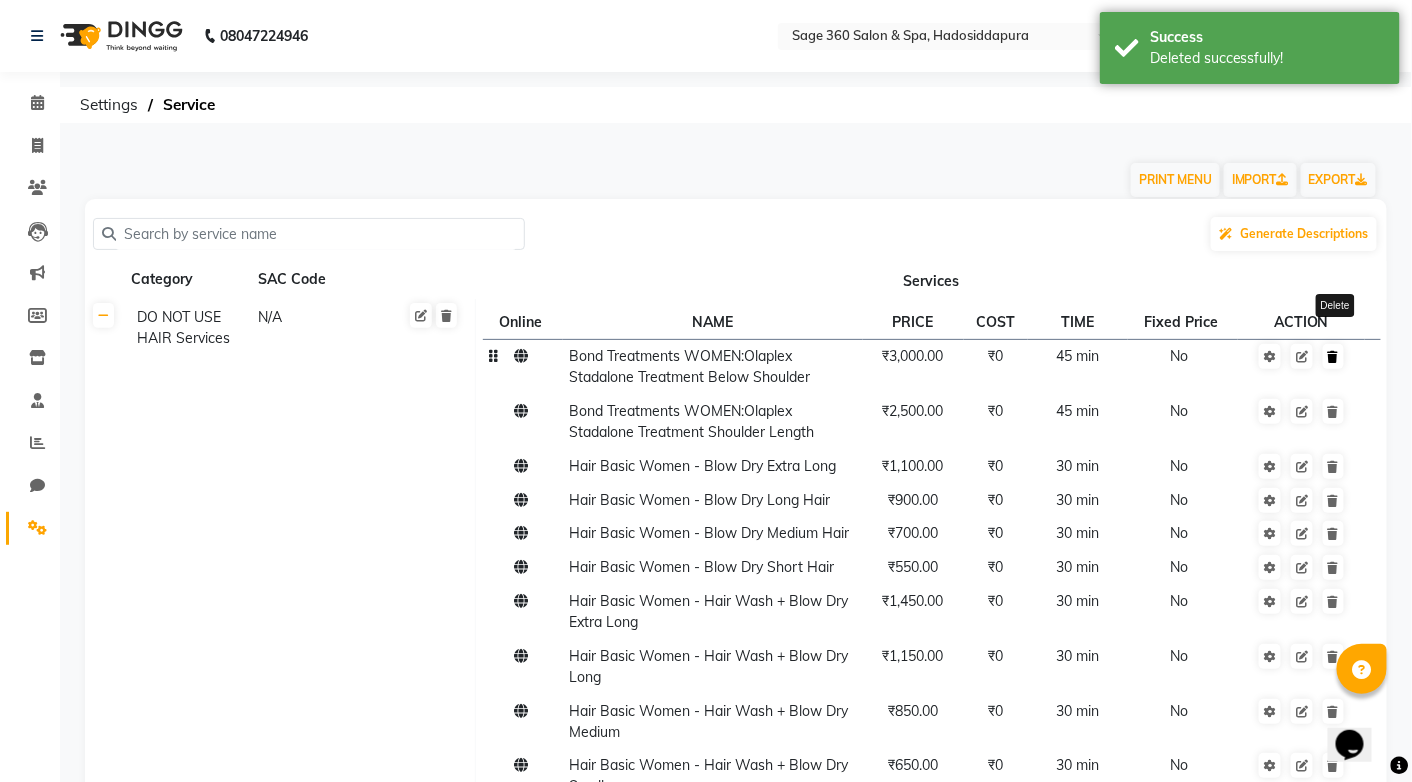 click 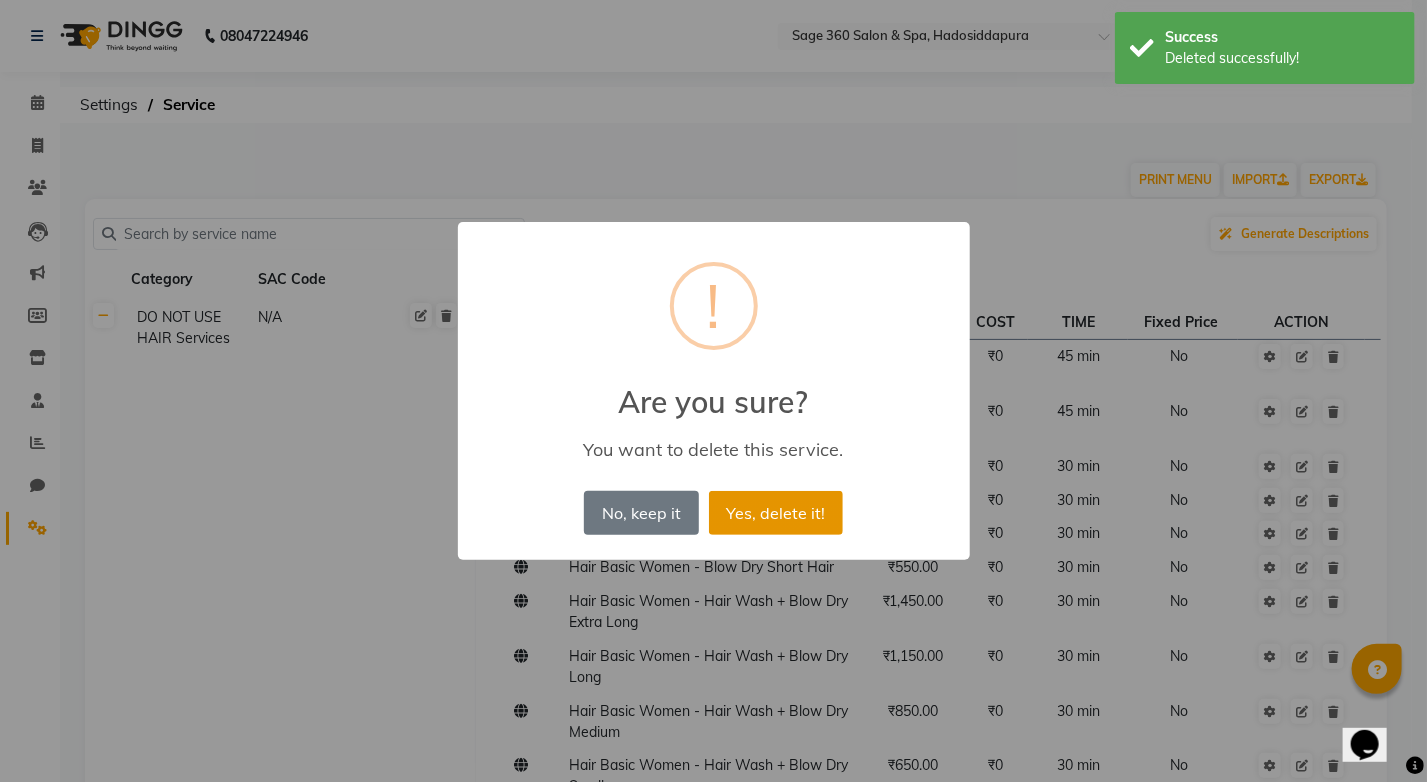 click on "Yes, delete it!" at bounding box center (776, 513) 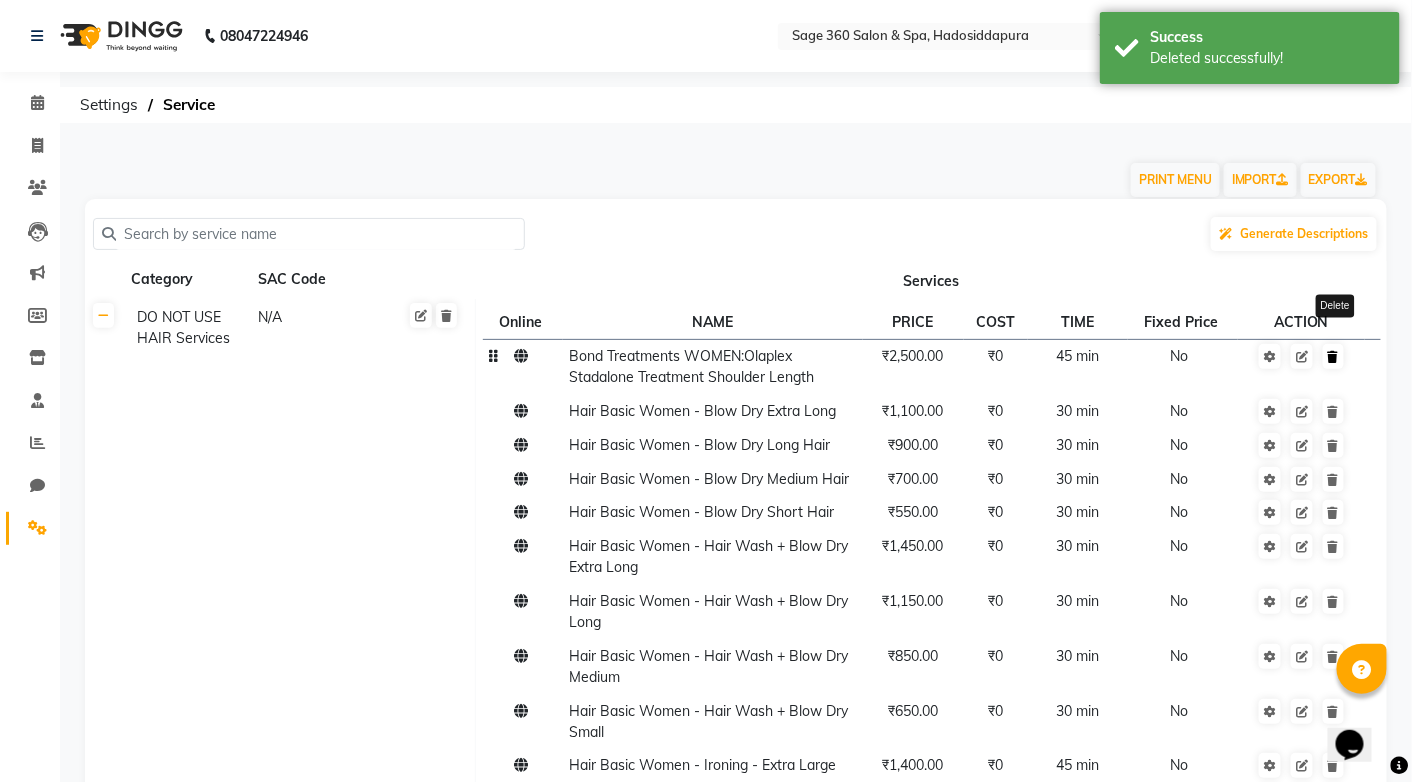 click 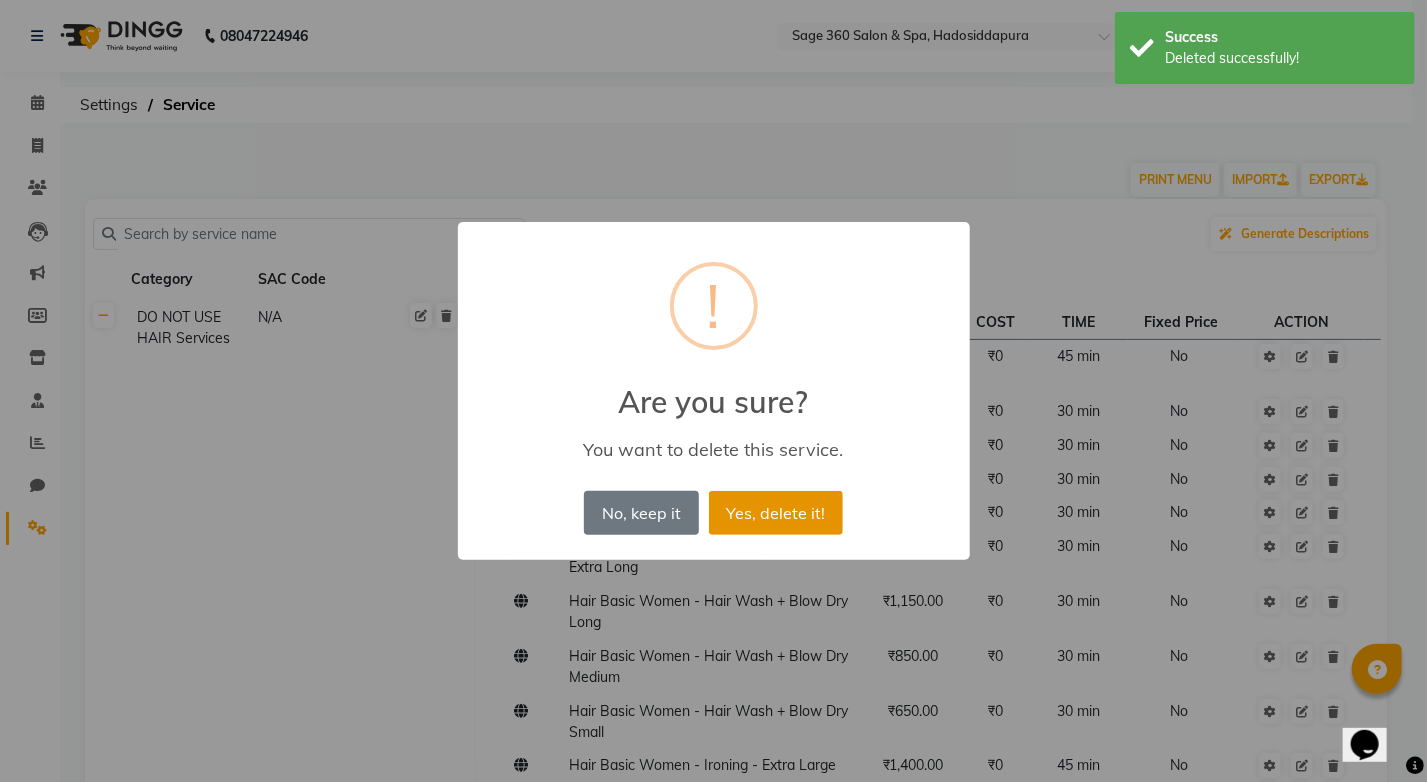 click on "Yes, delete it!" at bounding box center (776, 513) 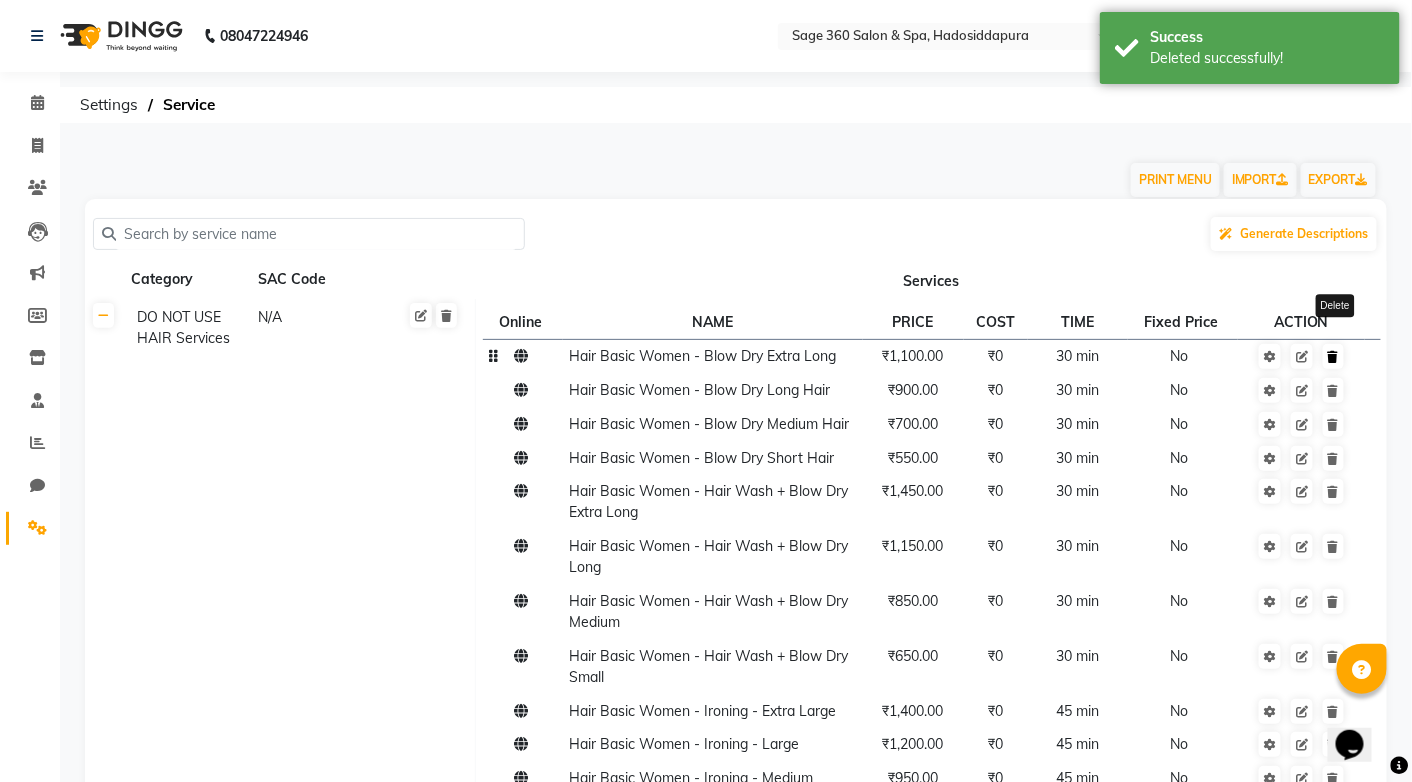 click 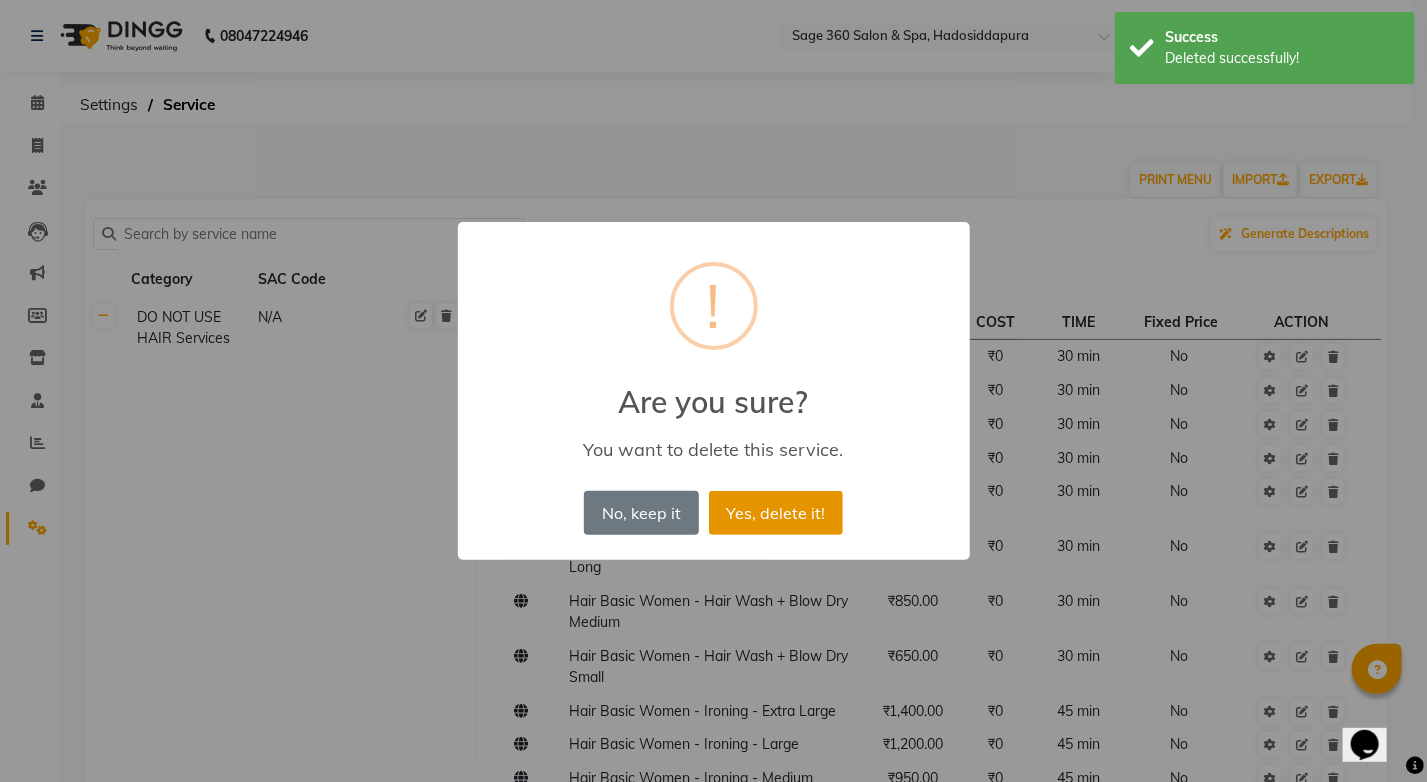 click on "Yes, delete it!" at bounding box center (776, 513) 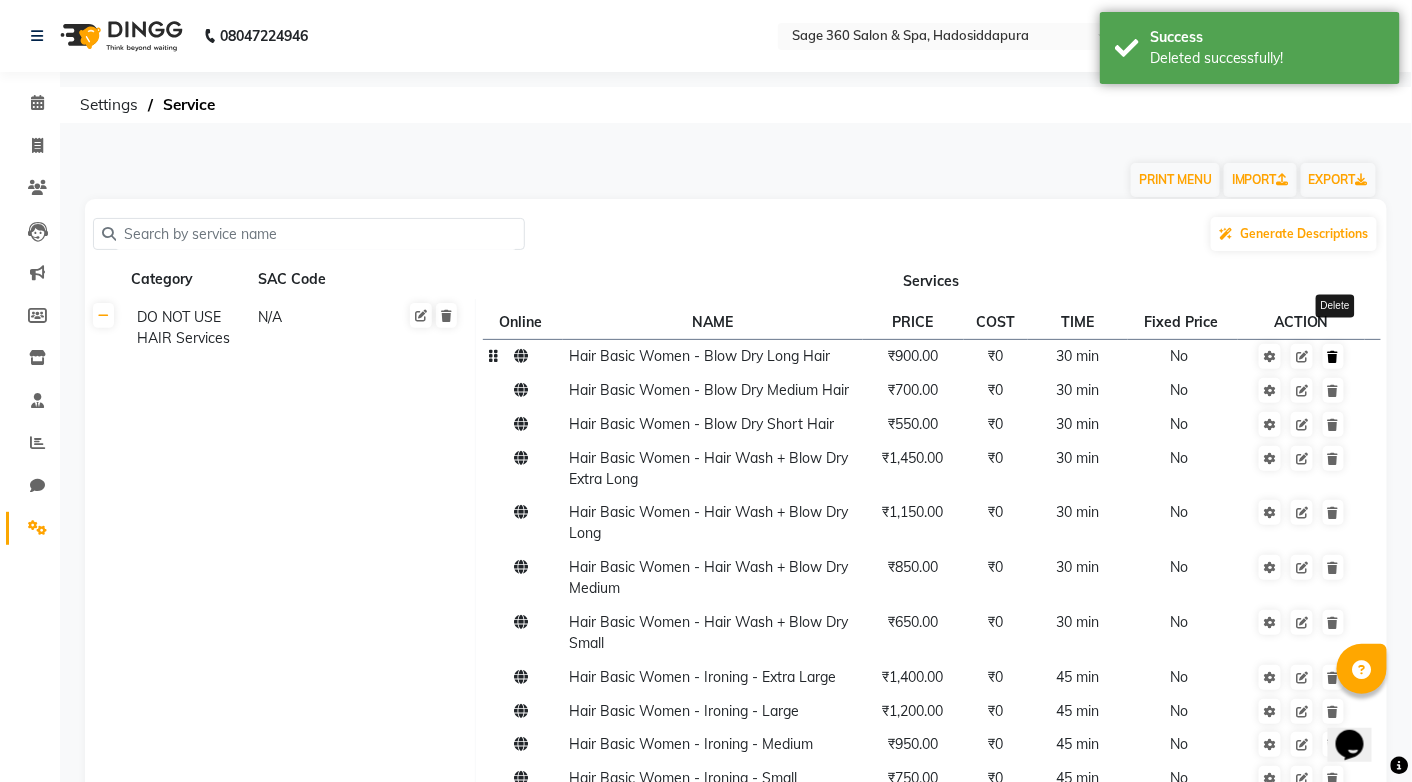 click 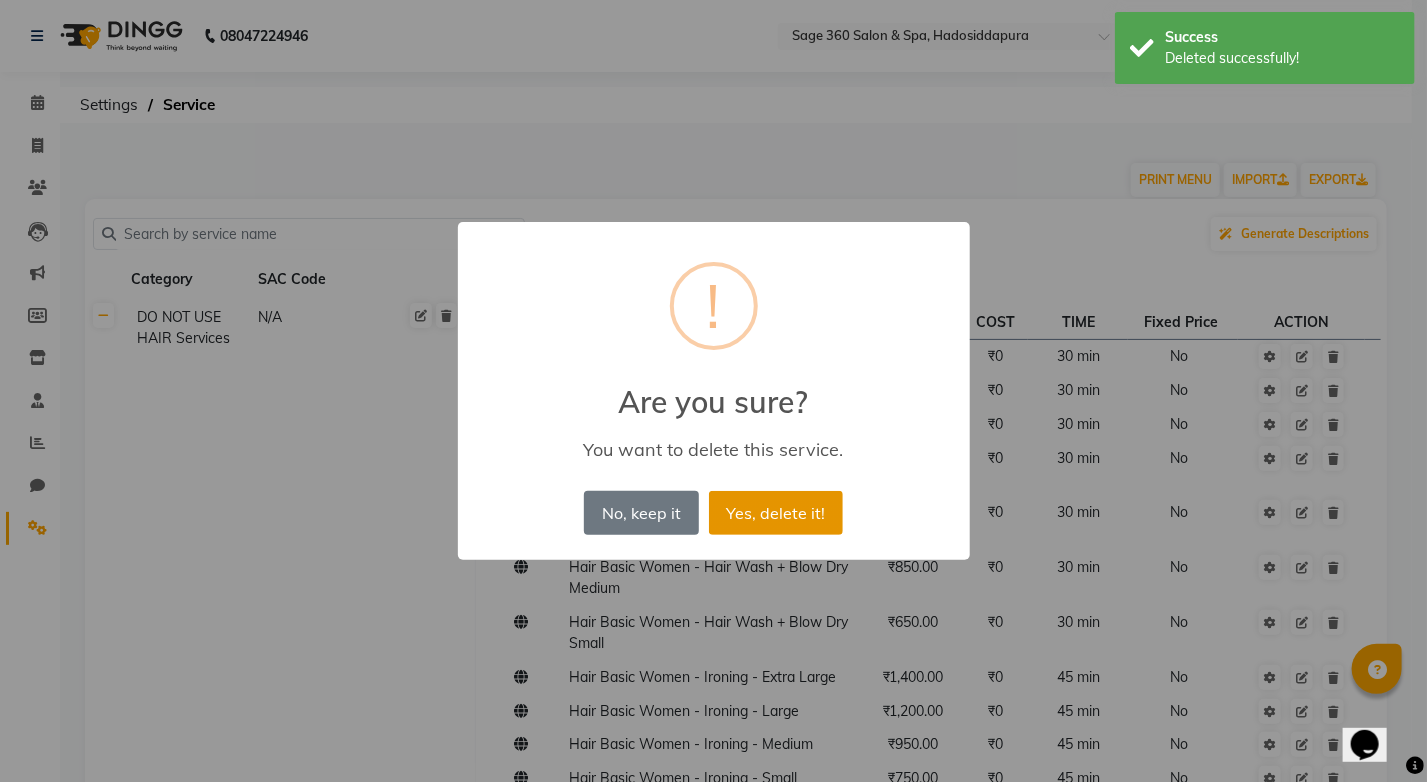 click on "Yes, delete it!" at bounding box center (776, 513) 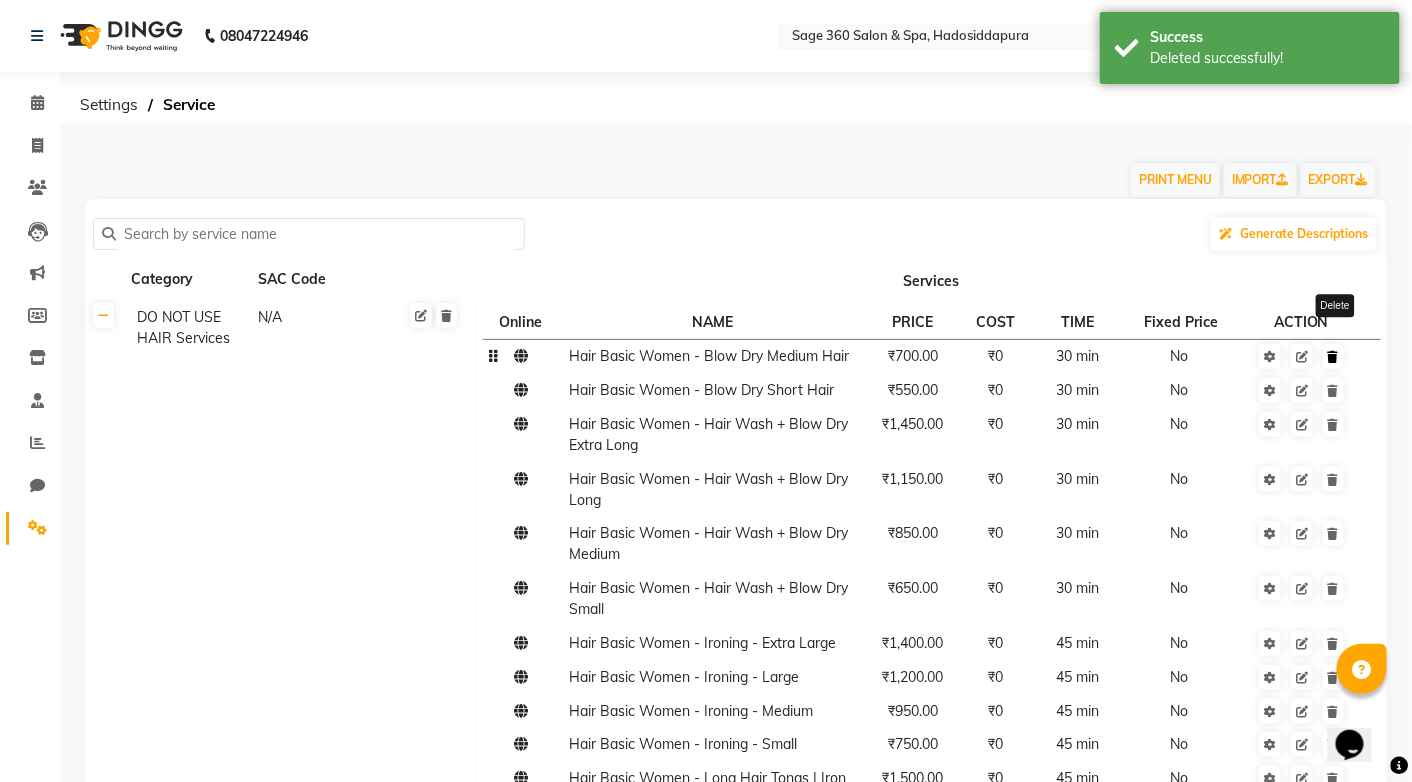 click 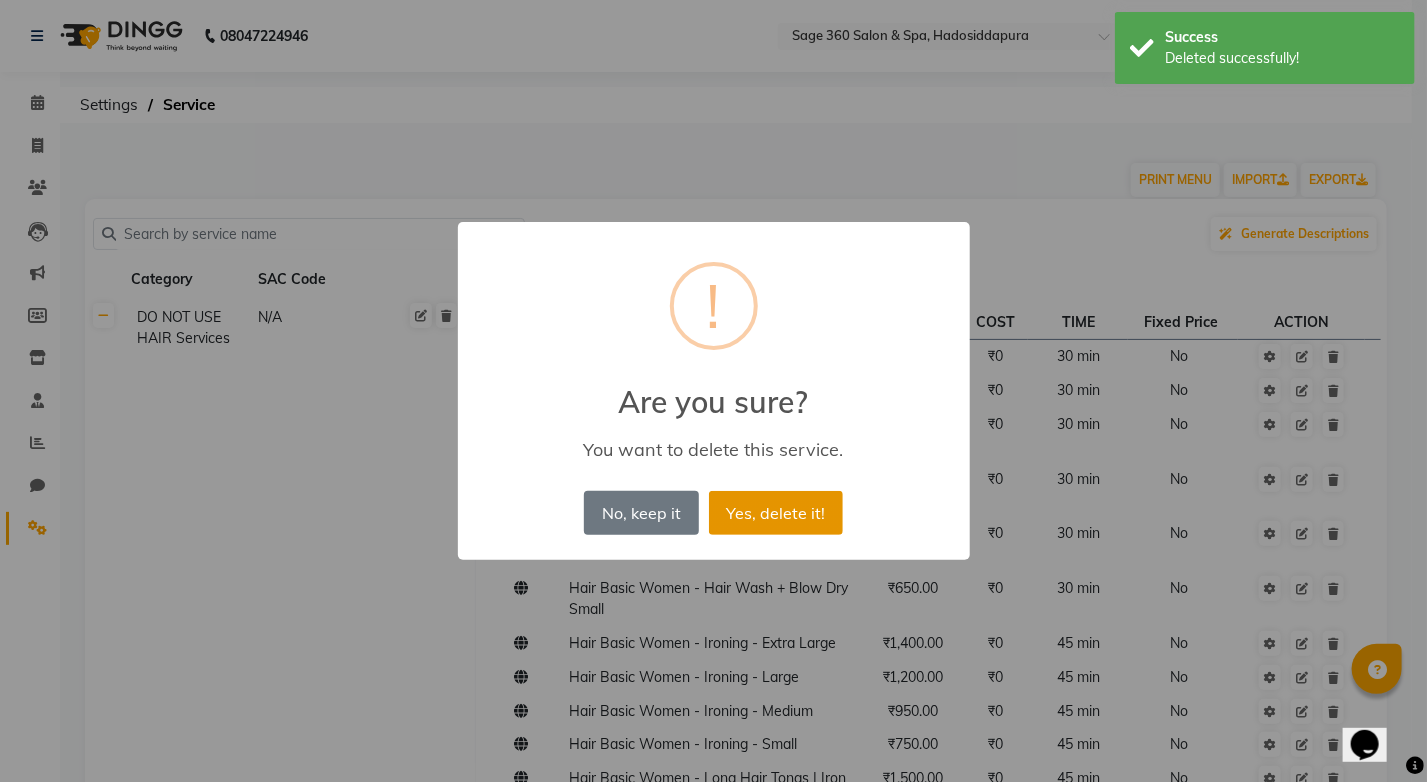 click on "Yes, delete it!" at bounding box center (776, 513) 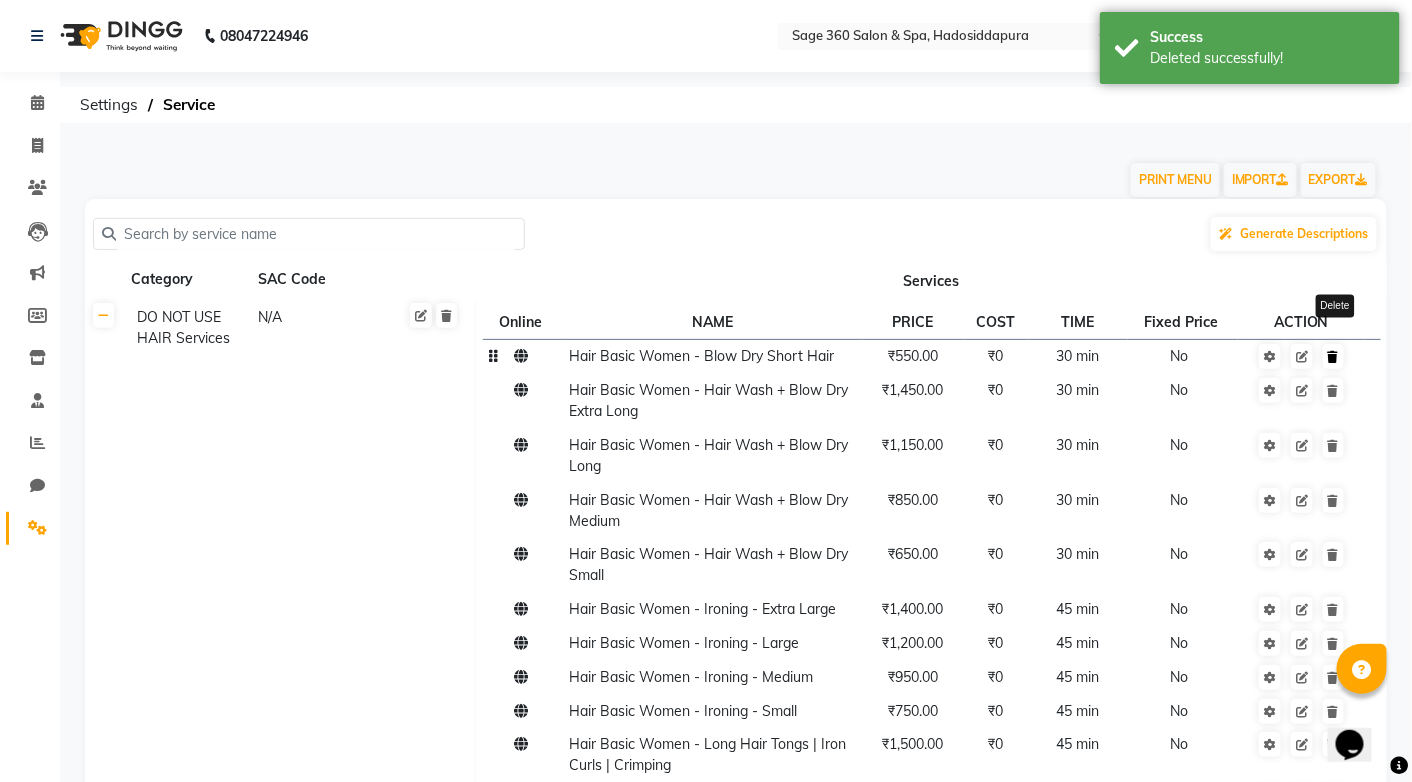 click 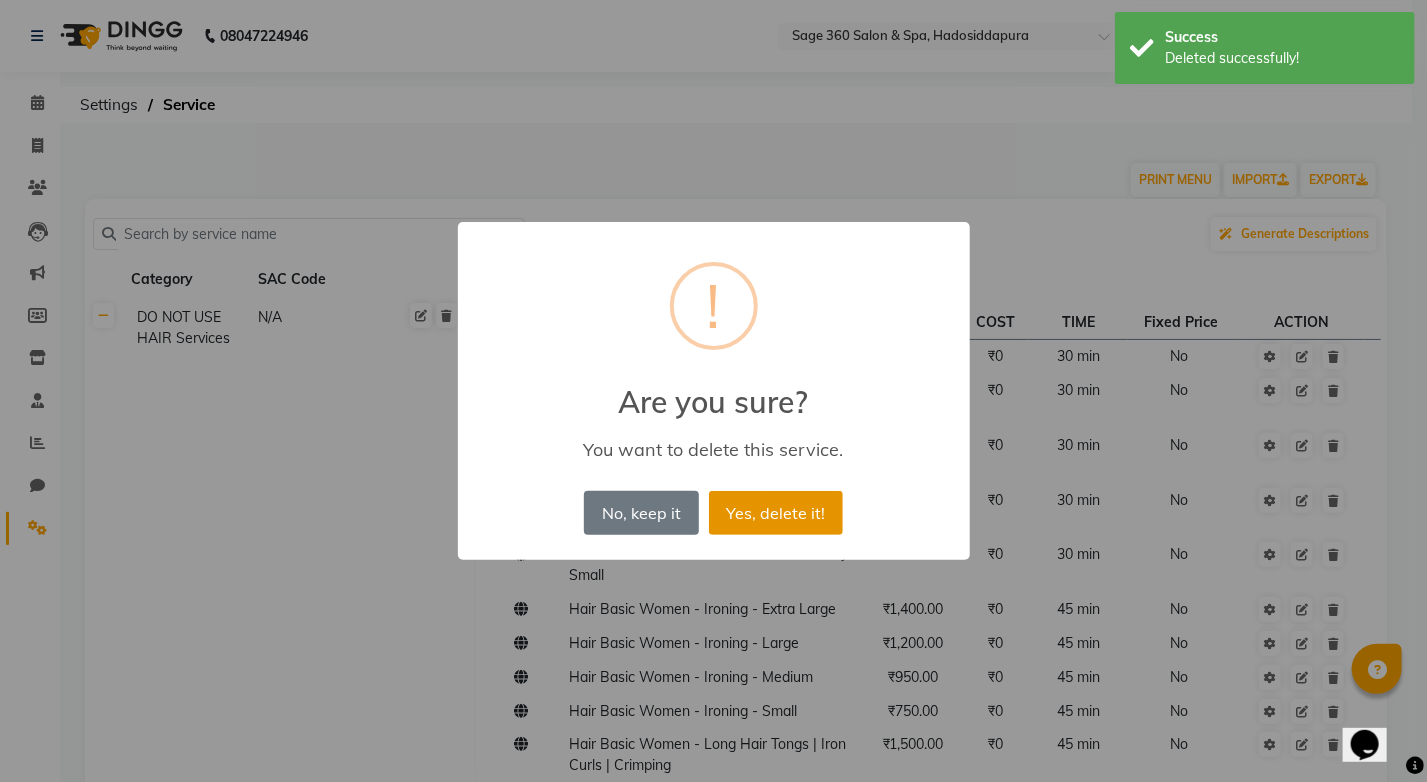click on "Yes, delete it!" at bounding box center (776, 513) 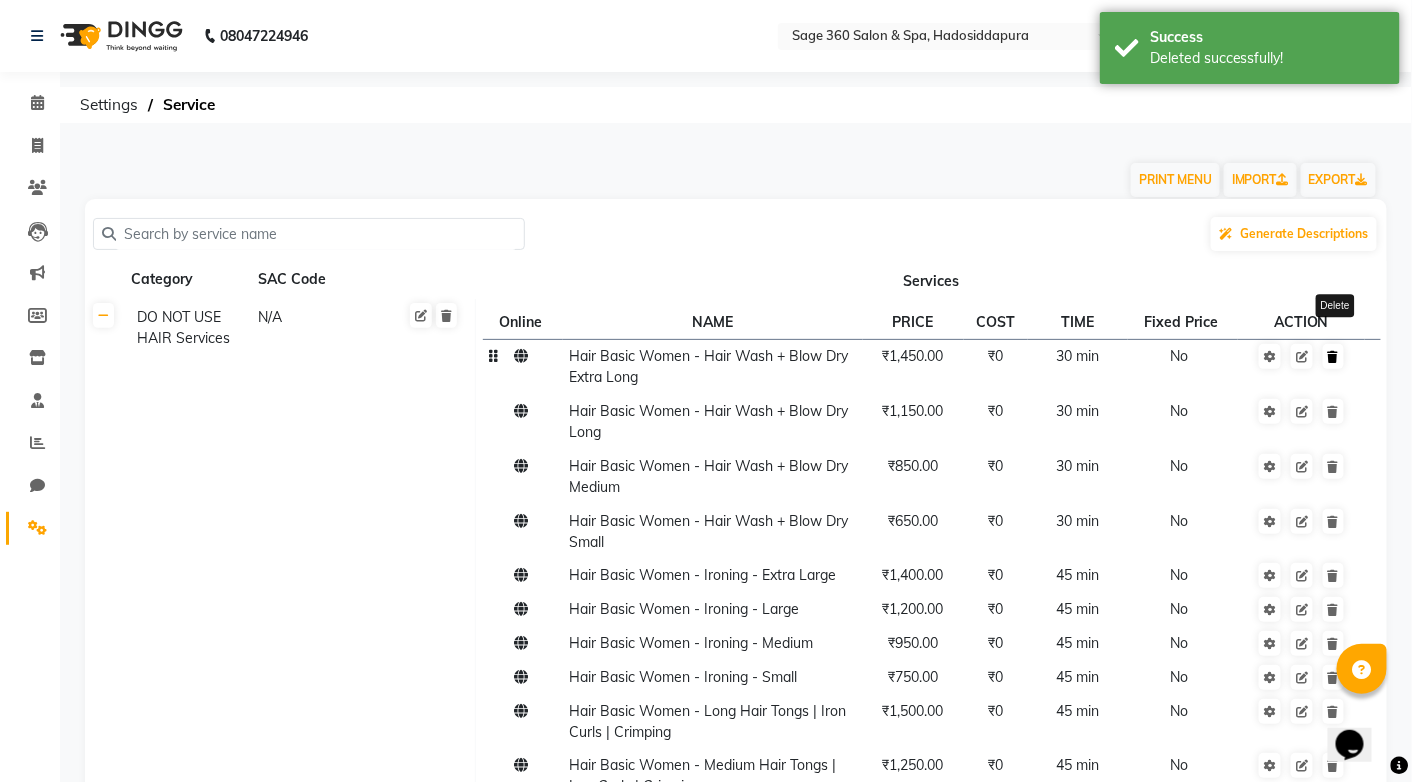 click 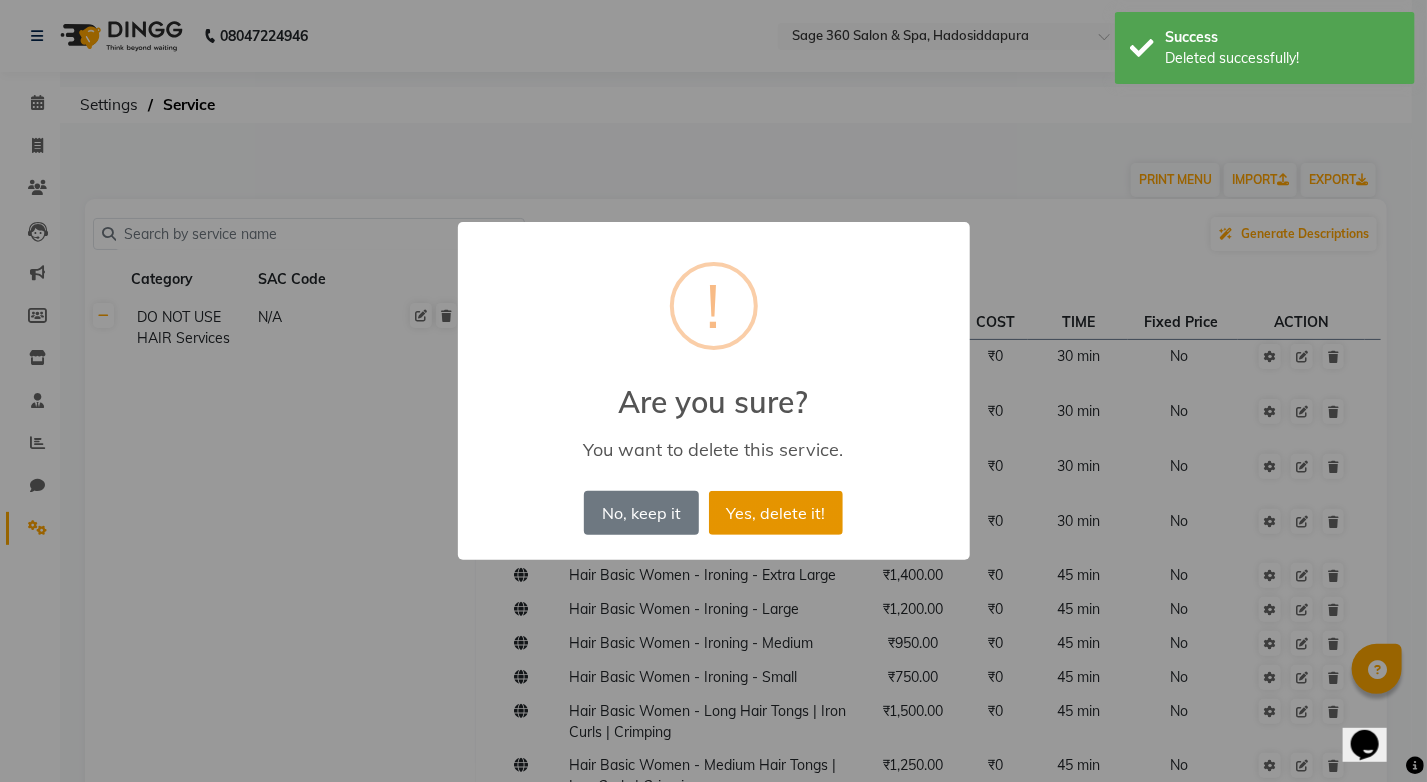 click on "Yes, delete it!" at bounding box center (776, 513) 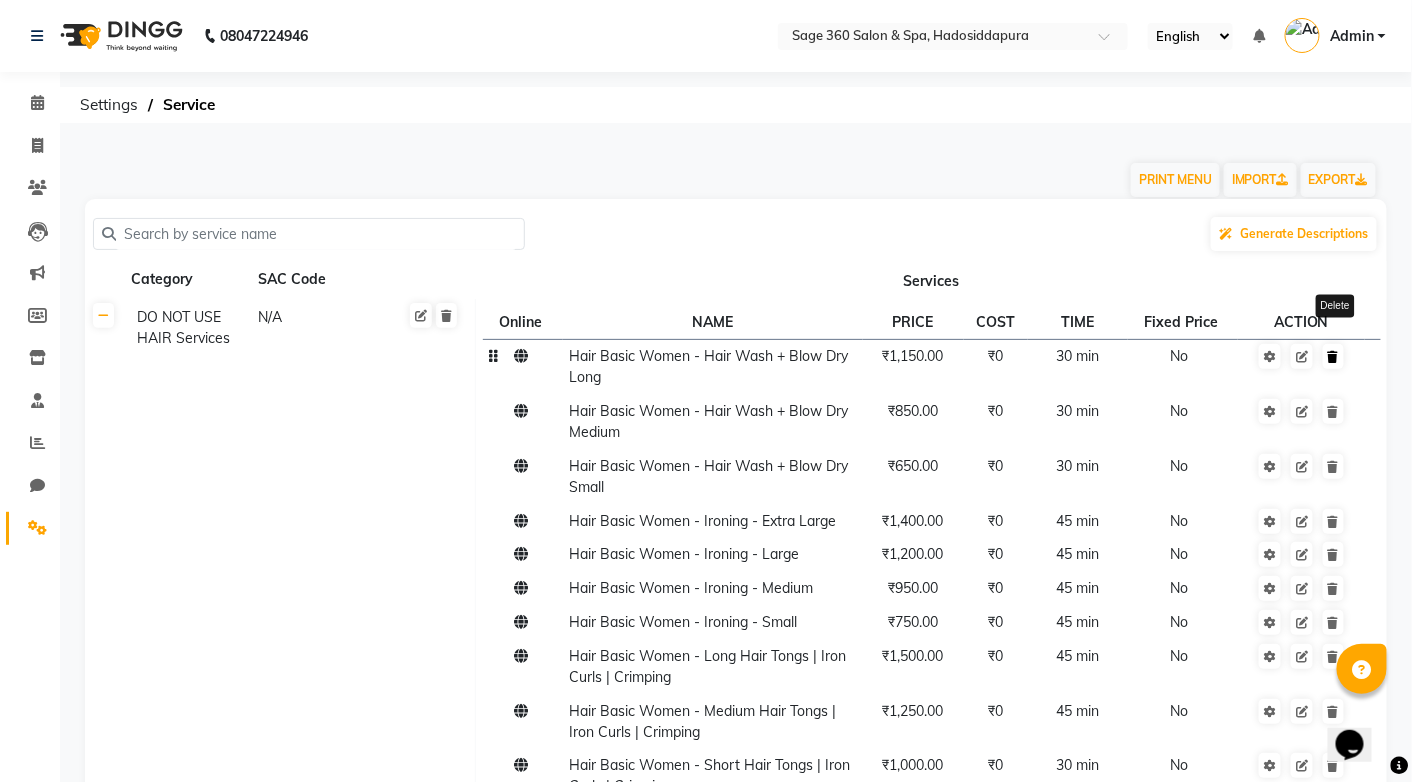 click 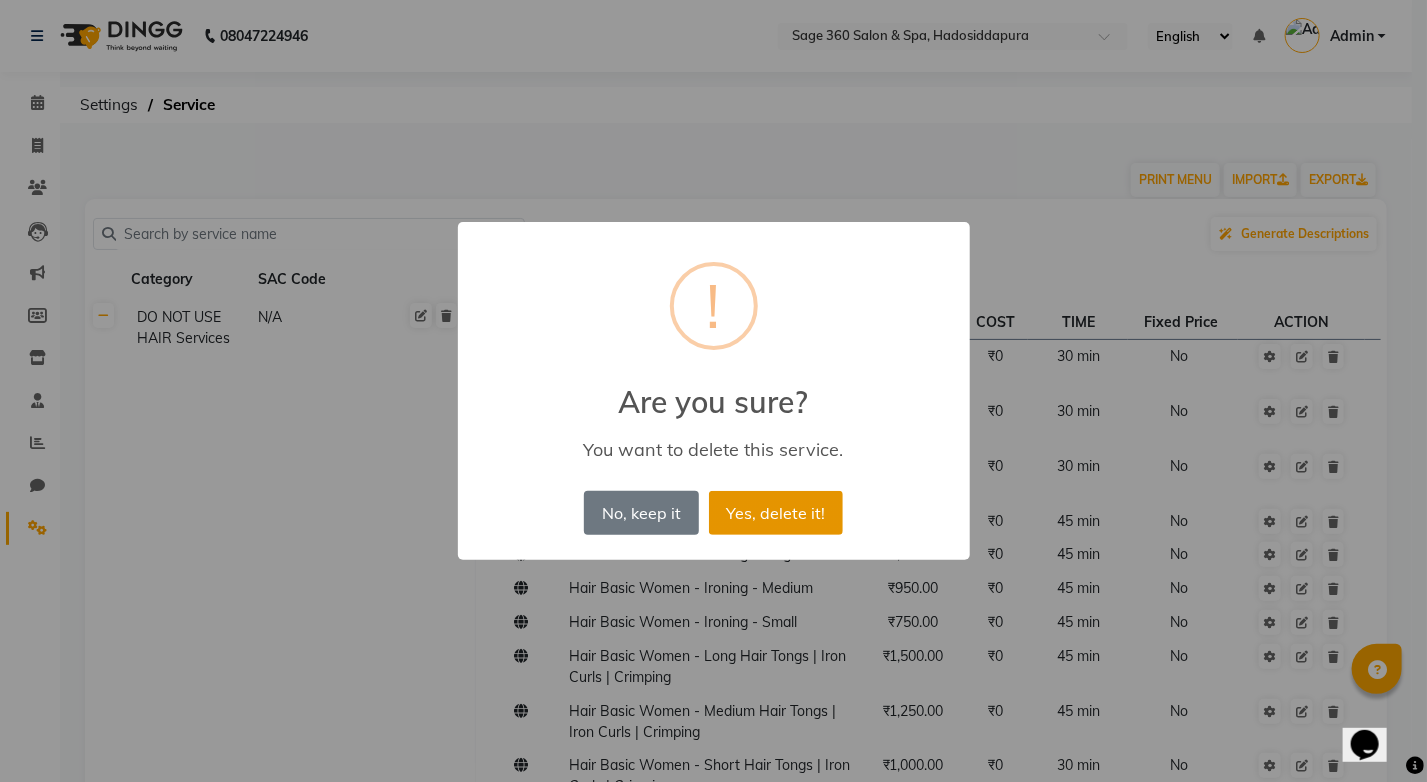 click on "Yes, delete it!" at bounding box center [776, 513] 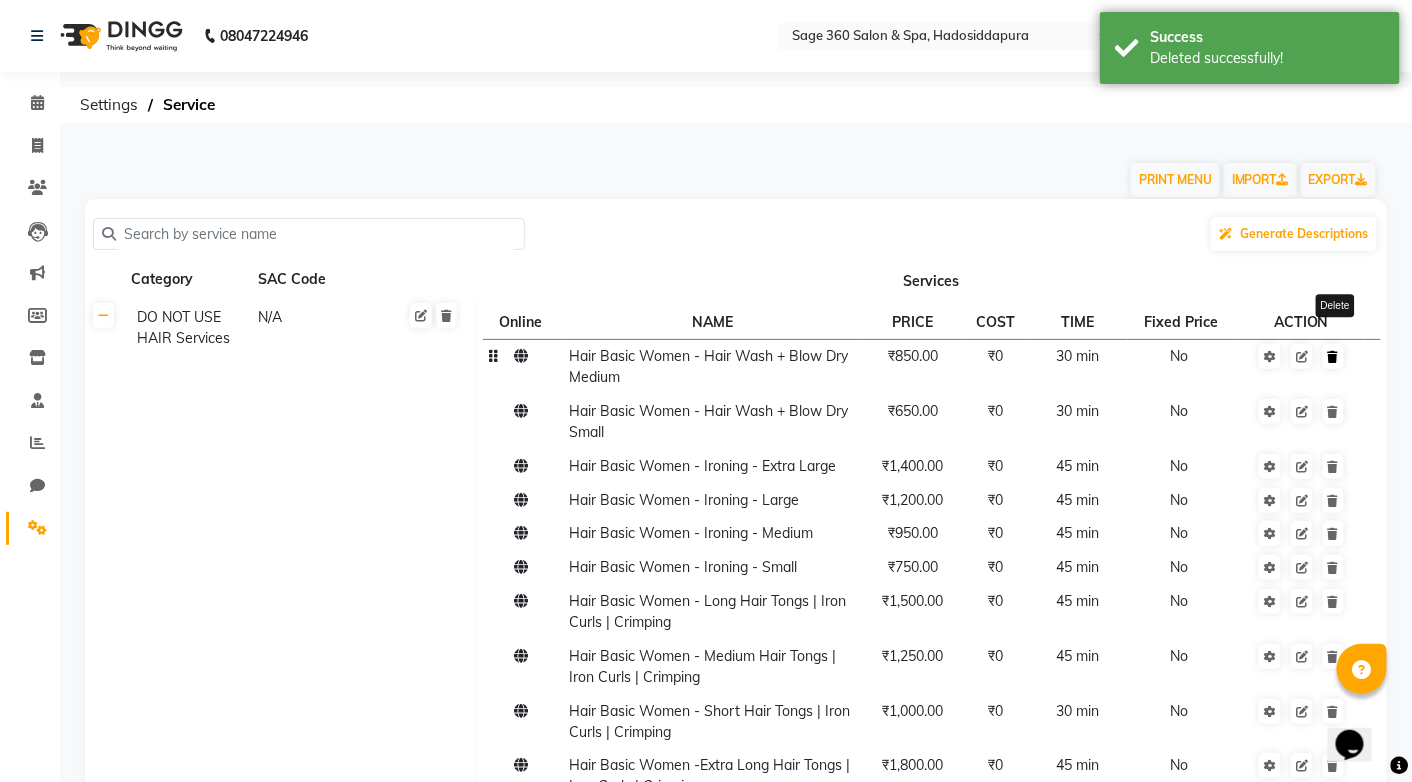 click 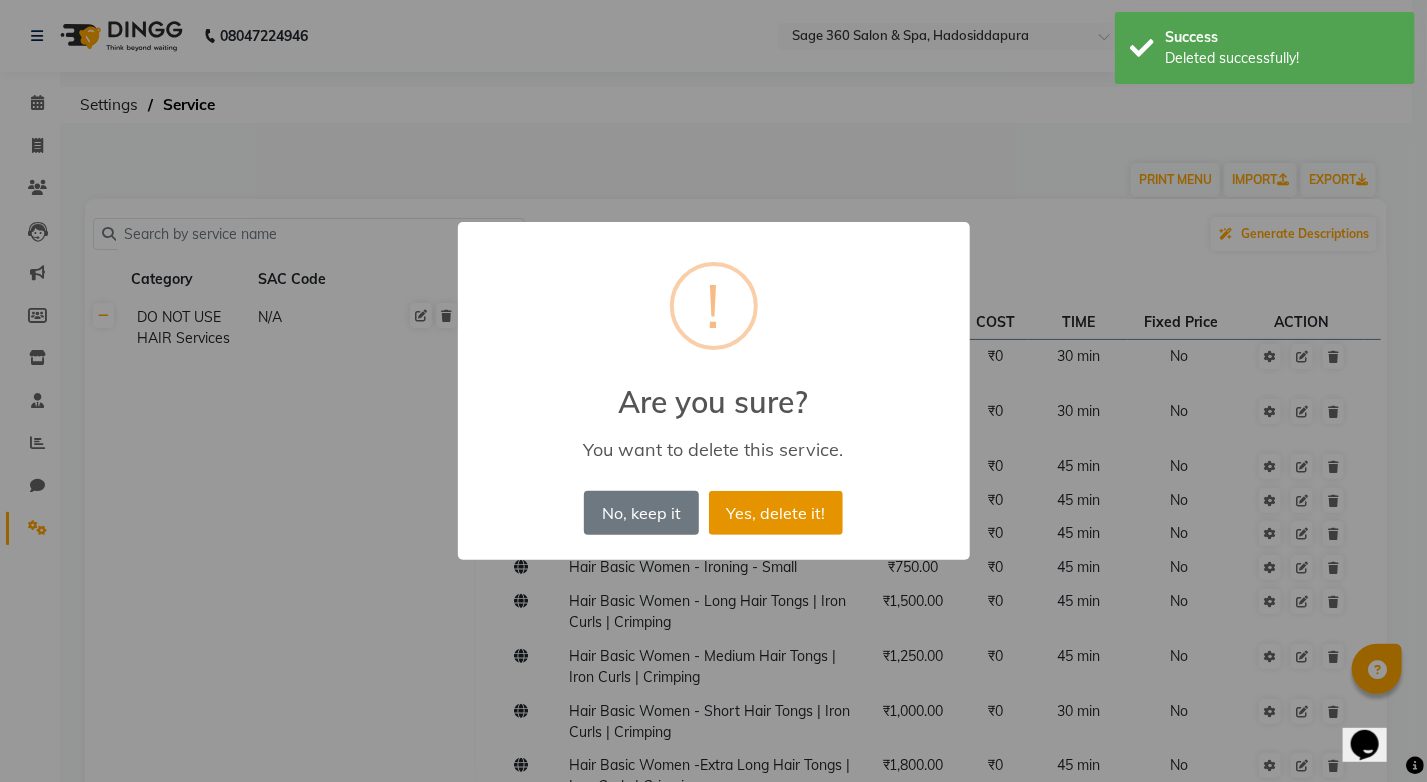 click on "Yes, delete it!" at bounding box center (776, 513) 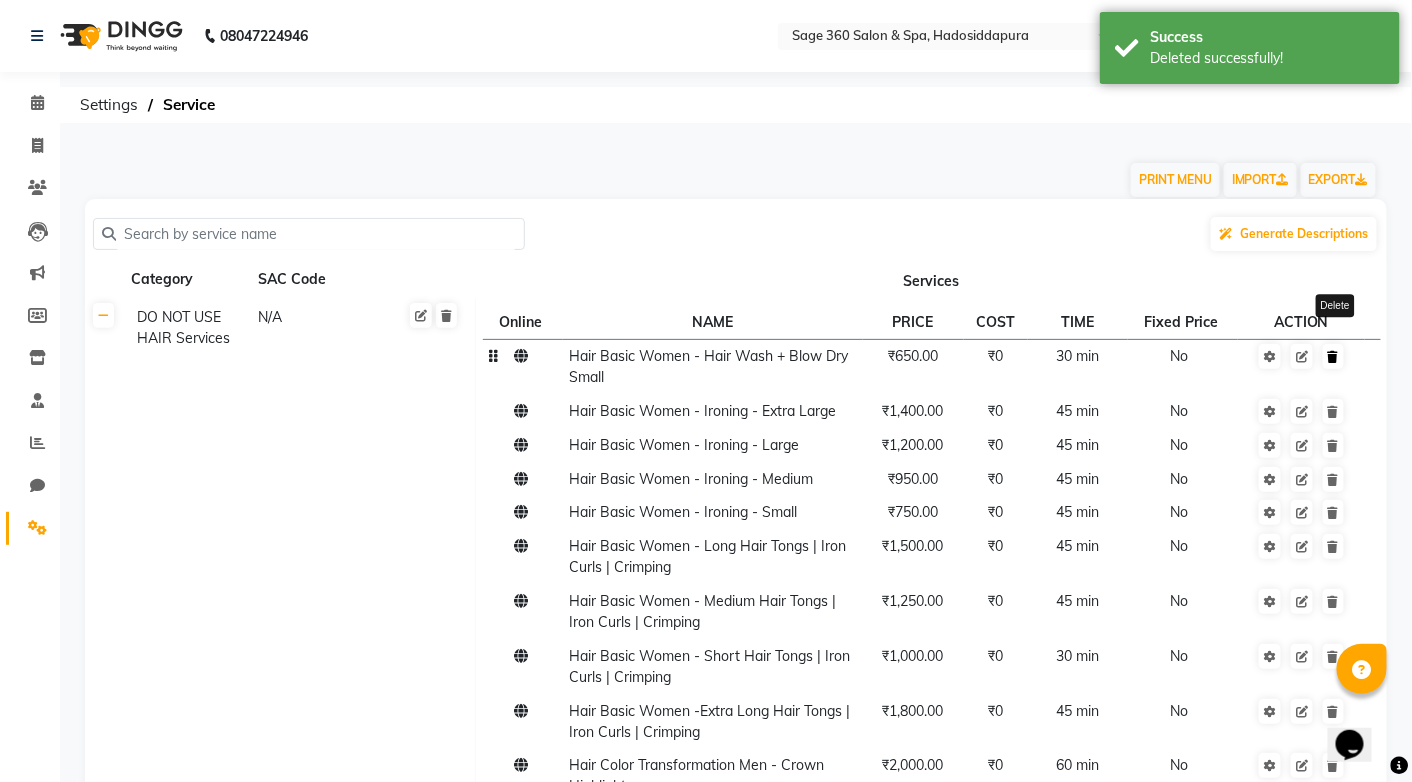 click 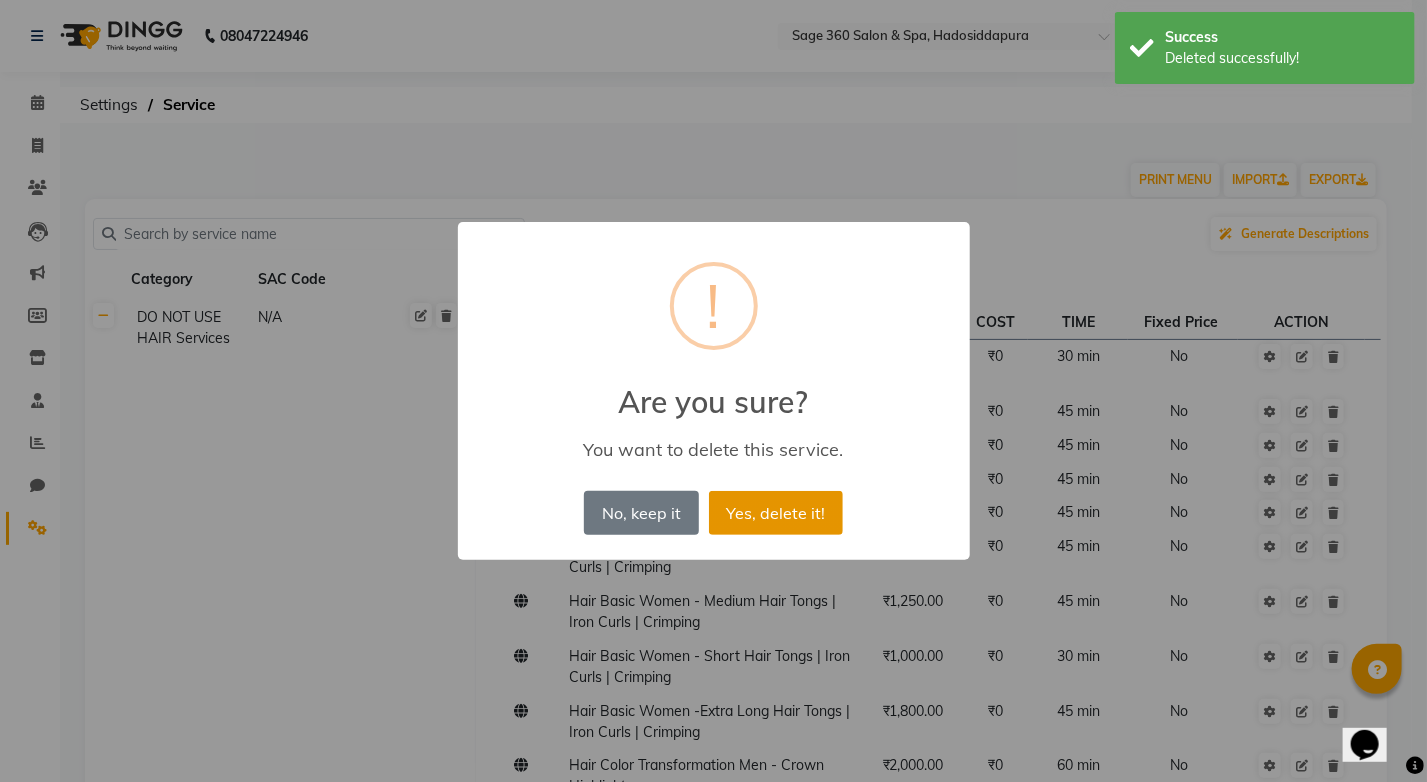click on "Yes, delete it!" at bounding box center [776, 513] 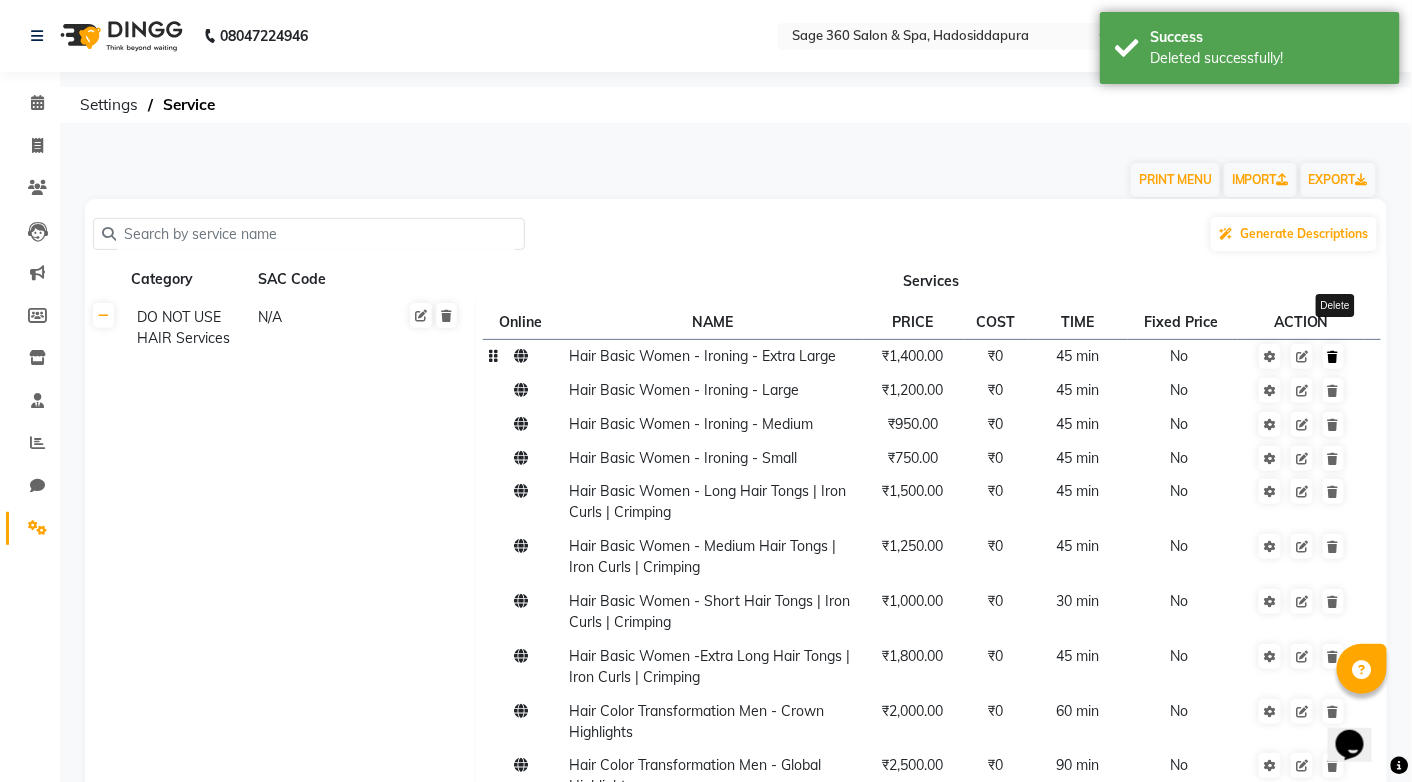 click 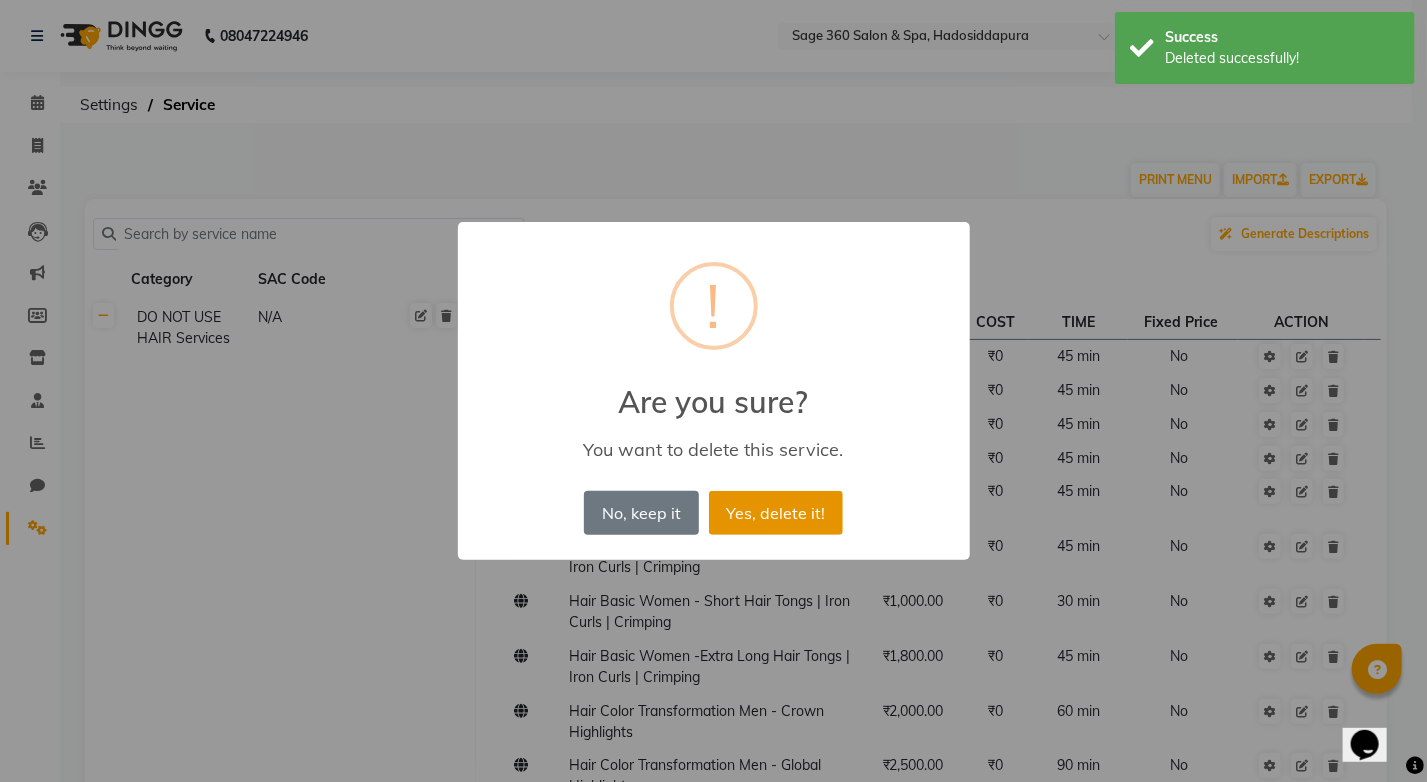 click on "Yes, delete it!" at bounding box center (776, 513) 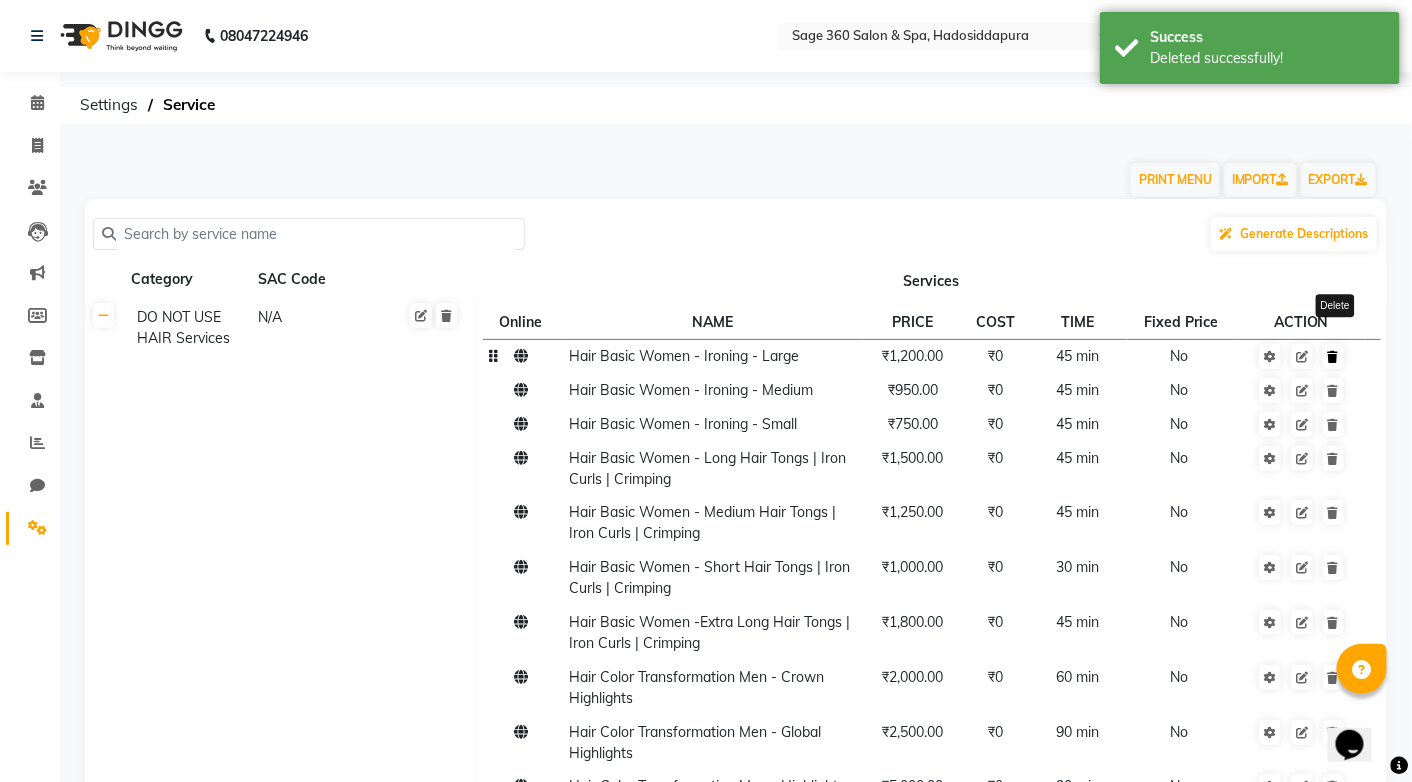 click 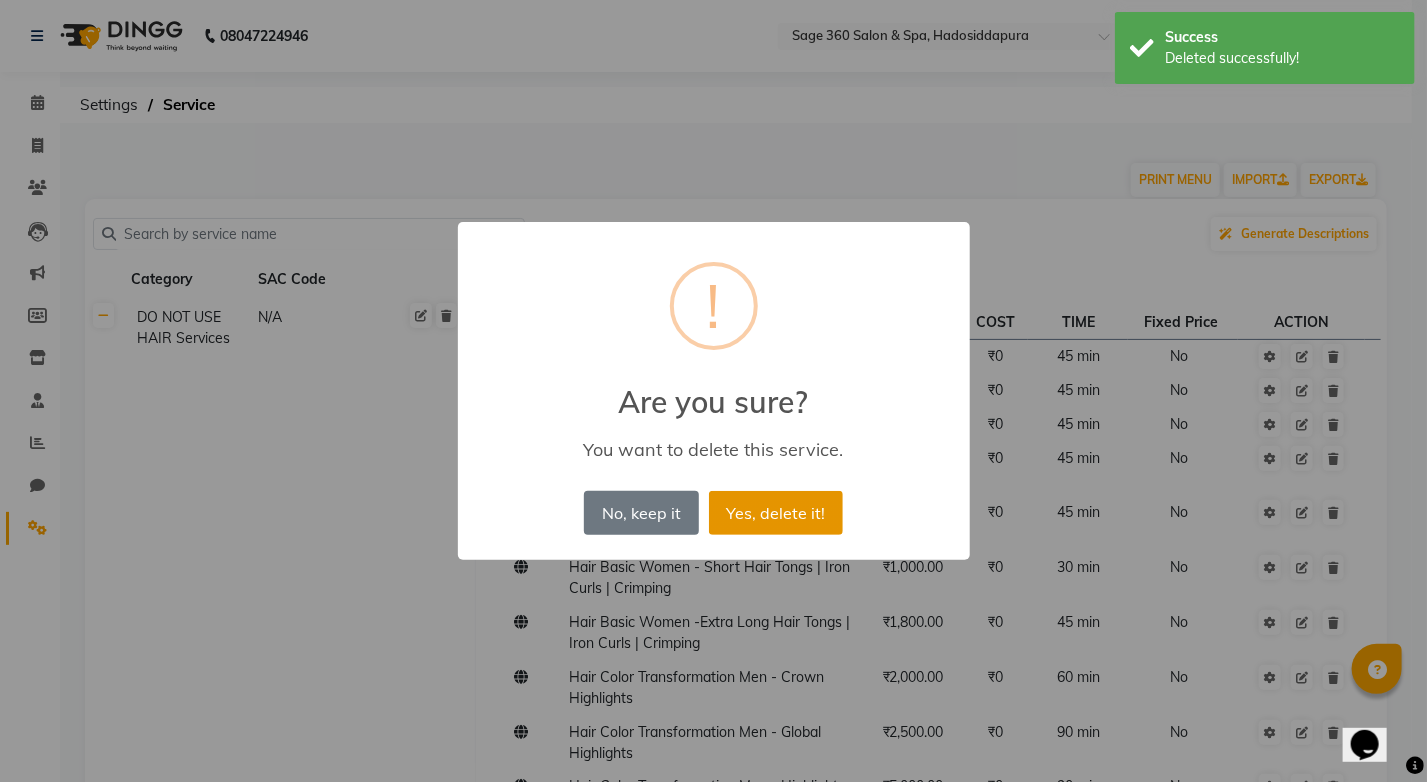 click on "Yes, delete it!" at bounding box center (776, 513) 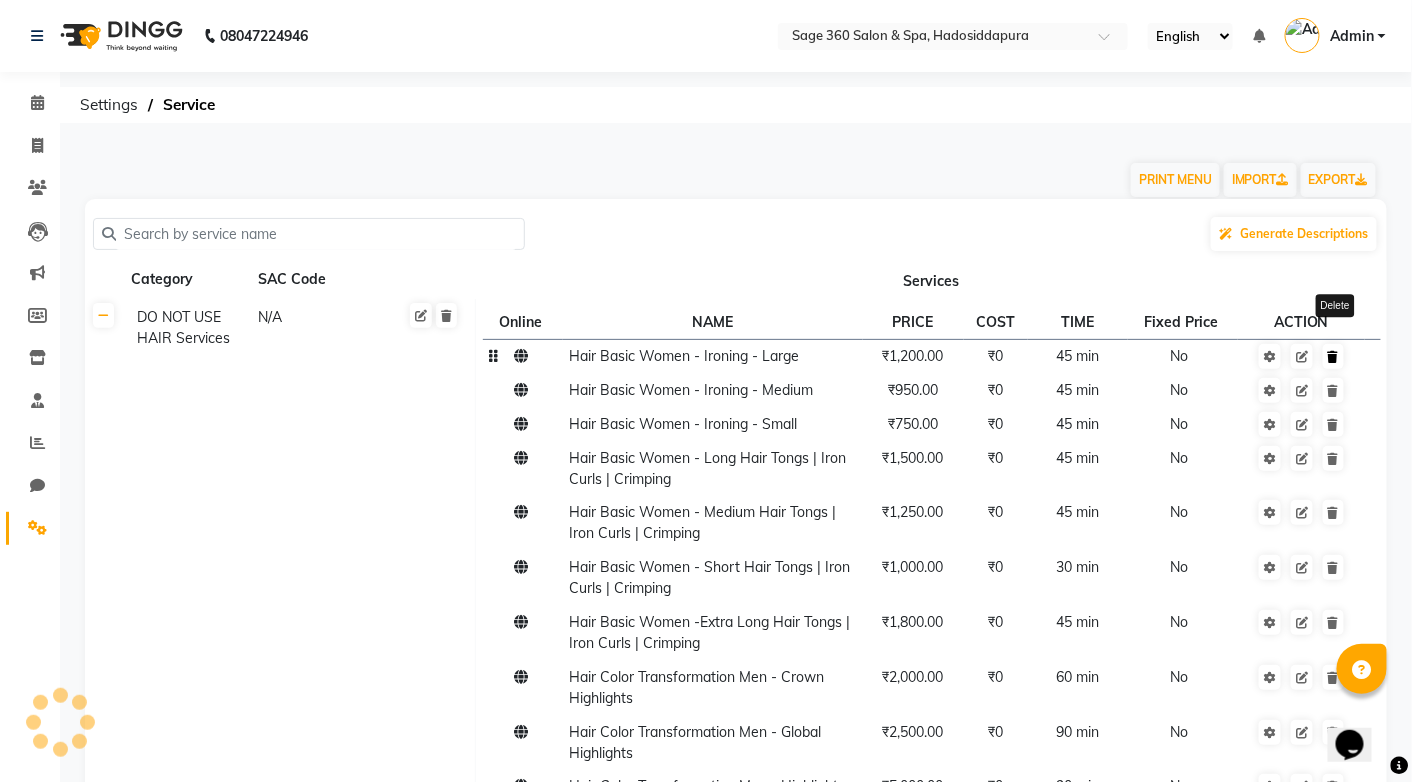 click 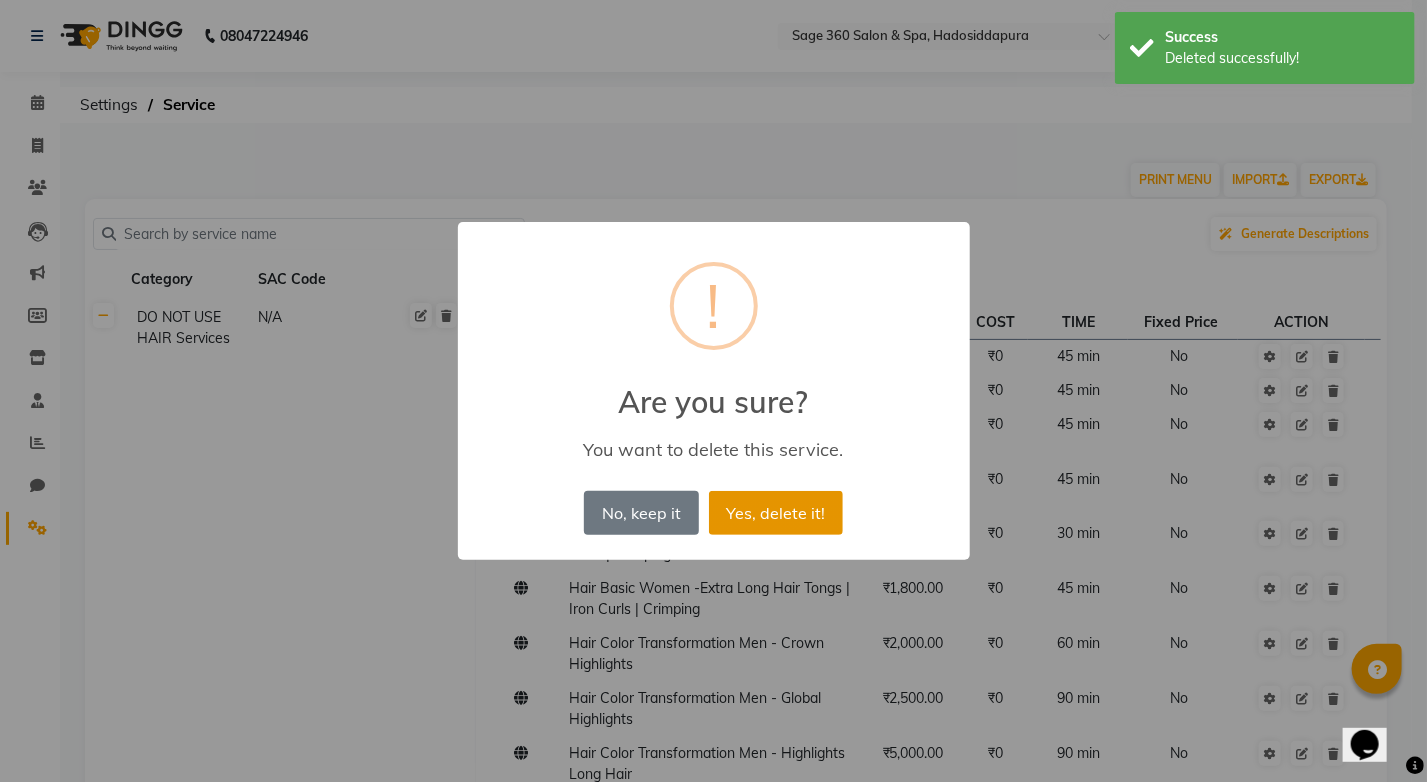 click on "Yes, delete it!" at bounding box center (776, 513) 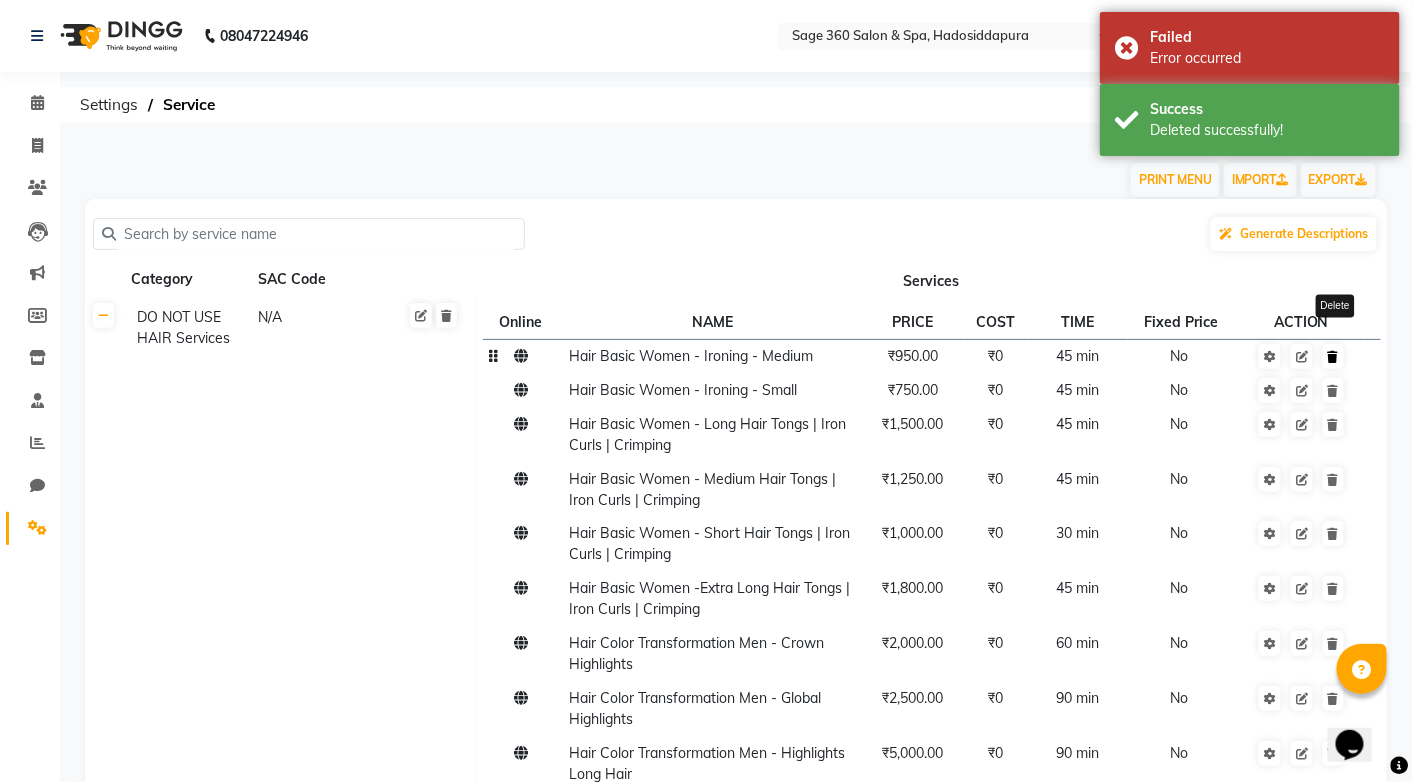 click 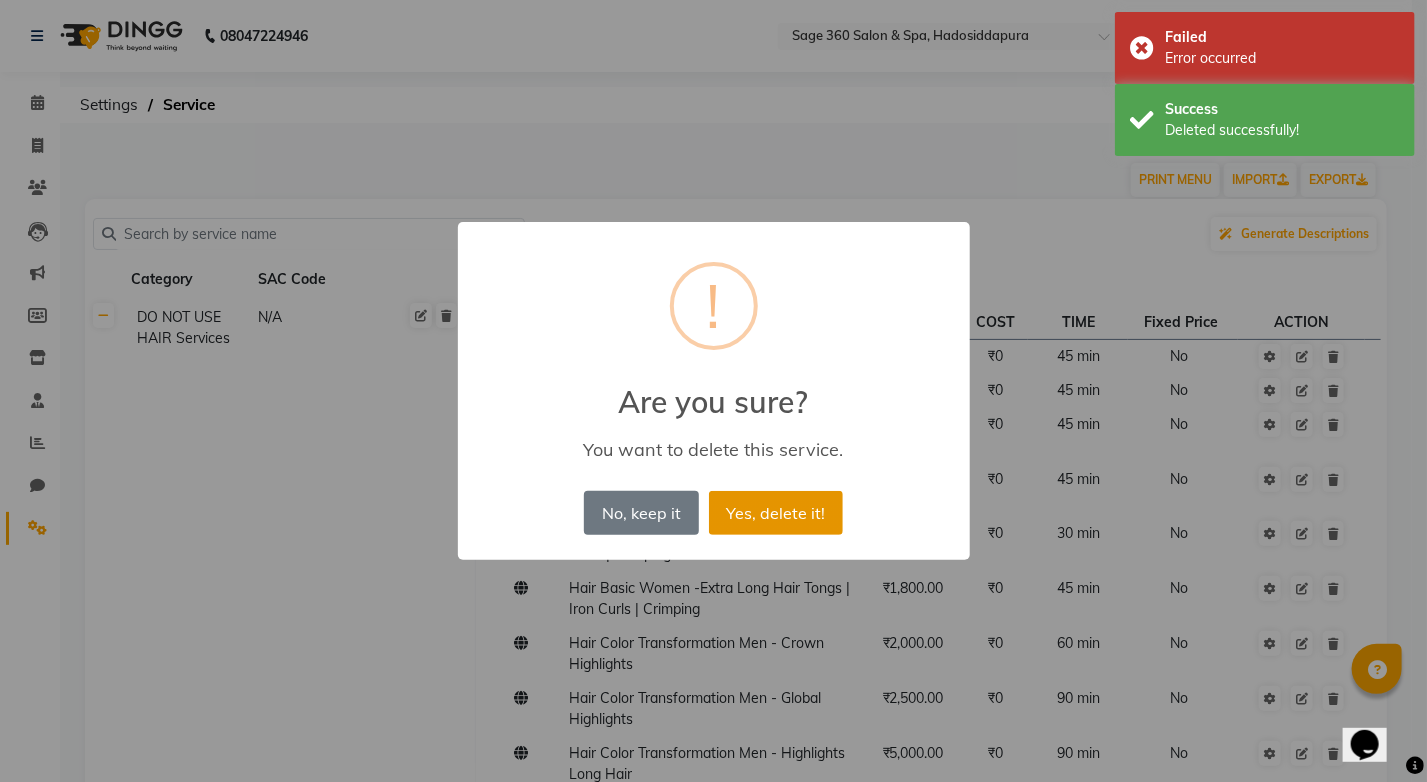 click on "Yes, delete it!" at bounding box center [776, 513] 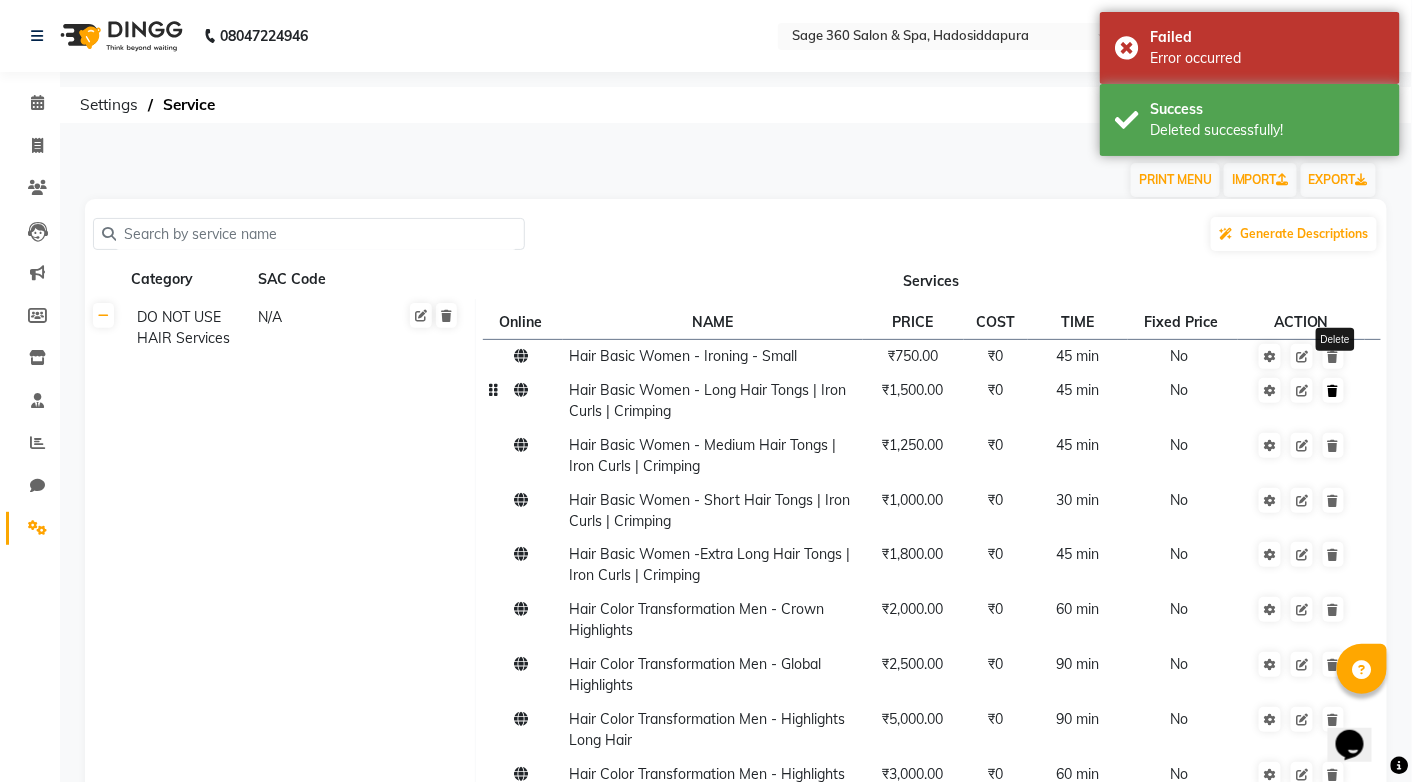 click 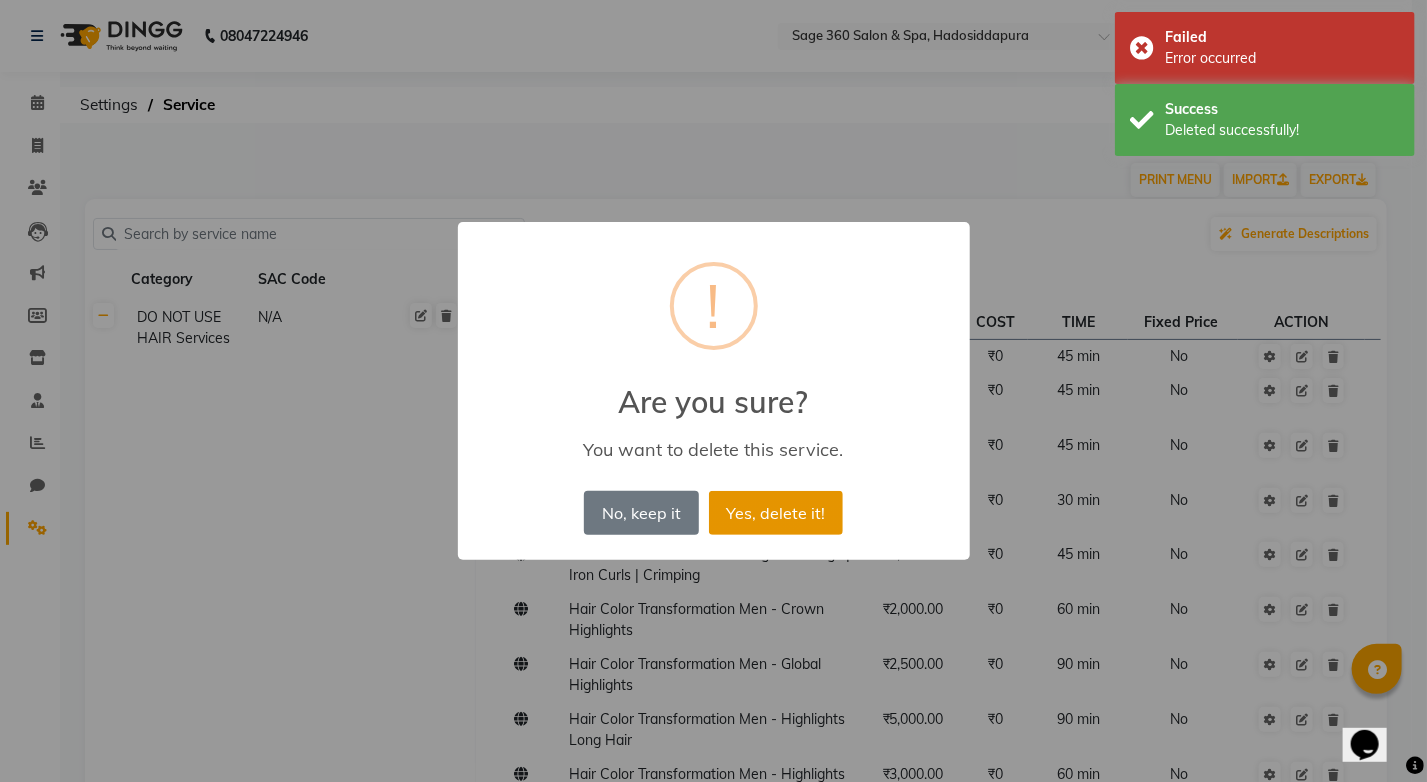click on "Yes, delete it!" at bounding box center [776, 513] 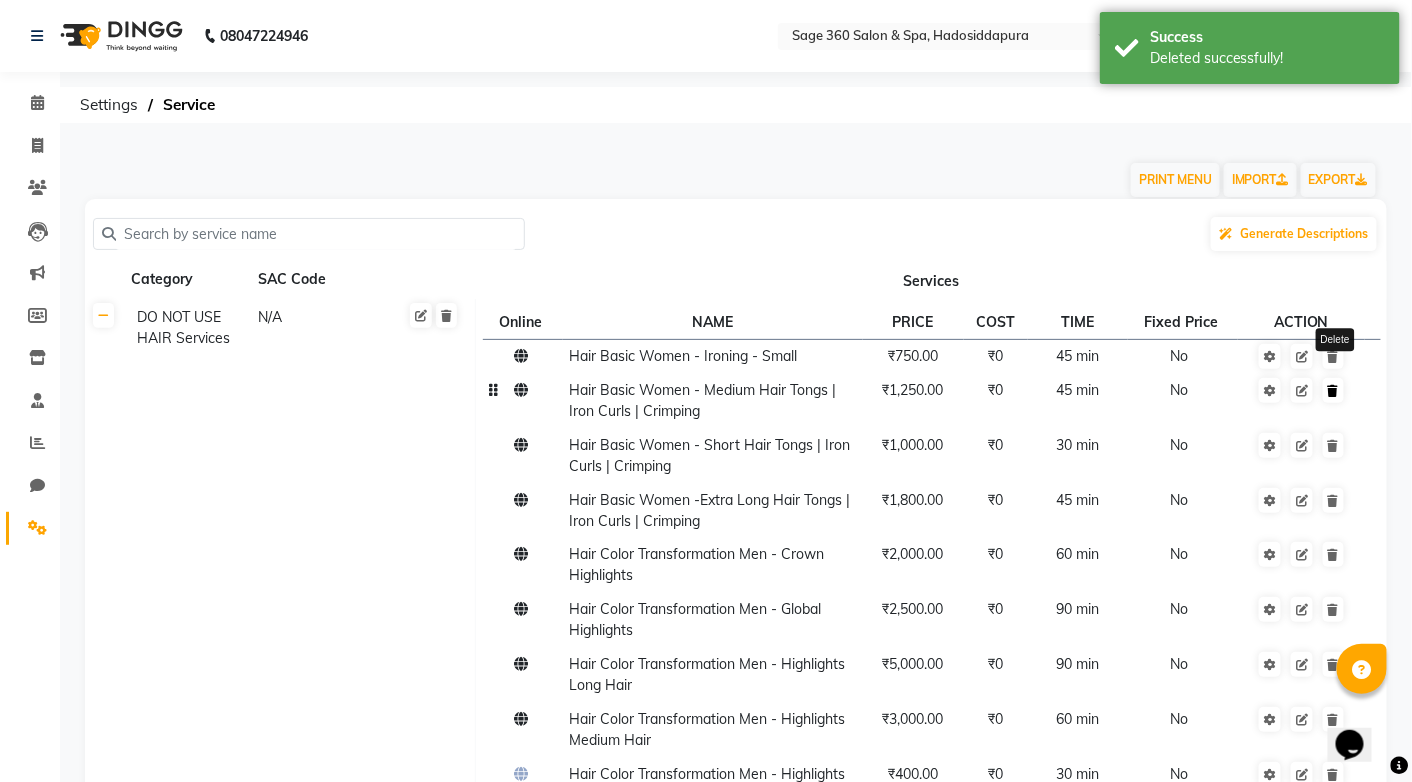click 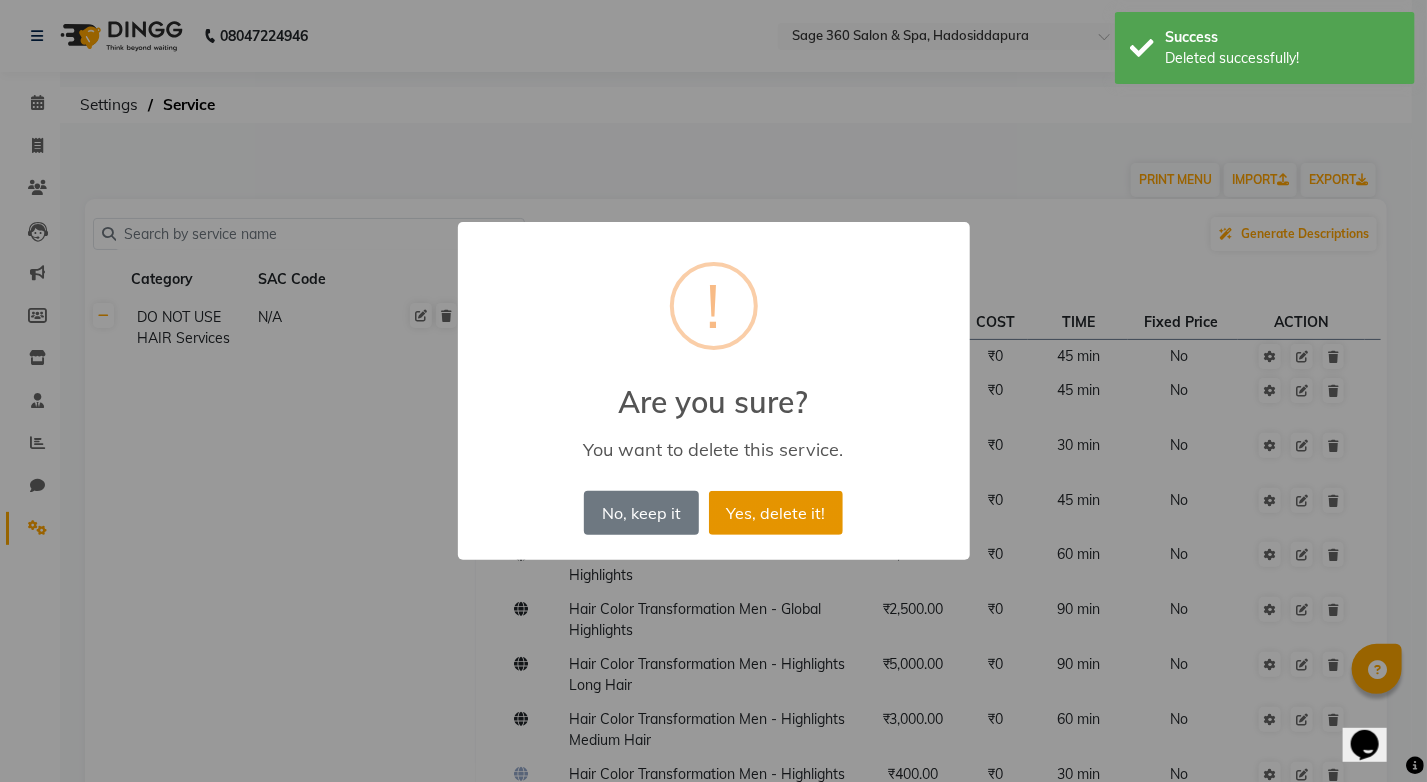 click on "Yes, delete it!" at bounding box center (776, 513) 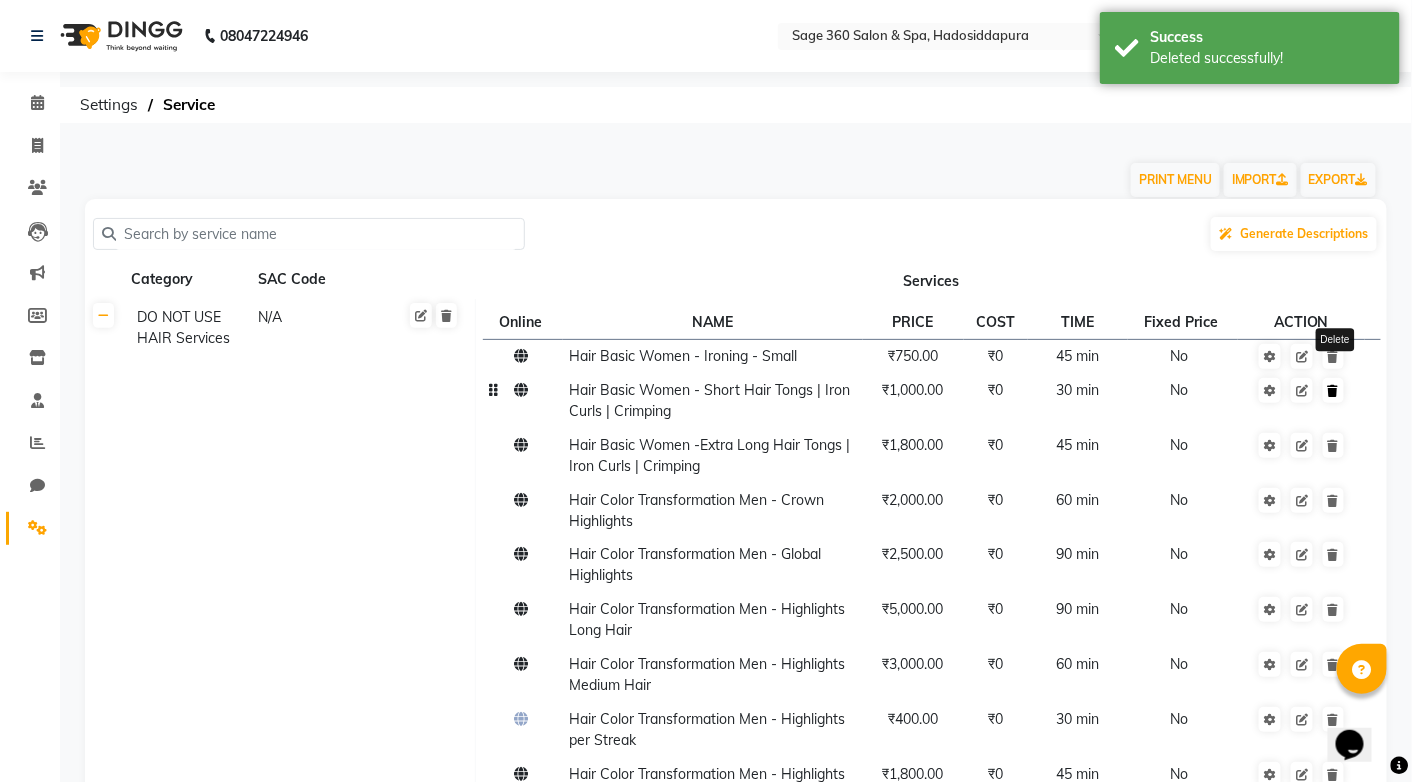 click 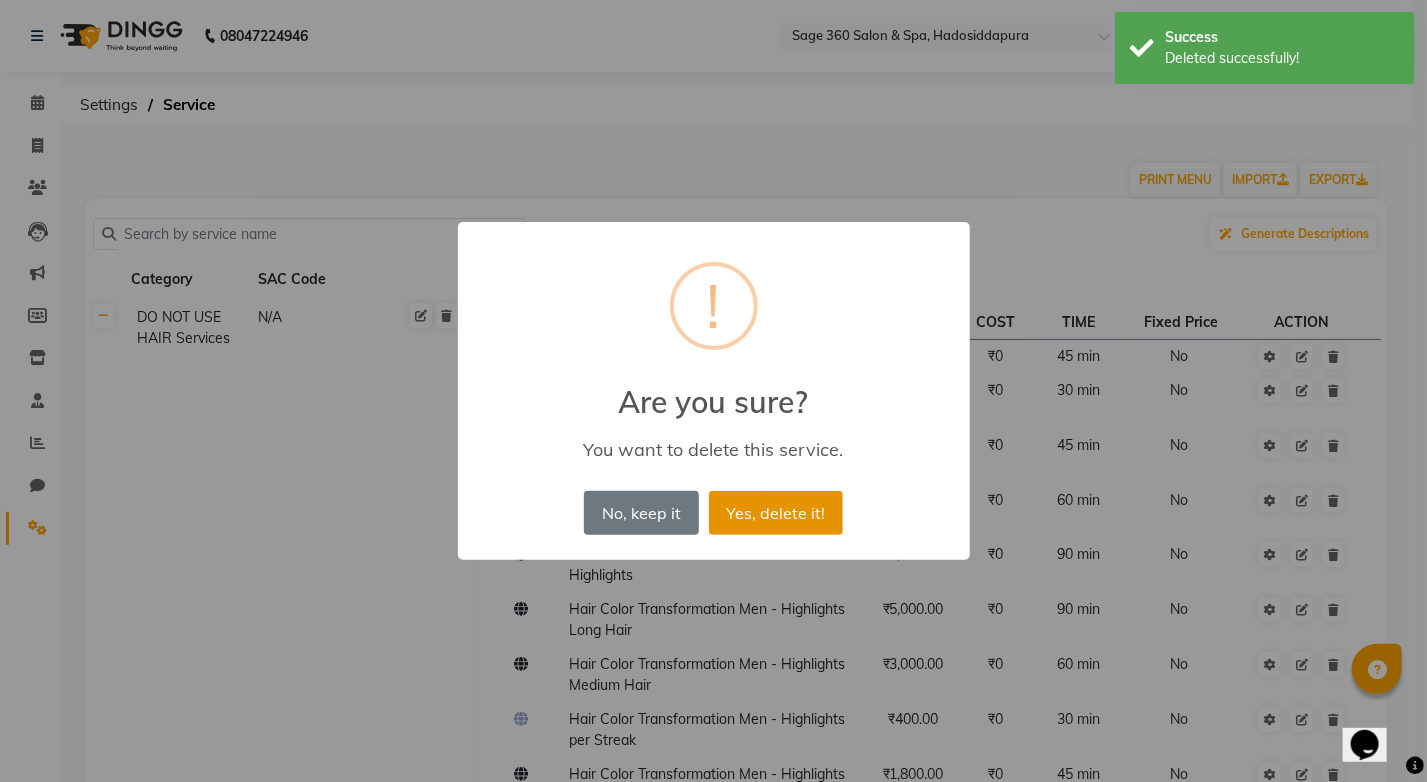 click on "Yes, delete it!" at bounding box center (776, 513) 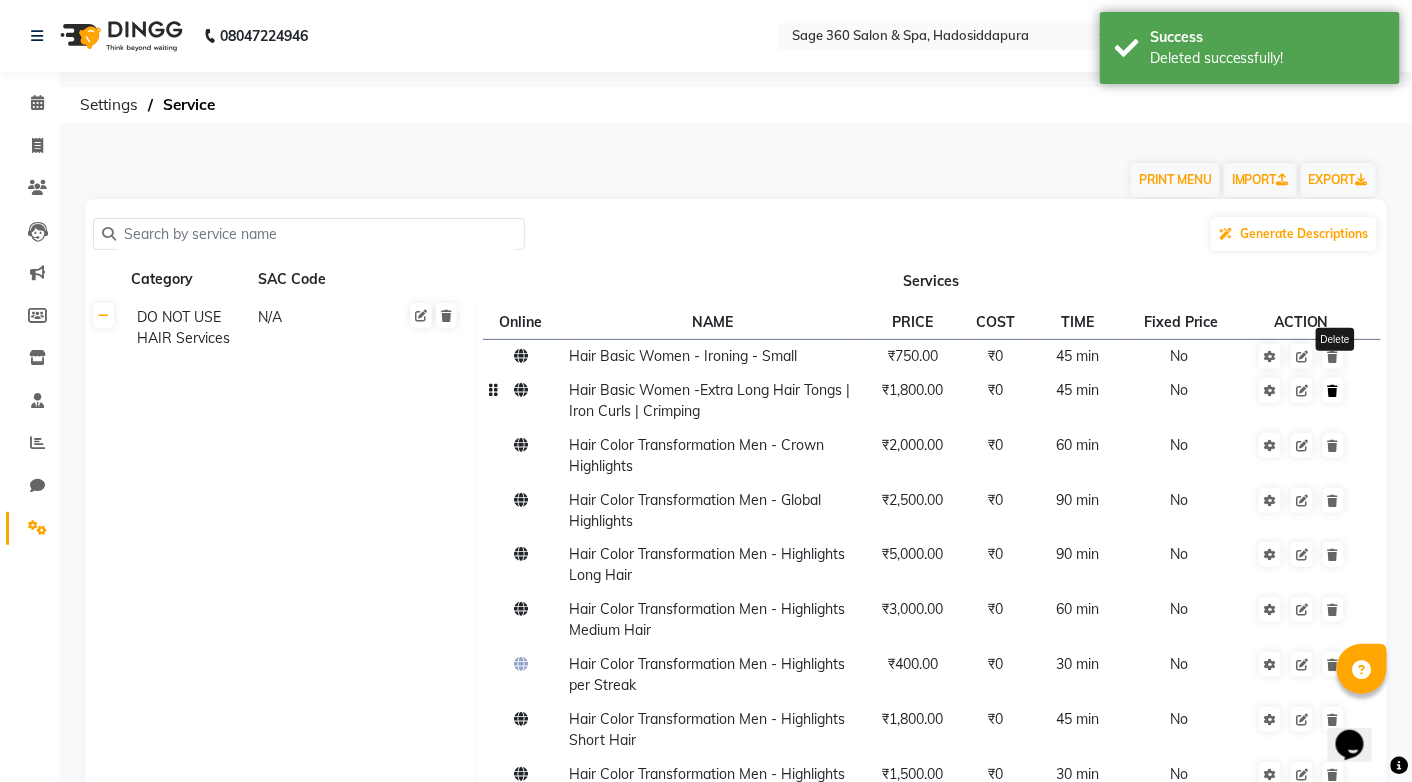 click 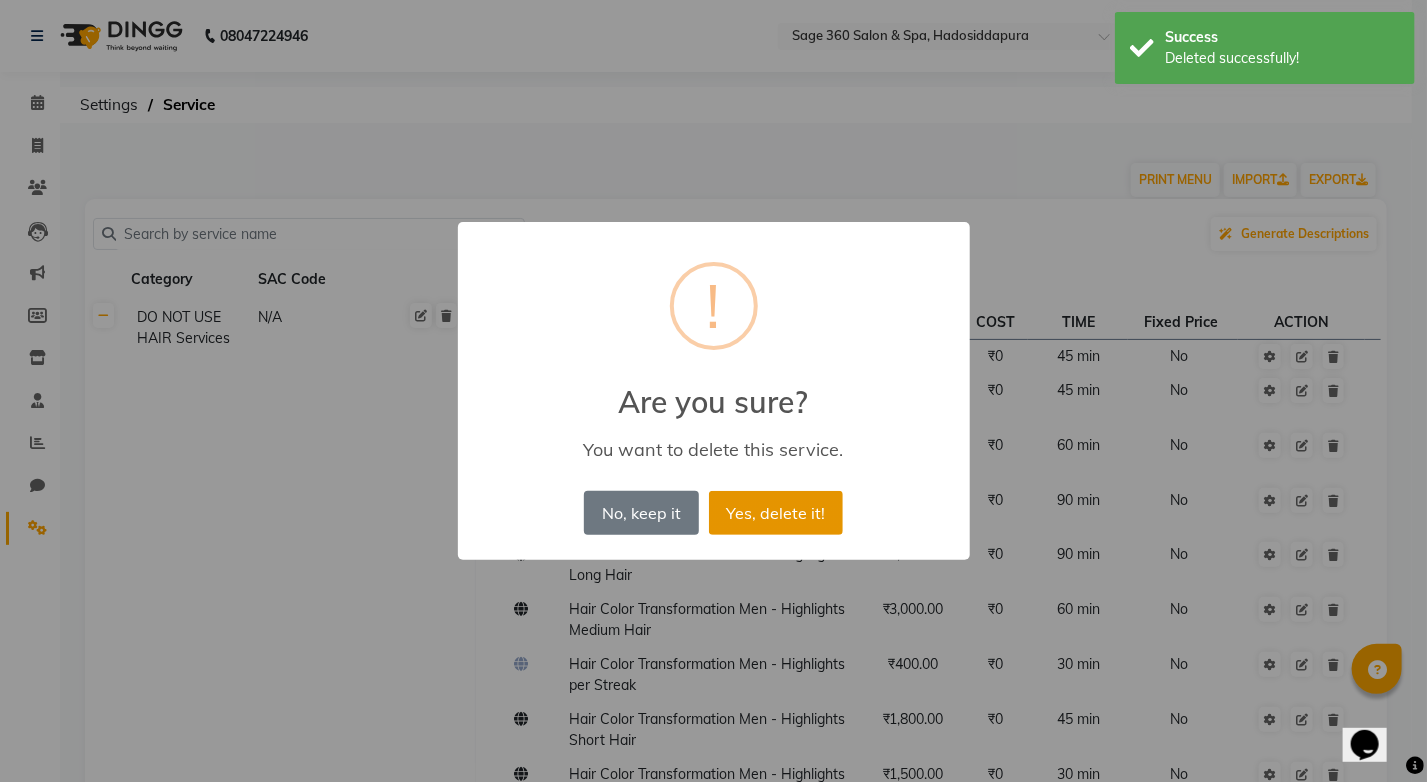 click on "Yes, delete it!" at bounding box center [776, 513] 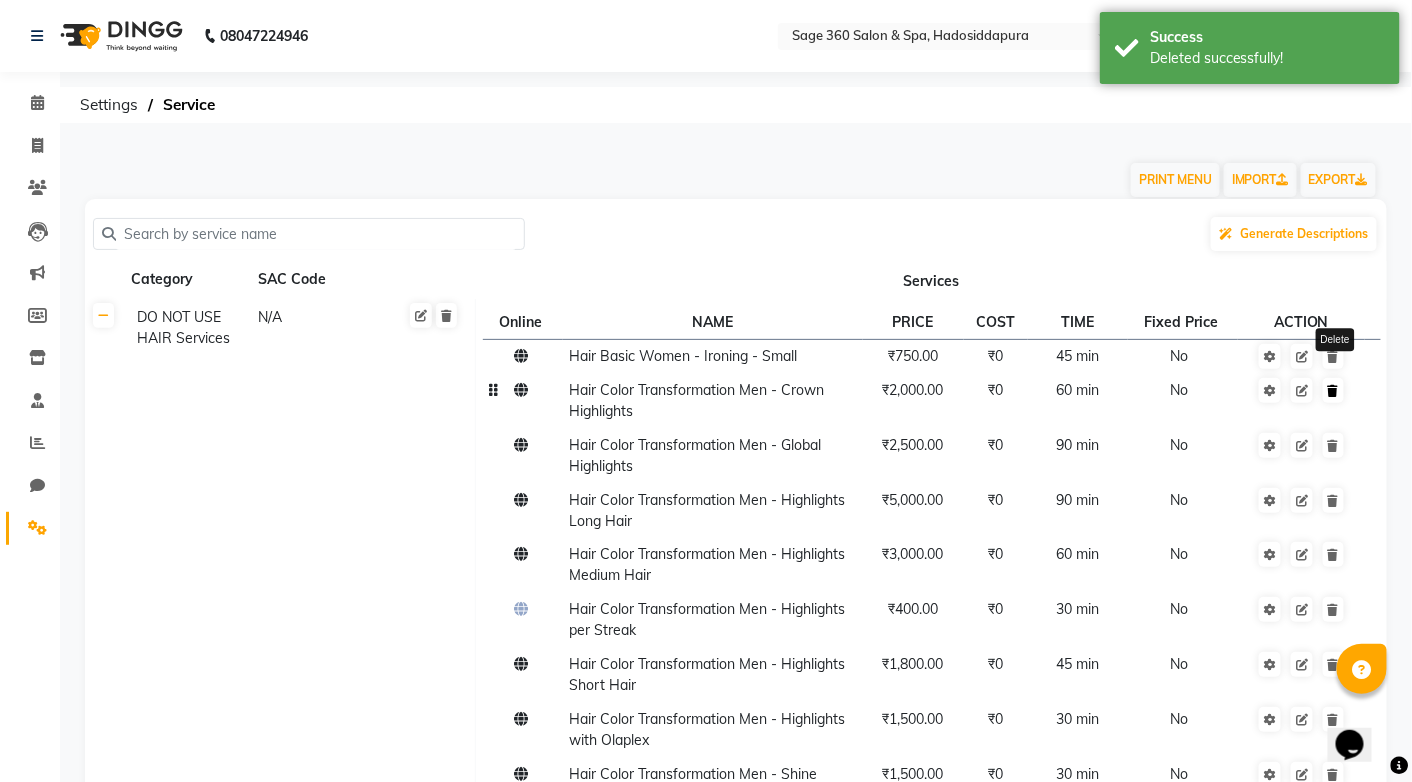 click 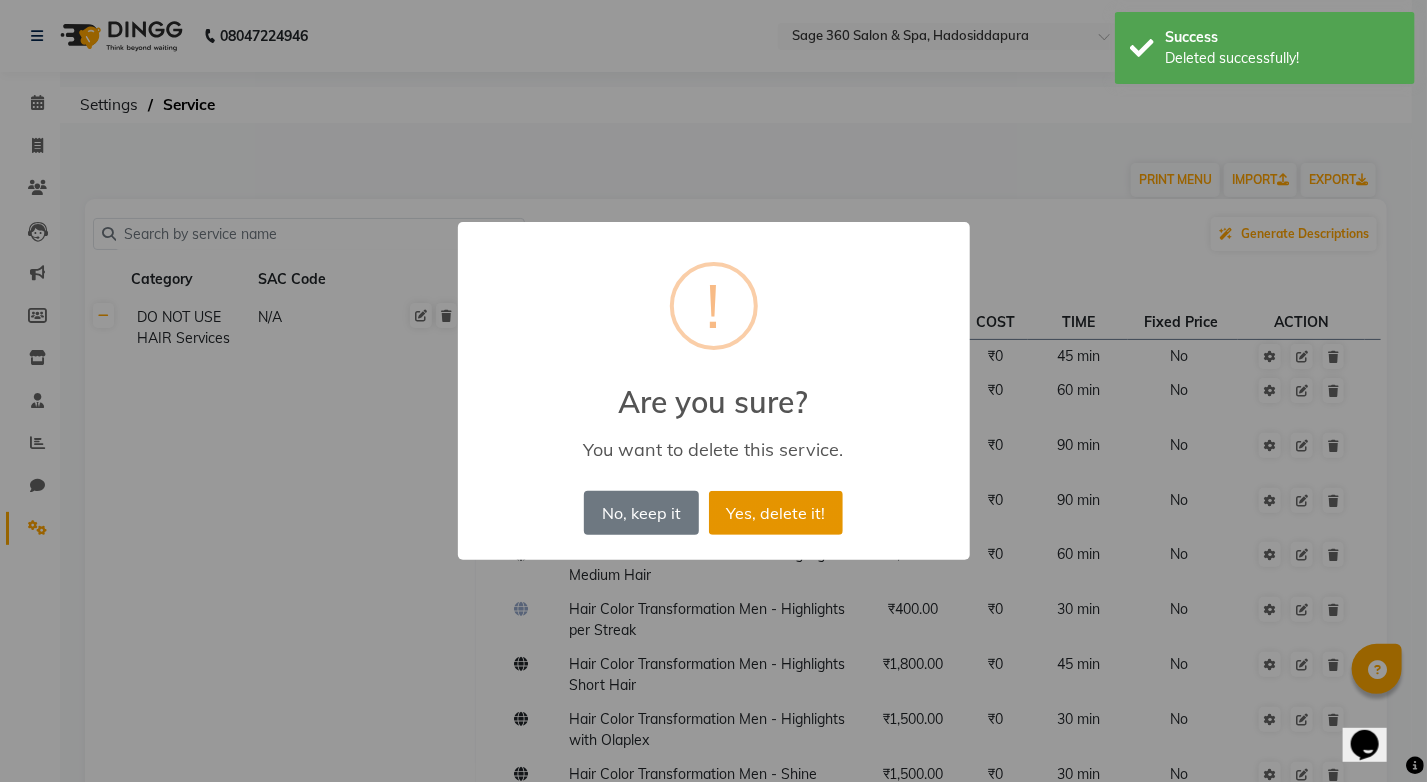 click on "Yes, delete it!" at bounding box center (776, 513) 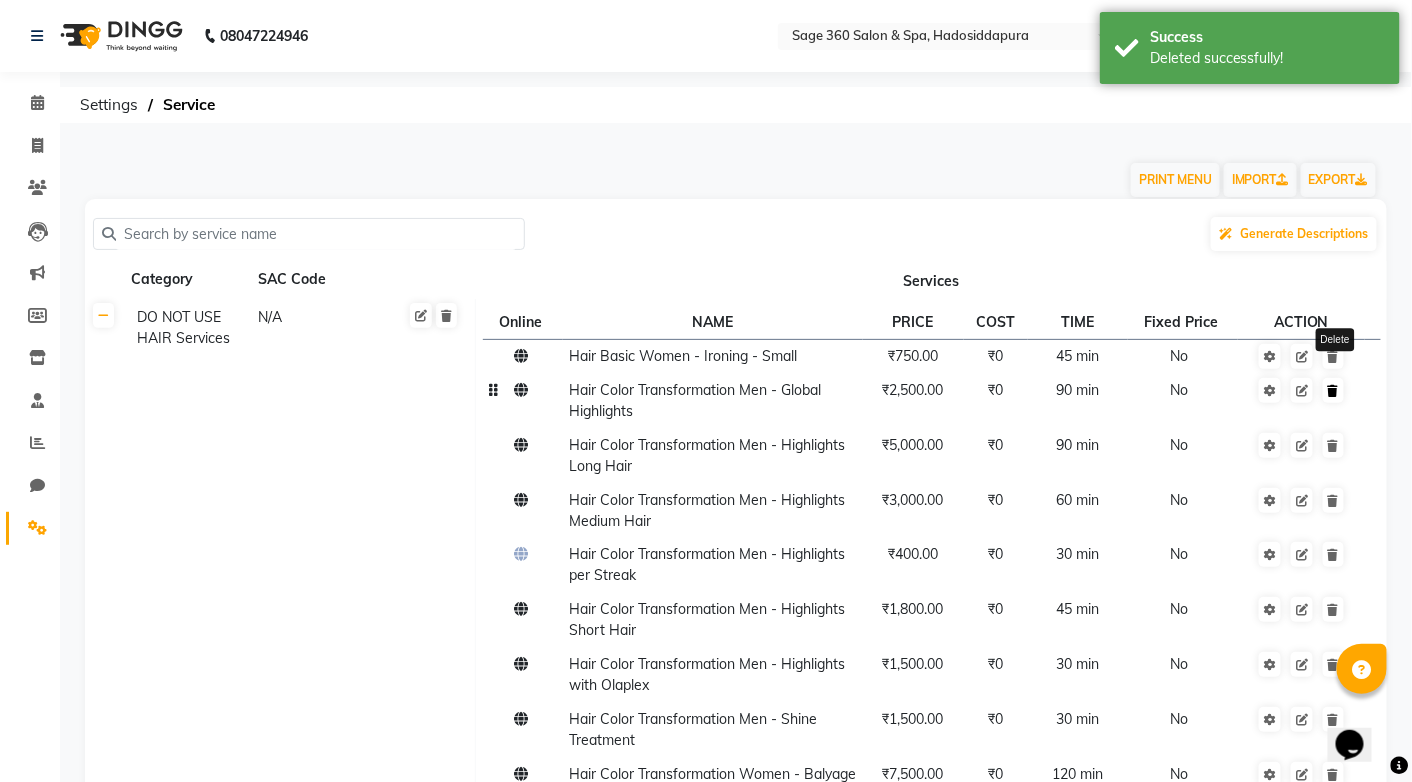 click 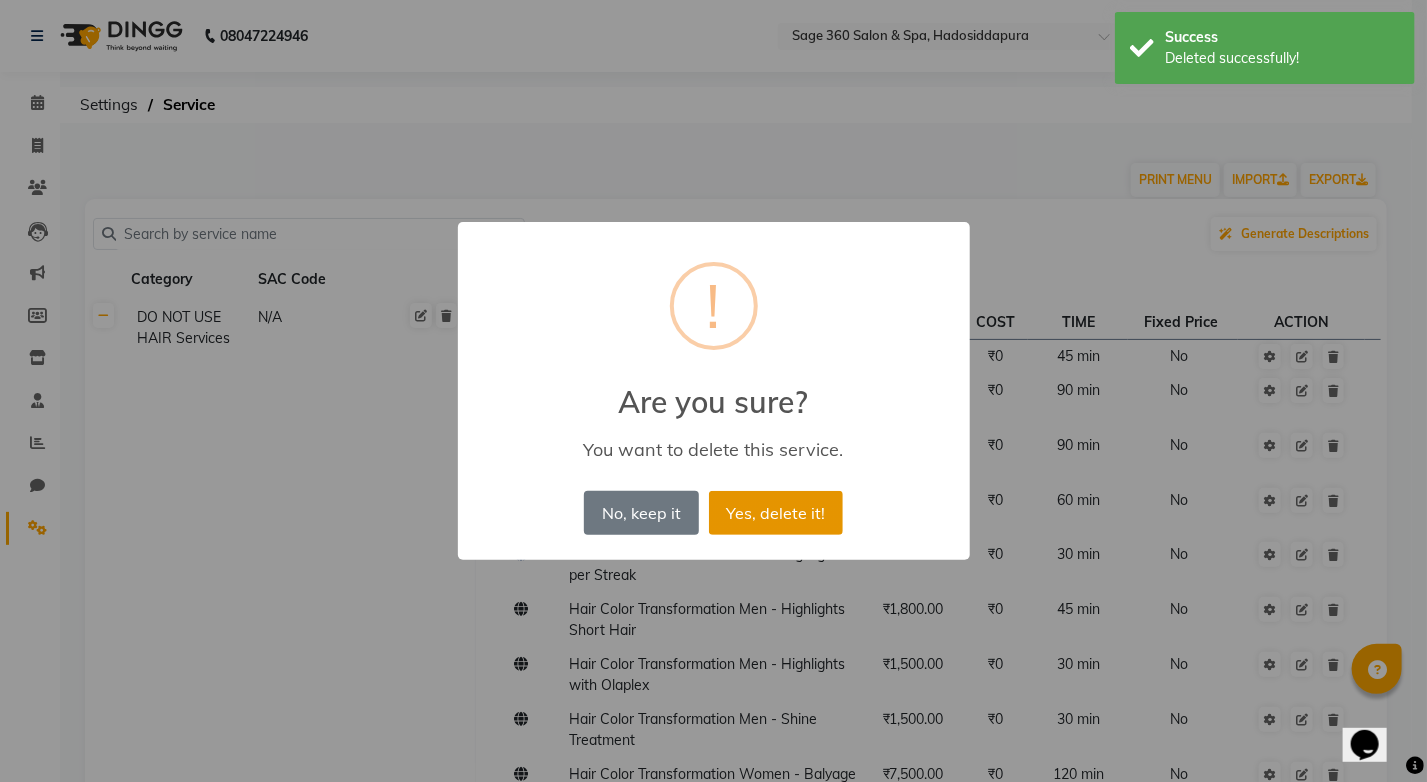 click on "Yes, delete it!" at bounding box center (776, 513) 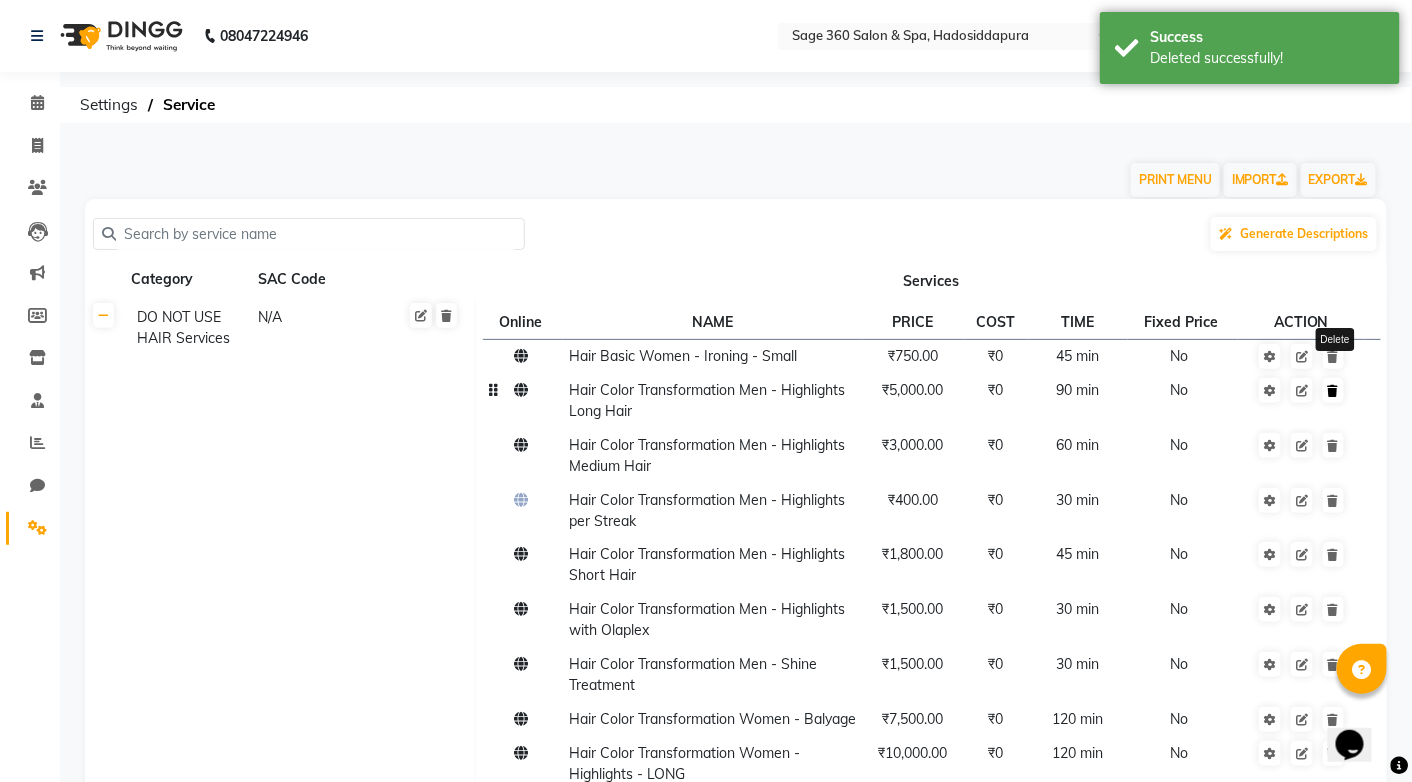 click 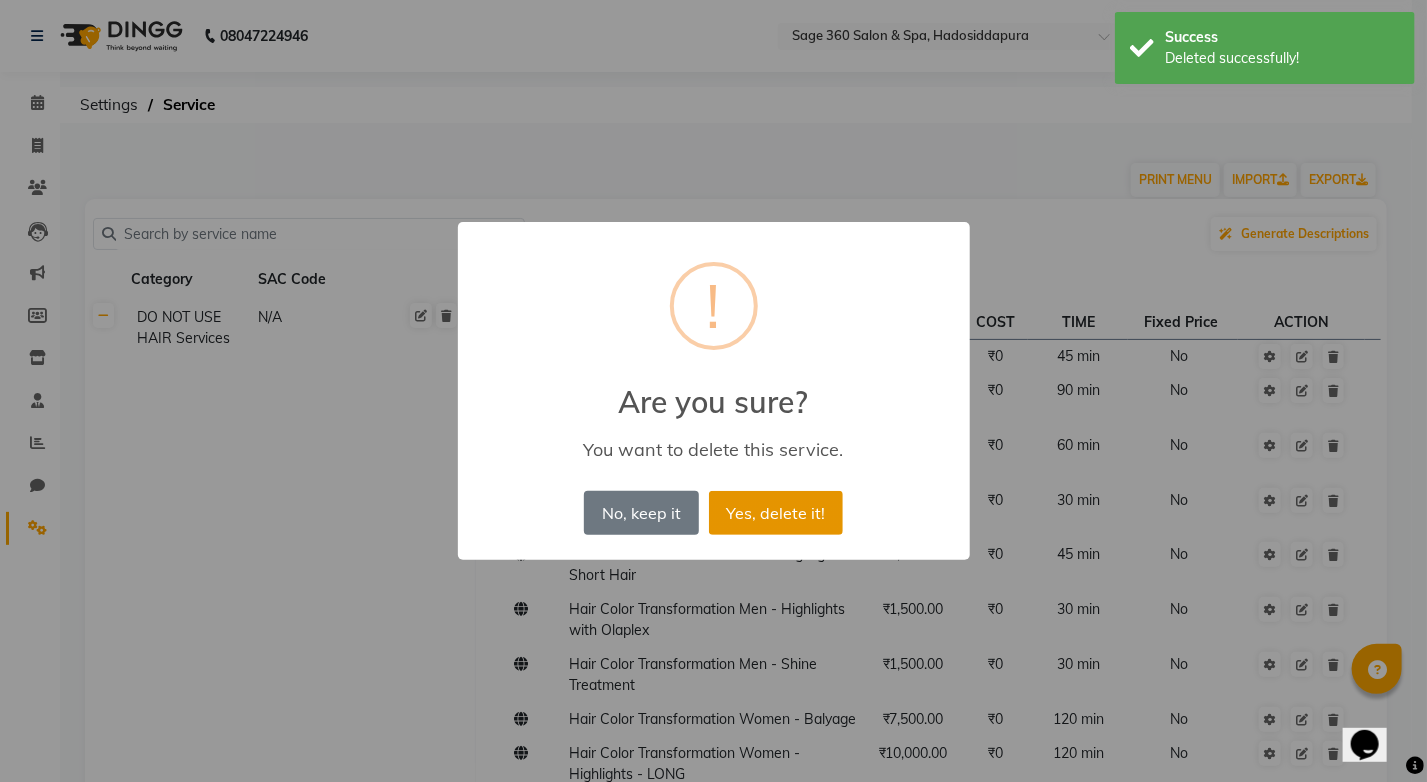 click on "Yes, delete it!" at bounding box center [776, 513] 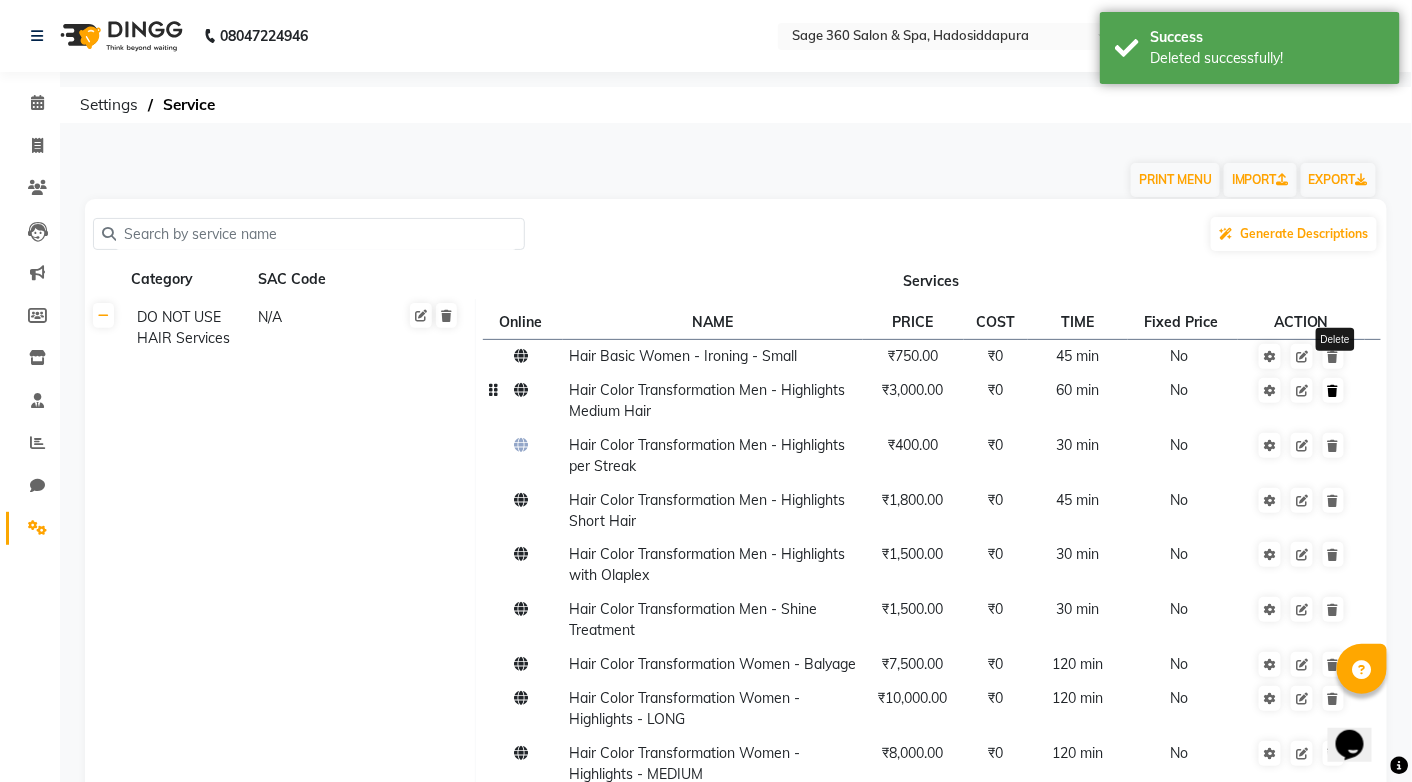 click 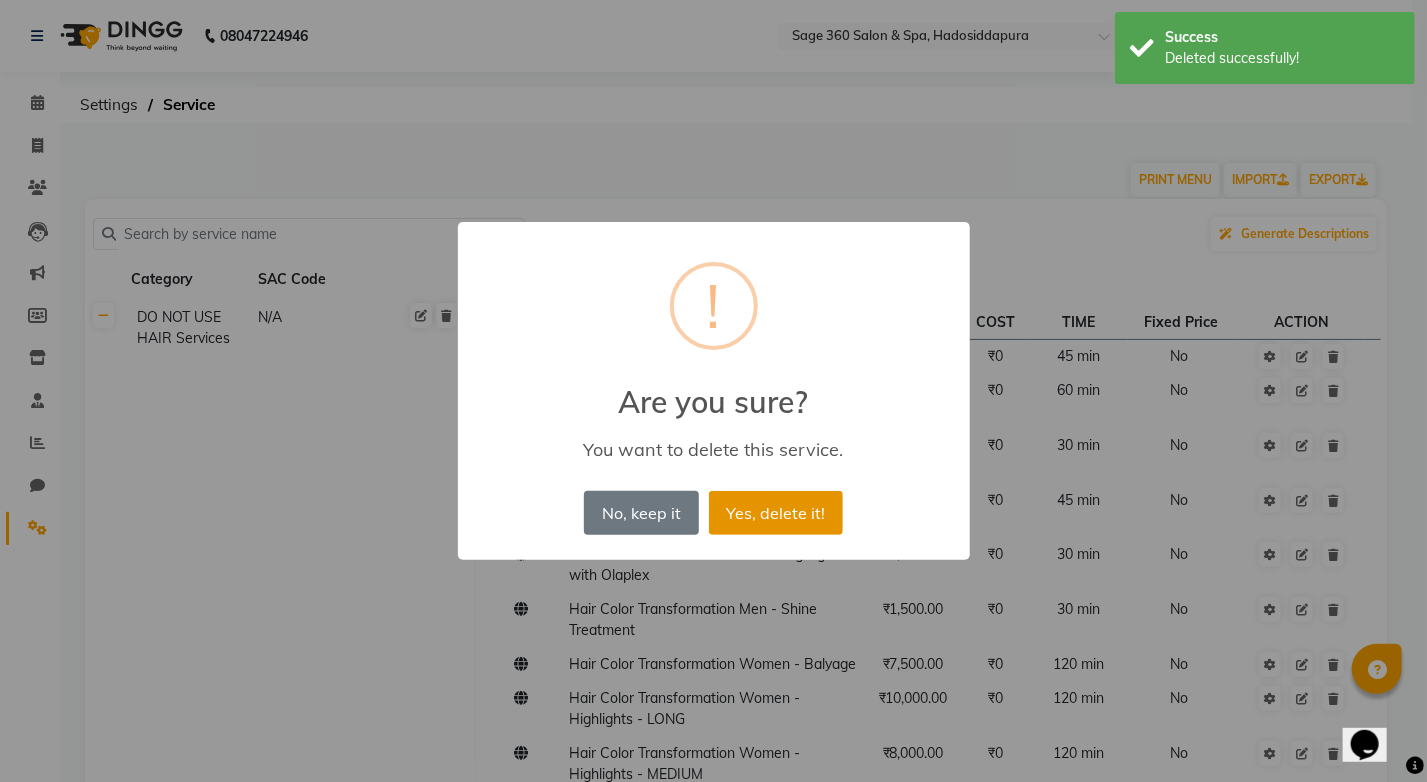 click on "Yes, delete it!" at bounding box center [776, 513] 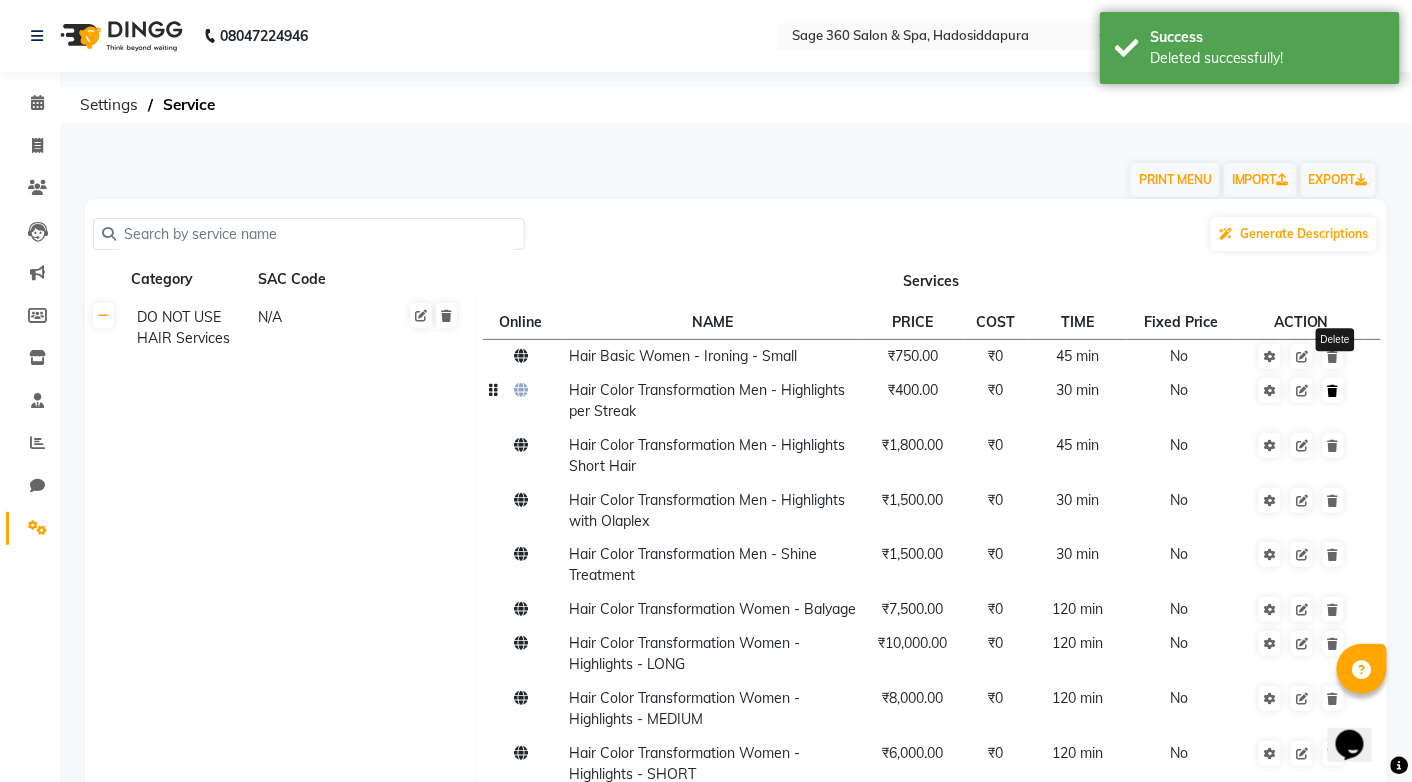 click 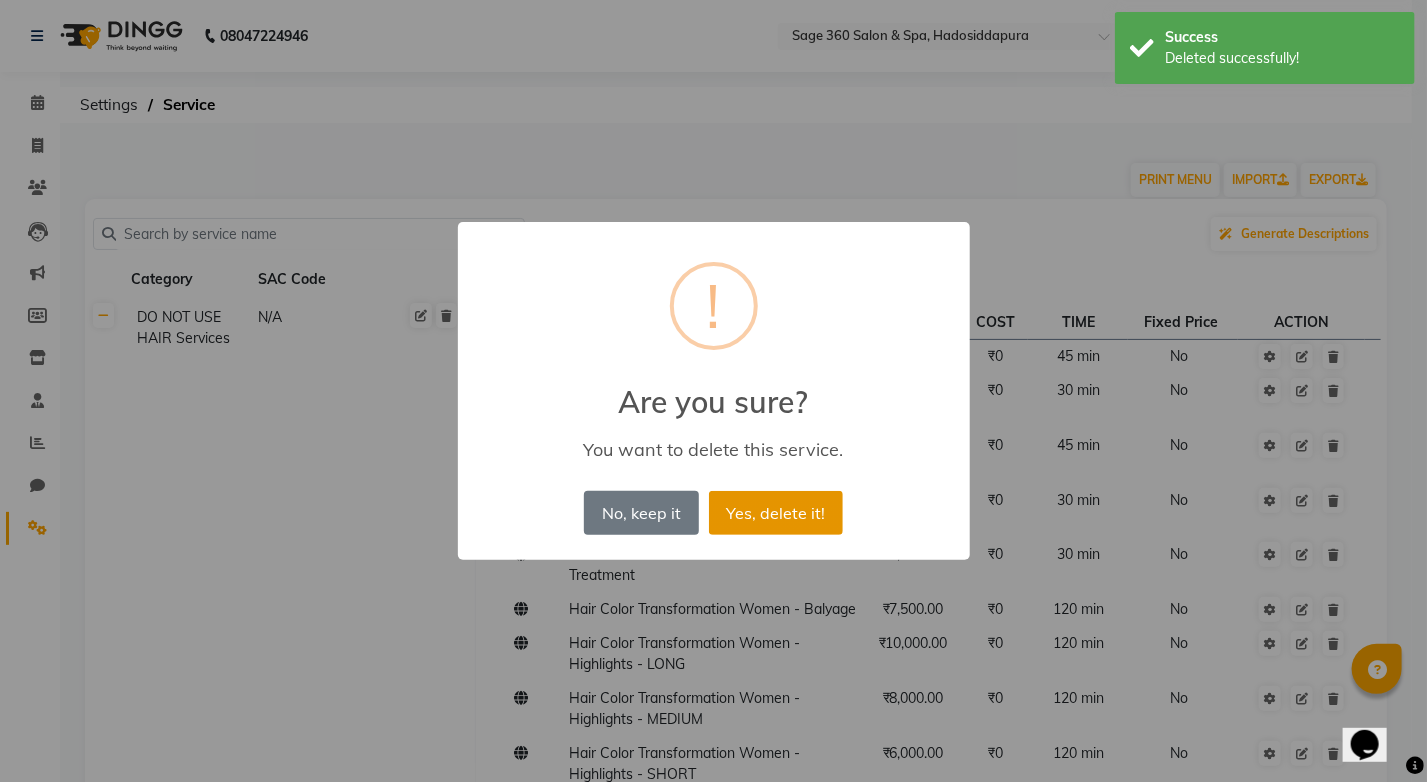 click on "Yes, delete it!" at bounding box center (776, 513) 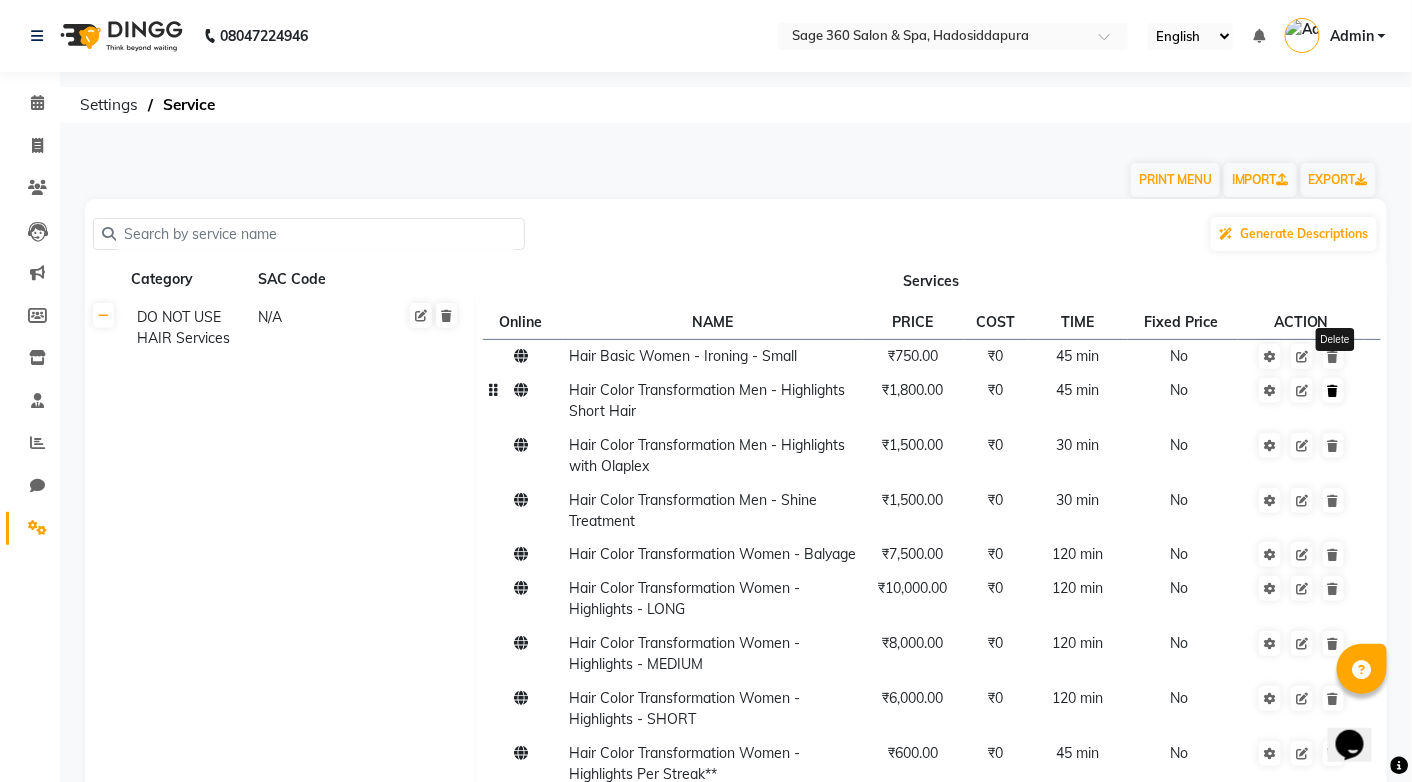click 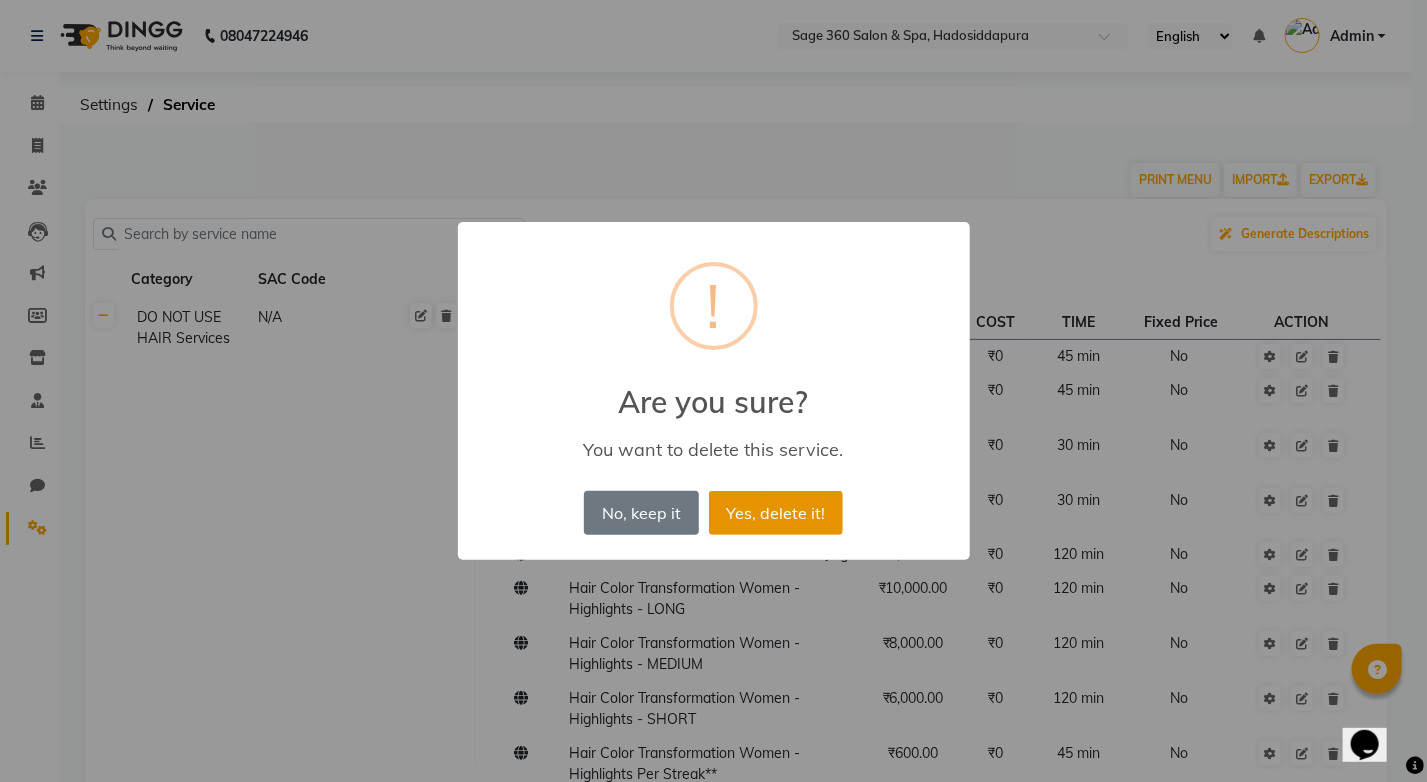 click on "Yes, delete it!" at bounding box center [776, 513] 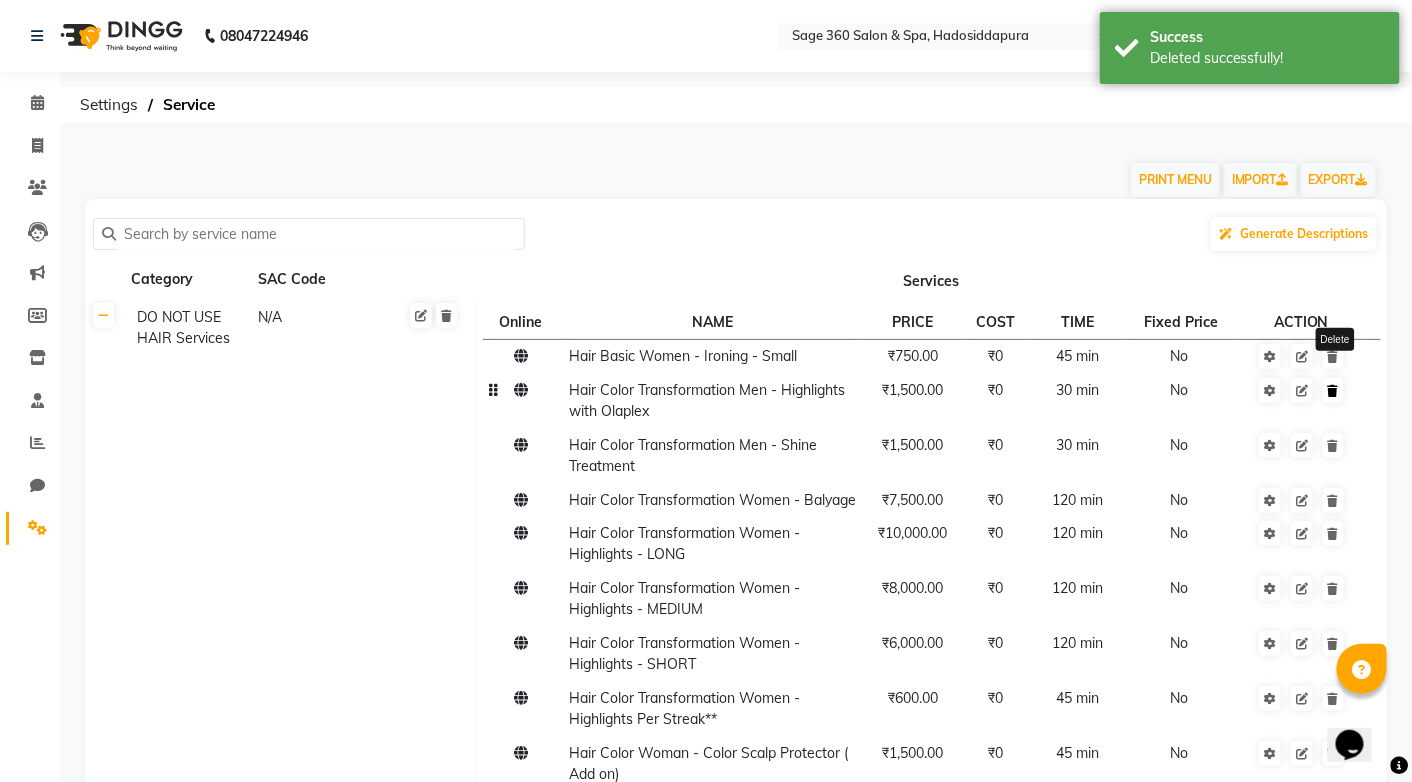 click 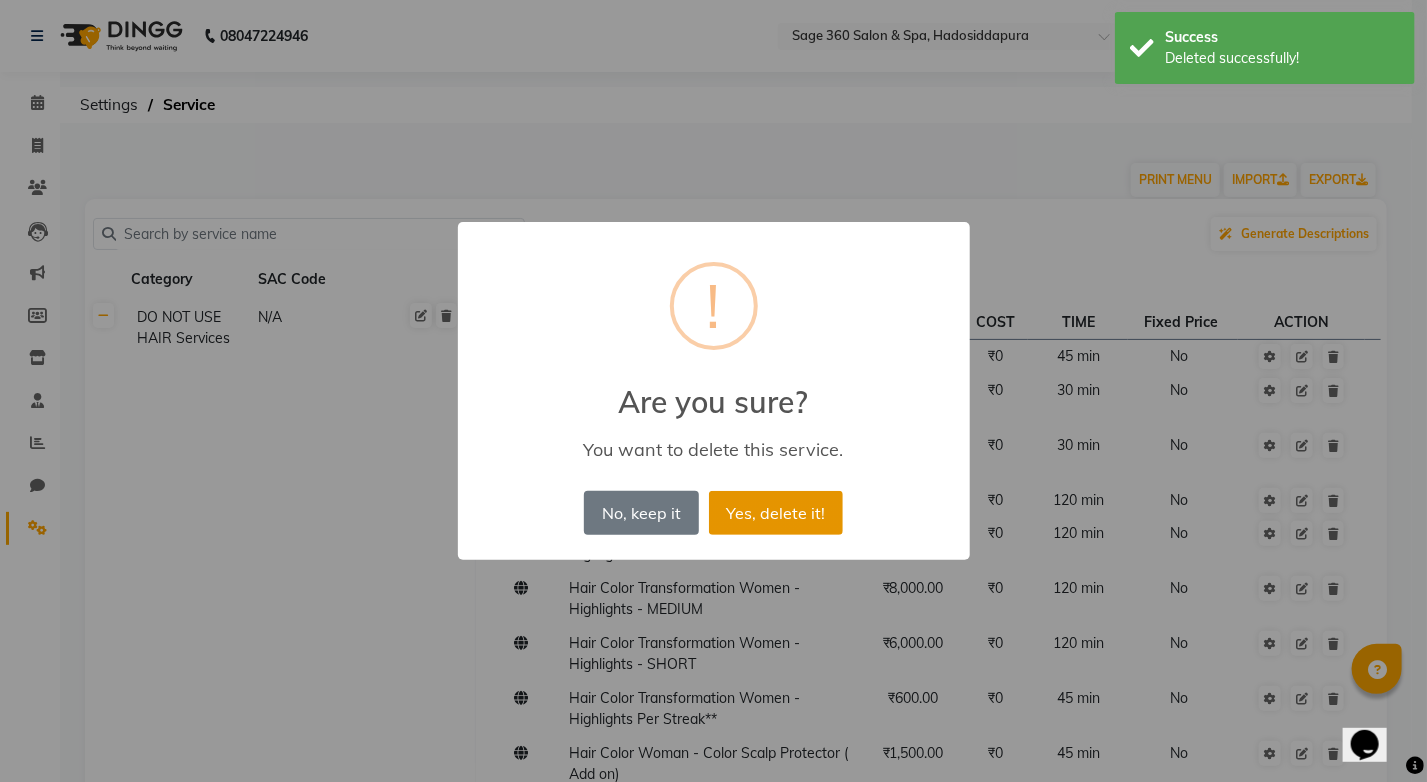 click on "Yes, delete it!" at bounding box center (776, 513) 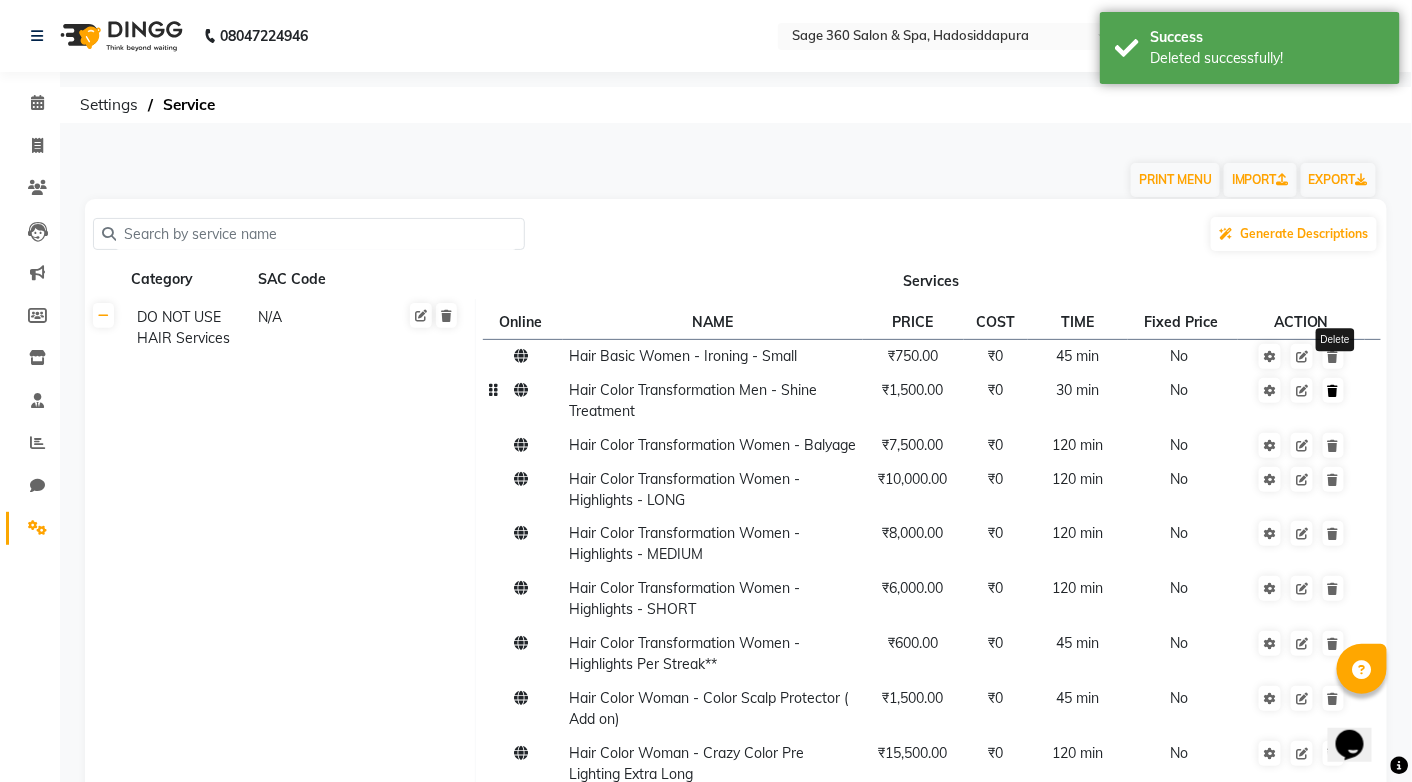 click 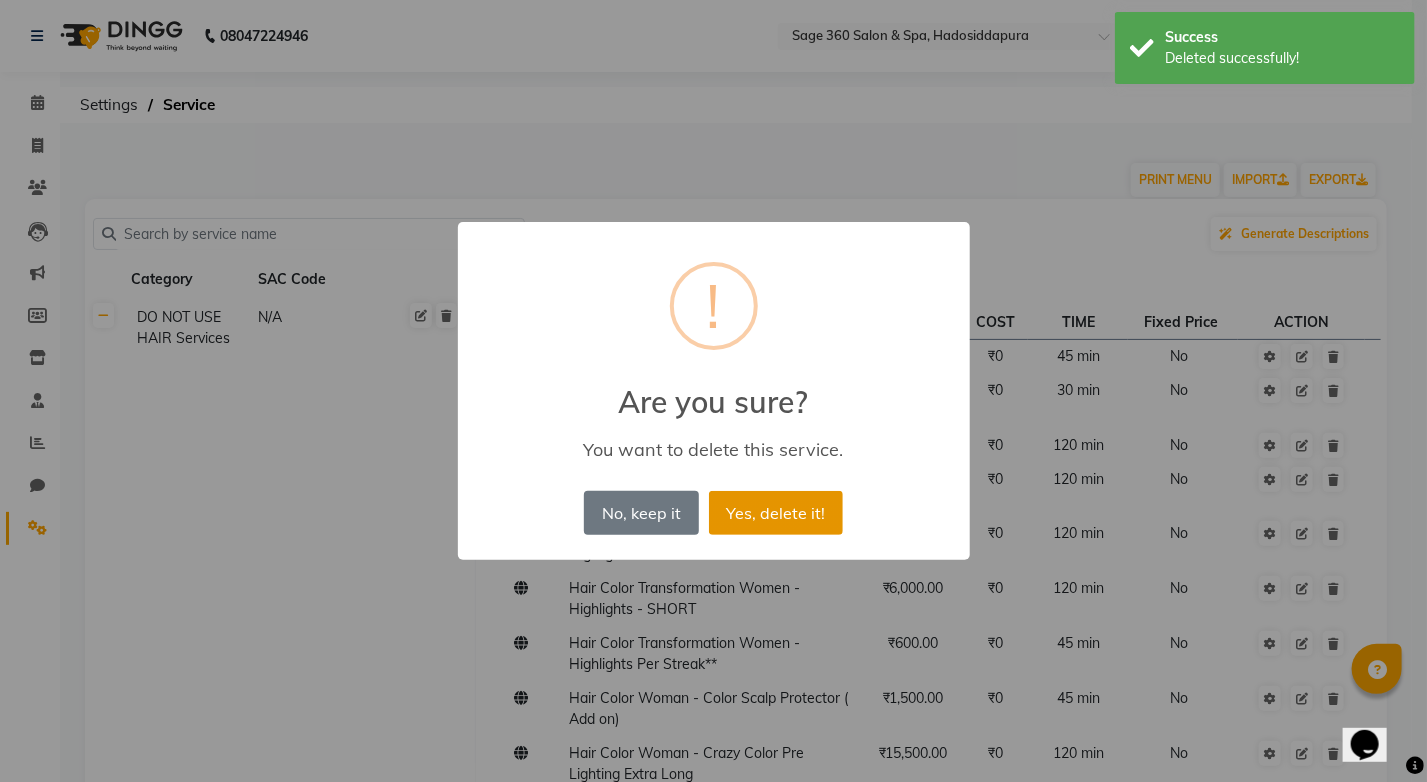 click on "Yes, delete it!" at bounding box center (776, 513) 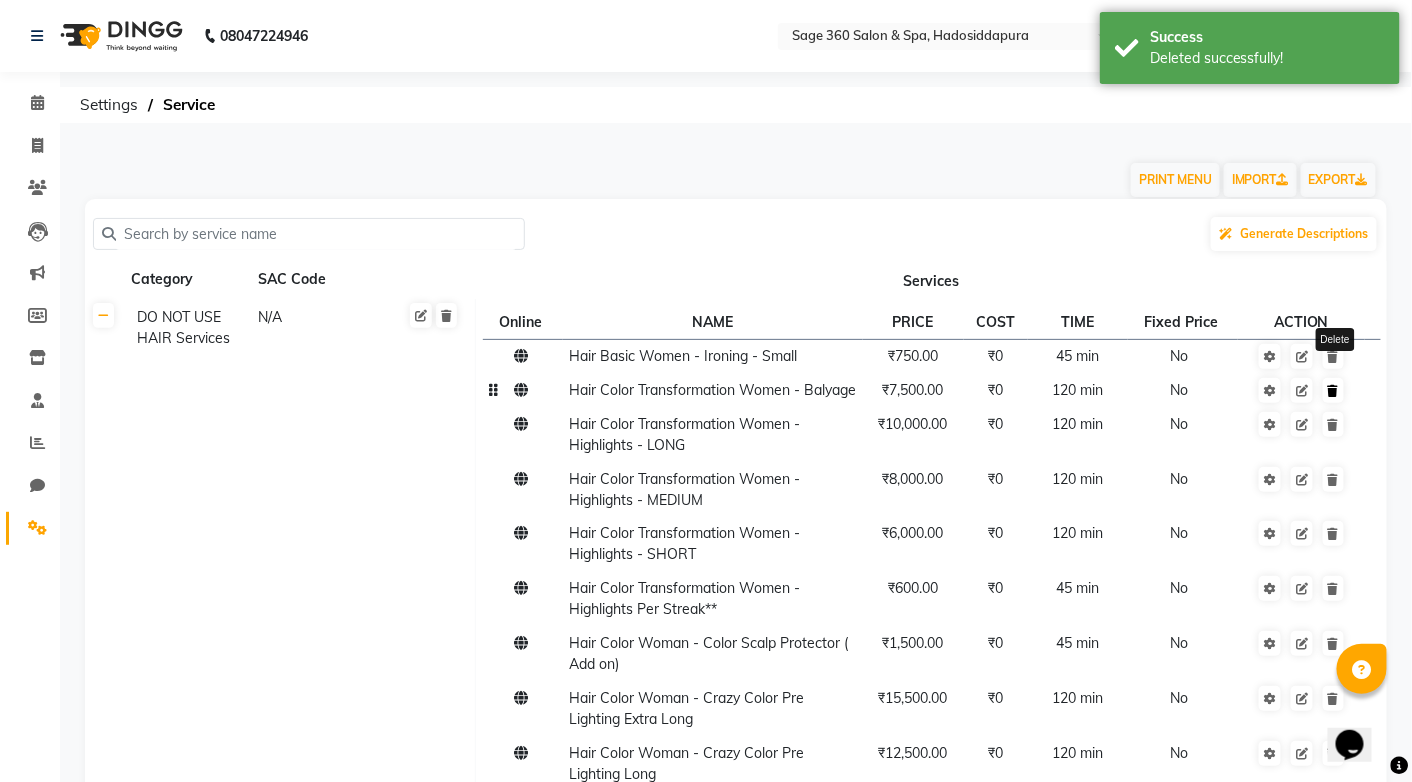 click 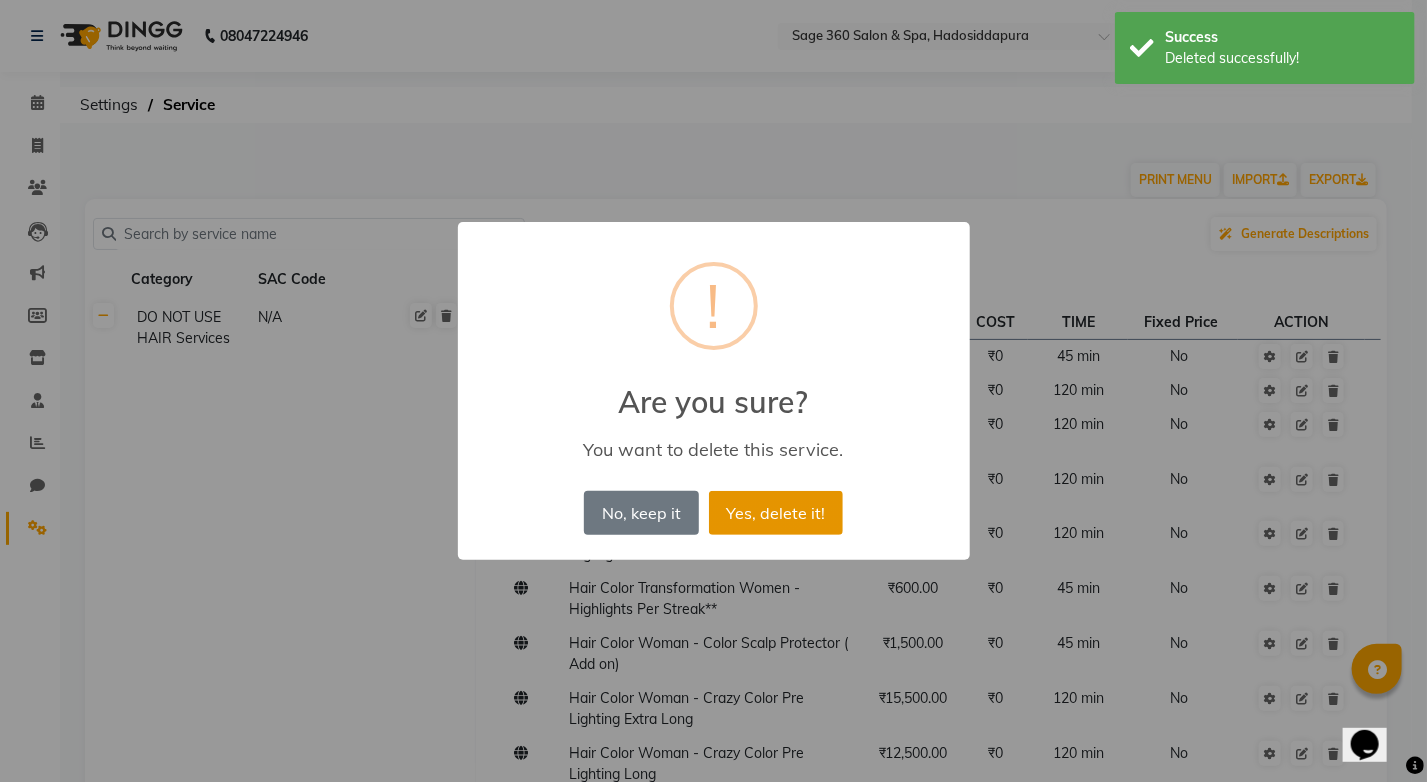 click on "Yes, delete it!" at bounding box center (776, 513) 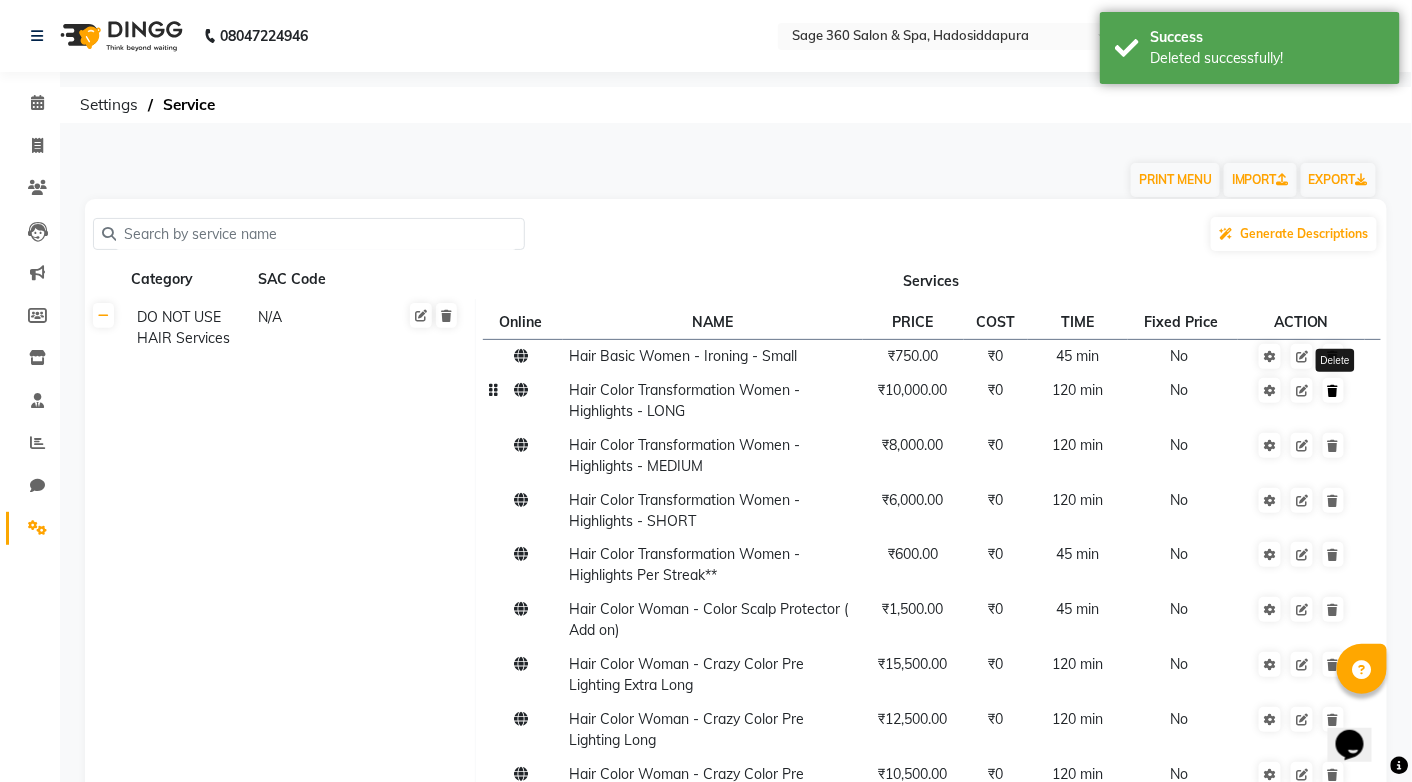 click 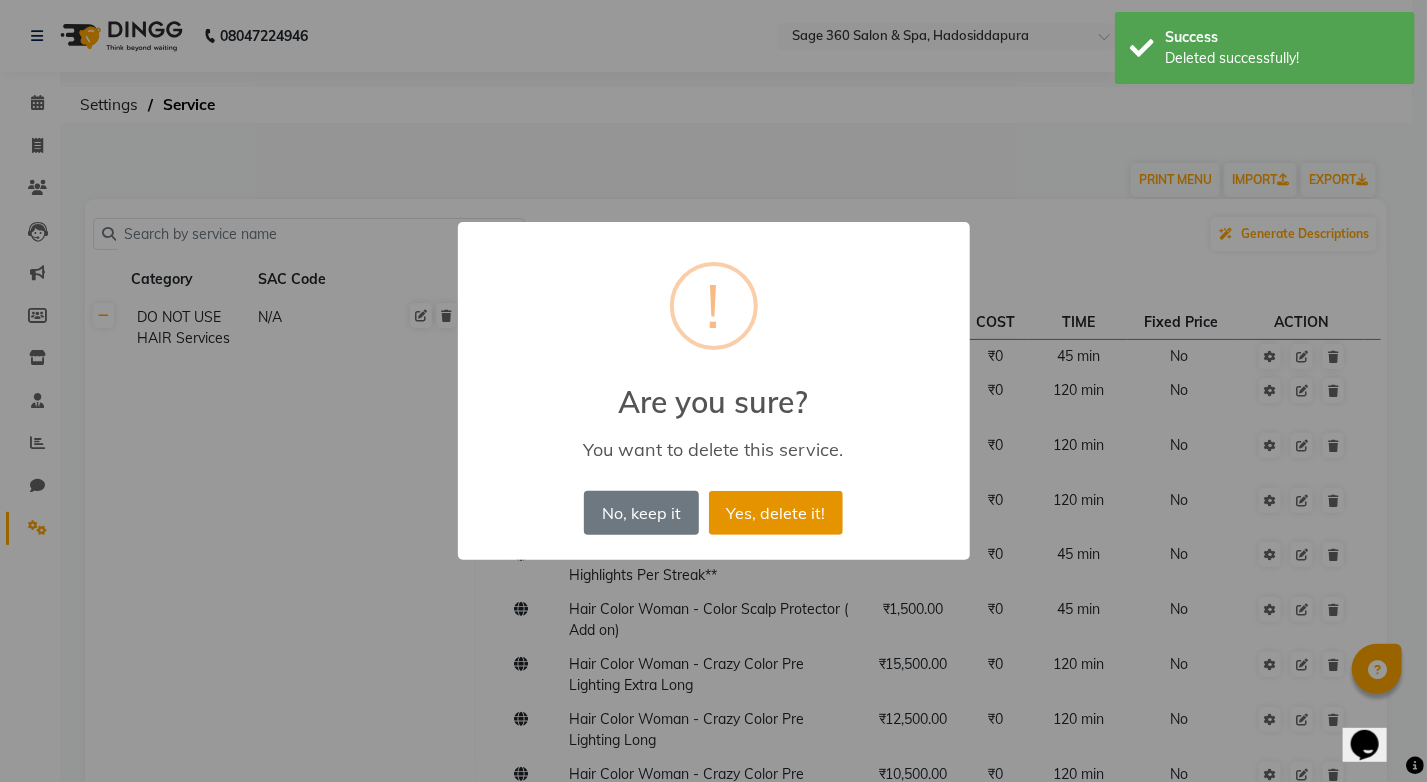 click on "Yes, delete it!" at bounding box center [776, 513] 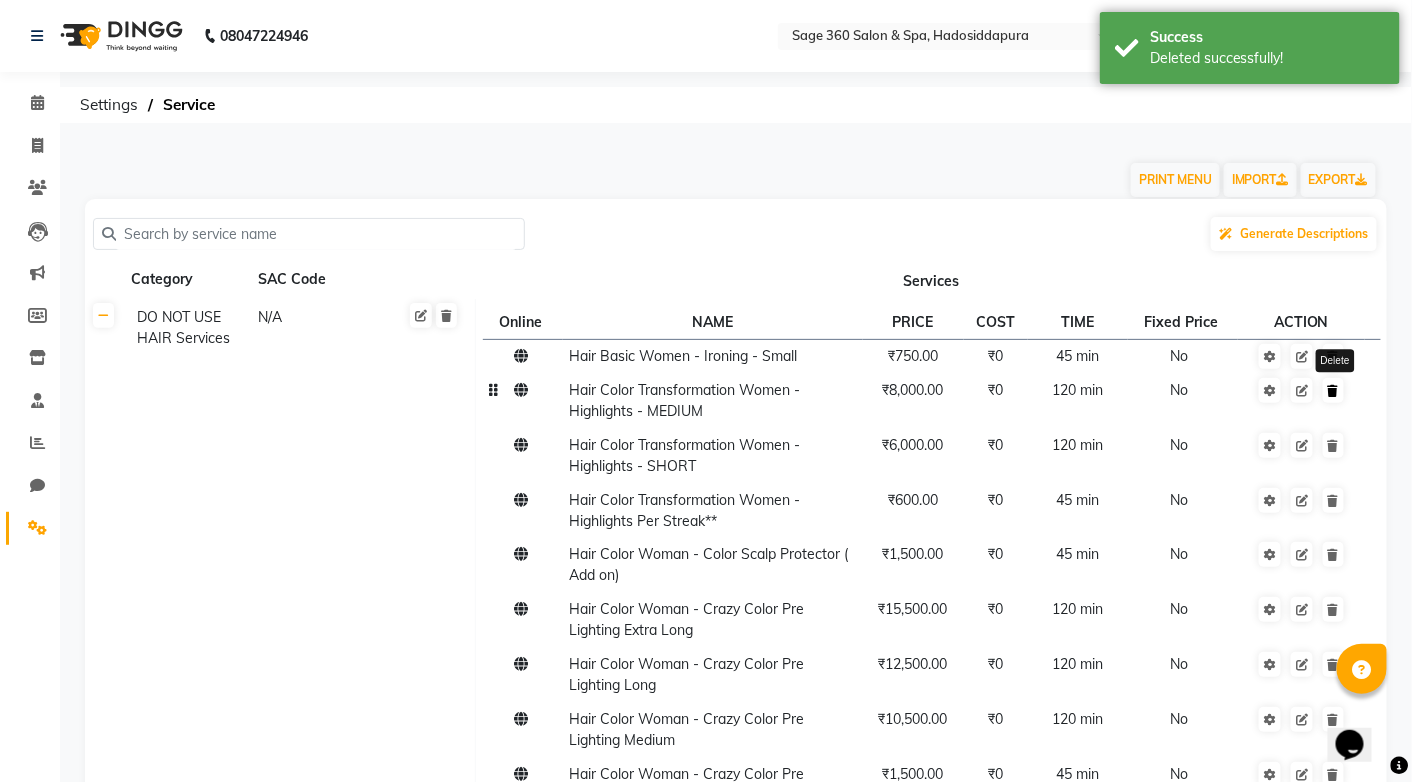 click 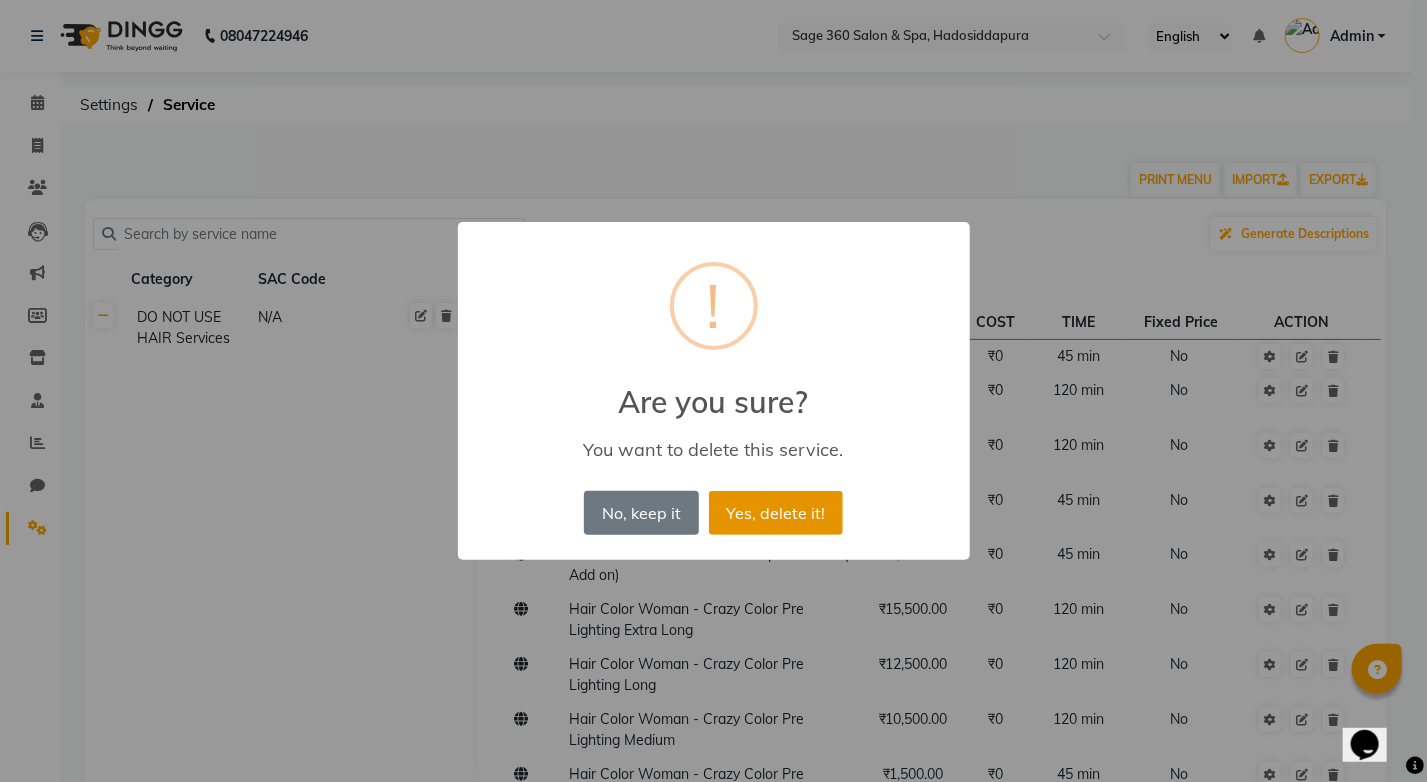 click on "Yes, delete it!" at bounding box center (776, 513) 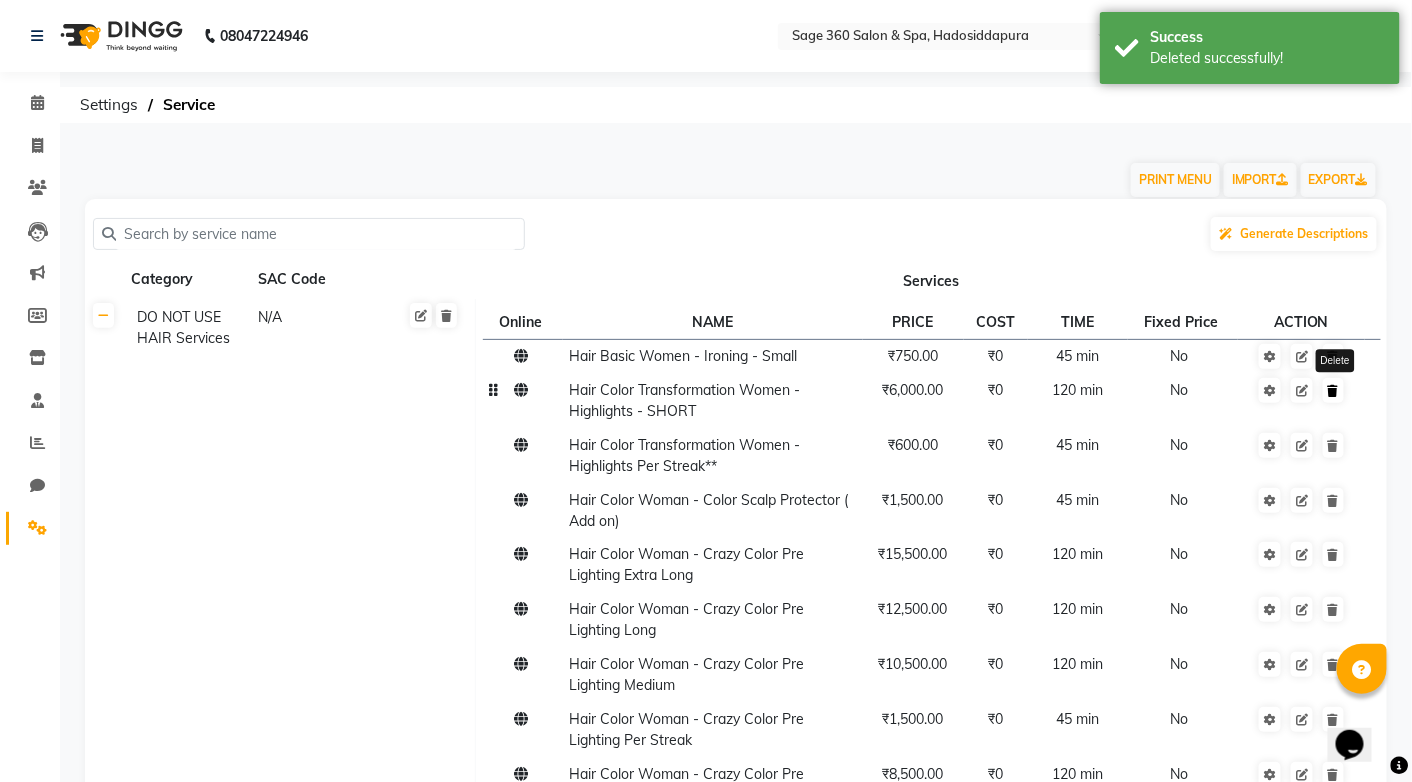 click 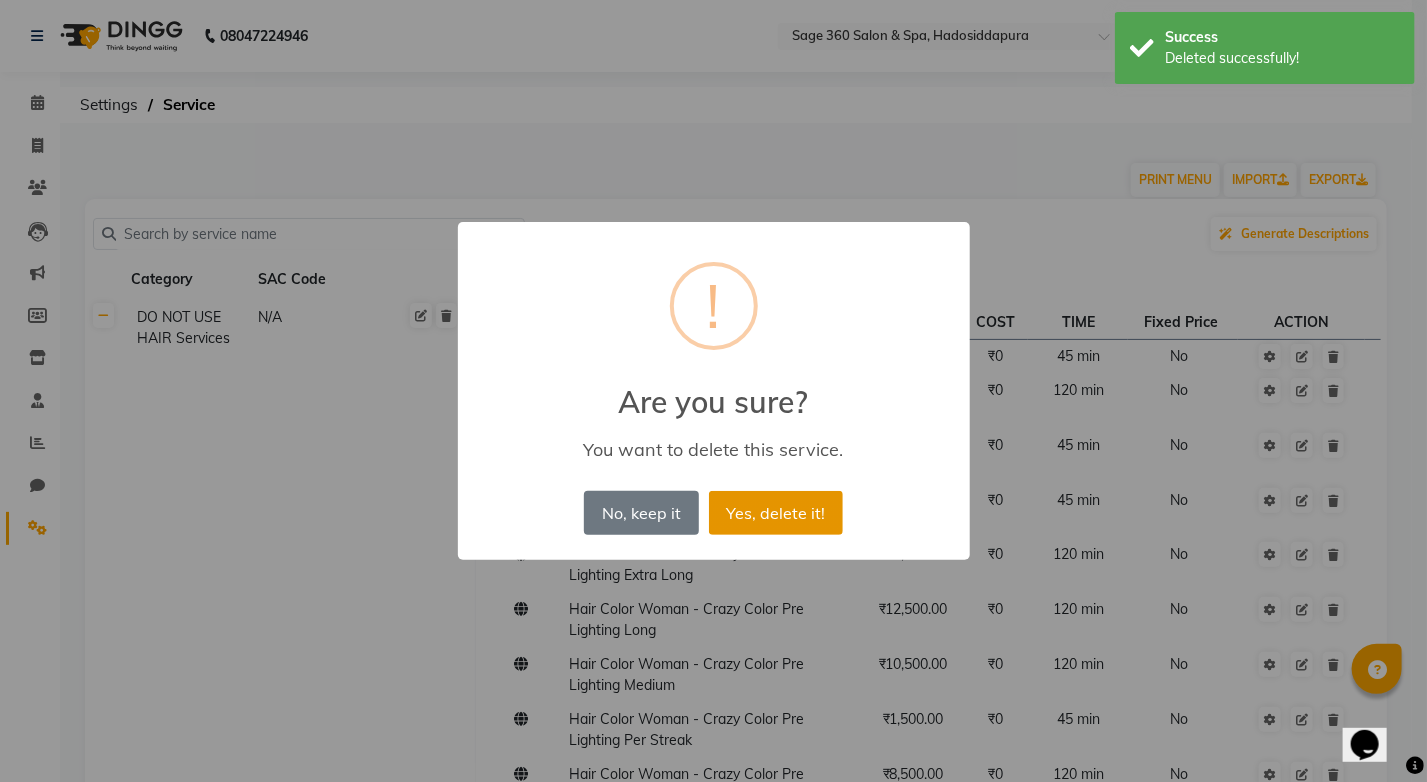 click on "Yes, delete it!" at bounding box center (776, 513) 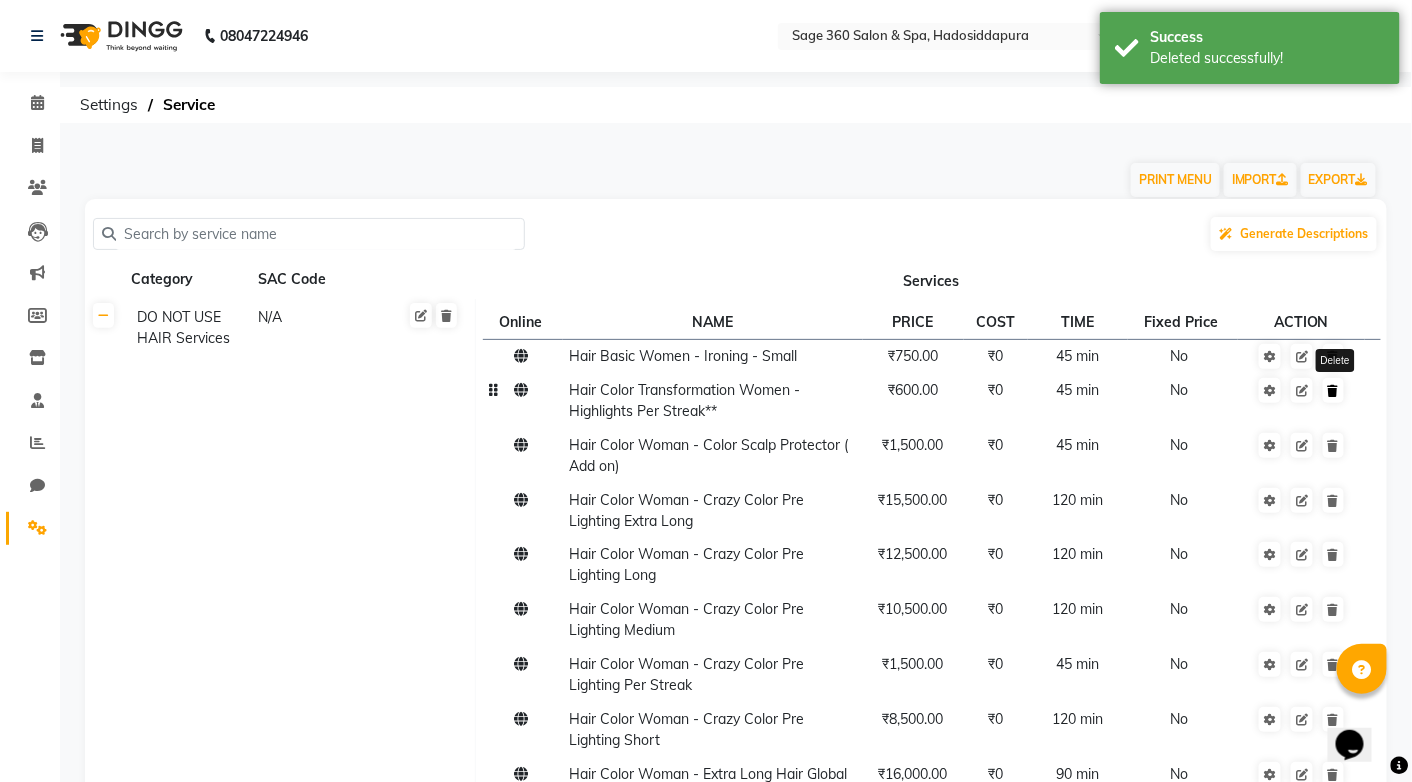 click 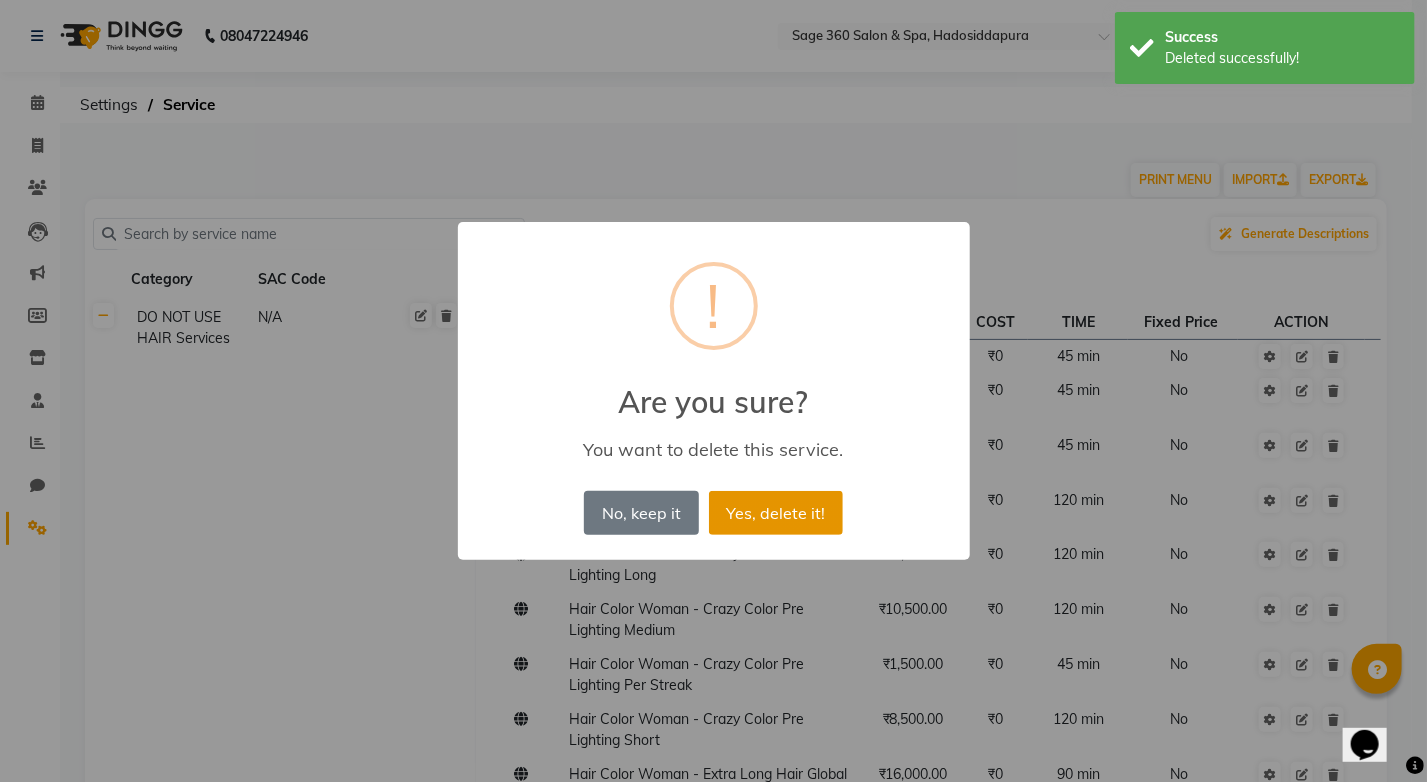 click on "Yes, delete it!" at bounding box center [776, 513] 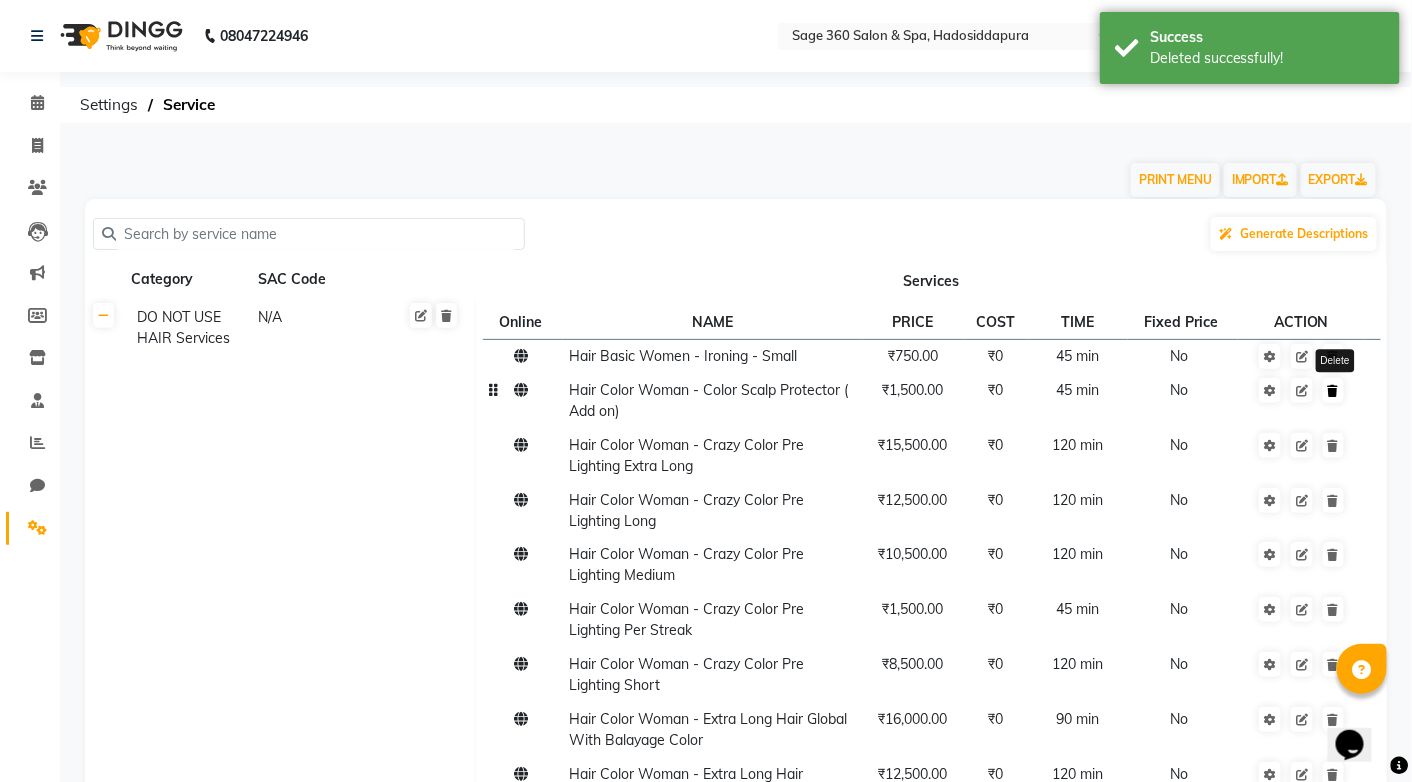 click 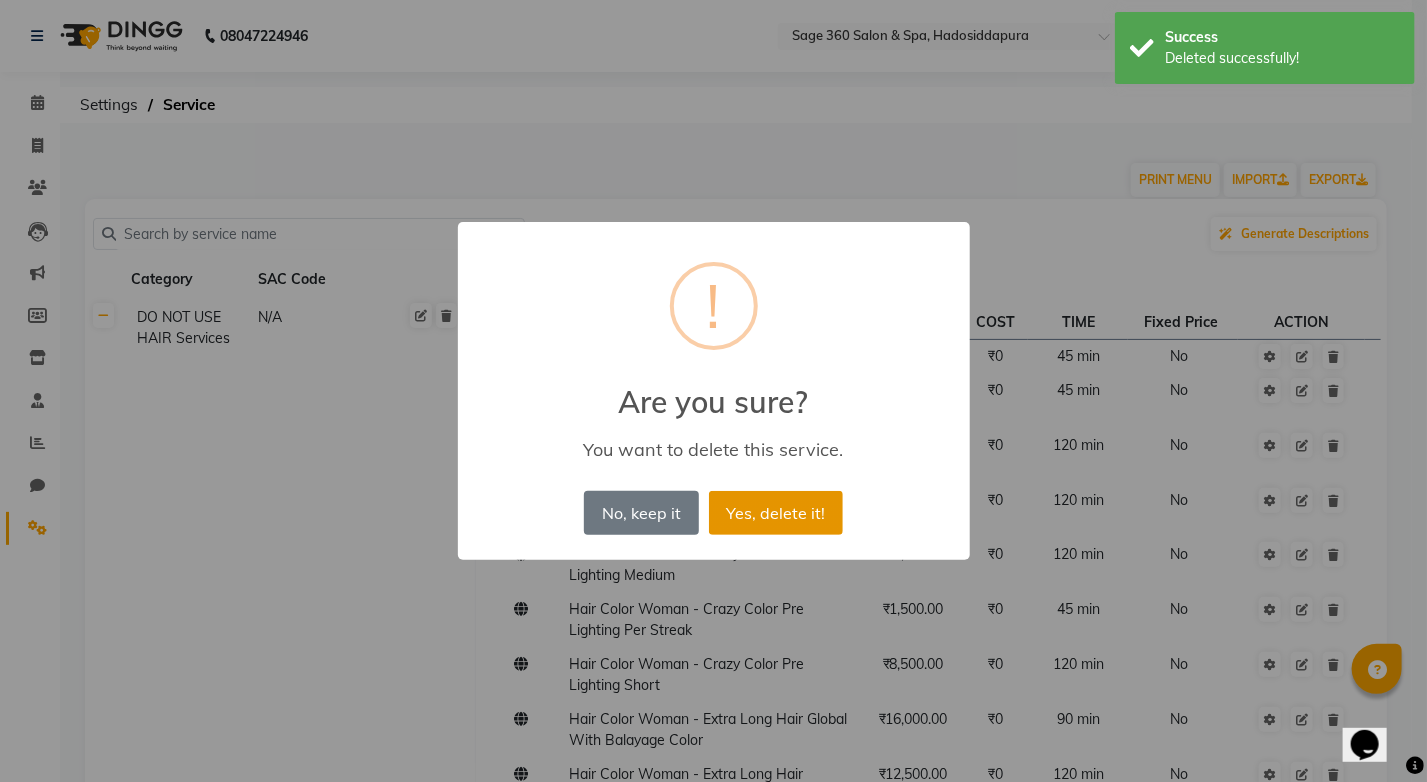 click on "Yes, delete it!" at bounding box center [776, 513] 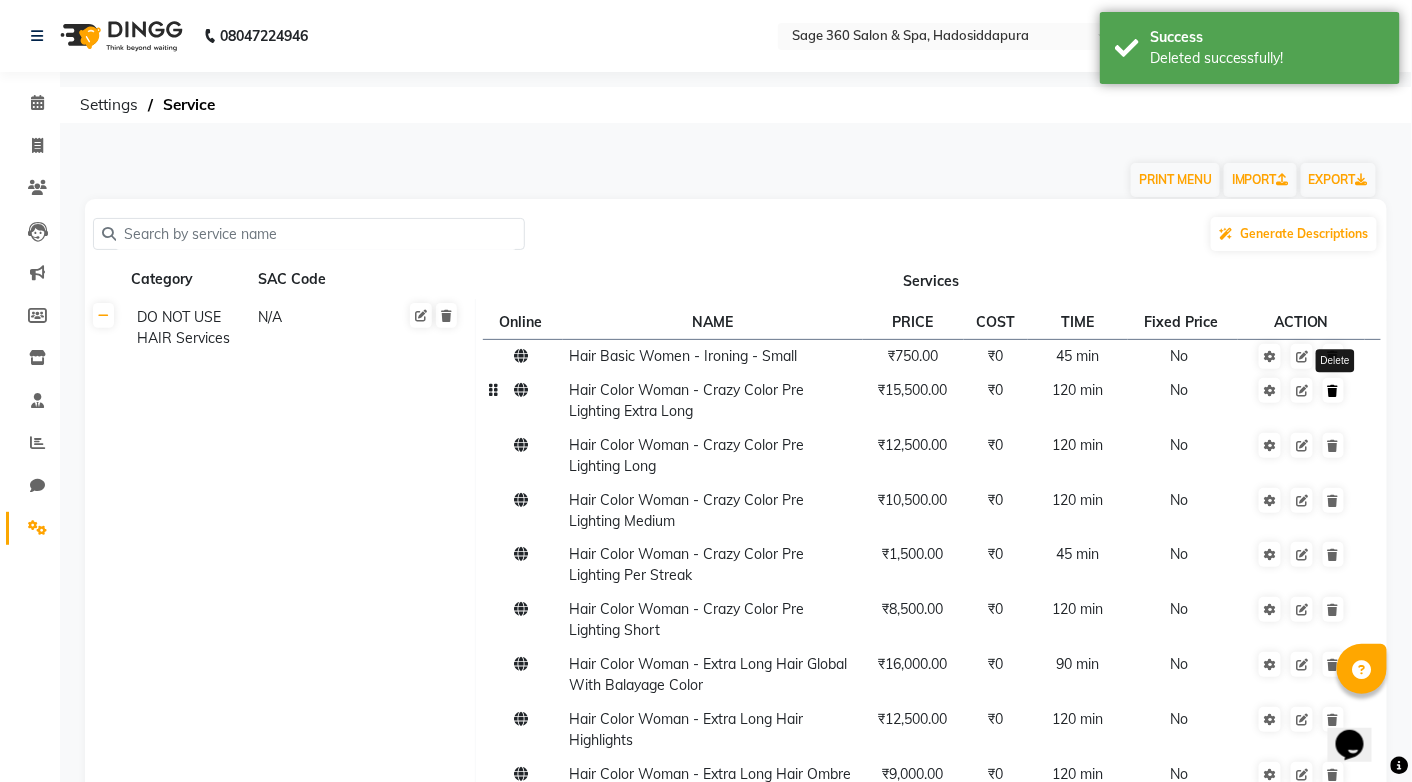 click 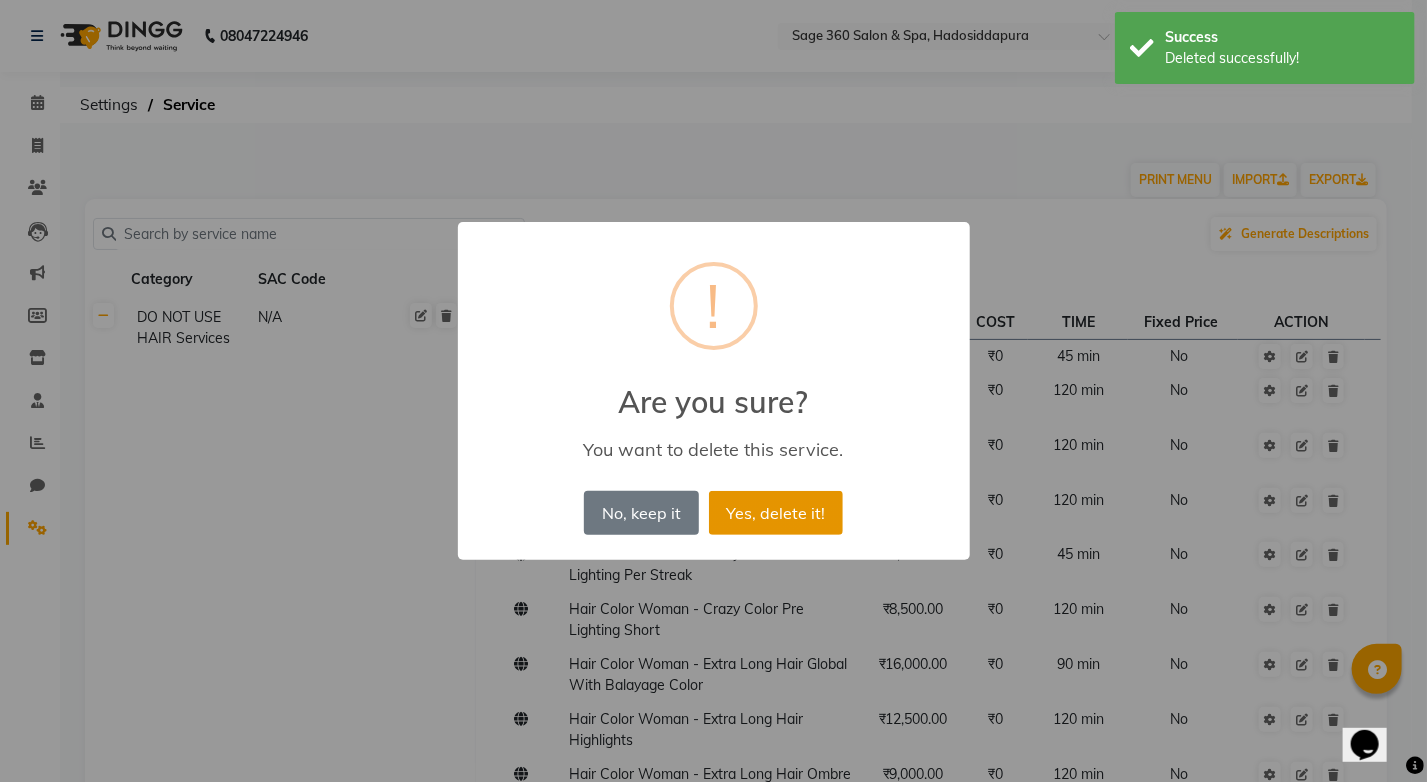 click on "Yes, delete it!" at bounding box center (776, 513) 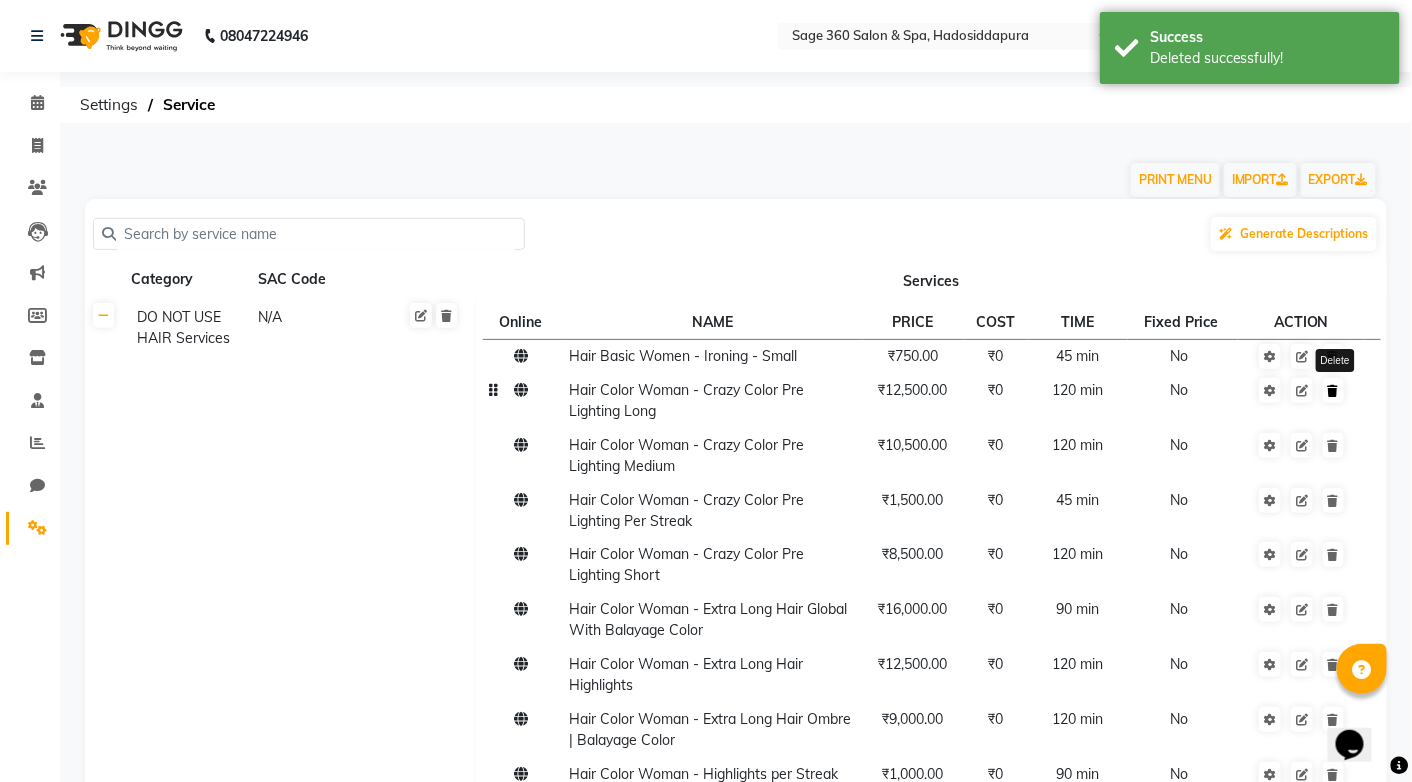 click 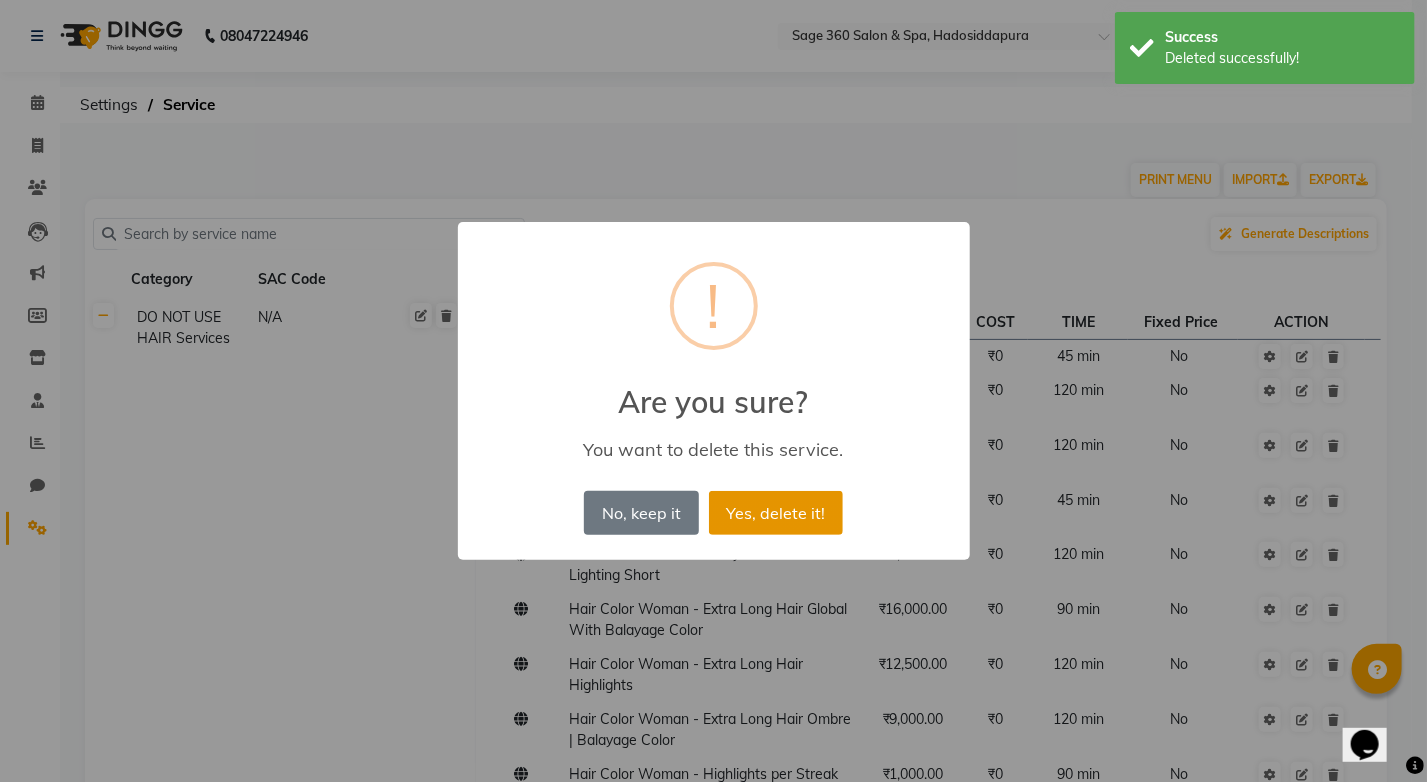click on "Yes, delete it!" at bounding box center (776, 513) 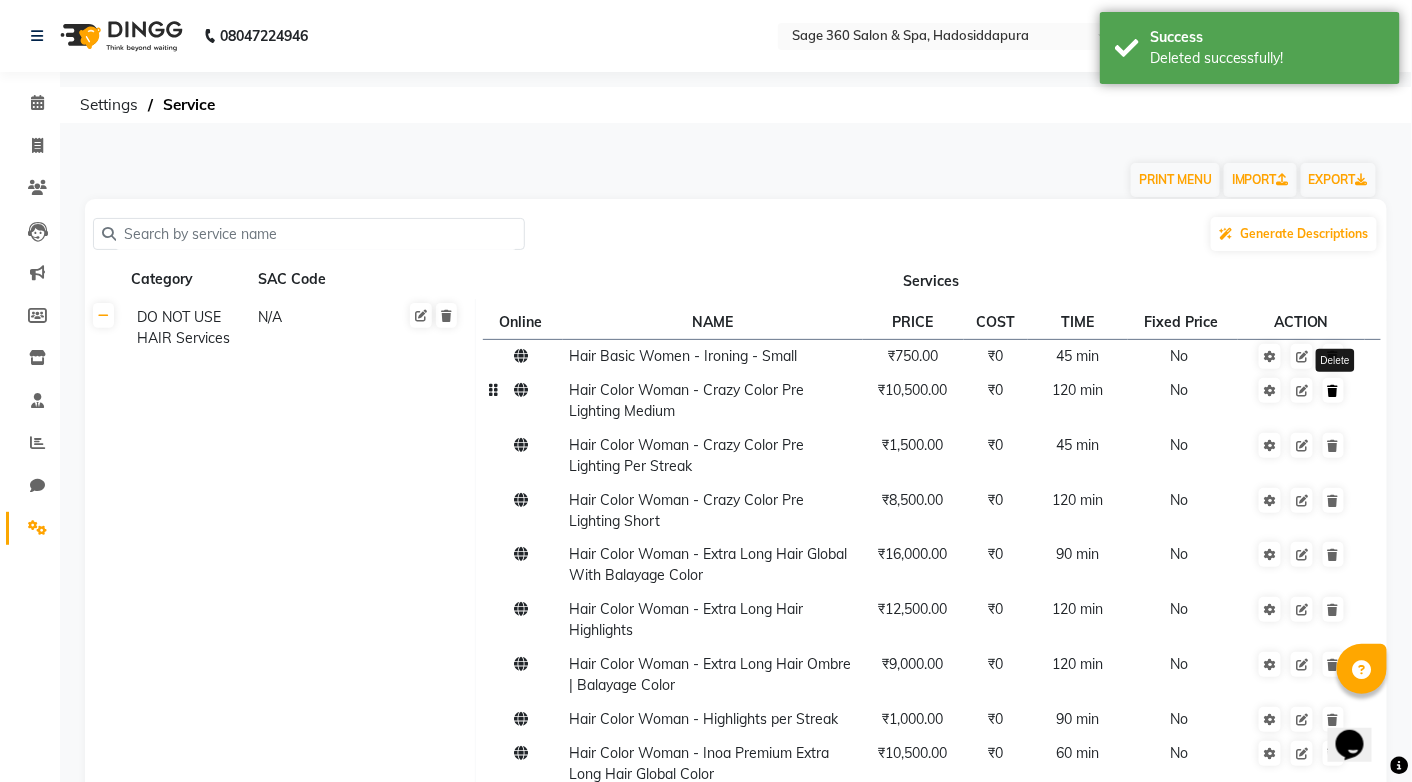 click 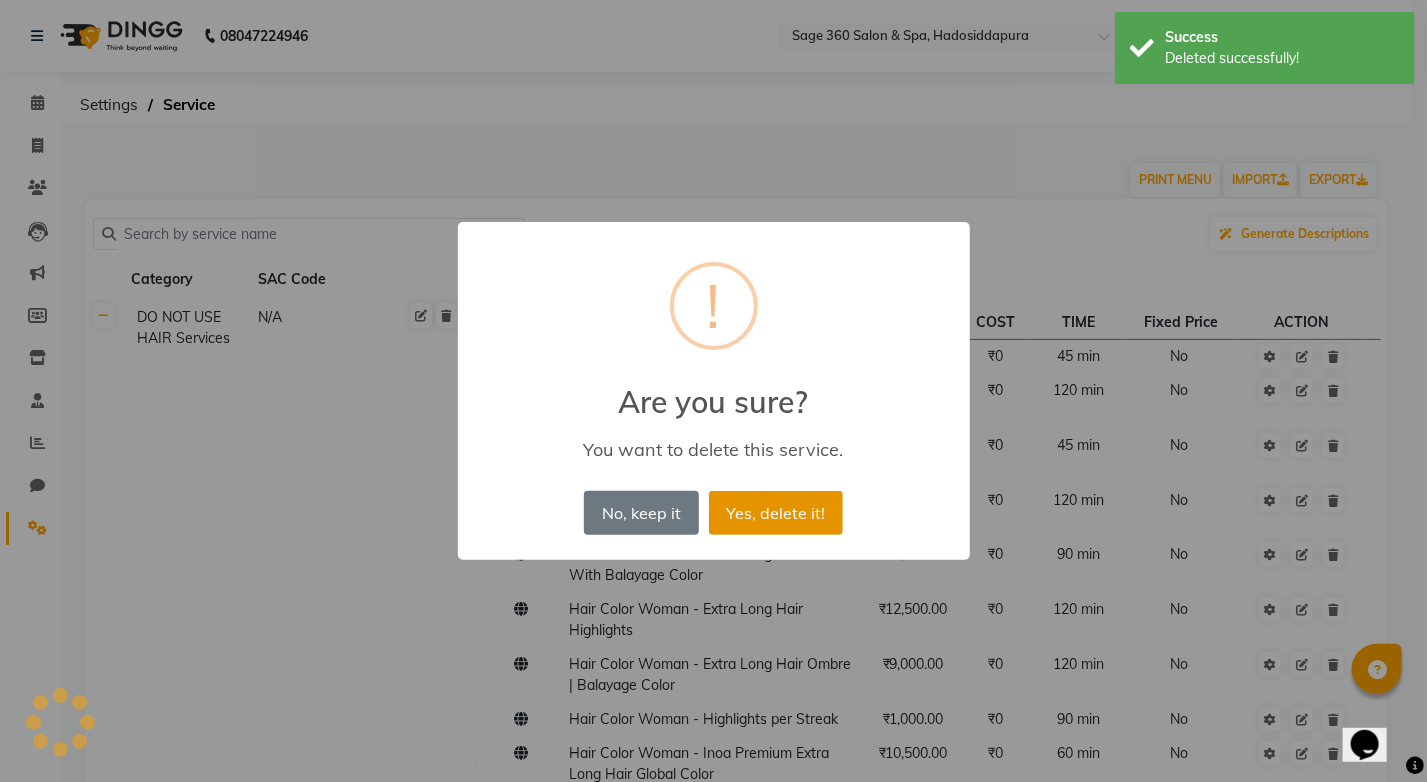 click on "Yes, delete it!" at bounding box center [776, 513] 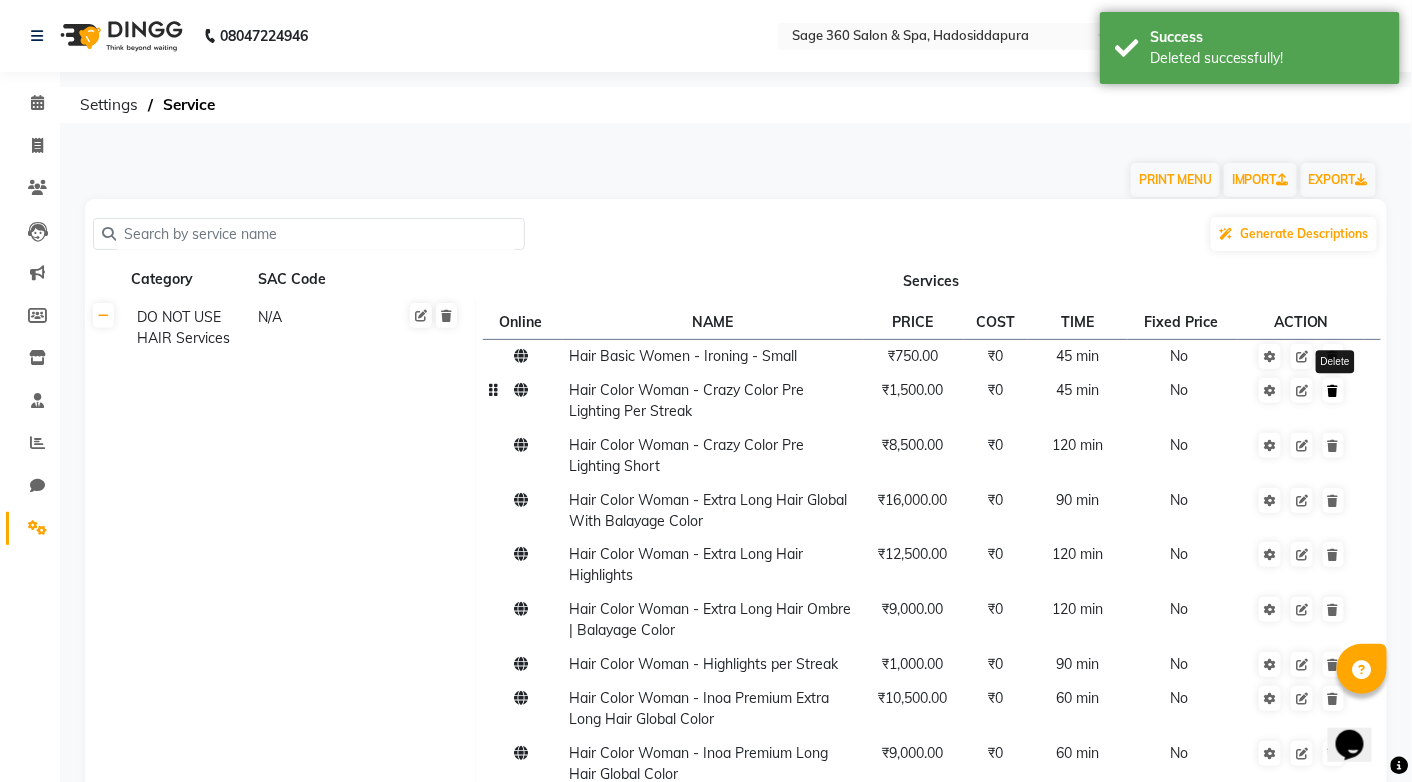 click 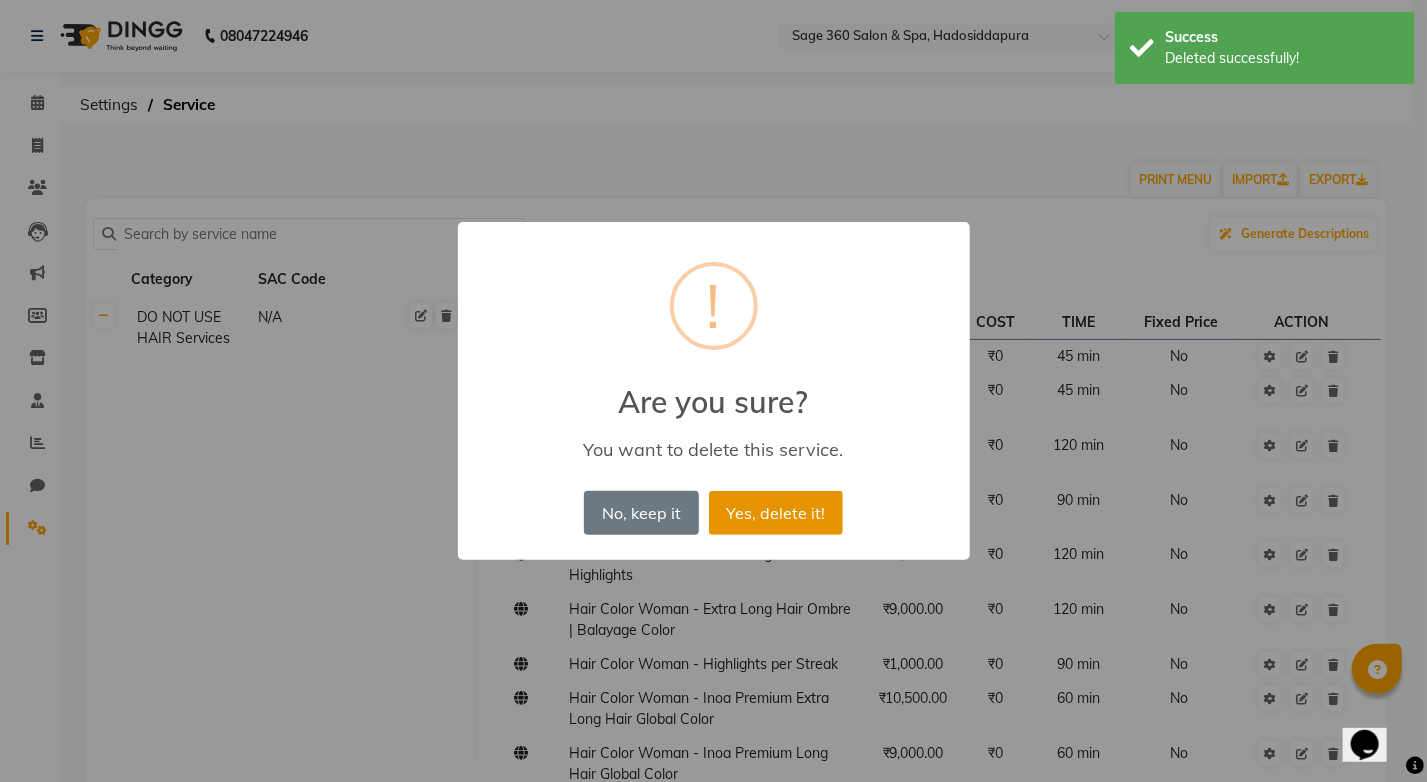 click on "Yes, delete it!" at bounding box center (776, 513) 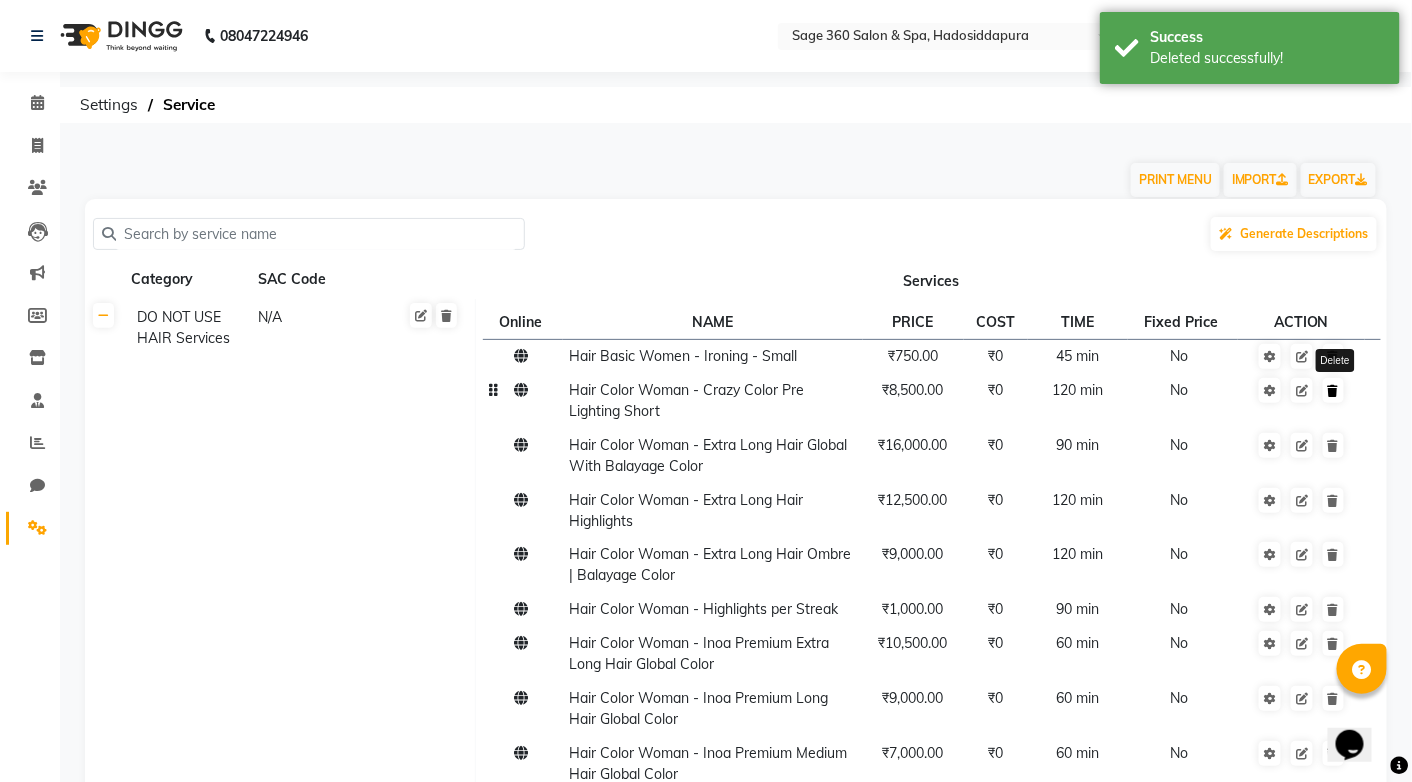 click 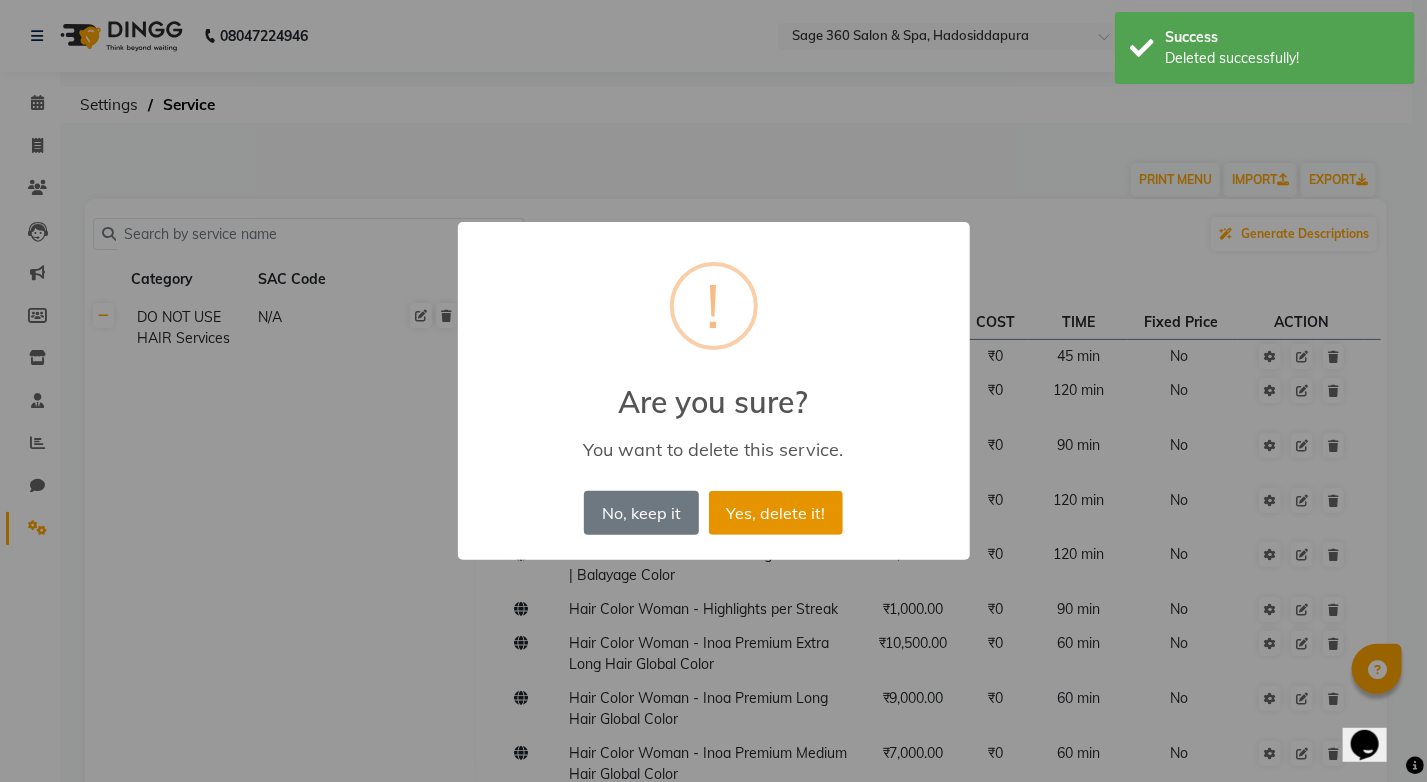 click on "Yes, delete it!" at bounding box center [776, 513] 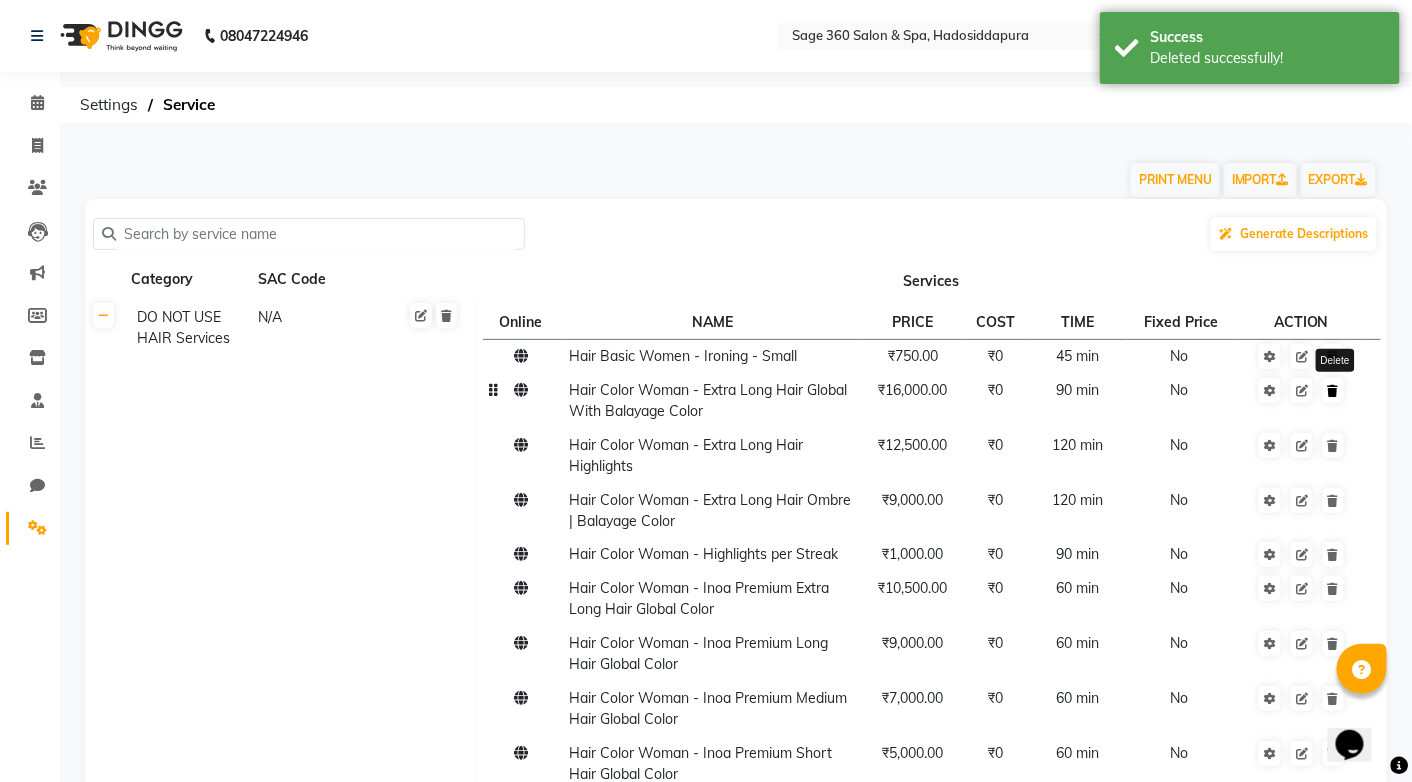 click 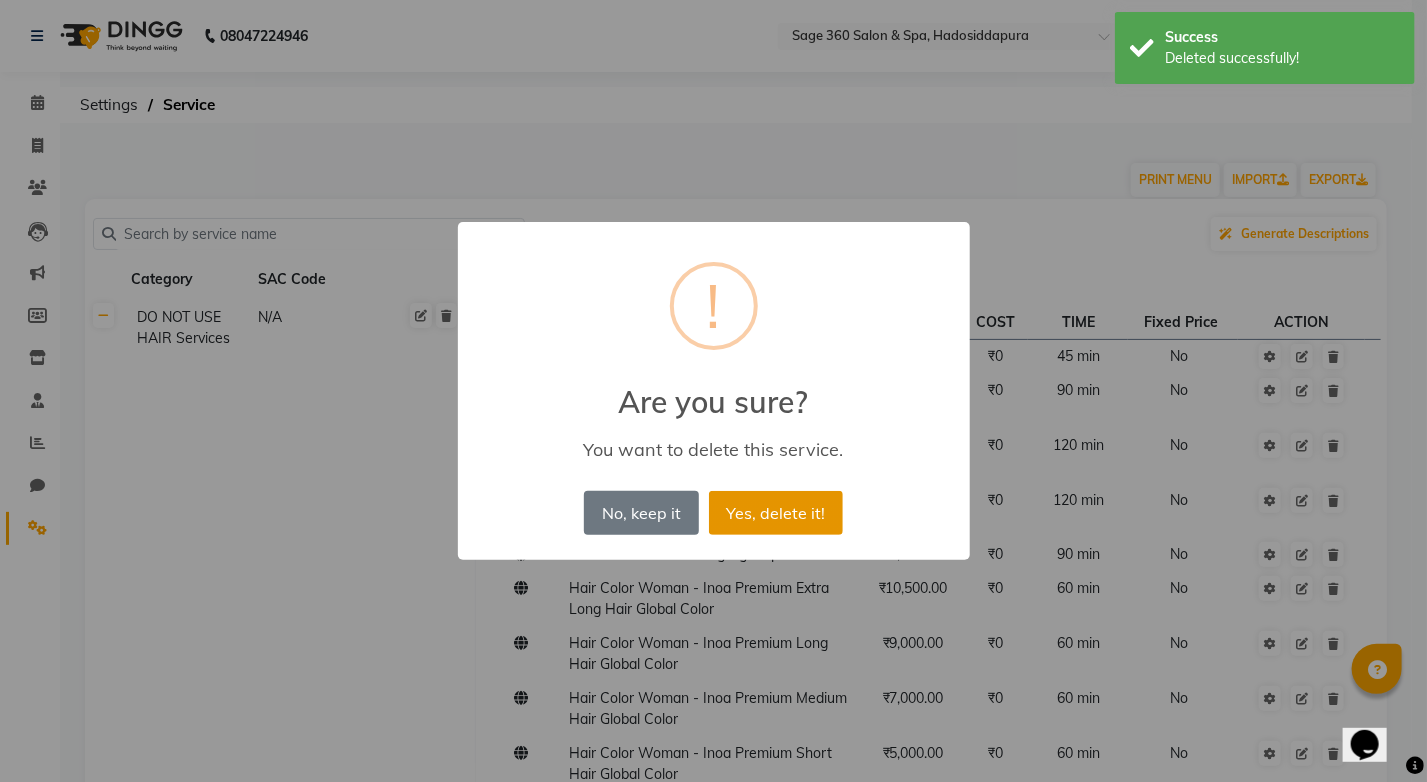 click on "Yes, delete it!" at bounding box center [776, 513] 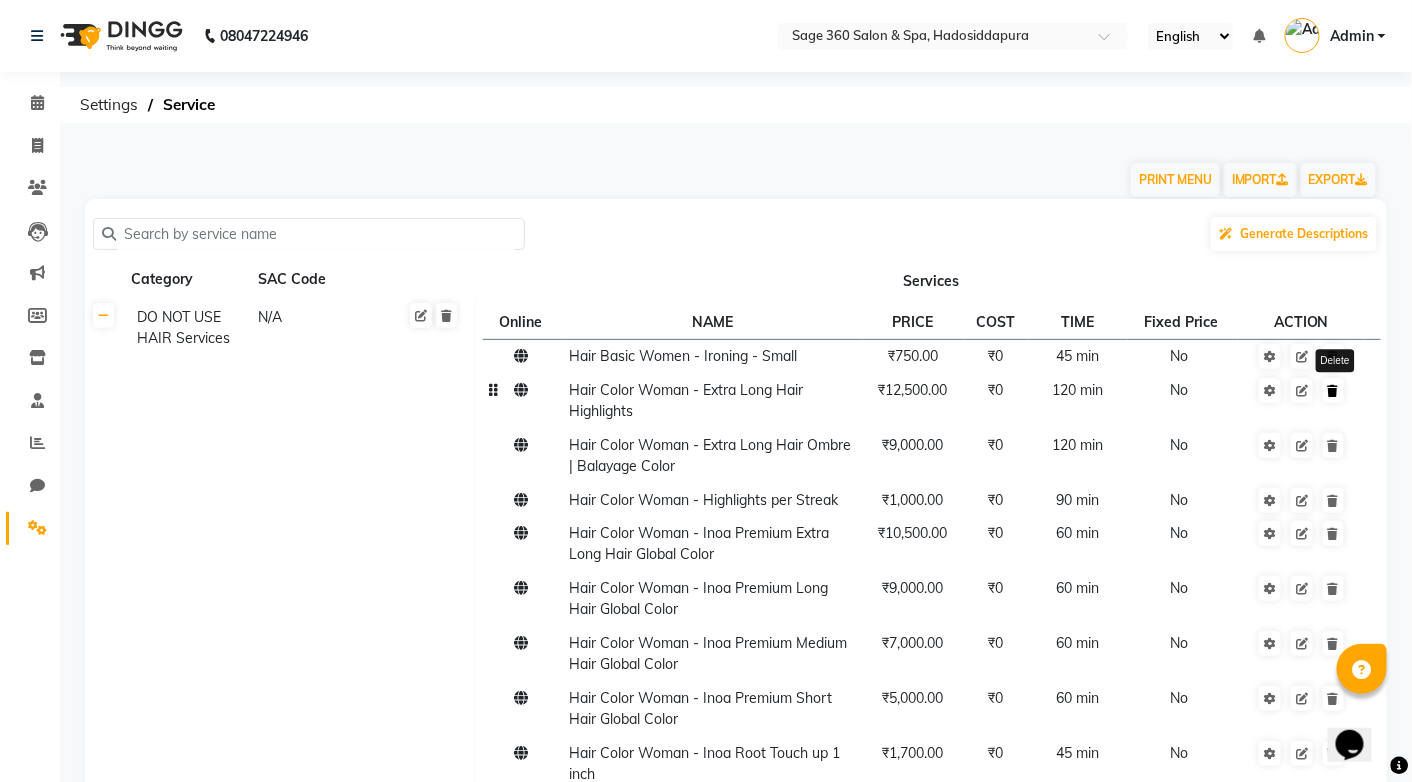 click 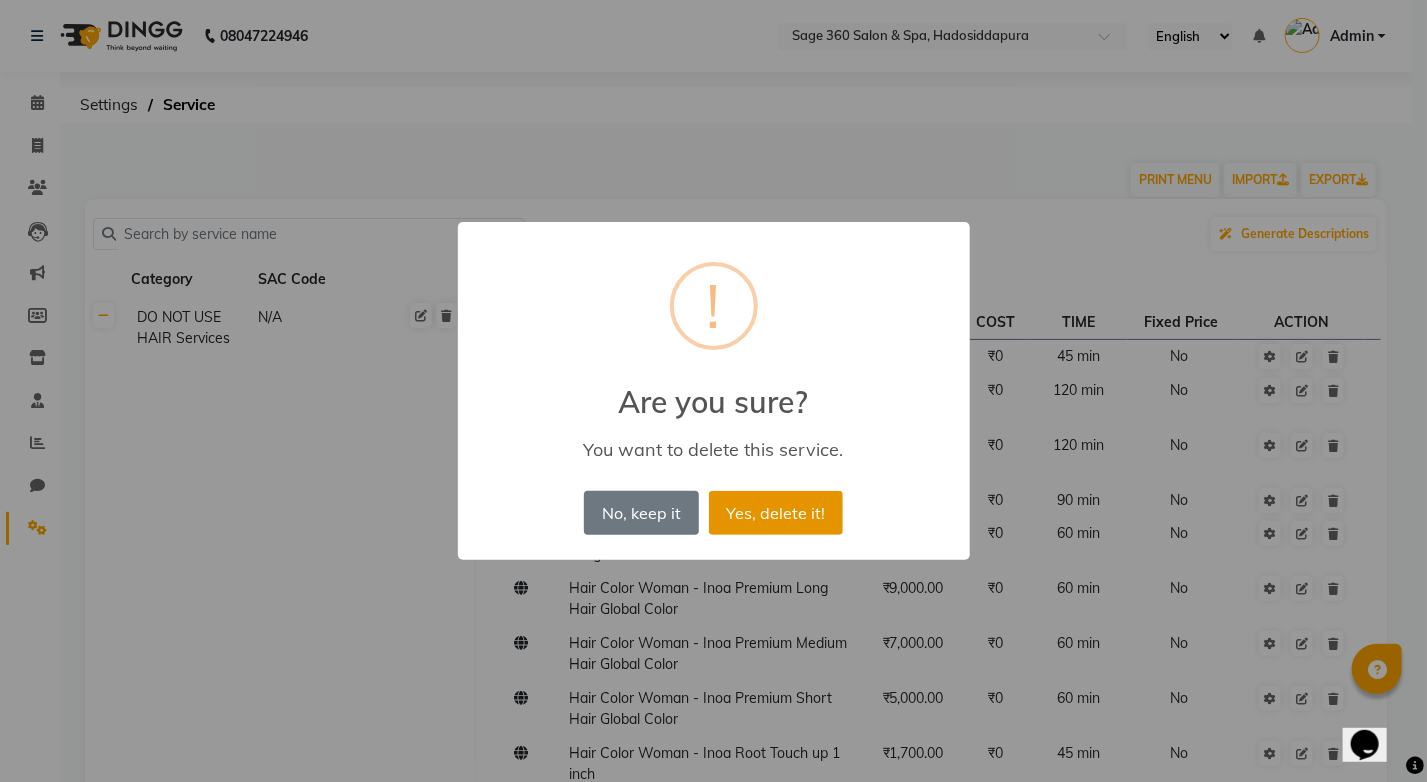 click on "Yes, delete it!" at bounding box center [776, 513] 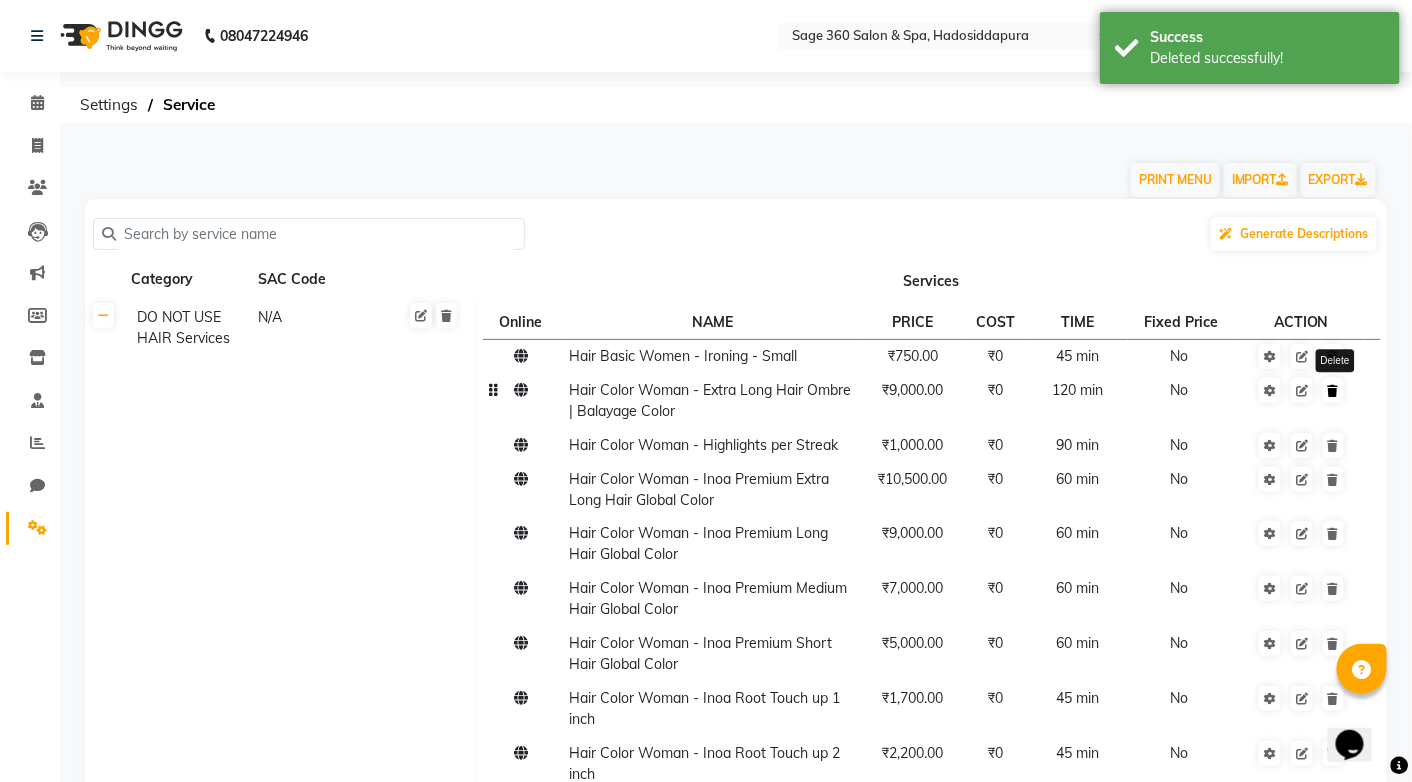 click 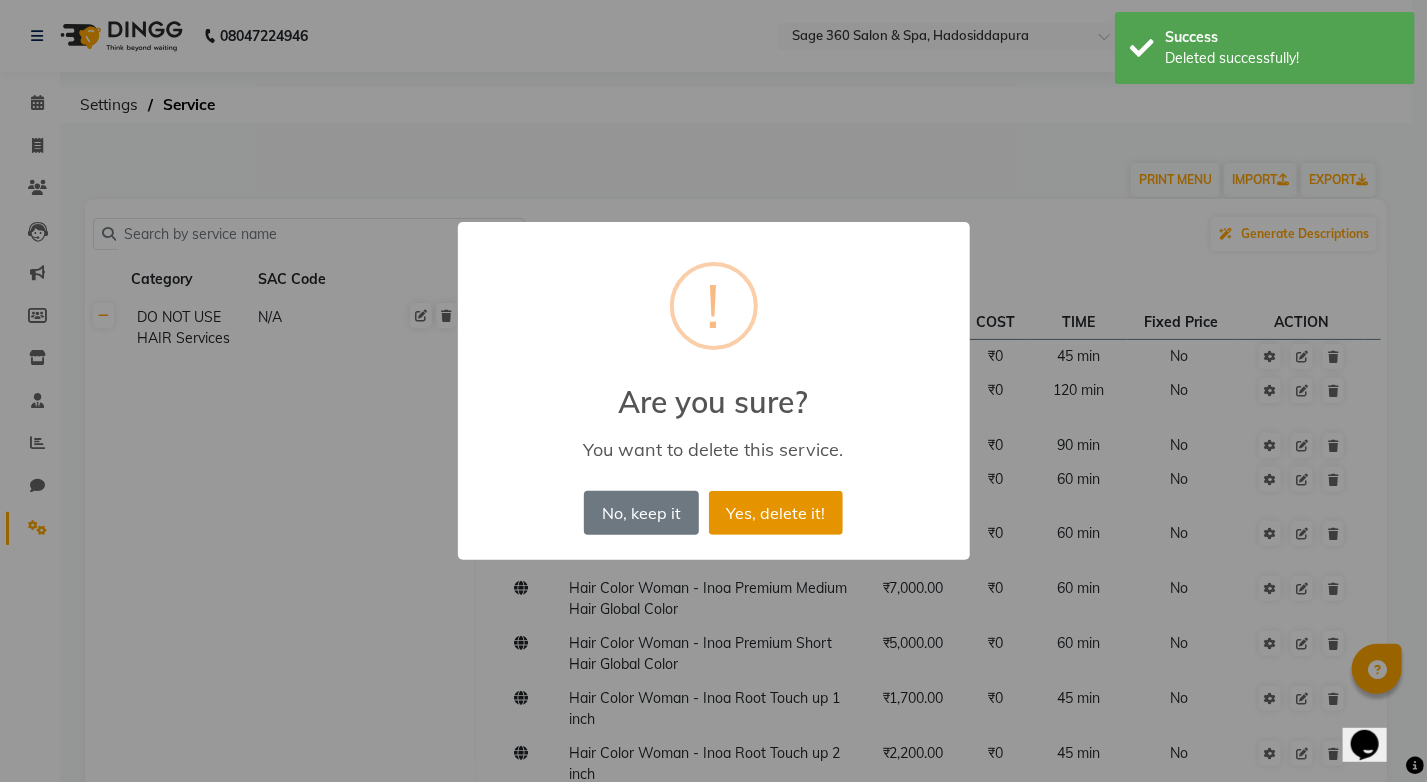 click on "Yes, delete it!" at bounding box center [776, 513] 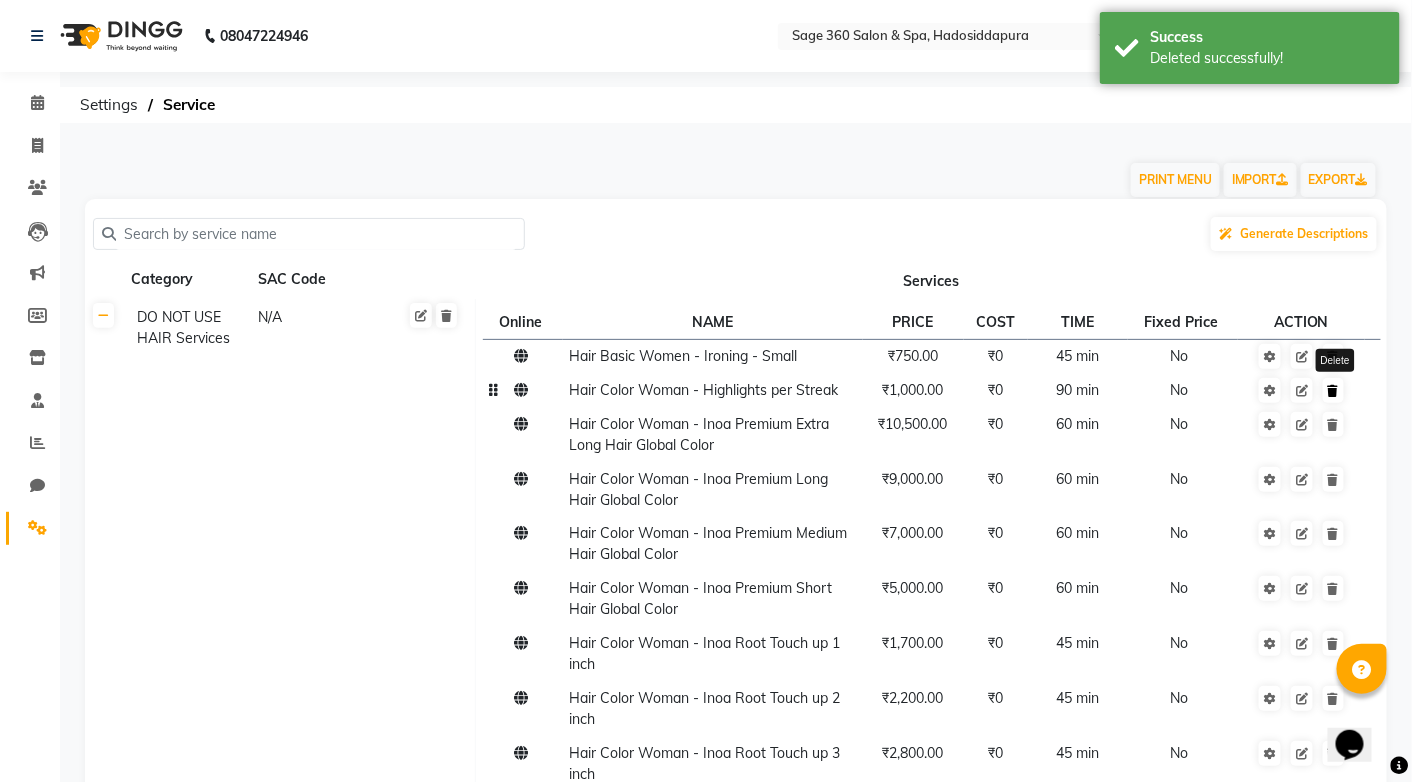 click 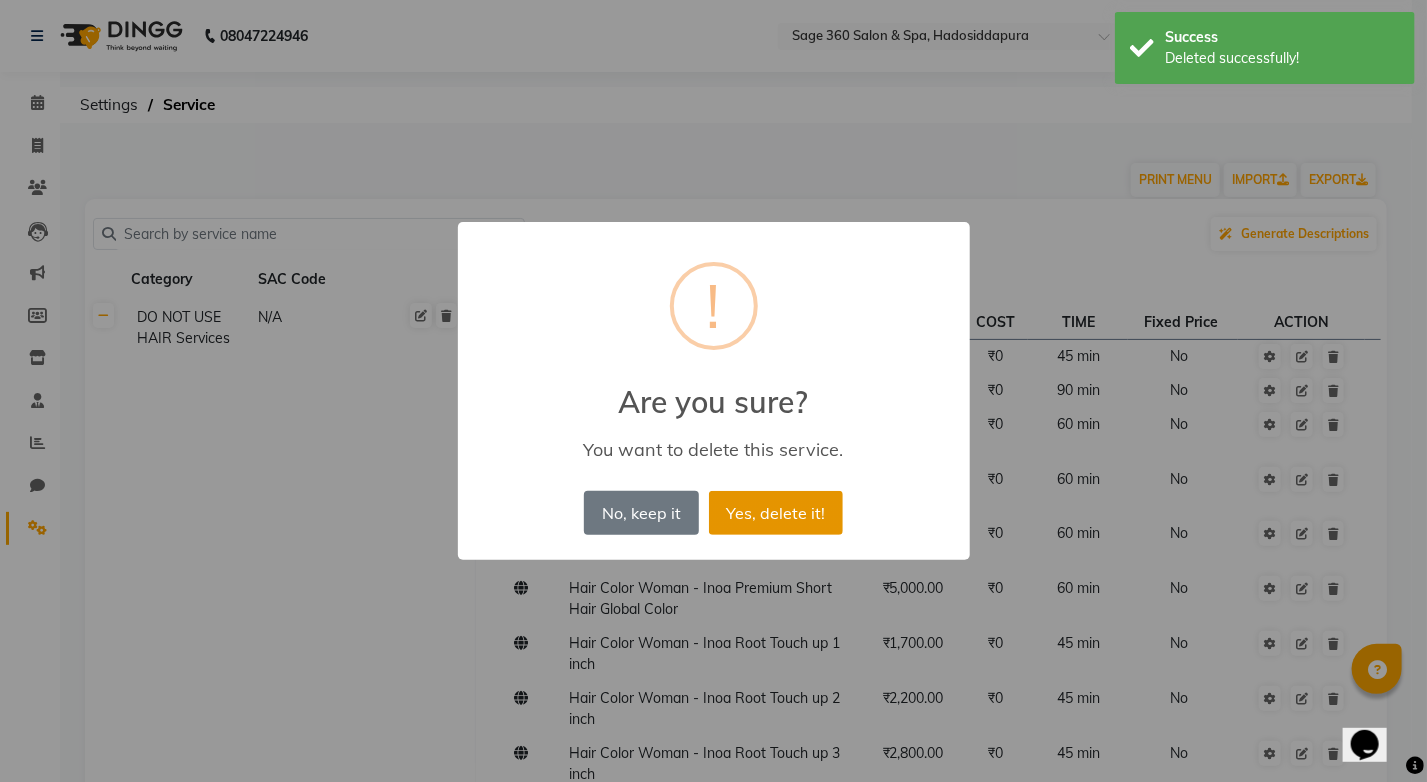 click on "Yes, delete it!" at bounding box center (776, 513) 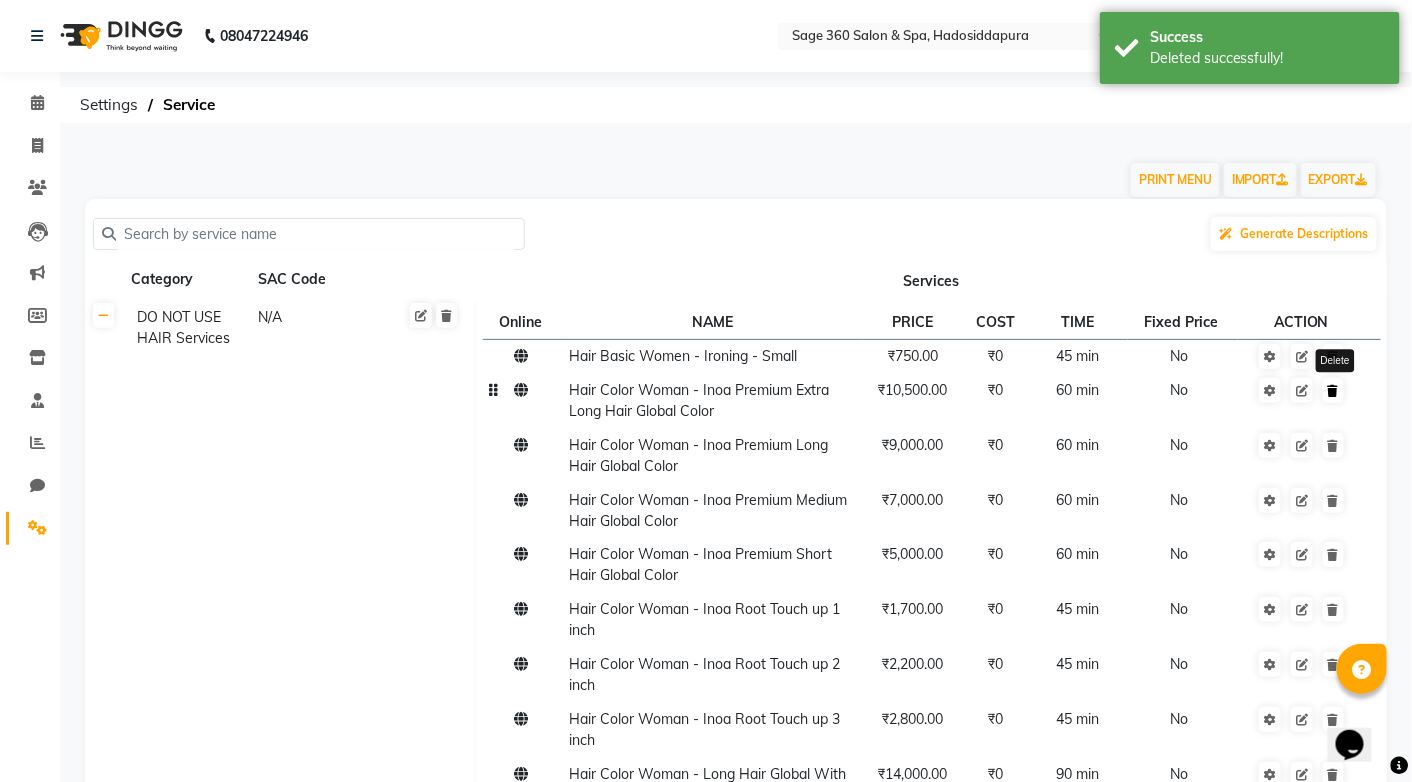 click 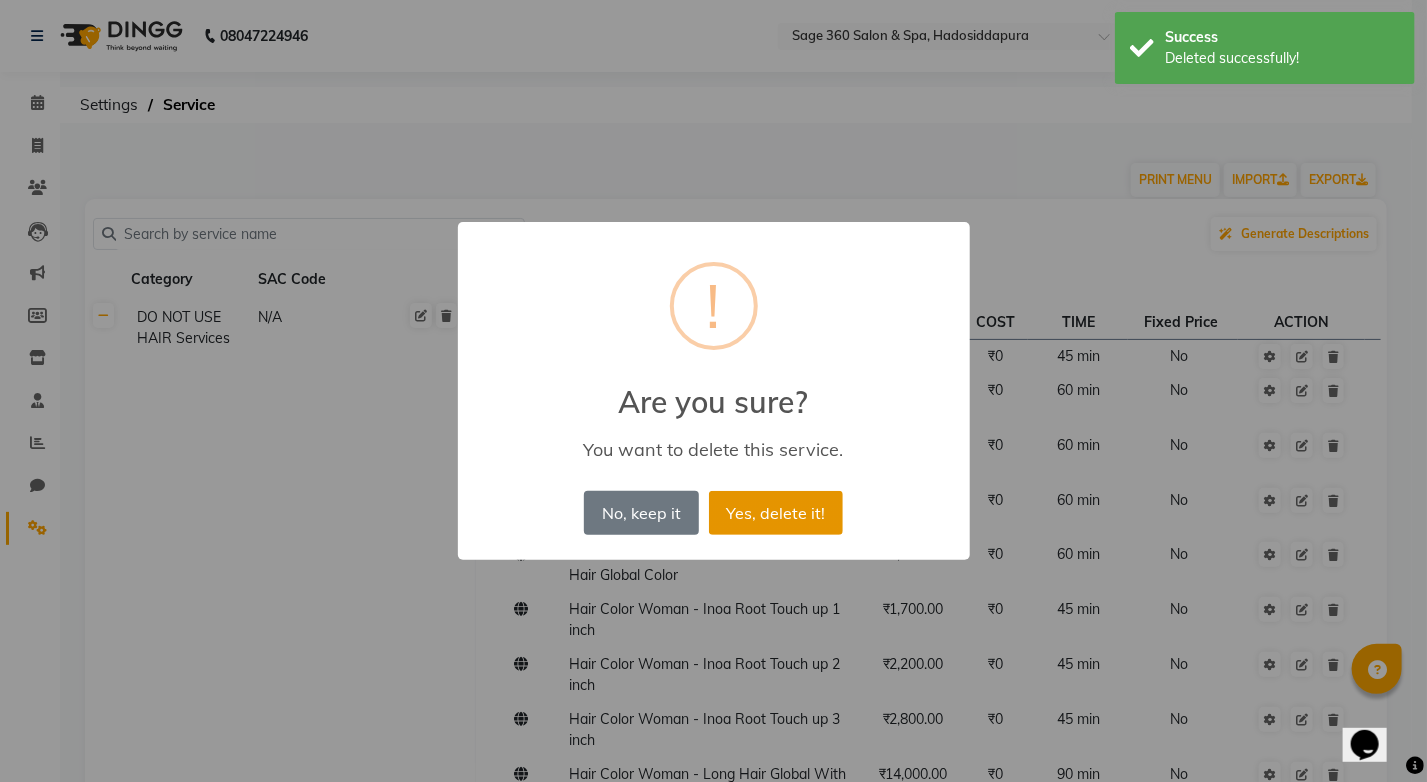 click on "Yes, delete it!" at bounding box center [776, 513] 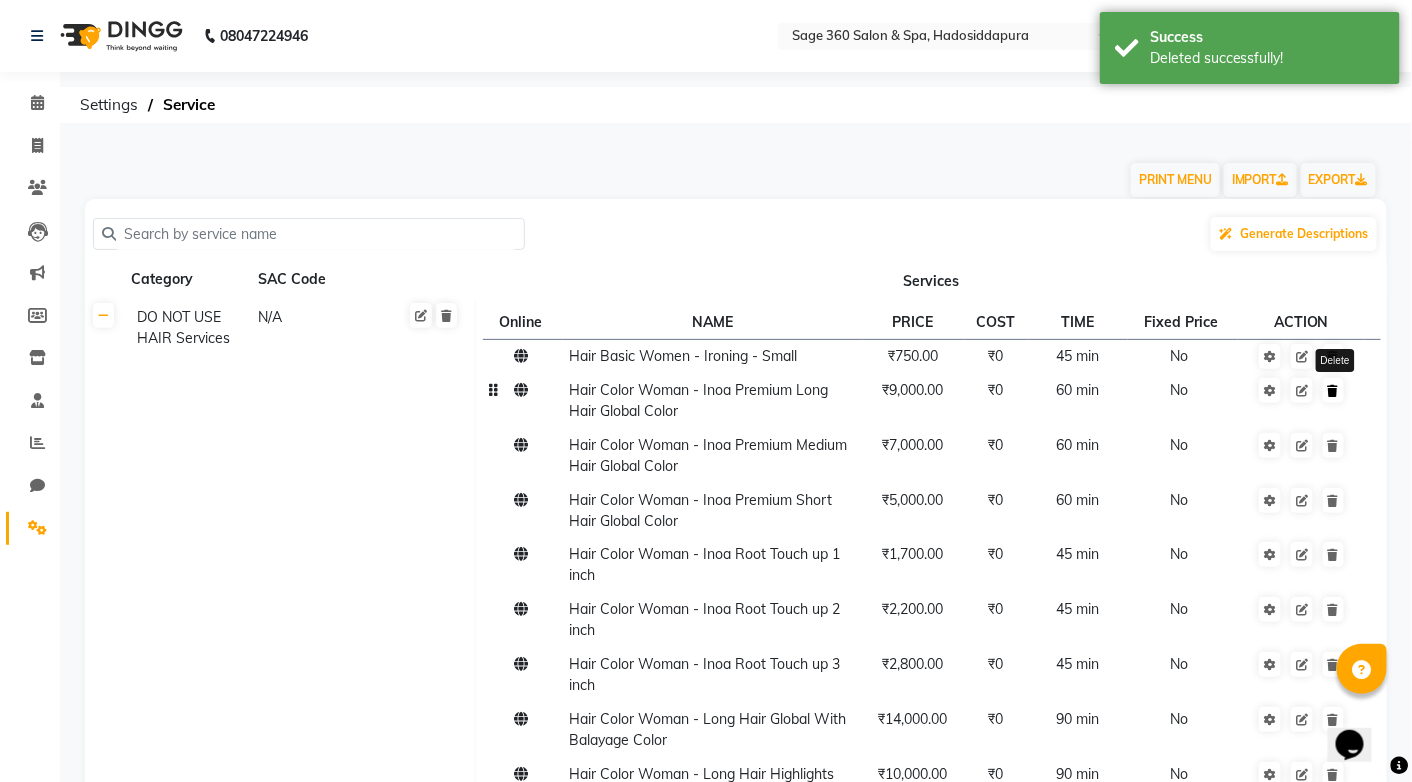 click 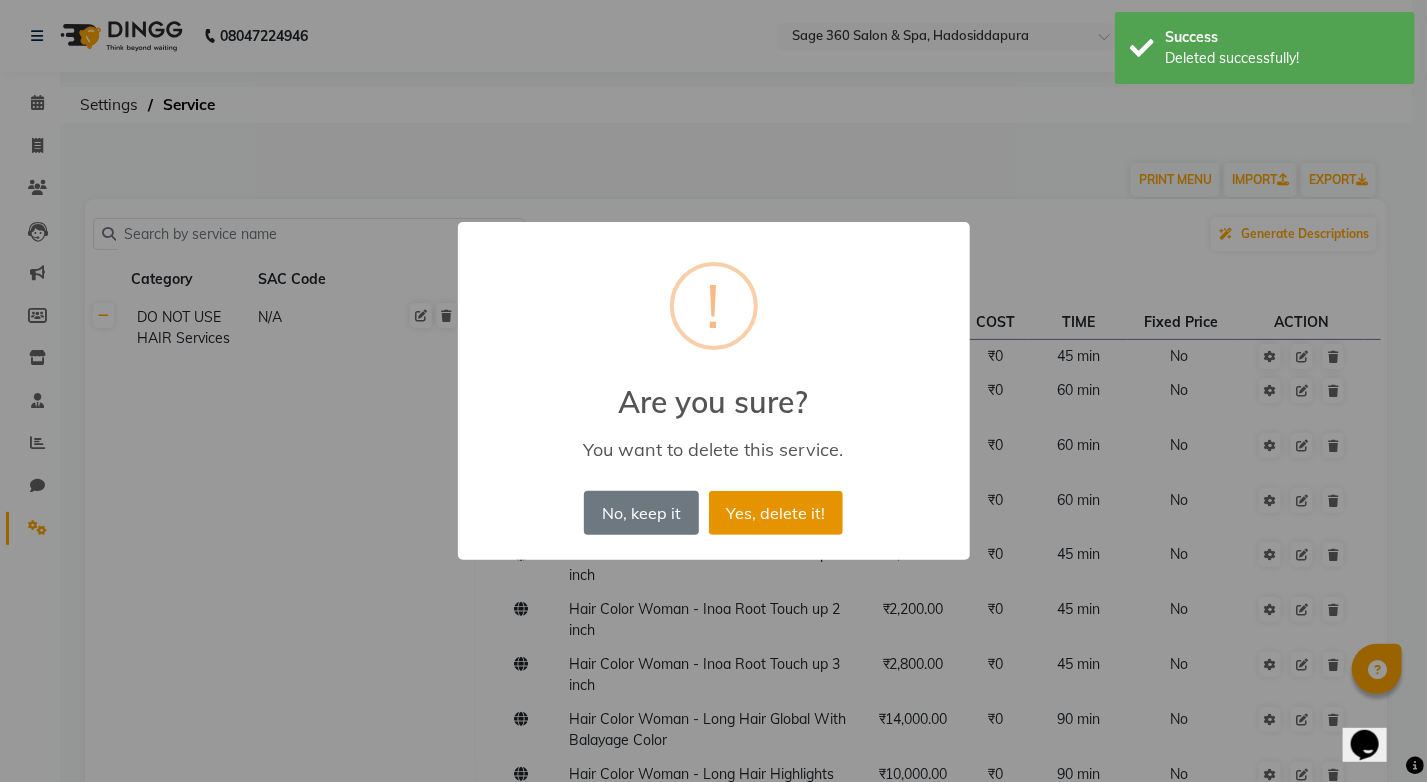 click on "Yes, delete it!" at bounding box center (776, 513) 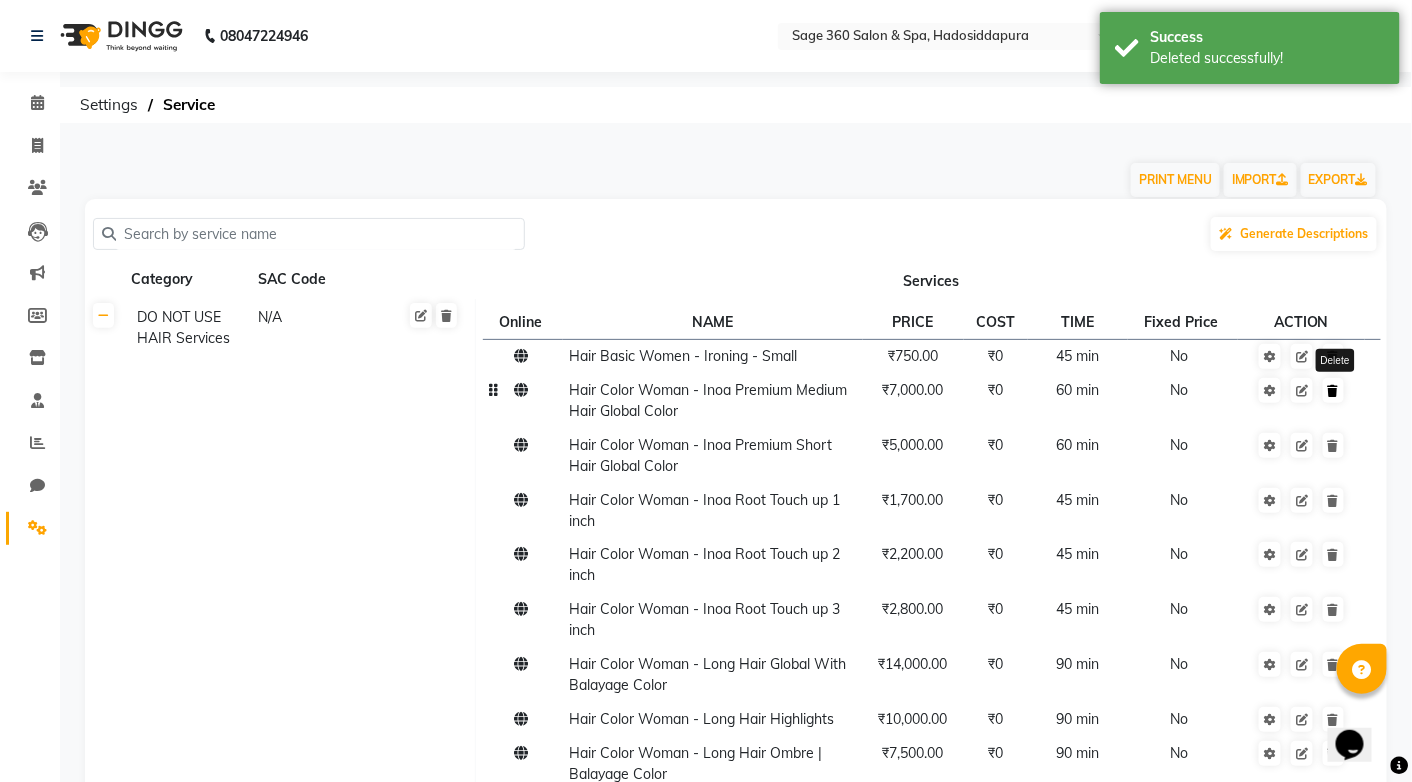 click 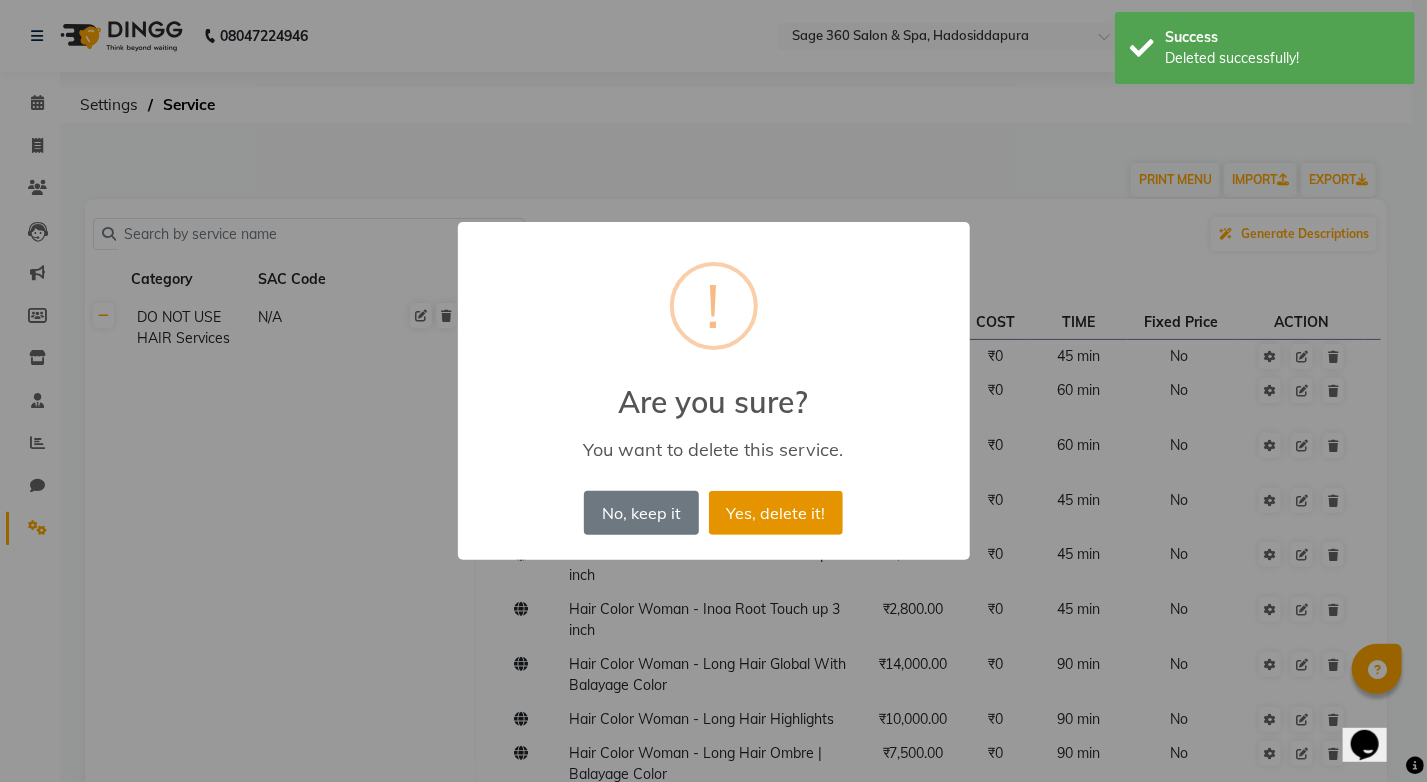 click on "Yes, delete it!" at bounding box center (776, 513) 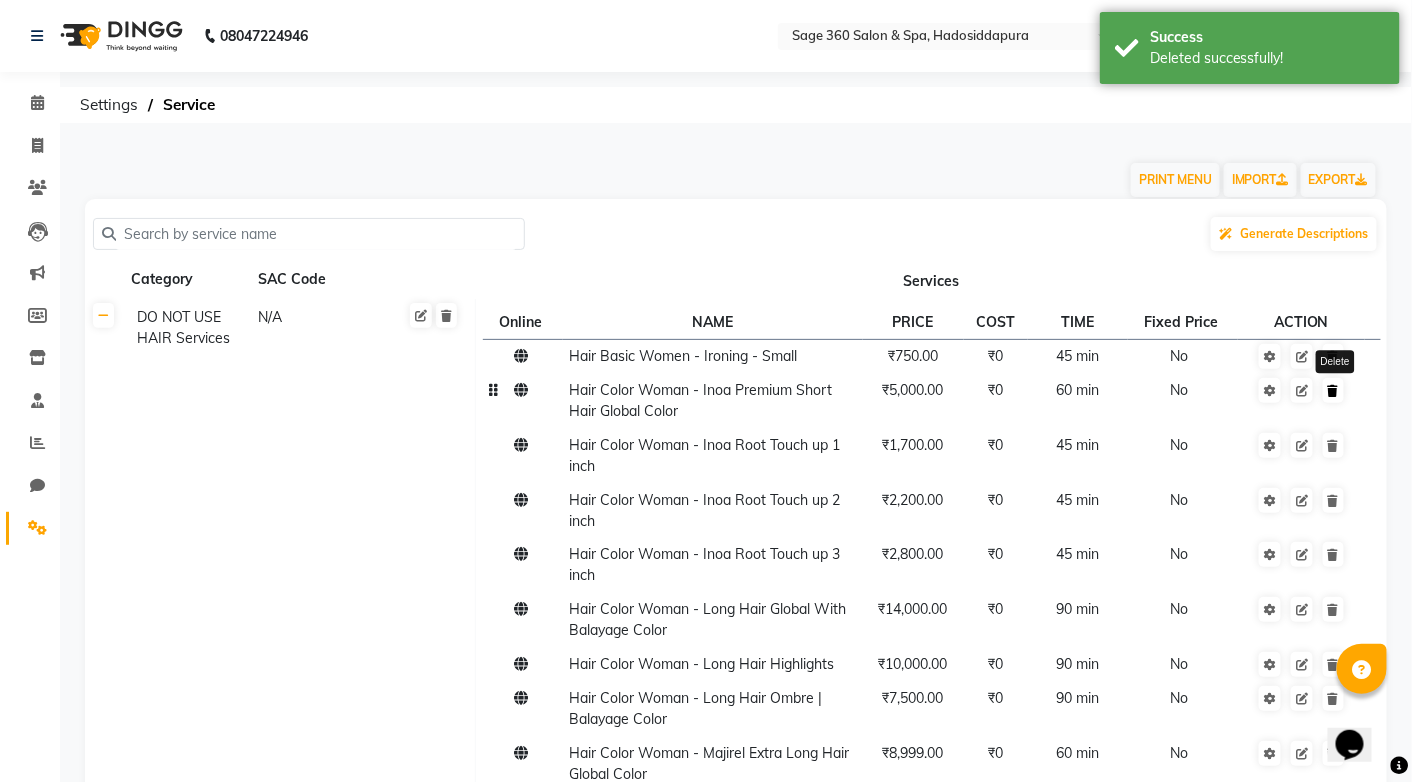 click 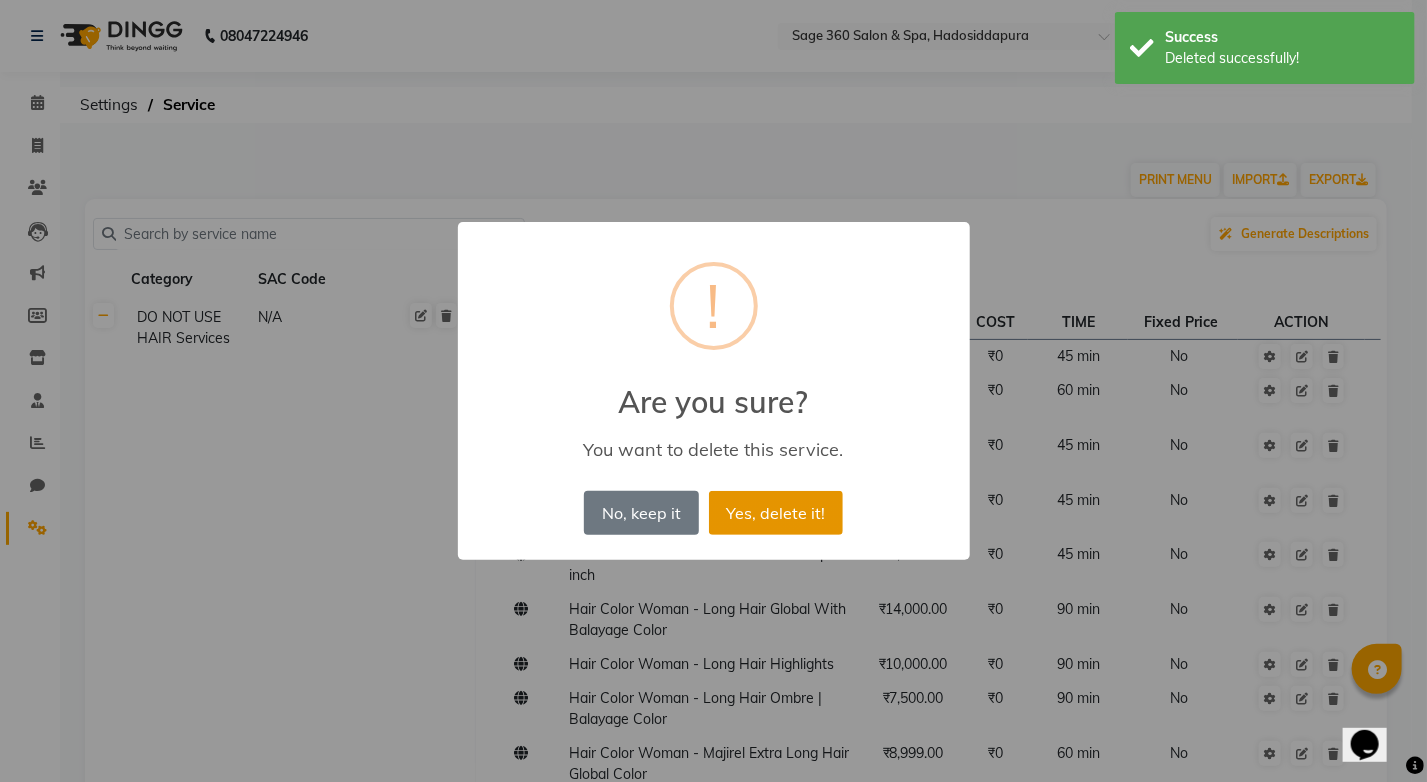 click on "Yes, delete it!" at bounding box center [776, 513] 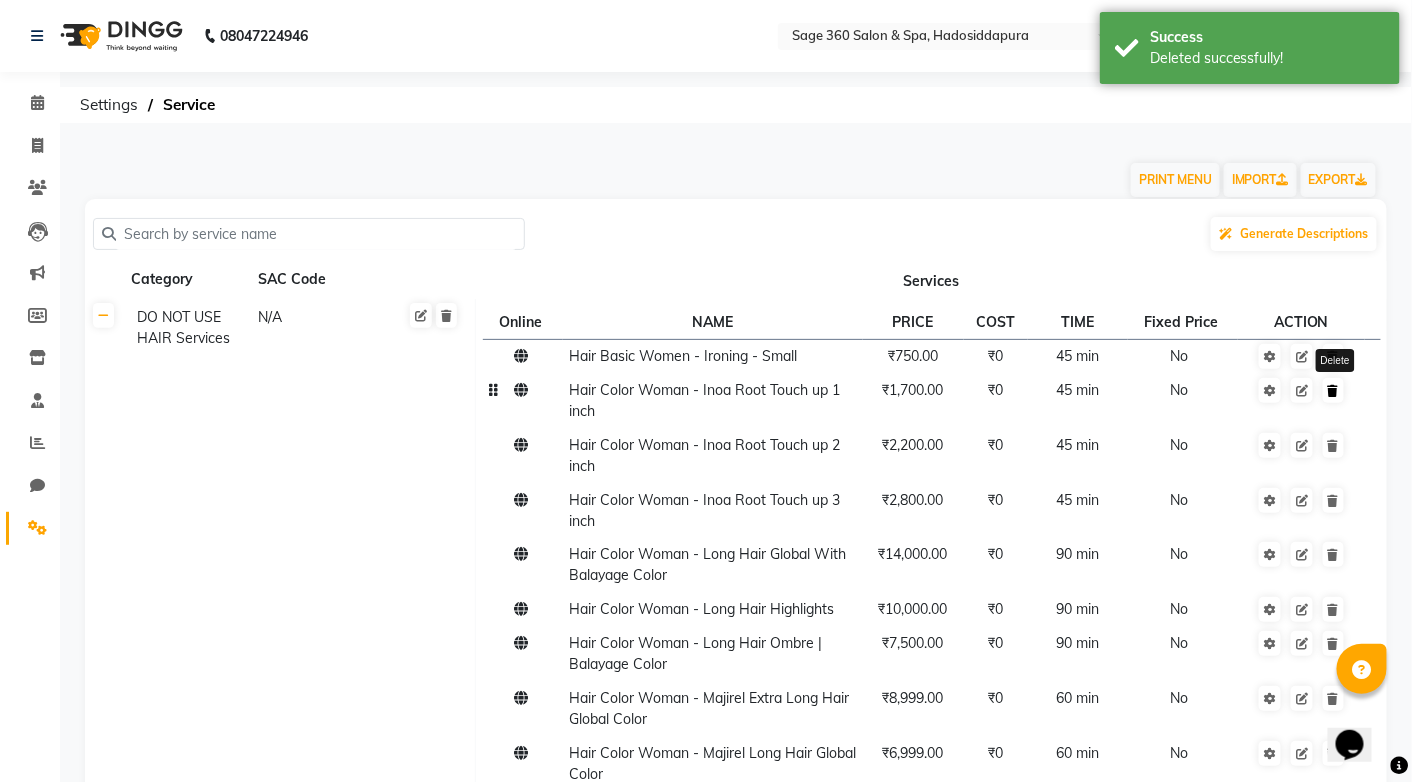 click 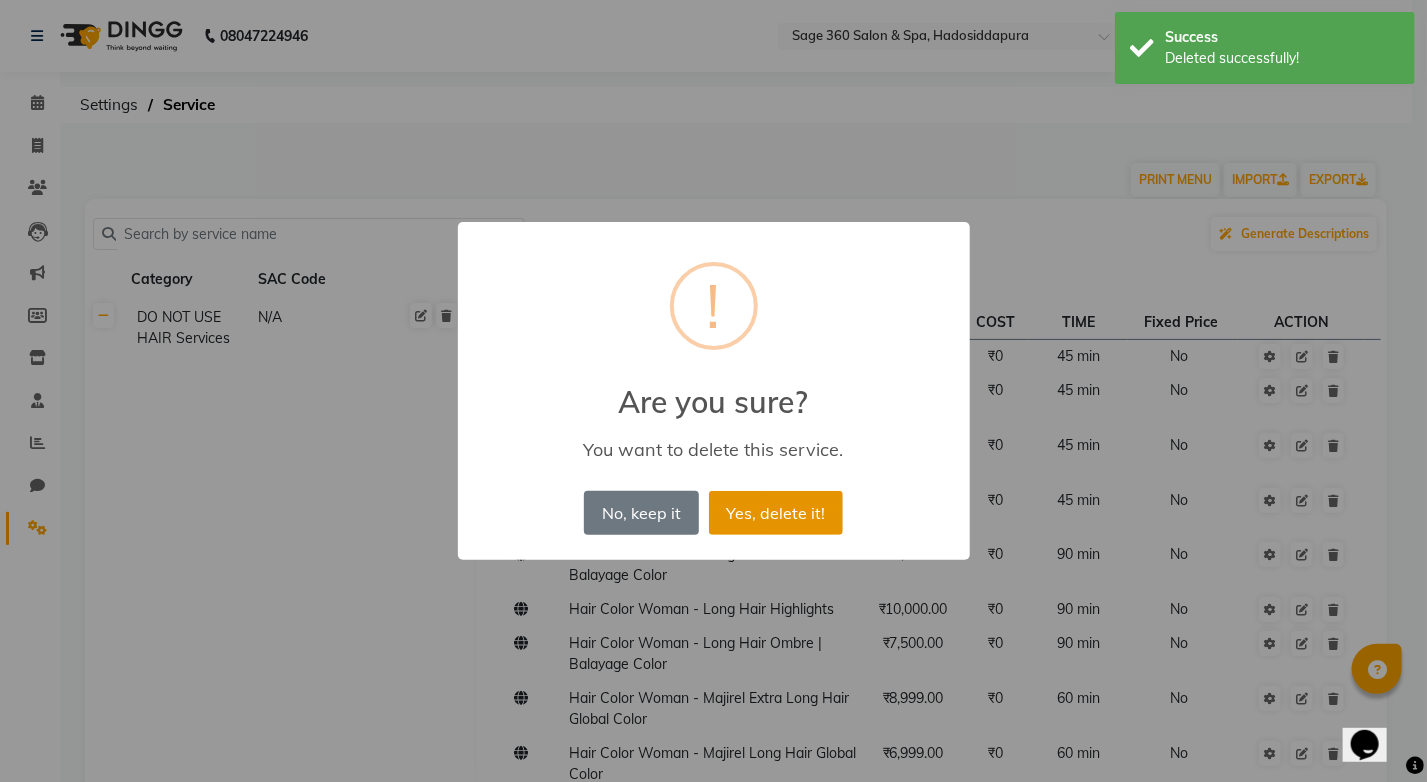 click on "Yes, delete it!" at bounding box center (776, 513) 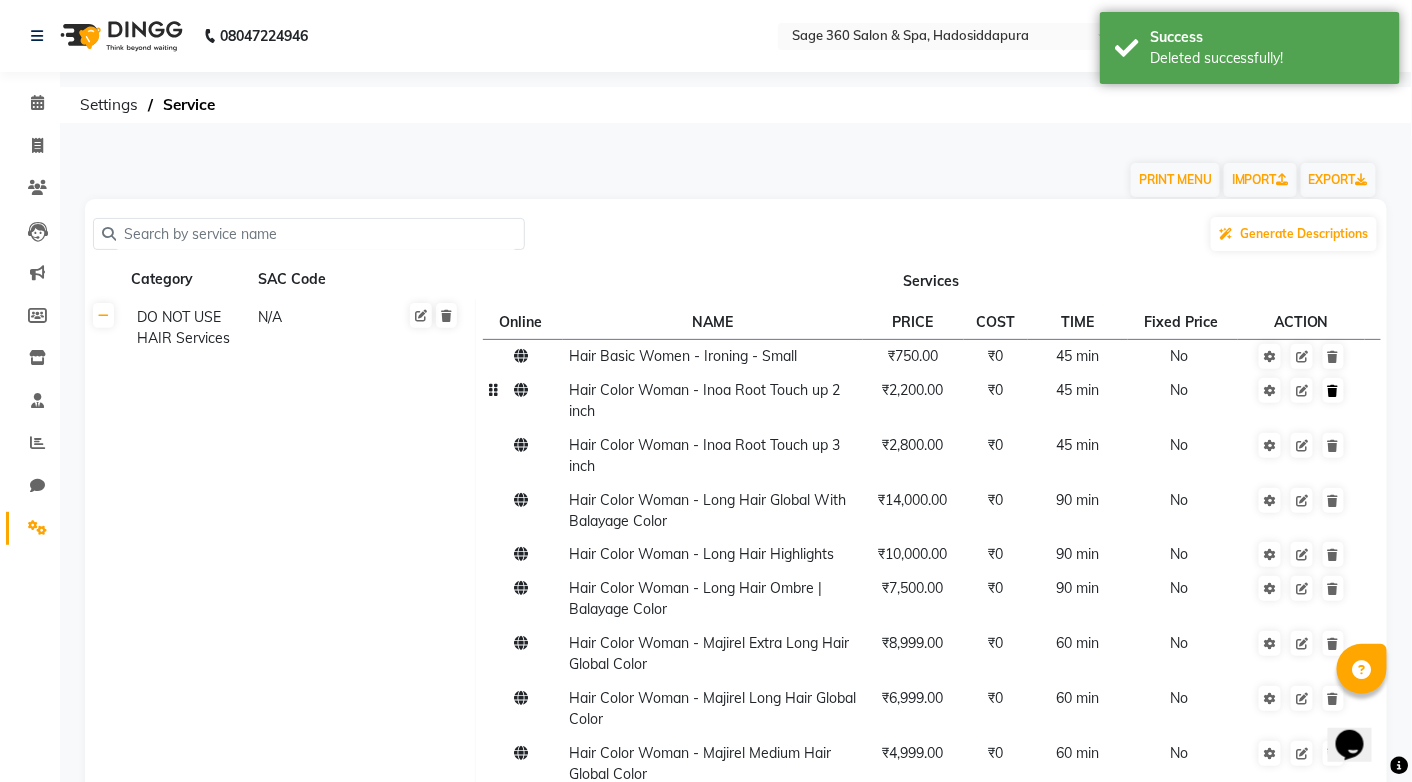 click 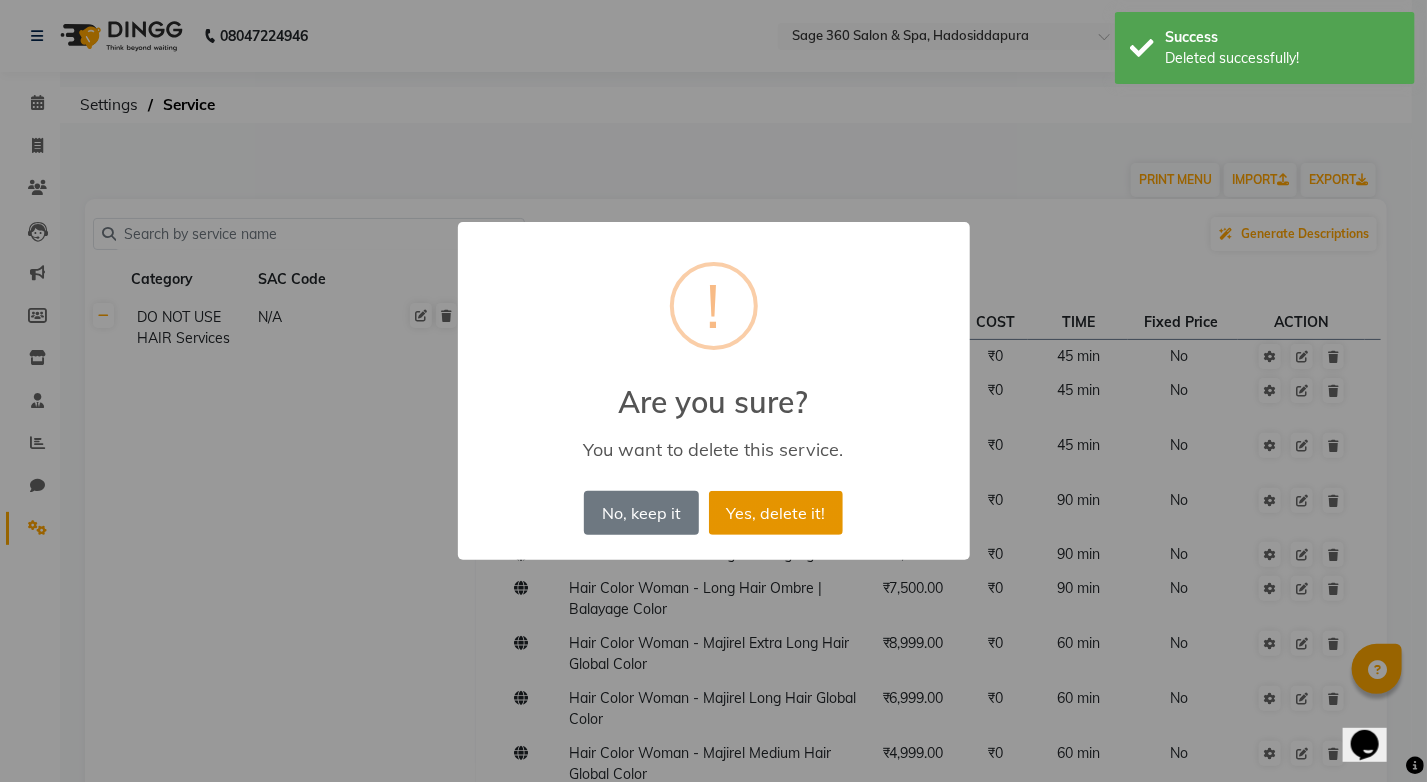 click on "Yes, delete it!" at bounding box center [776, 513] 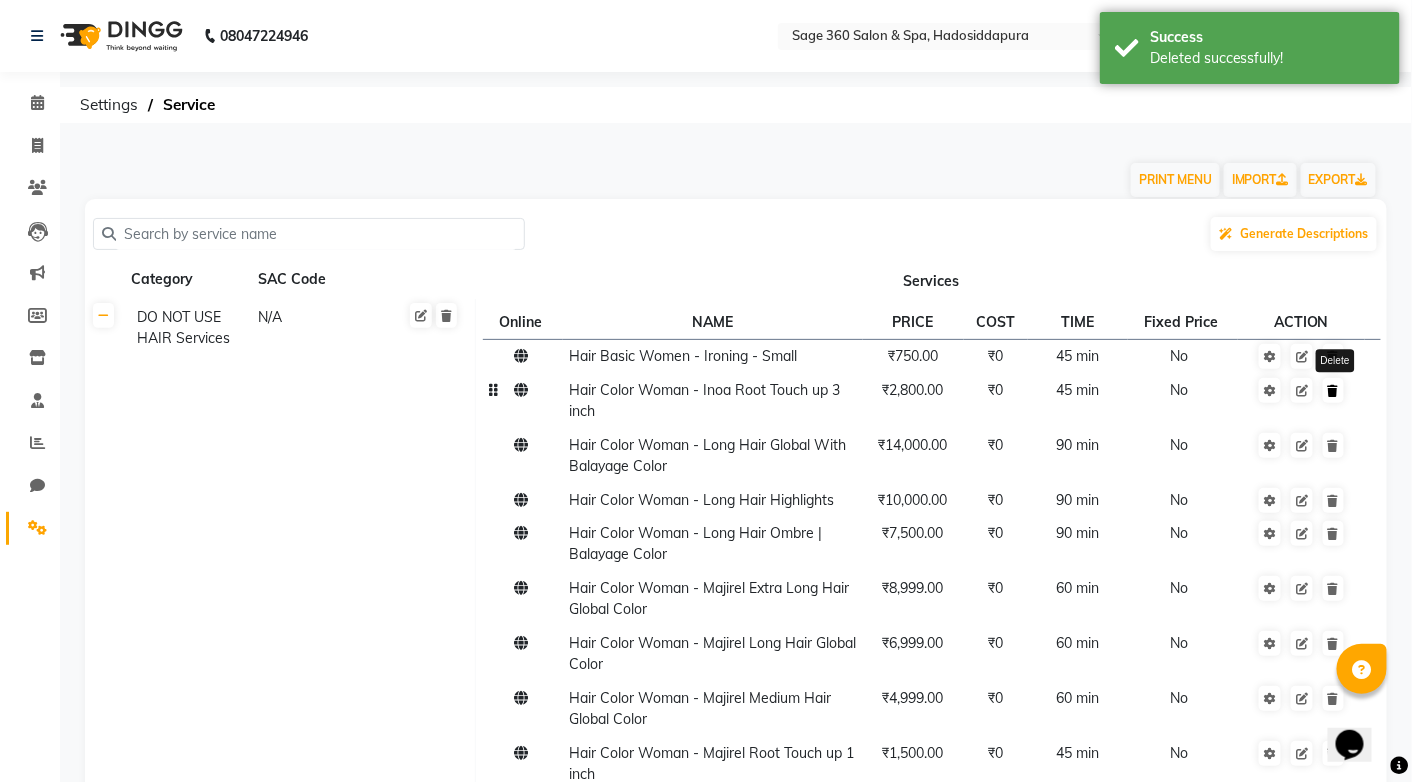 click 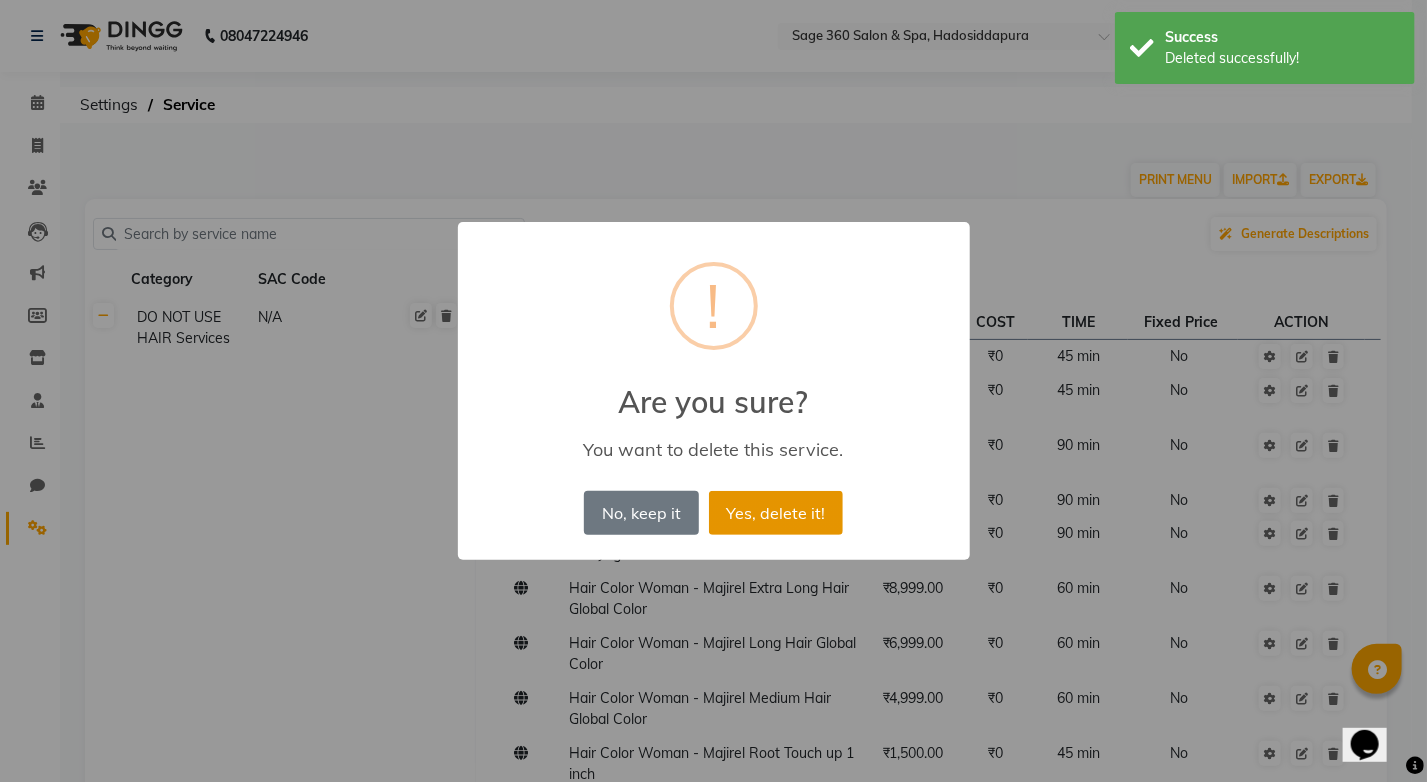 click on "Yes, delete it!" at bounding box center (776, 513) 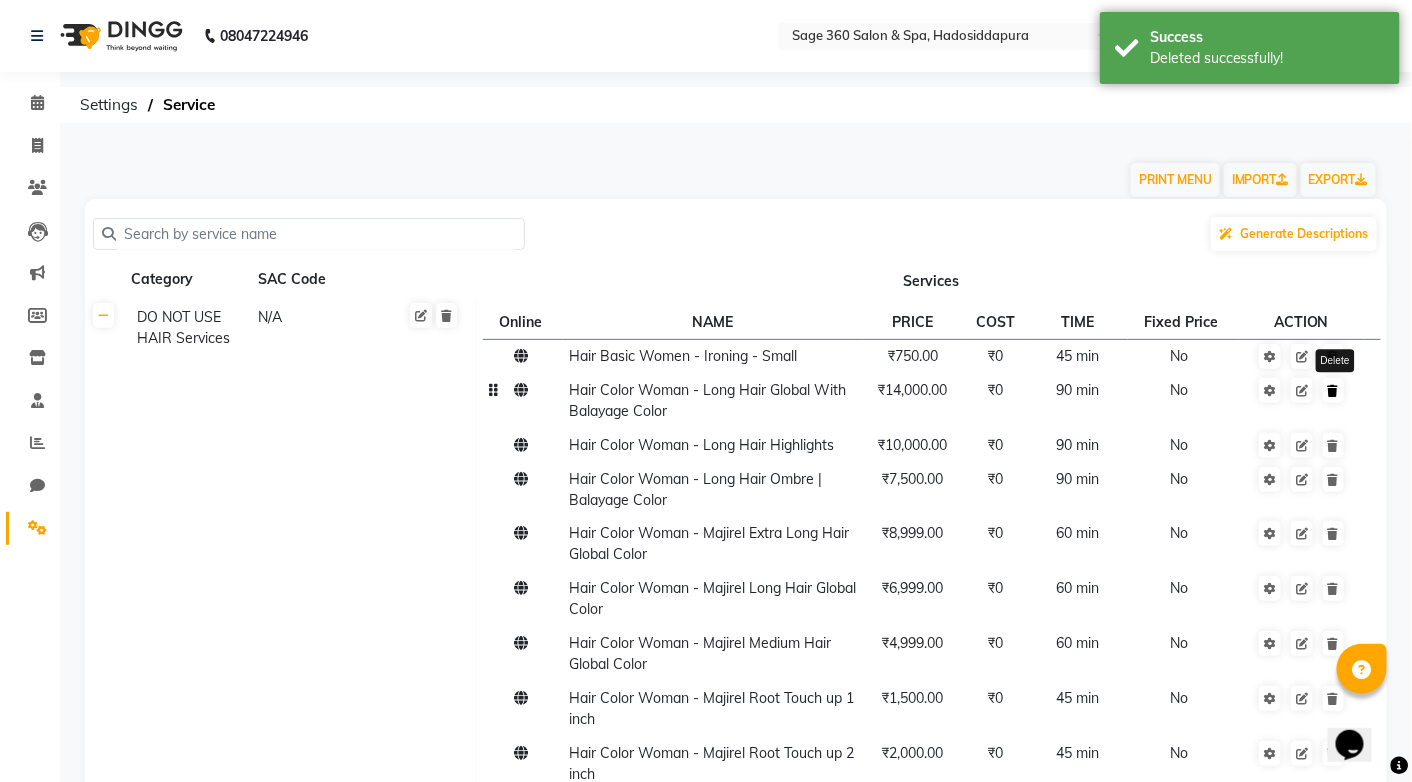 click 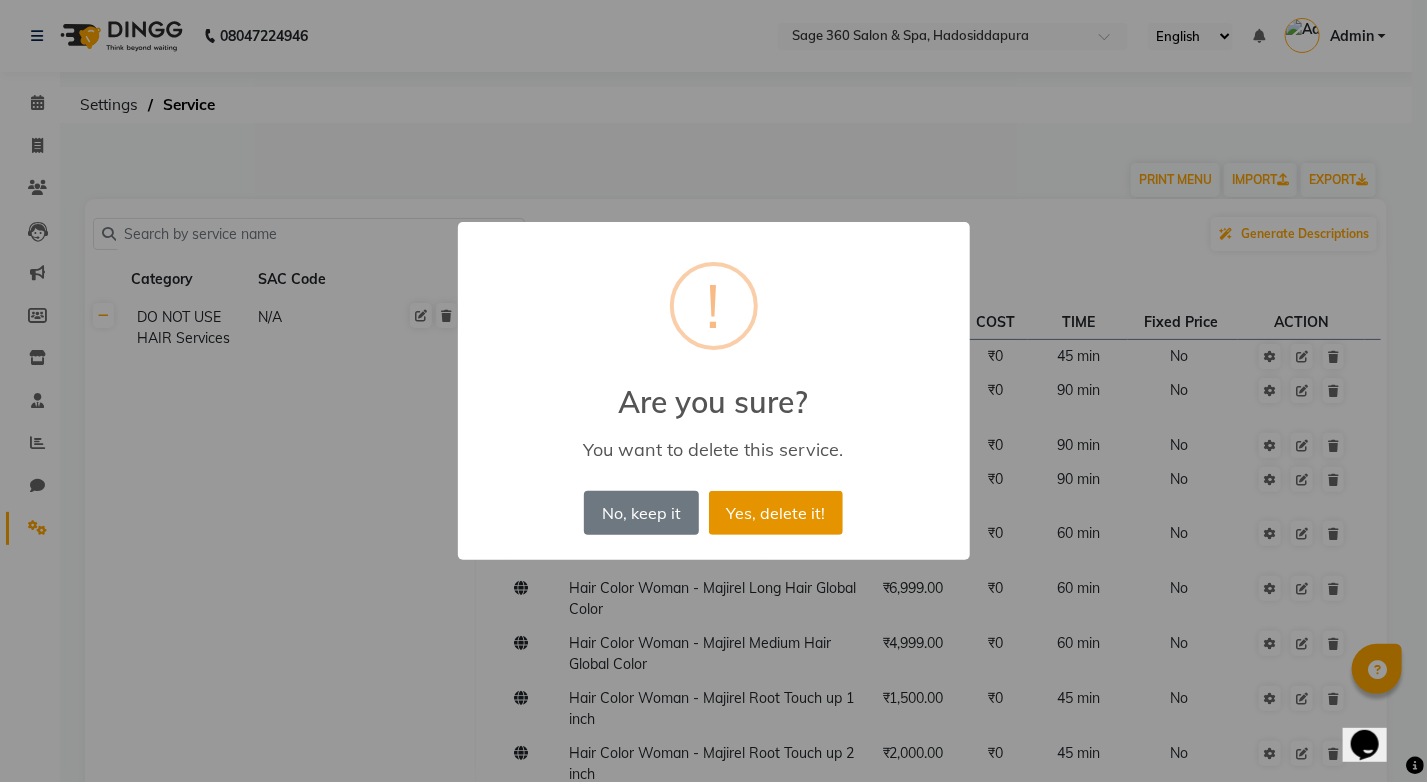 click on "Yes, delete it!" at bounding box center (776, 513) 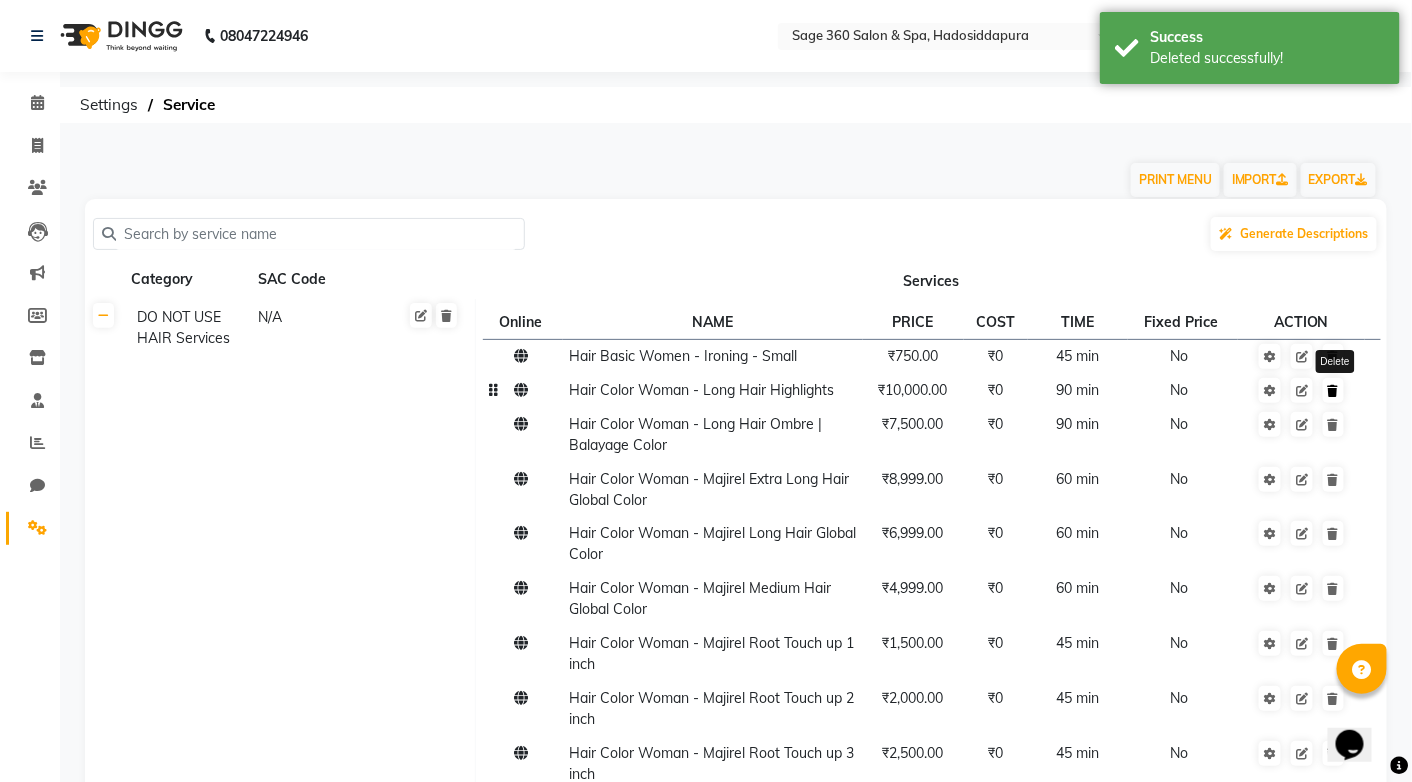 click 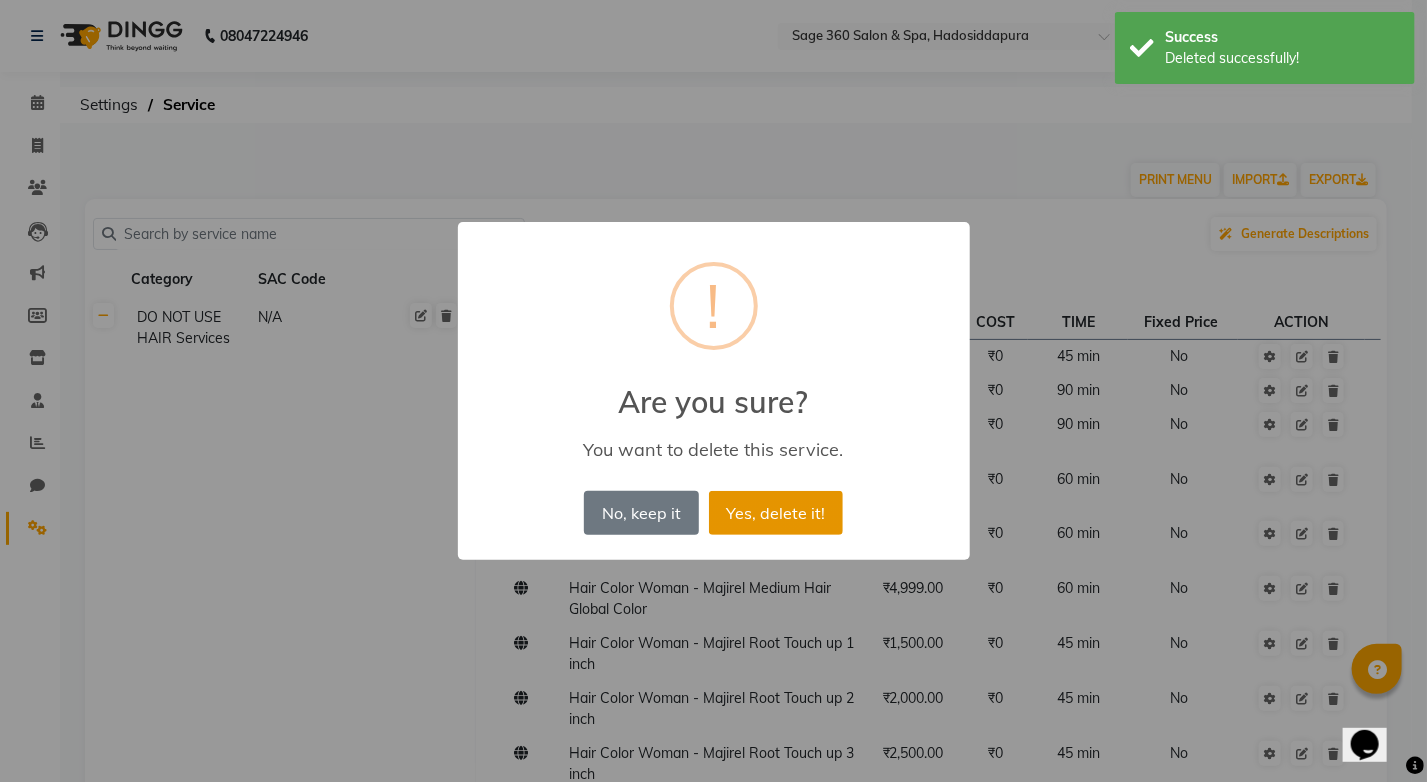 click on "Yes, delete it!" at bounding box center (776, 513) 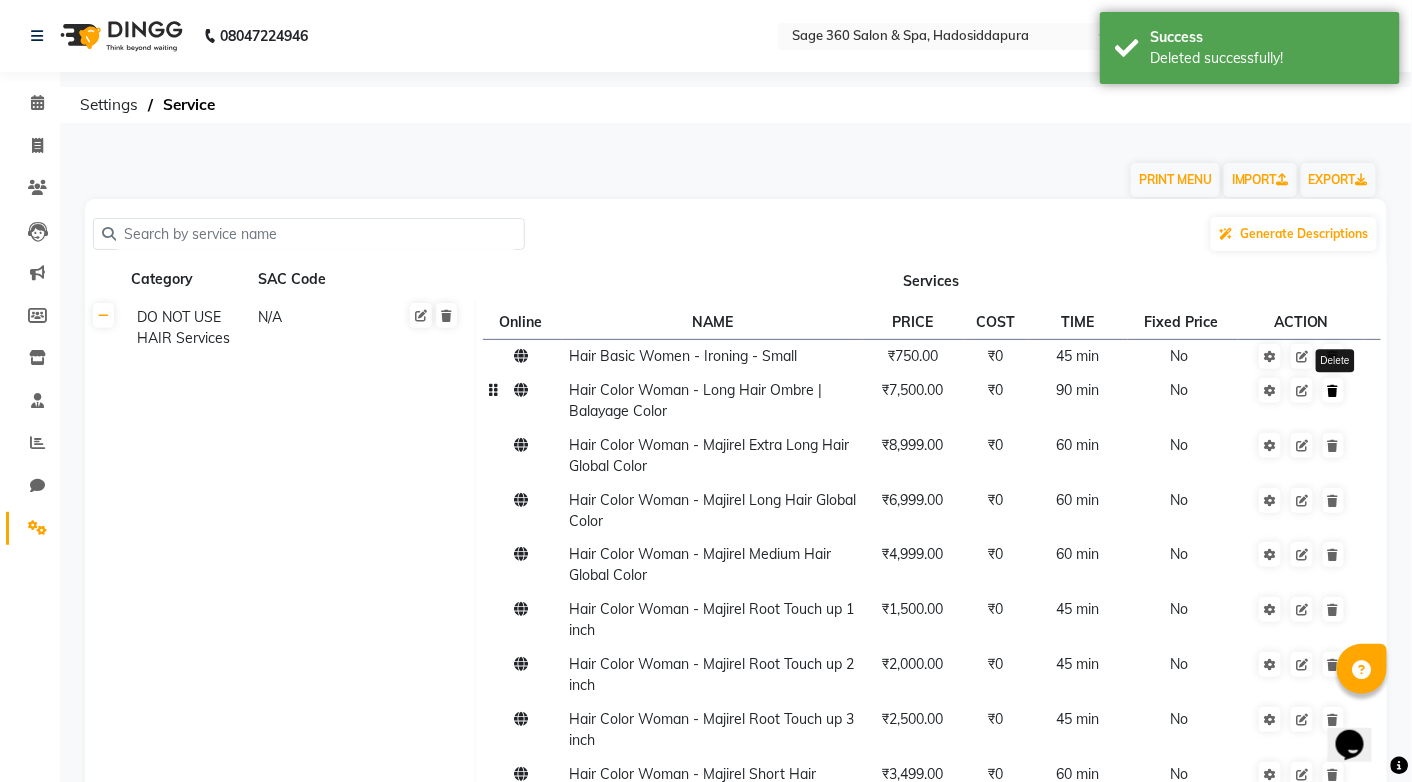click 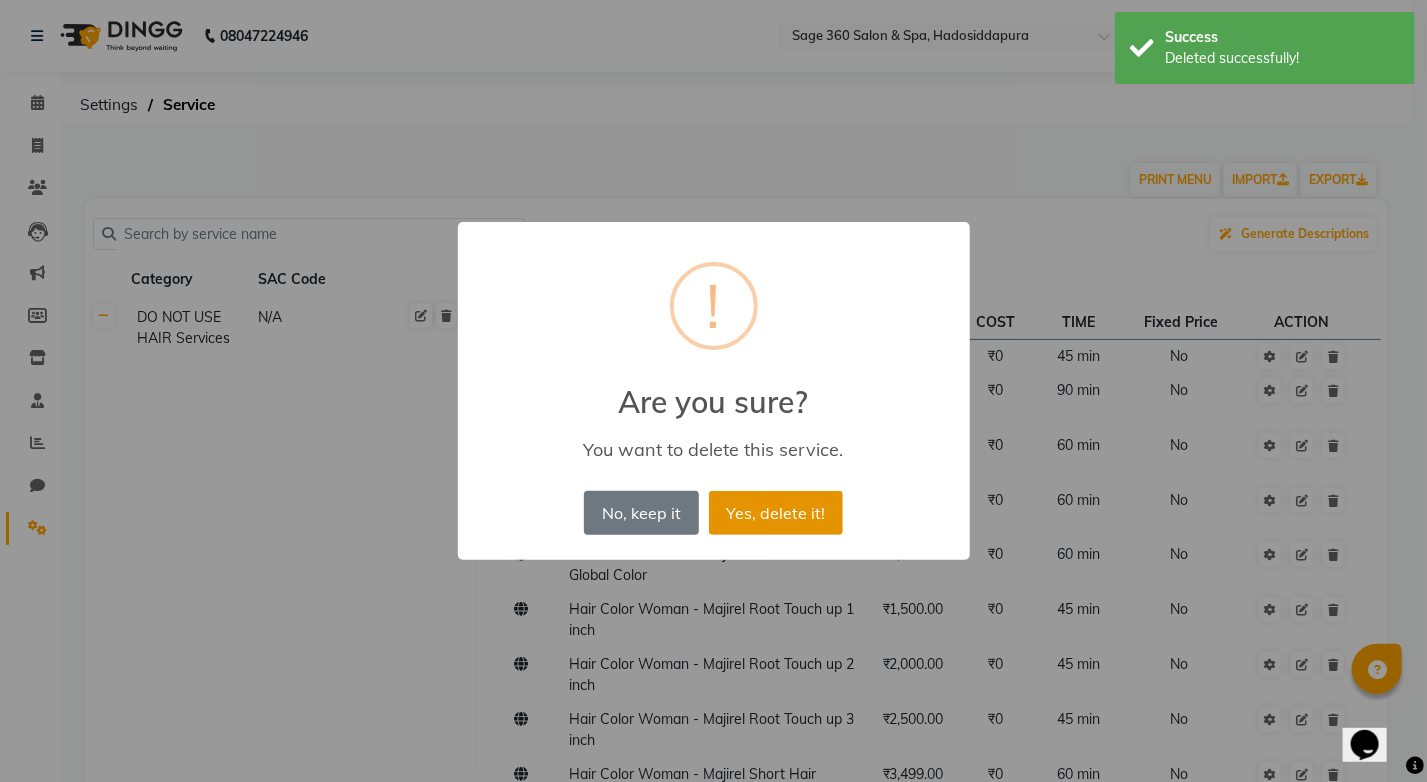 click on "Yes, delete it!" at bounding box center (776, 513) 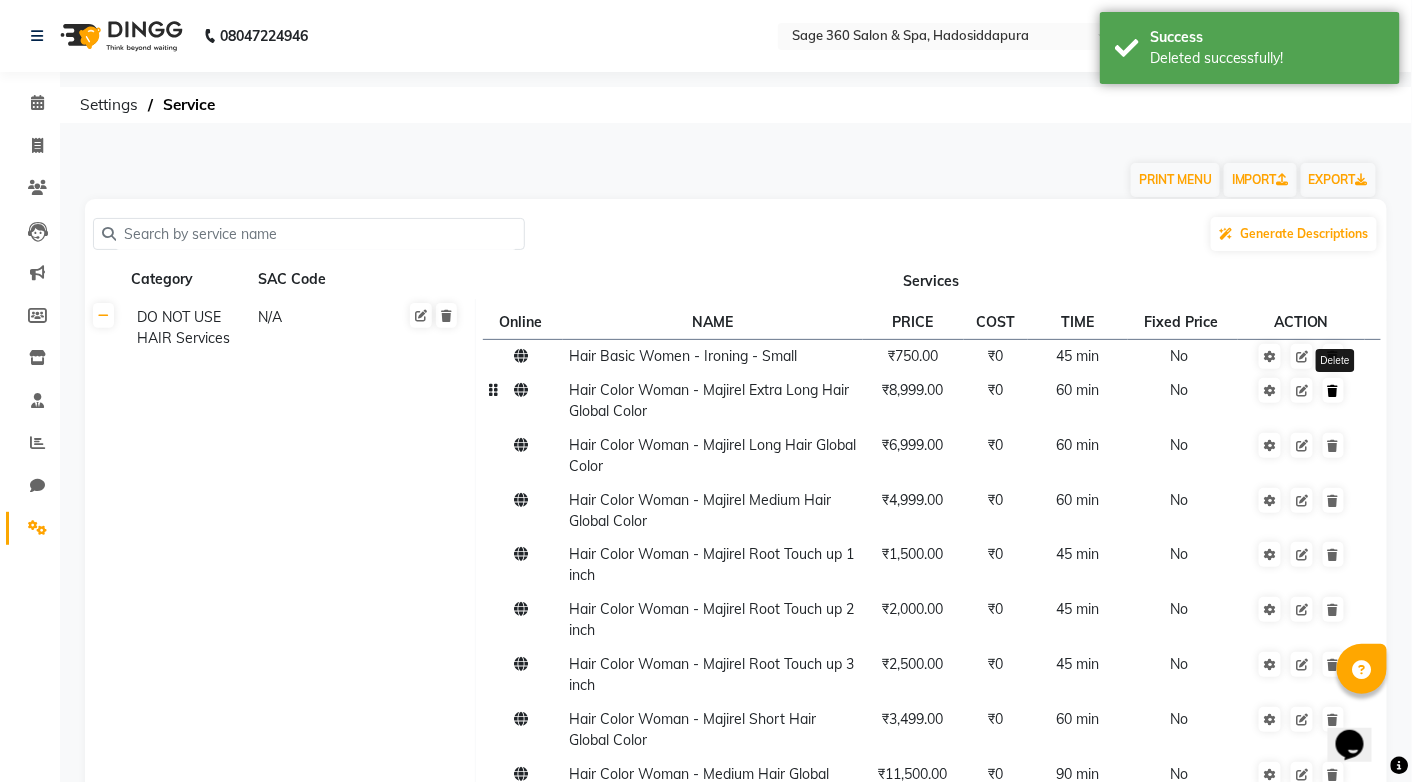 click 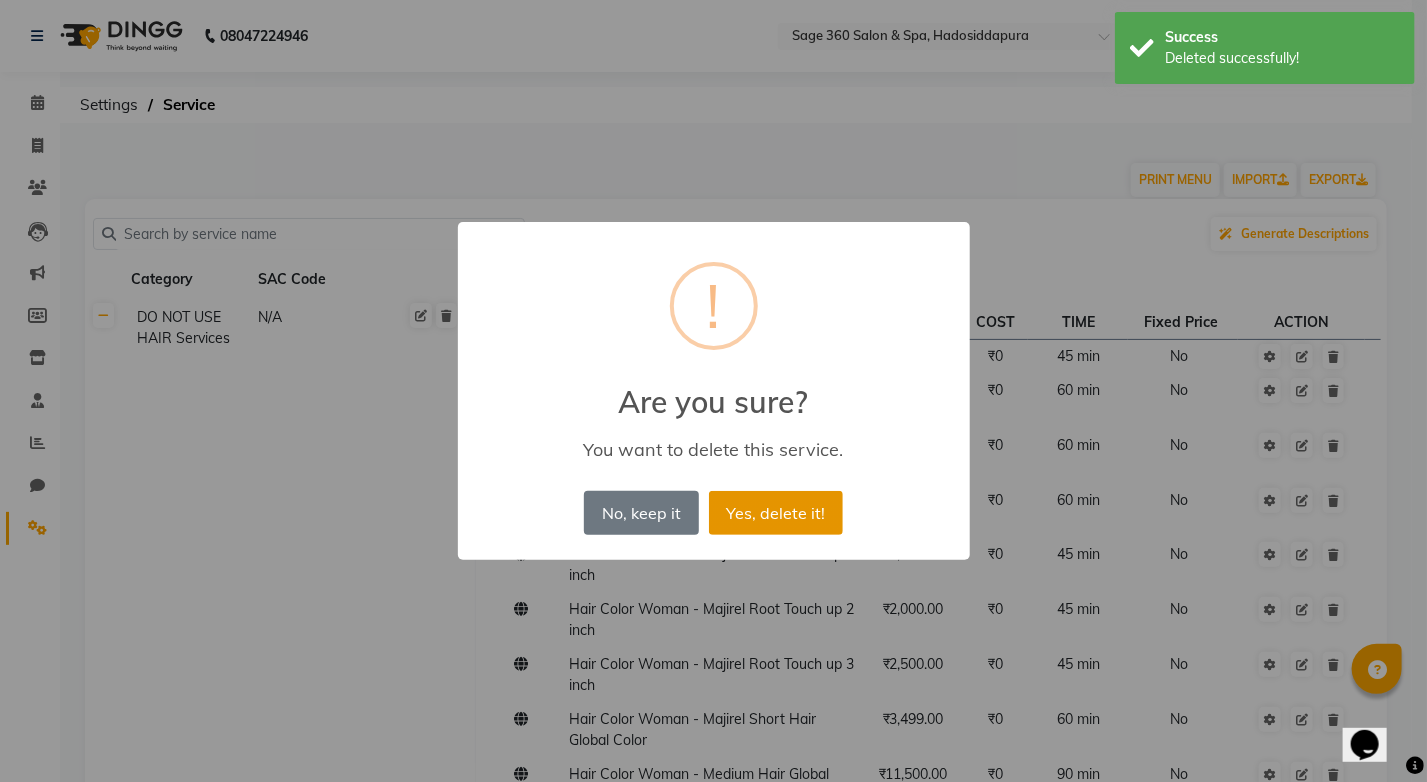 click on "Yes, delete it!" at bounding box center (776, 513) 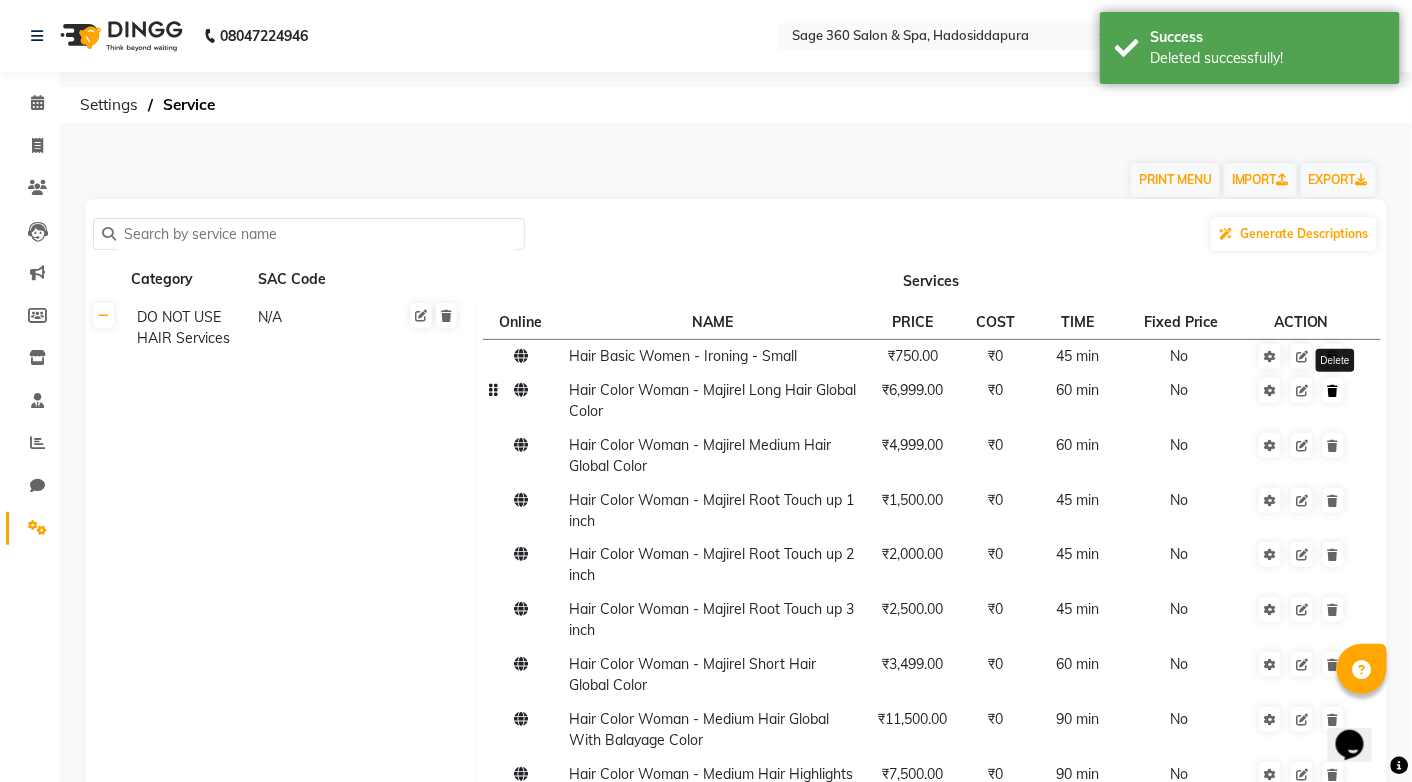 click 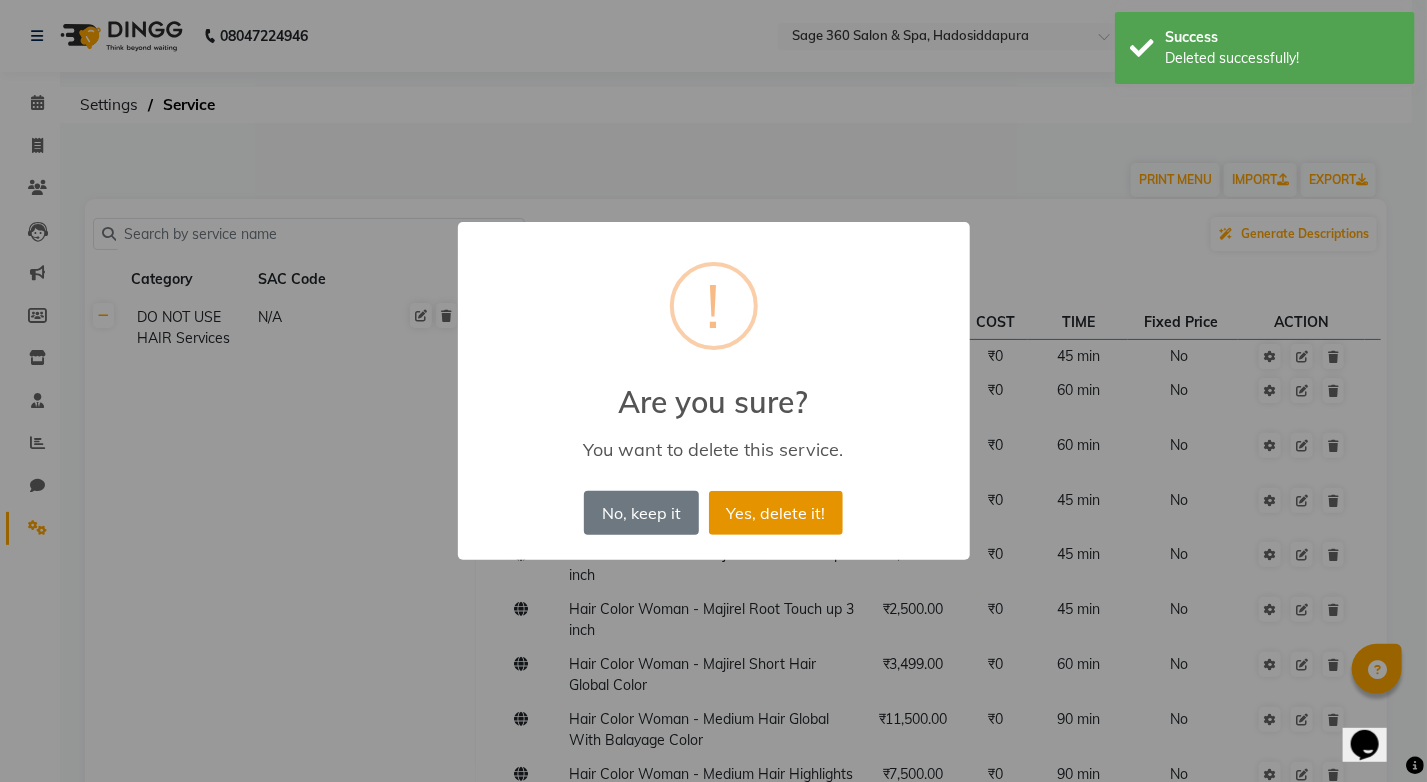 click on "Yes, delete it!" at bounding box center (776, 513) 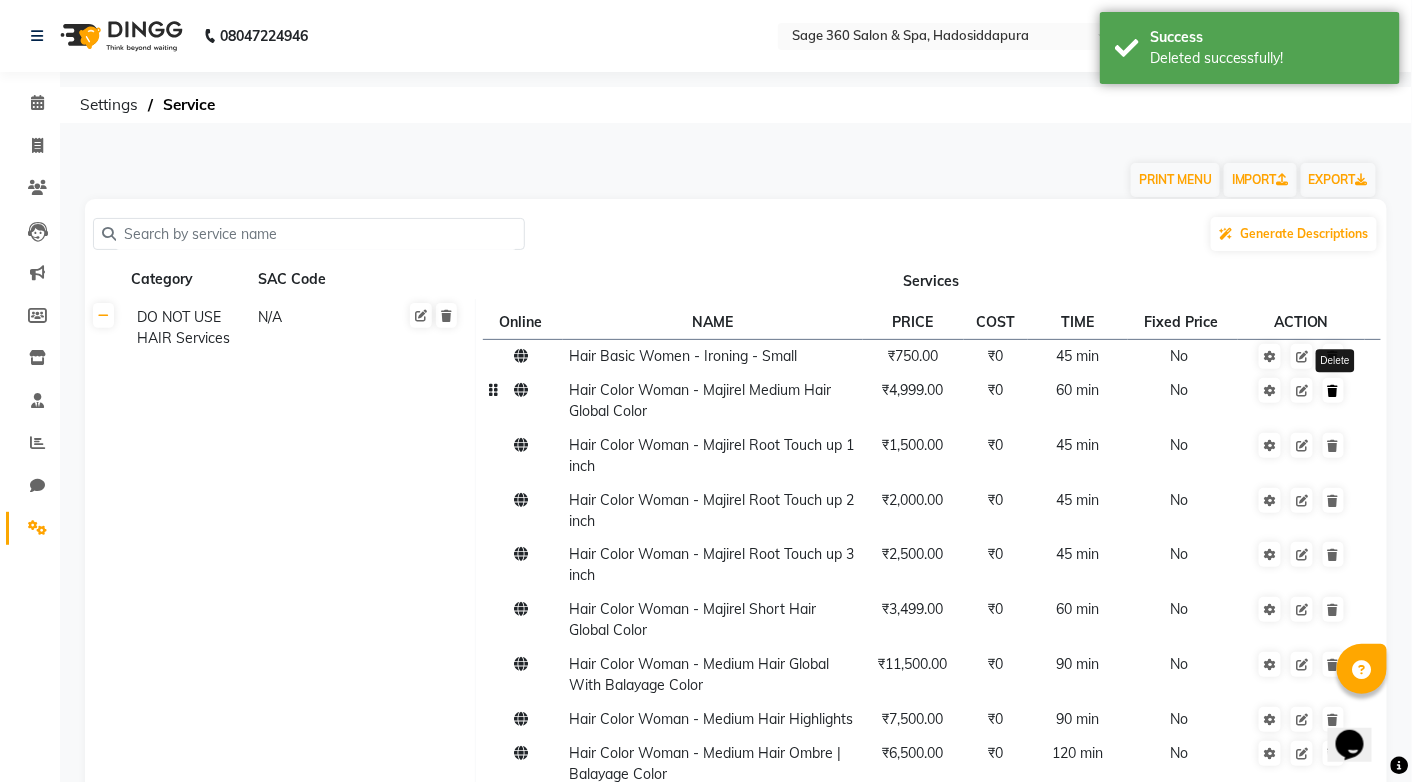click 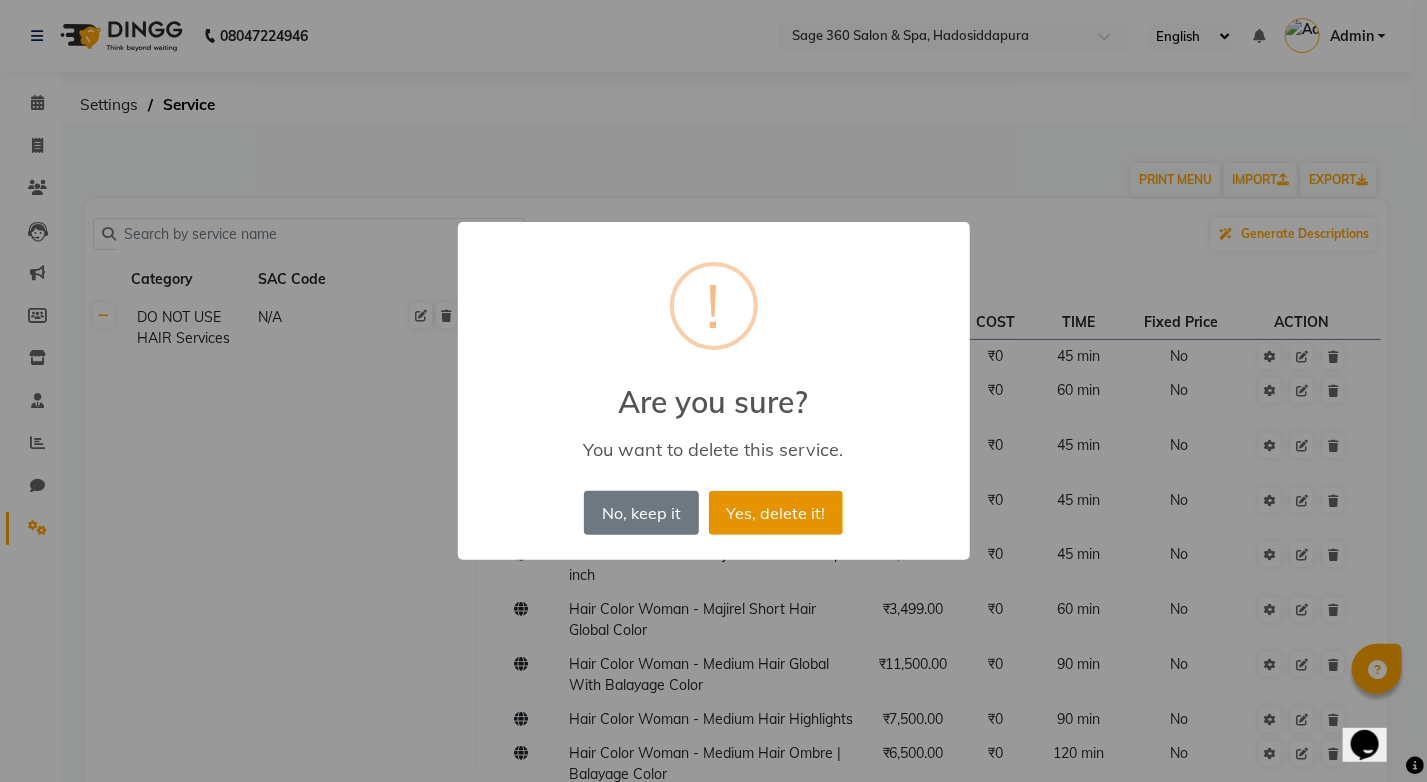 click on "Yes, delete it!" at bounding box center [776, 513] 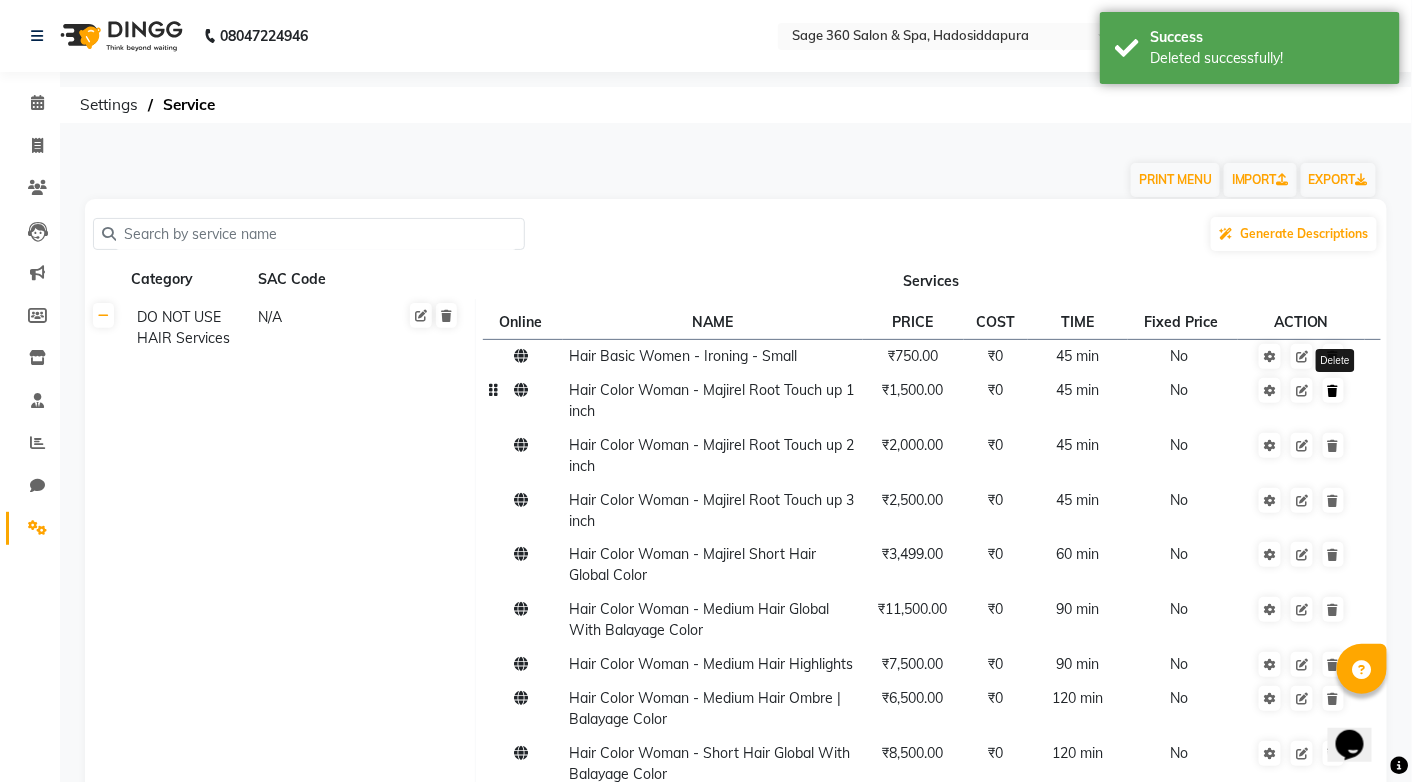 click 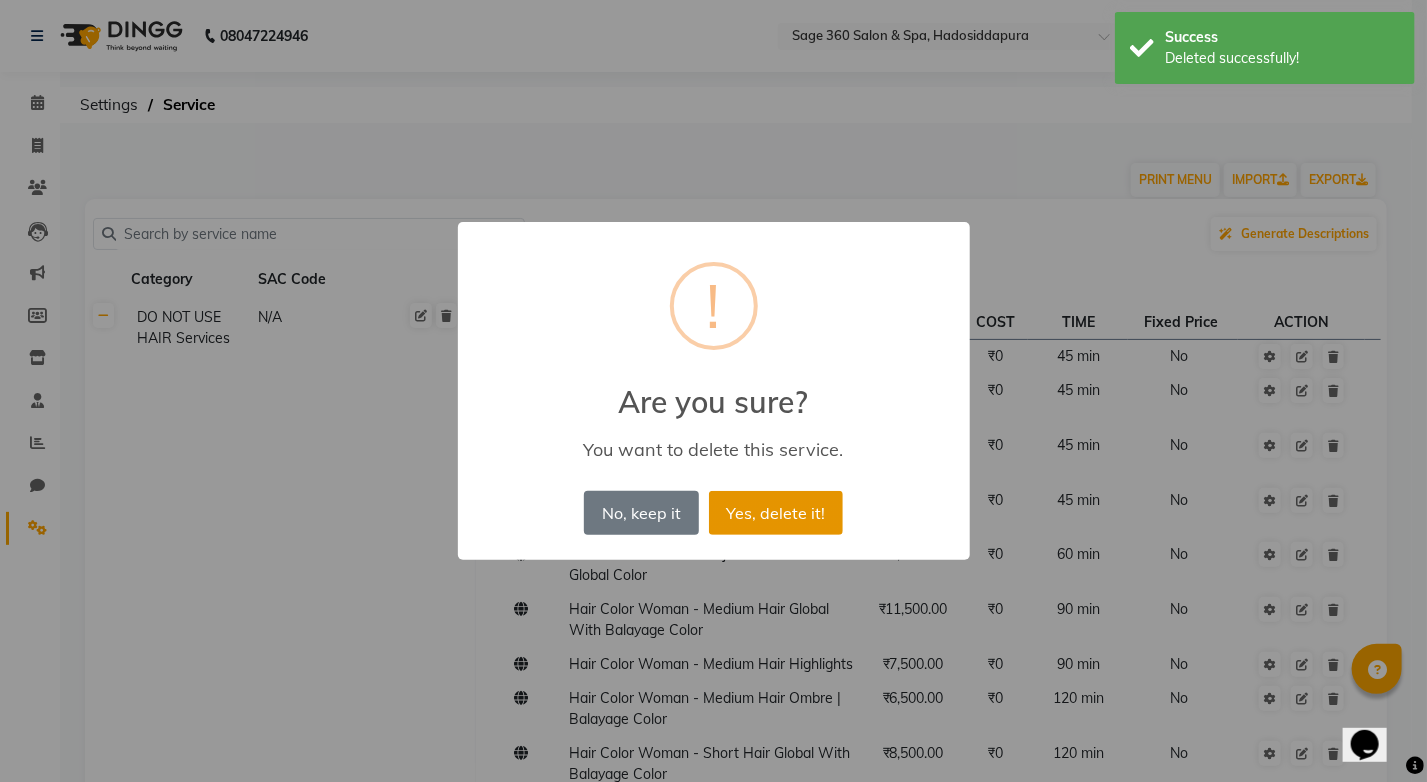 click on "Yes, delete it!" at bounding box center [776, 513] 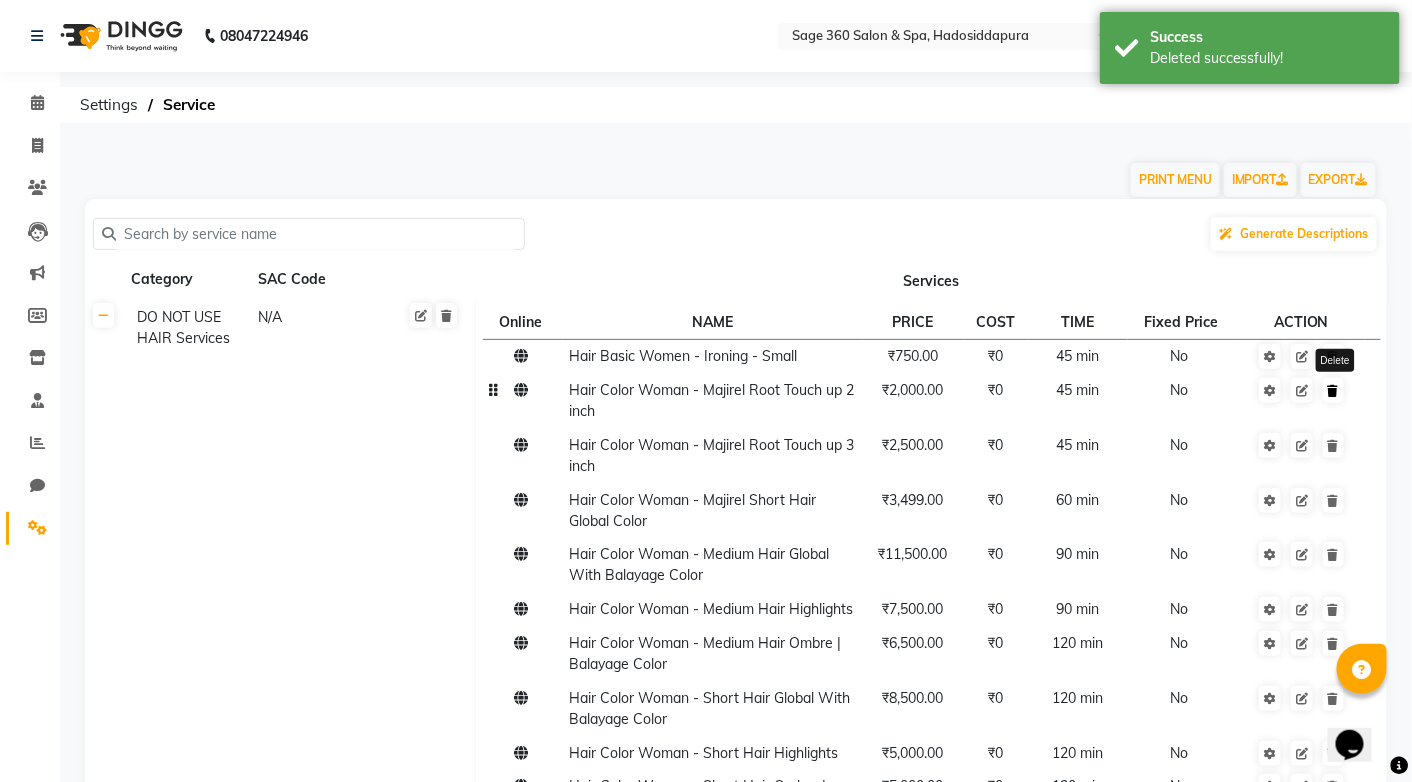 click 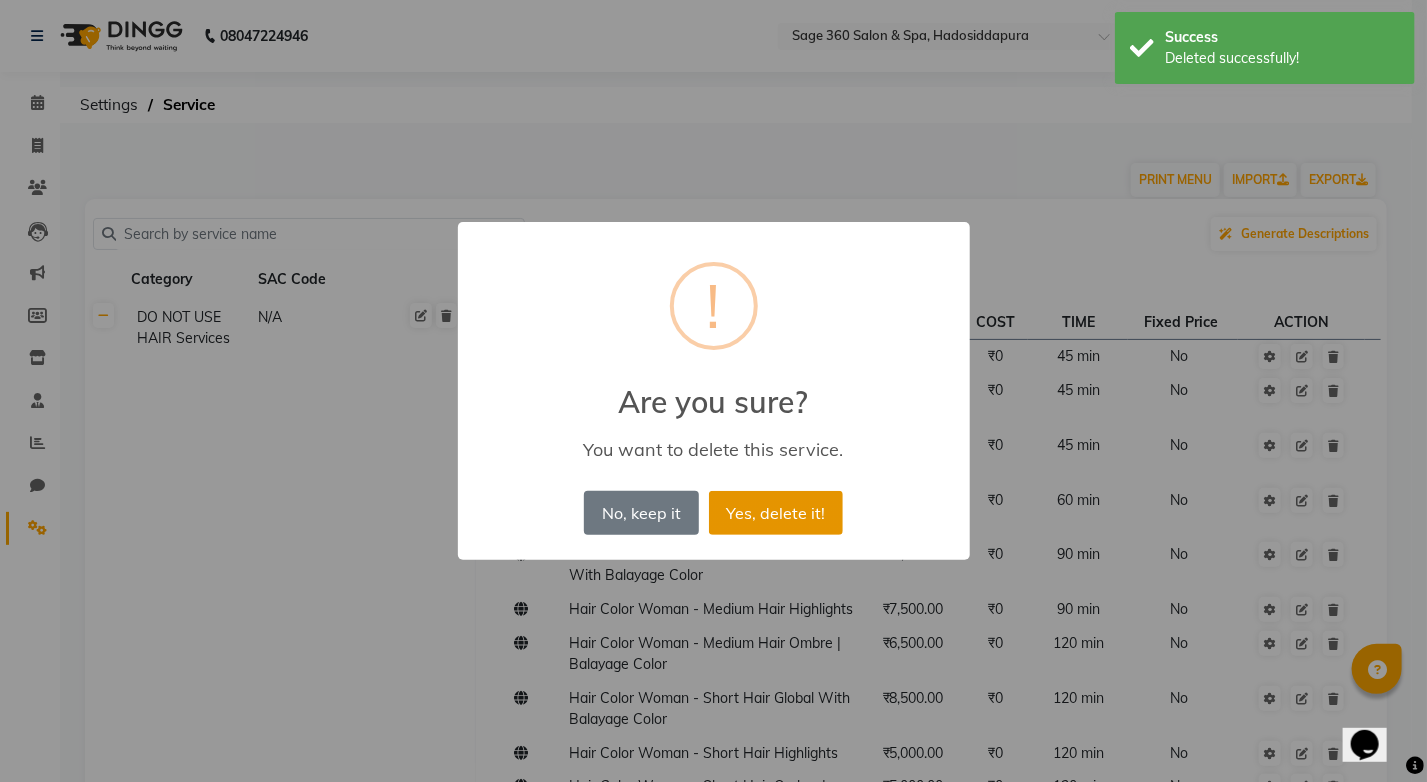 click on "Yes, delete it!" at bounding box center [776, 513] 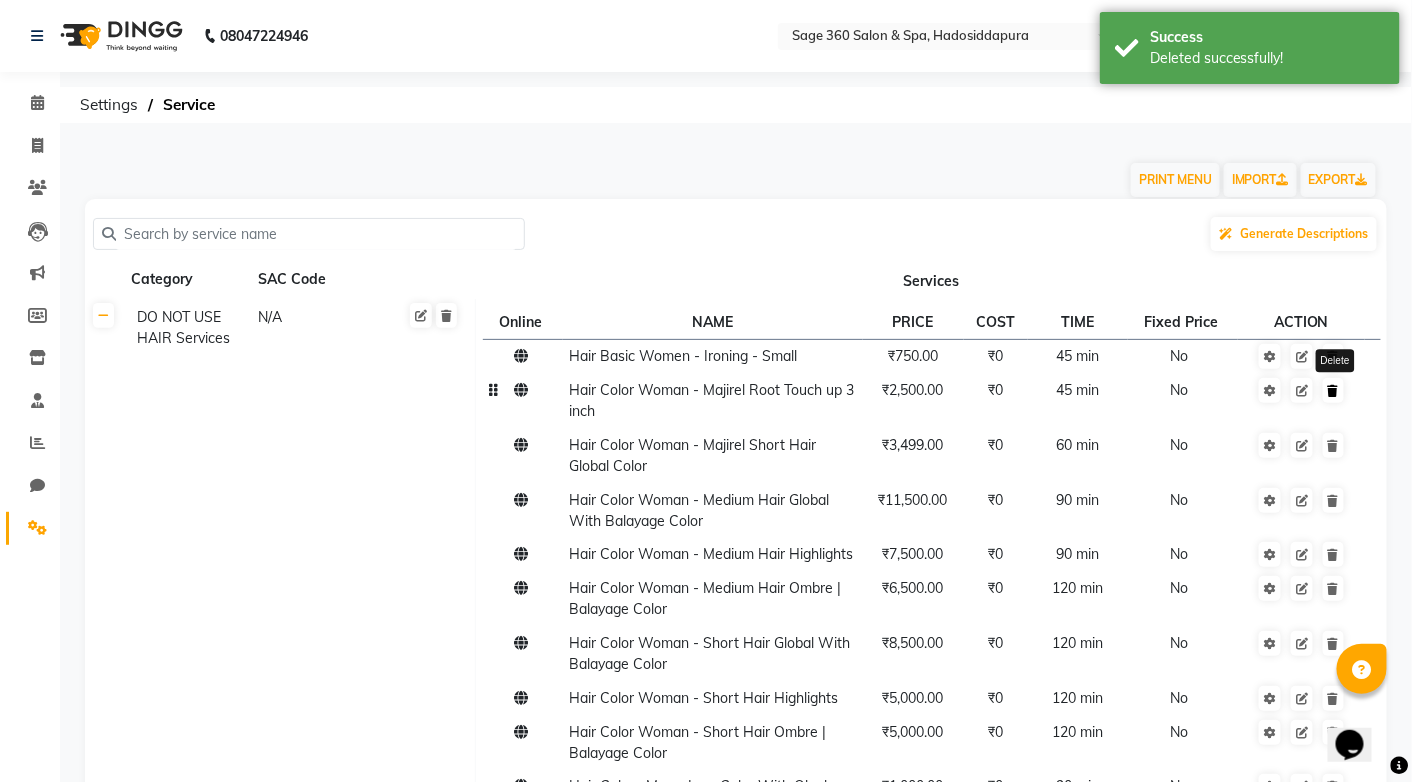 click 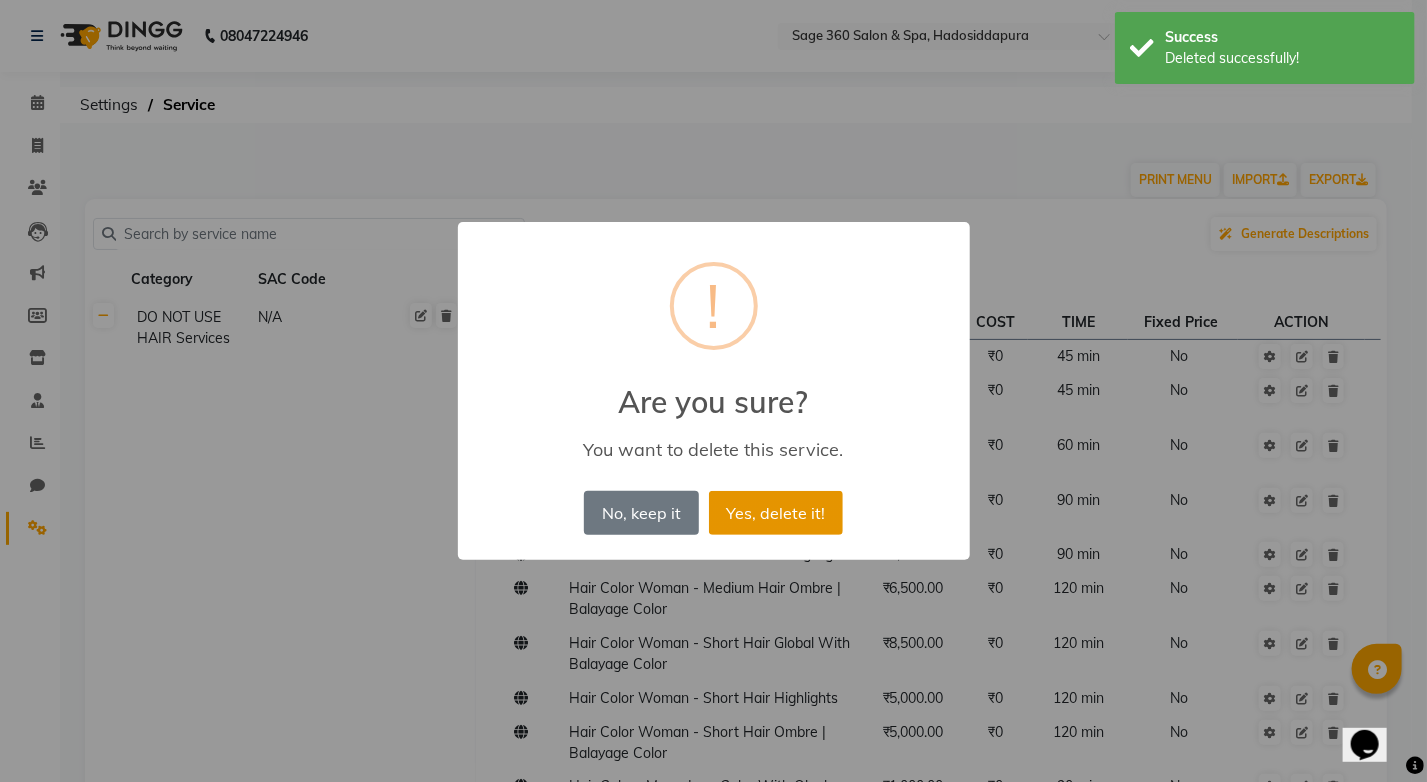 click on "Yes, delete it!" at bounding box center [776, 513] 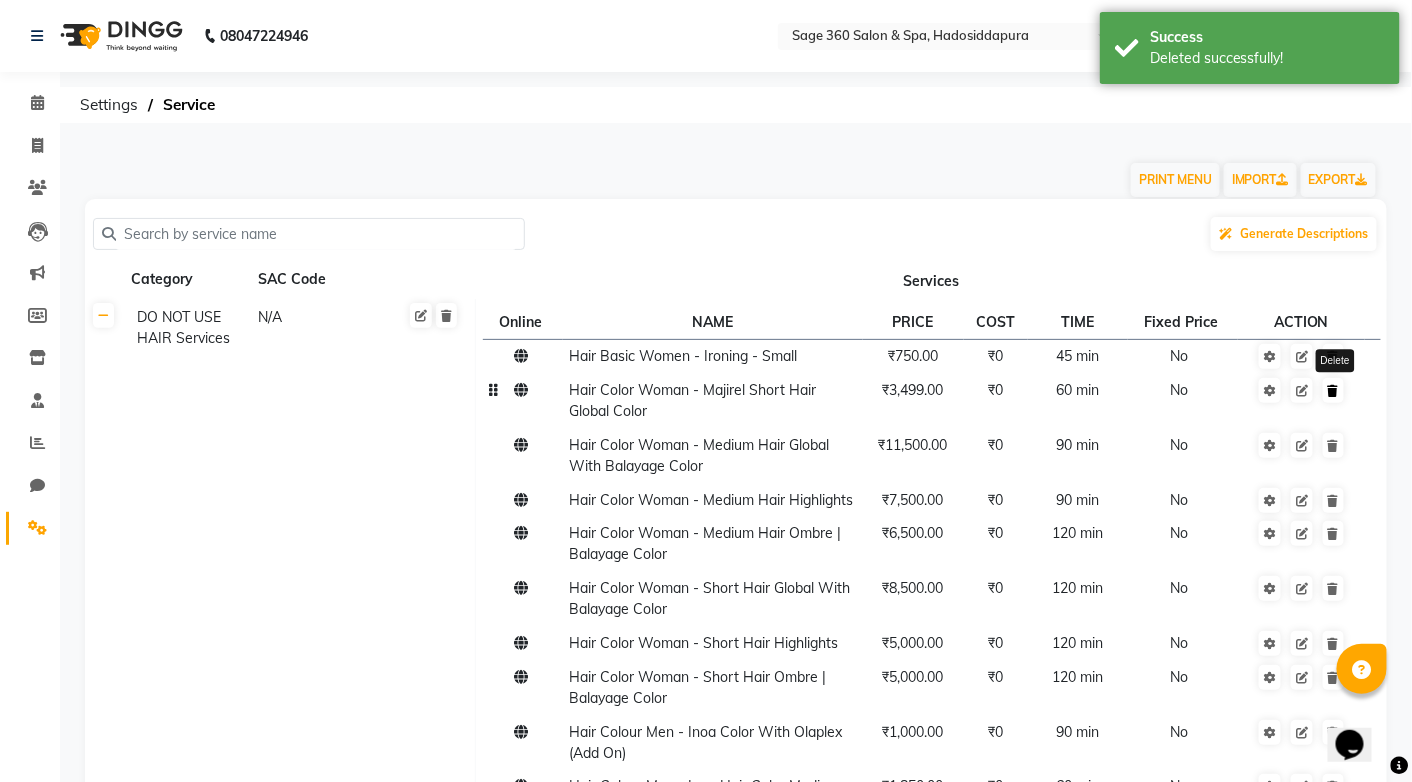 click 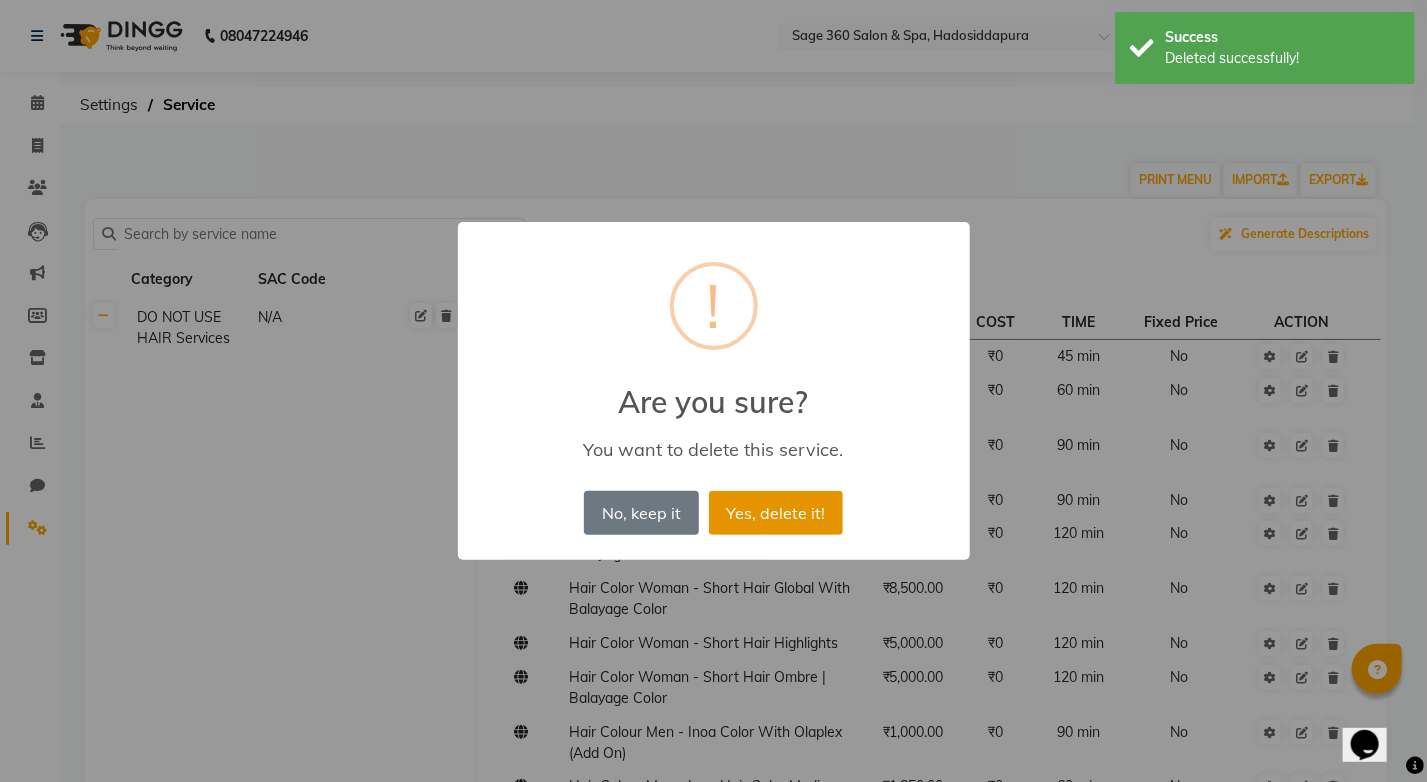 click on "Yes, delete it!" at bounding box center [776, 513] 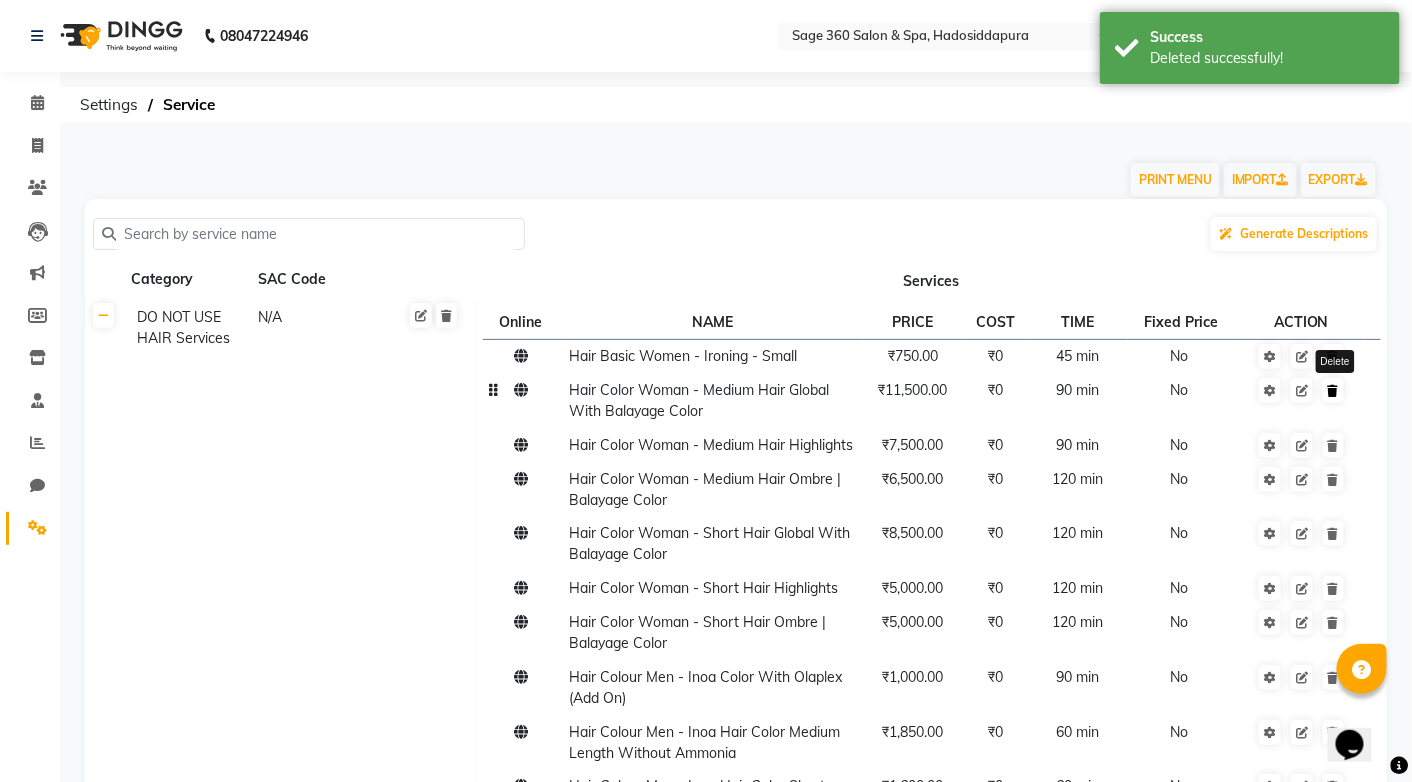 click 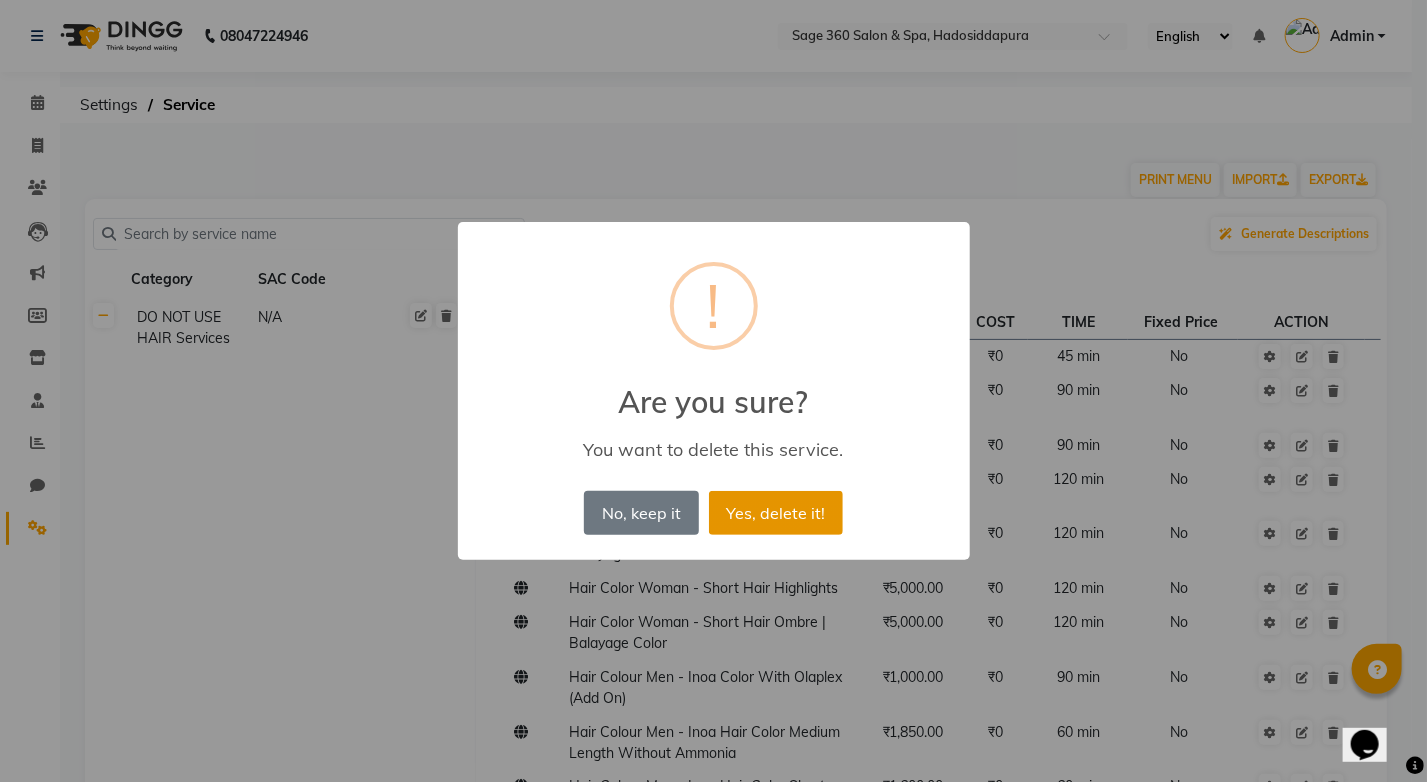 click on "Yes, delete it!" at bounding box center [776, 513] 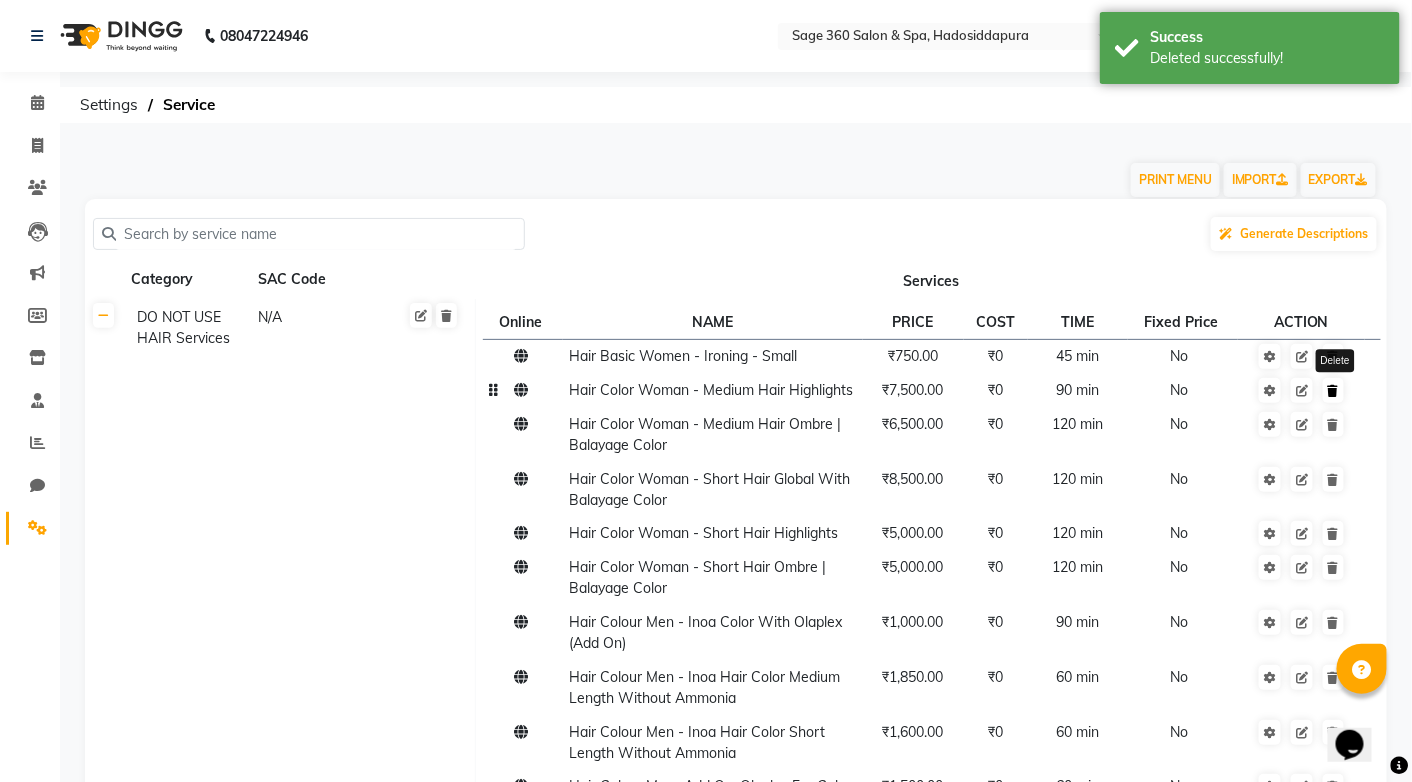 click 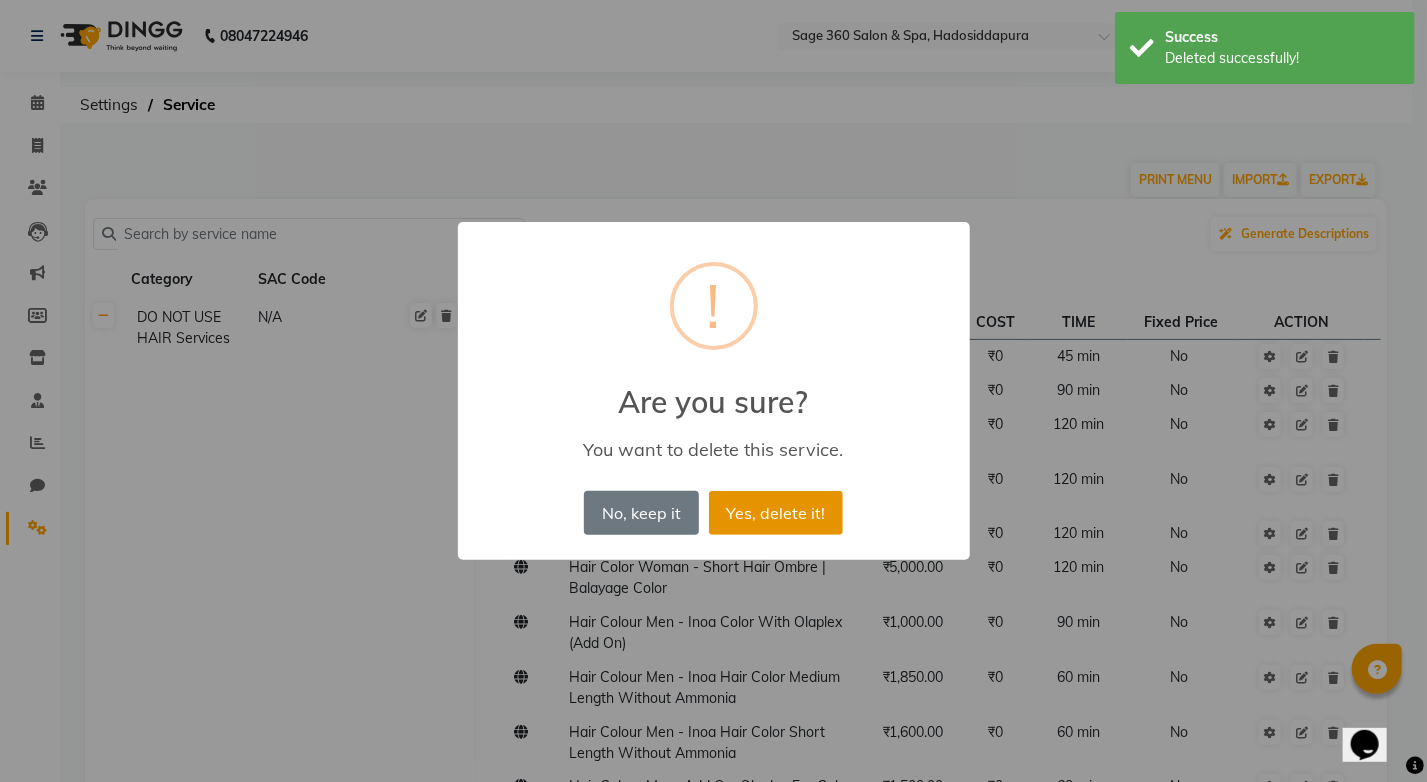 click on "Yes, delete it!" at bounding box center [776, 513] 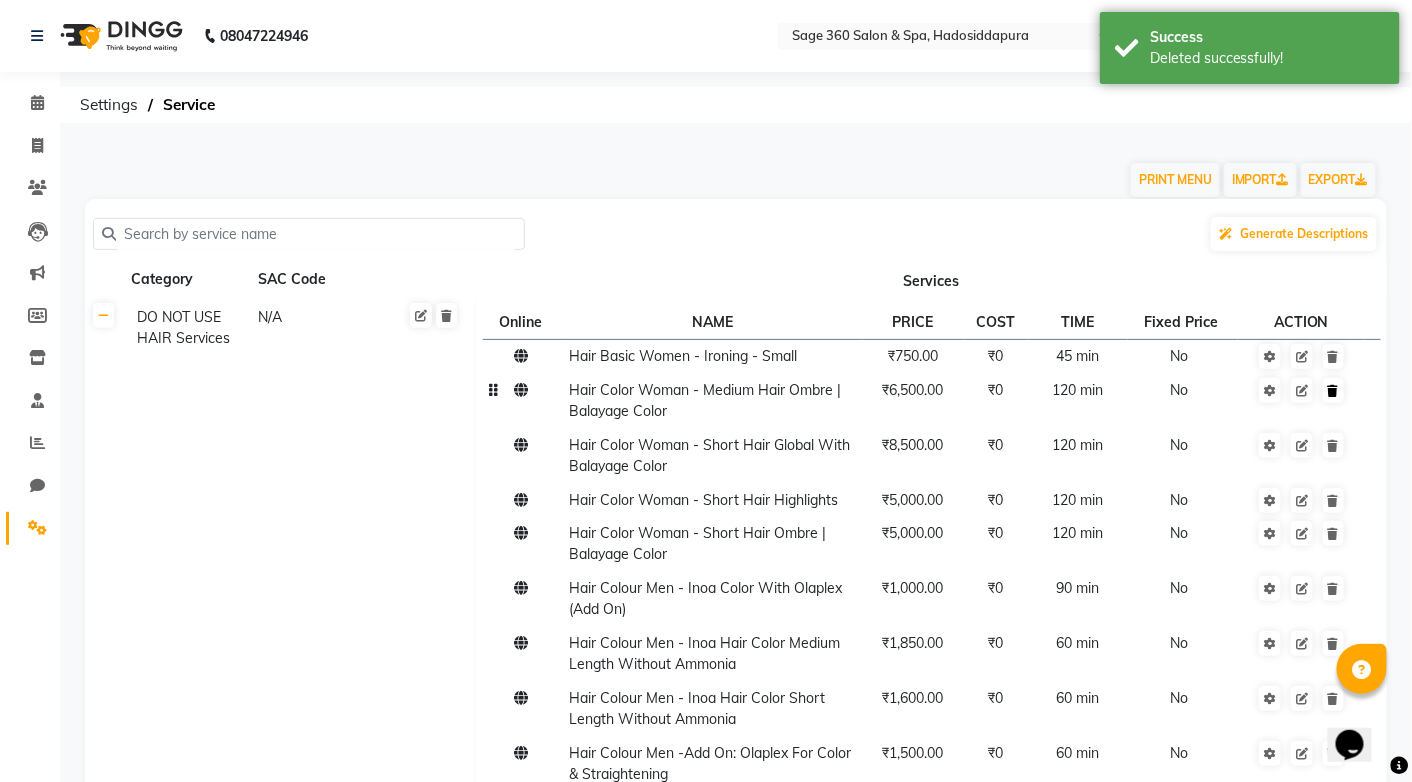 click 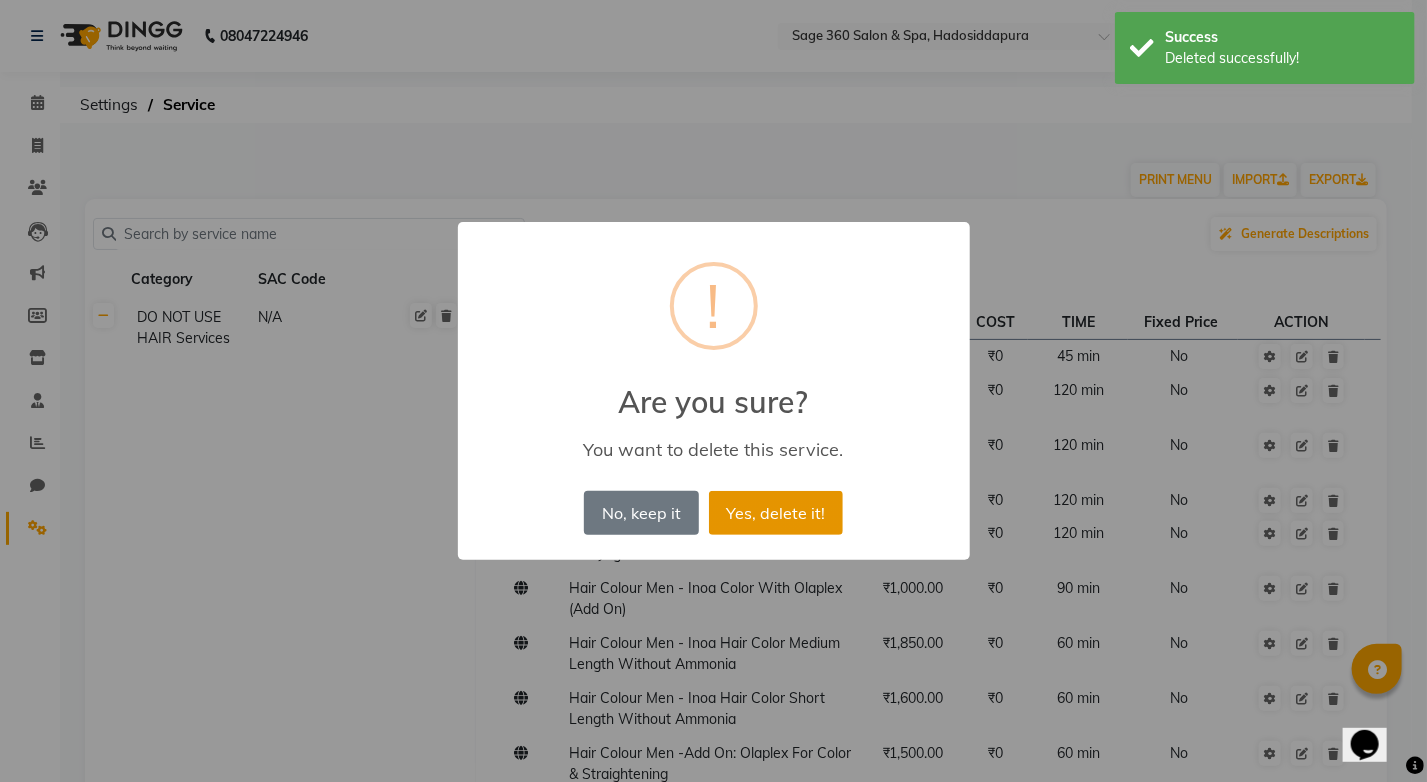 click on "Yes, delete it!" at bounding box center (776, 513) 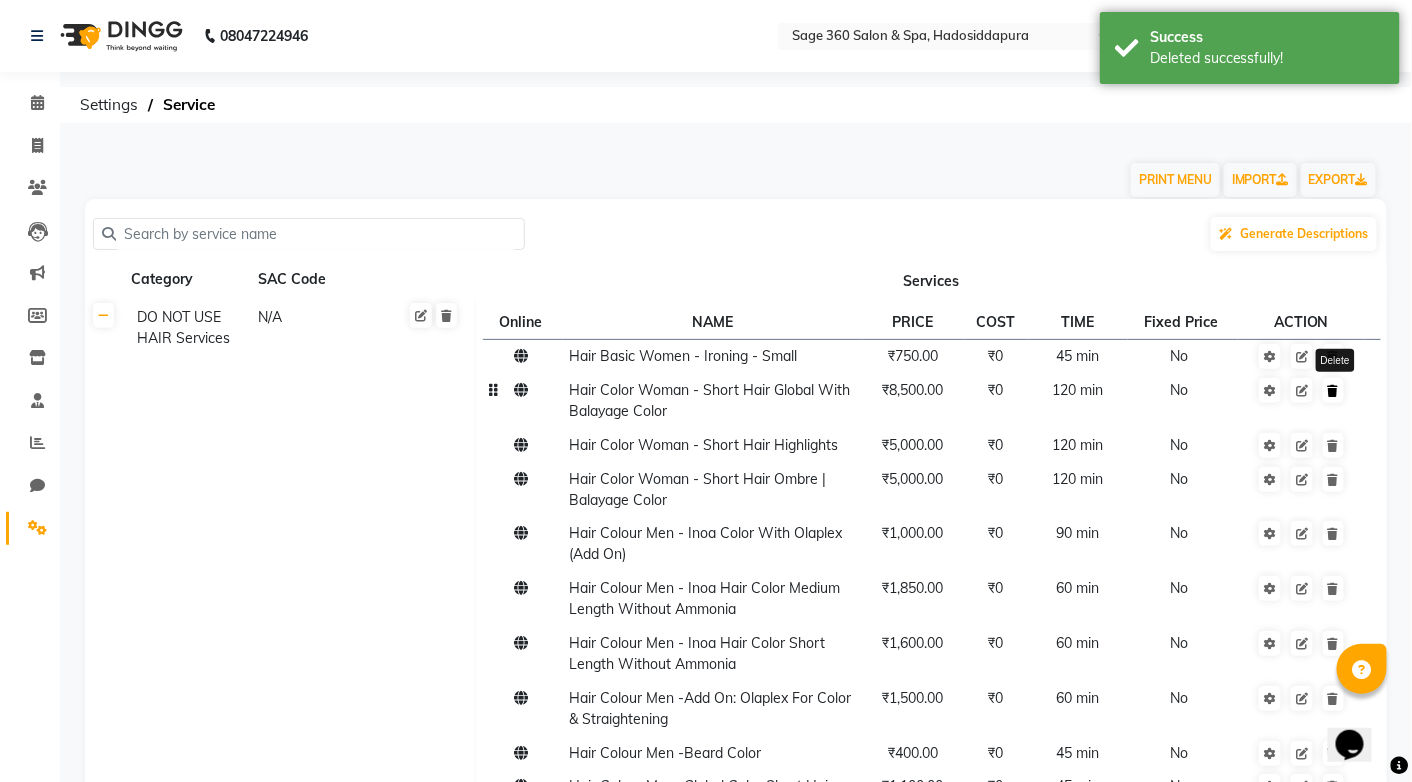 click 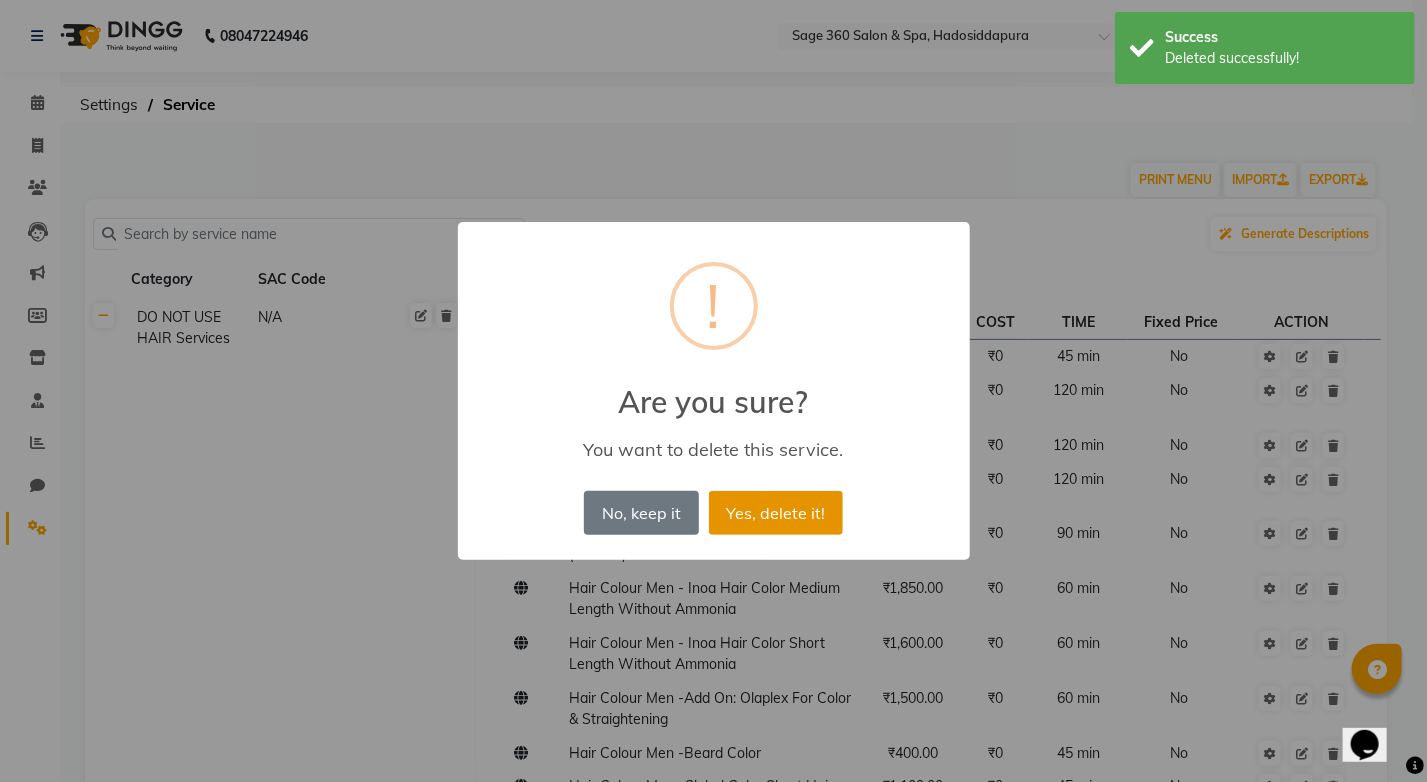click on "Yes, delete it!" at bounding box center (776, 513) 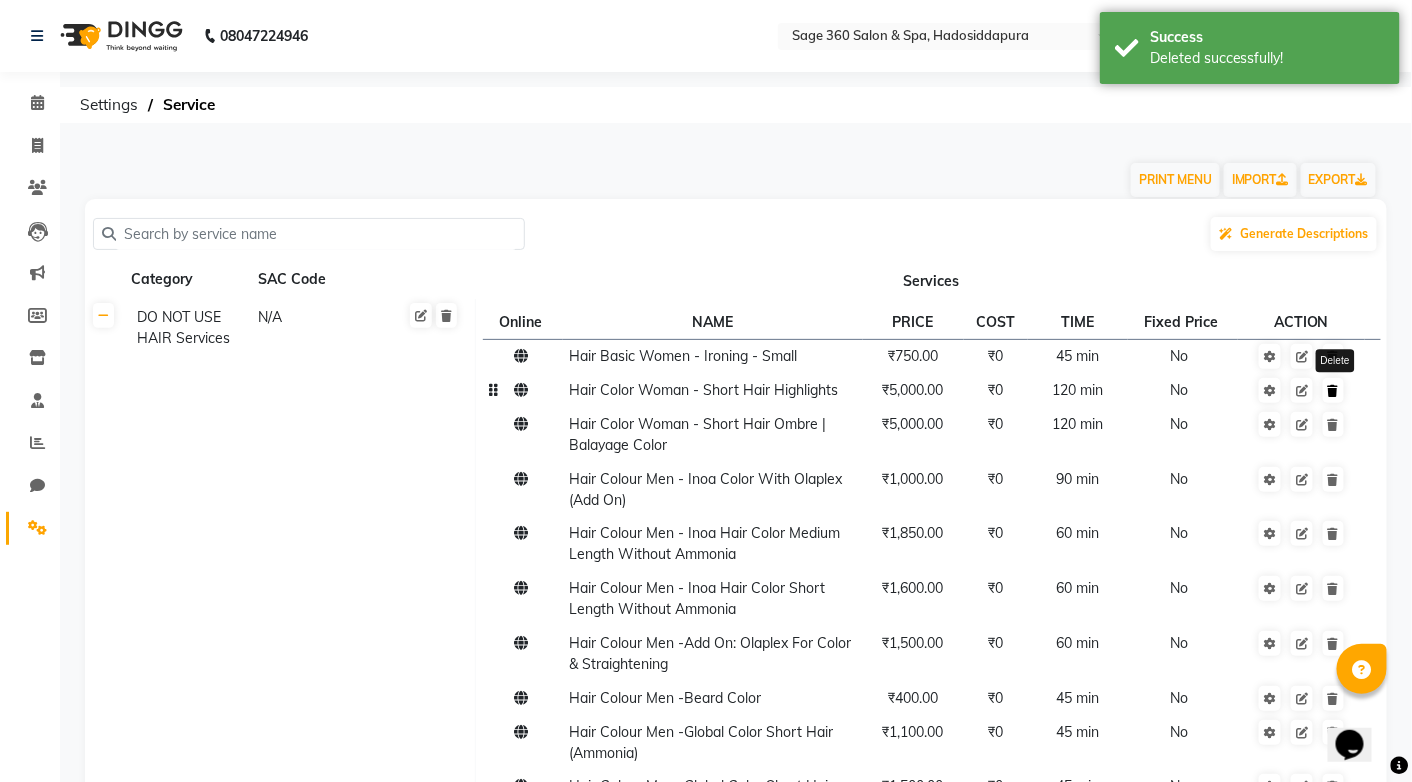 click 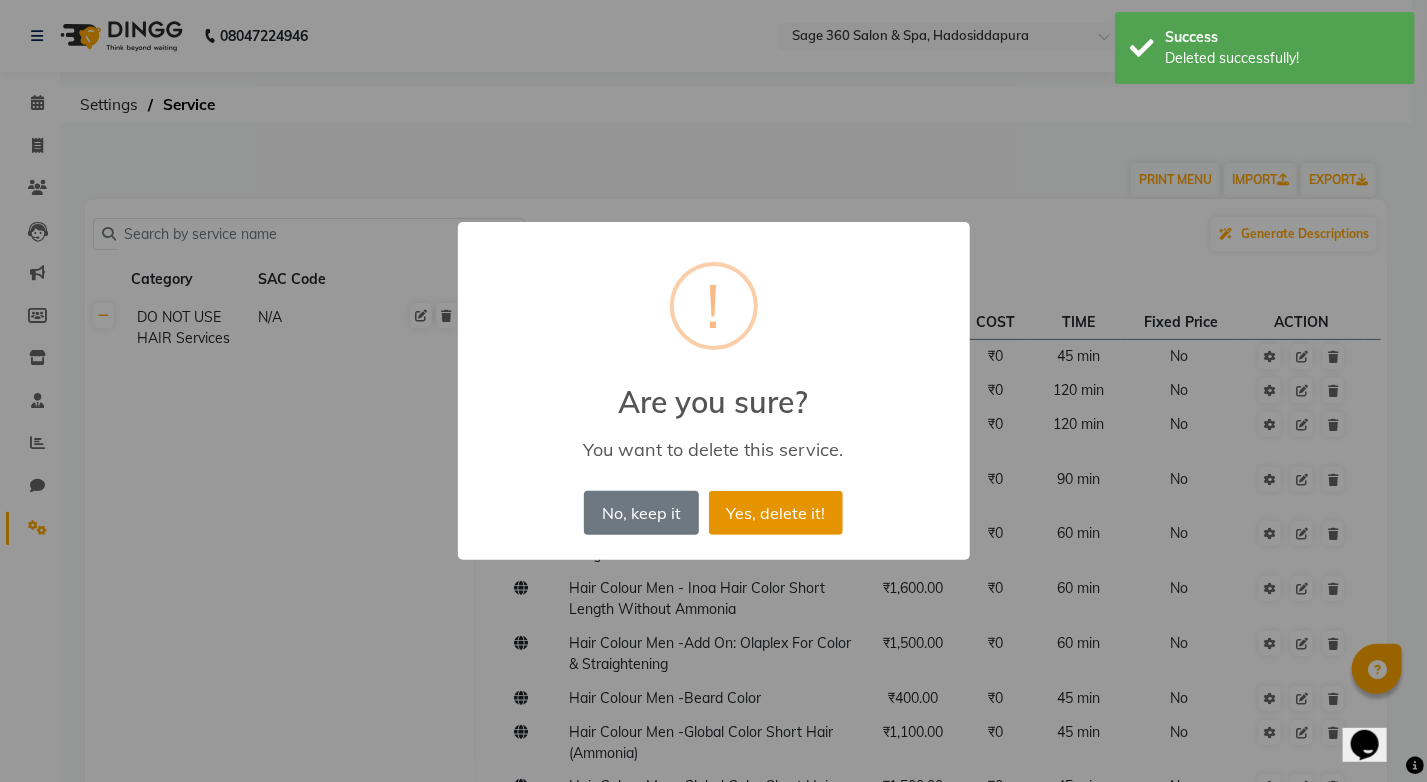 click on "Yes, delete it!" at bounding box center (776, 513) 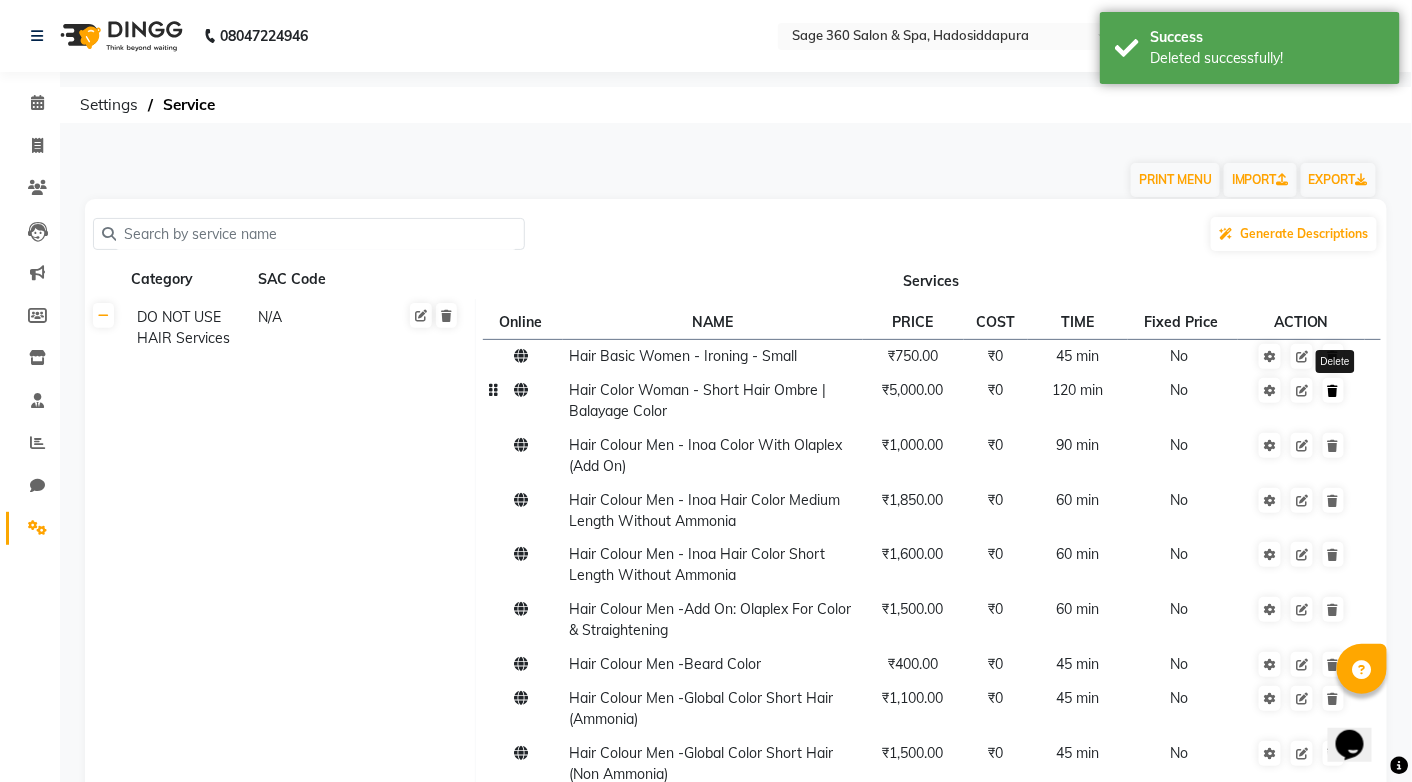 click 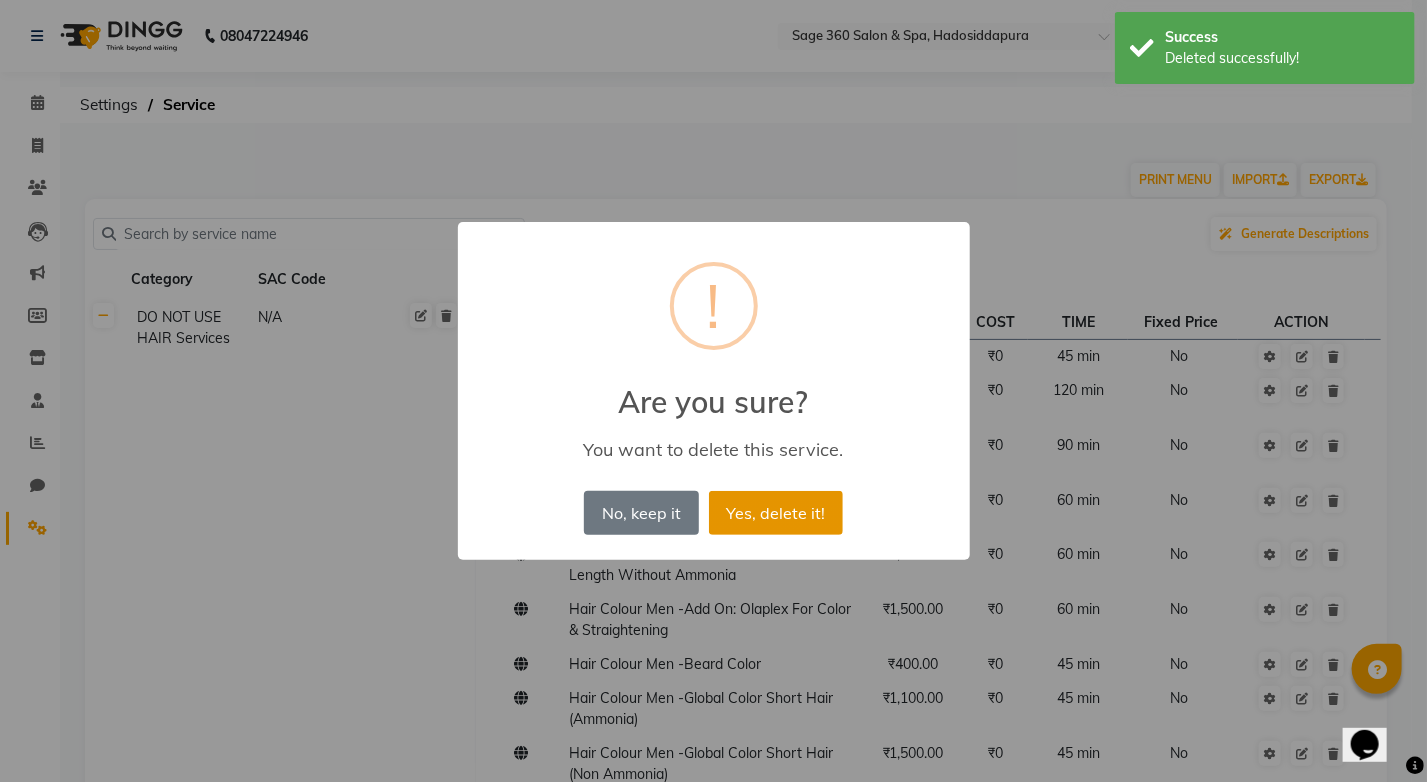 click on "Yes, delete it!" at bounding box center (776, 513) 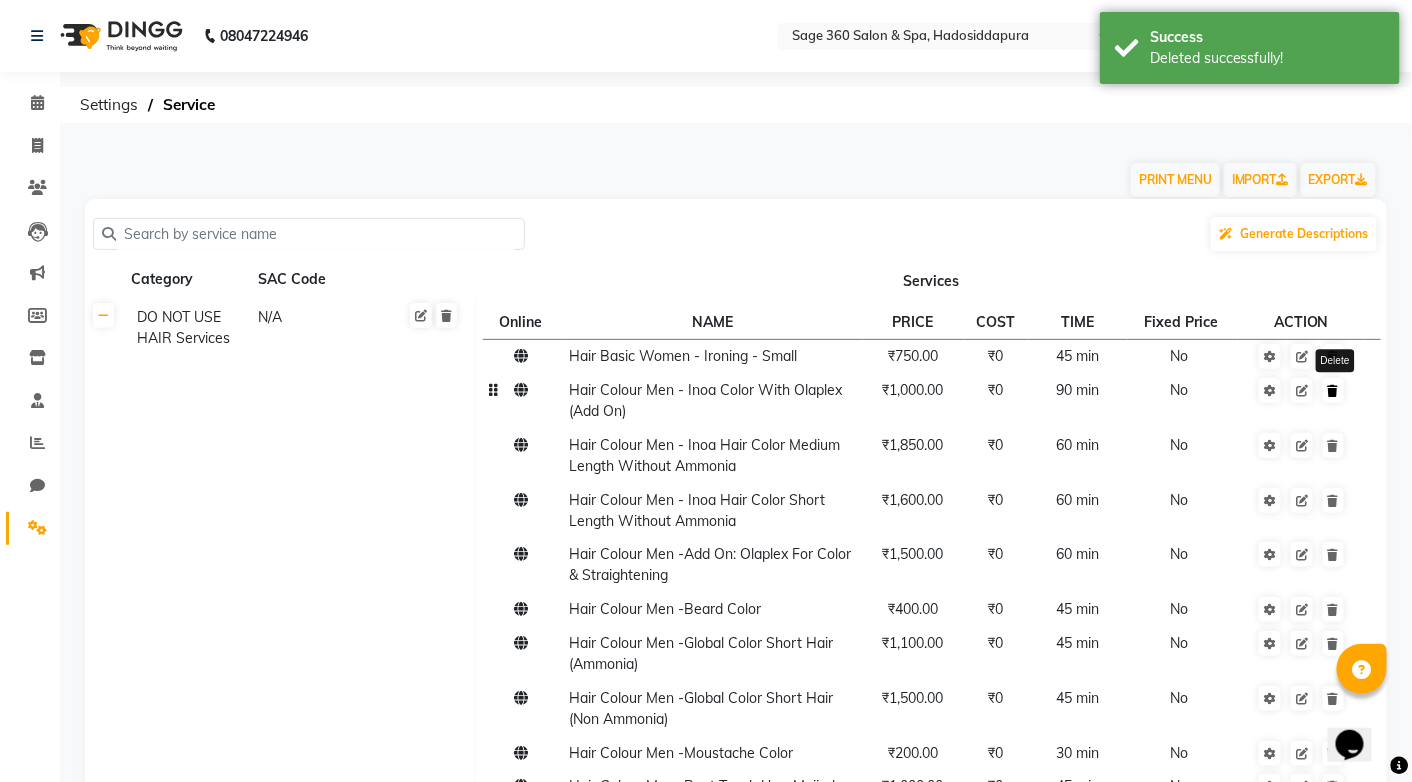 click 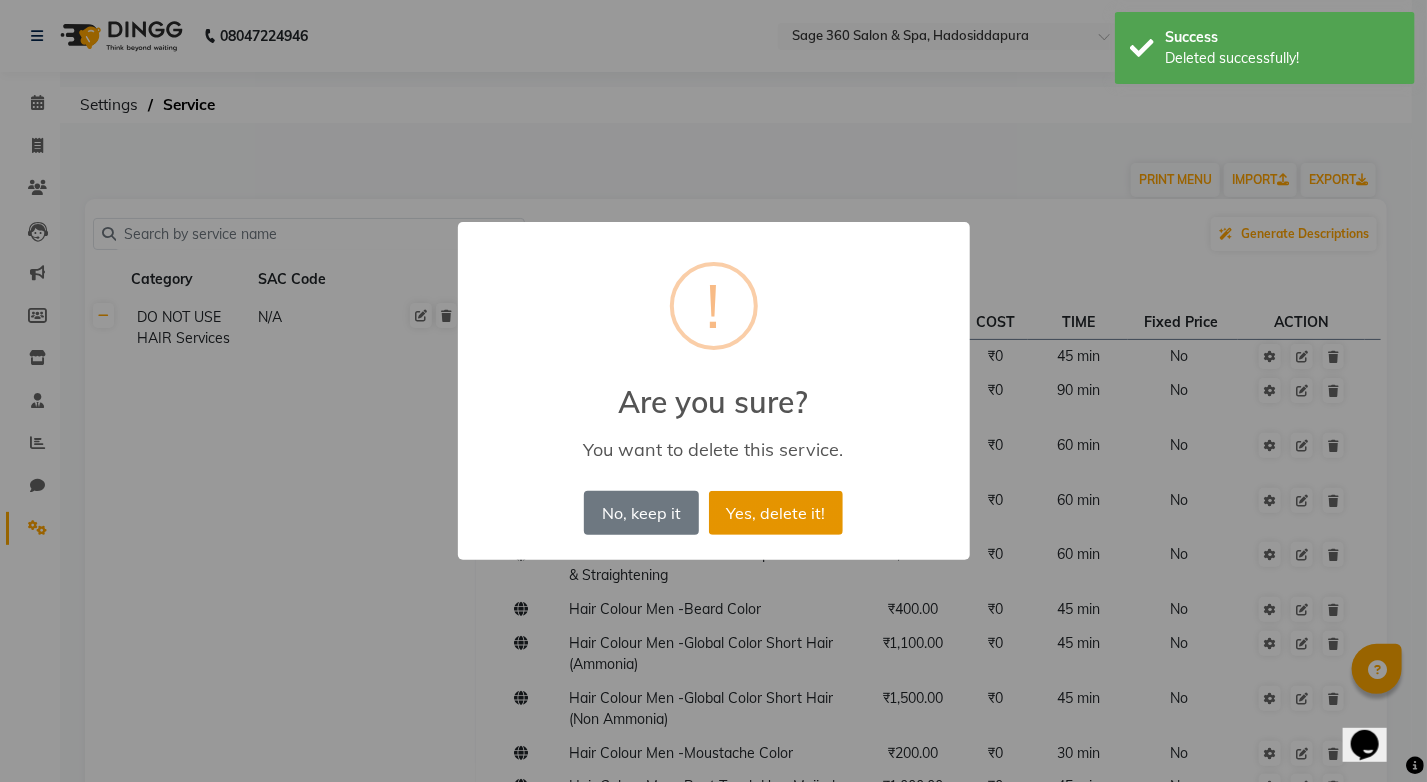 click on "Yes, delete it!" at bounding box center (776, 513) 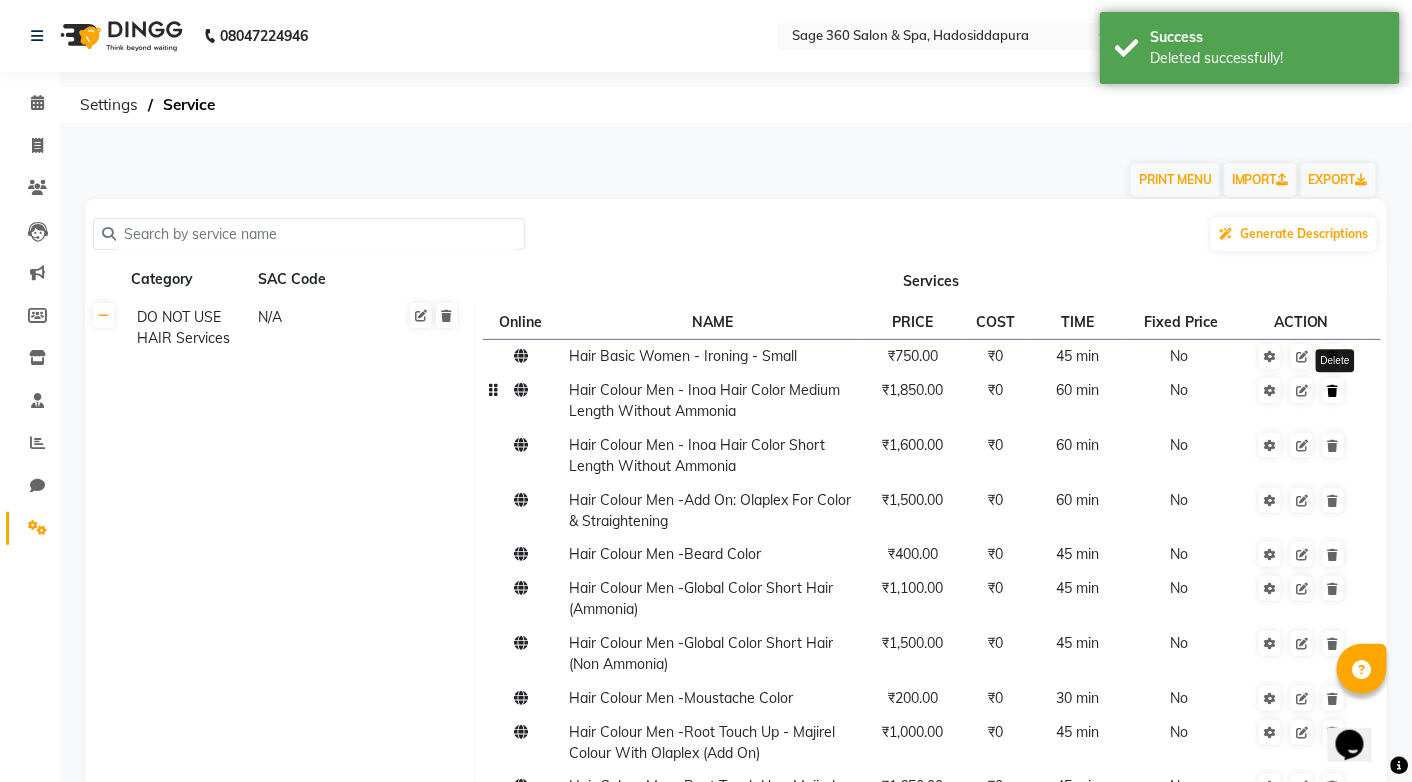 click 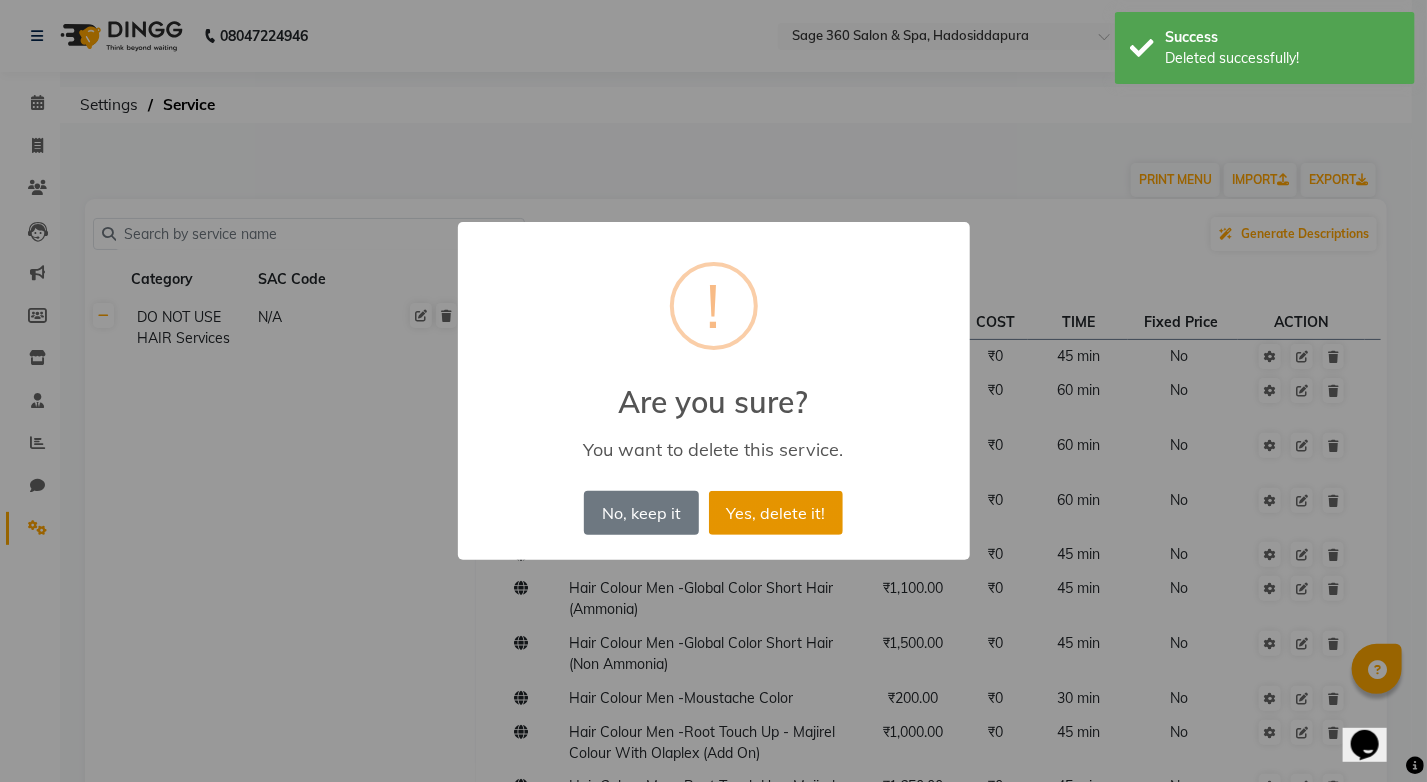 click on "Yes, delete it!" at bounding box center [776, 513] 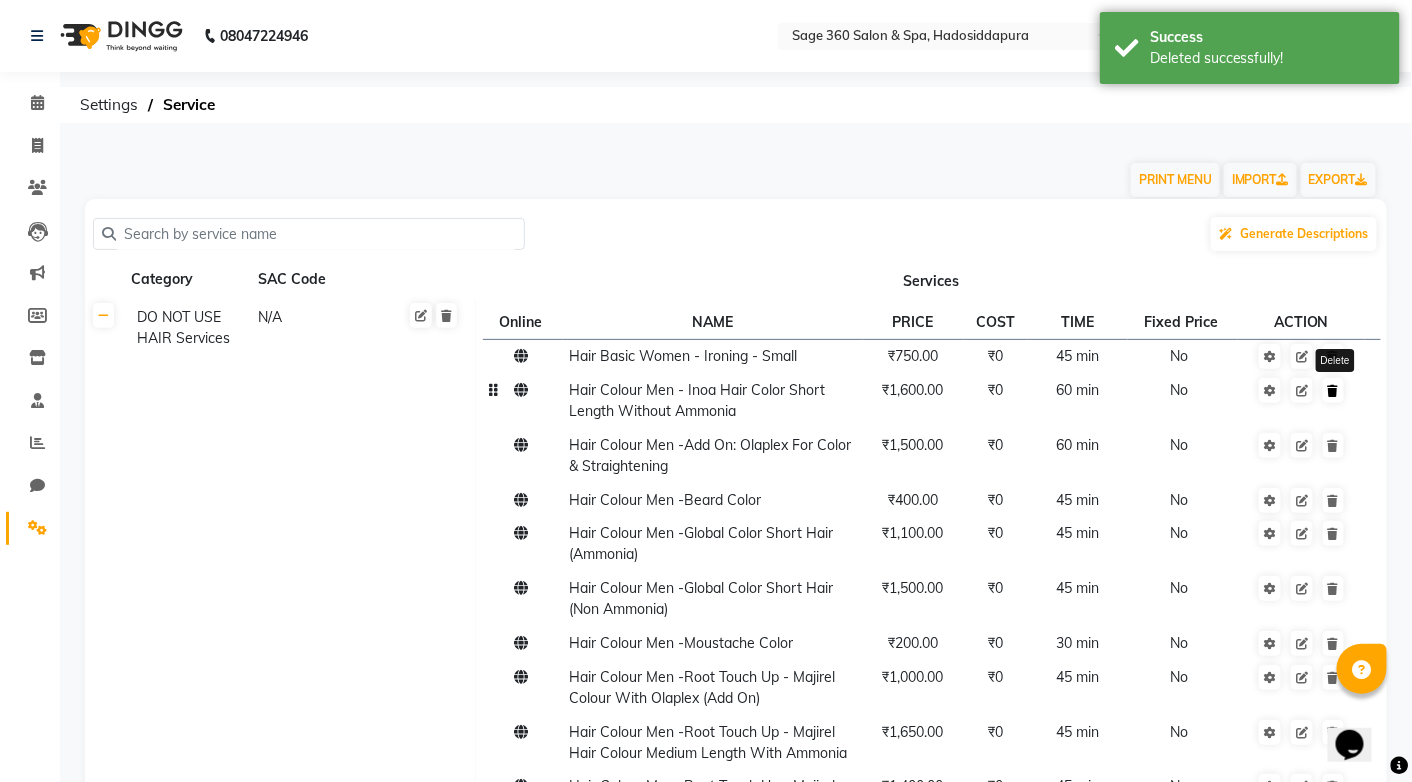 click 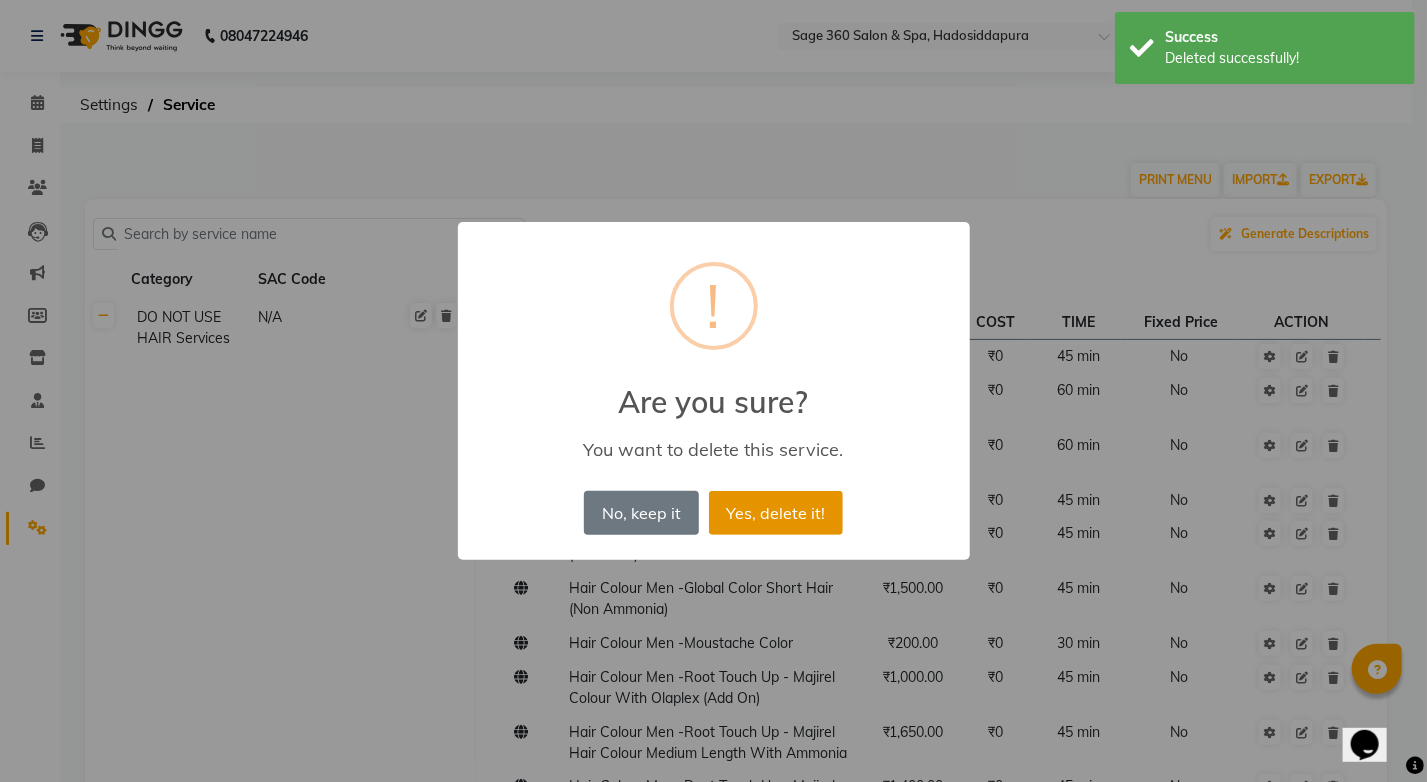 click on "Yes, delete it!" at bounding box center (776, 513) 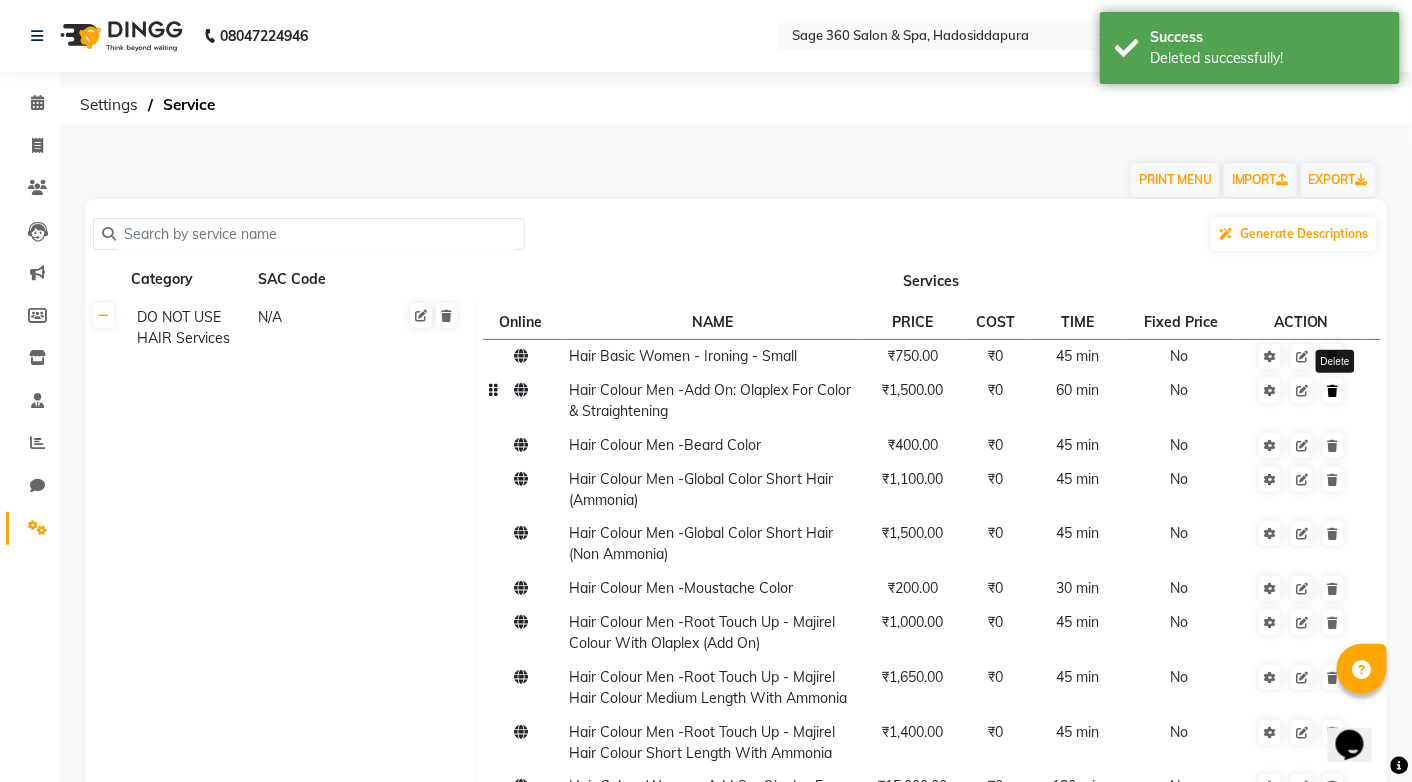 click 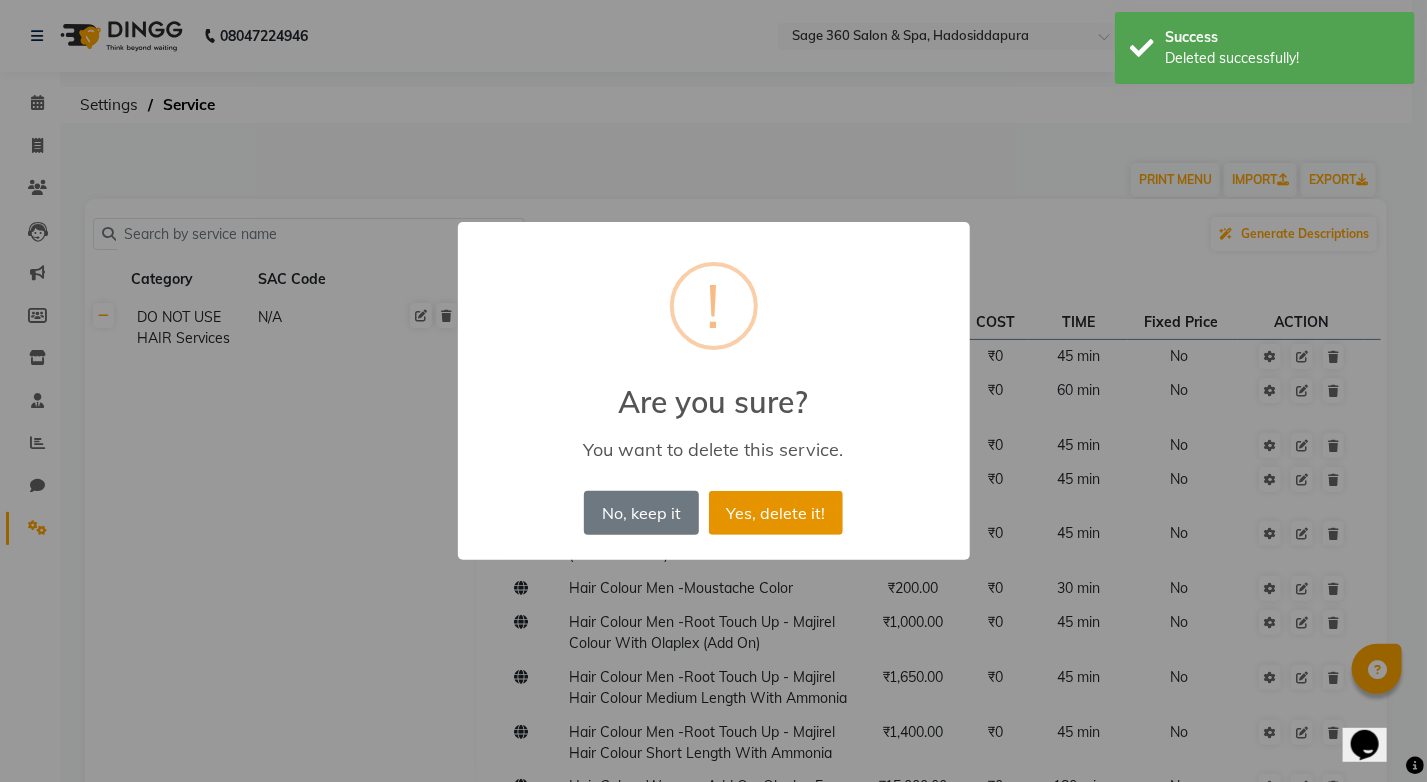 click on "Yes, delete it!" at bounding box center [776, 513] 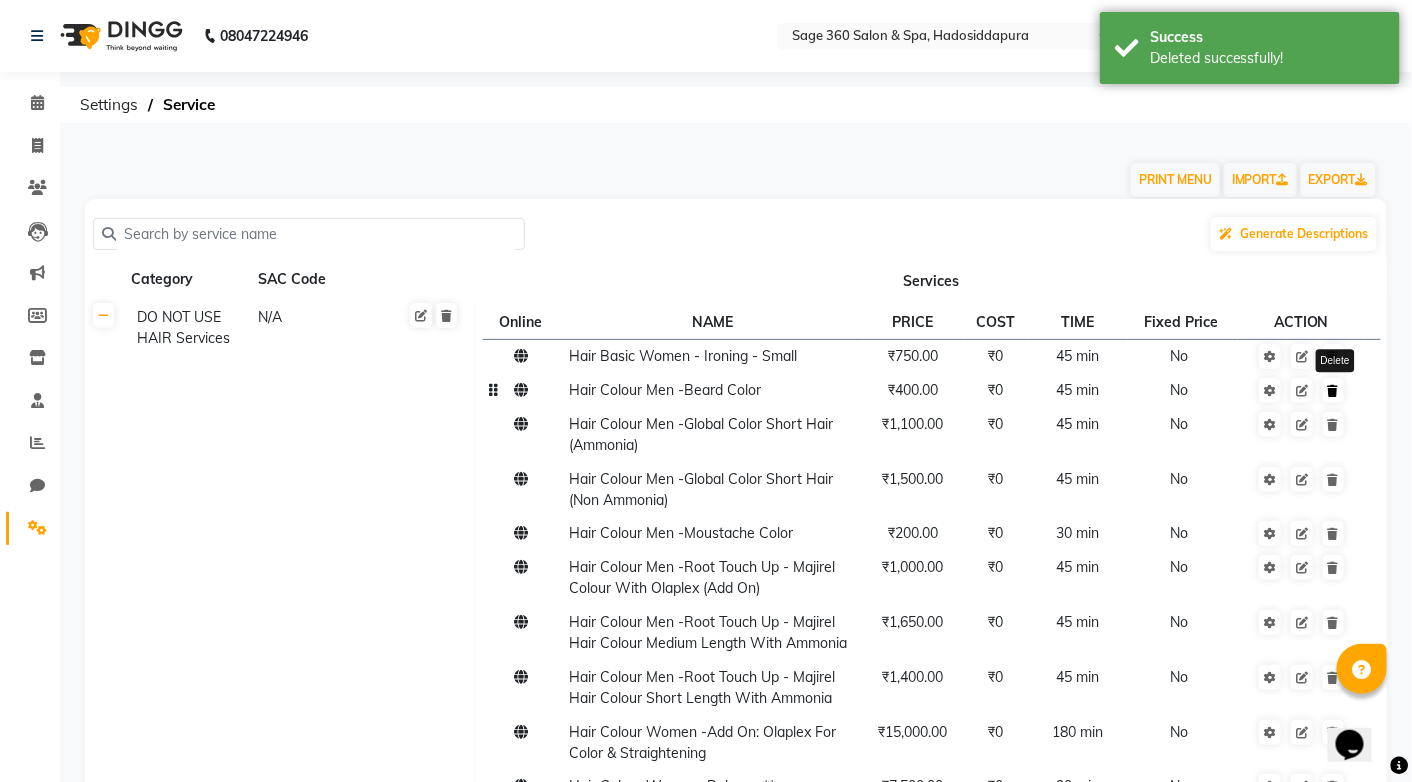 click 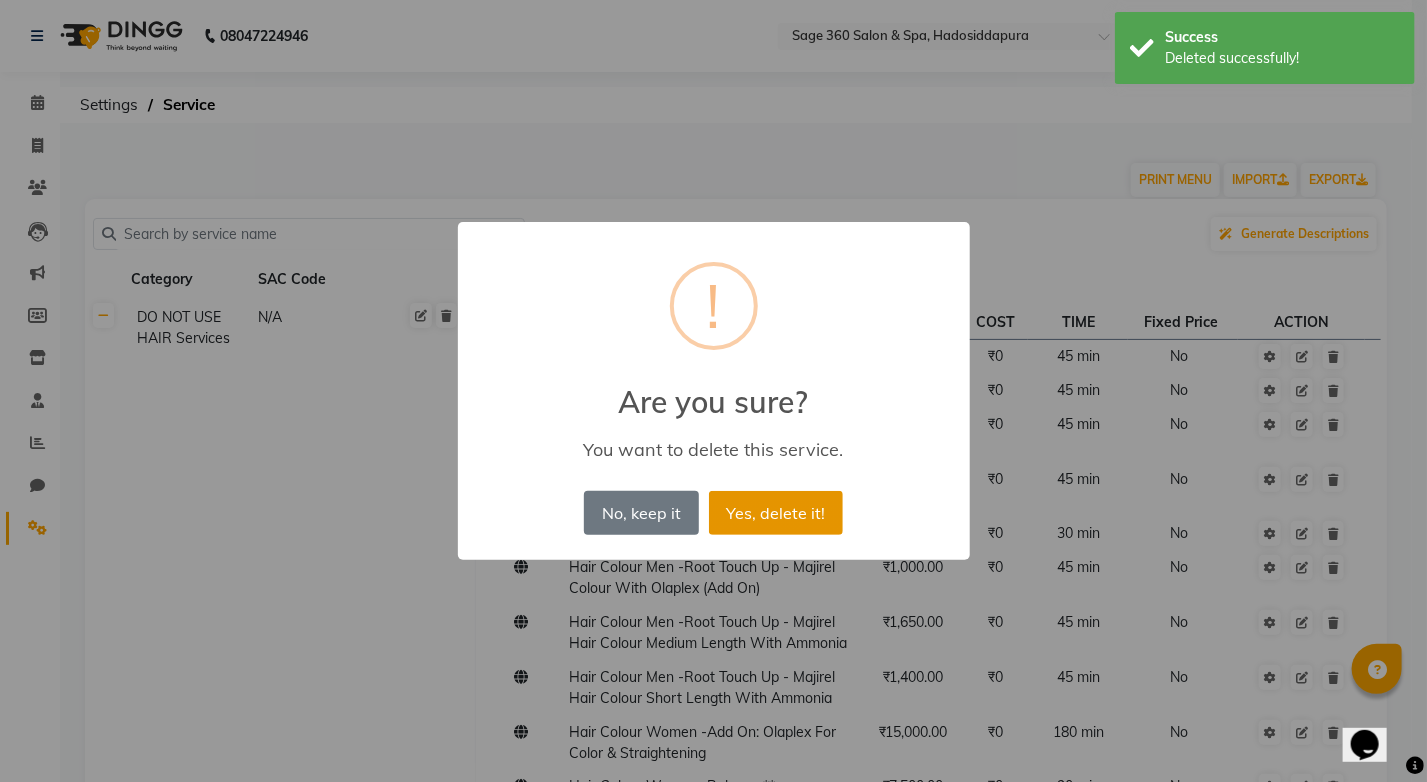 click on "Yes, delete it!" at bounding box center [776, 513] 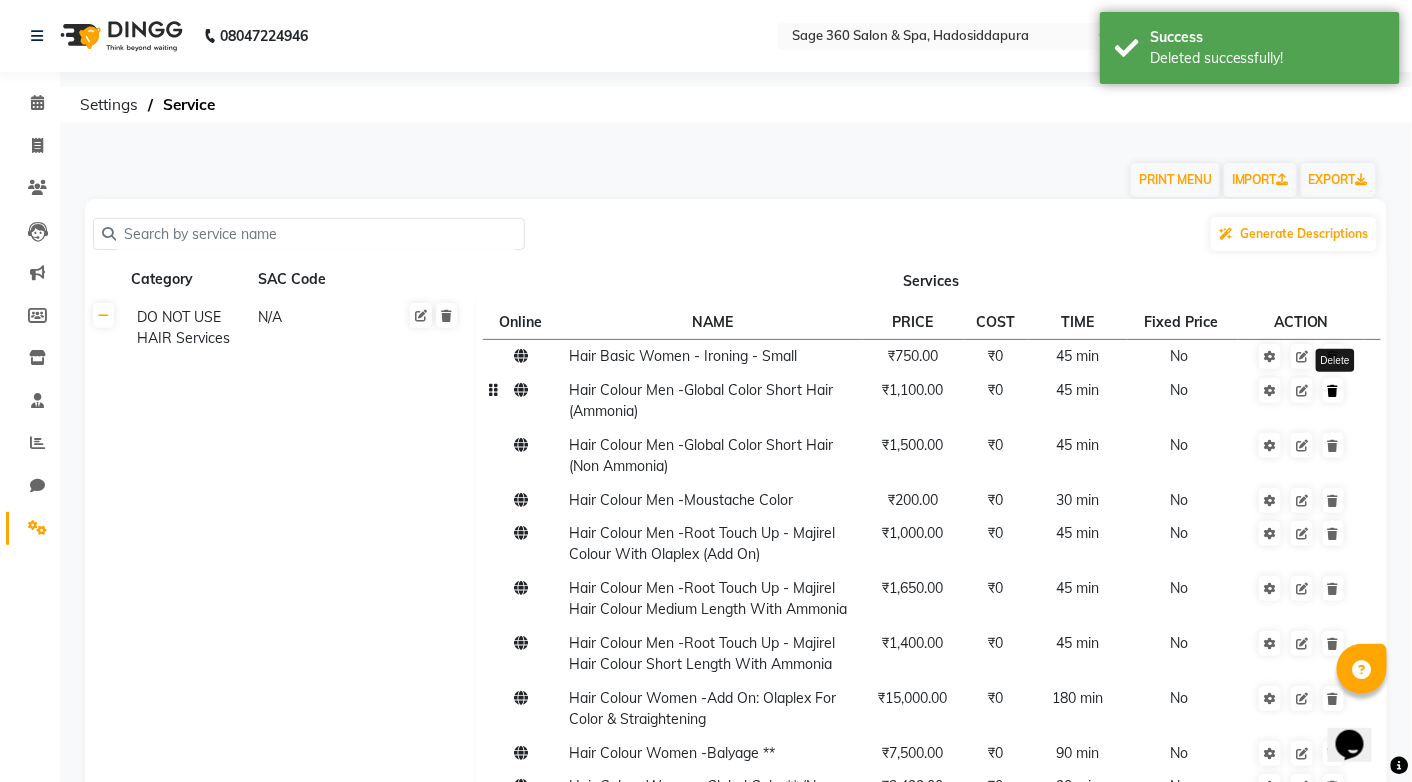 click 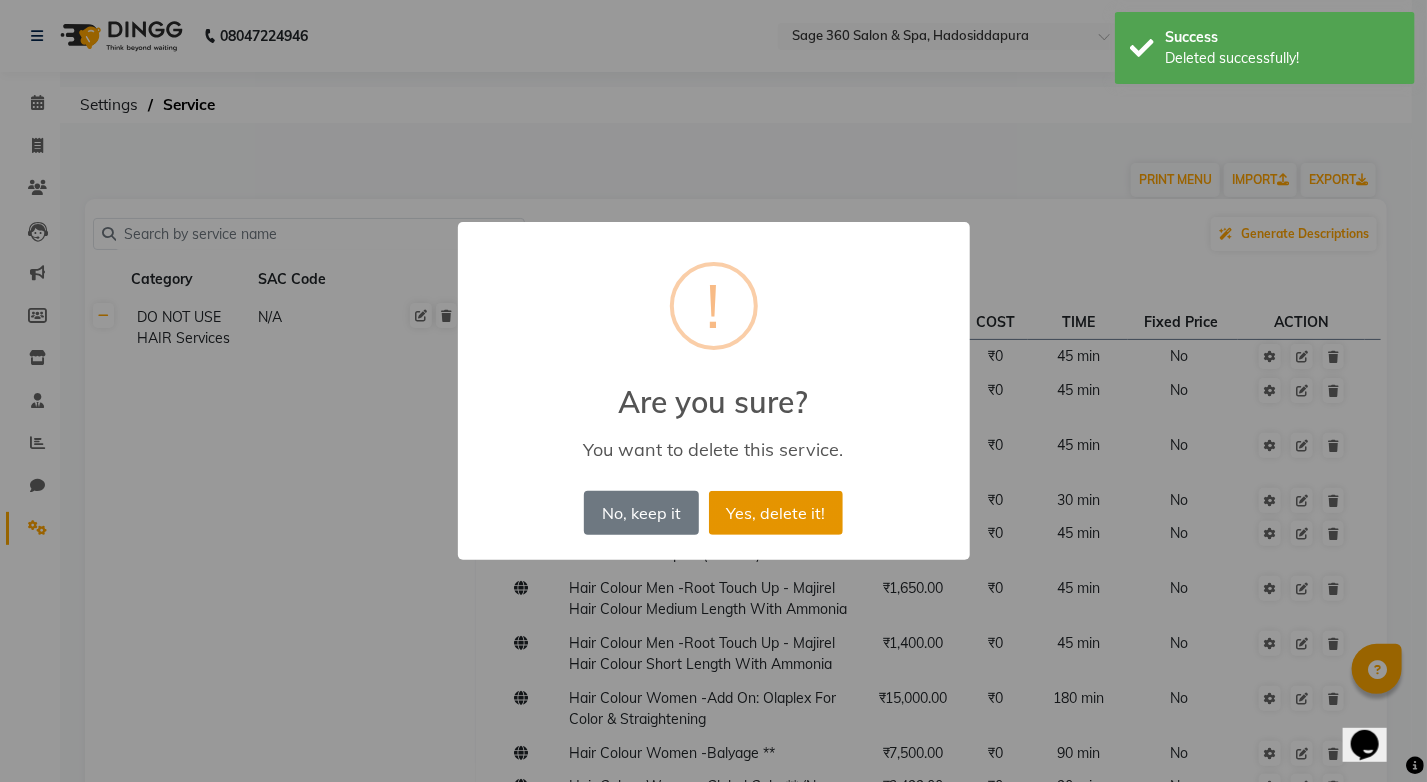 click on "Yes, delete it!" at bounding box center [776, 513] 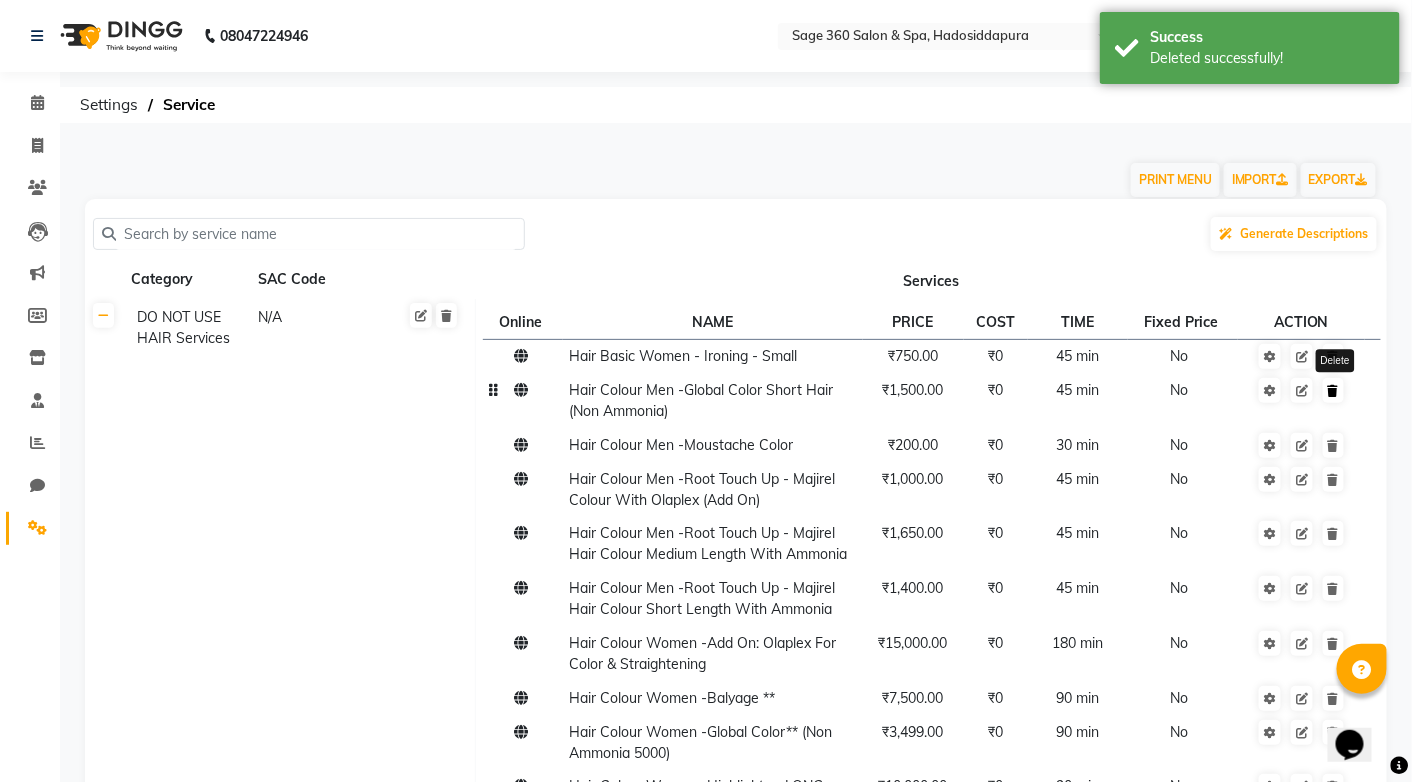 click 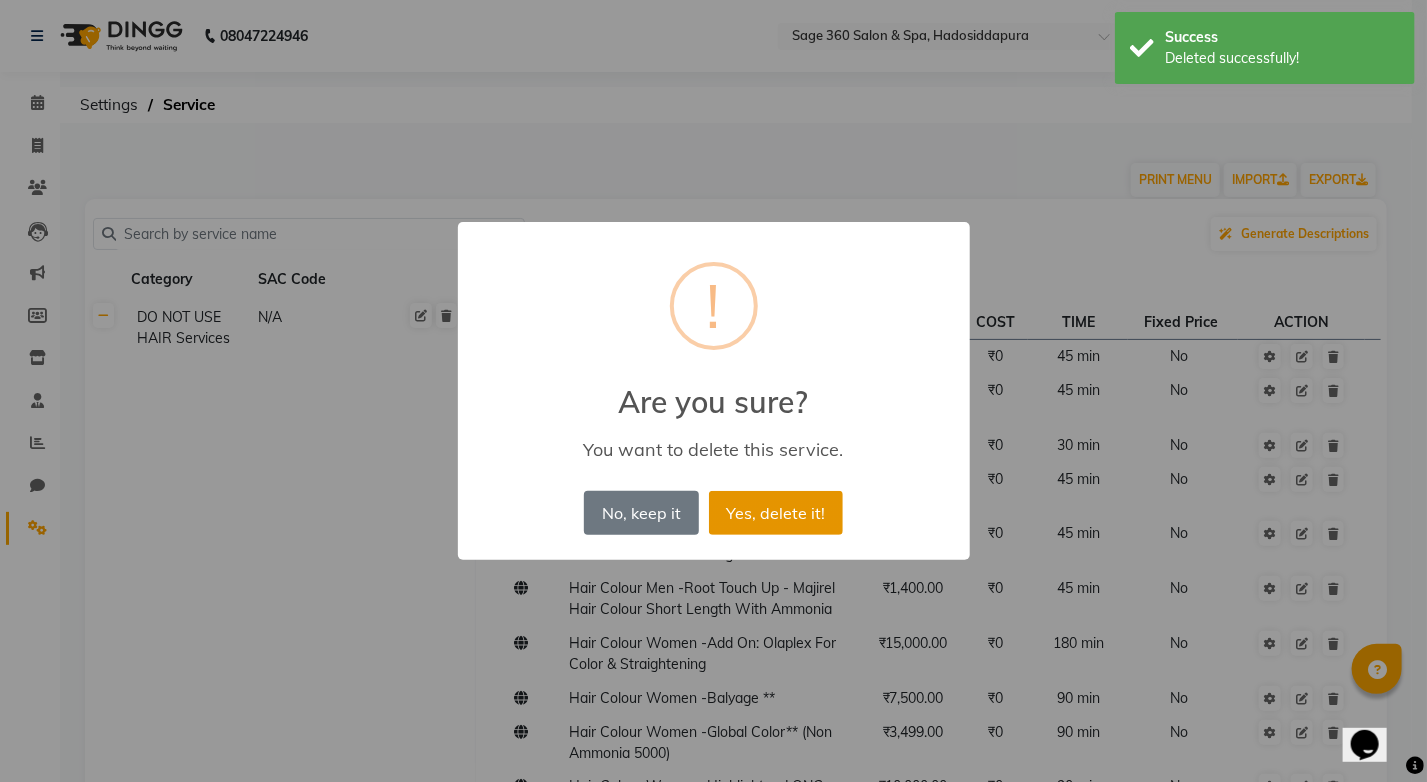 click on "Yes, delete it!" at bounding box center [776, 513] 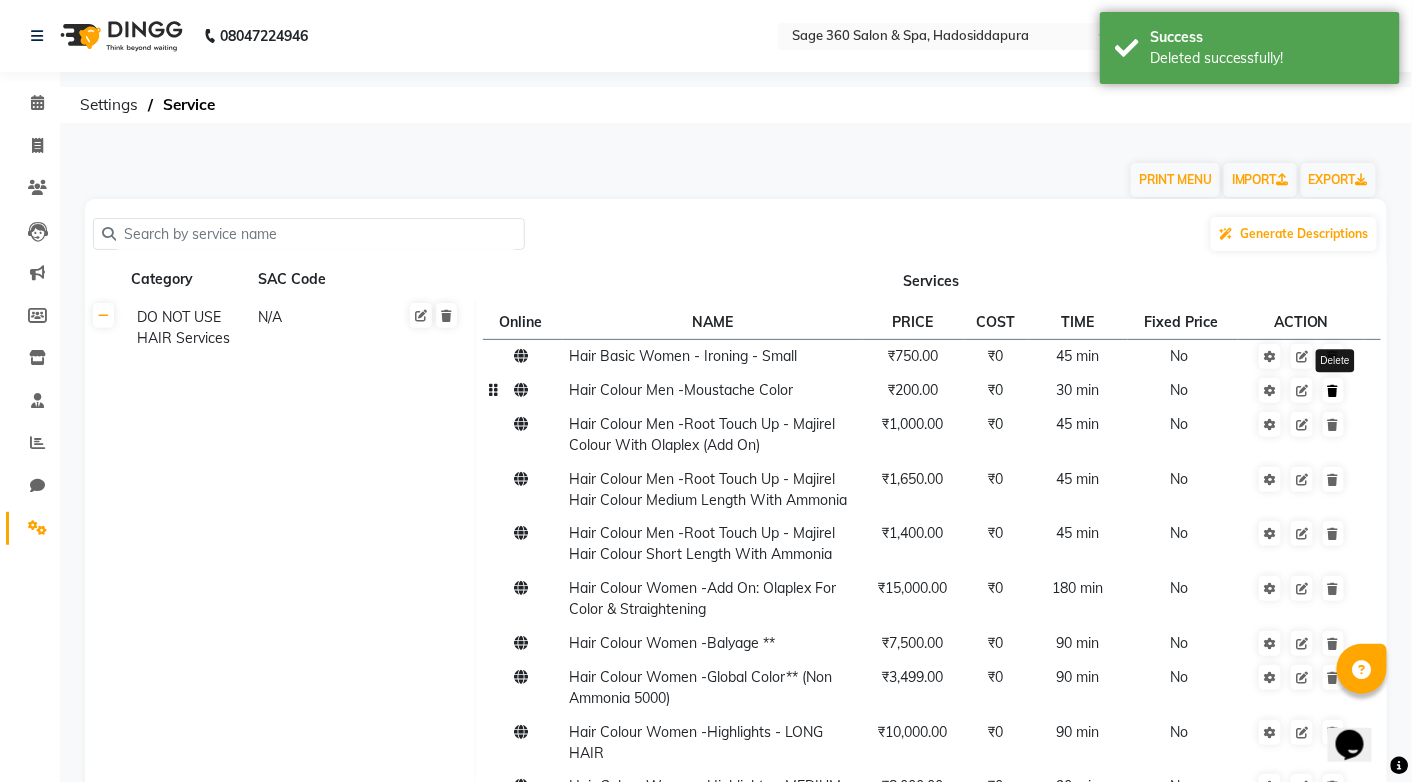 click 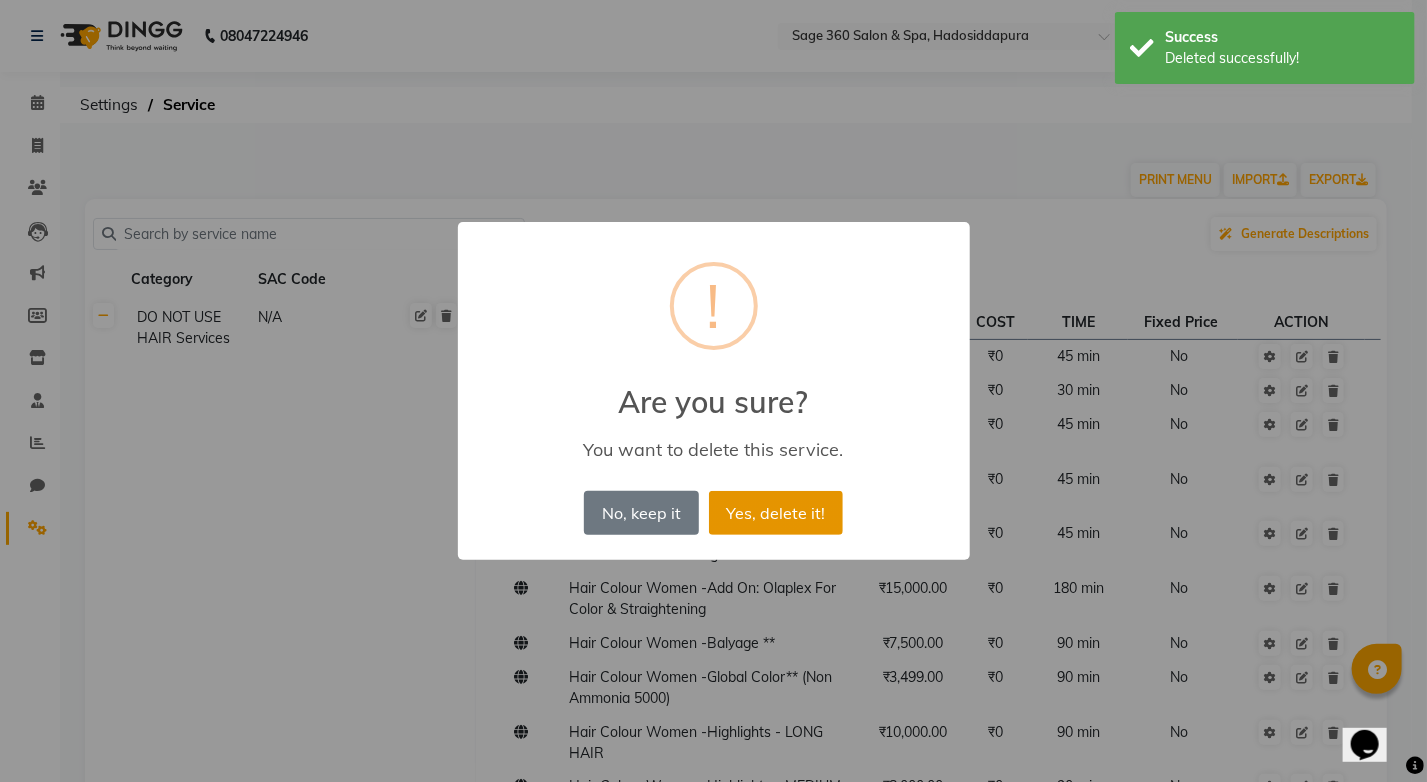 click on "Yes, delete it!" at bounding box center (776, 513) 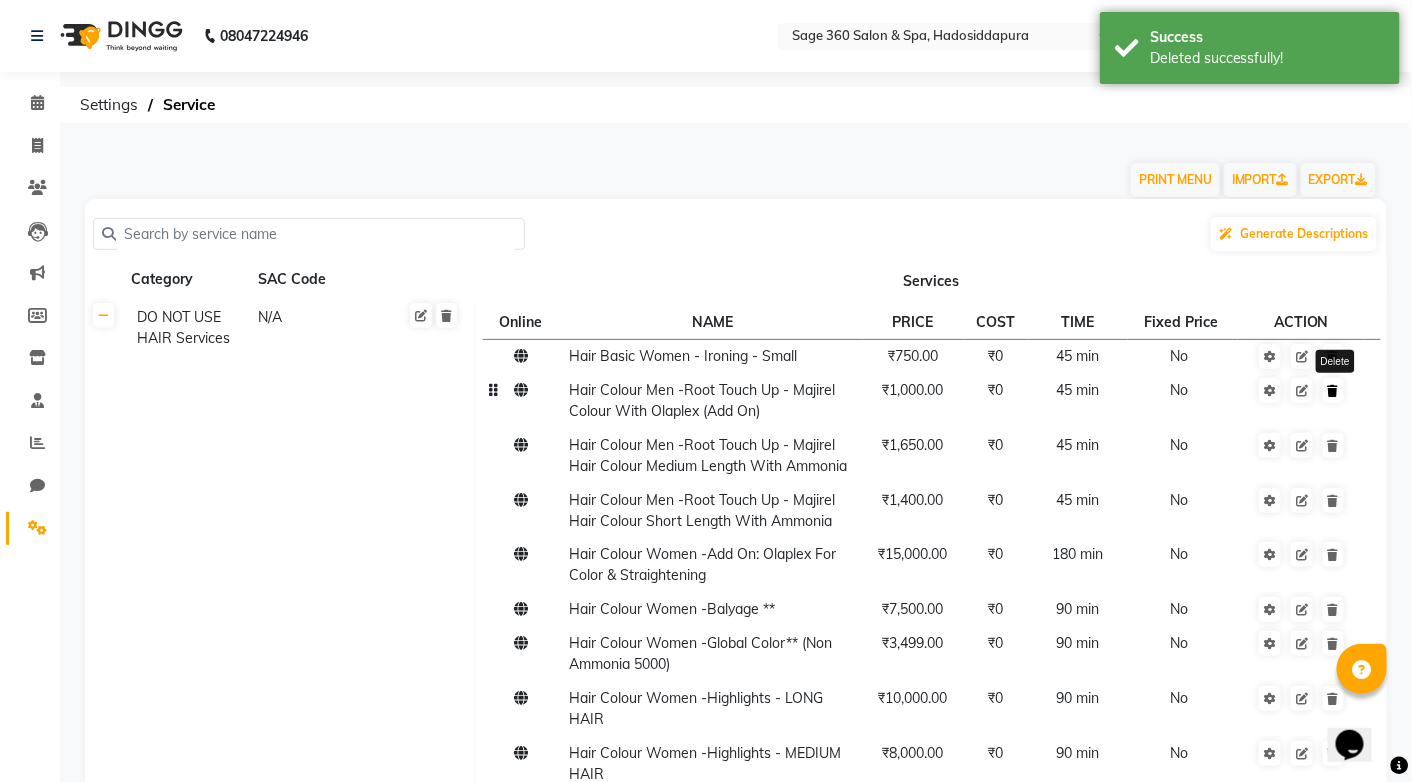 click 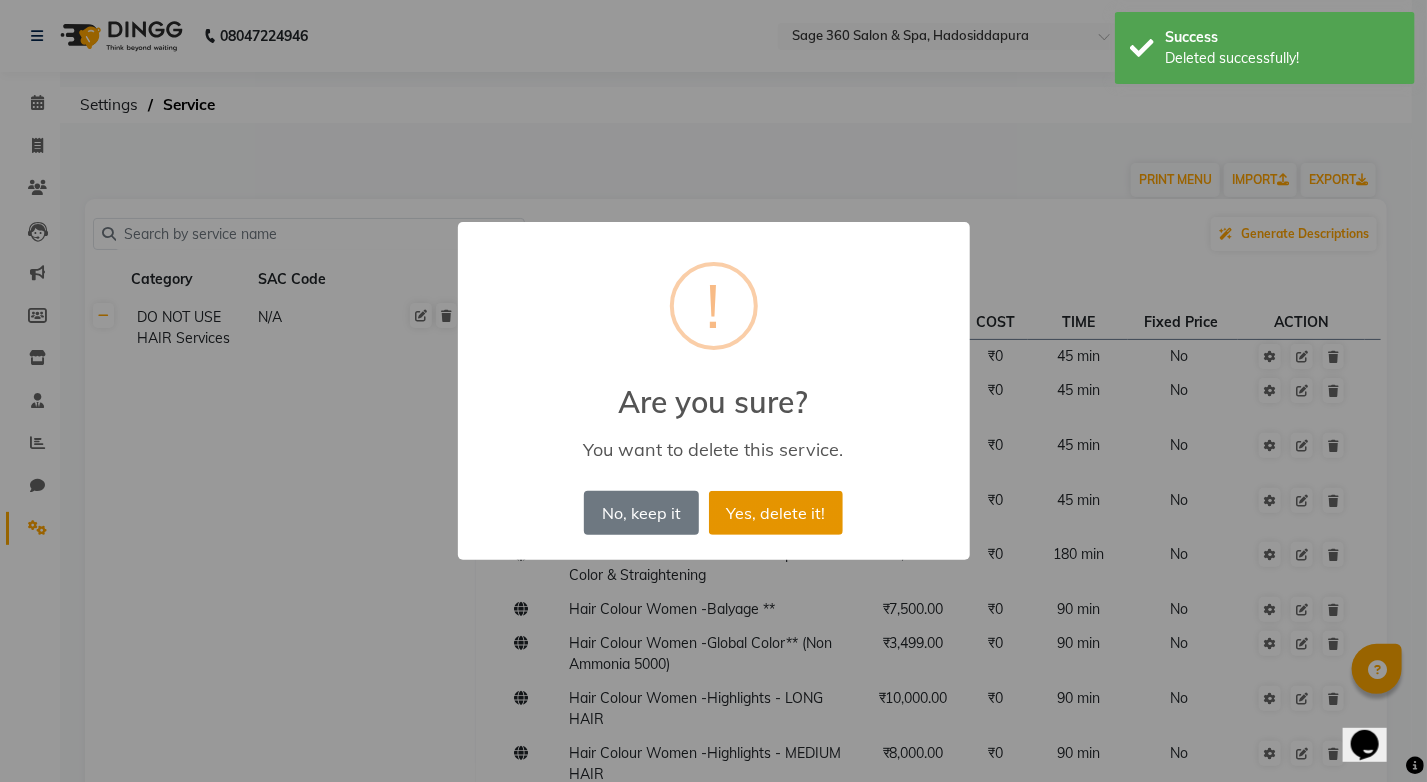 click on "Yes, delete it!" at bounding box center (776, 513) 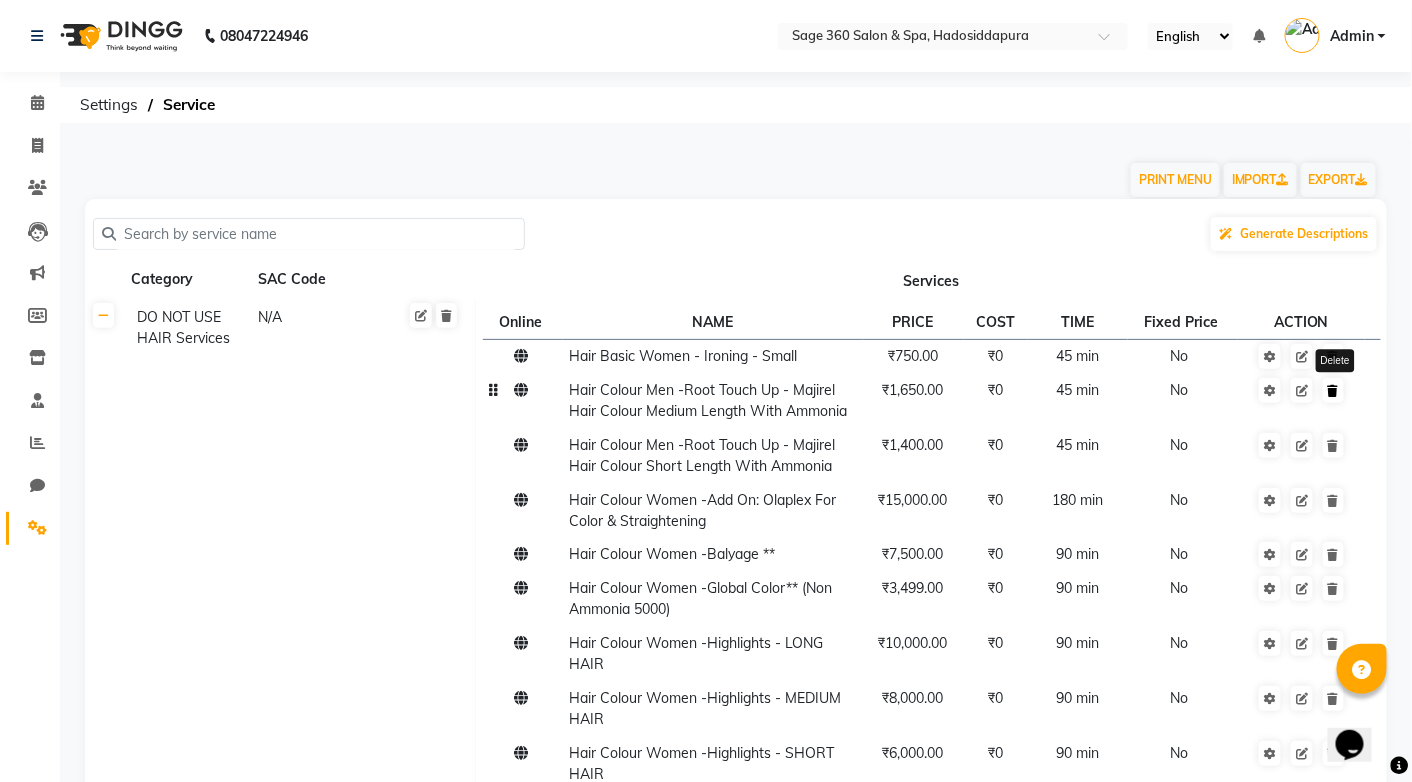 click 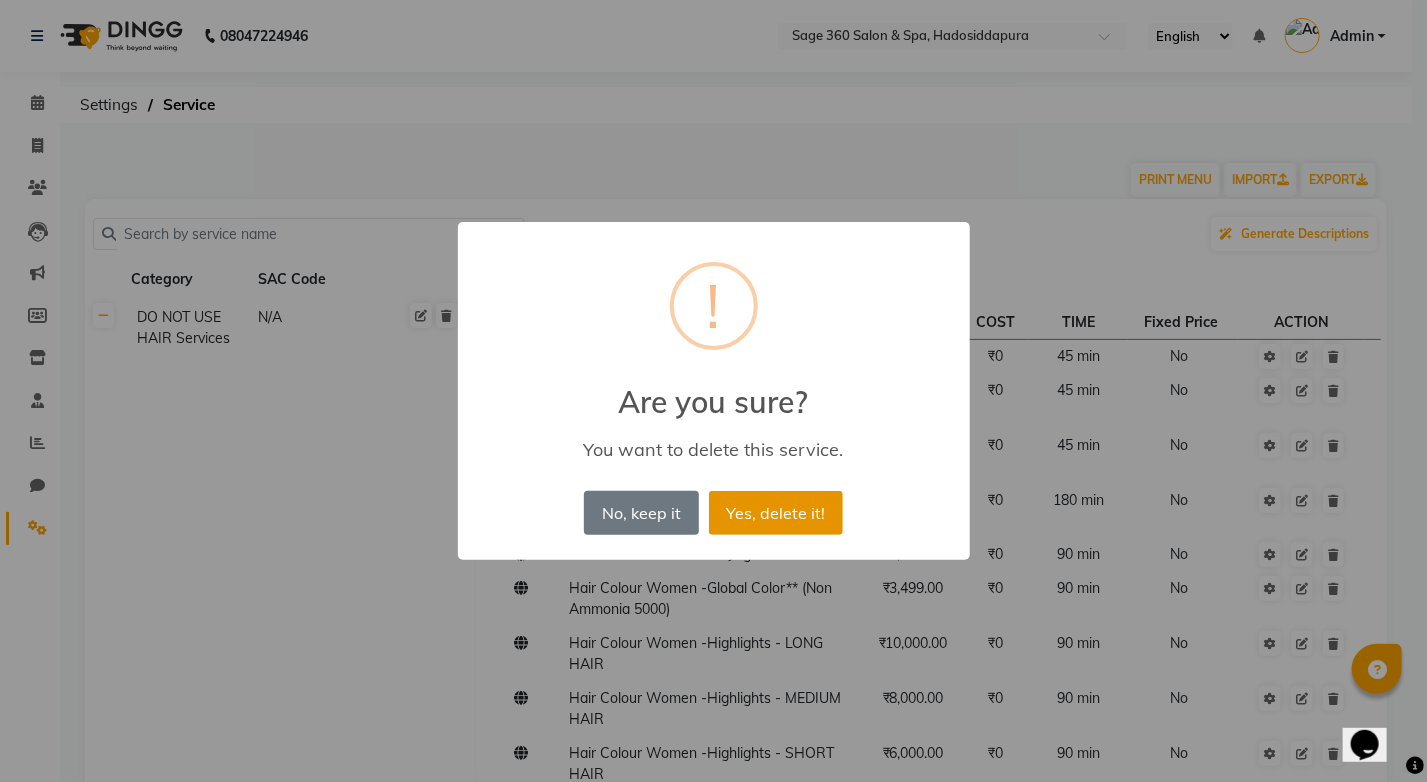 click on "Yes, delete it!" at bounding box center (776, 513) 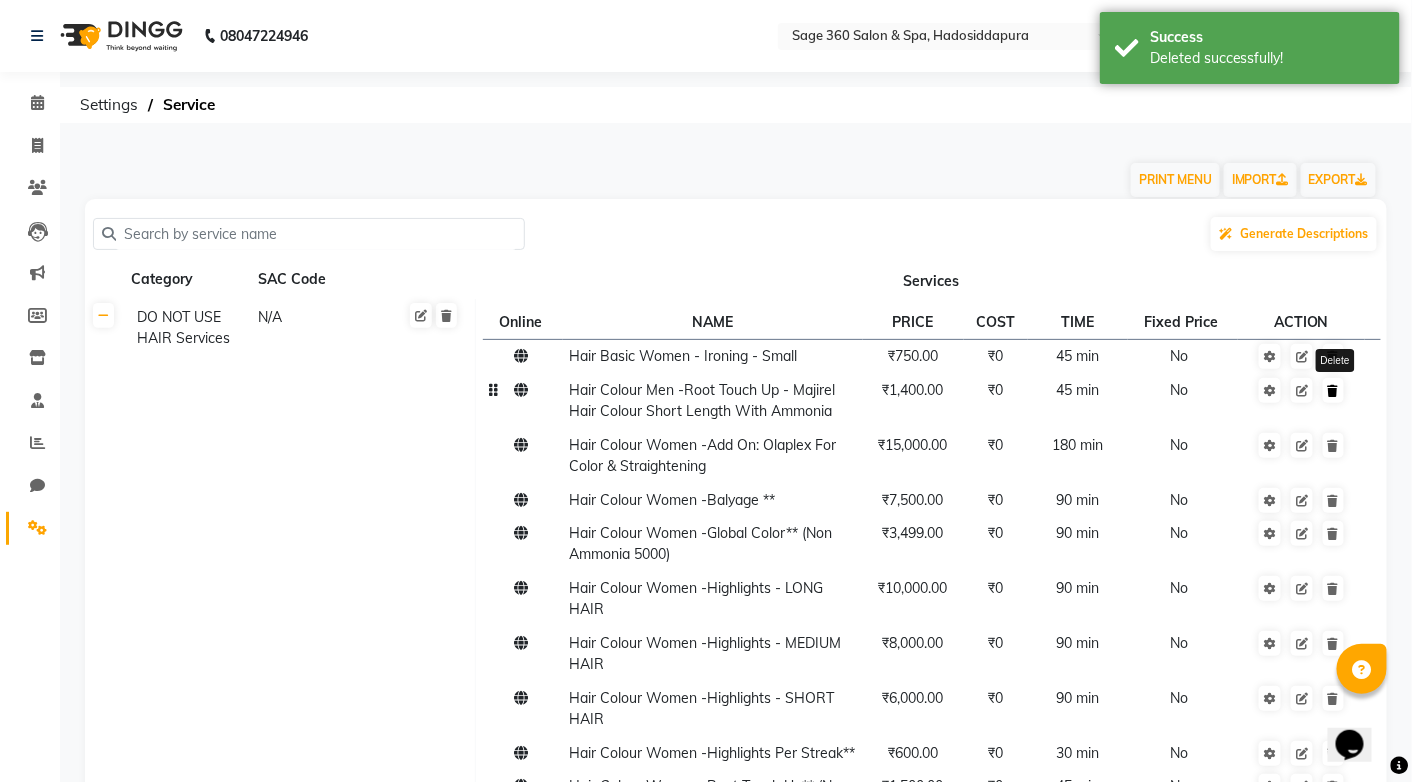click 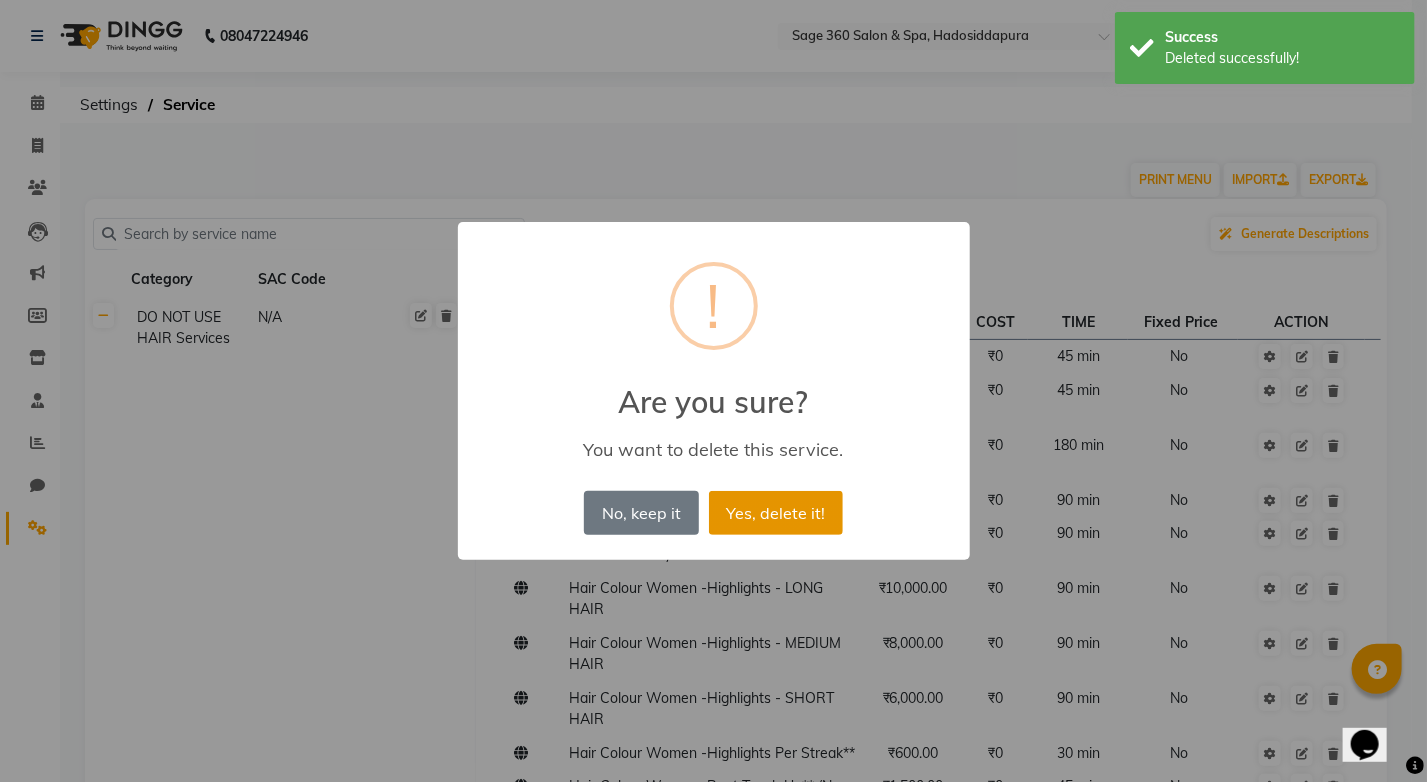 click on "Yes, delete it!" at bounding box center [776, 513] 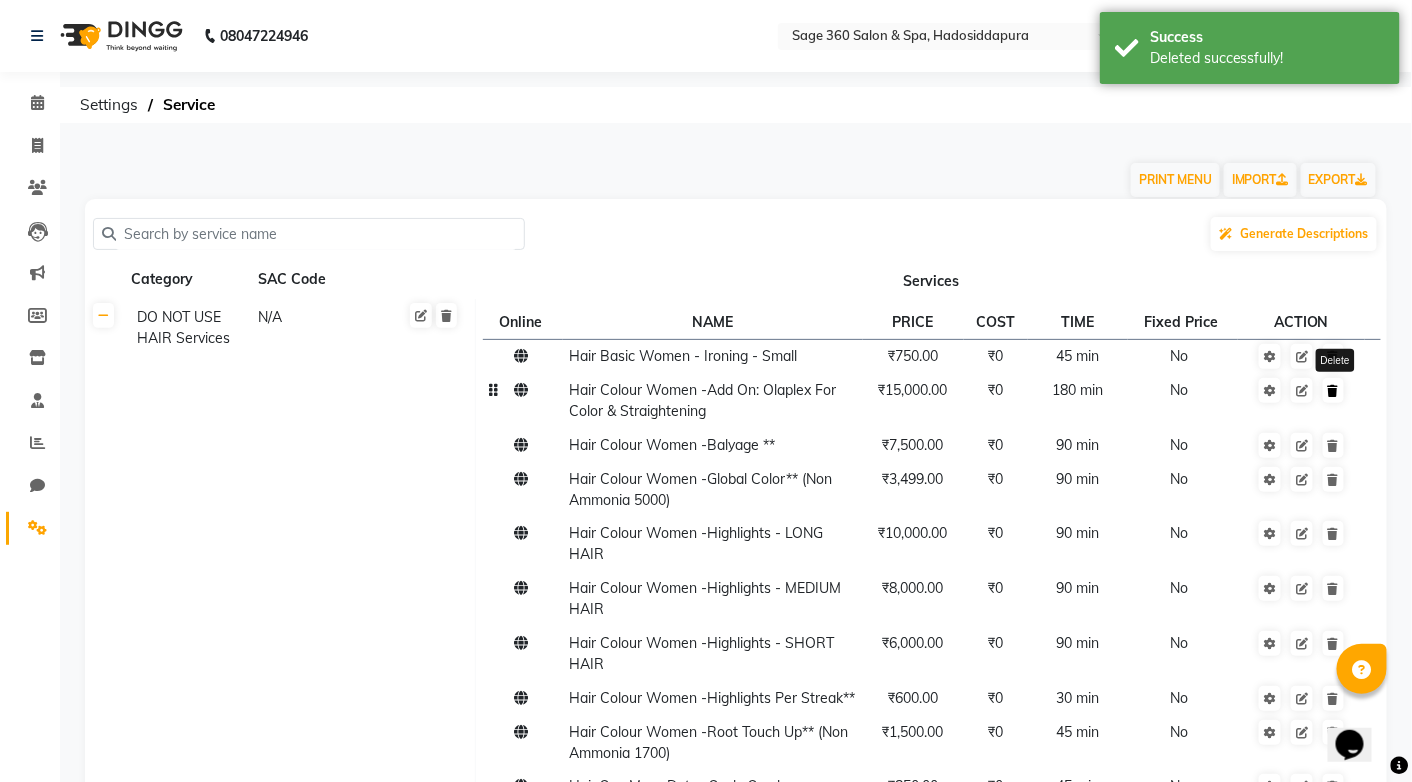 click 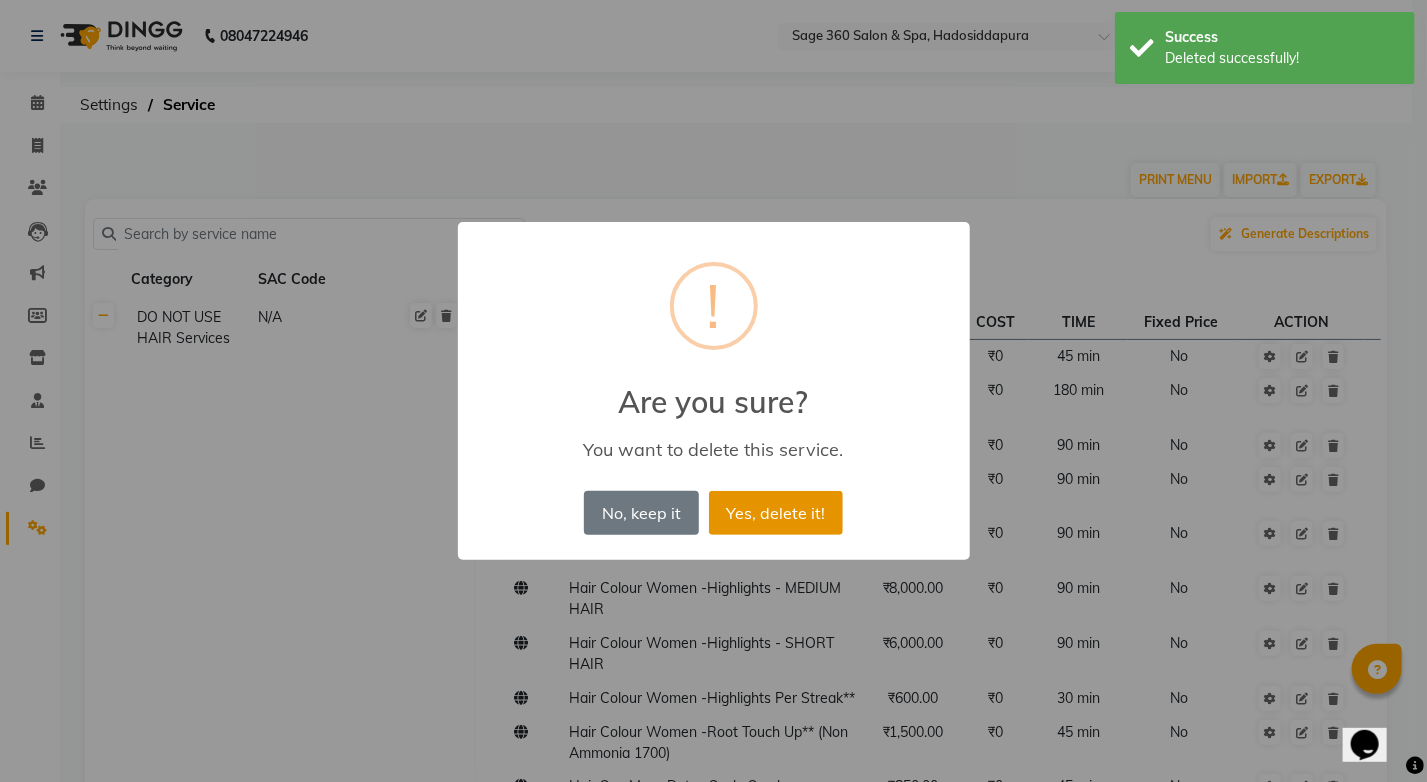 click on "Yes, delete it!" at bounding box center (776, 513) 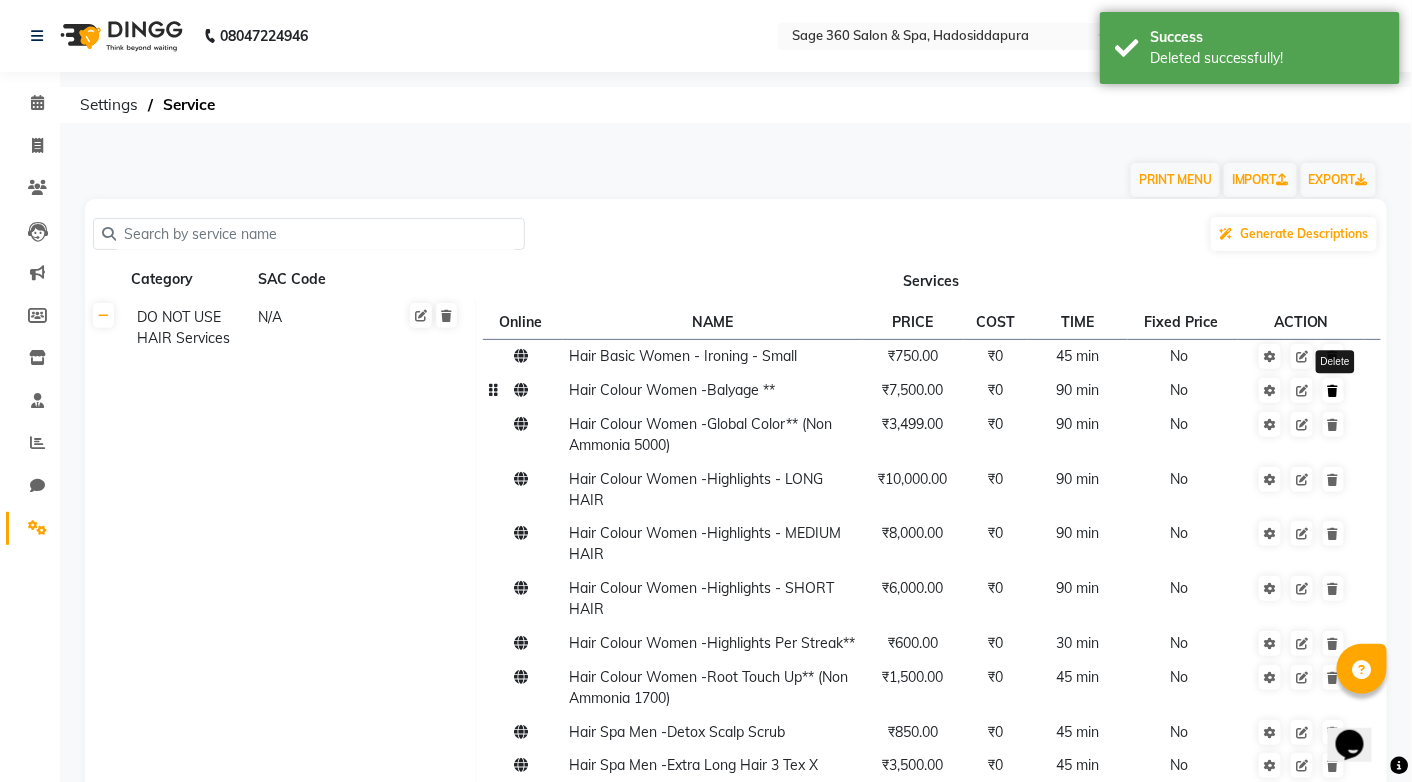 click 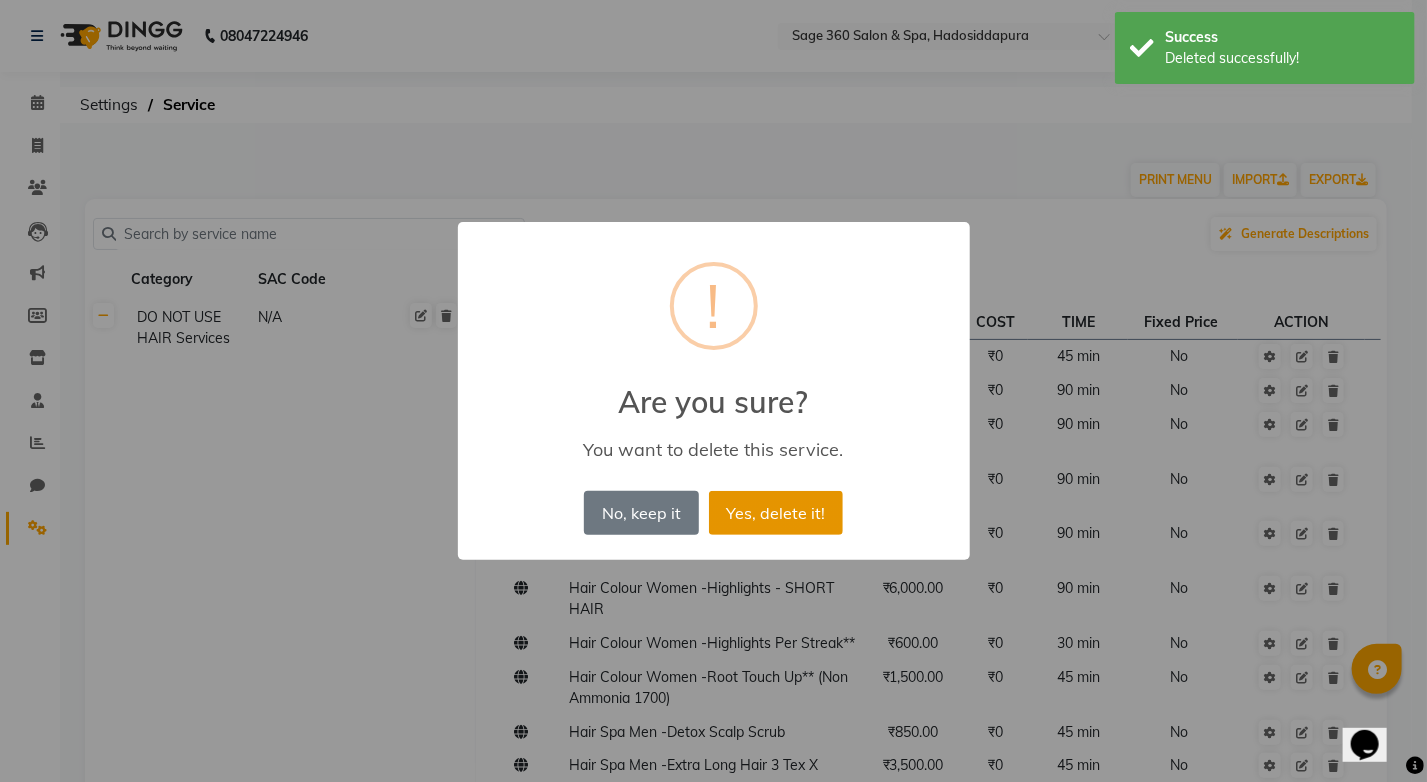 click on "Yes, delete it!" at bounding box center (776, 513) 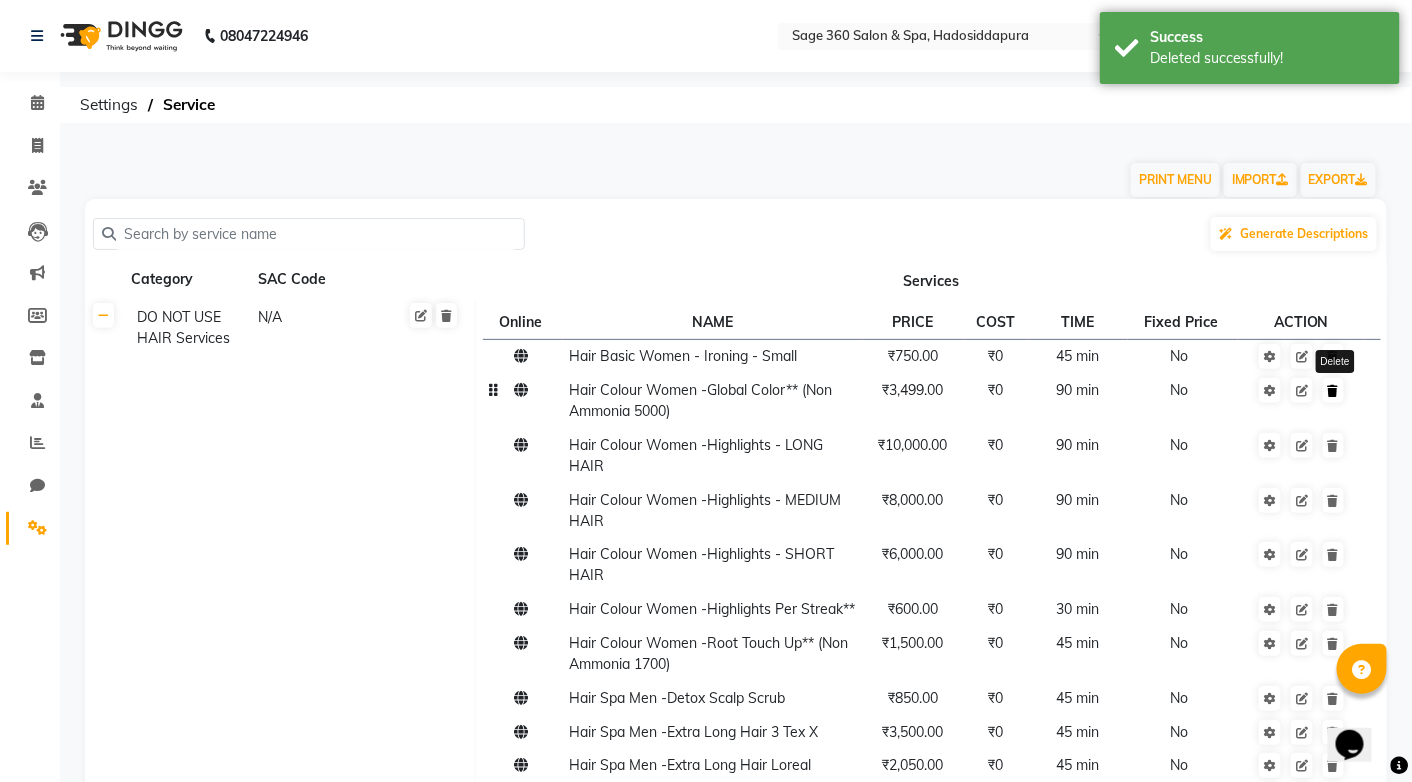click 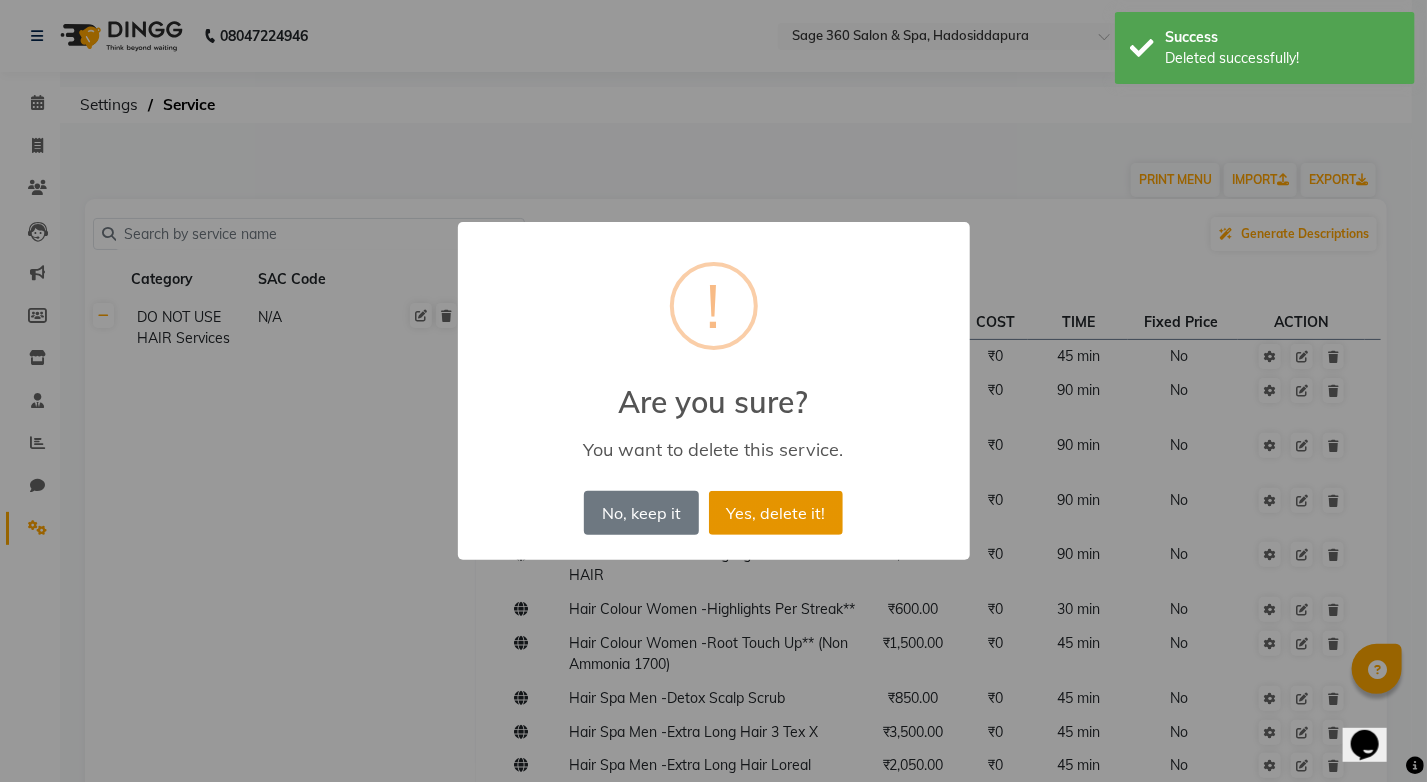 click on "Yes, delete it!" at bounding box center (776, 513) 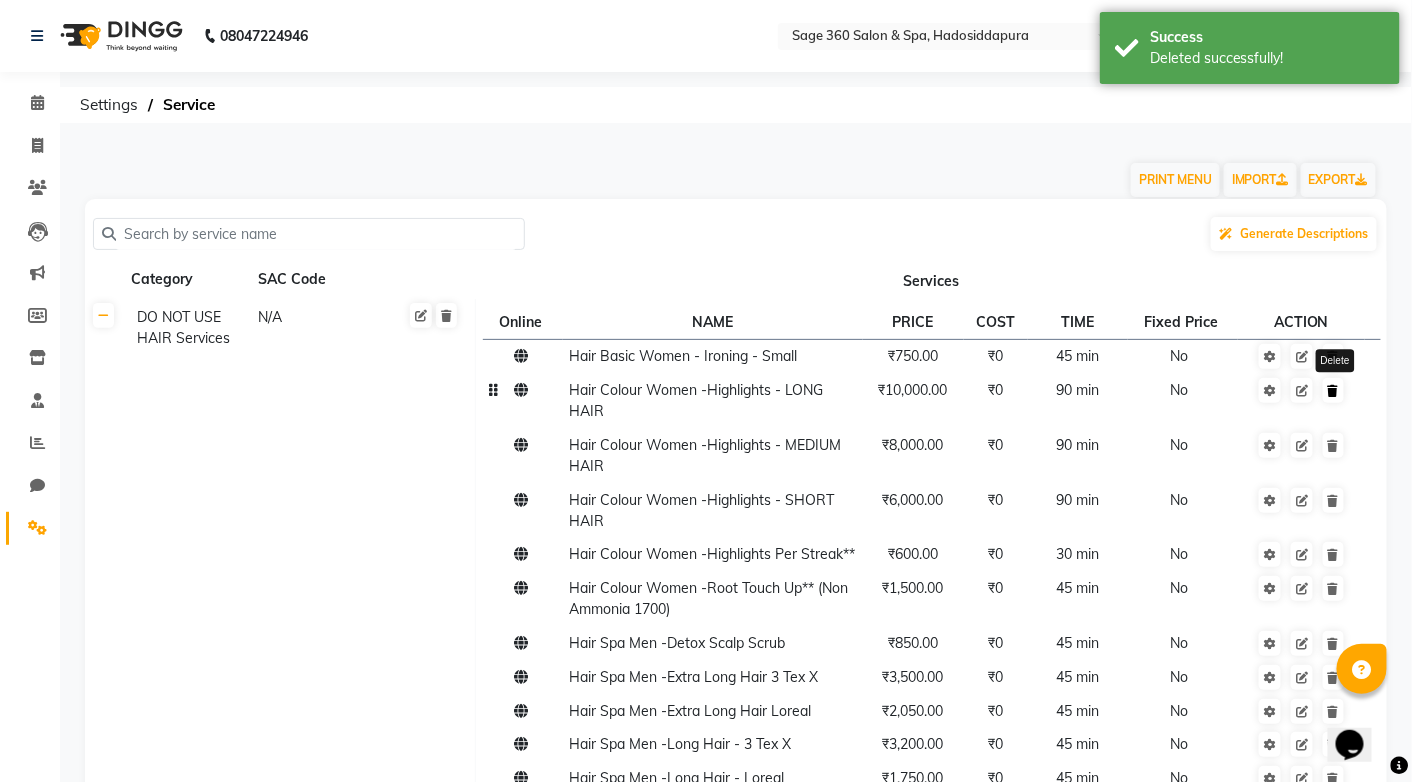 click 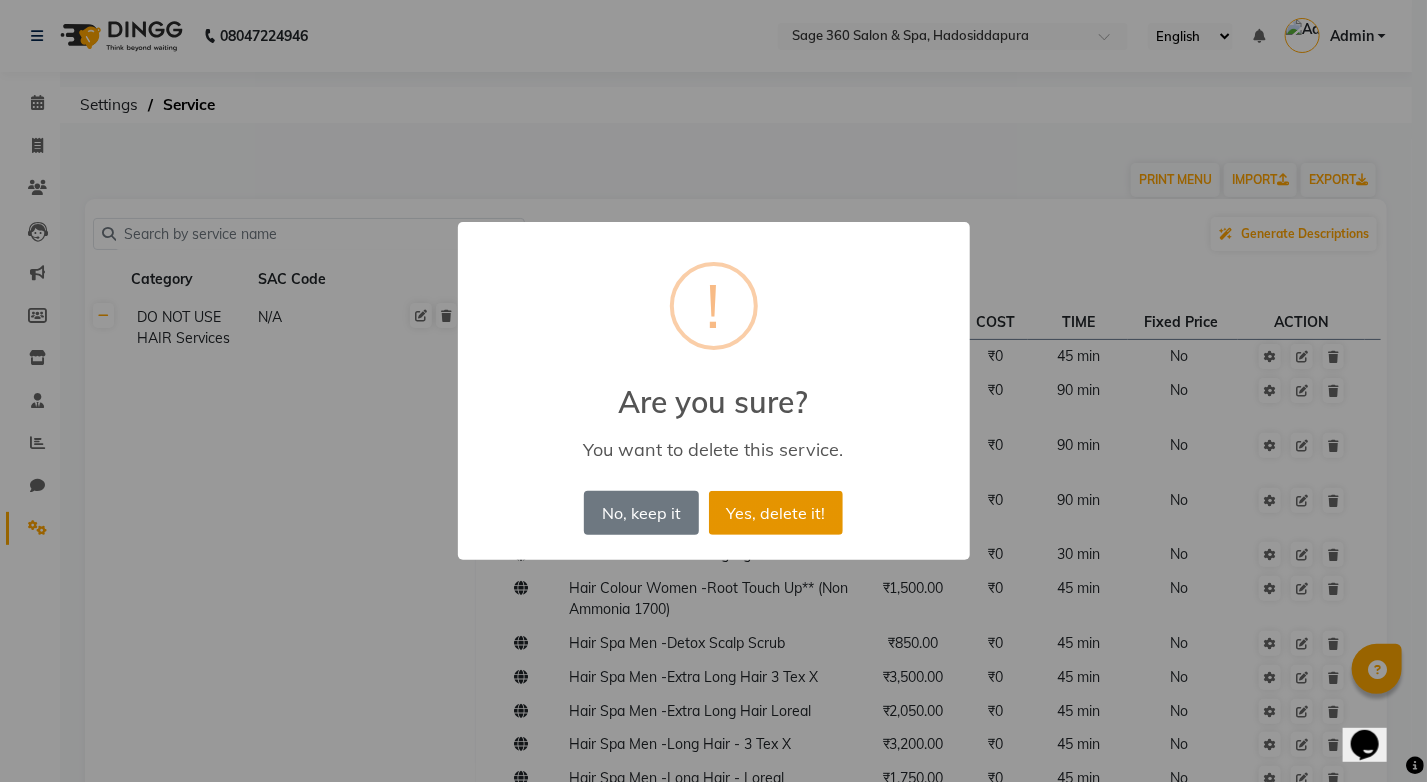 click on "Yes, delete it!" at bounding box center (776, 513) 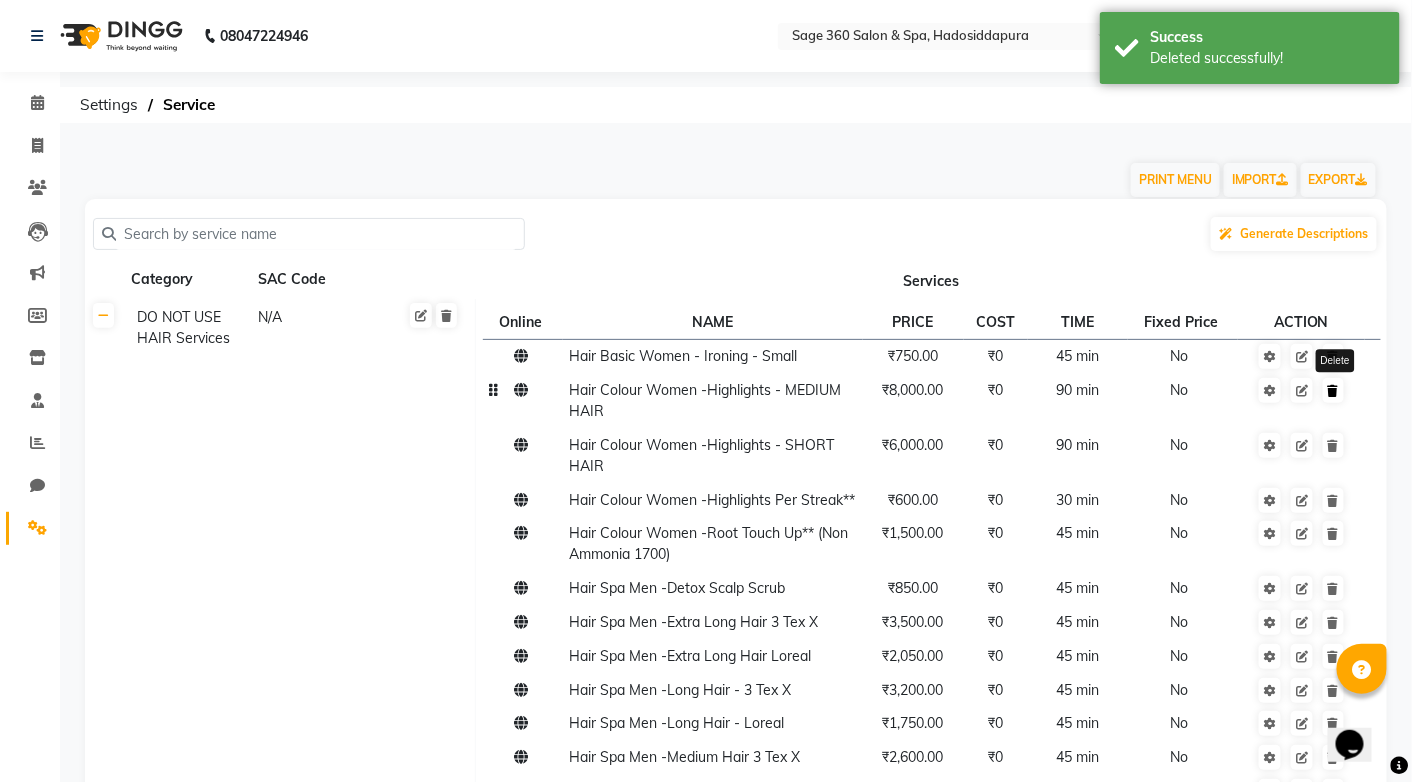 click 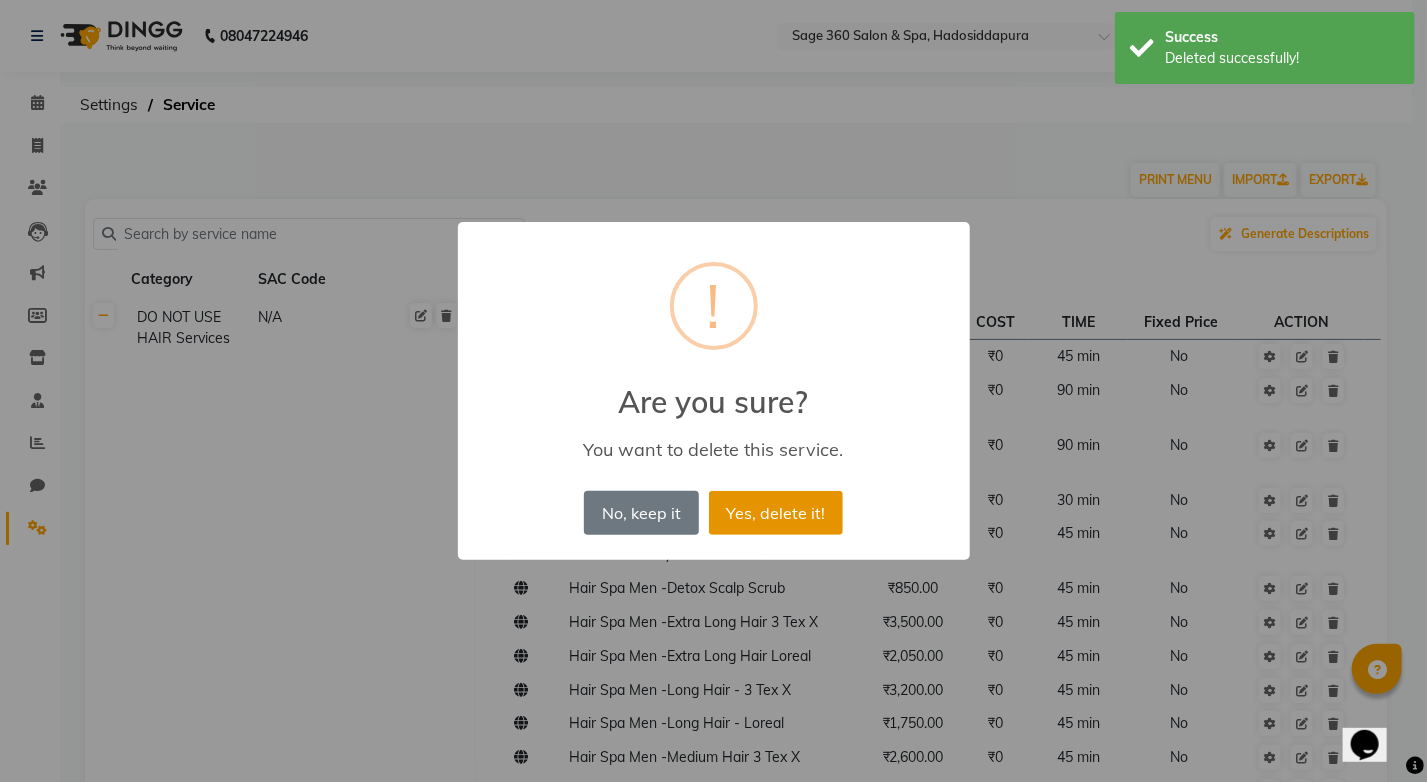 click on "Yes, delete it!" at bounding box center (776, 513) 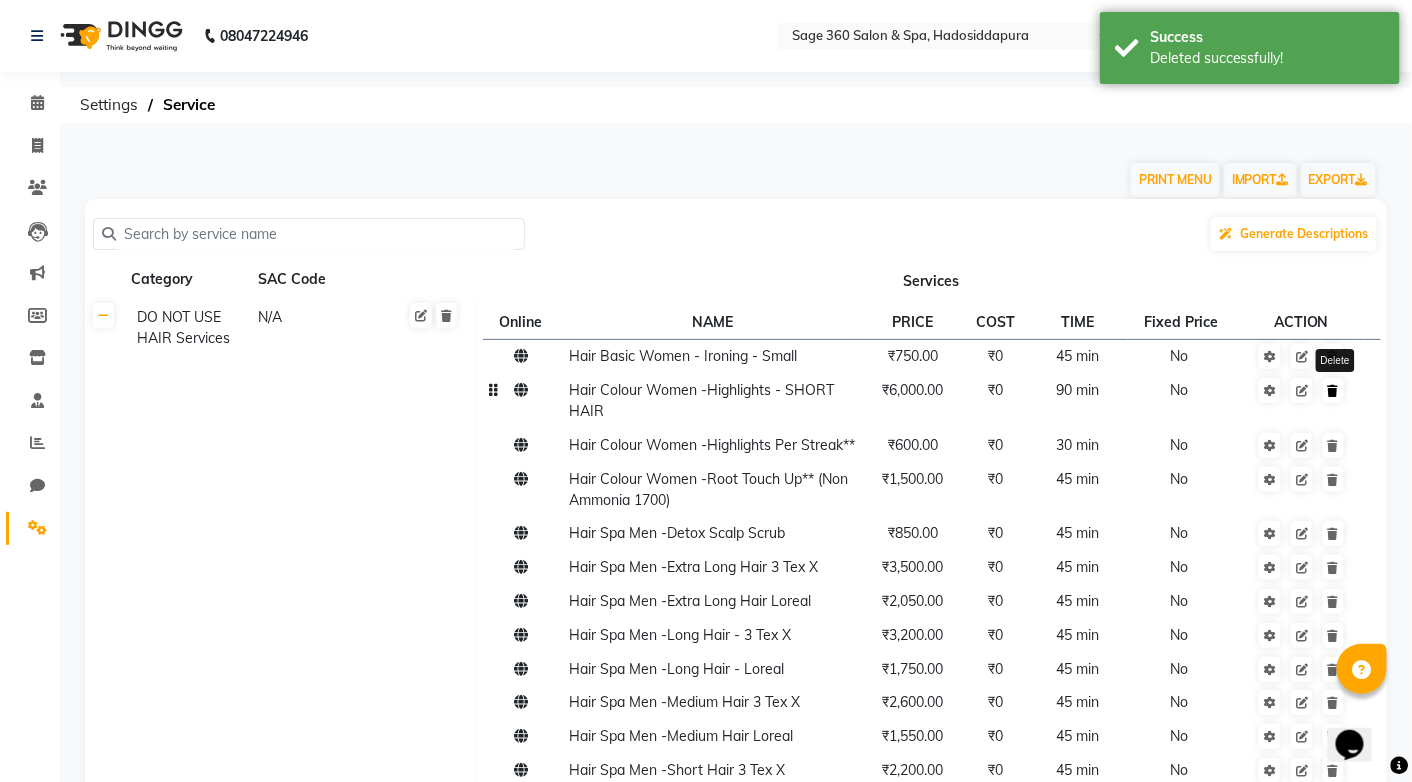 click 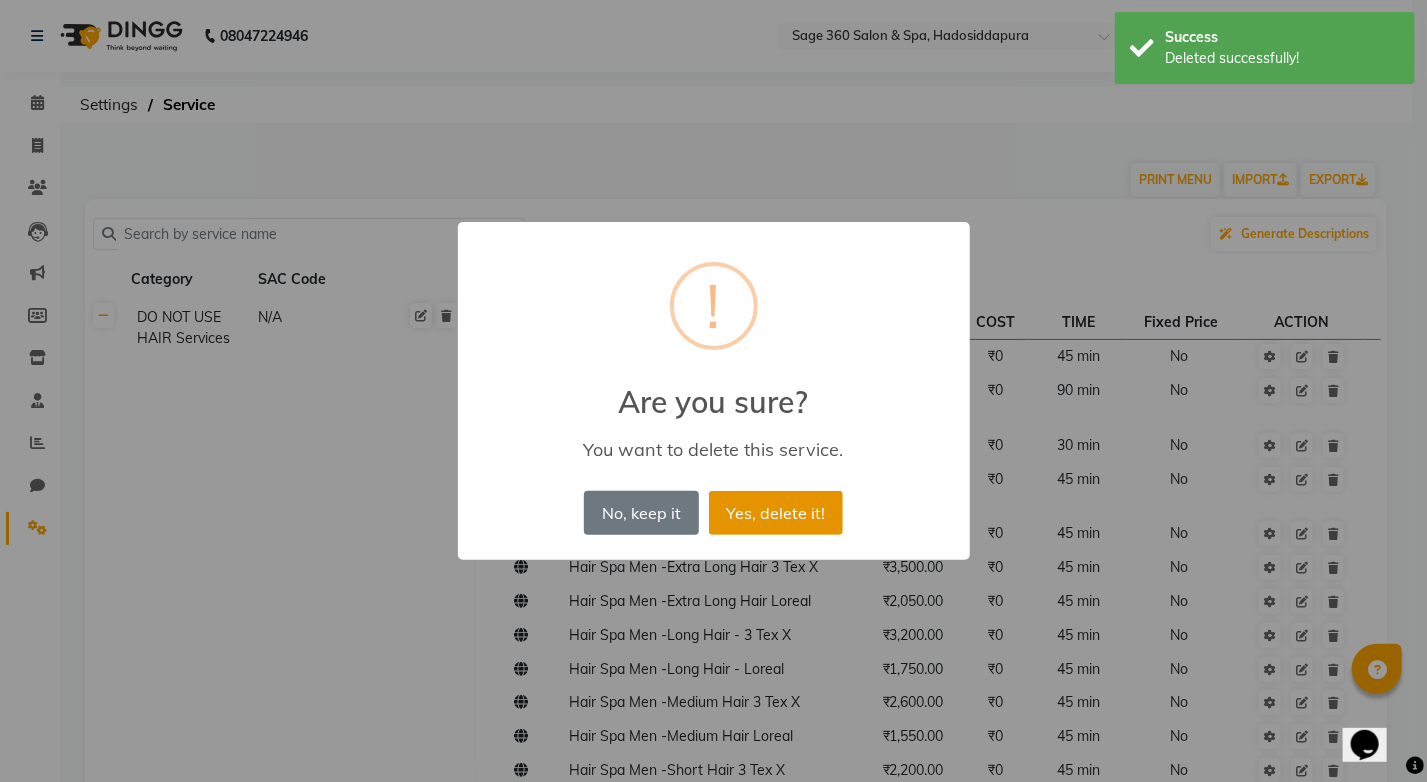 click on "Yes, delete it!" at bounding box center (776, 513) 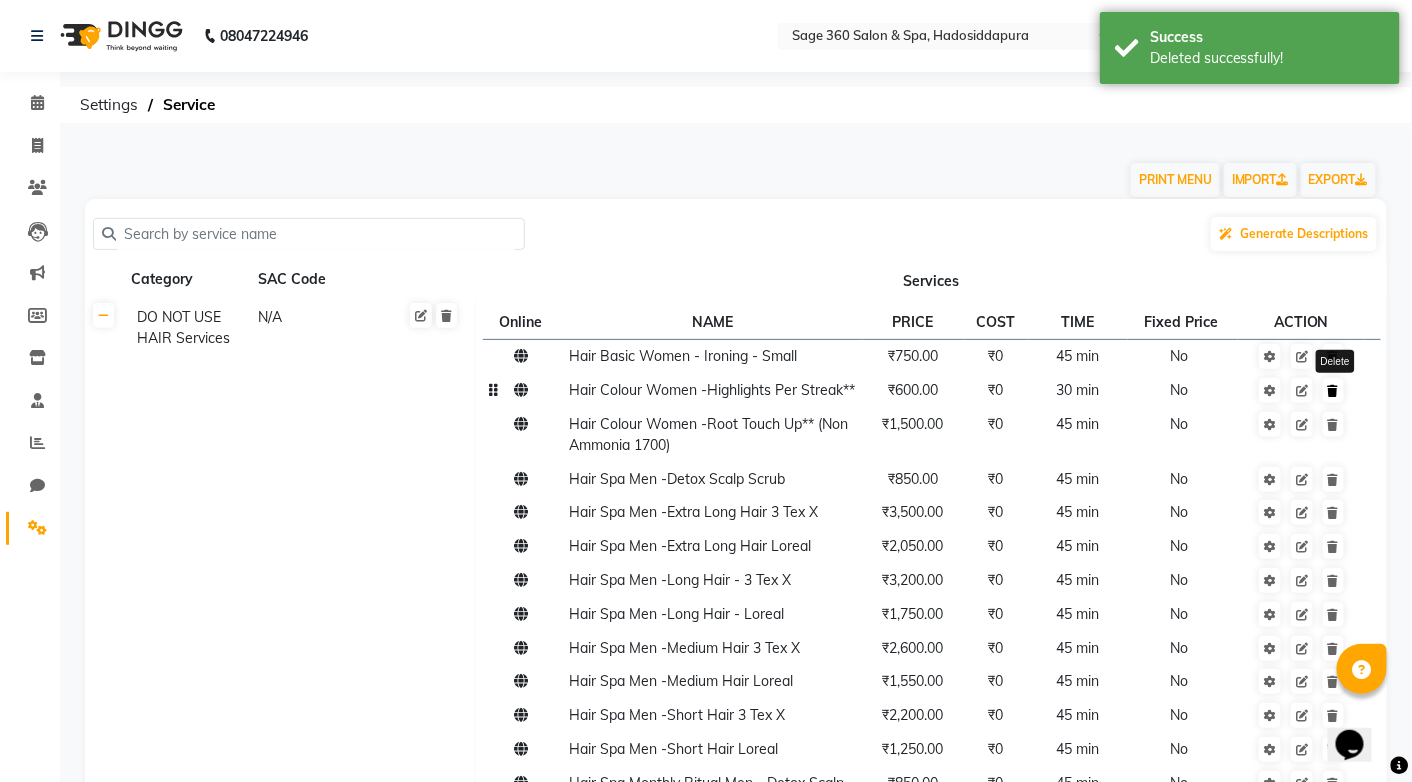 click 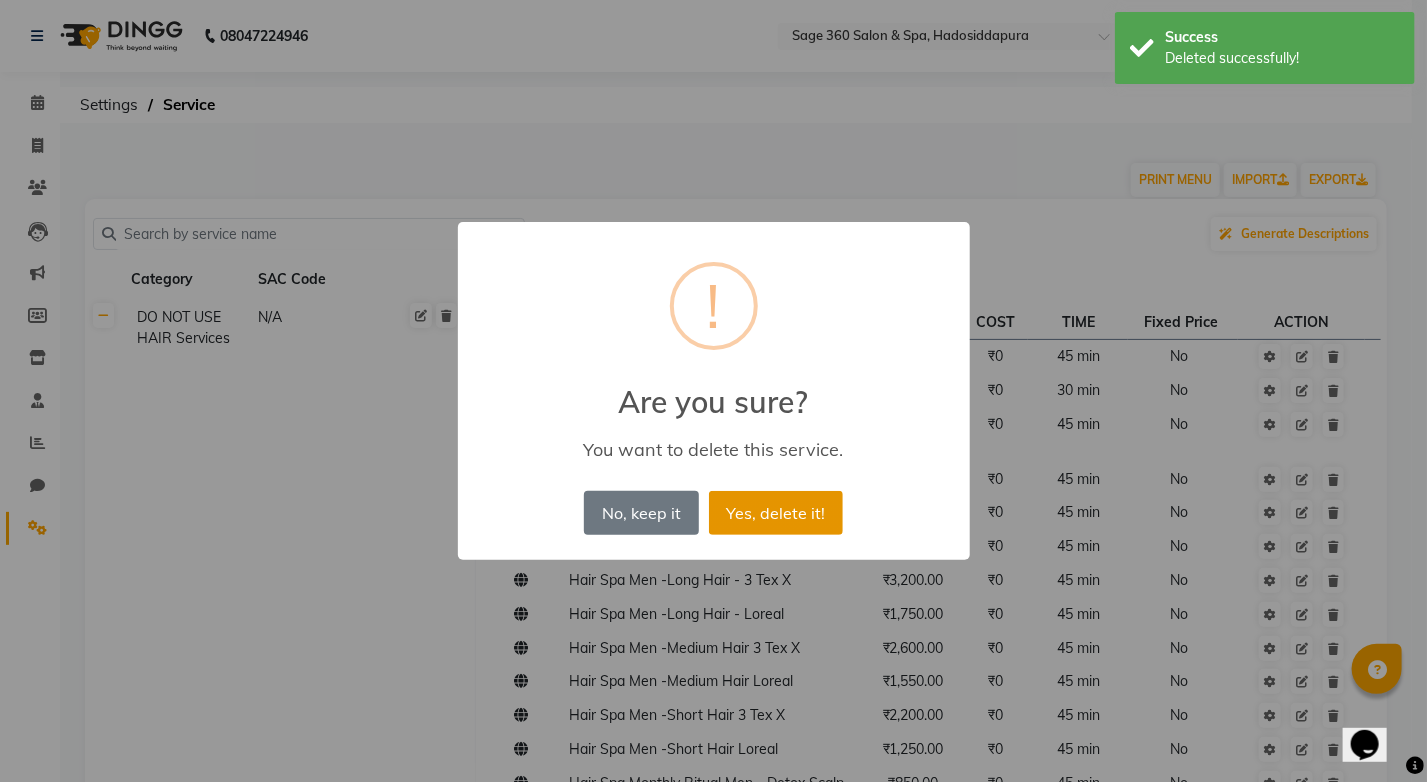 click on "Yes, delete it!" at bounding box center [776, 513] 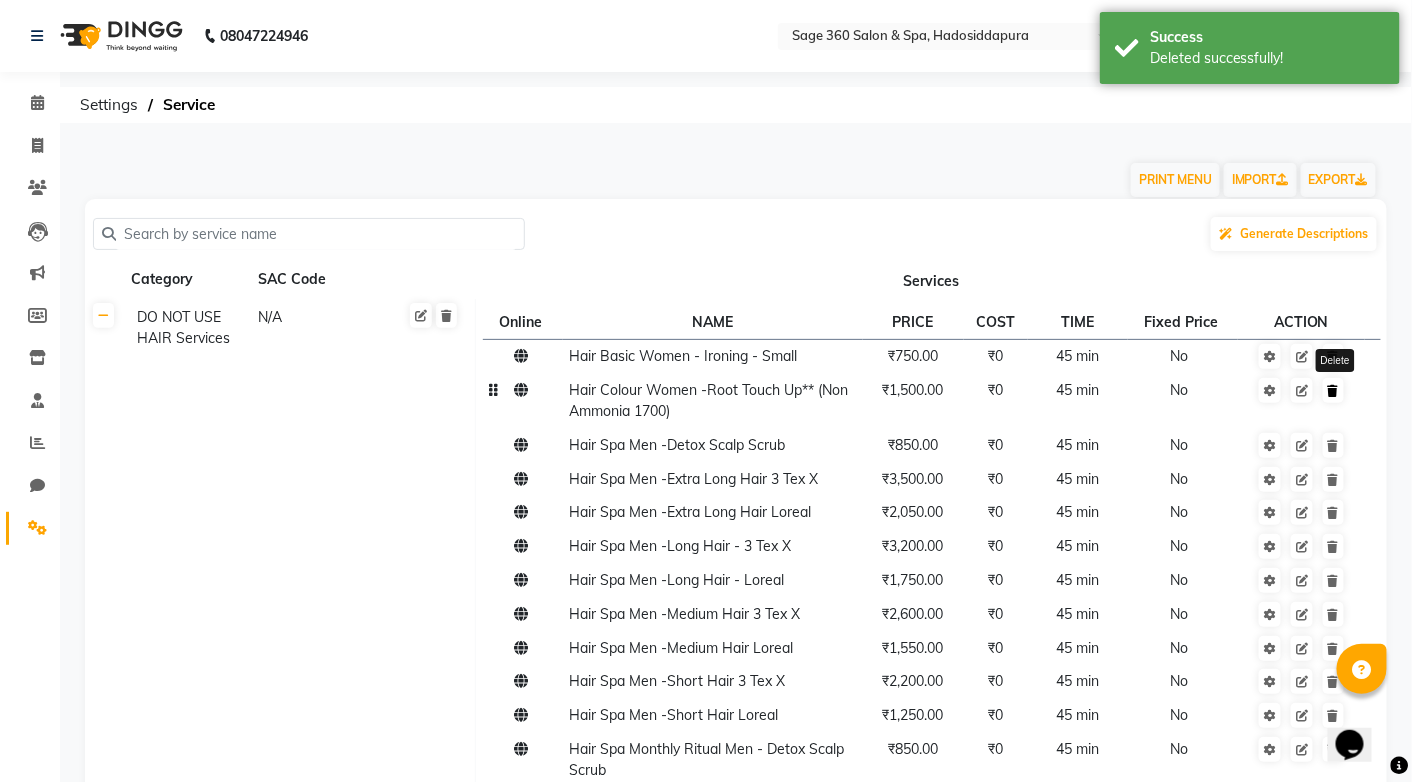 click 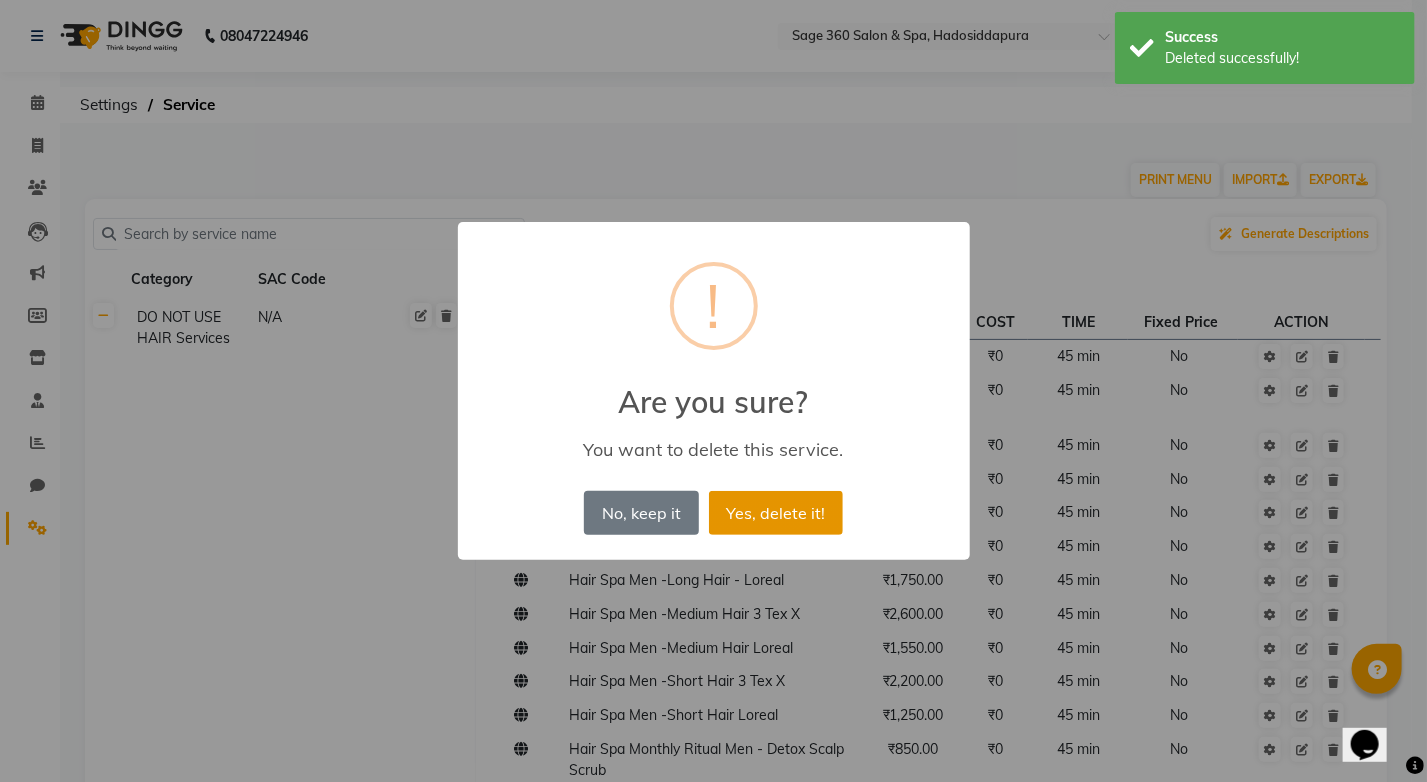 click on "Yes, delete it!" at bounding box center [776, 513] 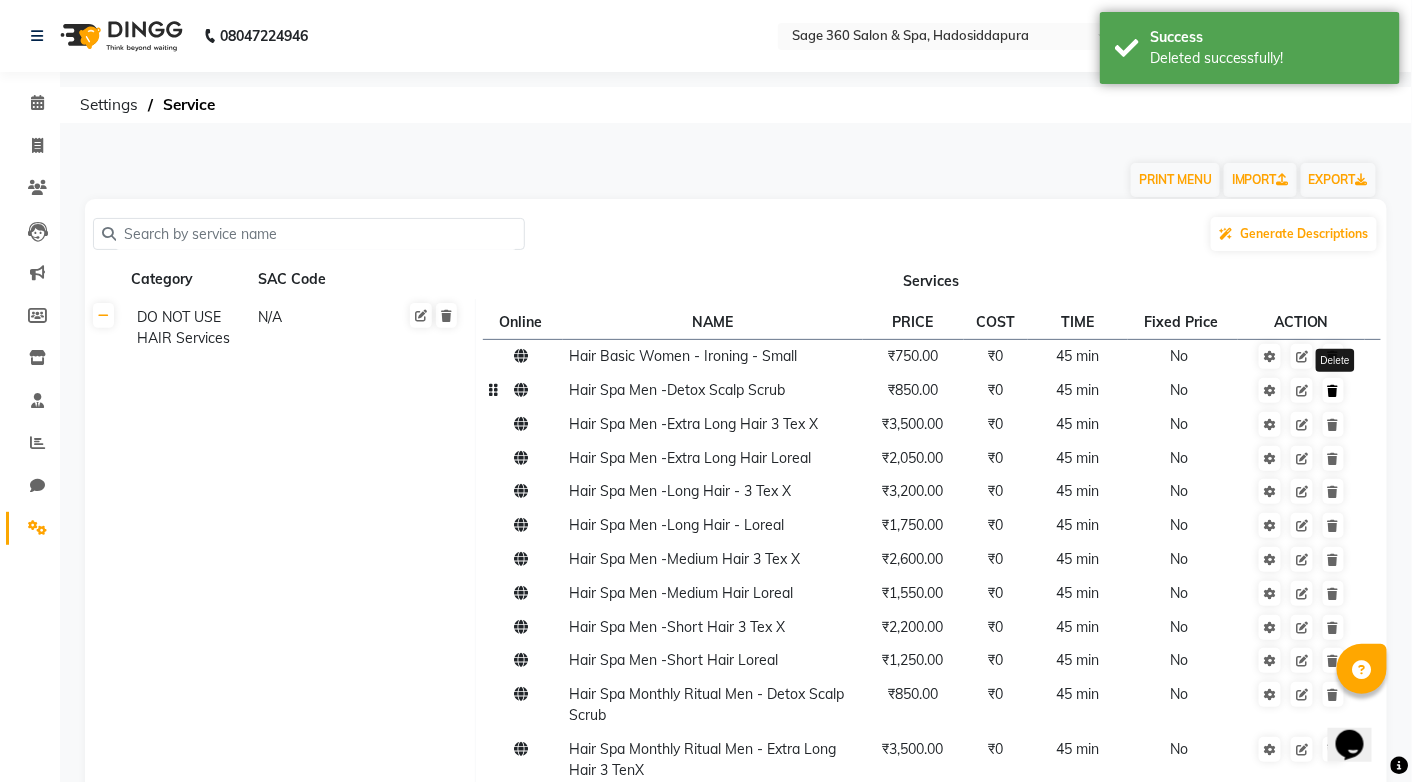 click 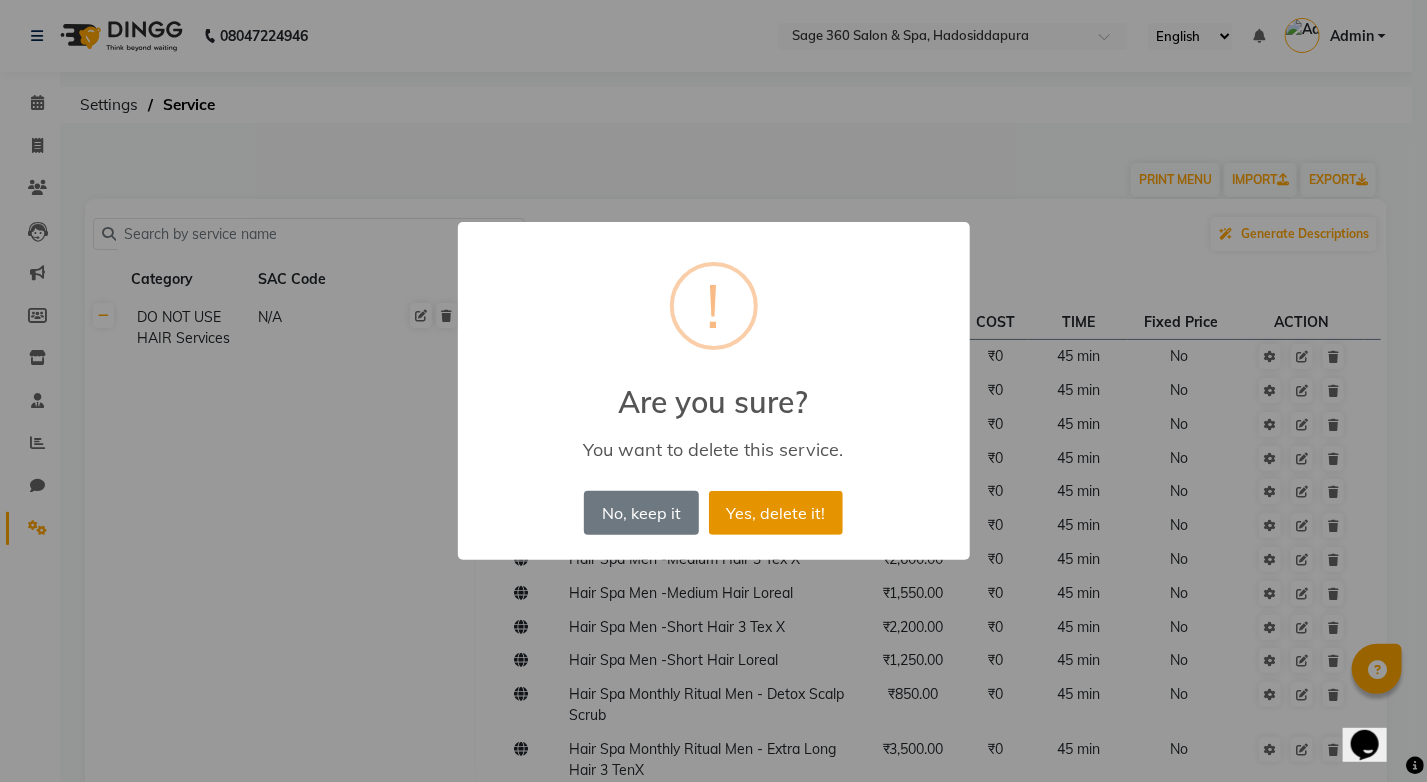 click on "Yes, delete it!" at bounding box center [776, 513] 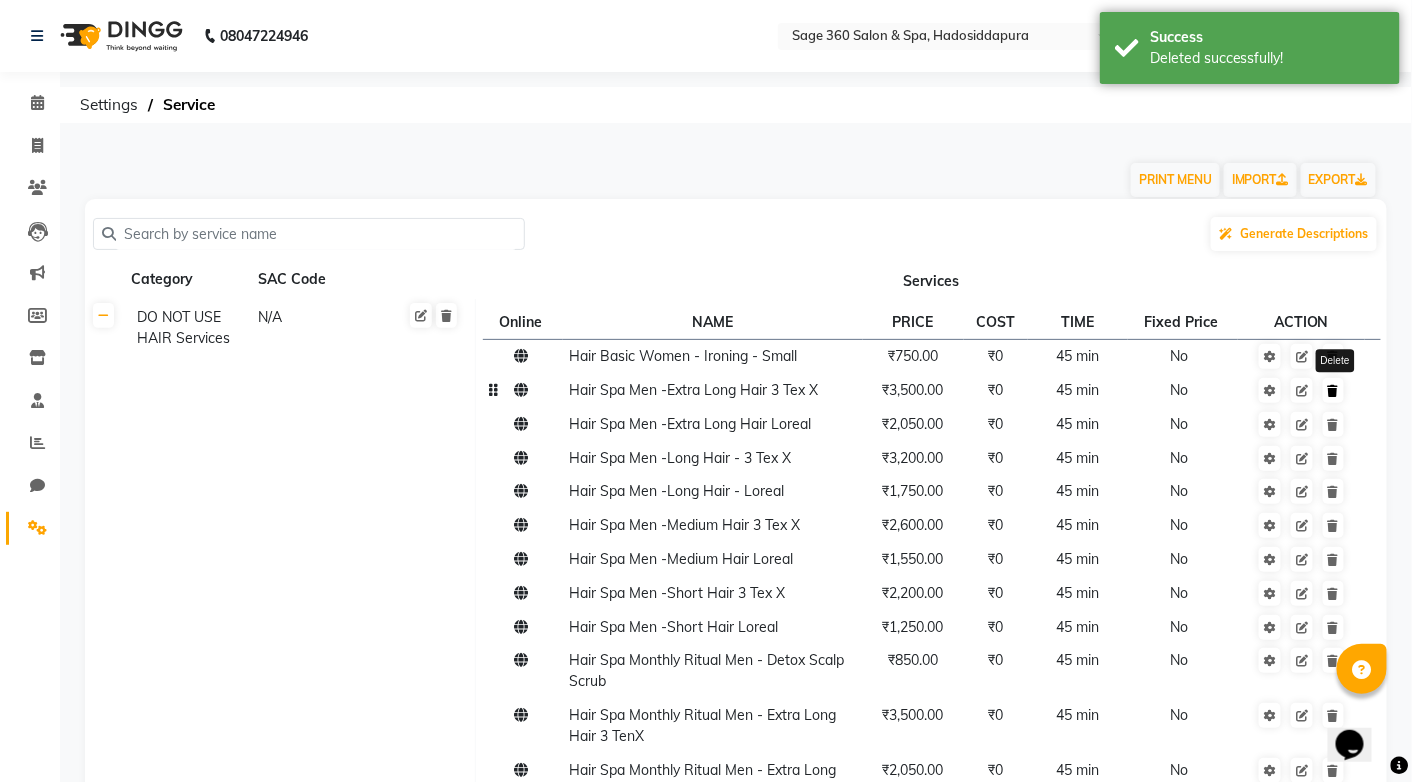click 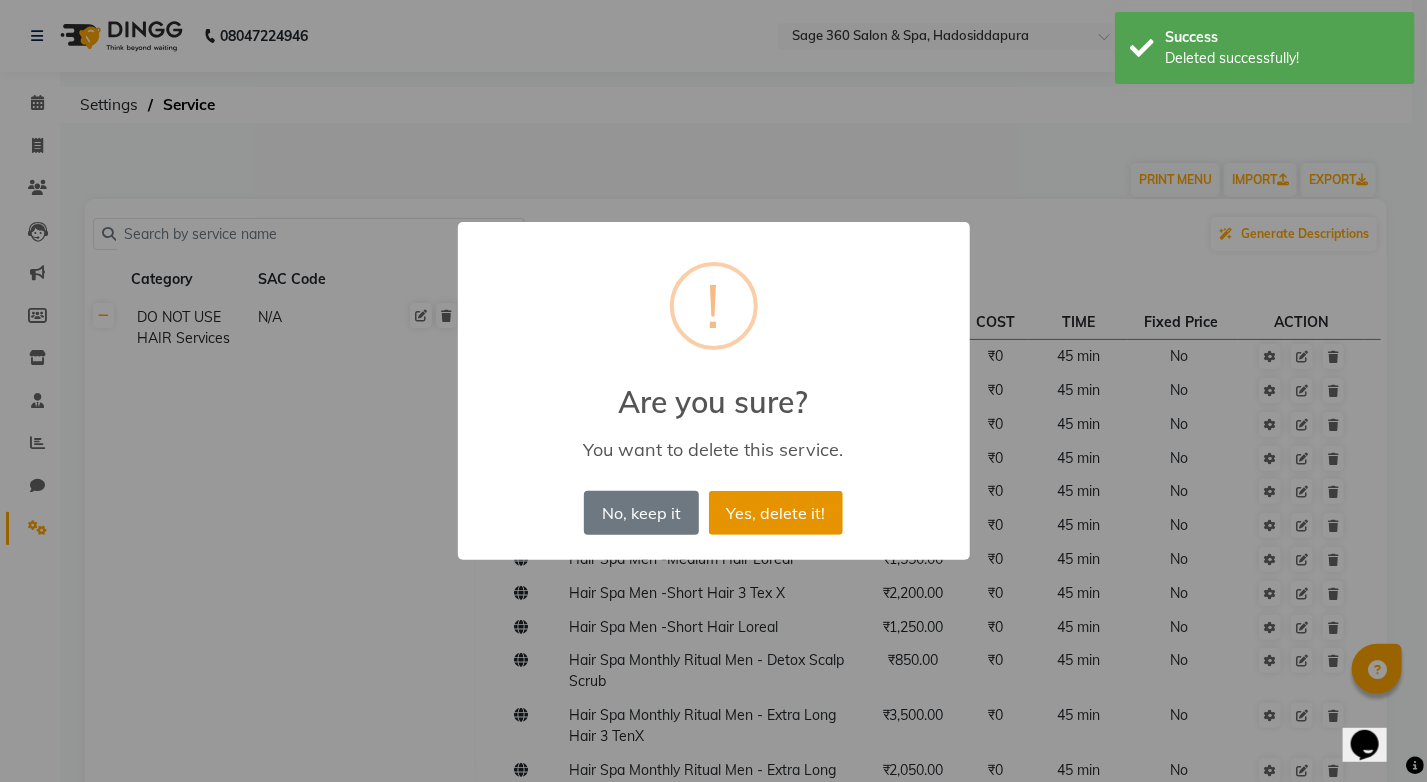 click on "Yes, delete it!" at bounding box center (776, 513) 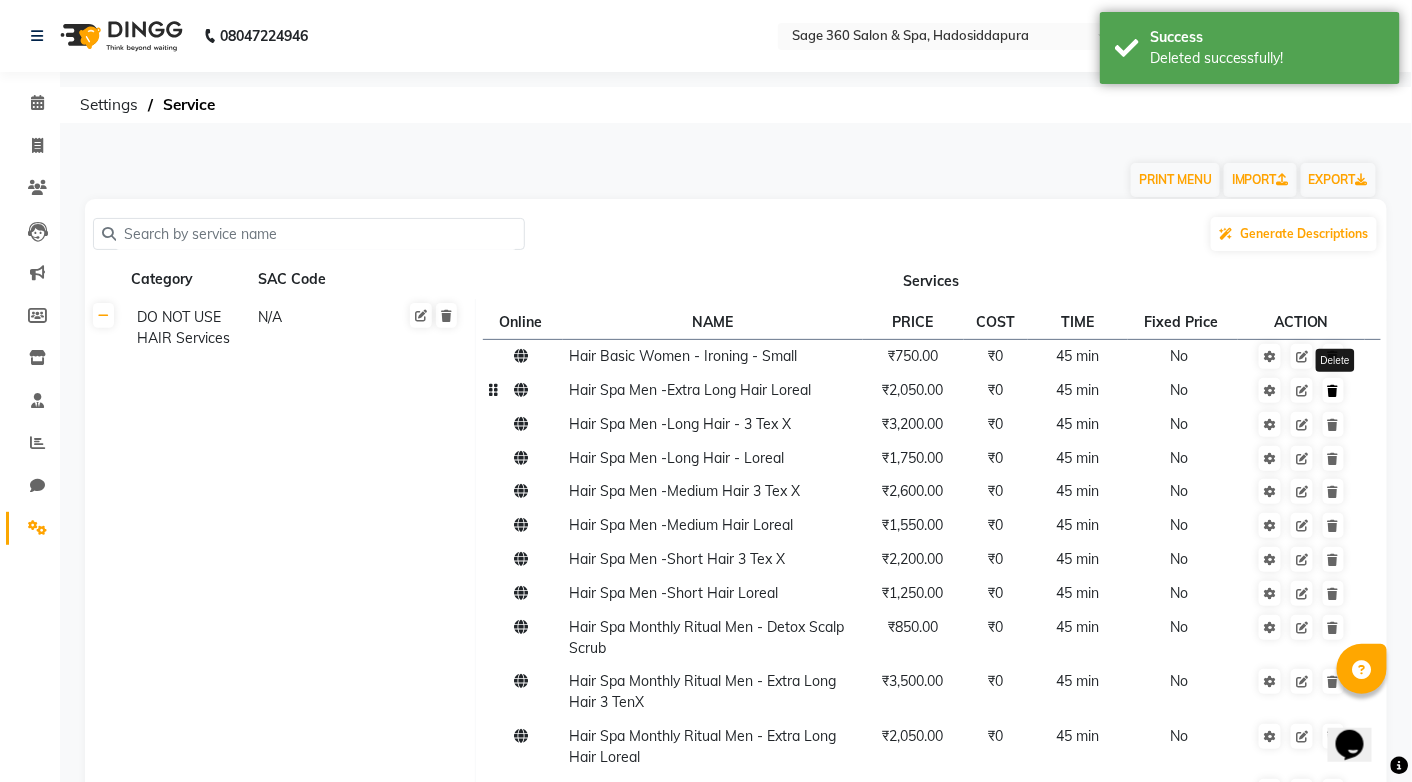 click 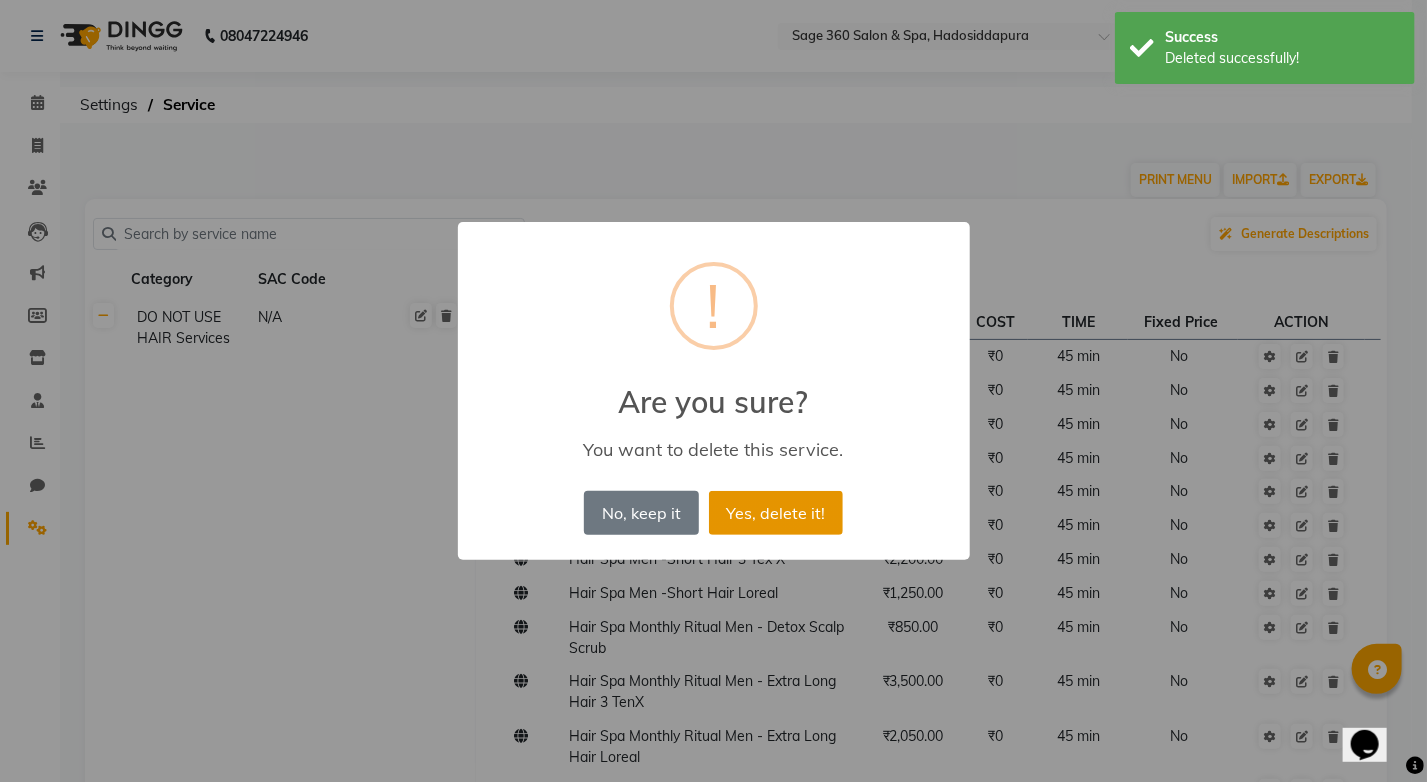 click on "Yes, delete it!" at bounding box center [776, 513] 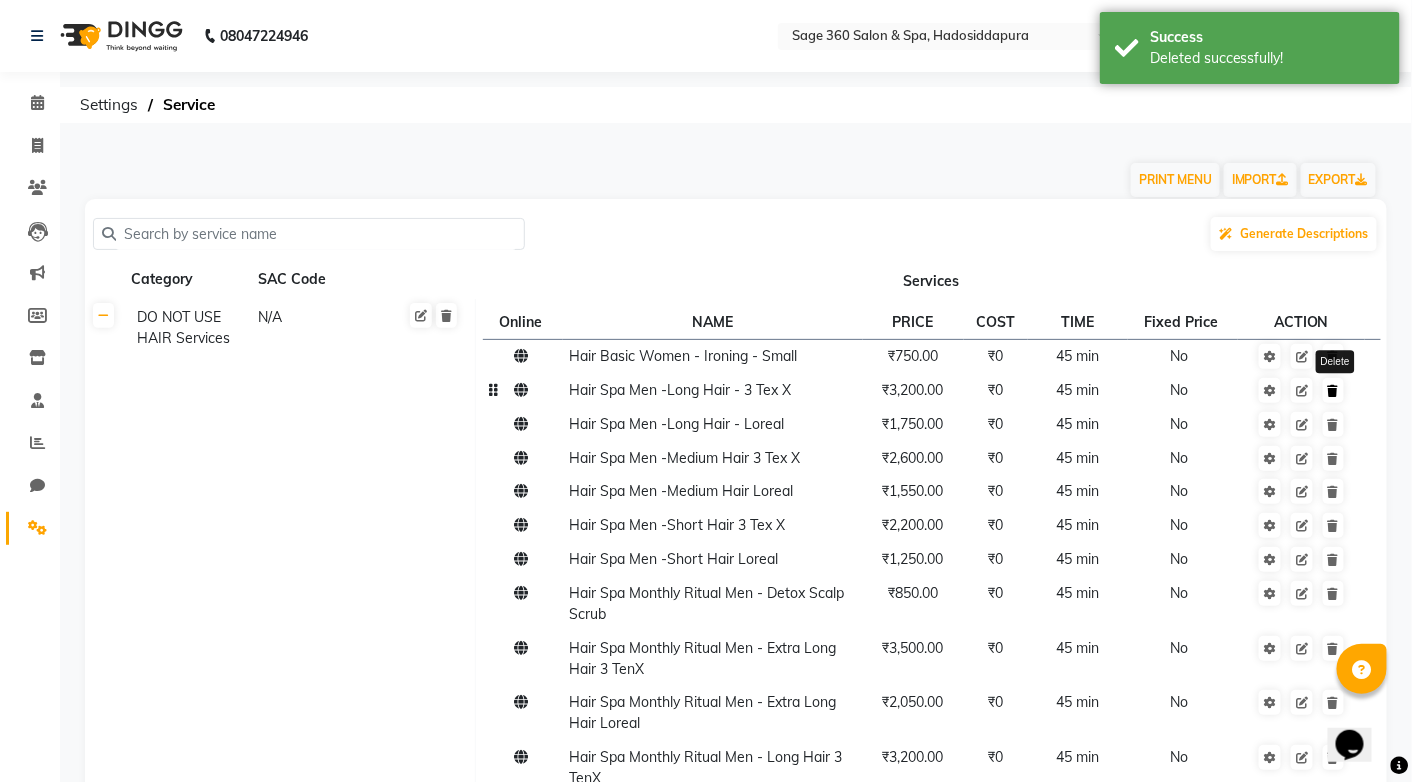 click 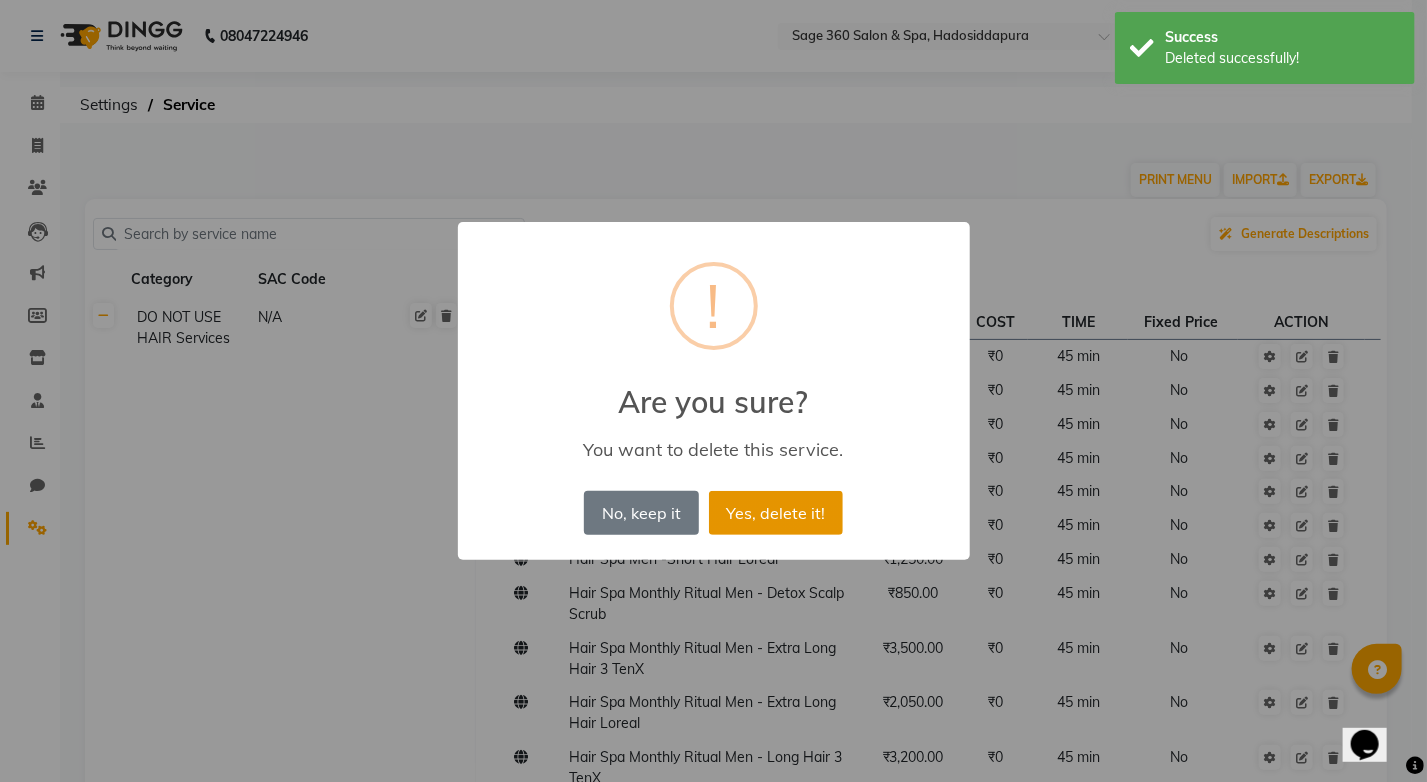 click on "Yes, delete it!" at bounding box center [776, 513] 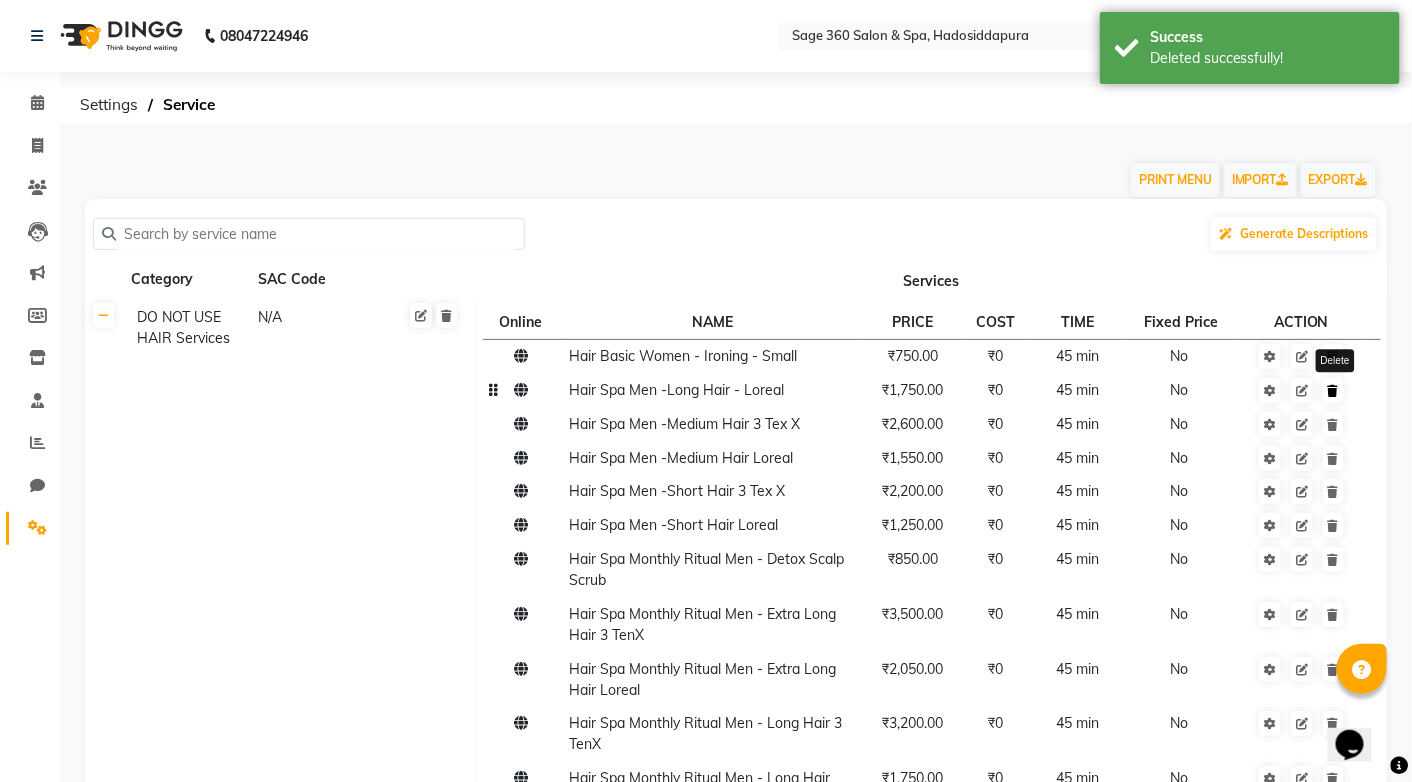 click 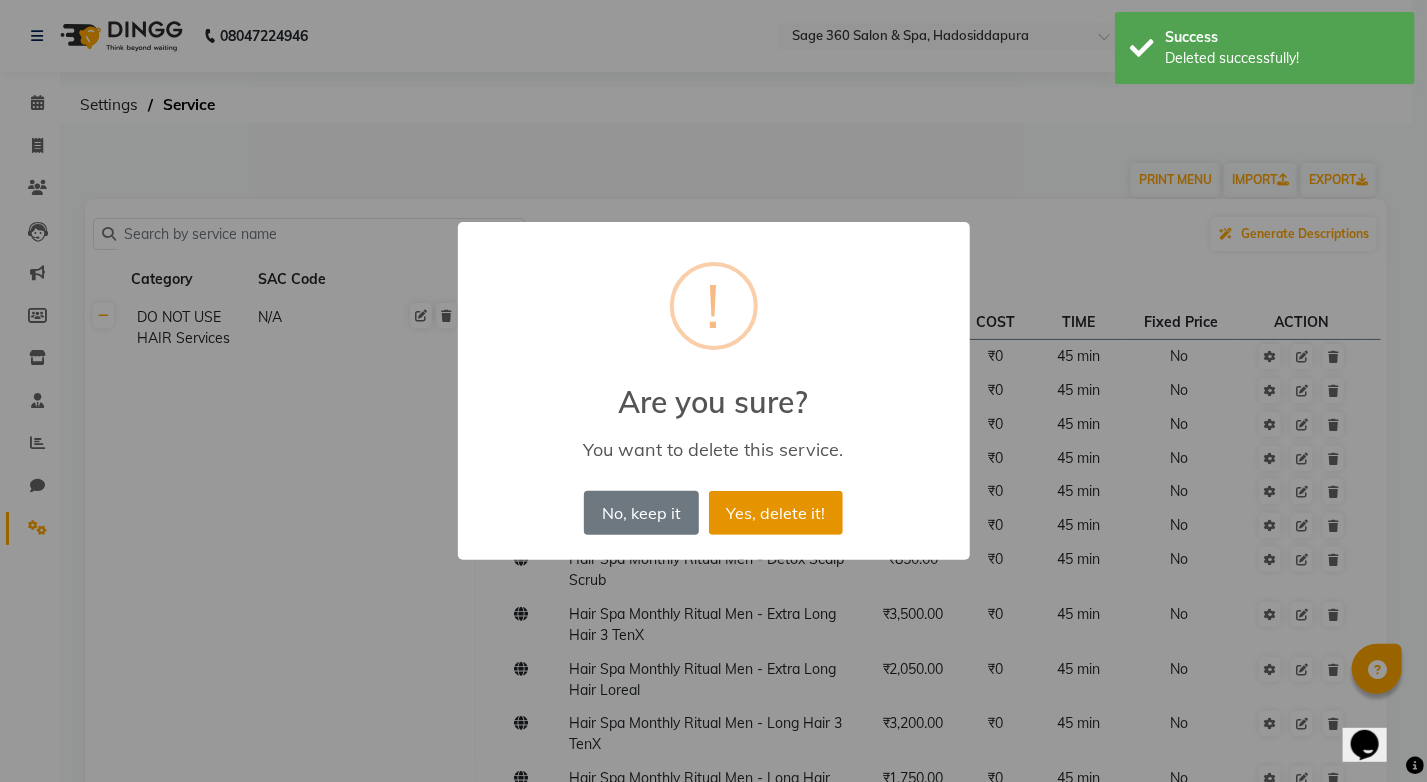 click on "Yes, delete it!" at bounding box center [776, 513] 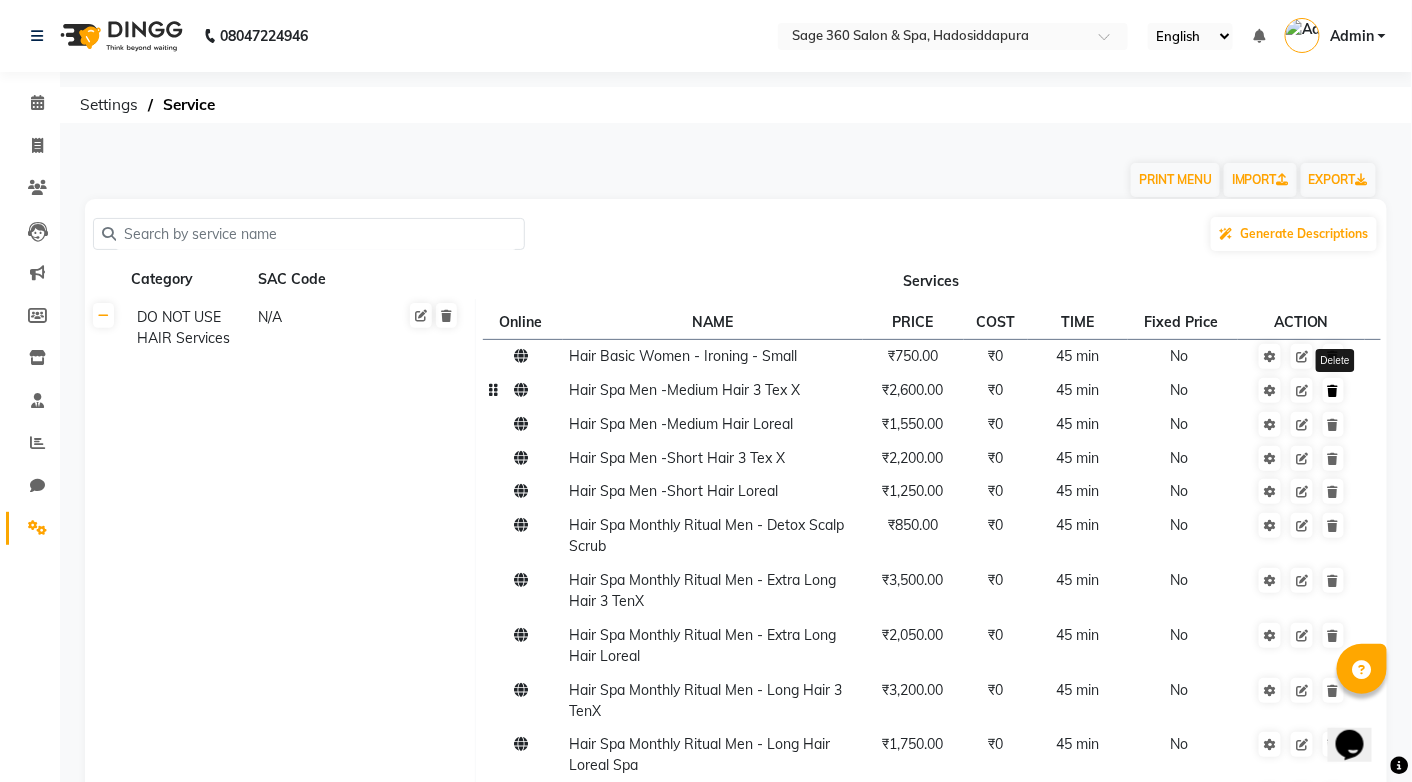 click 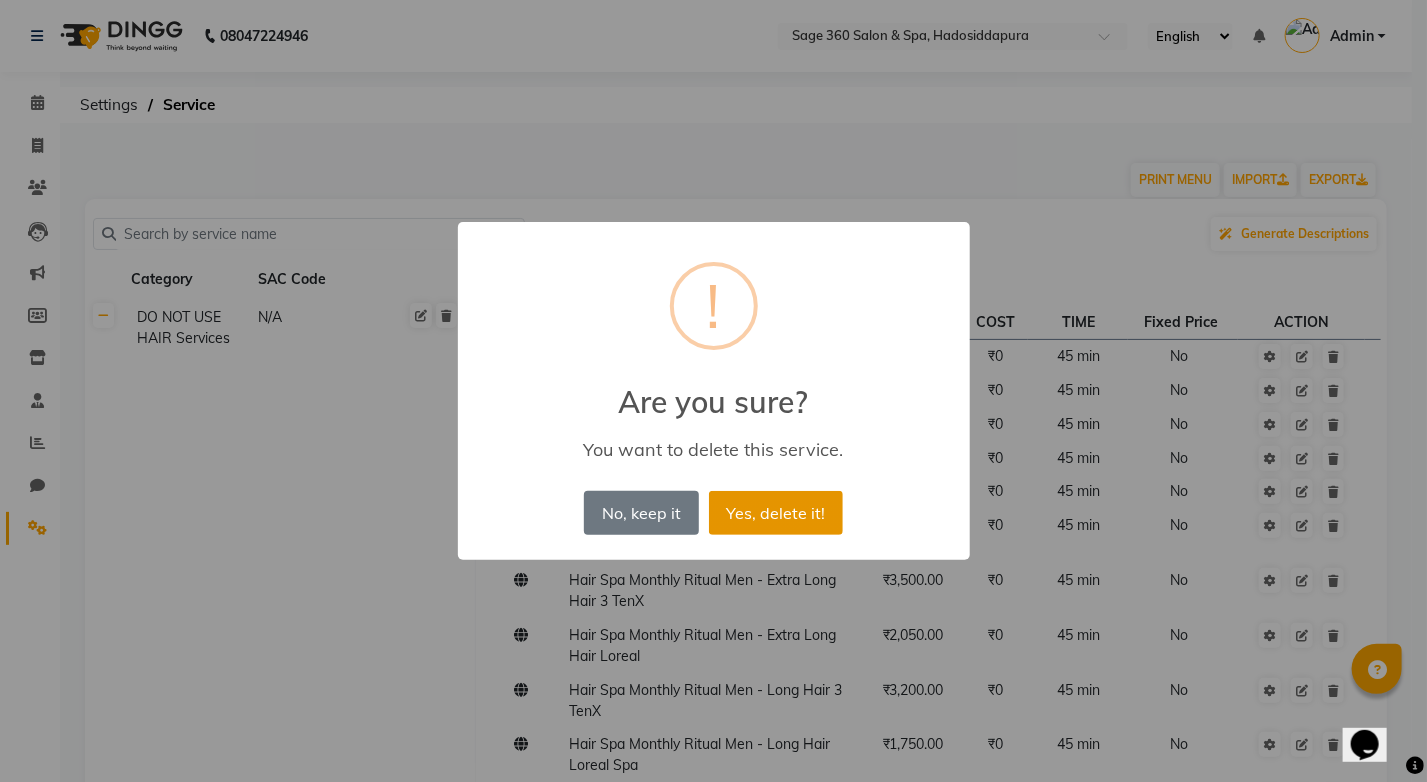 click on "Yes, delete it!" at bounding box center (776, 513) 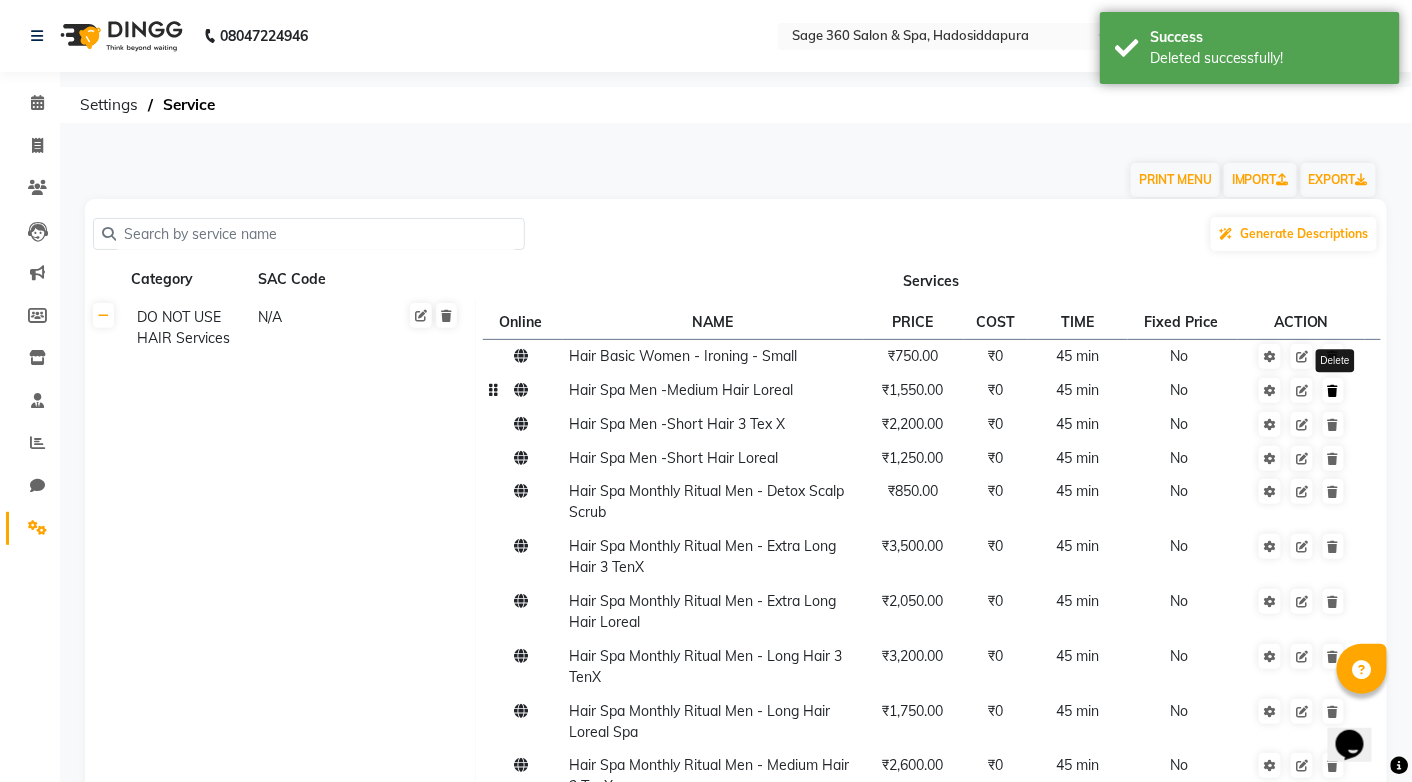 click 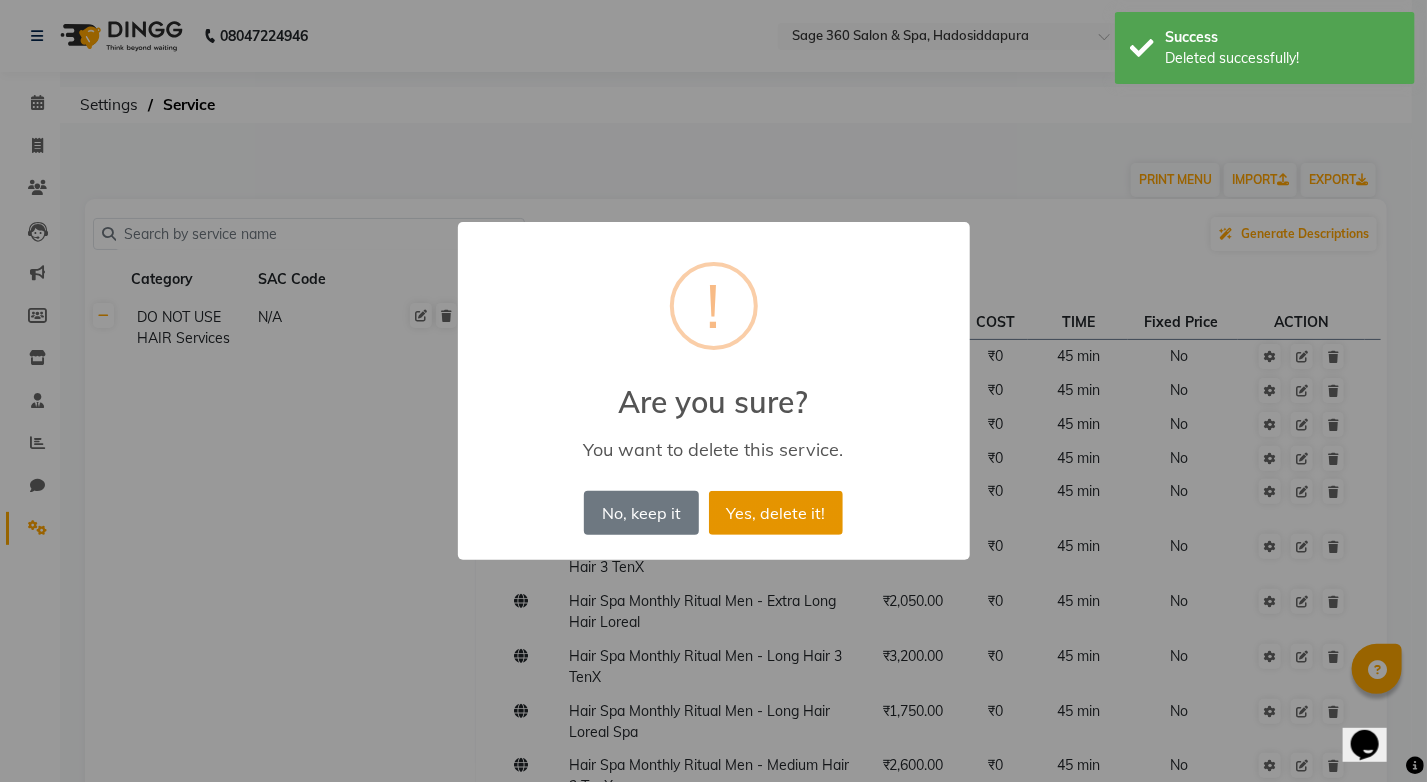 click on "Yes, delete it!" at bounding box center (776, 513) 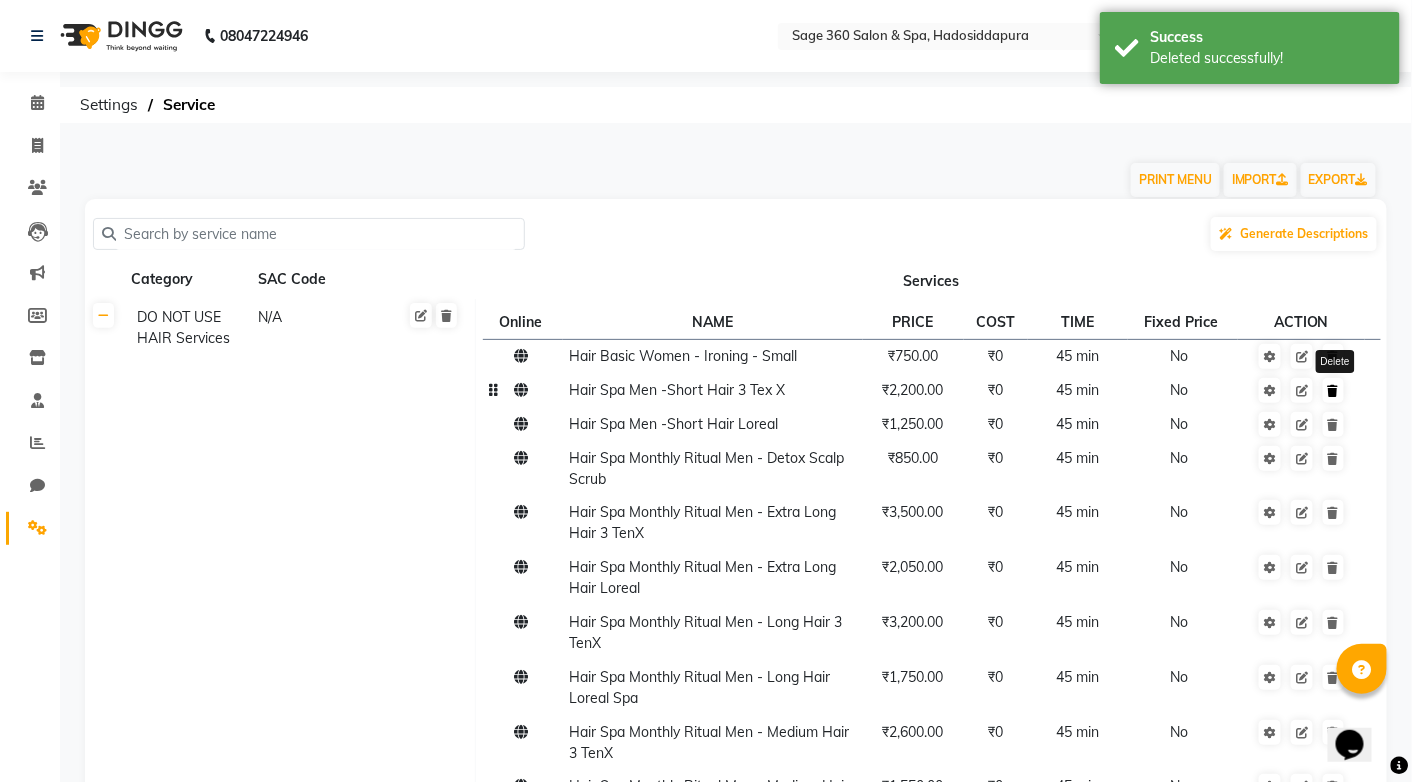 click 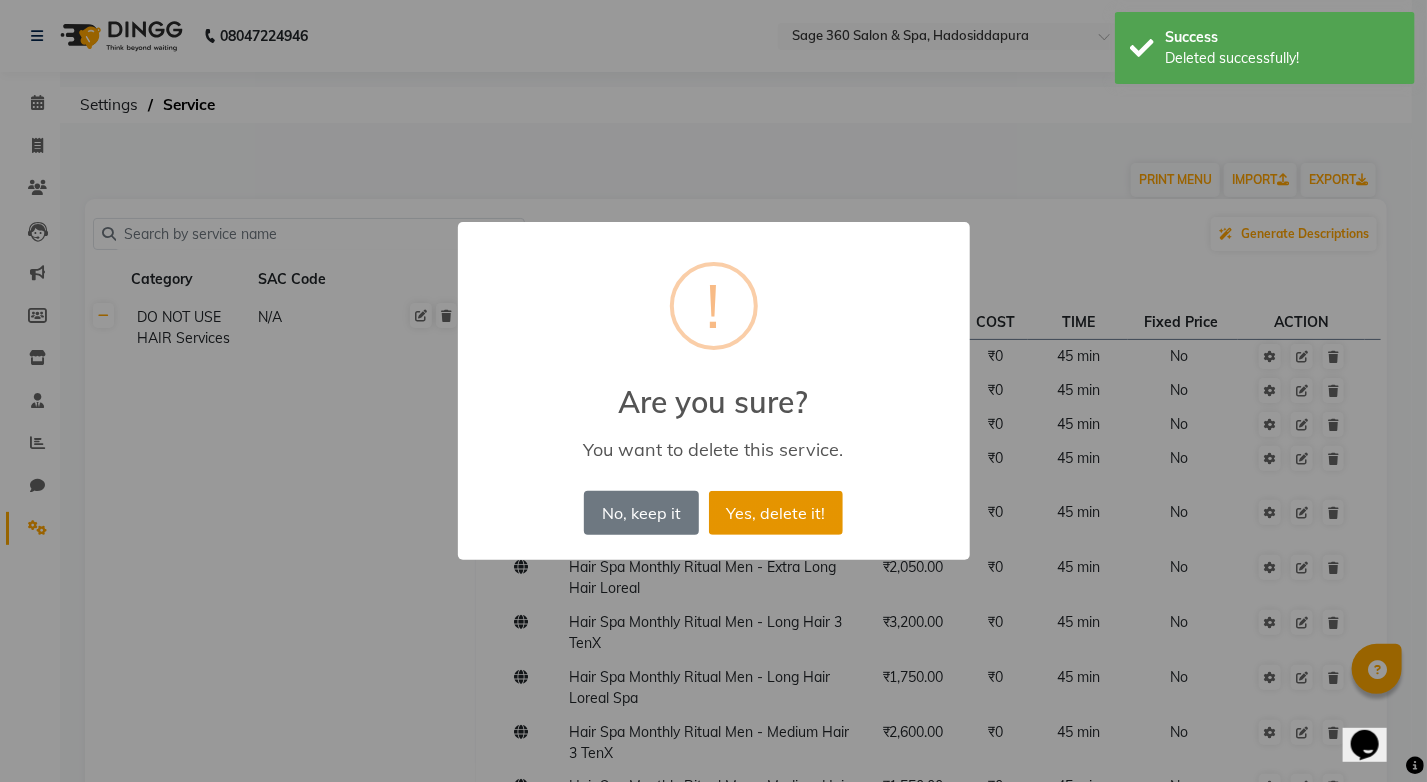 click on "Yes, delete it!" at bounding box center (776, 513) 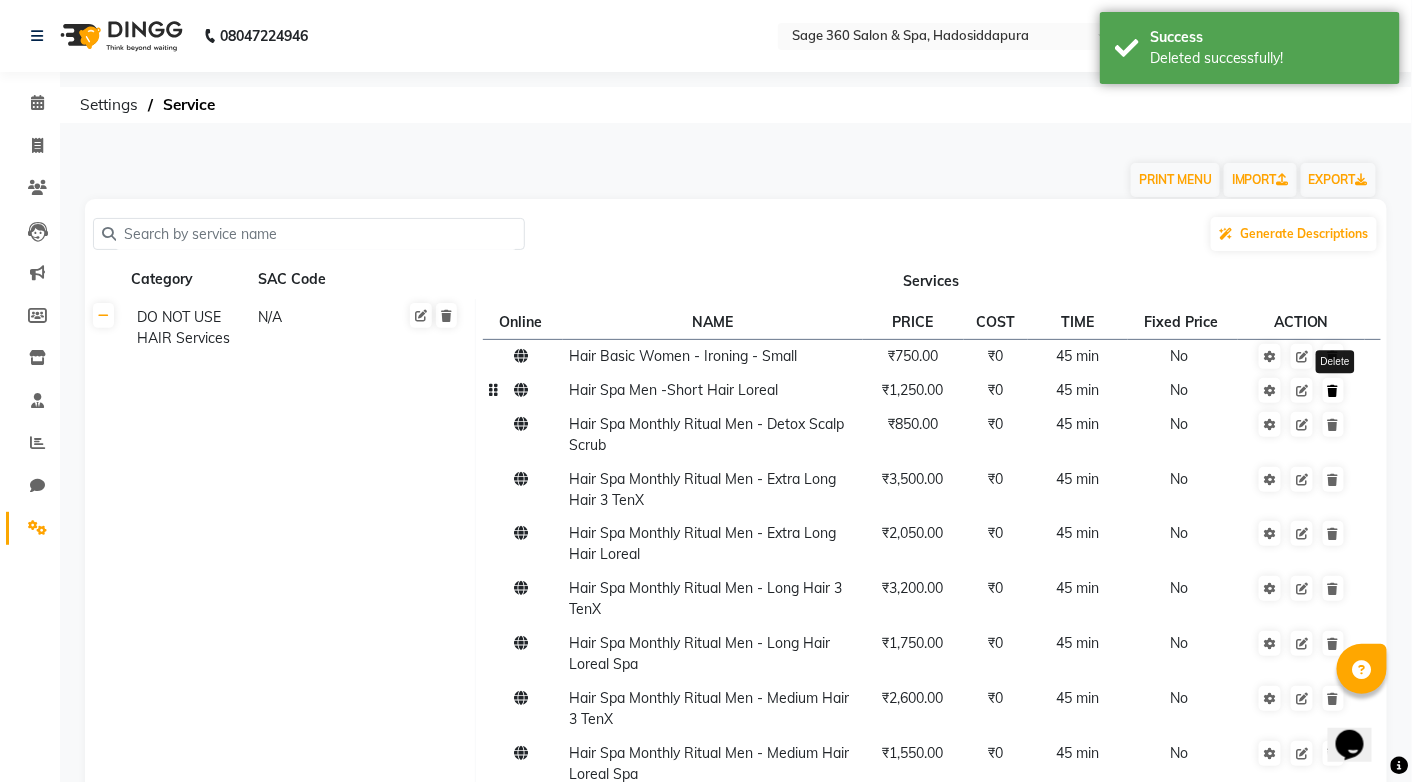 click 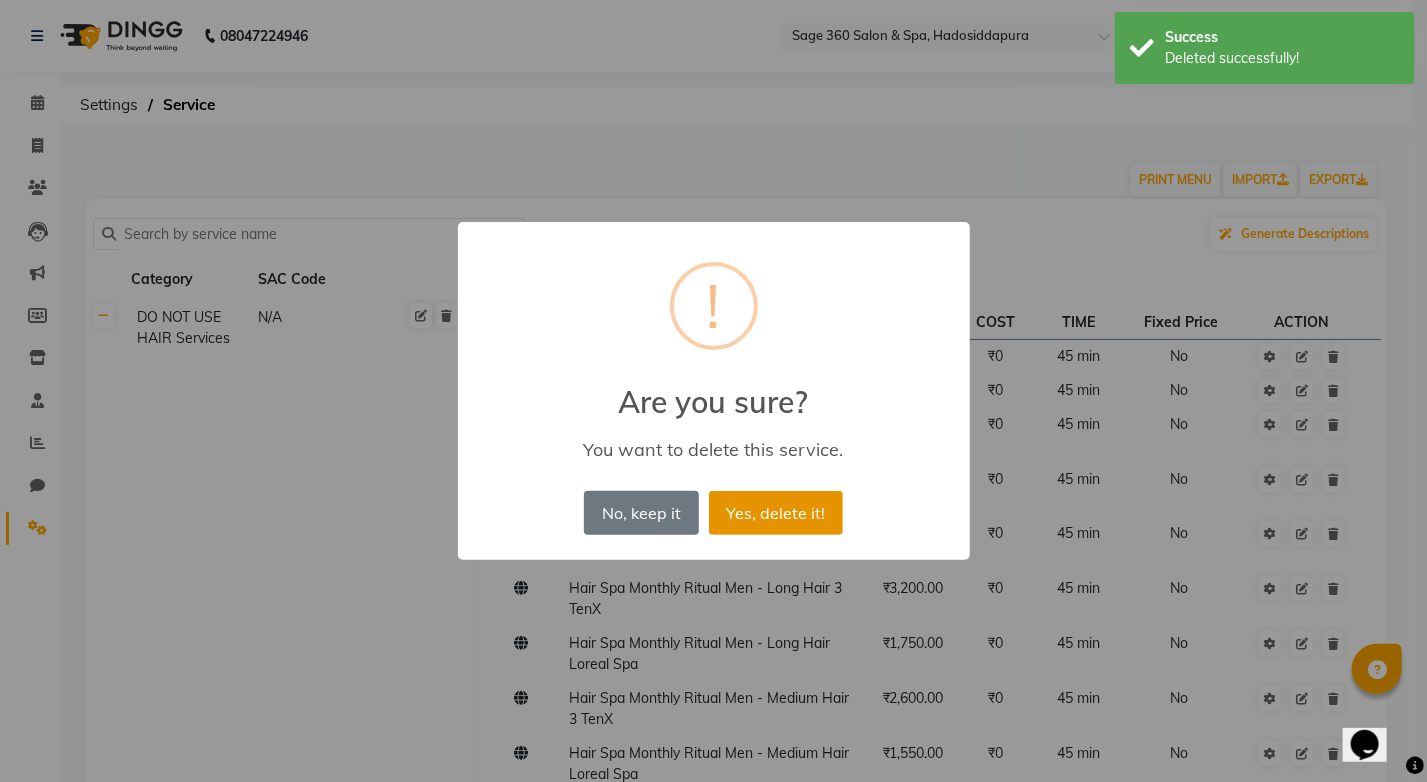 click on "Yes, delete it!" at bounding box center (776, 513) 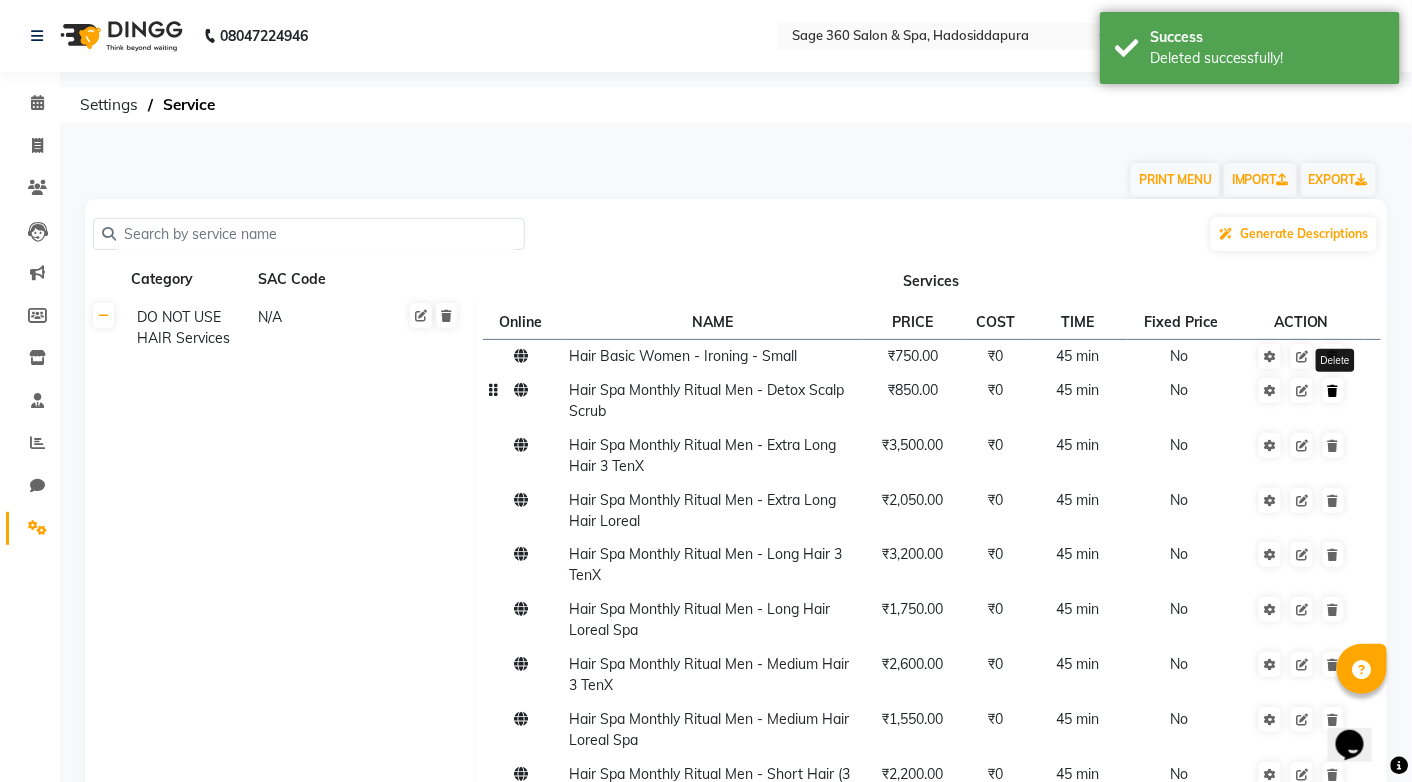 click 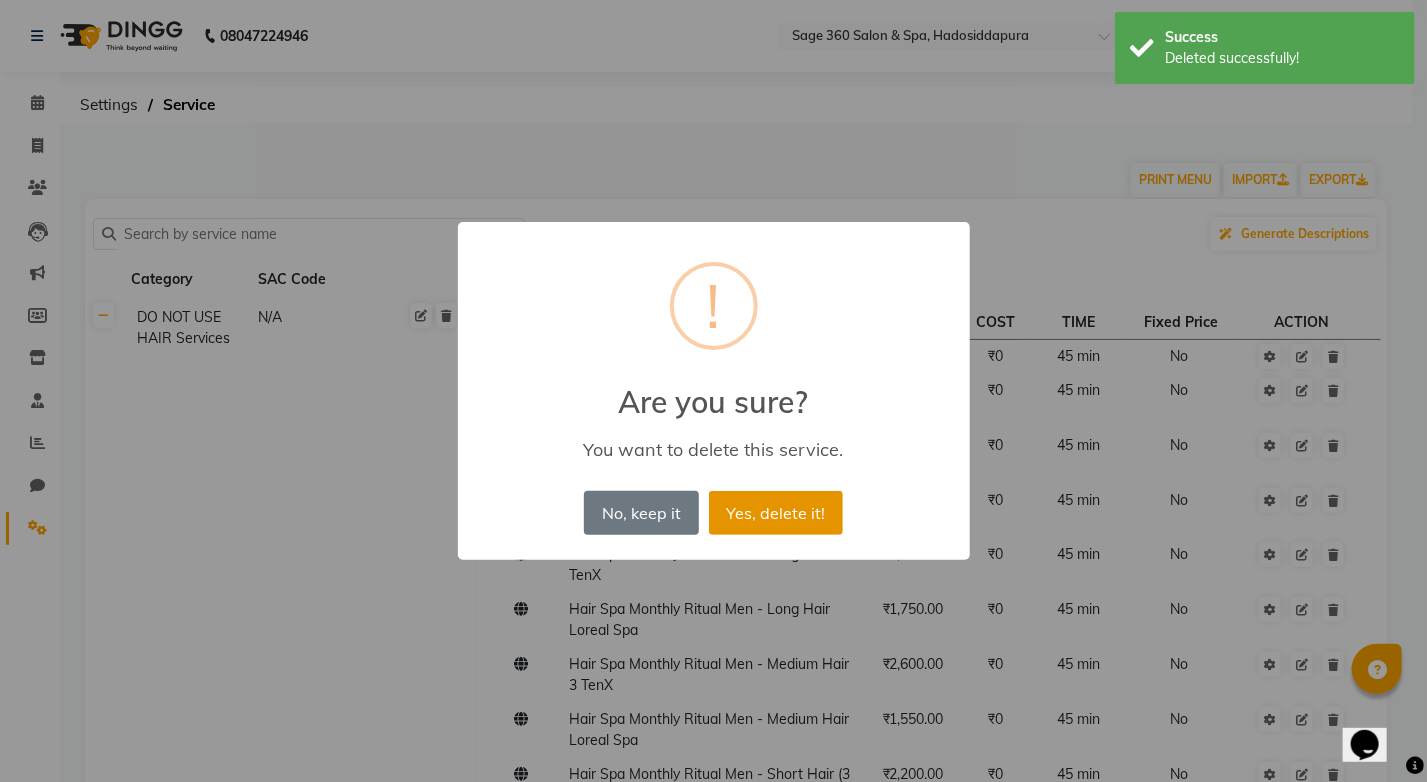 click on "Yes, delete it!" at bounding box center [776, 513] 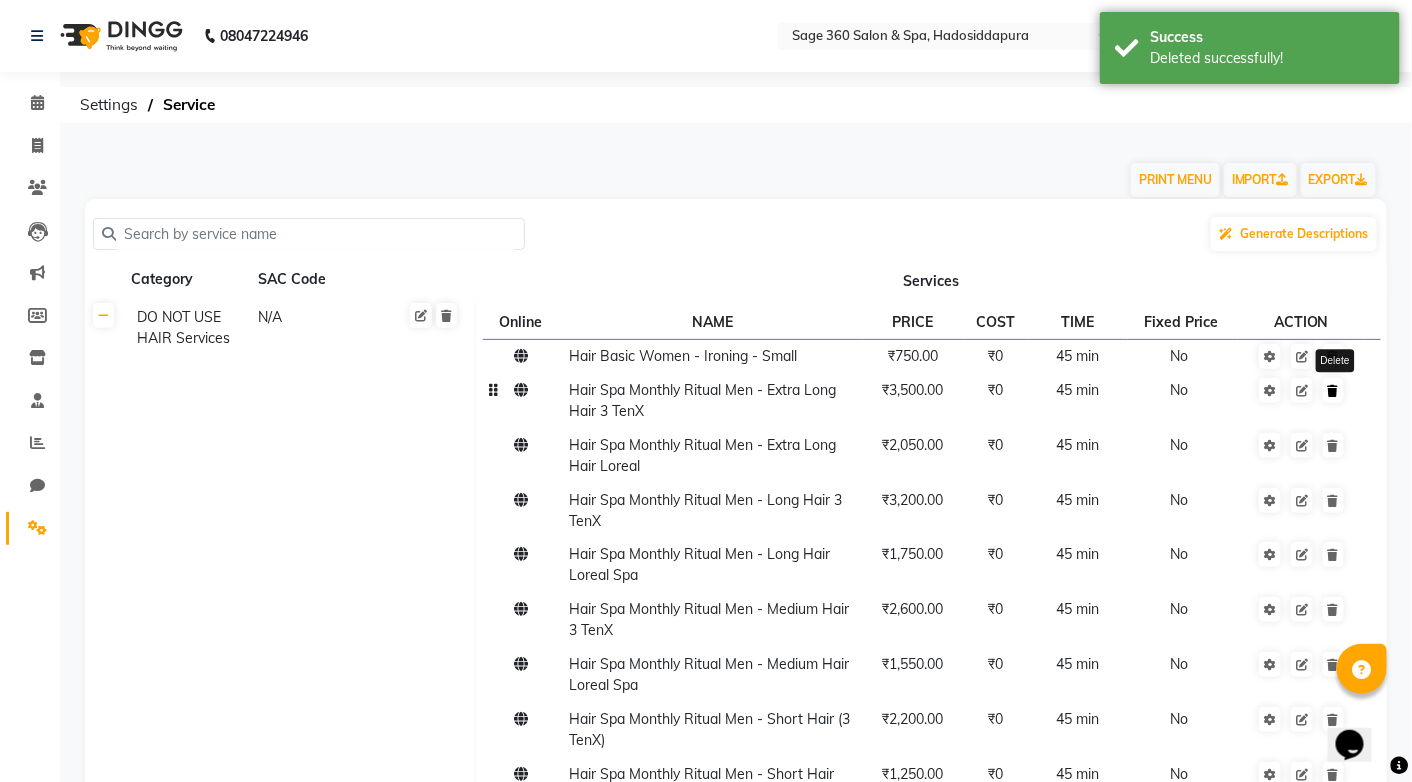 click 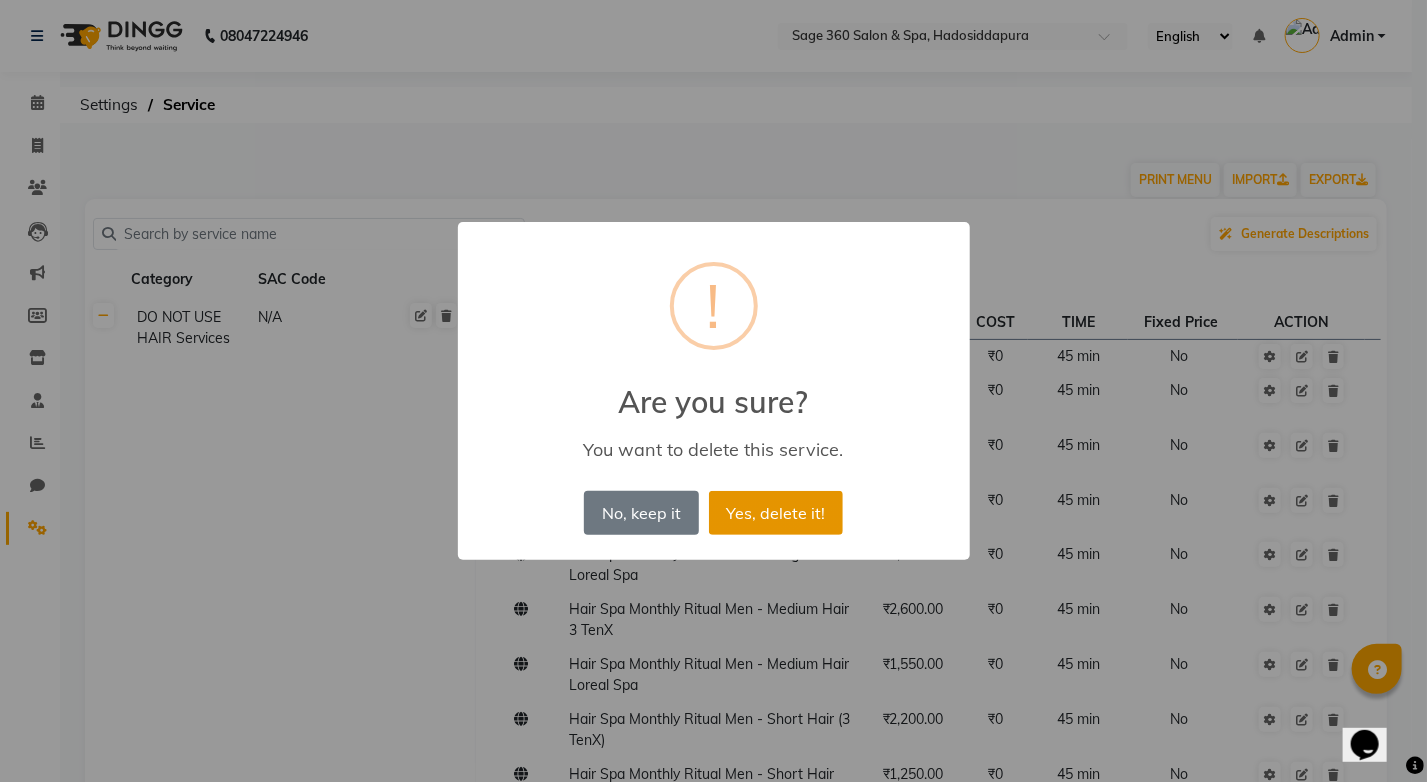 click on "Yes, delete it!" at bounding box center (776, 513) 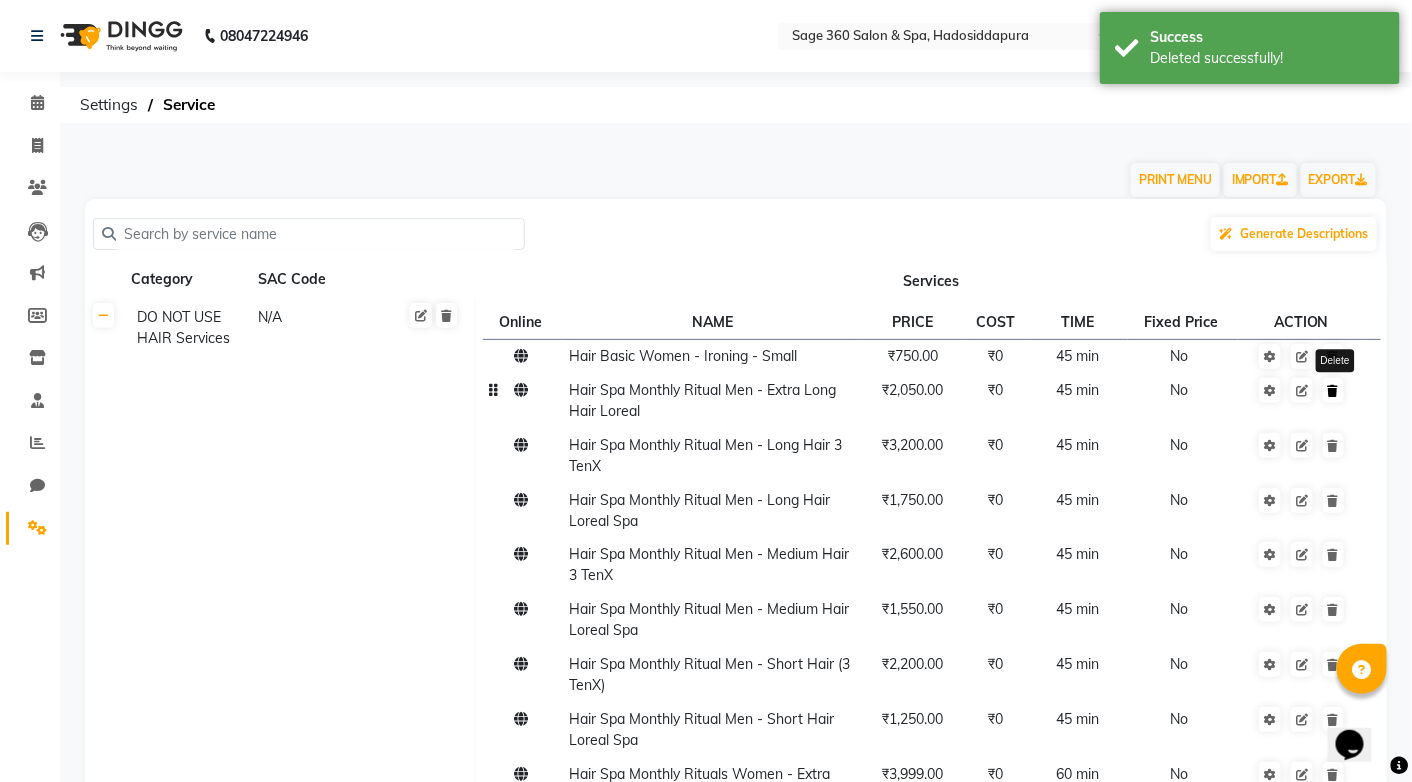 click 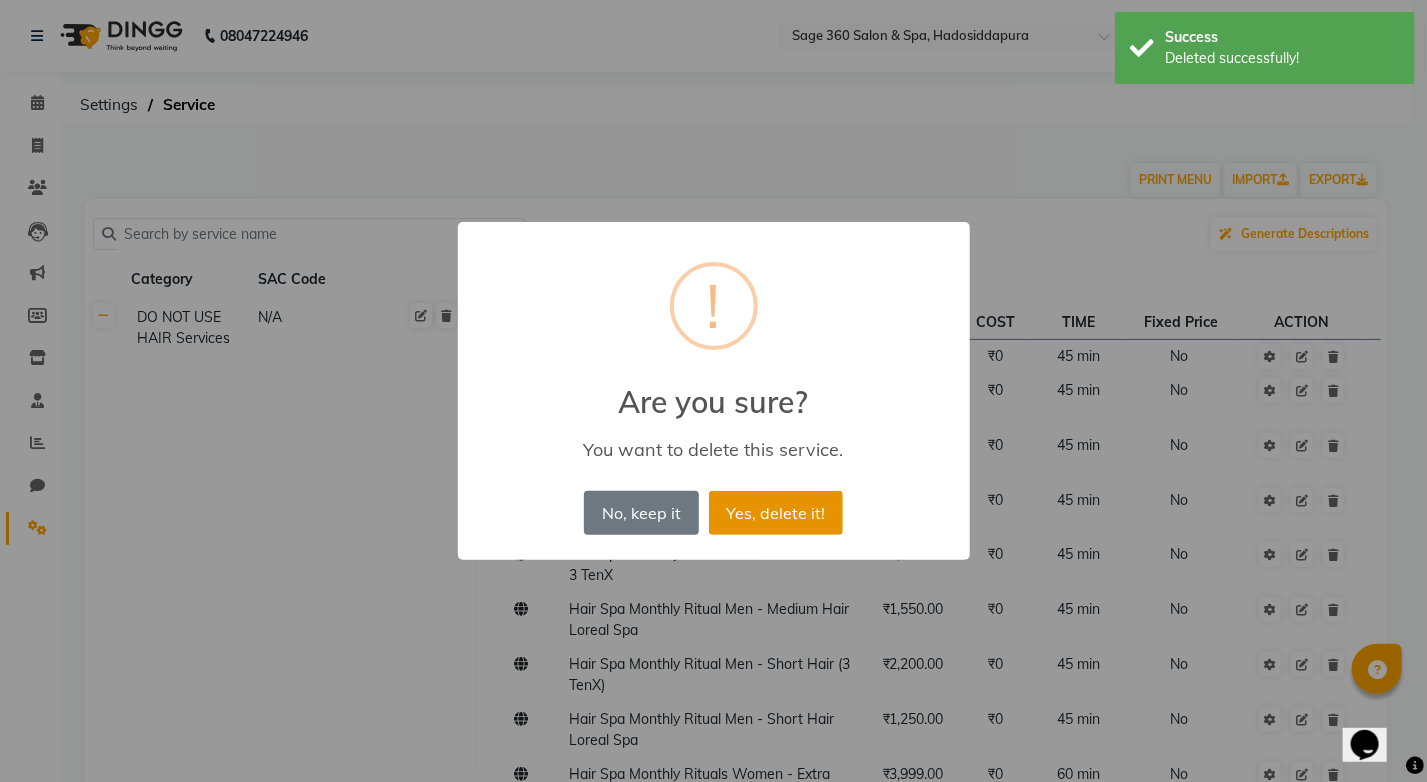 click on "Yes, delete it!" at bounding box center (776, 513) 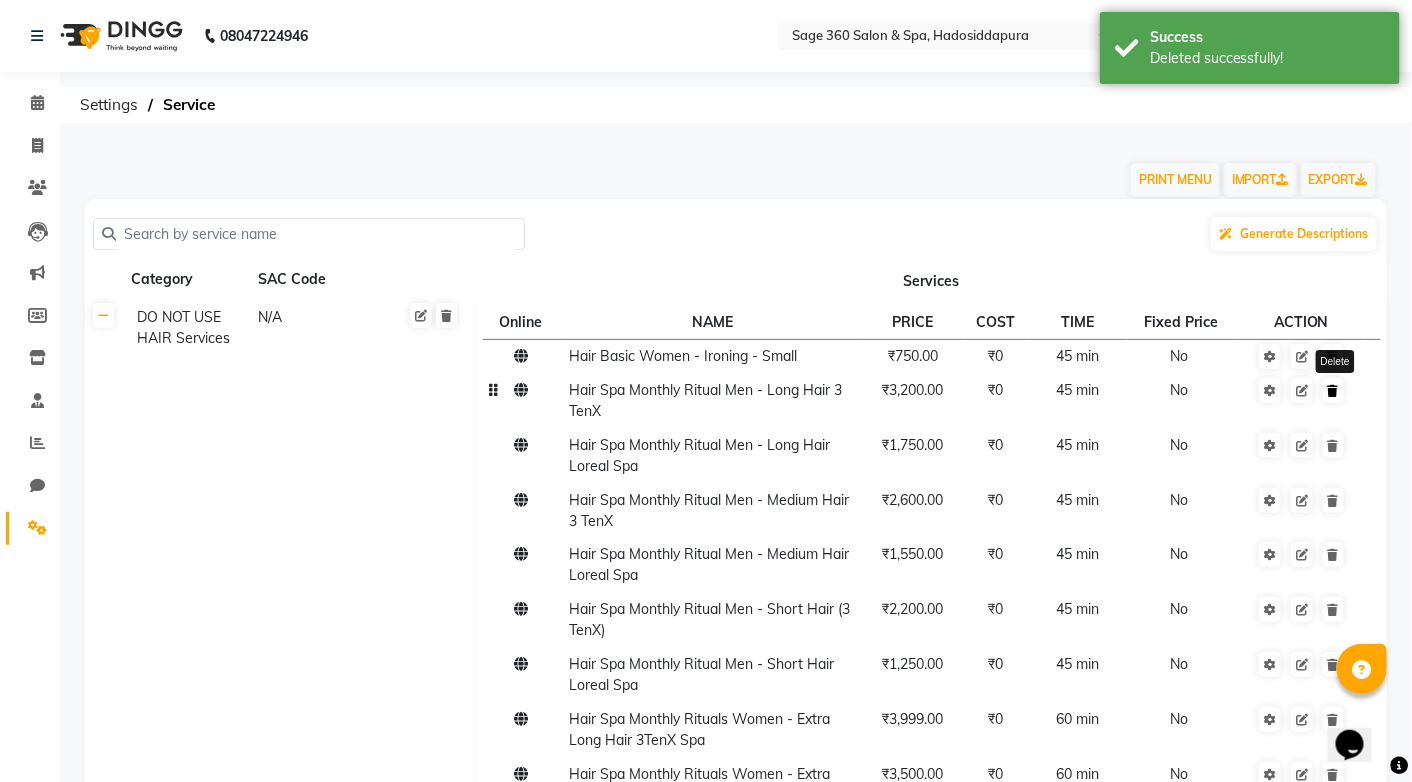 click 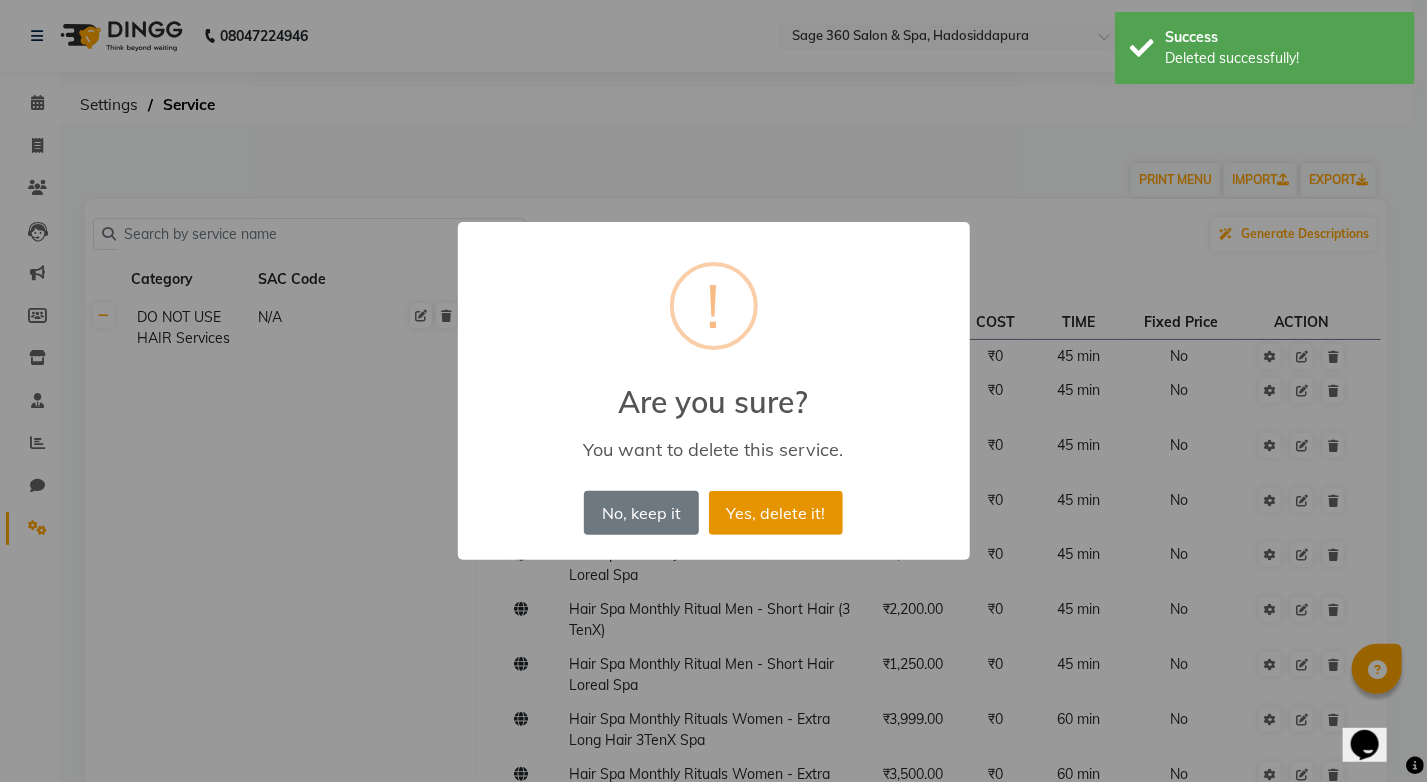 click on "Yes, delete it!" at bounding box center [776, 513] 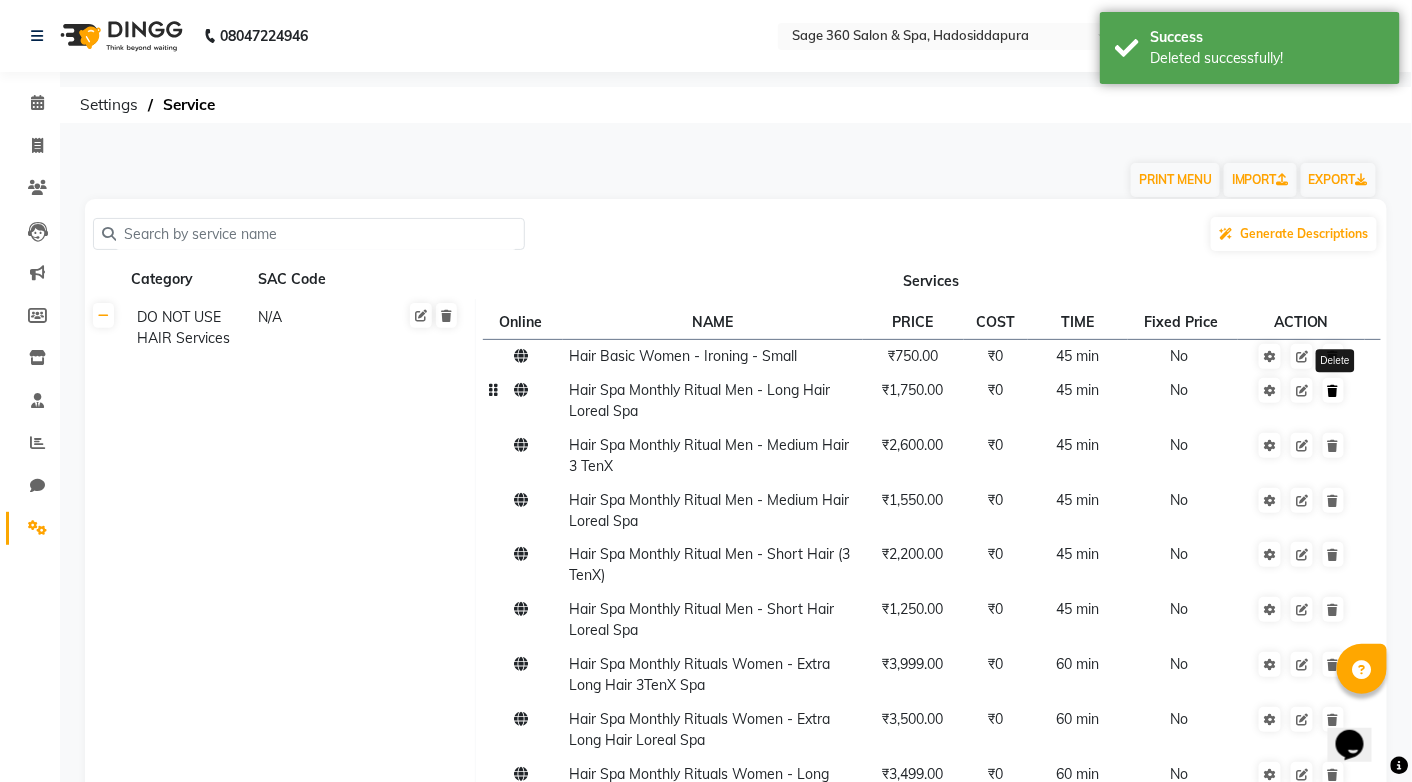 click 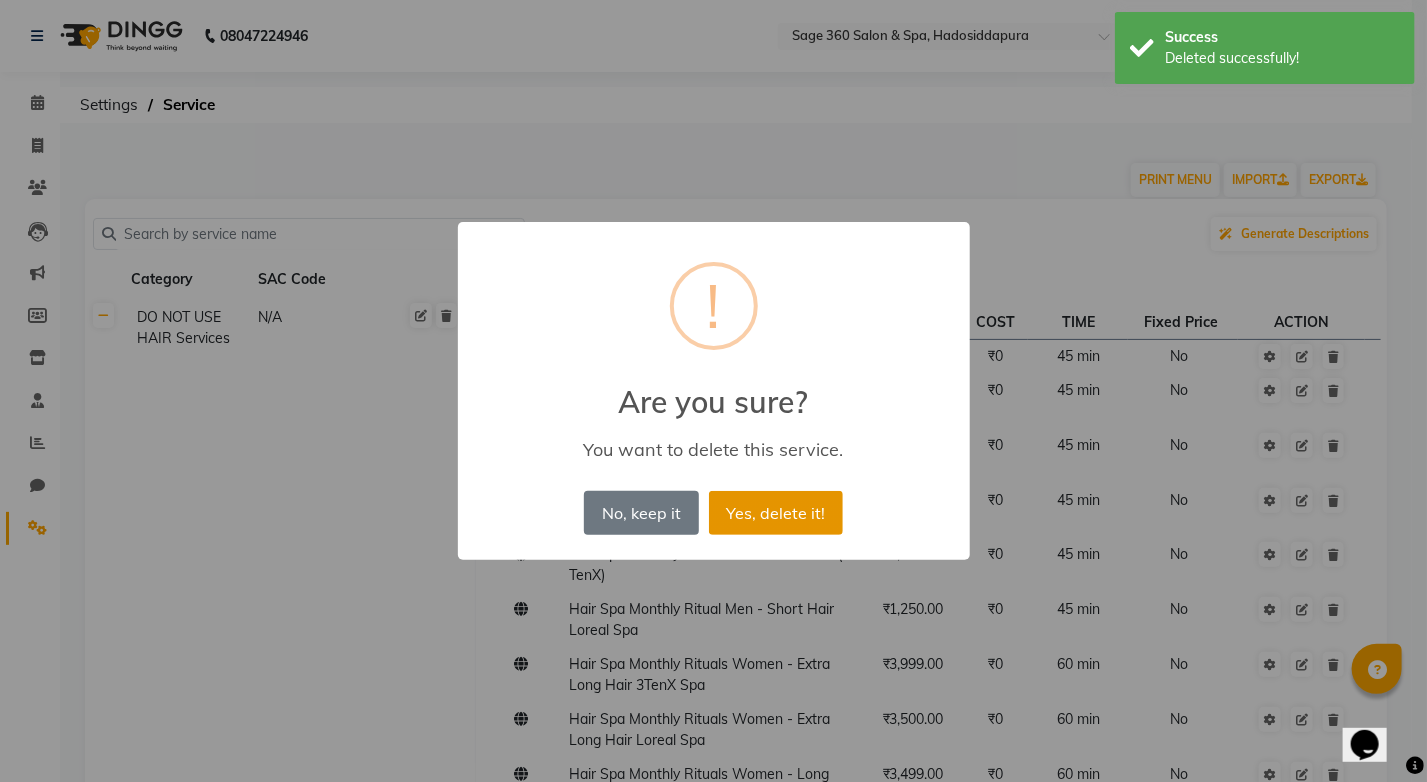 click on "Yes, delete it!" at bounding box center [776, 513] 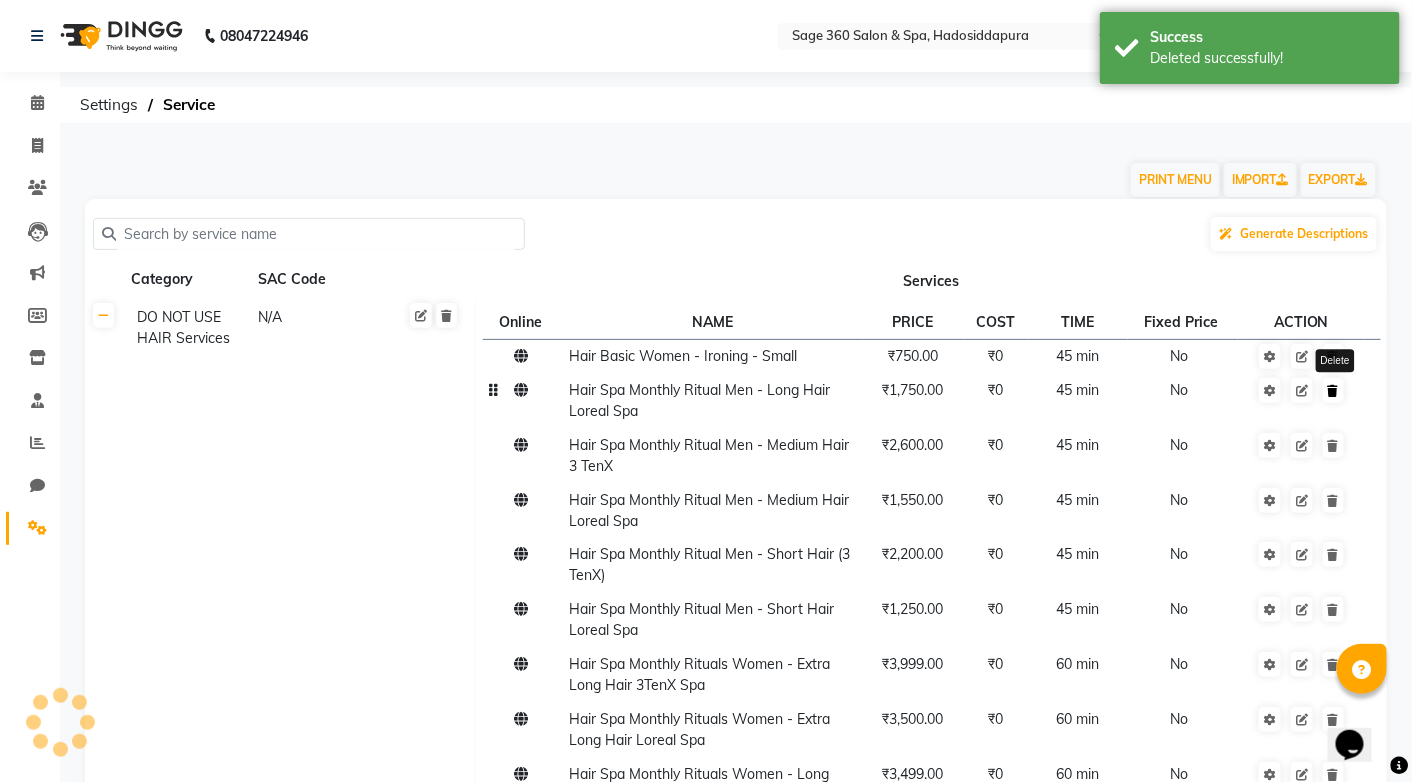 click 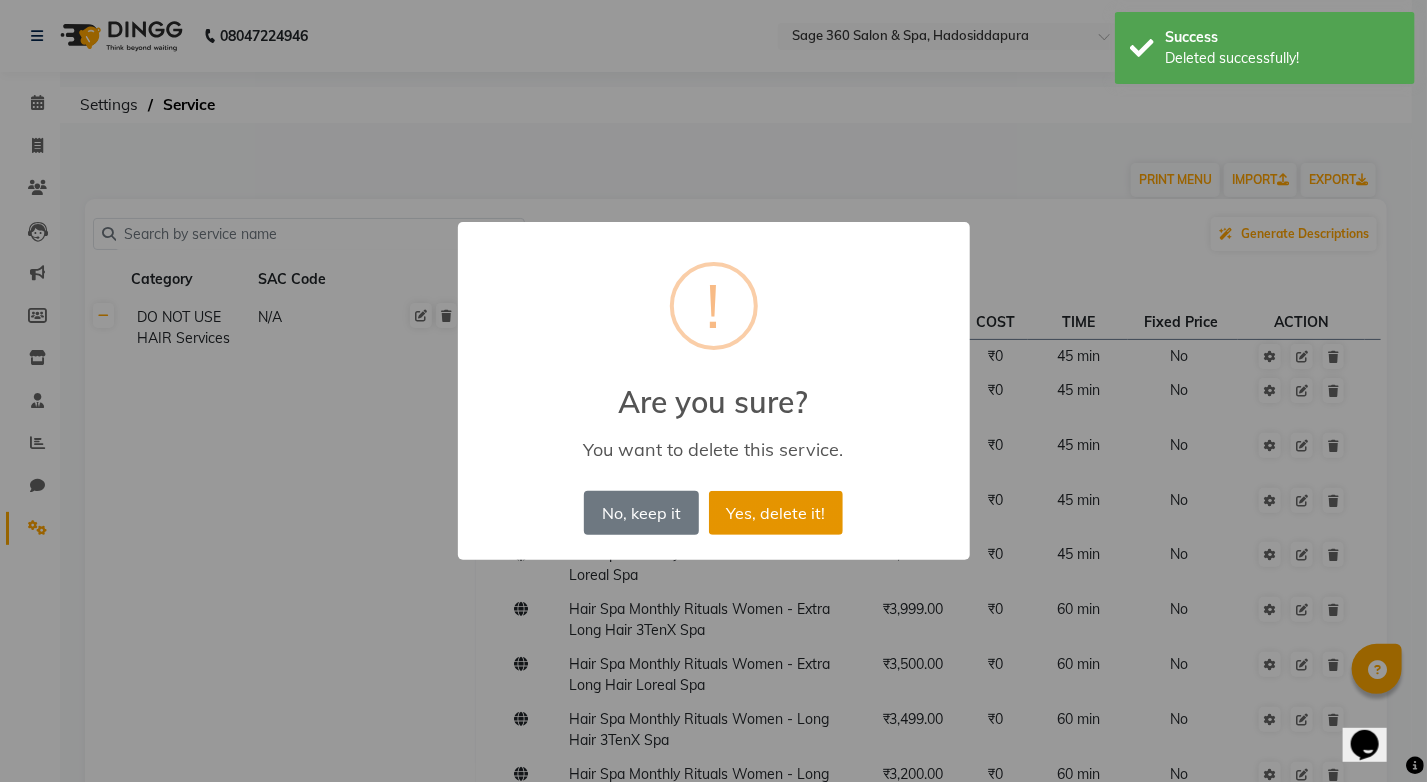 click on "Yes, delete it!" at bounding box center (776, 513) 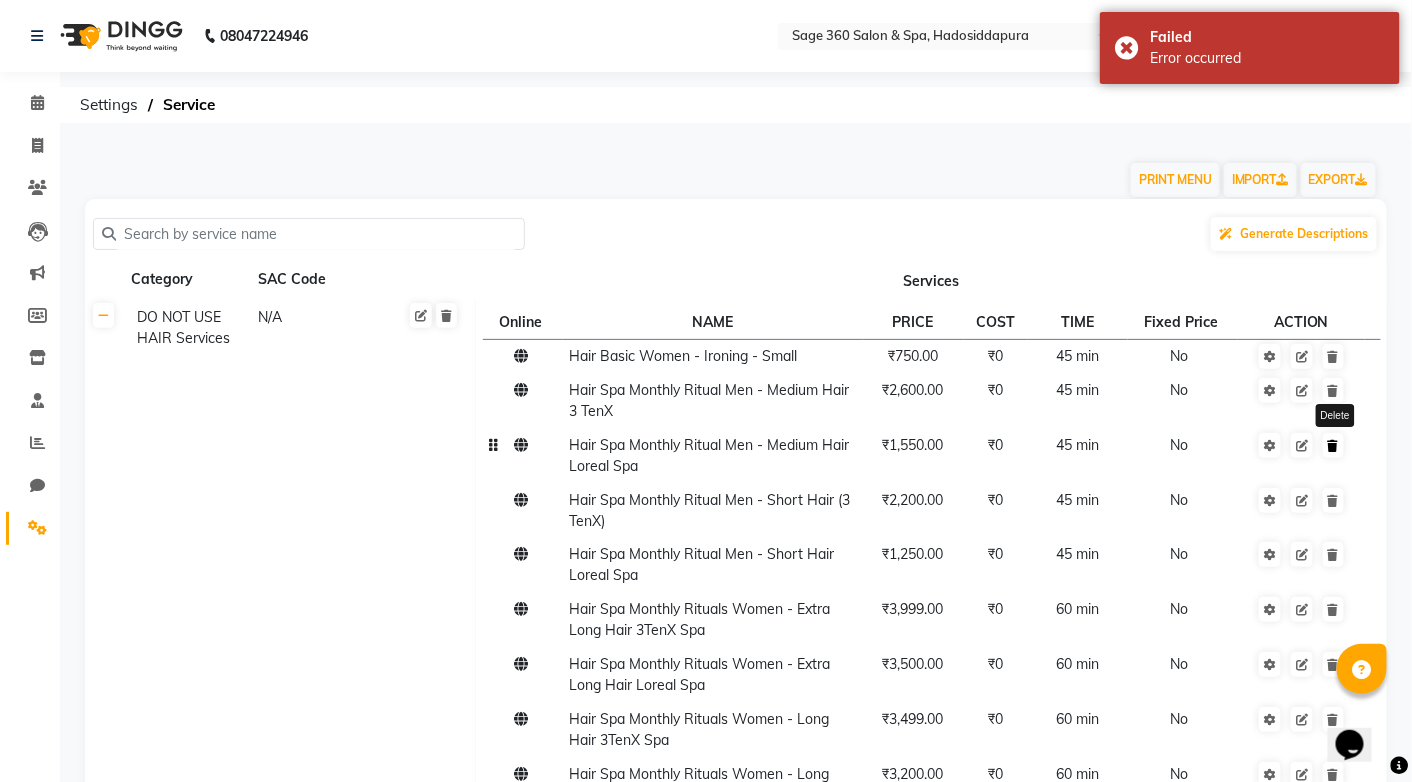 click 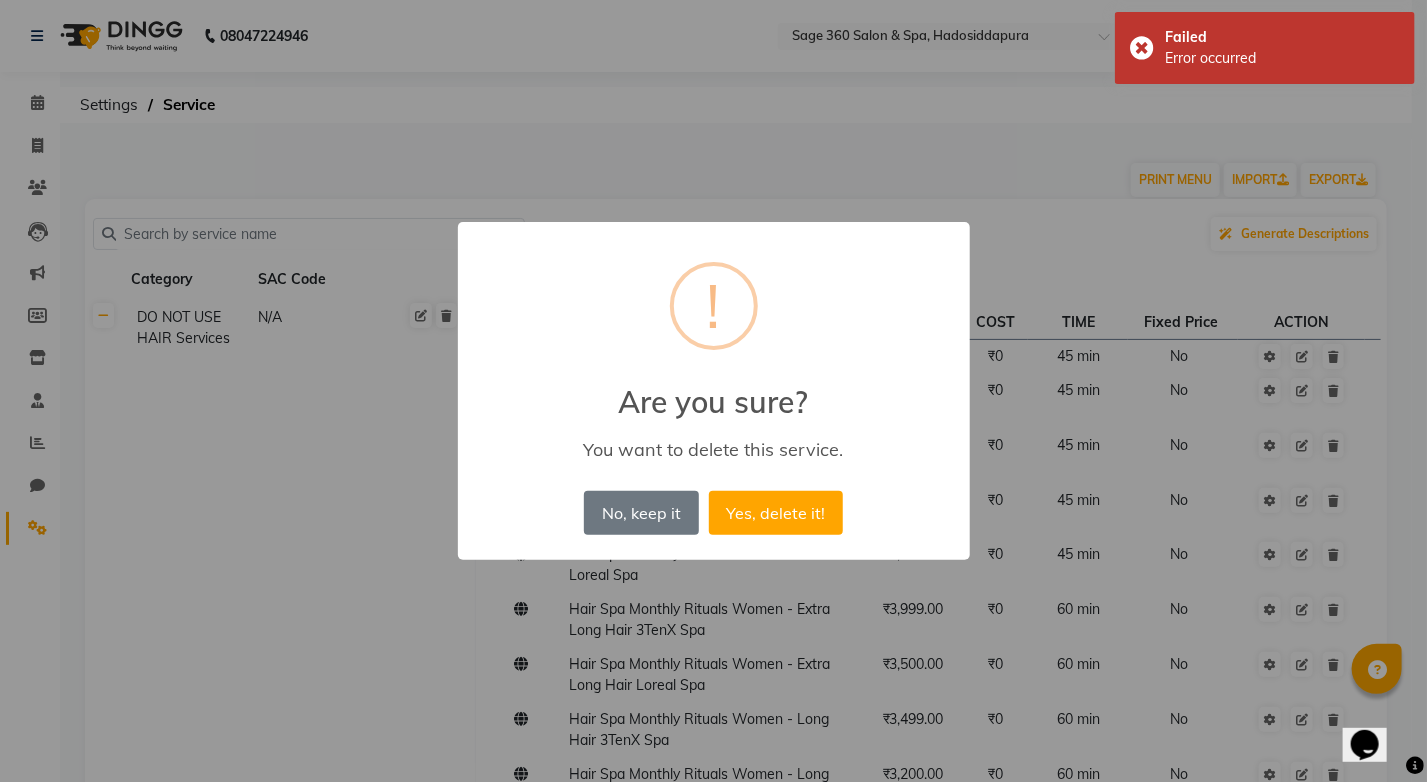 click on "No, keep it No Yes, delete it!" at bounding box center [713, 513] 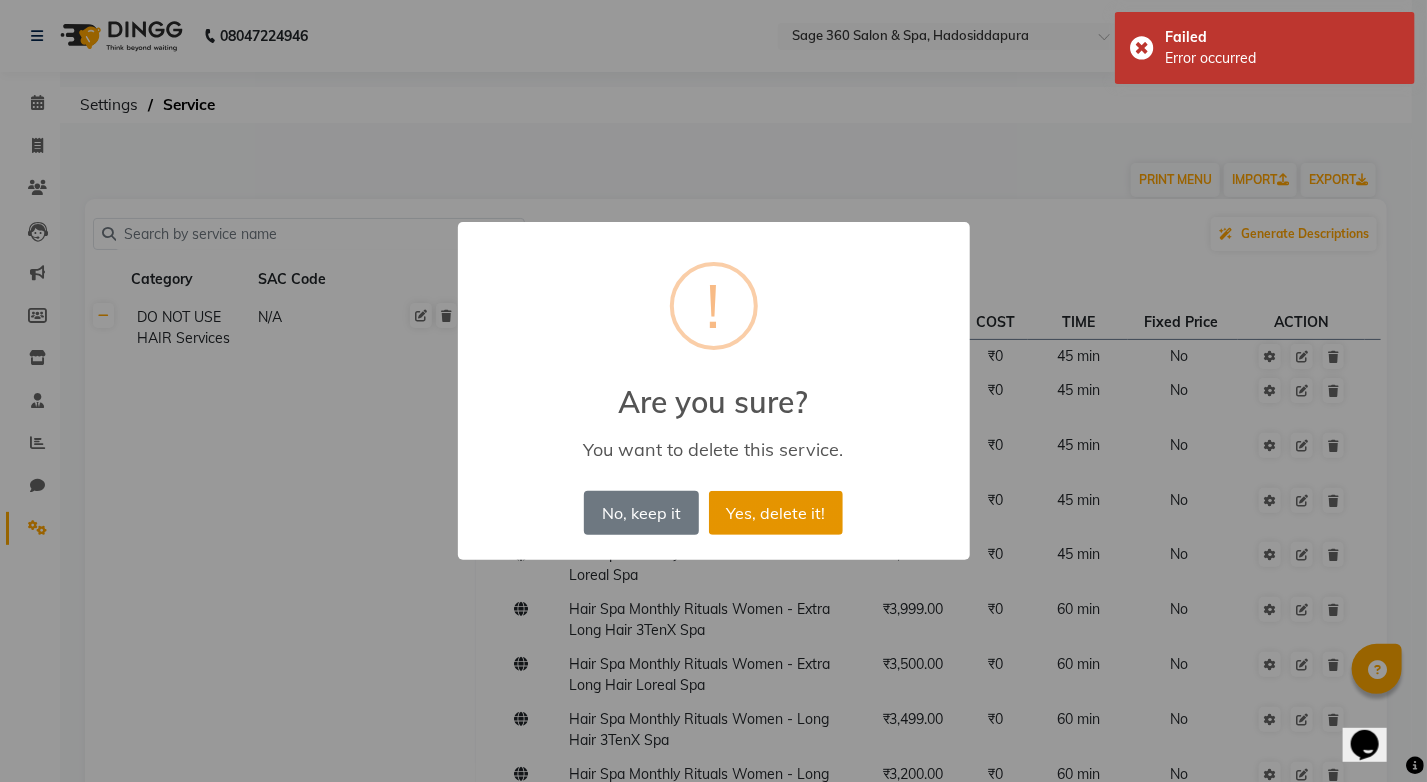 click on "Yes, delete it!" at bounding box center (776, 513) 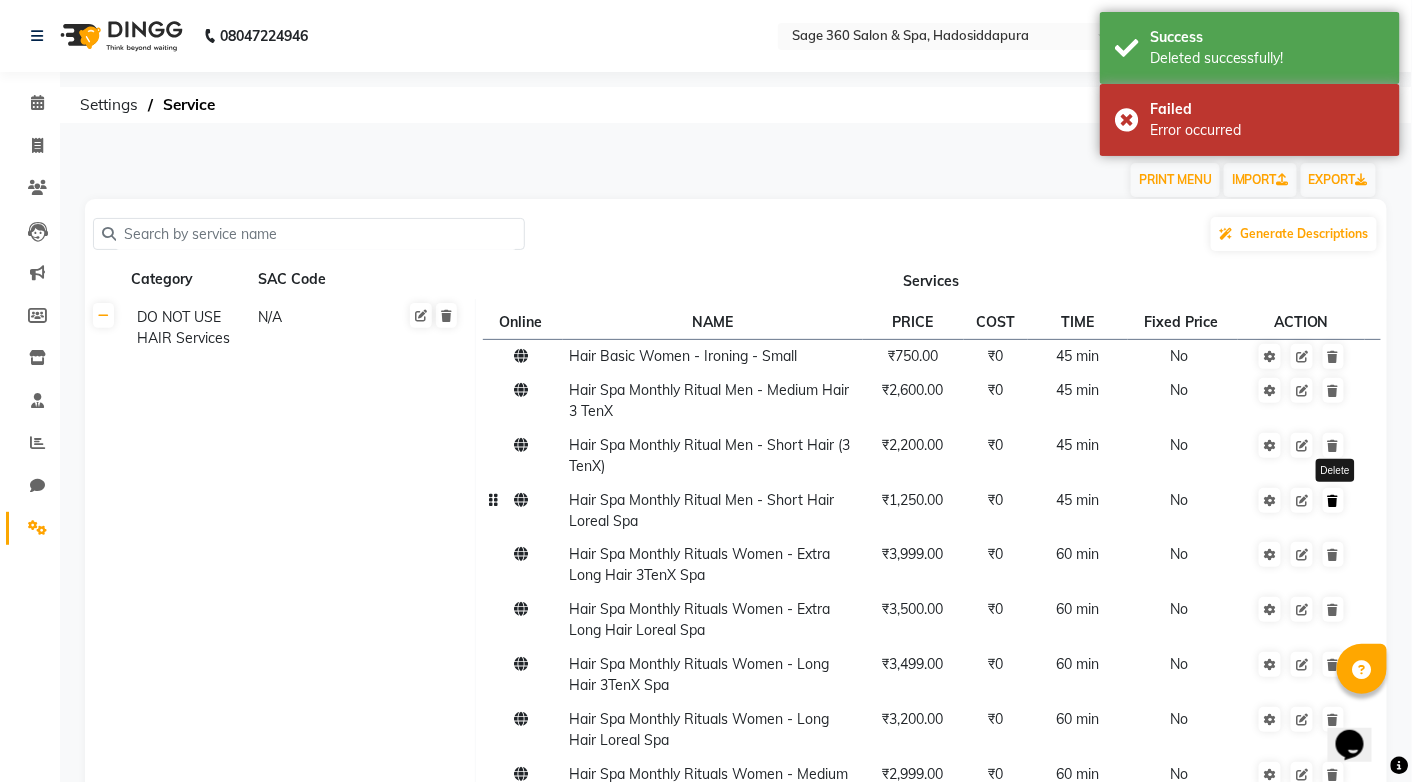 click 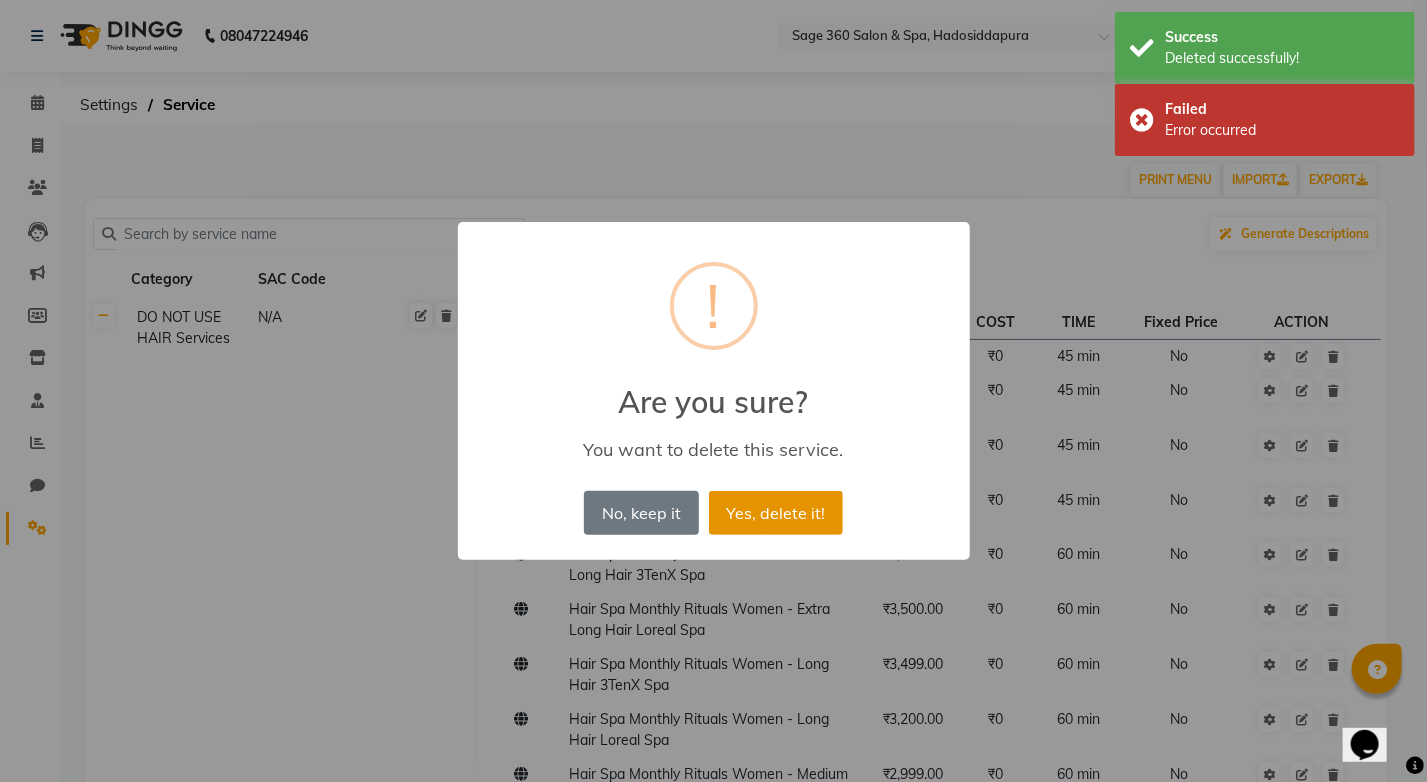 click on "Yes, delete it!" at bounding box center (776, 513) 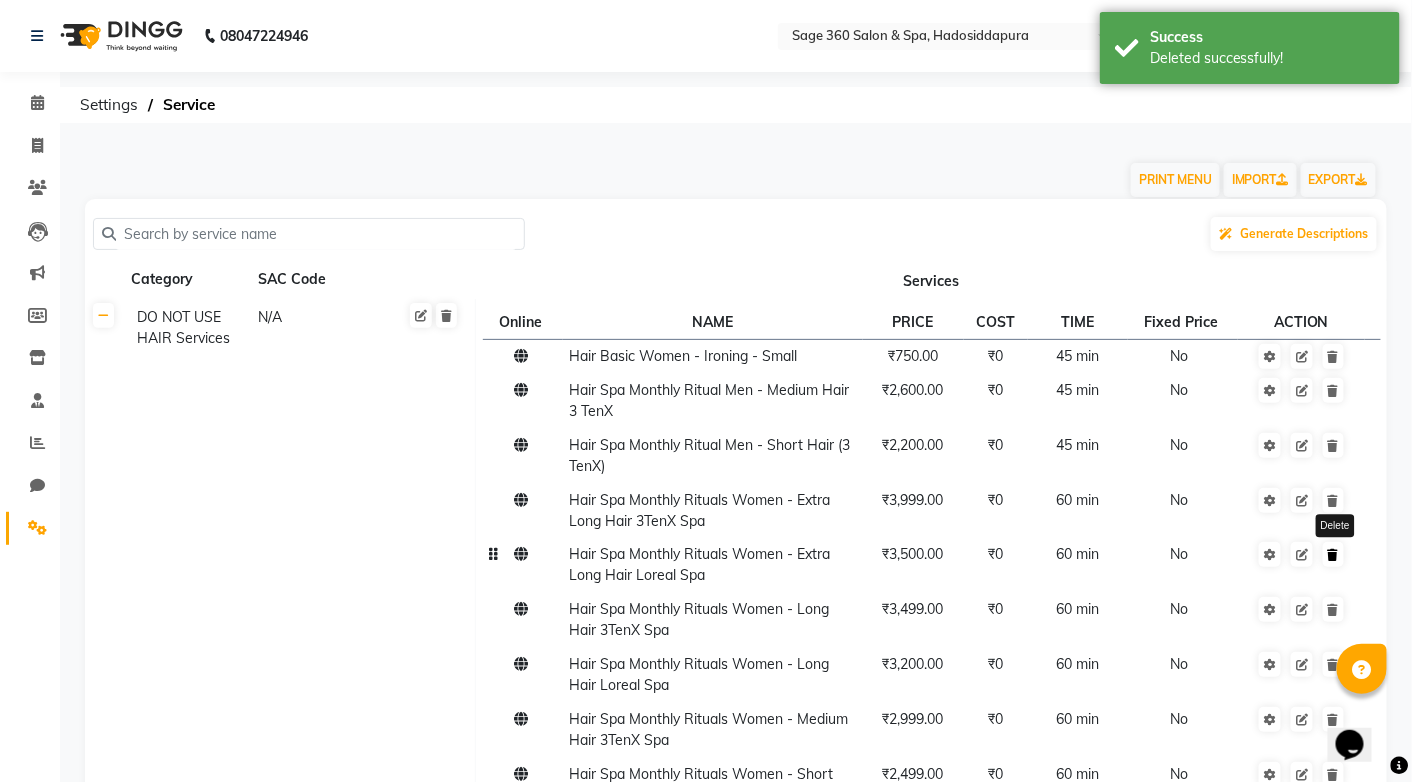 click 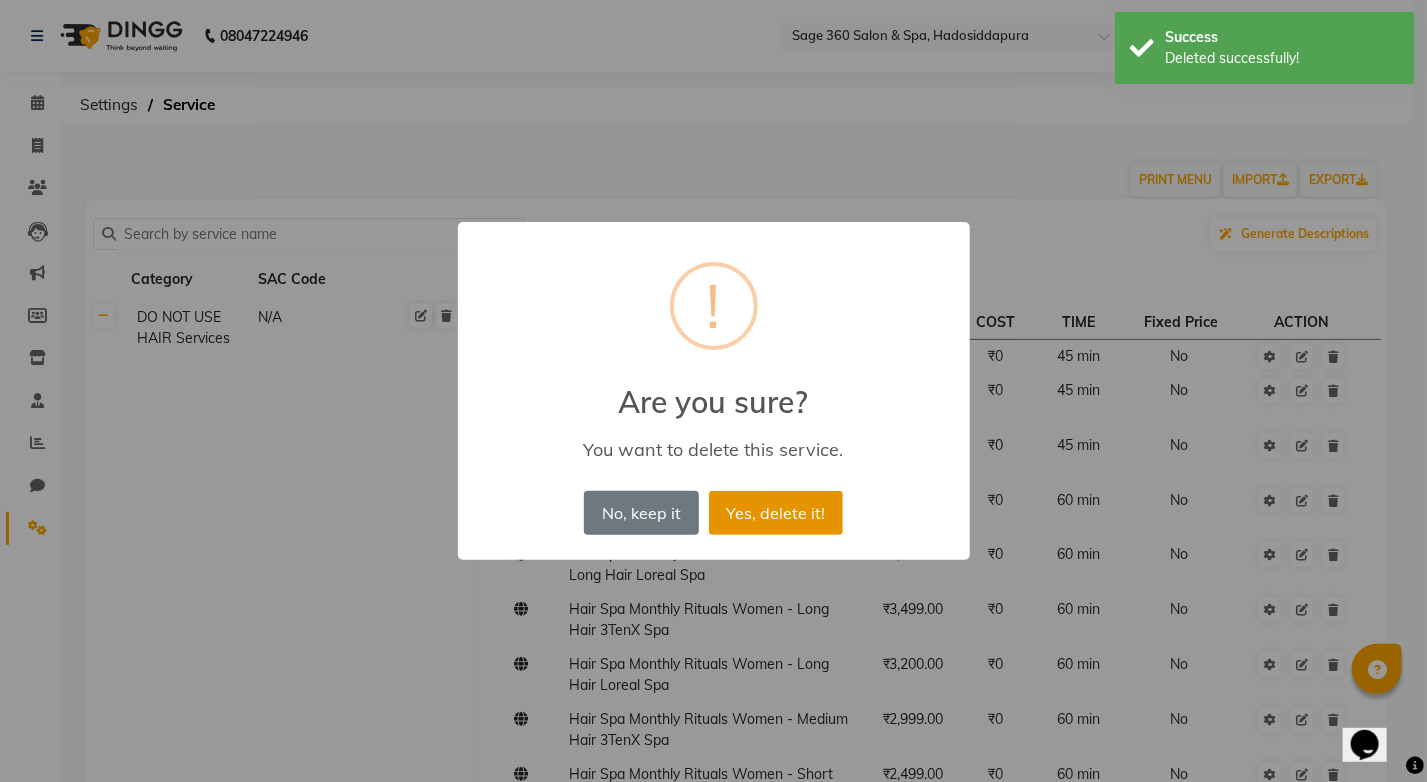 click on "Yes, delete it!" at bounding box center (776, 513) 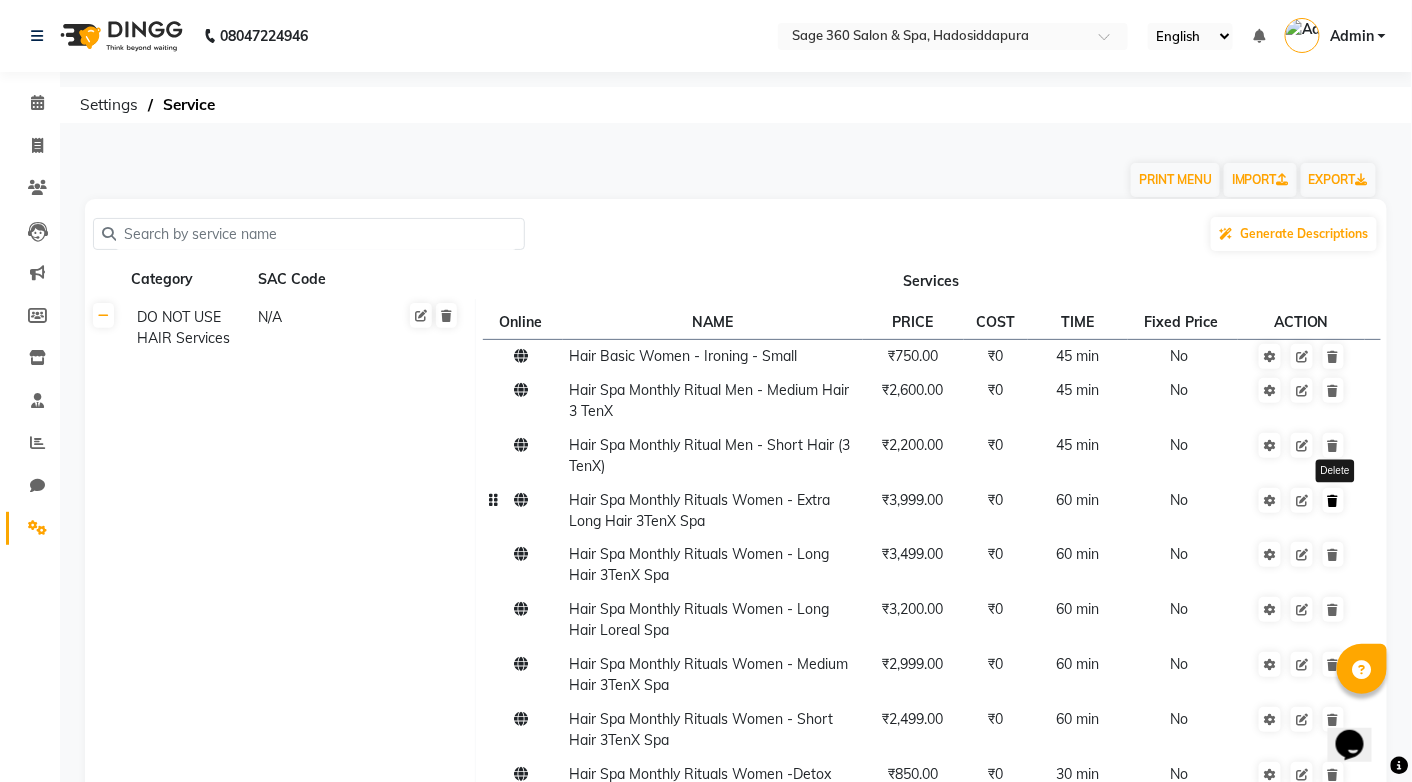 click 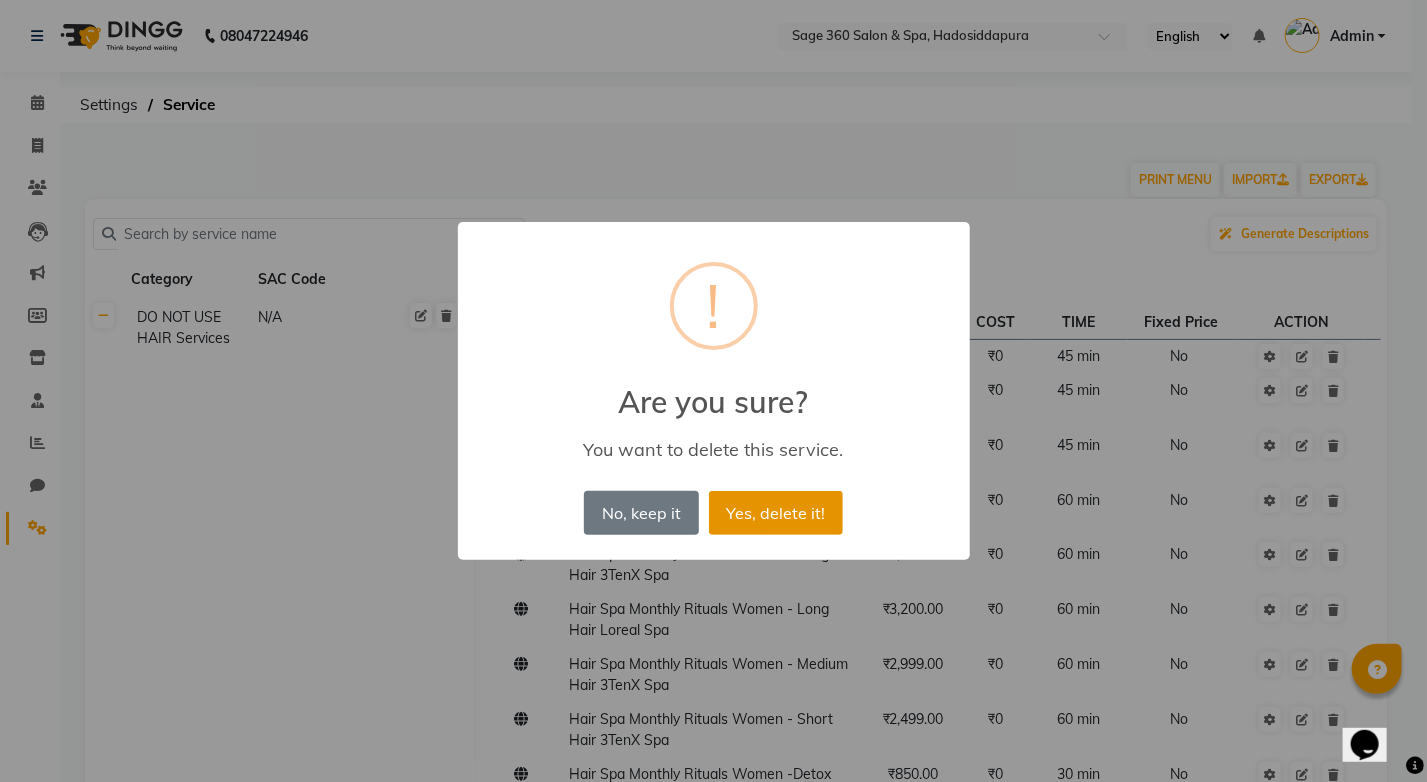 click on "Yes, delete it!" at bounding box center [776, 513] 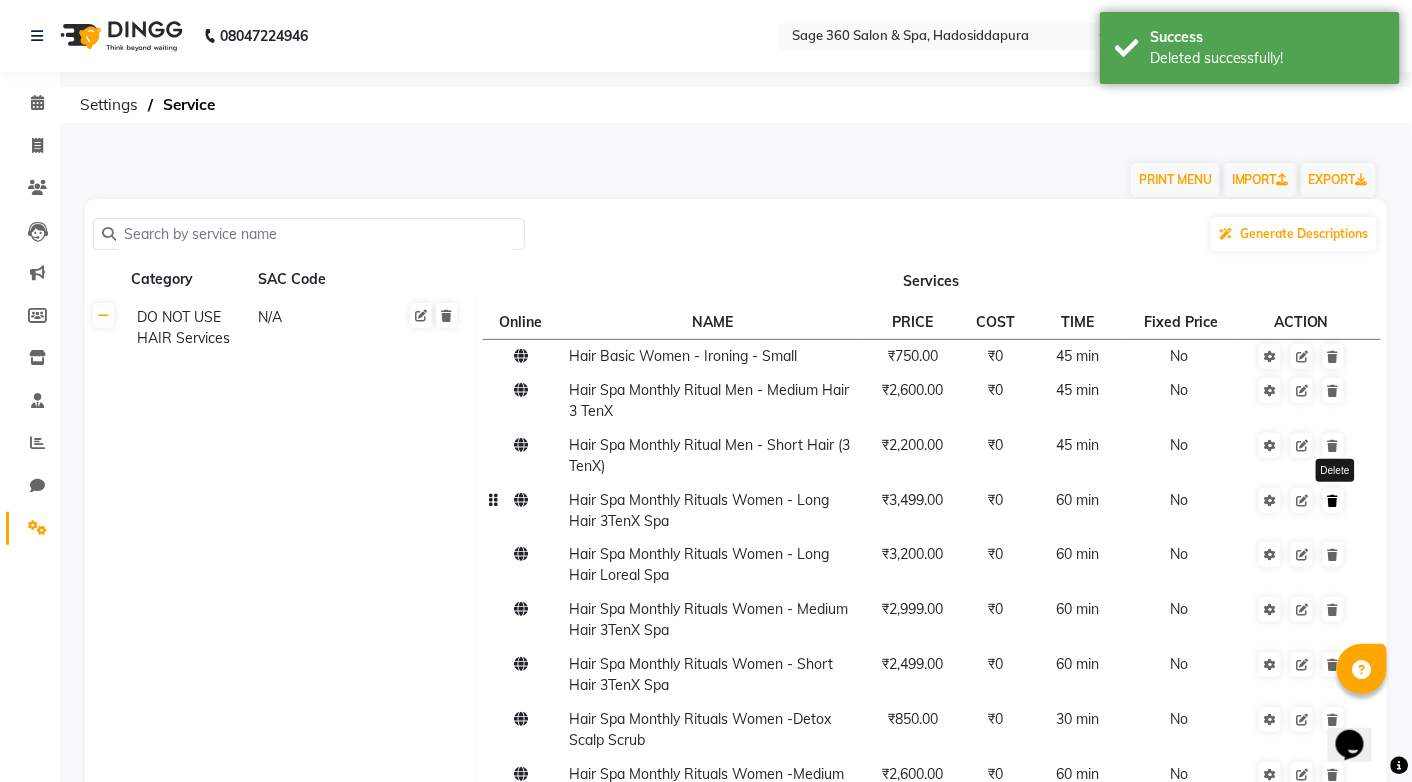 click 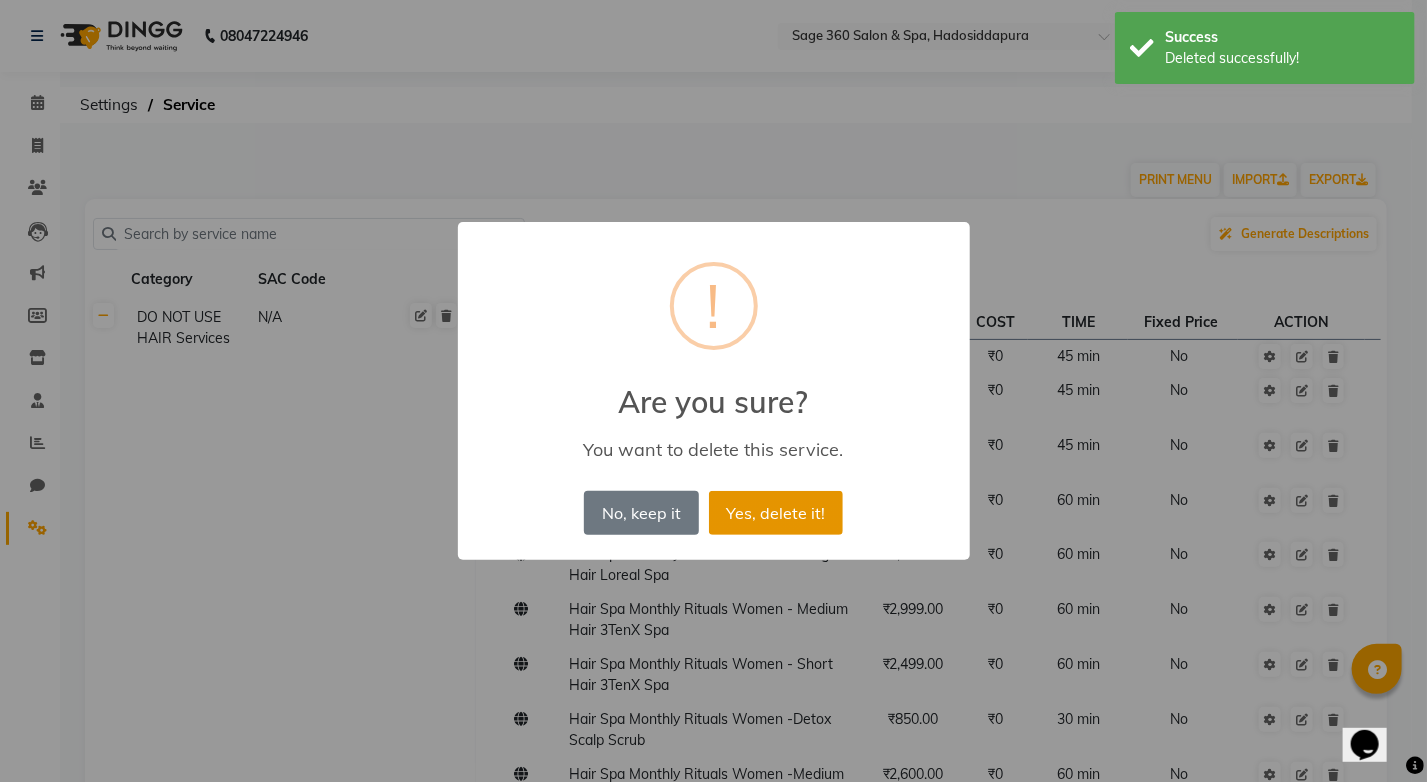 click on "Yes, delete it!" at bounding box center (776, 513) 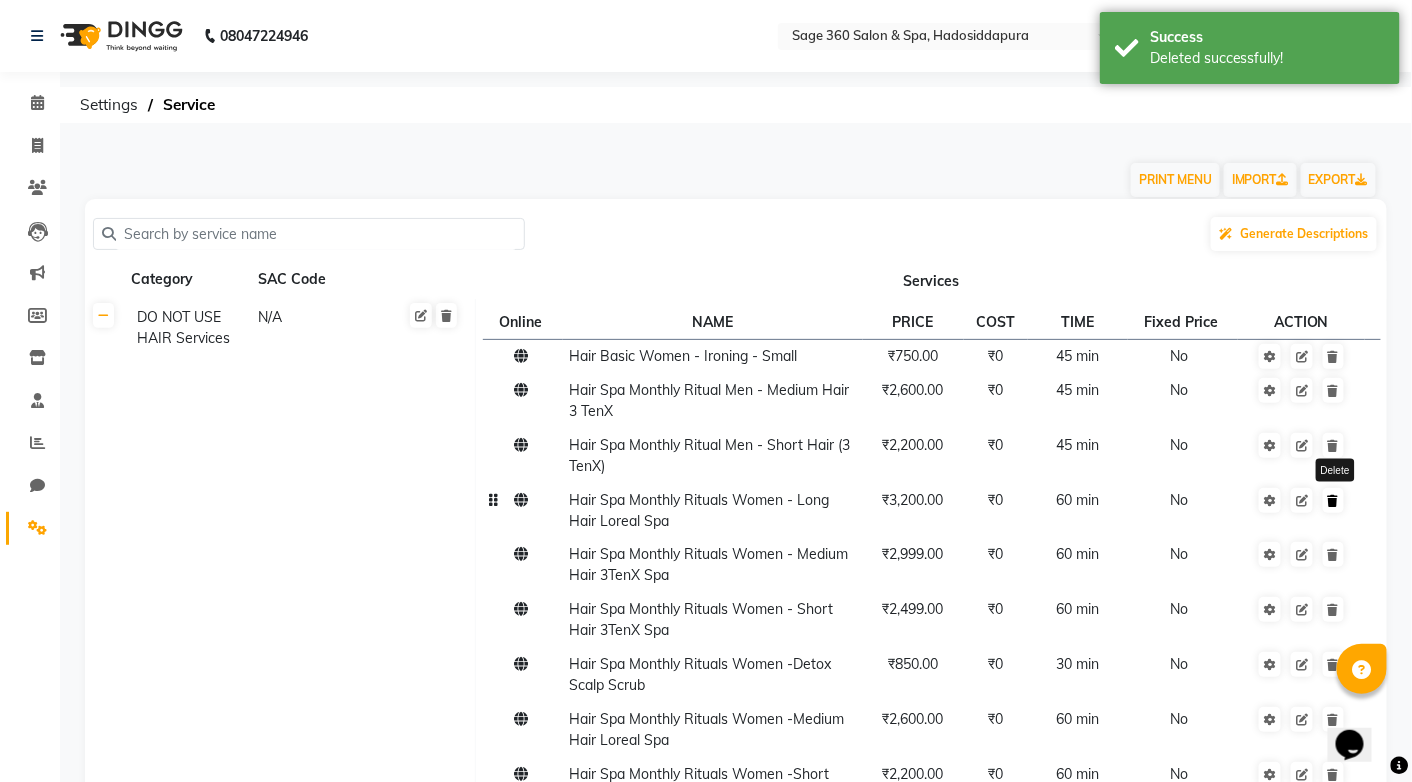 click 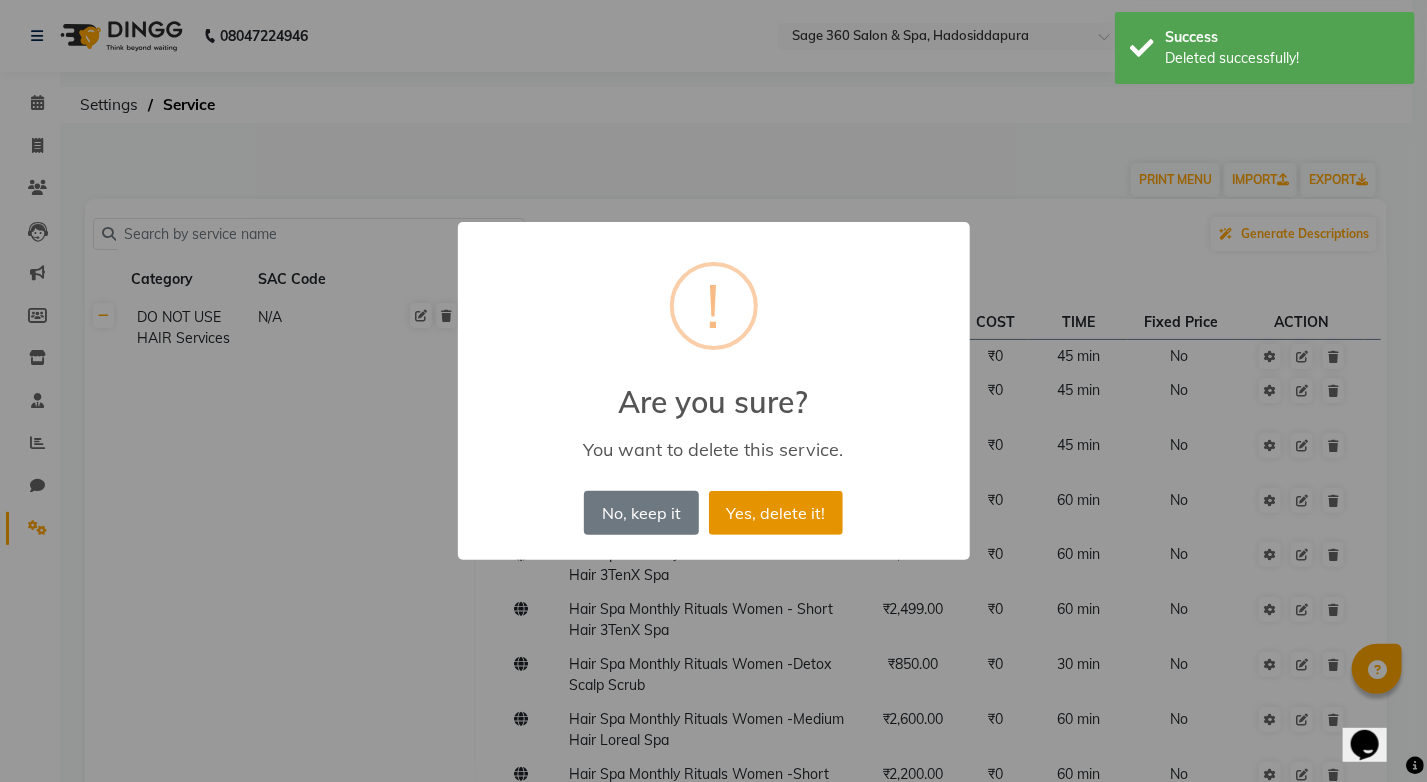 click on "Yes, delete it!" at bounding box center [776, 513] 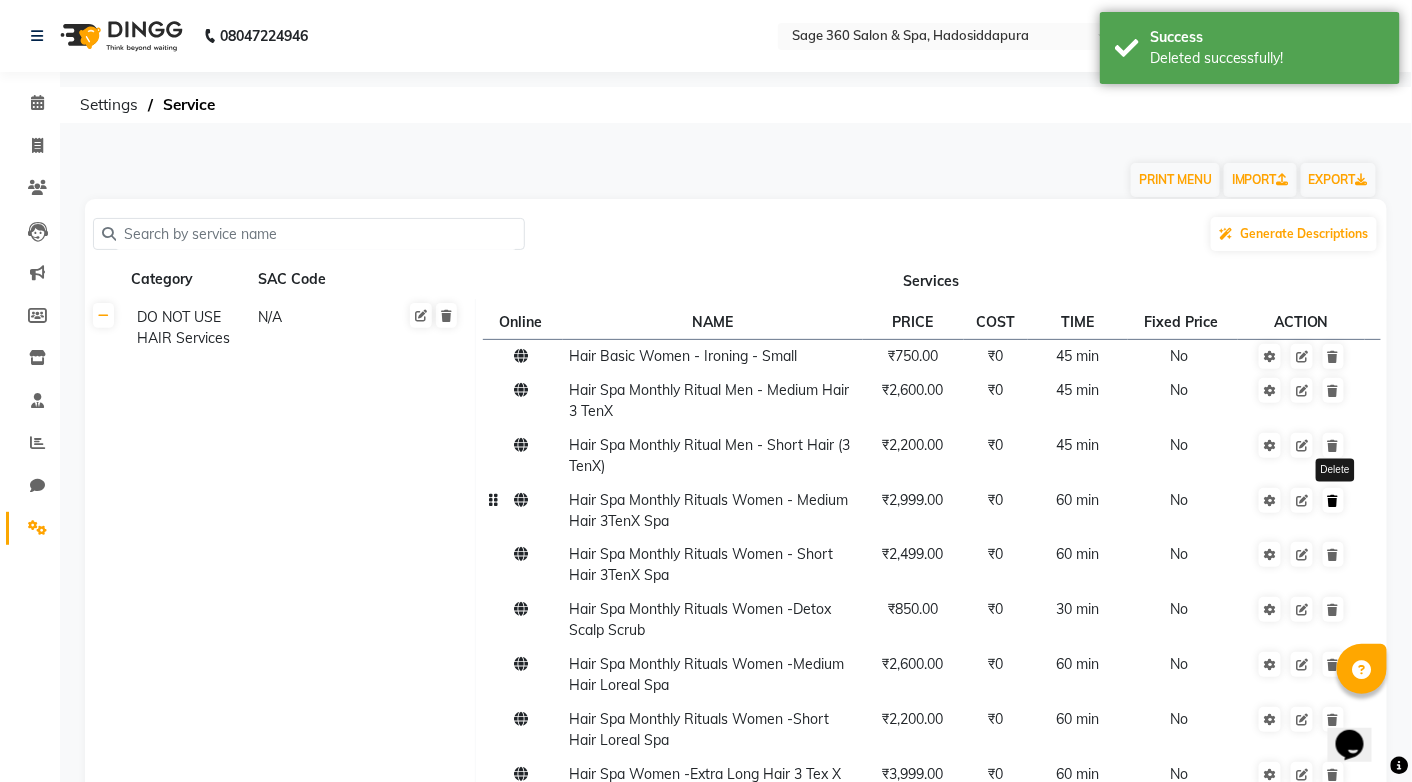click 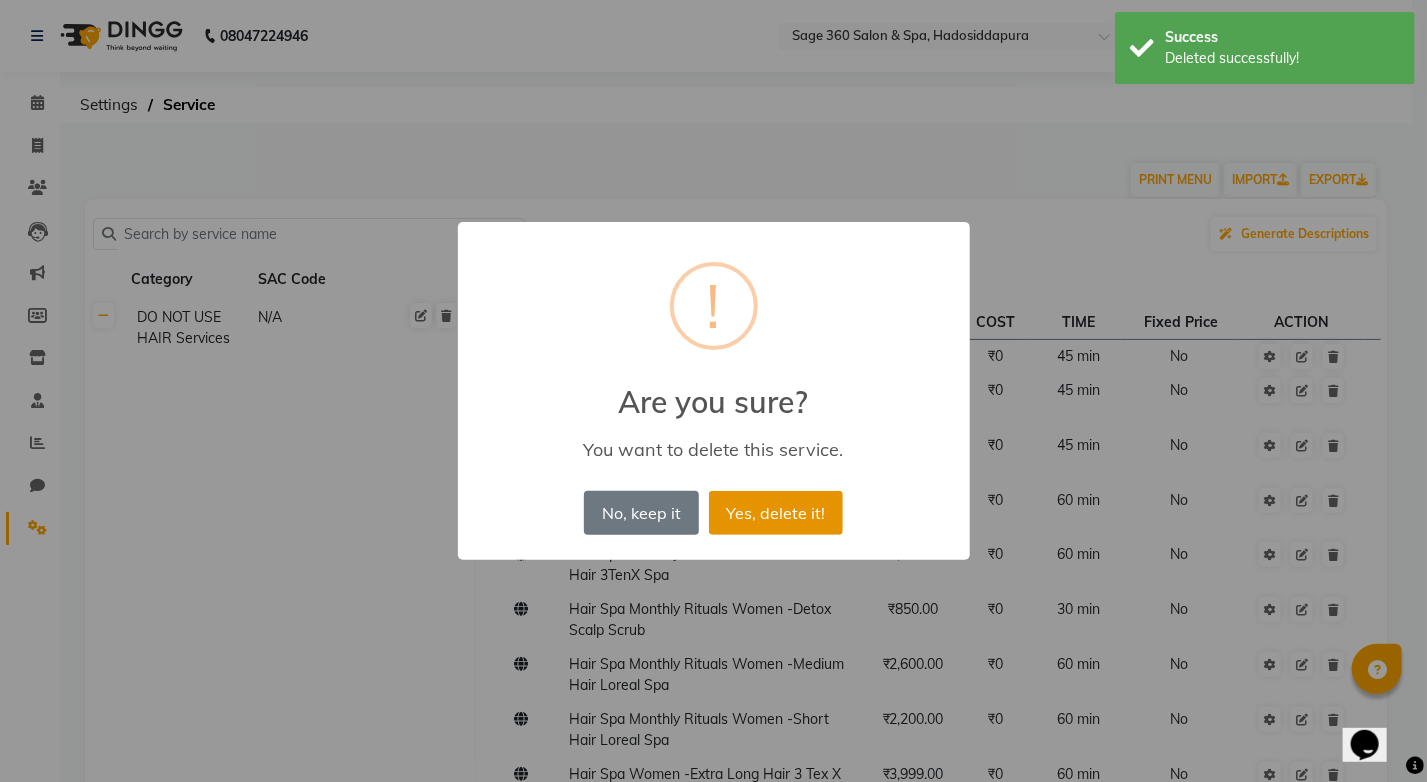 click on "Yes, delete it!" at bounding box center [776, 513] 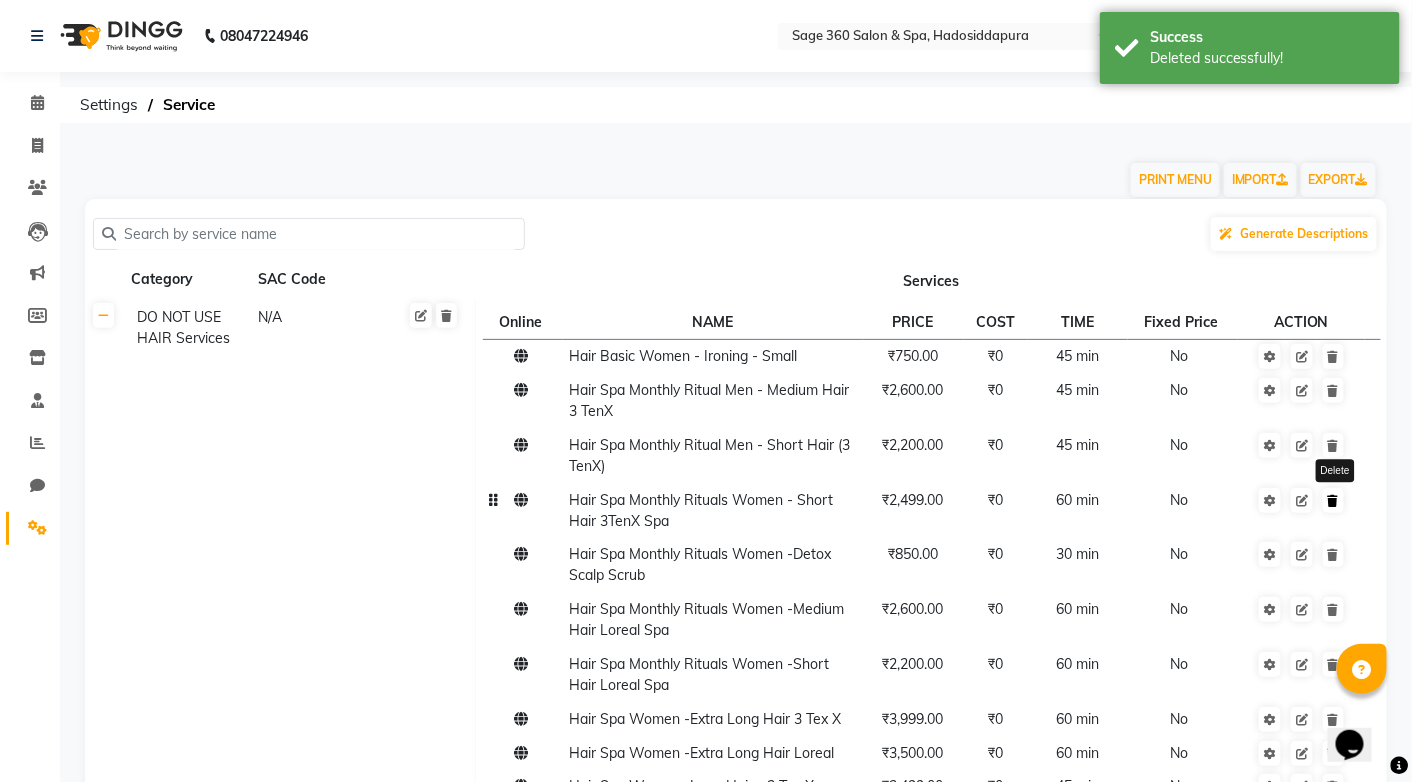 click 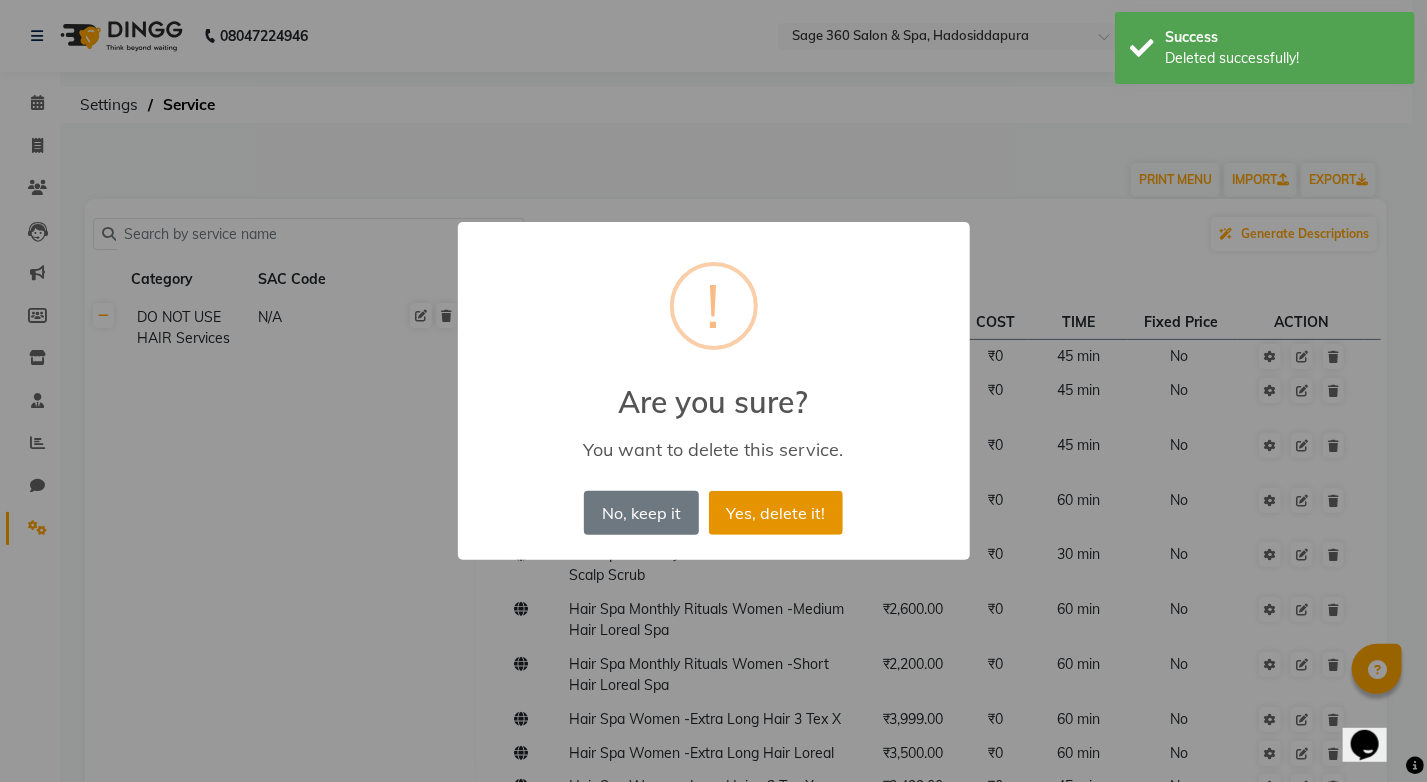 click on "Yes, delete it!" at bounding box center (776, 513) 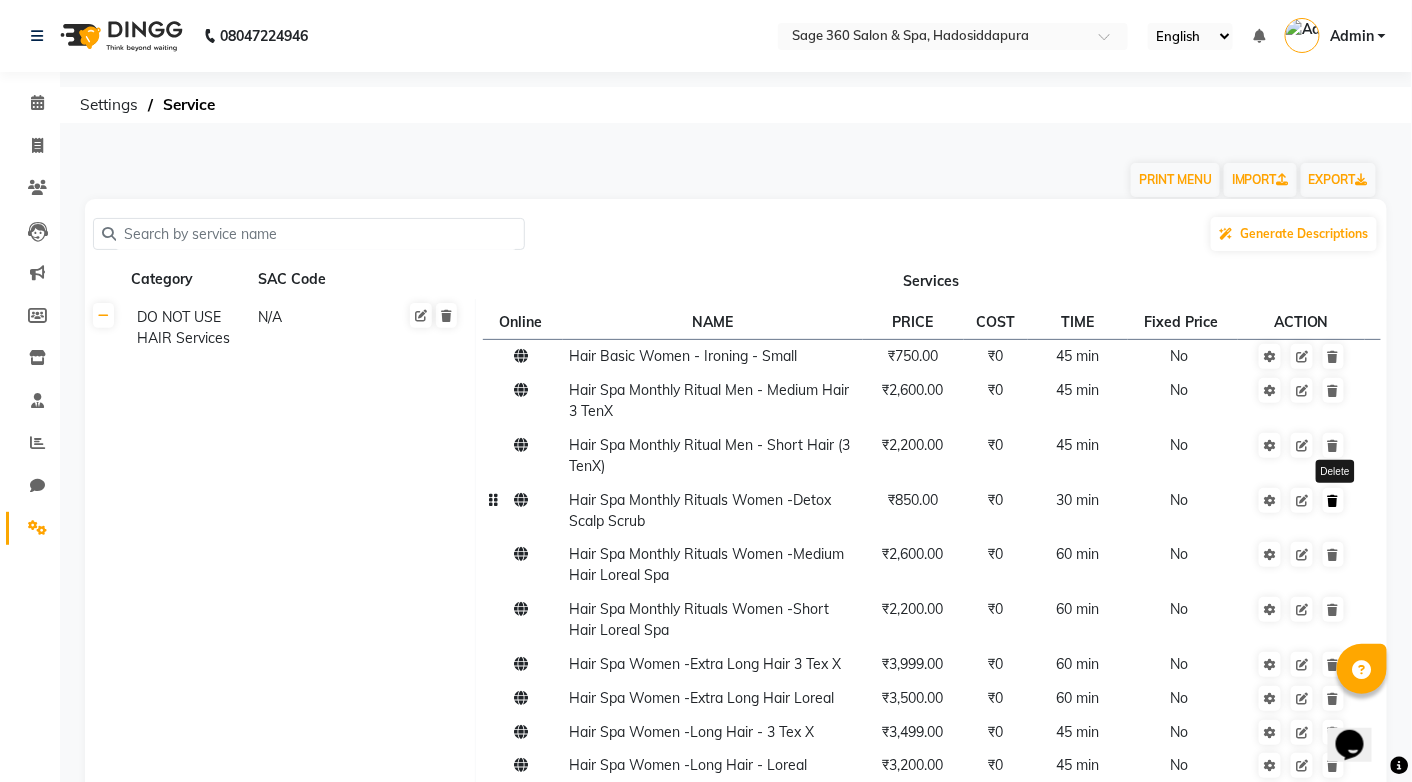 click 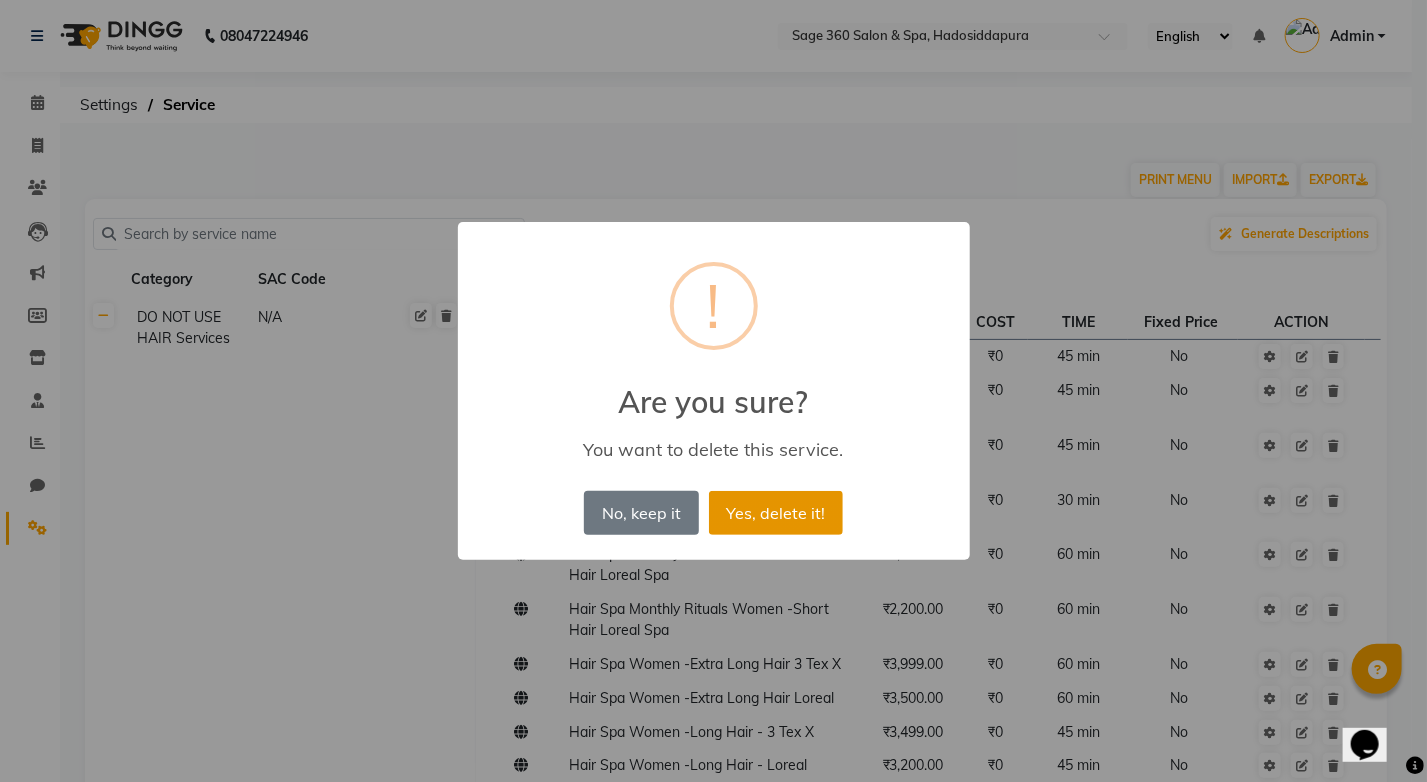 click on "Yes, delete it!" at bounding box center [776, 513] 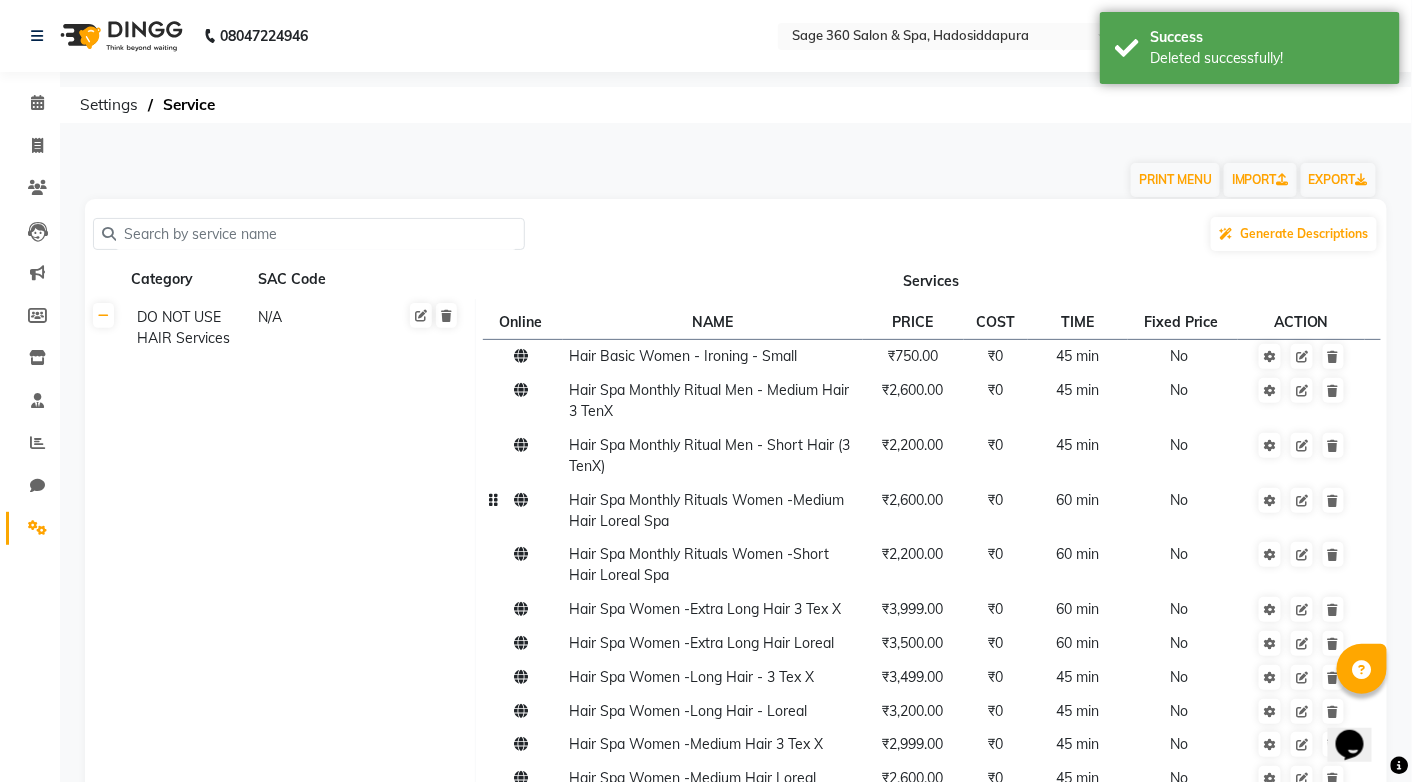 click 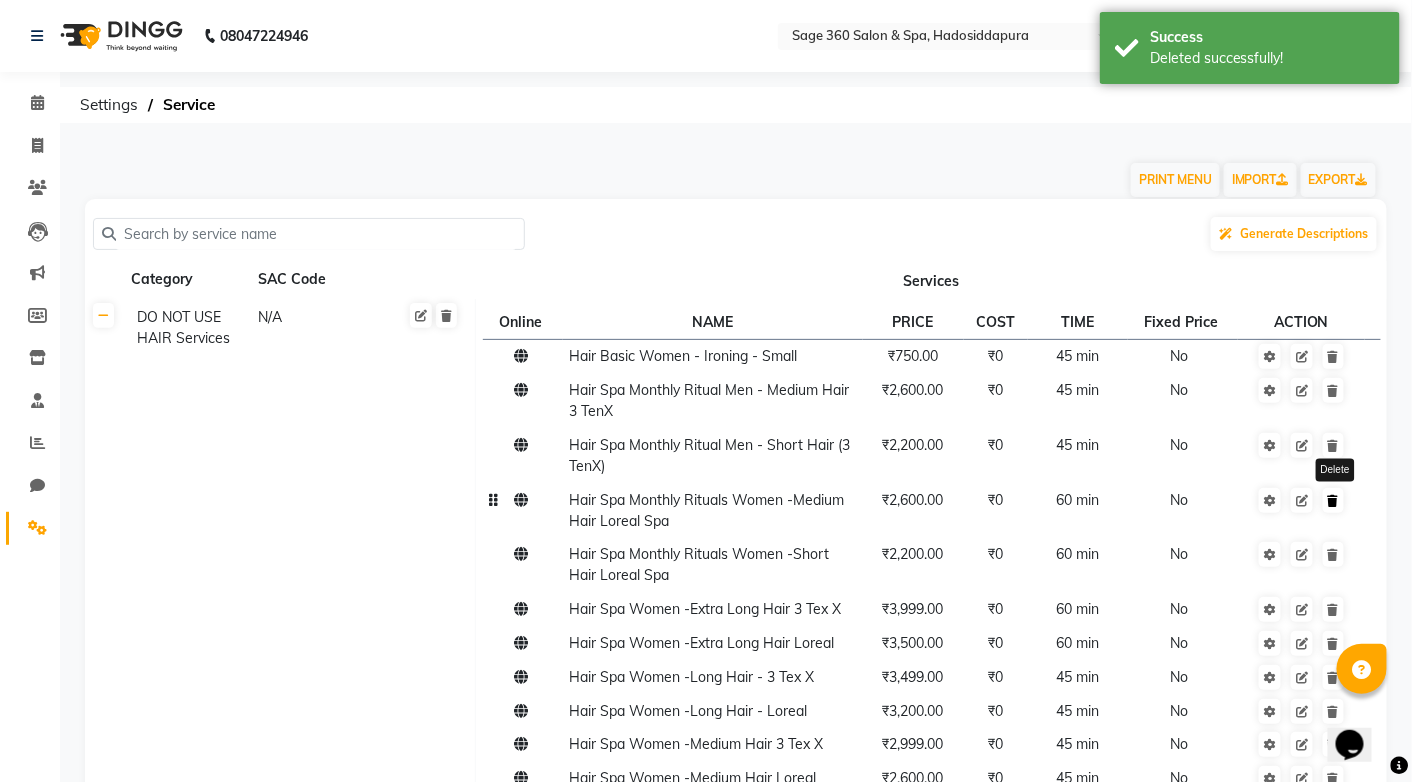 click 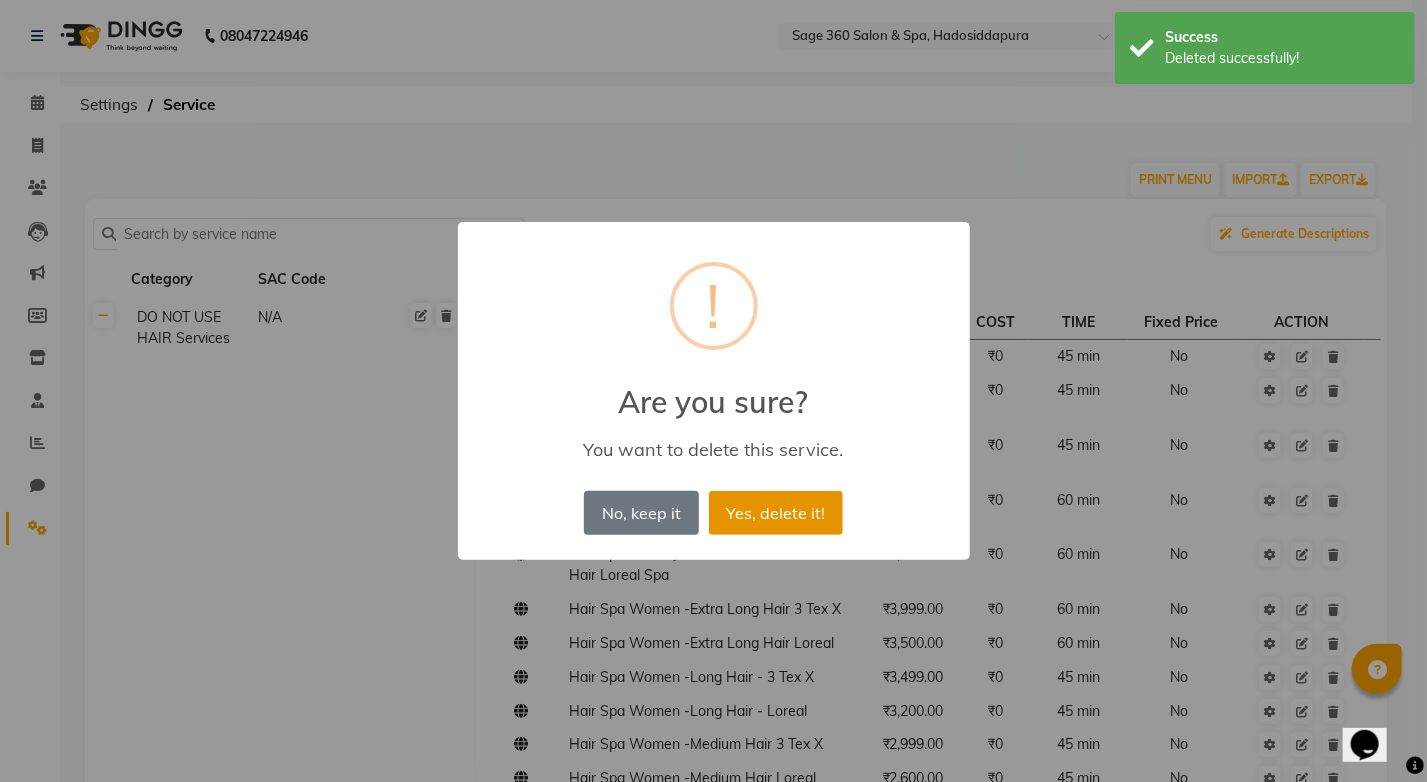 click on "Yes, delete it!" at bounding box center [776, 513] 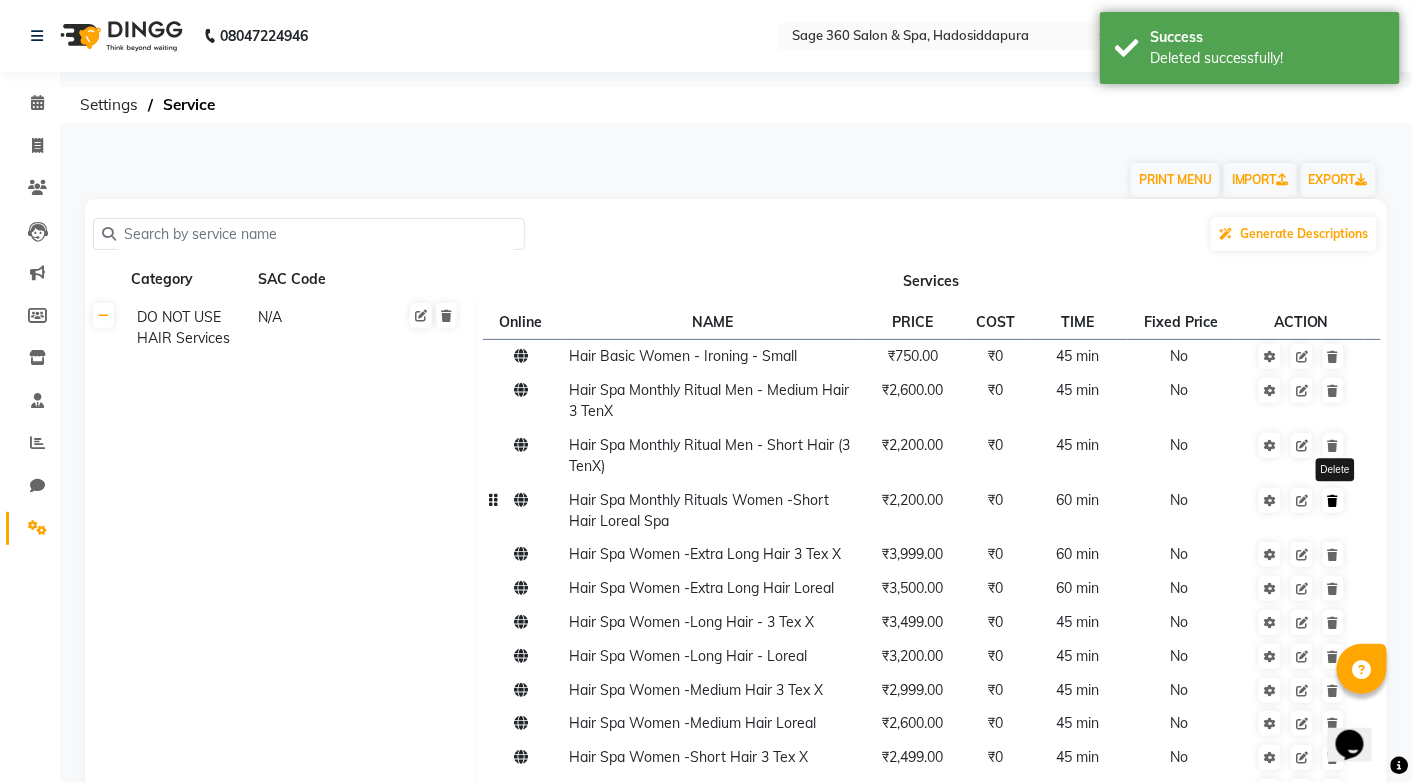 click 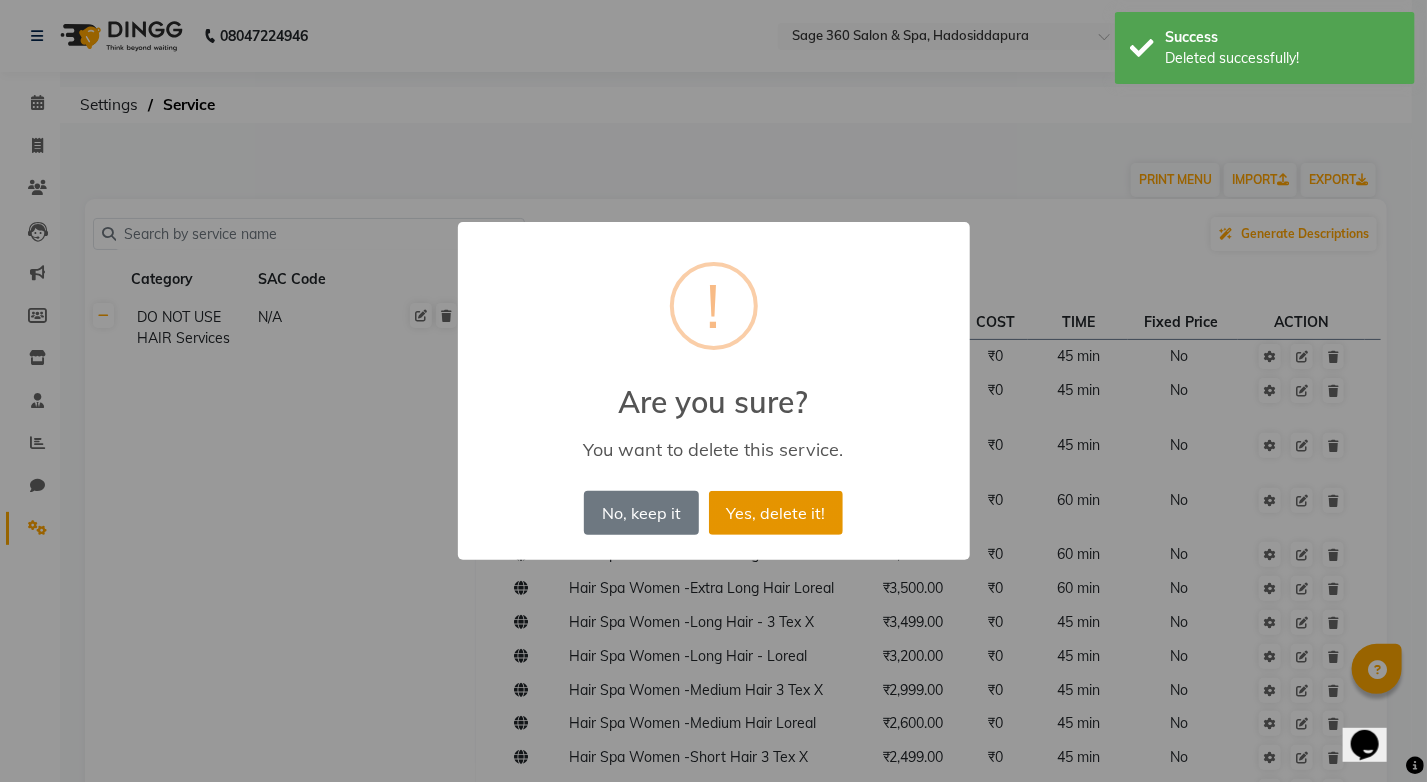 click on "Yes, delete it!" at bounding box center (776, 513) 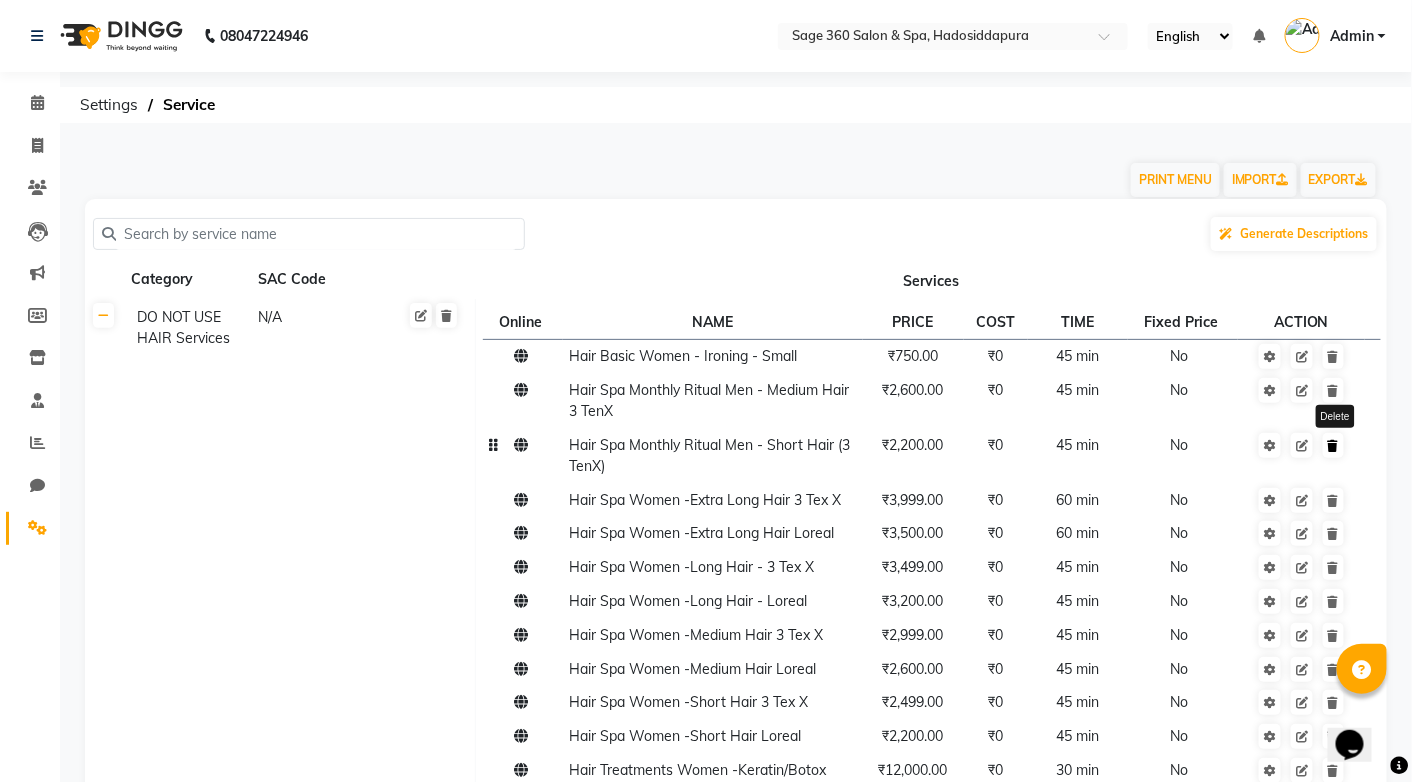 click 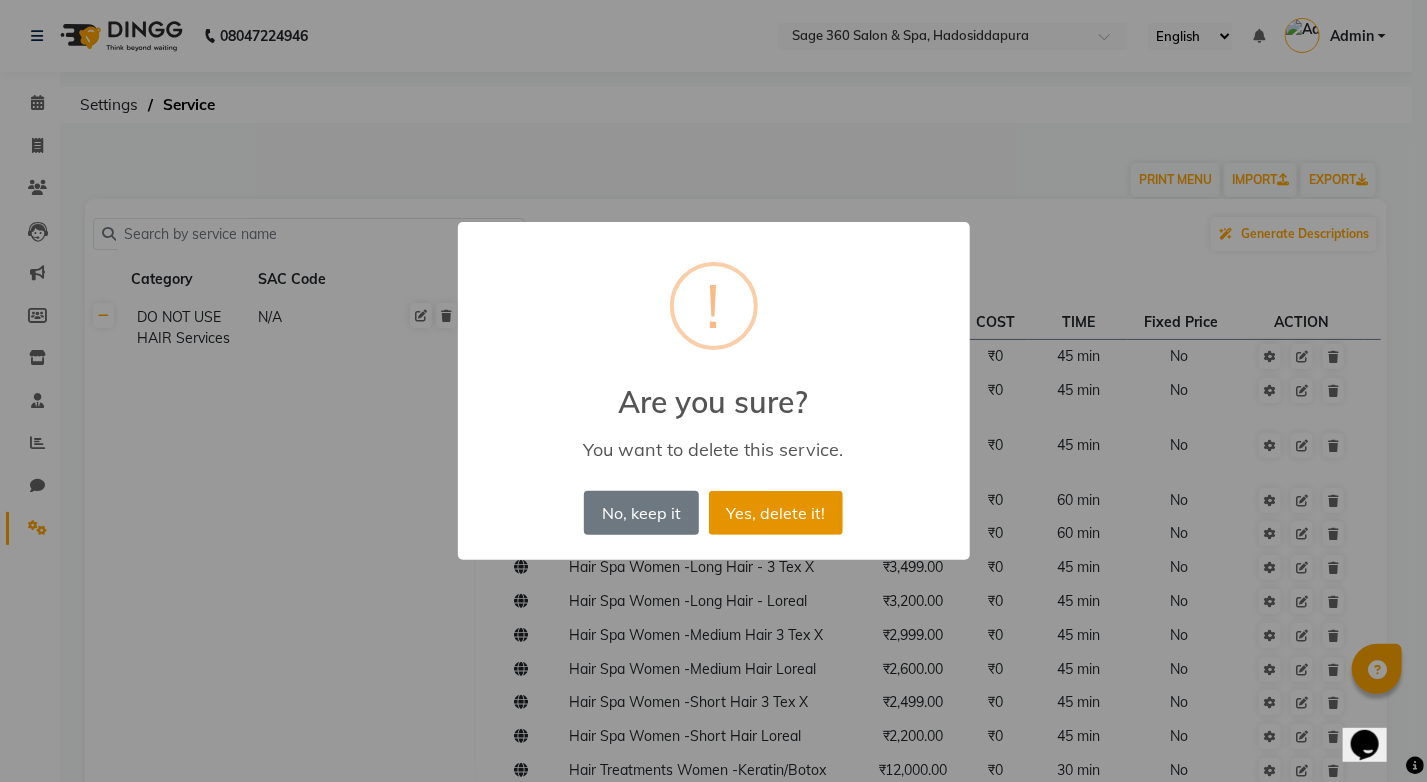 click on "Yes, delete it!" at bounding box center (776, 513) 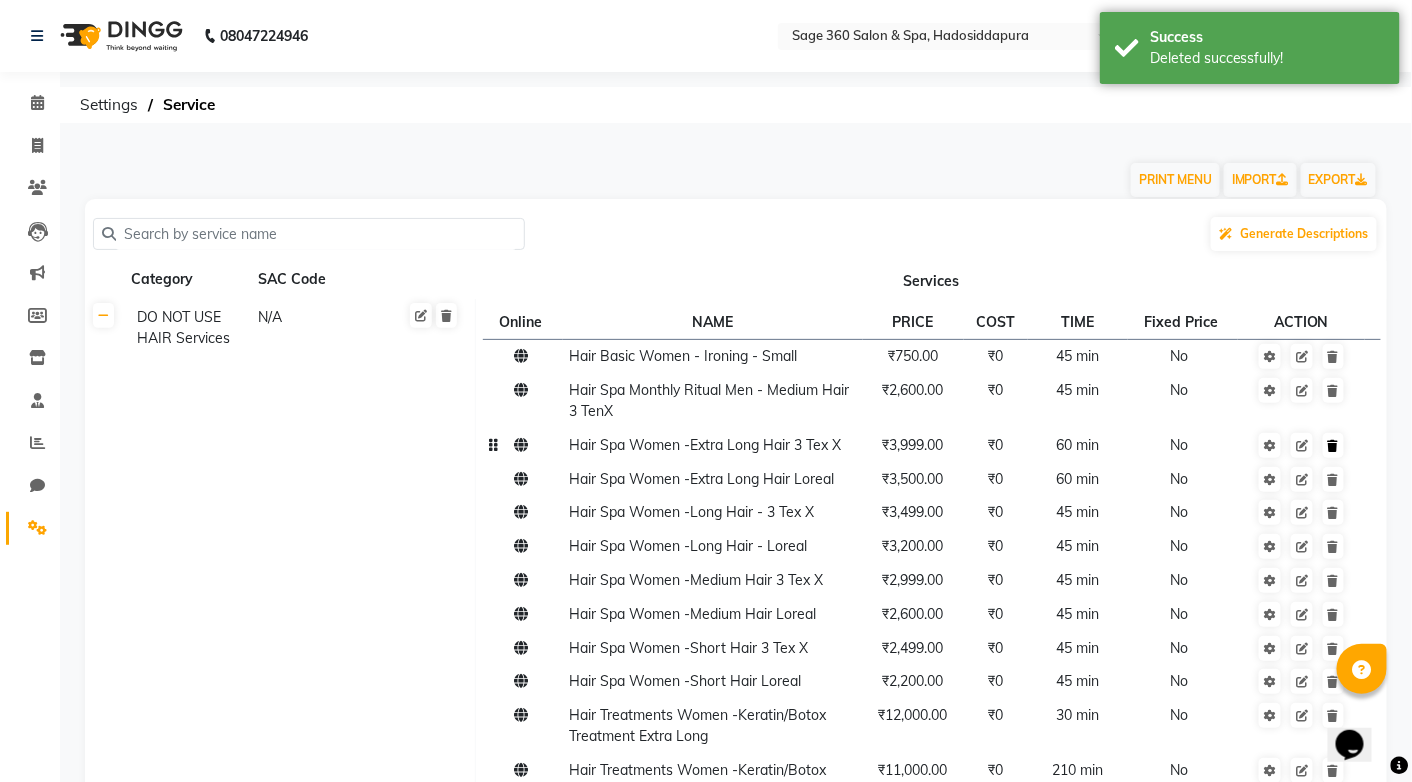click 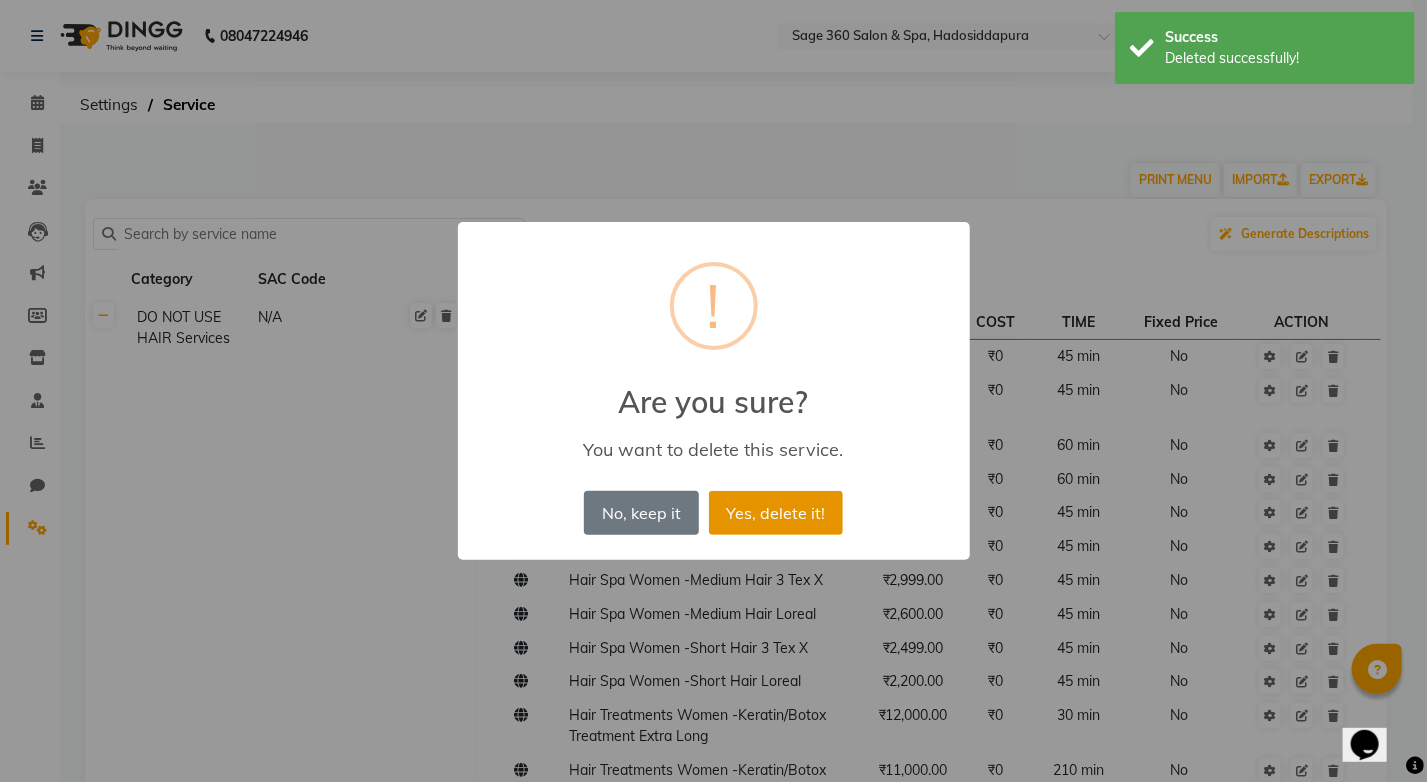 click on "Yes, delete it!" at bounding box center [776, 513] 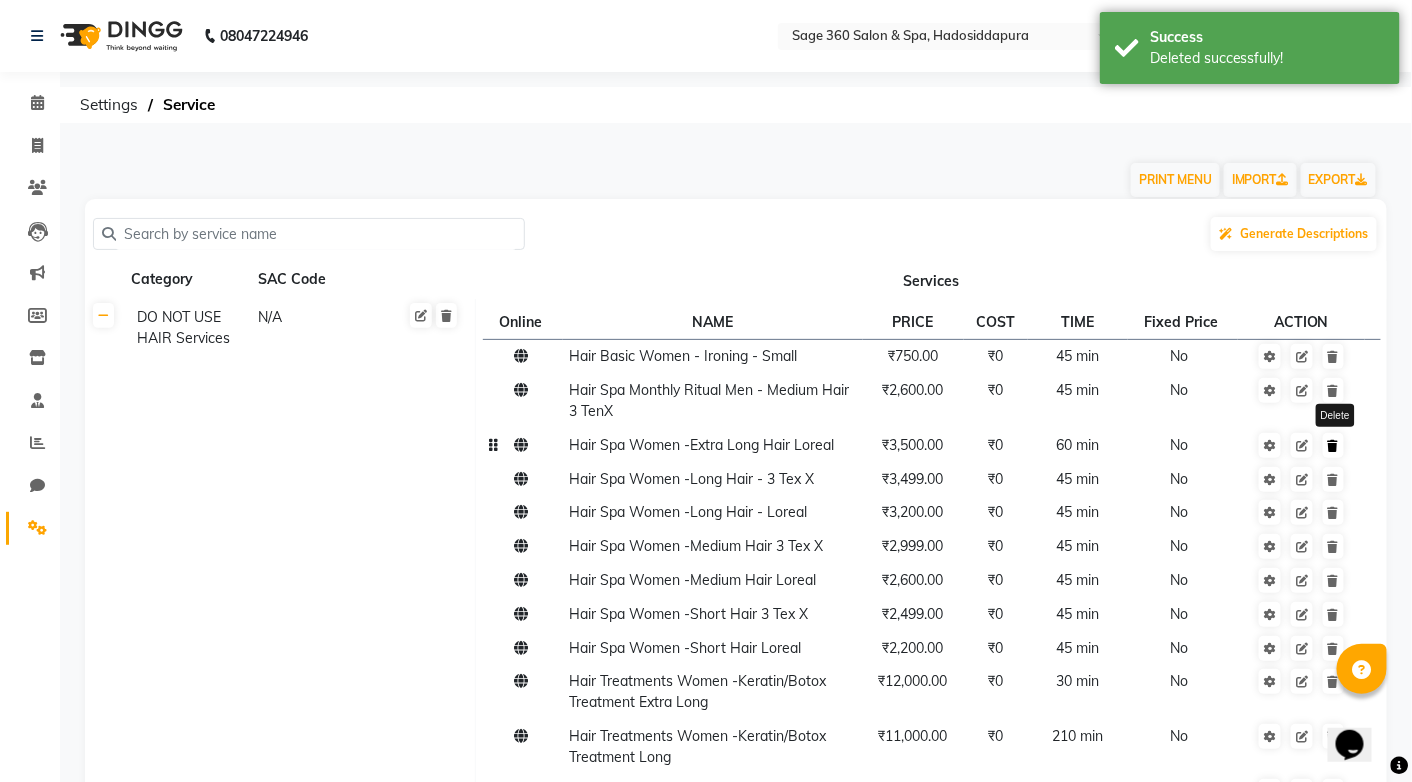 click 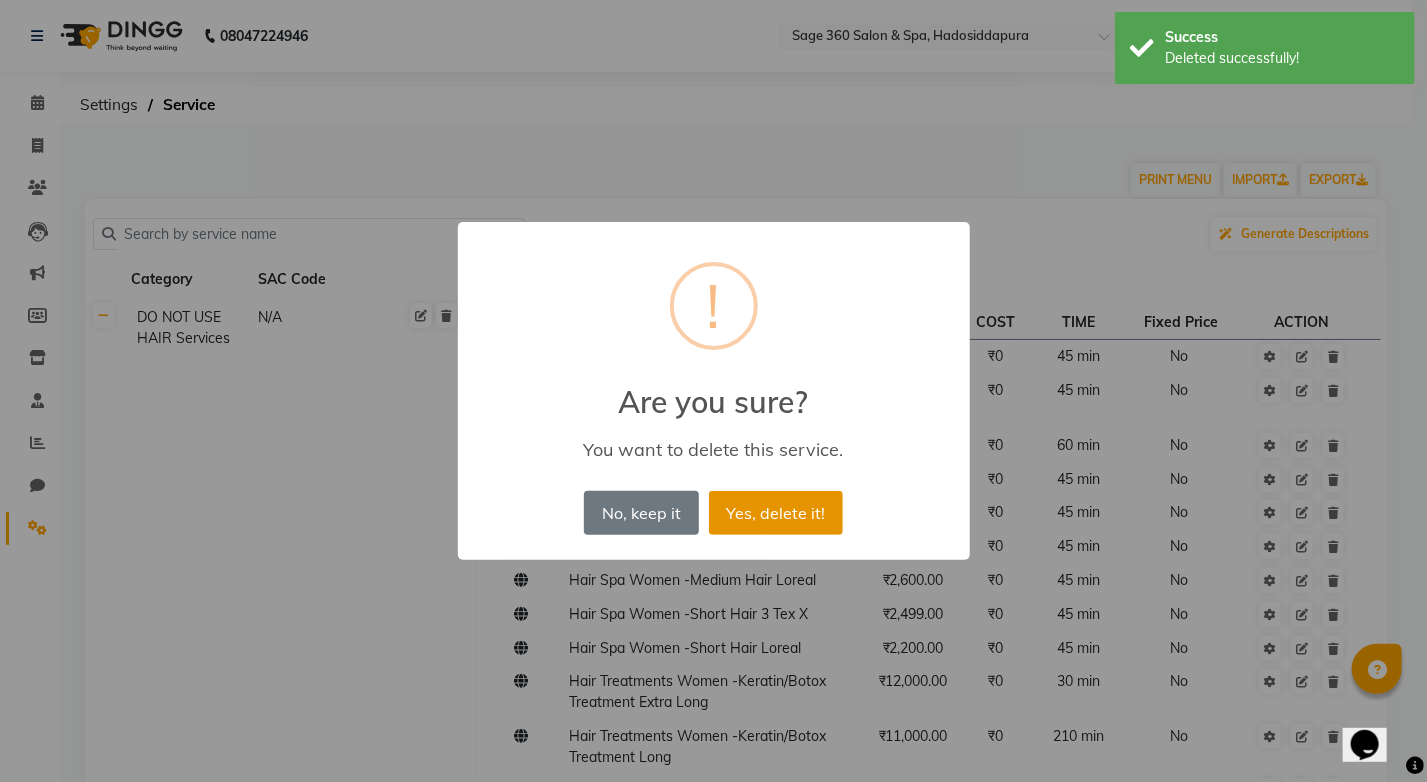 click on "Yes, delete it!" at bounding box center [776, 513] 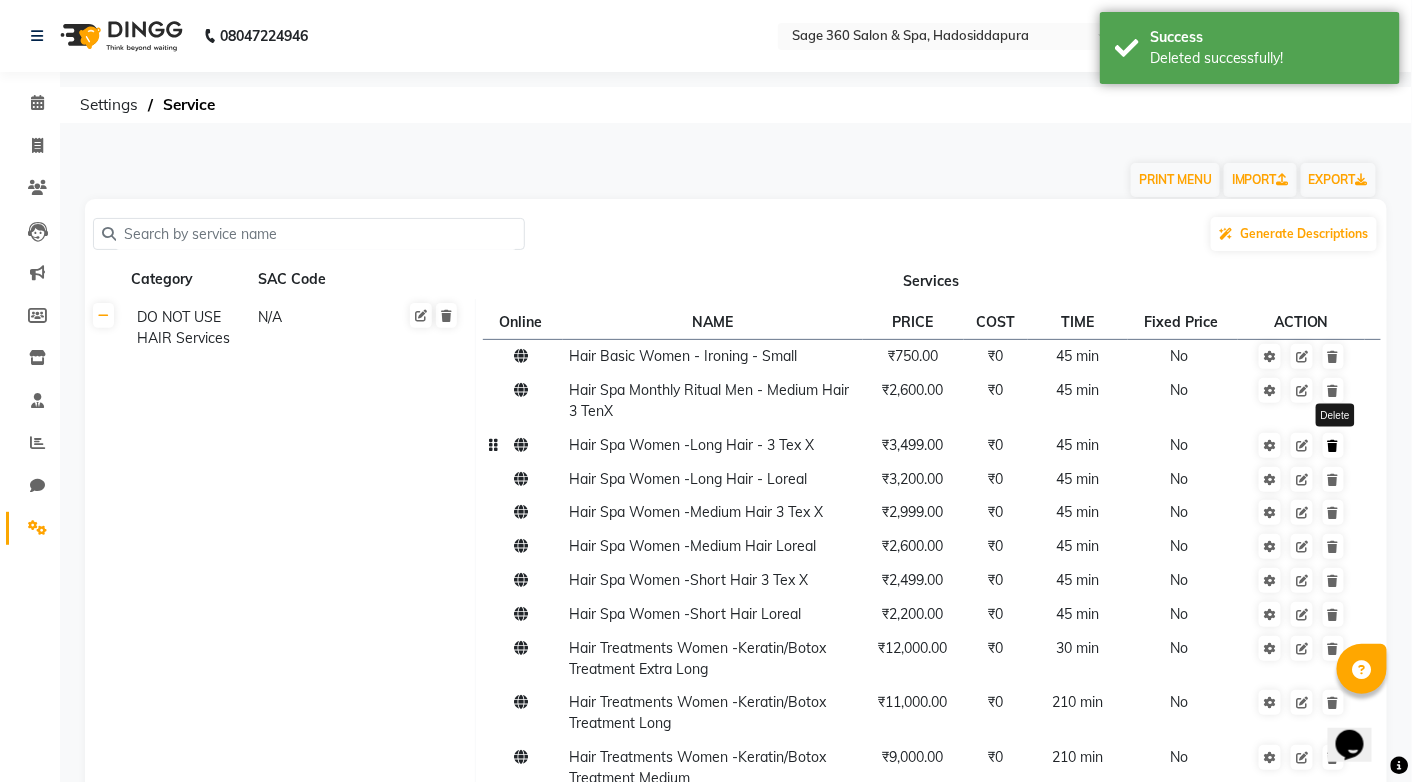 click 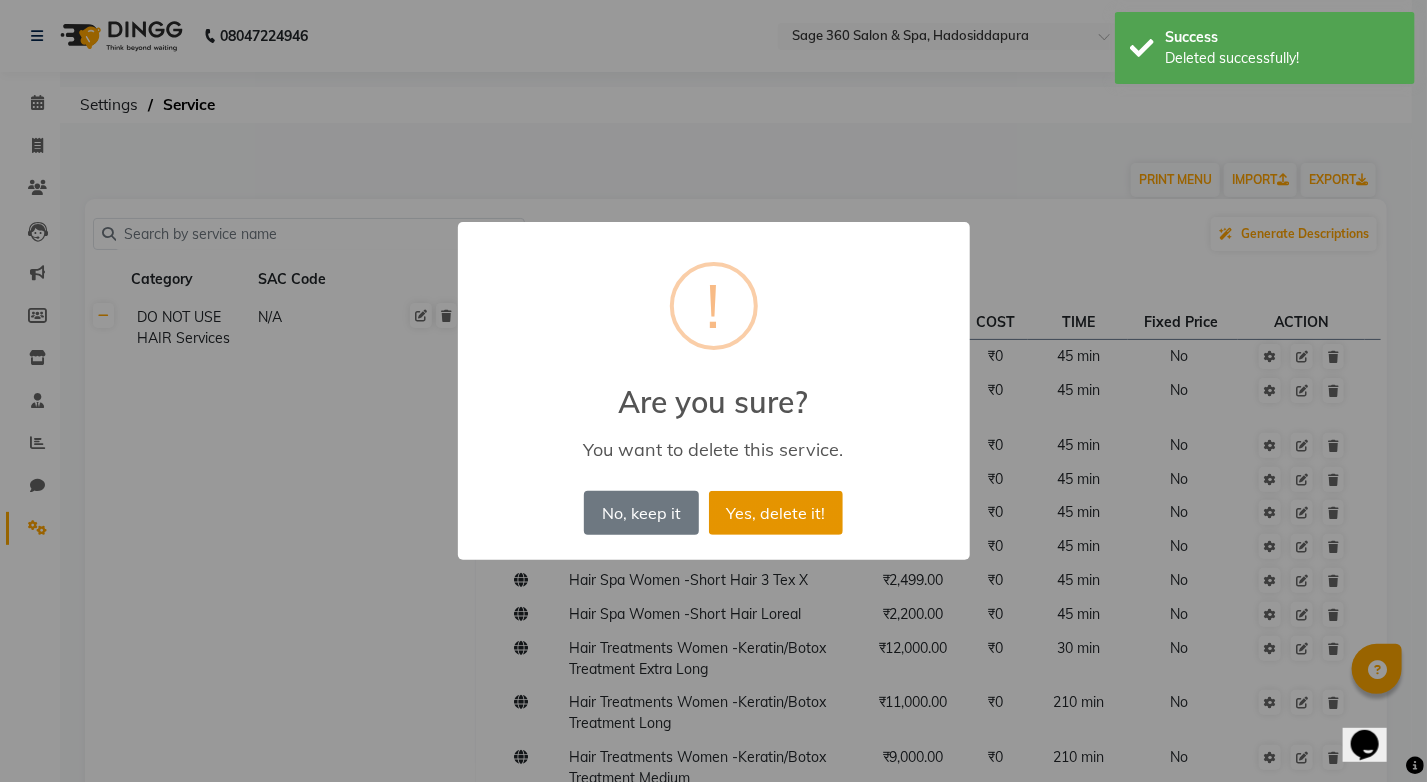 click on "Yes, delete it!" at bounding box center (776, 513) 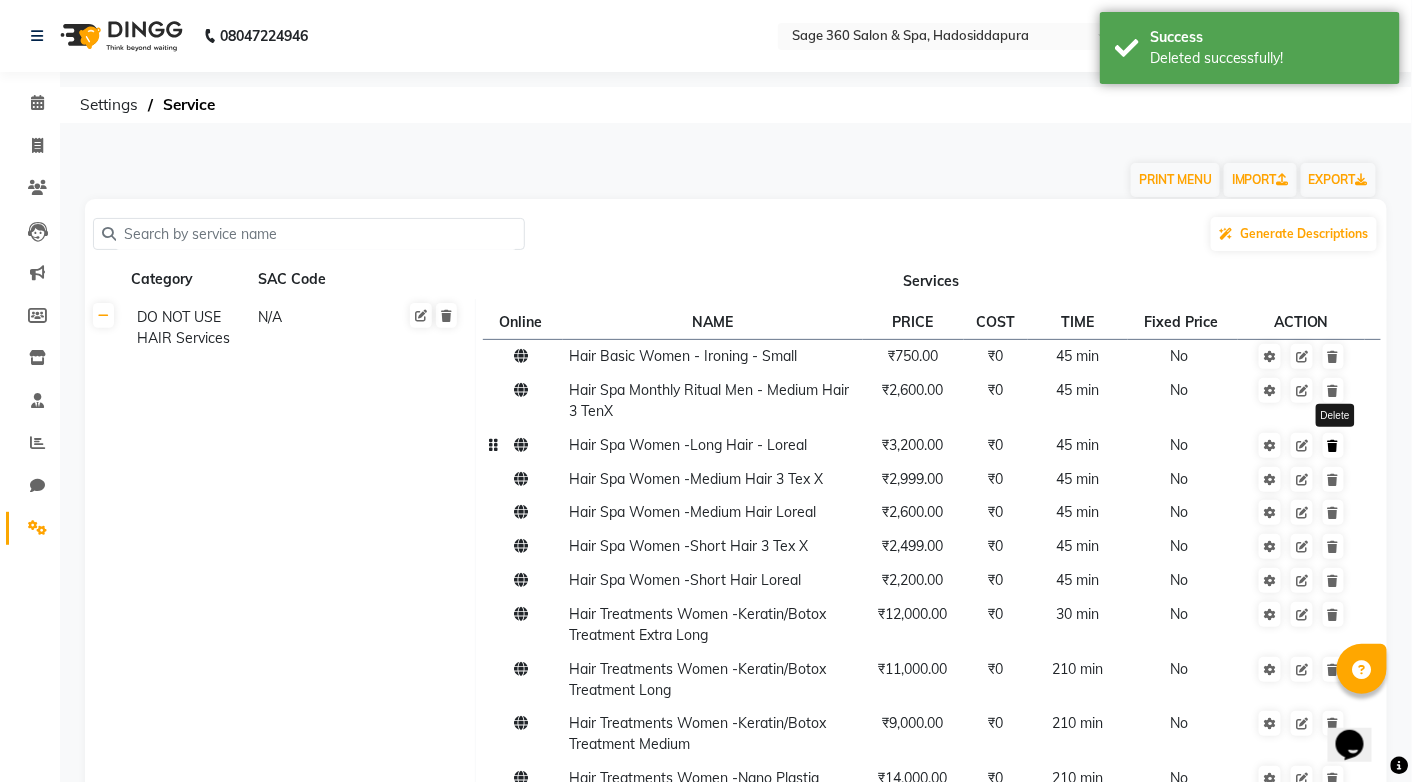 click 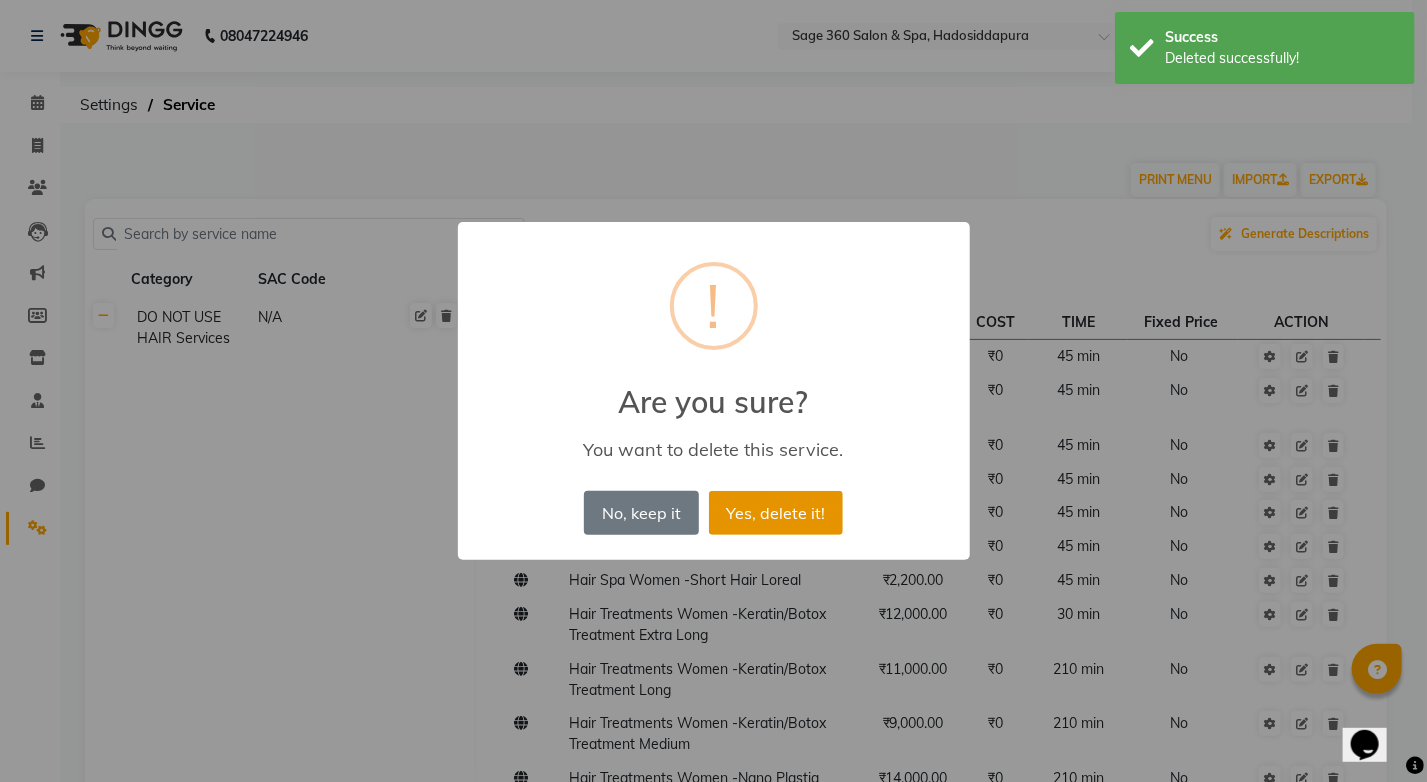 click on "Yes, delete it!" at bounding box center (776, 513) 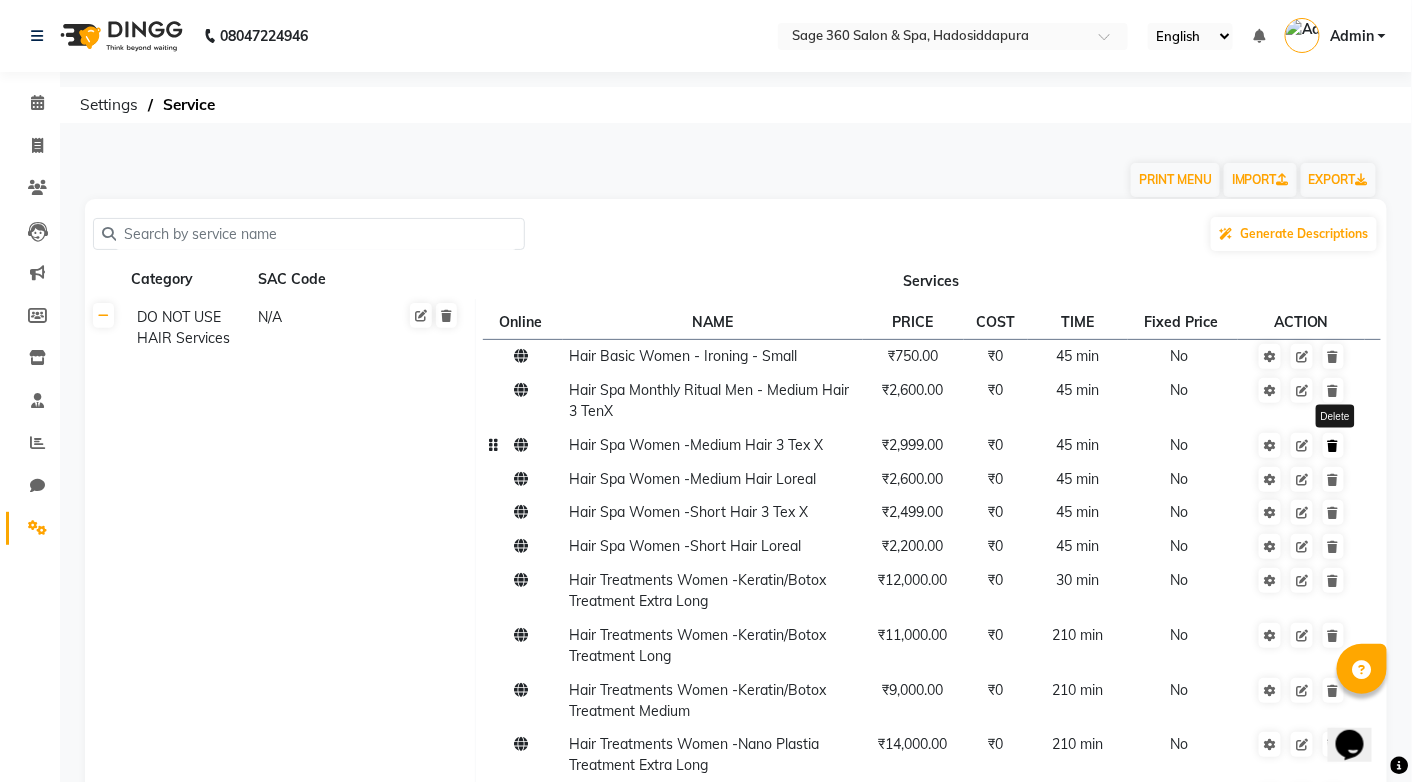click 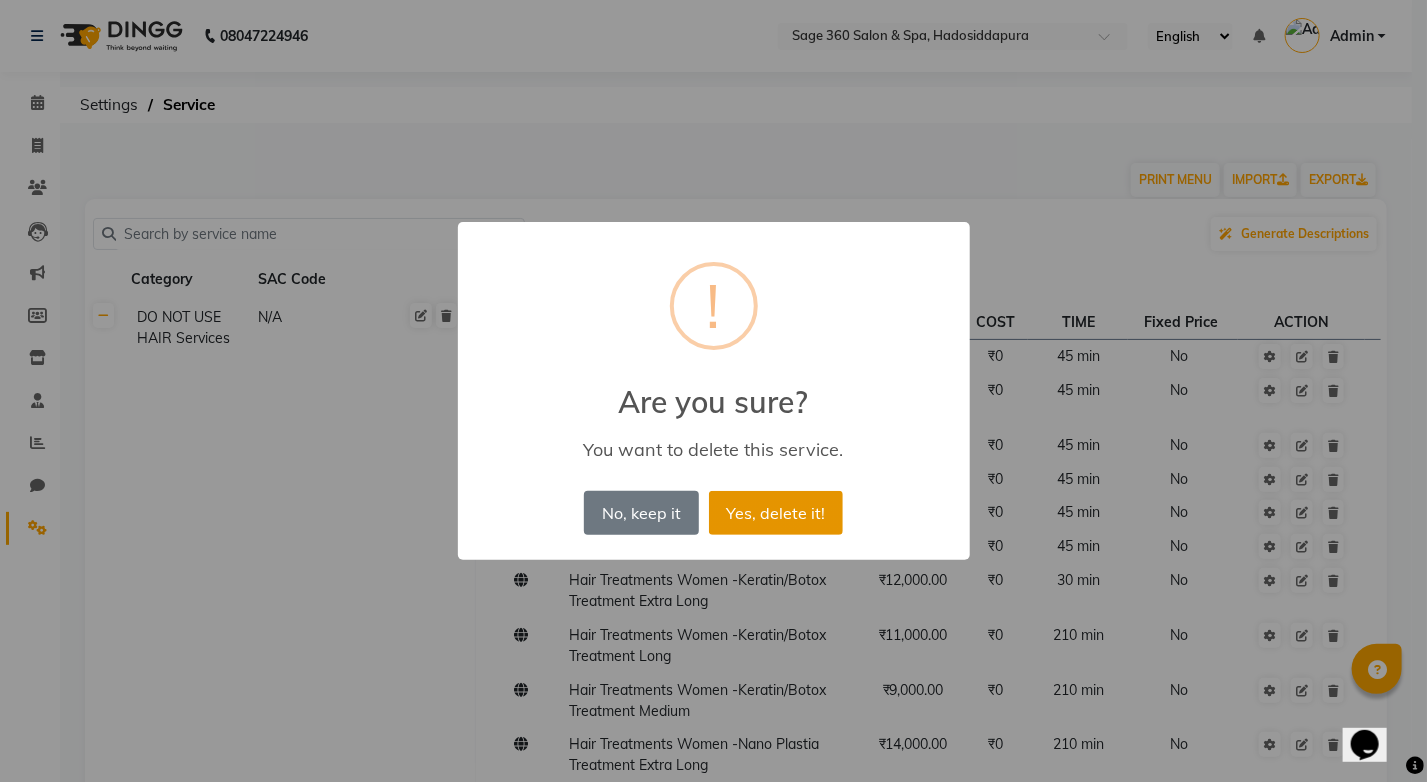 click on "Yes, delete it!" at bounding box center (776, 513) 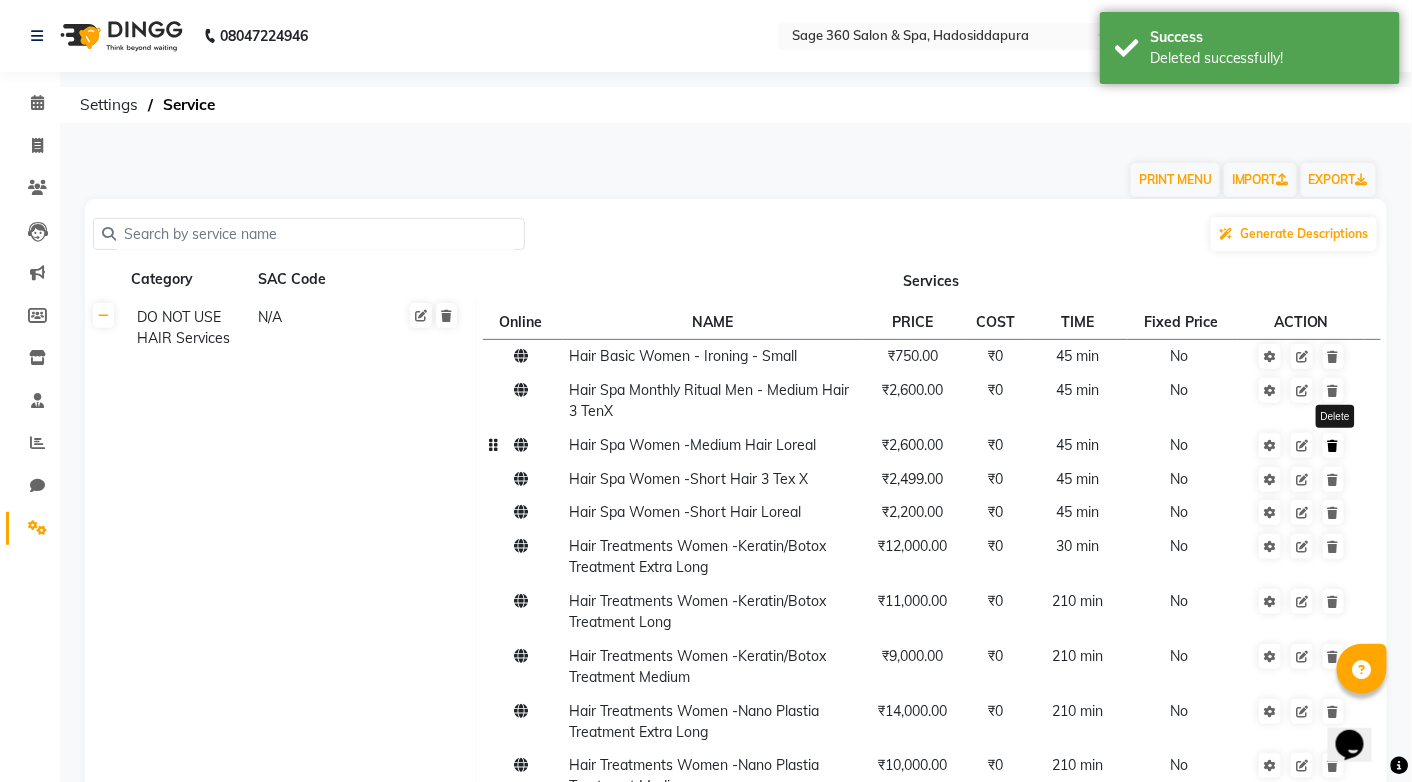 click 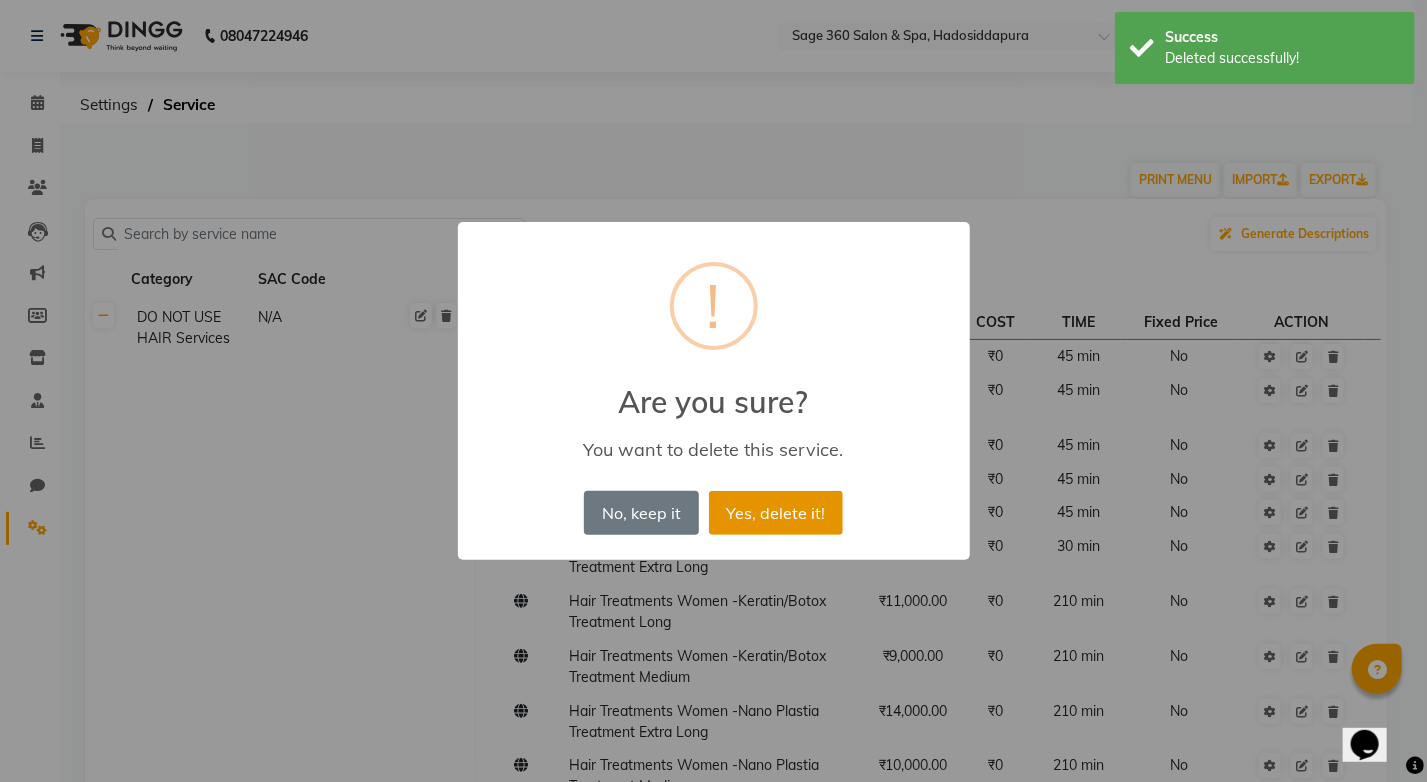 click on "Yes, delete it!" at bounding box center [776, 513] 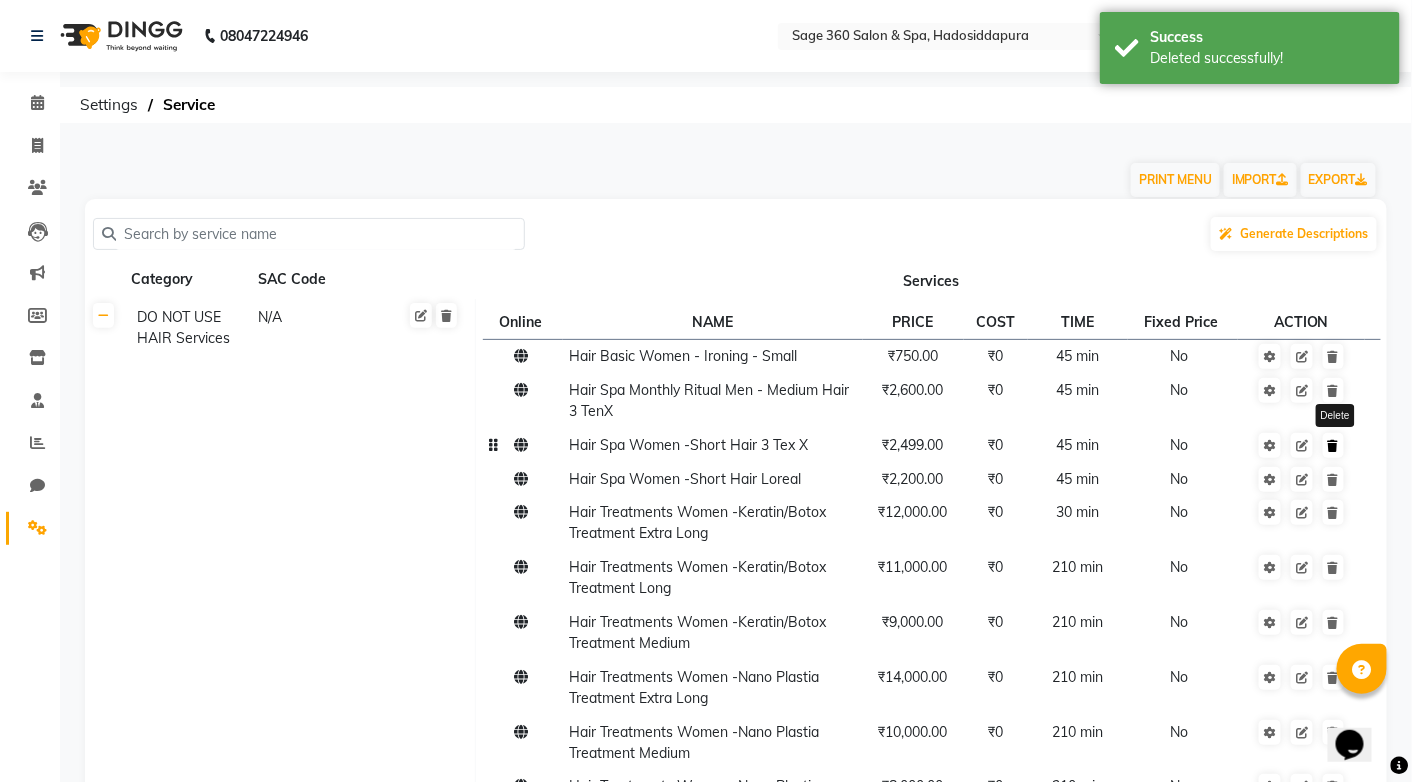 click 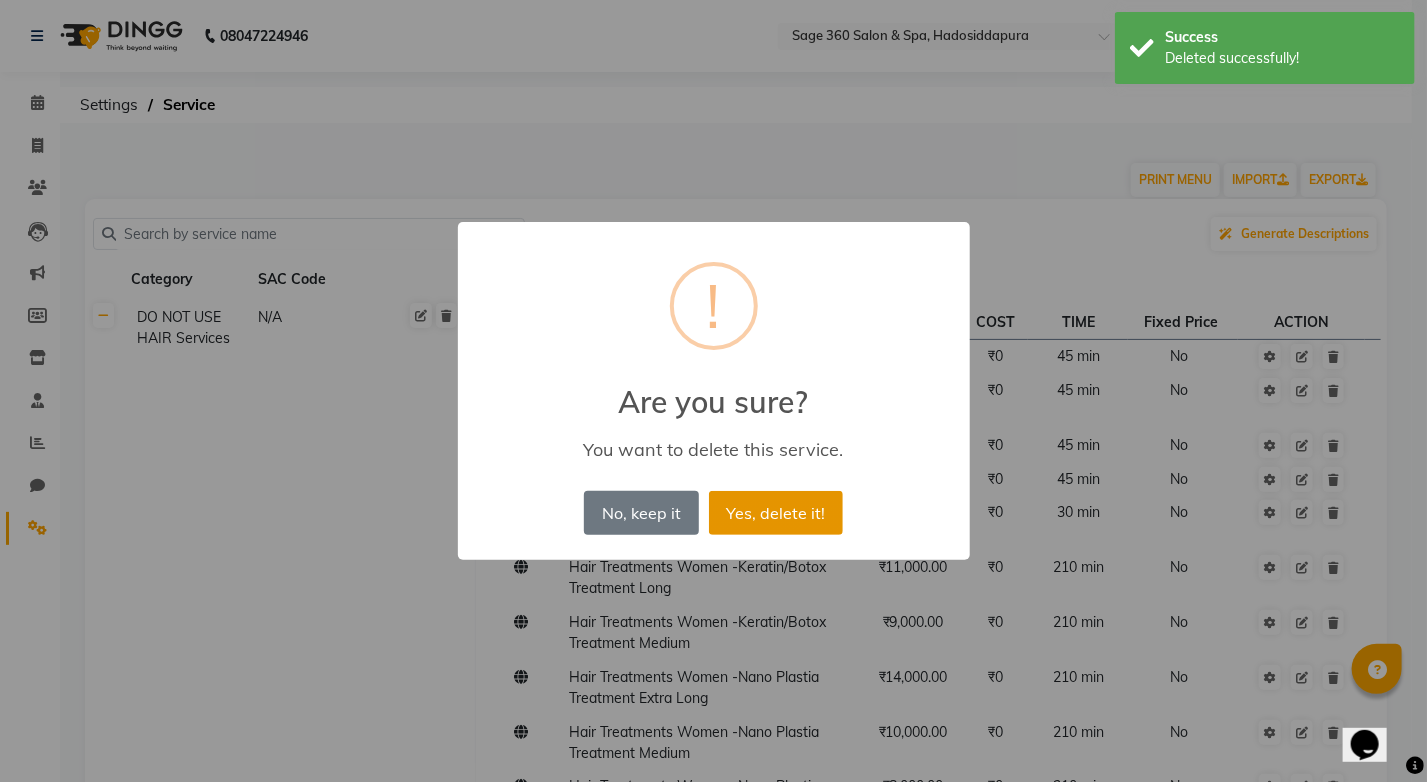 click on "Yes, delete it!" at bounding box center (776, 513) 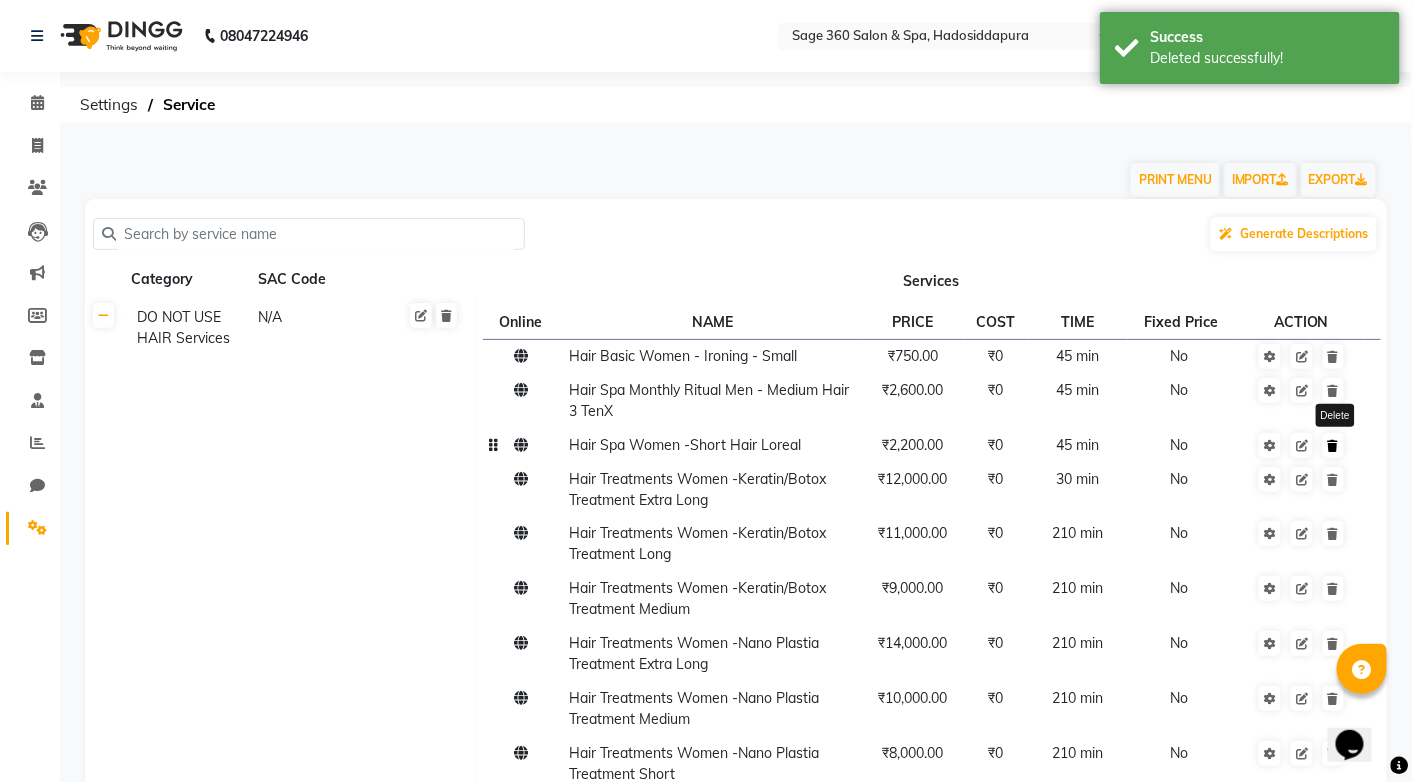 click 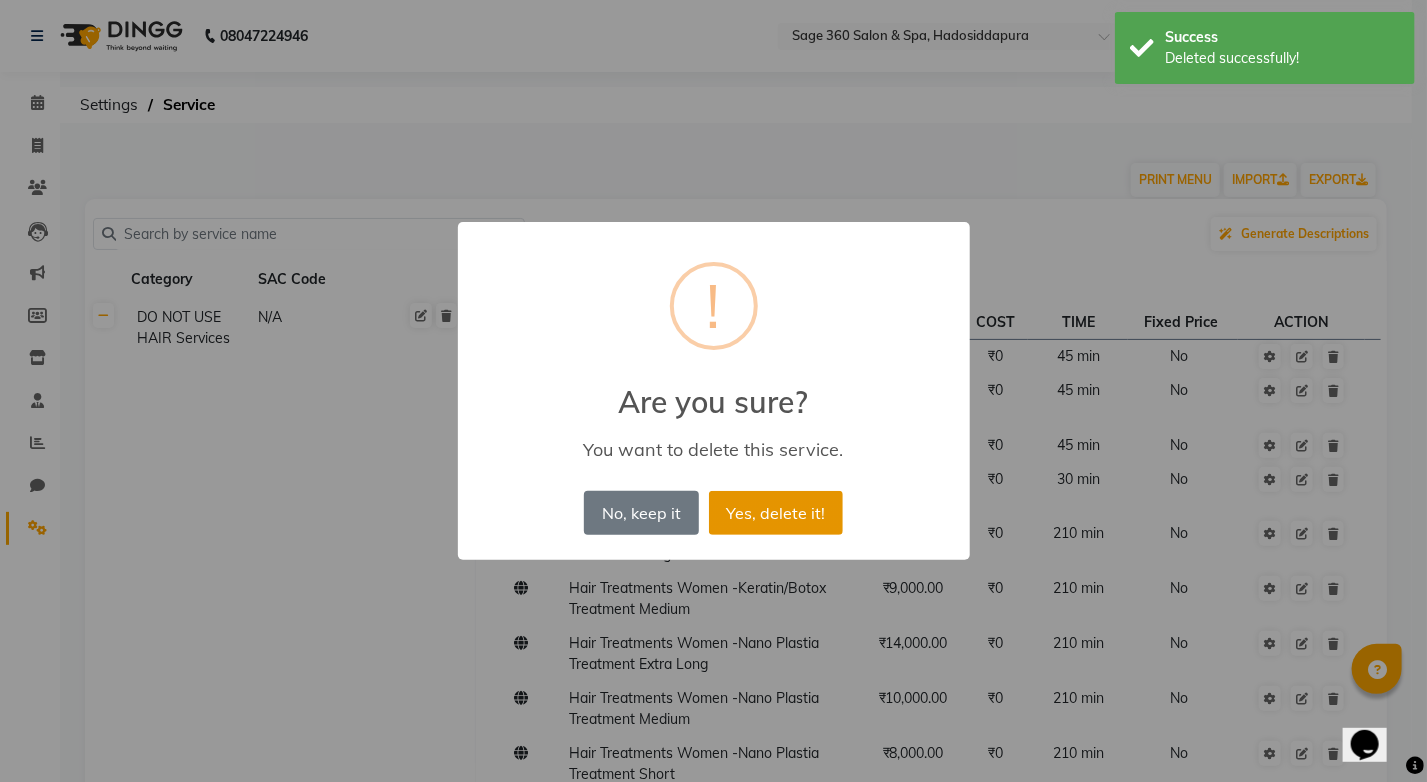 click on "Yes, delete it!" at bounding box center [776, 513] 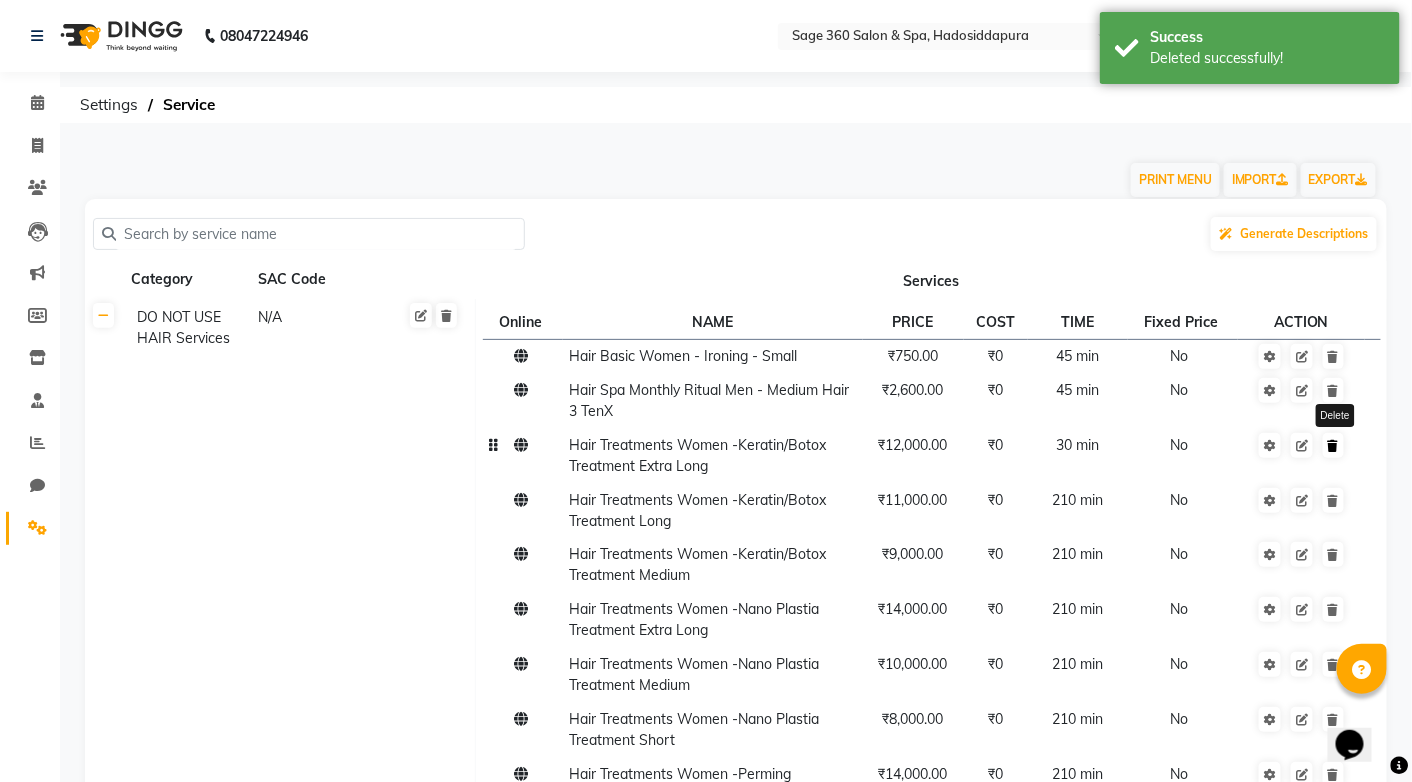 click 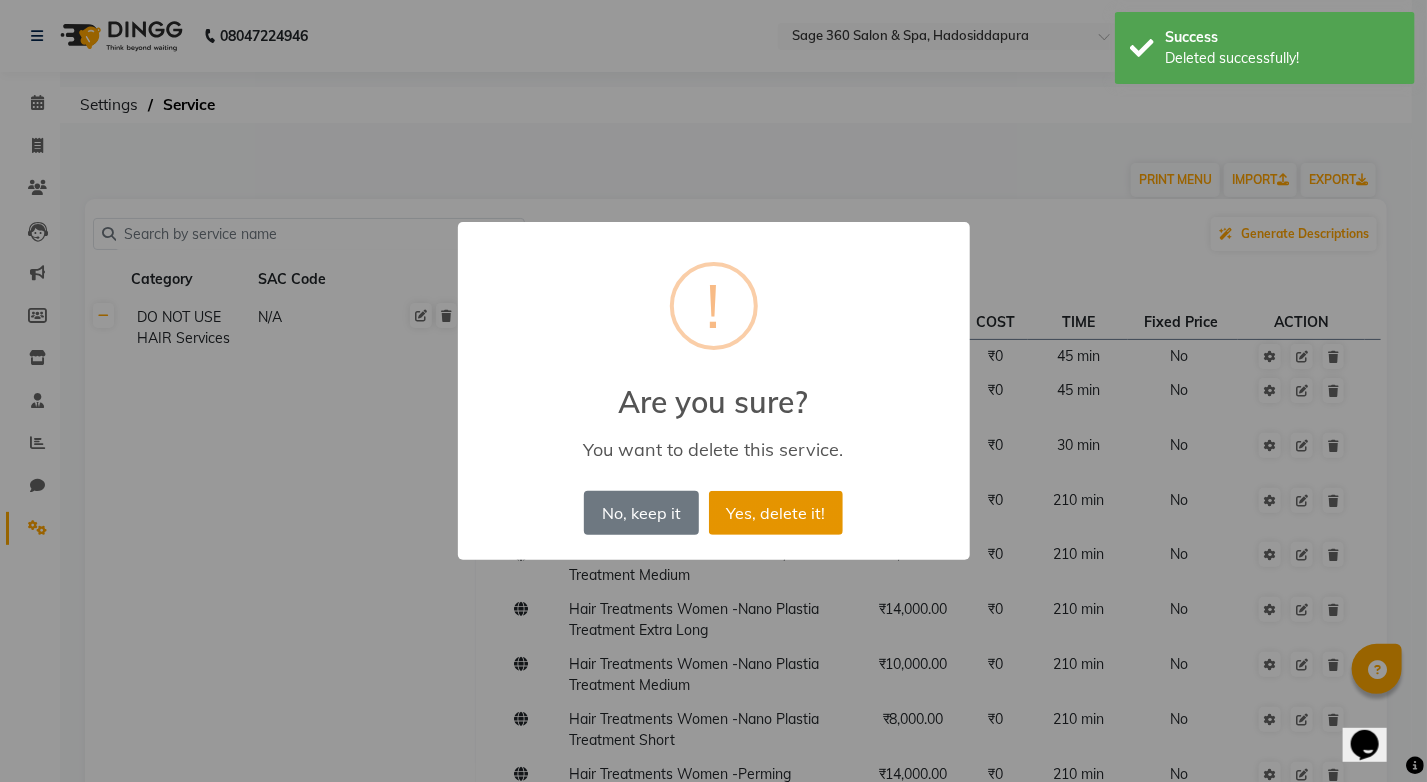 click on "Yes, delete it!" at bounding box center [776, 513] 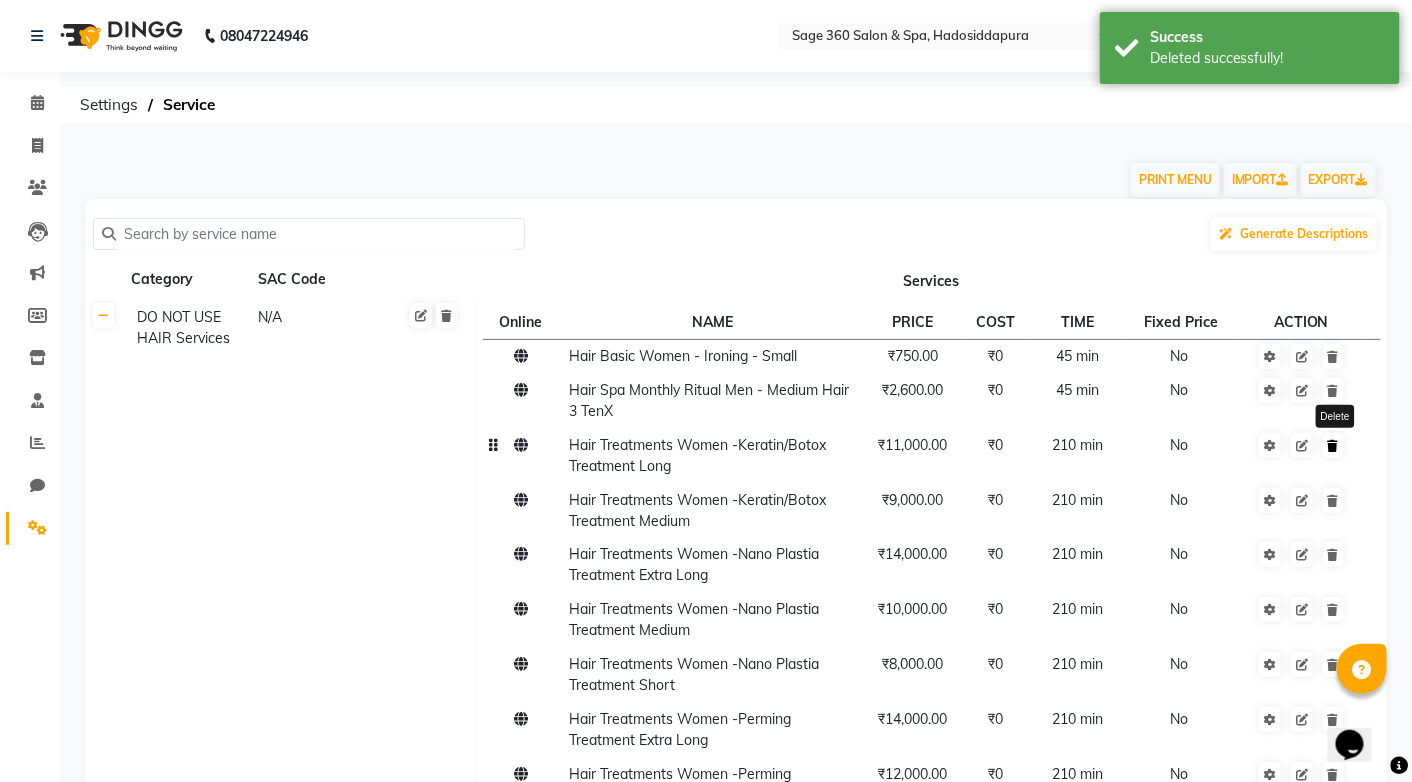click 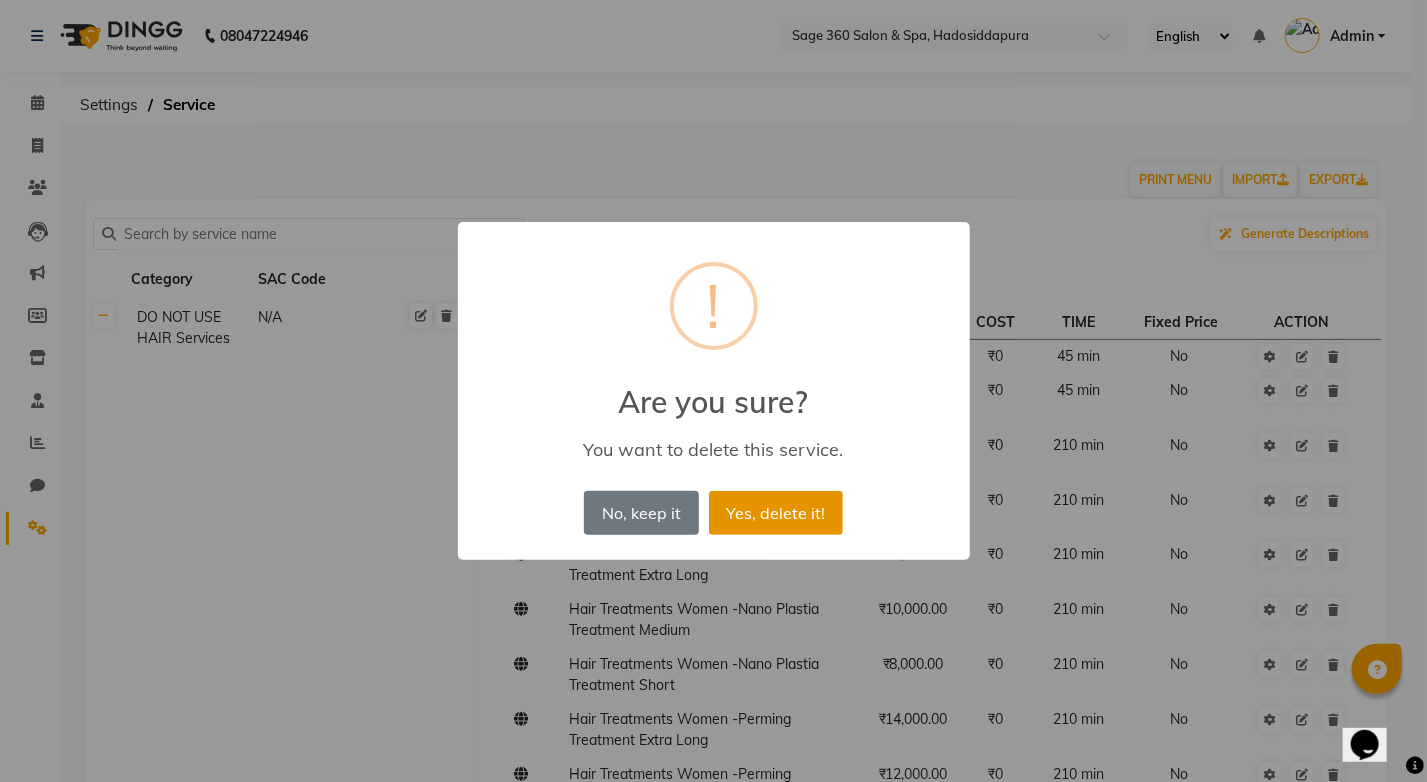 click on "Yes, delete it!" at bounding box center (776, 513) 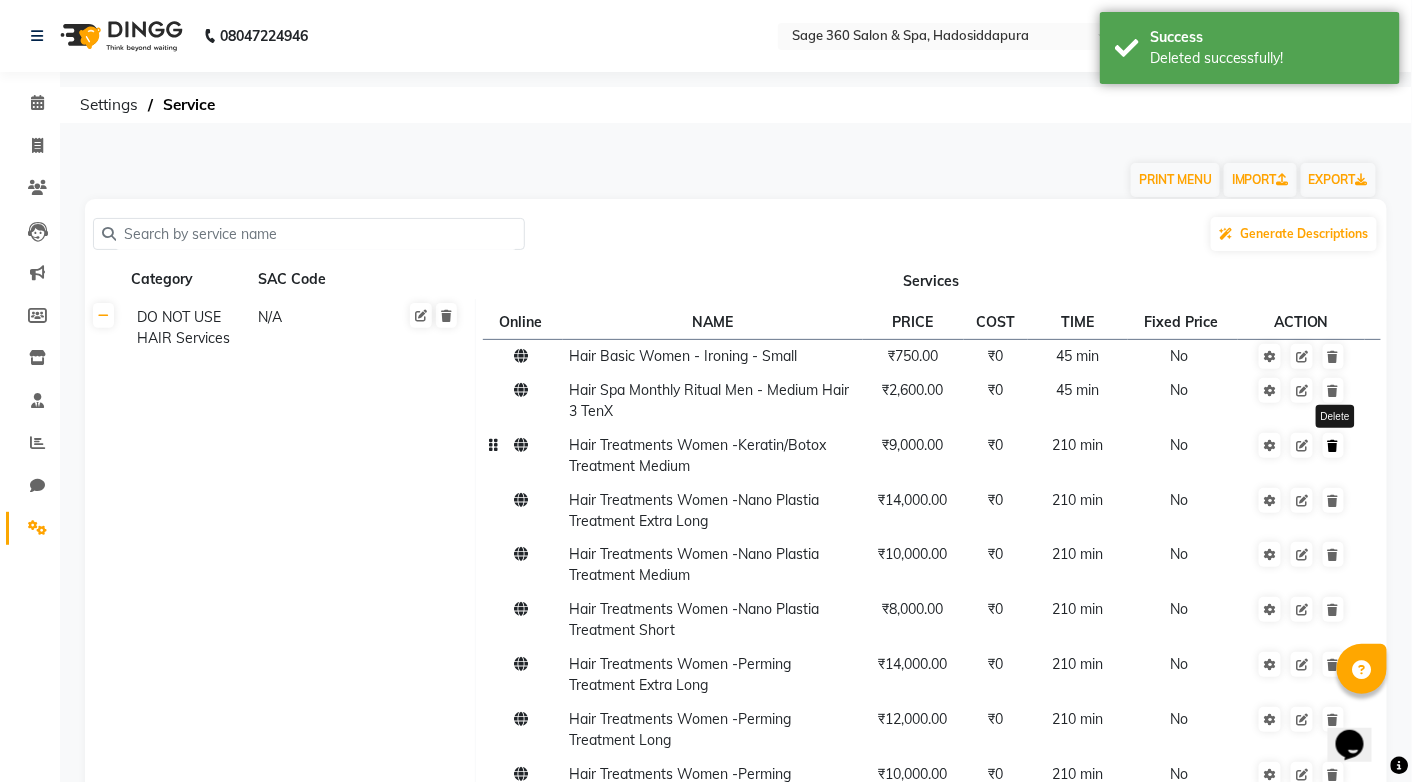click 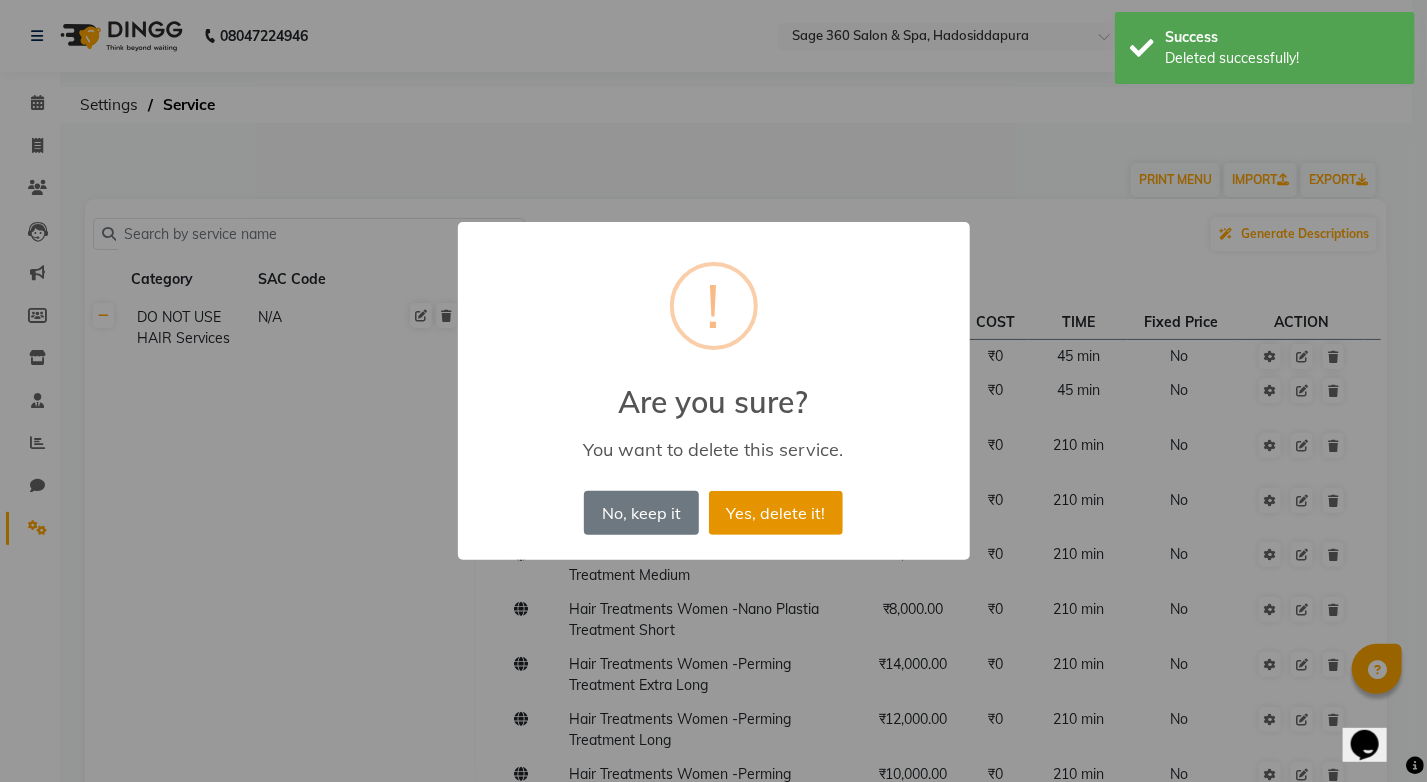 click on "Yes, delete it!" at bounding box center [776, 513] 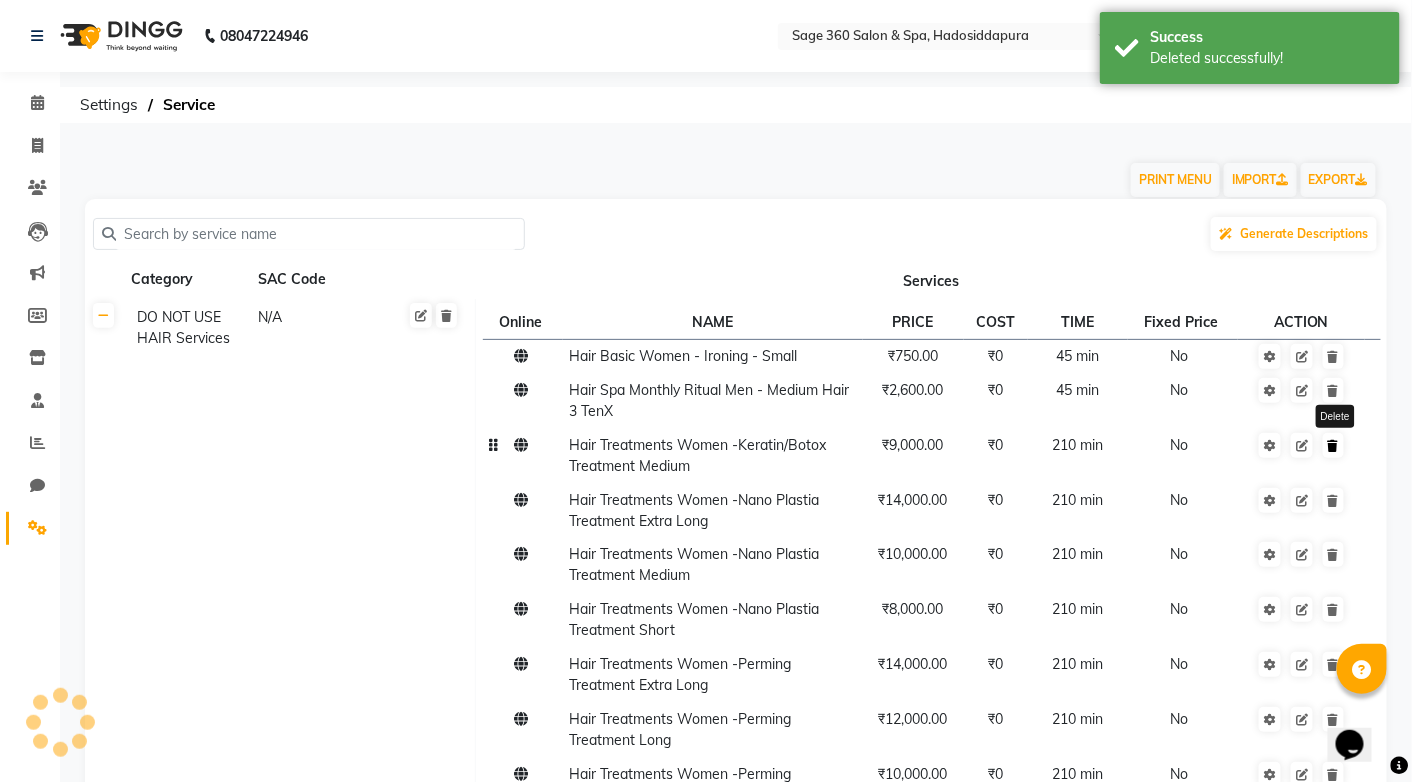 click 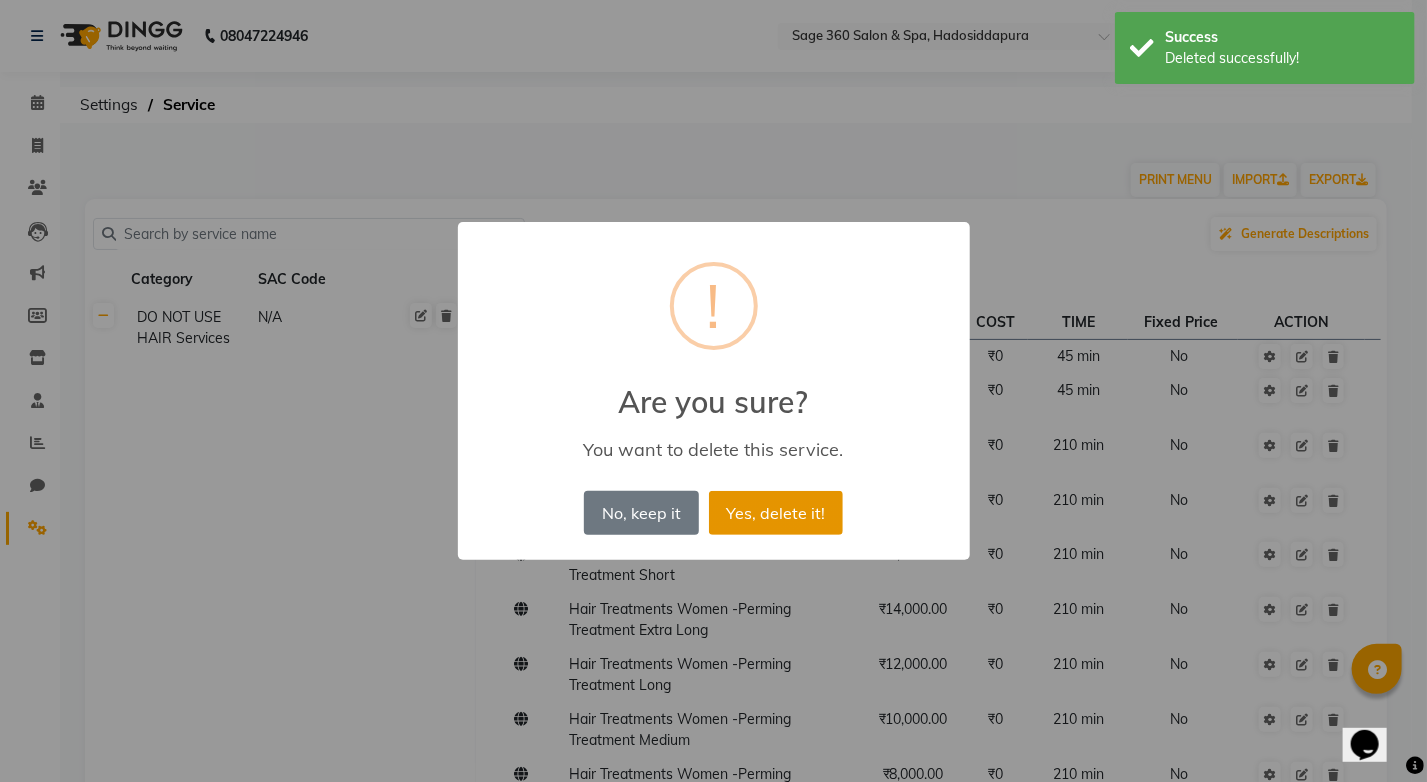 click on "Yes, delete it!" at bounding box center (776, 513) 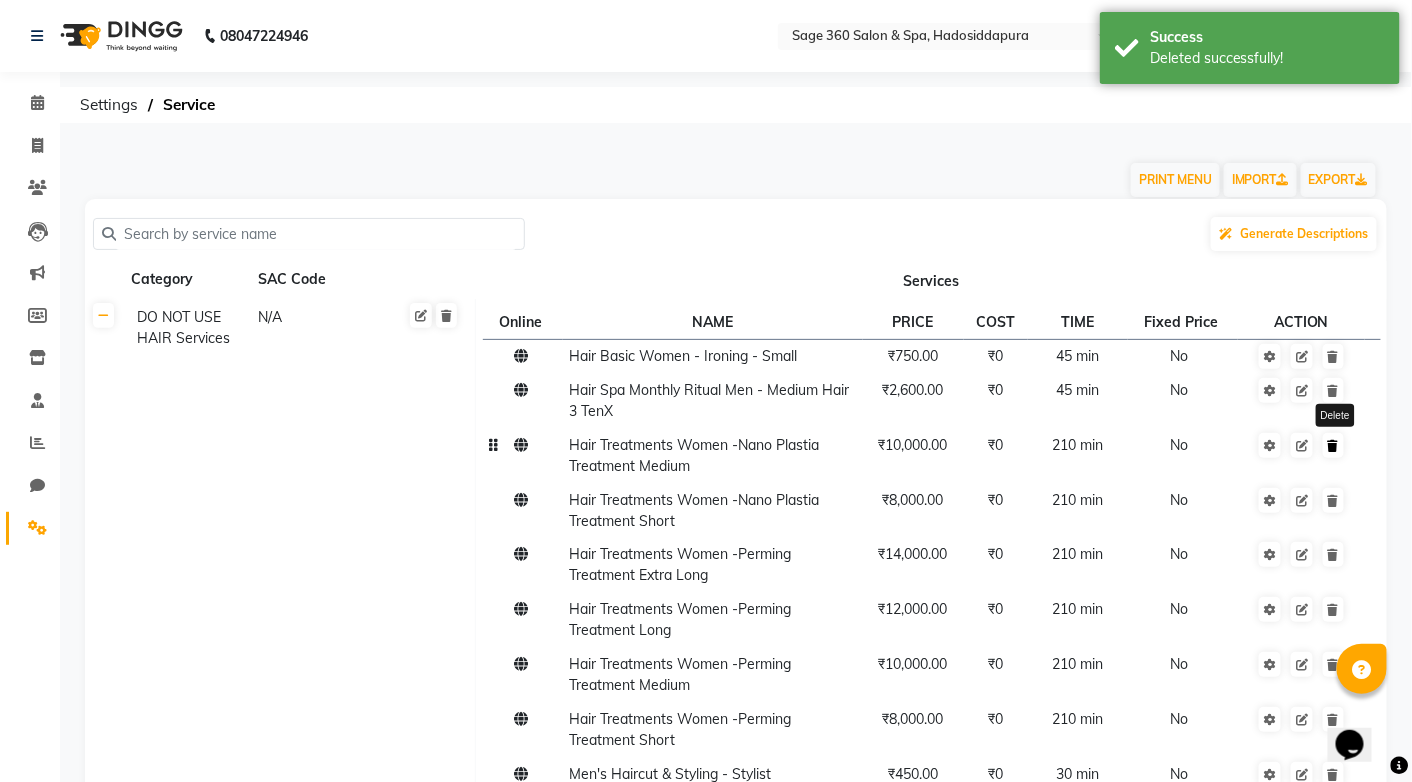 click 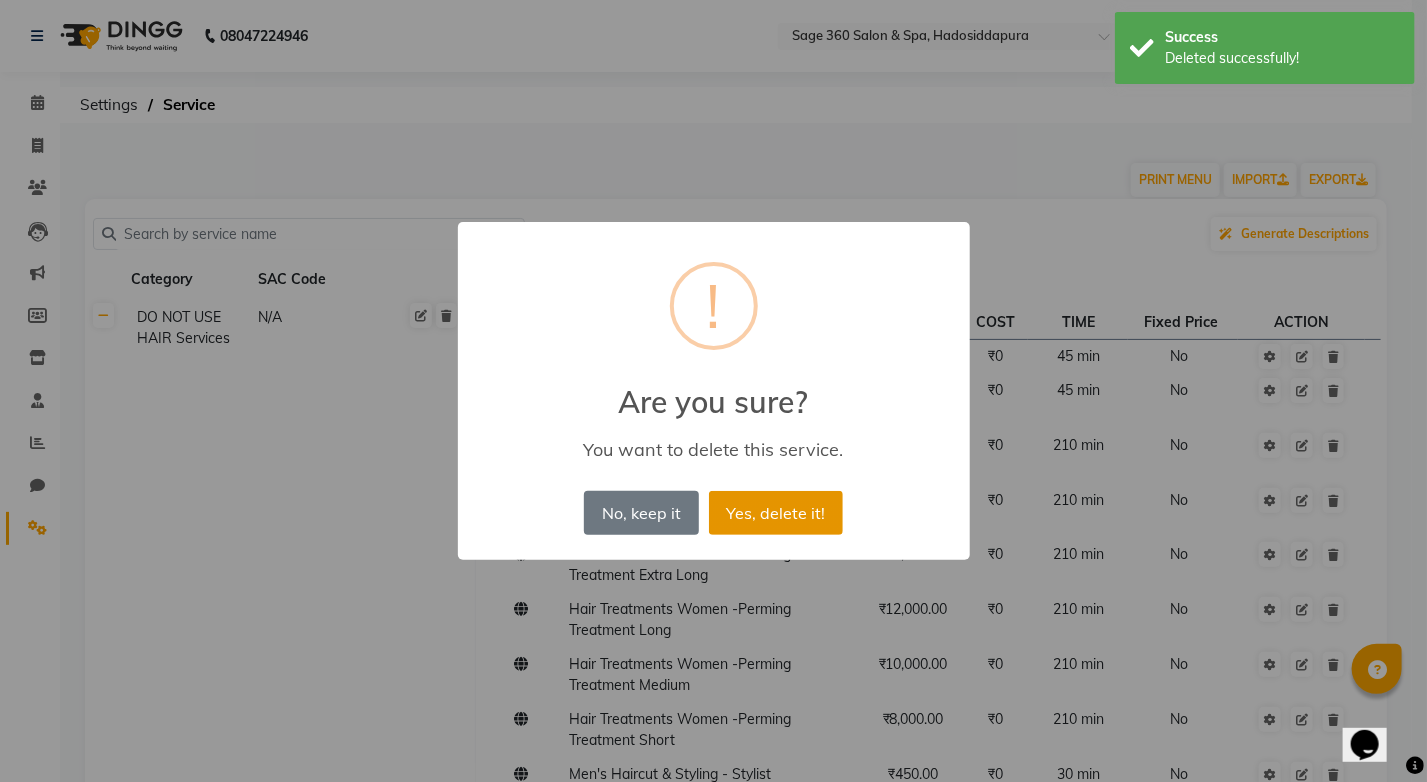 click on "Yes, delete it!" at bounding box center (776, 513) 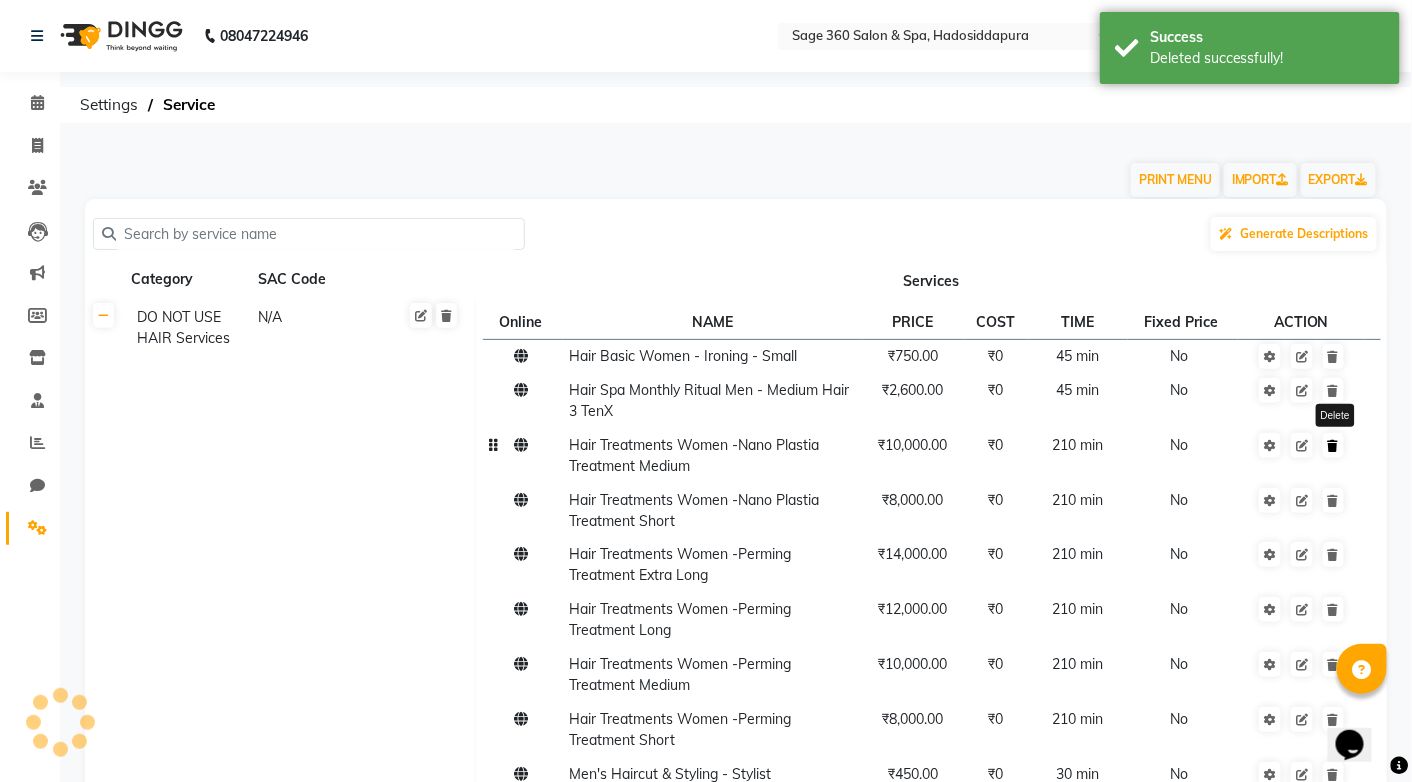 click 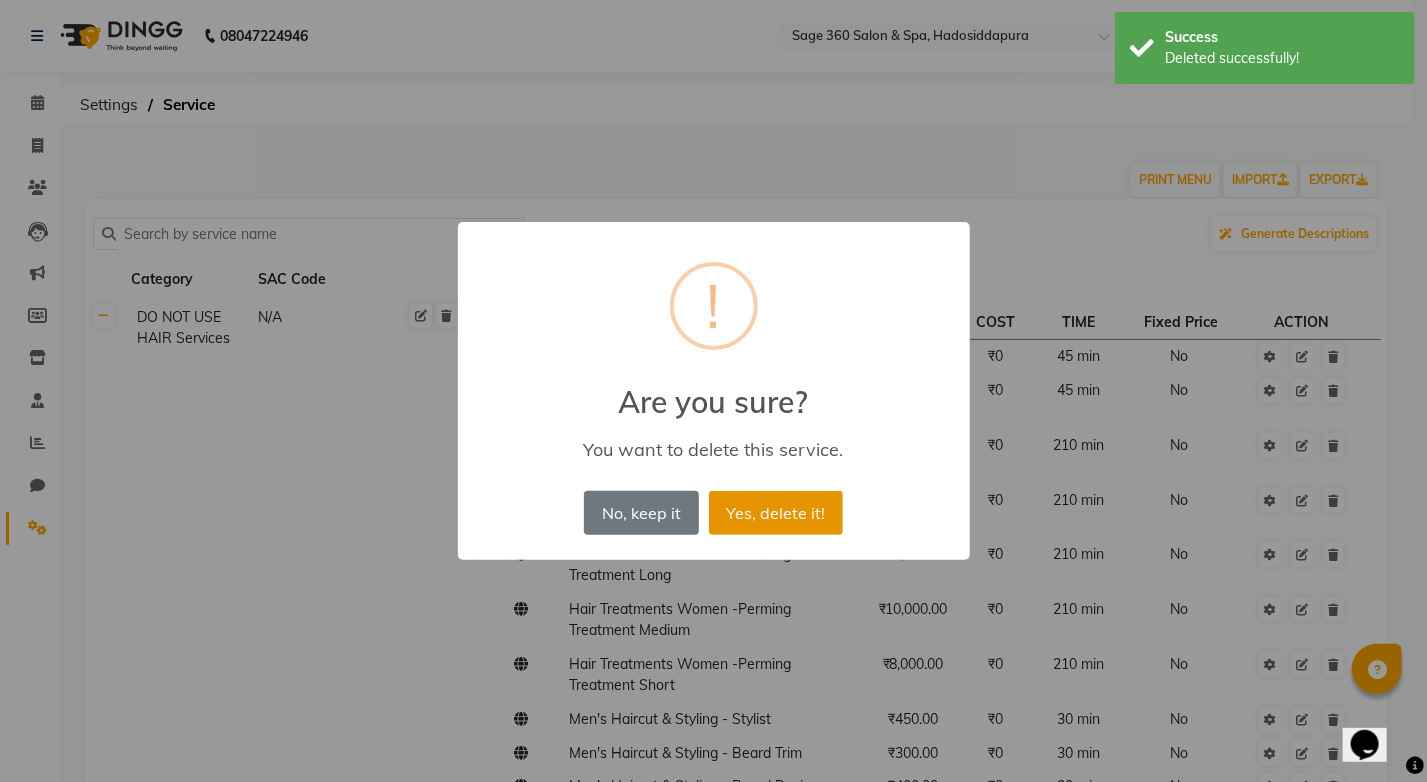 click on "Yes, delete it!" at bounding box center (776, 513) 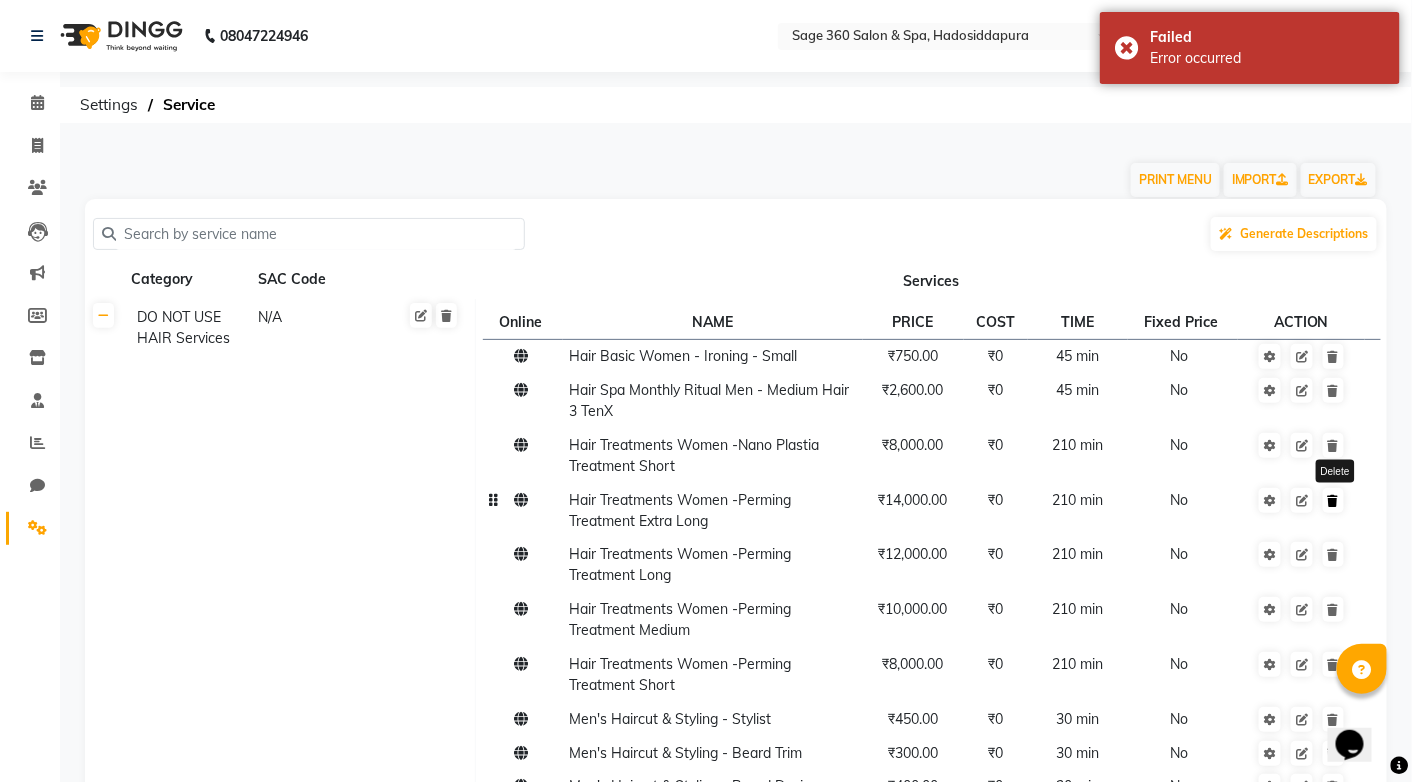 click 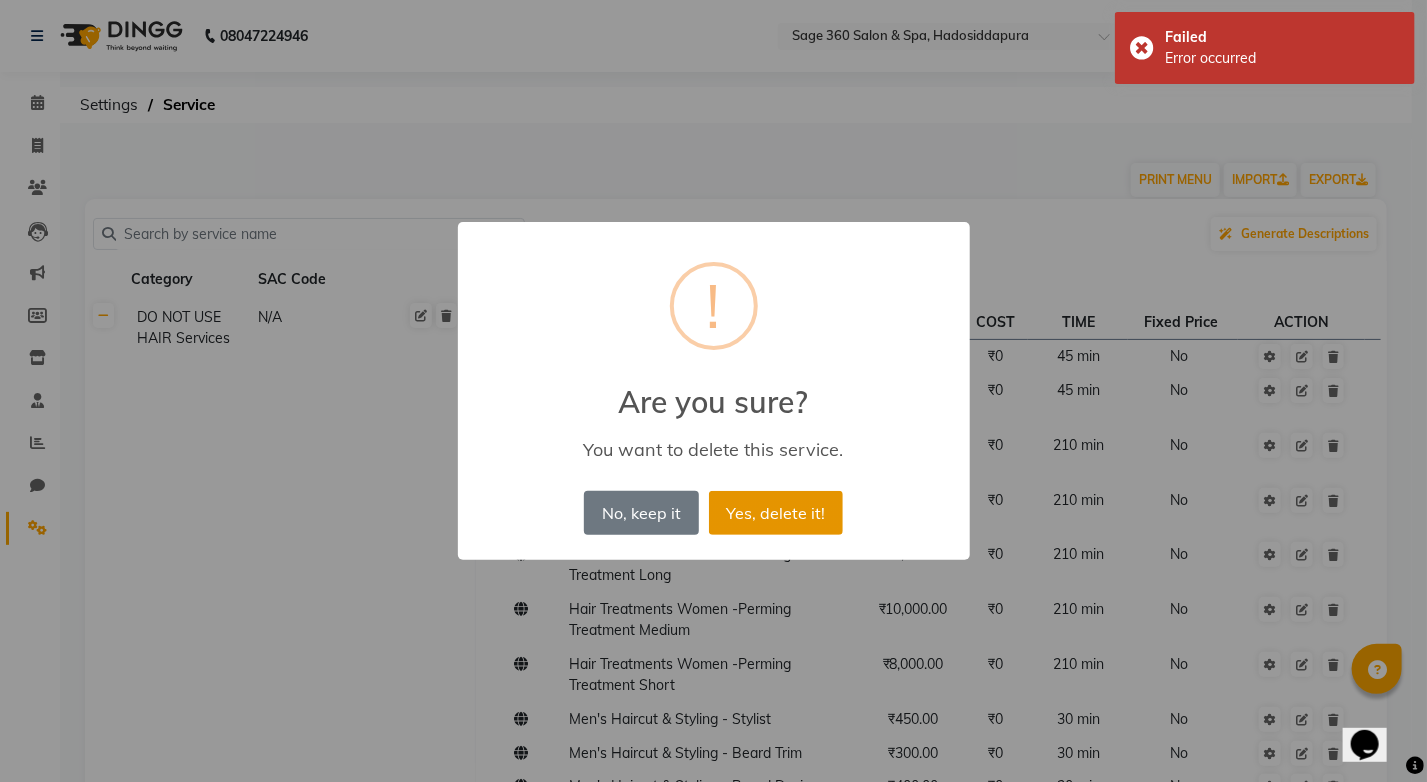 click on "Yes, delete it!" at bounding box center (776, 513) 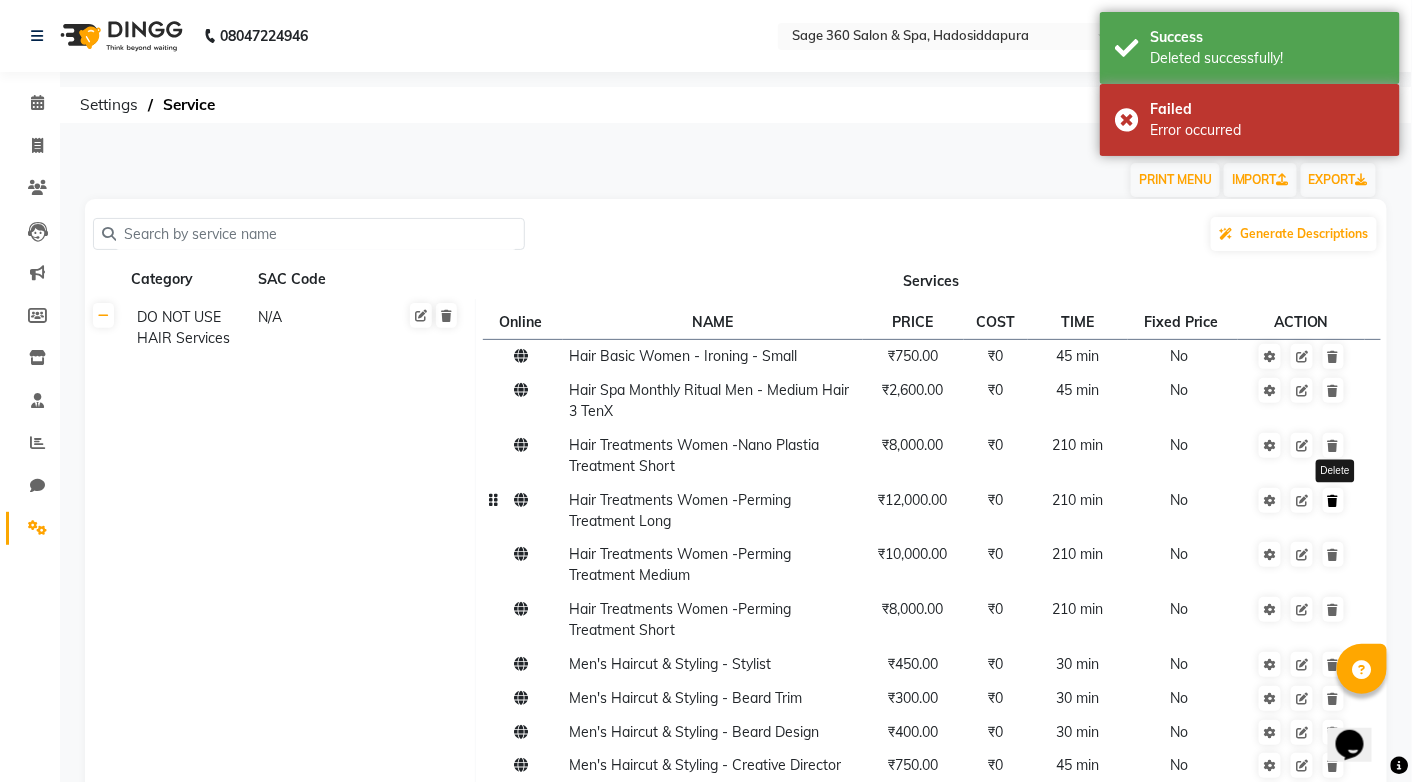 click 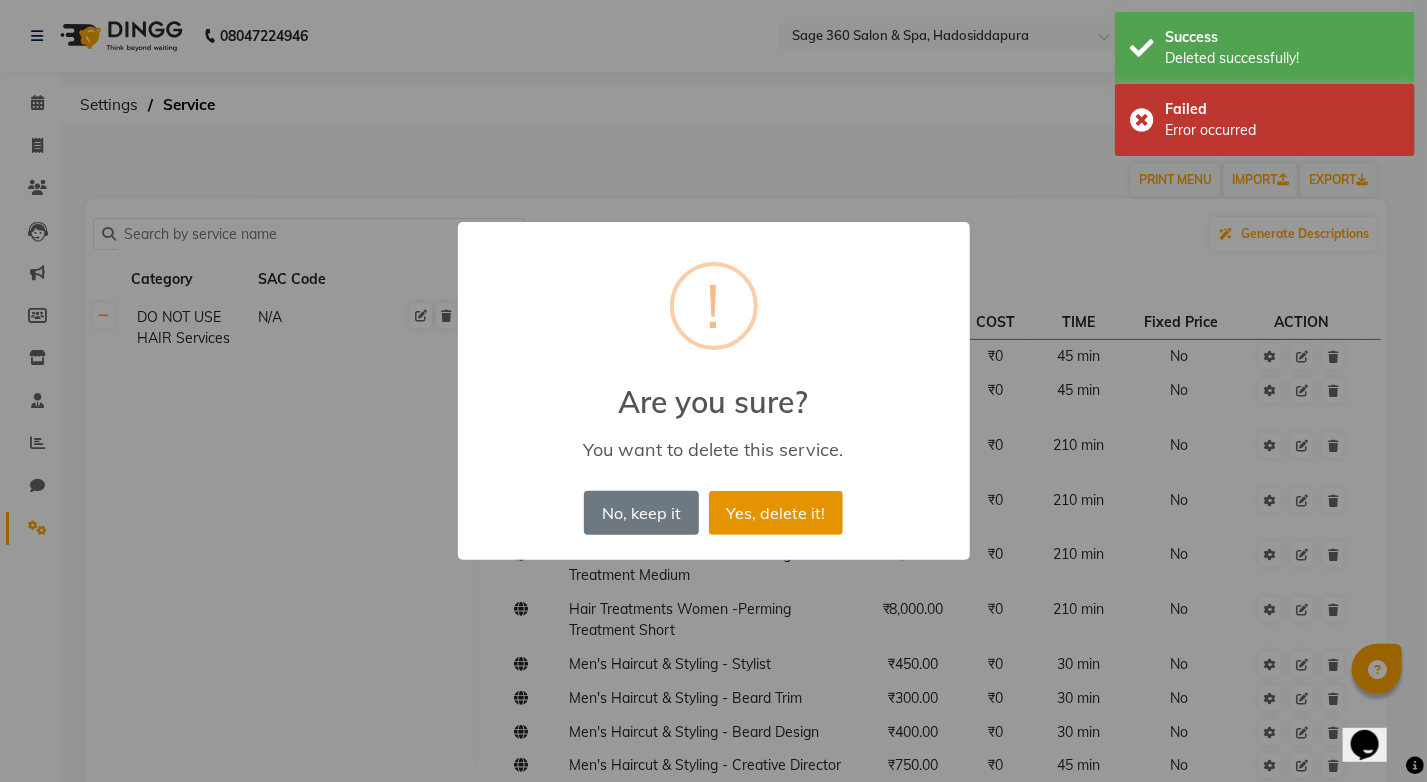 click on "Yes, delete it!" at bounding box center [776, 513] 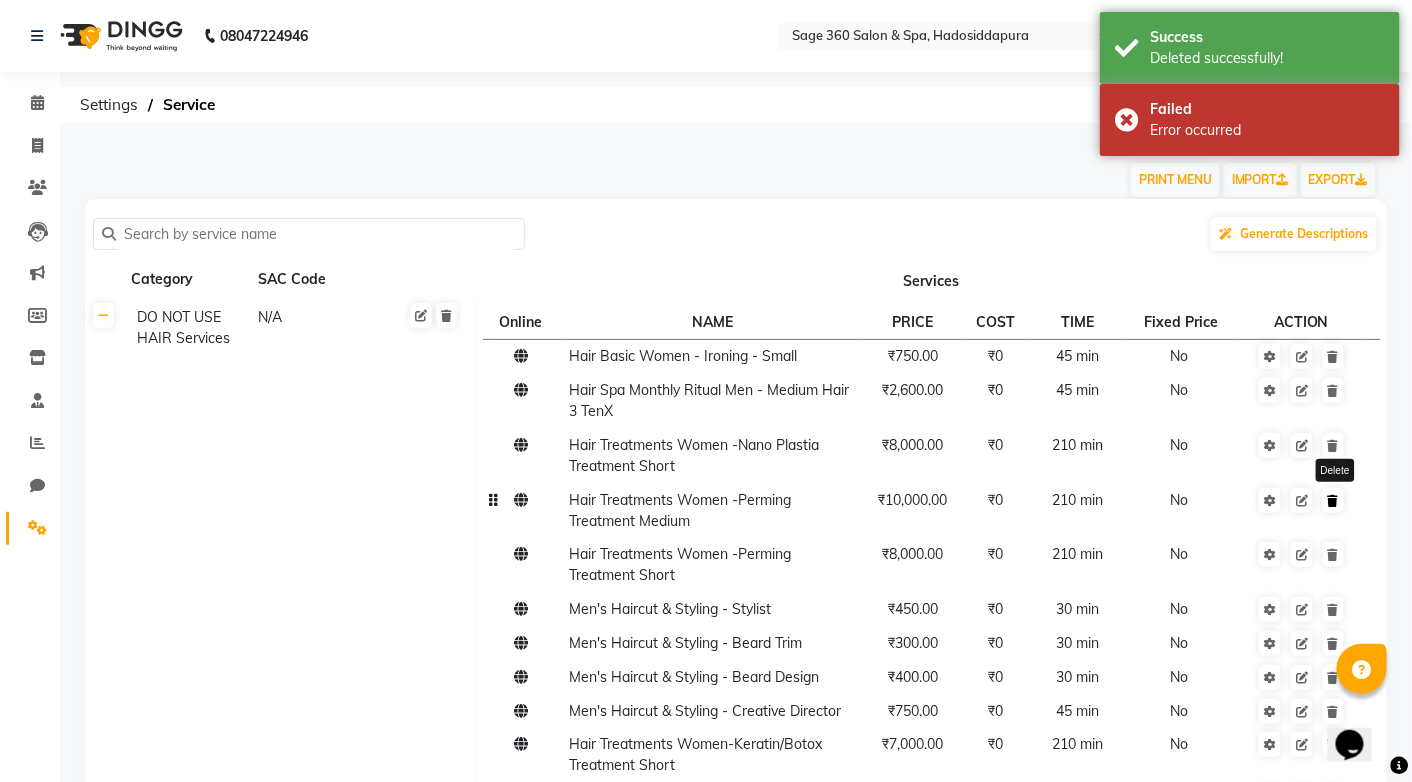 click 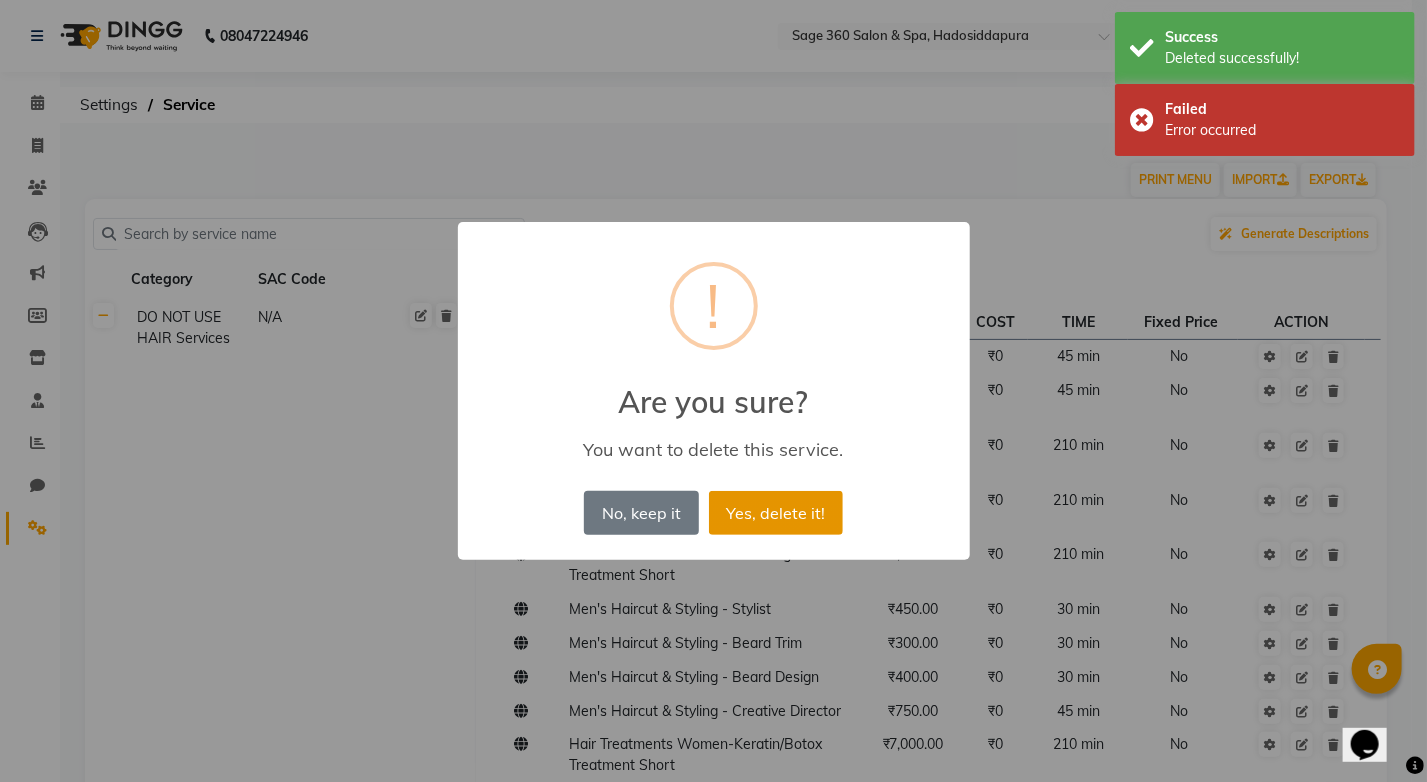 click on "Yes, delete it!" at bounding box center (776, 513) 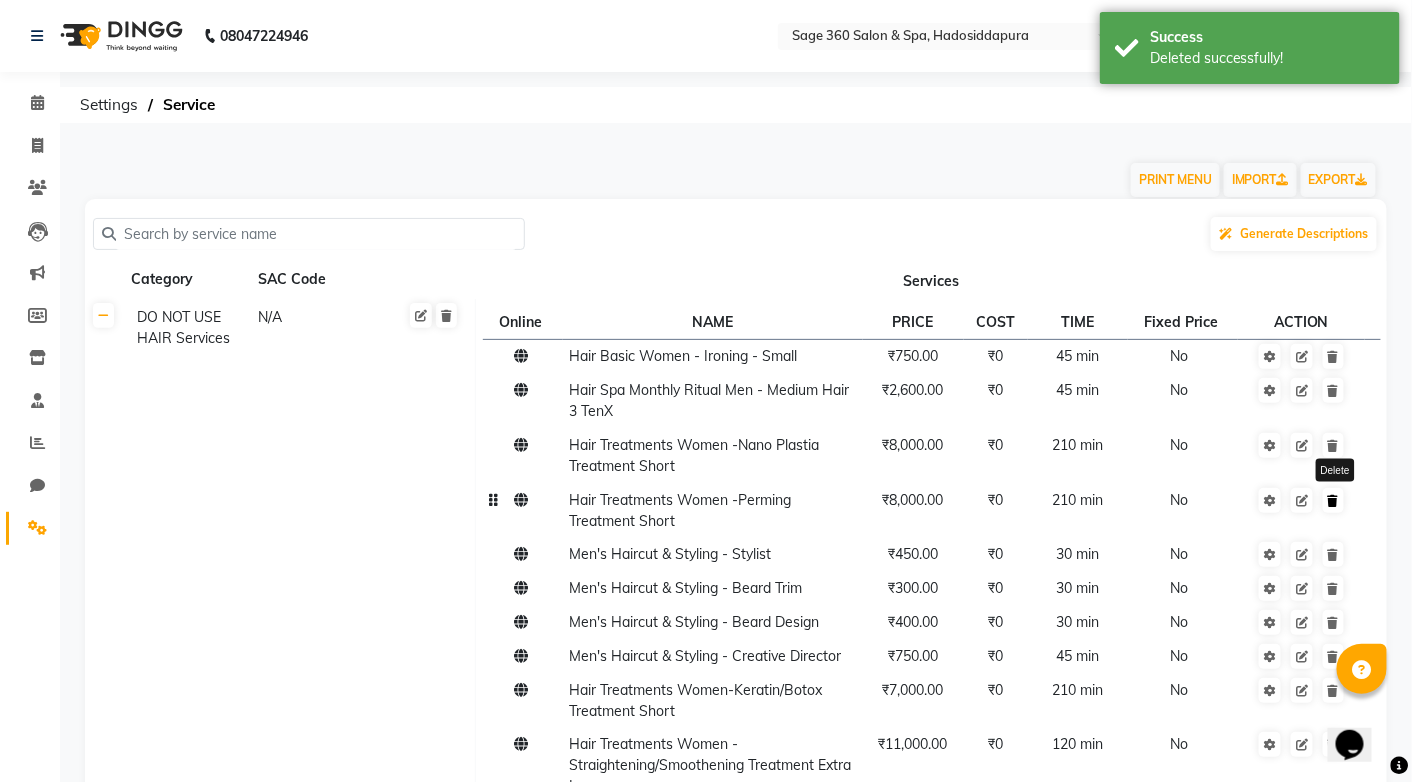 click 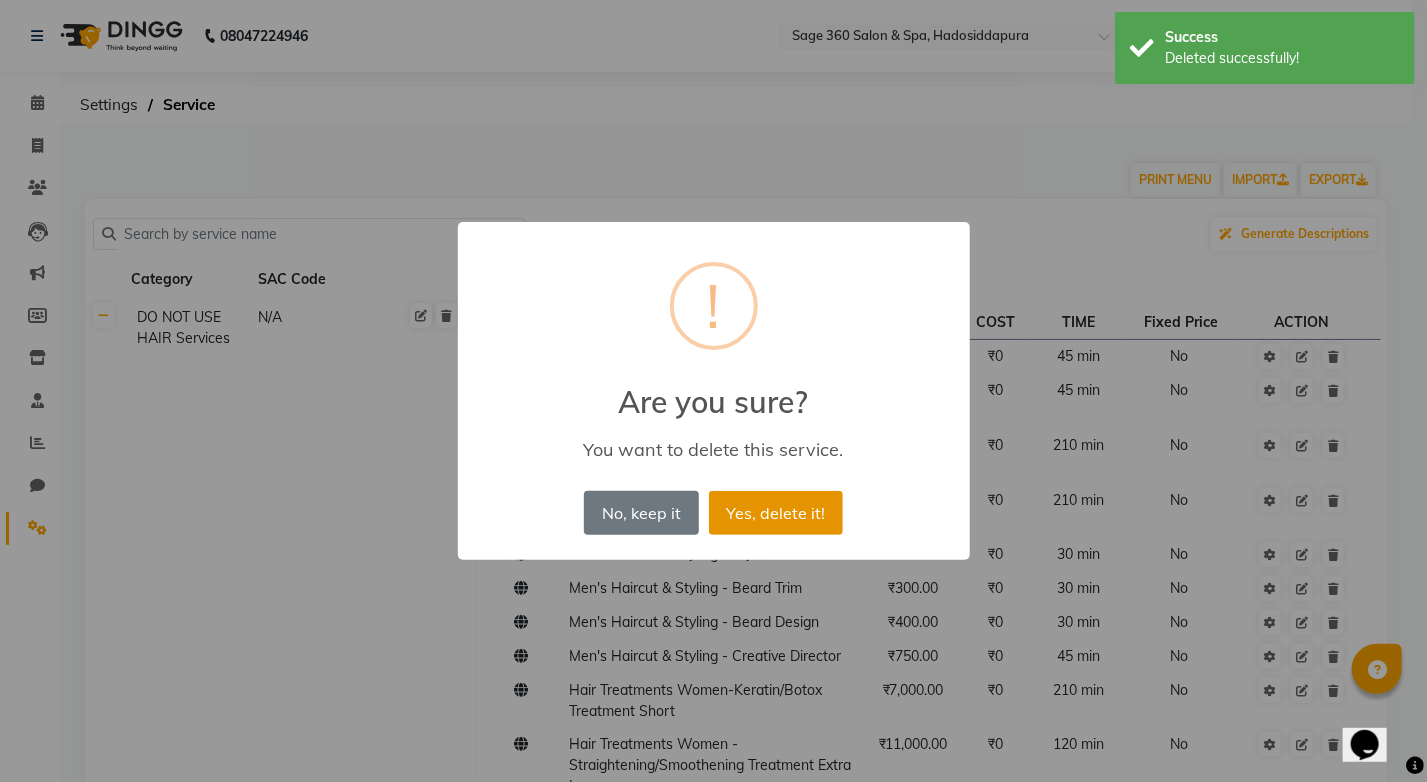 click on "Yes, delete it!" at bounding box center [776, 513] 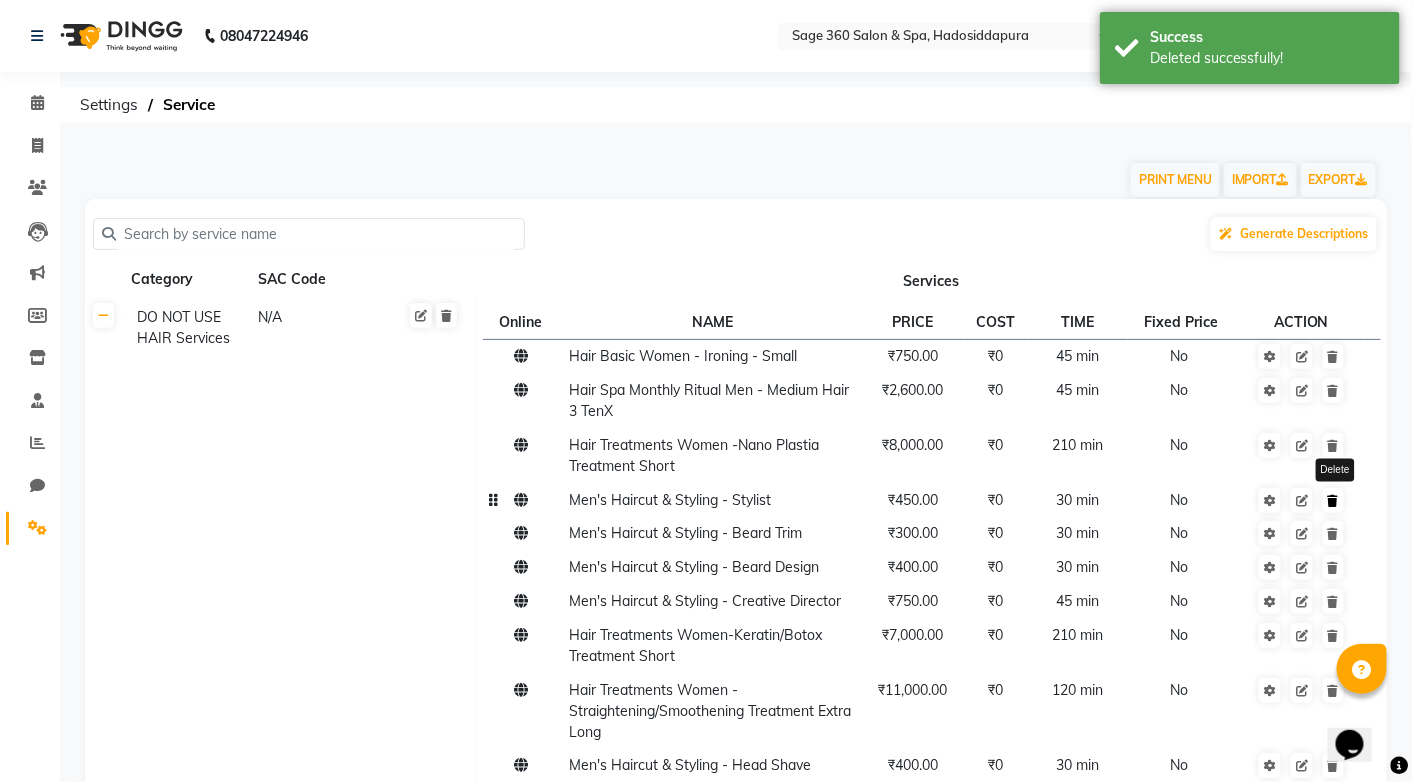 click 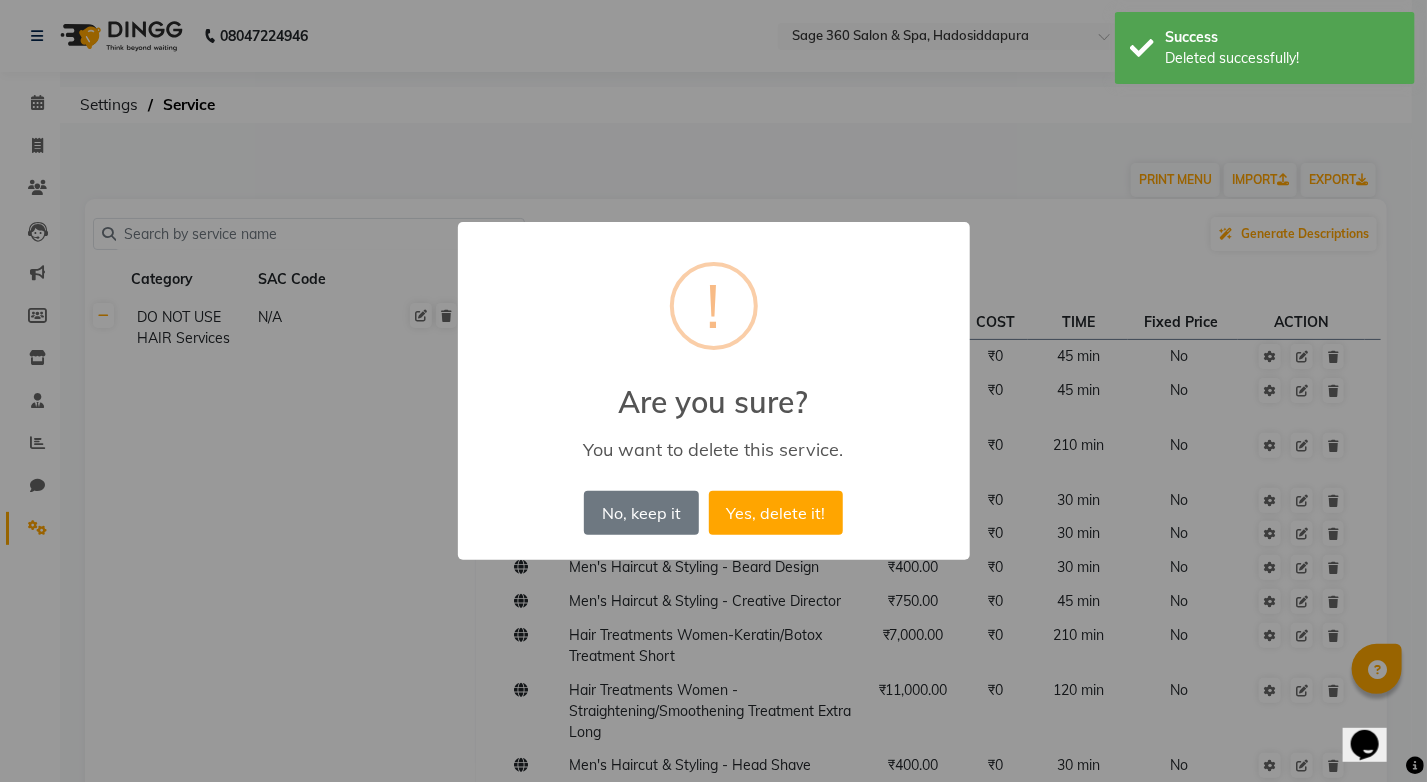 click on "× ! Are you sure? You want to delete this service. No, keep it No Yes, delete it!" at bounding box center [714, 391] 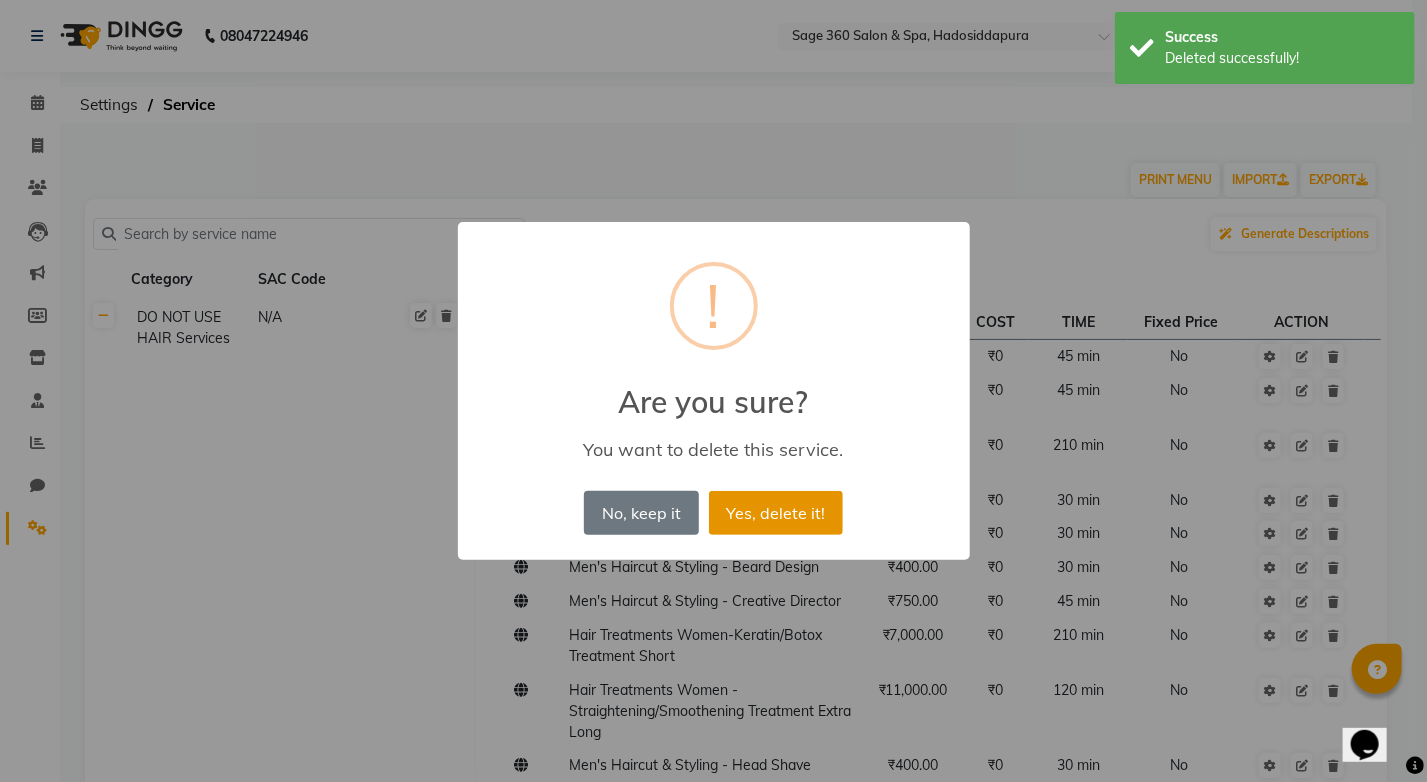 click on "Yes, delete it!" at bounding box center (776, 513) 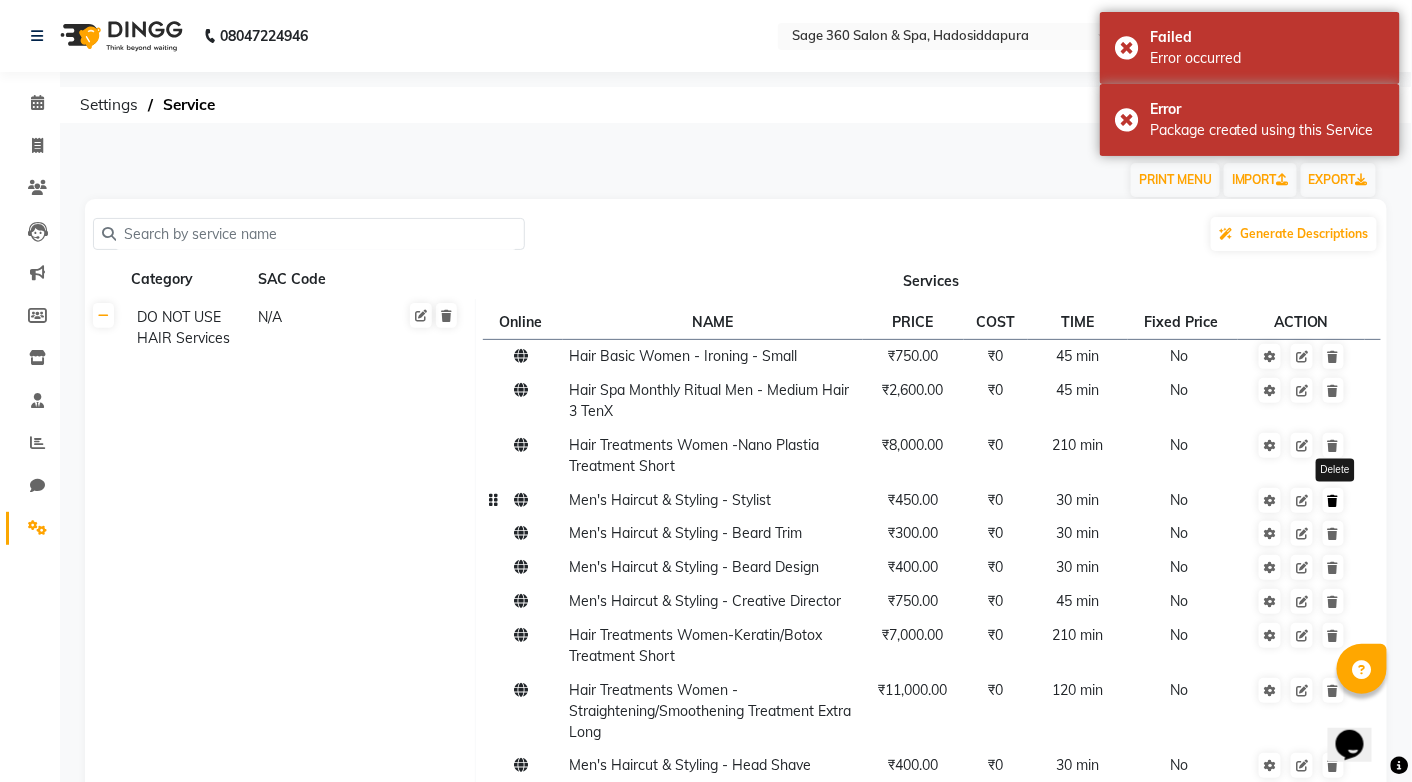 click 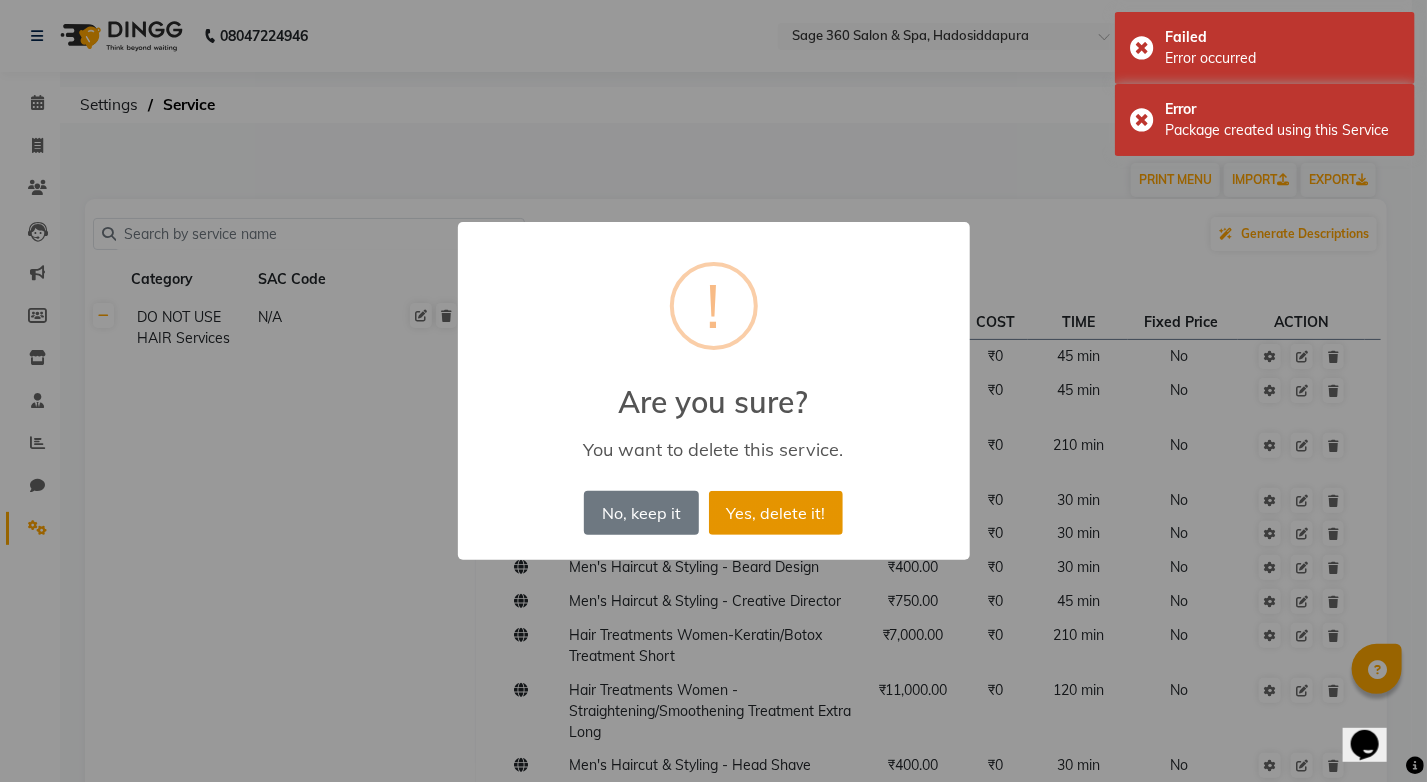 click on "Yes, delete it!" at bounding box center [776, 513] 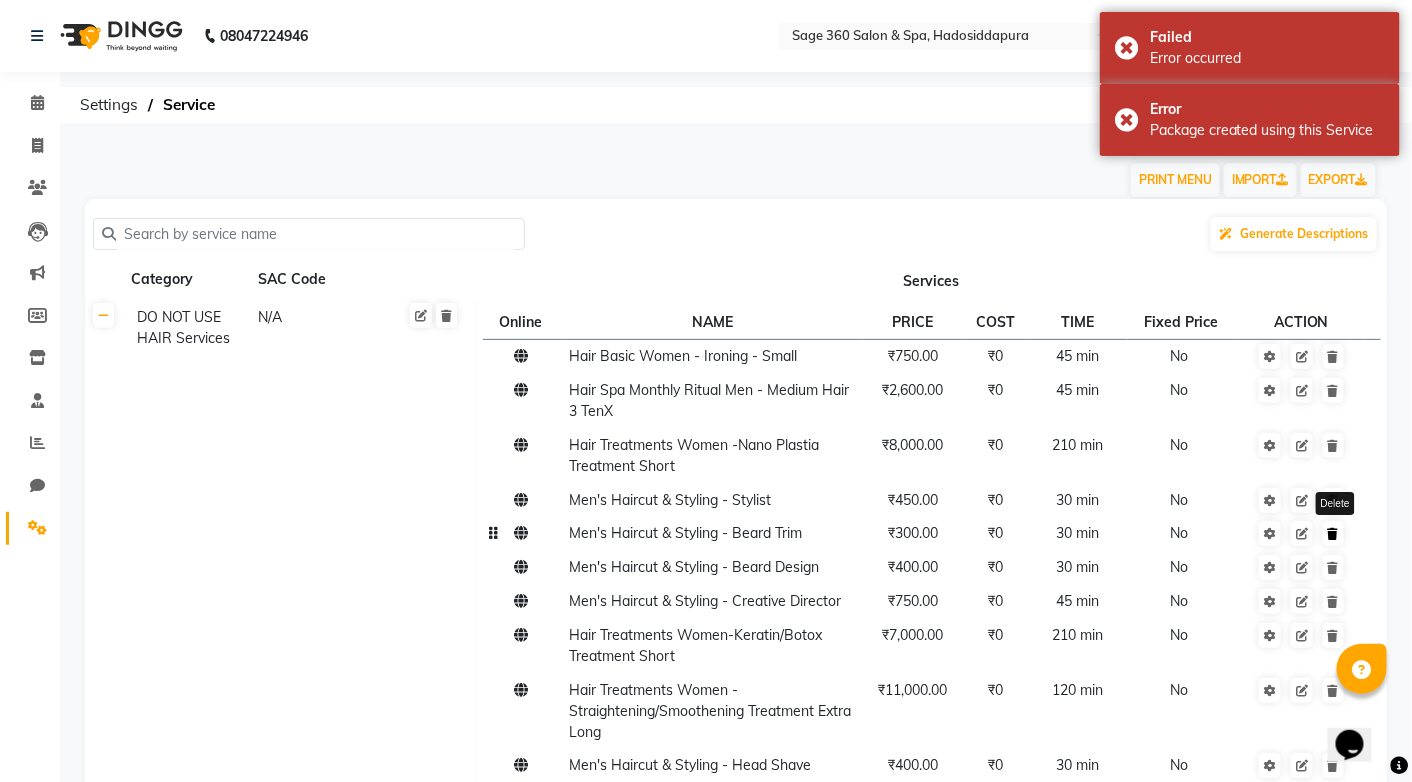 click 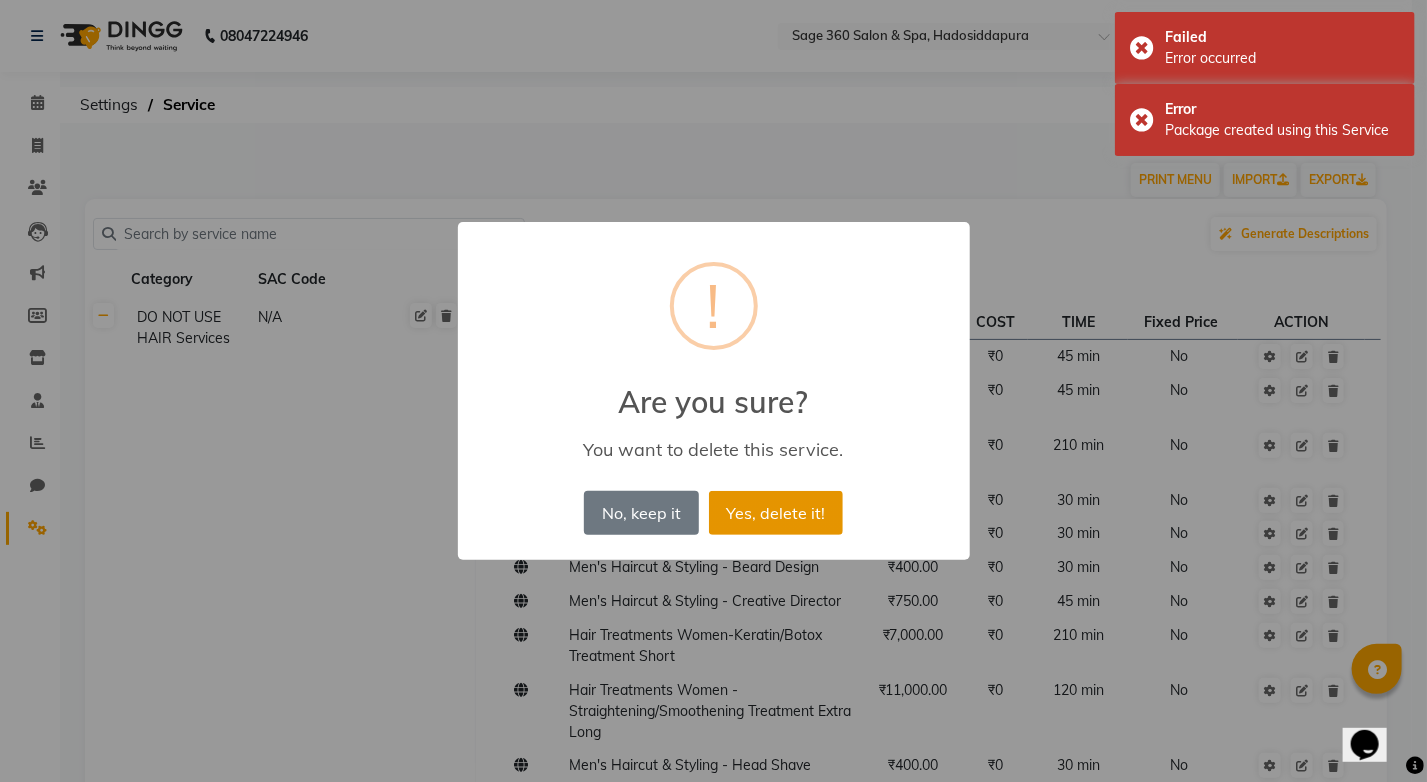 click on "Yes, delete it!" at bounding box center (776, 513) 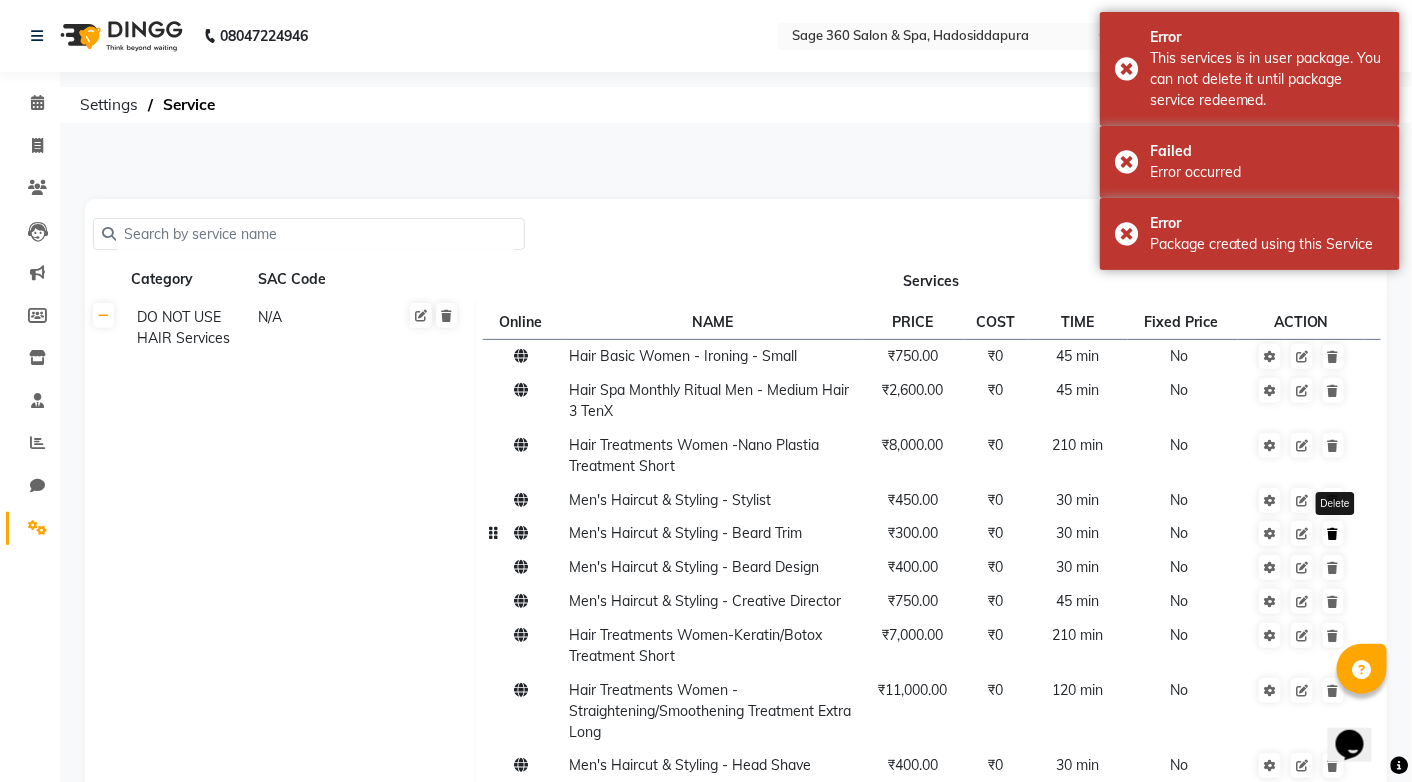 click 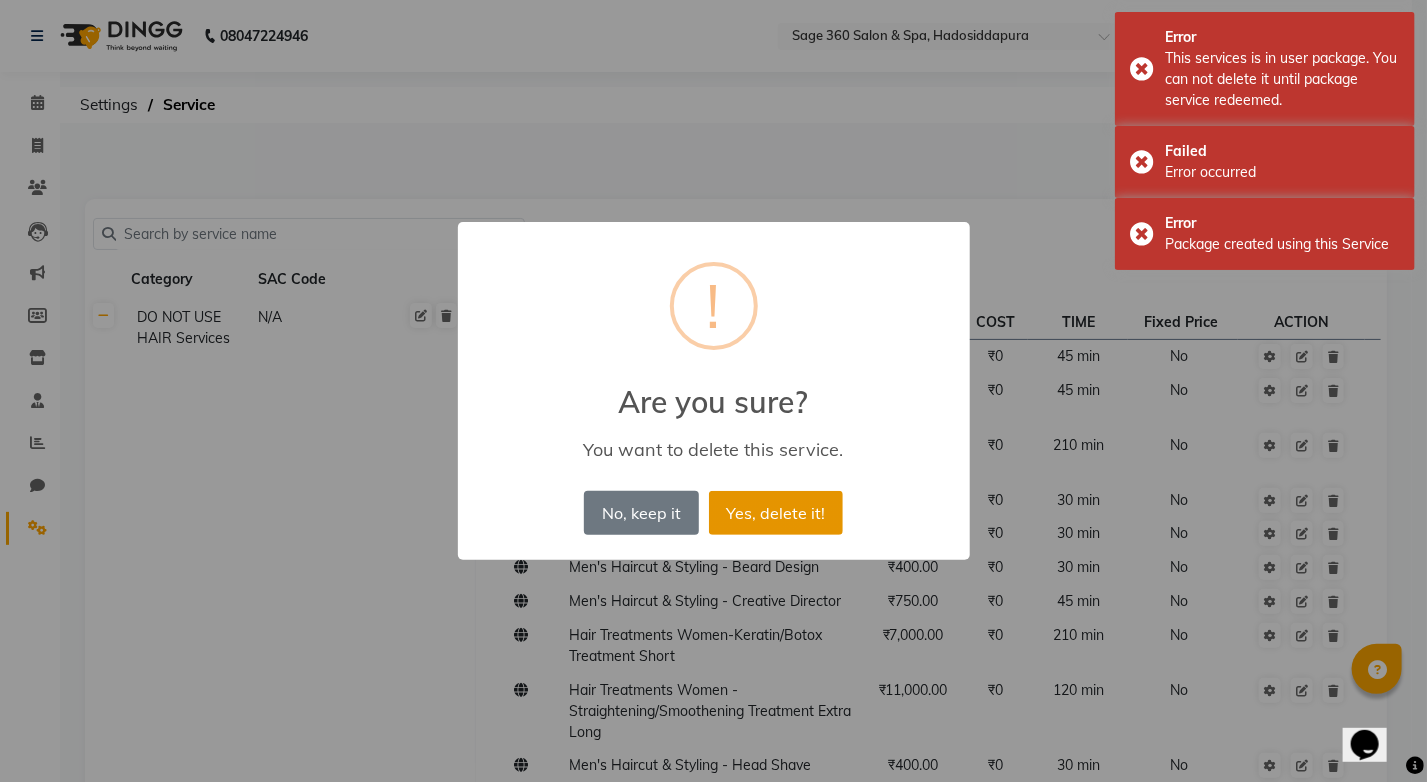 click on "Yes, delete it!" at bounding box center (776, 513) 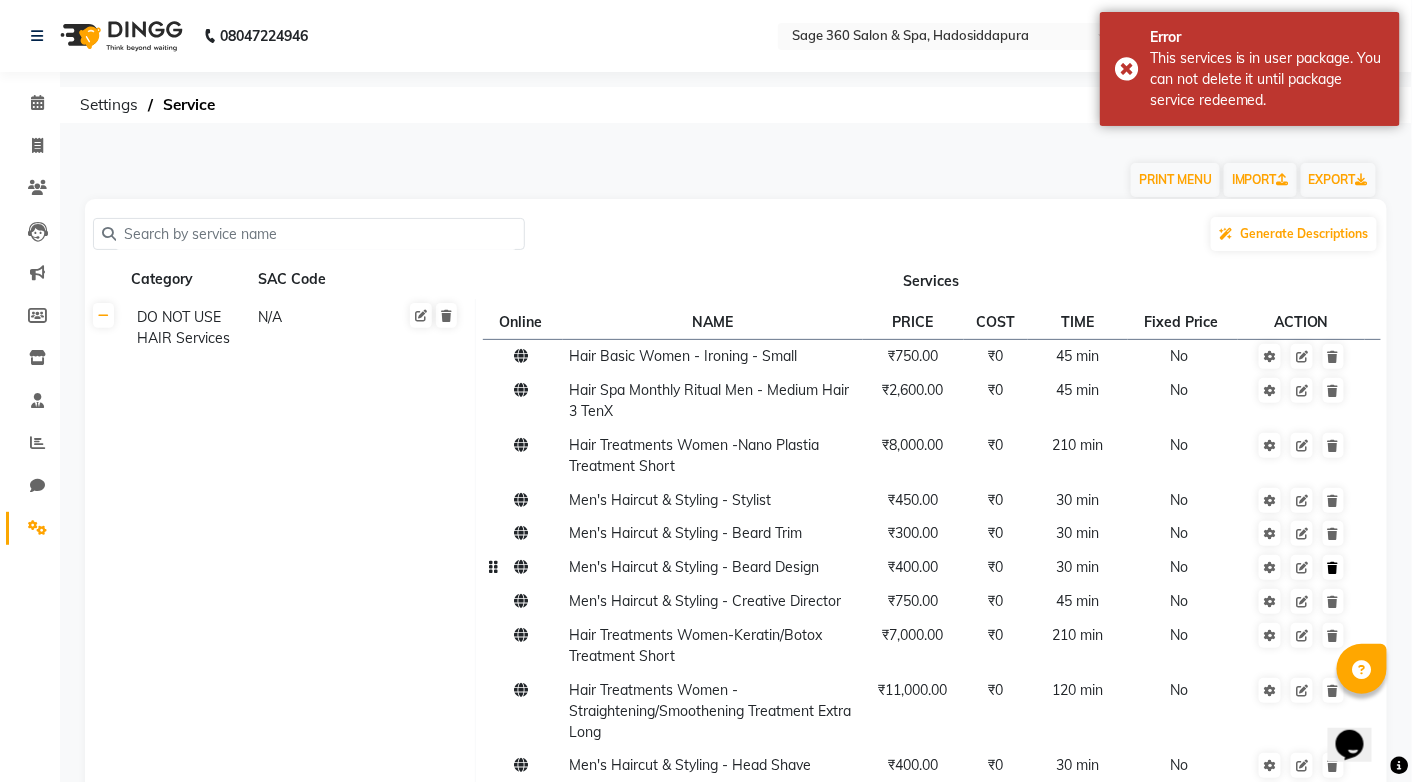 click 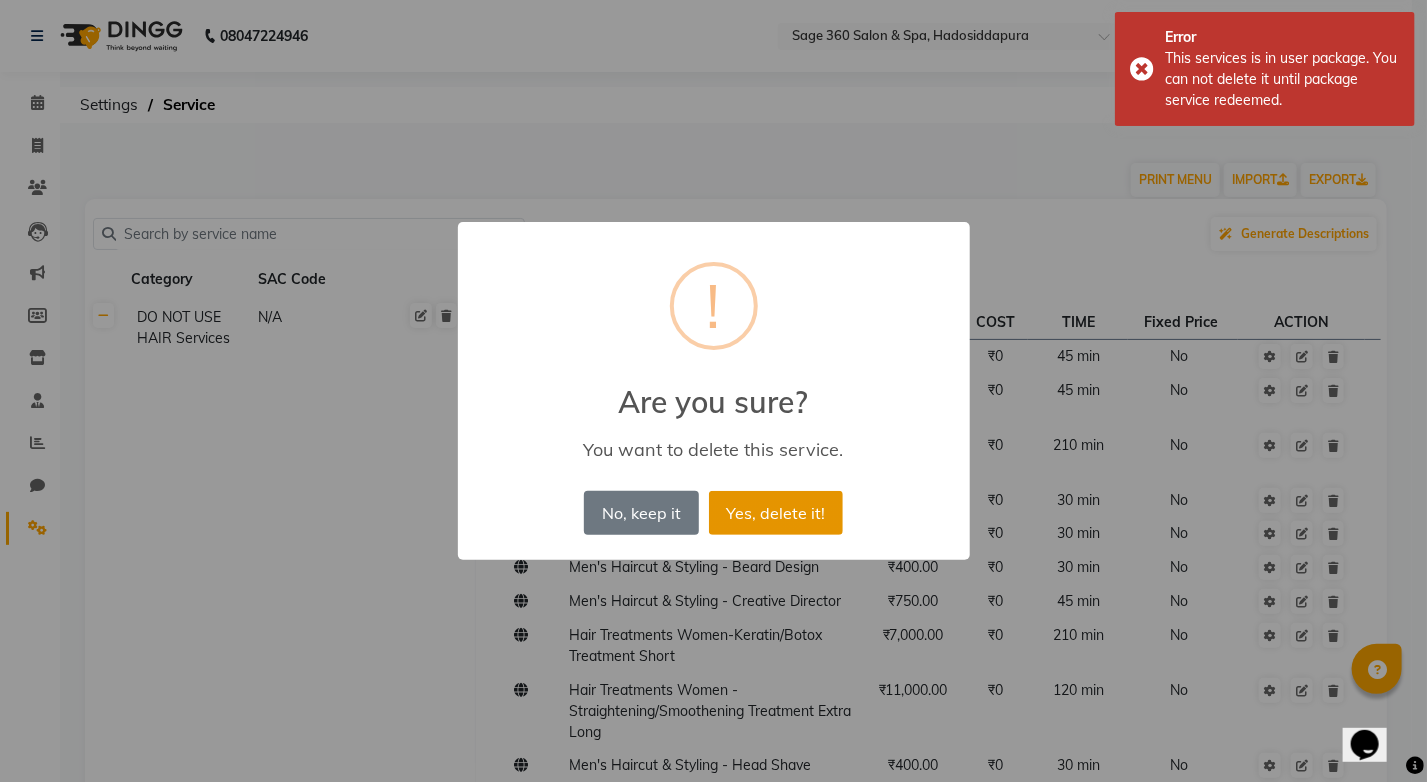 click on "Yes, delete it!" at bounding box center [776, 513] 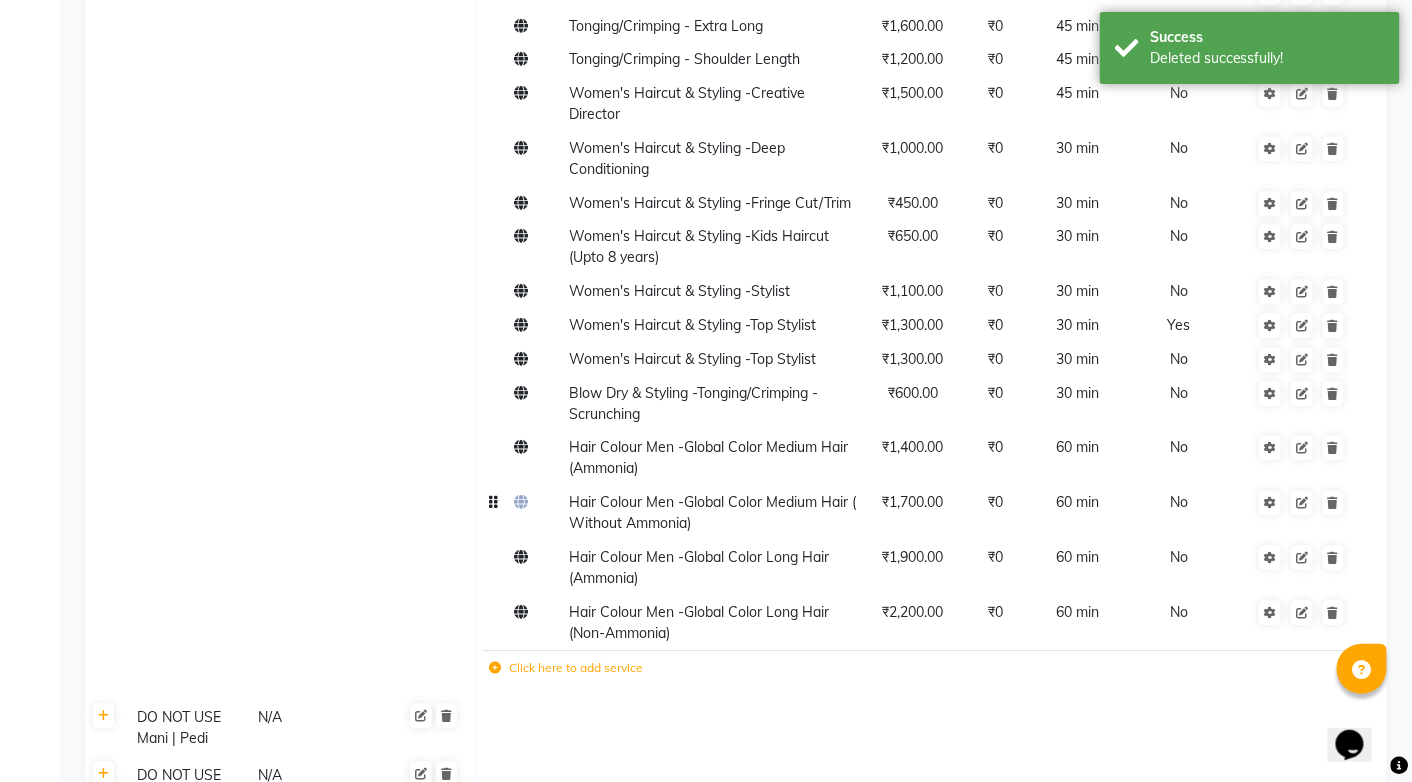 scroll, scrollTop: 1400, scrollLeft: 0, axis: vertical 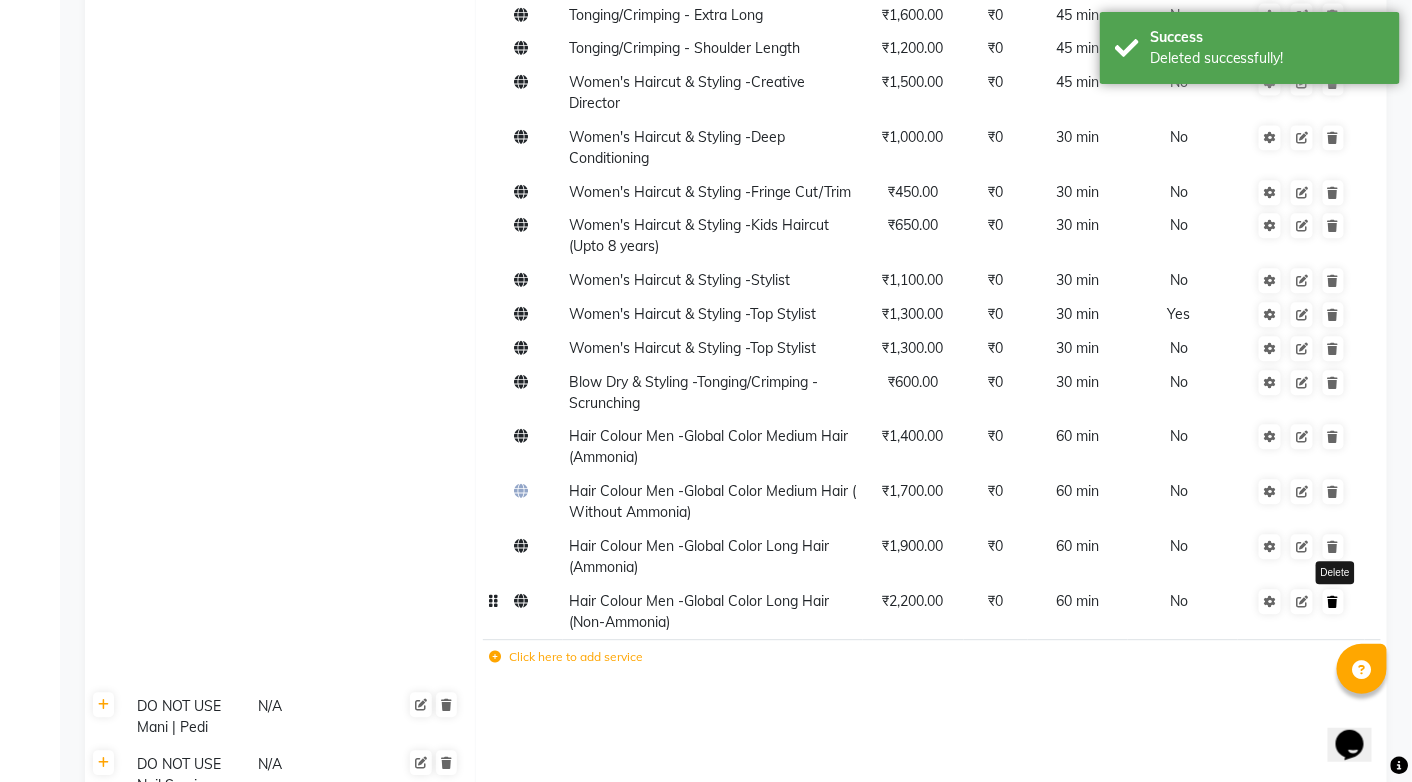 click 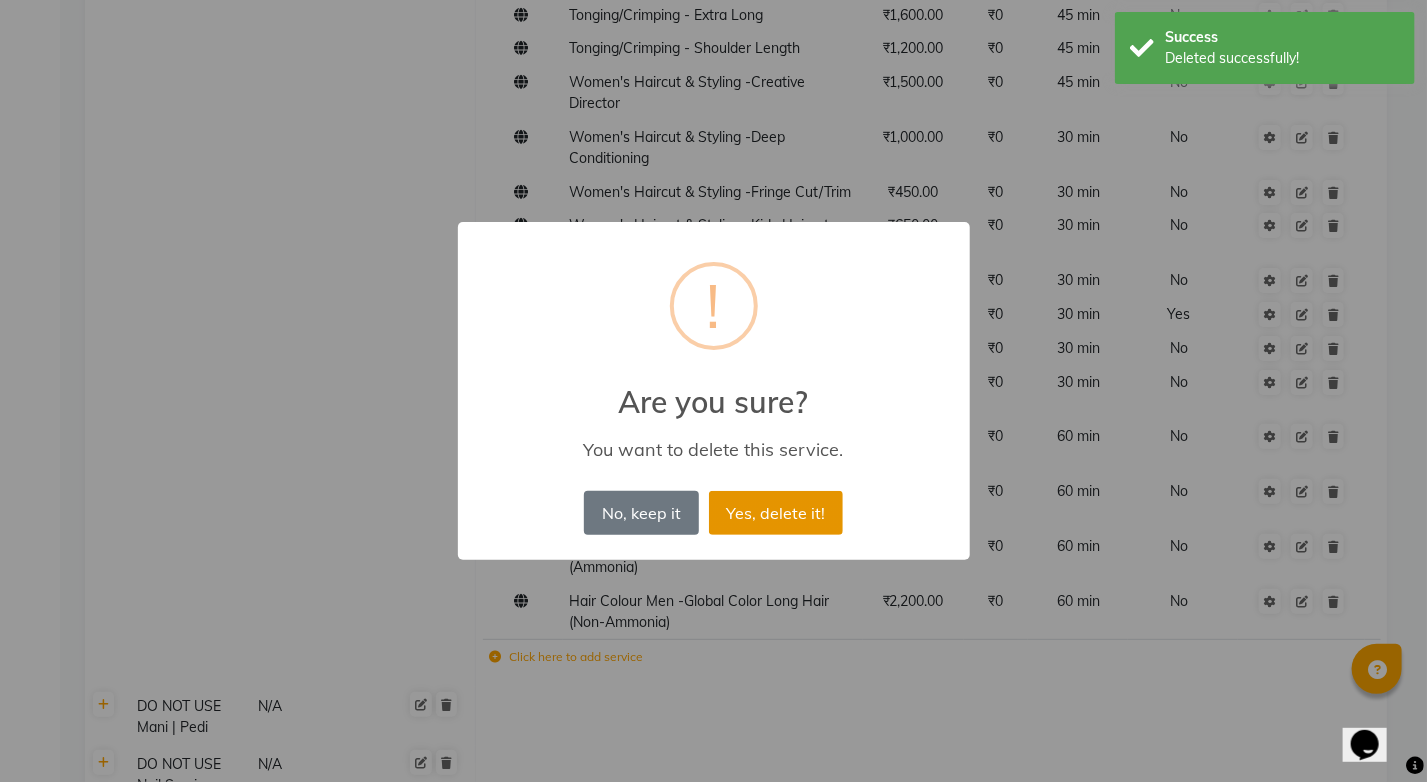 click on "Yes, delete it!" at bounding box center (776, 513) 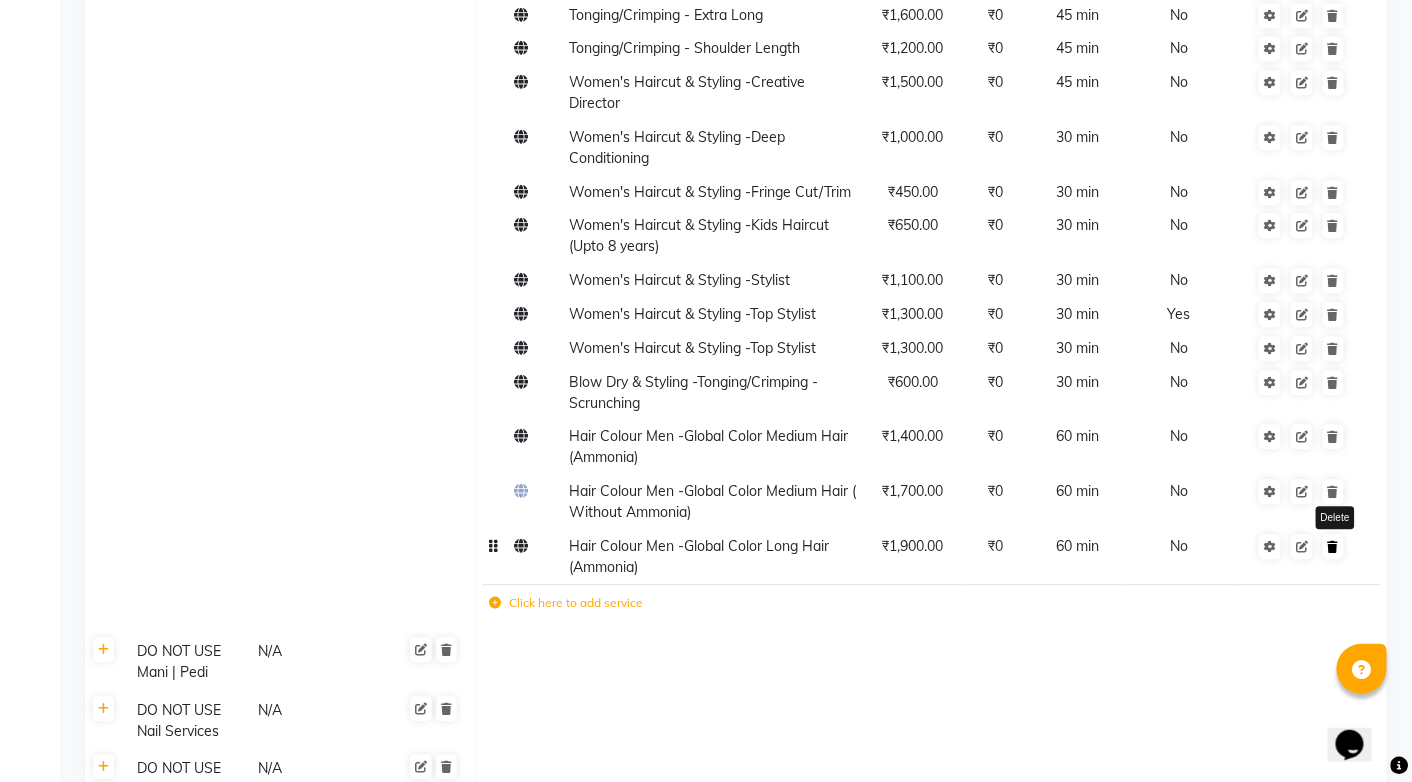 click 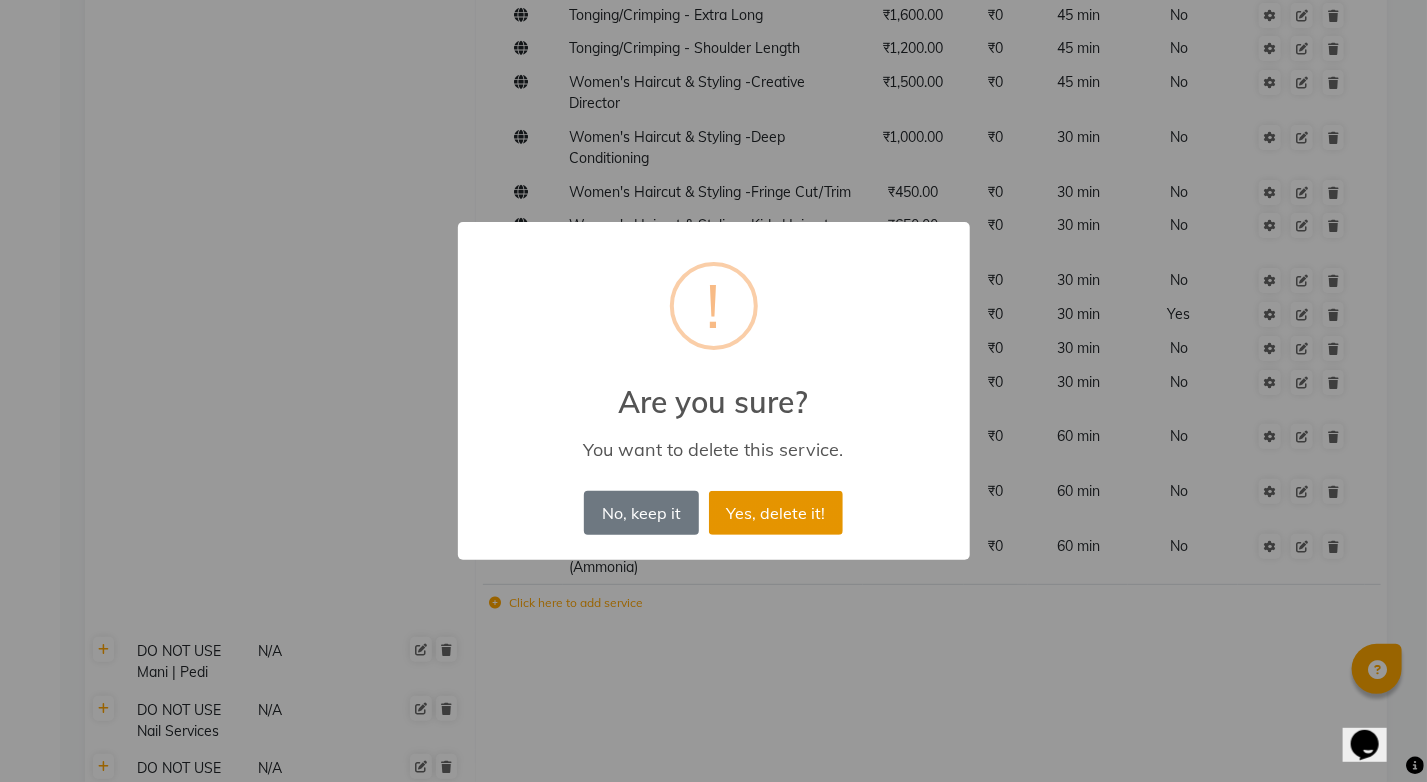click on "Yes, delete it!" at bounding box center [776, 513] 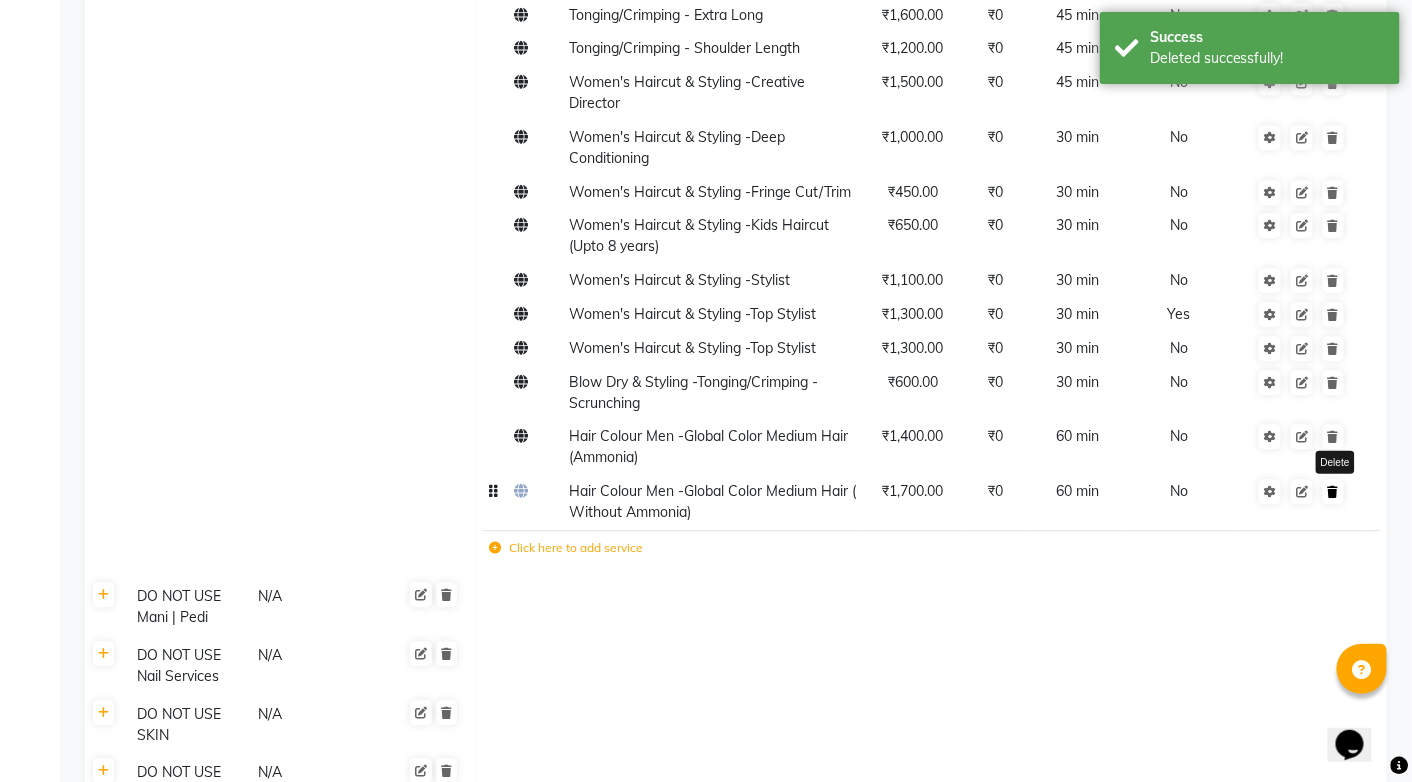 click 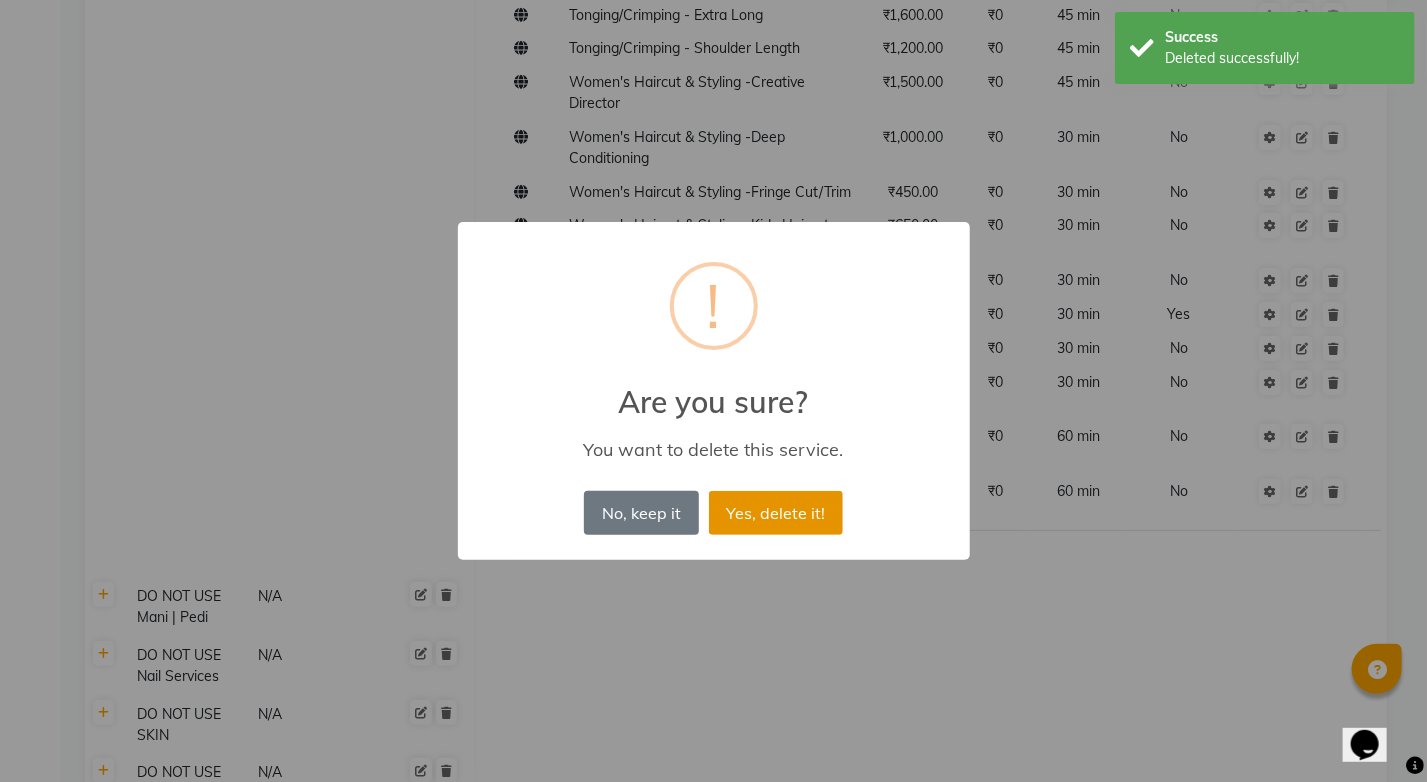 click on "Yes, delete it!" at bounding box center (776, 513) 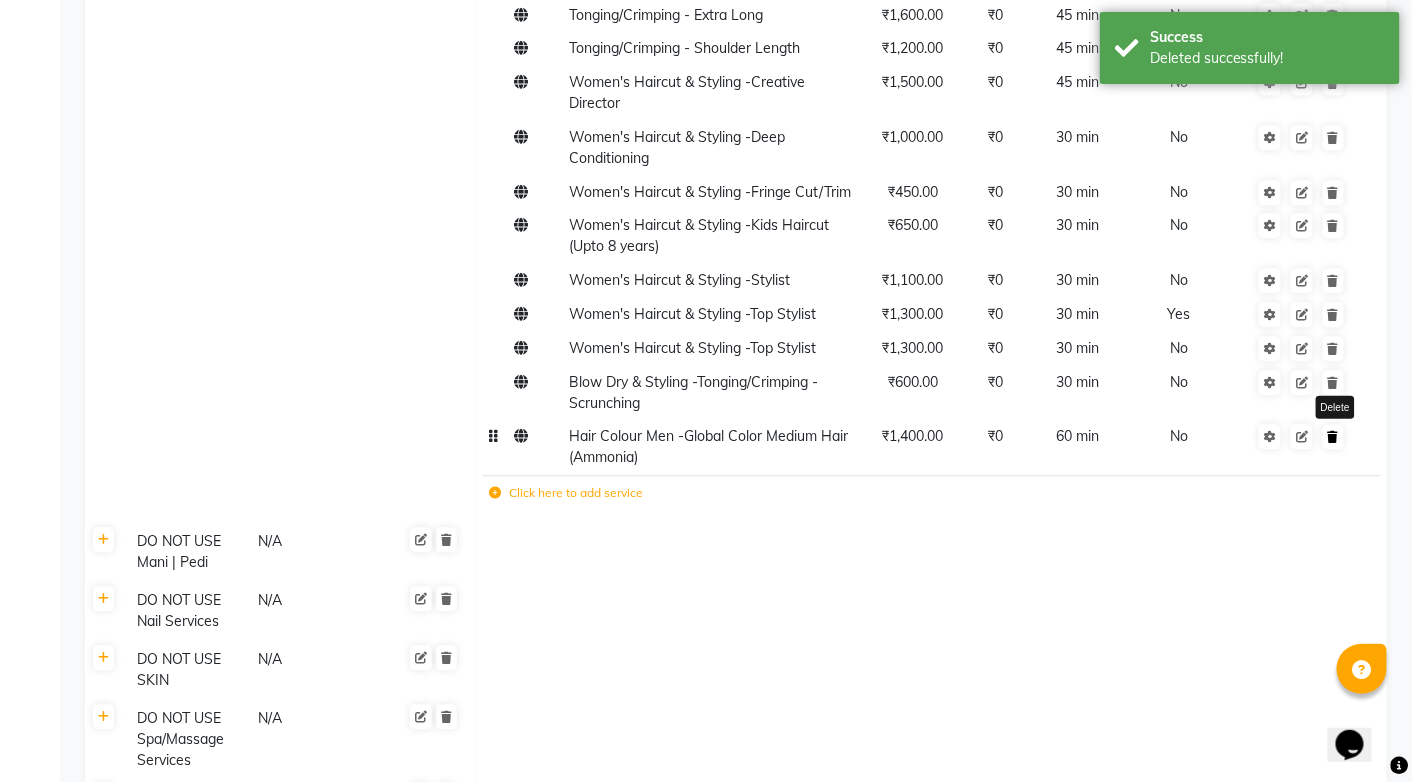 click 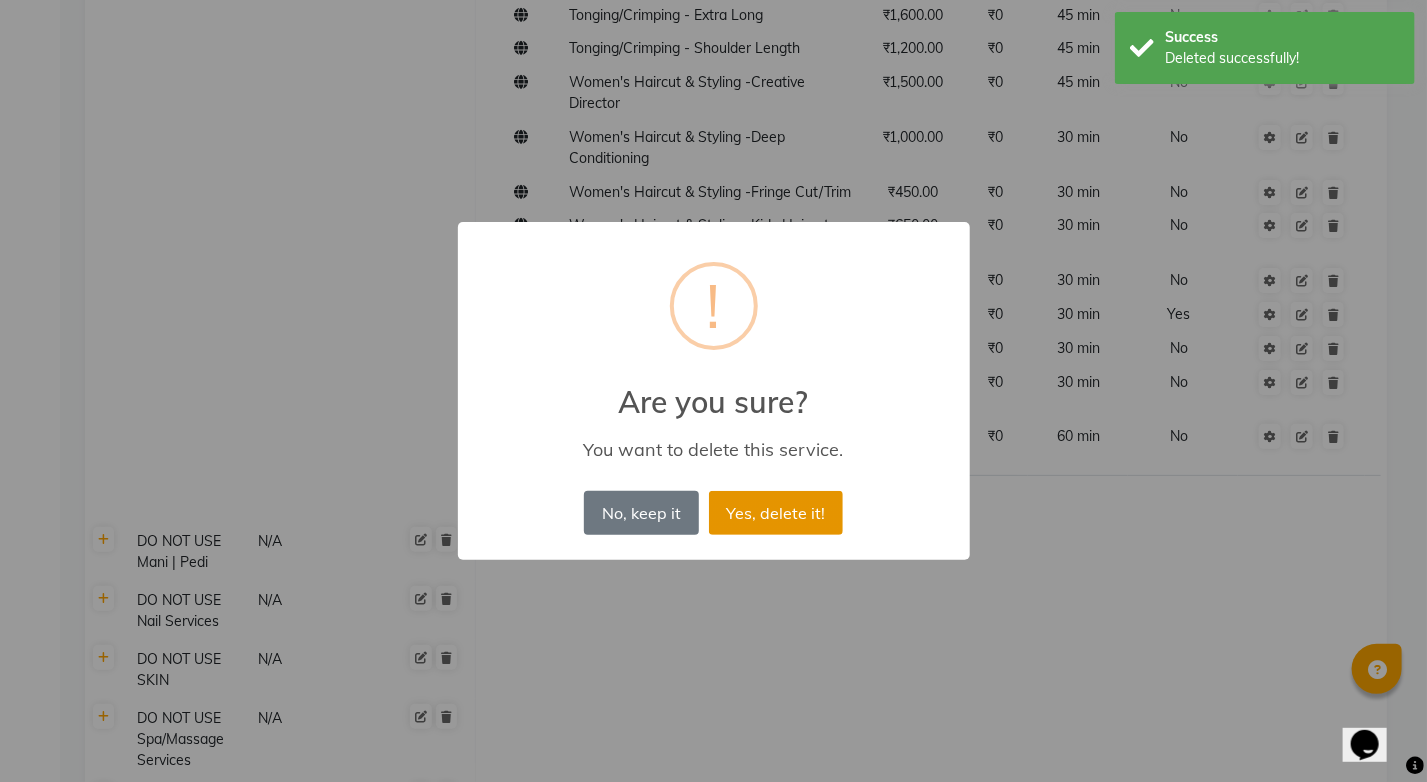 click on "Yes, delete it!" at bounding box center (776, 513) 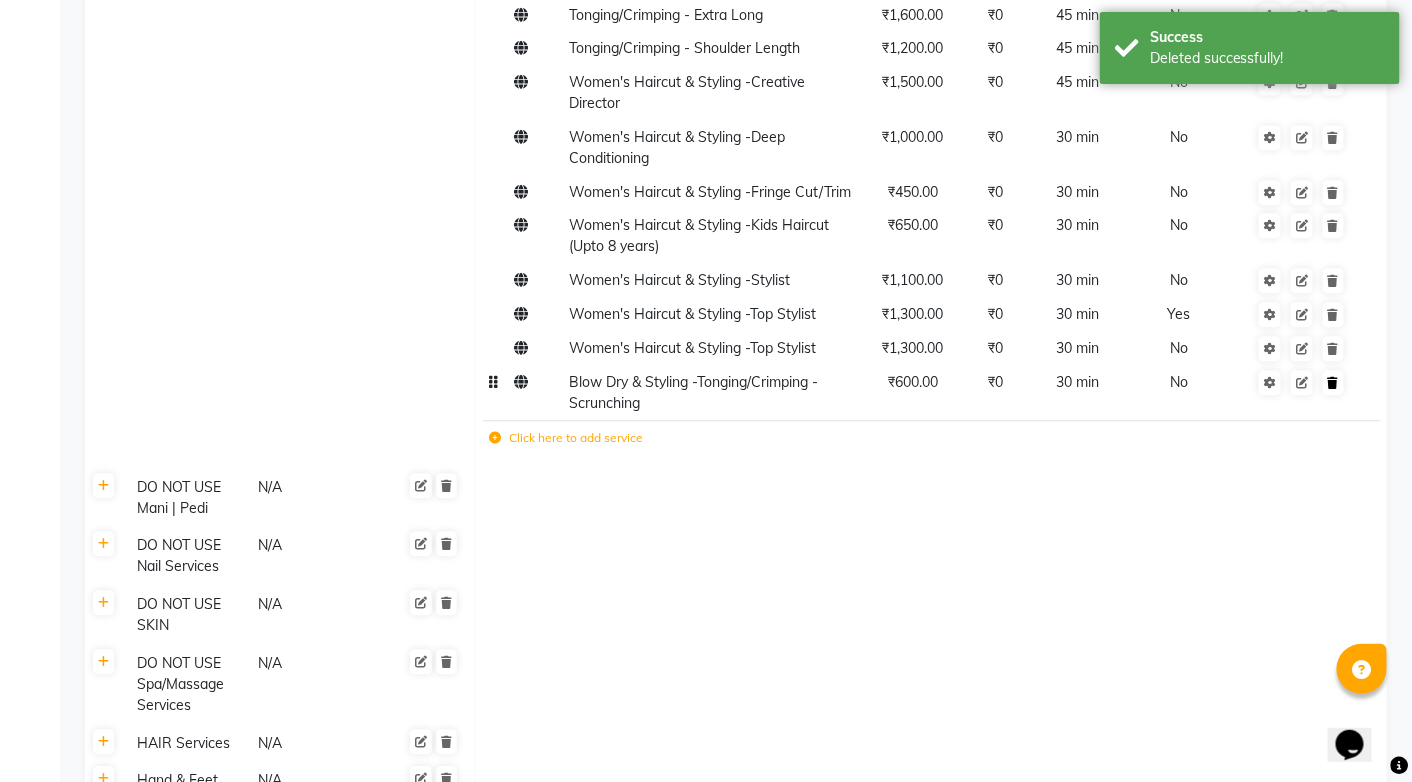 click 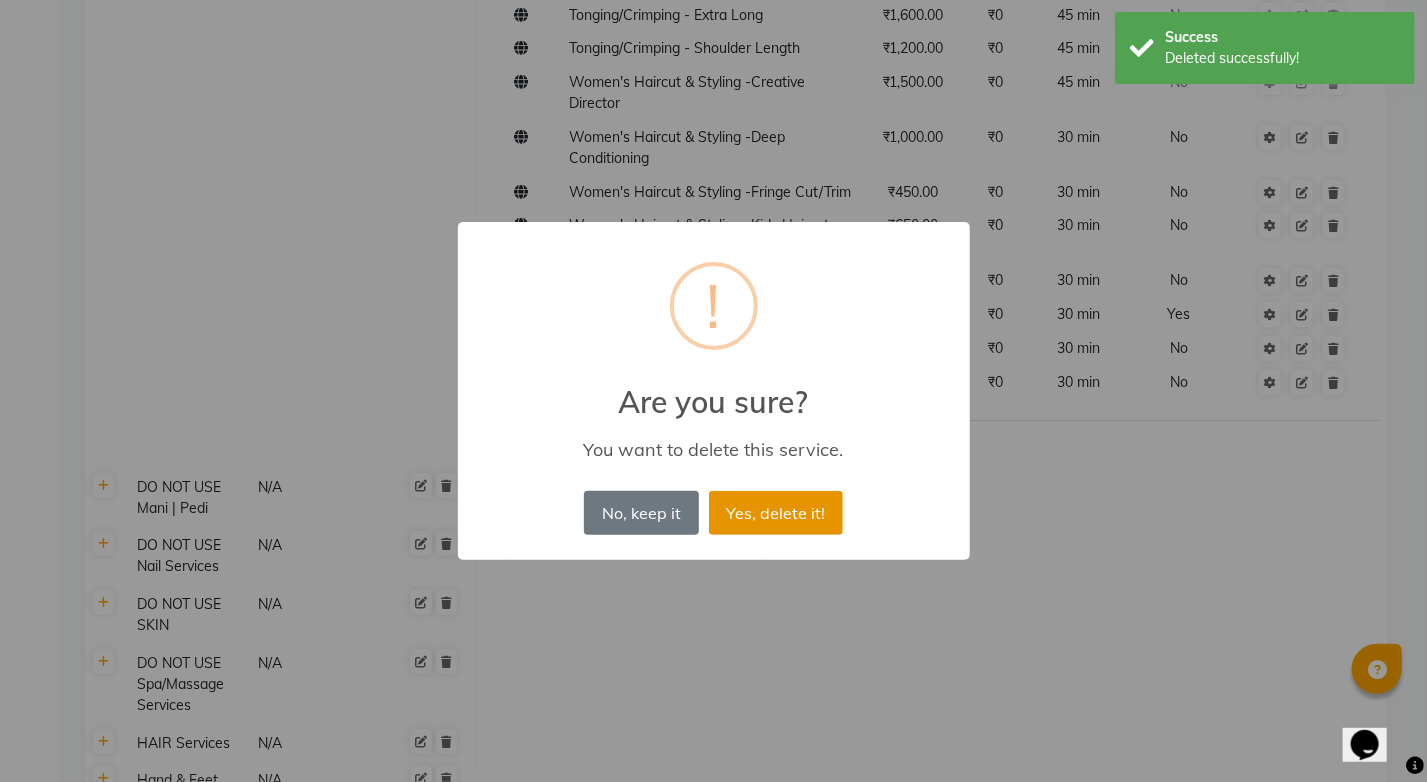 click on "Yes, delete it!" at bounding box center (776, 513) 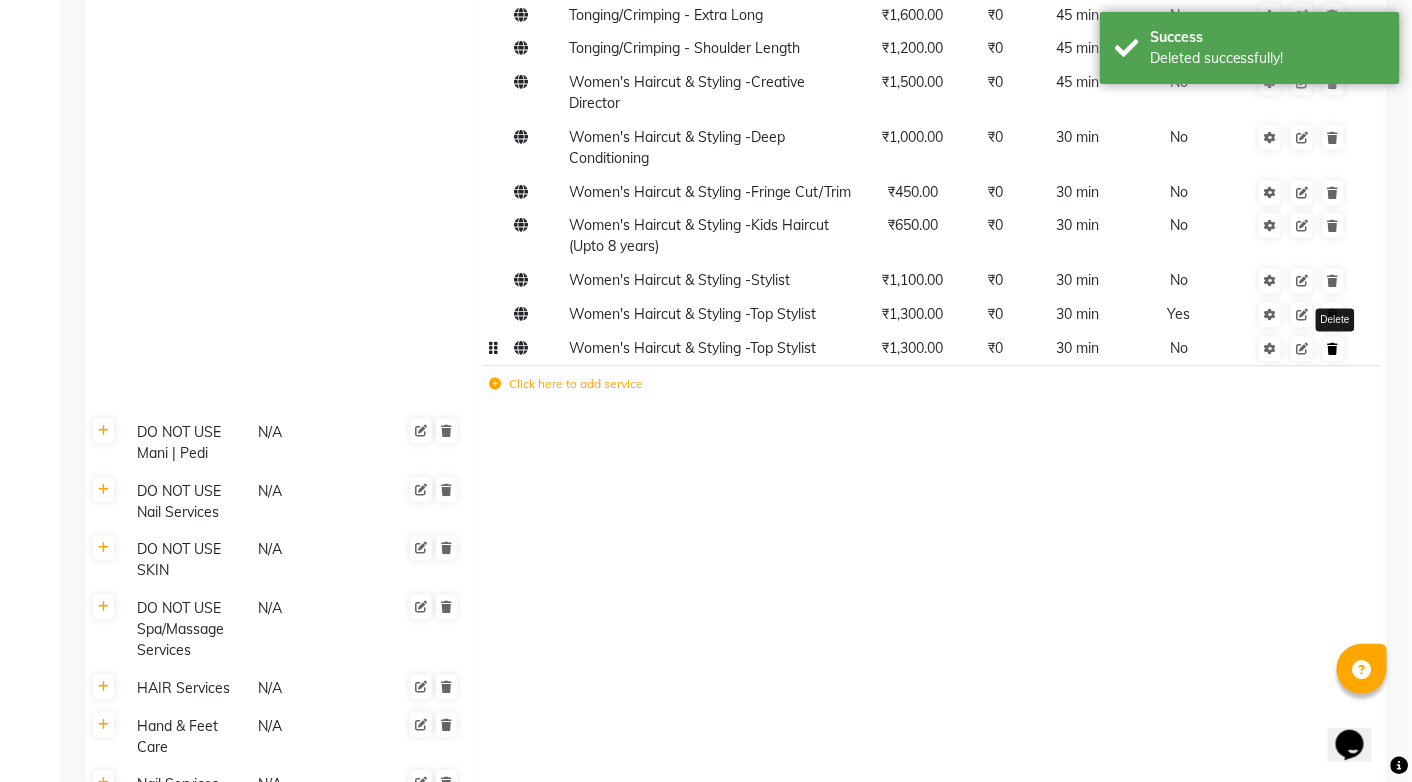 click 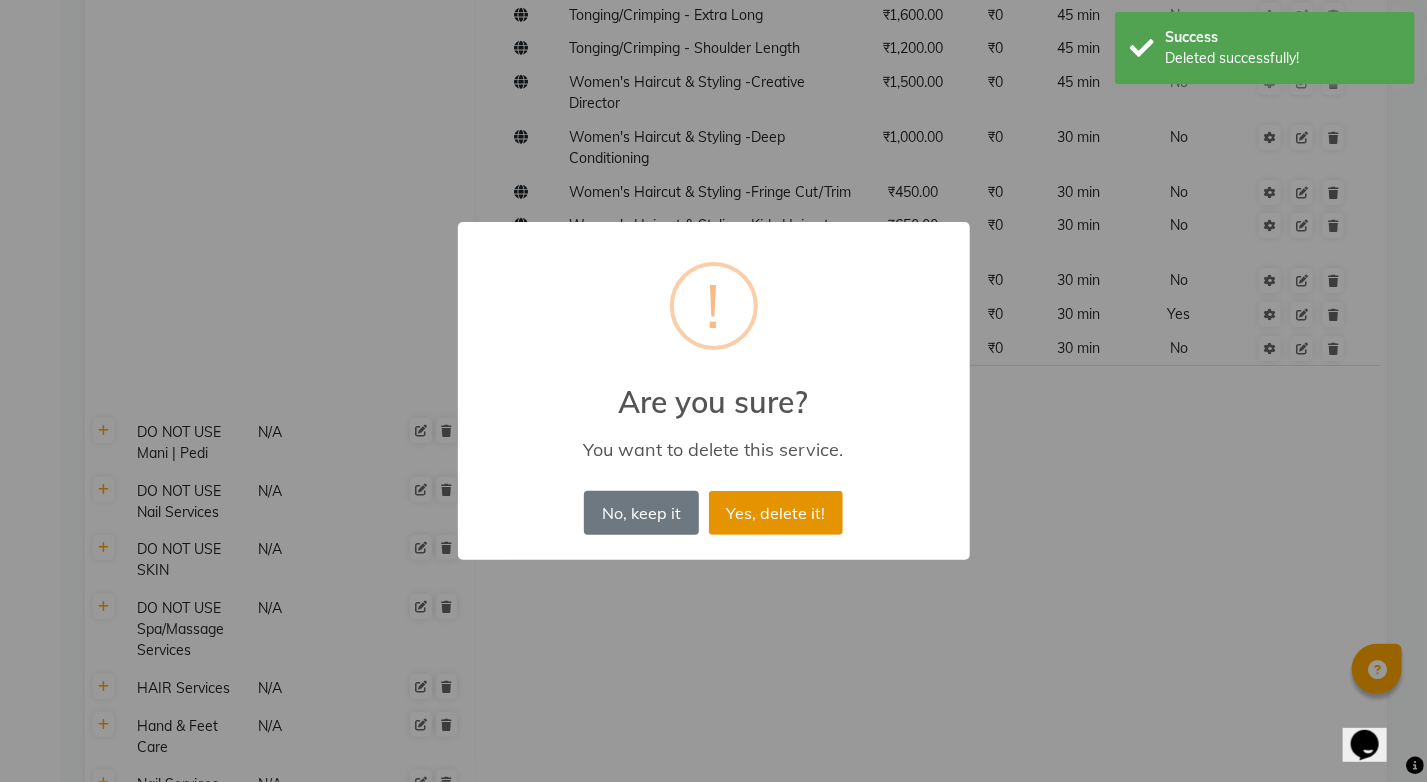 click on "Yes, delete it!" at bounding box center [776, 513] 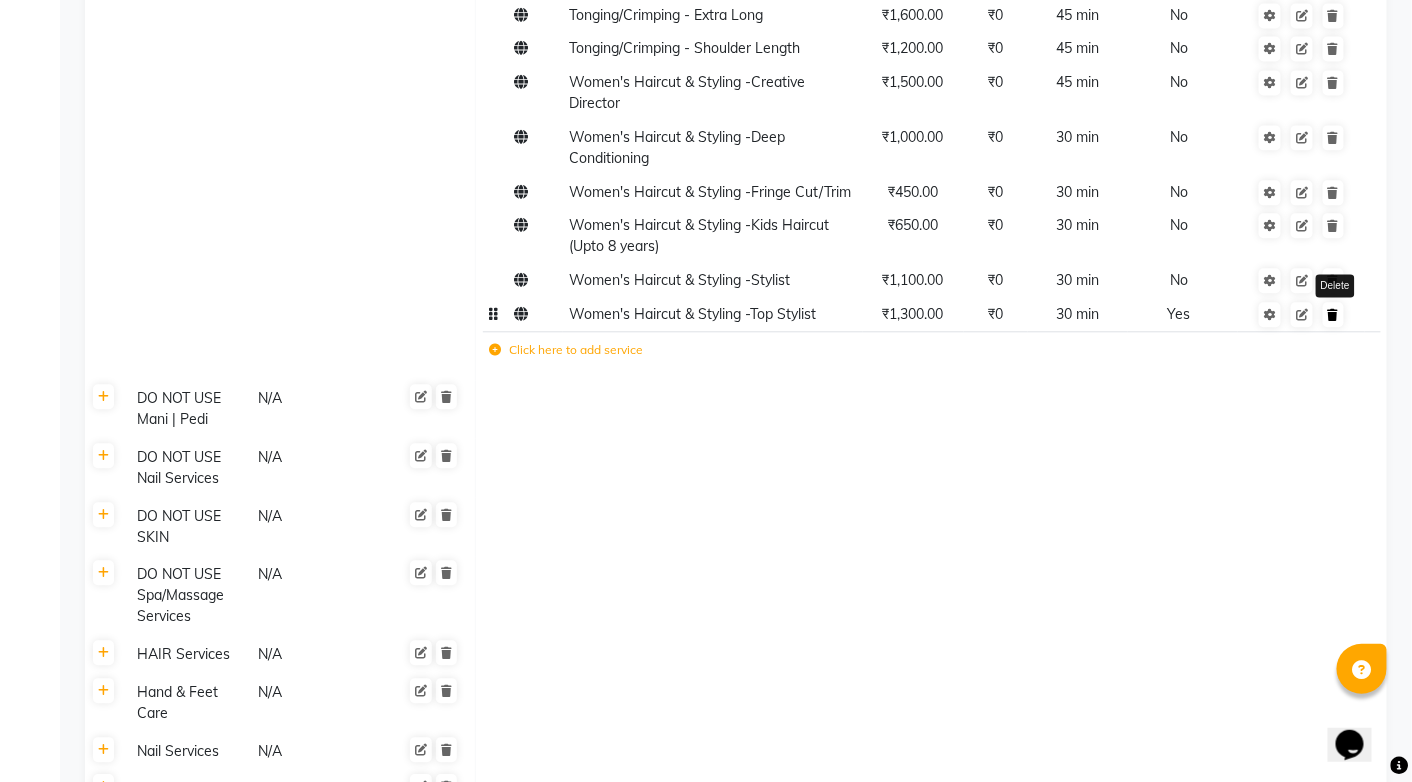 click 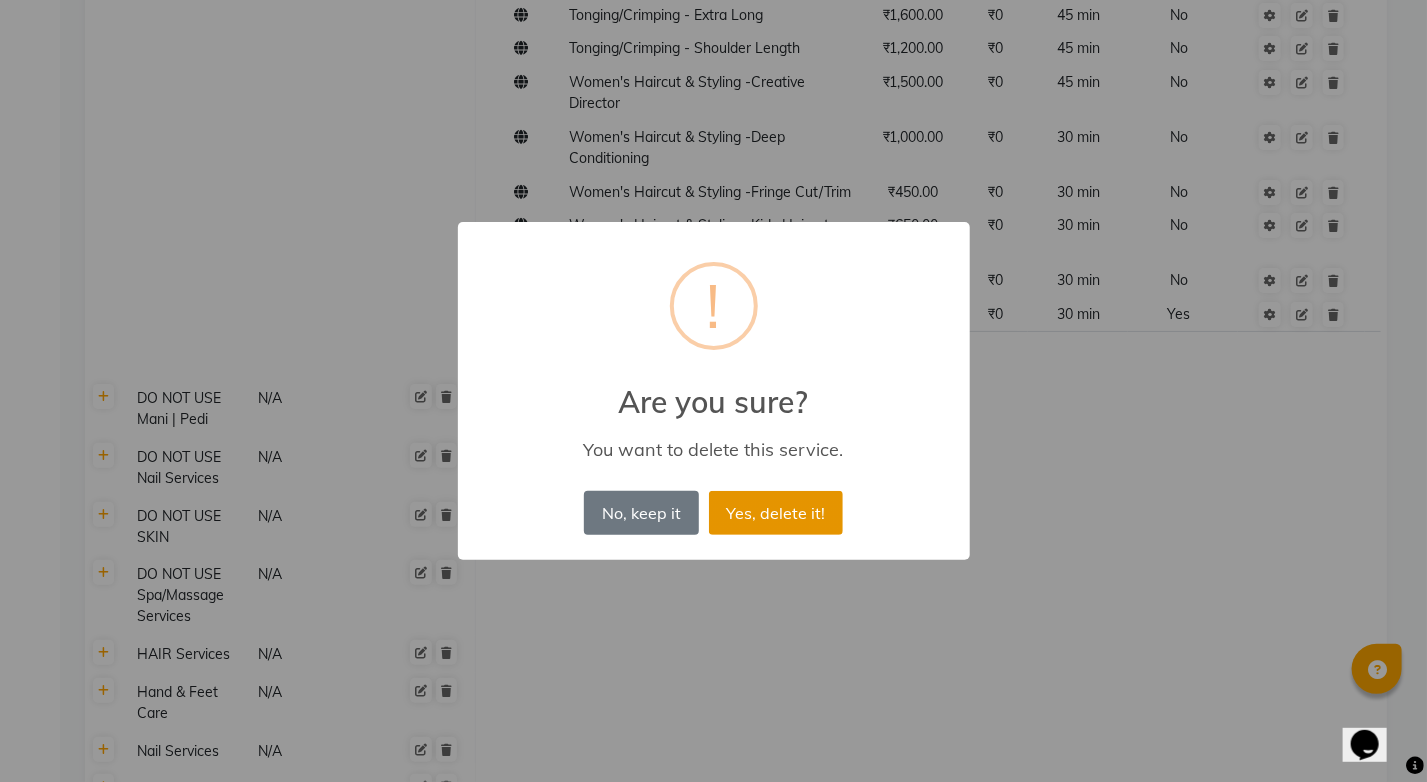 click on "Yes, delete it!" at bounding box center [776, 513] 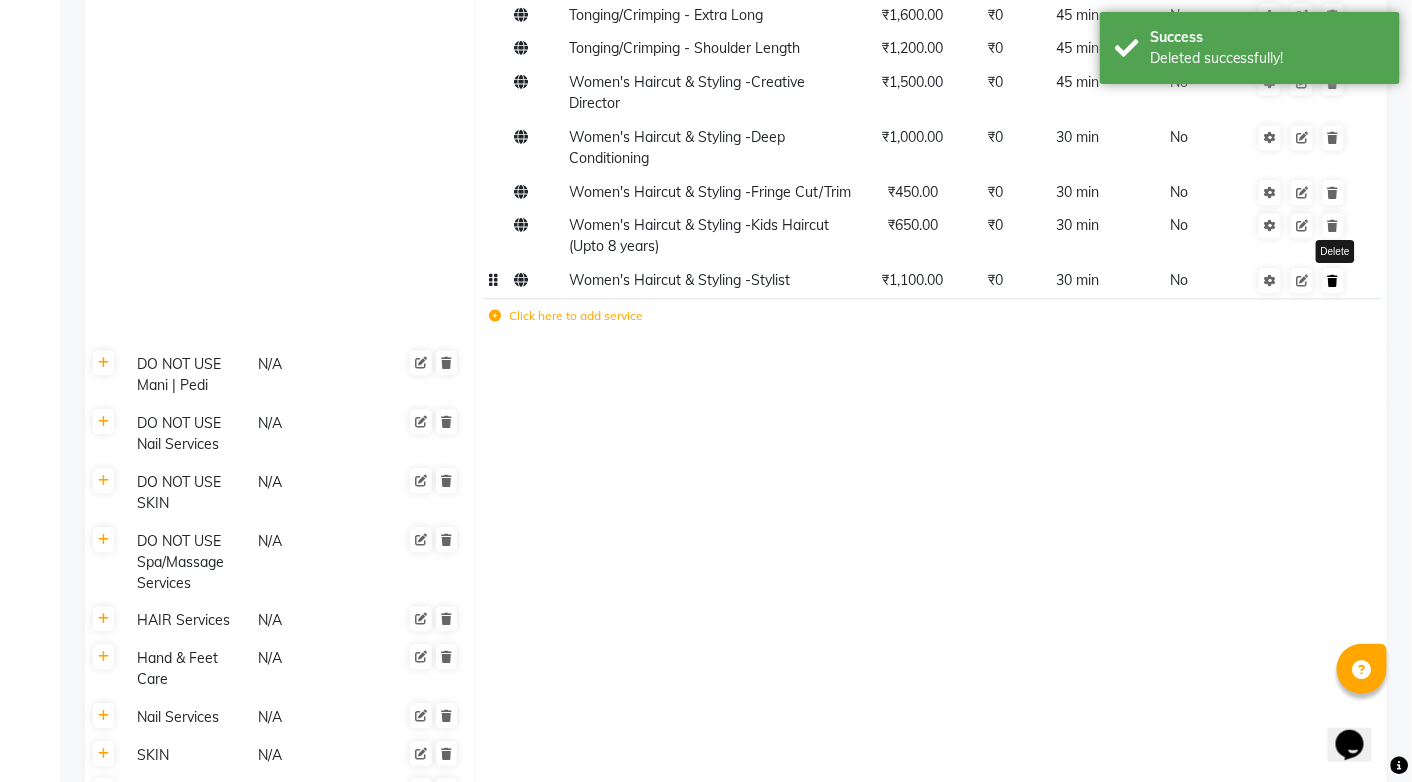 click 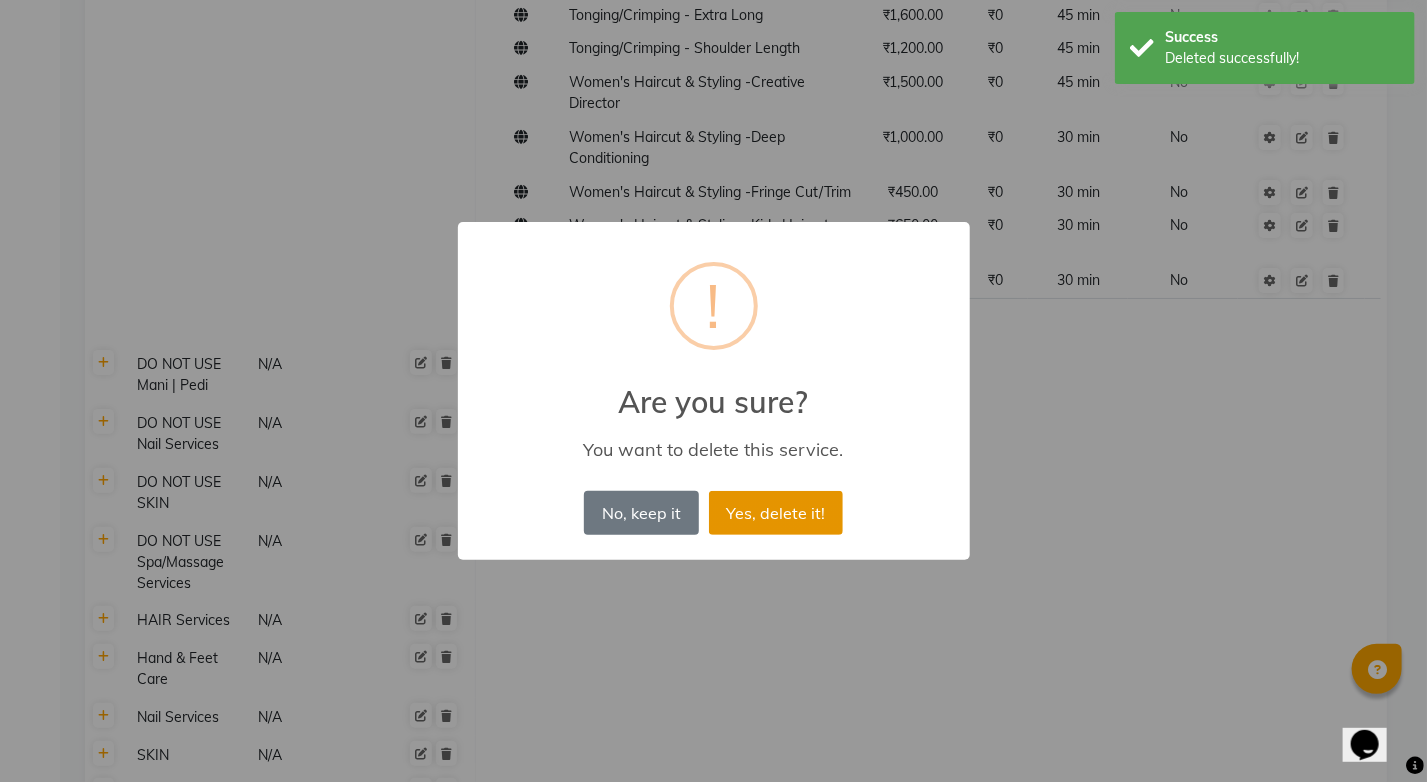 click on "Yes, delete it!" at bounding box center (776, 513) 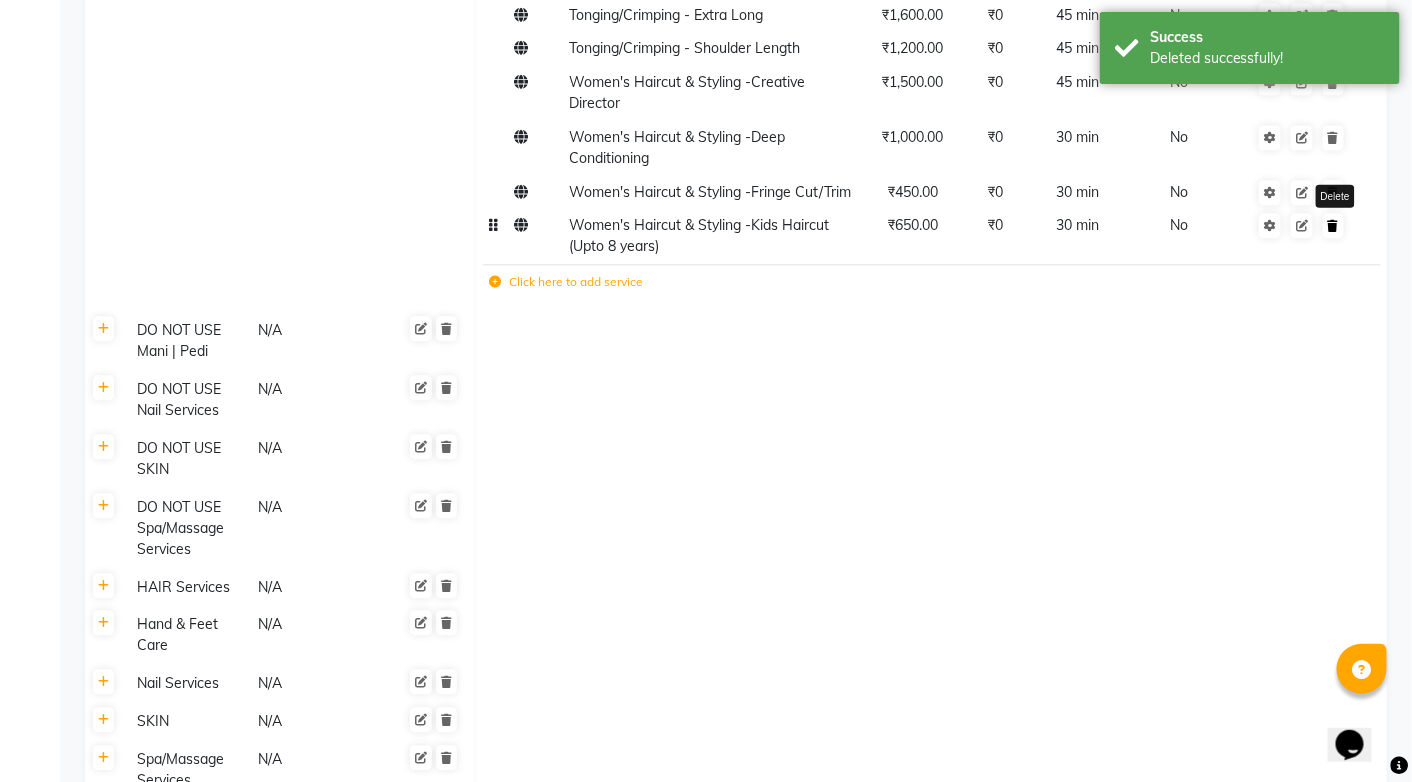 click 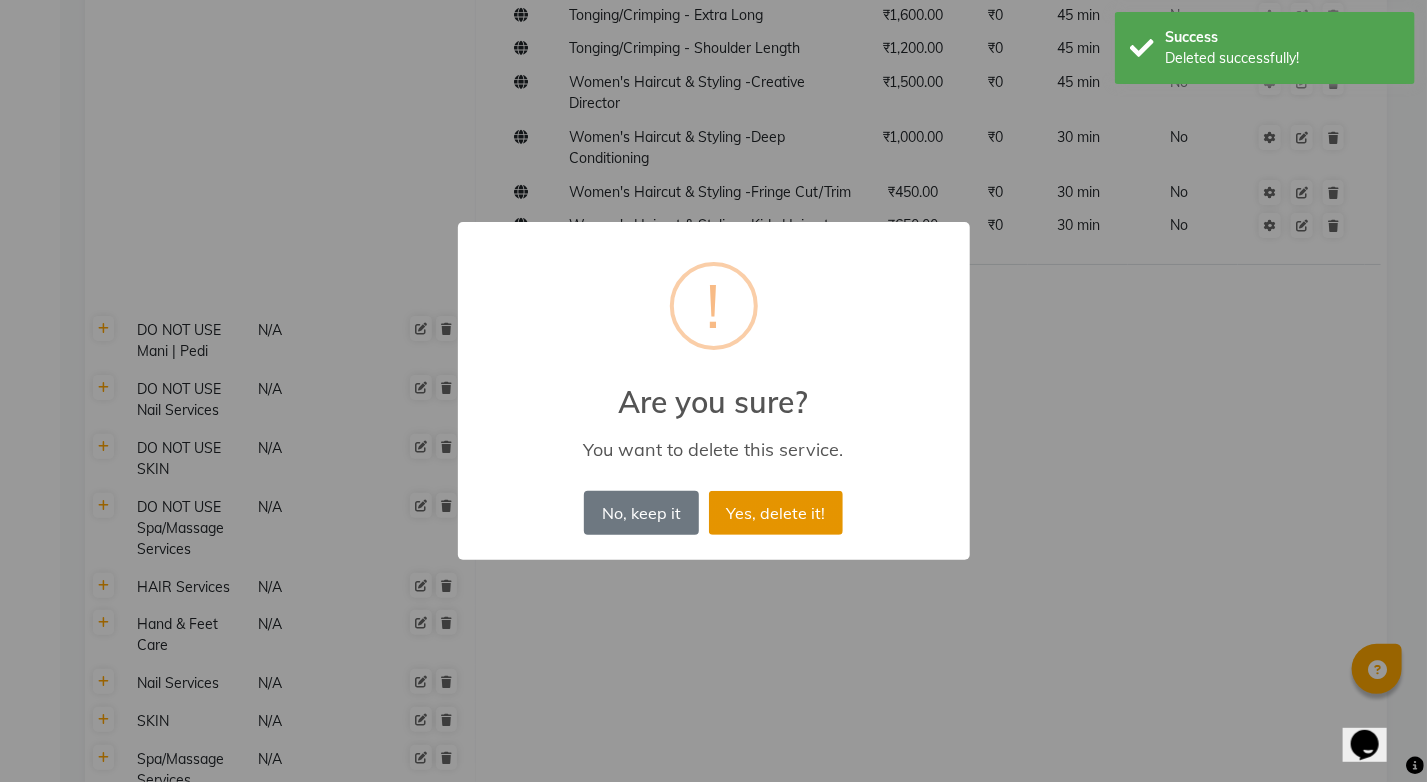 click on "Yes, delete it!" at bounding box center (776, 513) 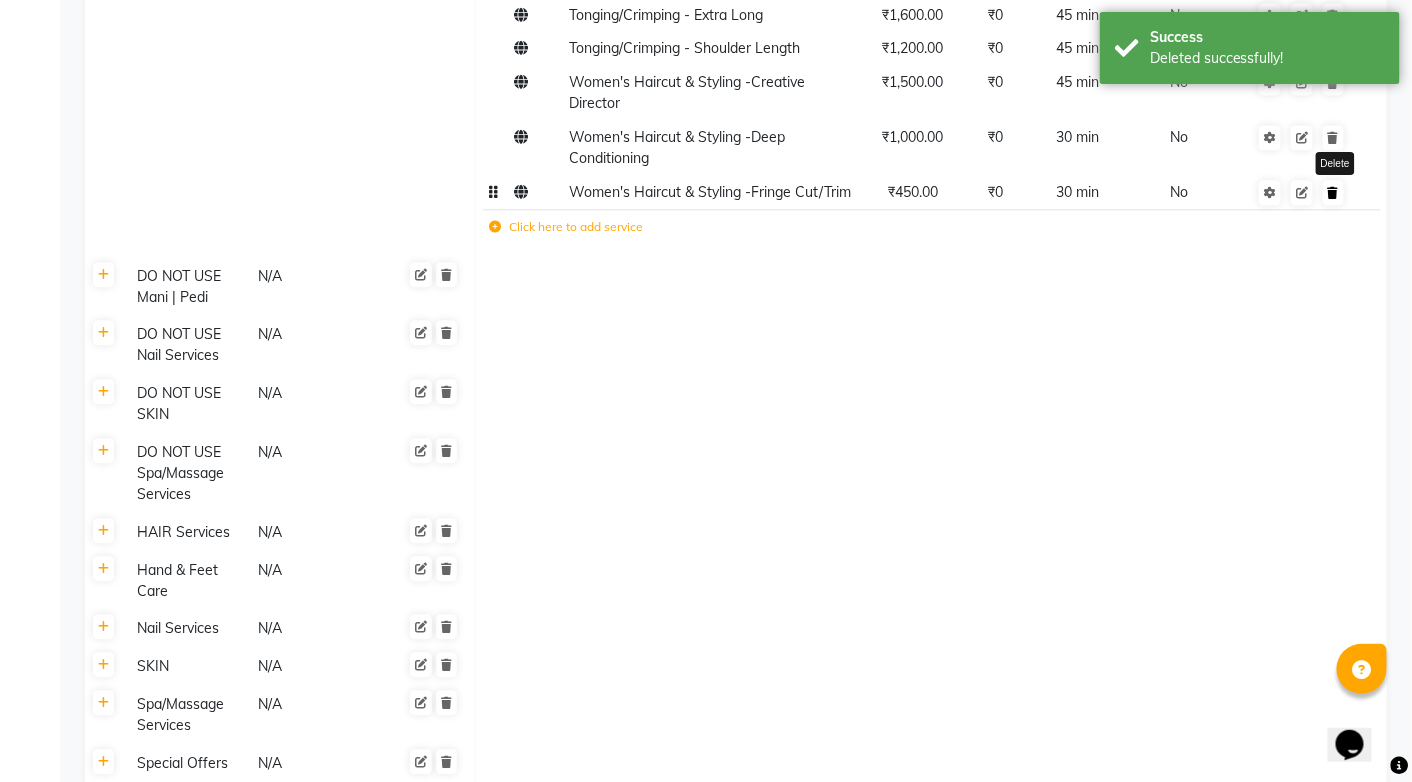click 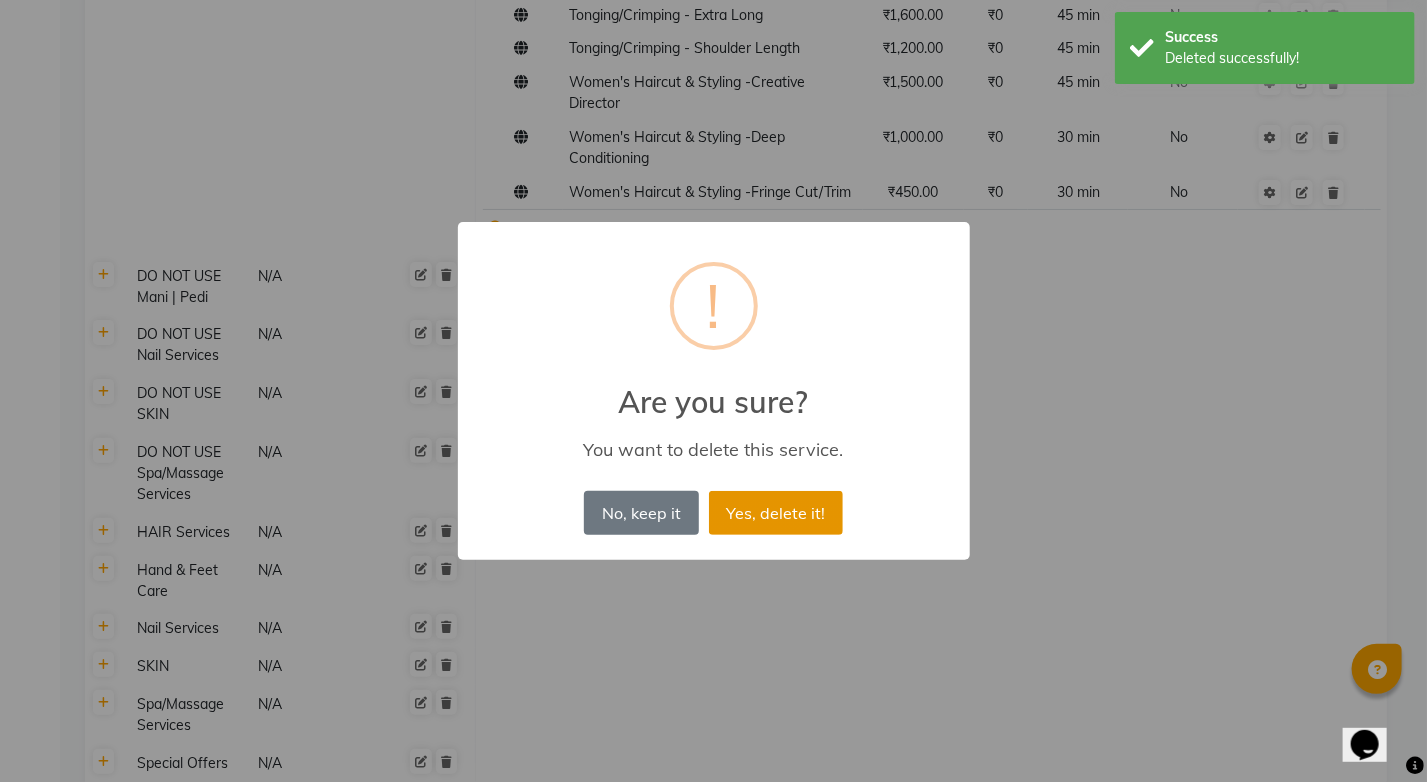click on "Yes, delete it!" at bounding box center [776, 513] 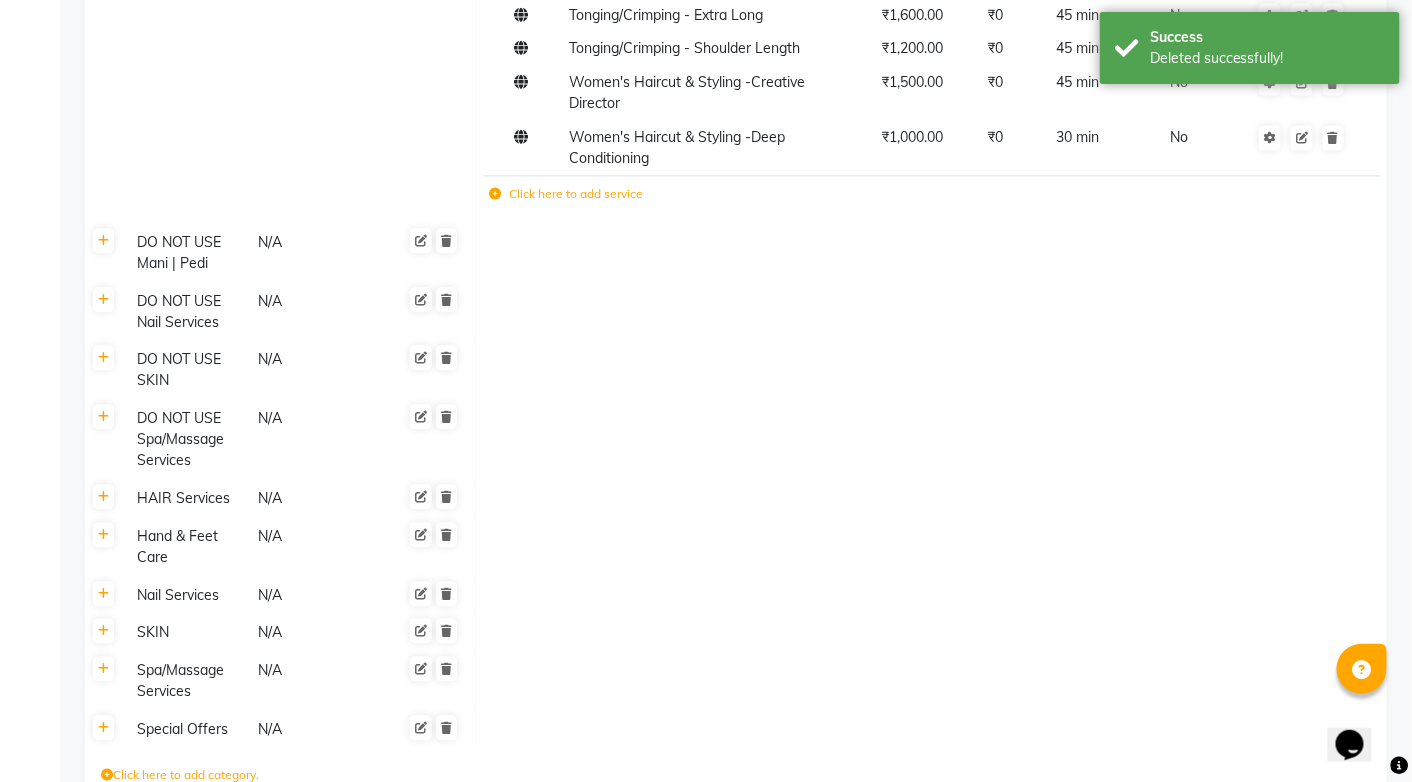 scroll, scrollTop: 1100, scrollLeft: 0, axis: vertical 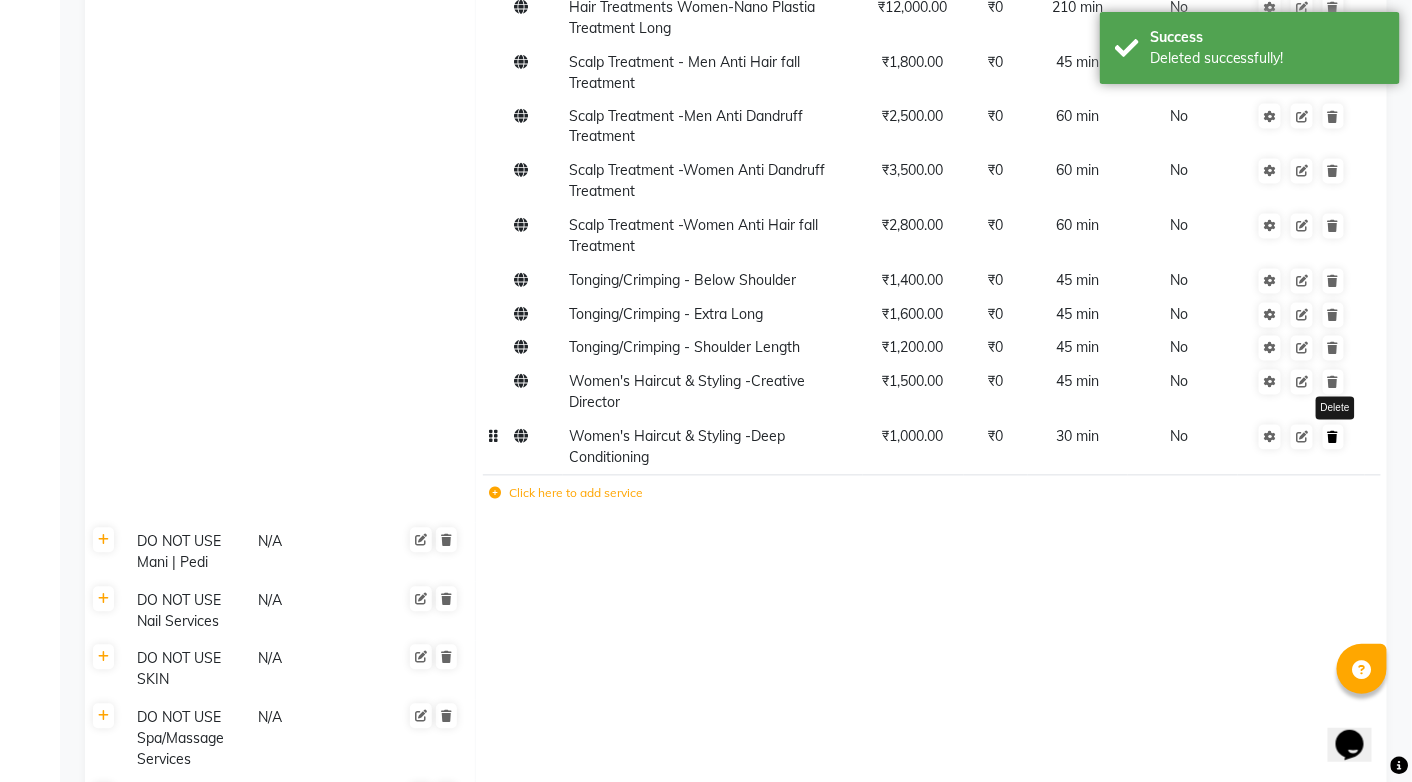 click 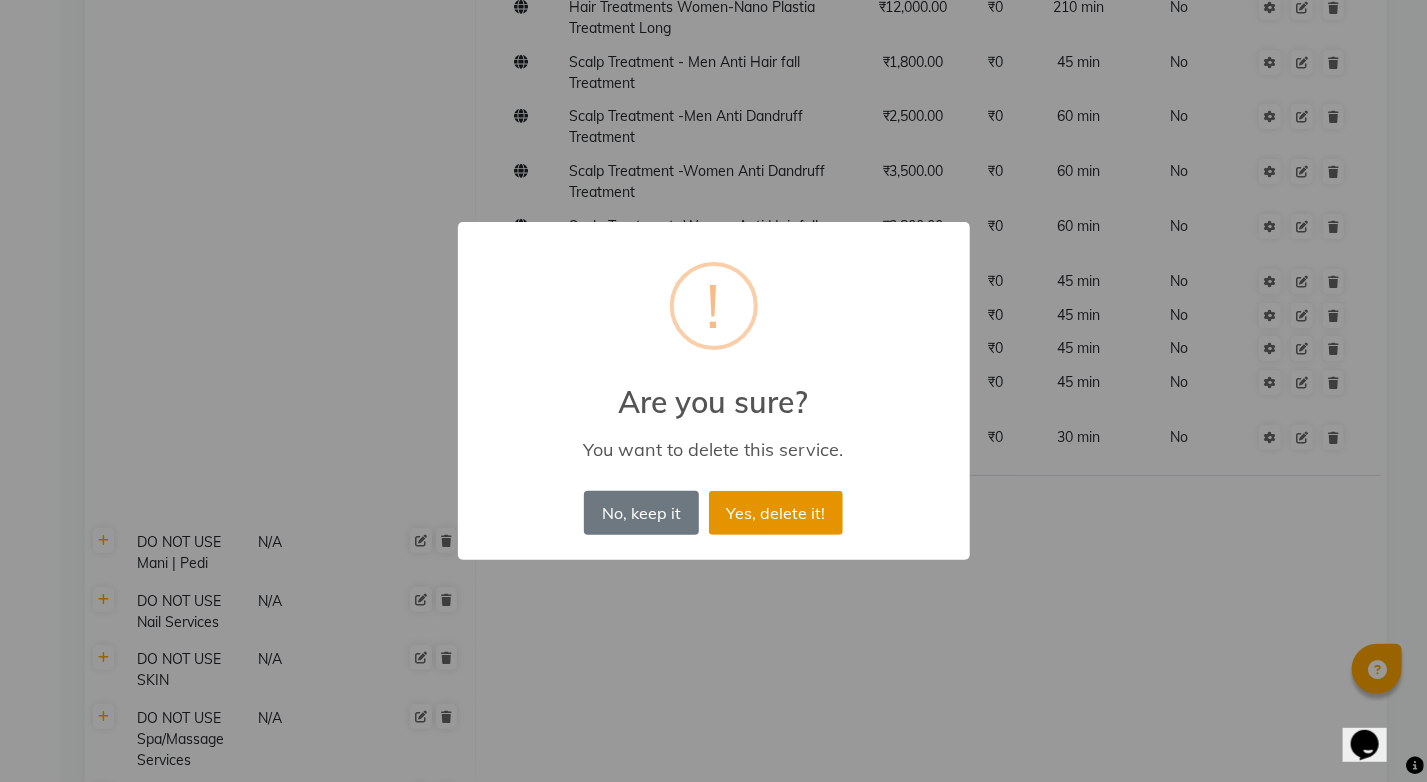click on "Yes, delete it!" at bounding box center [776, 513] 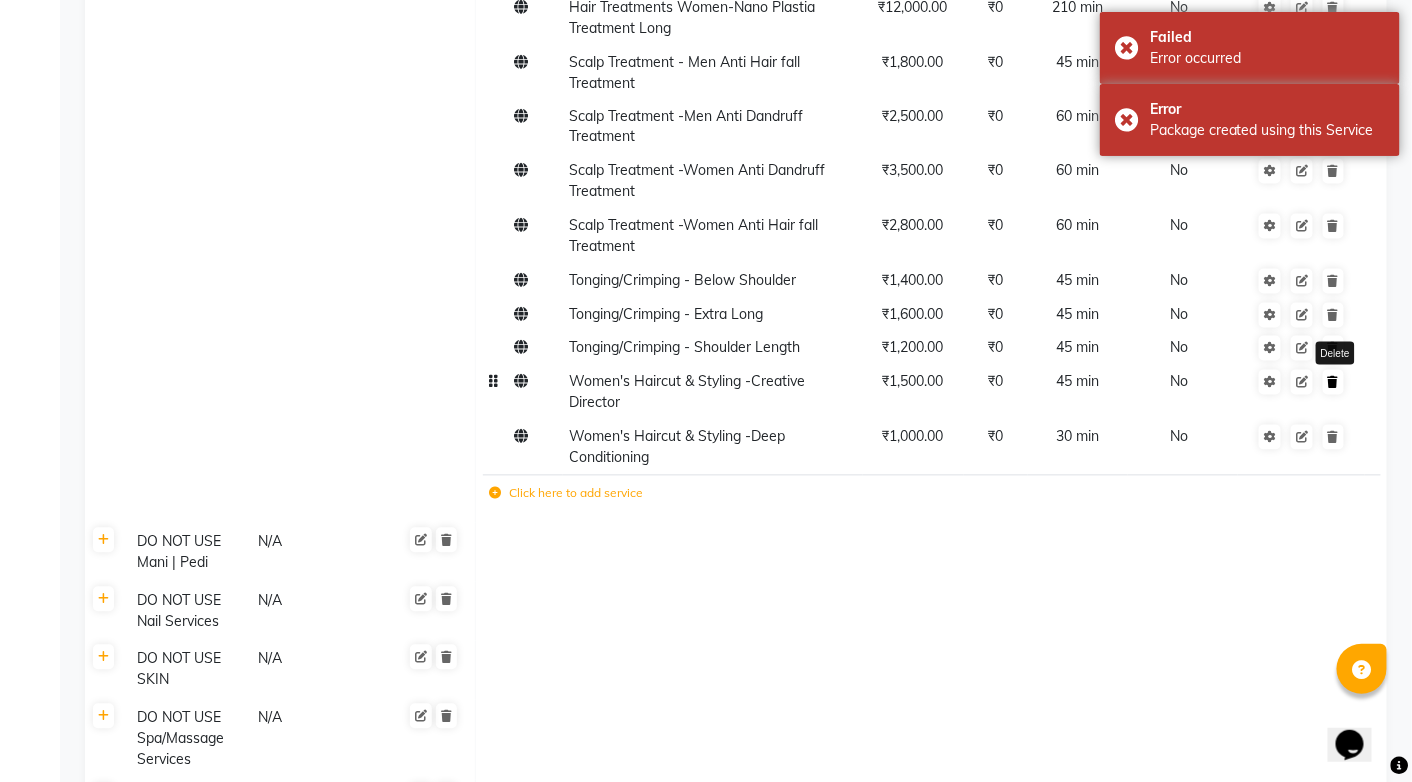 click 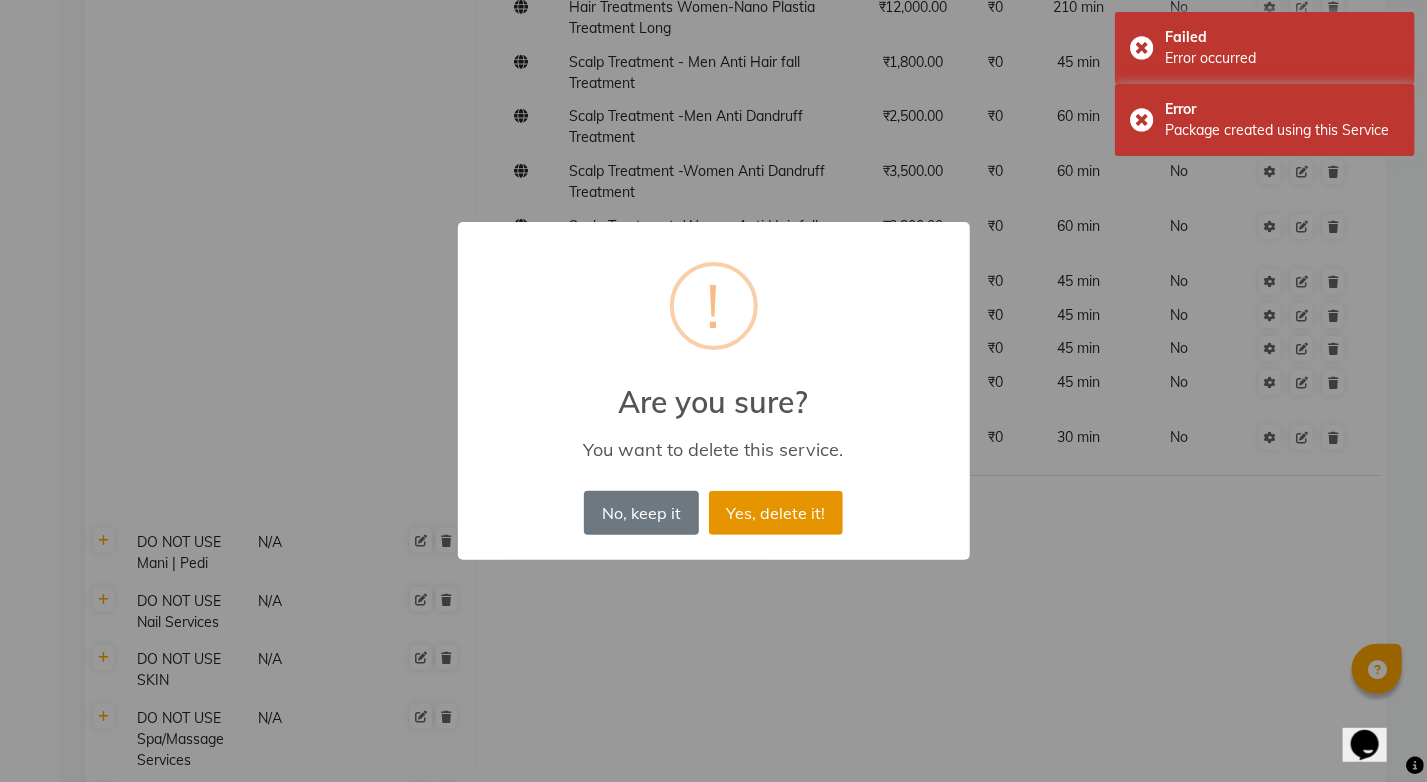 click on "Yes, delete it!" at bounding box center (776, 513) 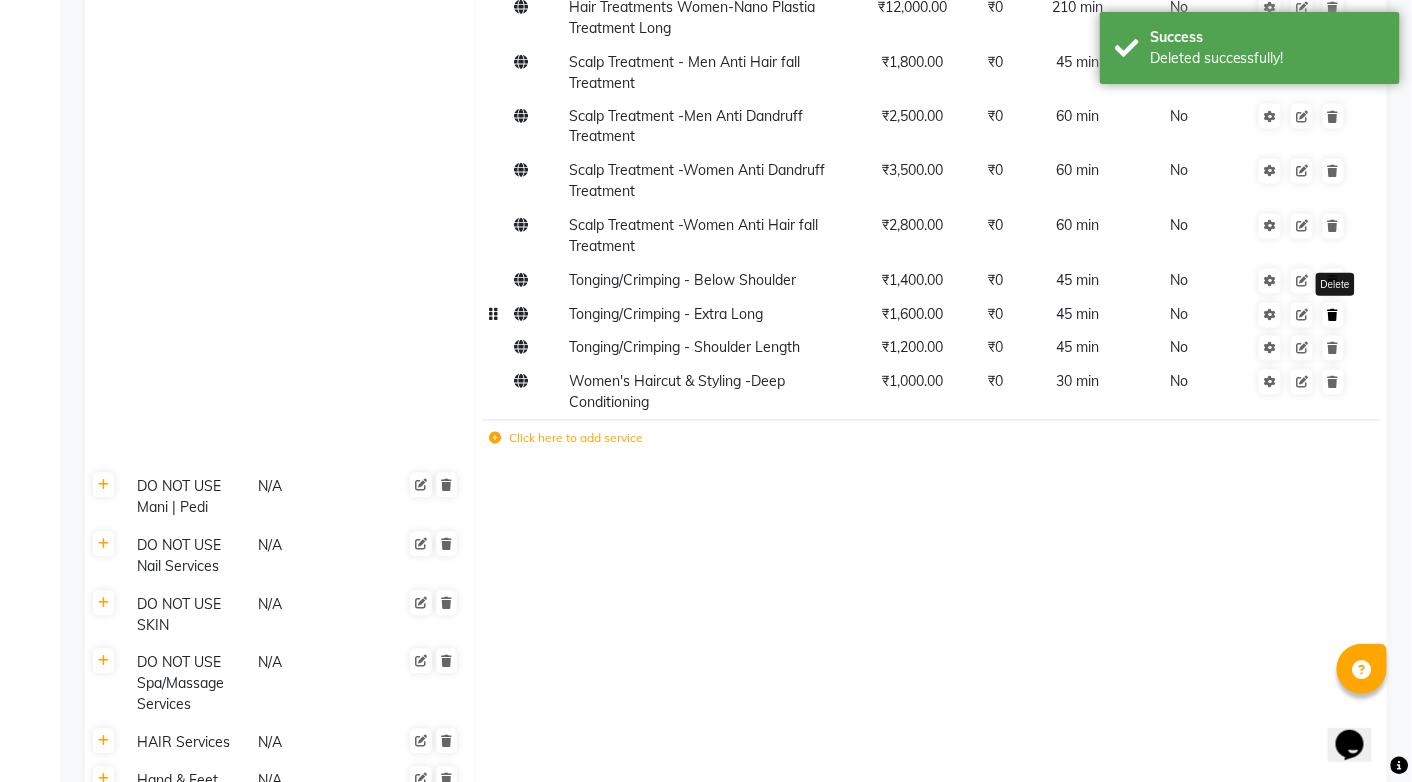 click 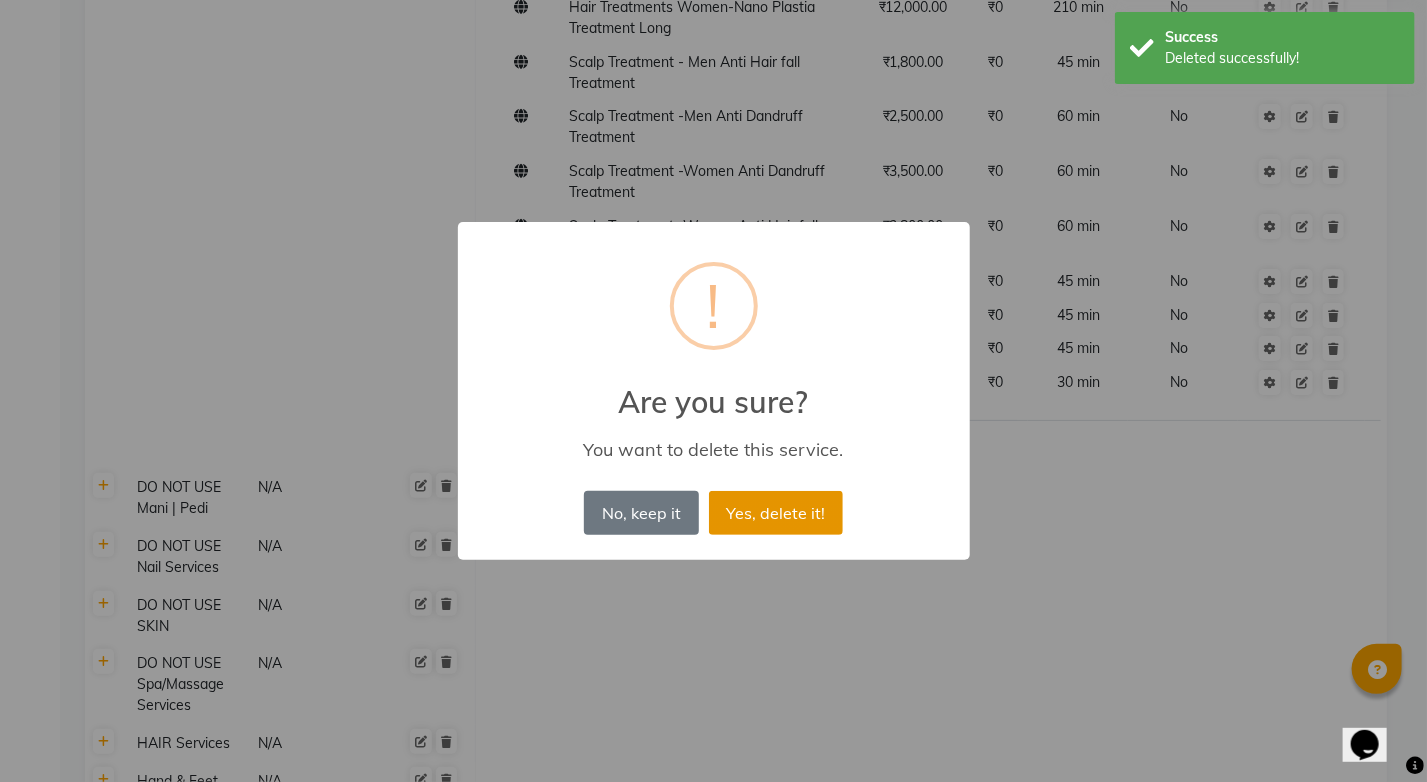 click on "Yes, delete it!" at bounding box center (776, 513) 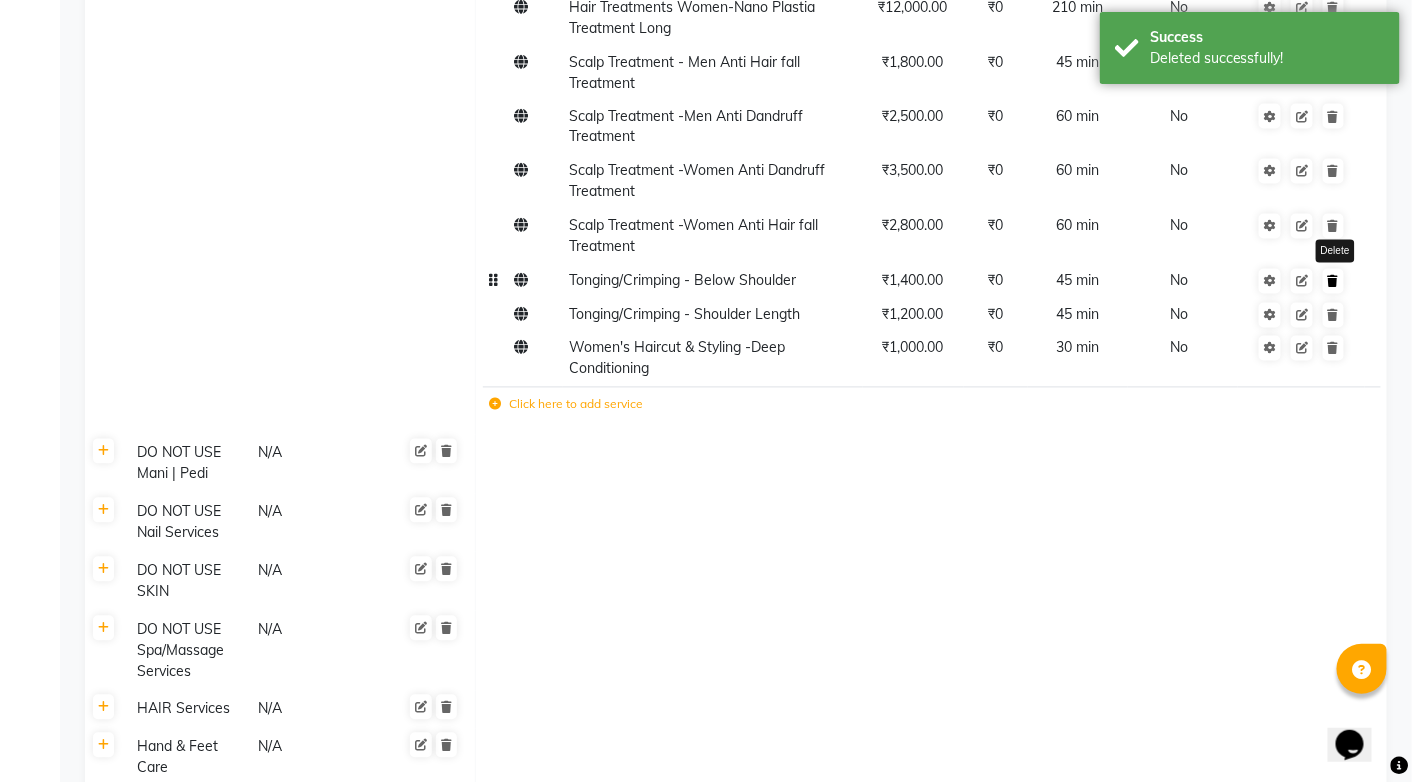 click 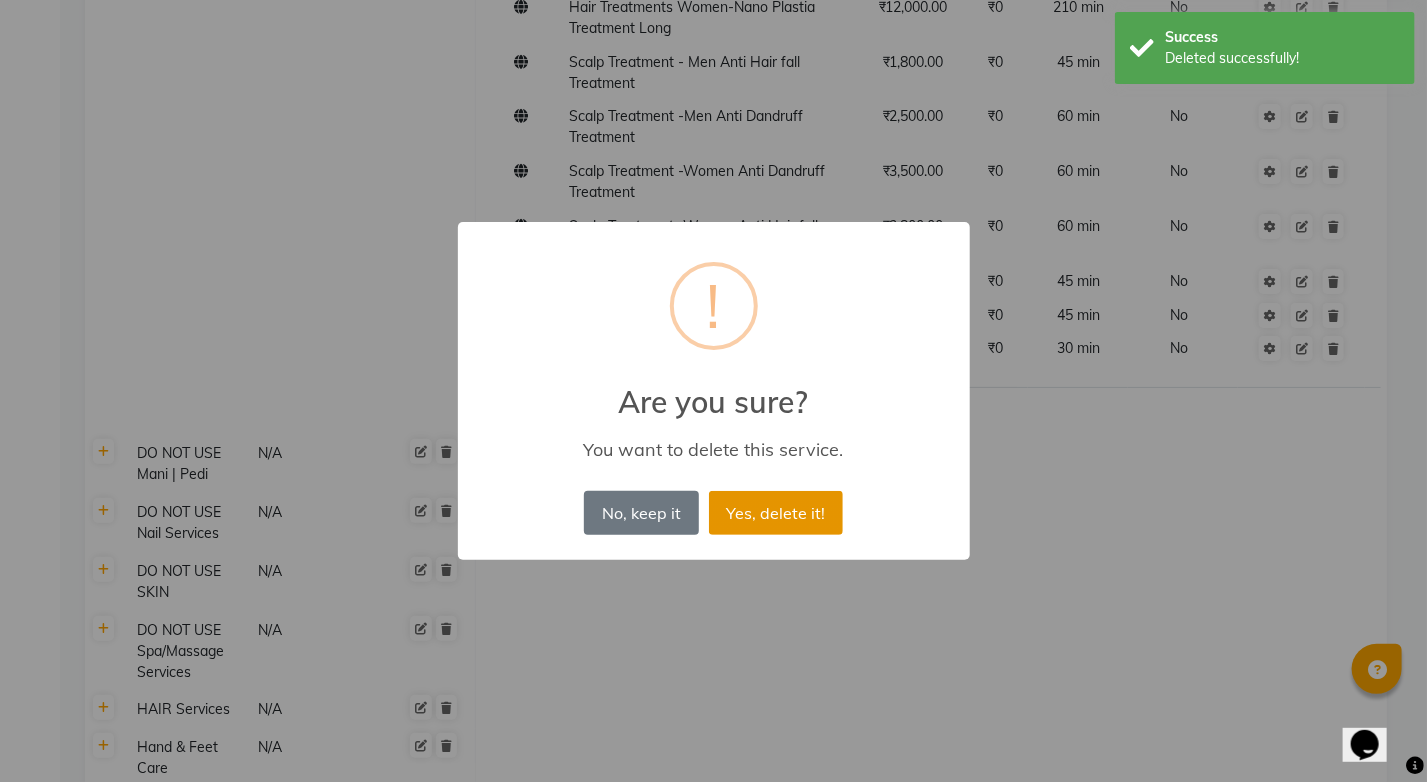 click on "Yes, delete it!" at bounding box center [776, 513] 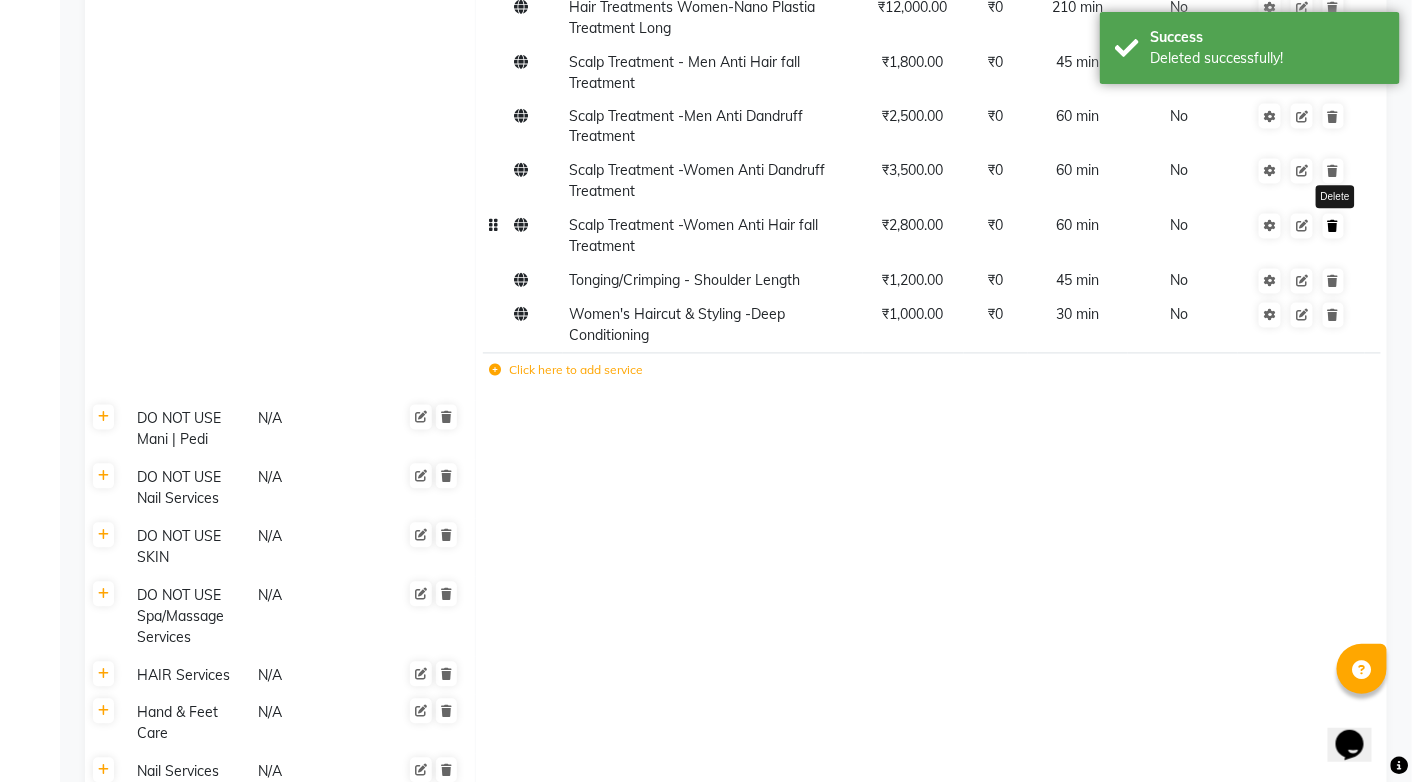 click 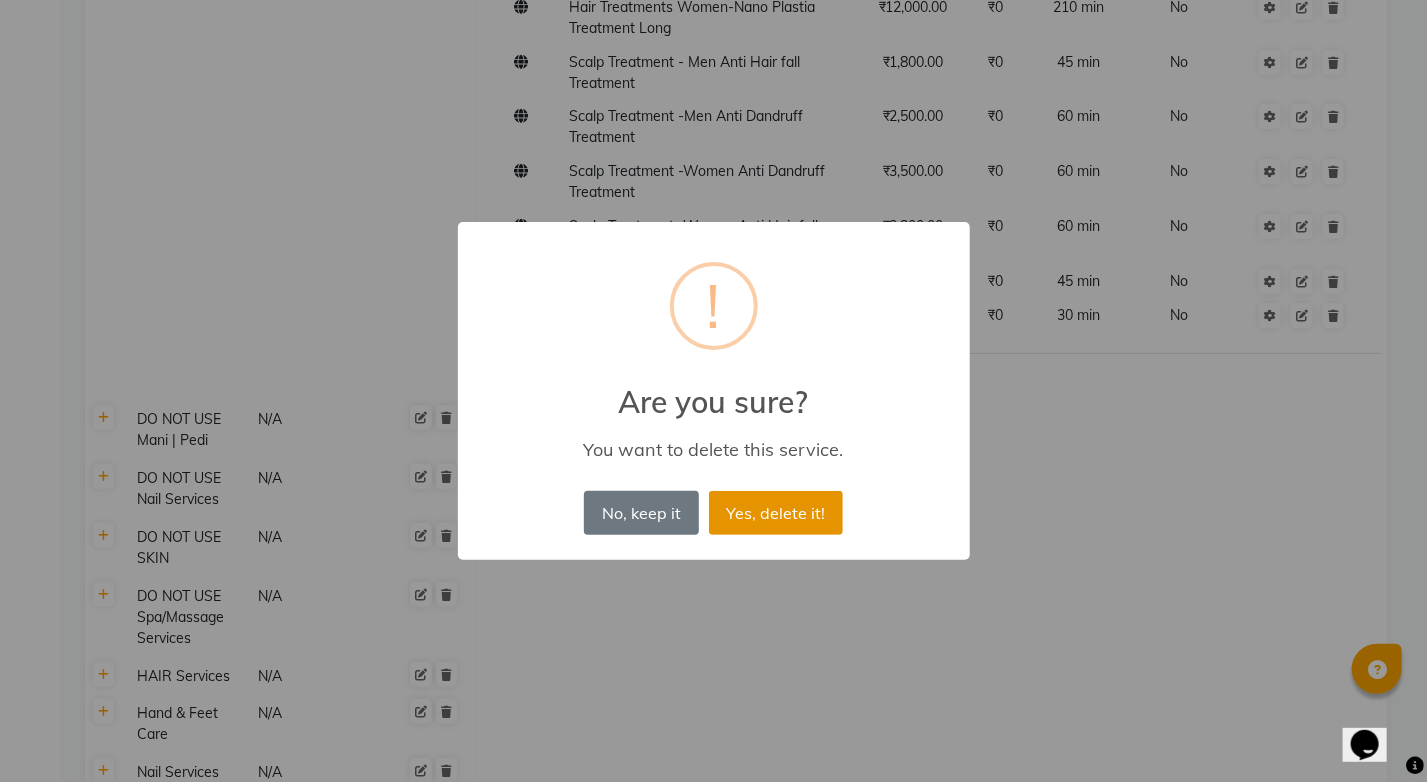 click on "Yes, delete it!" at bounding box center (776, 513) 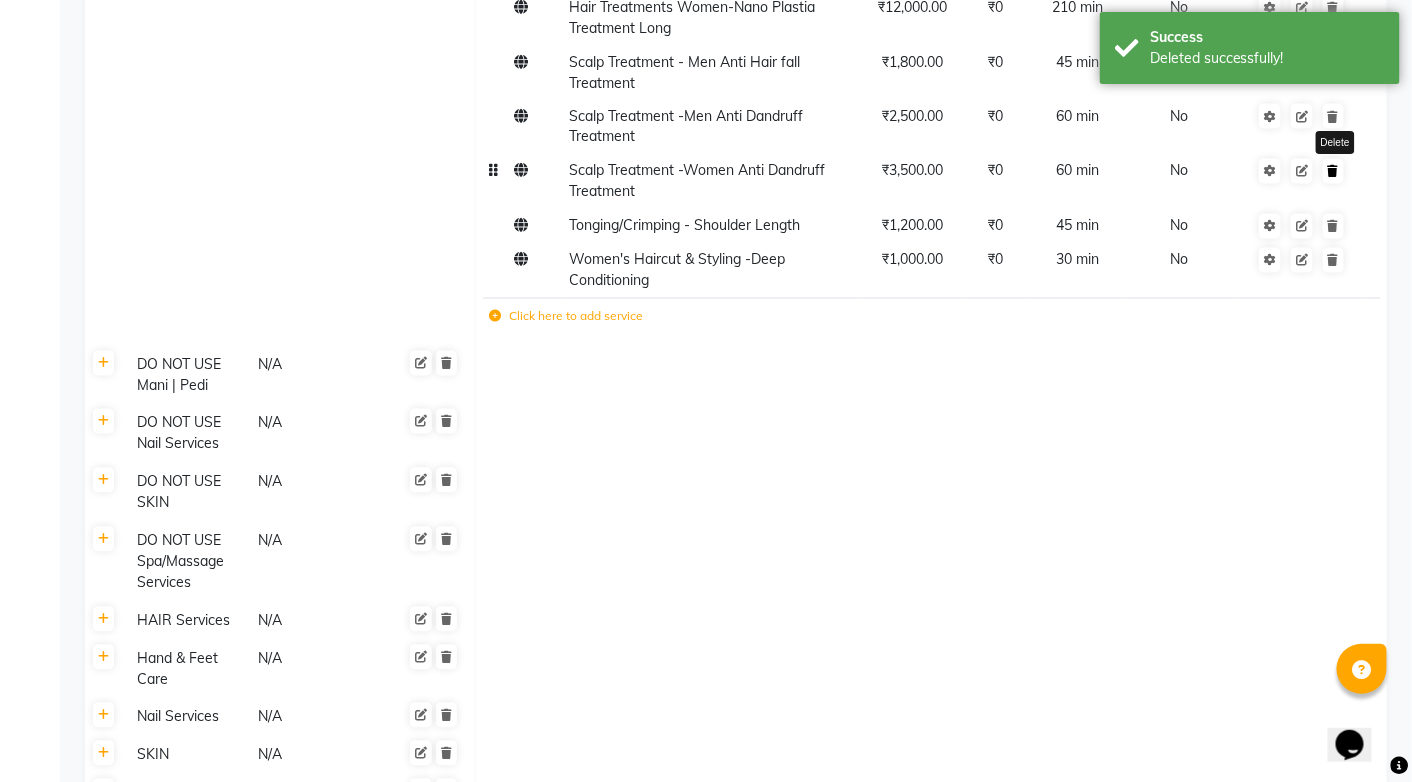 click 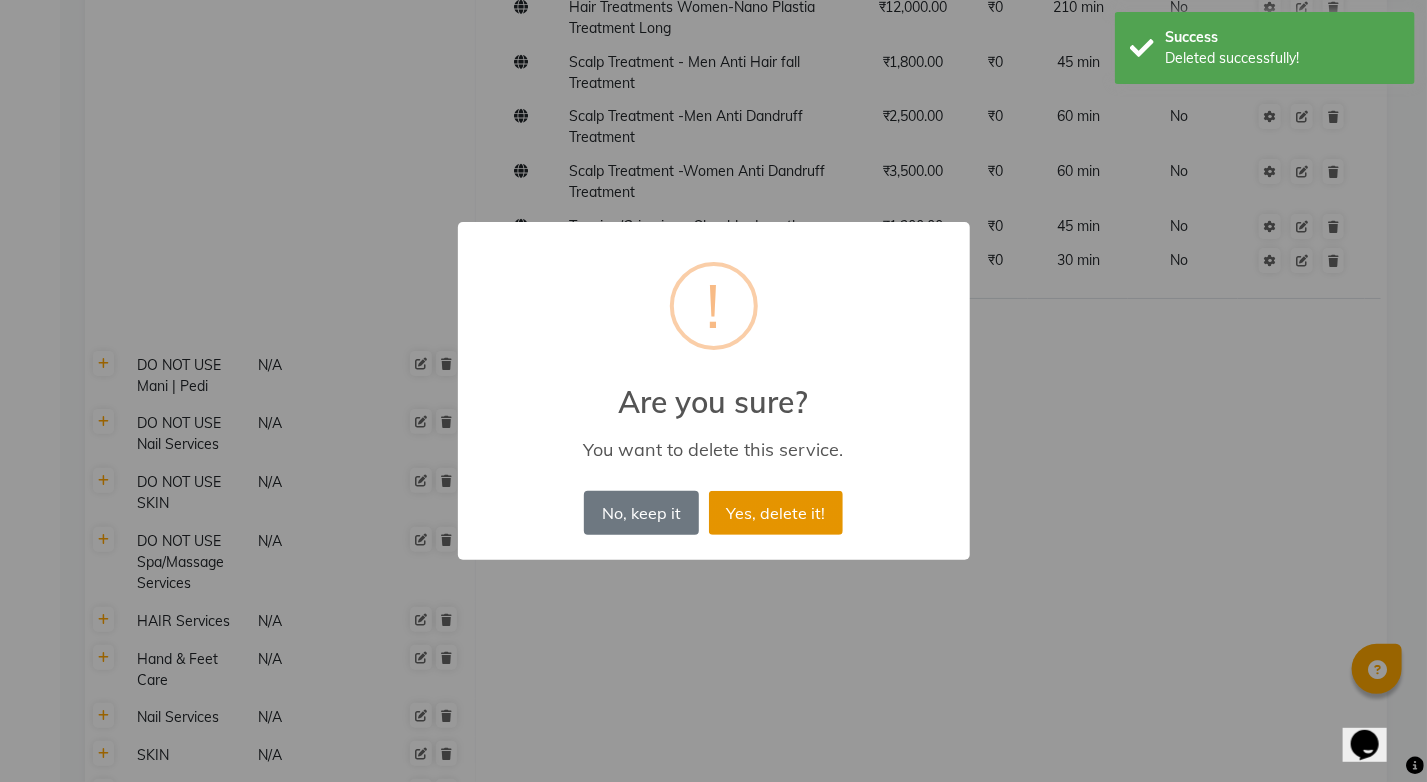click on "Yes, delete it!" at bounding box center (776, 513) 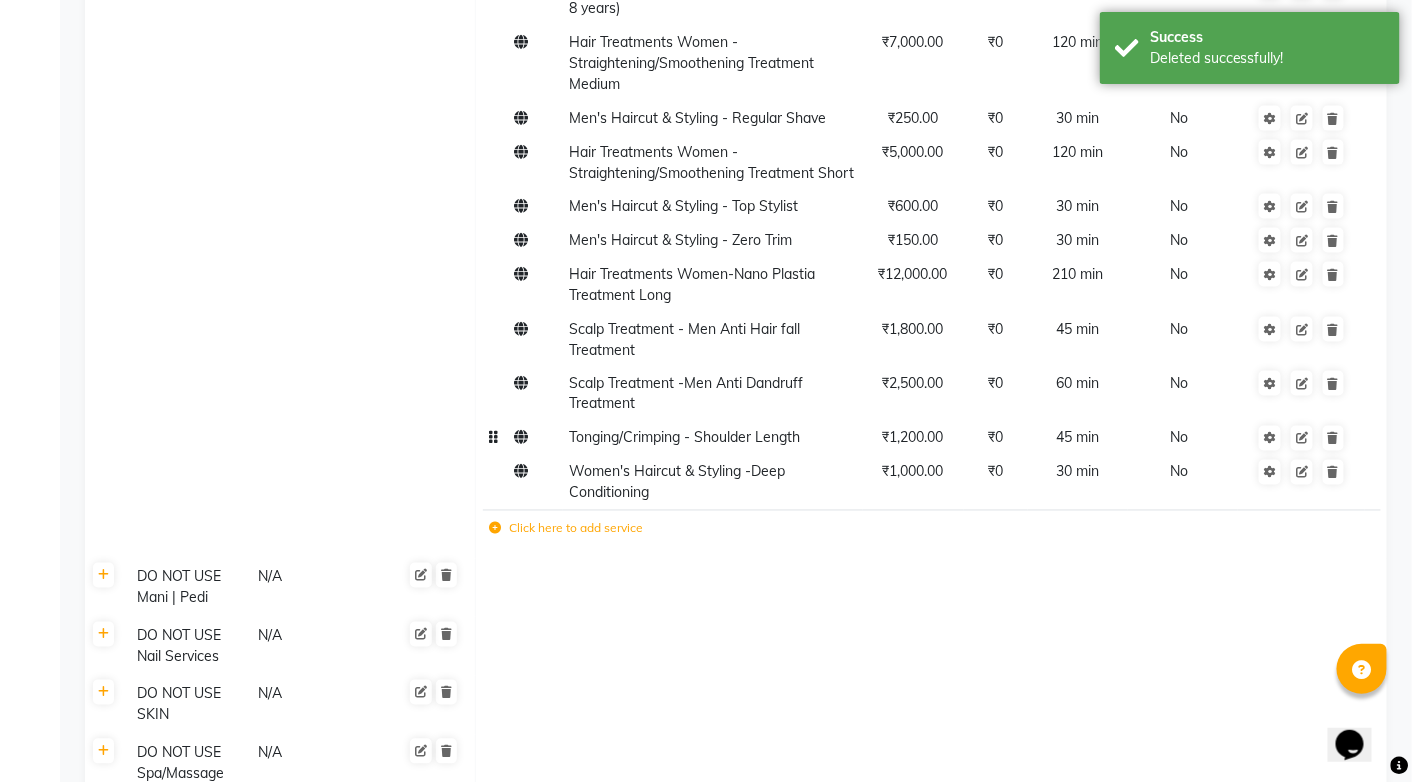 scroll, scrollTop: 800, scrollLeft: 0, axis: vertical 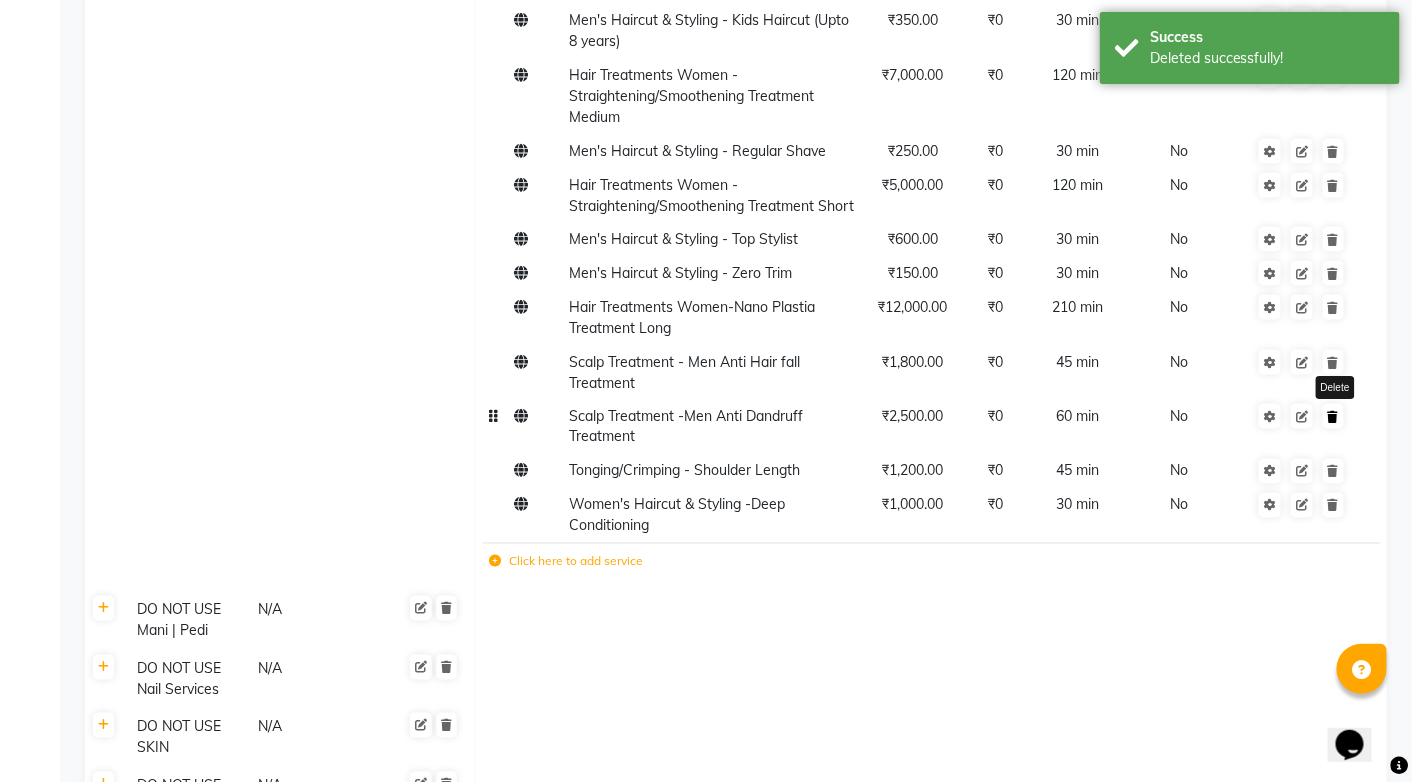 click 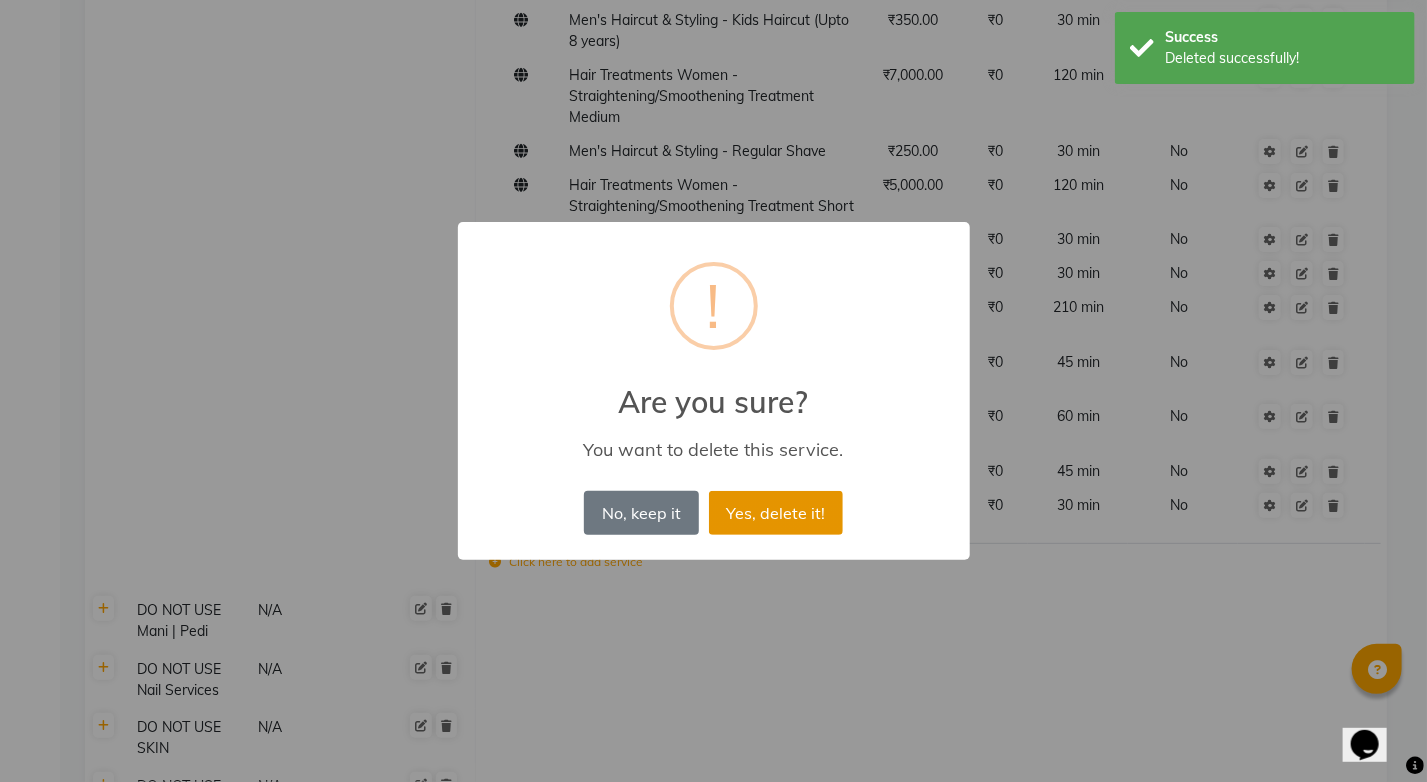 click on "Yes, delete it!" at bounding box center (776, 513) 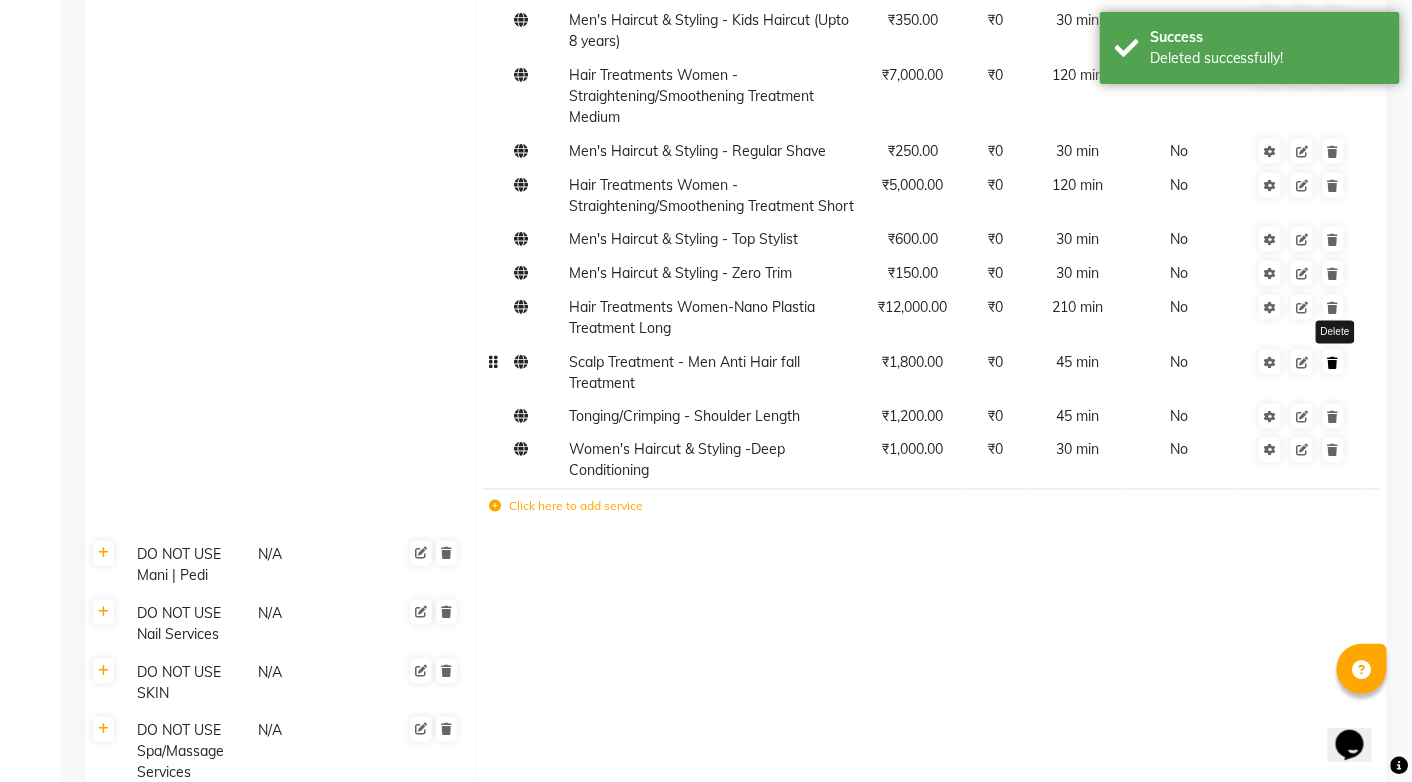 click 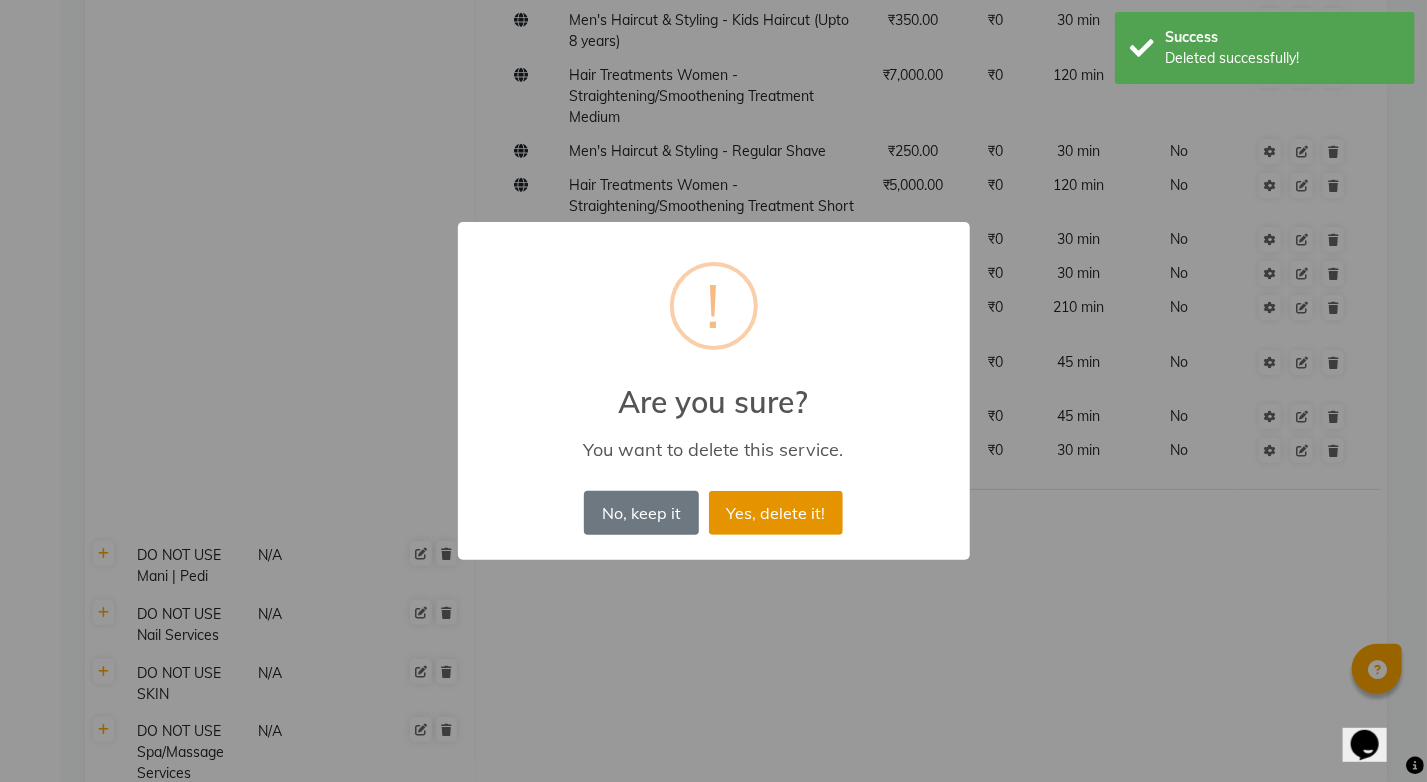 click on "Yes, delete it!" at bounding box center (776, 513) 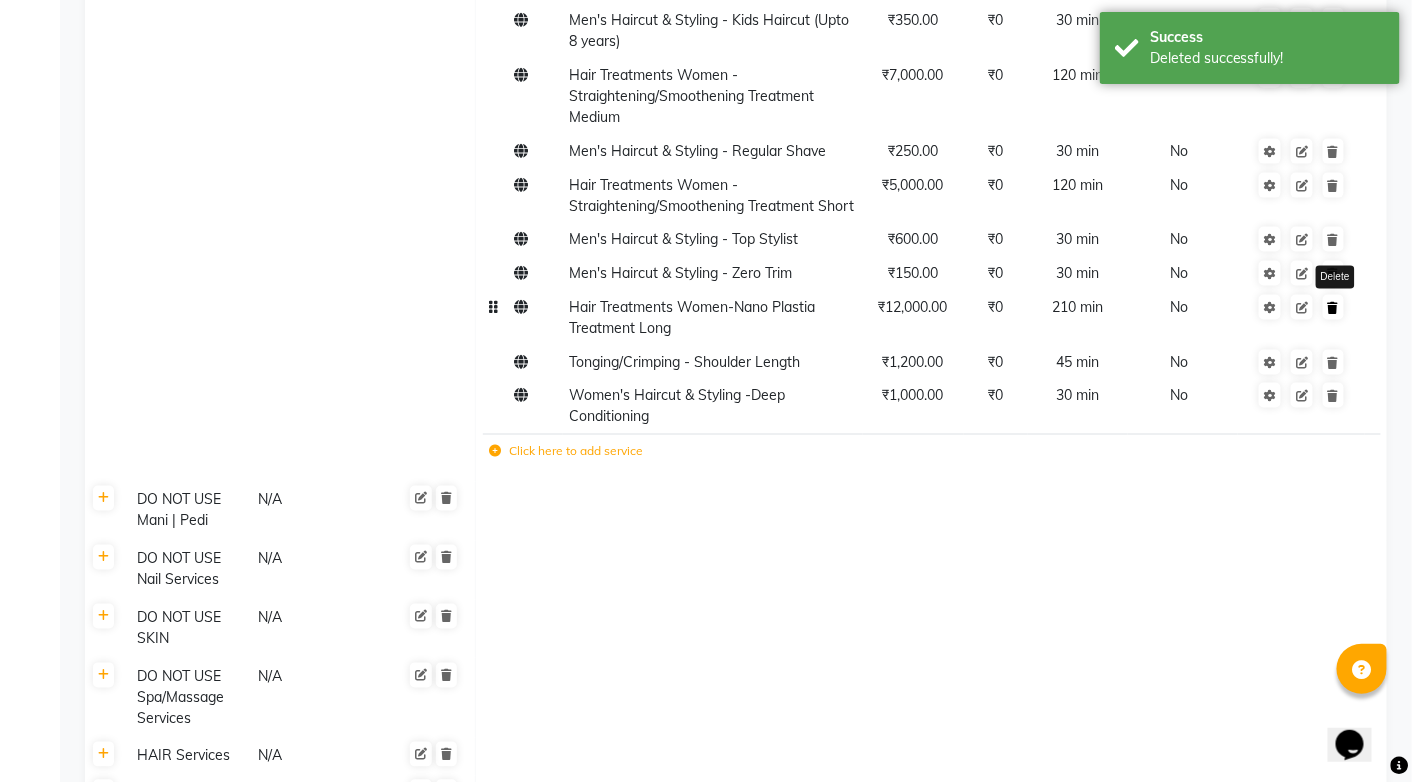click 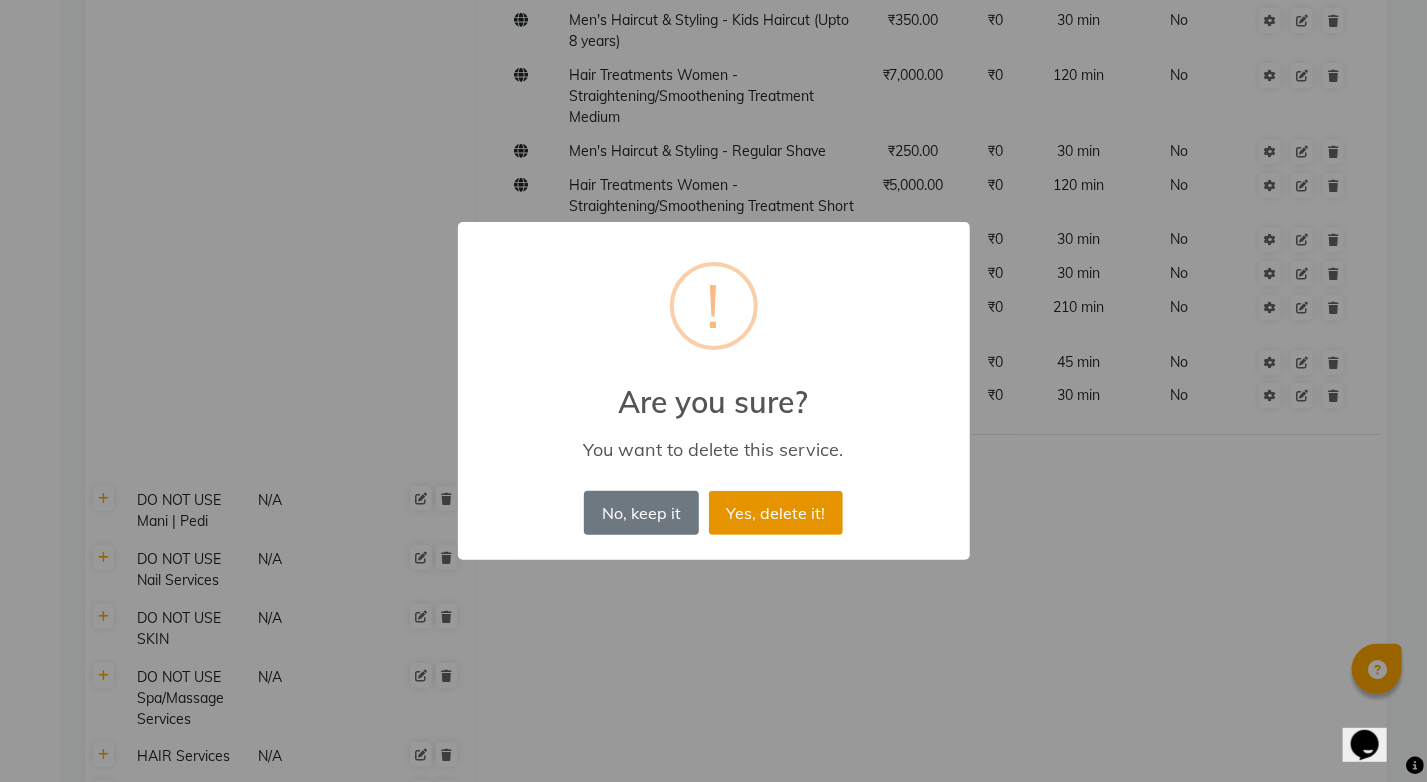 click on "Yes, delete it!" at bounding box center (776, 513) 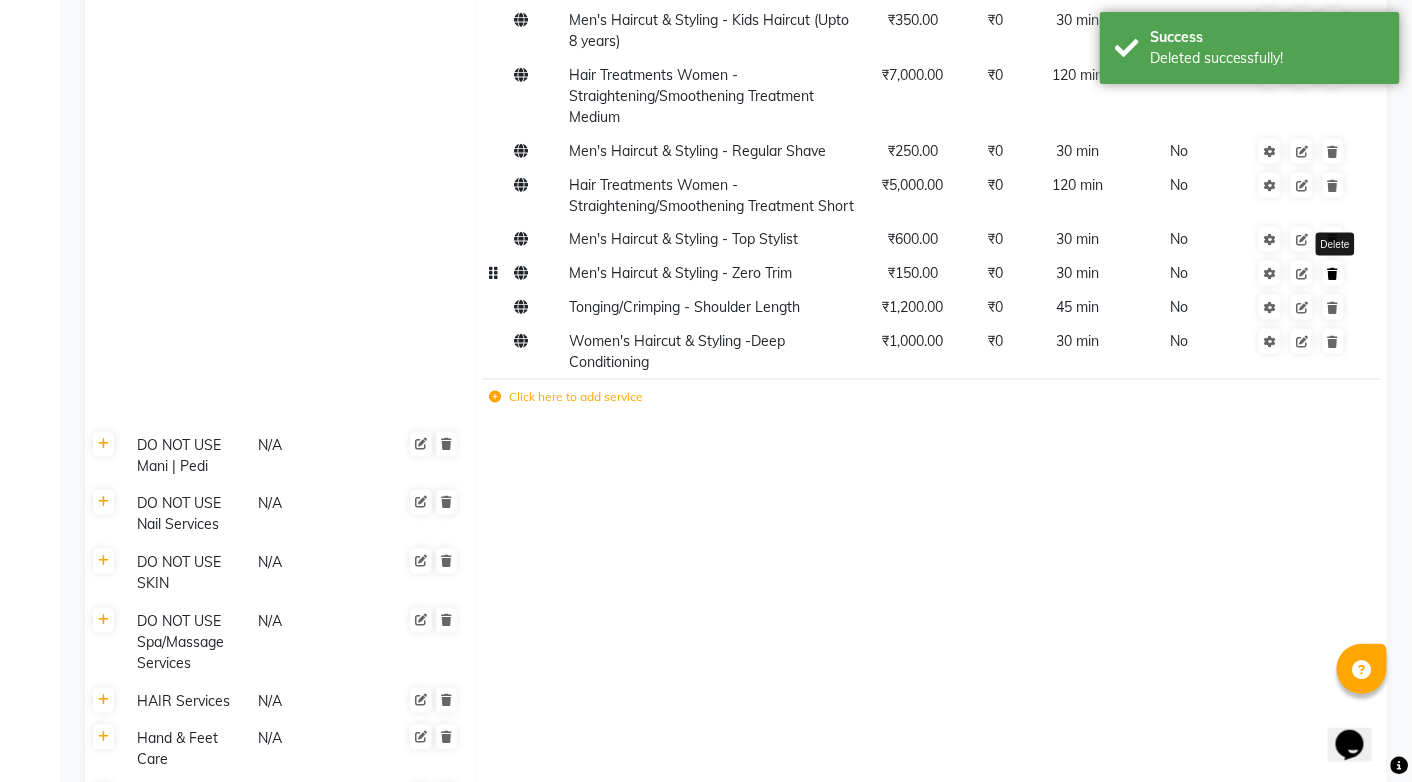 click 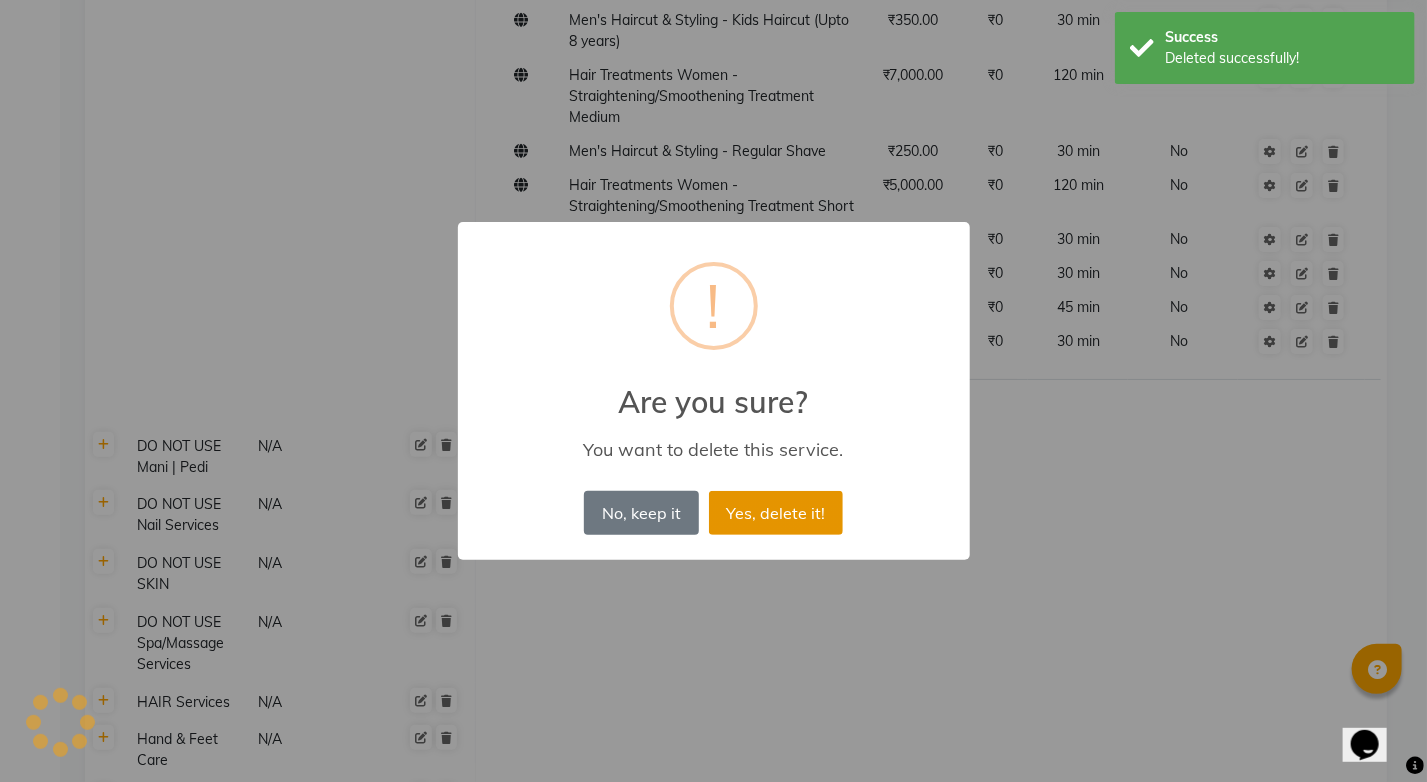click on "Yes, delete it!" at bounding box center (776, 513) 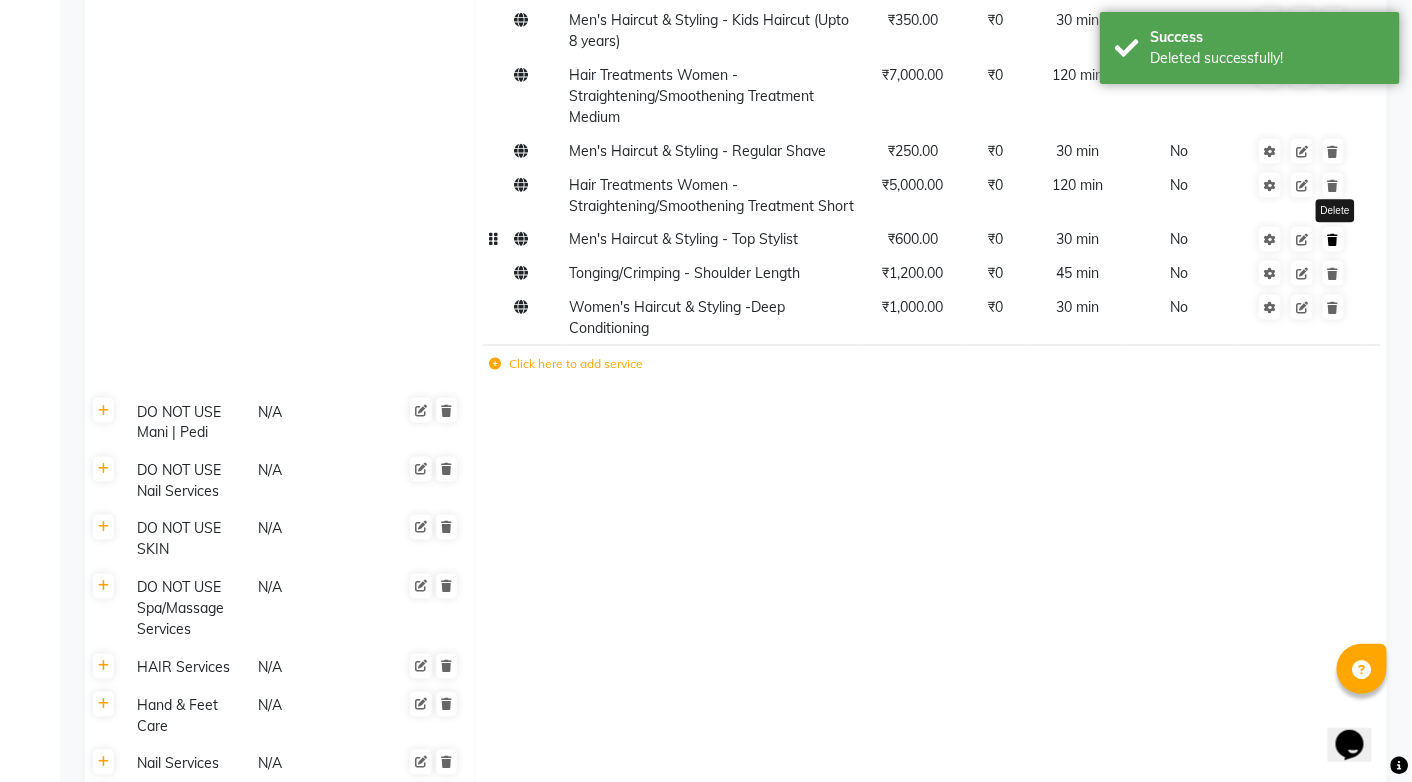 click 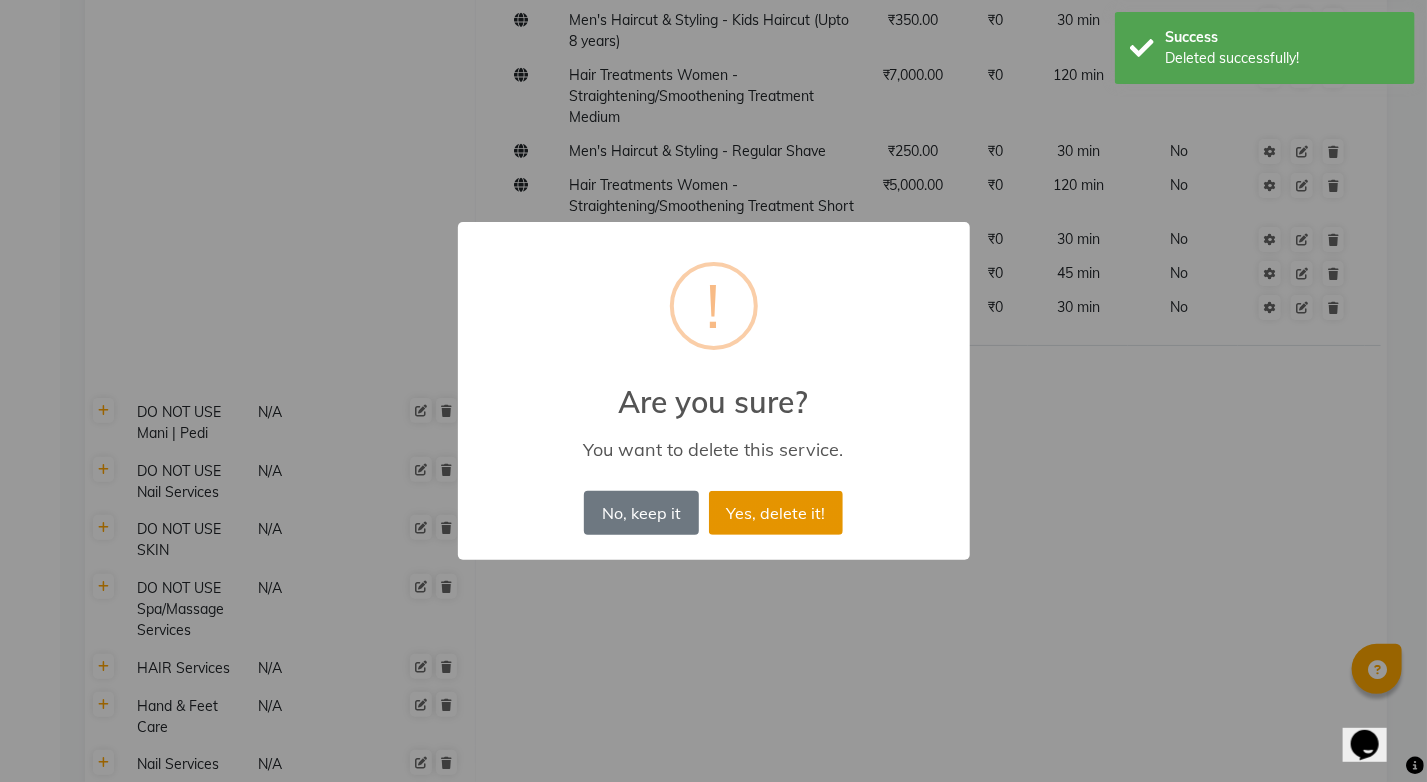 click on "Yes, delete it!" at bounding box center (776, 513) 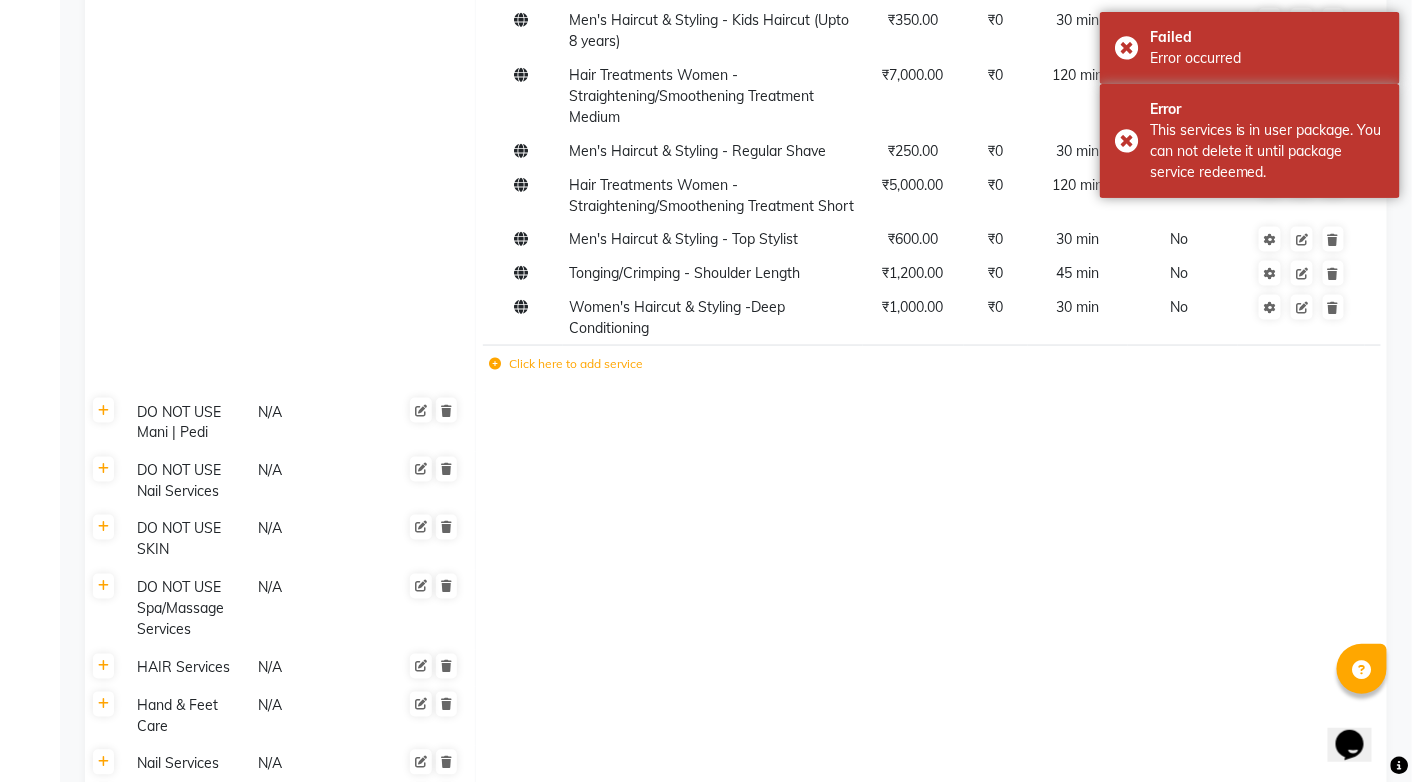 click 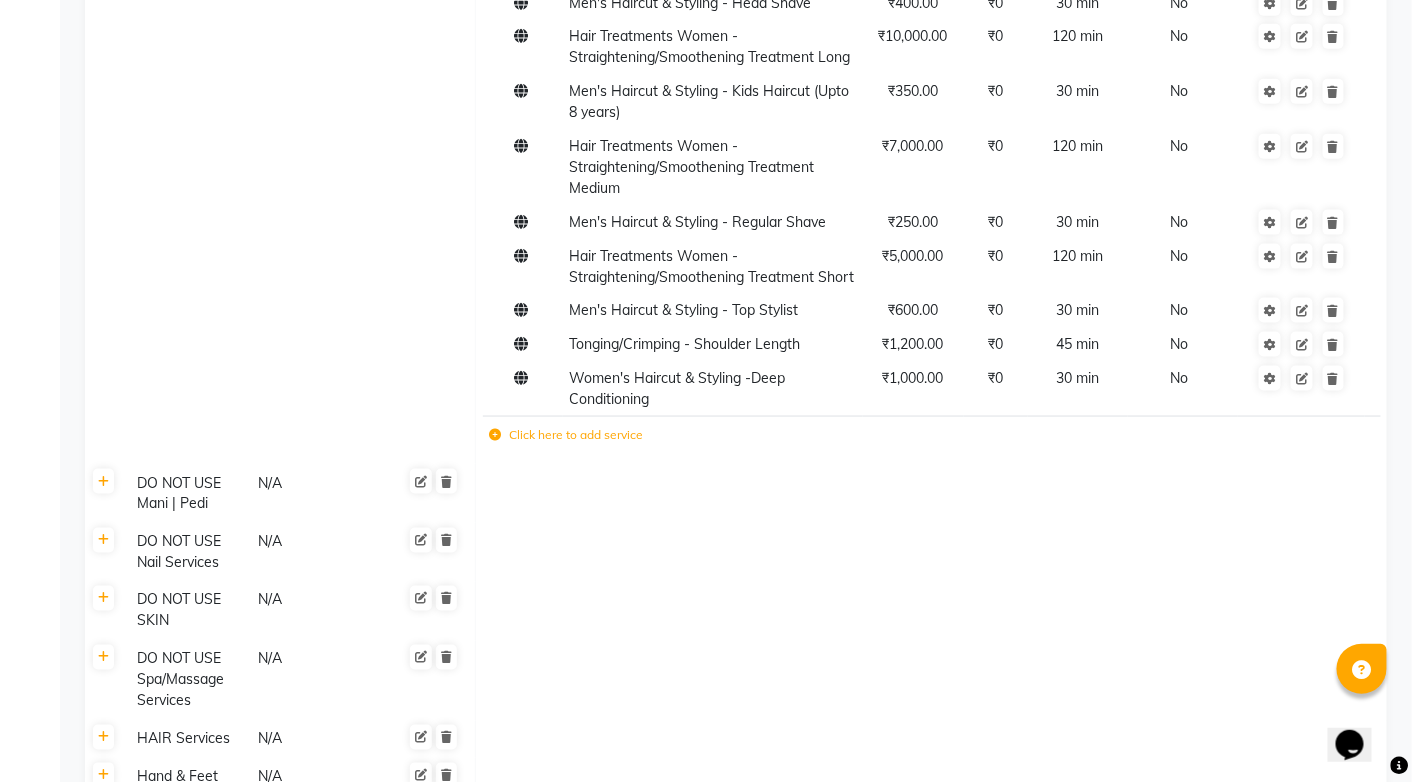 scroll, scrollTop: 712, scrollLeft: 0, axis: vertical 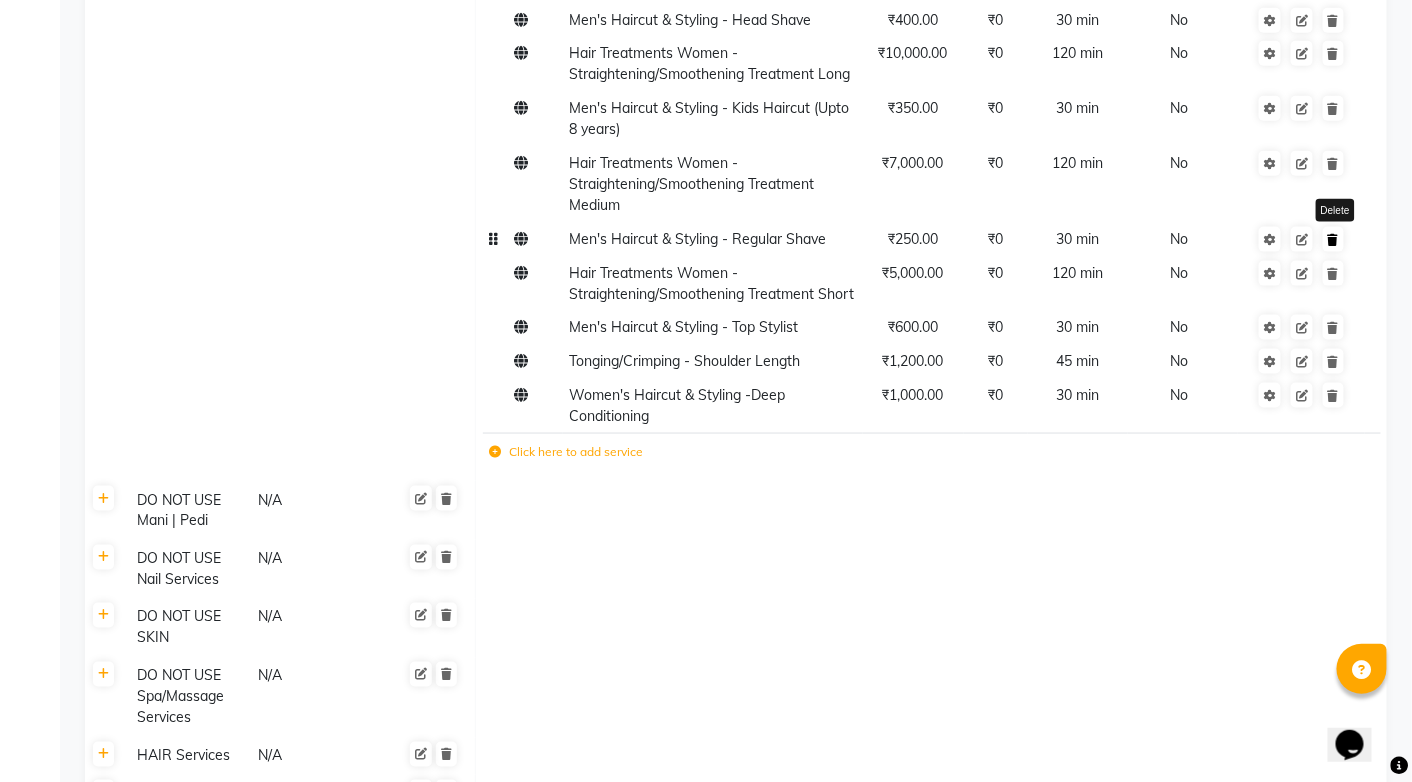 click 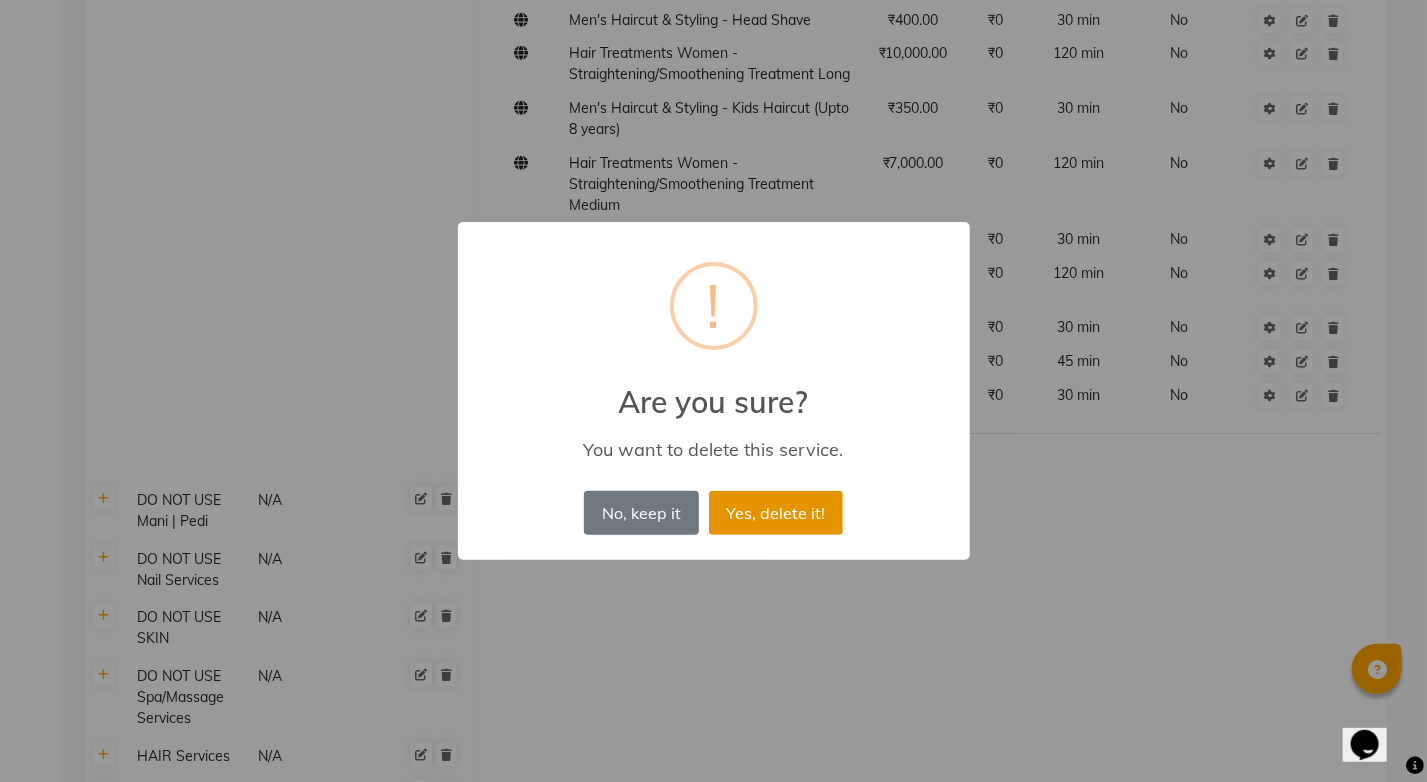click on "Yes, delete it!" at bounding box center (776, 513) 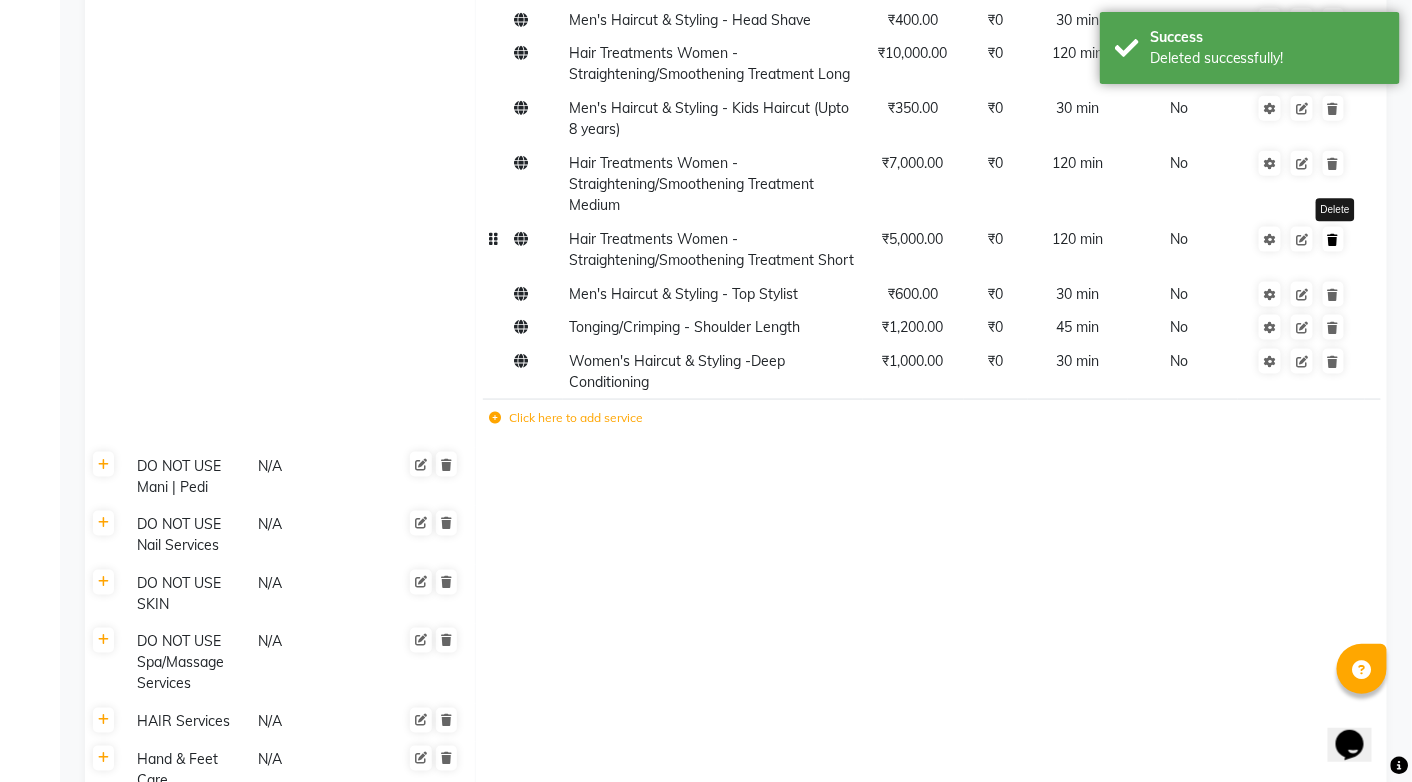 click 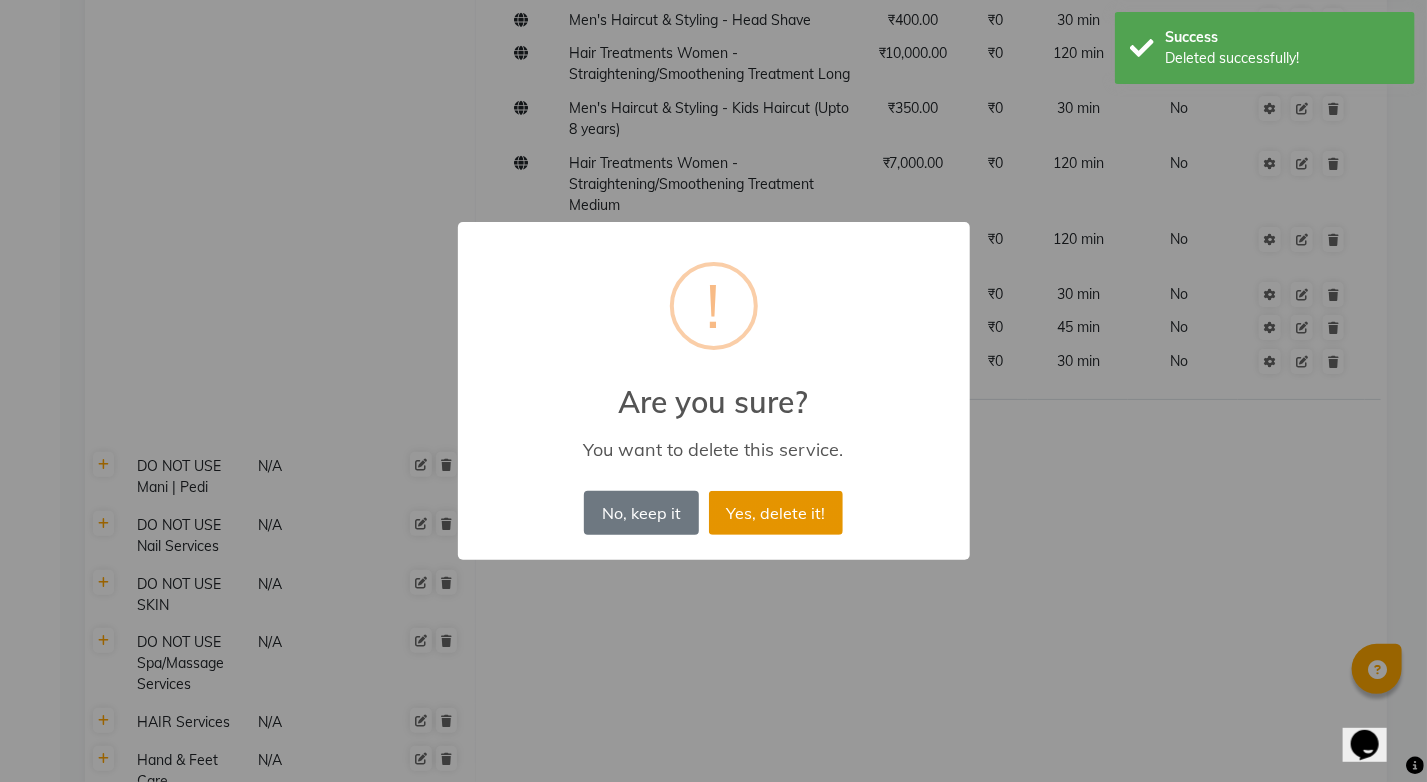 click on "Yes, delete it!" at bounding box center (776, 513) 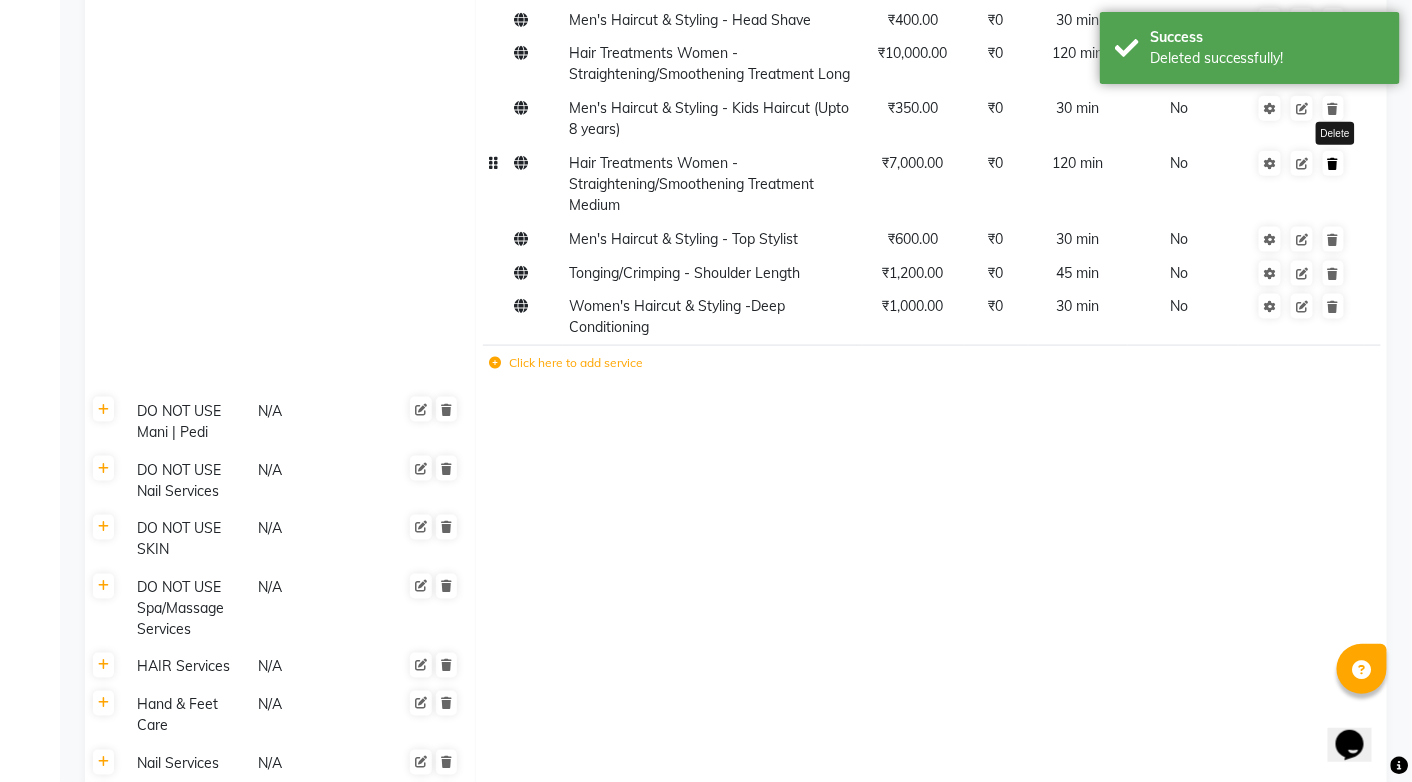 click 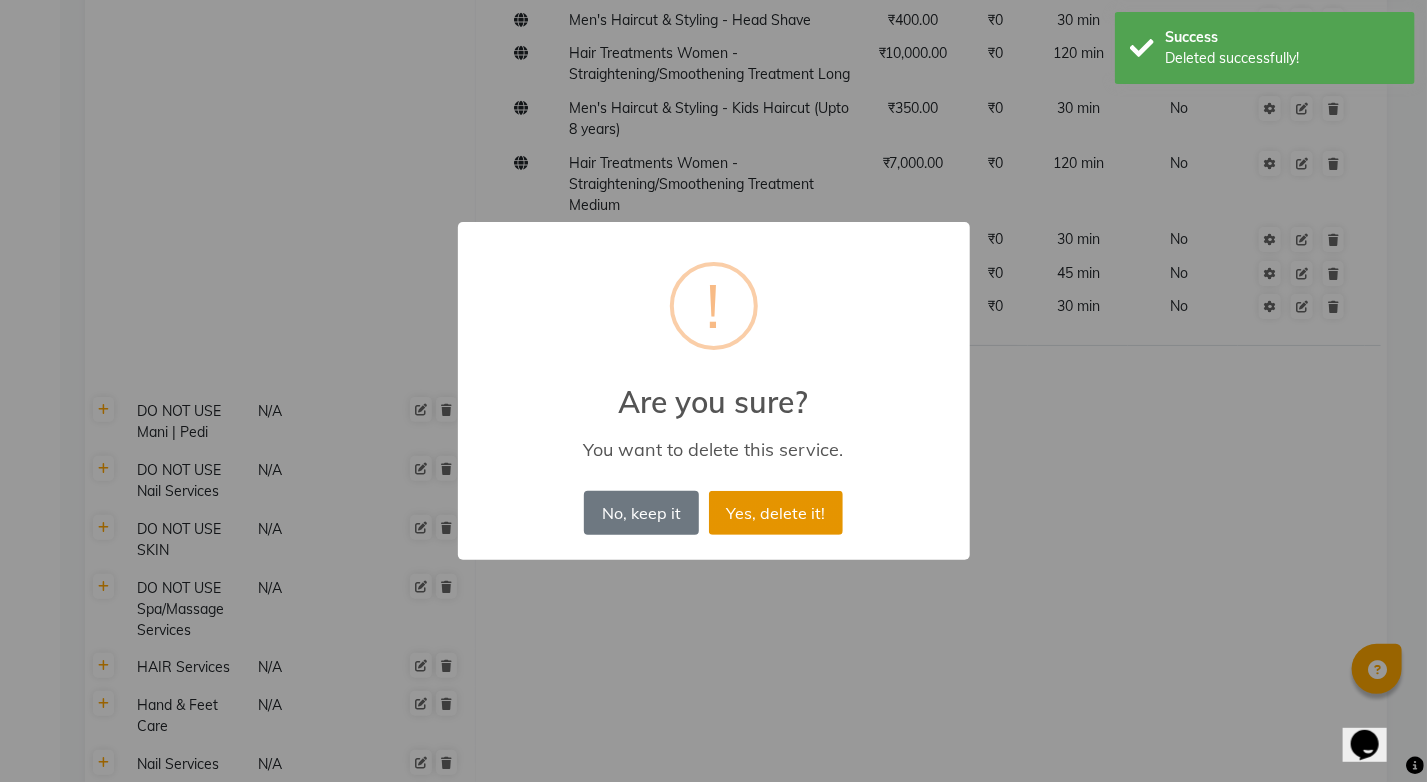 click on "Yes, delete it!" at bounding box center (776, 513) 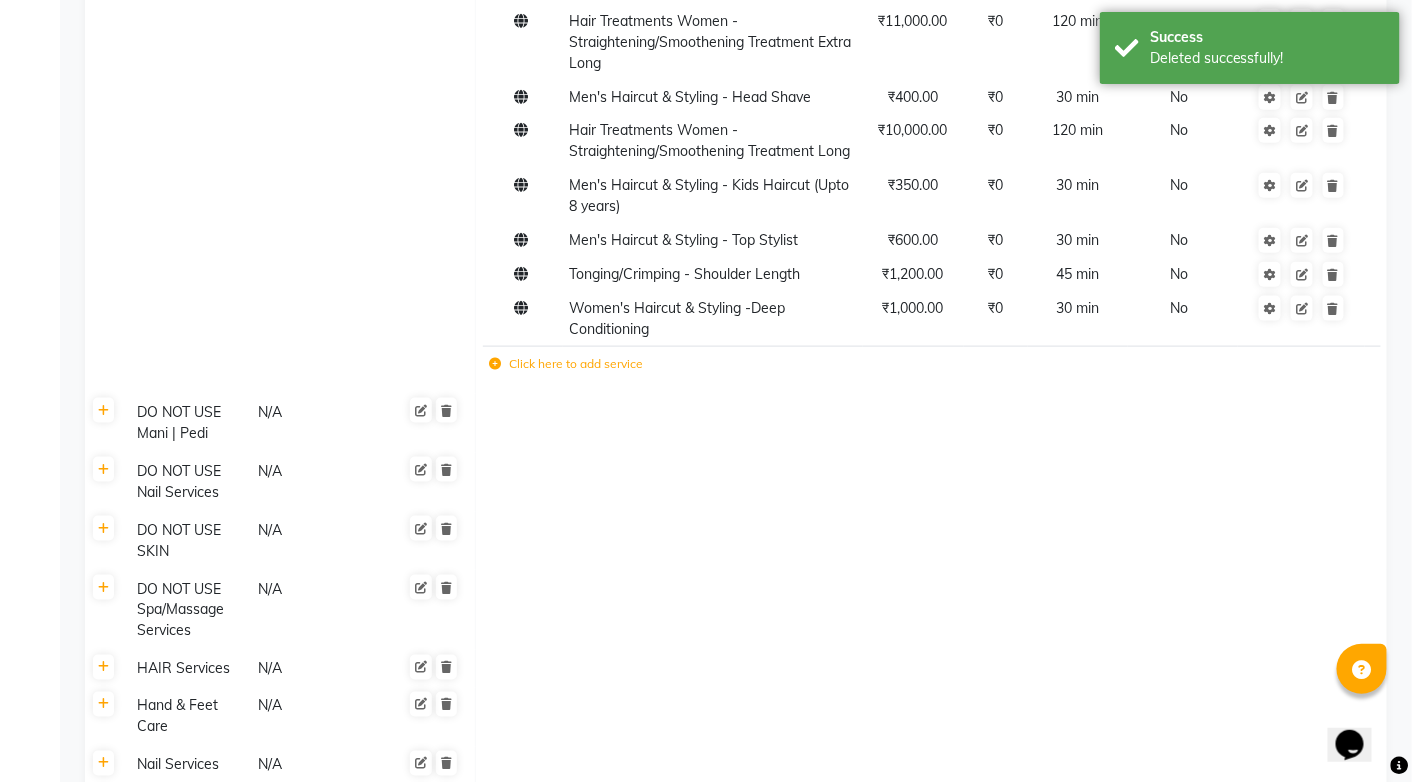 scroll, scrollTop: 612, scrollLeft: 0, axis: vertical 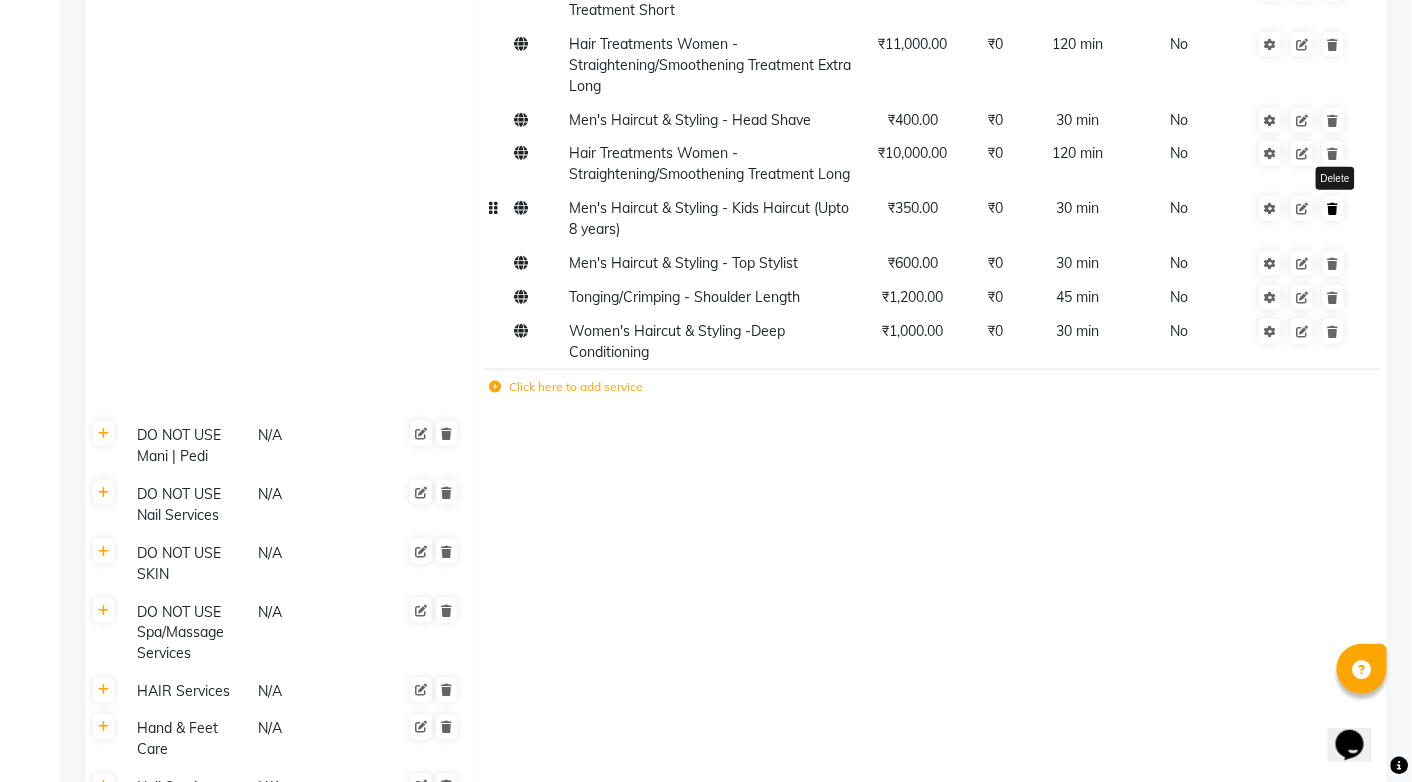 click 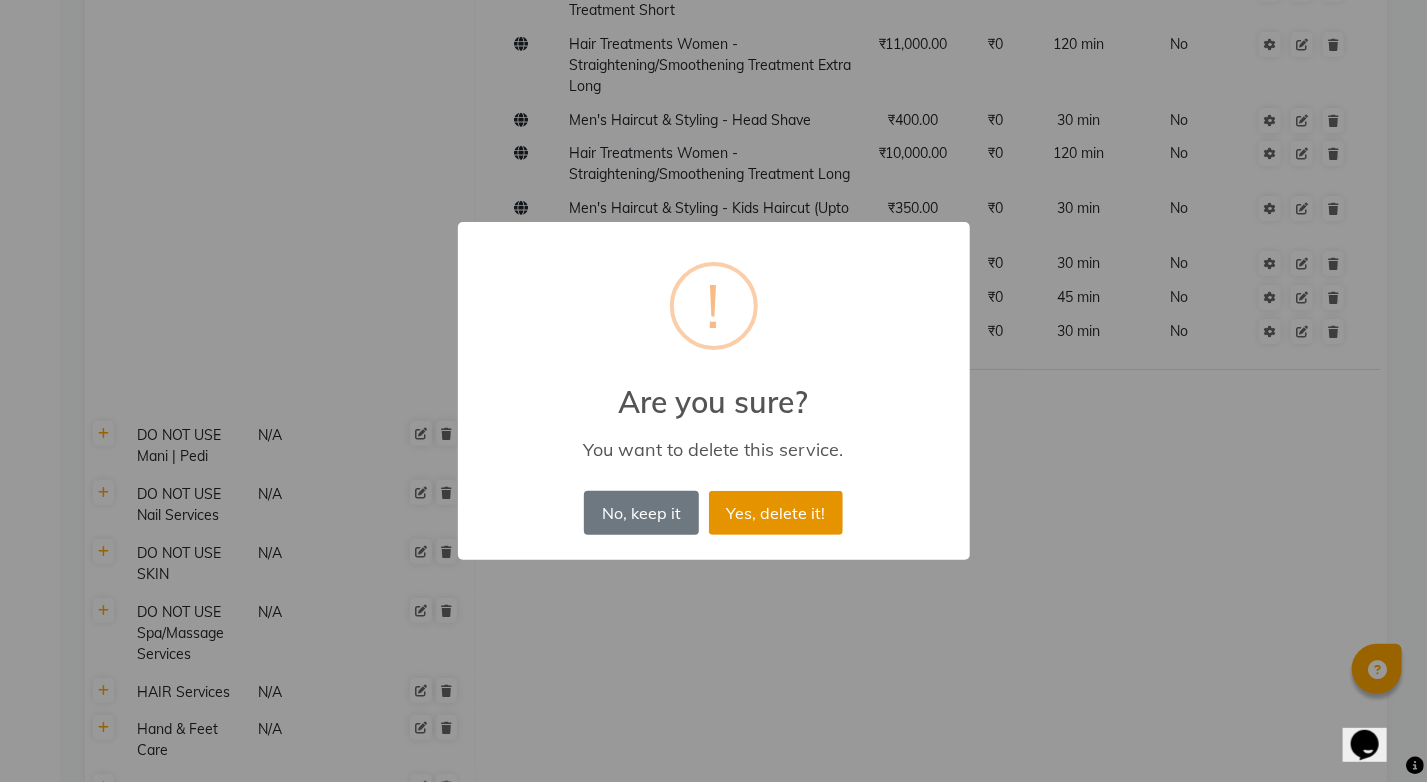 click on "Yes, delete it!" at bounding box center [776, 513] 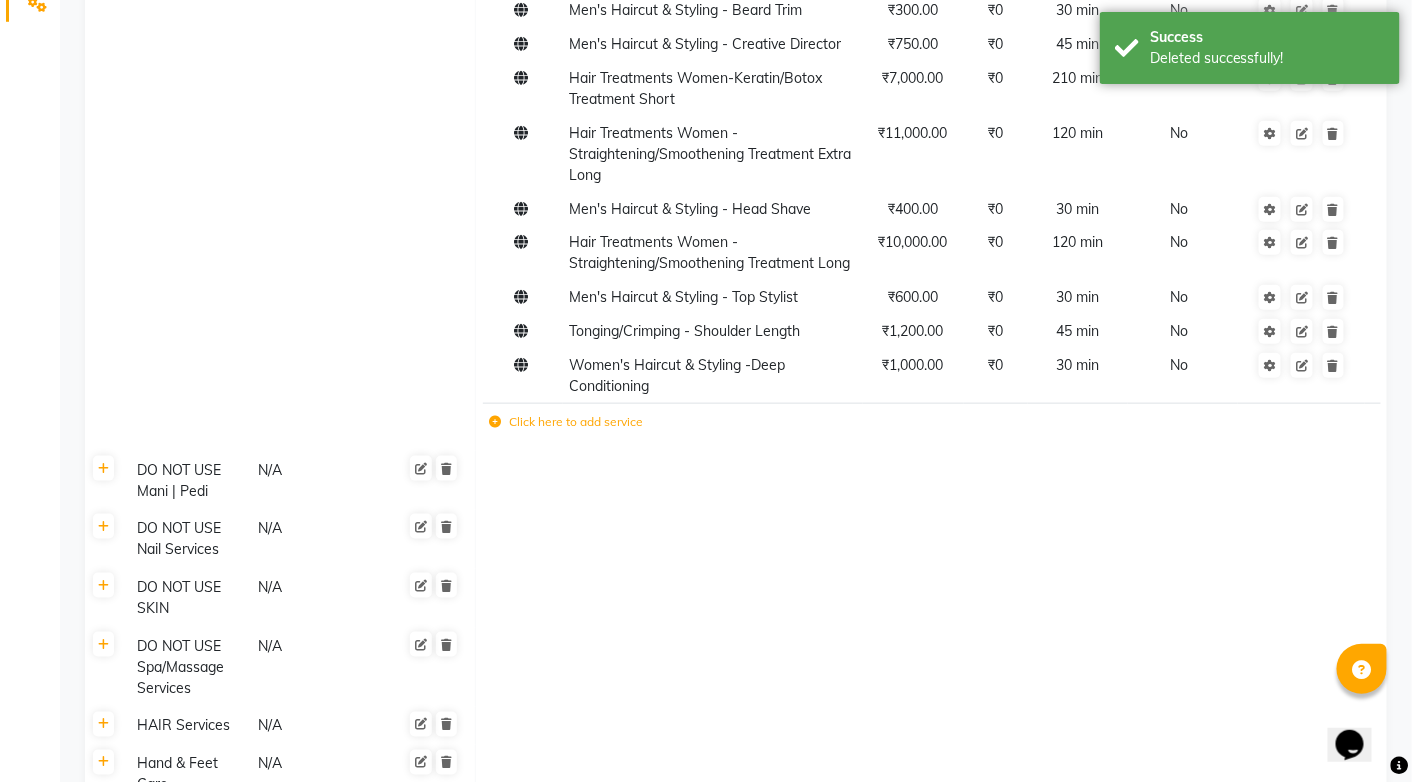 scroll, scrollTop: 412, scrollLeft: 0, axis: vertical 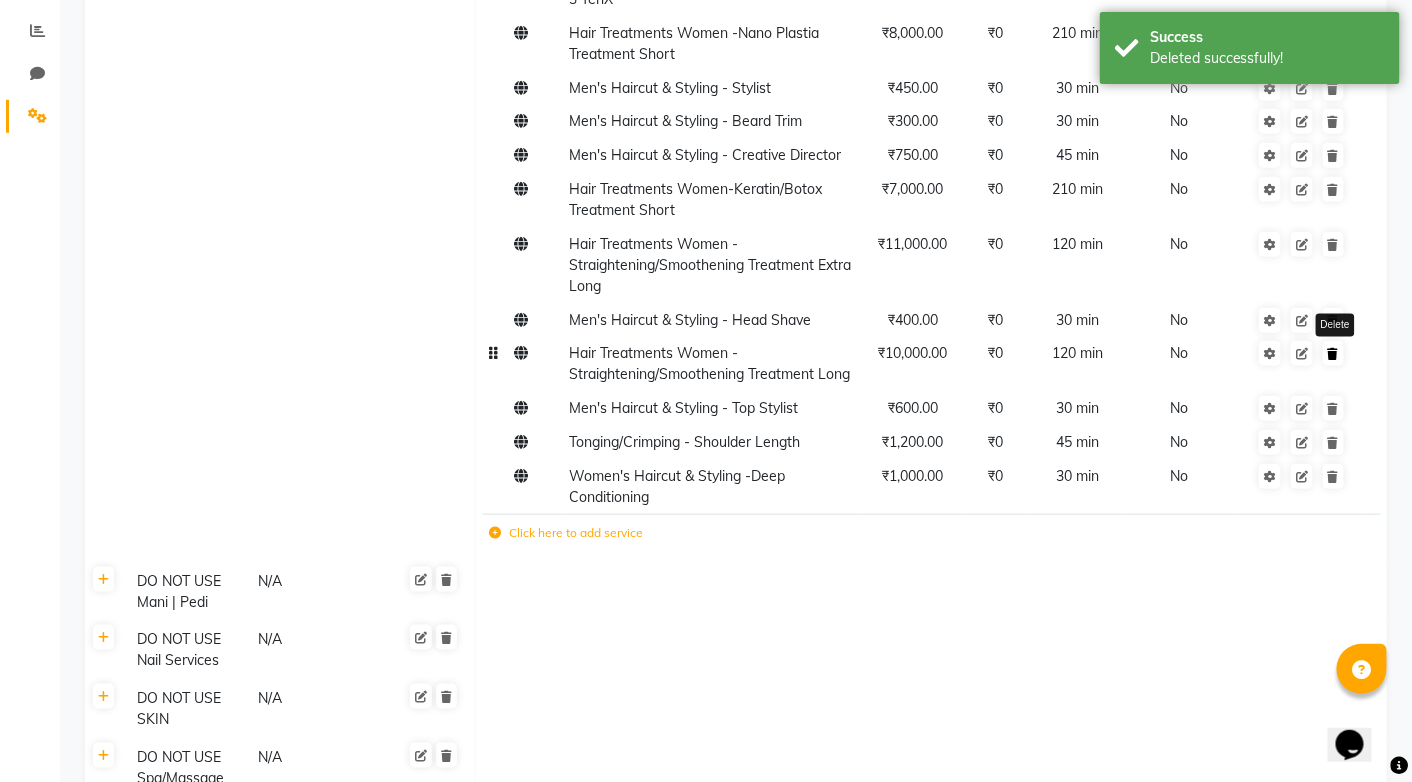 click 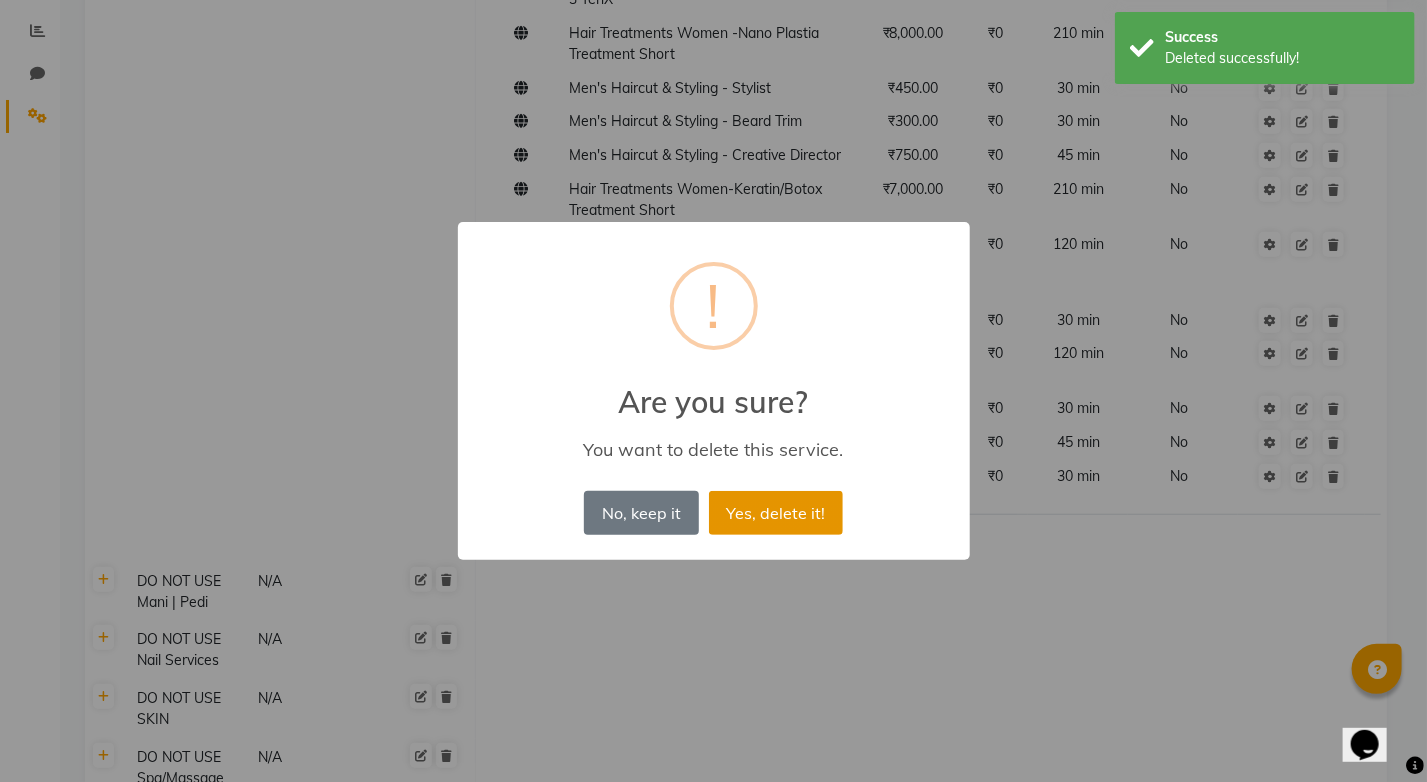 click on "Yes, delete it!" at bounding box center [776, 513] 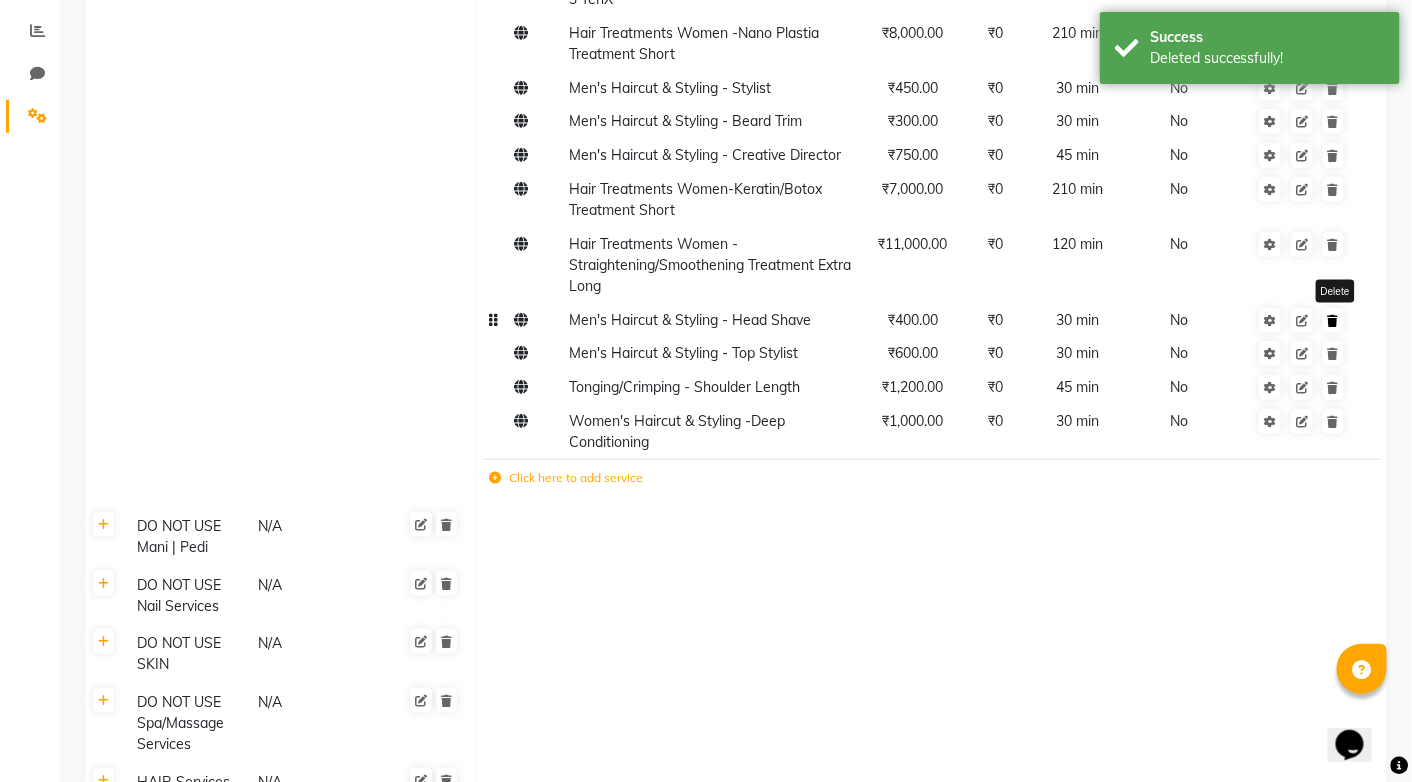 click 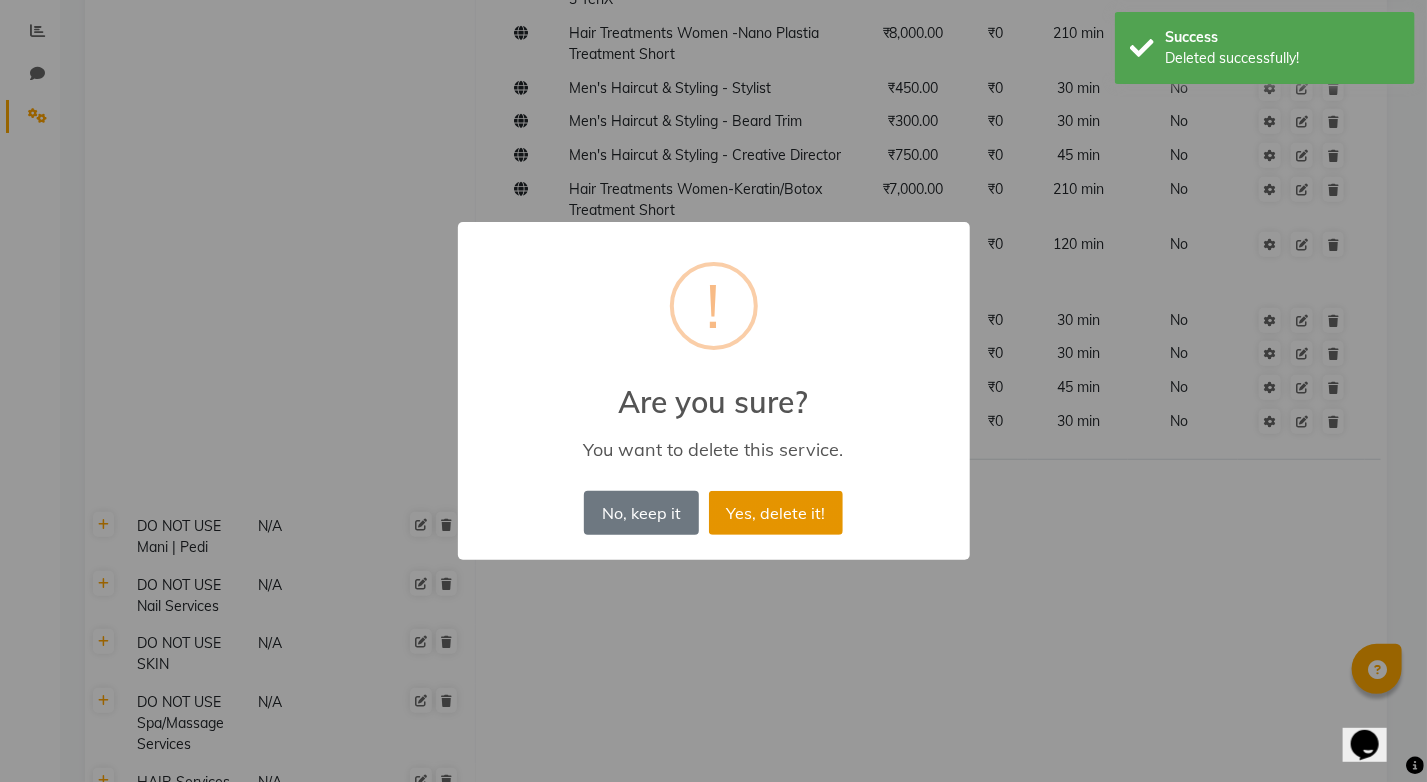 click on "Yes, delete it!" at bounding box center [776, 513] 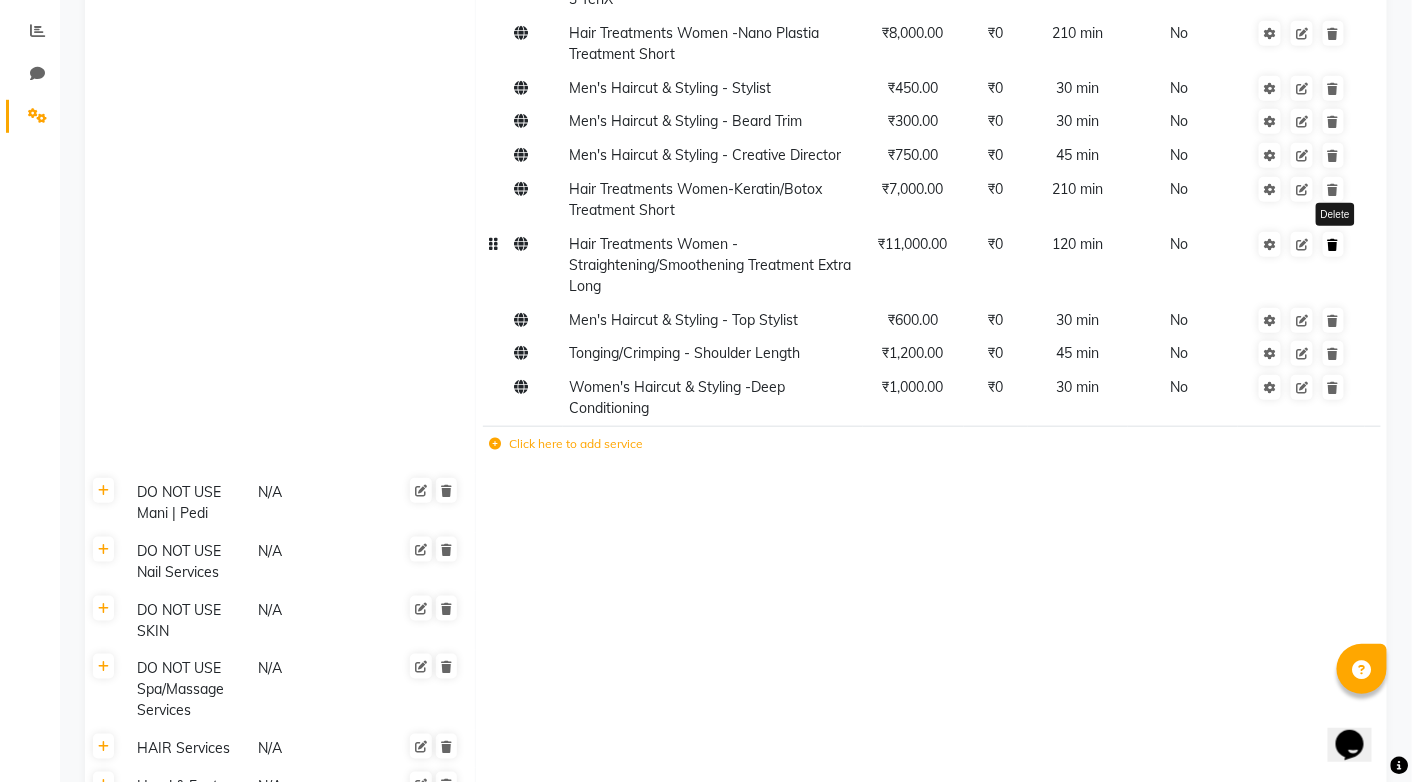 click 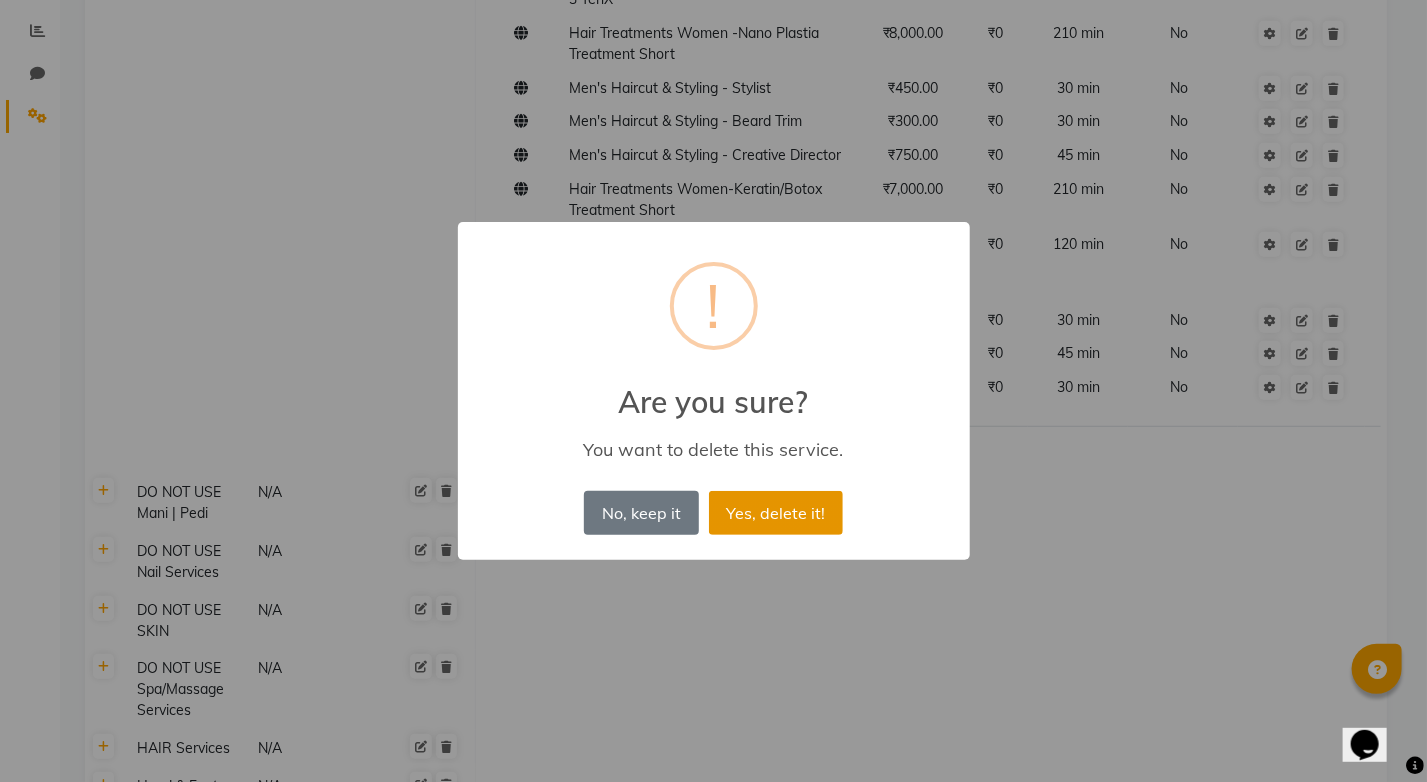 click on "Yes, delete it!" at bounding box center [776, 513] 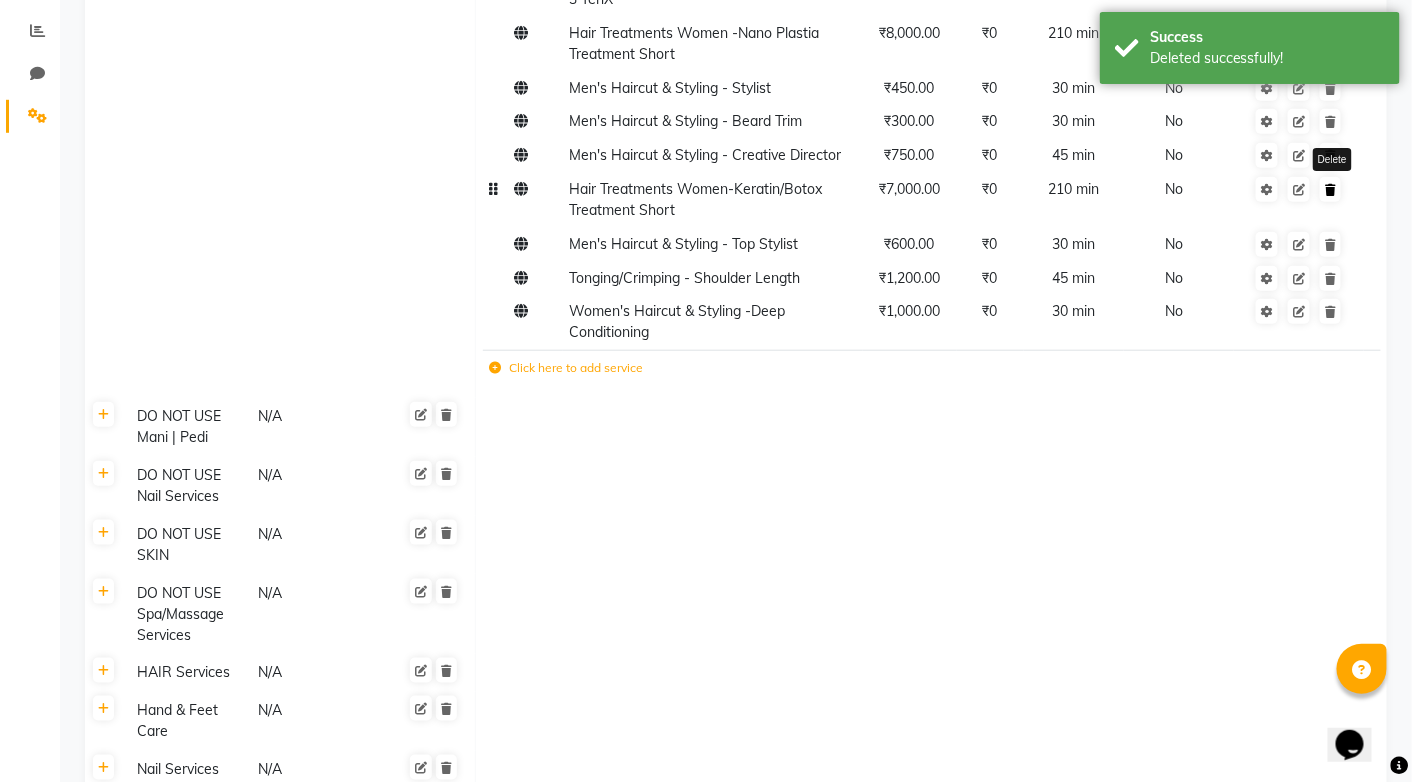 click 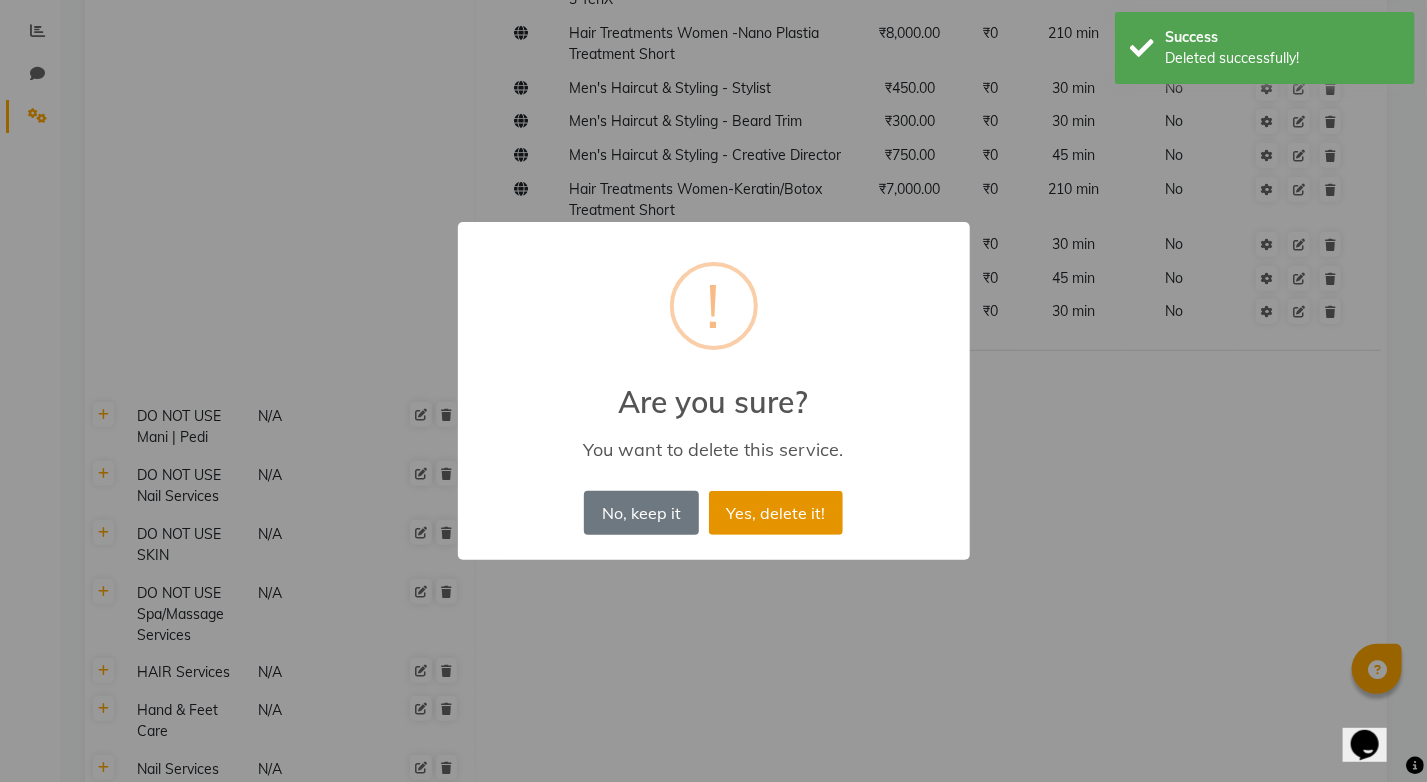 click on "Yes, delete it!" at bounding box center [776, 513] 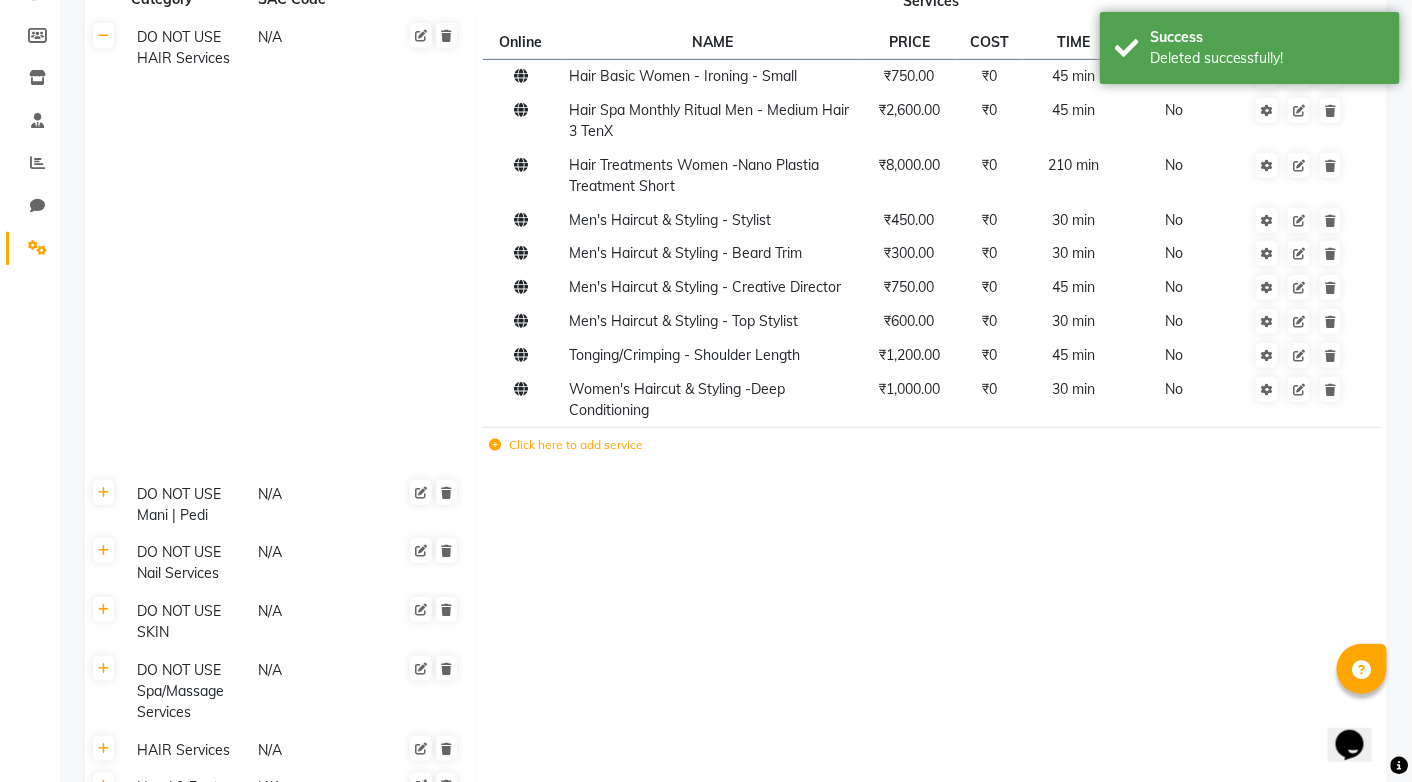 scroll, scrollTop: 212, scrollLeft: 0, axis: vertical 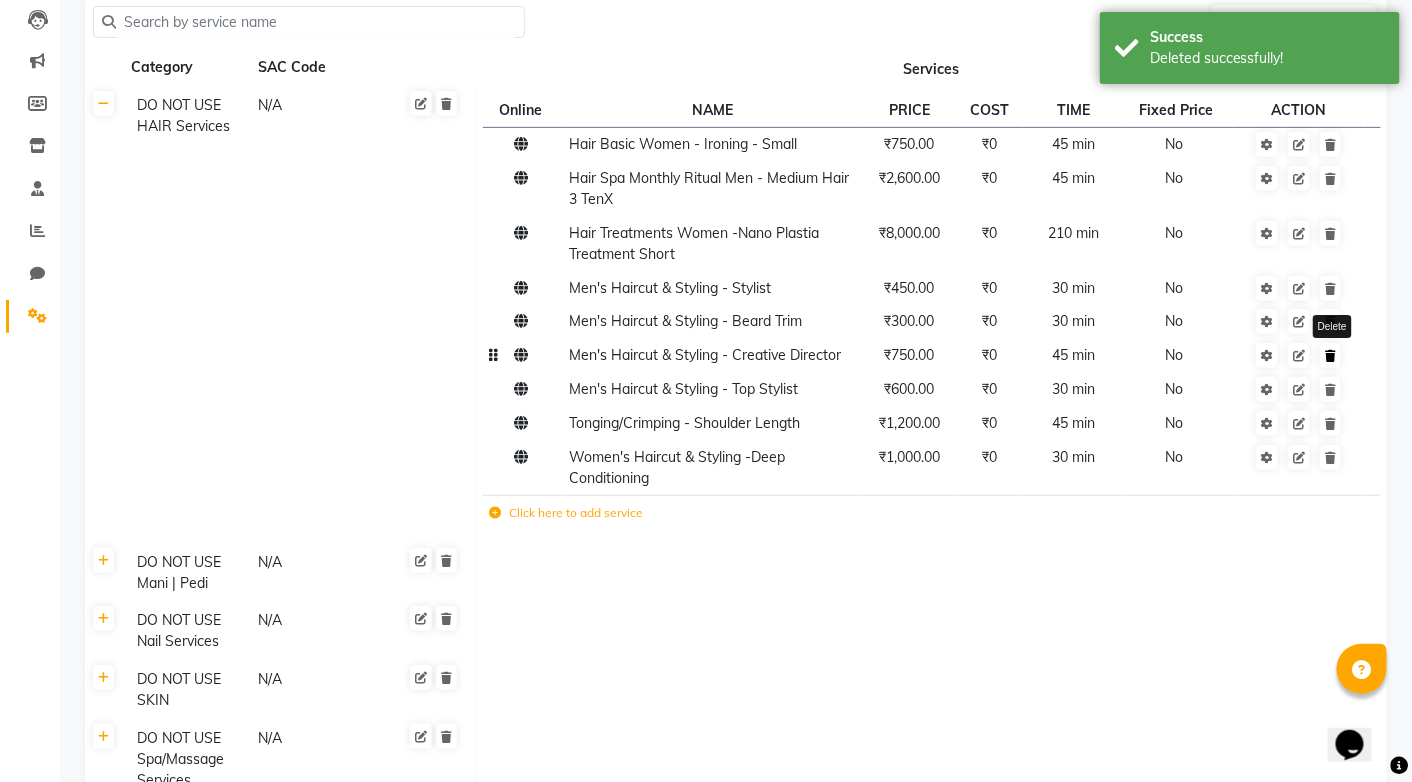 click 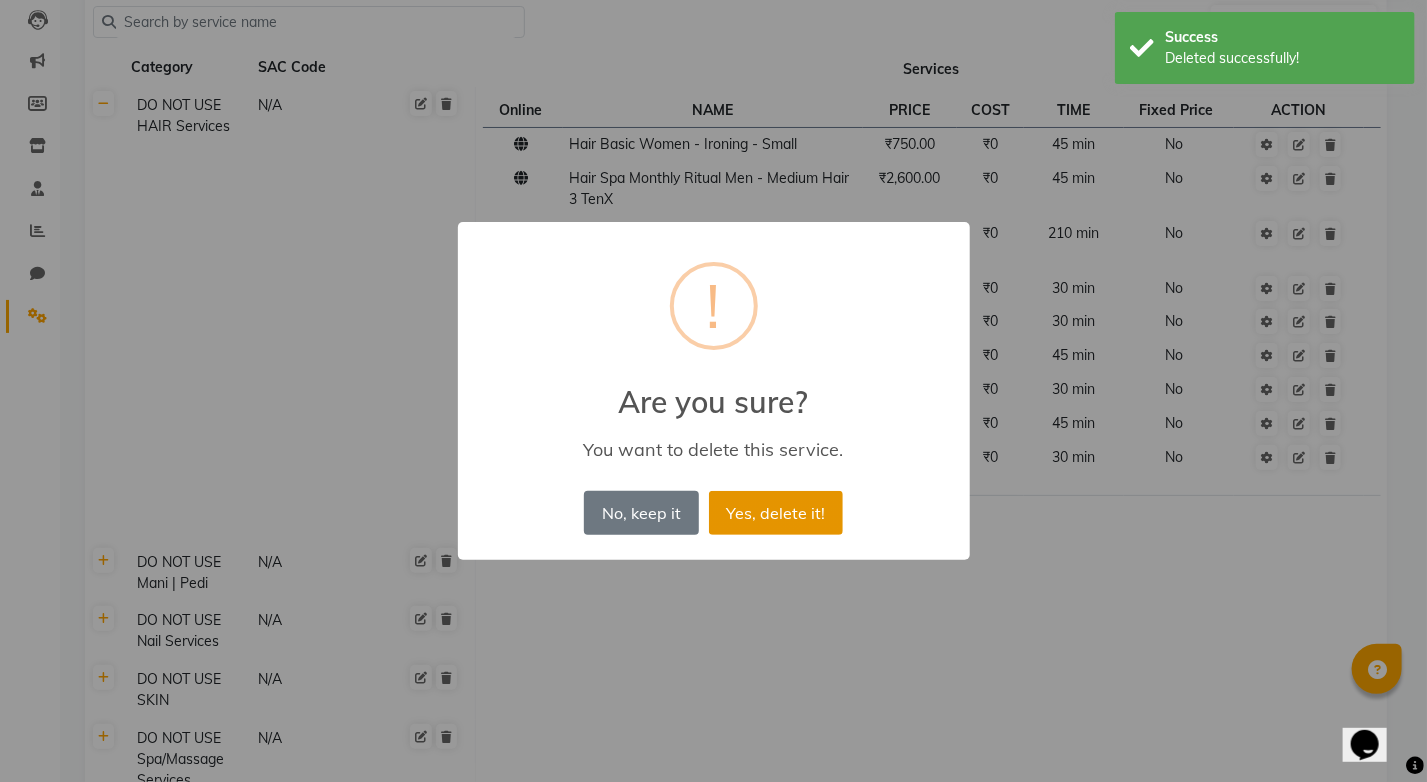 click on "Yes, delete it!" at bounding box center (776, 513) 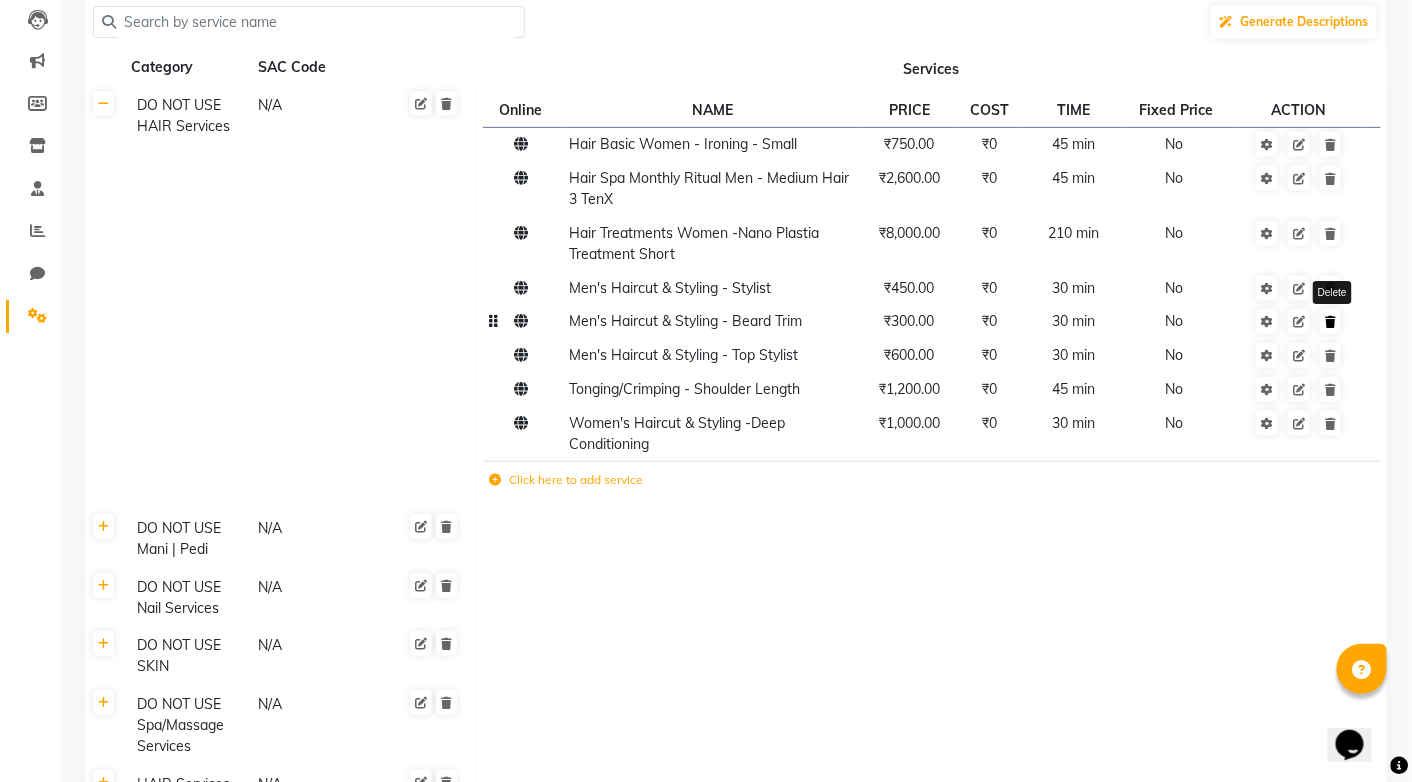 click 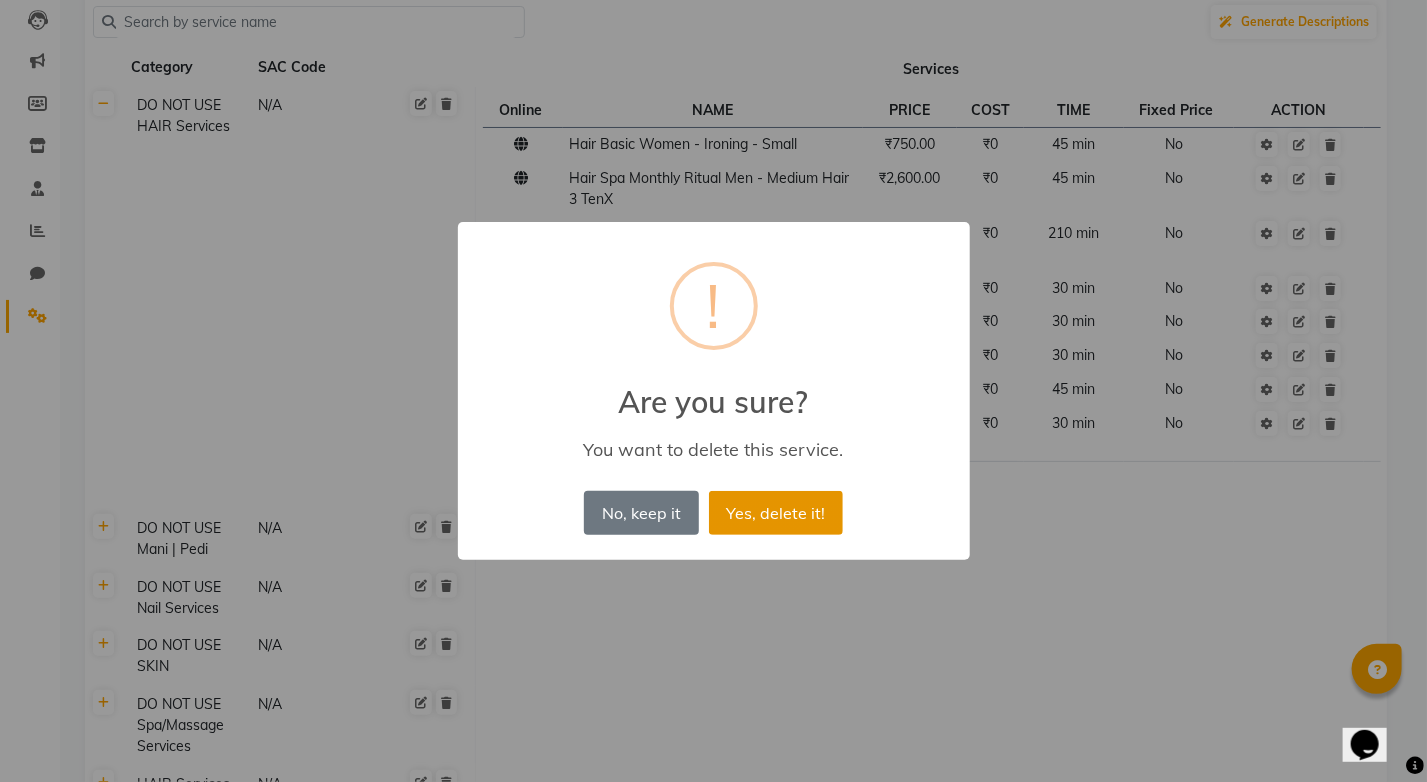 click on "Yes, delete it!" at bounding box center [776, 513] 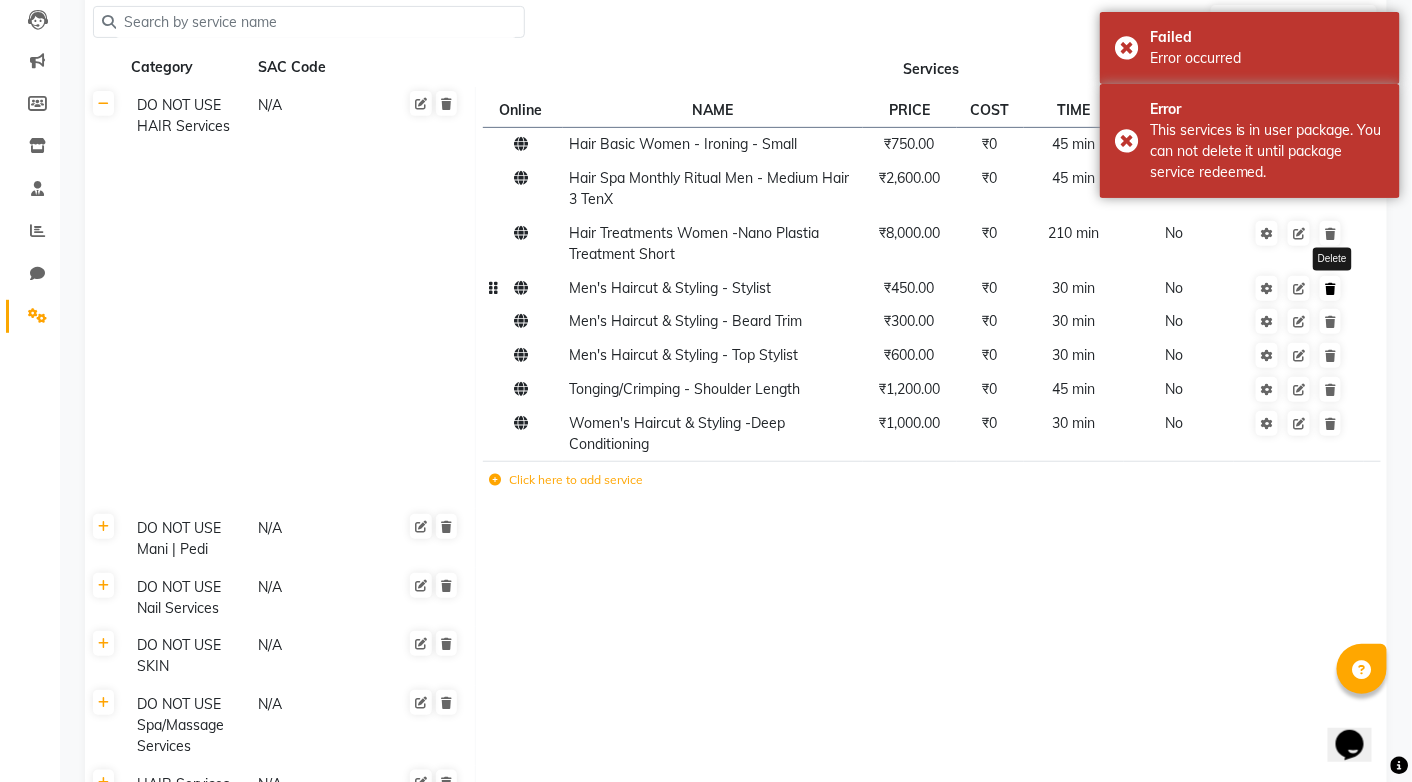 click 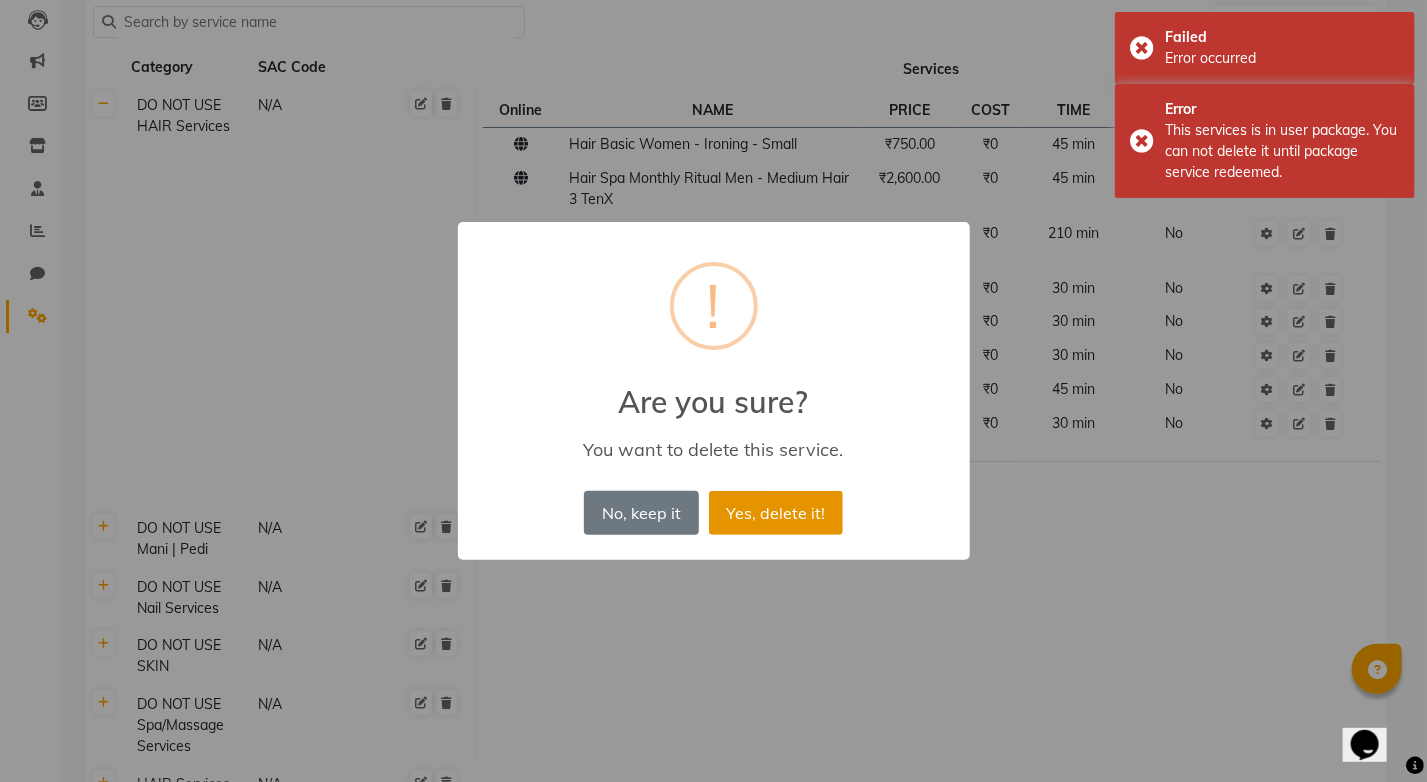 click on "Yes, delete it!" at bounding box center (776, 513) 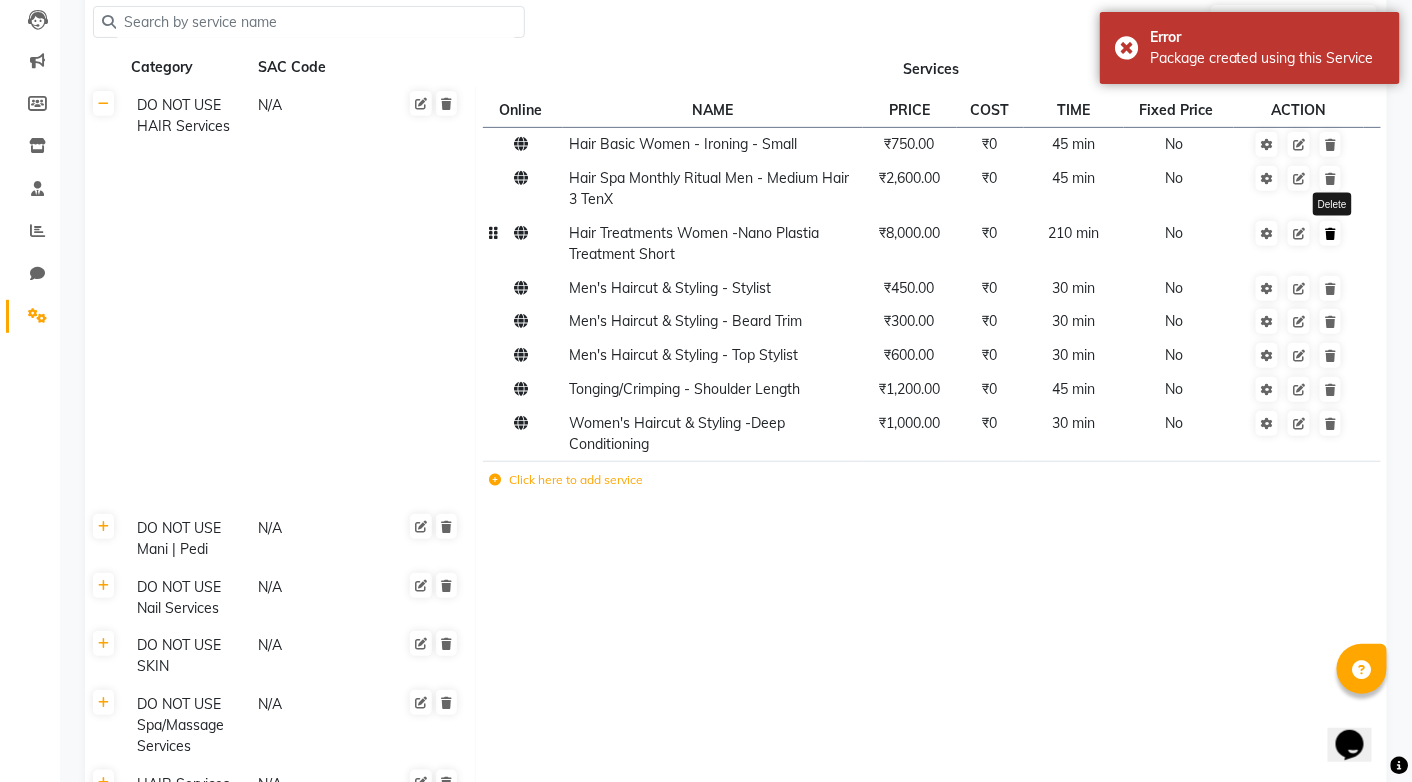 click 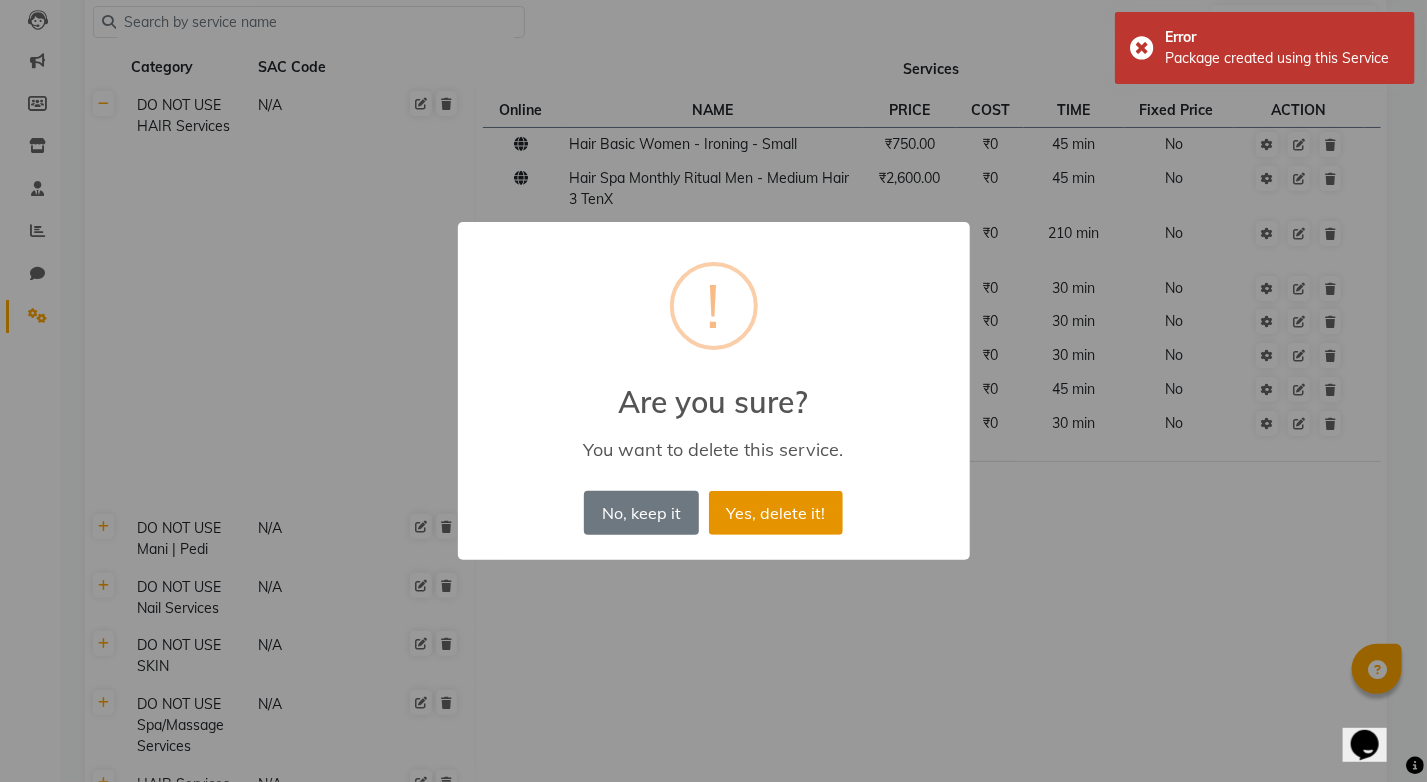 click on "Yes, delete it!" at bounding box center (776, 513) 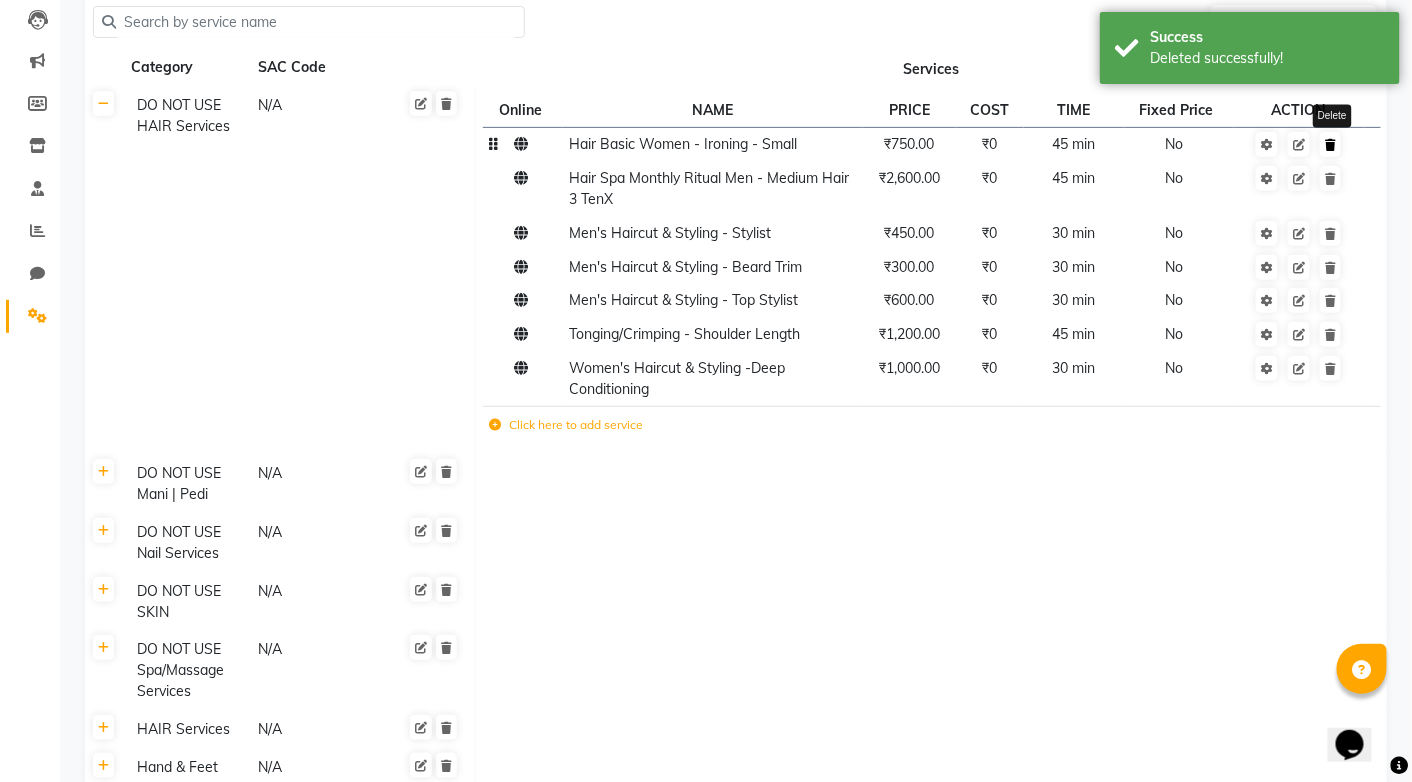 click 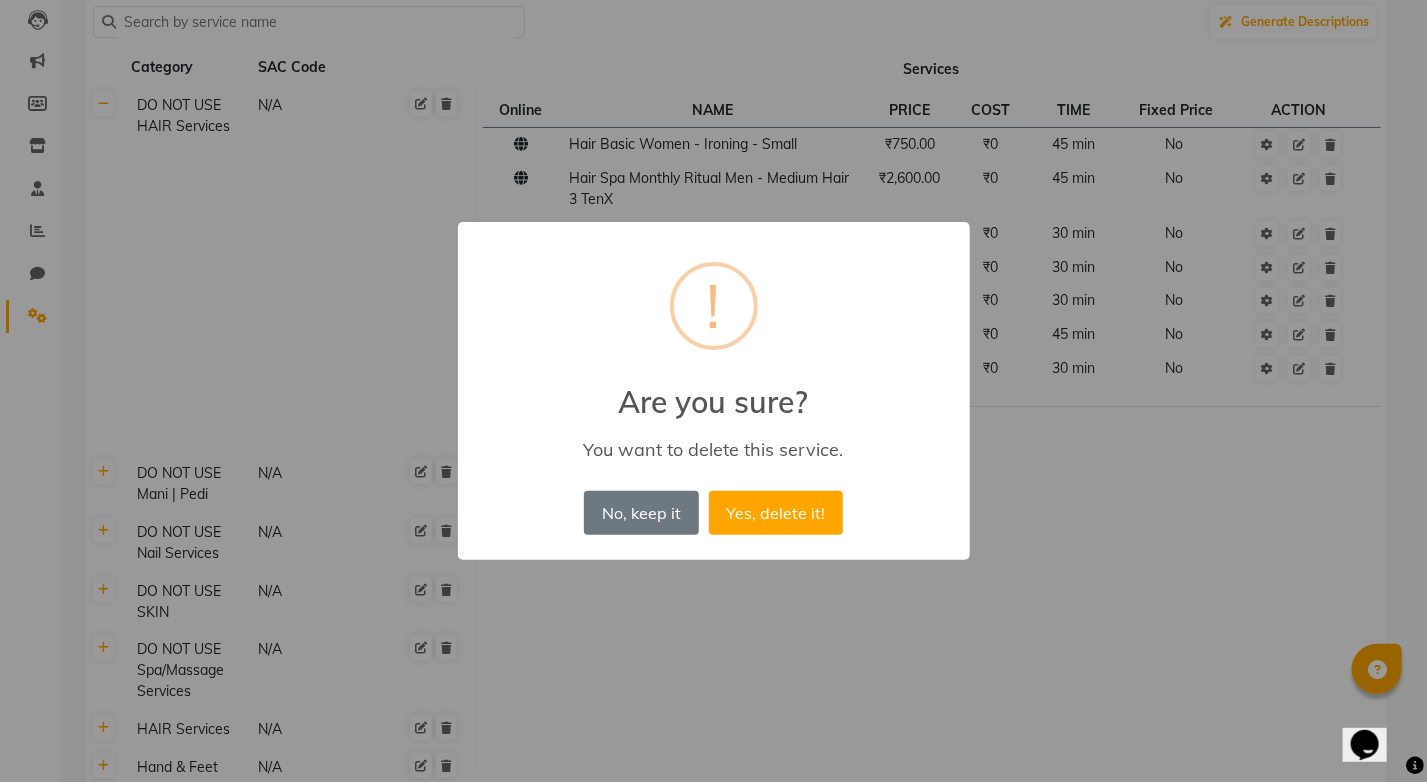click on "Yes, delete it!" at bounding box center (776, 513) 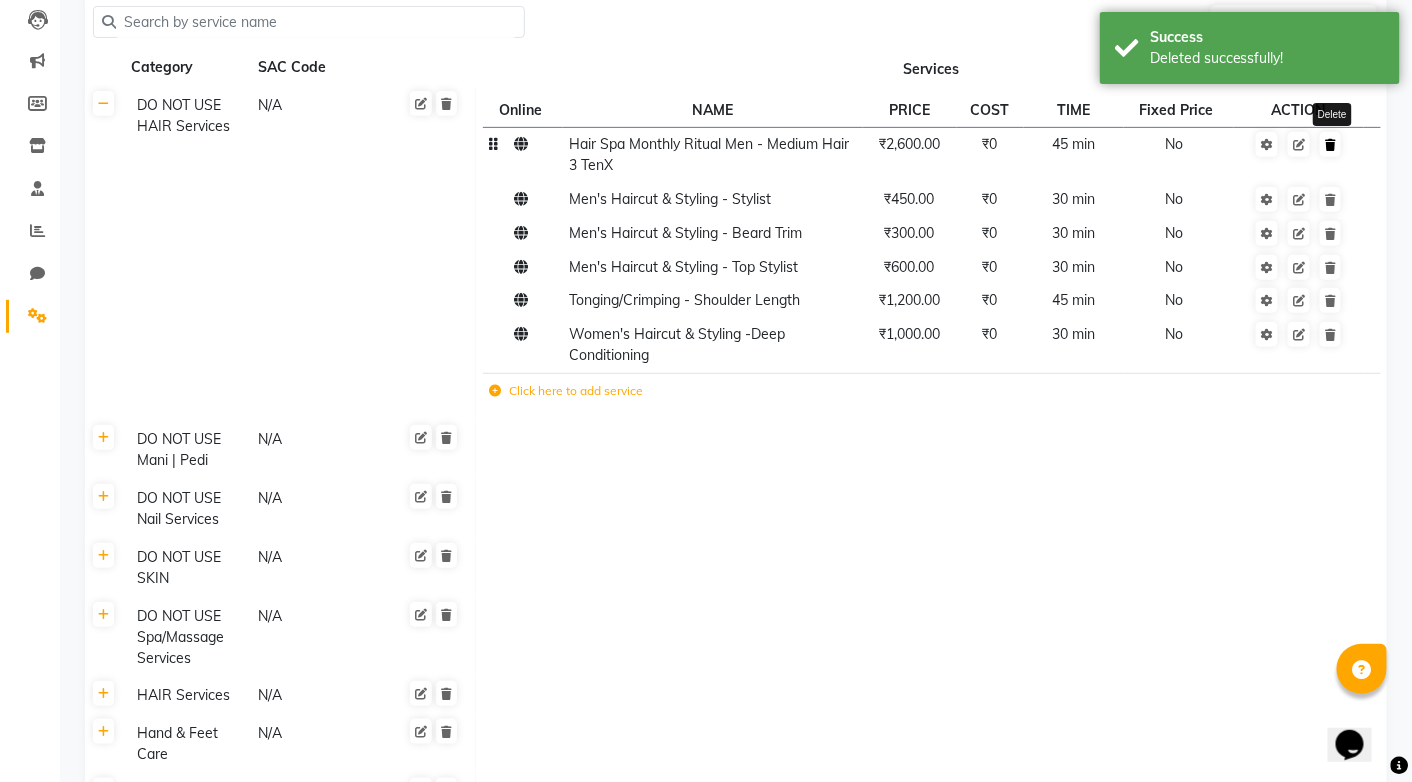 click 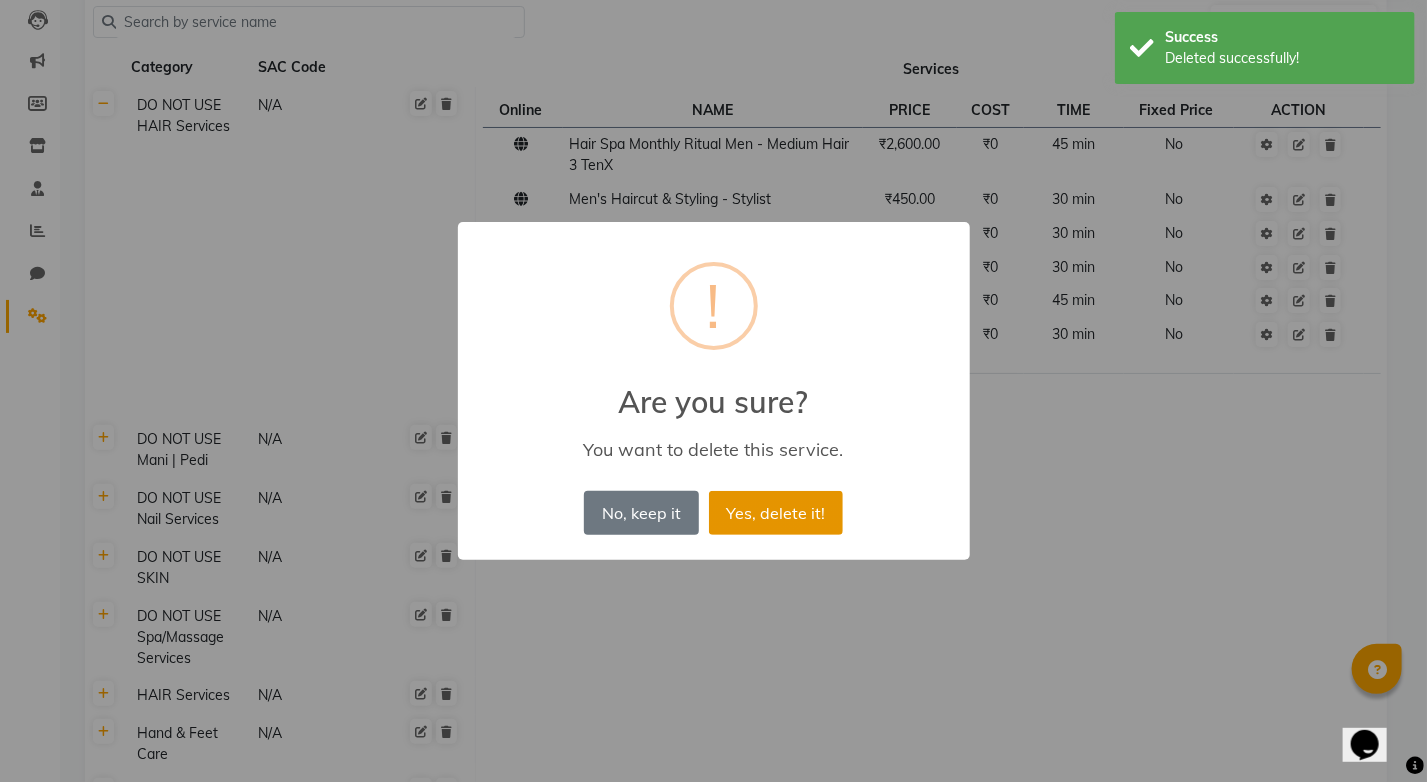 click on "Yes, delete it!" at bounding box center [776, 513] 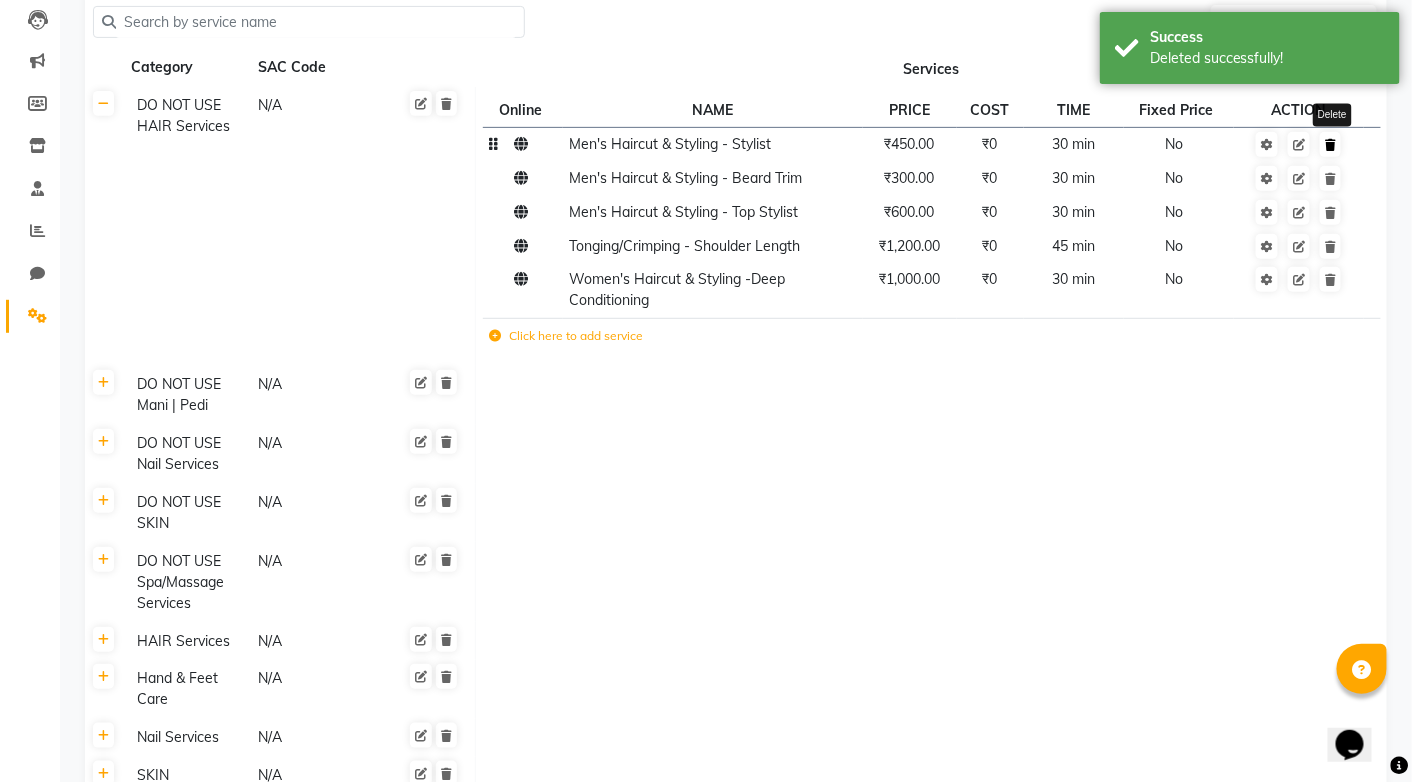 click 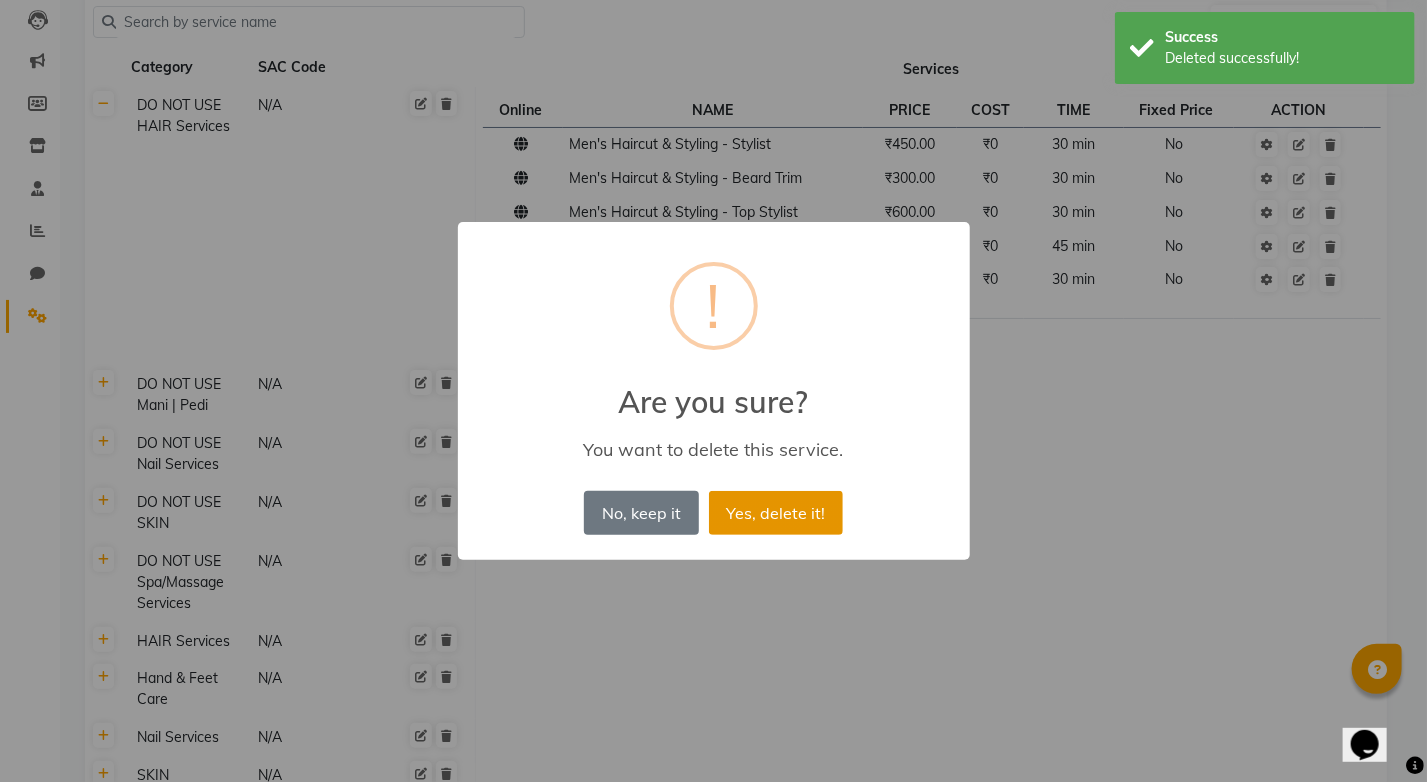 click on "Yes, delete it!" at bounding box center [776, 513] 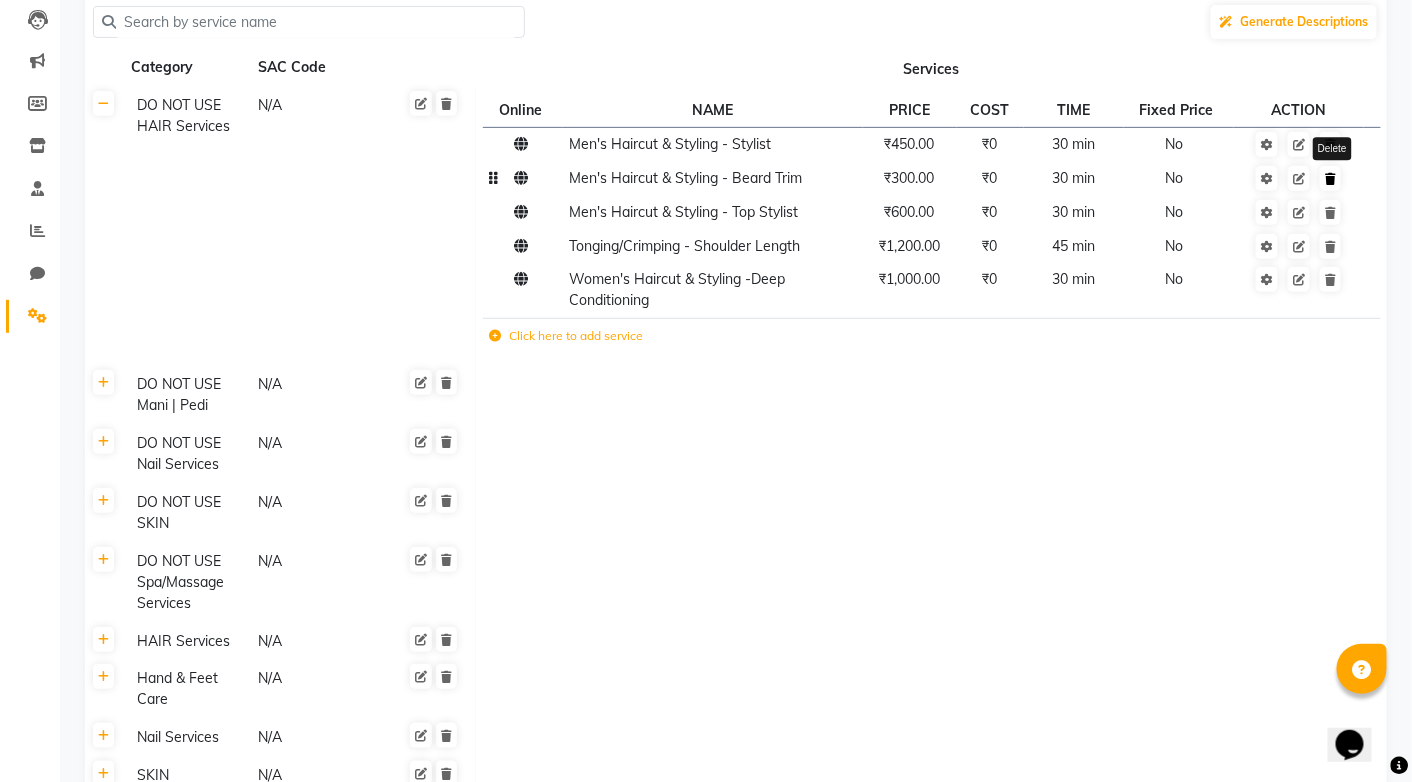 click 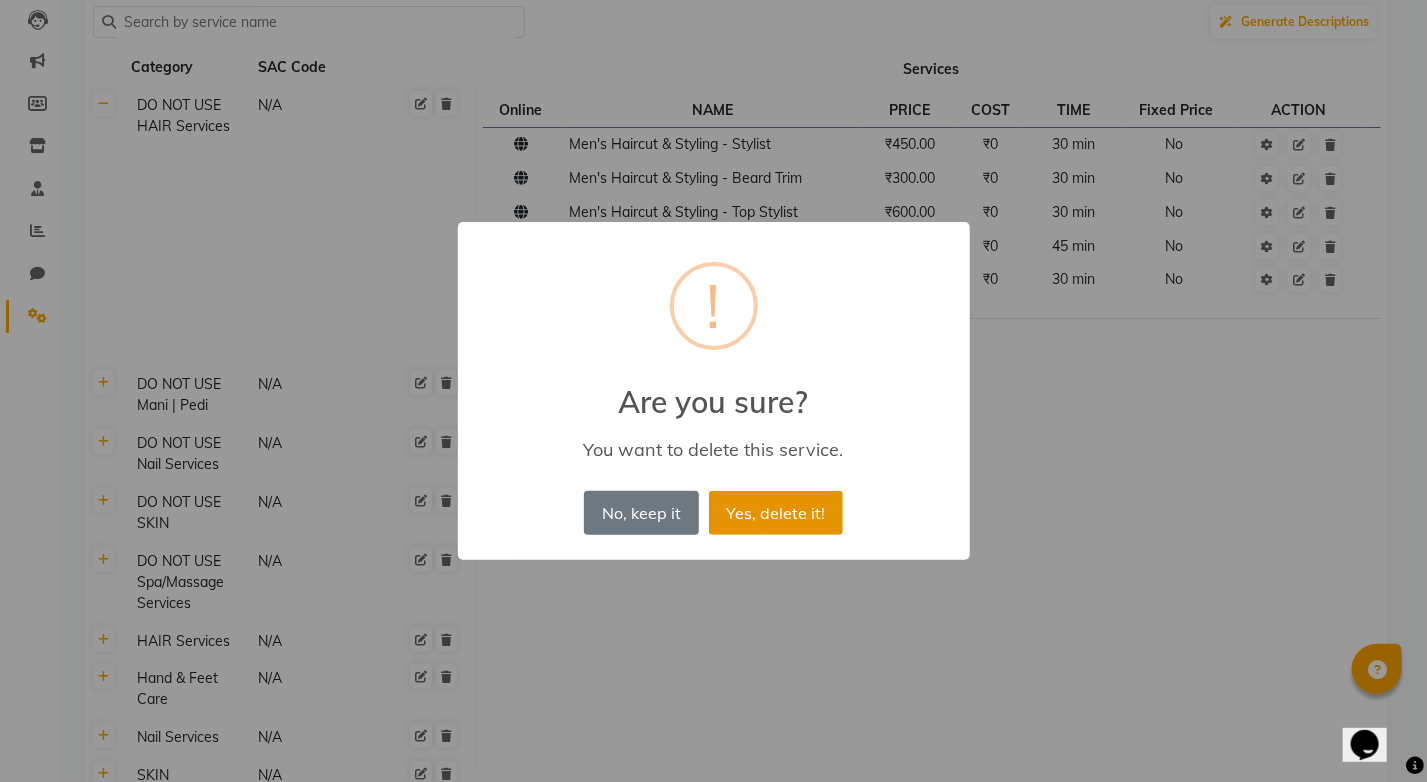 click on "Yes, delete it!" at bounding box center (776, 513) 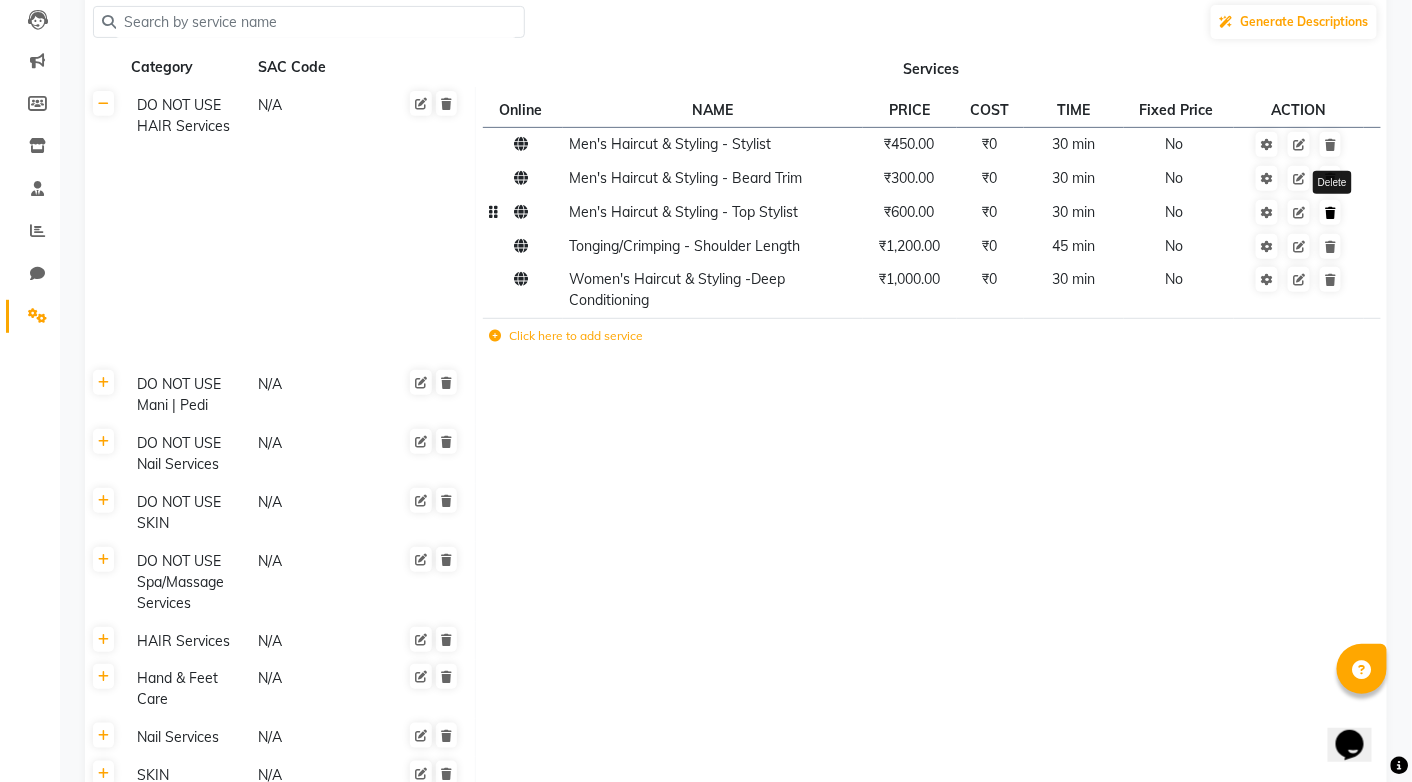 click 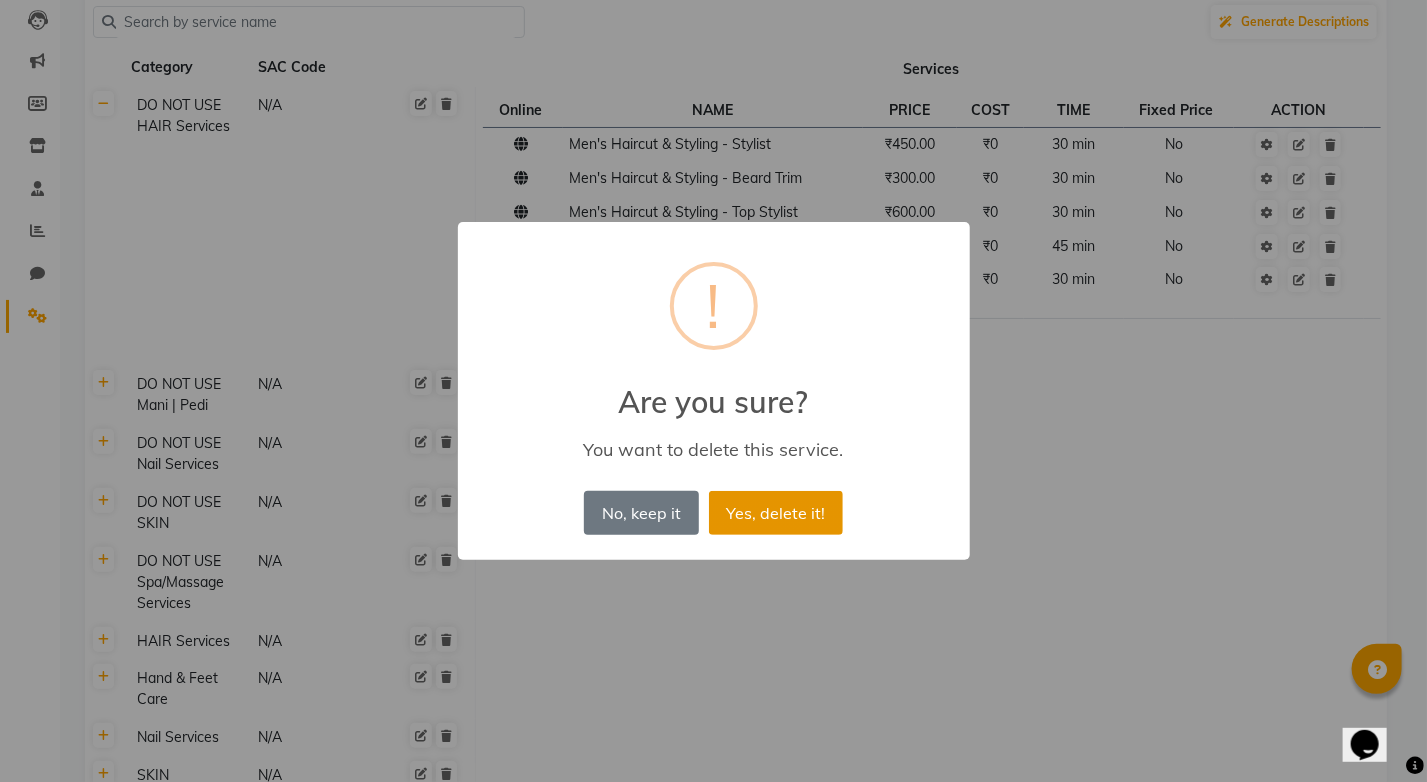 click on "Yes, delete it!" at bounding box center [776, 513] 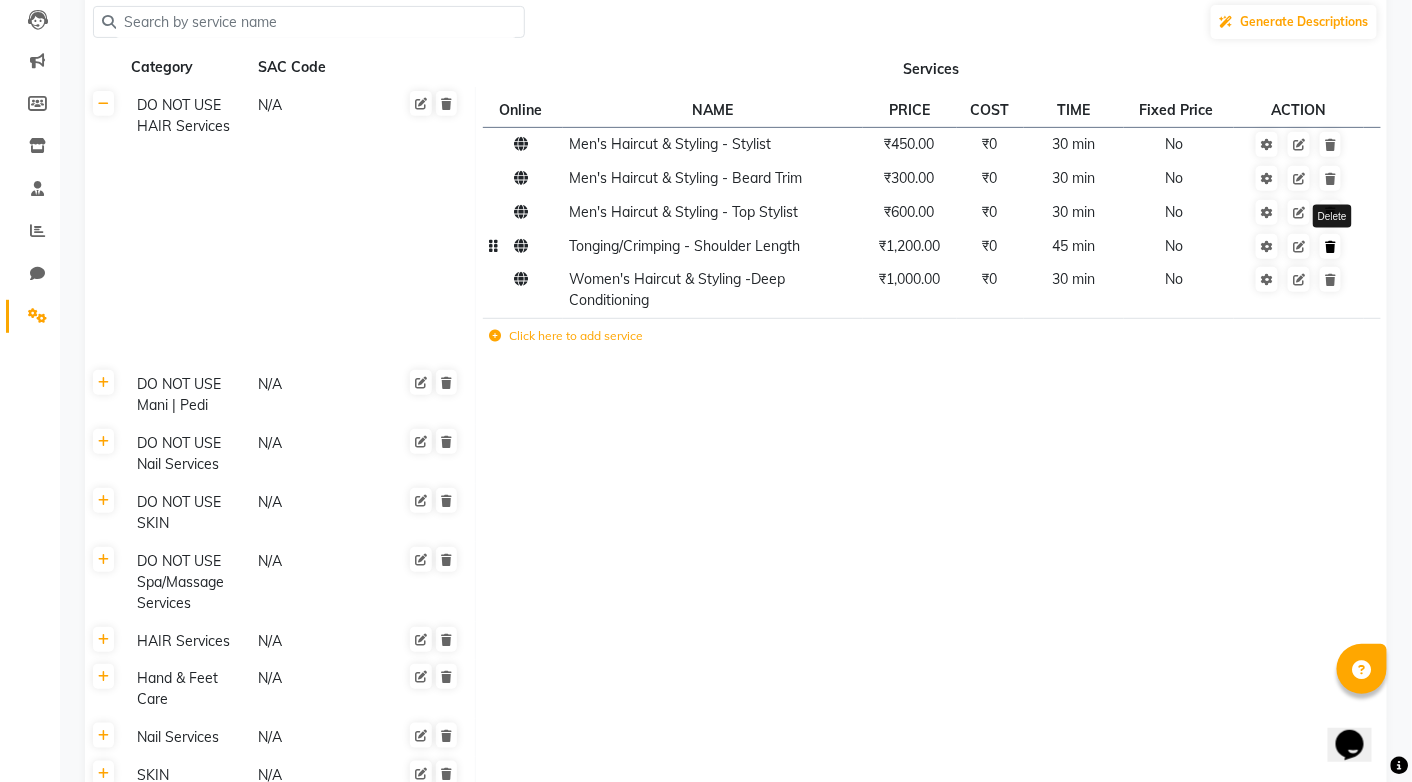 click 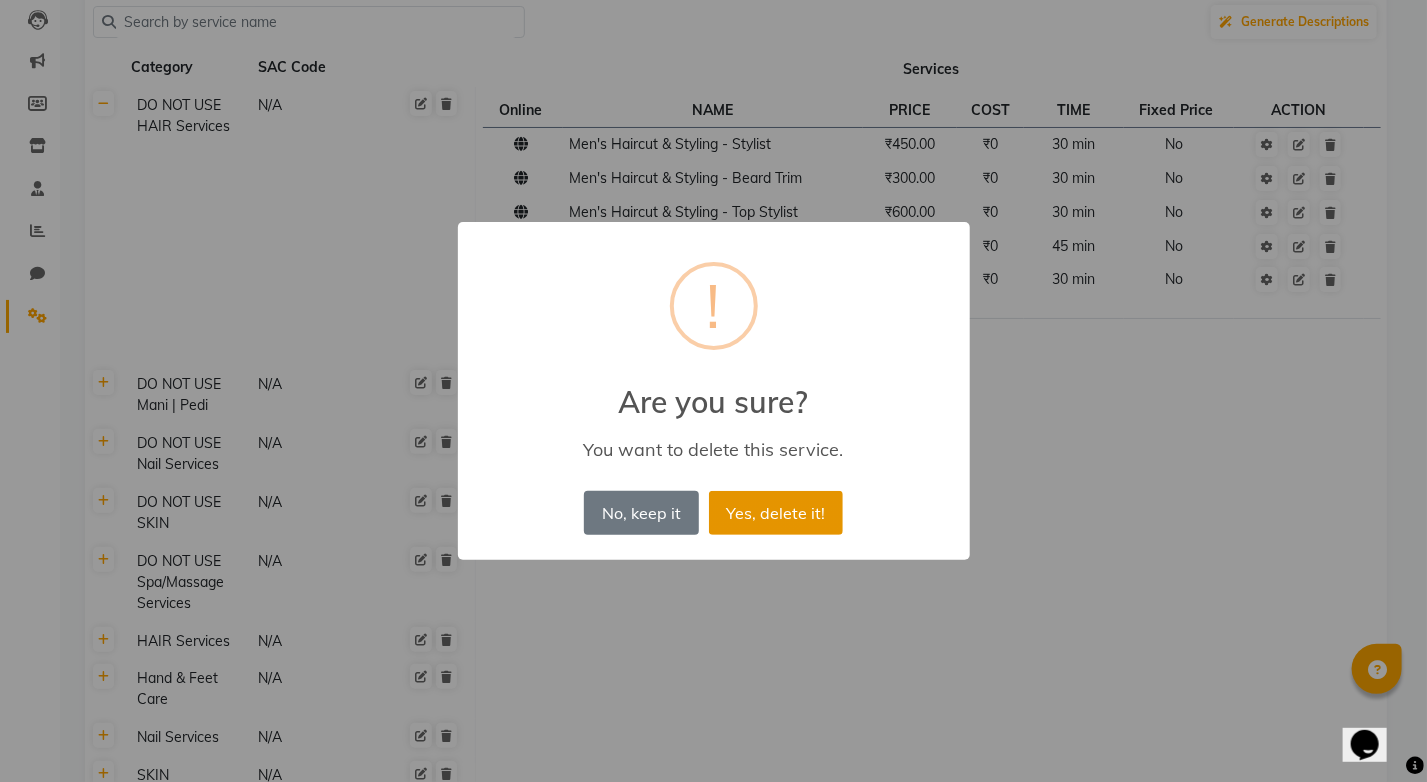 click on "Yes, delete it!" at bounding box center (776, 513) 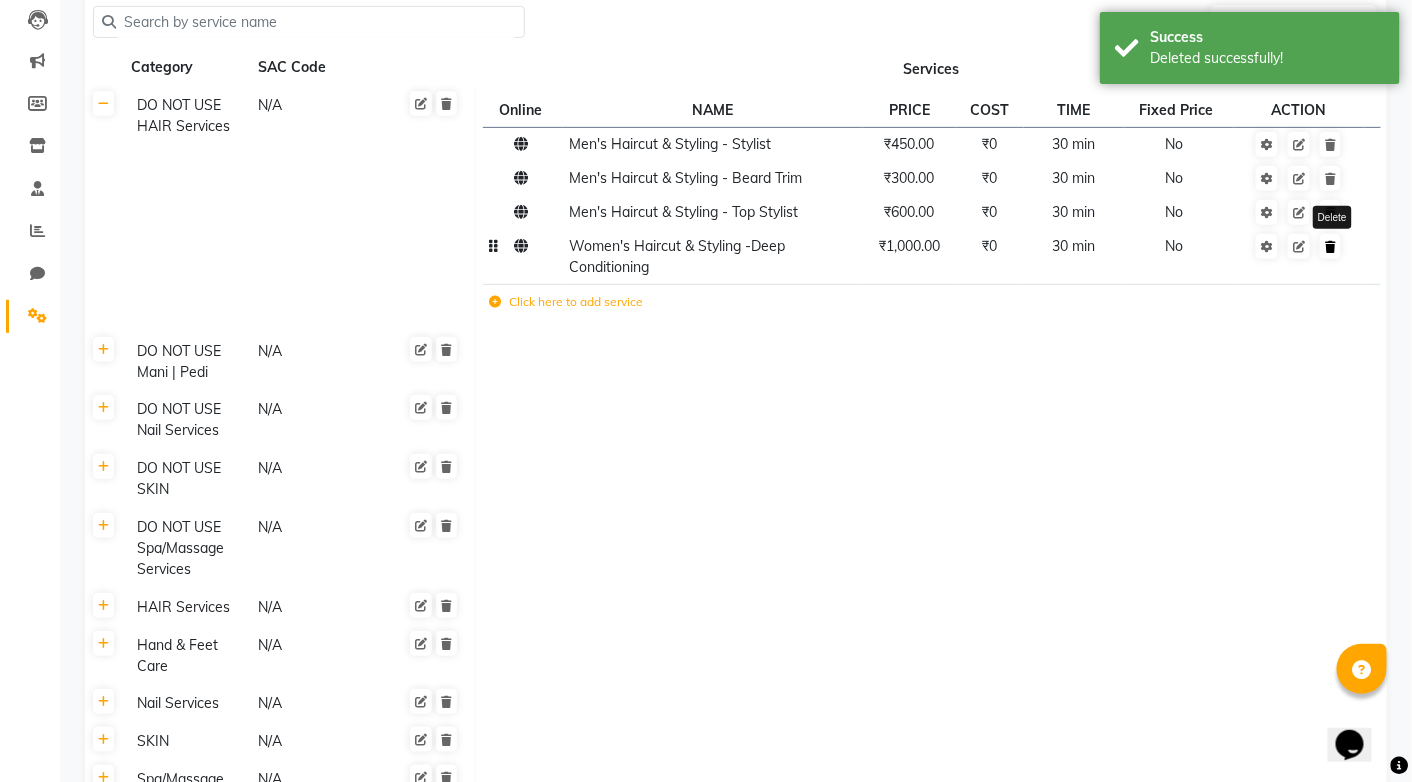 click 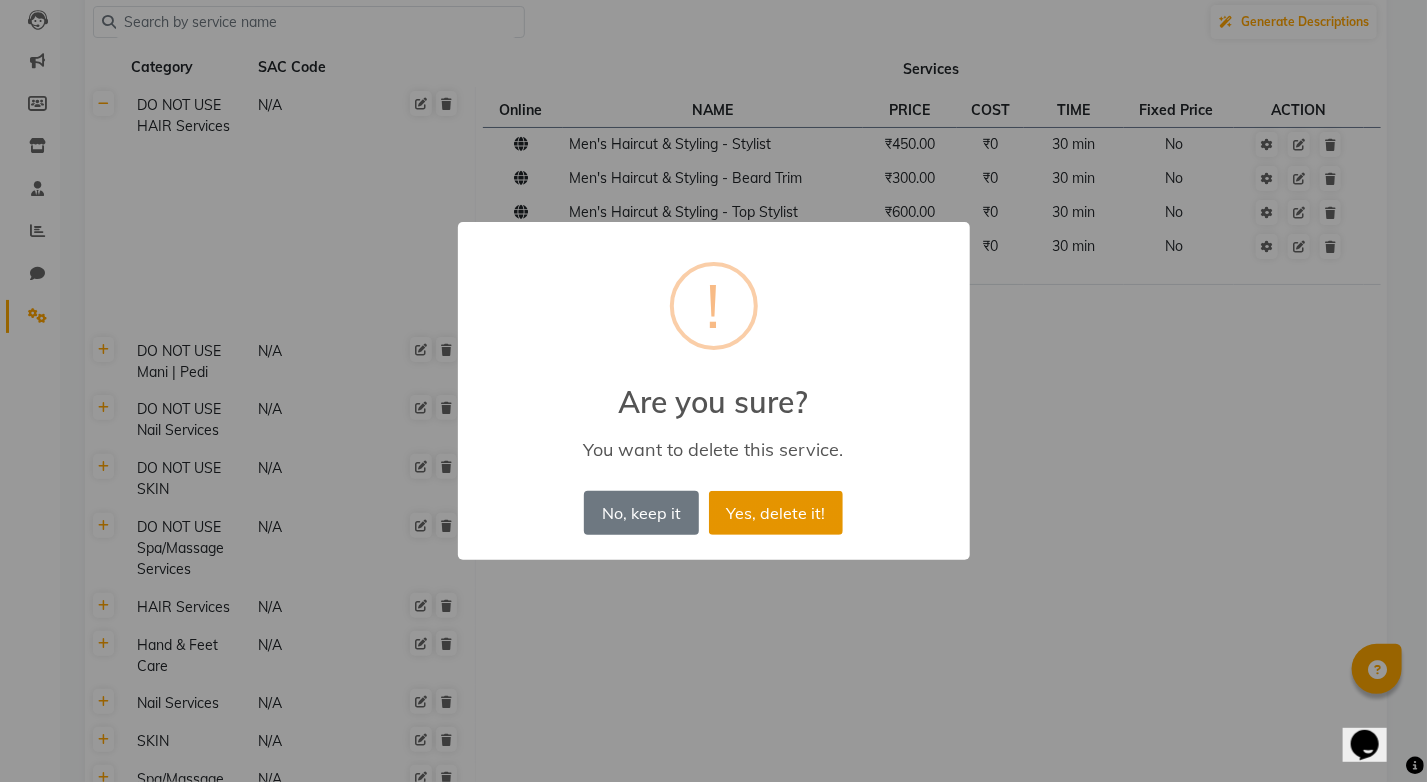click on "Yes, delete it!" at bounding box center [776, 513] 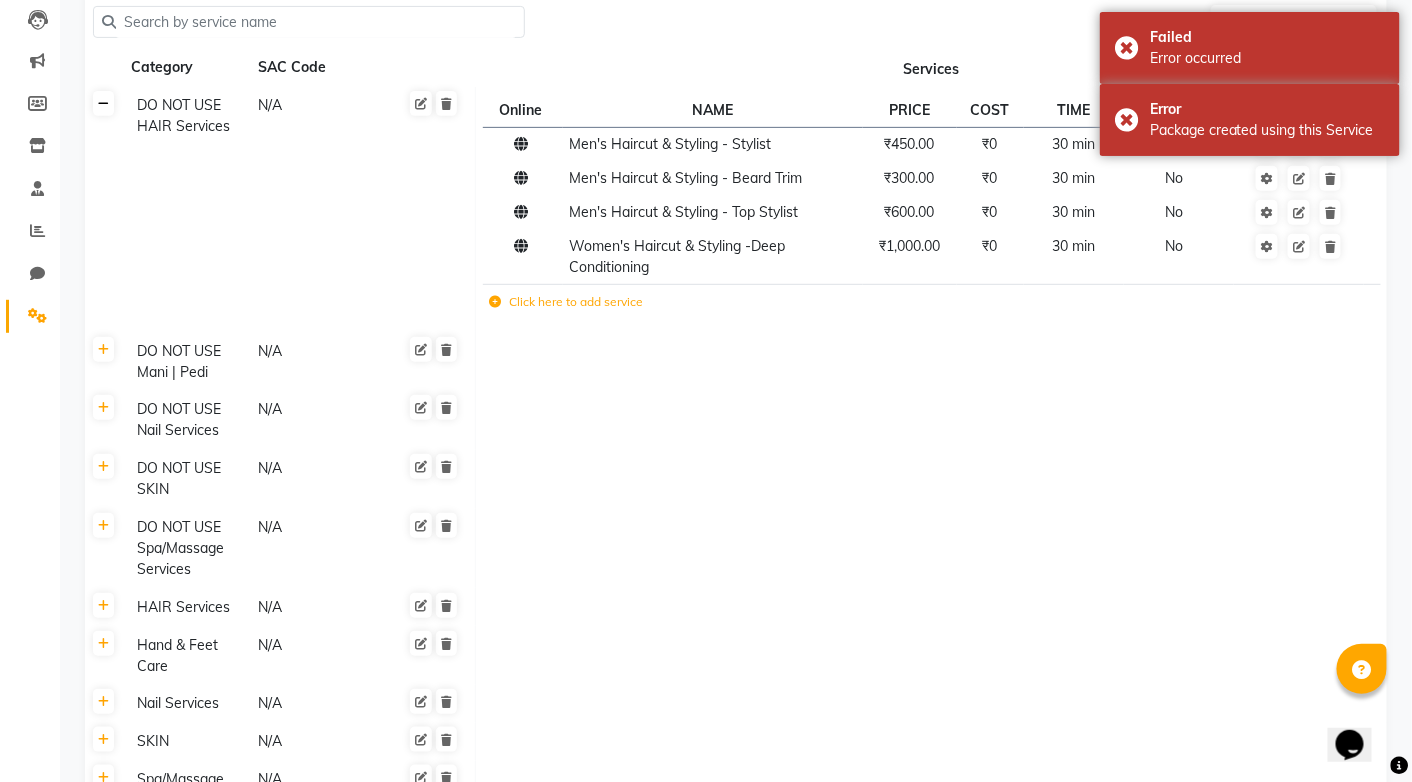 click 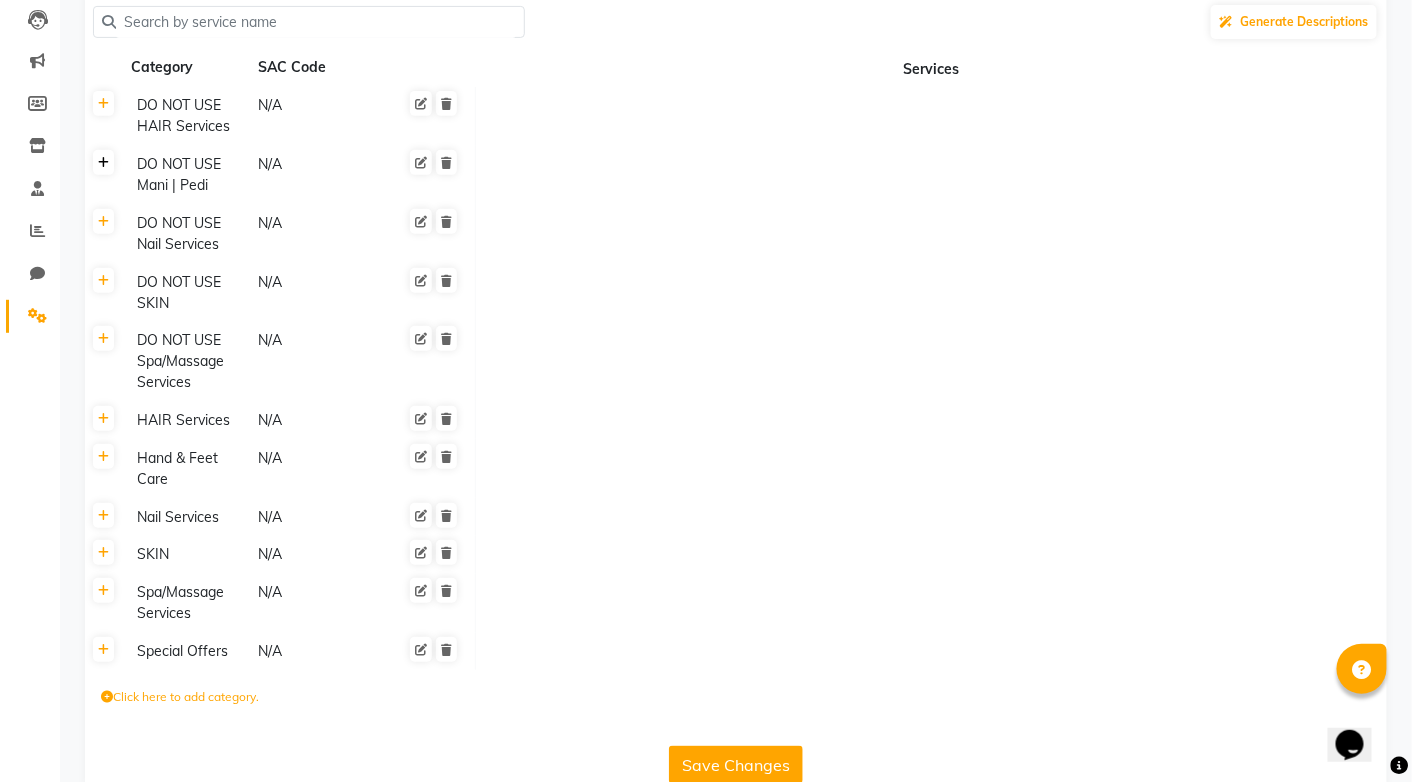 click 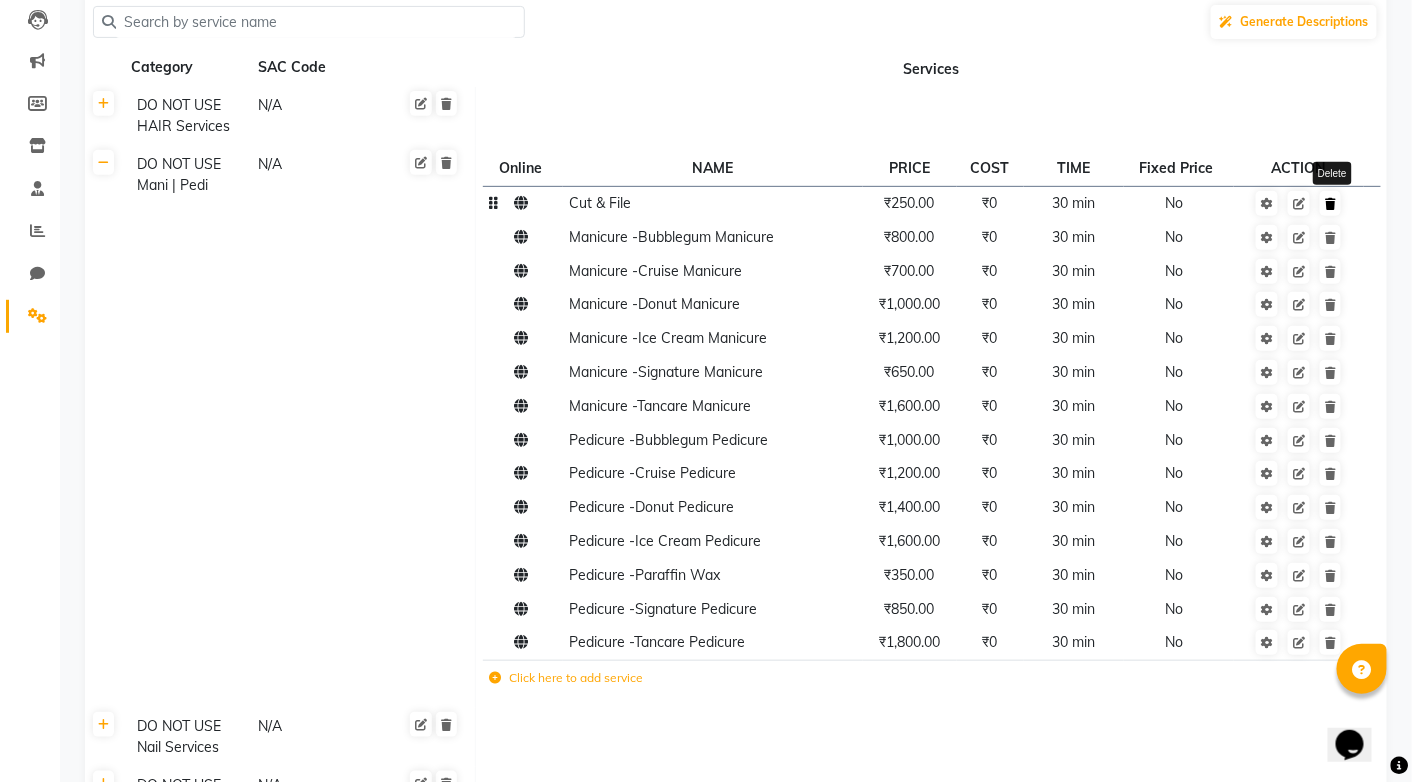 click 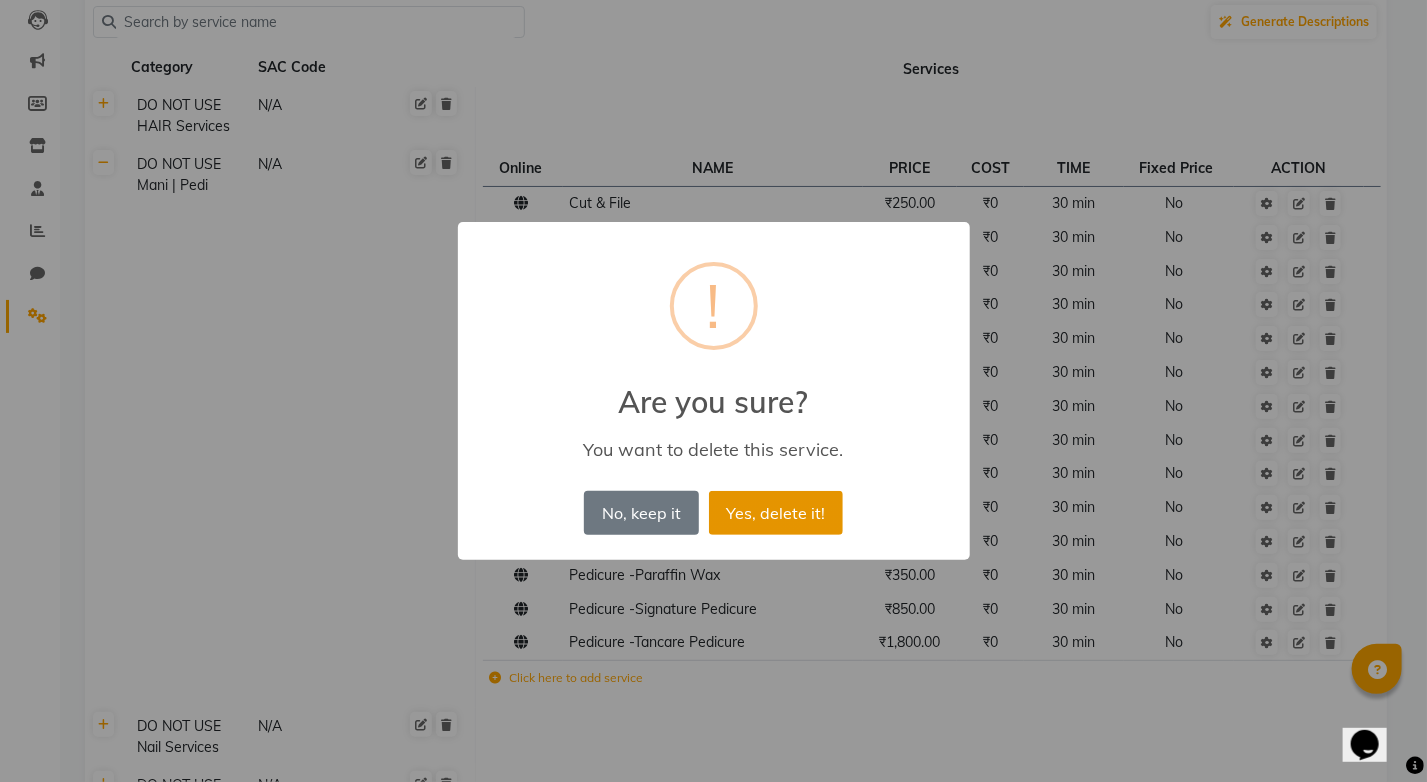 click on "Yes, delete it!" at bounding box center (776, 513) 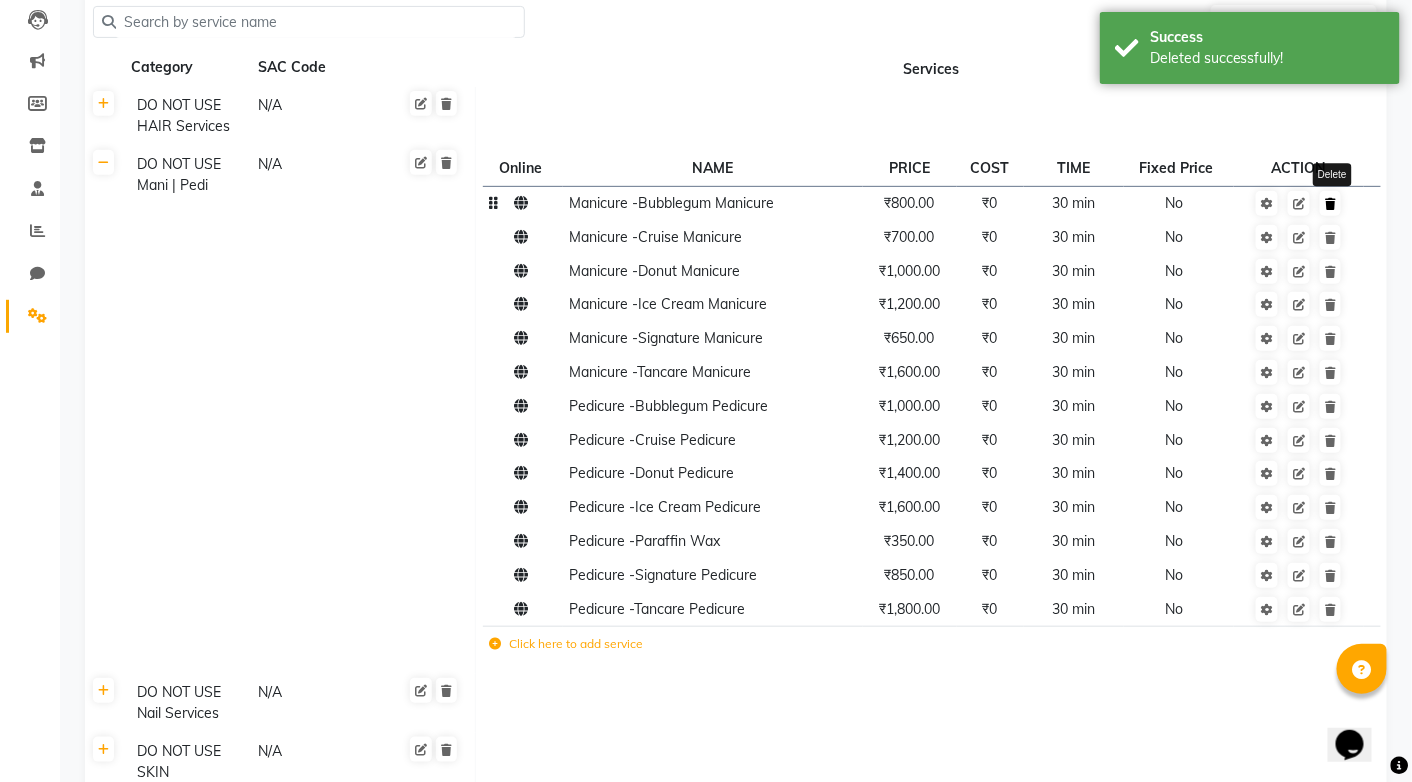 click 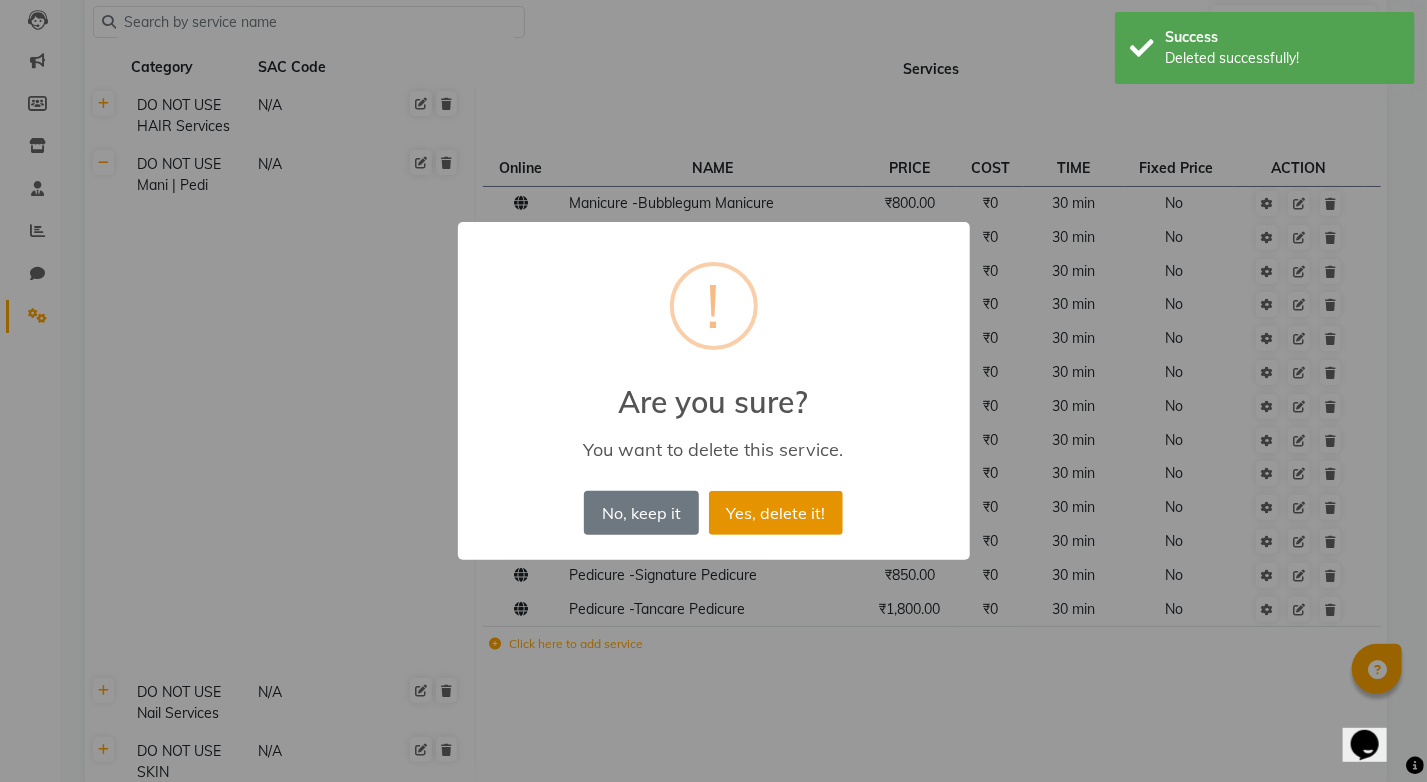 click on "Yes, delete it!" at bounding box center (776, 513) 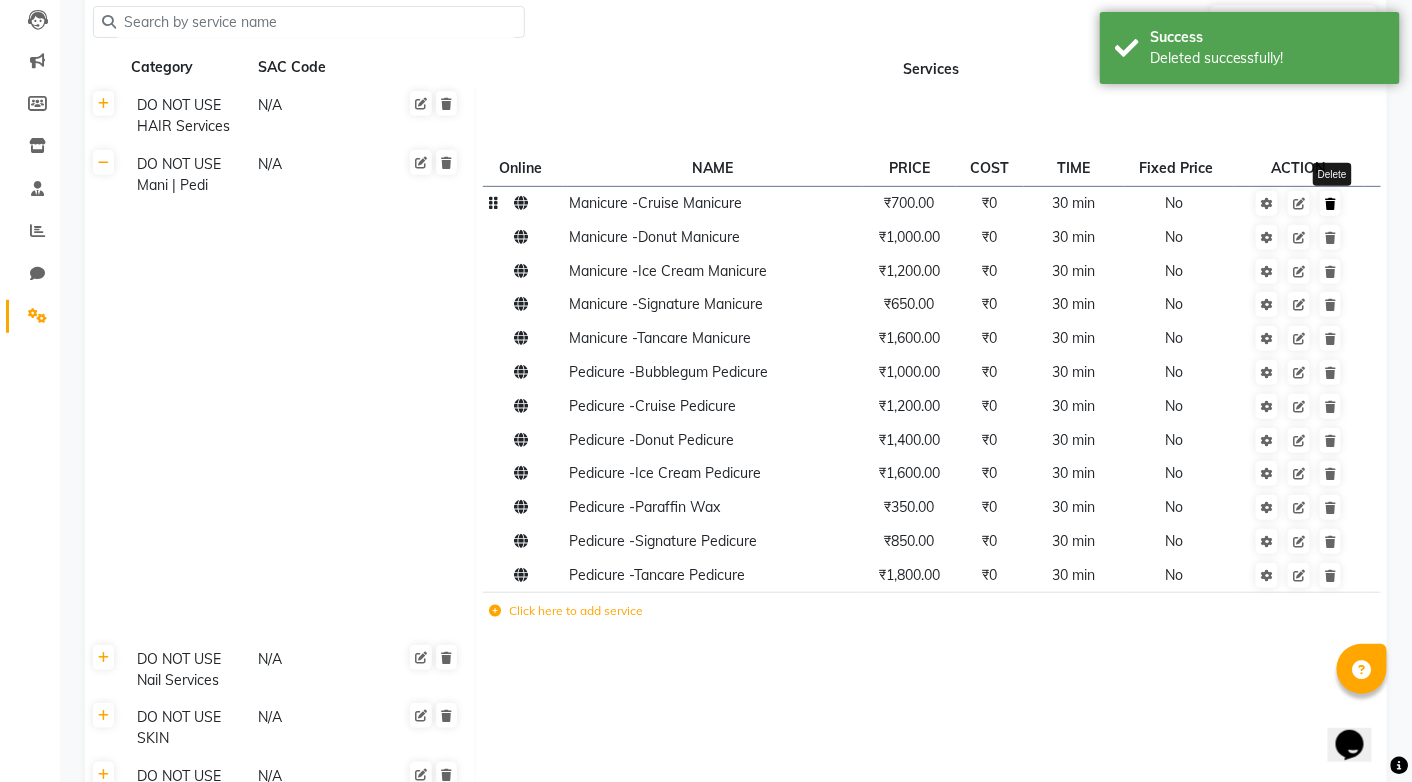 click 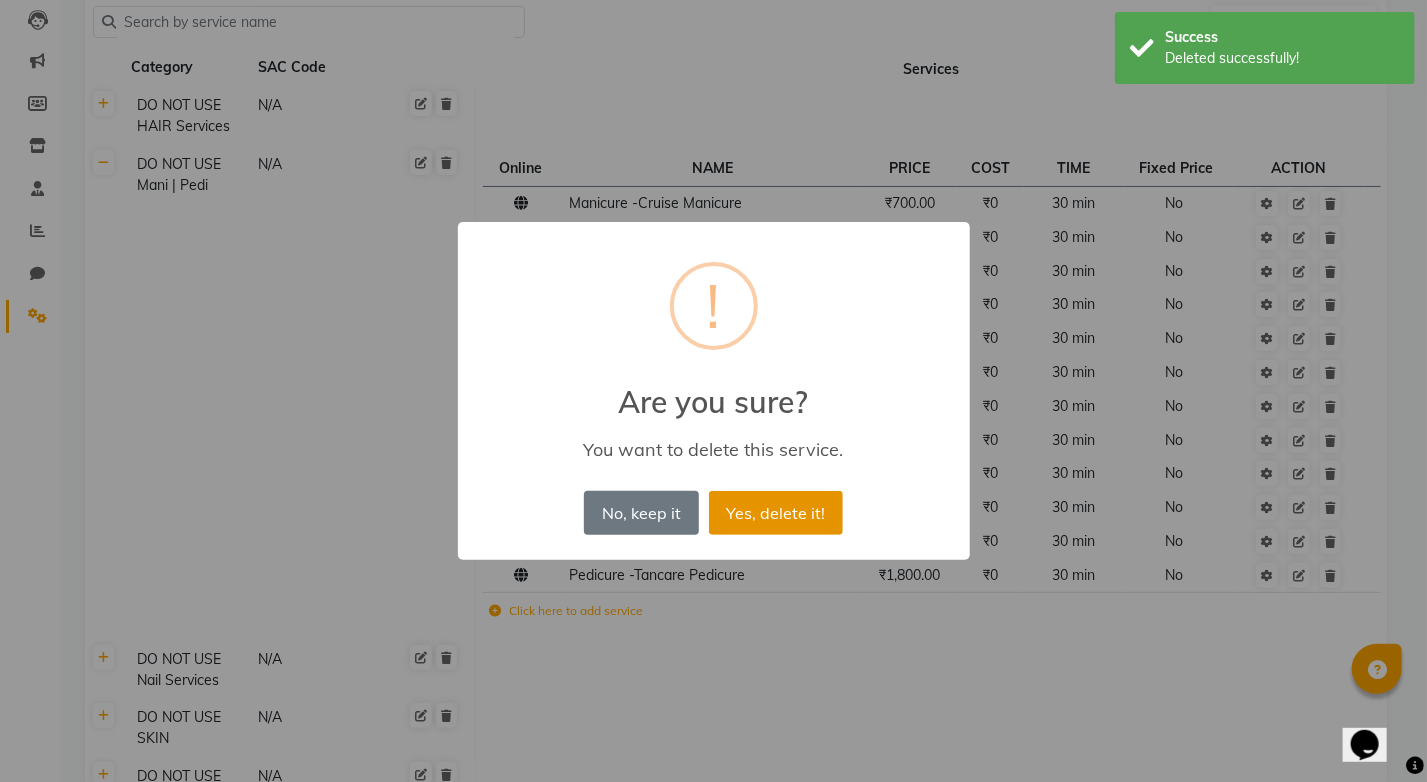 click on "Yes, delete it!" at bounding box center [776, 513] 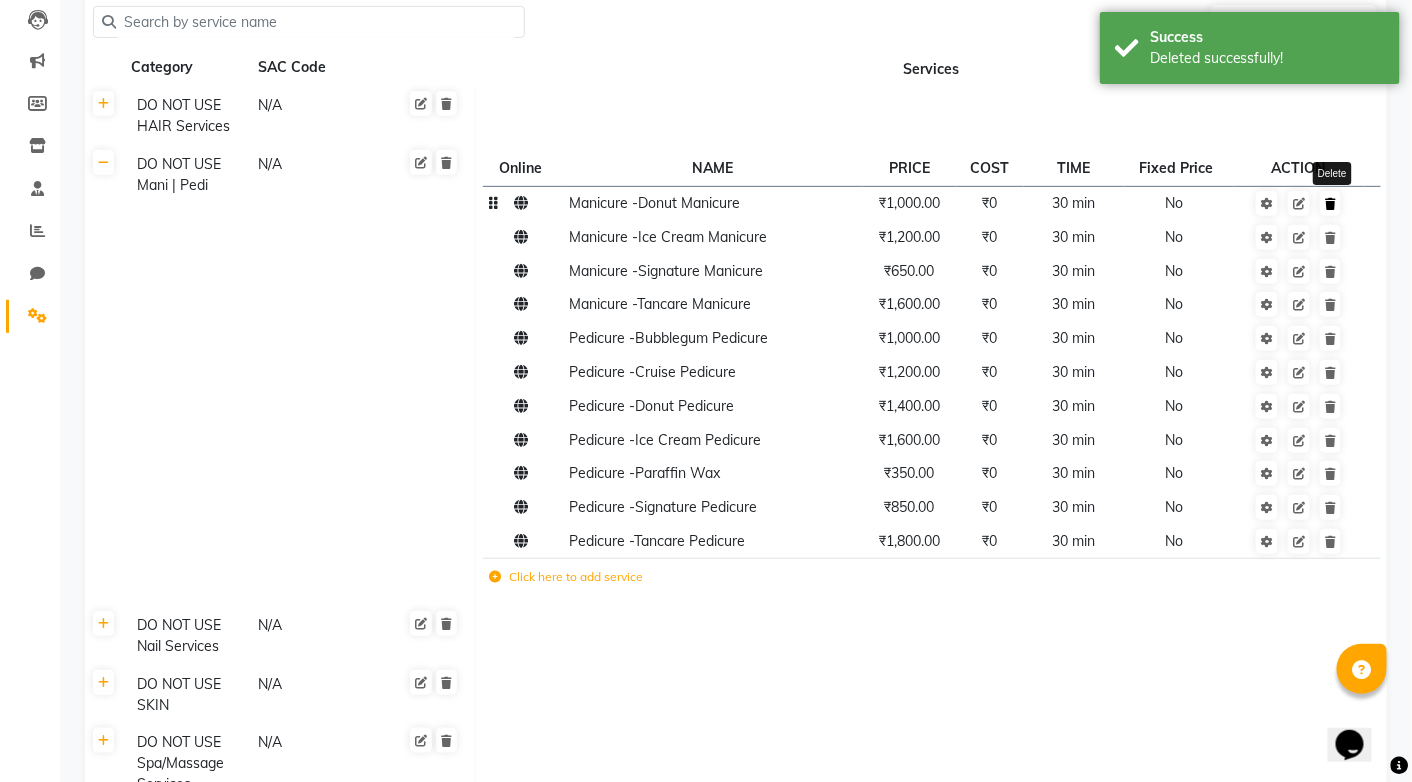 click 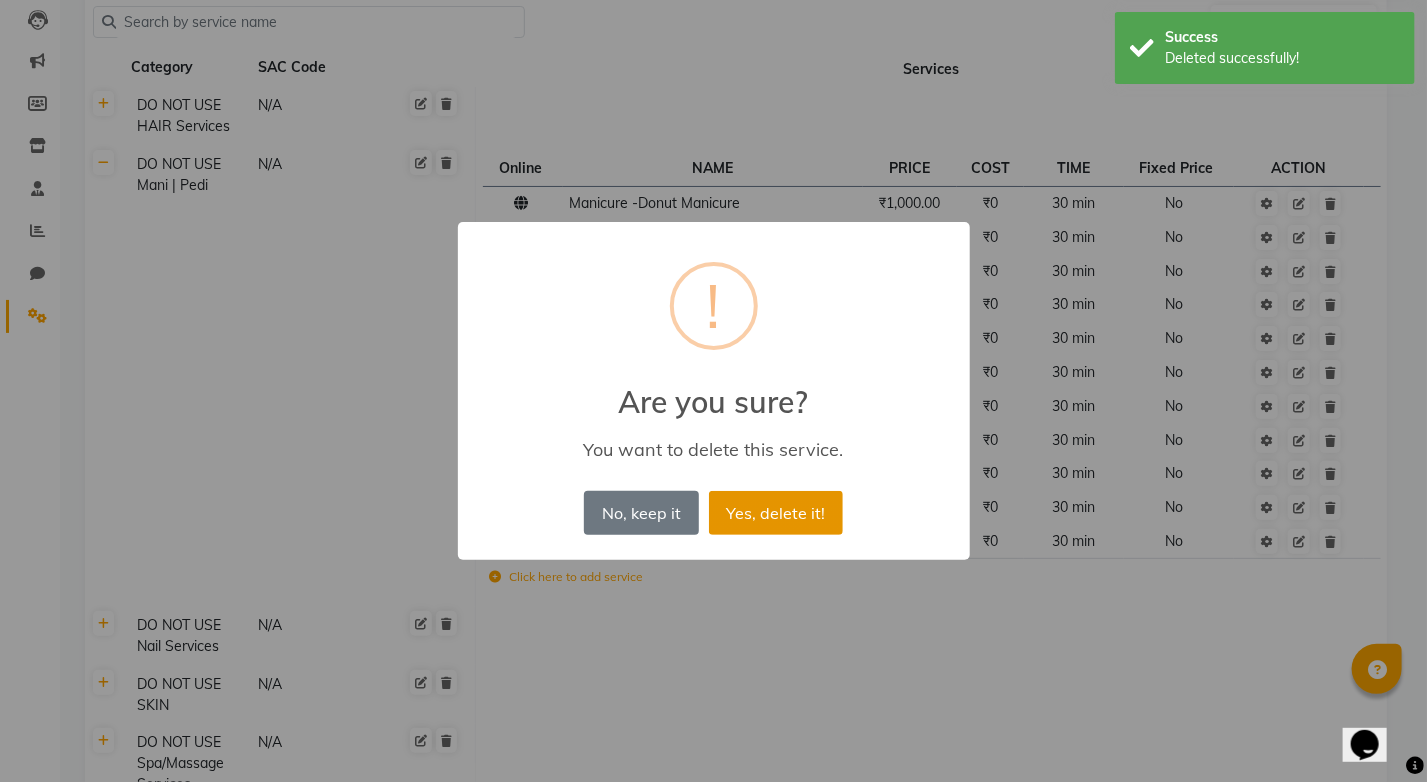 click on "Yes, delete it!" at bounding box center (776, 513) 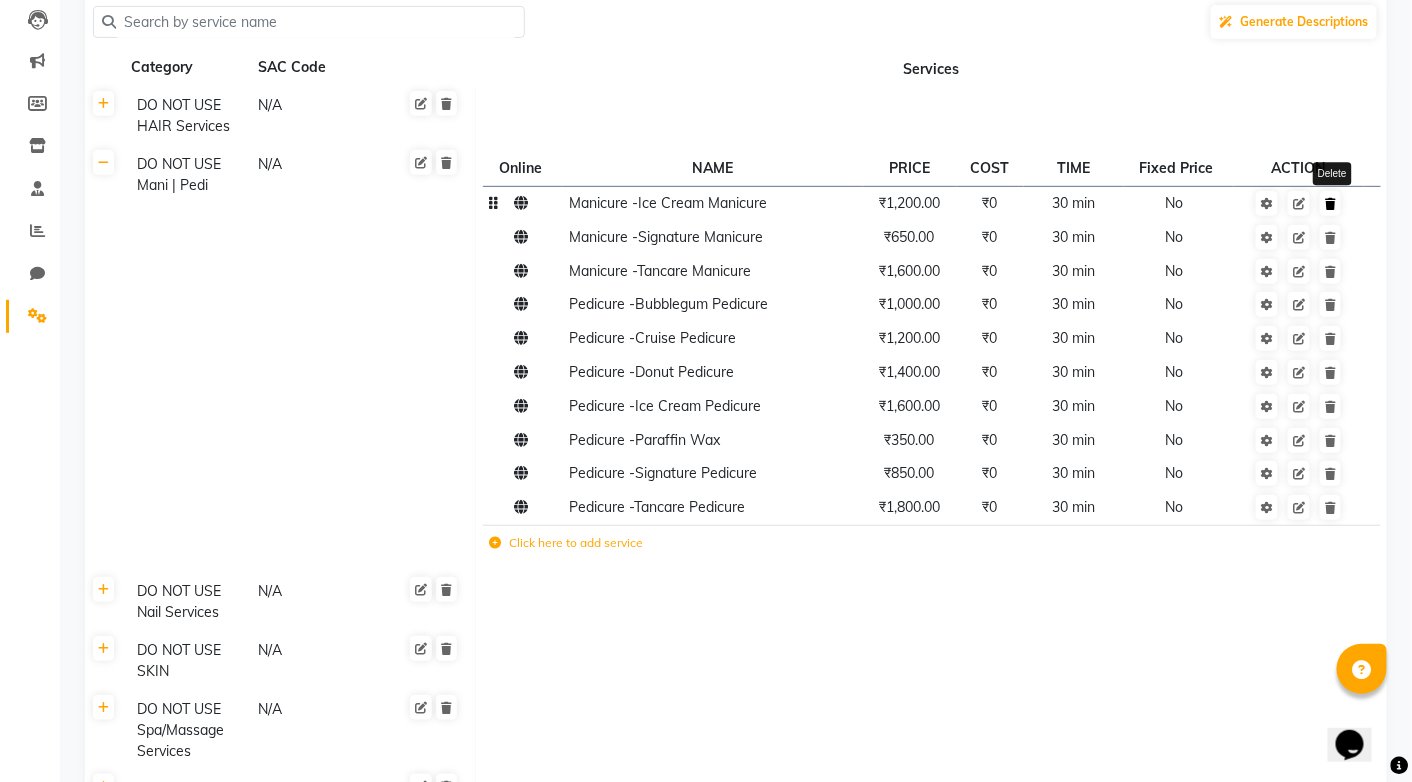 click 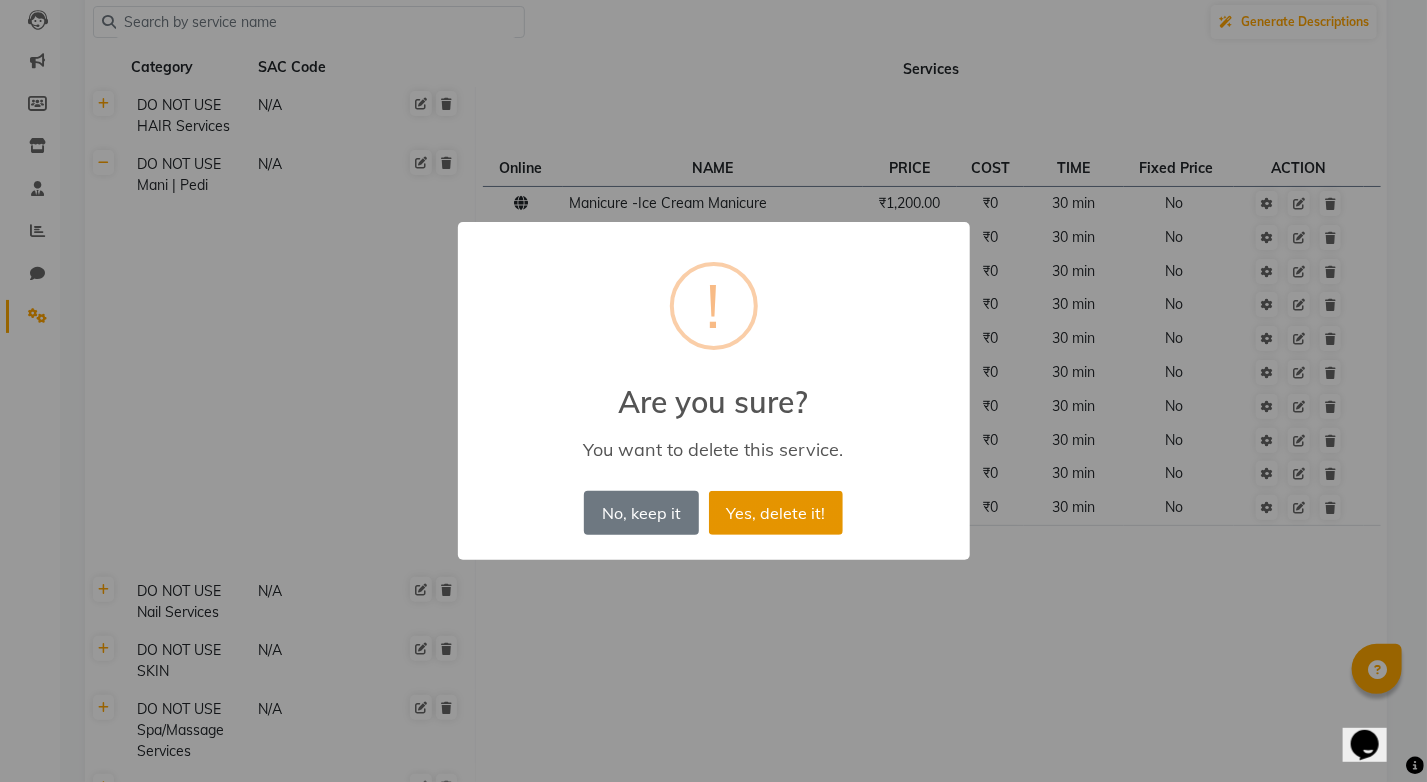 click on "Yes, delete it!" at bounding box center [776, 513] 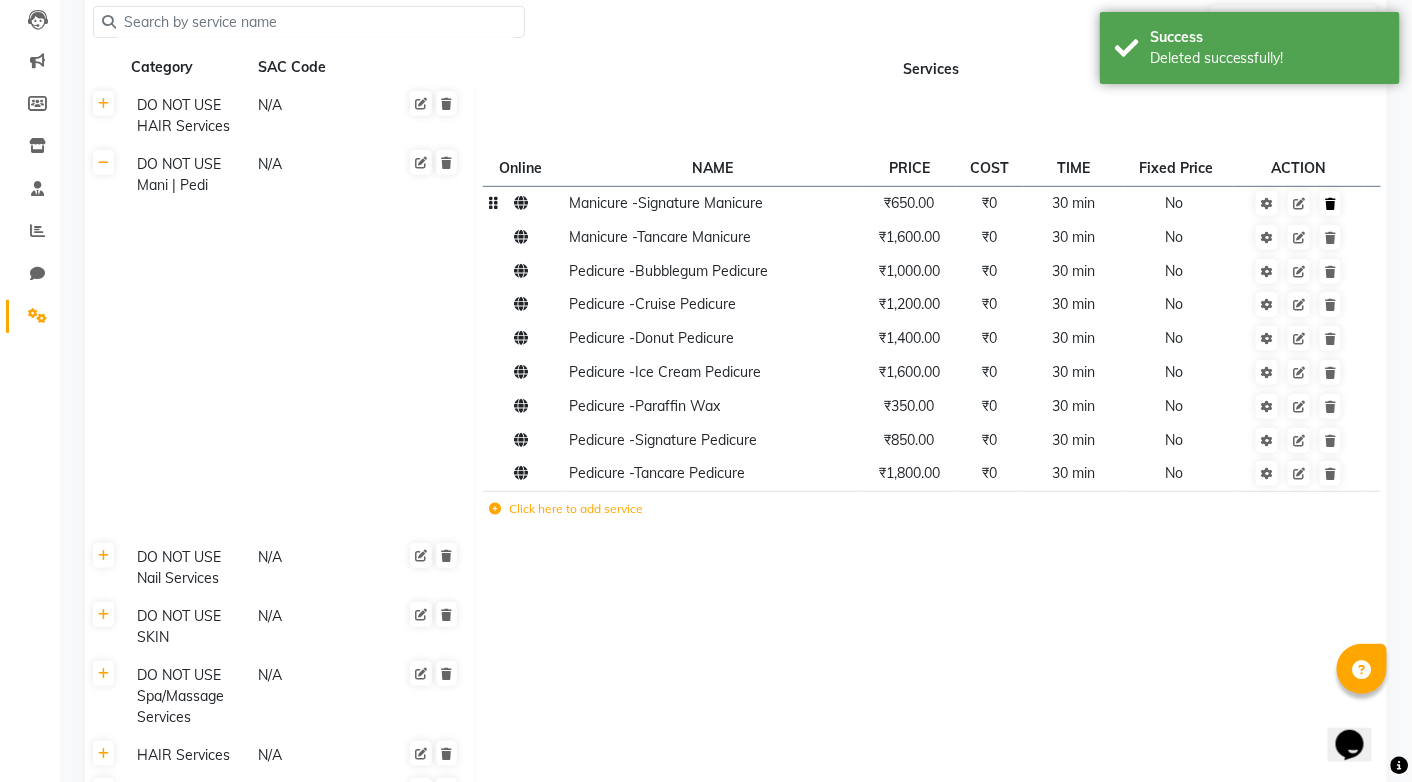 click 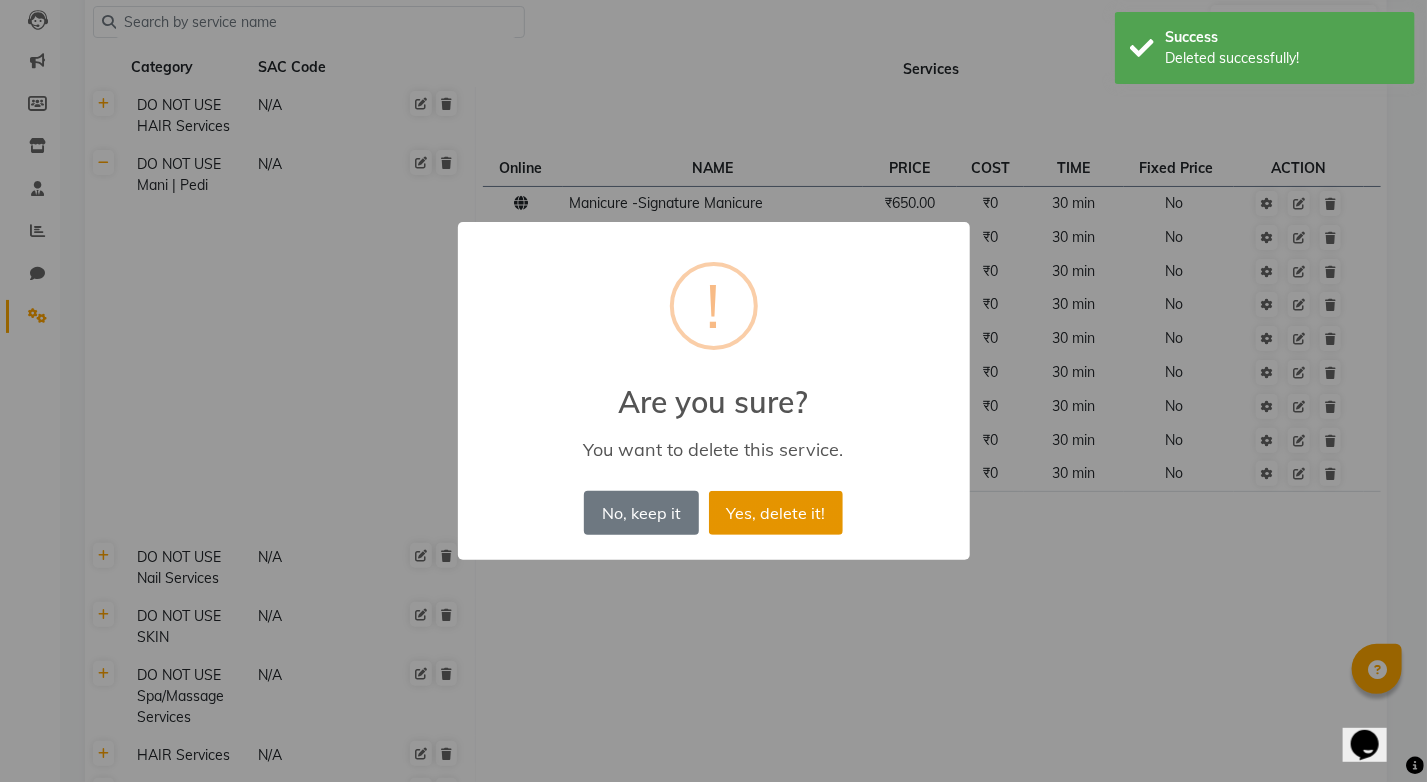 click on "Yes, delete it!" at bounding box center [776, 513] 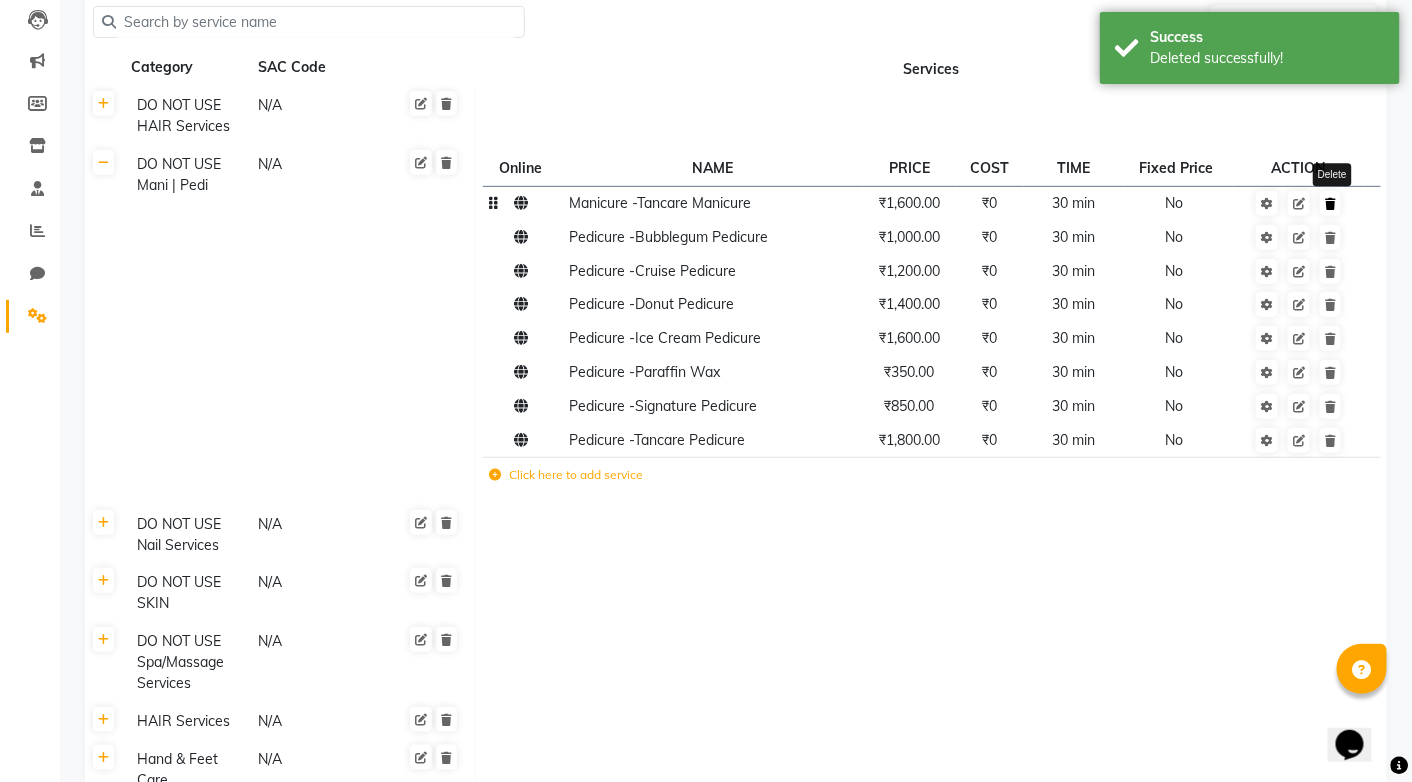 click 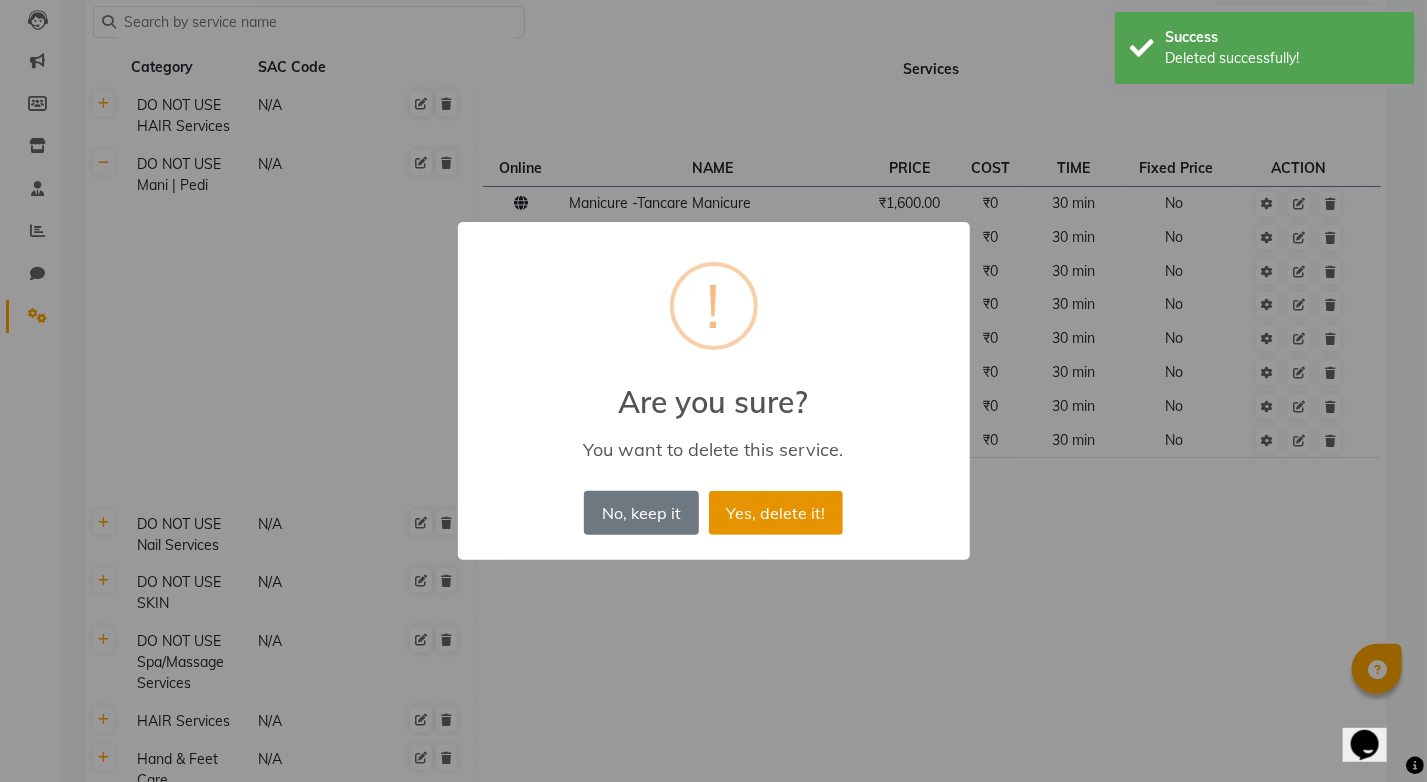click on "Yes, delete it!" at bounding box center [776, 513] 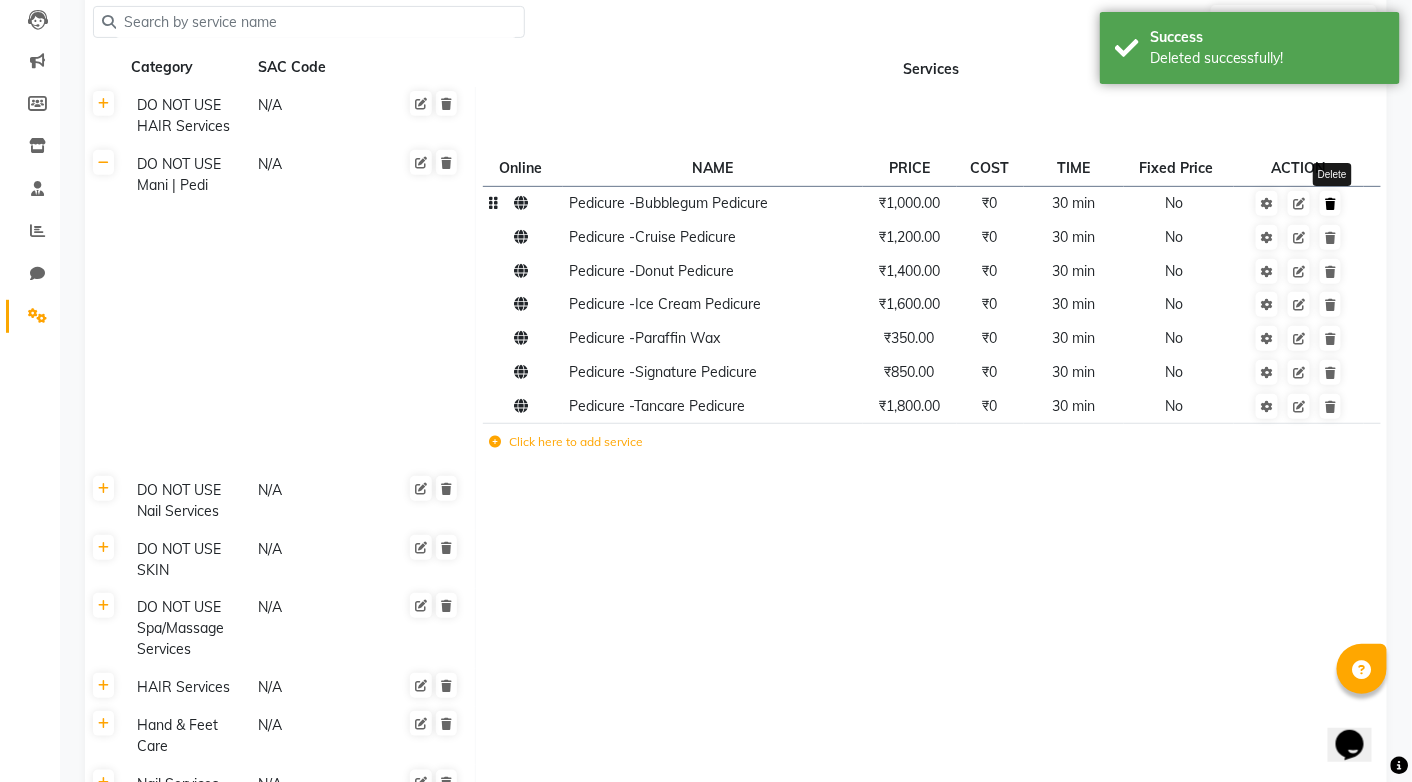 click 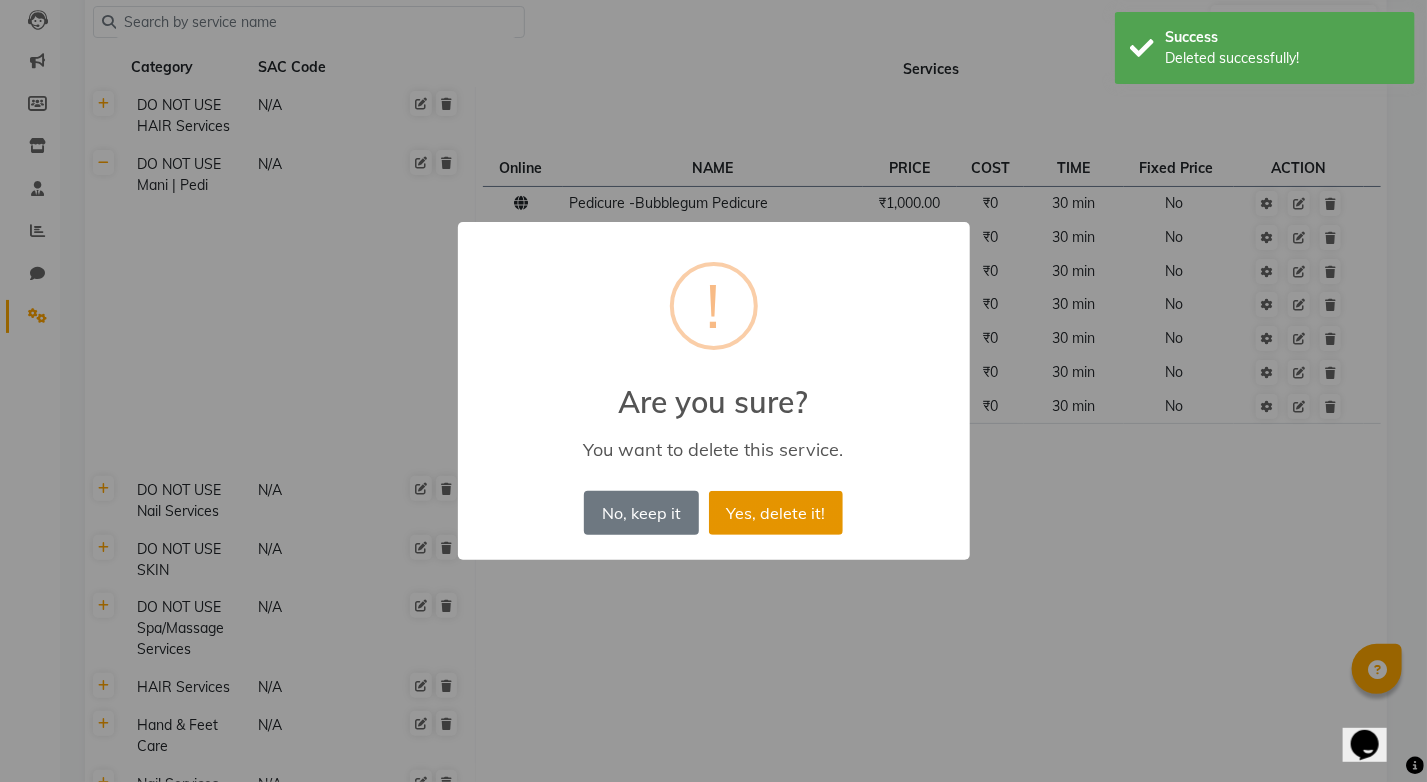 click on "Yes, delete it!" at bounding box center (776, 513) 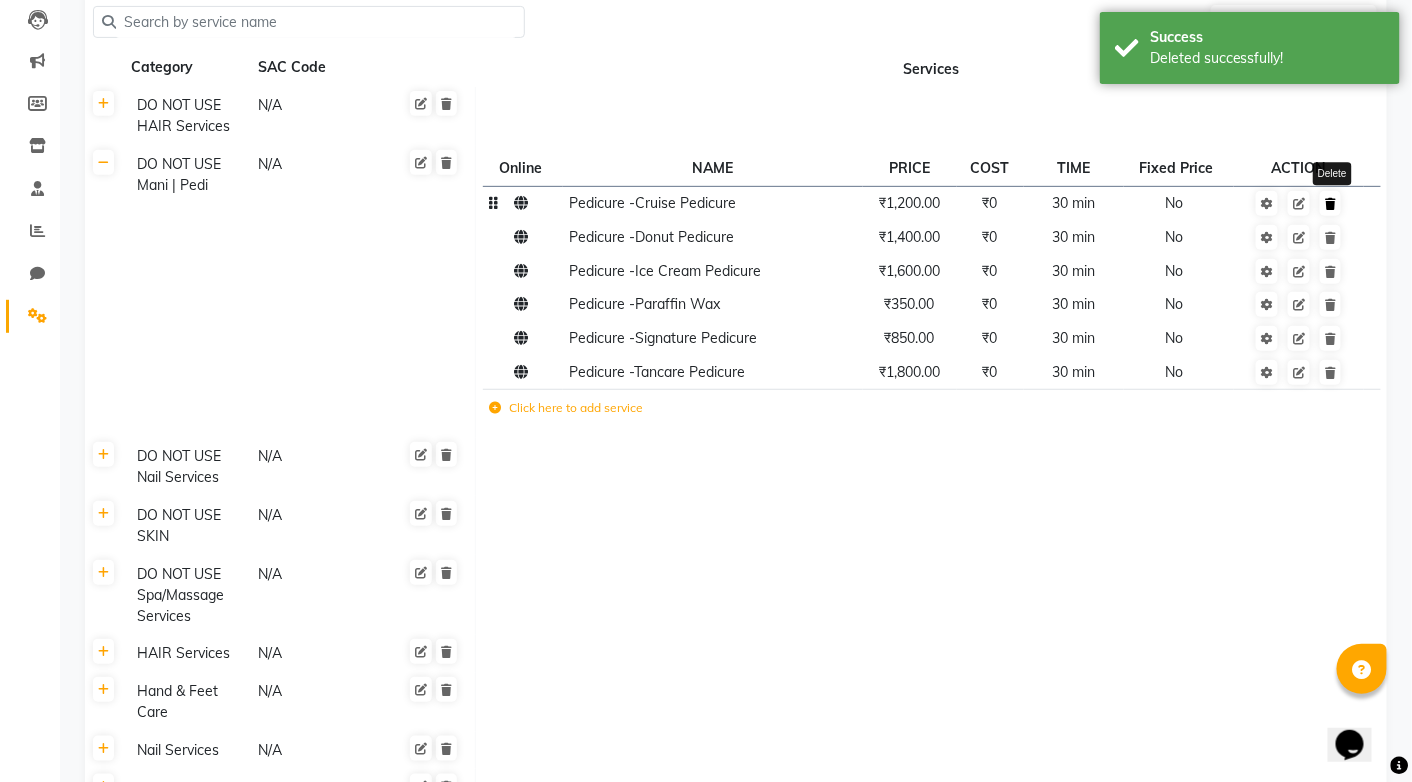 click 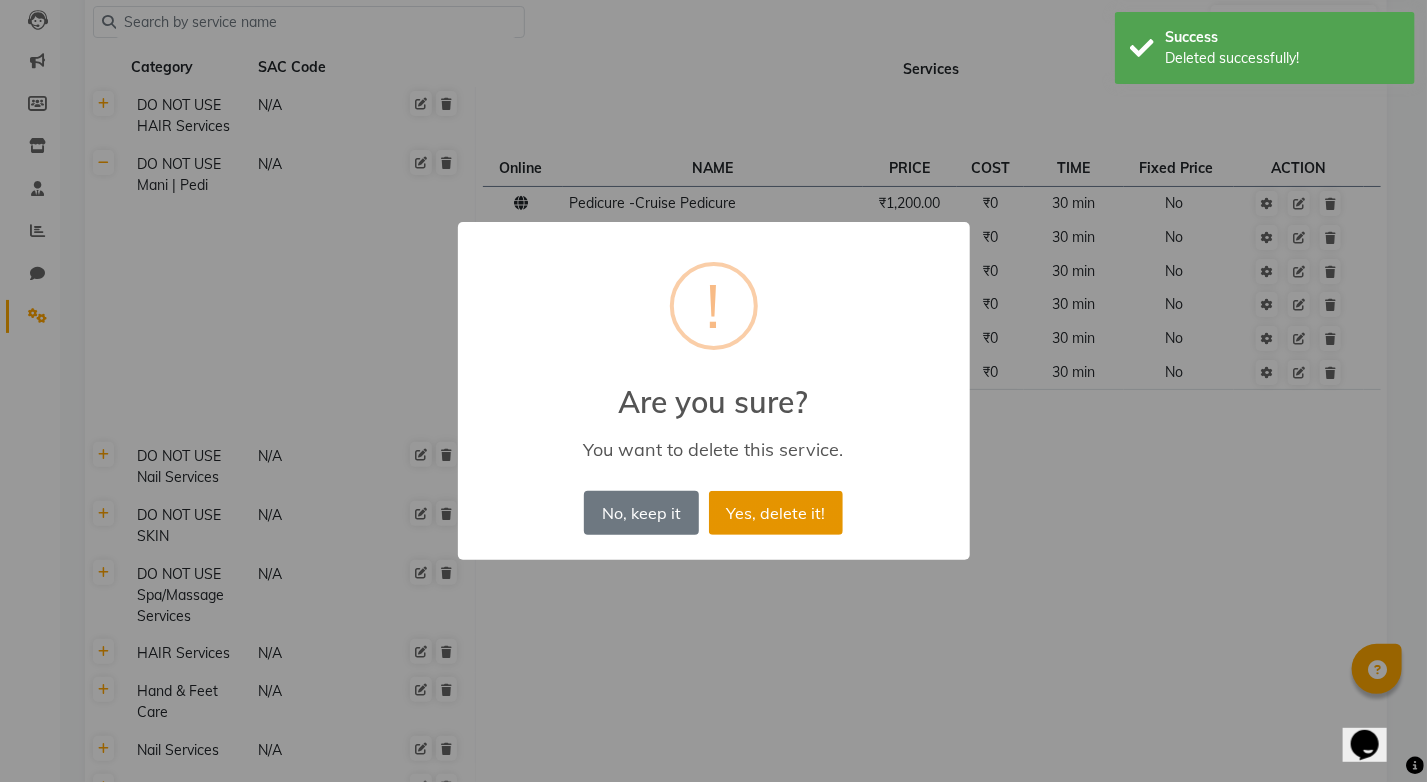 click on "Yes, delete it!" at bounding box center (776, 513) 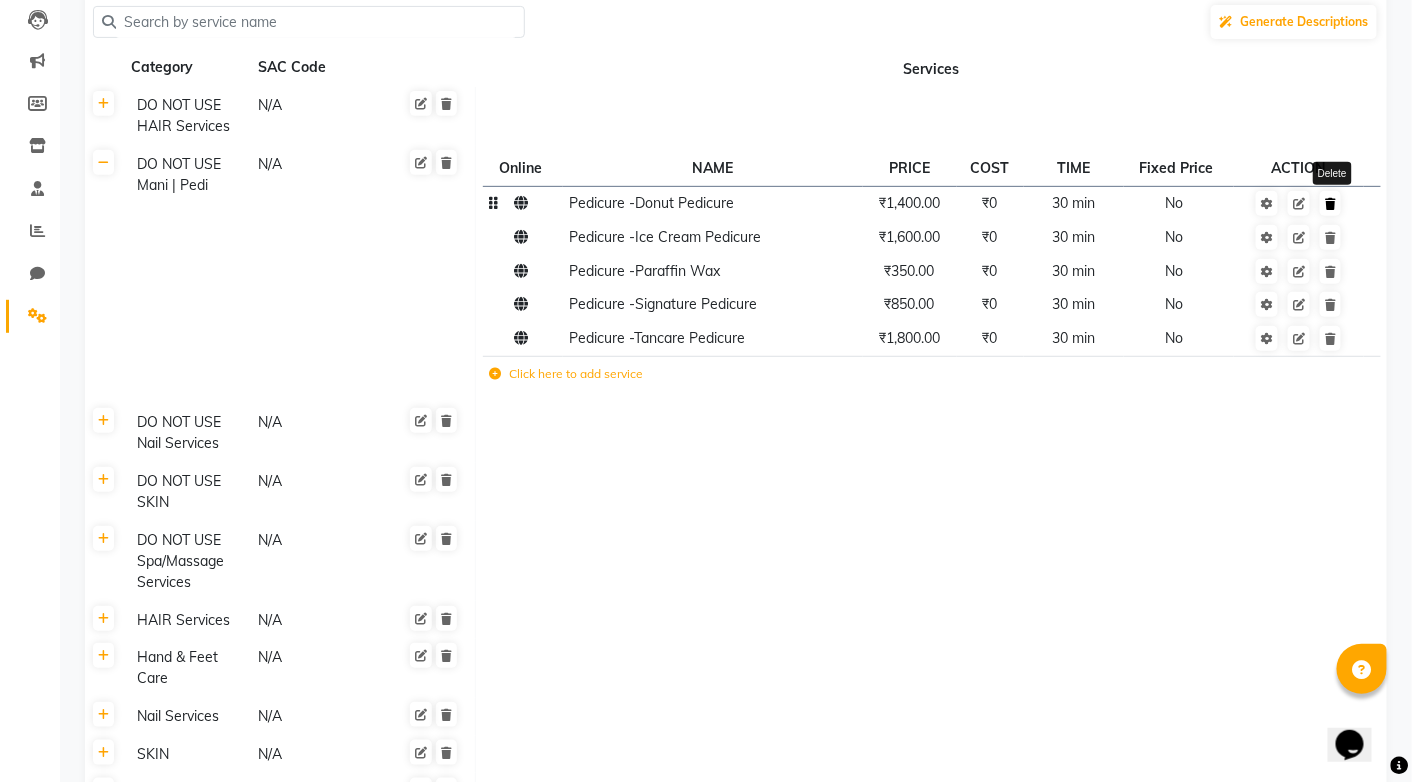 click 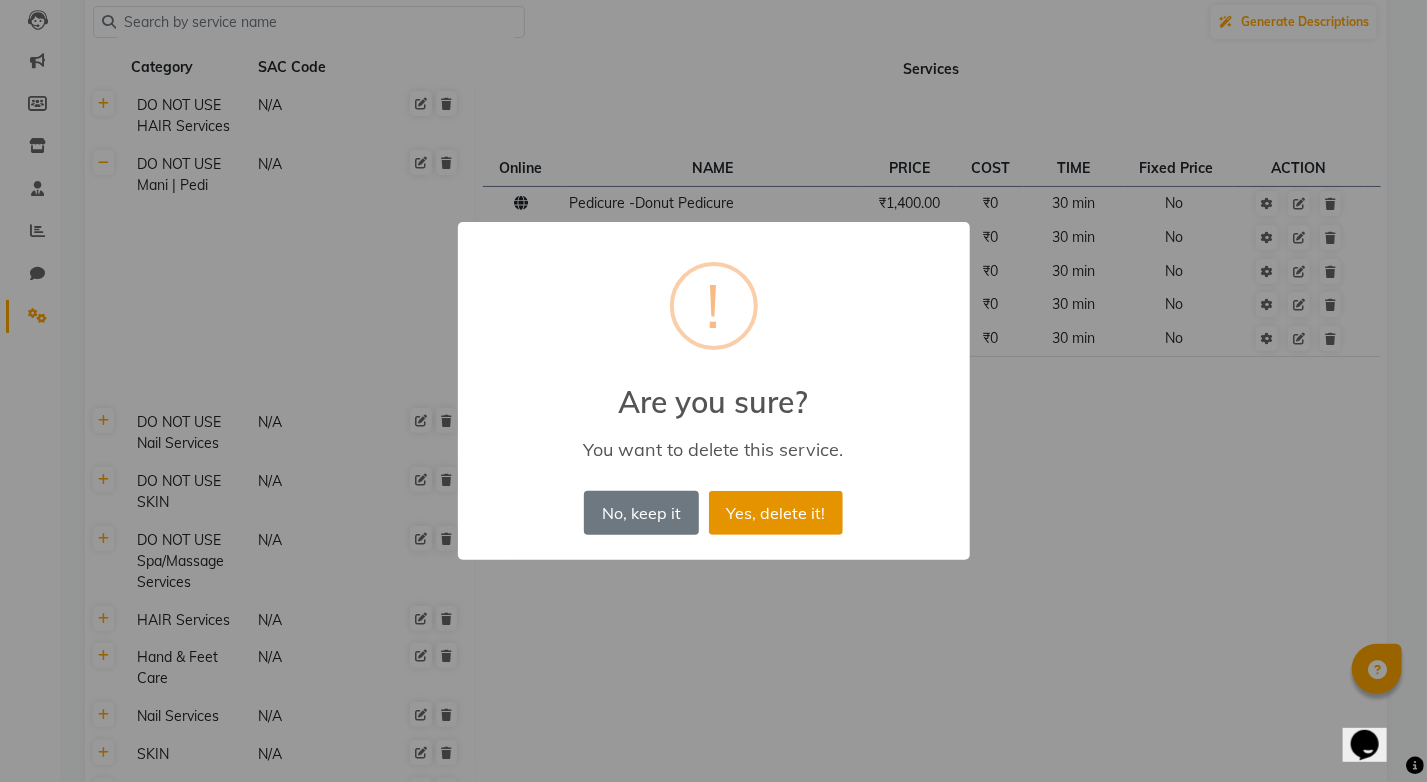 click on "Yes, delete it!" at bounding box center [776, 513] 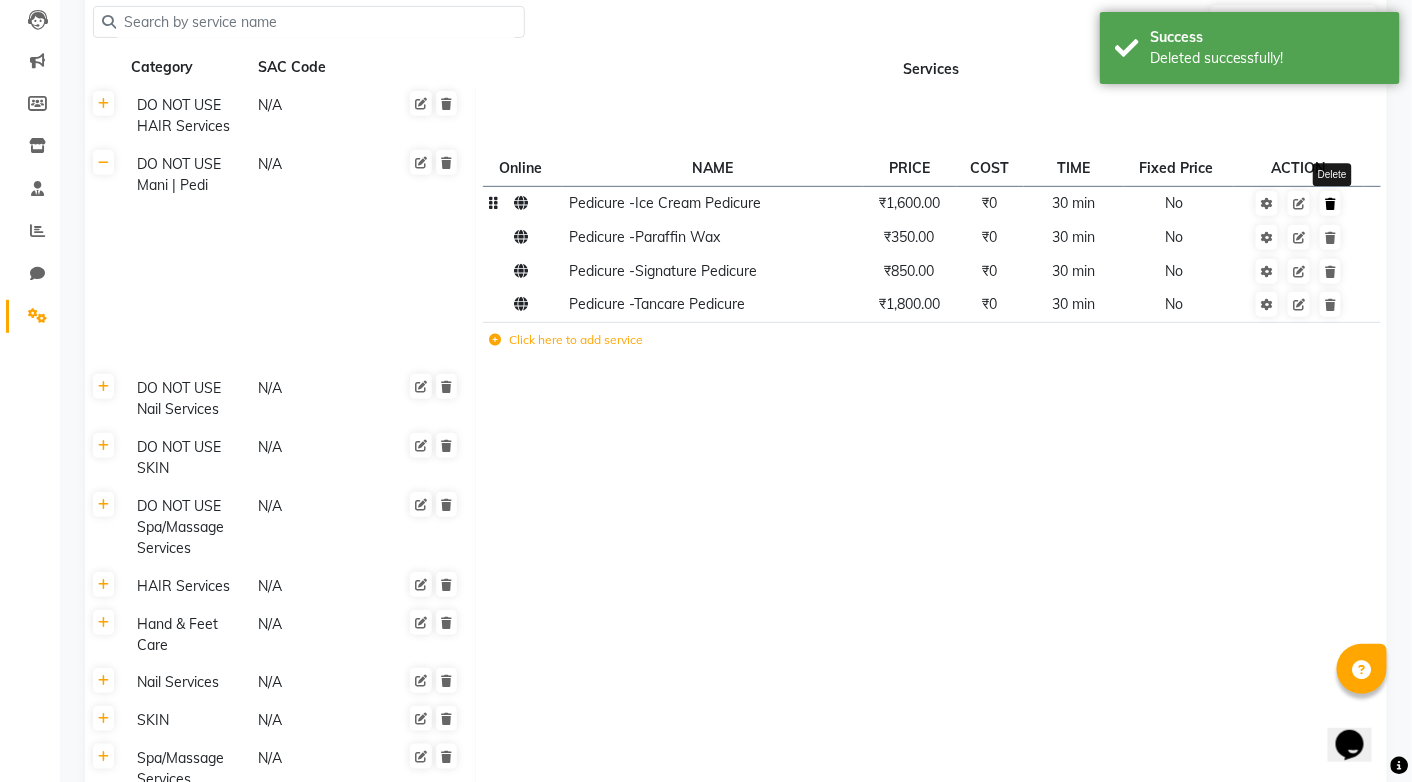 click 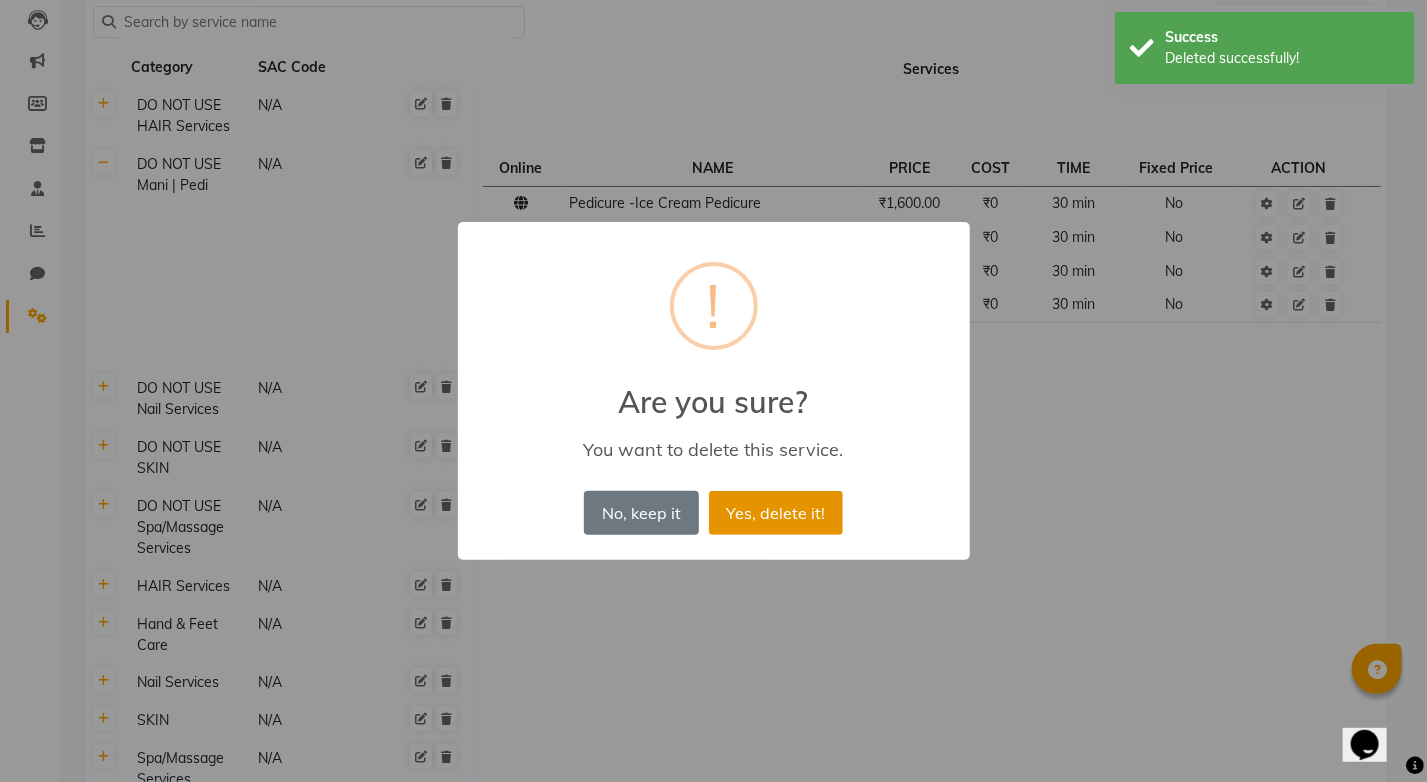 click on "Yes, delete it!" at bounding box center (776, 513) 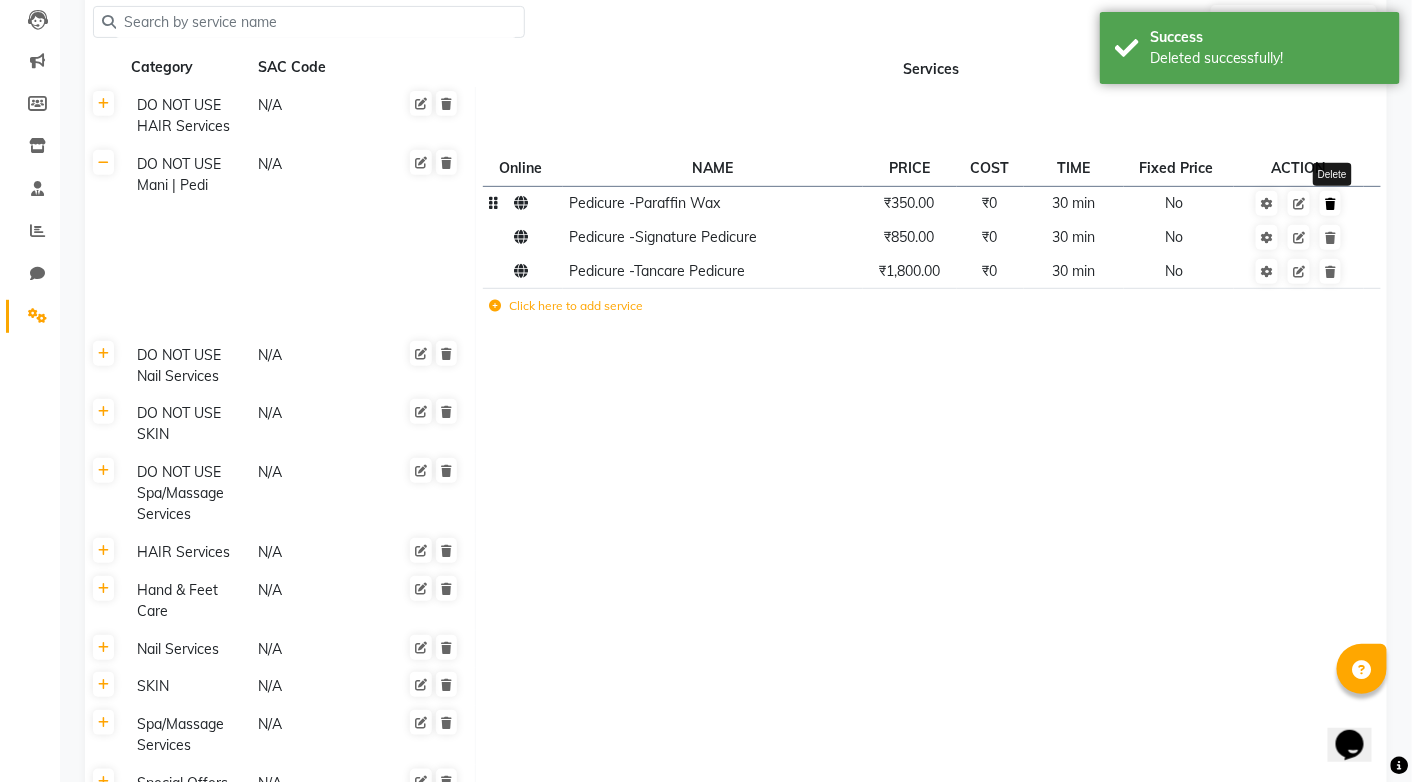 click 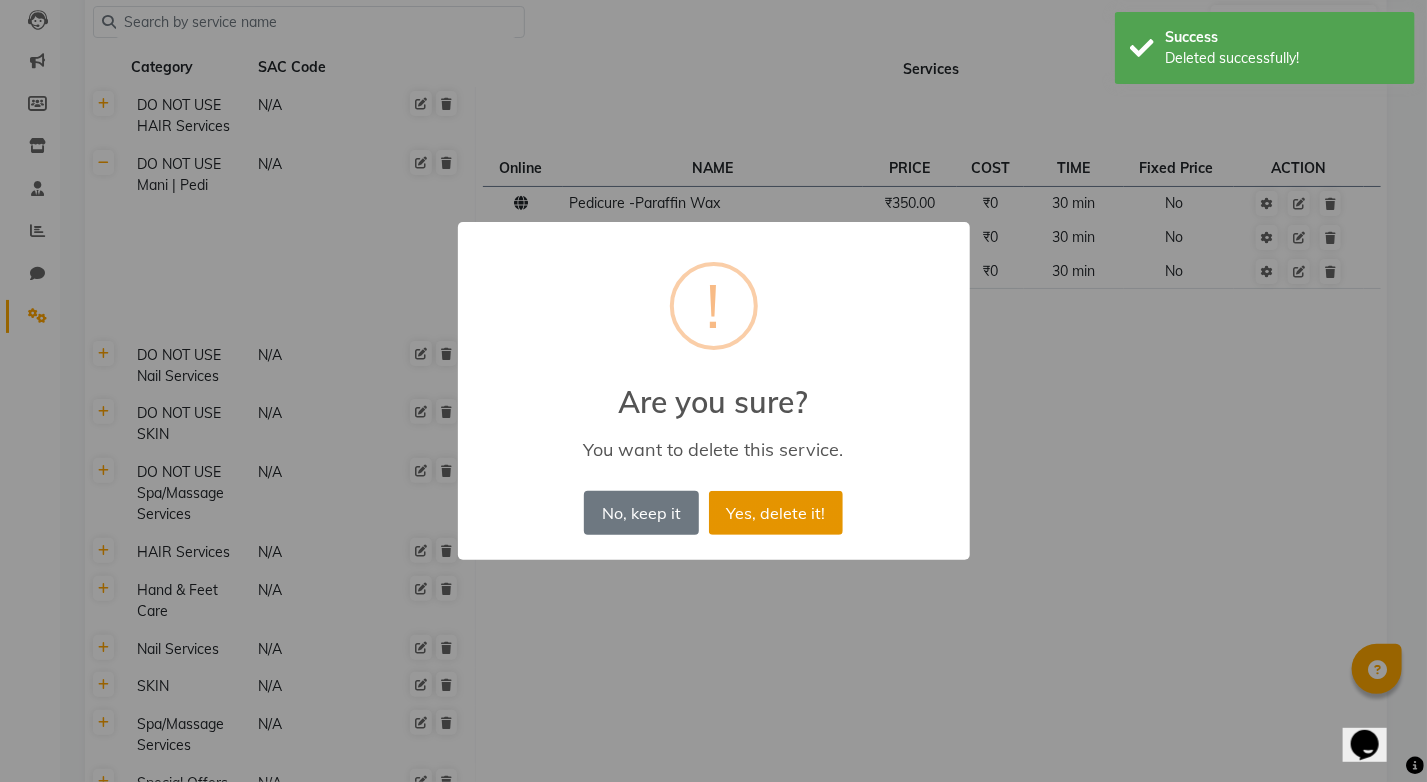 click on "Yes, delete it!" at bounding box center (776, 513) 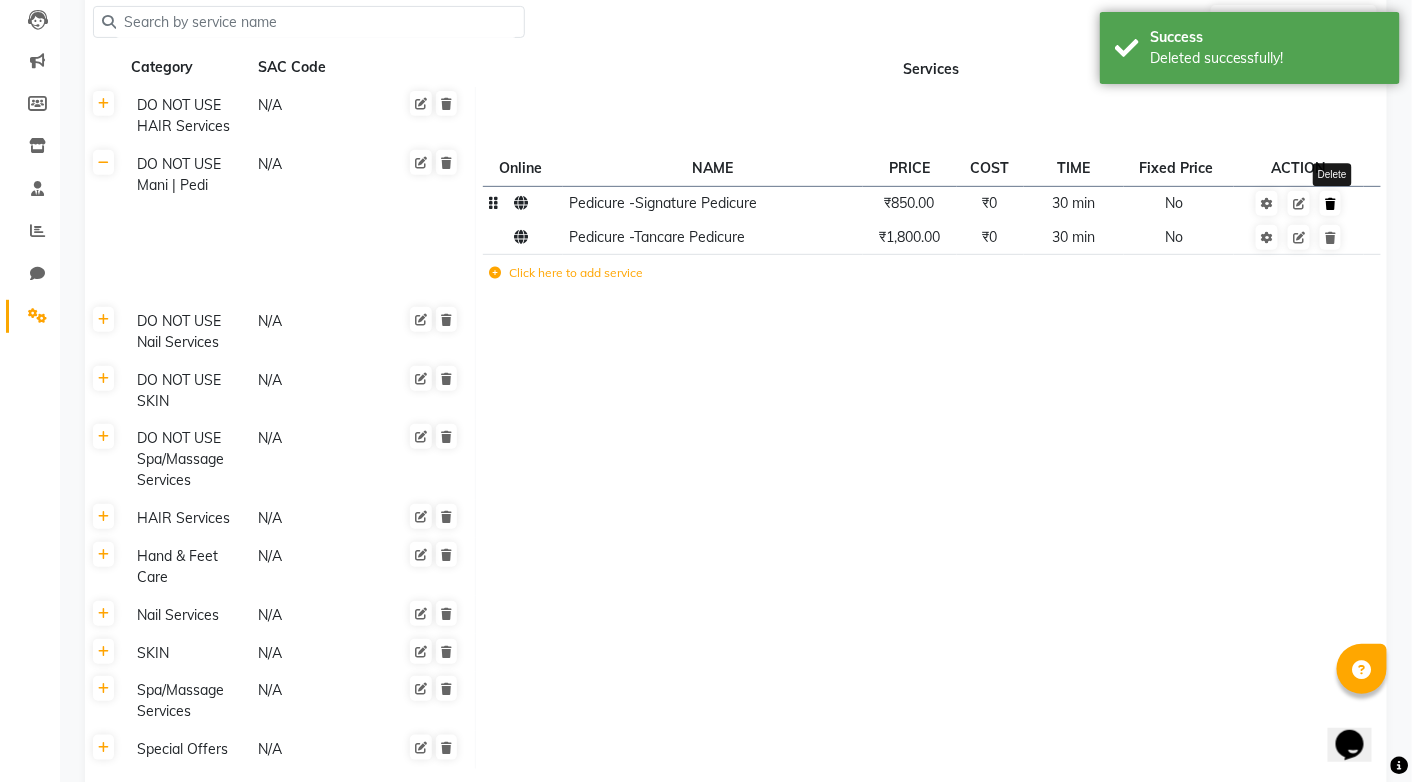click 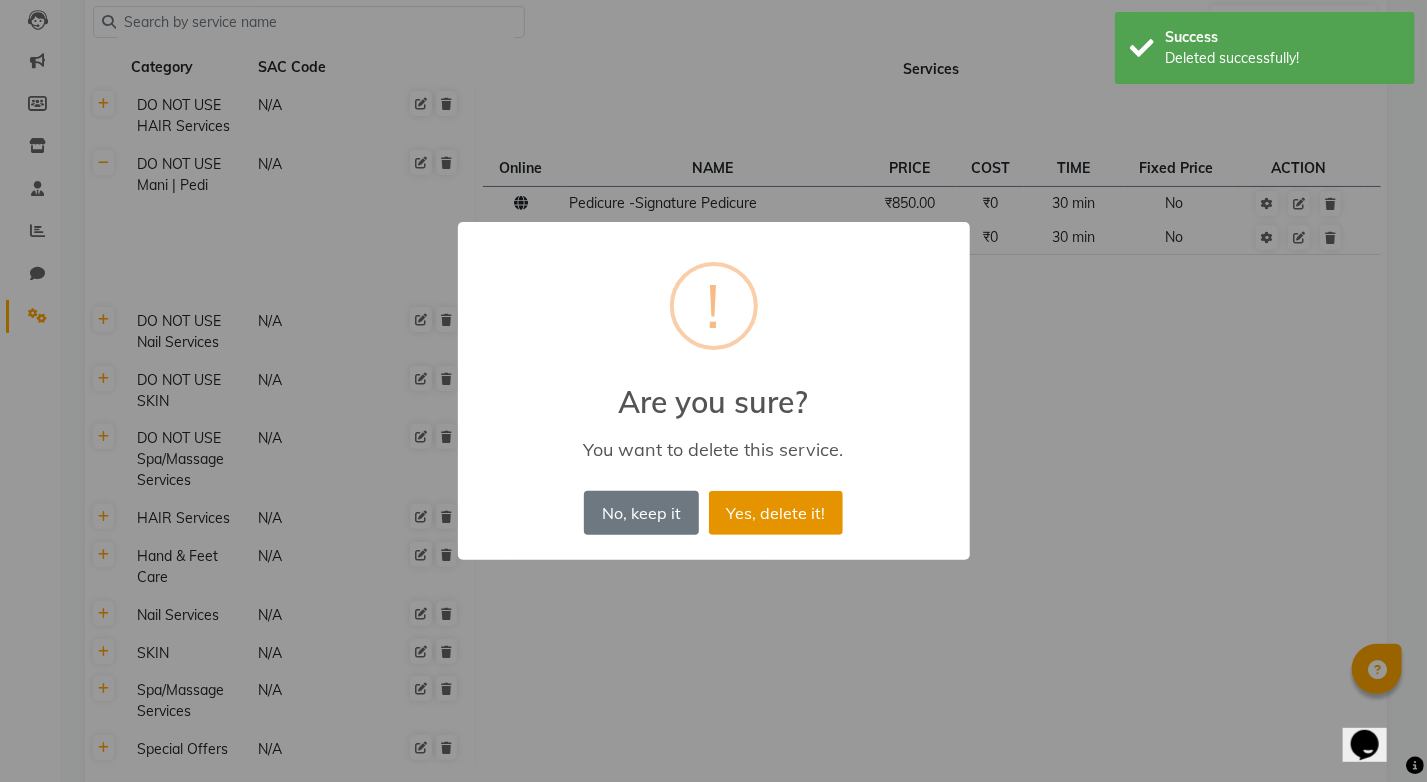 click on "Yes, delete it!" at bounding box center (776, 513) 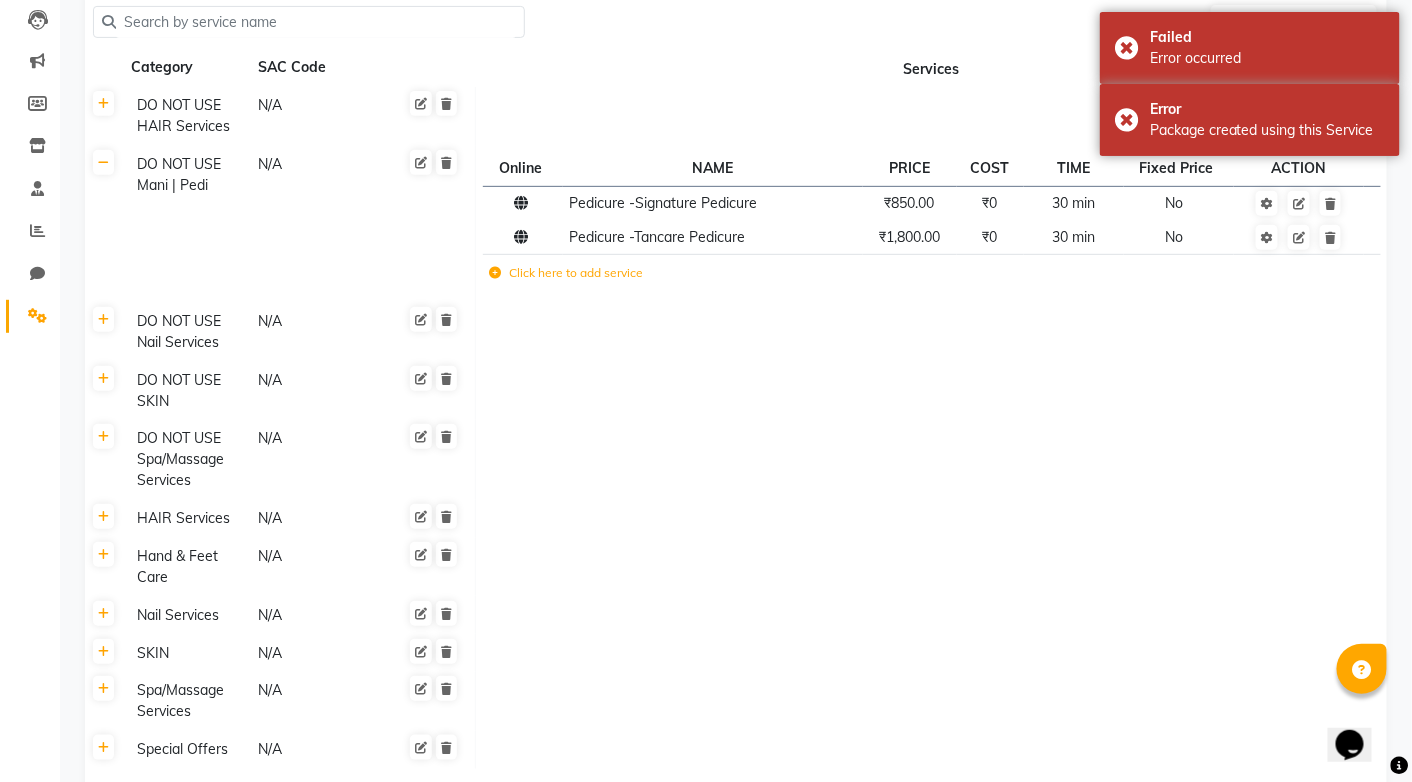 click 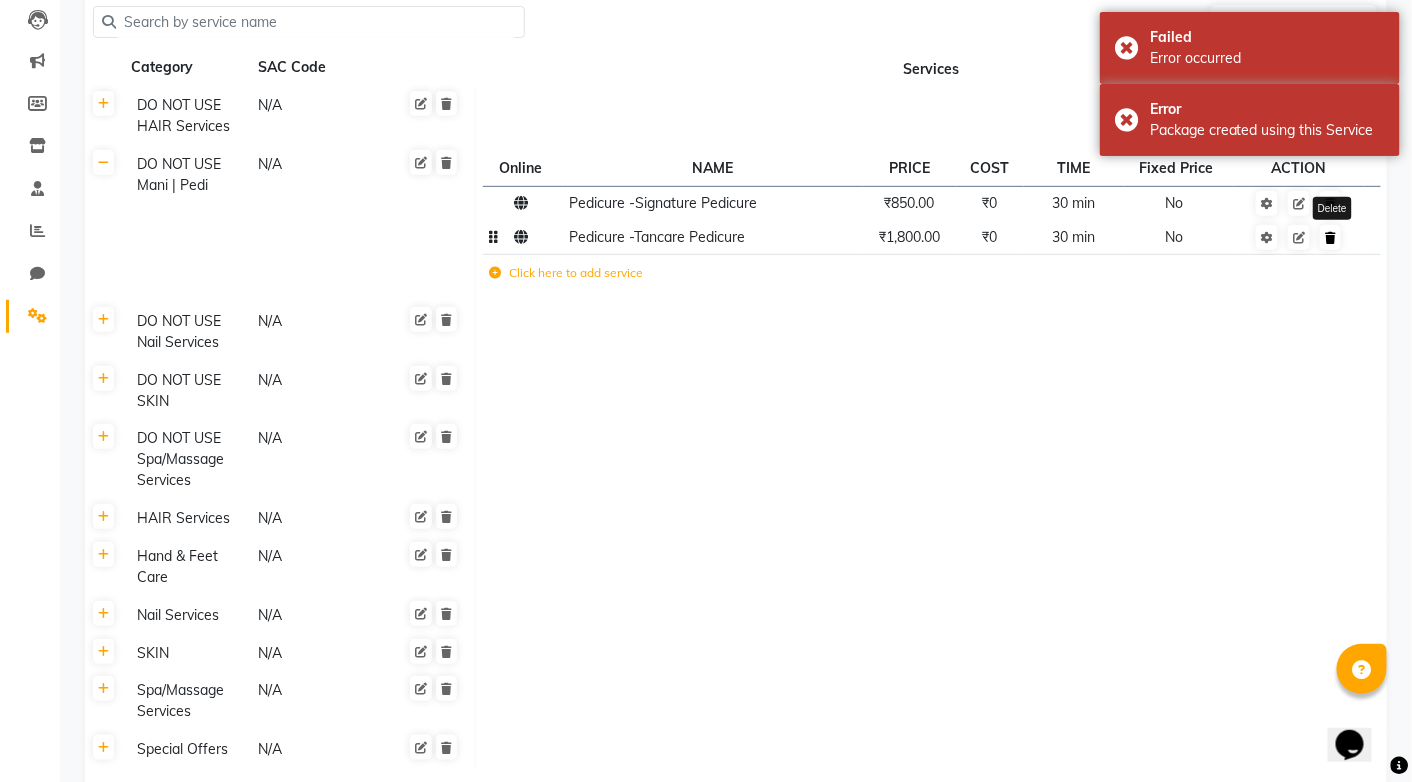 click 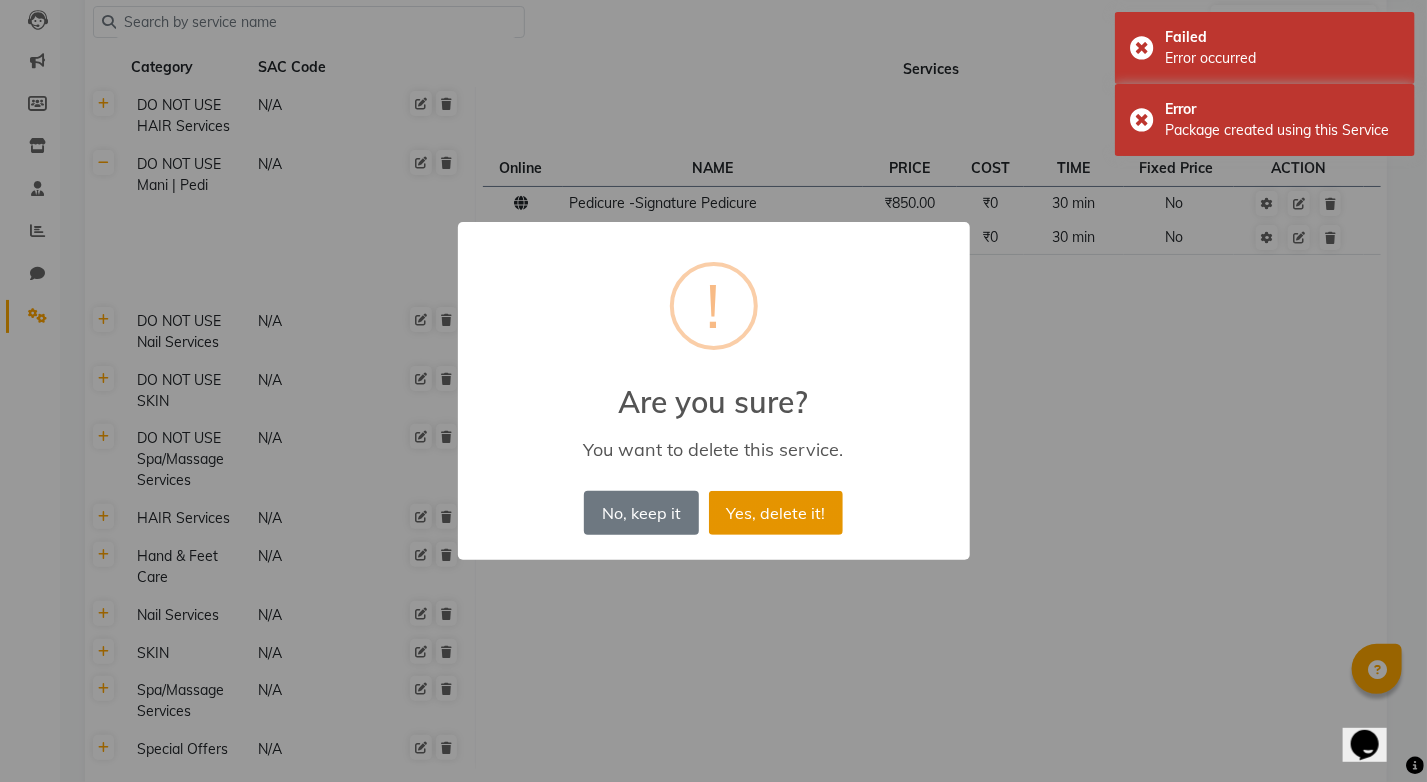 click on "Yes, delete it!" at bounding box center (776, 513) 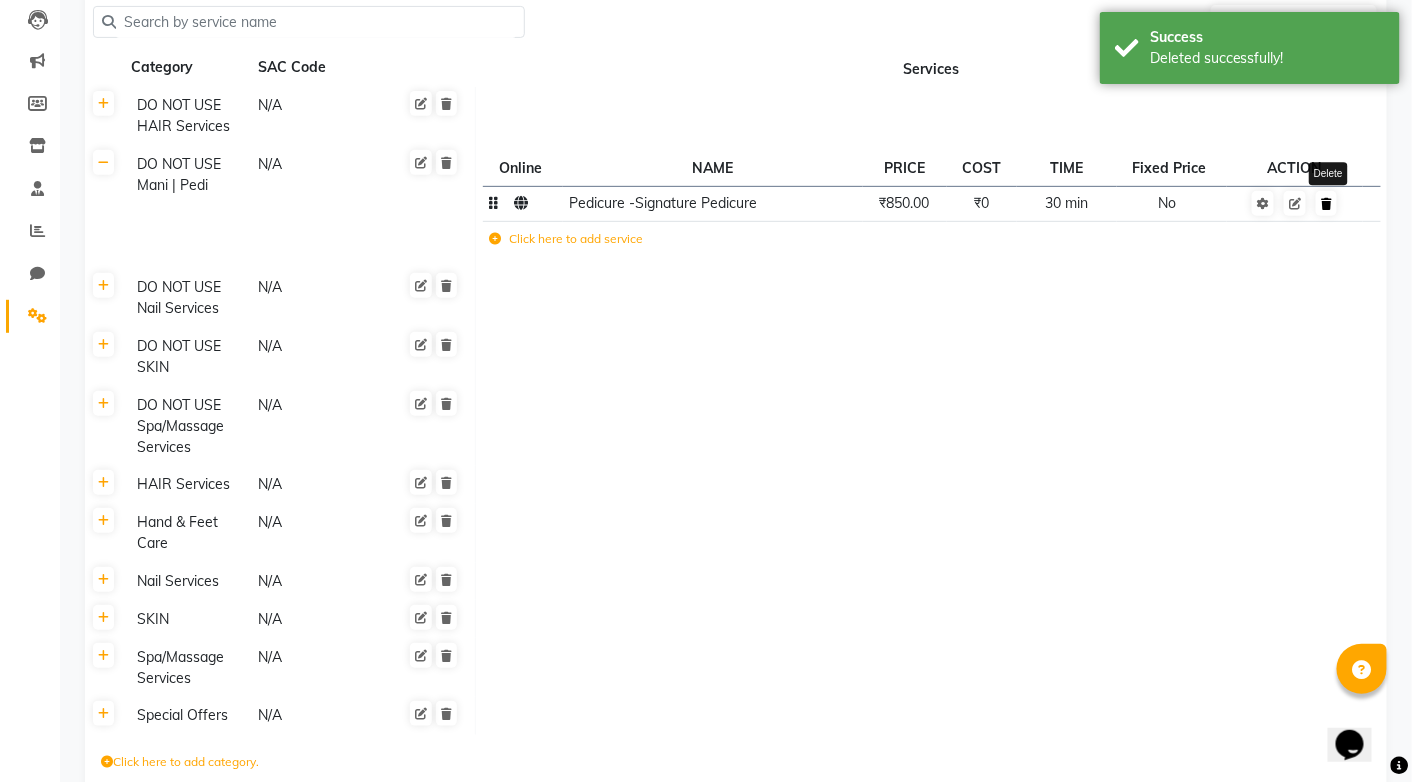 click 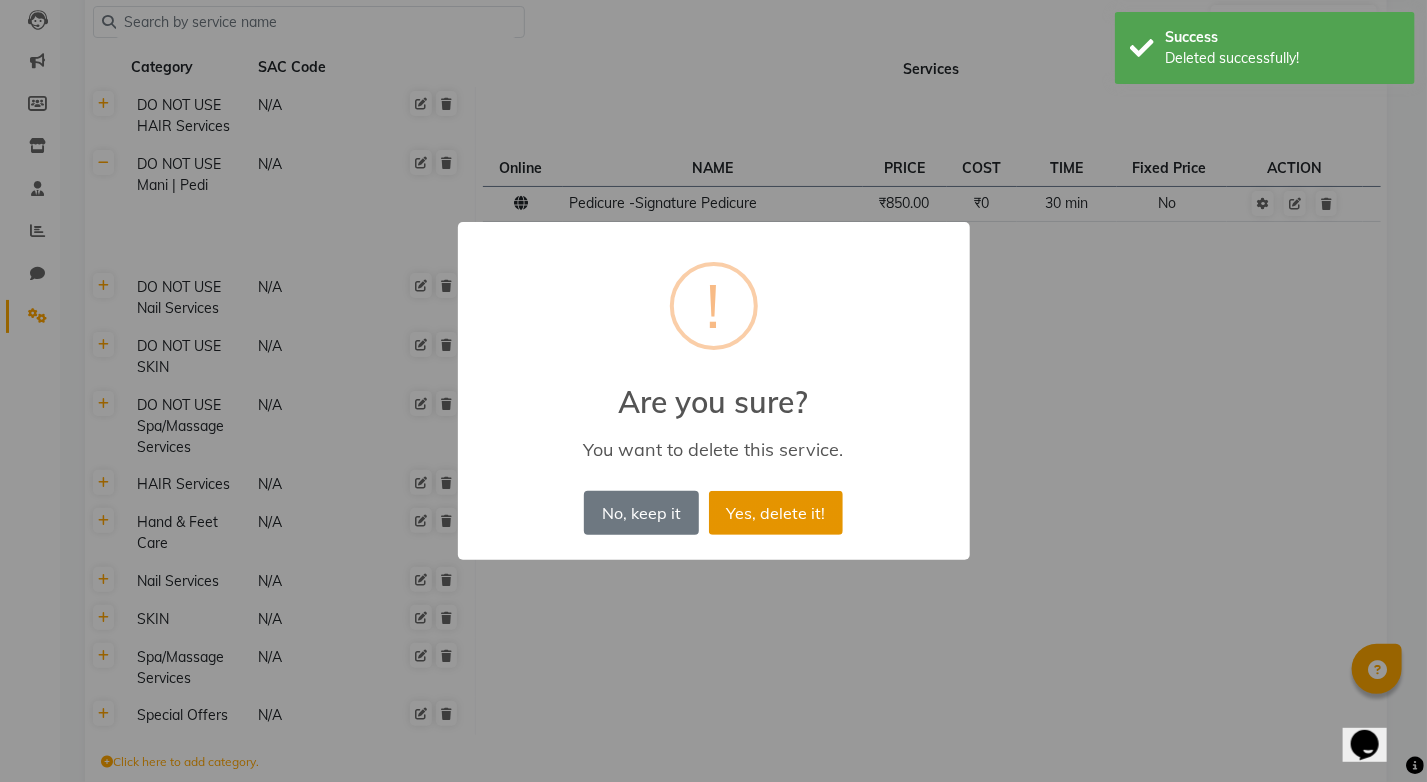 click on "Yes, delete it!" at bounding box center (776, 513) 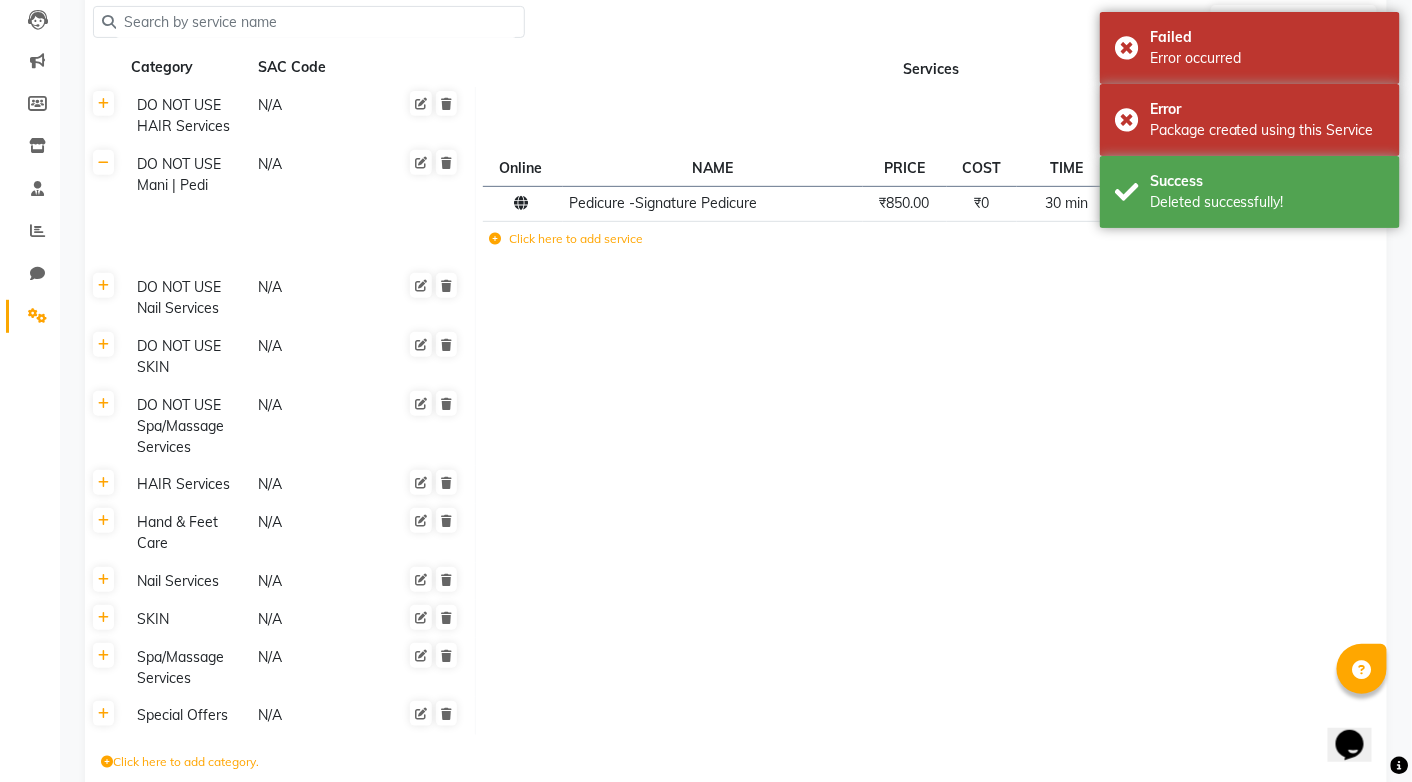 click 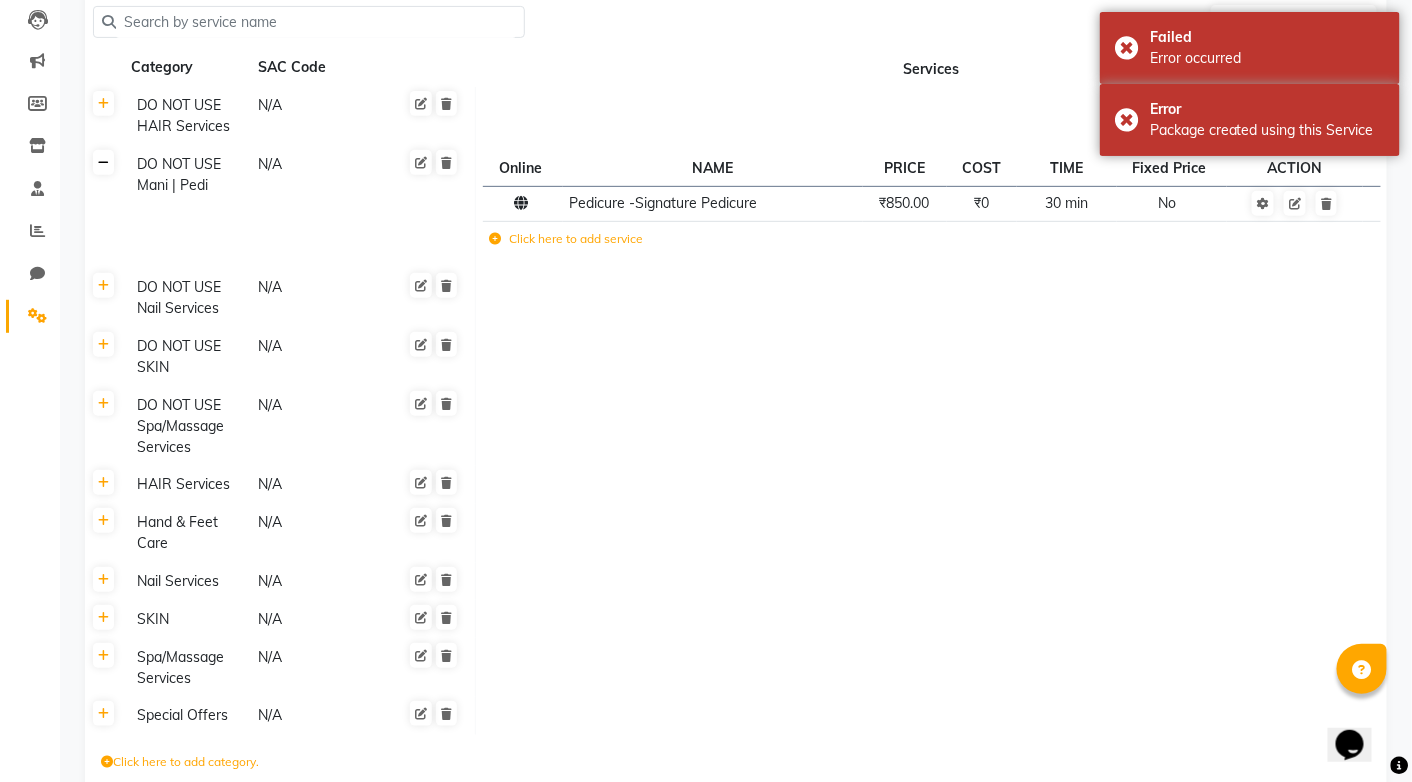 click 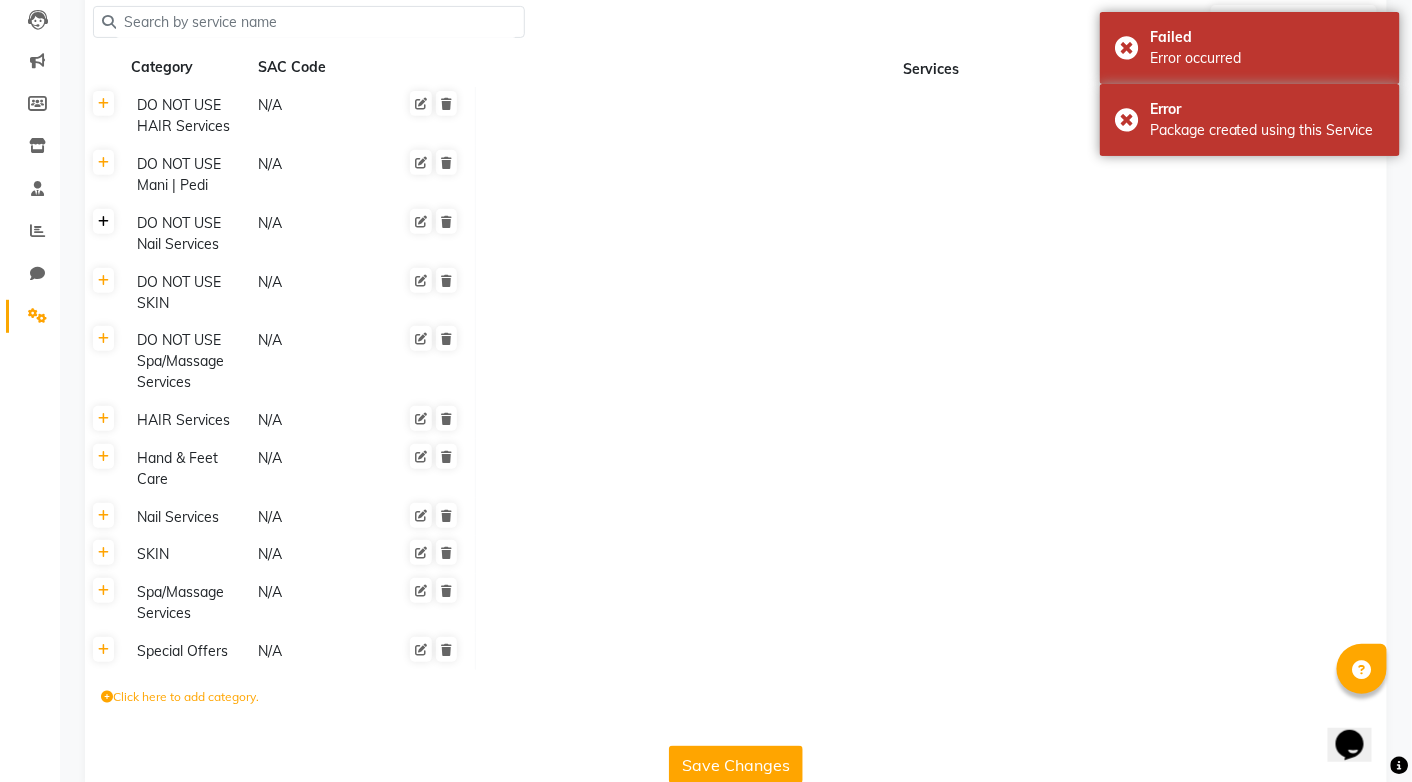 click 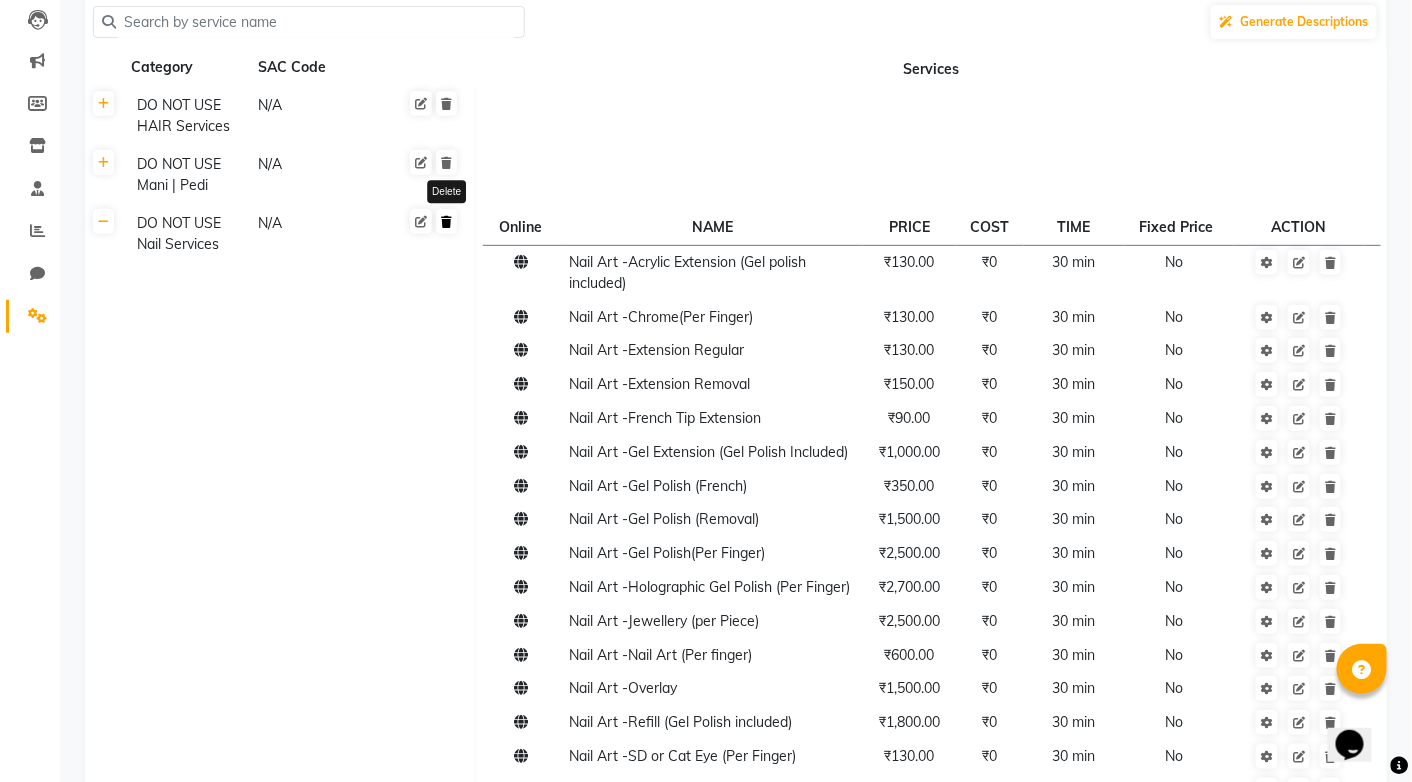 click 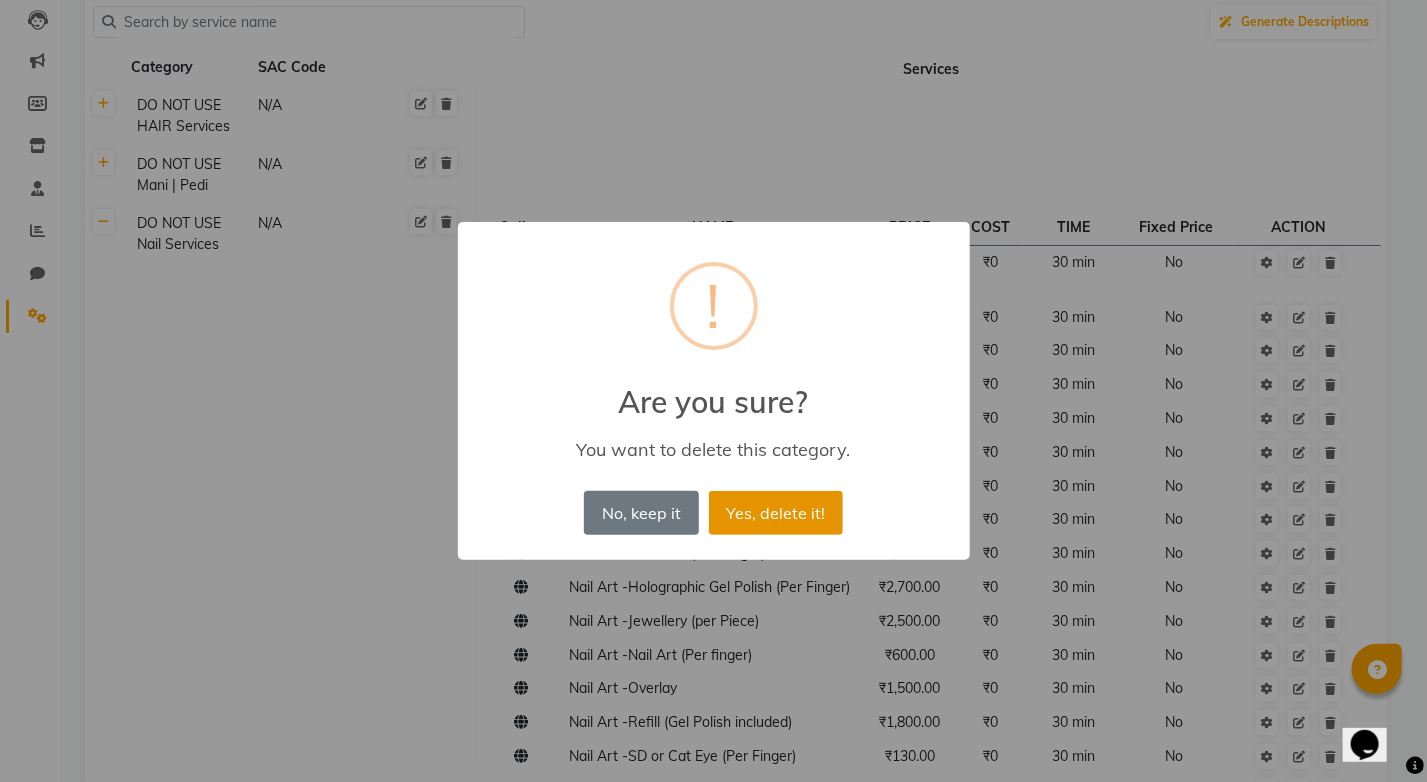 click on "Yes, delete it!" at bounding box center [776, 513] 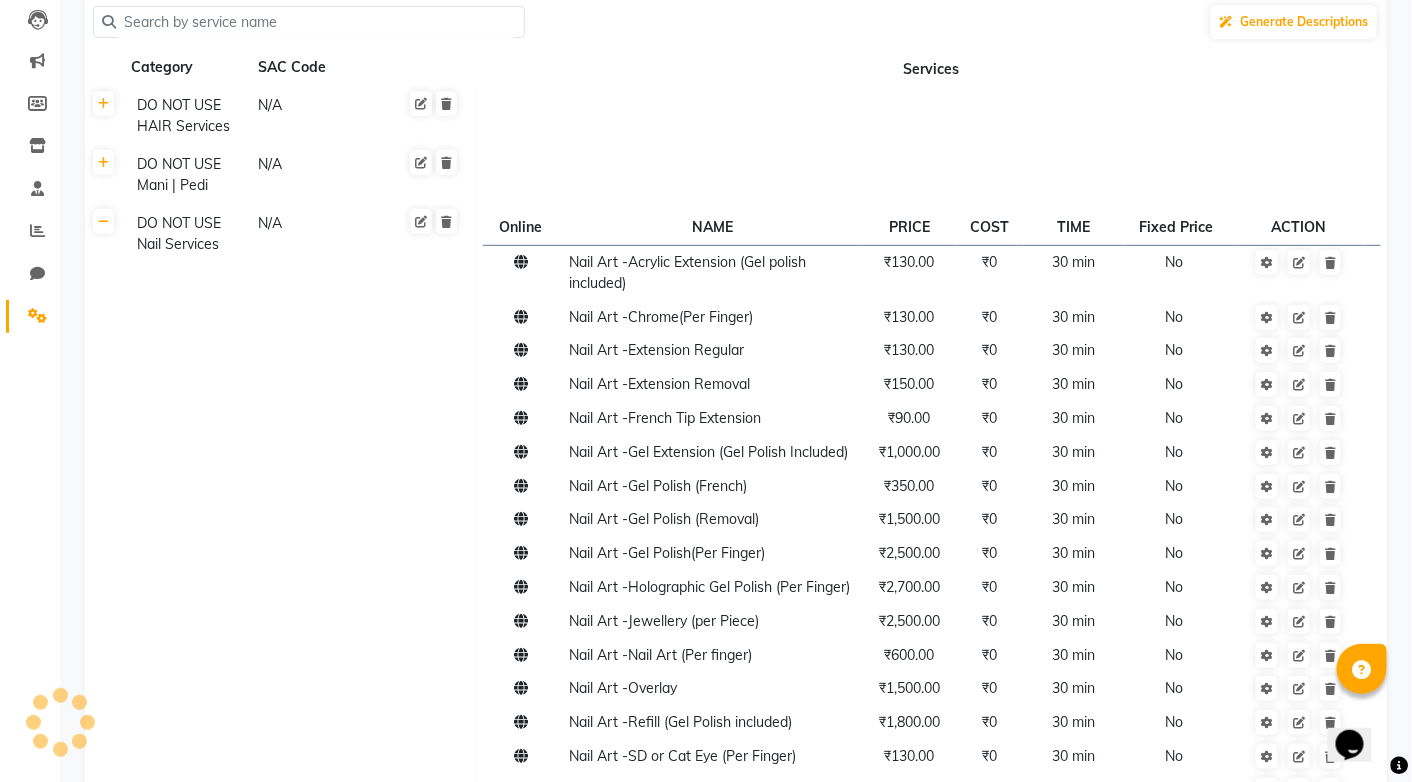 scroll, scrollTop: 192, scrollLeft: 0, axis: vertical 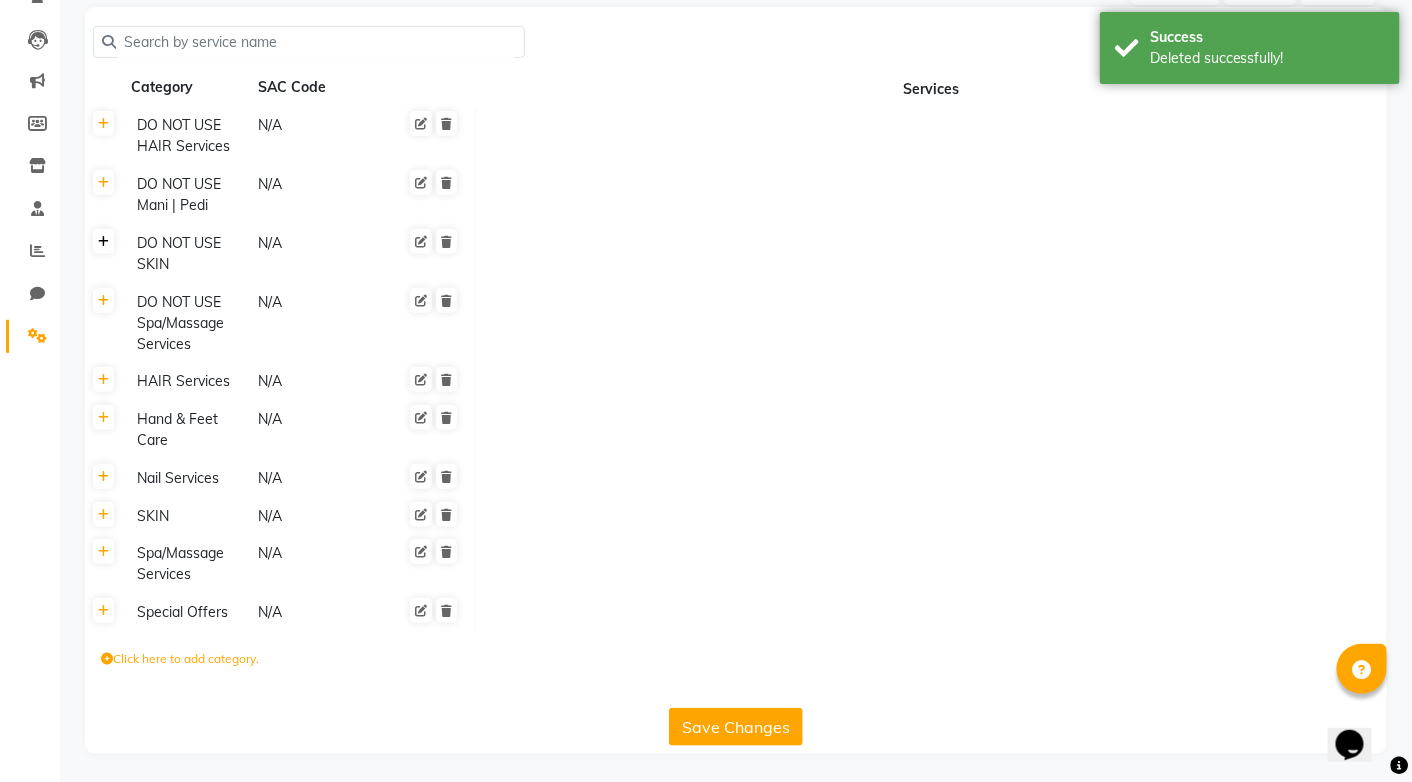 click 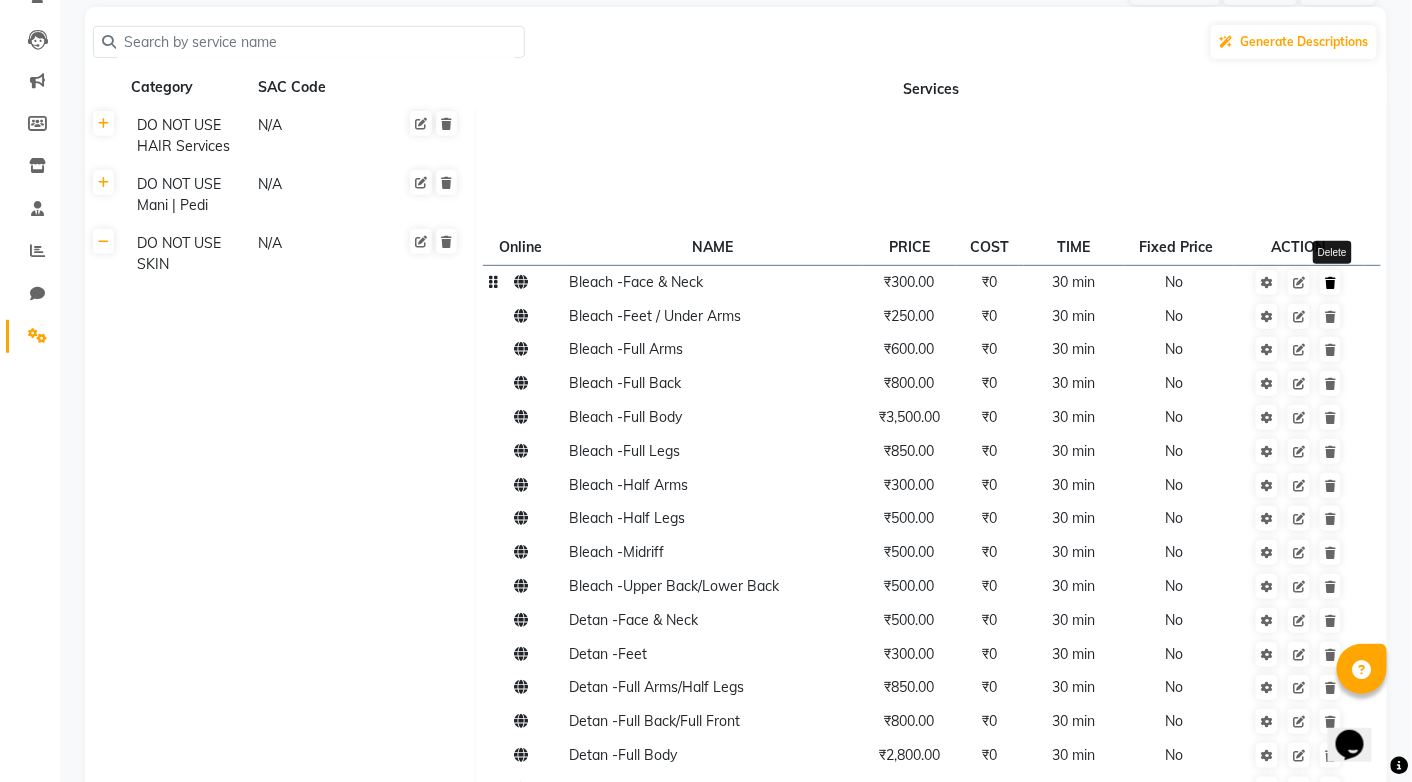 click 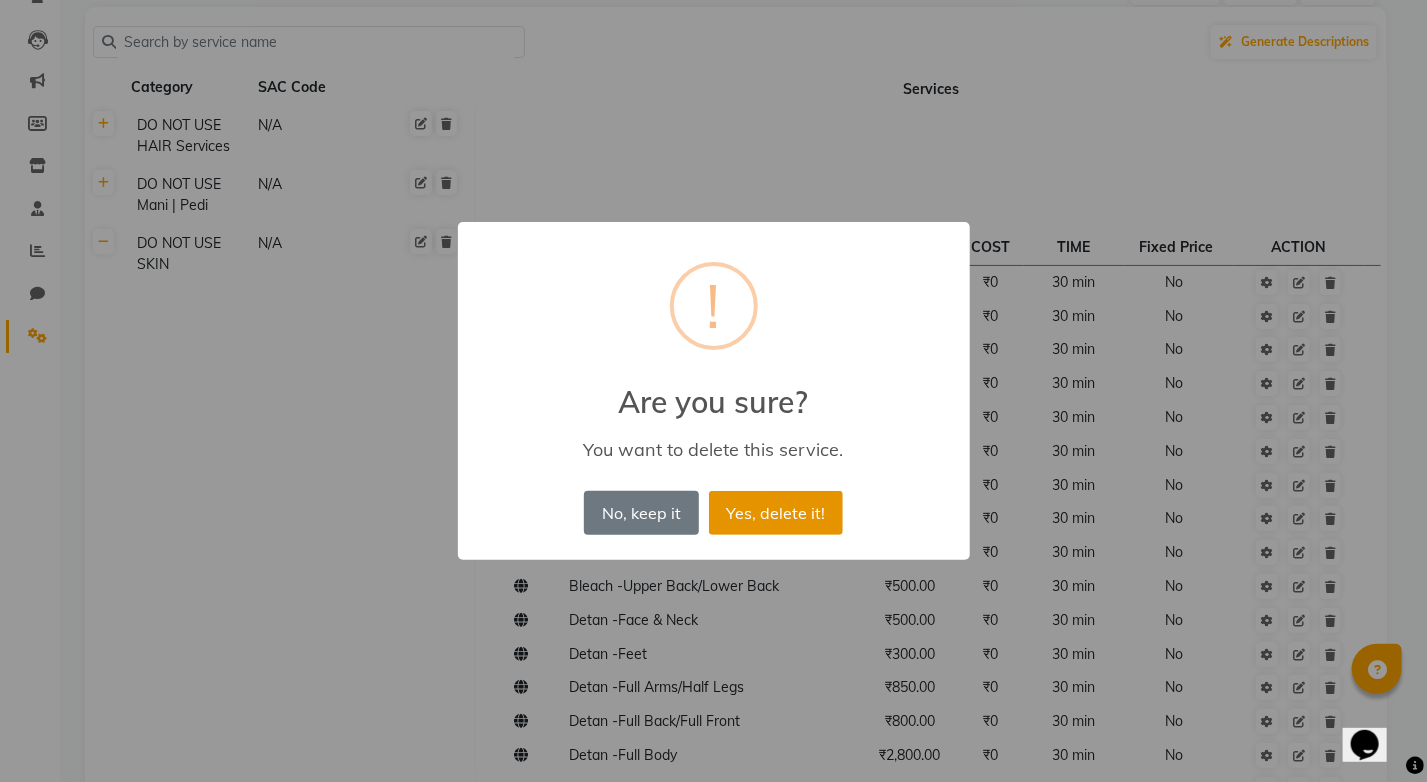 click on "Yes, delete it!" at bounding box center [776, 513] 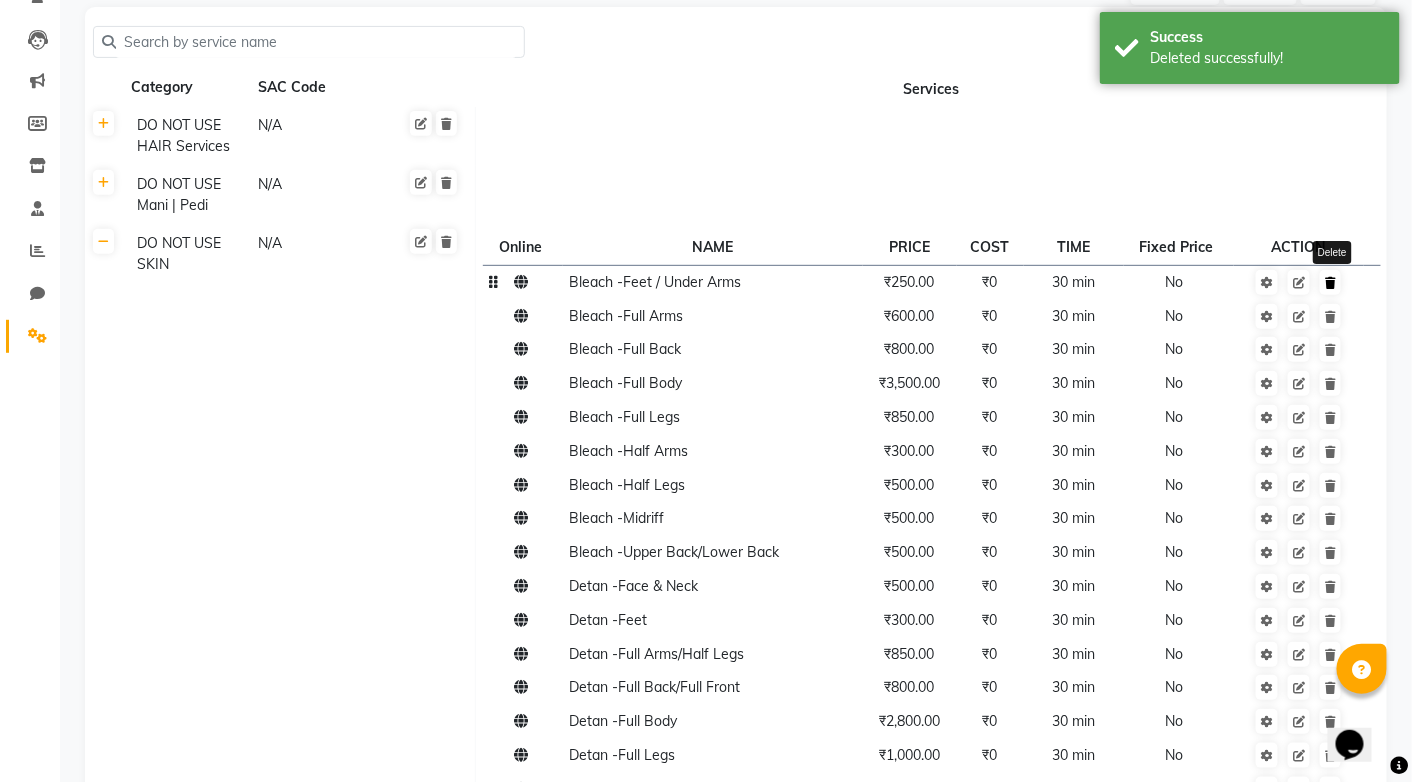 click 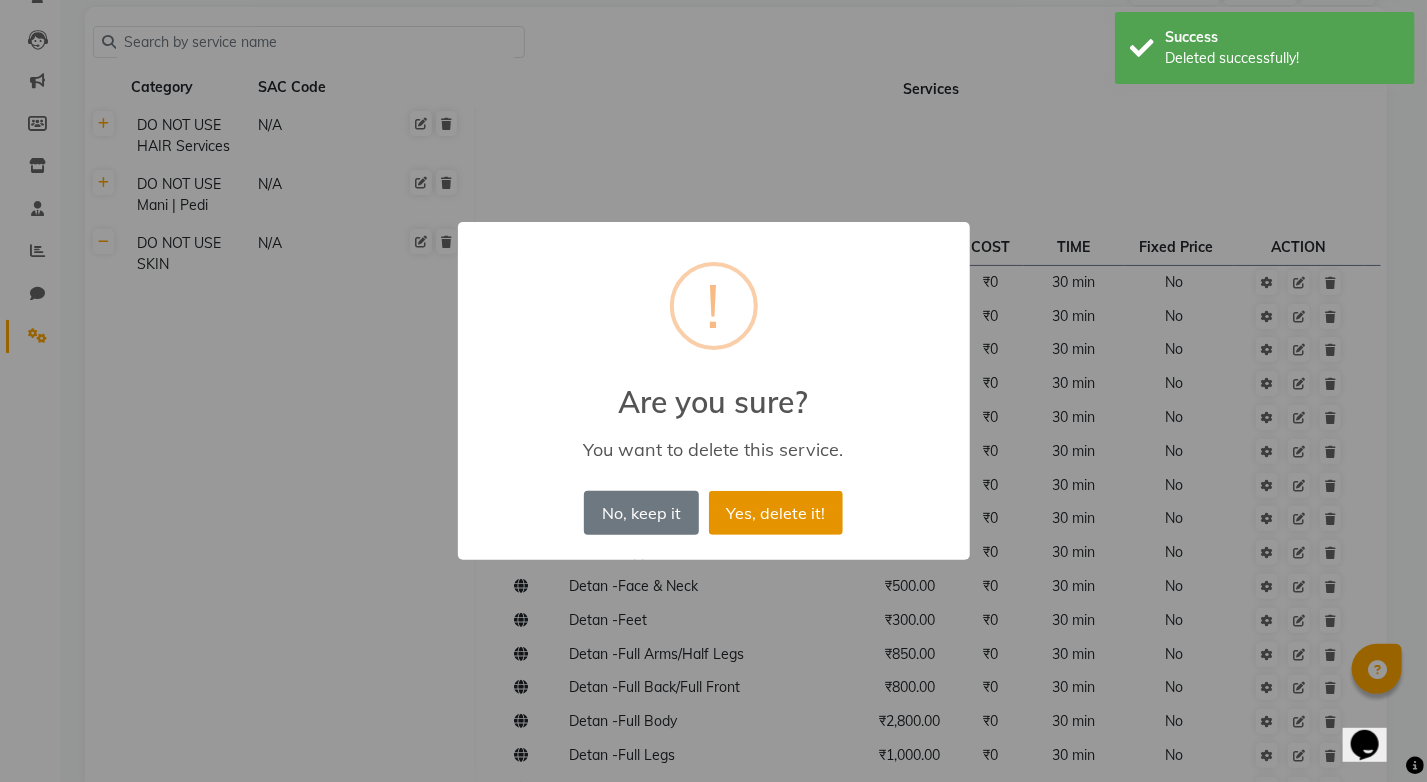 click on "Yes, delete it!" at bounding box center [776, 513] 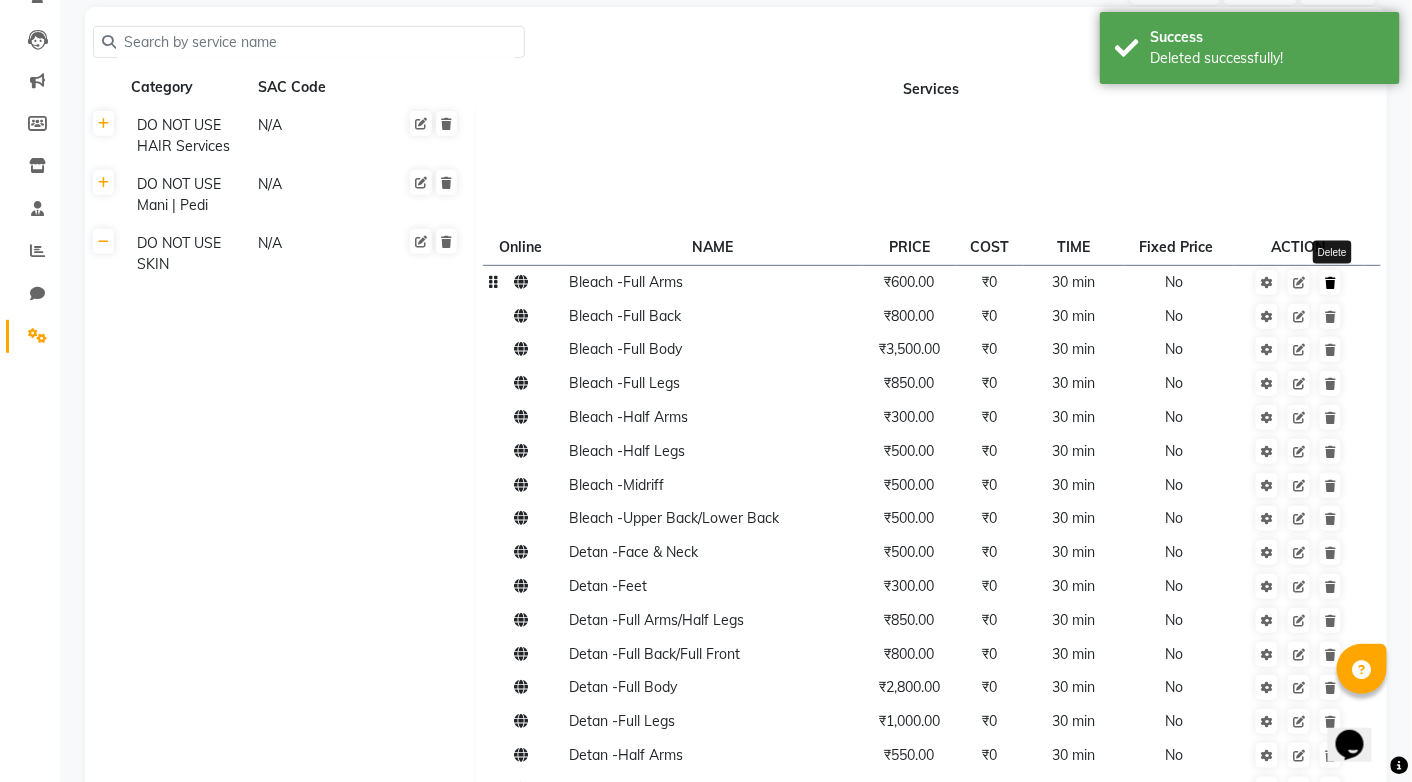 click 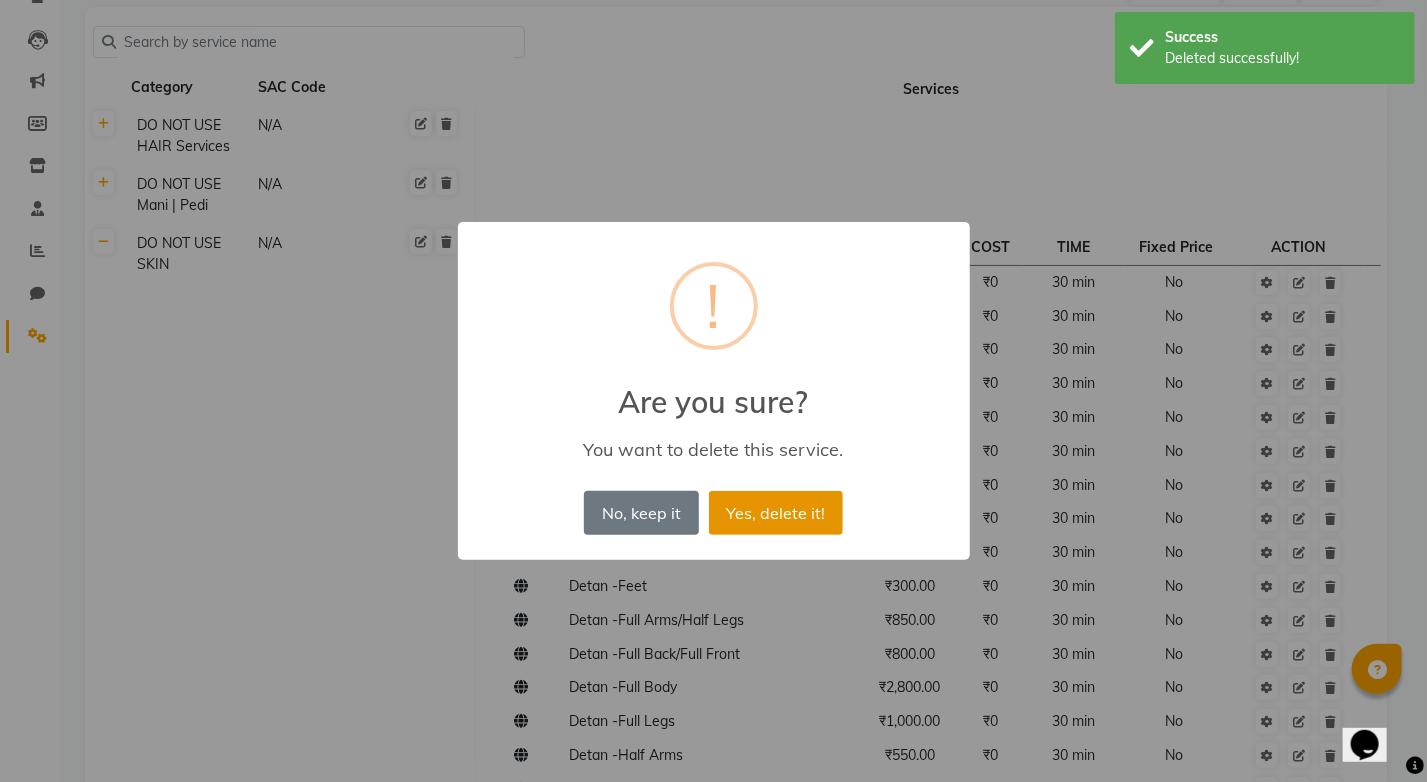 click on "Yes, delete it!" at bounding box center [776, 513] 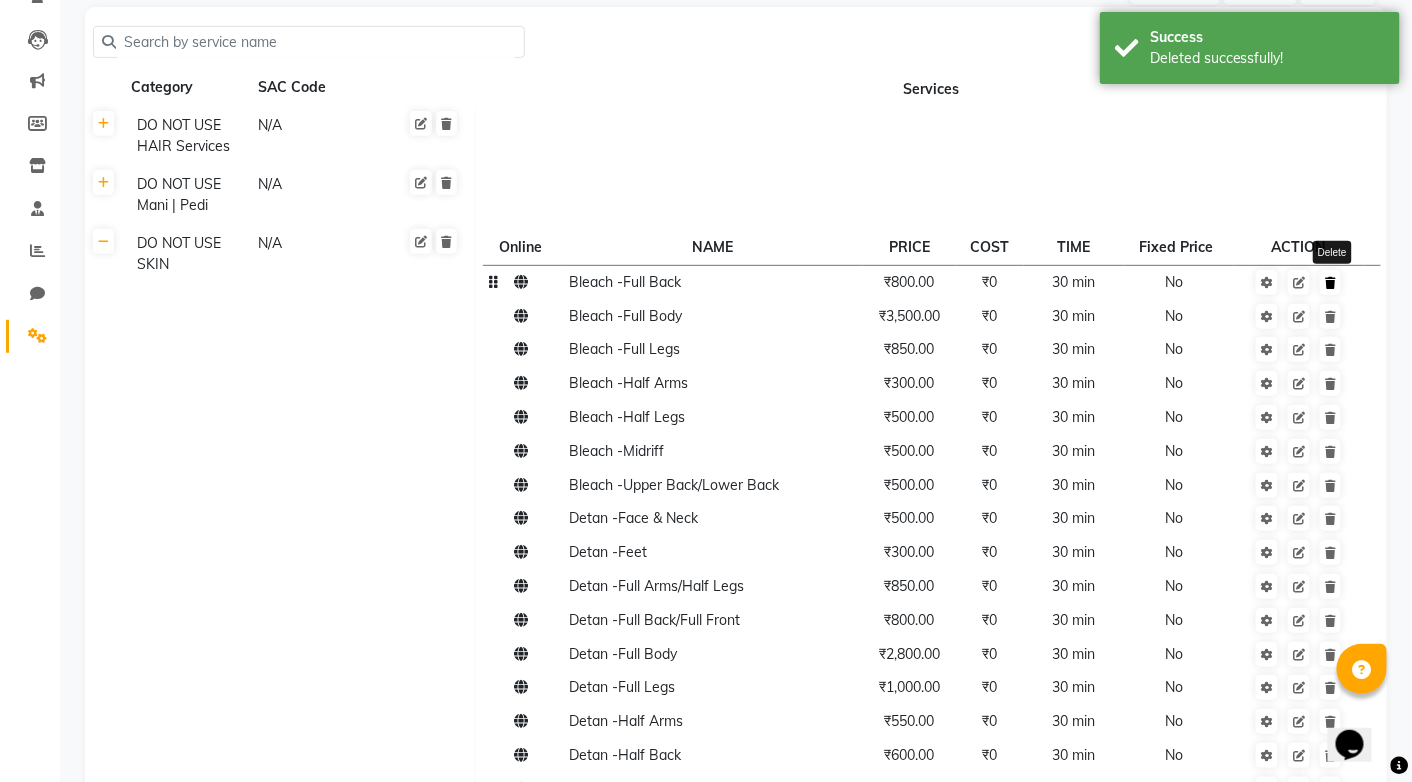 click 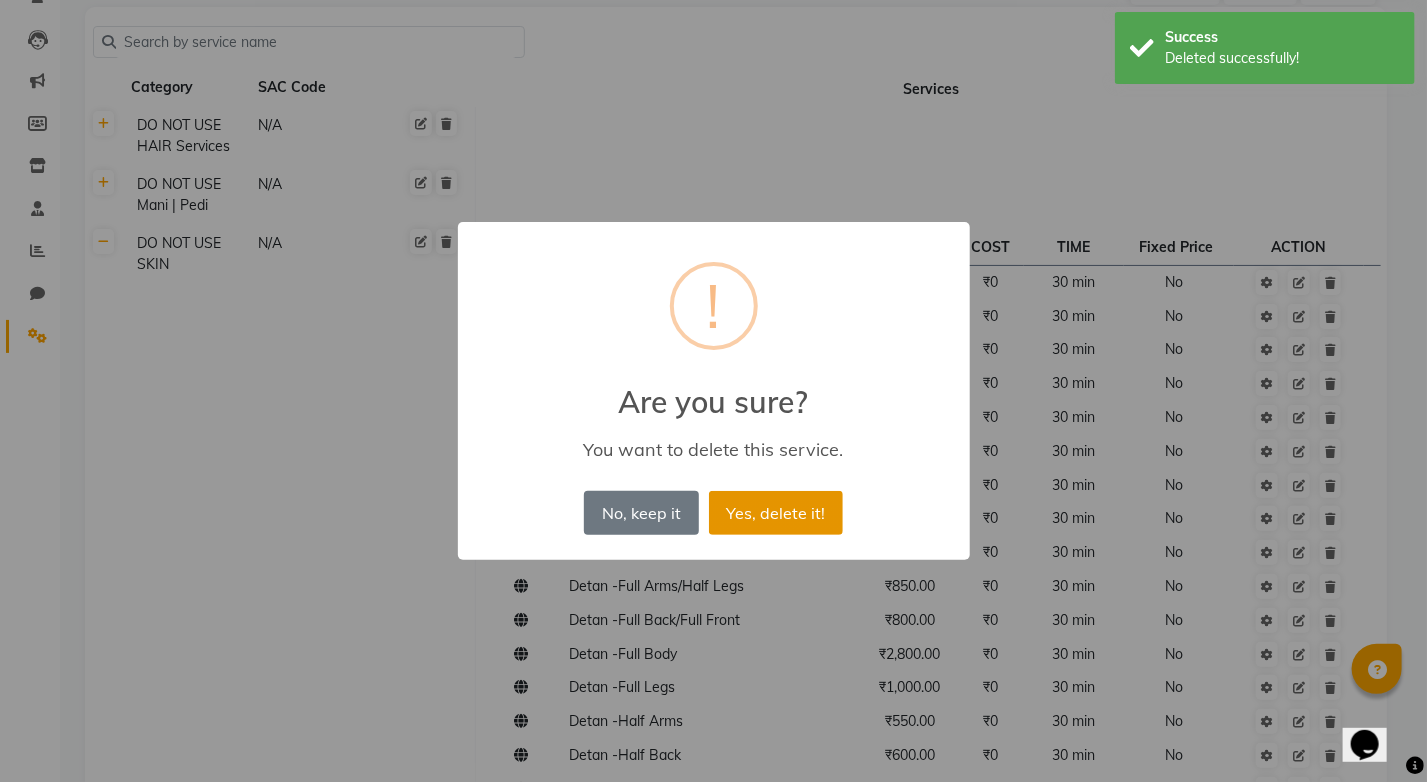 click on "Yes, delete it!" at bounding box center [776, 513] 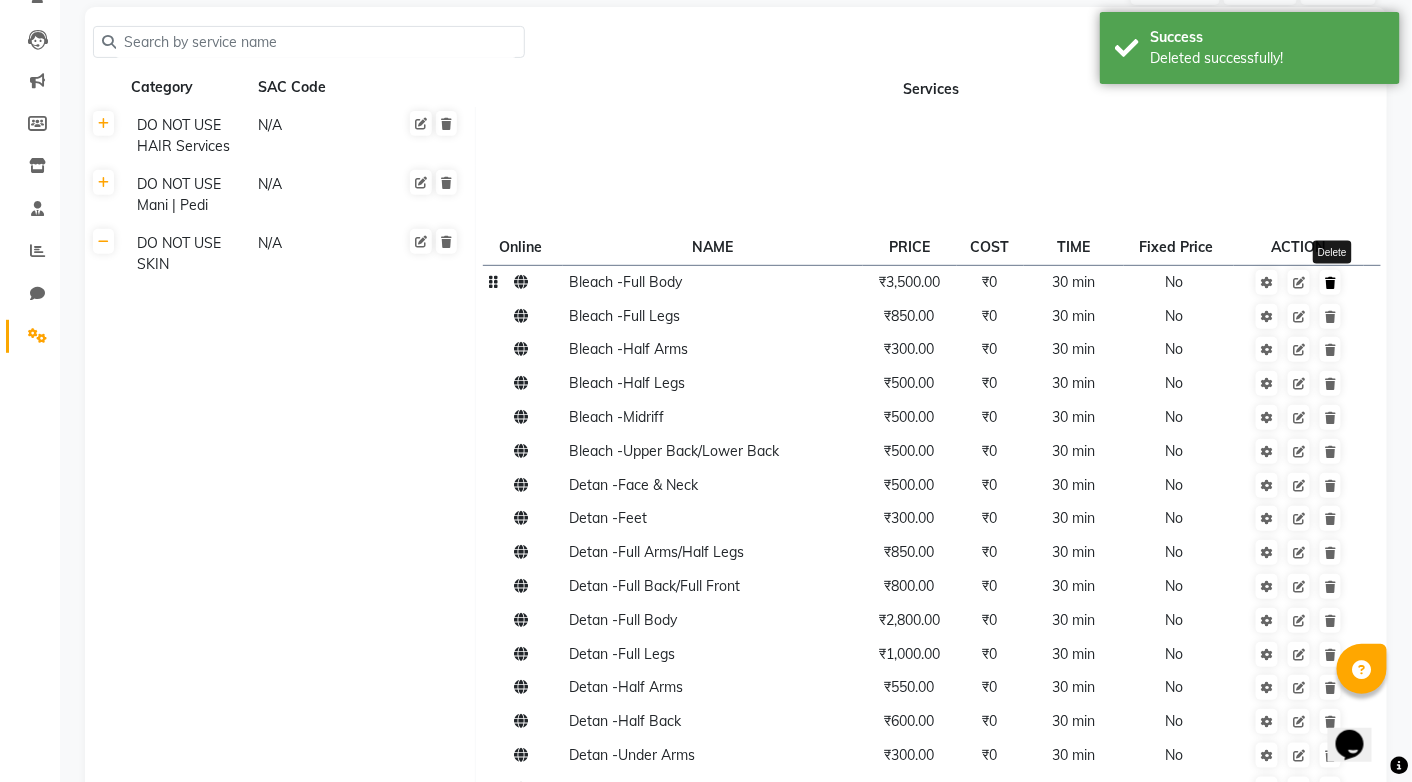 click 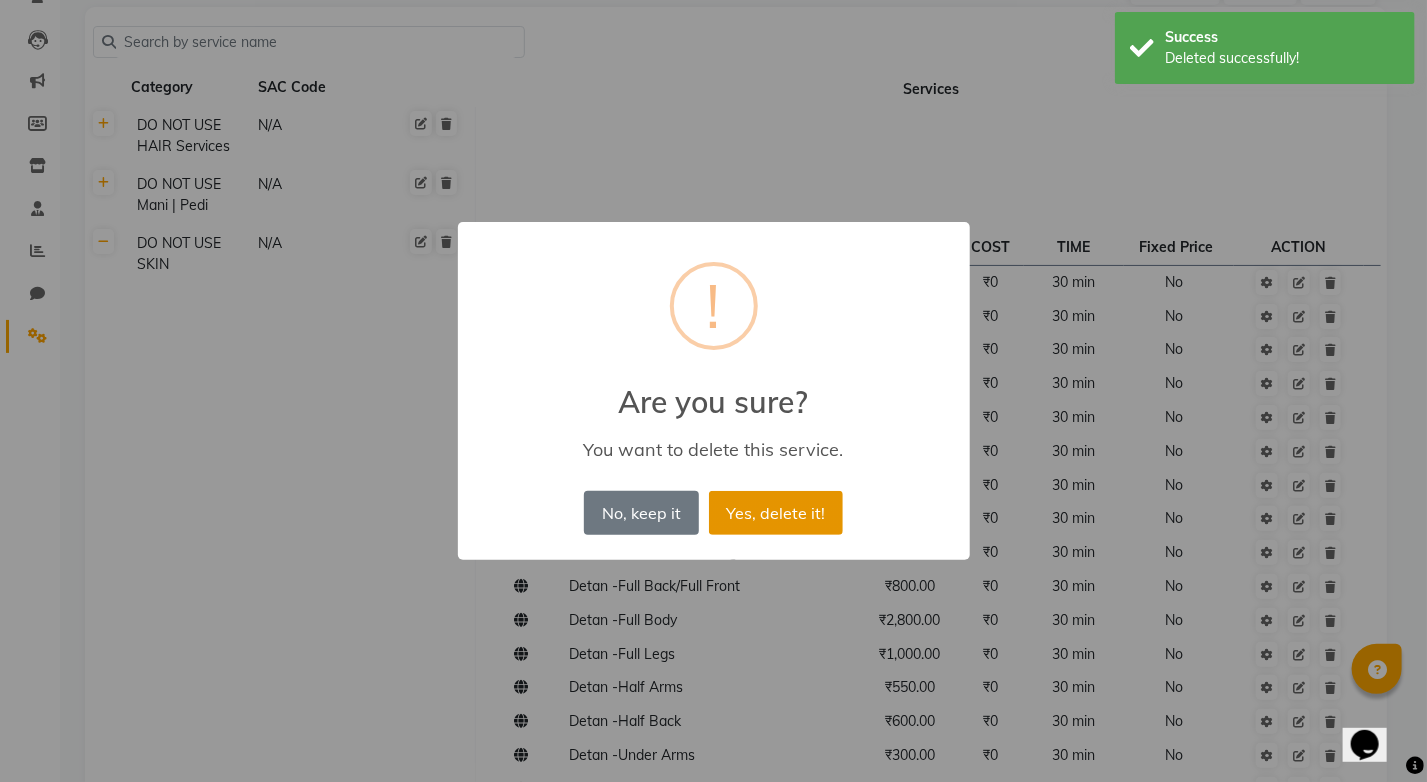 click on "Yes, delete it!" at bounding box center [776, 513] 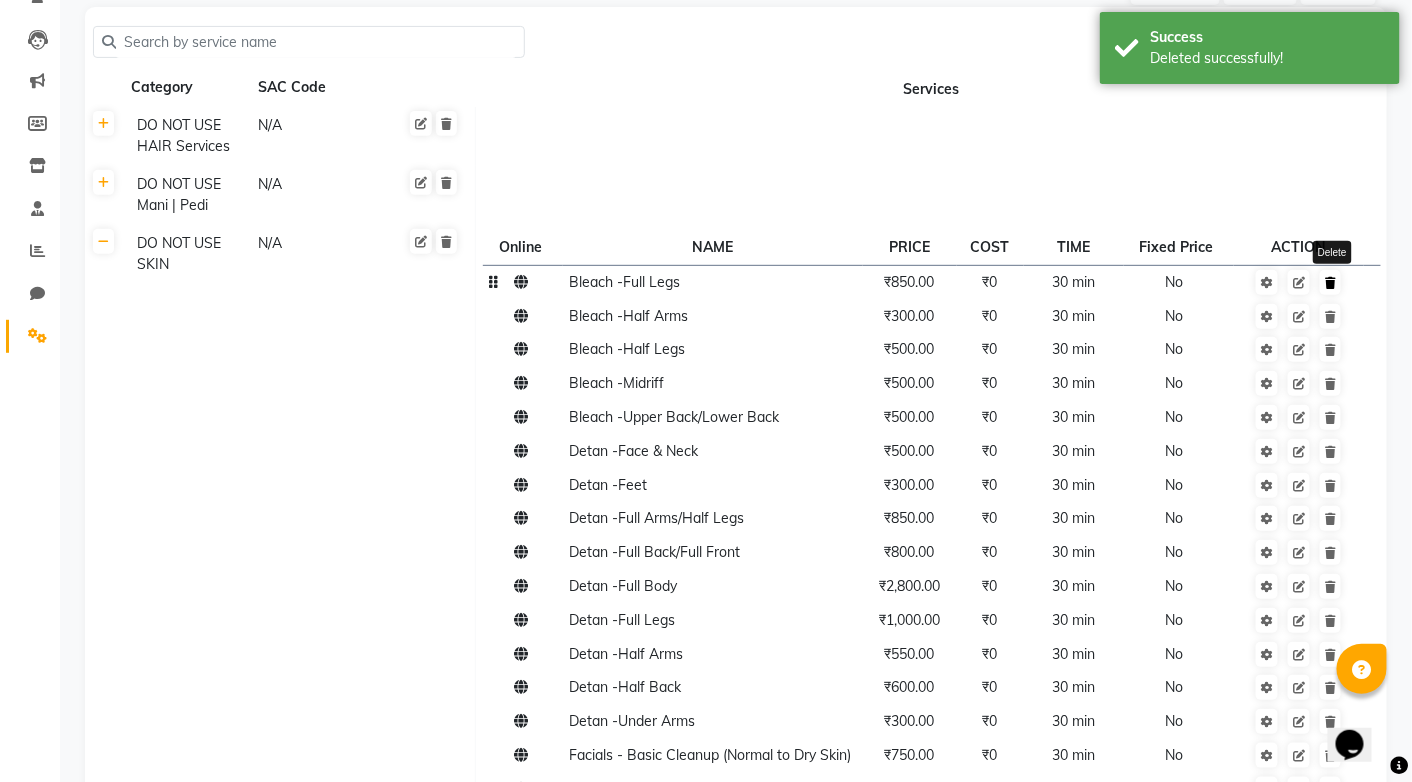 click 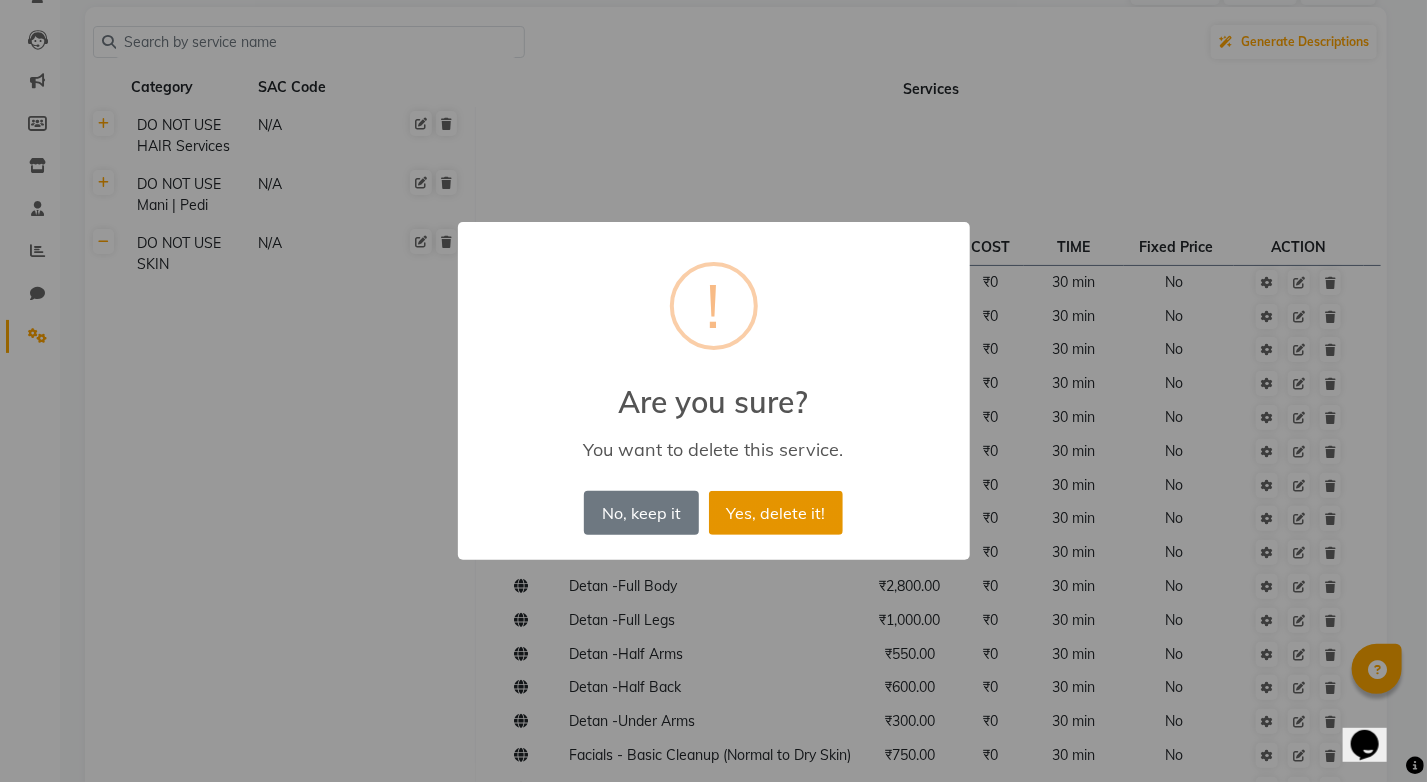 click on "Yes, delete it!" at bounding box center (776, 513) 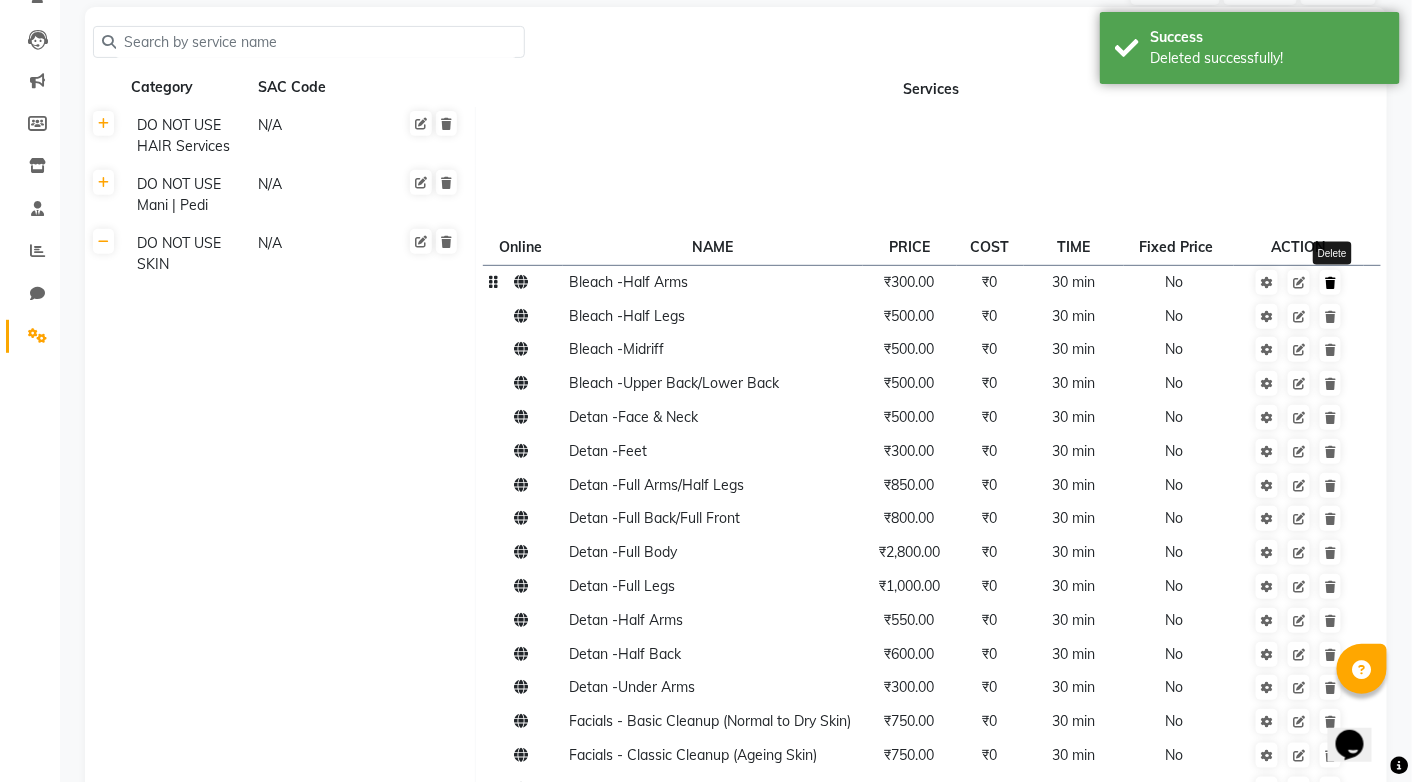 click 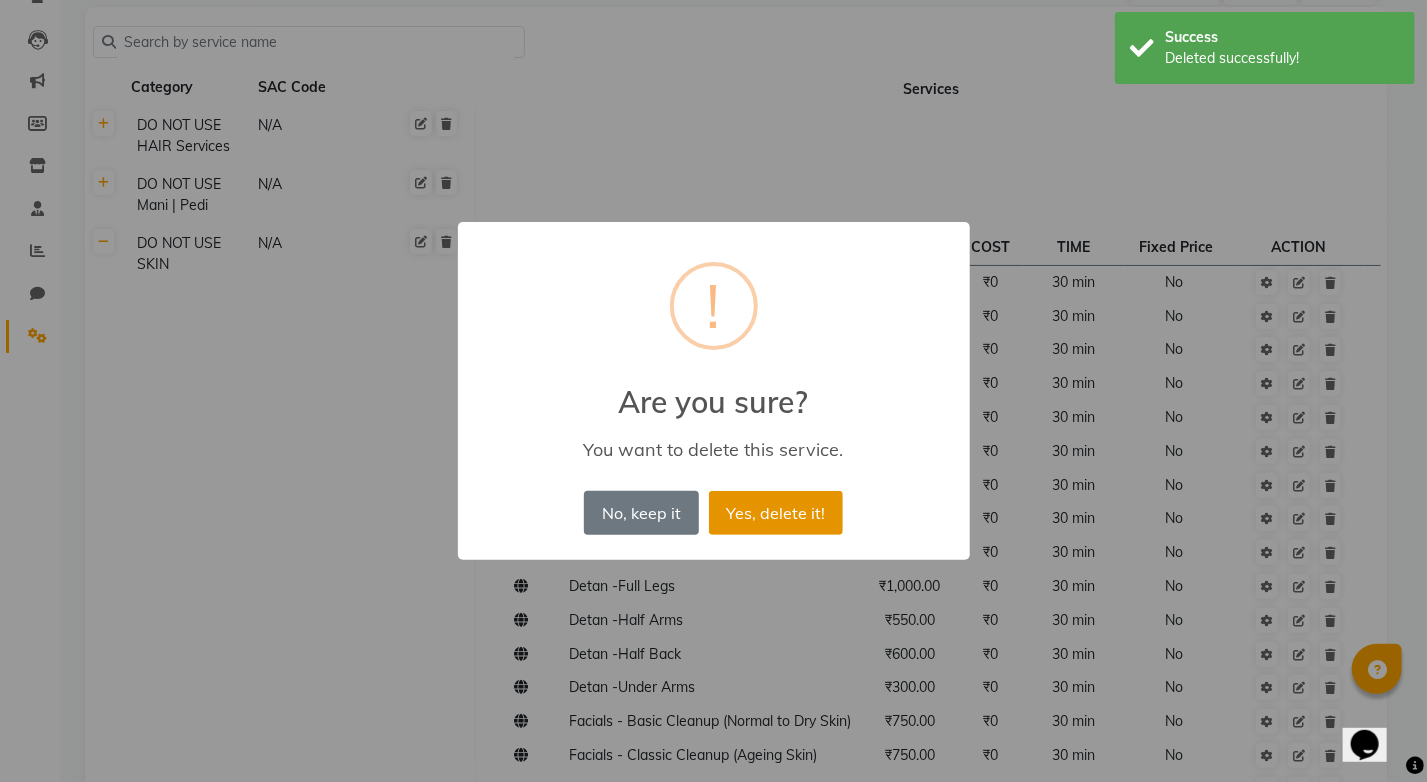 click on "Yes, delete it!" at bounding box center [776, 513] 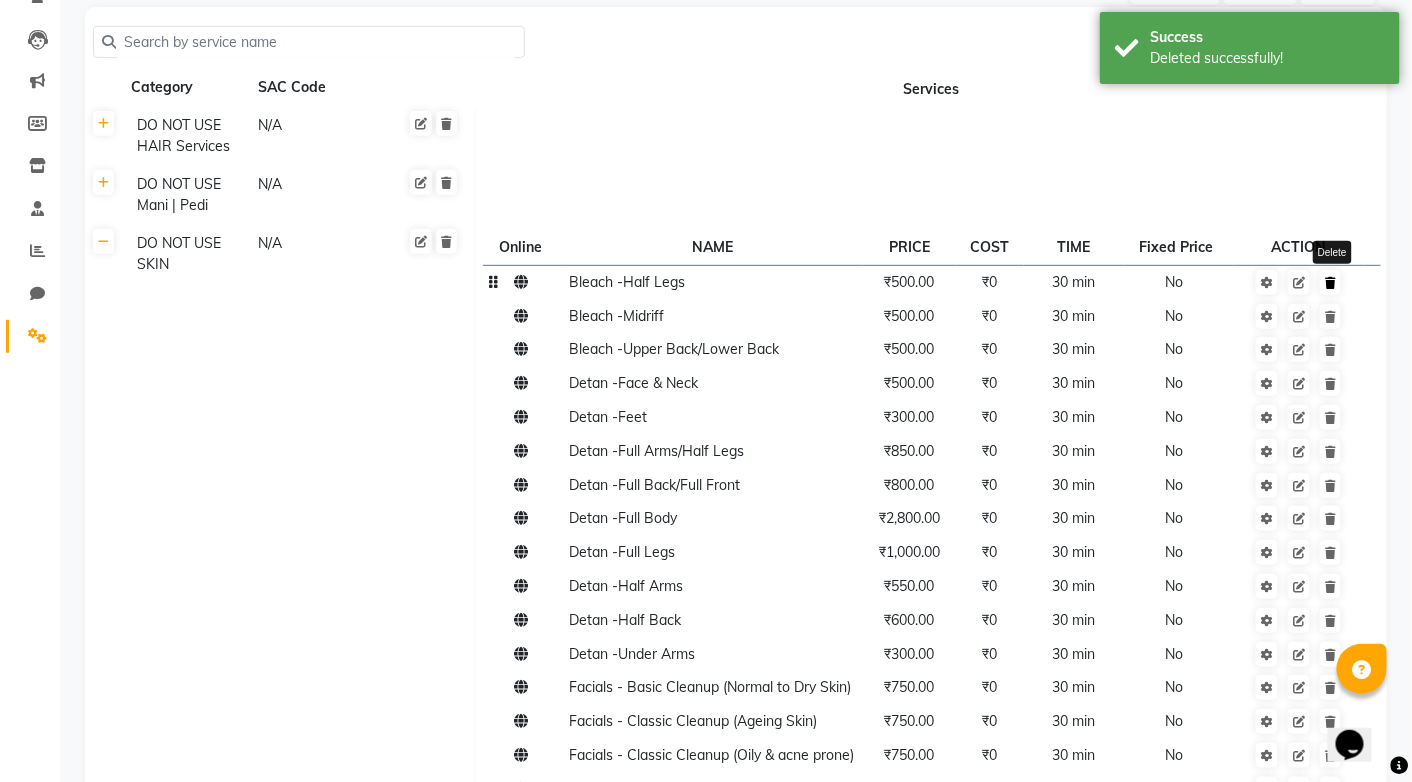 click 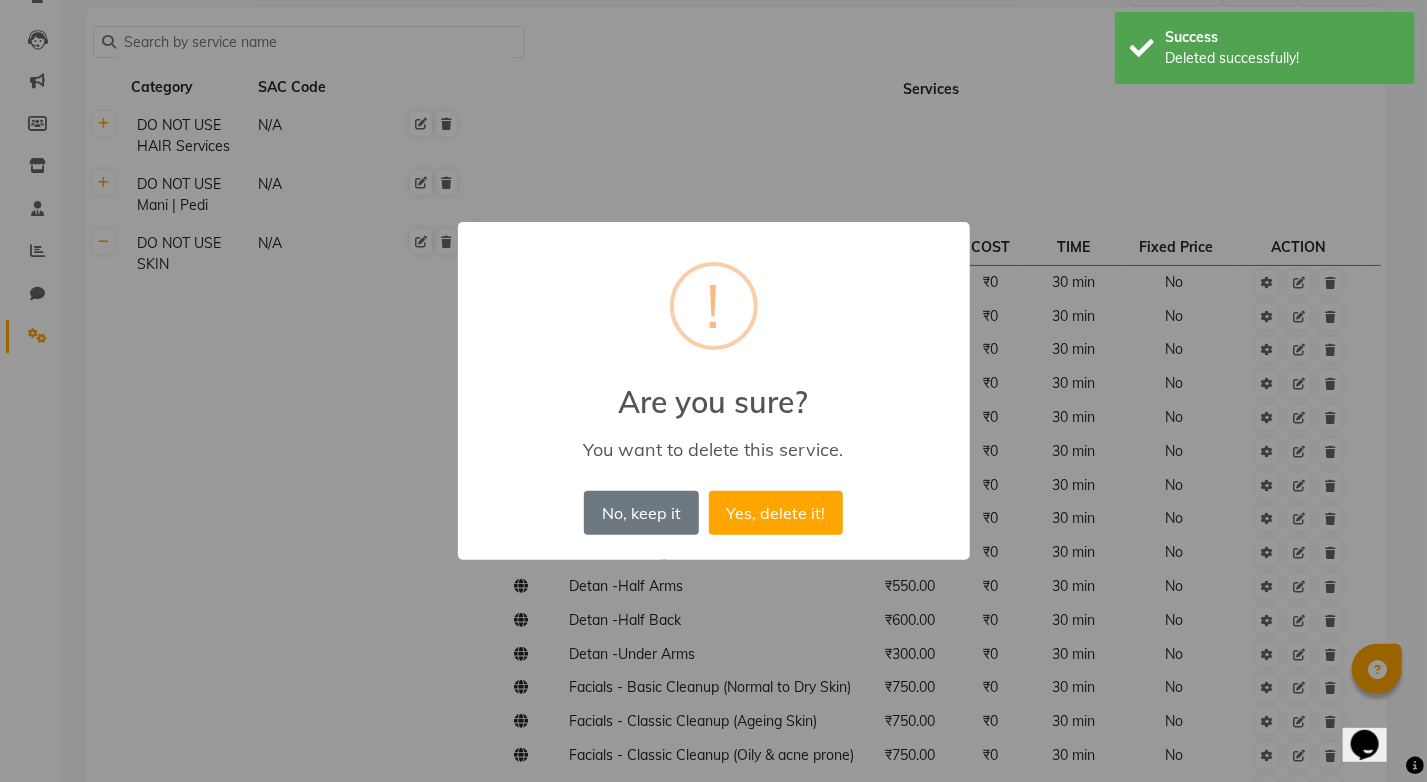 click on "× ! Are you sure? You want to delete this service. No, keep it No Yes, delete it!" at bounding box center (714, 391) 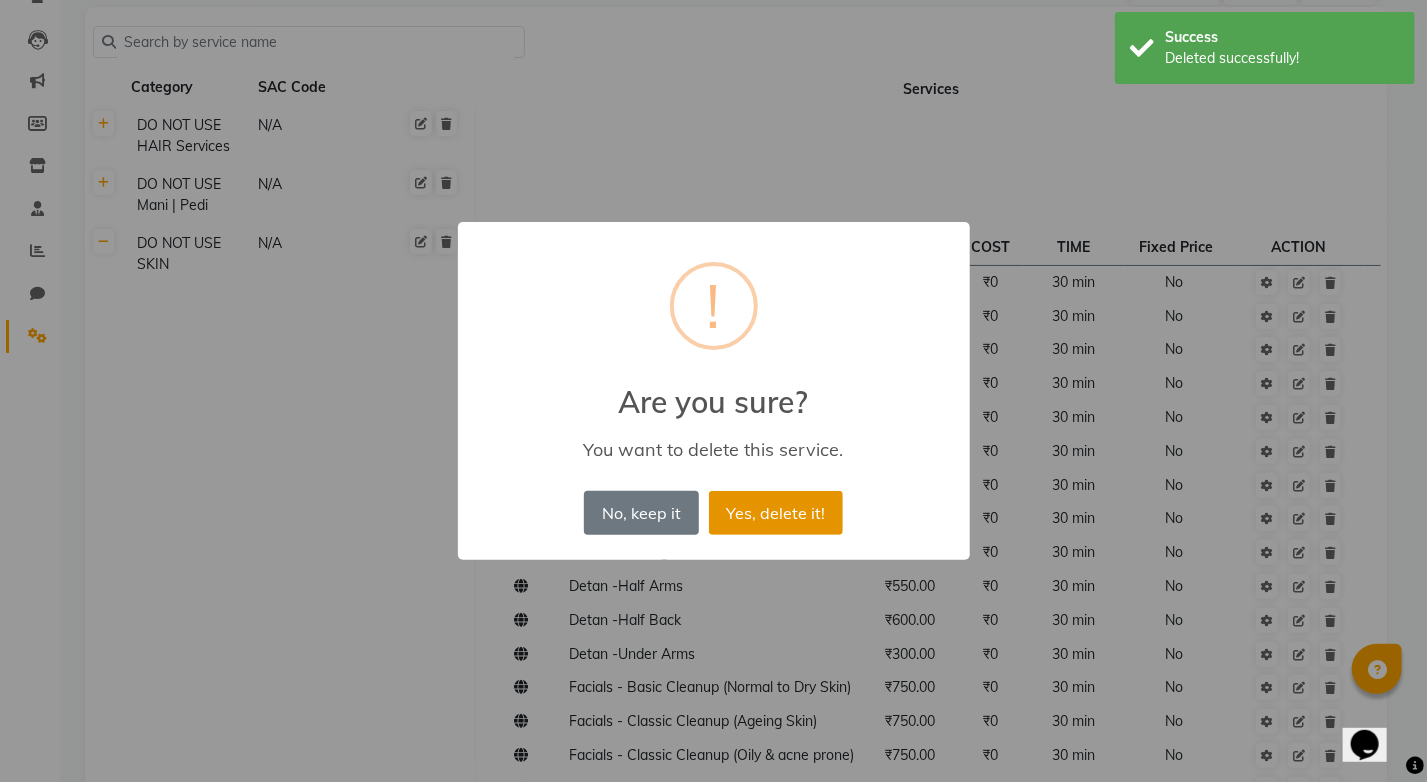 click on "Yes, delete it!" at bounding box center (776, 513) 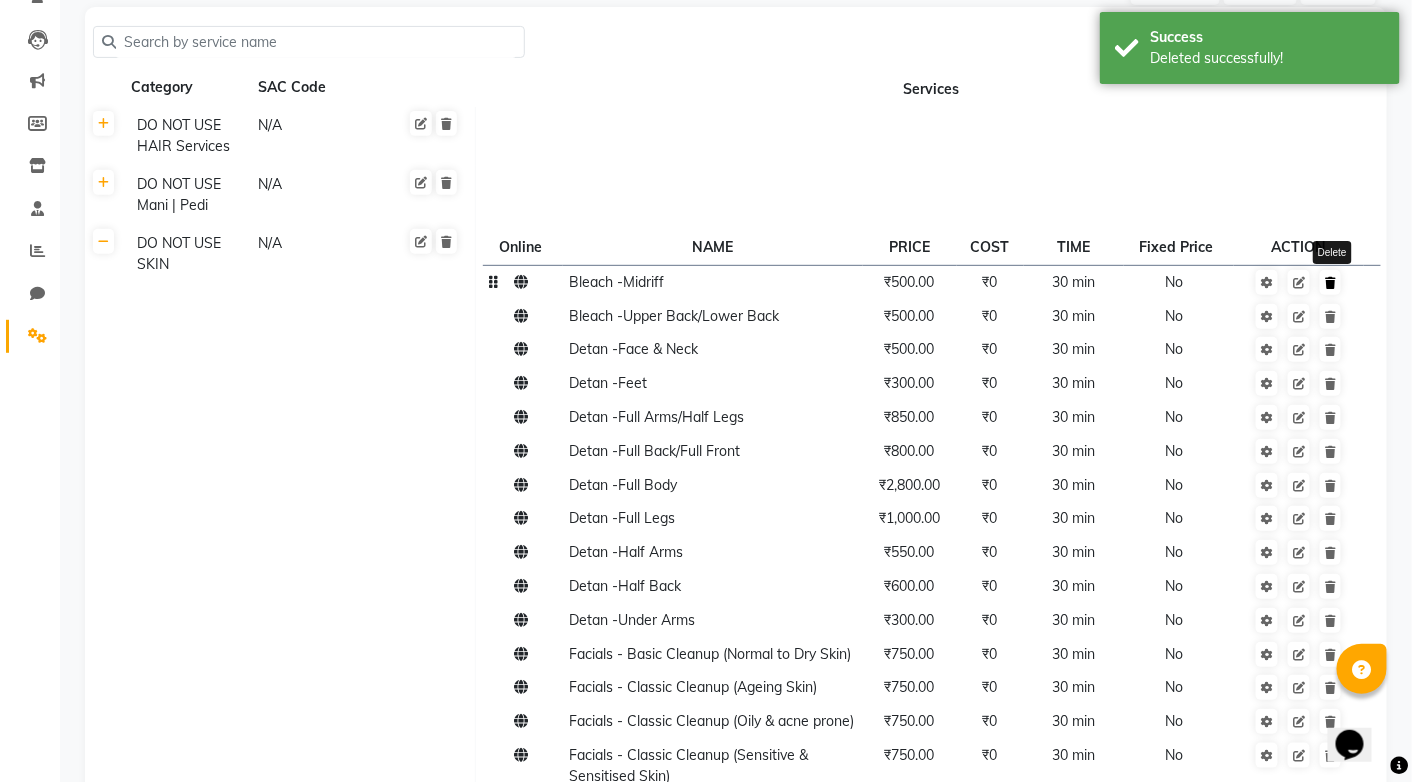 click 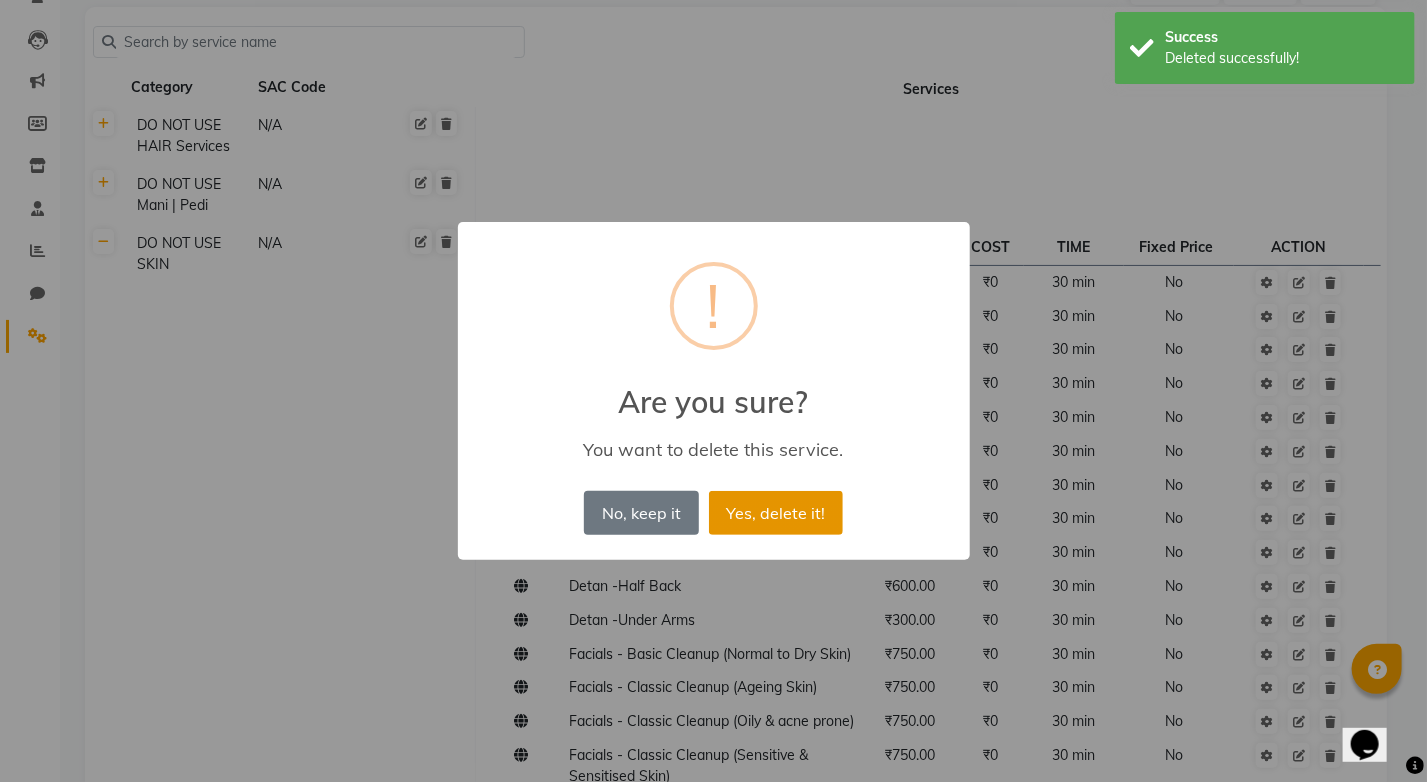 click on "Yes, delete it!" at bounding box center [776, 513] 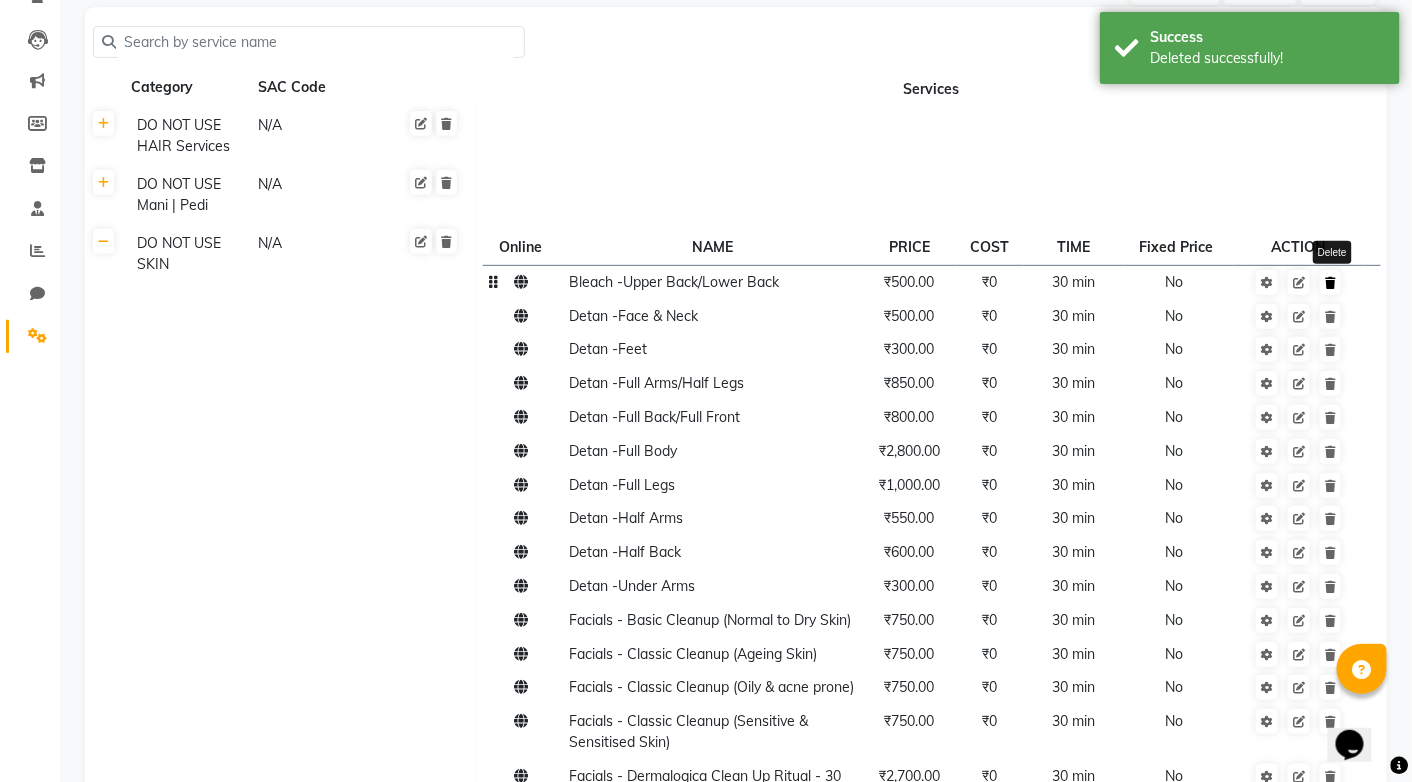 click 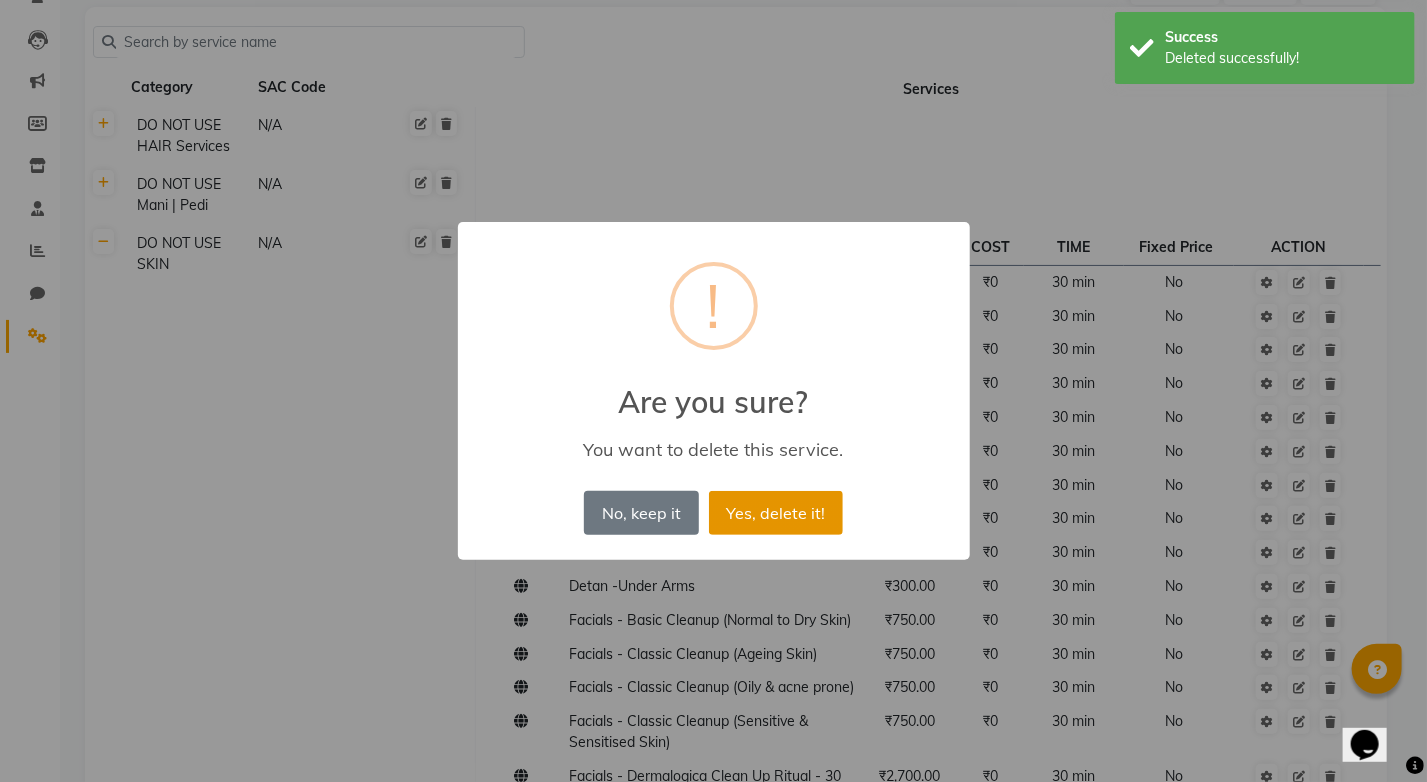 click on "Yes, delete it!" at bounding box center [776, 513] 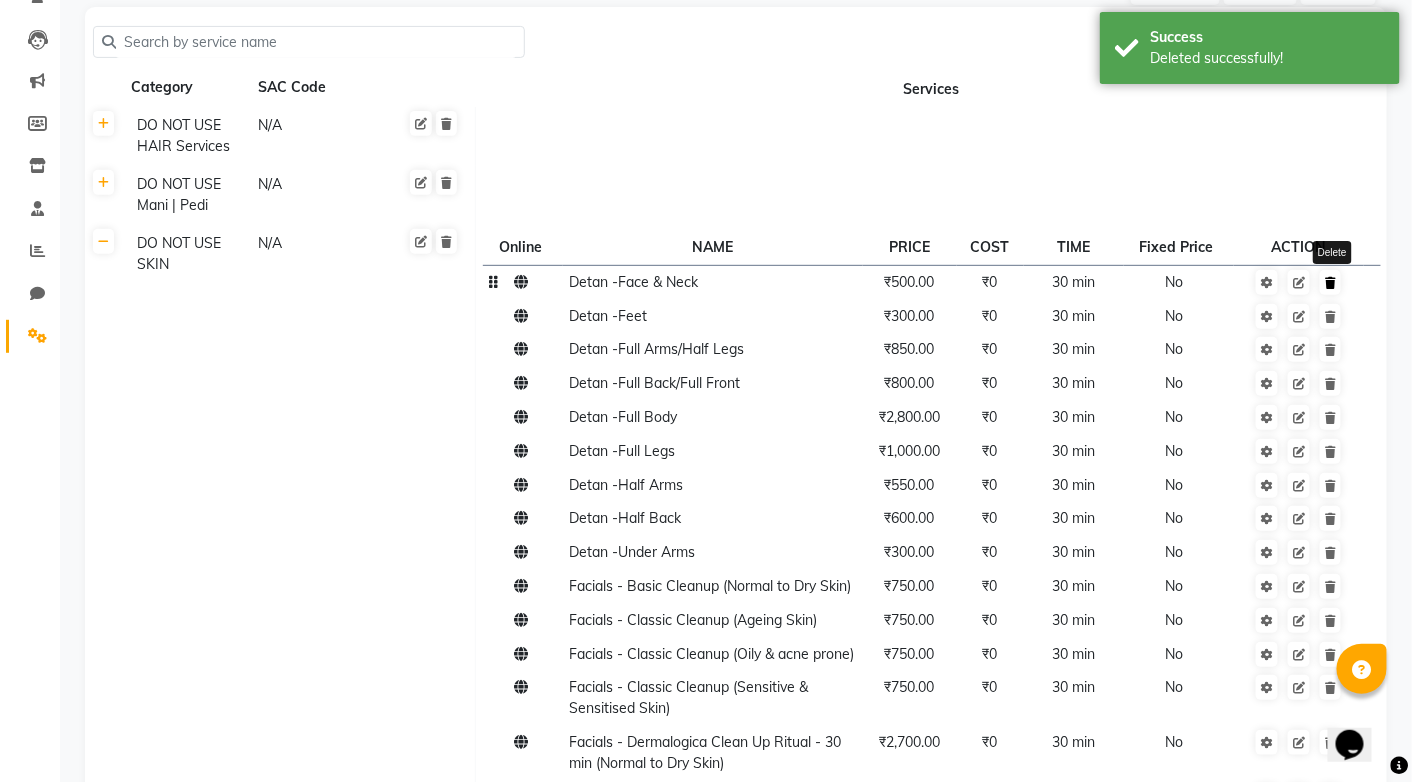 click 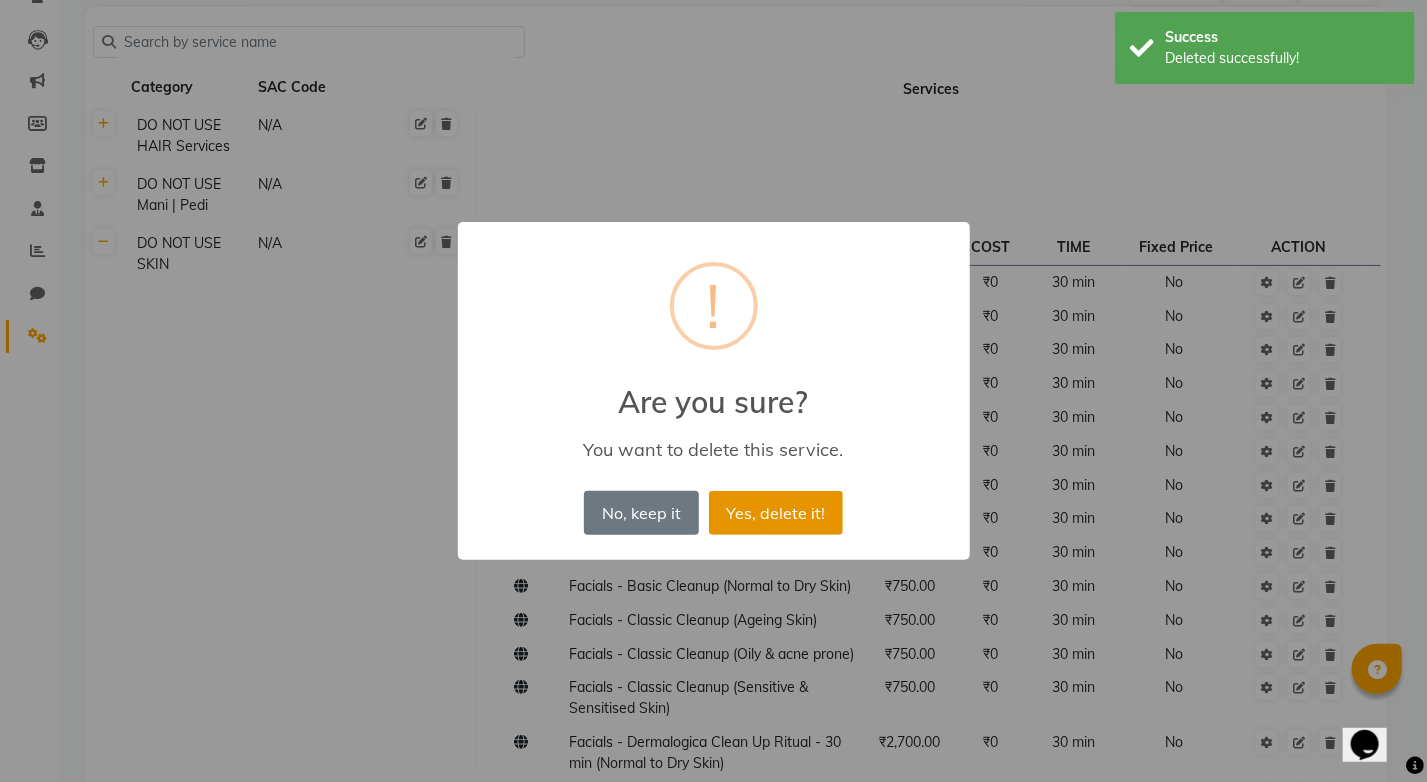 click on "Yes, delete it!" at bounding box center (776, 513) 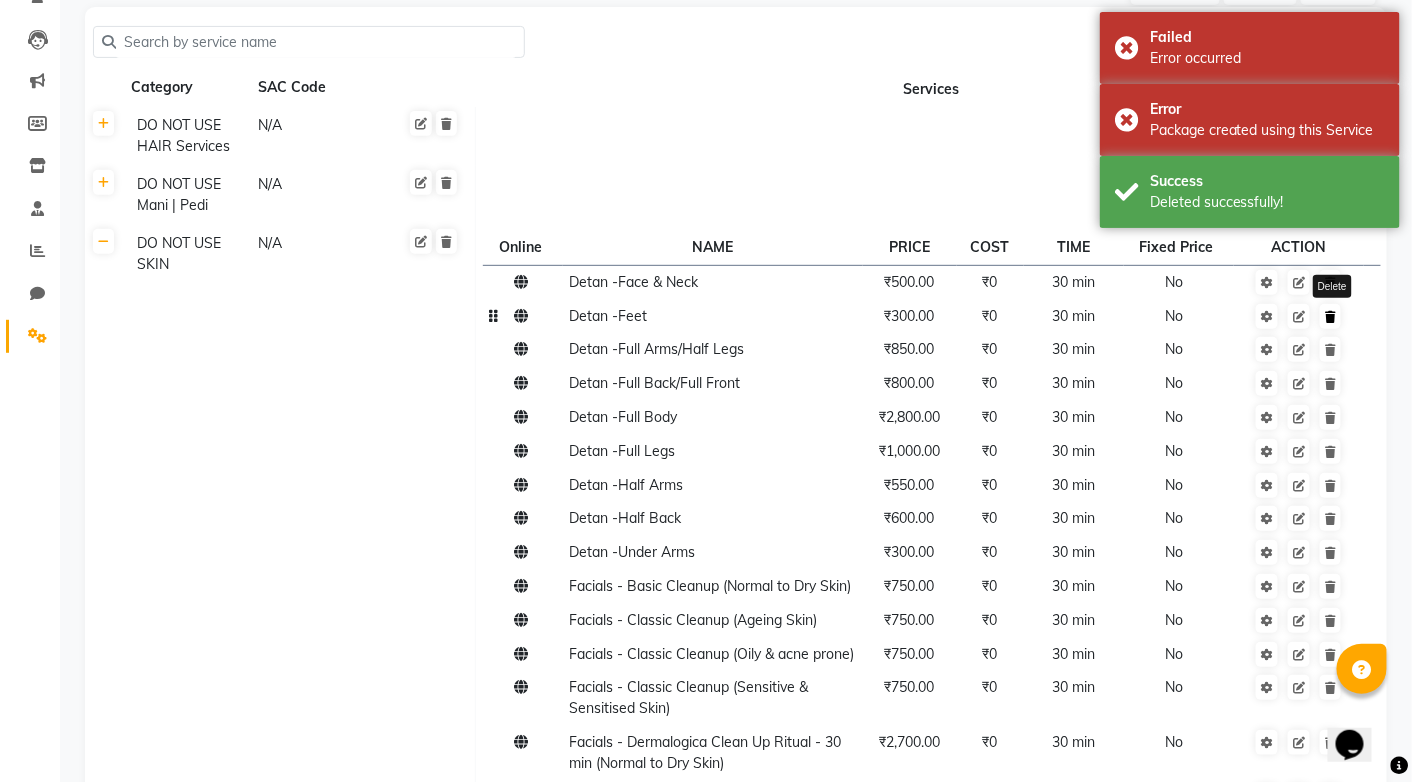 click 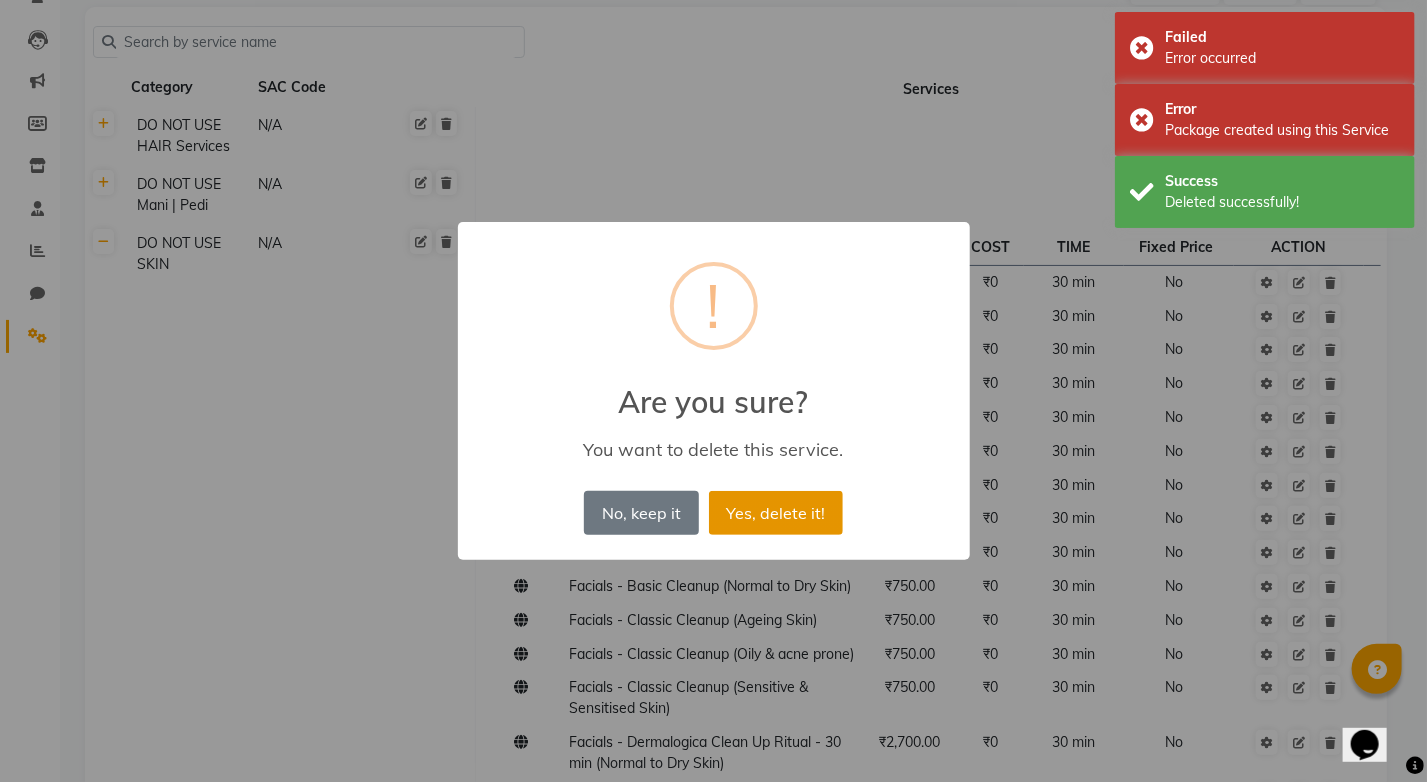 click on "Yes, delete it!" at bounding box center [776, 513] 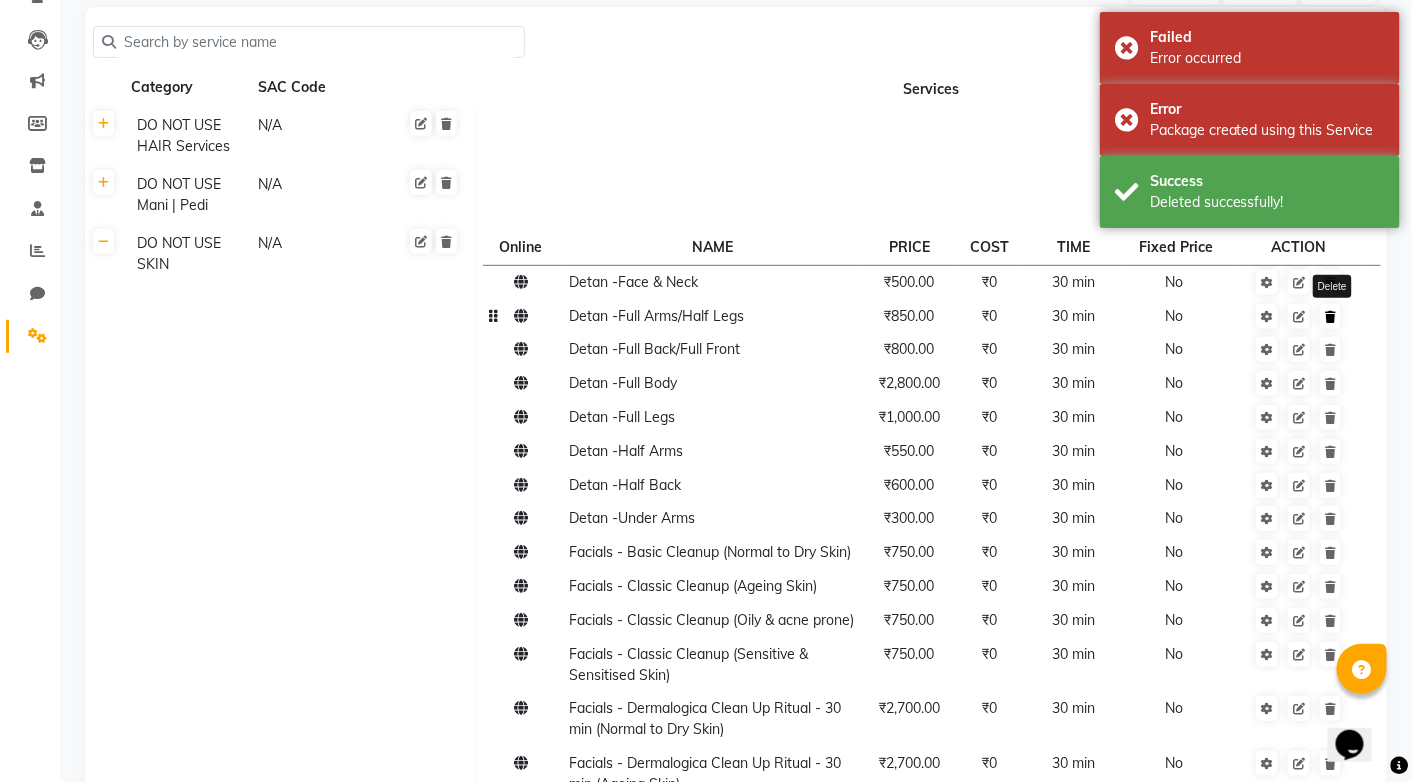 click 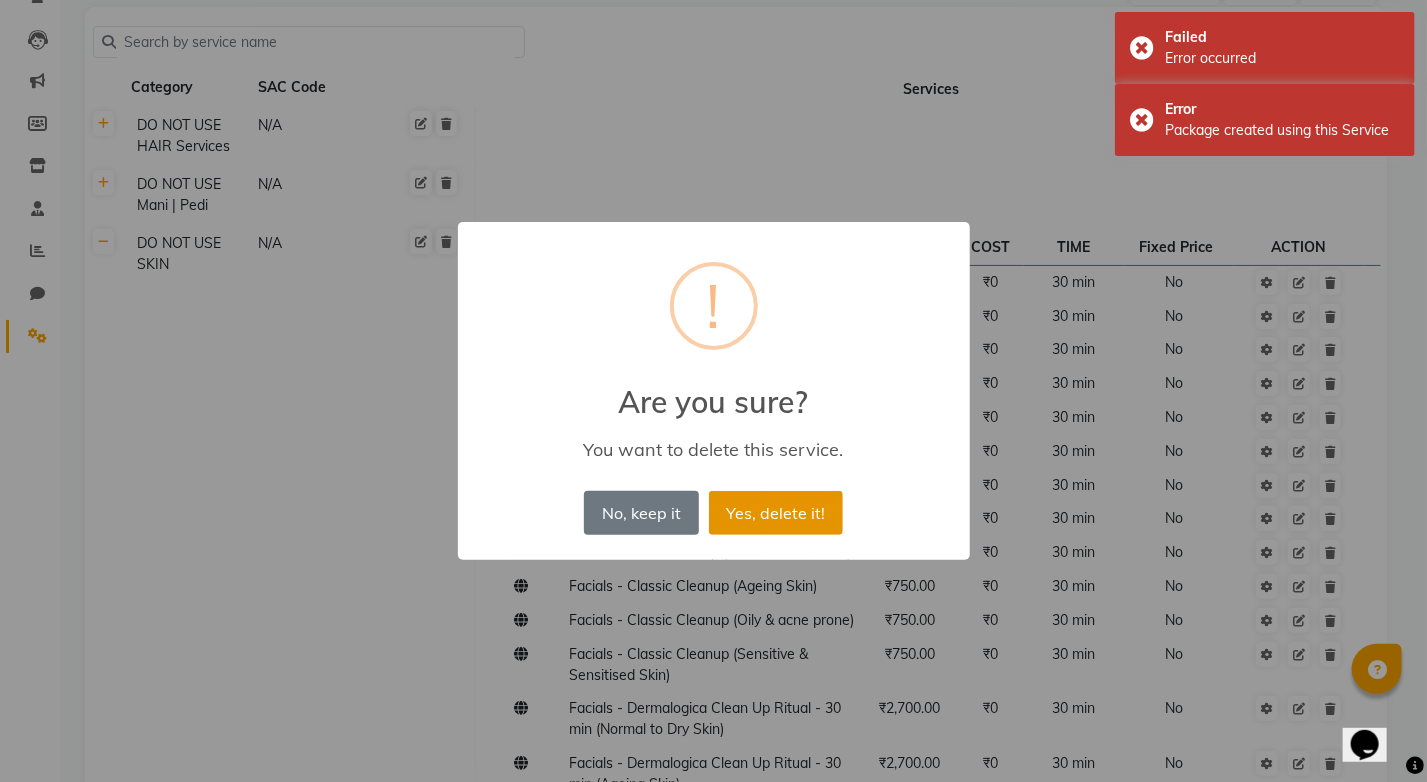 click on "Yes, delete it!" at bounding box center (776, 513) 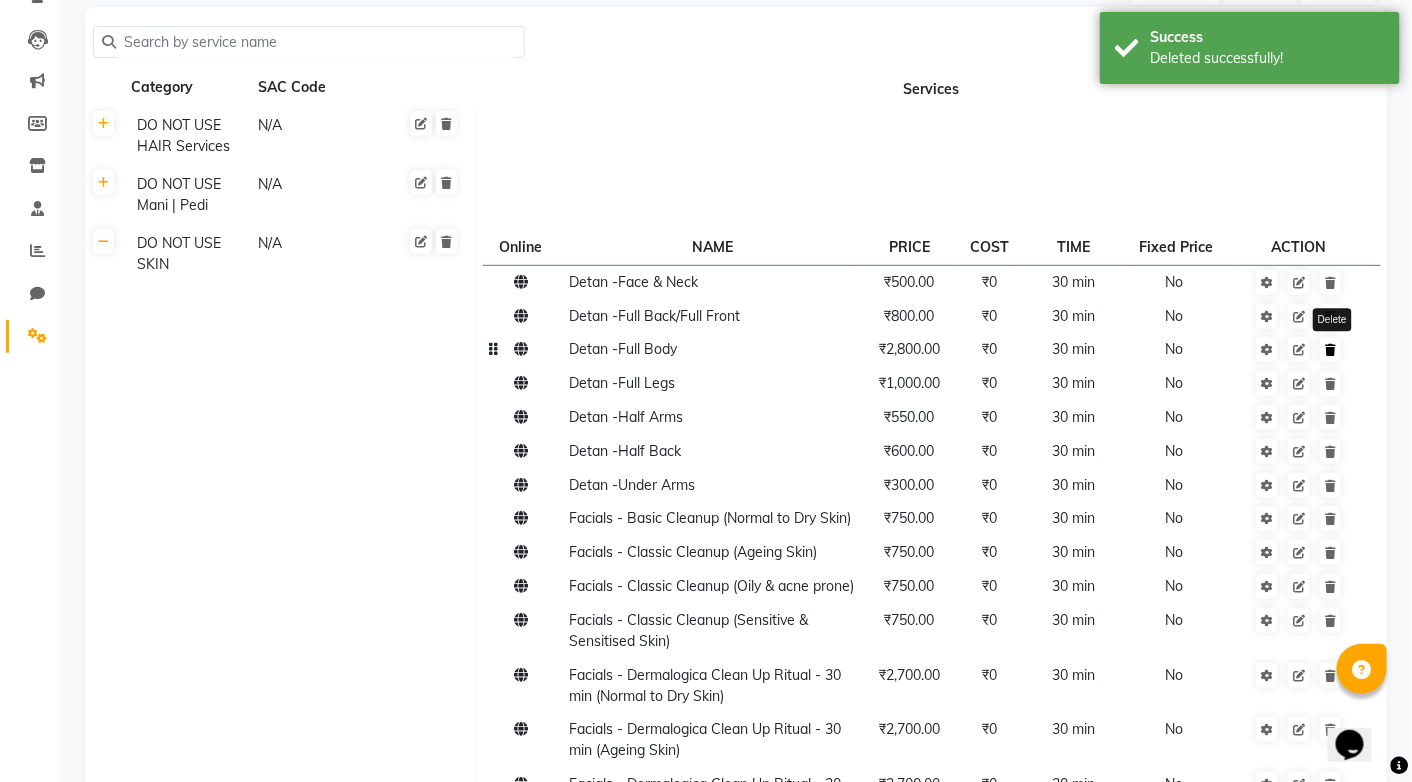 click 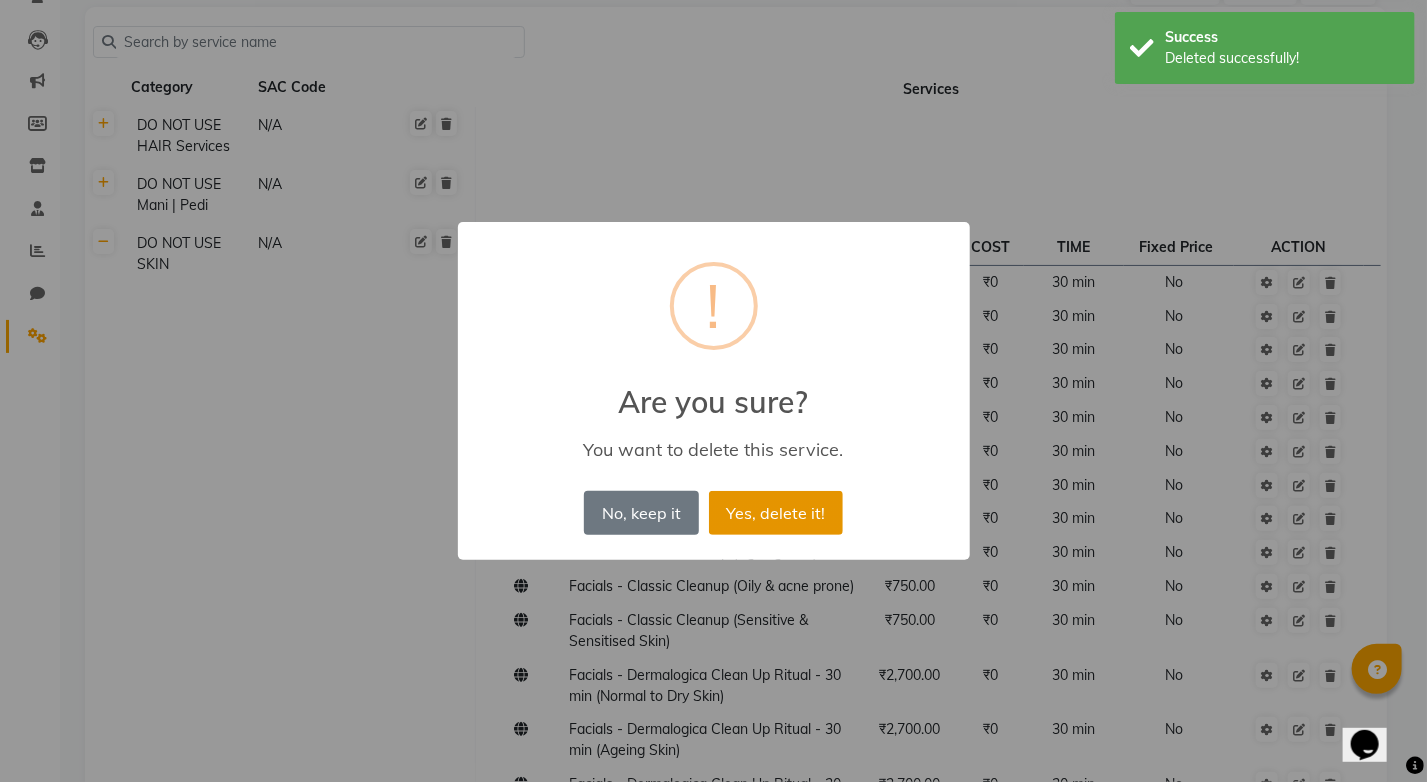 click on "Yes, delete it!" at bounding box center (776, 513) 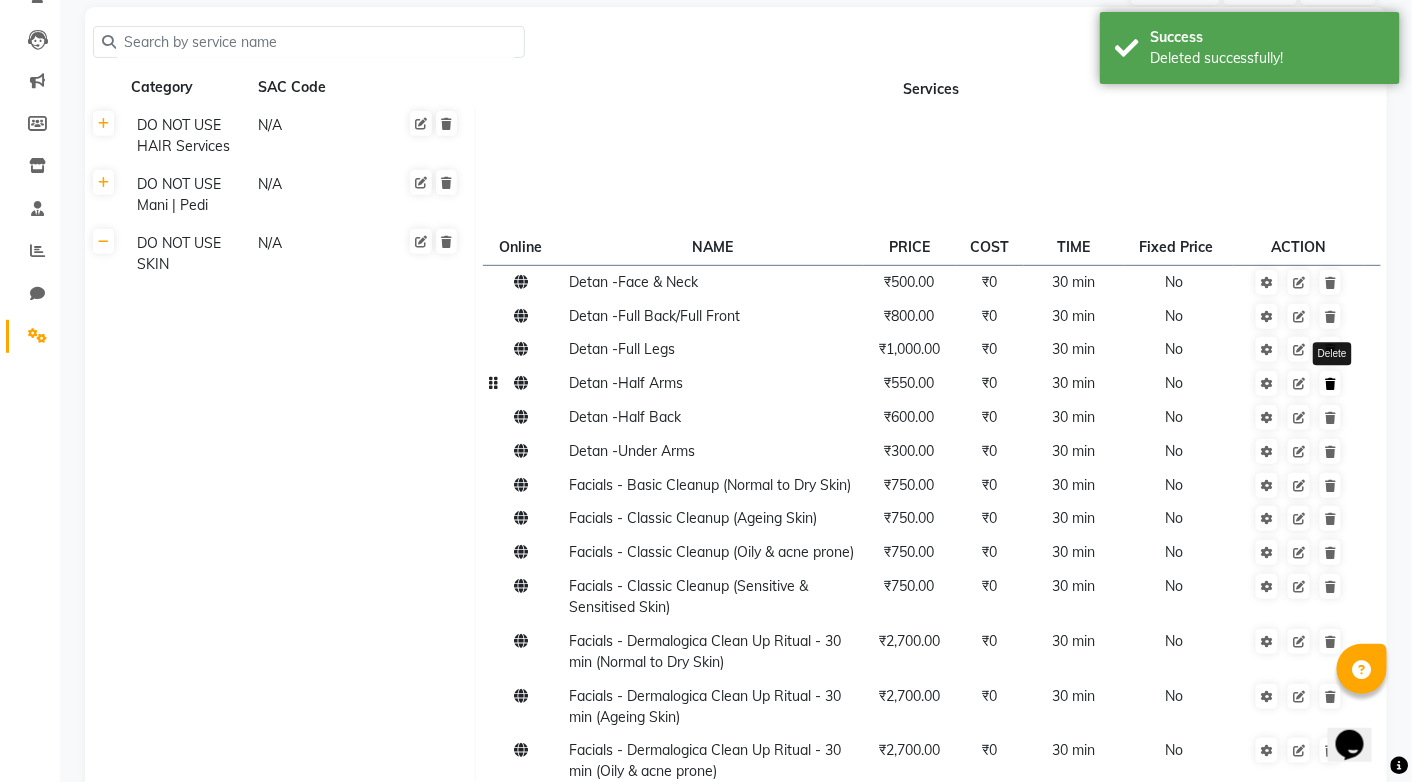 click 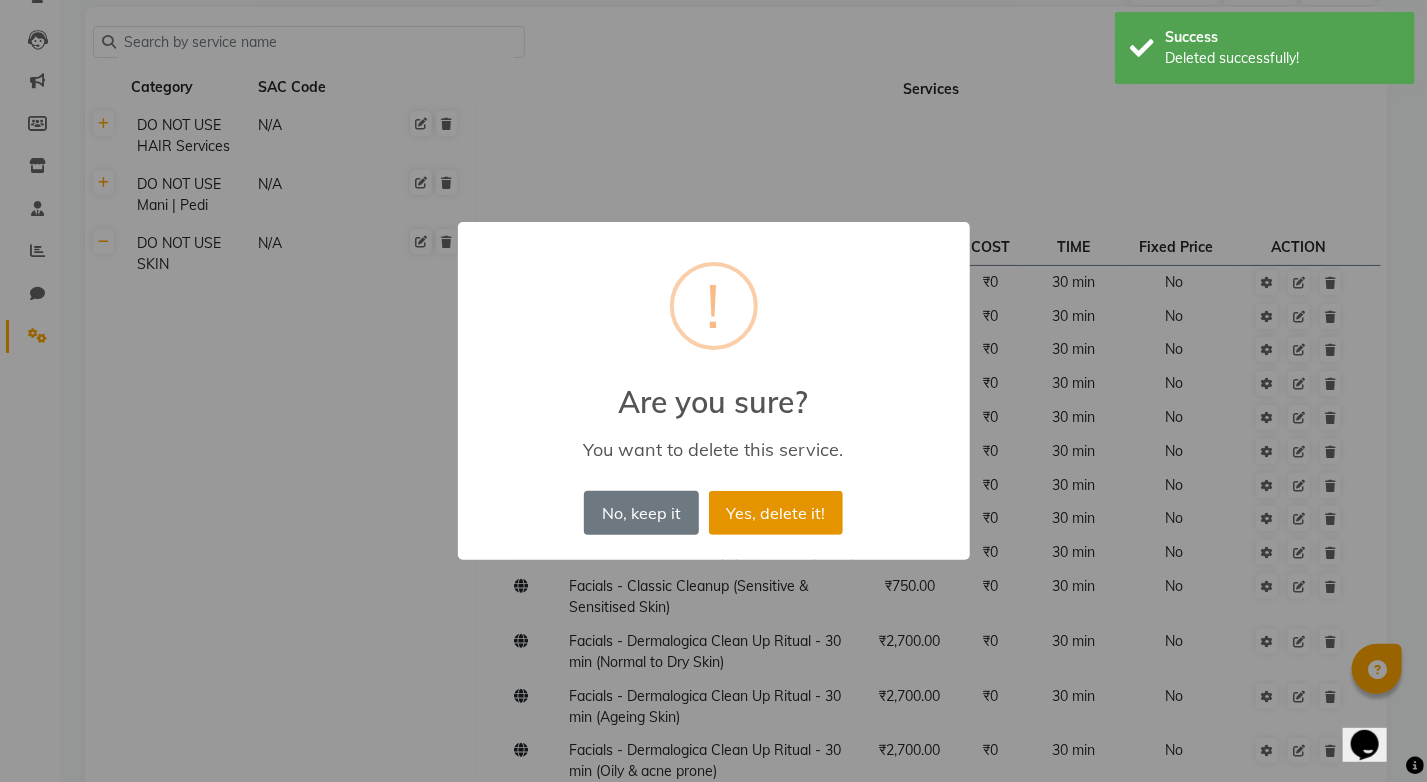 click on "Yes, delete it!" at bounding box center [776, 513] 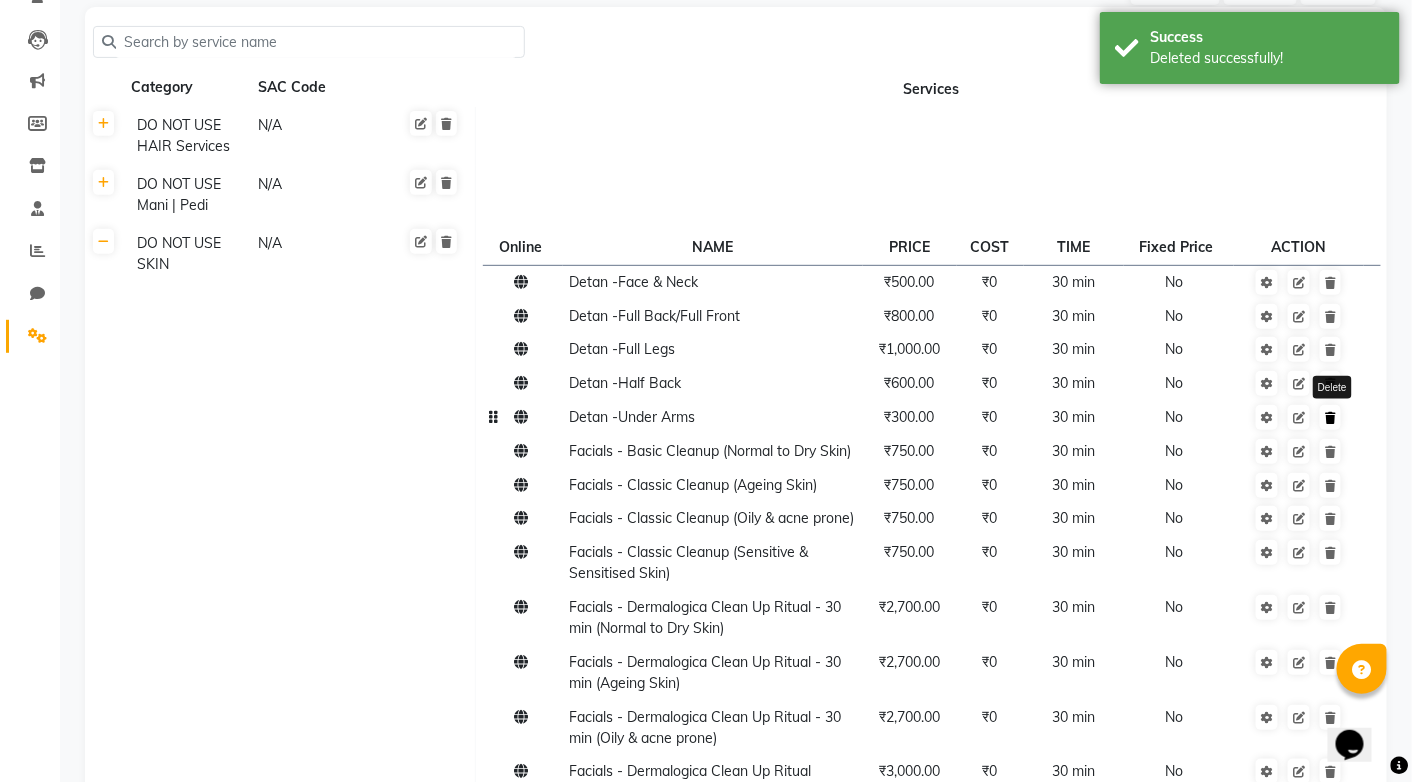 click 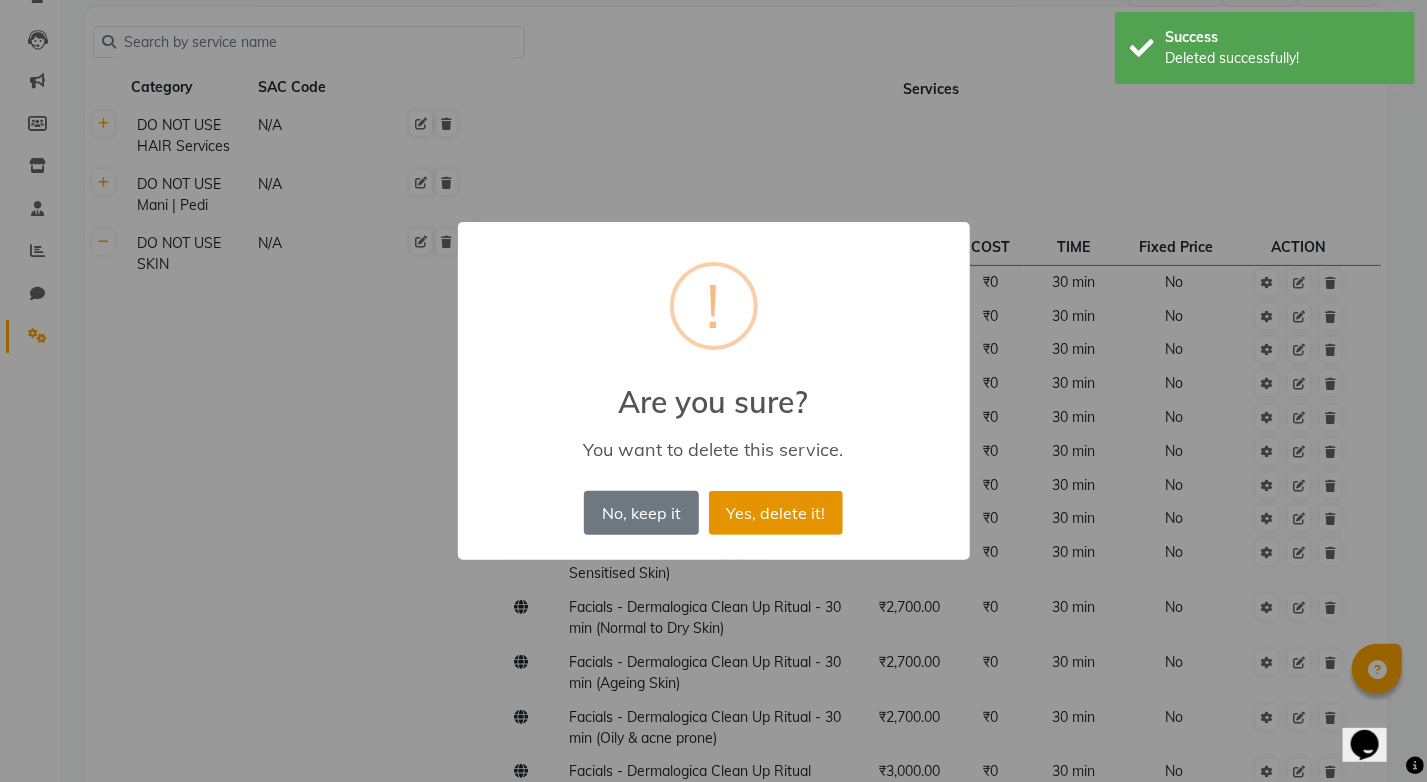 click on "Yes, delete it!" at bounding box center (776, 513) 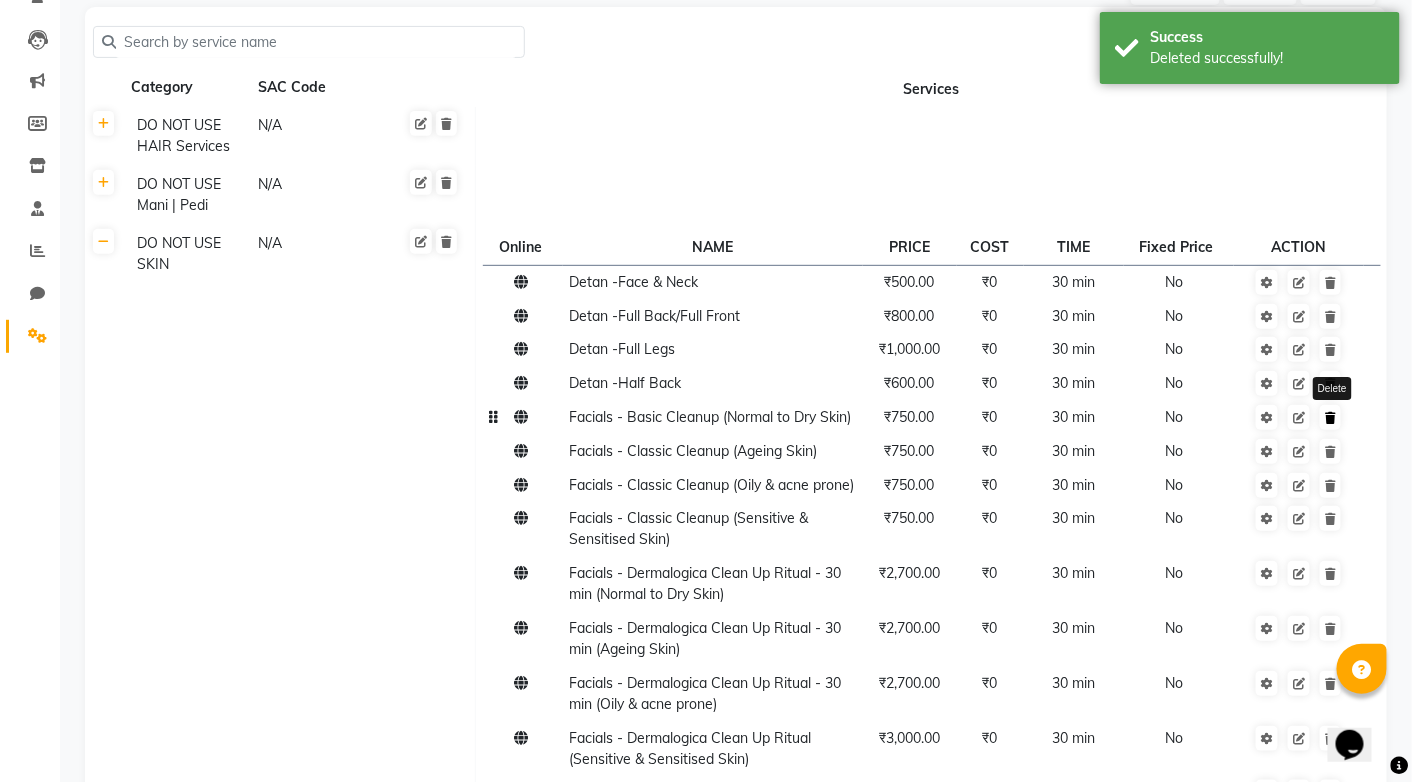 click 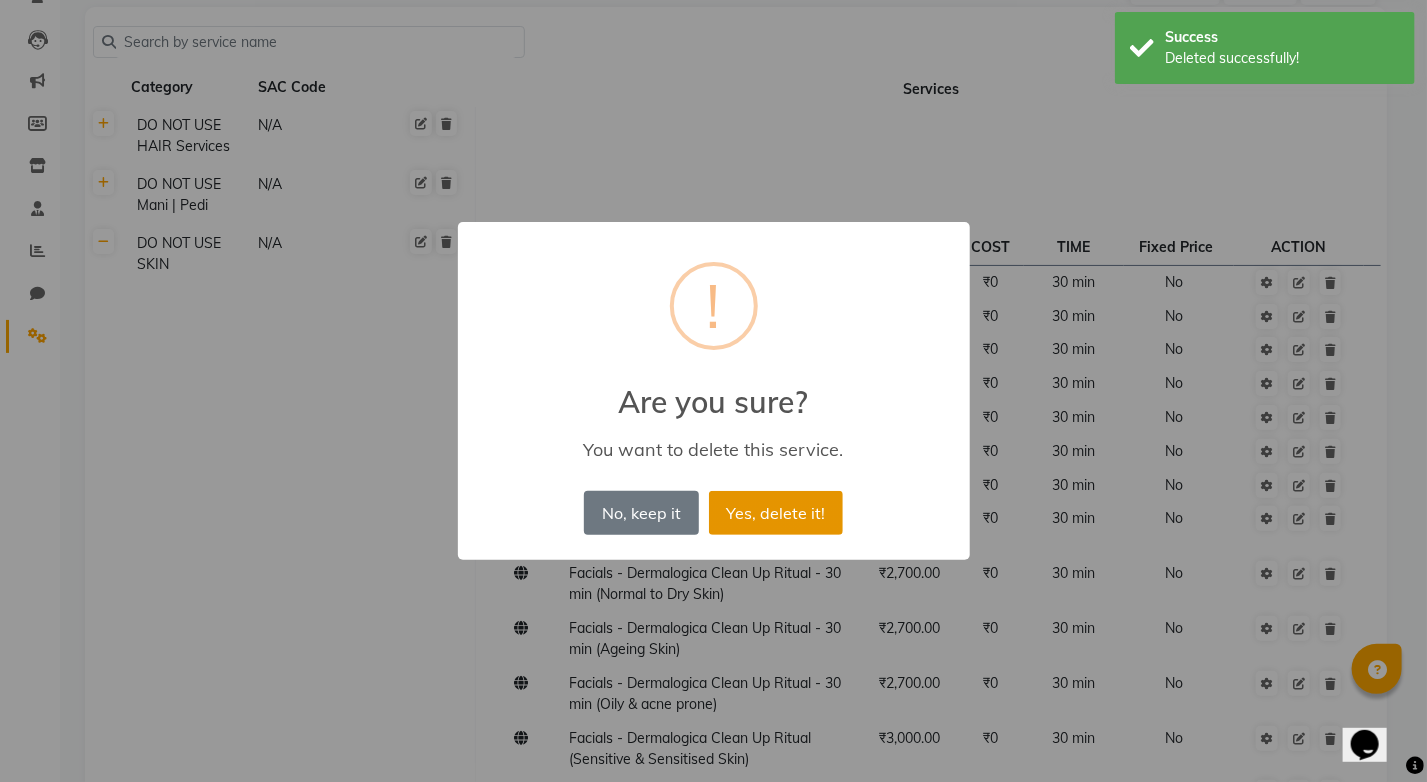 click on "Yes, delete it!" at bounding box center [776, 513] 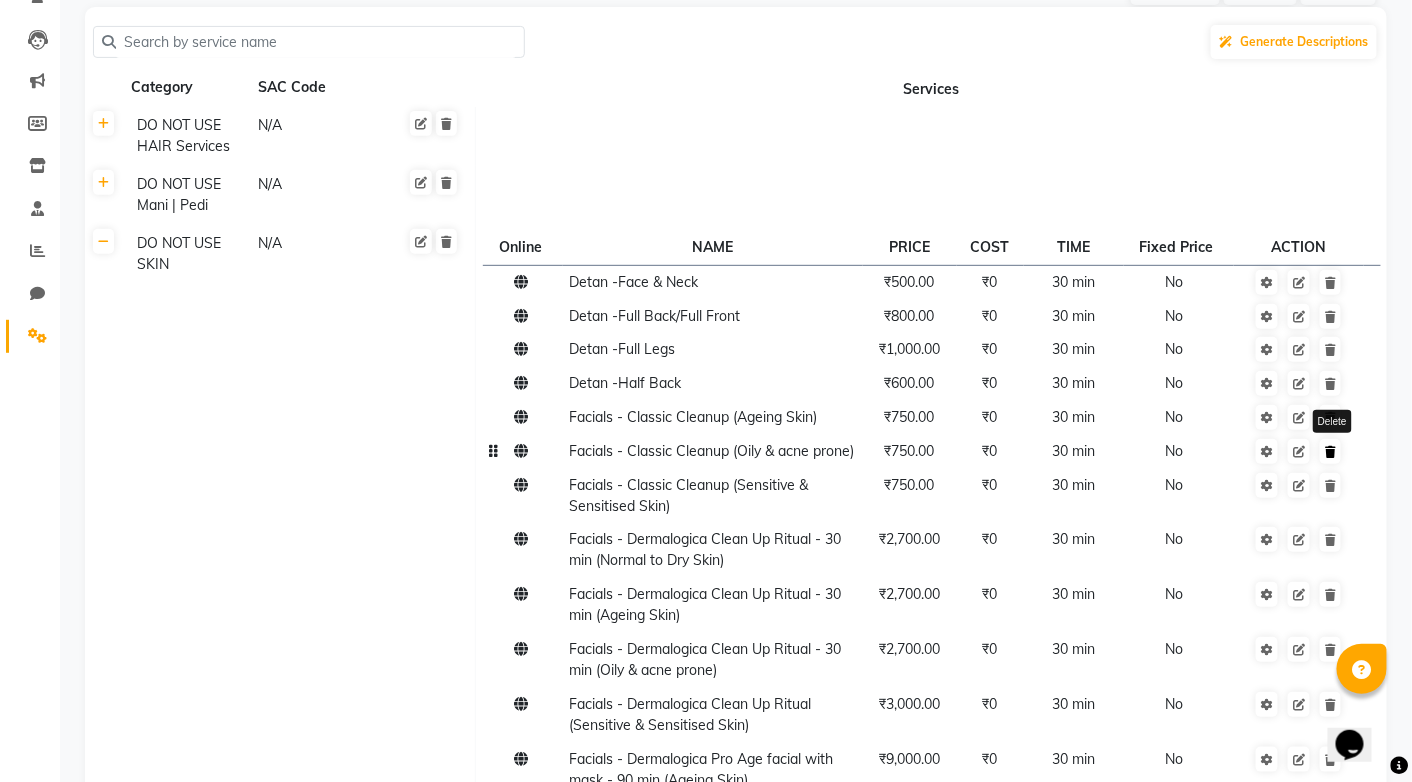 click 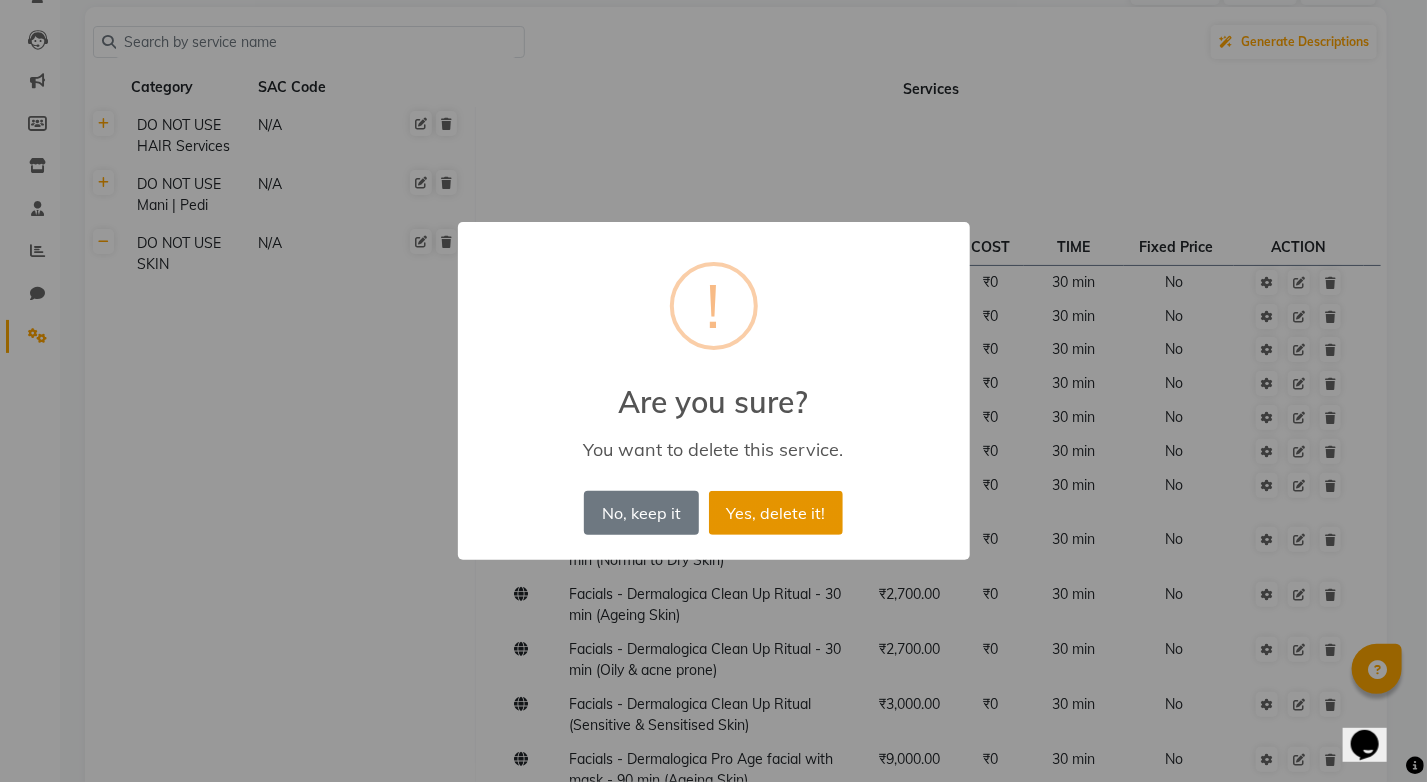 click on "Yes, delete it!" at bounding box center (776, 513) 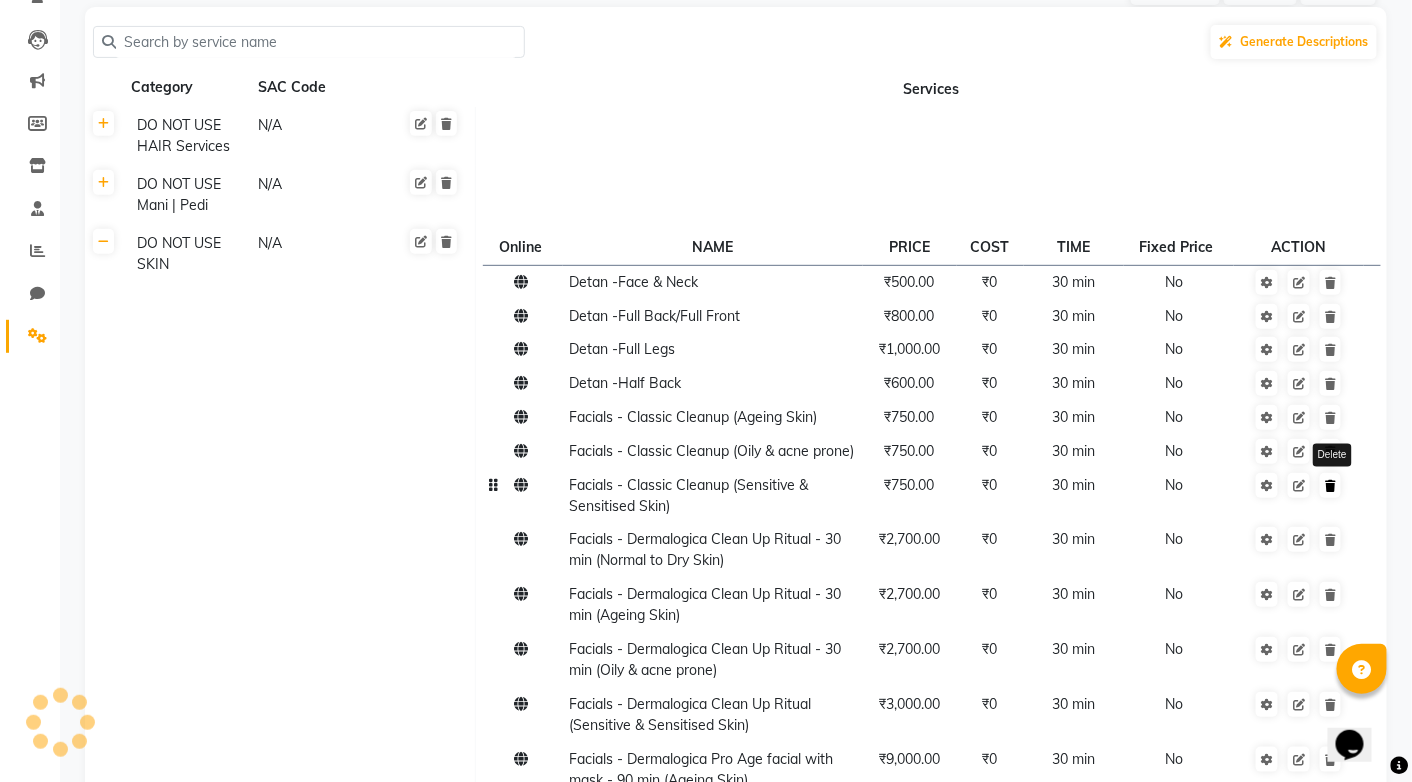 click 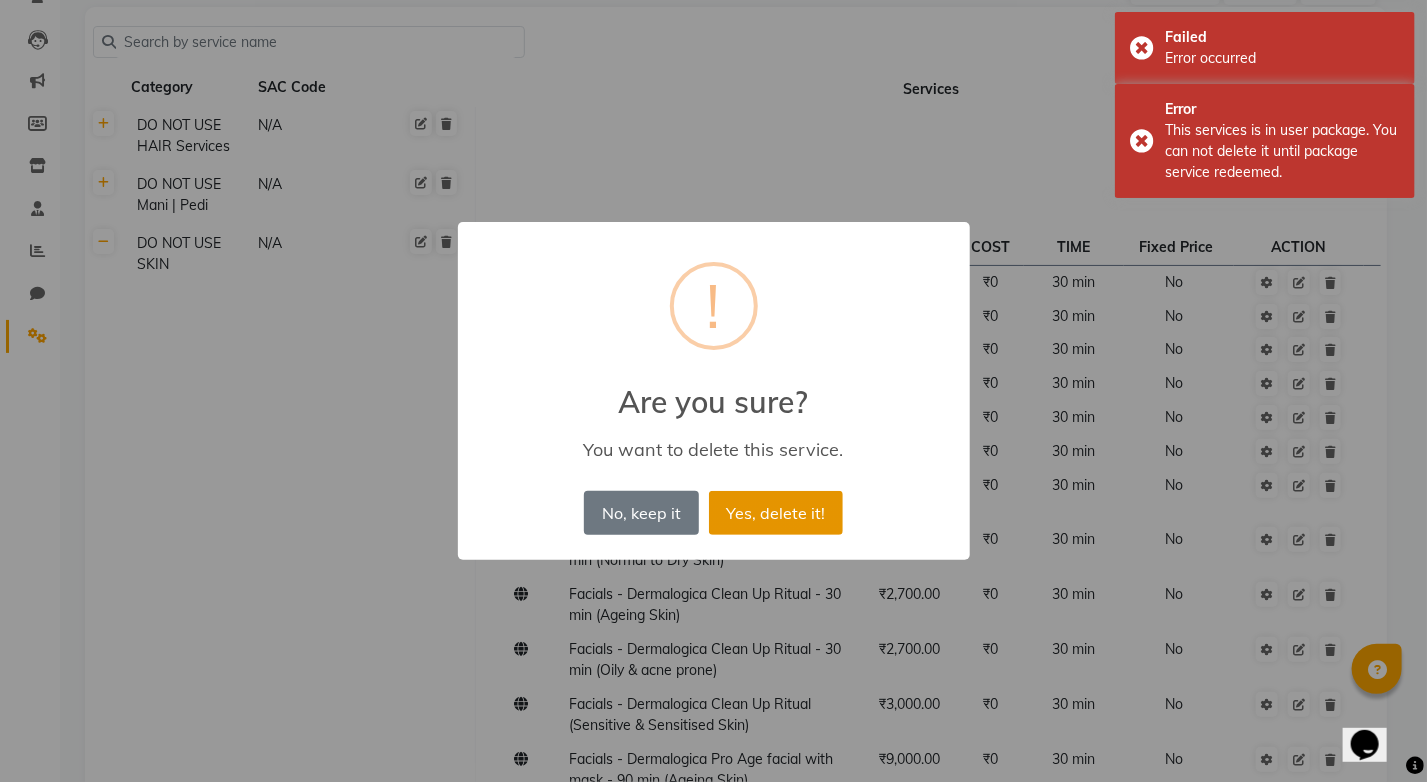 click on "Yes, delete it!" at bounding box center (776, 513) 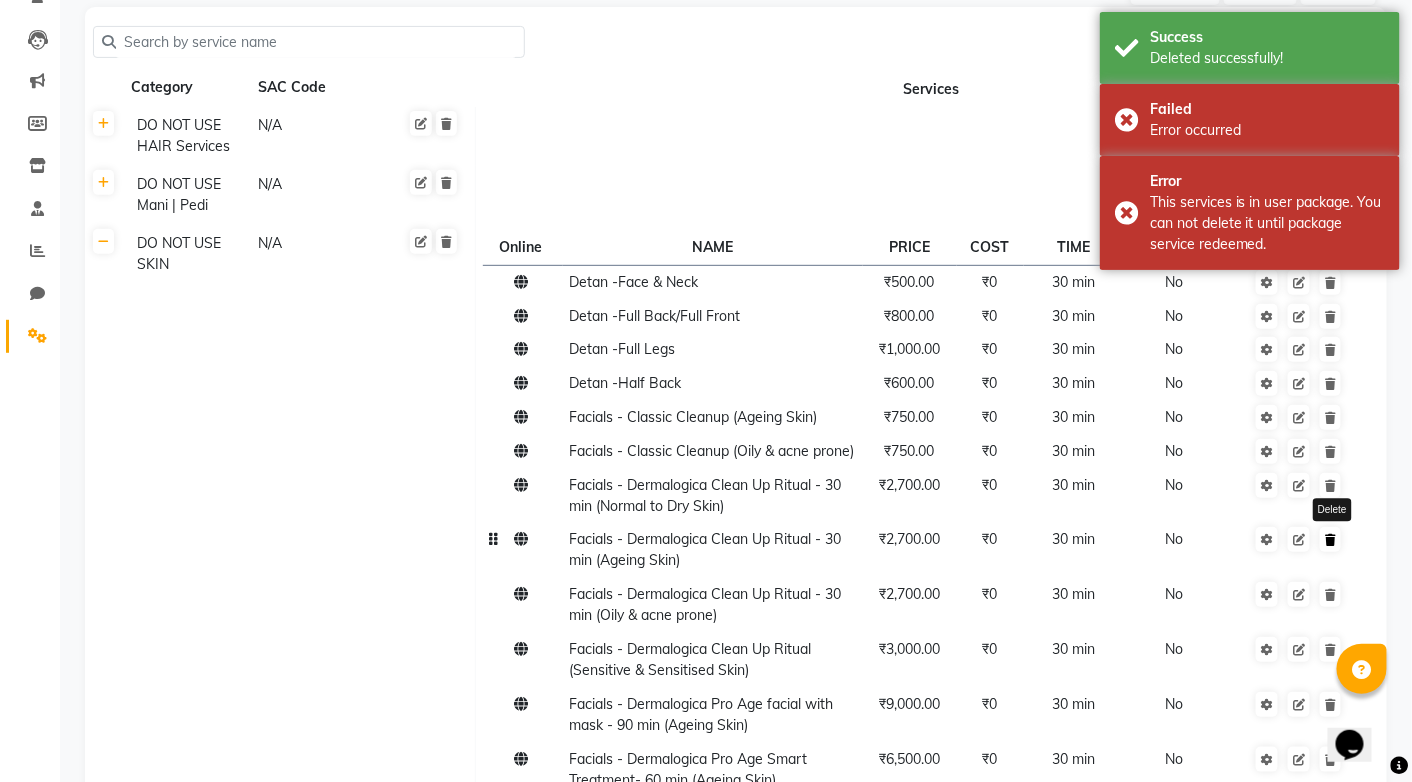 click 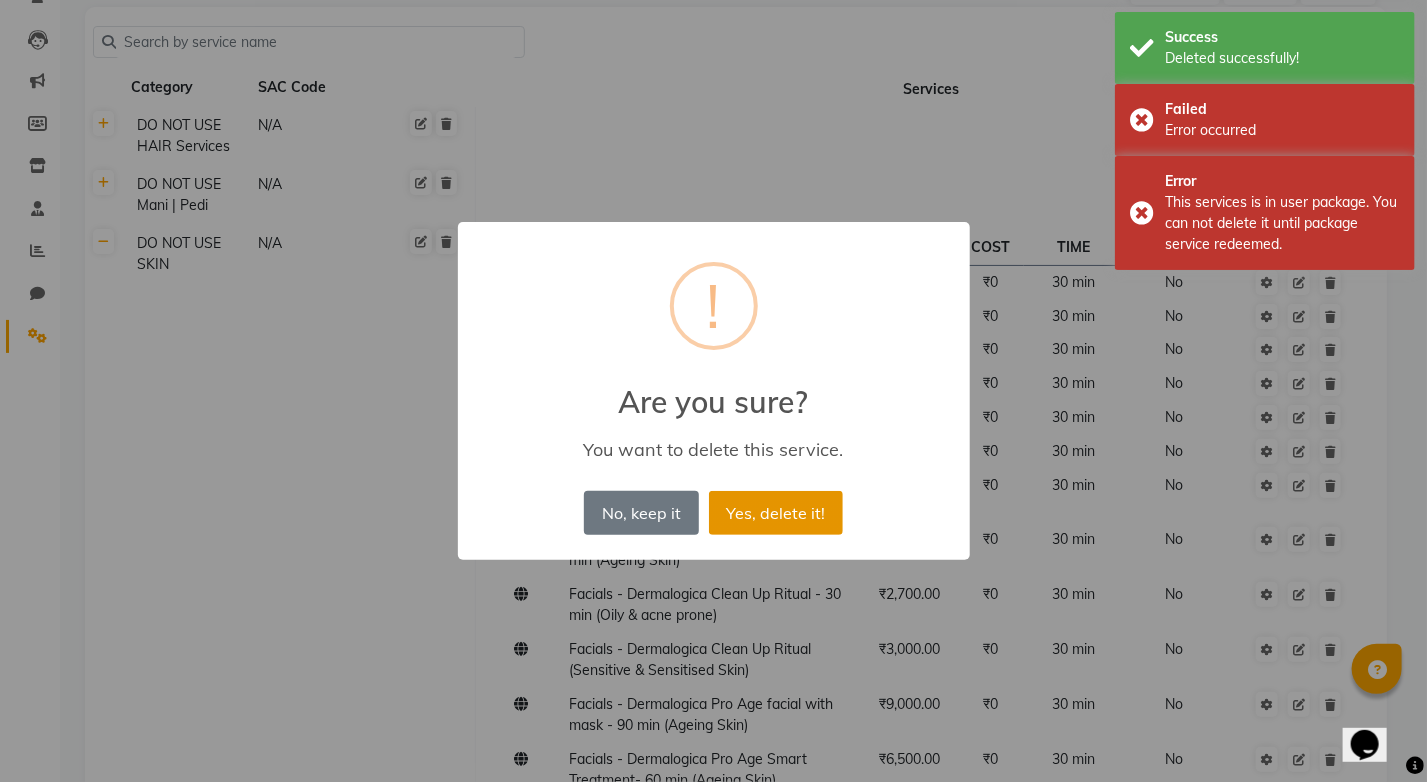 click on "Yes, delete it!" at bounding box center (776, 513) 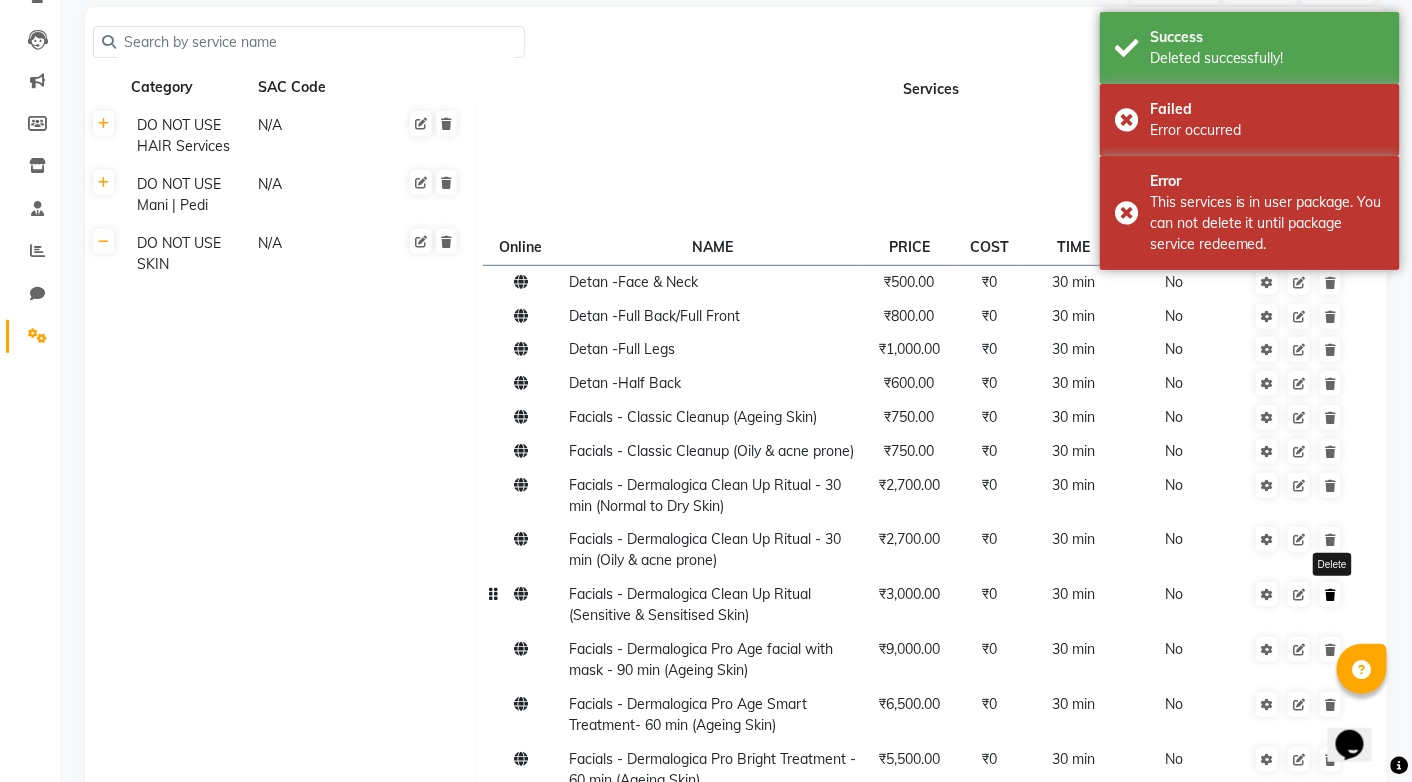 click 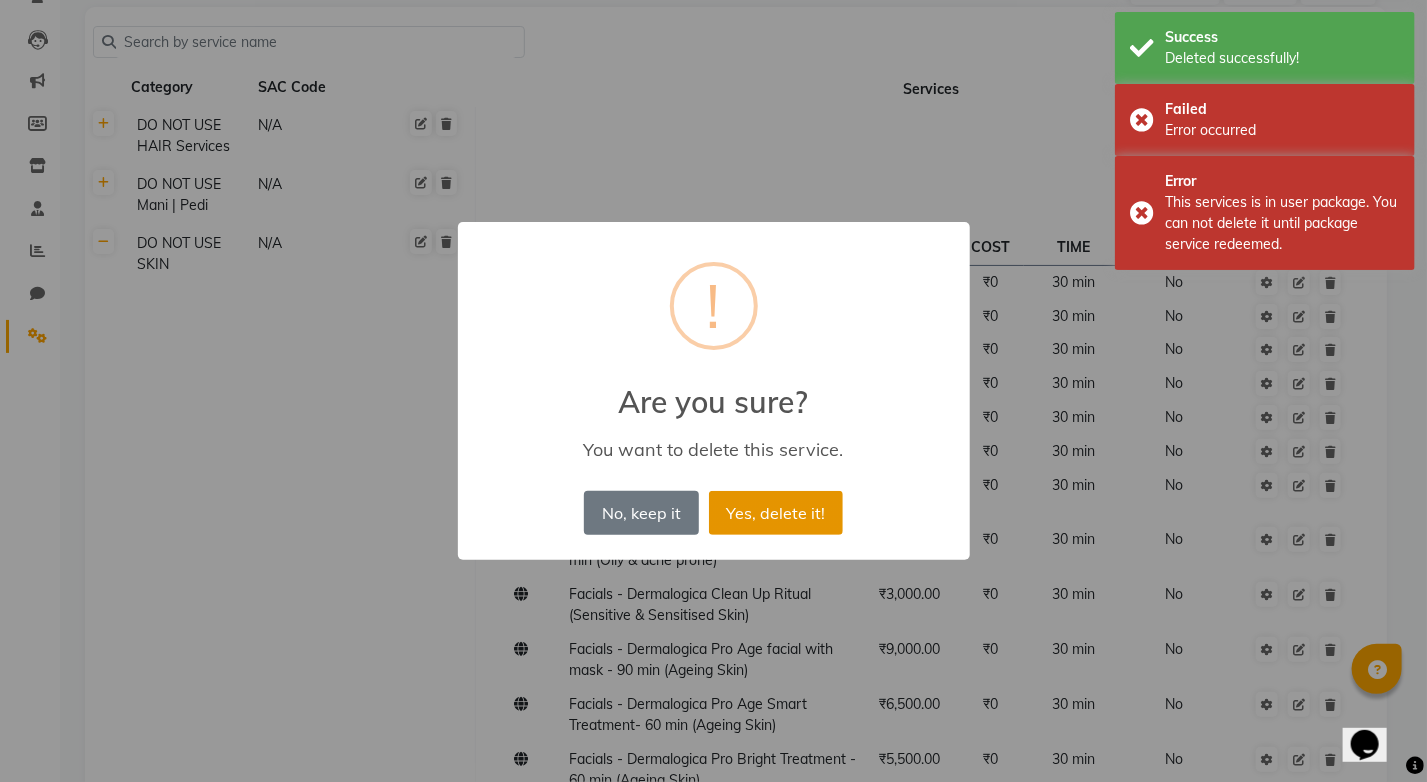 click on "Yes, delete it!" at bounding box center (776, 513) 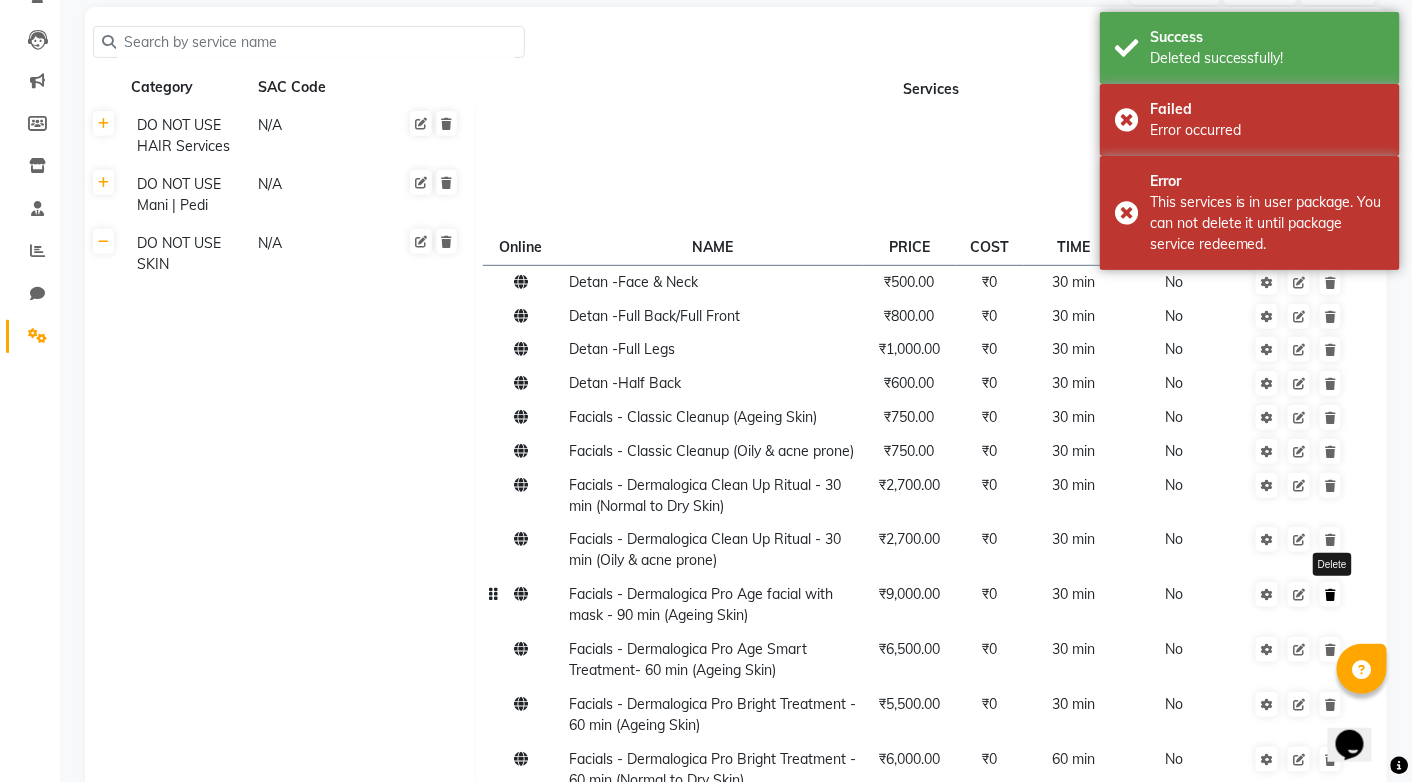 click 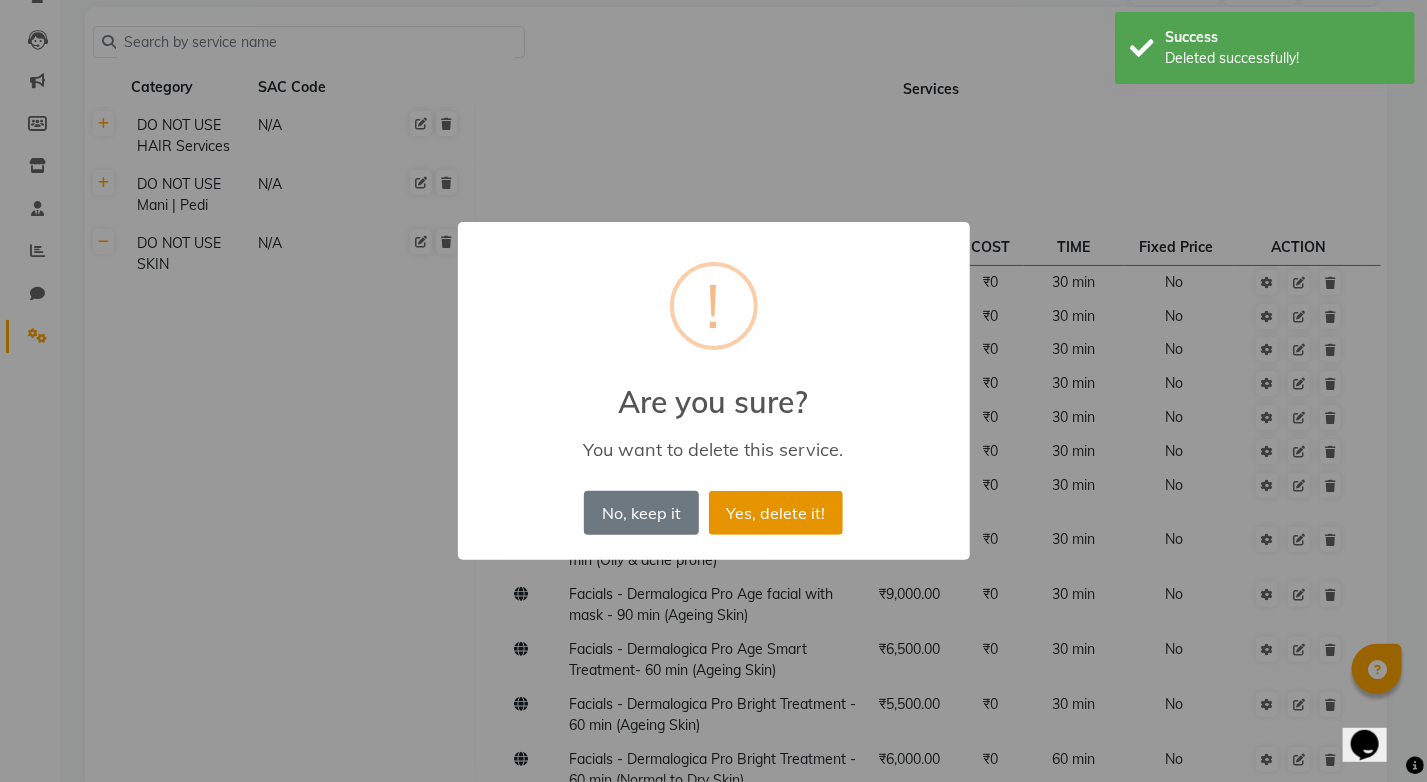 click on "Yes, delete it!" at bounding box center [776, 513] 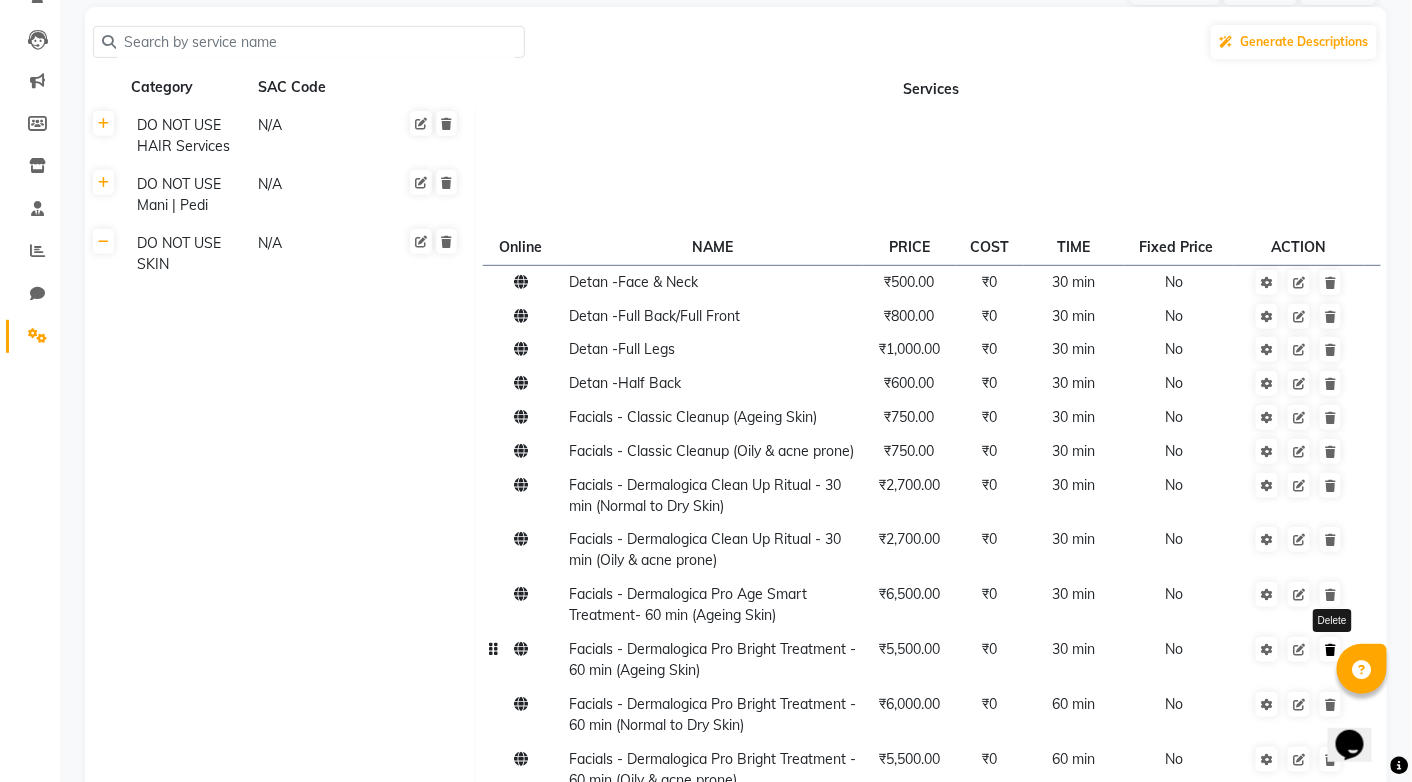 click 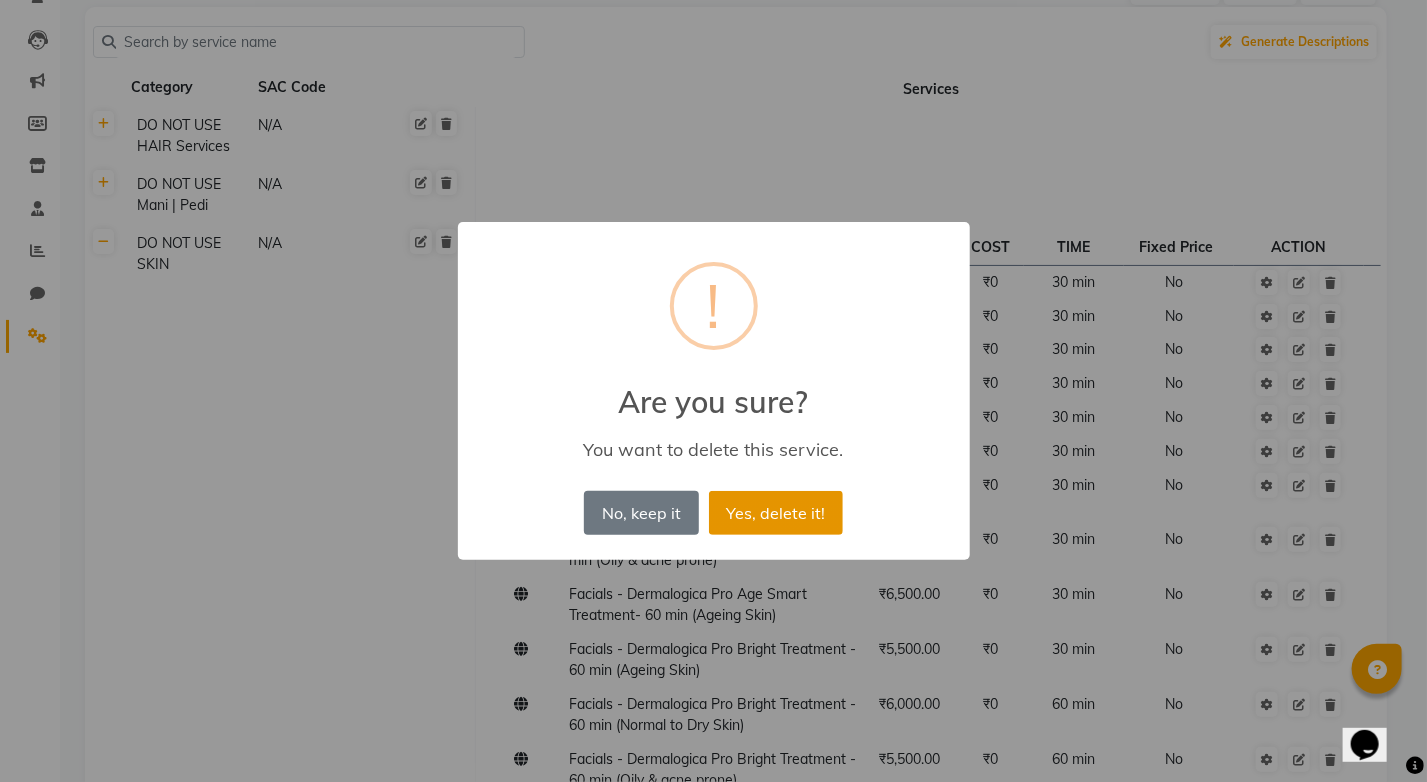 click on "Yes, delete it!" at bounding box center (776, 513) 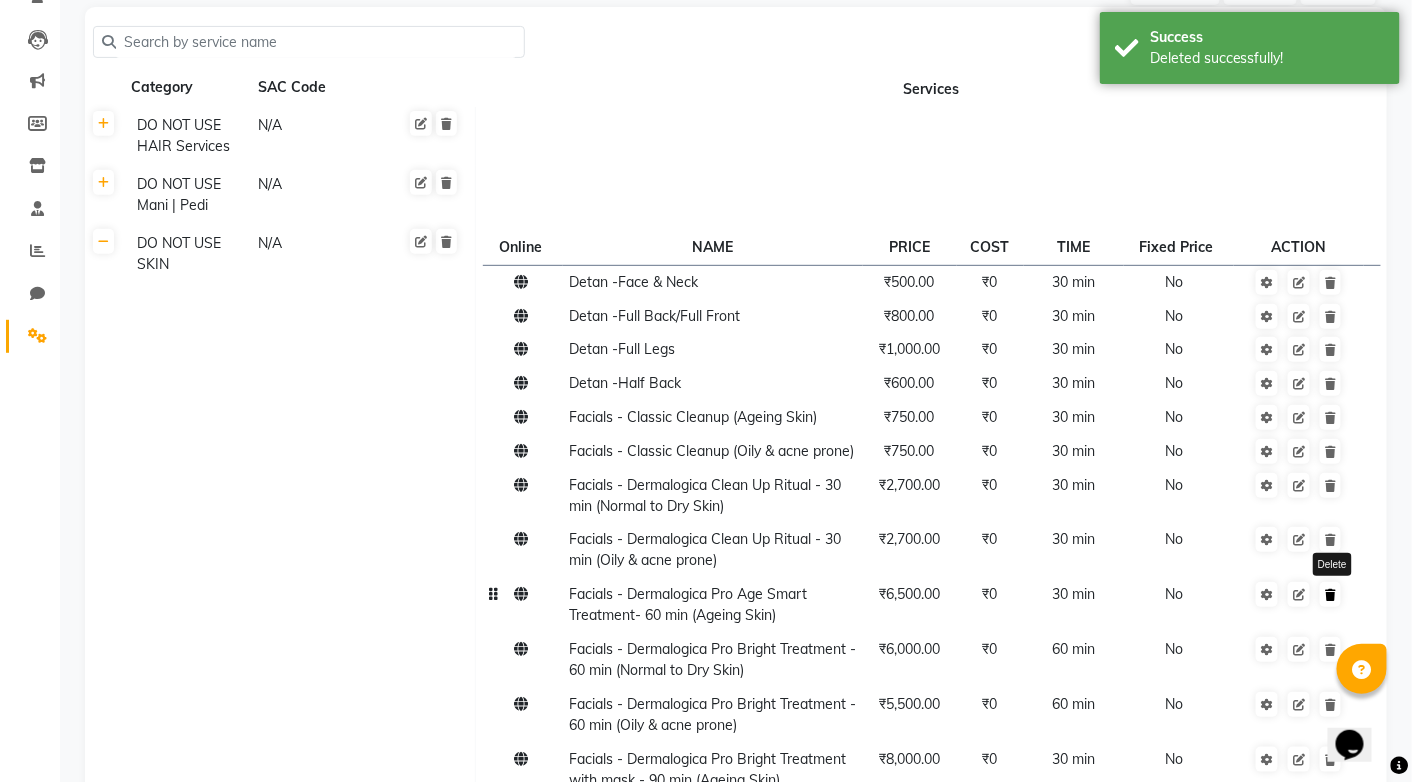 click 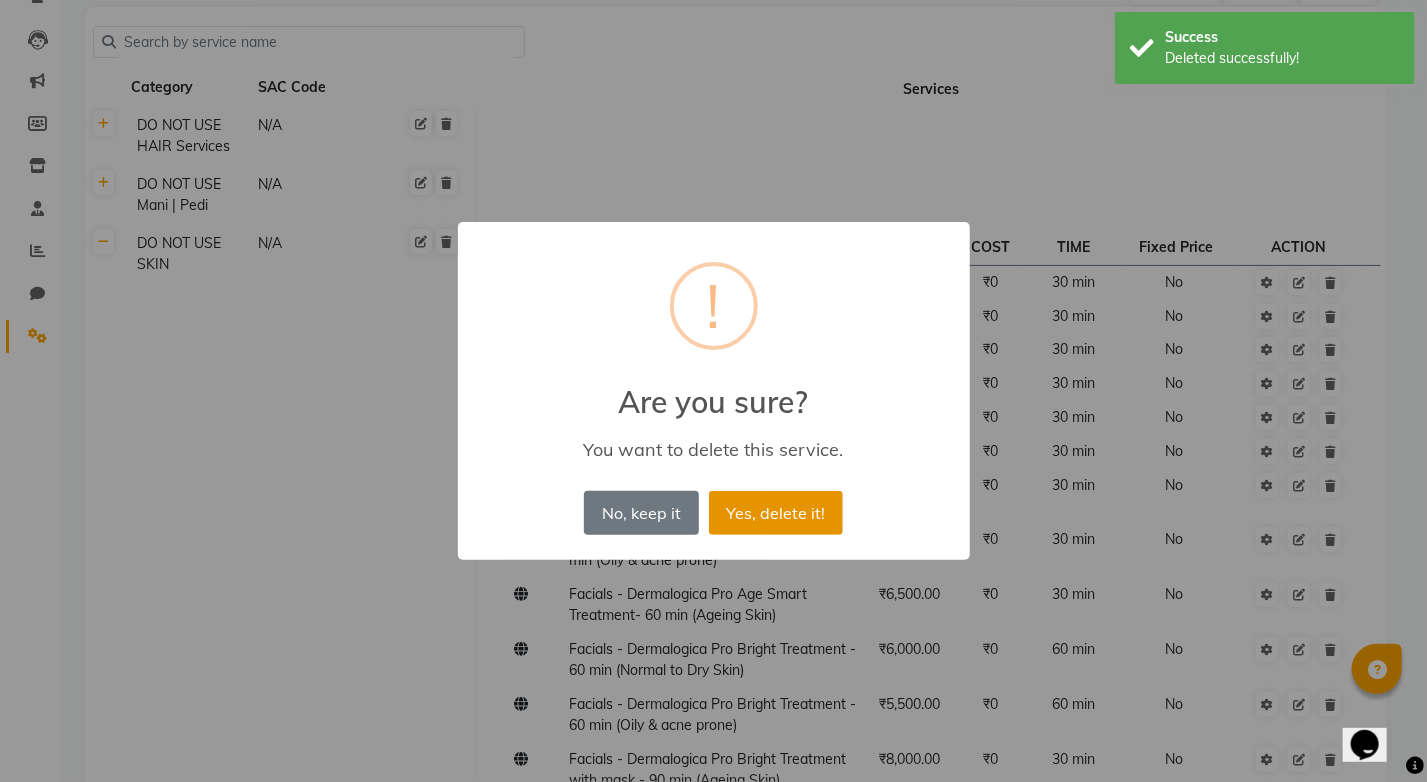 click on "Yes, delete it!" at bounding box center (776, 513) 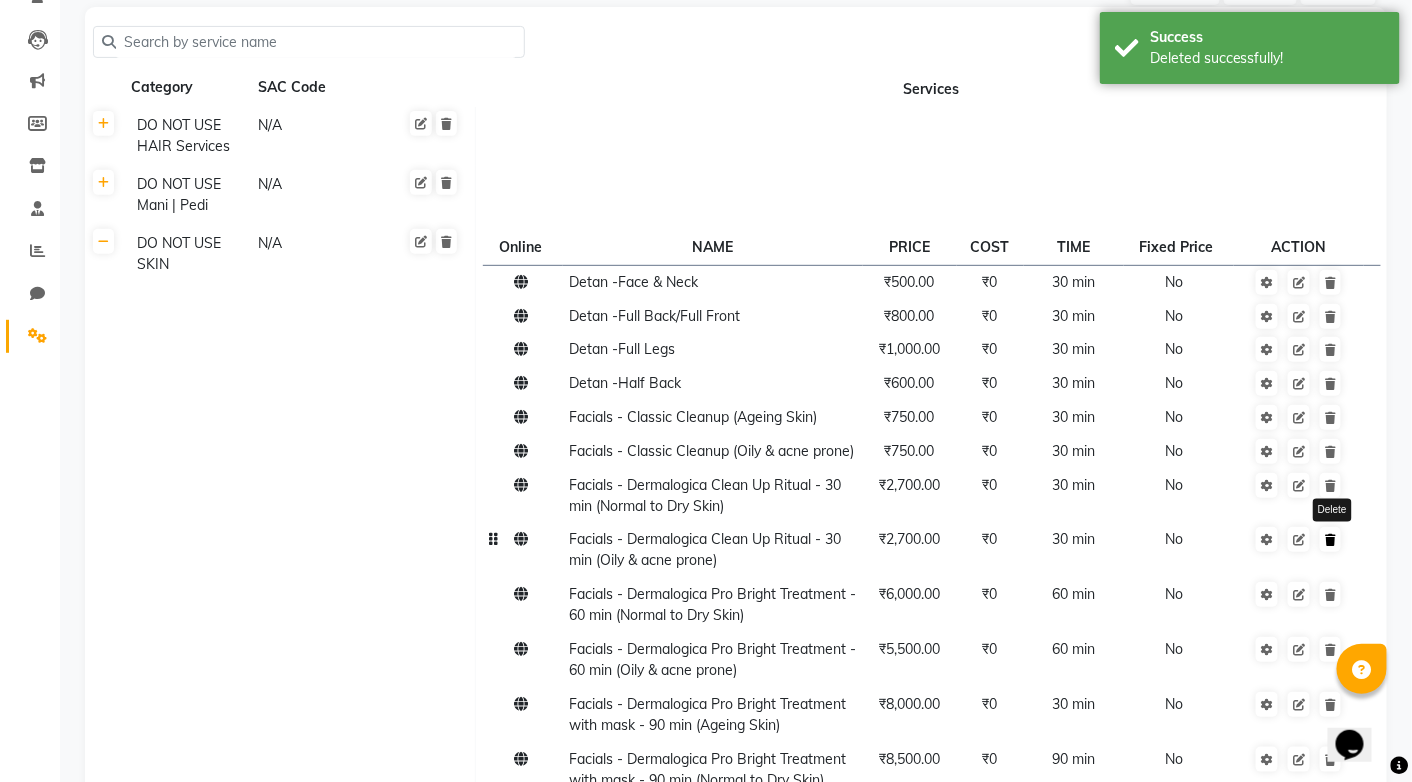 click 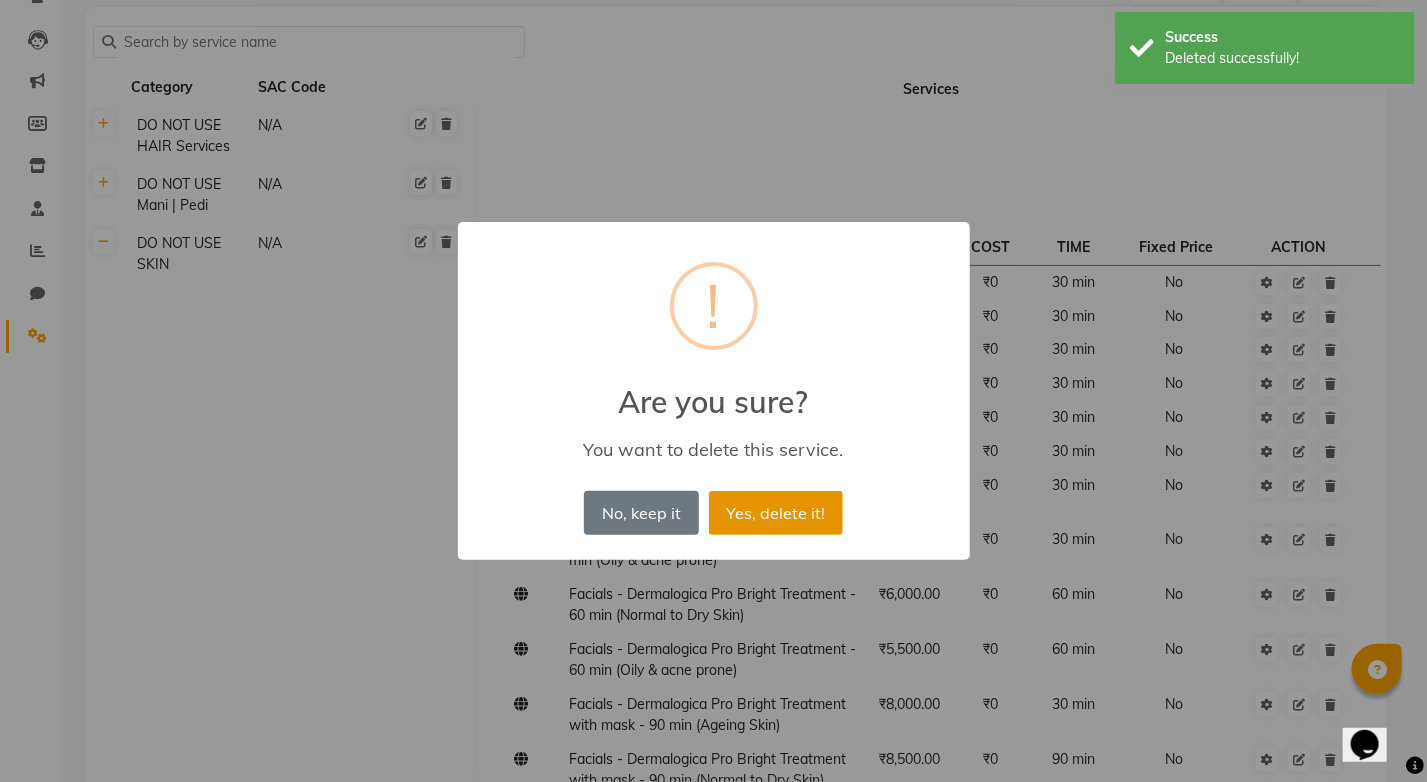 click on "Yes, delete it!" at bounding box center (776, 513) 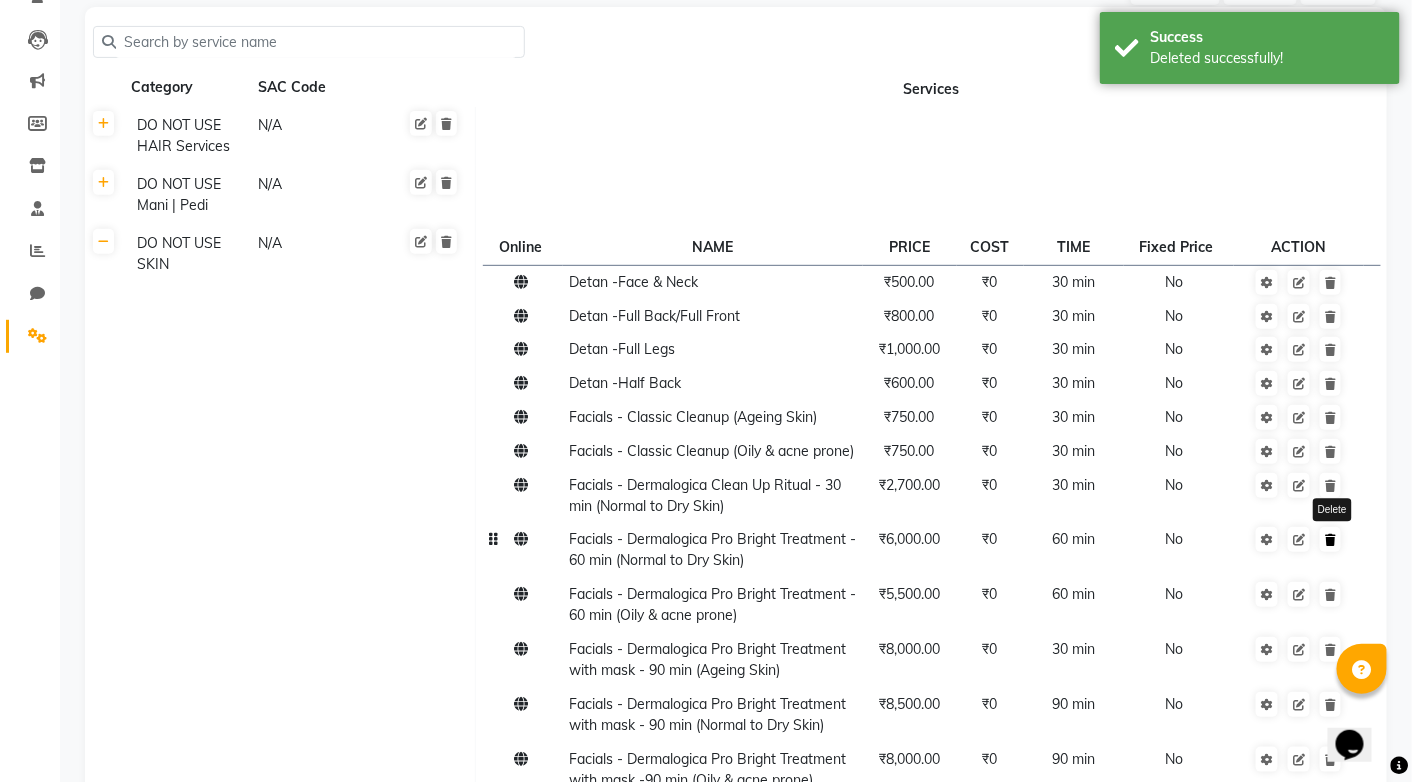 click 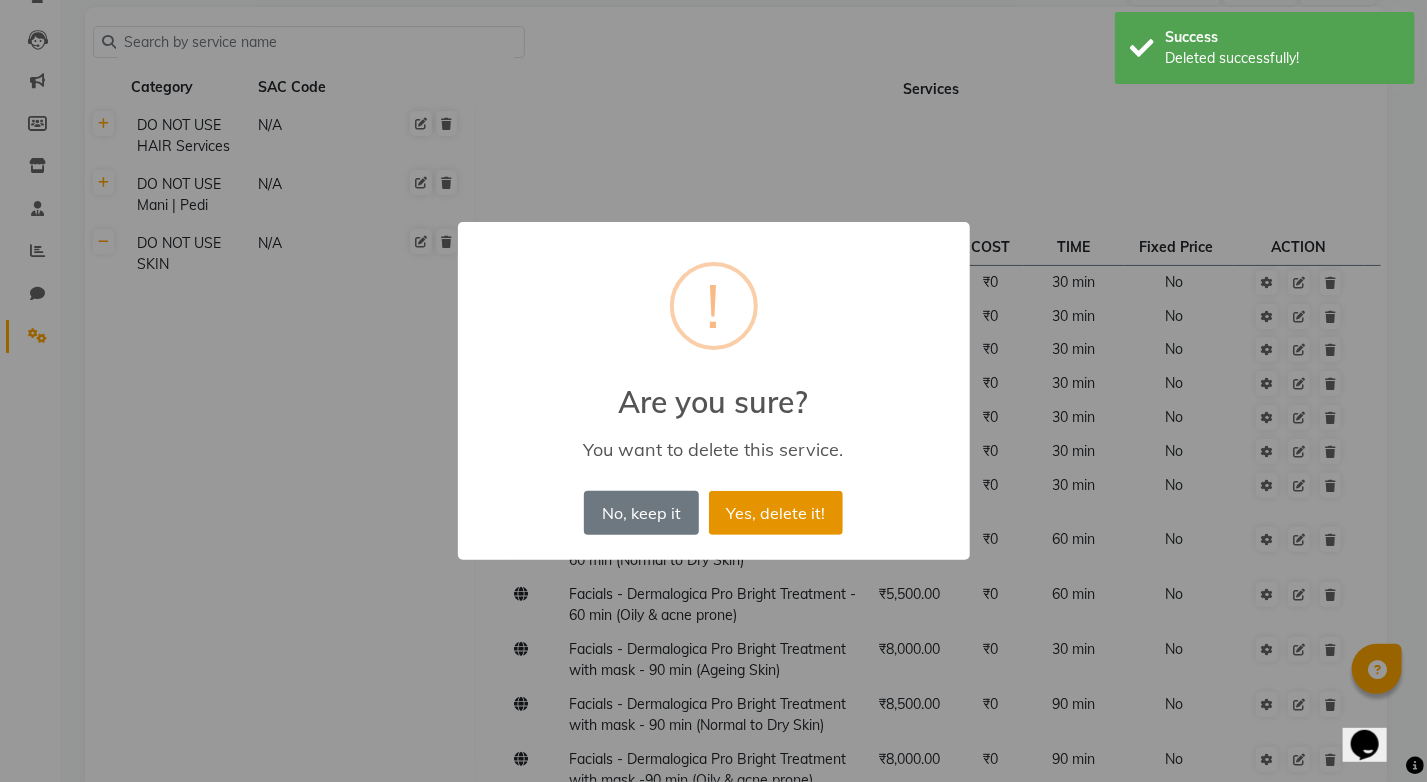click on "Yes, delete it!" at bounding box center (776, 513) 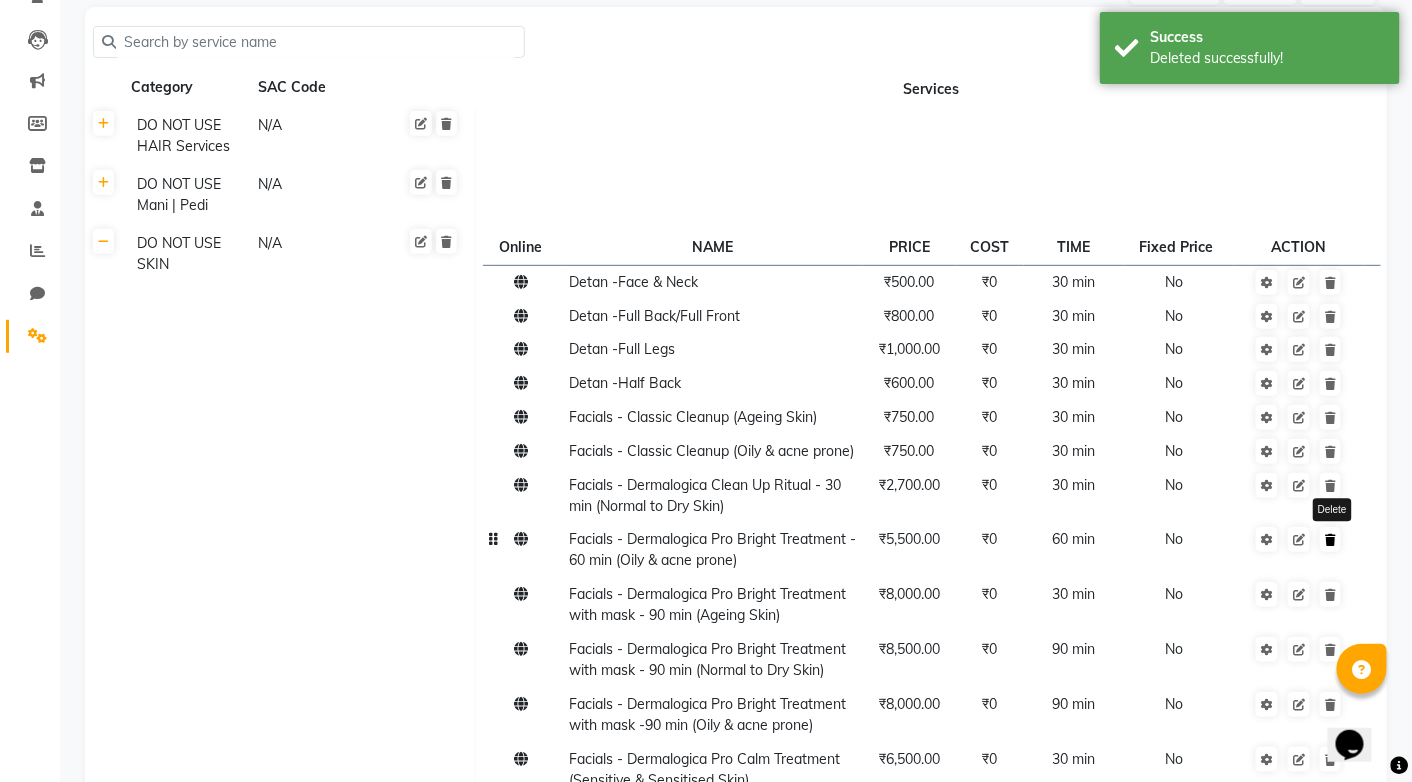 click 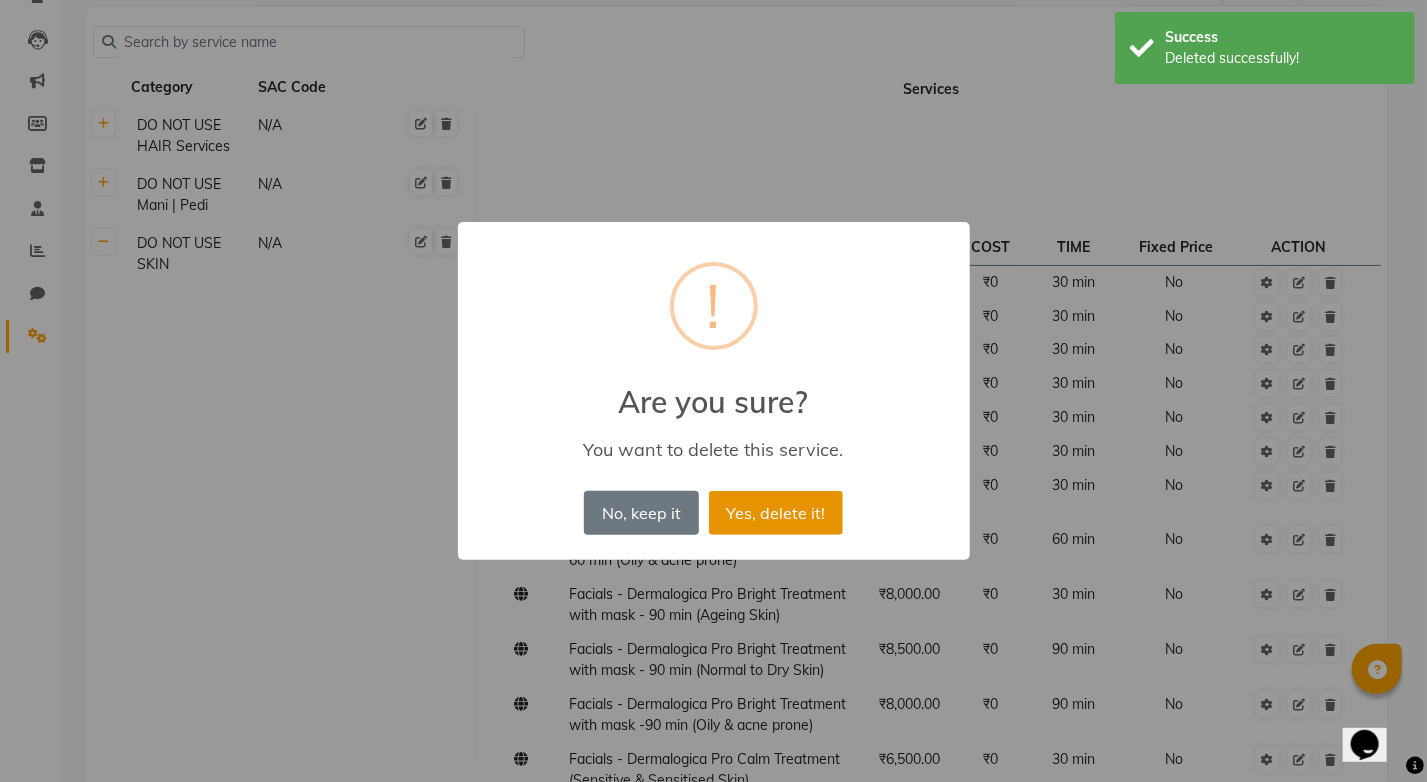 click on "Yes, delete it!" at bounding box center [776, 513] 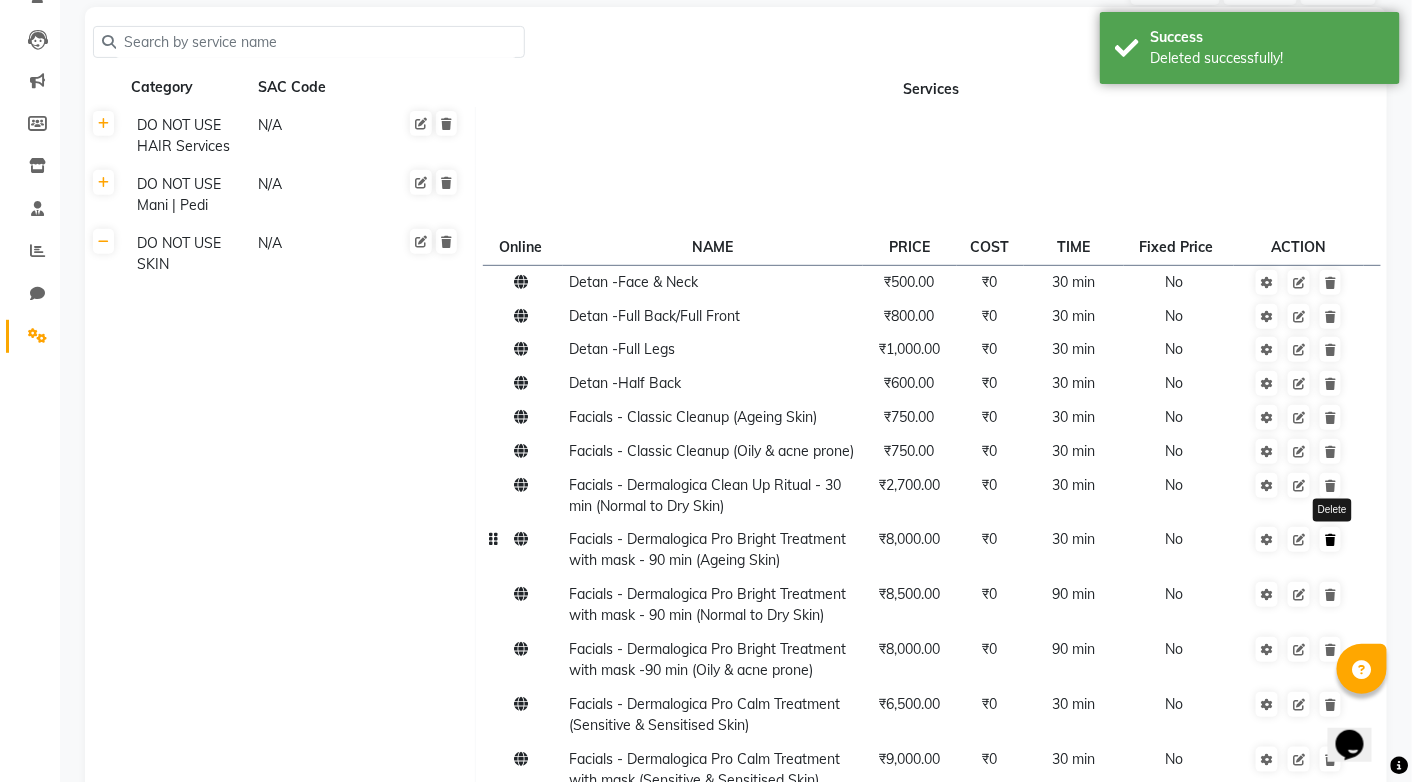 click 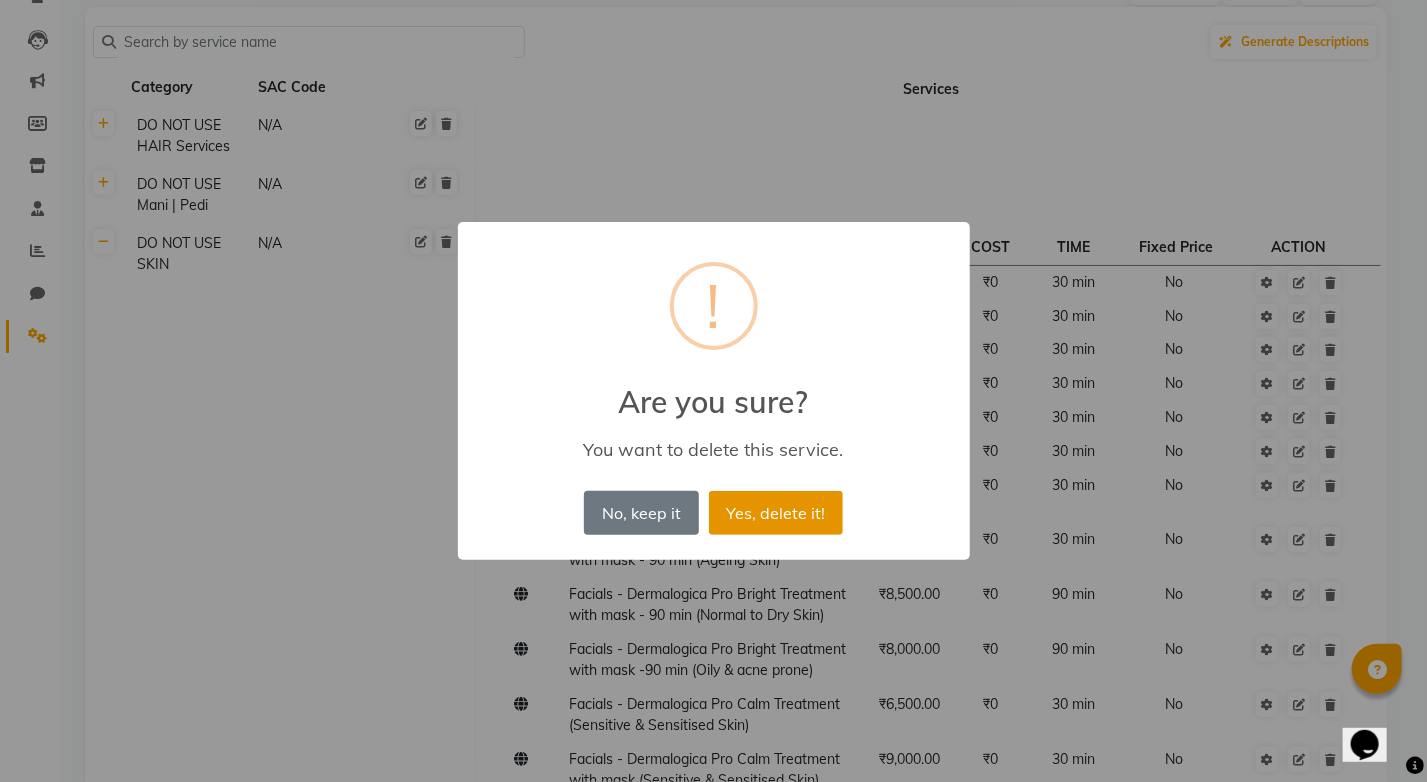 click on "Yes, delete it!" at bounding box center [776, 513] 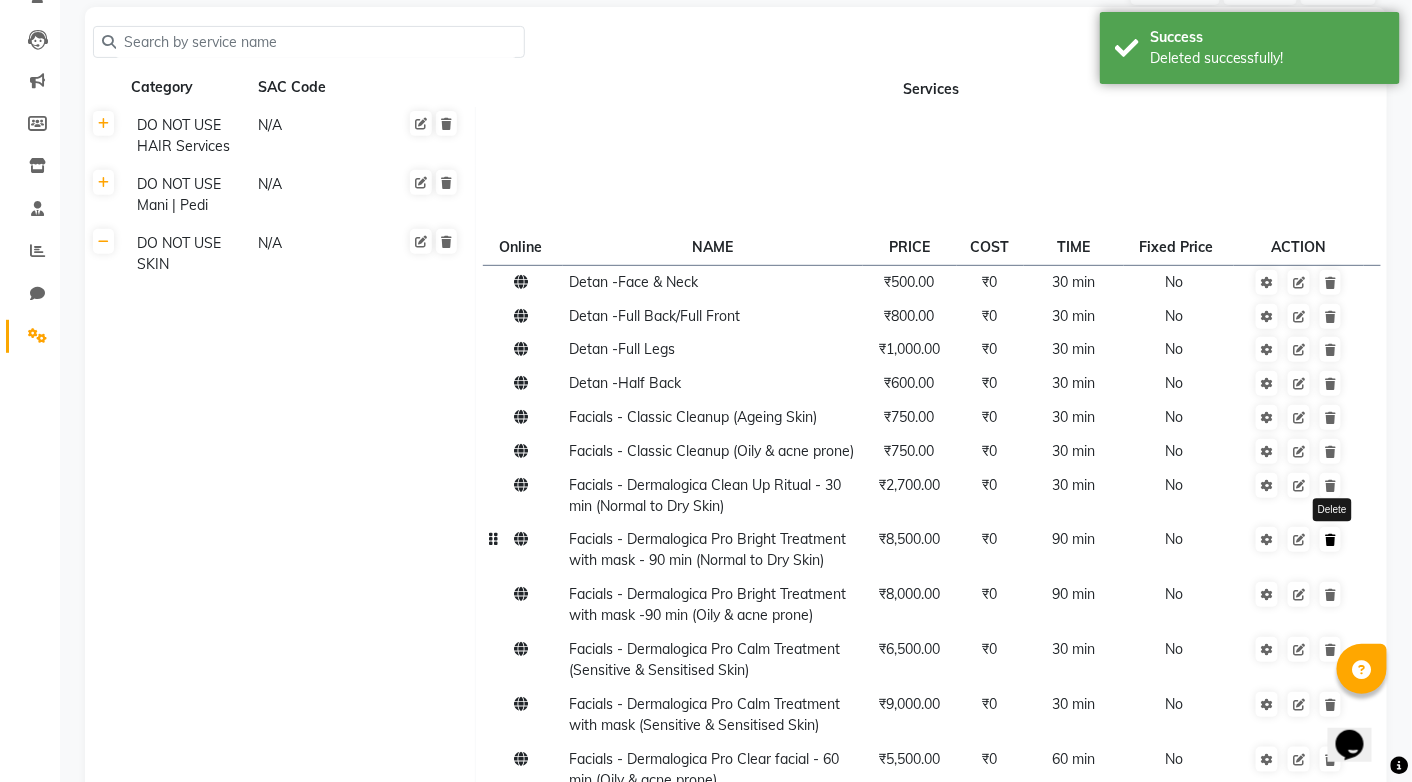 click 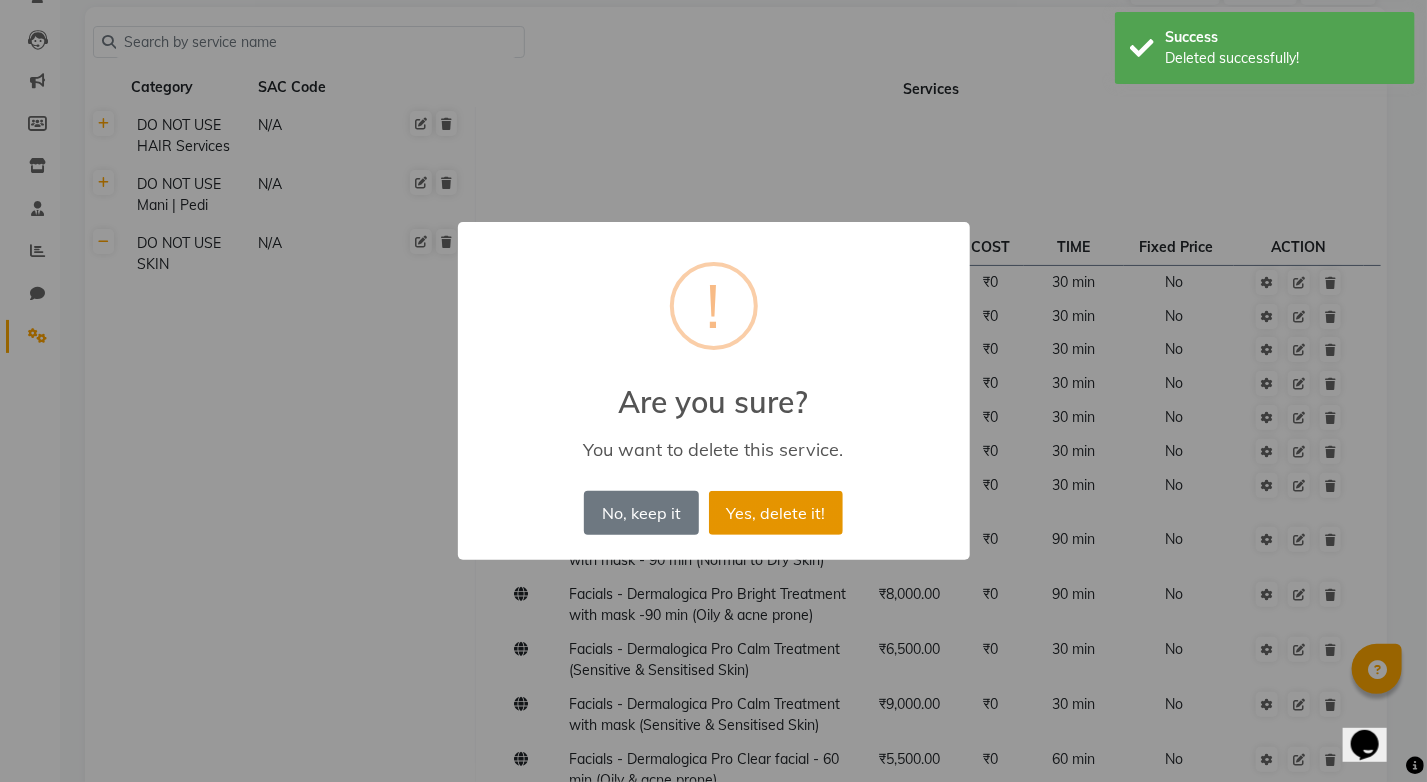 click on "Yes, delete it!" at bounding box center [776, 513] 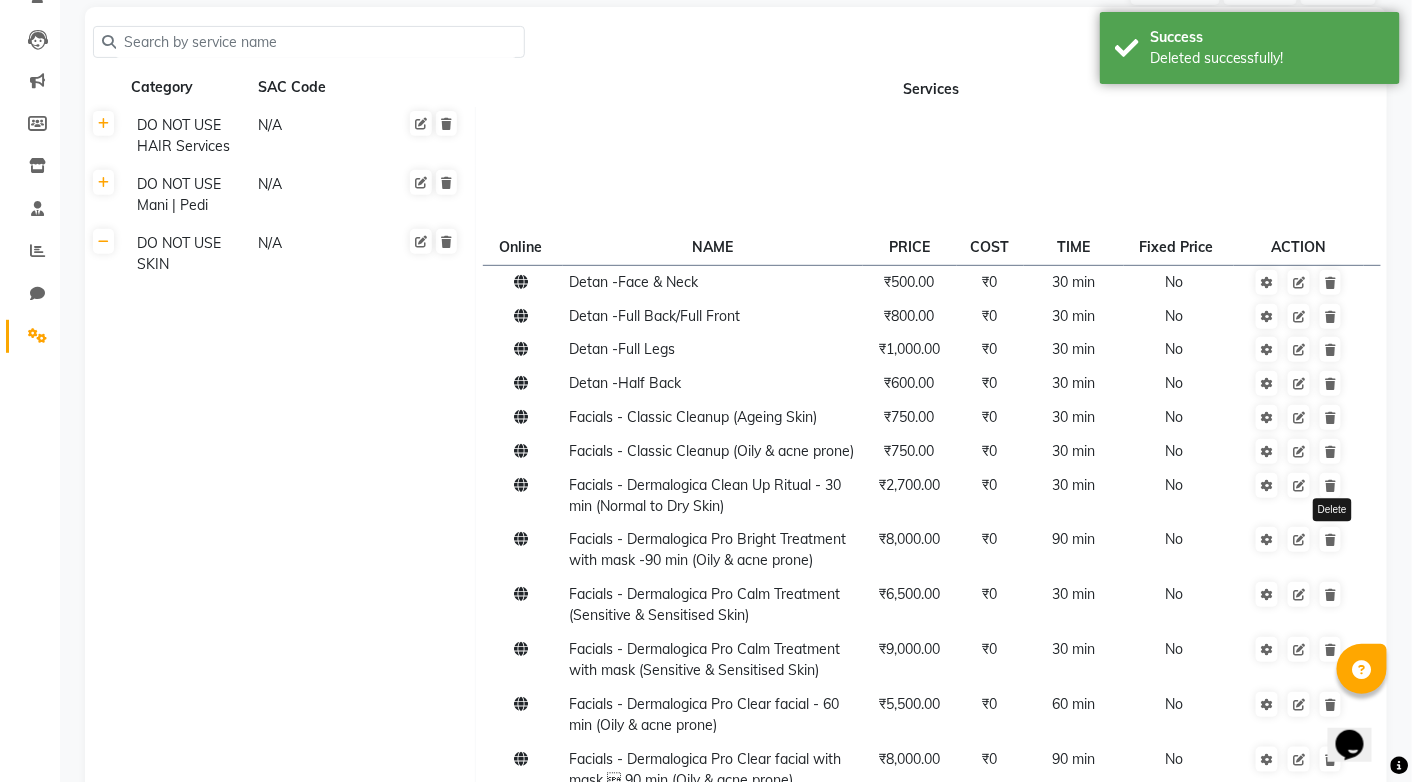 click 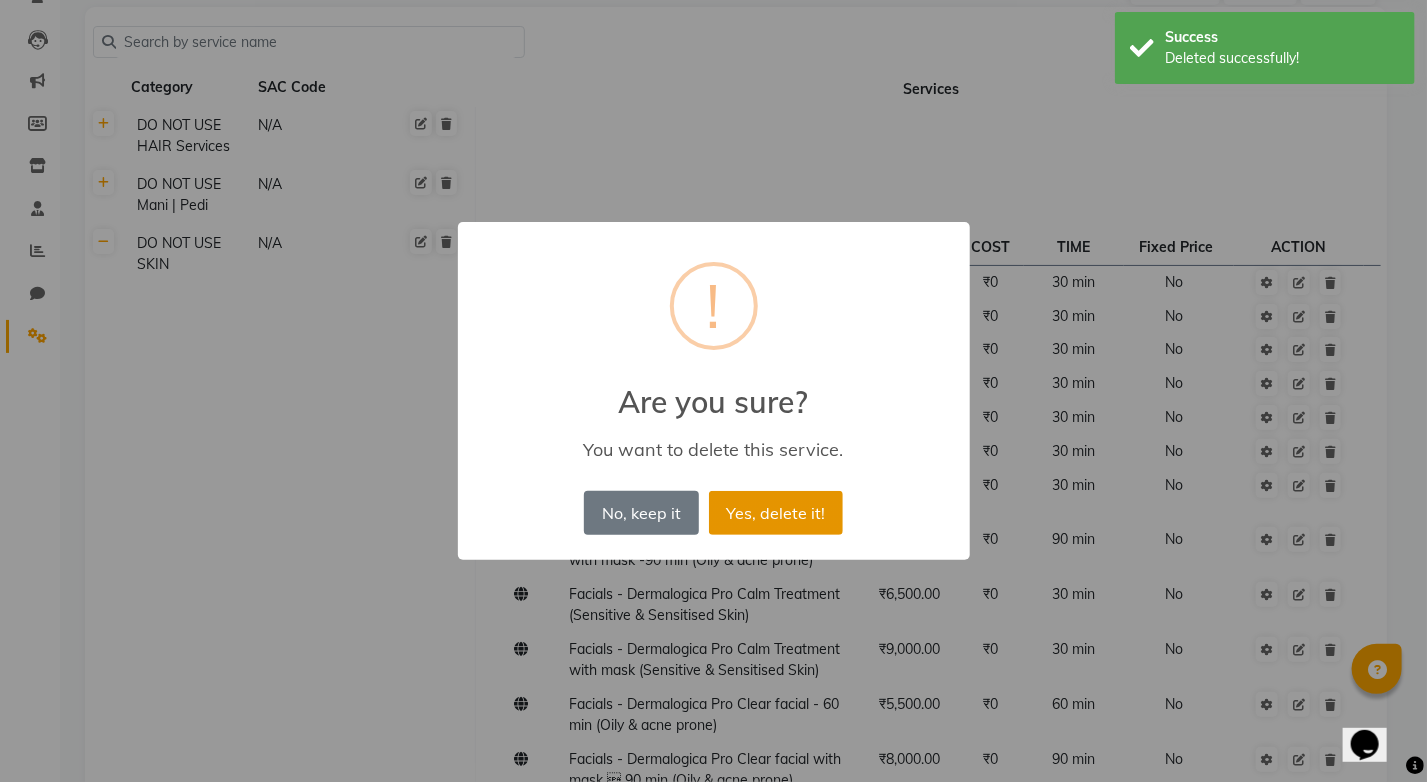 click on "Yes, delete it!" at bounding box center [776, 513] 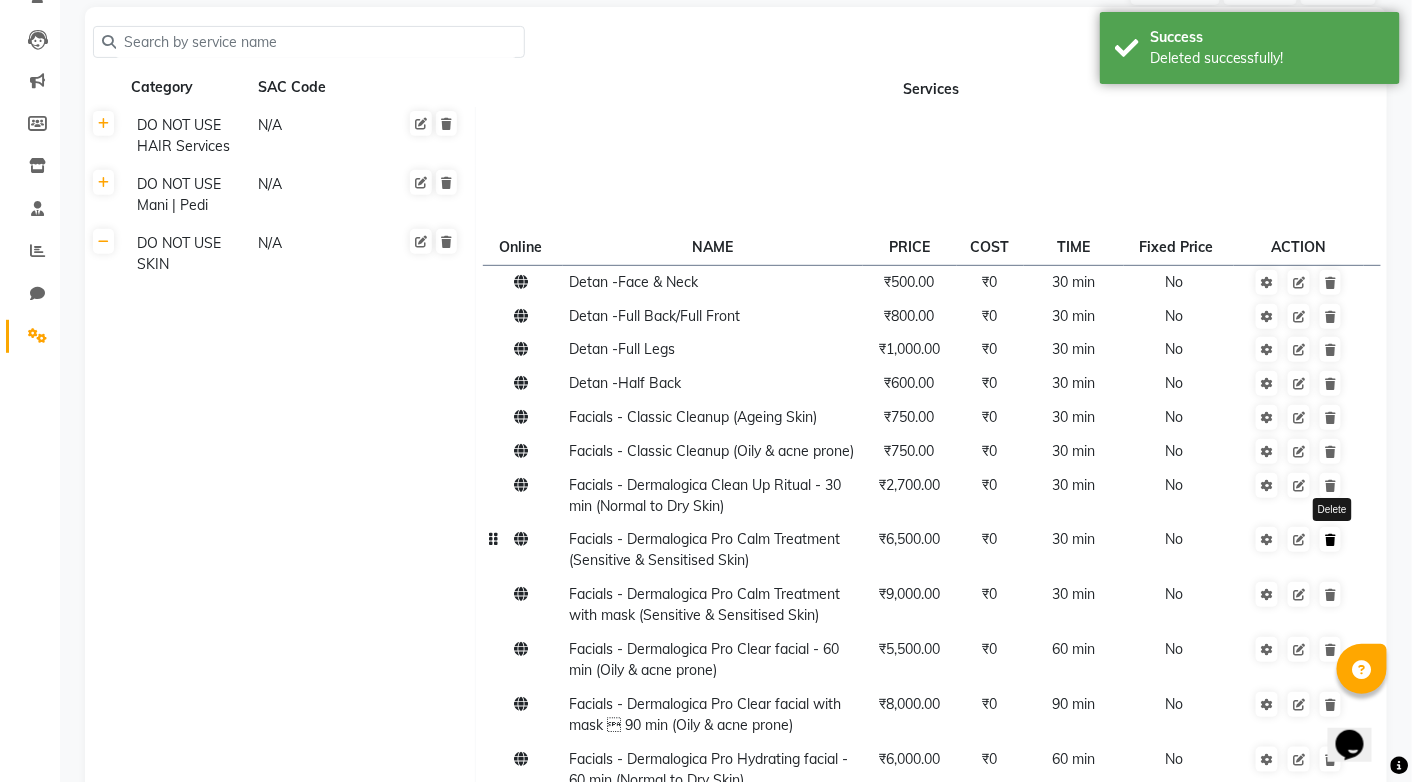 click 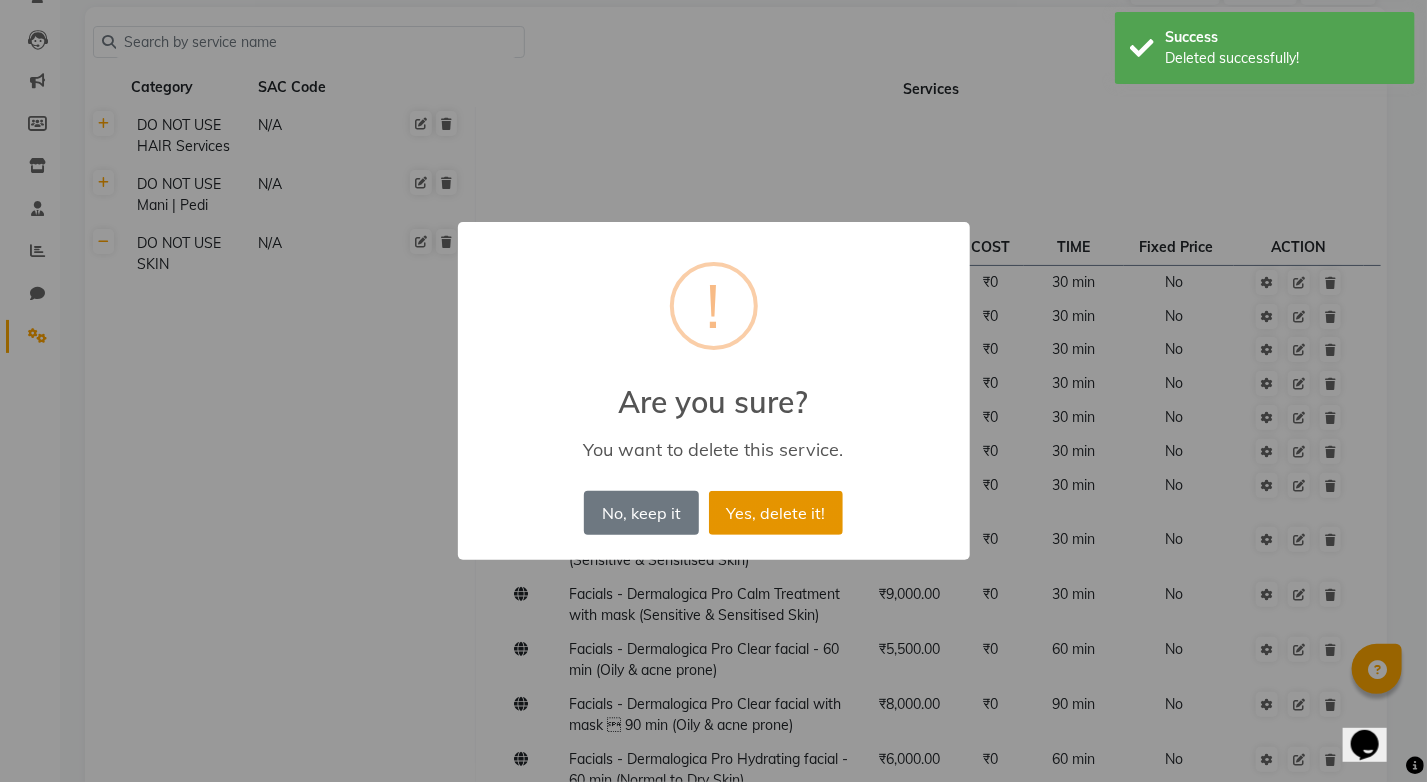 click on "Yes, delete it!" at bounding box center [776, 513] 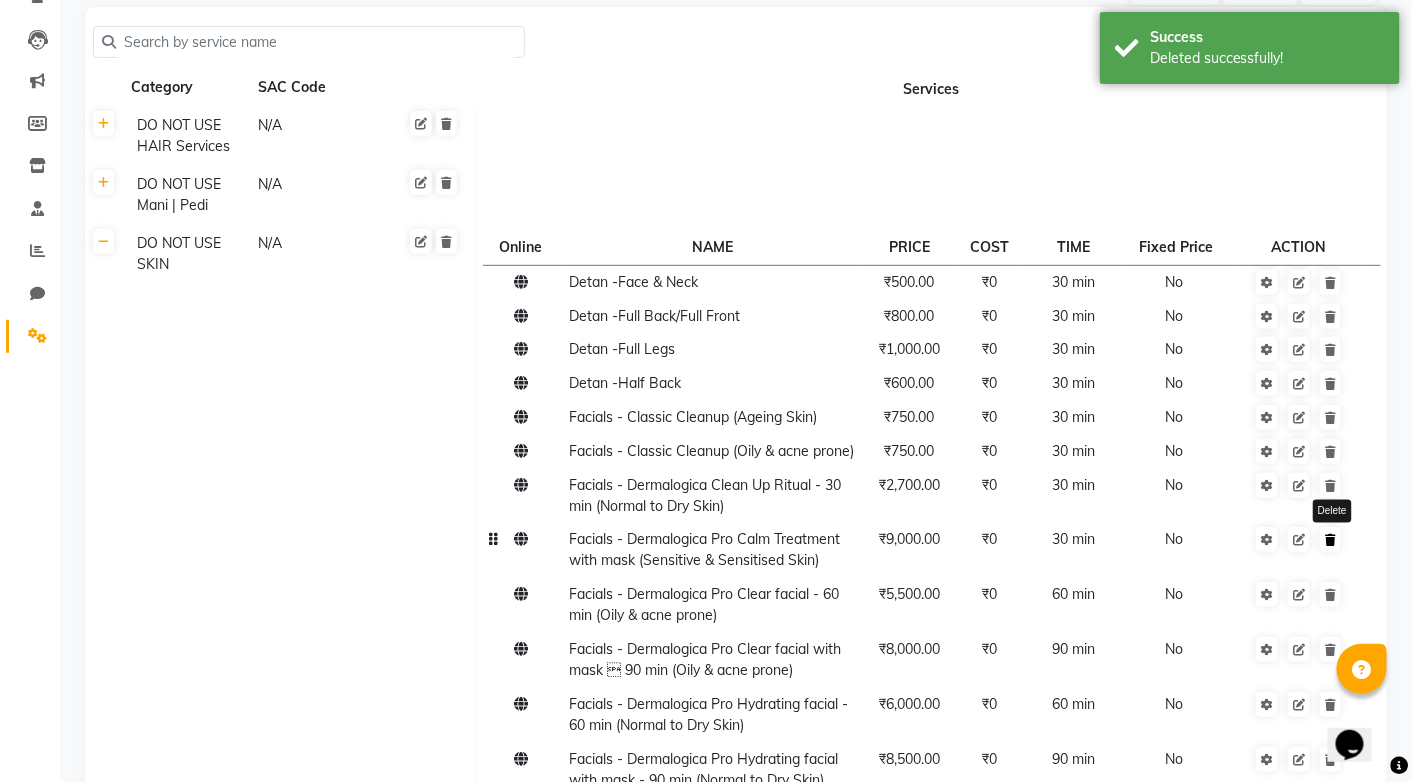 click 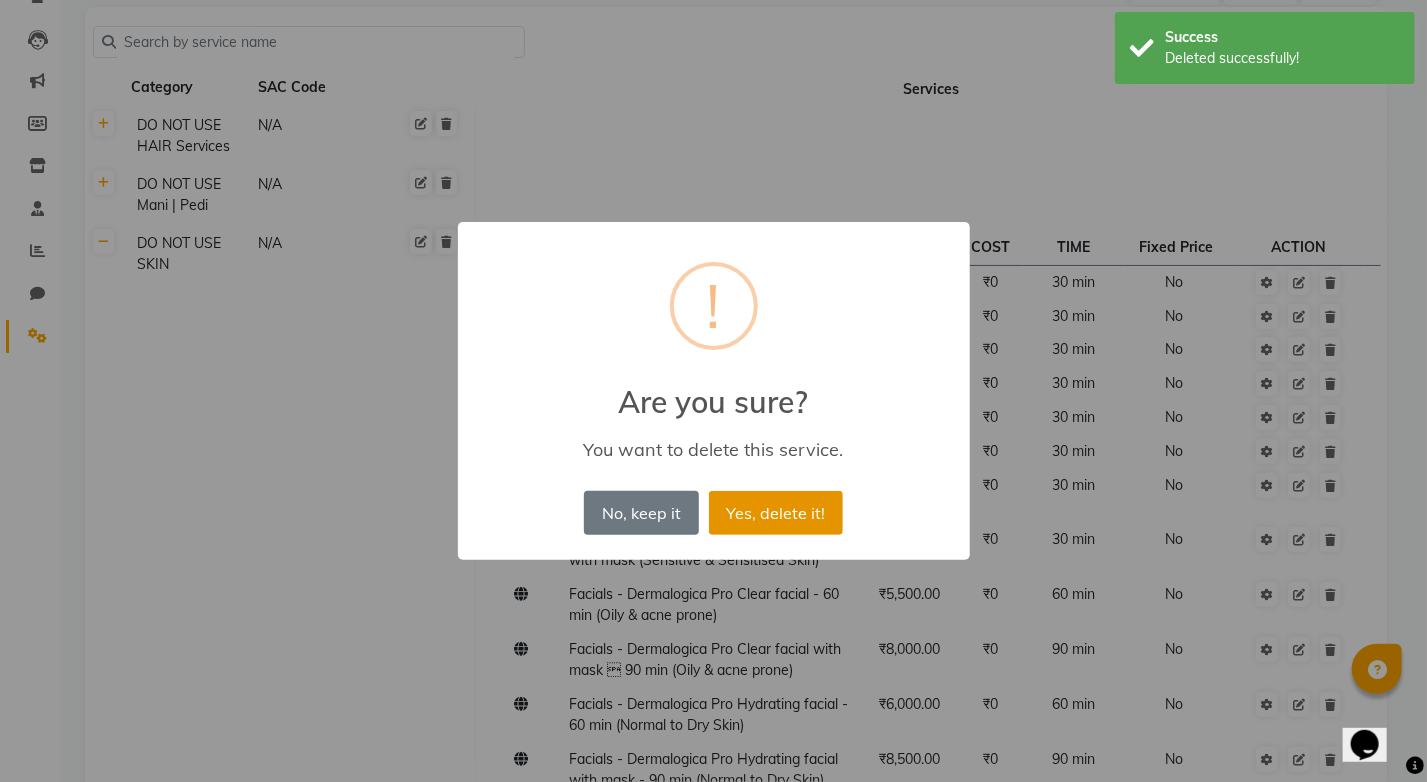 click on "Yes, delete it!" at bounding box center (776, 513) 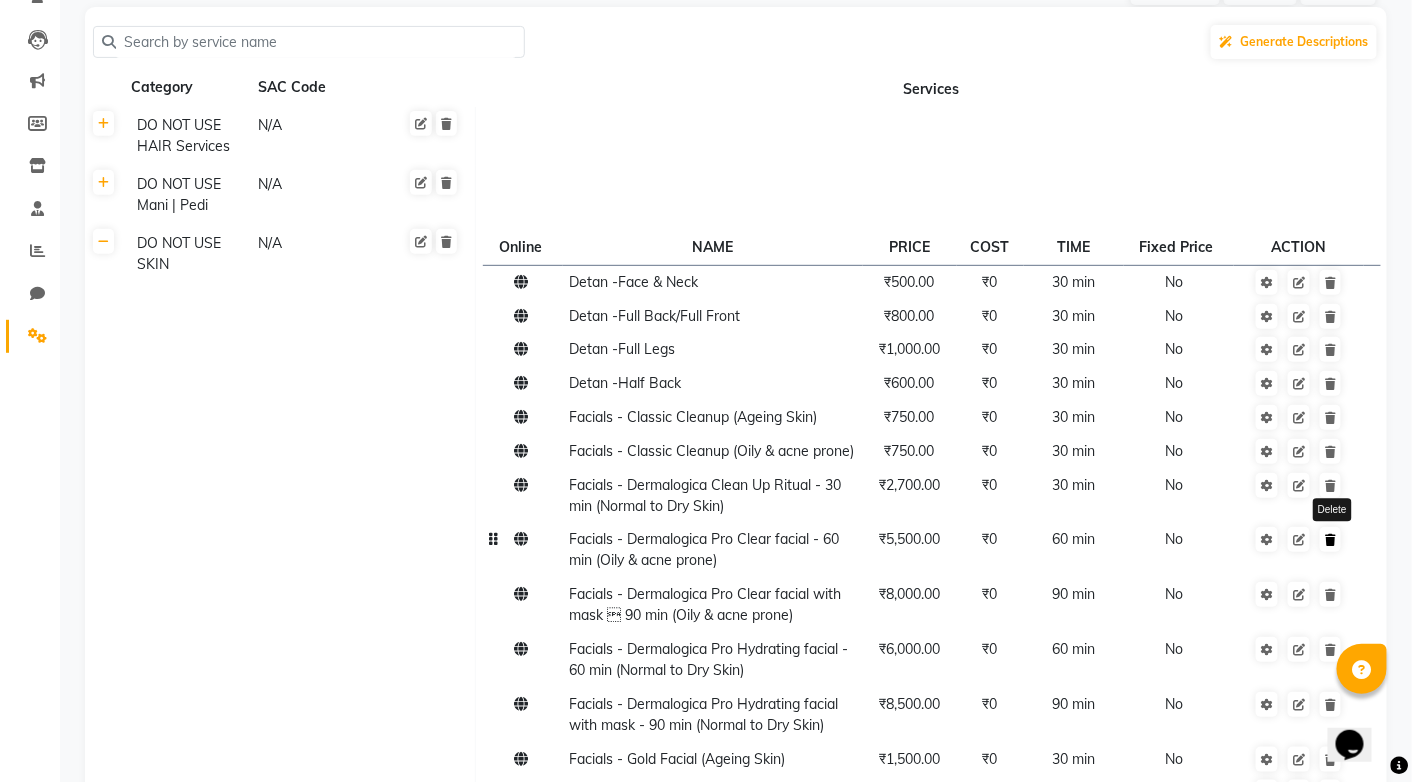 click 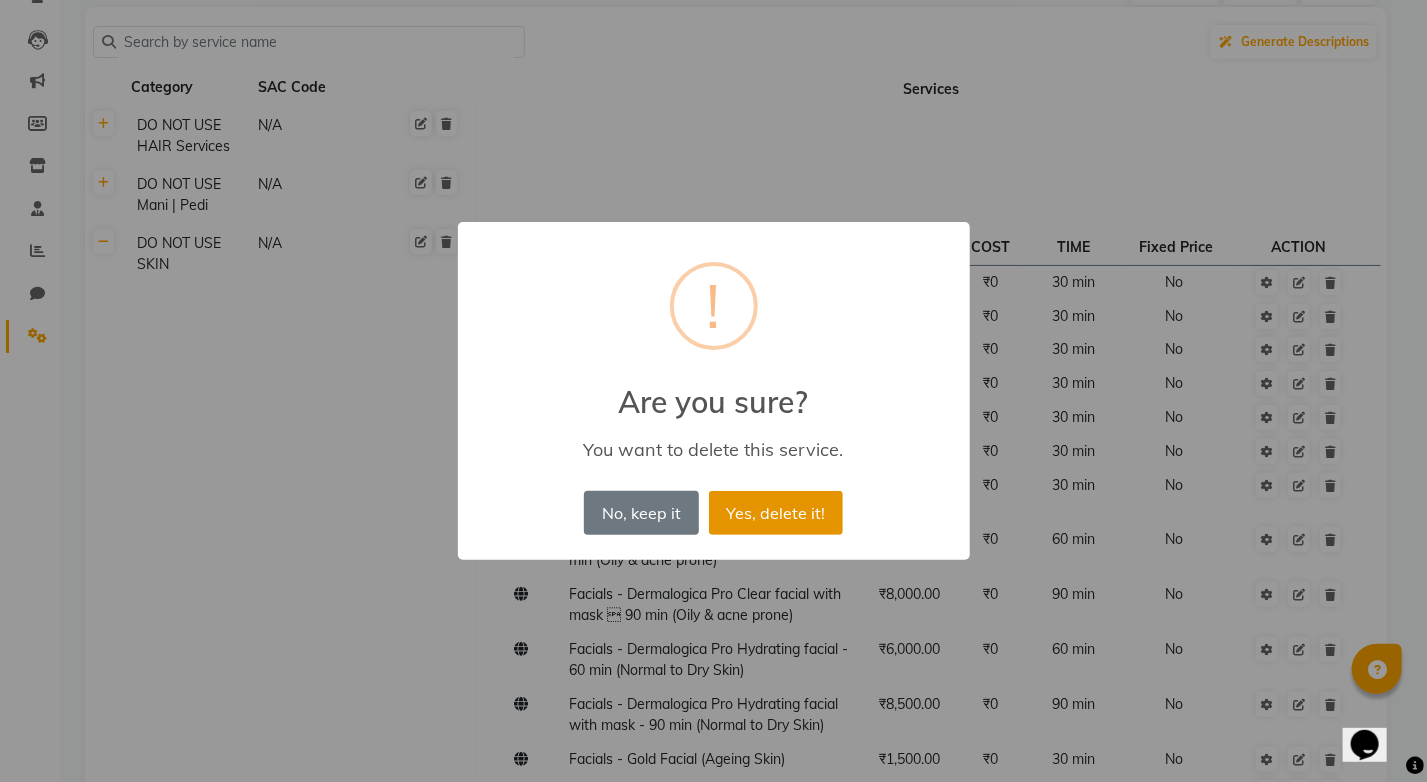 click on "Yes, delete it!" at bounding box center [776, 513] 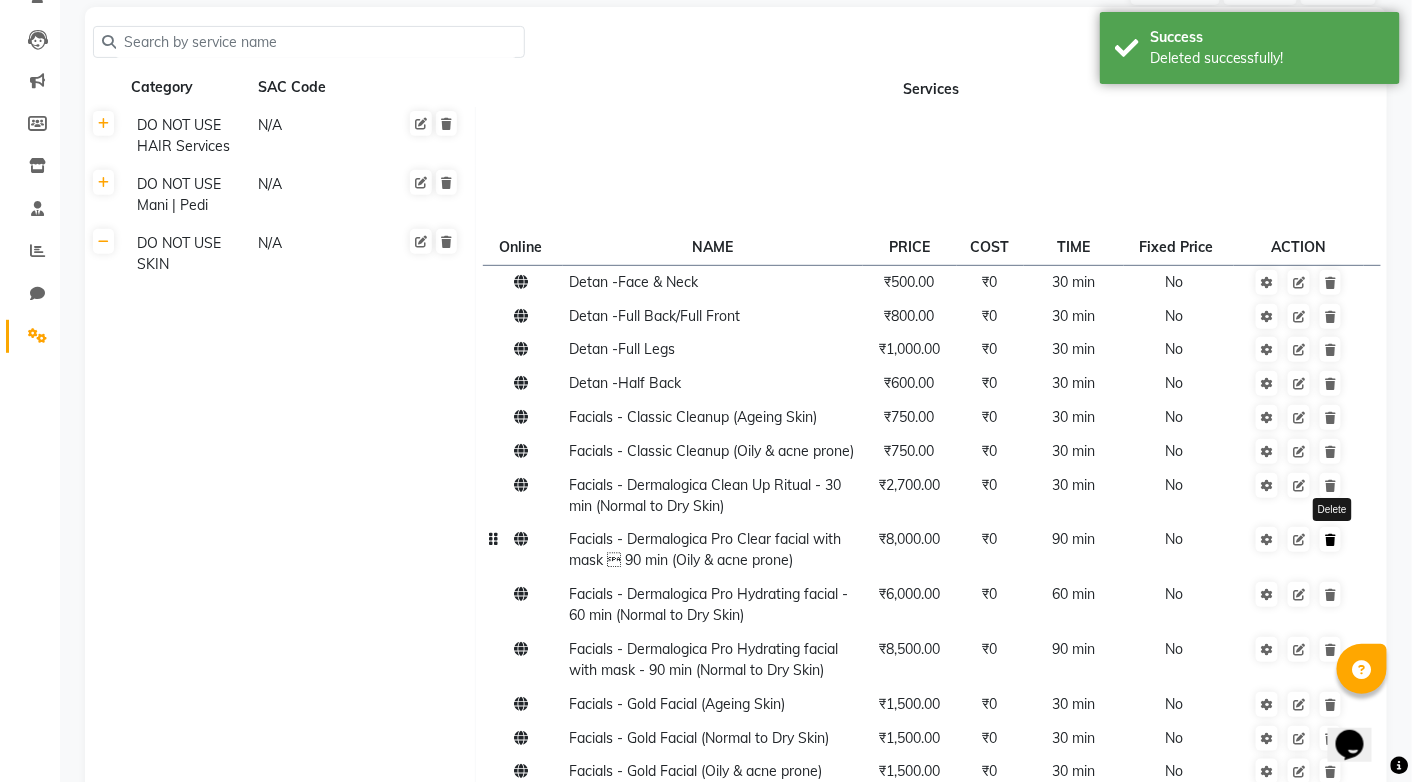 click 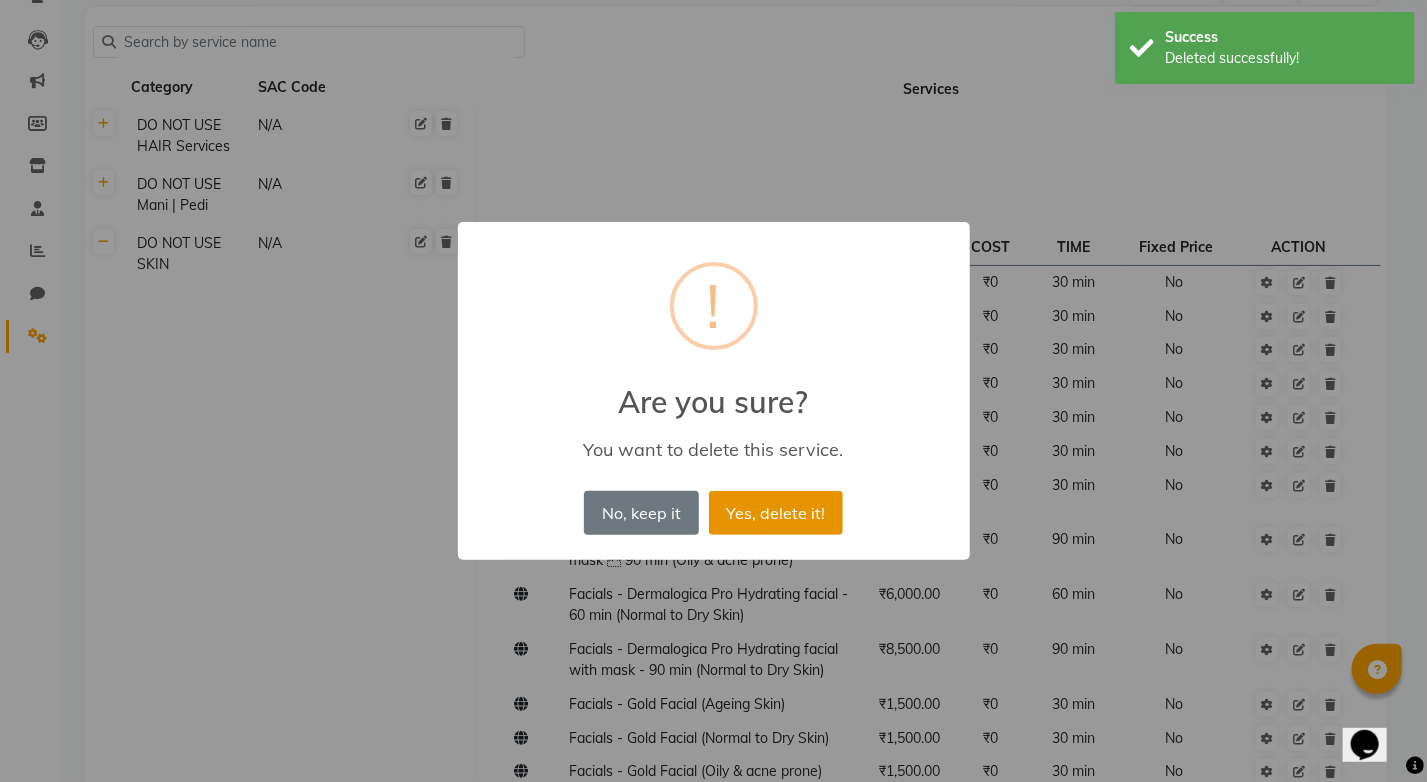 click on "Yes, delete it!" at bounding box center (776, 513) 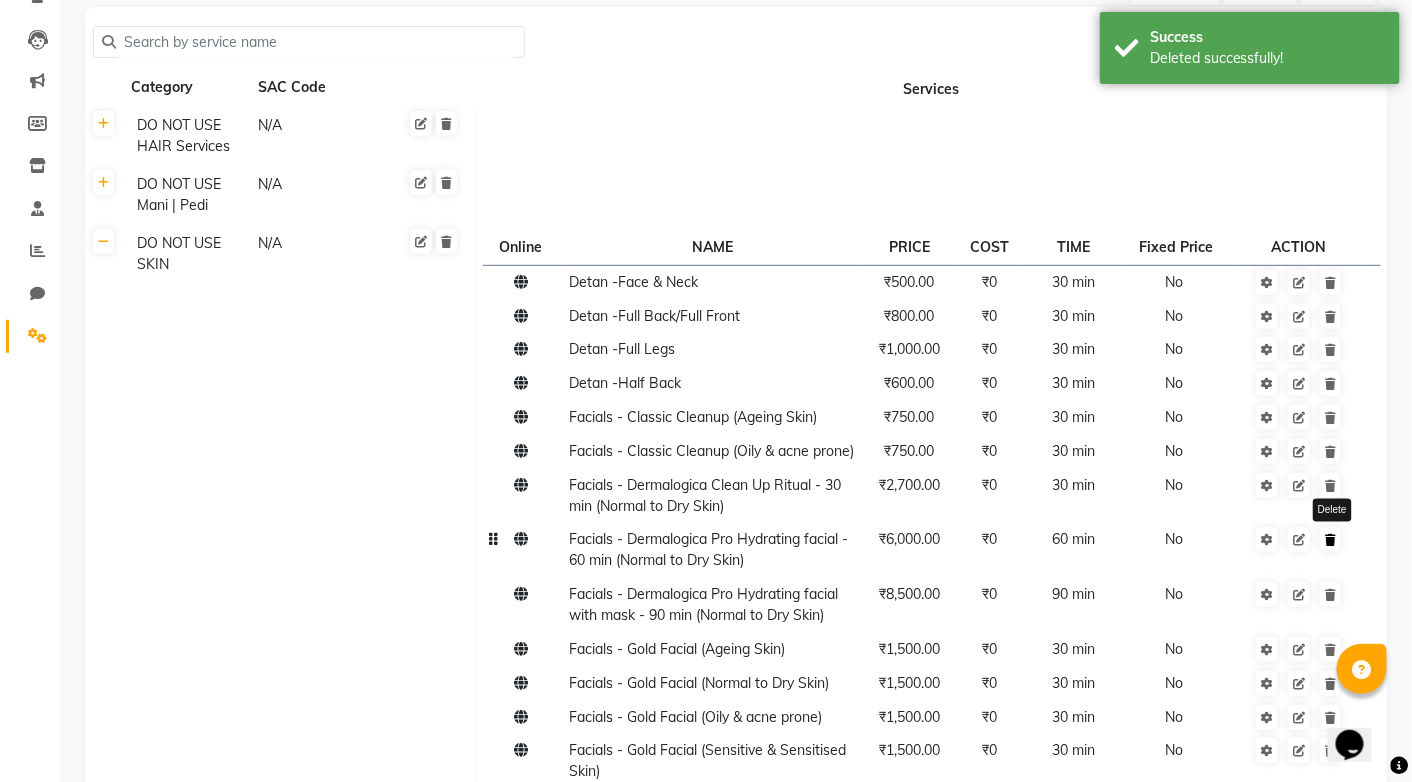 click 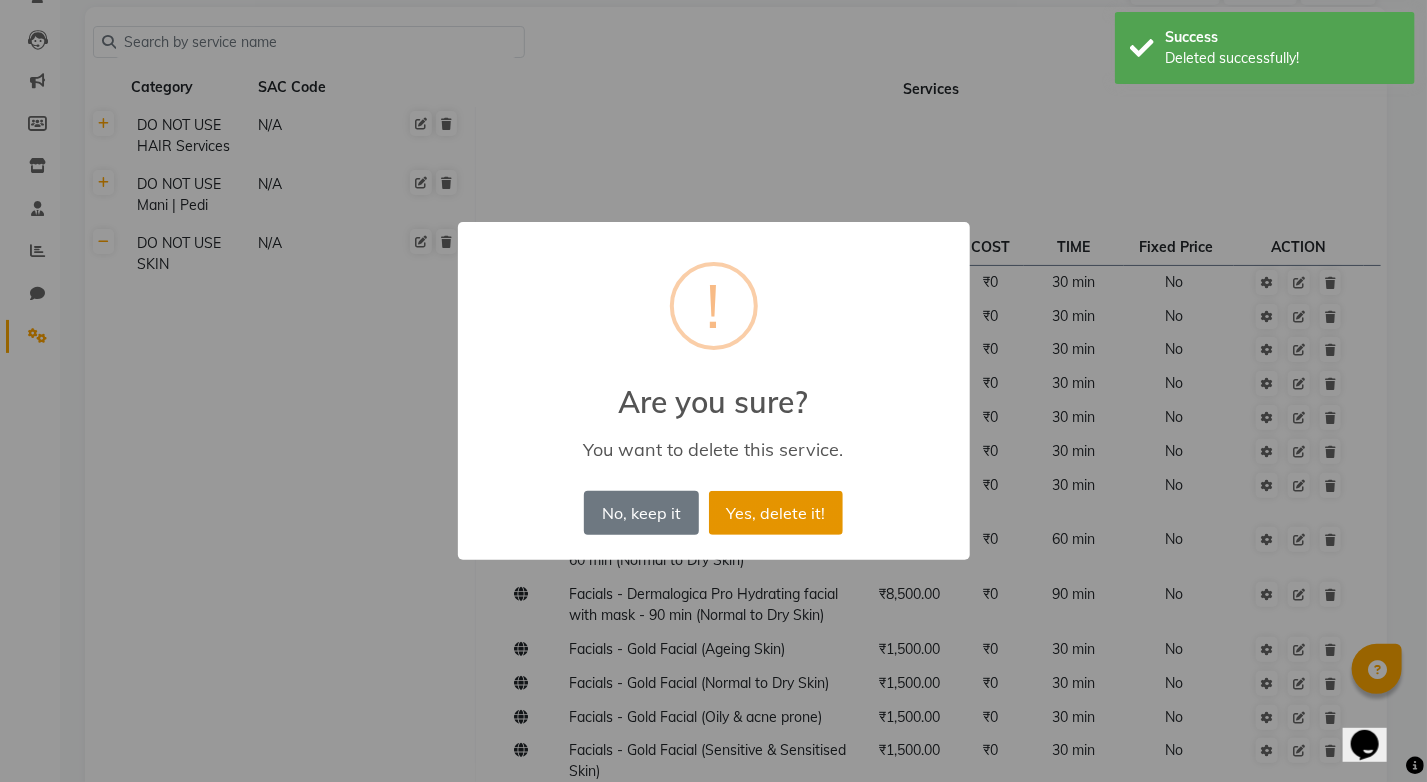 click on "Yes, delete it!" at bounding box center [776, 513] 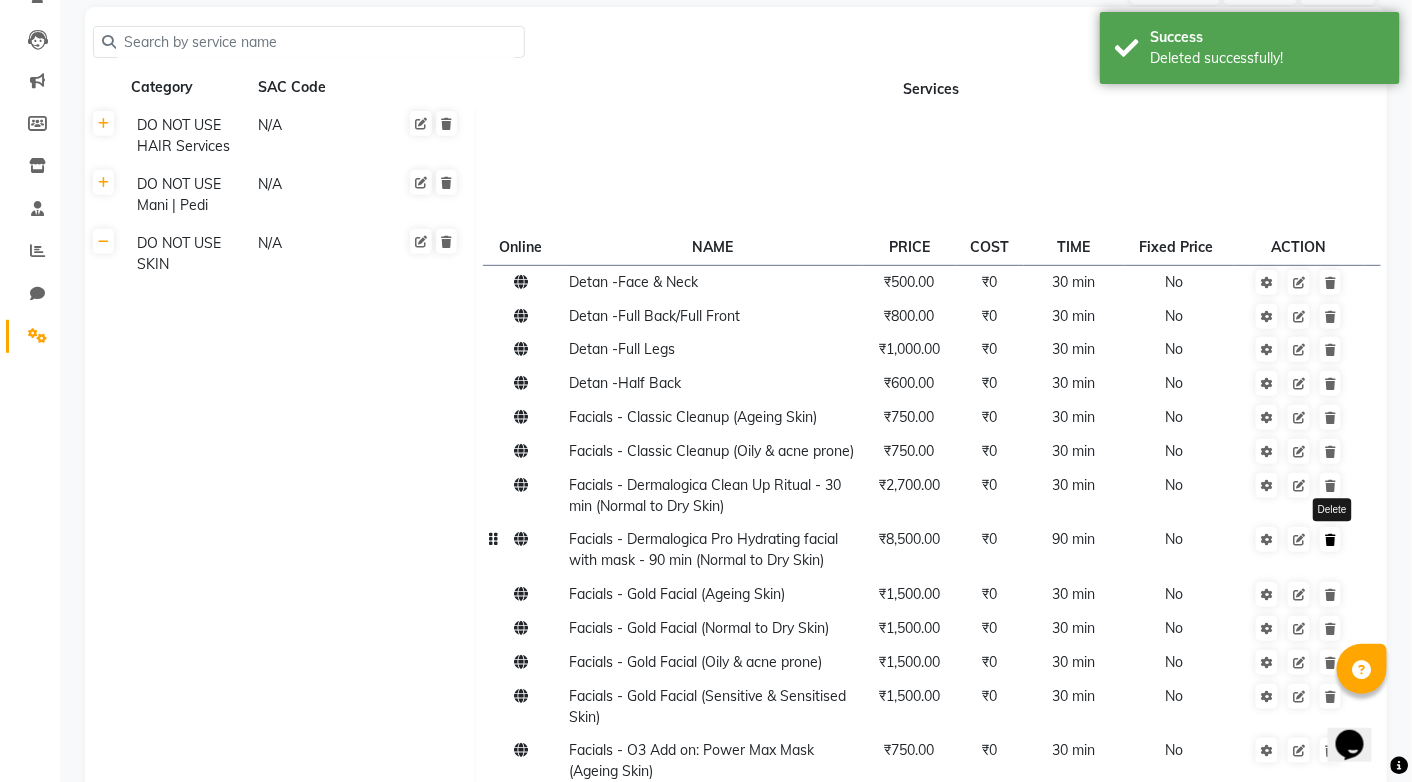 click 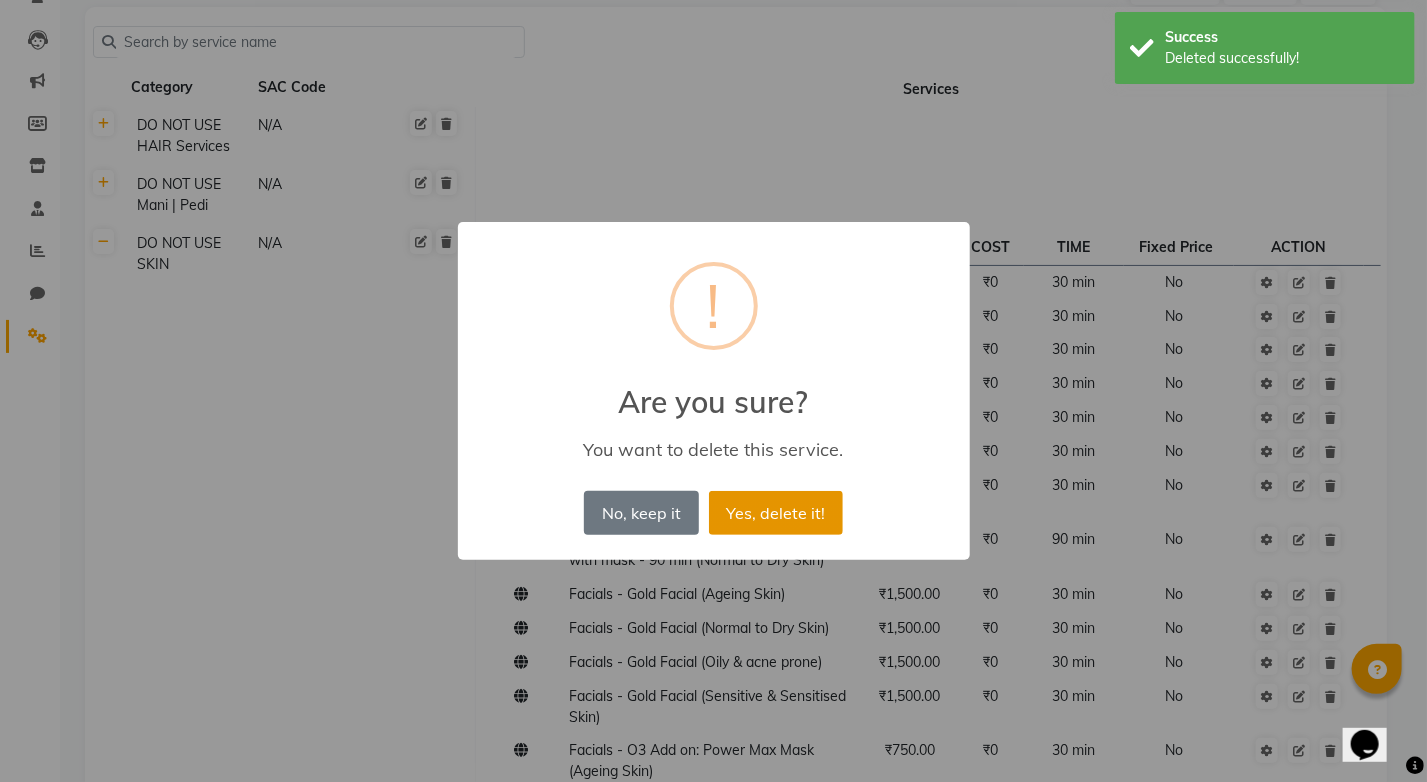 click on "Yes, delete it!" at bounding box center [776, 513] 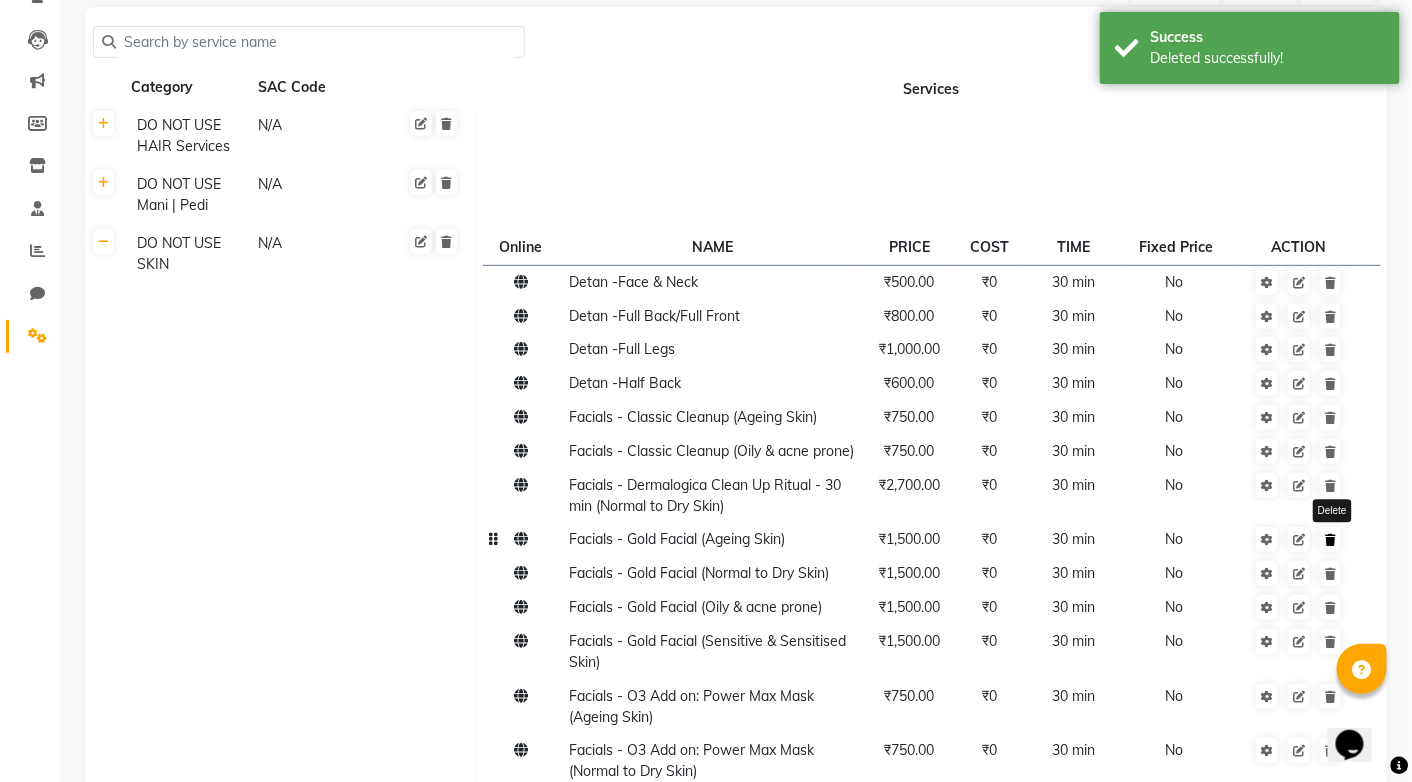 click 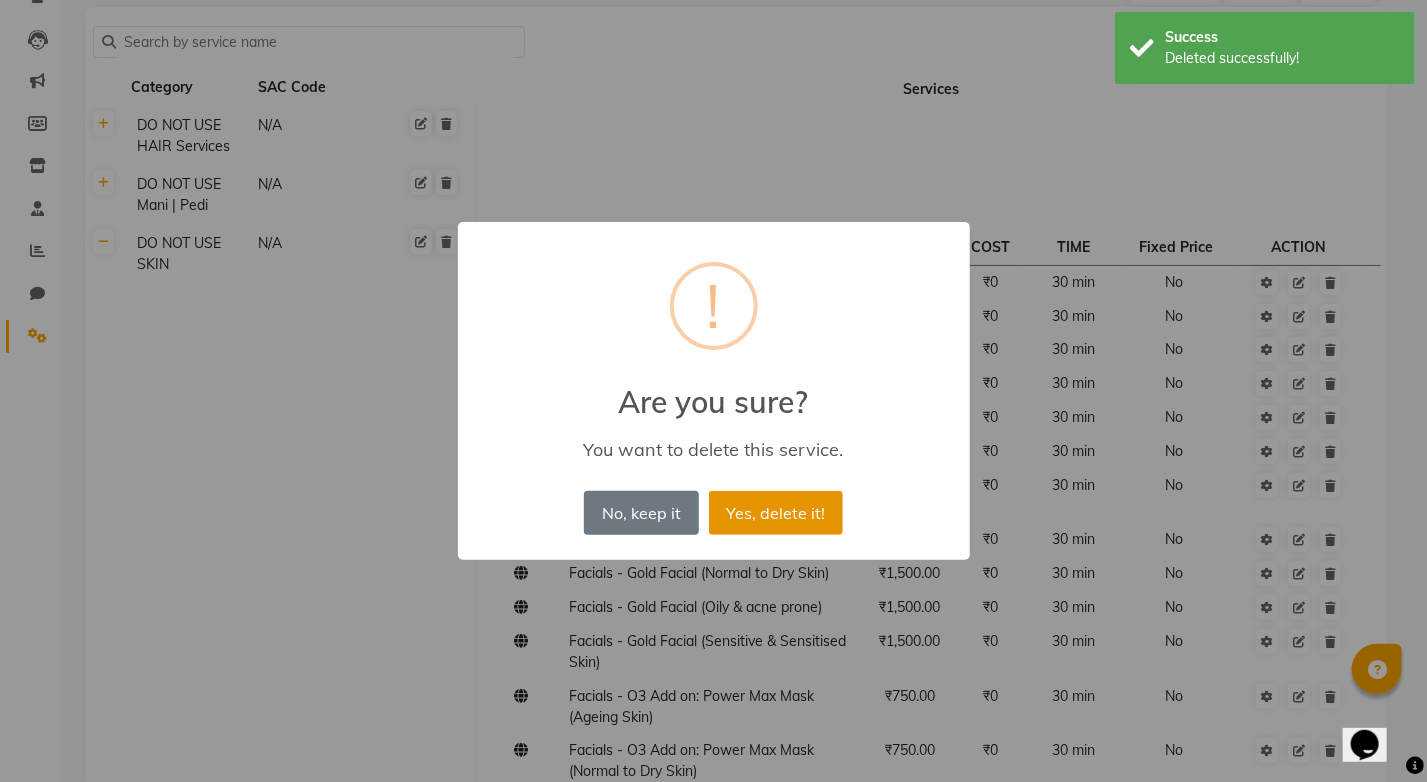 click on "Yes, delete it!" at bounding box center (776, 513) 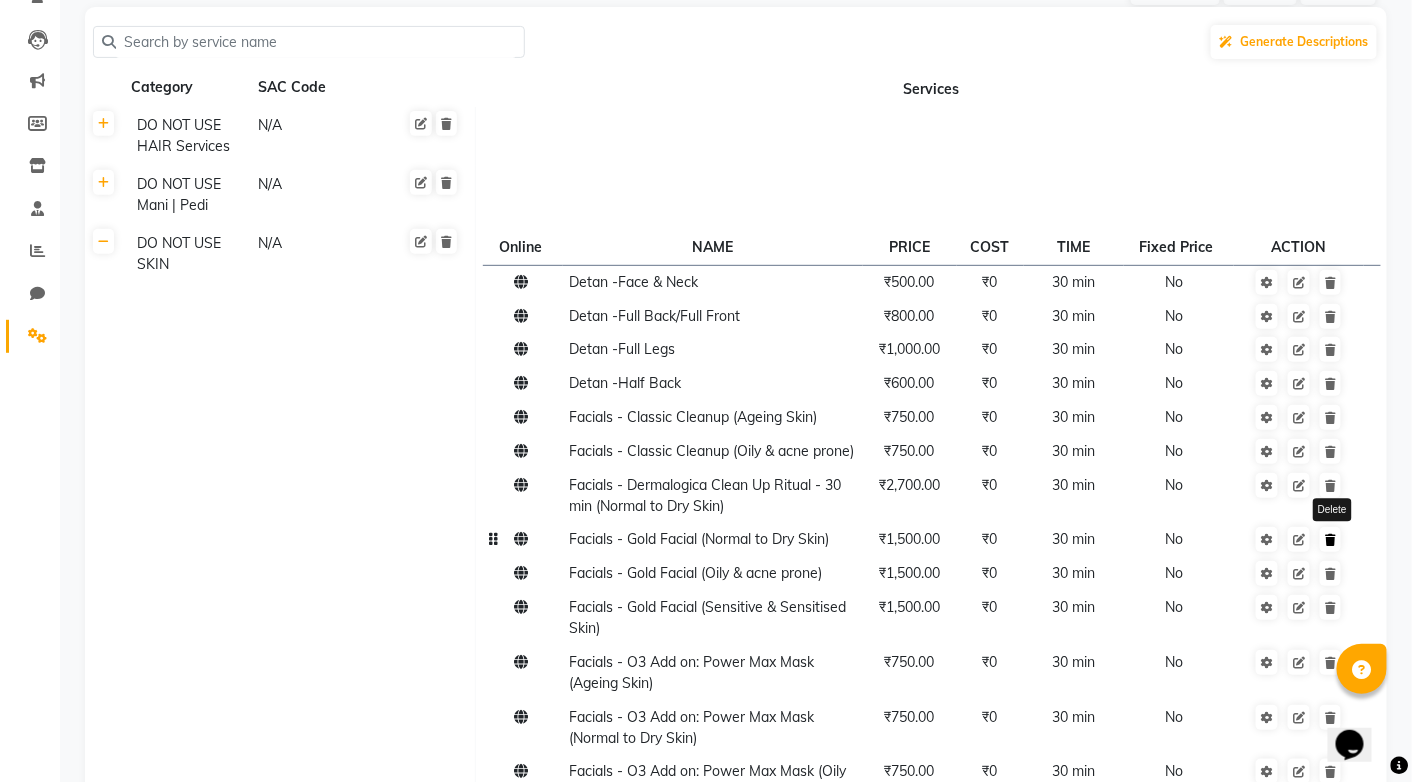 click 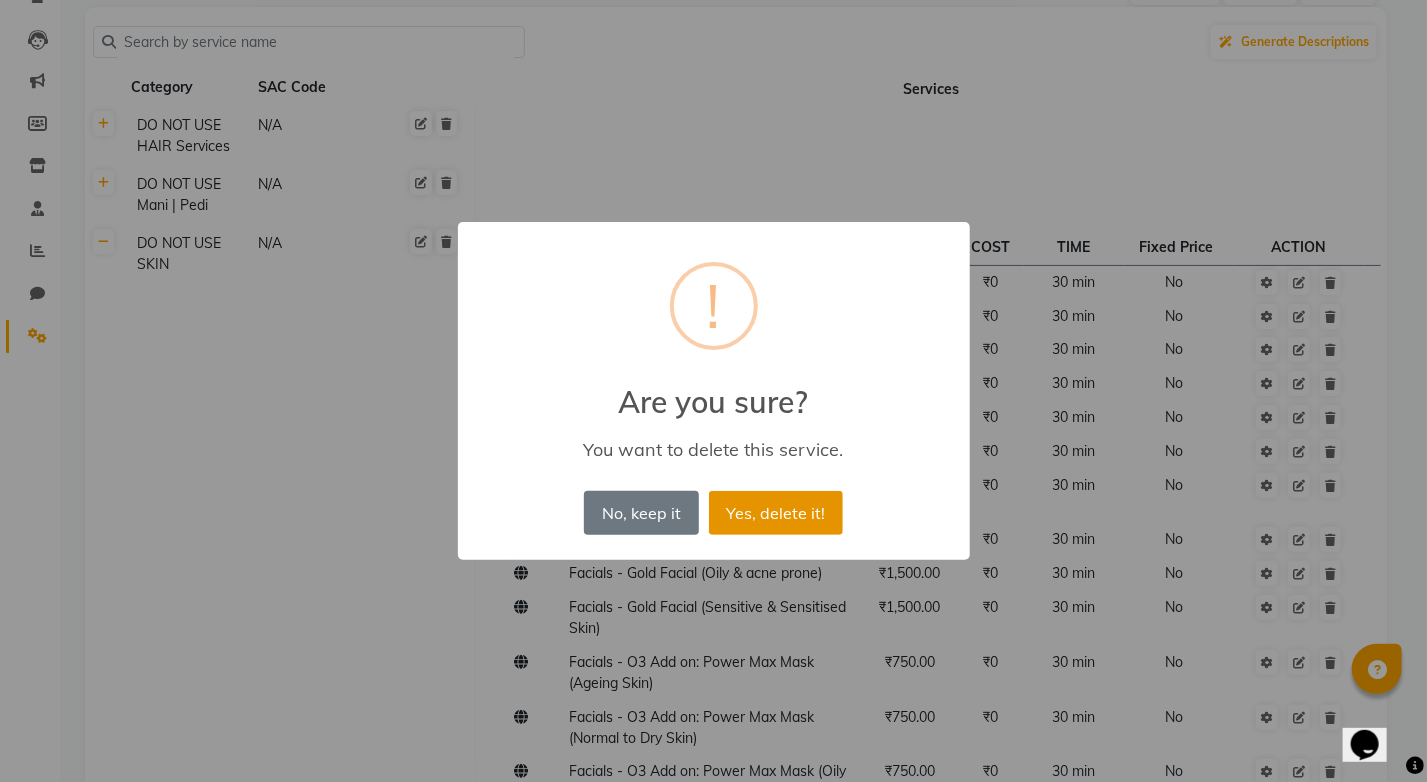 click on "Yes, delete it!" at bounding box center (776, 513) 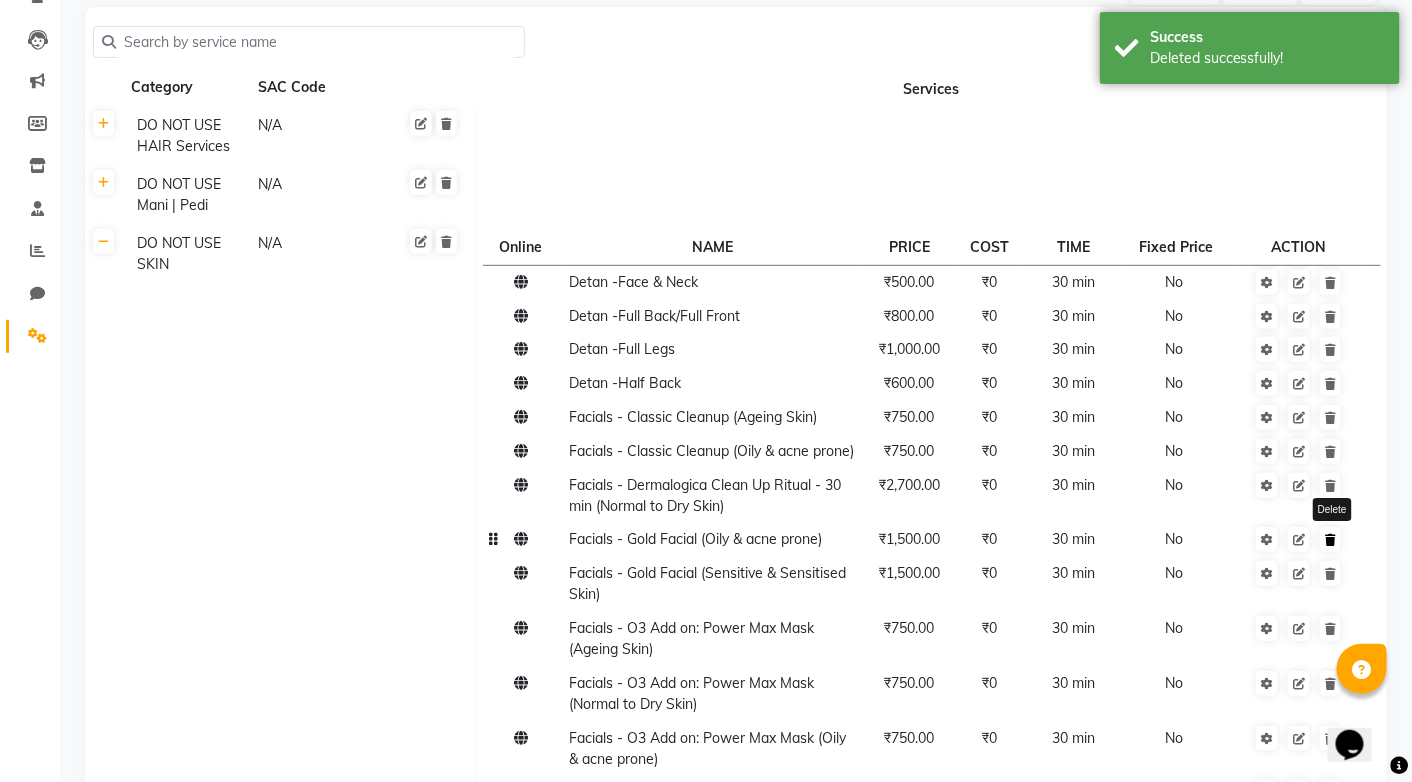 click 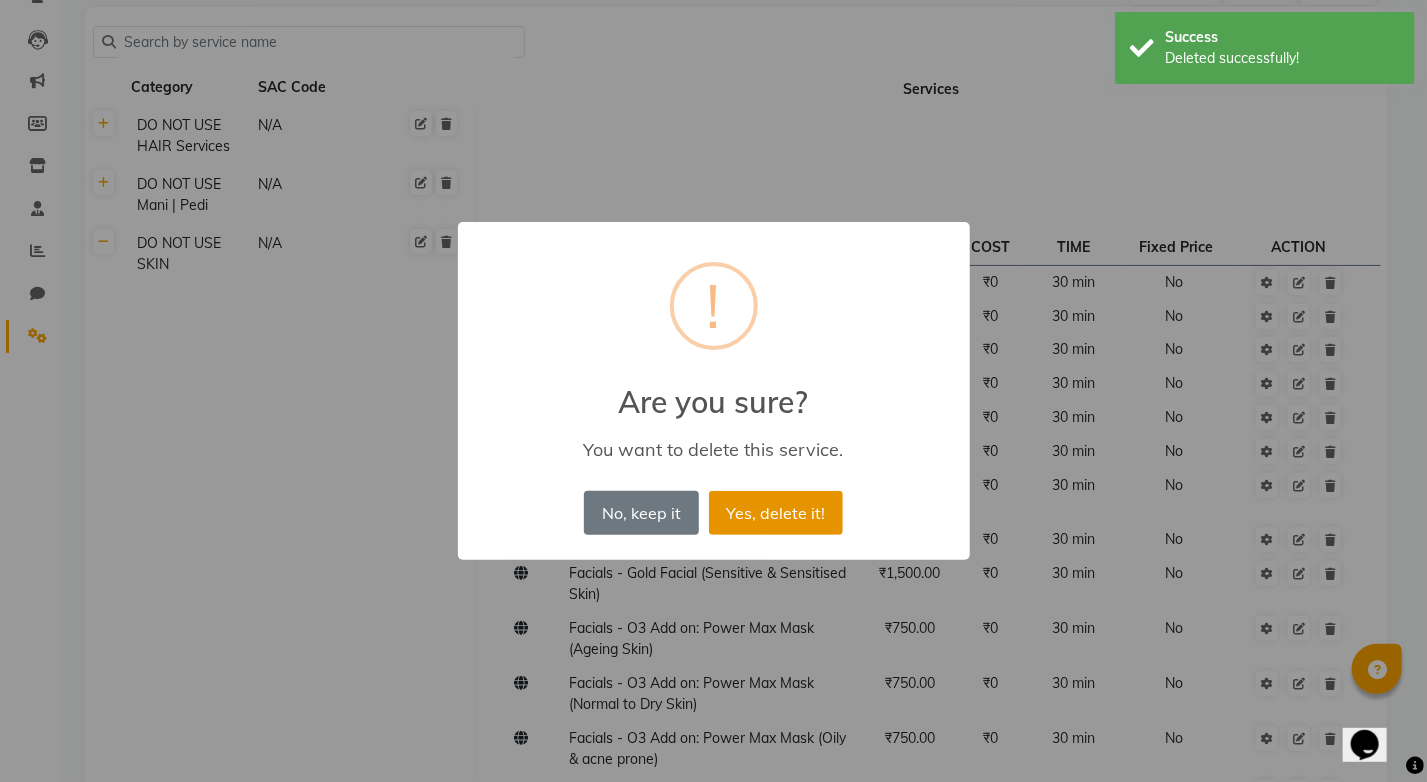 click on "Yes, delete it!" at bounding box center [776, 513] 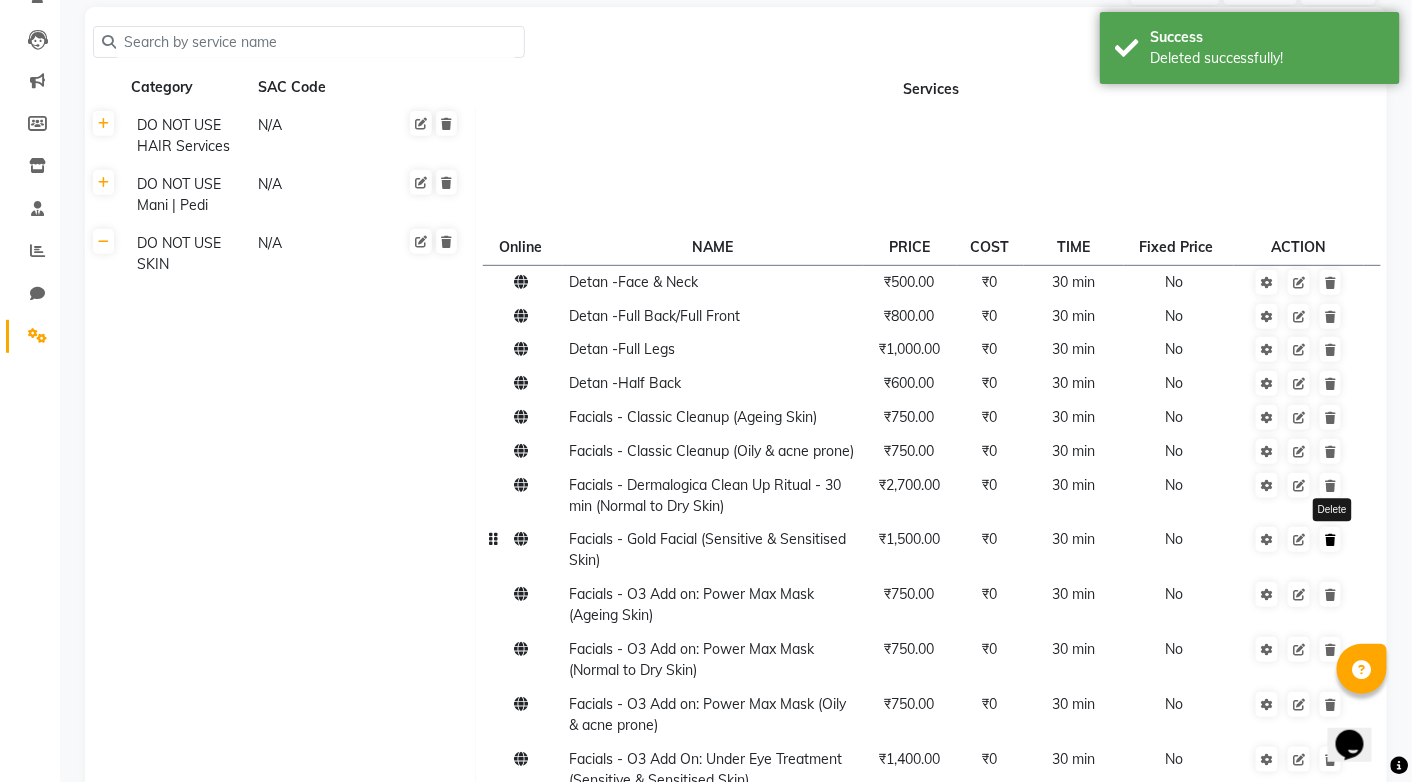 click 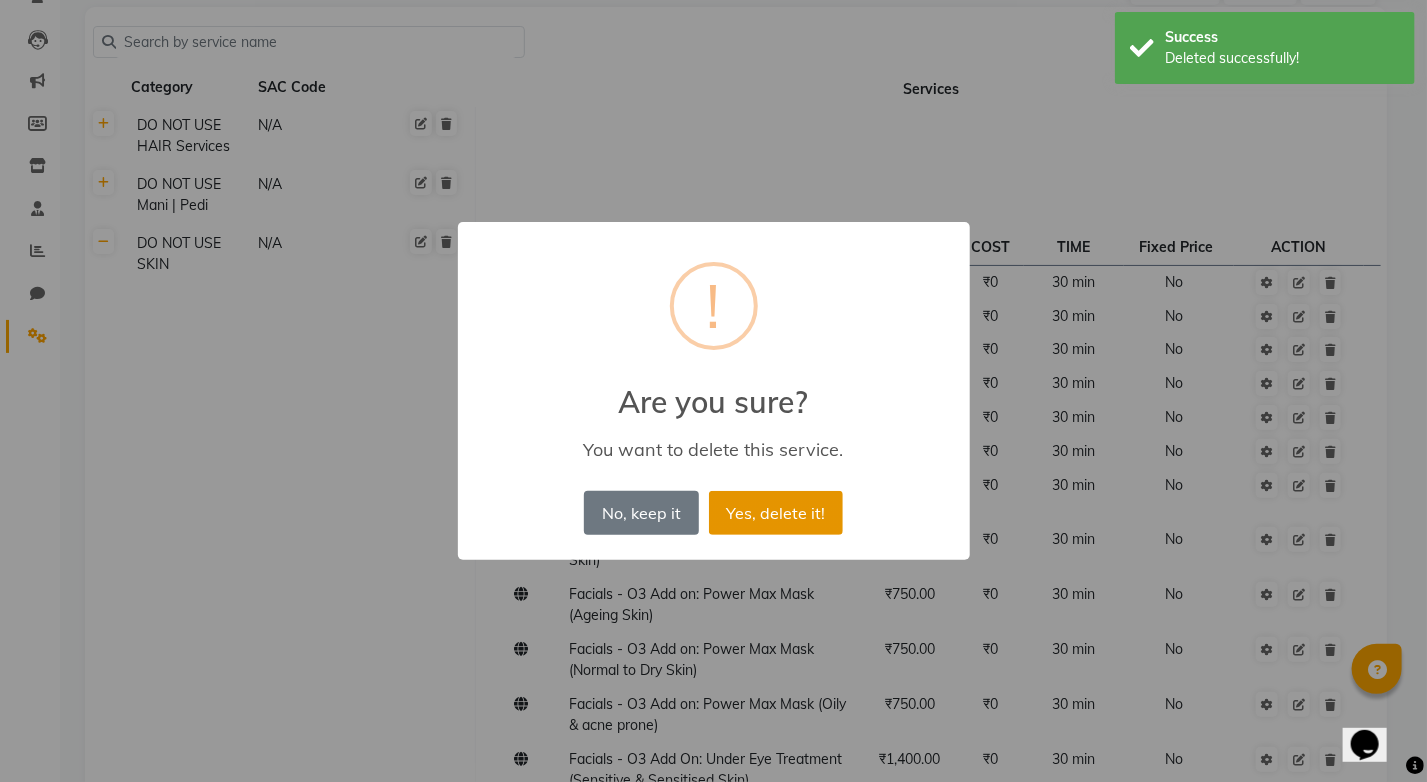click on "Yes, delete it!" at bounding box center [776, 513] 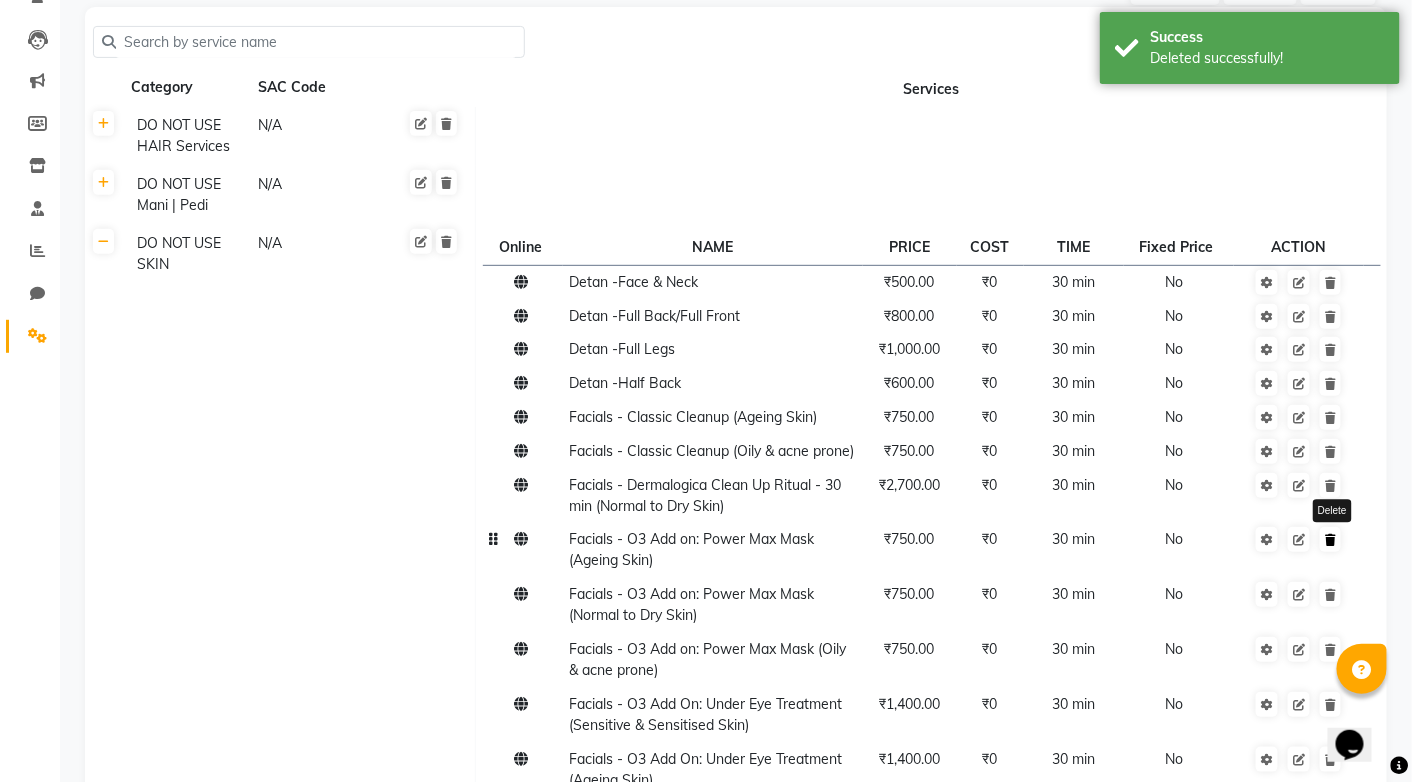 click 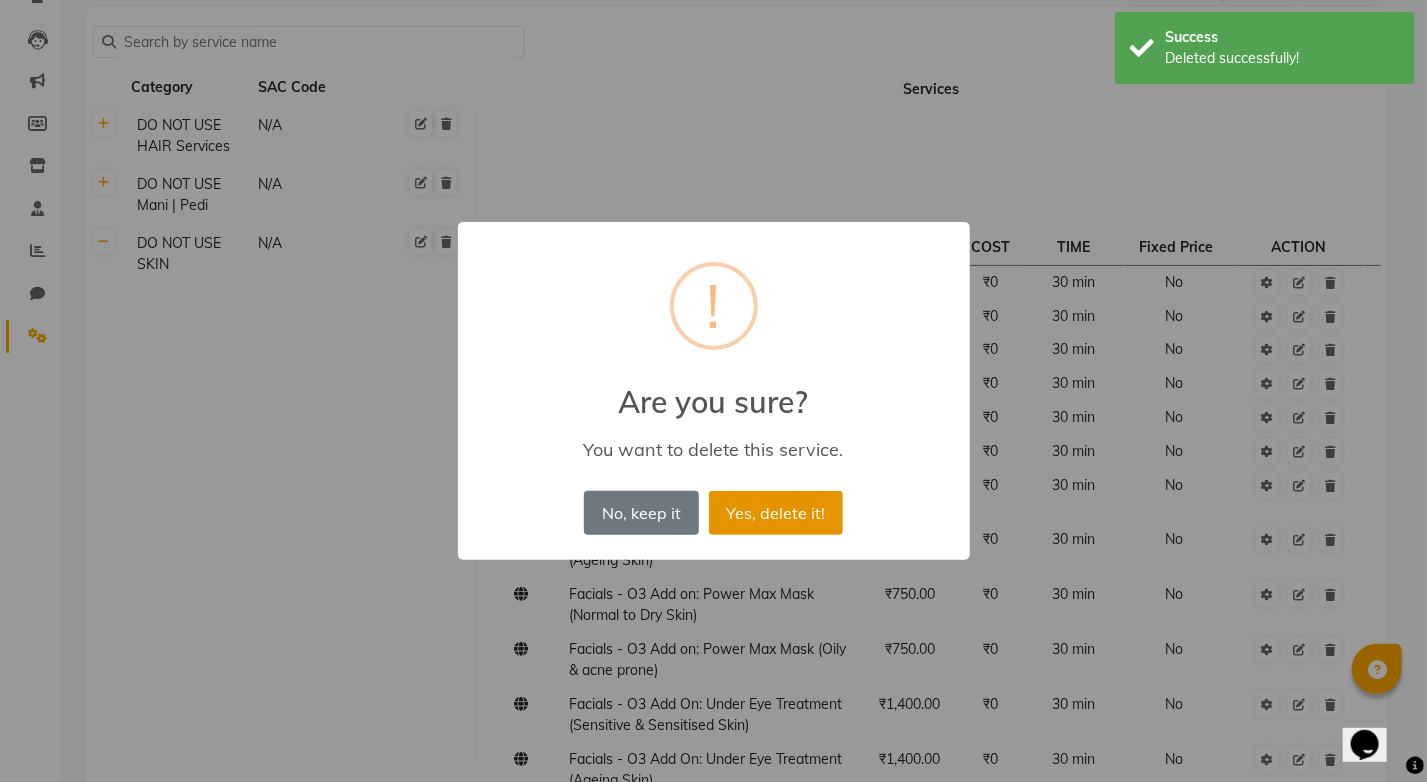 click on "Yes, delete it!" at bounding box center (776, 513) 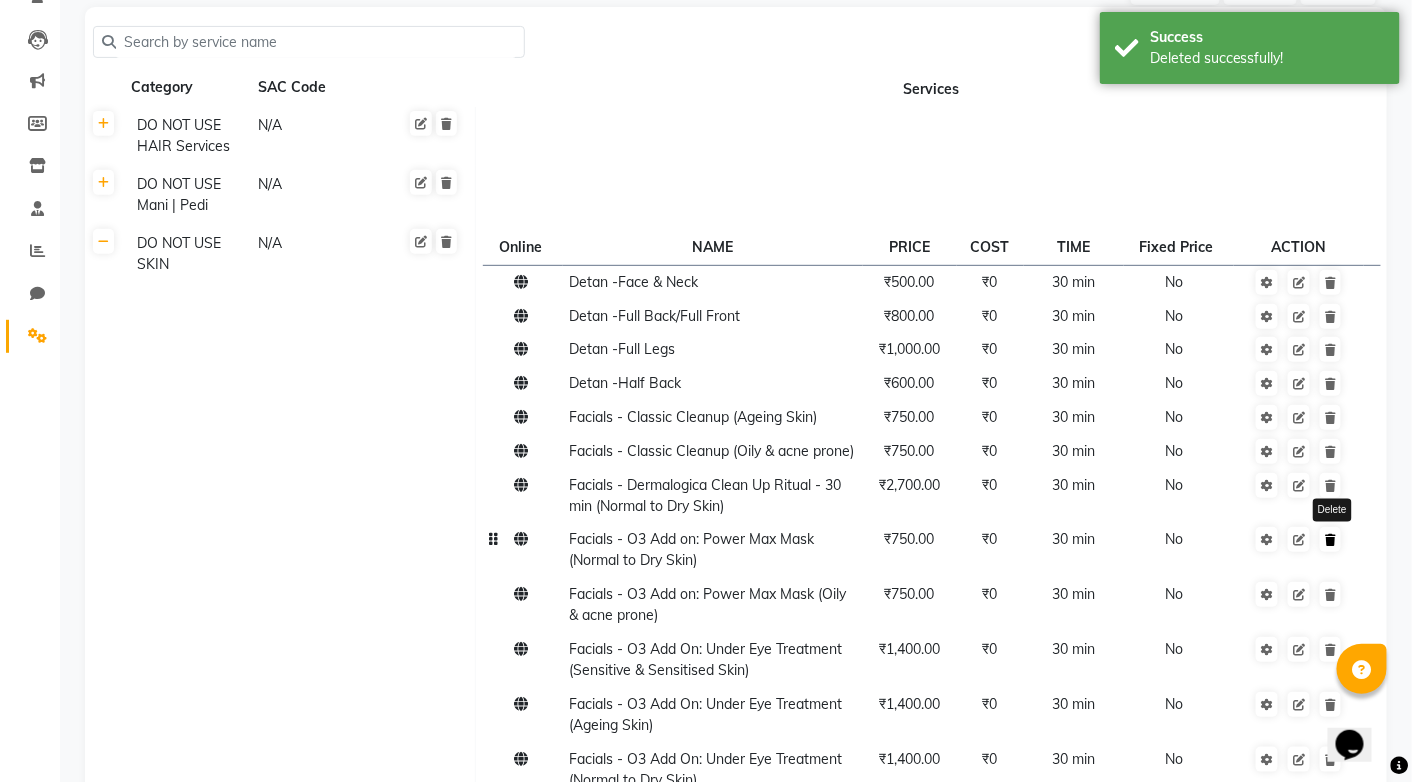 click 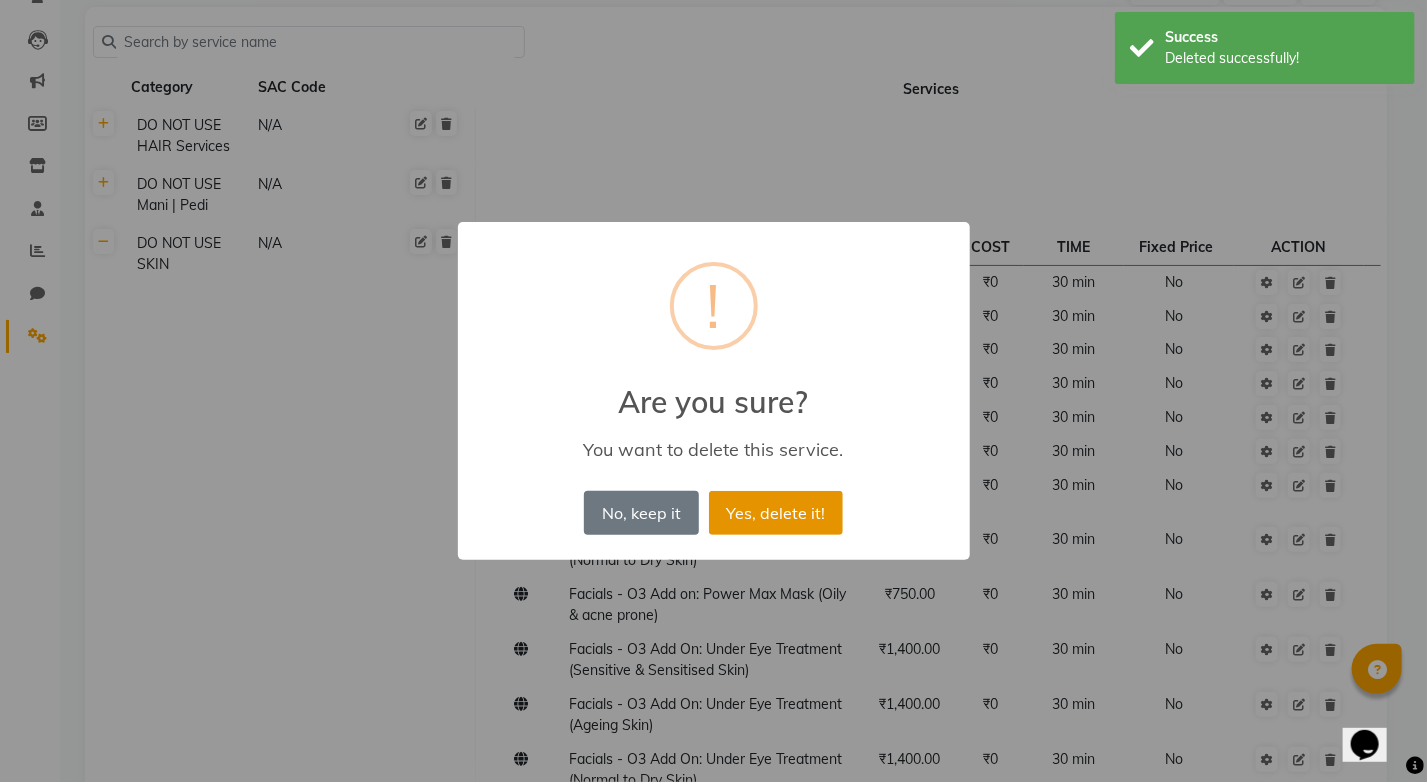 click on "Yes, delete it!" at bounding box center (776, 513) 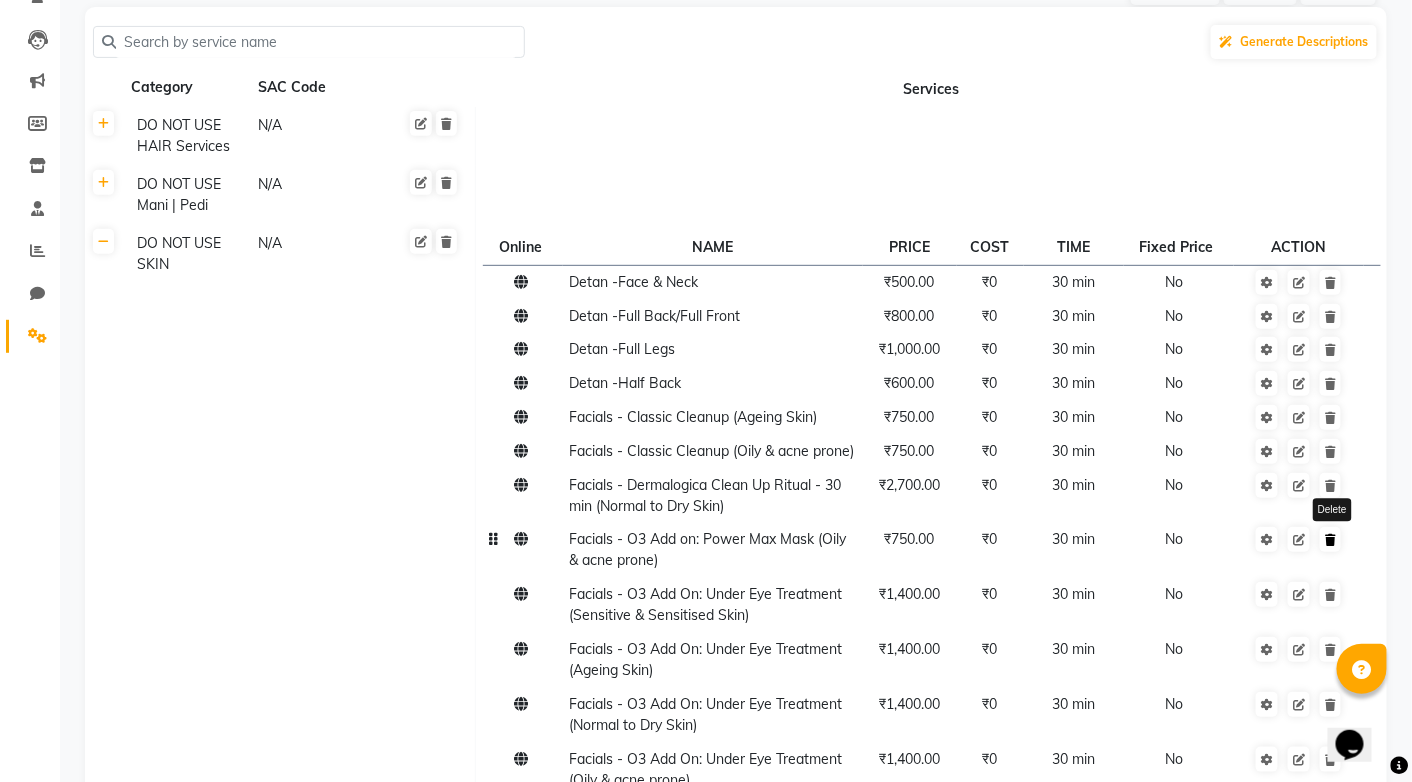 click 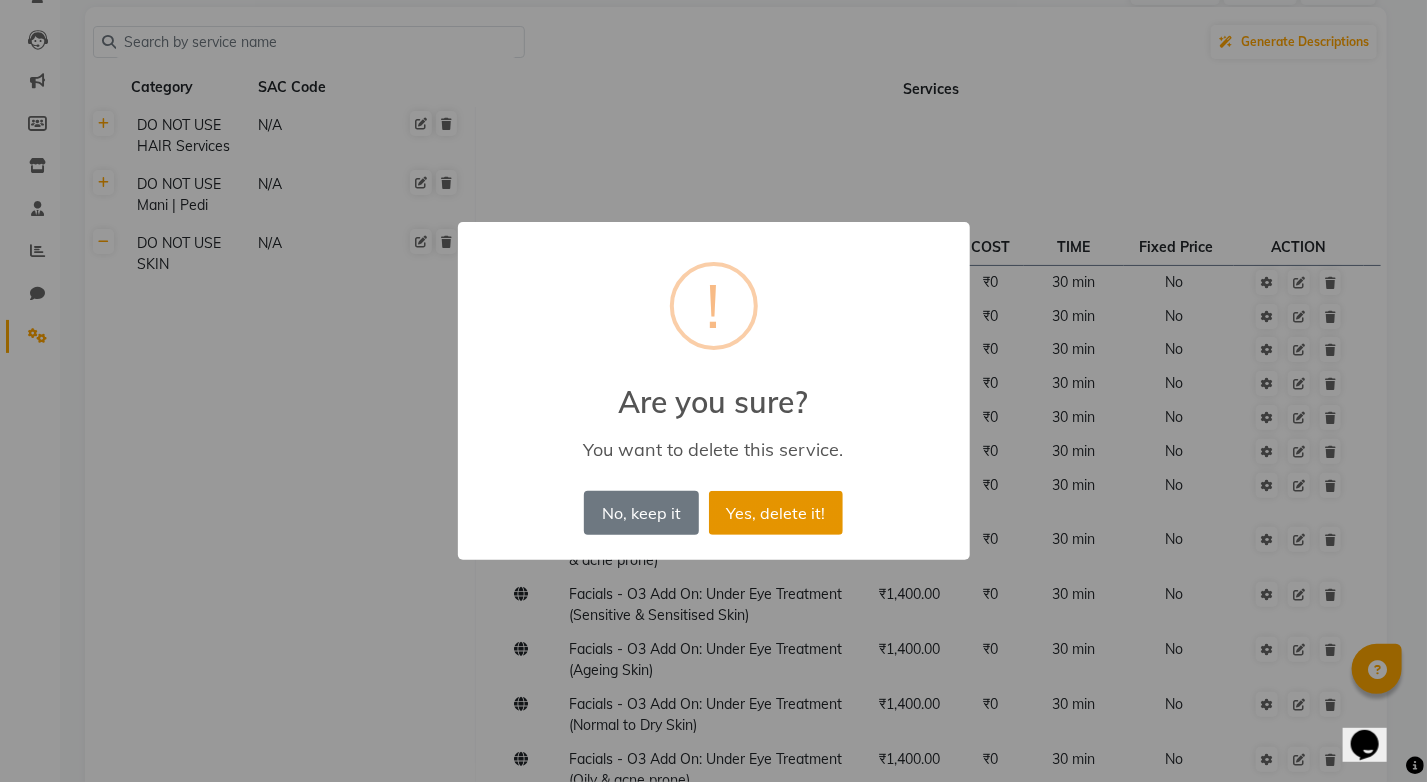click on "Yes, delete it!" at bounding box center [776, 513] 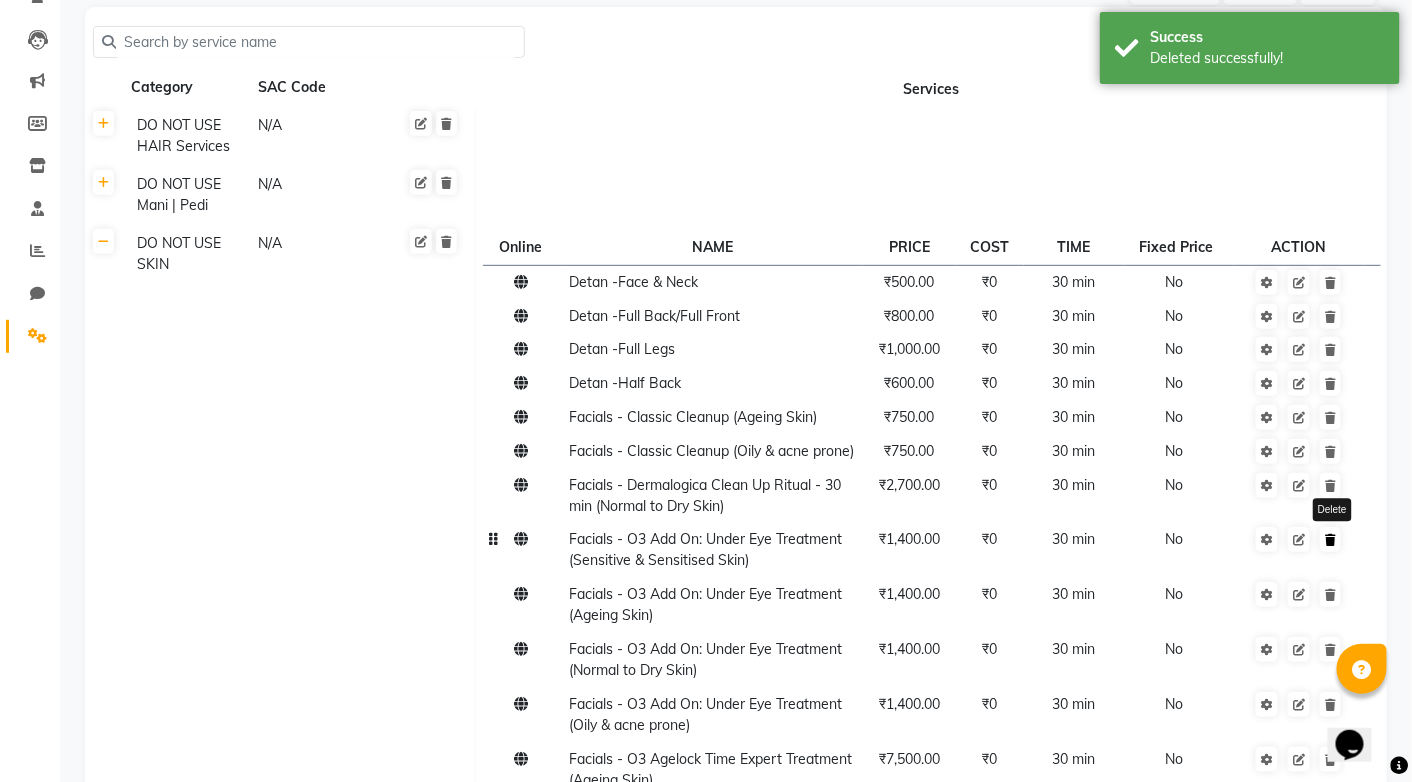 click 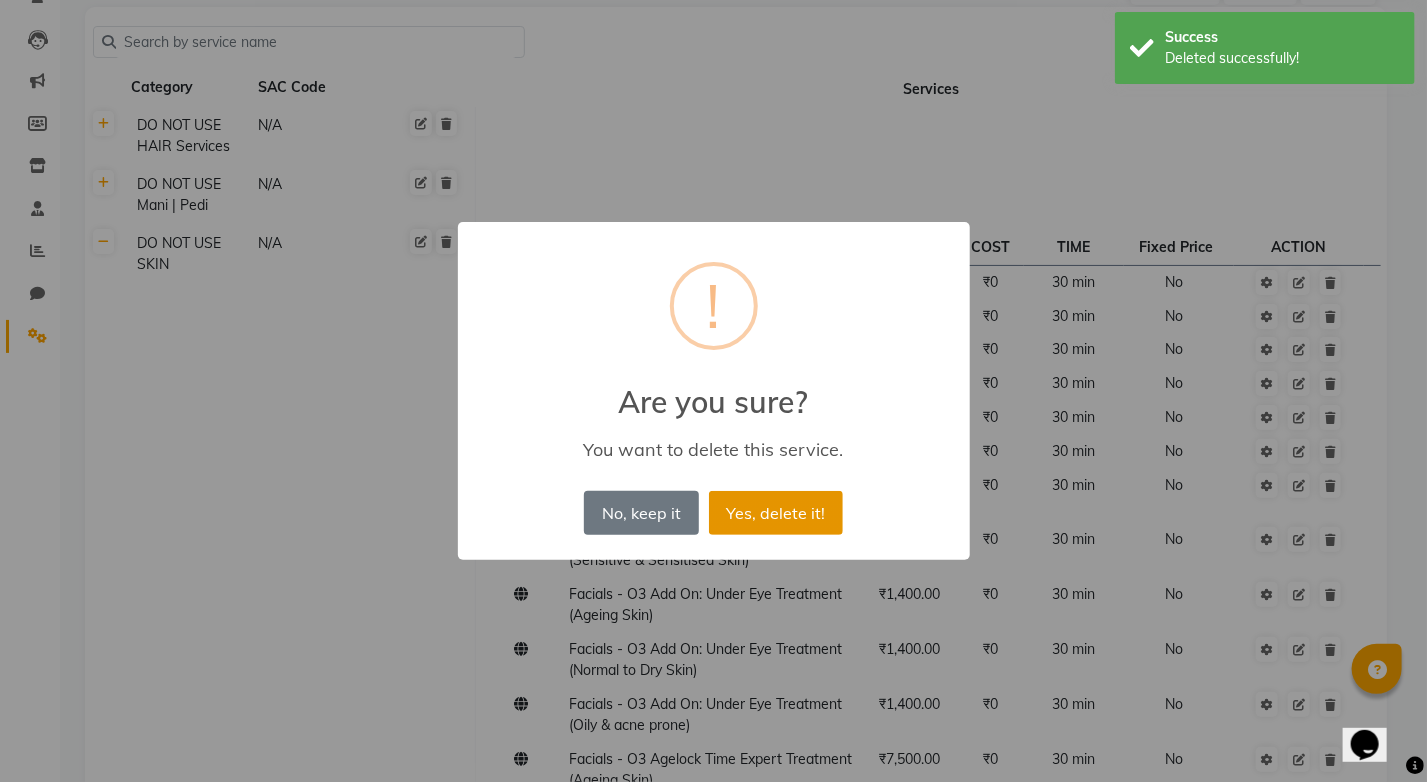 click on "Yes, delete it!" at bounding box center [776, 513] 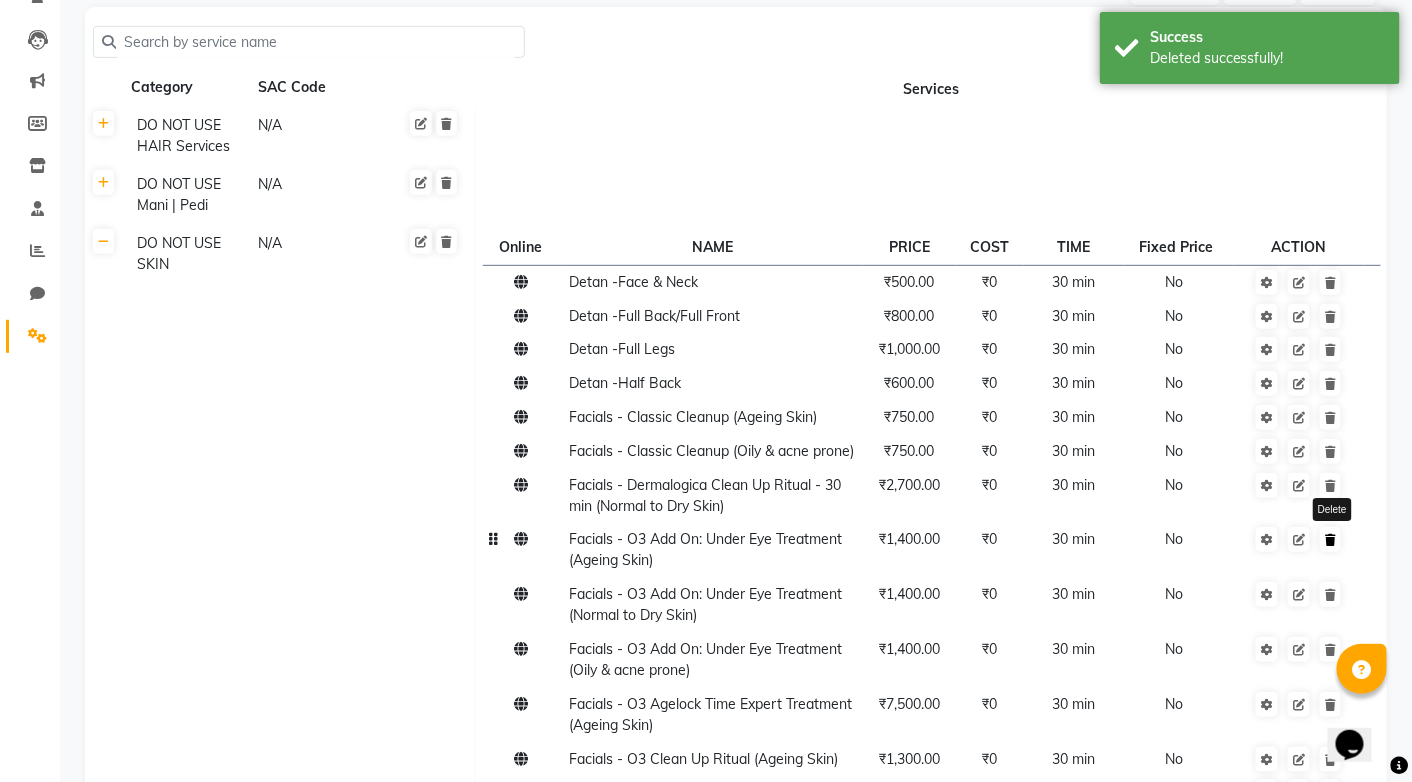click 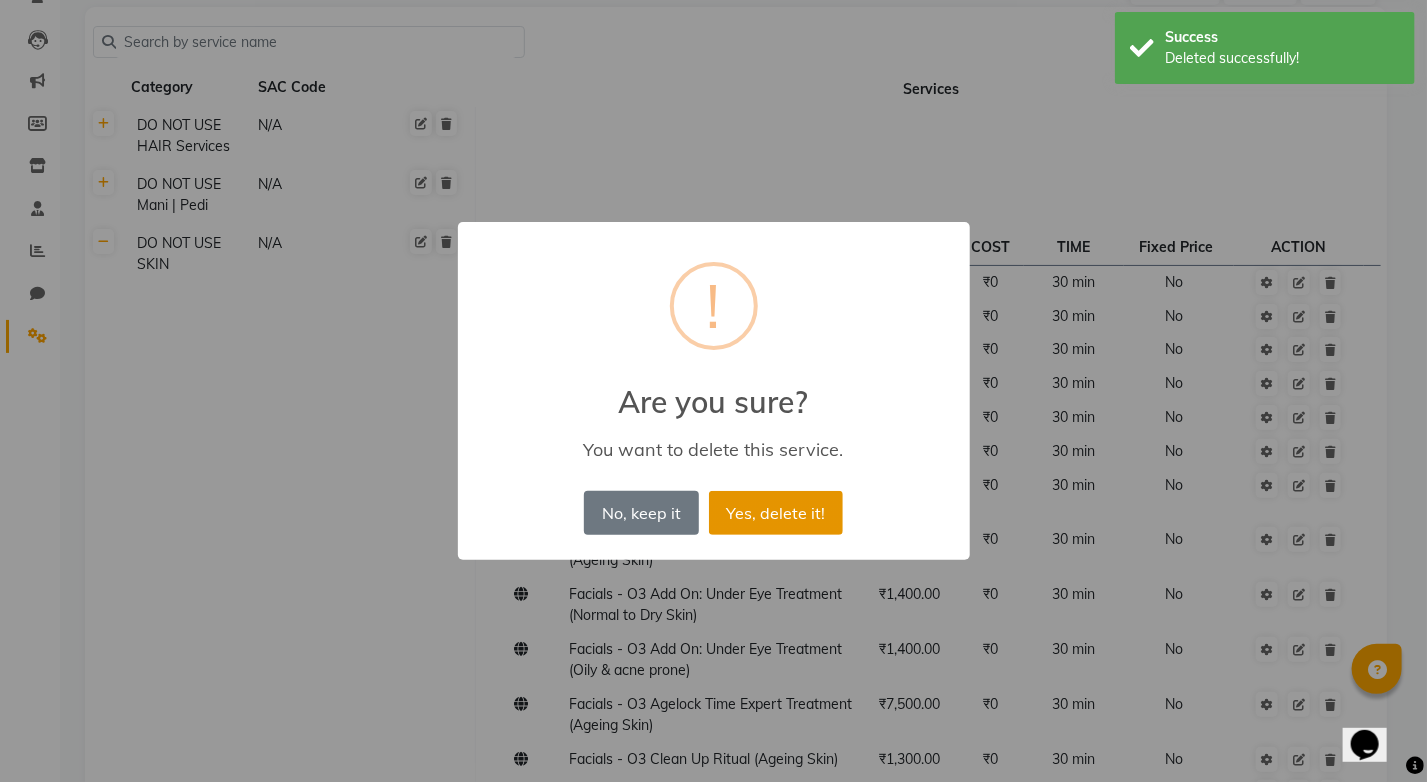 click on "Yes, delete it!" at bounding box center (776, 513) 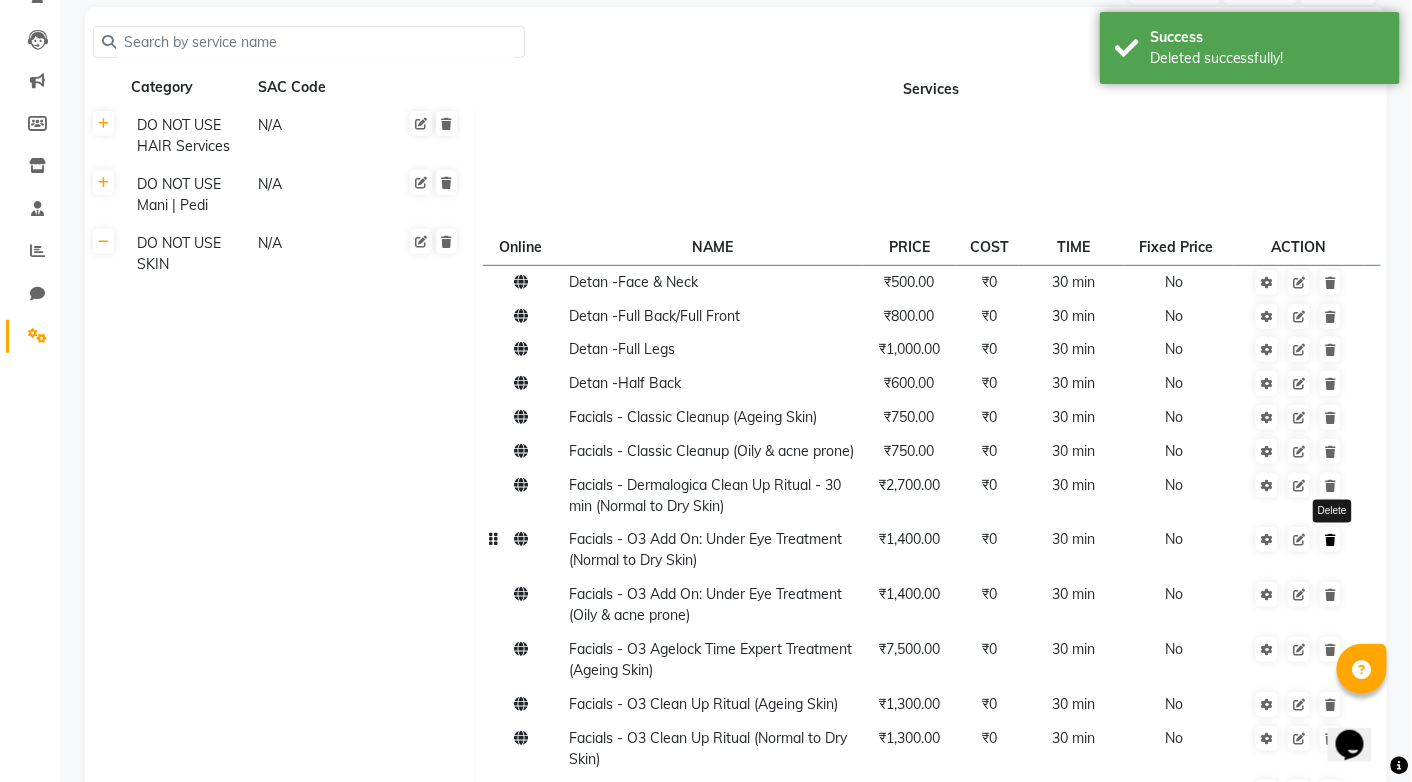 click 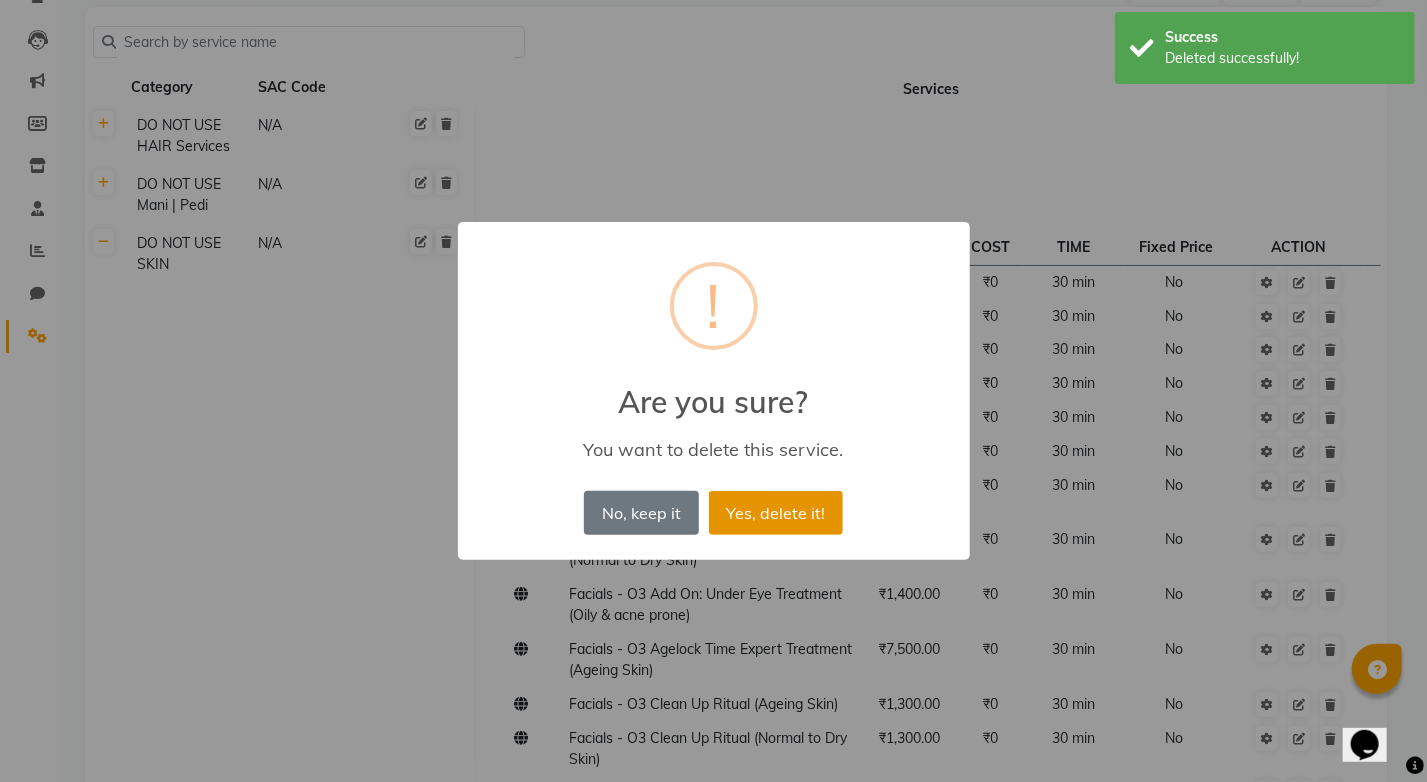 click on "Yes, delete it!" at bounding box center (776, 513) 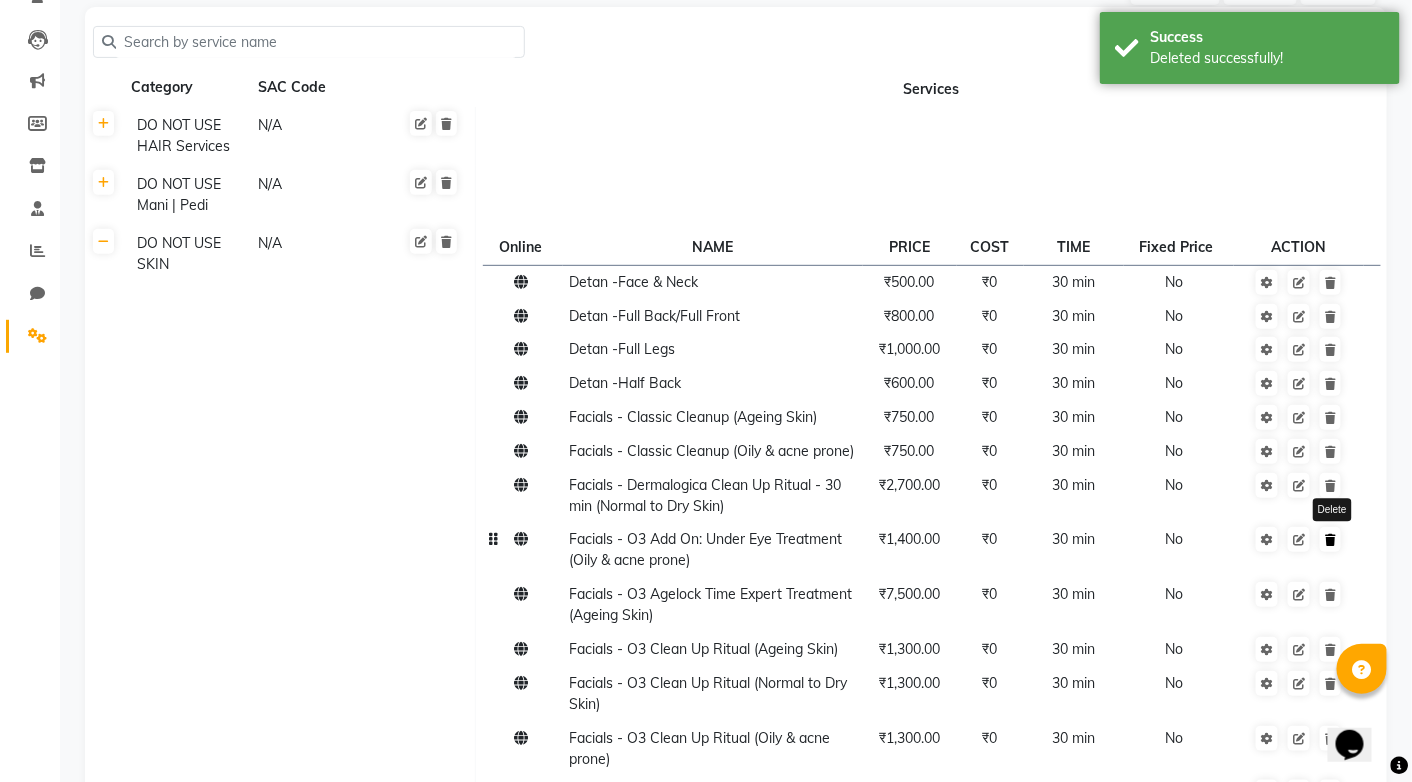 click 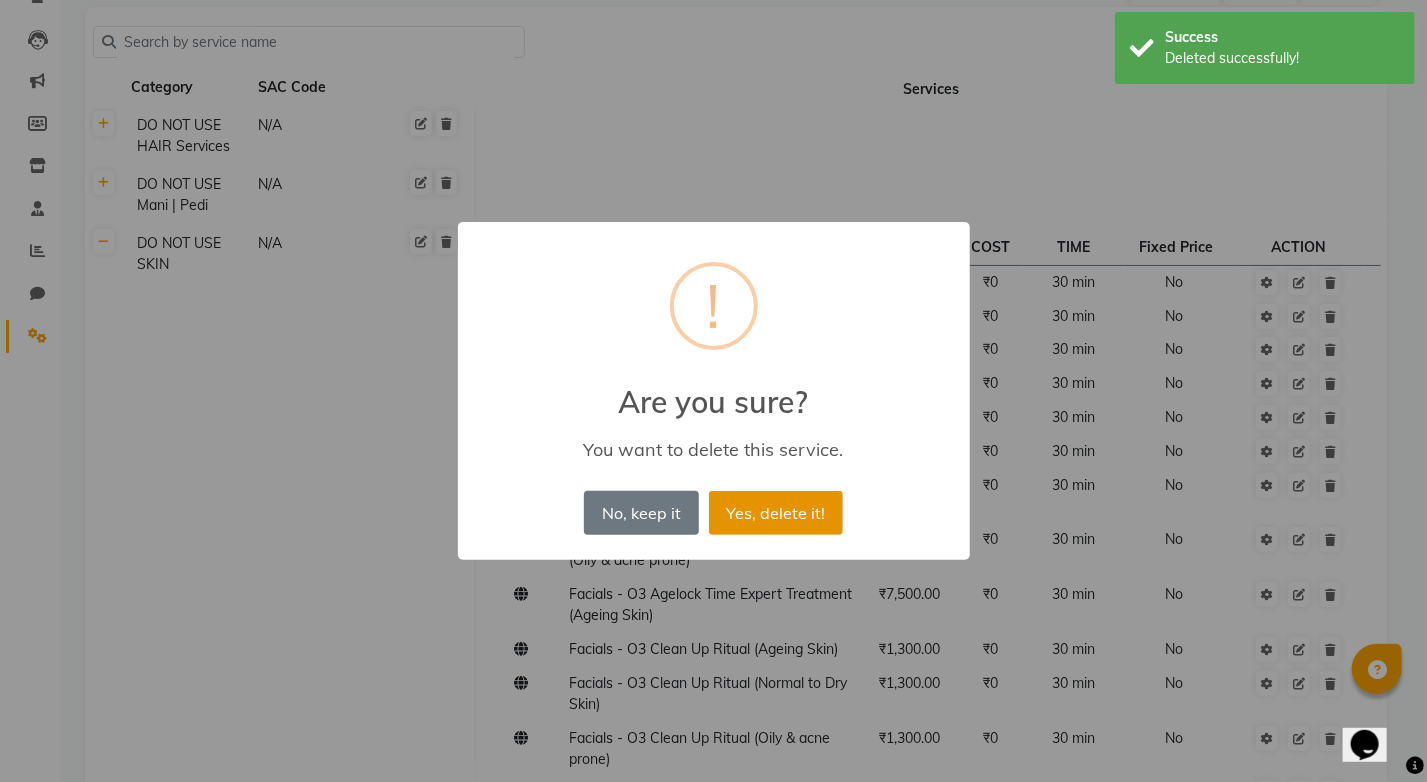 click on "Yes, delete it!" at bounding box center [776, 513] 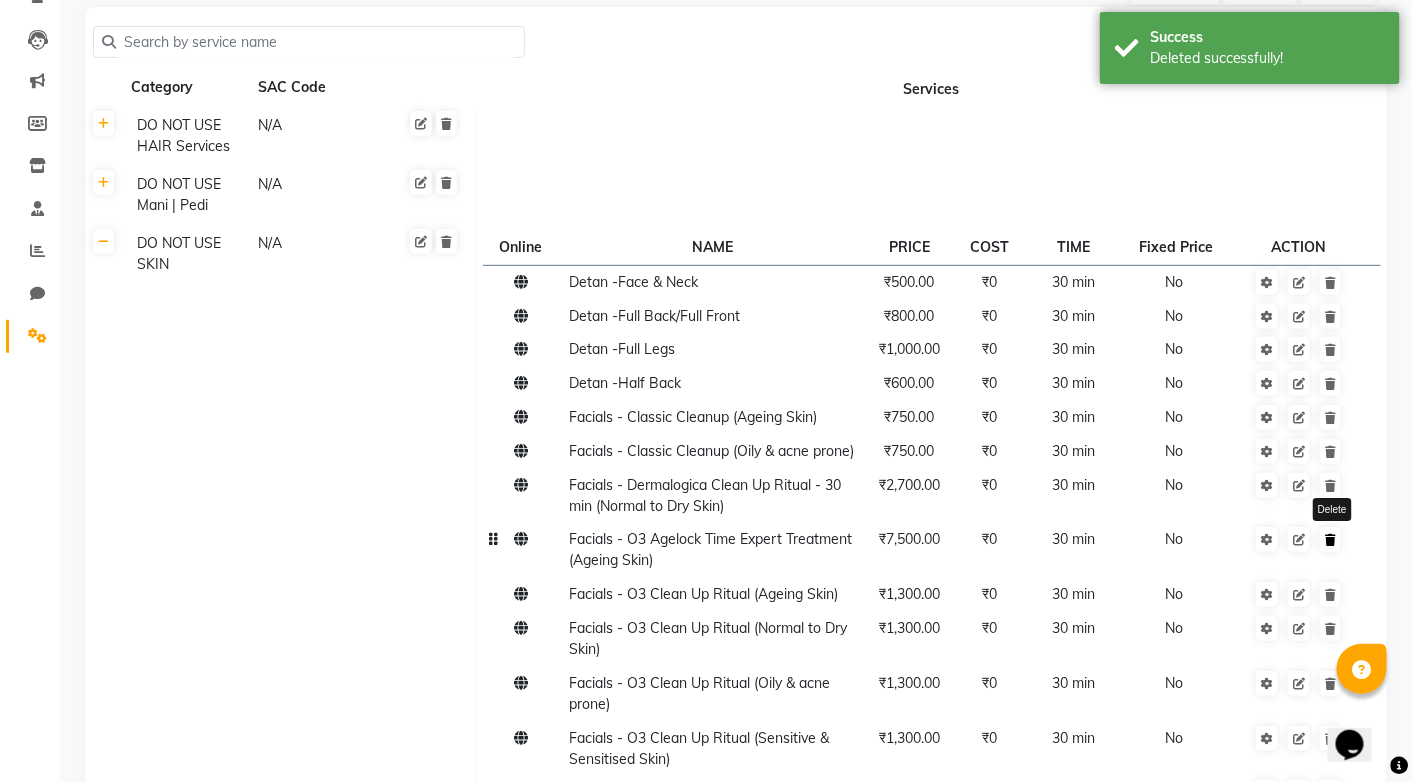 click 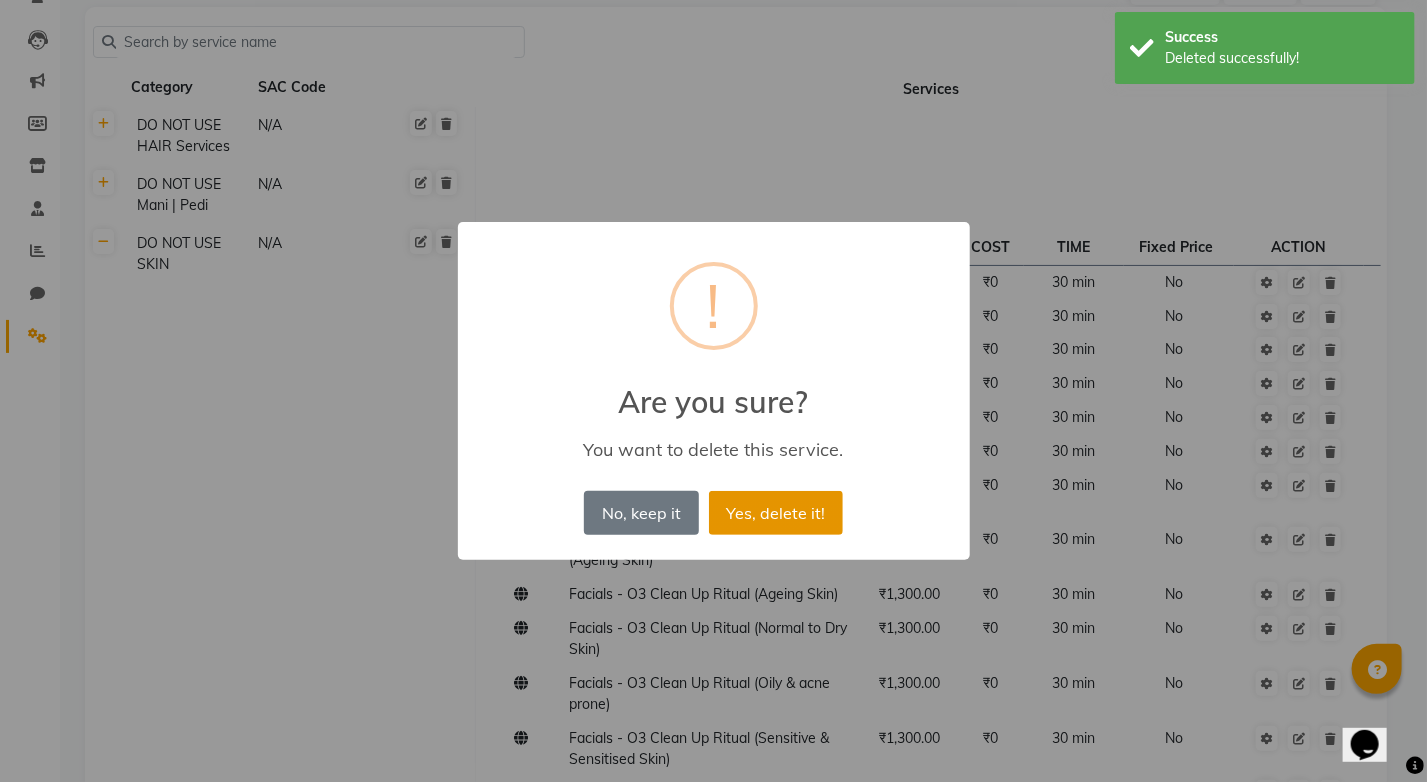 click on "Yes, delete it!" at bounding box center [776, 513] 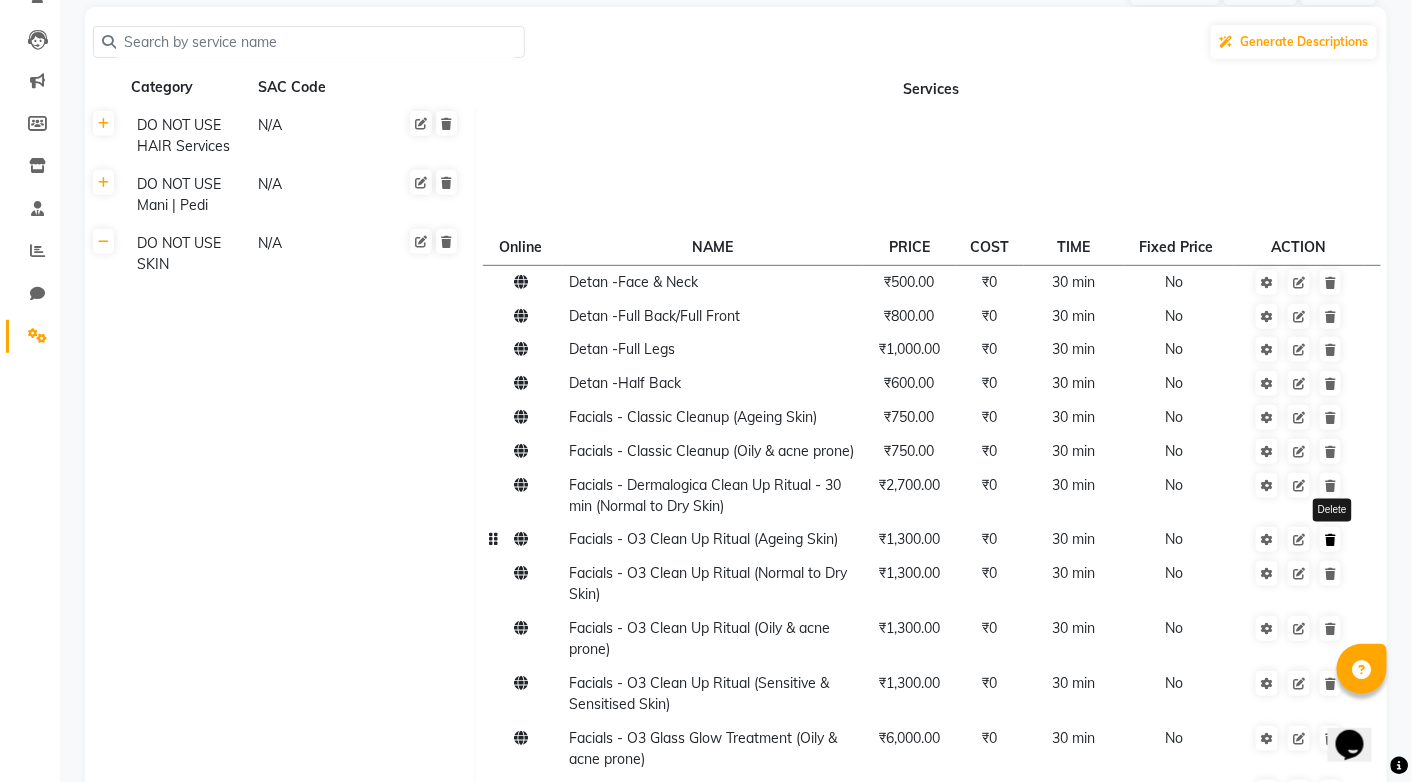 click 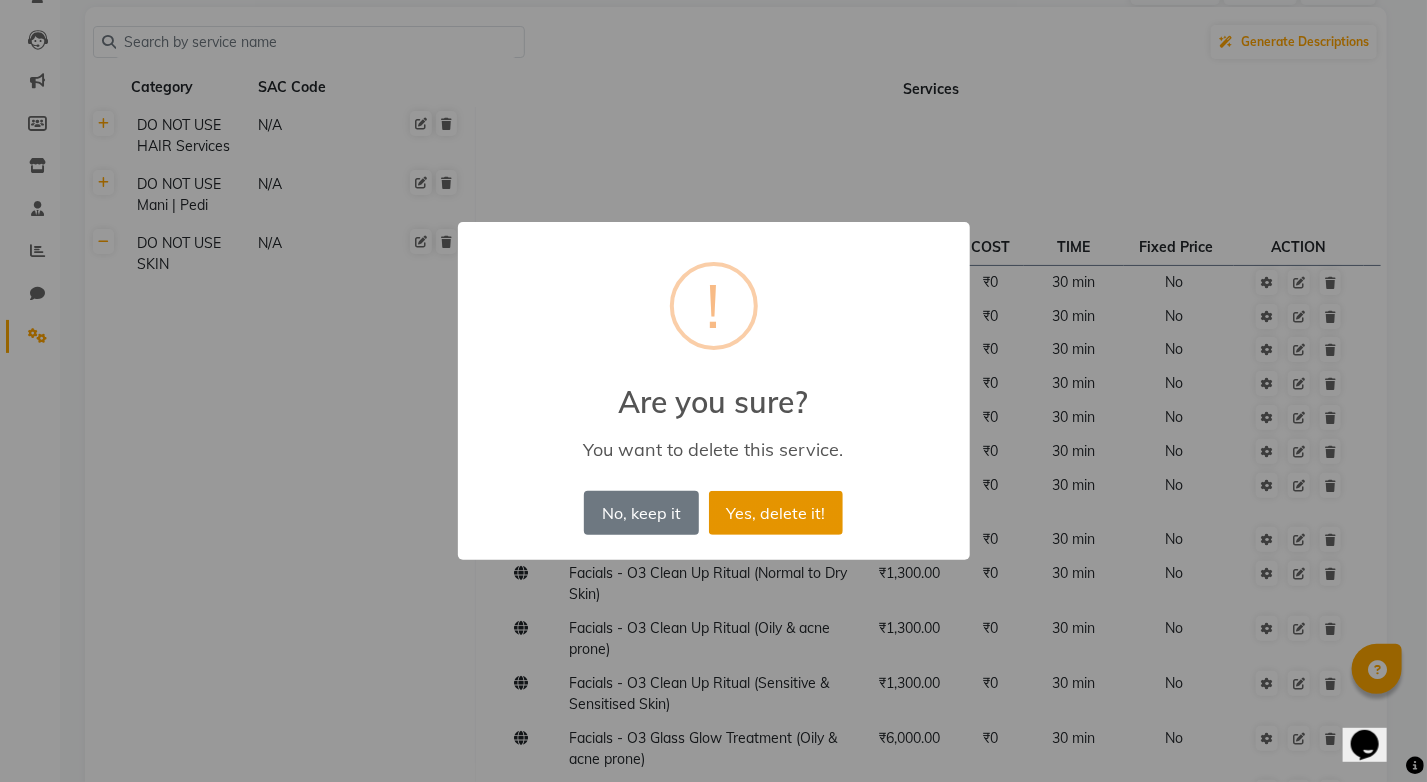 click on "Yes, delete it!" at bounding box center (776, 513) 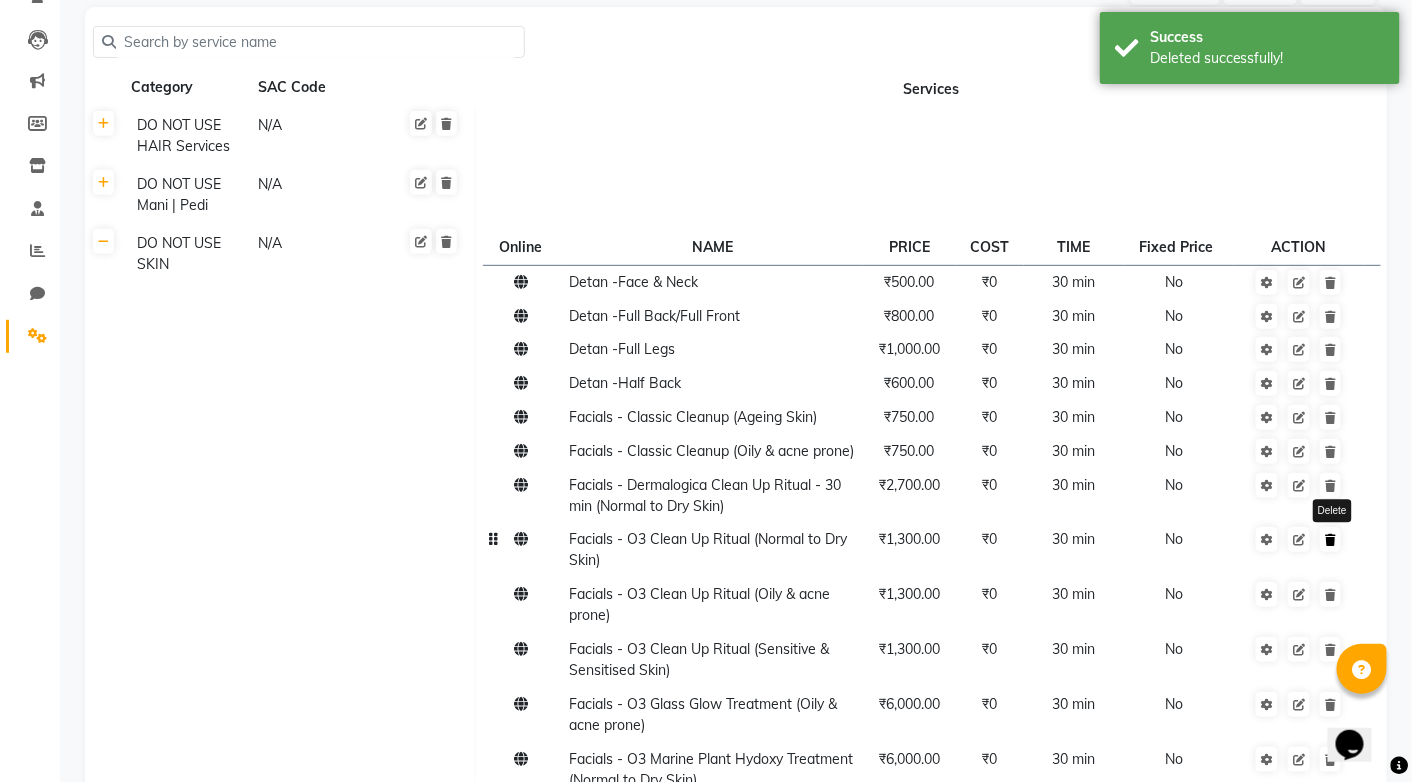 click 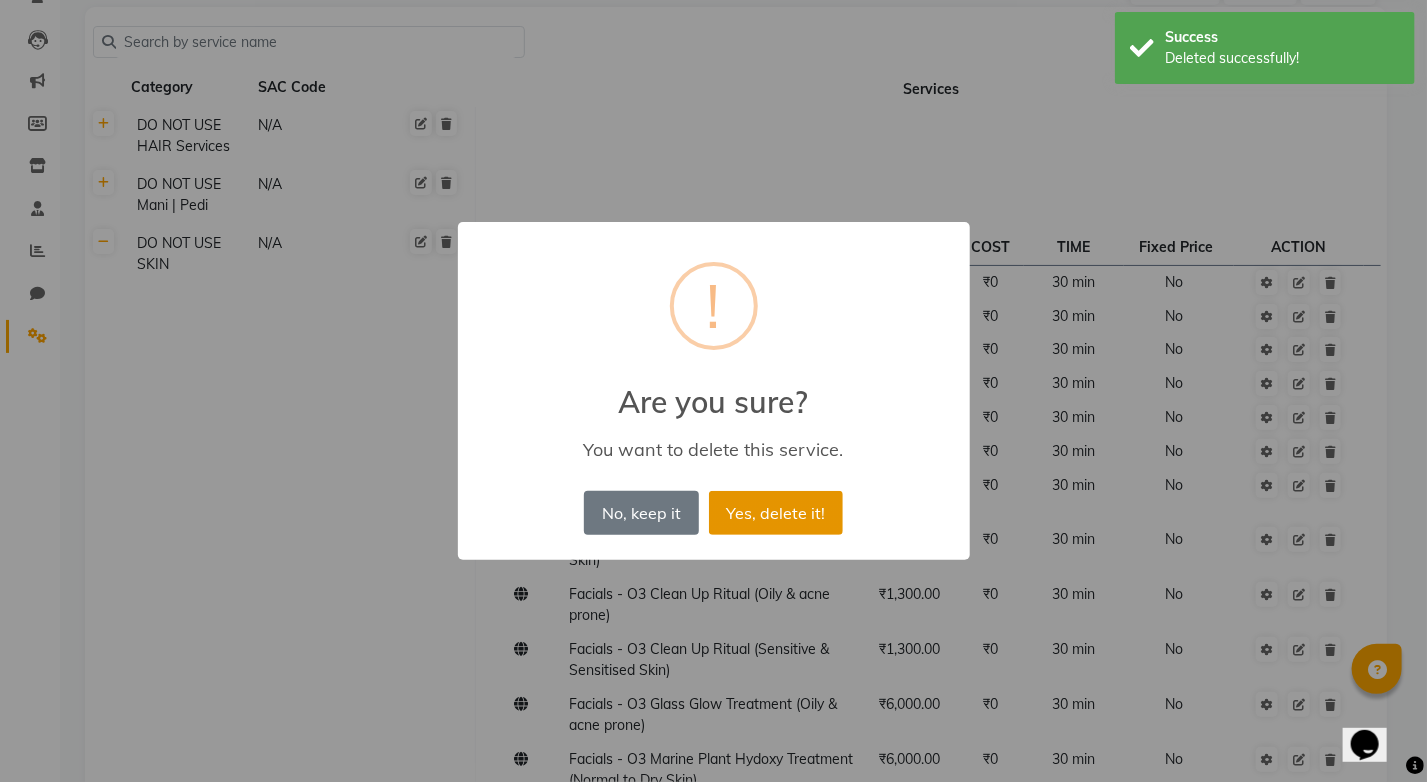 click on "Yes, delete it!" at bounding box center (776, 513) 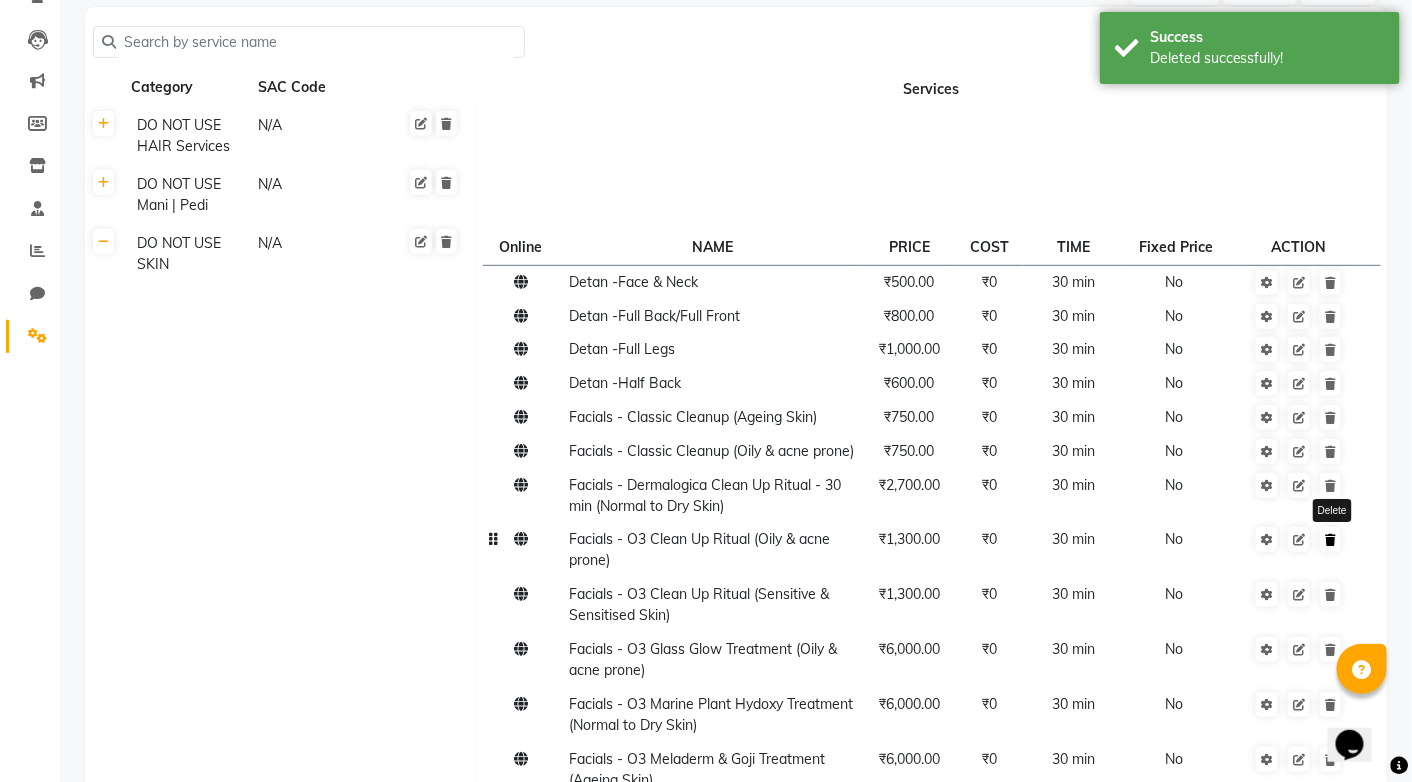 click 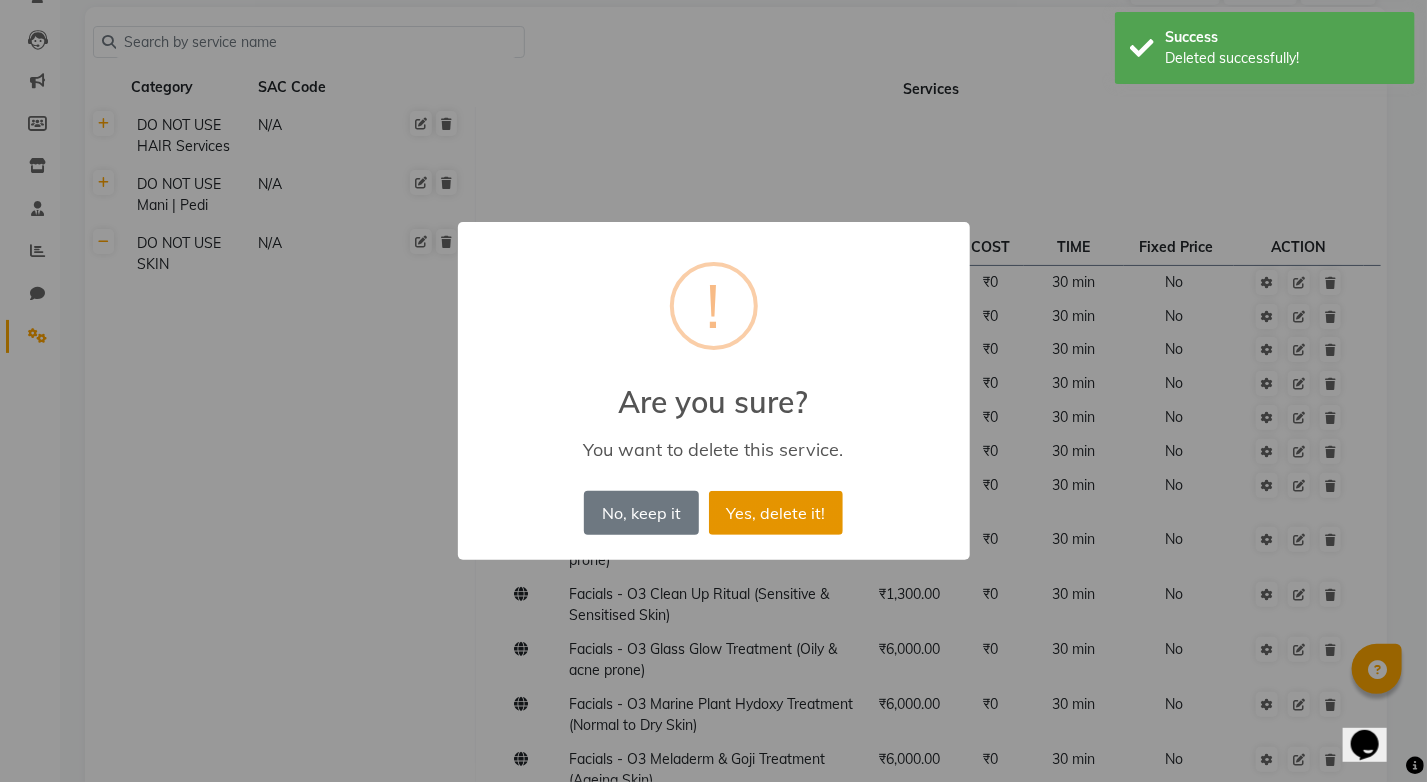 click on "Yes, delete it!" at bounding box center (776, 513) 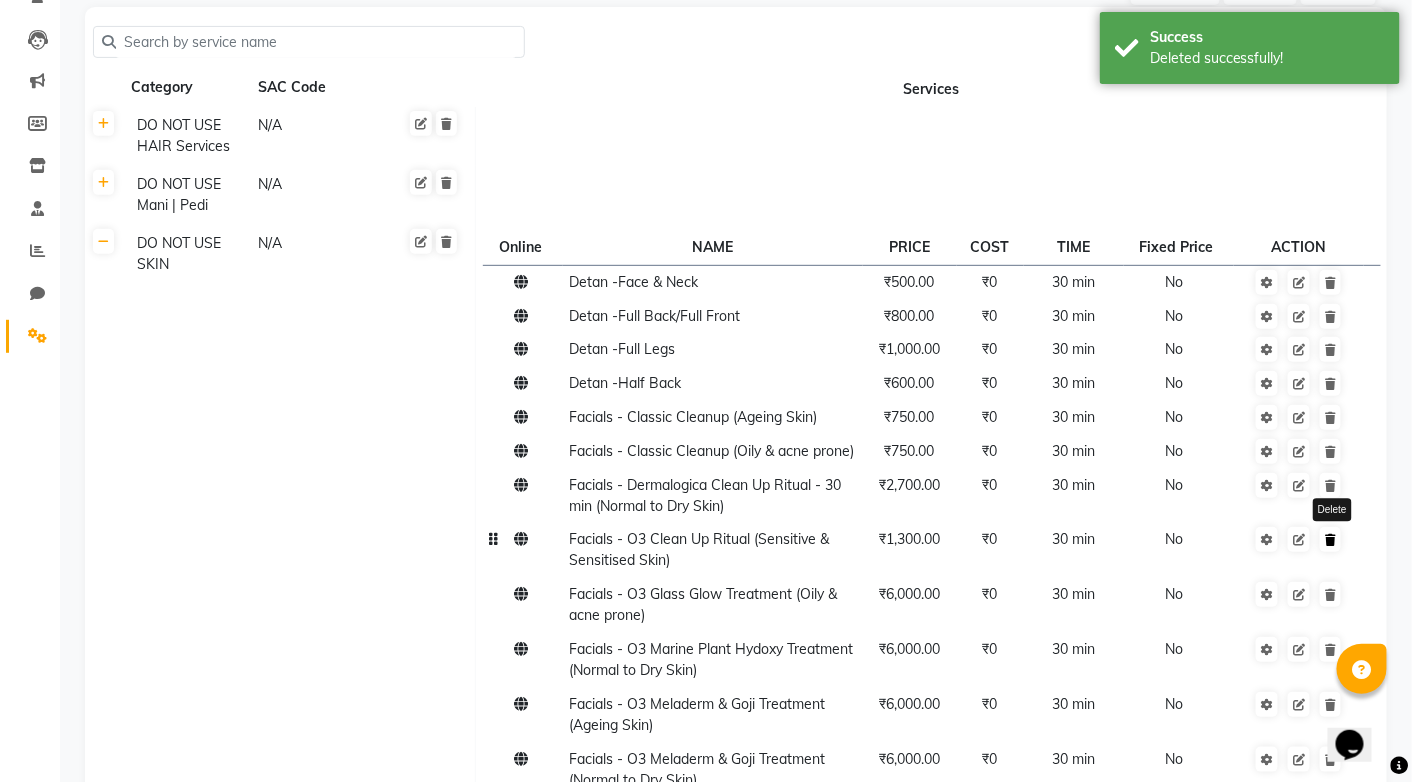 click 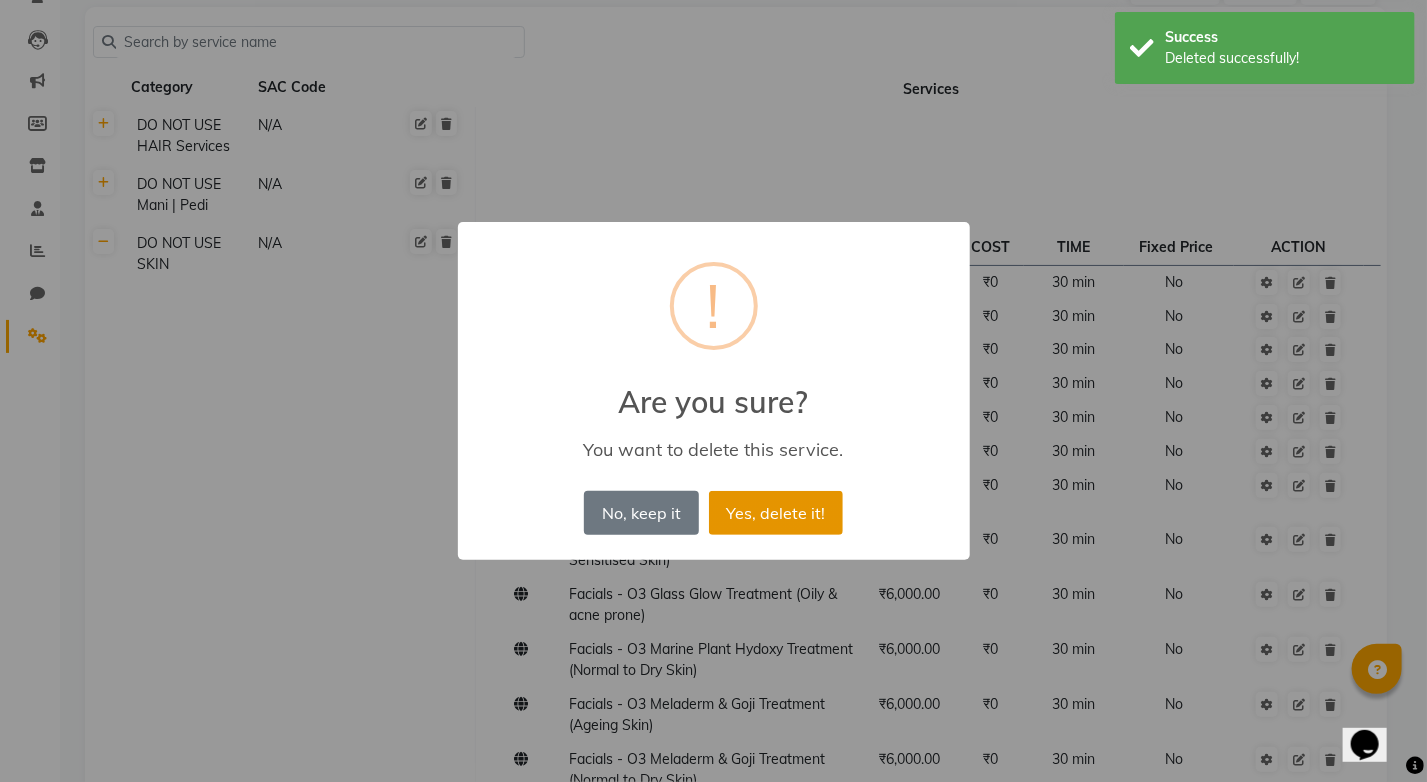 click on "Yes, delete it!" at bounding box center [776, 513] 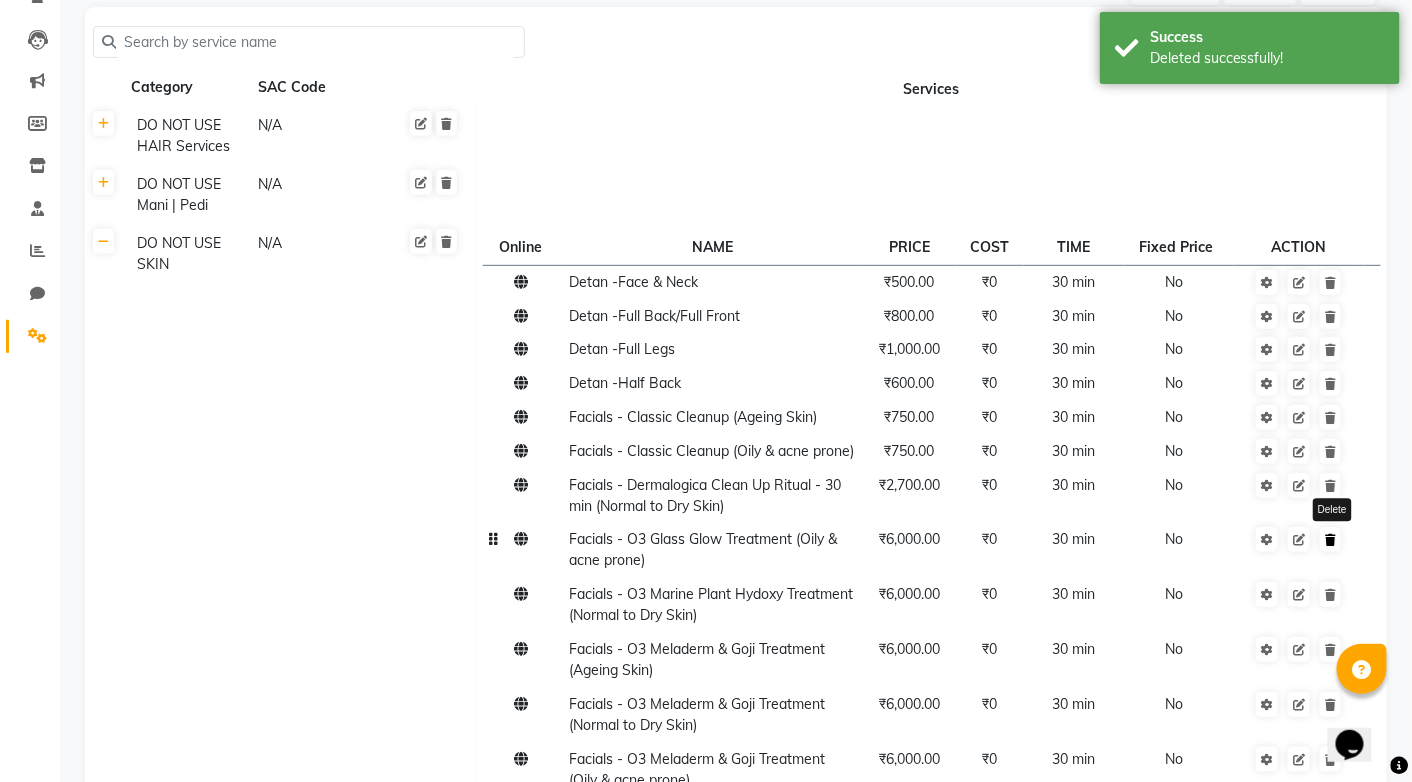 click 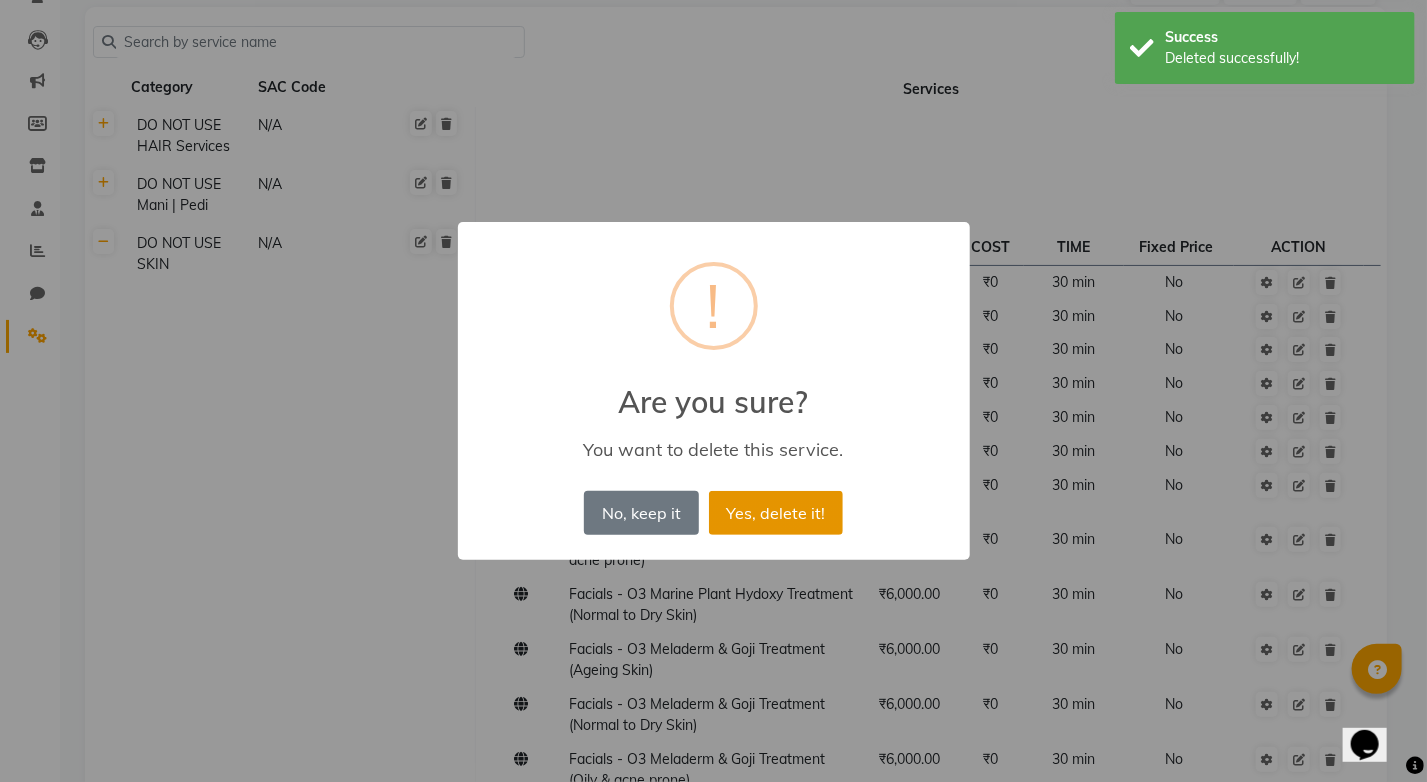 click on "Yes, delete it!" at bounding box center [776, 513] 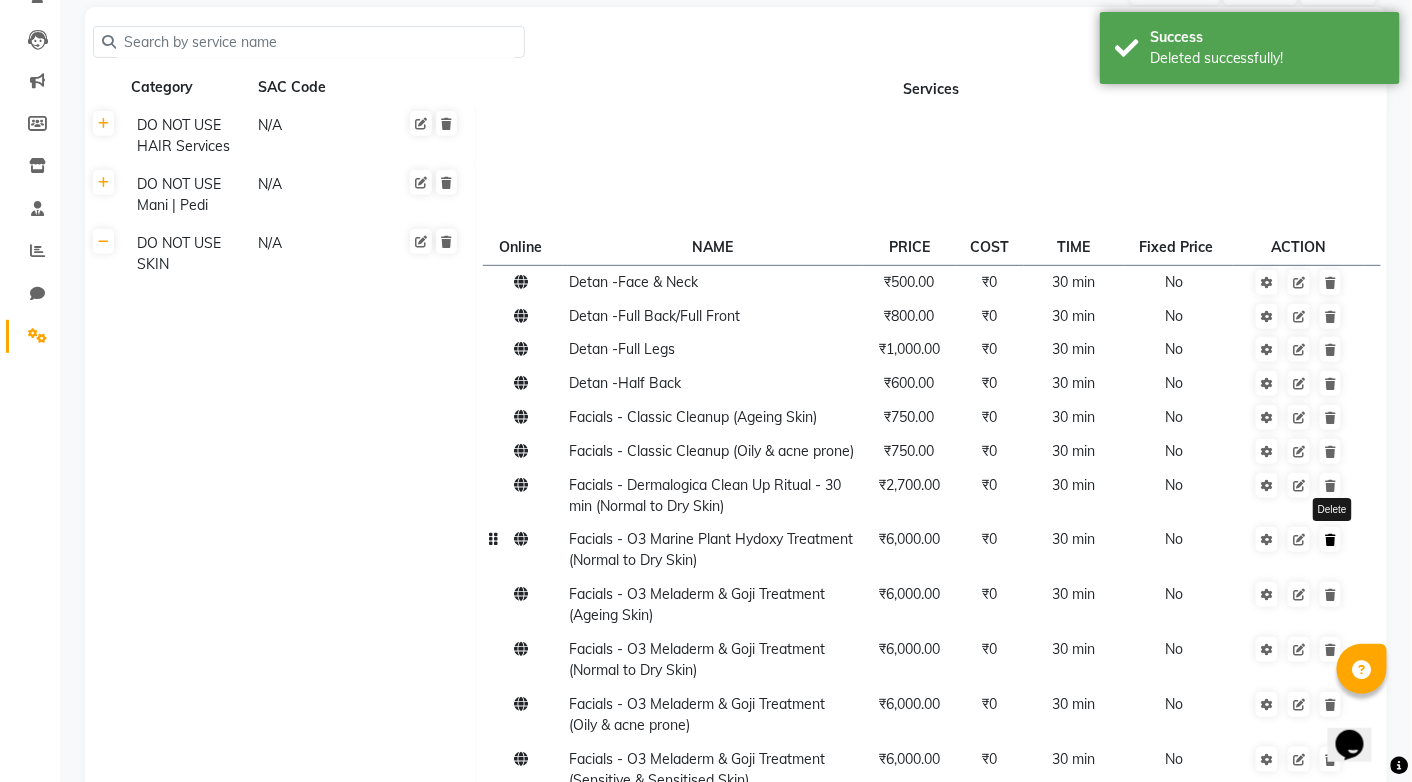 click 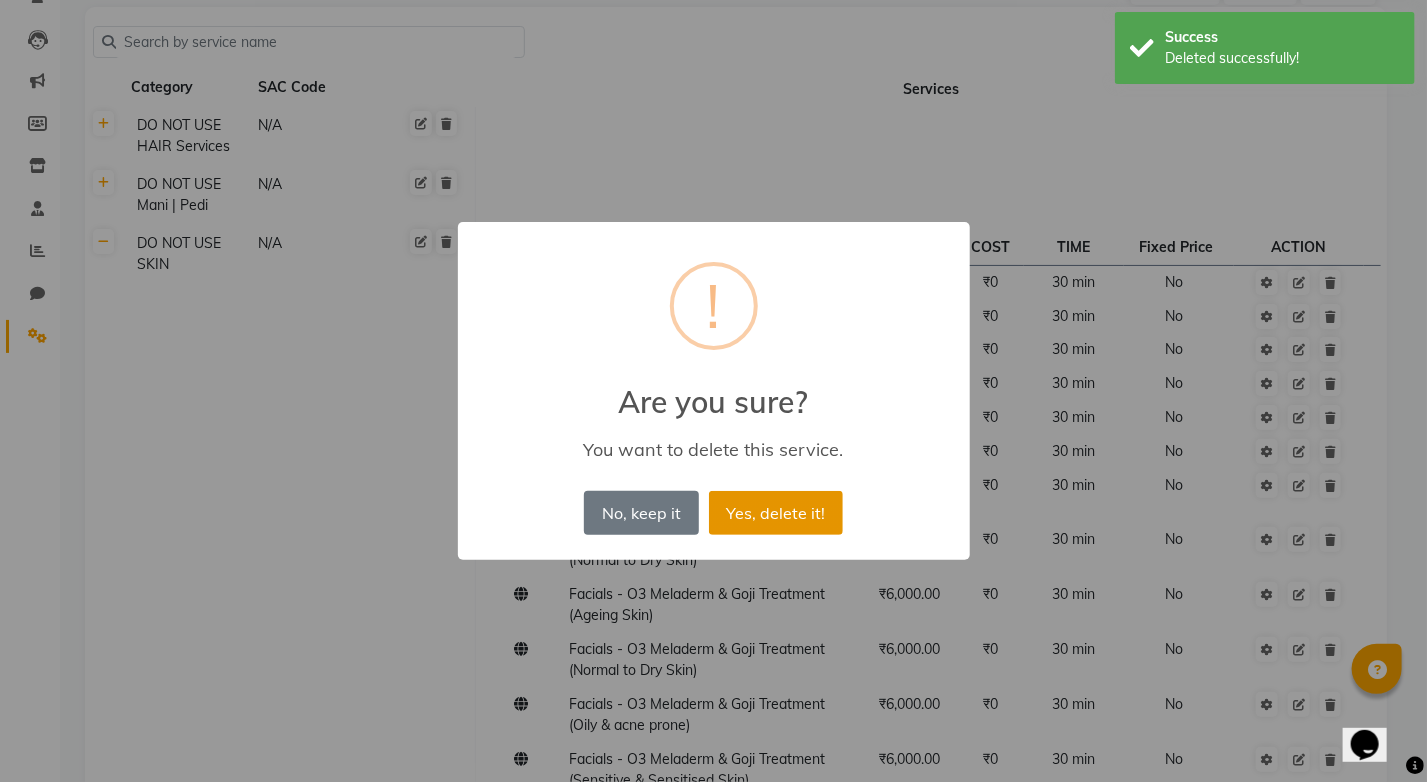 click on "Yes, delete it!" at bounding box center [776, 513] 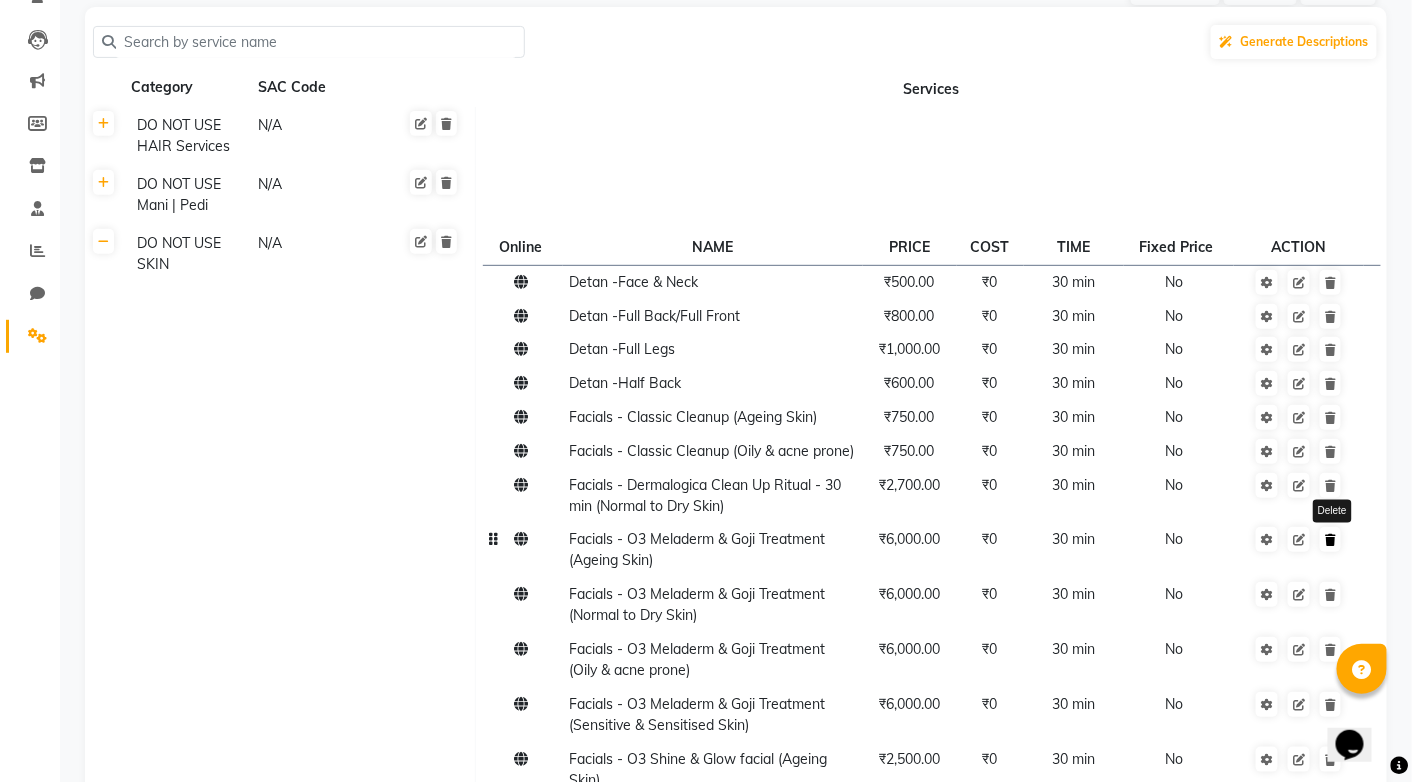 click 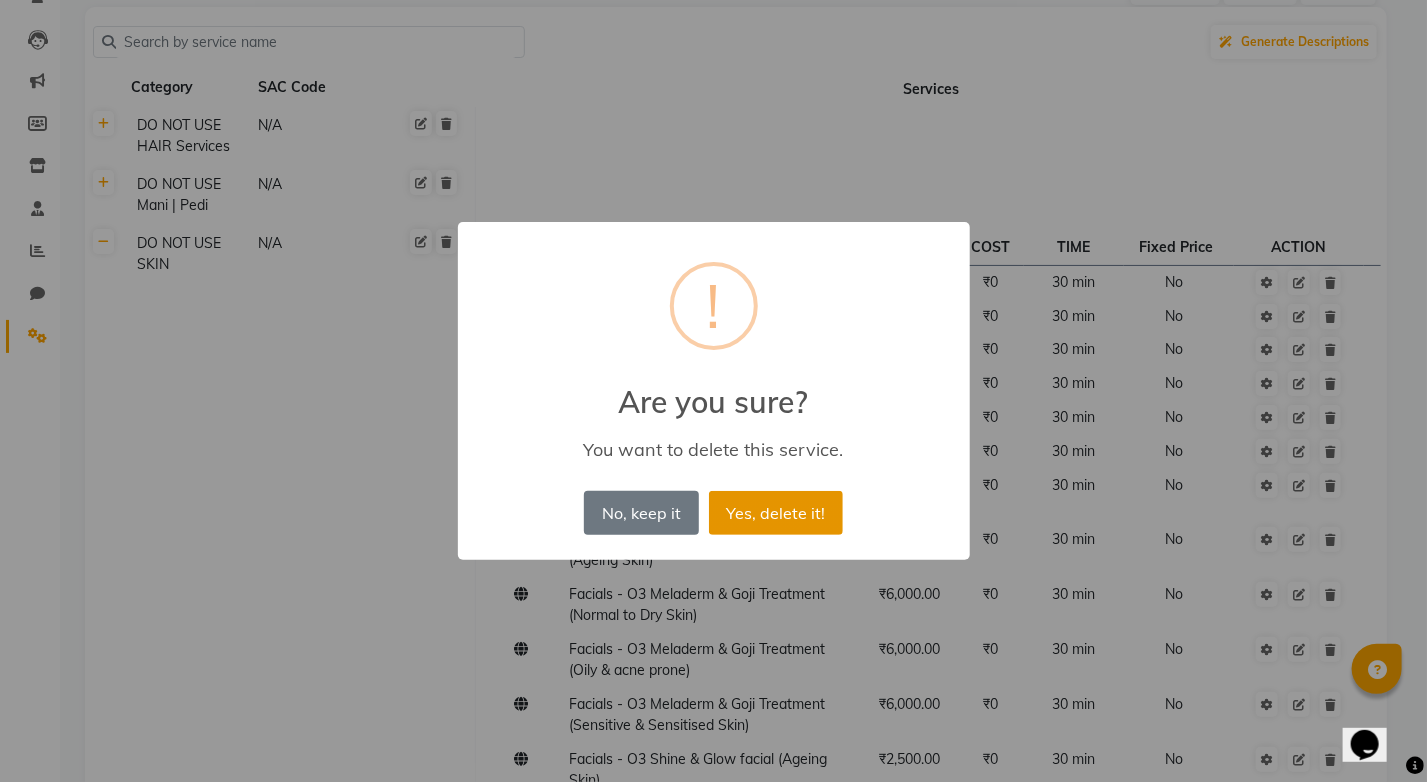 click on "Yes, delete it!" at bounding box center (776, 513) 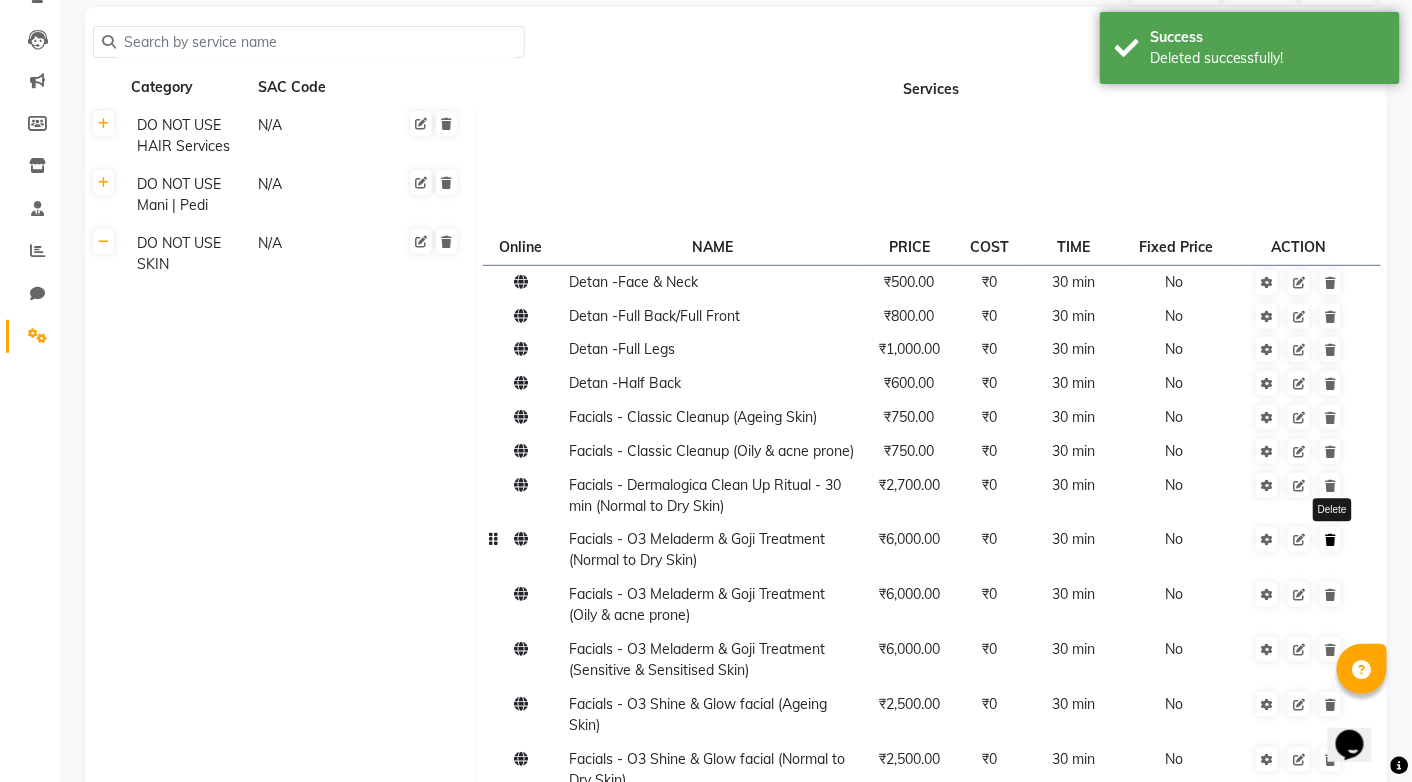 click 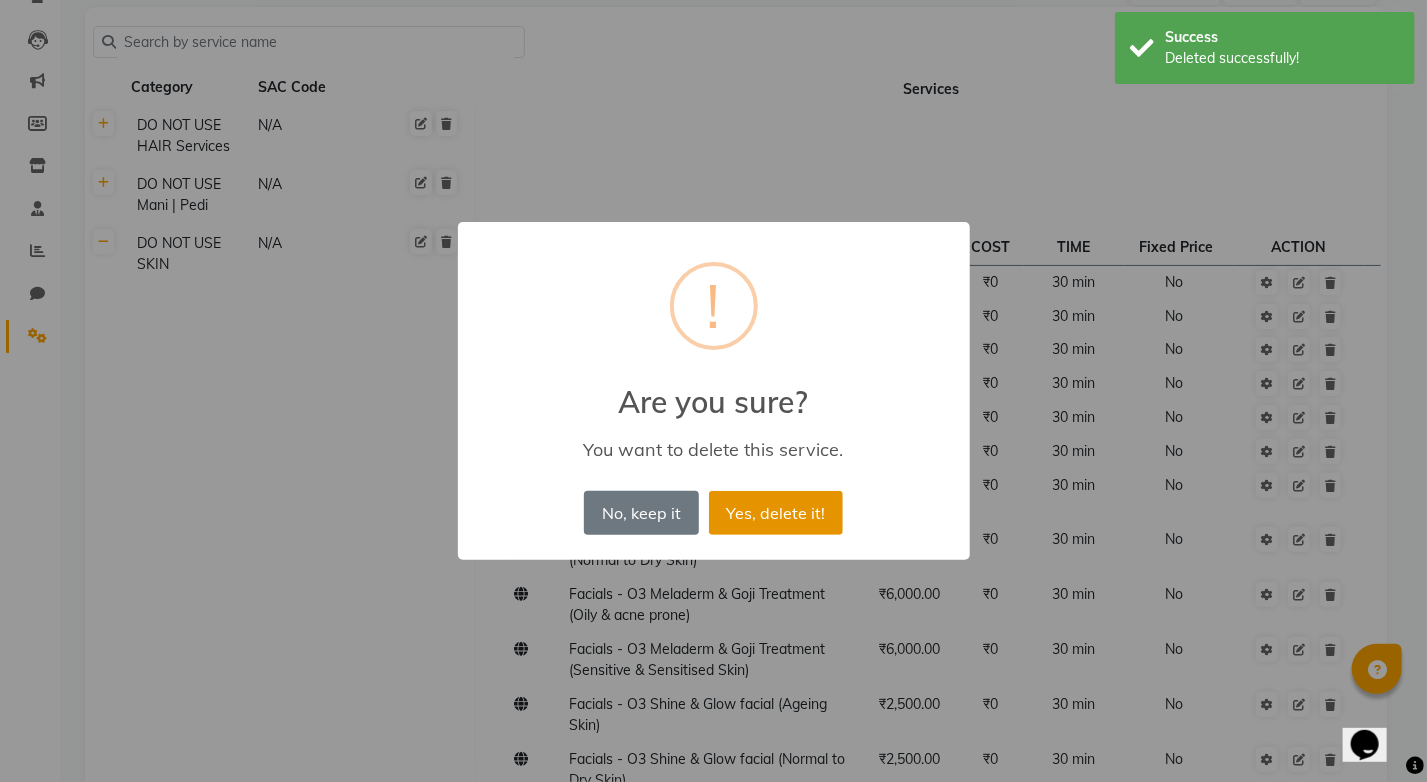 click on "Yes, delete it!" at bounding box center (776, 513) 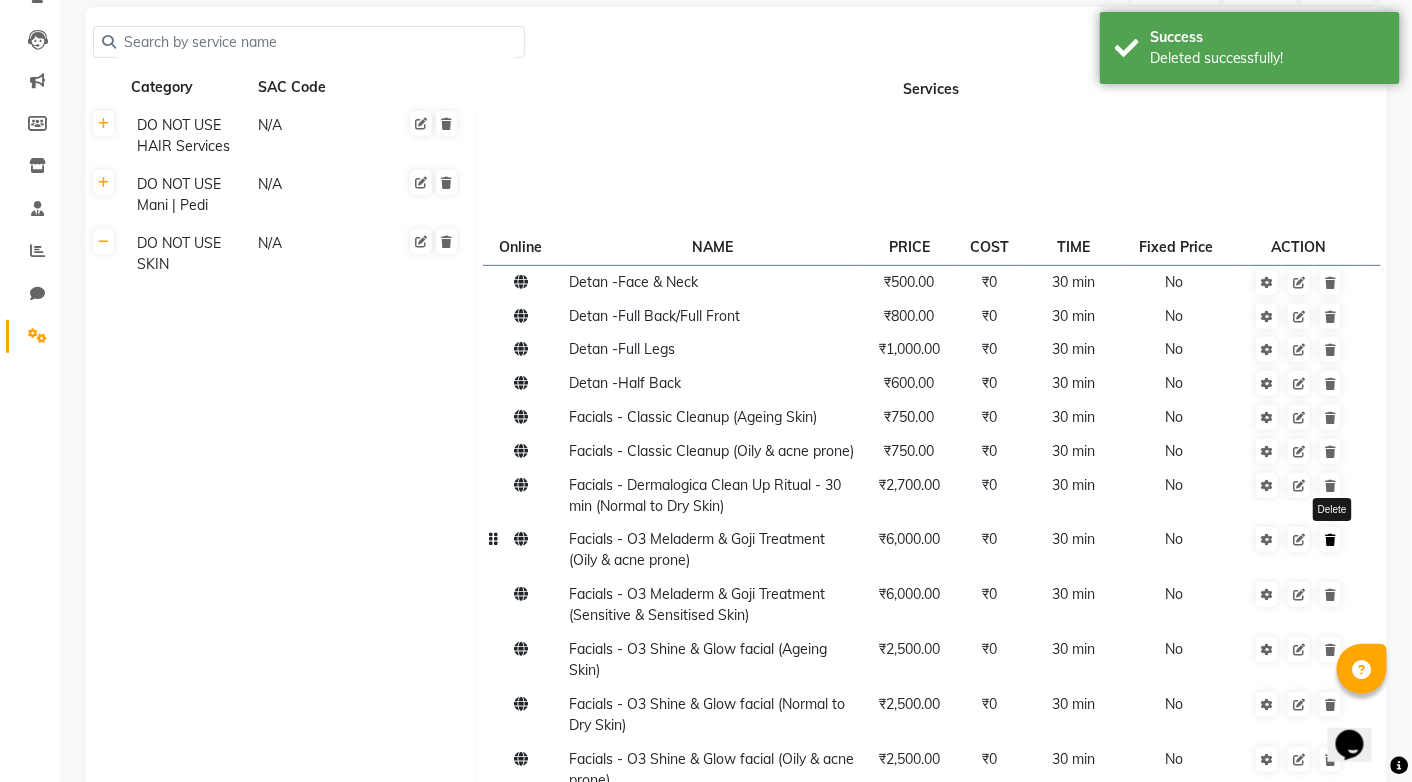 click 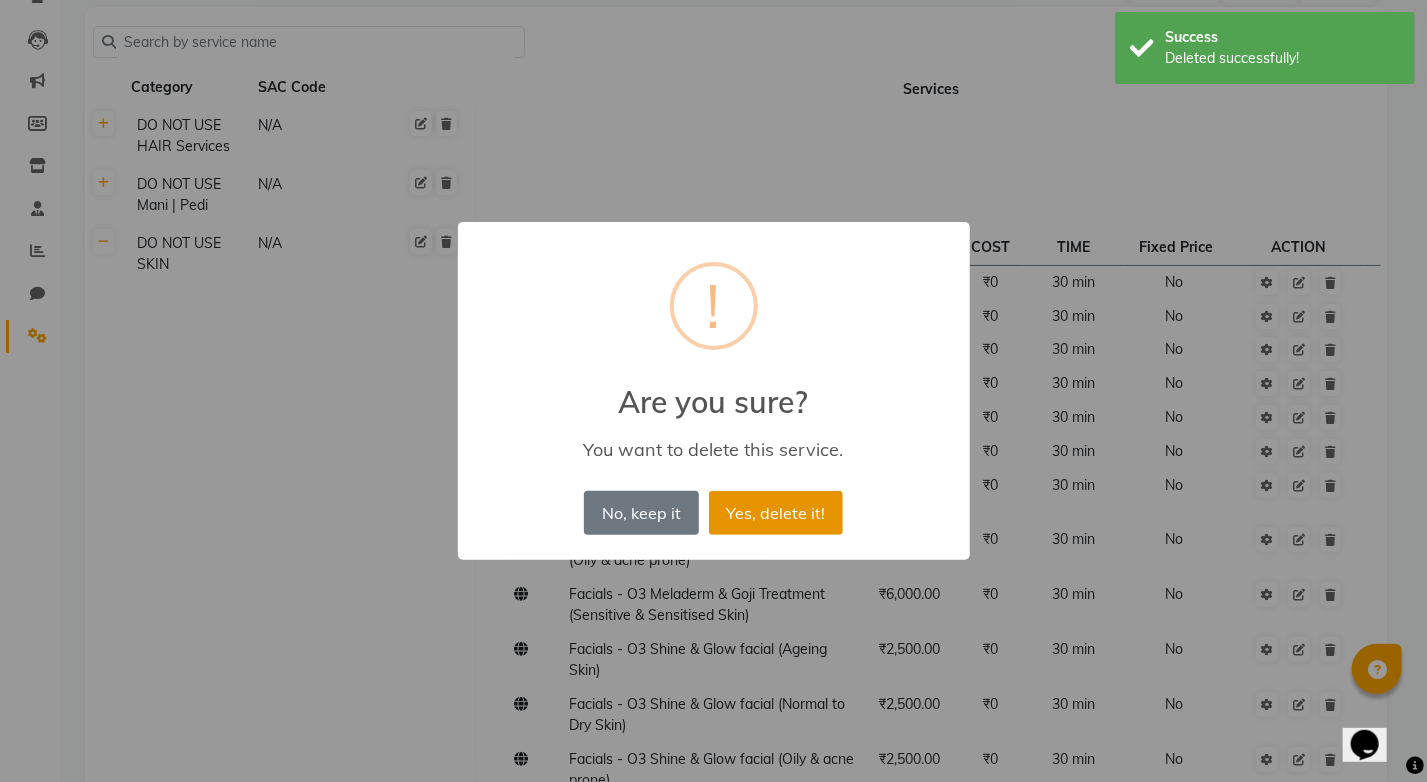 click on "Yes, delete it!" at bounding box center [776, 513] 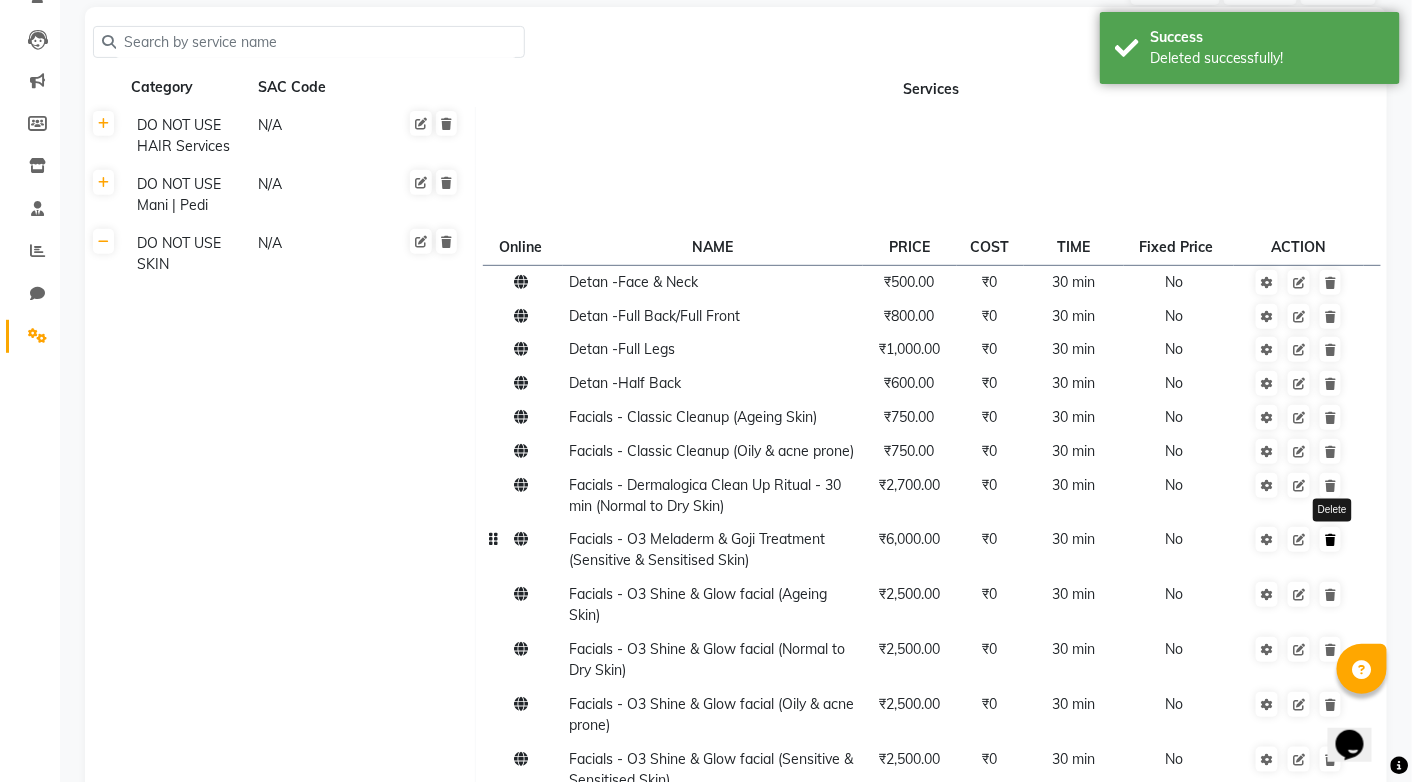 click 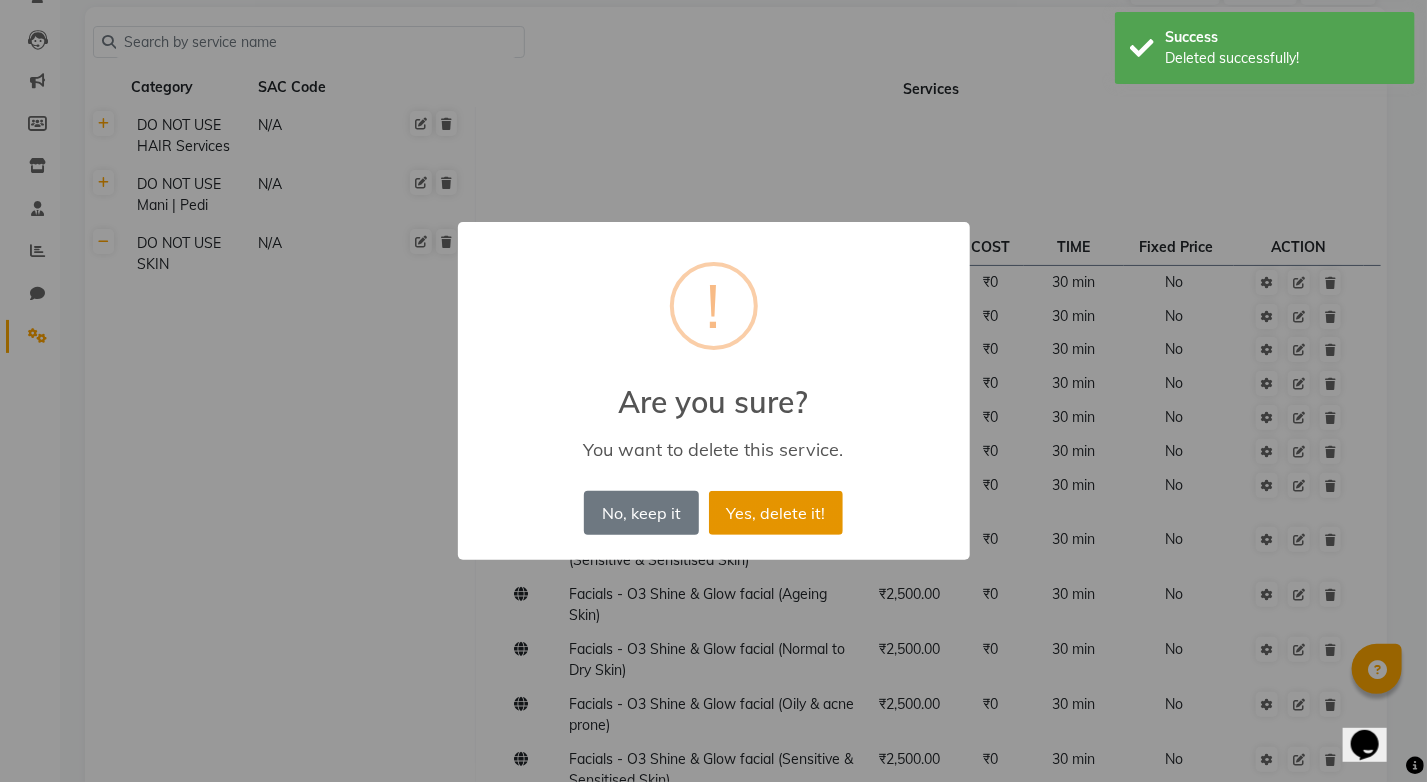 click on "Yes, delete it!" at bounding box center [776, 513] 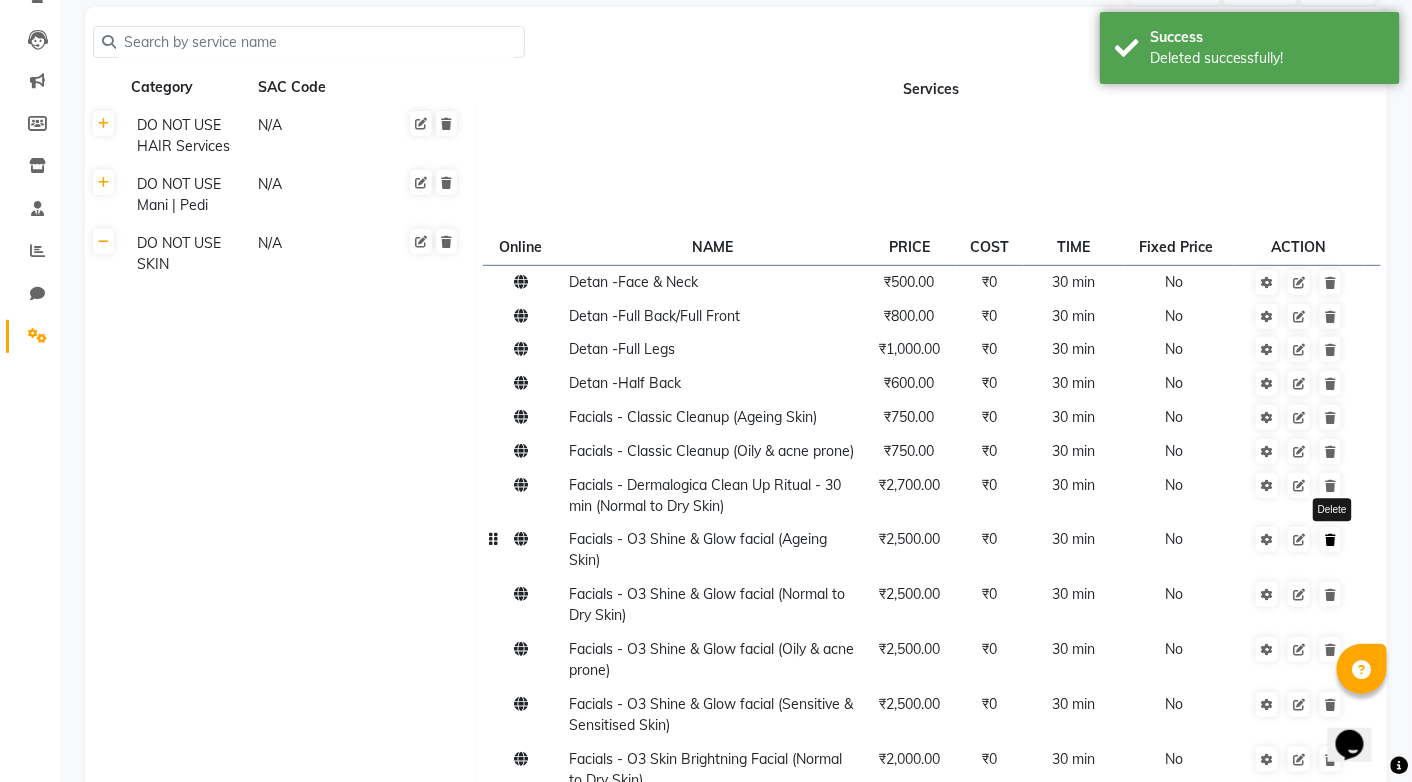 click 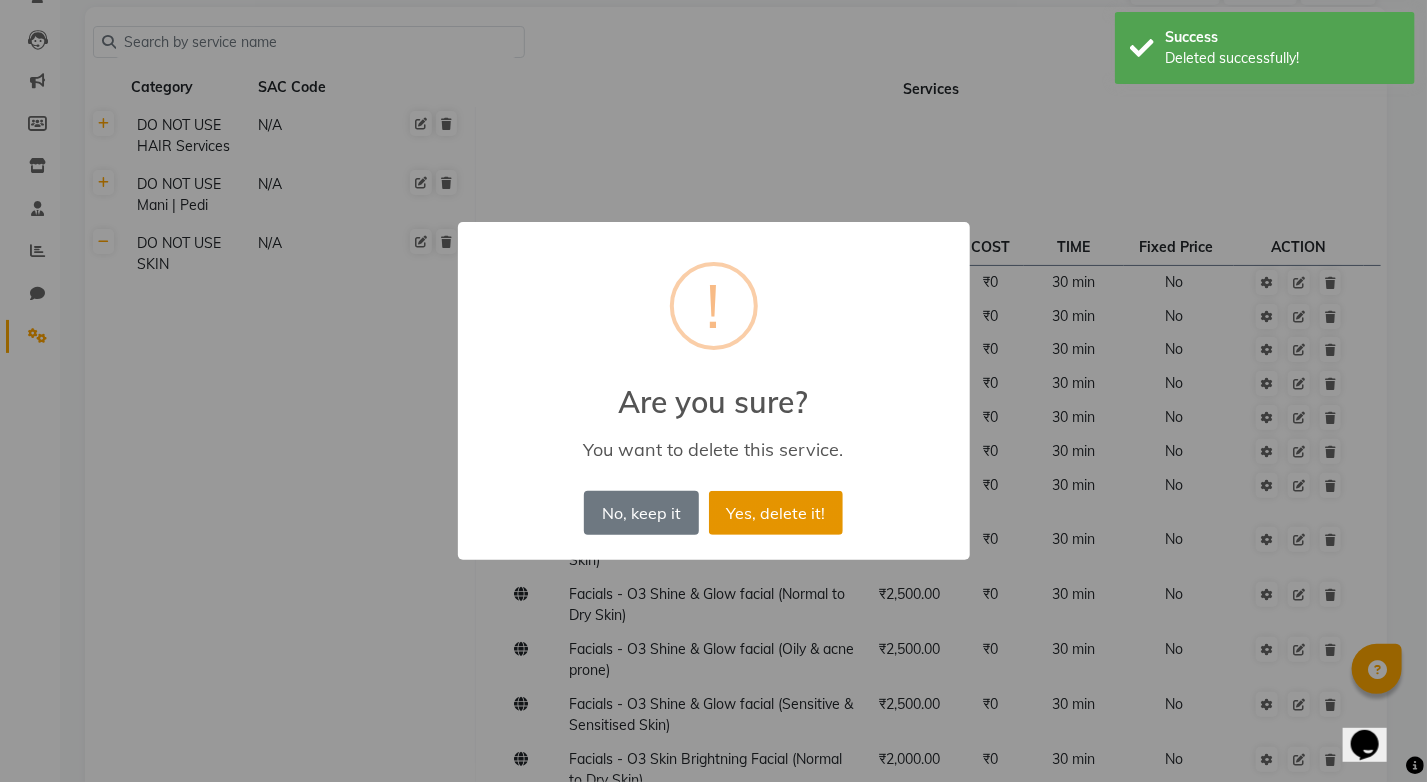 click on "Yes, delete it!" at bounding box center [776, 513] 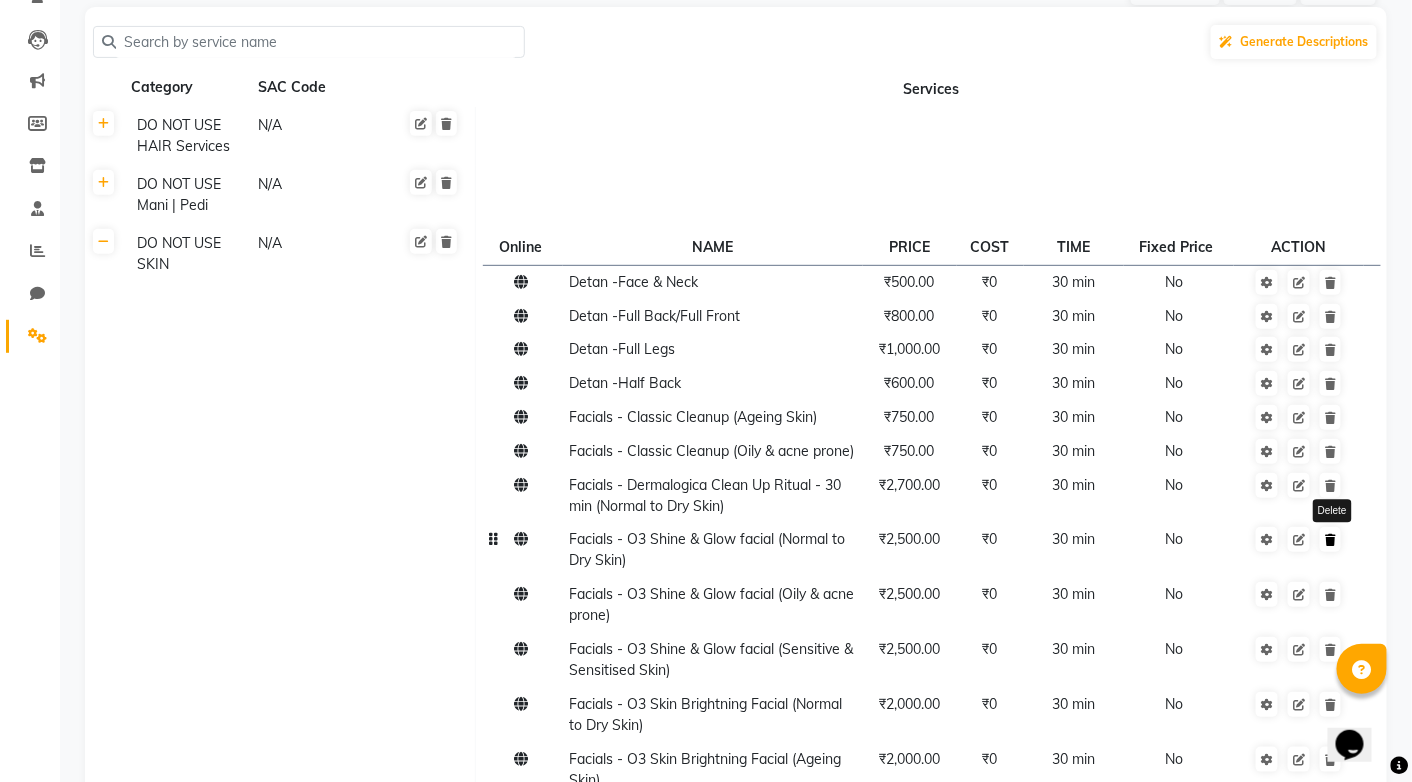 click 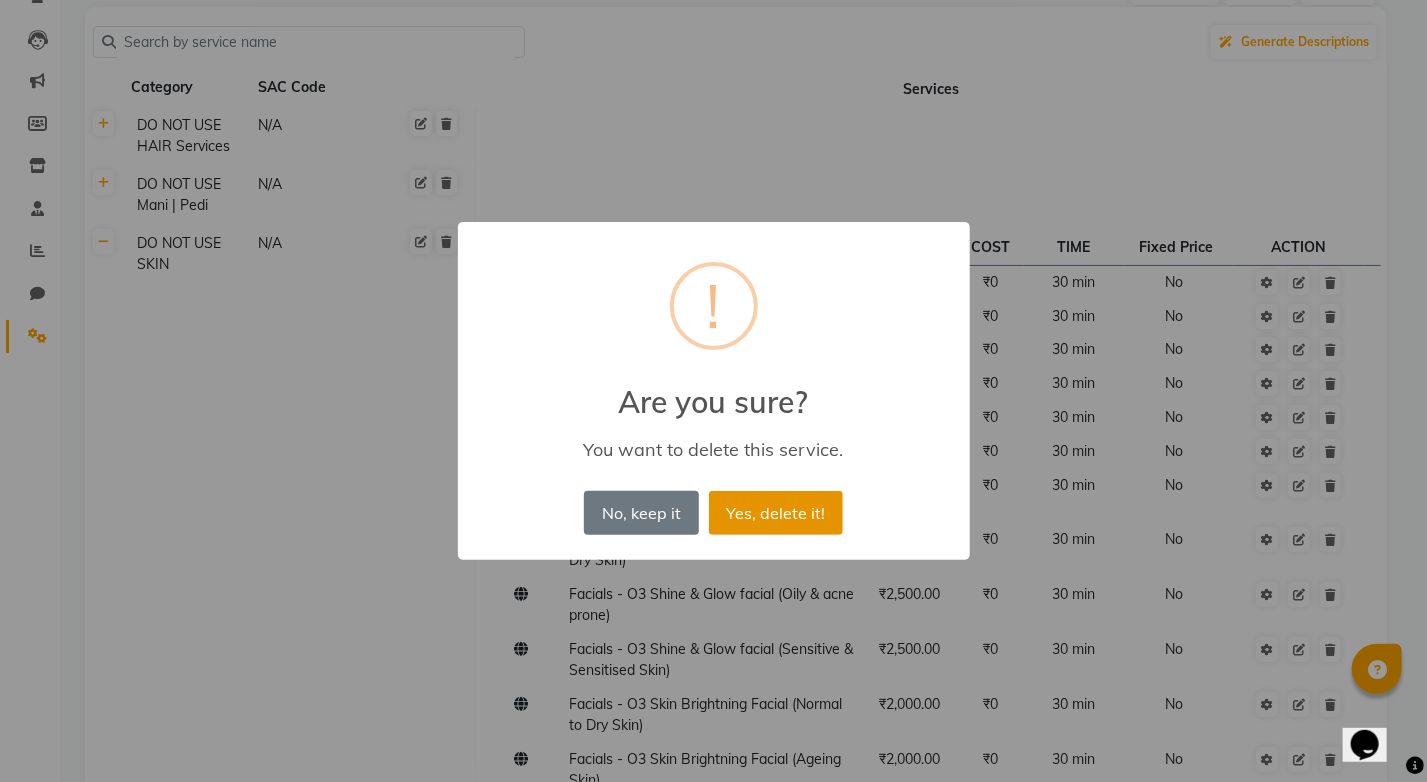 click on "Yes, delete it!" at bounding box center (776, 513) 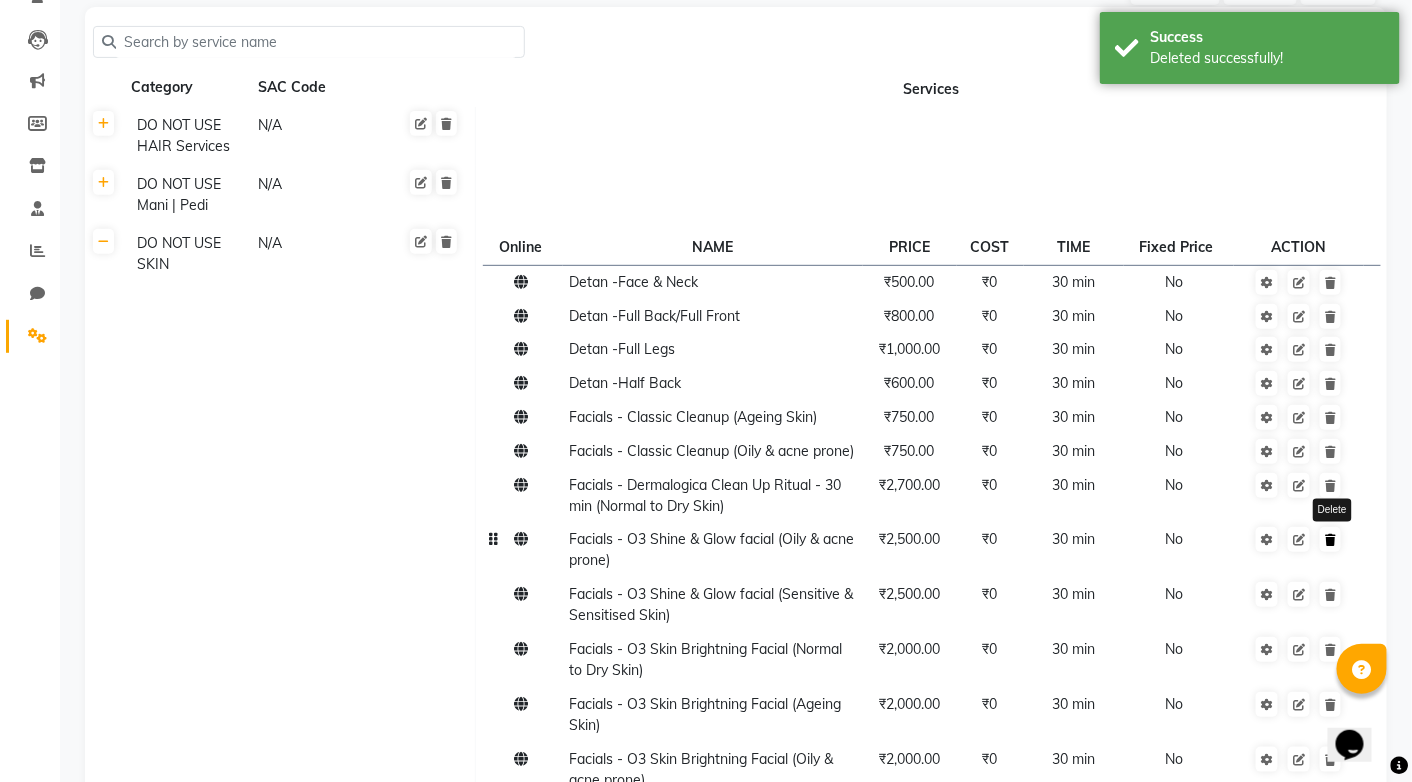 click 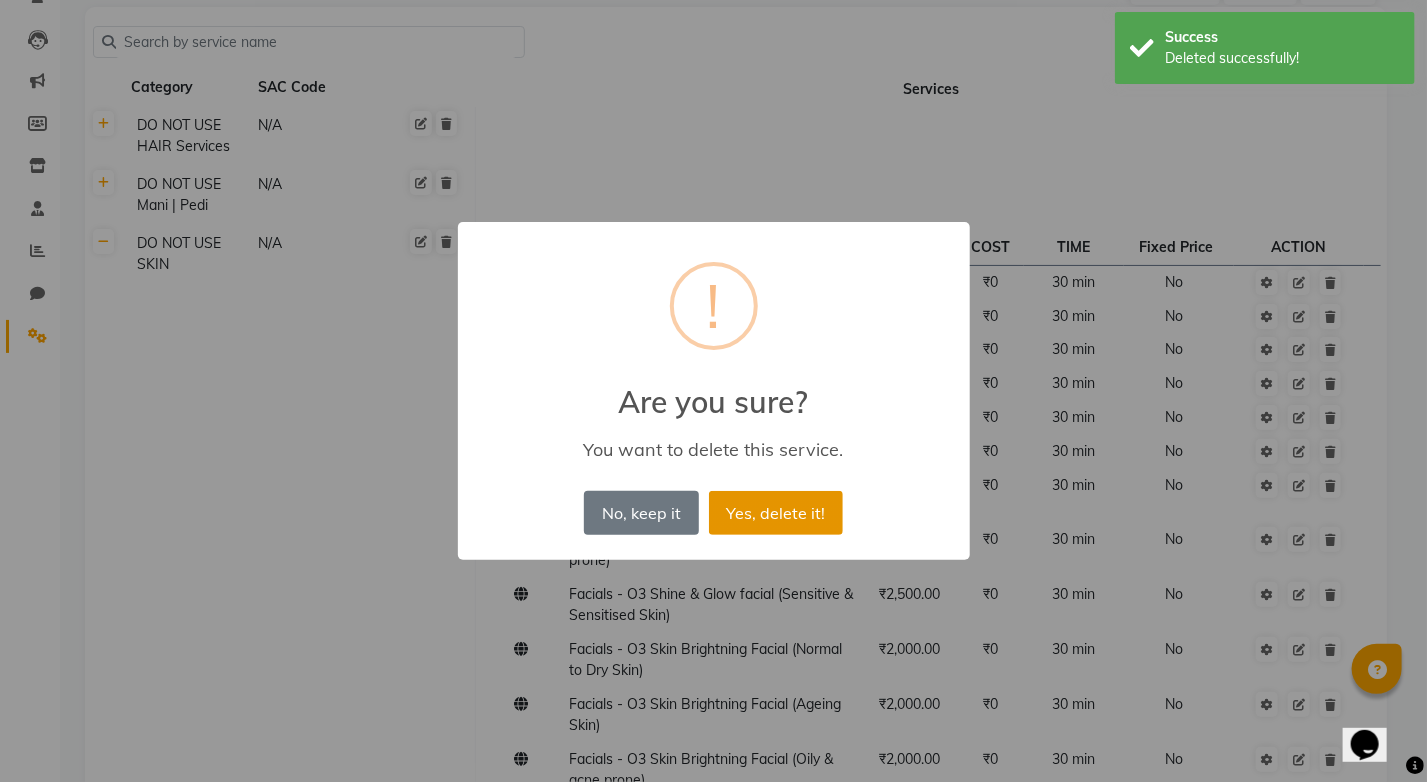 click on "Yes, delete it!" at bounding box center (776, 513) 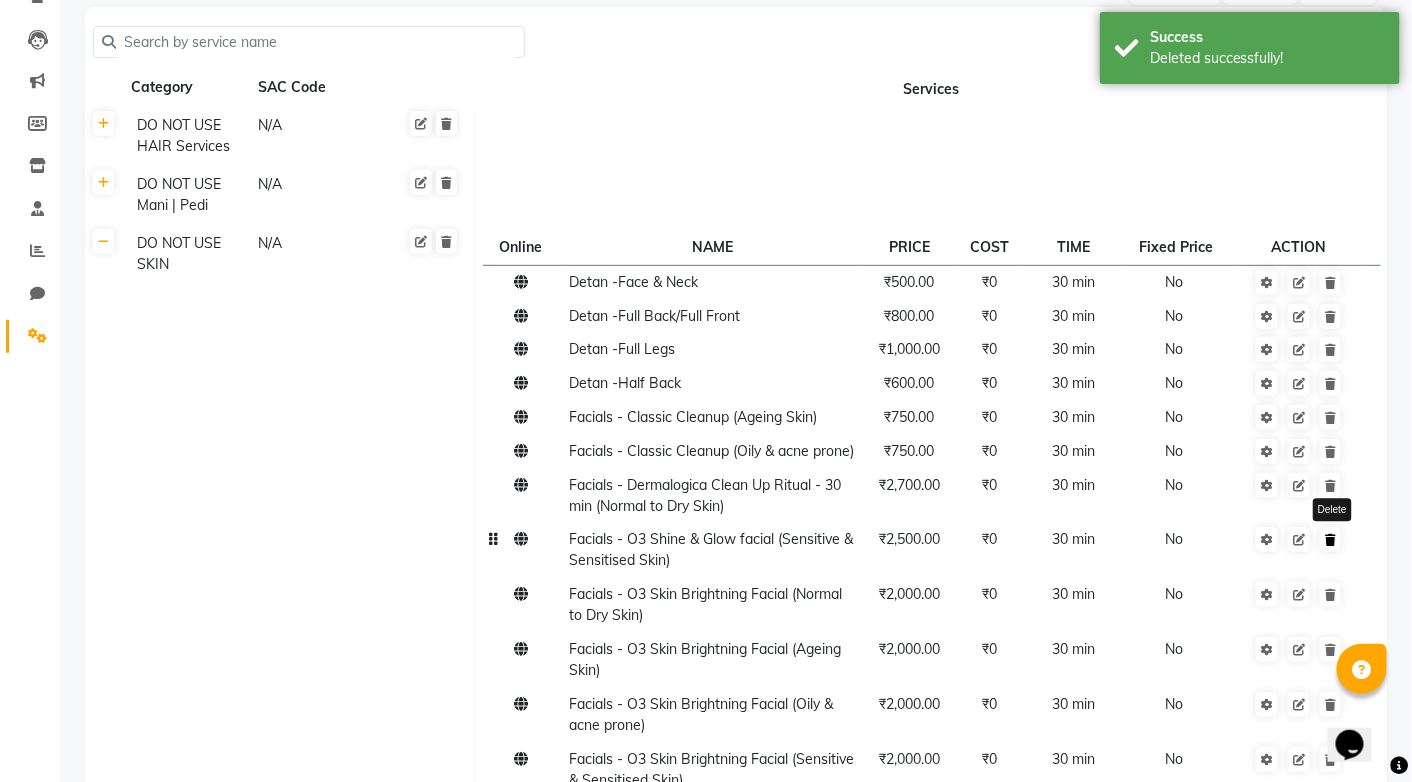 click 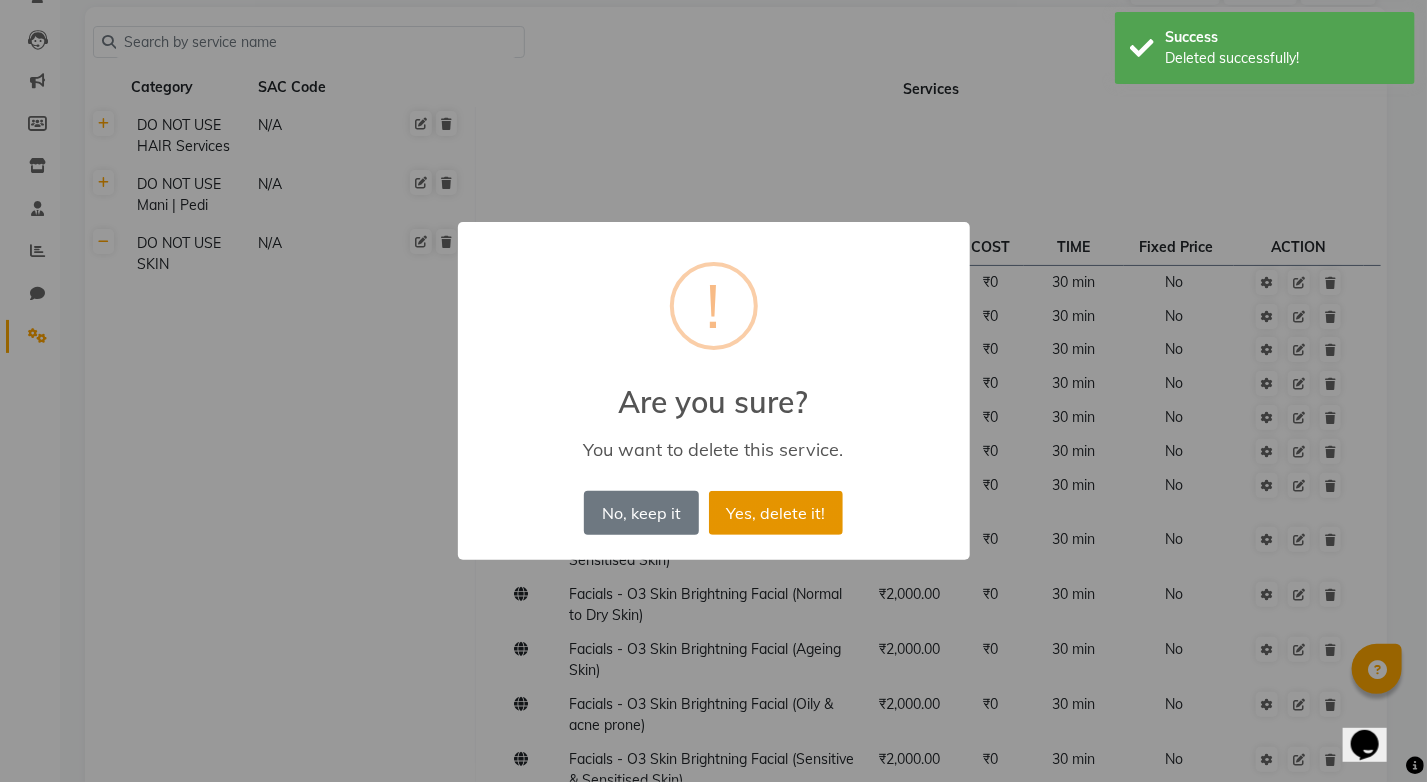 click on "Yes, delete it!" at bounding box center (776, 513) 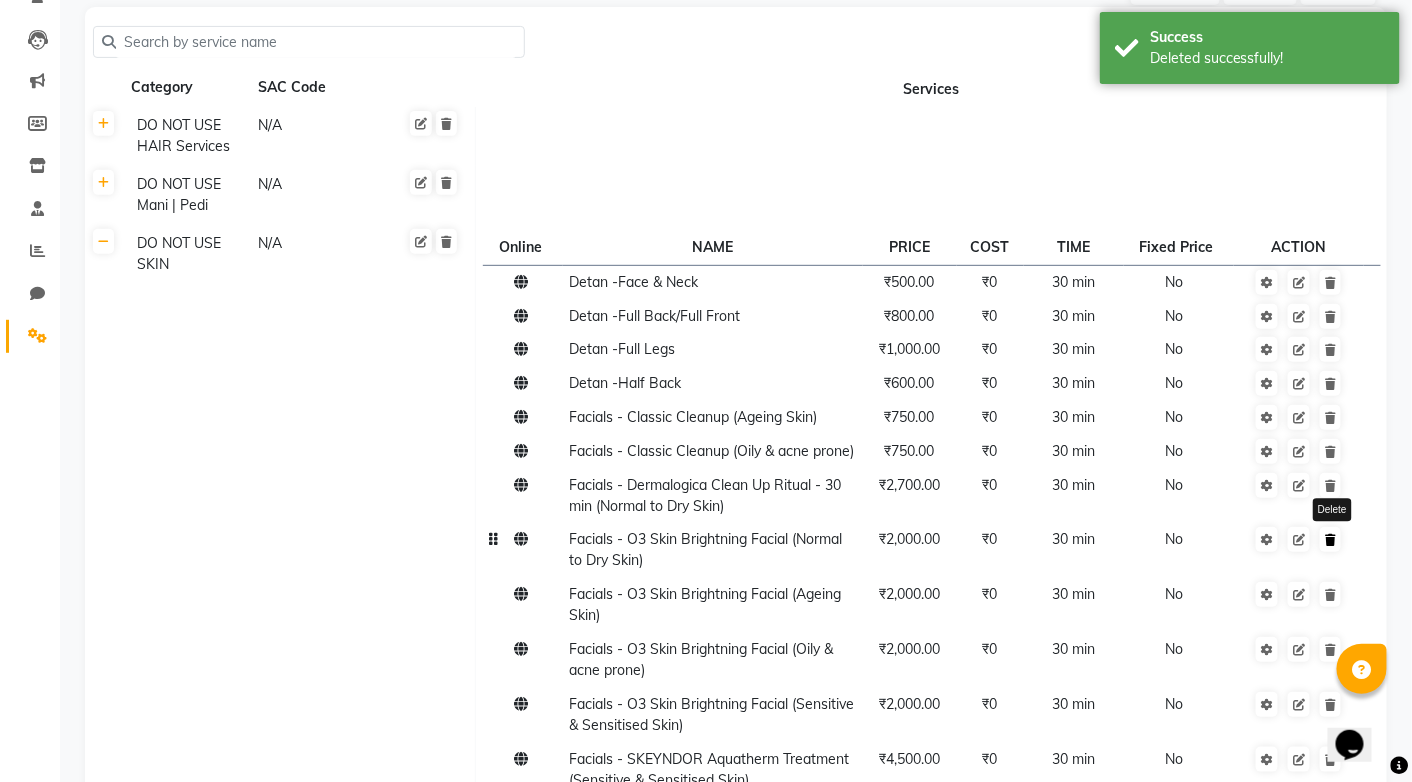 click 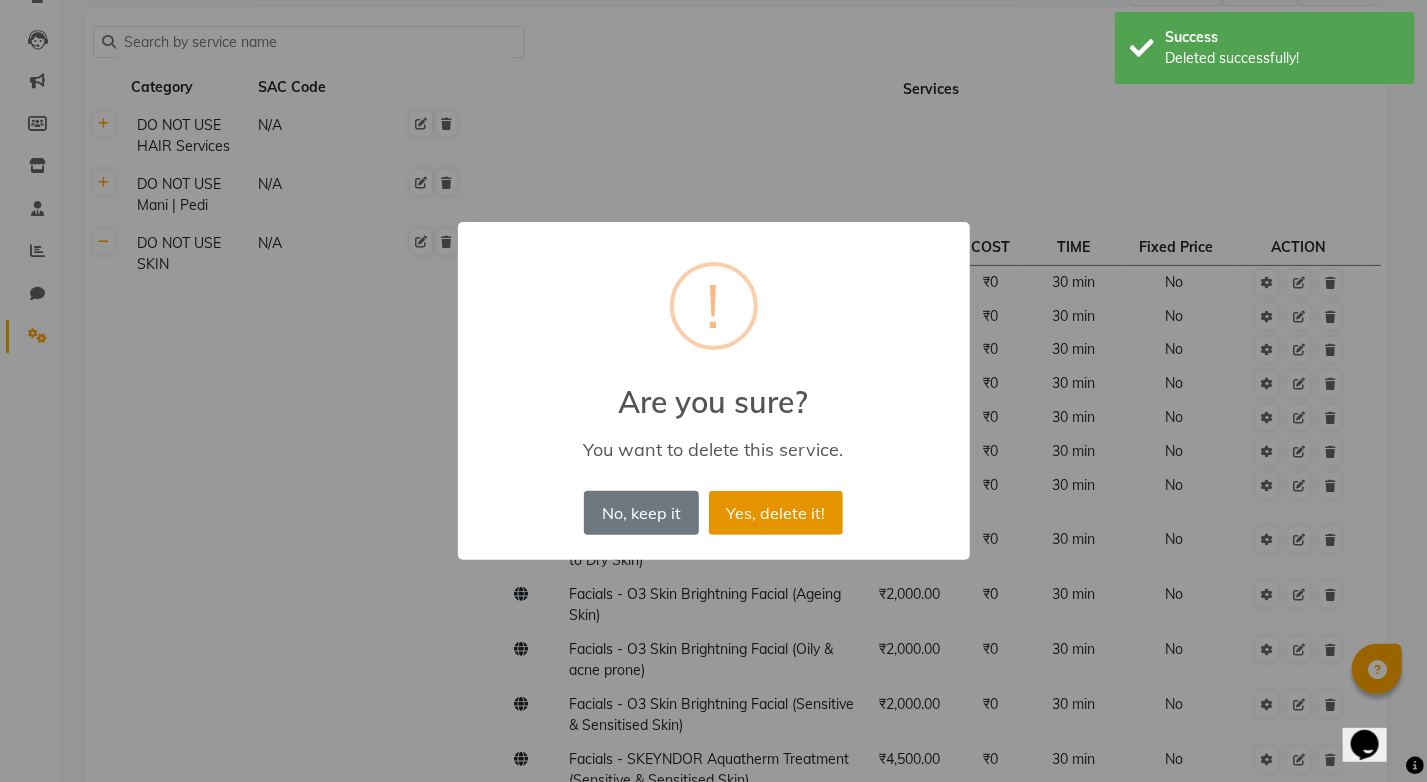click on "Yes, delete it!" at bounding box center [776, 513] 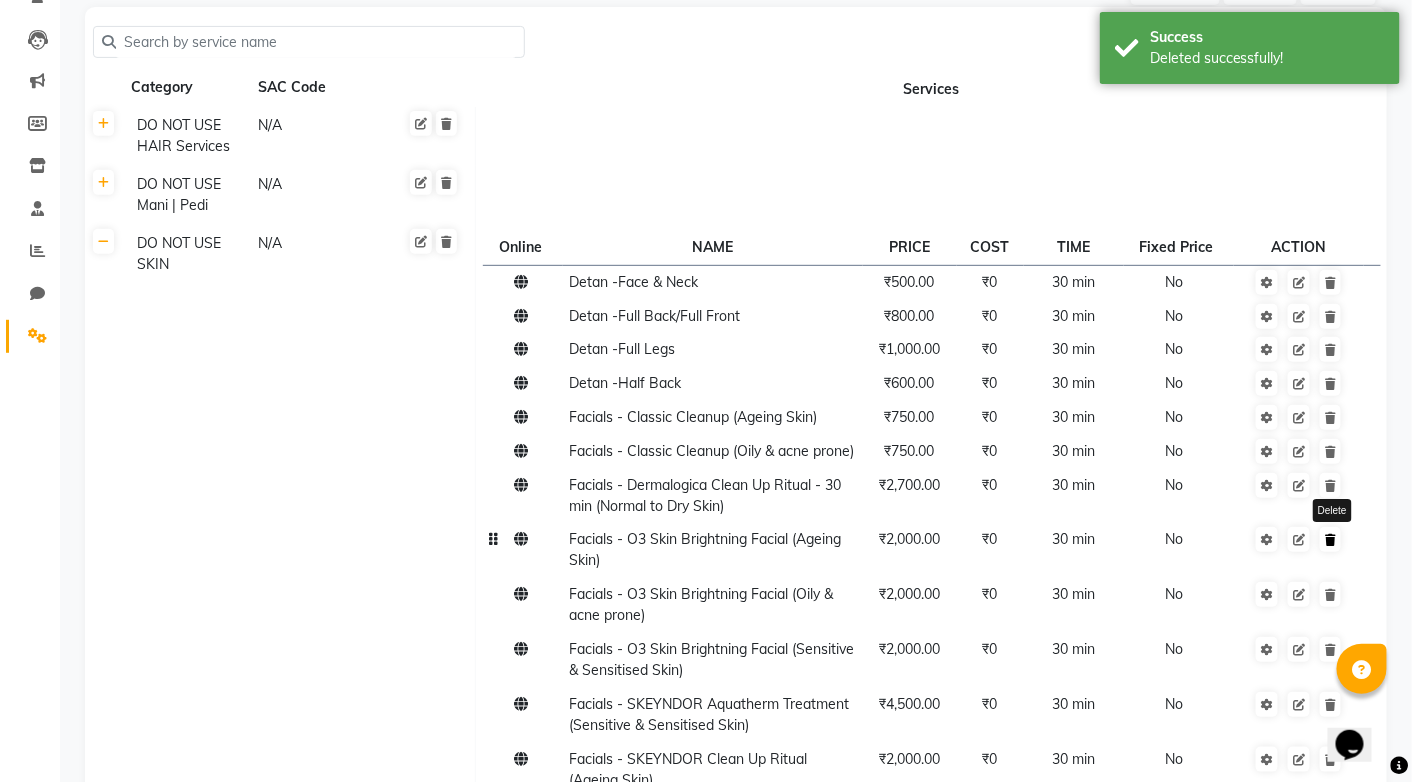 click 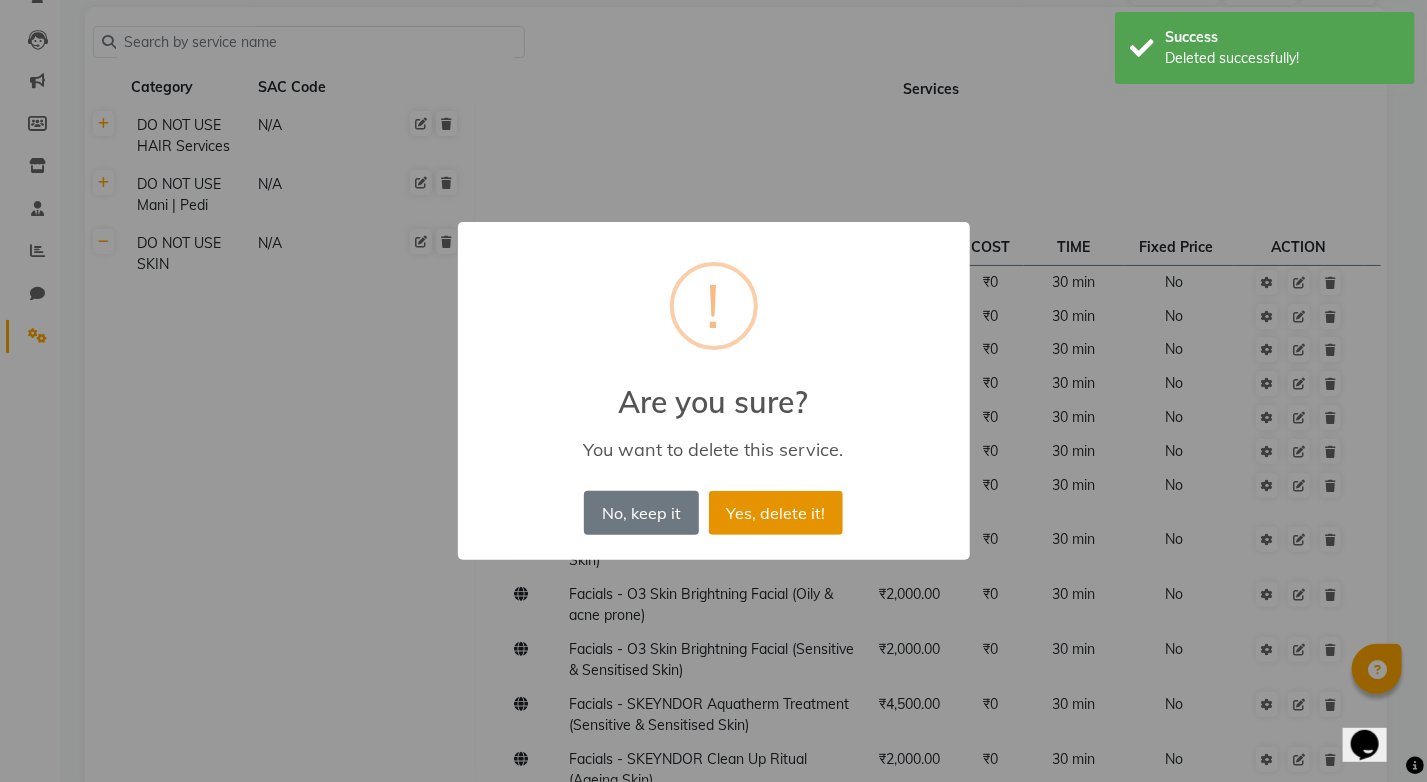 click on "Yes, delete it!" at bounding box center (776, 513) 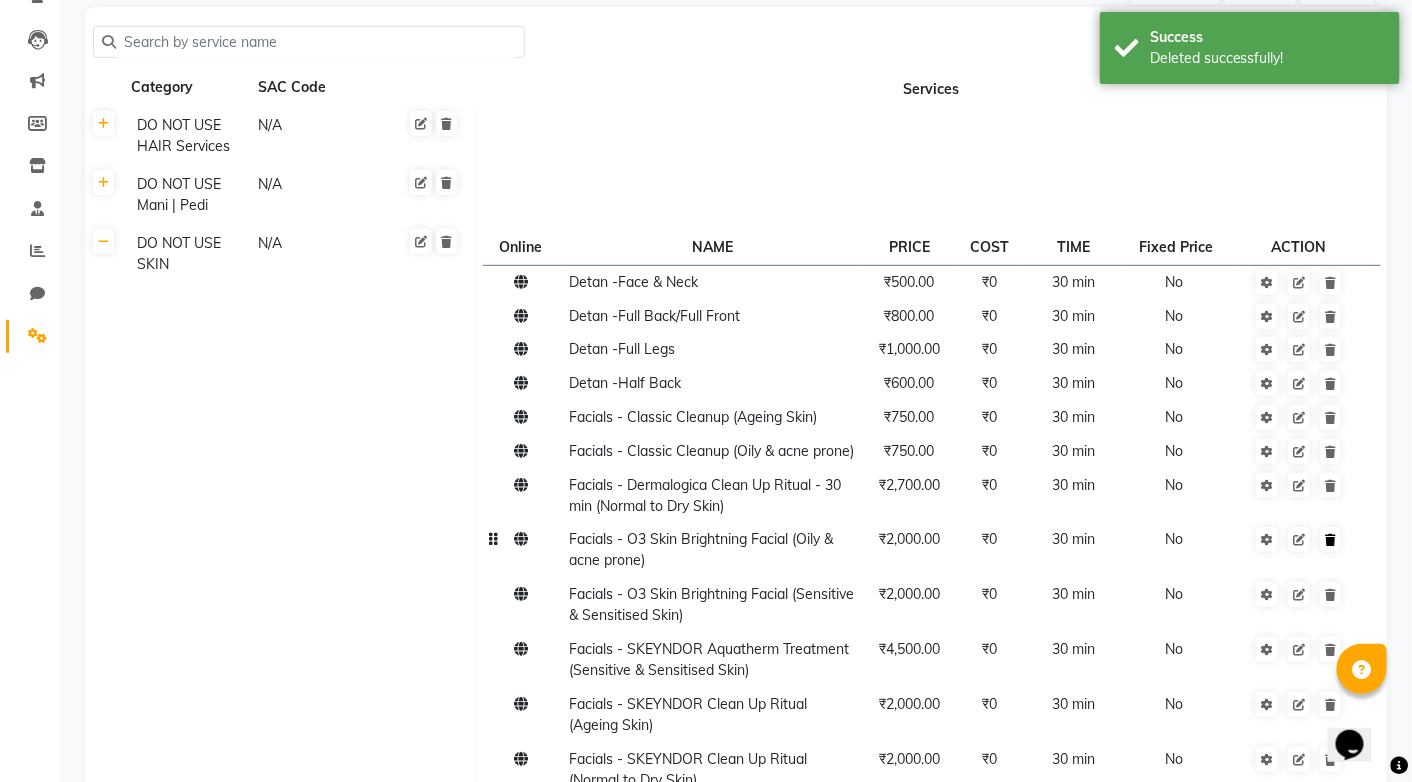 click 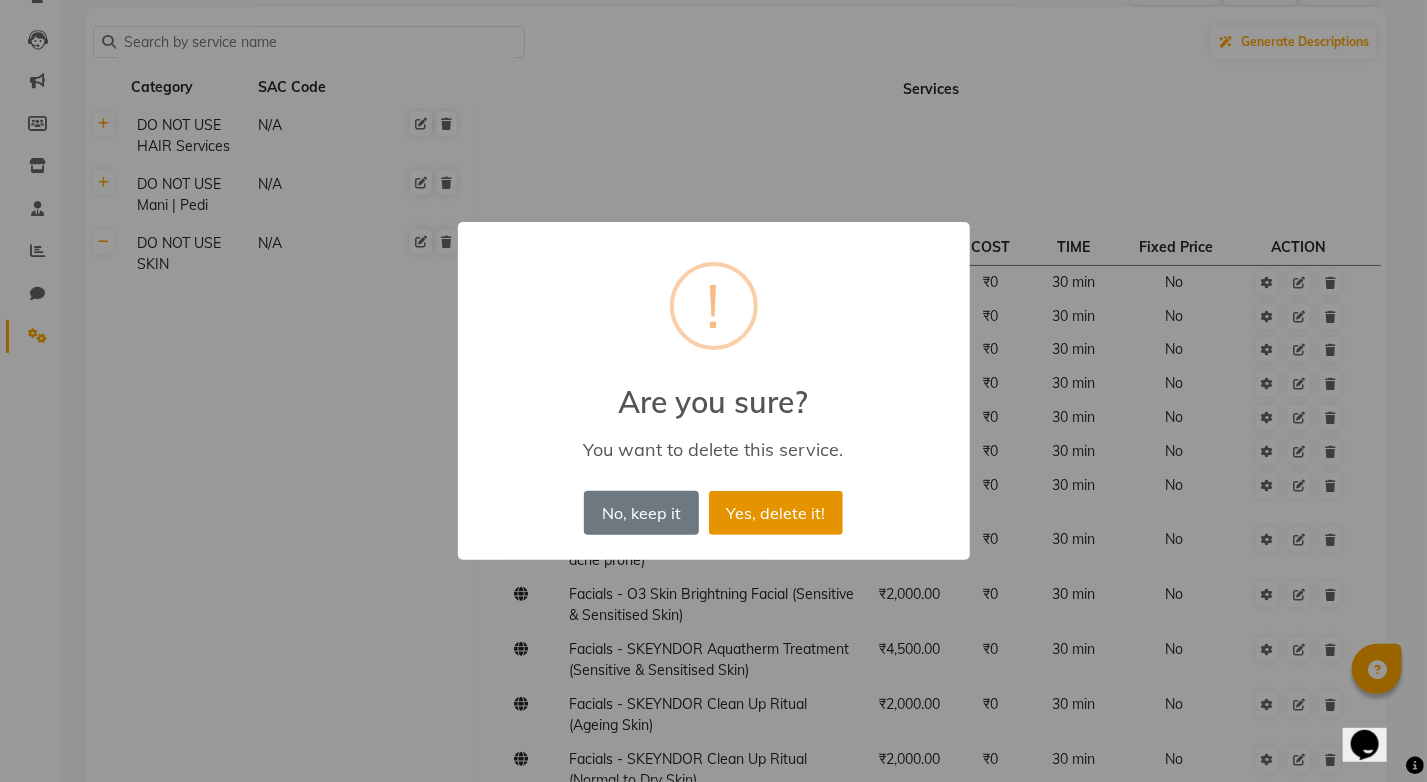 click on "Yes, delete it!" at bounding box center [776, 513] 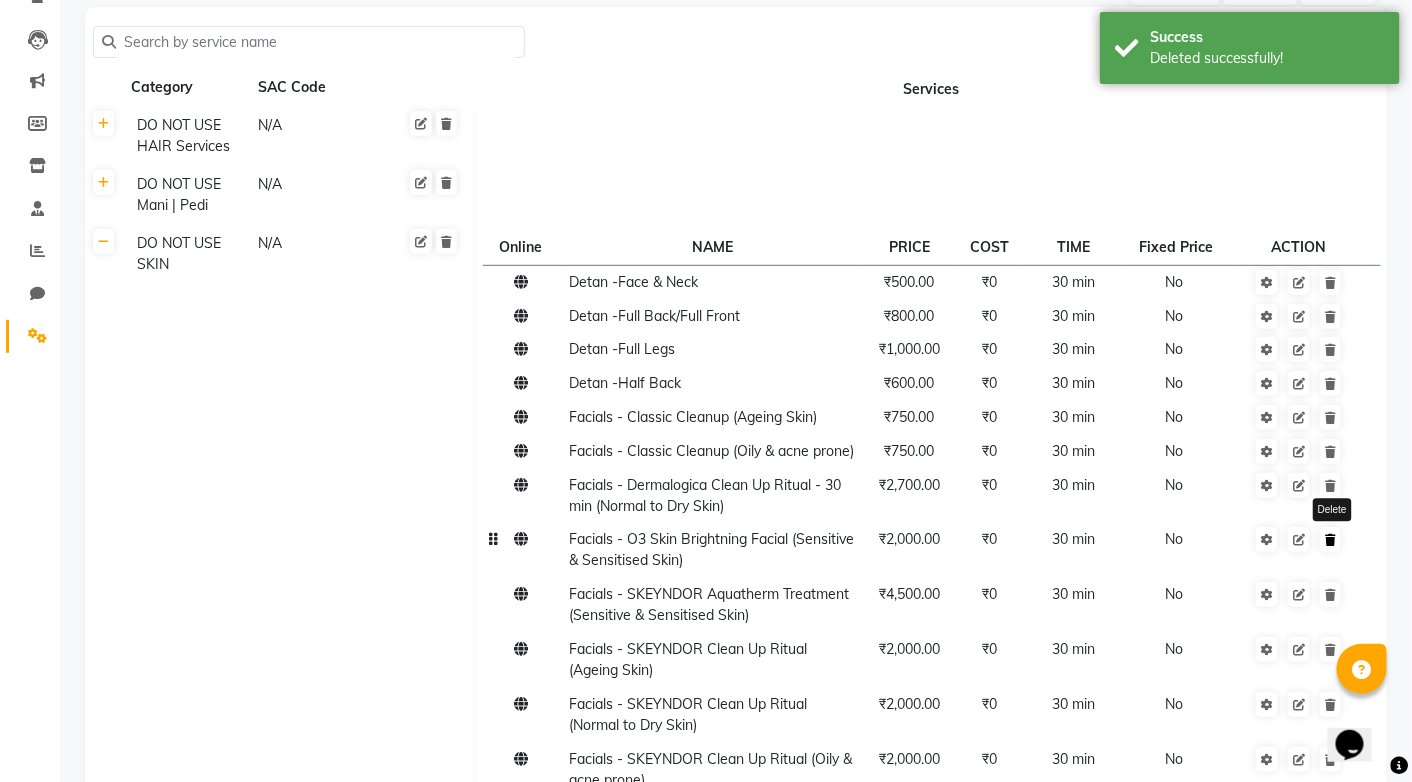 click 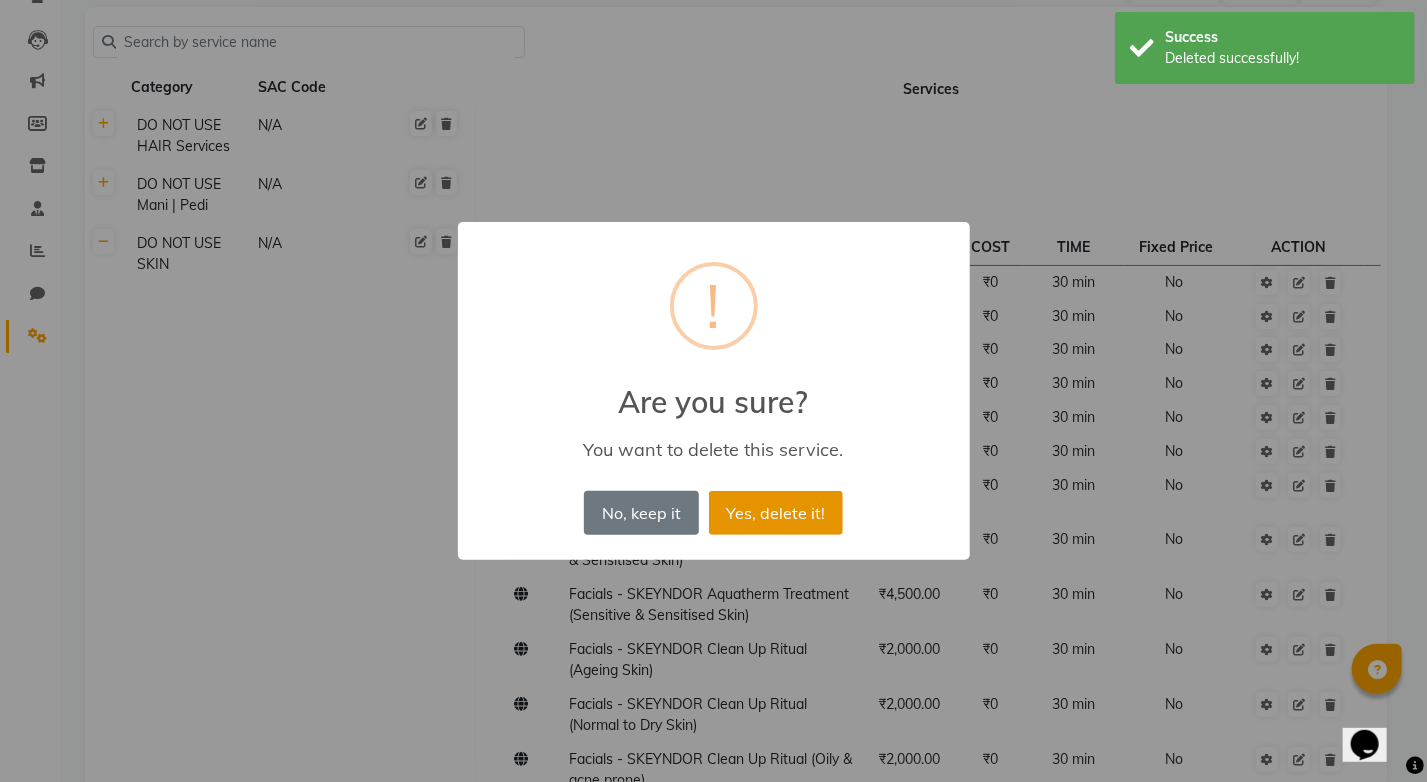 click on "Yes, delete it!" at bounding box center (776, 513) 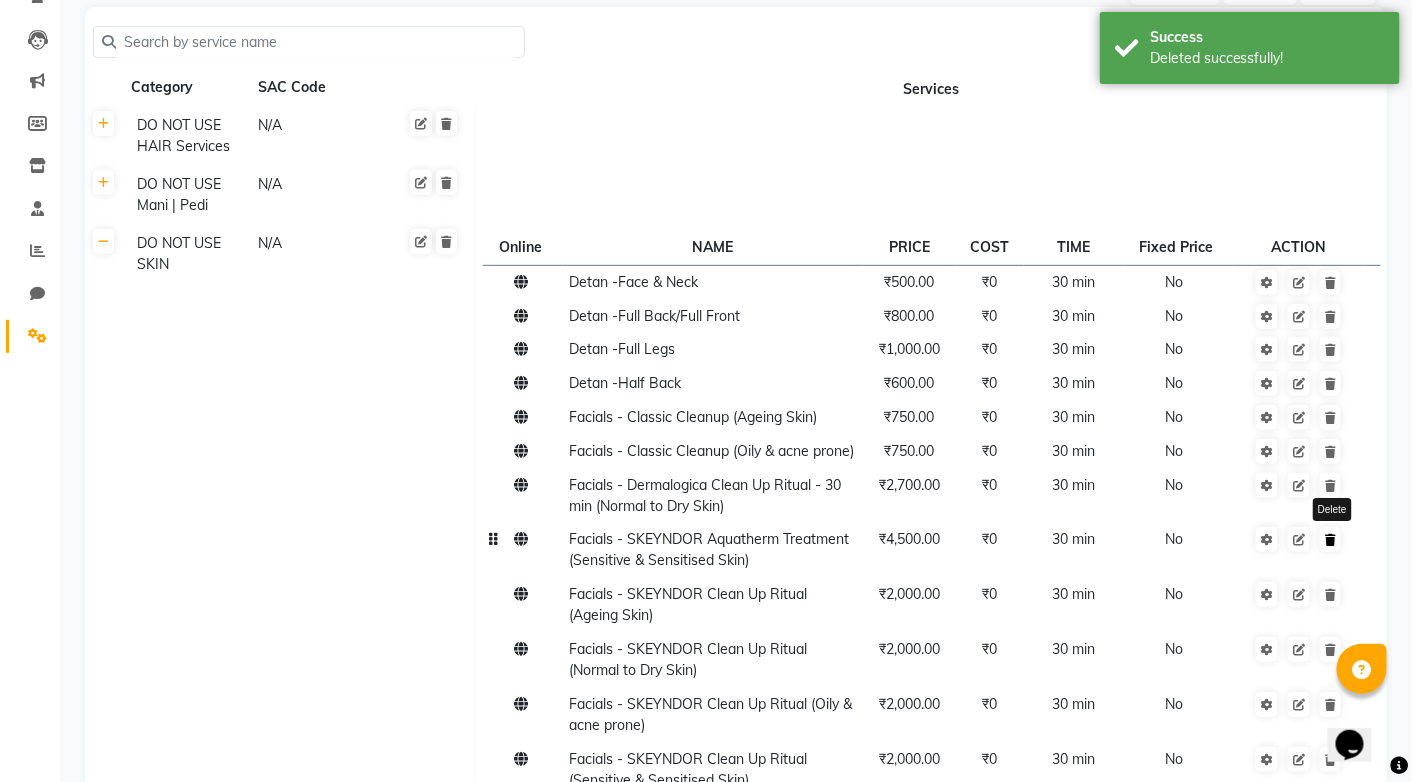 click 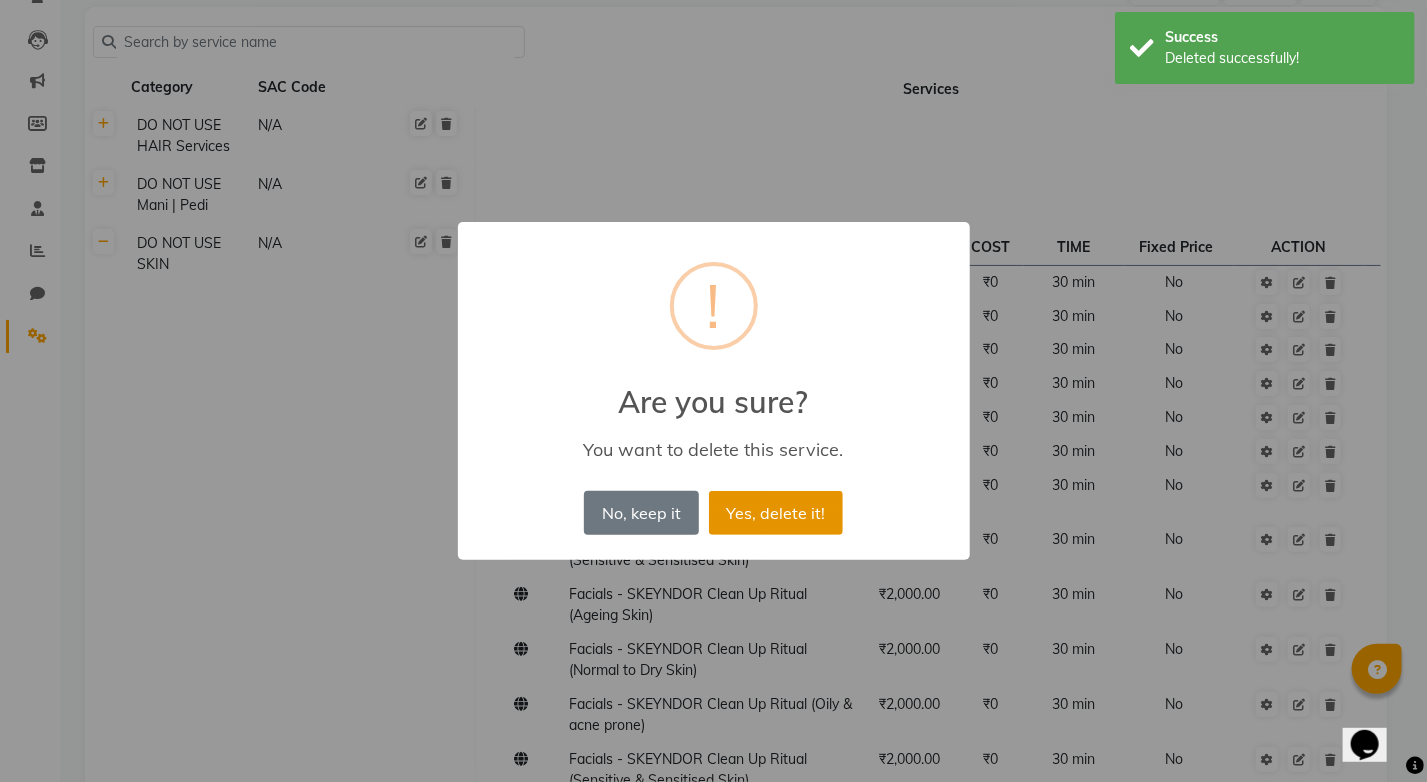 click on "Yes, delete it!" at bounding box center (776, 513) 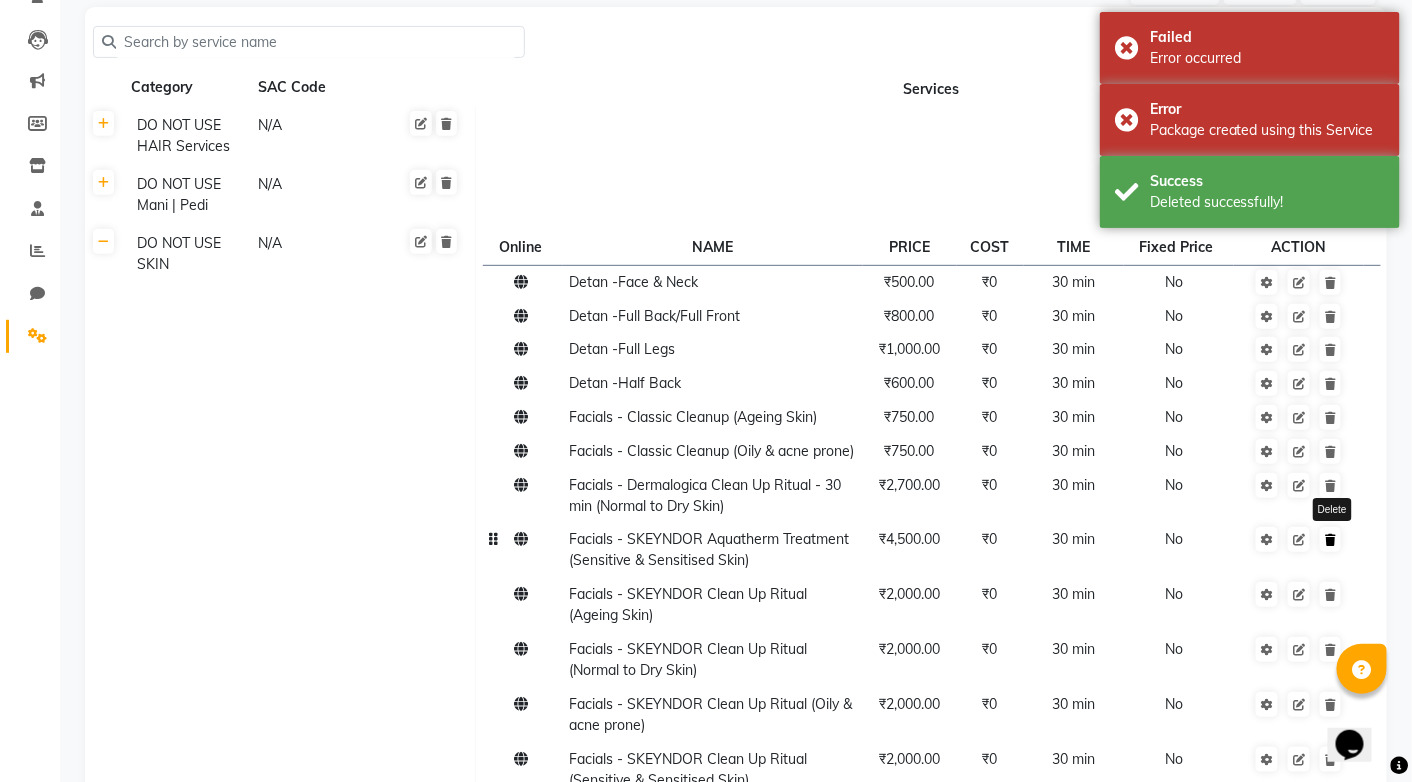 click 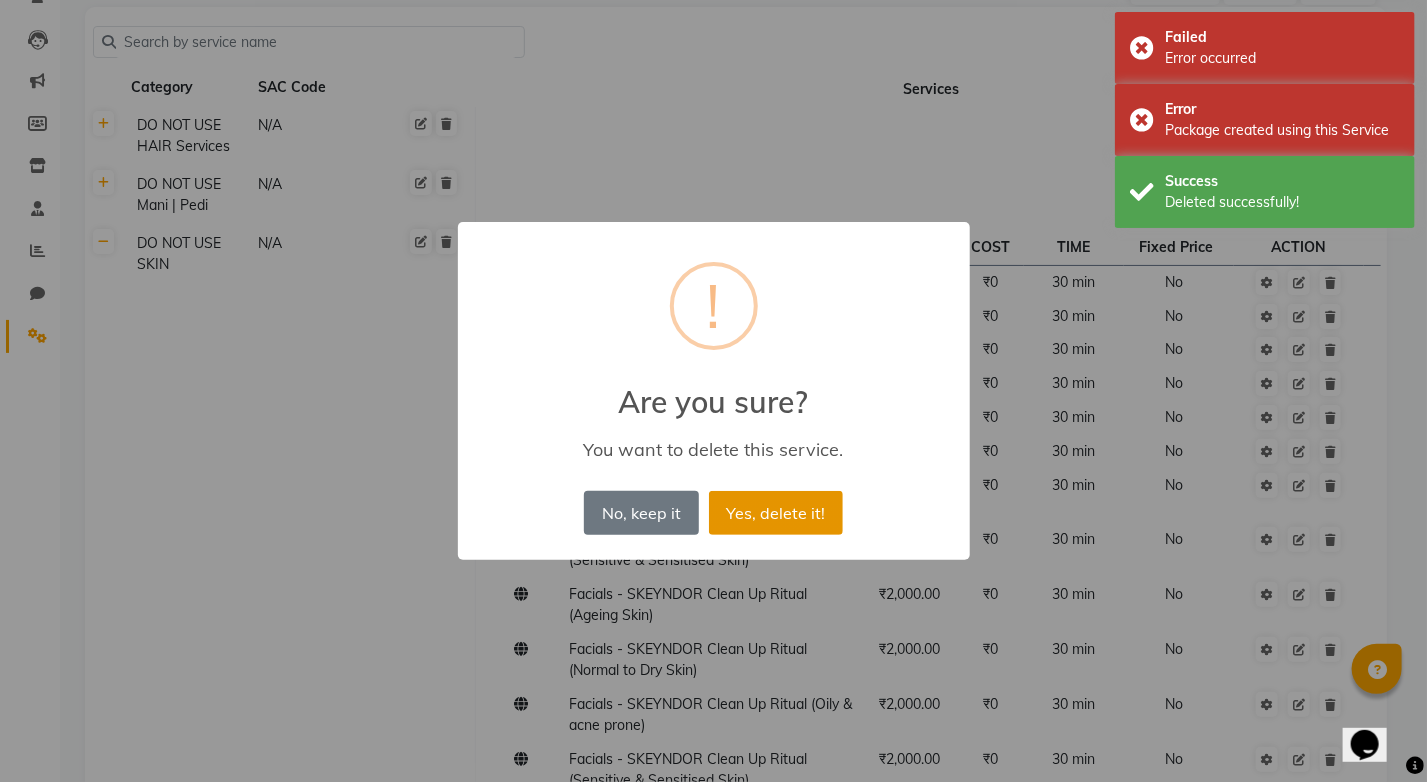 click on "Yes, delete it!" at bounding box center [776, 513] 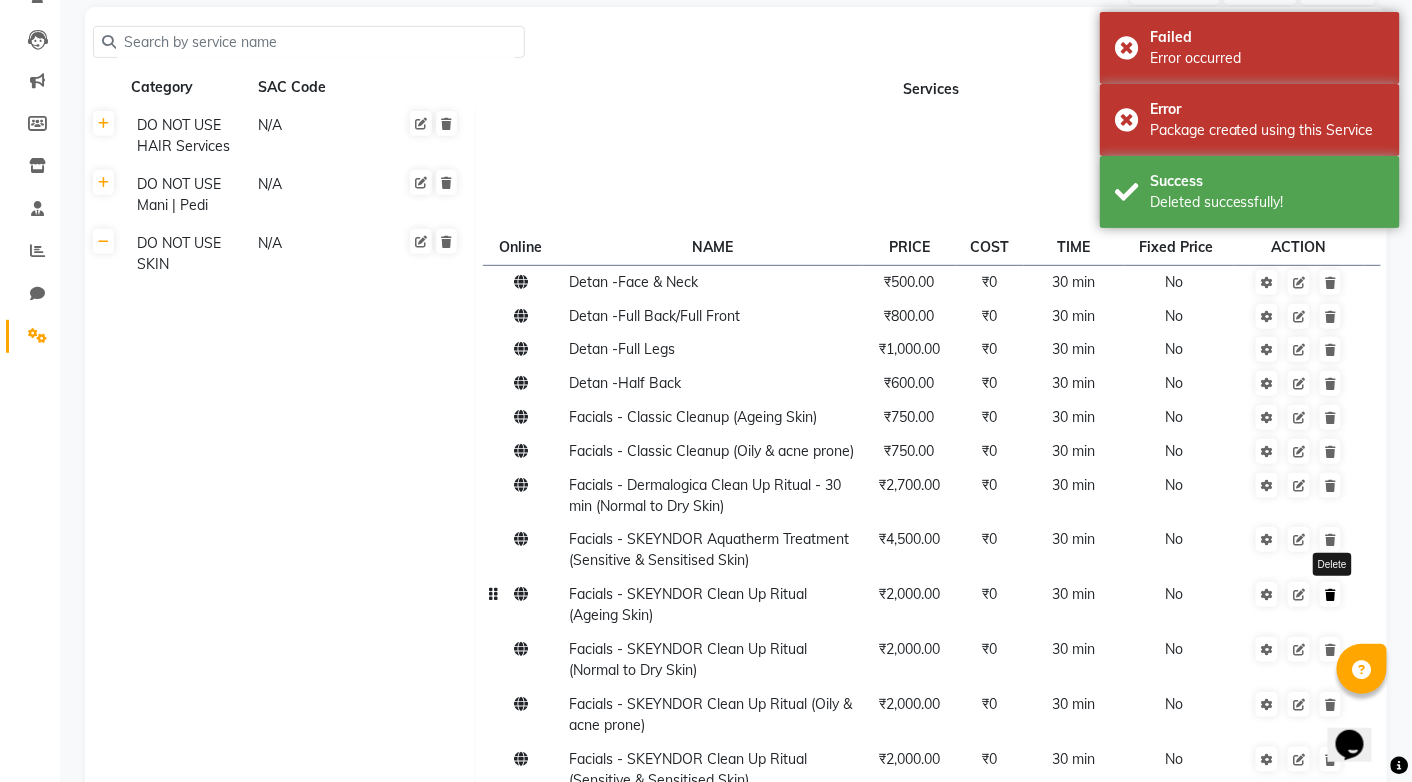 click 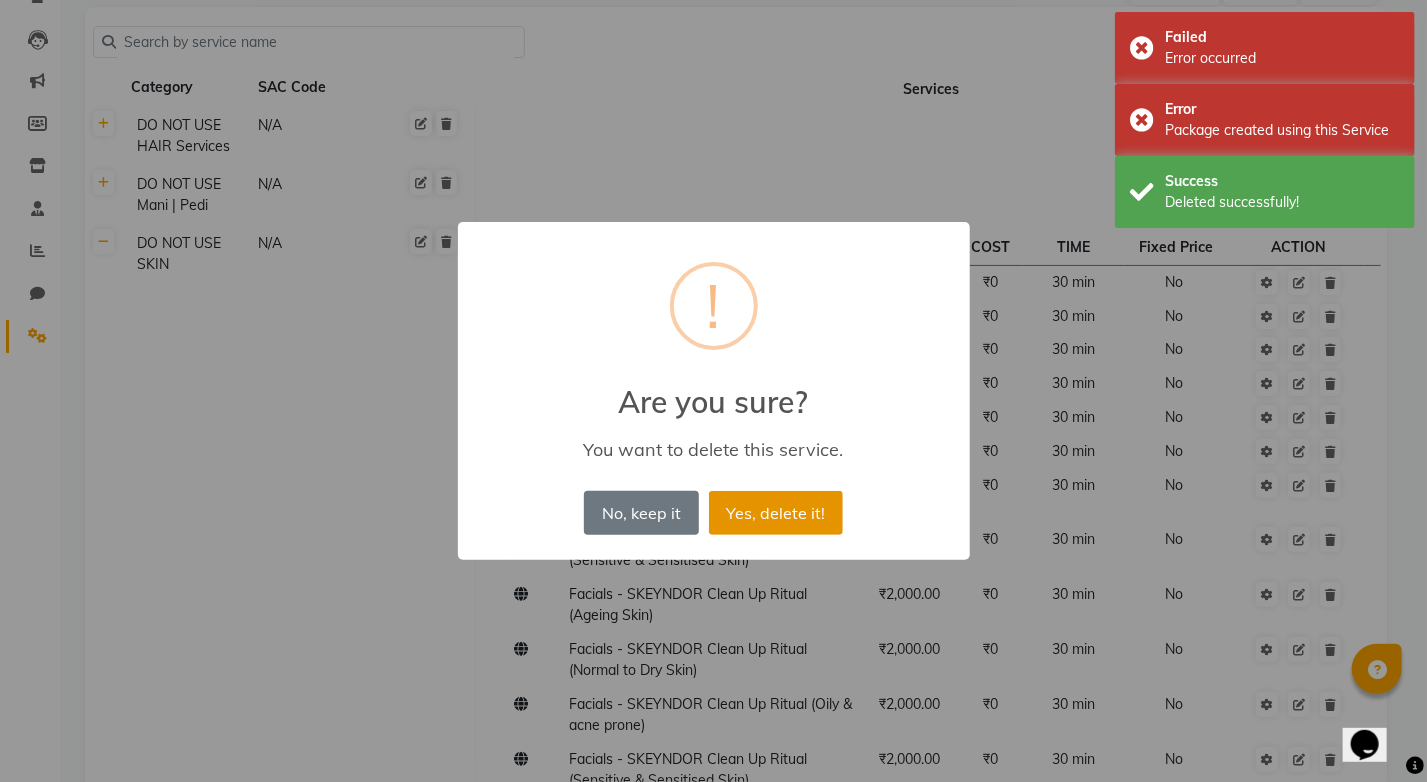 click on "Yes, delete it!" at bounding box center (776, 513) 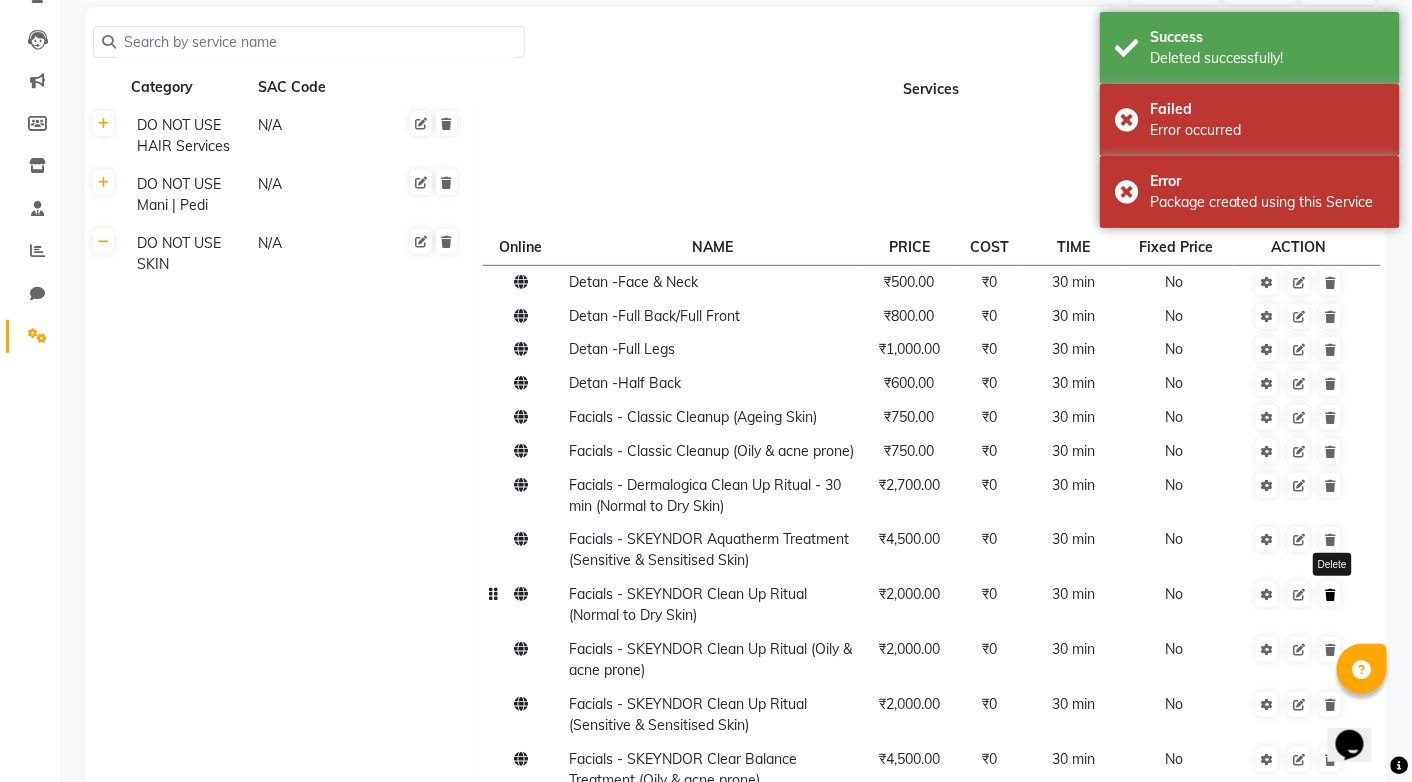 click 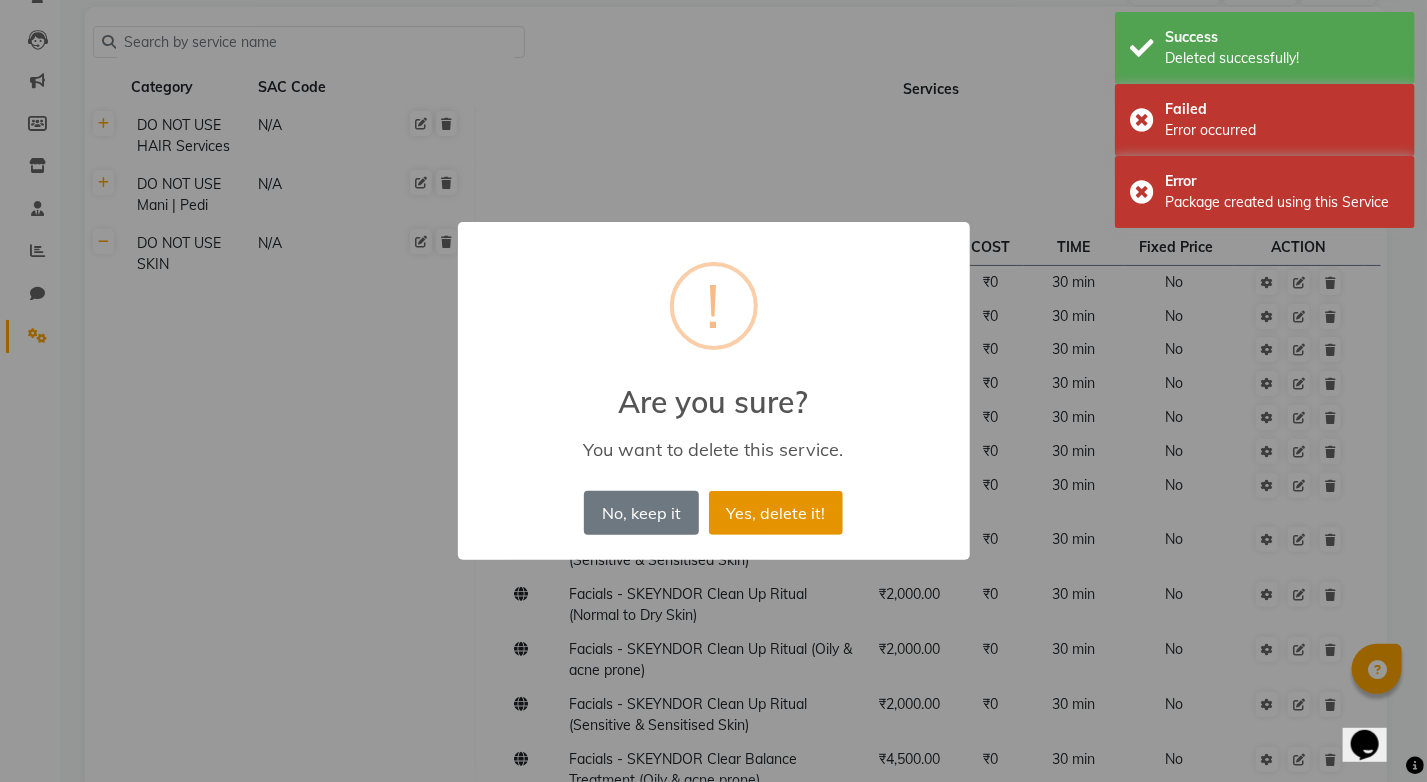 click on "Yes, delete it!" at bounding box center [776, 513] 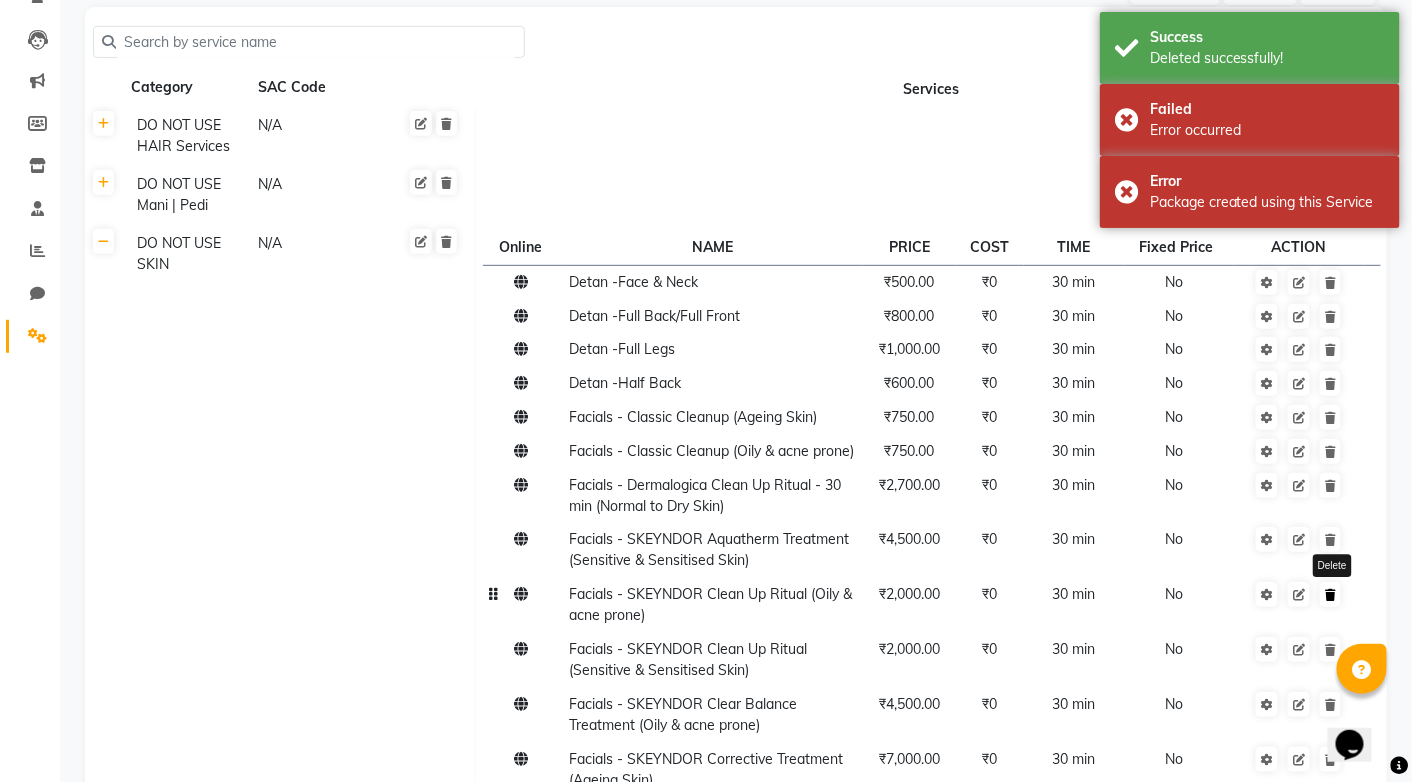 click 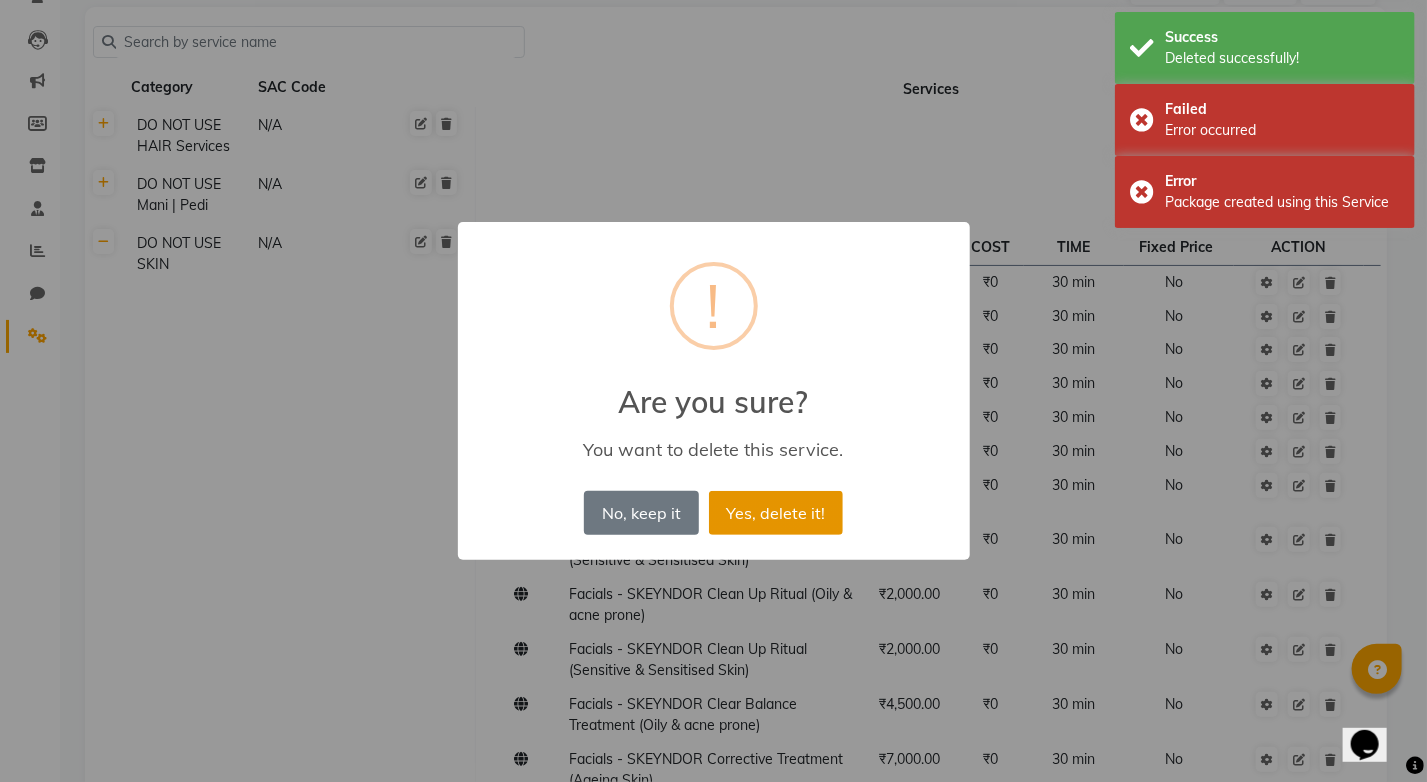 click on "Yes, delete it!" at bounding box center [776, 513] 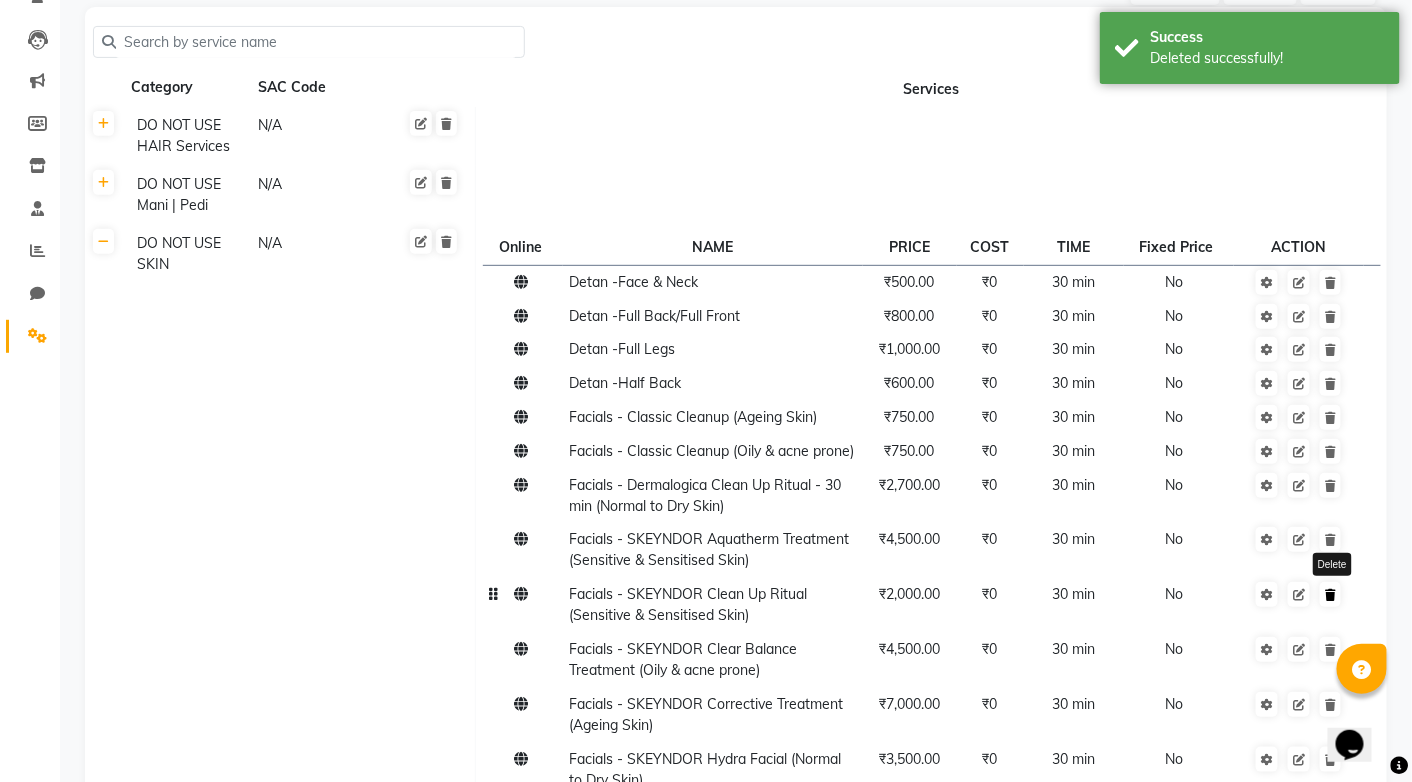 click 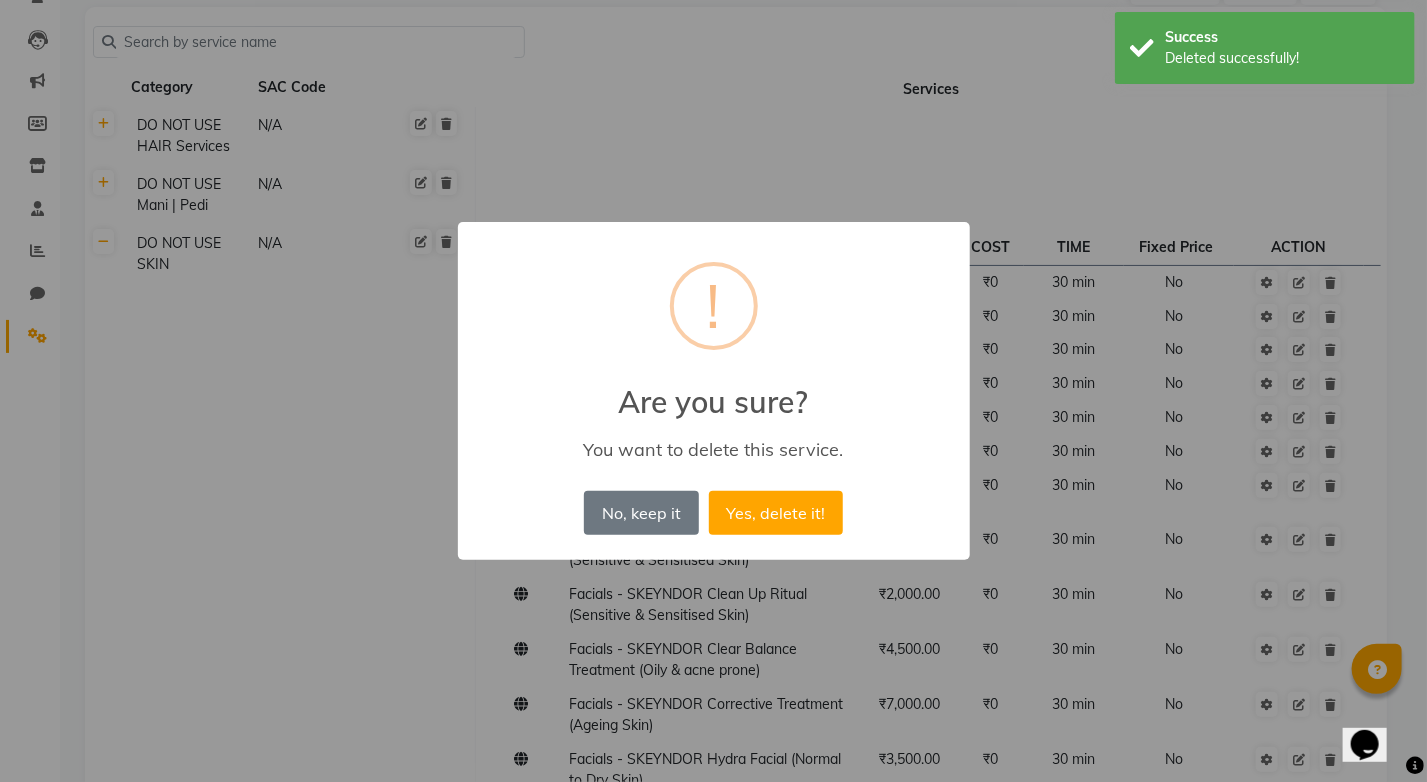 click on "No, keep it" at bounding box center (641, 513) 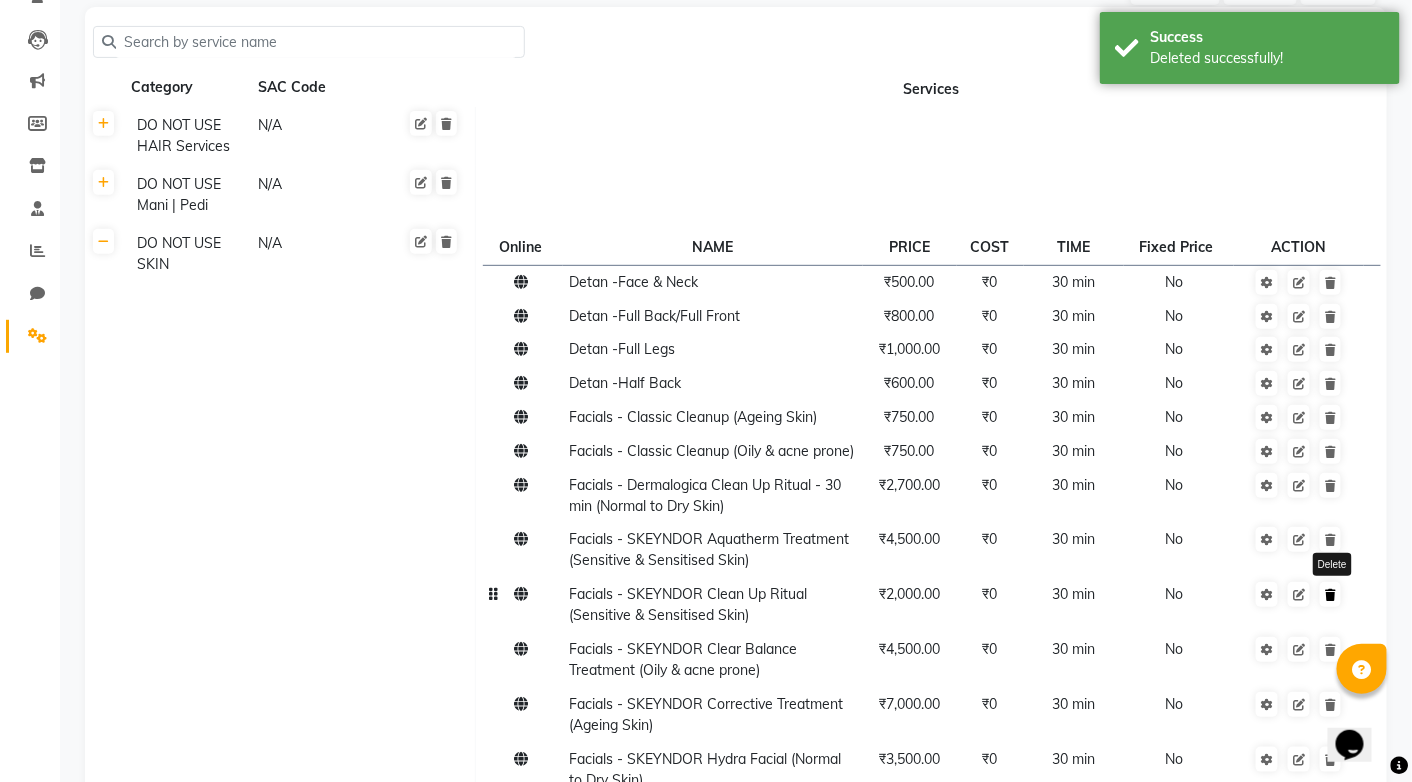 click 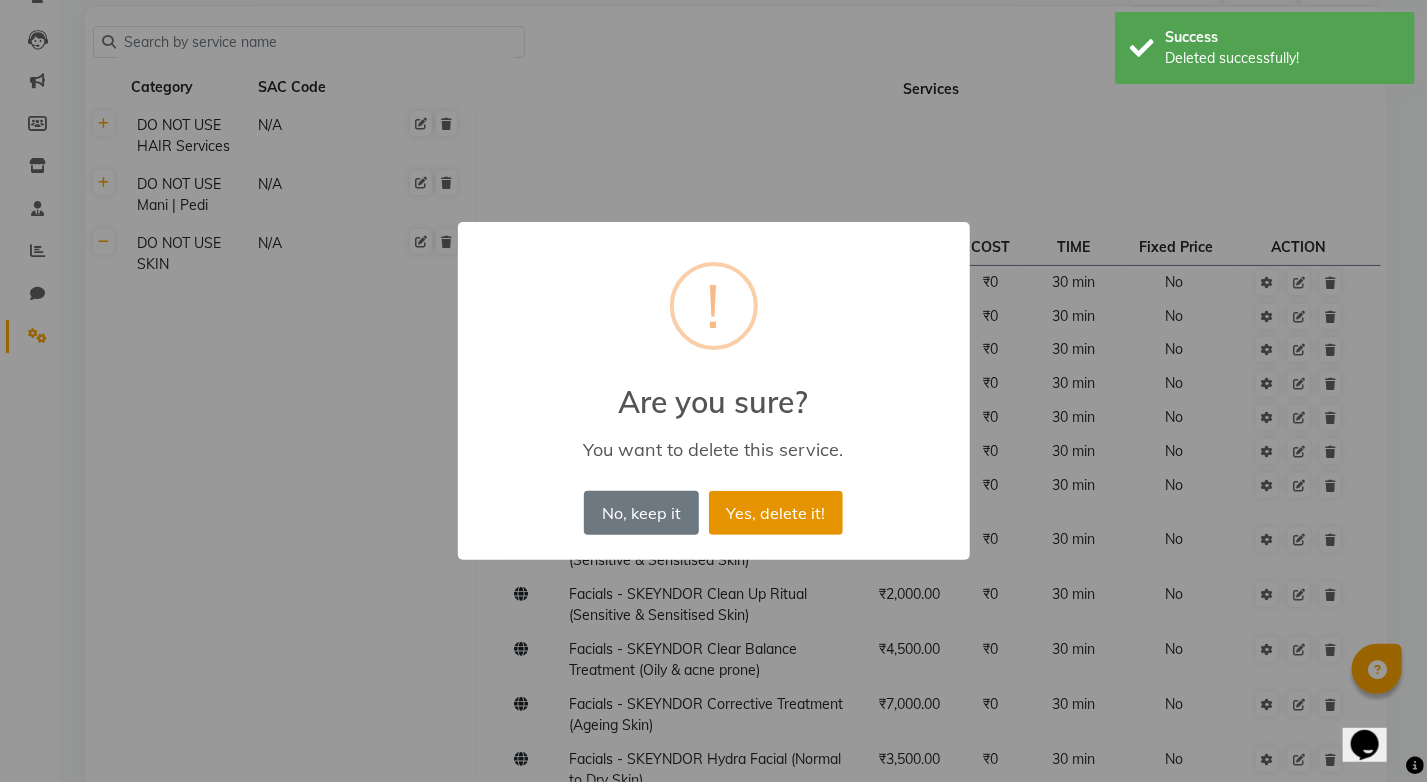 click on "Yes, delete it!" at bounding box center [776, 513] 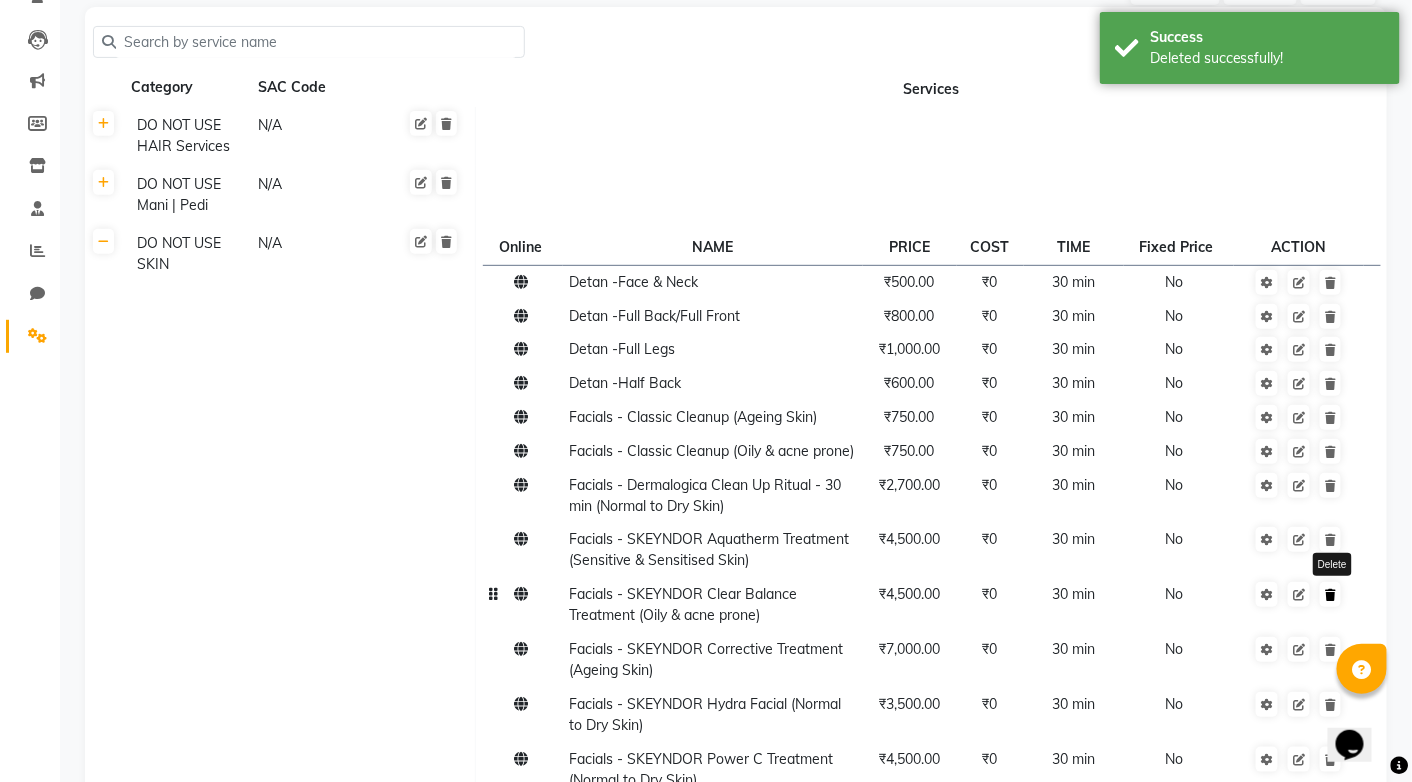 click 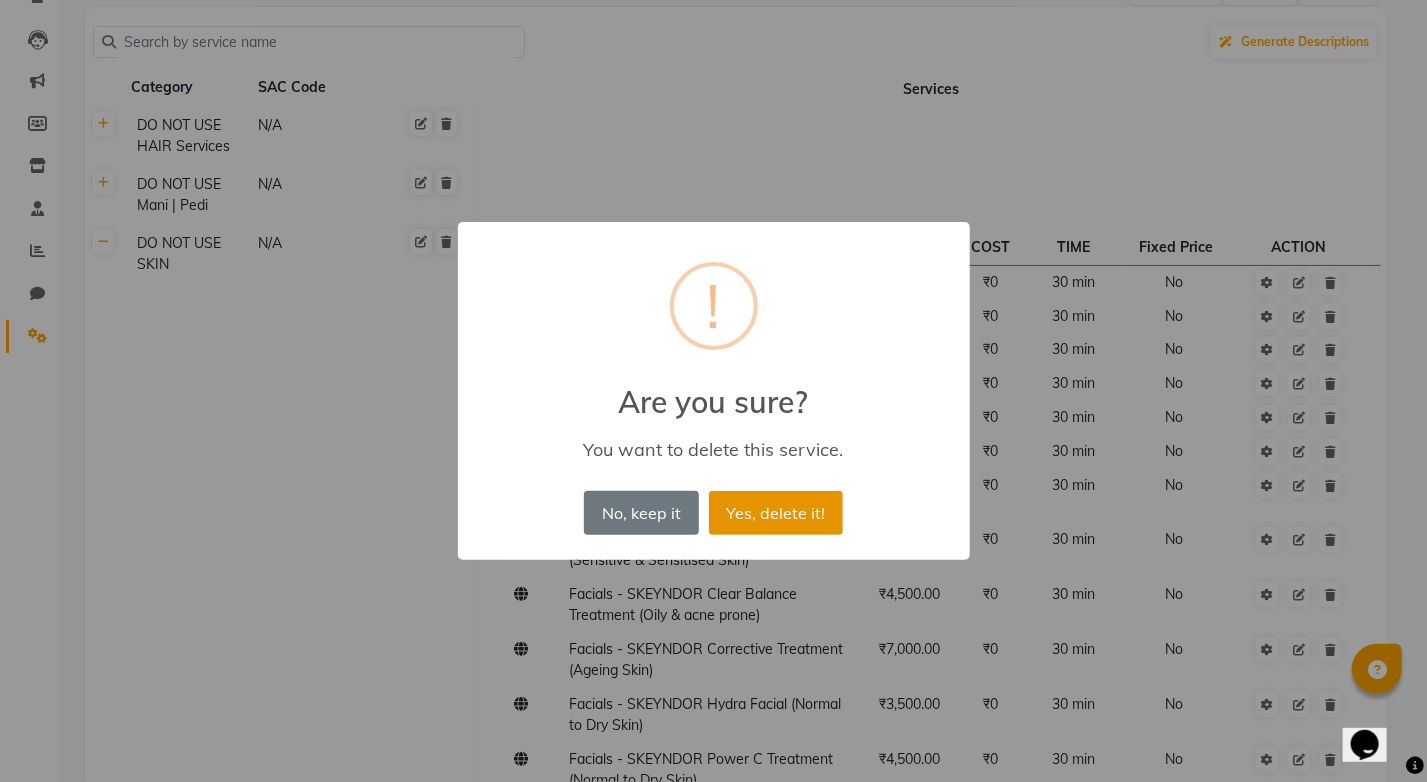 click on "Yes, delete it!" at bounding box center [776, 513] 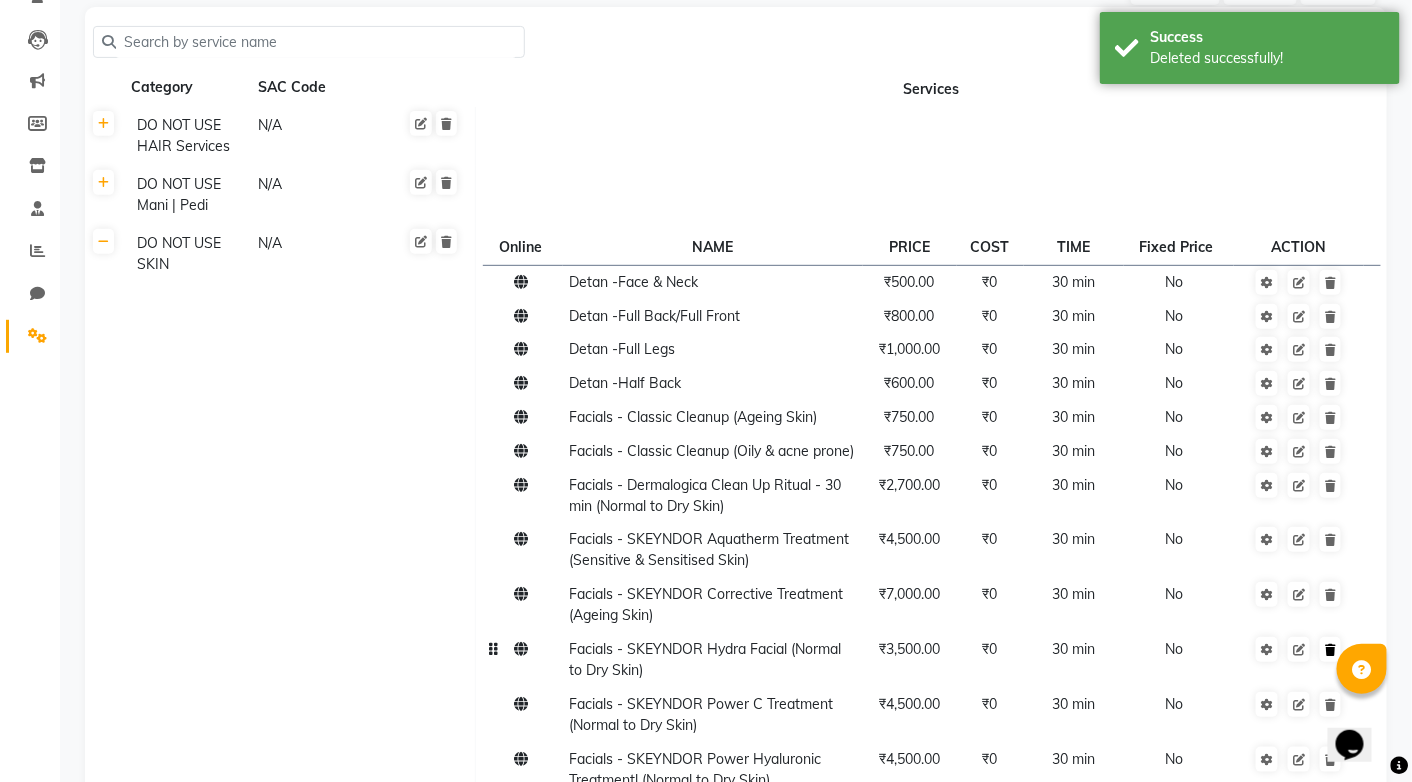 click 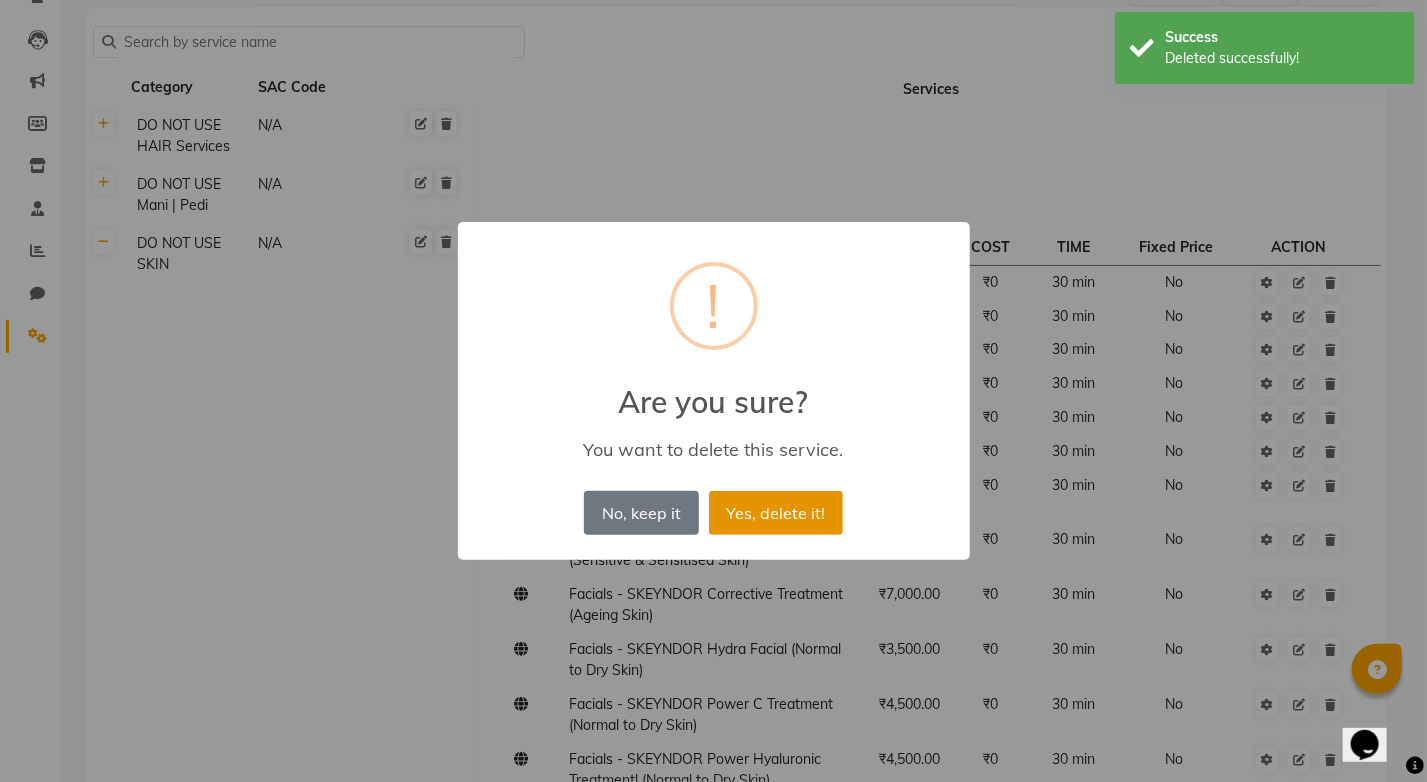 click on "Yes, delete it!" at bounding box center (776, 513) 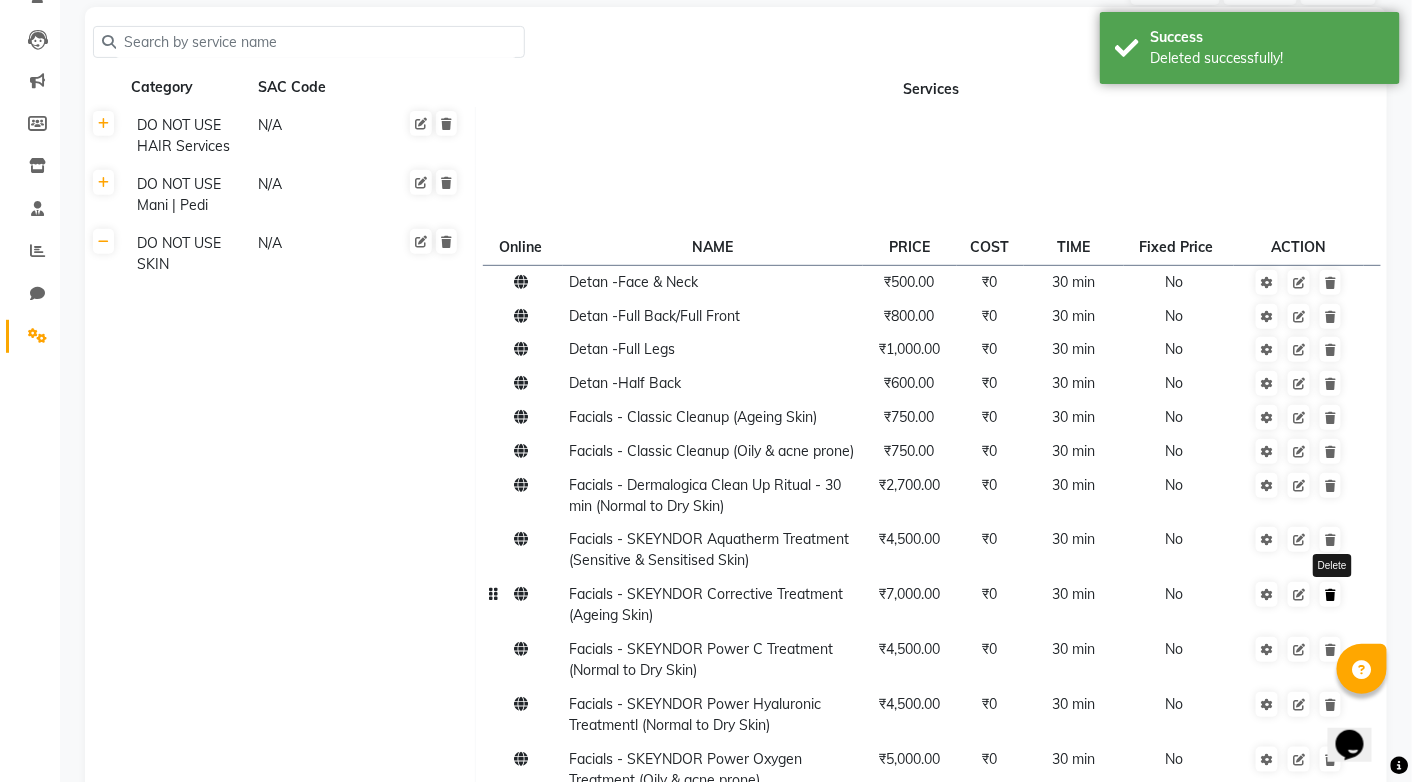 click 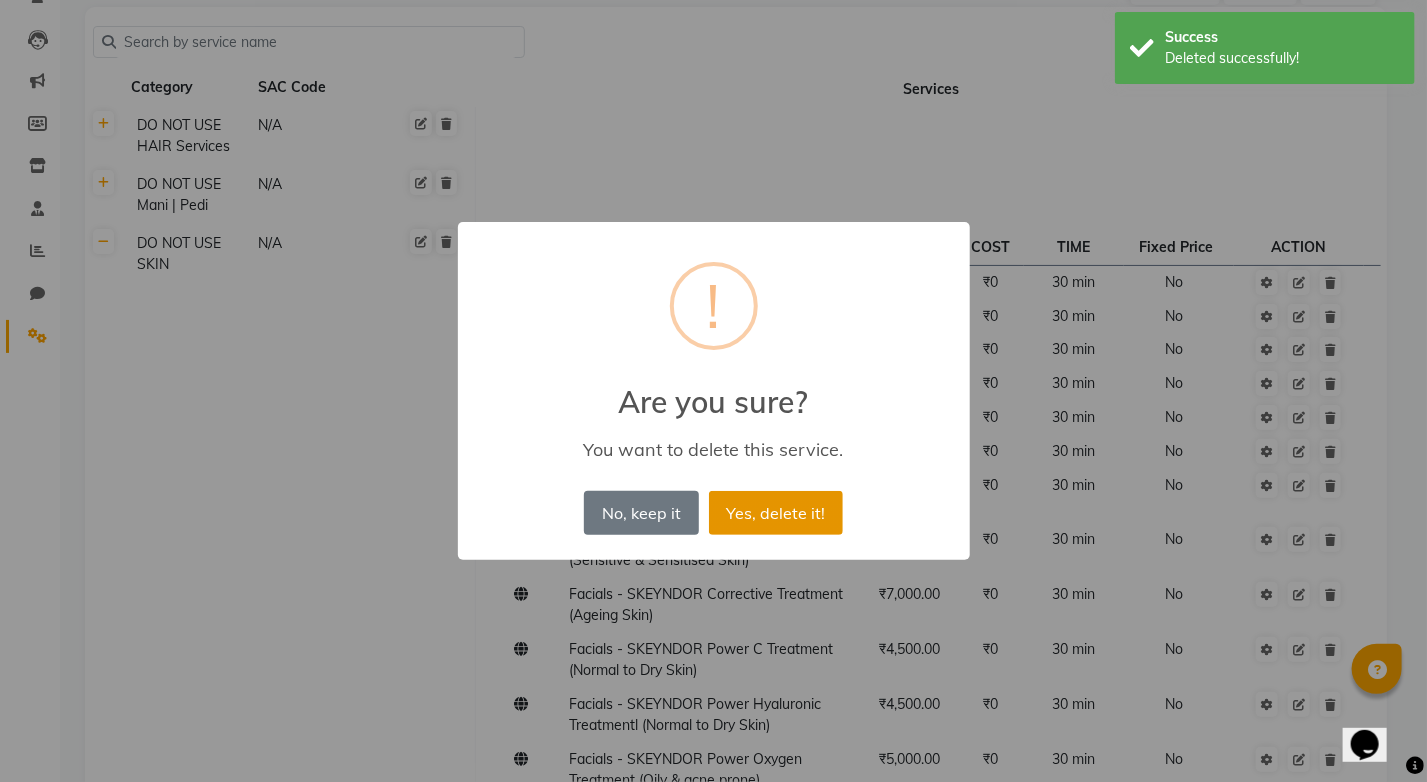 click on "Yes, delete it!" at bounding box center [776, 513] 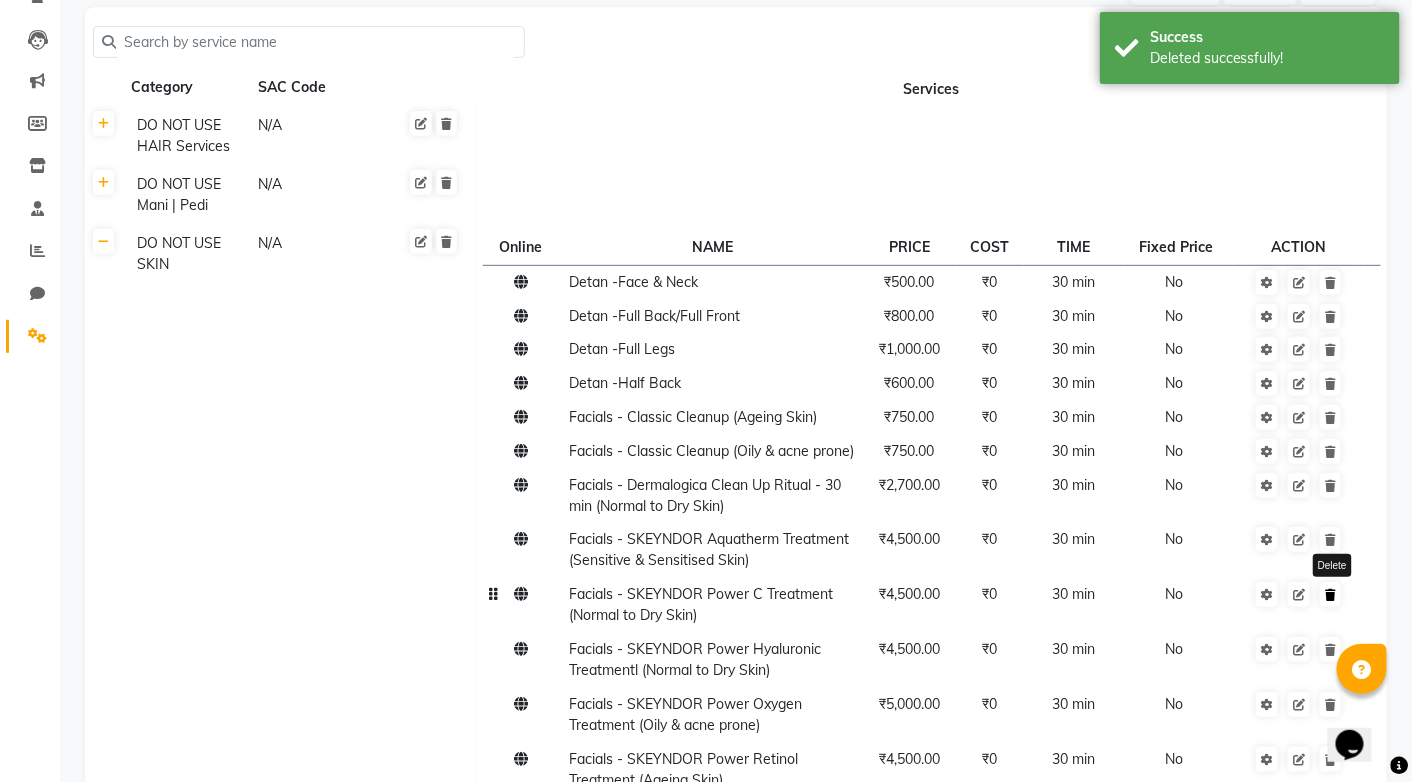 click 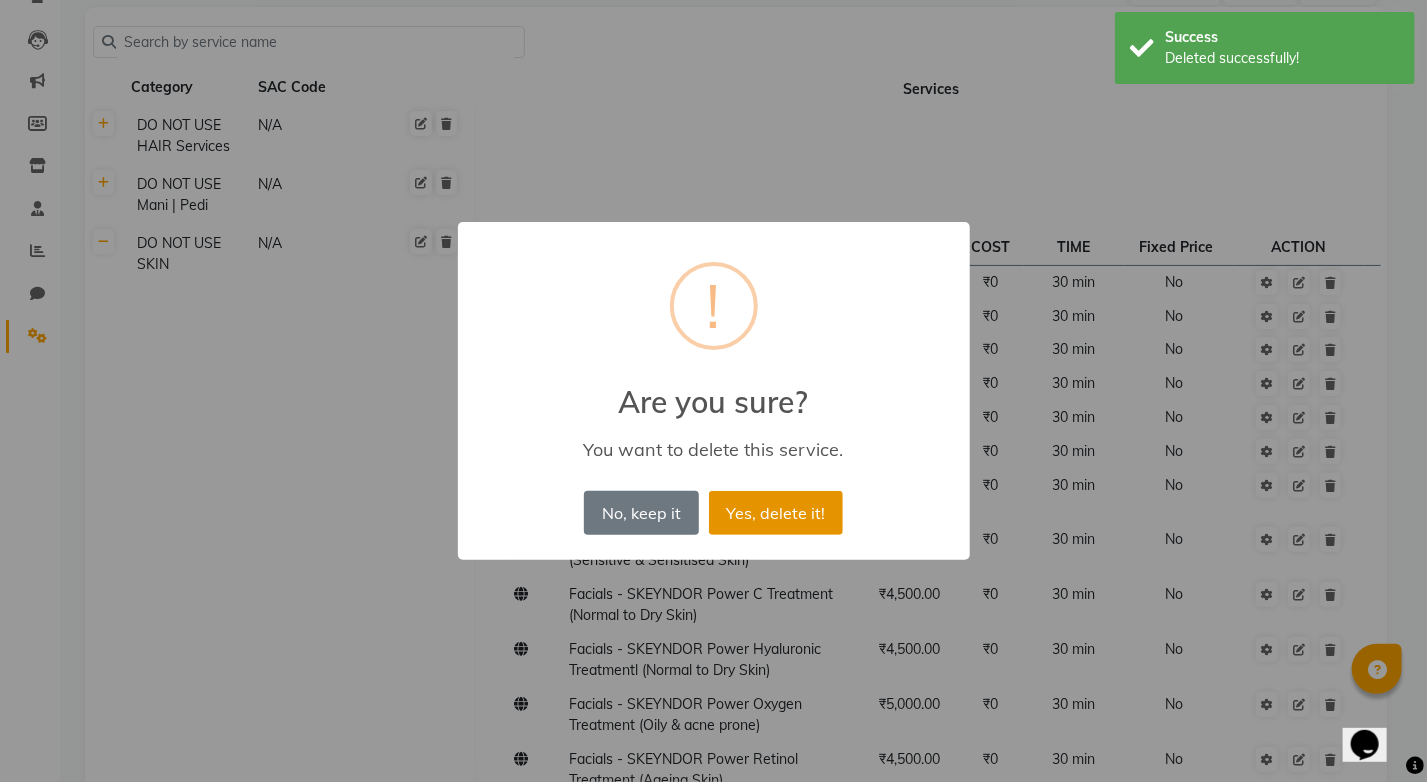 click on "Yes, delete it!" at bounding box center (776, 513) 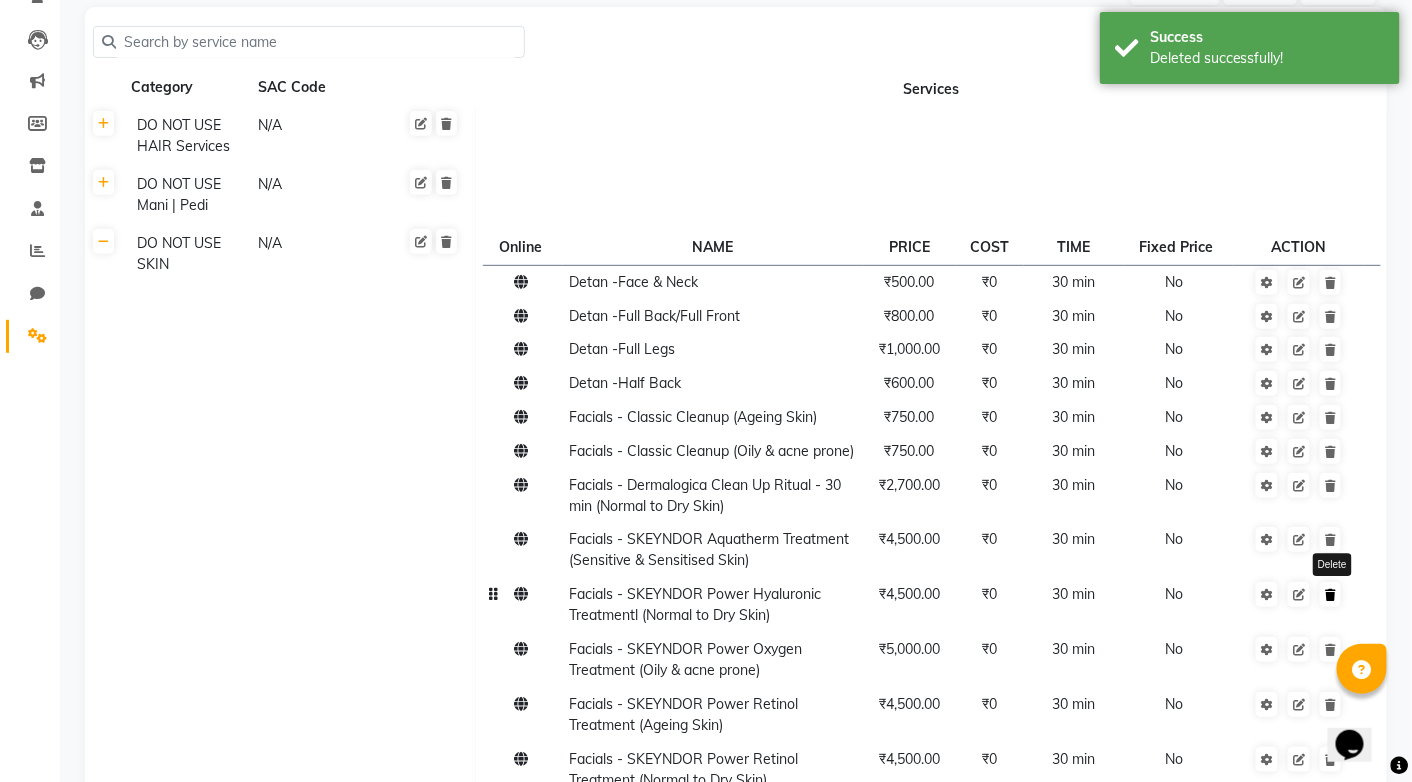 click 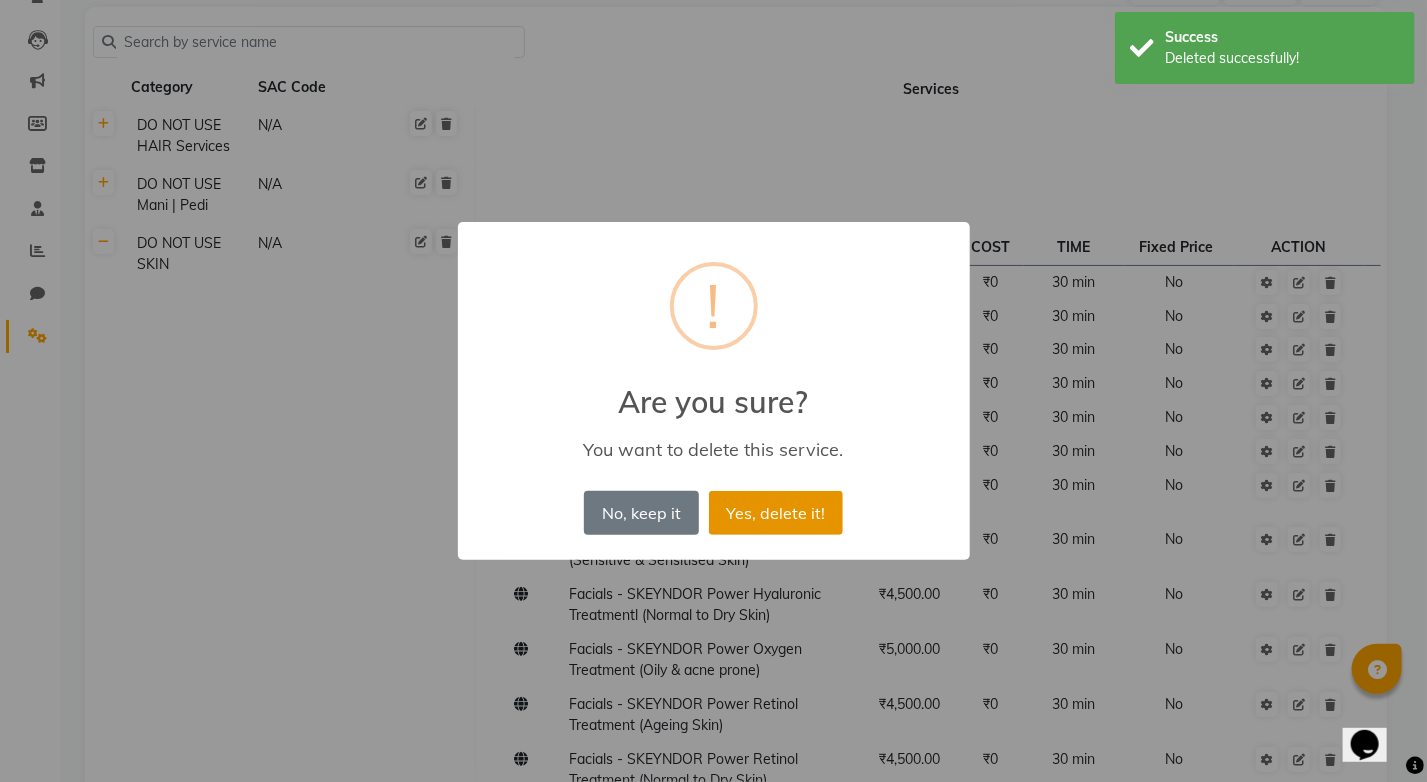 click on "Yes, delete it!" at bounding box center [776, 513] 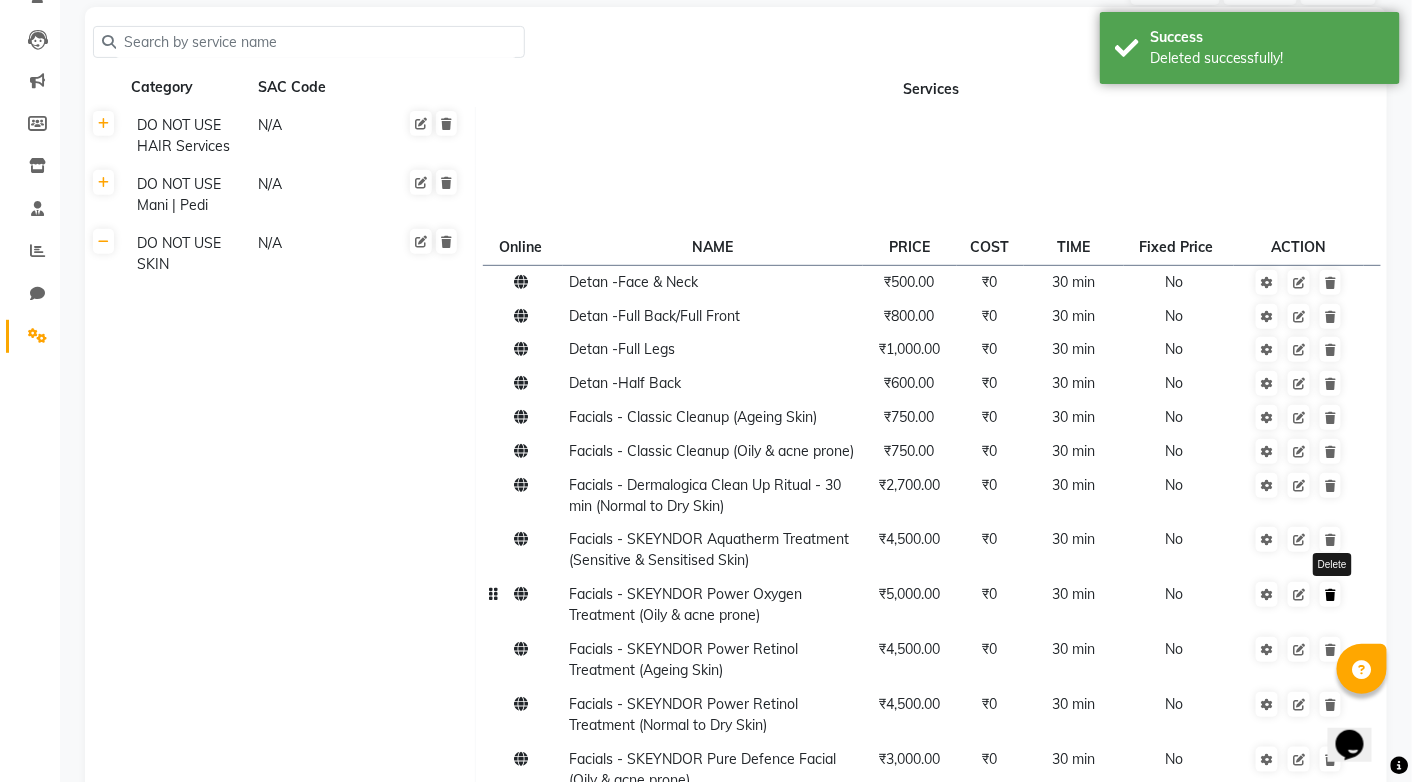 click 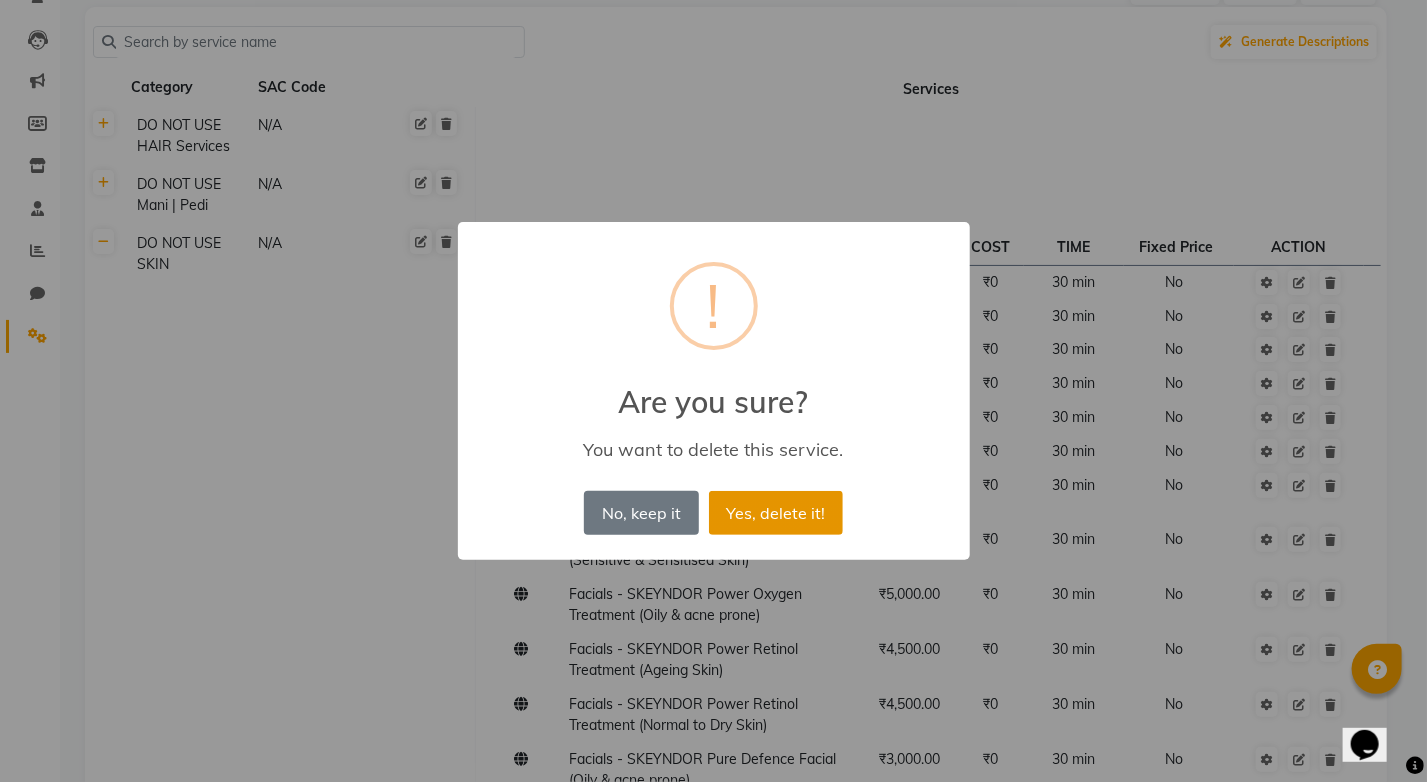 click on "Yes, delete it!" at bounding box center (776, 513) 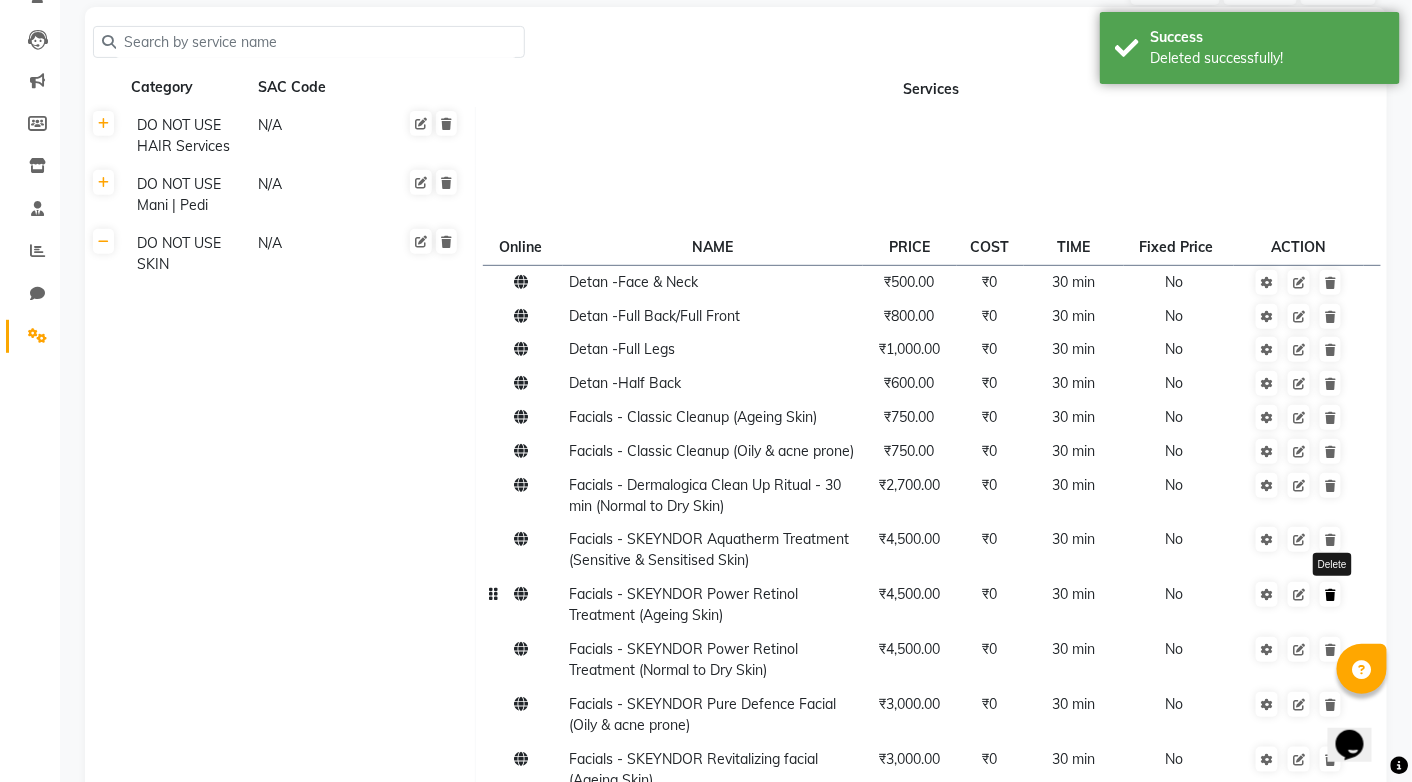 click 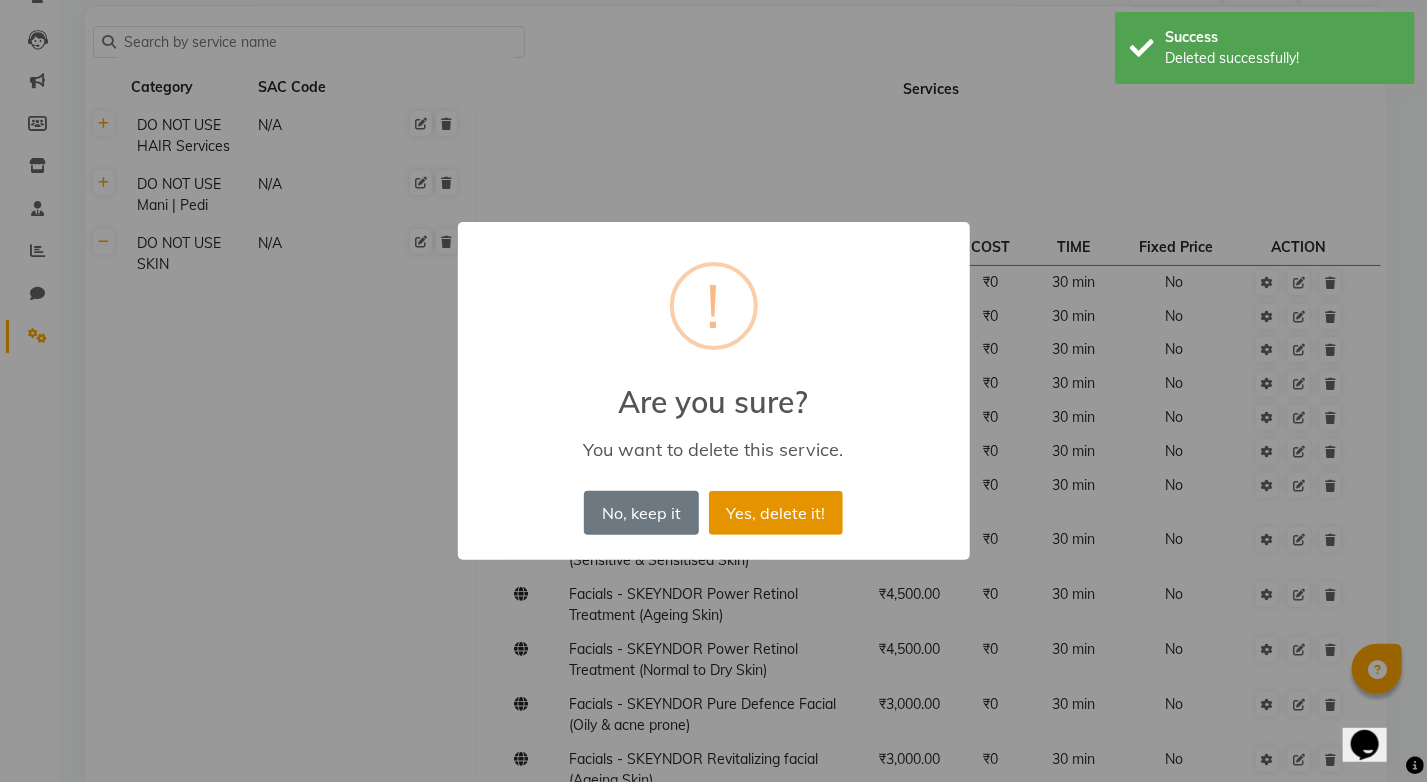 click on "Yes, delete it!" at bounding box center (776, 513) 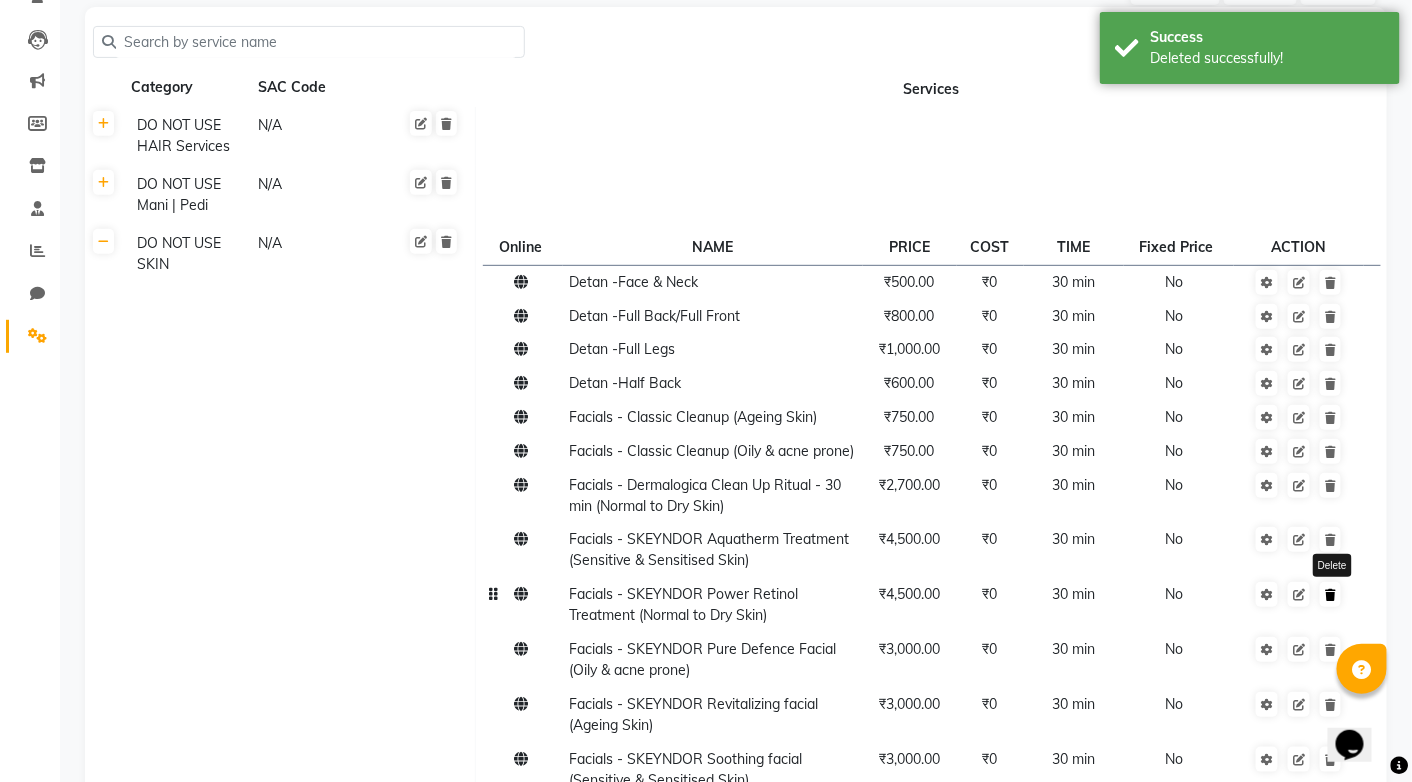 click 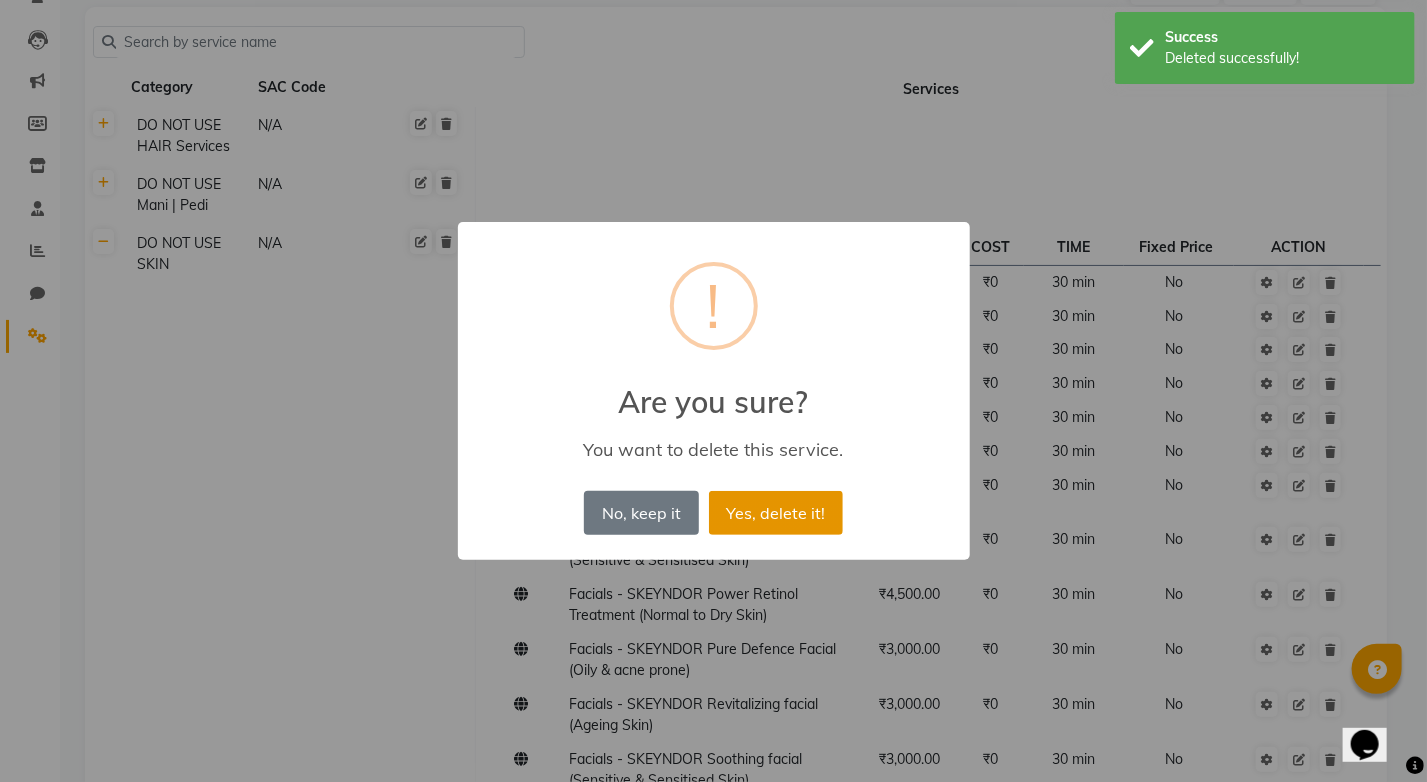 click on "Yes, delete it!" at bounding box center (776, 513) 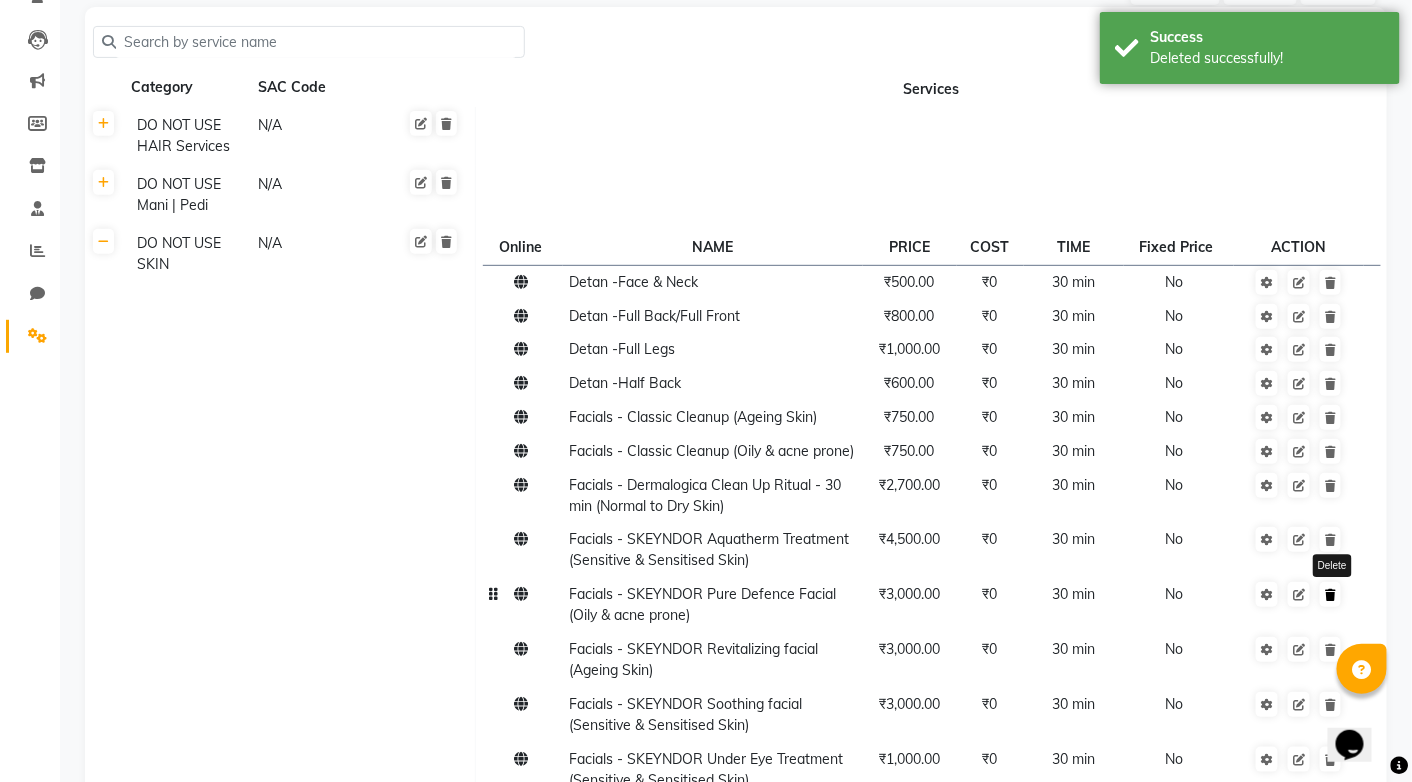 click 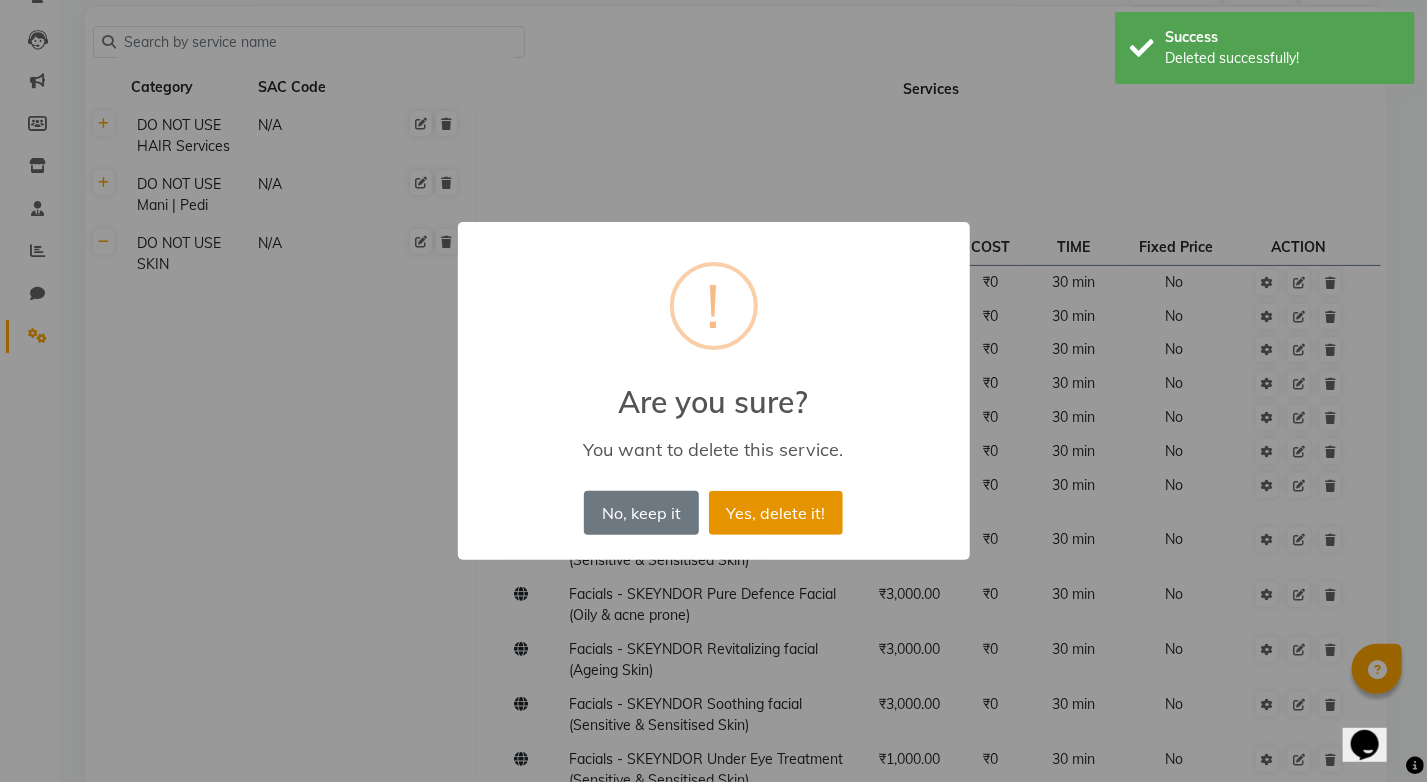 click on "Yes, delete it!" at bounding box center (776, 513) 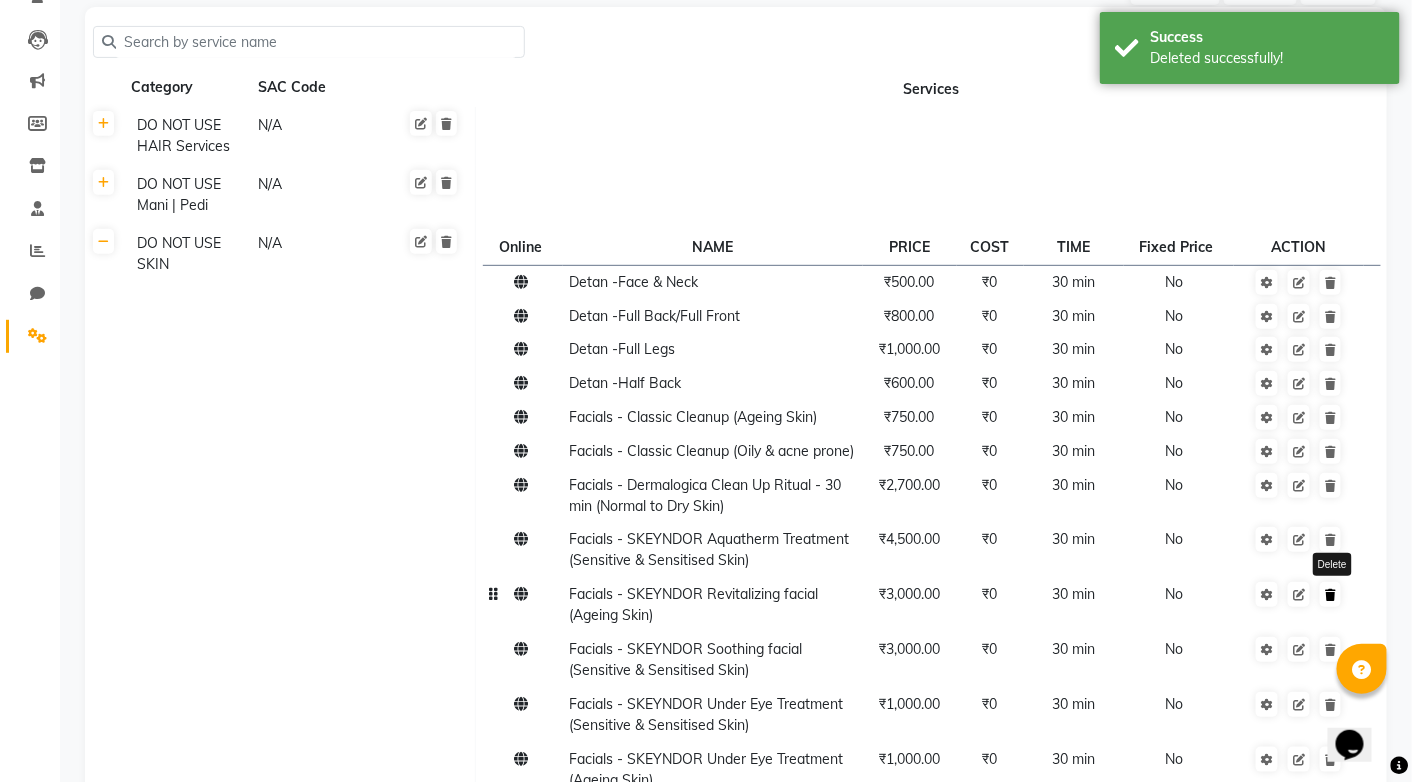 click 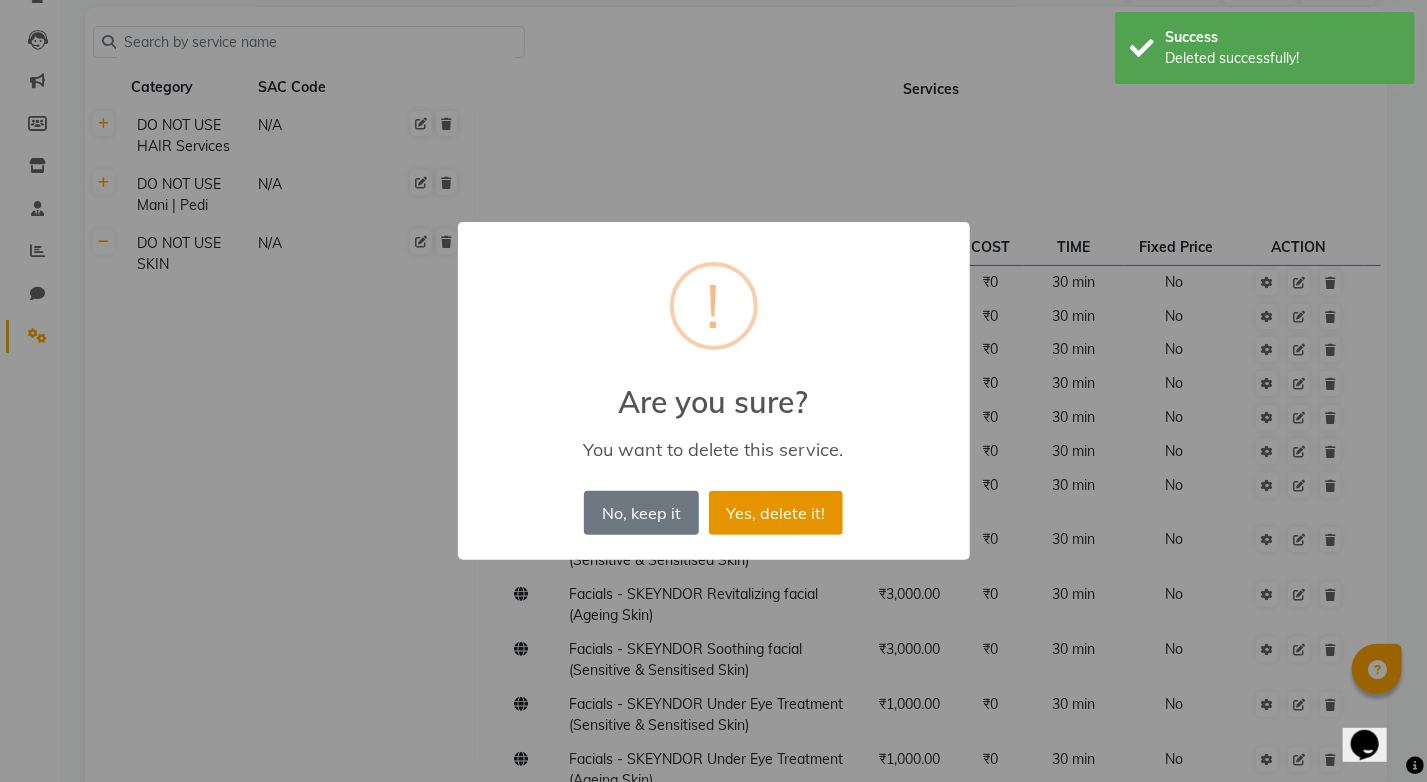 click on "Yes, delete it!" at bounding box center (776, 513) 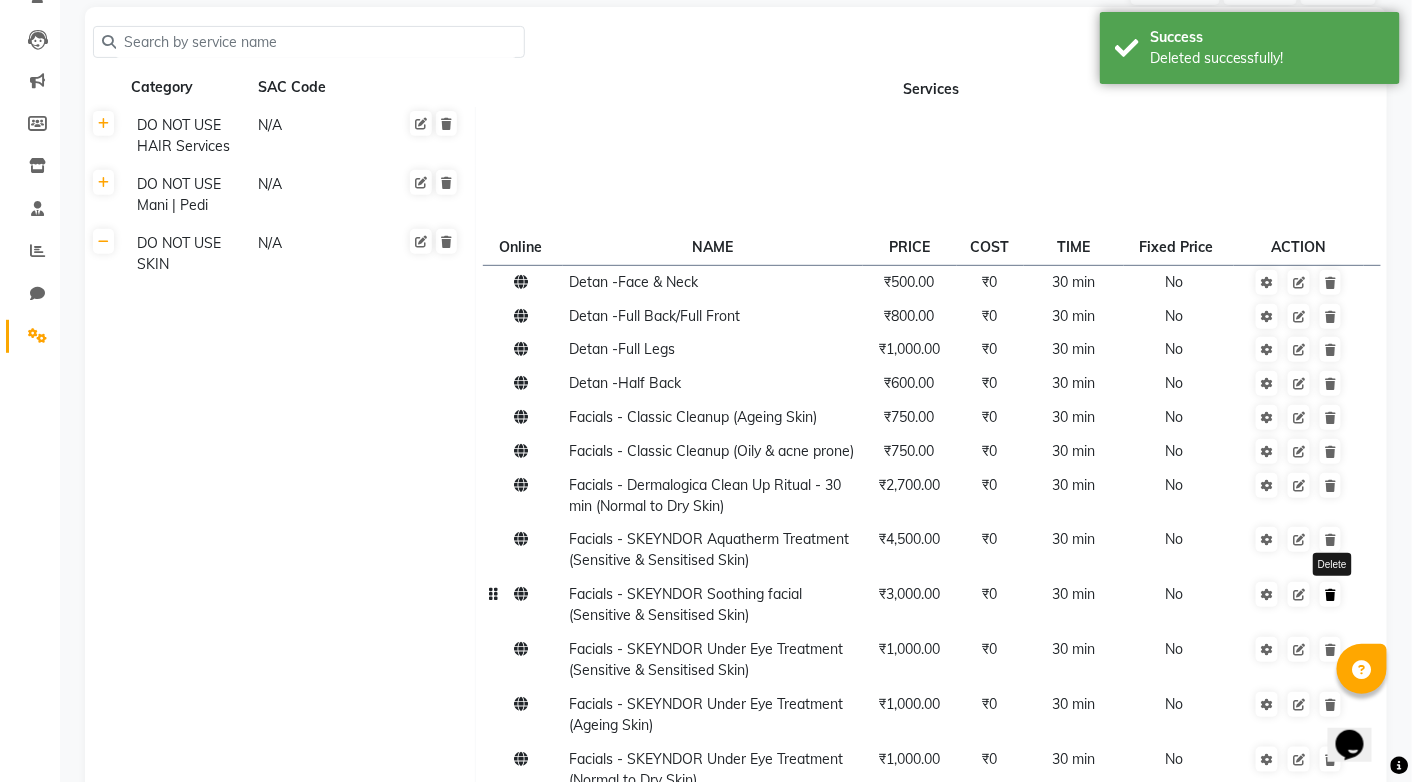 click 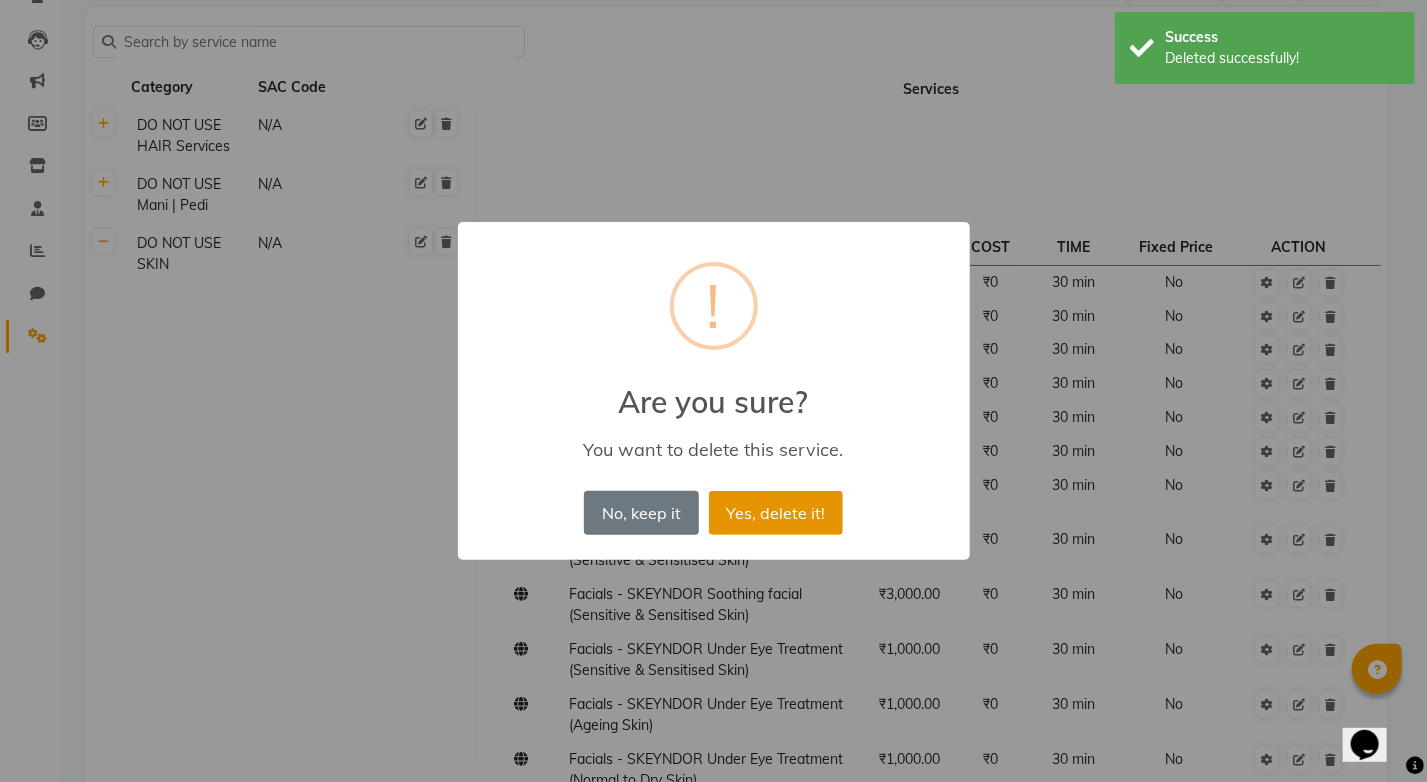 click on "Yes, delete it!" at bounding box center (776, 513) 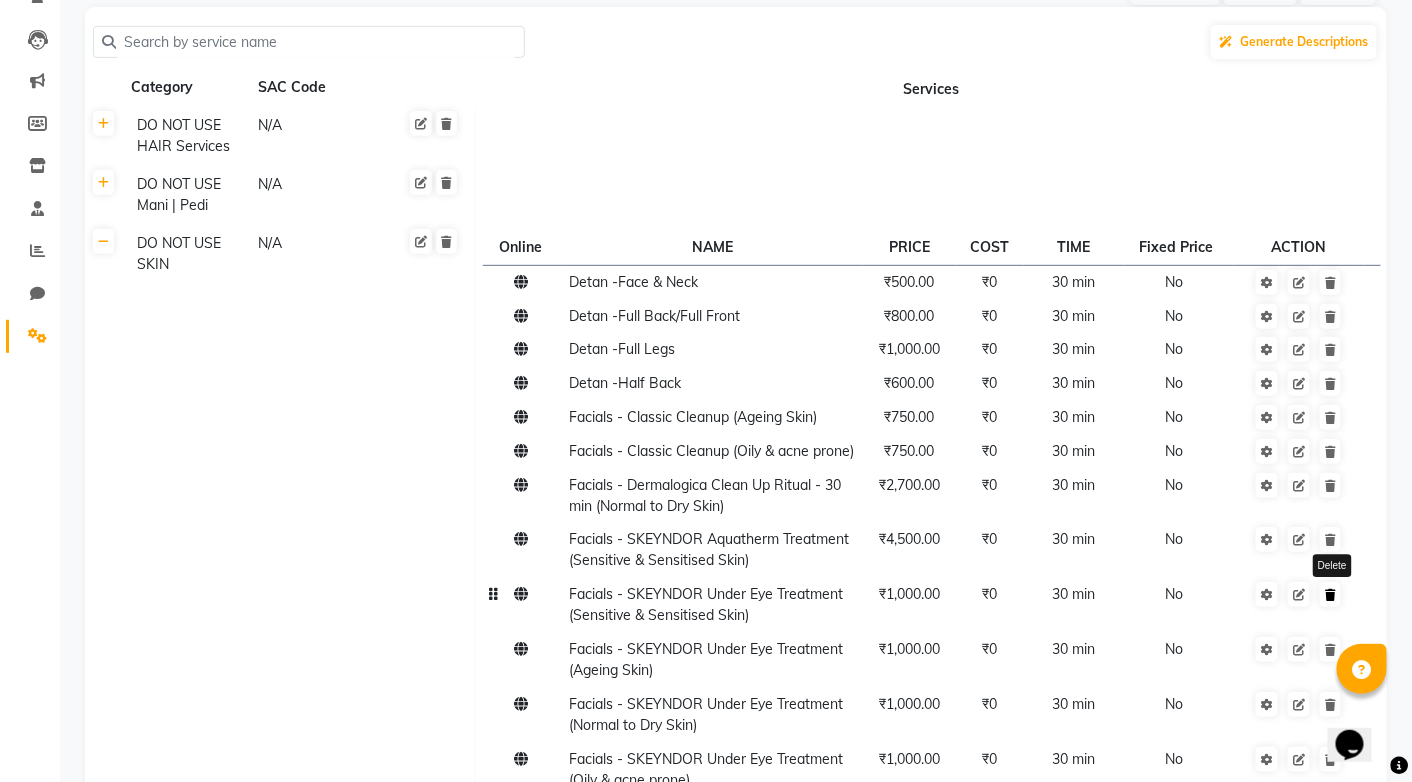 click 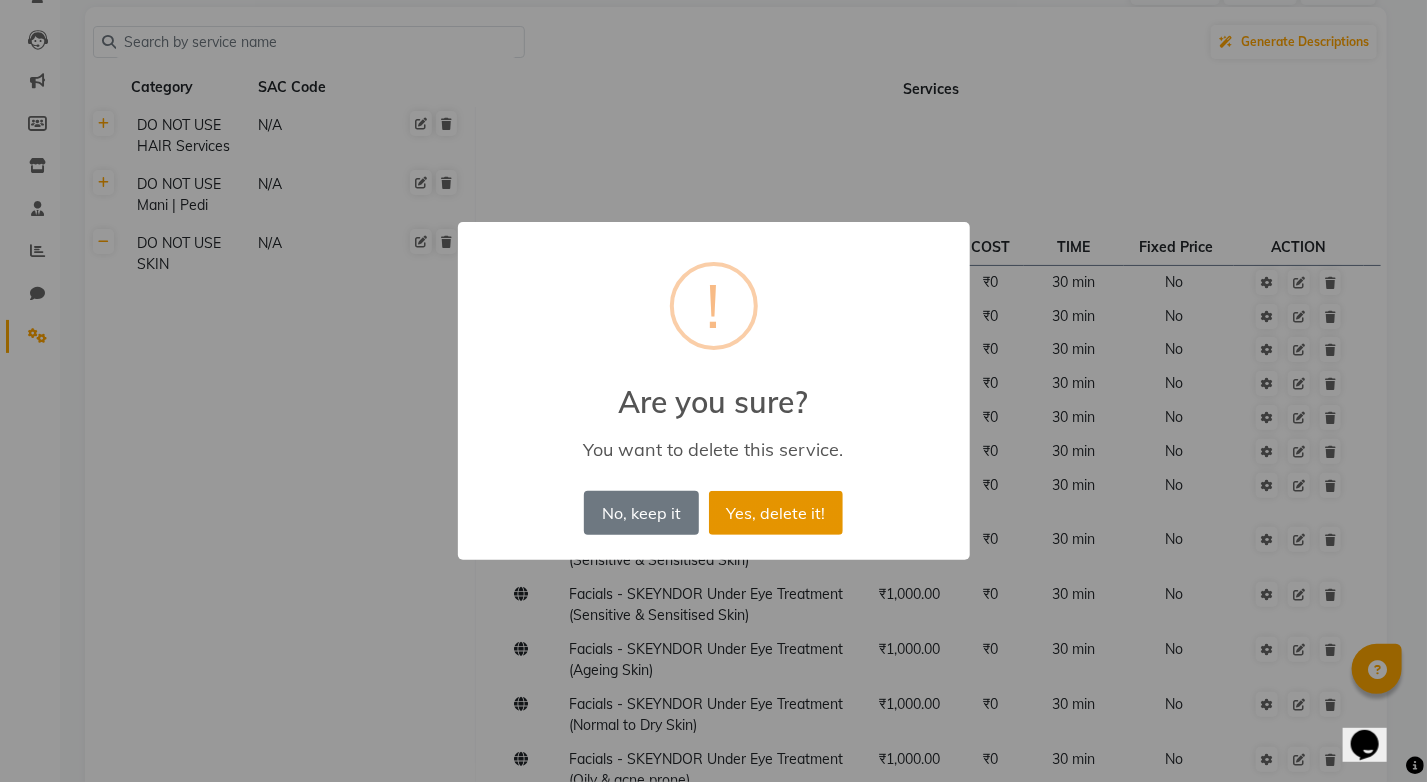 click on "Yes, delete it!" at bounding box center [776, 513] 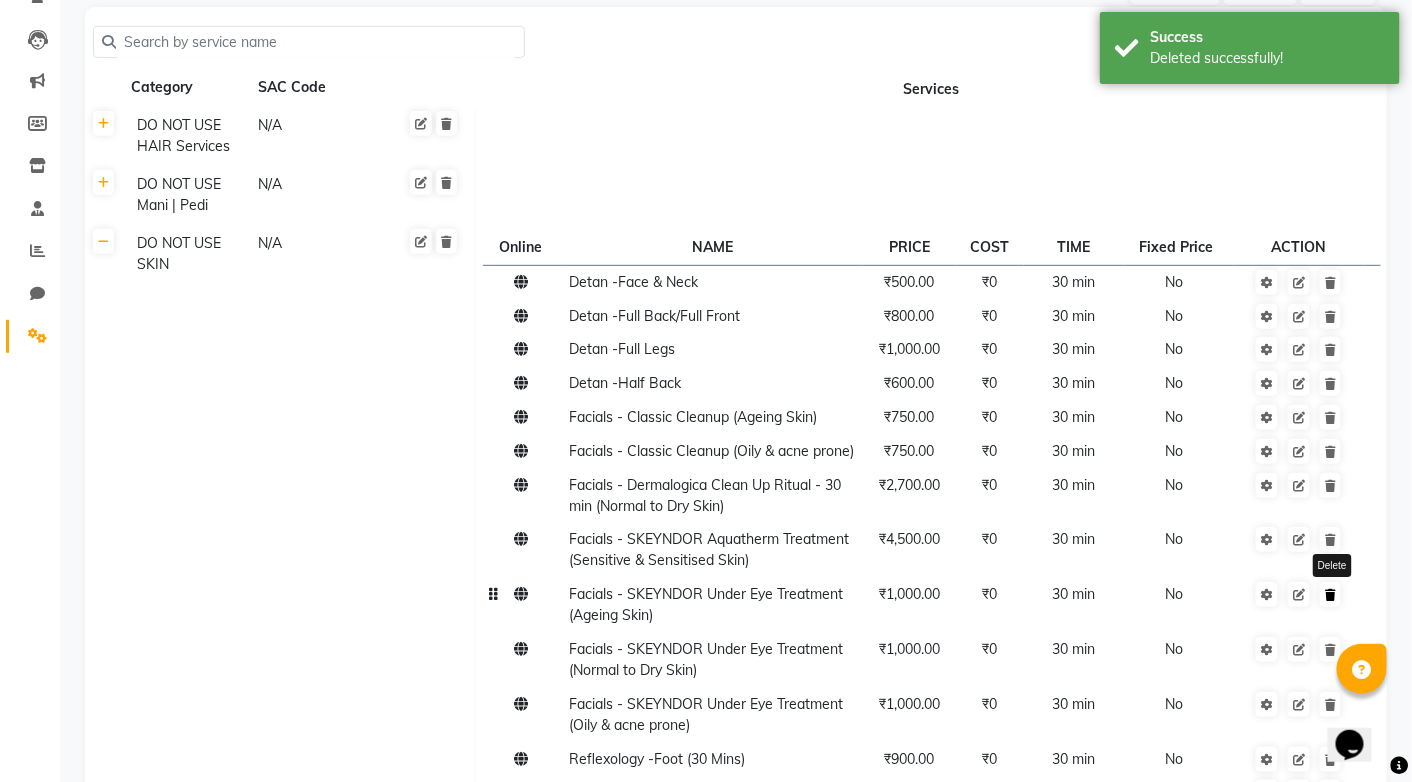 click 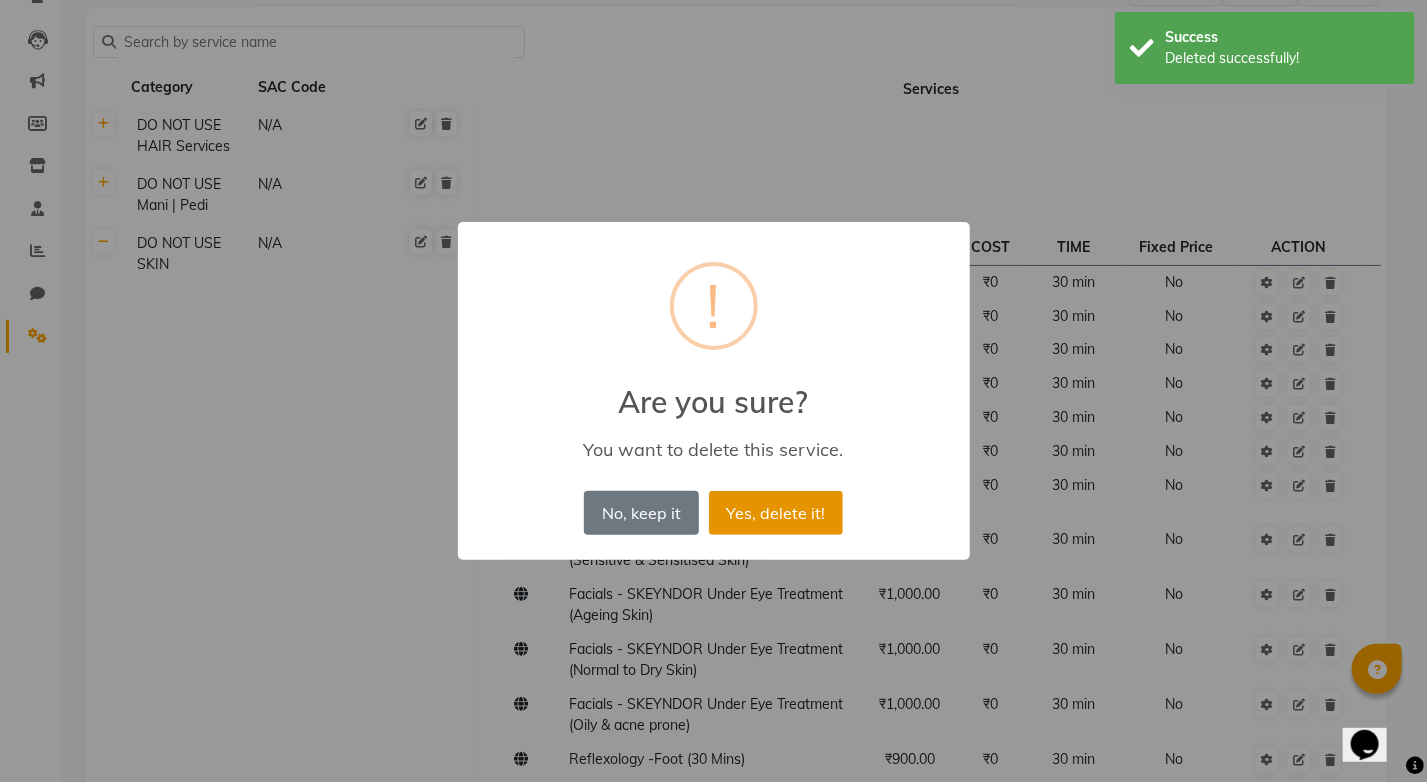 click on "Yes, delete it!" at bounding box center [776, 513] 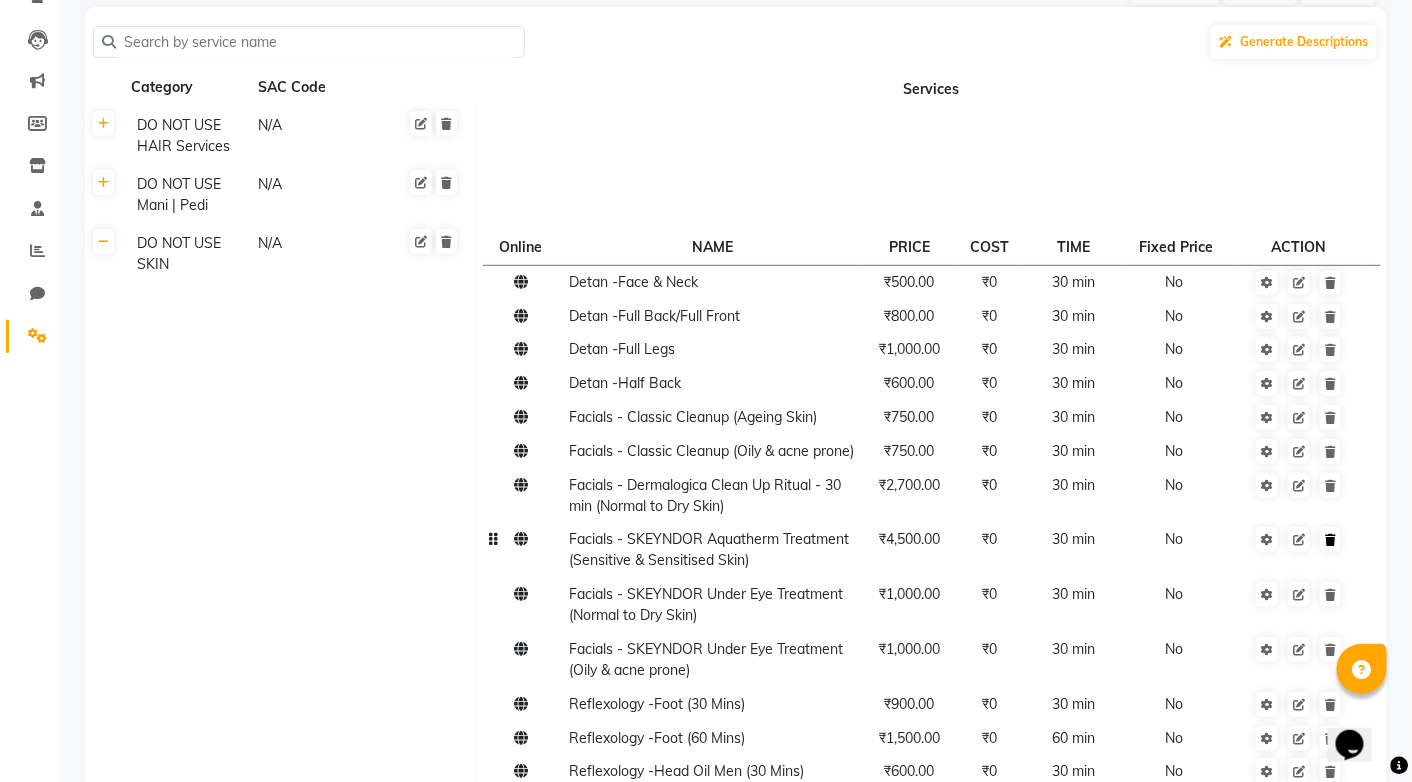 click 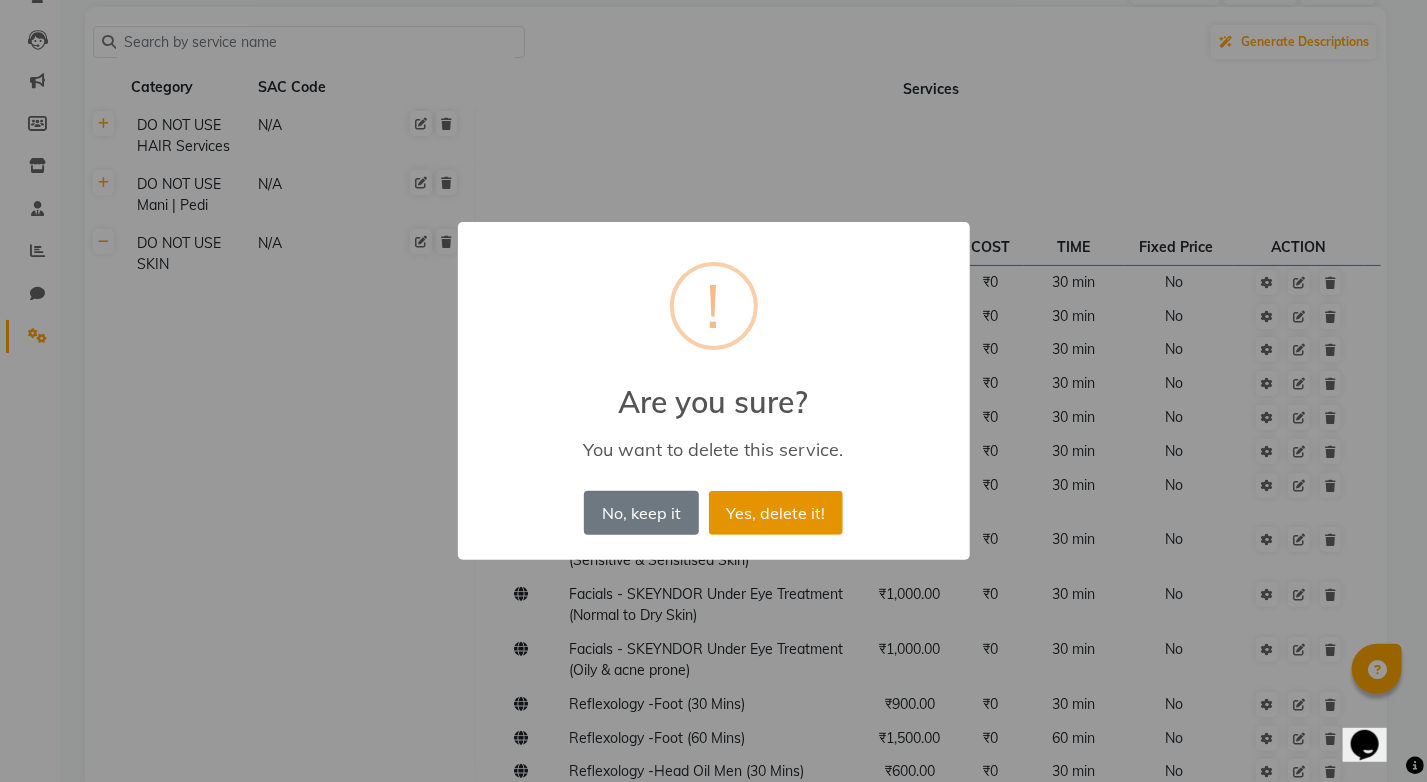 click on "Yes, delete it!" at bounding box center (776, 513) 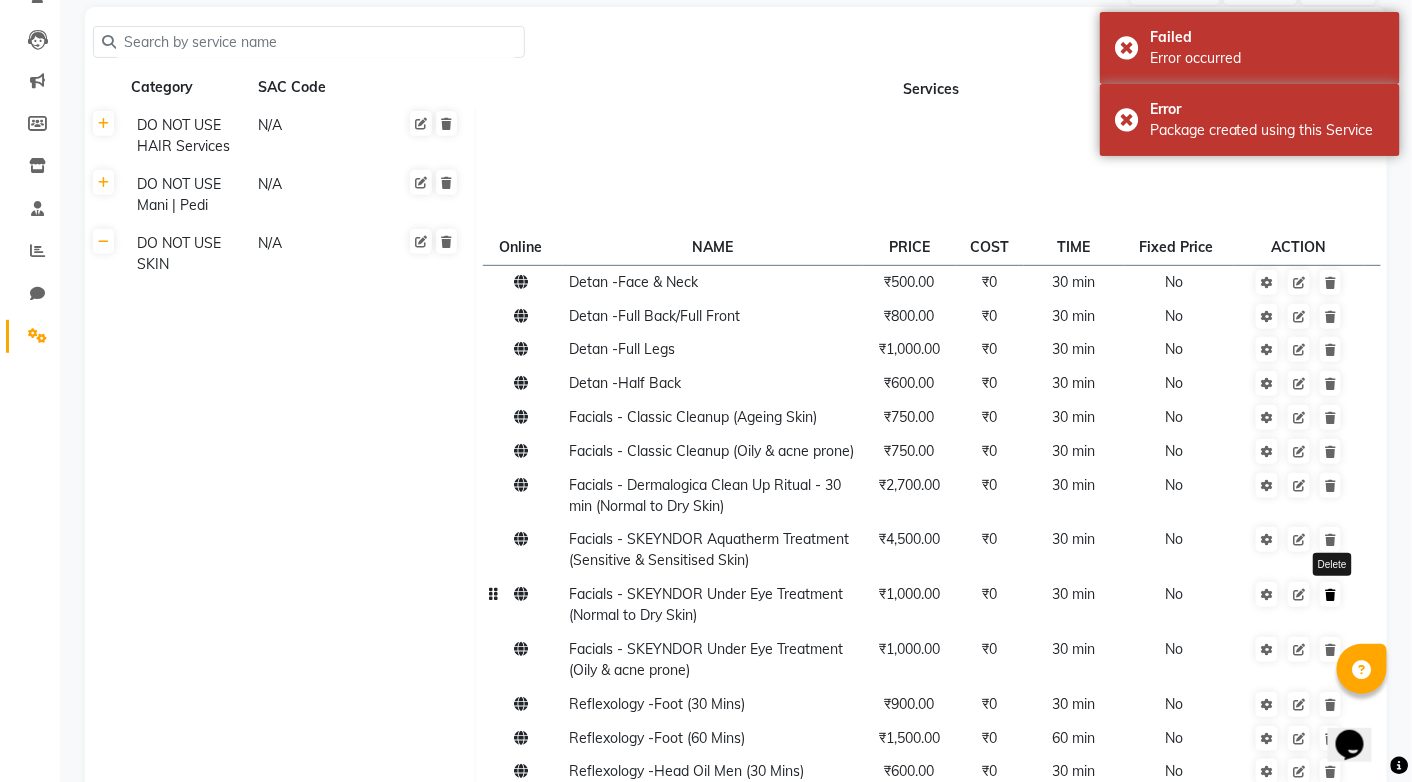 click 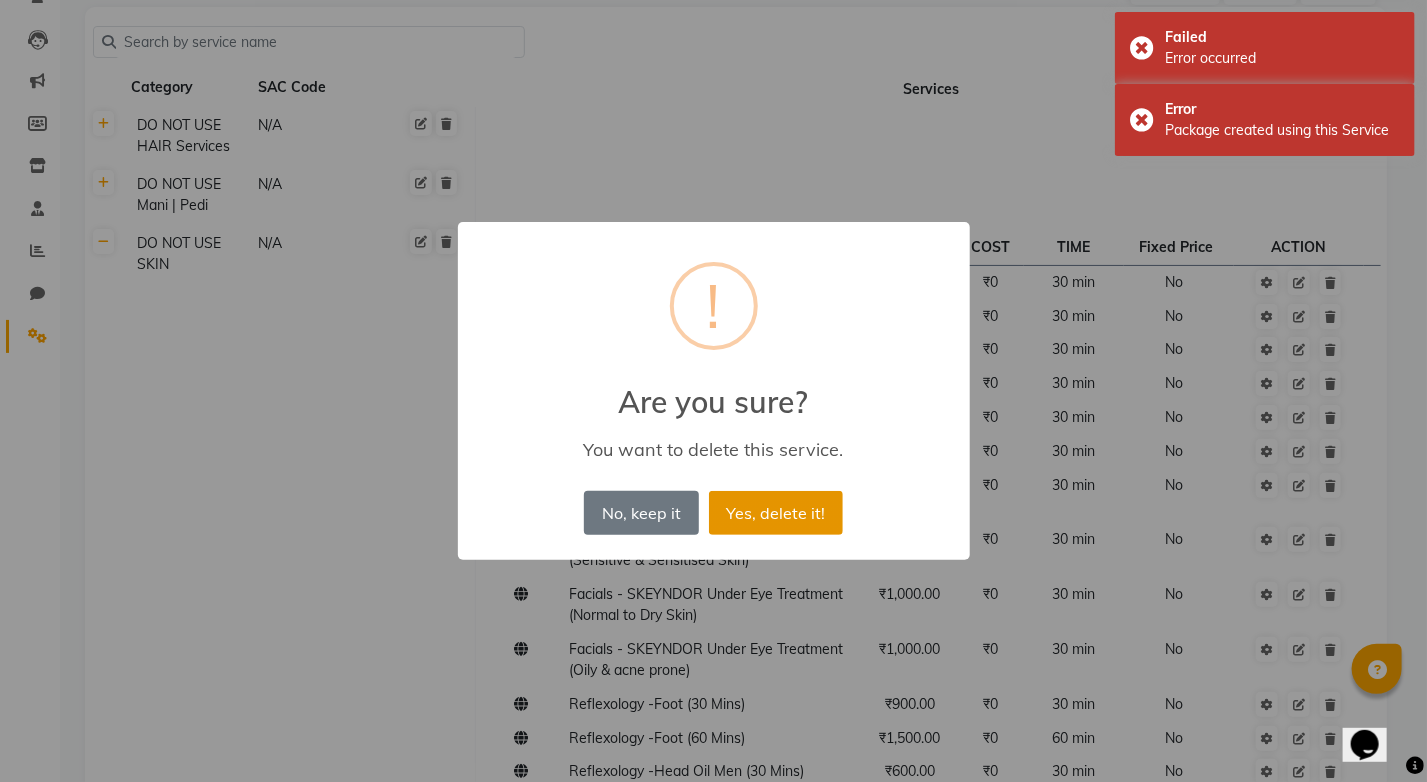 click on "Yes, delete it!" at bounding box center [776, 513] 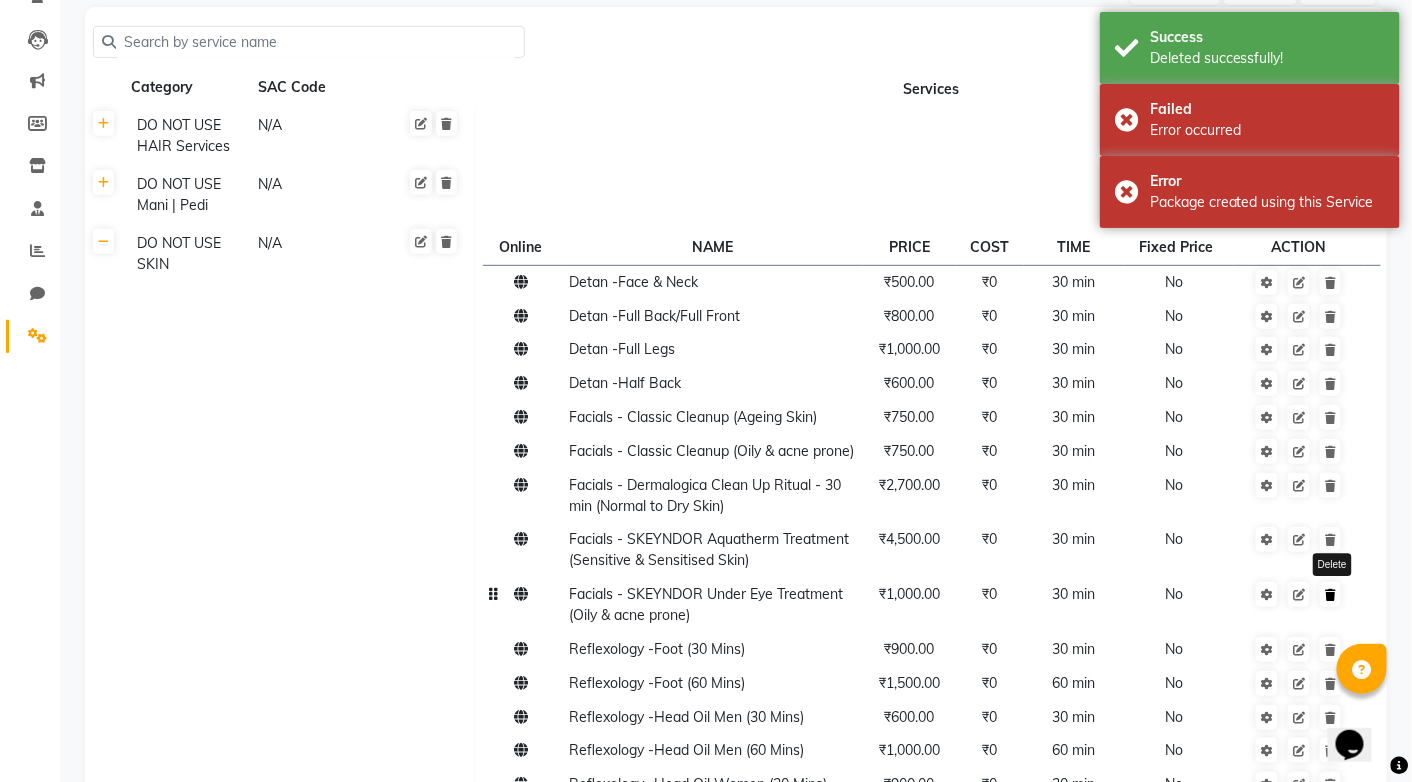 click 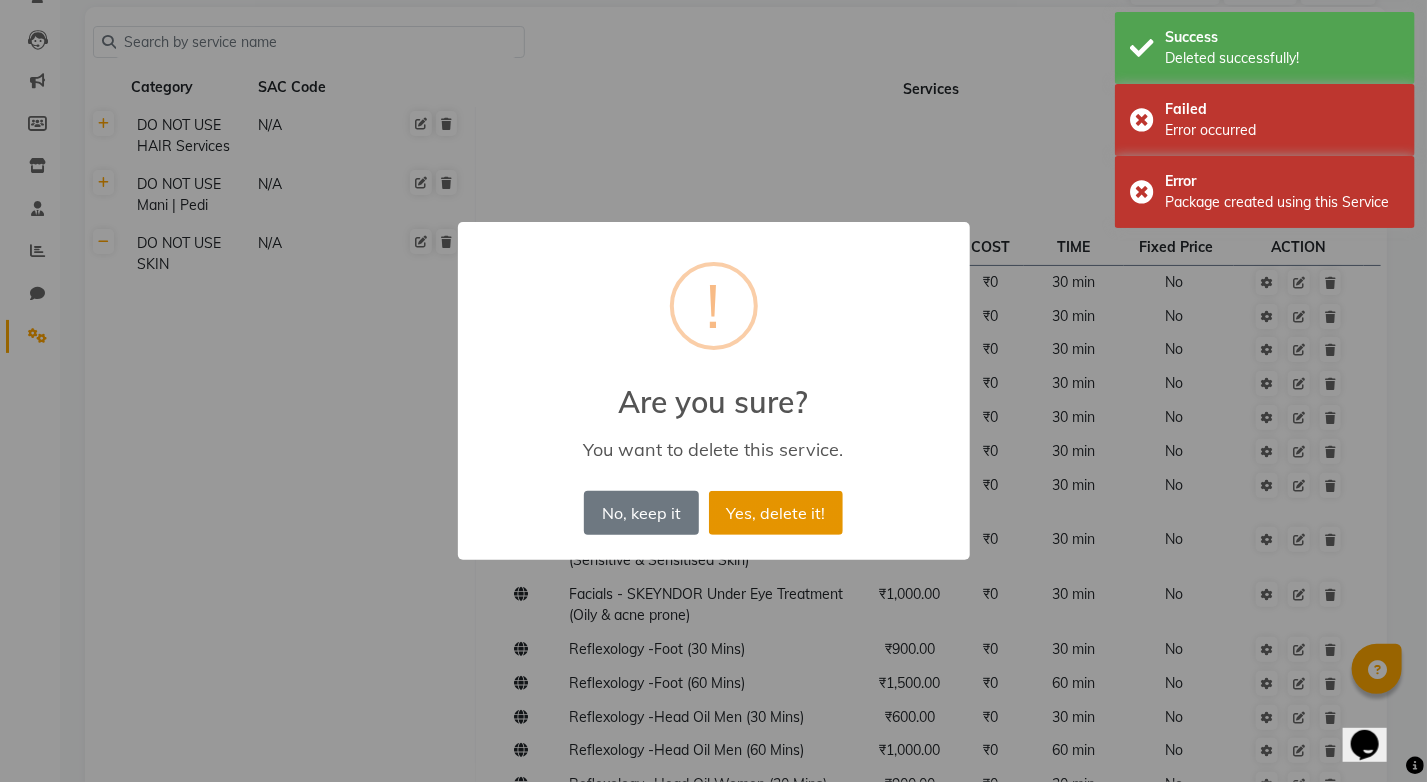 click on "Yes, delete it!" at bounding box center [776, 513] 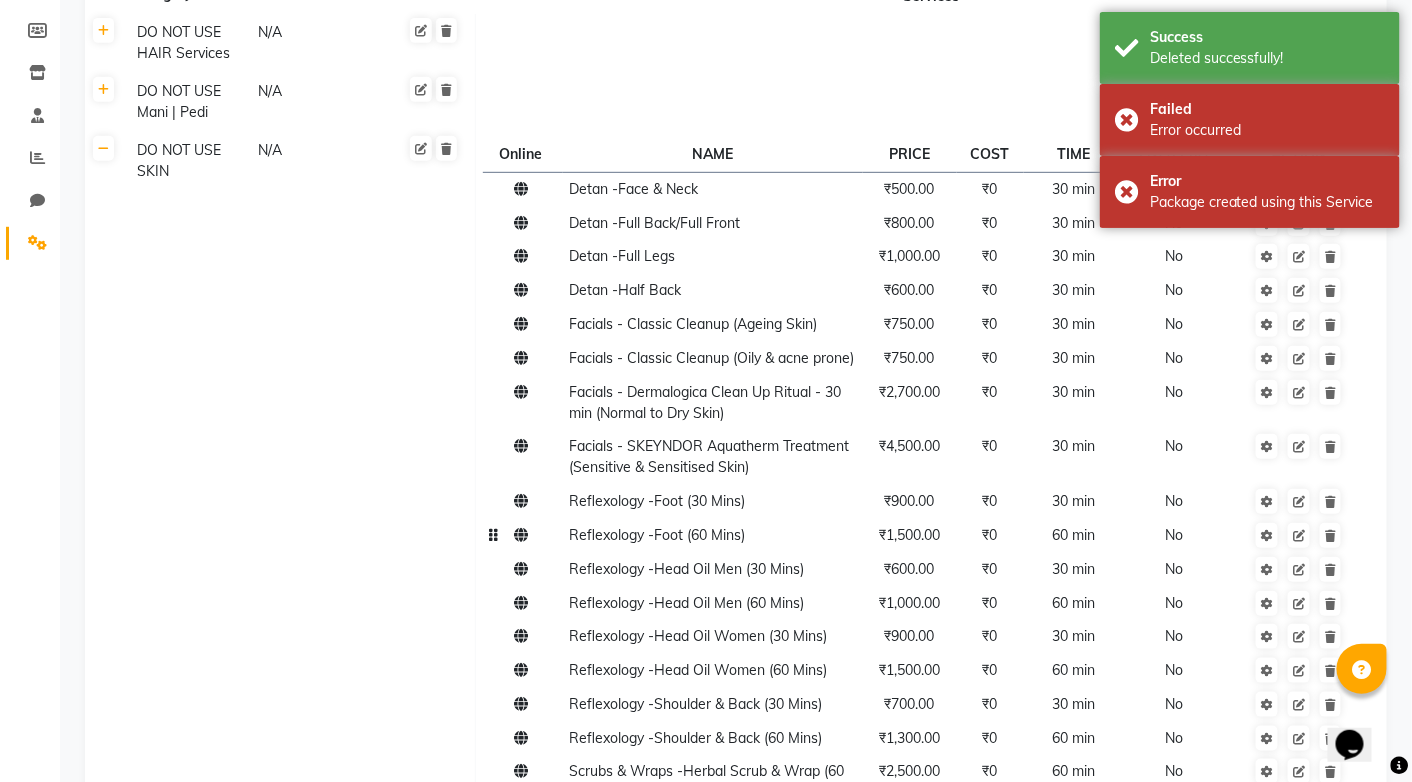 scroll, scrollTop: 392, scrollLeft: 0, axis: vertical 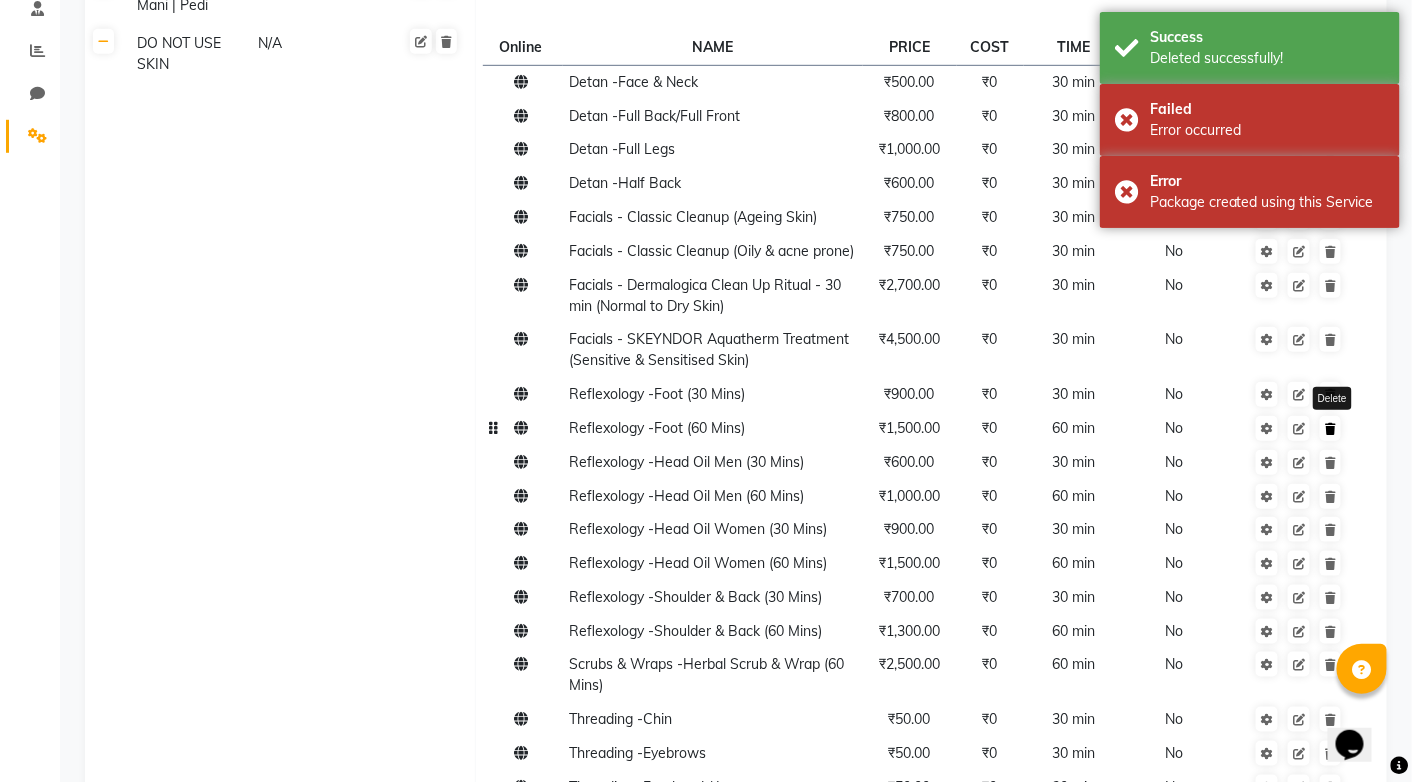 click 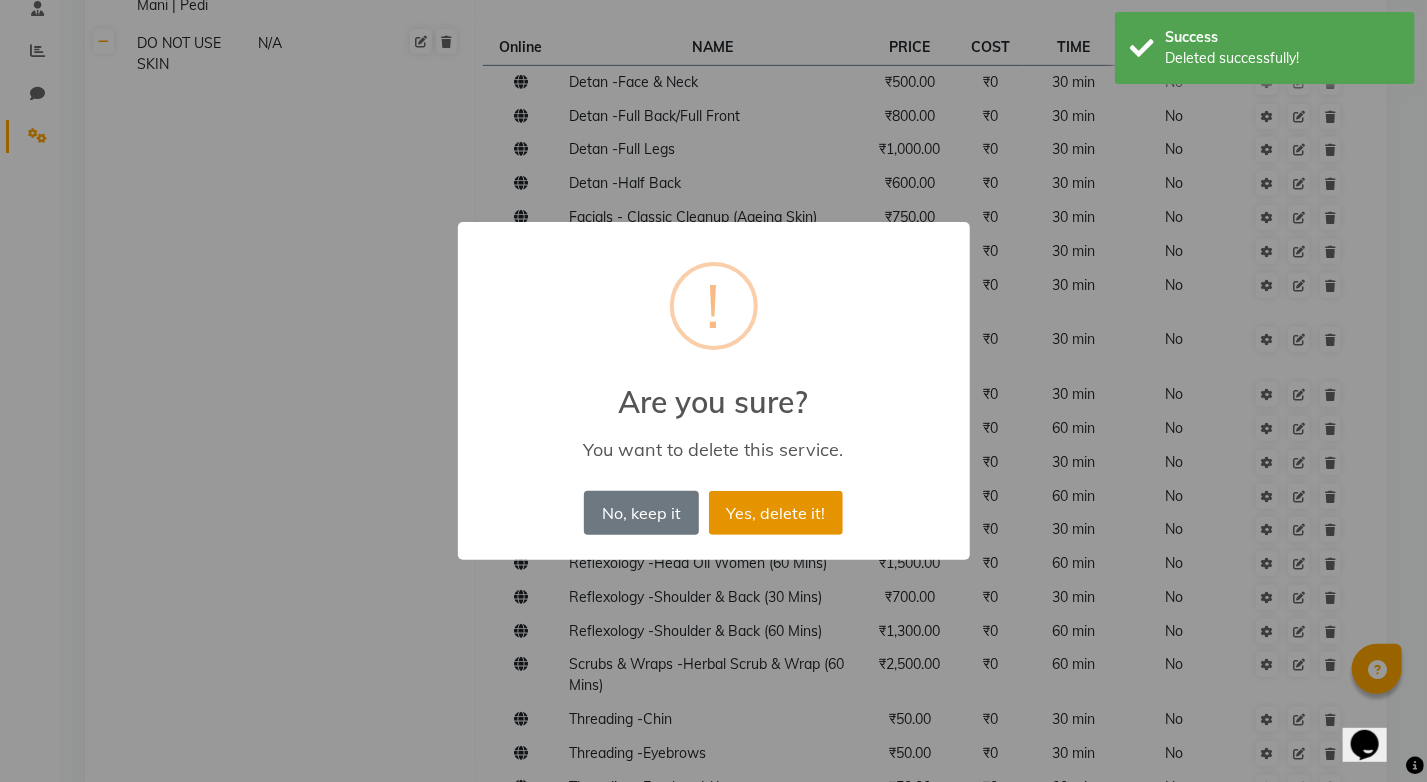 click on "Yes, delete it!" at bounding box center [776, 513] 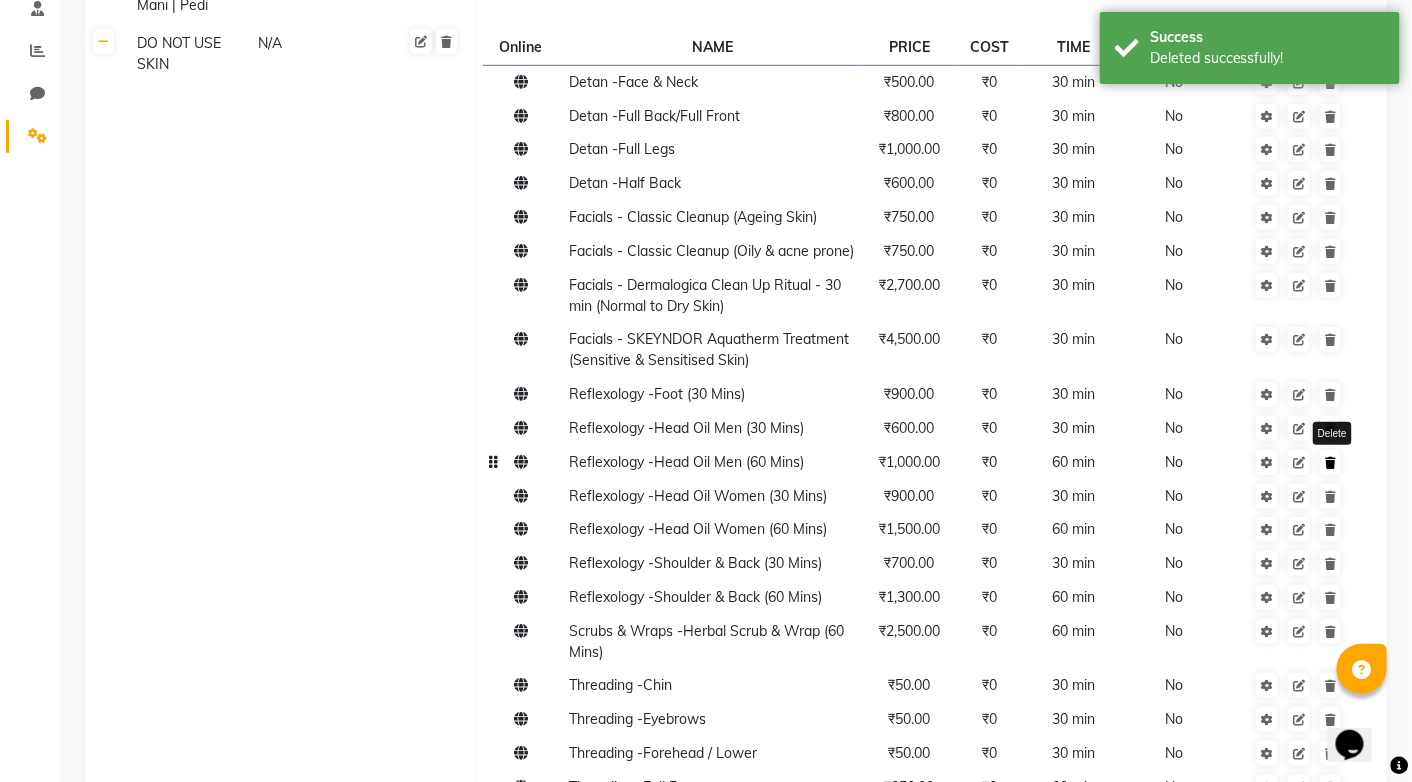 click 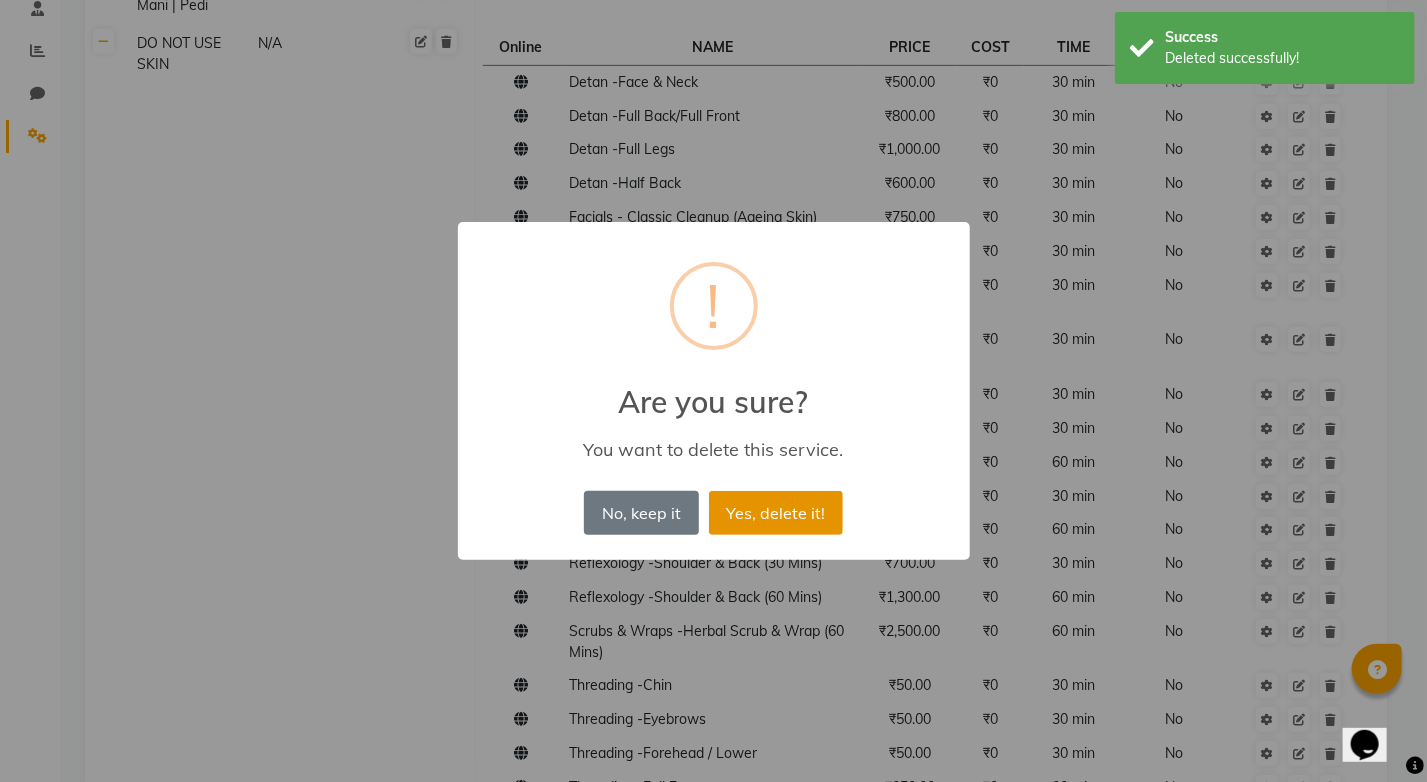 click on "Yes, delete it!" at bounding box center [776, 513] 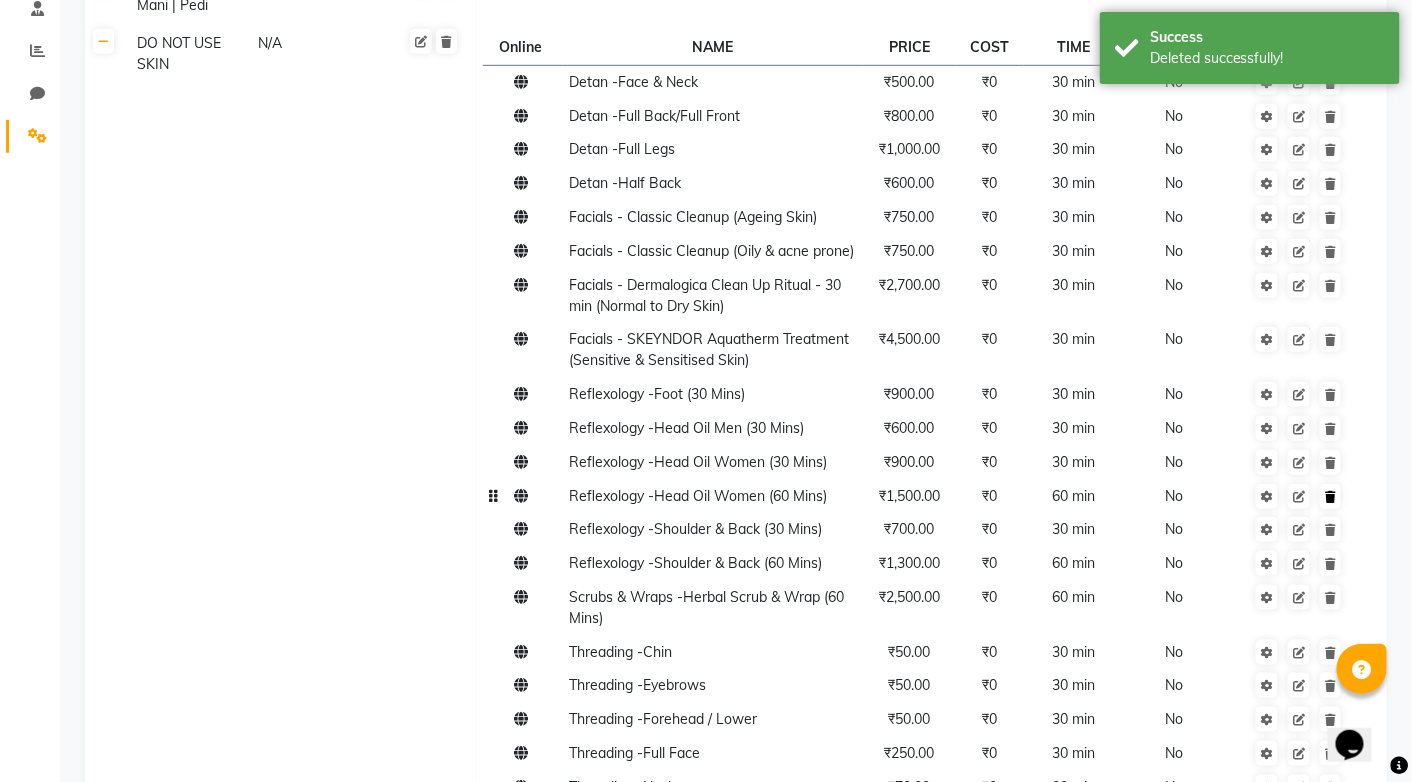 click 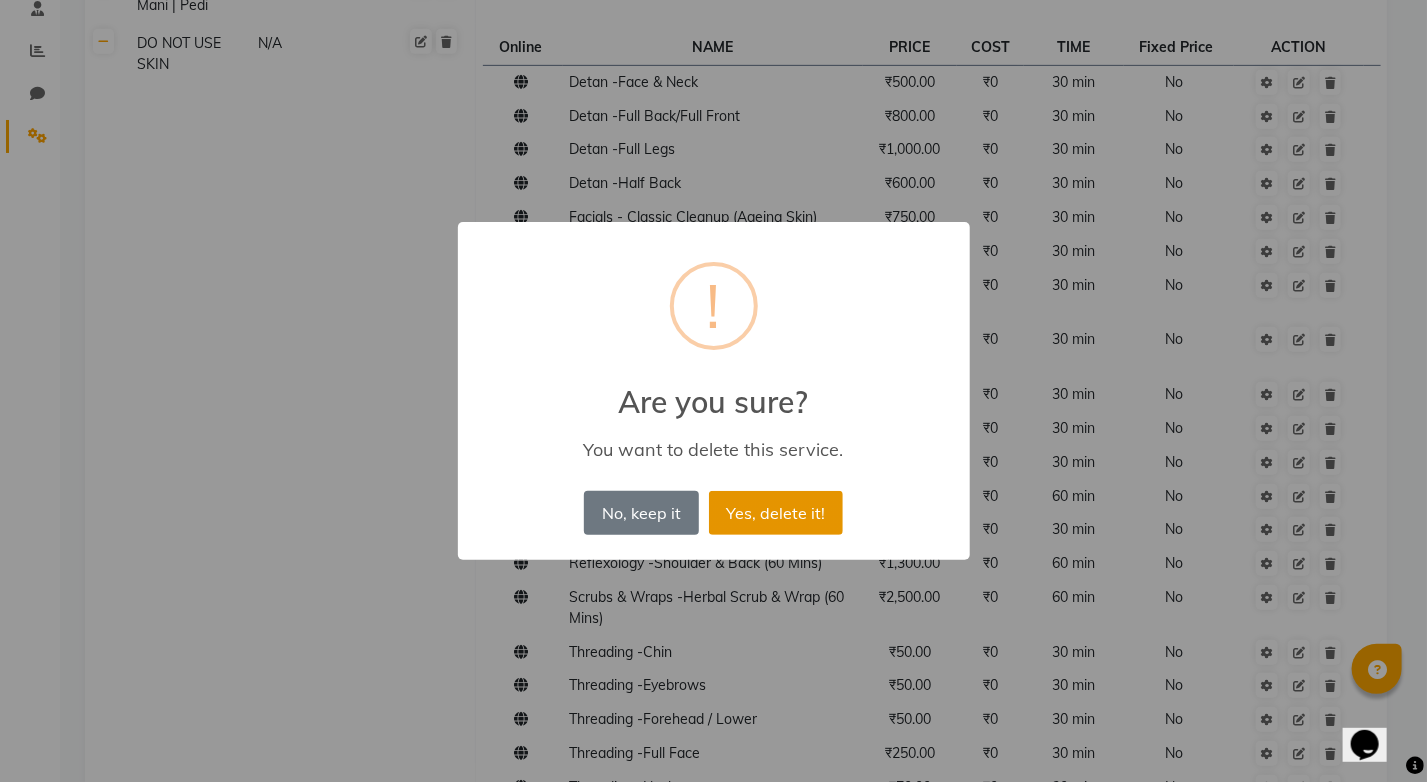 click on "Yes, delete it!" at bounding box center [776, 513] 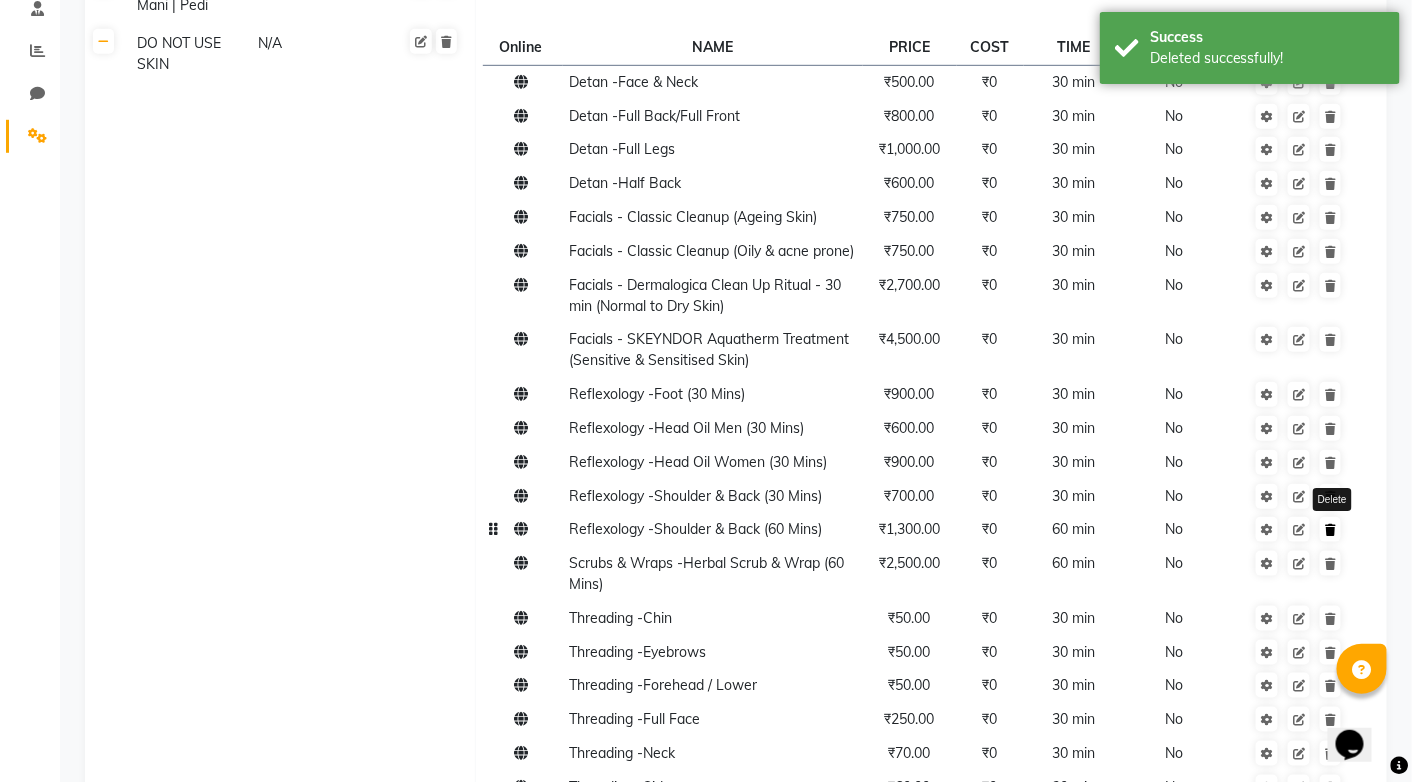 click 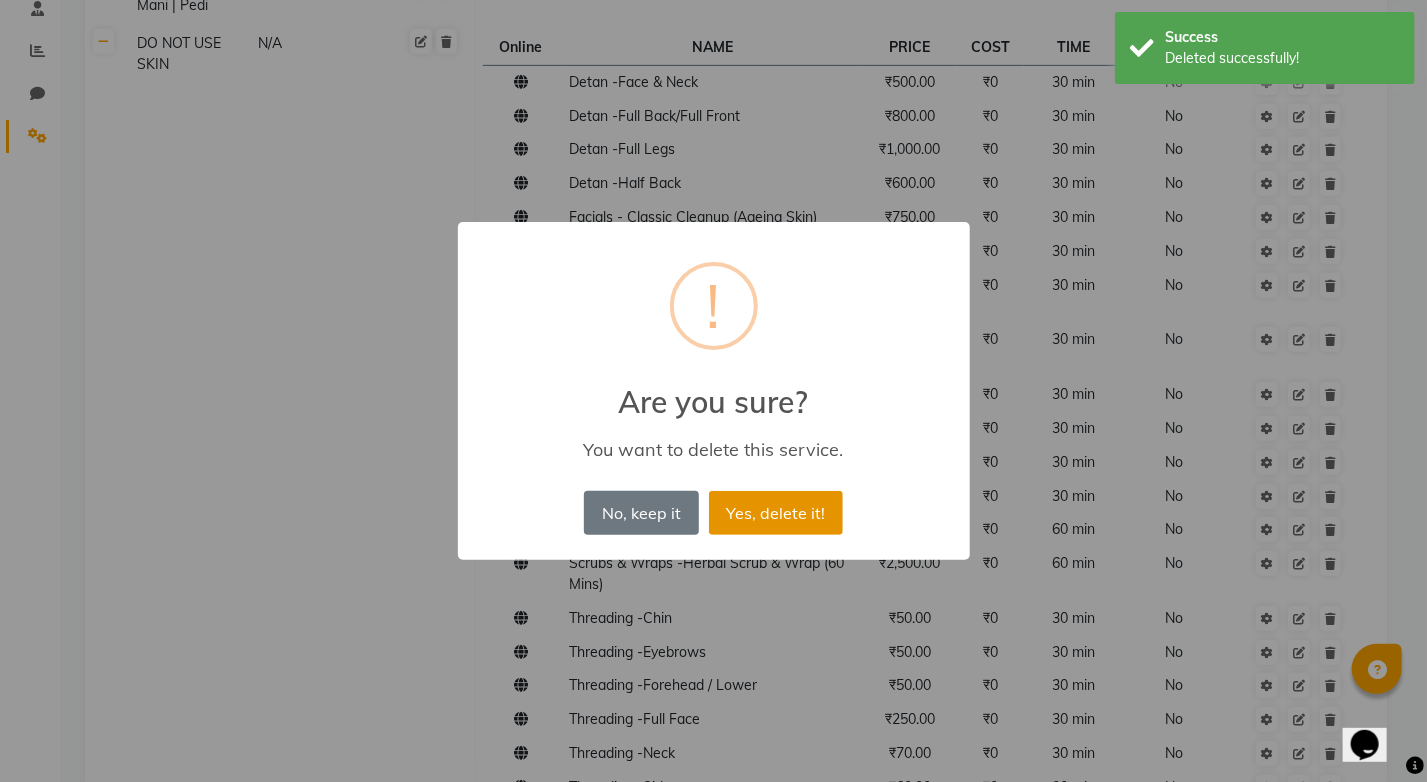 click on "Yes, delete it!" at bounding box center (776, 513) 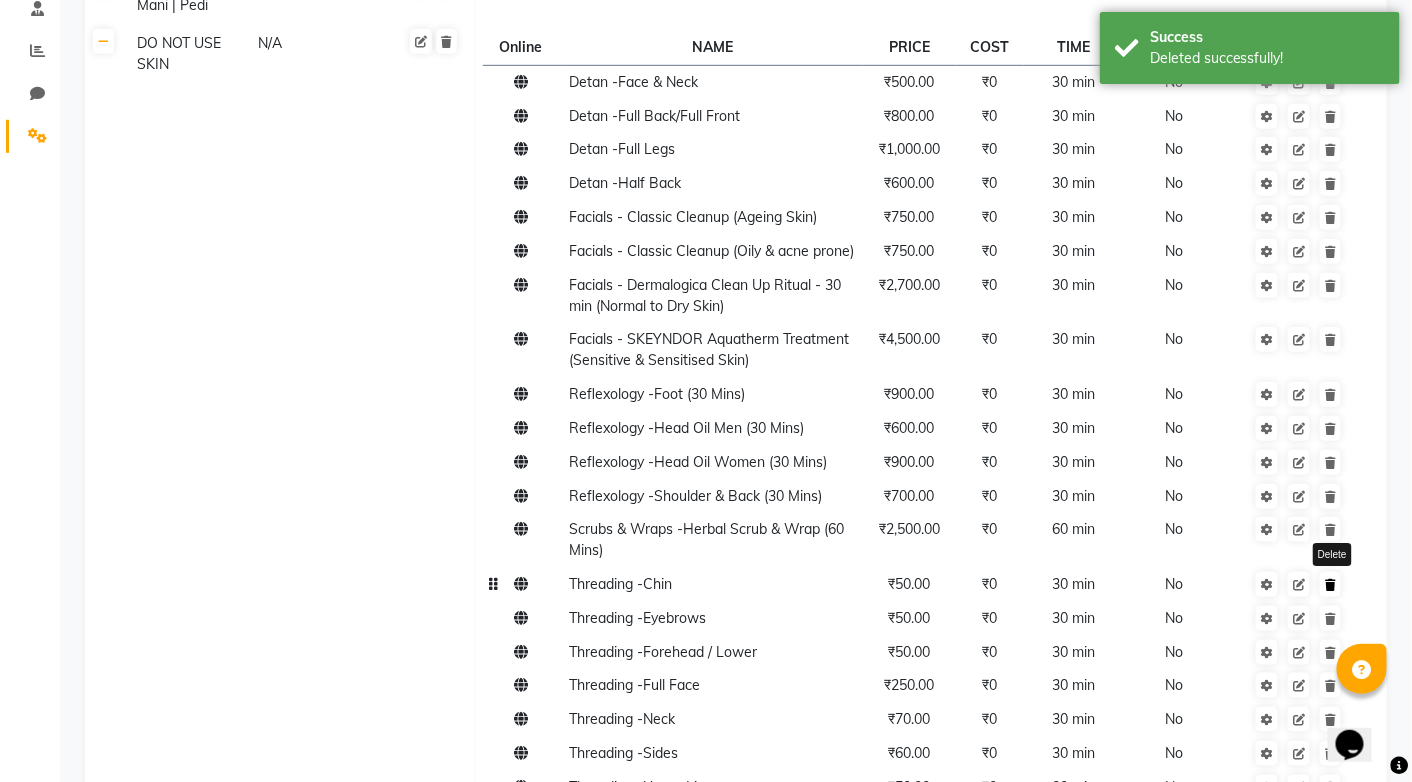 click 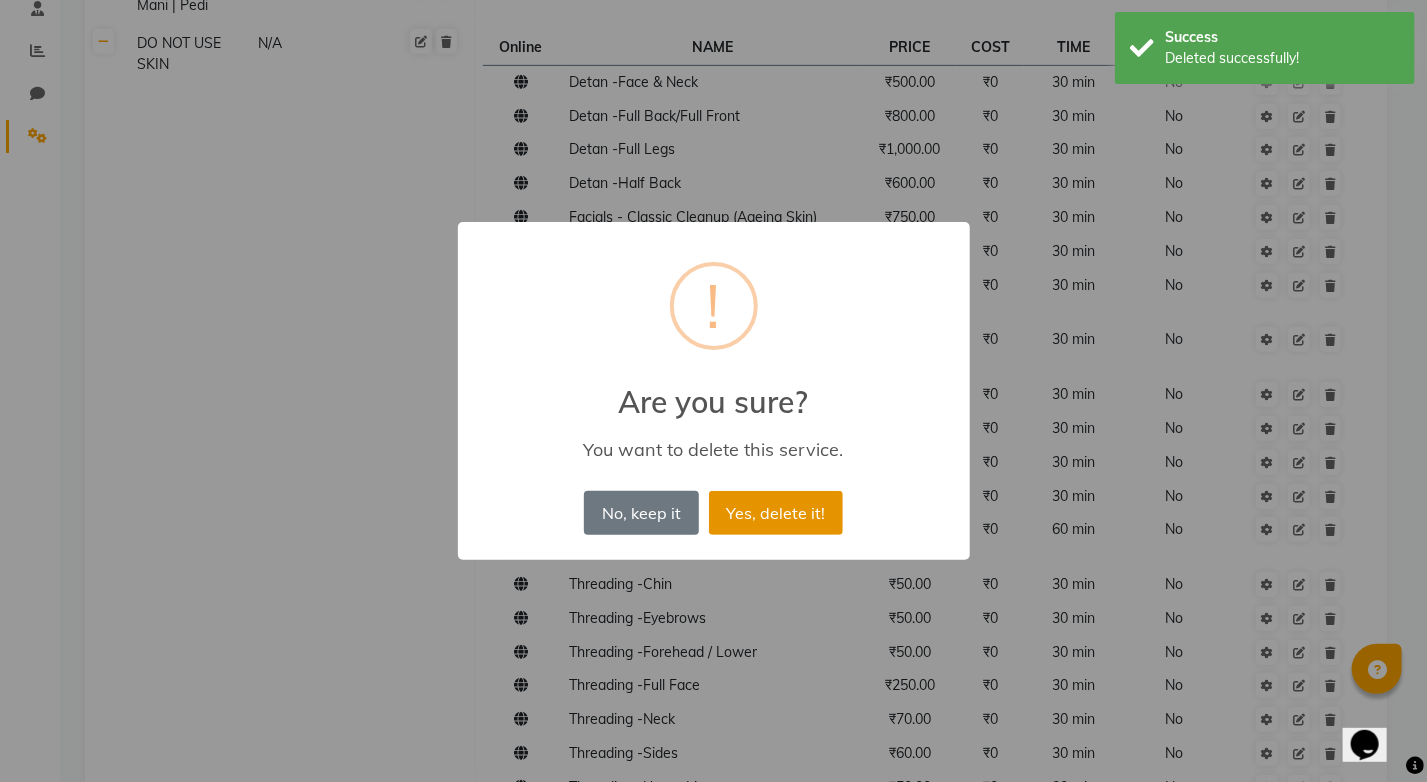 click on "Yes, delete it!" at bounding box center [776, 513] 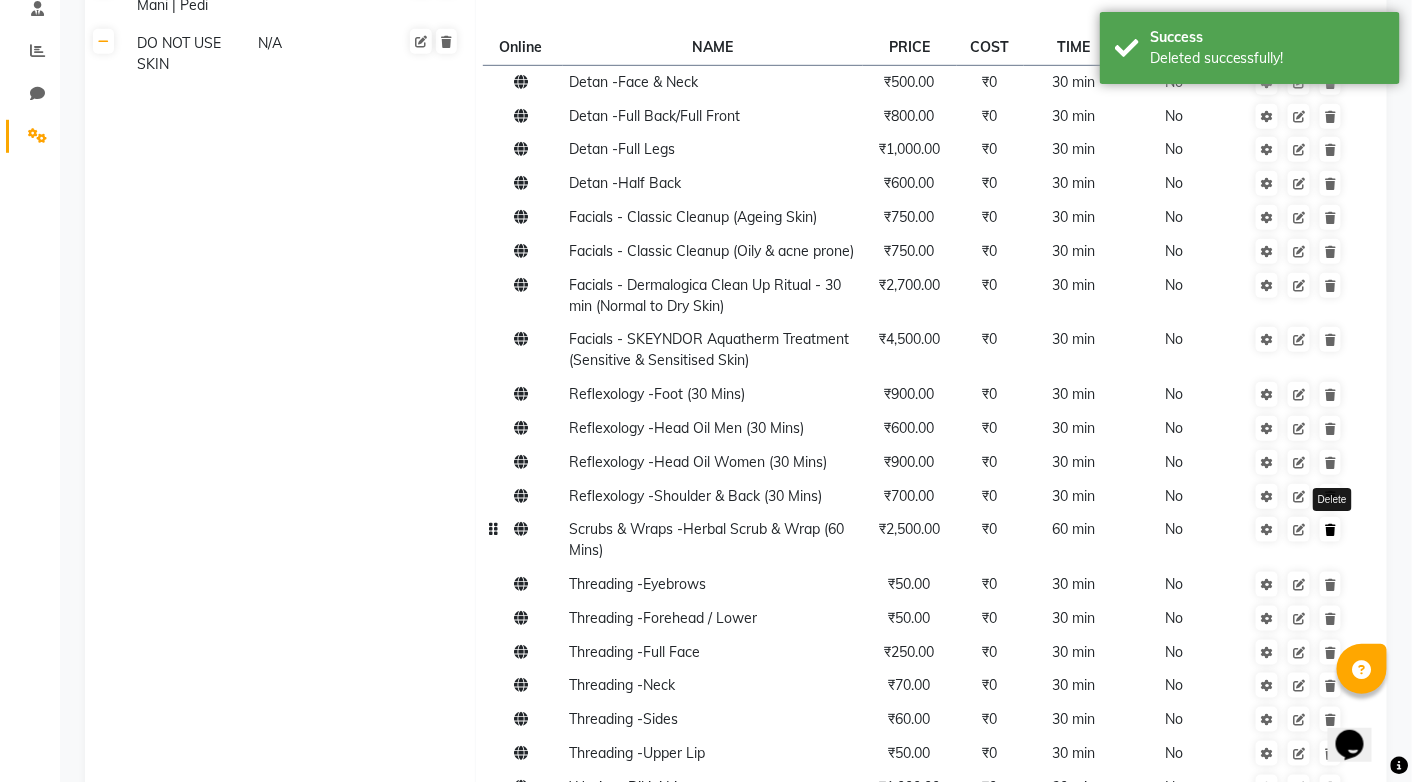 click 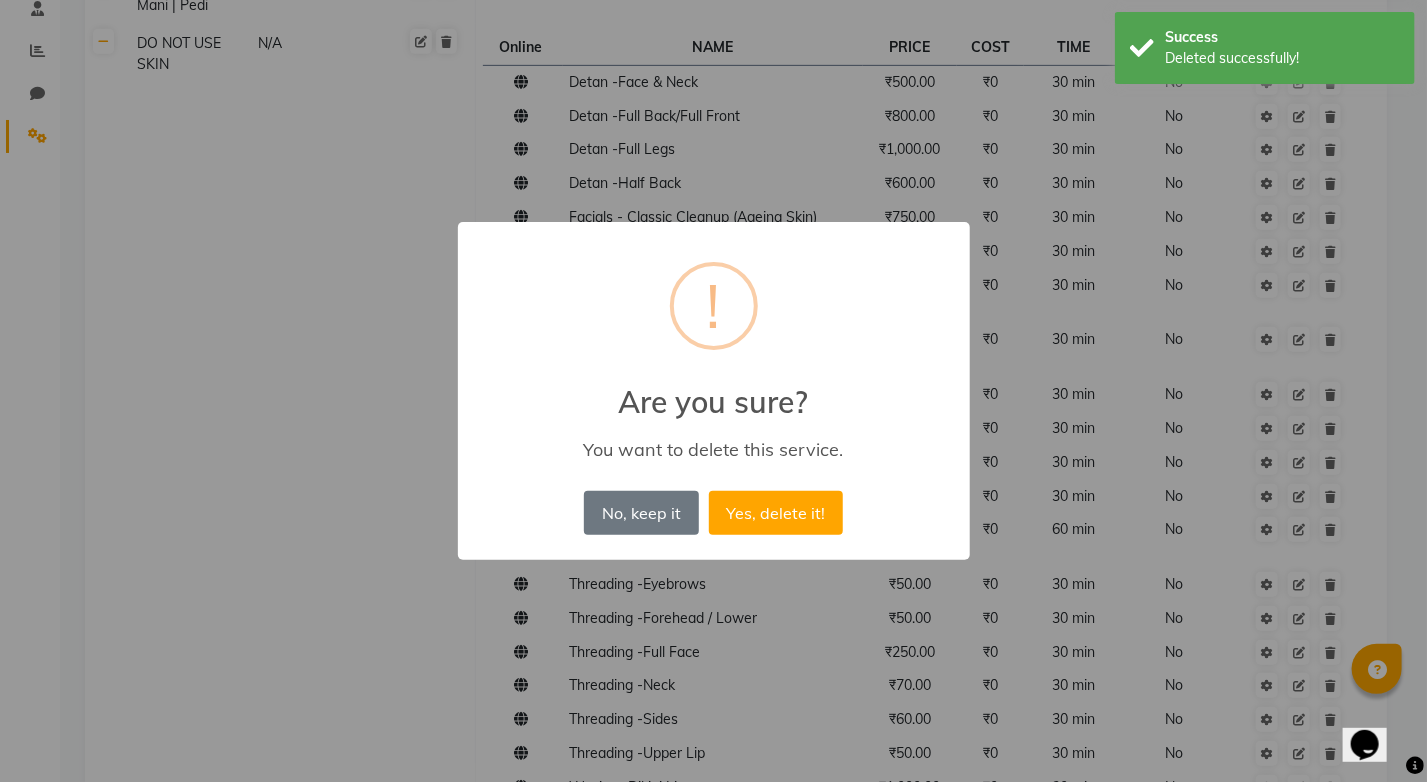 click on "Yes, delete it!" at bounding box center [776, 513] 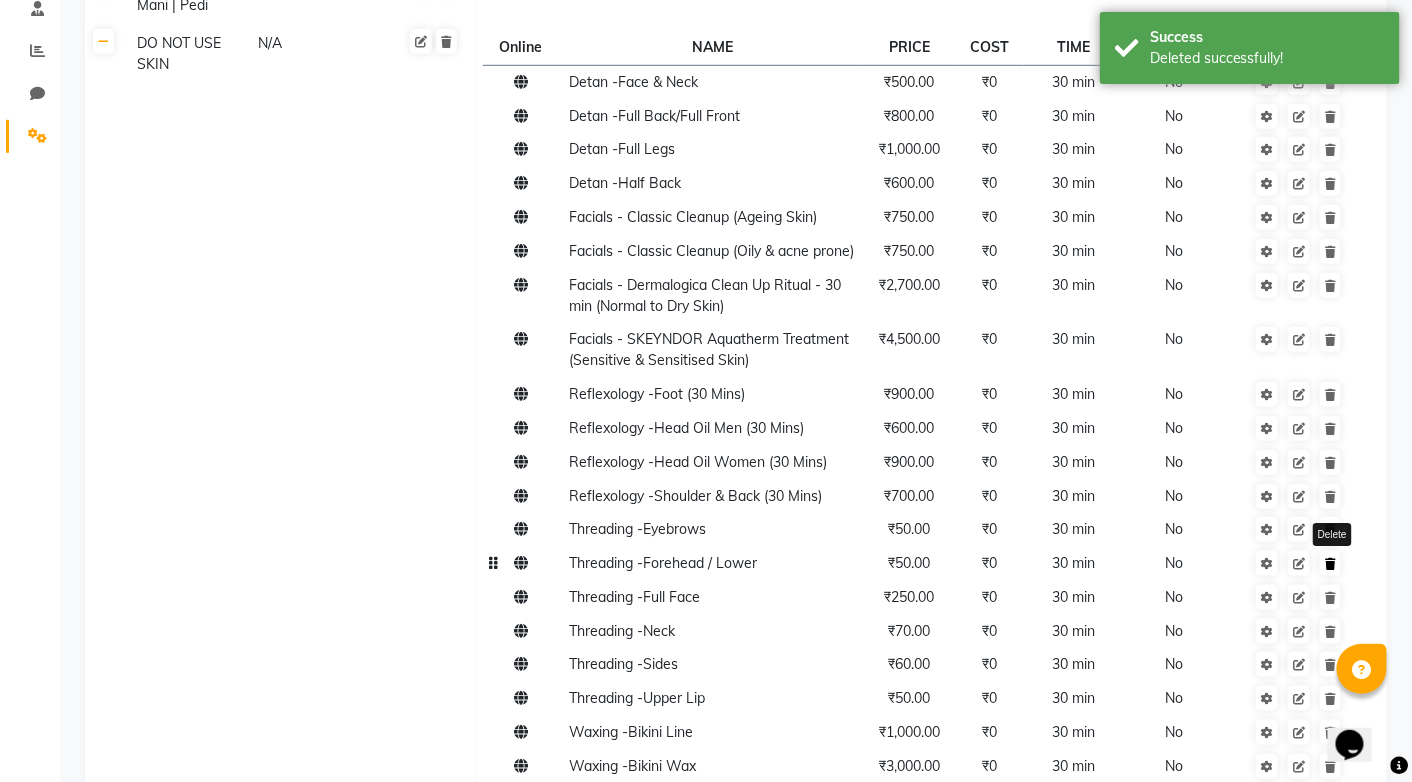 click 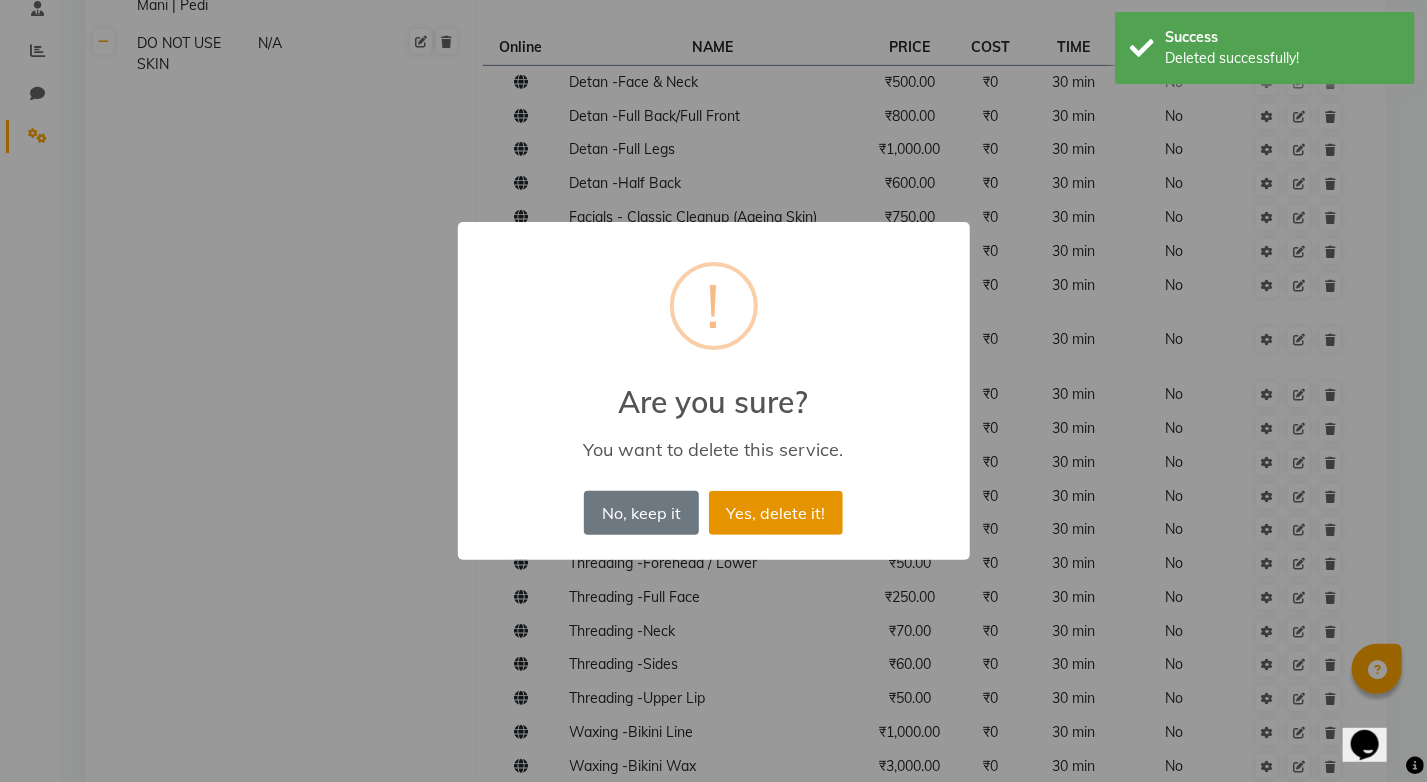 click on "Yes, delete it!" at bounding box center (776, 513) 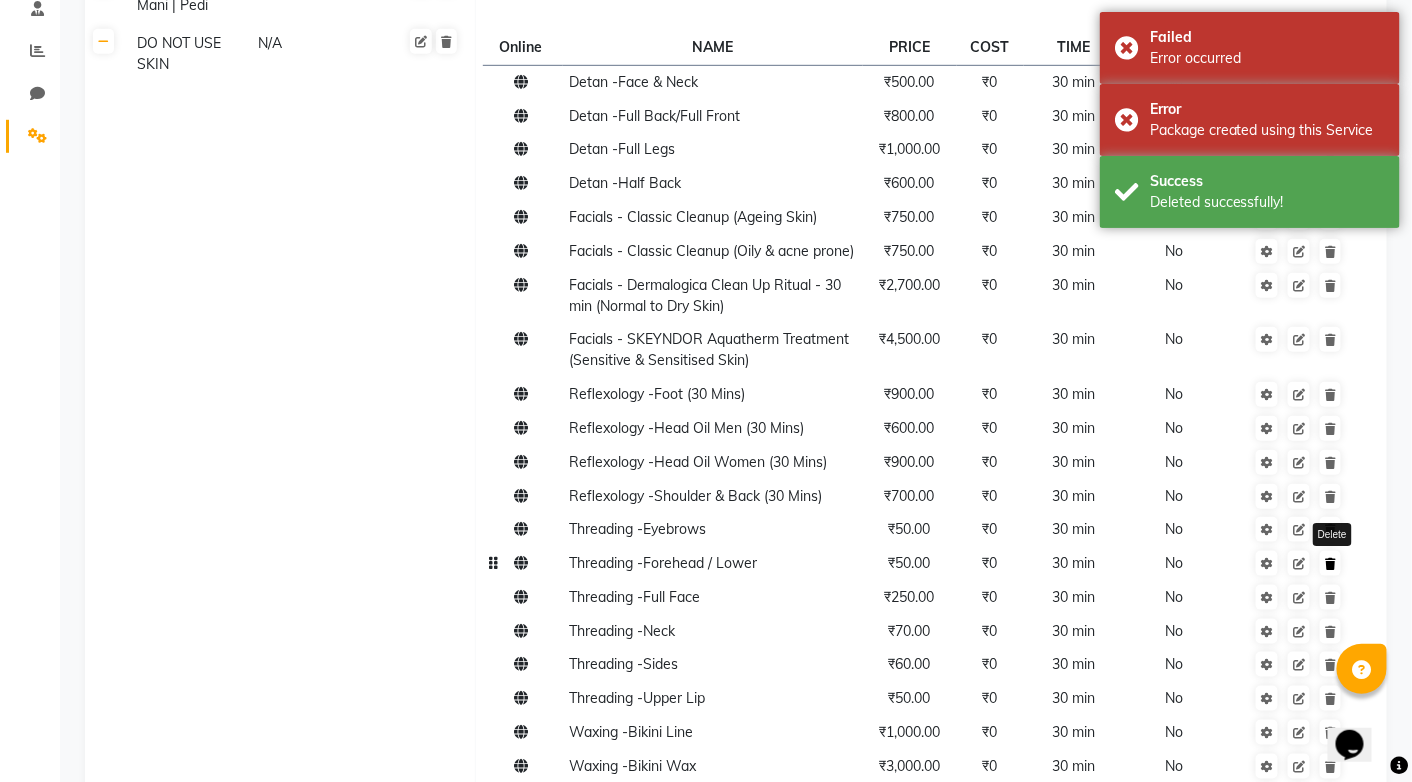 click 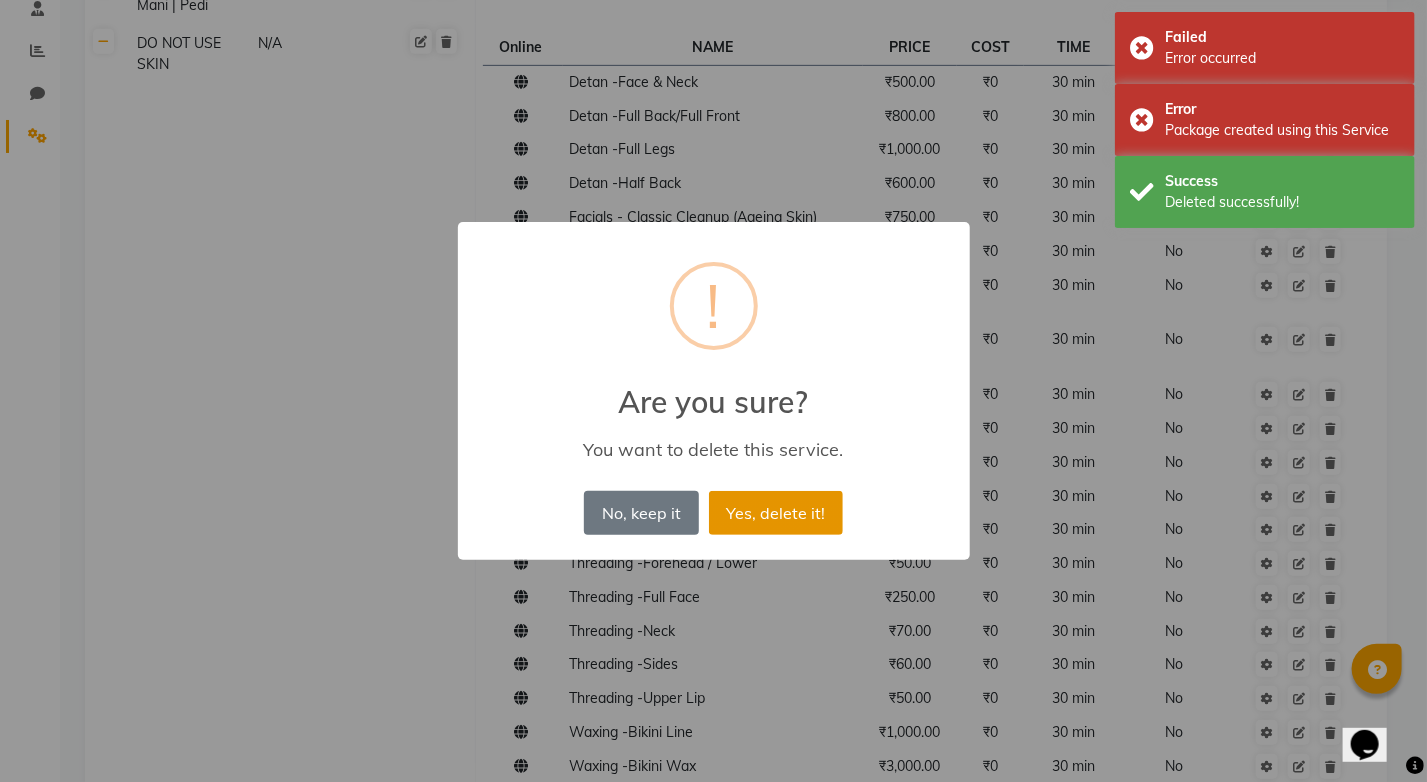 click on "Yes, delete it!" at bounding box center (776, 513) 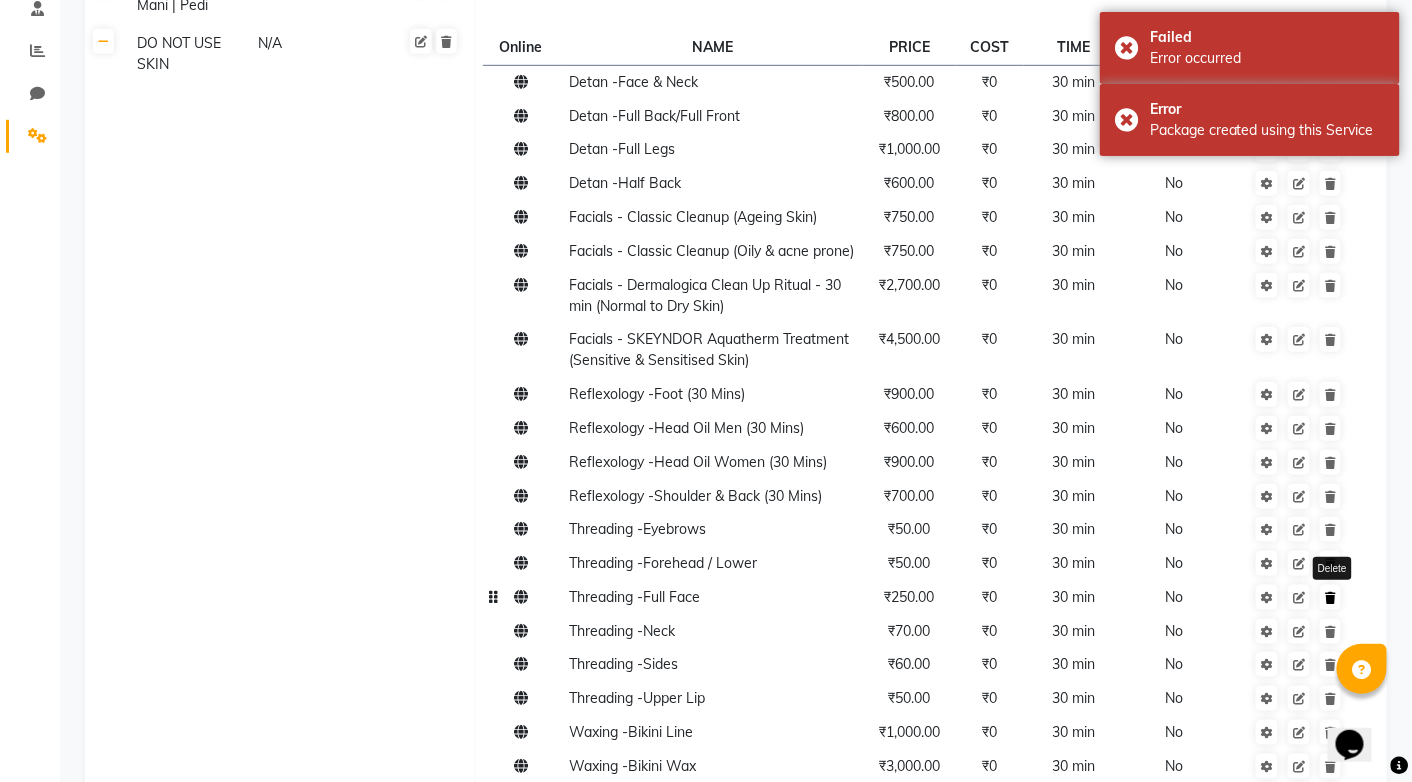 click 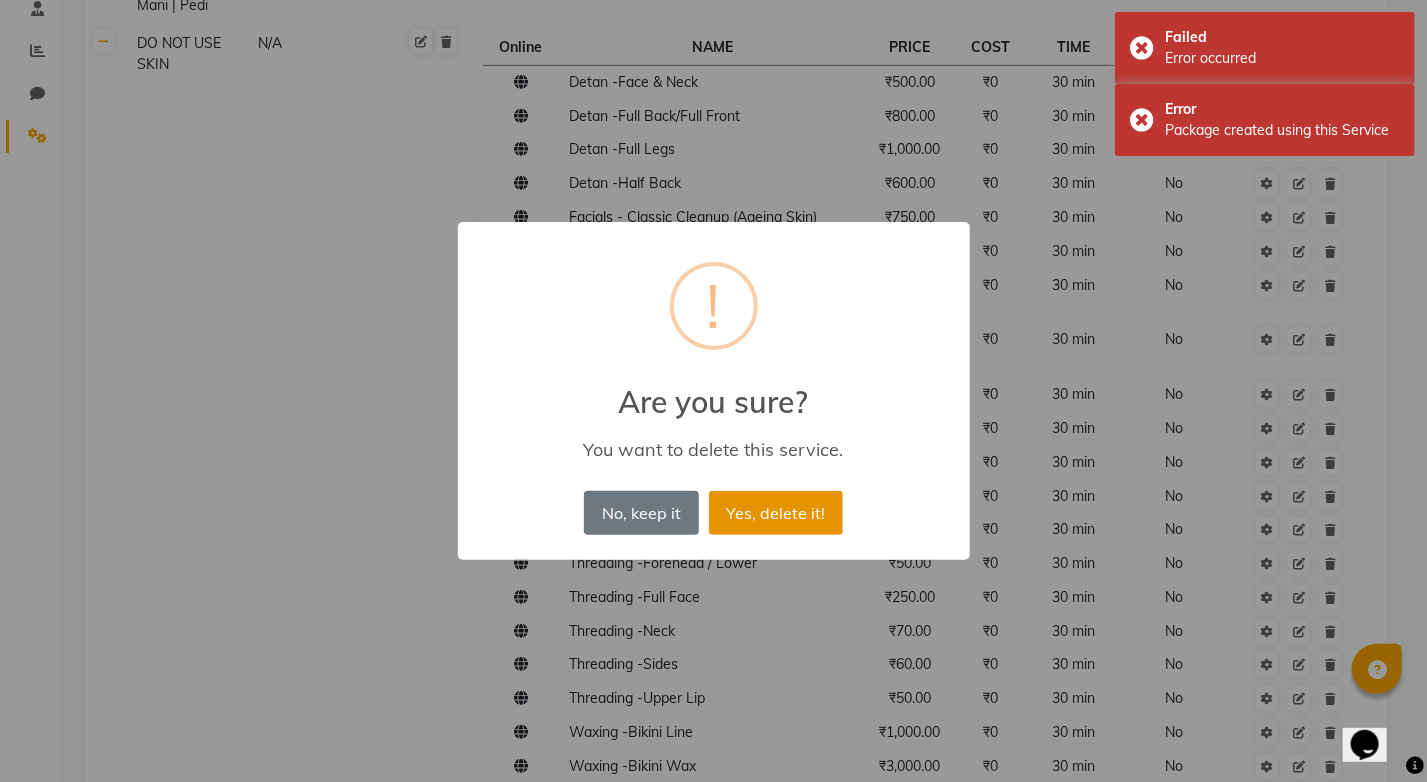 click on "Yes, delete it!" at bounding box center [776, 513] 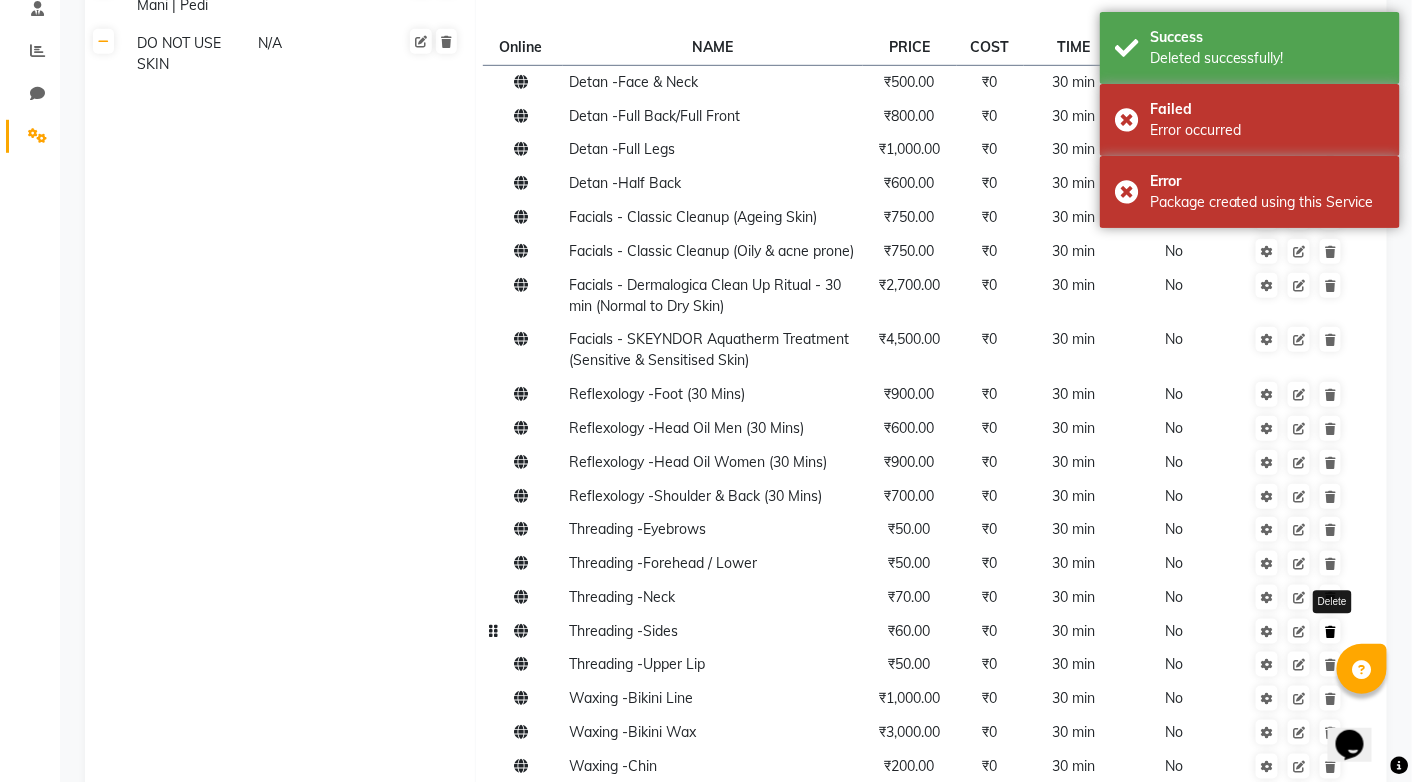 click 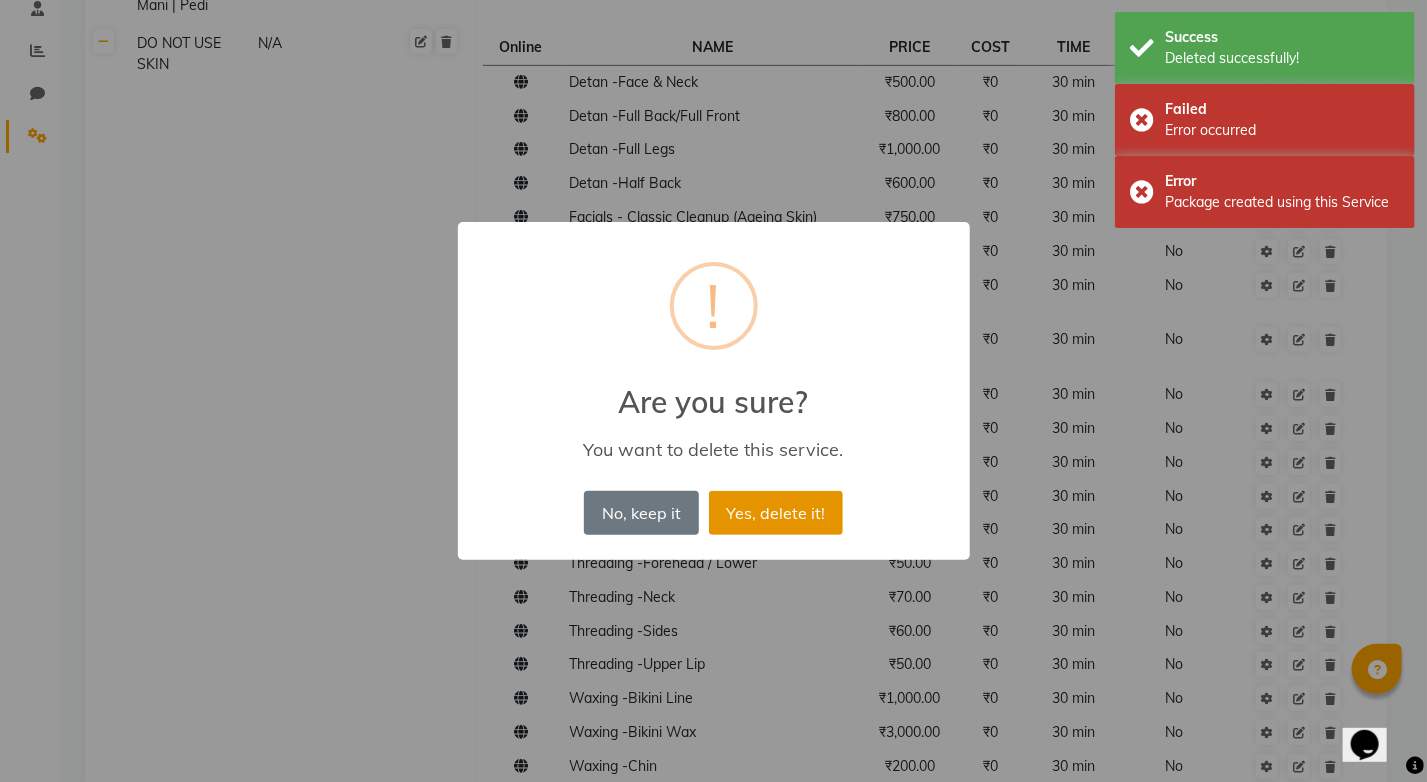 click on "Yes, delete it!" at bounding box center [776, 513] 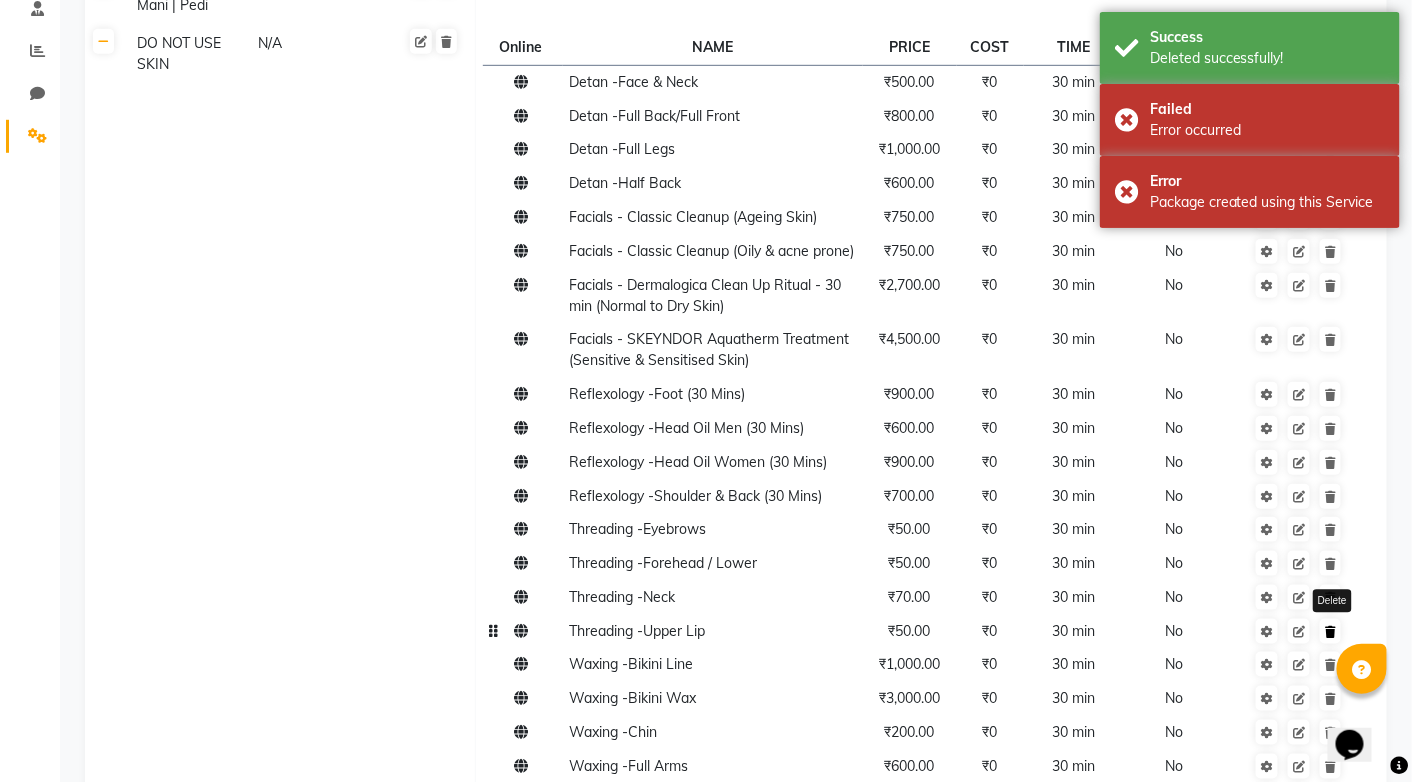 click 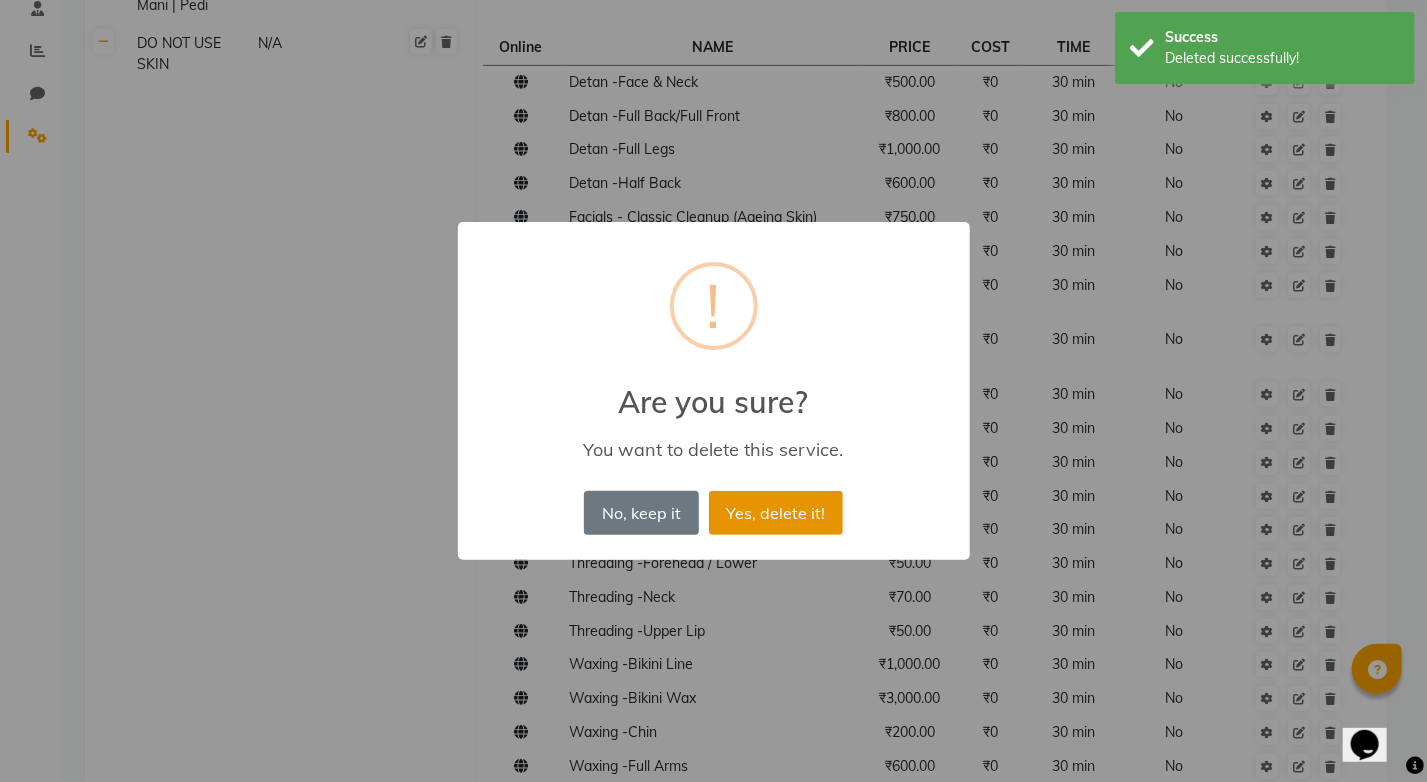 click on "Yes, delete it!" at bounding box center [776, 513] 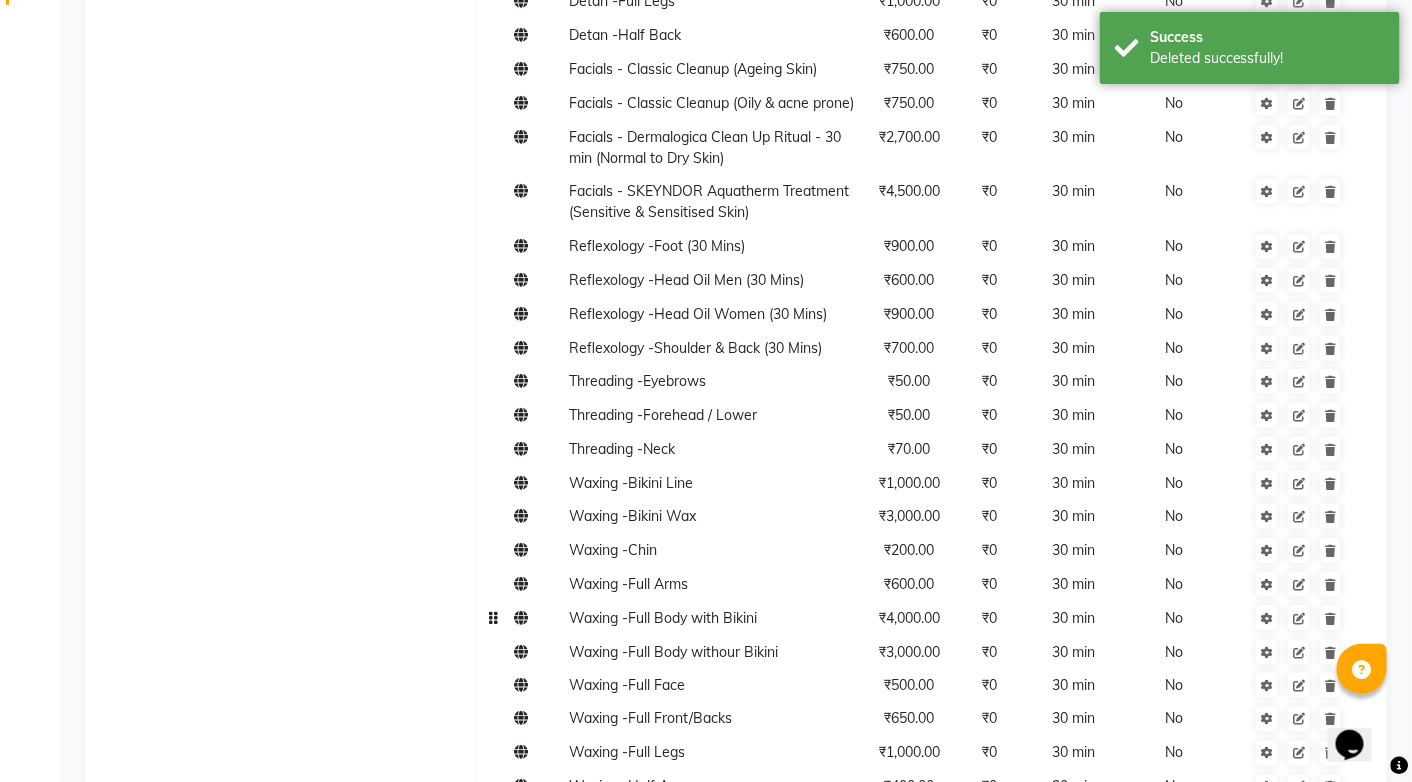 scroll, scrollTop: 592, scrollLeft: 0, axis: vertical 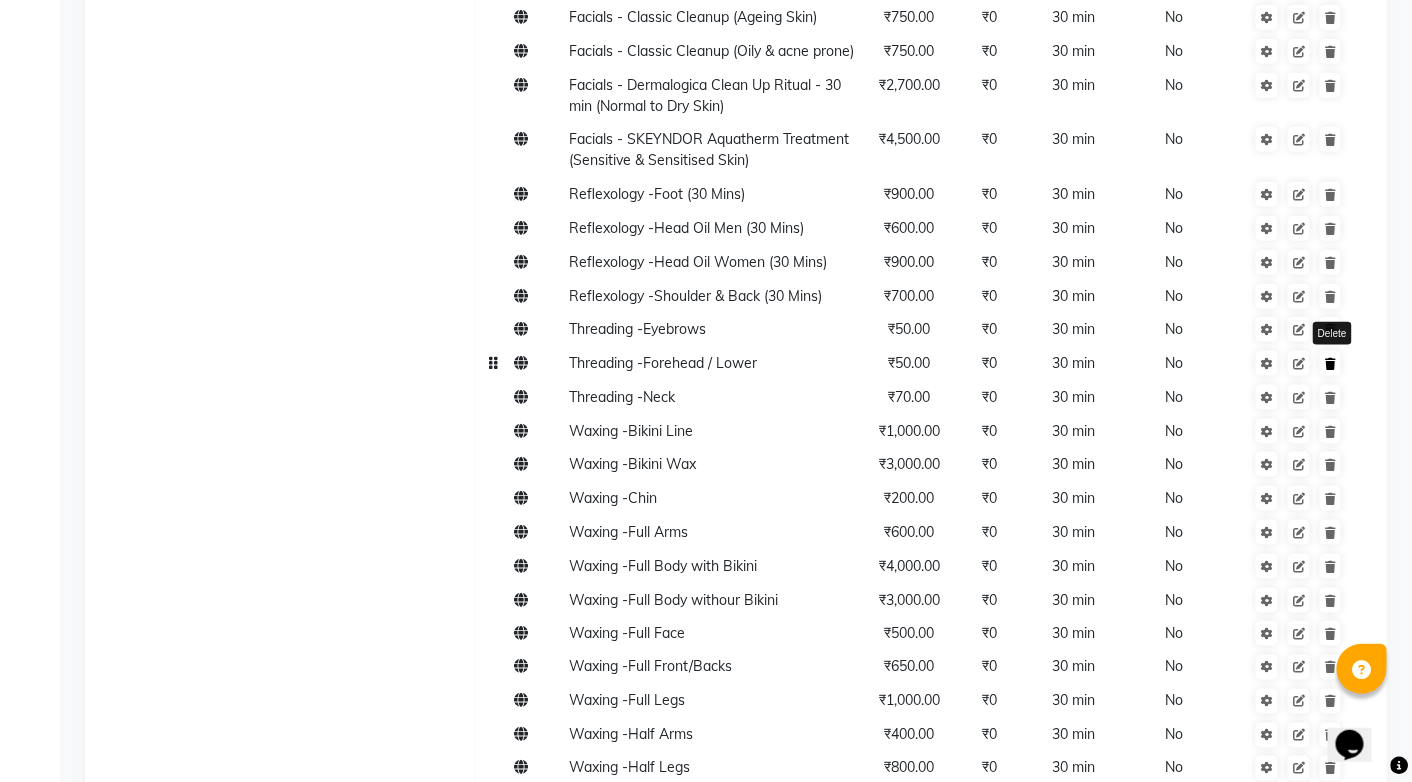 click 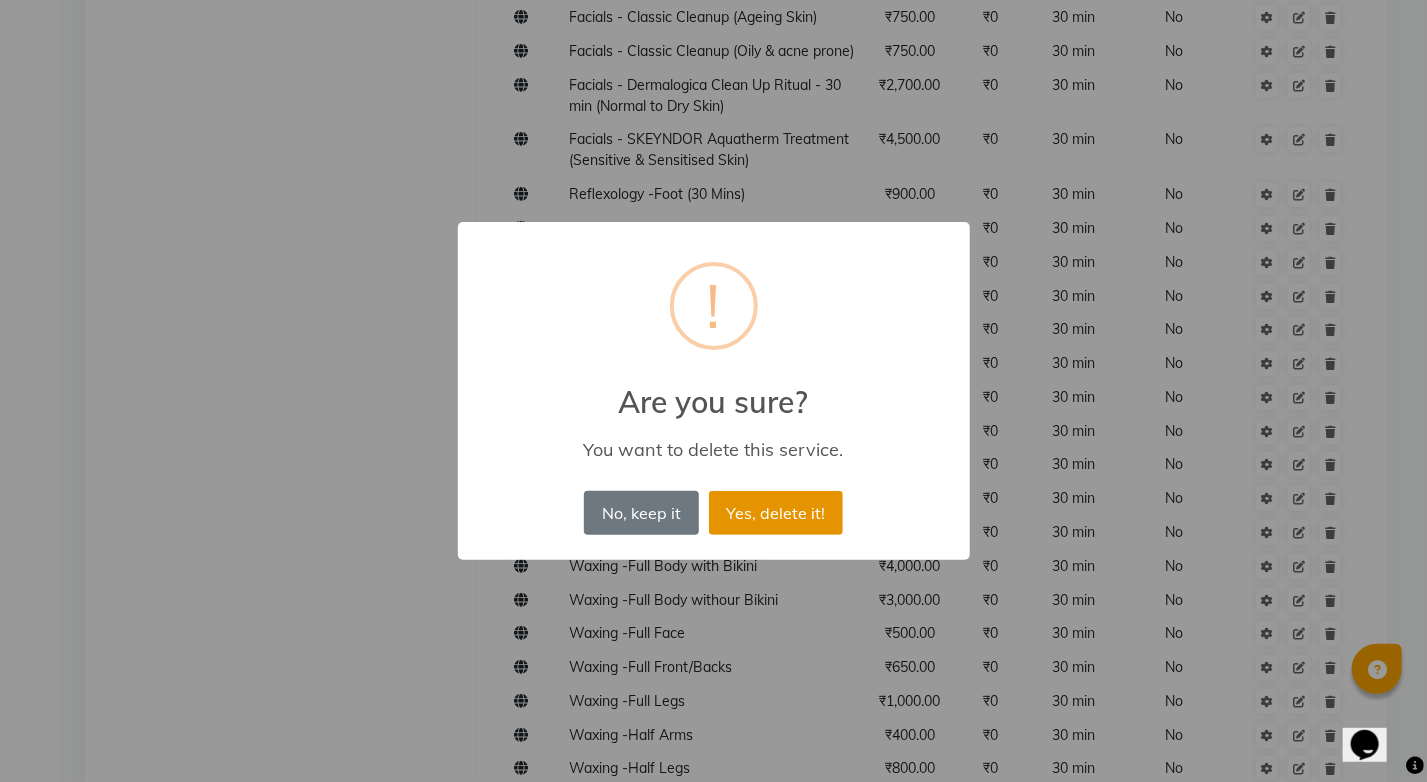 drag, startPoint x: 792, startPoint y: 512, endPoint x: 806, endPoint y: 513, distance: 14.035668 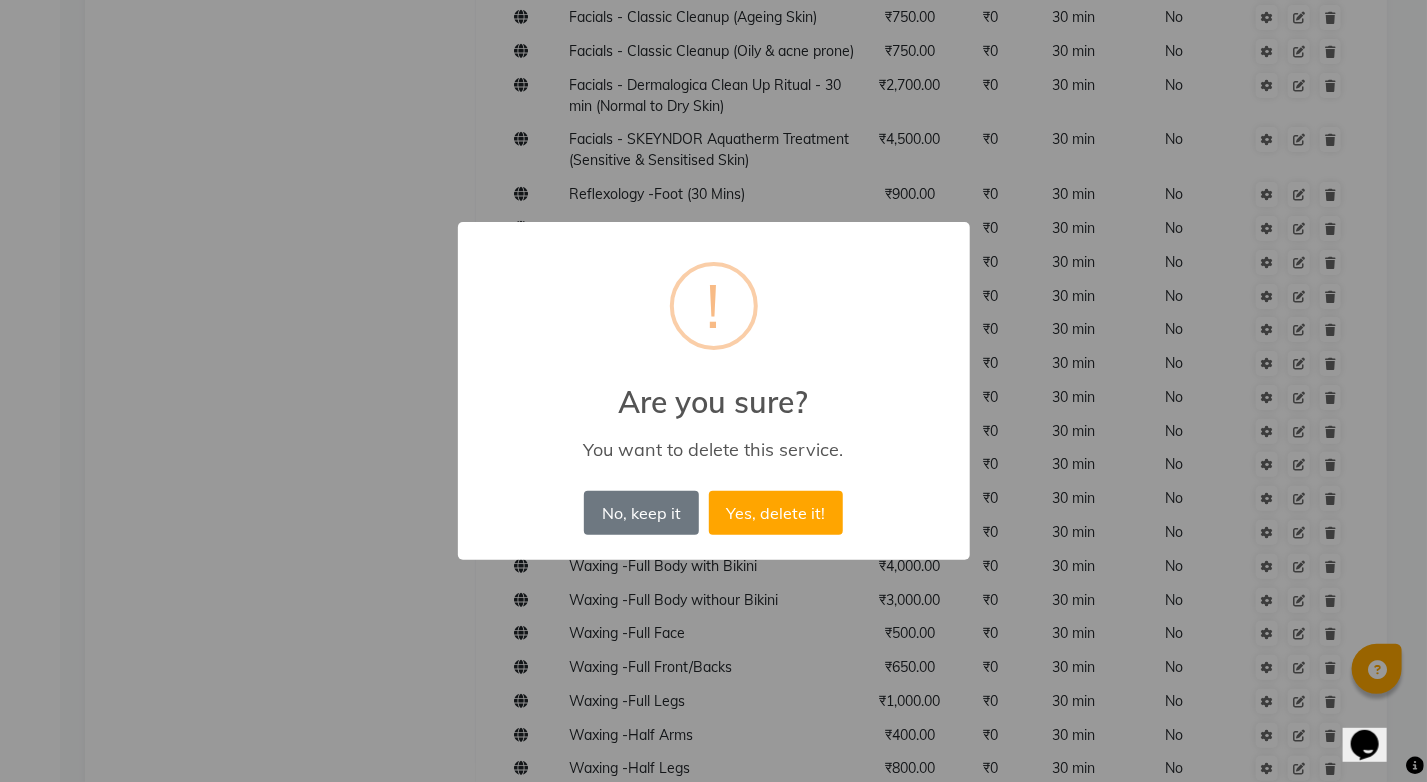 click on "Yes, delete it!" at bounding box center [776, 513] 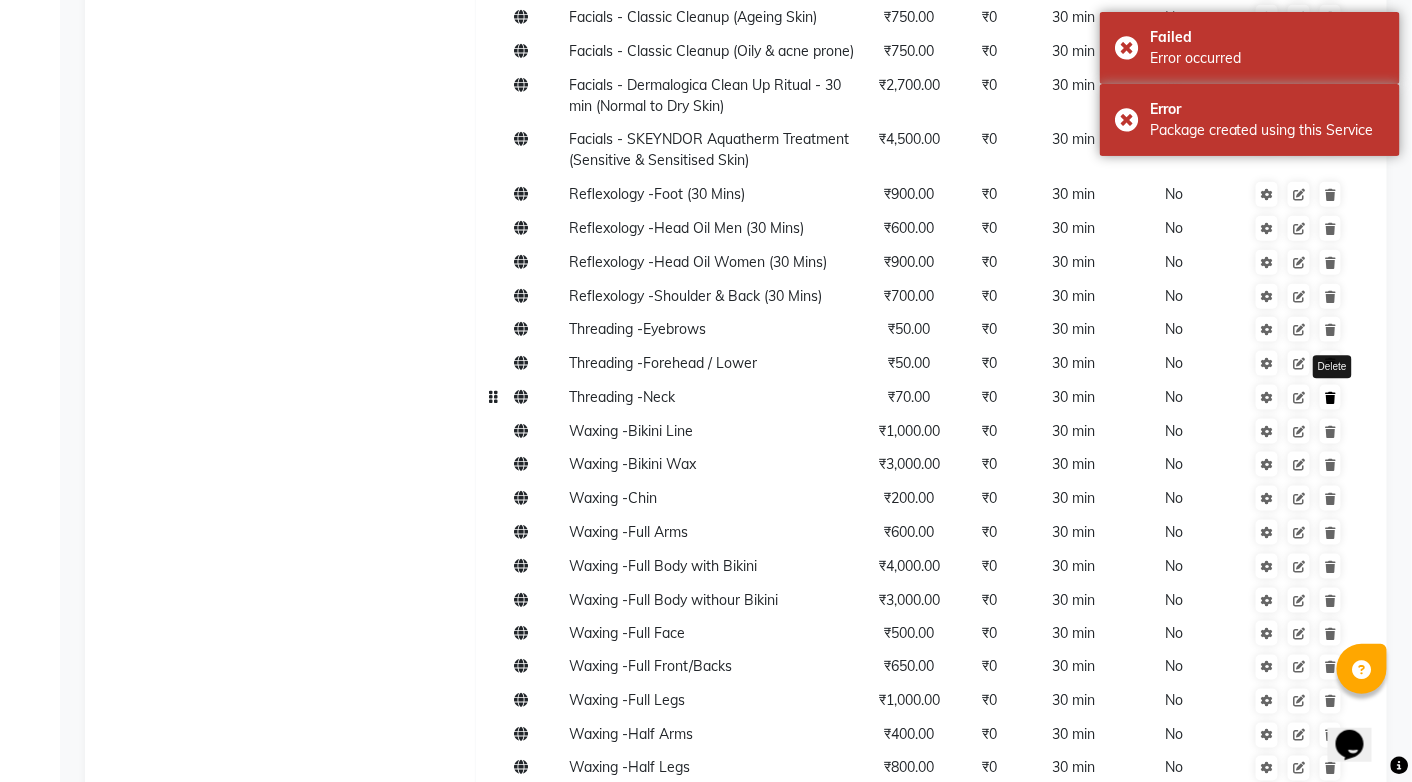 click 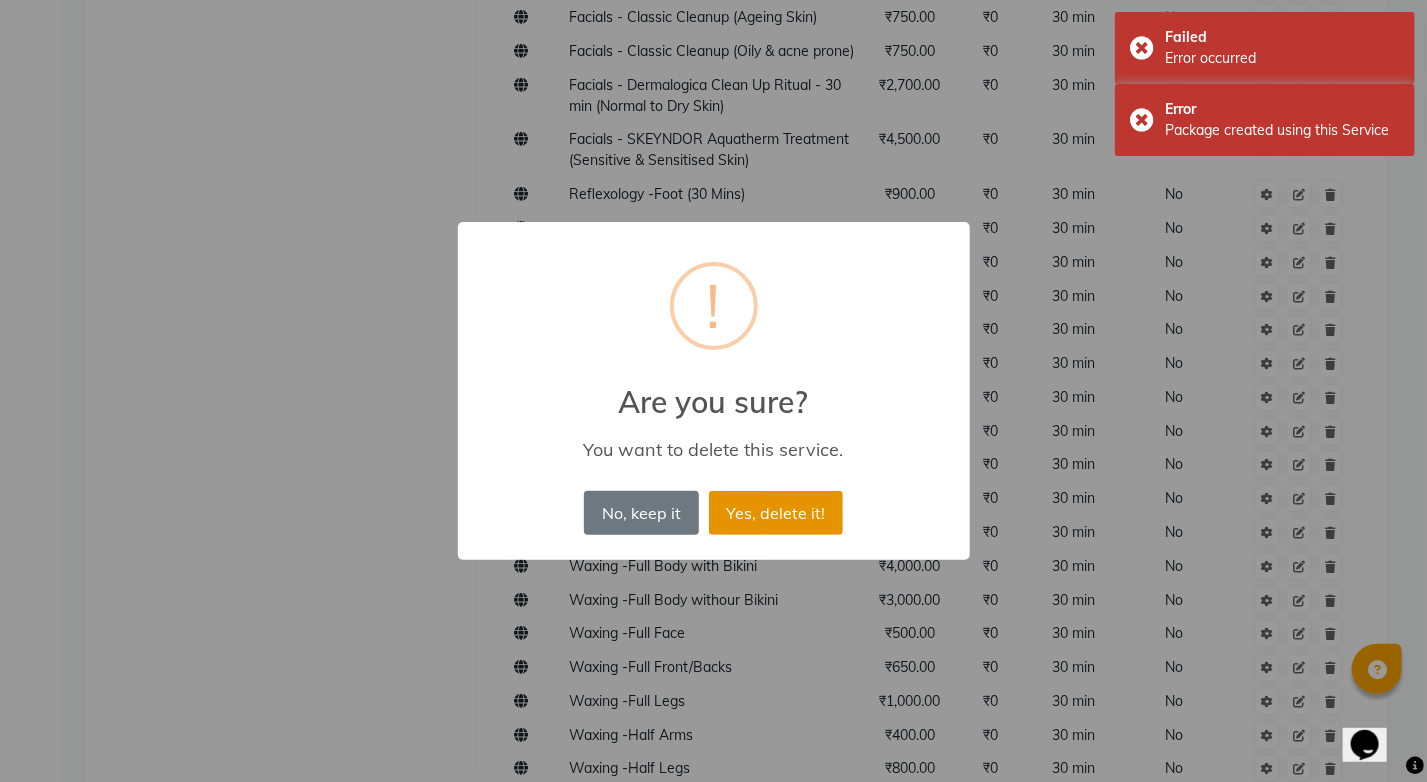 click on "Yes, delete it!" at bounding box center [776, 513] 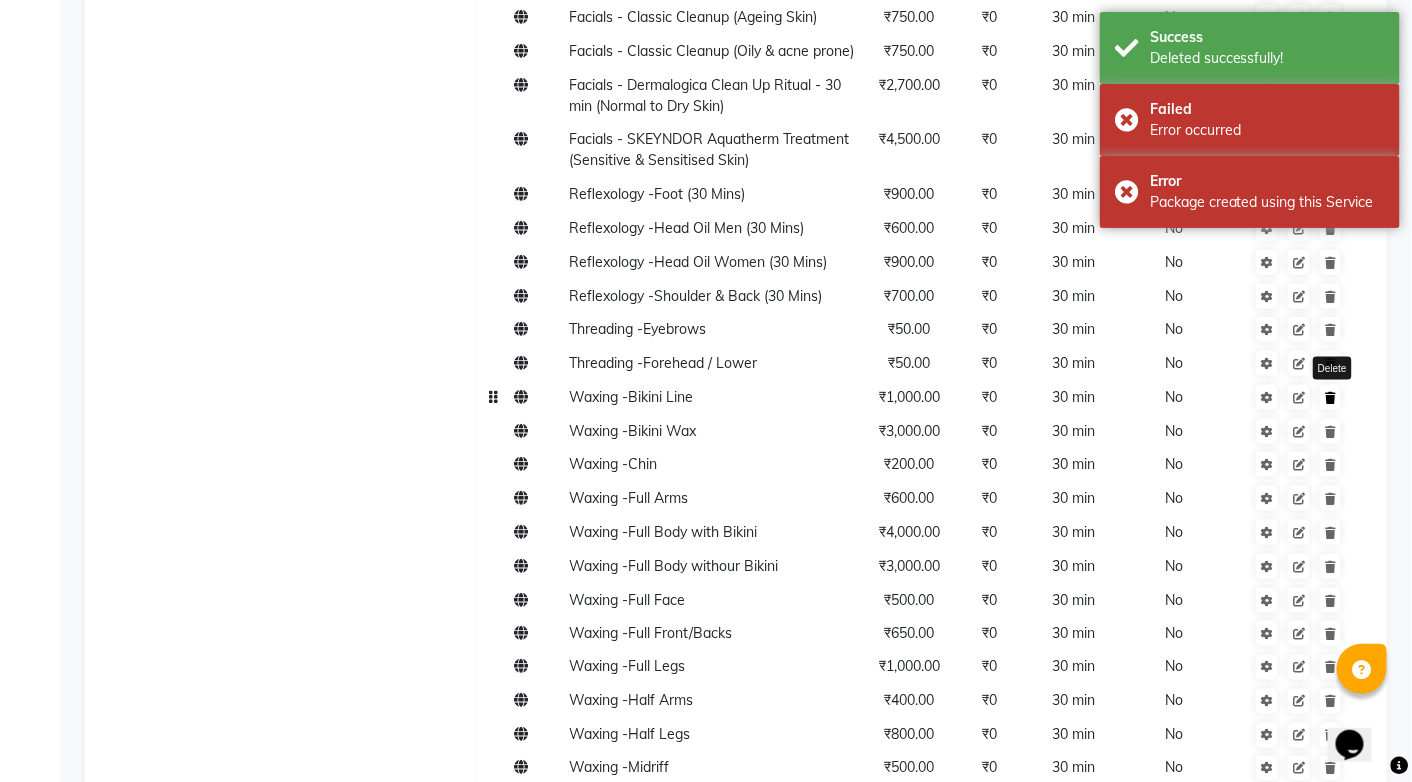 click 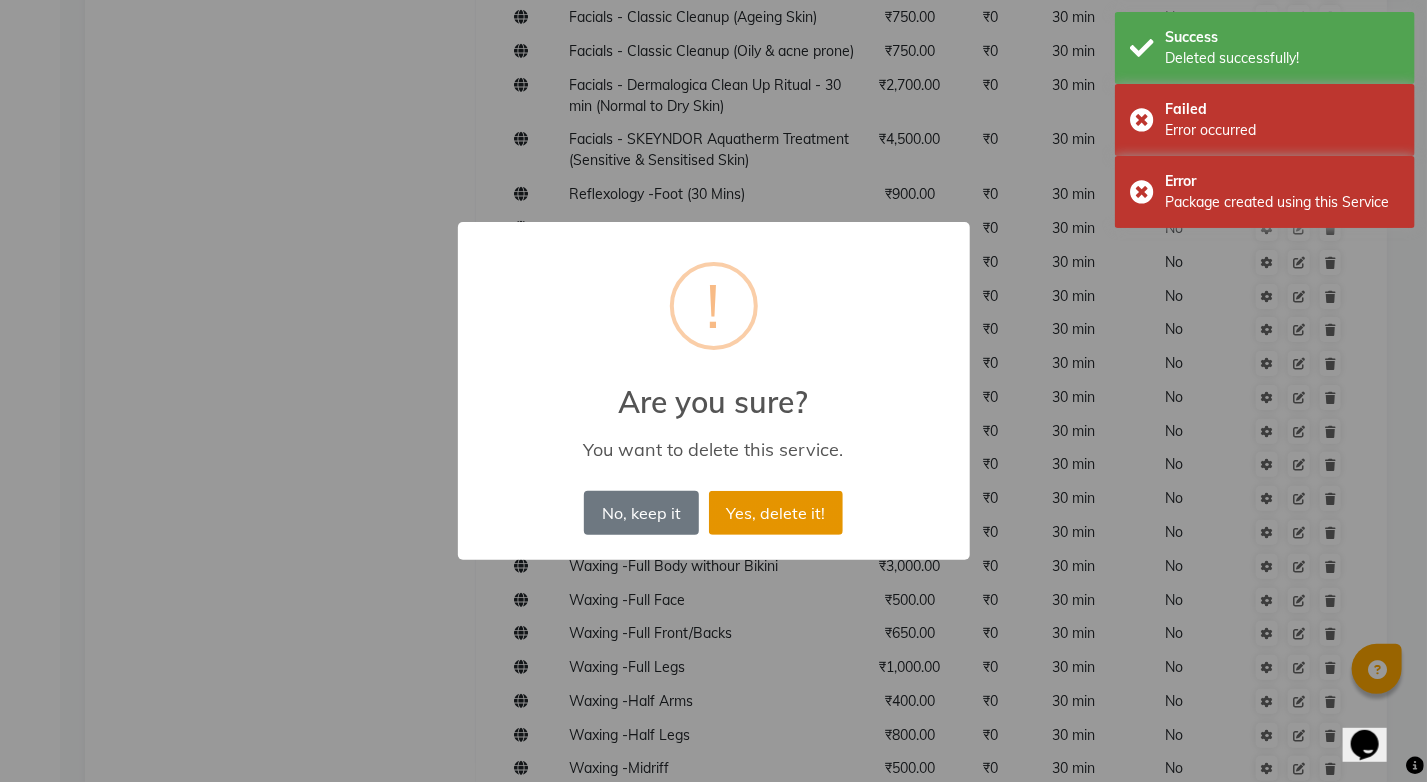 click on "Yes, delete it!" at bounding box center [776, 513] 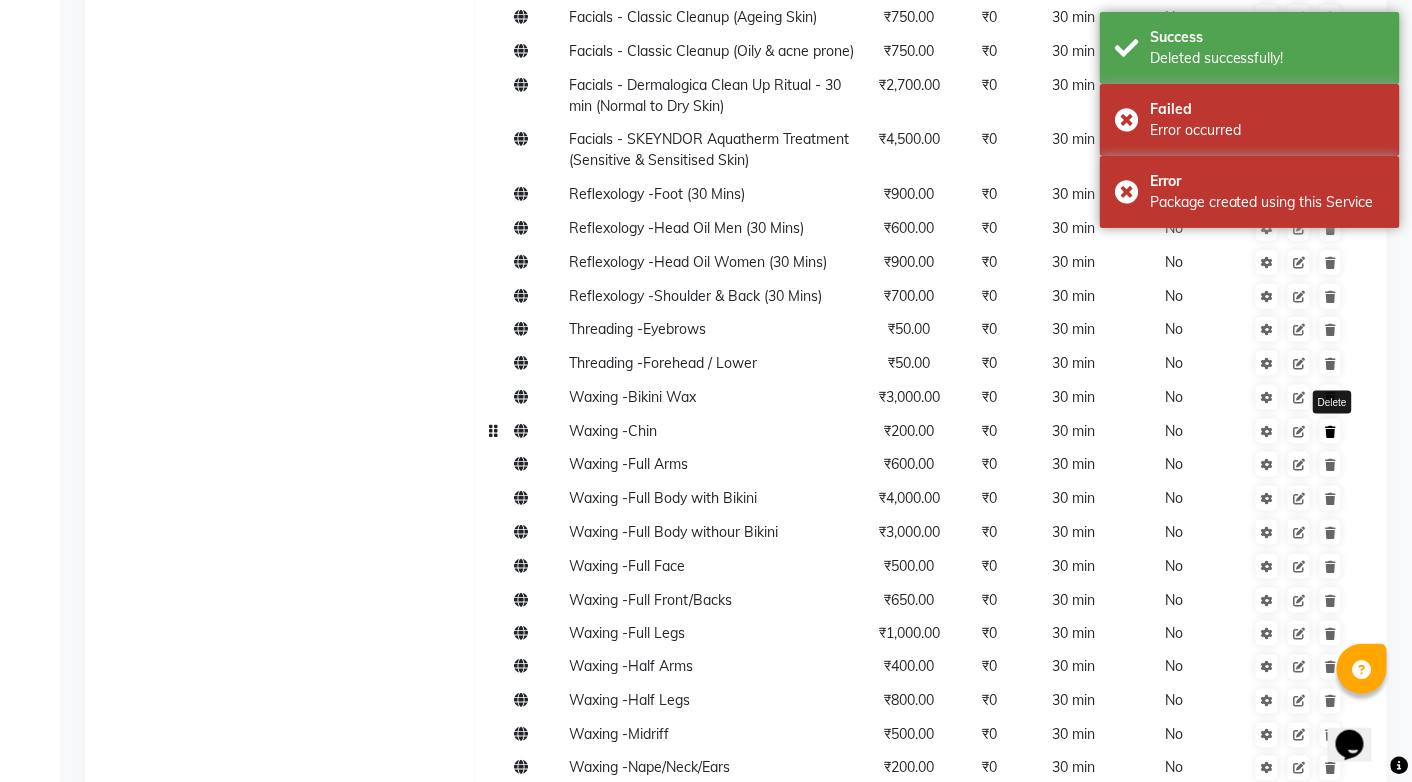 click 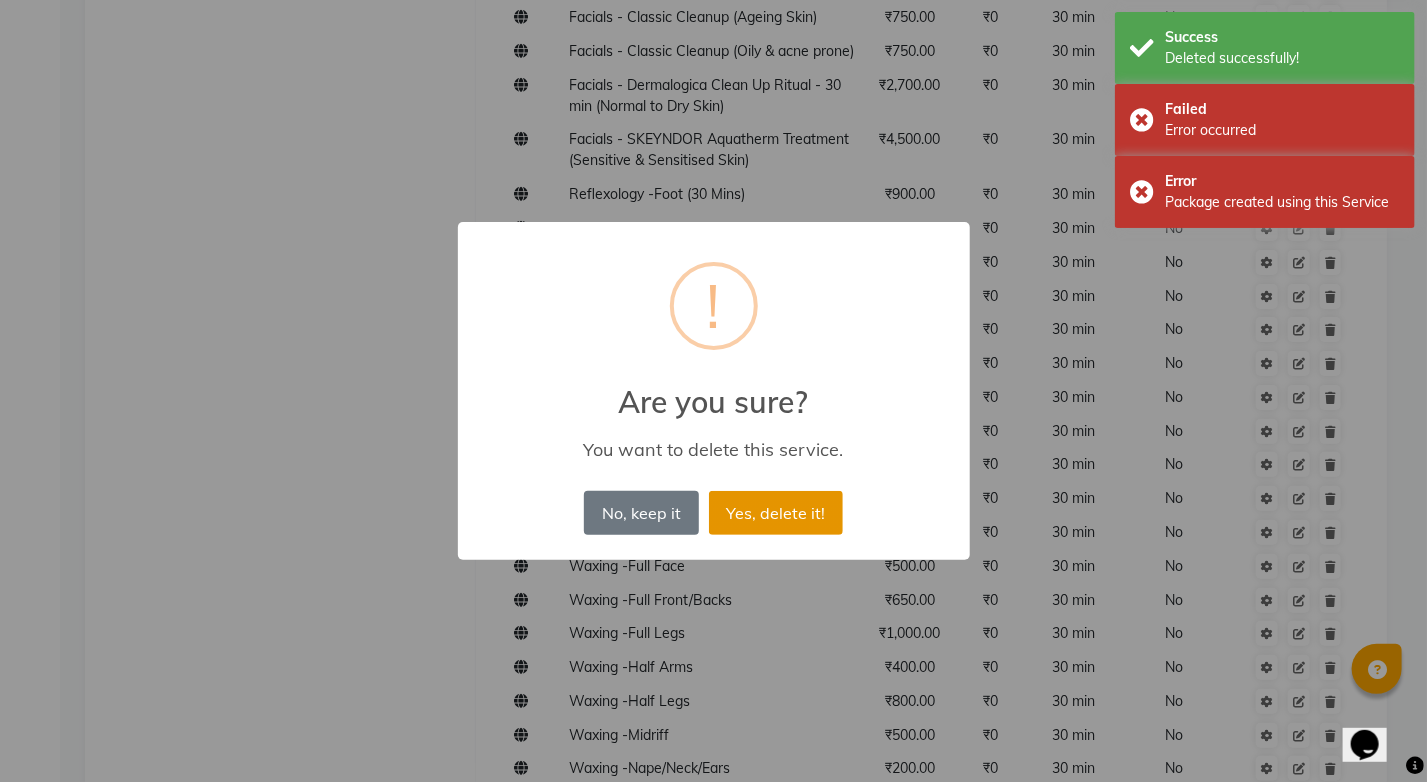 click on "Yes, delete it!" at bounding box center [776, 513] 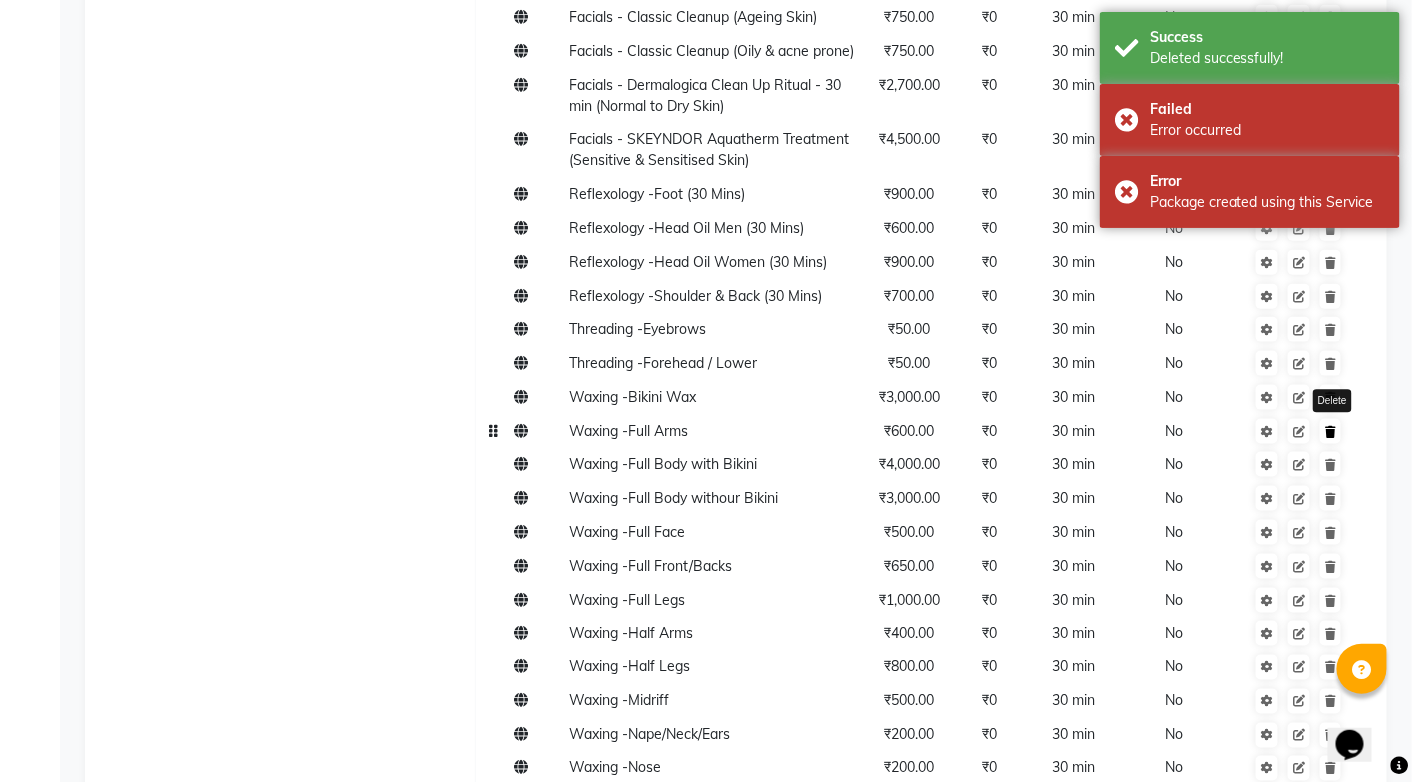 click 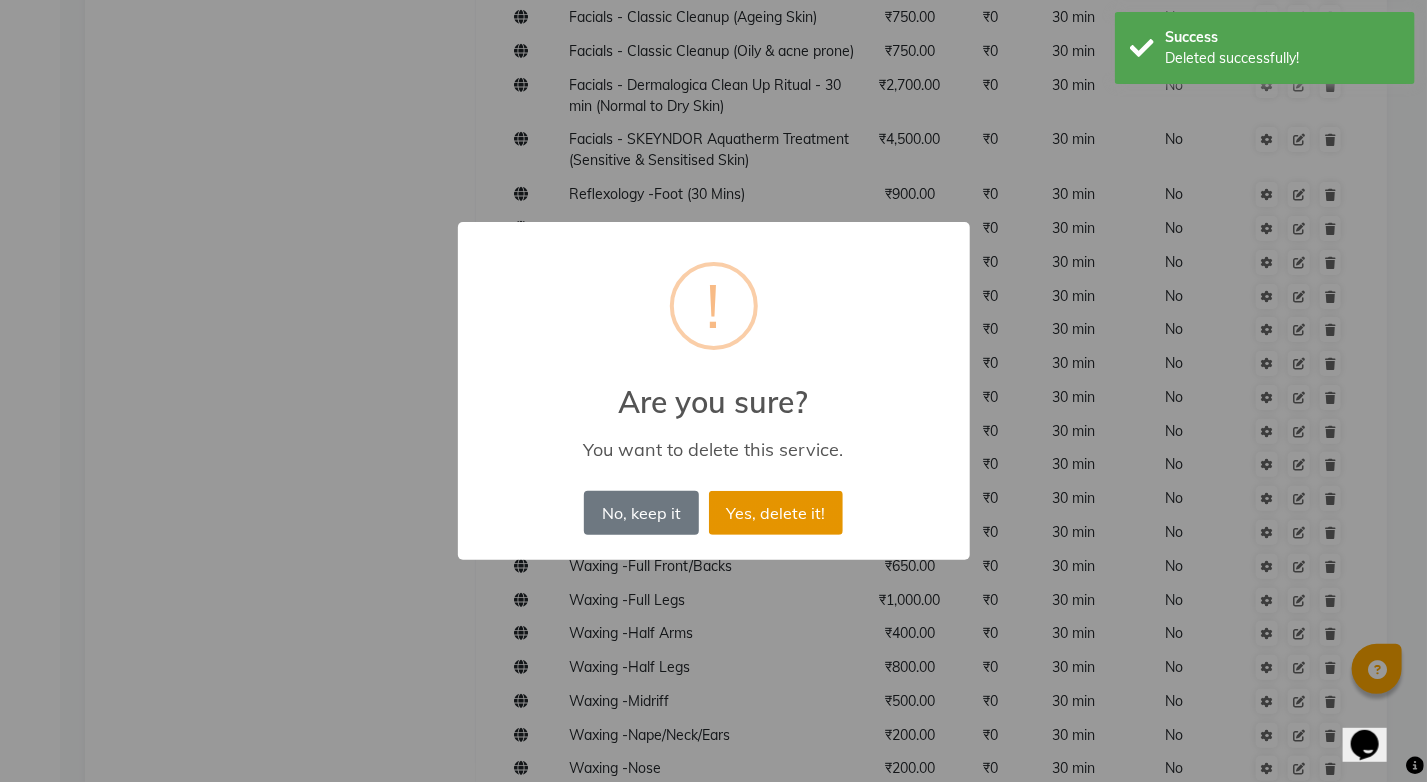click on "Yes, delete it!" at bounding box center [776, 513] 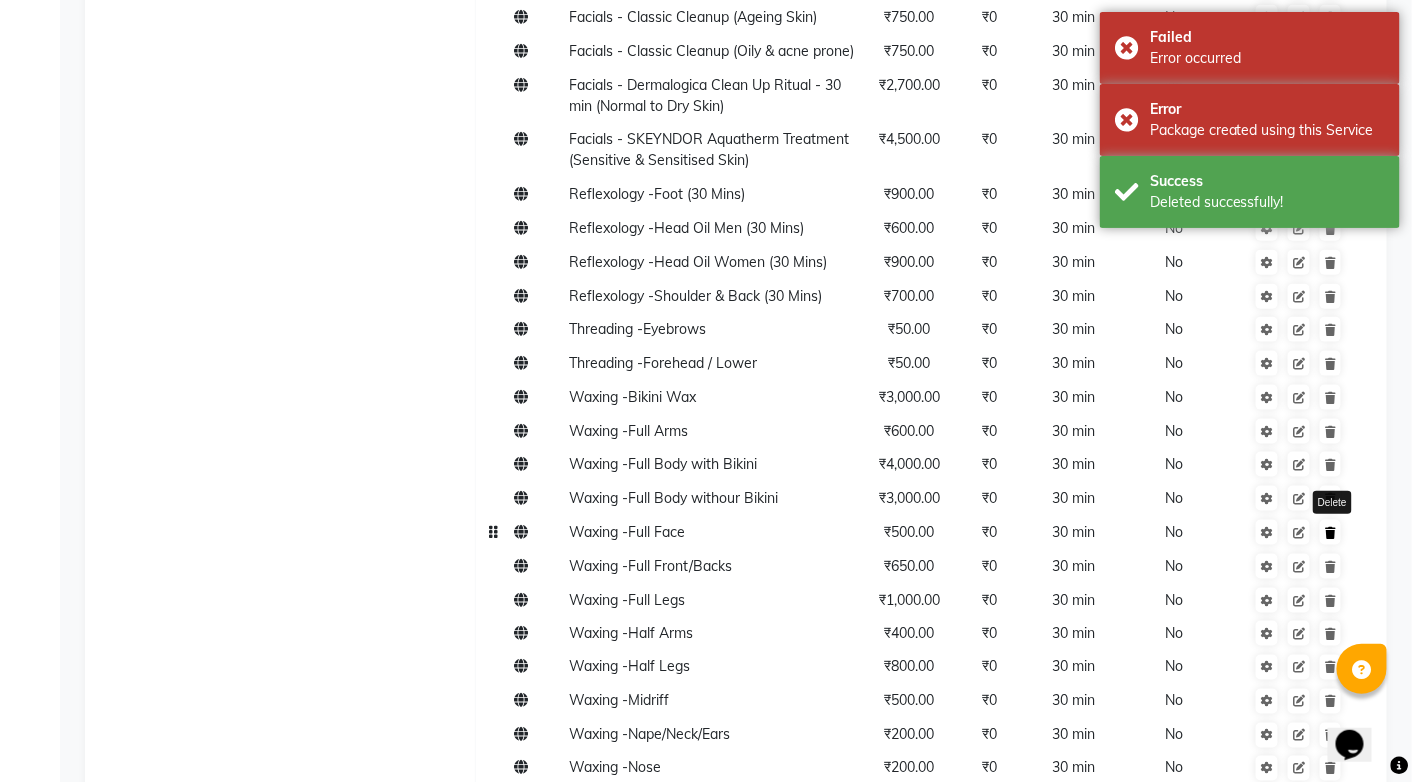 click 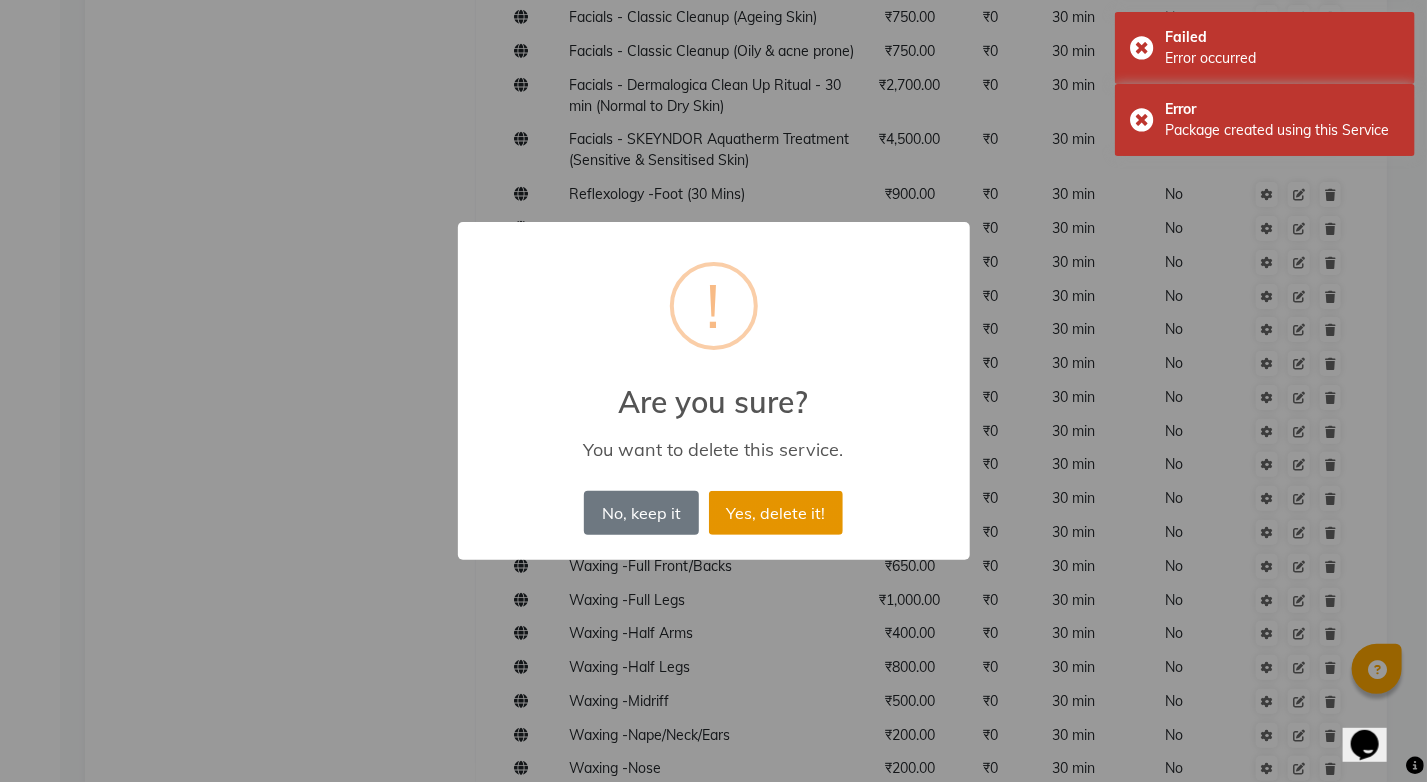 click on "Yes, delete it!" at bounding box center [776, 513] 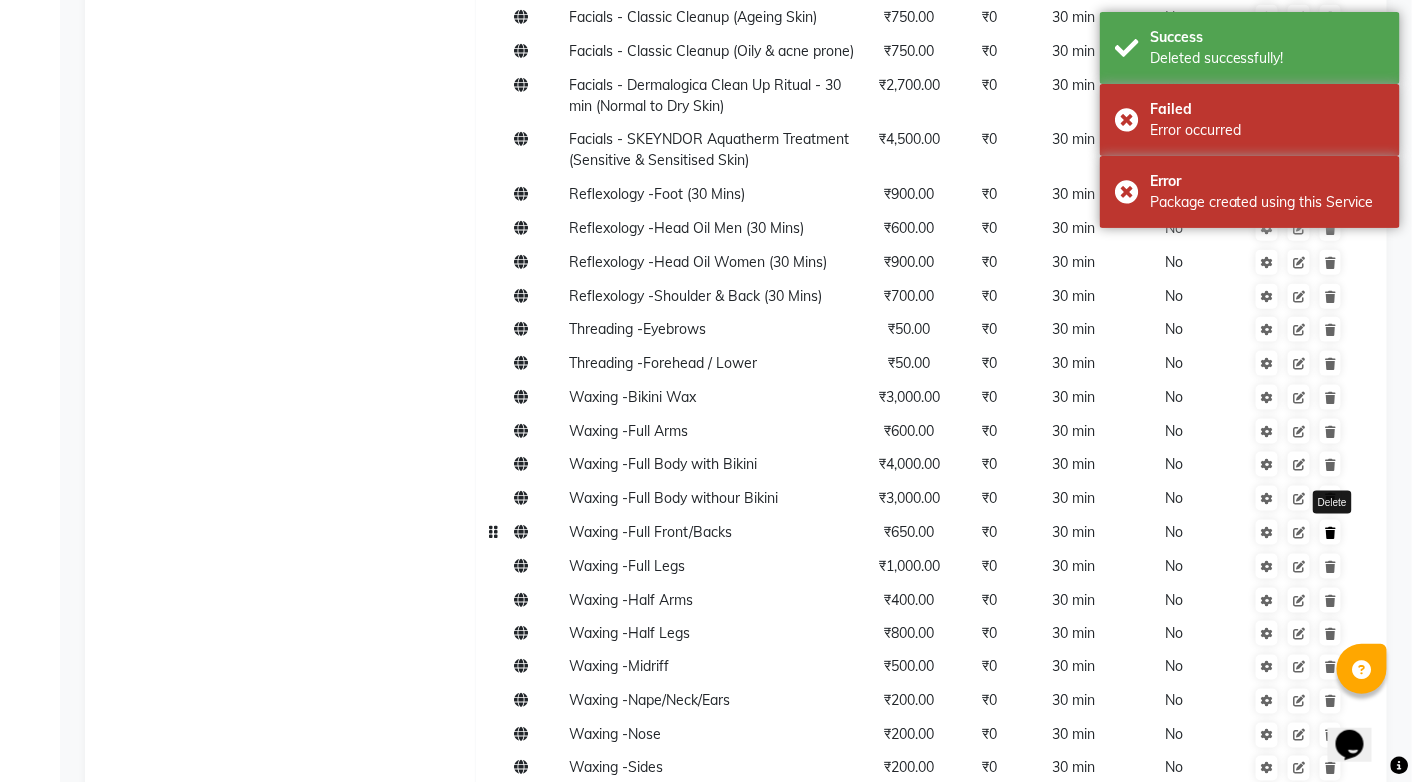 click 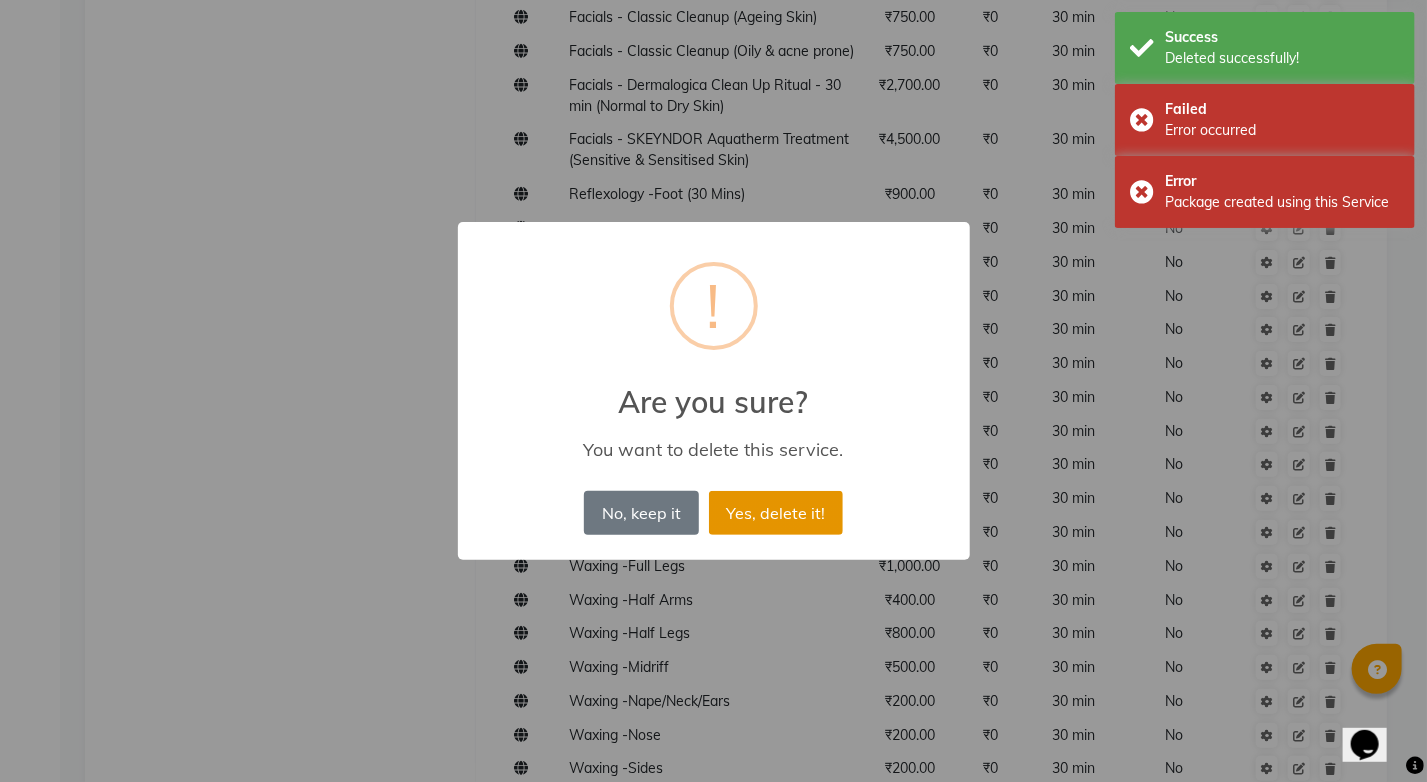 click on "Yes, delete it!" at bounding box center (776, 513) 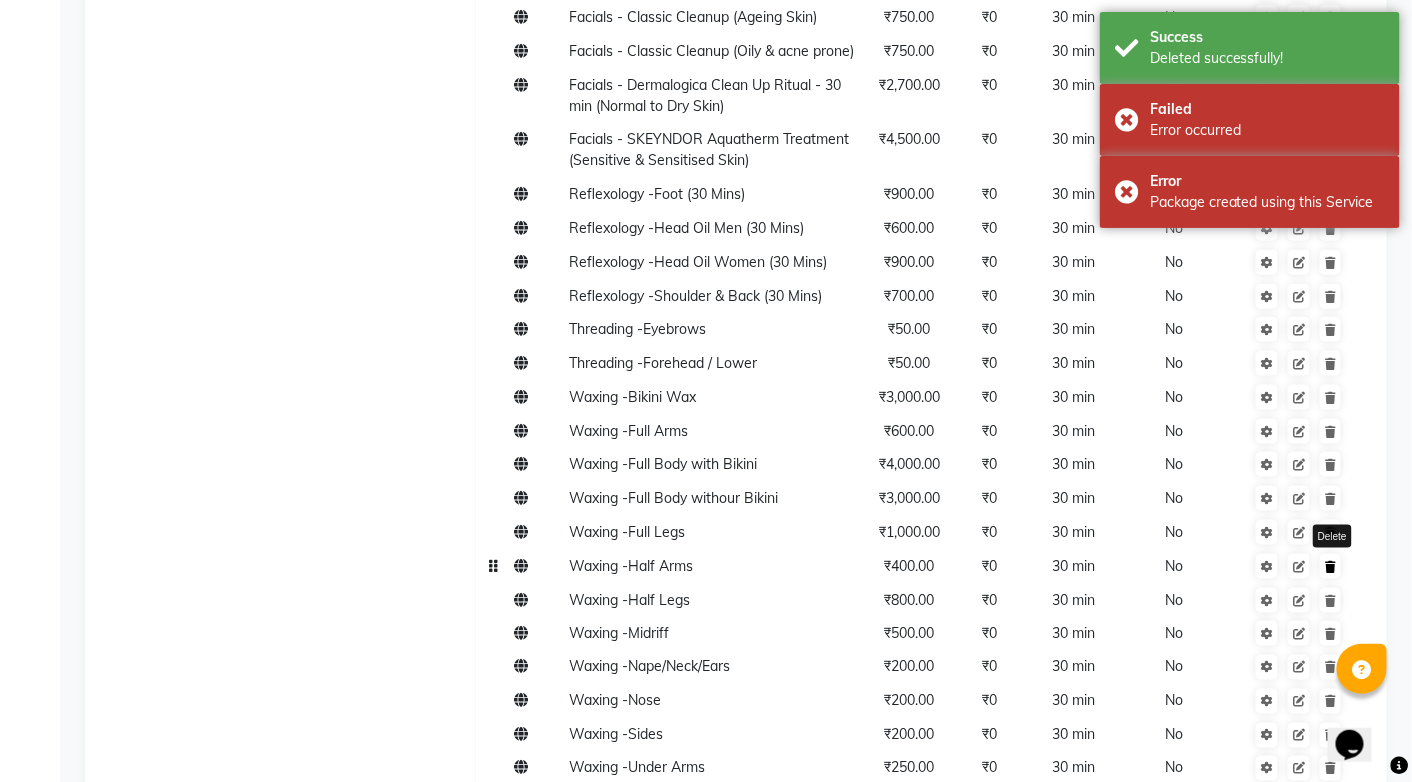 click 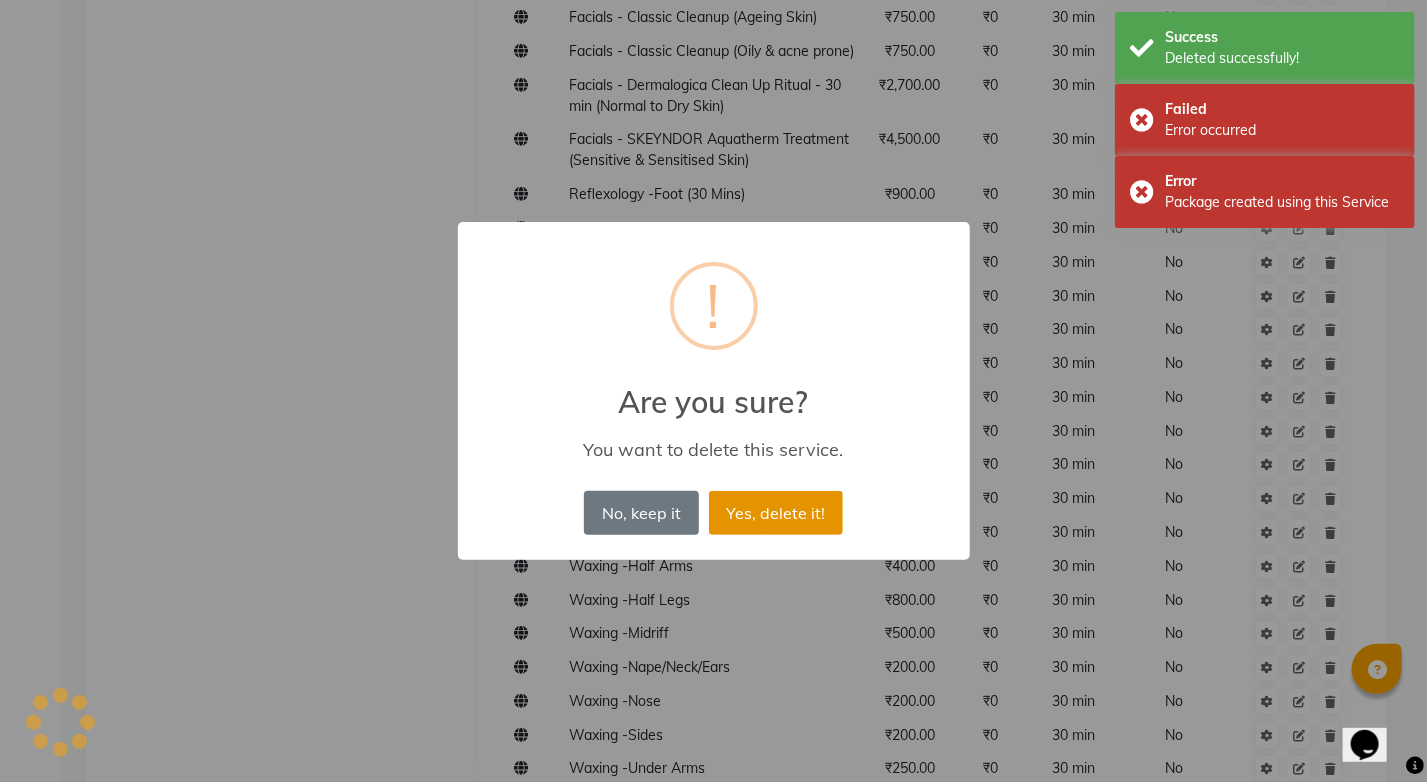 click on "Yes, delete it!" at bounding box center [776, 513] 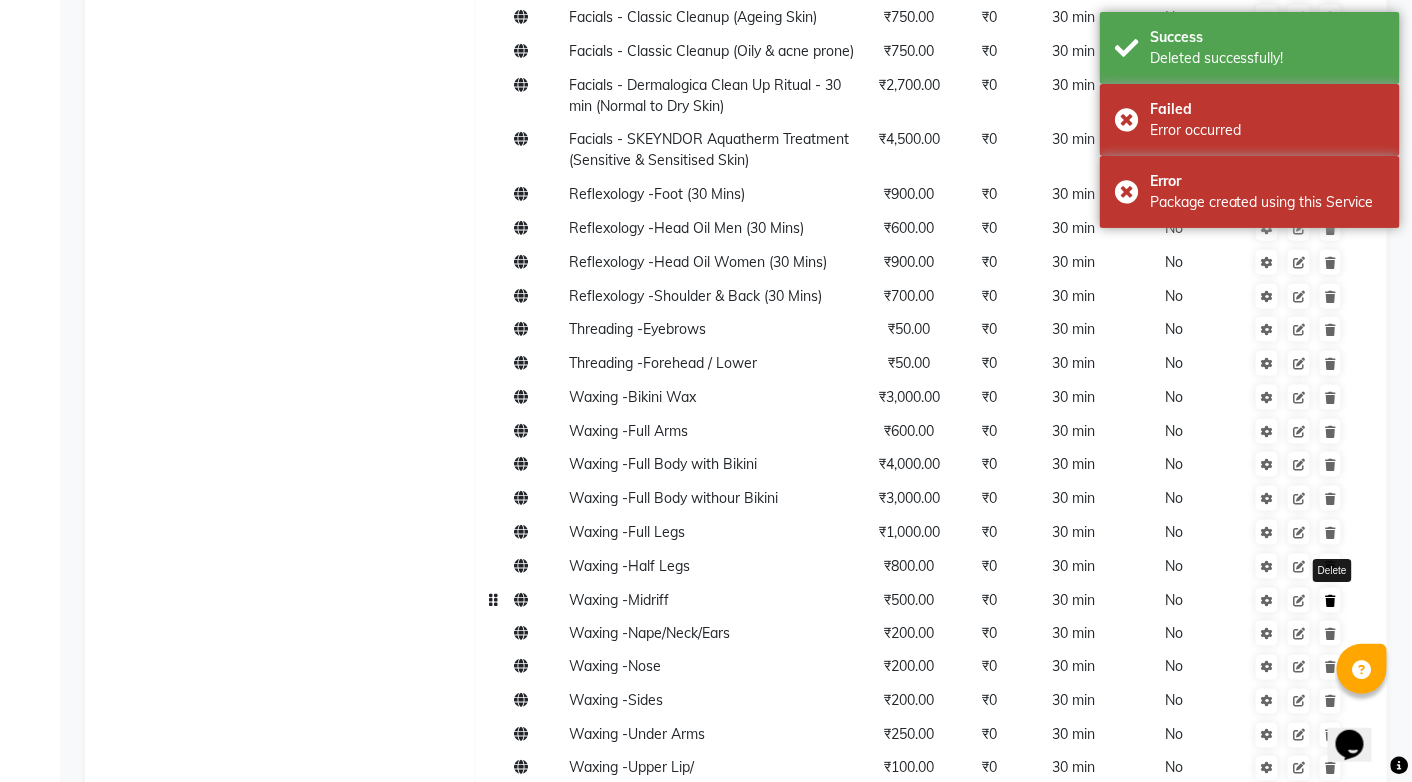click 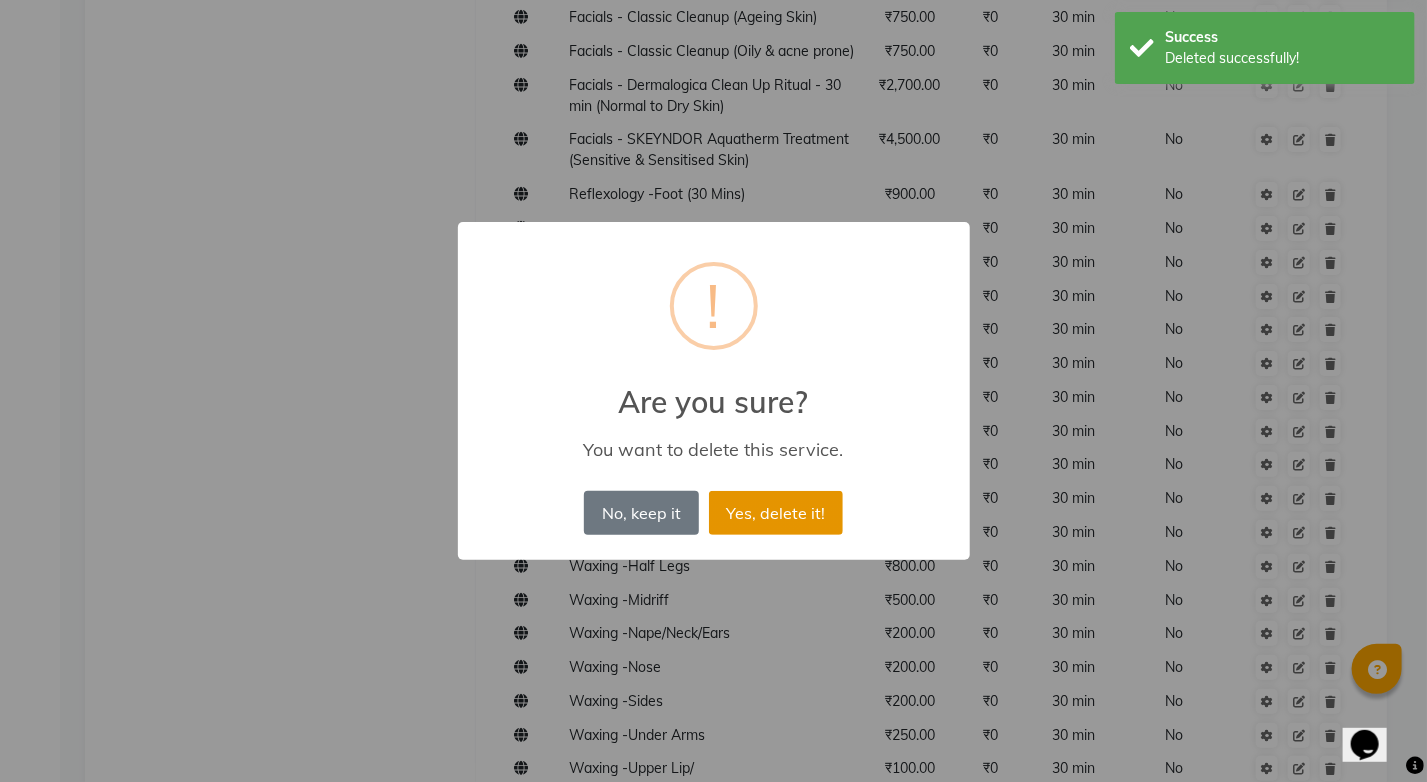 click on "Yes, delete it!" at bounding box center [776, 513] 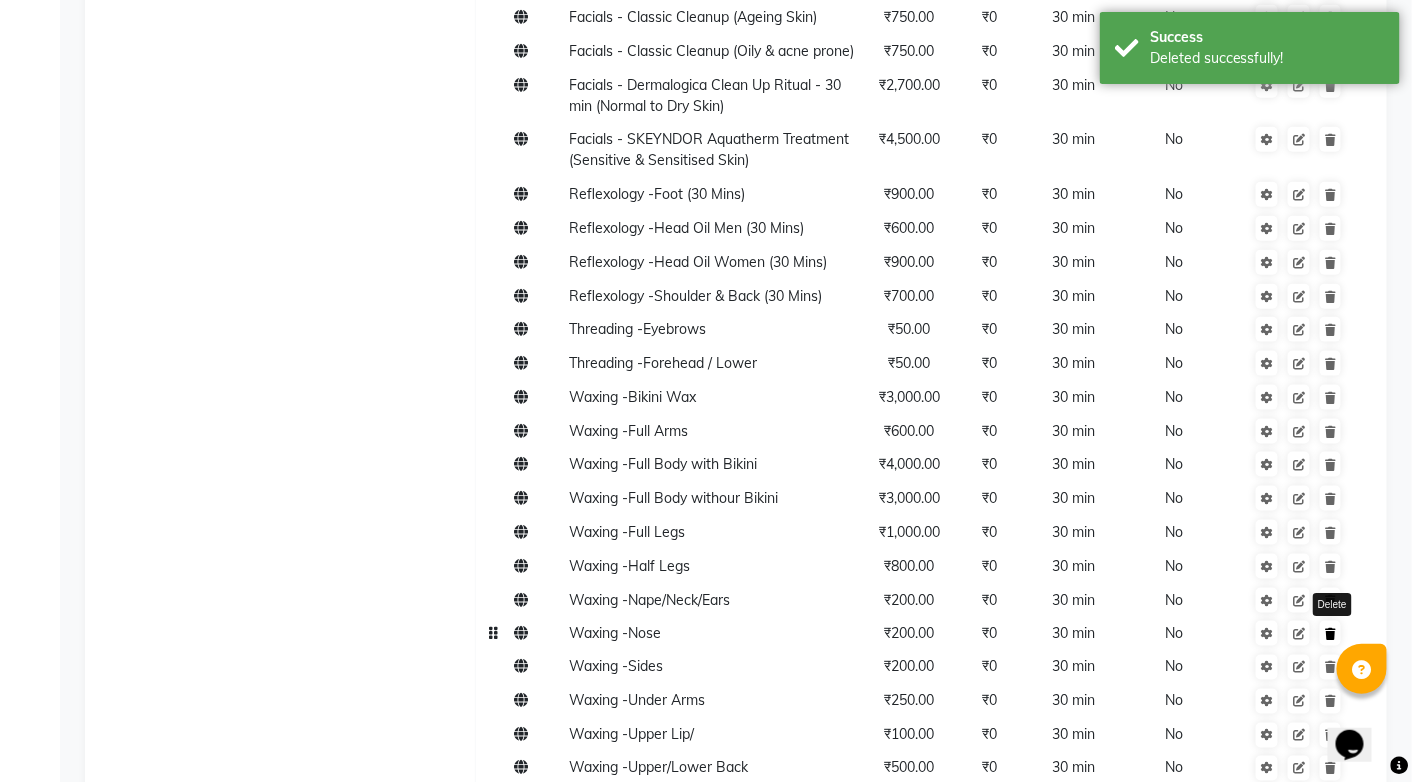 click 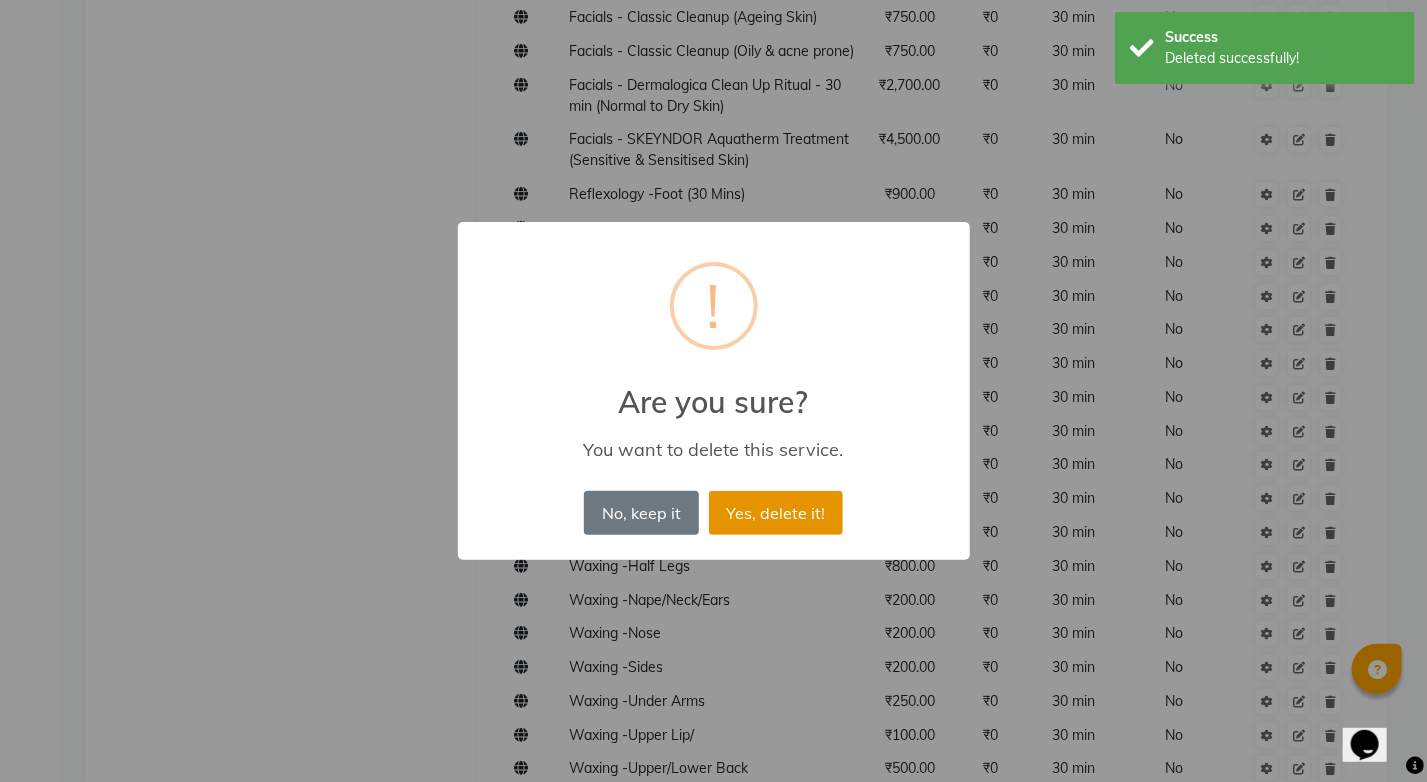 click on "Yes, delete it!" at bounding box center (776, 513) 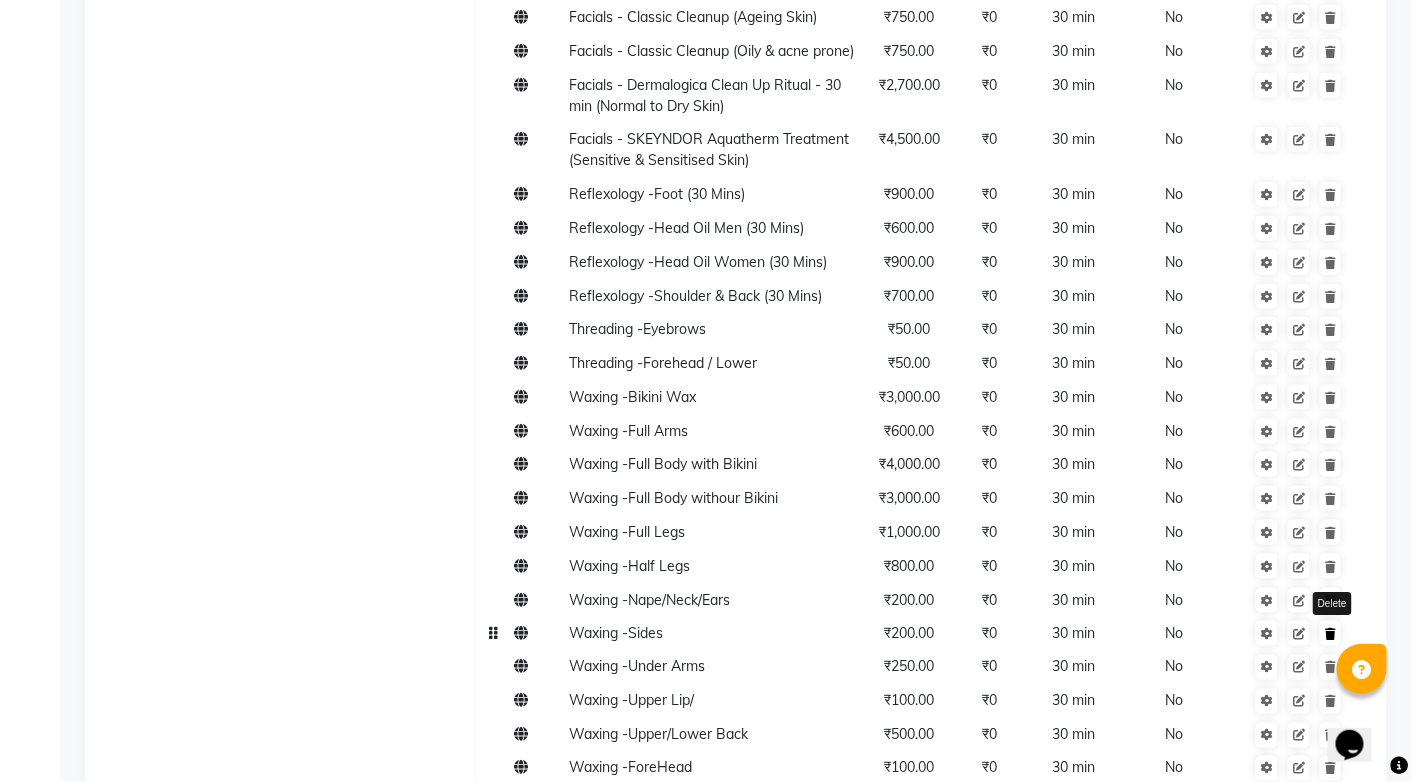 click 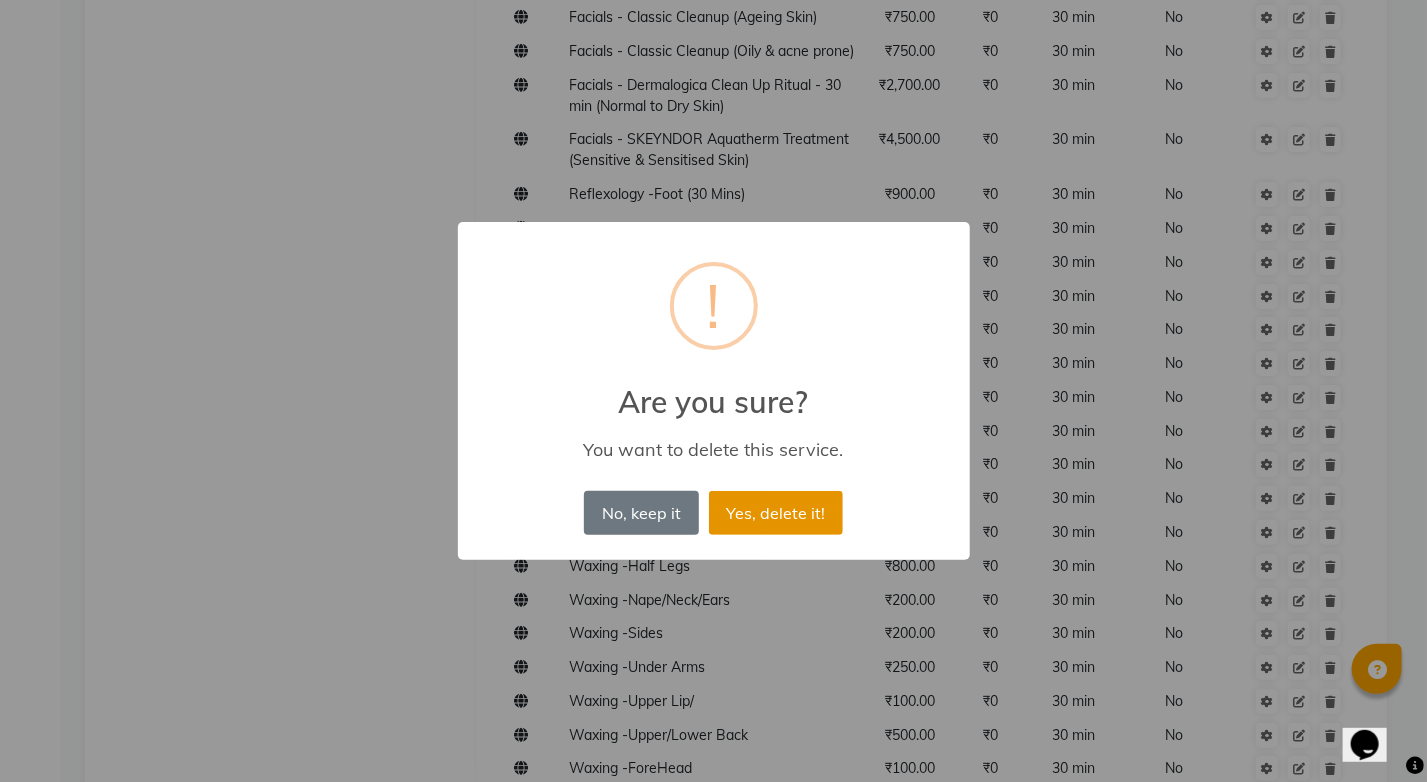 click on "Yes, delete it!" at bounding box center [776, 513] 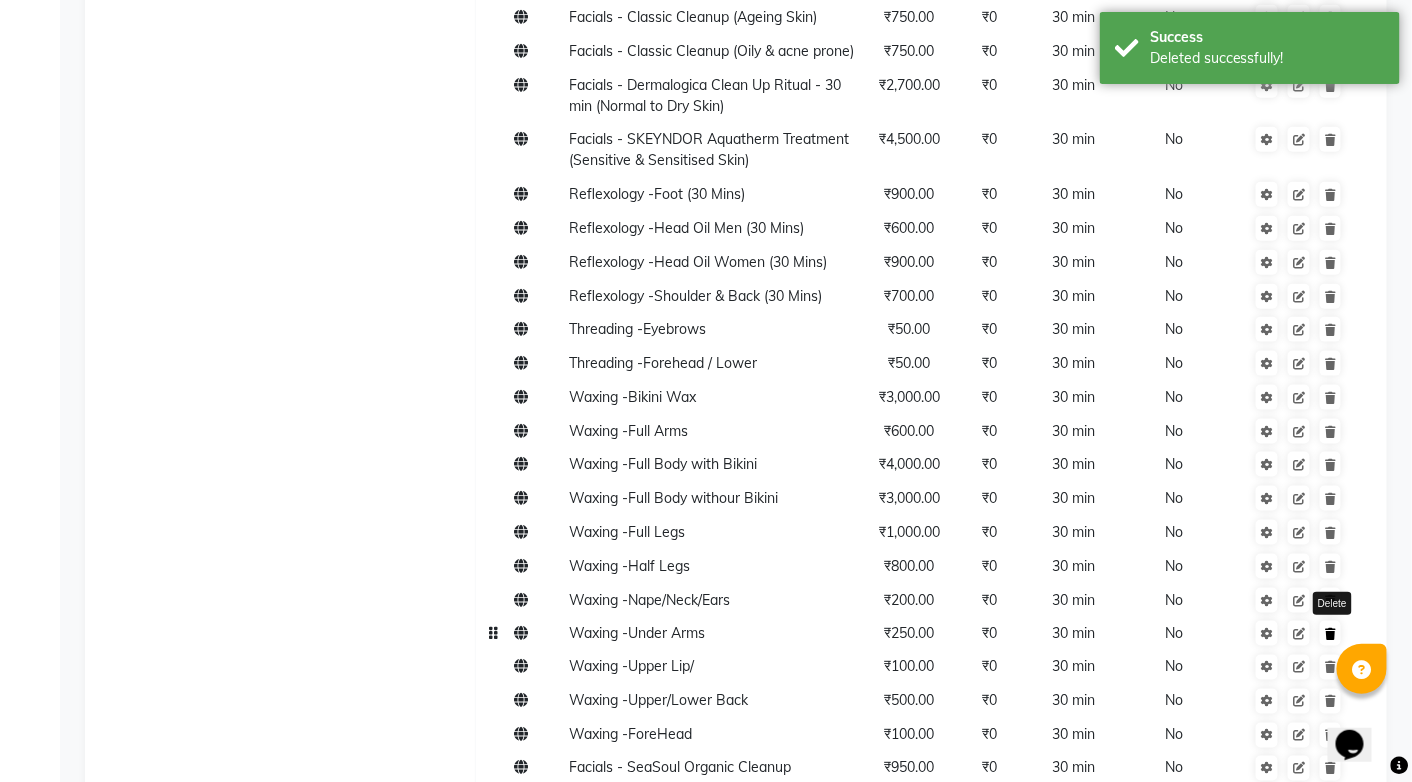 click 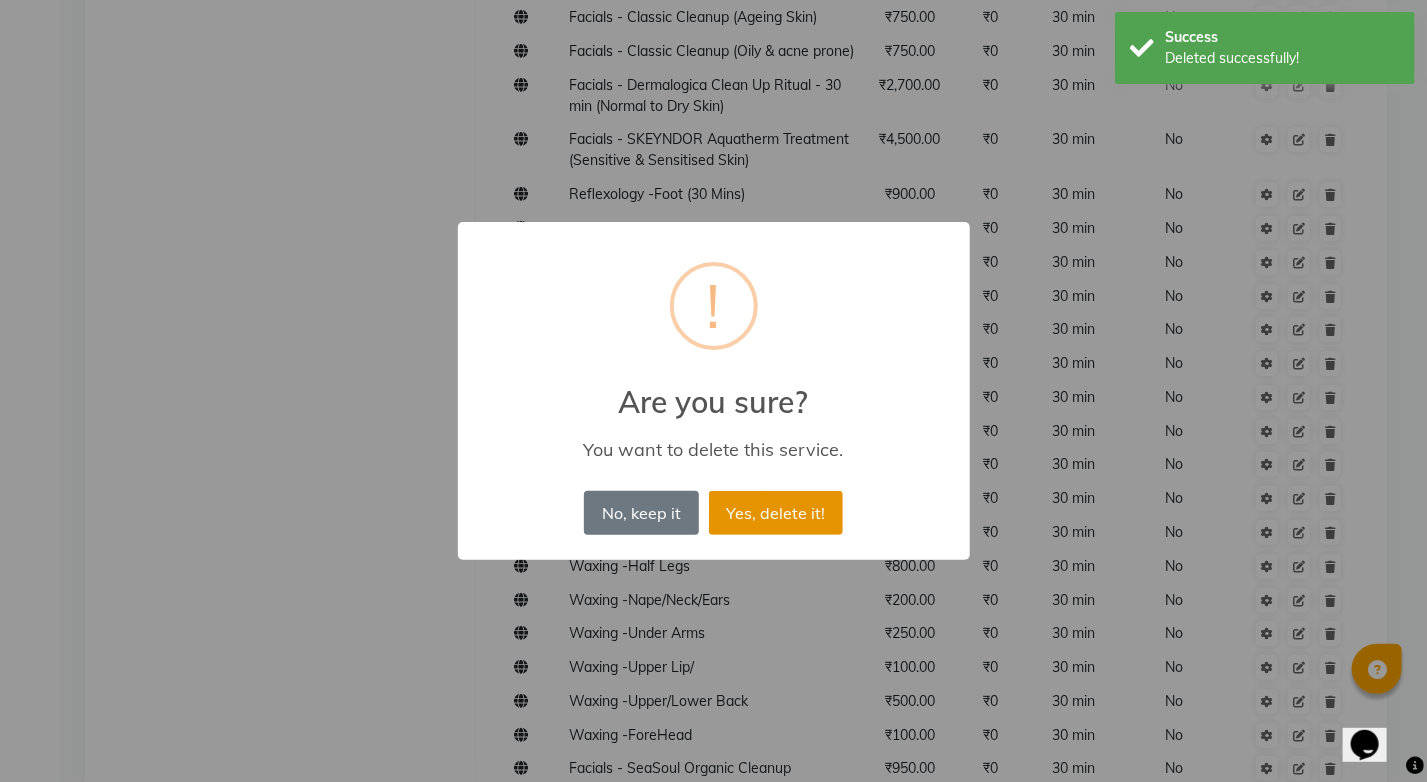 click on "Yes, delete it!" at bounding box center [776, 513] 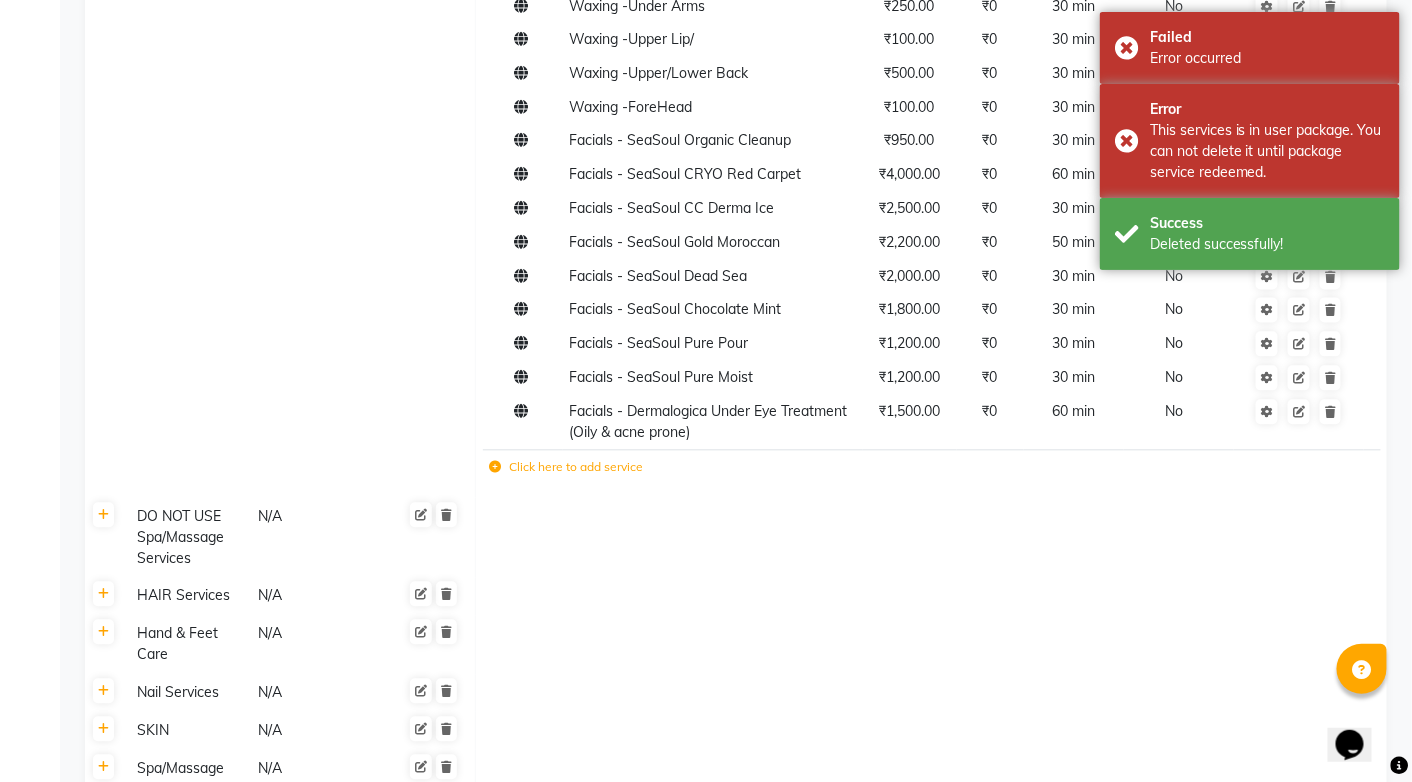 scroll, scrollTop: 1192, scrollLeft: 0, axis: vertical 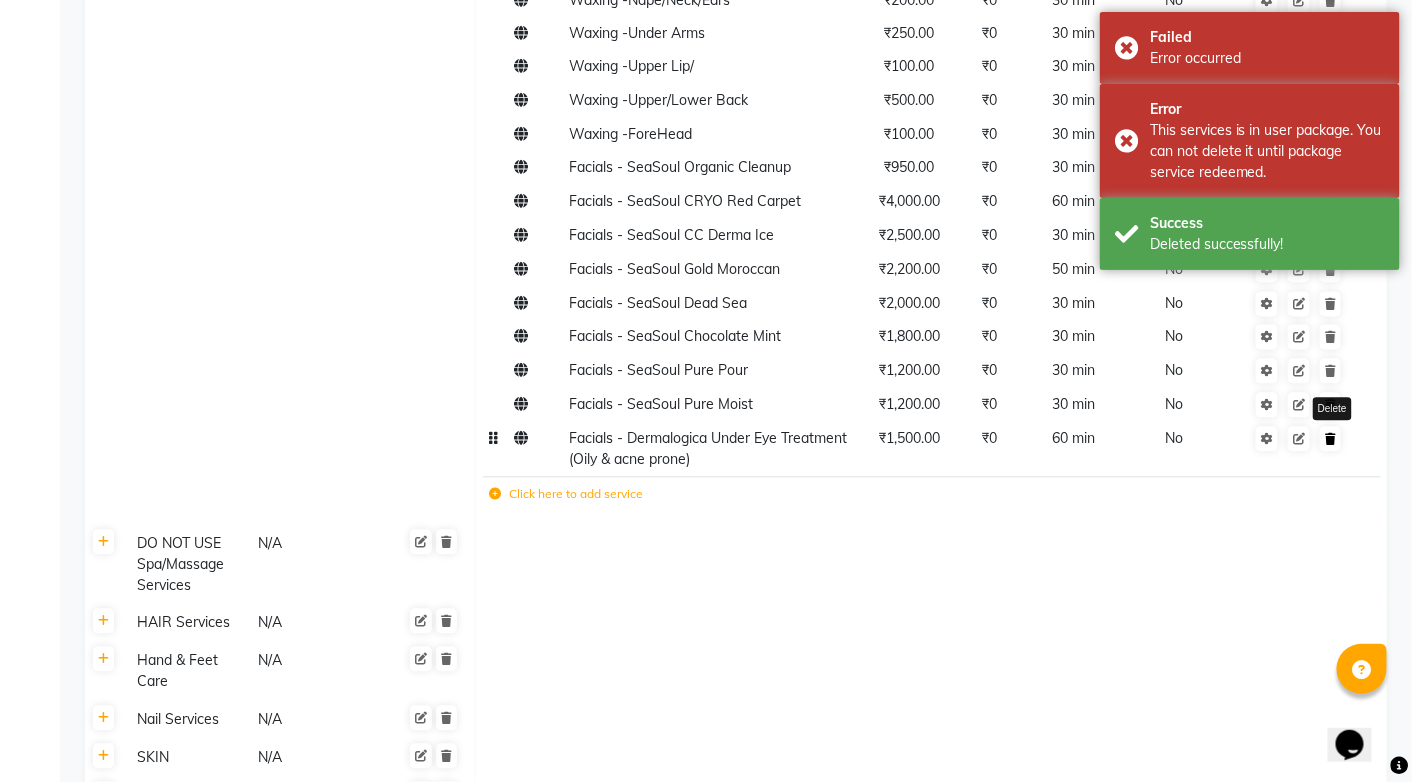 click 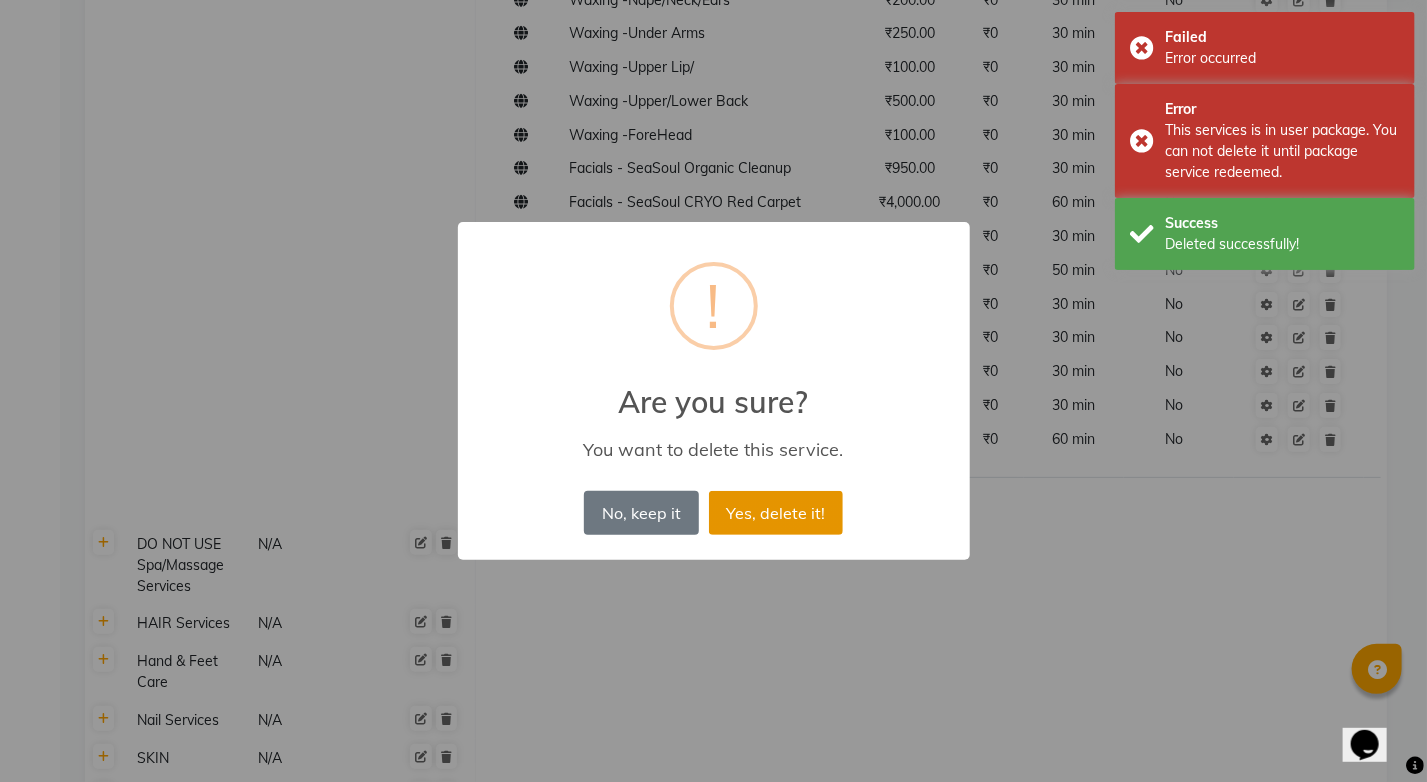 click on "Yes, delete it!" at bounding box center (776, 513) 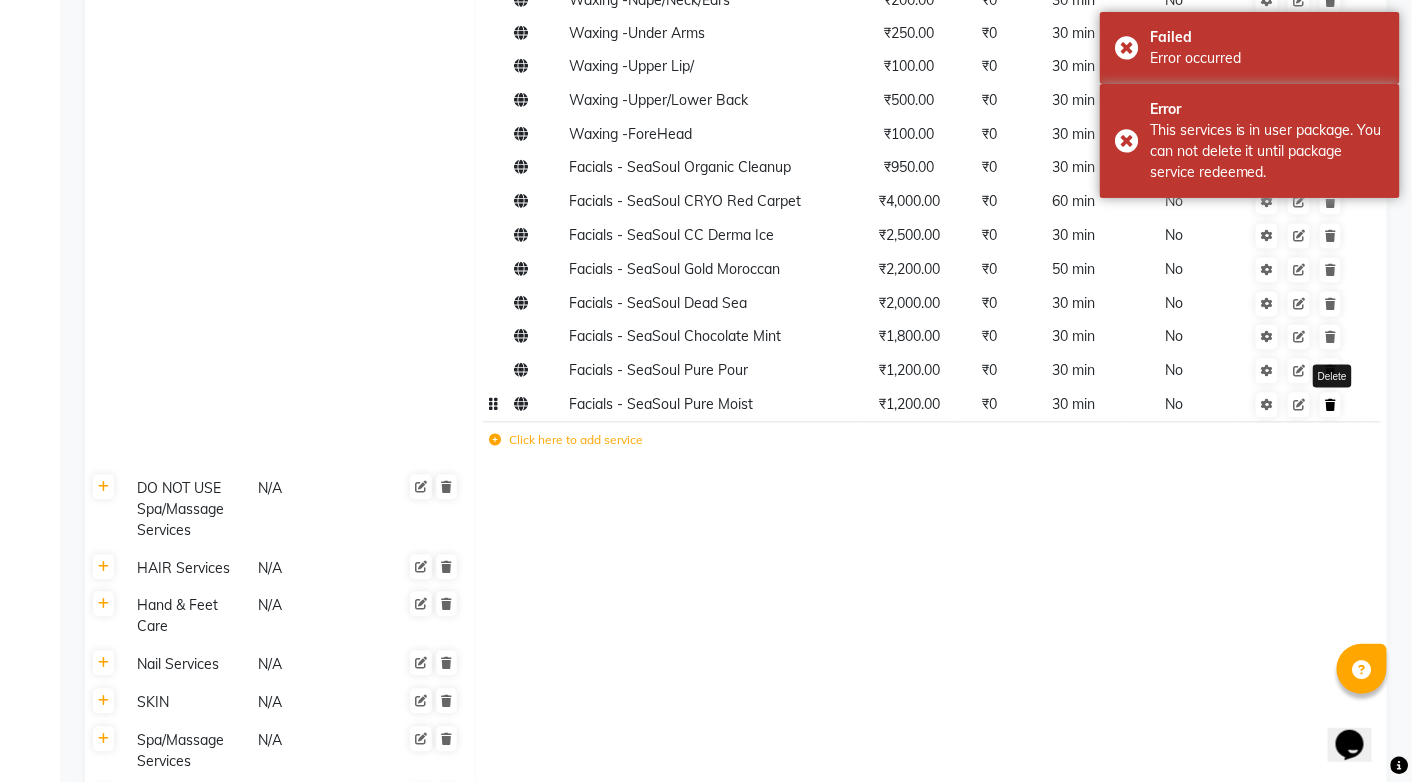 click 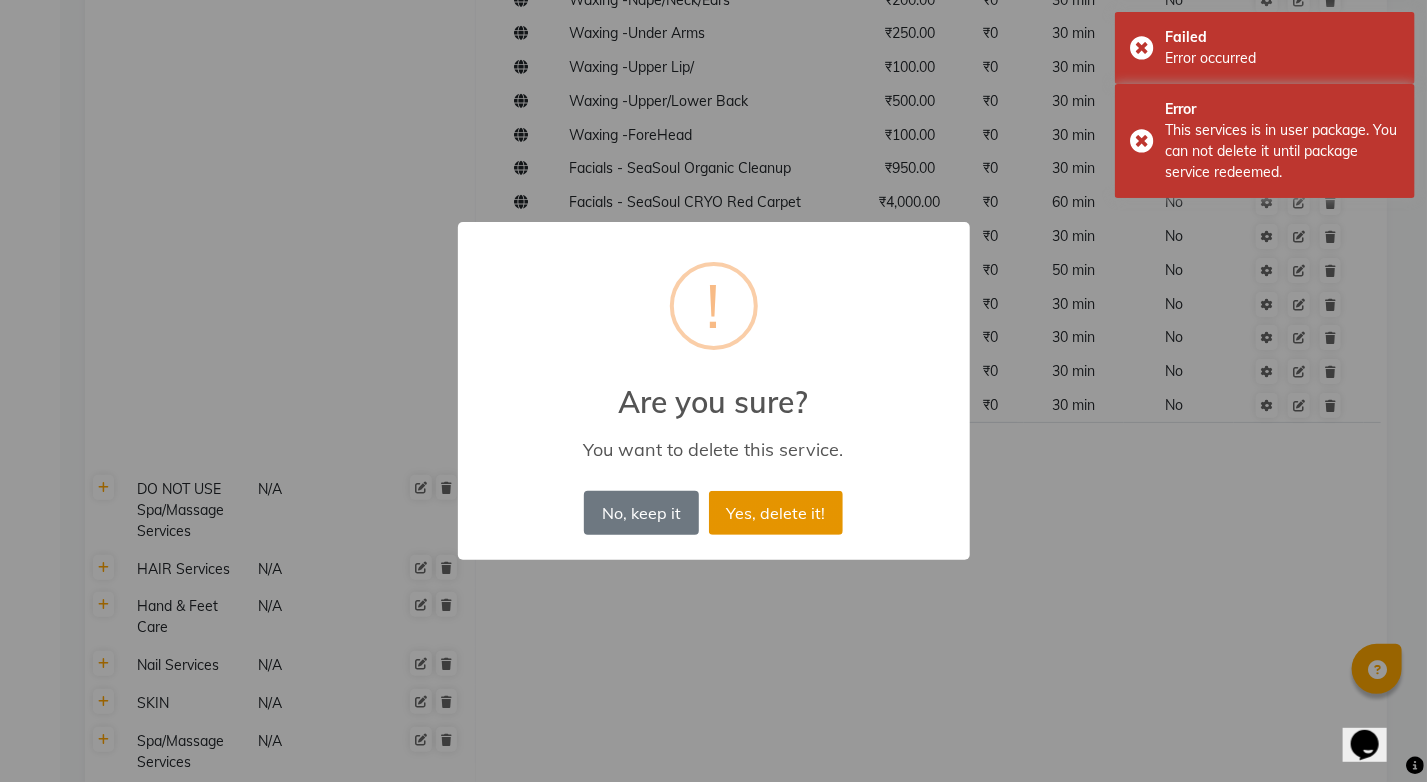 click on "Yes, delete it!" at bounding box center (776, 513) 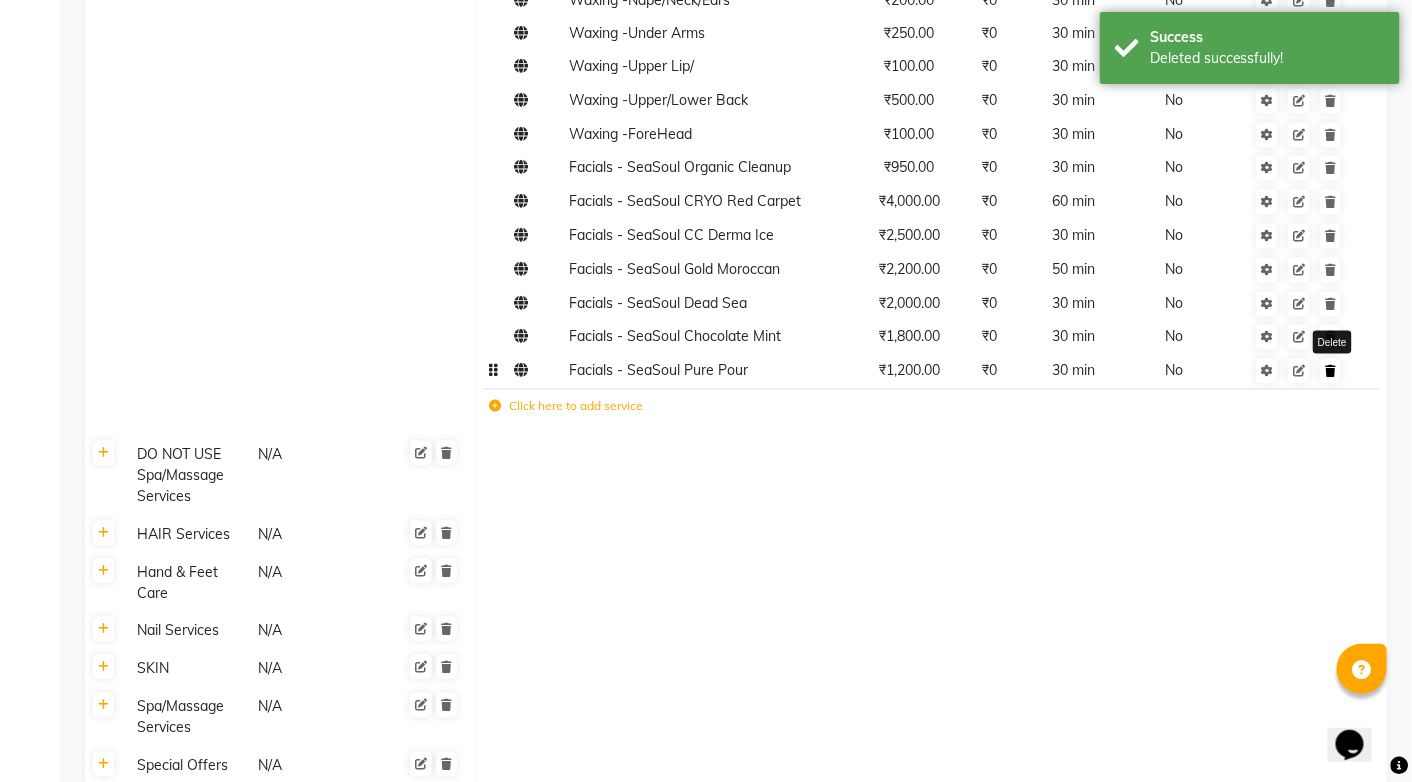 click 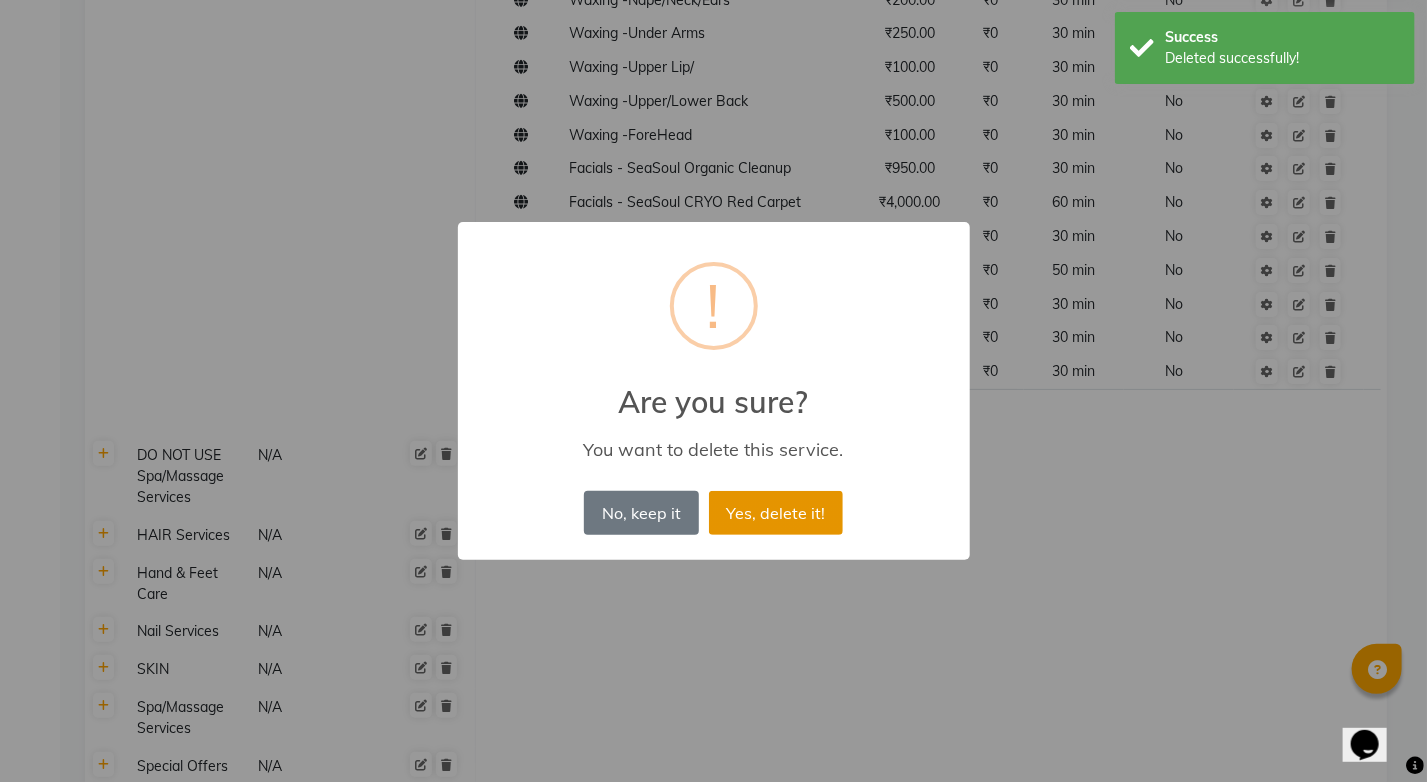click on "Yes, delete it!" at bounding box center [776, 513] 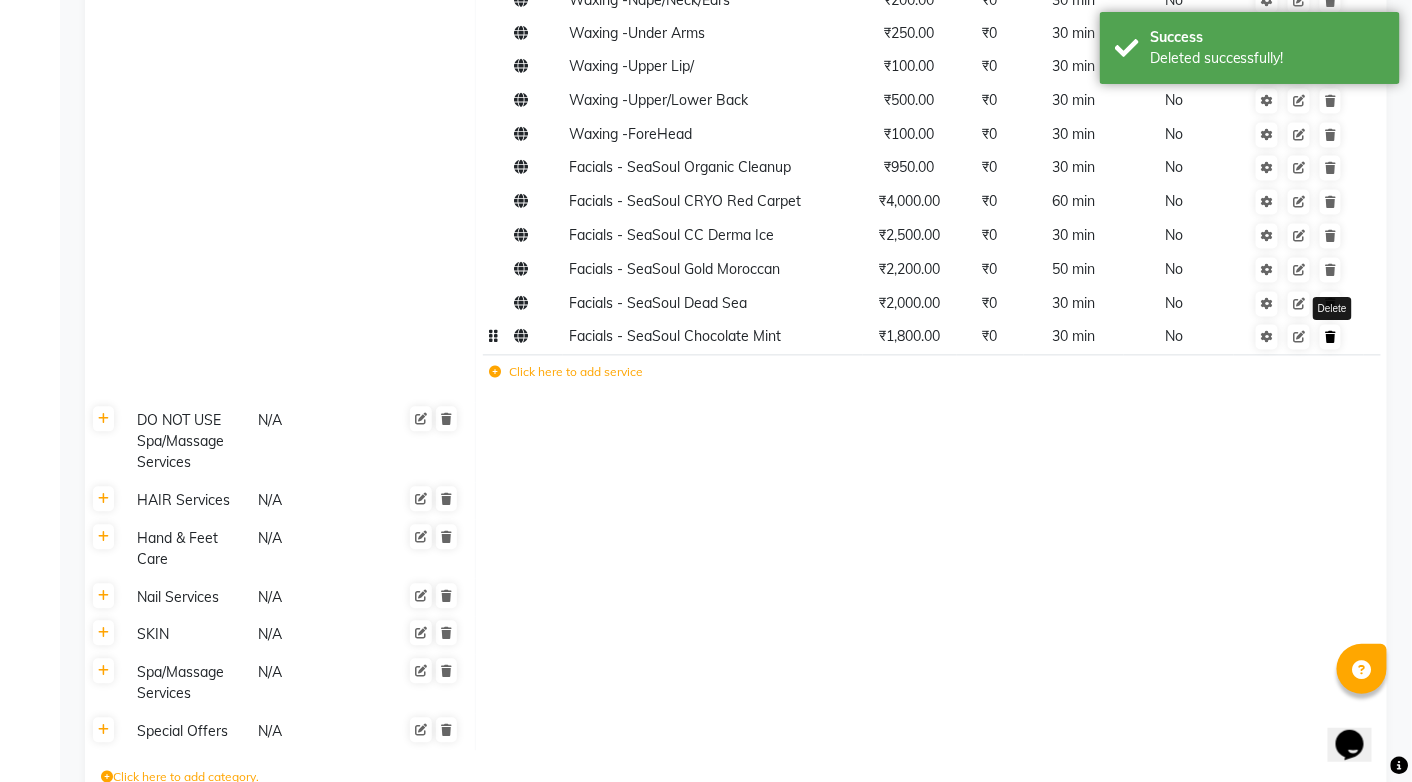 click 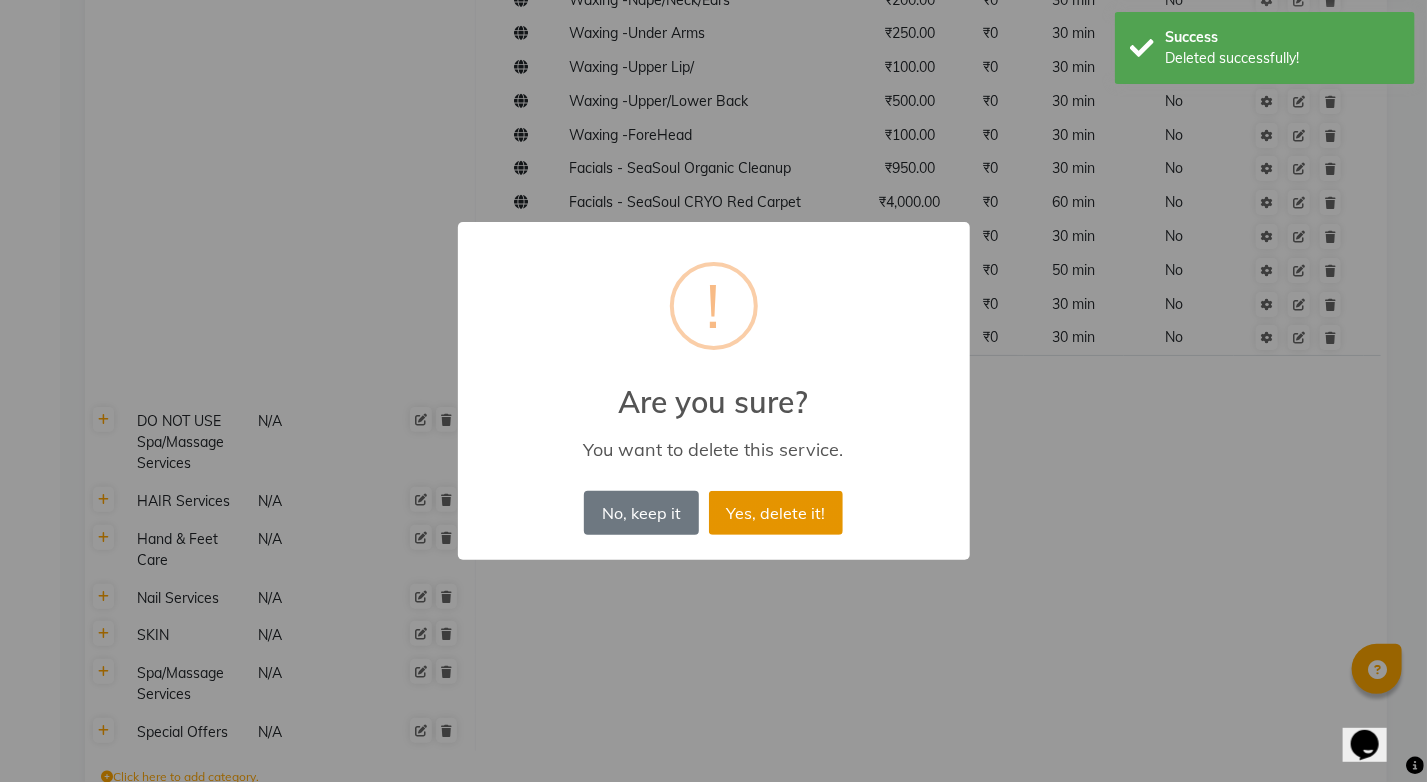 click on "Yes, delete it!" at bounding box center (776, 513) 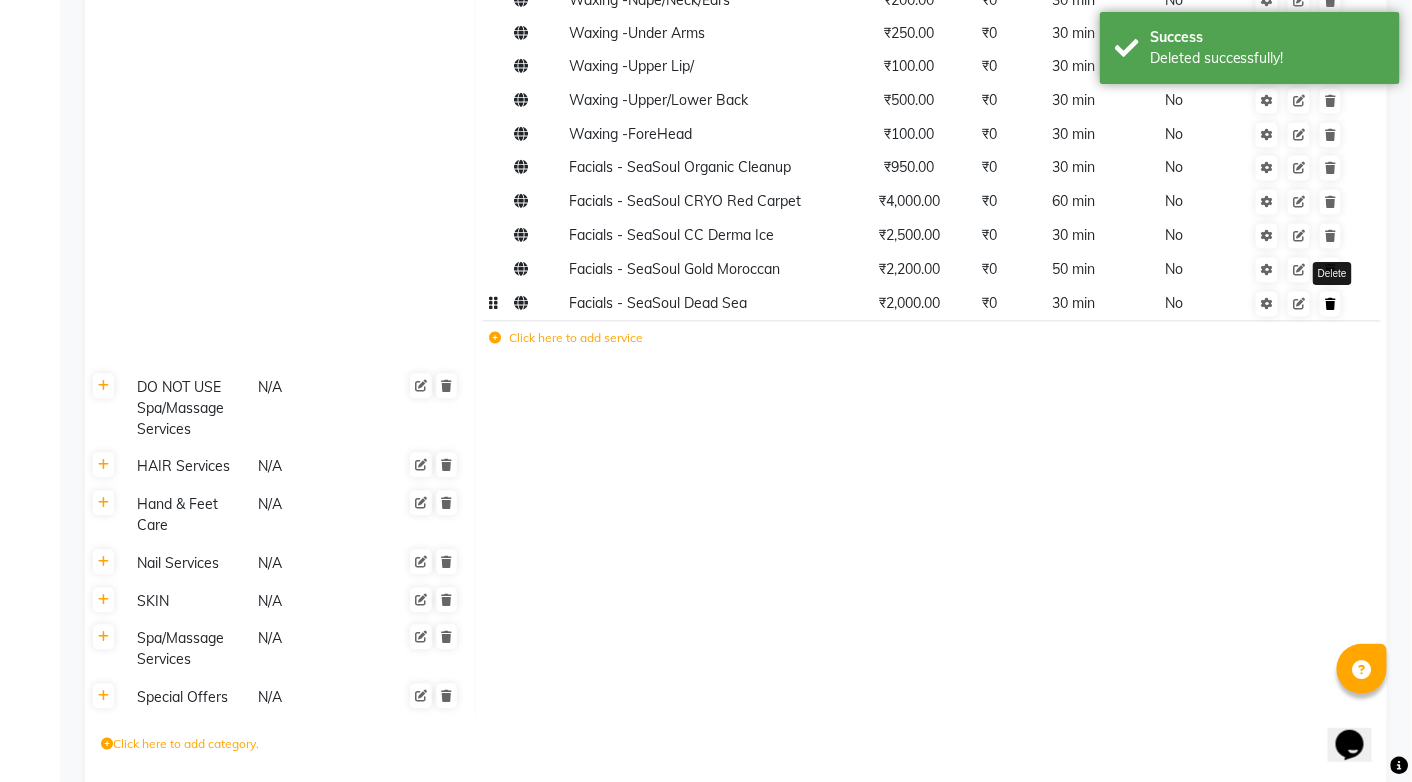 click 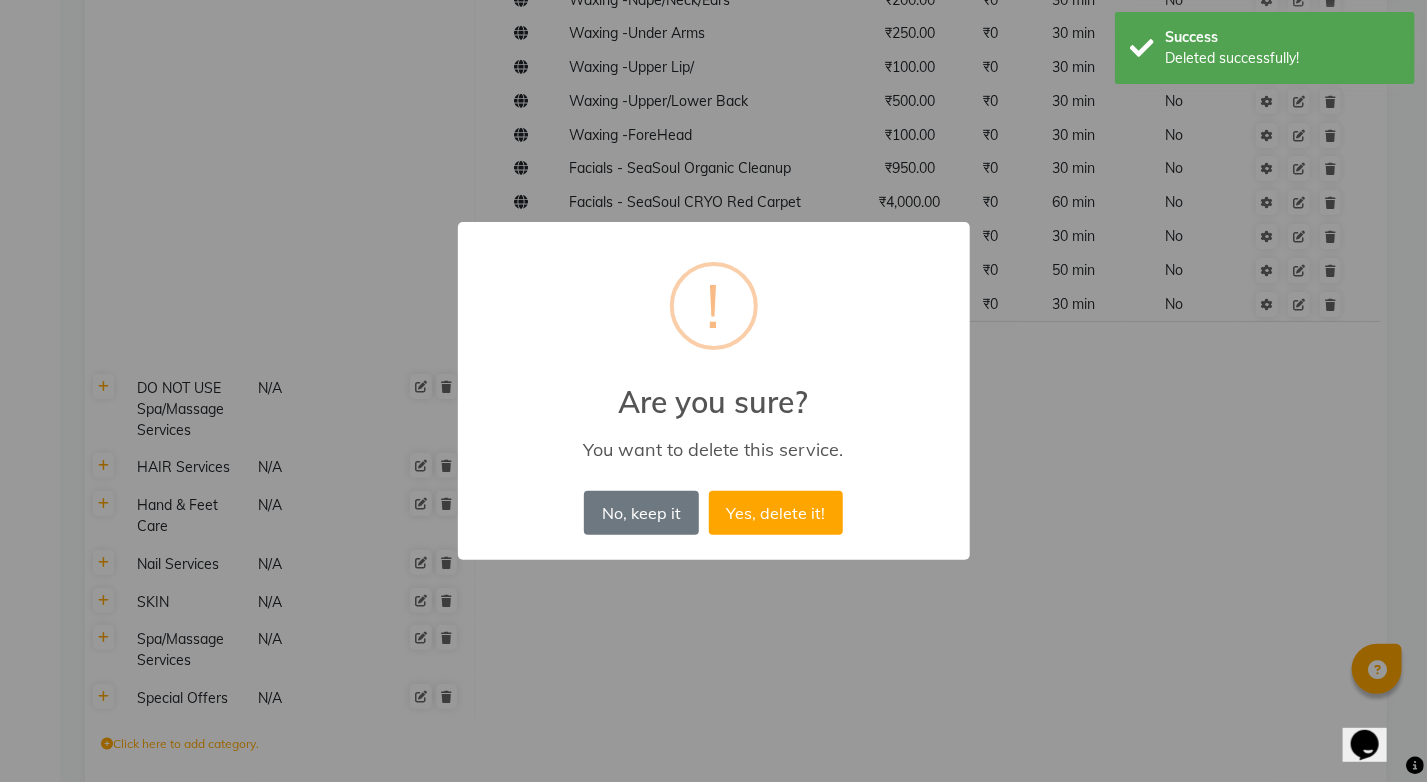 click on "Yes, delete it!" at bounding box center [776, 513] 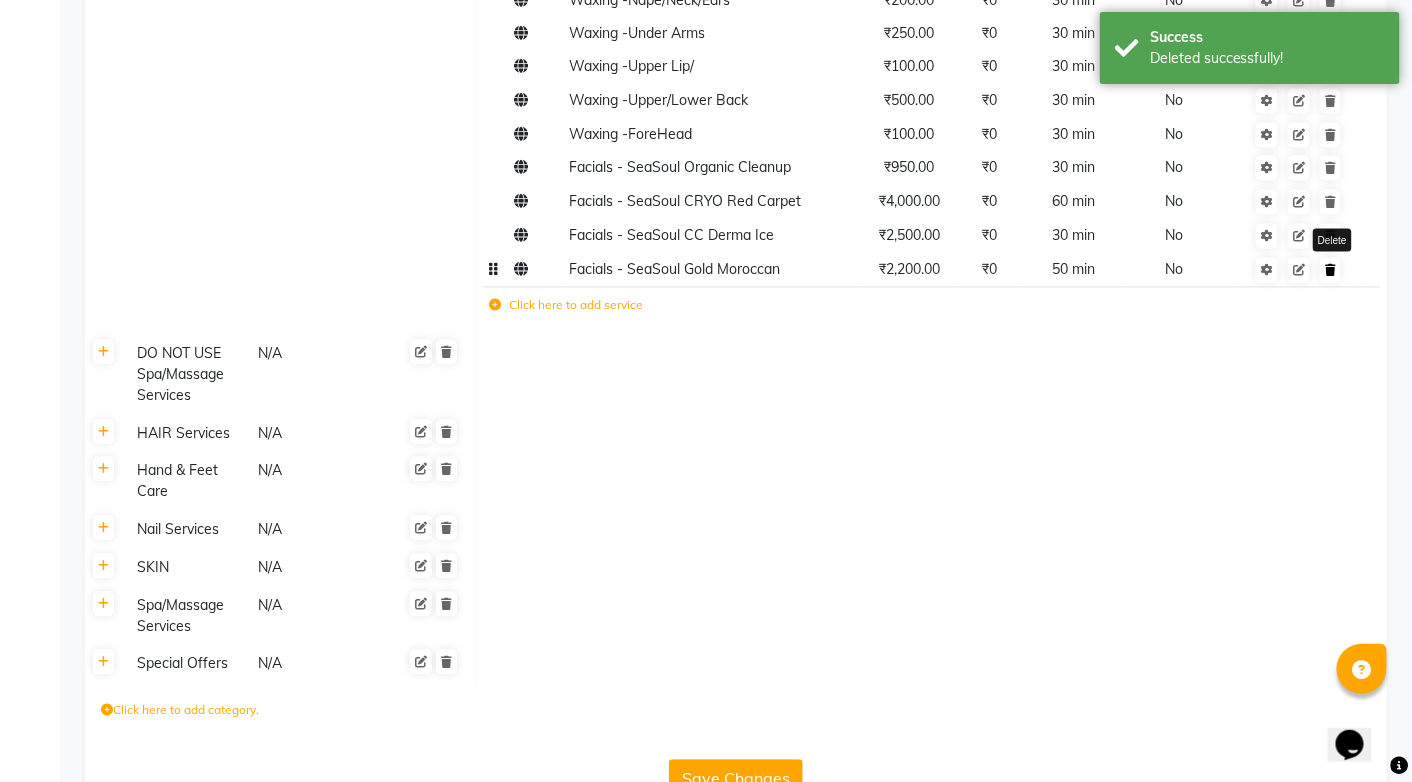 click 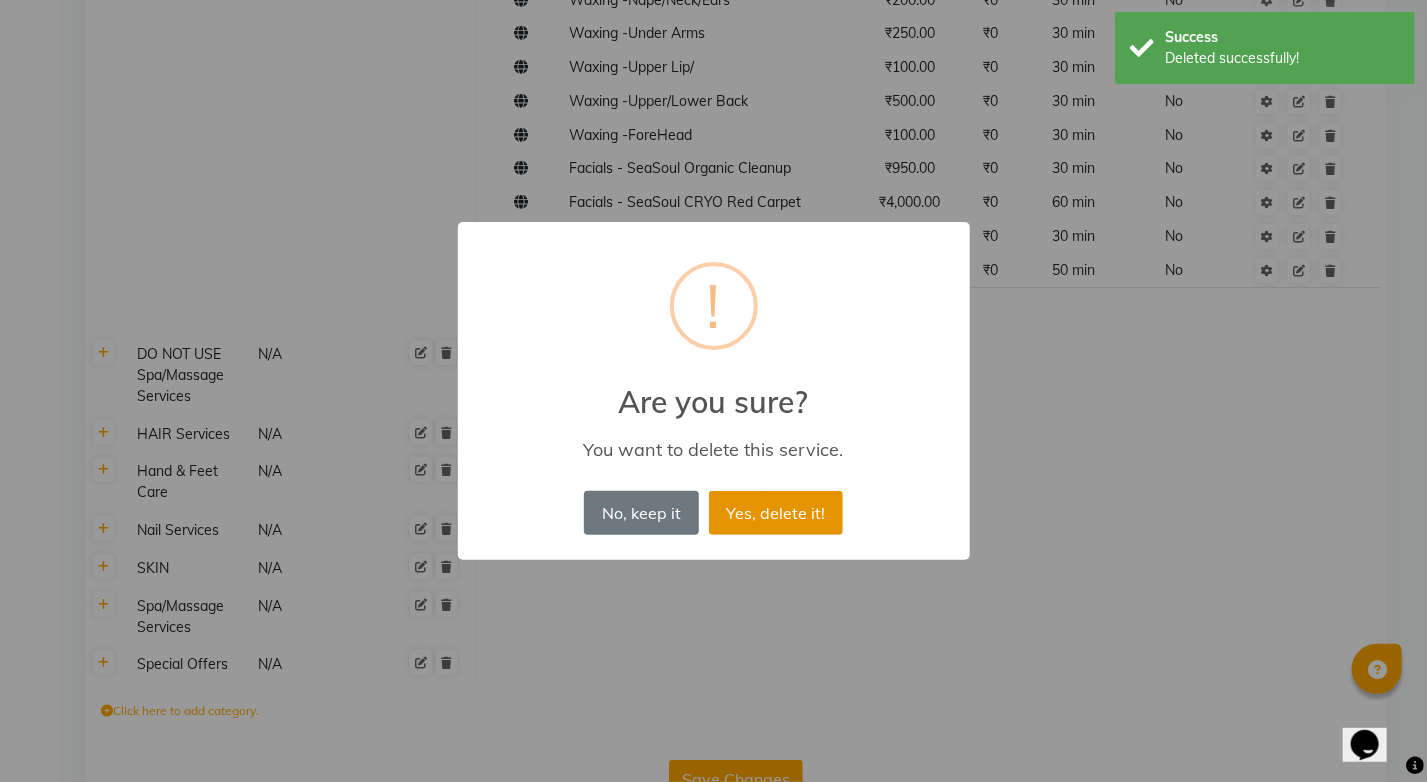 click on "Yes, delete it!" at bounding box center [776, 513] 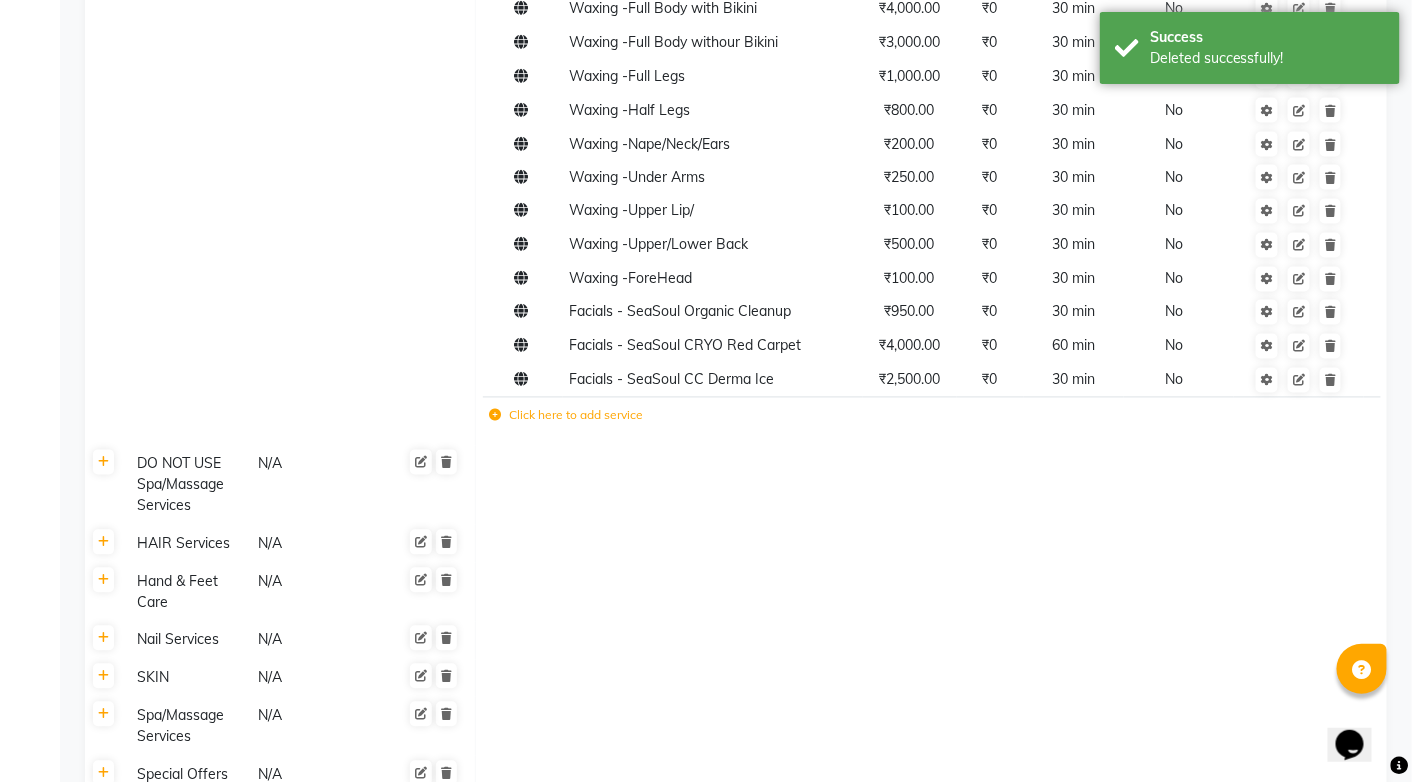 scroll, scrollTop: 992, scrollLeft: 0, axis: vertical 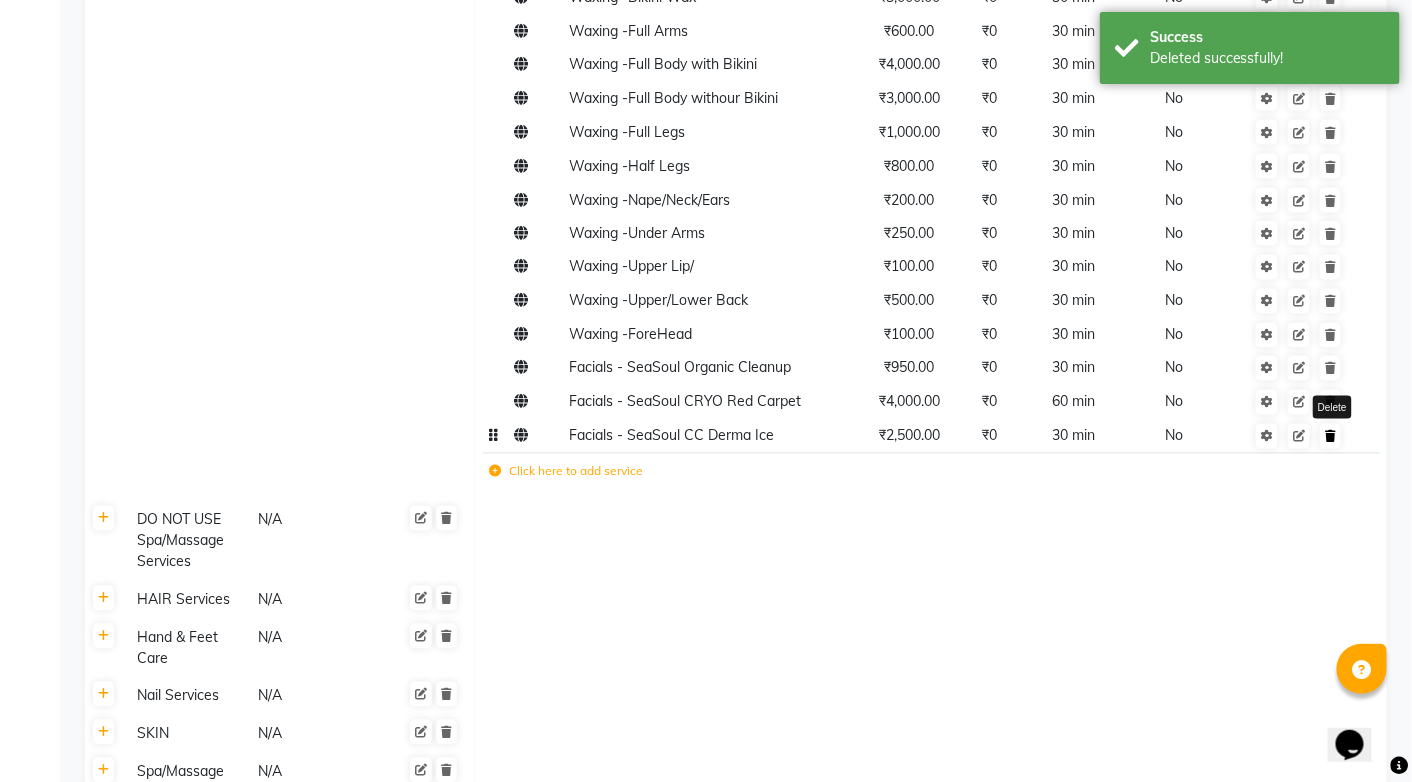 click 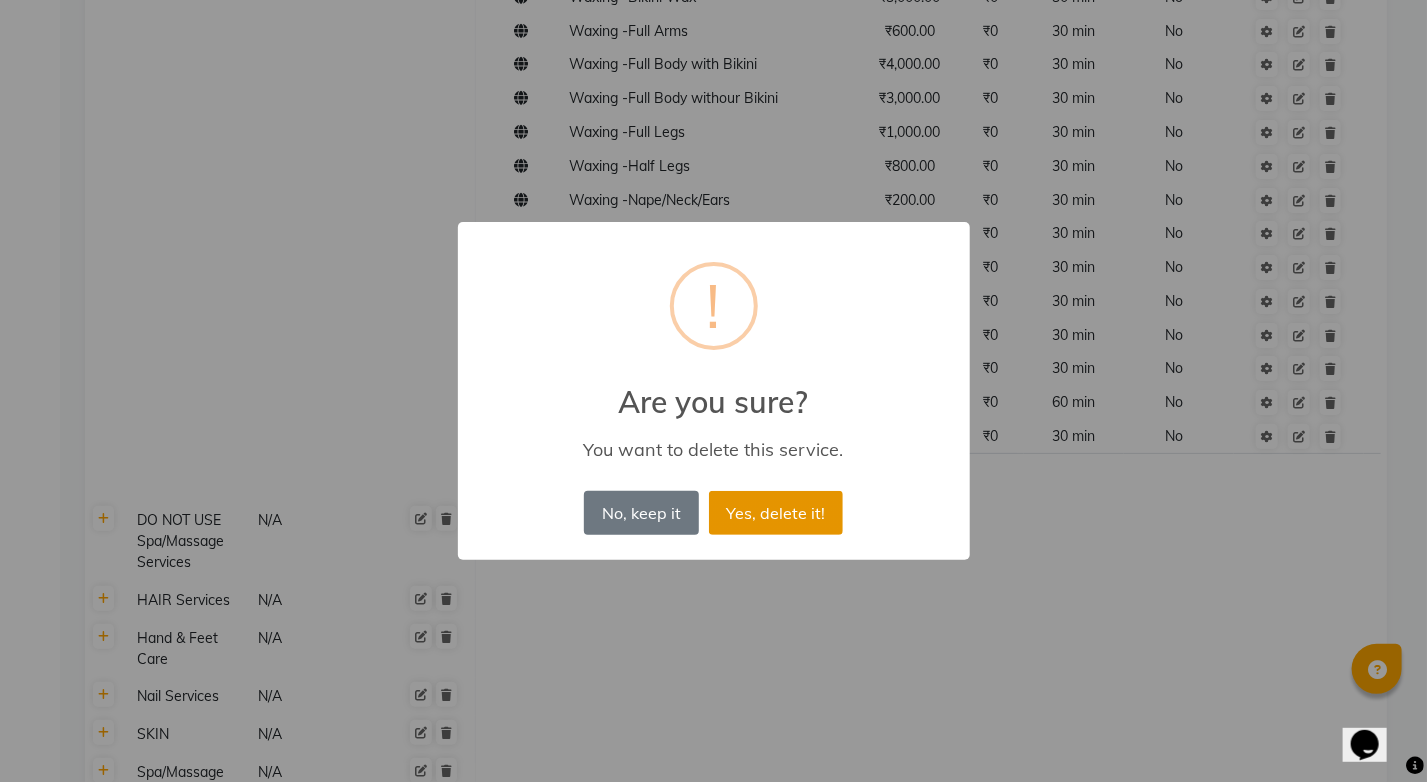 click on "Yes, delete it!" at bounding box center (776, 513) 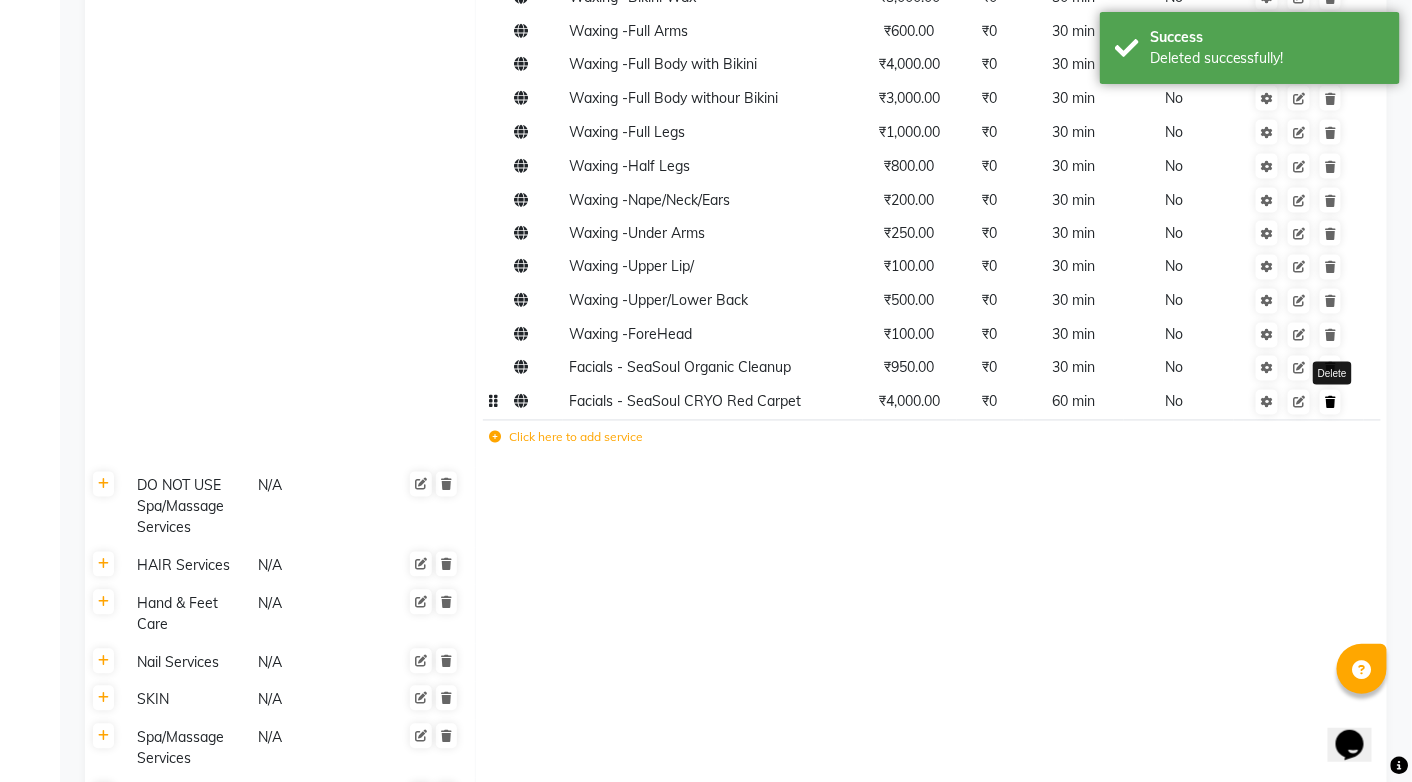 click 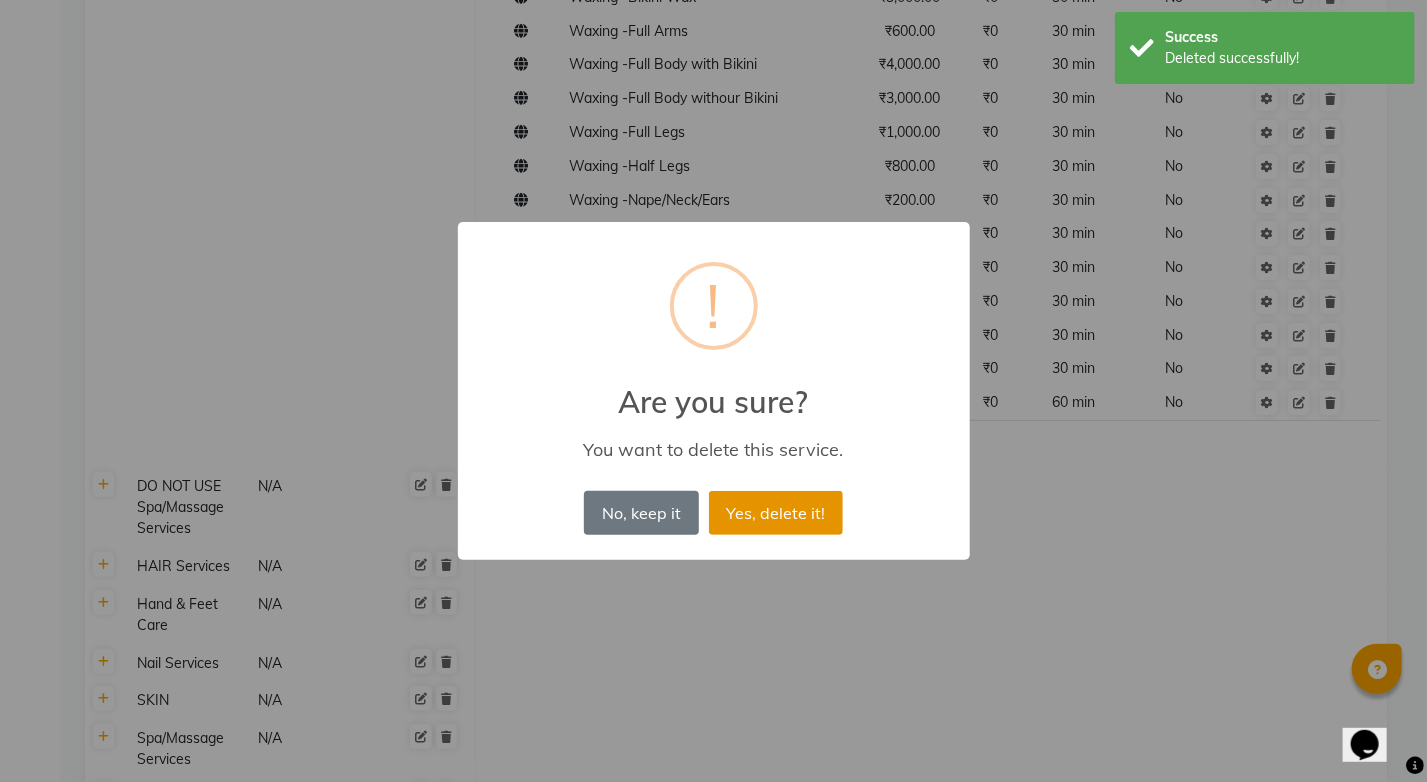 click on "Yes, delete it!" at bounding box center [776, 513] 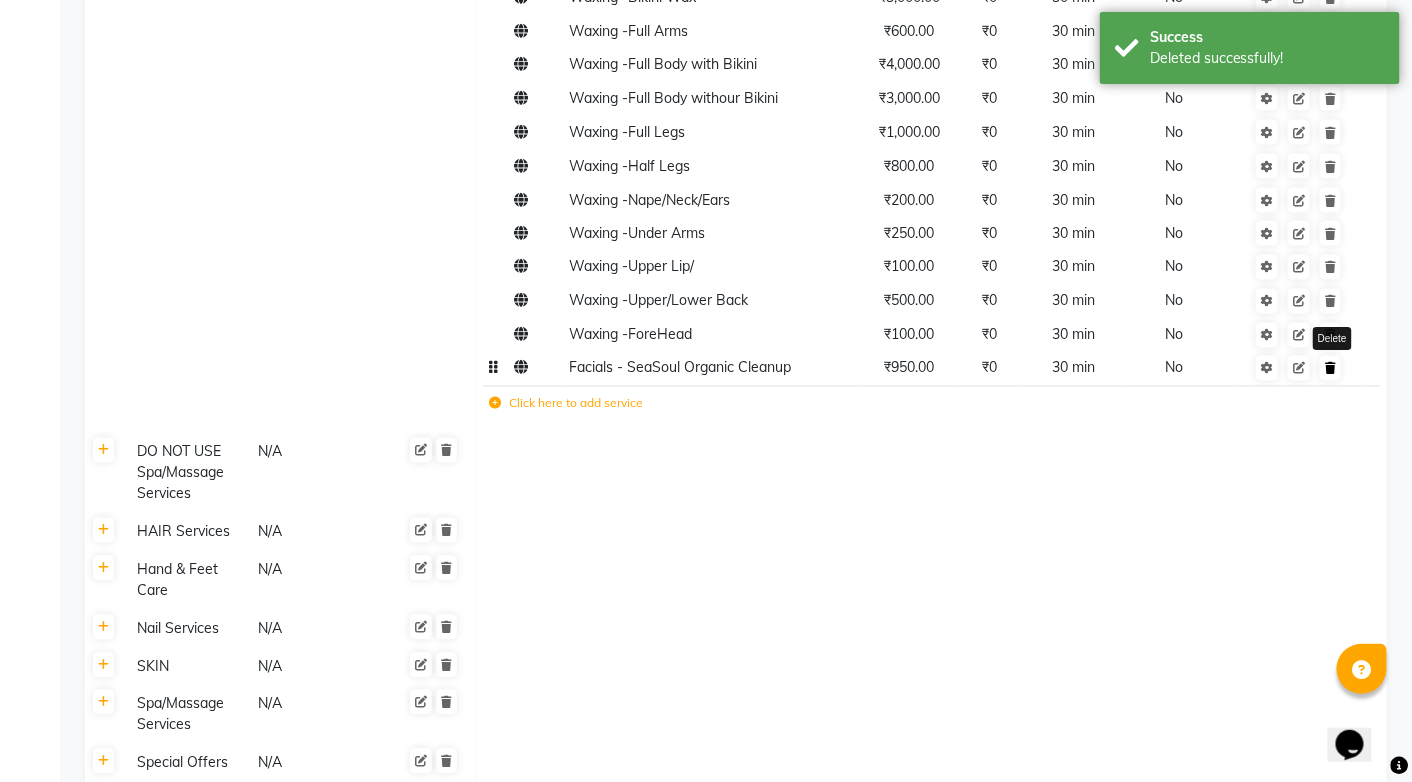 click 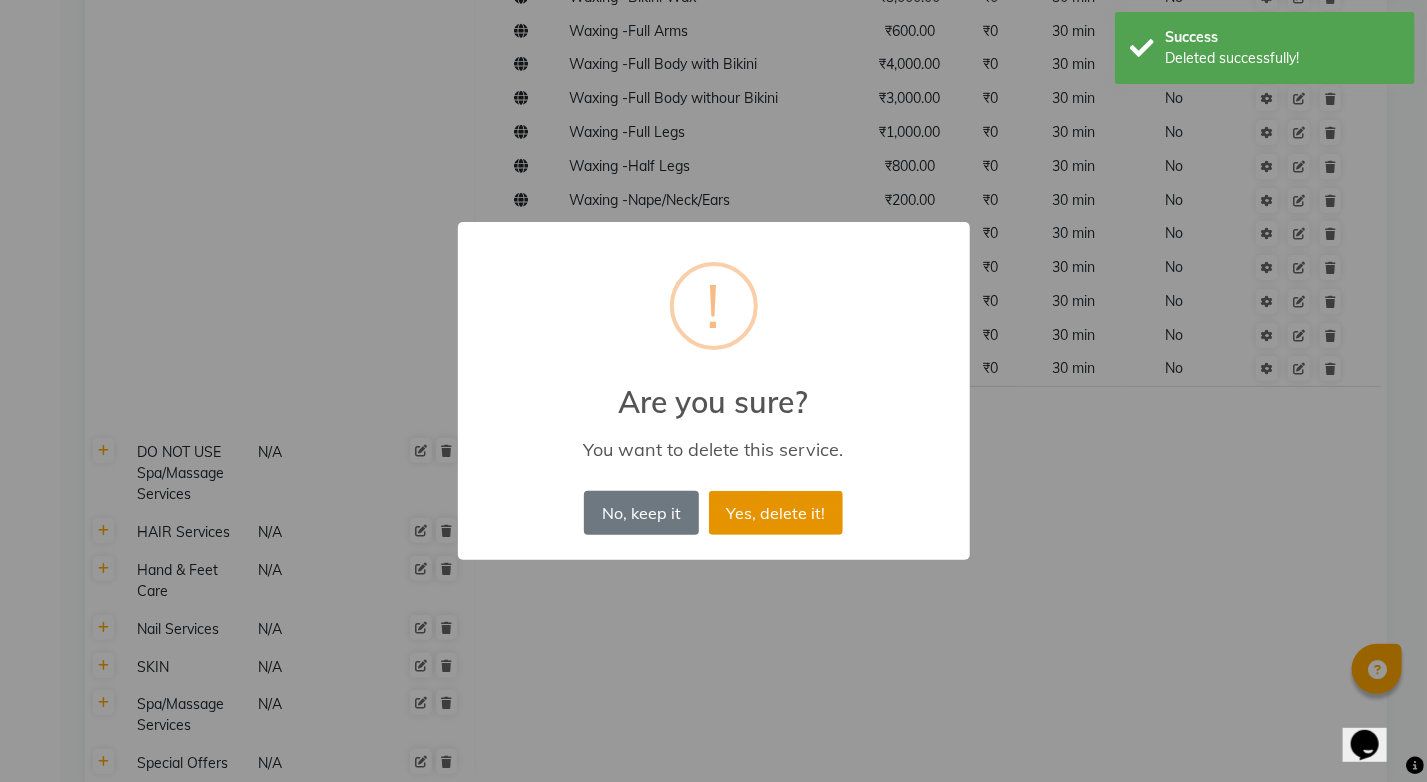 click on "Yes, delete it!" at bounding box center (776, 513) 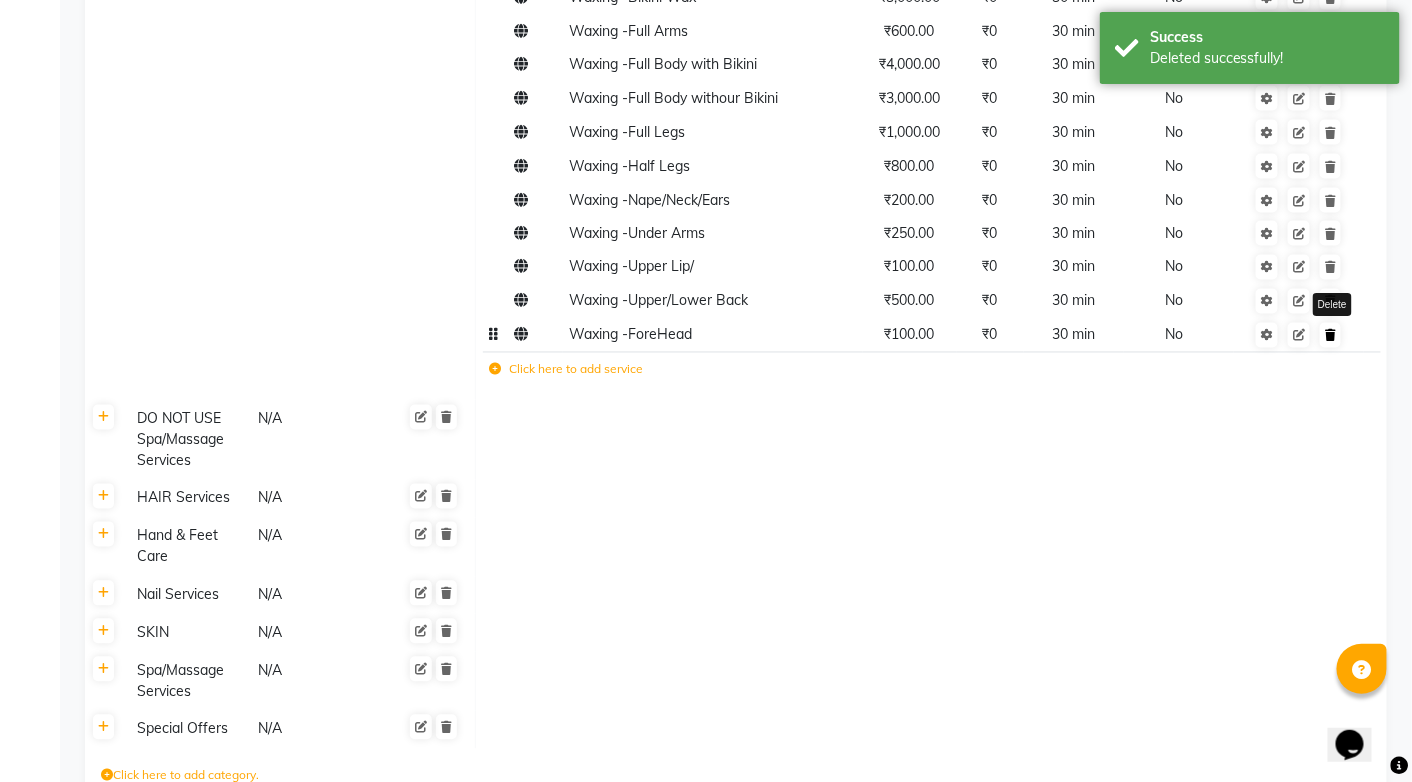 click 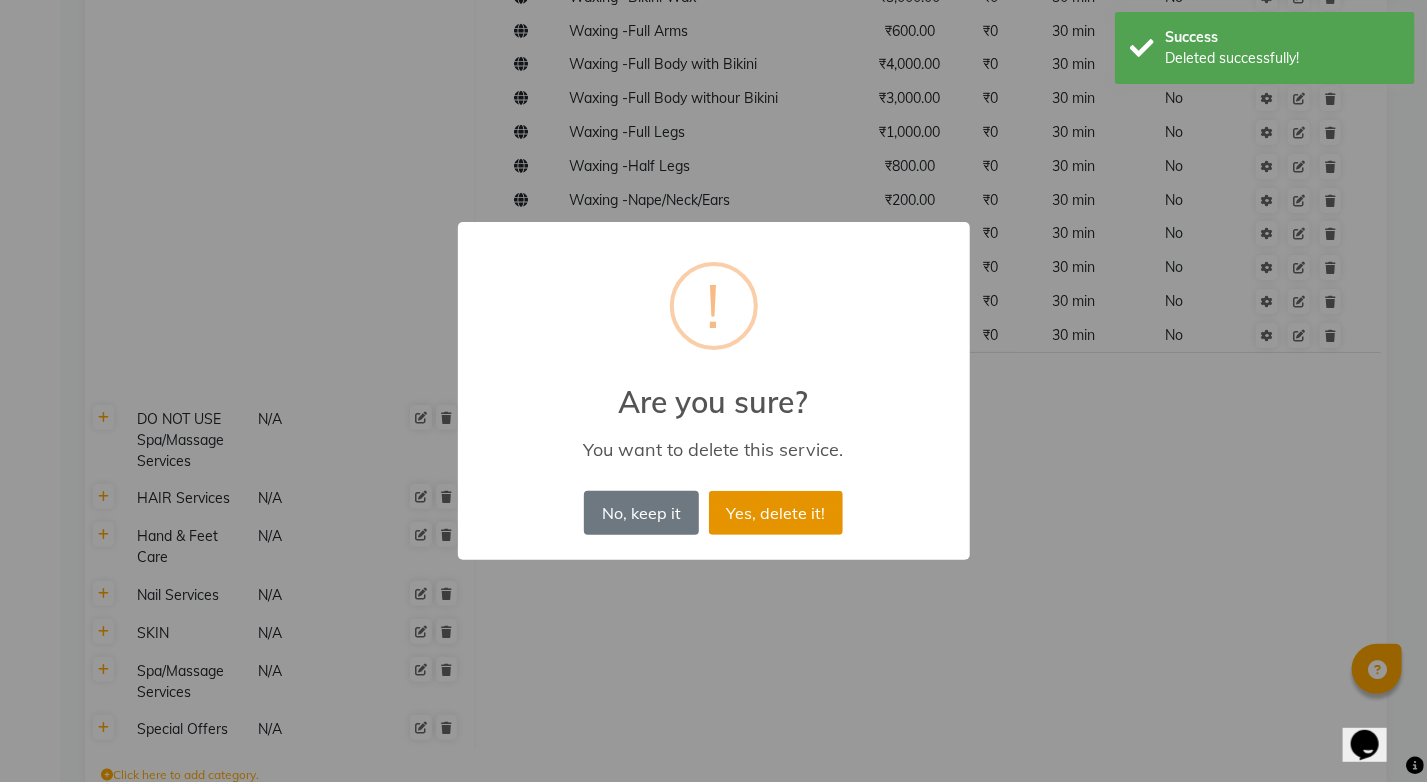click on "Yes, delete it!" at bounding box center [776, 513] 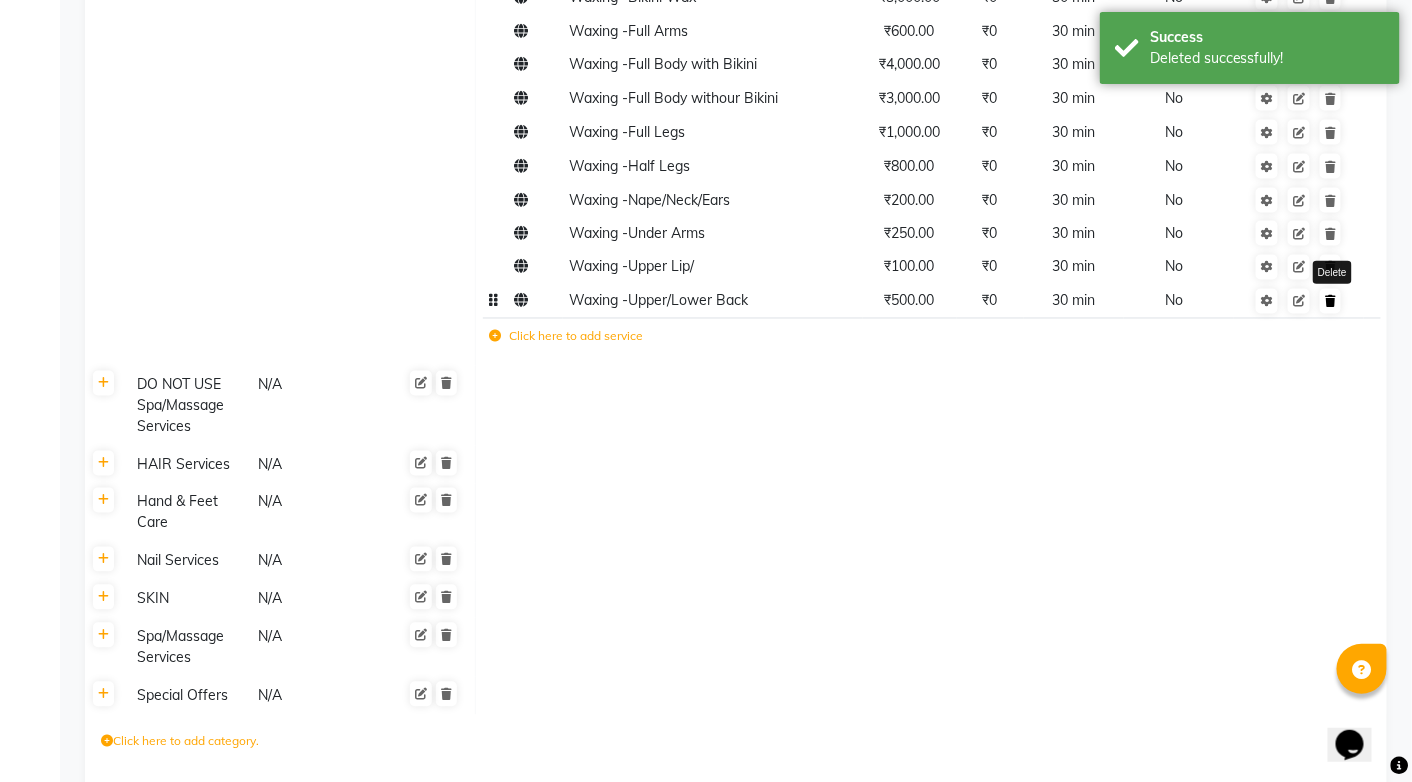 click 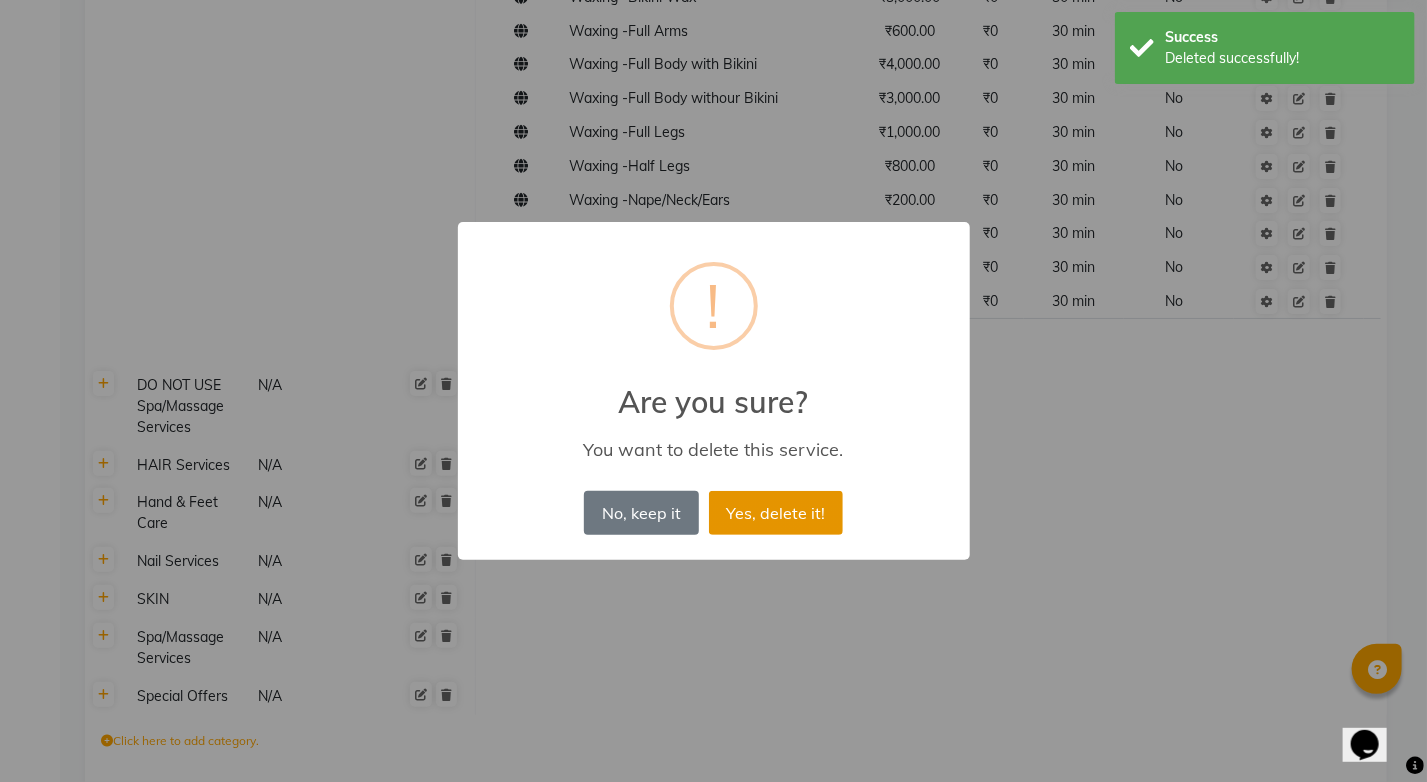 click on "Yes, delete it!" at bounding box center [776, 513] 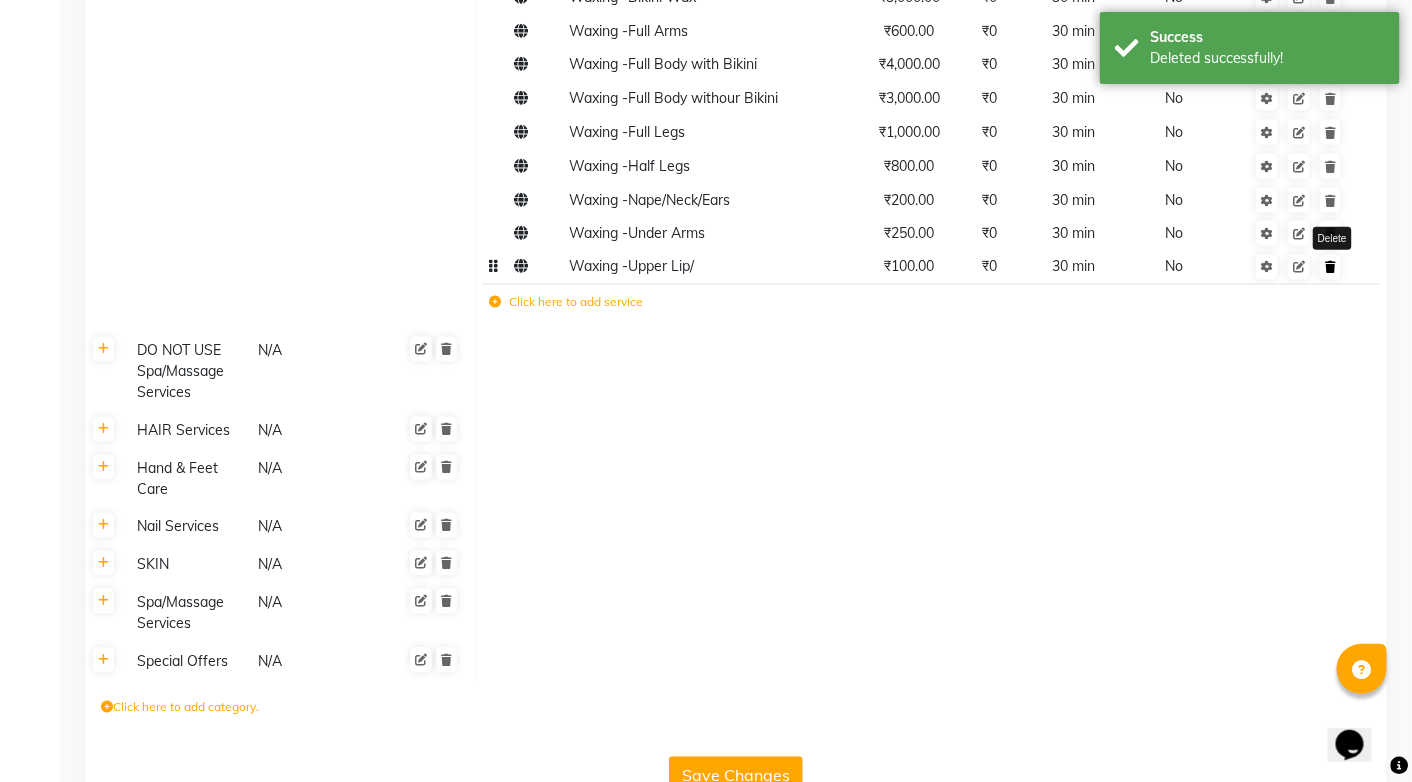 click 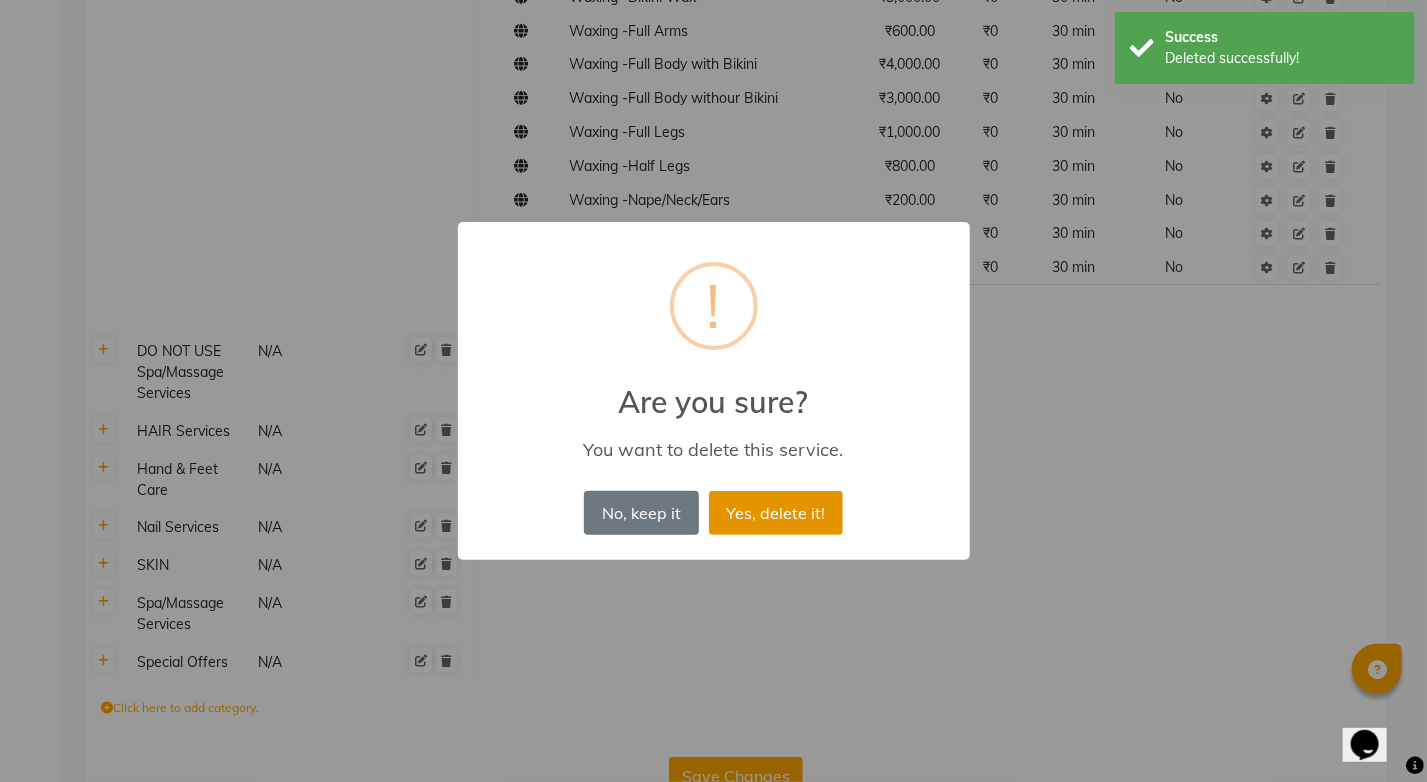 click on "Yes, delete it!" at bounding box center (776, 513) 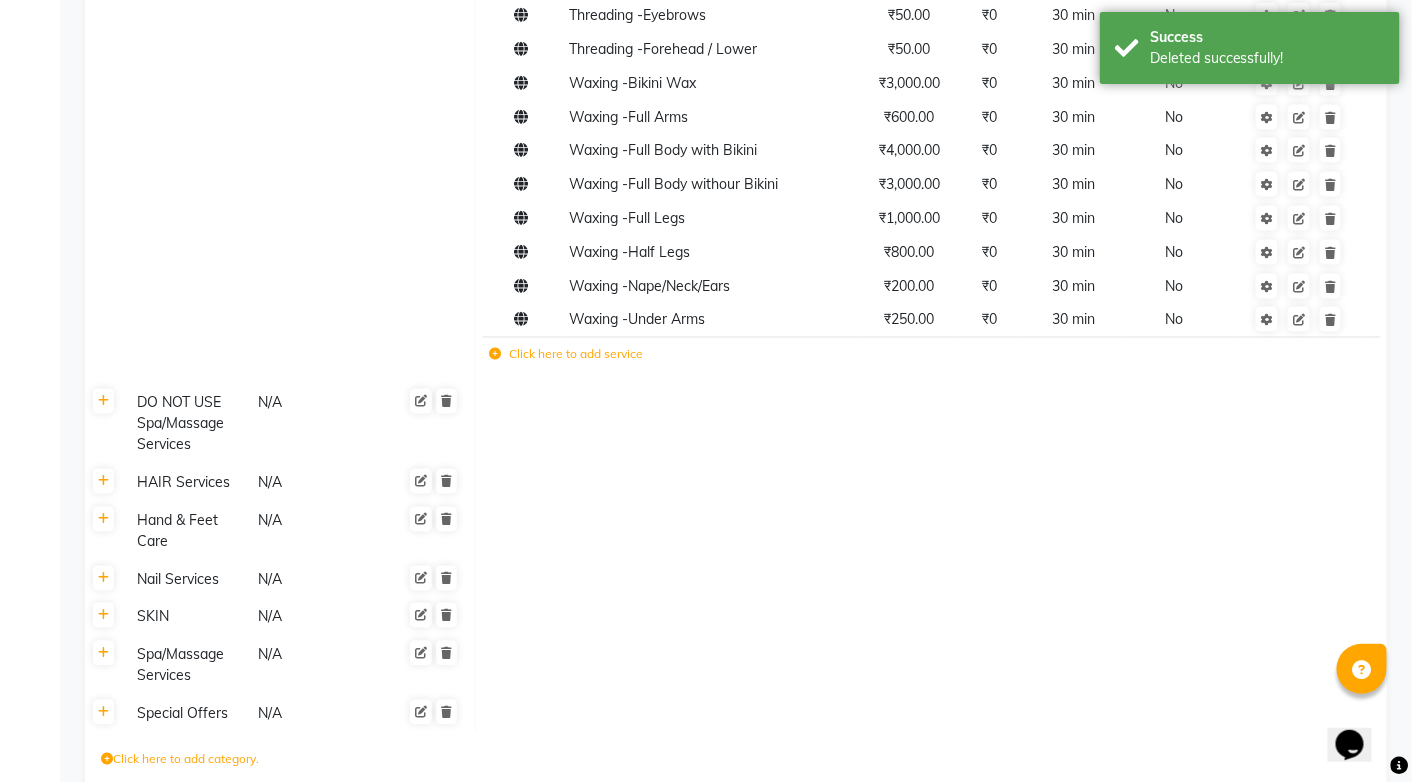 scroll, scrollTop: 892, scrollLeft: 0, axis: vertical 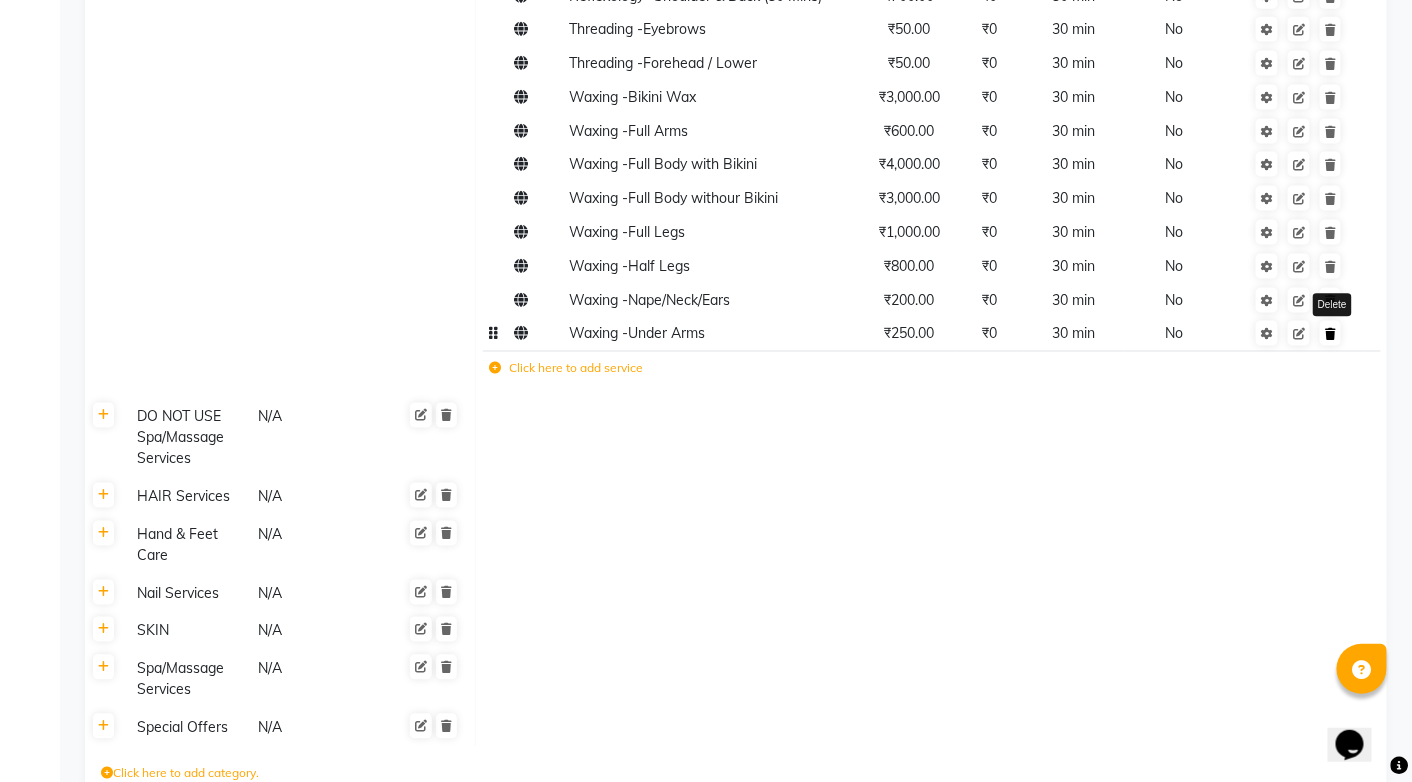 click 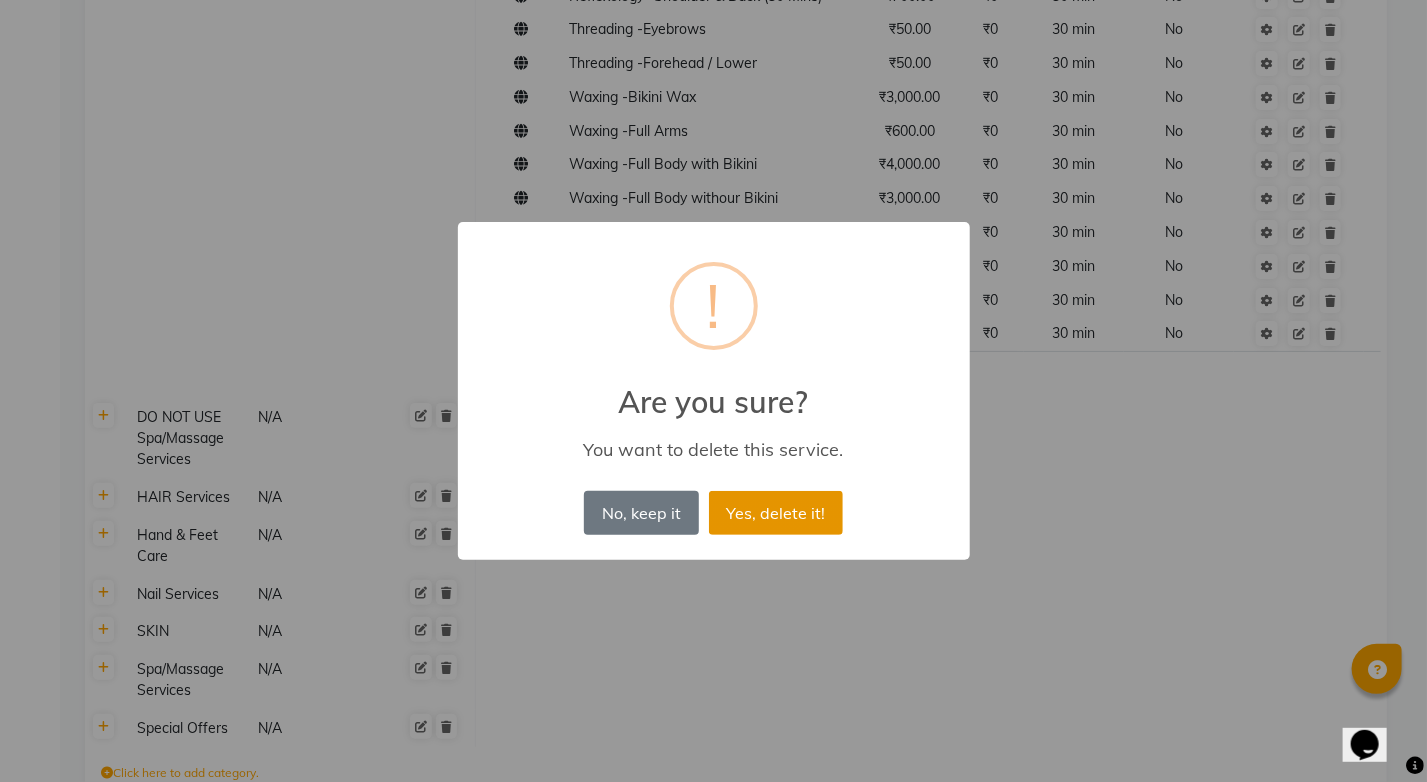 click on "Yes, delete it!" at bounding box center (776, 513) 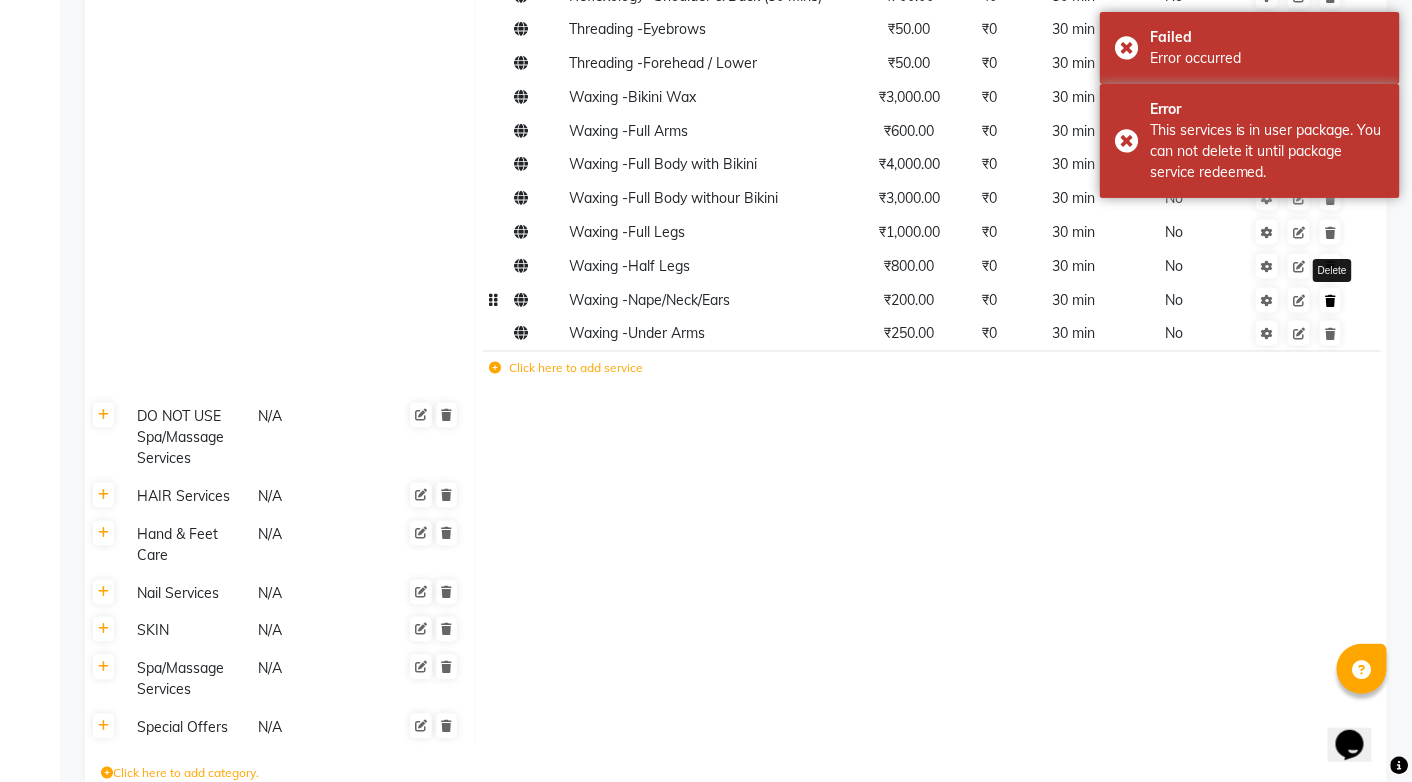 click 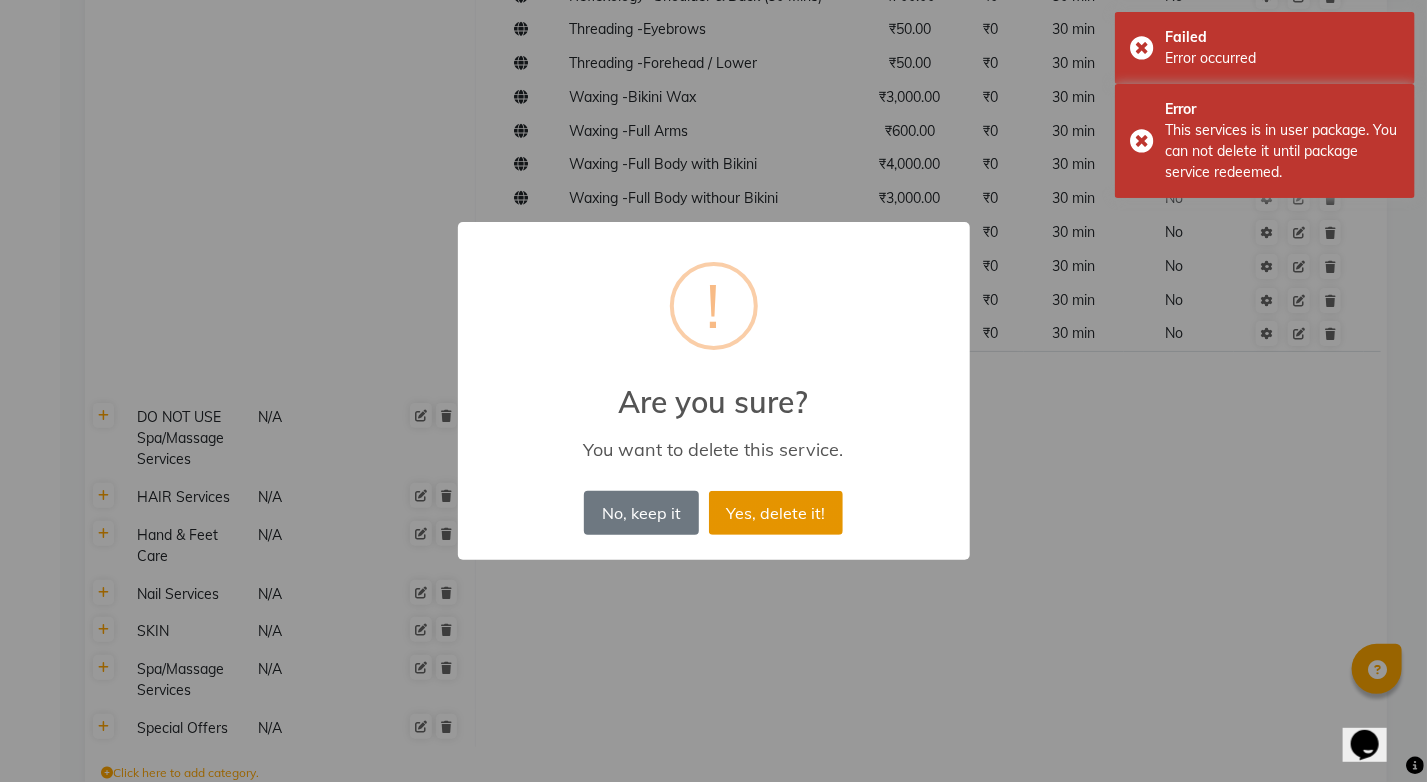 click on "Yes, delete it!" at bounding box center (776, 513) 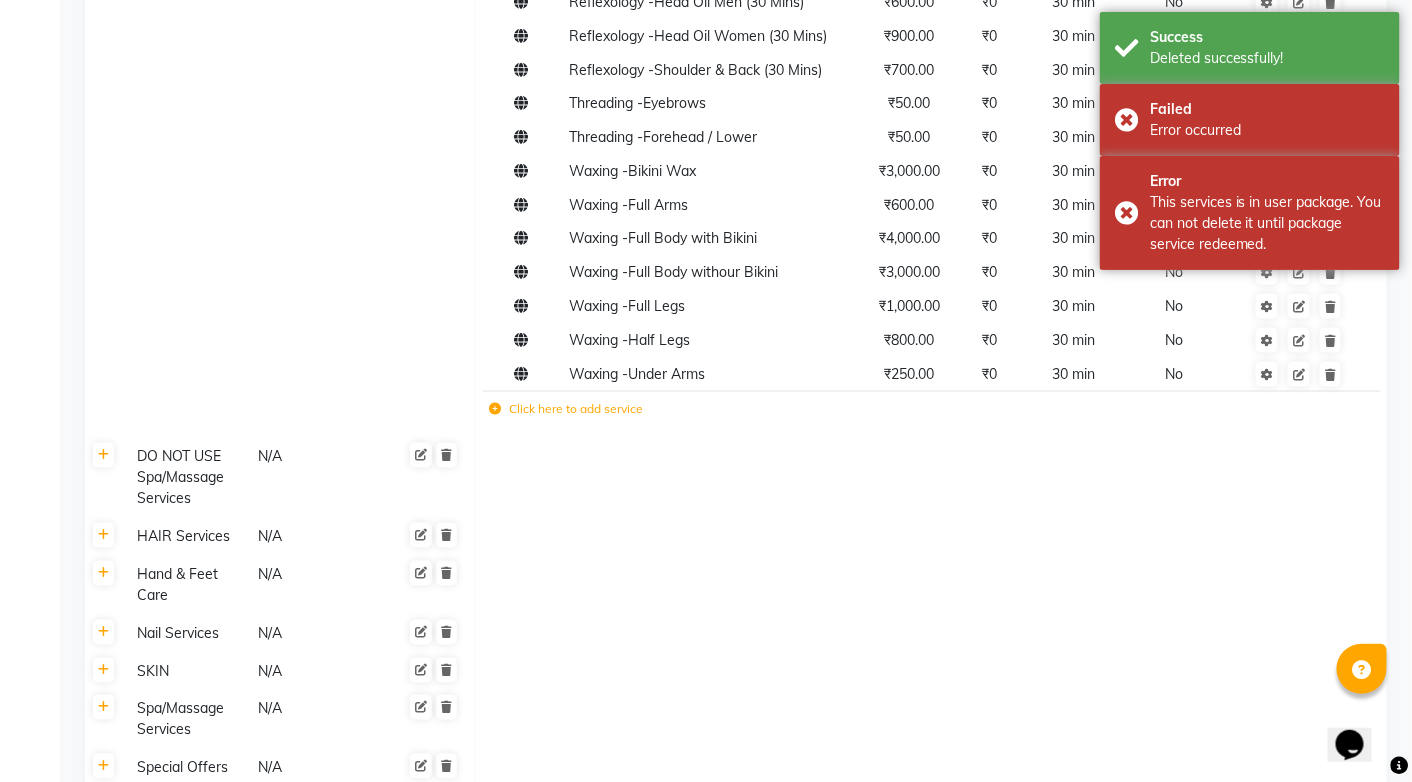 scroll, scrollTop: 792, scrollLeft: 0, axis: vertical 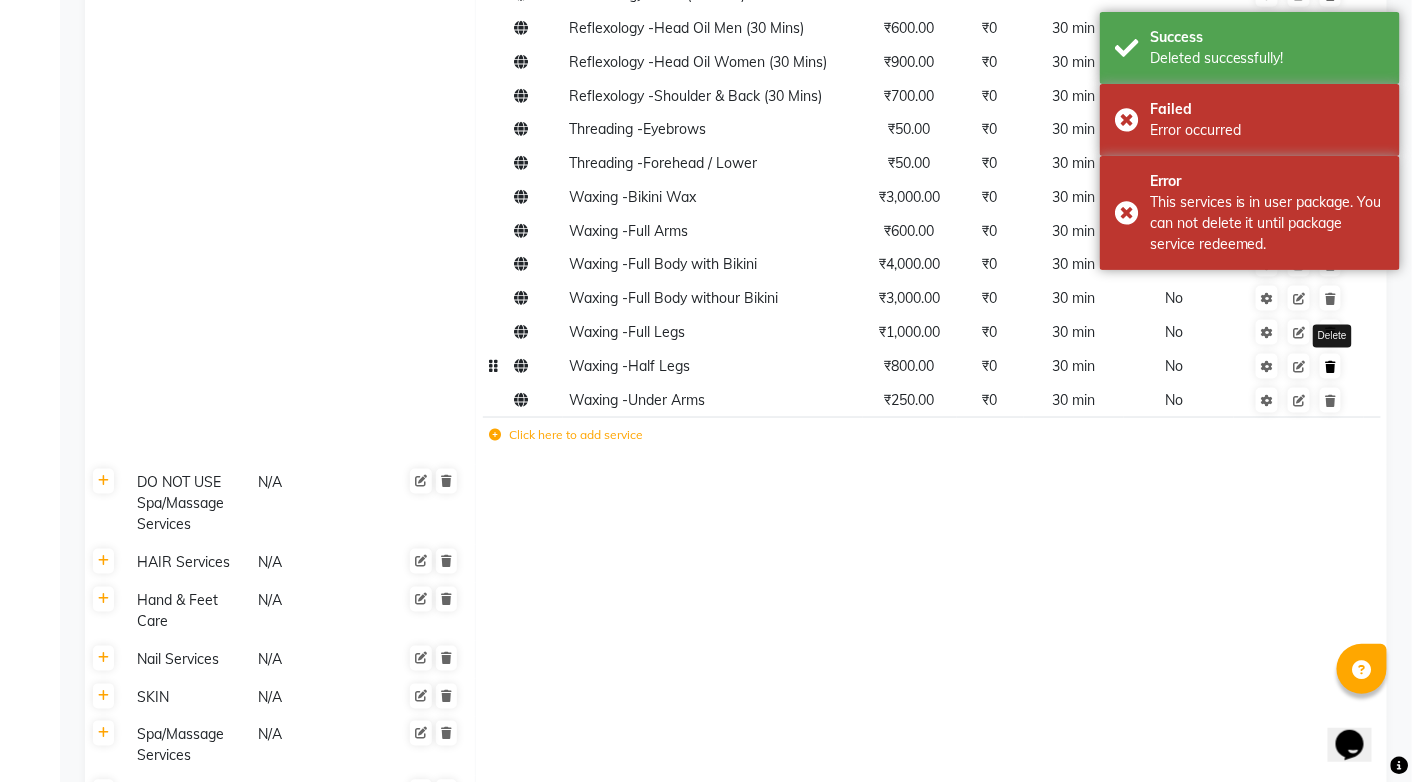 click 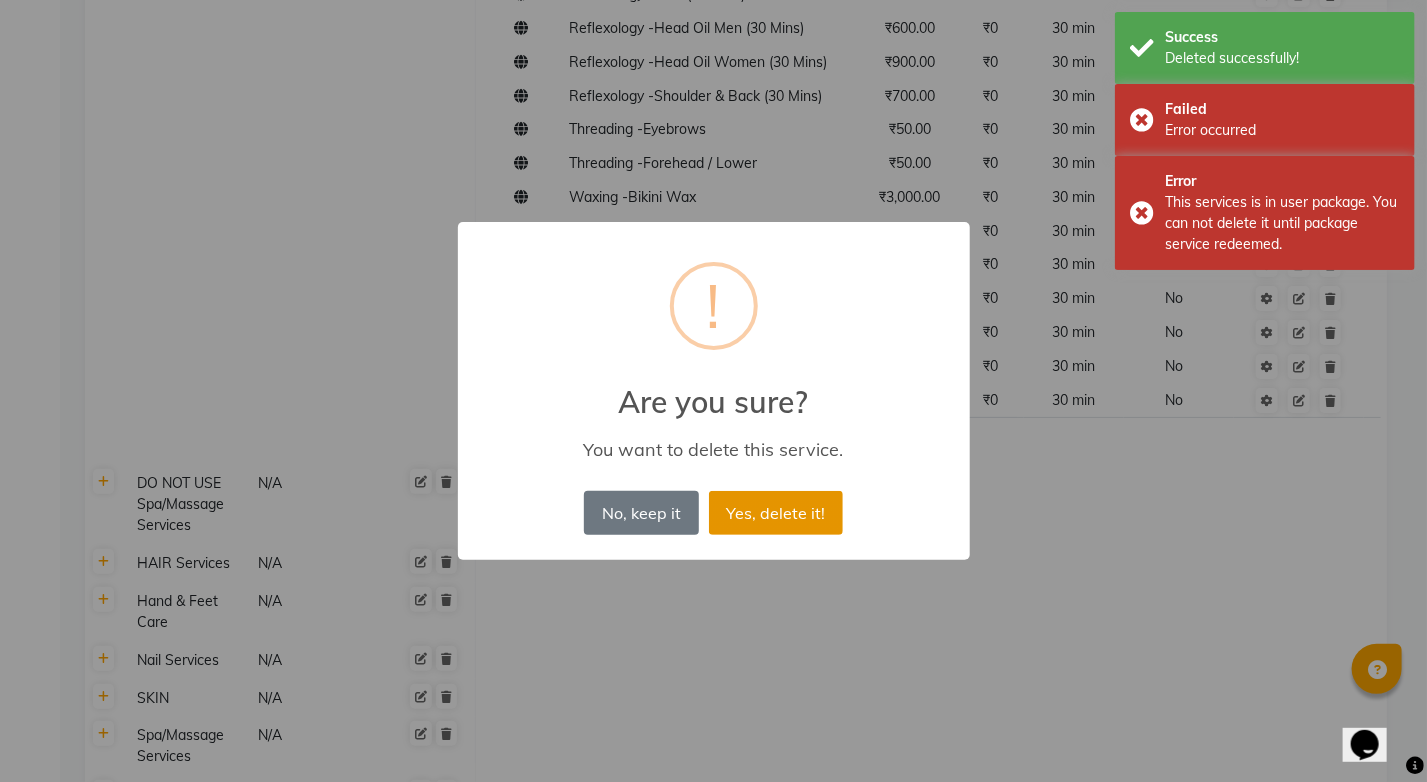 click on "Yes, delete it!" at bounding box center (776, 513) 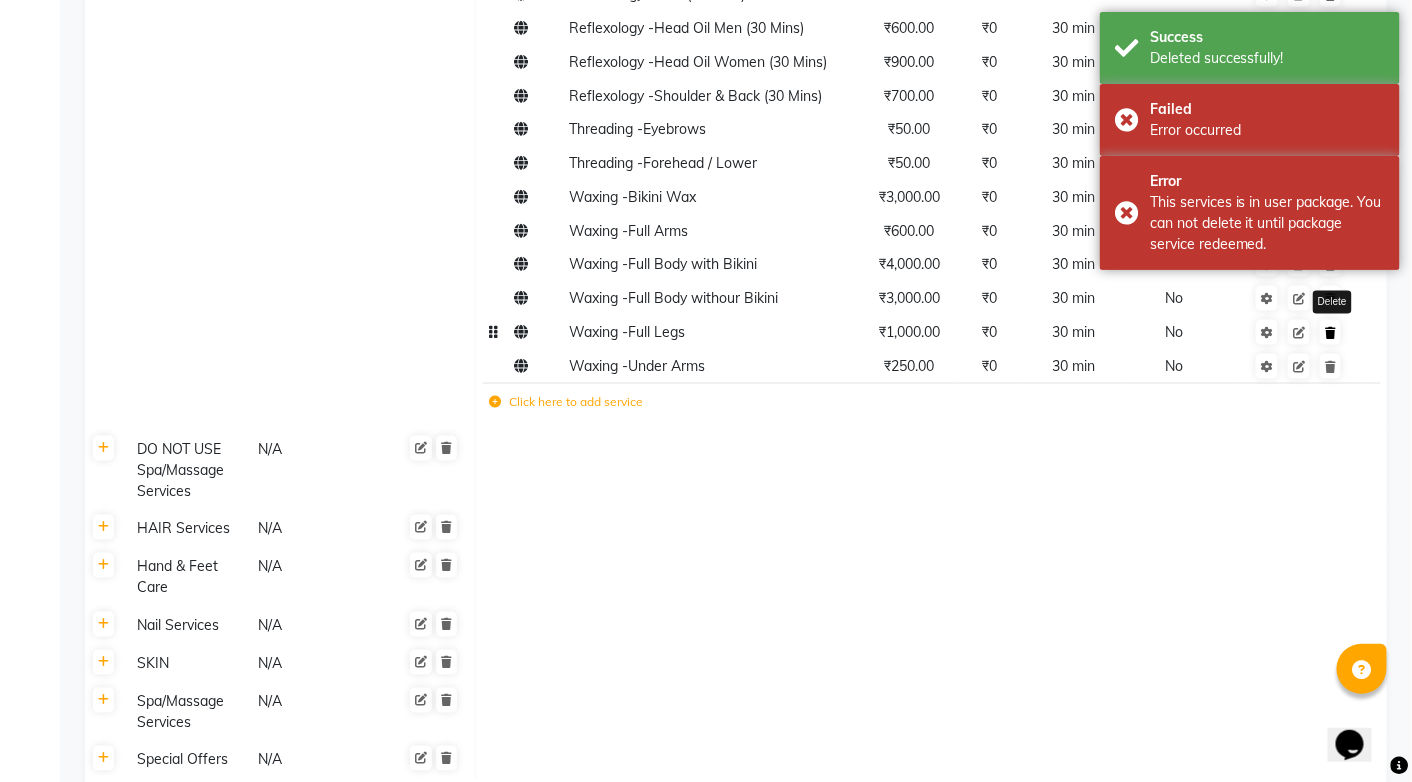 click 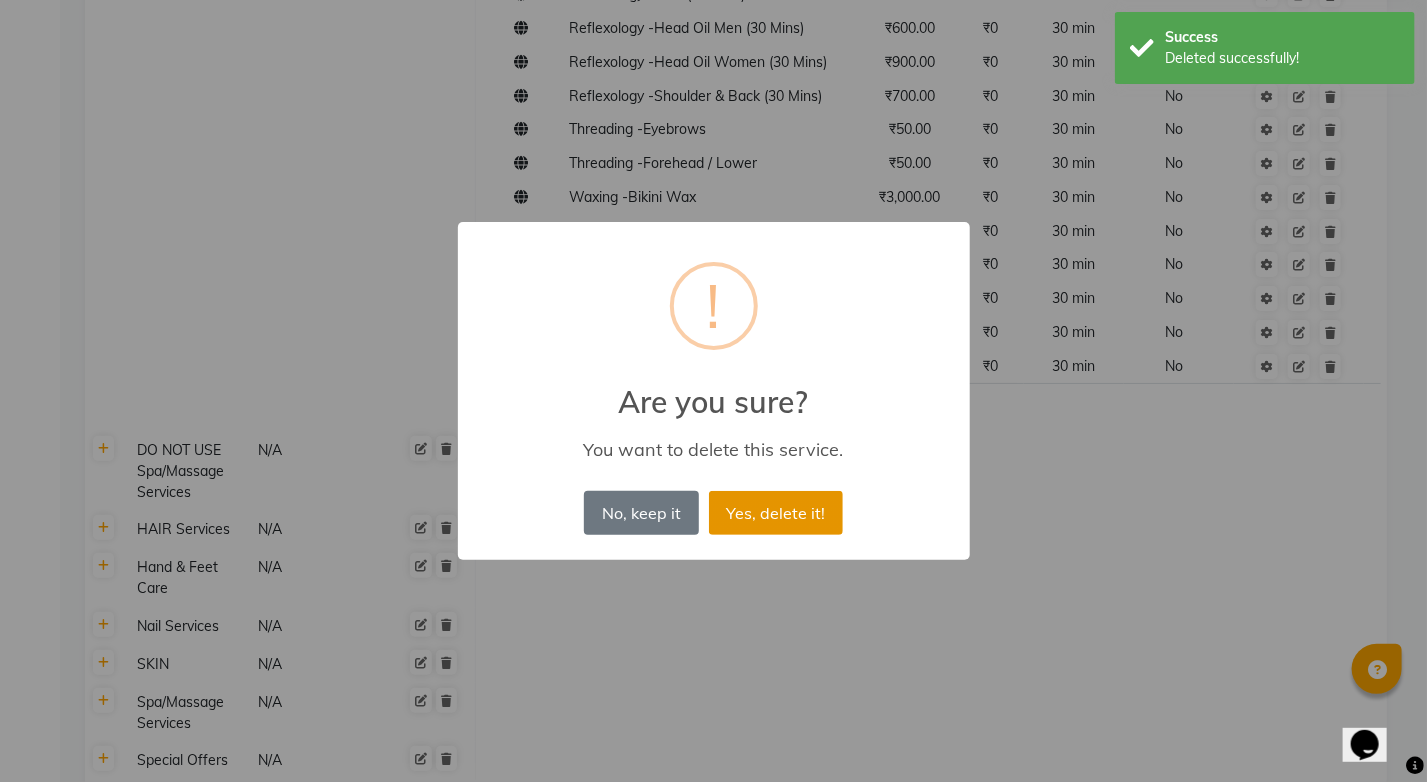 drag, startPoint x: 778, startPoint y: 507, endPoint x: 803, endPoint y: 505, distance: 25.079872 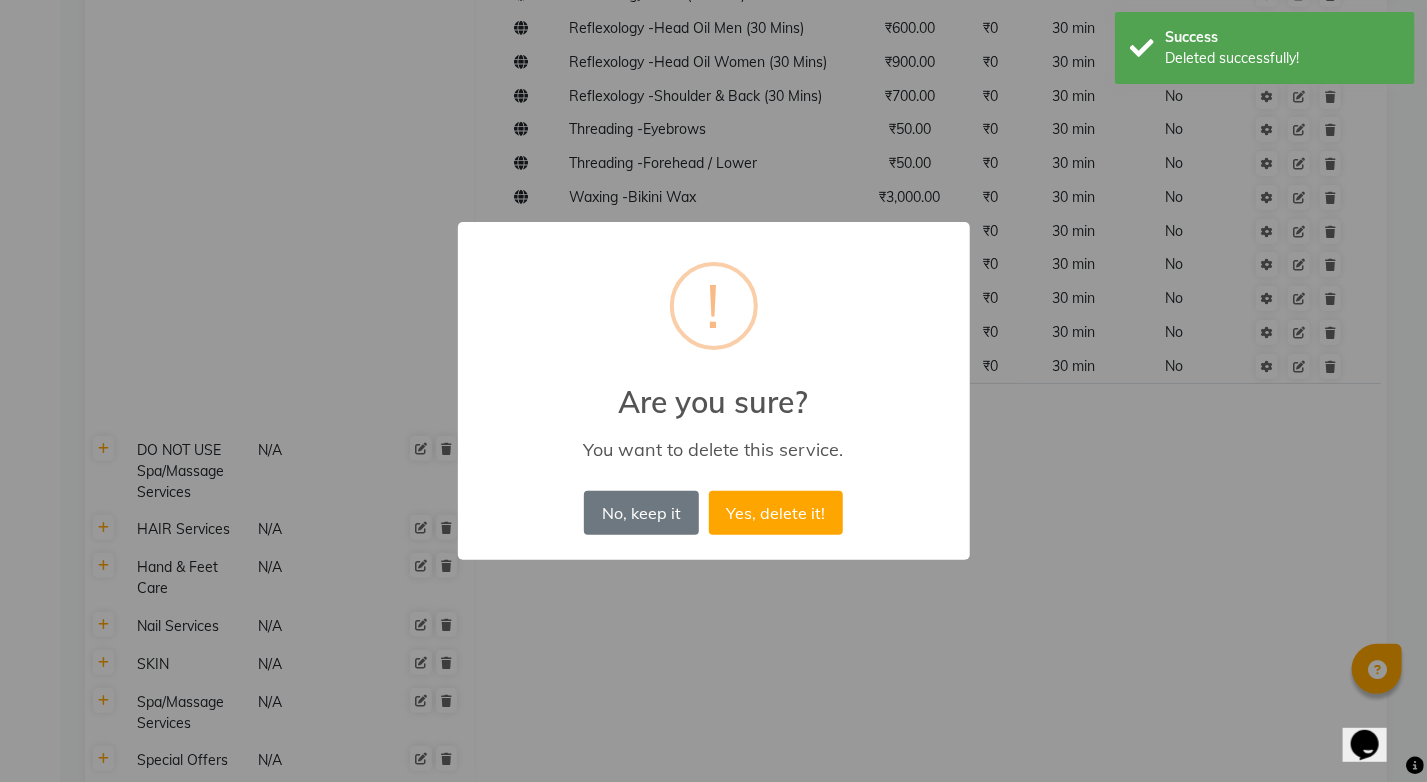 click on "Yes, delete it!" at bounding box center (776, 513) 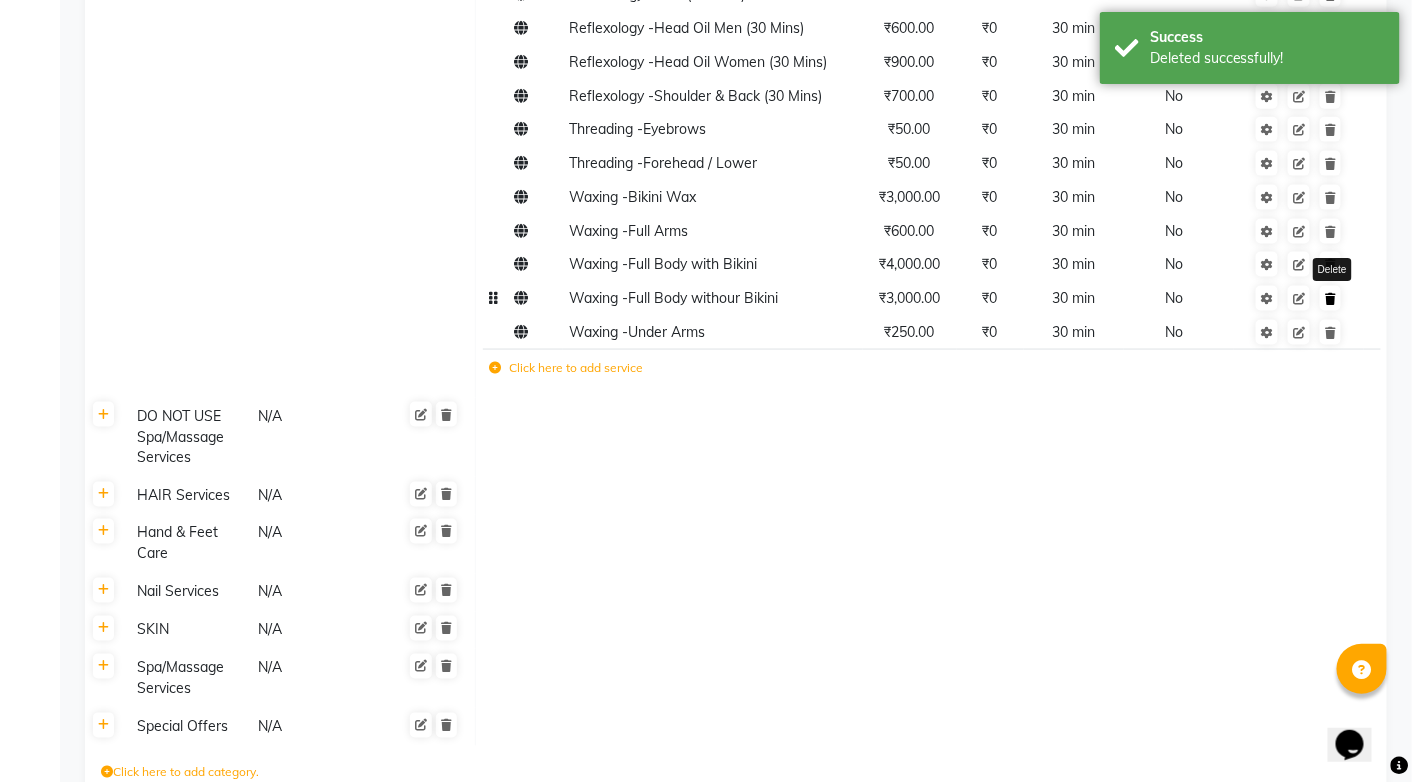 click 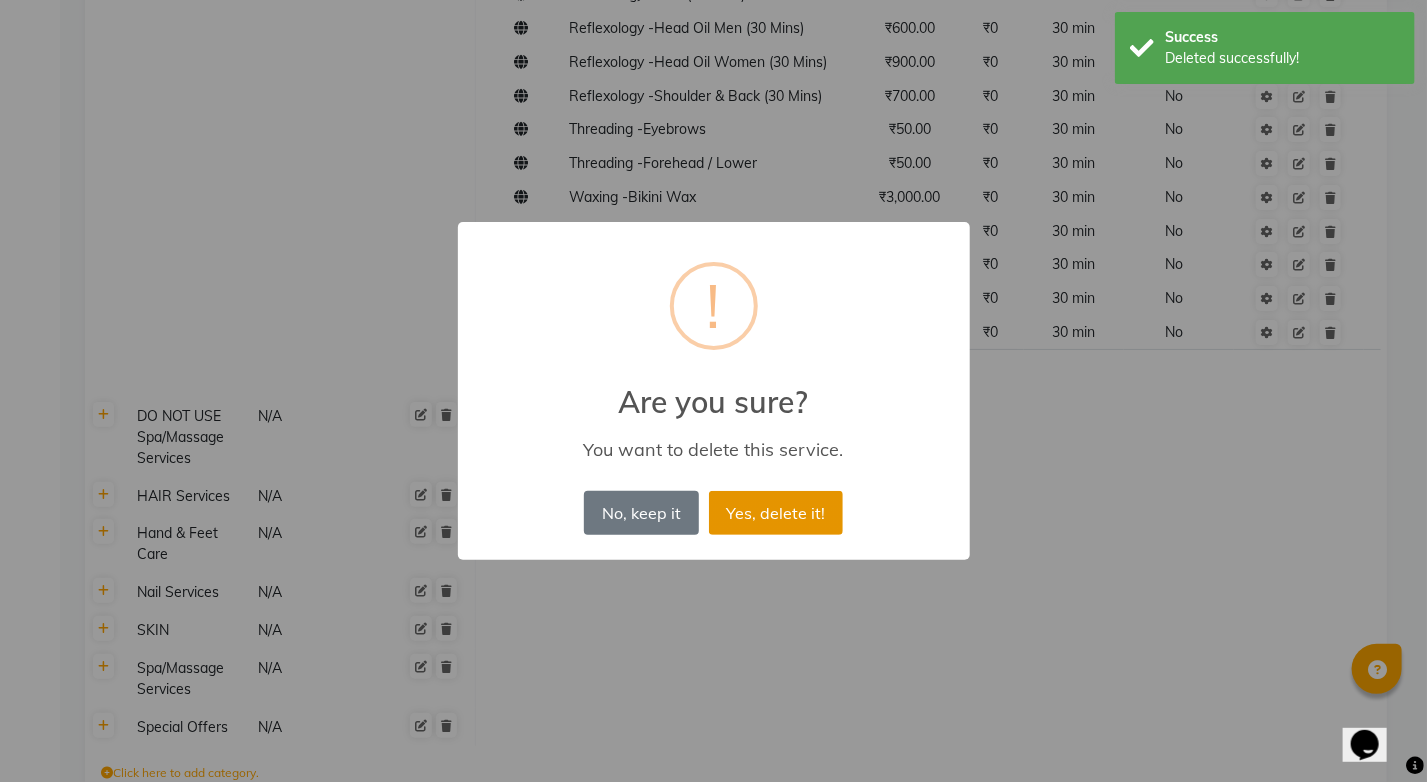 click on "Yes, delete it!" at bounding box center [776, 513] 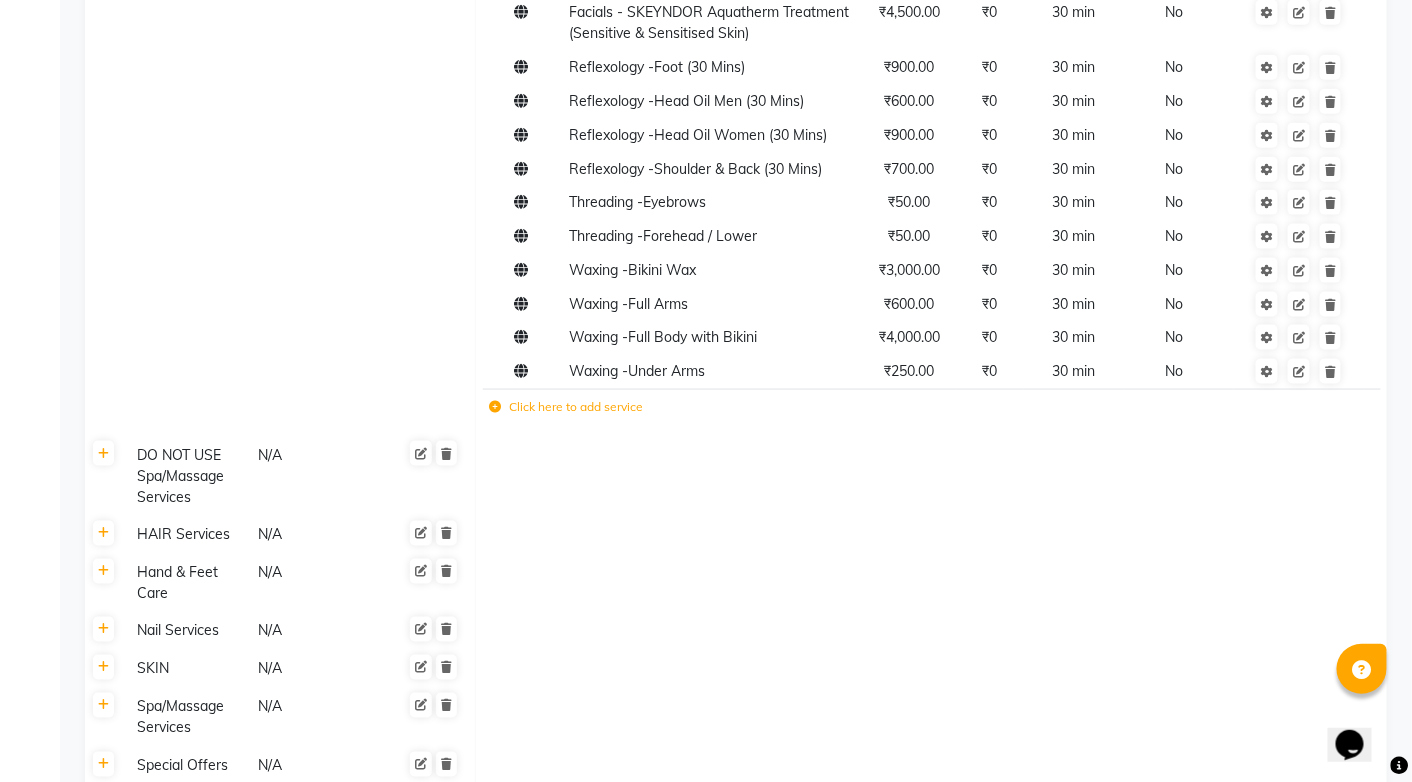 scroll, scrollTop: 692, scrollLeft: 0, axis: vertical 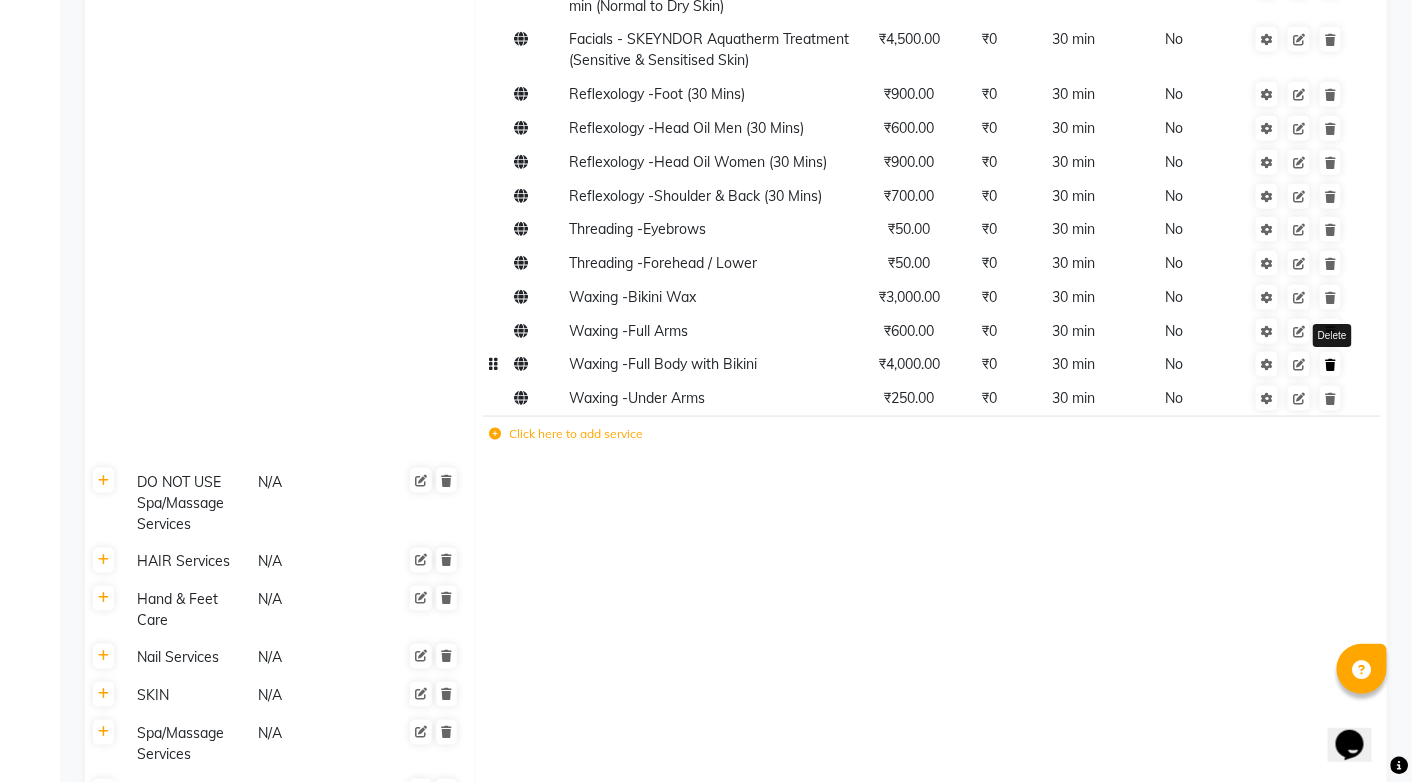 click 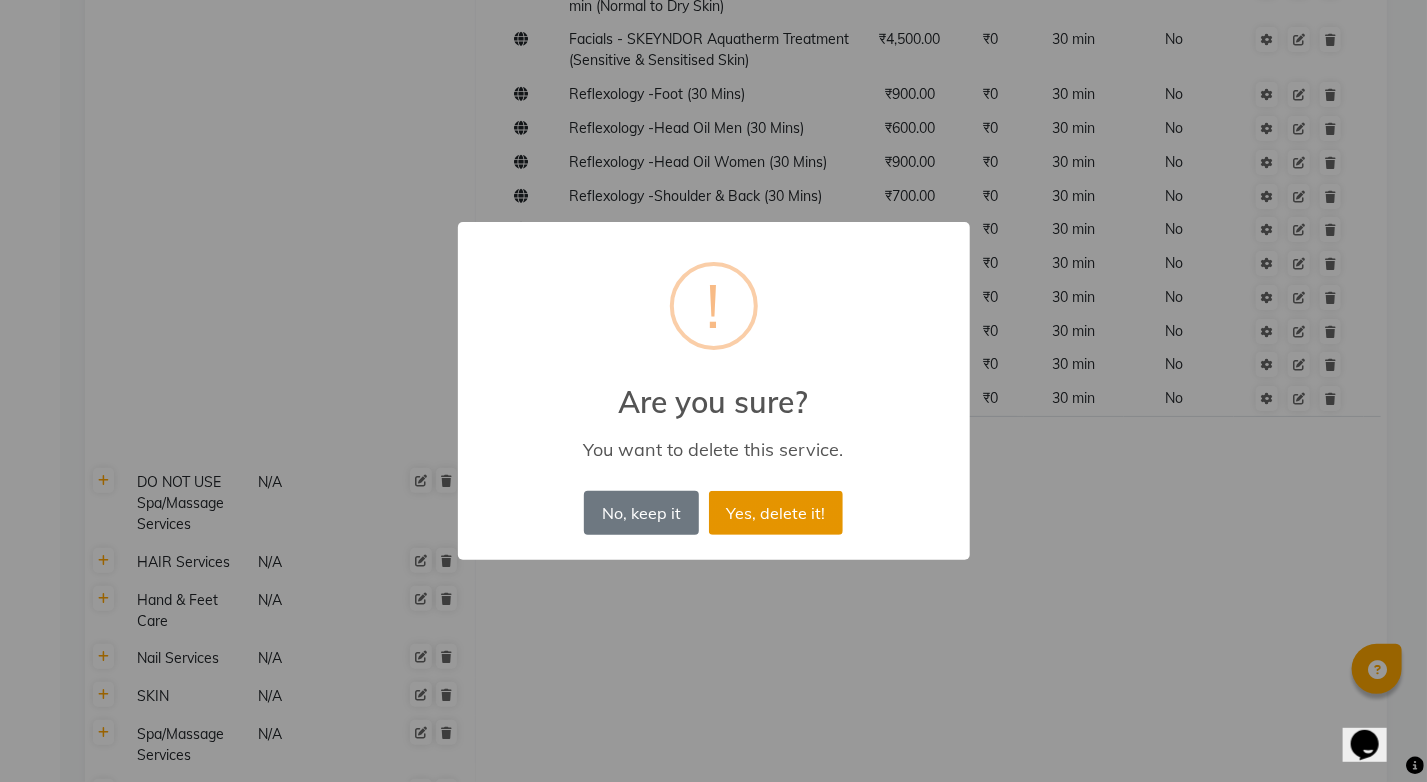 click on "Yes, delete it!" at bounding box center (776, 513) 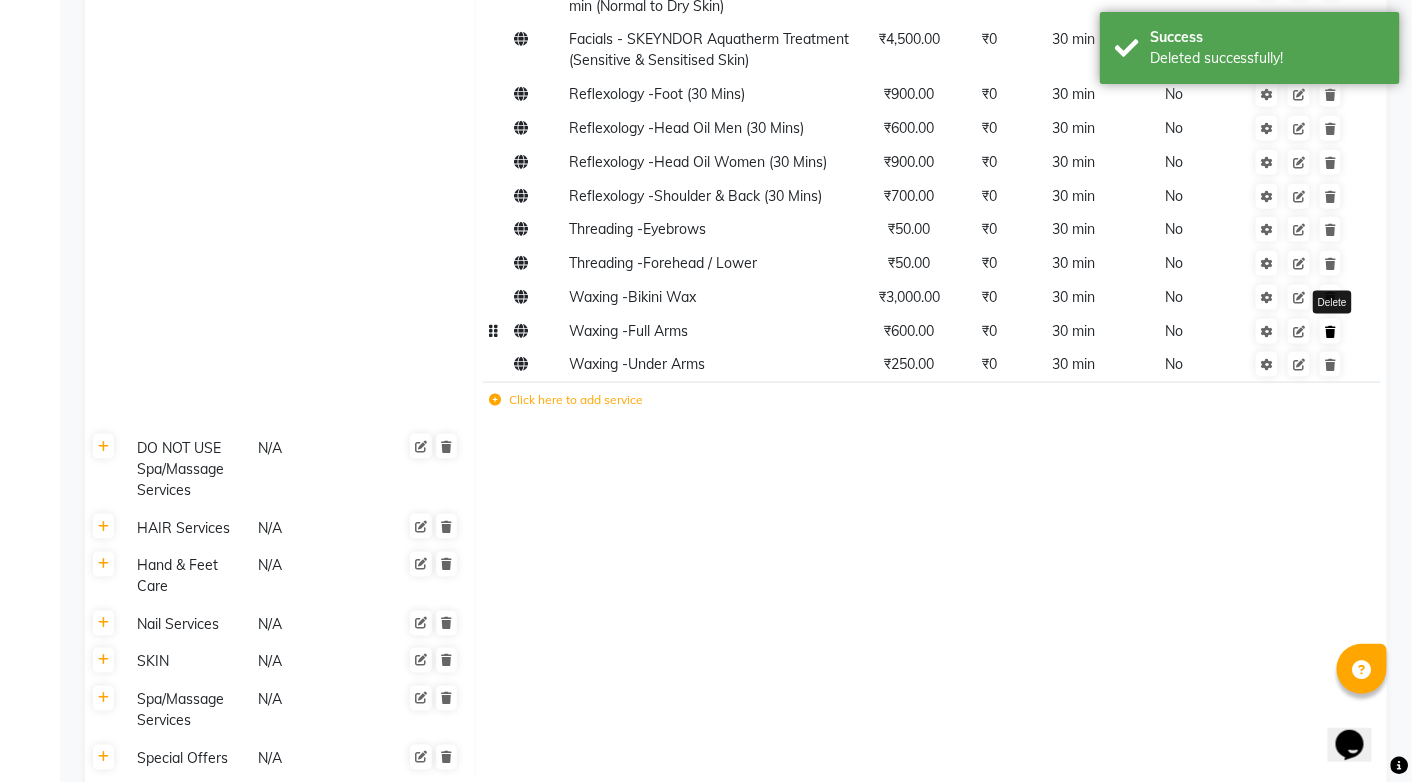 click 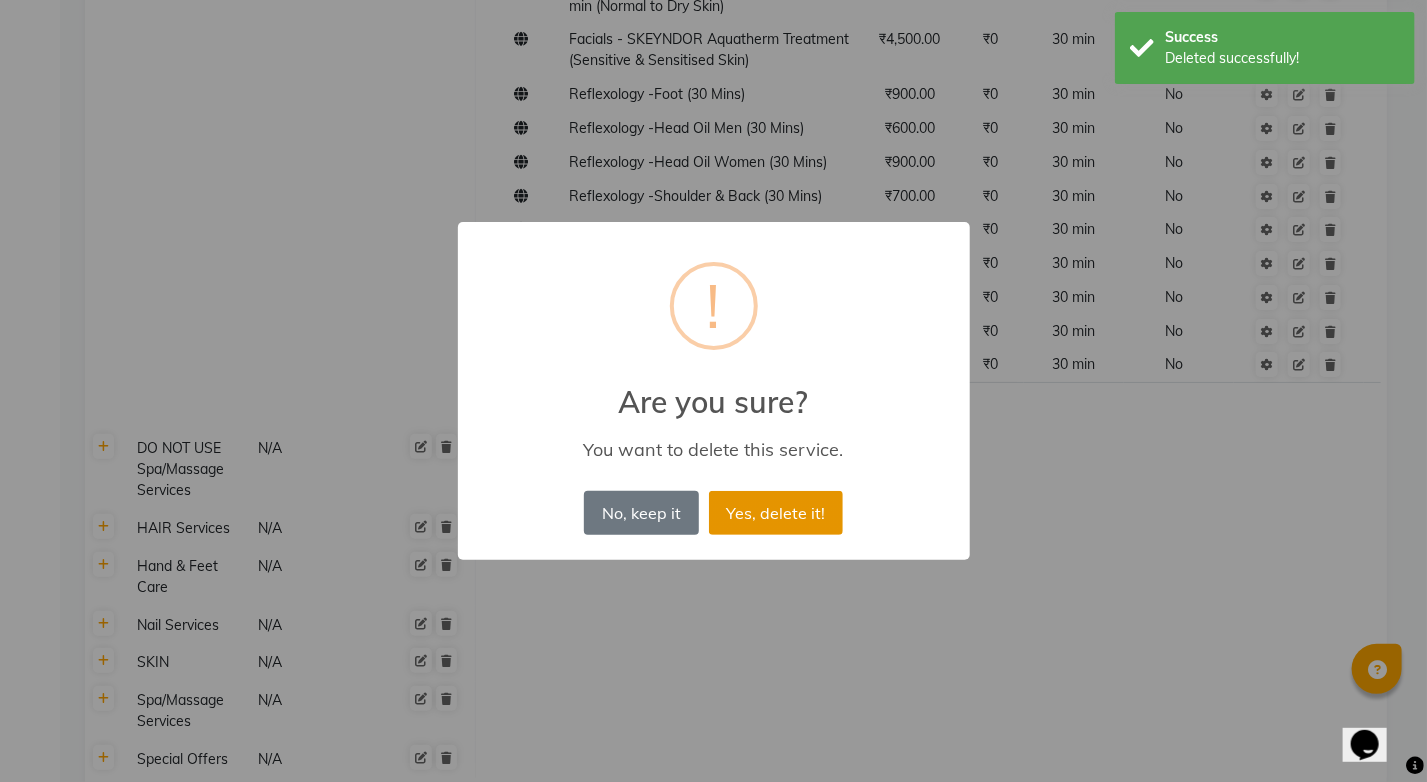 click on "Yes, delete it!" at bounding box center [776, 513] 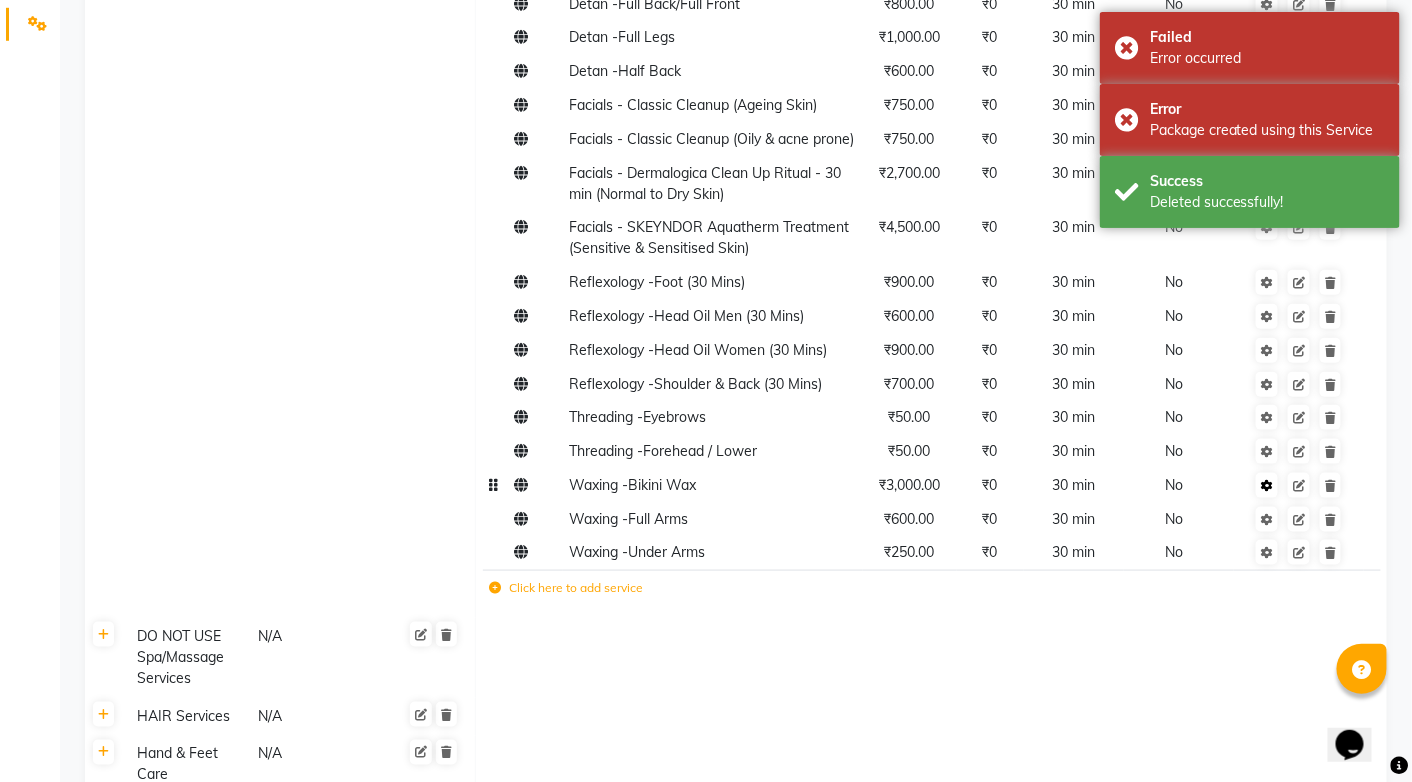 scroll, scrollTop: 492, scrollLeft: 0, axis: vertical 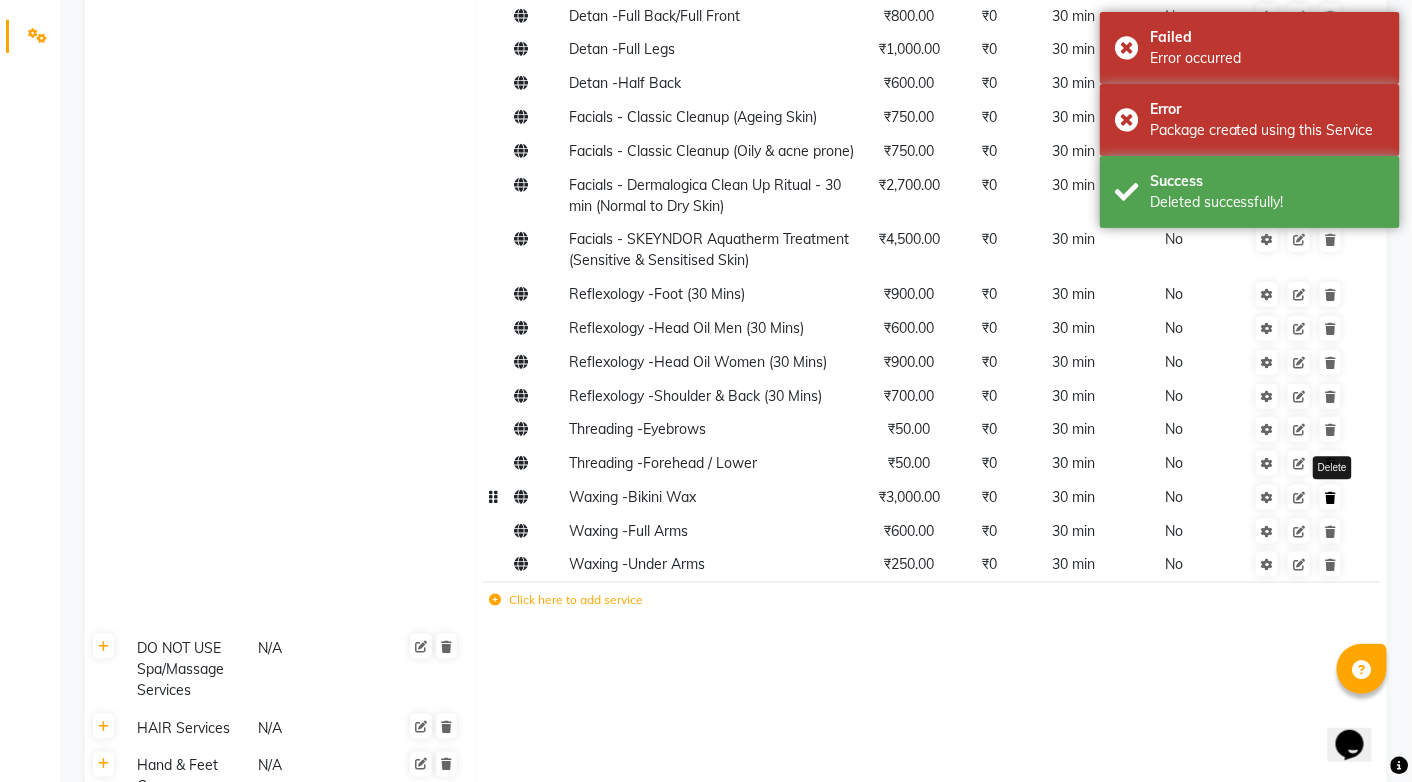 click 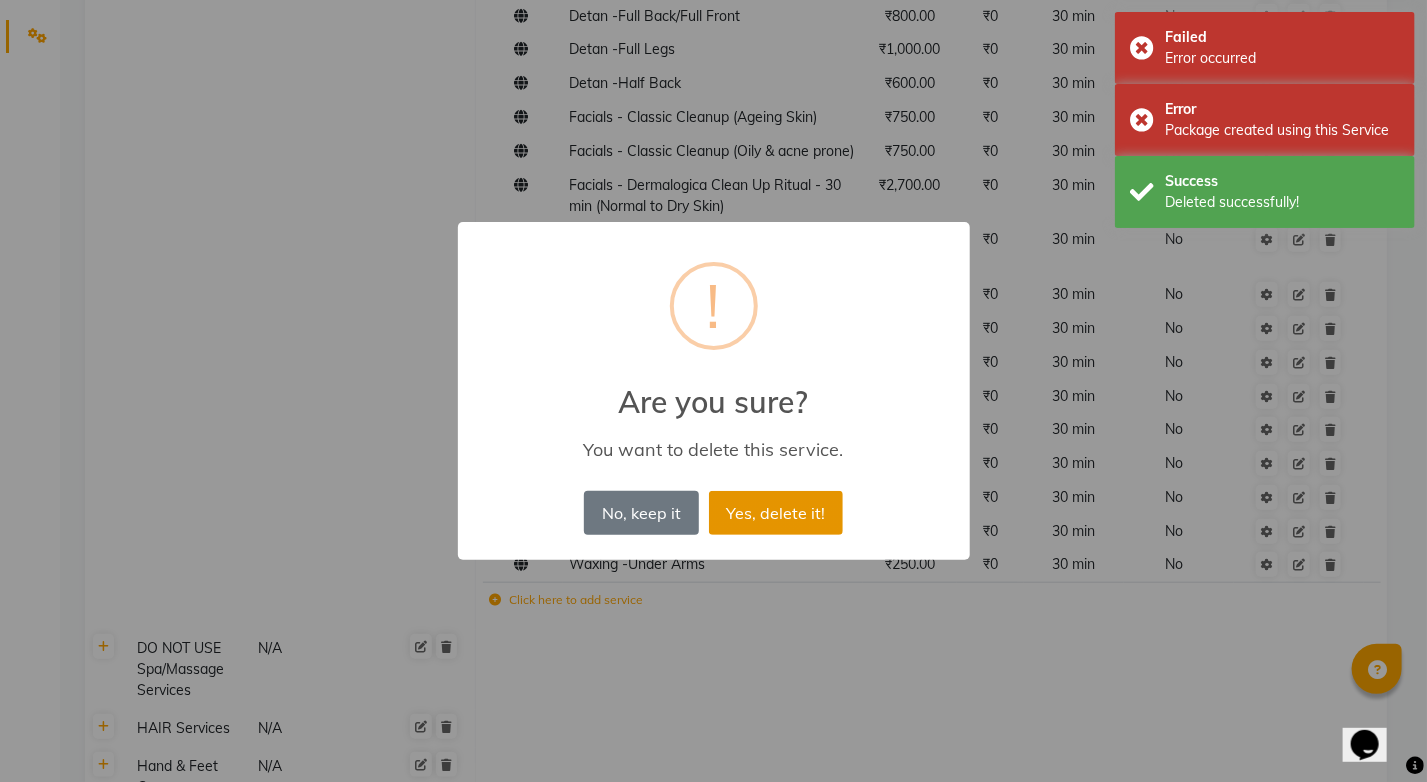 click on "Yes, delete it!" at bounding box center [776, 513] 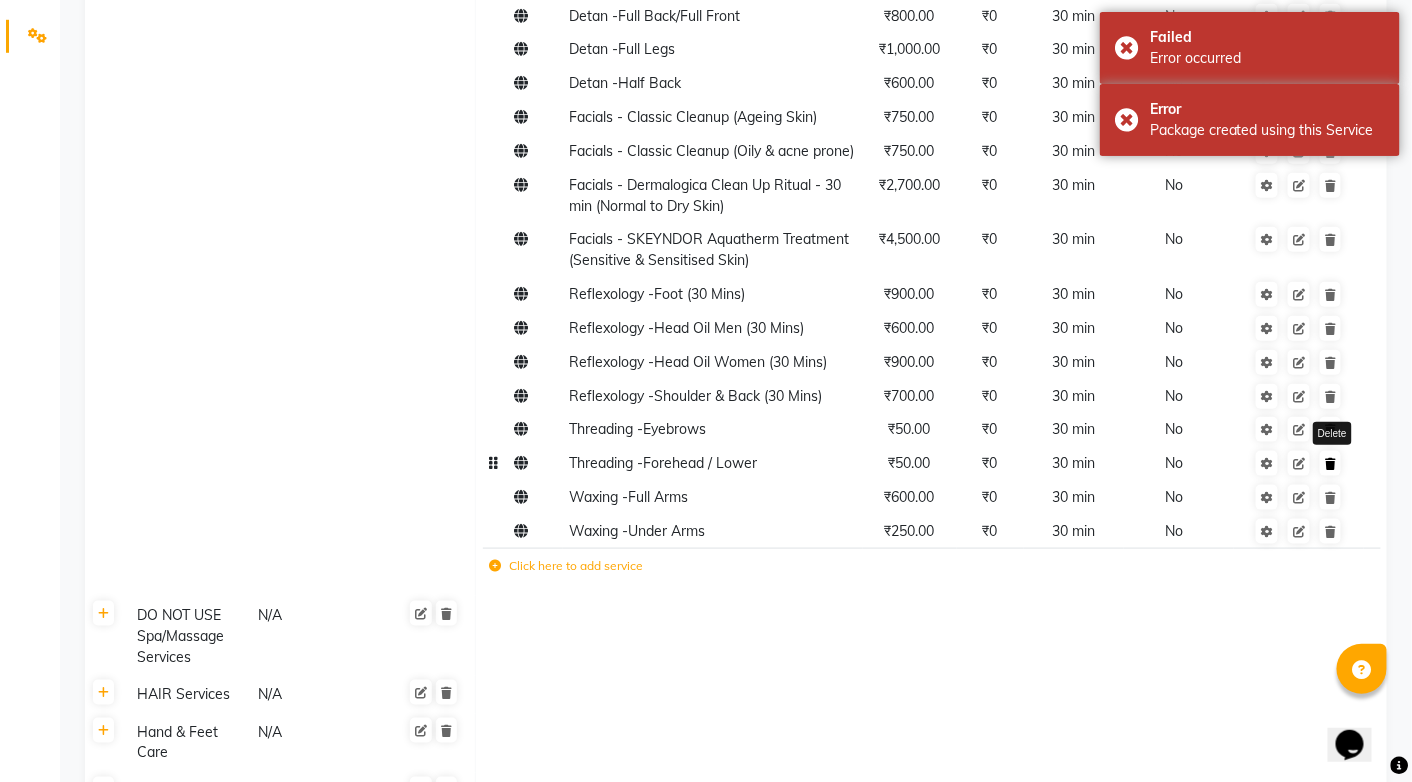 click 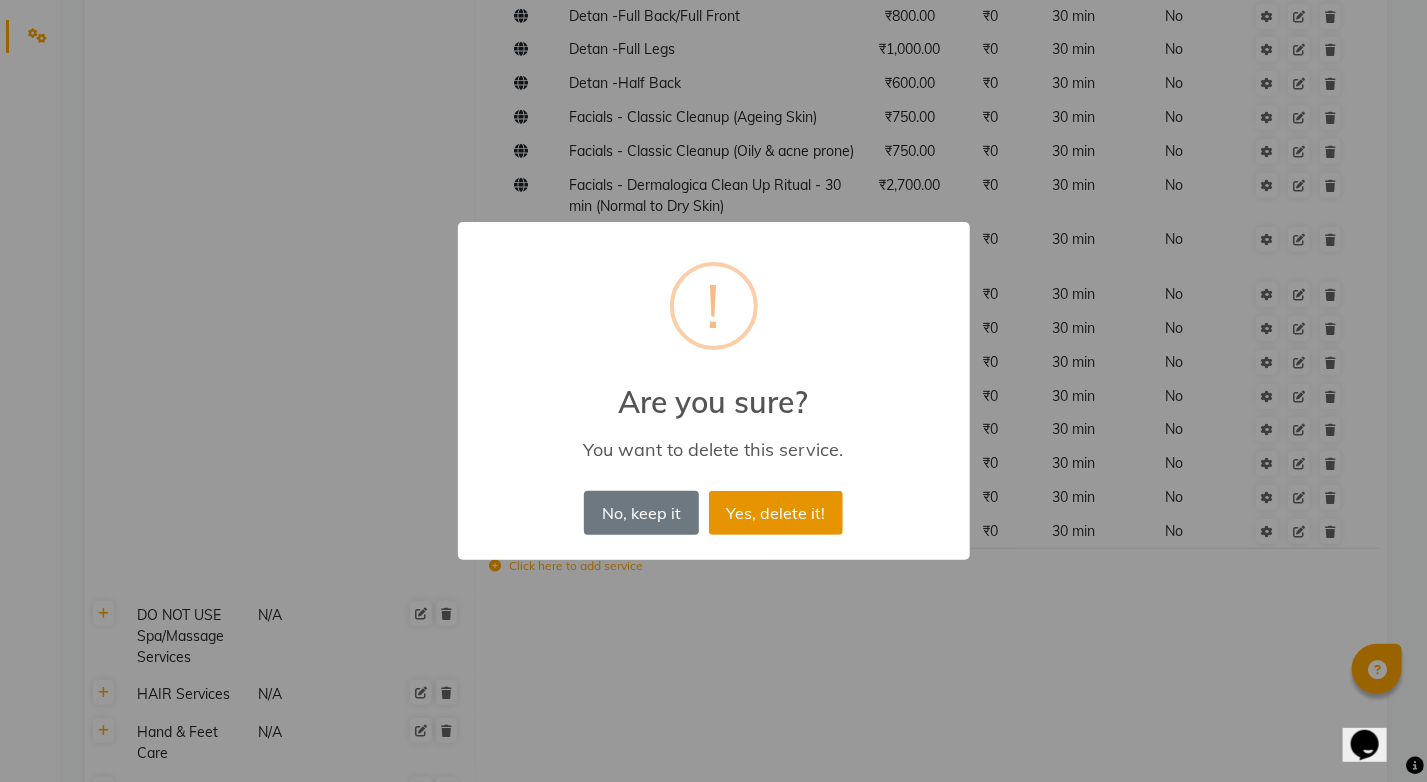 click on "Yes, delete it!" at bounding box center [776, 513] 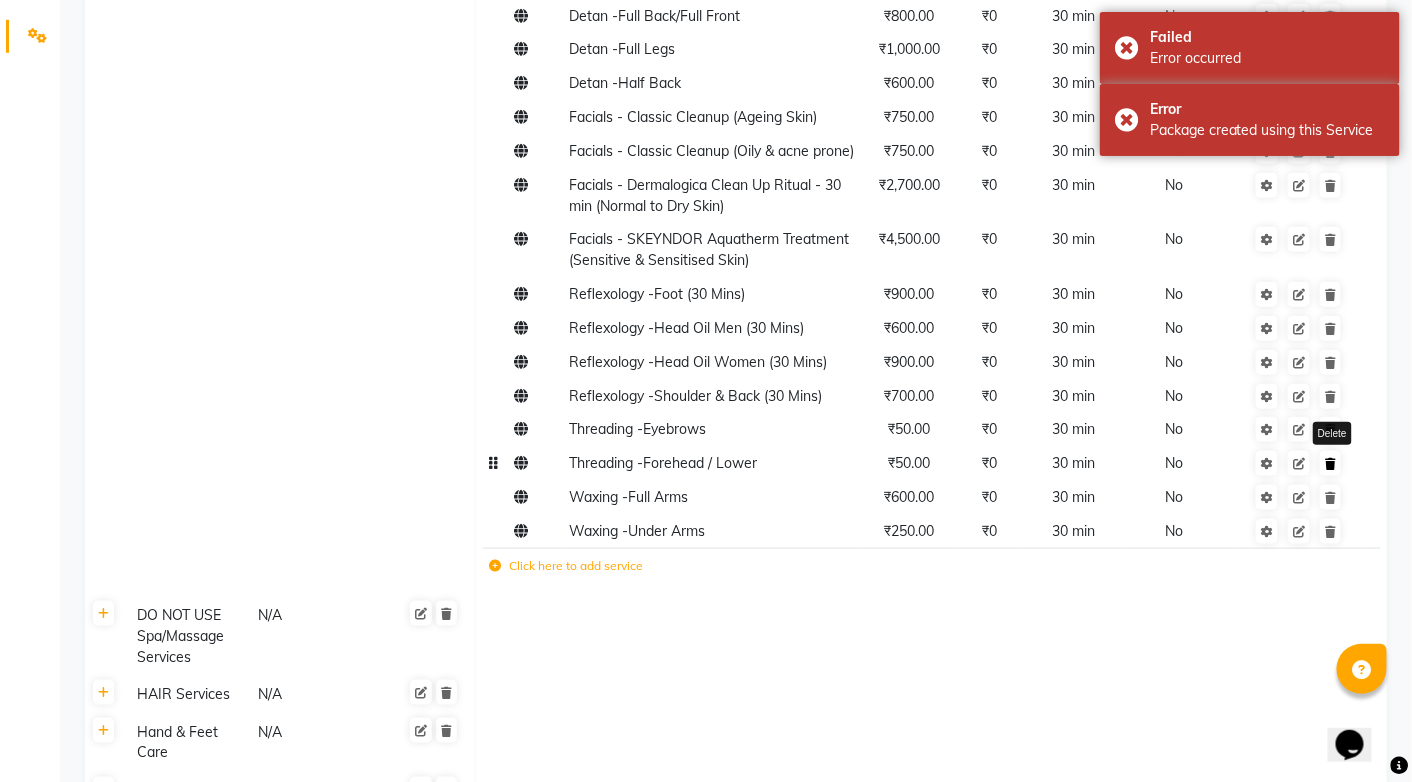 click 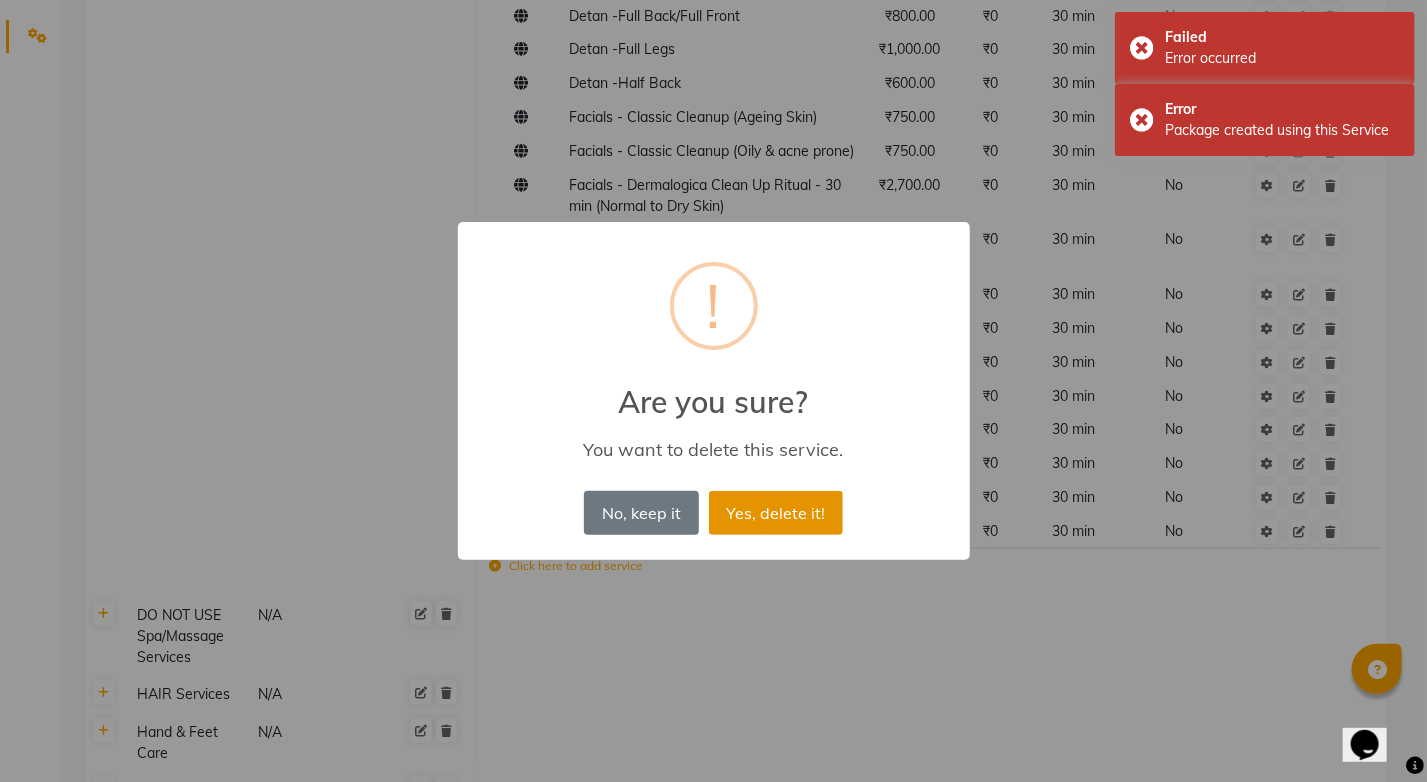 click on "Yes, delete it!" at bounding box center [776, 513] 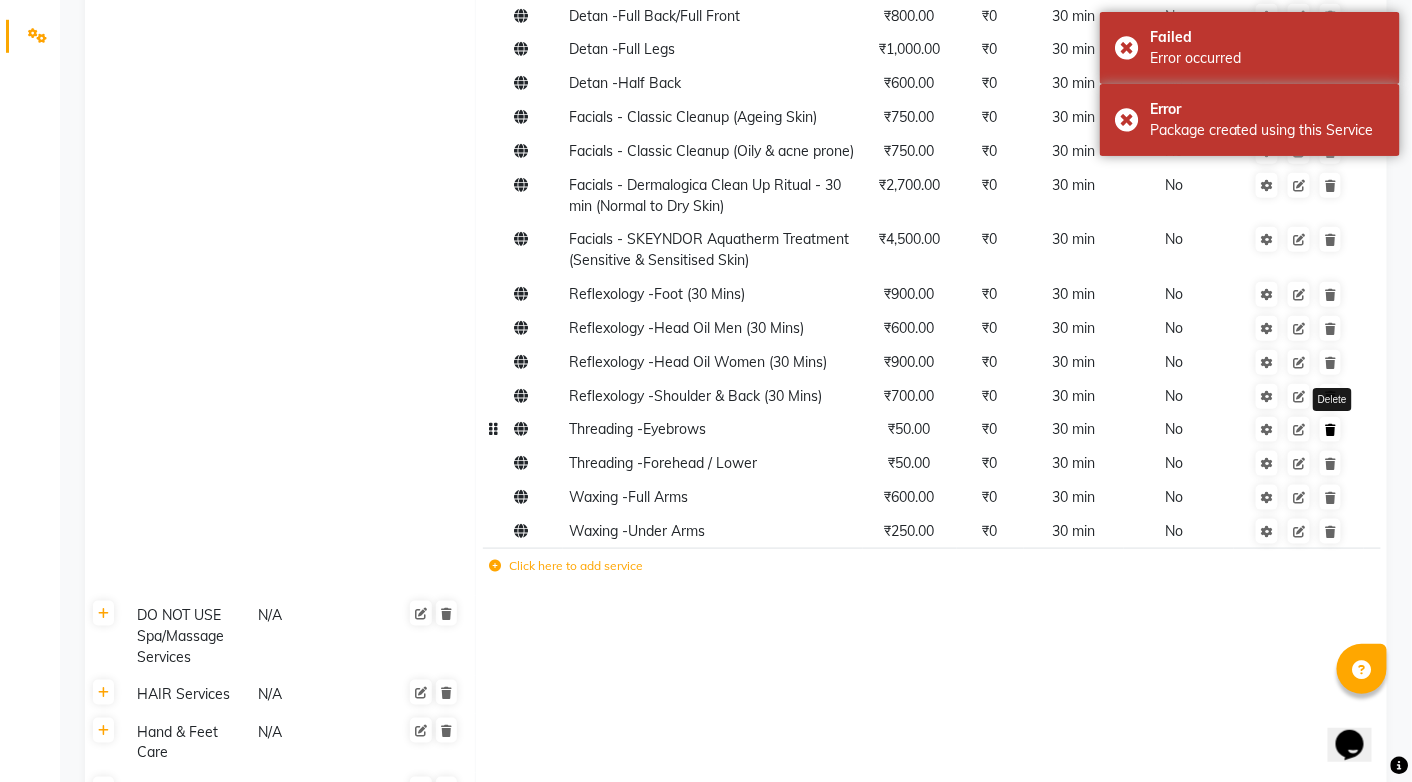 click 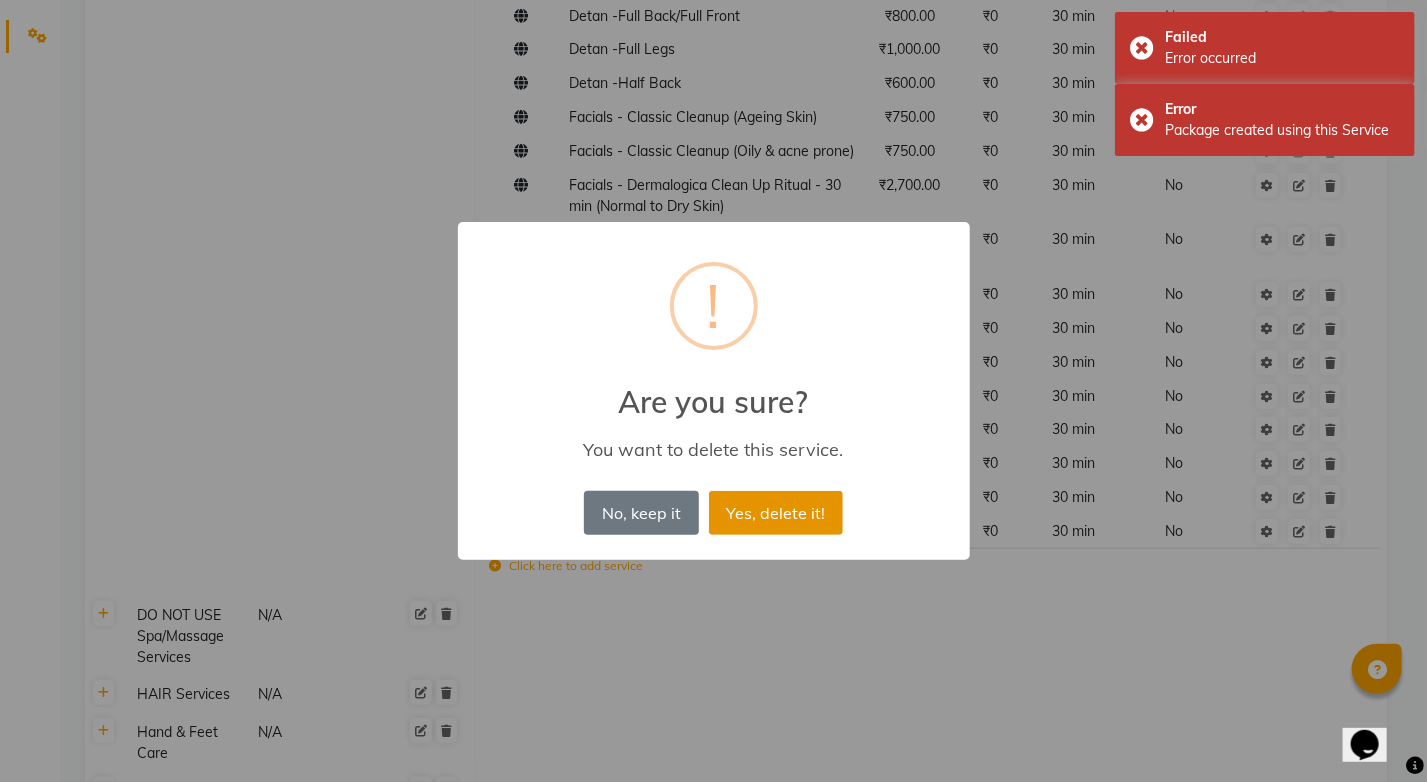 click on "Yes, delete it!" at bounding box center (776, 513) 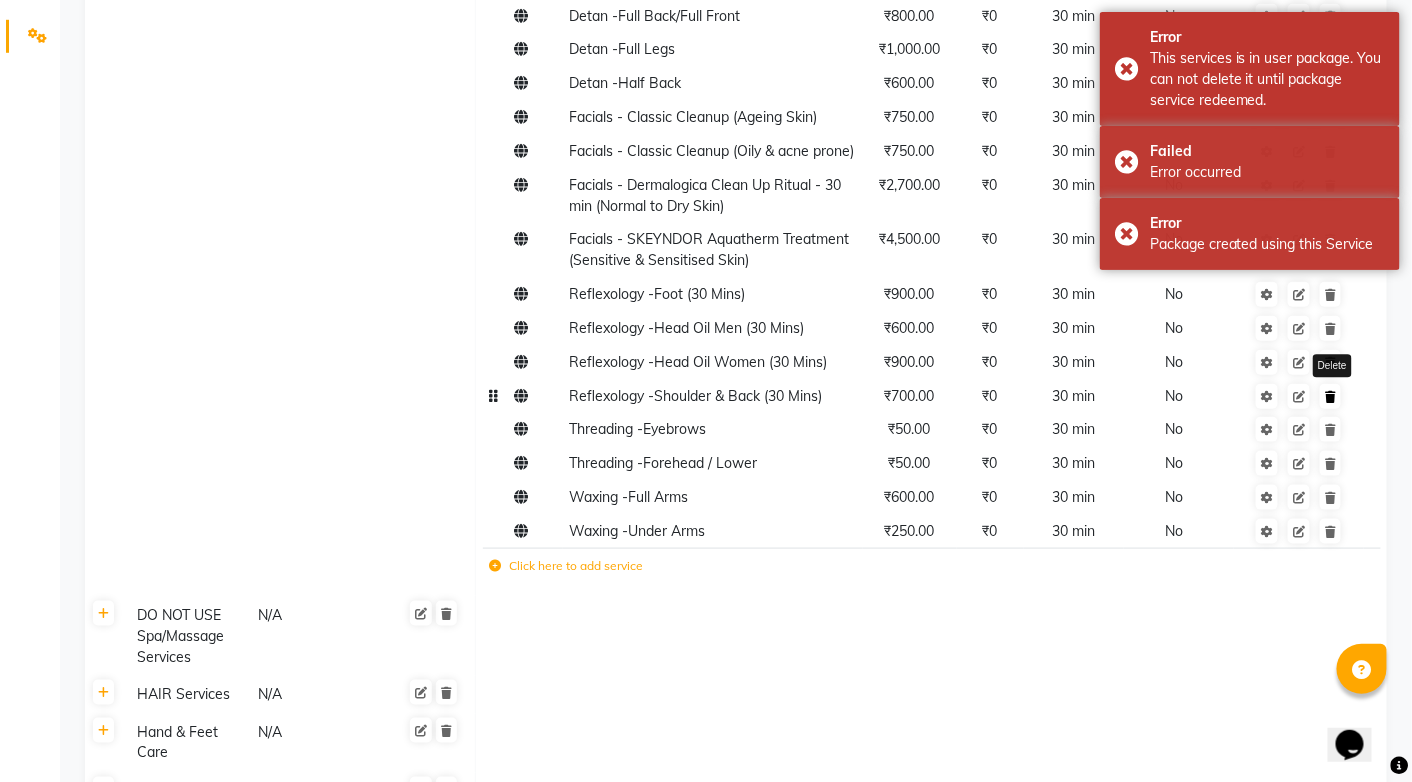 click 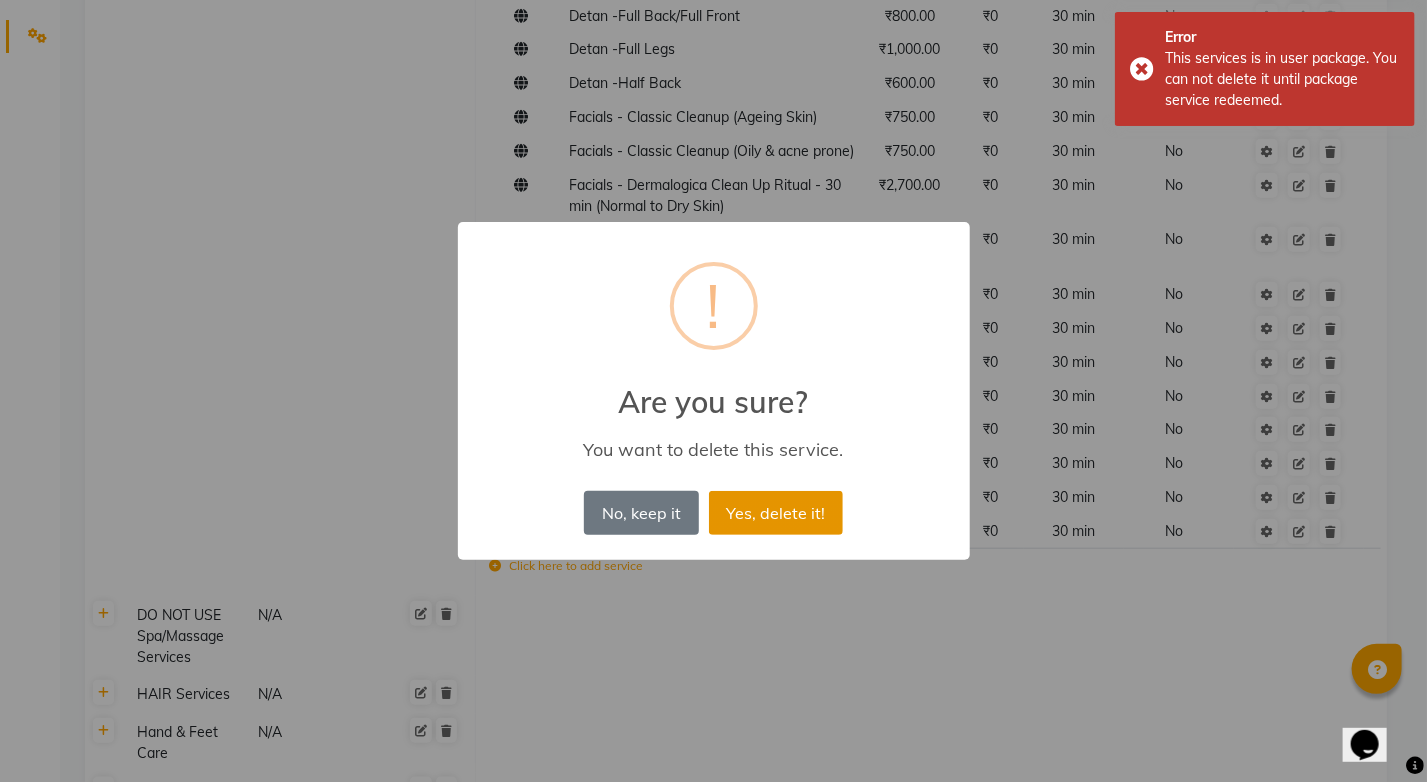 click on "Yes, delete it!" at bounding box center [776, 513] 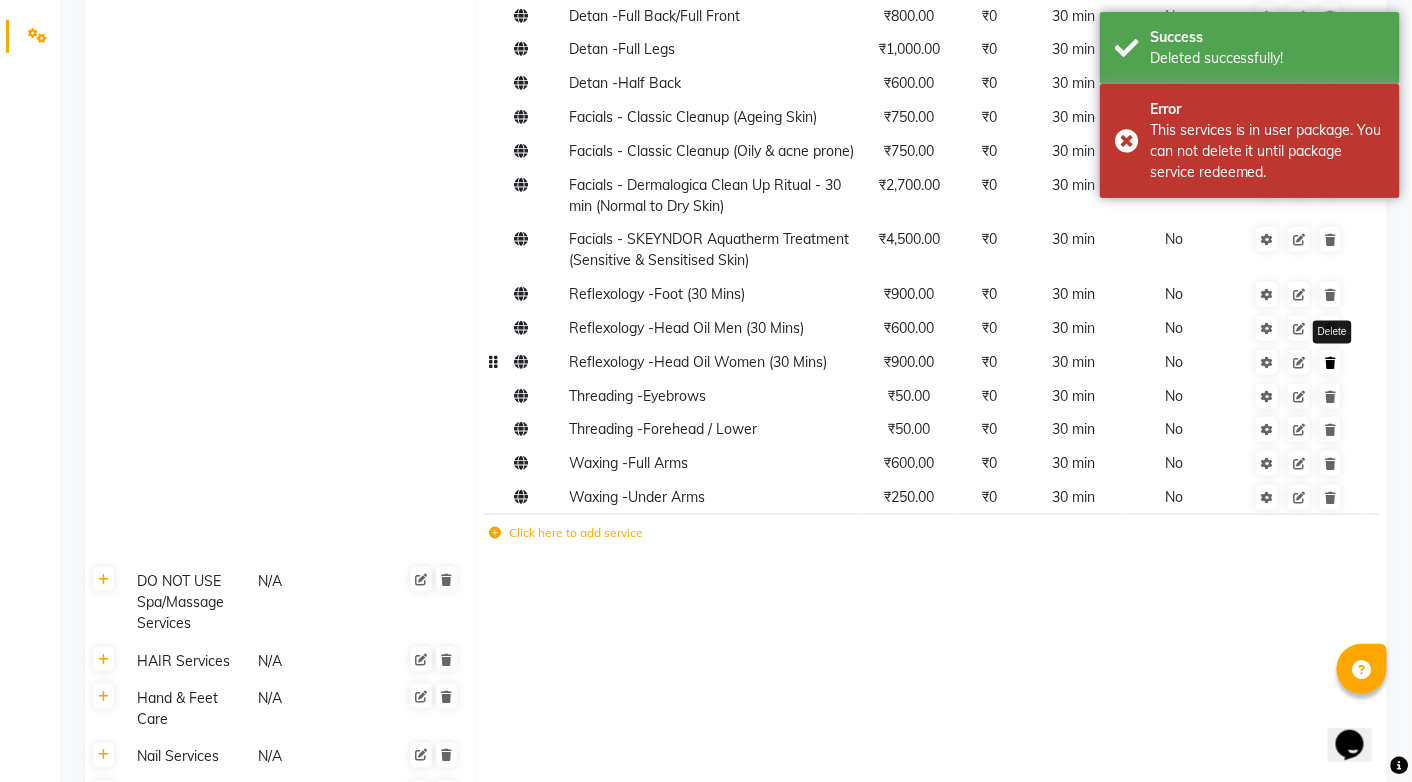 click 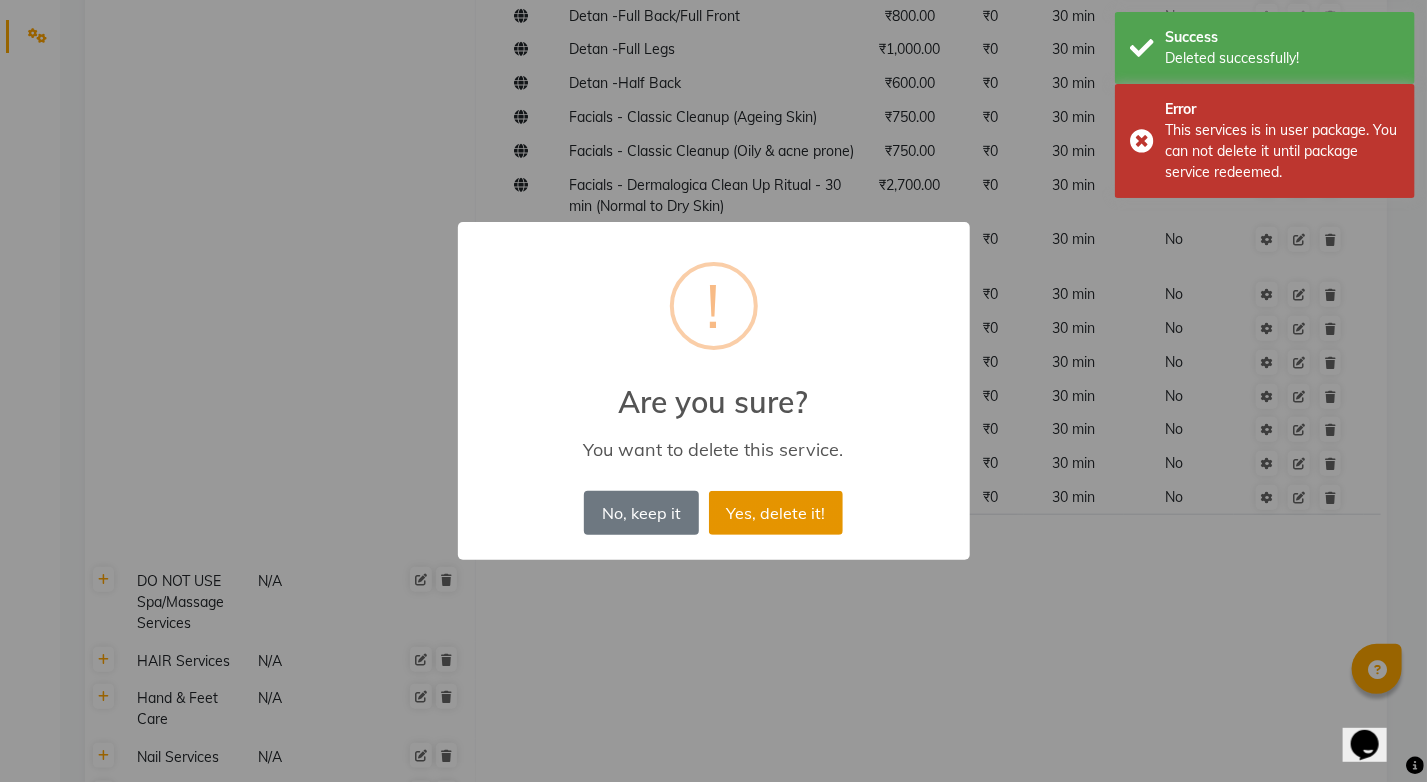 click on "Yes, delete it!" at bounding box center [776, 513] 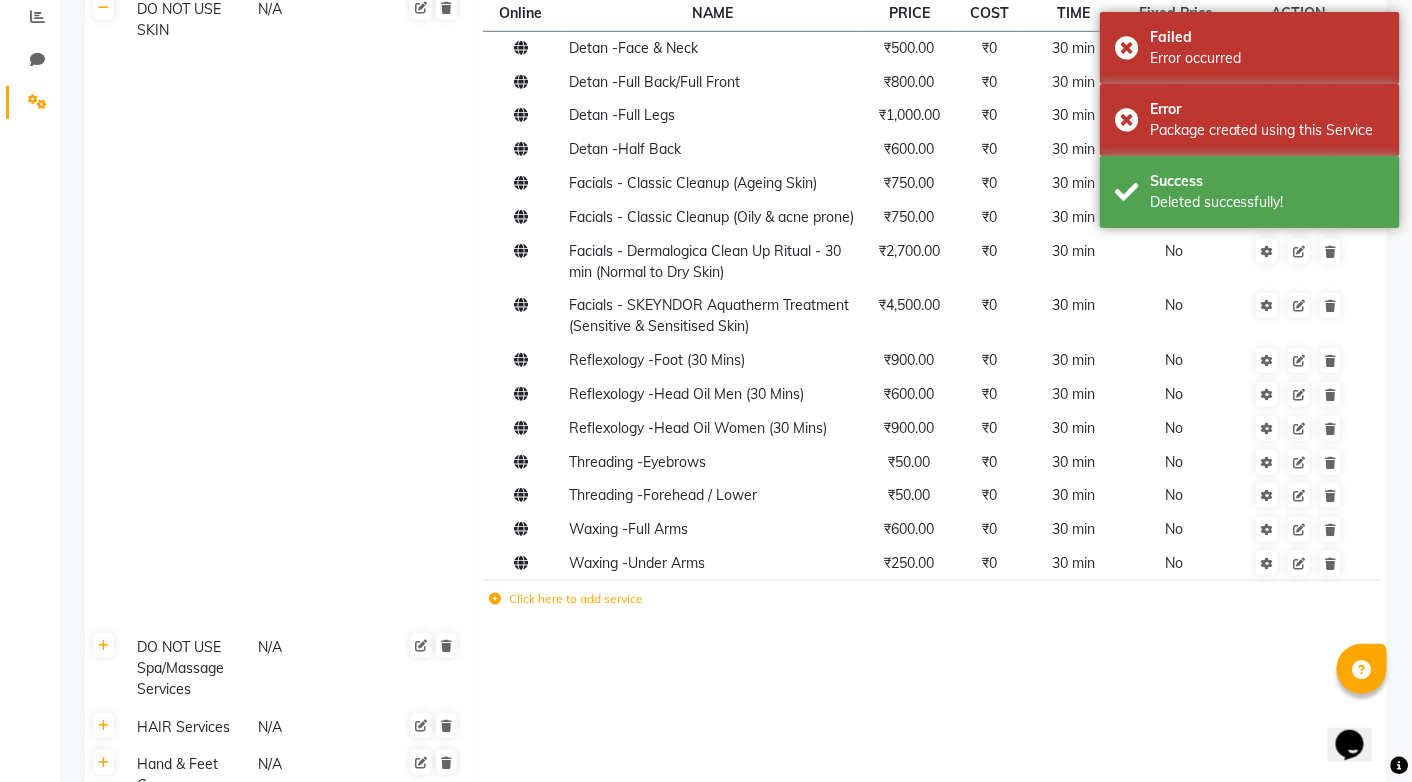 scroll, scrollTop: 392, scrollLeft: 0, axis: vertical 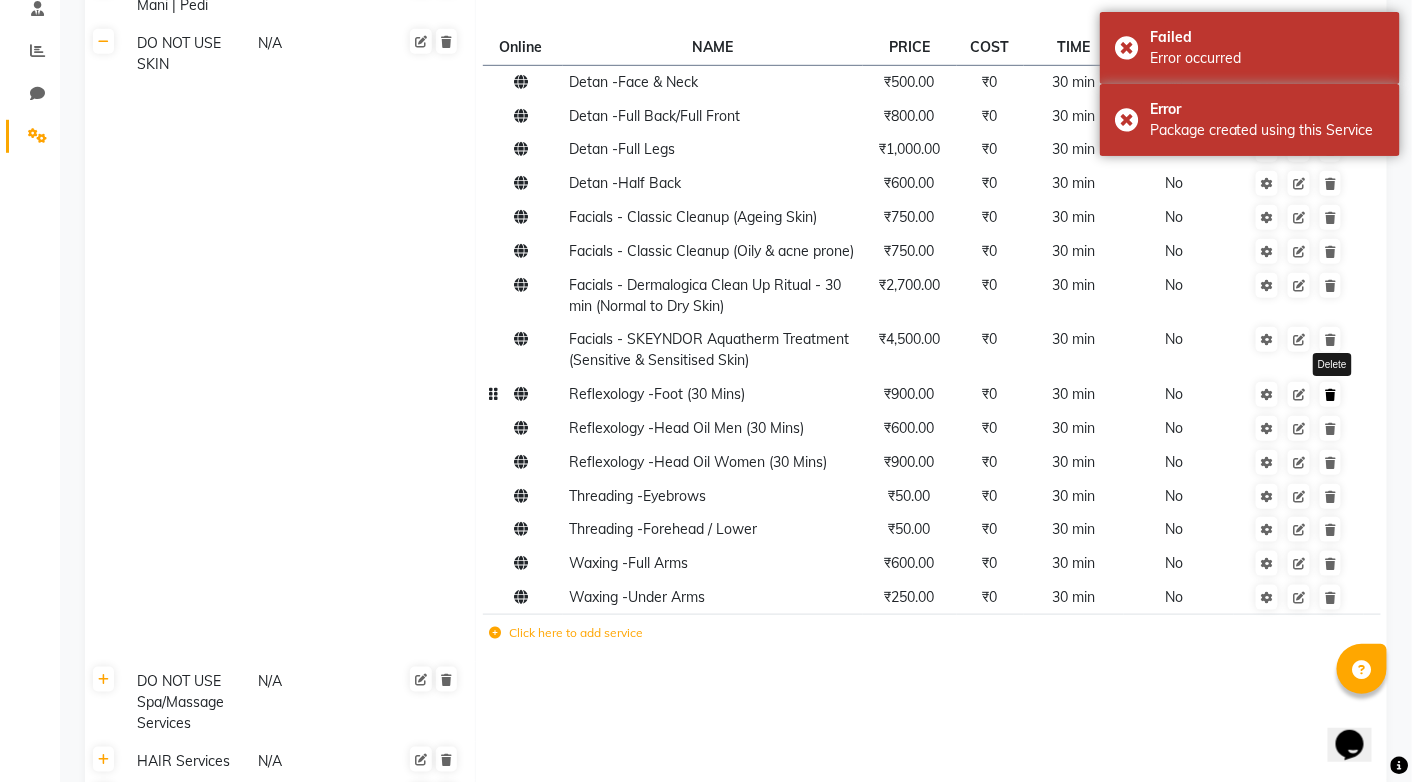 click 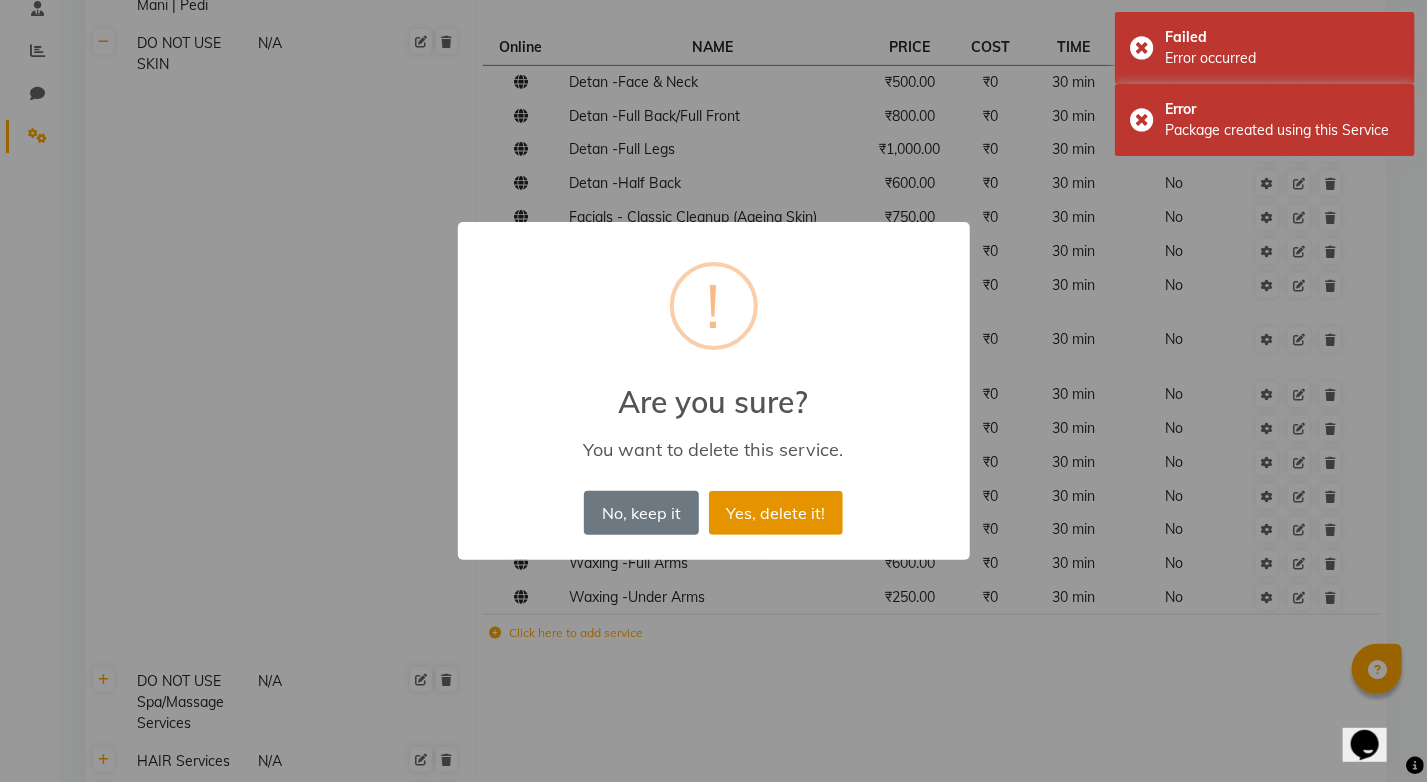 click on "Yes, delete it!" at bounding box center (776, 513) 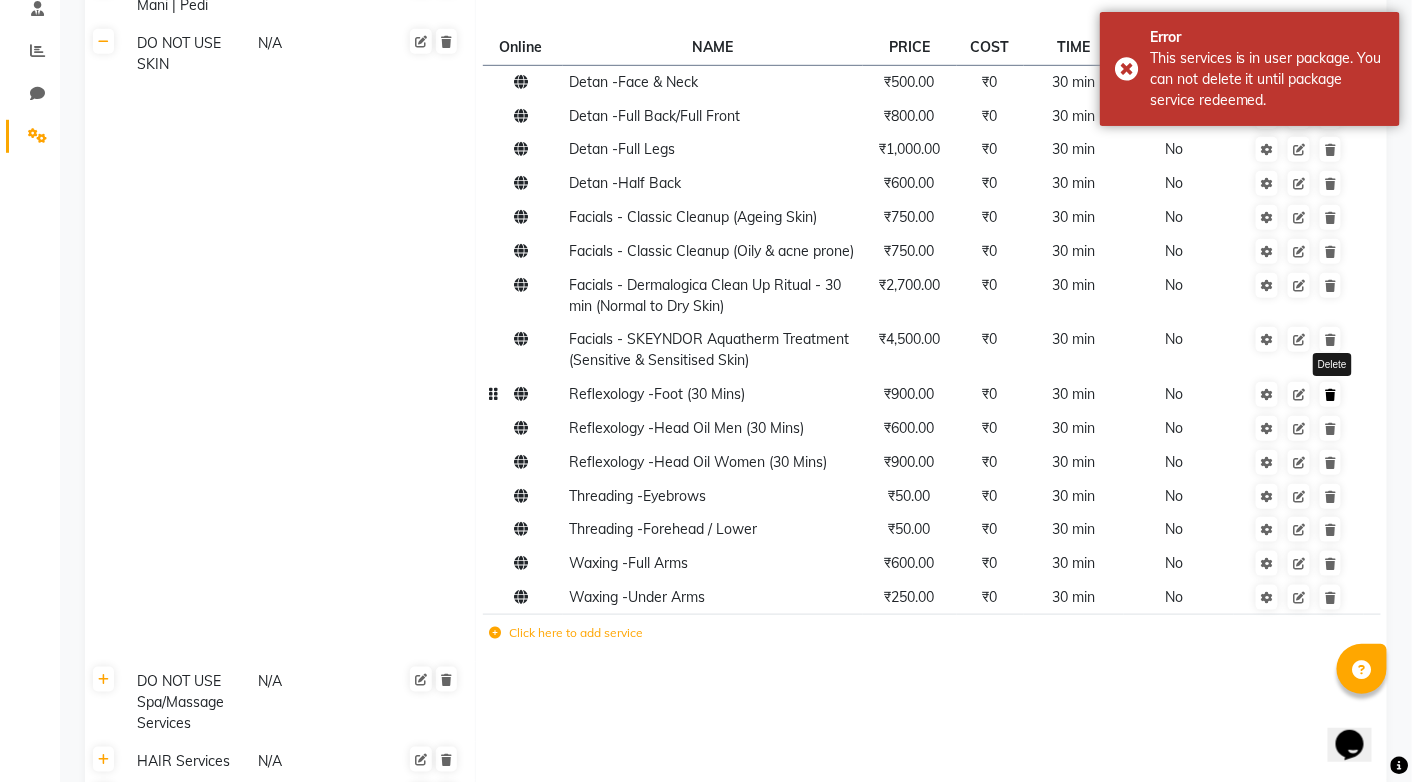 click 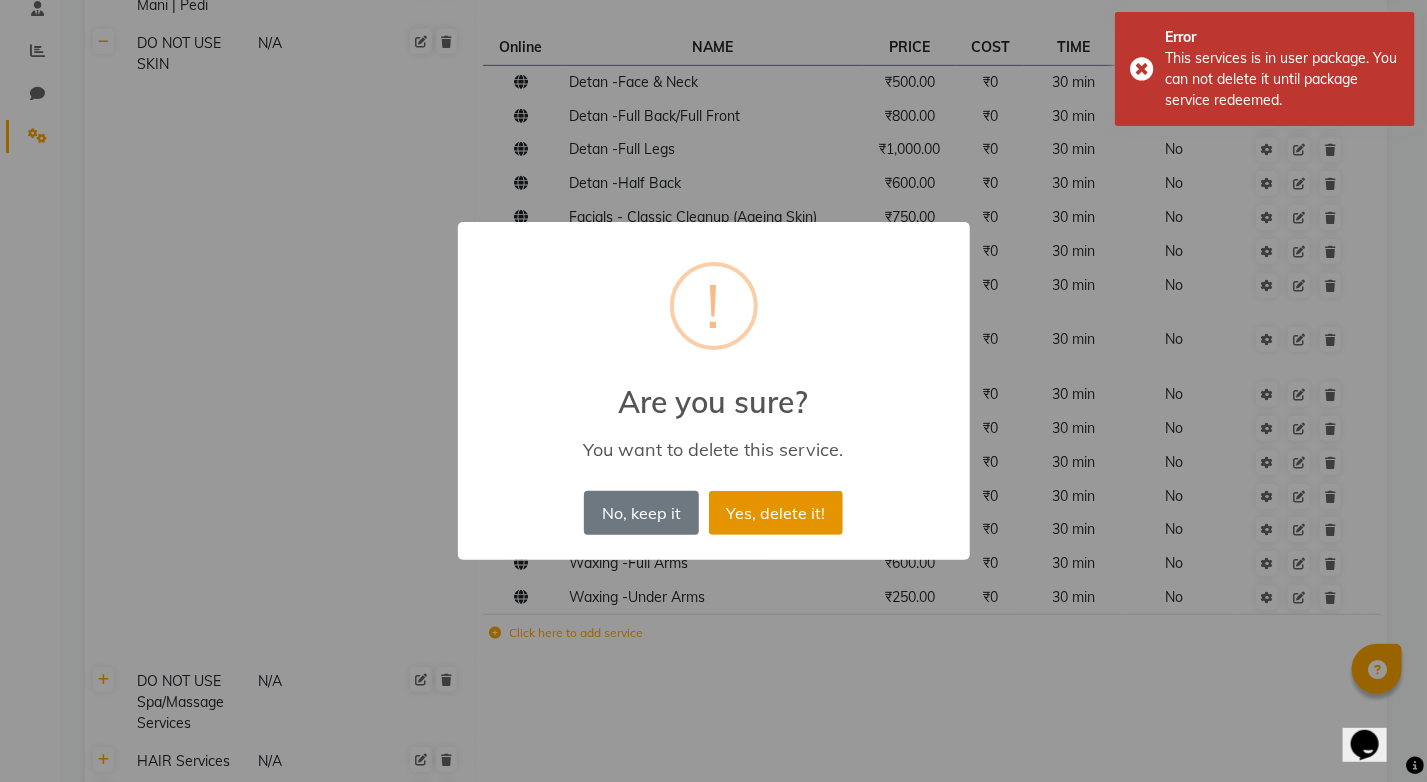 click on "Yes, delete it!" at bounding box center [776, 513] 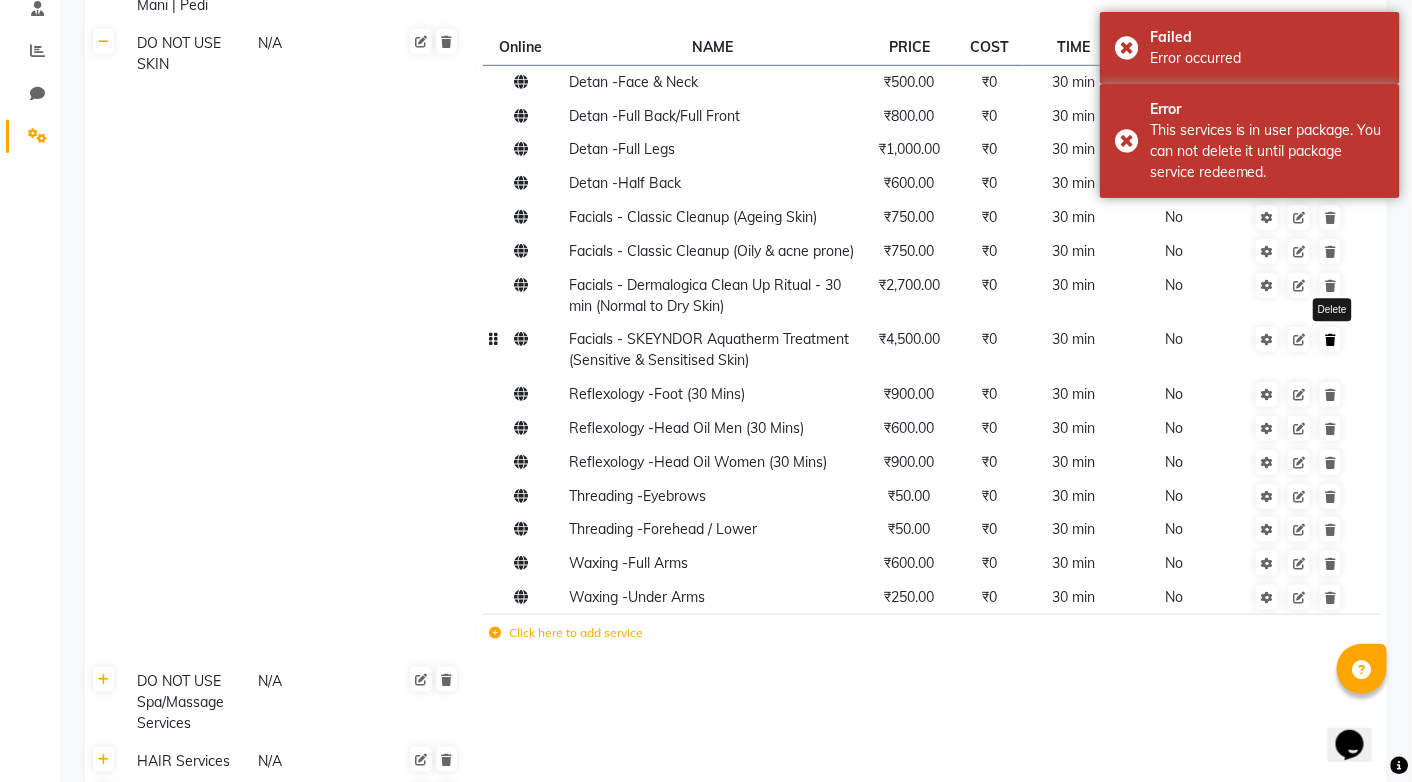 click 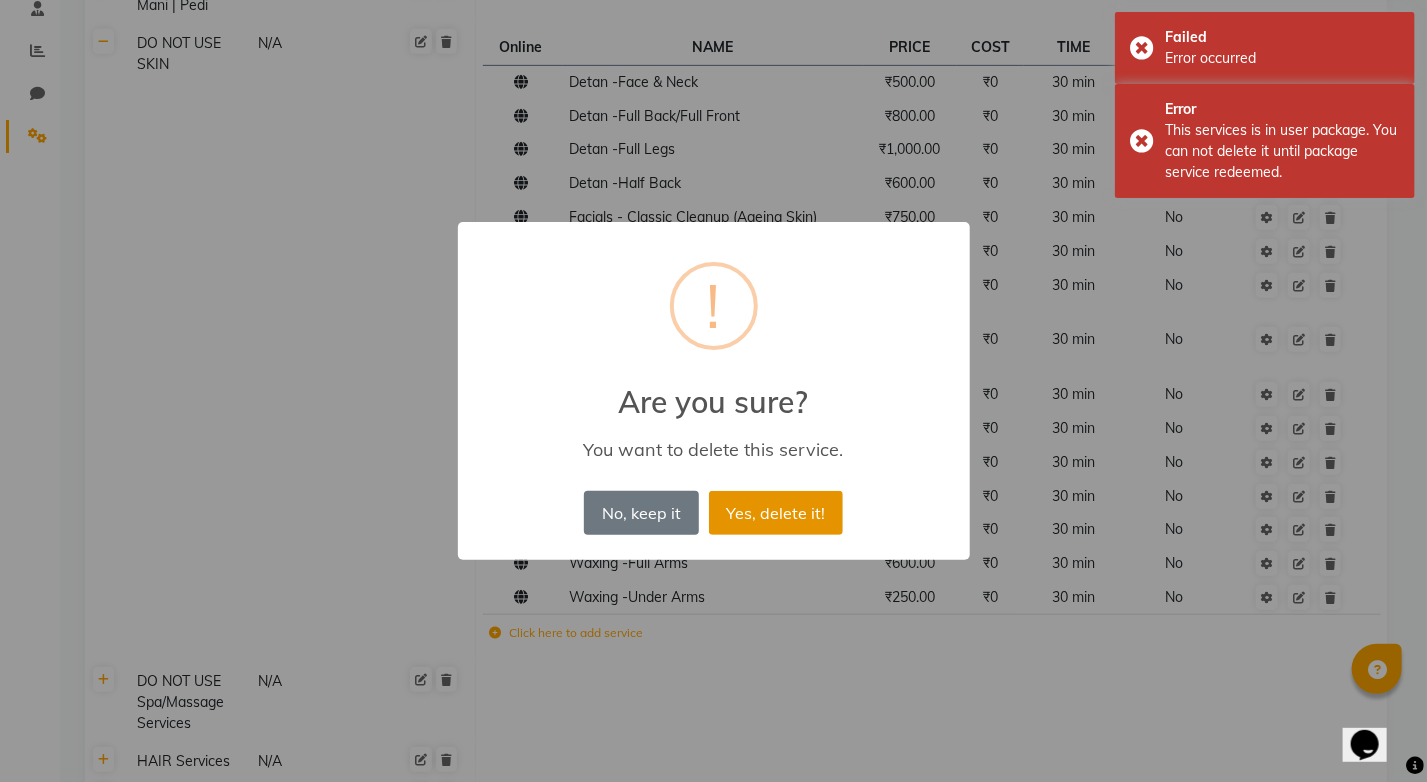 click on "Yes, delete it!" at bounding box center (776, 513) 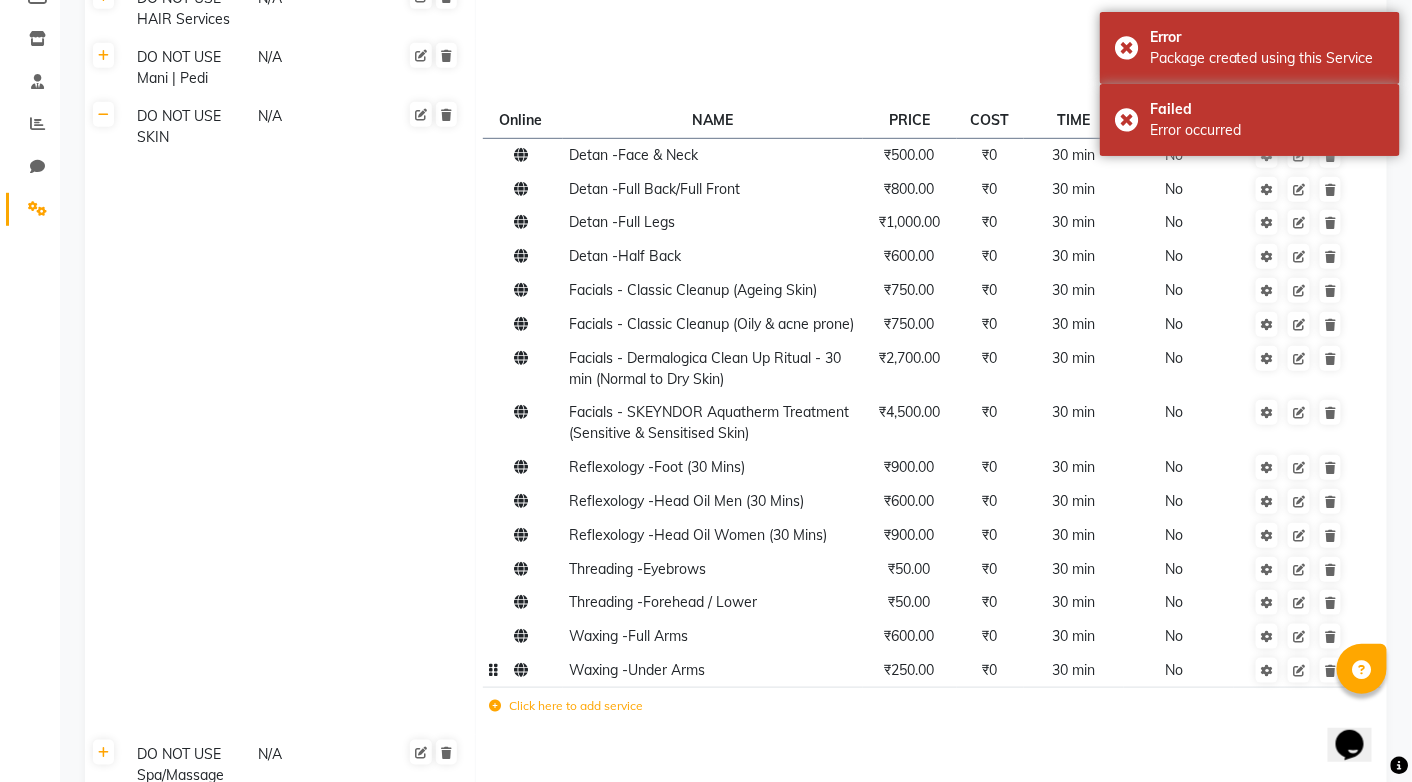 scroll, scrollTop: 292, scrollLeft: 0, axis: vertical 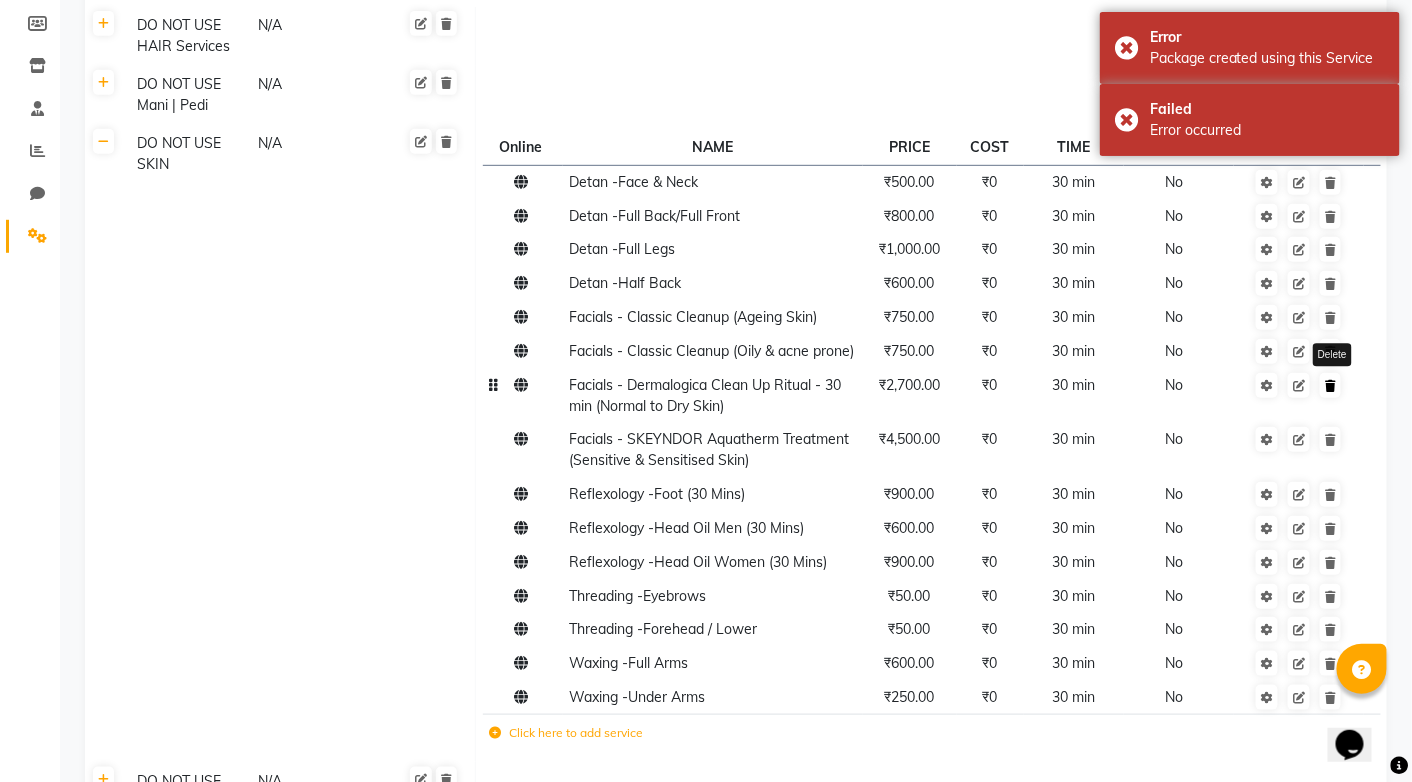 click 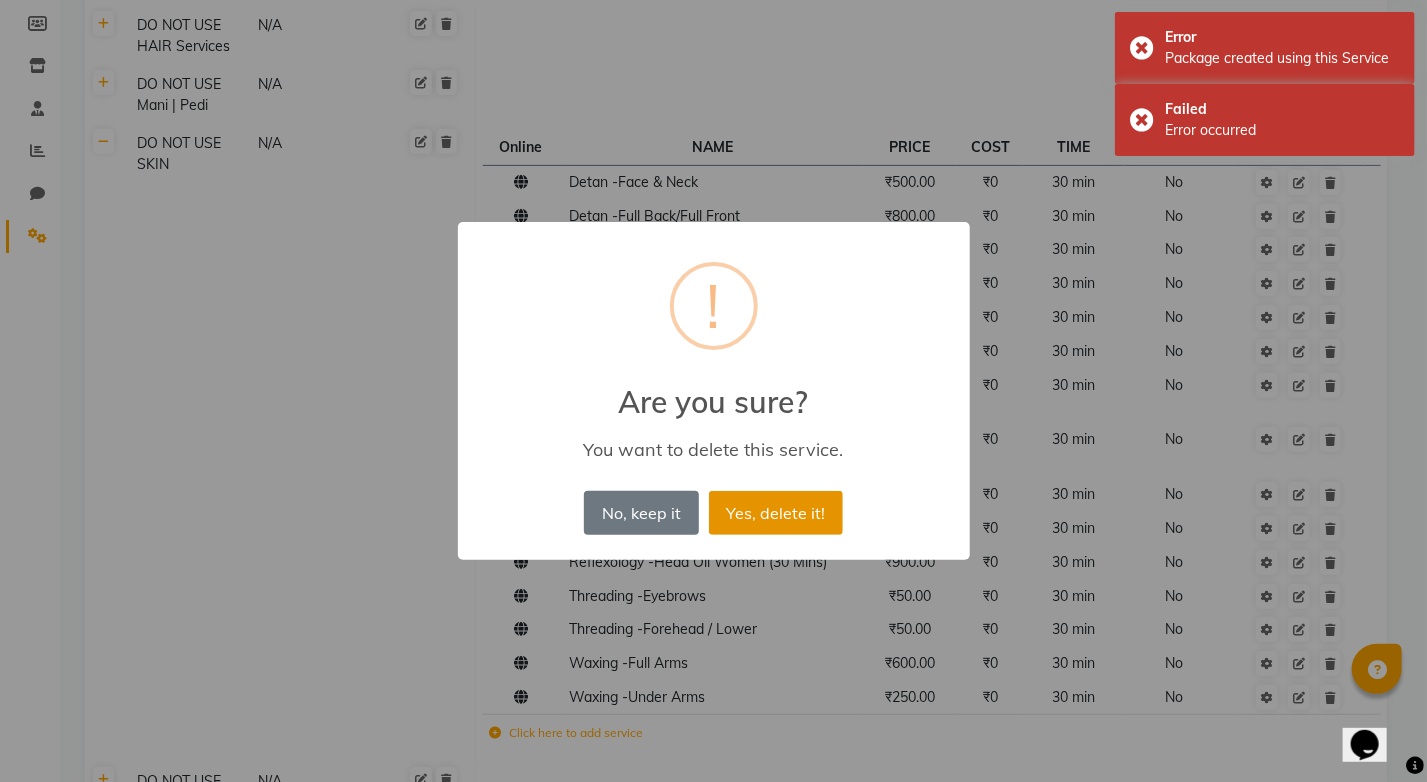 click on "Yes, delete it!" at bounding box center [776, 513] 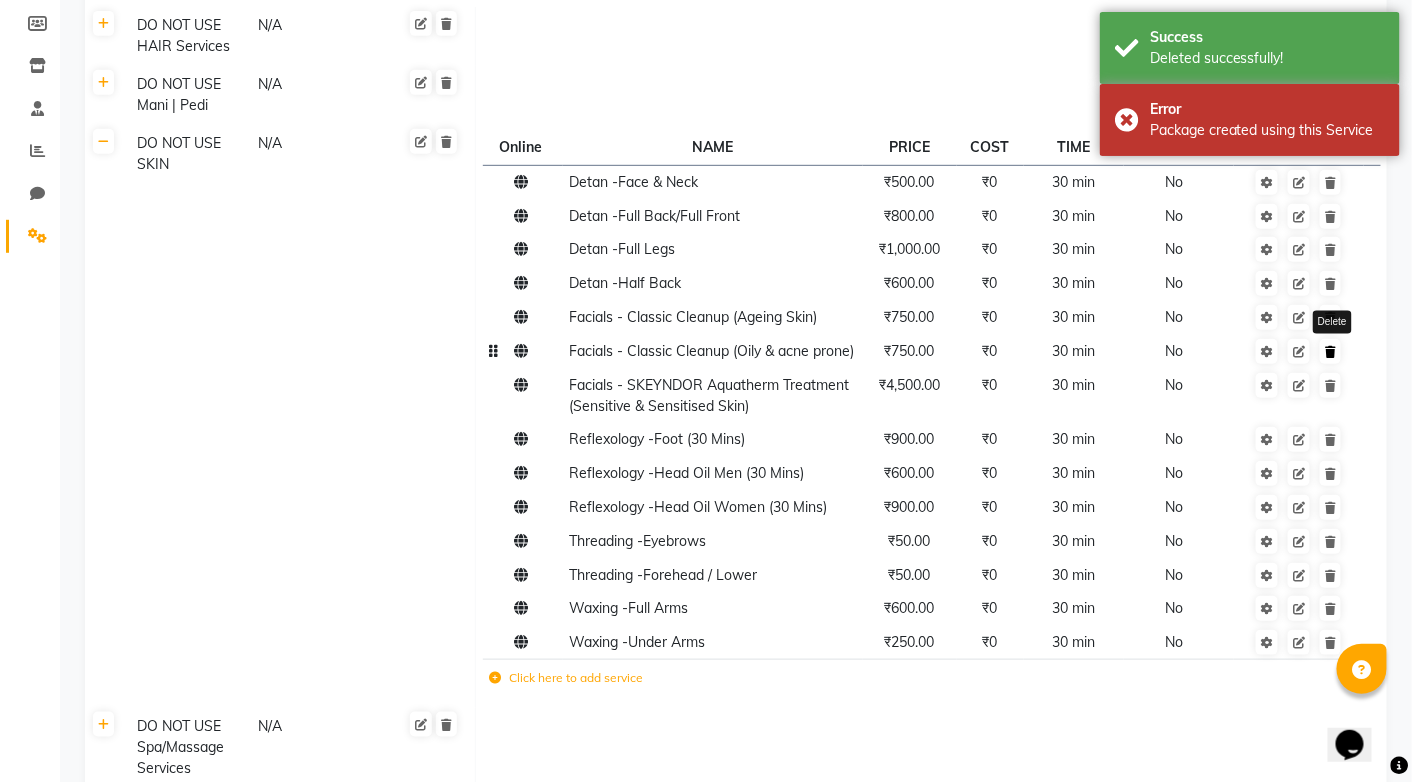 click 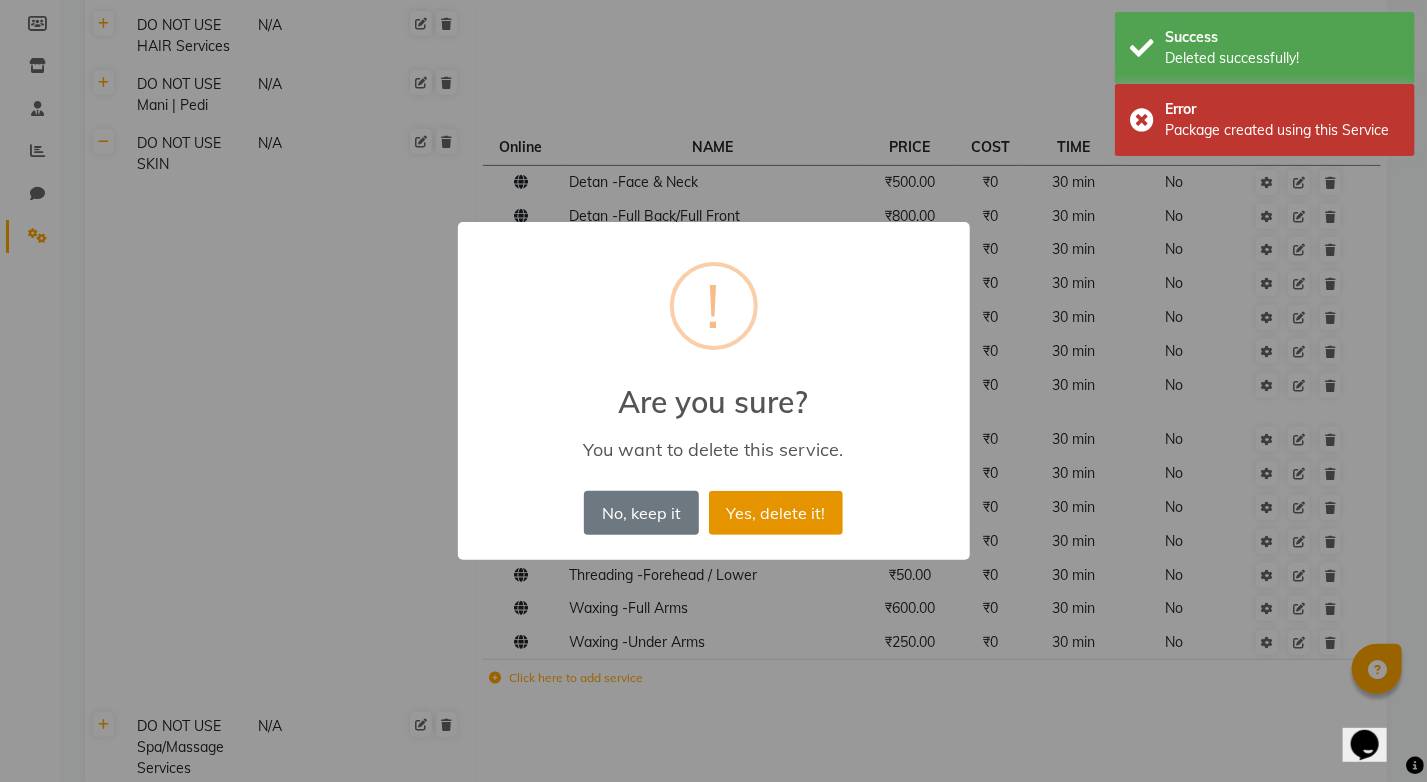 click on "Yes, delete it!" at bounding box center (776, 513) 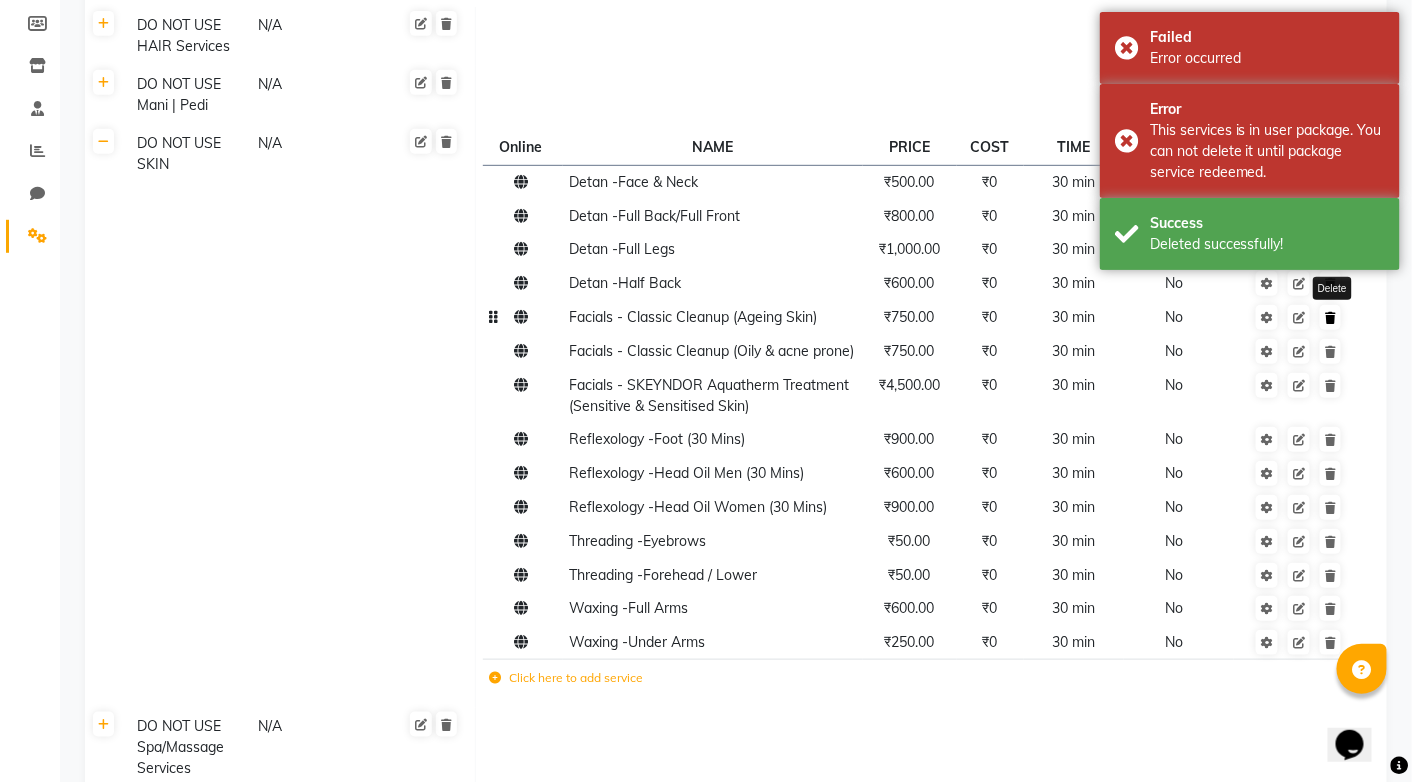 click 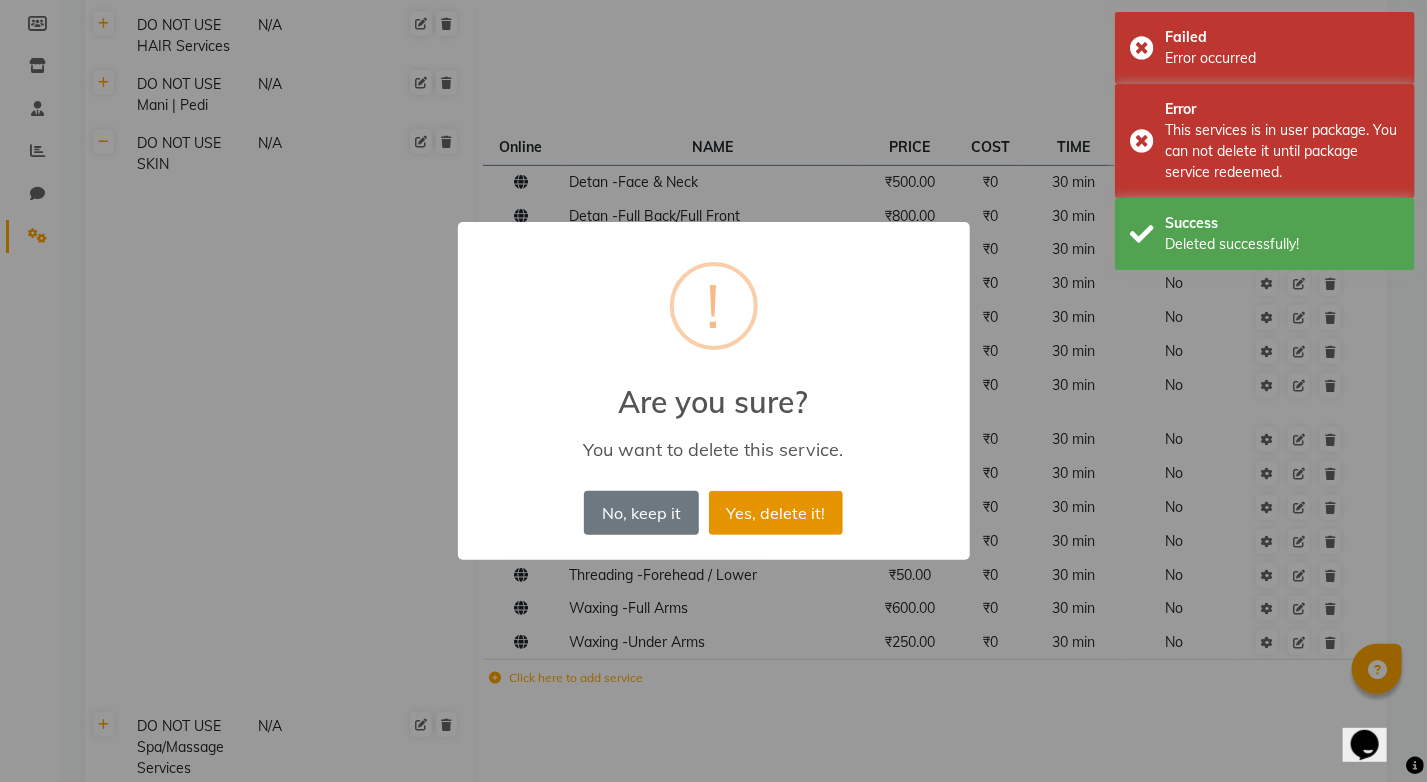 click on "Yes, delete it!" at bounding box center (776, 513) 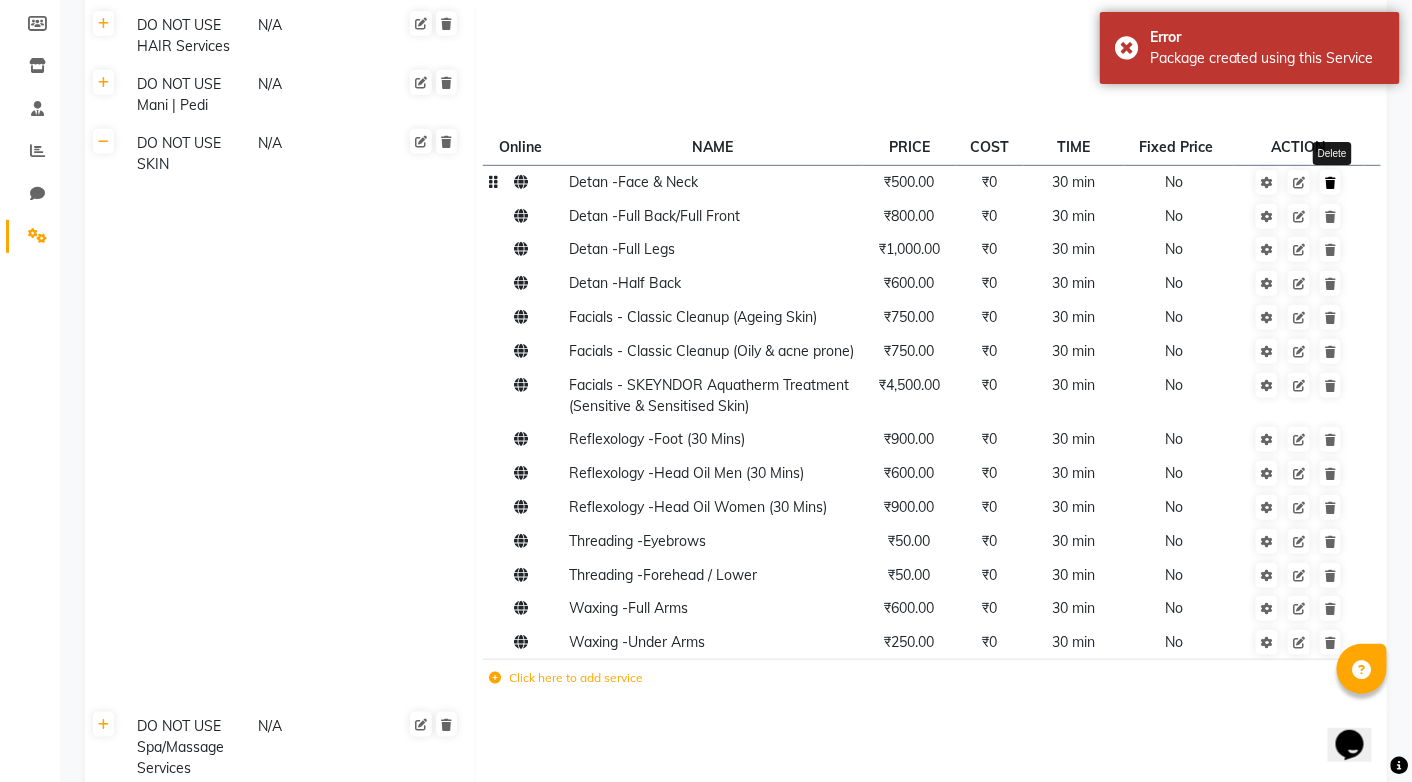 click 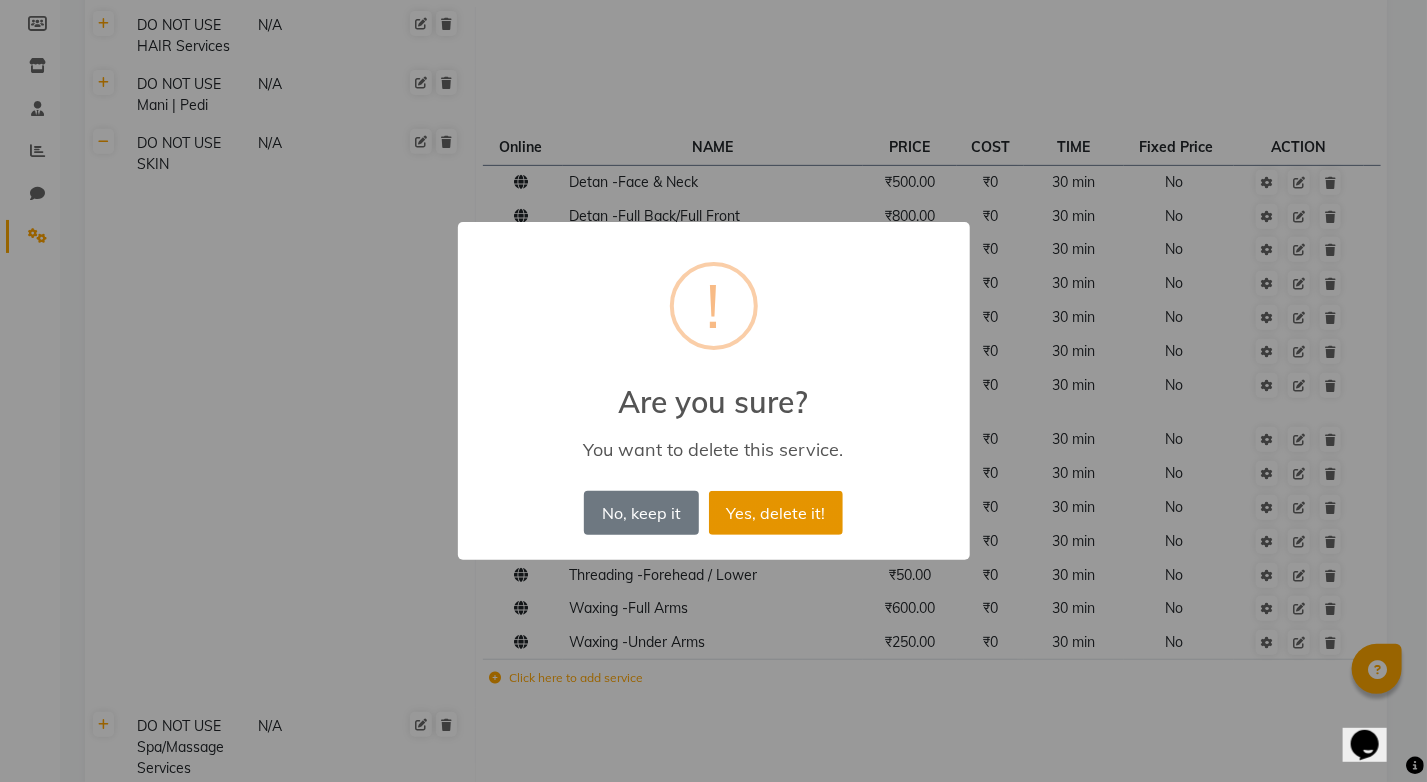 click on "Yes, delete it!" at bounding box center (776, 513) 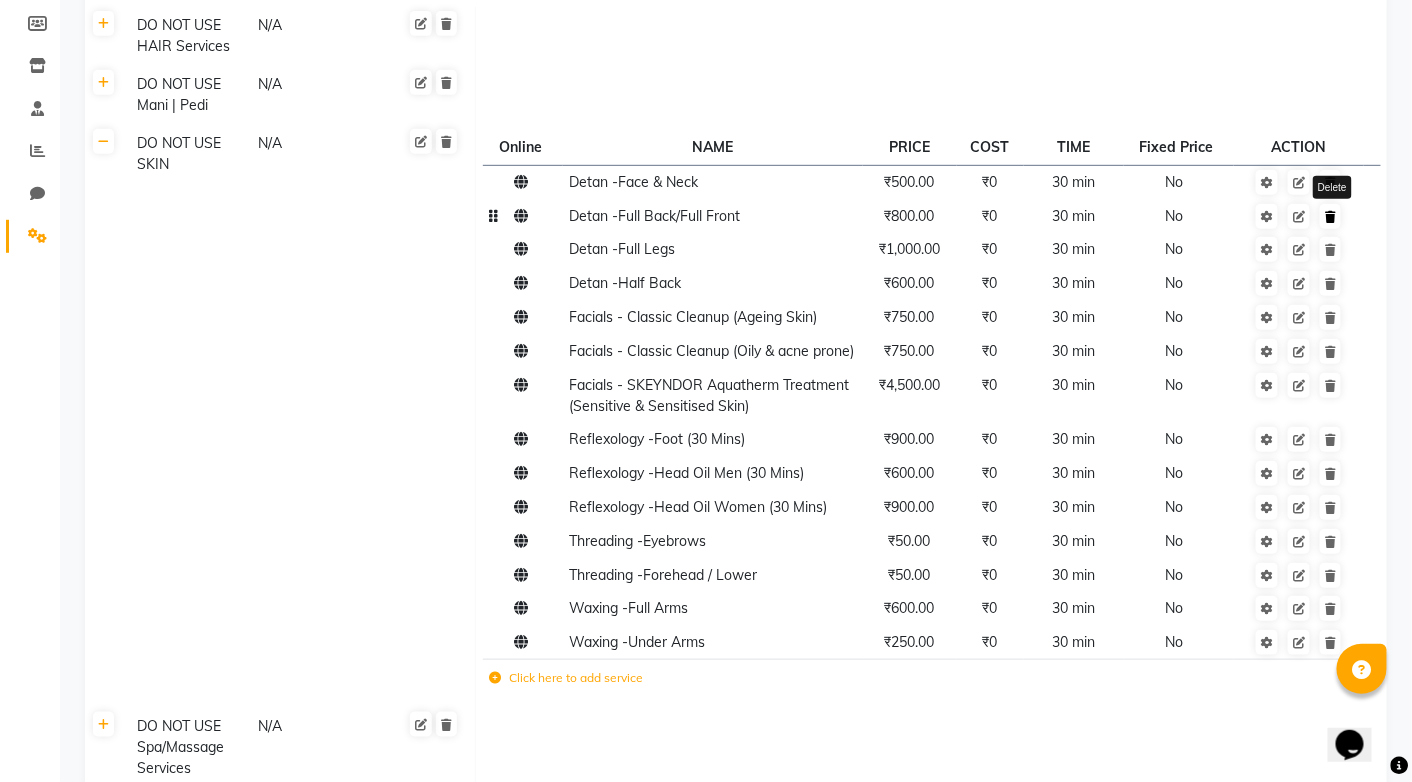 click 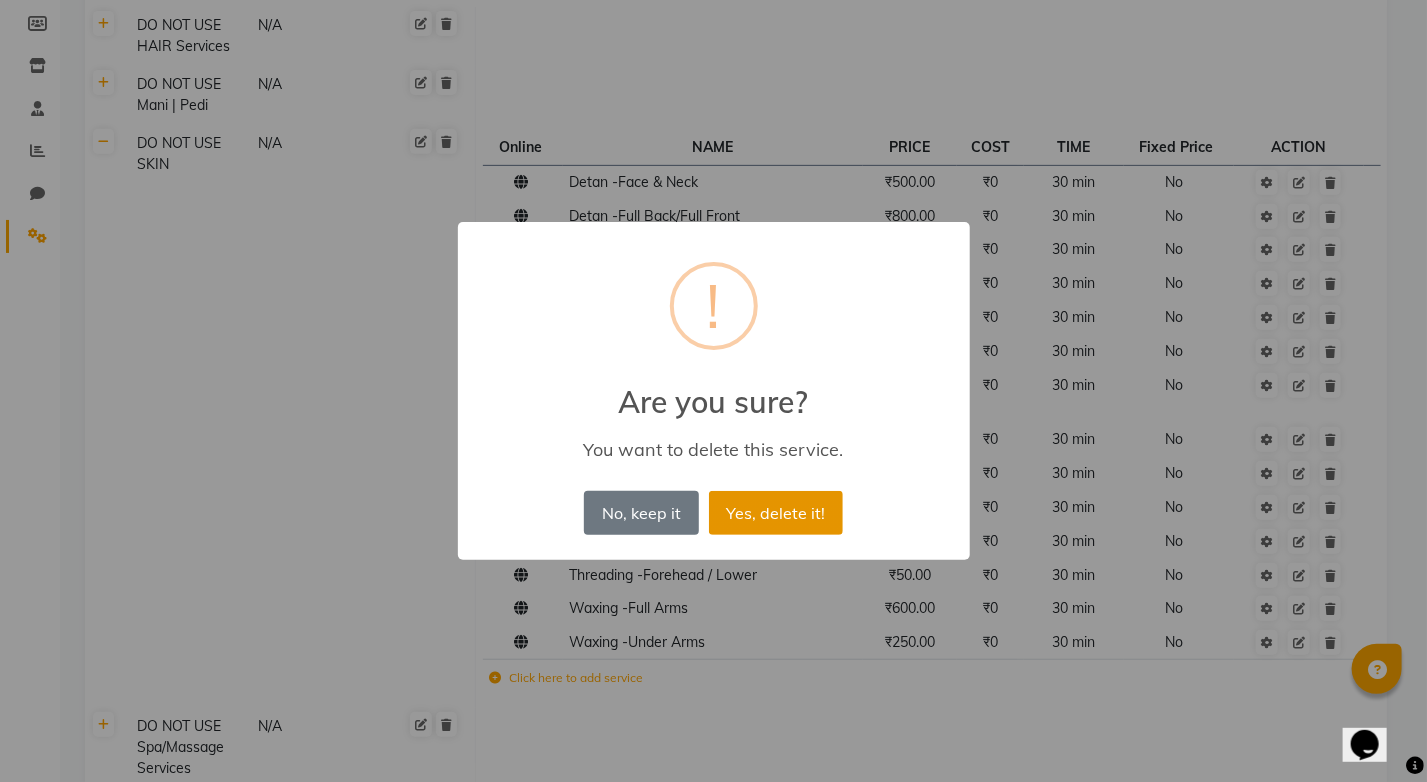 click on "Yes, delete it!" at bounding box center [776, 513] 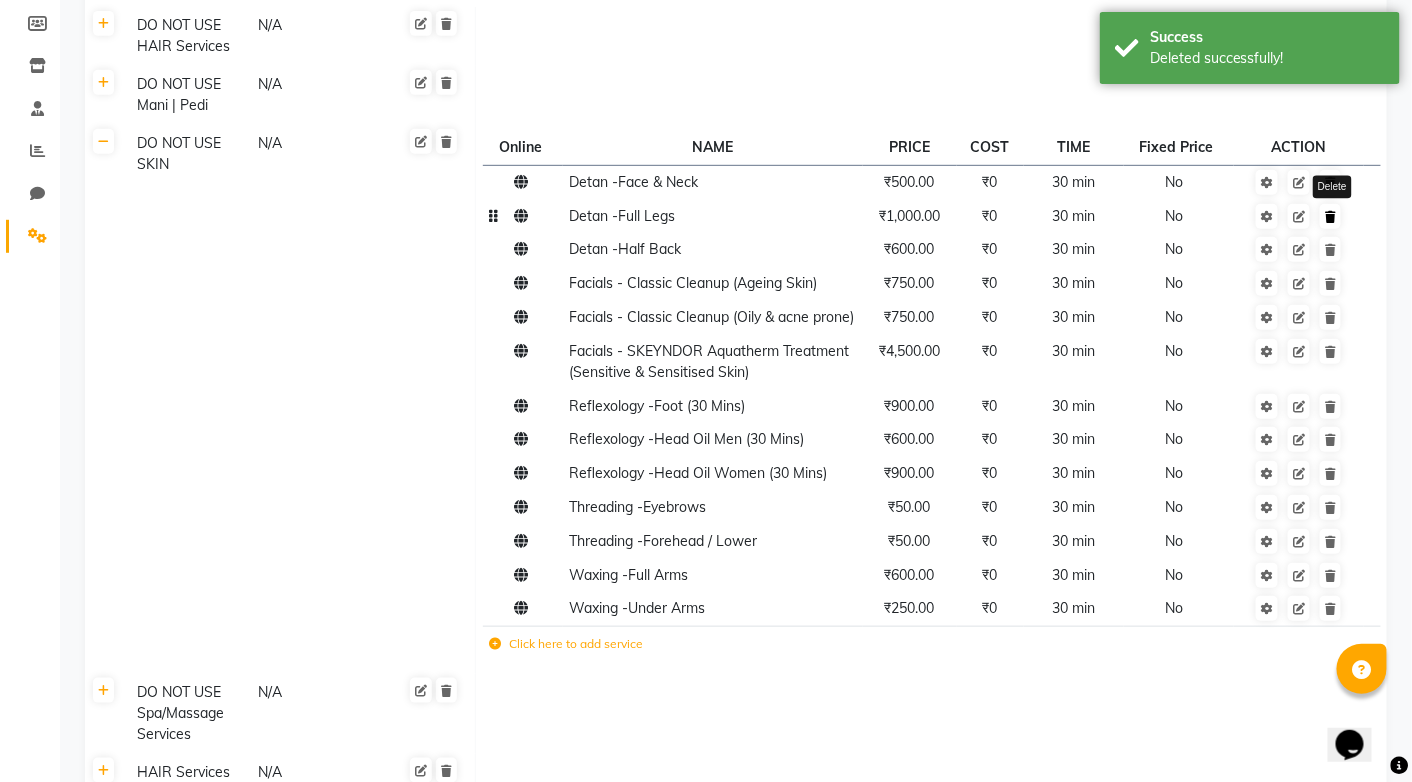 click 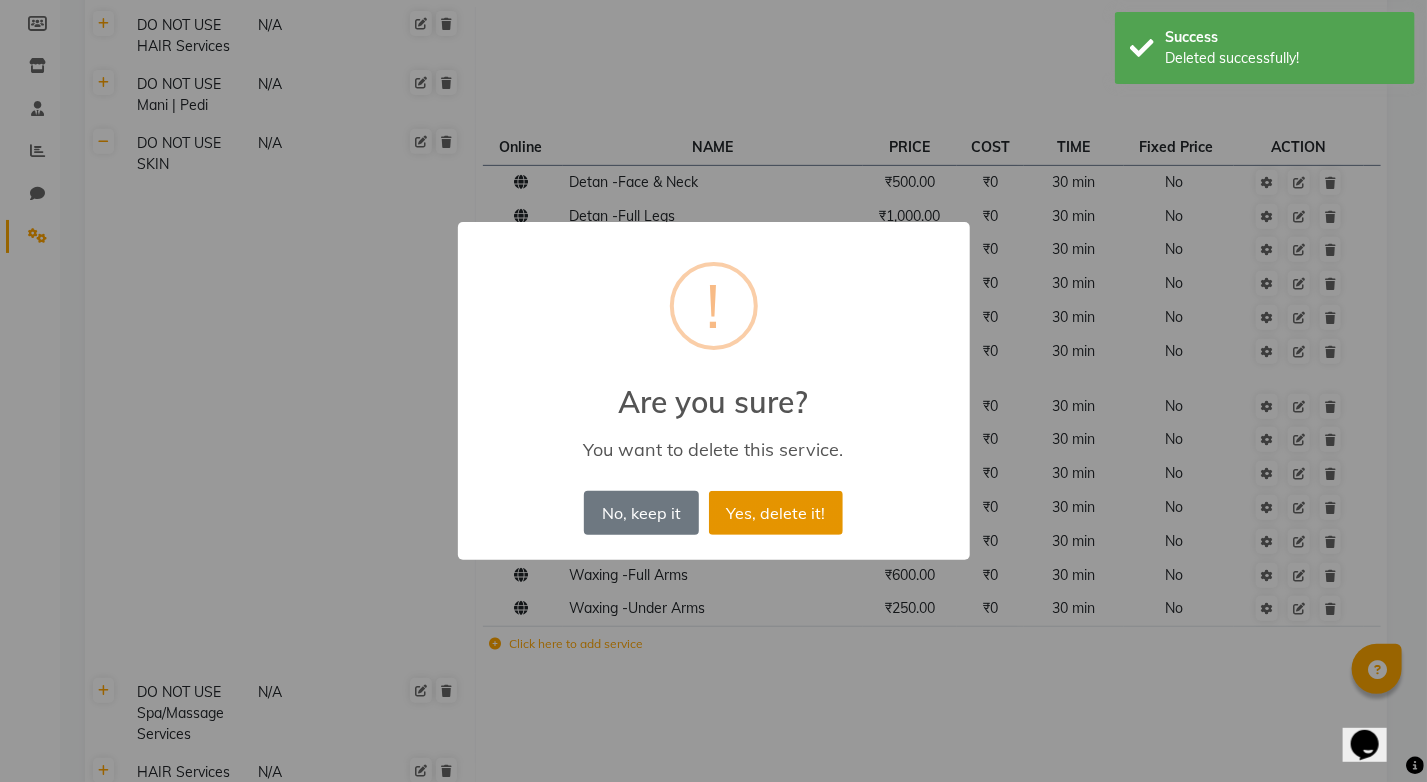 click on "Yes, delete it!" at bounding box center (776, 513) 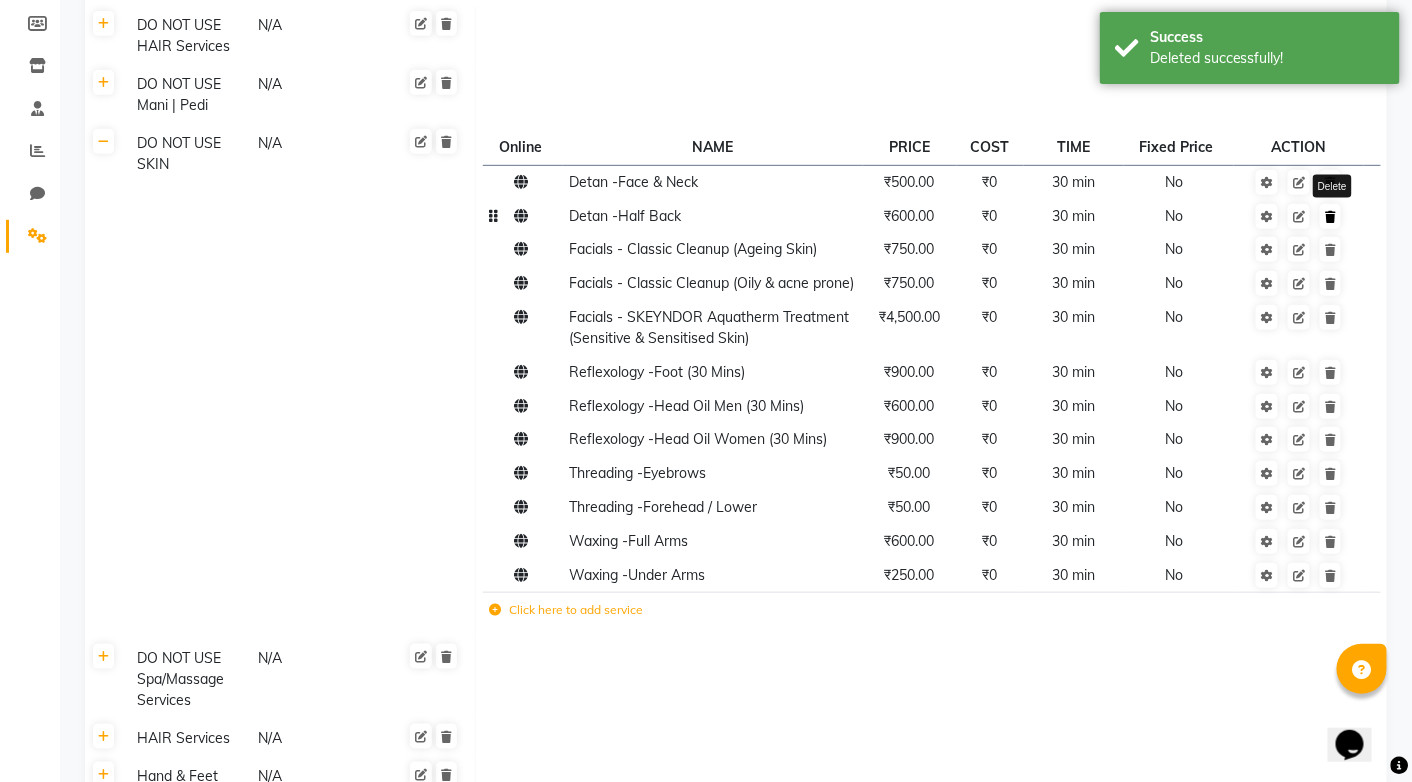 click 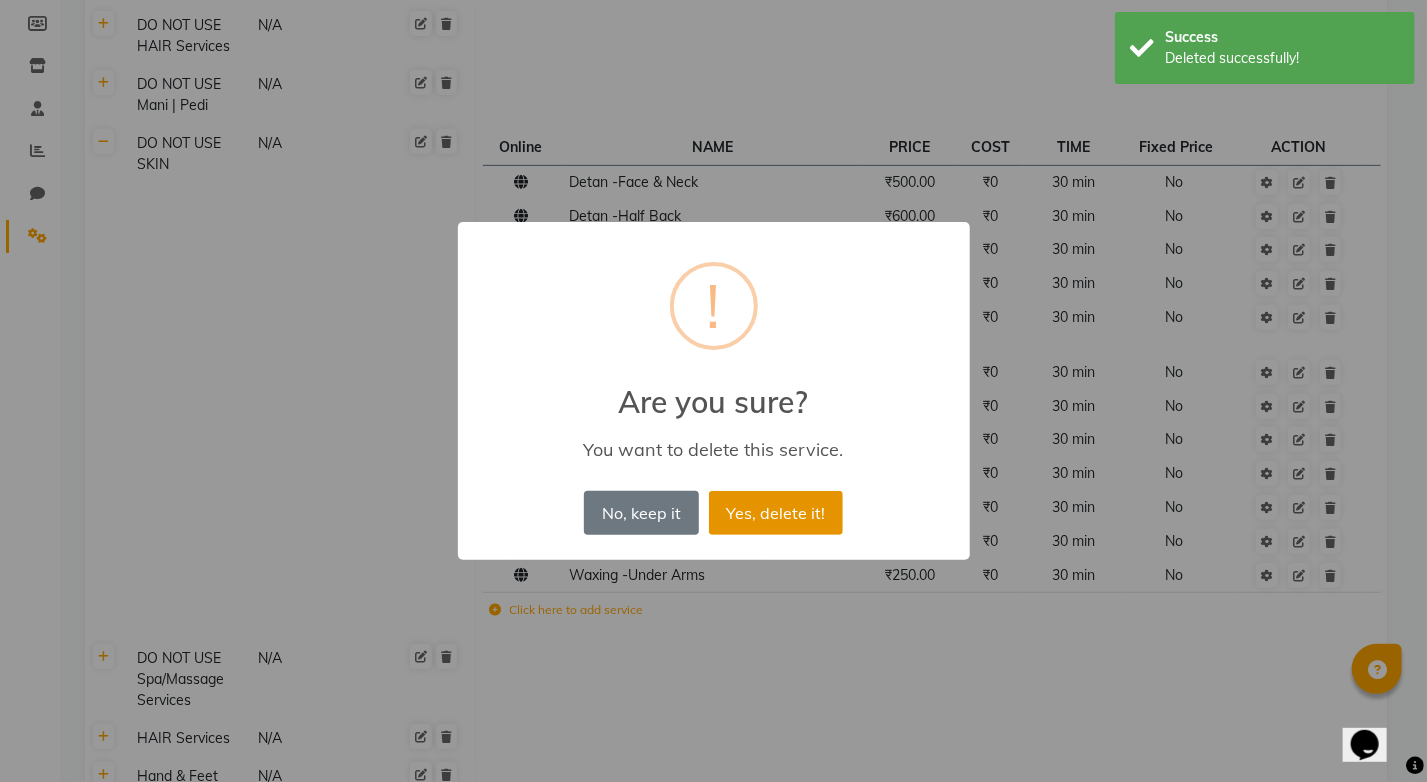 click on "Yes, delete it!" at bounding box center [776, 513] 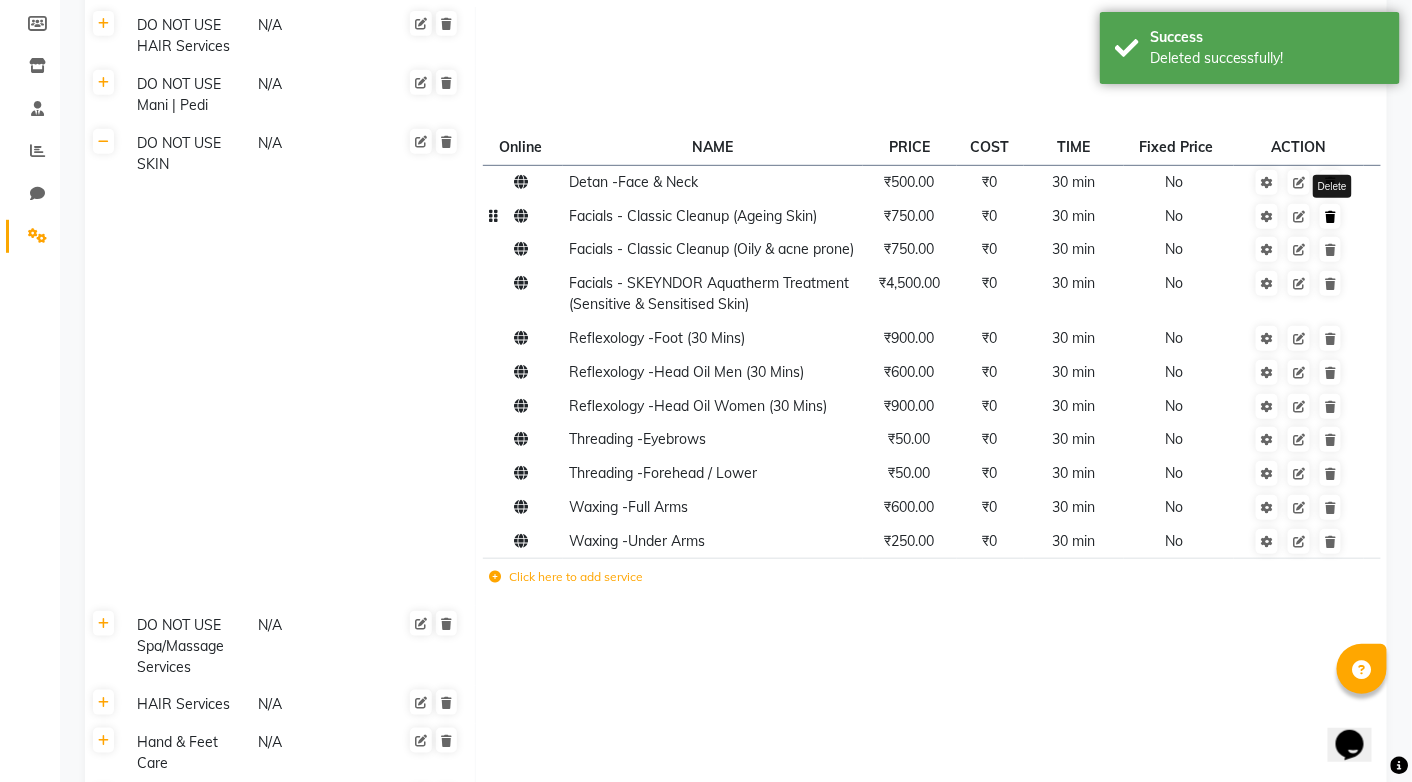 click 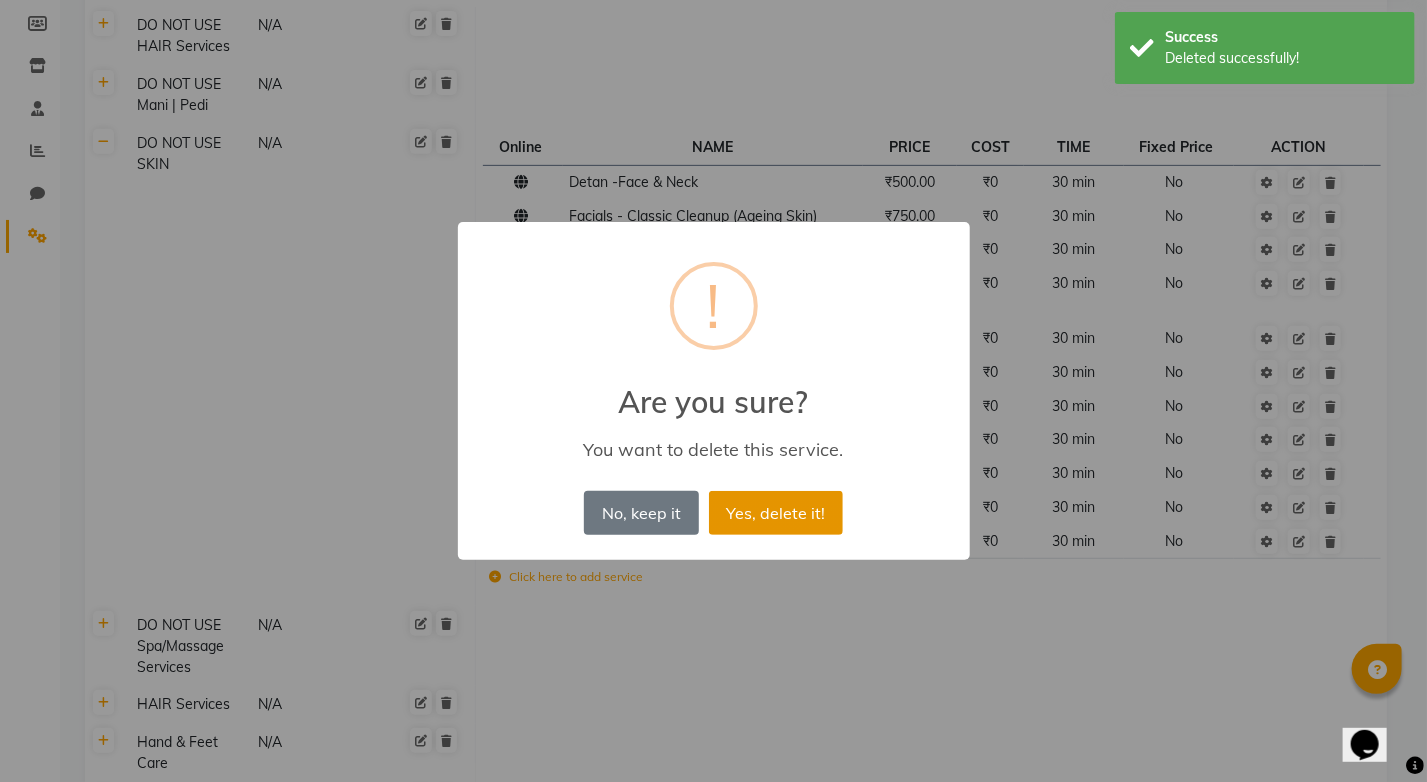 click on "Yes, delete it!" at bounding box center [776, 513] 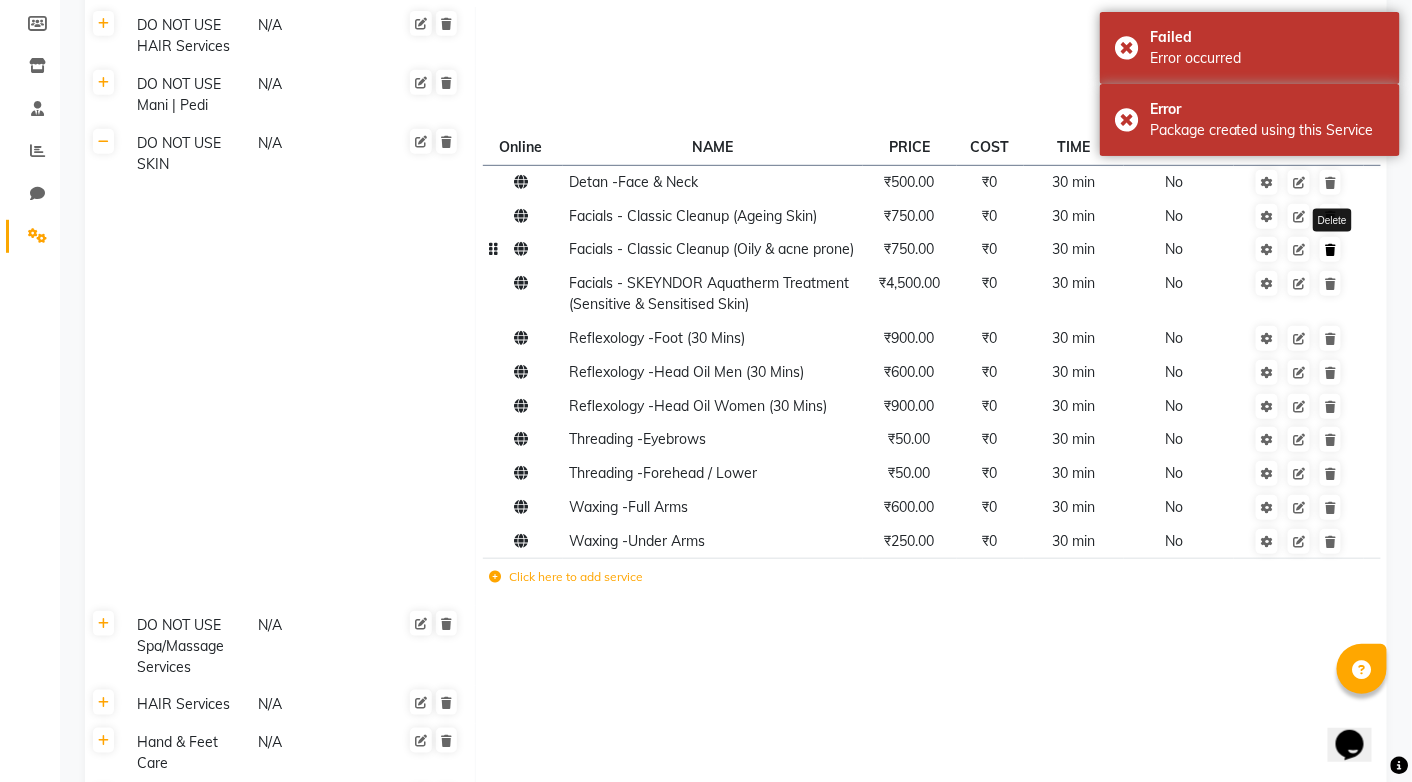 click 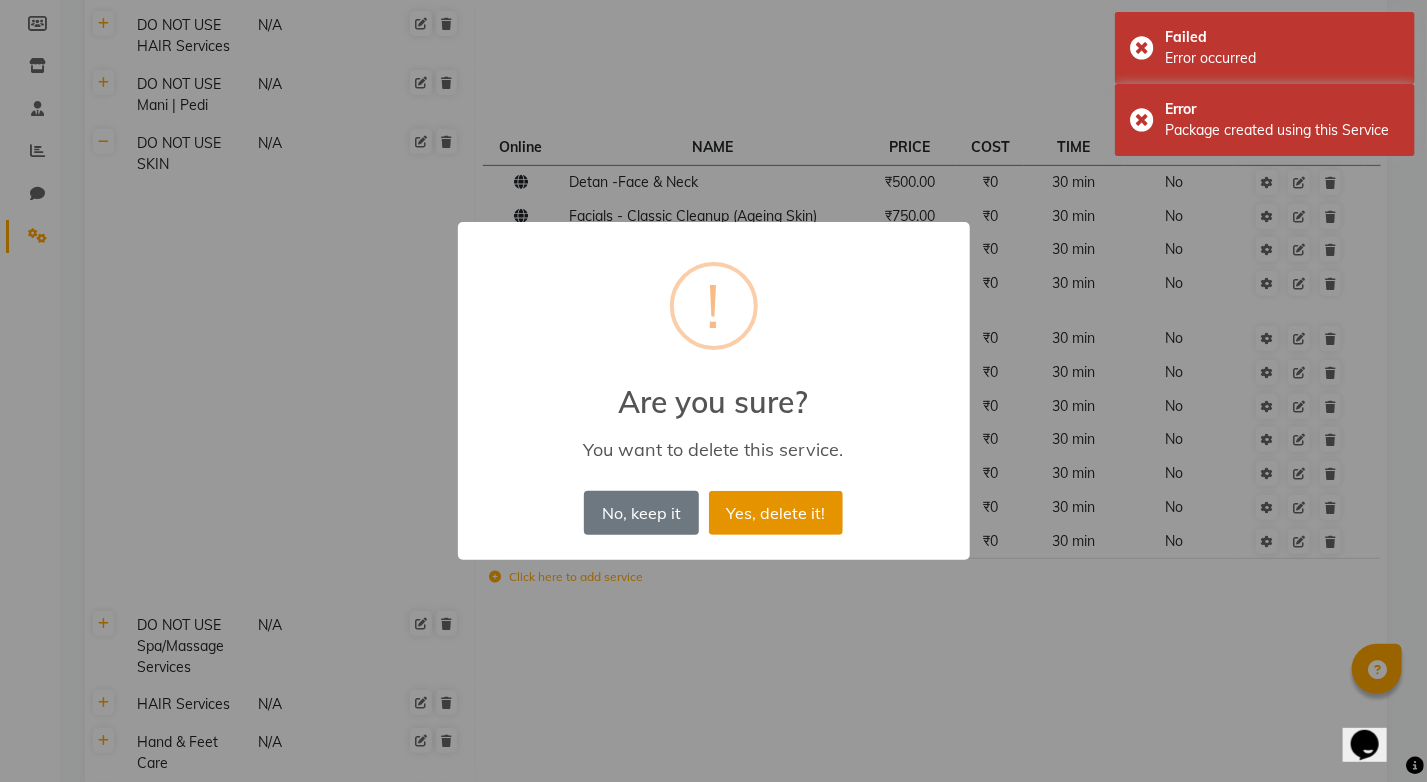 click on "Yes, delete it!" at bounding box center (776, 513) 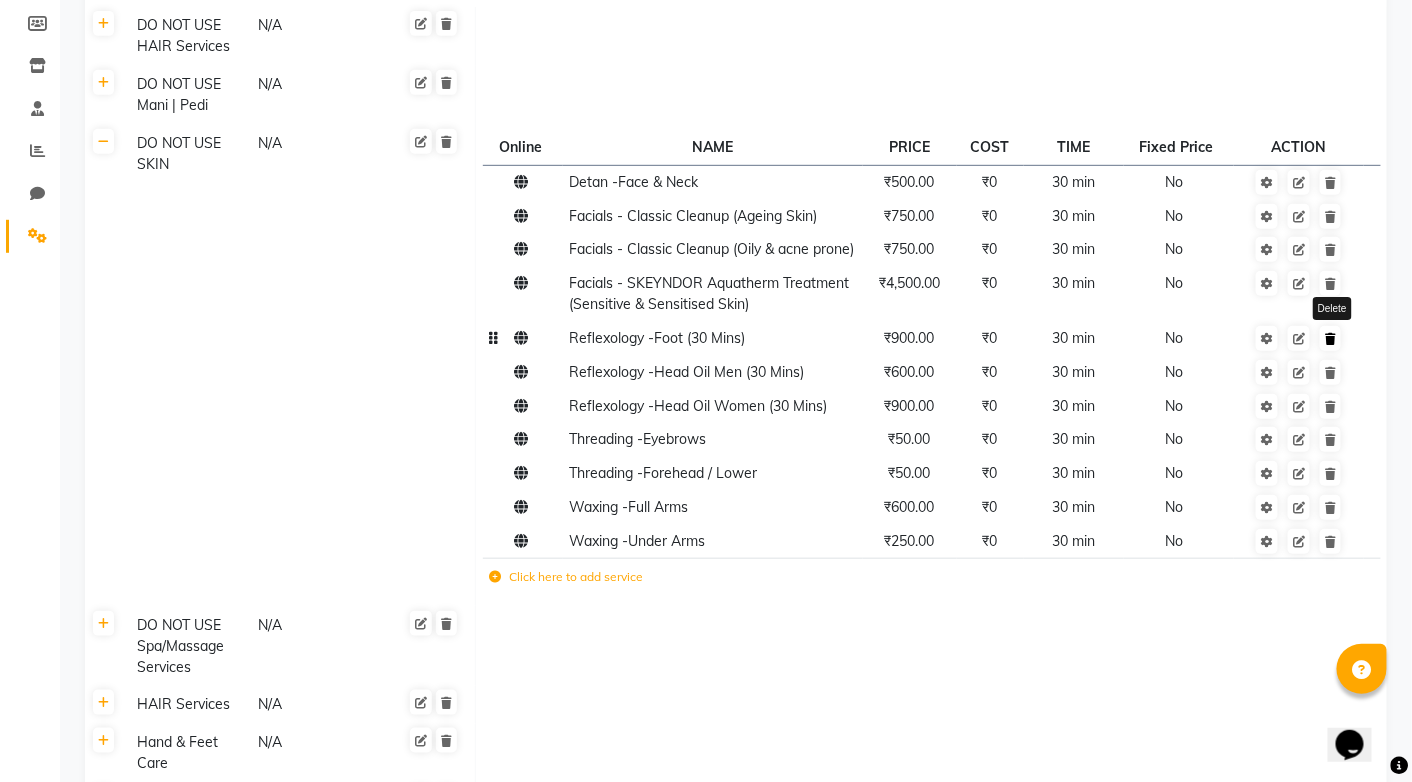 click 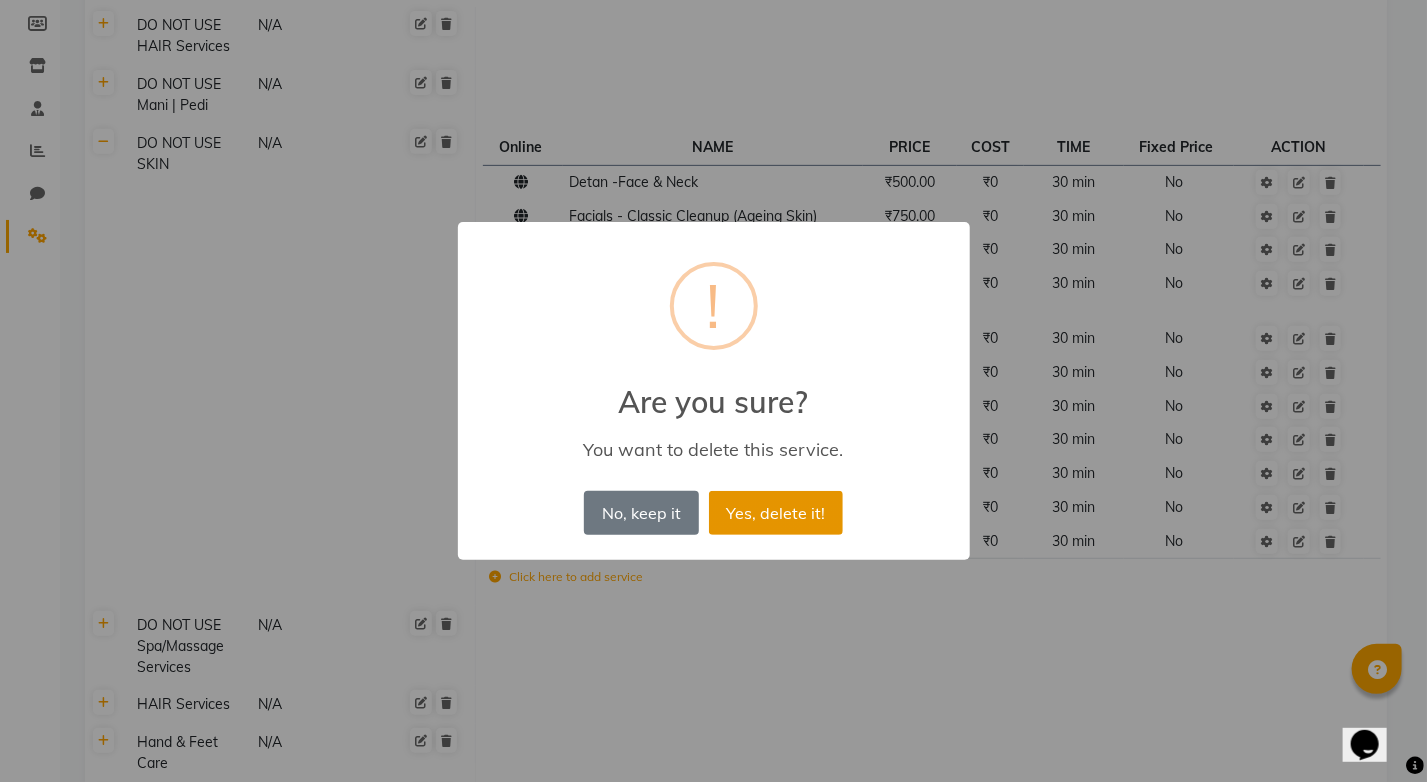 click on "Yes, delete it!" at bounding box center (776, 513) 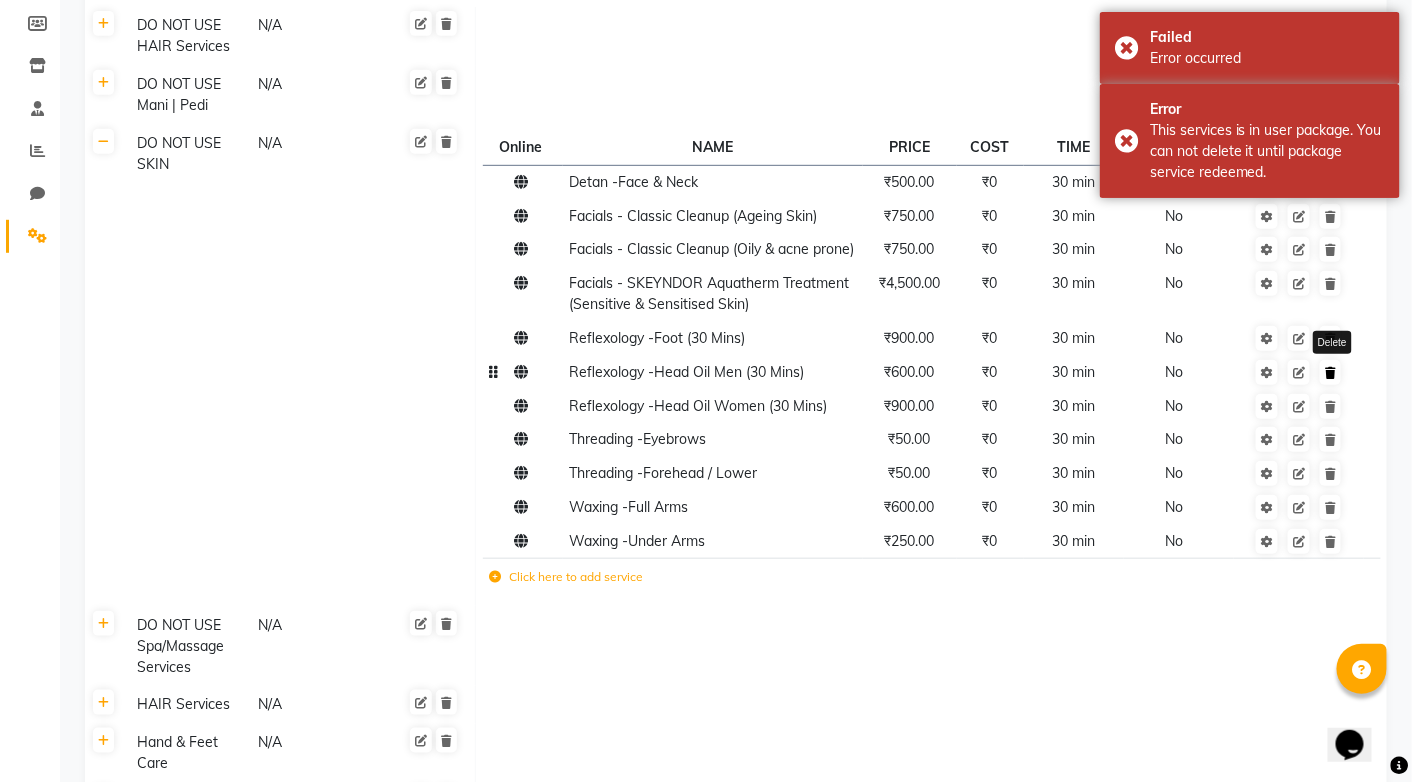 click 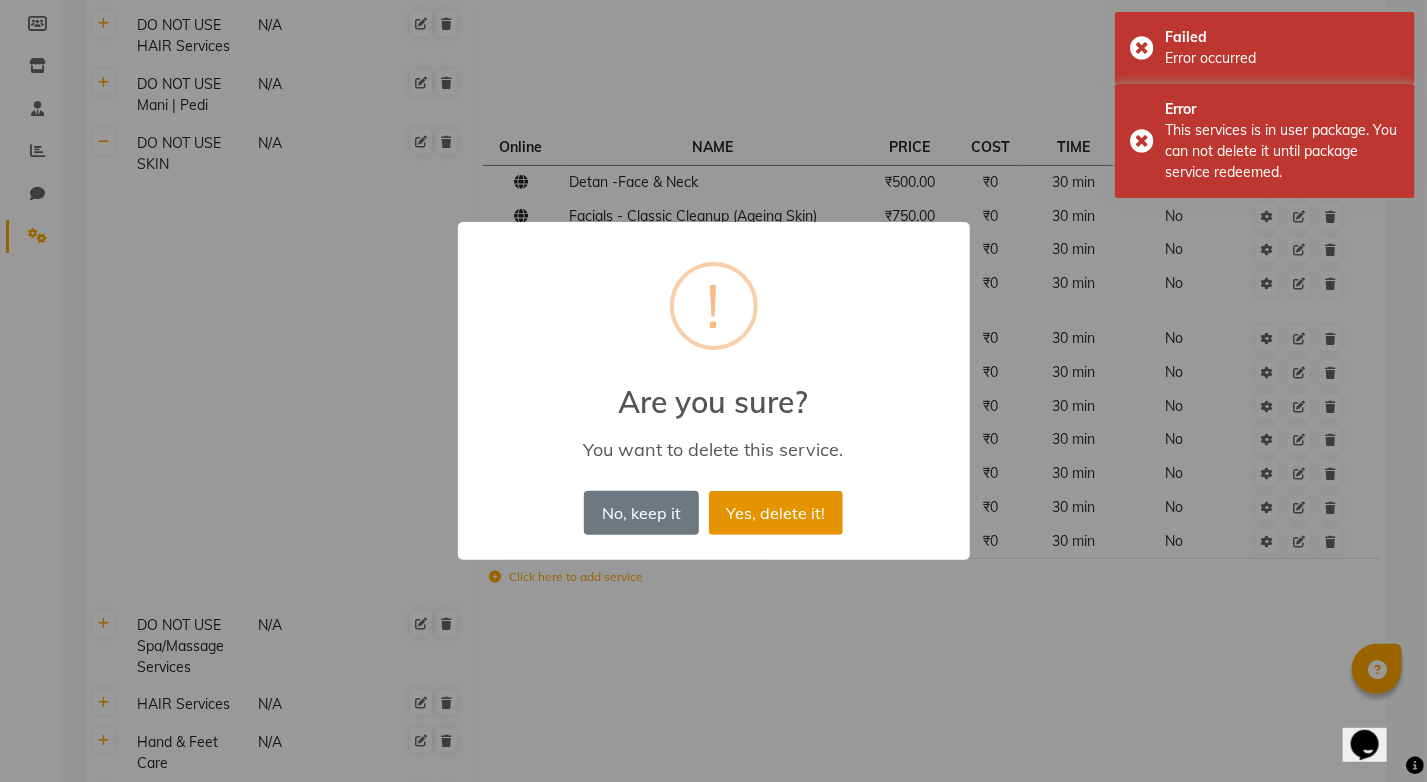 click on "Yes, delete it!" at bounding box center (776, 513) 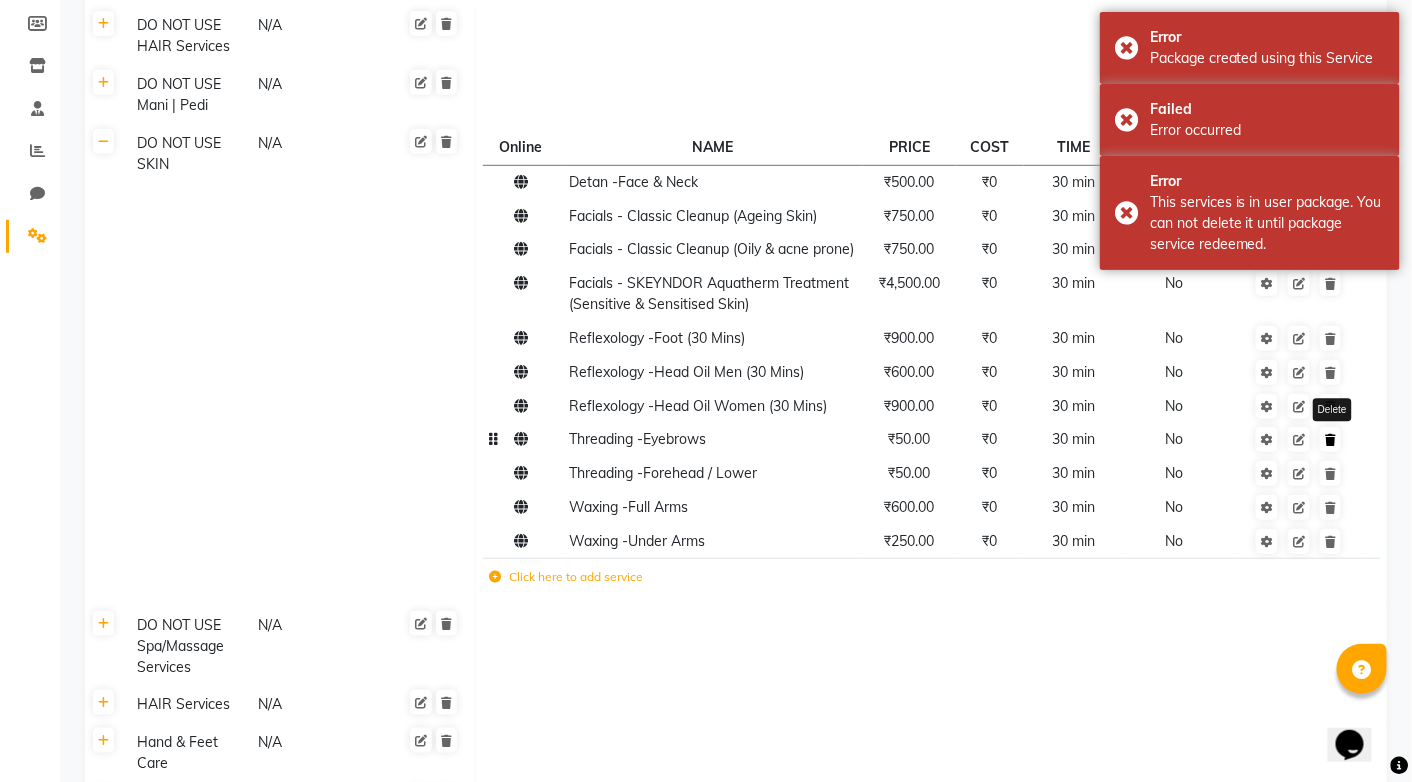 click 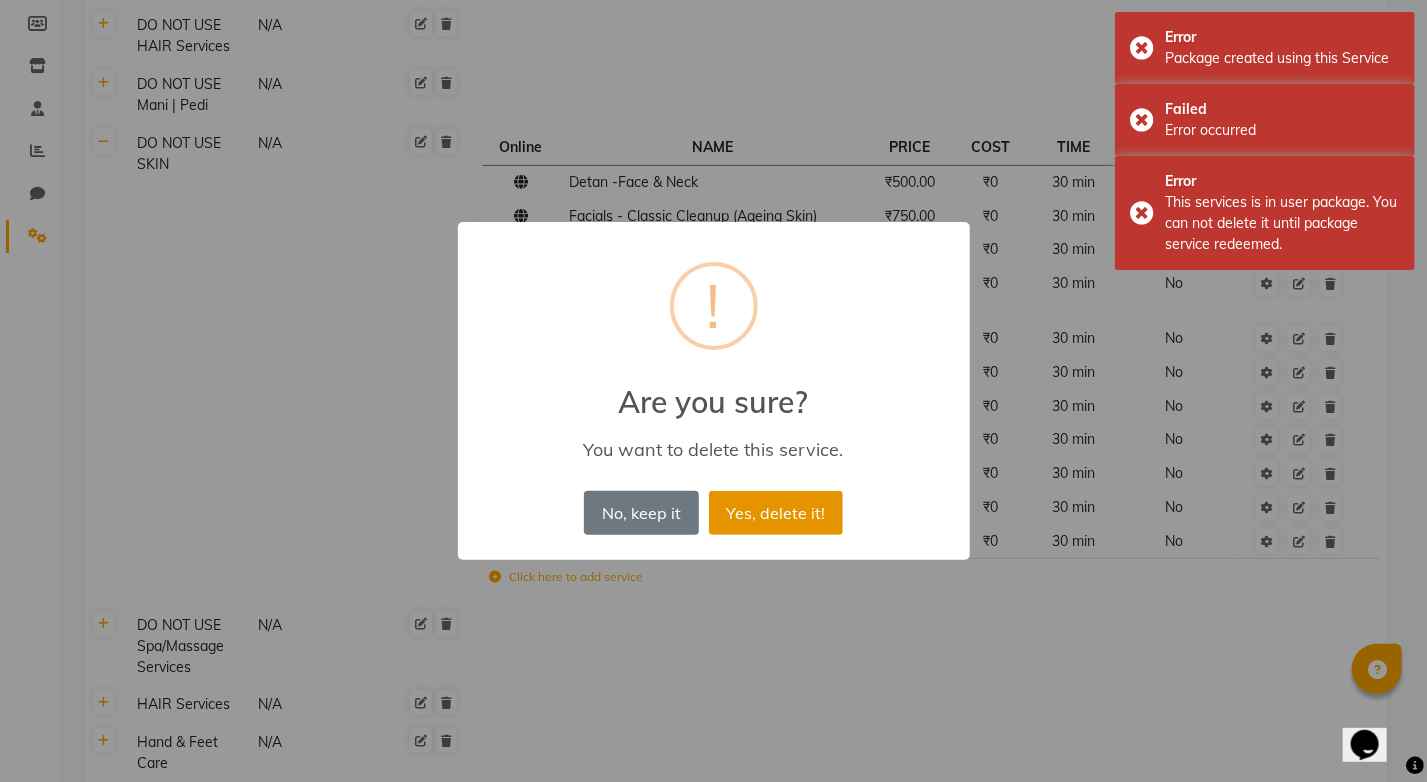 click on "Yes, delete it!" at bounding box center (776, 513) 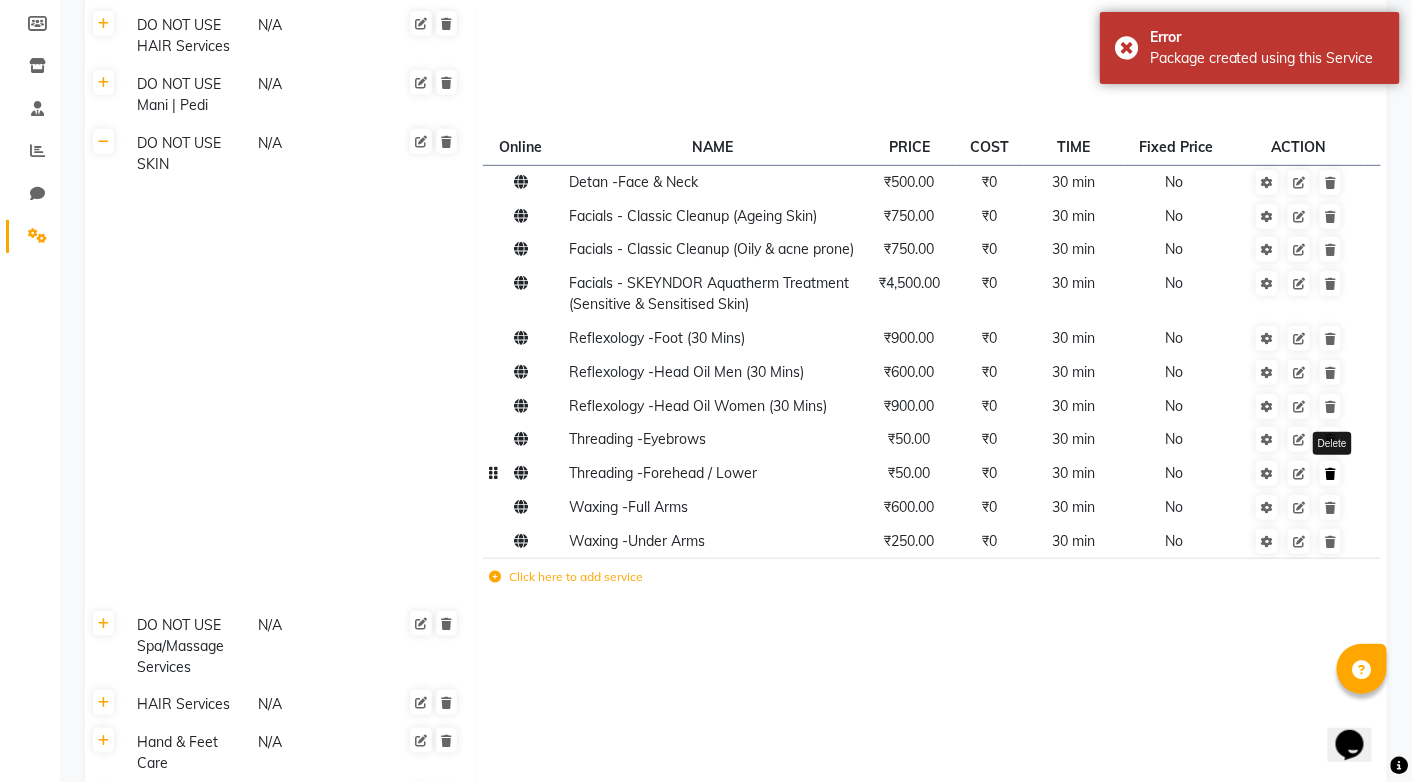 click 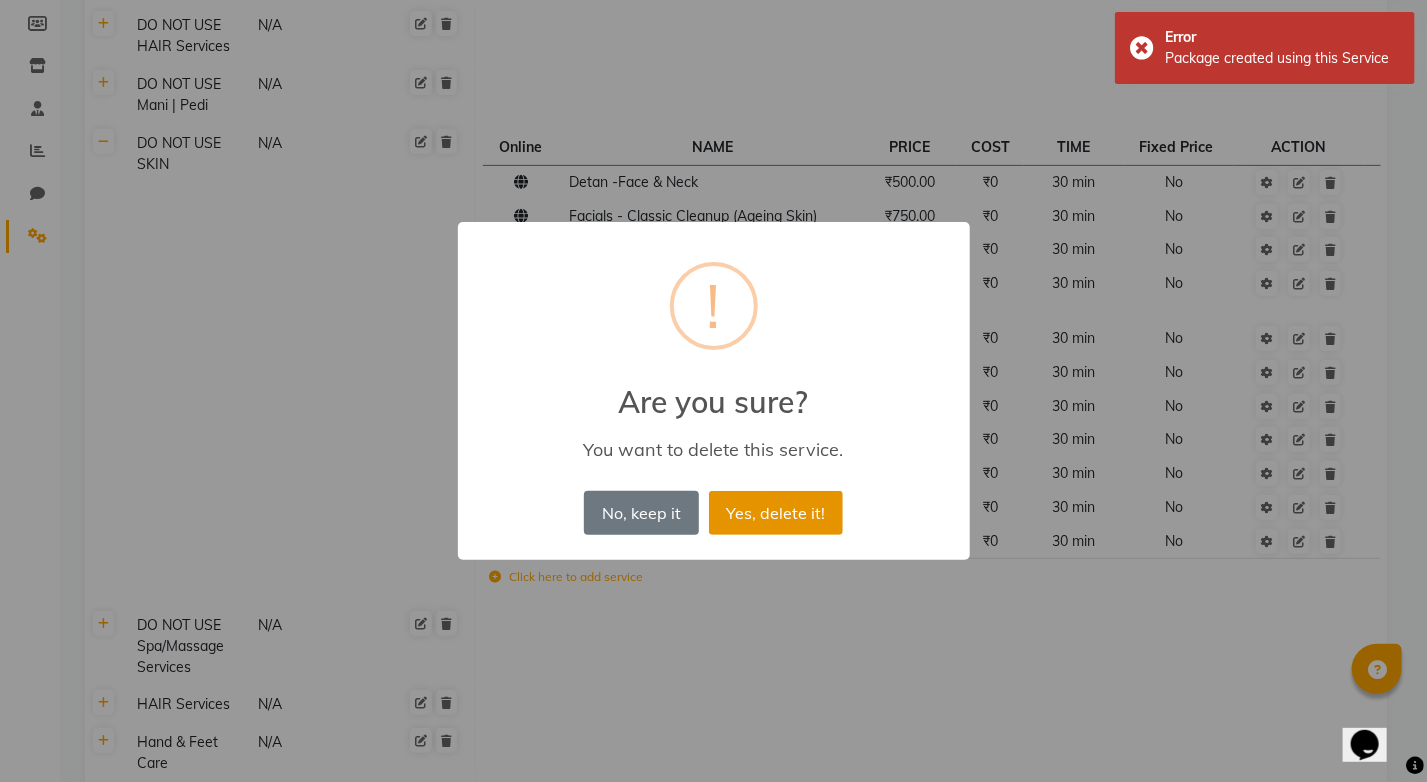 click on "Yes, delete it!" at bounding box center (776, 513) 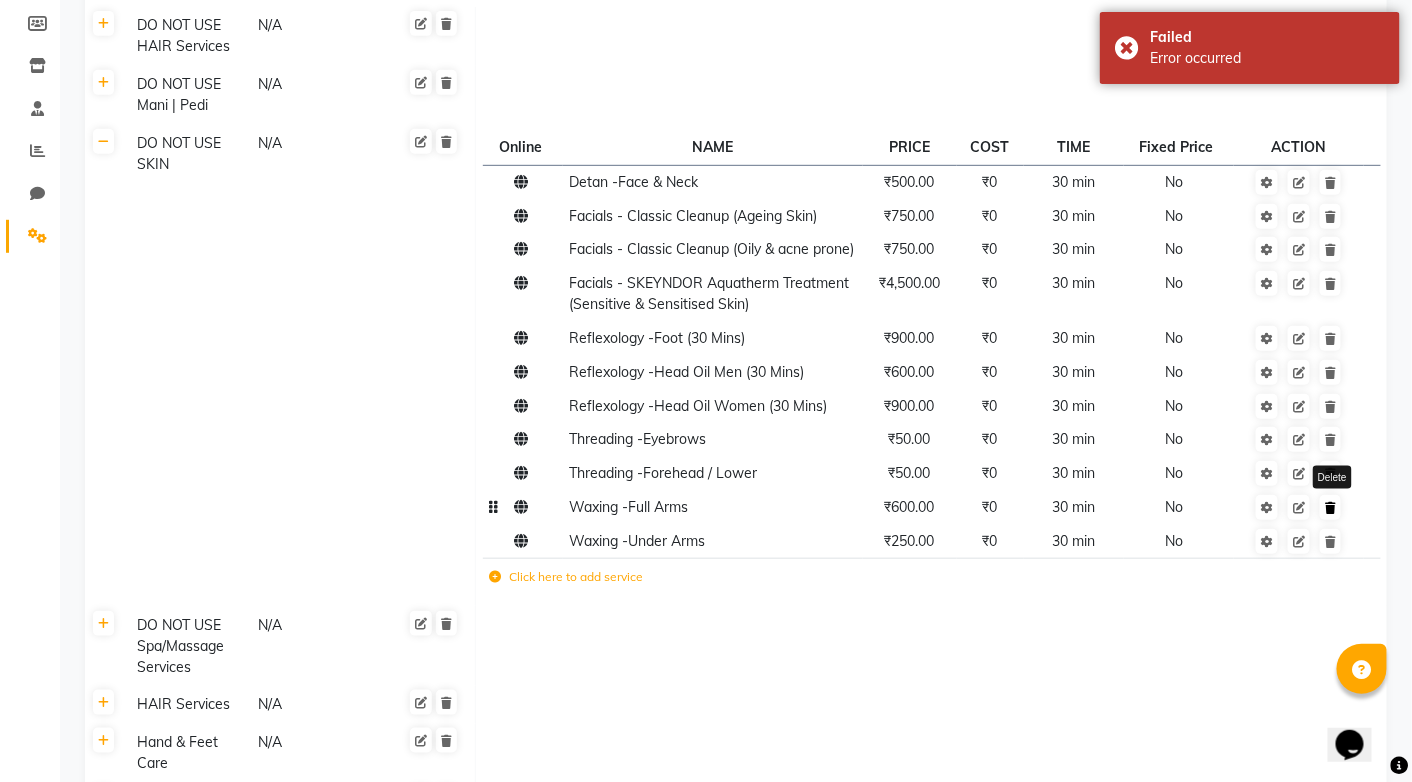 click 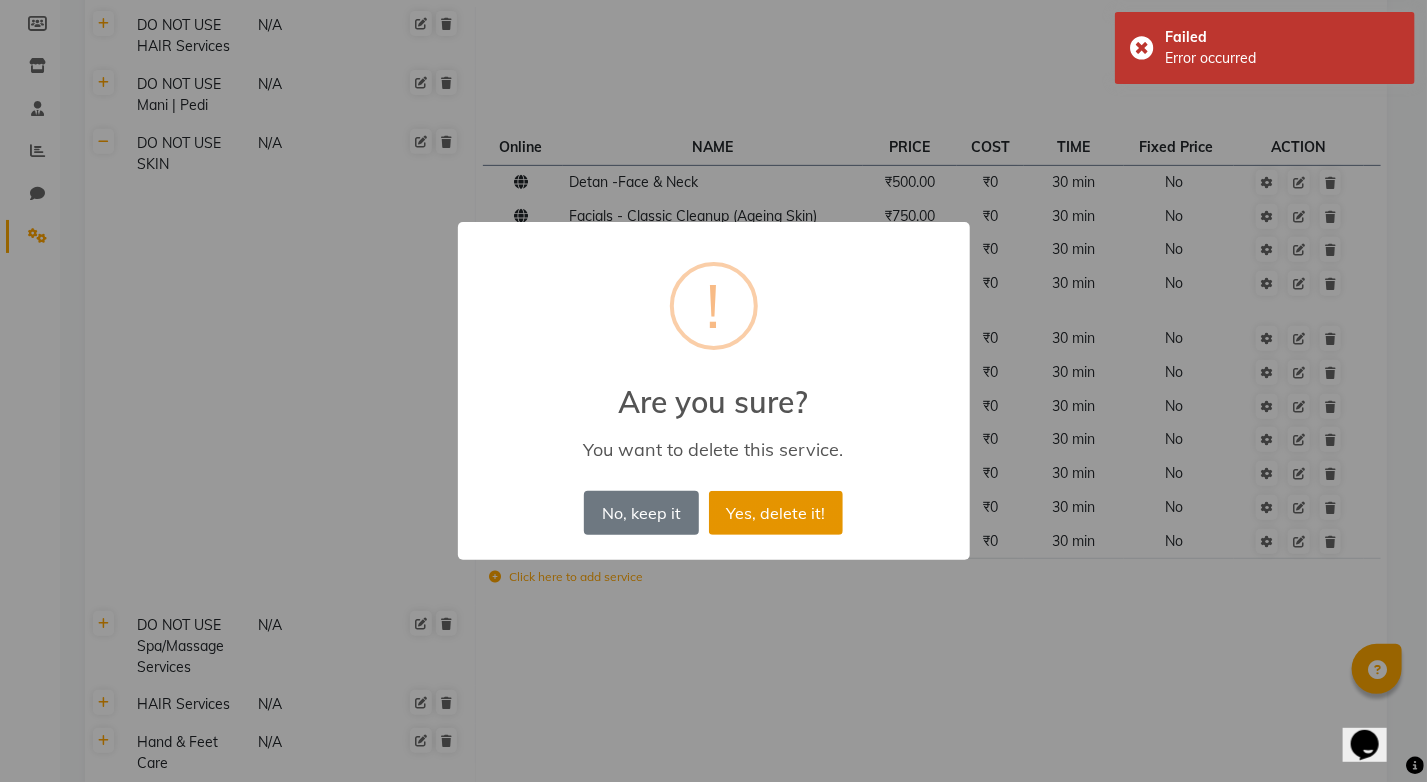 click on "Yes, delete it!" at bounding box center (776, 513) 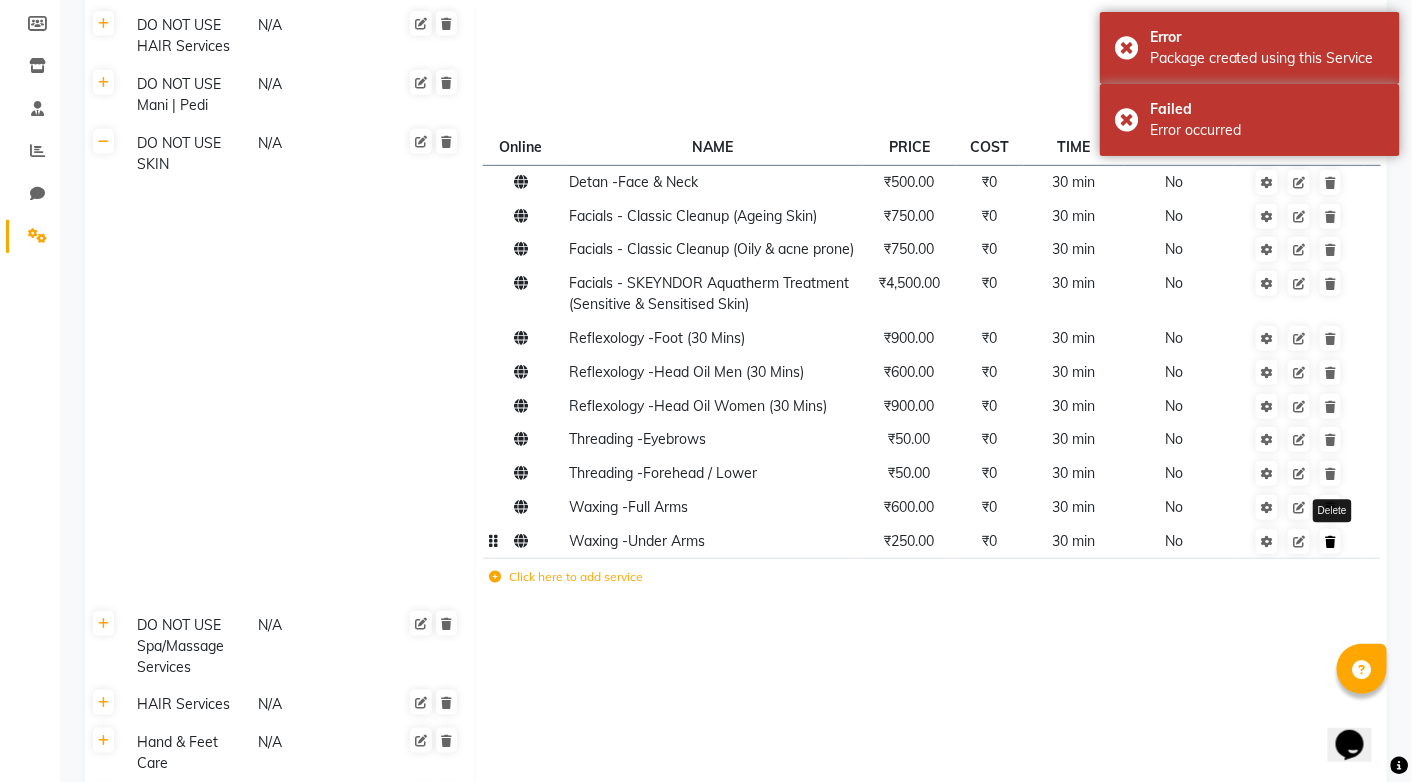 click 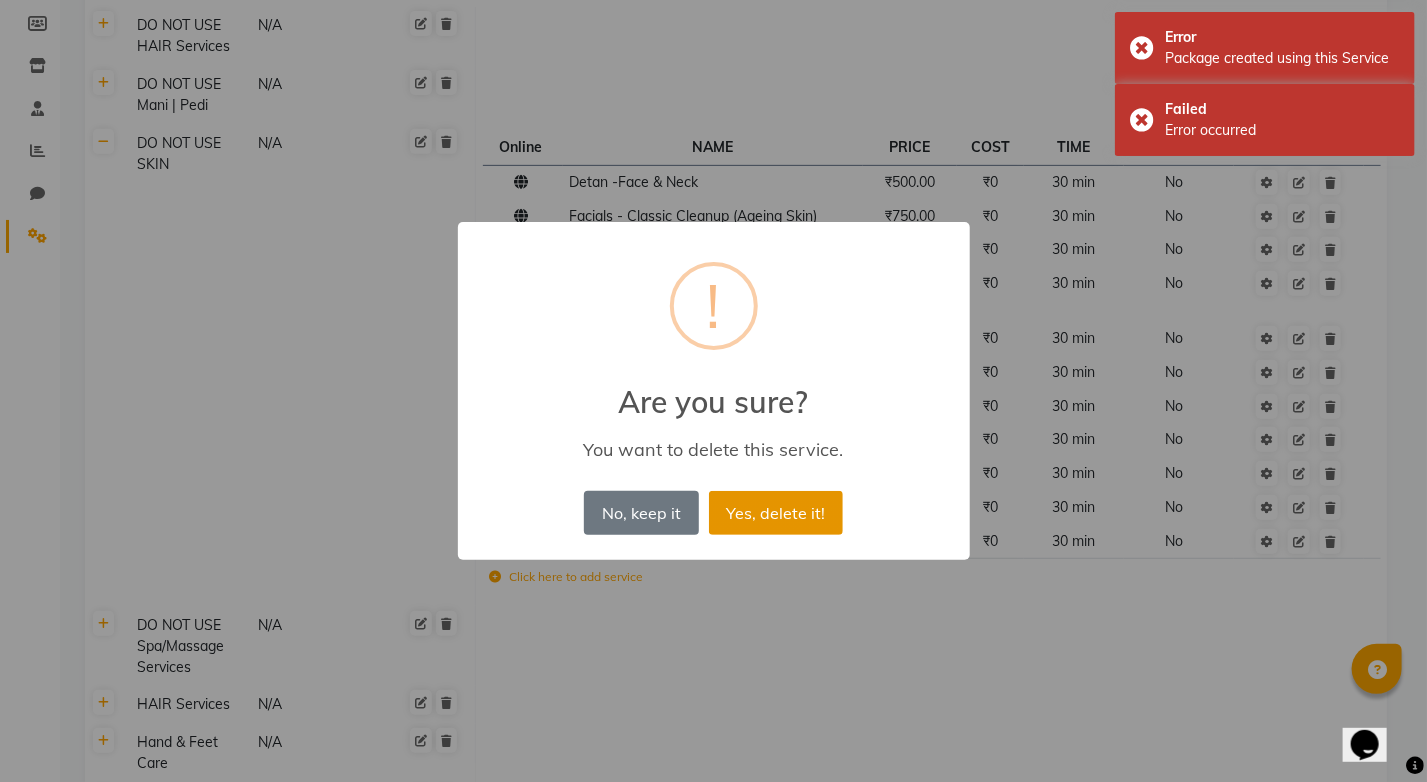 click on "Yes, delete it!" at bounding box center (776, 513) 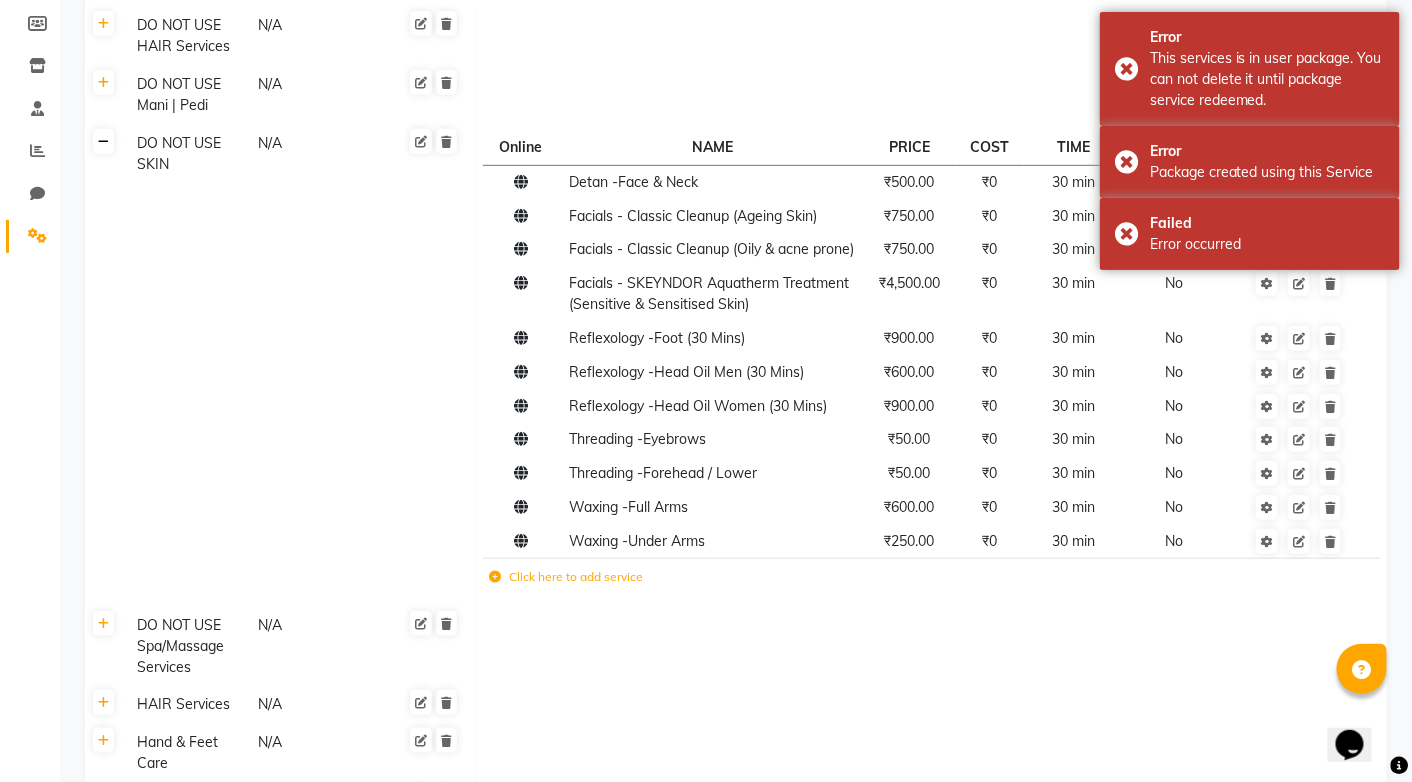 click 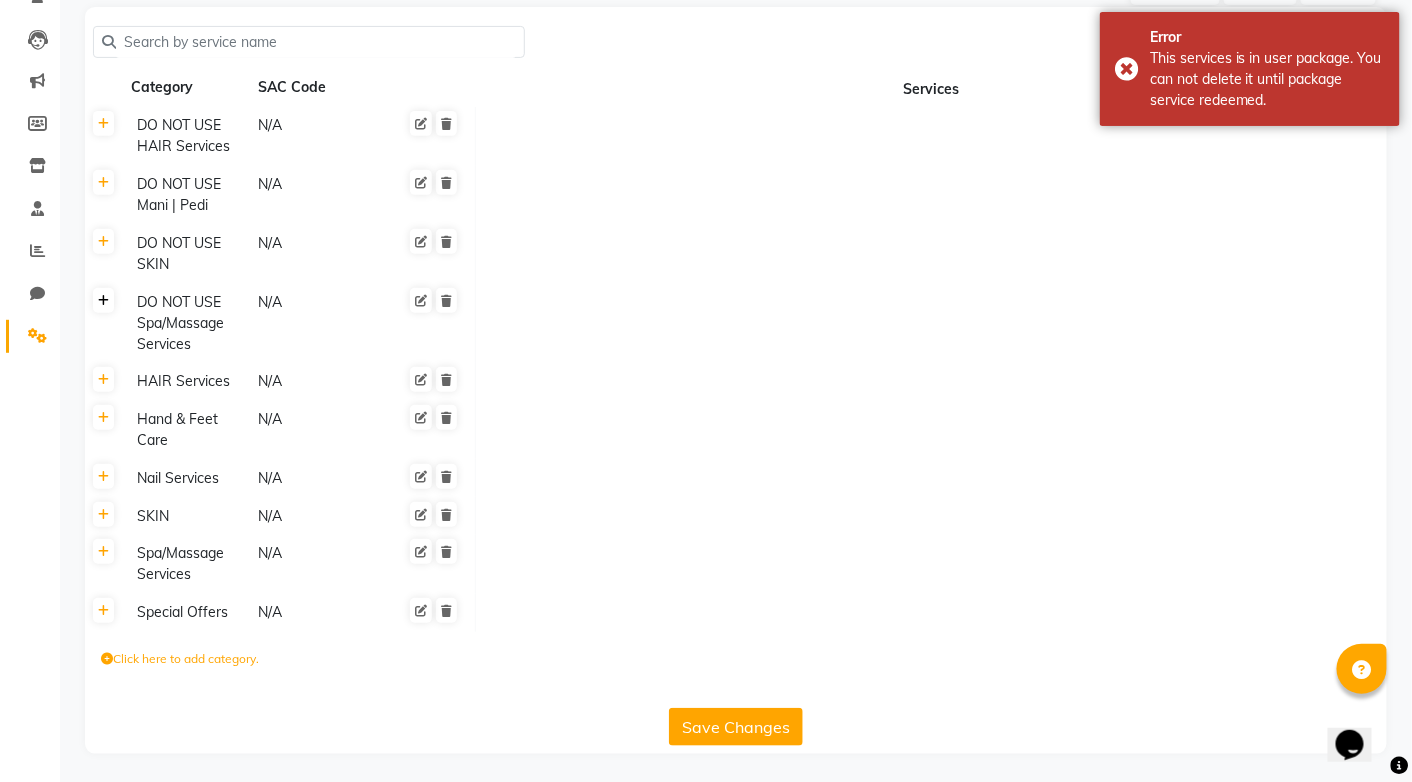 click 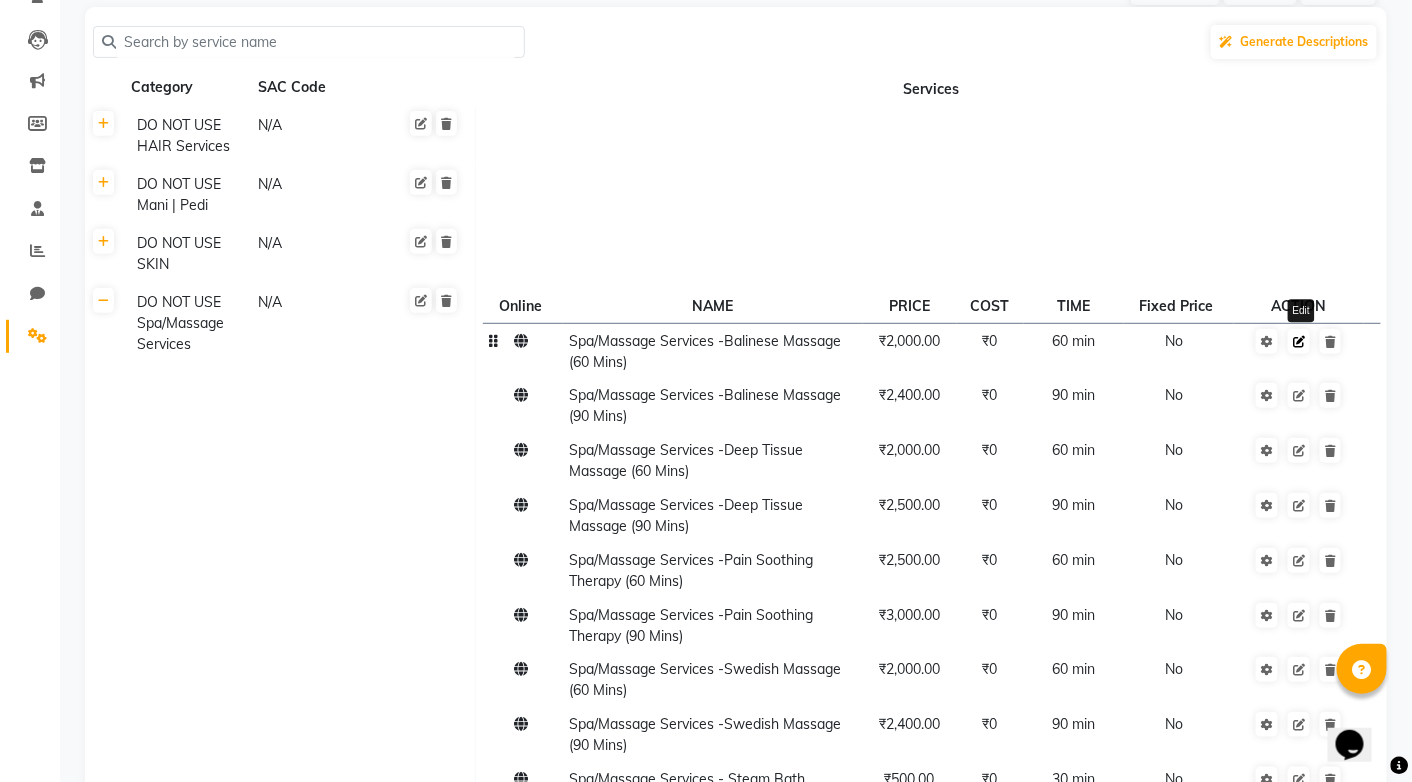 click 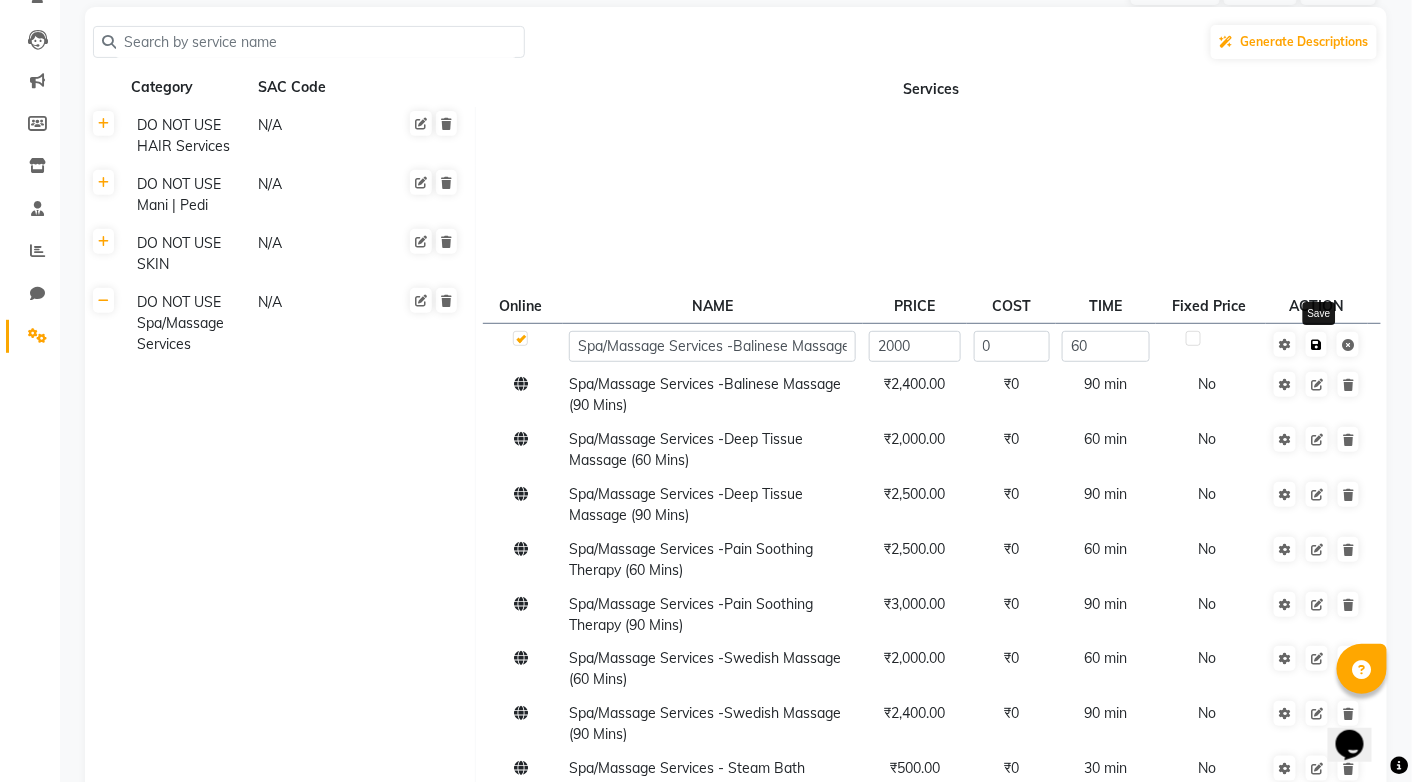 click 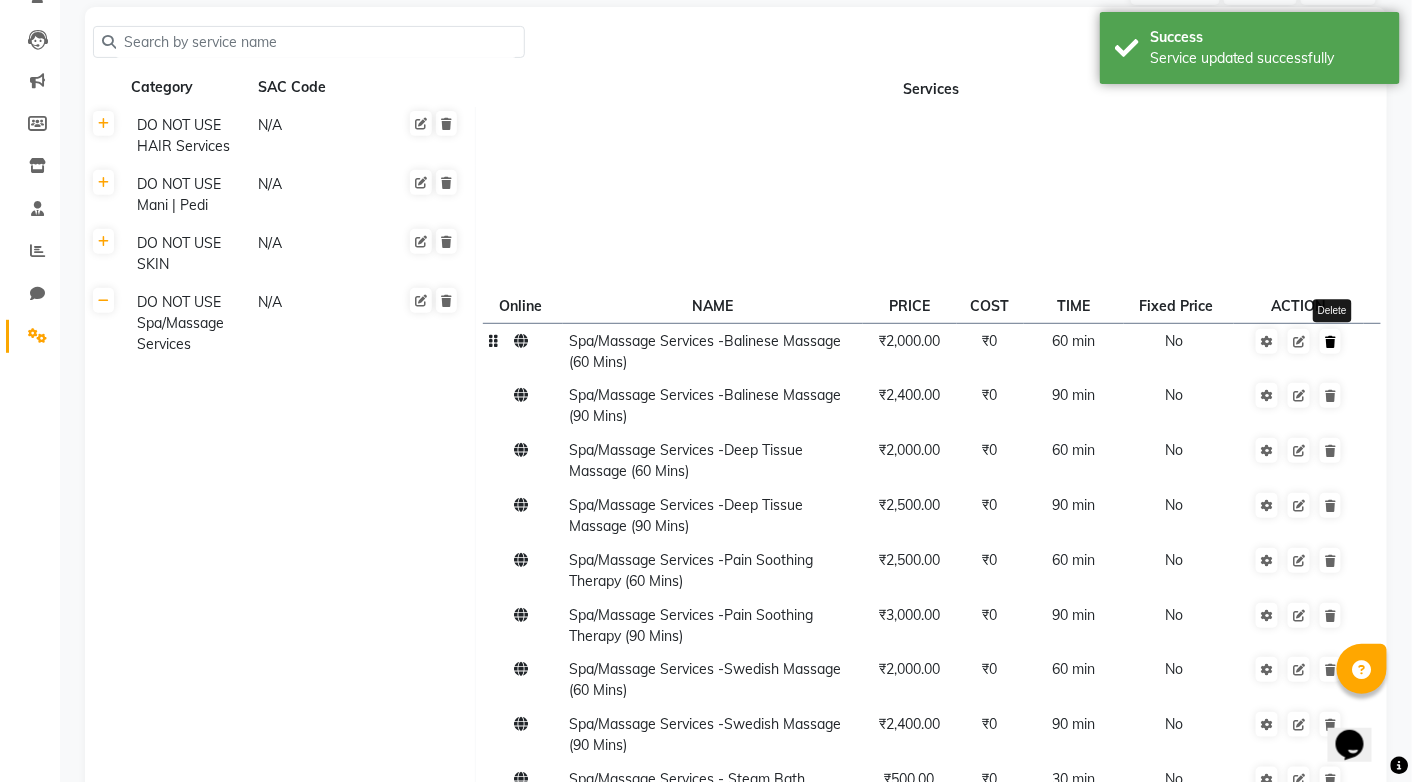 click 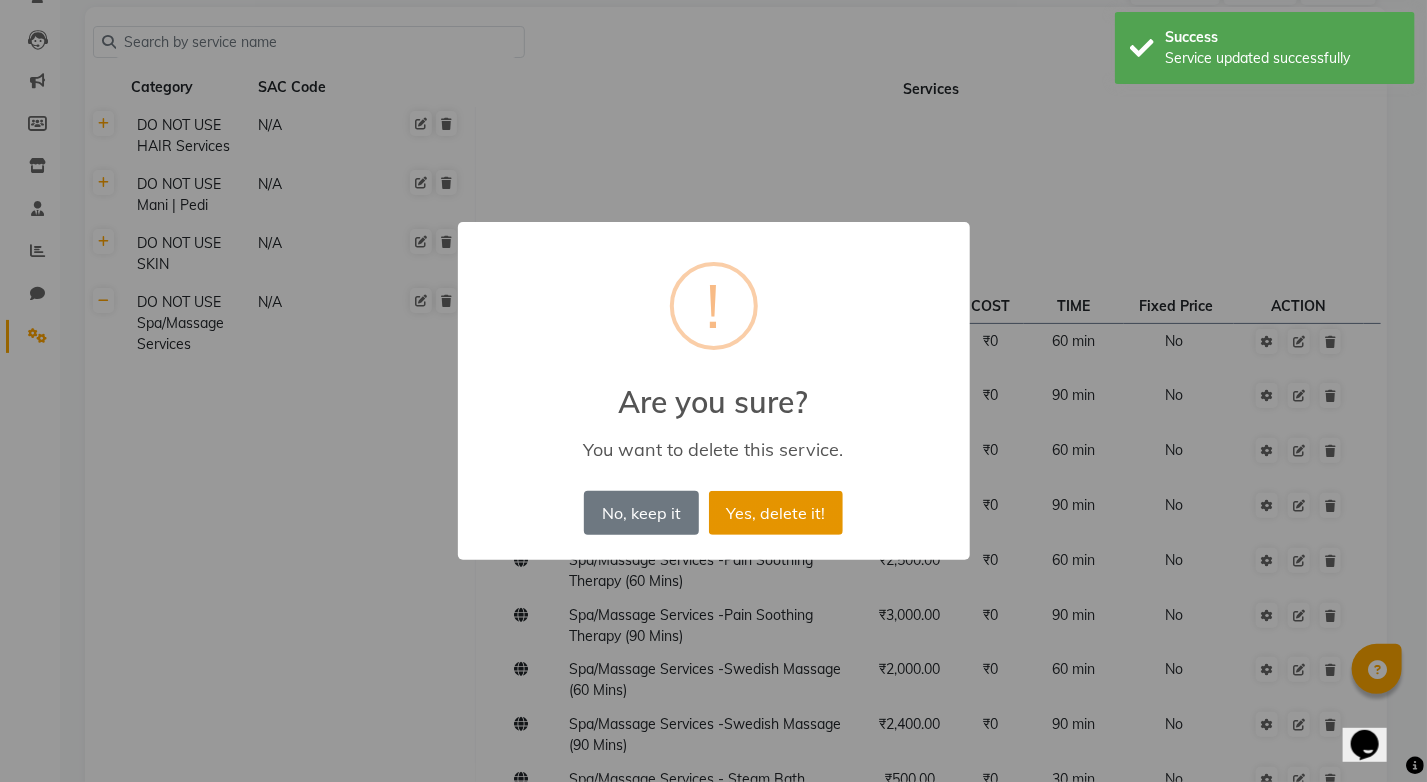 click on "Yes, delete it!" at bounding box center [776, 513] 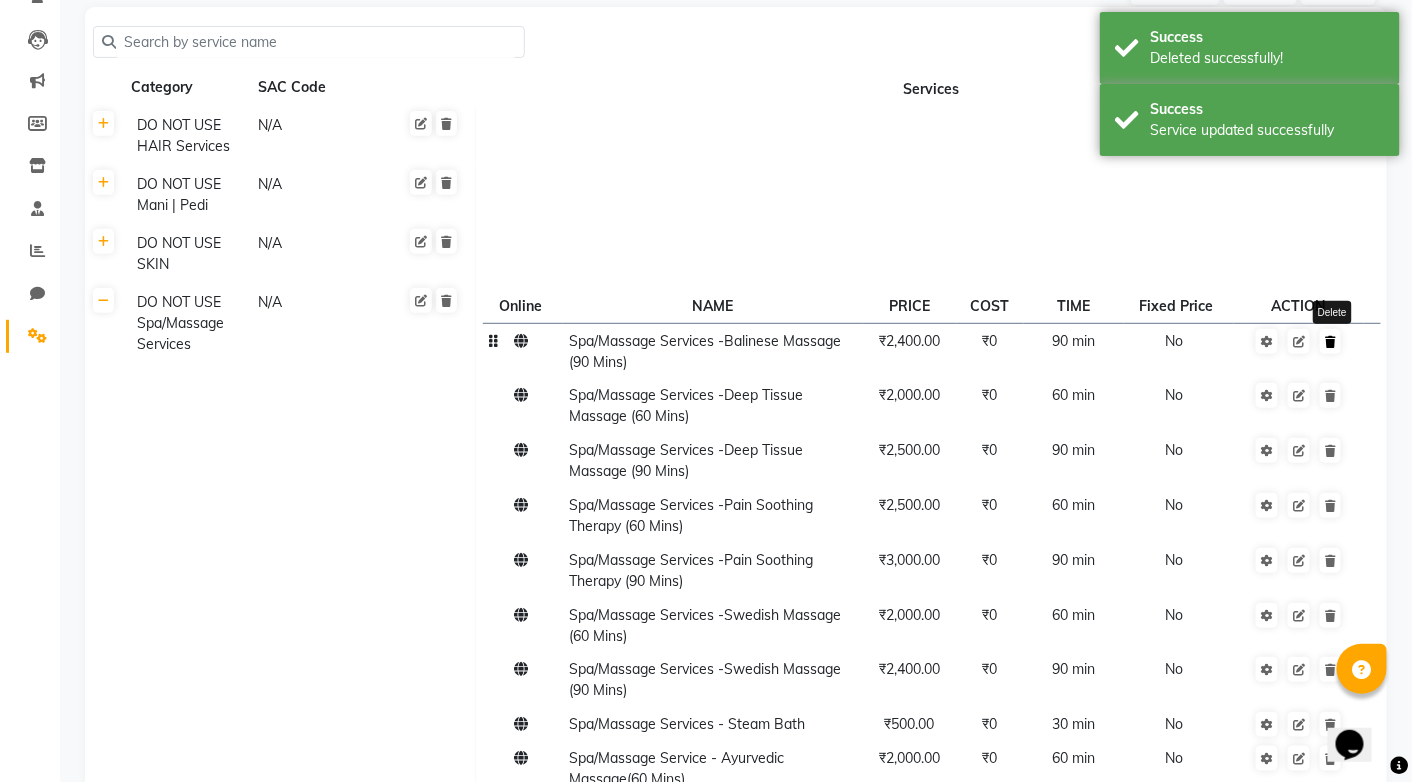 click 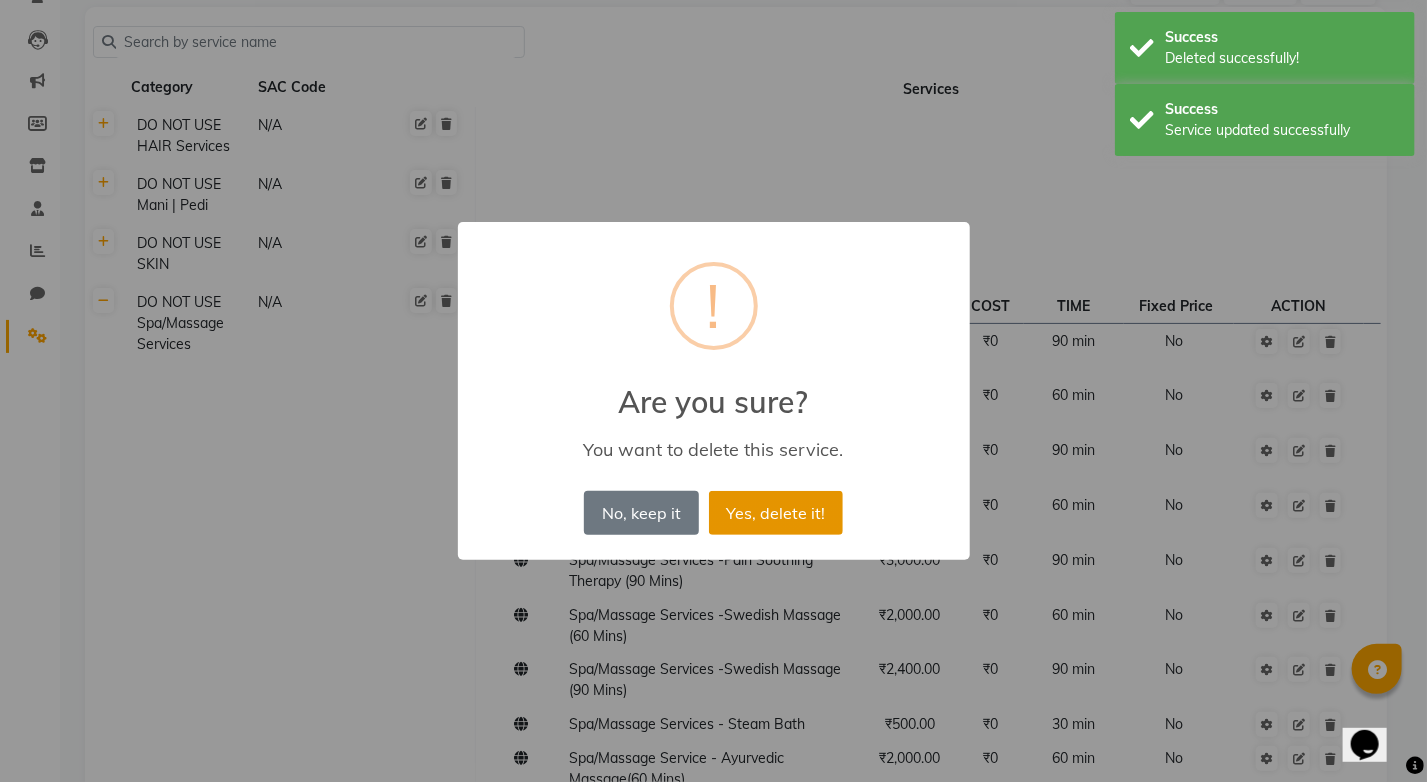 click on "Yes, delete it!" at bounding box center [776, 513] 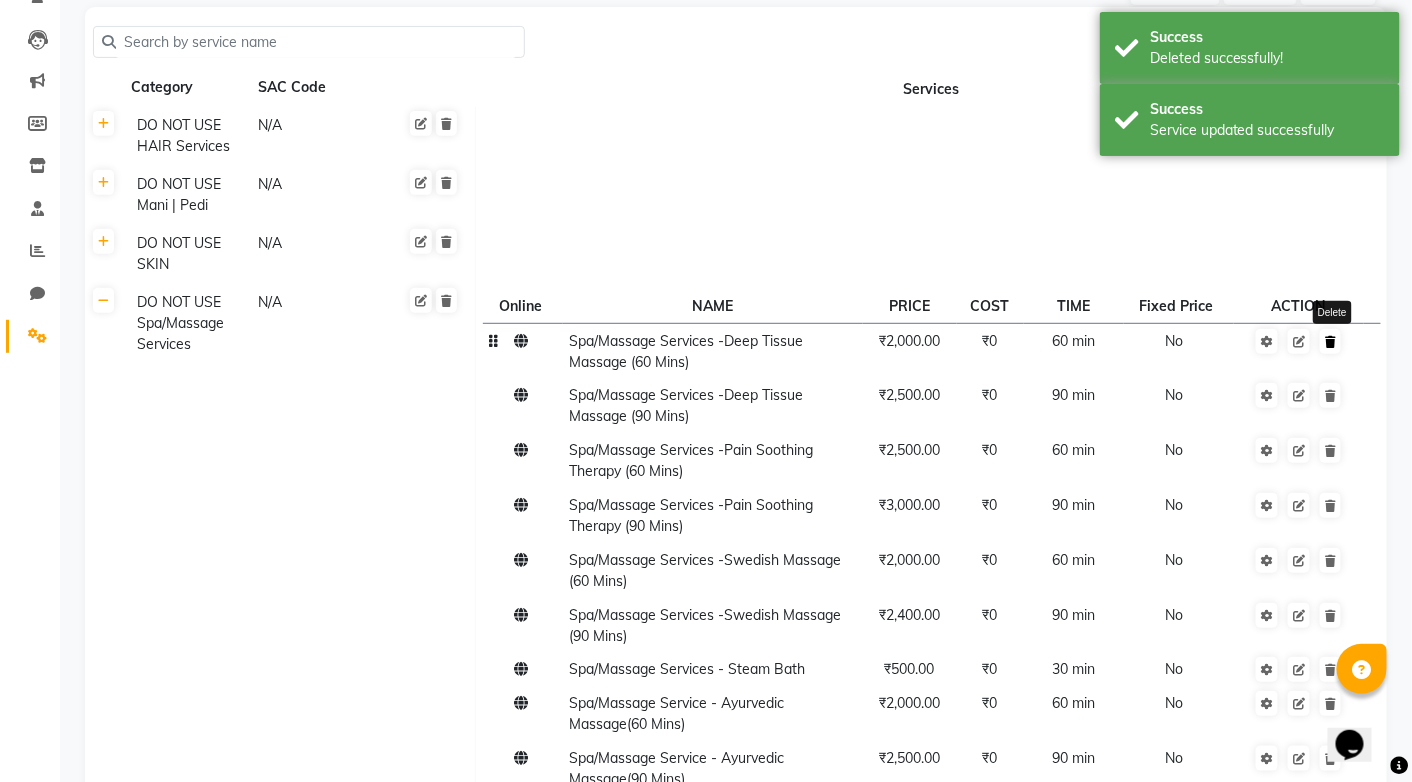 click 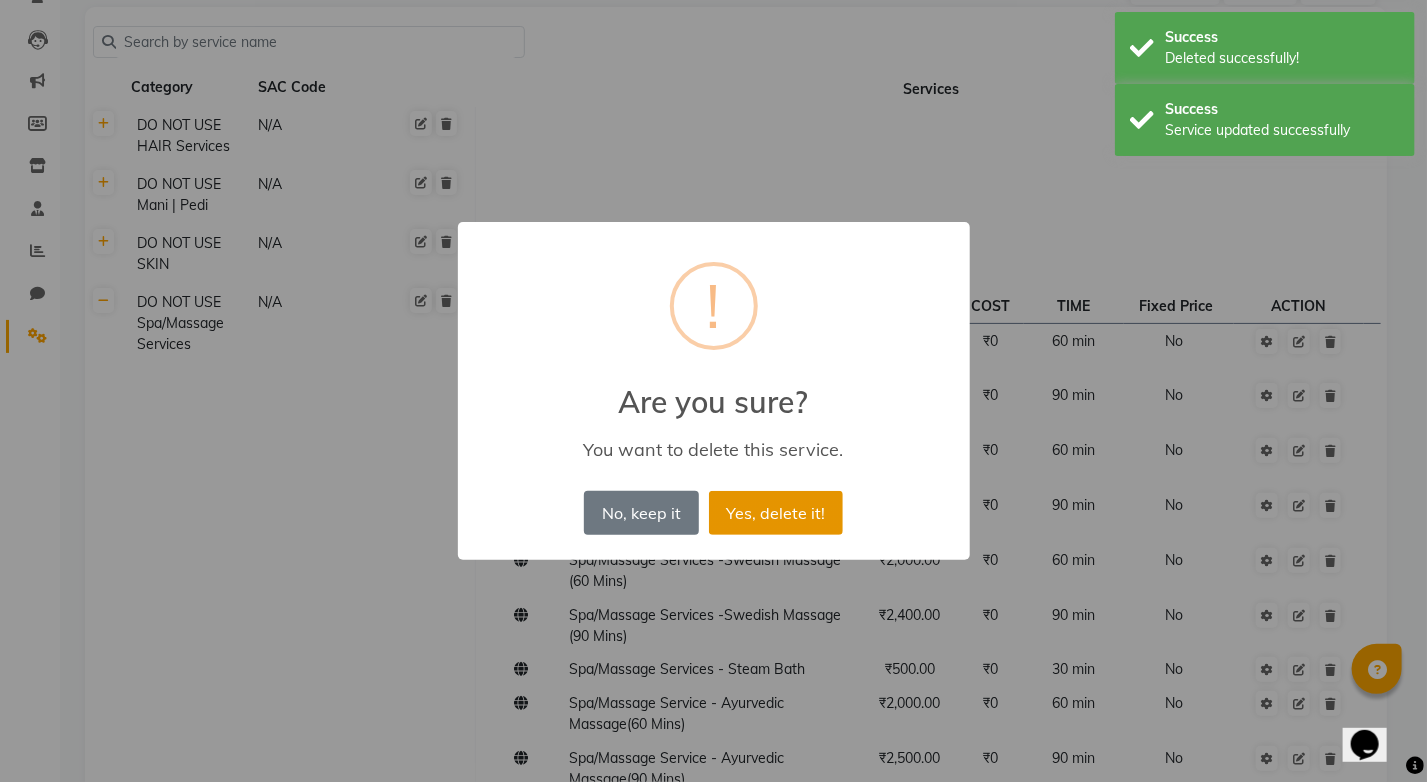 click on "Yes, delete it!" at bounding box center (776, 513) 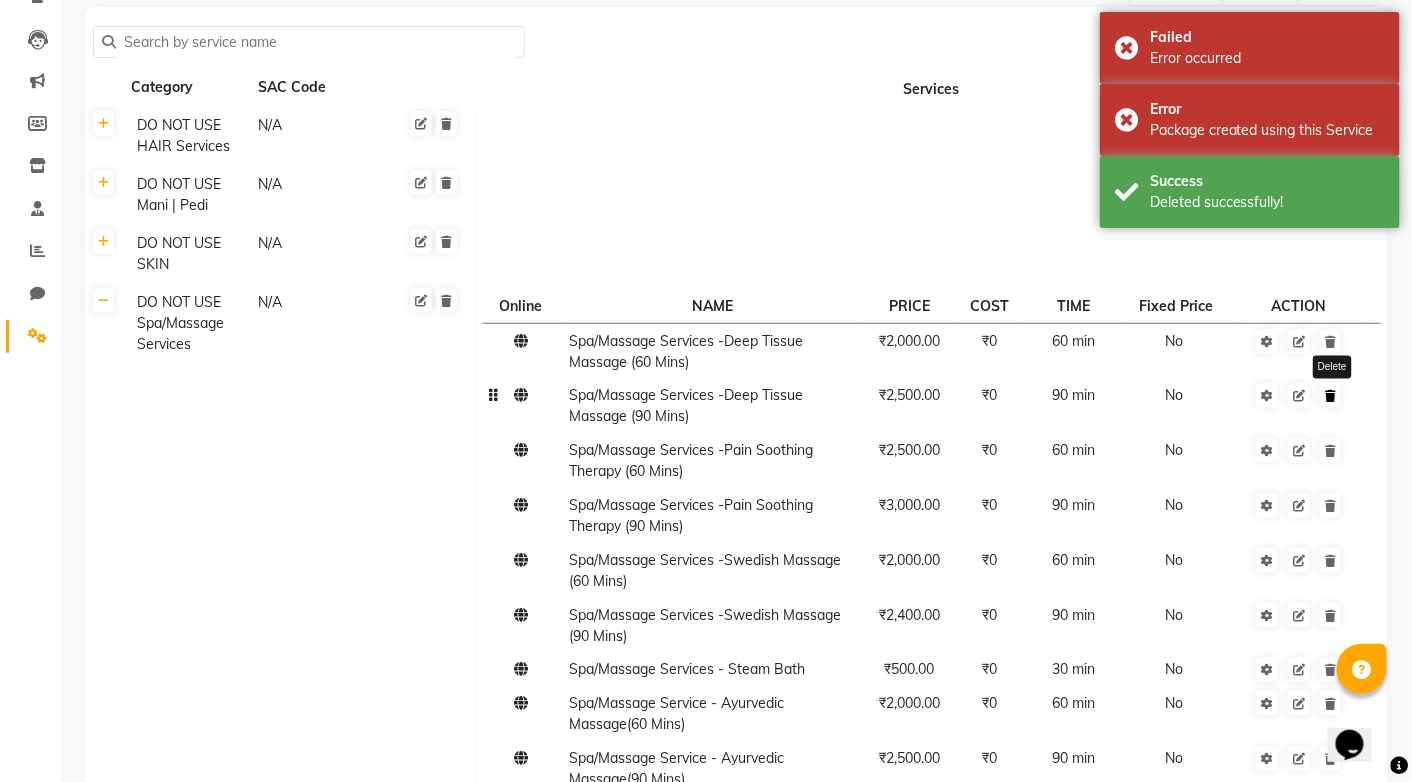 click 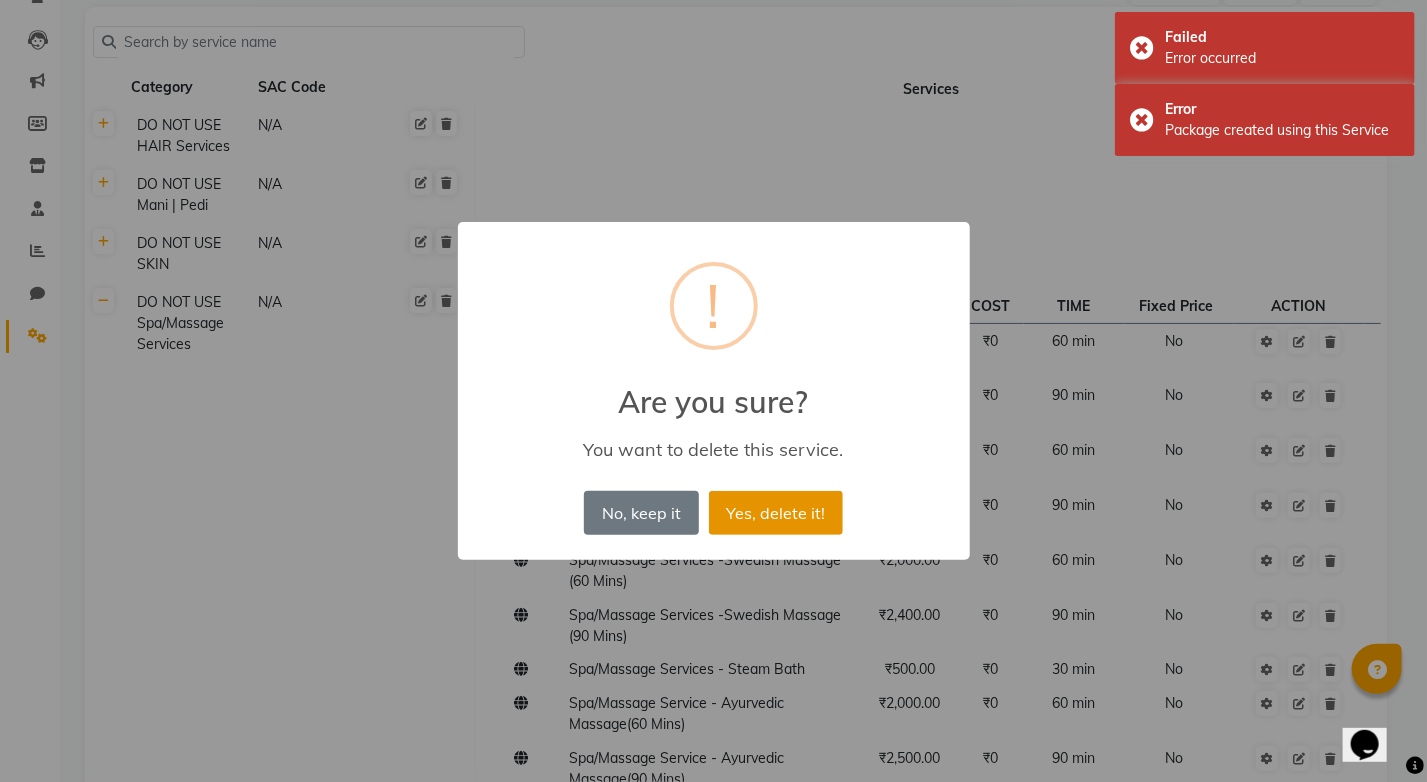 click on "Yes, delete it!" at bounding box center (776, 513) 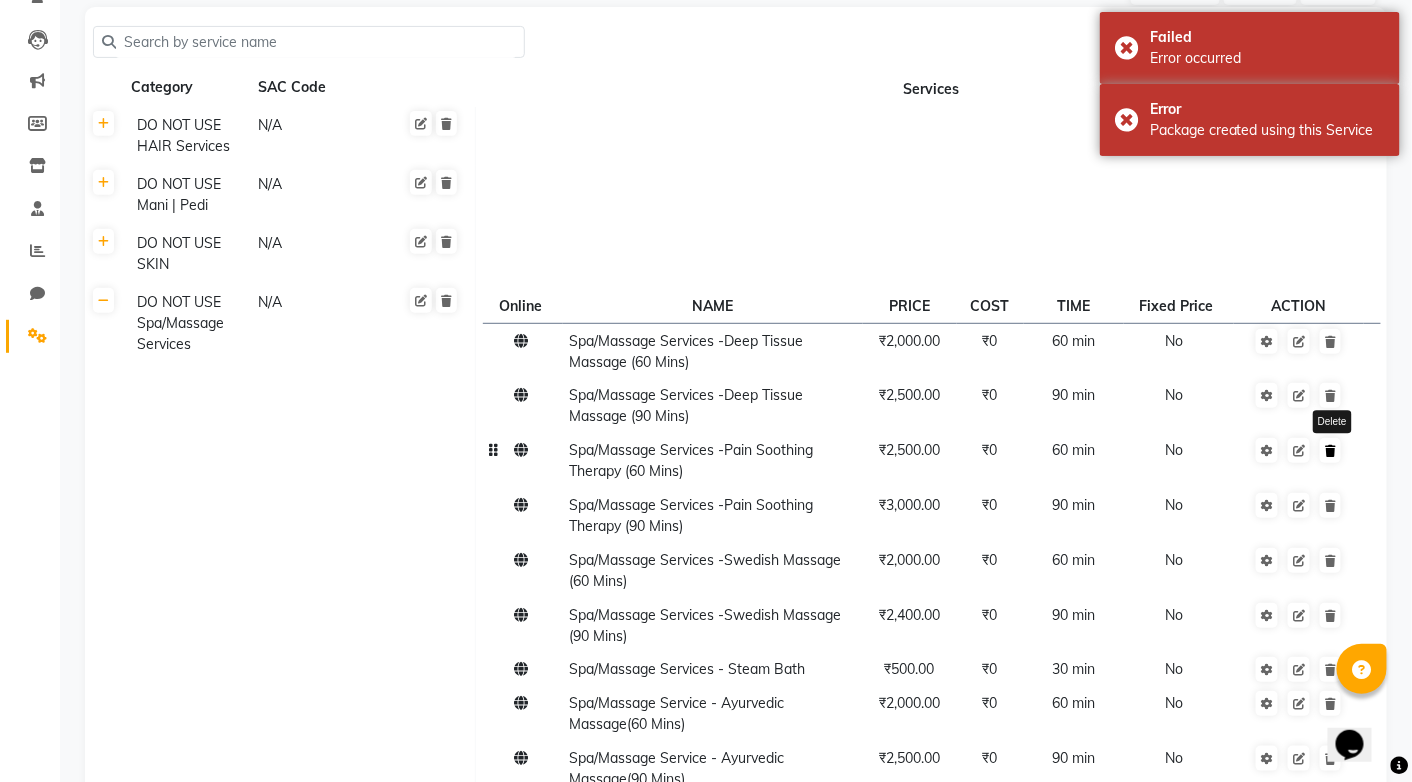 click 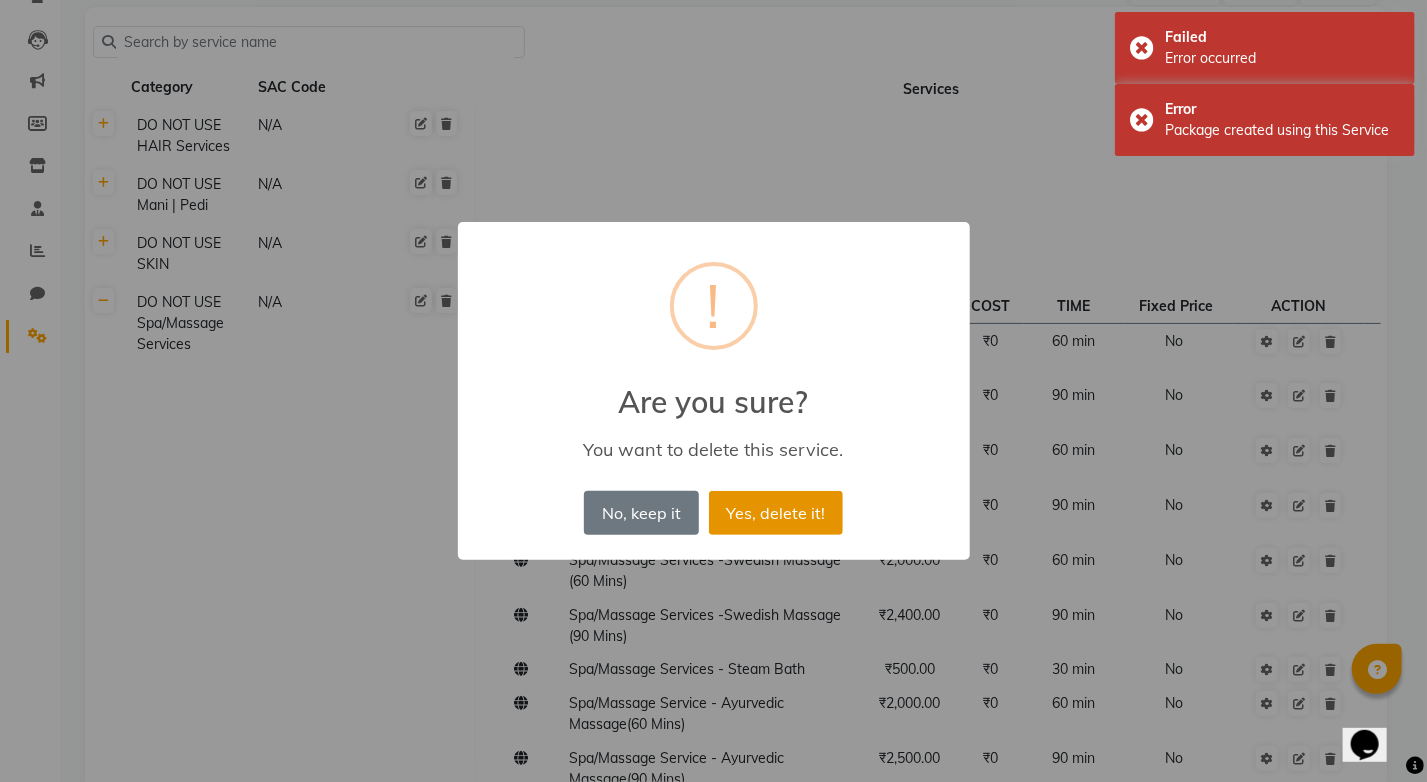 click on "Yes, delete it!" at bounding box center (776, 513) 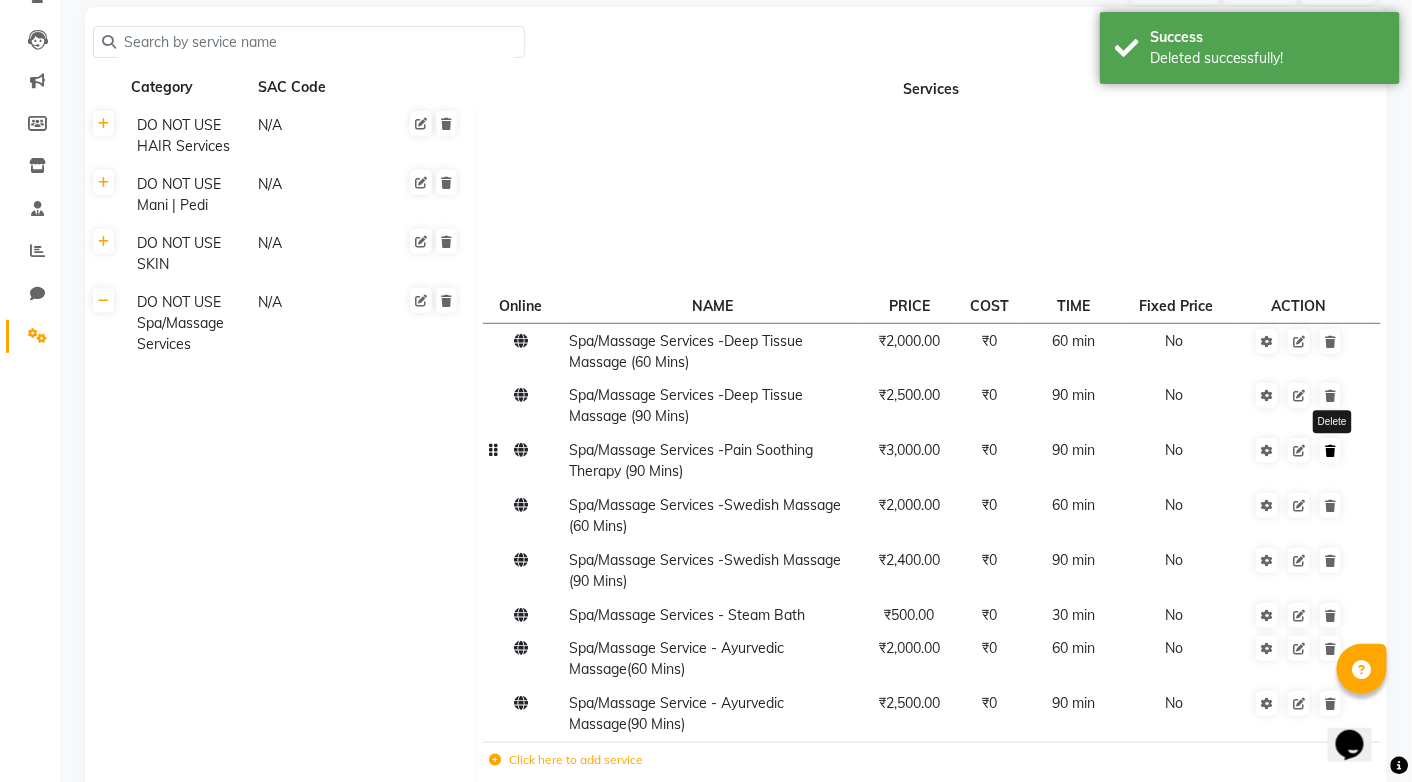click 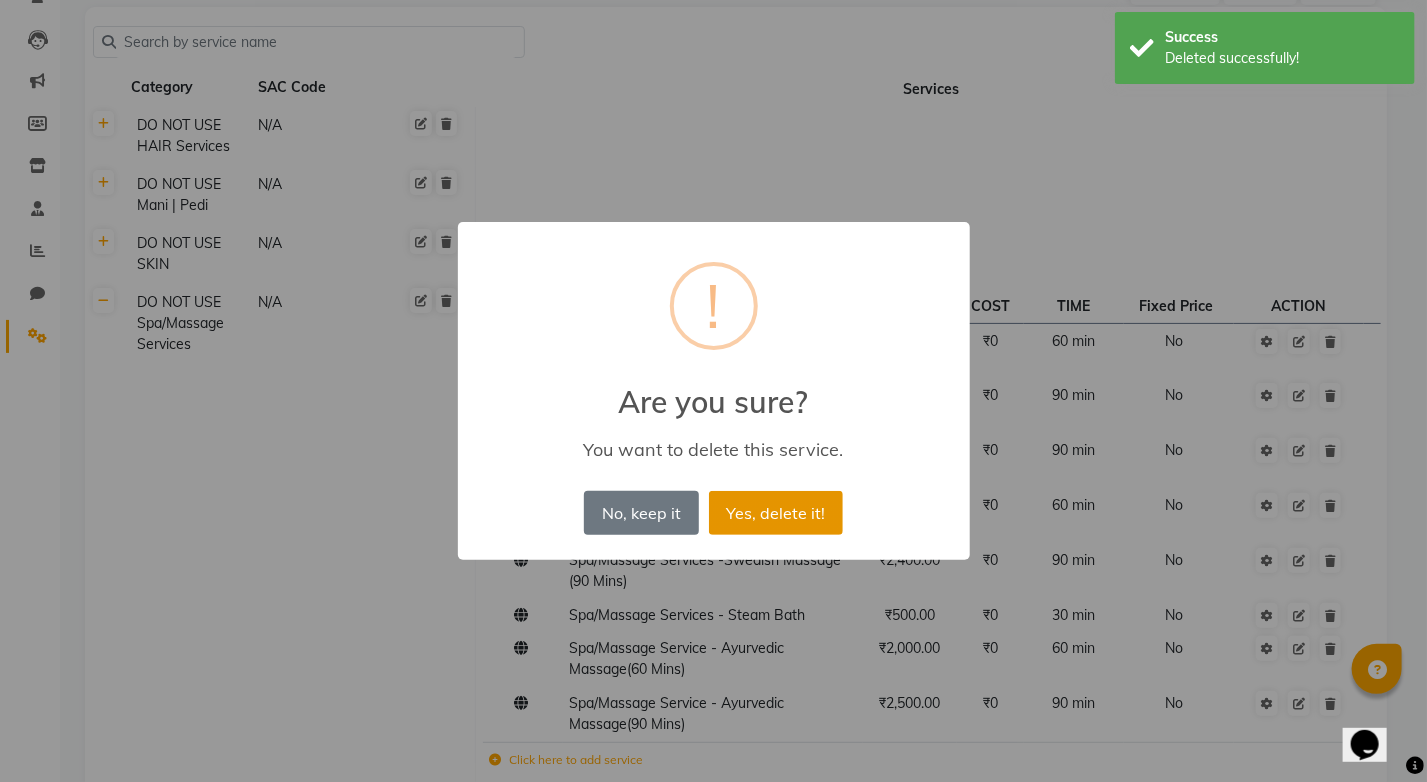 click on "Yes, delete it!" at bounding box center (776, 513) 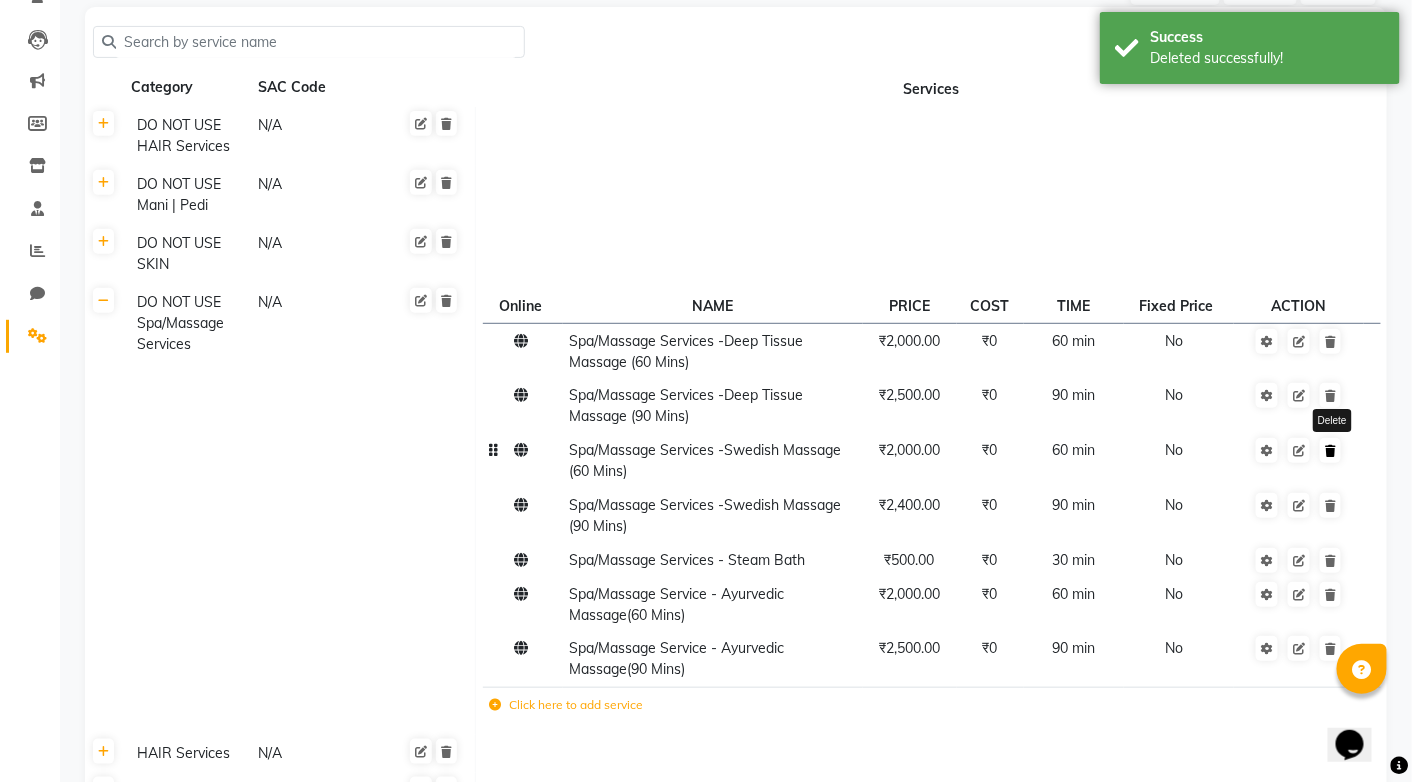 click 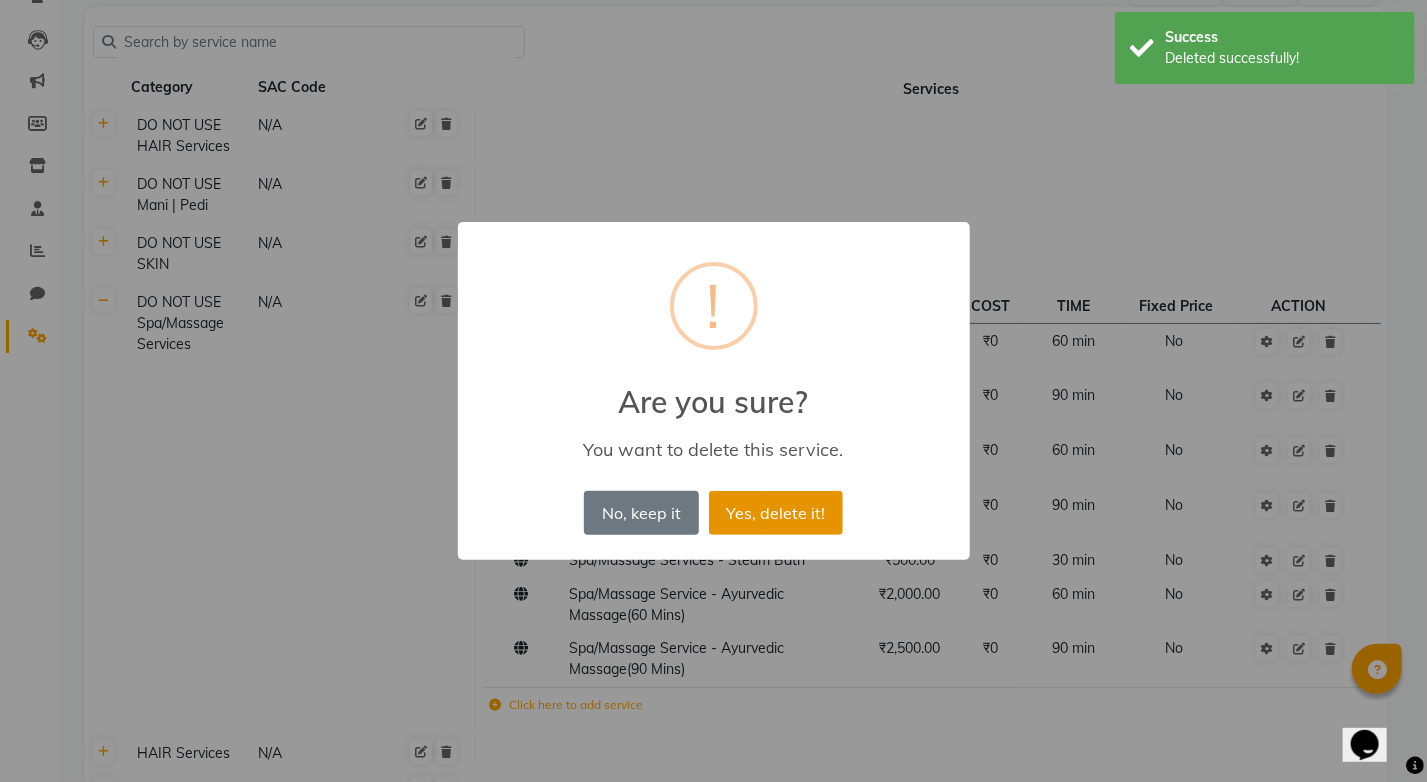 click on "Yes, delete it!" at bounding box center [776, 513] 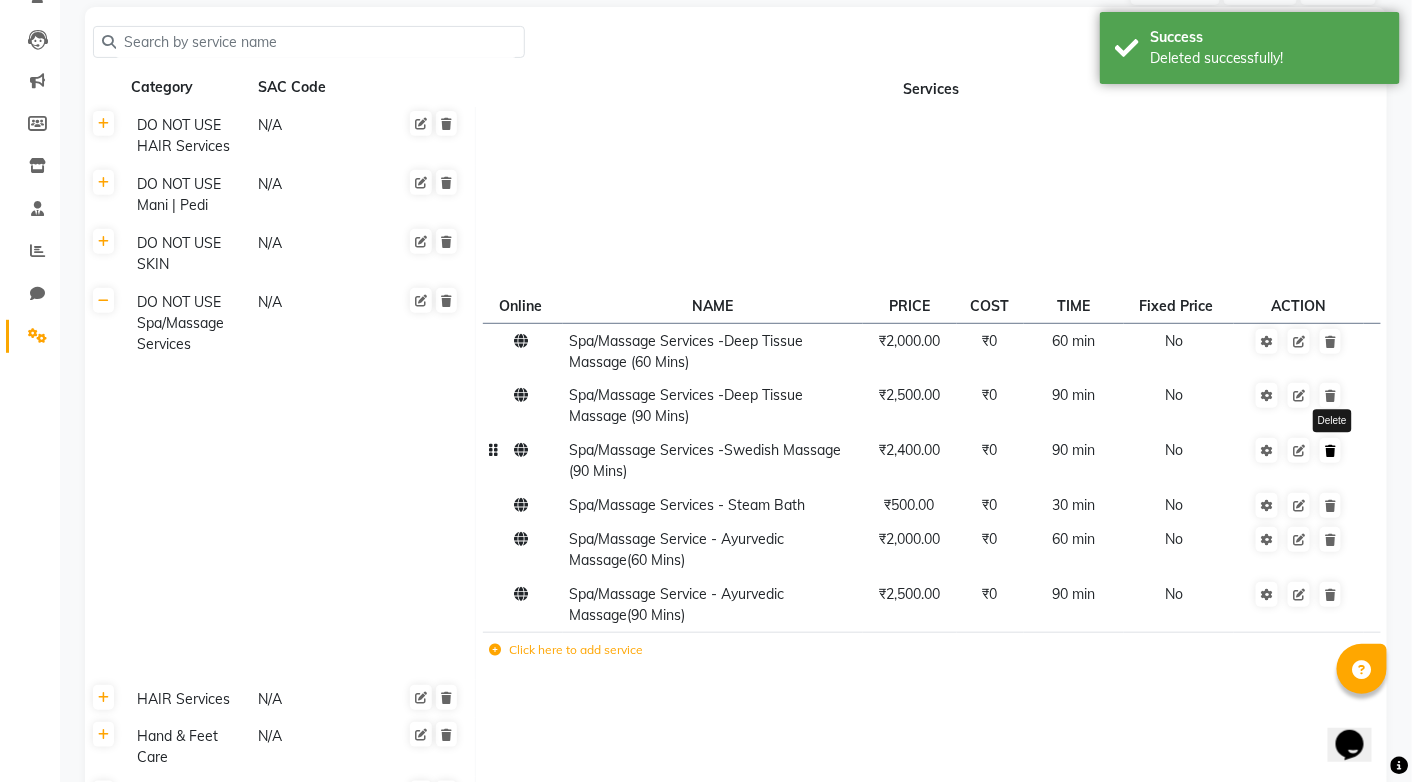 click 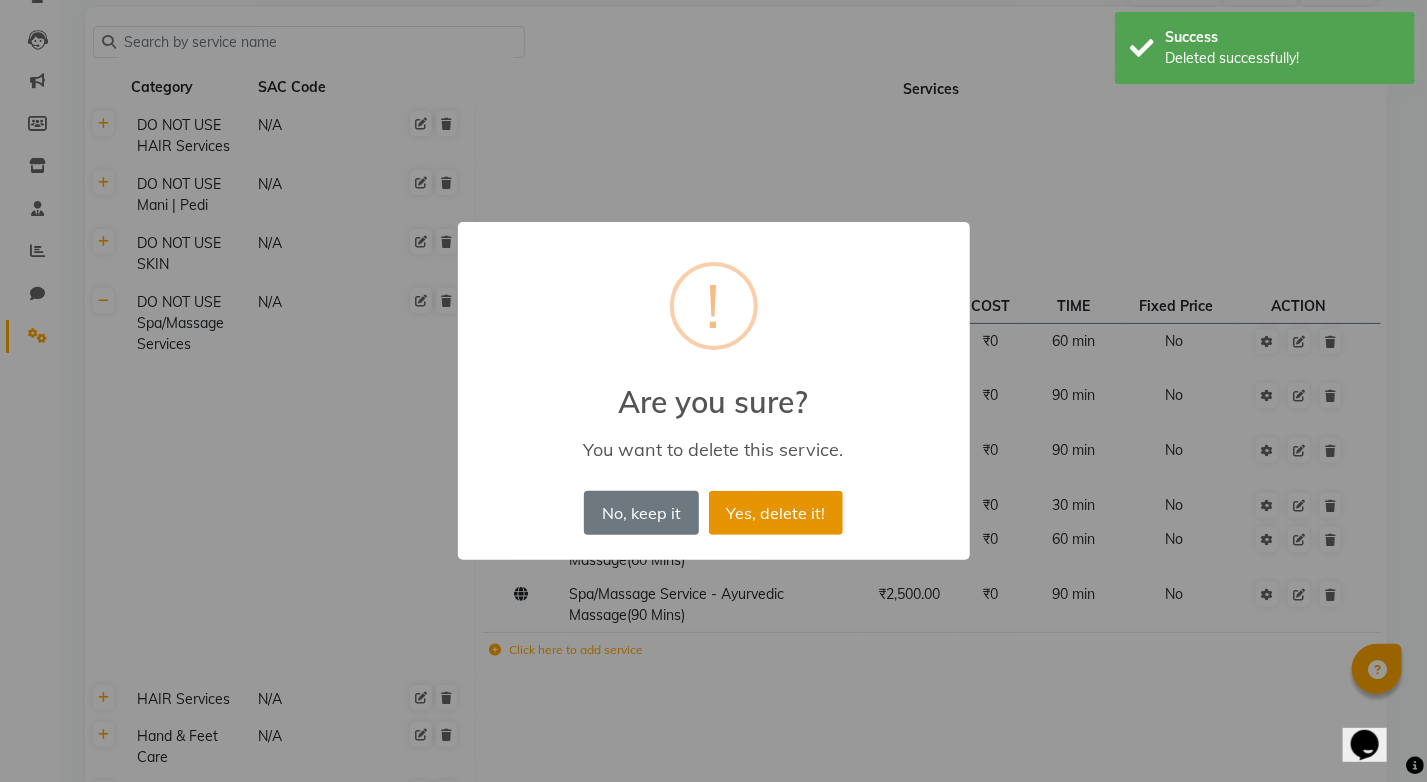 click on "Yes, delete it!" at bounding box center [776, 513] 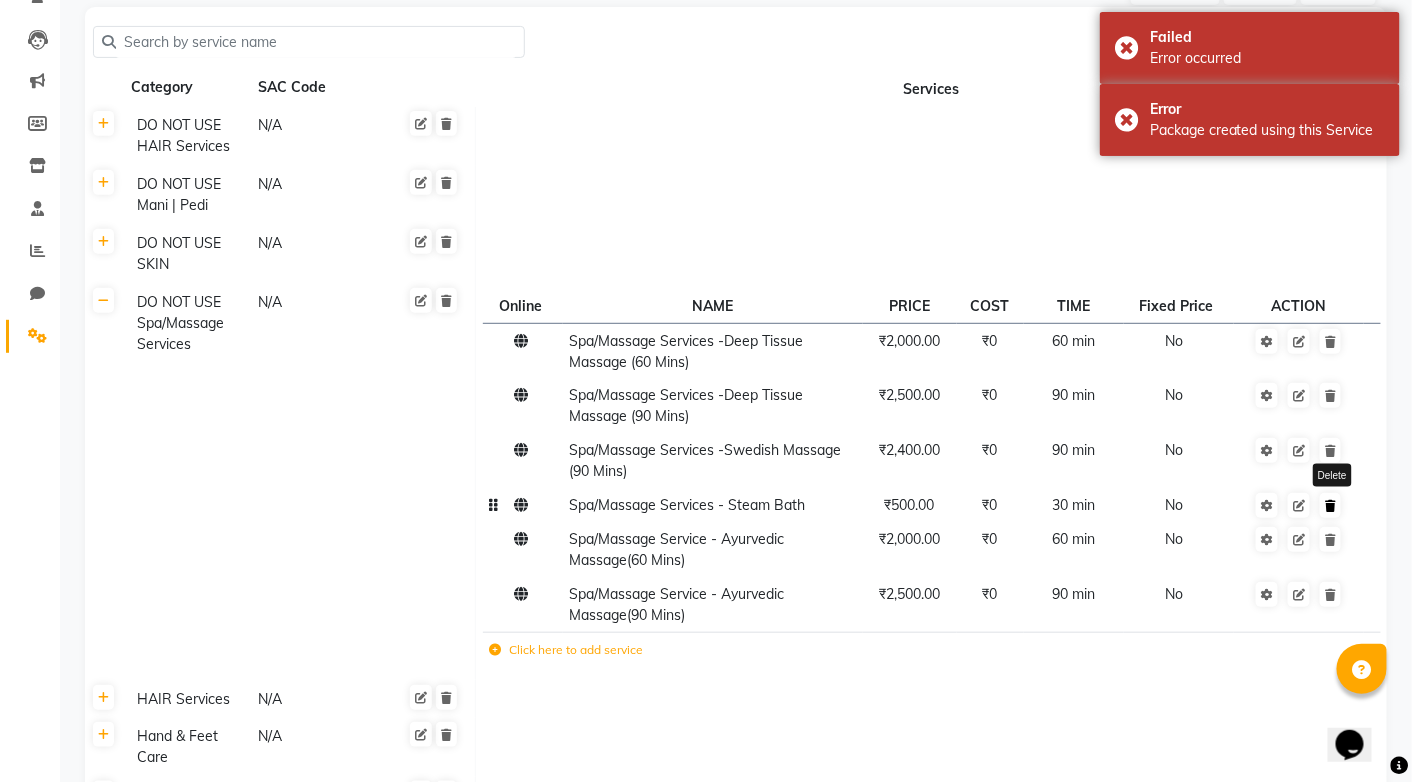 click 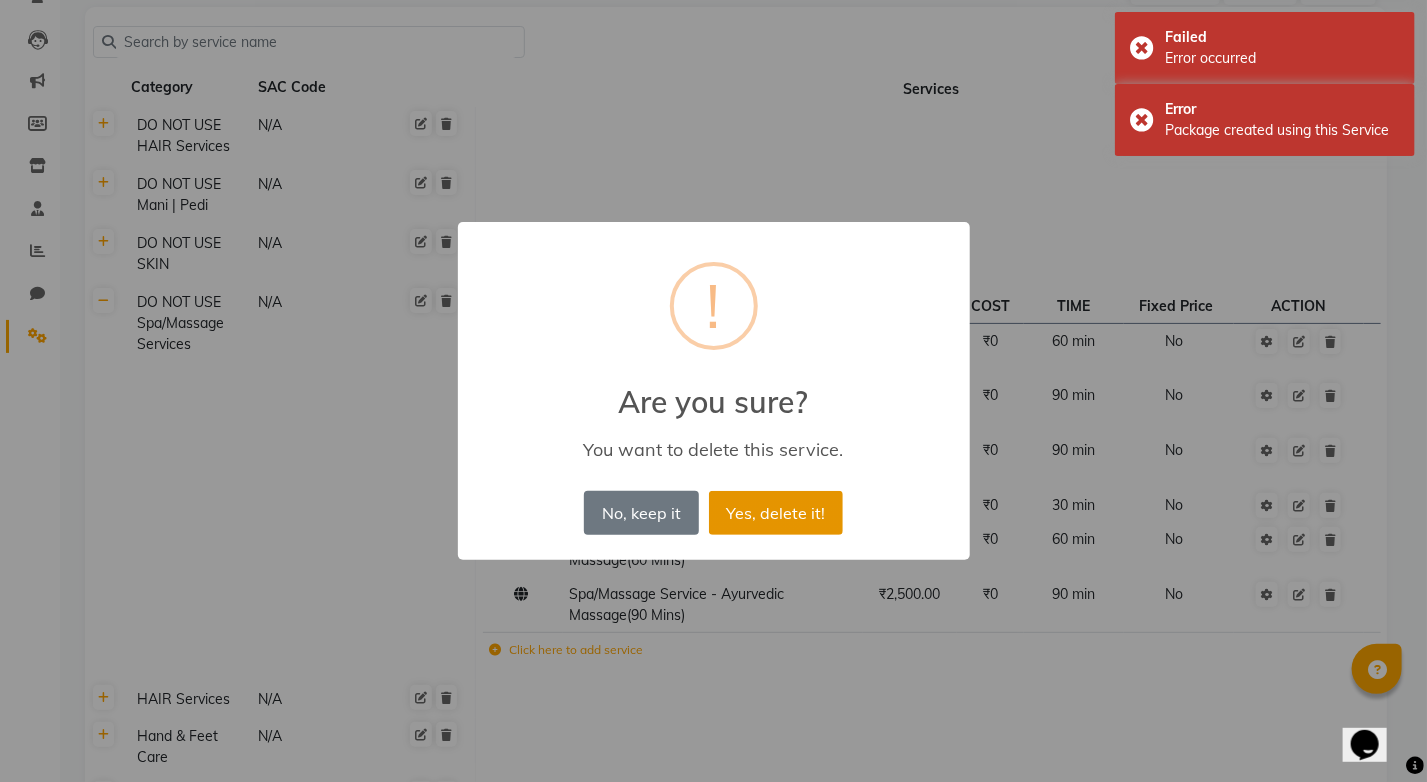 click on "Yes, delete it!" at bounding box center [776, 513] 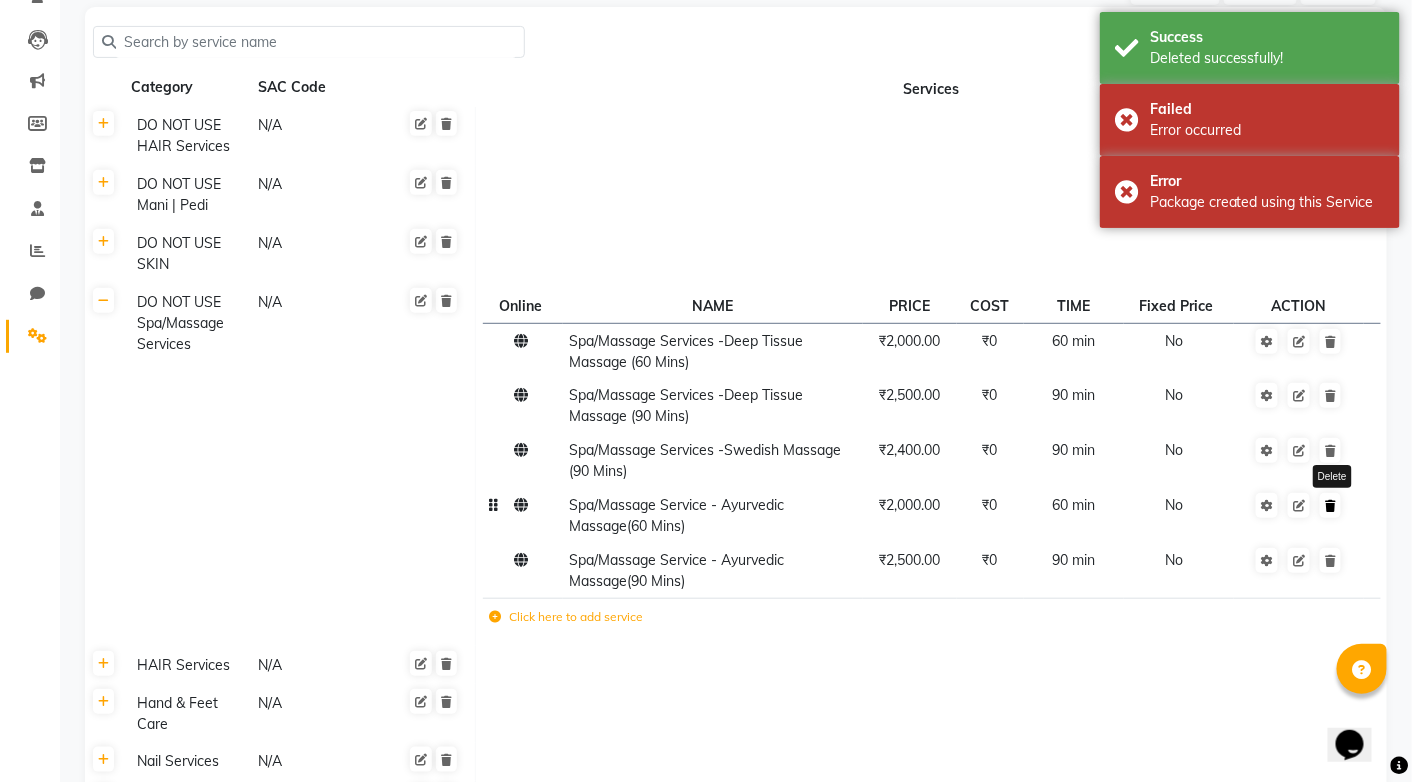 click 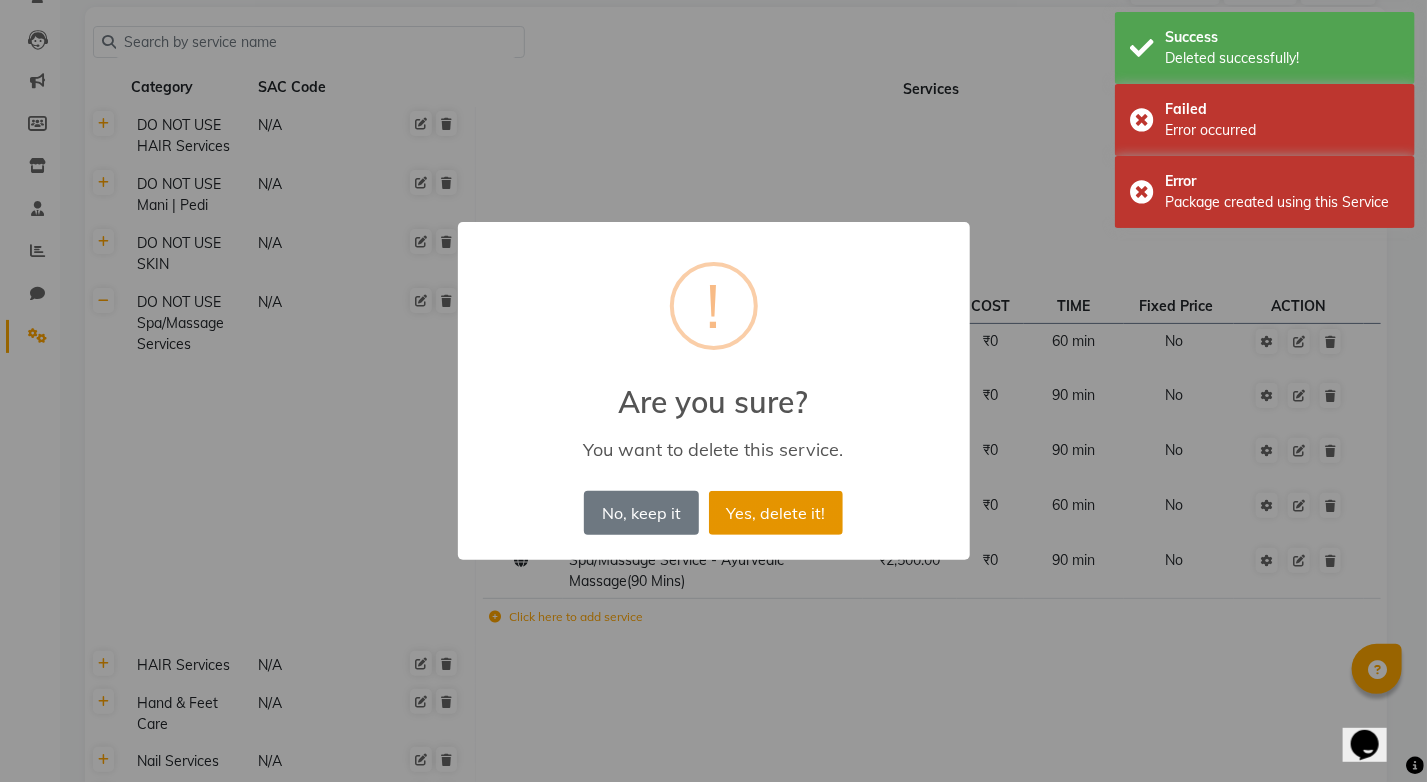 click on "Yes, delete it!" at bounding box center [776, 513] 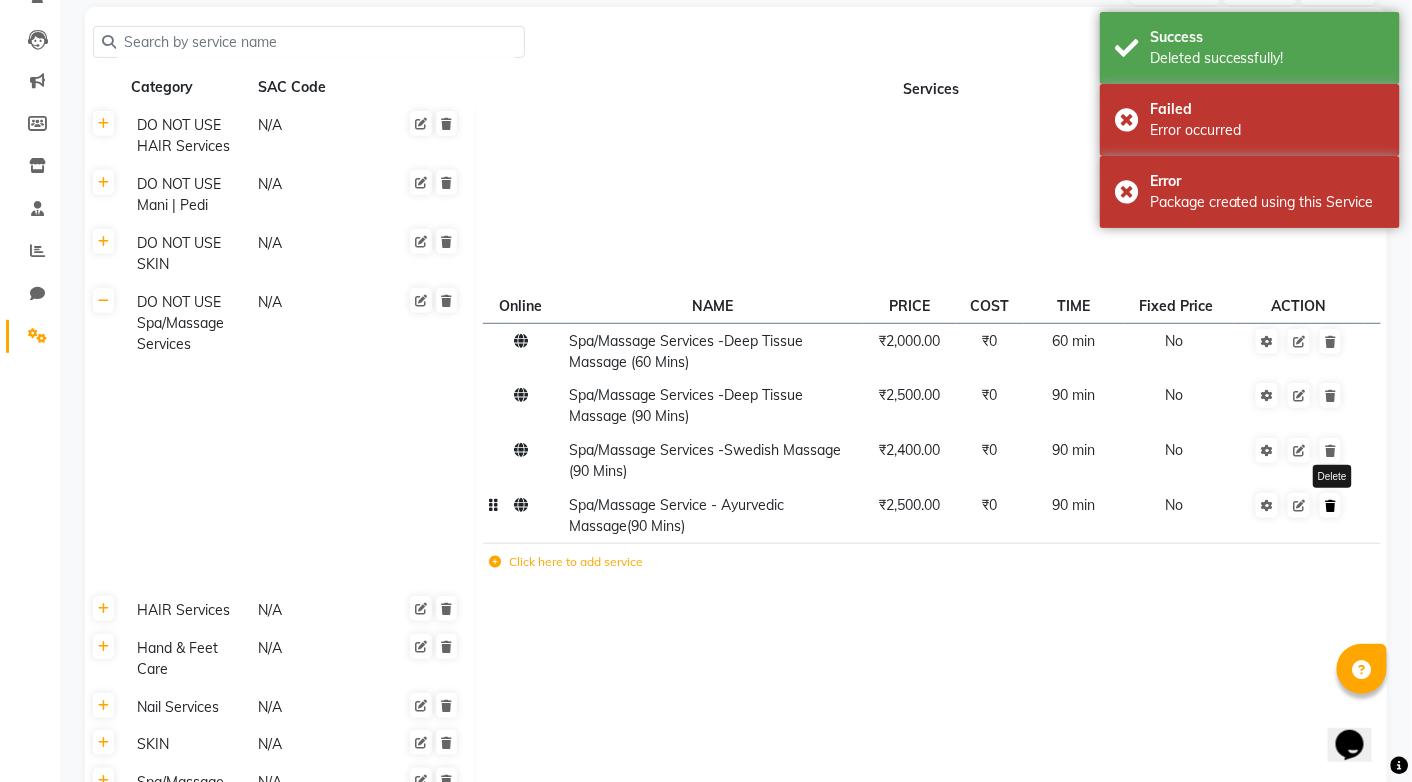click 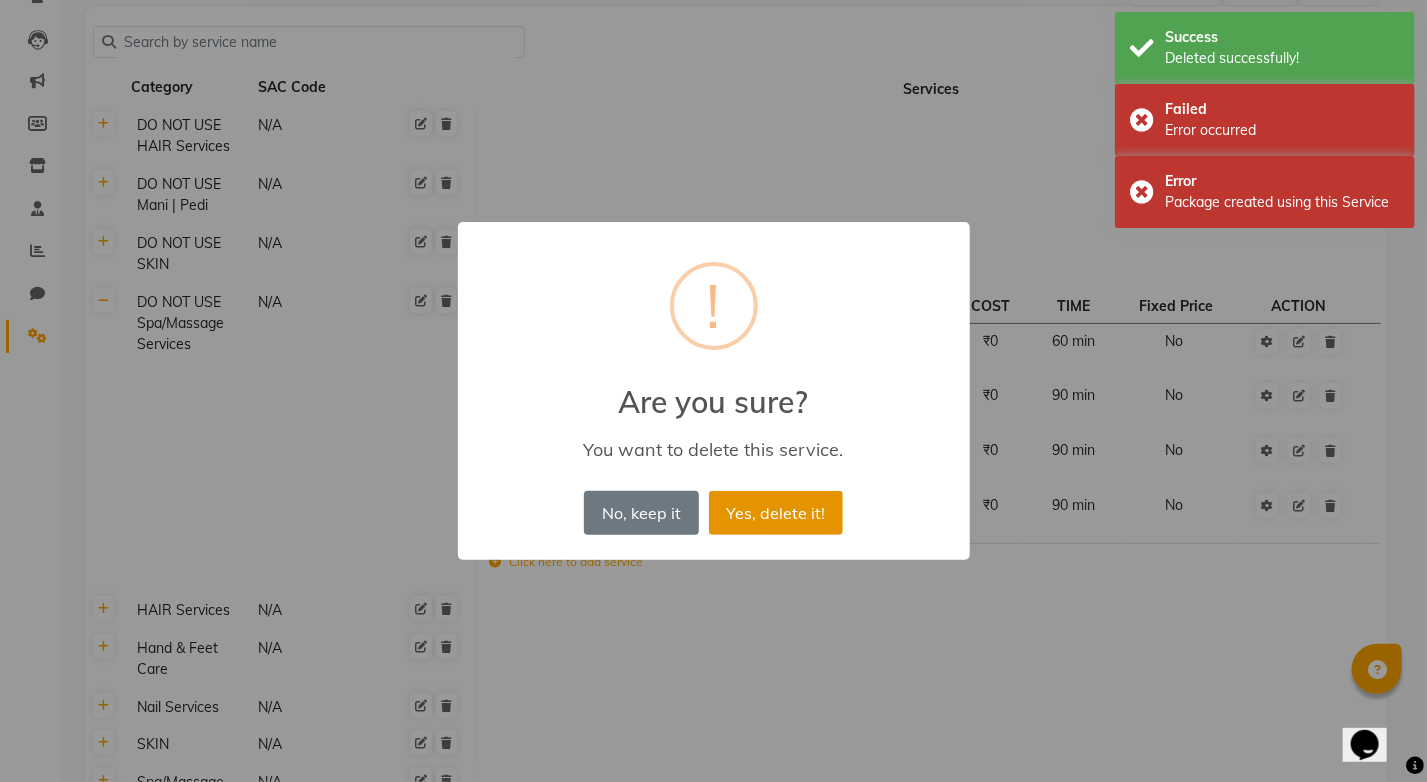 click on "Yes, delete it!" at bounding box center [776, 513] 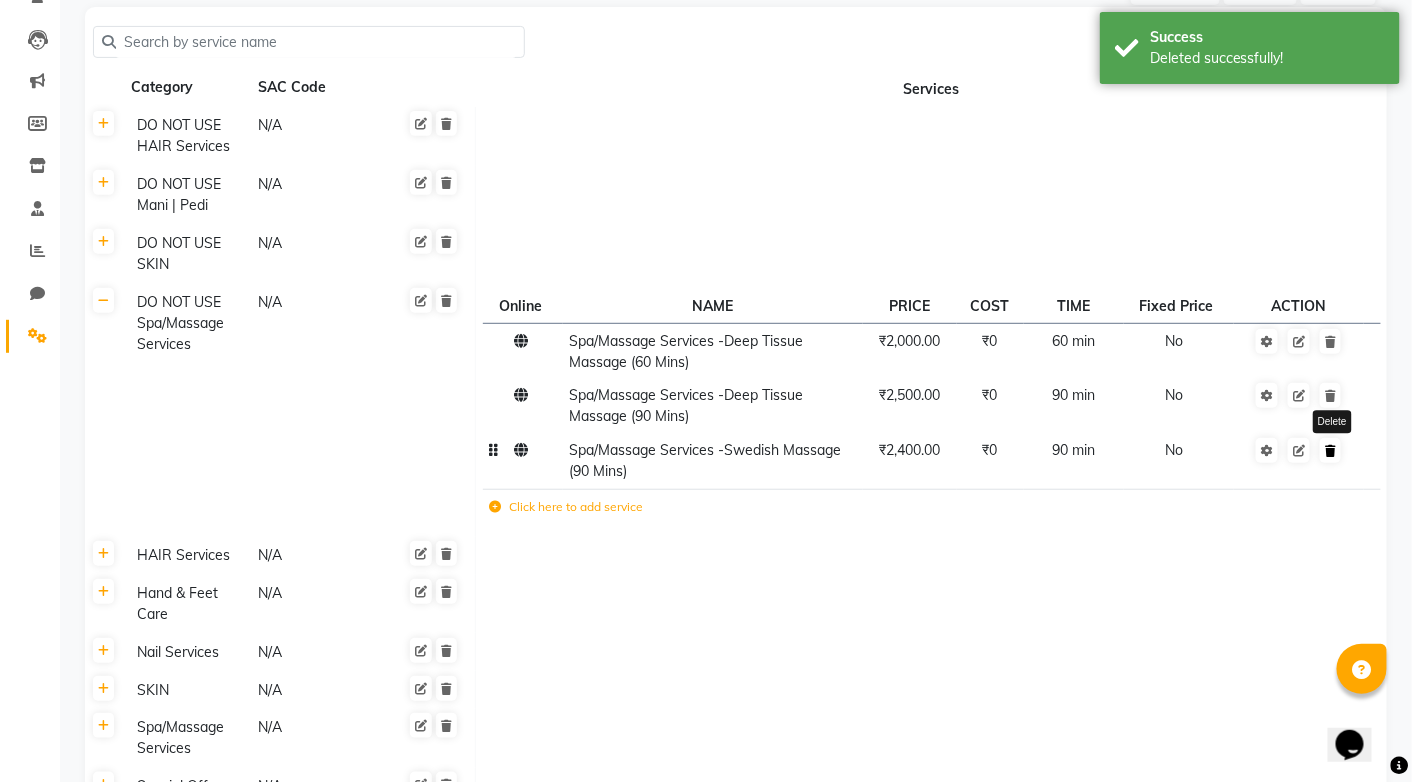 click 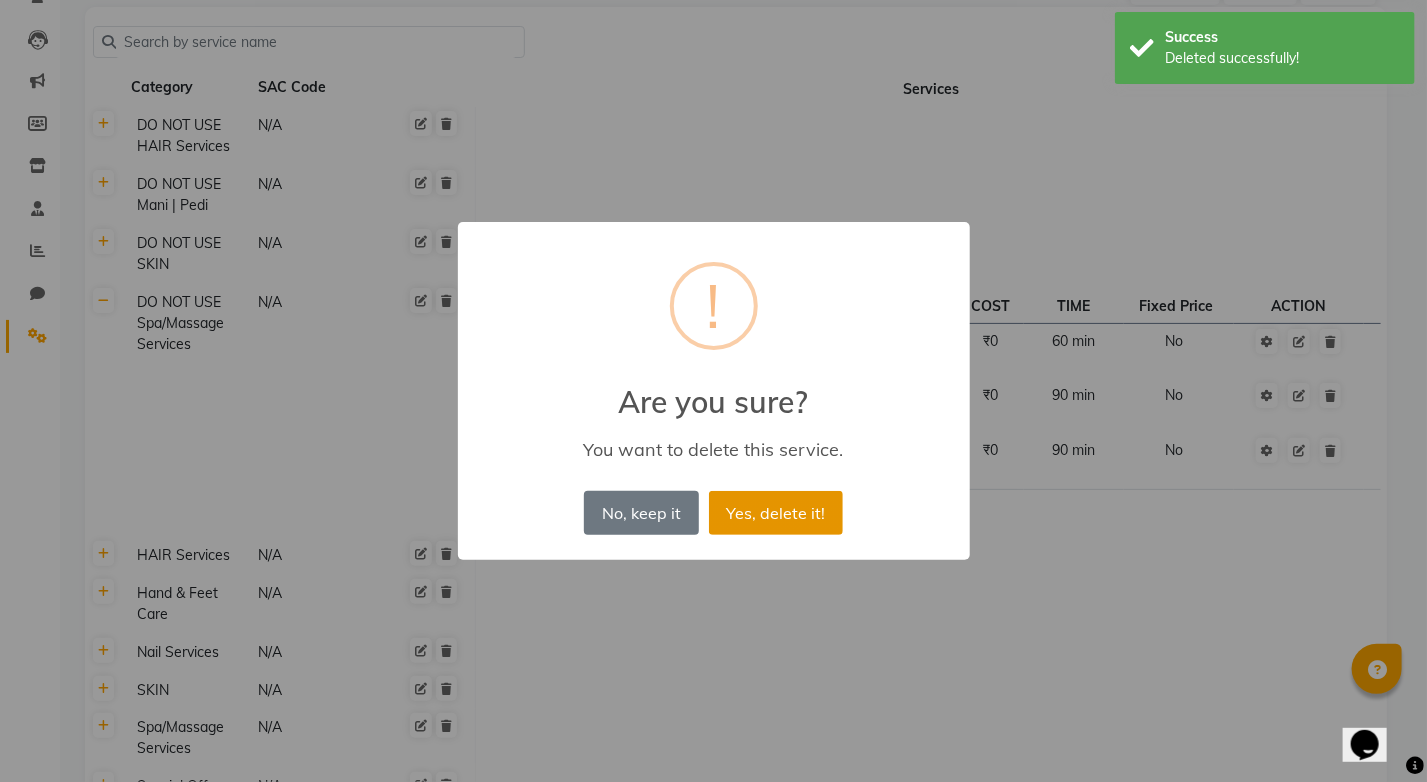 click on "Yes, delete it!" at bounding box center [776, 513] 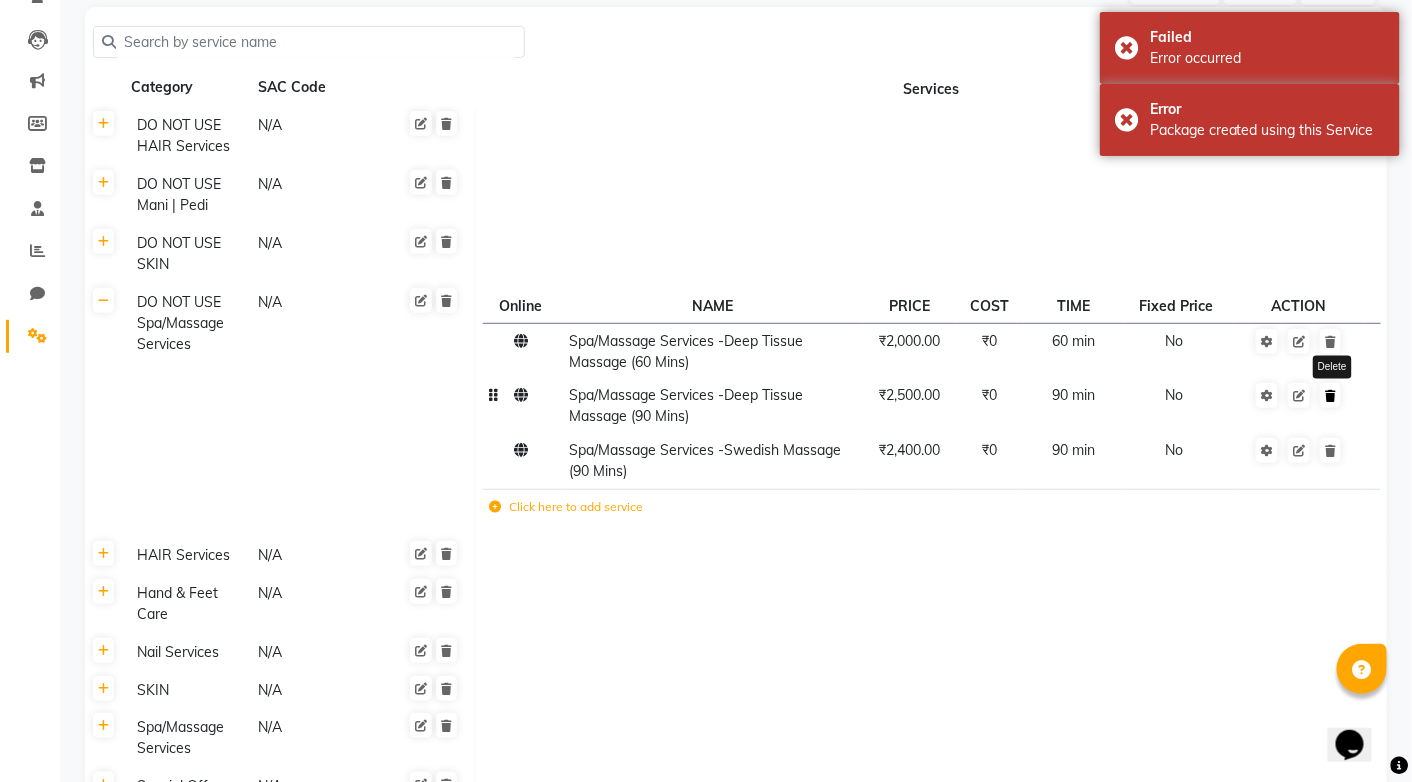 click 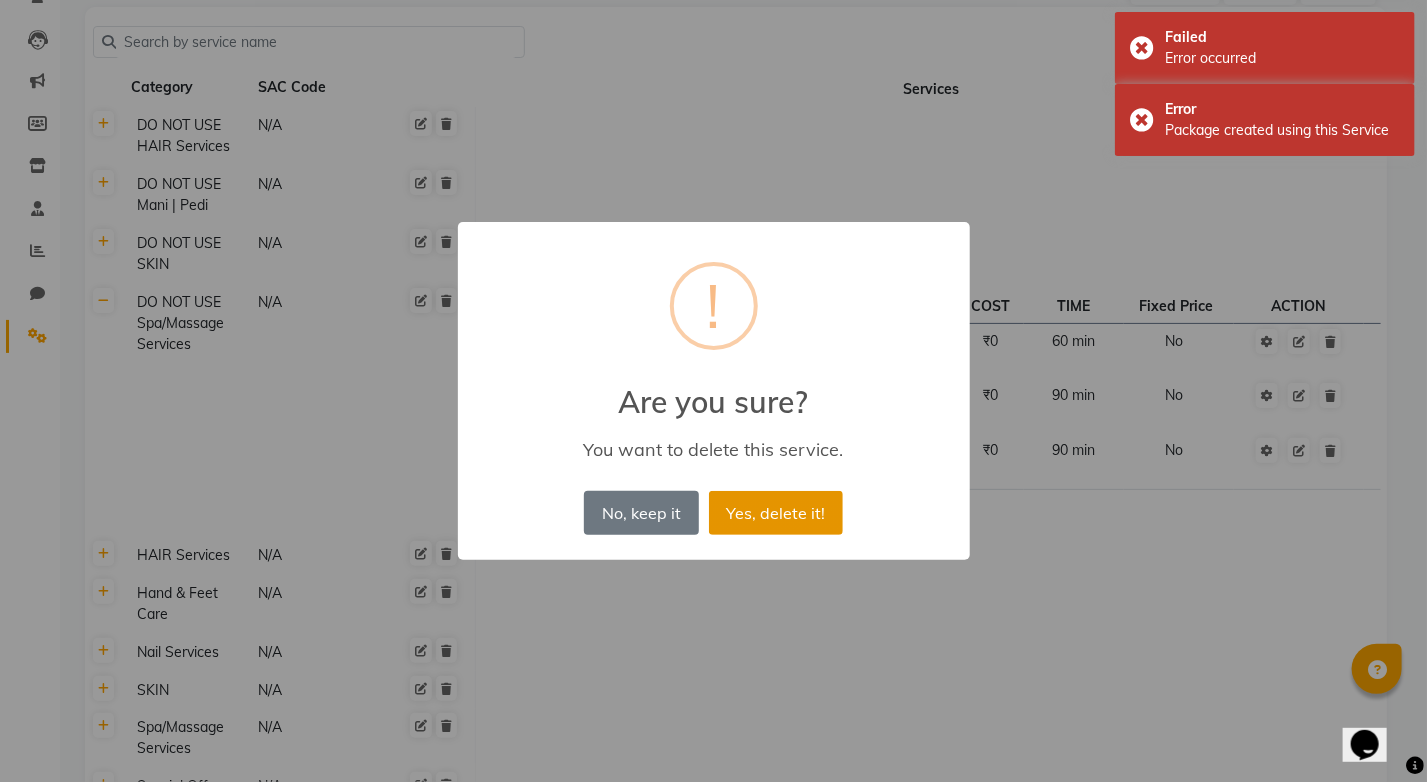 drag, startPoint x: 826, startPoint y: 517, endPoint x: 840, endPoint y: 534, distance: 22.022715 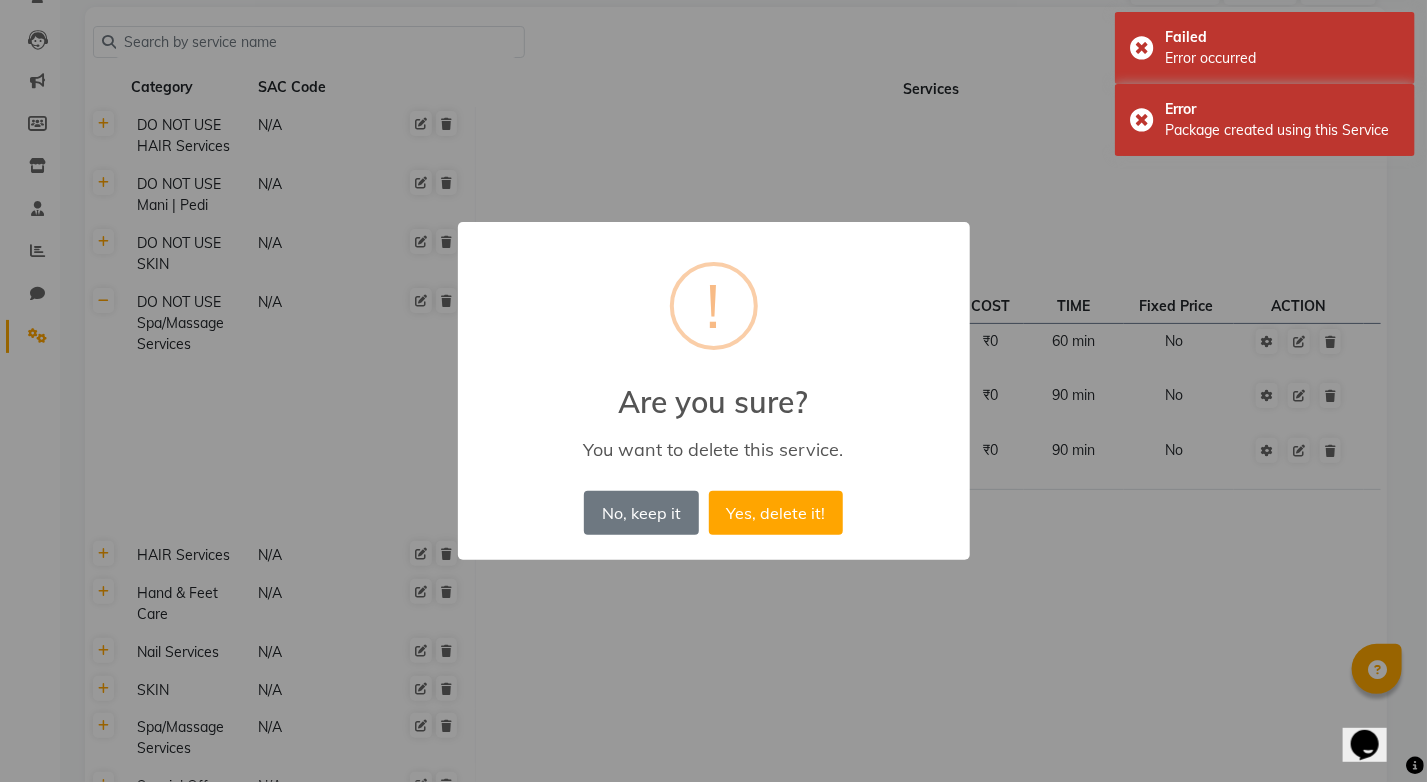 click on "Yes, delete it!" at bounding box center [776, 513] 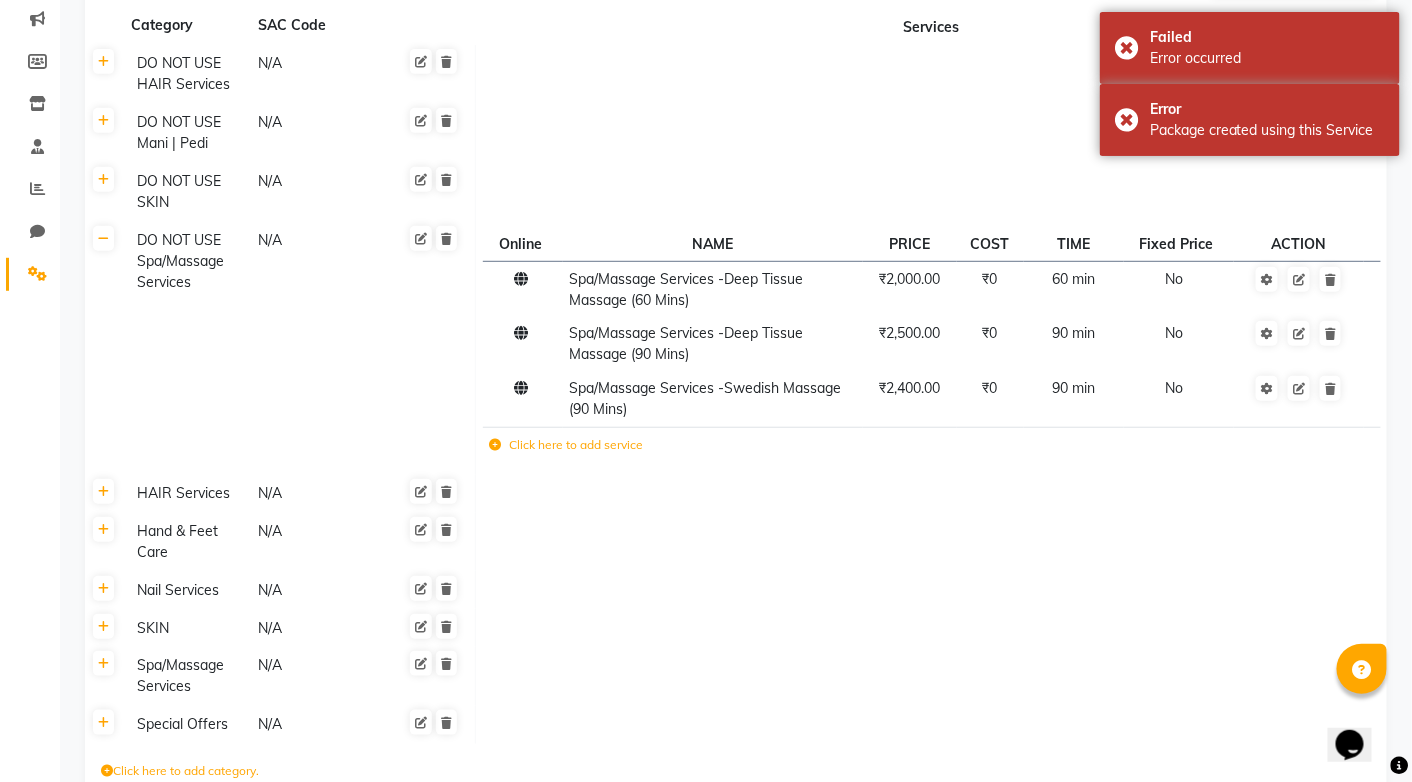 scroll, scrollTop: 292, scrollLeft: 0, axis: vertical 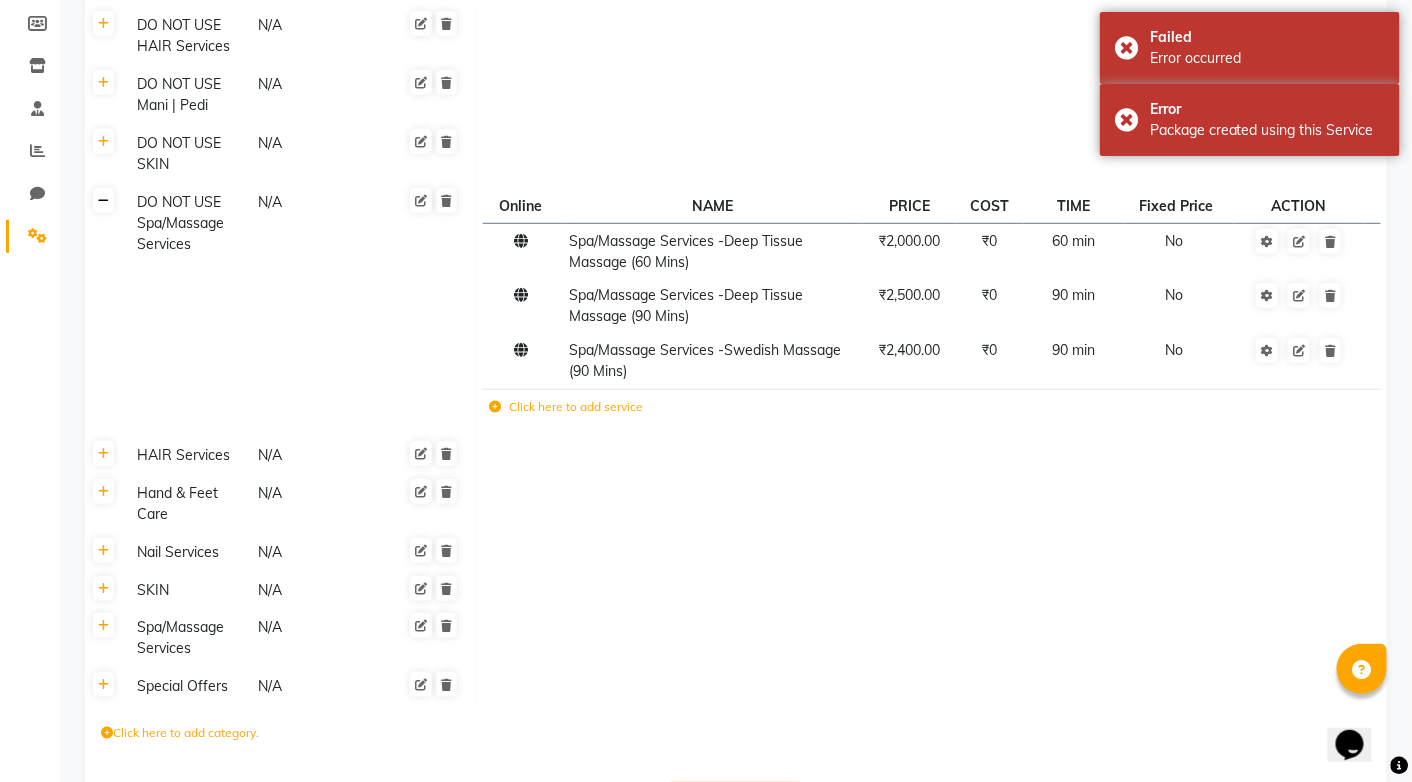 click 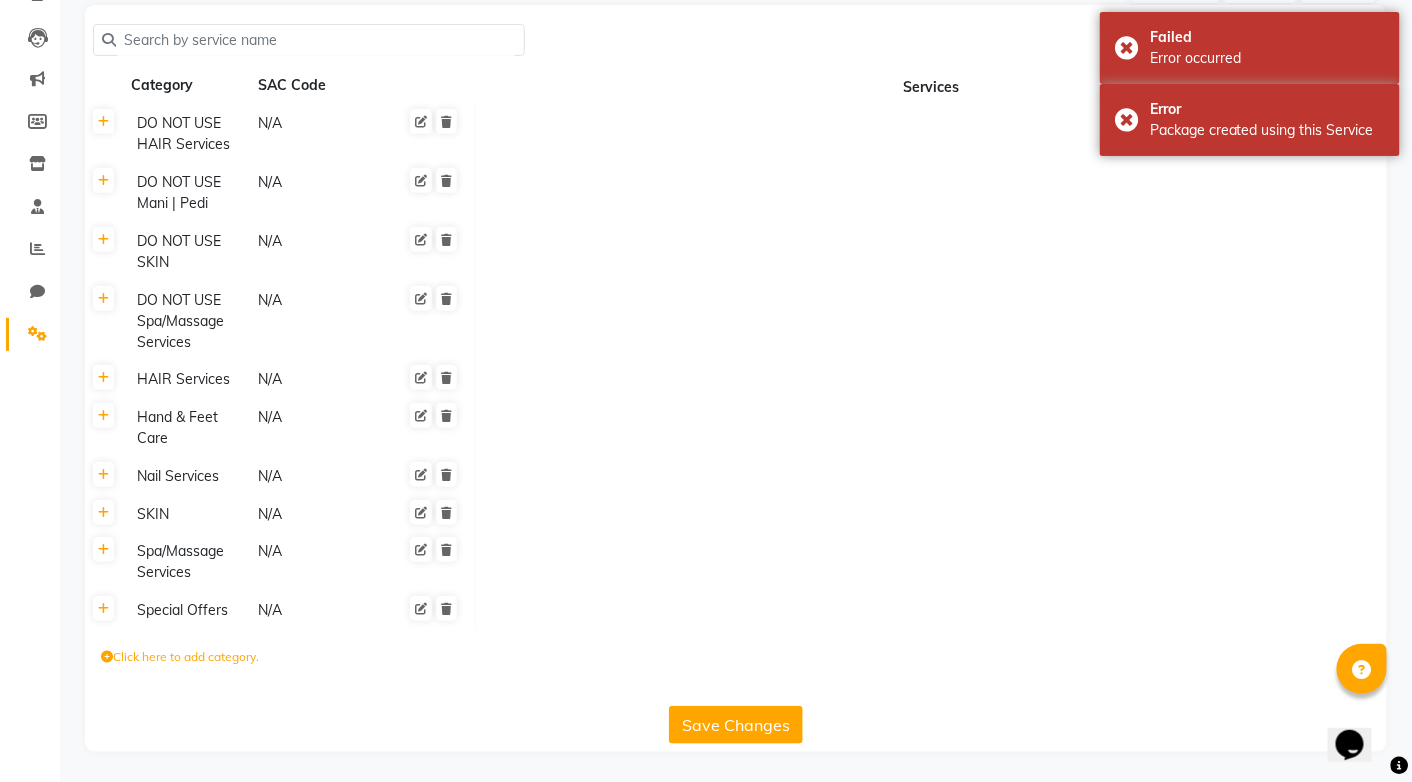 scroll, scrollTop: 192, scrollLeft: 0, axis: vertical 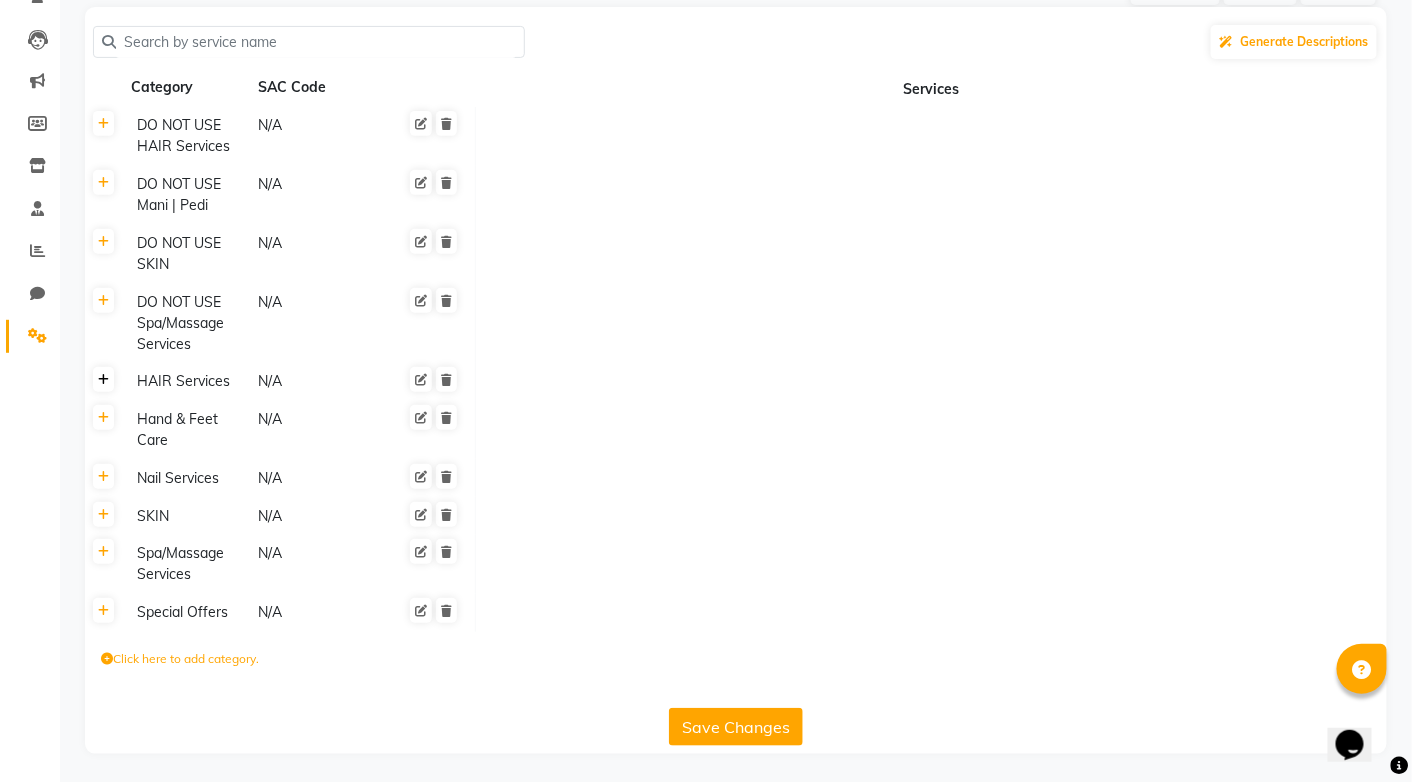 click 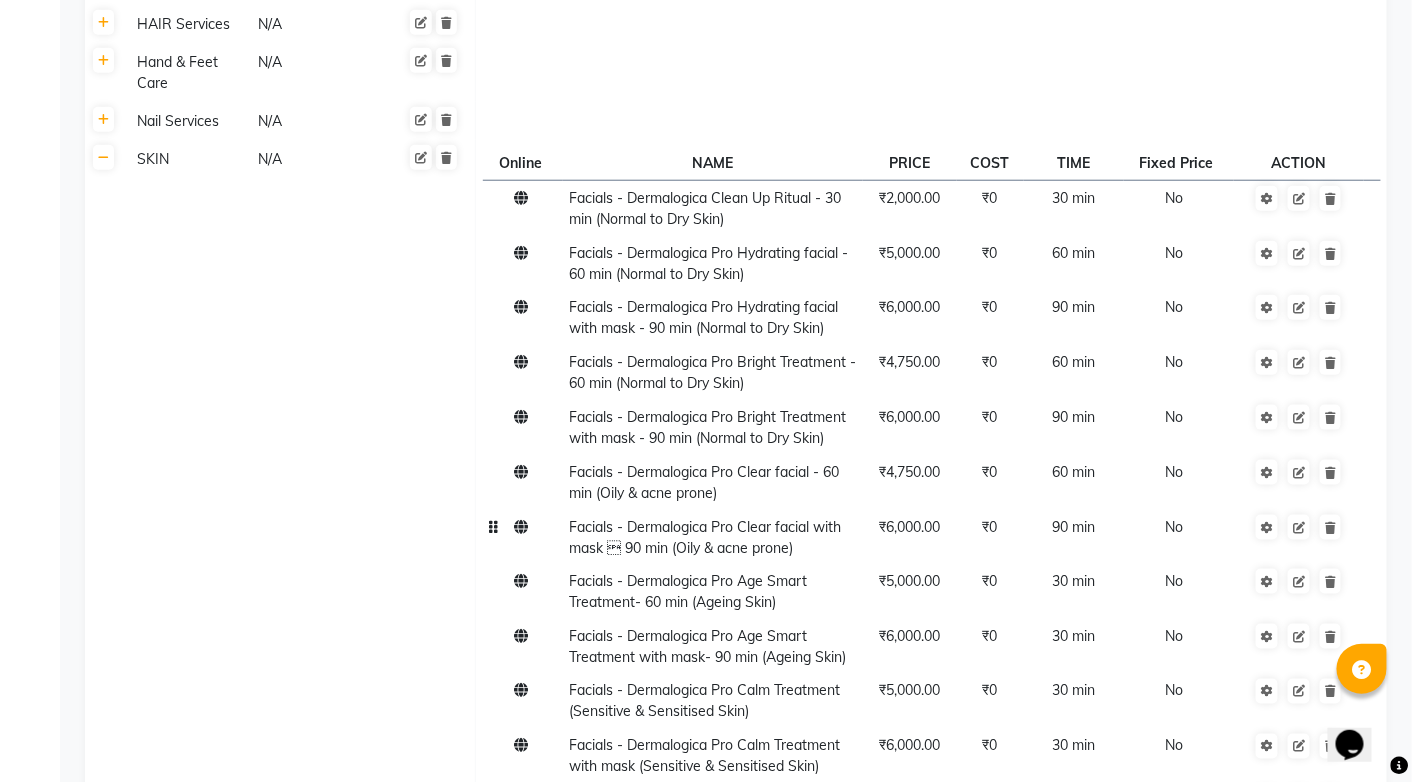 scroll, scrollTop: 692, scrollLeft: 0, axis: vertical 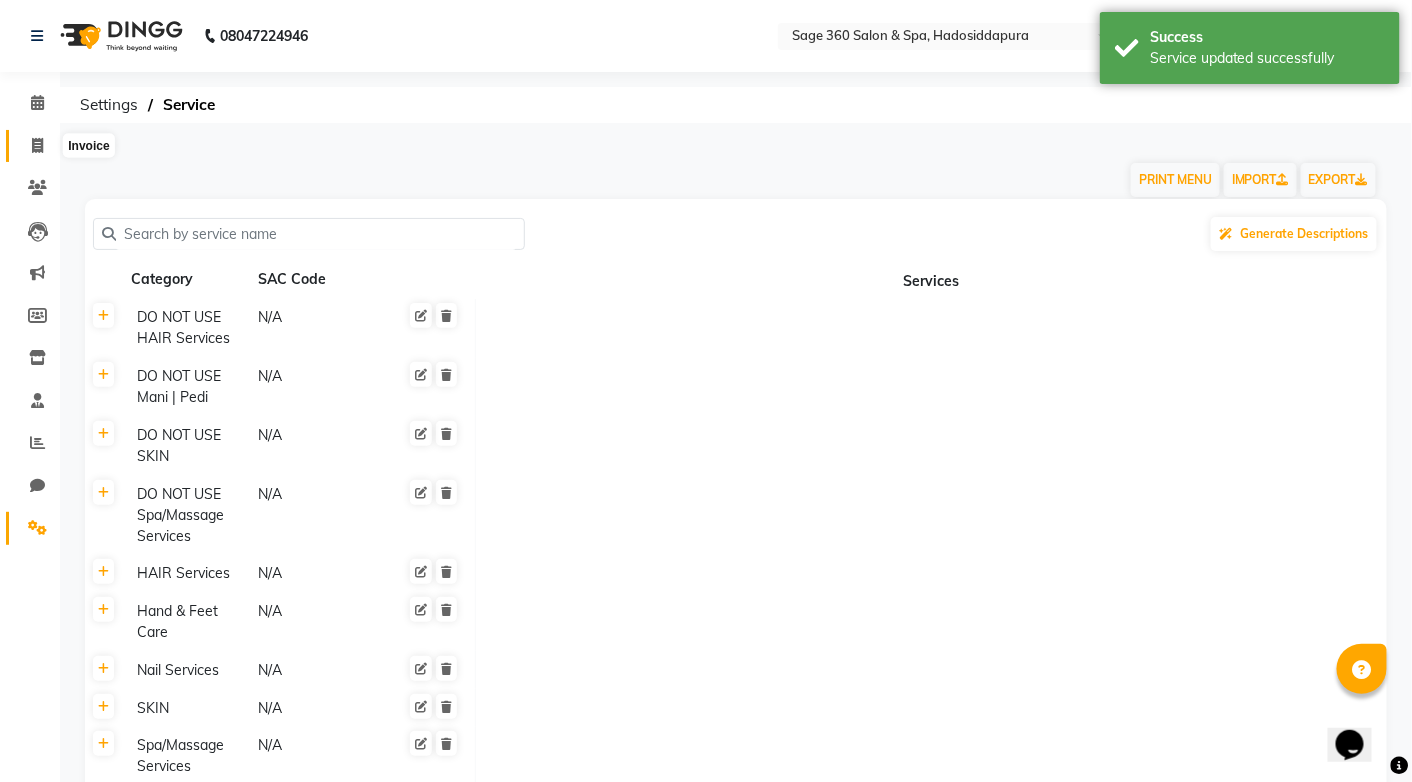 select on "service" 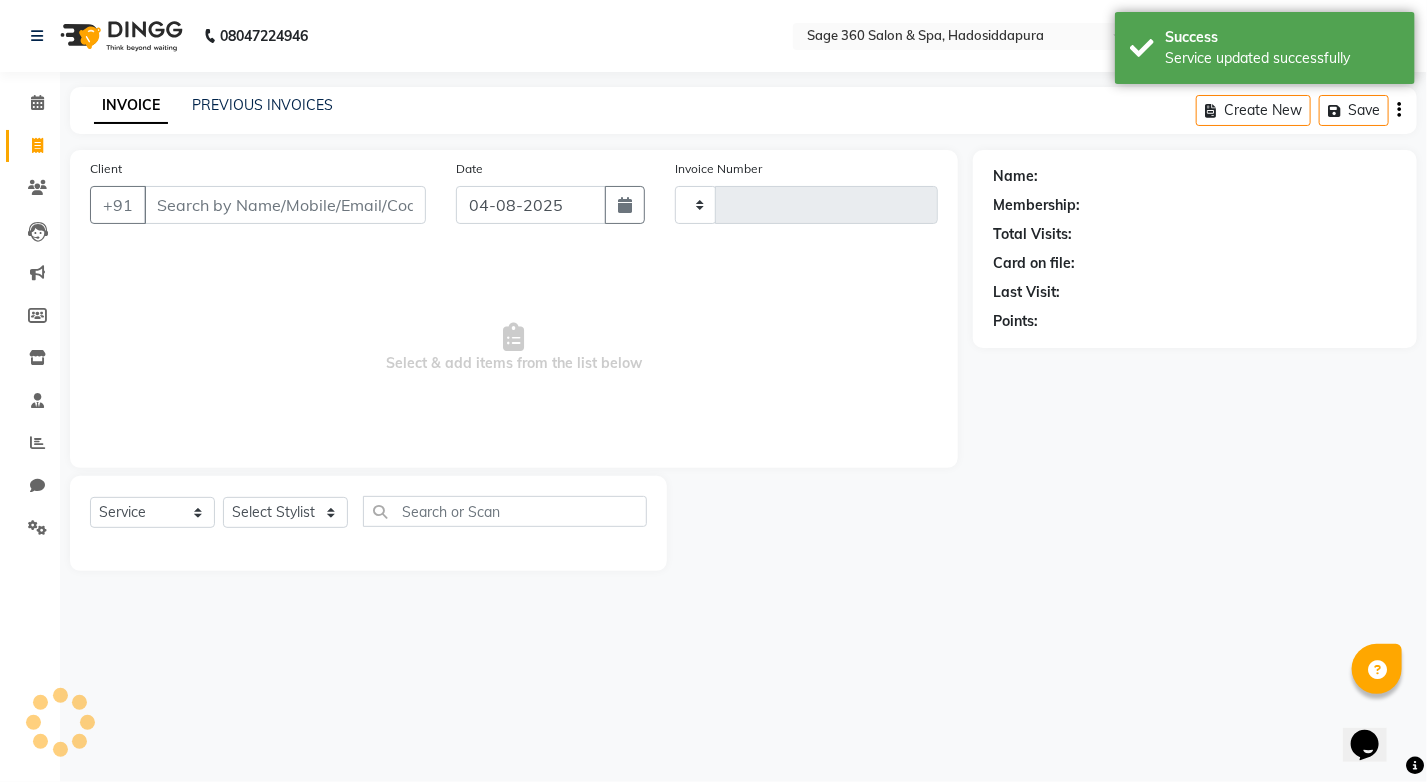 type on "0996" 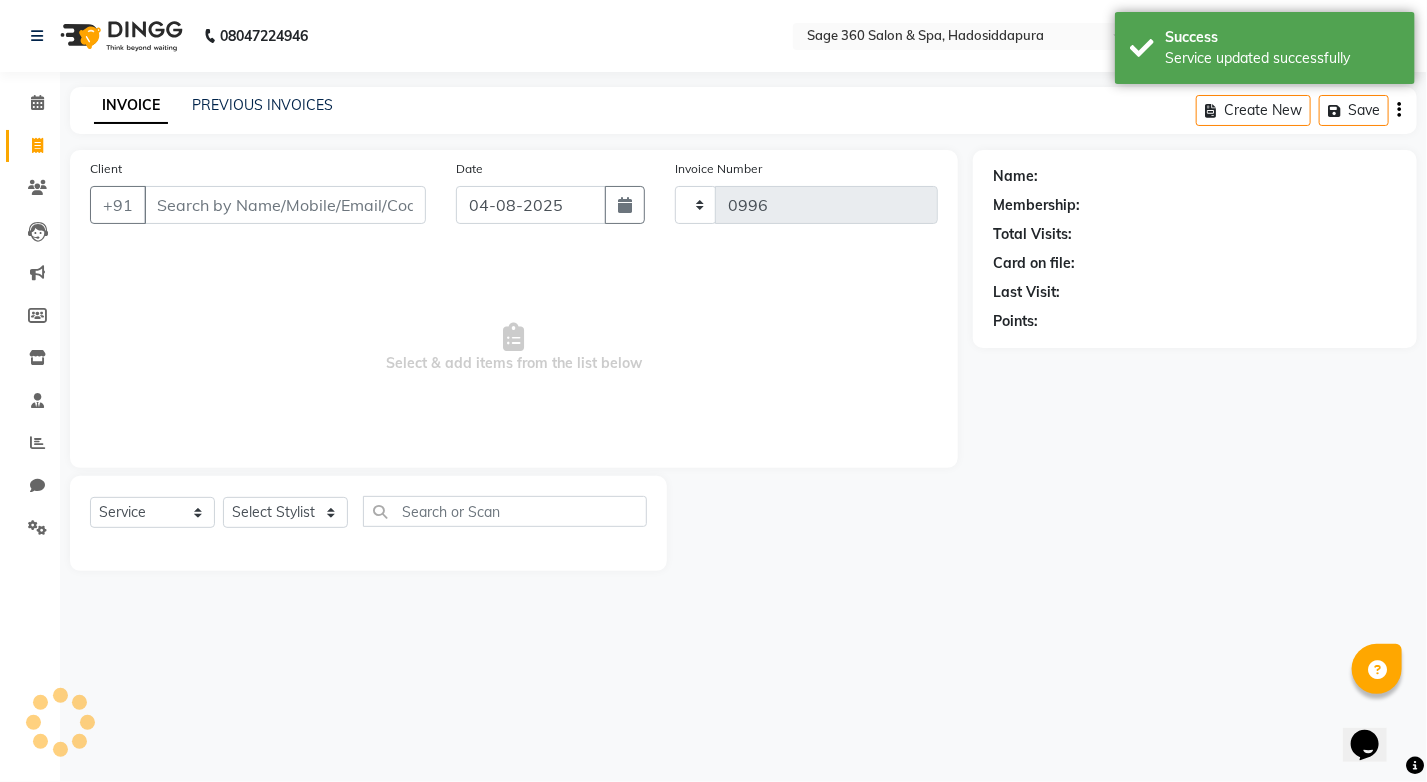 select on "7678" 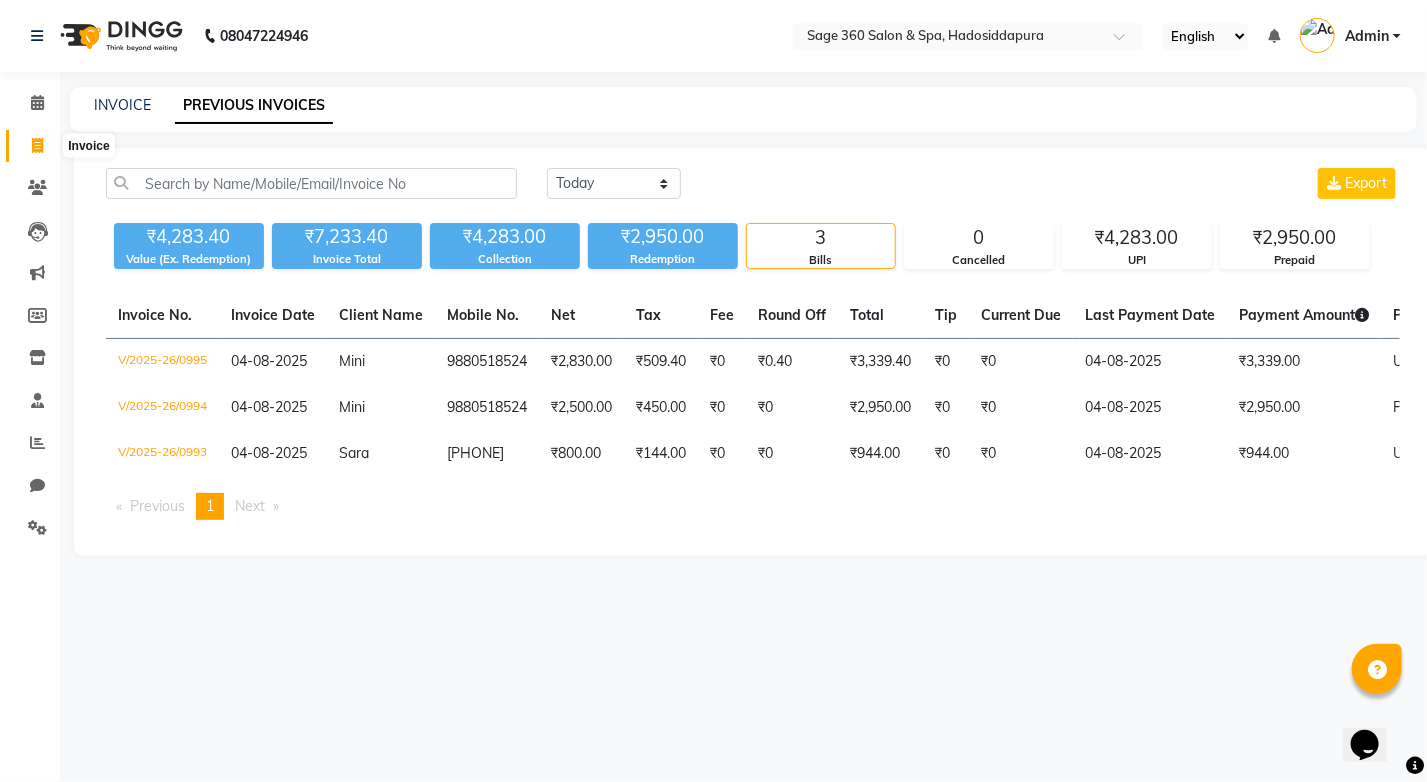 select on "service" 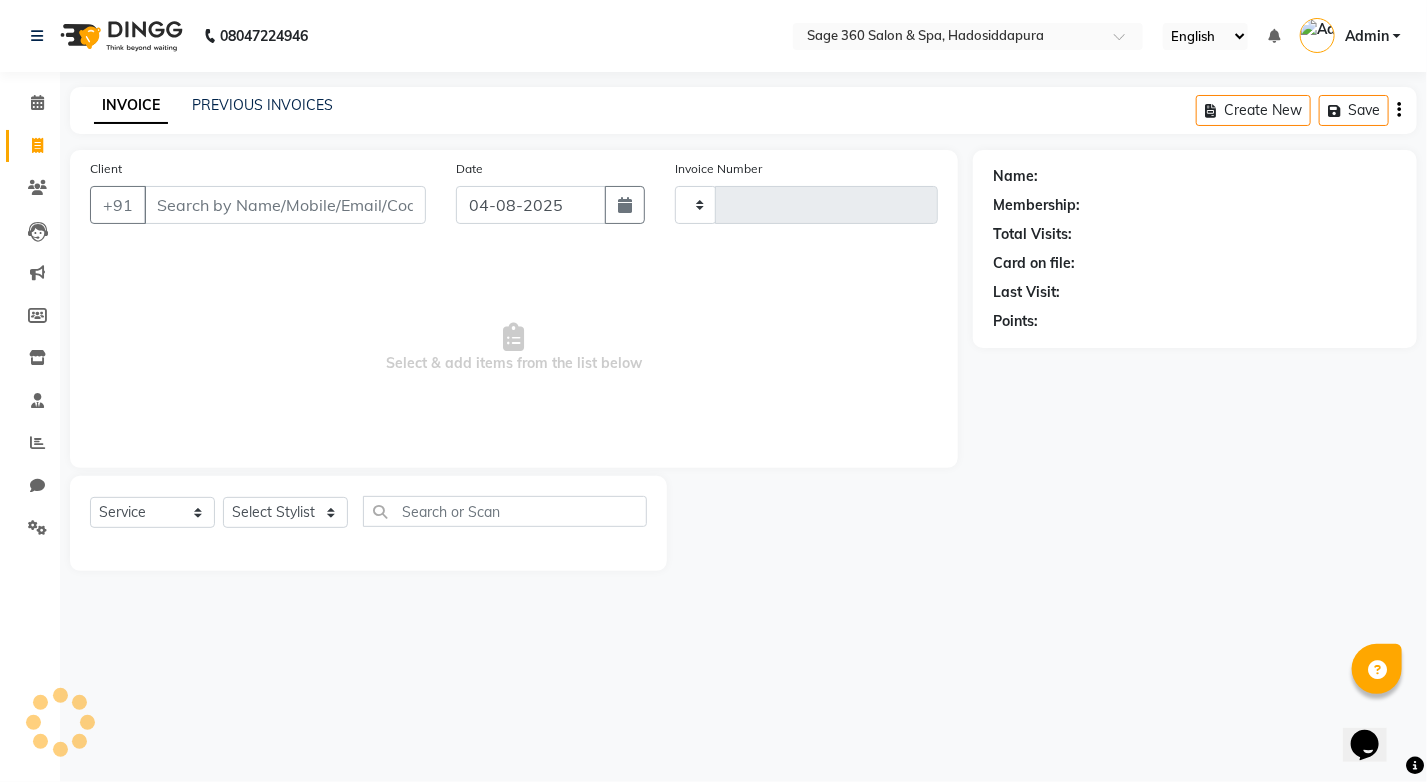 type on "0996" 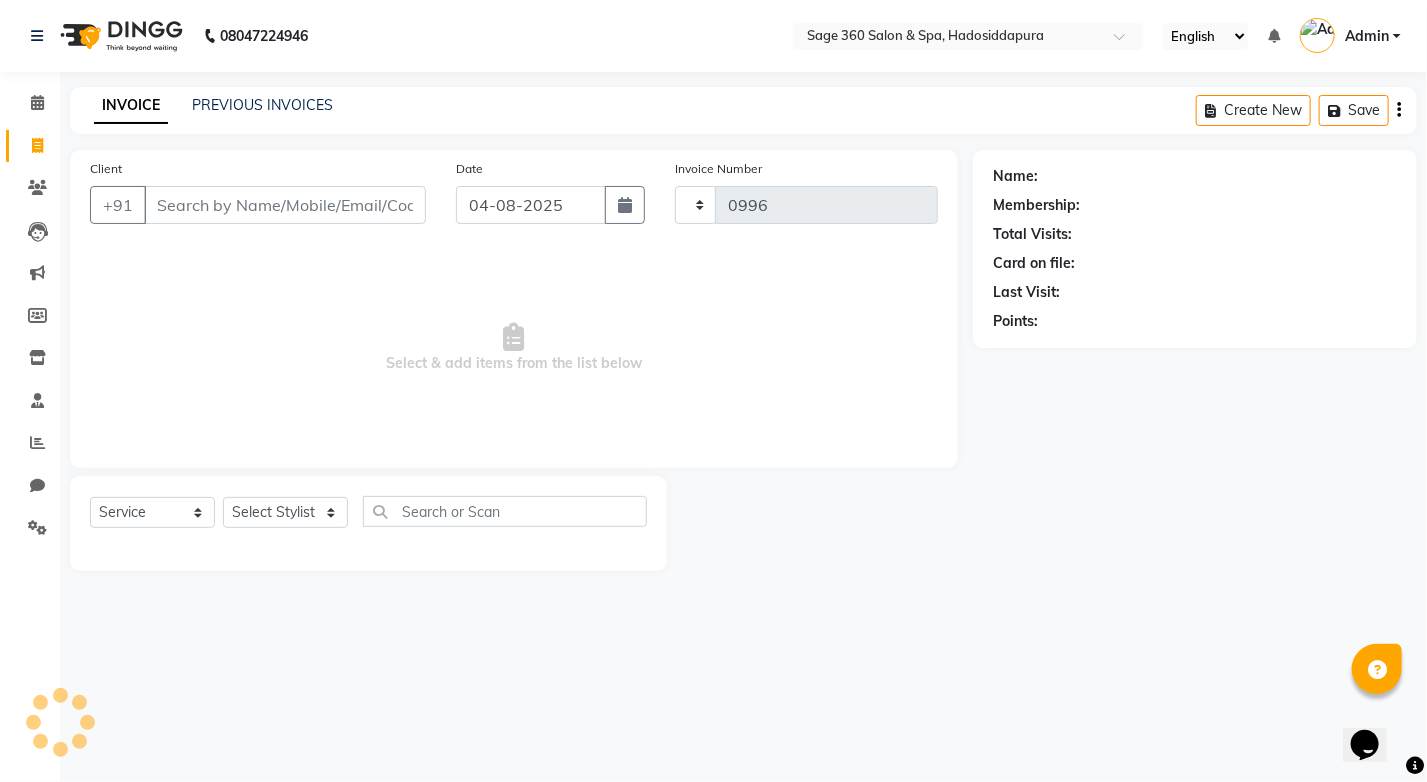 select on "7678" 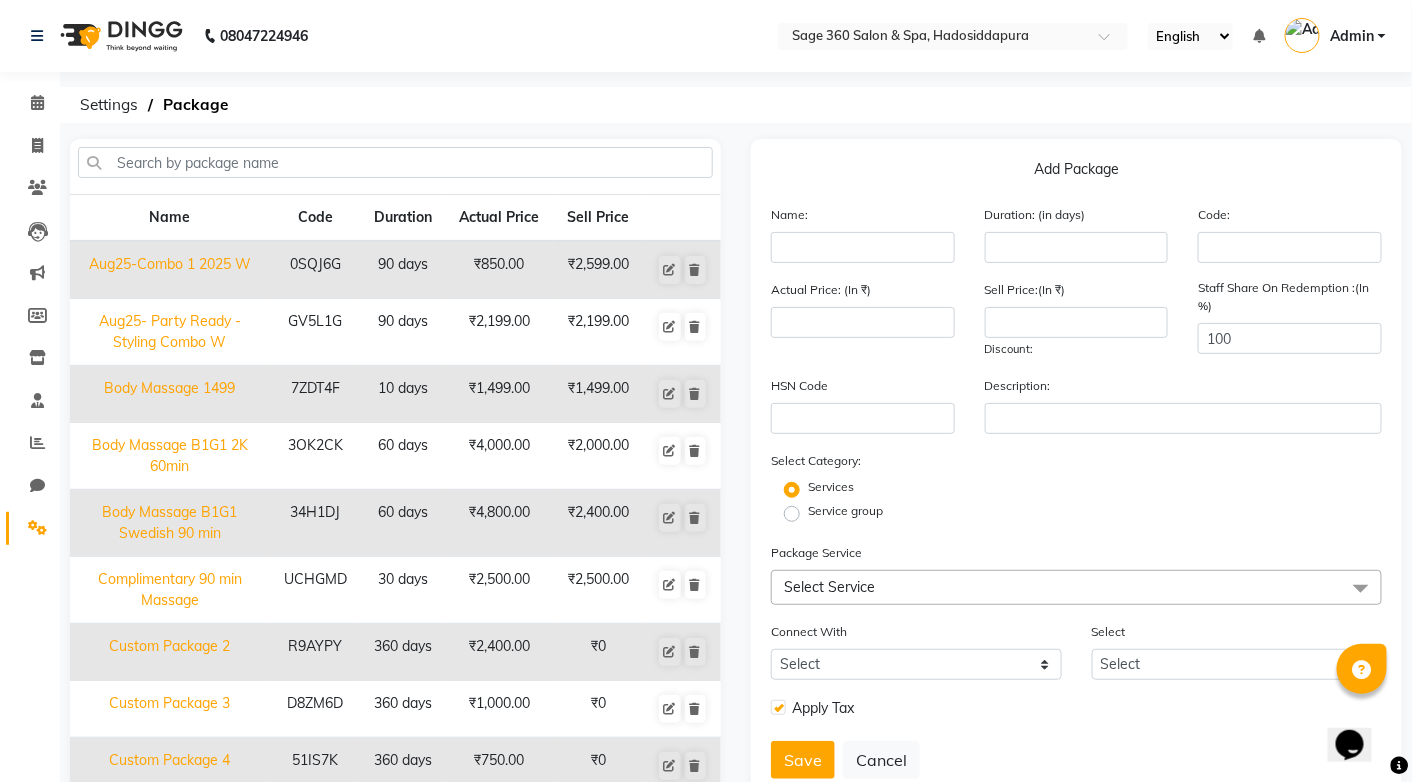 type on "Aug25-Combo 1 2025 W" 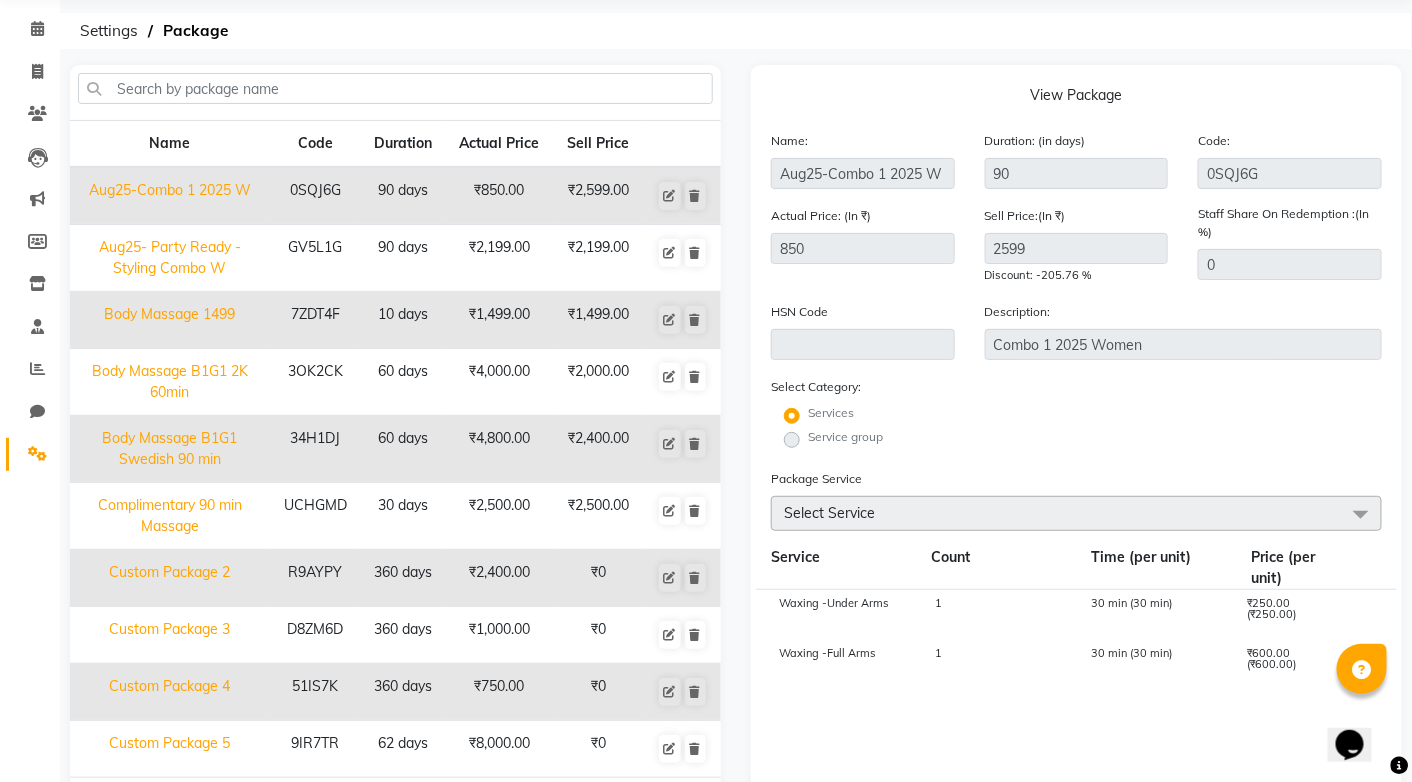 scroll, scrollTop: 200, scrollLeft: 0, axis: vertical 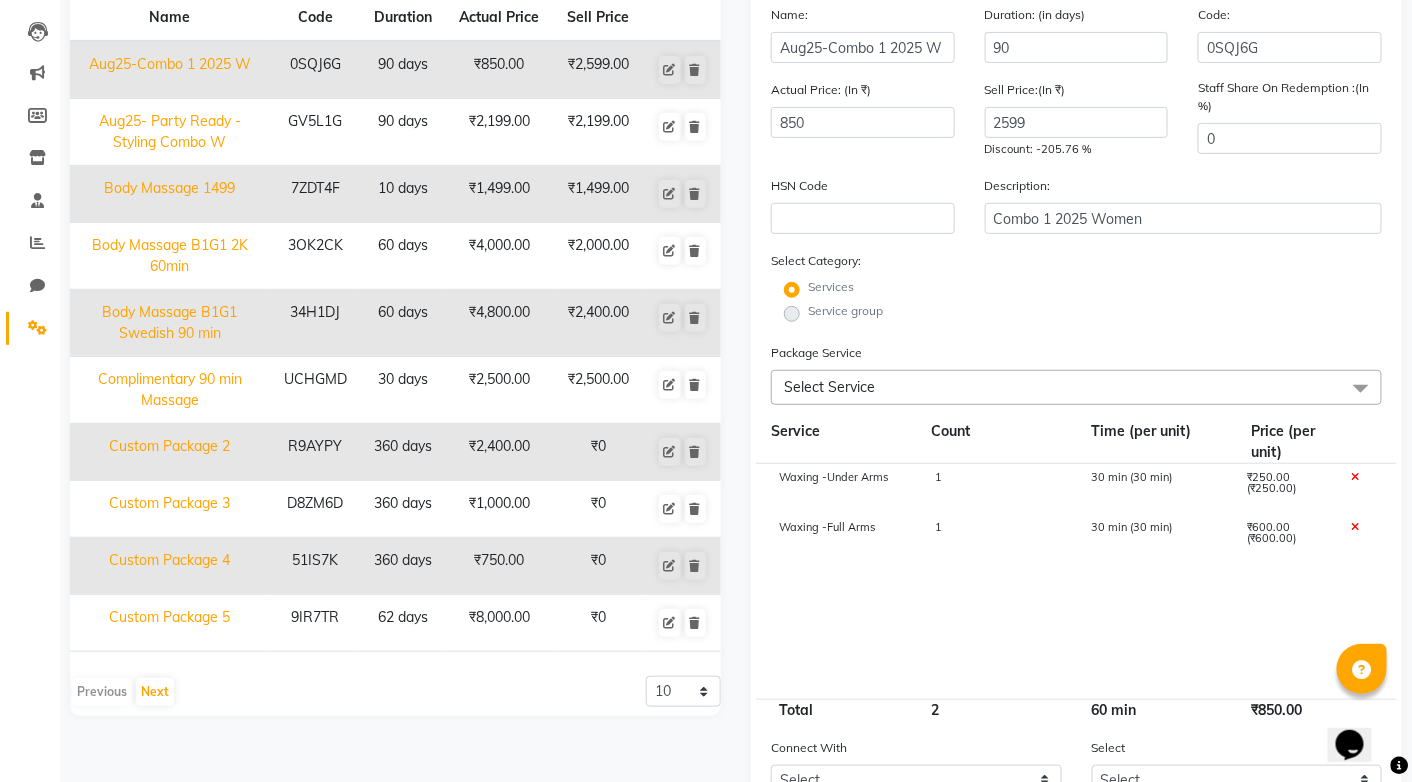 type on "600" 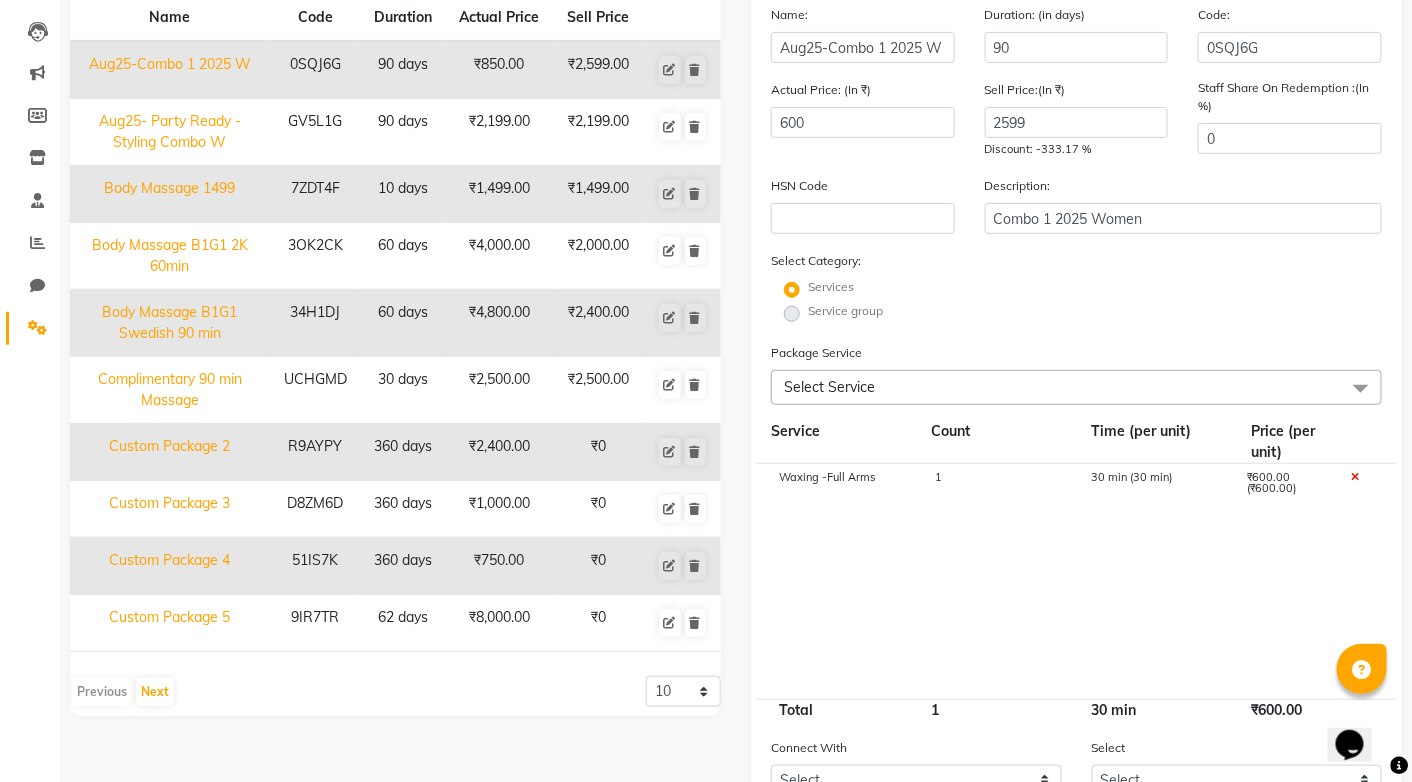 scroll, scrollTop: 158, scrollLeft: 0, axis: vertical 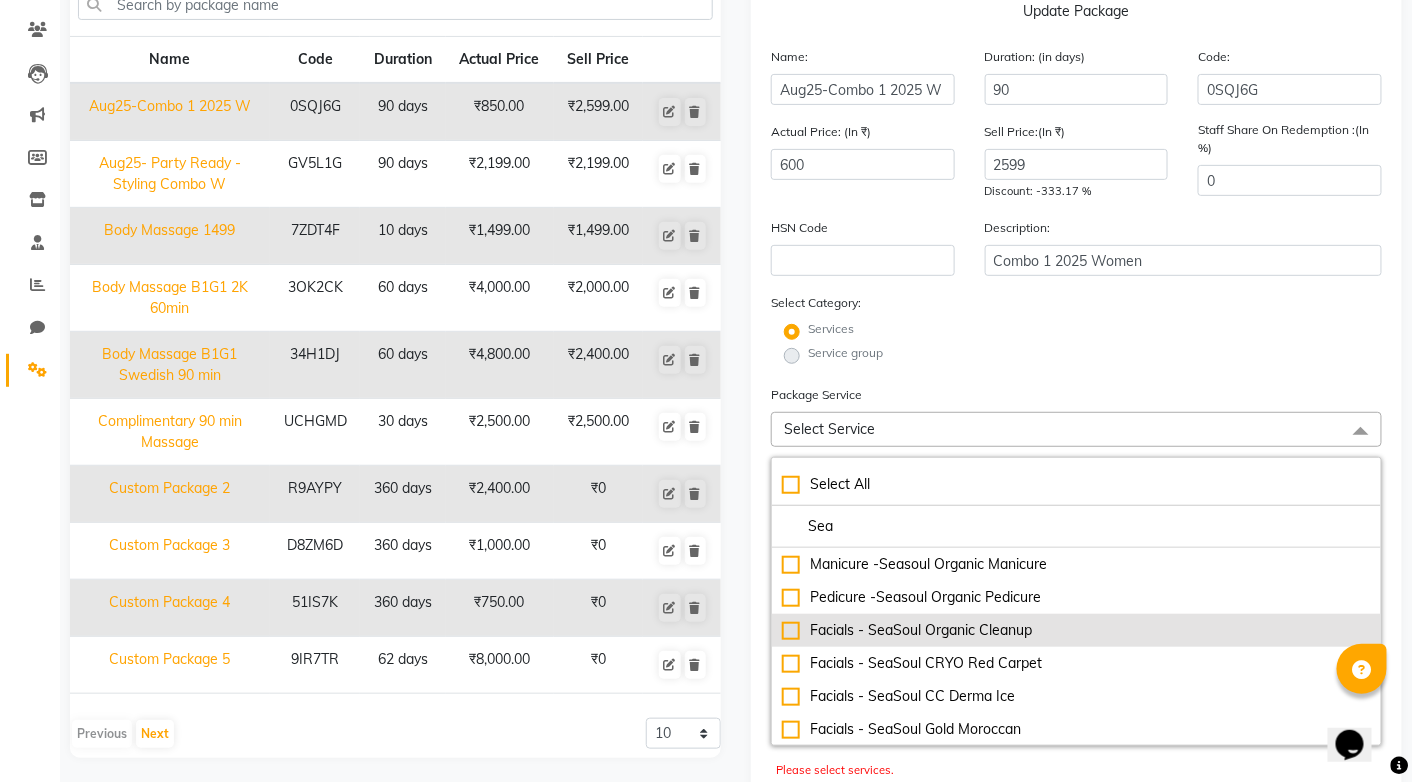 type on "Sea" 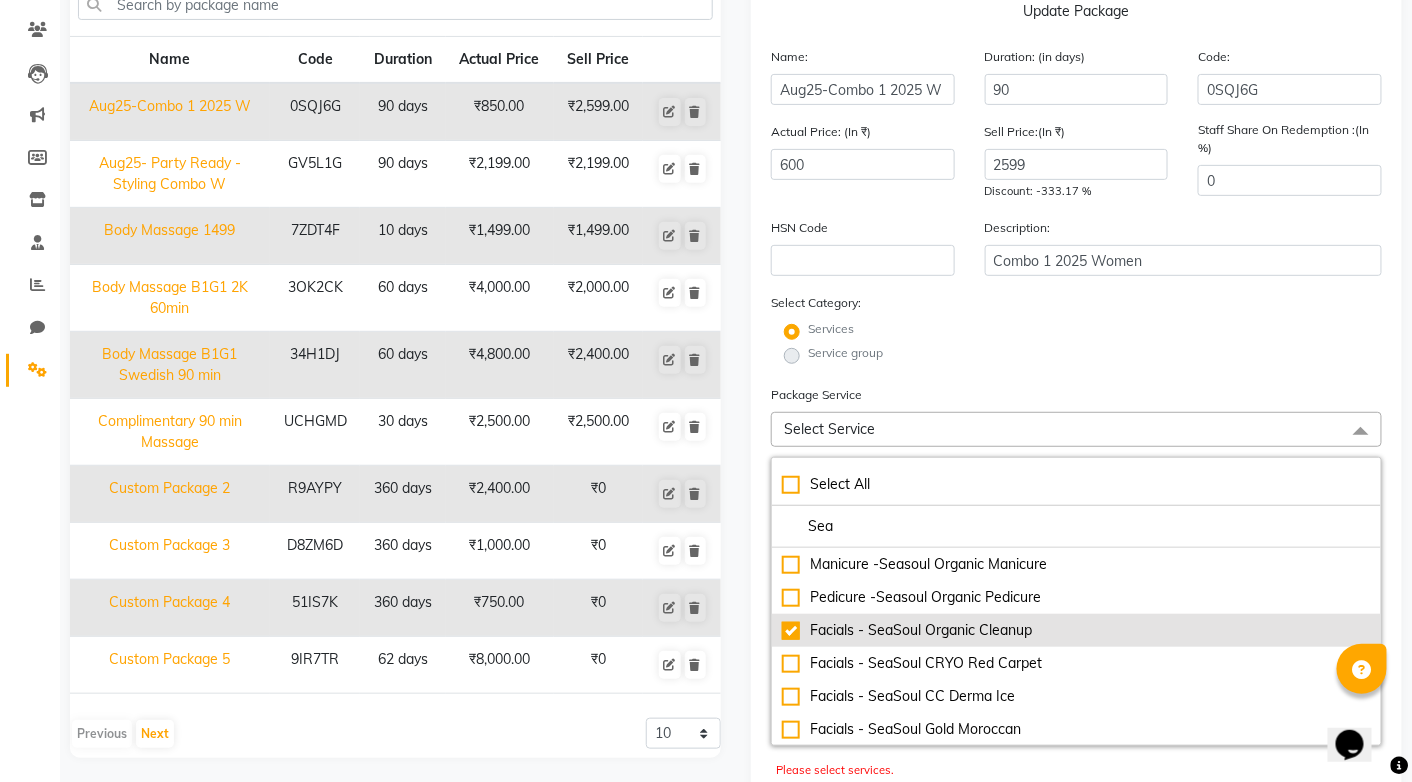 type on "950" 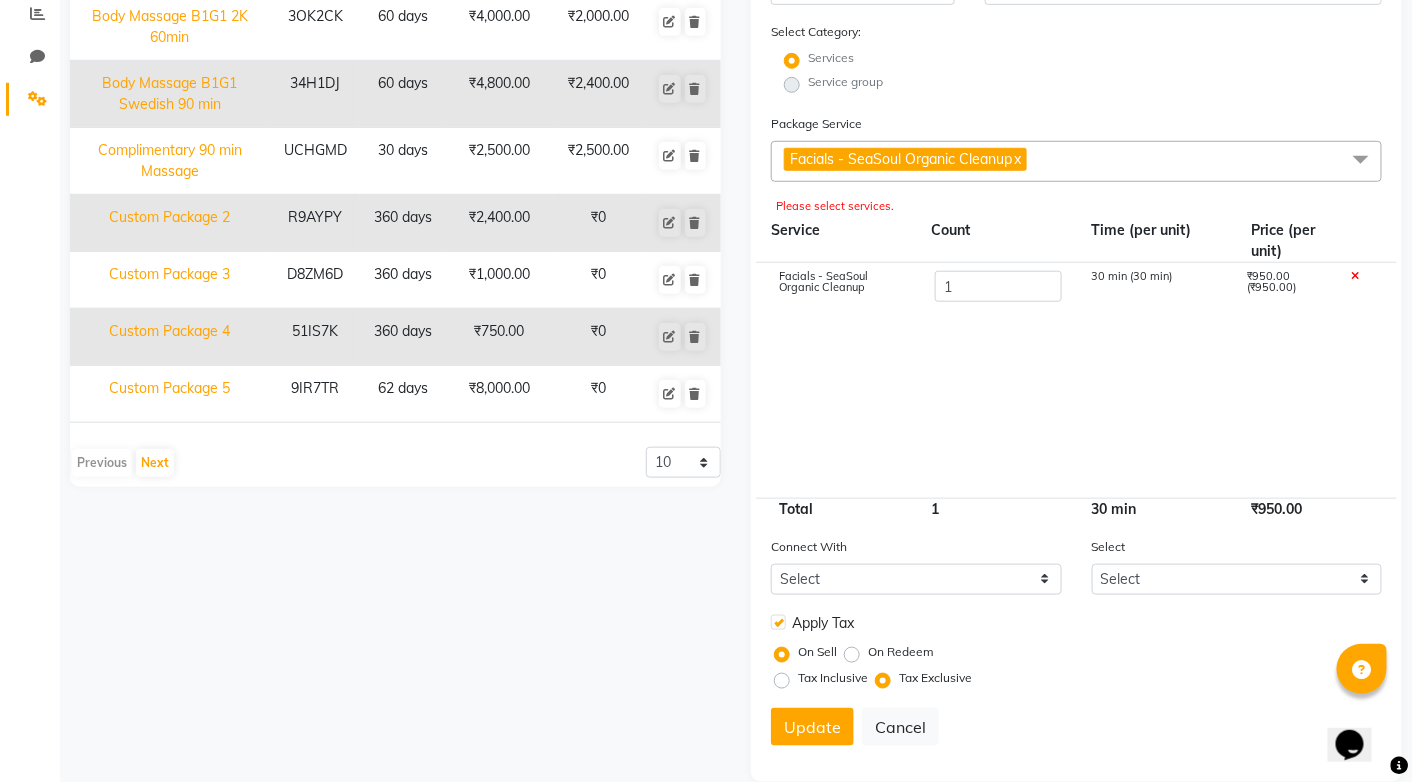 scroll, scrollTop: 457, scrollLeft: 0, axis: vertical 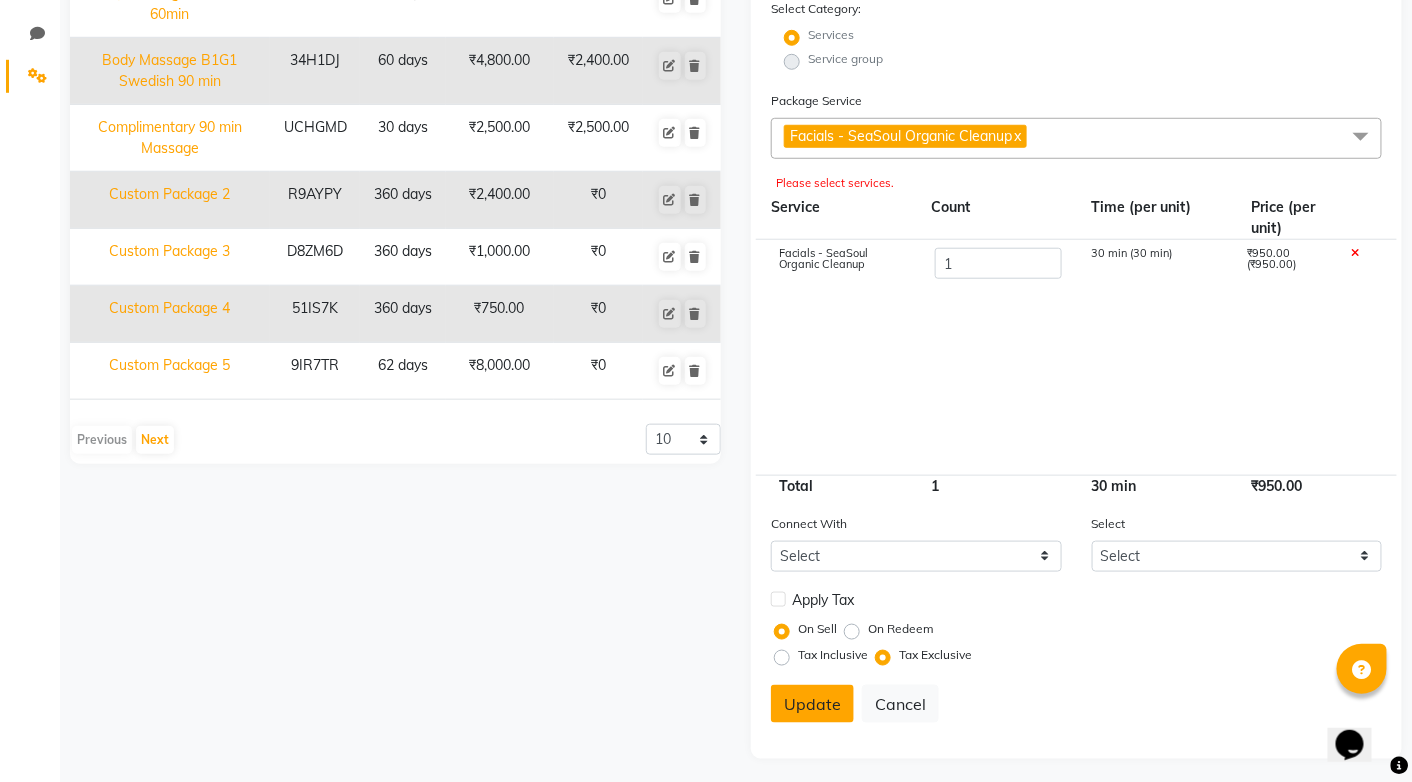 type 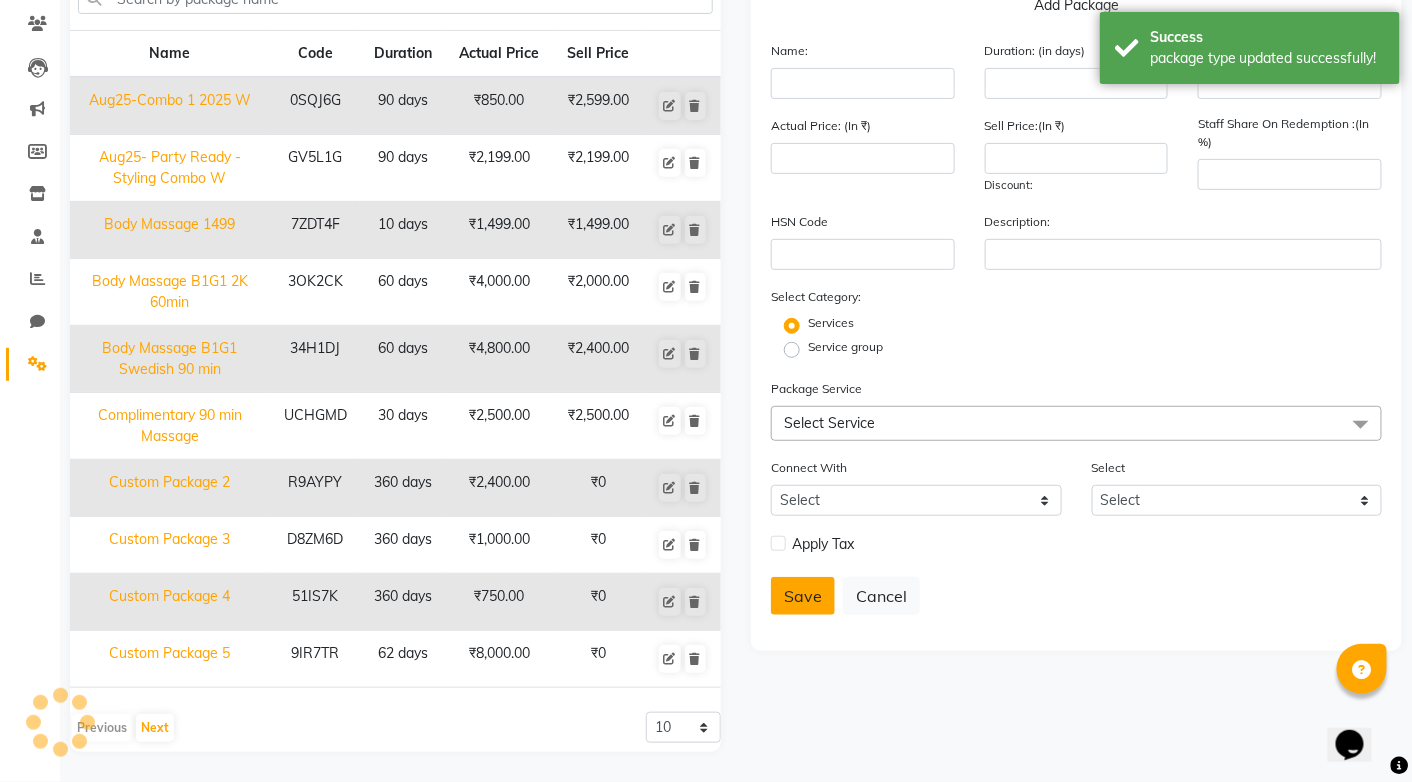 scroll, scrollTop: 158, scrollLeft: 0, axis: vertical 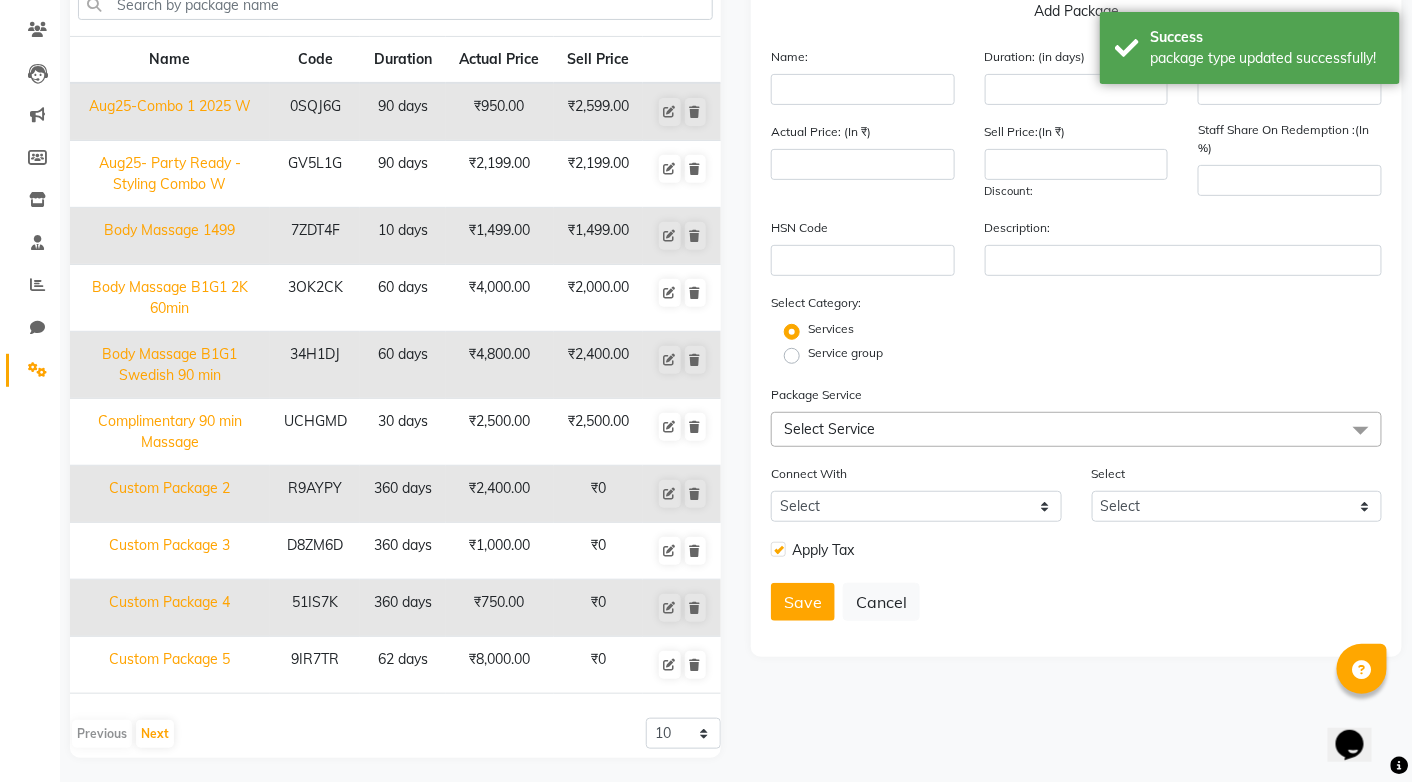 type on "Aug25- Party Ready - Styling Combo W" 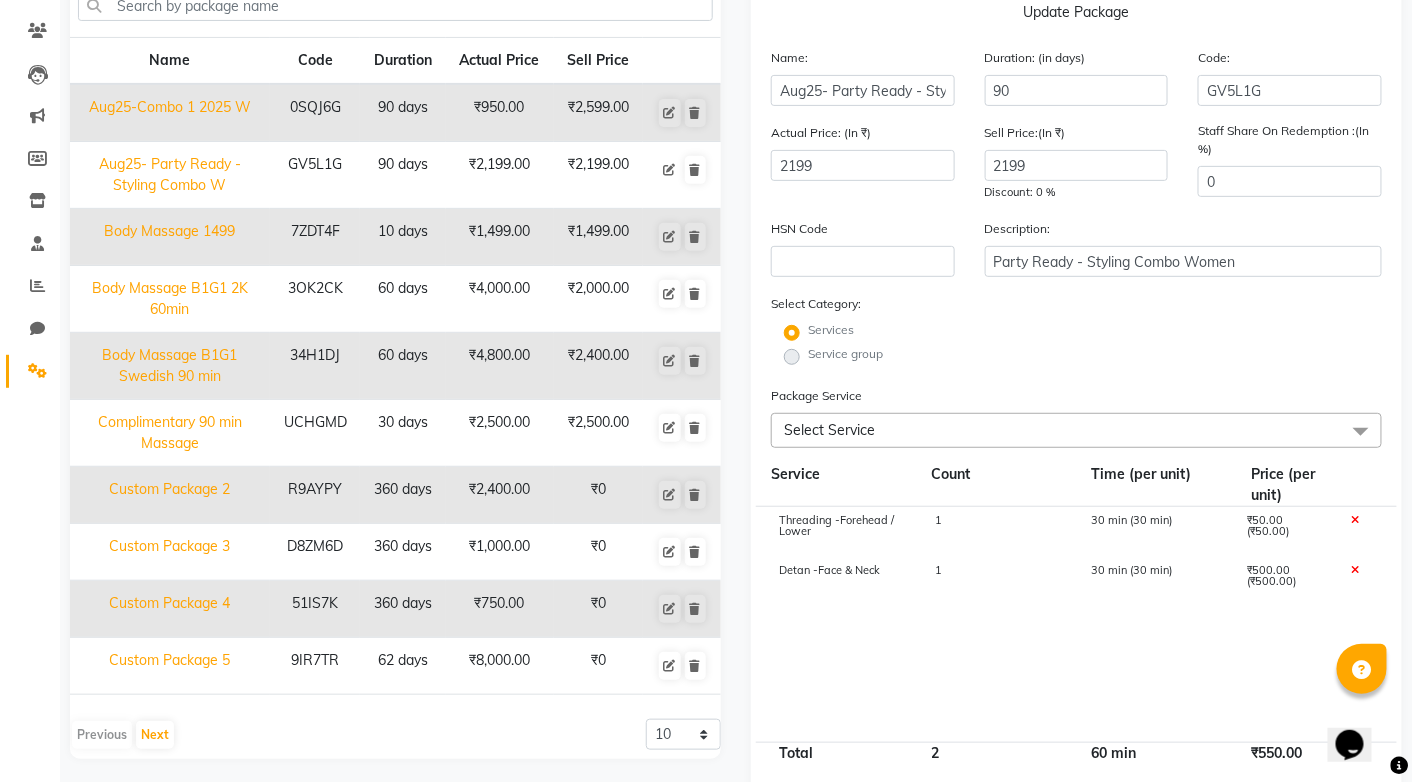 scroll, scrollTop: 200, scrollLeft: 0, axis: vertical 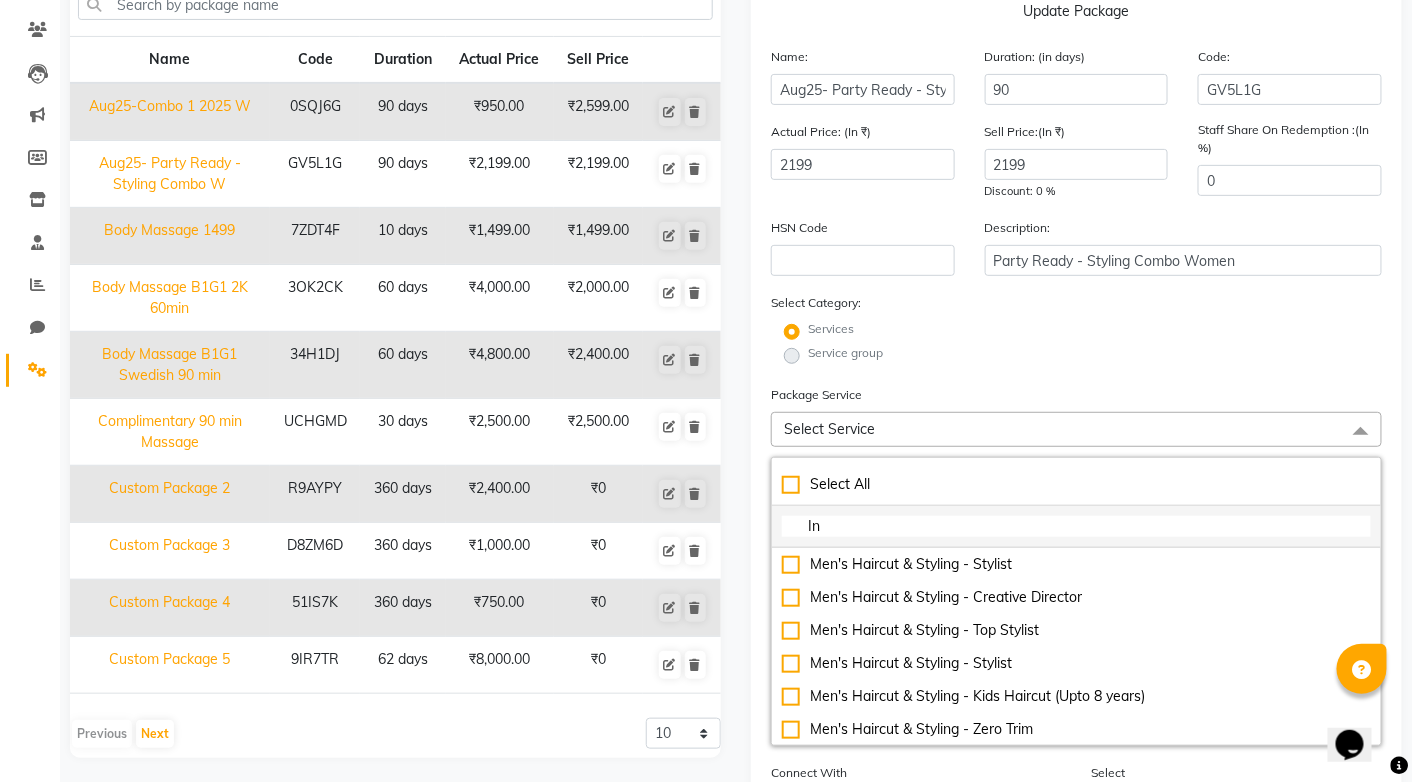 type on "InC" 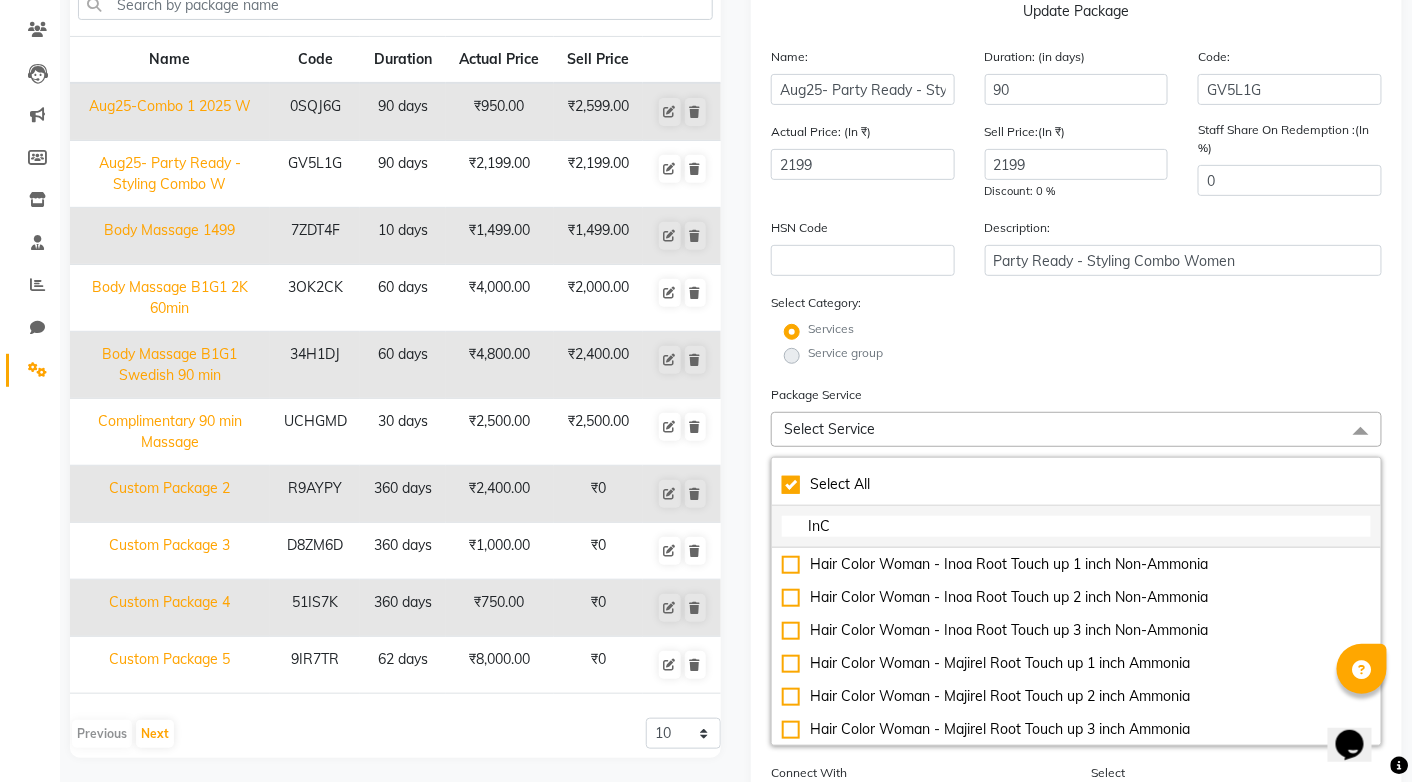 checkbox on "true" 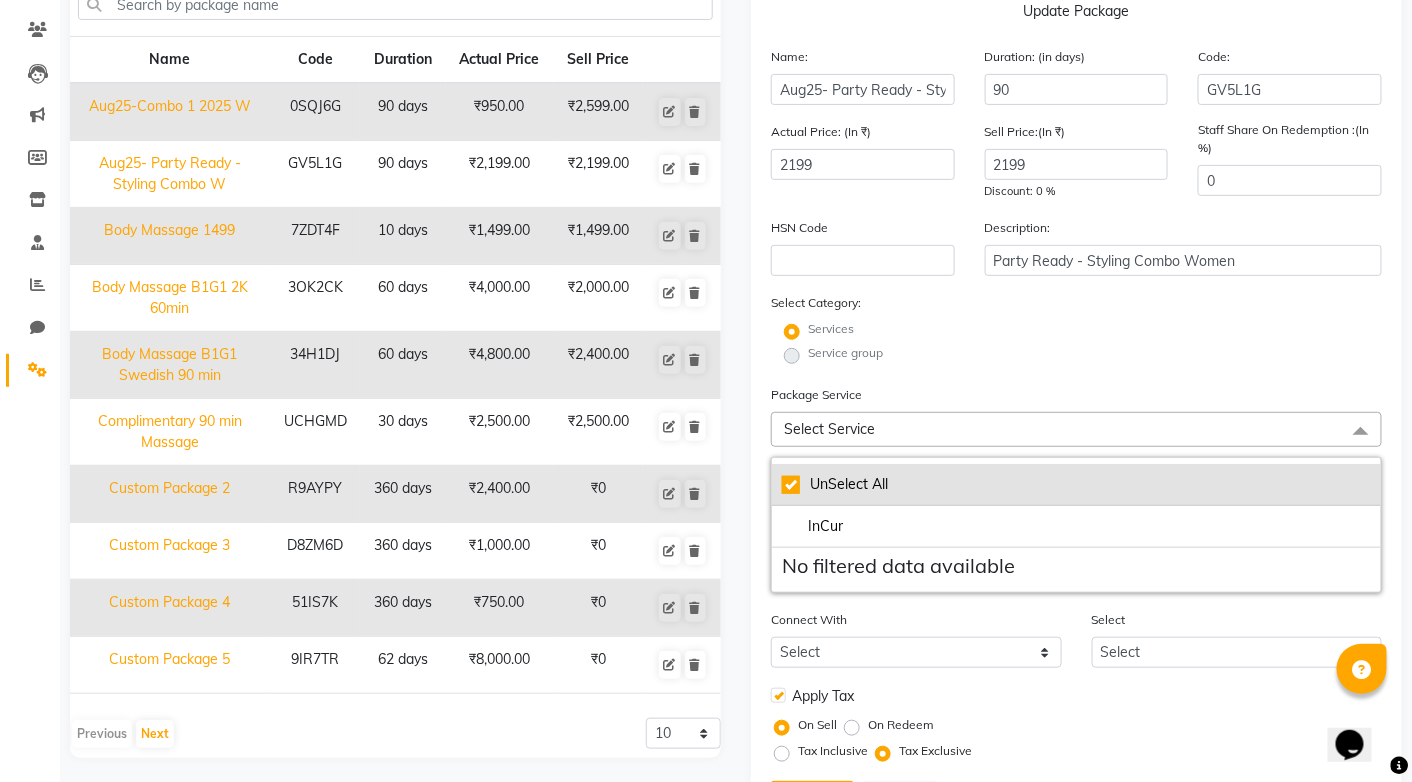 type on "InCur" 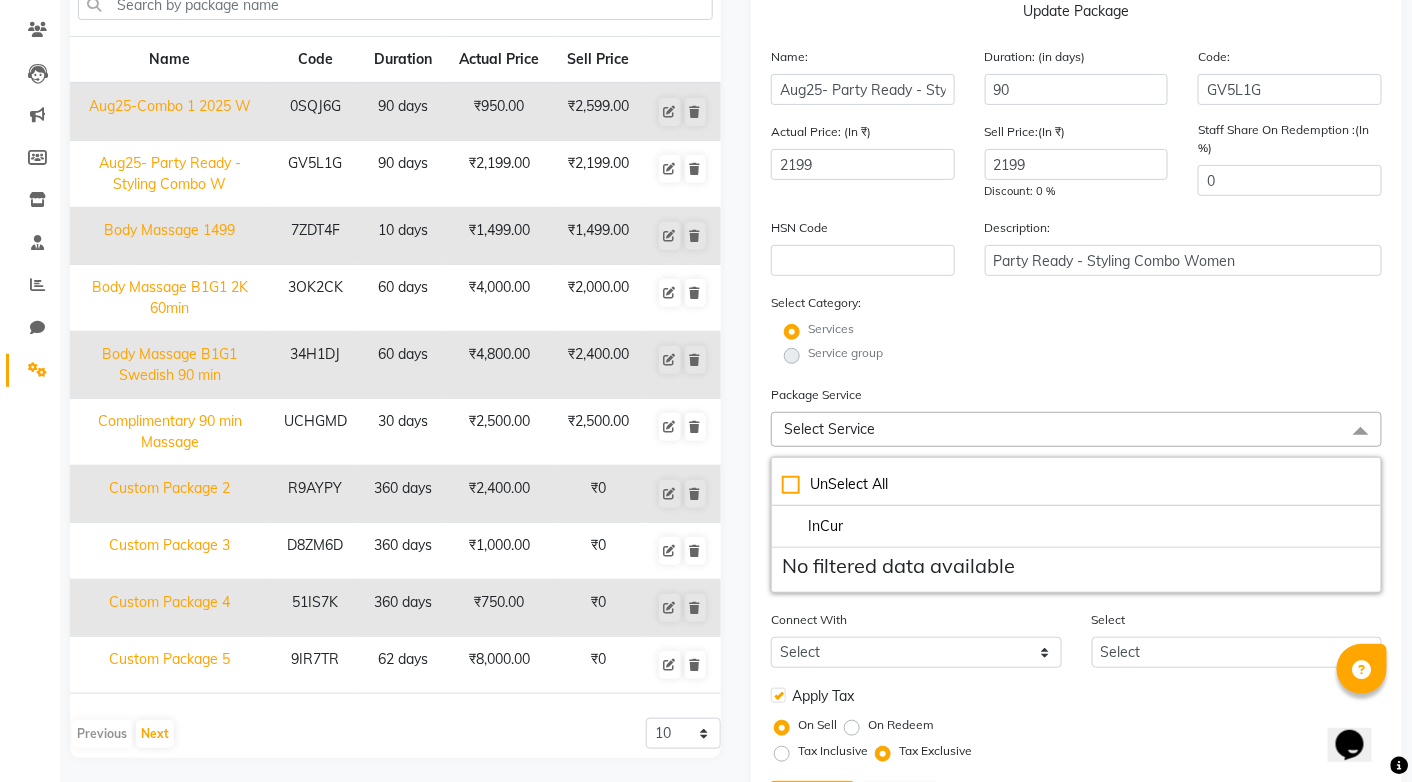 checkbox on "false" 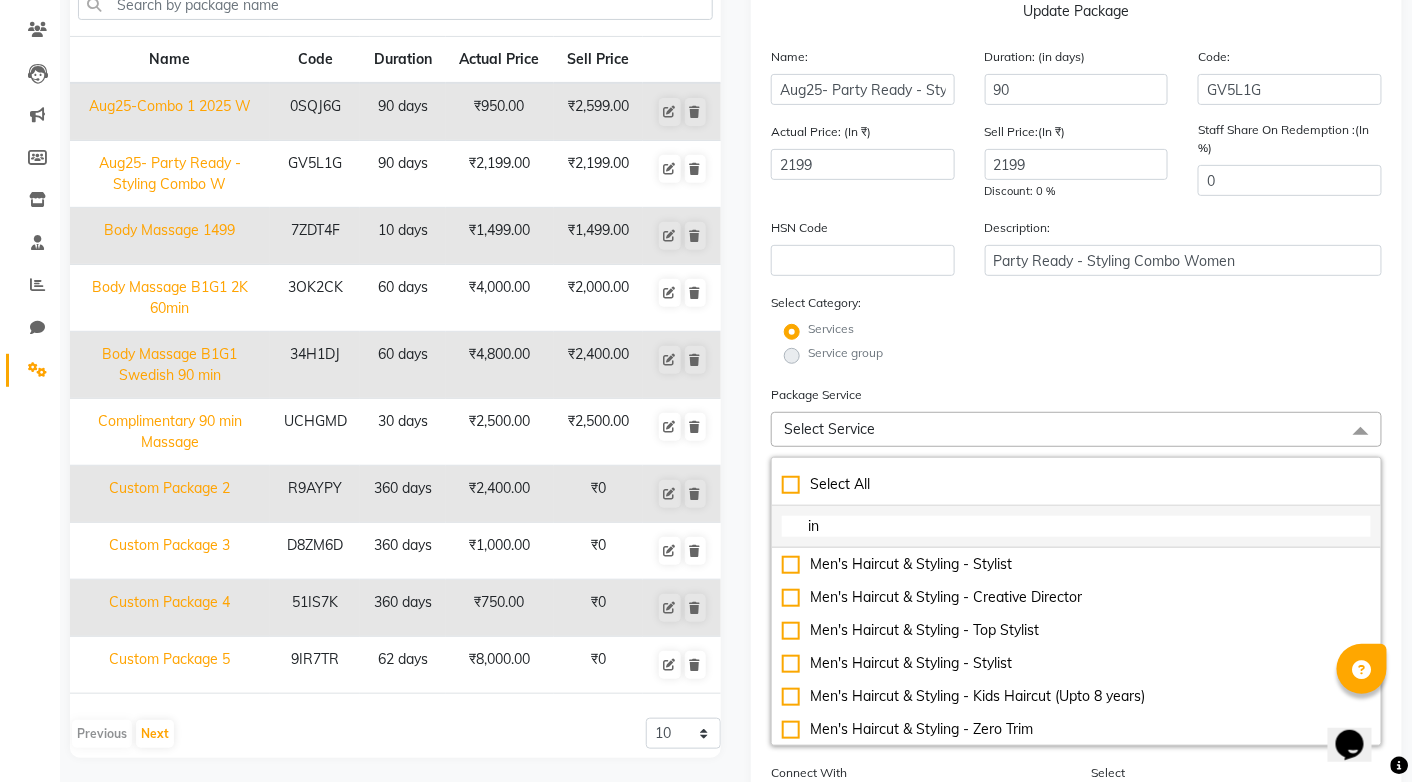 type on "inc" 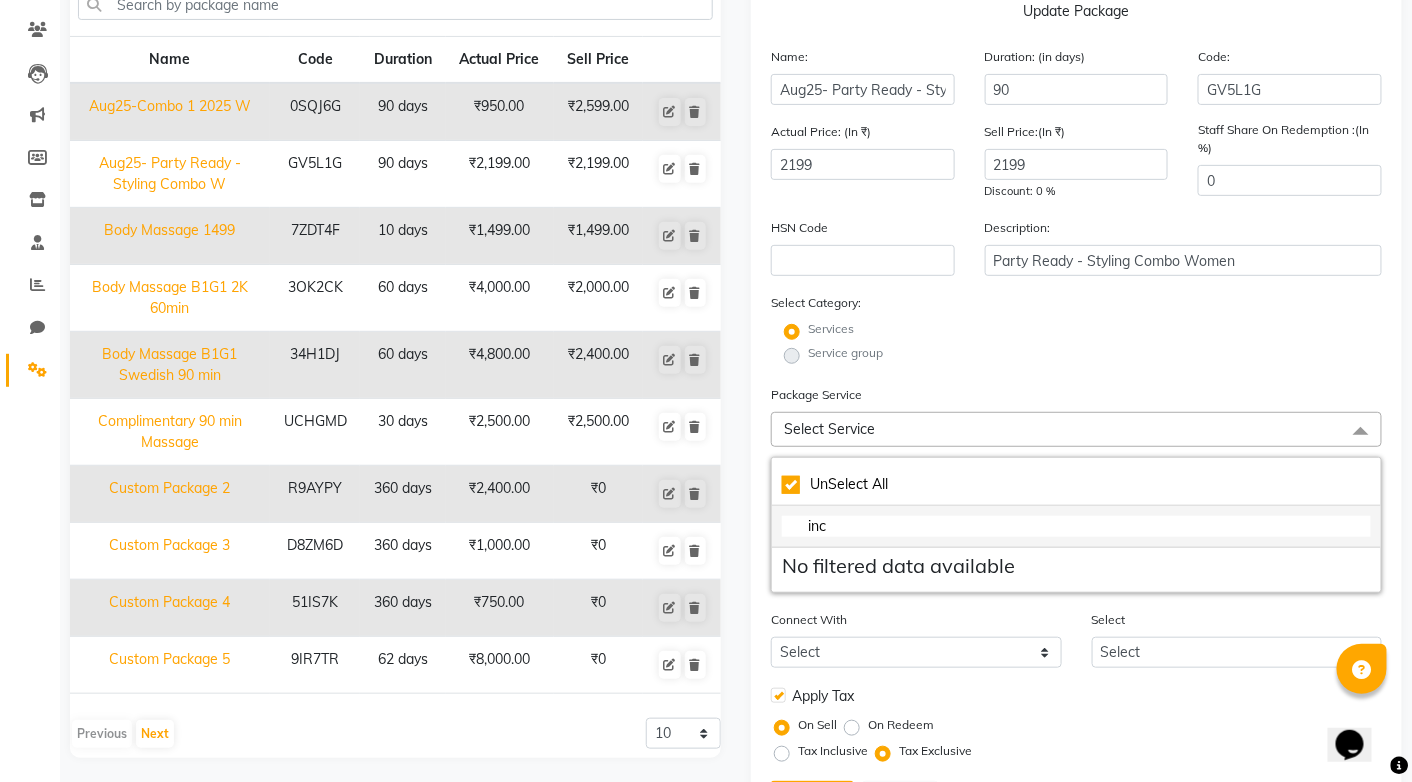 checkbox on "true" 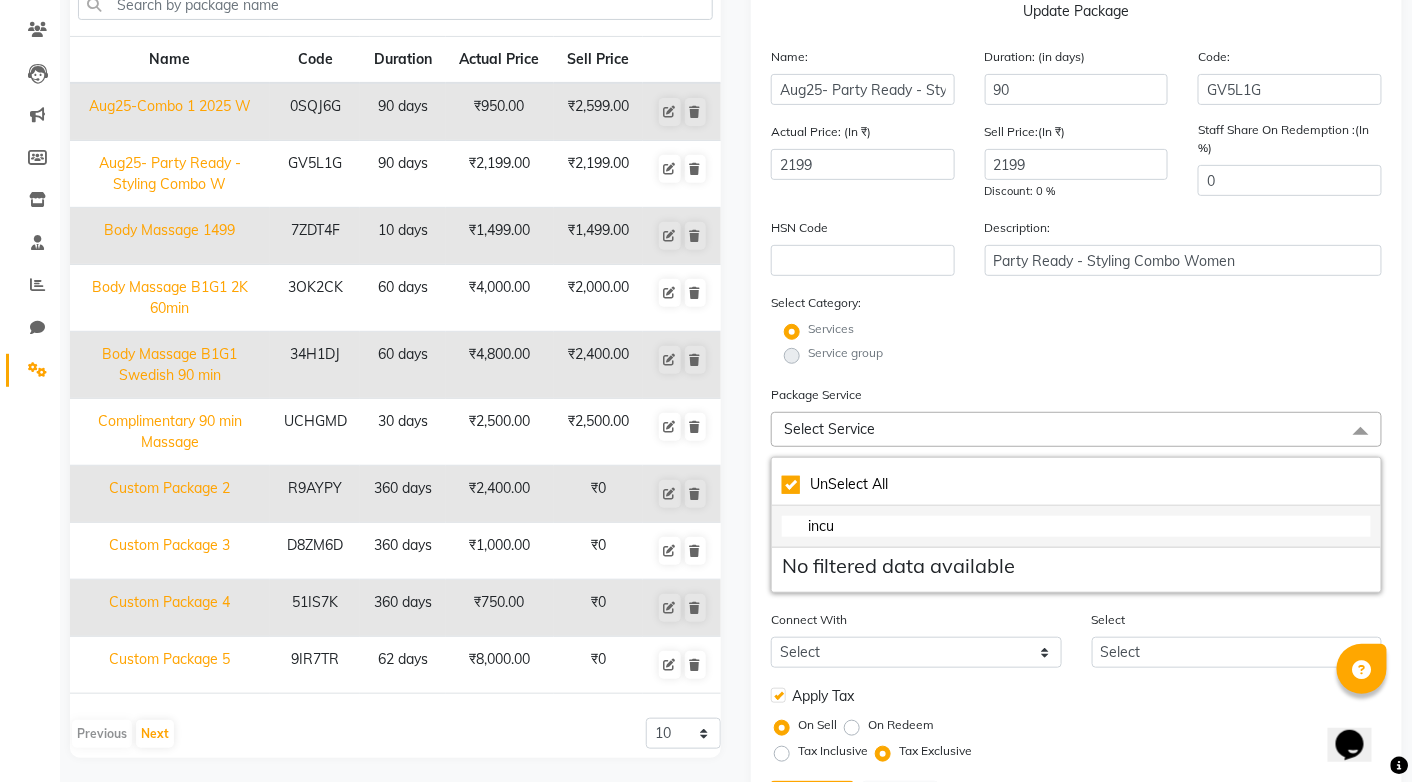 checkbox on "false" 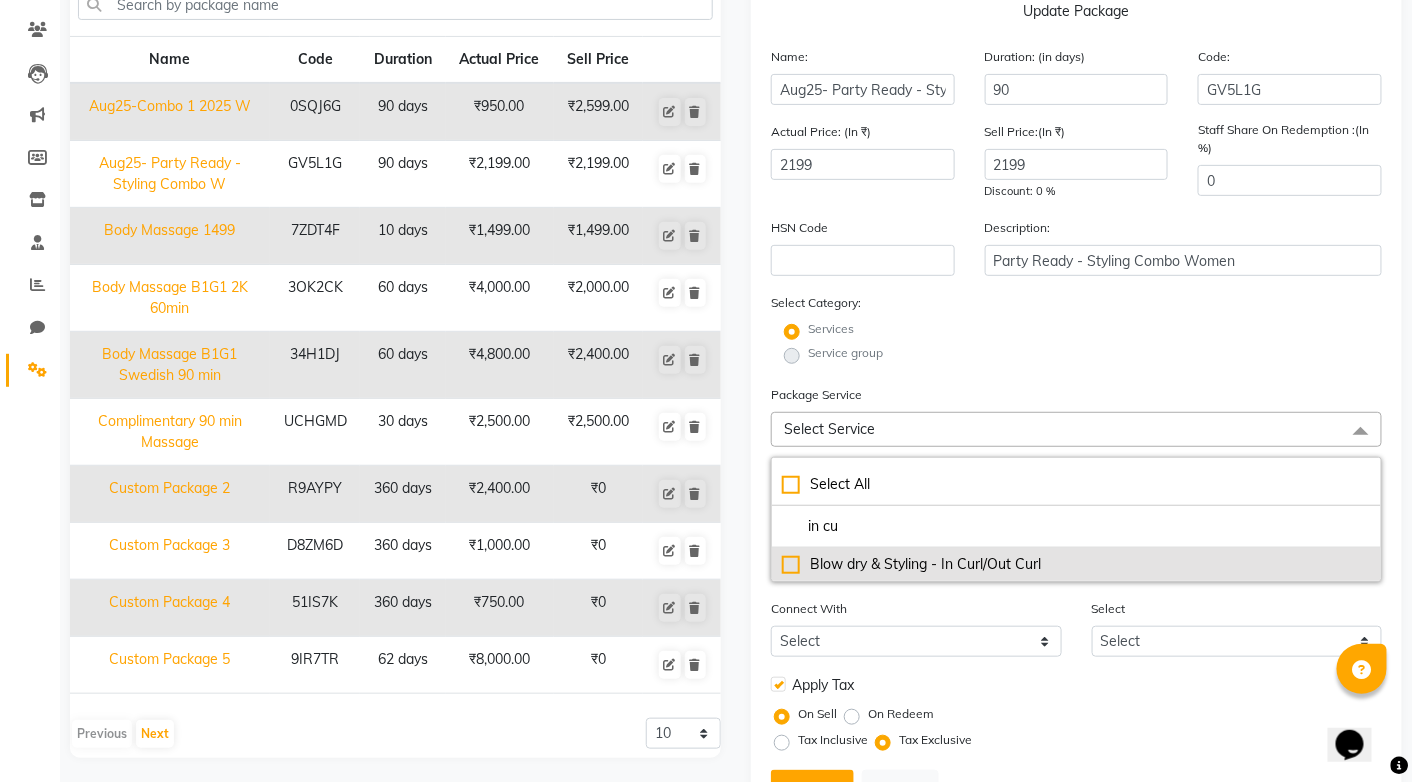 type on "in cu" 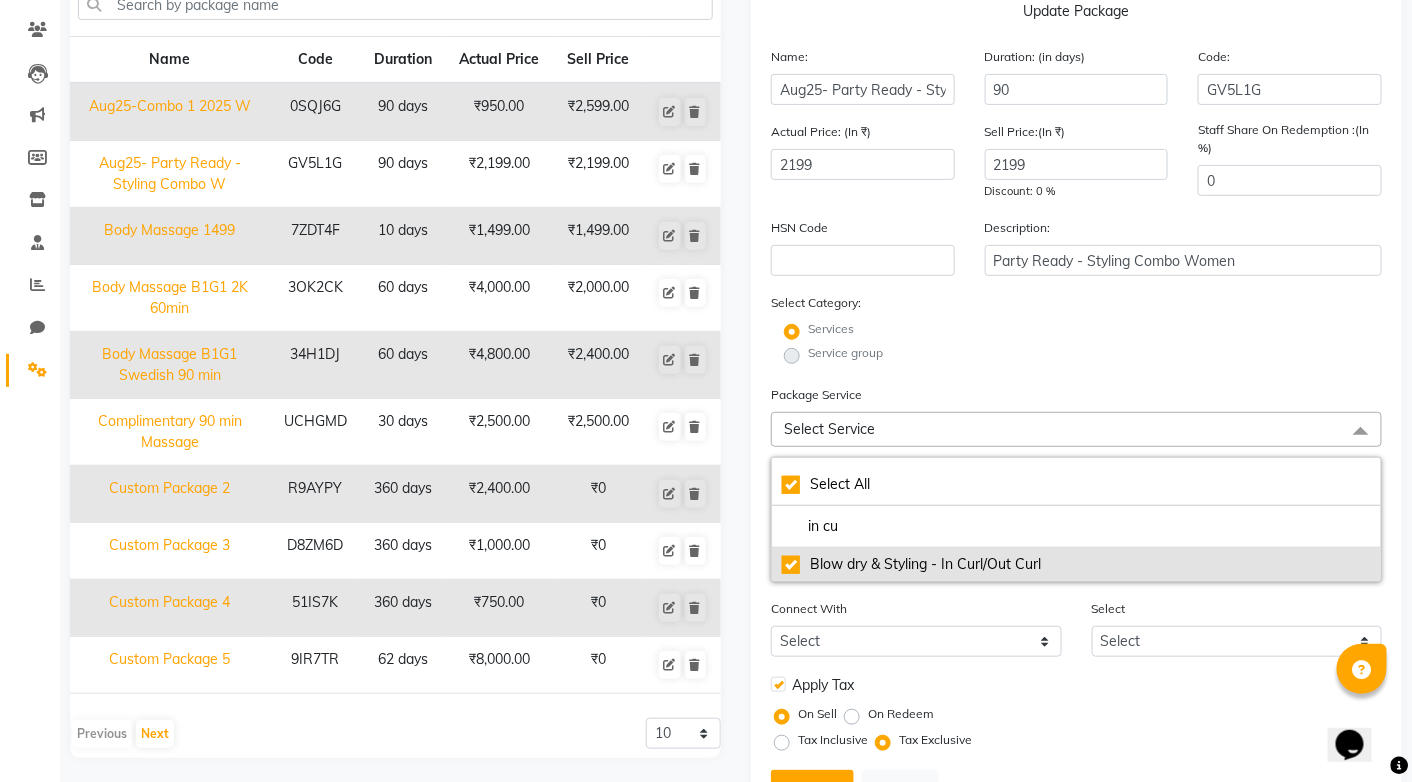 checkbox on "true" 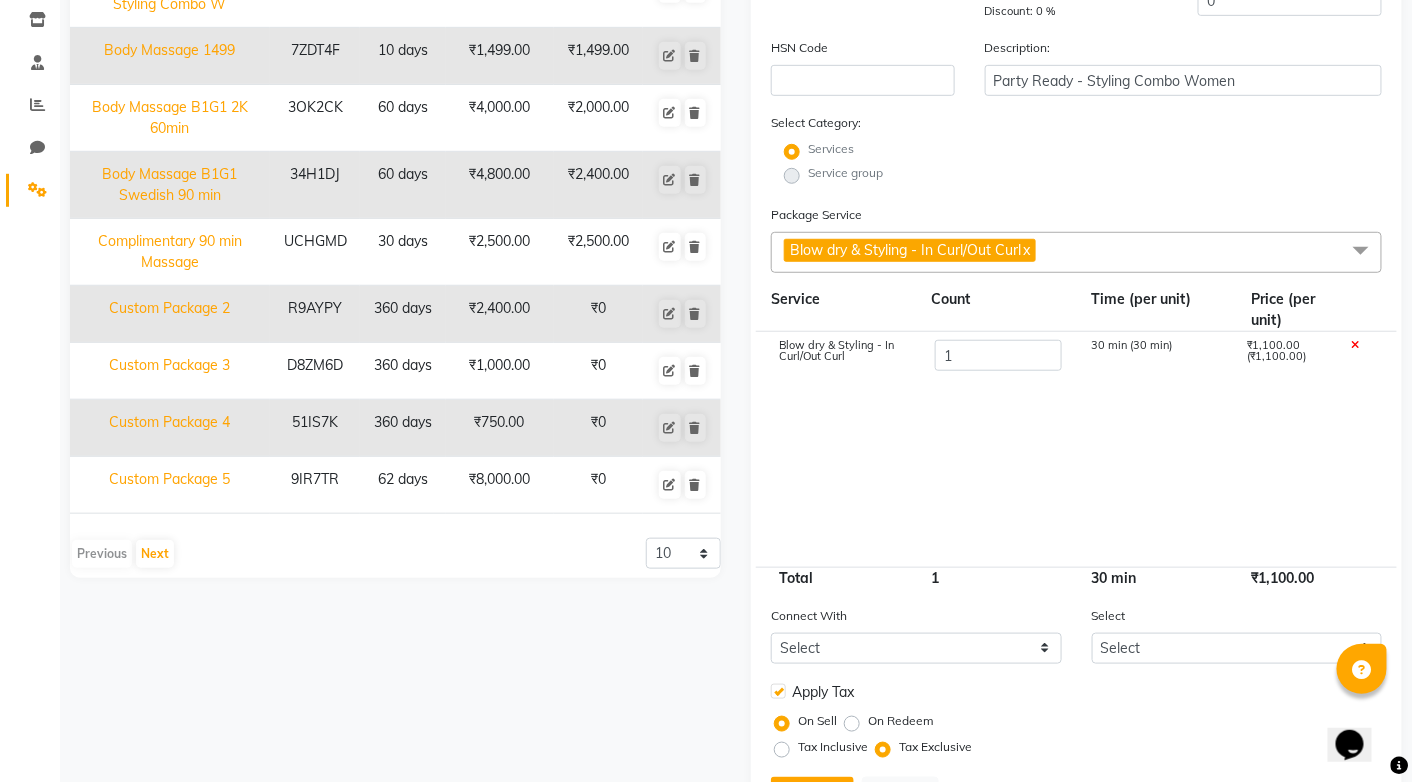 scroll, scrollTop: 434, scrollLeft: 0, axis: vertical 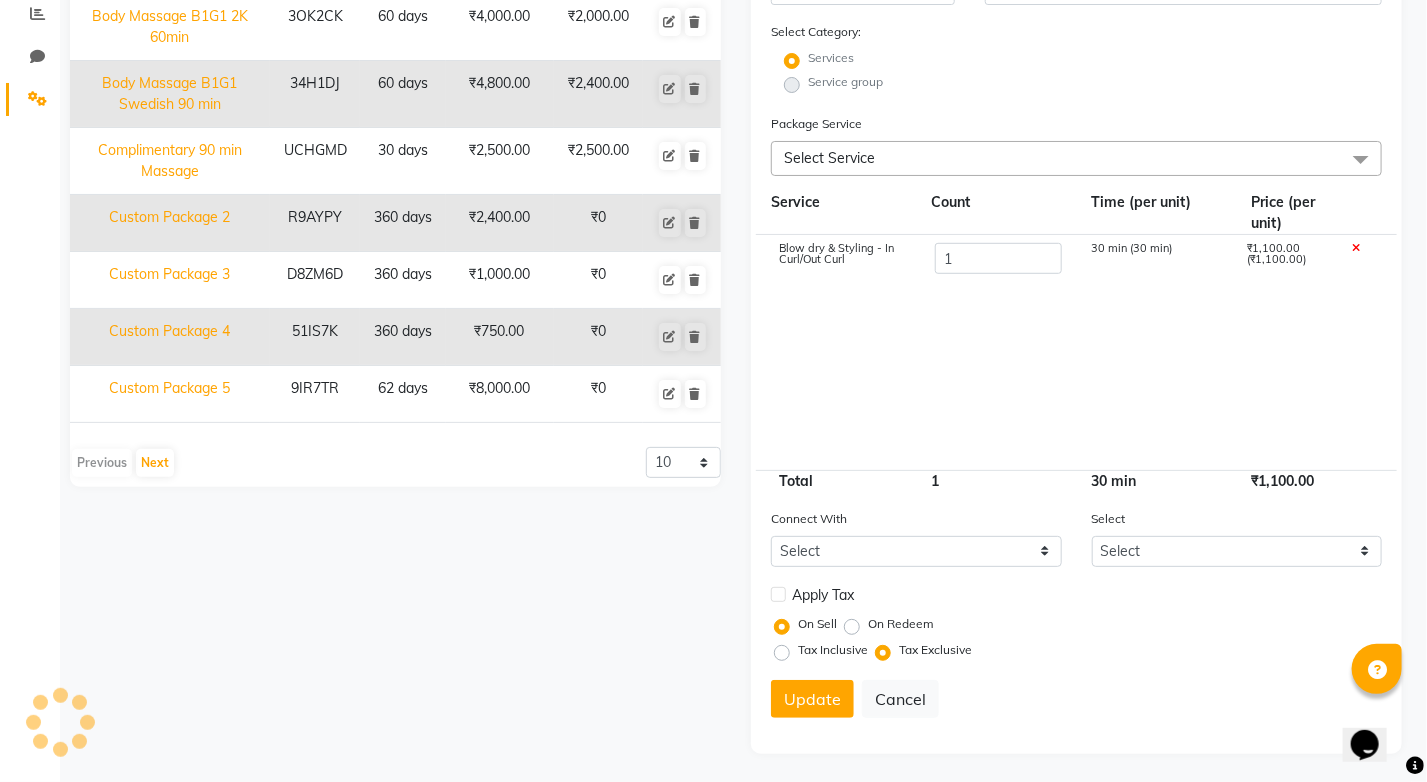 type 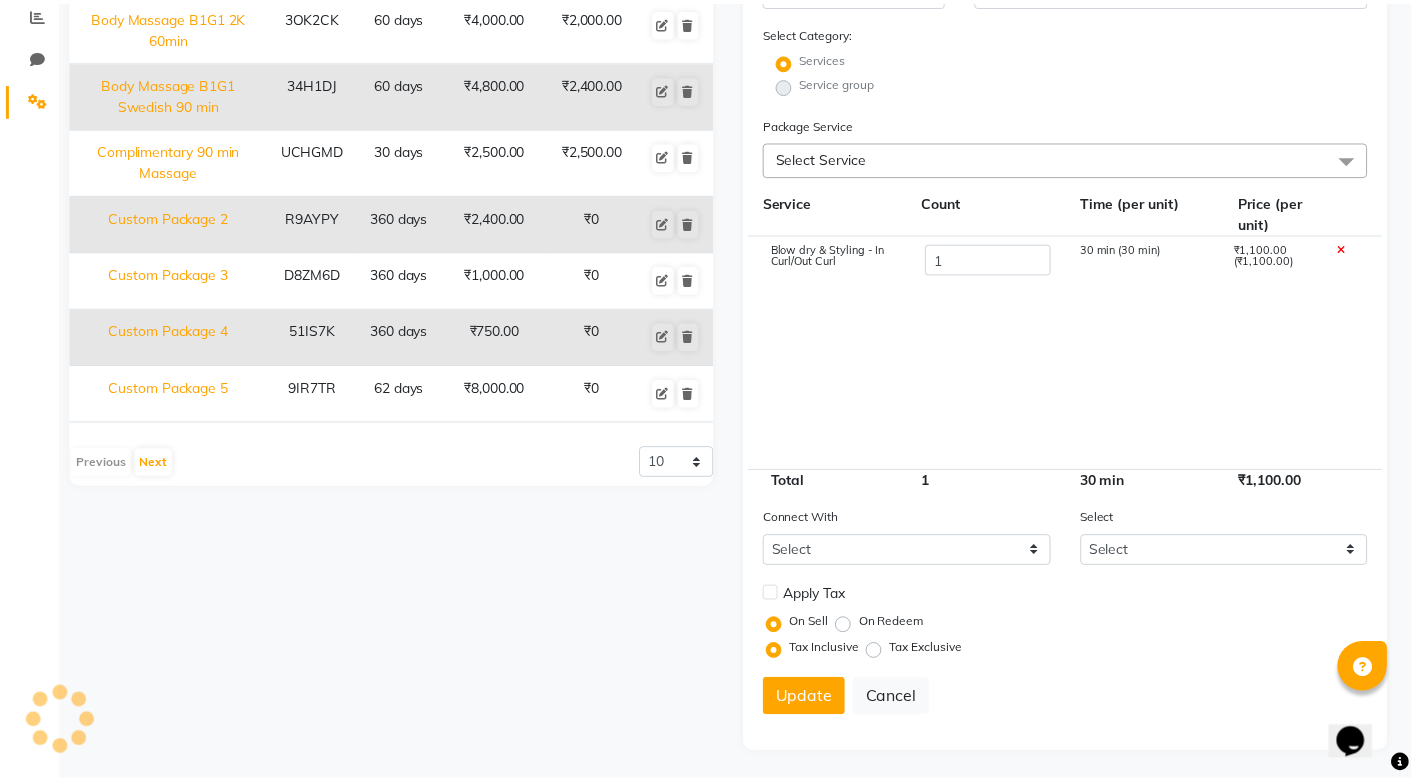 scroll, scrollTop: 158, scrollLeft: 0, axis: vertical 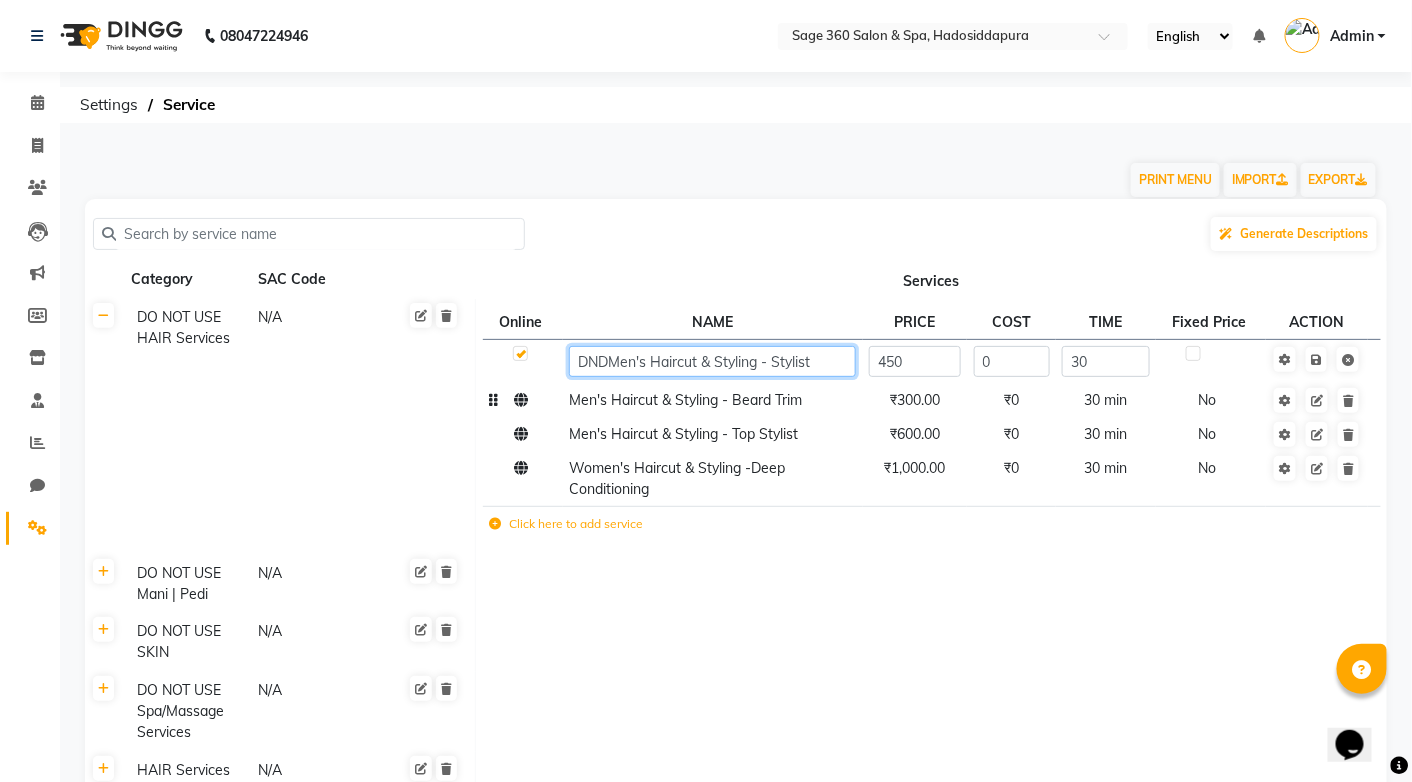 type on "DND [SERVICE] - [TITLE]" 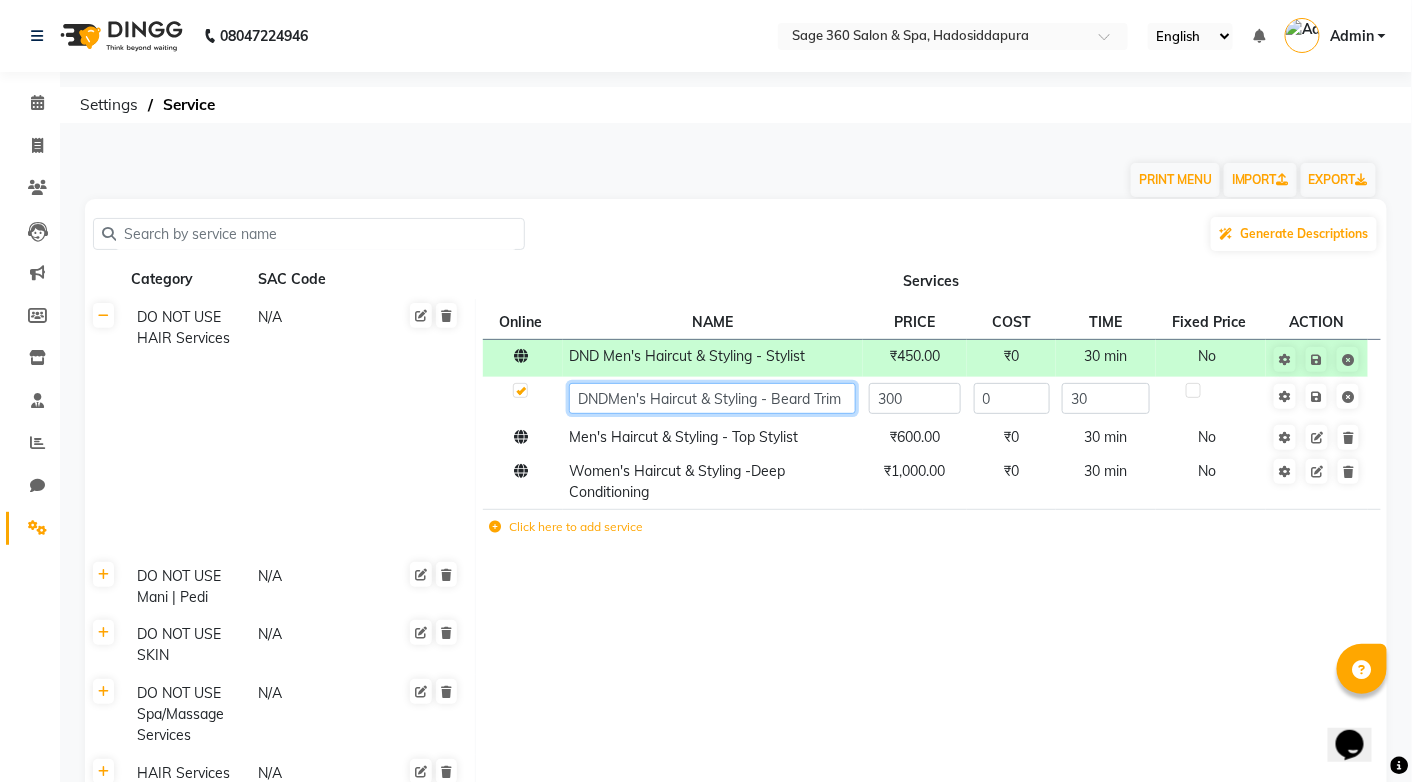 type on "DND Men's Haircut & Styling - Beard Trim" 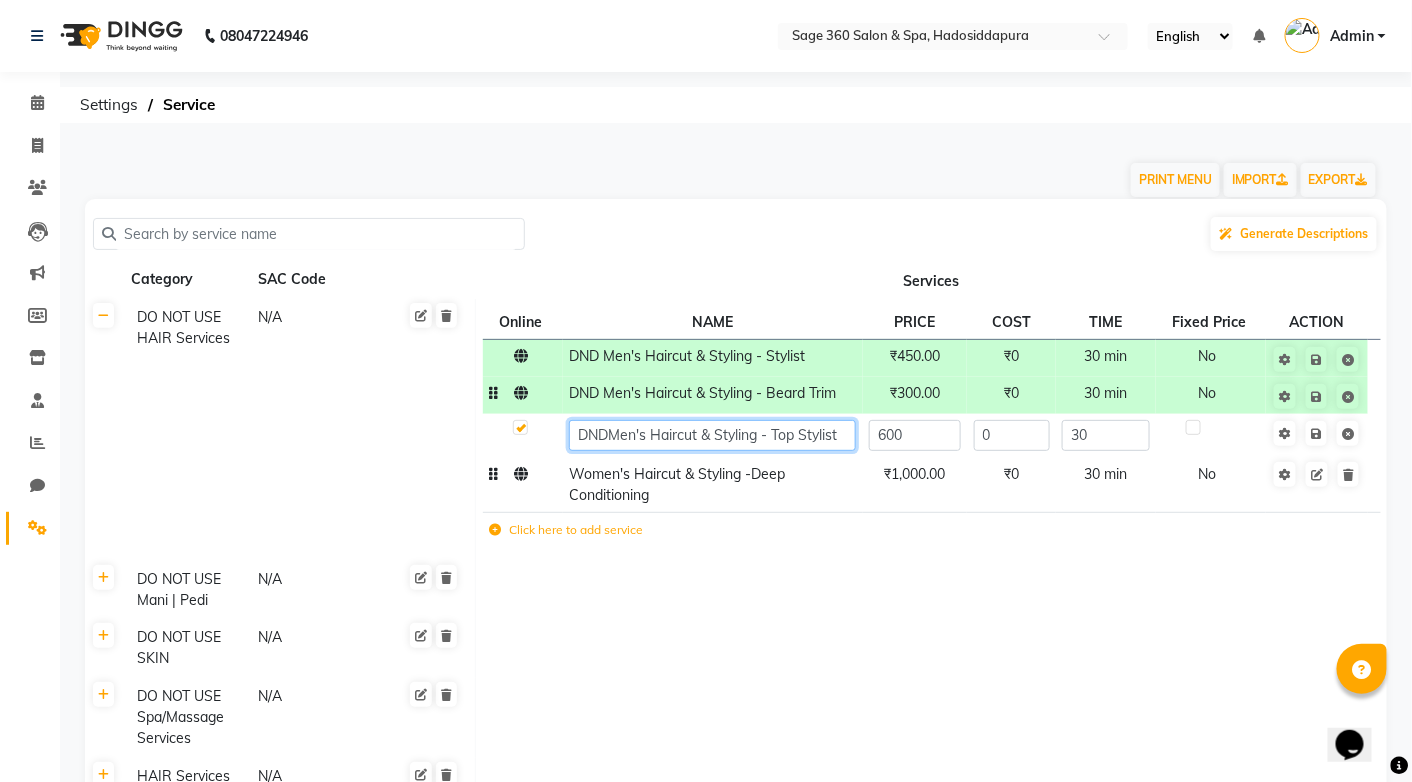 type on "DND [SERVICE] - [TITLE]" 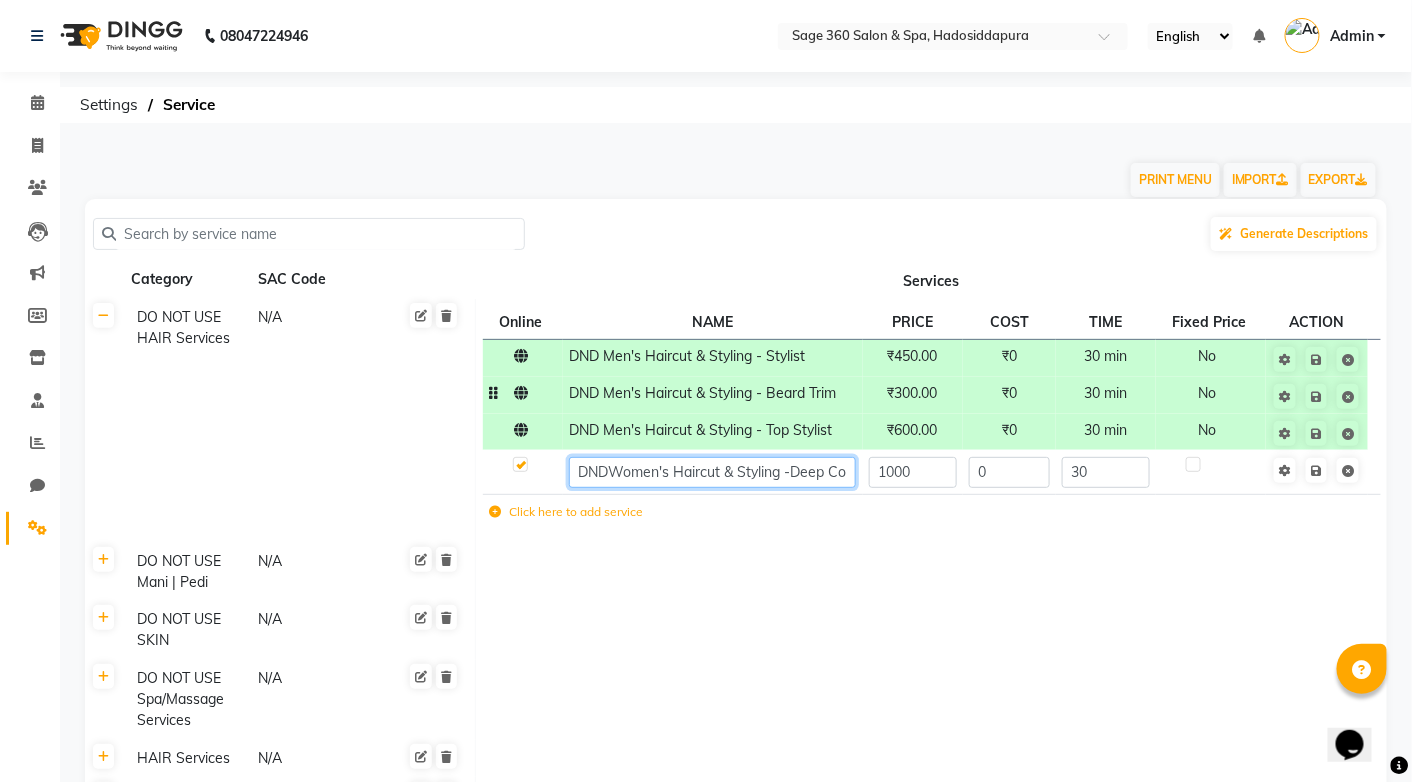 type on "DND Women's Haircut & Styling -Deep Conditioning" 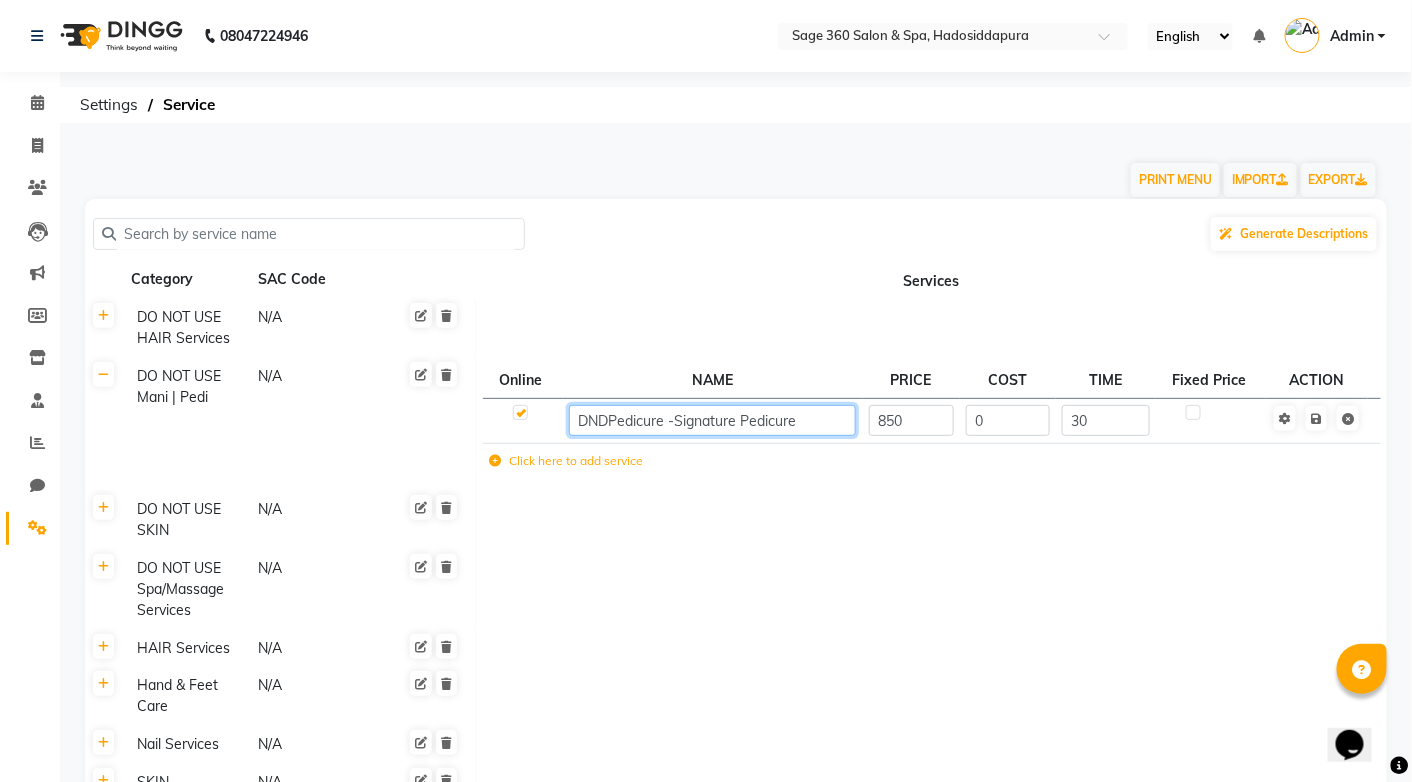 type on "DND Pedicure -Signature Pedicure" 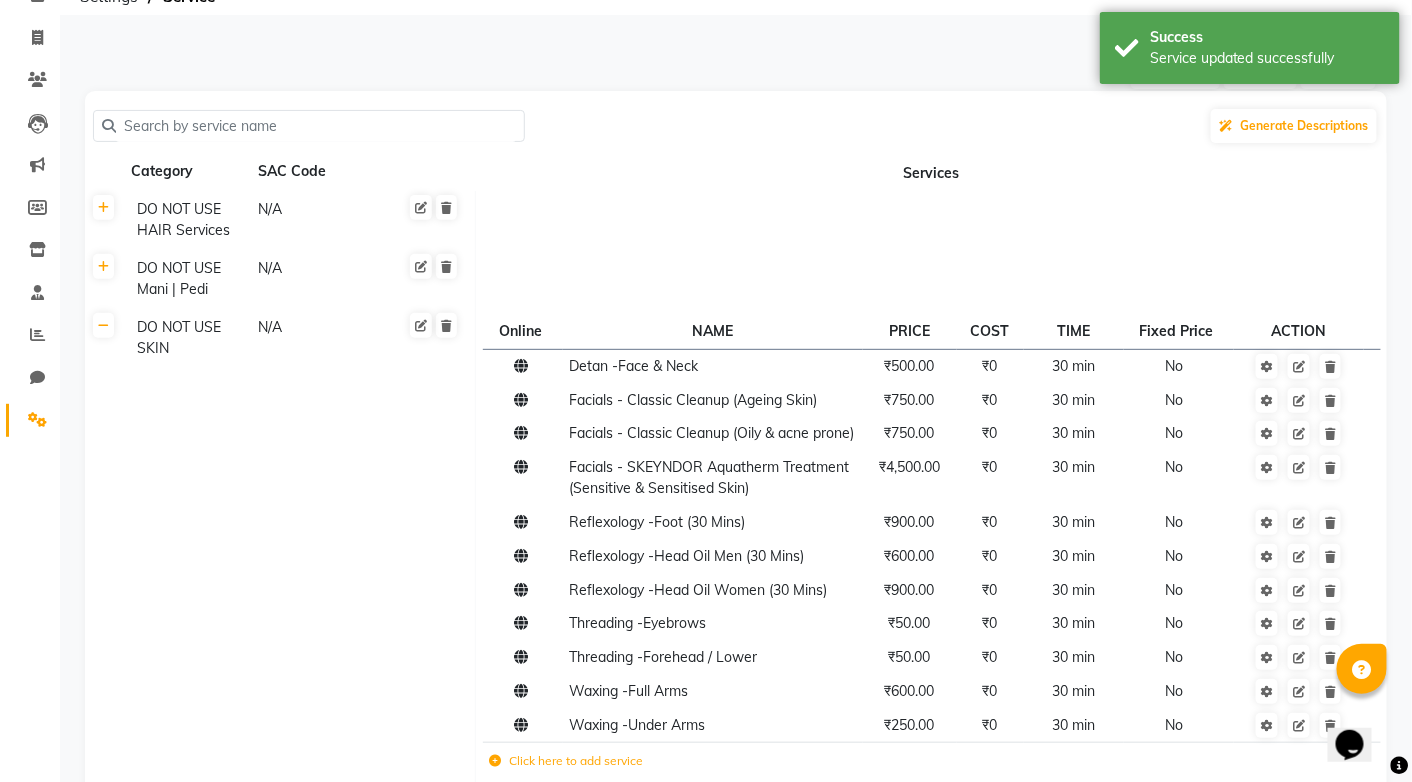 scroll, scrollTop: 200, scrollLeft: 0, axis: vertical 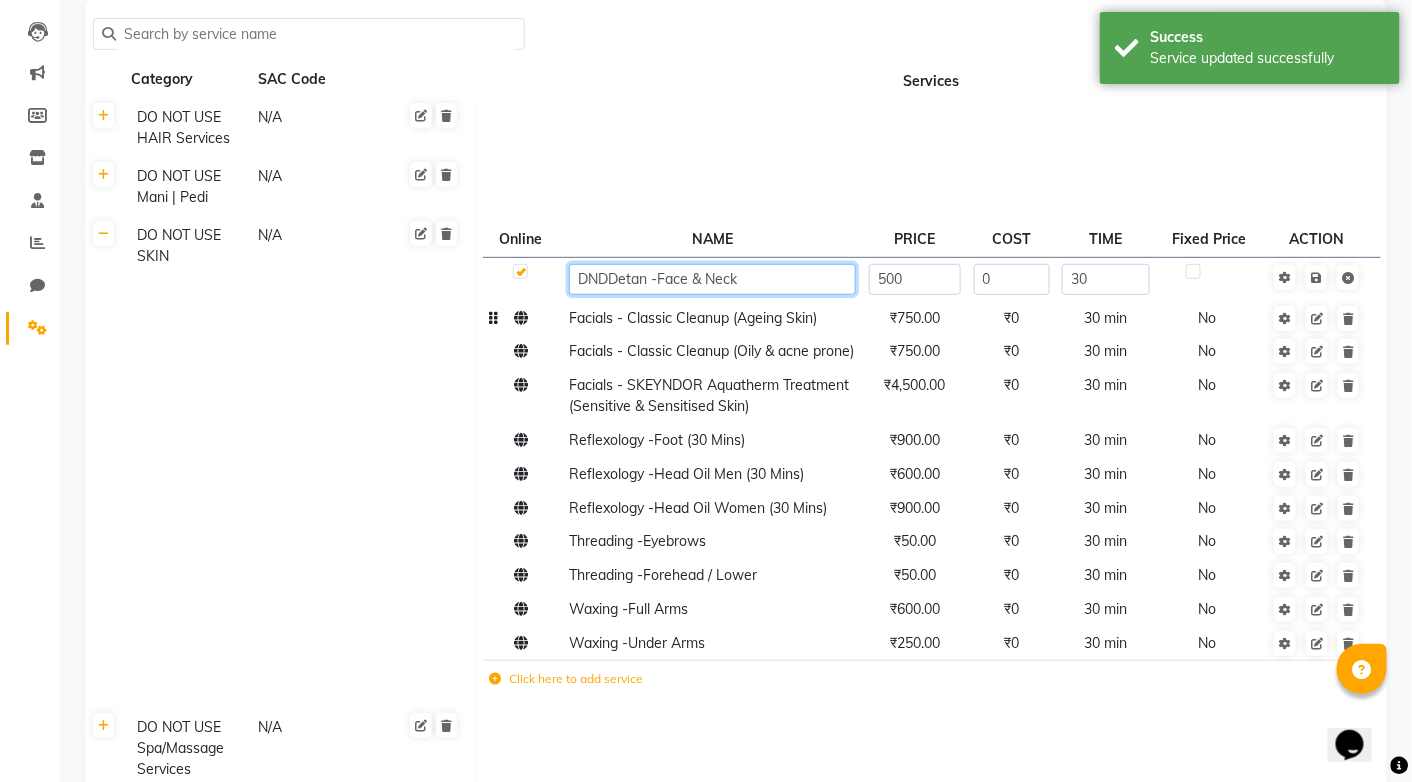 type on "DND Detan -Face & Neck" 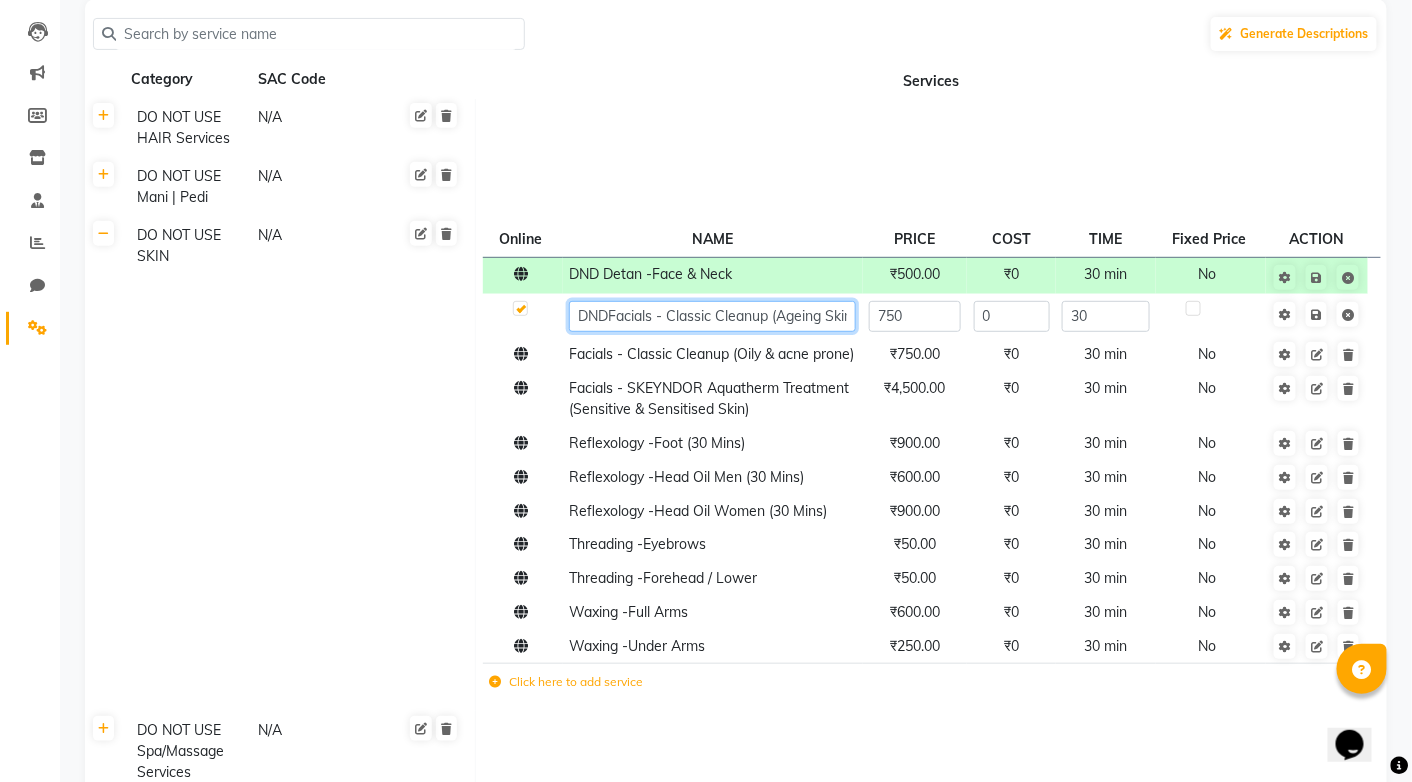 type on "DND Facials - Classic Cleanup (Ageing Skin)" 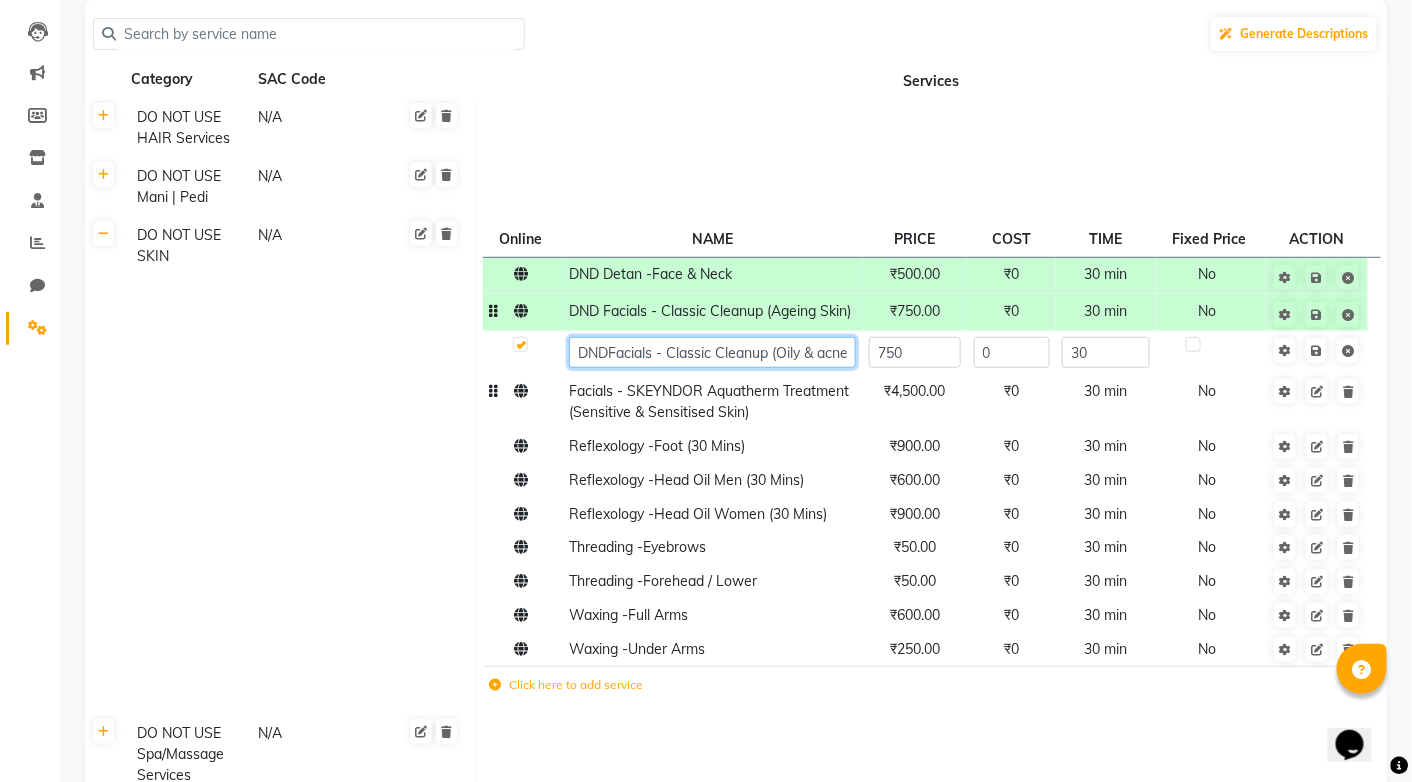 type on "DND [SERVICE] - [TITLE]" 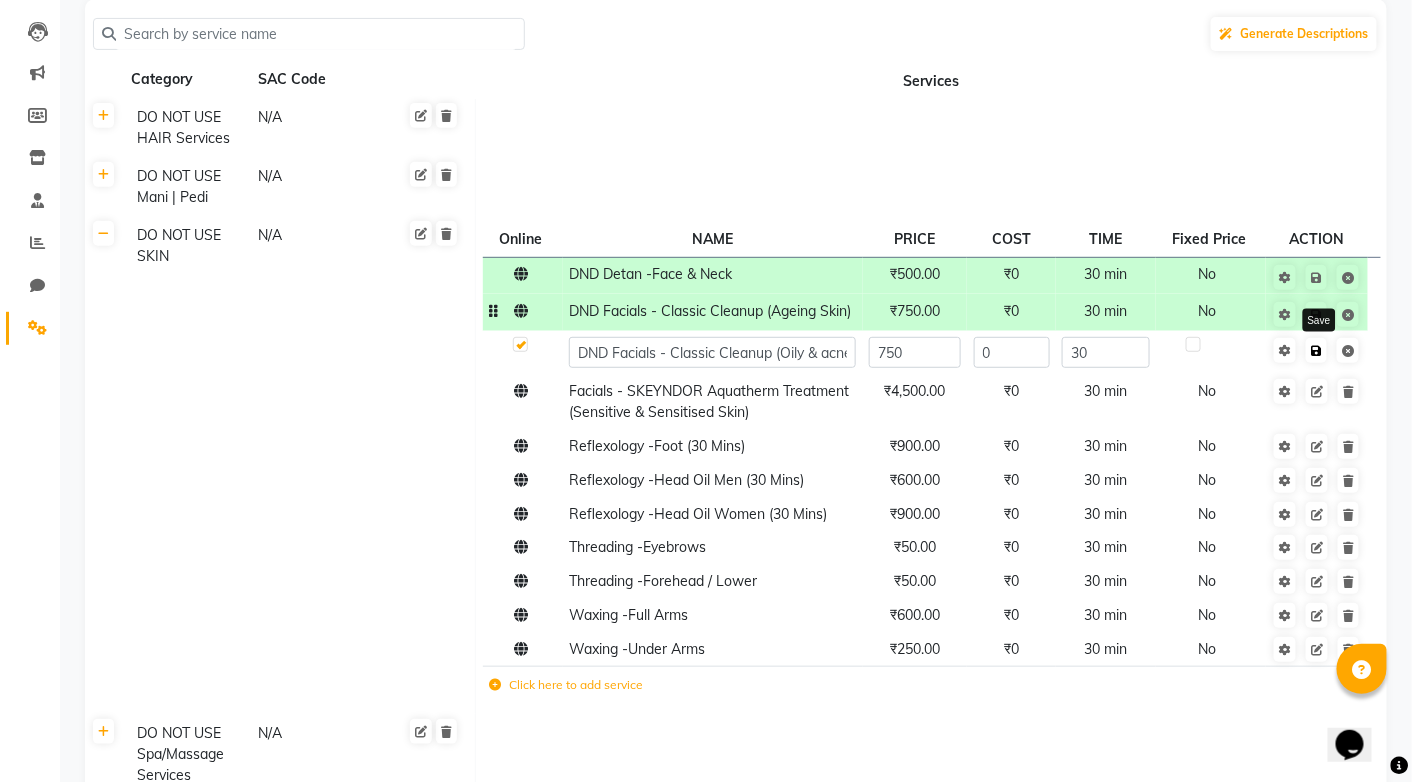 click on "Save" 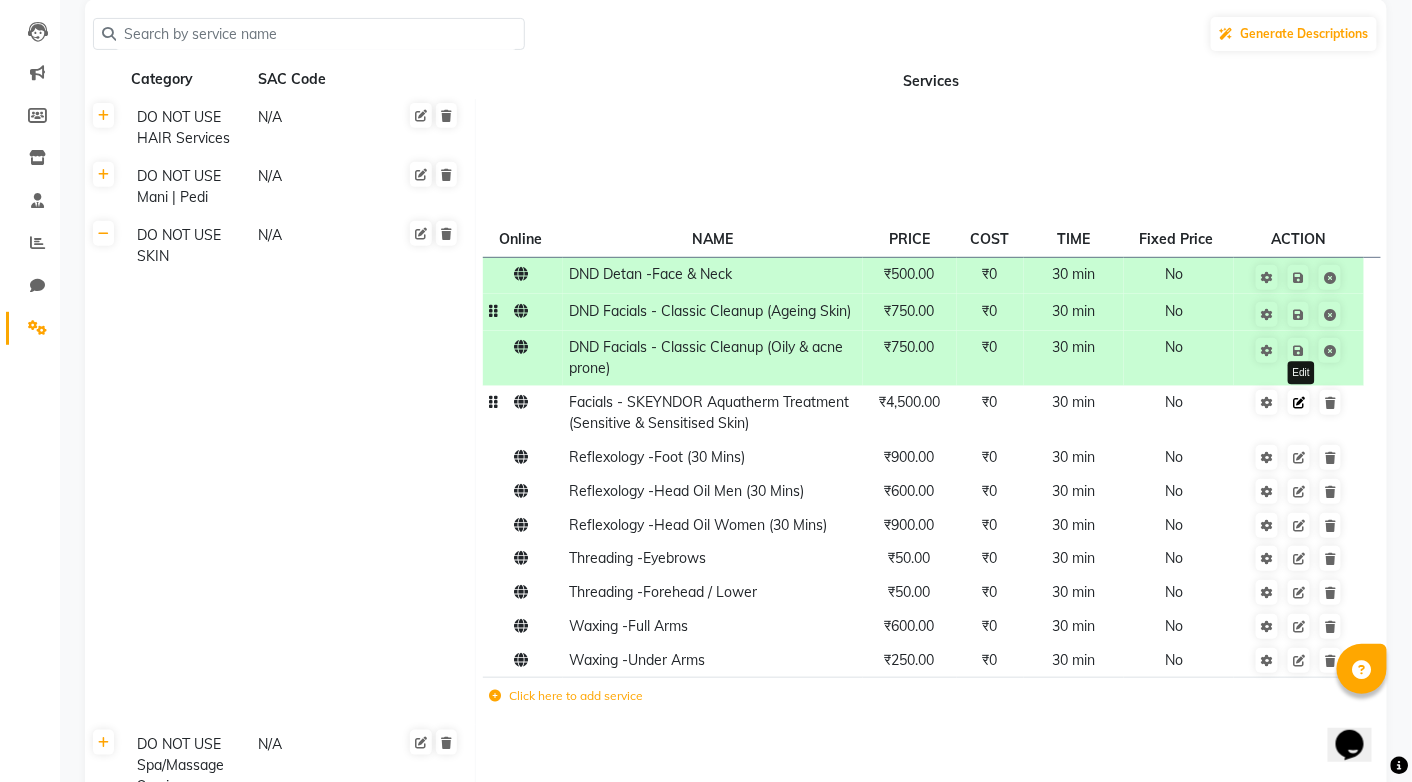 click 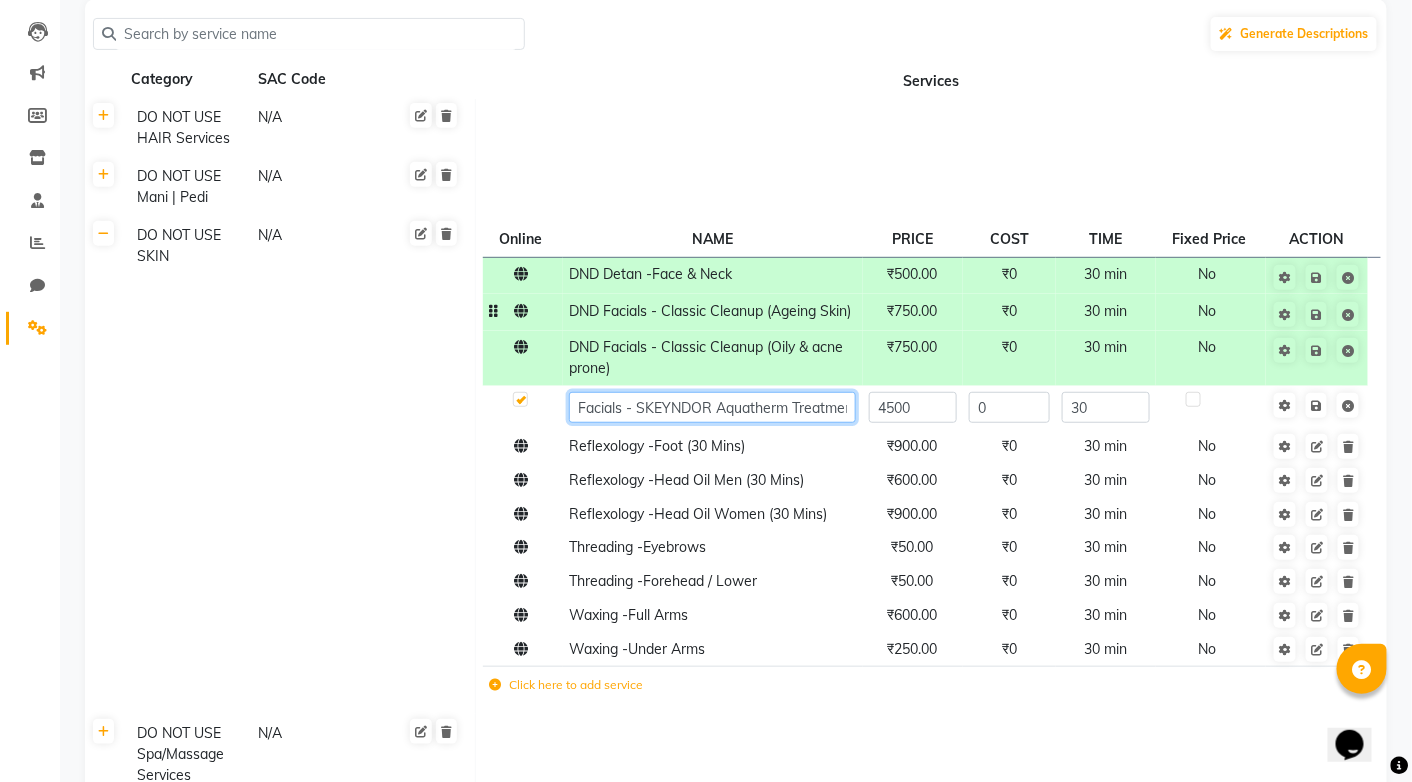 click on "Facials - SKEYNDOR Aquatherm Treatment (Sensitive & Sensitised Skin)" 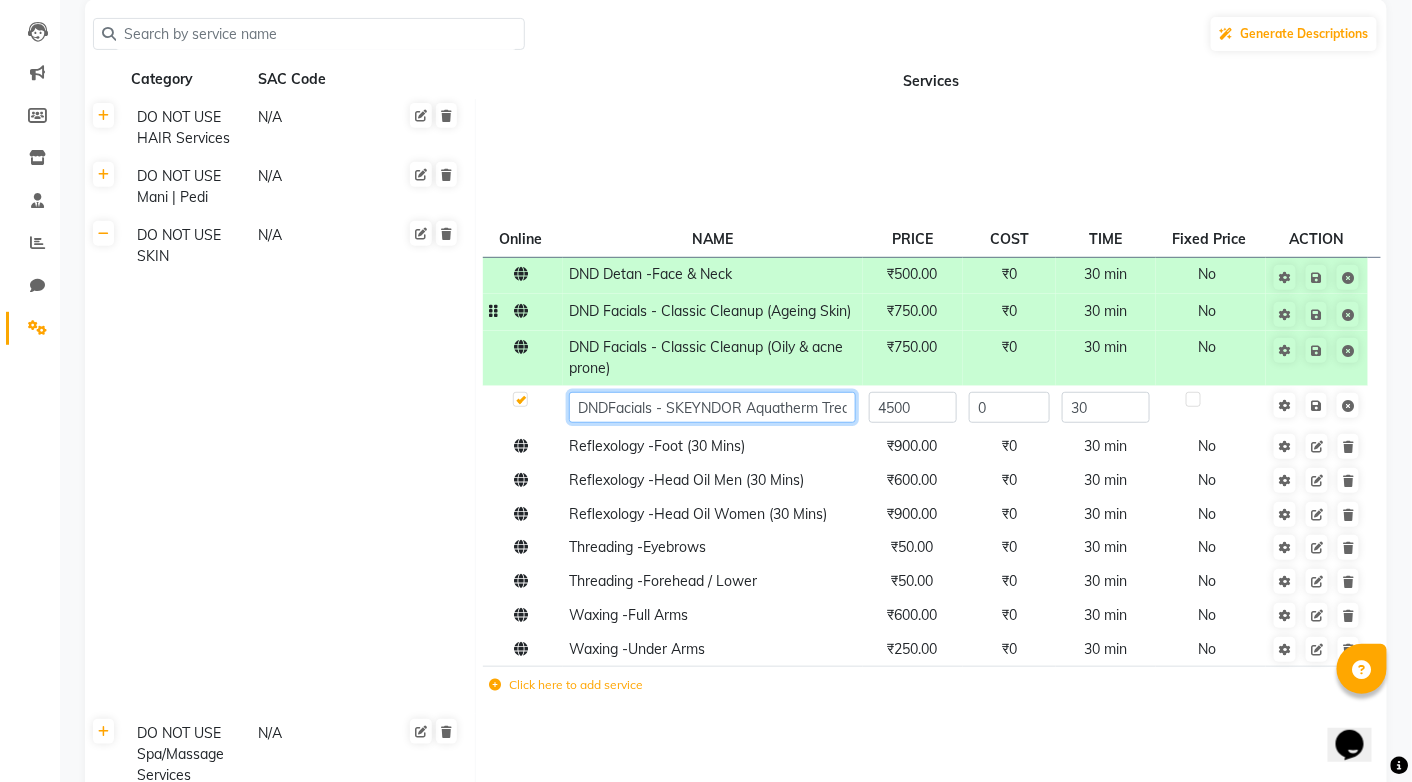 type on "DND Facials - SKEYNDOR Aquatherm Treatment (Sensitive & Sensitised Skin)" 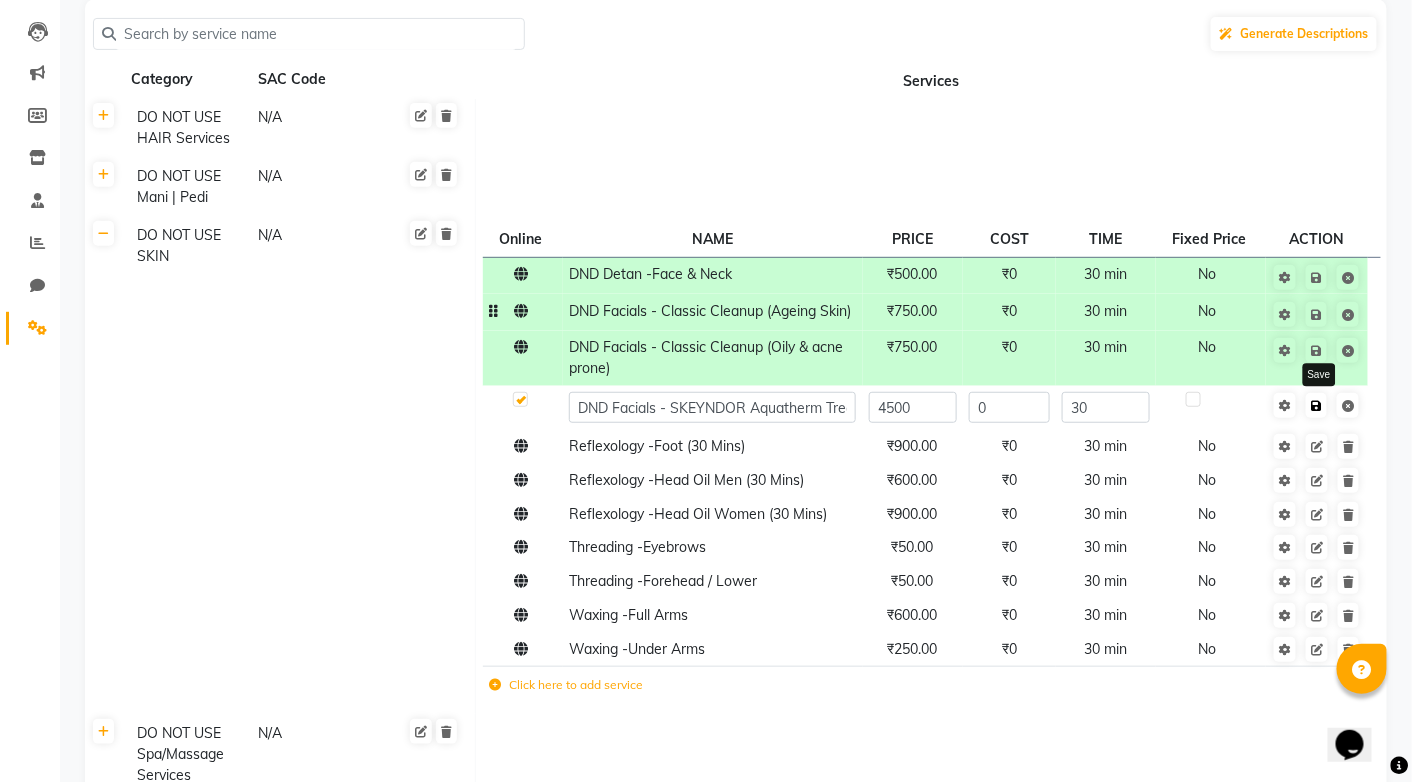 click on "Save" 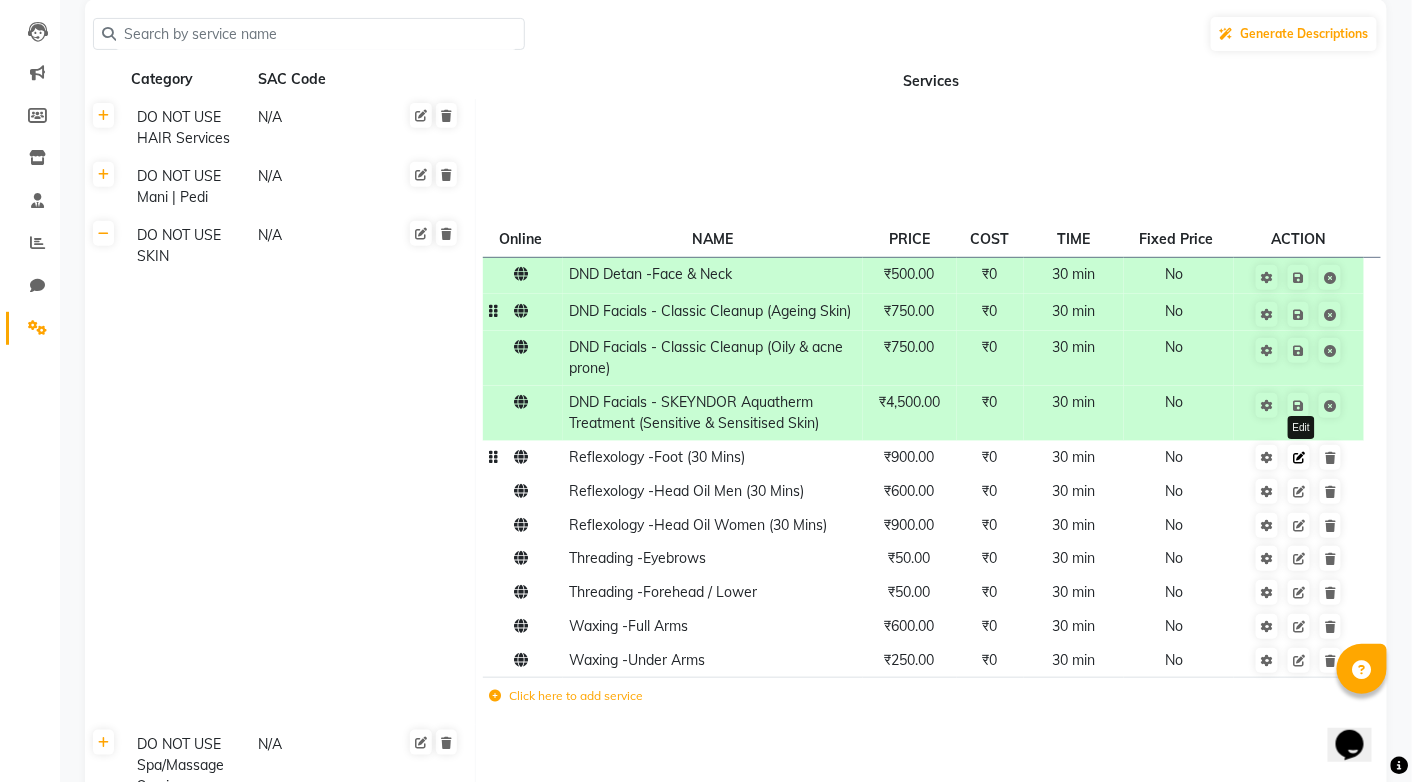 click 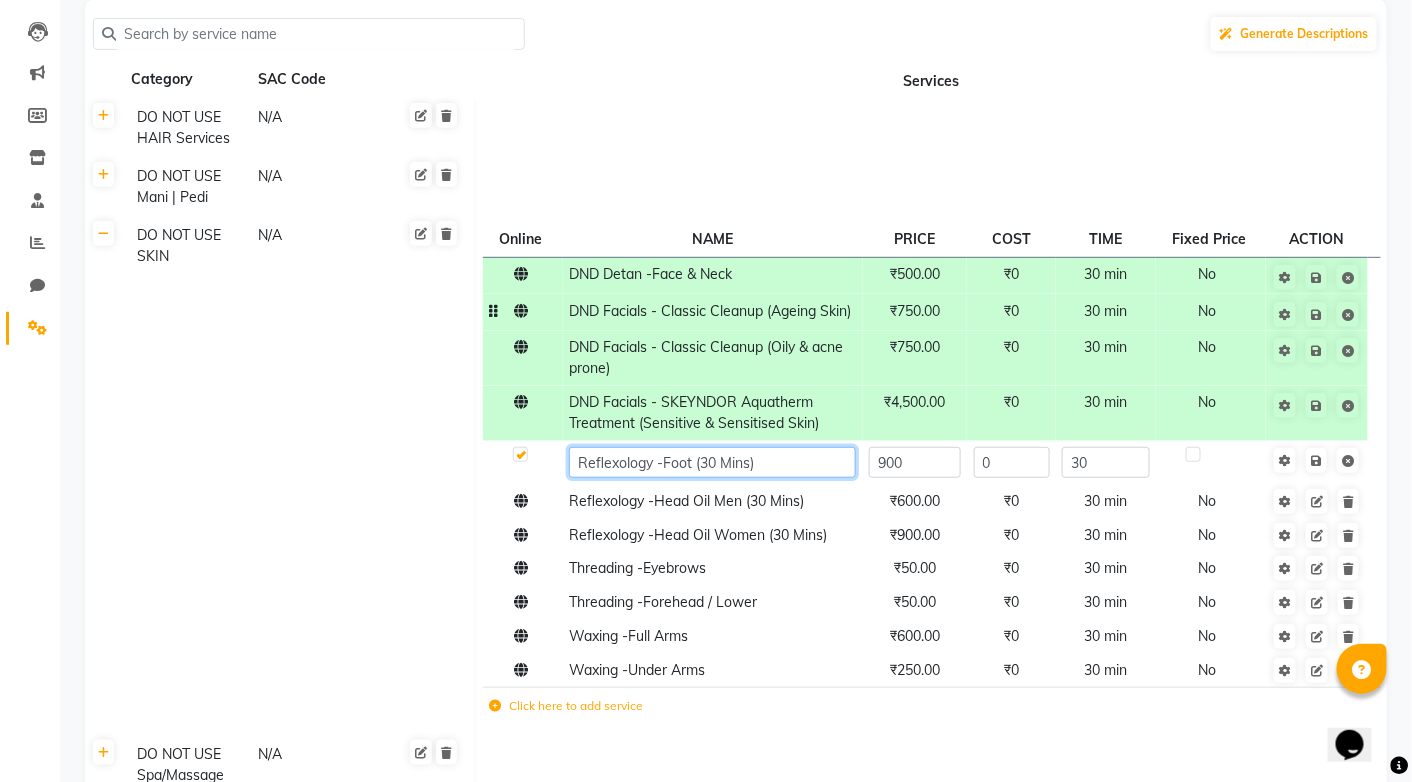 drag, startPoint x: 579, startPoint y: 460, endPoint x: 598, endPoint y: 461, distance: 19.026299 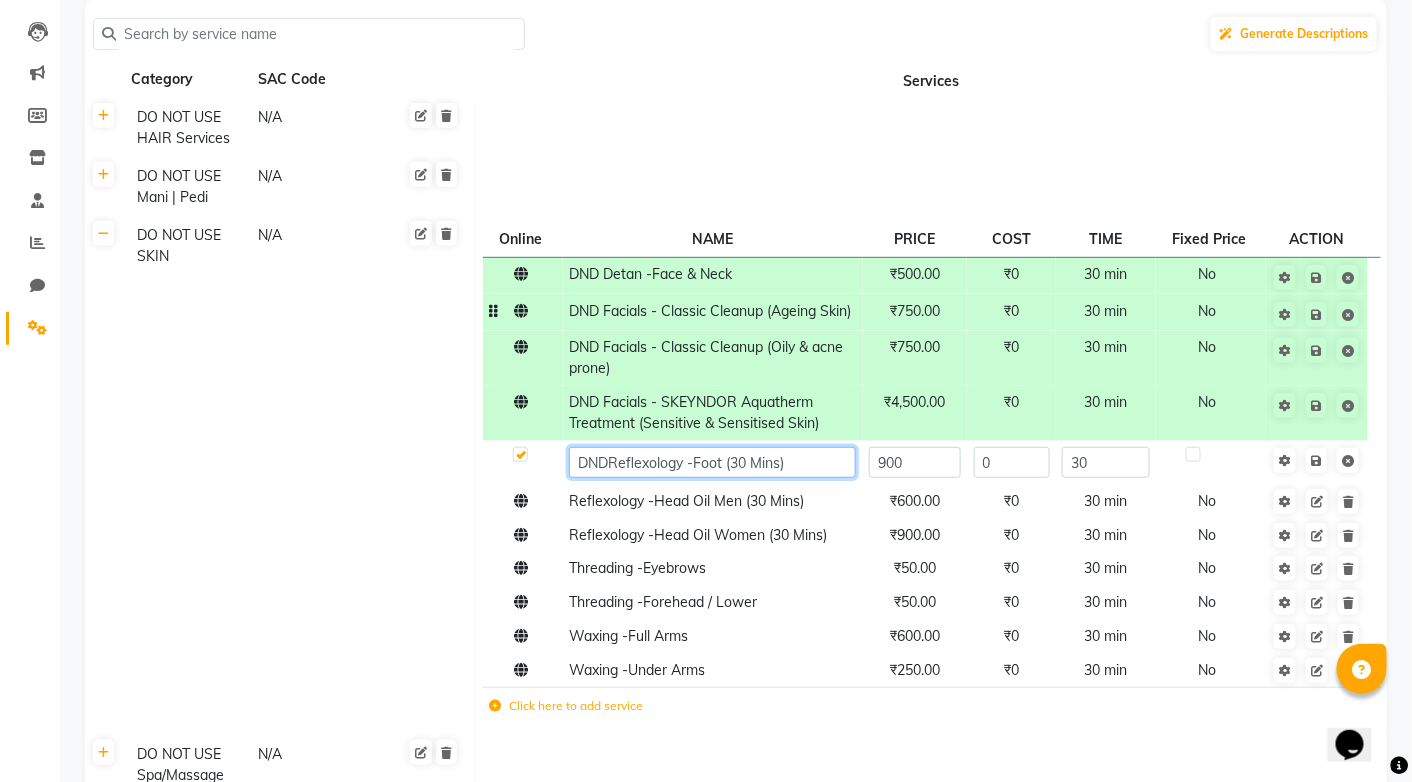 type on "DND Reflexology -Foot (30 Mins)" 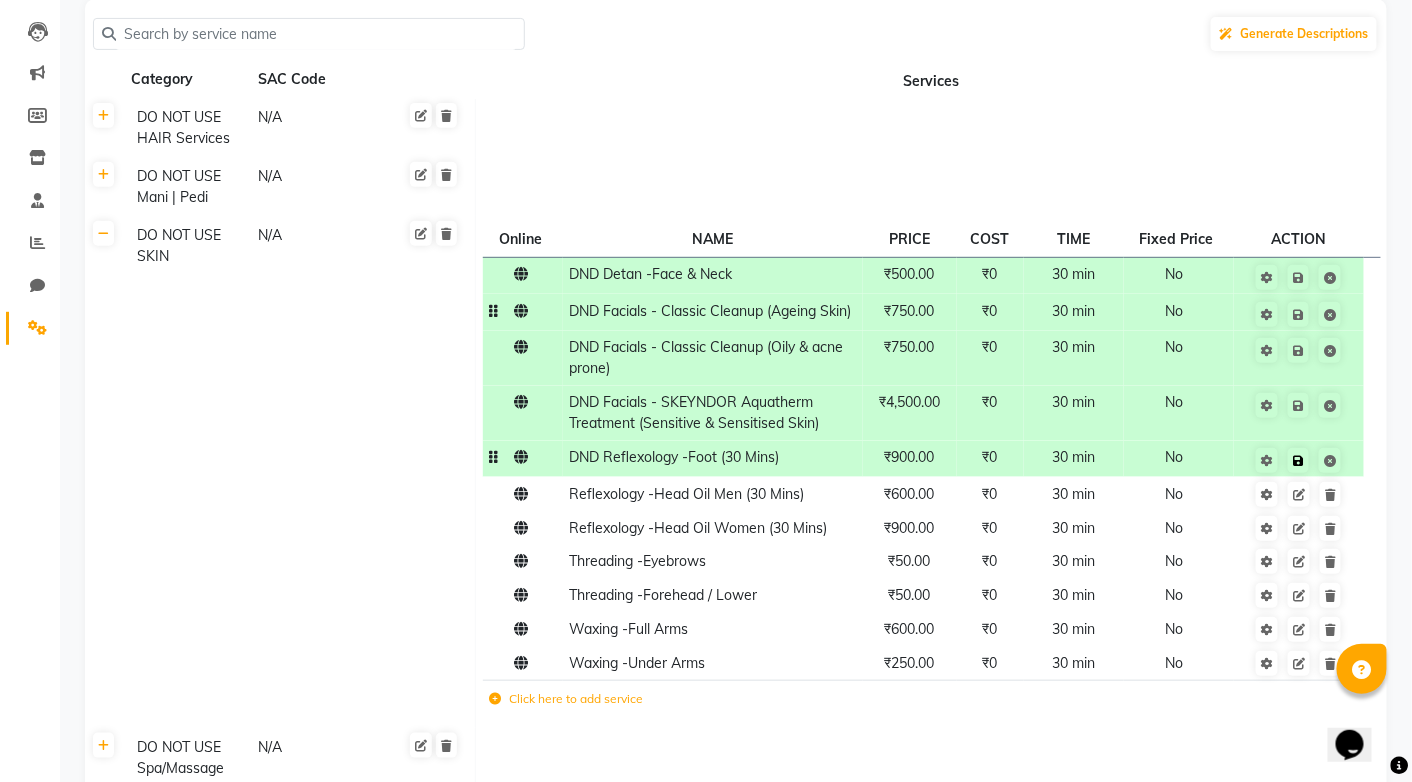 click on "Save" 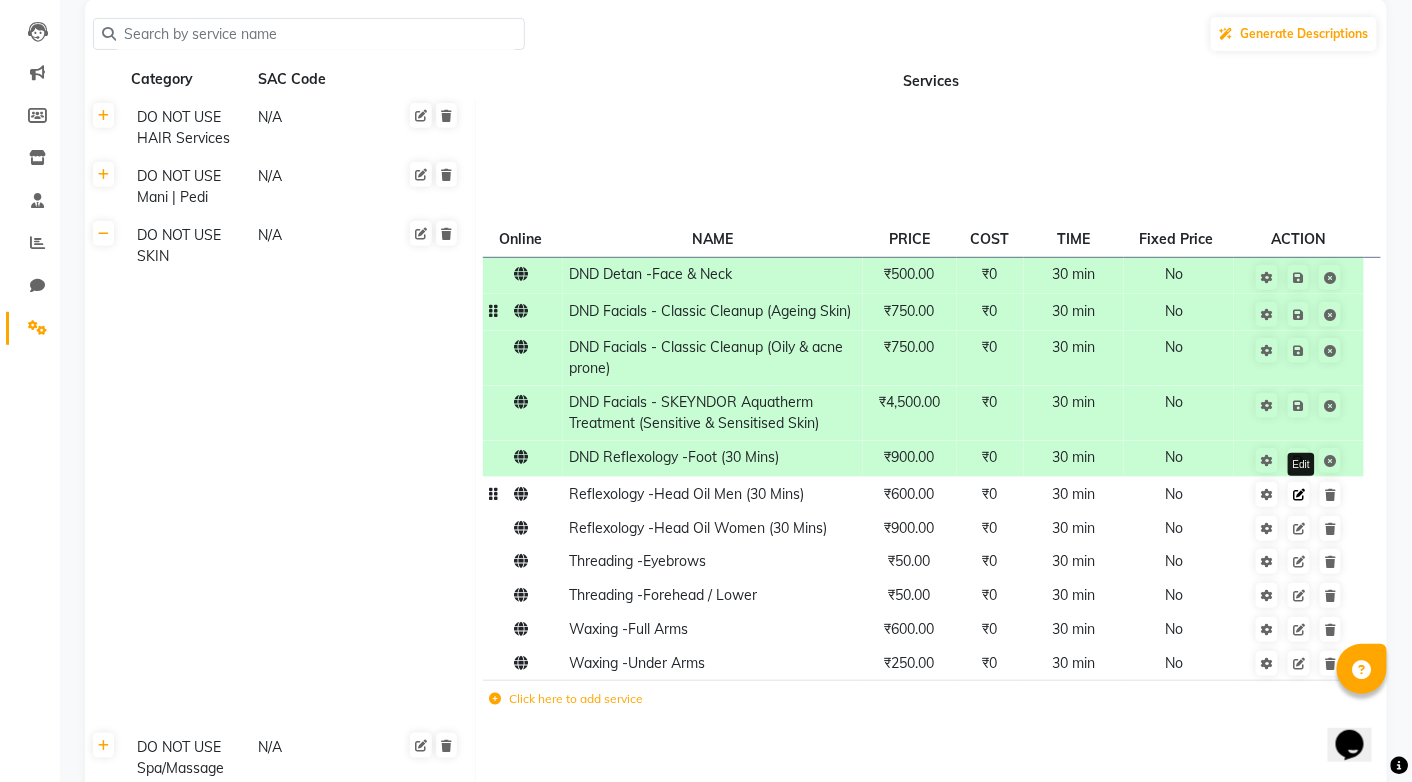 click 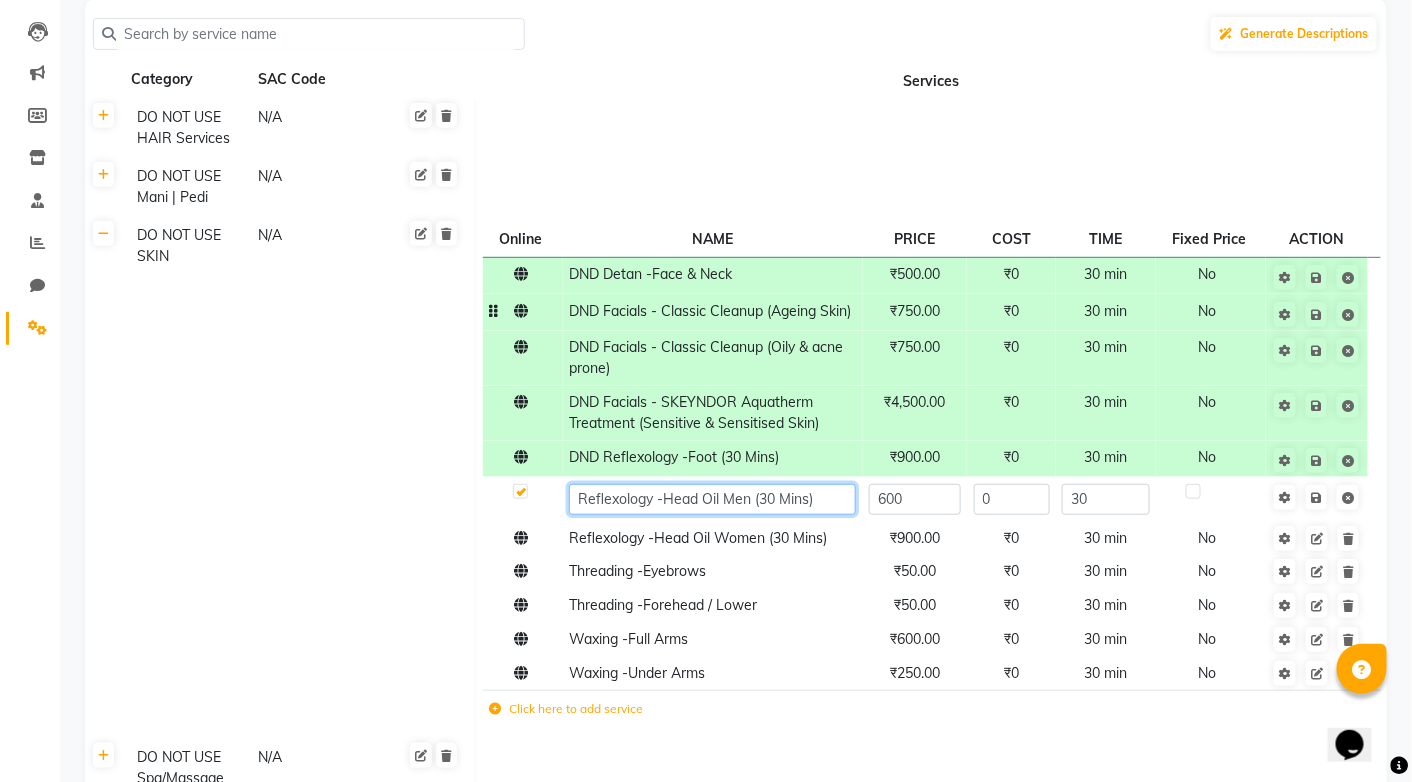 click on "Reflexology -Head Oil Men (30 Mins)" 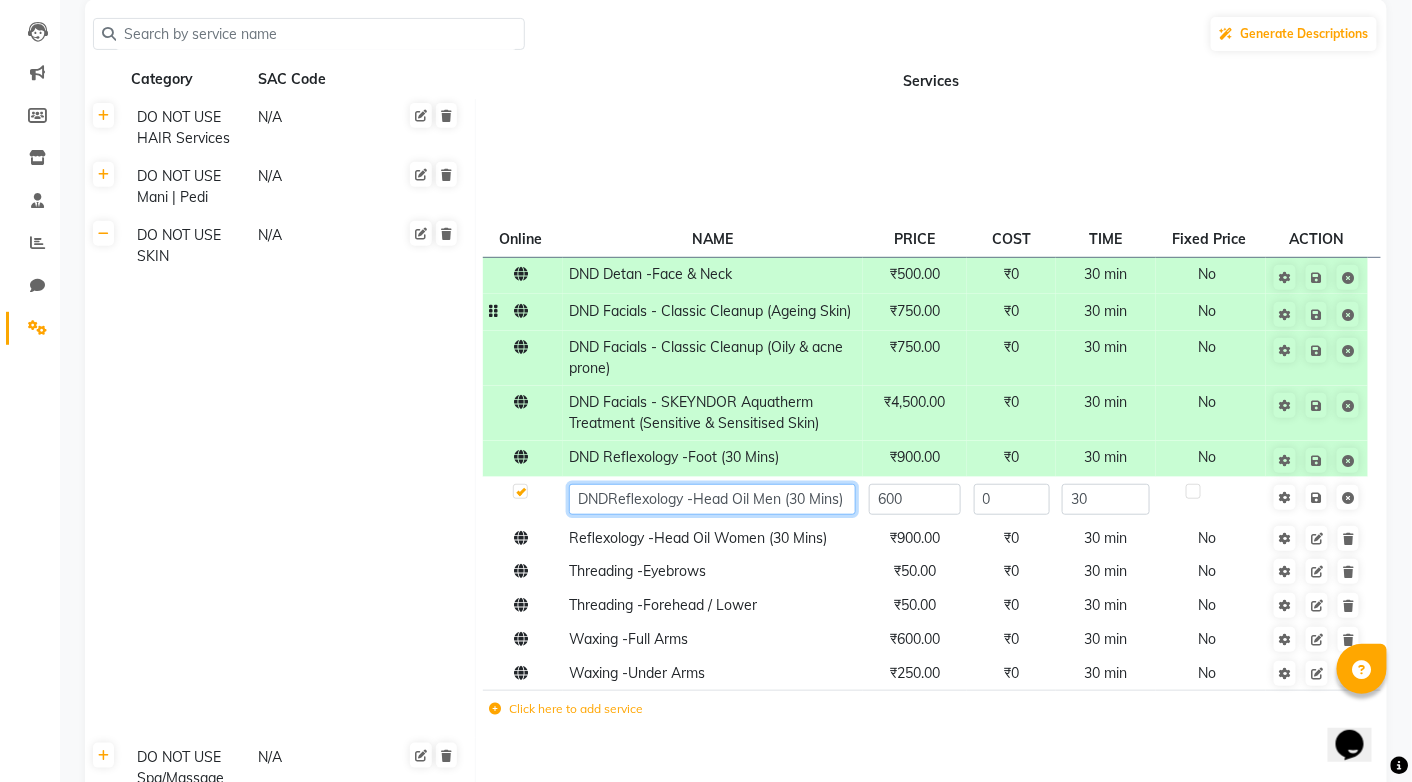 type on "DND Reflexology -Head Oil Men (30 Mins)" 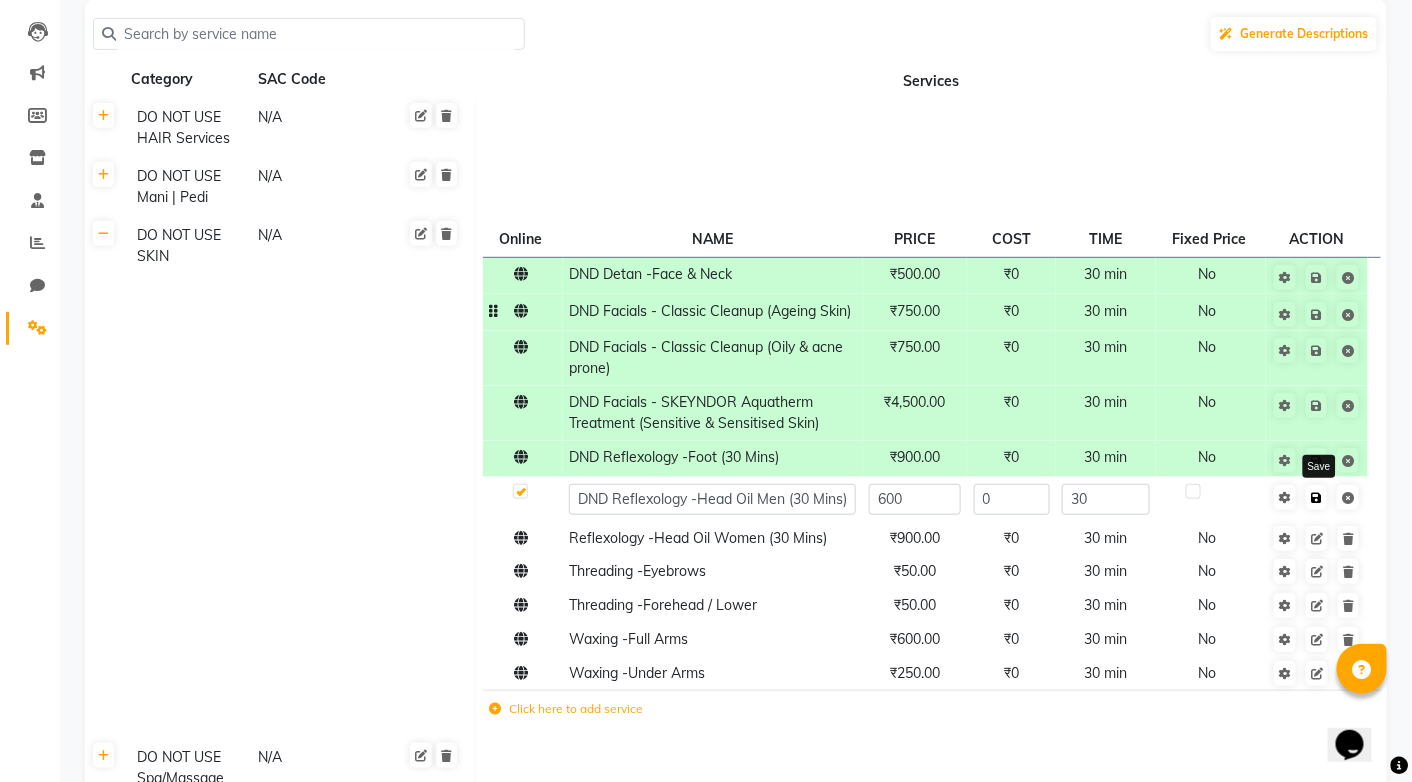 click on "Save" 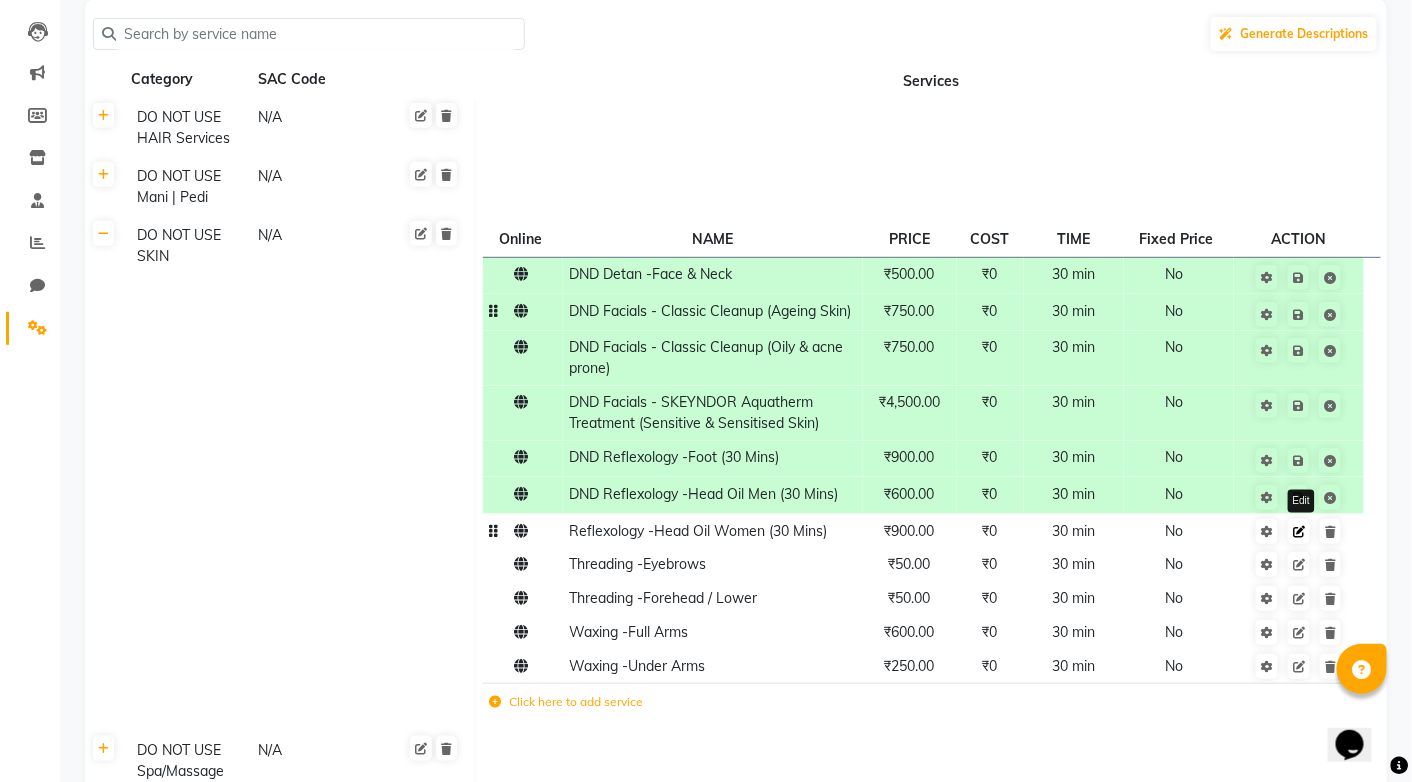 click 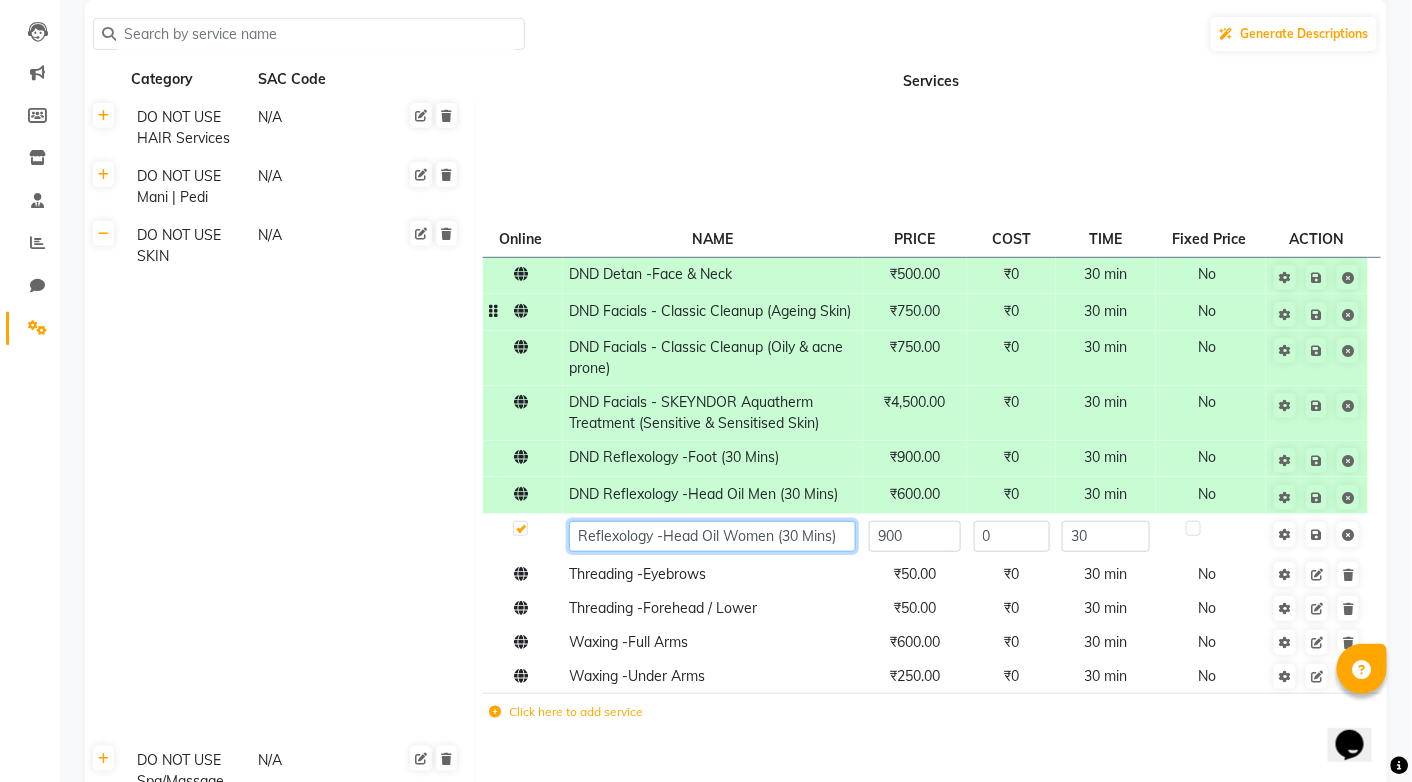 click on "Reflexology -Head Oil Women (30 Mins)" 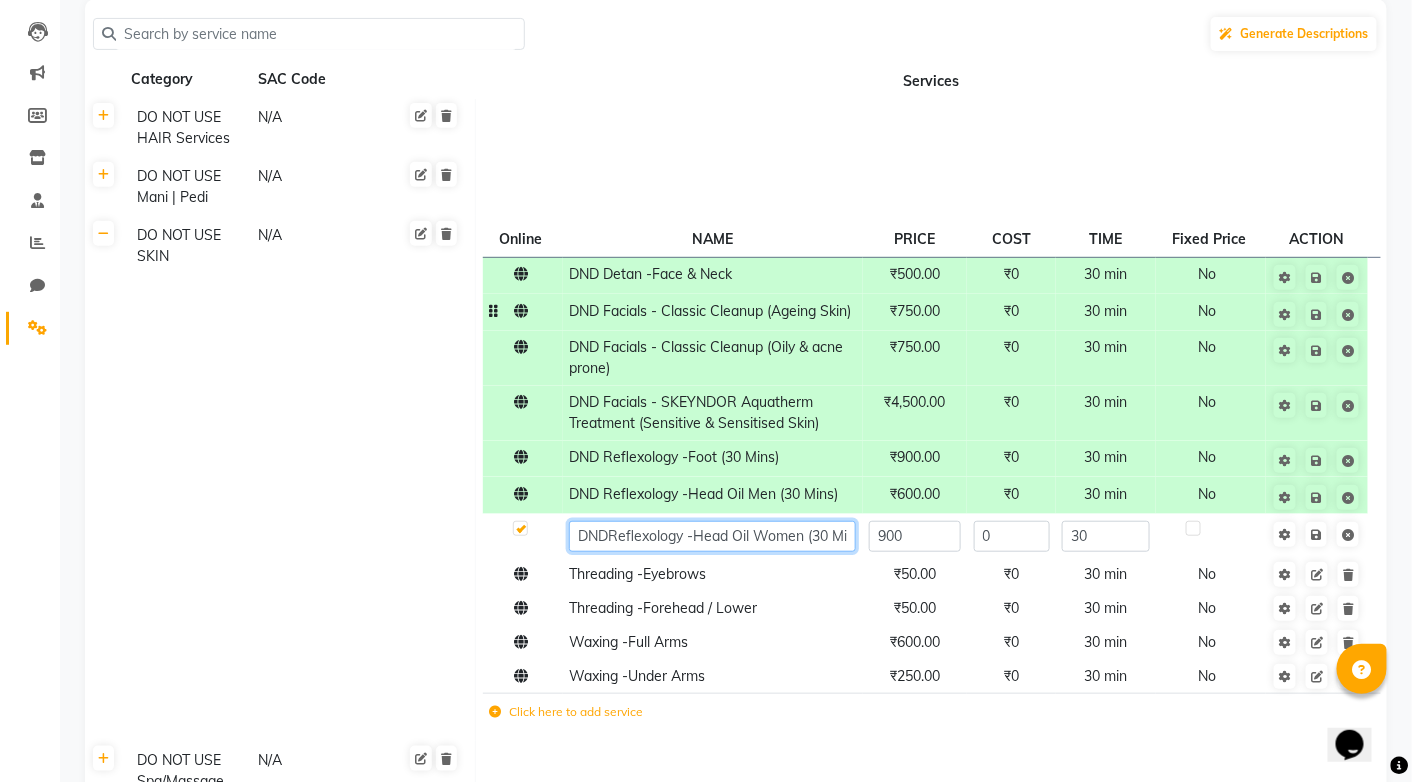 type on "DND [SERVICE] - [TITLE]" 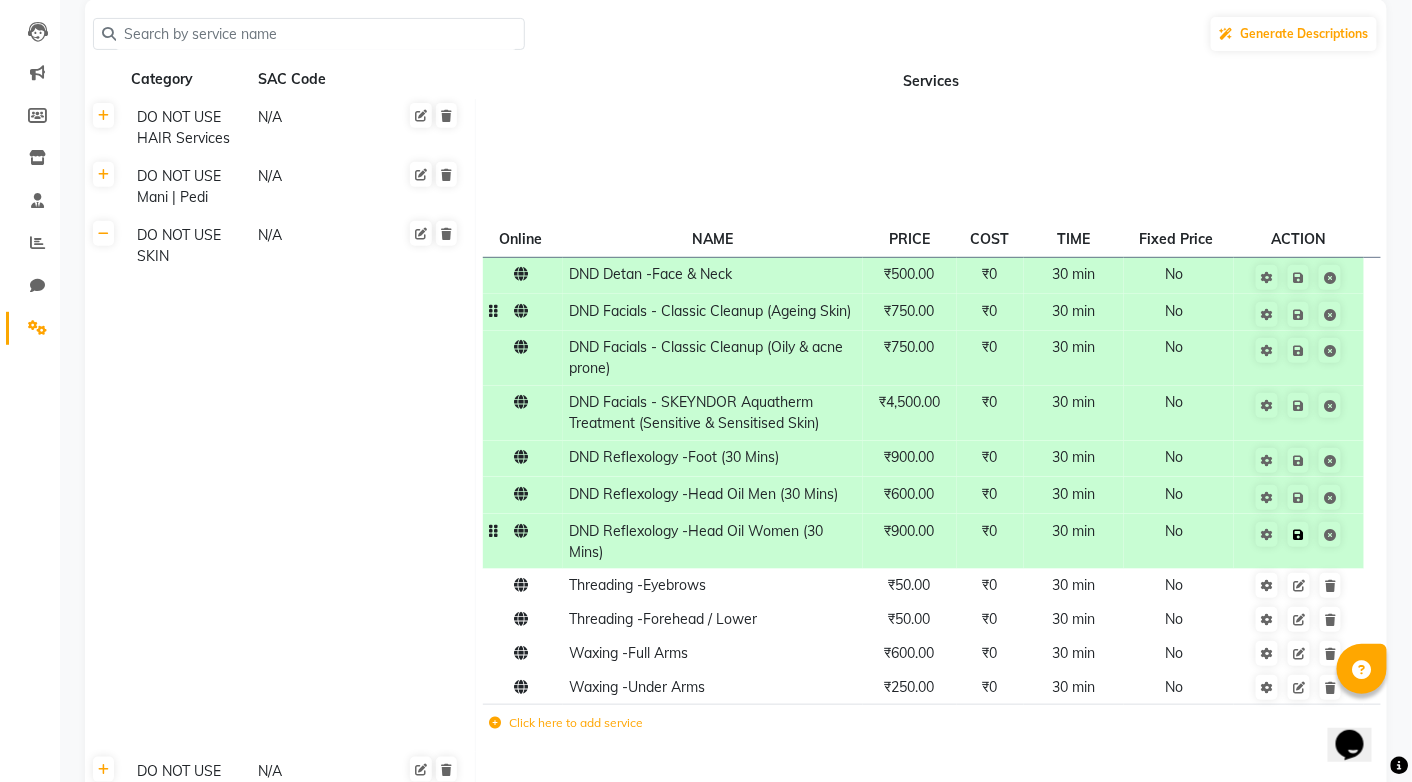 click on "Save" 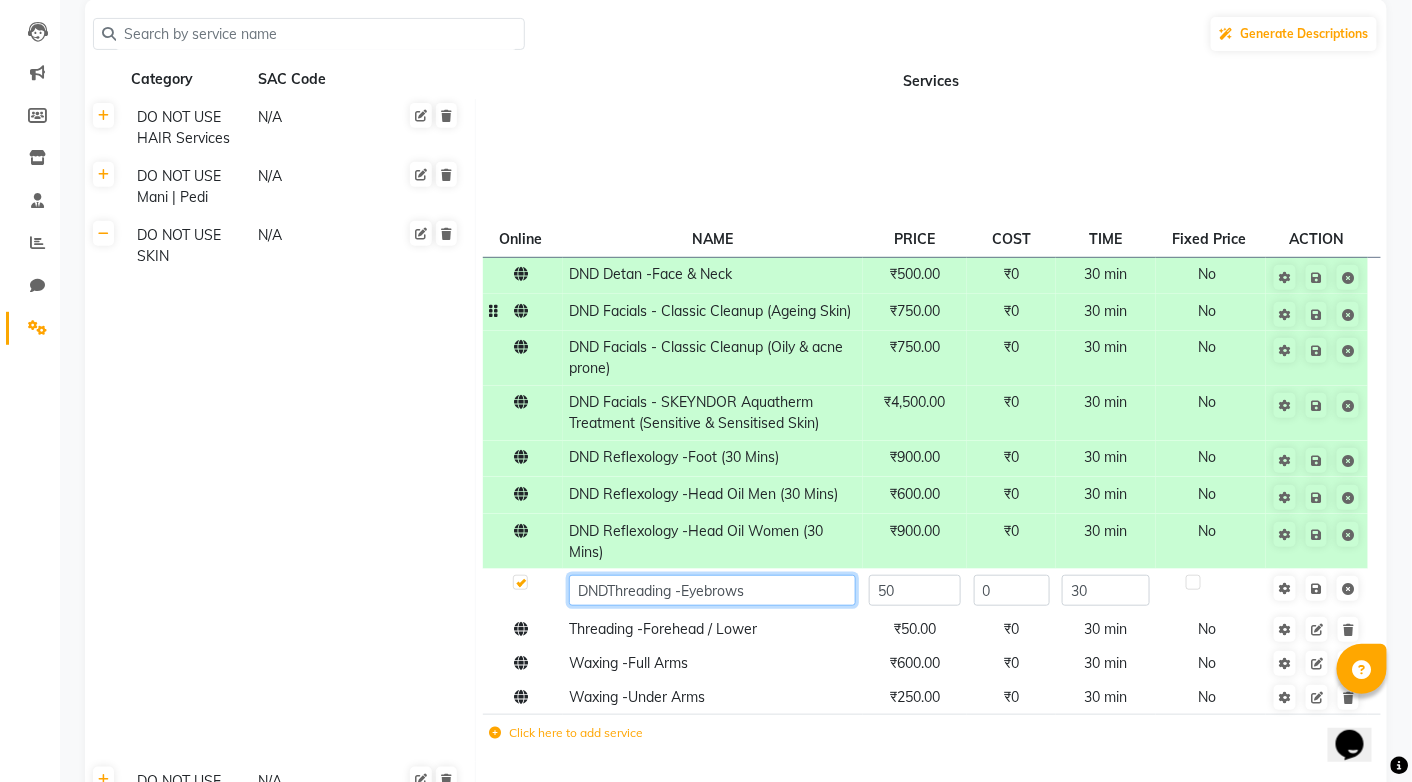 type on "DND Threading -Eyebrows" 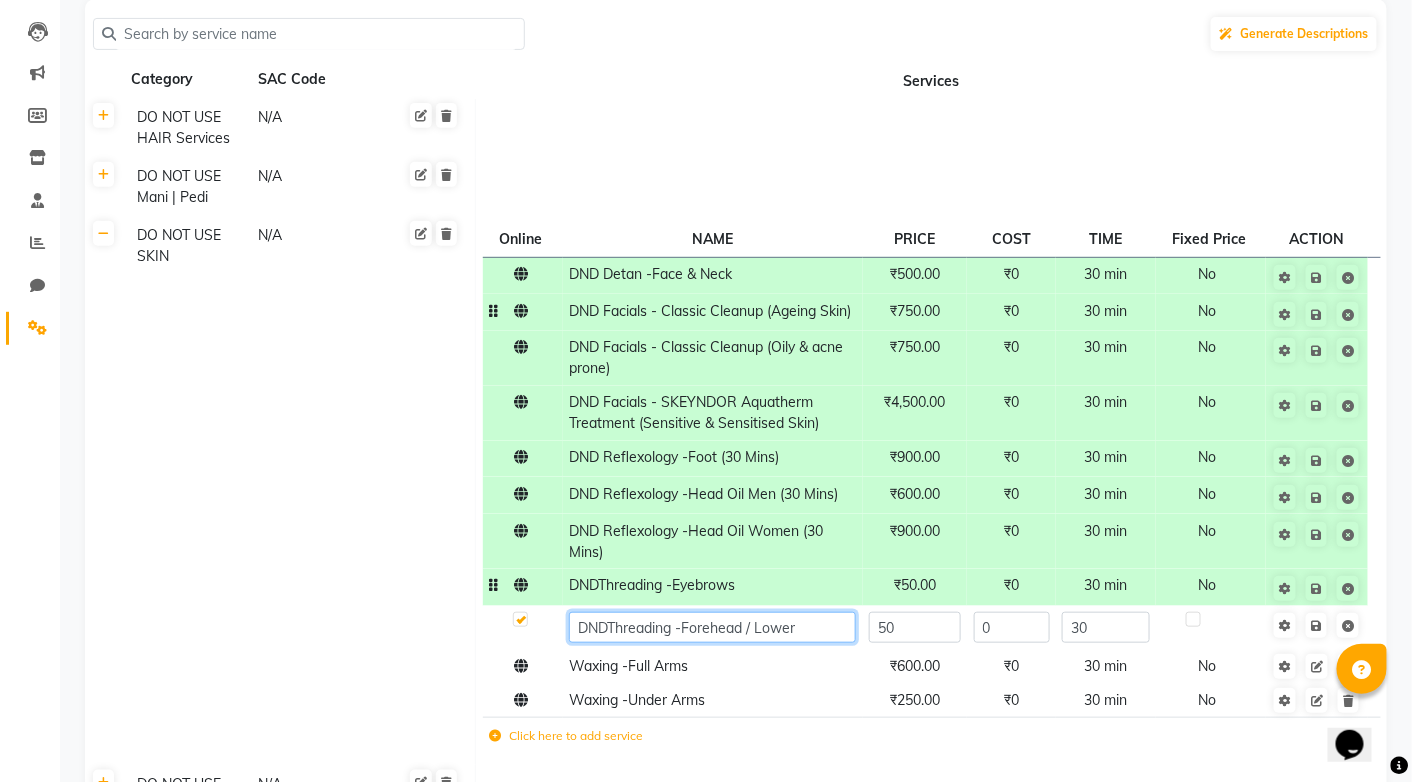 type on "DND Threading -Forehead / Lower" 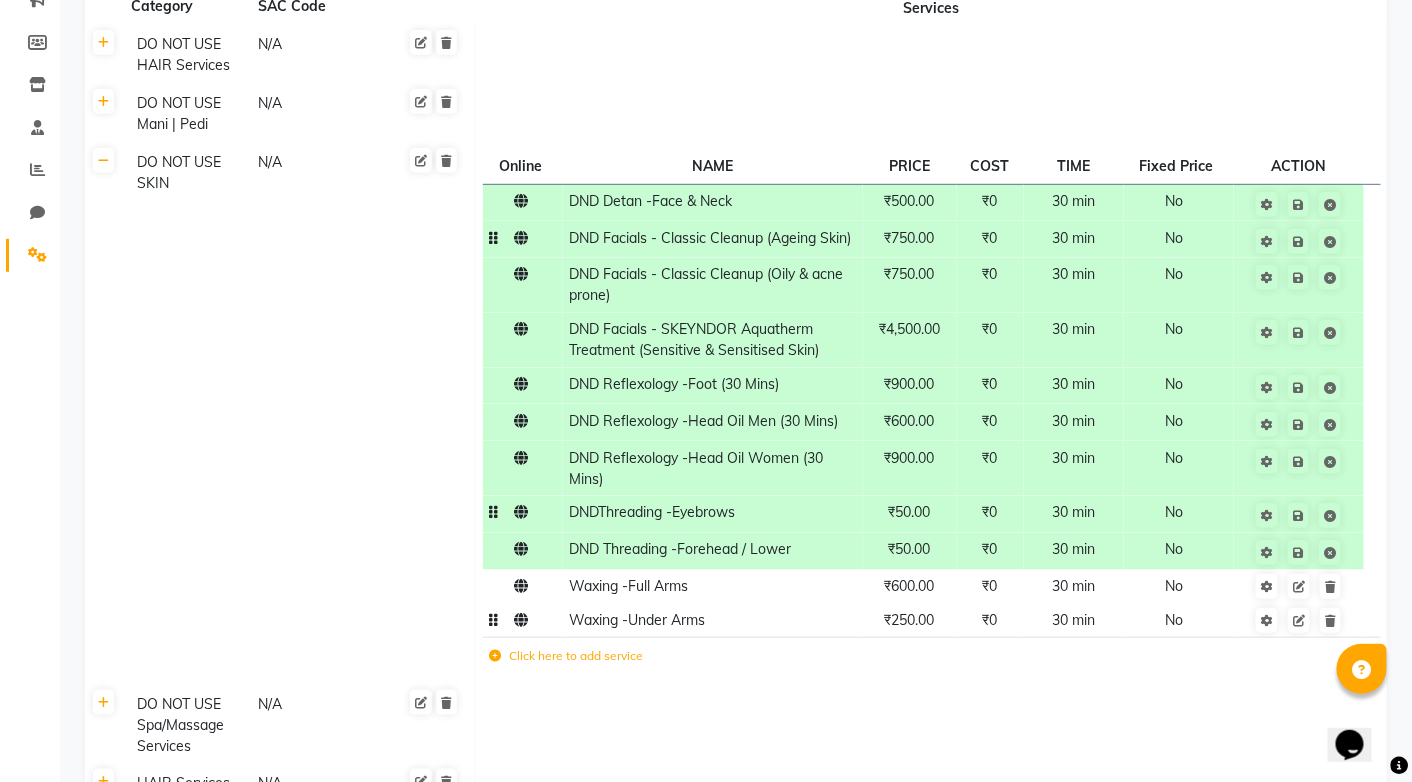 scroll, scrollTop: 300, scrollLeft: 0, axis: vertical 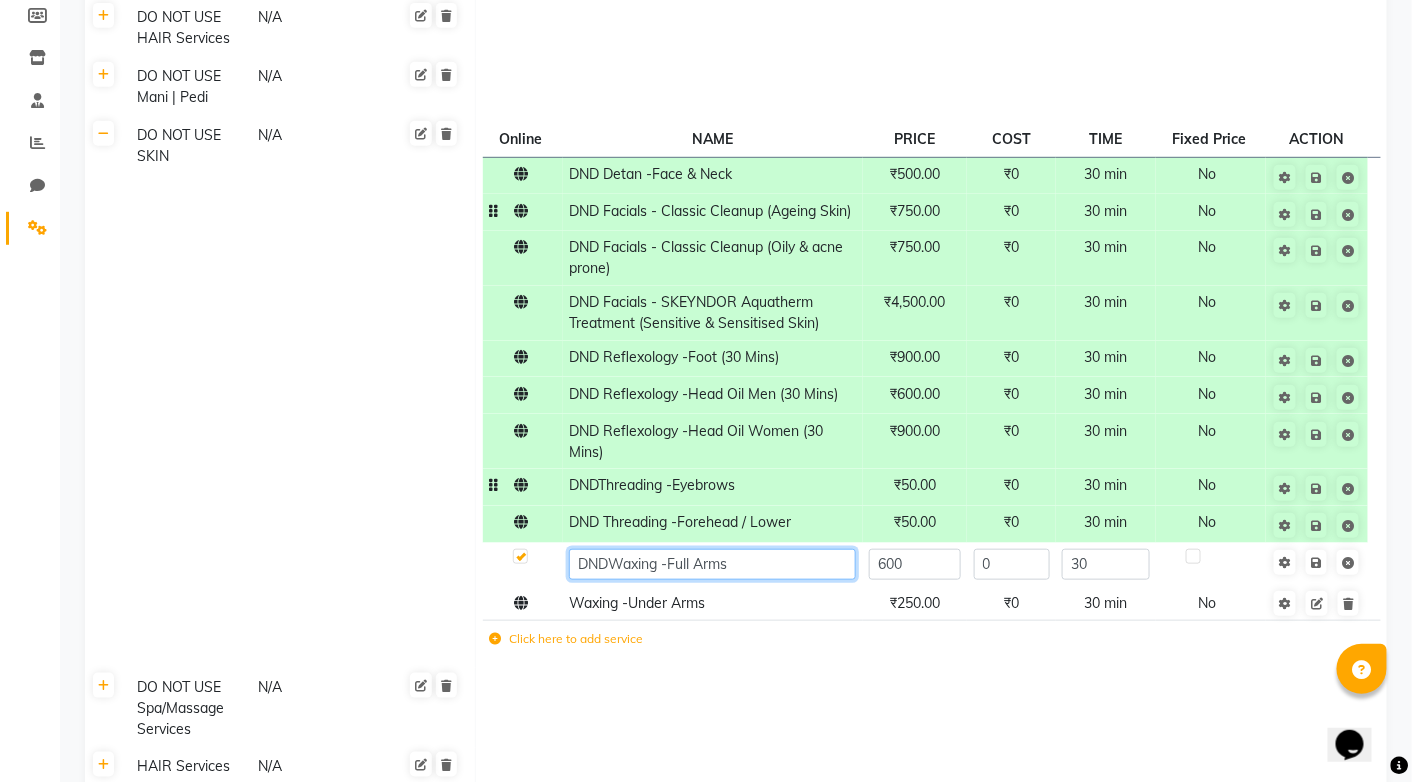 type on "DND [SERVICE] - [TITLE]" 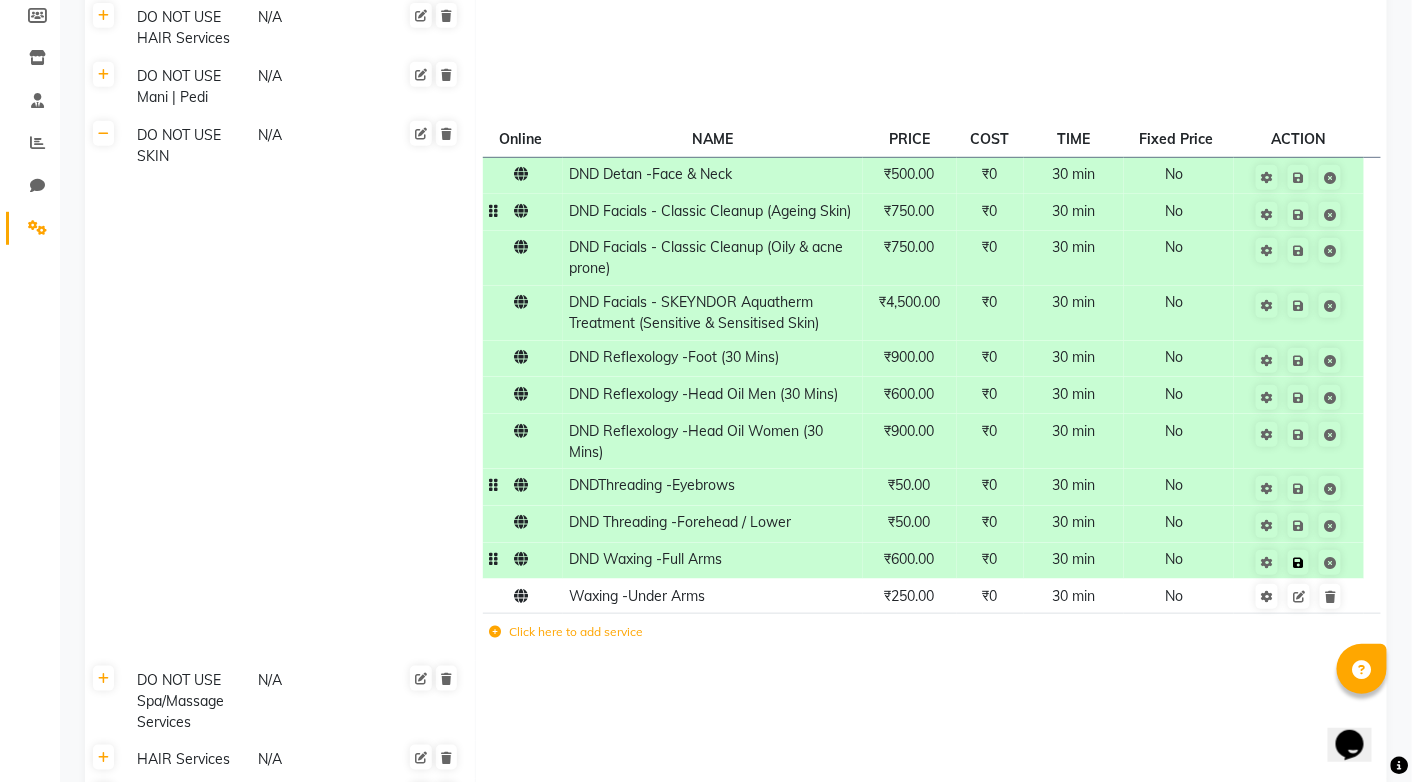 click on "Save" 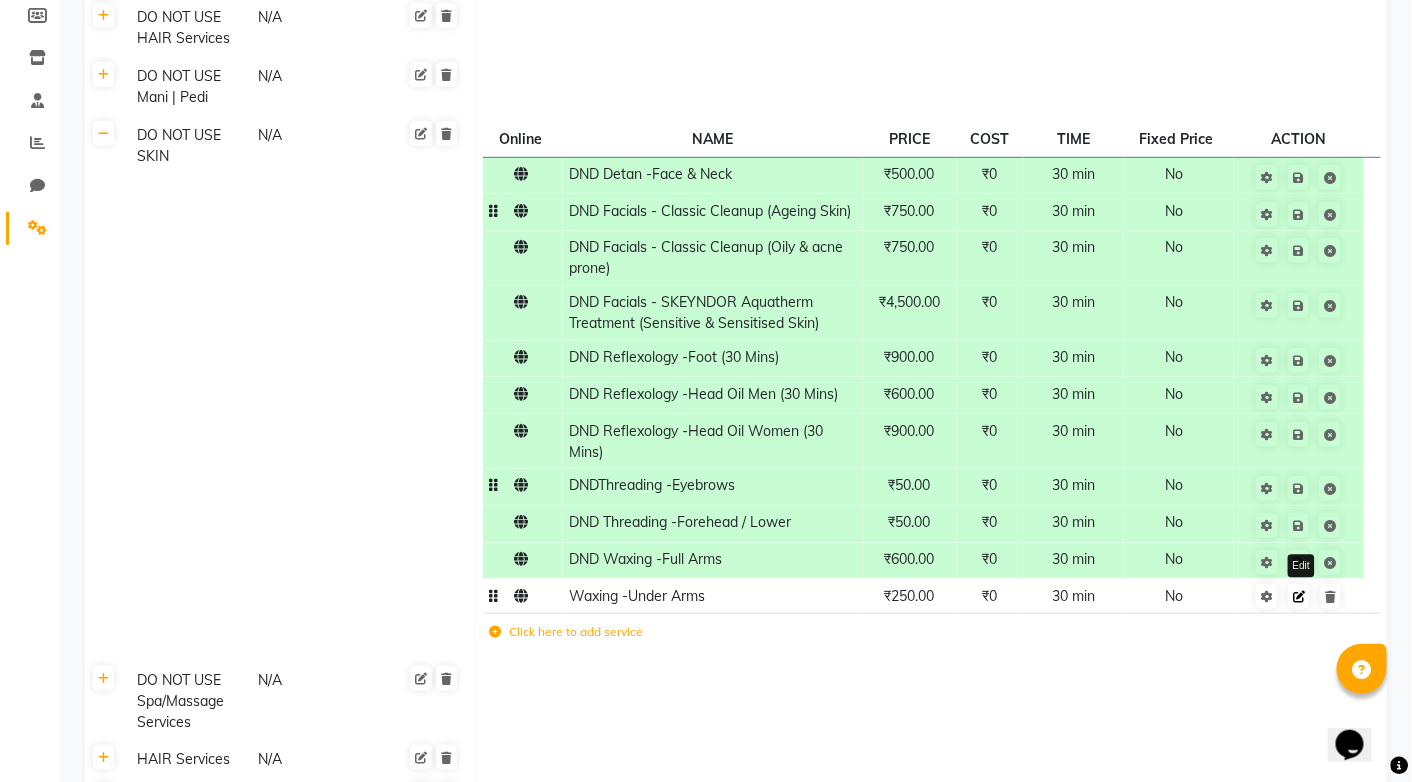 click 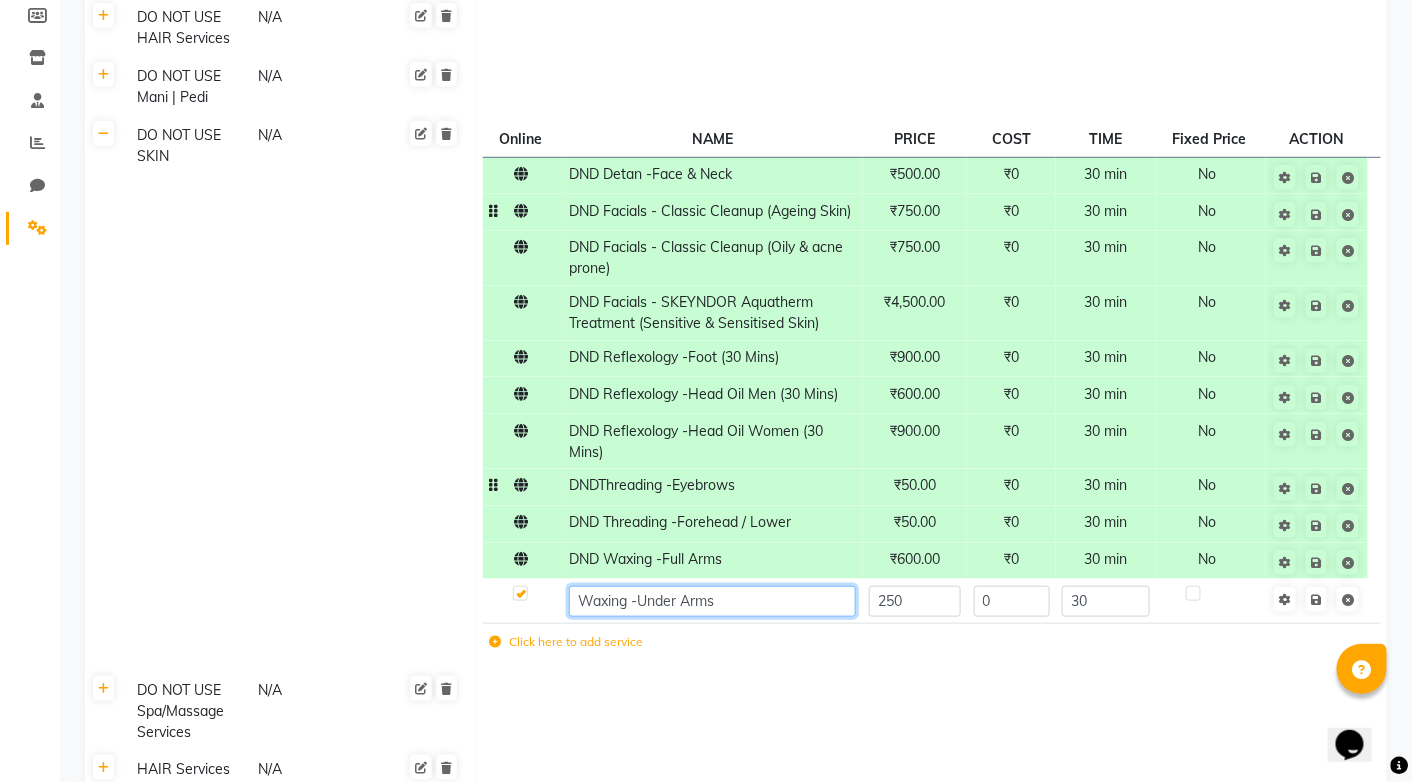 click on "Waxing -Under Arms" 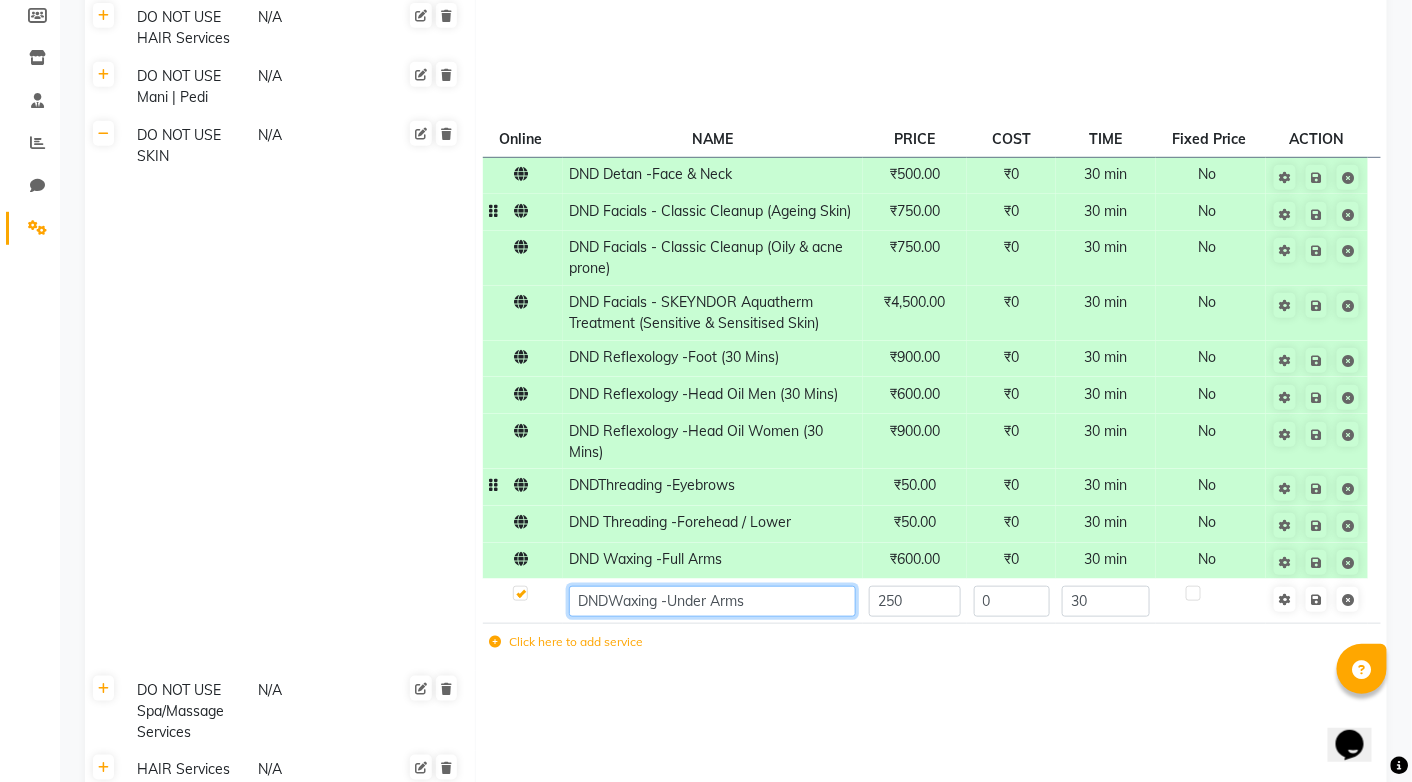 type on "DND Waxing -Under Arms" 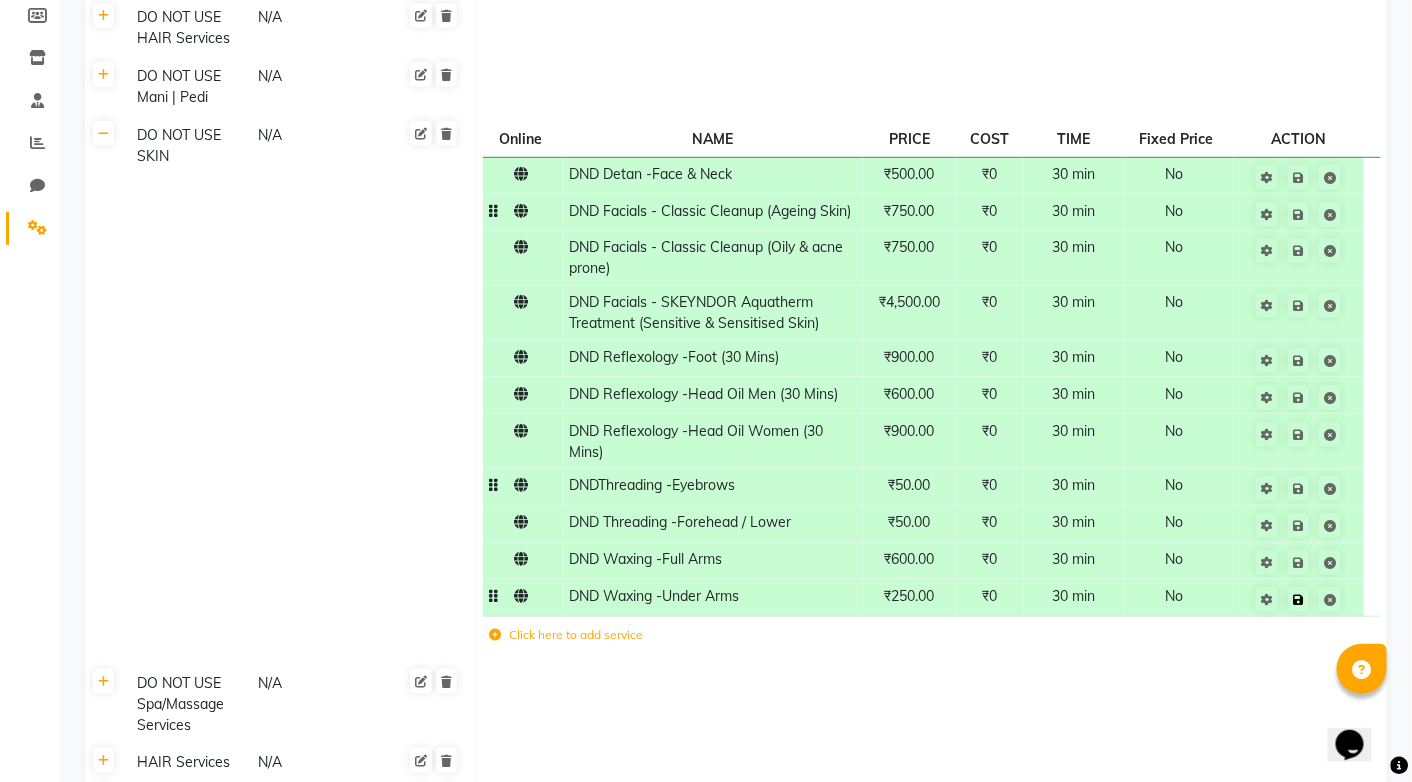 click on "Save" 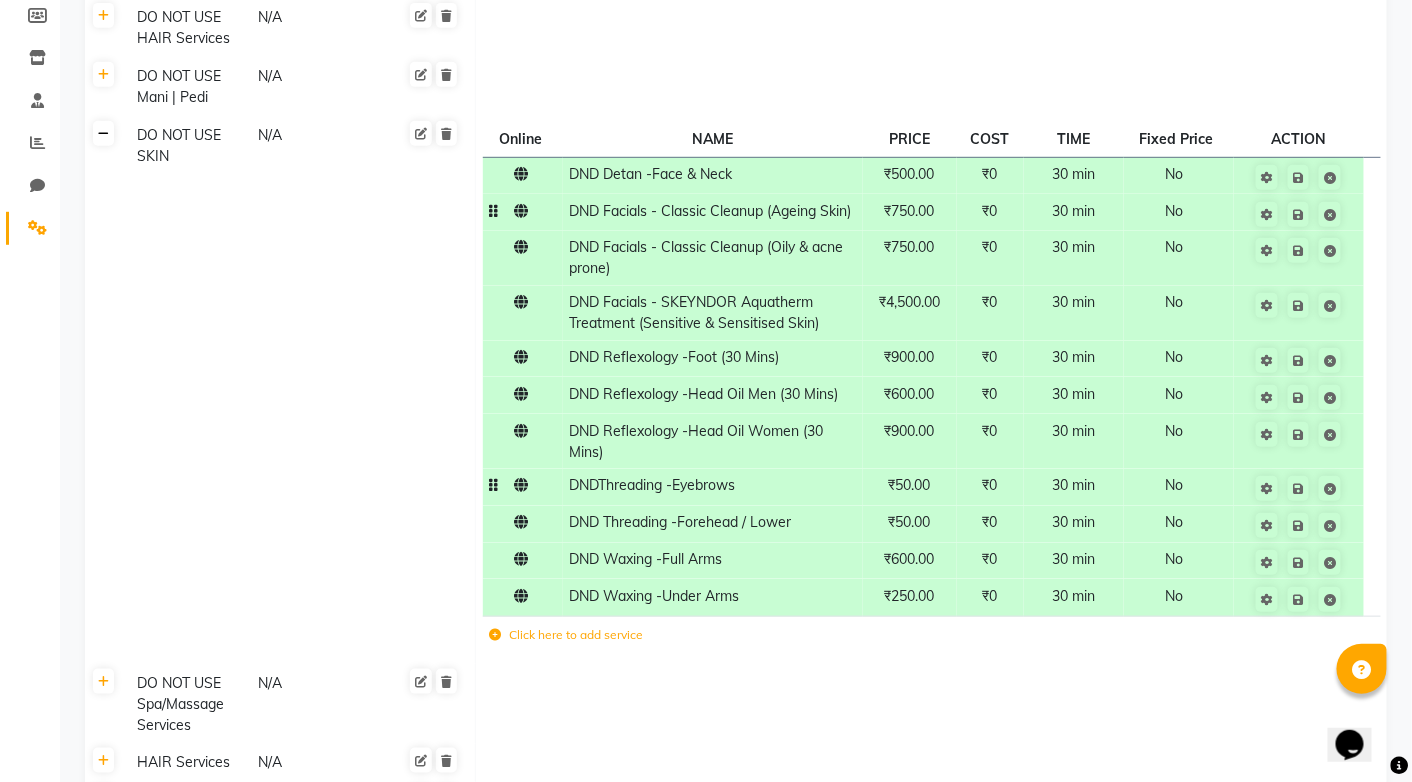click 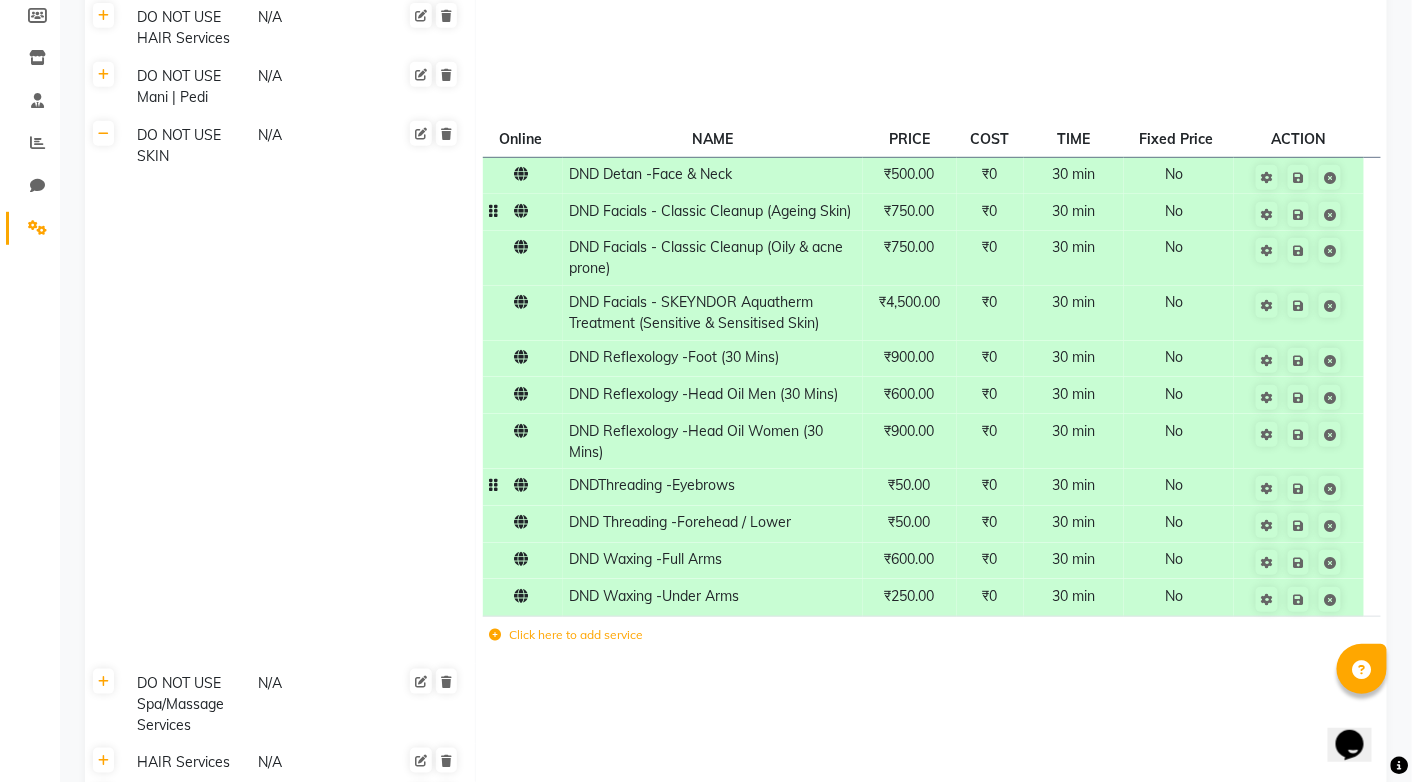 scroll, scrollTop: 192, scrollLeft: 0, axis: vertical 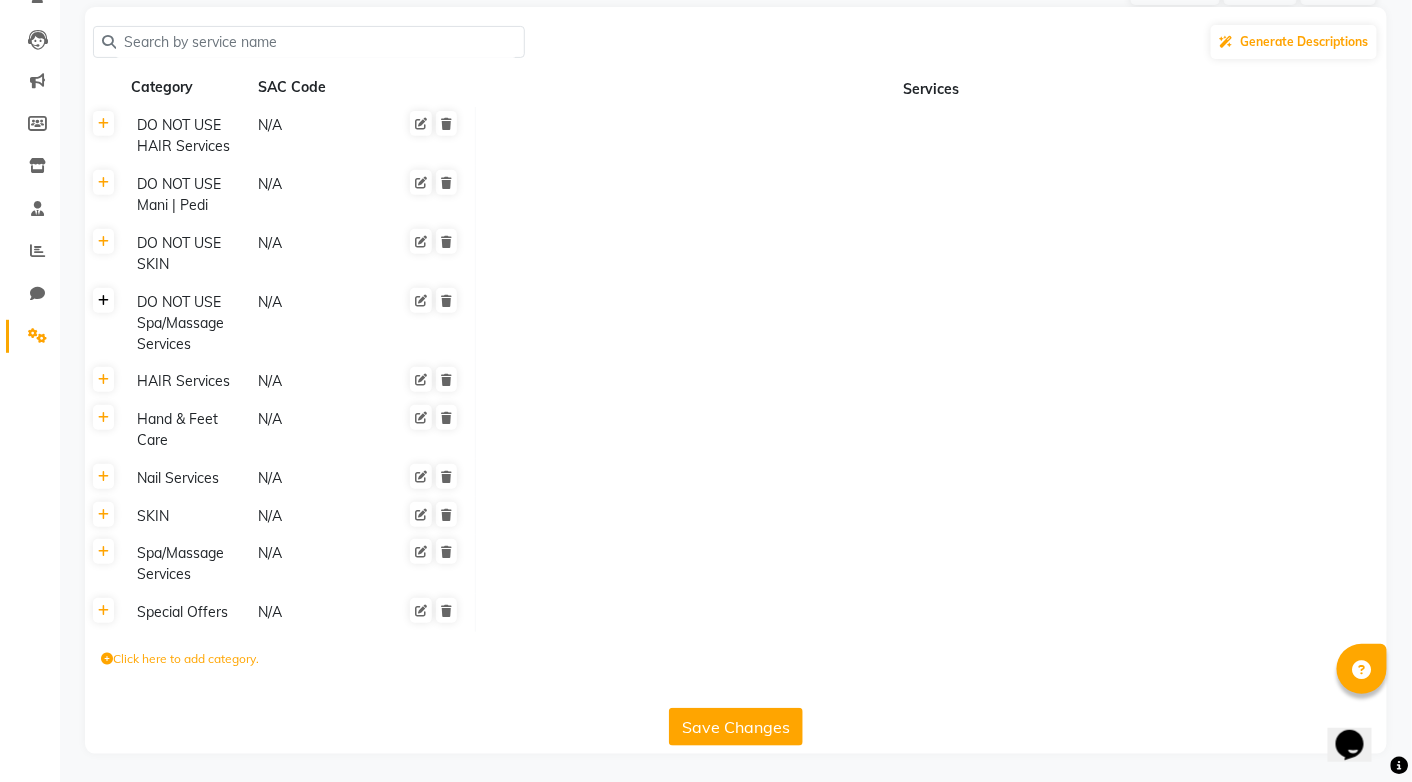 click 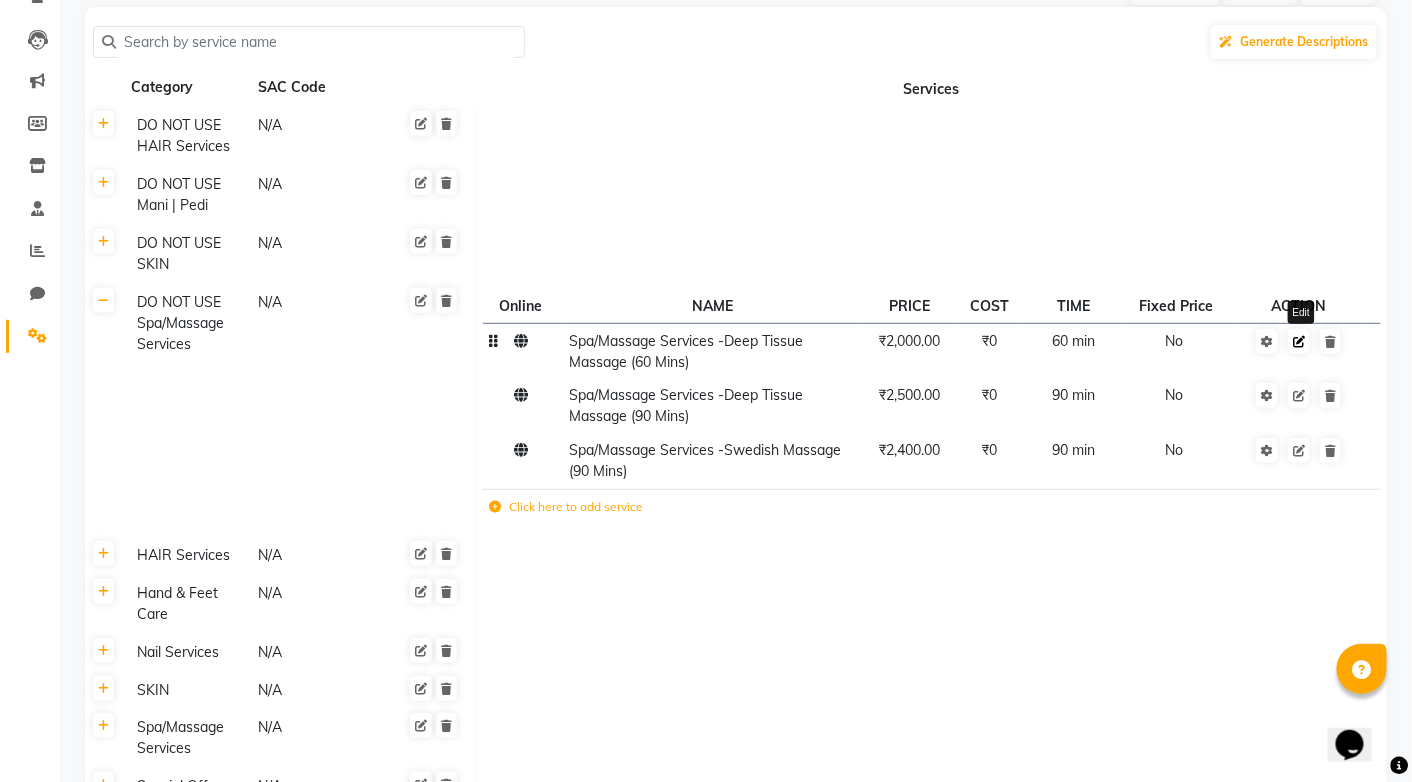 click 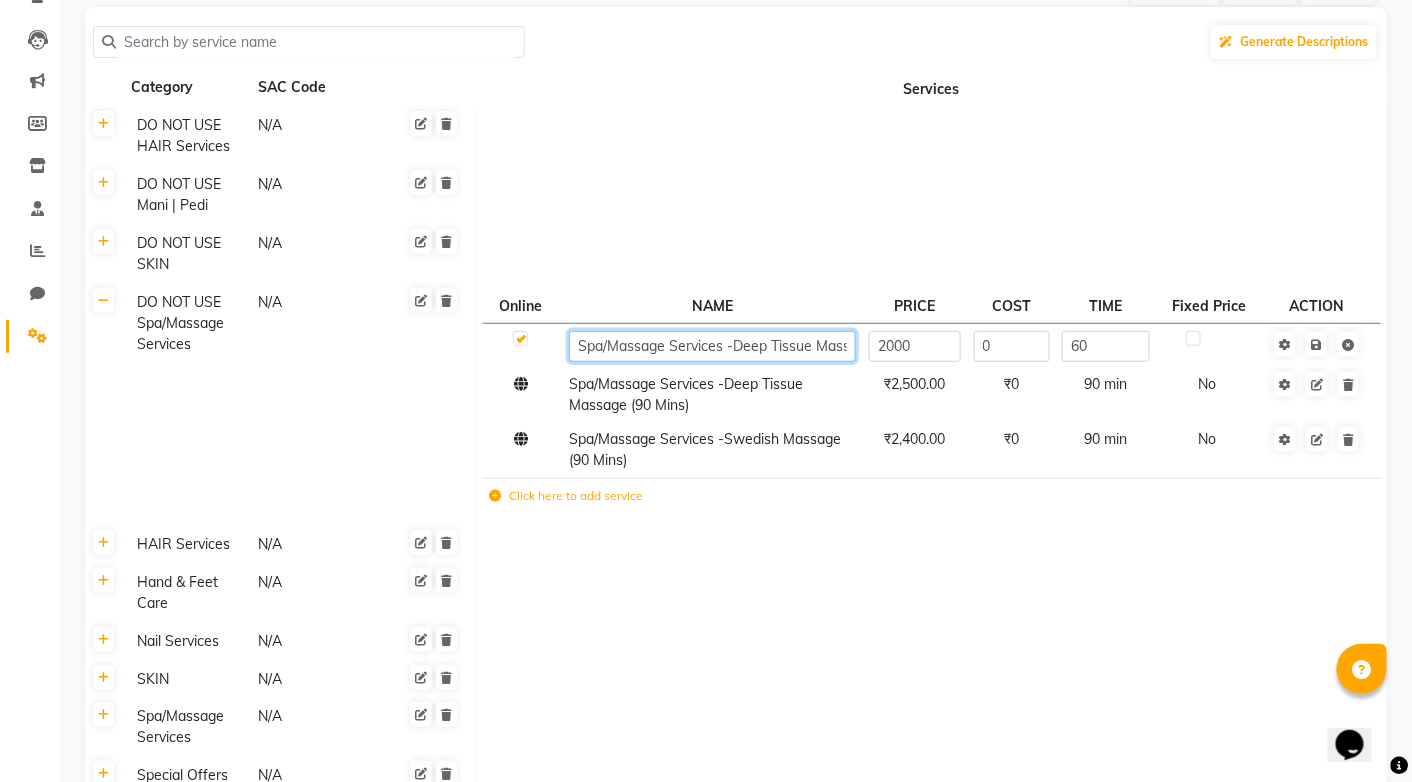 click on "Spa/Massage Services -Deep Tissue Massage (60 Mins)" 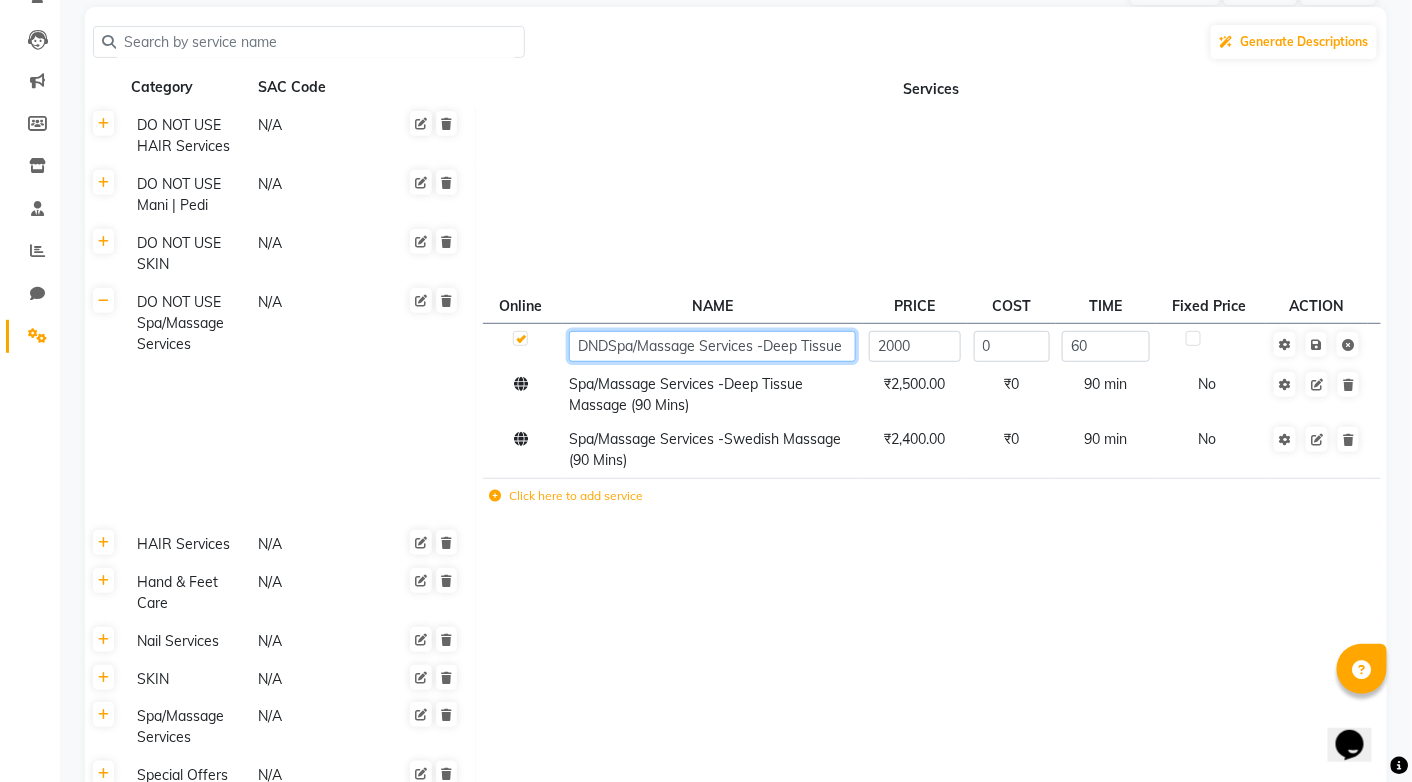type on "DND Spa/Massage Services -Deep Tissue Massage (60 Mins)" 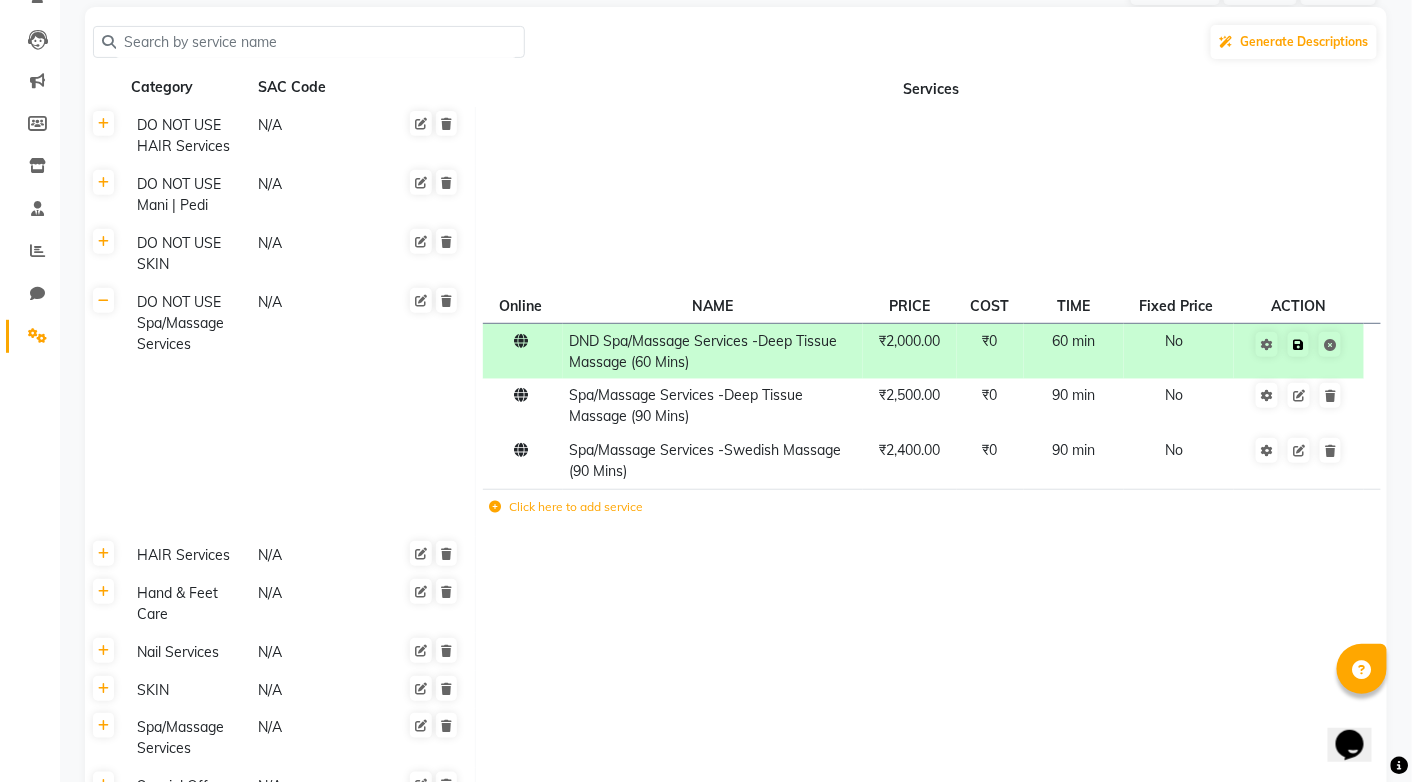click on "Save" 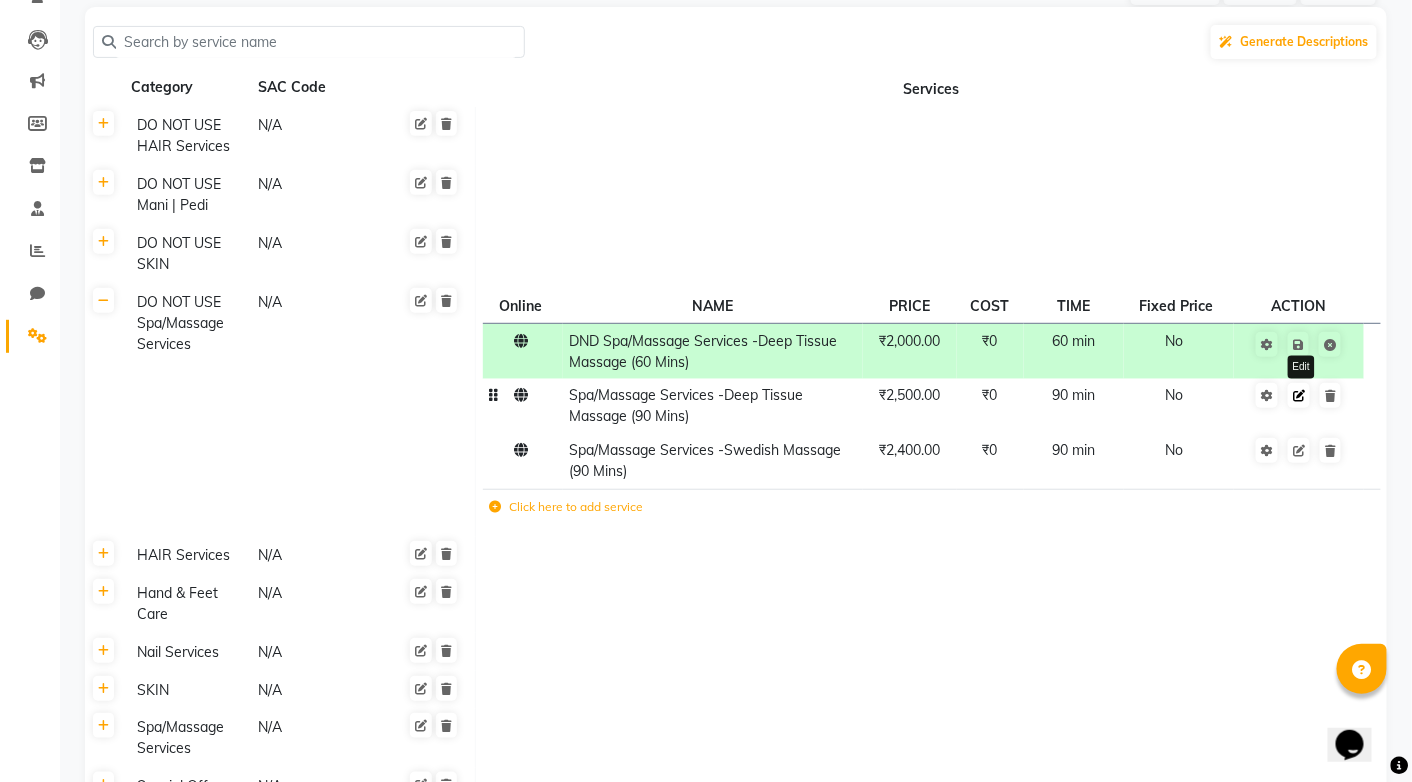 click 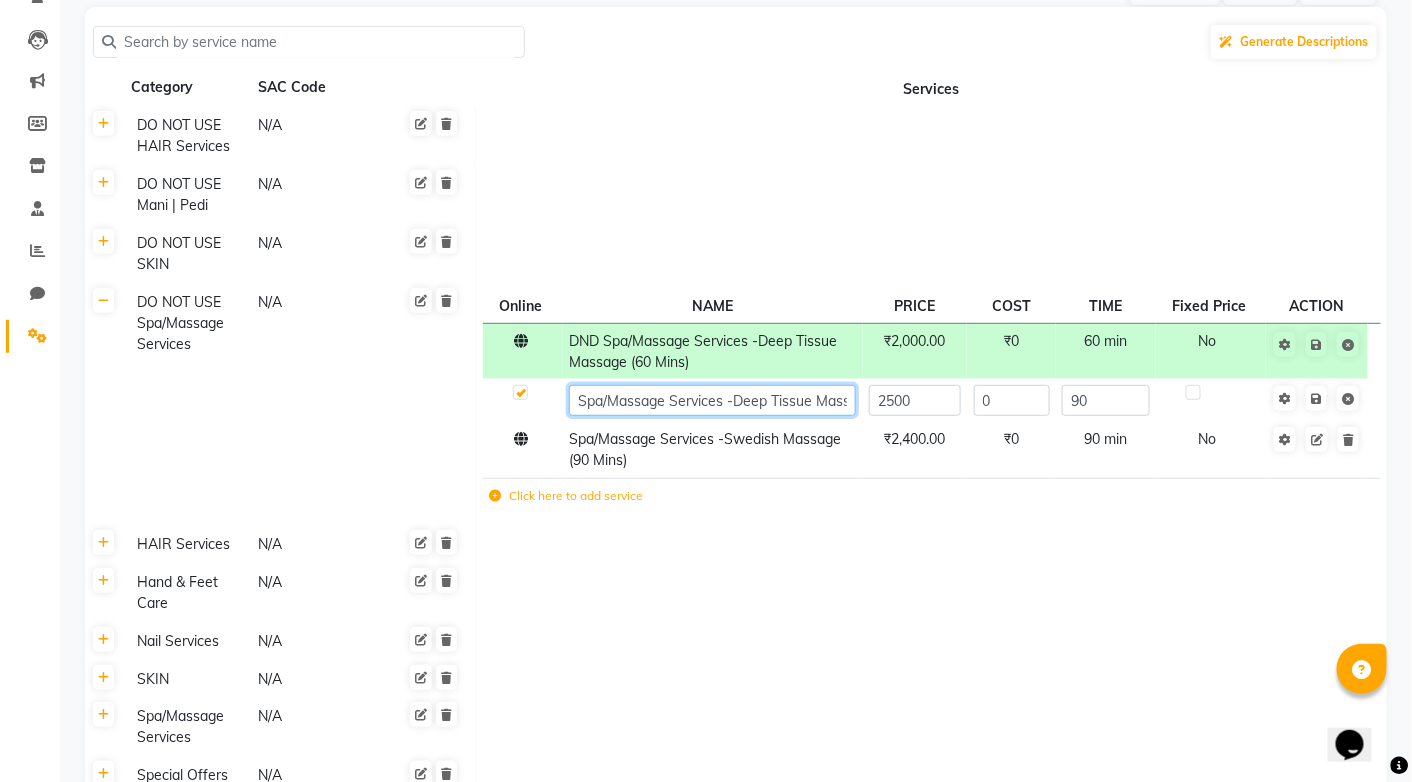 click on "Spa/Massage Services -Deep Tissue Massage (90 Mins)" 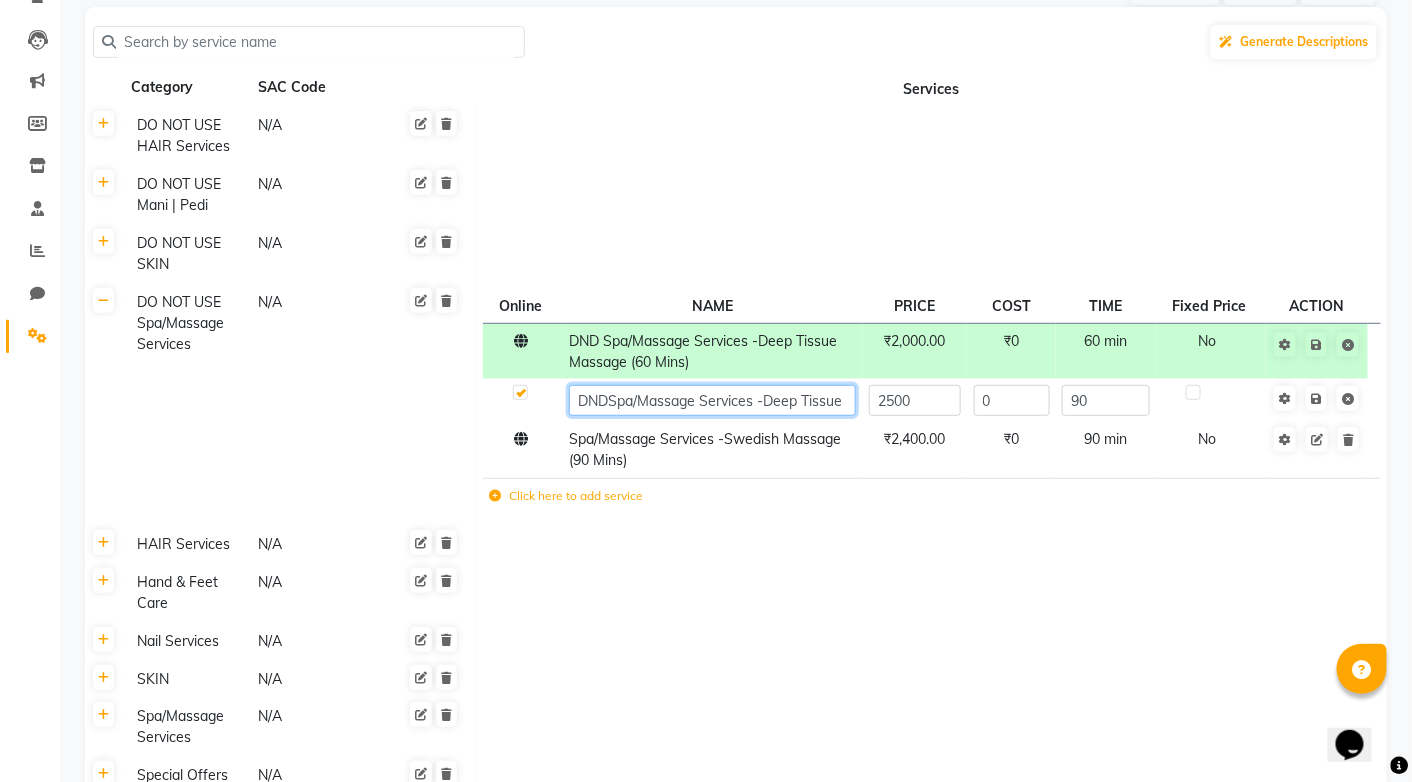 type on "DND [SERVICE] - [TITLE]" 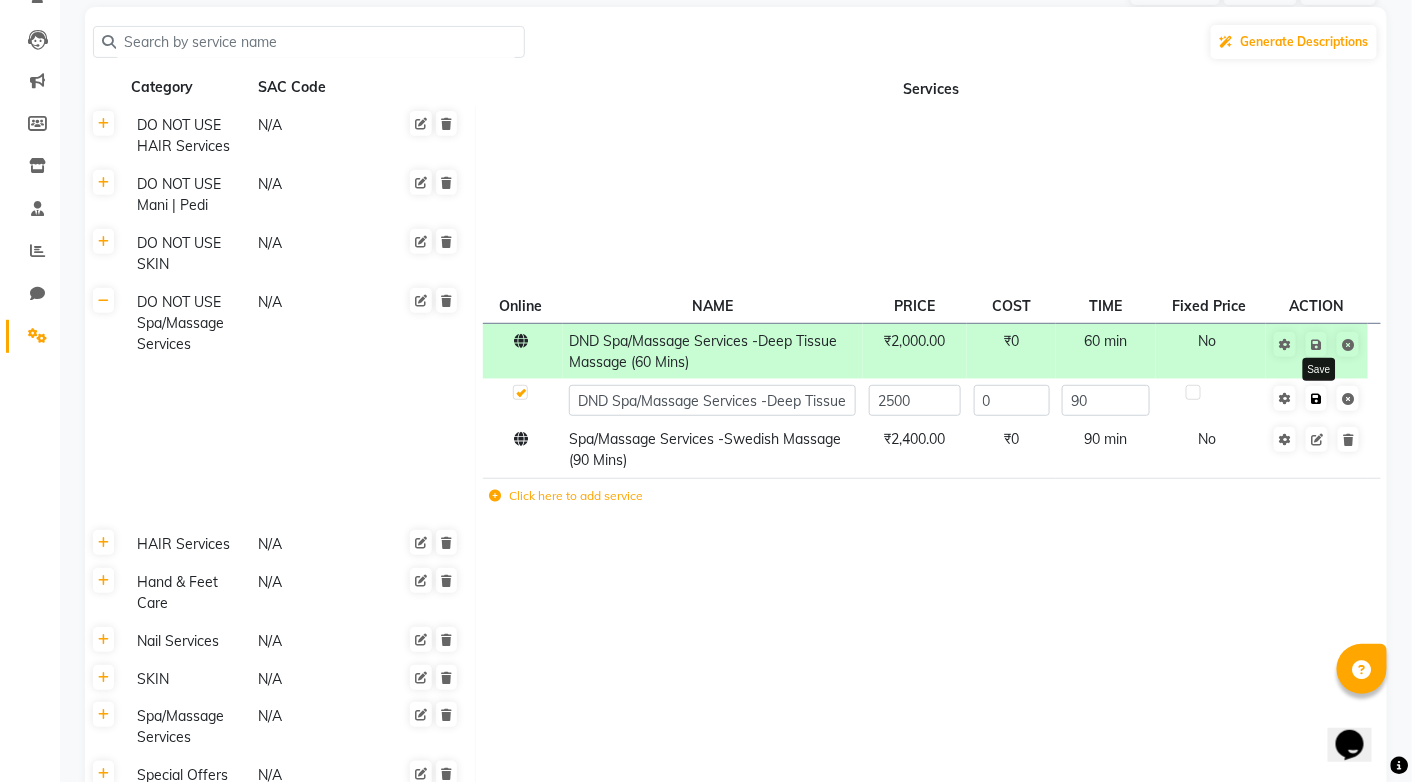 click on "Save" 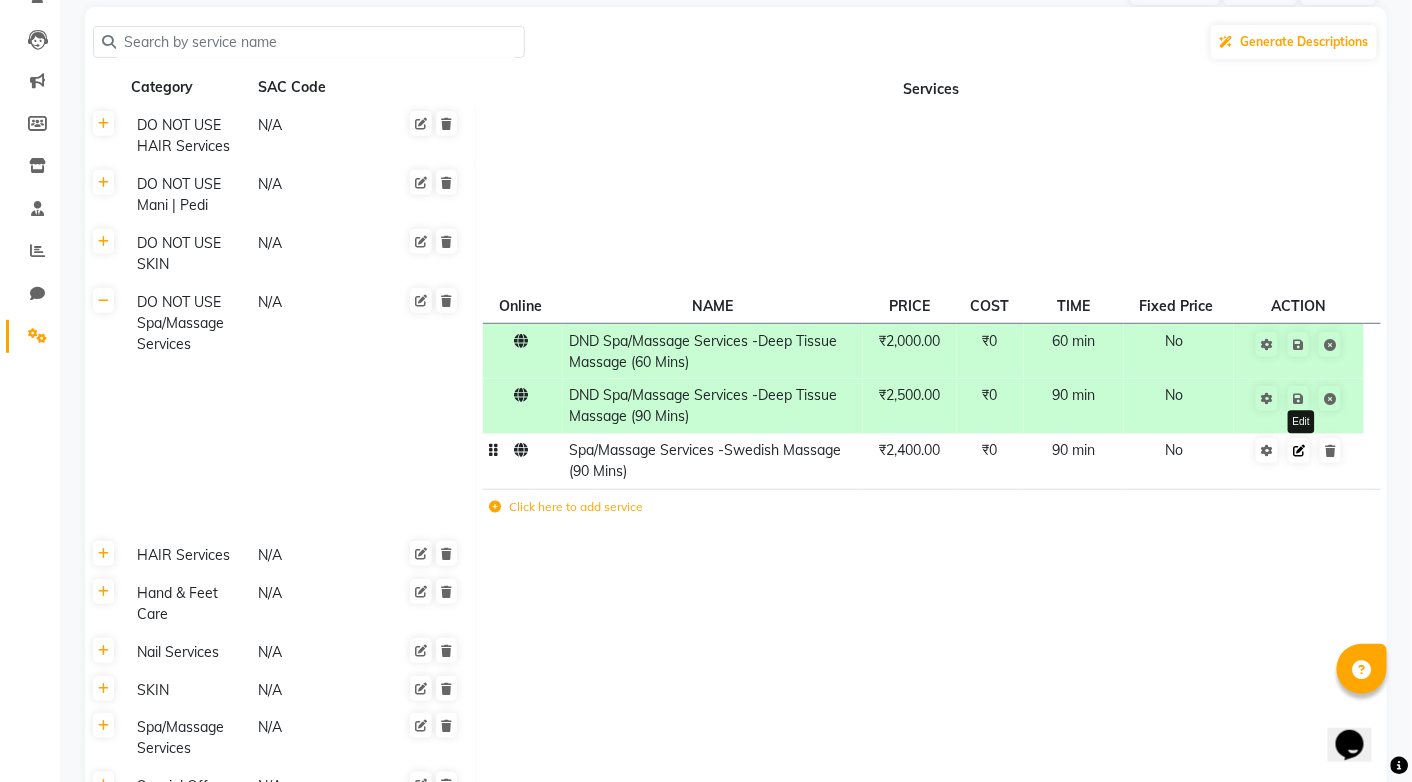 click 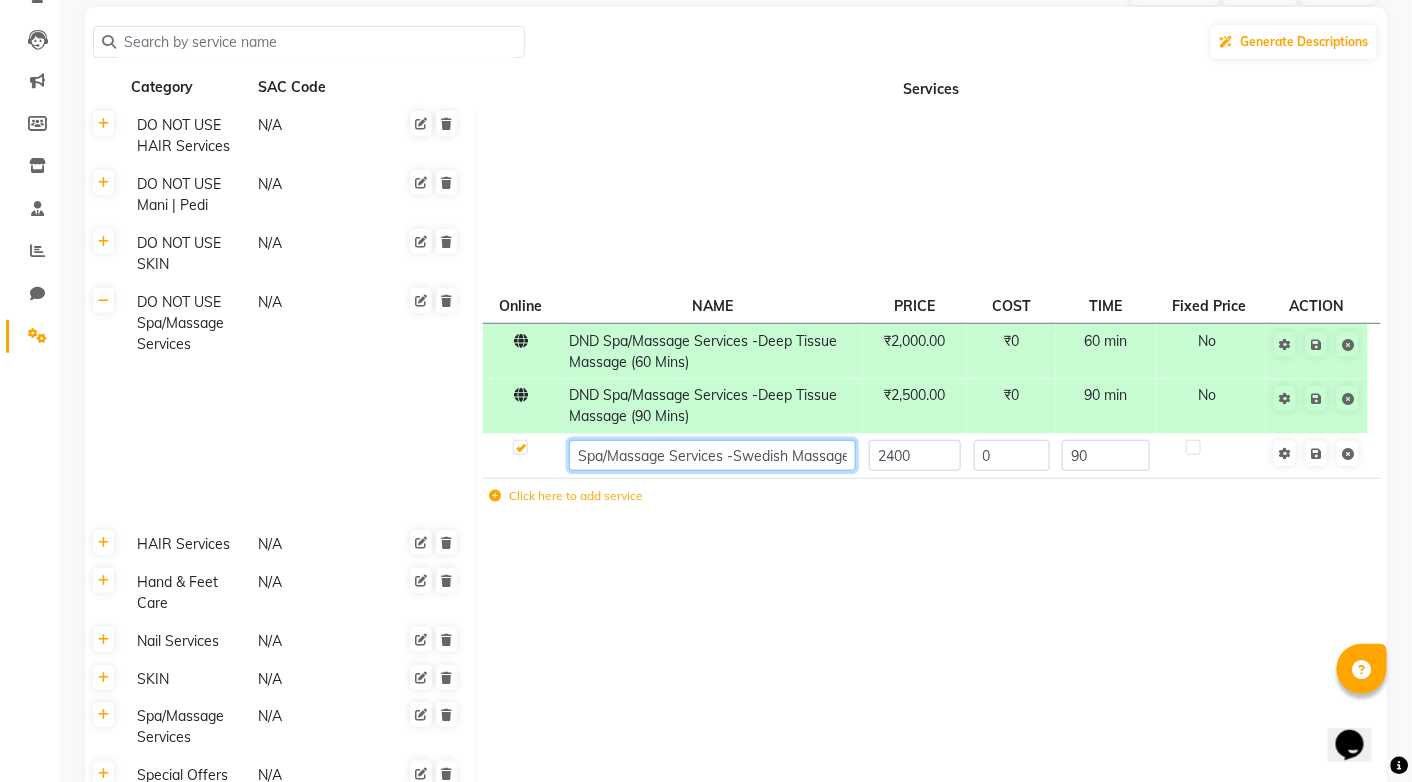 click on "Spa/Massage Services -Swedish Massage (90 Mins)" 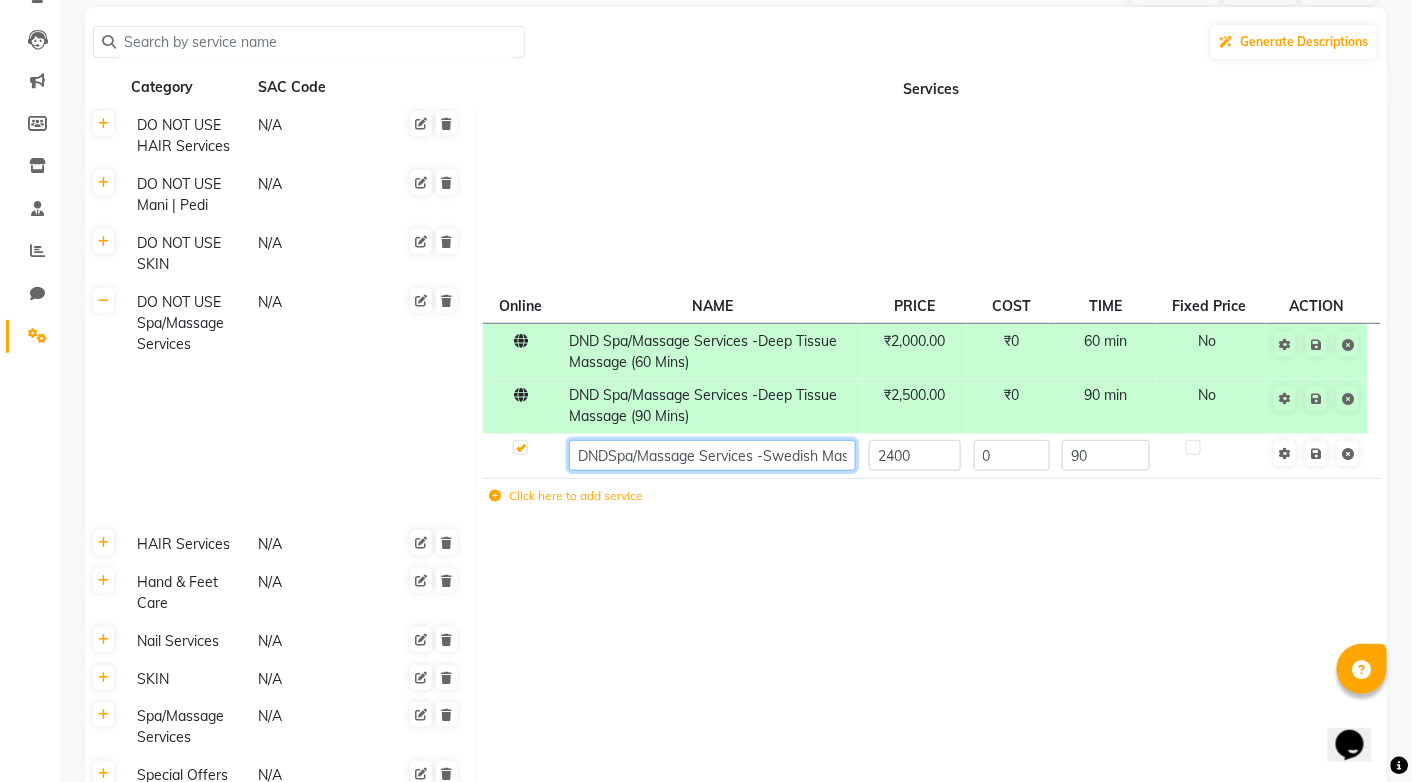 type on "DND Spa/Massage Services -Swedish Massage (90 Mins)" 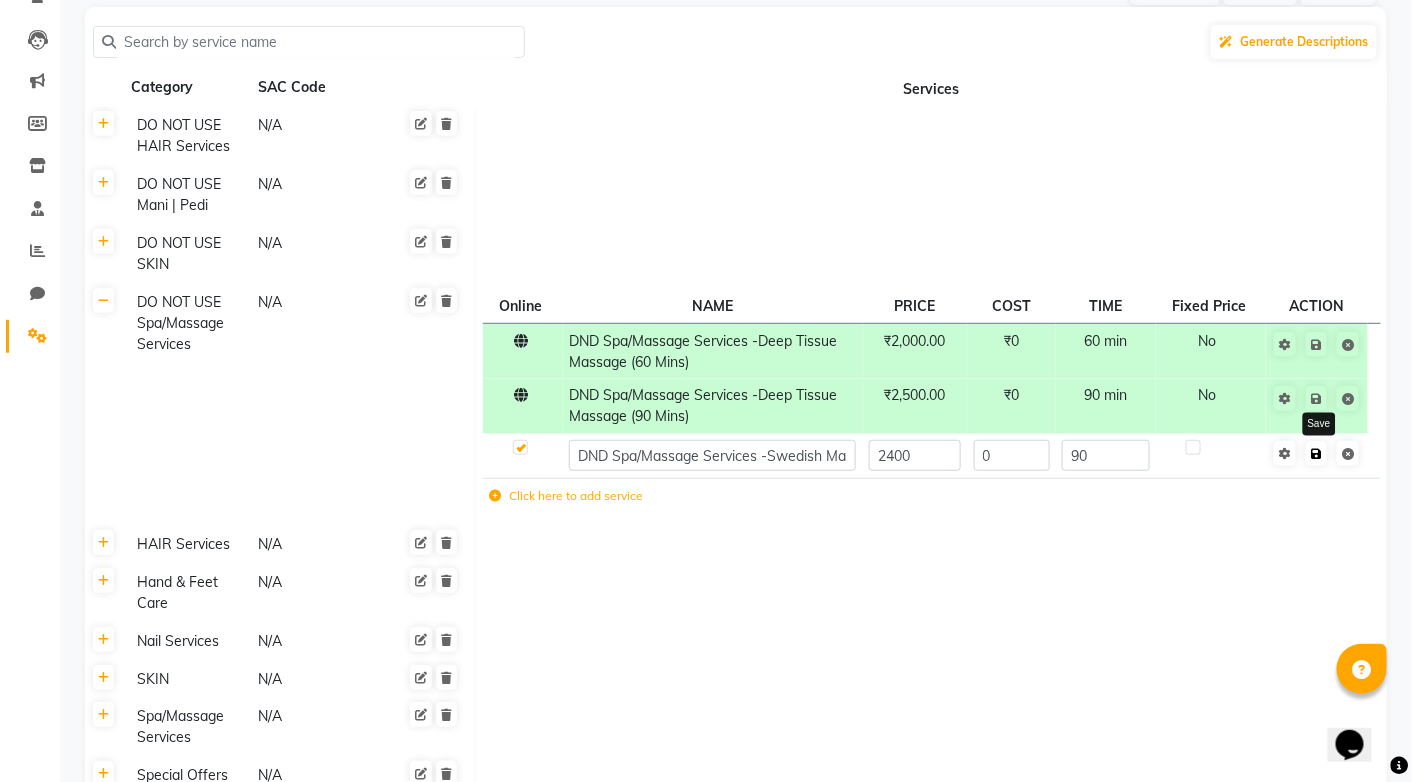 click on "Save" 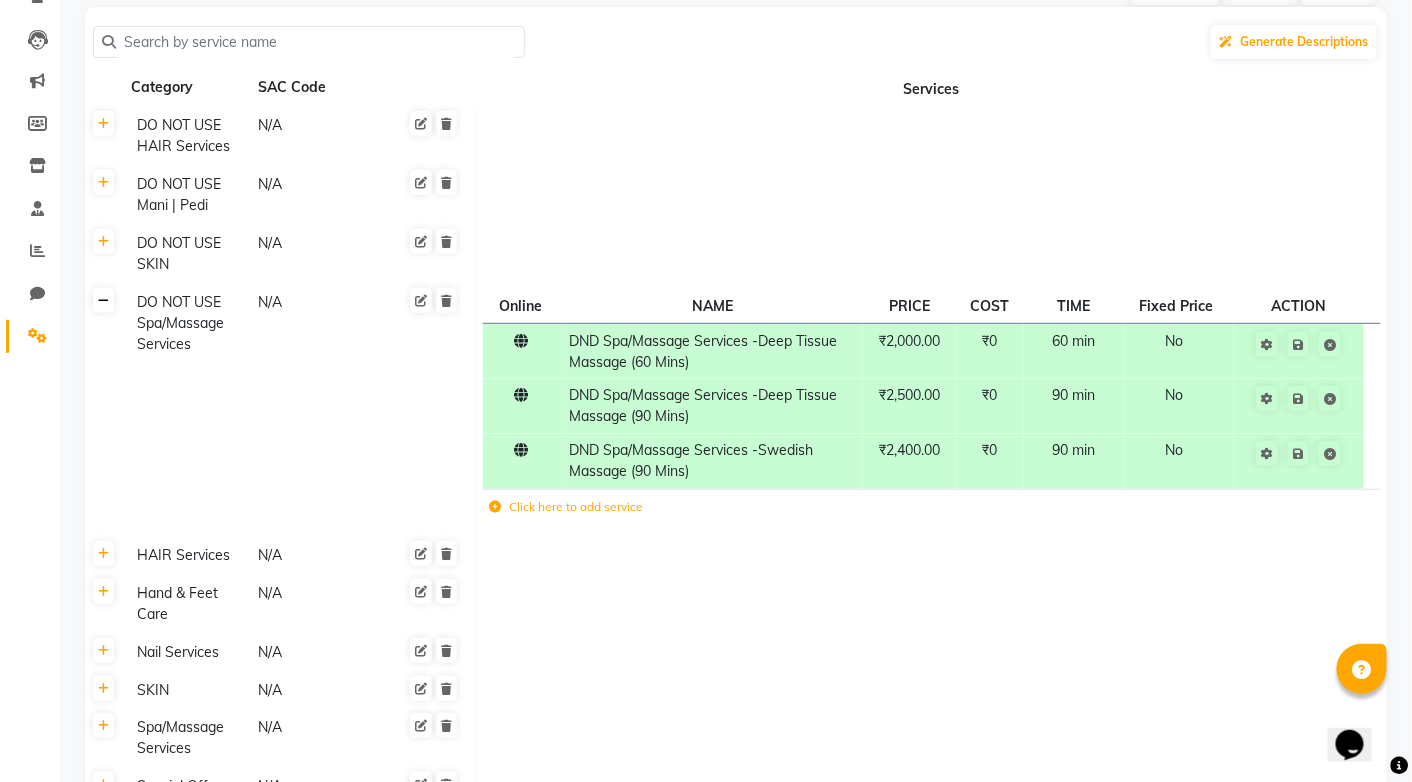 click 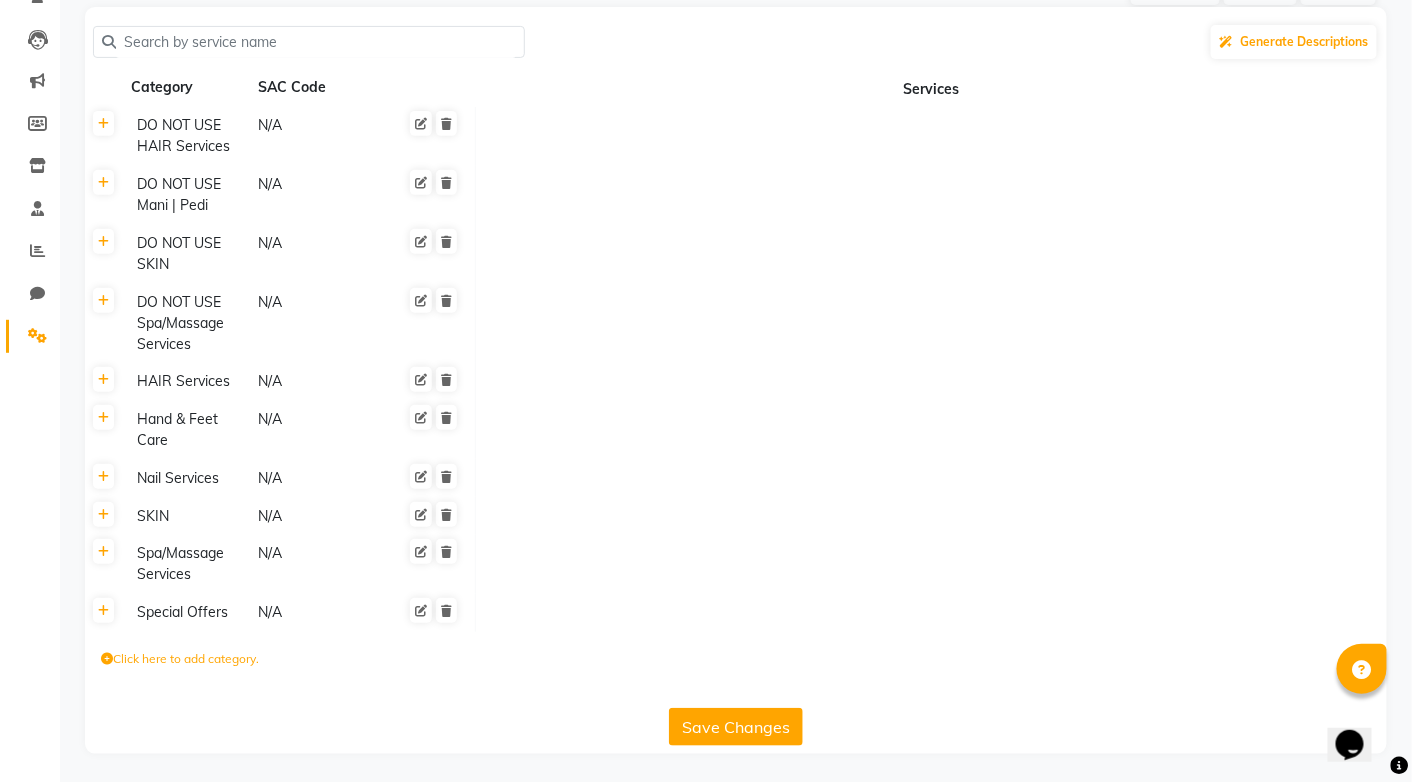 click on "Save Changes" 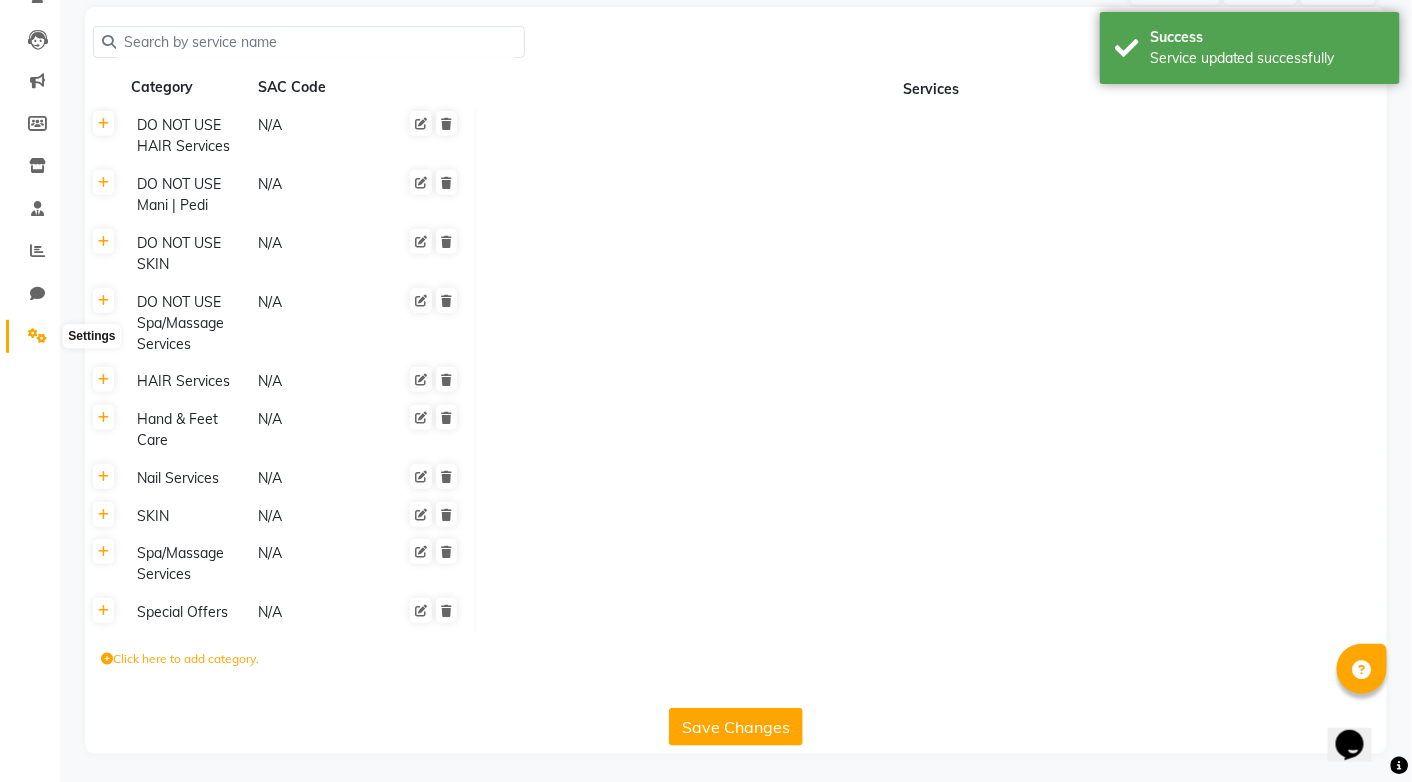 click 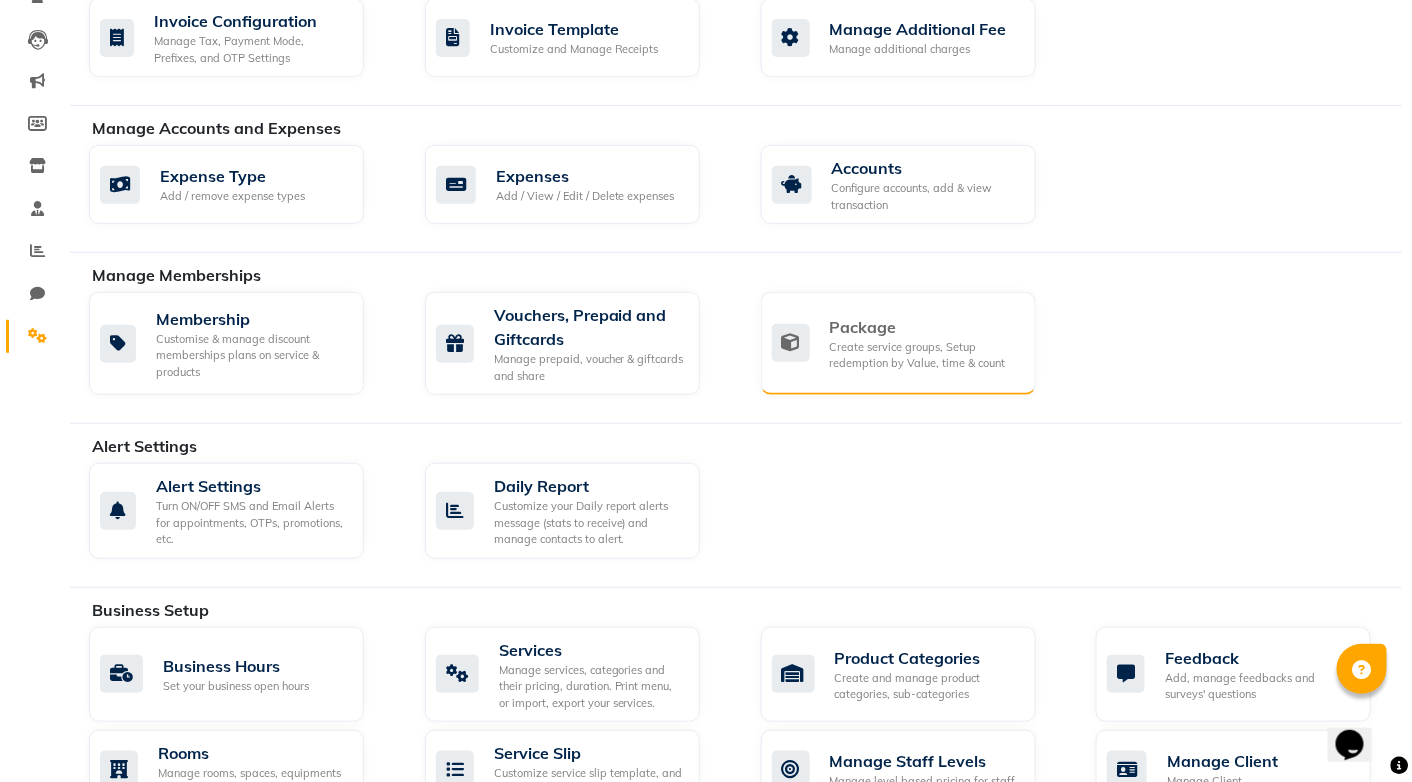 click on "Package" 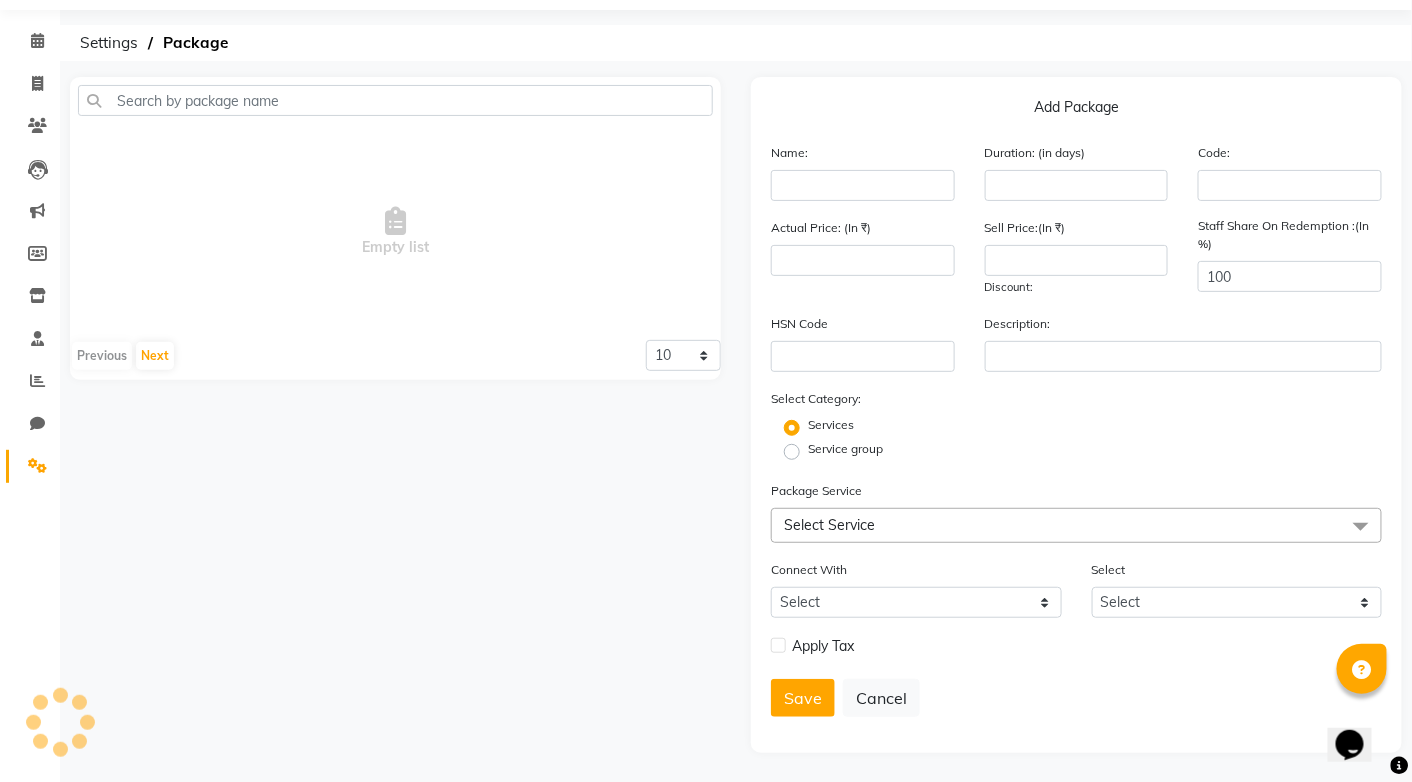 scroll, scrollTop: 158, scrollLeft: 0, axis: vertical 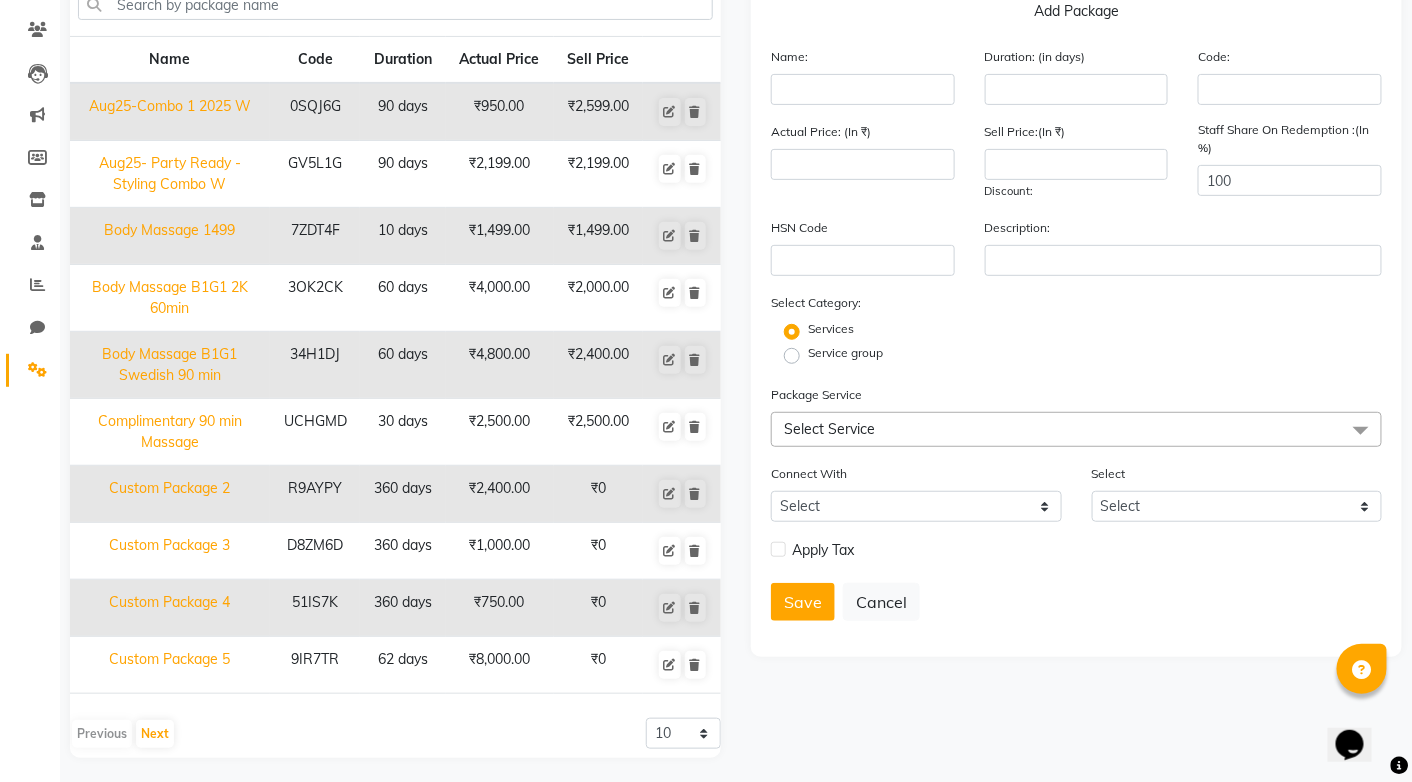 click on "Aug25-Combo 1 2025 W" 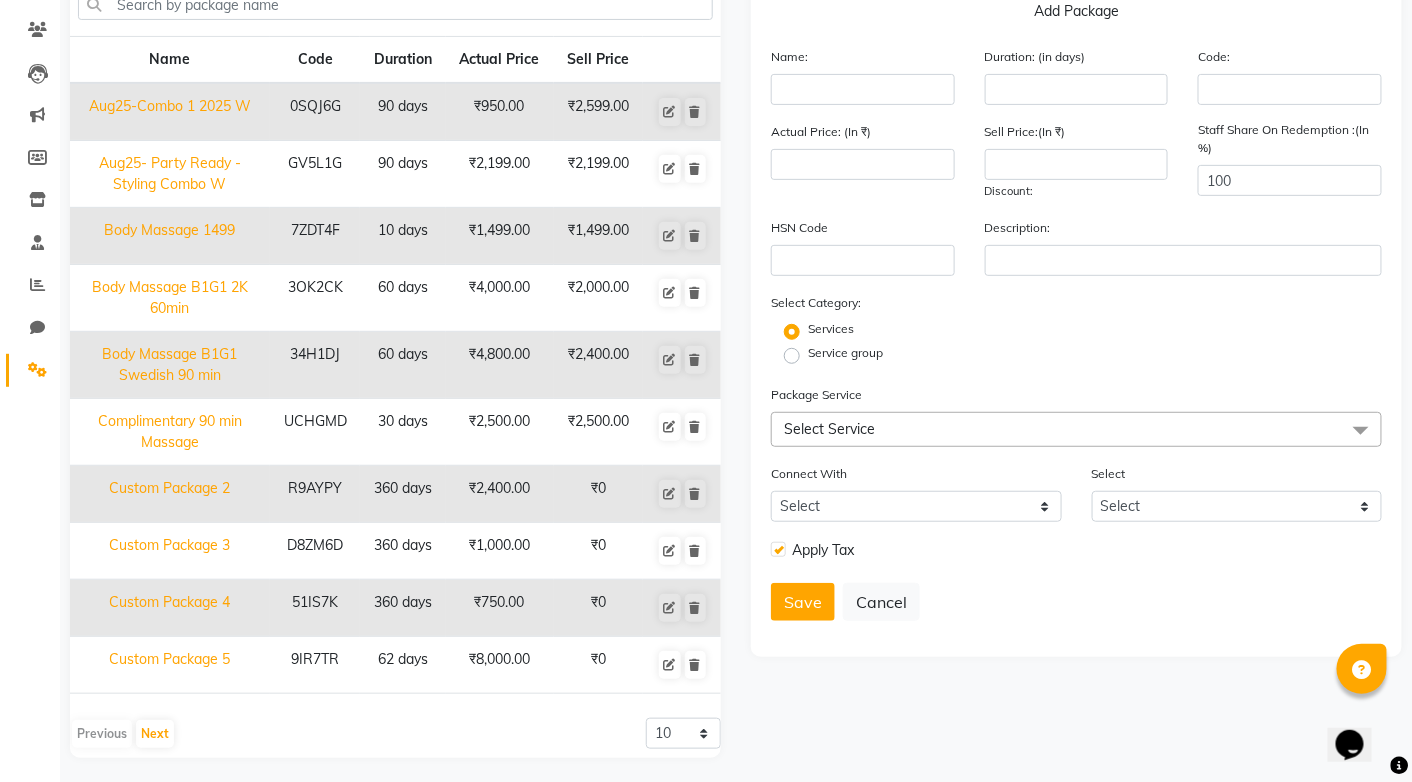 type on "Aug25-Combo 1 2025 W" 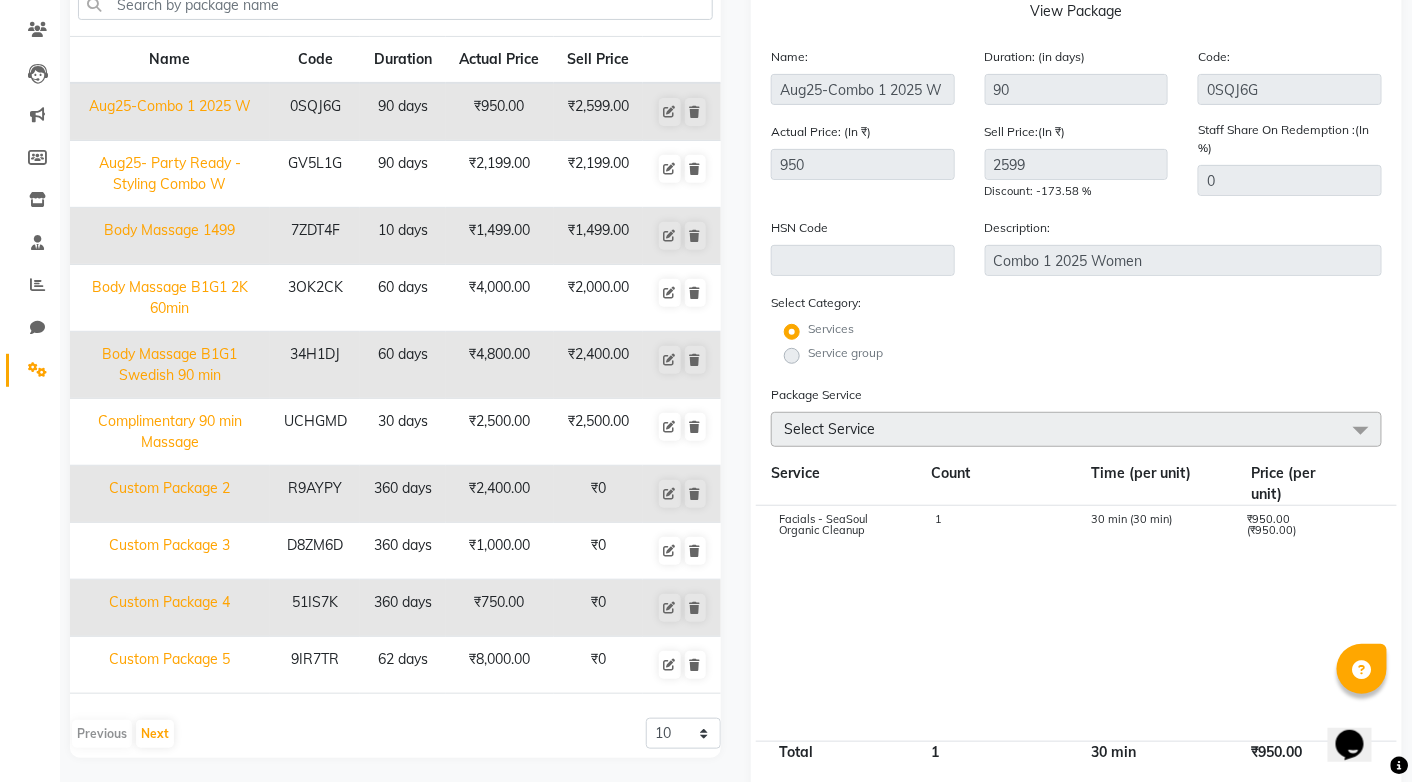 scroll, scrollTop: 192, scrollLeft: 0, axis: vertical 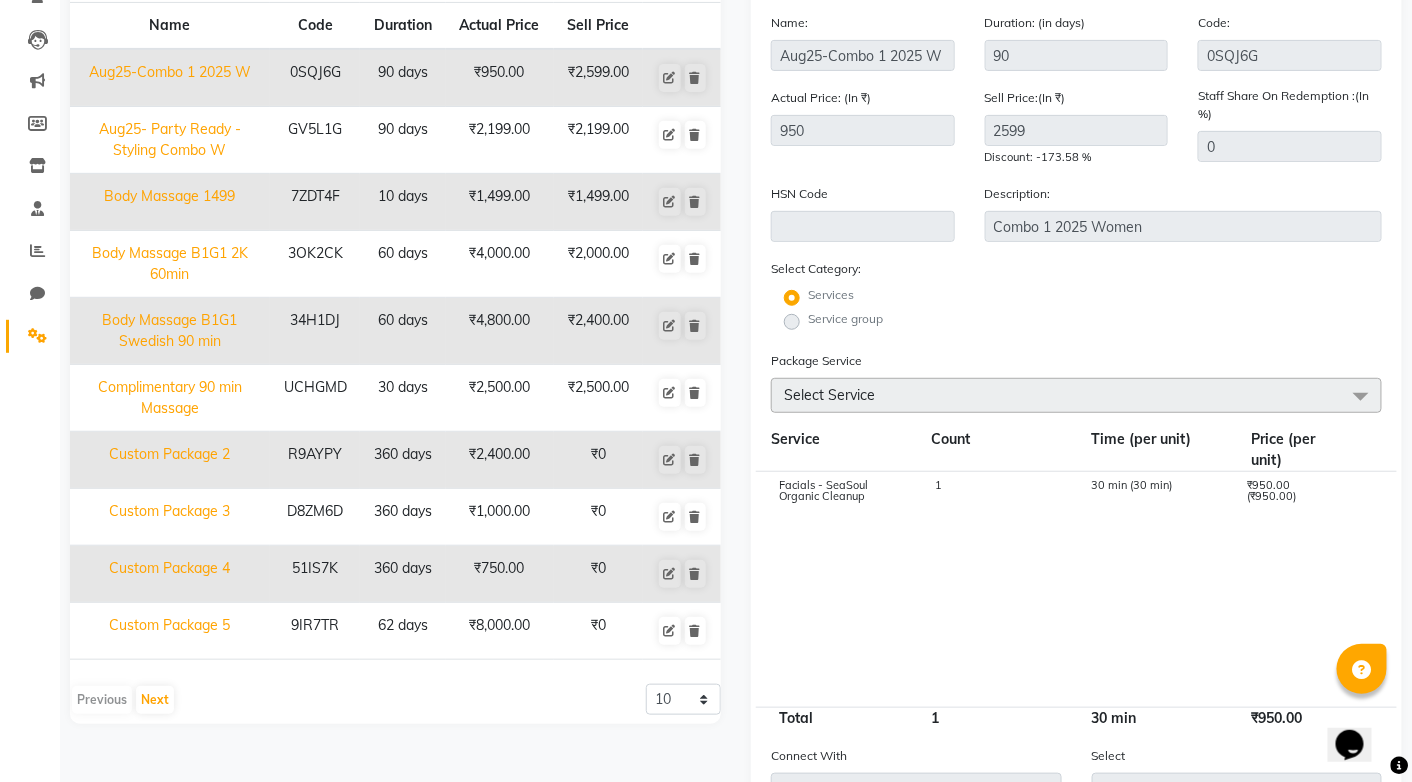 click on "Aug25- Party Ready - Styling Combo W" 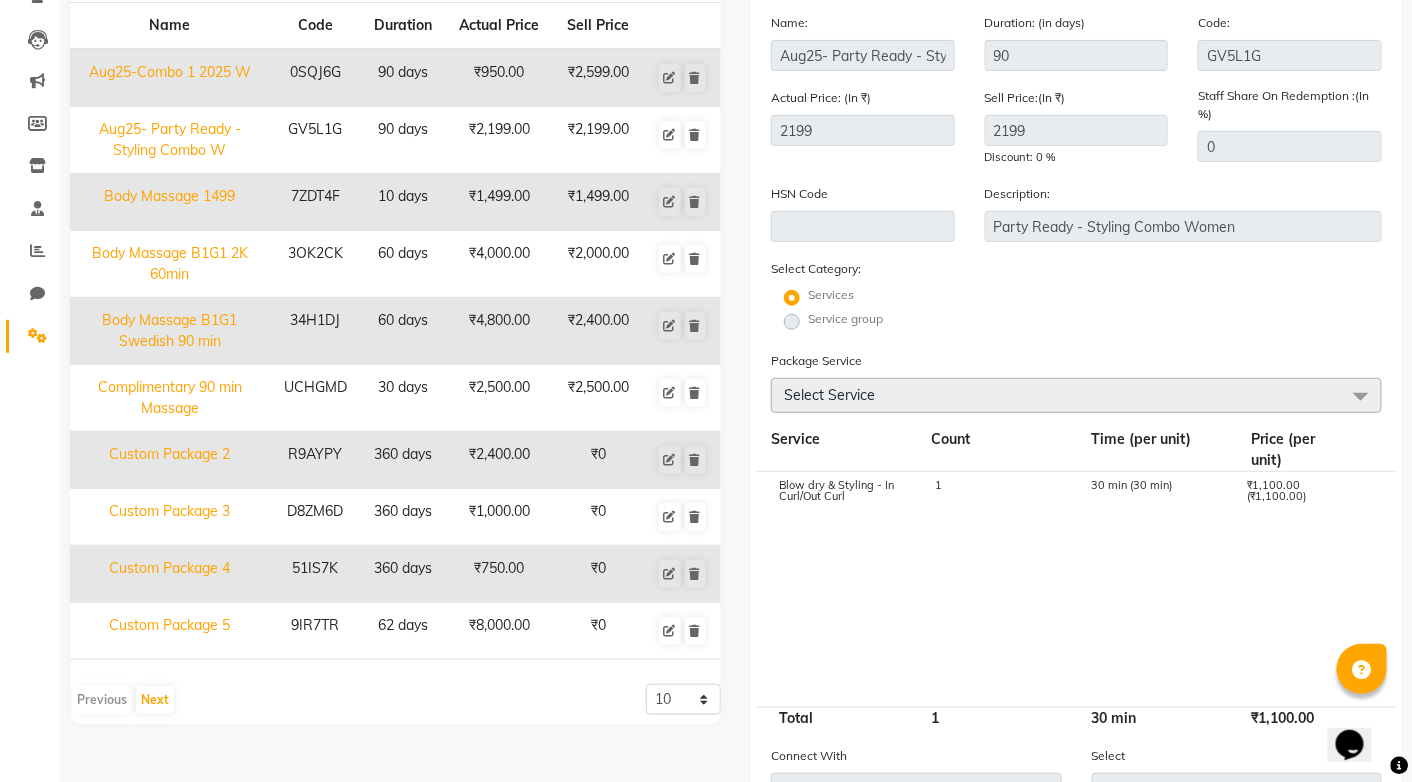 click on "Body Massage 1499" 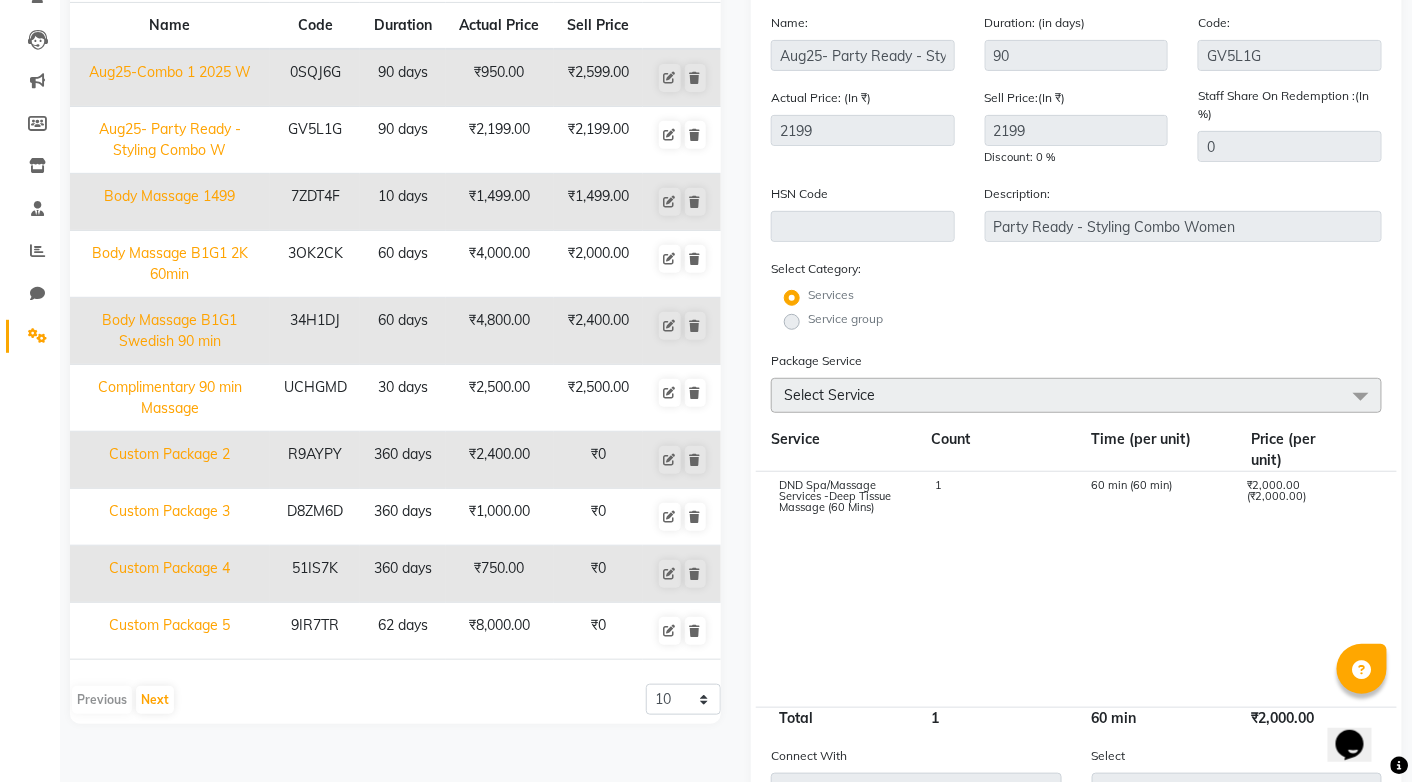 type on "Body Massage 1499" 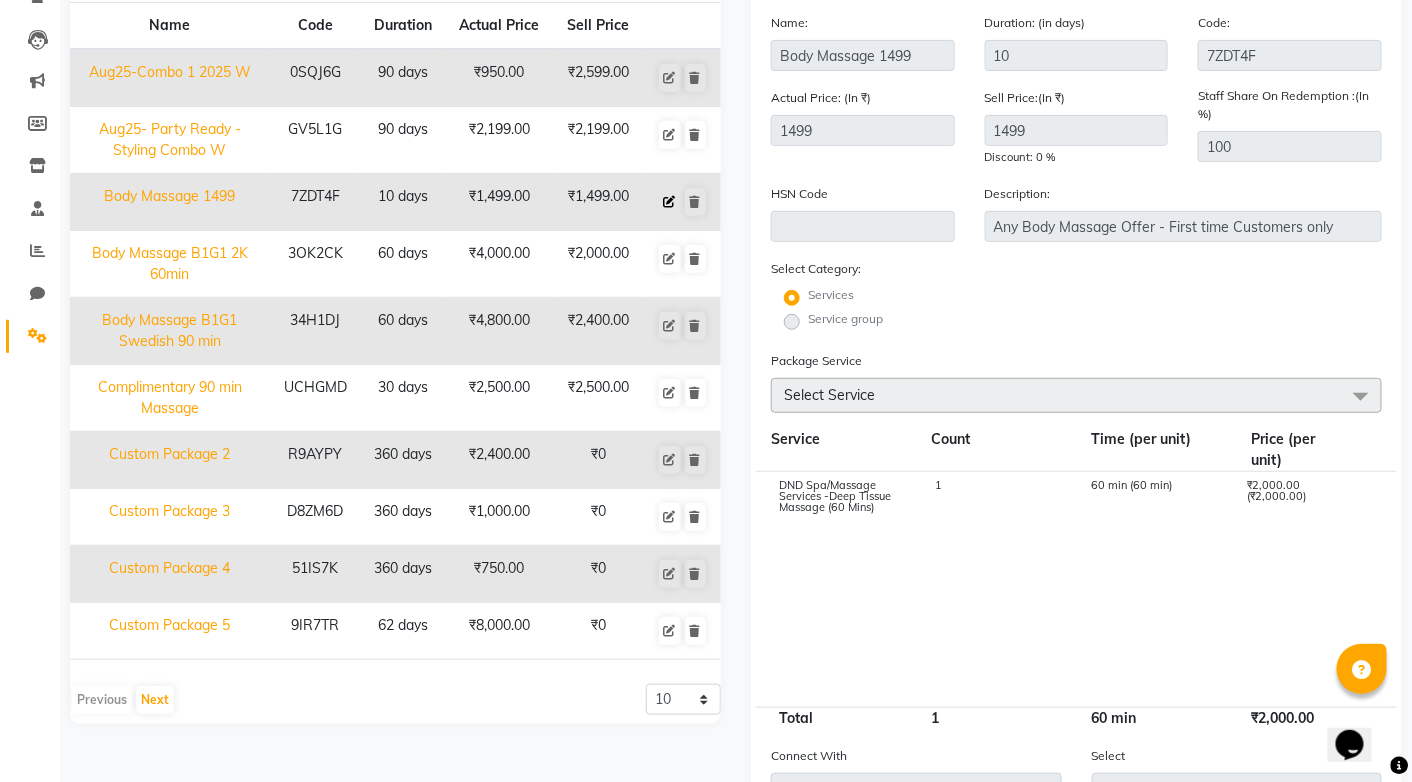 click 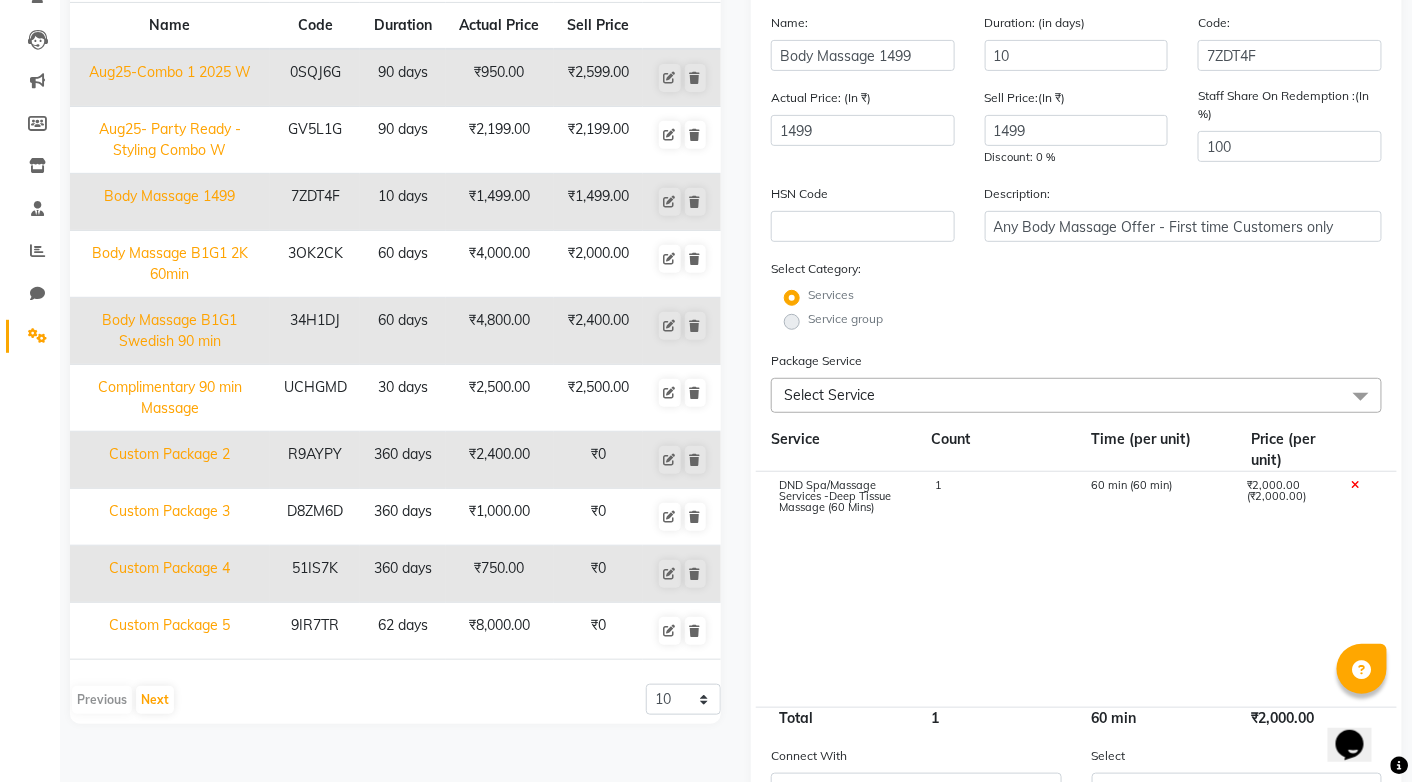 click on "Select Service" 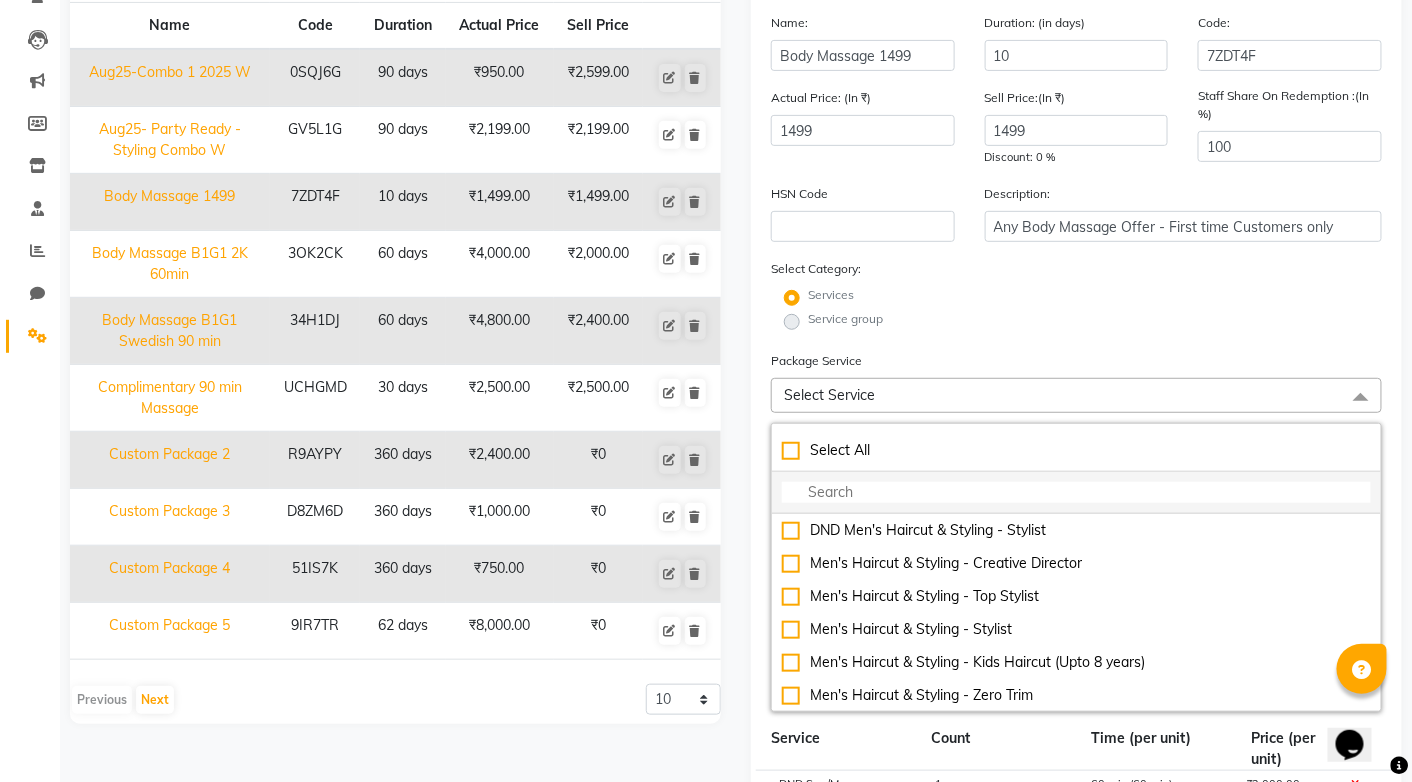 click 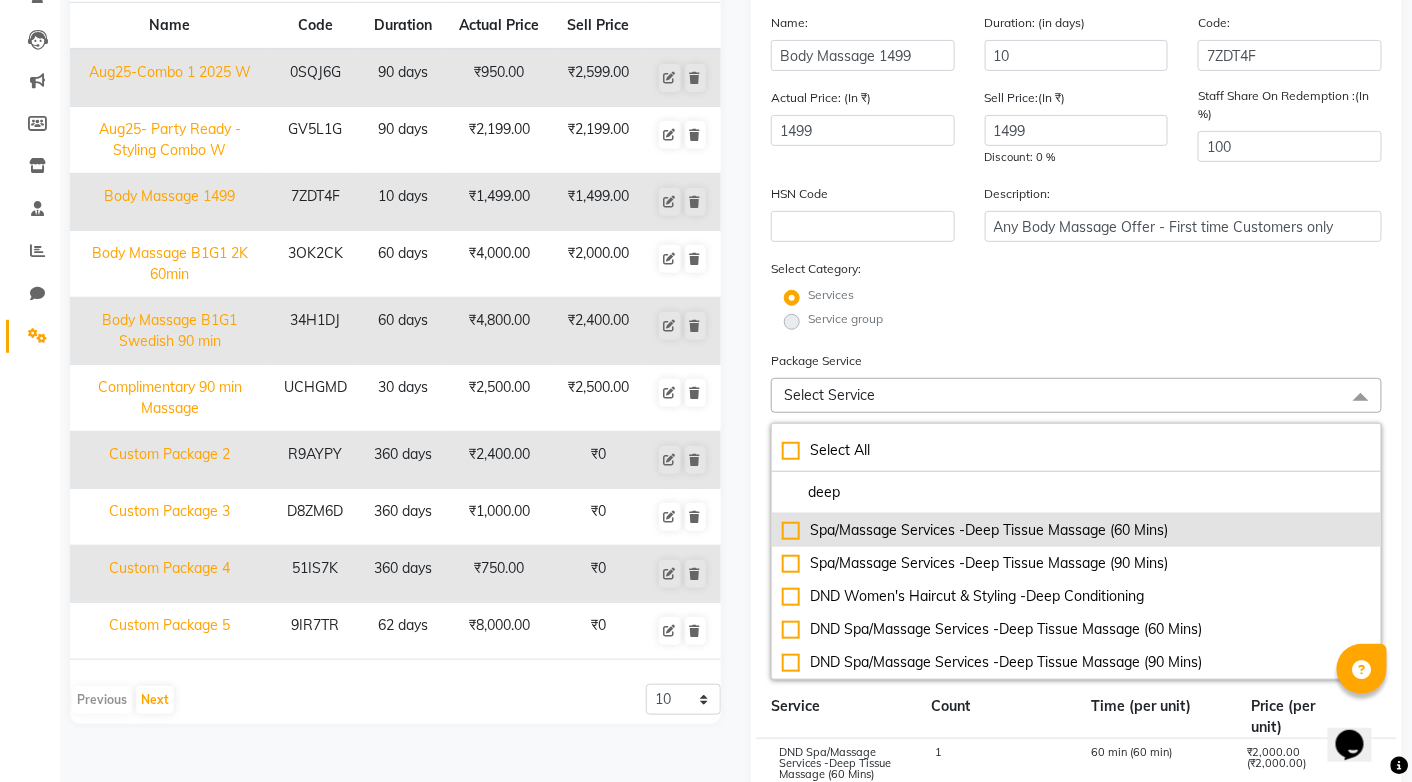 type on "deep" 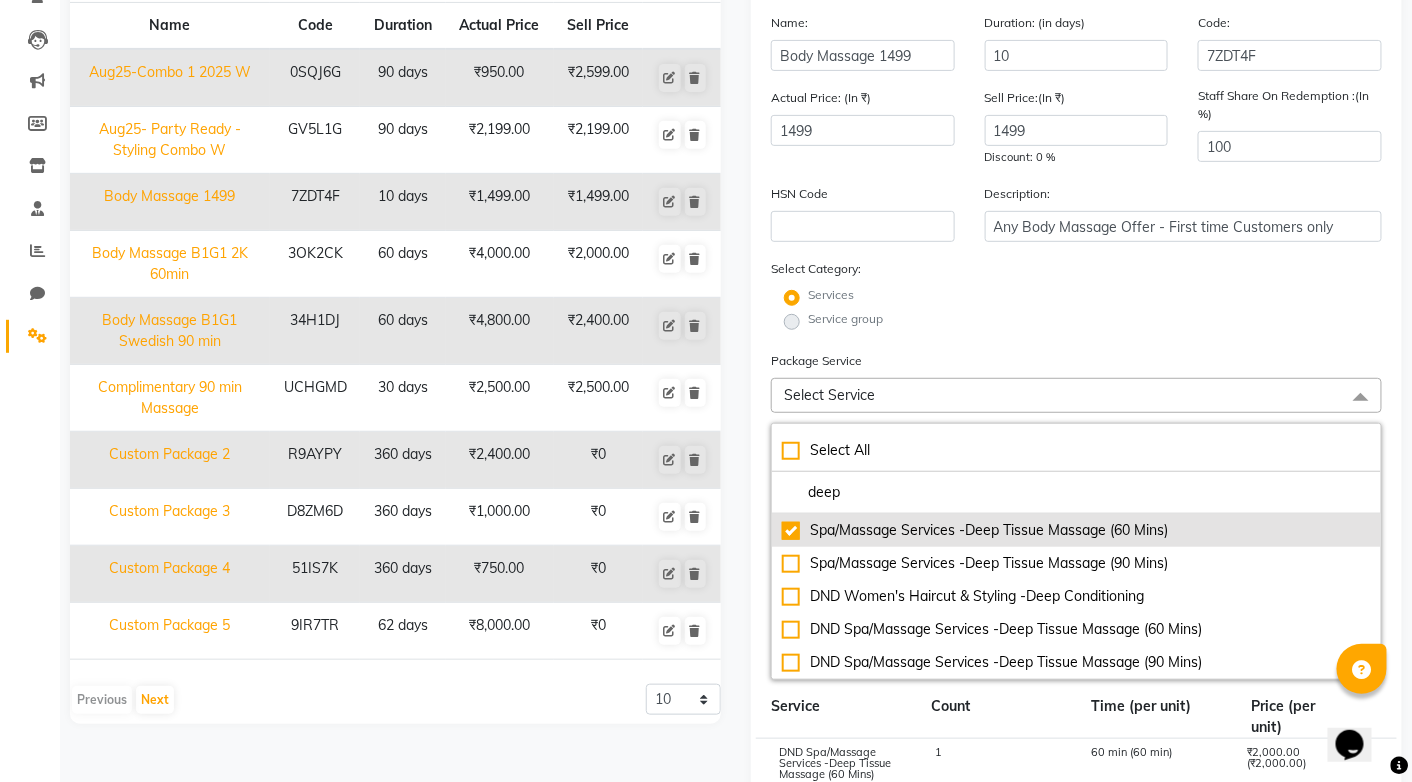 checkbox on "true" 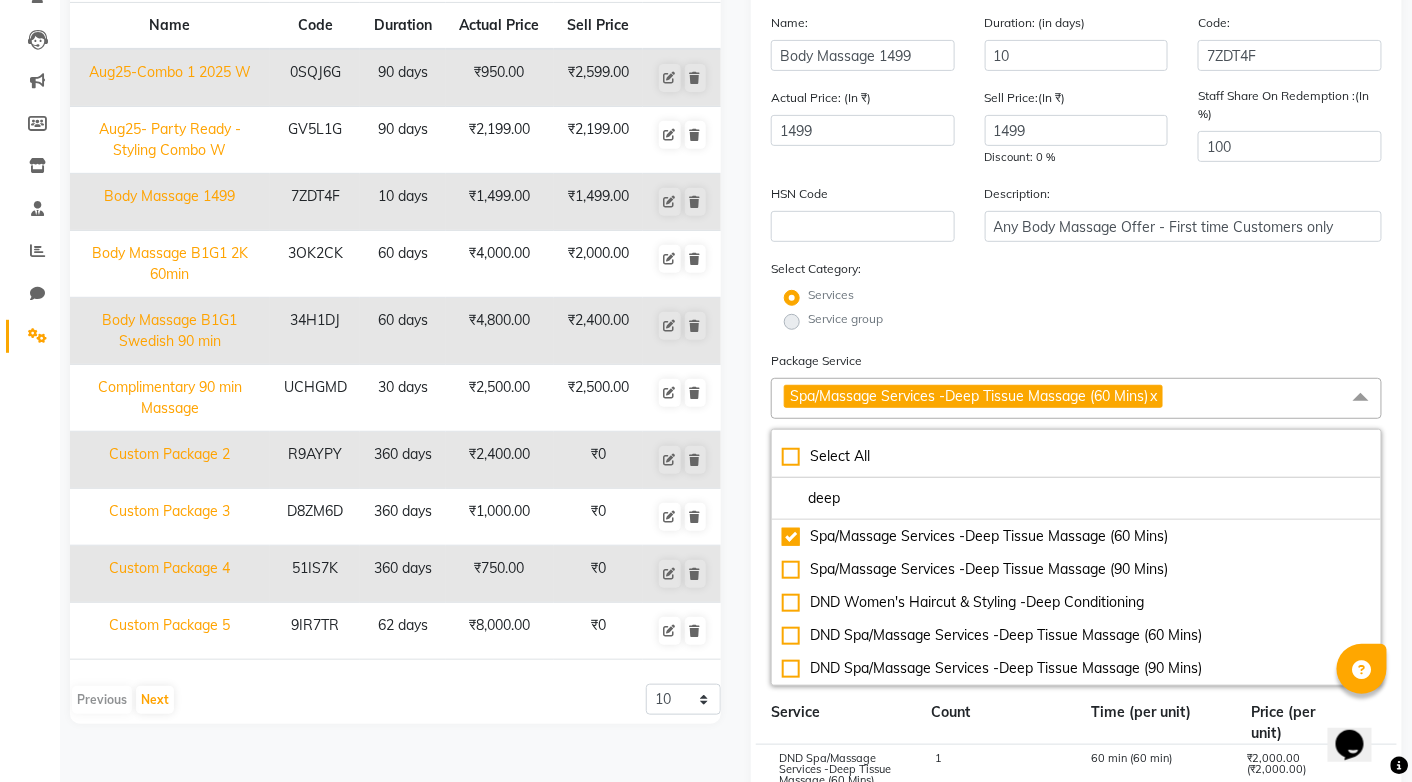 click on "Services" 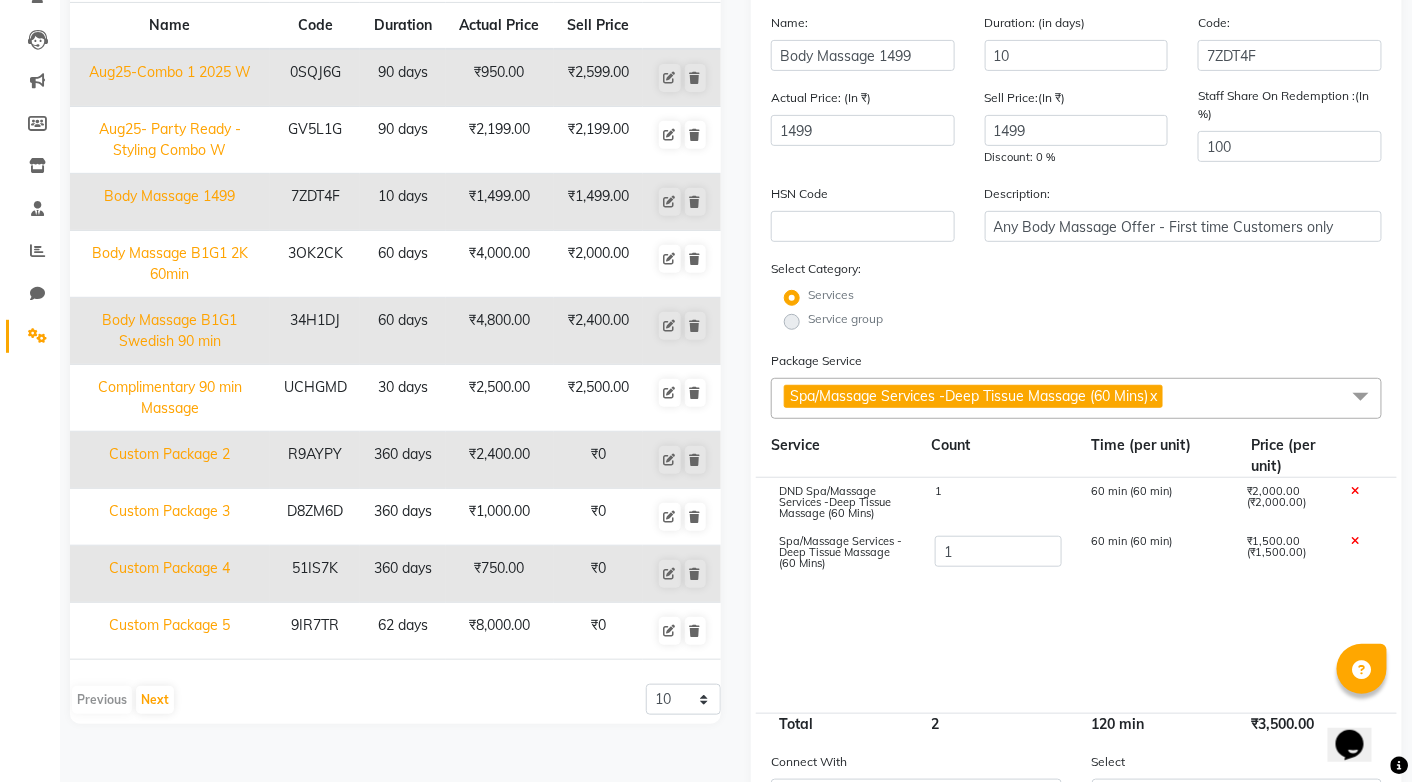 click 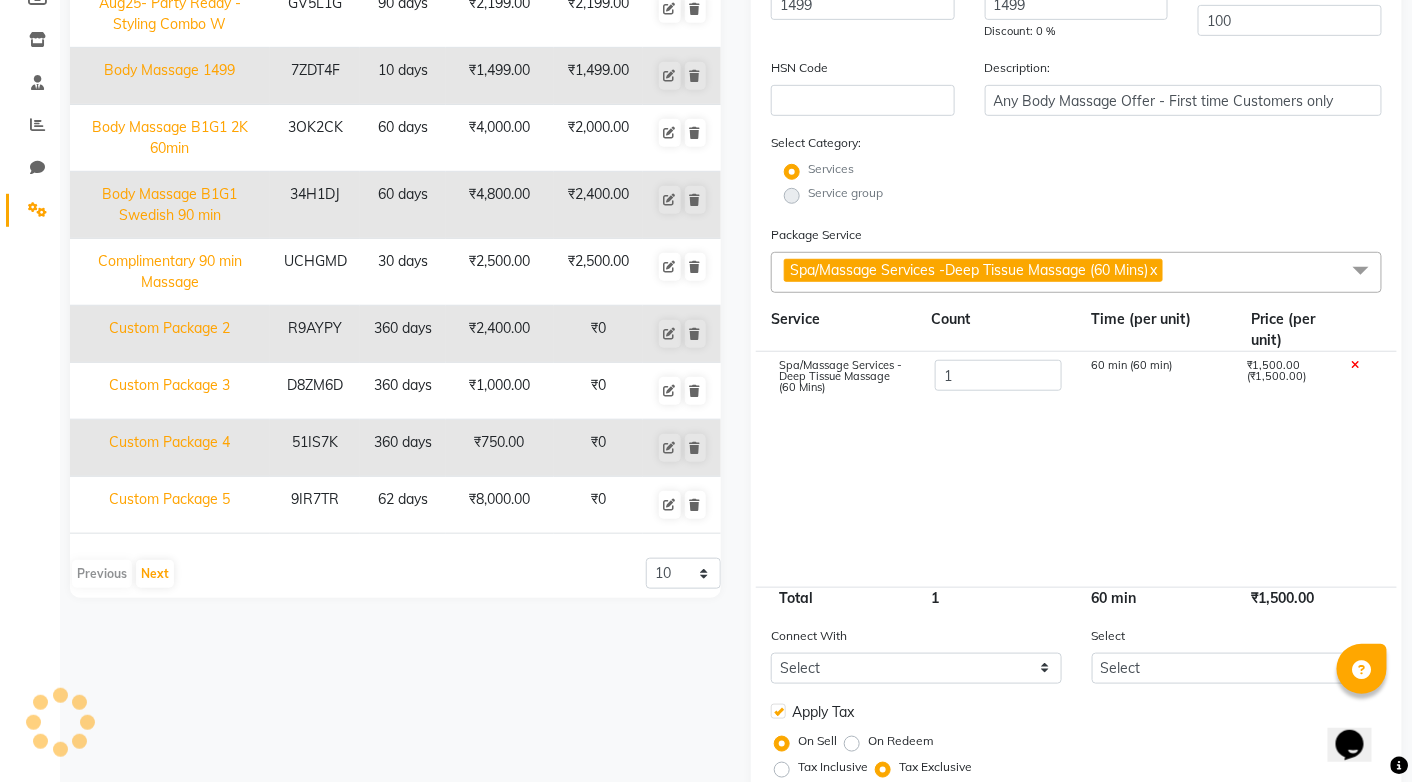 scroll, scrollTop: 392, scrollLeft: 0, axis: vertical 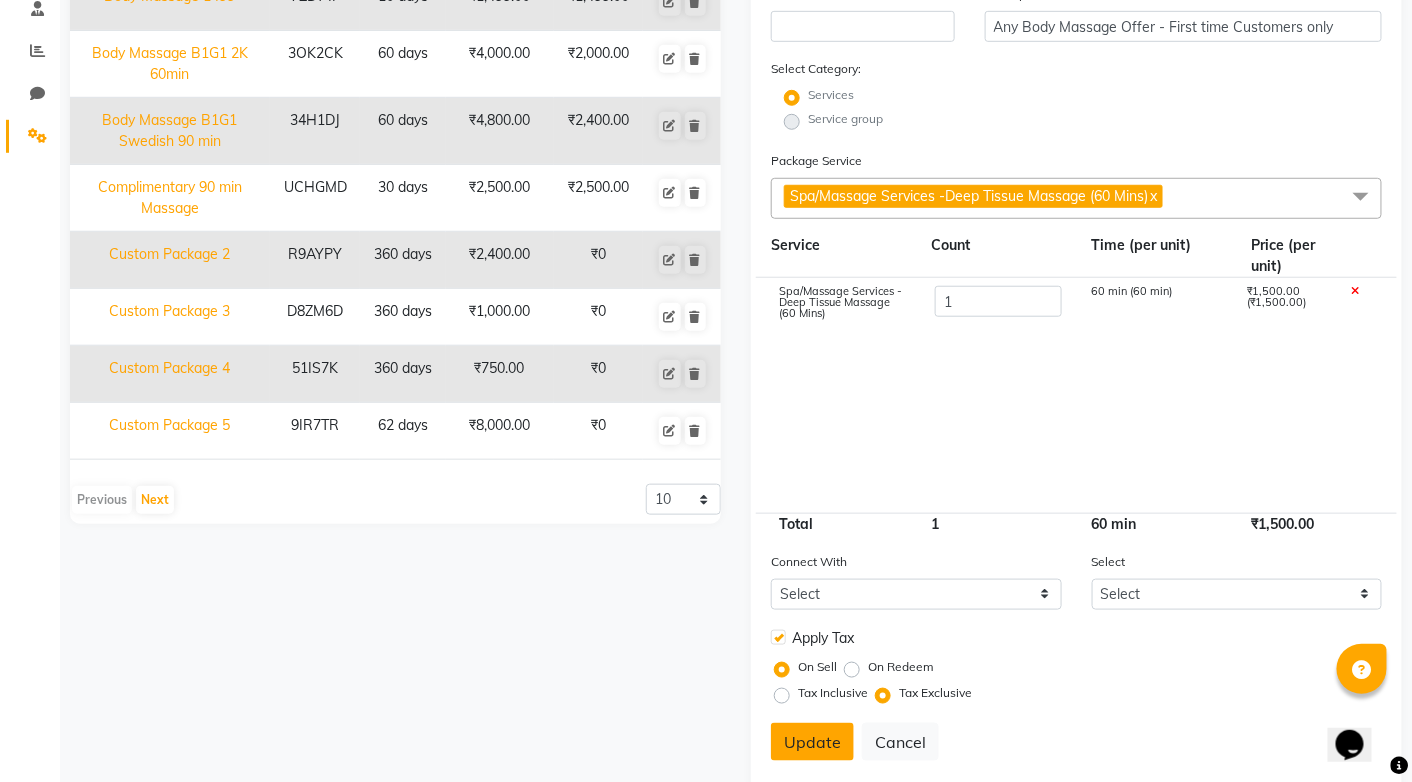 click on "Update" 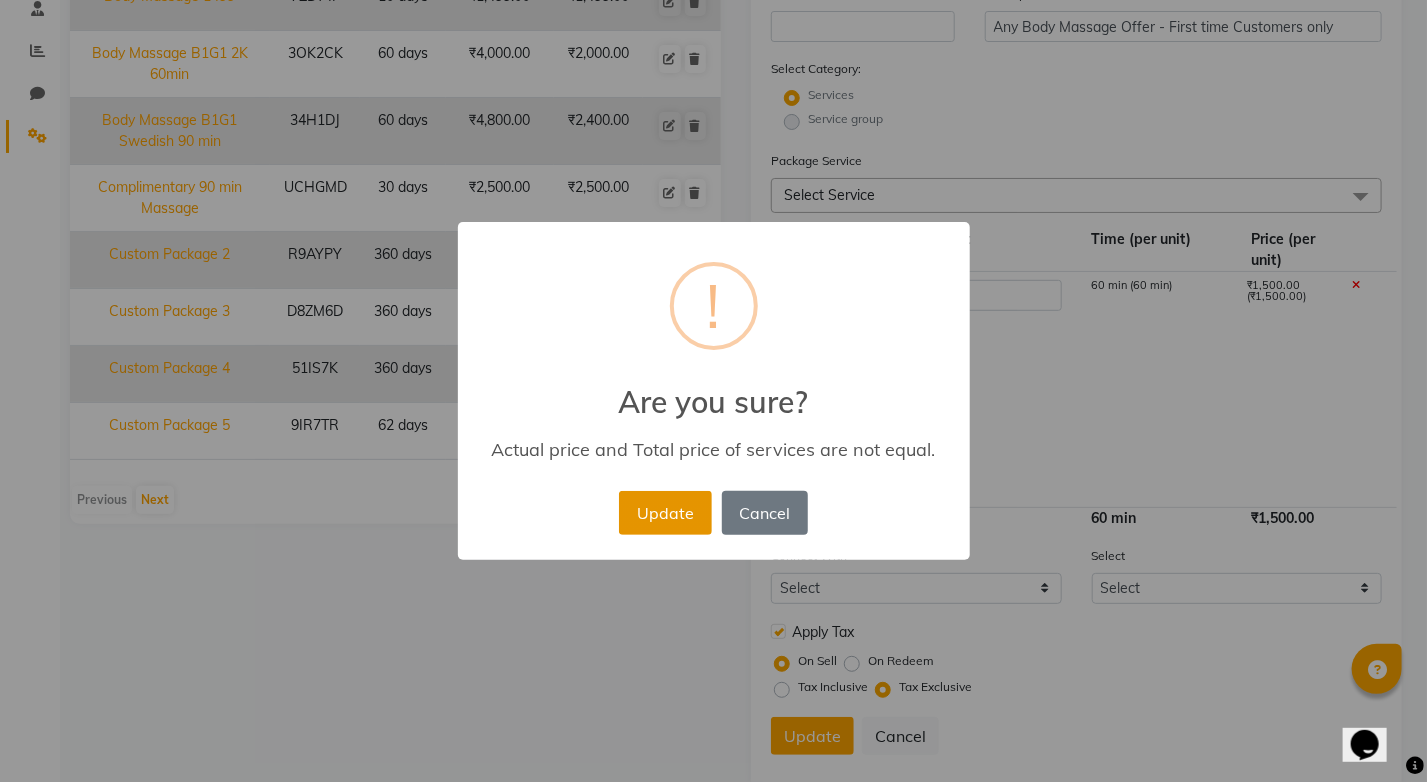 click on "Update" at bounding box center [665, 513] 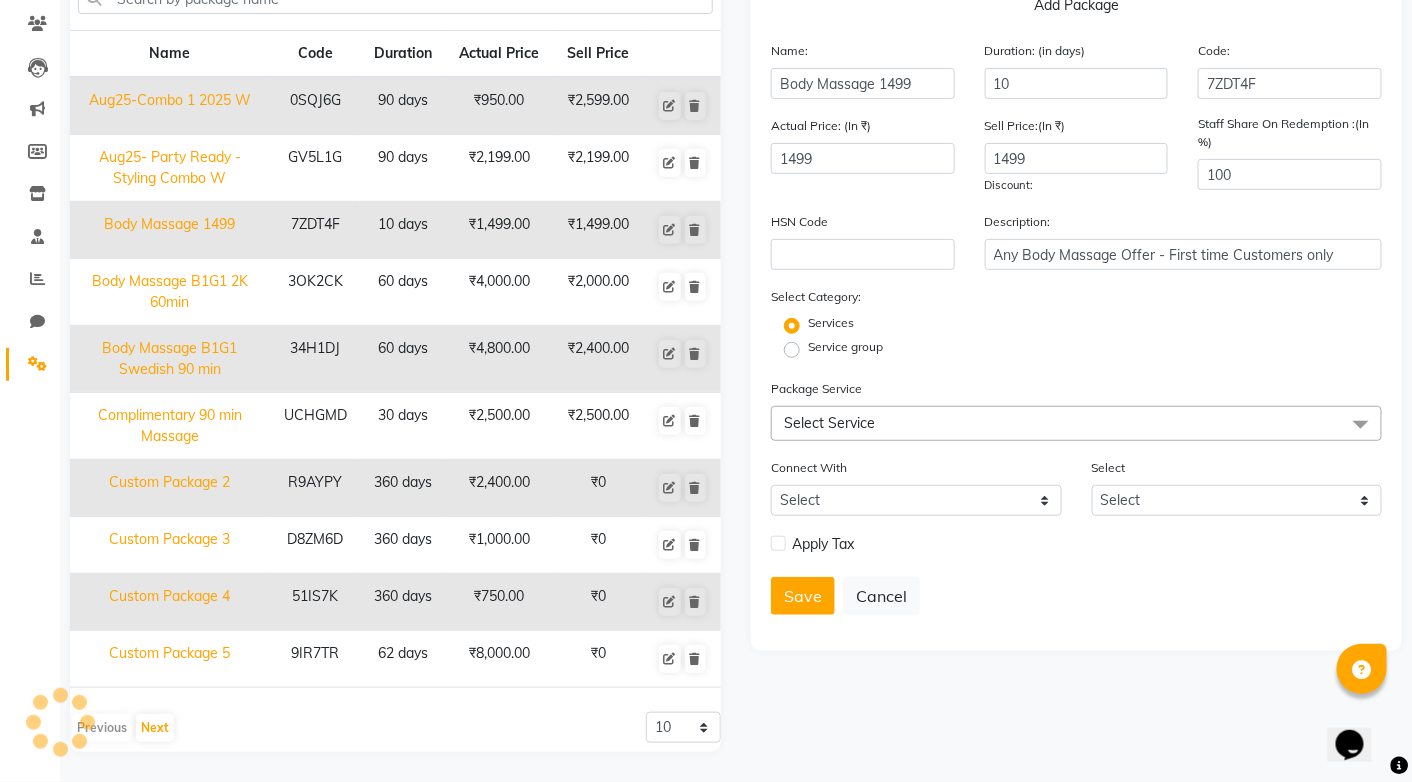 type 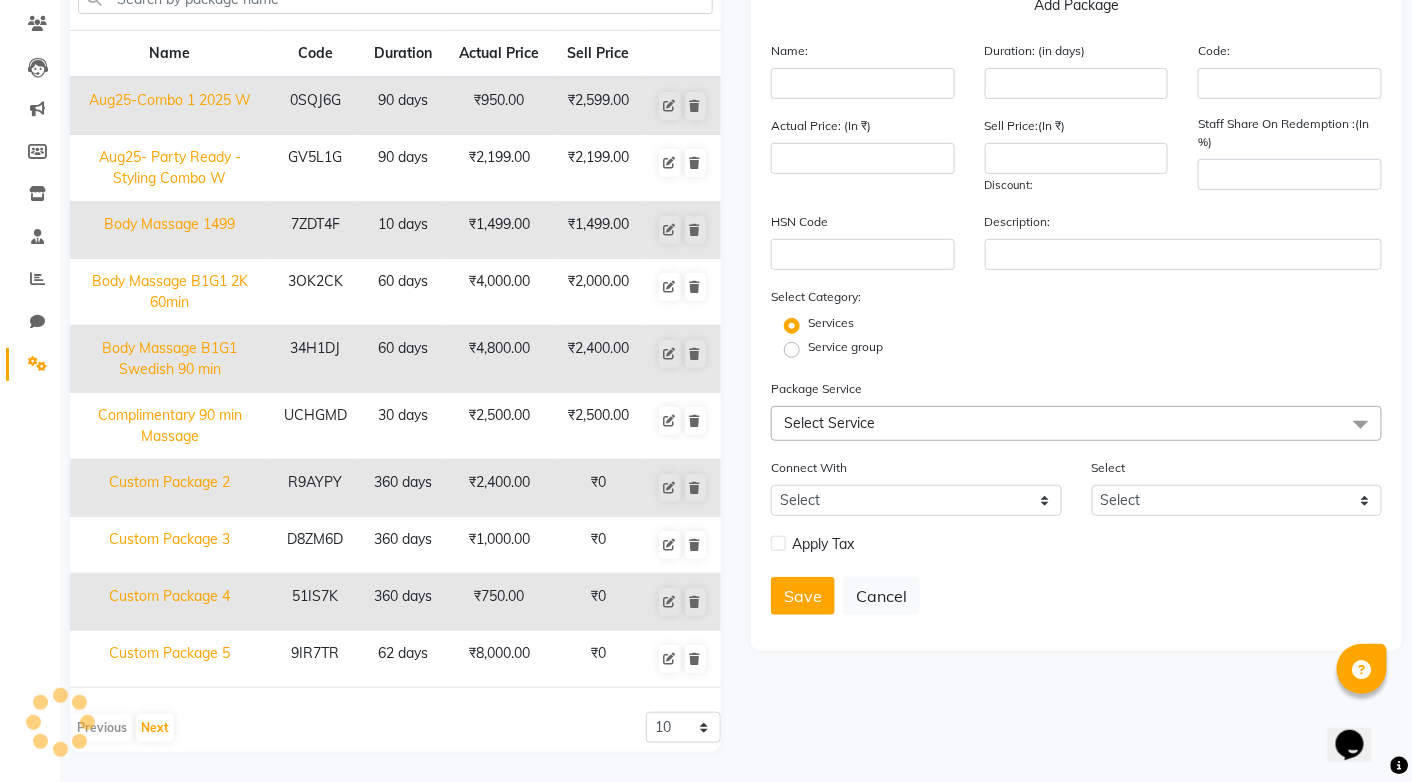 scroll, scrollTop: 157, scrollLeft: 0, axis: vertical 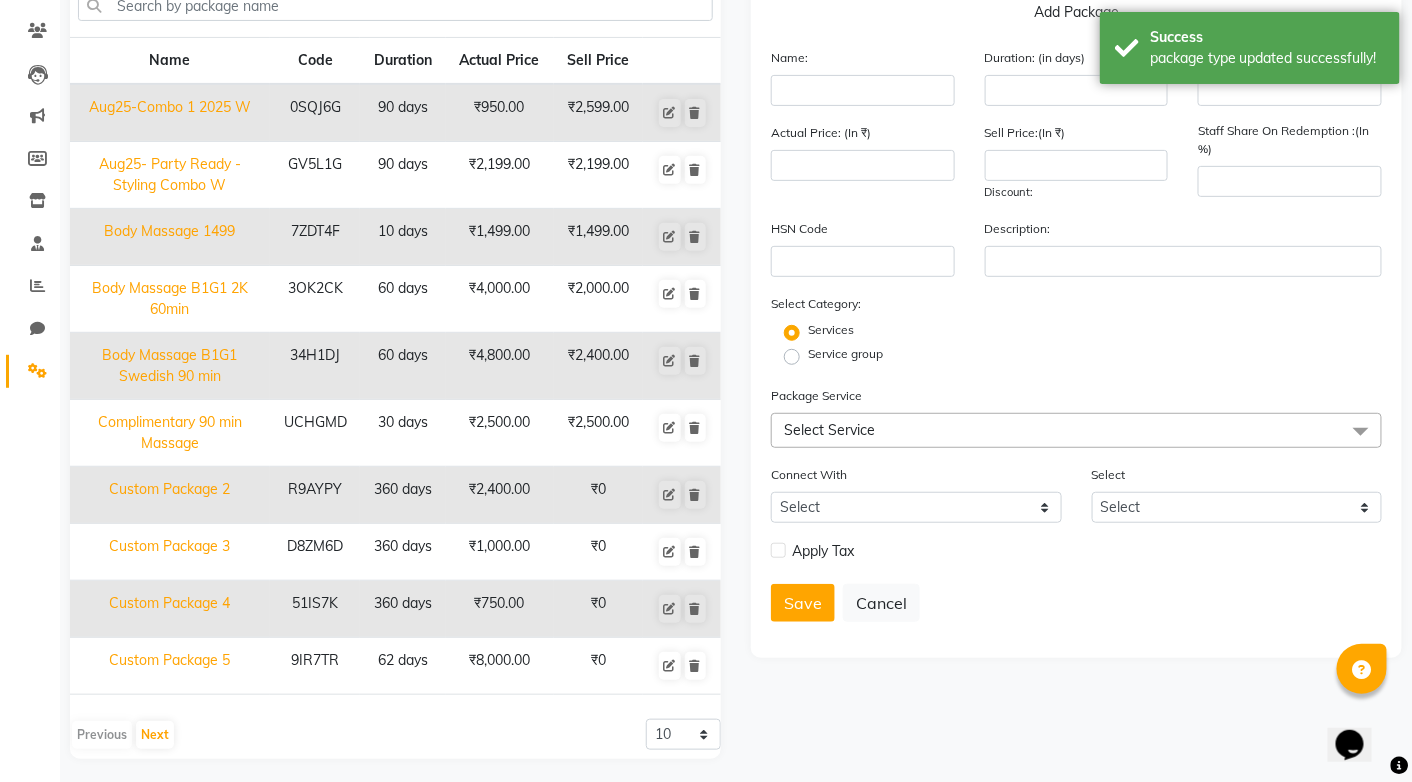 click on "Body Massage B1G1 2K 60min" 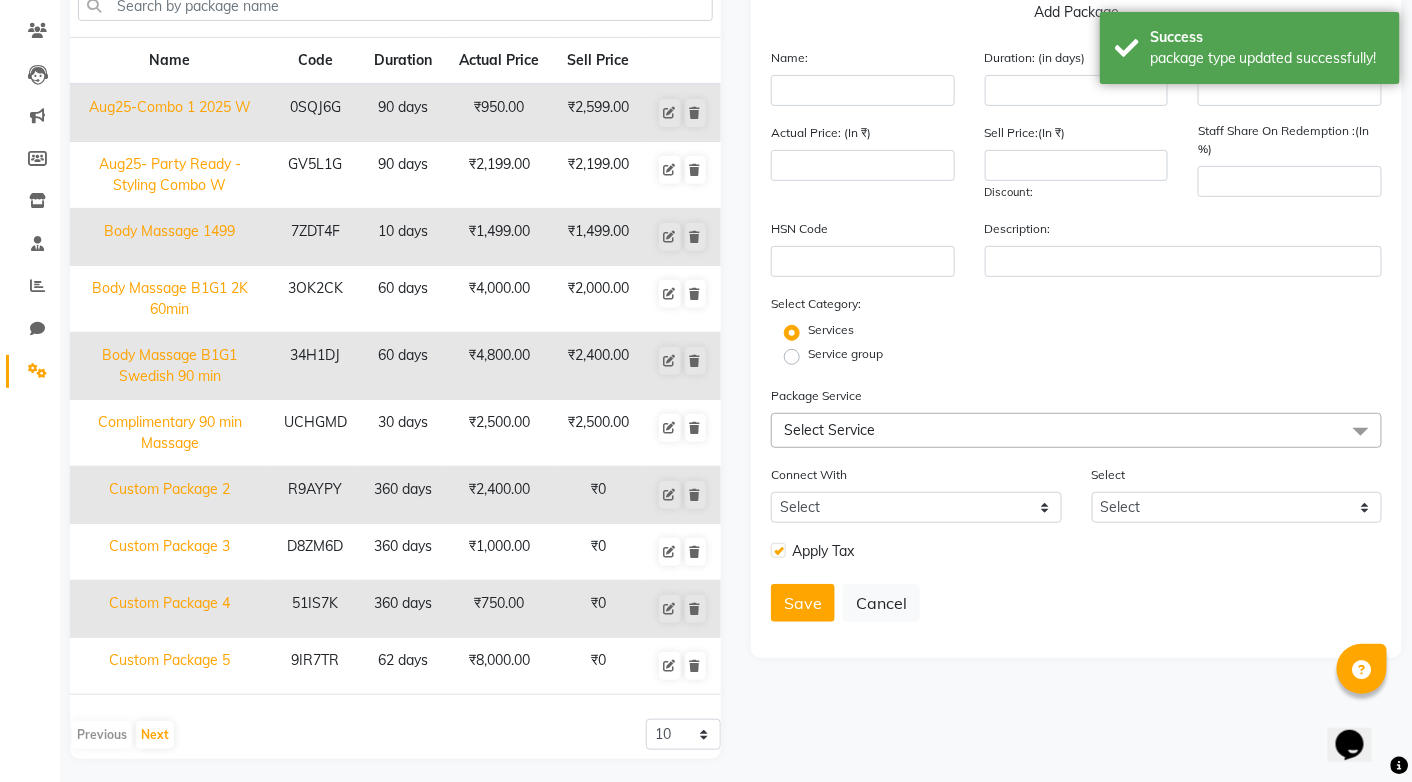 type on "Body Massage B1G1 2K 60min" 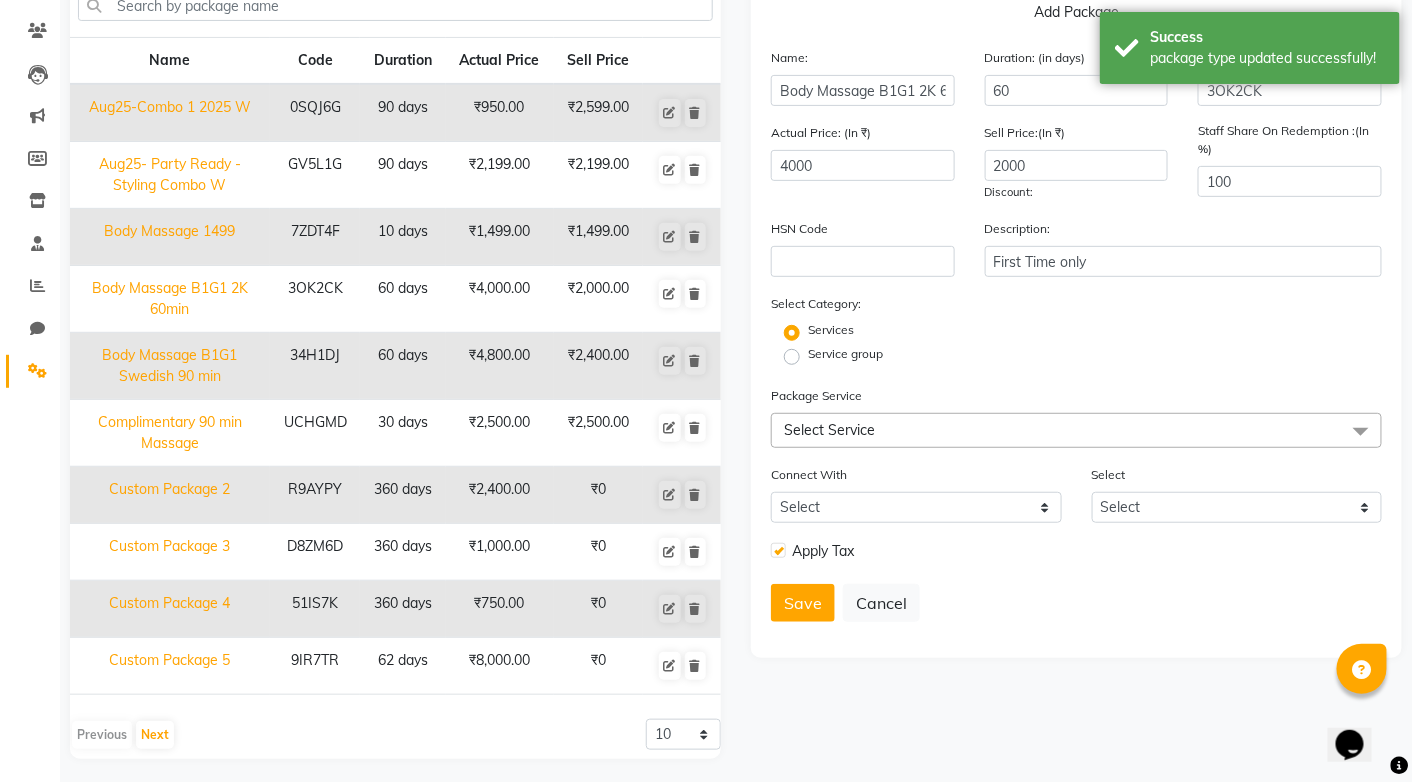 checkbox on "true" 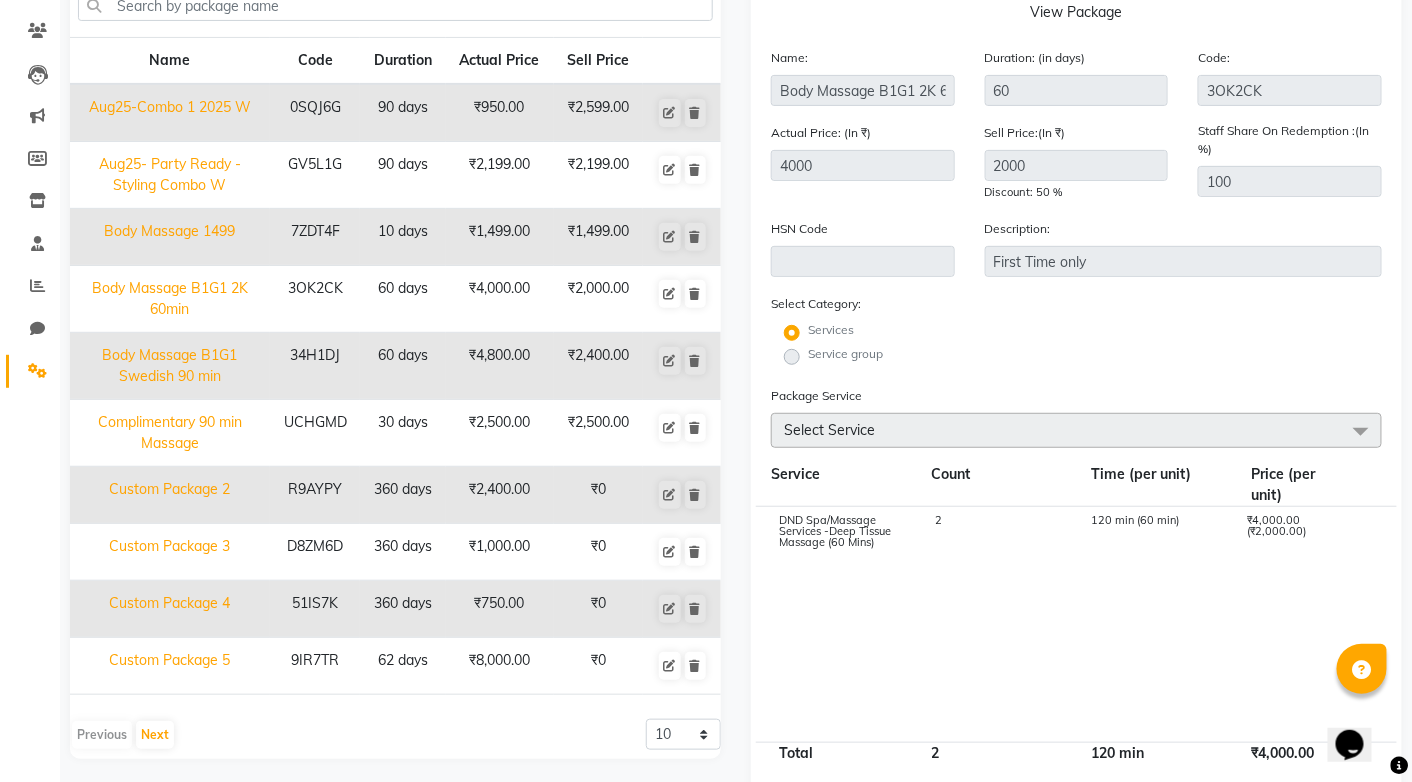 click on "Select Service" 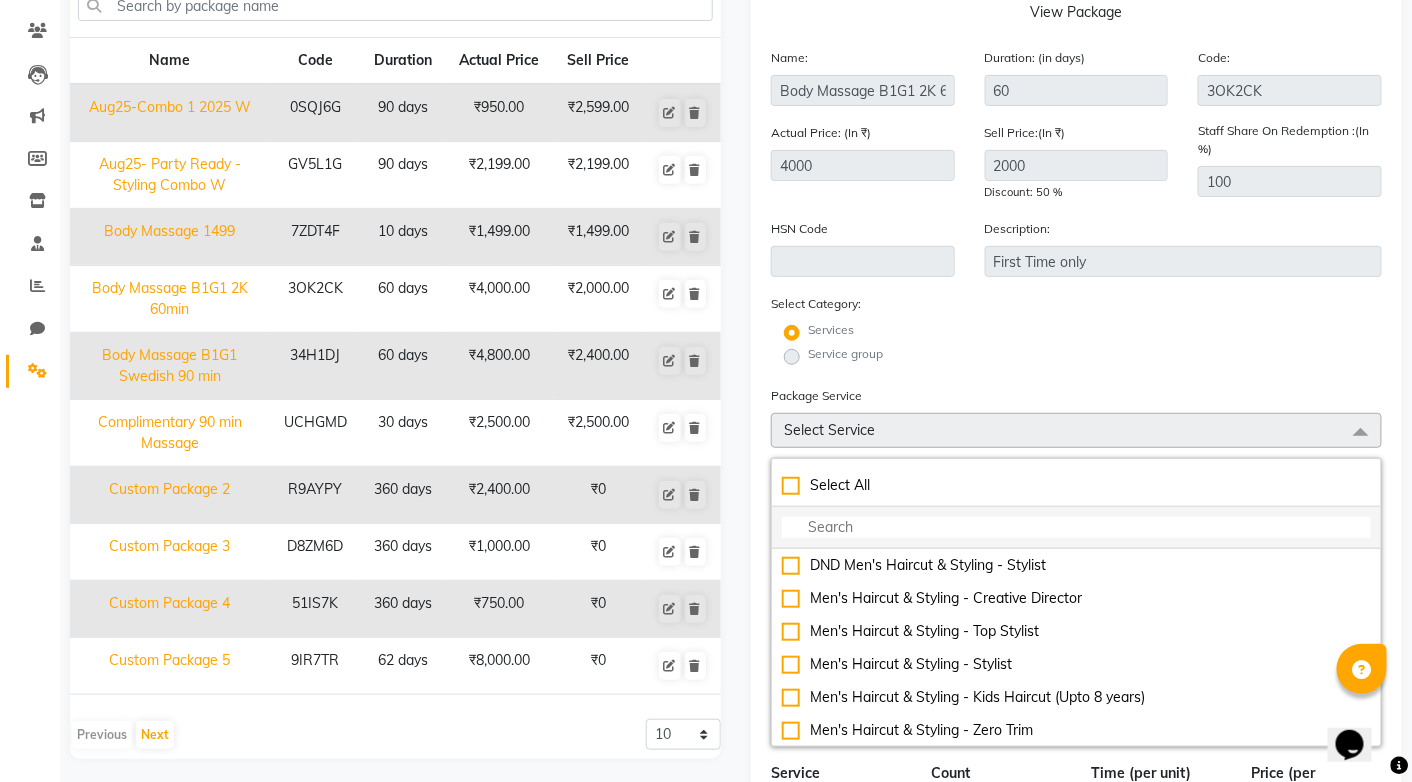 click 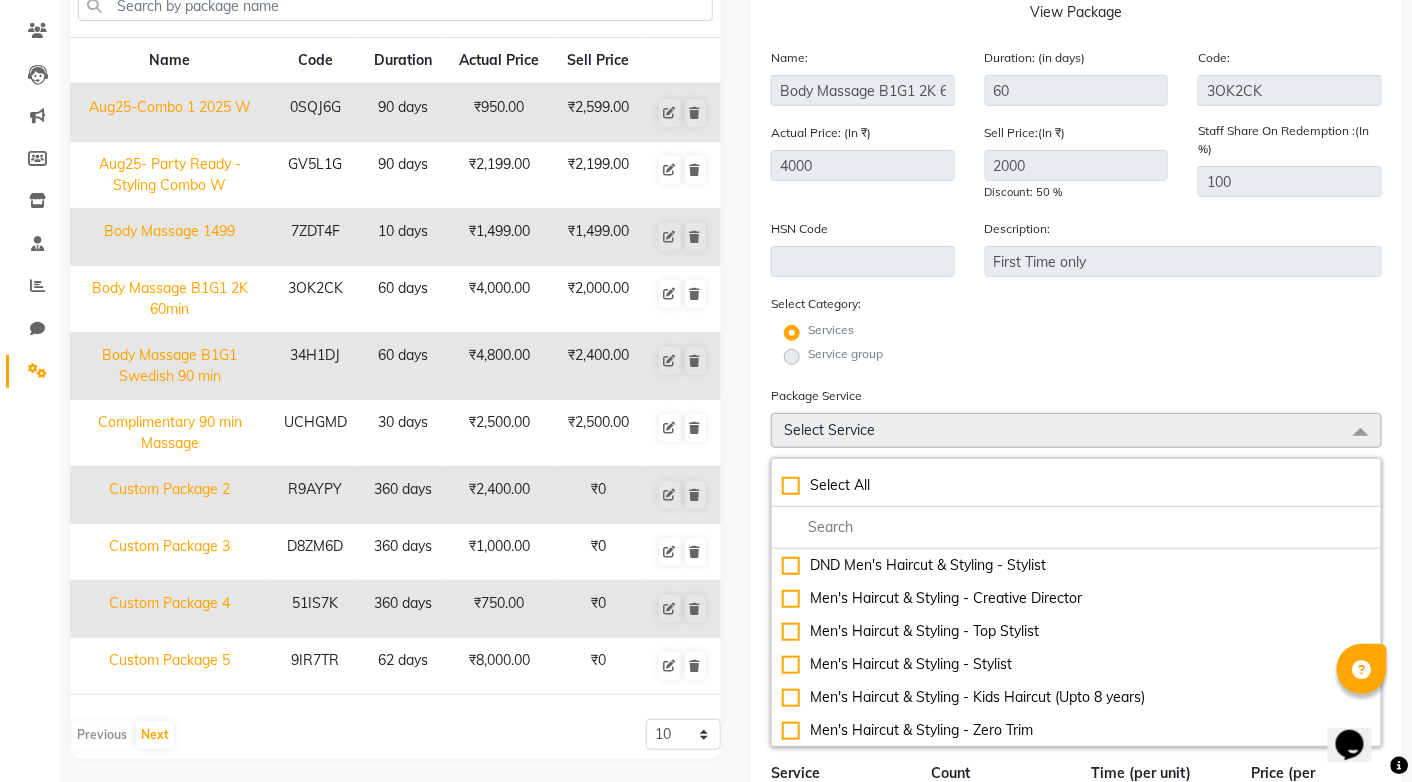 click on "Service group" 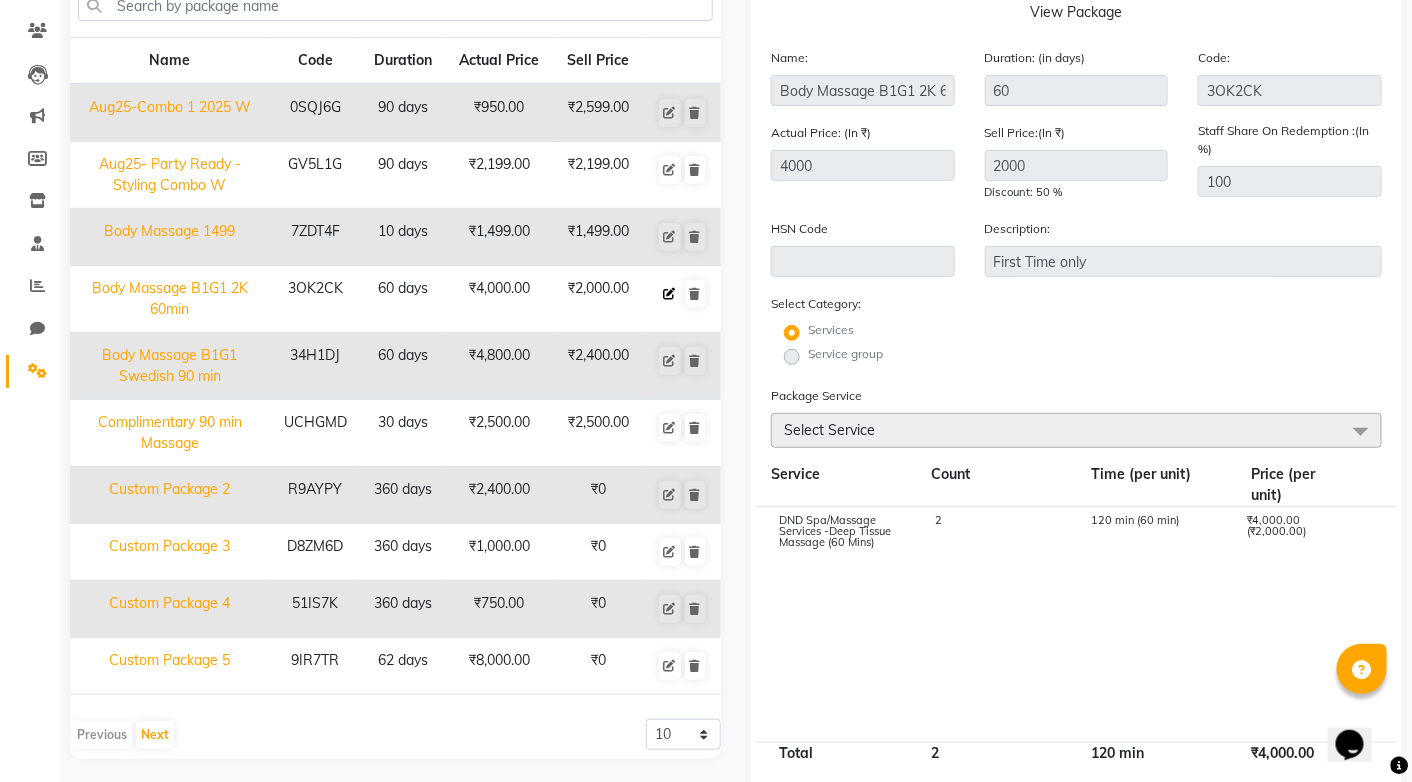 click 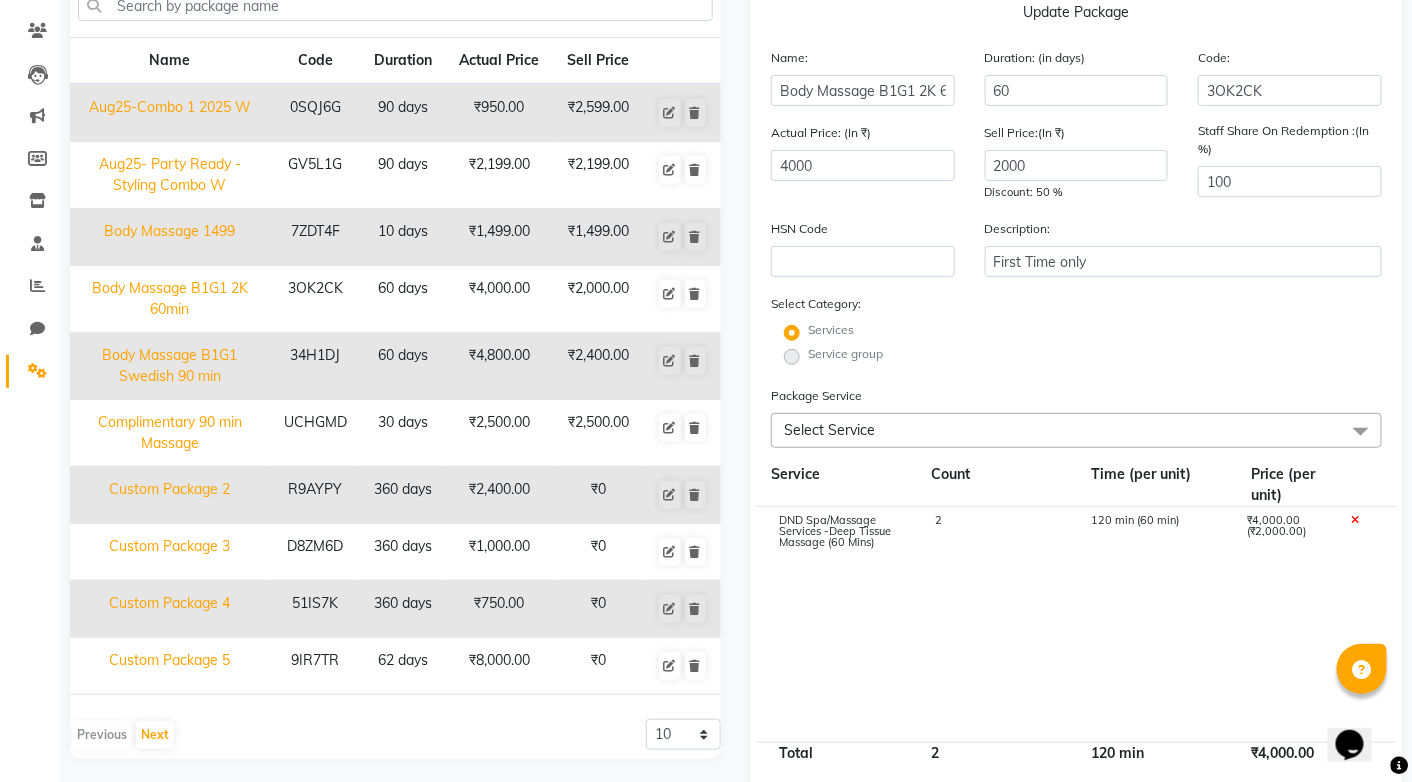 click on "Select Service" 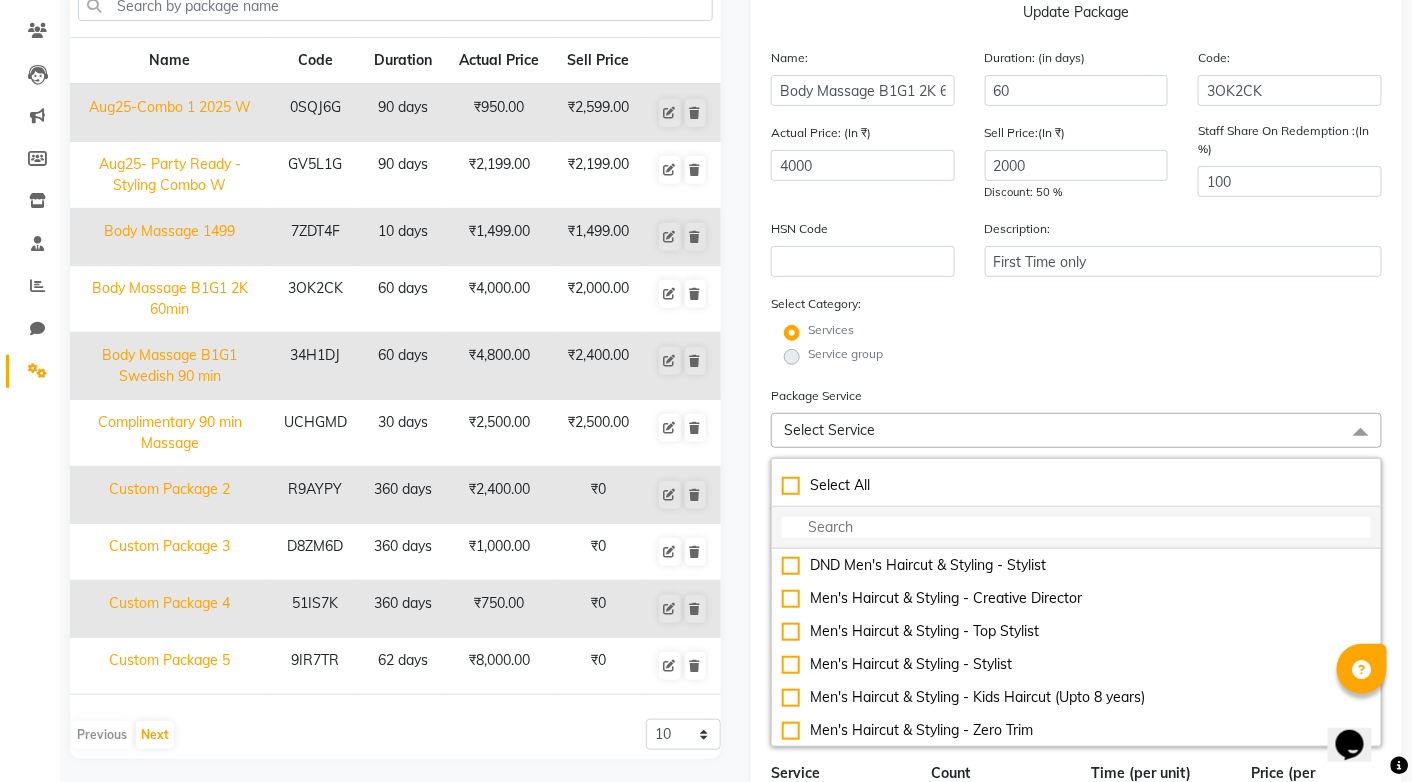 click 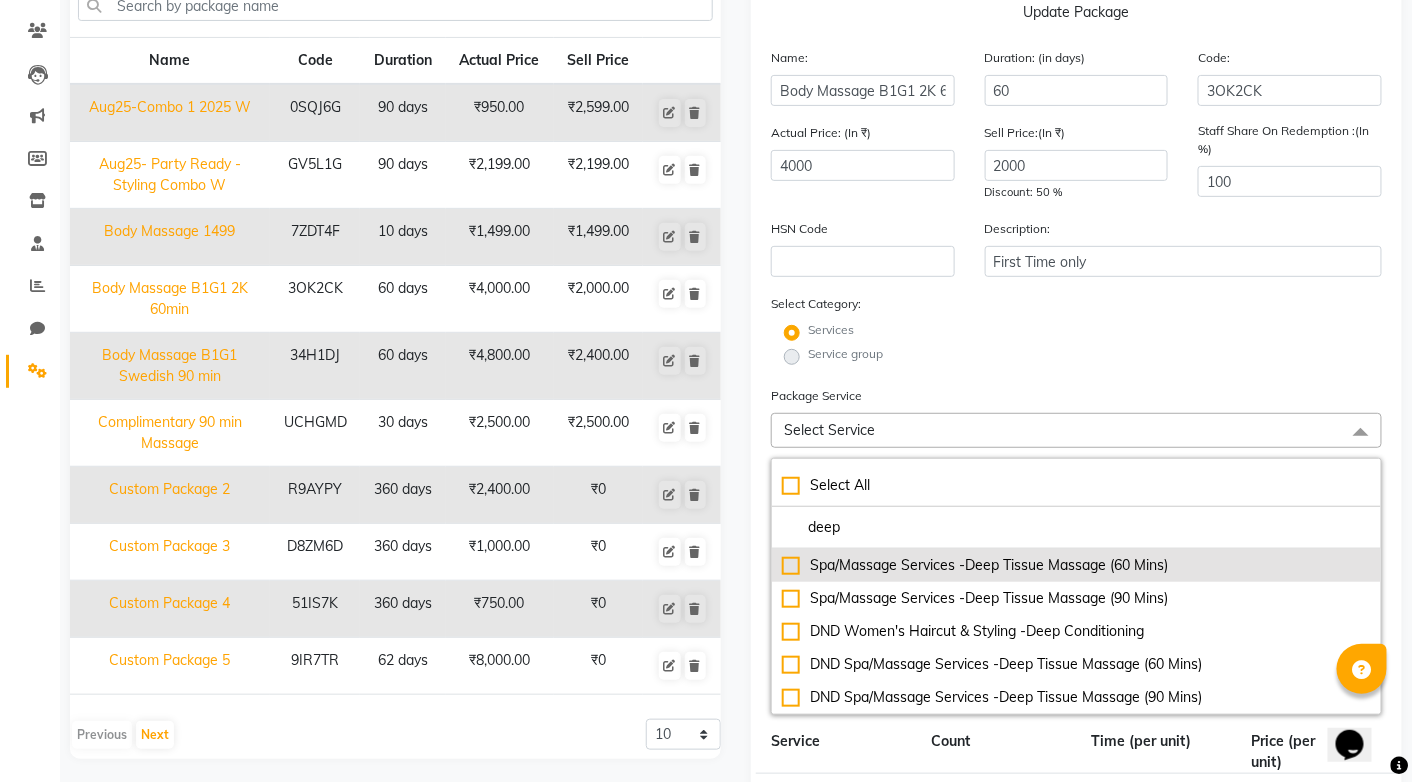 type on "deep" 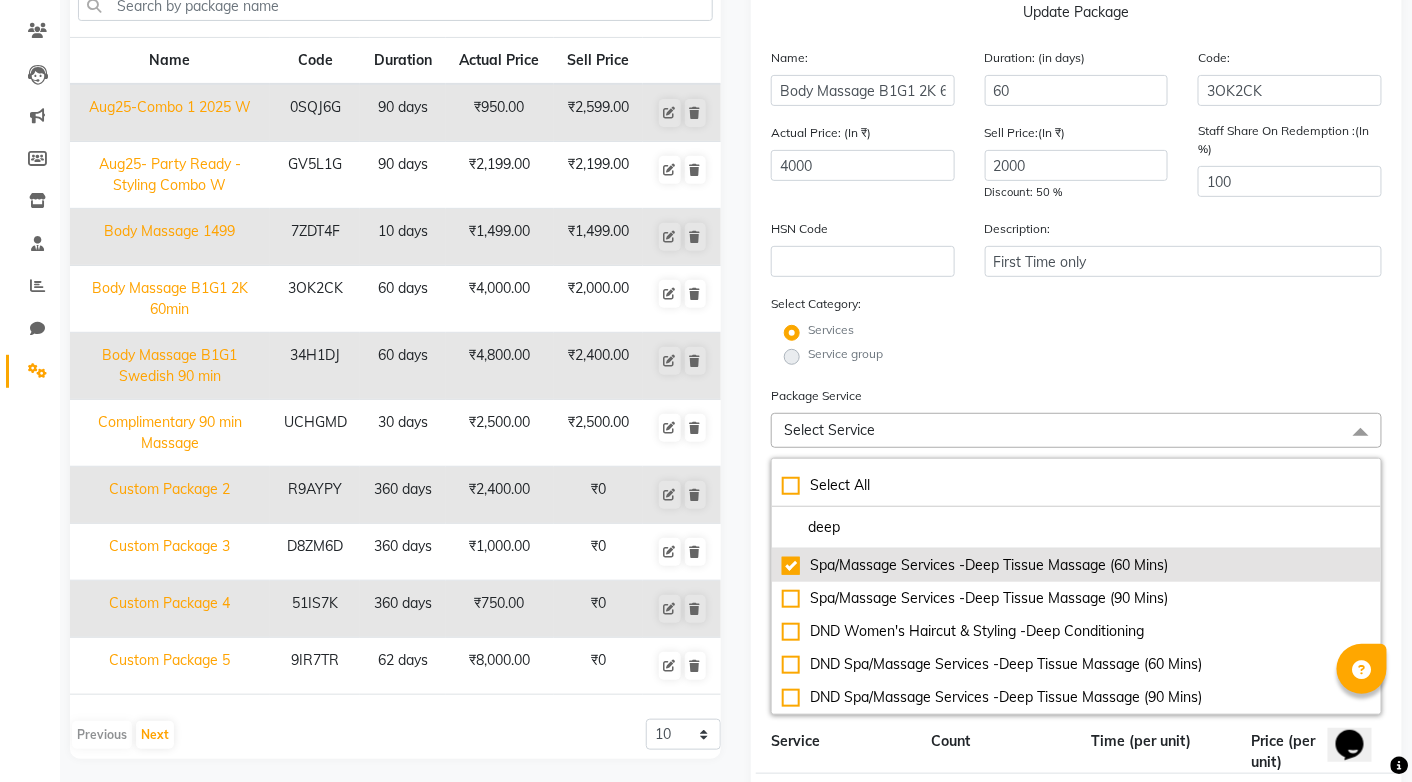 checkbox on "true" 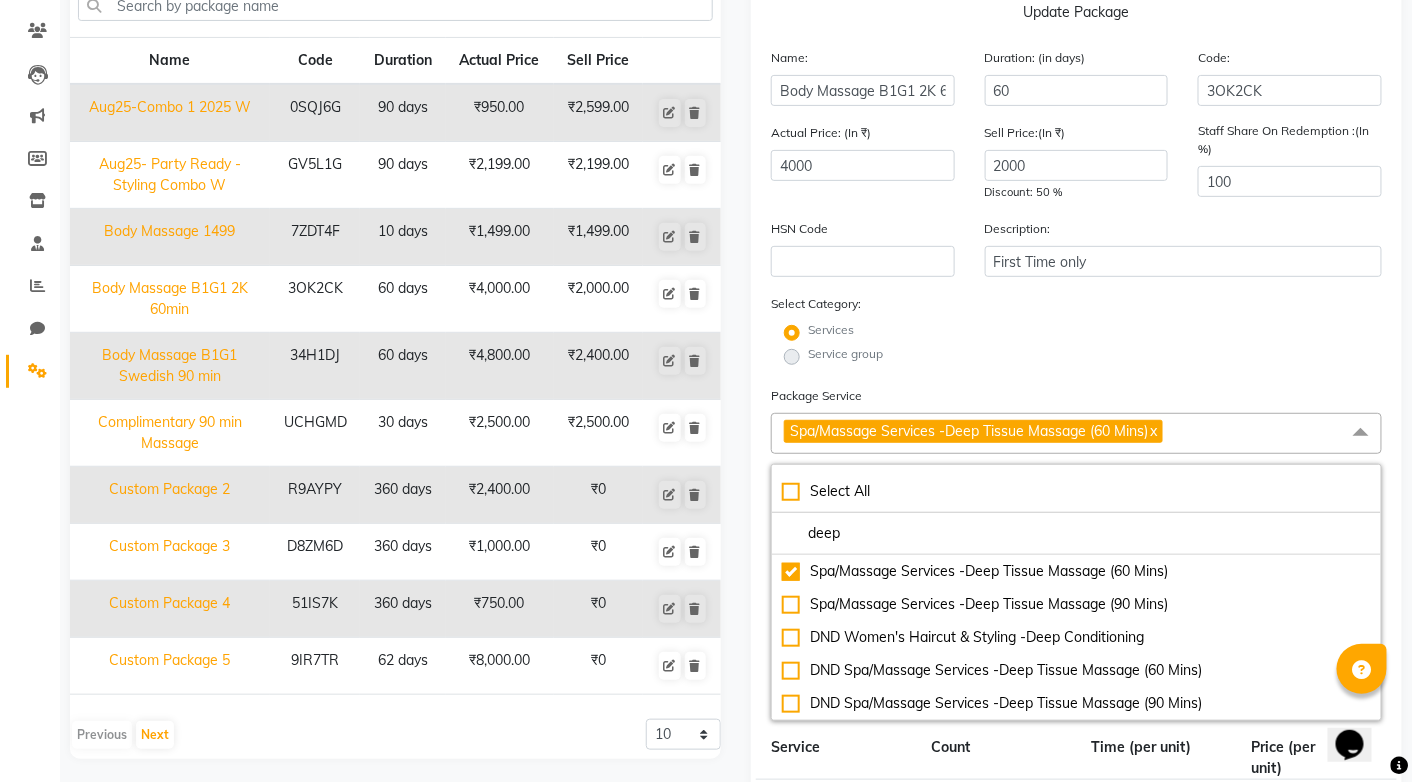 click on "Service group" 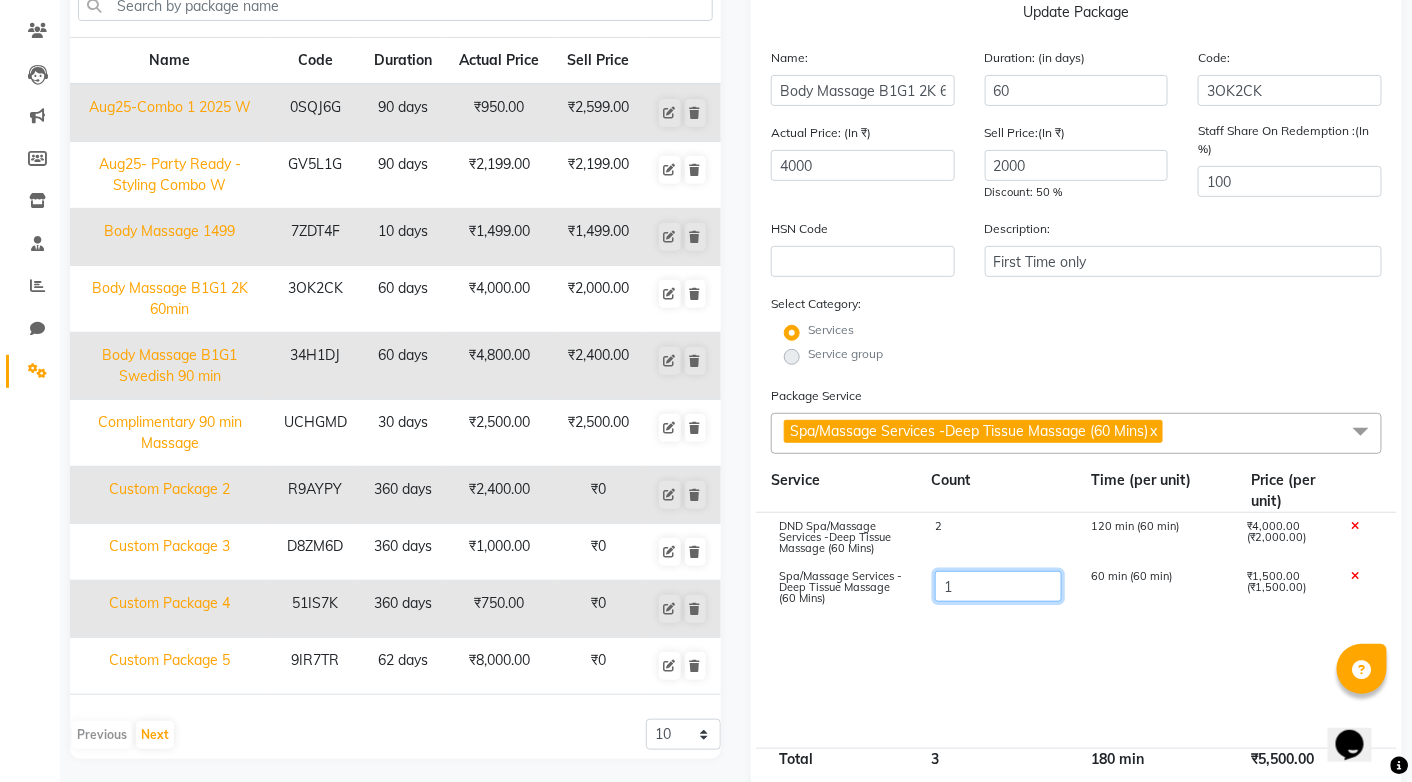 click on "1" 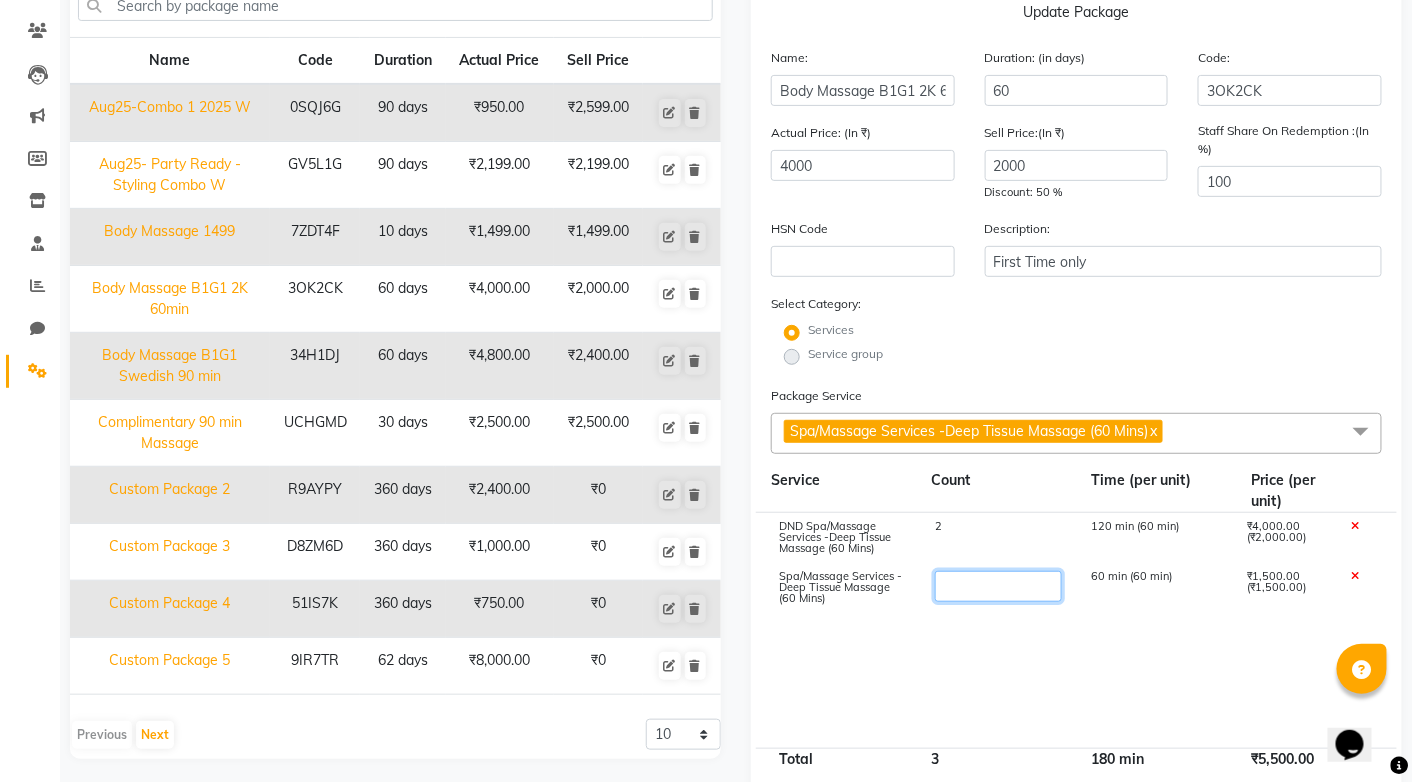 type on "2" 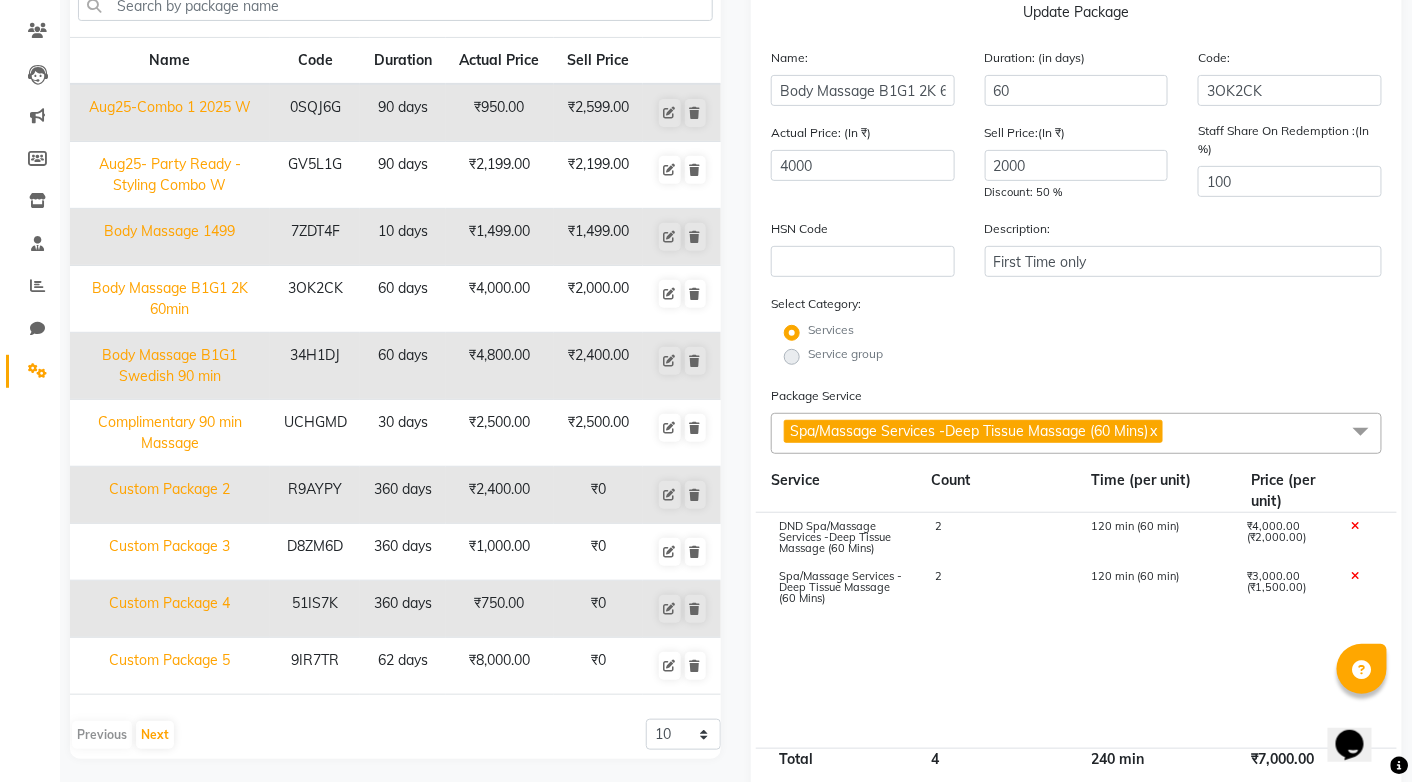 click on "DND Spa/Massage Services -Deep Tissue Massage (60 Mins) 2 120 min (60 min) ₹4,000.00 (₹2,000.00) Spa/Massage Services -Deep Tissue Massage (60 Mins) 2 120 min (60 min) ₹3,000.00 (₹1,500.00)" 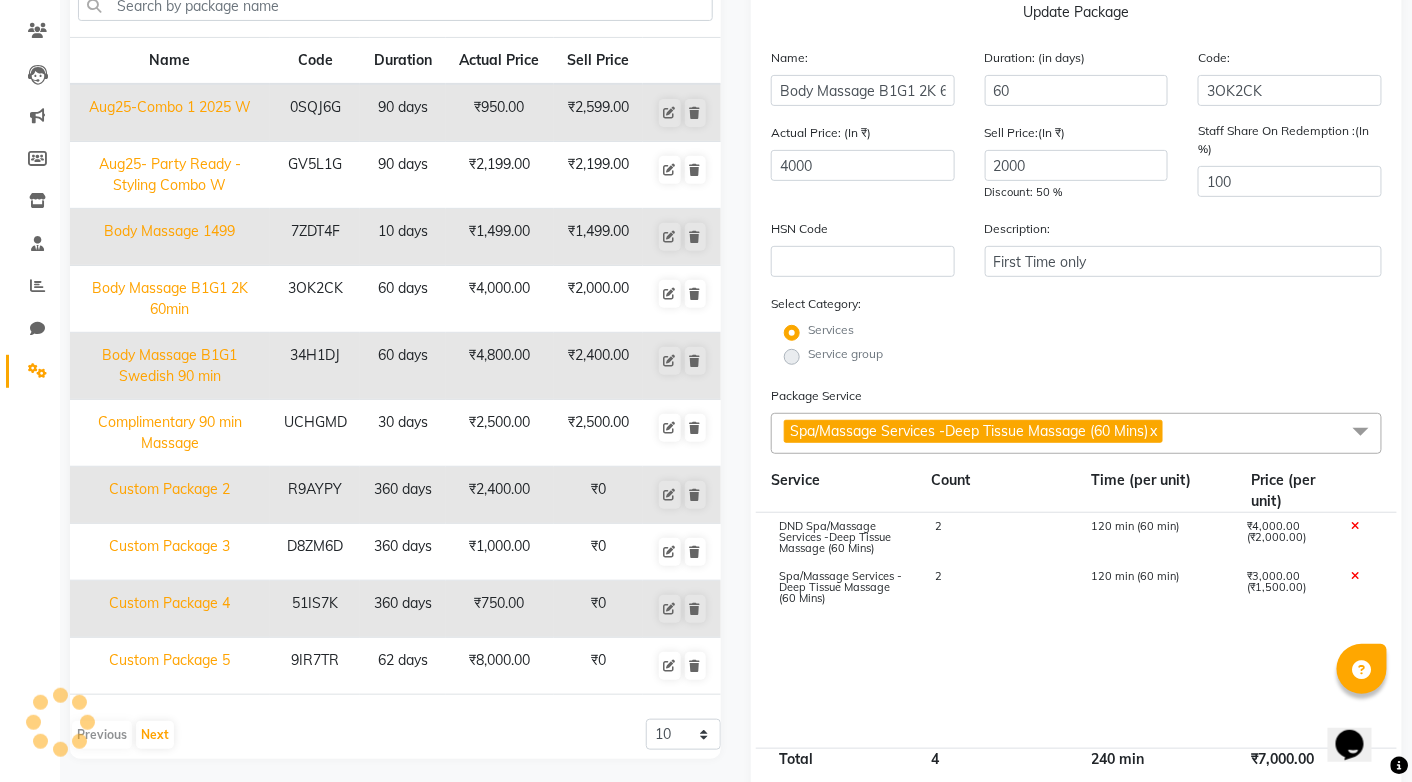 click 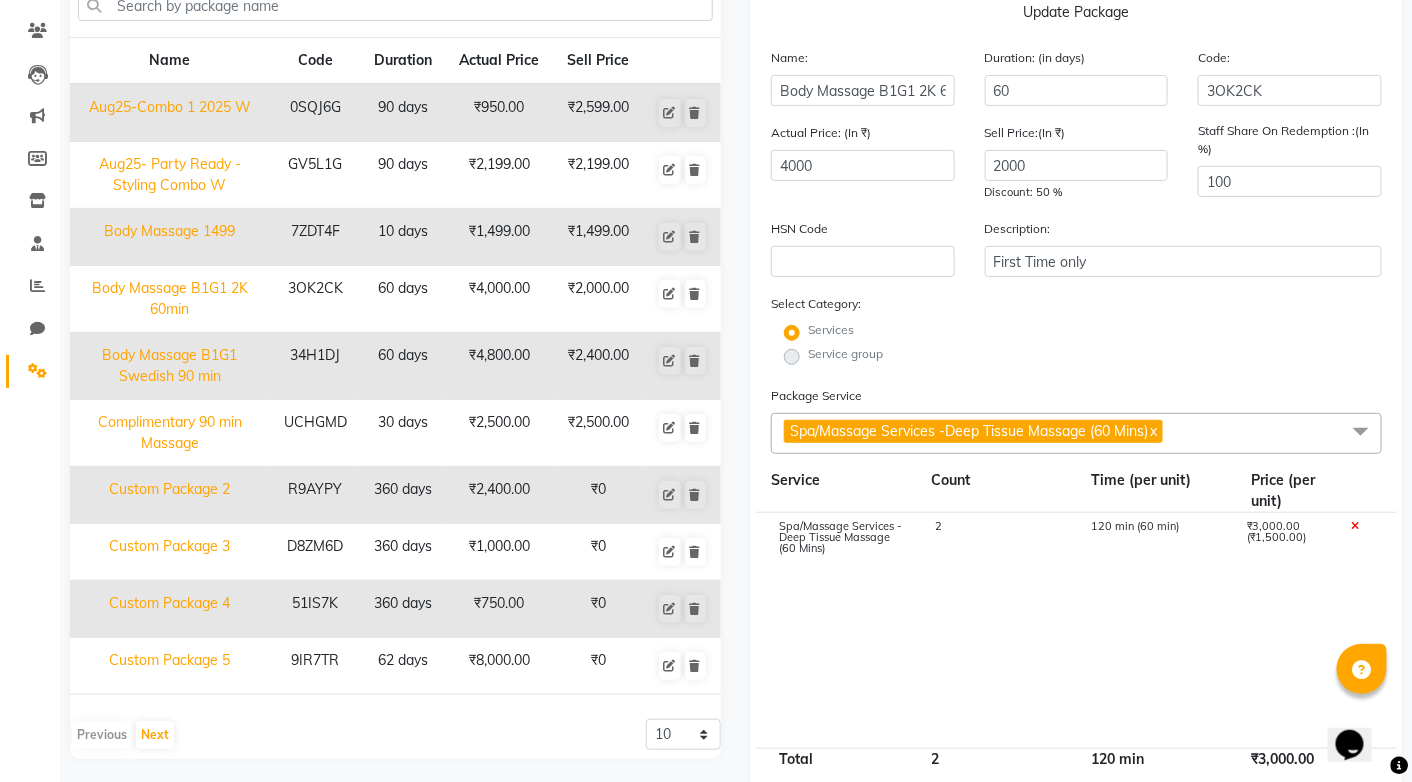 scroll, scrollTop: 434, scrollLeft: 0, axis: vertical 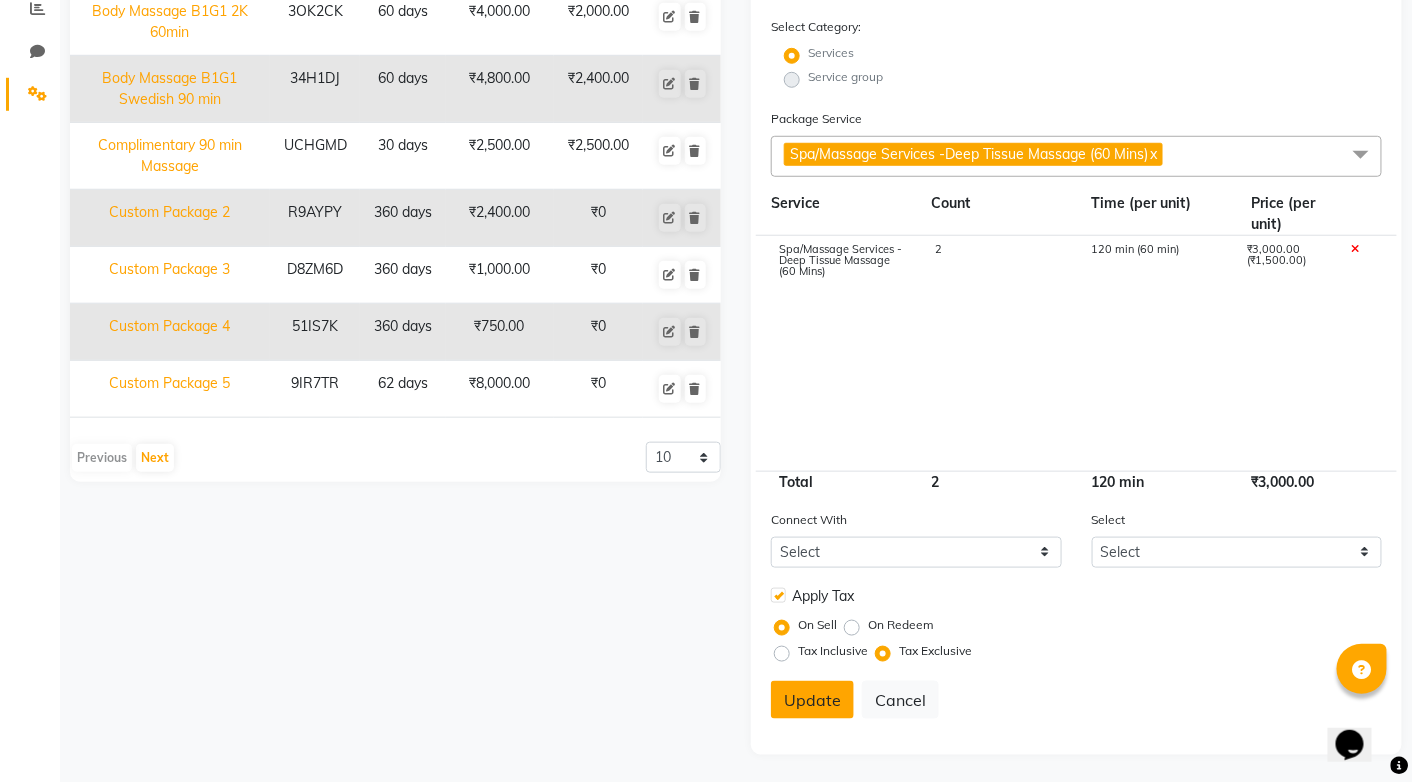 click on "Update" 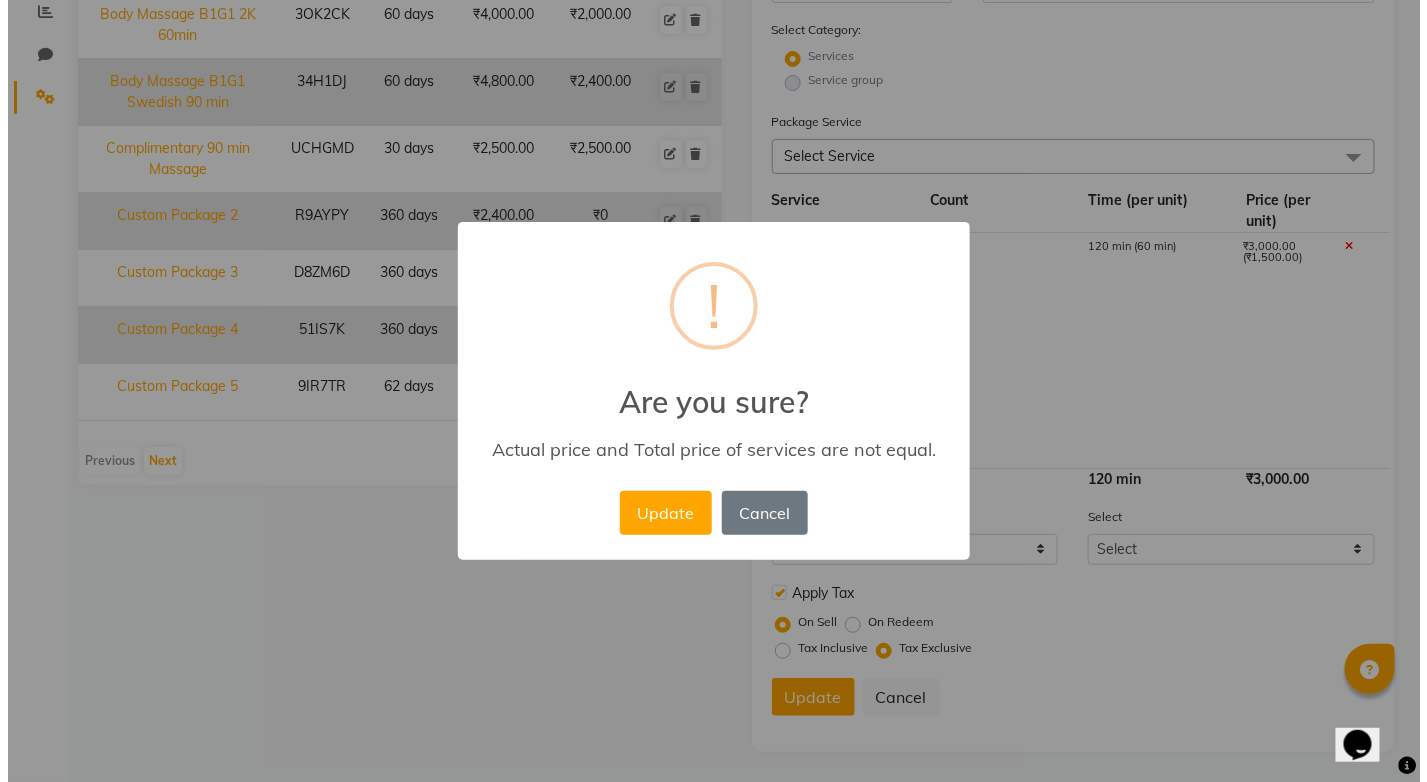 scroll, scrollTop: 429, scrollLeft: 0, axis: vertical 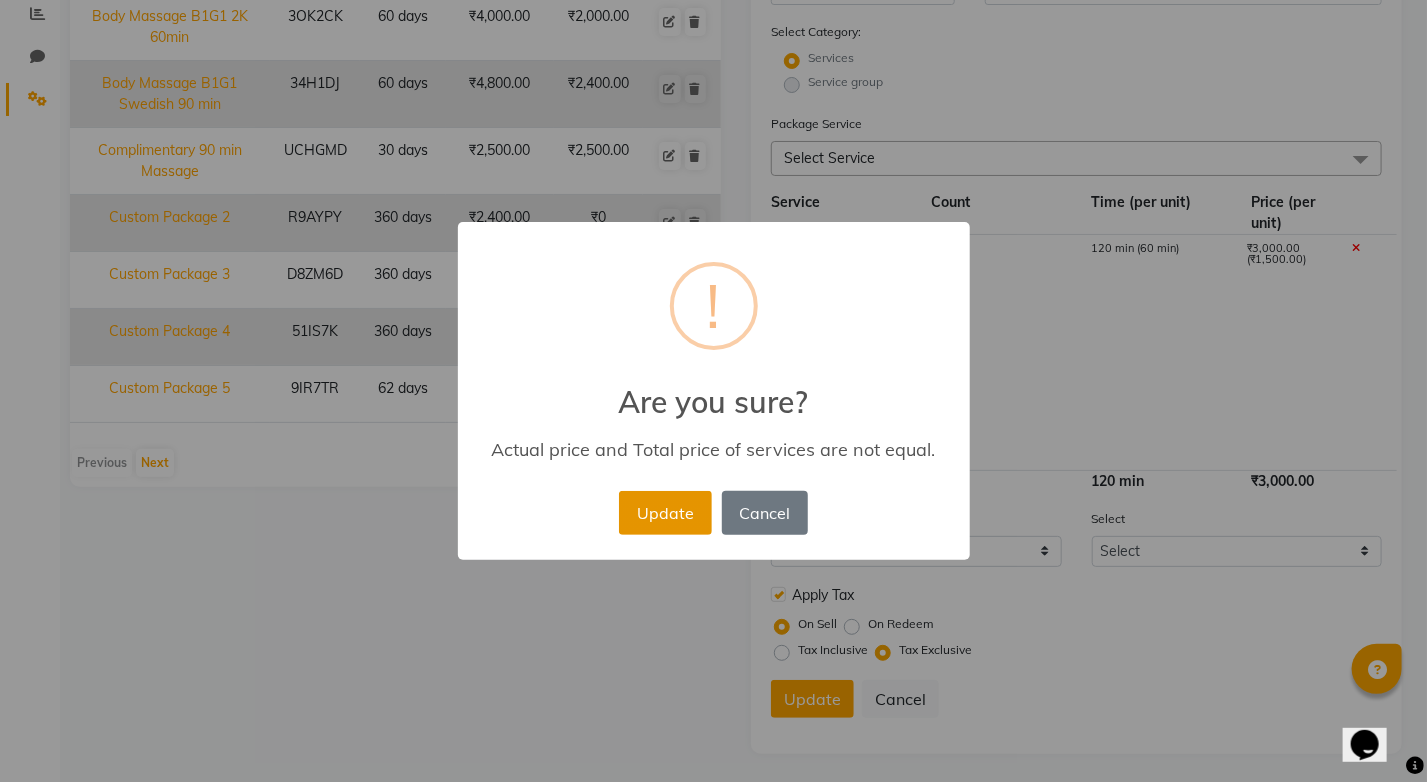 click on "Update" at bounding box center (665, 513) 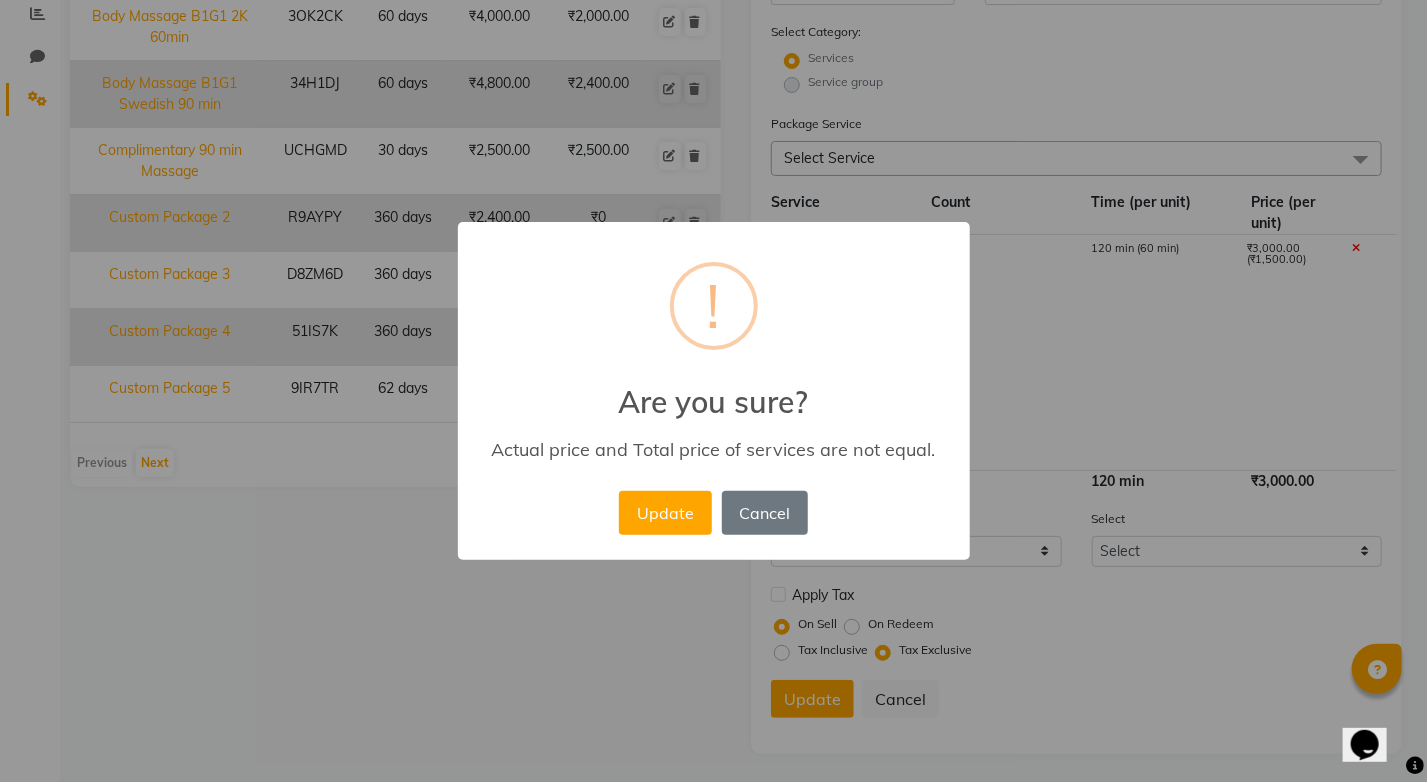 type 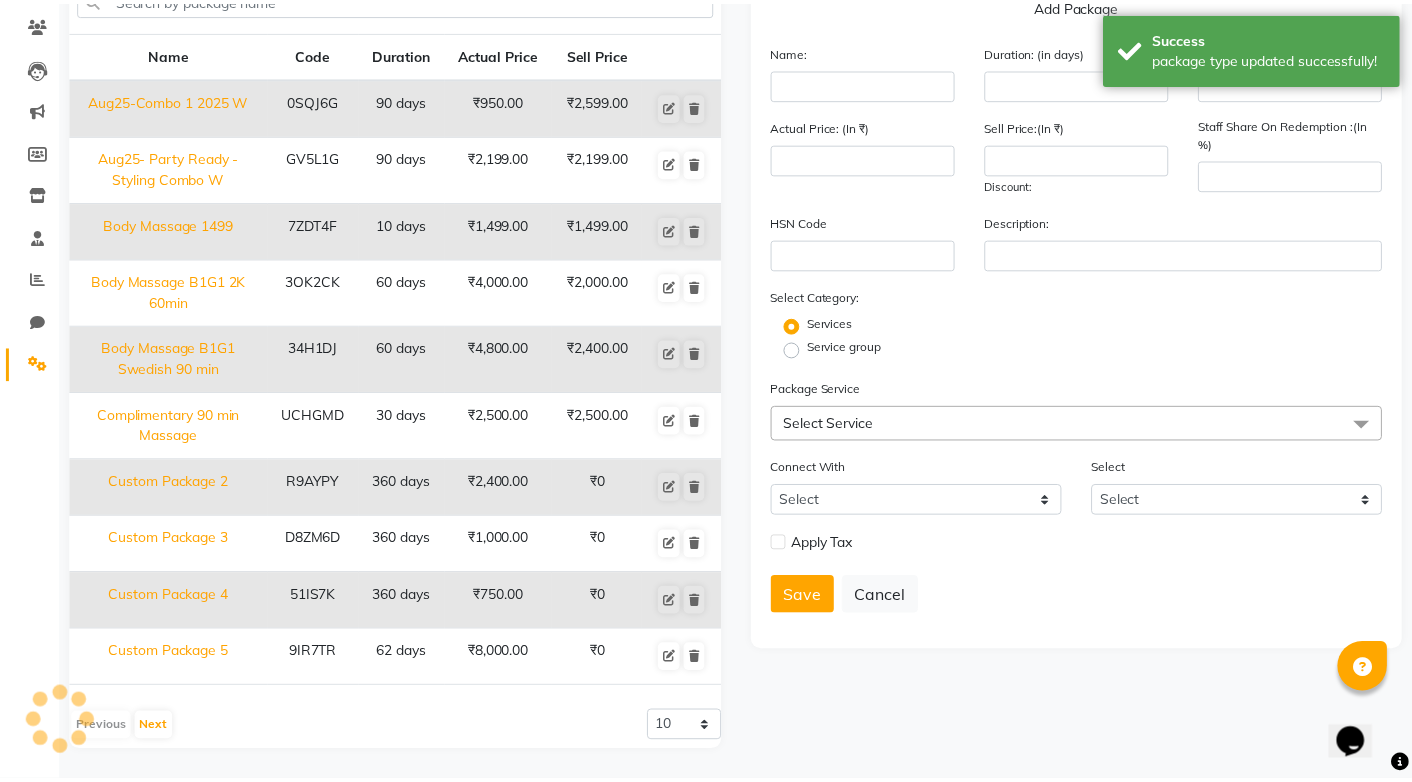 scroll, scrollTop: 158, scrollLeft: 0, axis: vertical 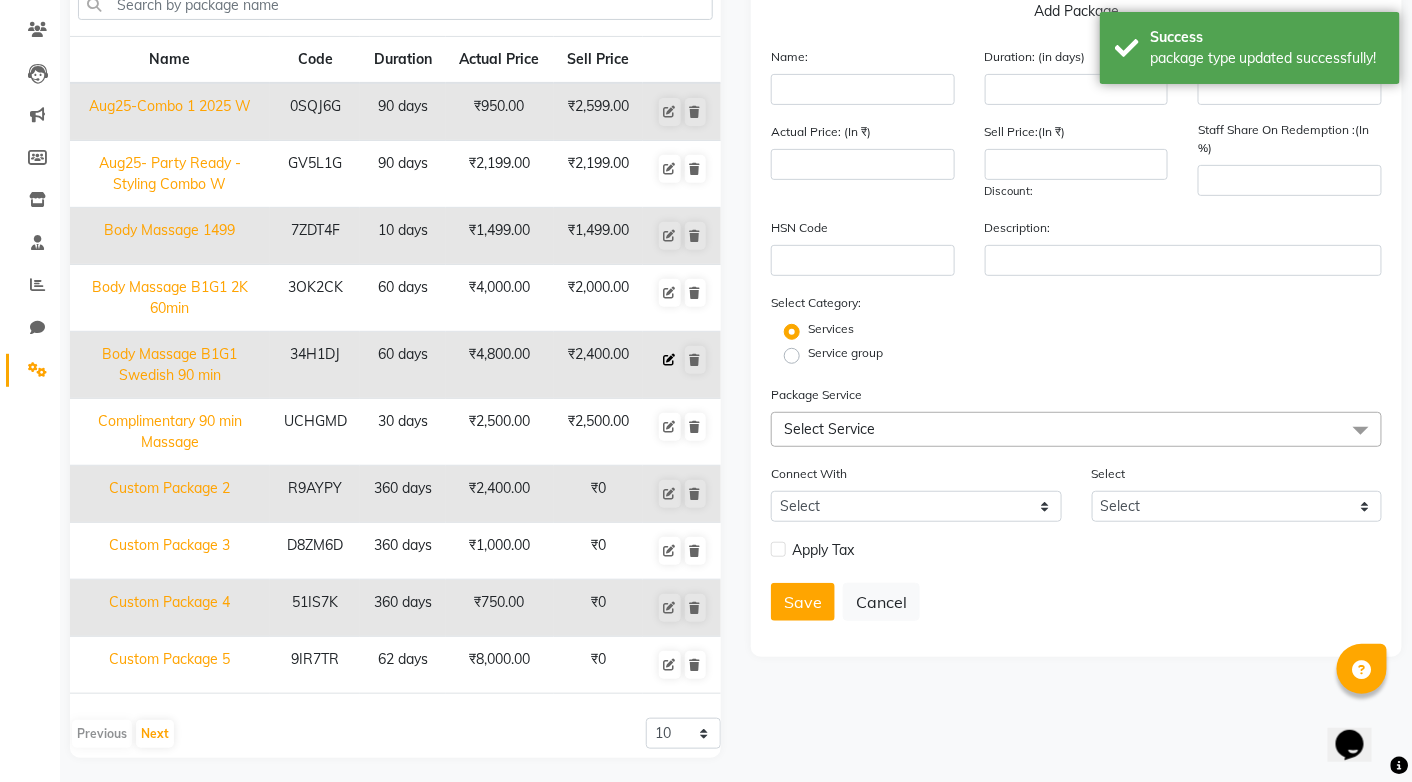 click 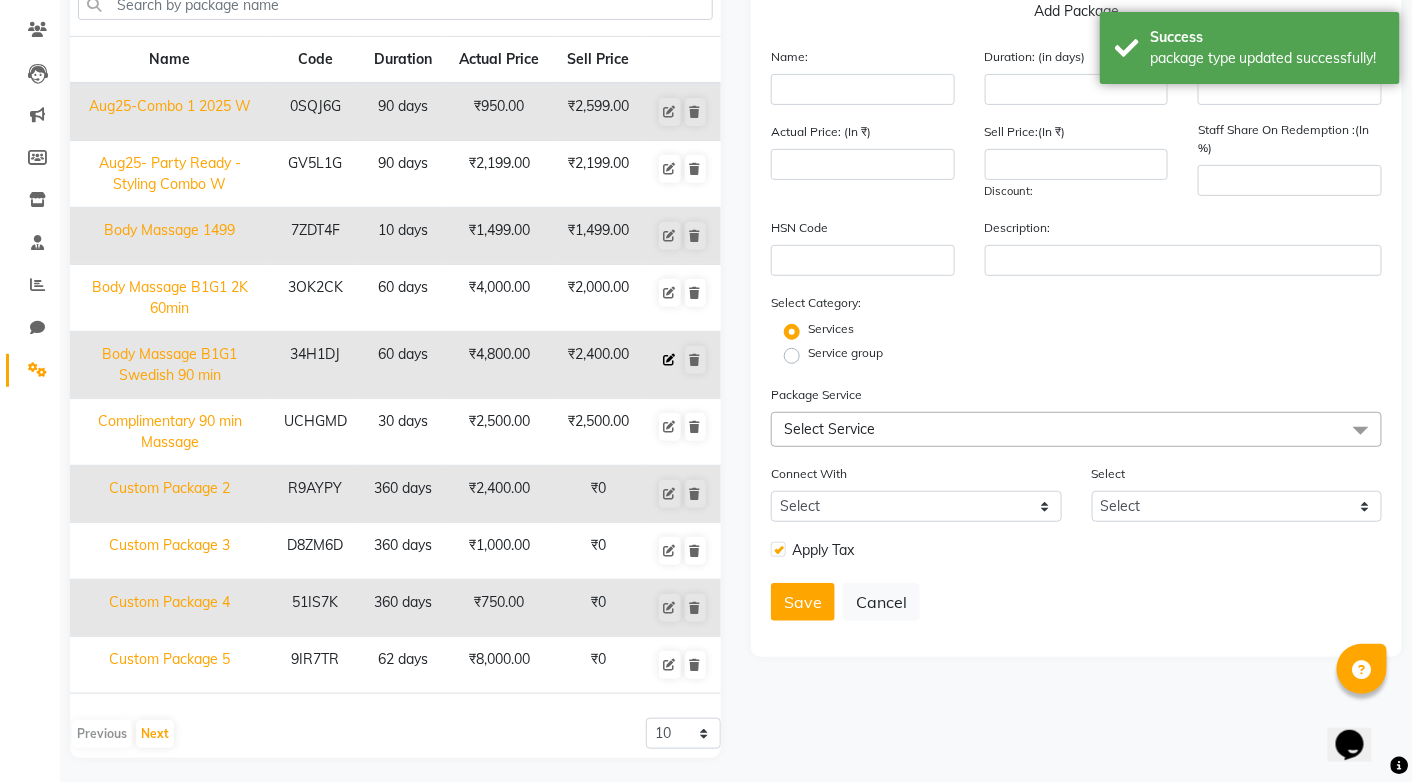 type on "Body Massage B1G1 Swedish 90 min" 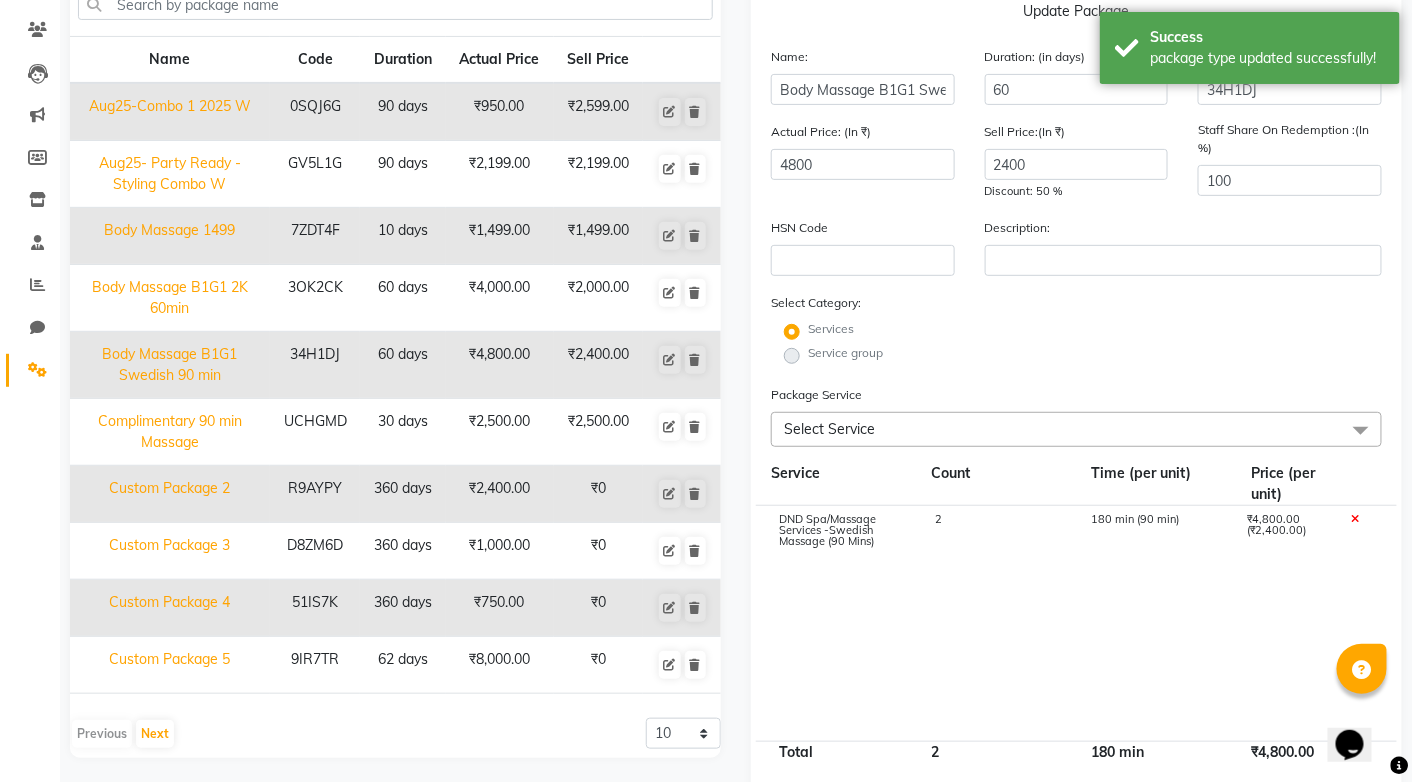 click on "Select Service" 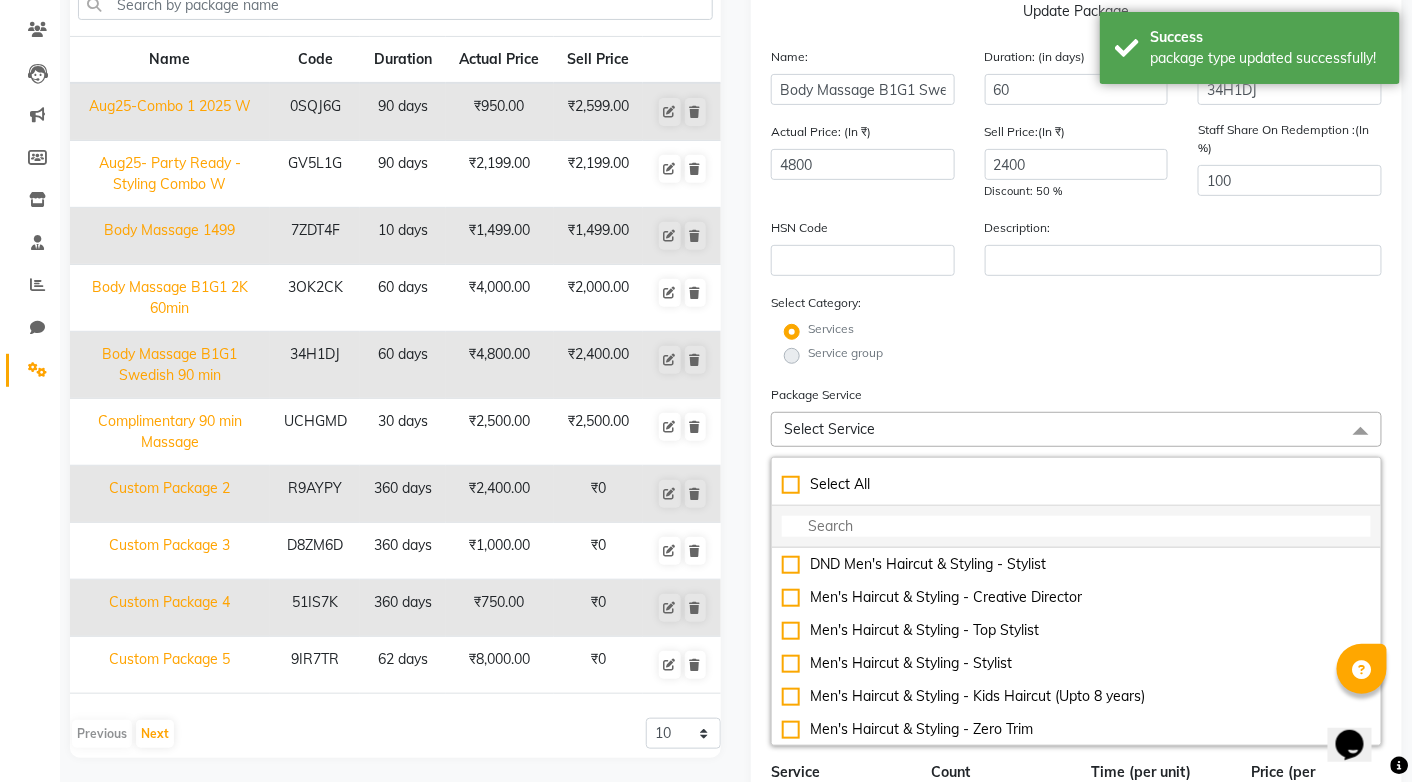 click 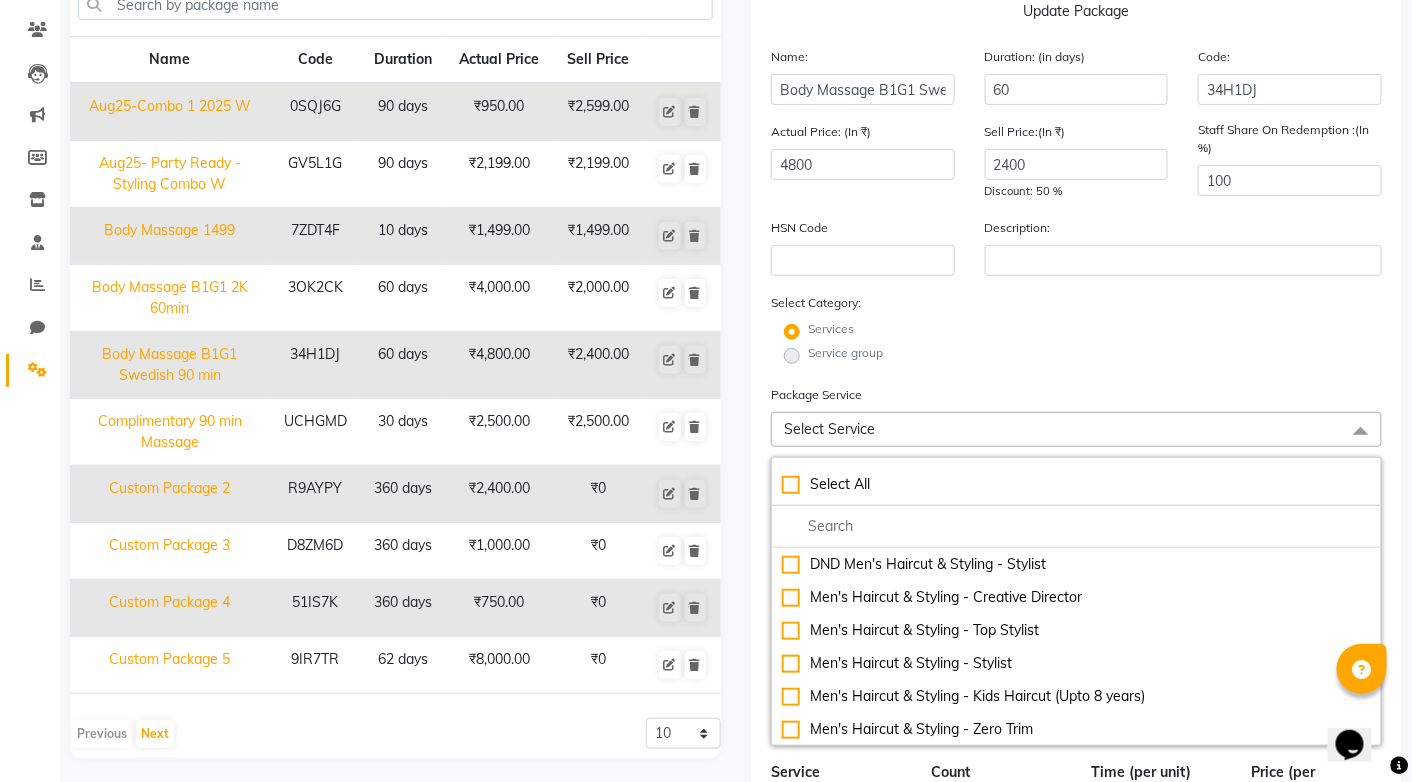 click on "Name: Body Massage B1G1 Swedish 90 min Duration: (in days) 60 Code: 34H1DJ Actual Price: (In ₹) 4800 Sell Price:(In ₹) 2400 Discount: 50 % Staff Share On Redemption :(In %) 100 HSN Code Description: Select Category: Services Service group Package Service Select Service Select All DND Men's Haircut & Styling - Stylist Men's Haircut & Styling - Creative Director Men's Haircut & Styling - Top Stylist Men's Haircut & Styling - Stylist Men's Haircut & Styling - Kids Haircut (Upto 8 years) Men's Haircut & Styling - Zero Trim Men's Haircut & Styling - Regular Shave Men's Haircut & Styling - Beard Design Men's Haircut & Styling - Beard Trim Men's Haircut & Styling - Head Shave Women's Haircut & Styling -Creative Director Women's Haircut & Styling -Top Stylist Women's Haircut & Styling -Stylist Women's Haircut & Styling -Kids Haircut (Upto 8 years) Blow dry & Styling - Add On: Sulphate free Shampoo Women's Haircut & Styling -Fringe Cut/Trim Blow Dry & Styling -Wash & Blast dry Blow dry & Styling - In Curl/Out Curl" 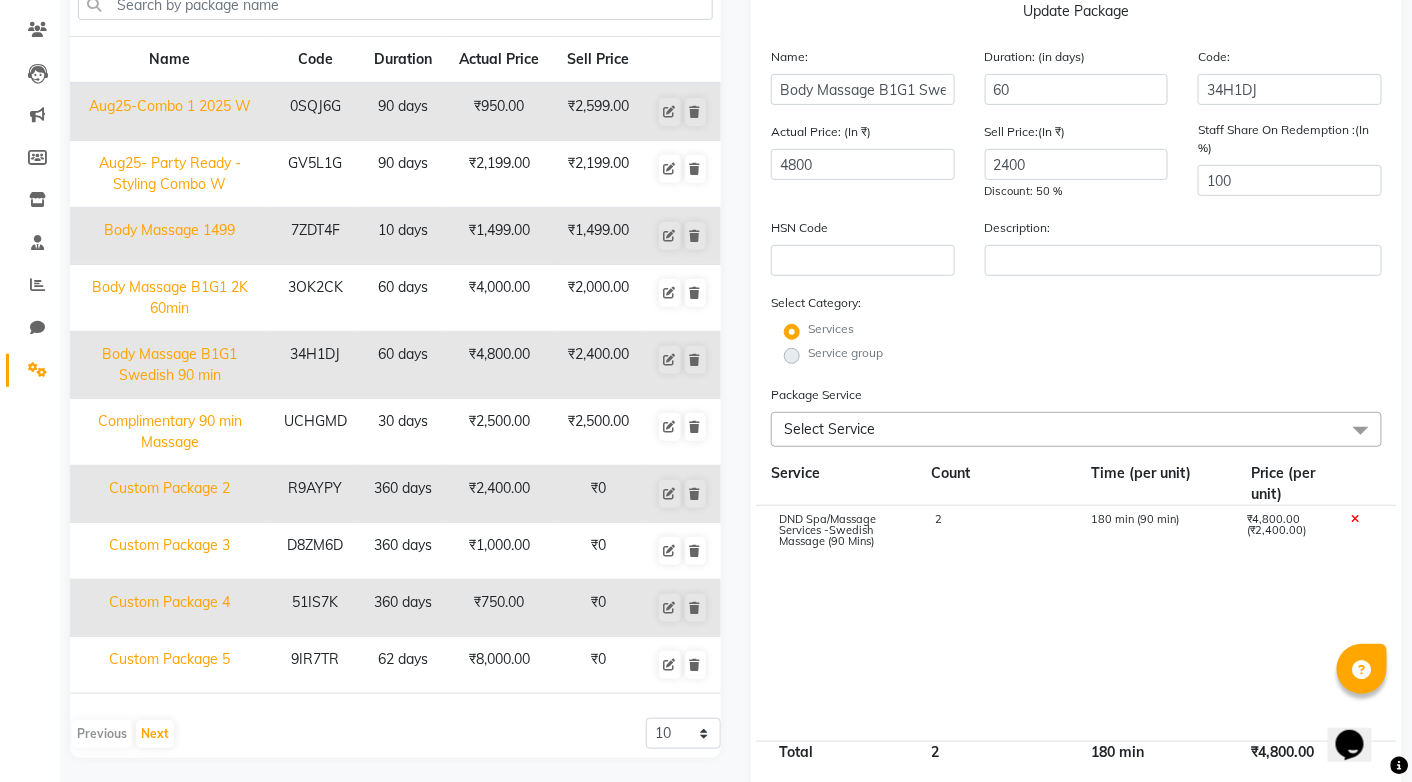 click on "Select Service" 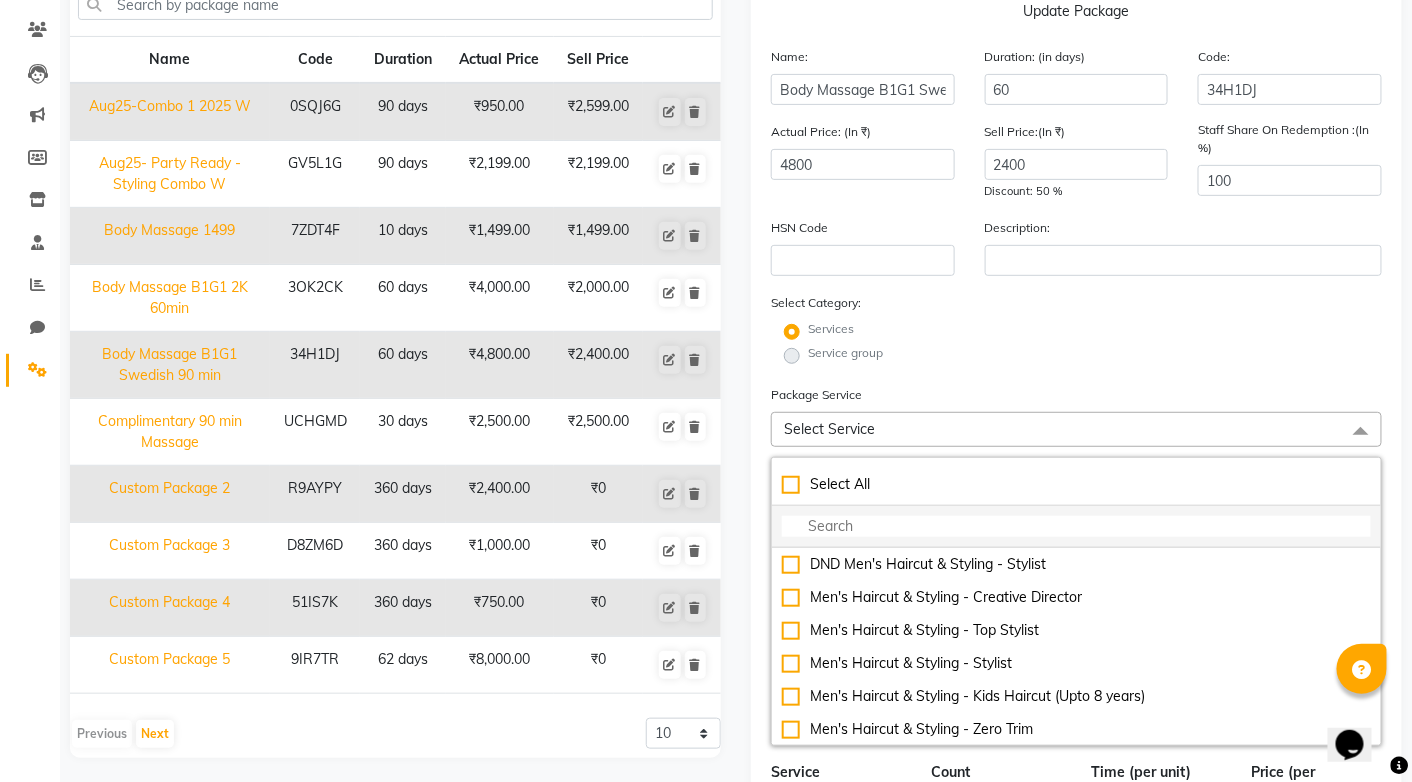 click 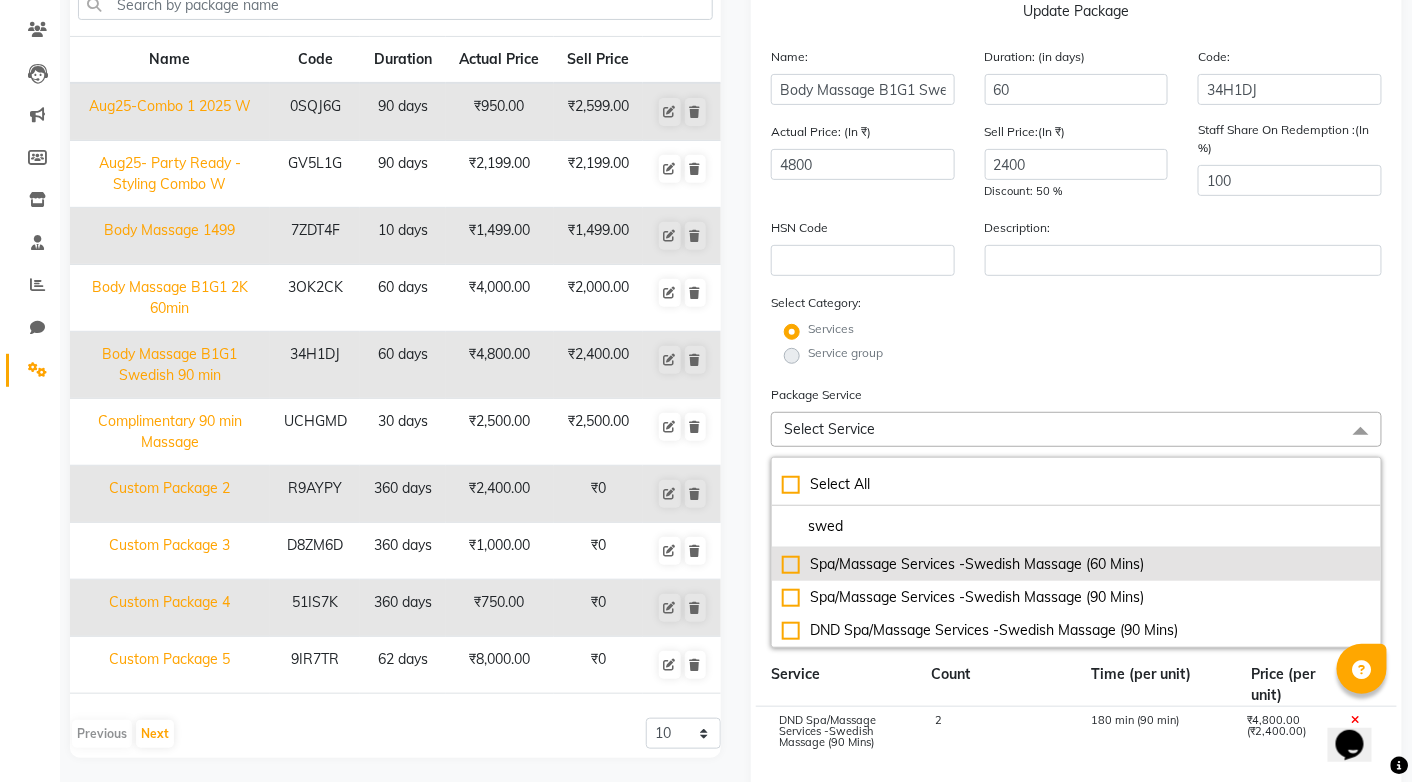 type on "swed" 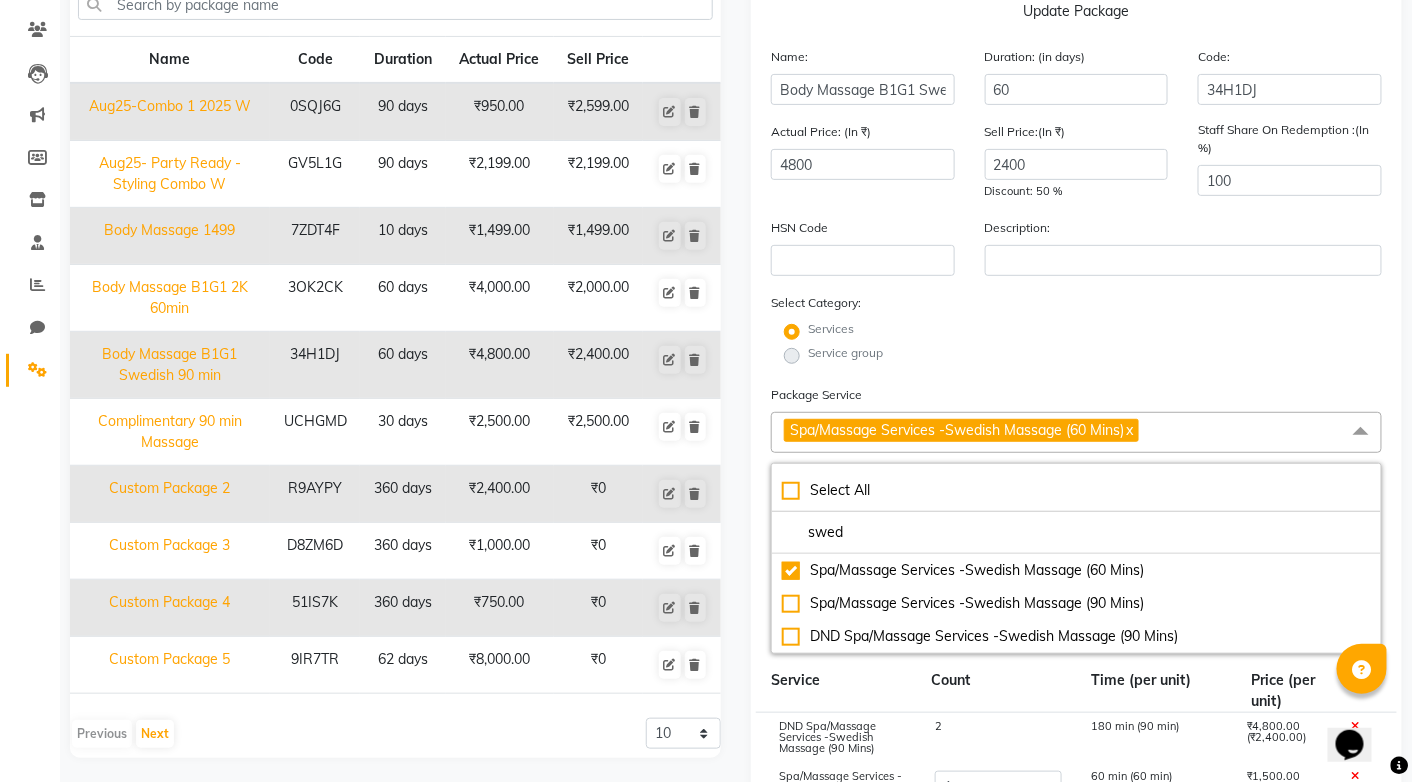 click on "Services" 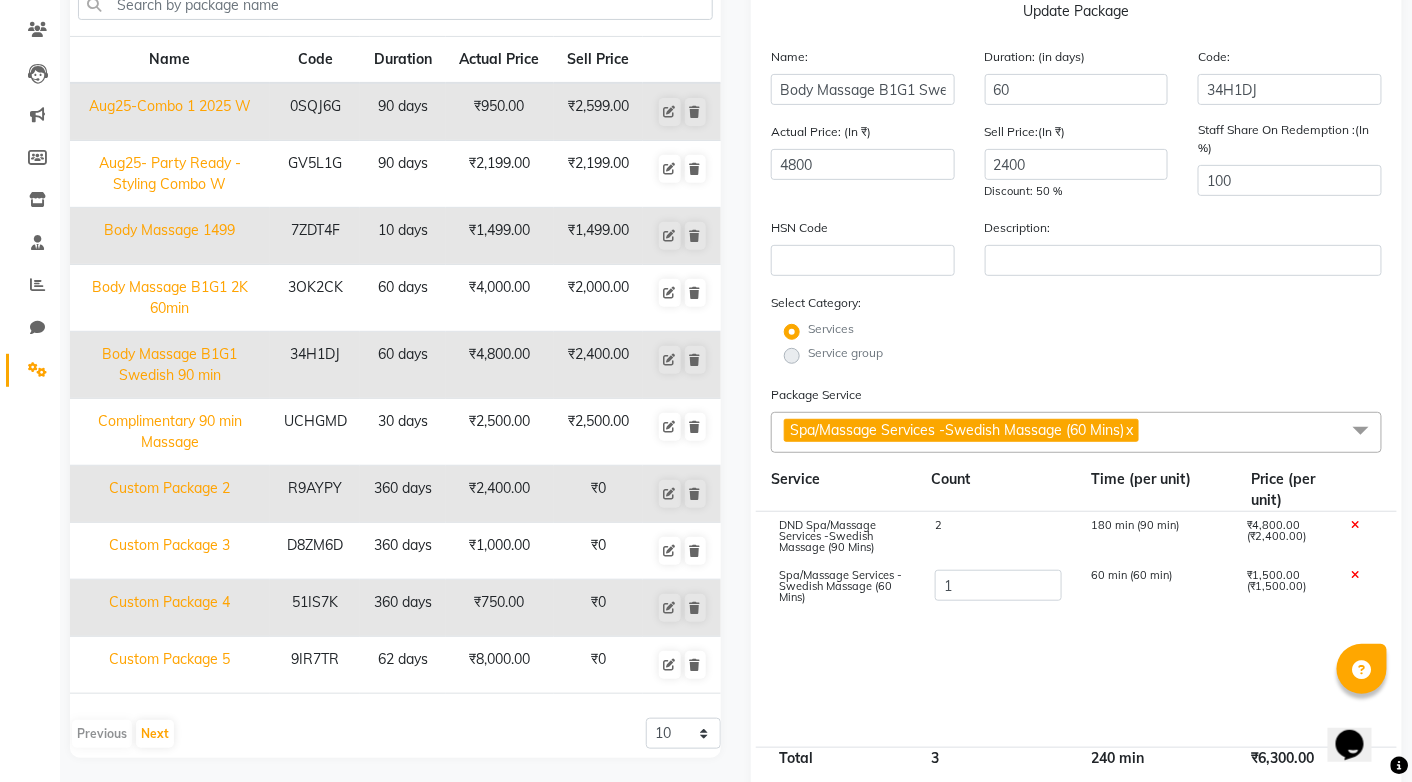 click on "x" 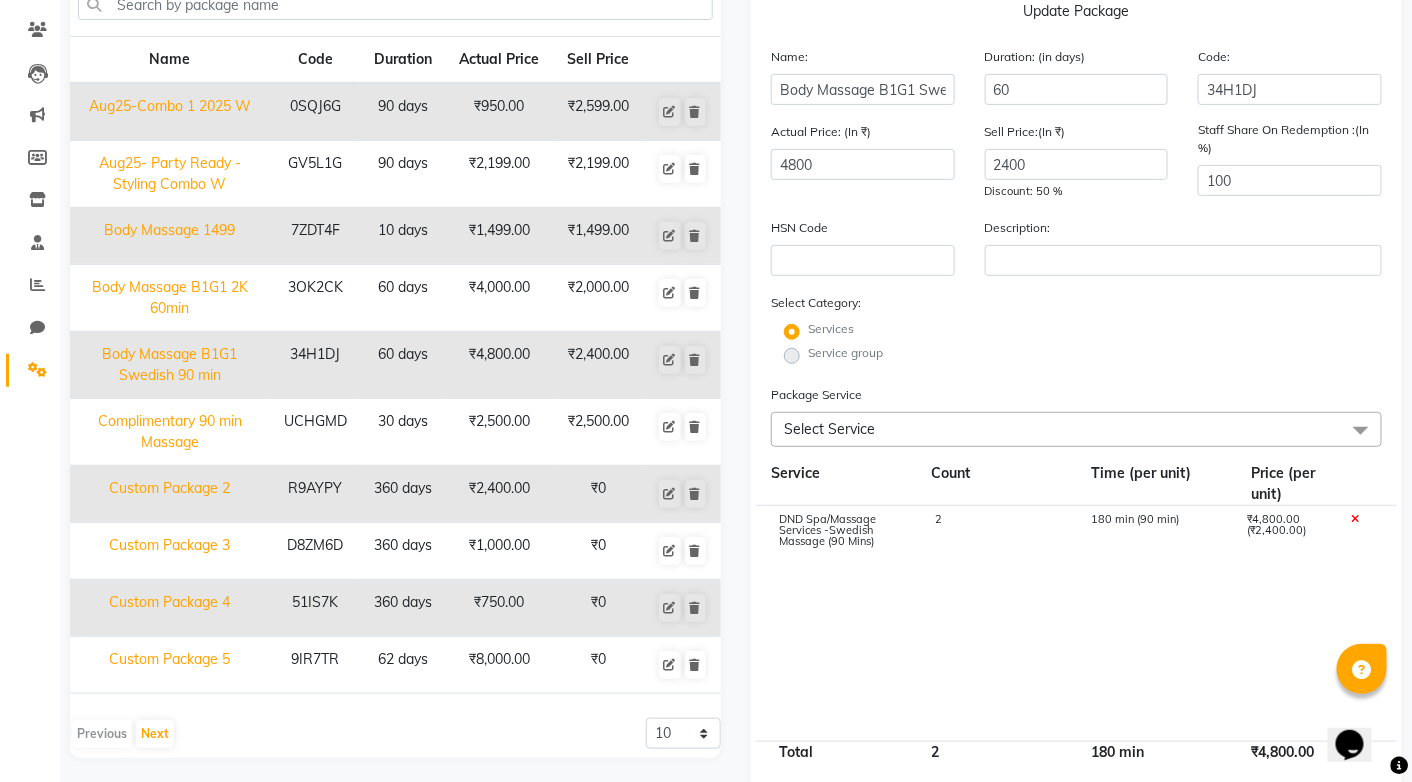 click on "Select Service" 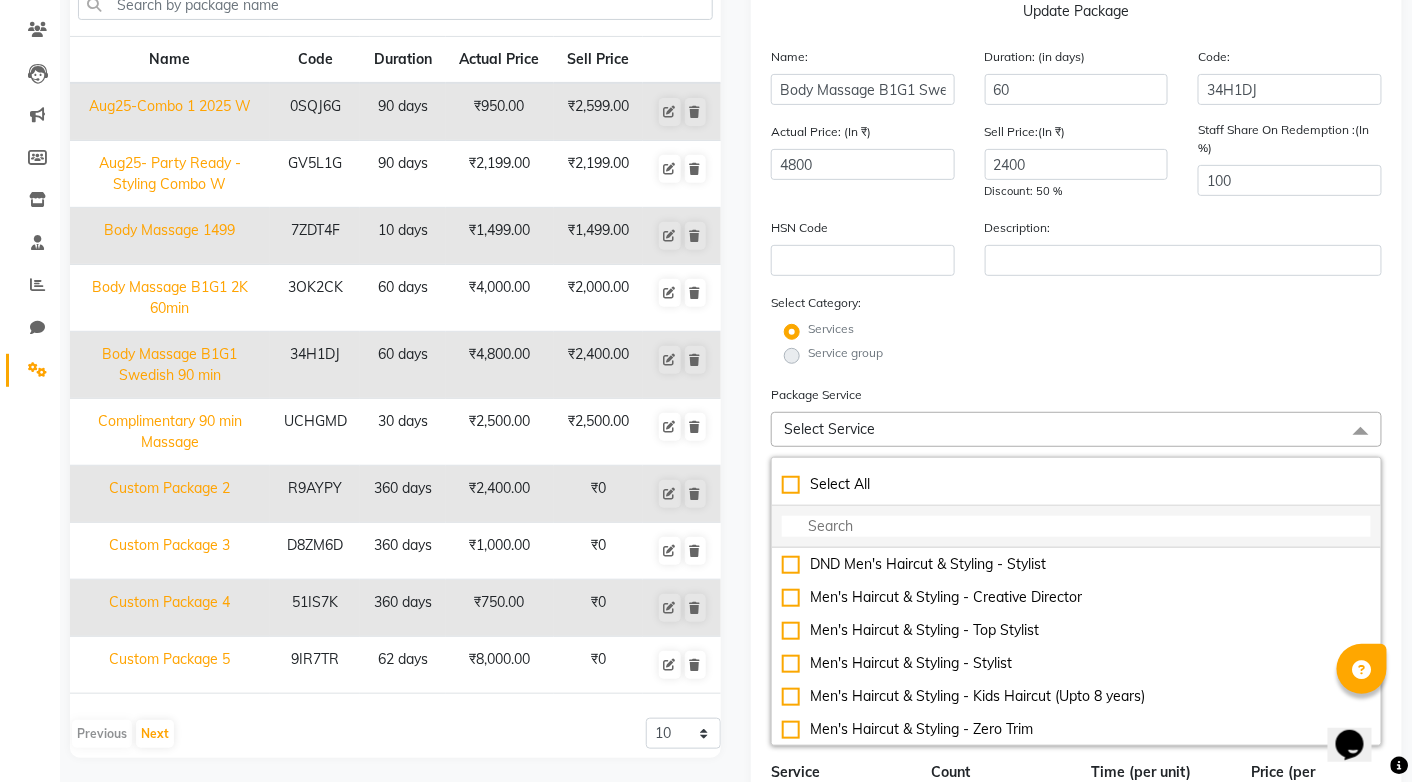 click 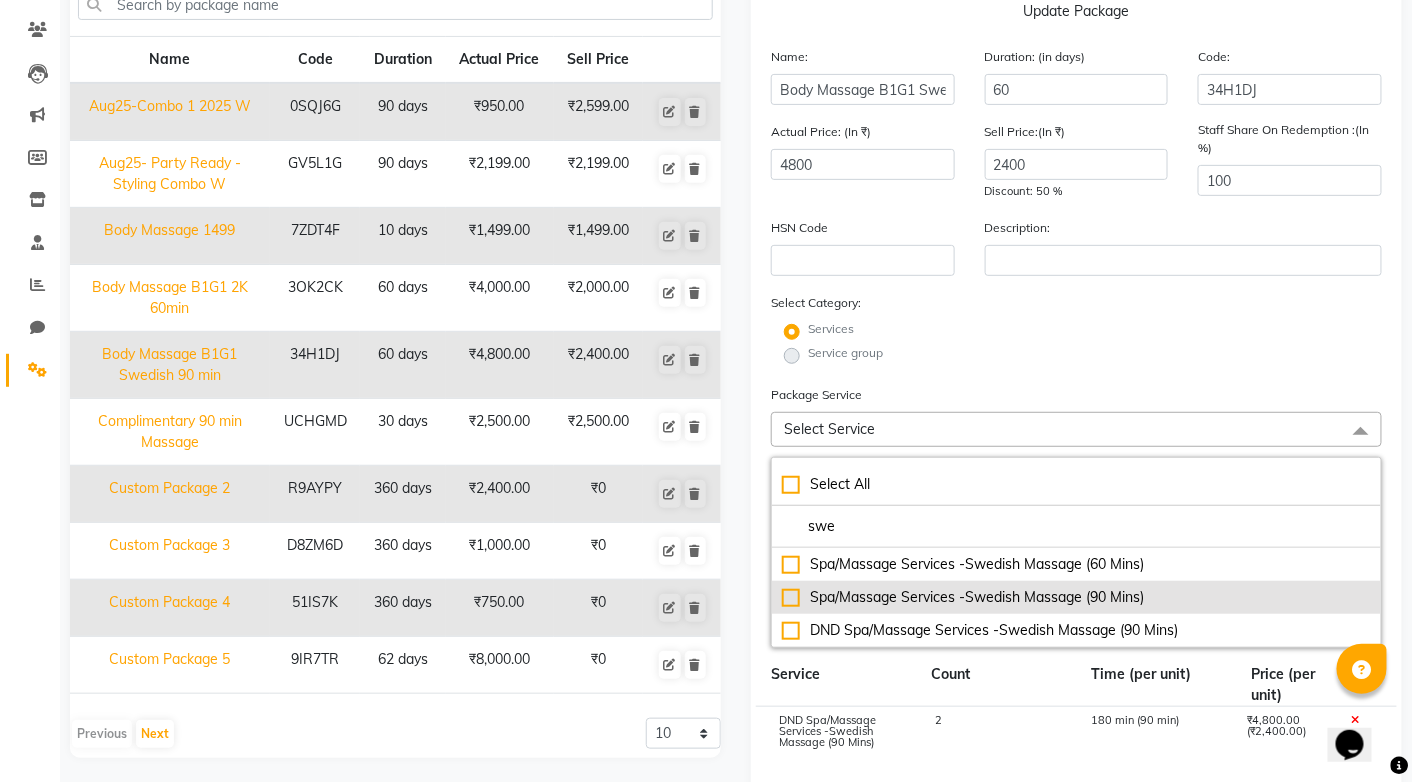 type on "swe" 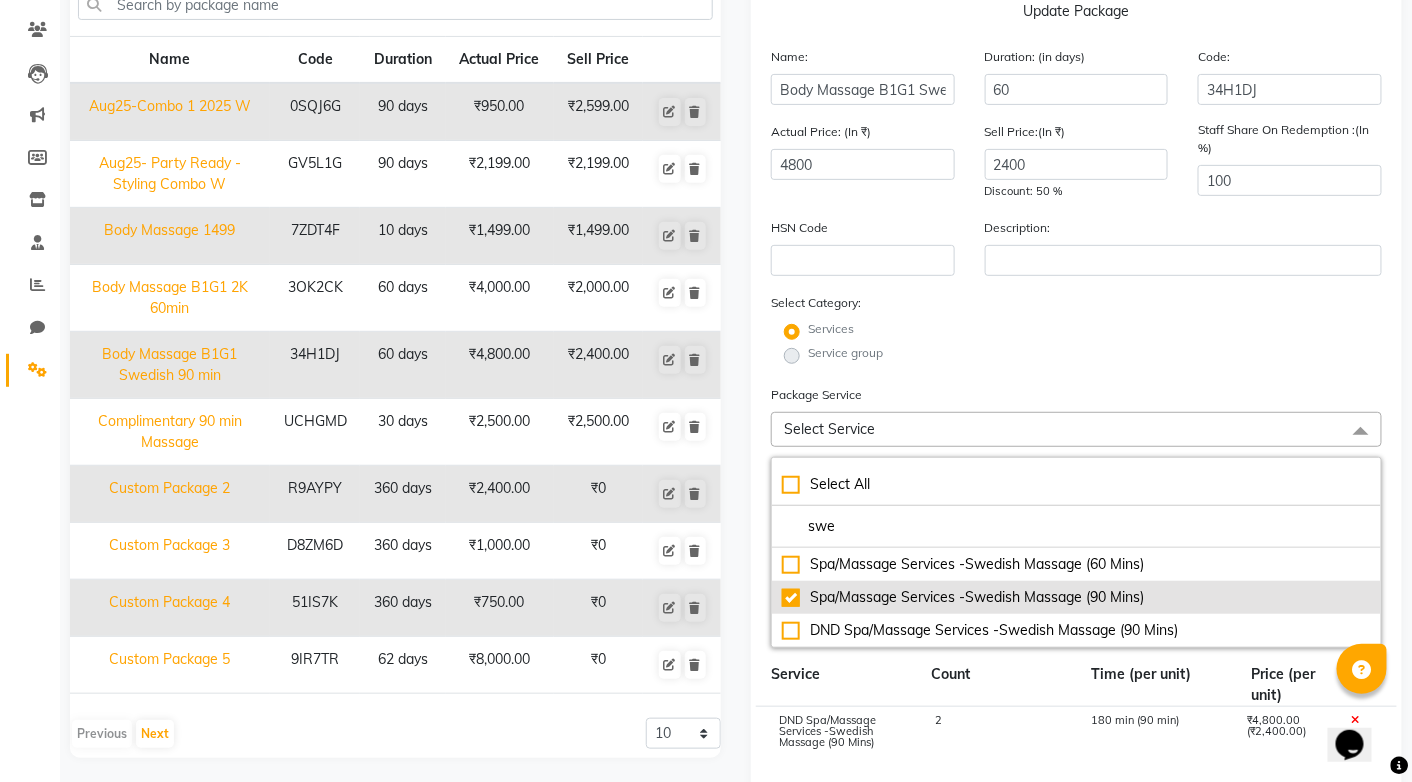 checkbox on "true" 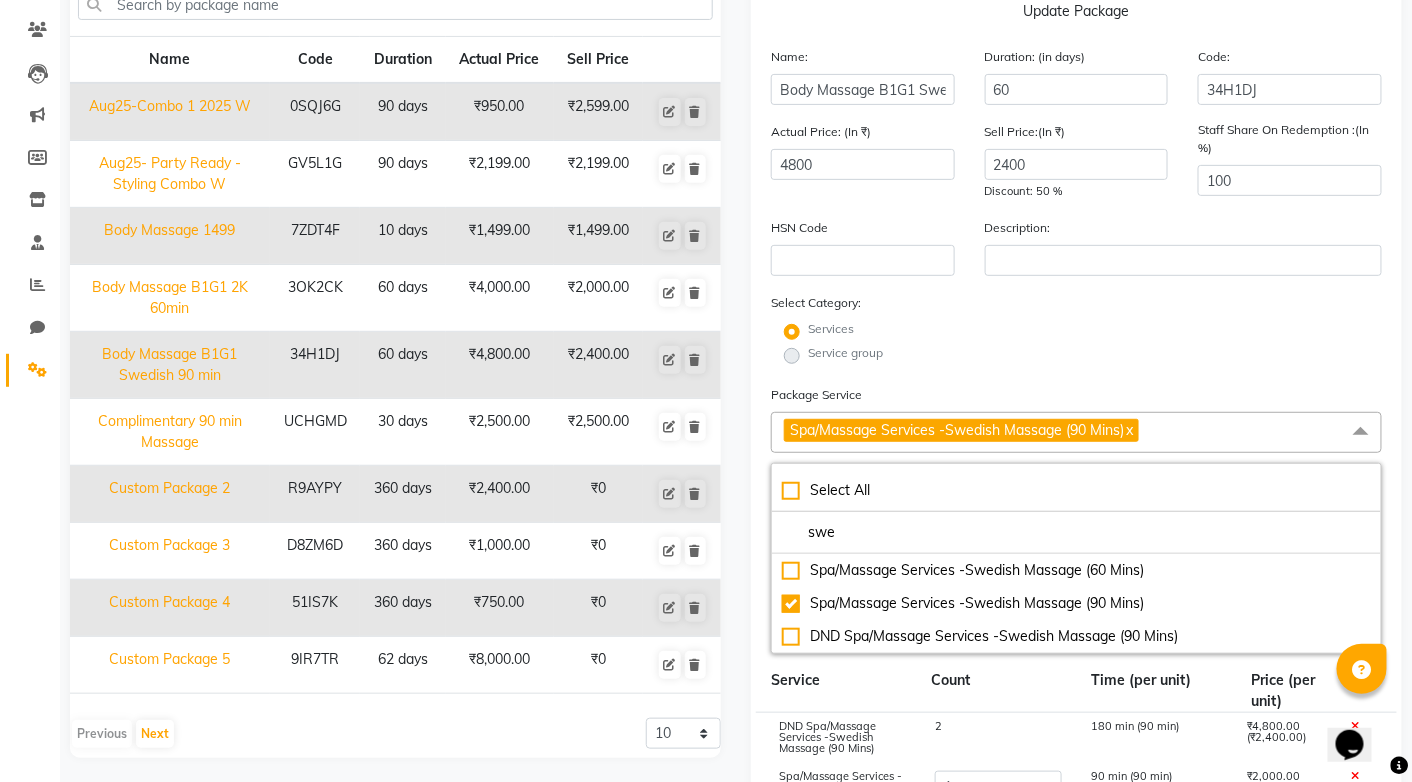 click on "Service group" 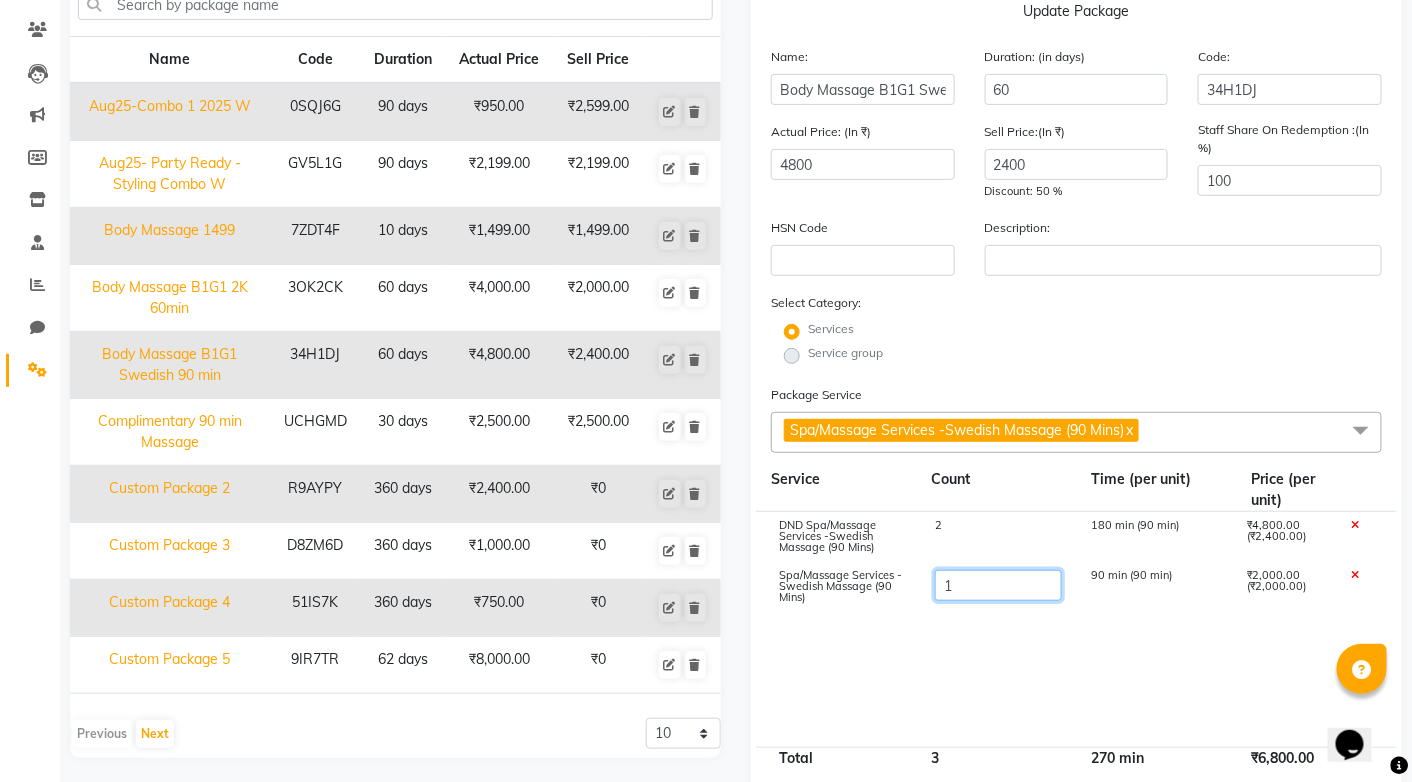 click on "1" 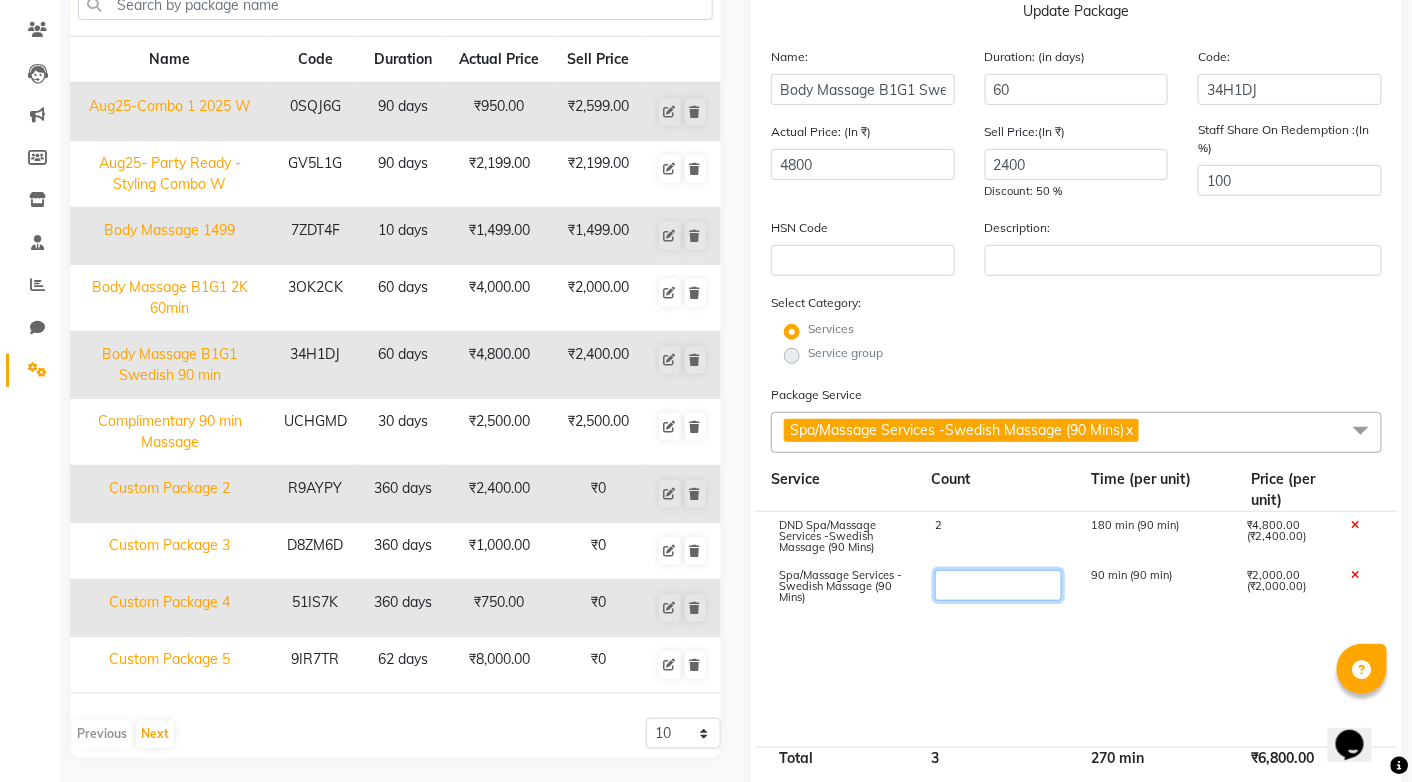 type on "2" 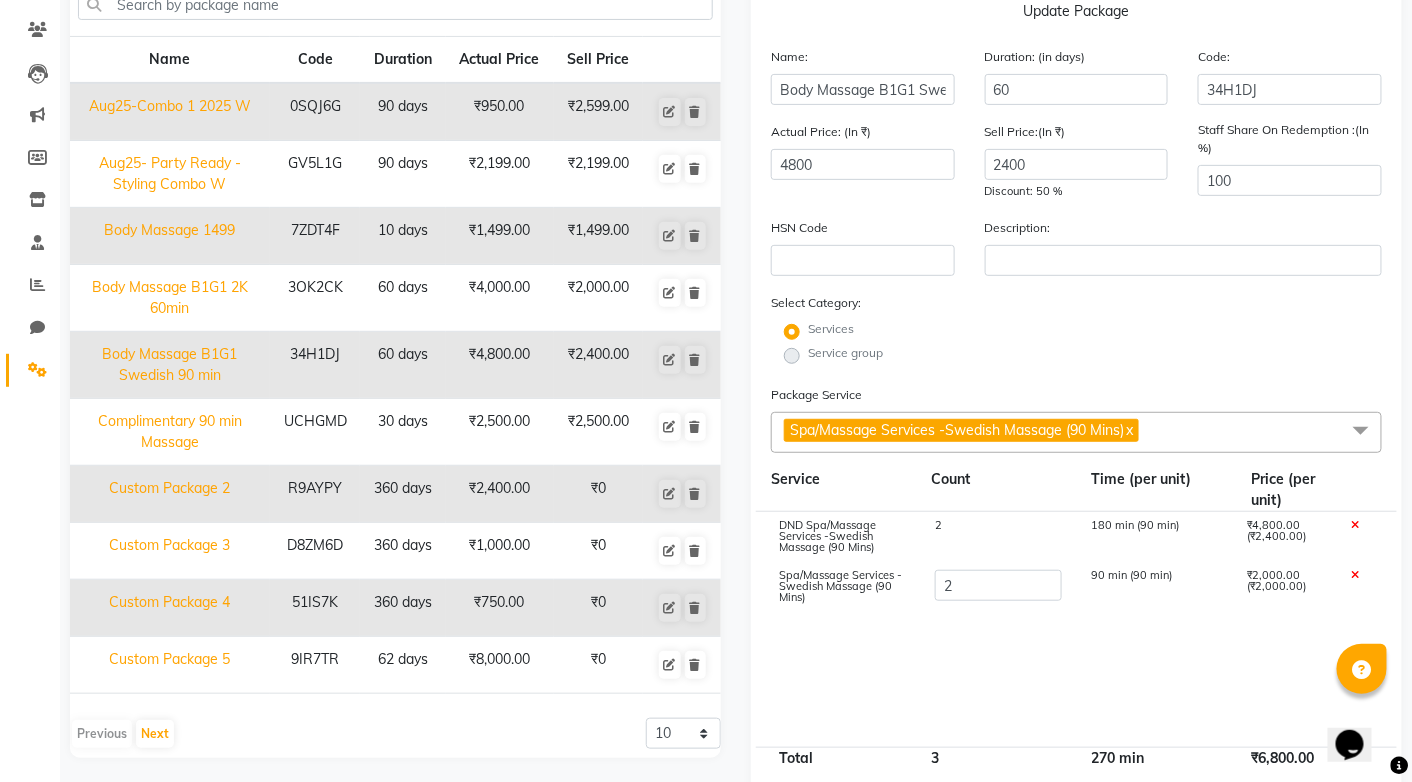 click on "DND Spa/Massage Services -Swedish Massage (90 Mins) 2 180 min (90 min) ₹4,800.00 (₹2,400.00) Spa/Massage Services -Swedish Massage (90 Mins) 2 90 min (90 min) ₹2,000.00 (₹2,000.00)" 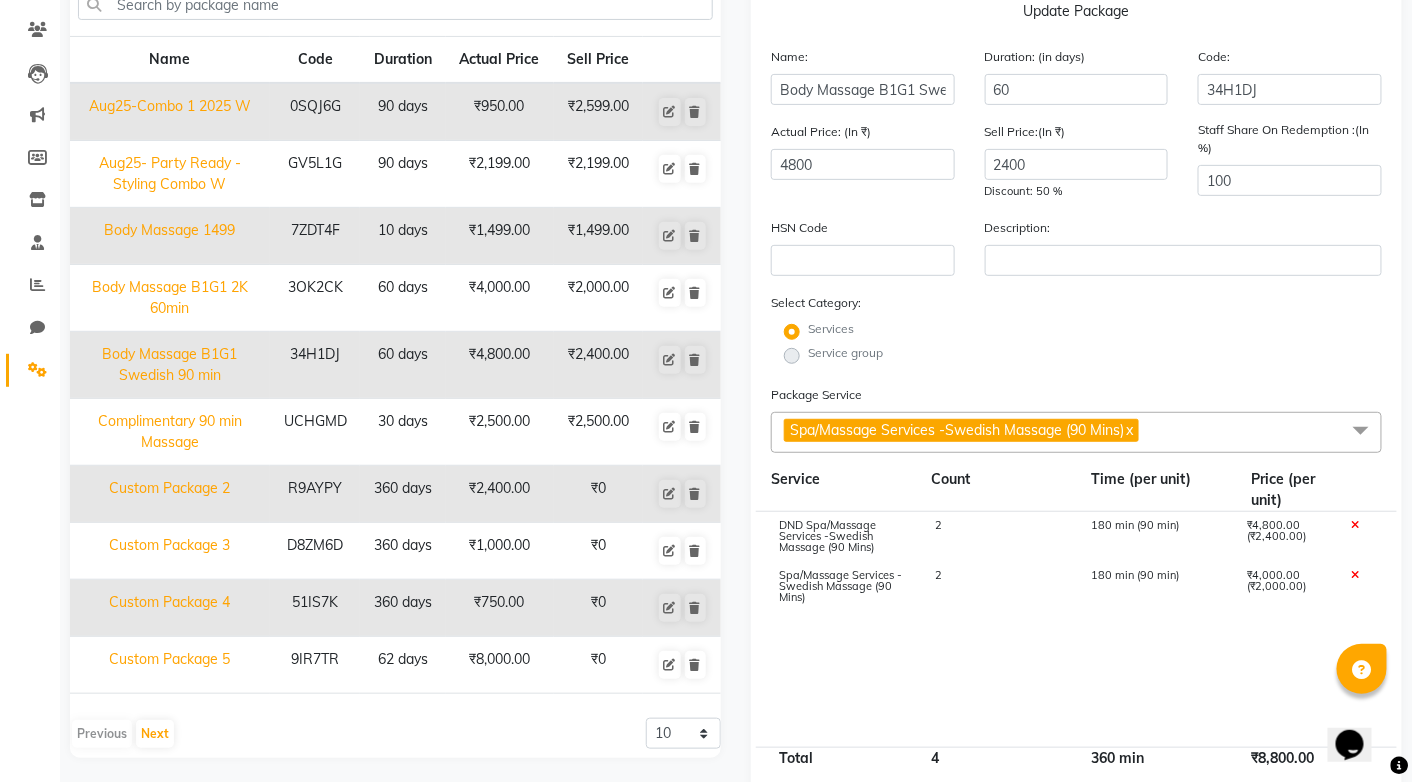 click 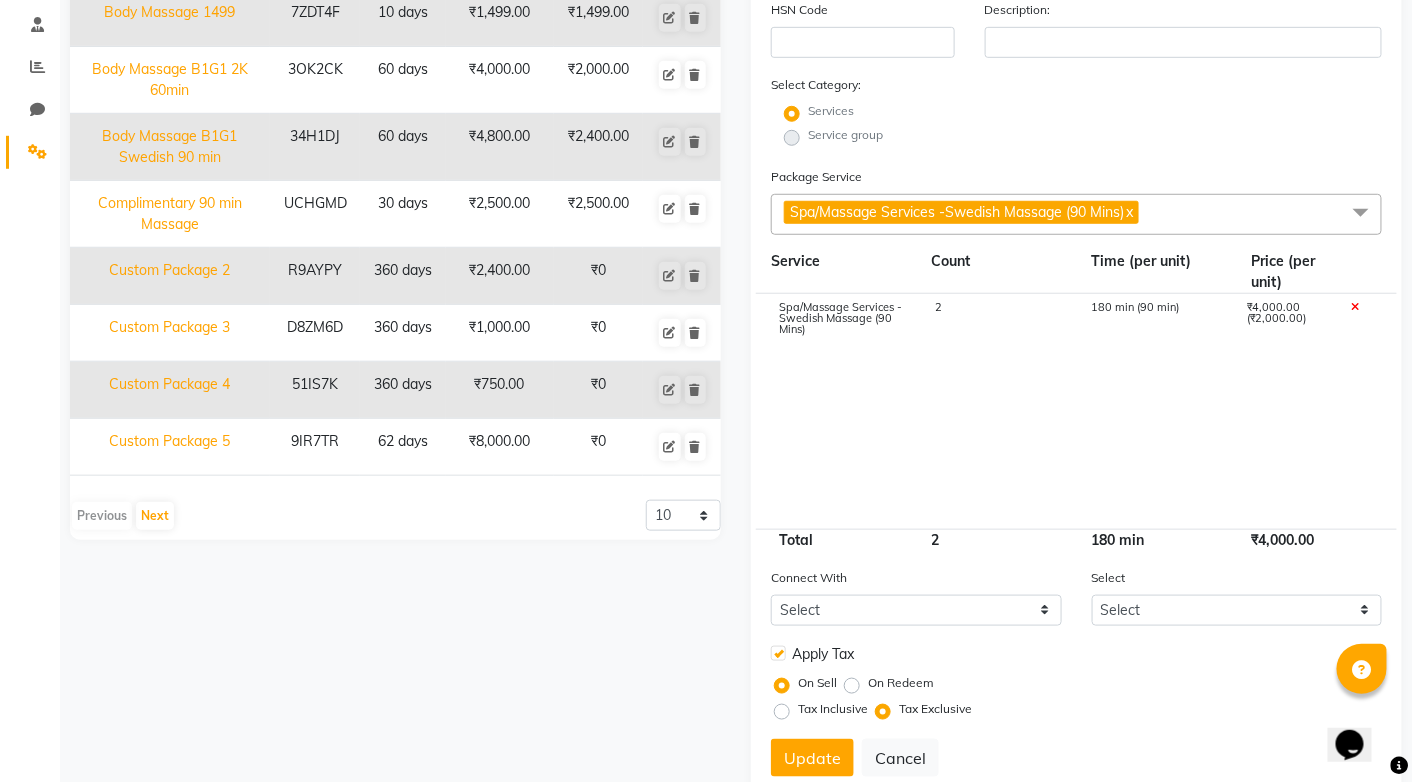 scroll, scrollTop: 434, scrollLeft: 0, axis: vertical 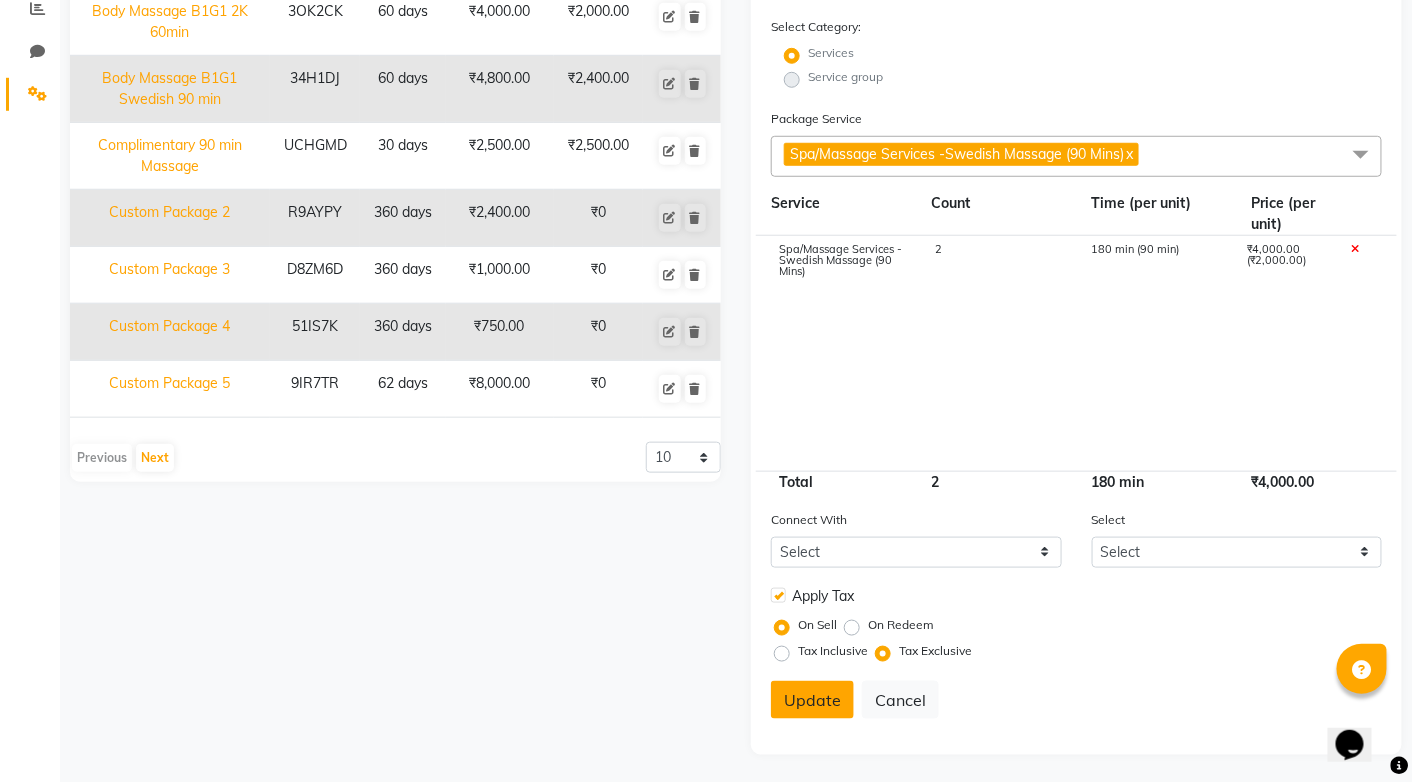 click on "Update" 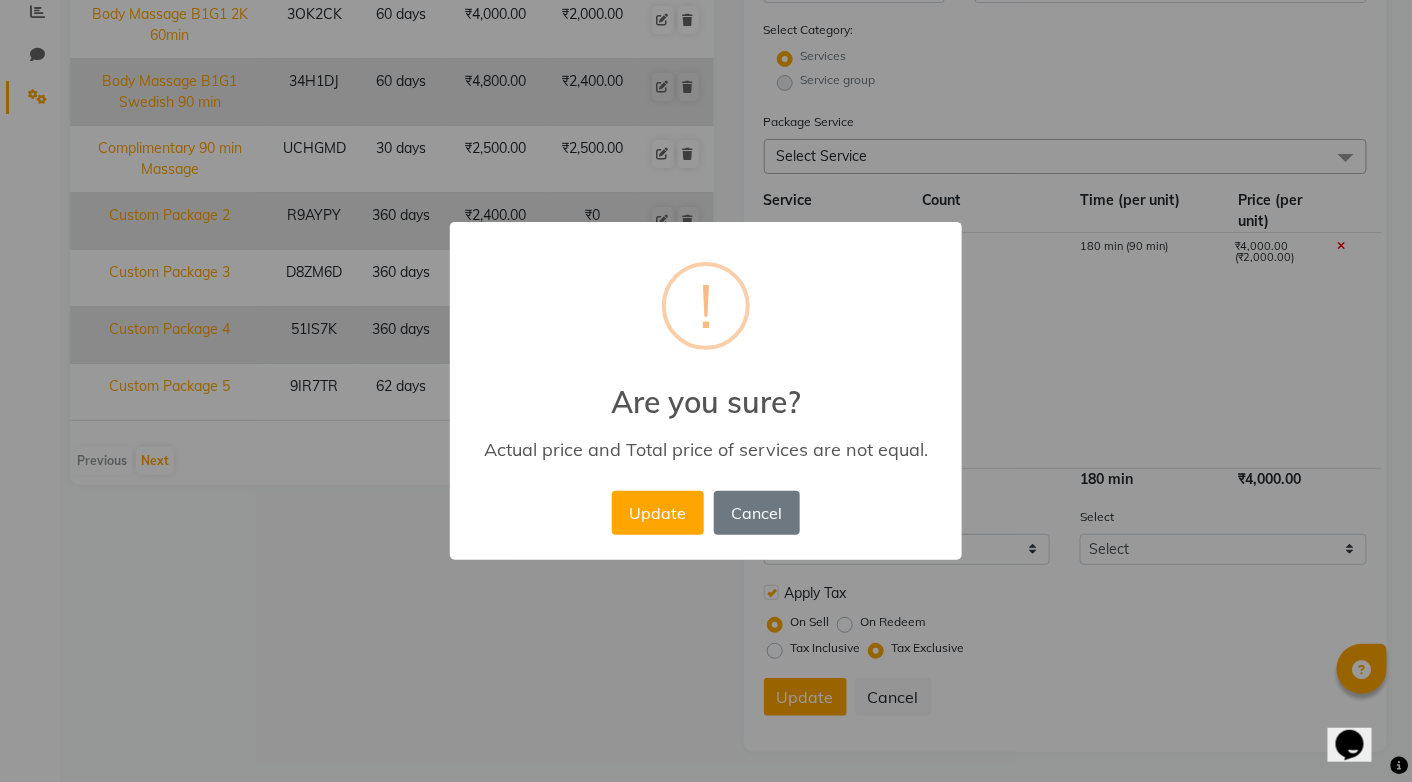scroll, scrollTop: 429, scrollLeft: 0, axis: vertical 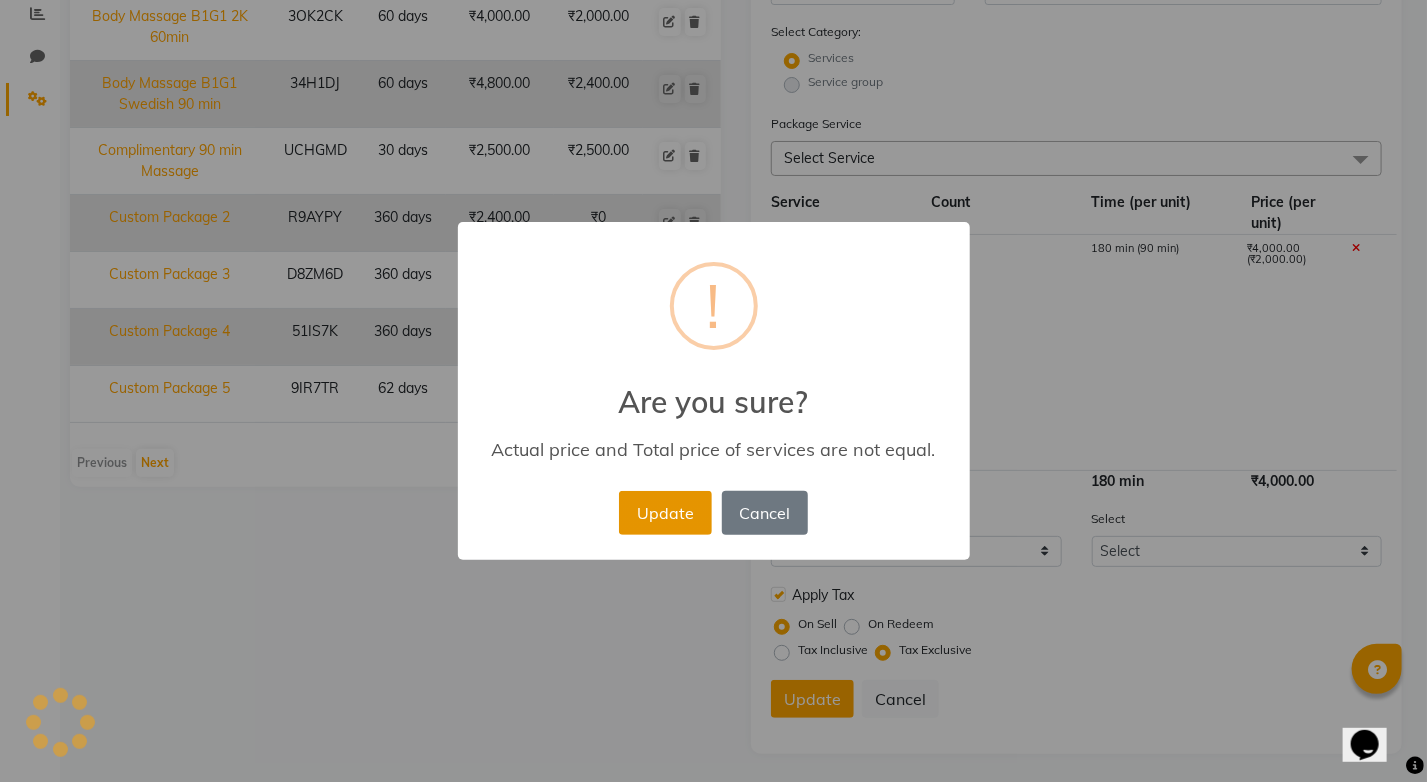 click on "Update" at bounding box center (665, 513) 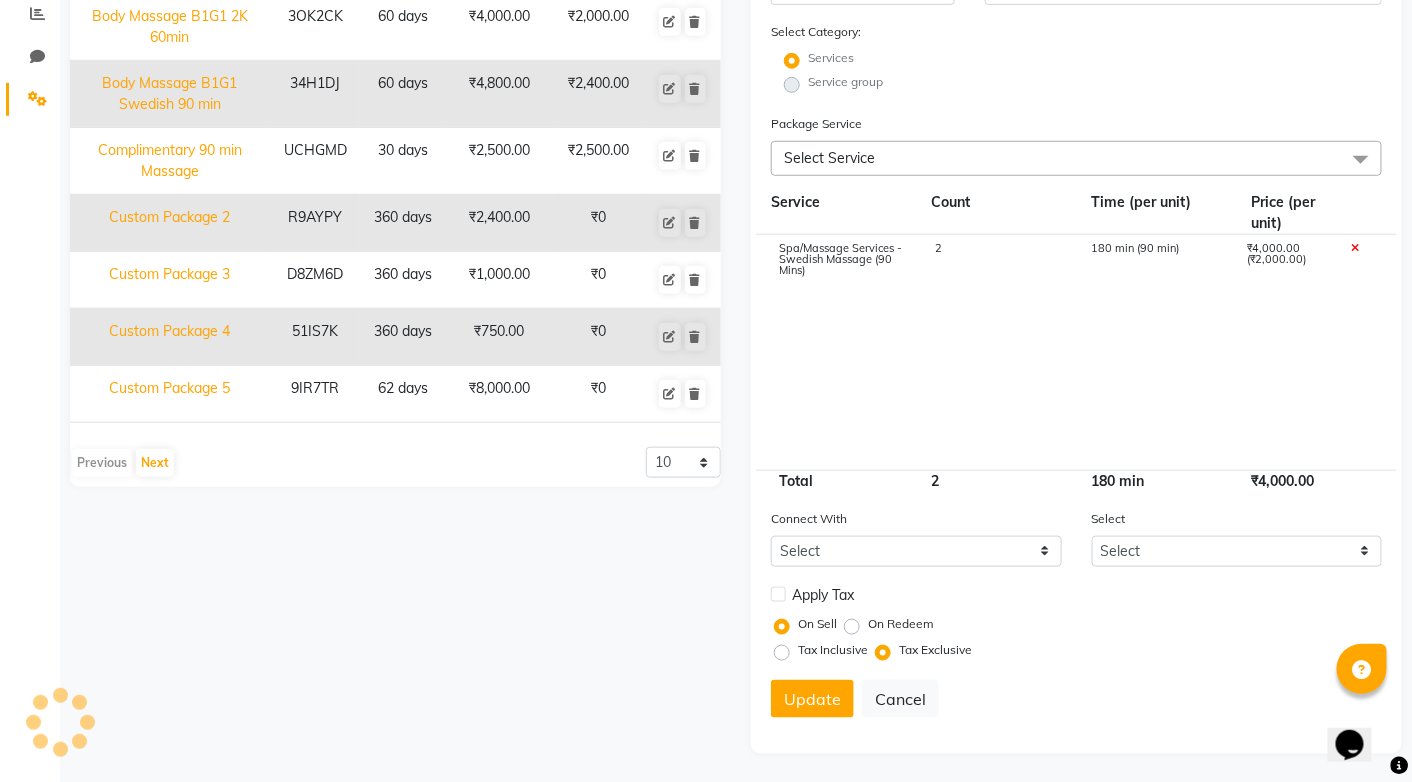 type 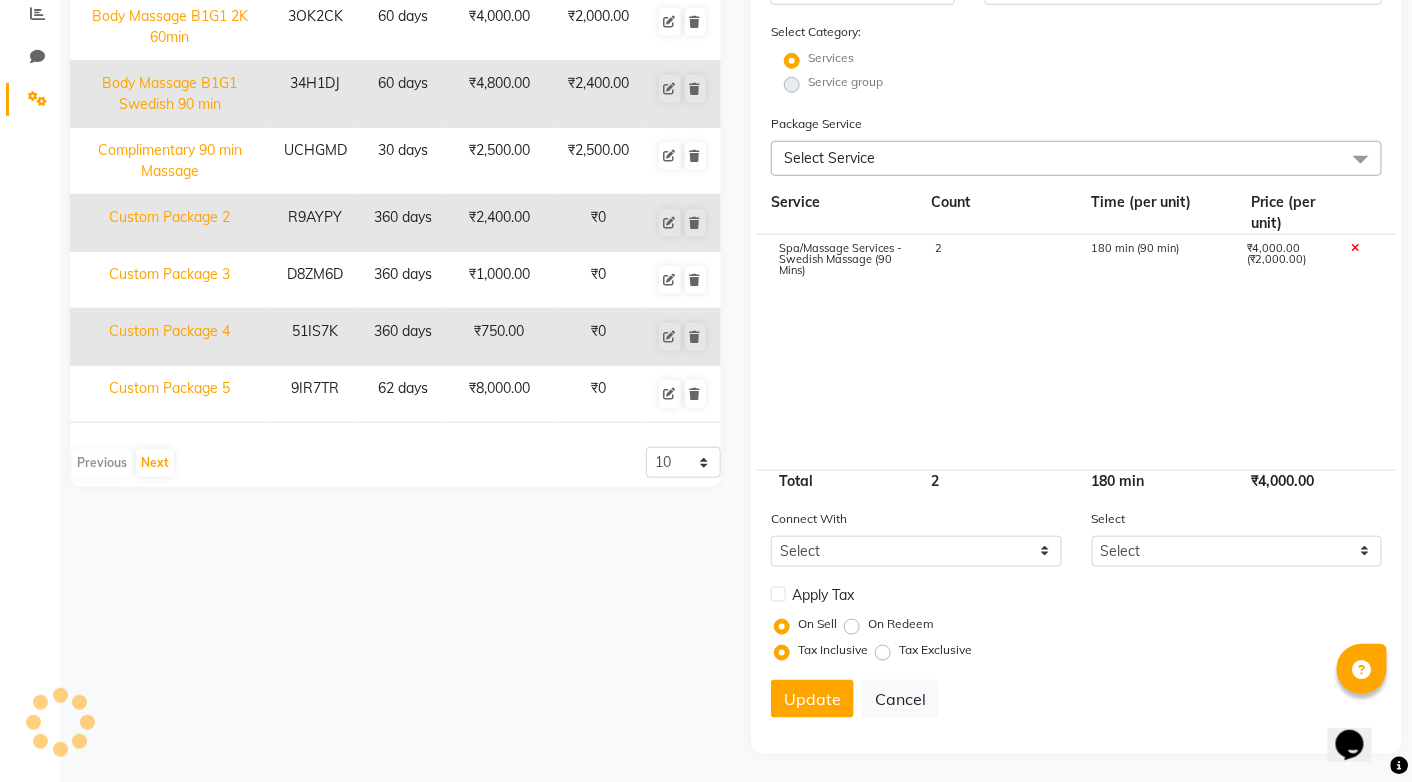 scroll, scrollTop: 158, scrollLeft: 0, axis: vertical 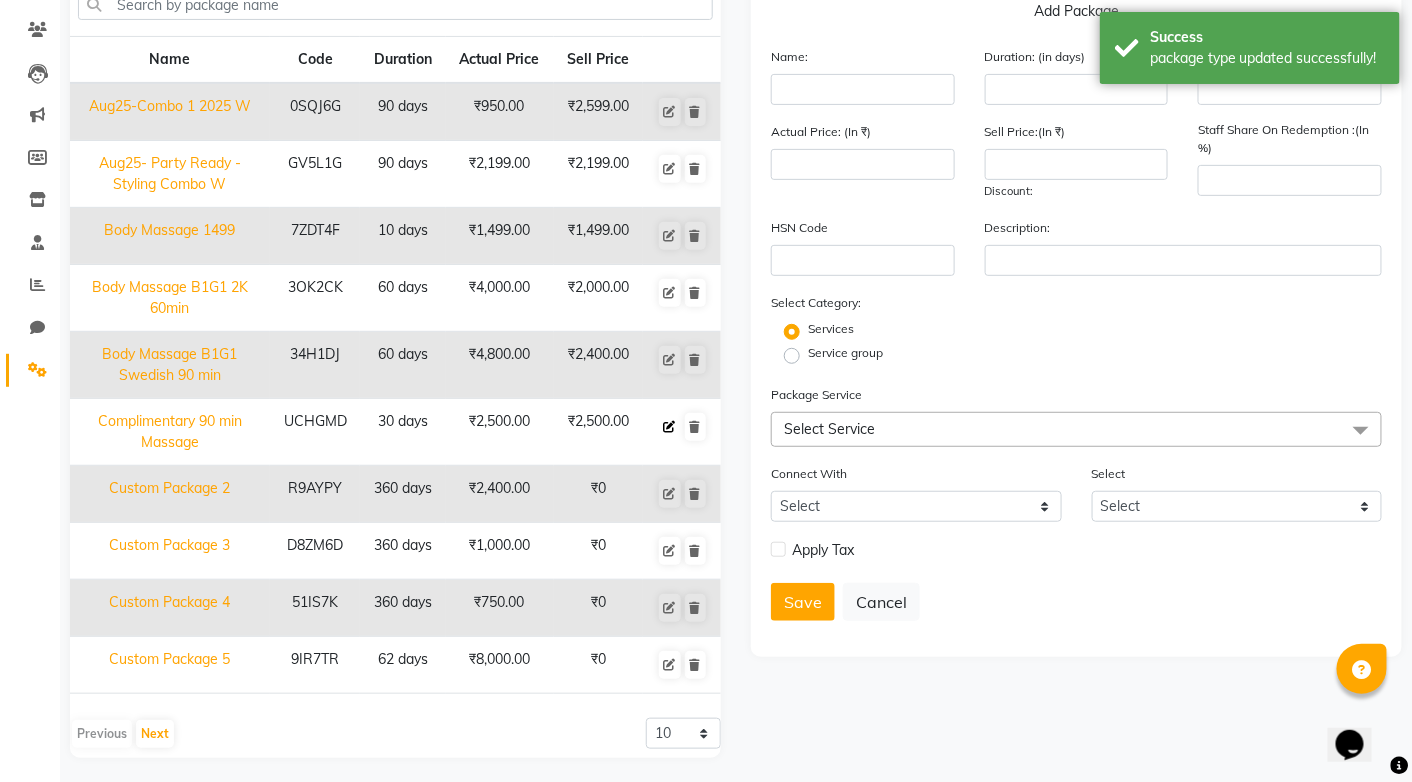 click 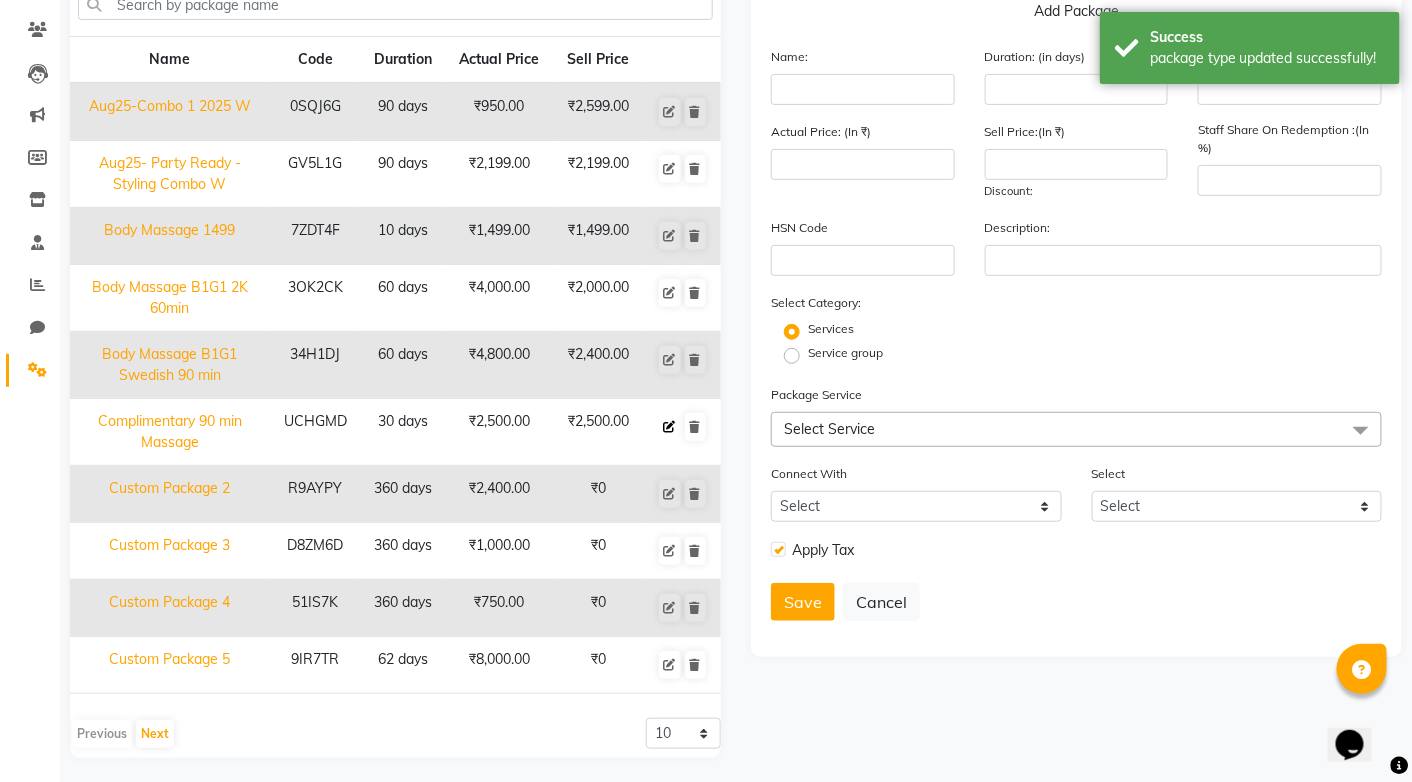 type on "Complimentary 90 min Massage" 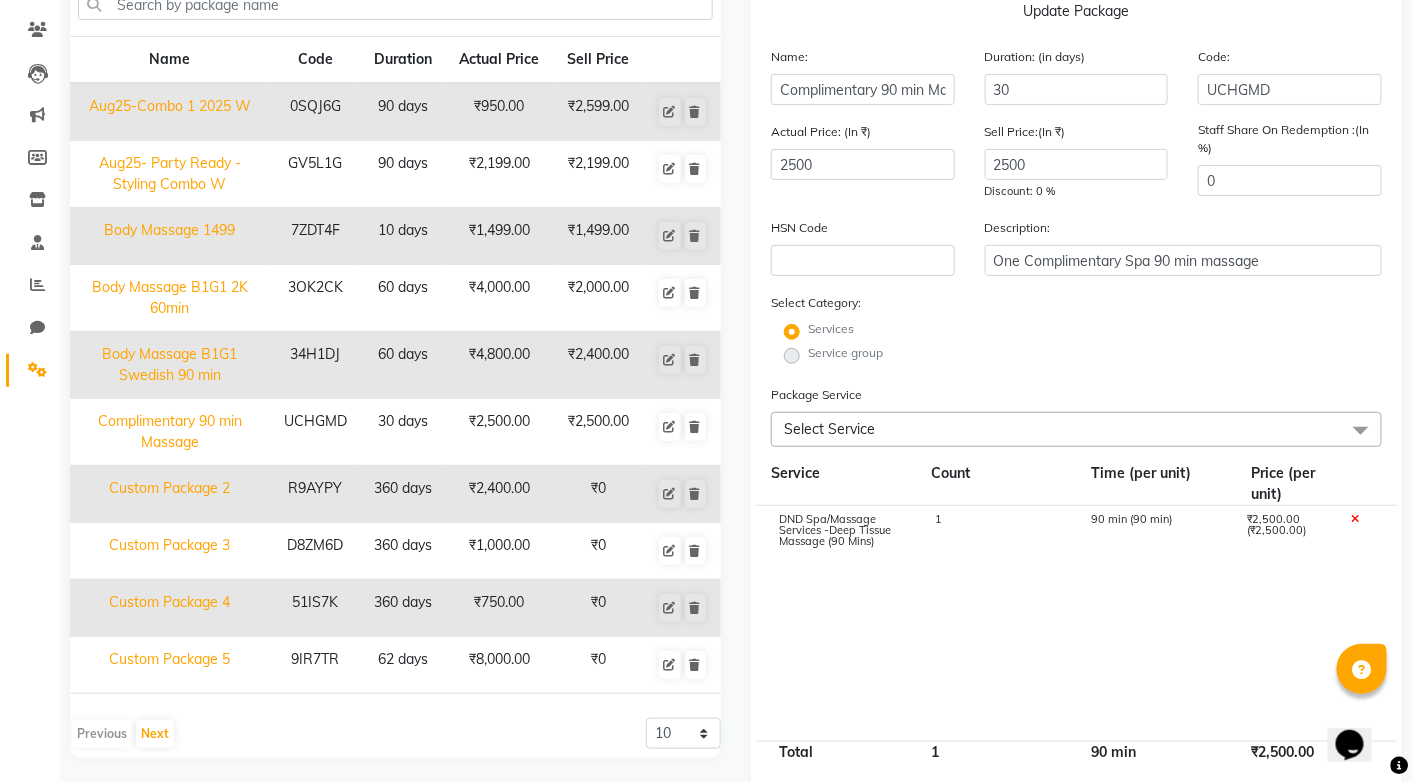 click 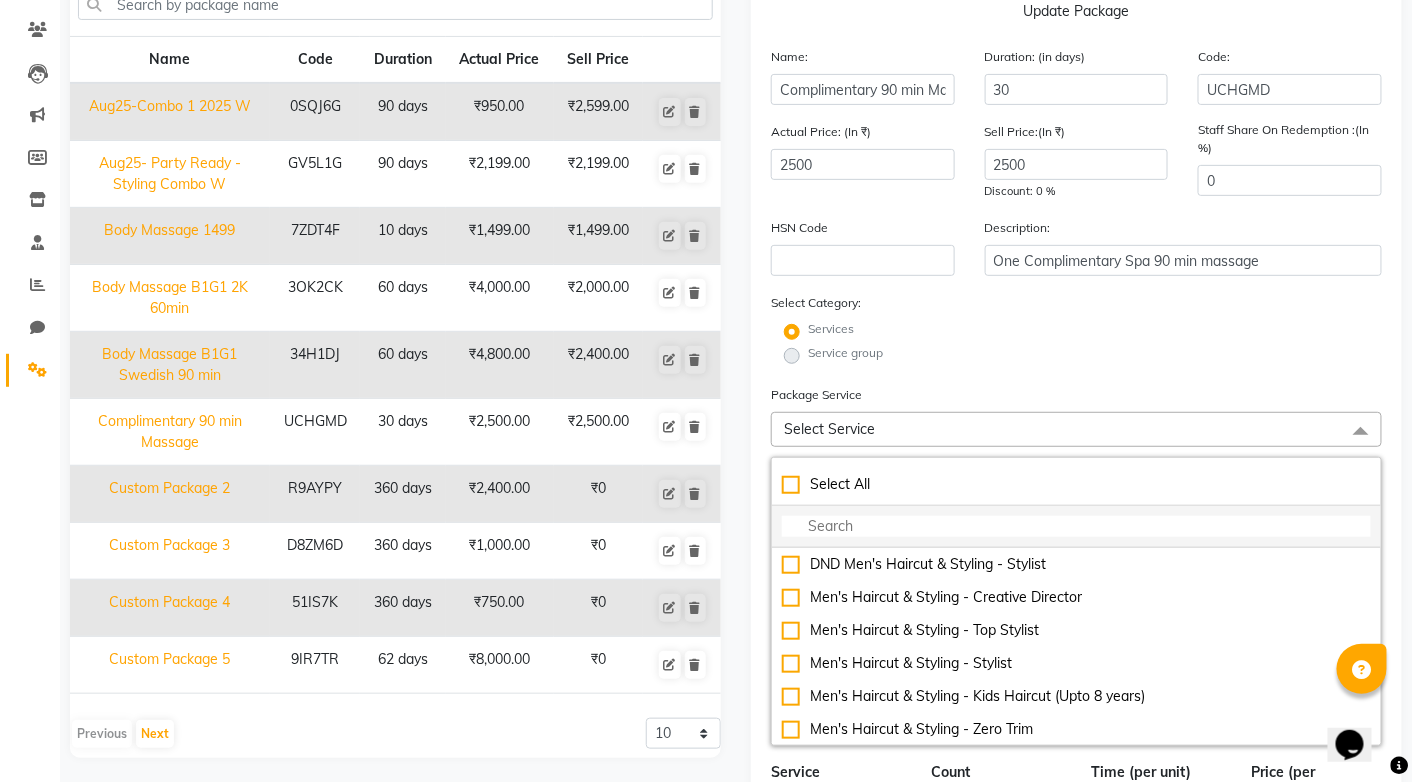 click 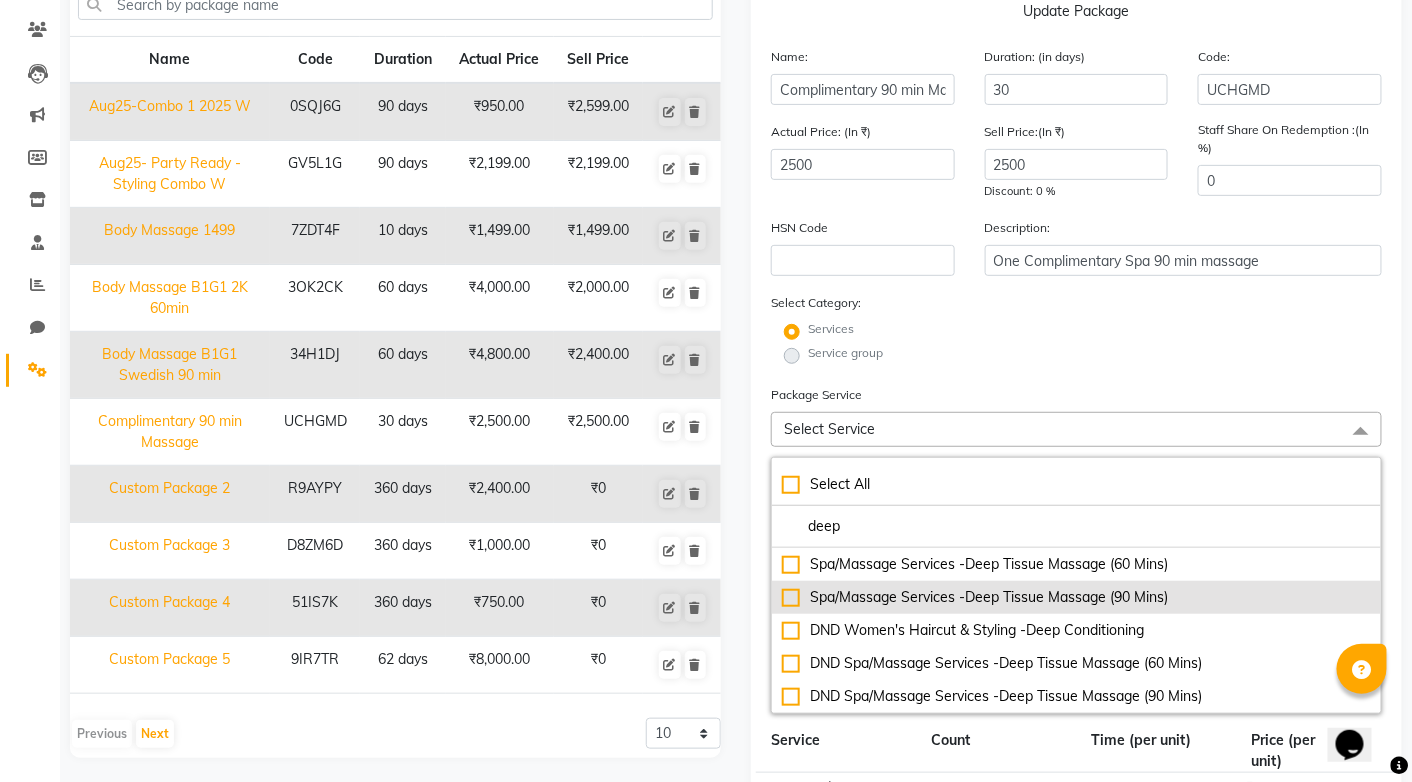 type on "deep" 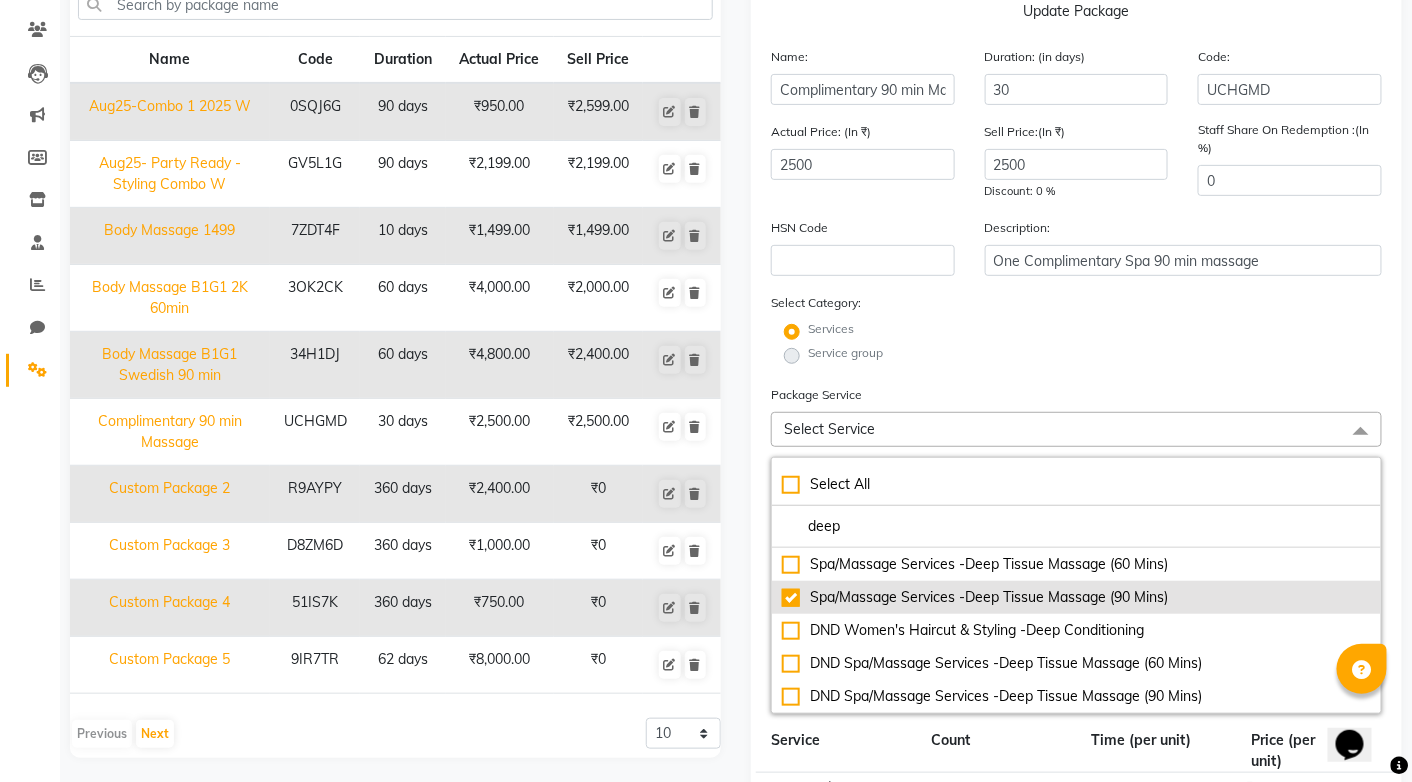 checkbox on "true" 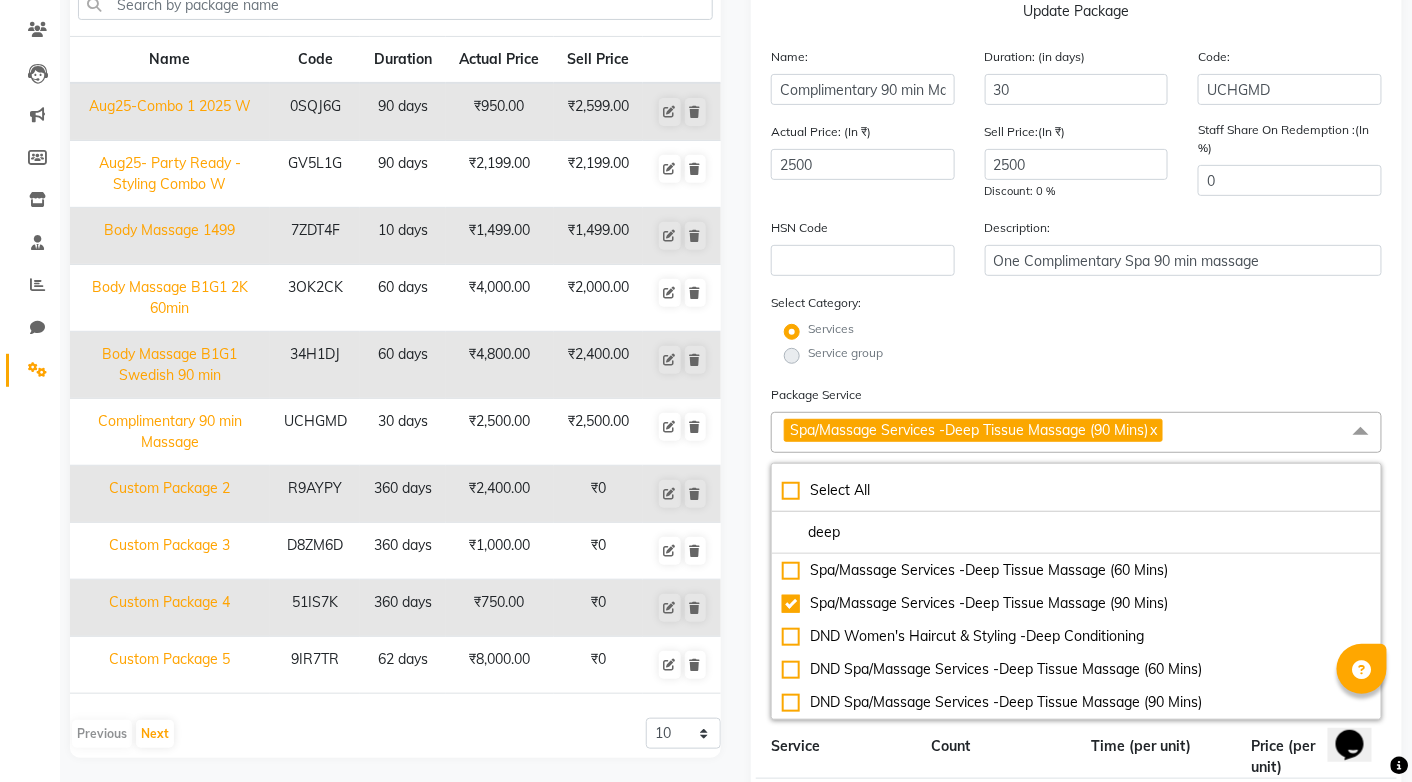 click on "Services" 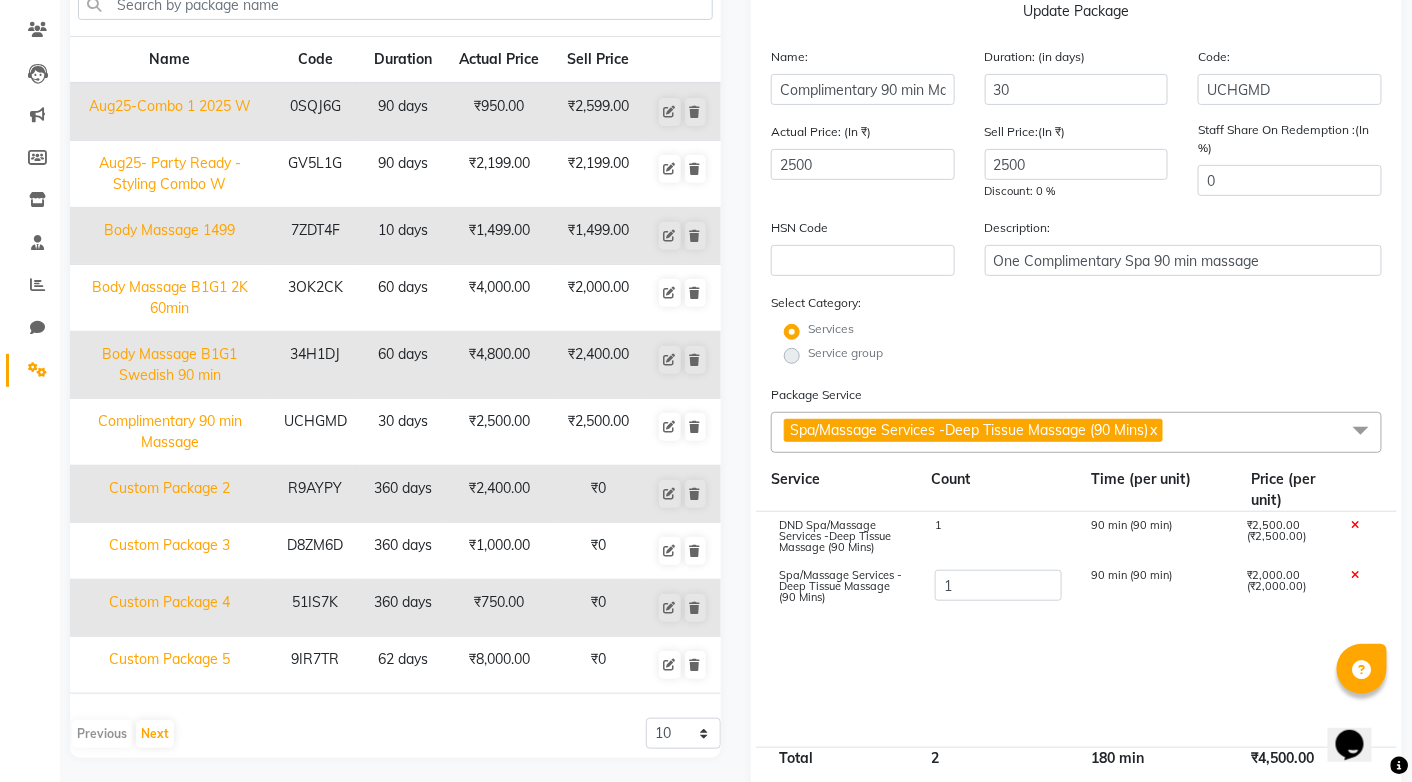 click 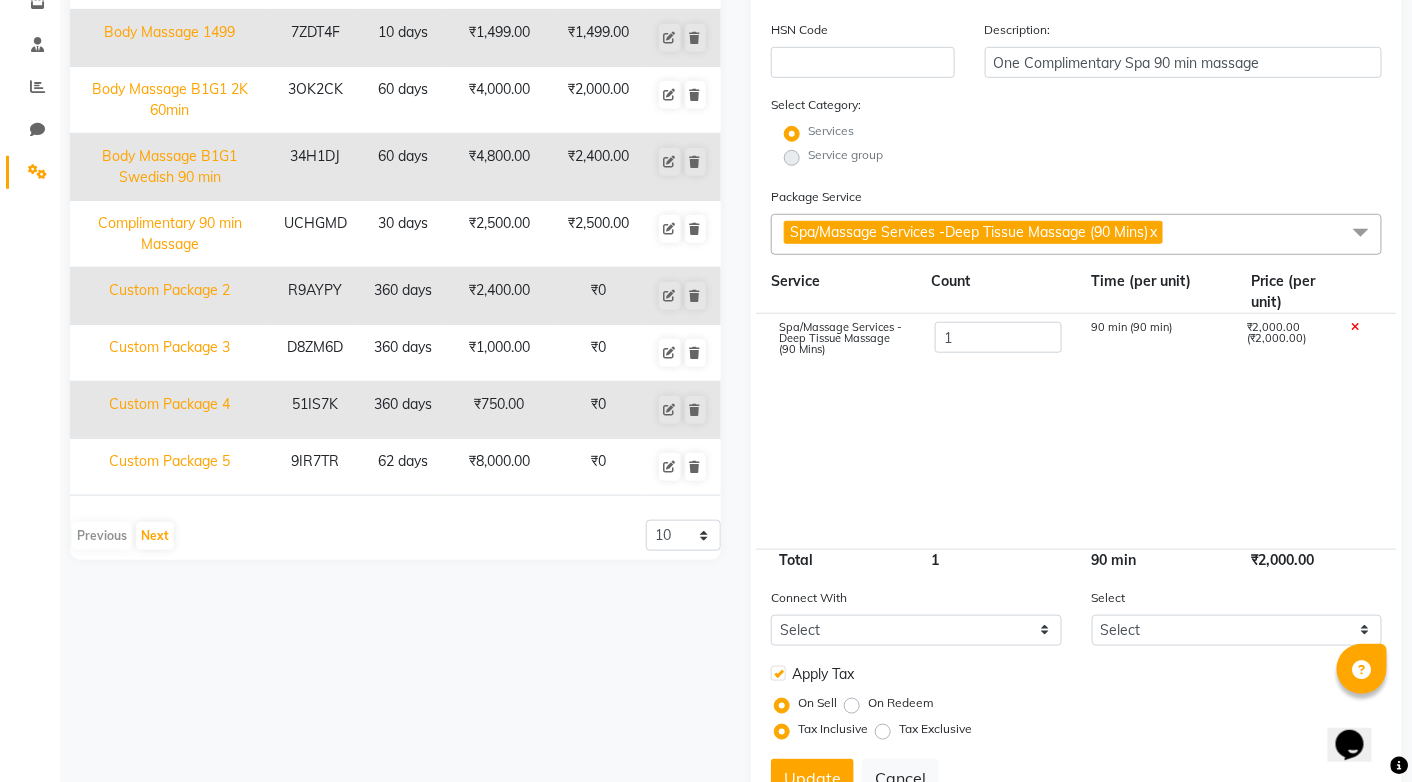 scroll, scrollTop: 434, scrollLeft: 0, axis: vertical 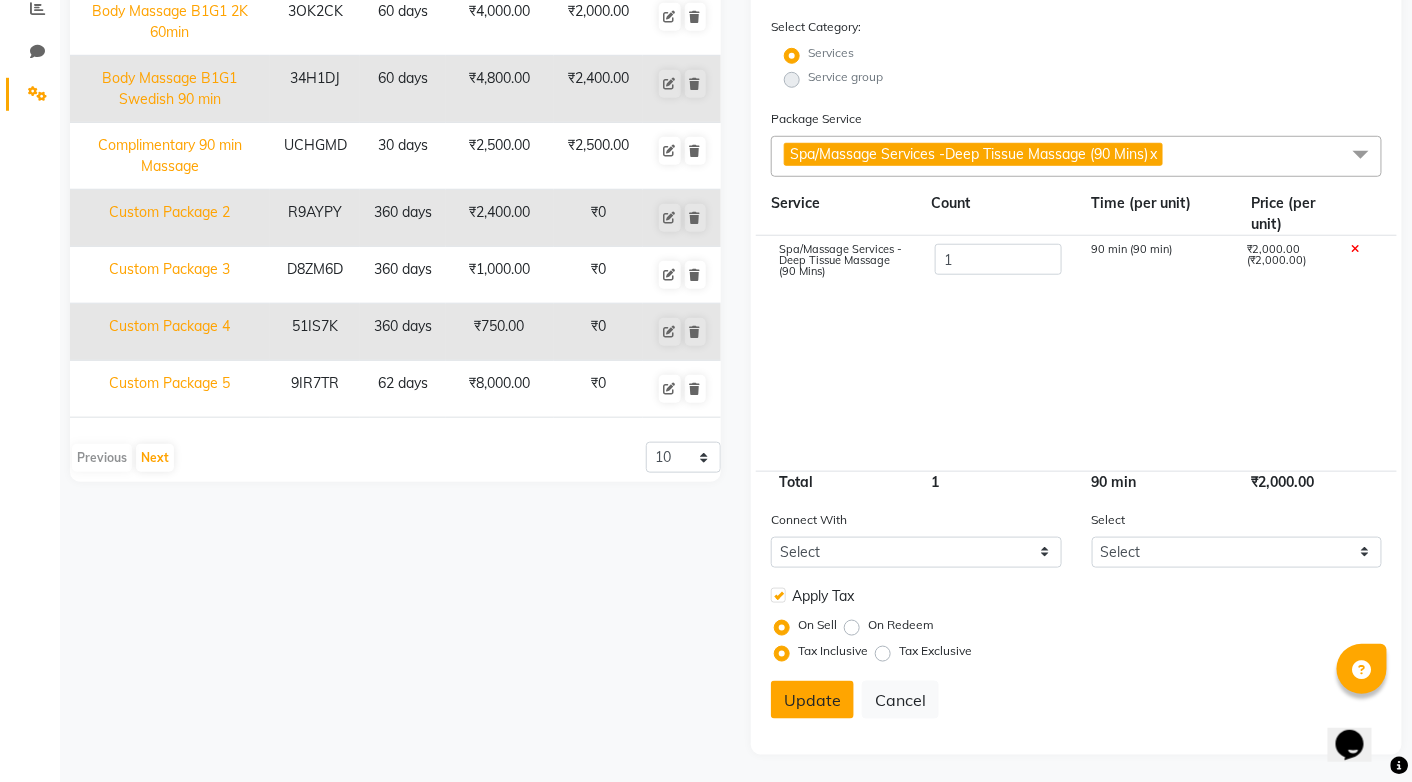click on "Update" 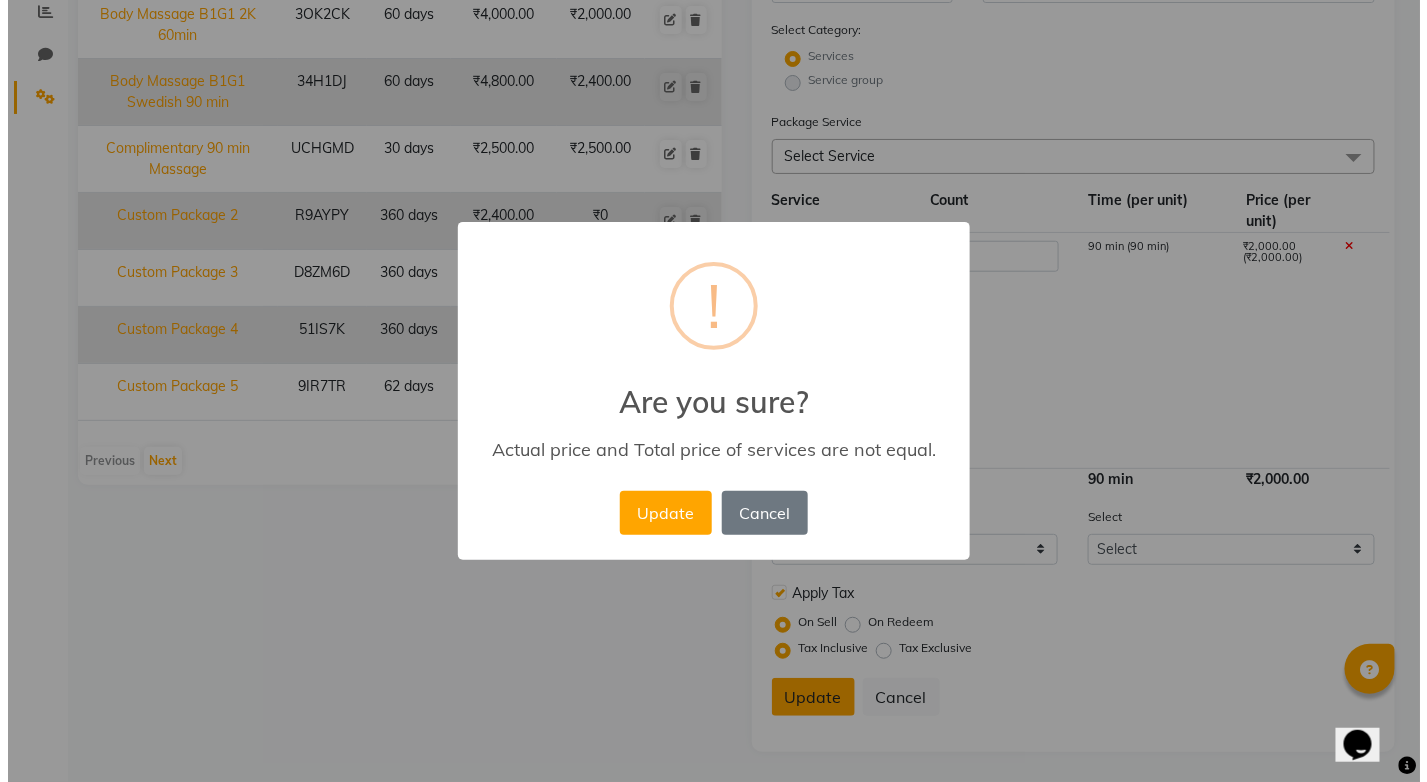 scroll, scrollTop: 429, scrollLeft: 0, axis: vertical 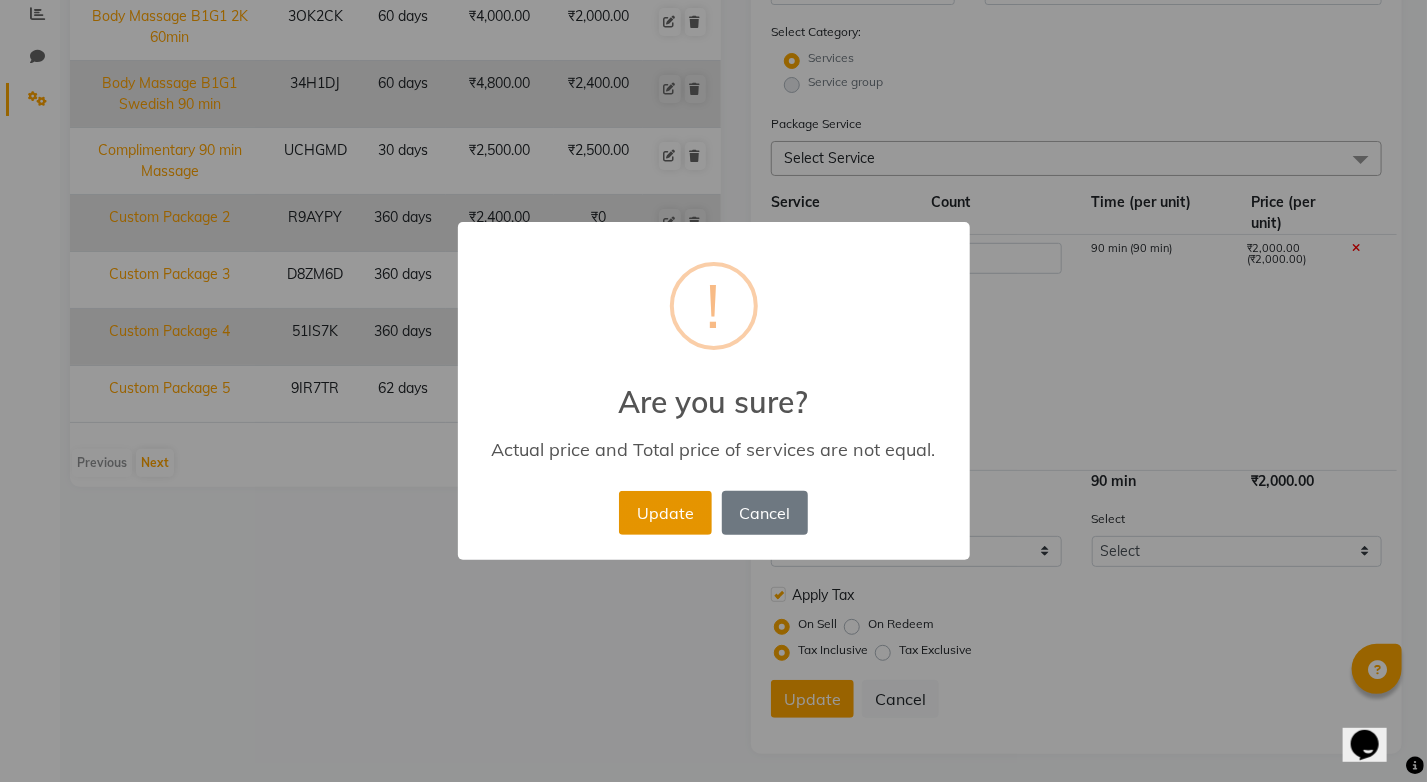 click on "Update" at bounding box center [665, 513] 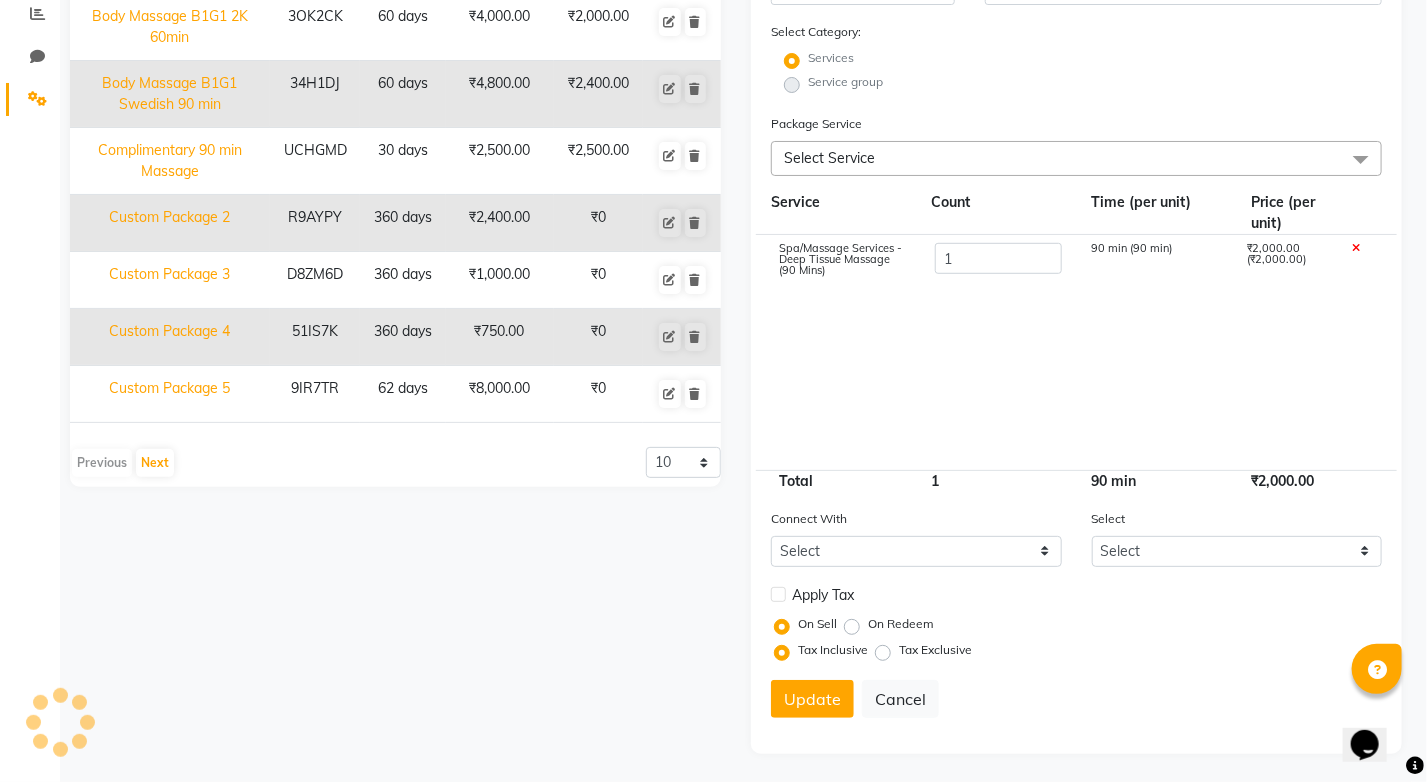 type 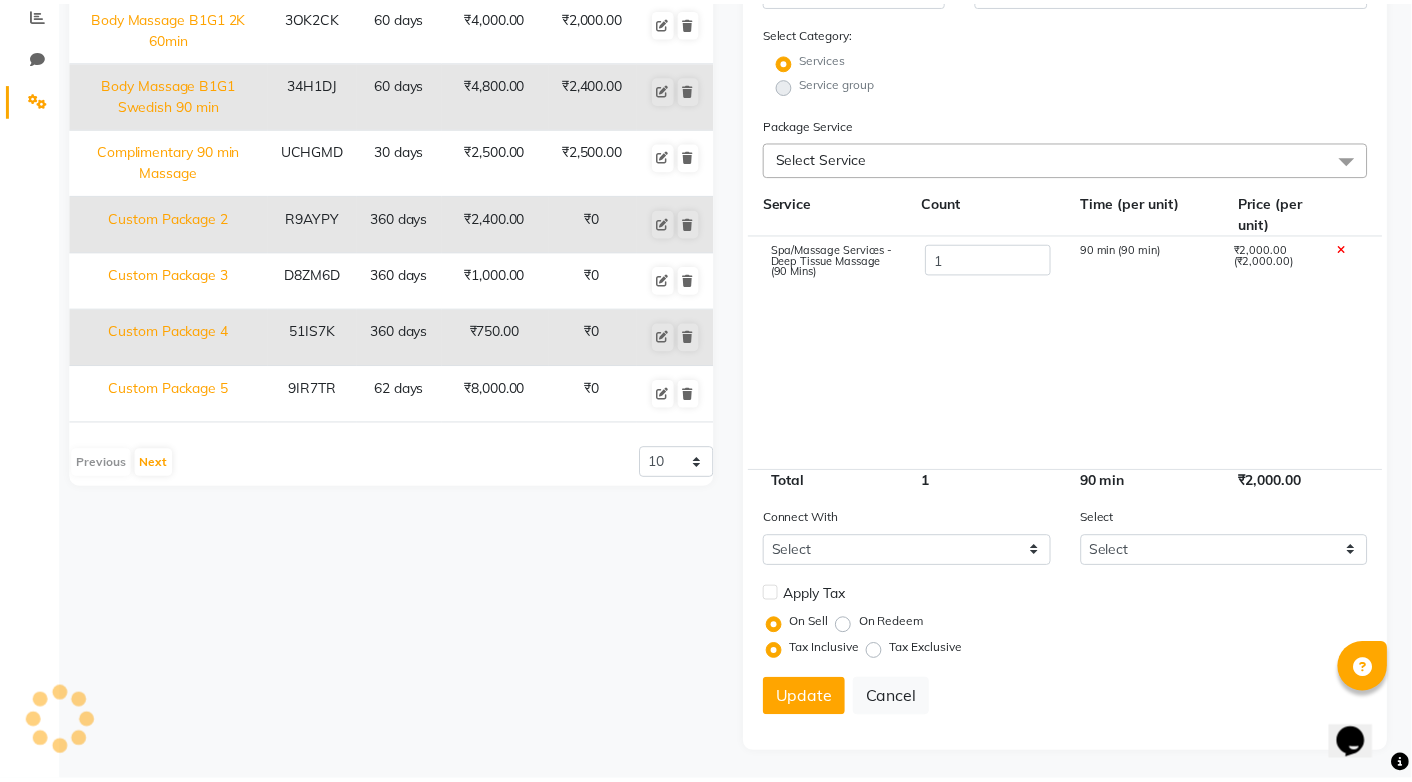 scroll, scrollTop: 158, scrollLeft: 0, axis: vertical 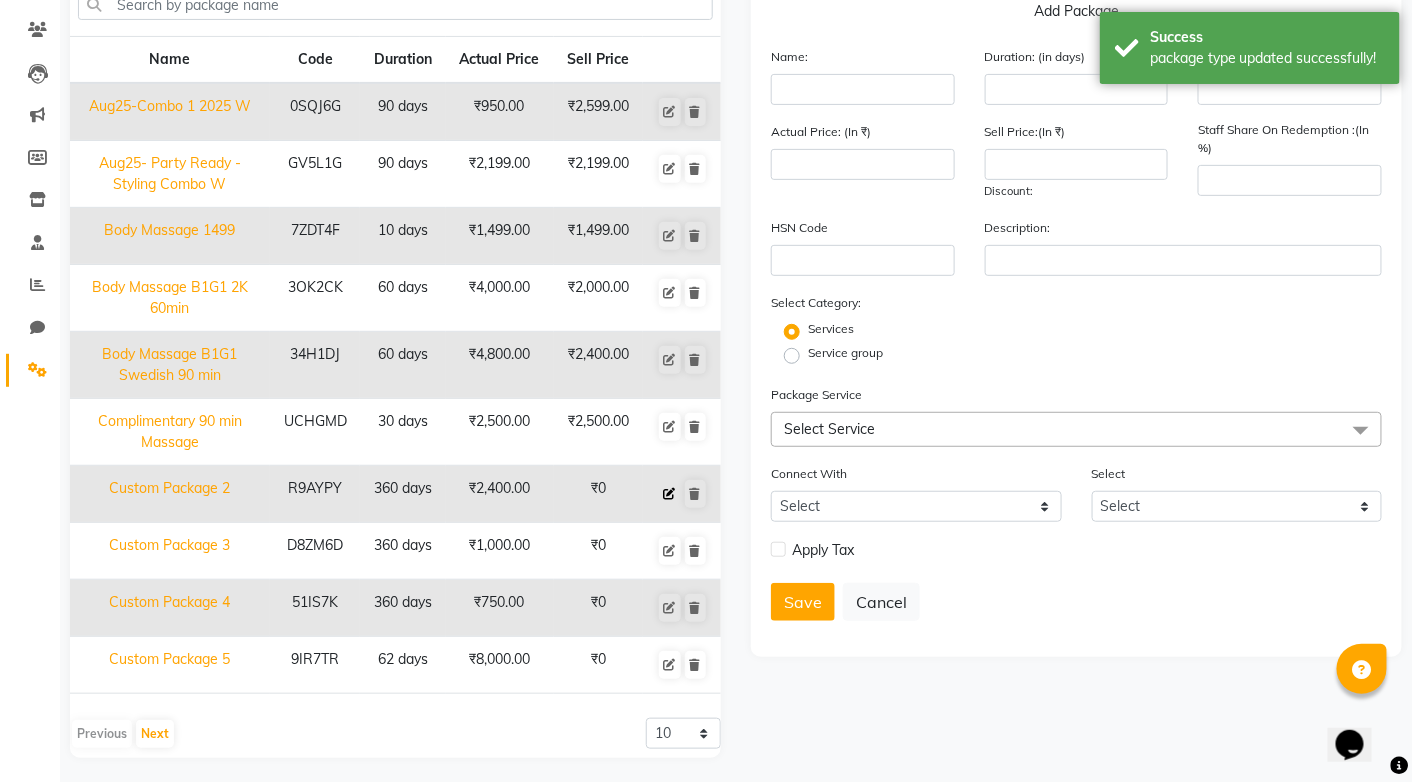 click 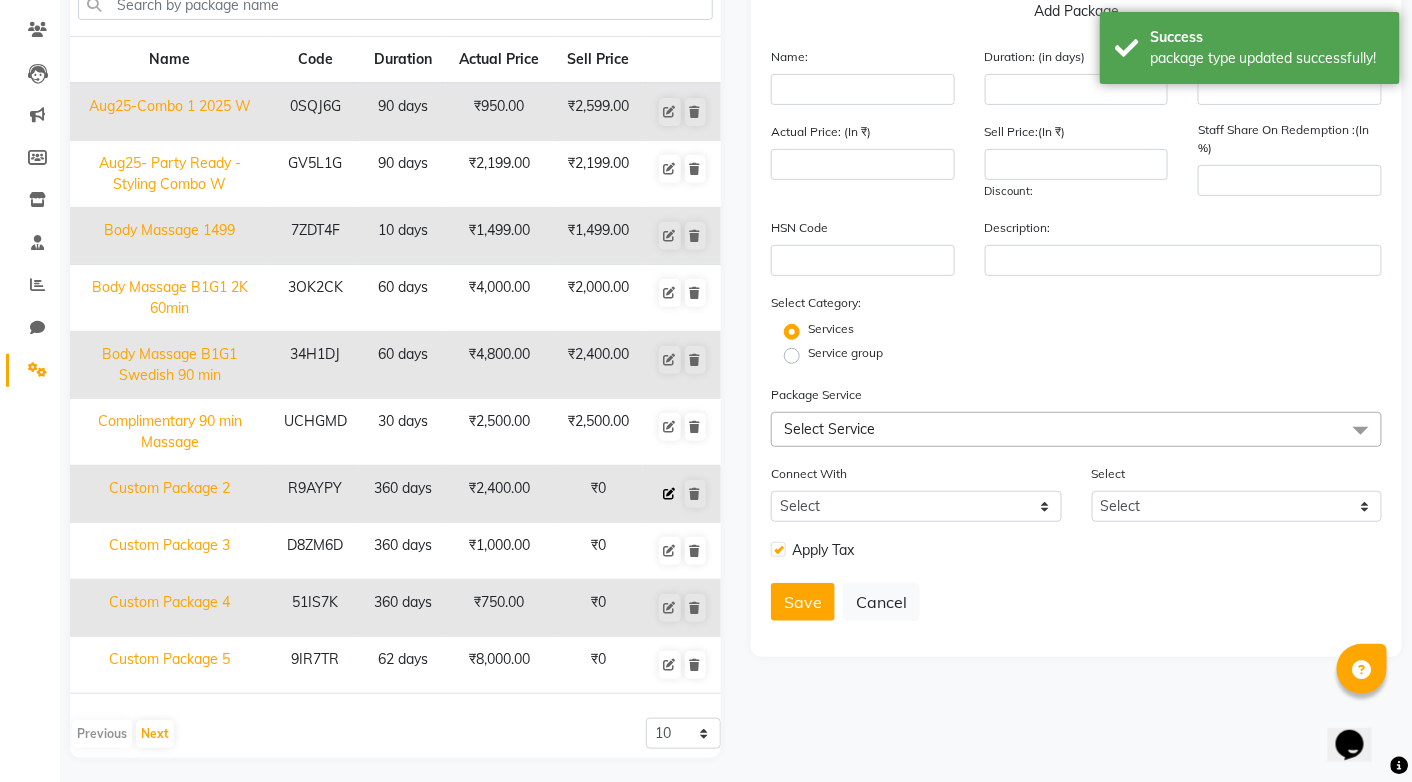 type on "Custom Package 2" 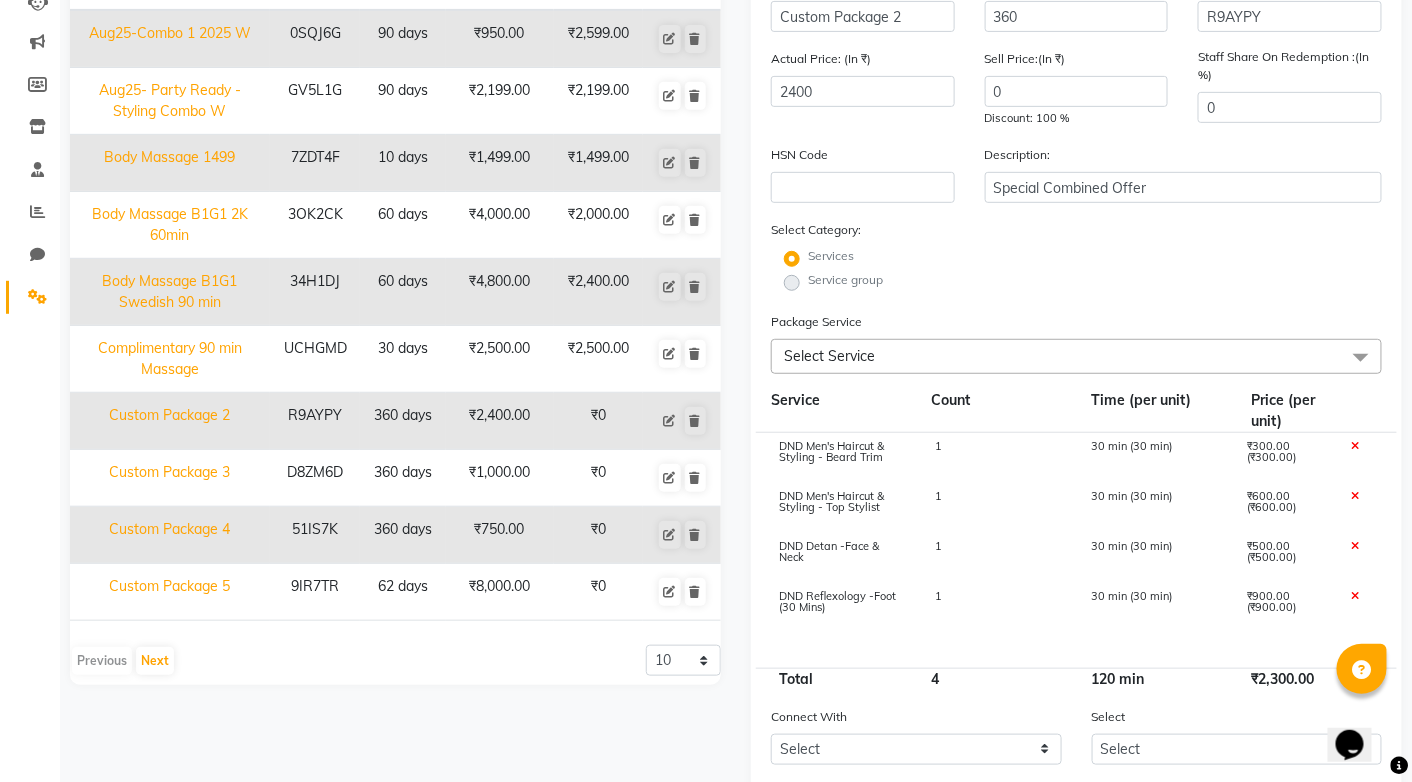 scroll, scrollTop: 258, scrollLeft: 0, axis: vertical 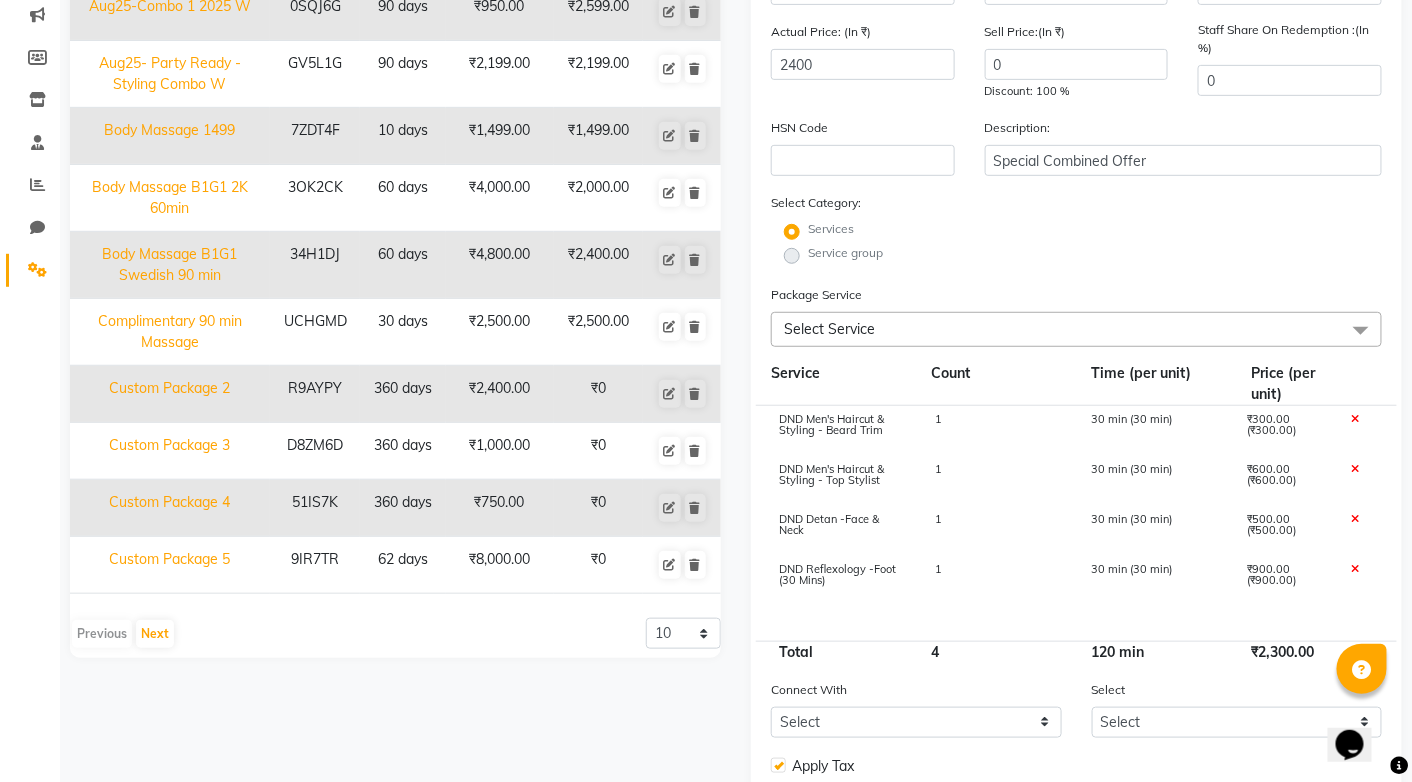click on "Select Service" 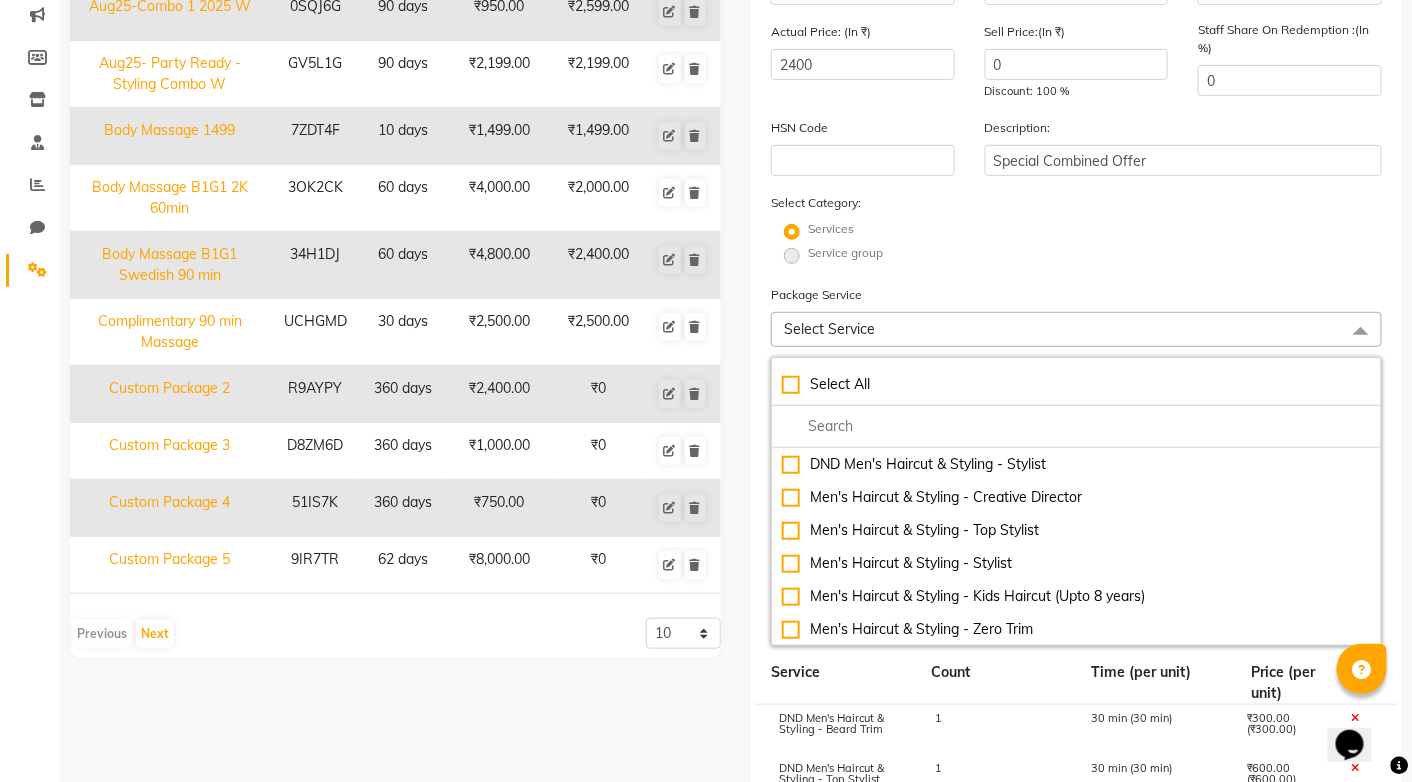 click on "Service group" 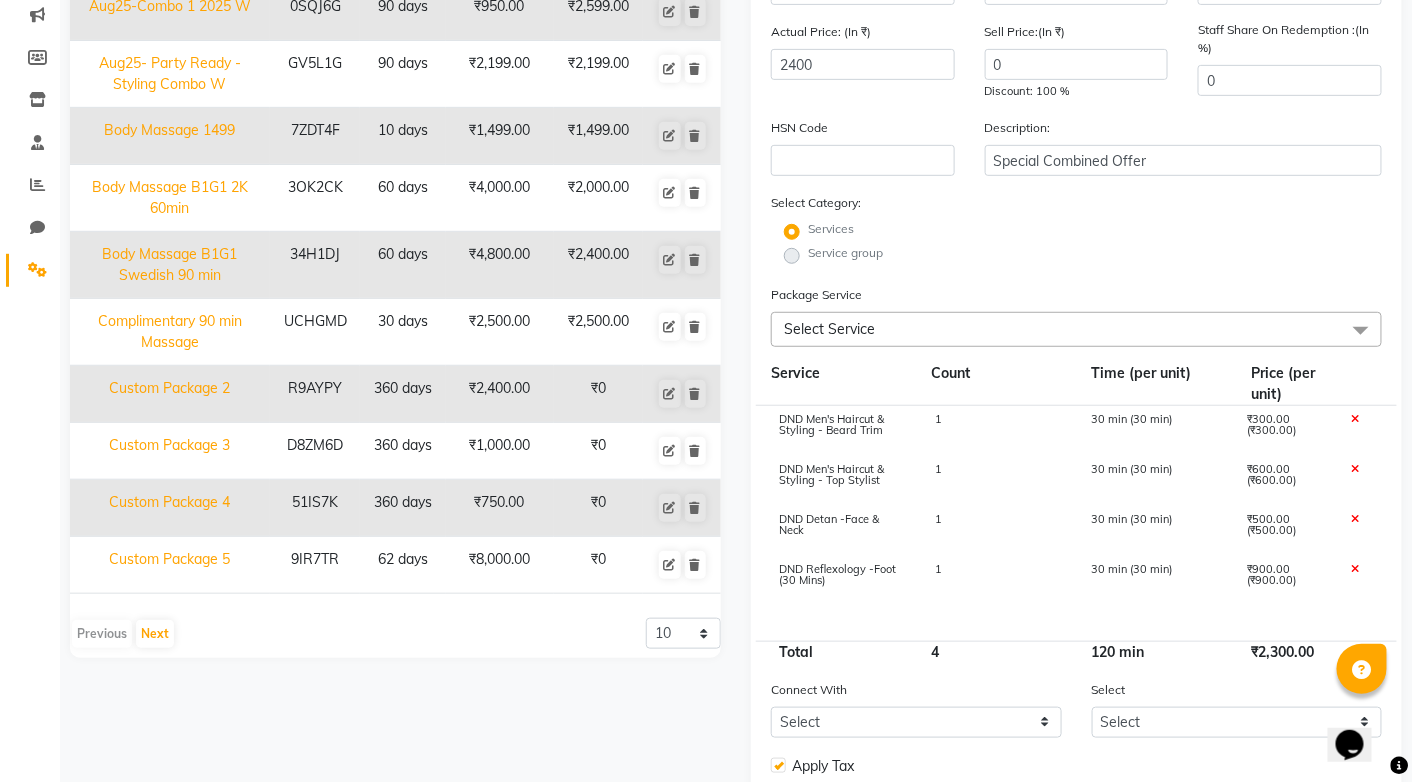 click on "Select Service" 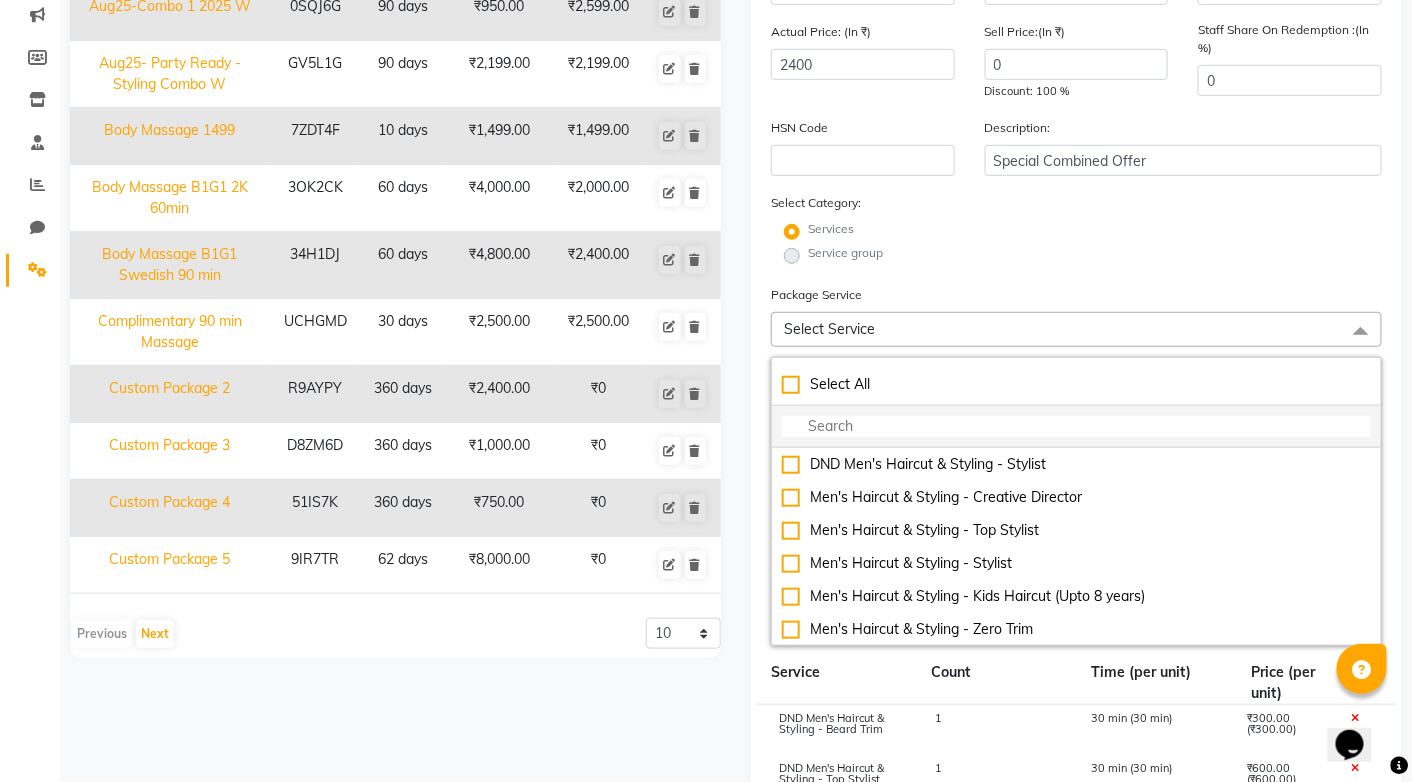 click 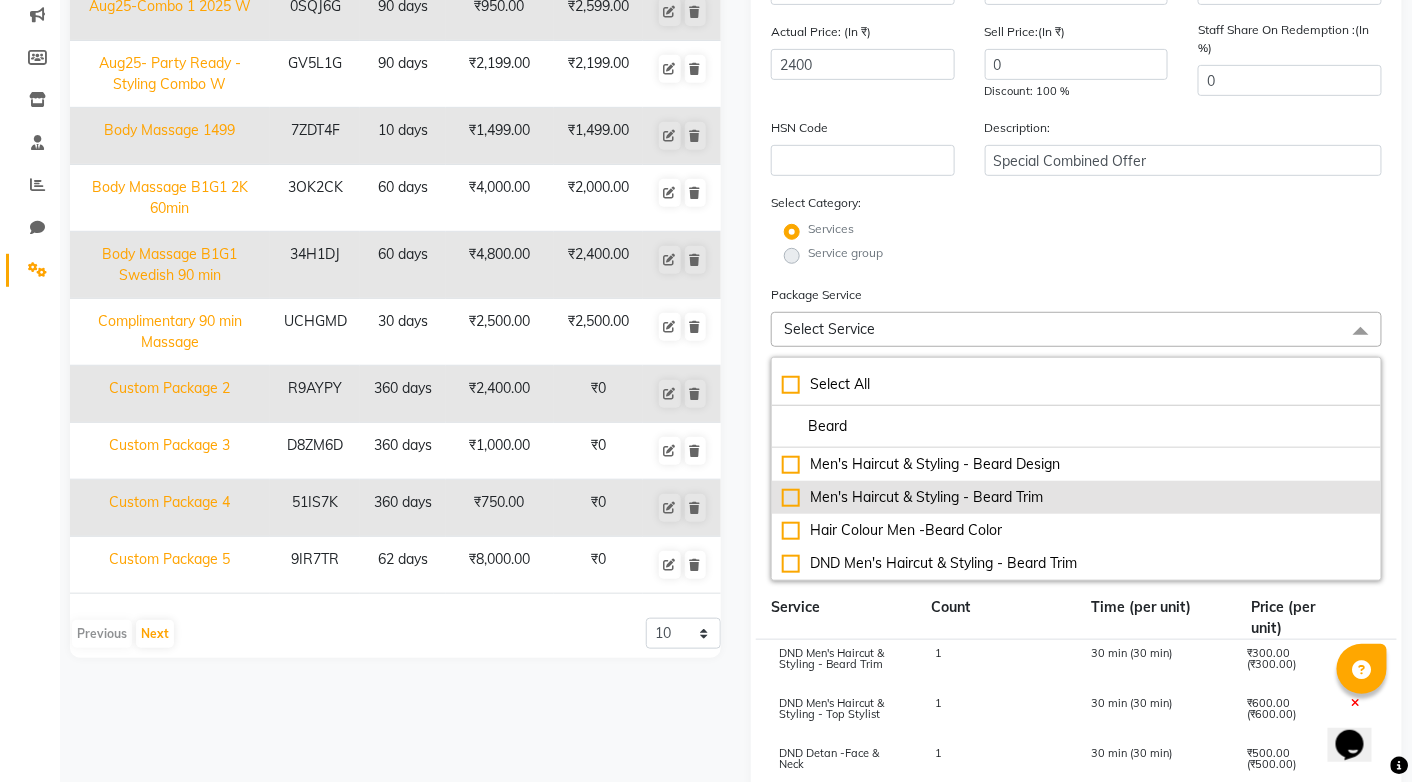 type on "Beard" 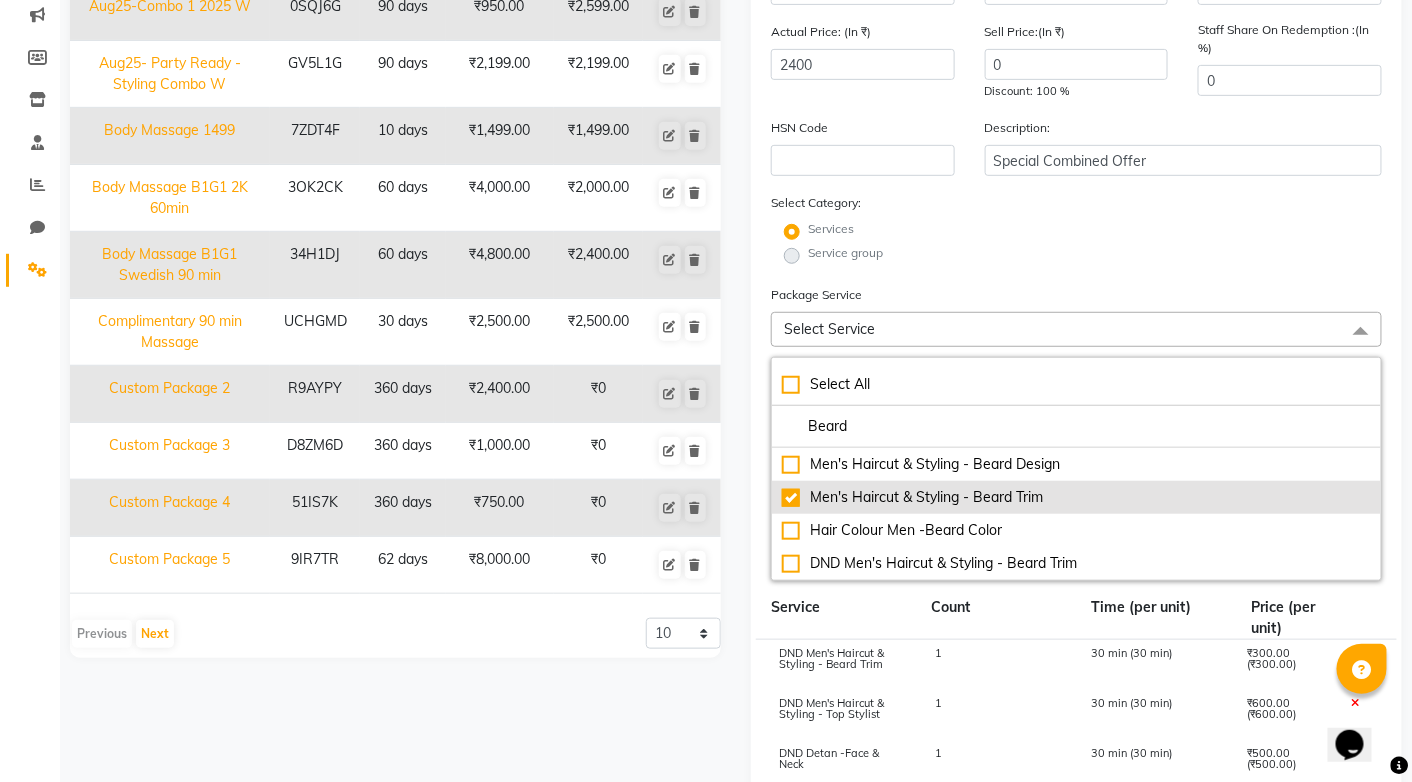 checkbox on "true" 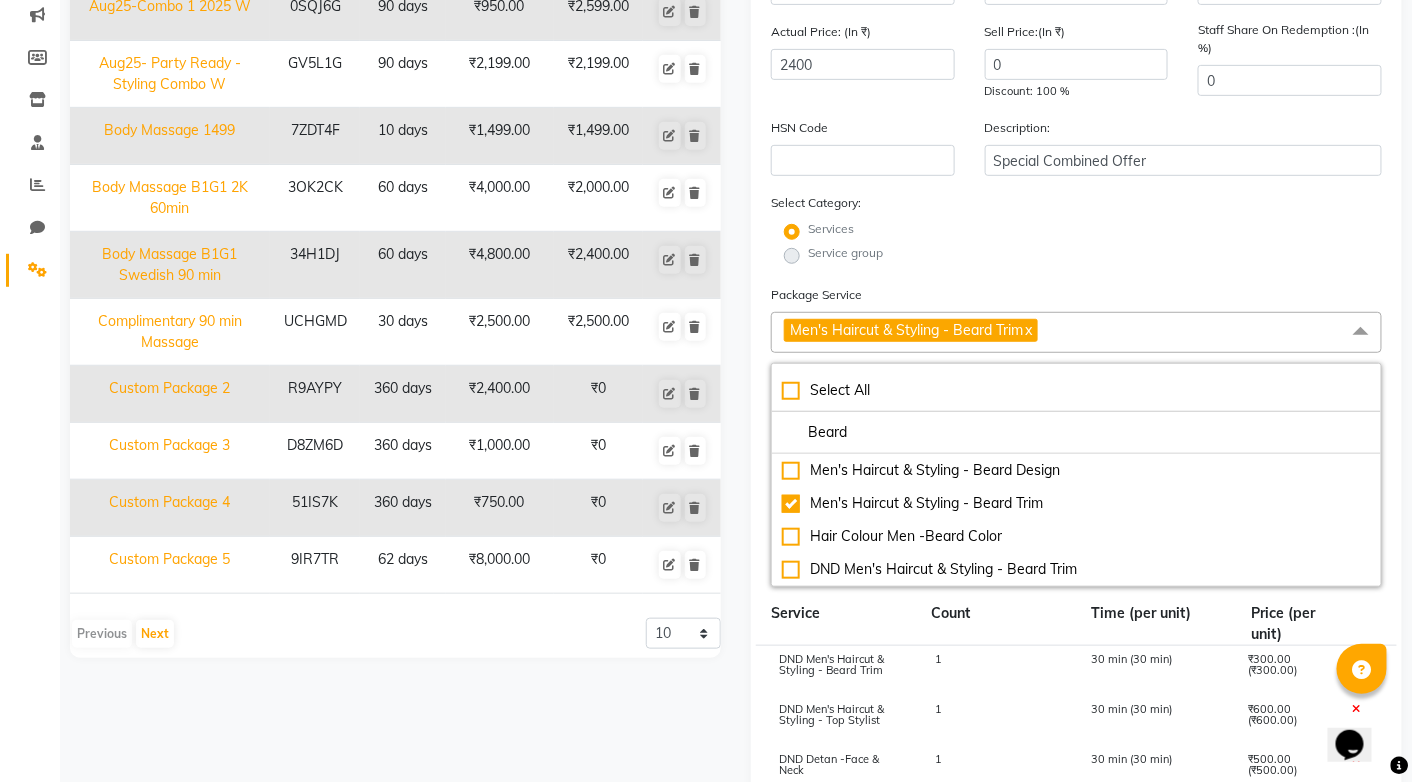 click on "Services" 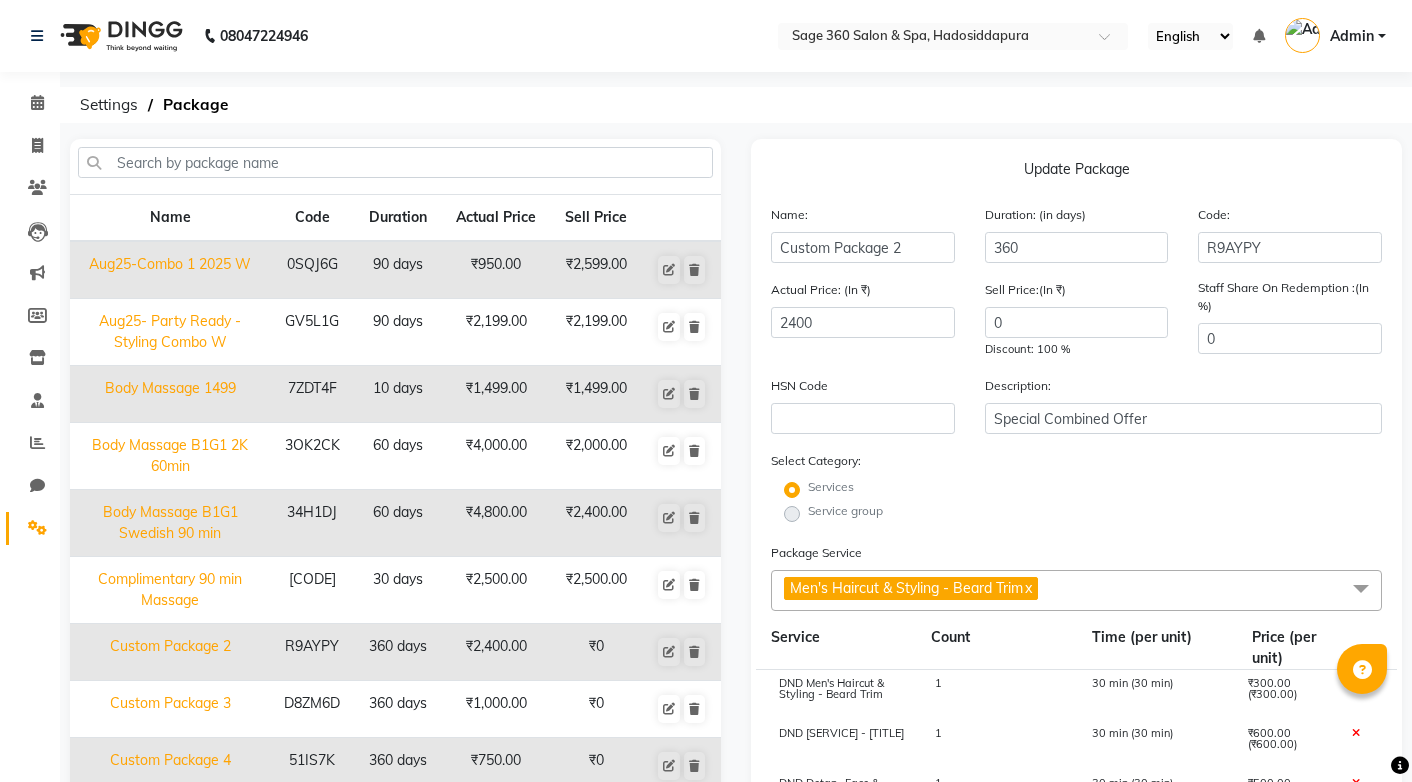 scroll, scrollTop: 258, scrollLeft: 0, axis: vertical 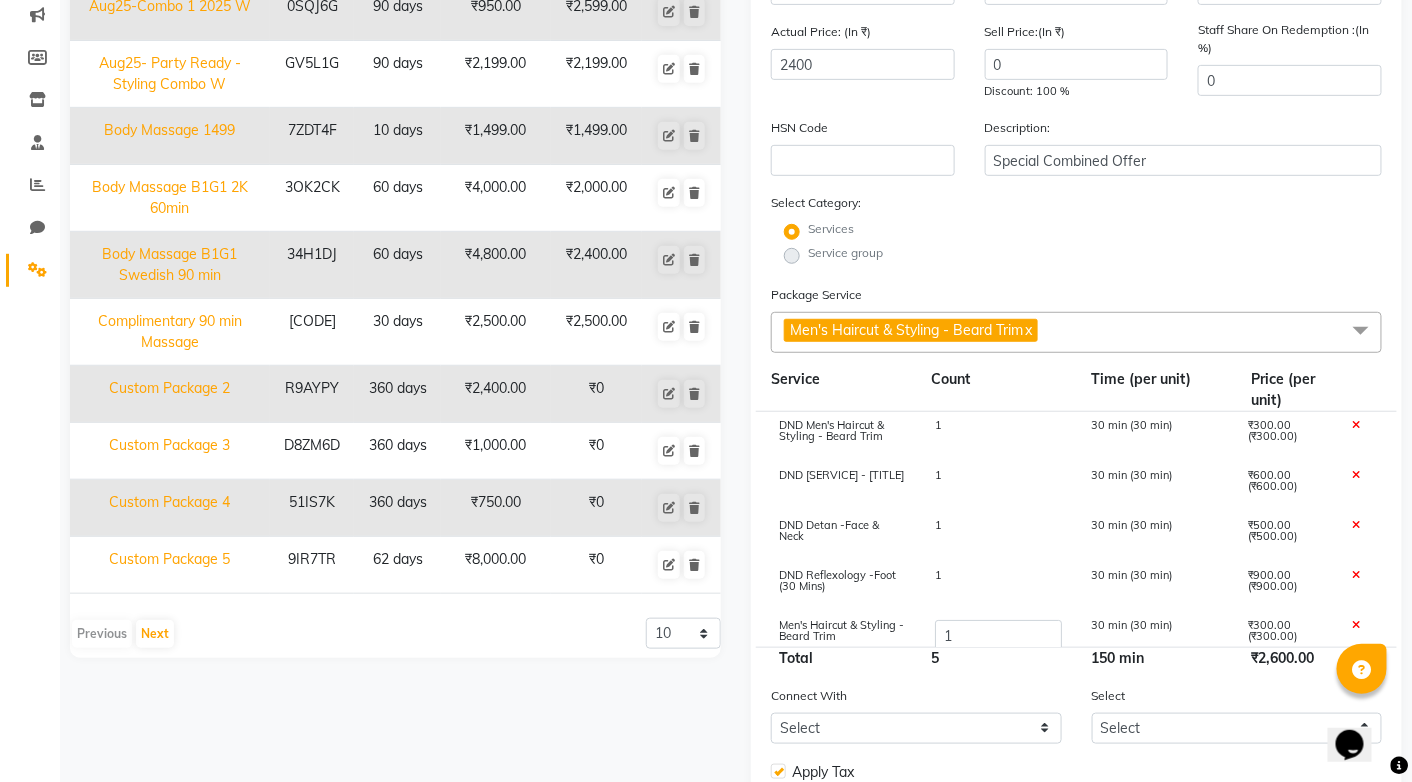 click 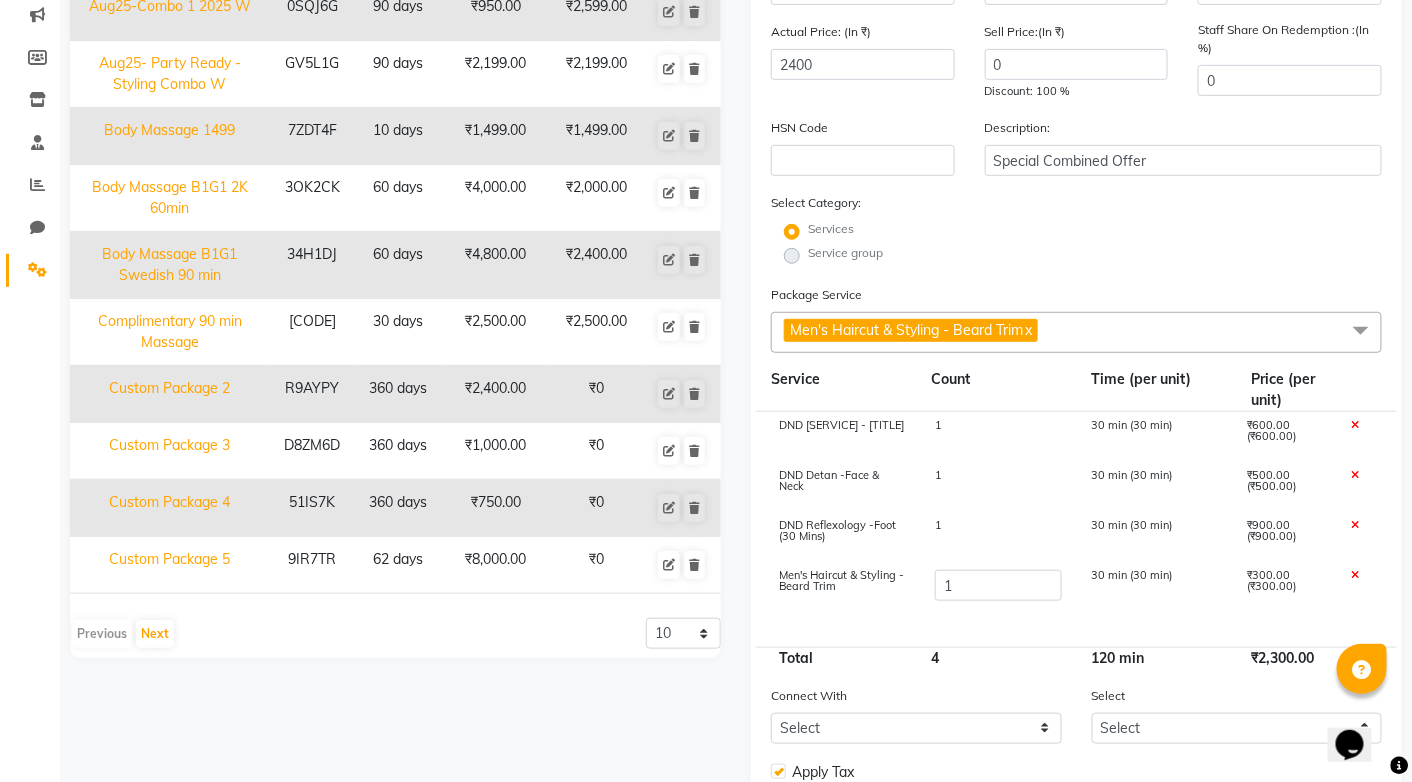 click on "Men's Haircut & Styling - Beard Trim  x" 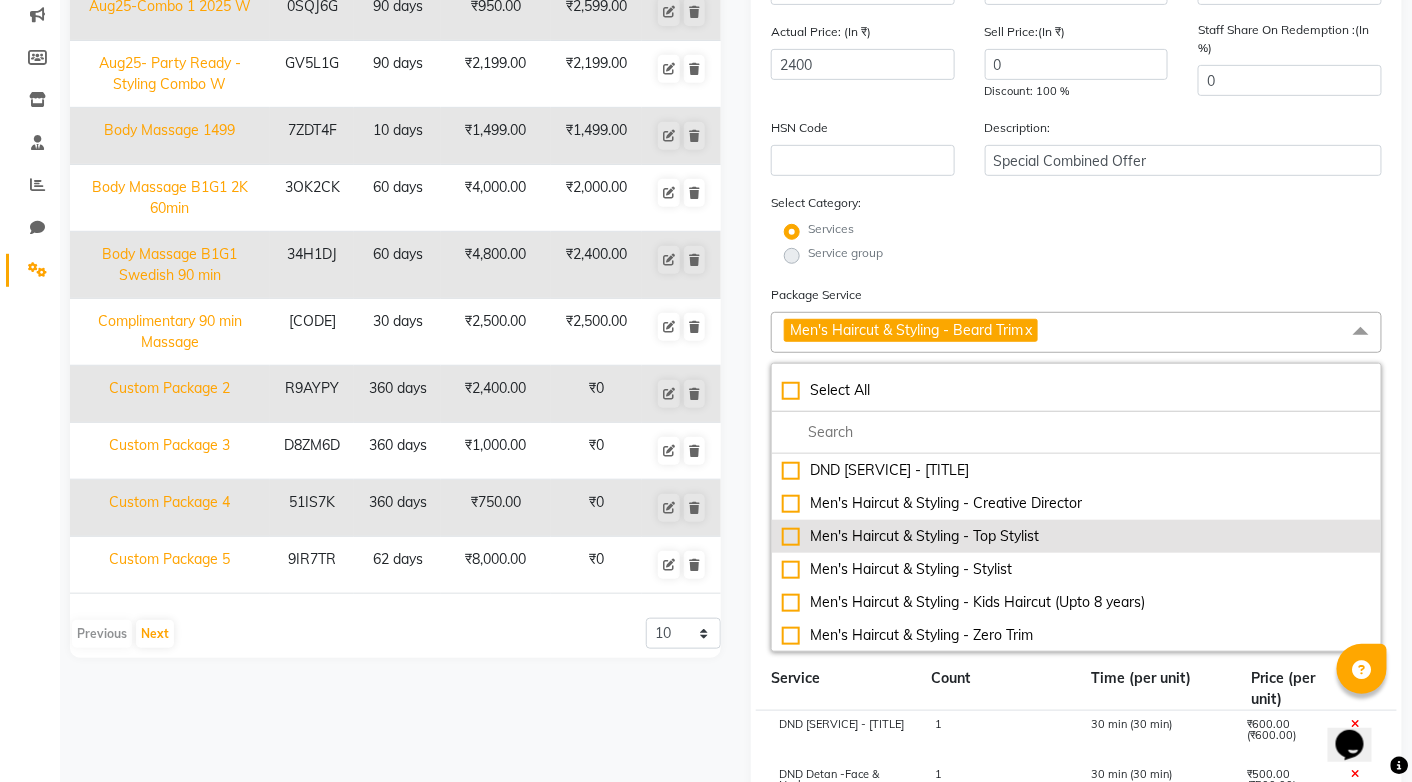 click on "Men's Haircut & Styling - Top Stylist" 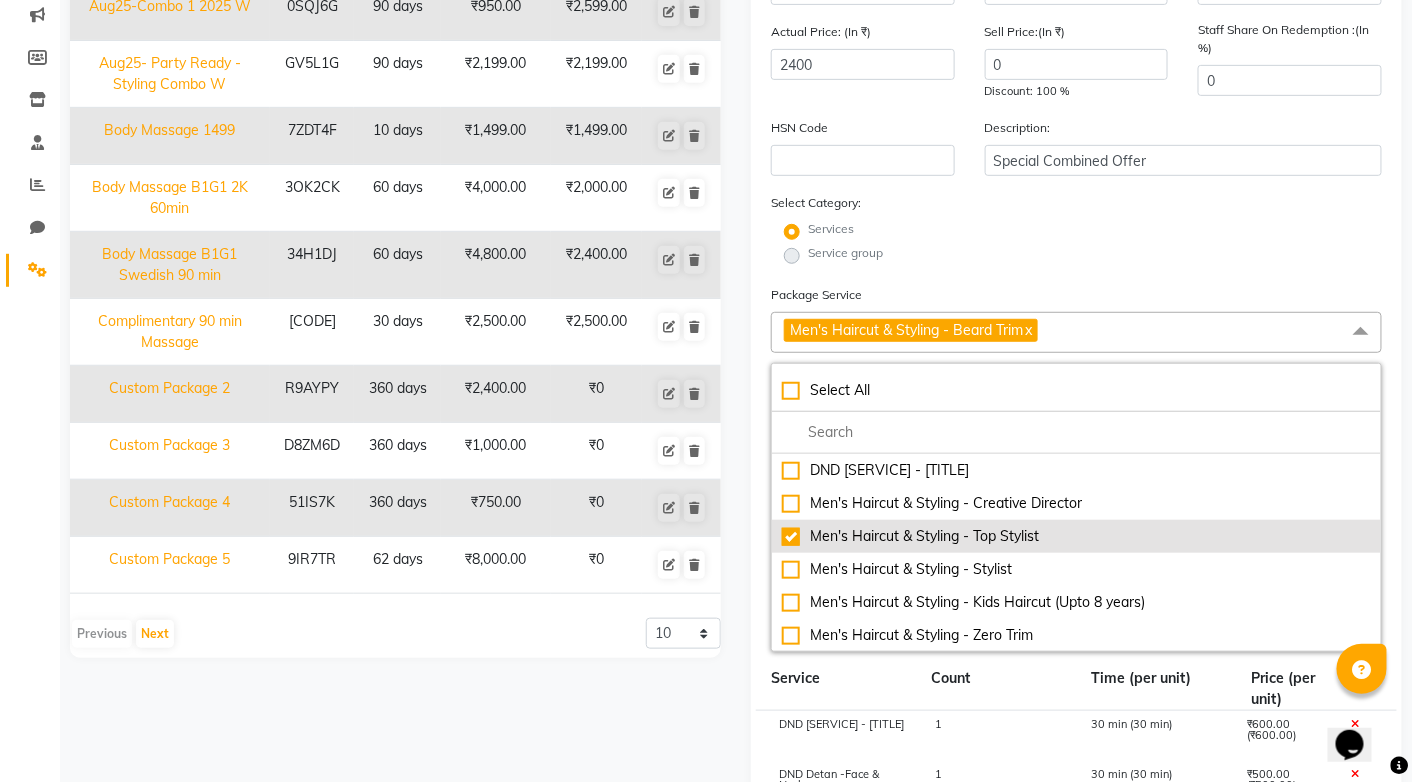checkbox on "true" 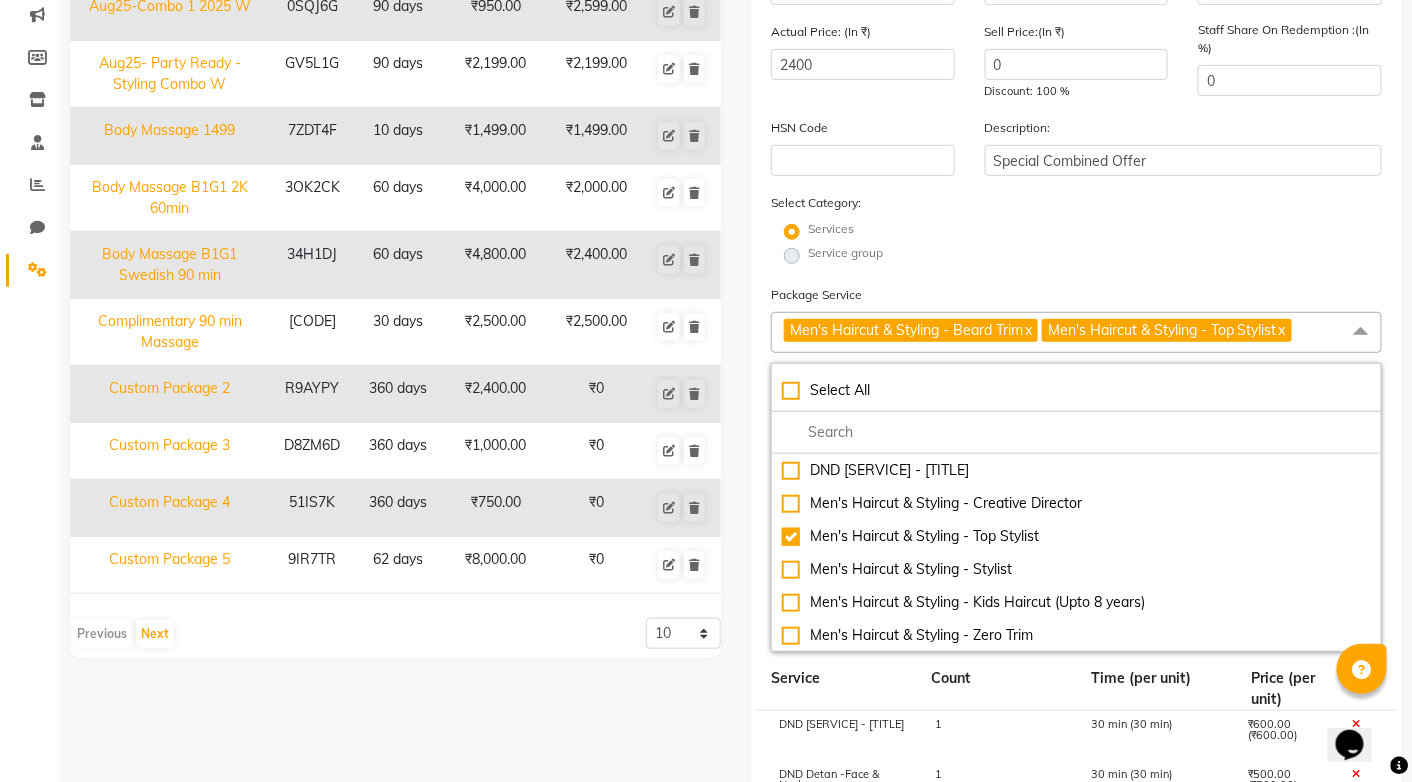 click on "Services" 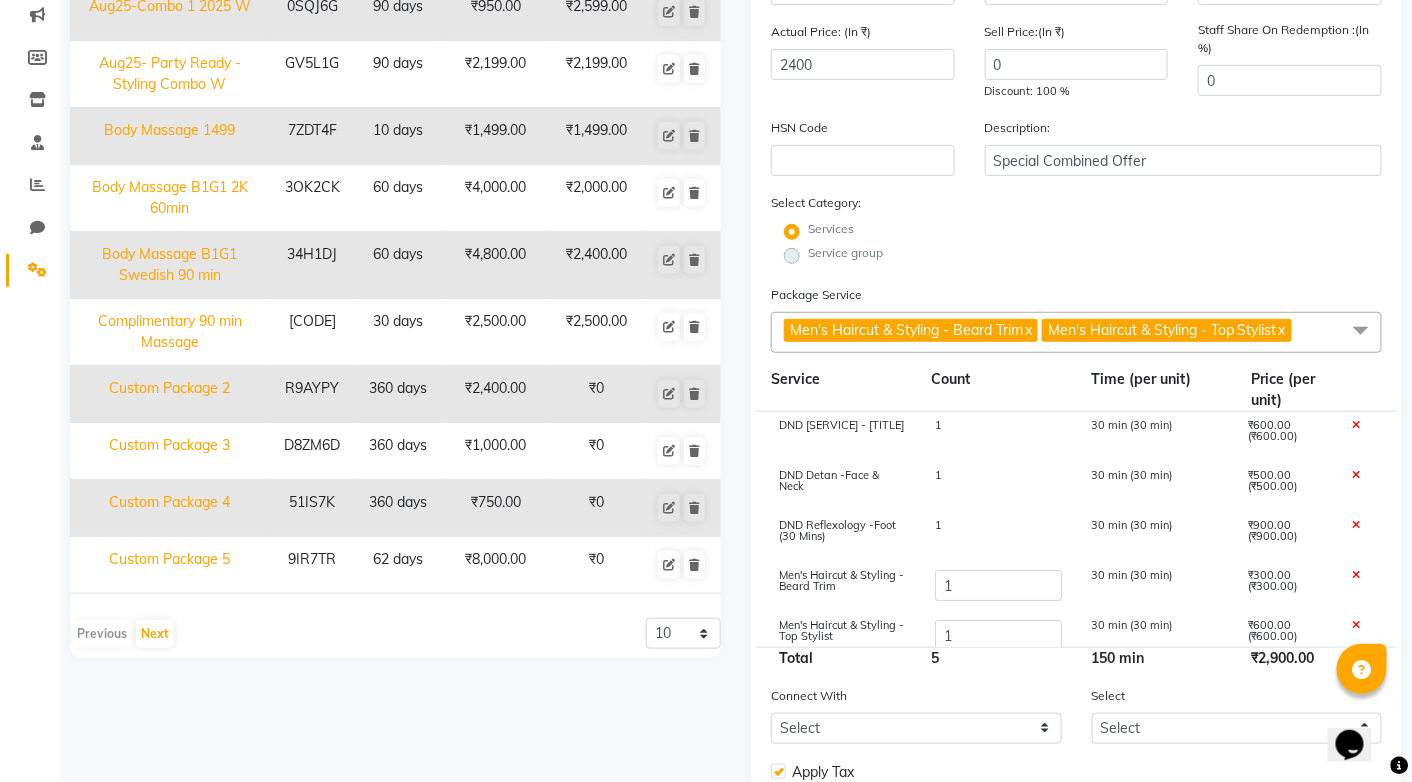 click 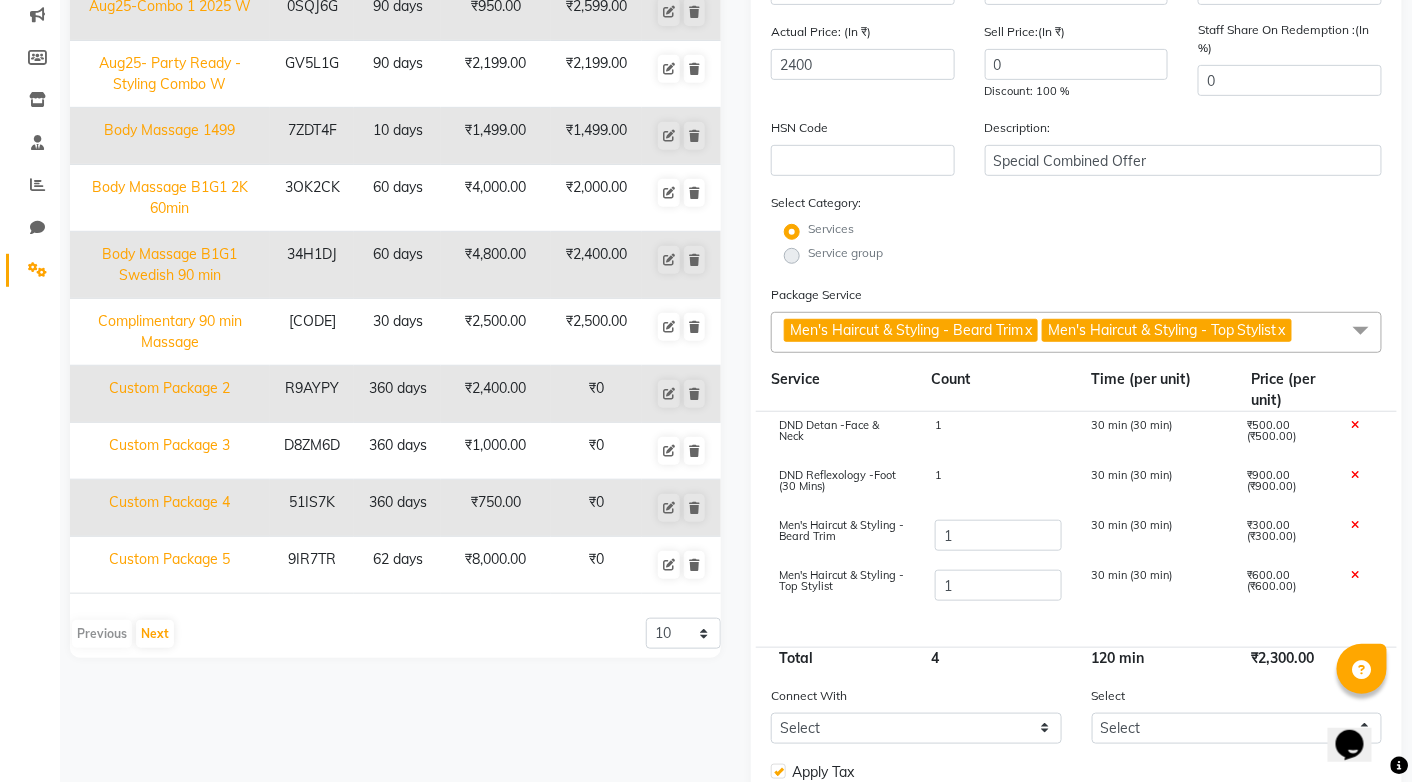 click on "Men's Haircut & Styling - Beard Trim  x Men's Haircut & Styling - Top Stylist  x" 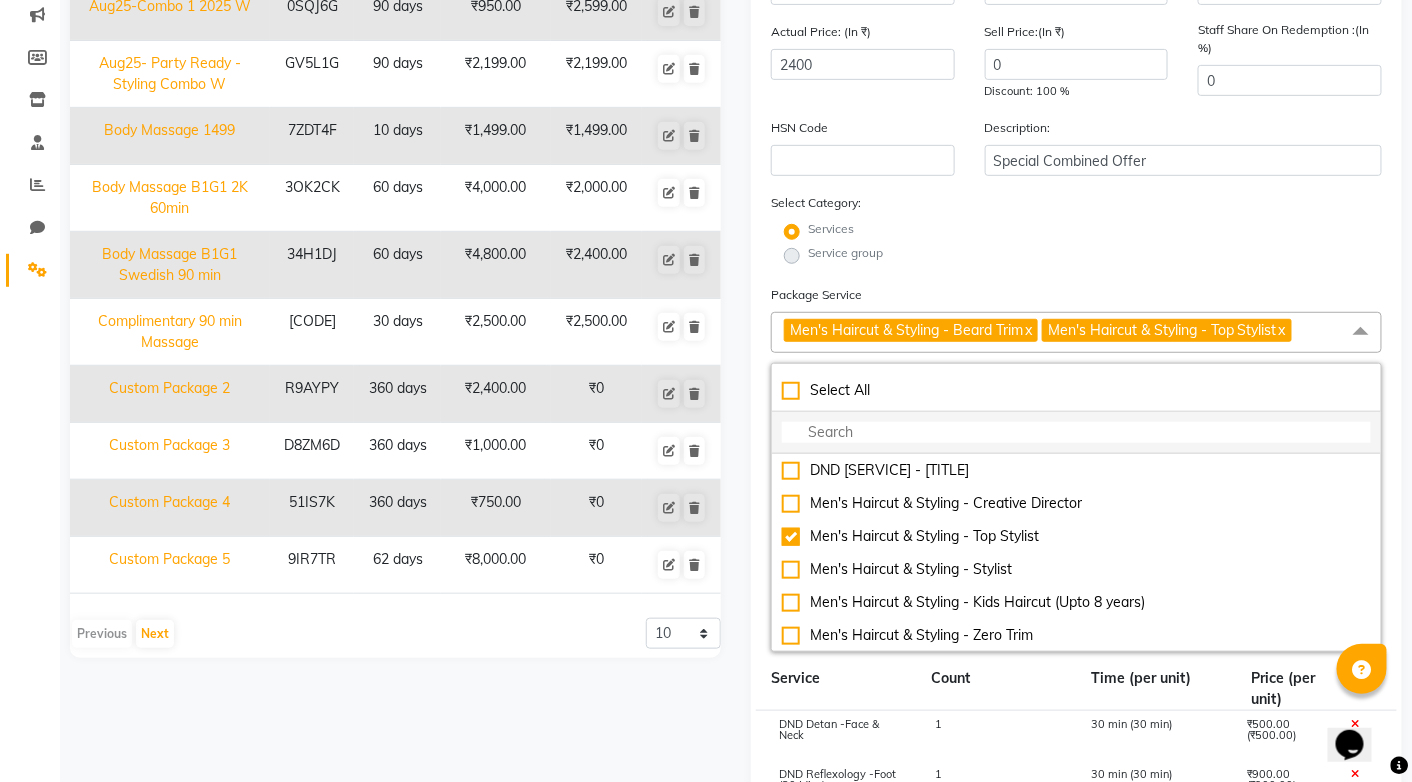 click 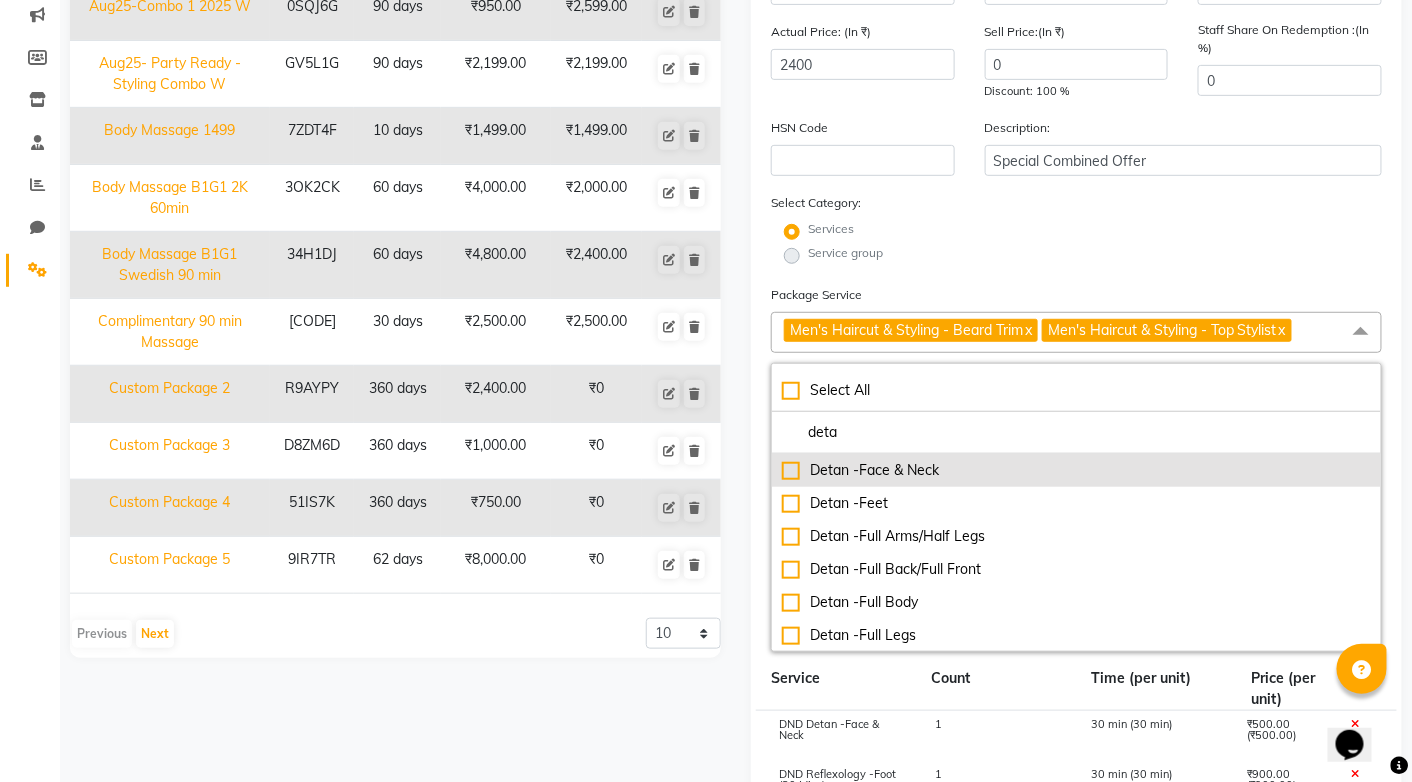 type on "deta" 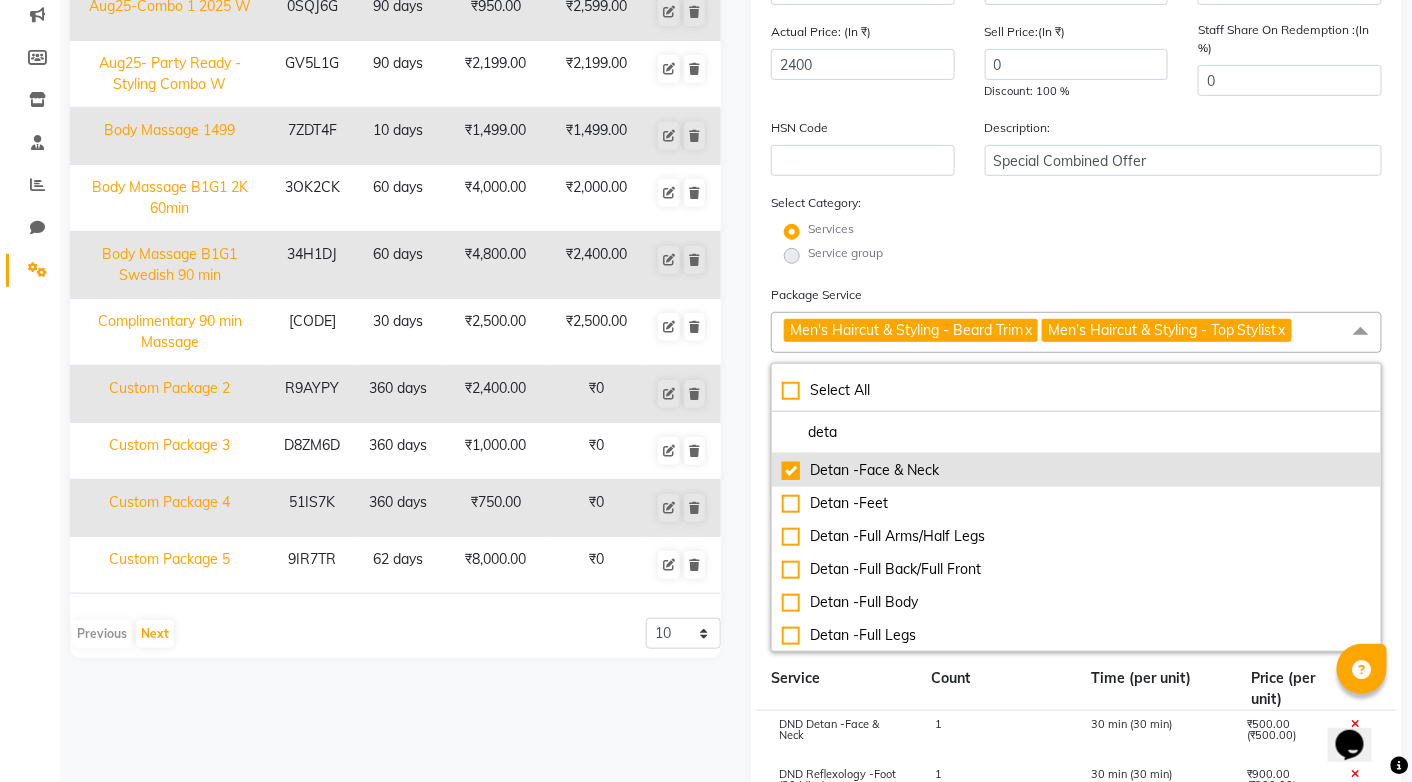 checkbox on "true" 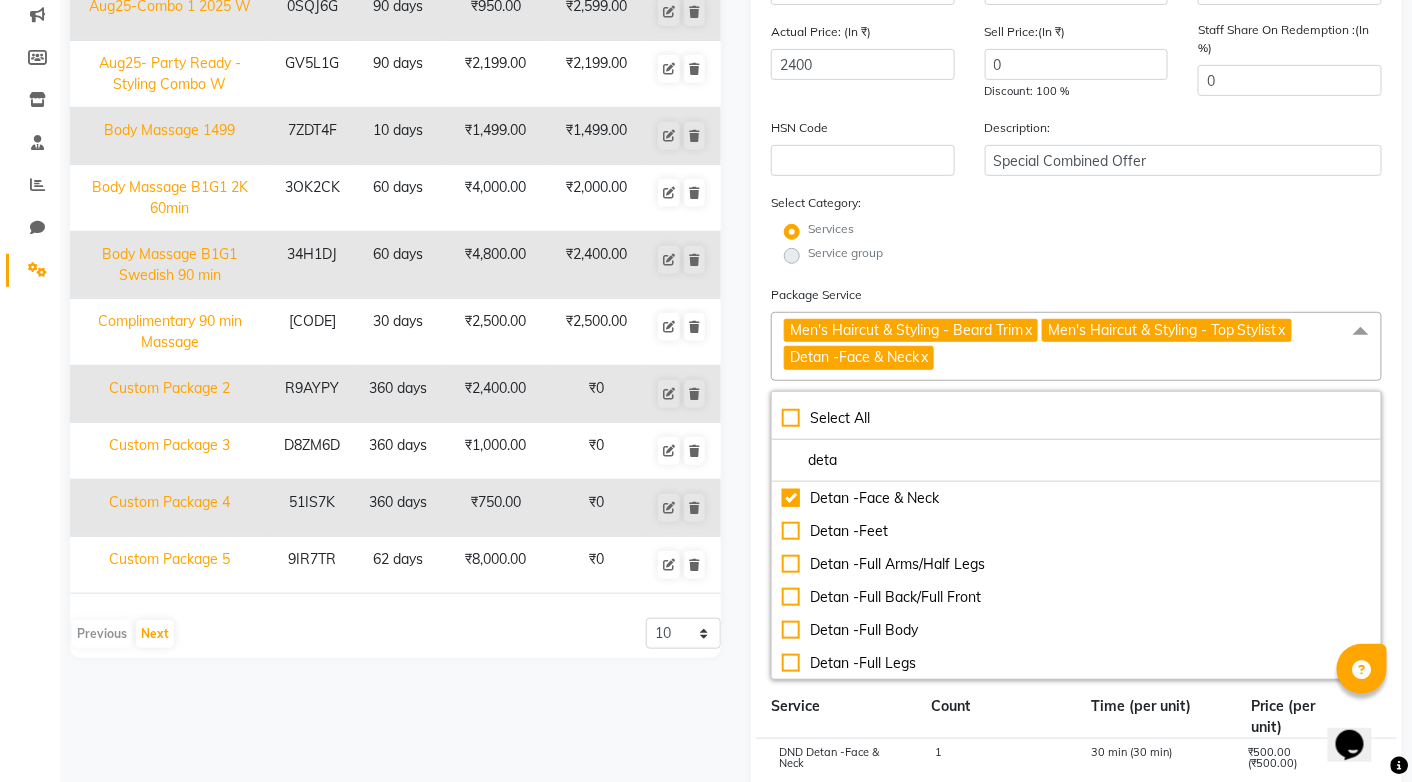 click on "Service group" 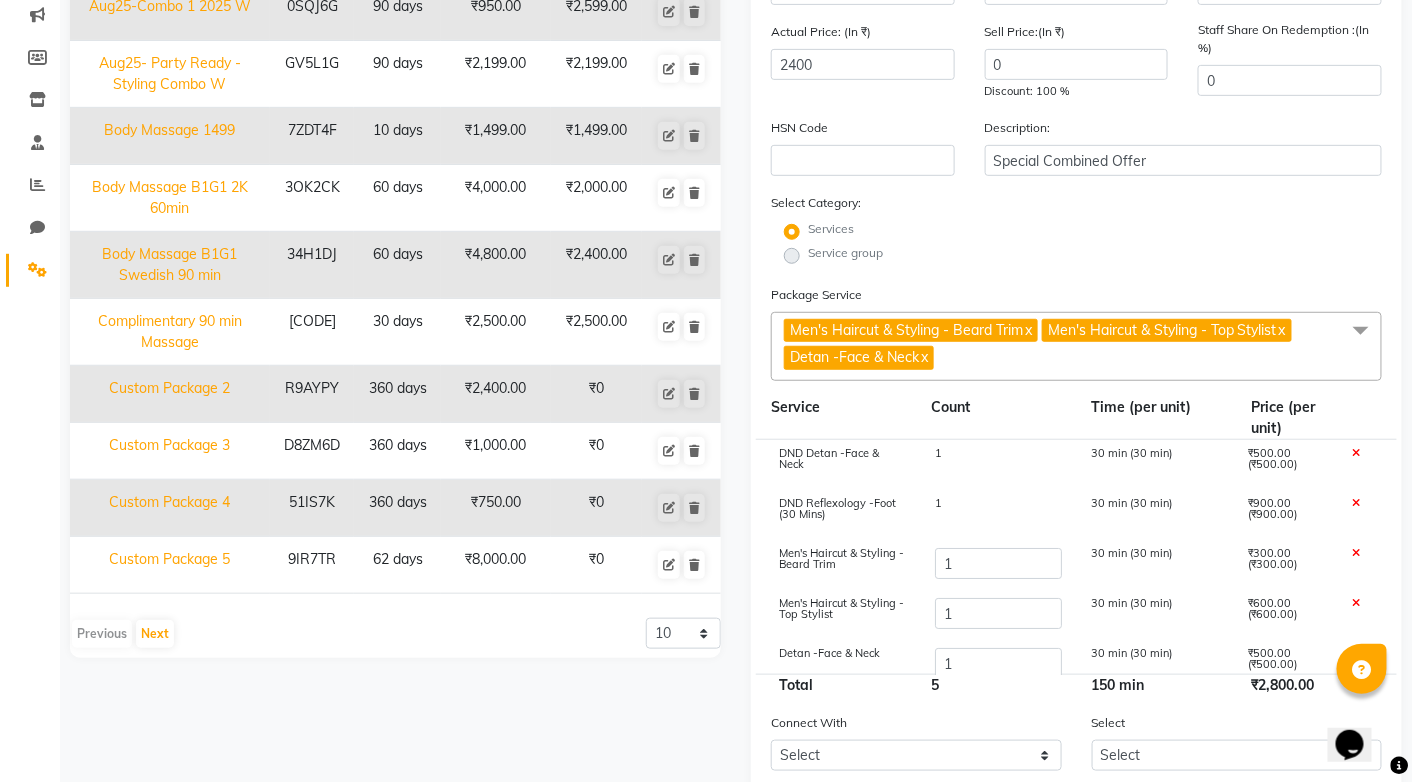 click 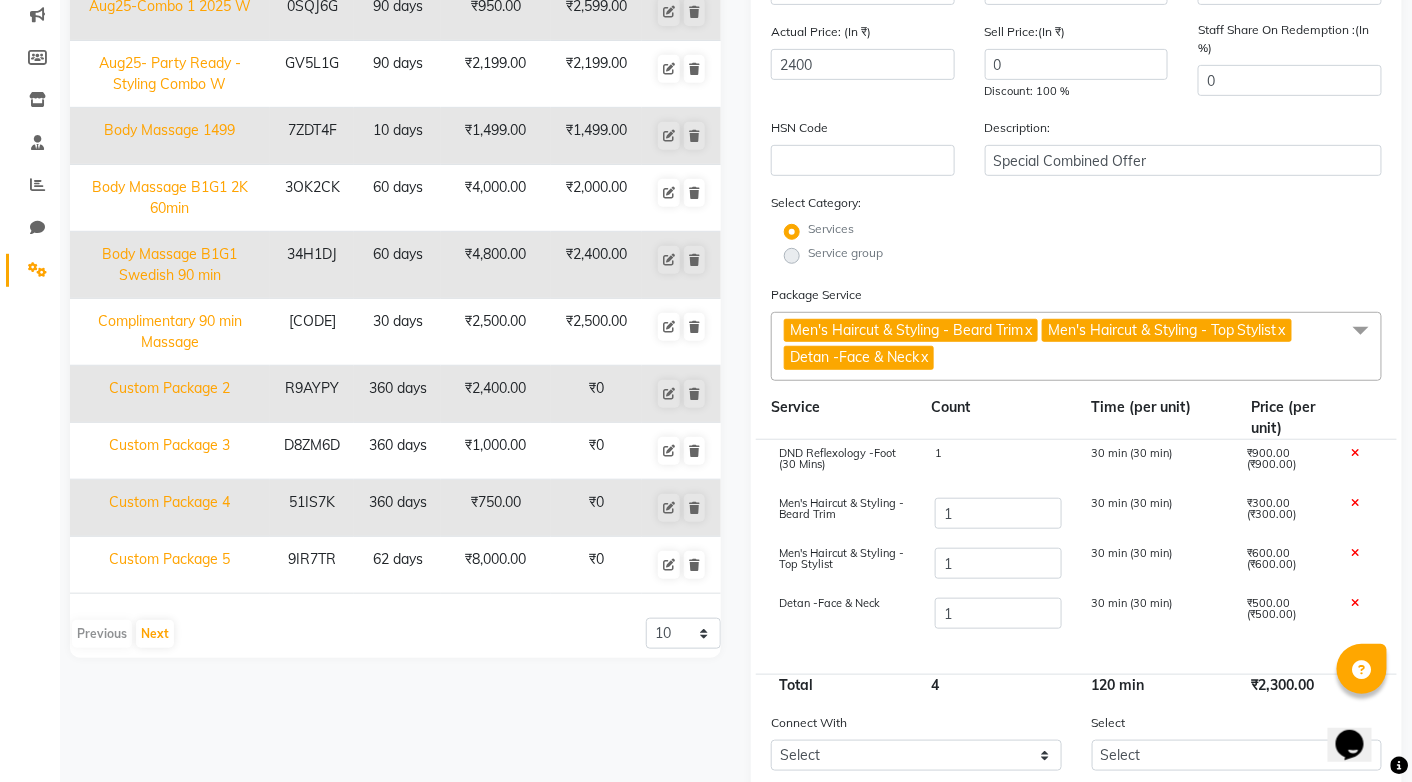 click on "Men's Haircut & Styling - Beard Trim  x Men's Haircut & Styling - Top Stylist  x Detan -Face & Neck  x" 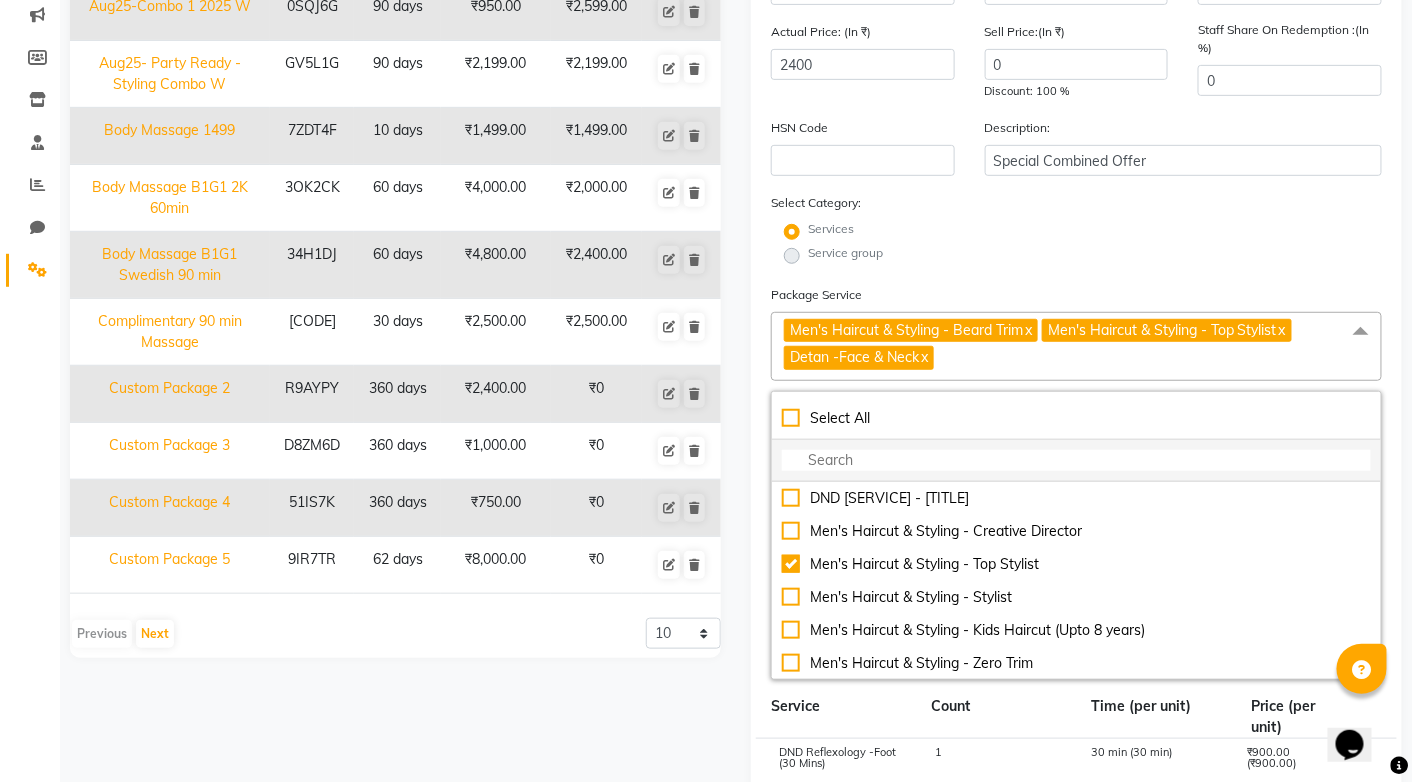 click 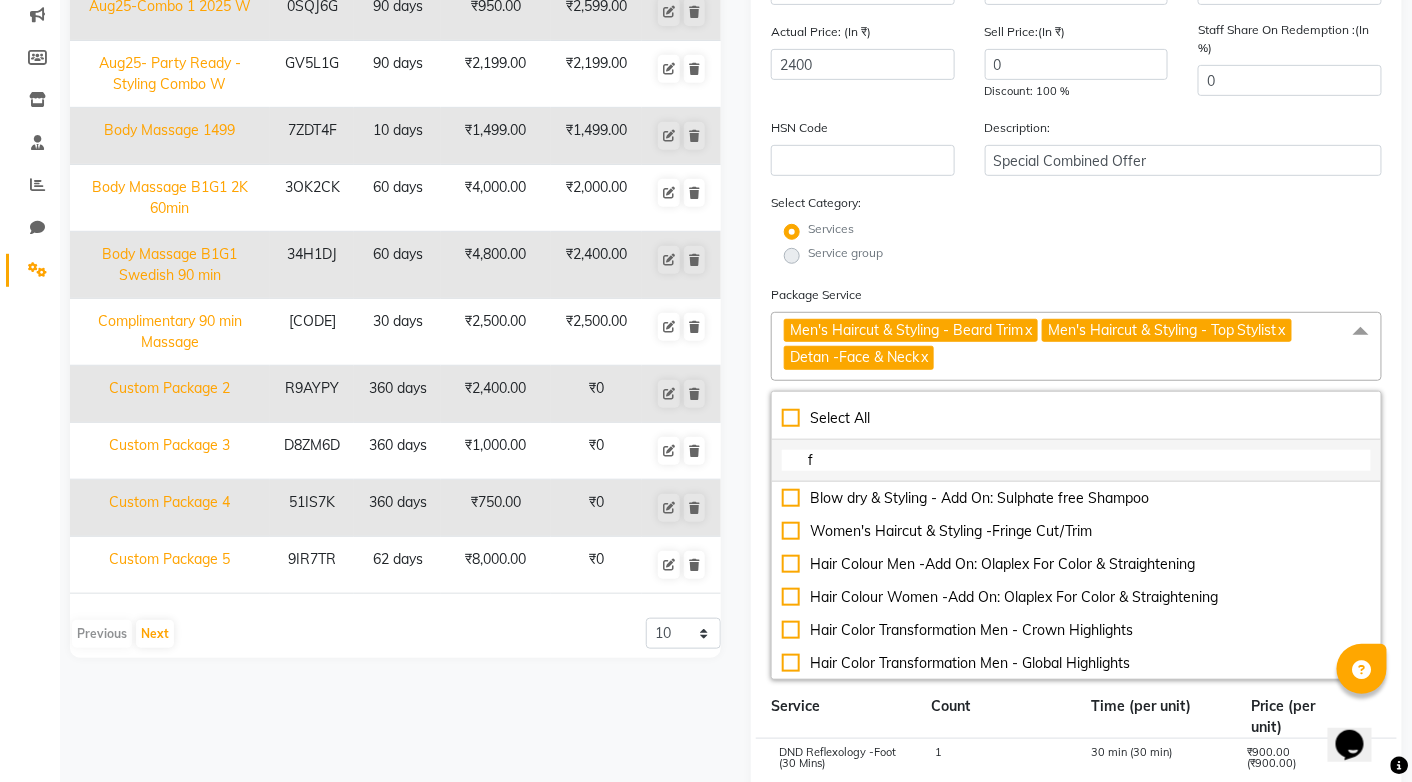 type on "fo" 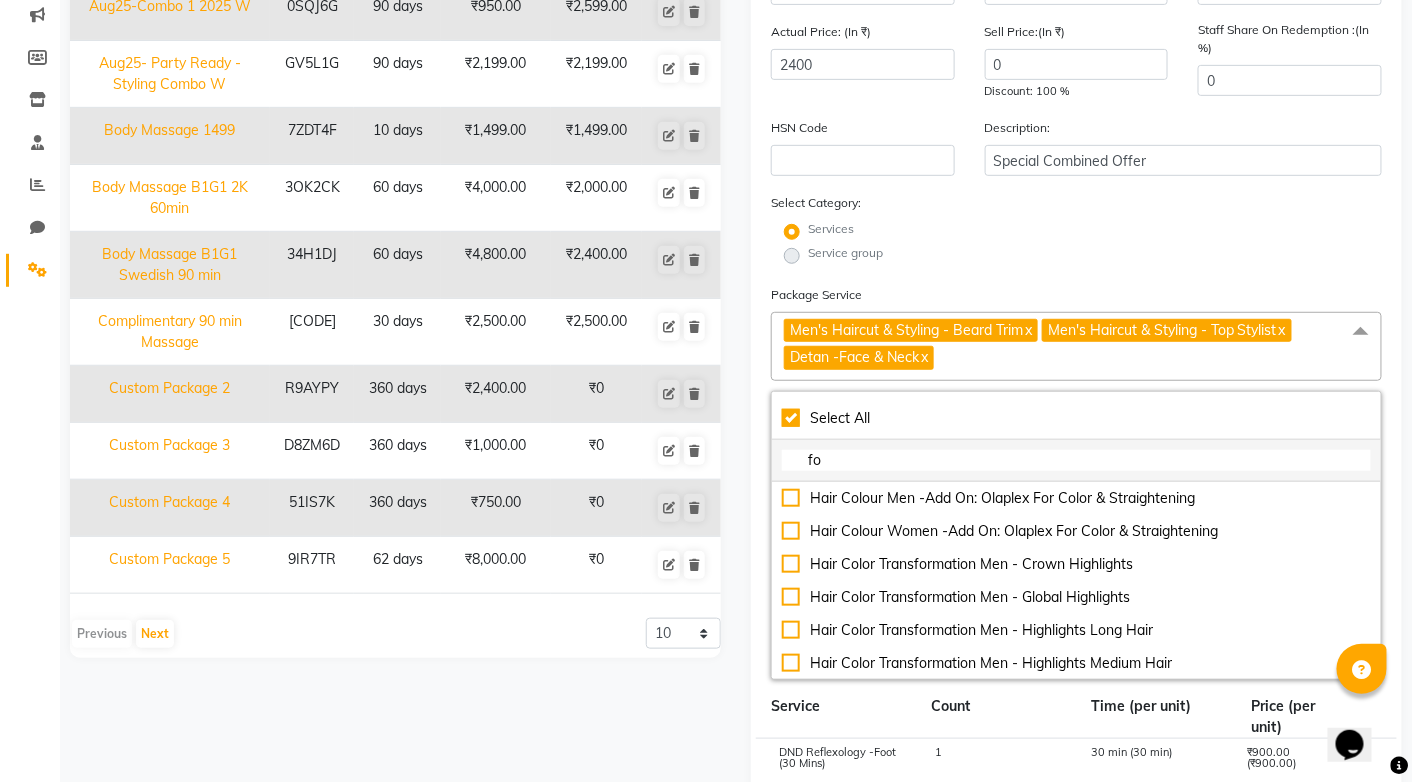 checkbox on "true" 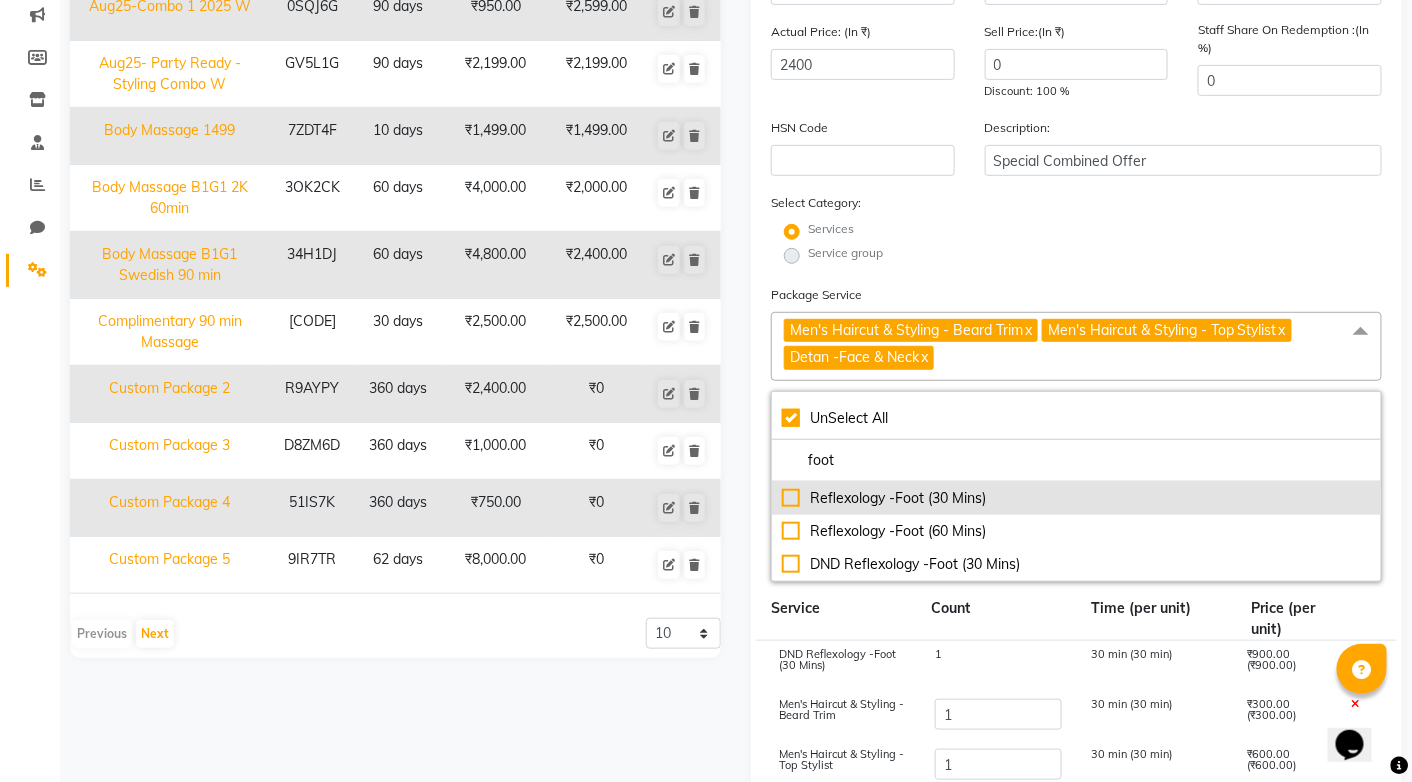 type on "foot" 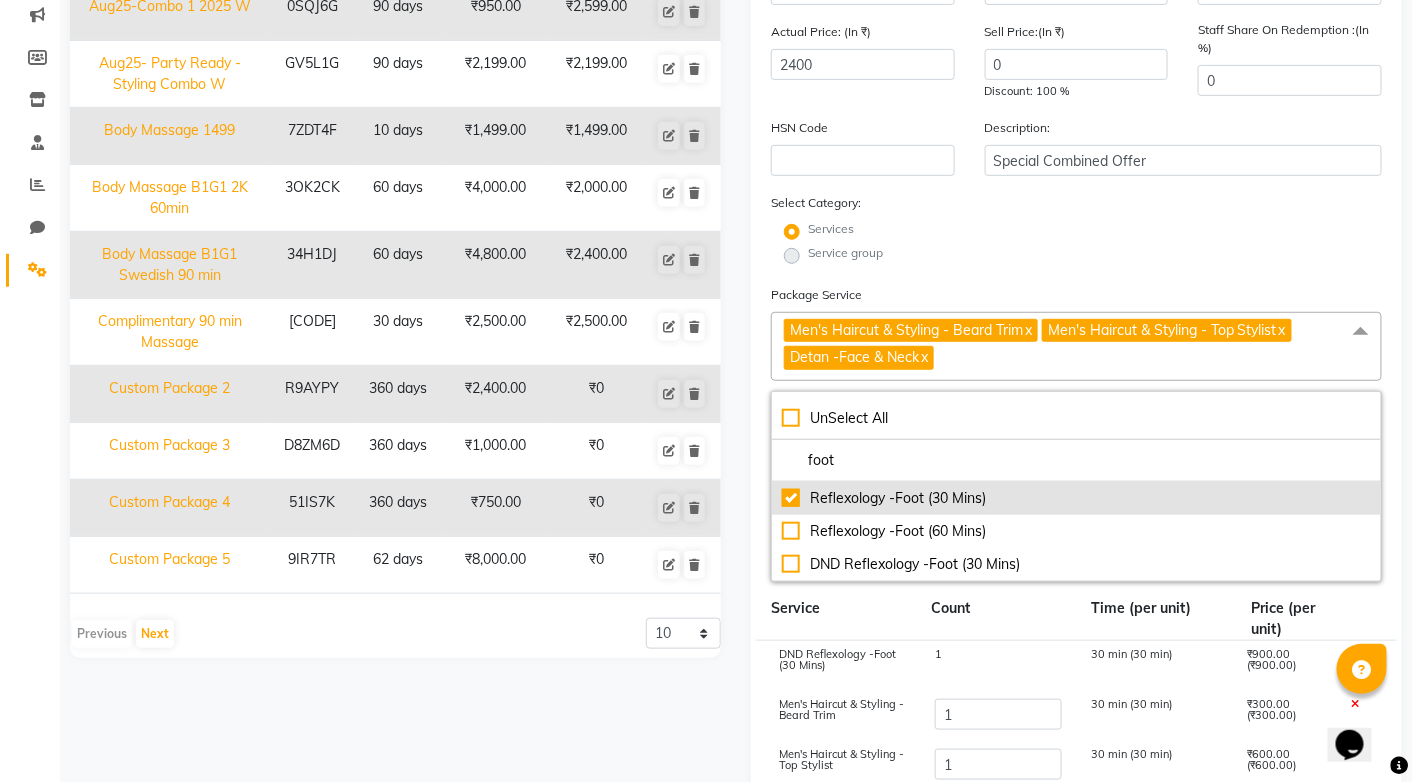 checkbox on "false" 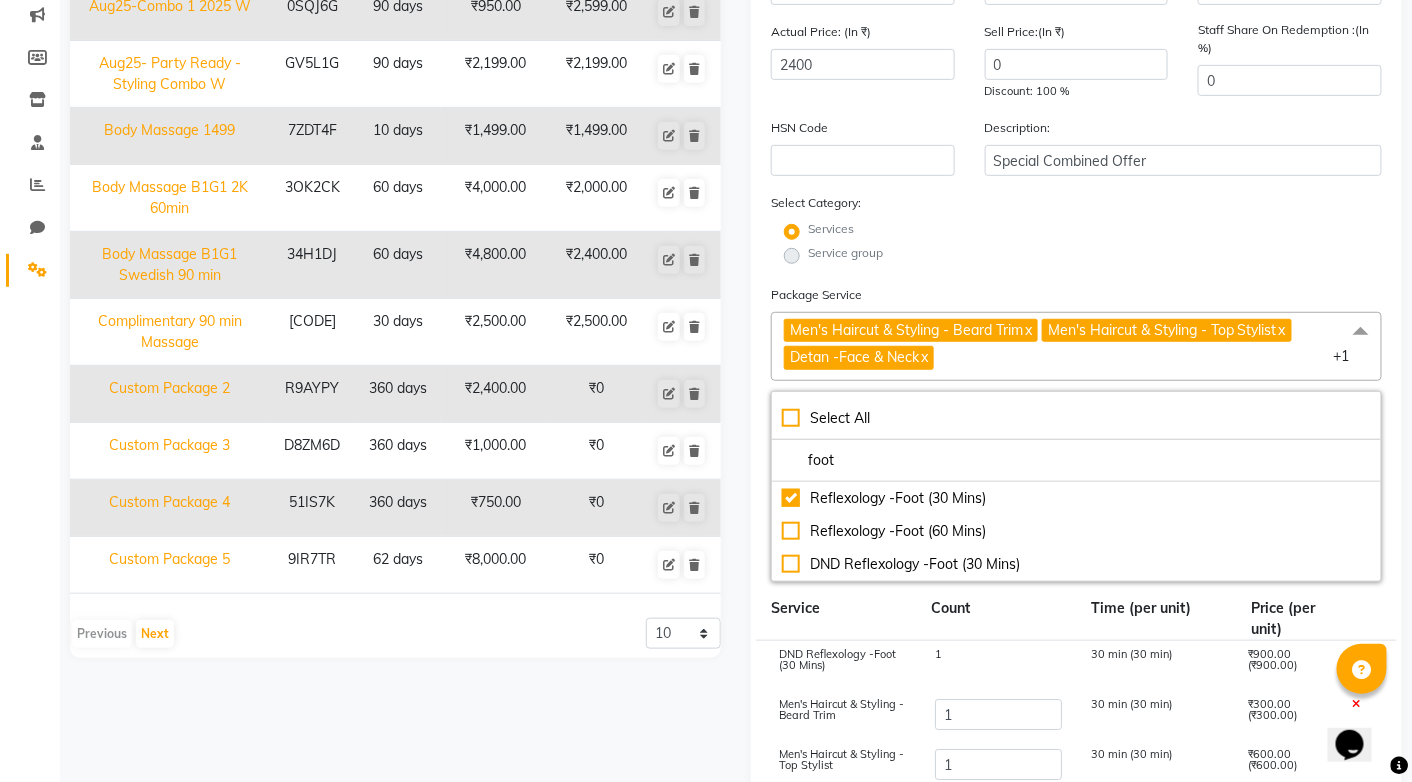 click on "Services" 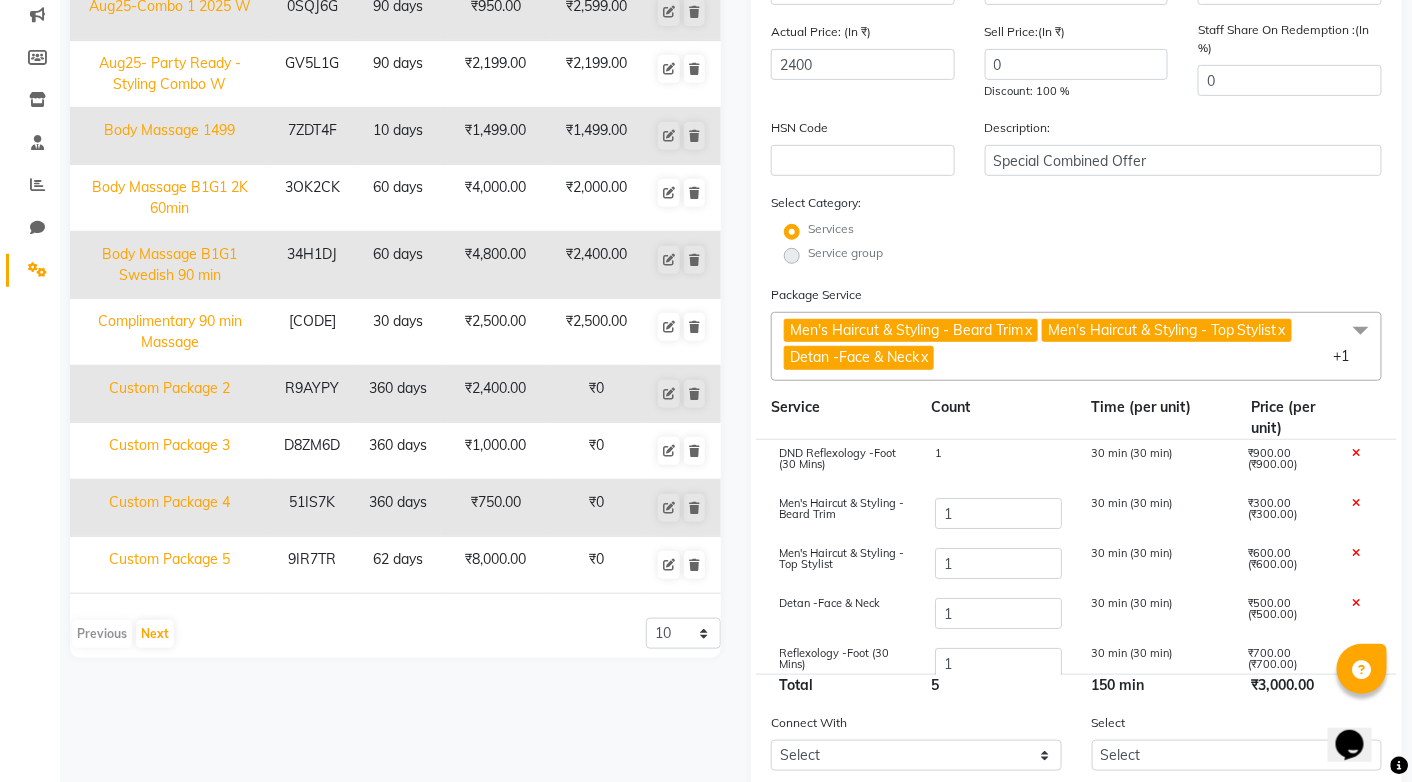 click 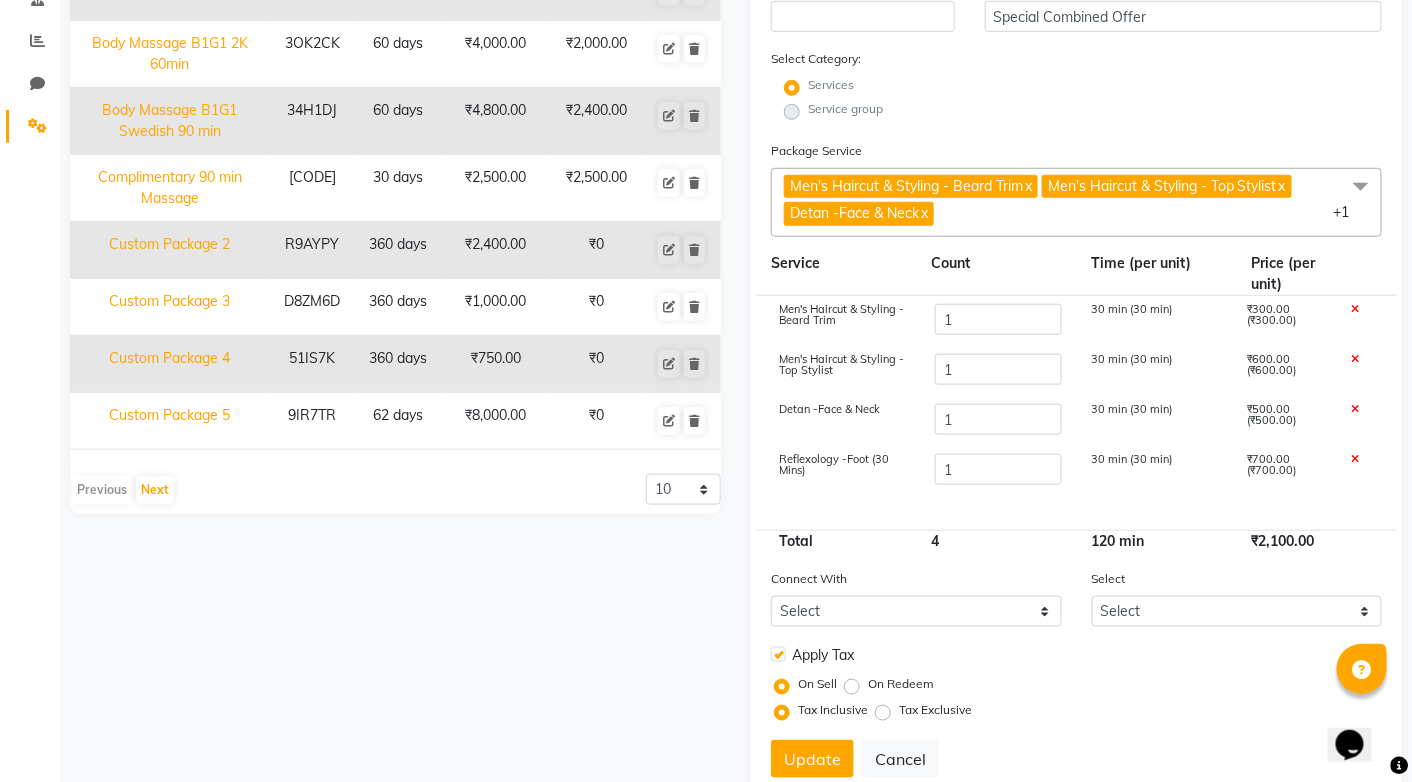 scroll, scrollTop: 458, scrollLeft: 0, axis: vertical 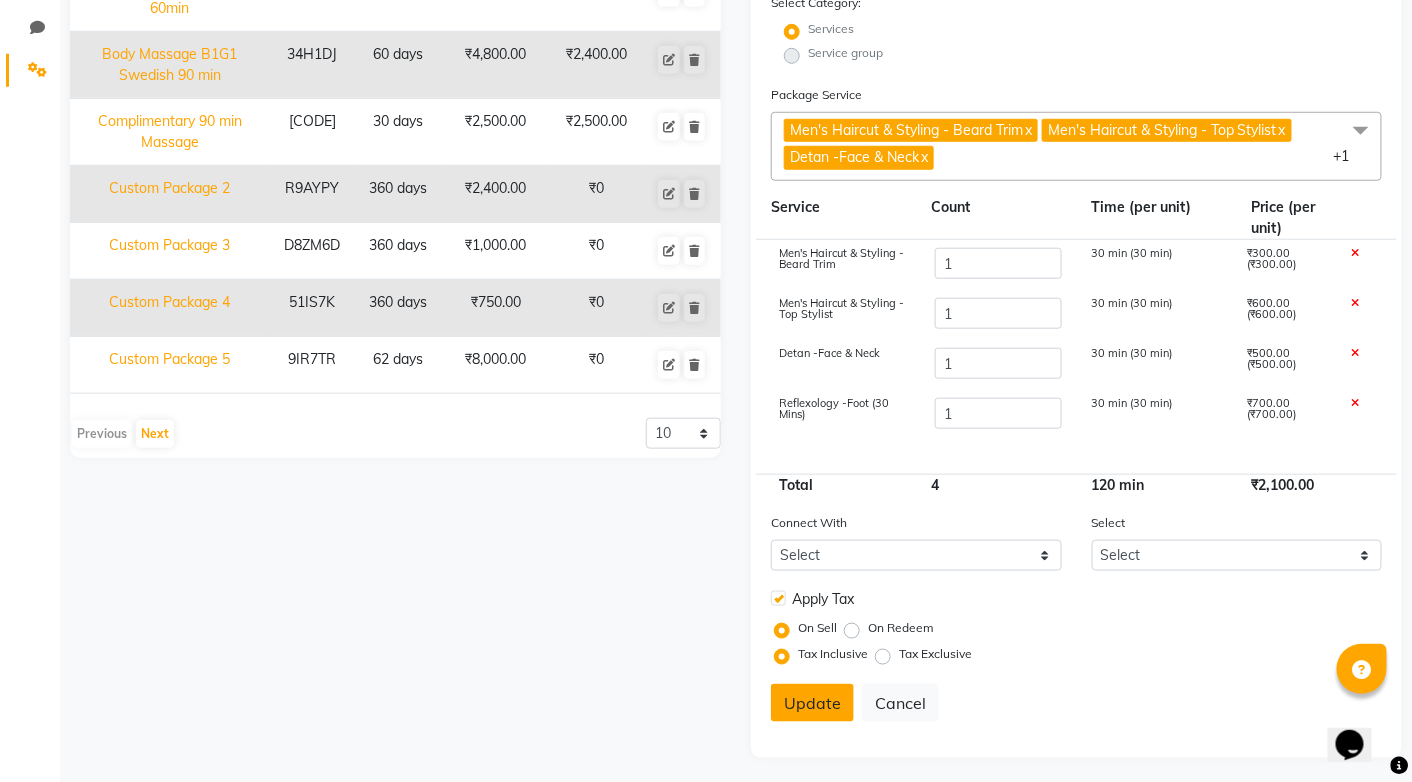 click on "Update" 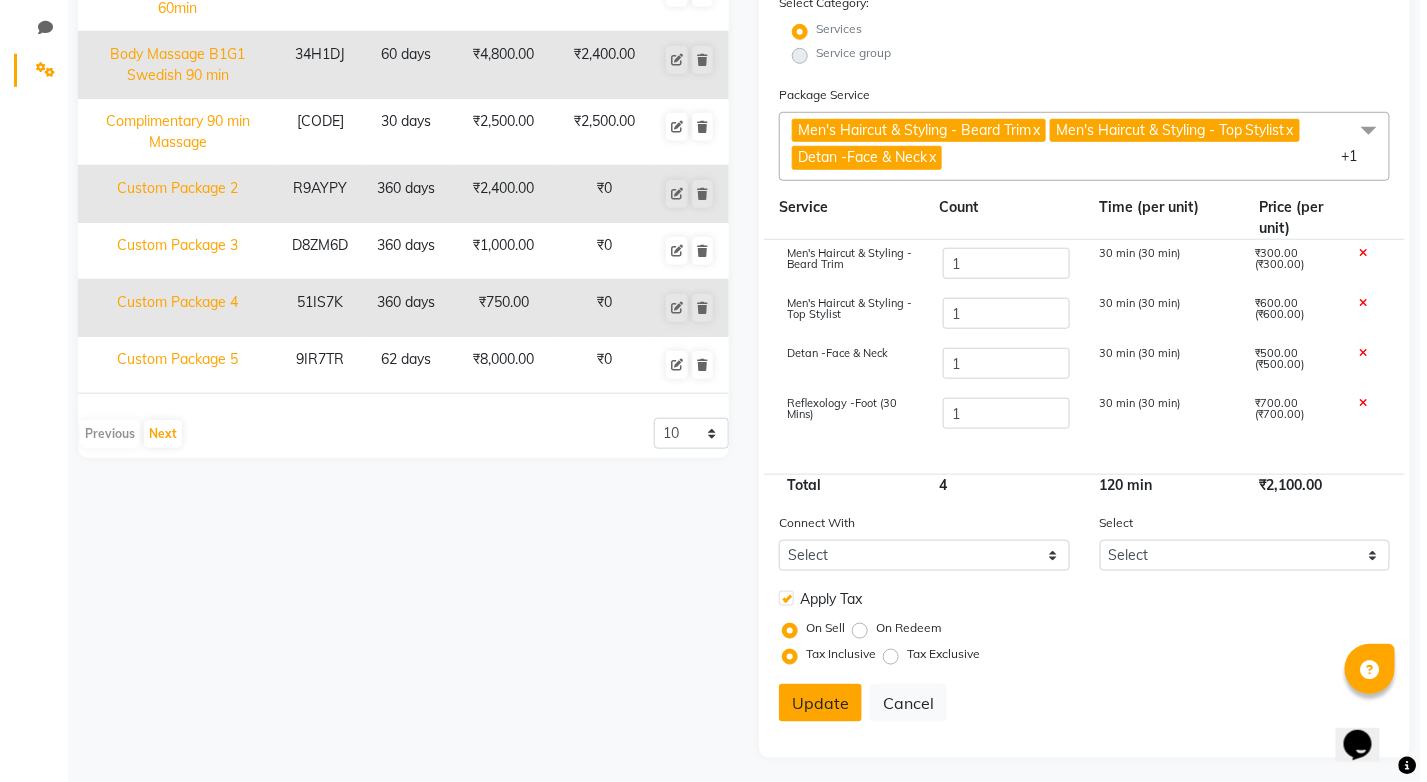 scroll, scrollTop: 429, scrollLeft: 0, axis: vertical 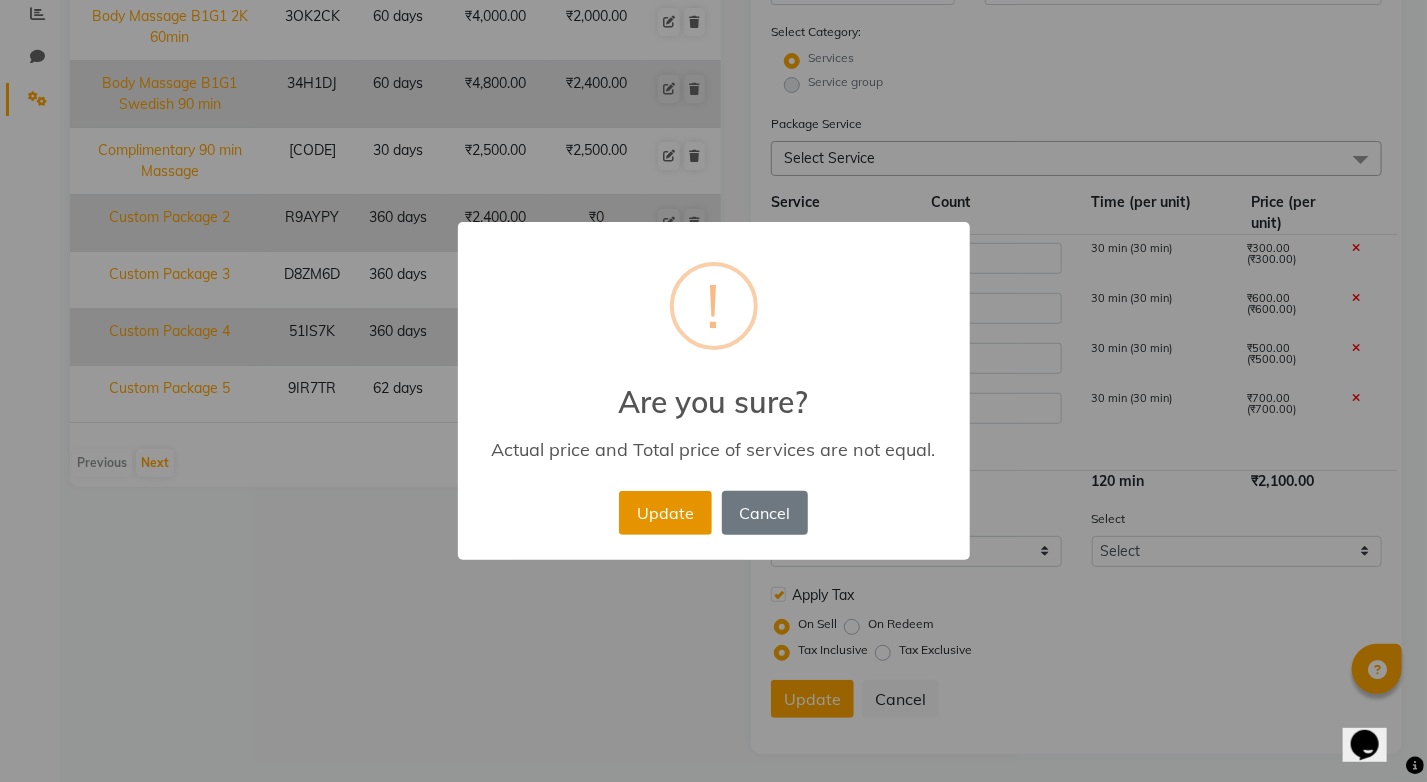 click on "Update" at bounding box center (665, 513) 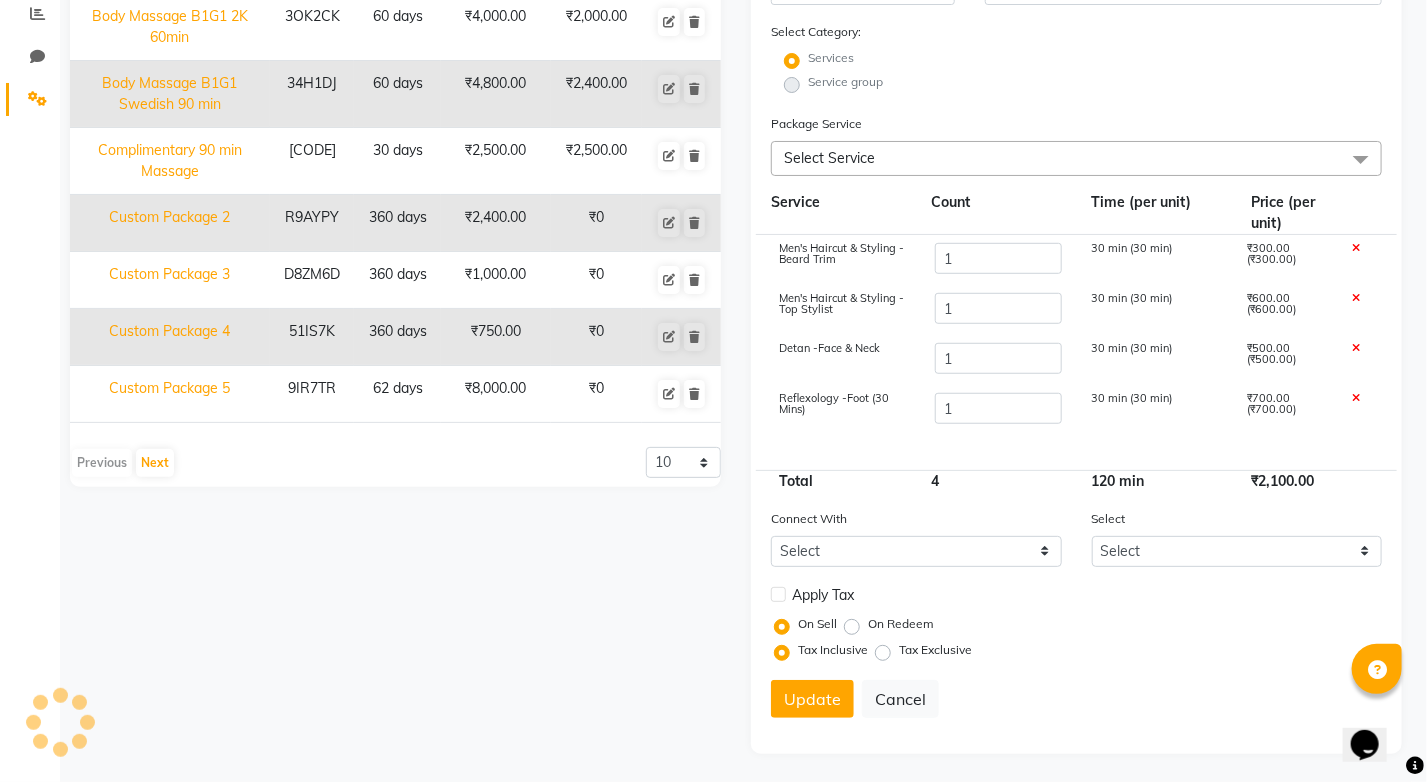 type 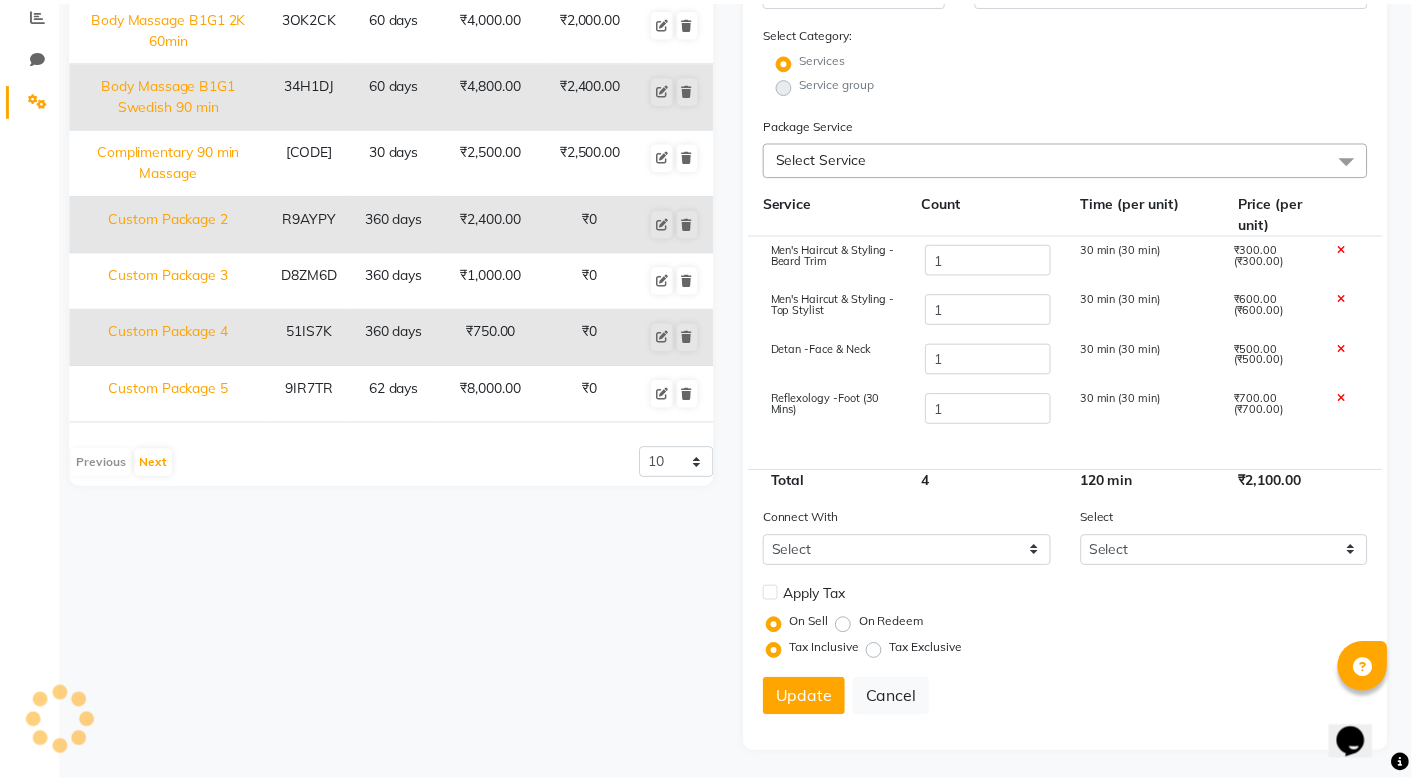 scroll, scrollTop: 158, scrollLeft: 0, axis: vertical 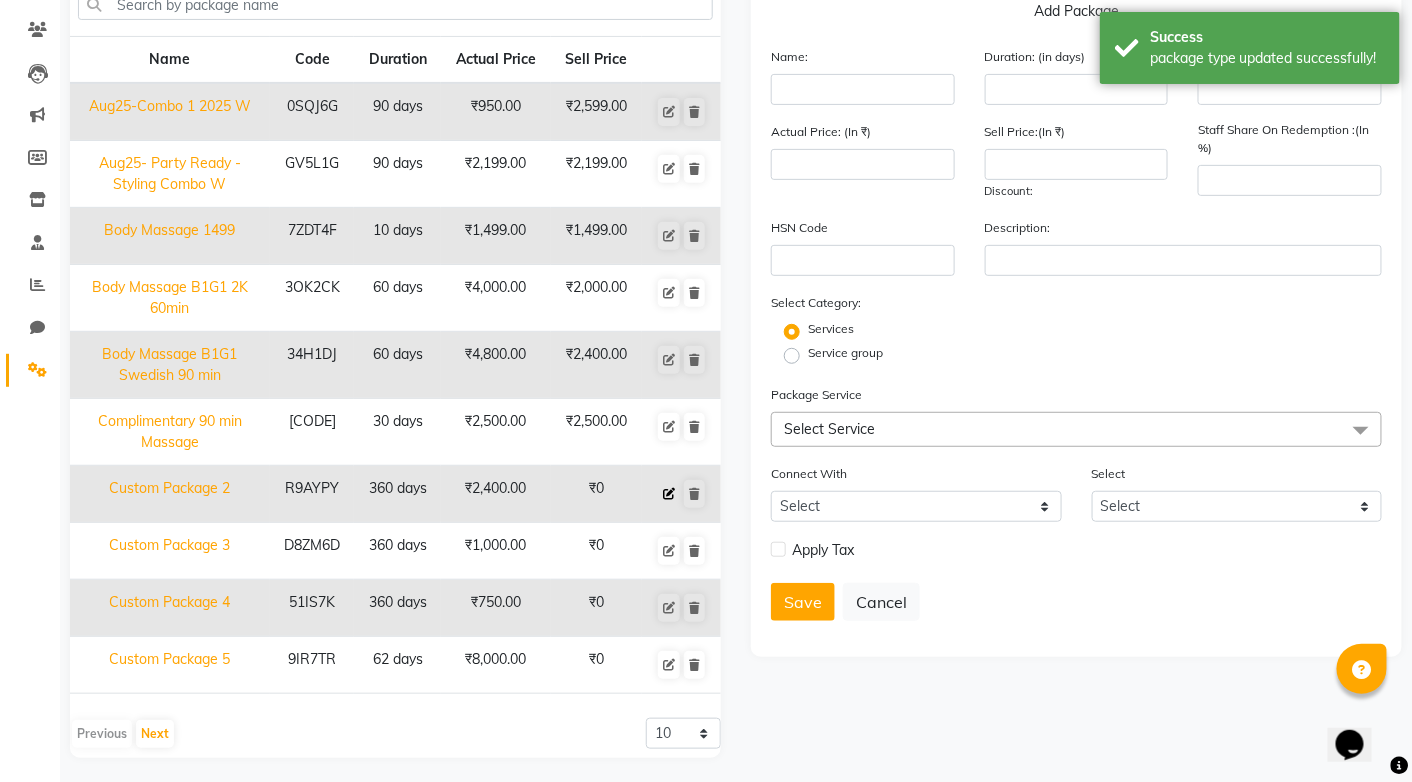 click 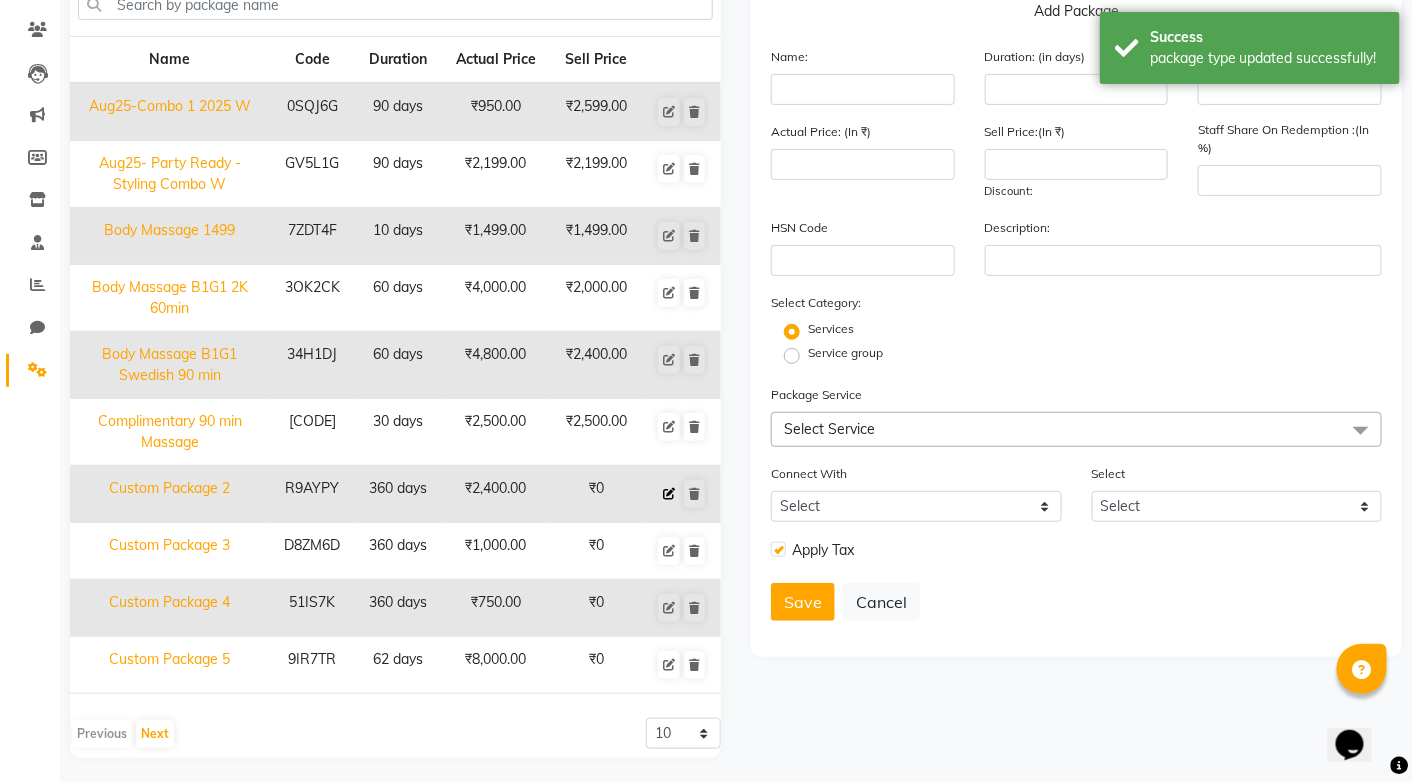 type on "Custom Package 2" 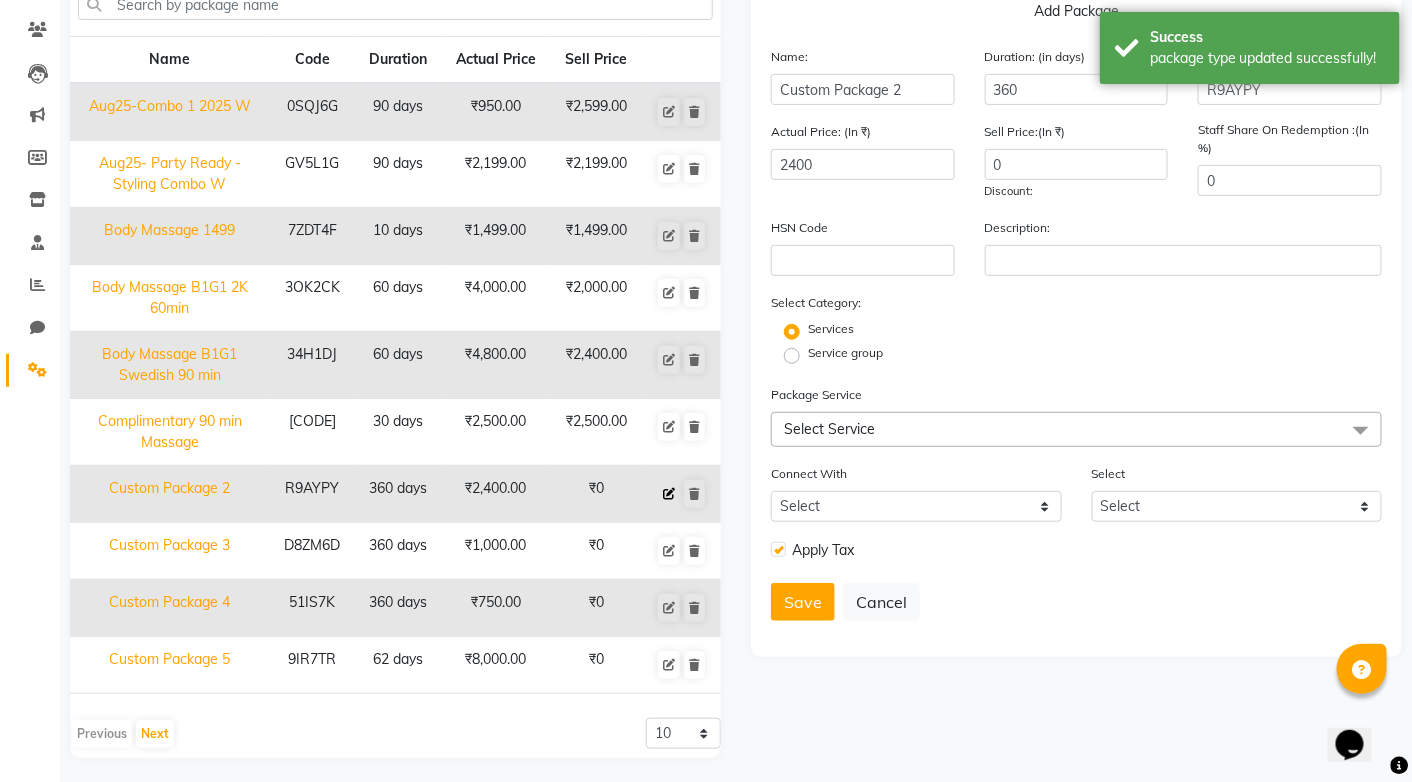 type on "Special Combined Offer" 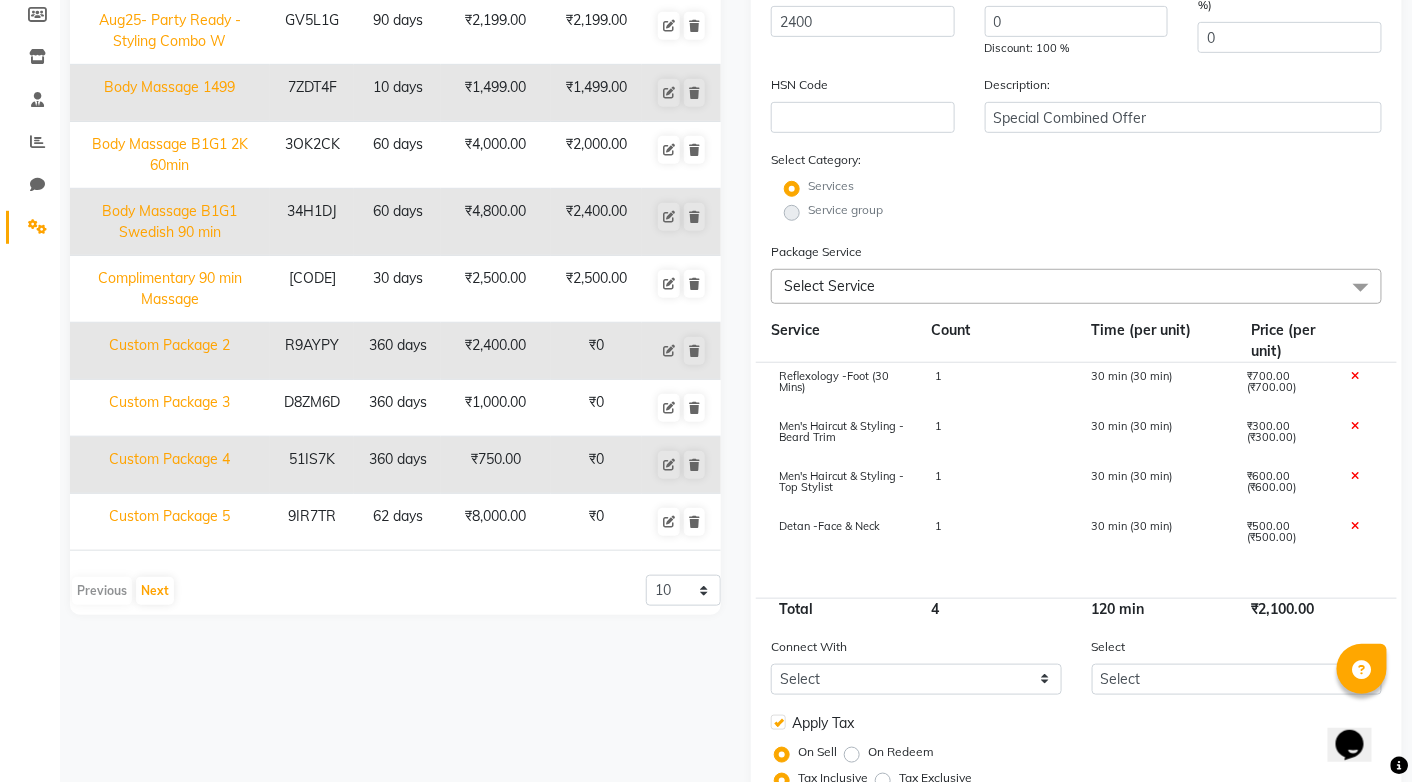 scroll, scrollTop: 358, scrollLeft: 0, axis: vertical 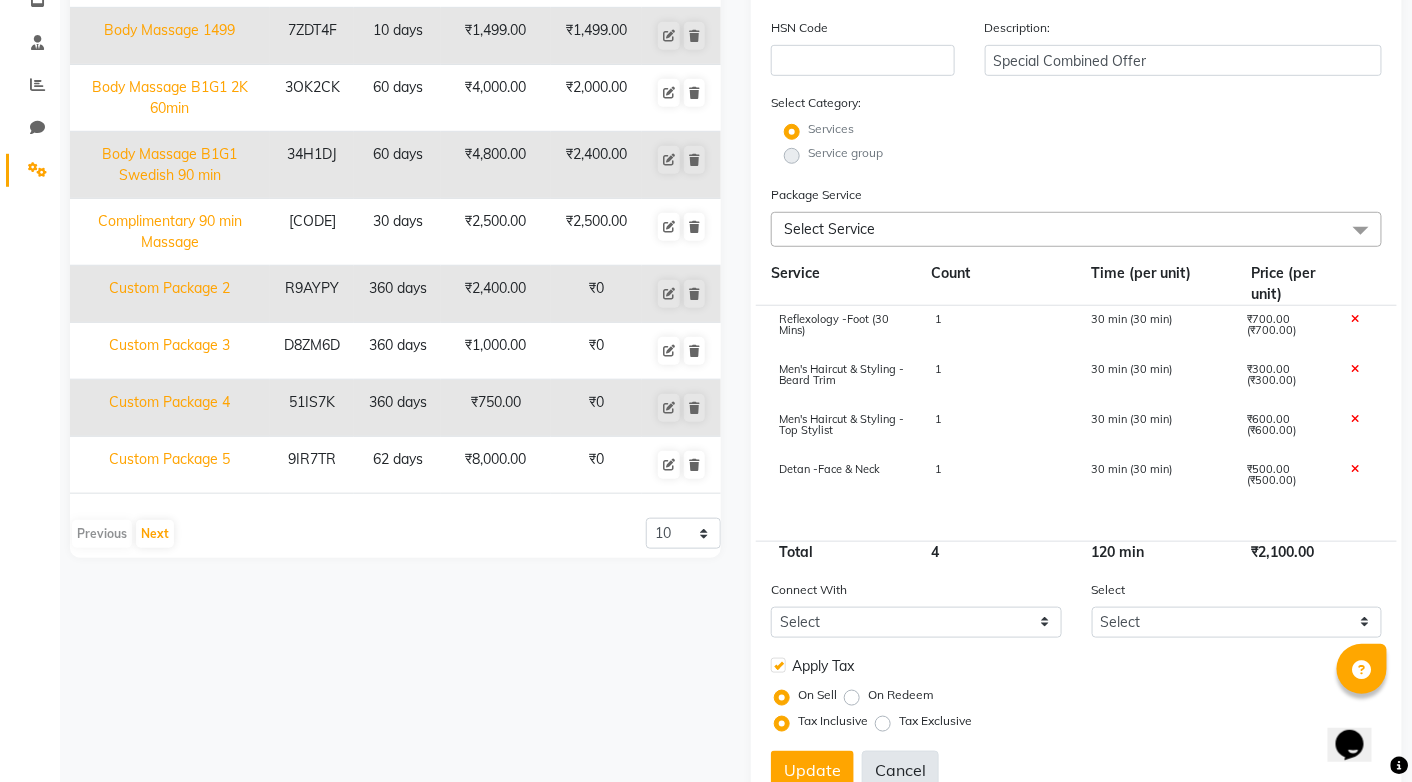 click on "Cancel" 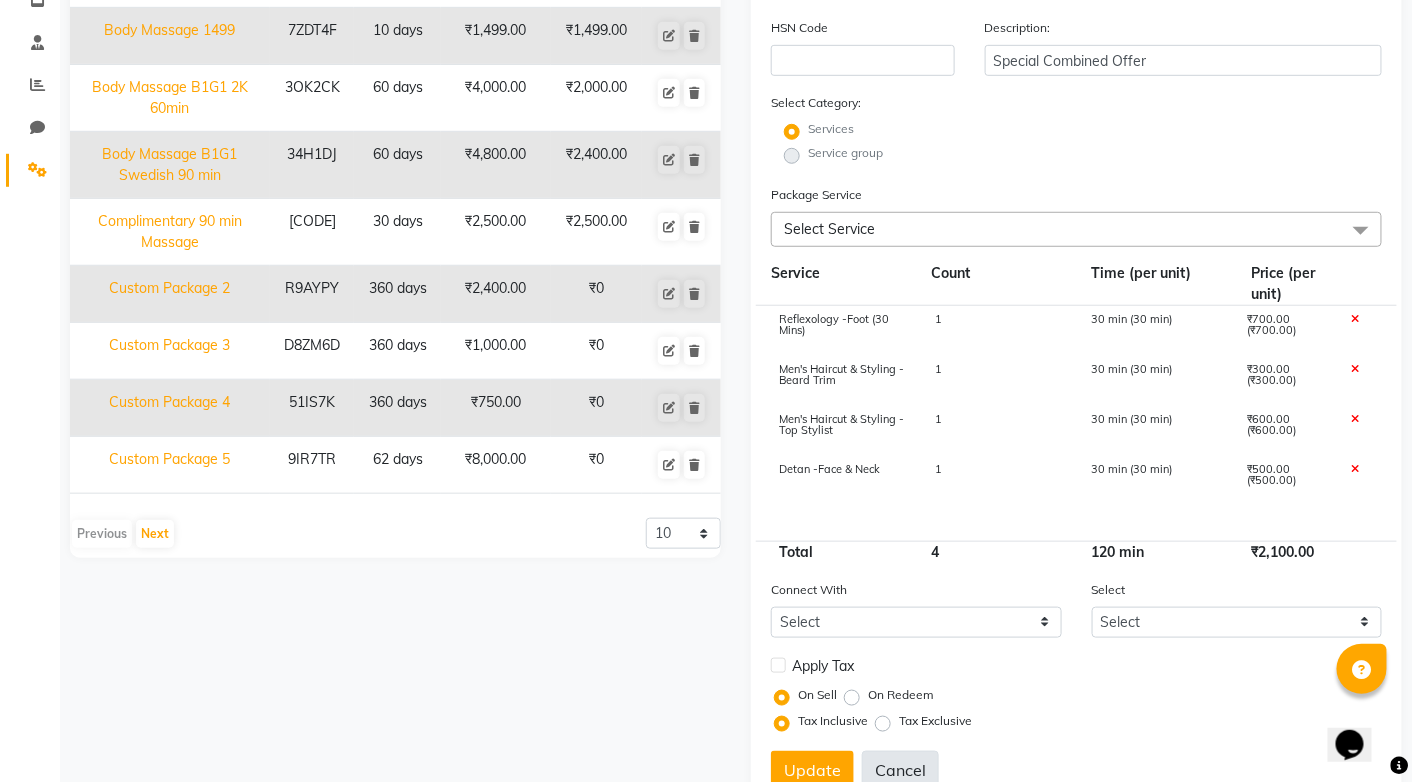 type 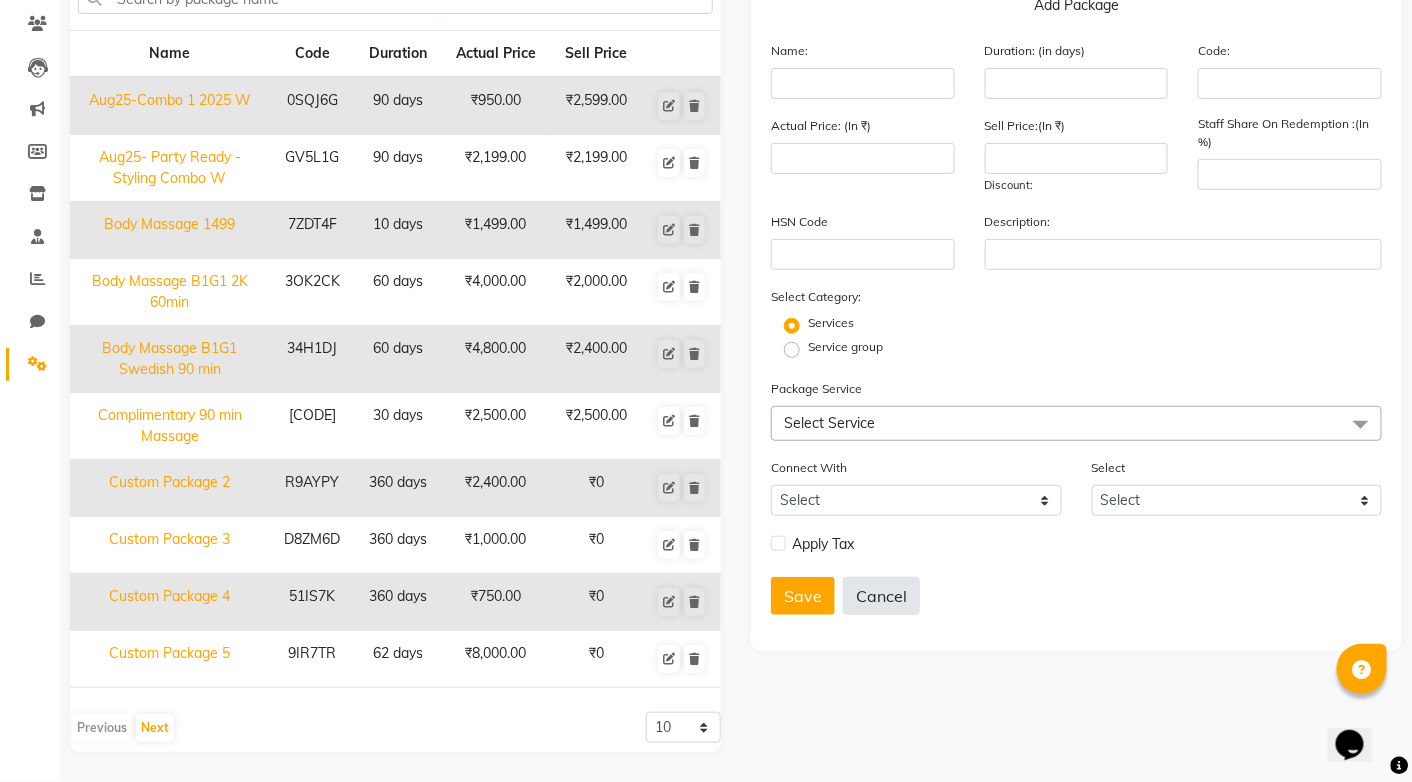 scroll, scrollTop: 158, scrollLeft: 0, axis: vertical 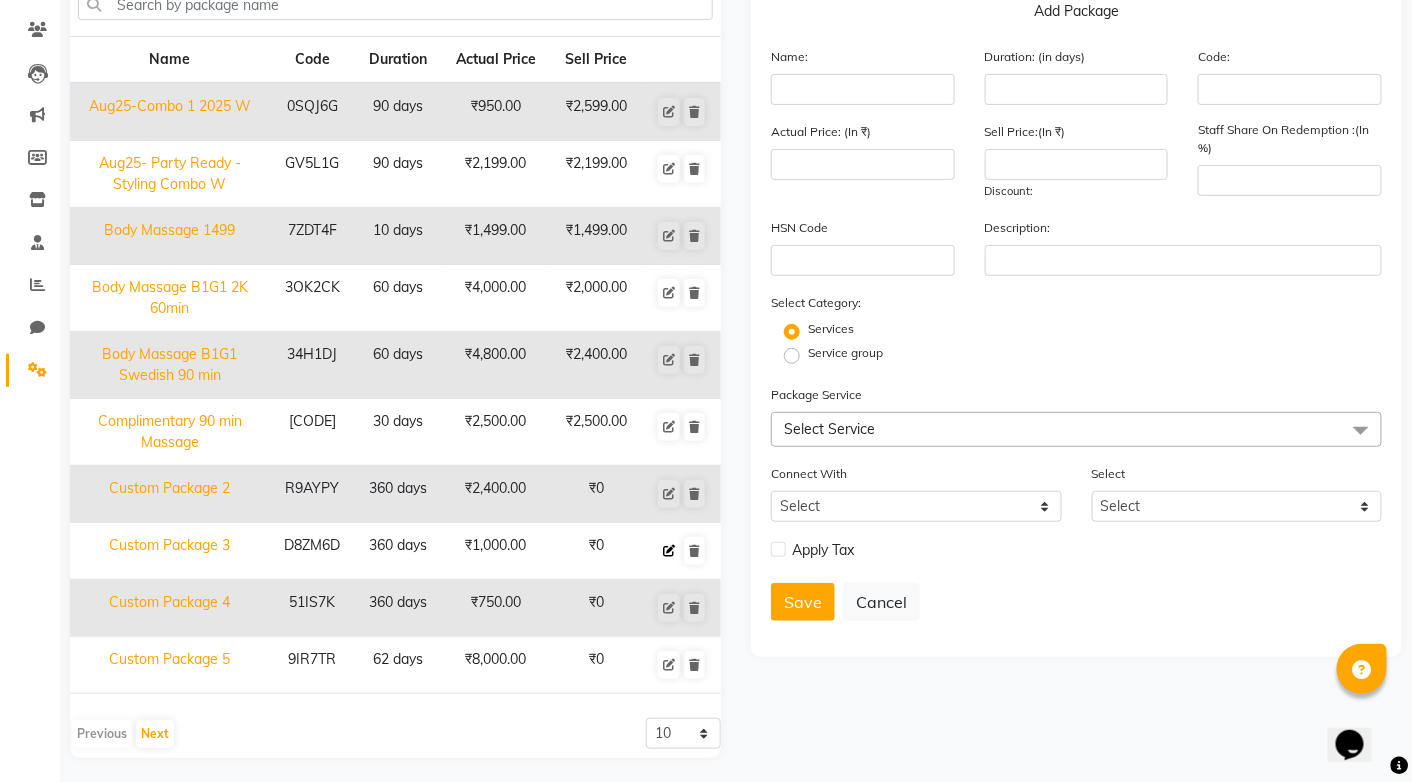click 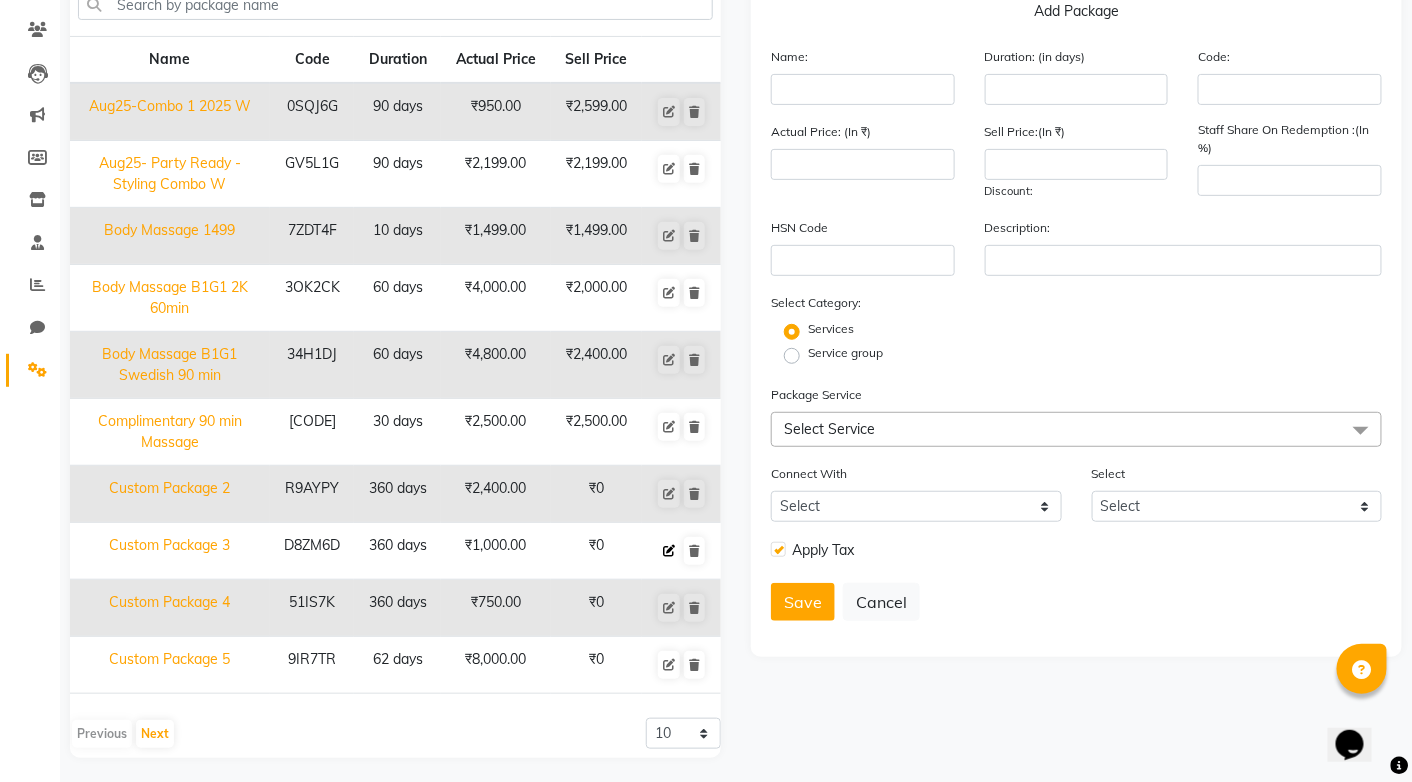 type on "Custom Package 3" 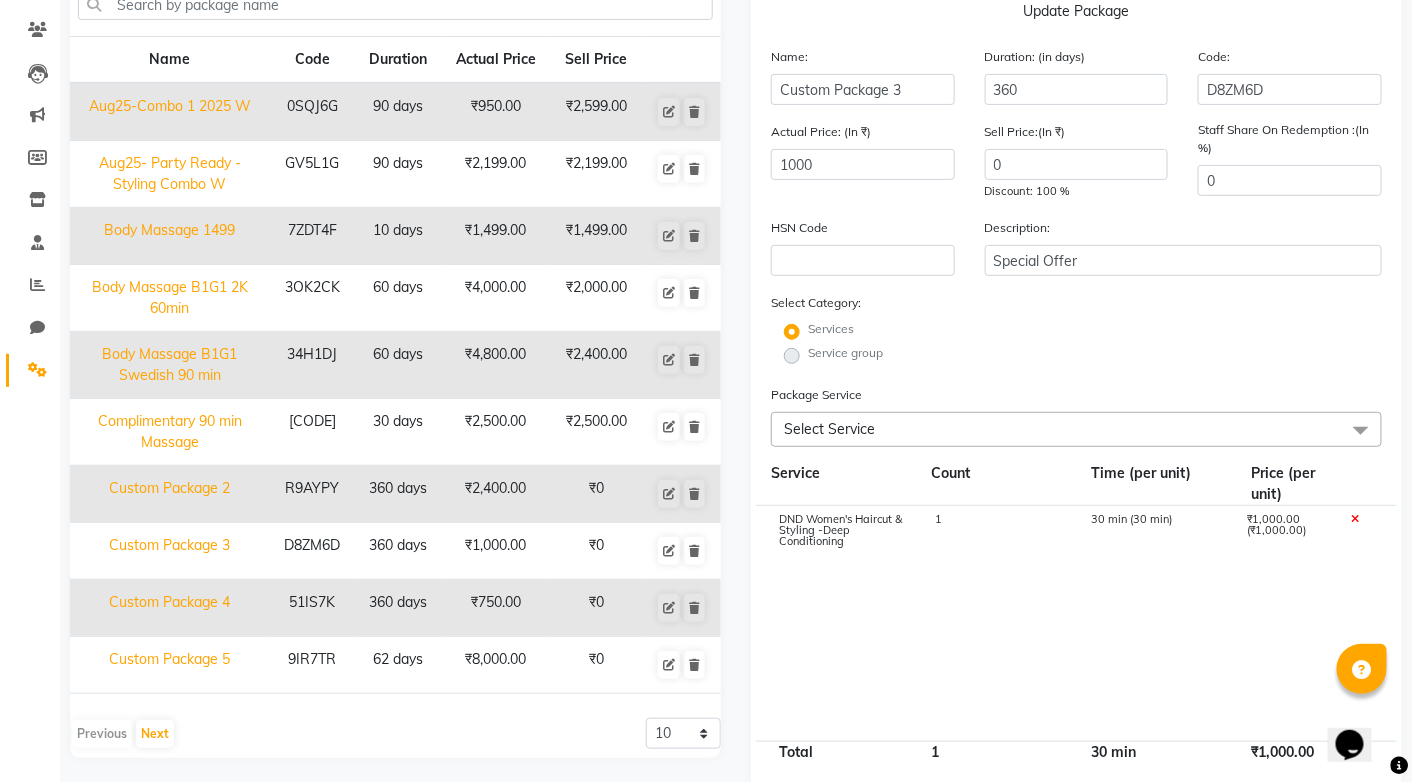 click on "Select Service" 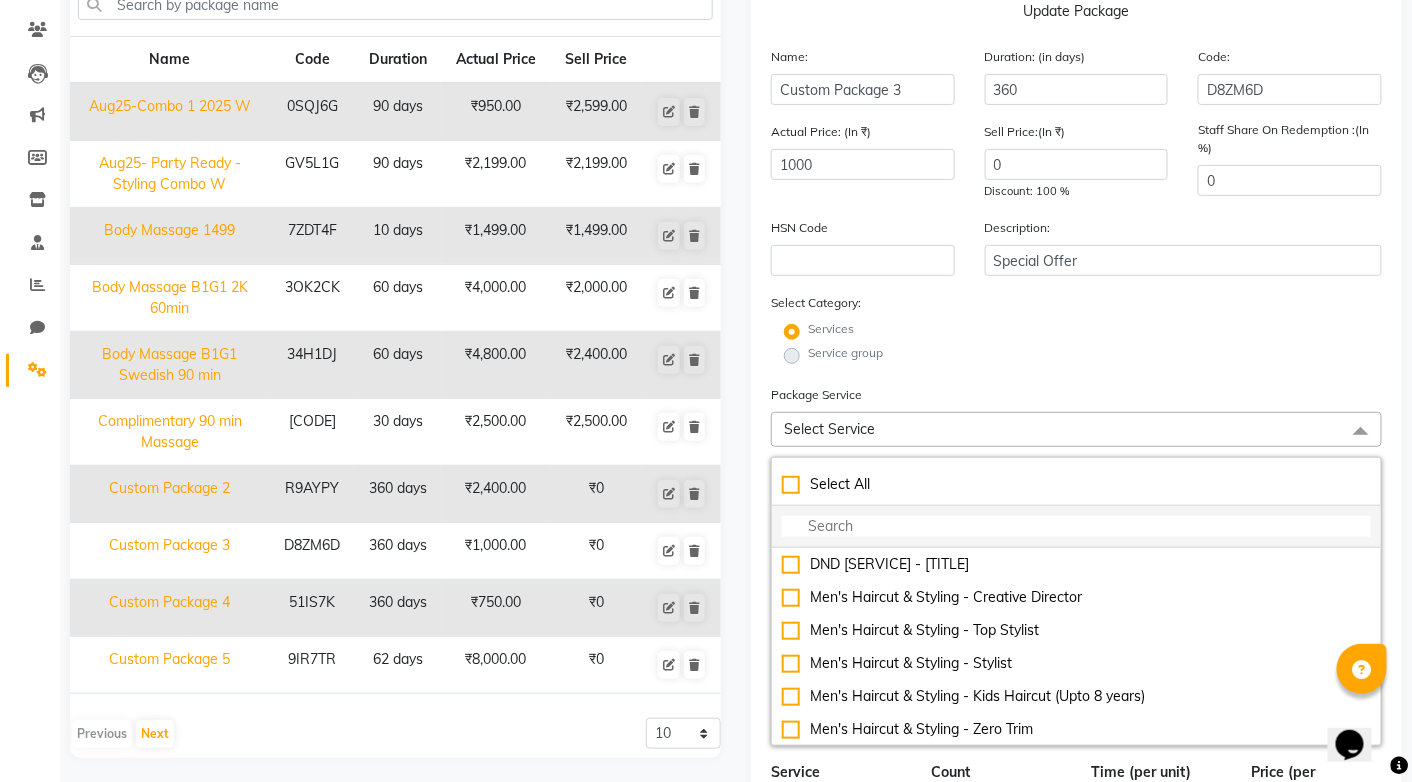 click 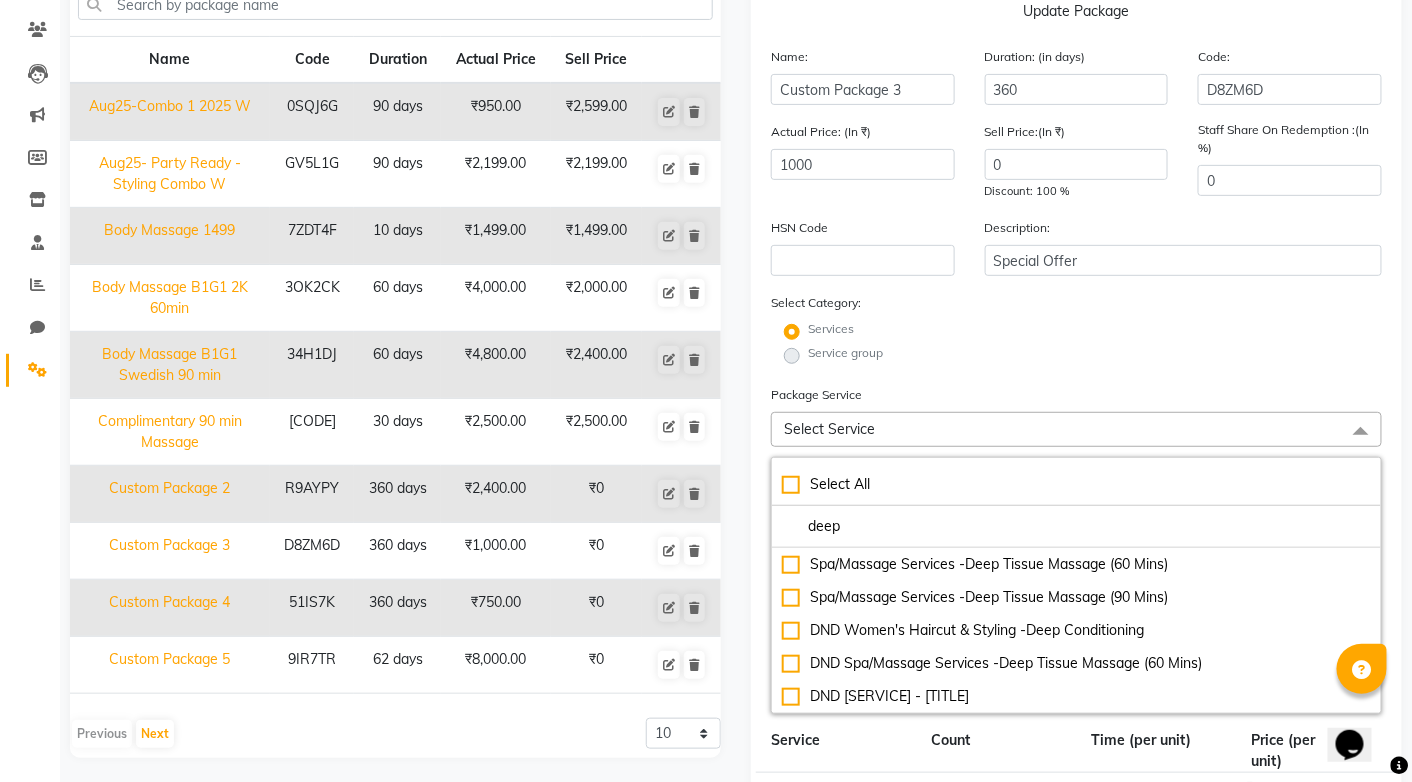type on "deep" 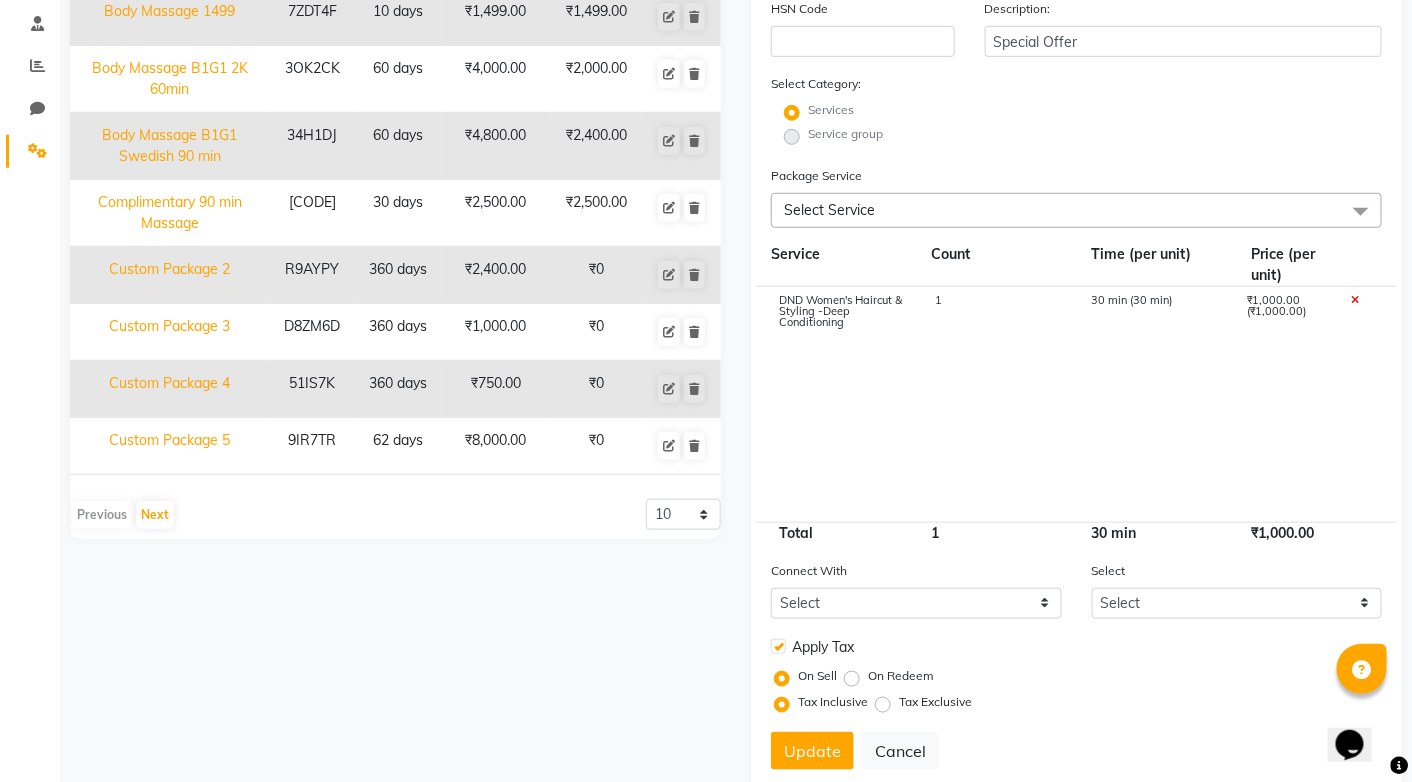scroll, scrollTop: 429, scrollLeft: 0, axis: vertical 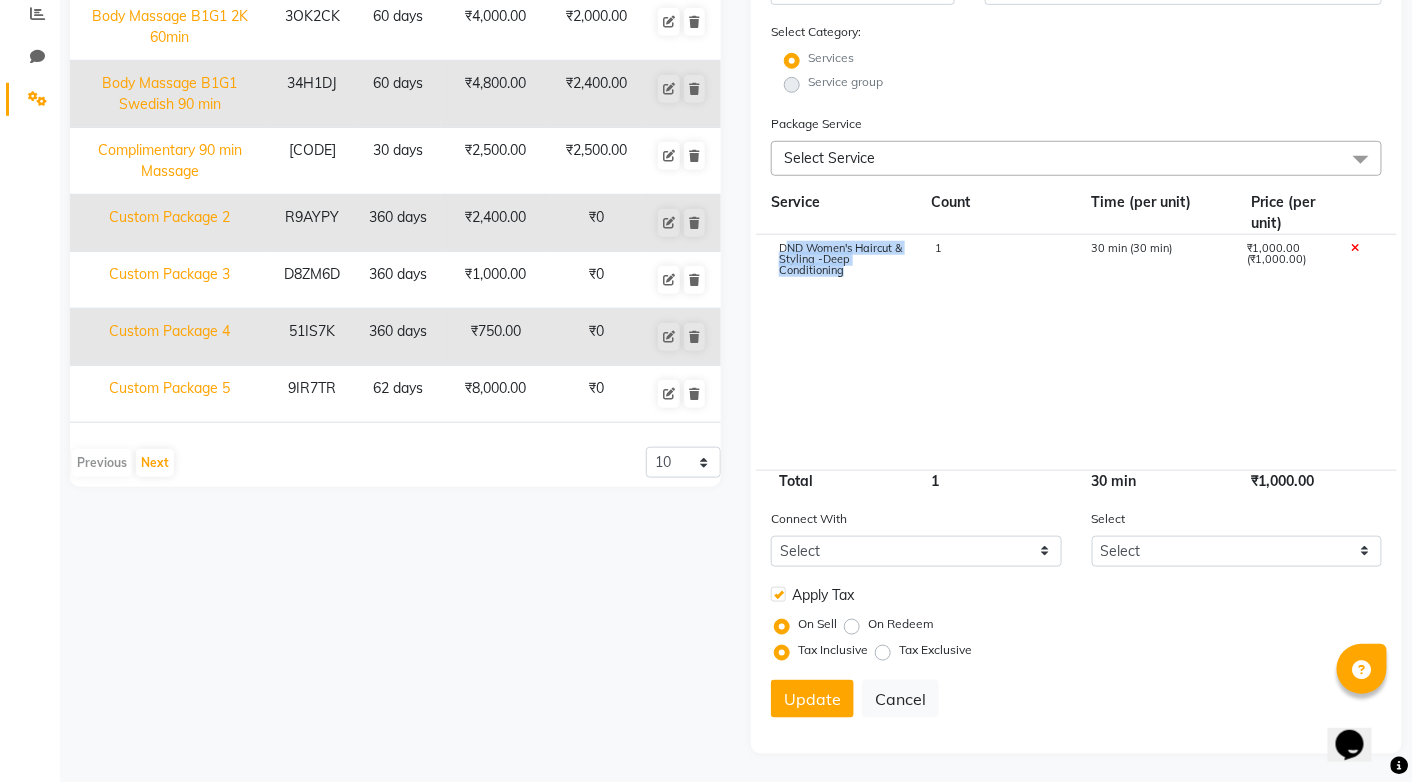 drag, startPoint x: 788, startPoint y: 248, endPoint x: 869, endPoint y: 271, distance: 84.20214 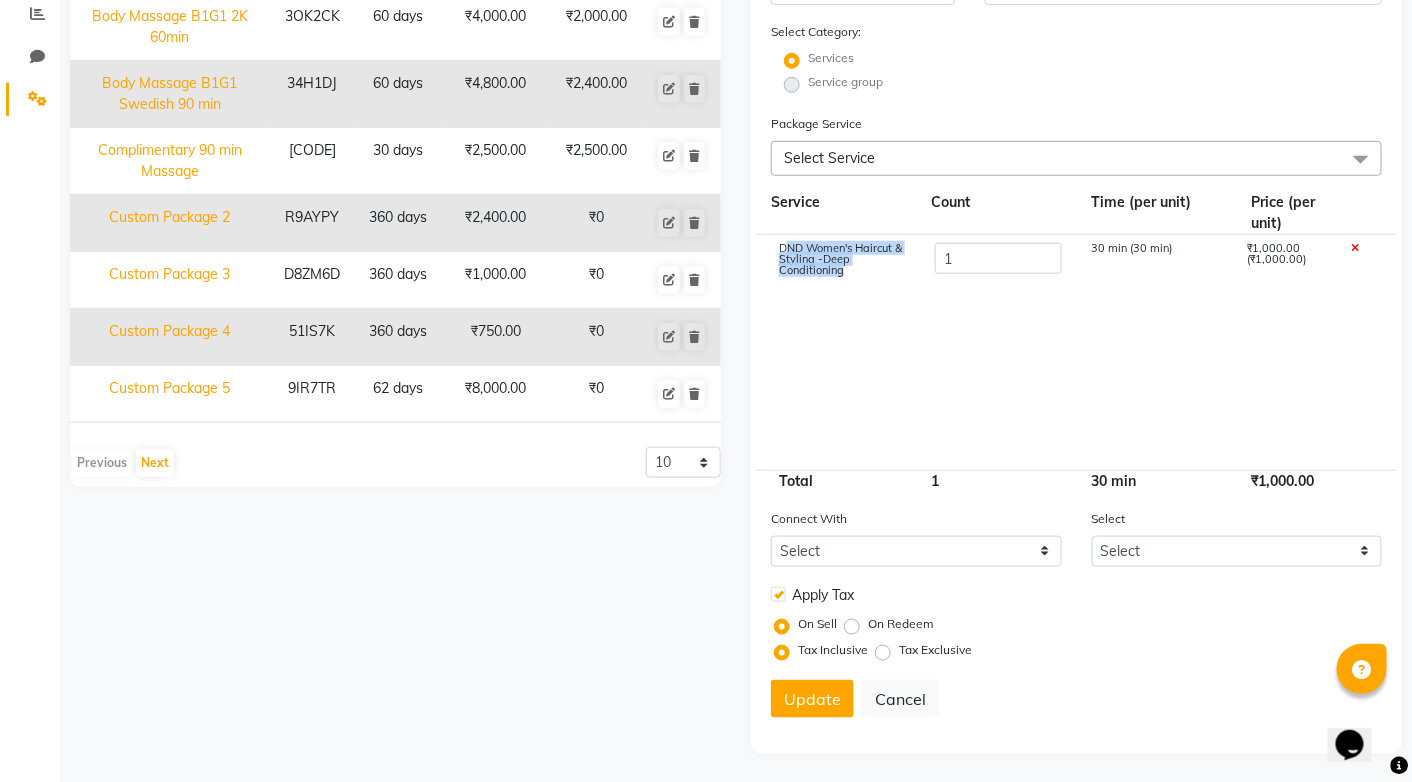 copy on "ND Women's Haircut & Styling -Deep Conditioning" 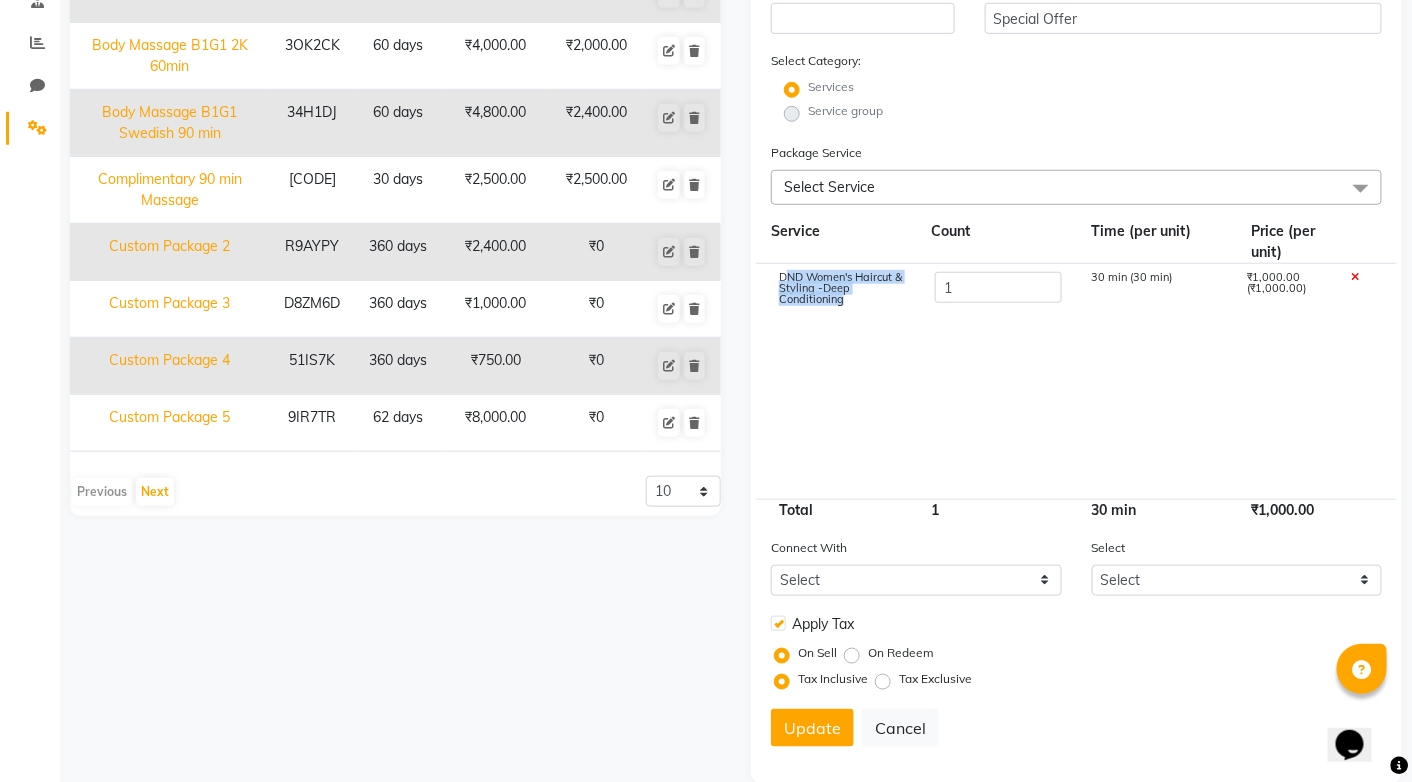 scroll, scrollTop: 429, scrollLeft: 0, axis: vertical 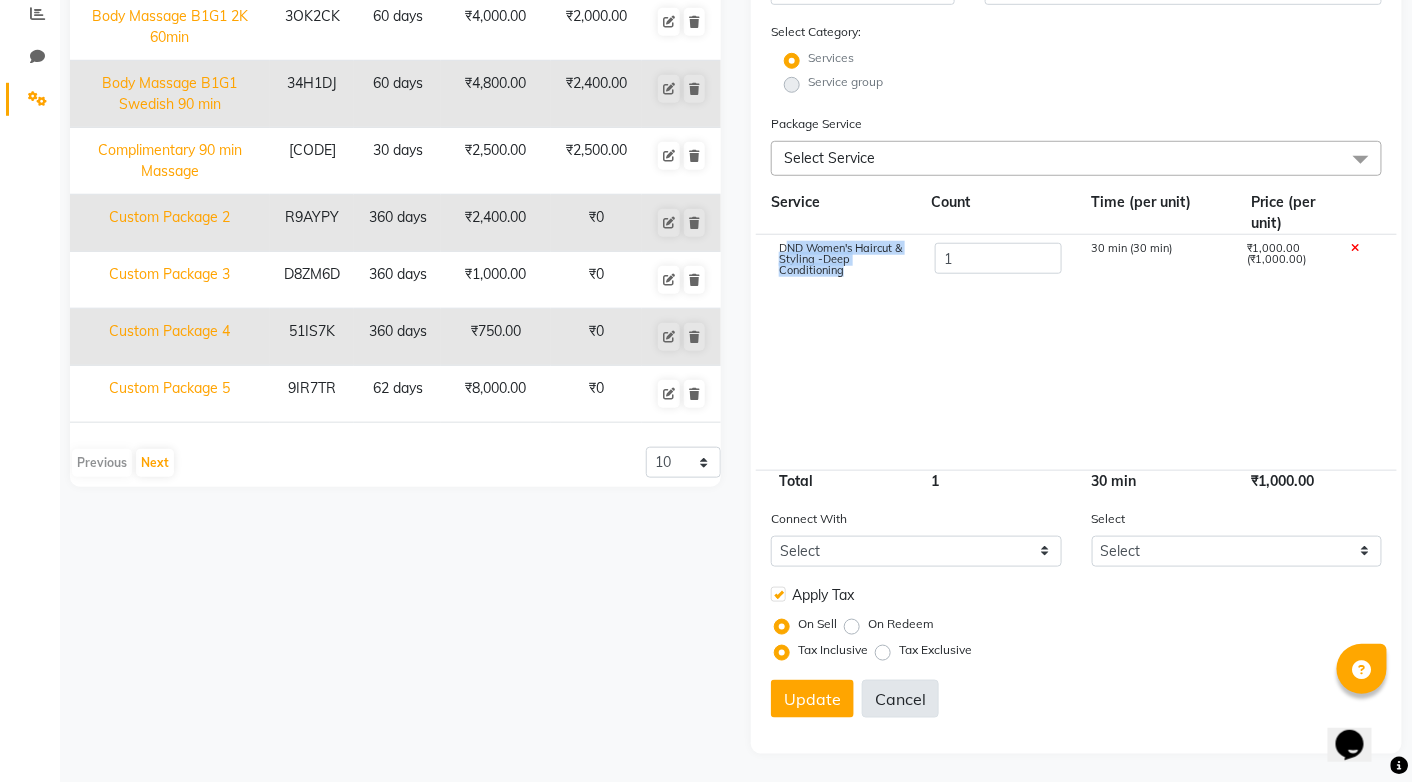 click on "Cancel" 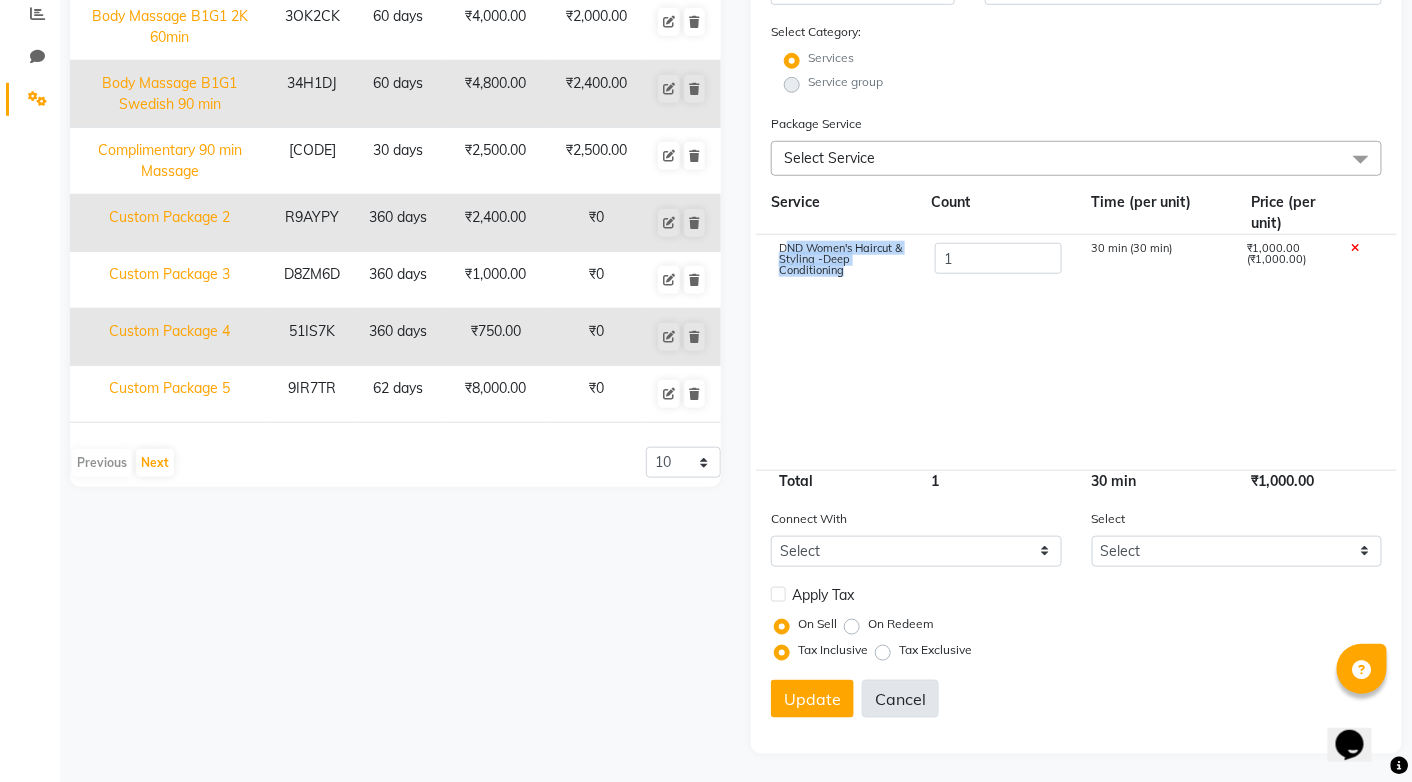 type 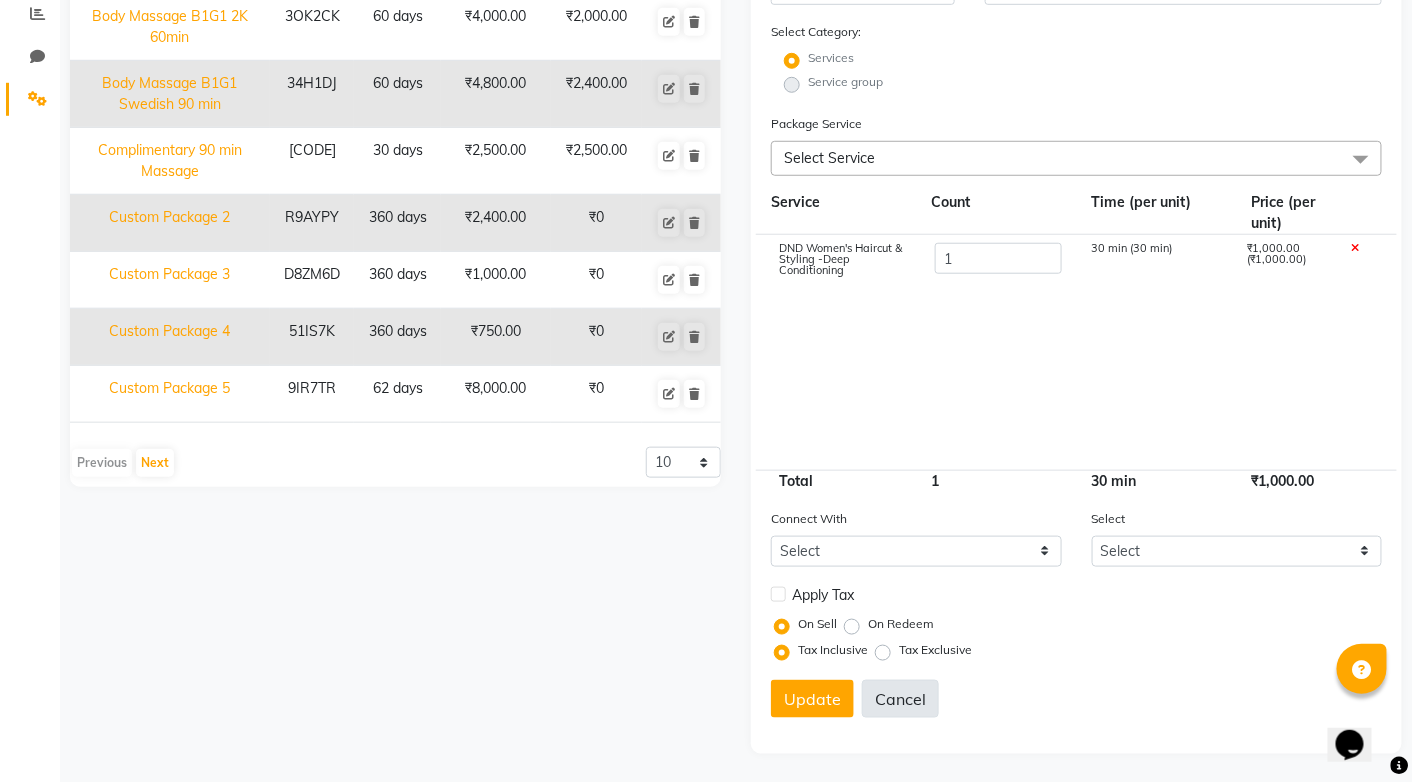 scroll, scrollTop: 158, scrollLeft: 0, axis: vertical 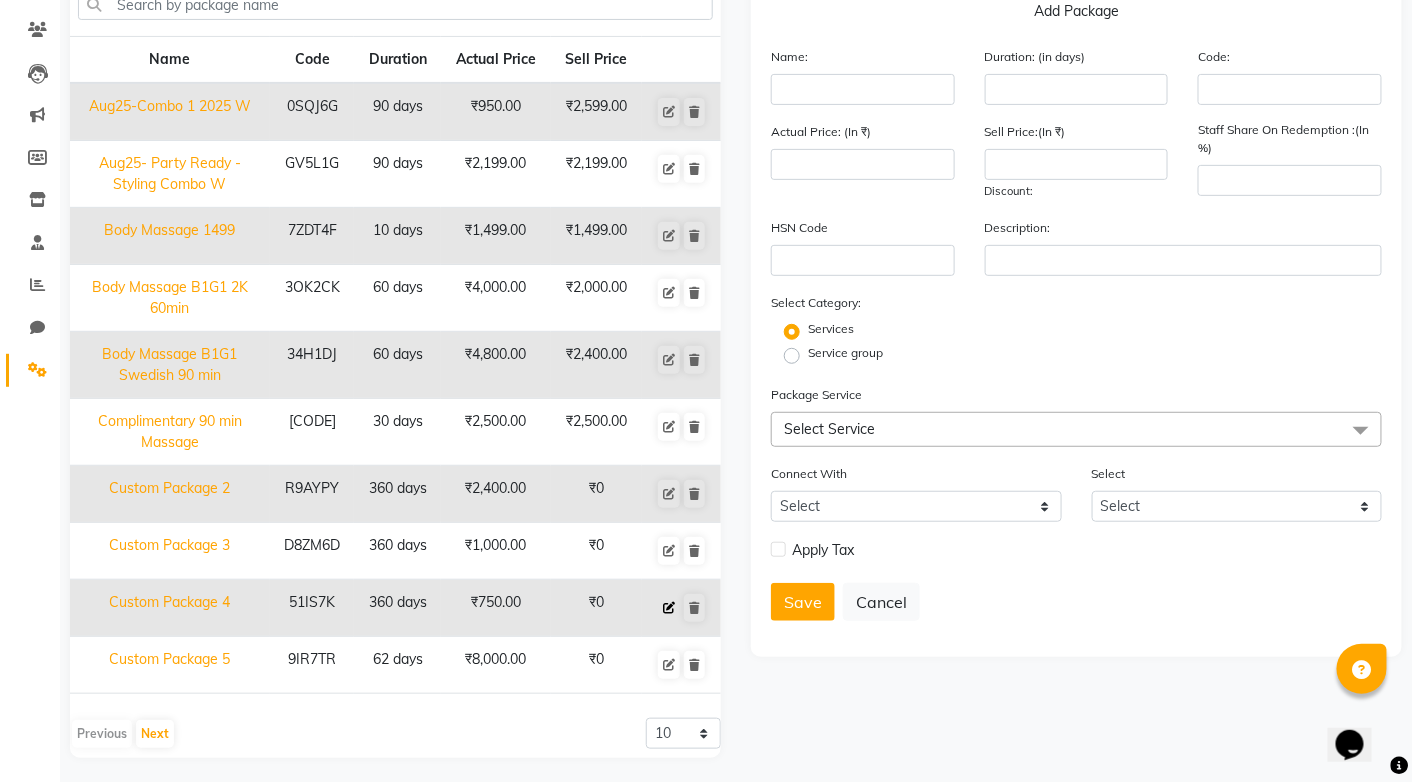click 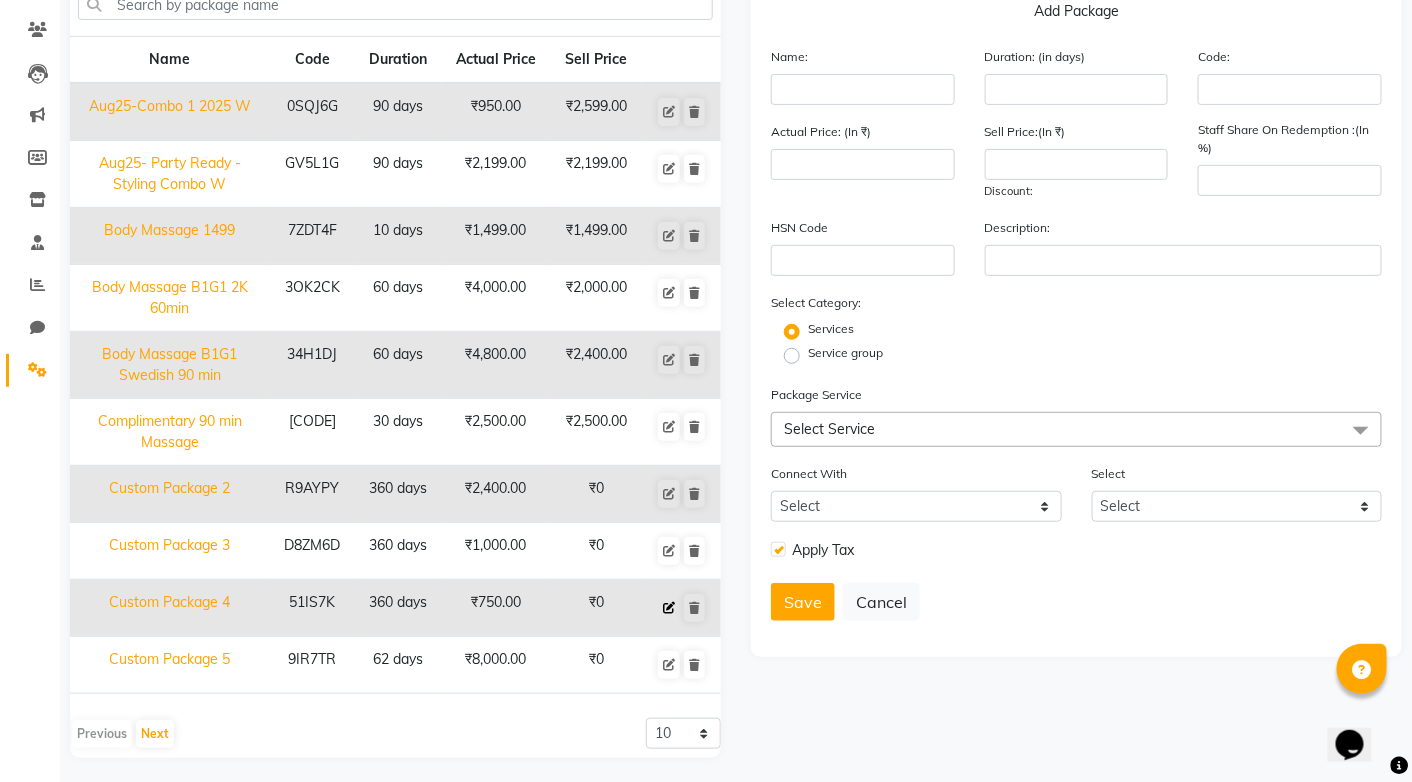 type on "Custom Package 4" 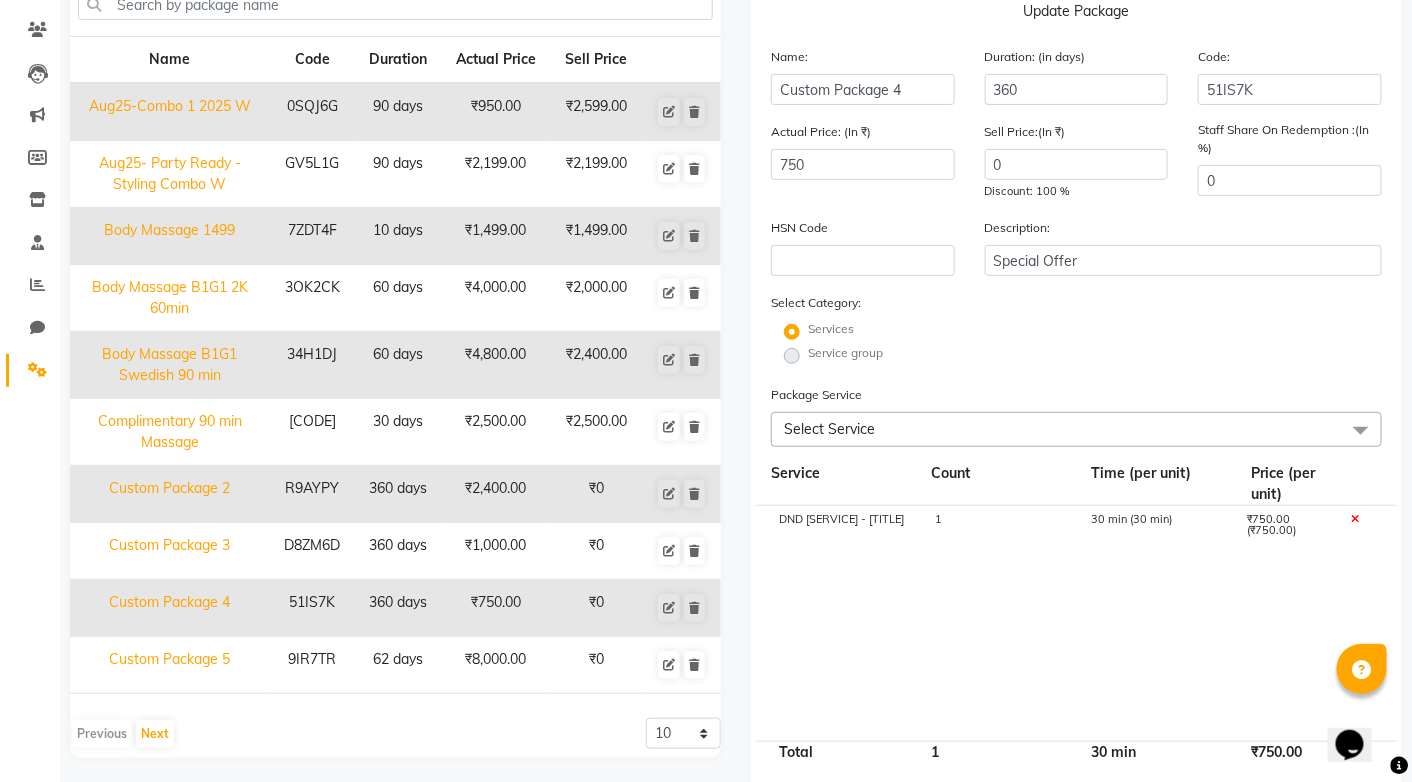 click 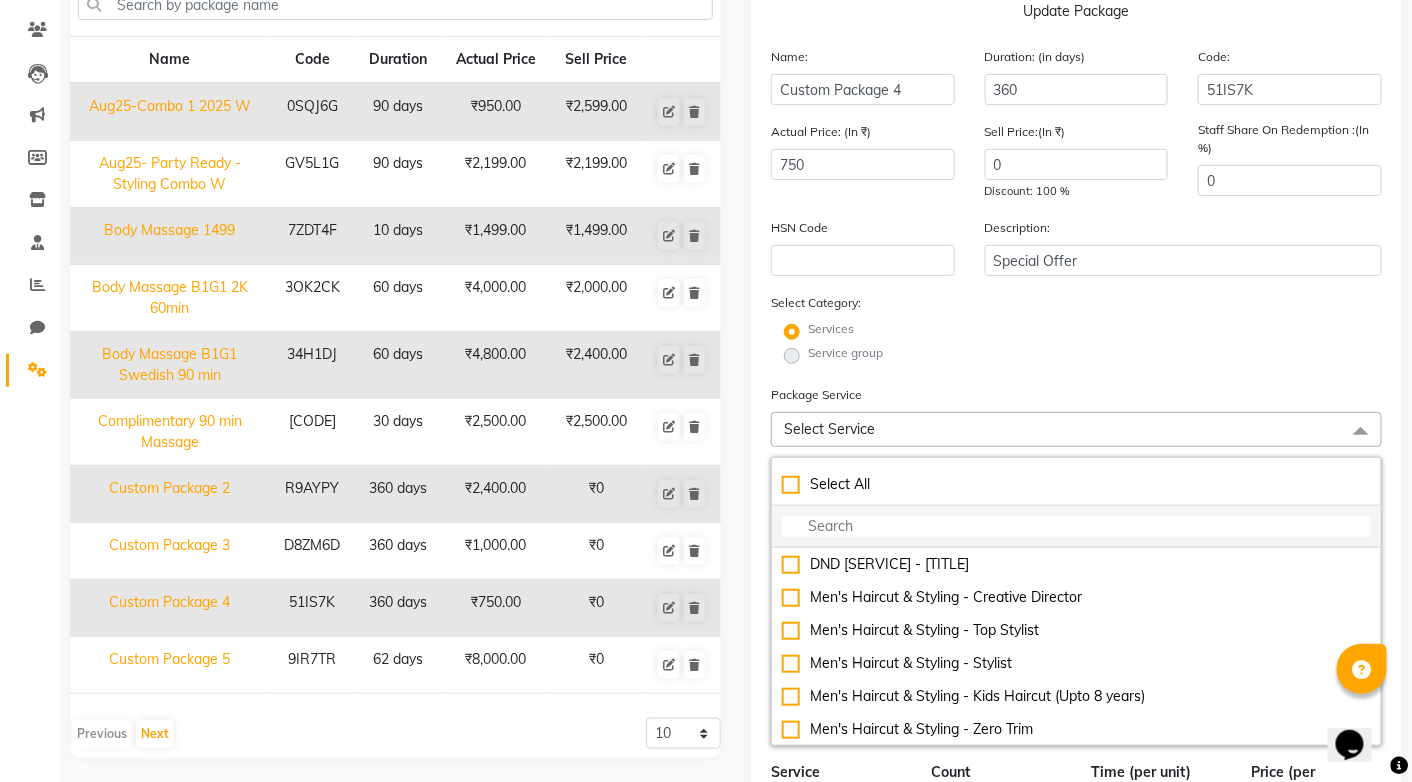 click 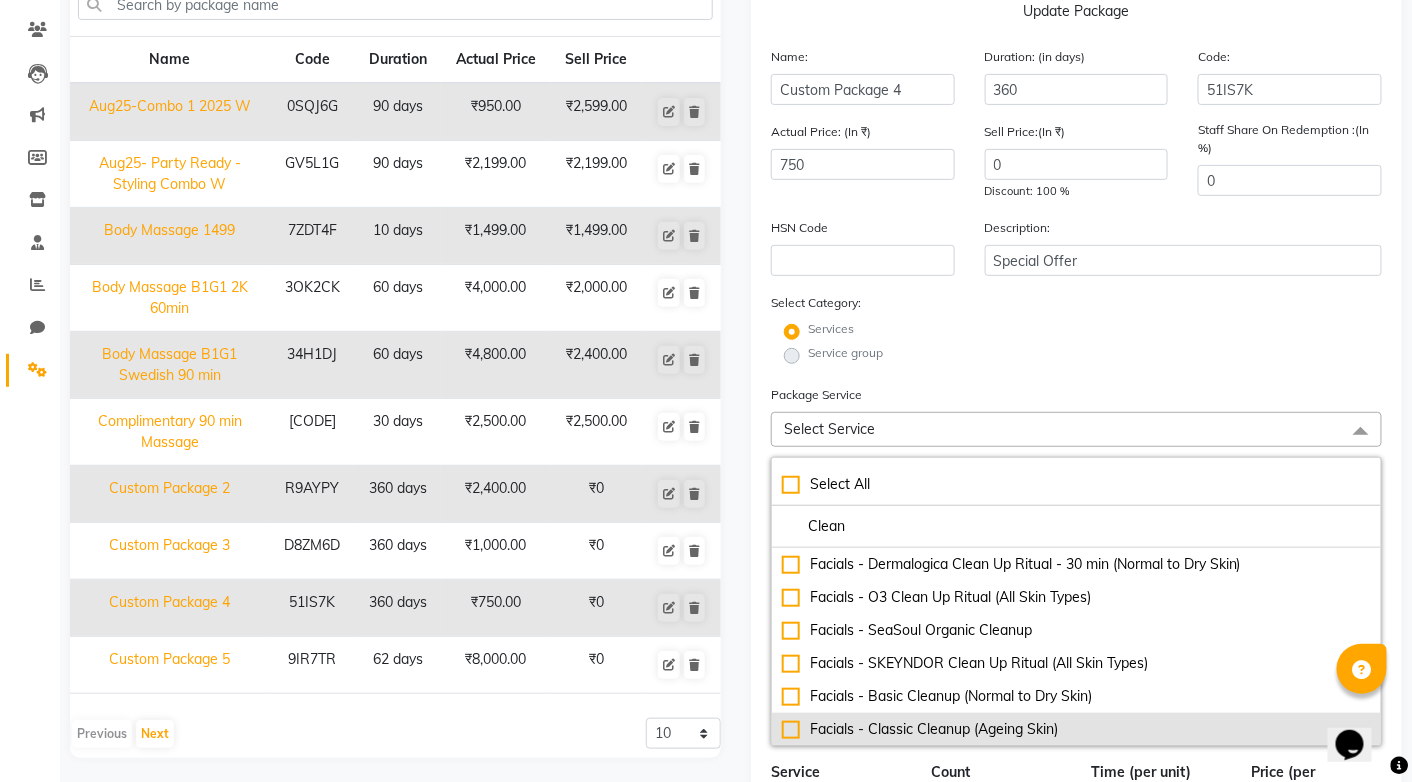 type on "Clean" 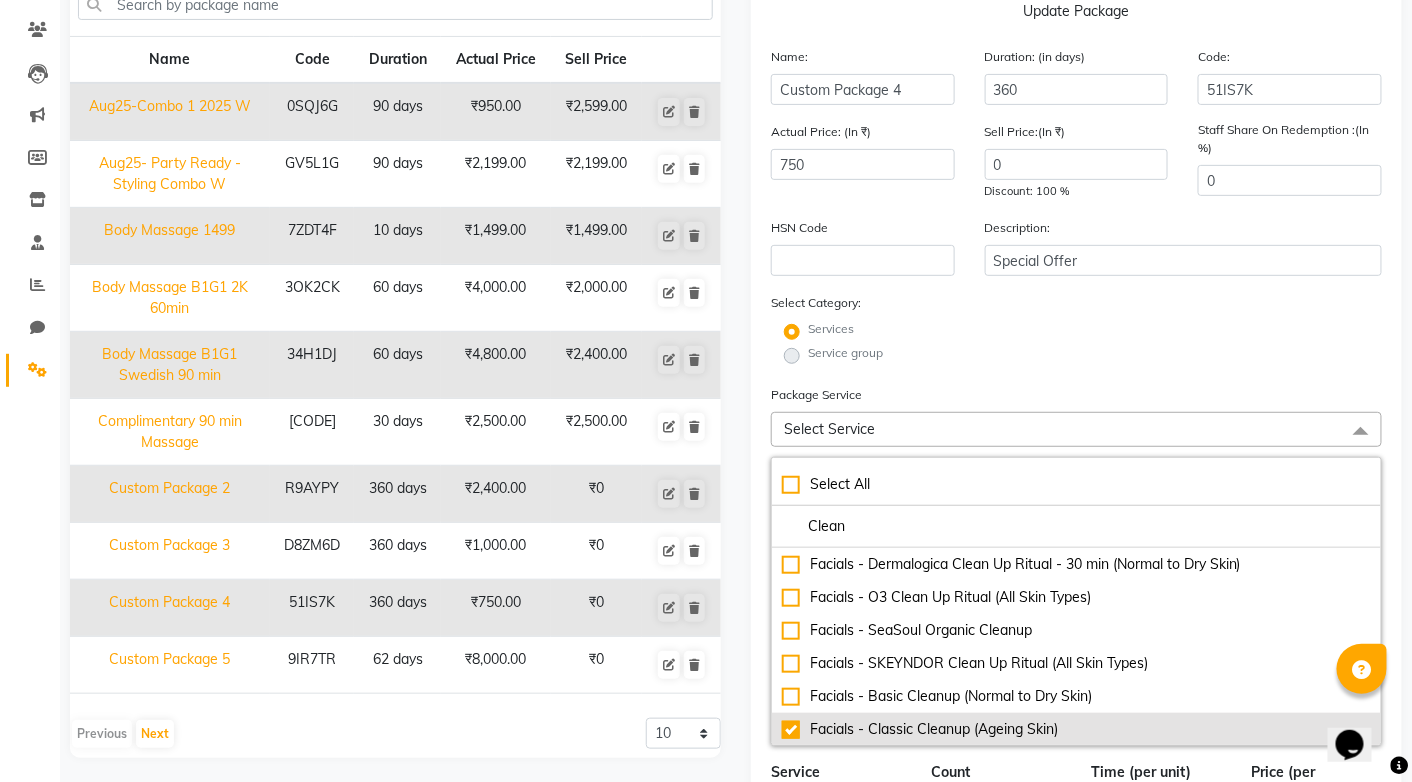checkbox on "true" 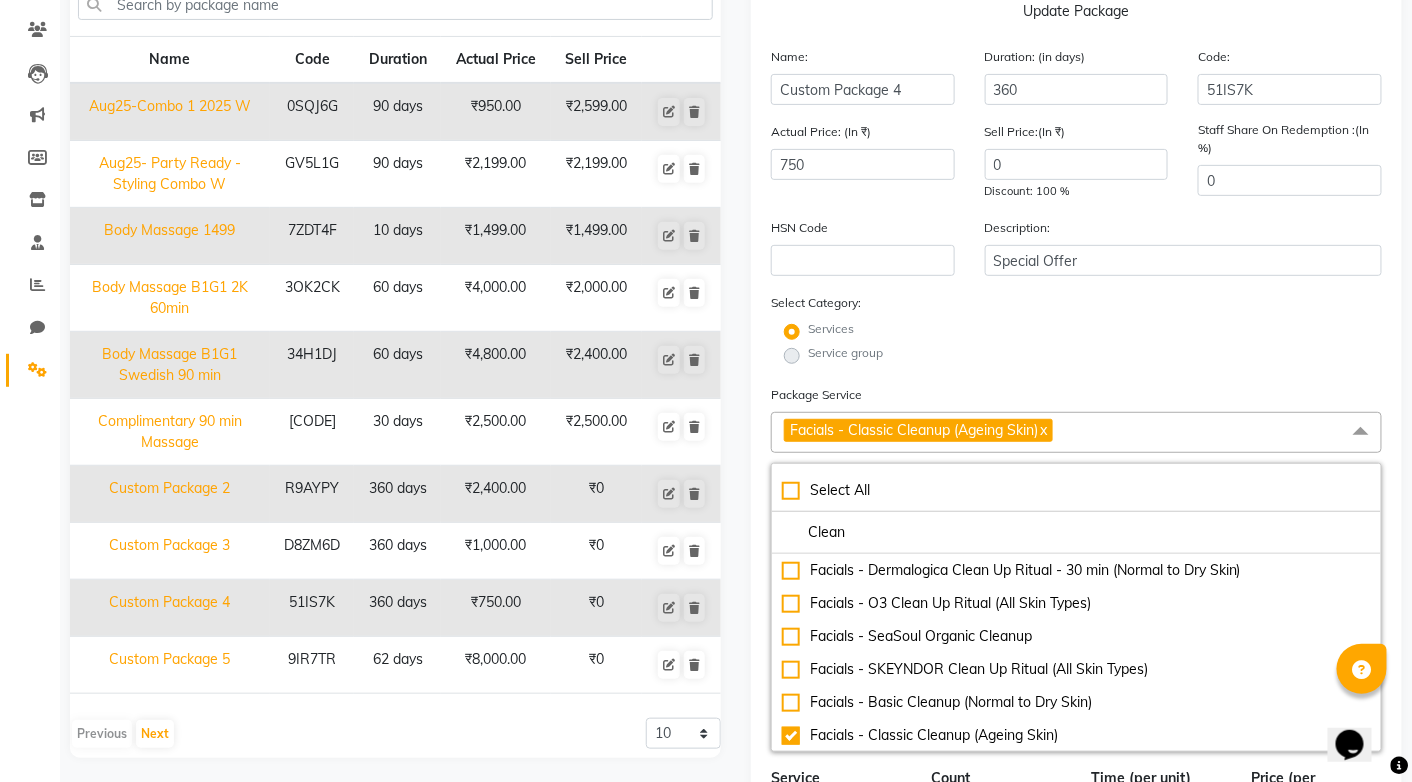 click on "Services" 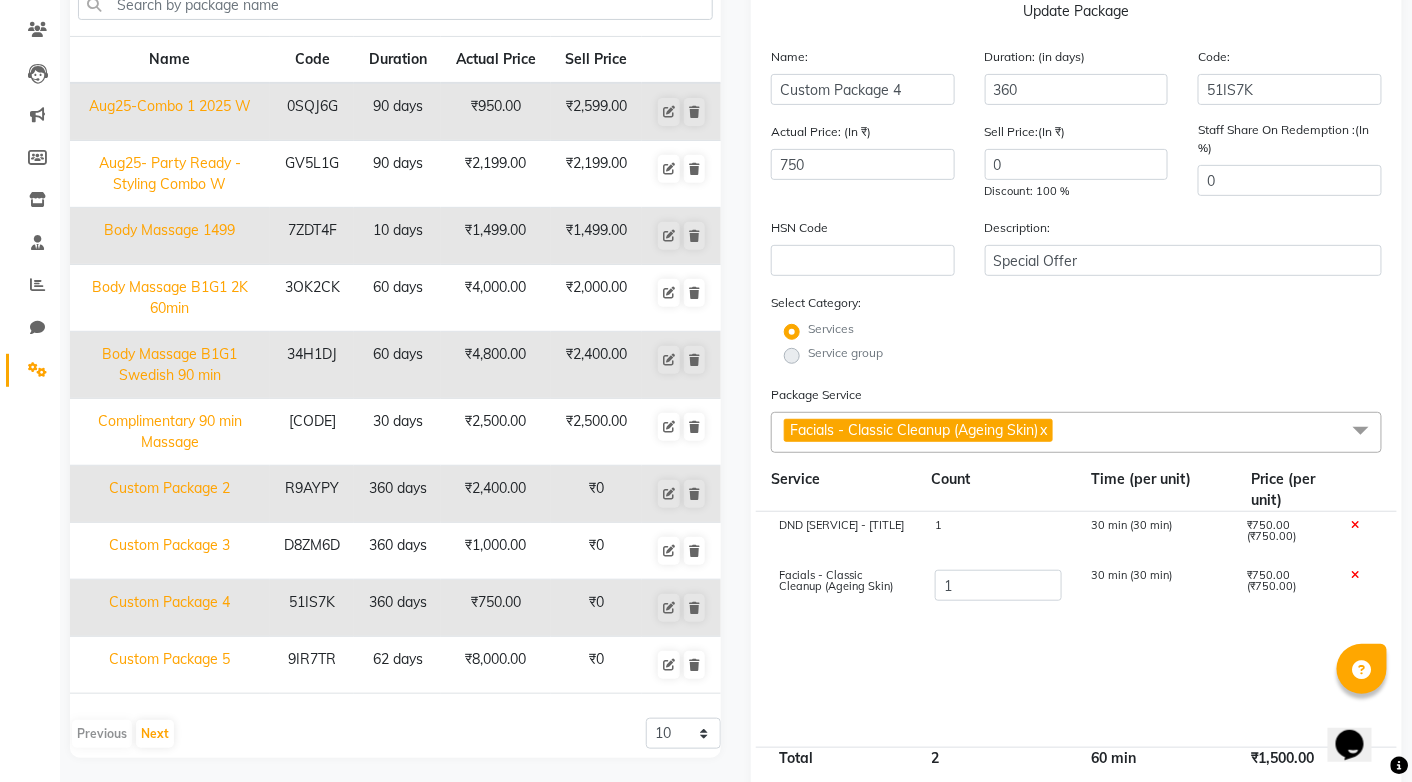 click 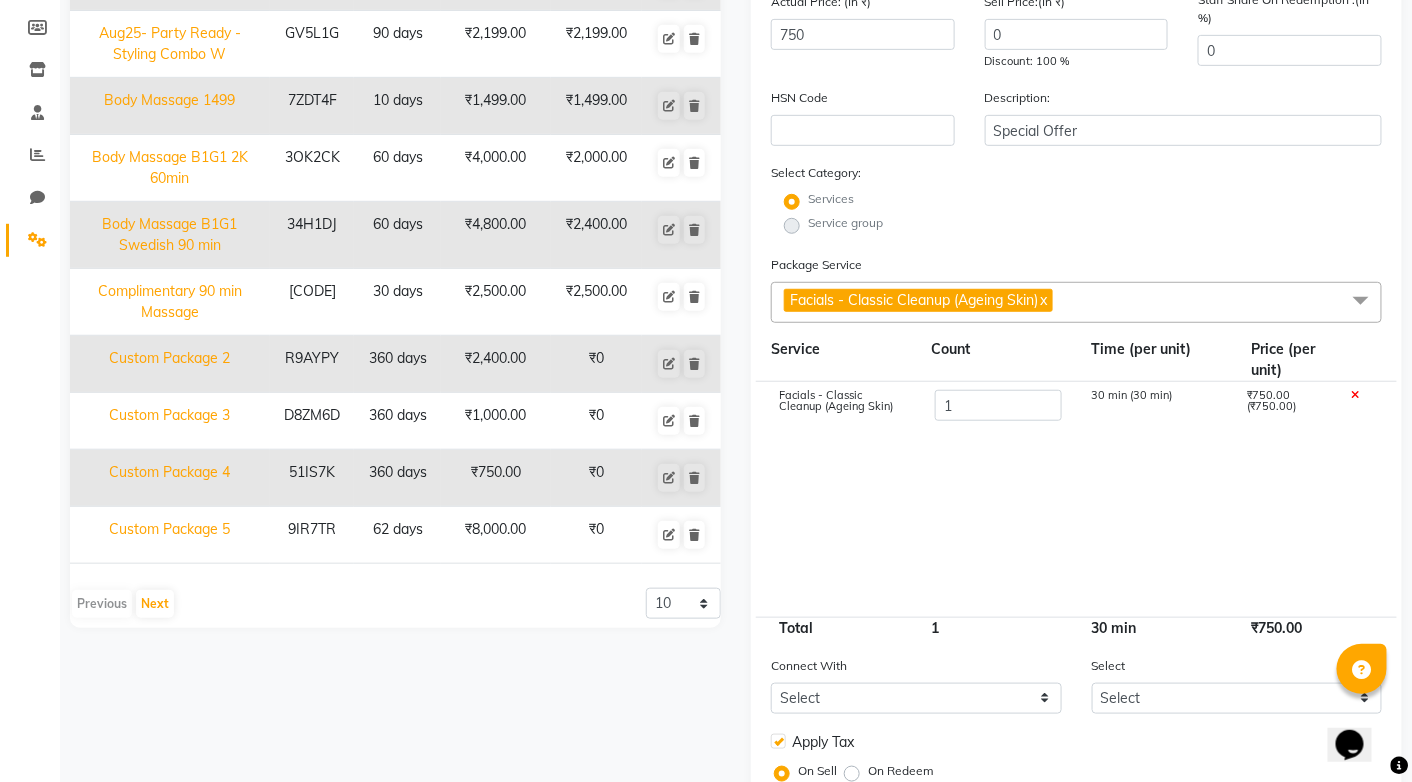 scroll, scrollTop: 358, scrollLeft: 0, axis: vertical 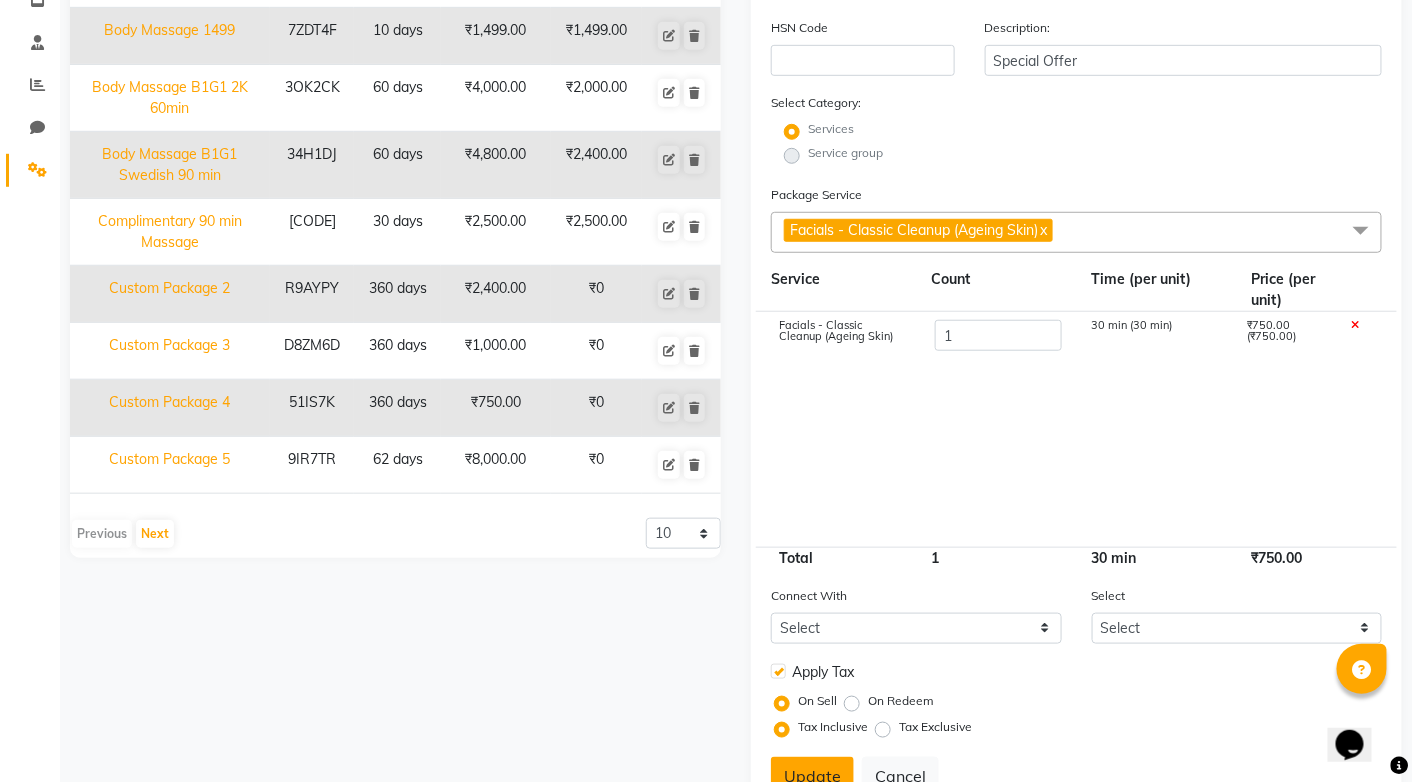 click on "Update" 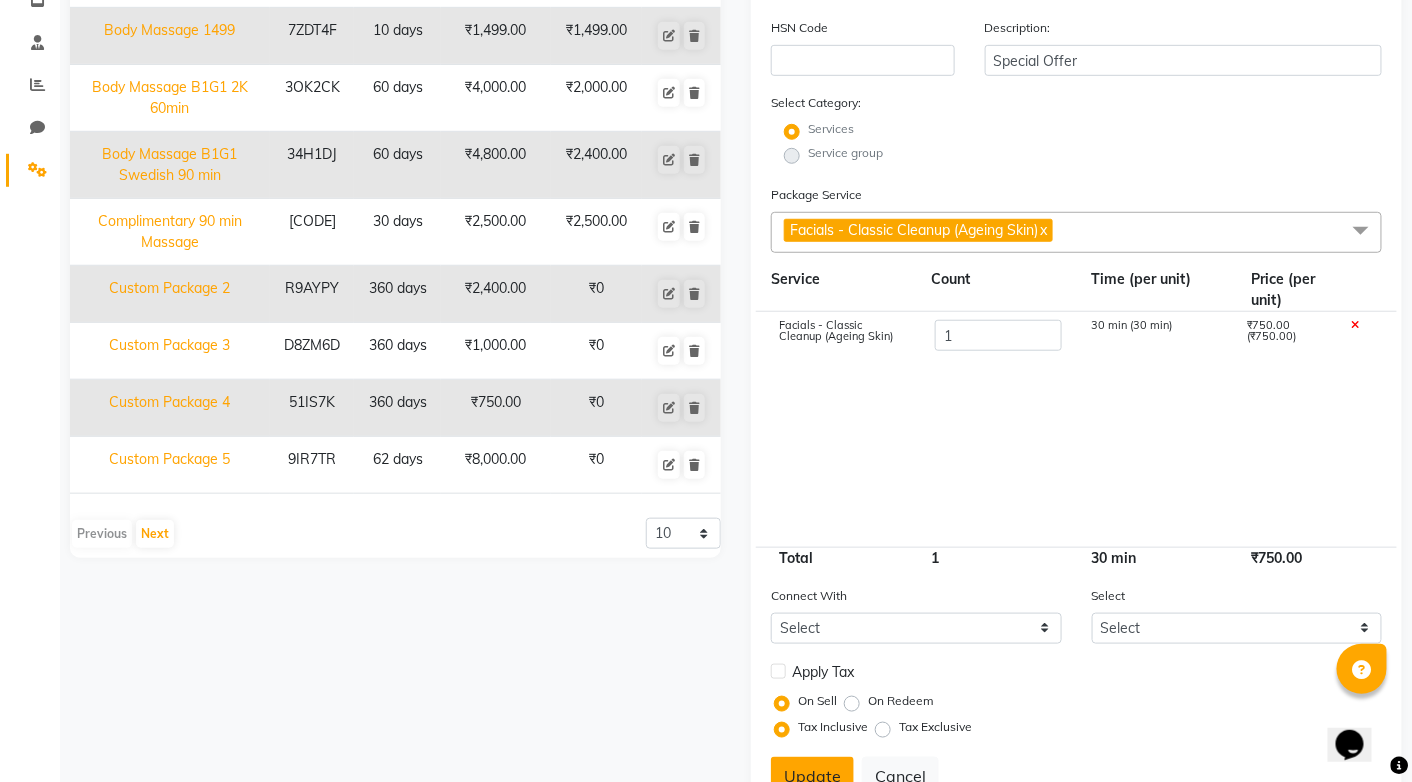 type 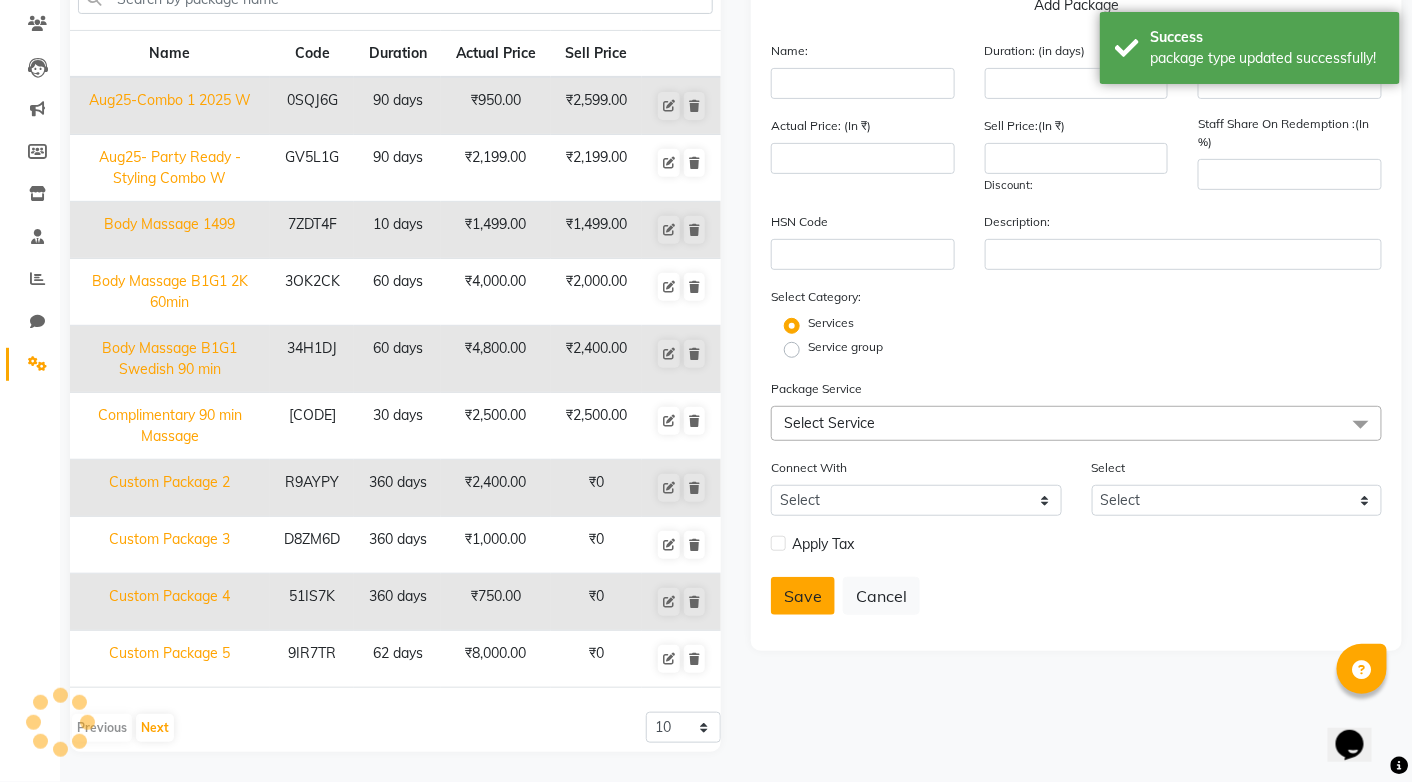 scroll, scrollTop: 158, scrollLeft: 0, axis: vertical 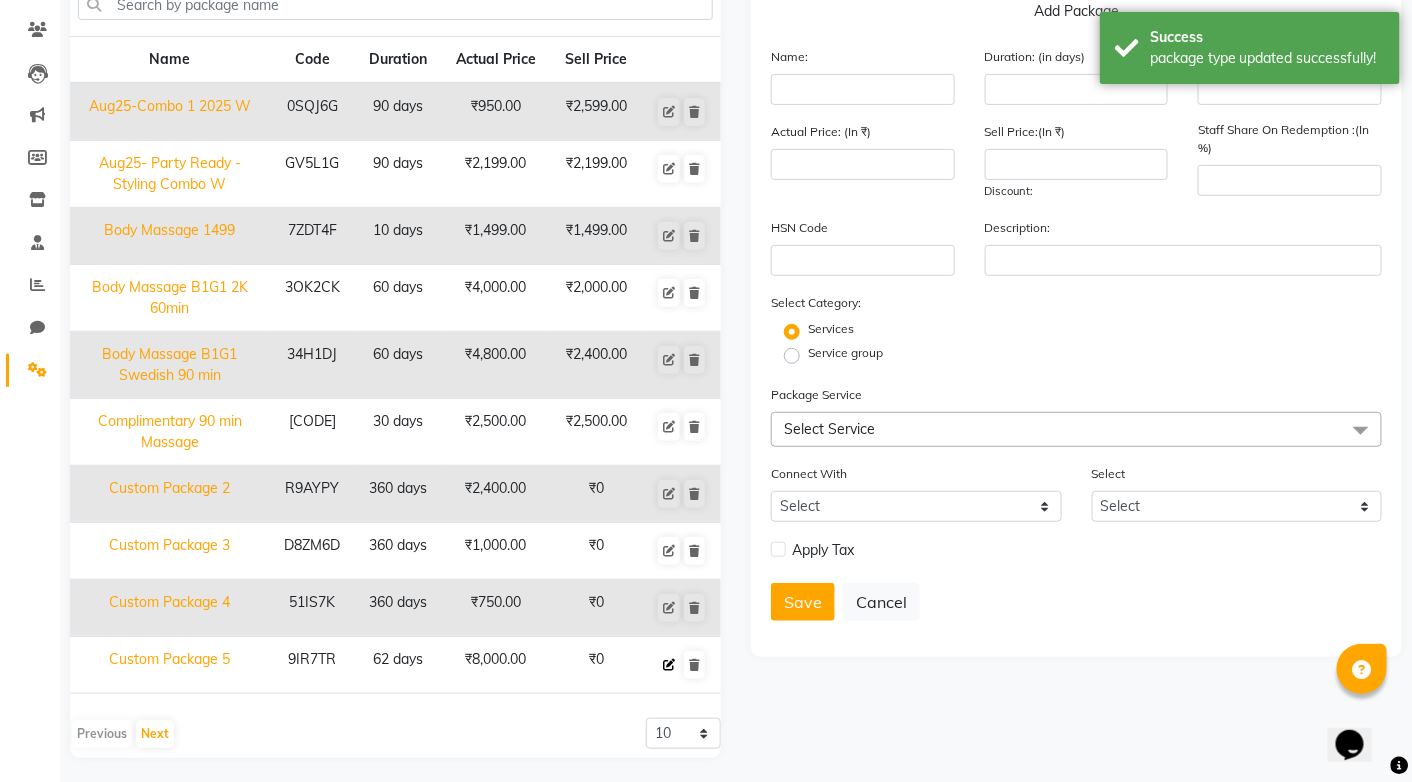 click 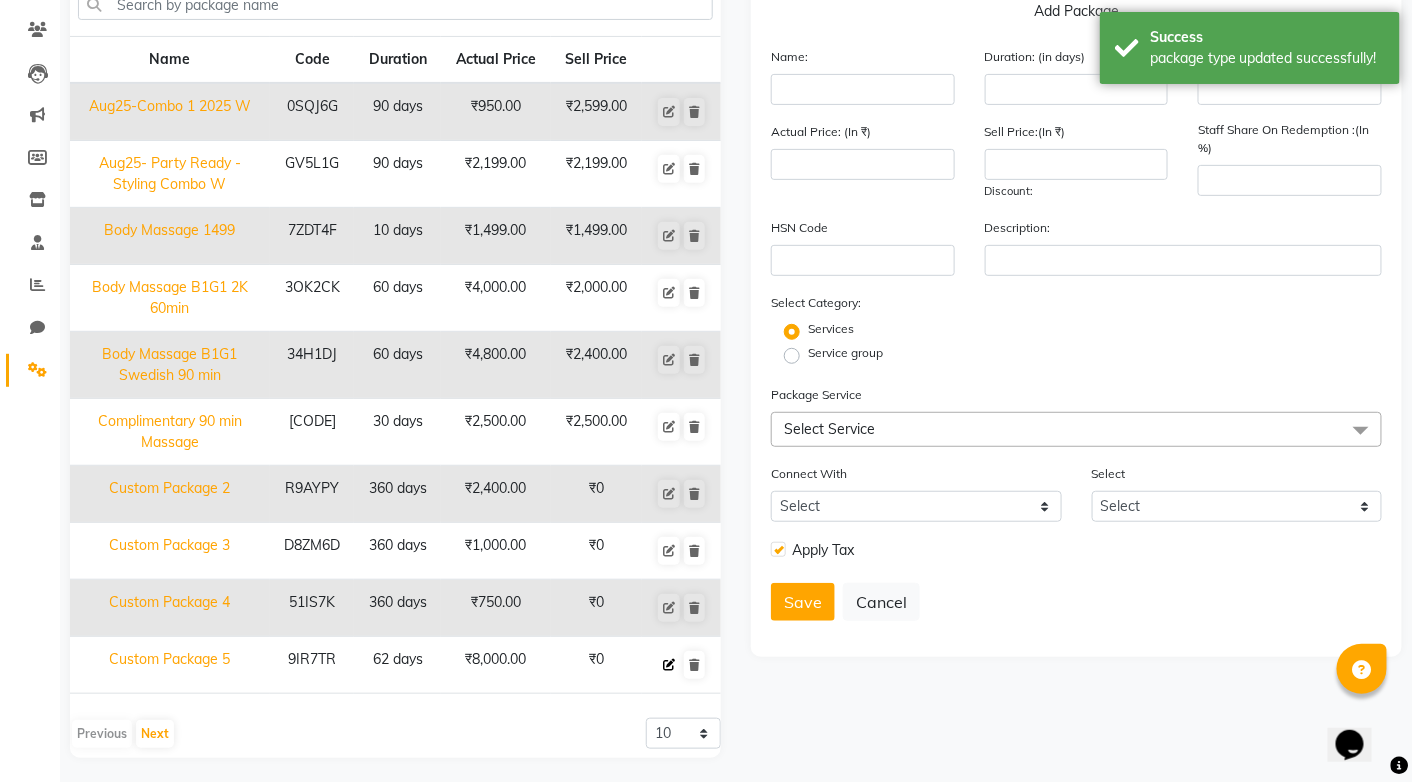 type on "Custom Package 5" 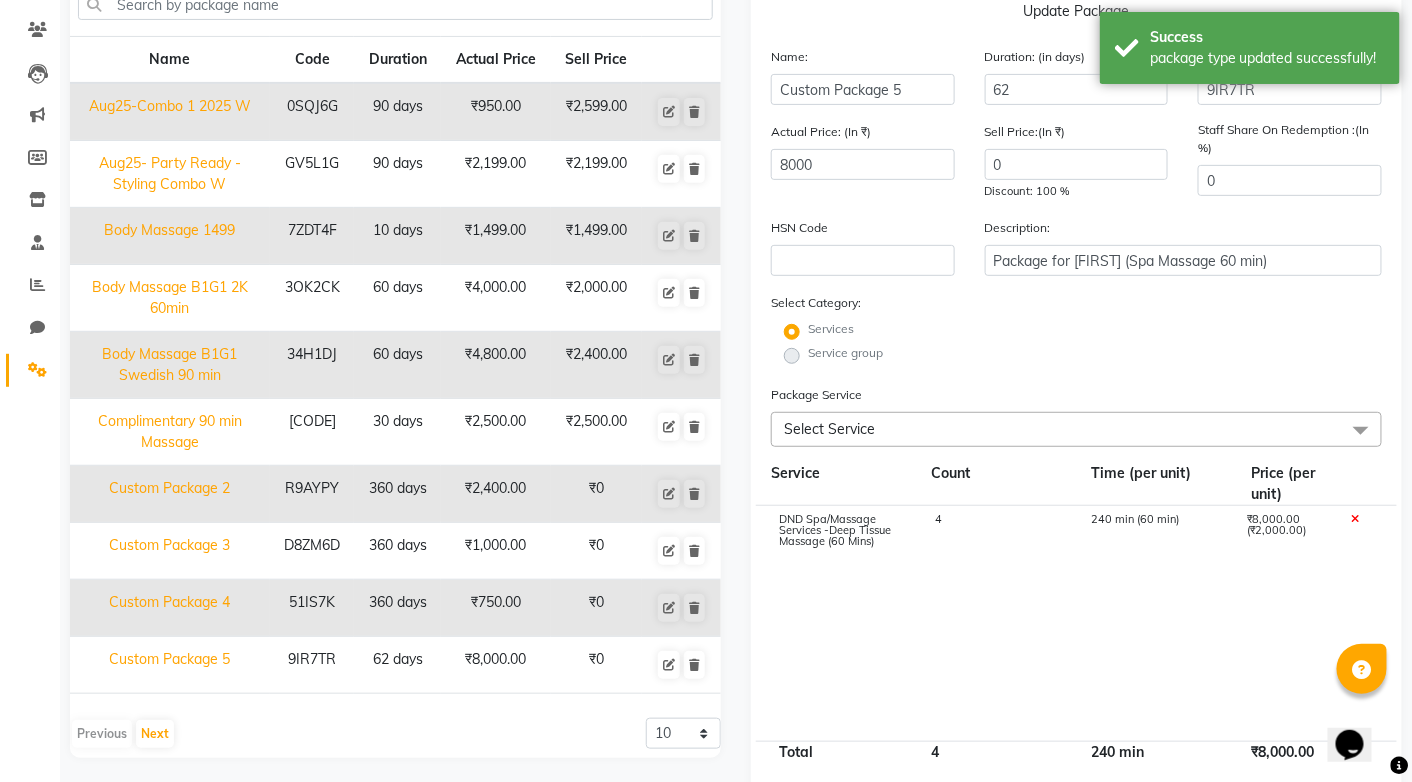 click on "Select Service" 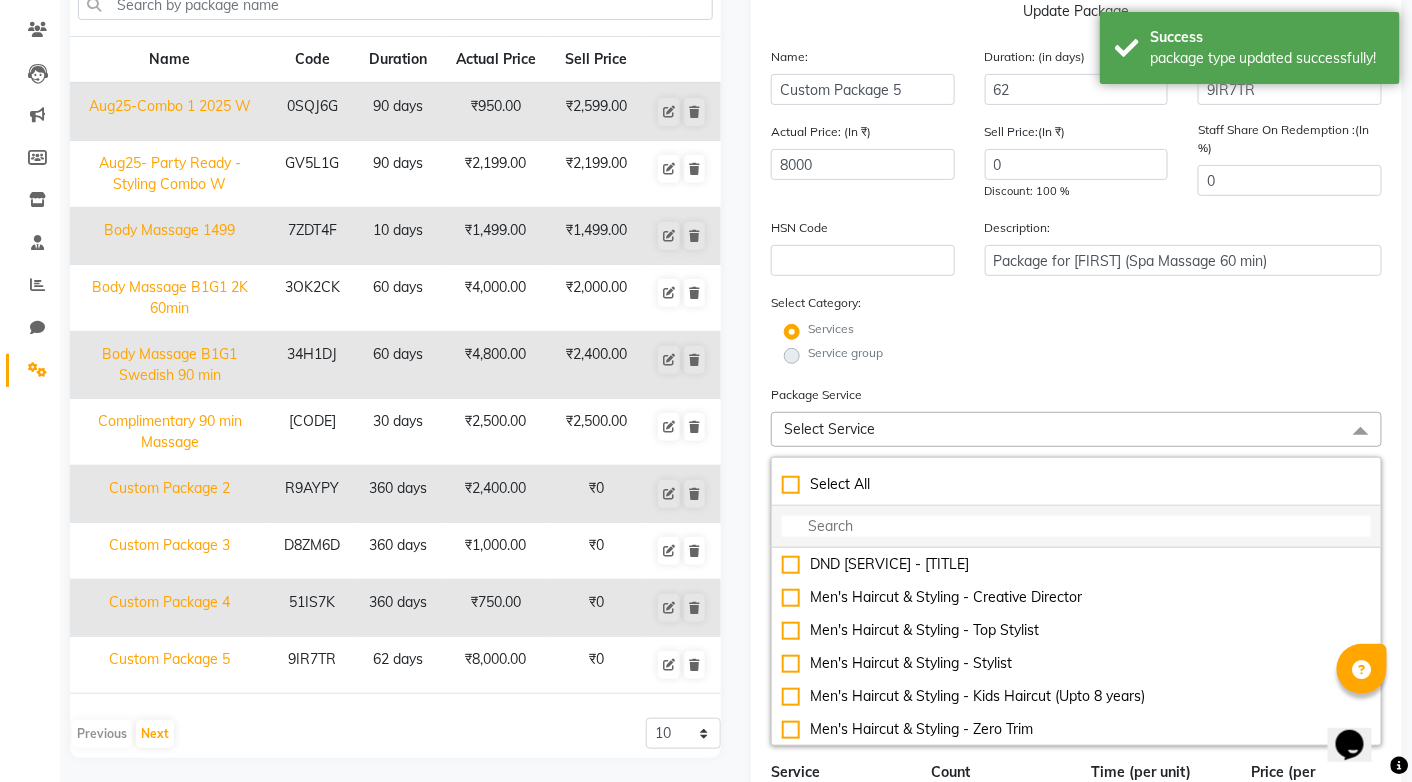 click 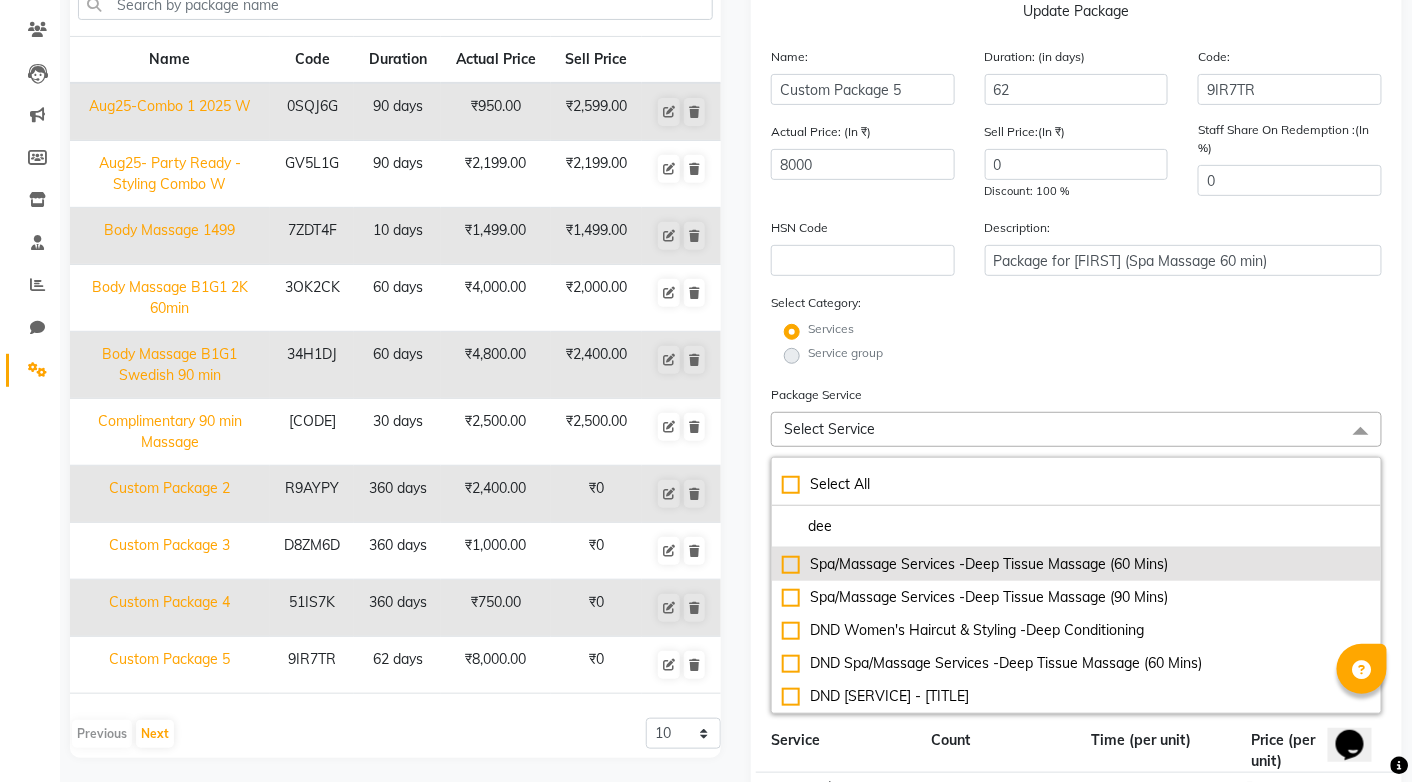 type on "dee" 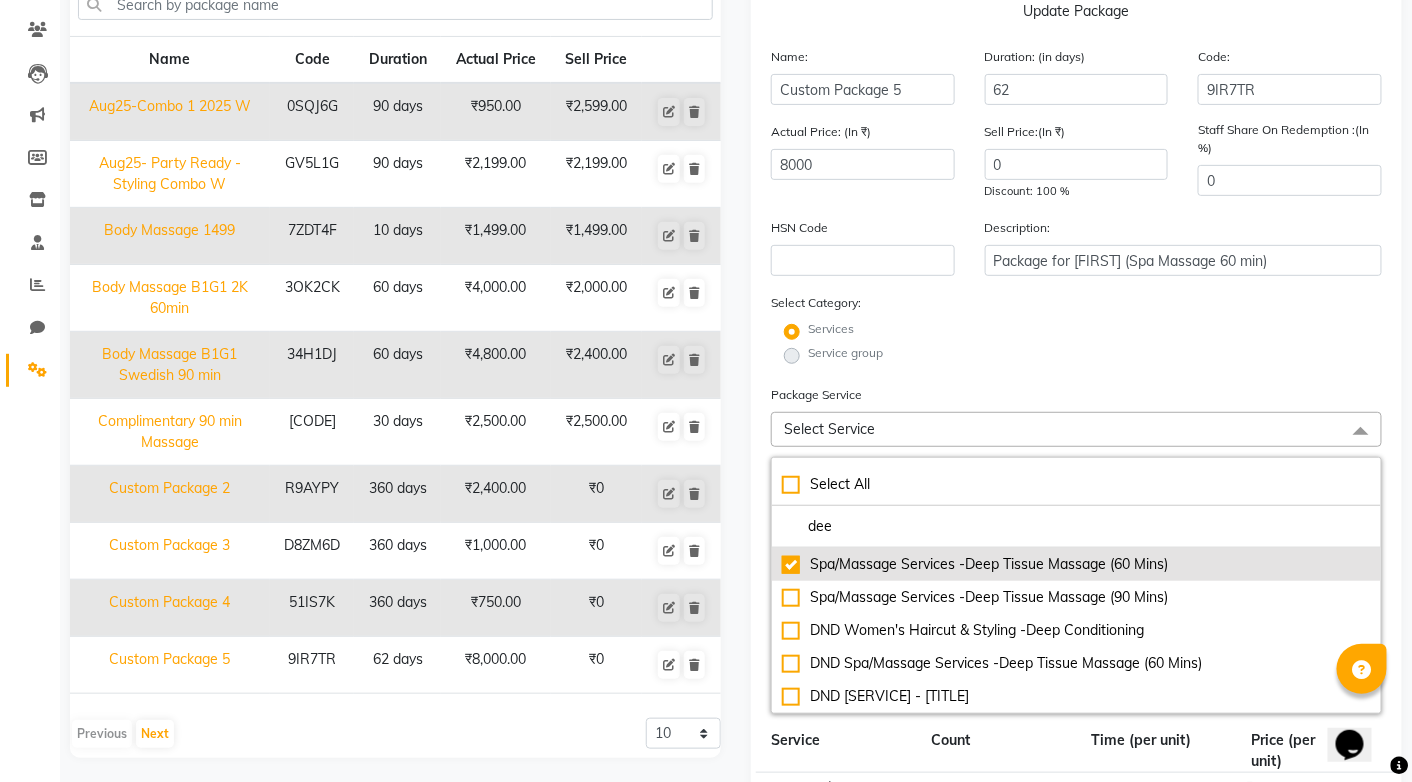 checkbox on "true" 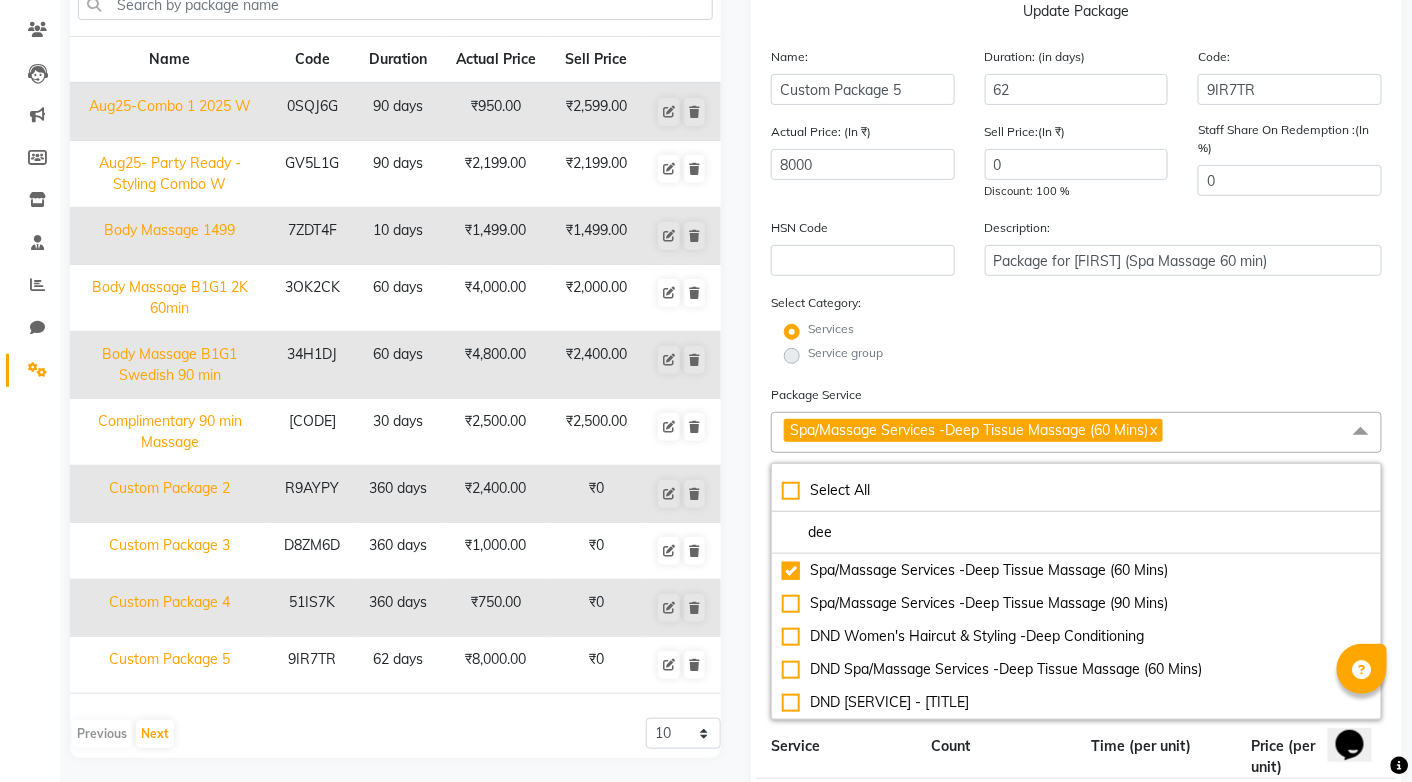 click on "Services" 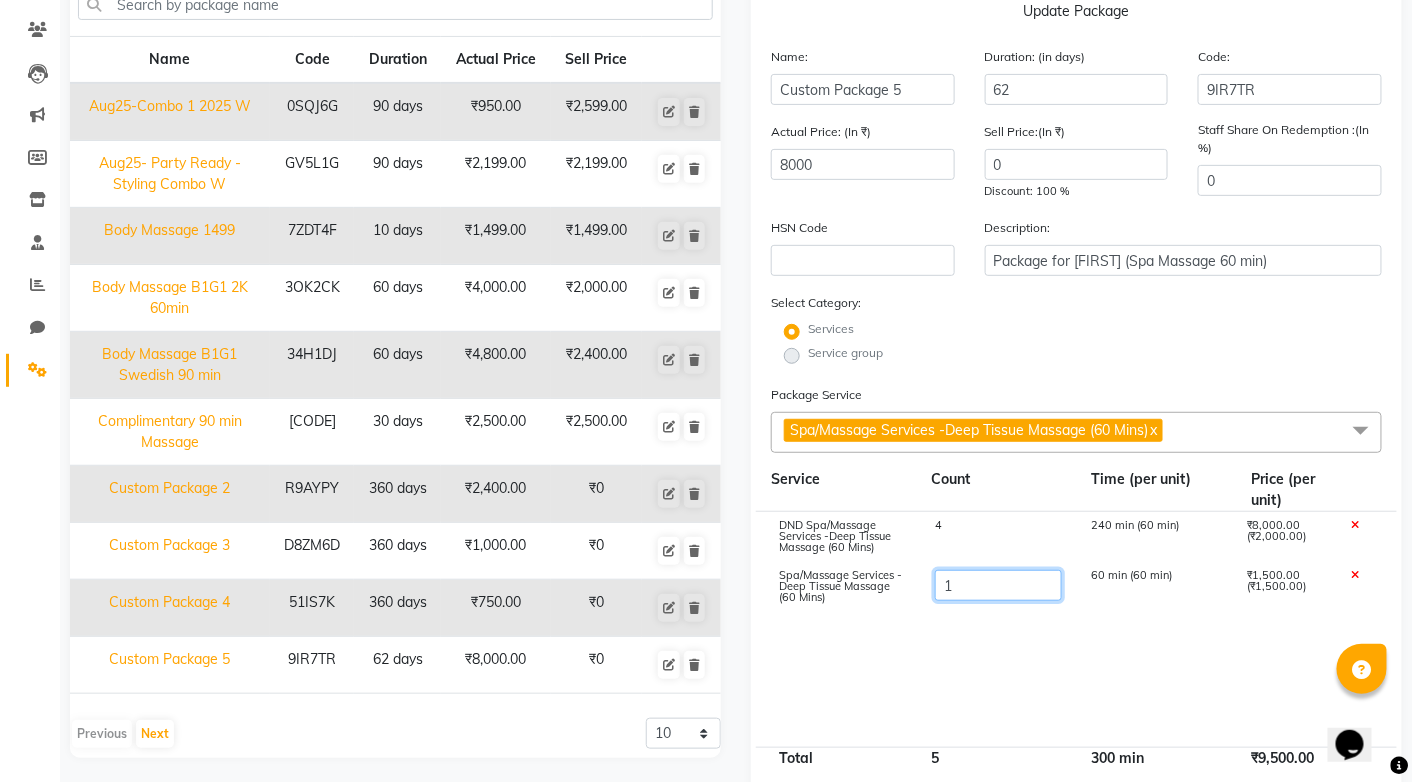 click on "1" 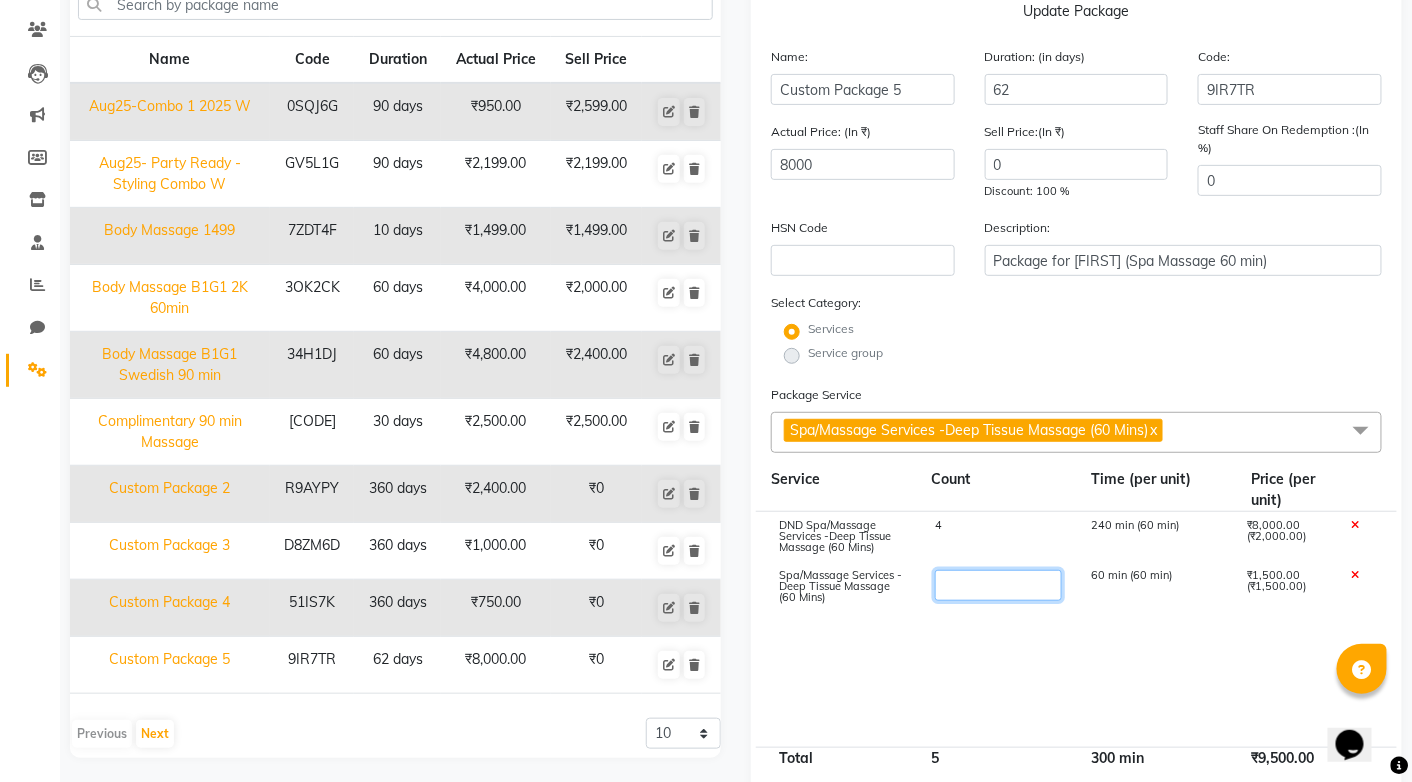 type on "4" 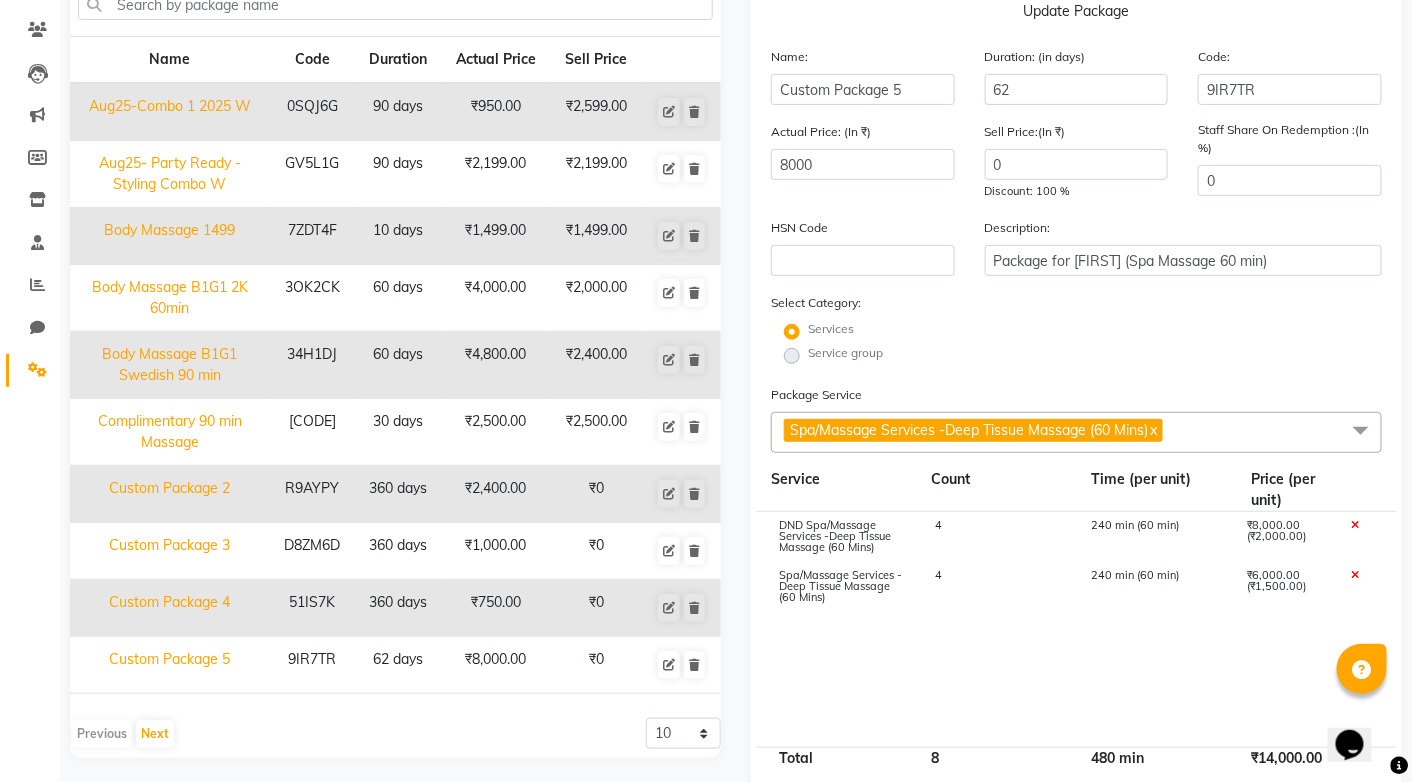 click 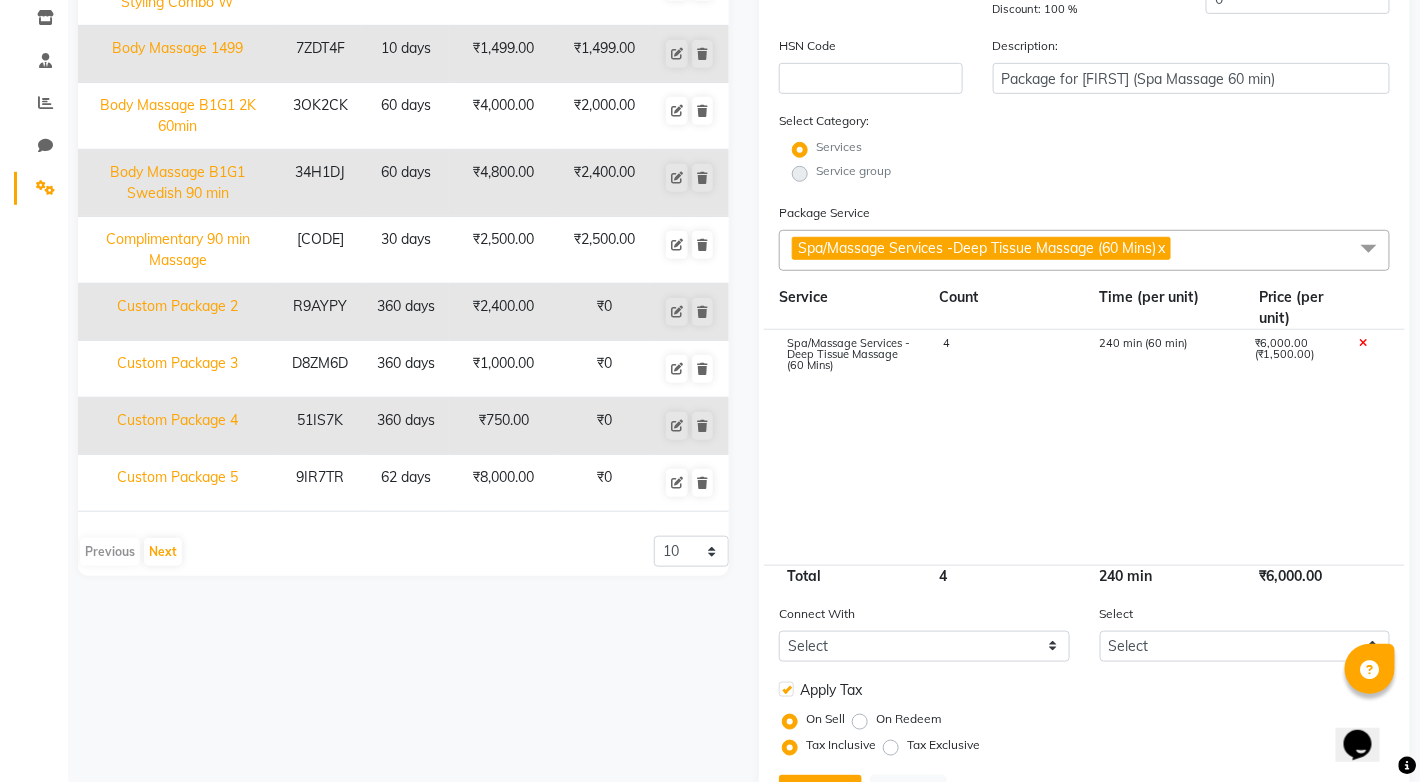 scroll, scrollTop: 358, scrollLeft: 0, axis: vertical 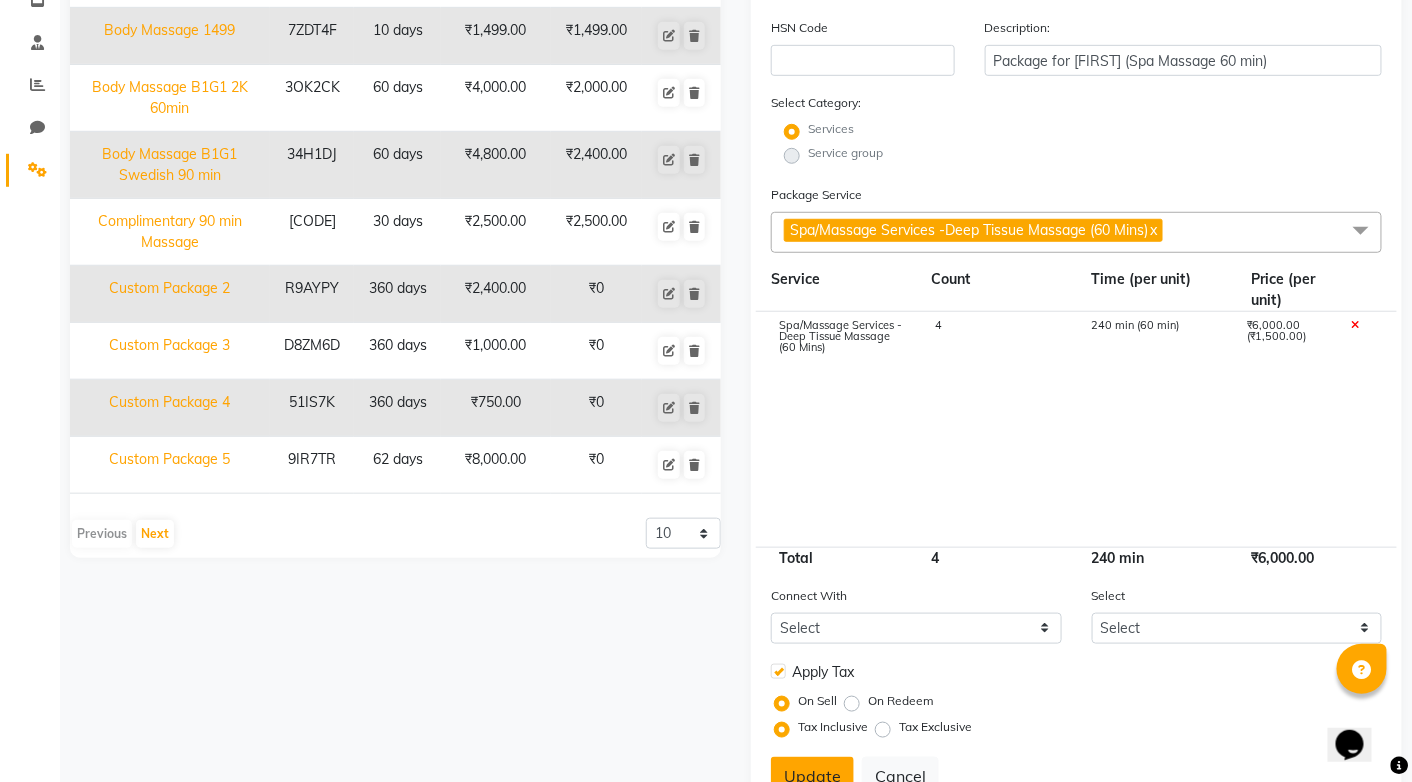 click on "Update" 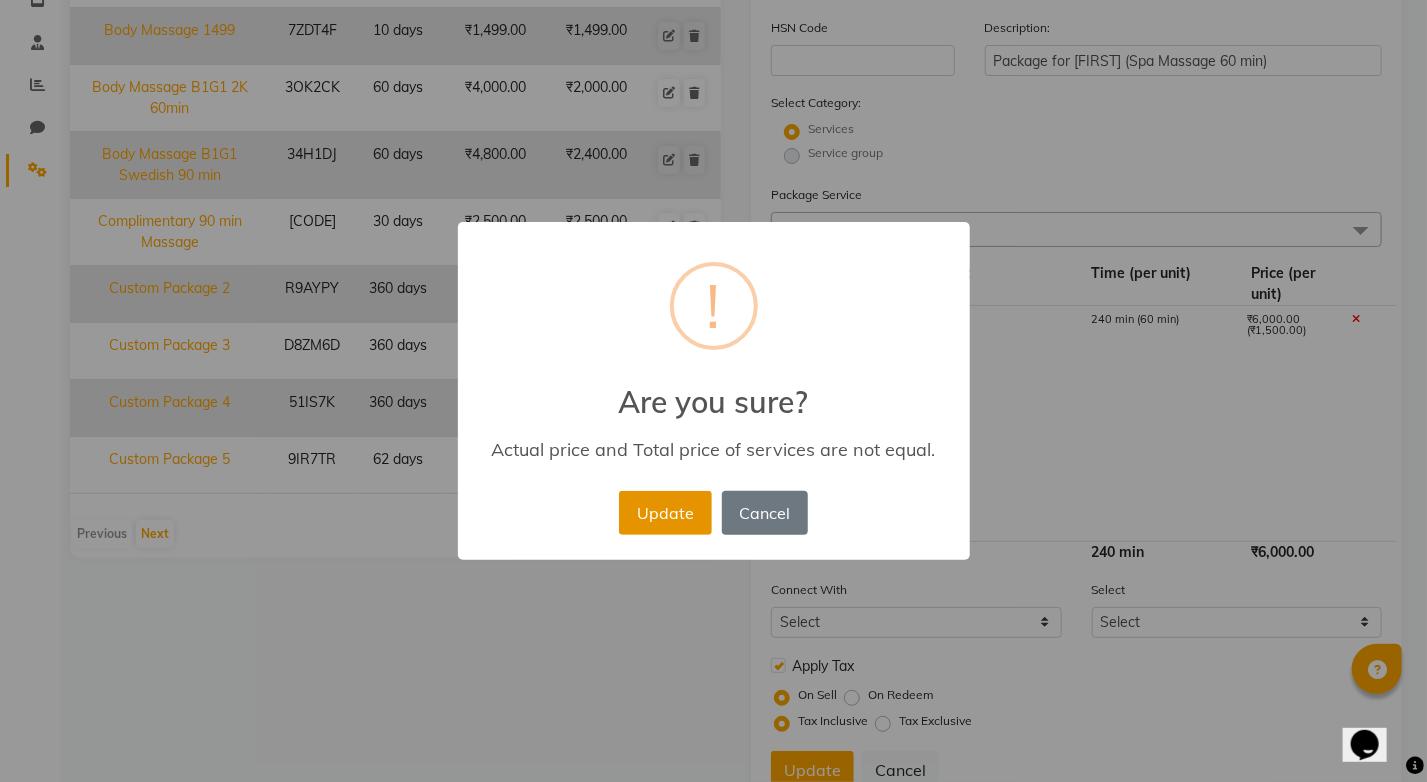 click on "Update" at bounding box center [665, 513] 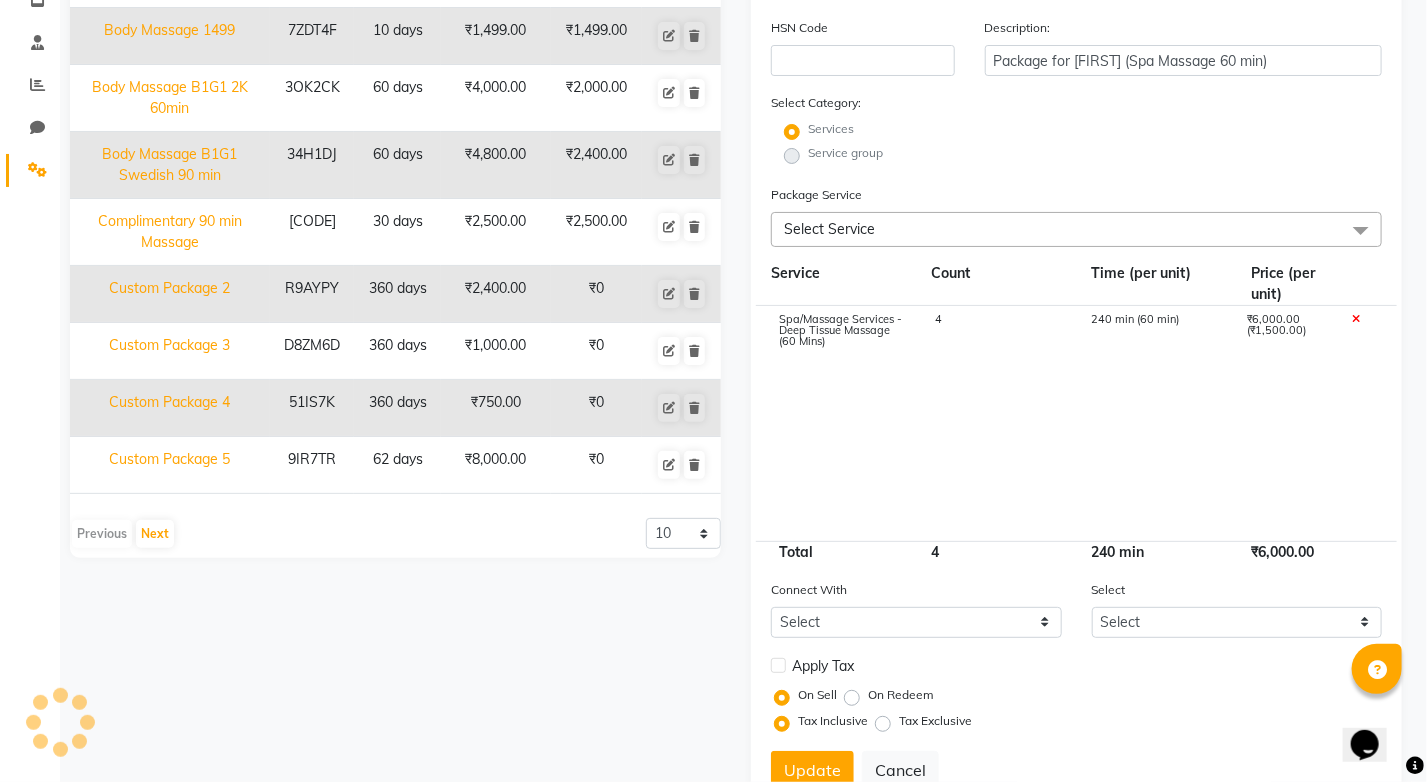type 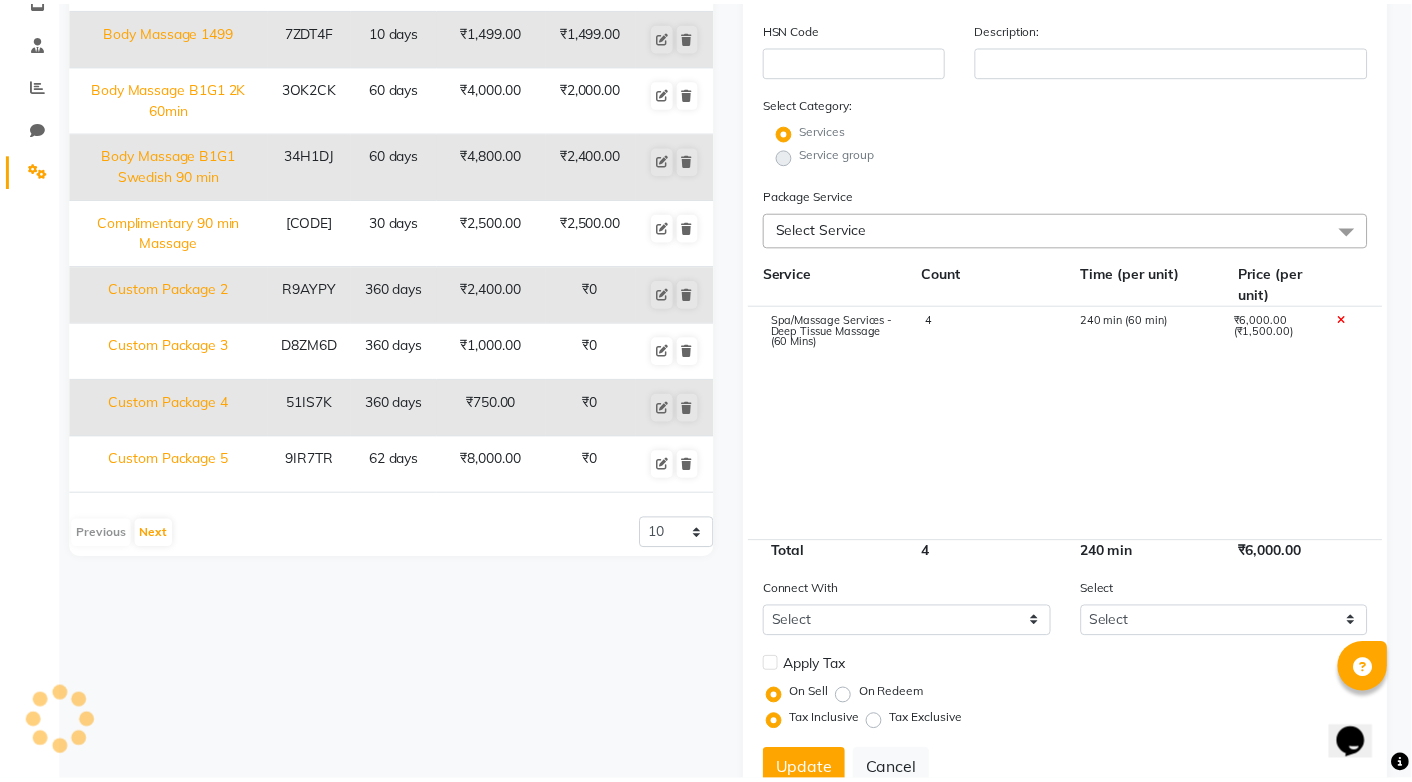 scroll, scrollTop: 158, scrollLeft: 0, axis: vertical 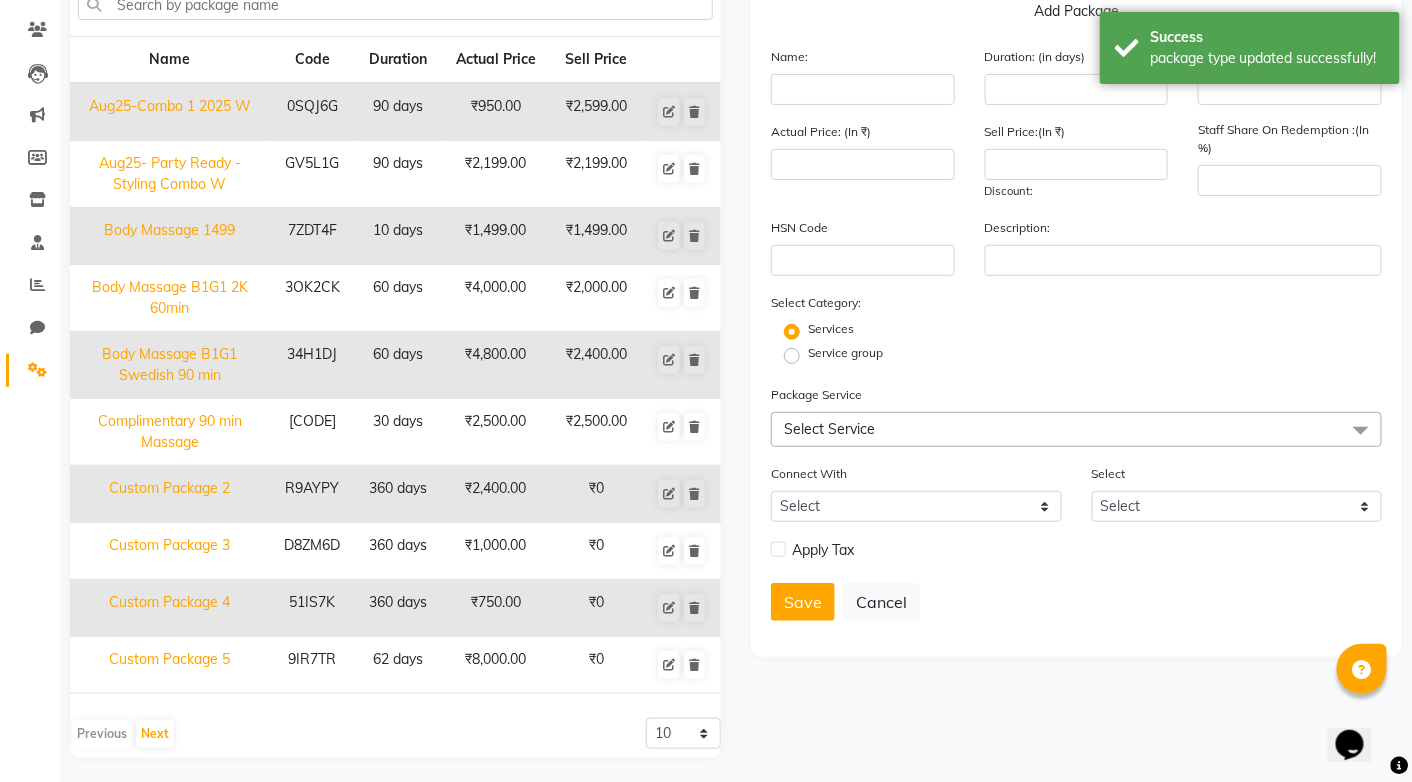 click on "Save" 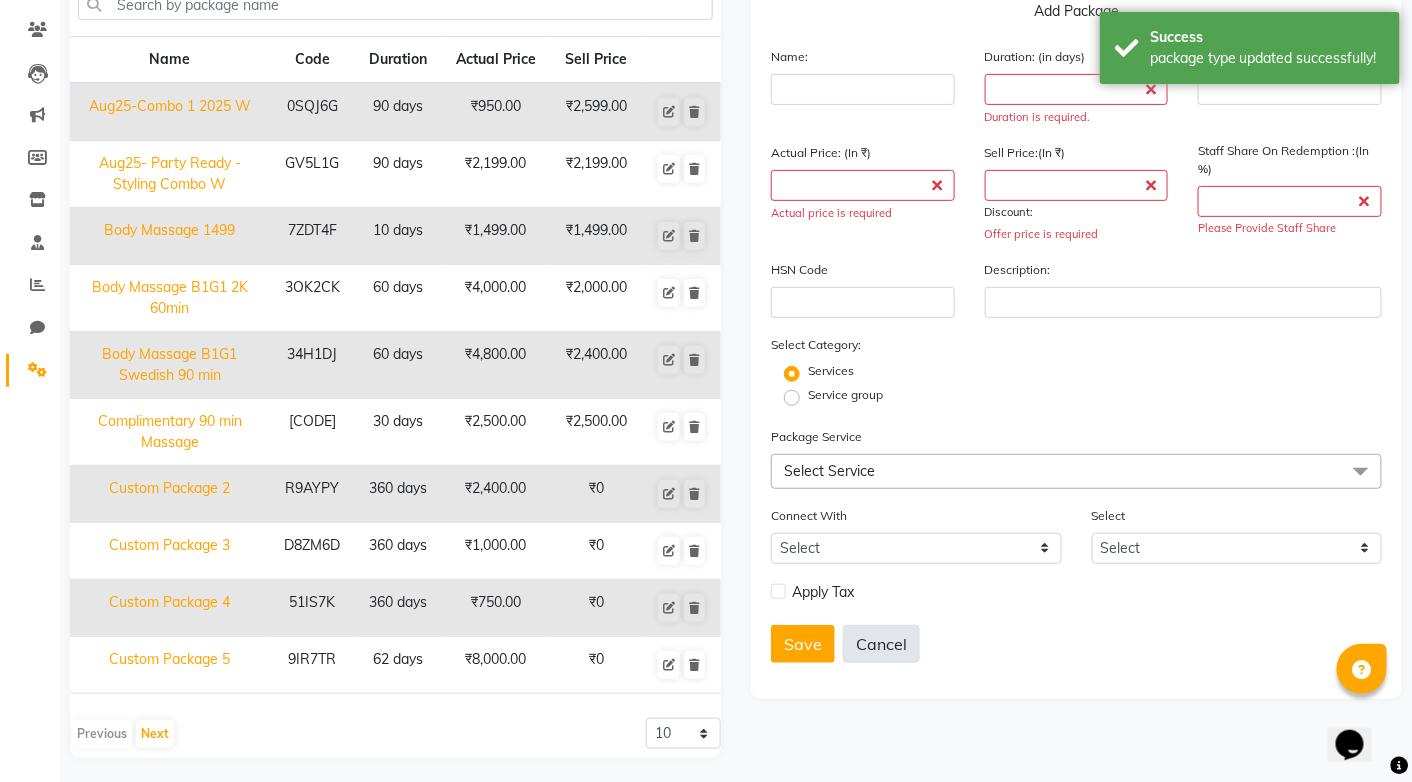 click on "Cancel" 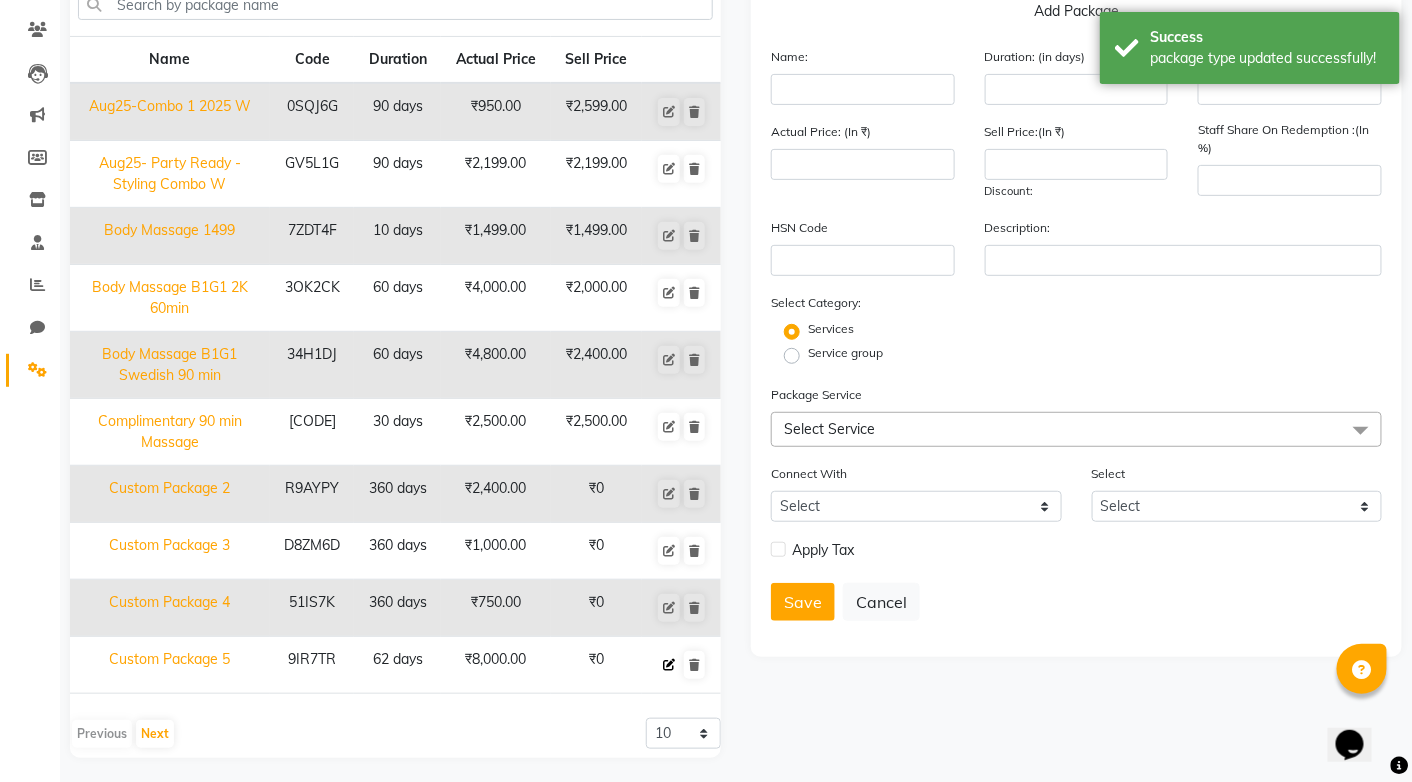 click 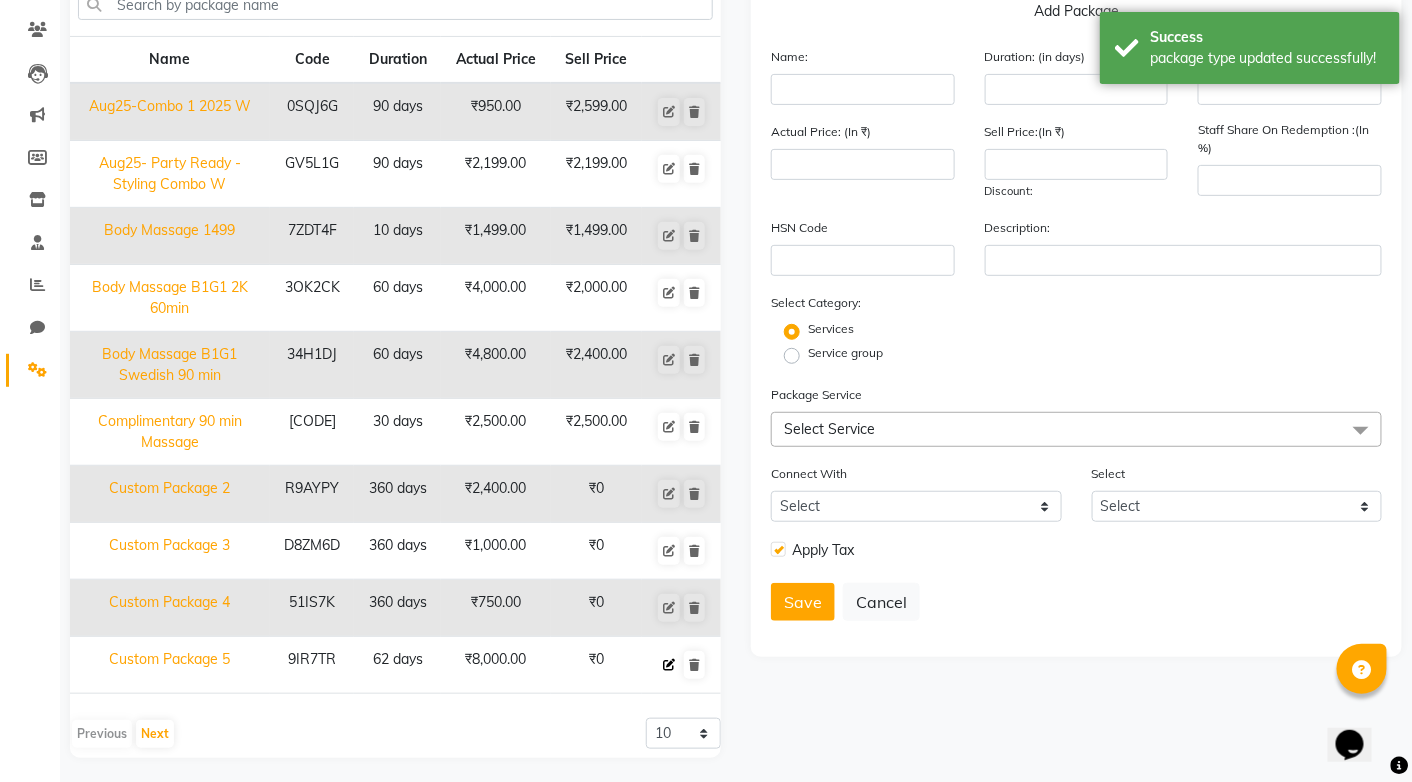 type on "Custom Package 5" 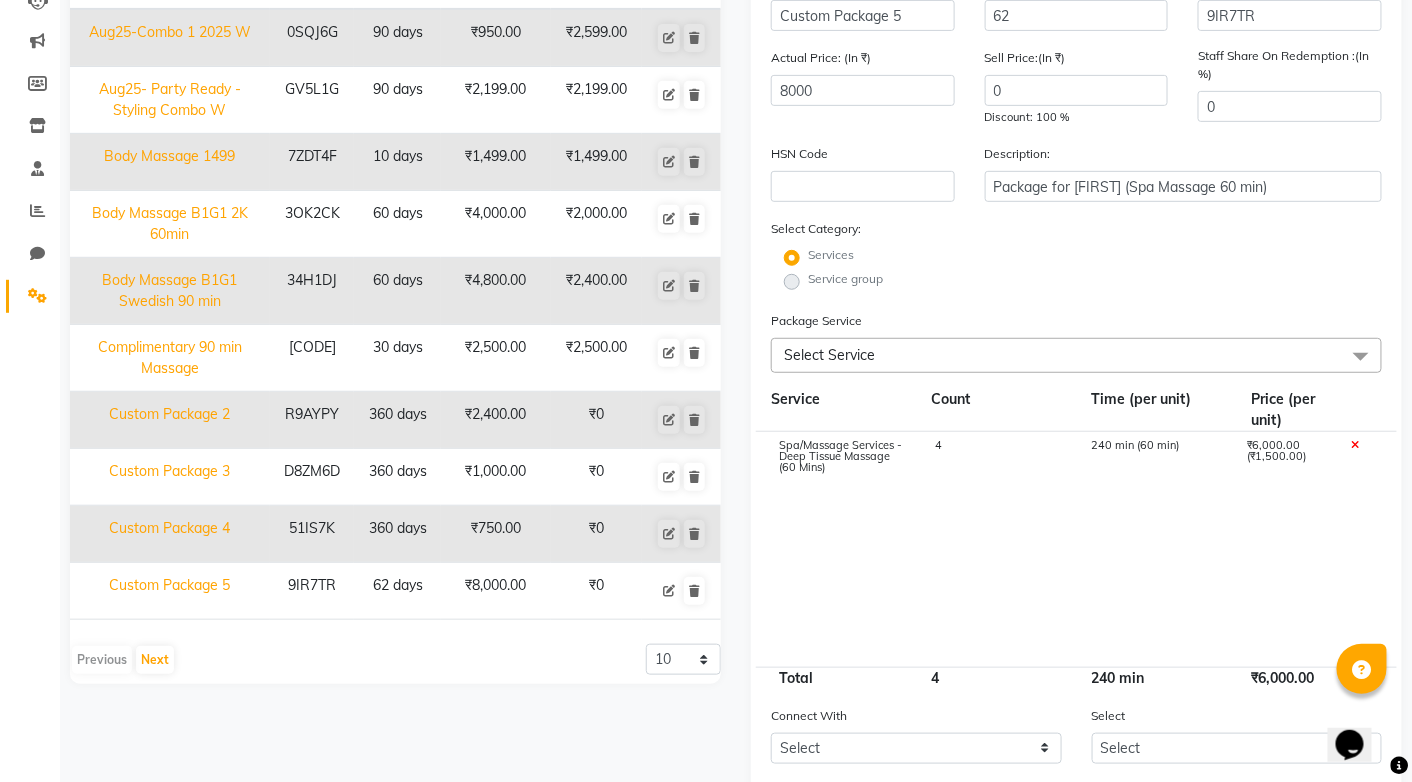 scroll, scrollTop: 258, scrollLeft: 0, axis: vertical 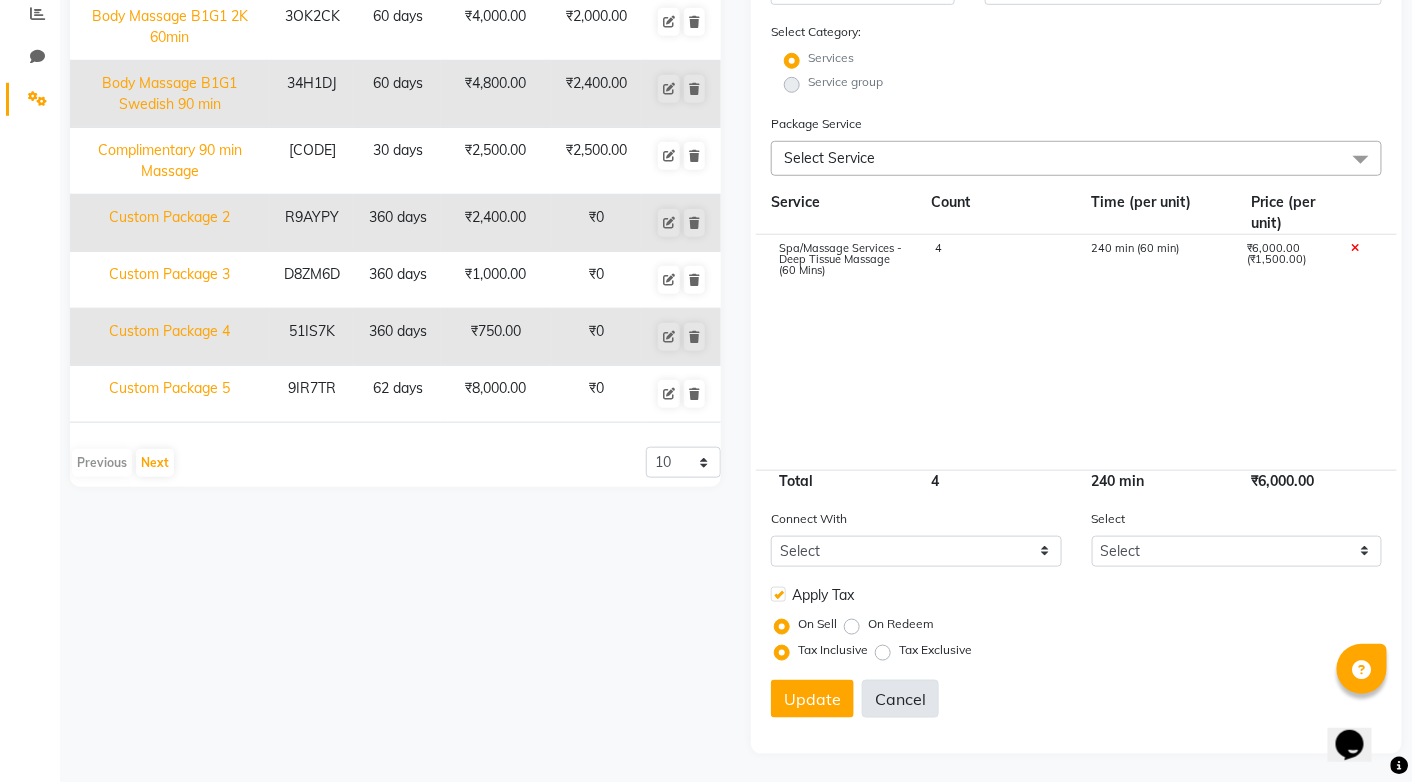 click on "Cancel" 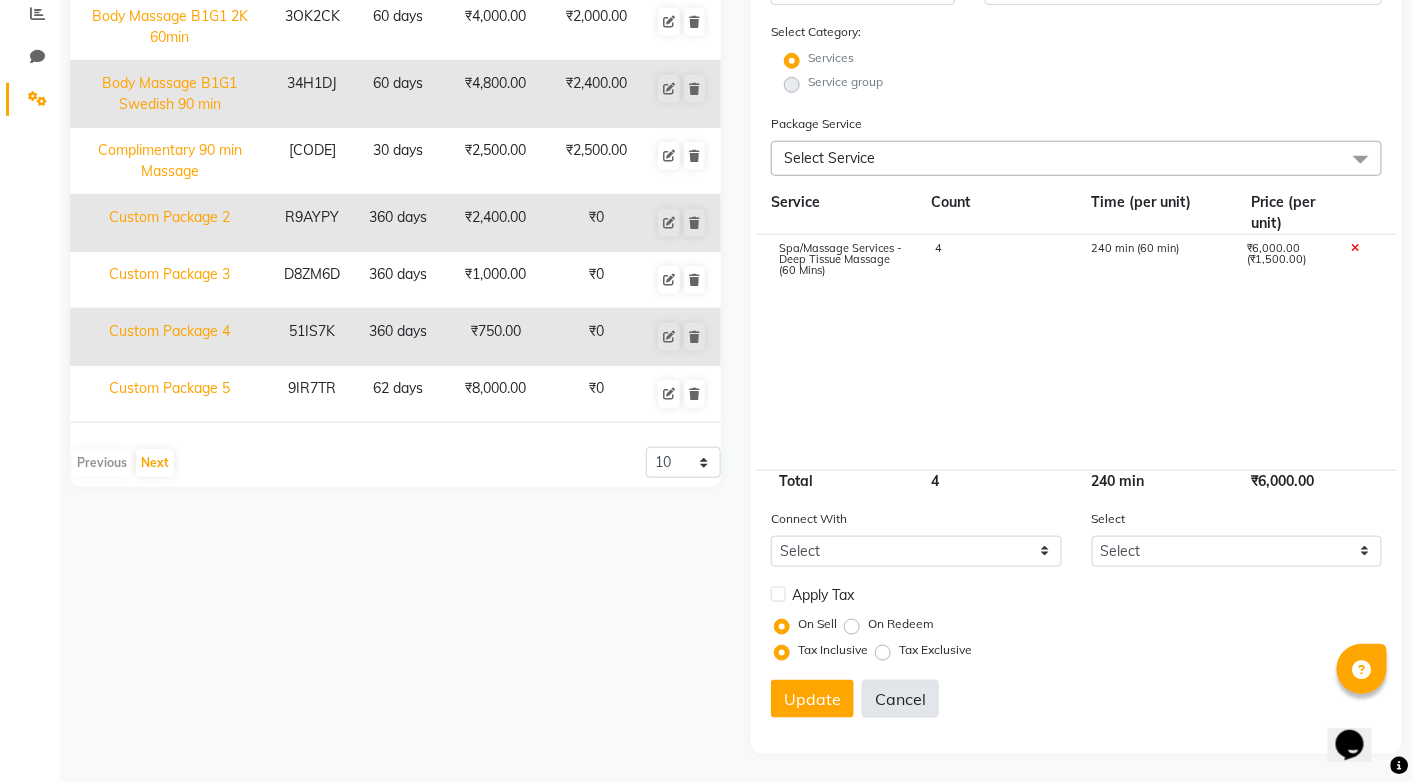 type 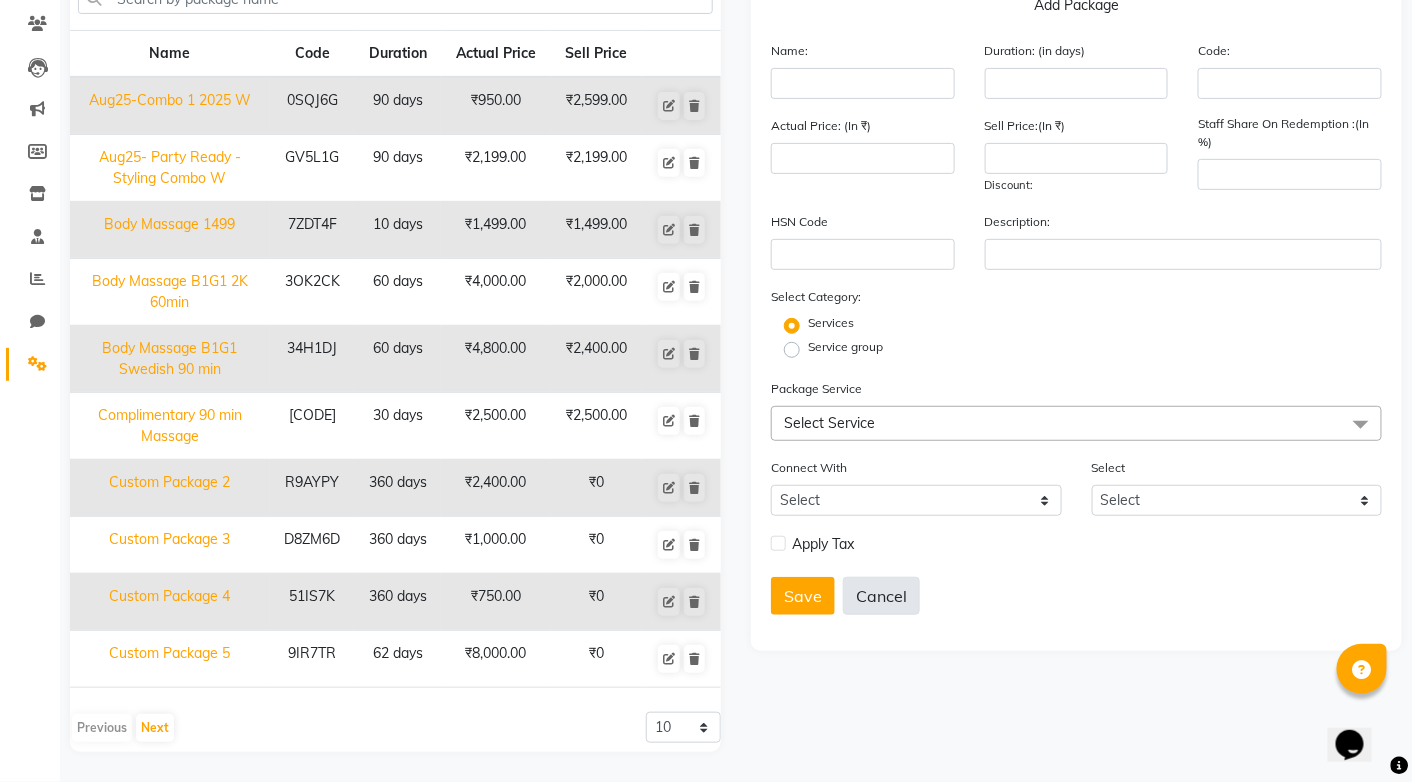 scroll, scrollTop: 158, scrollLeft: 0, axis: vertical 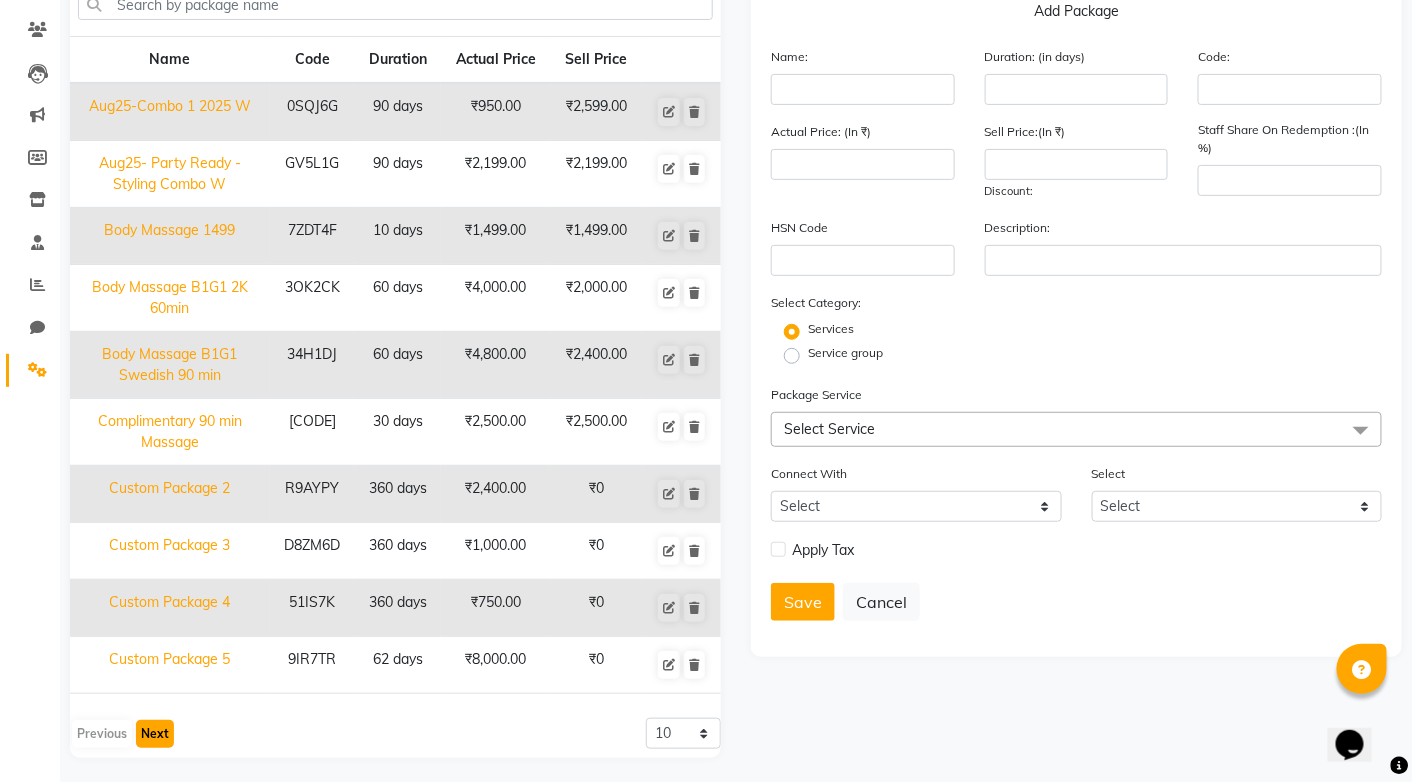 click on "Next" 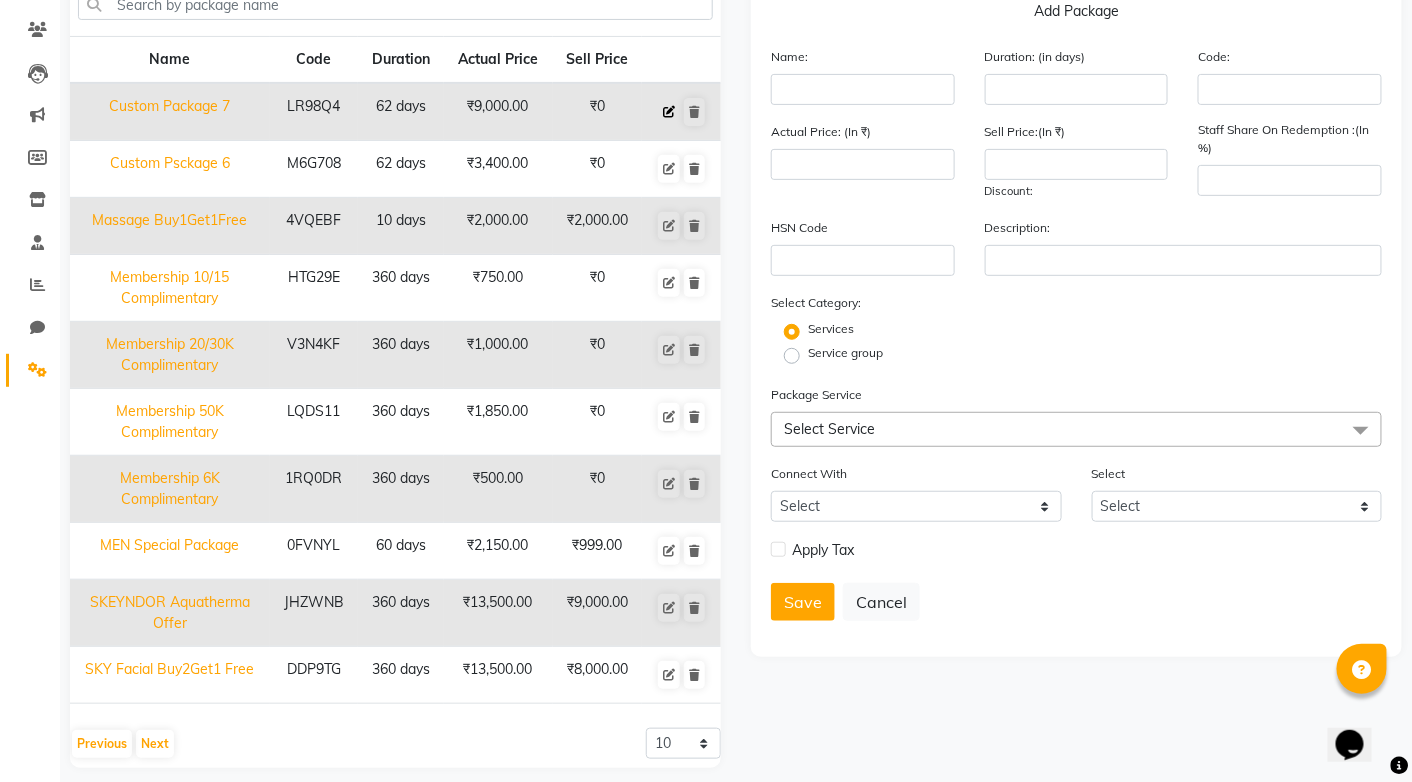 click 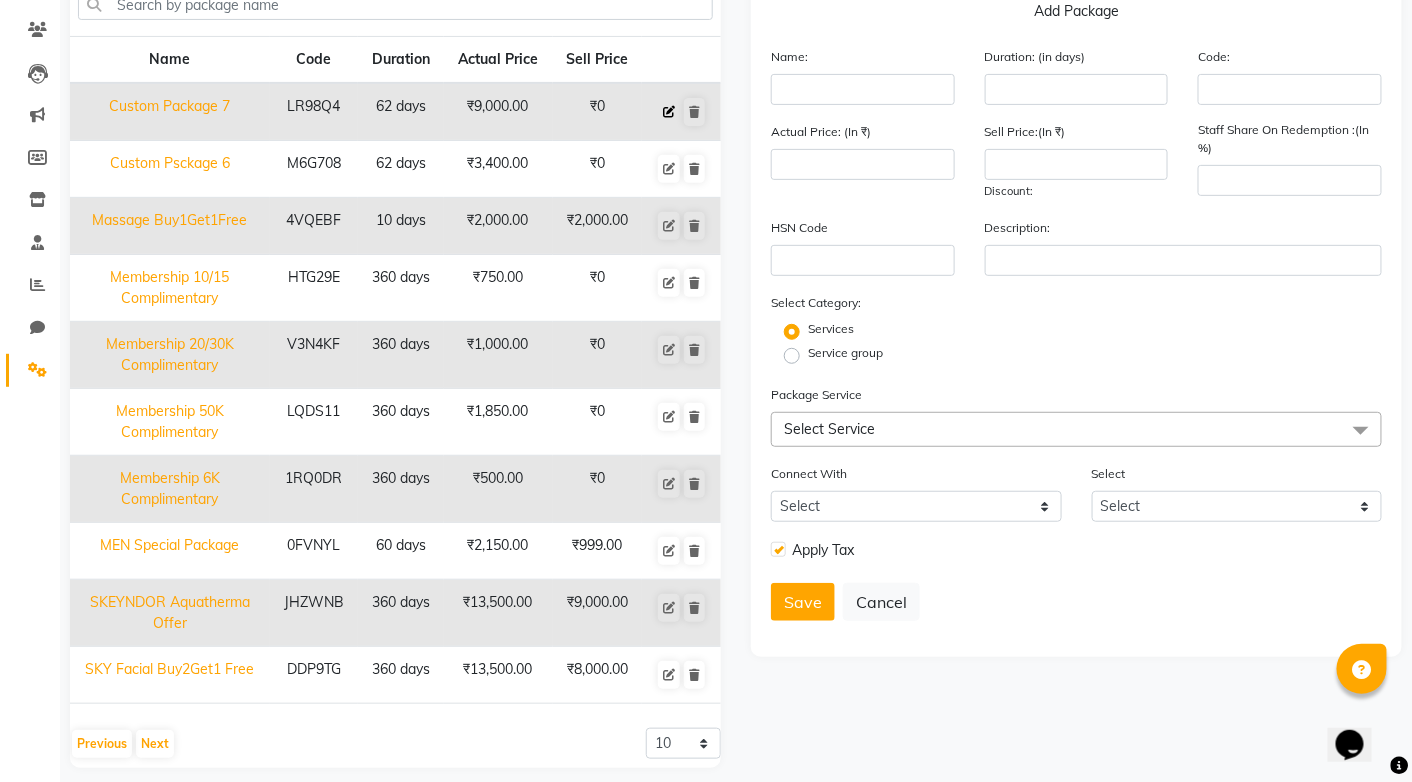 type on "Custom Package 7" 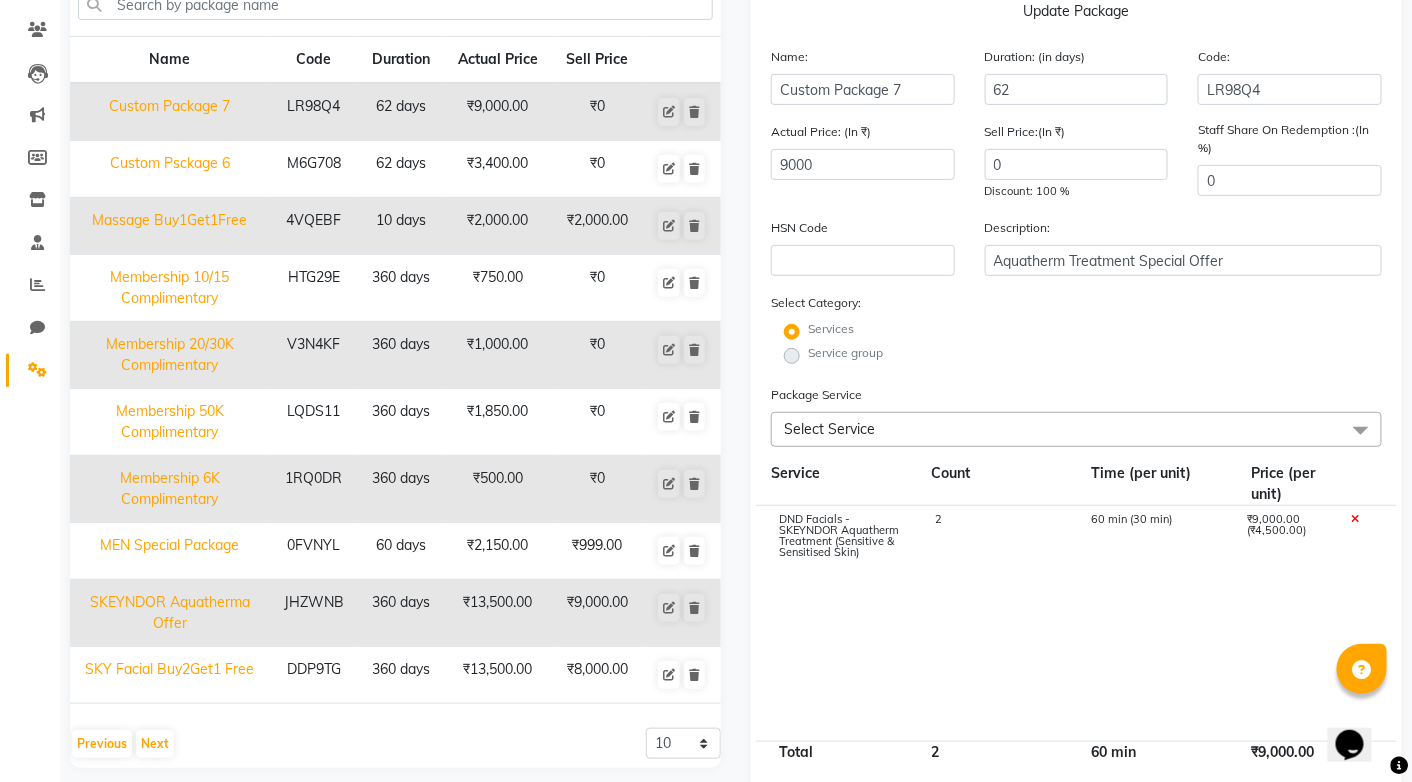 click on "Select Service" 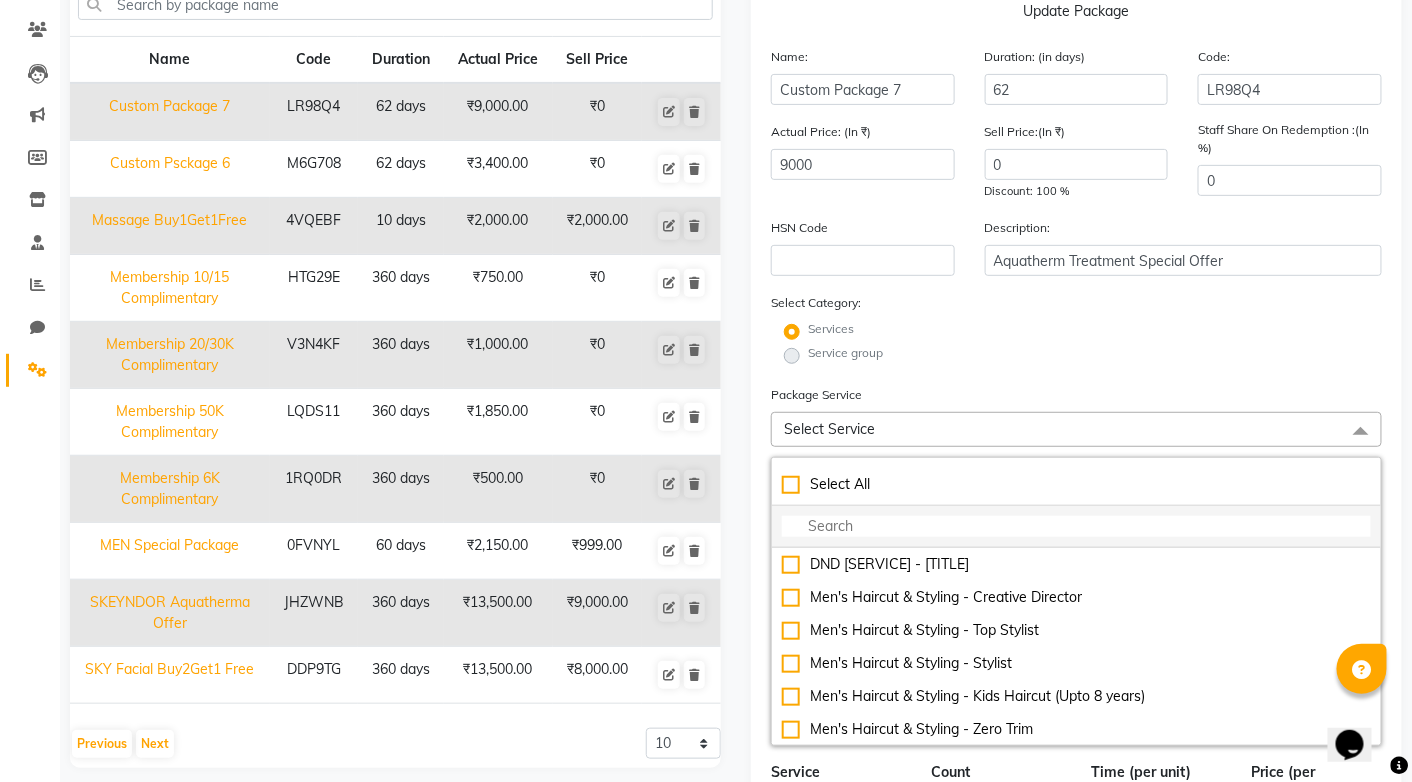 click 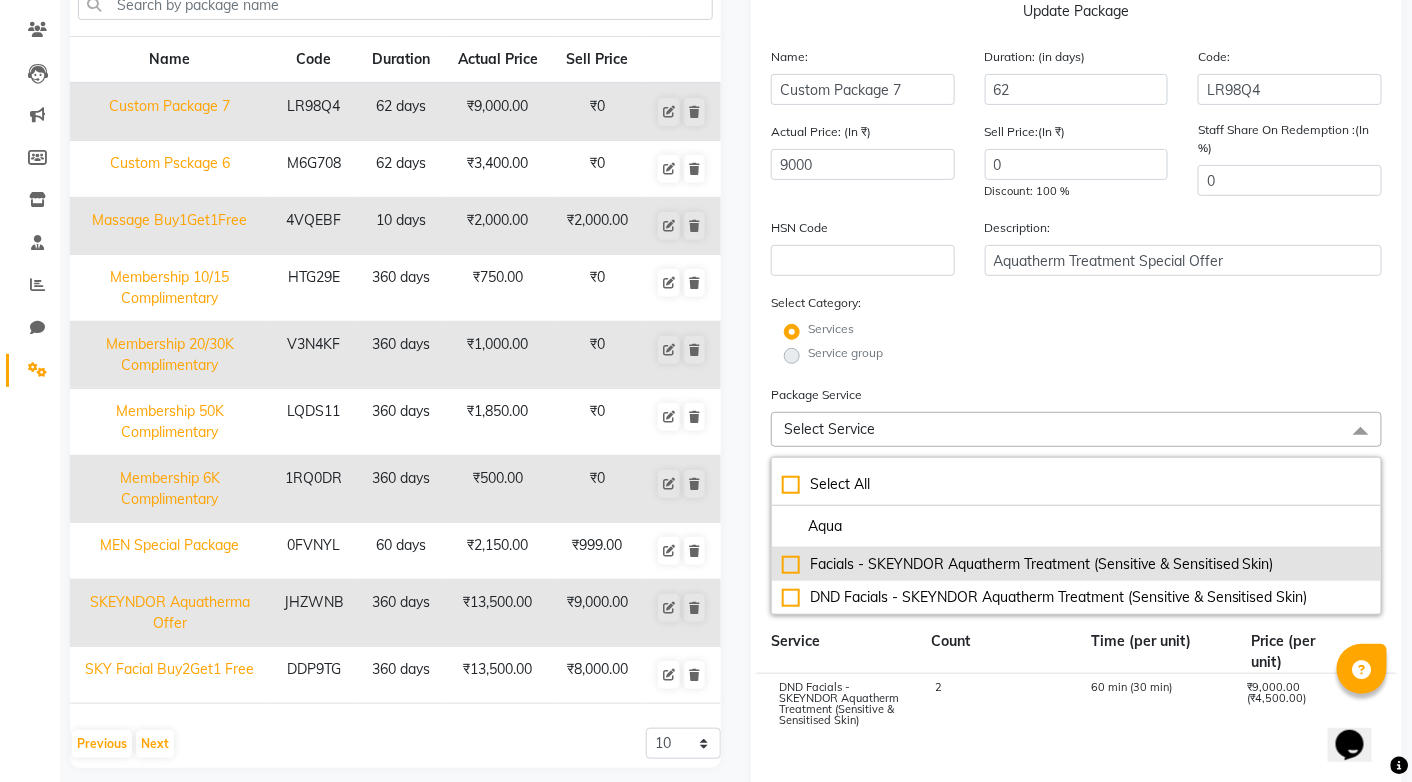 type on "Aqua" 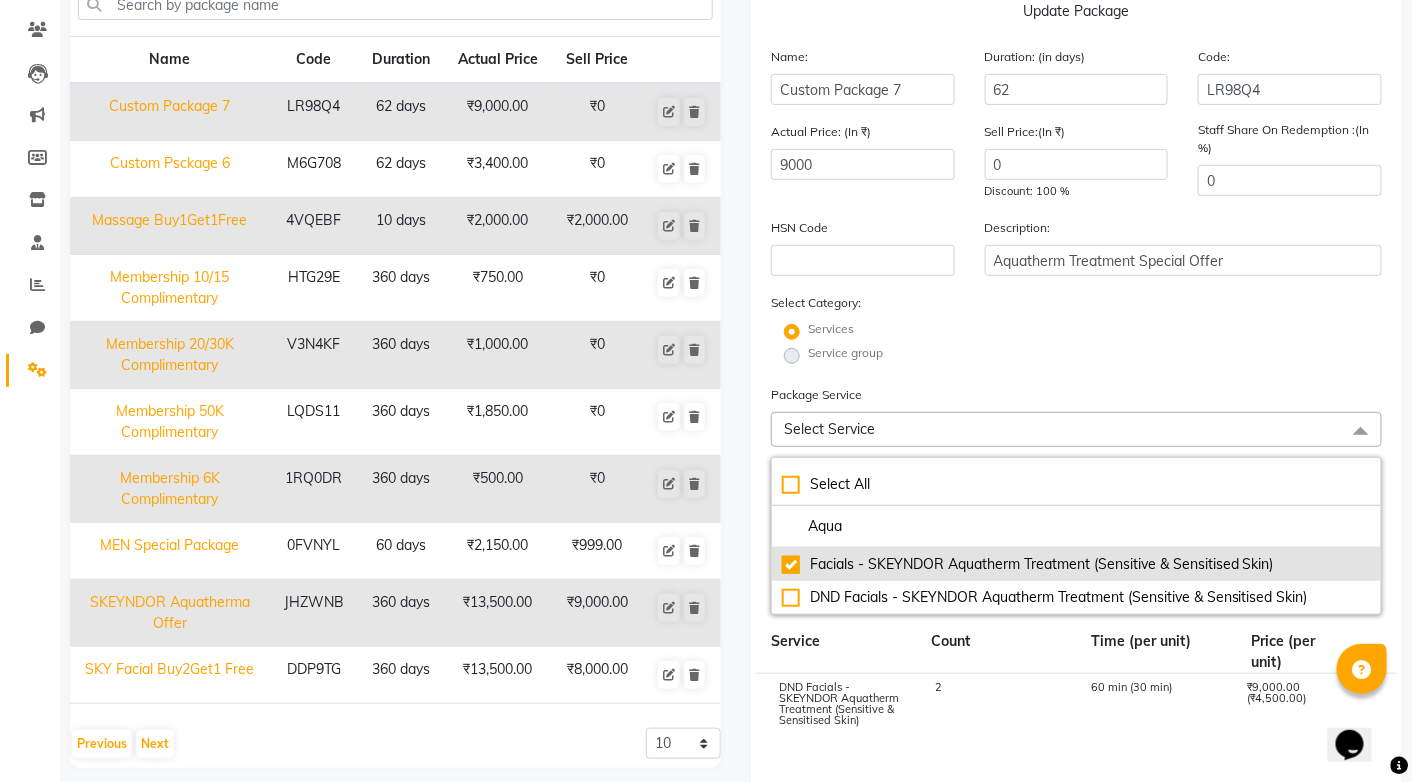 checkbox on "true" 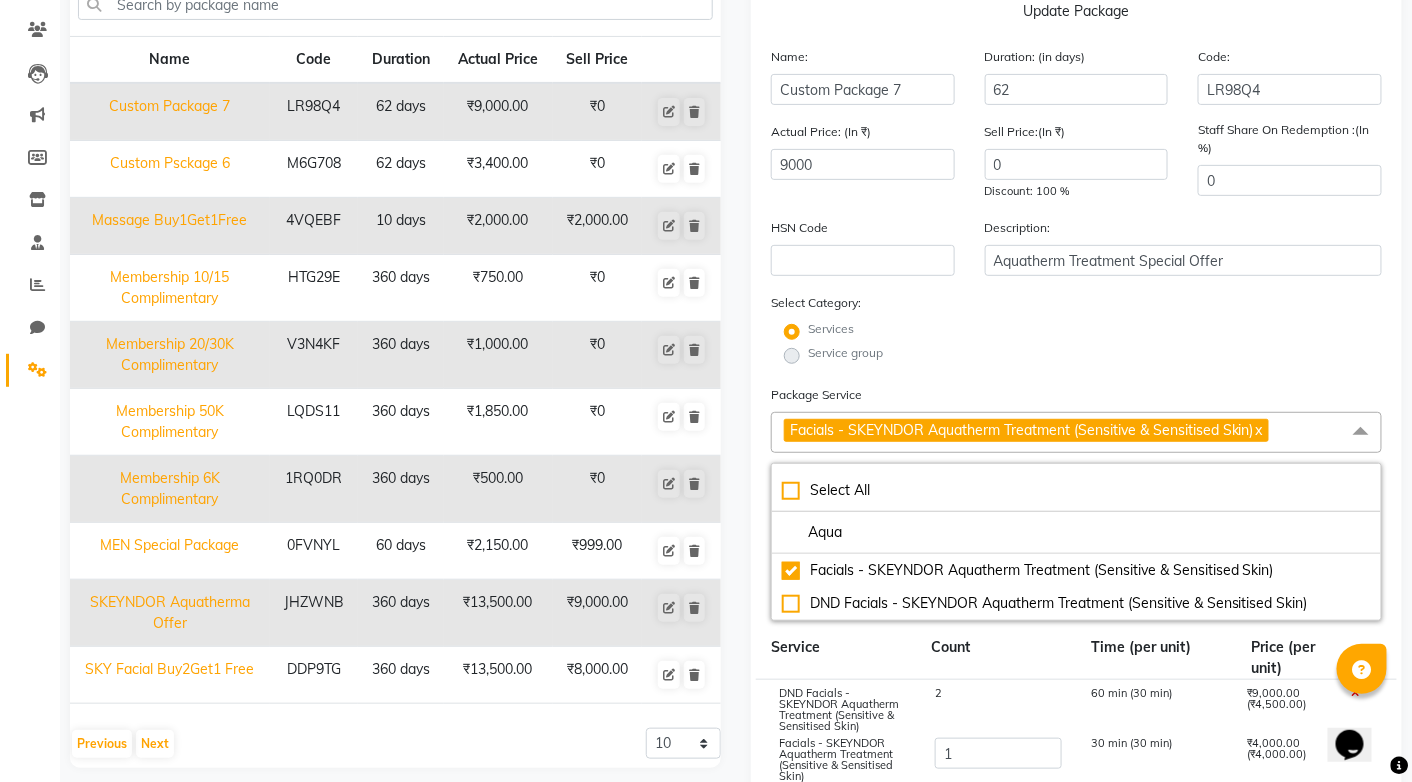 click on "Services" 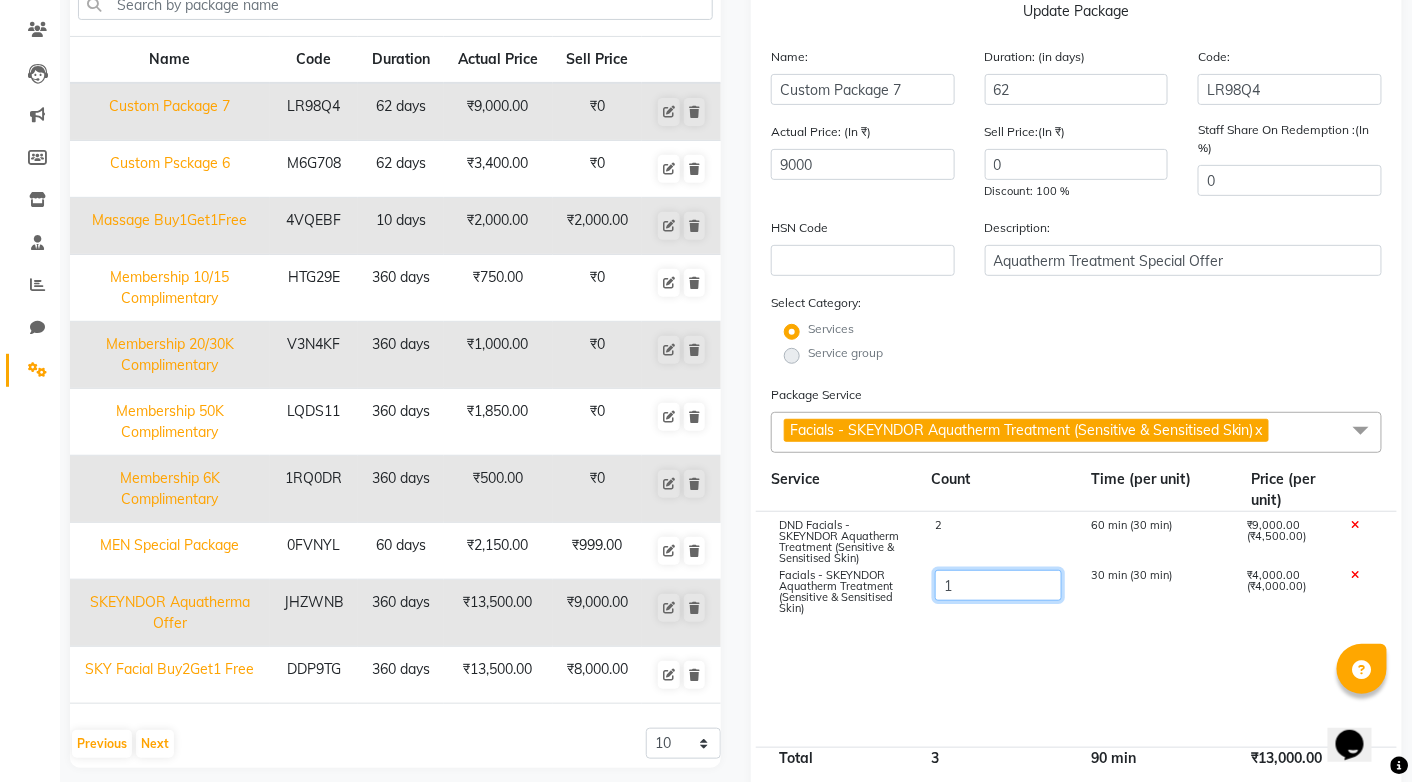click on "1" 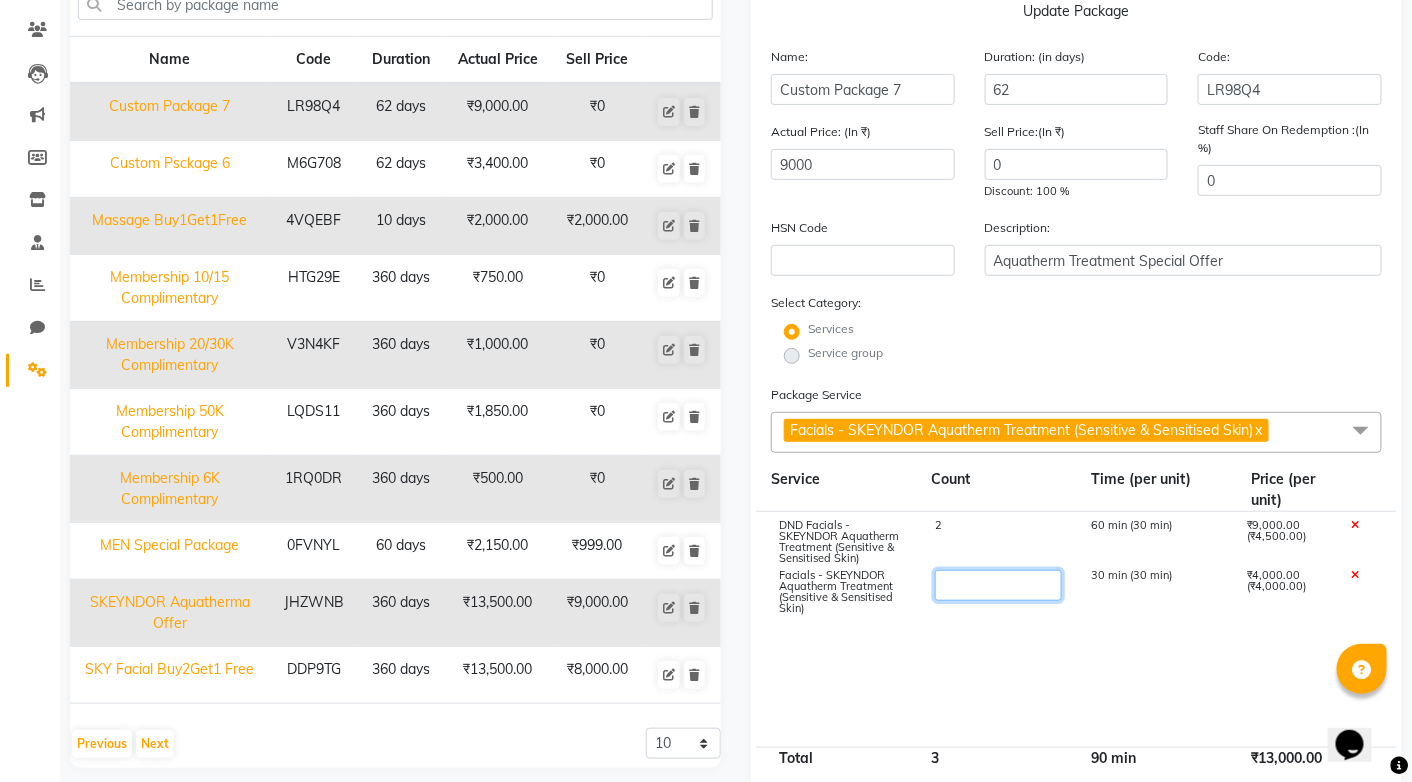 type on "2" 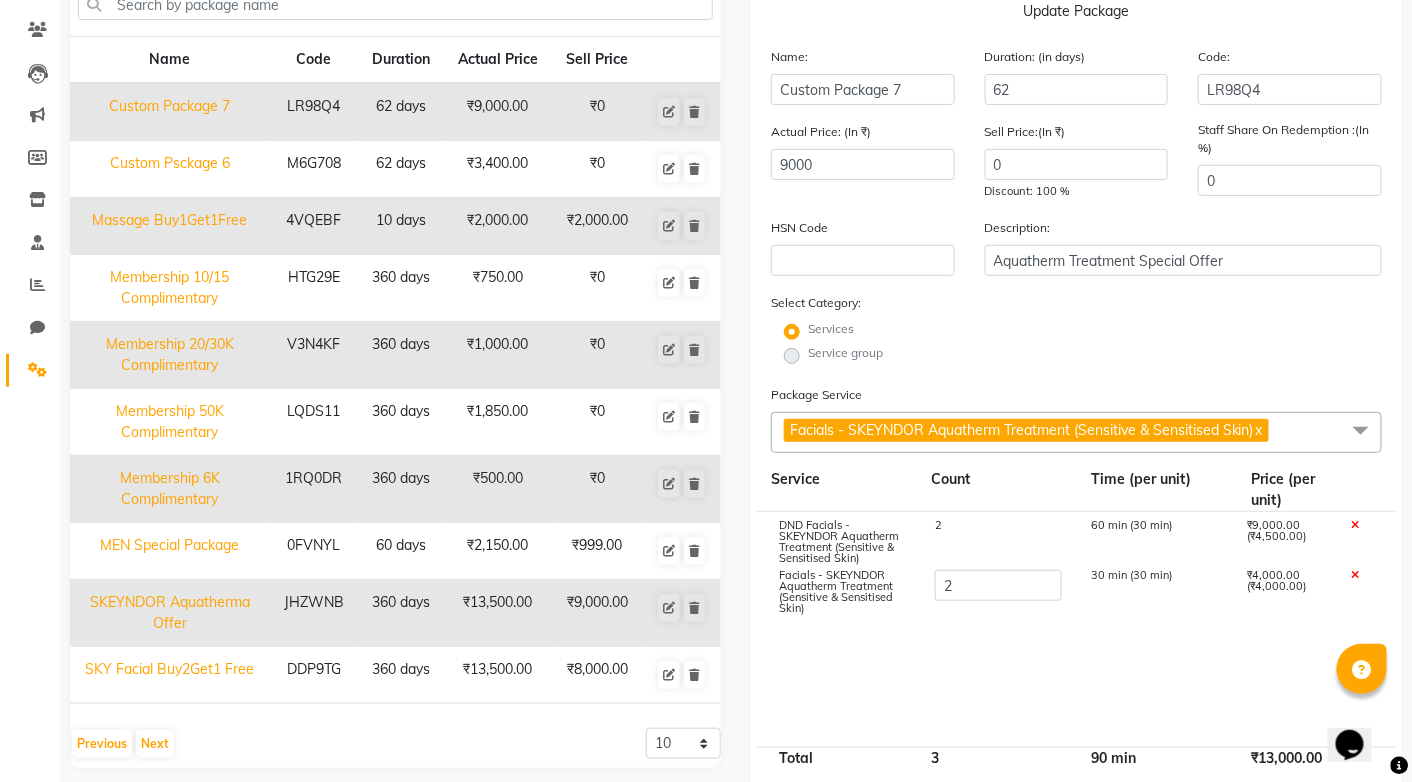 click 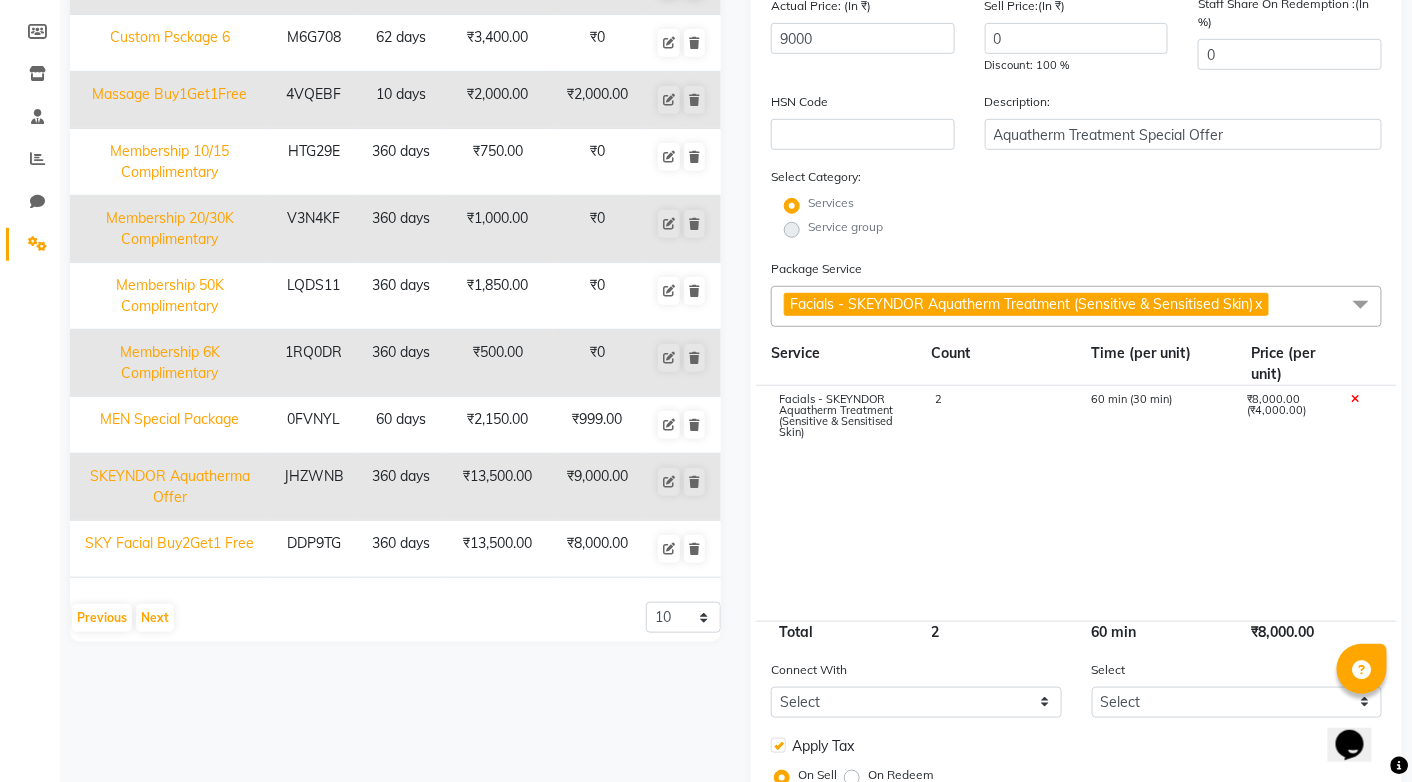 scroll, scrollTop: 358, scrollLeft: 0, axis: vertical 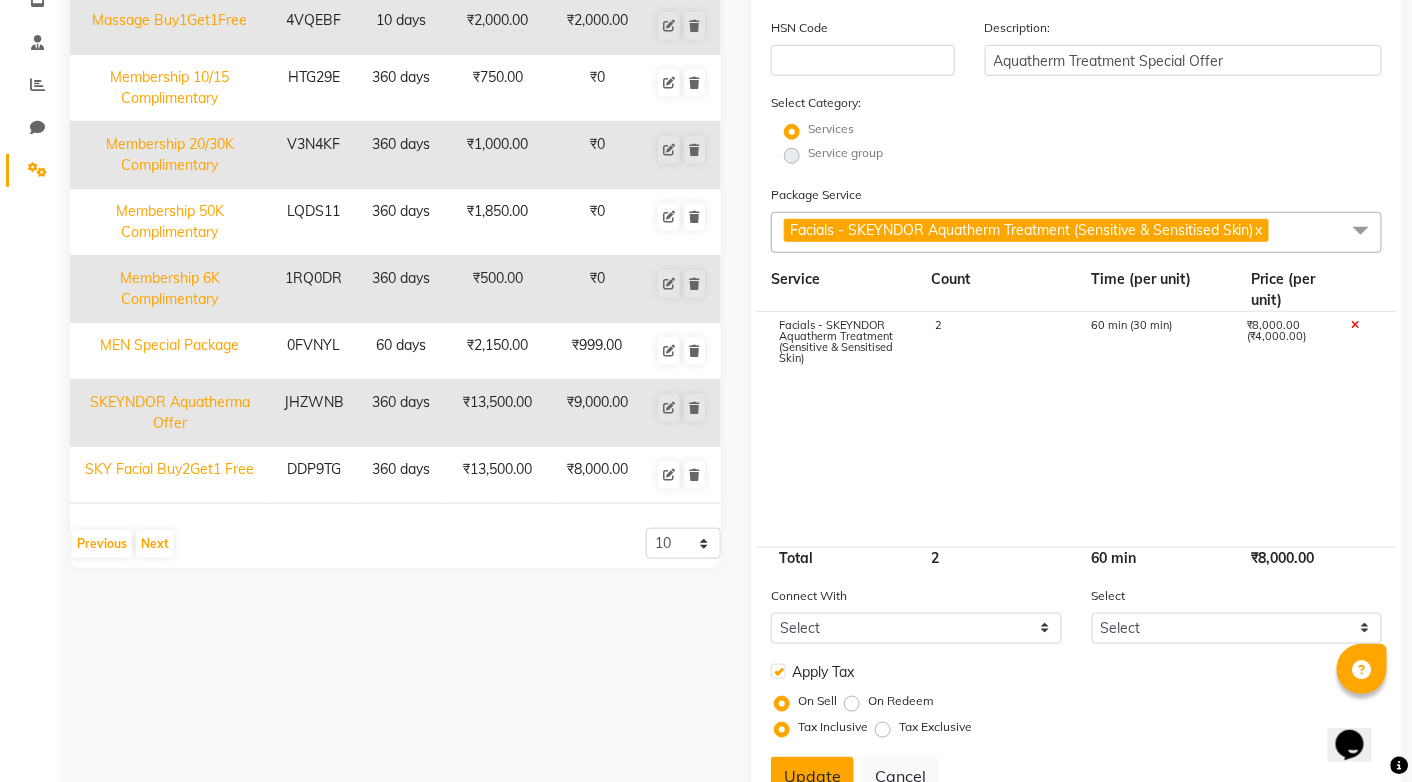 click on "Update" 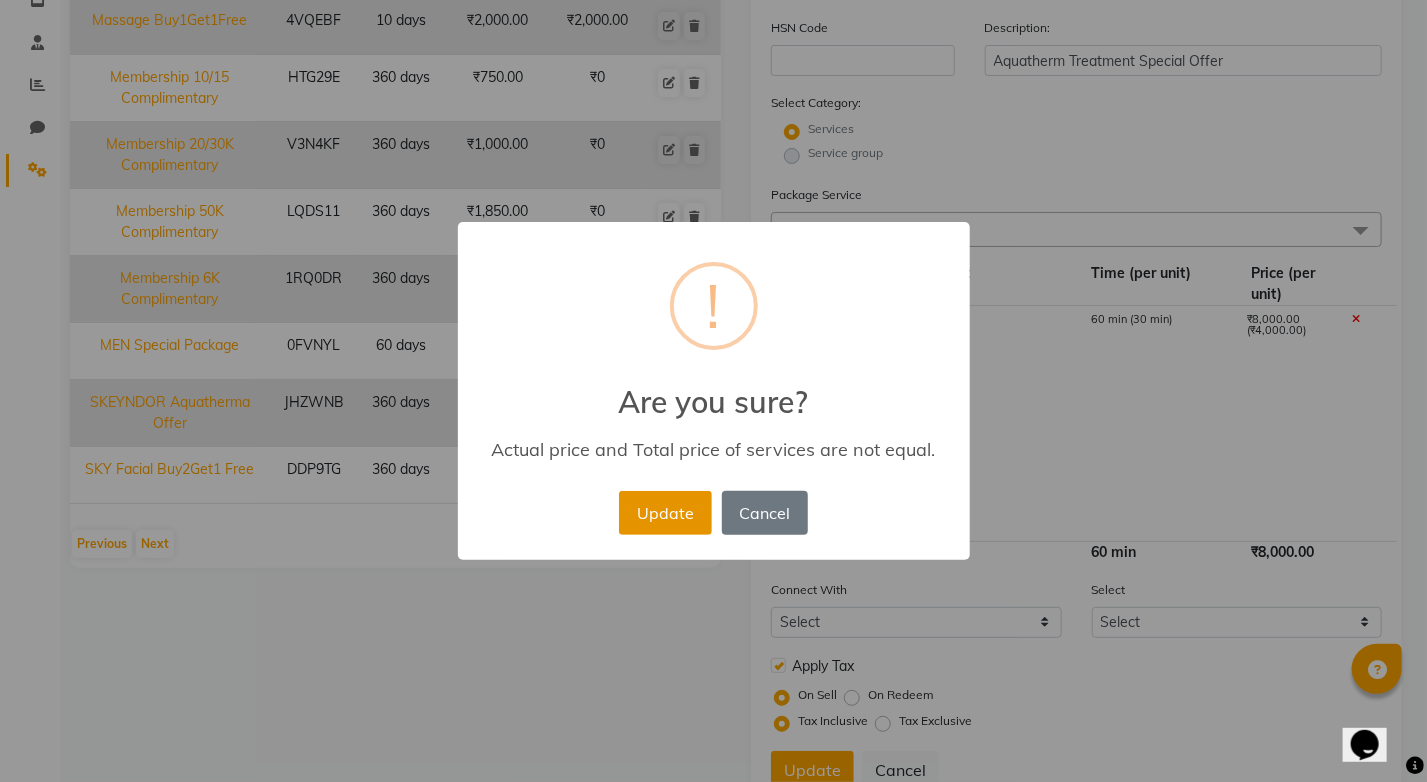 click on "Update" at bounding box center (665, 513) 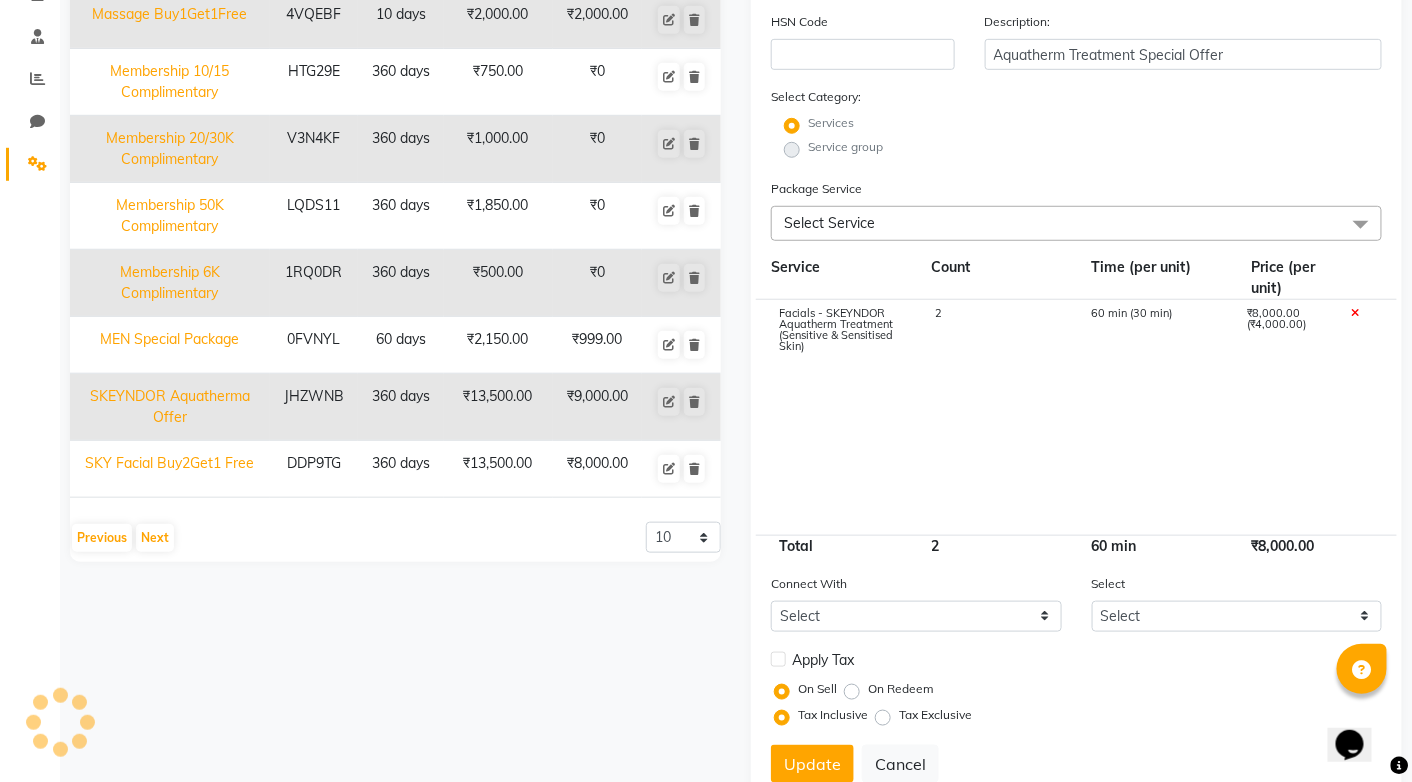 type 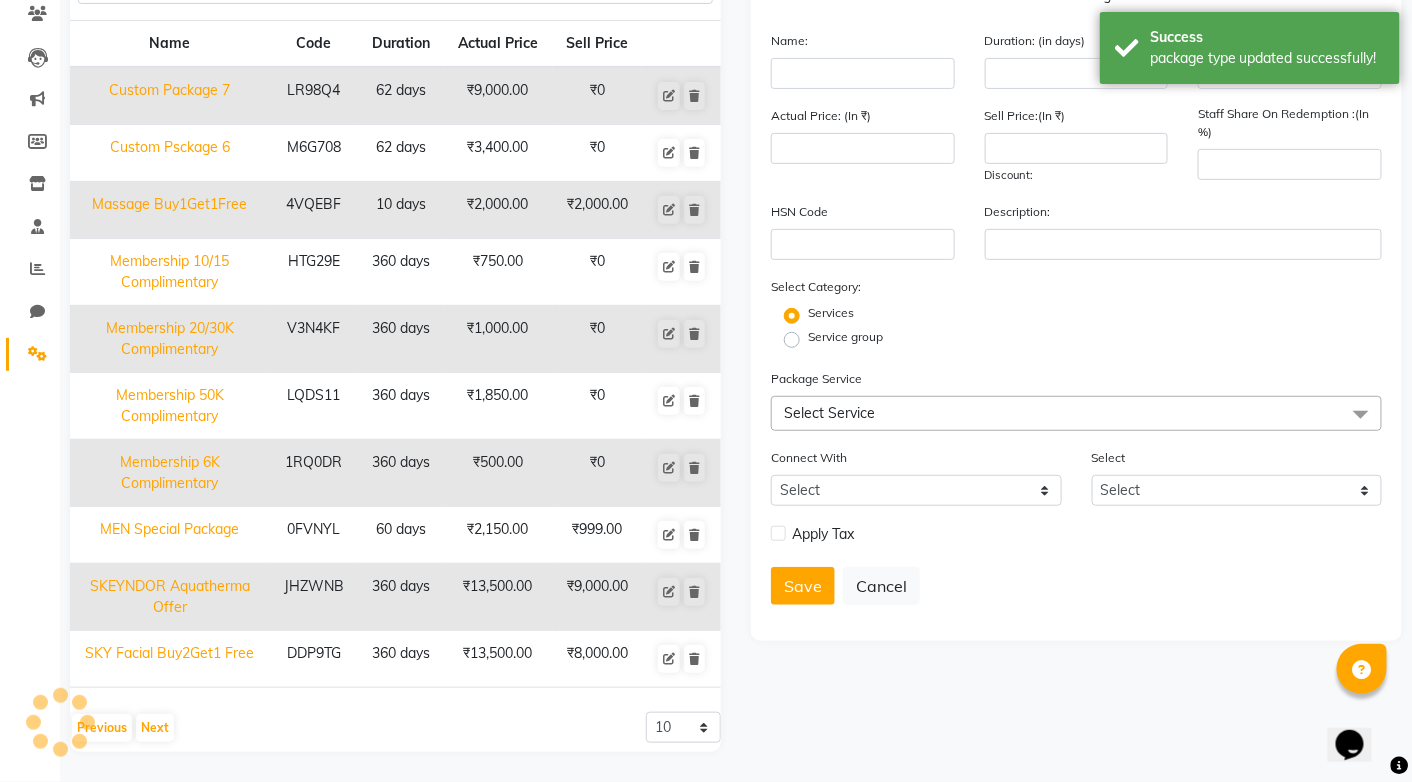 scroll, scrollTop: 168, scrollLeft: 0, axis: vertical 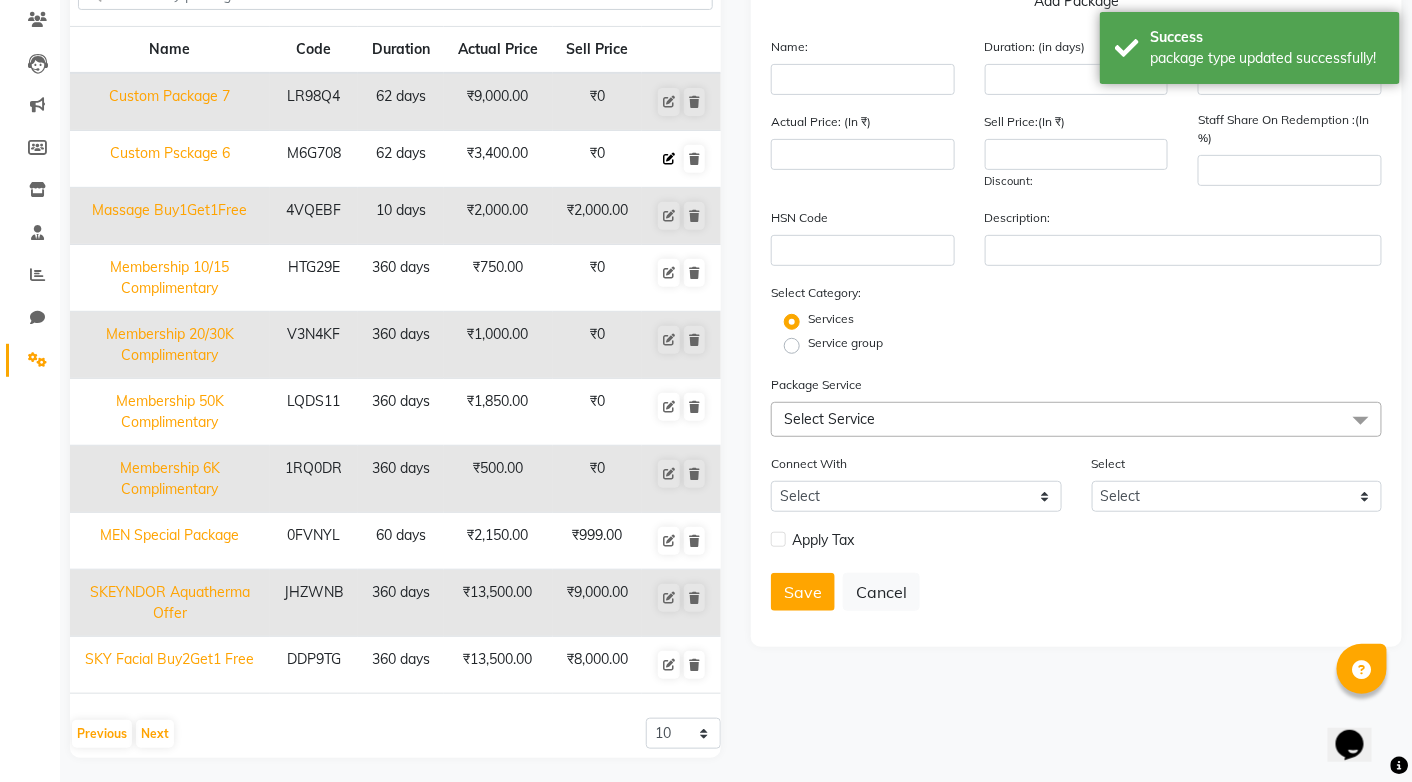 click 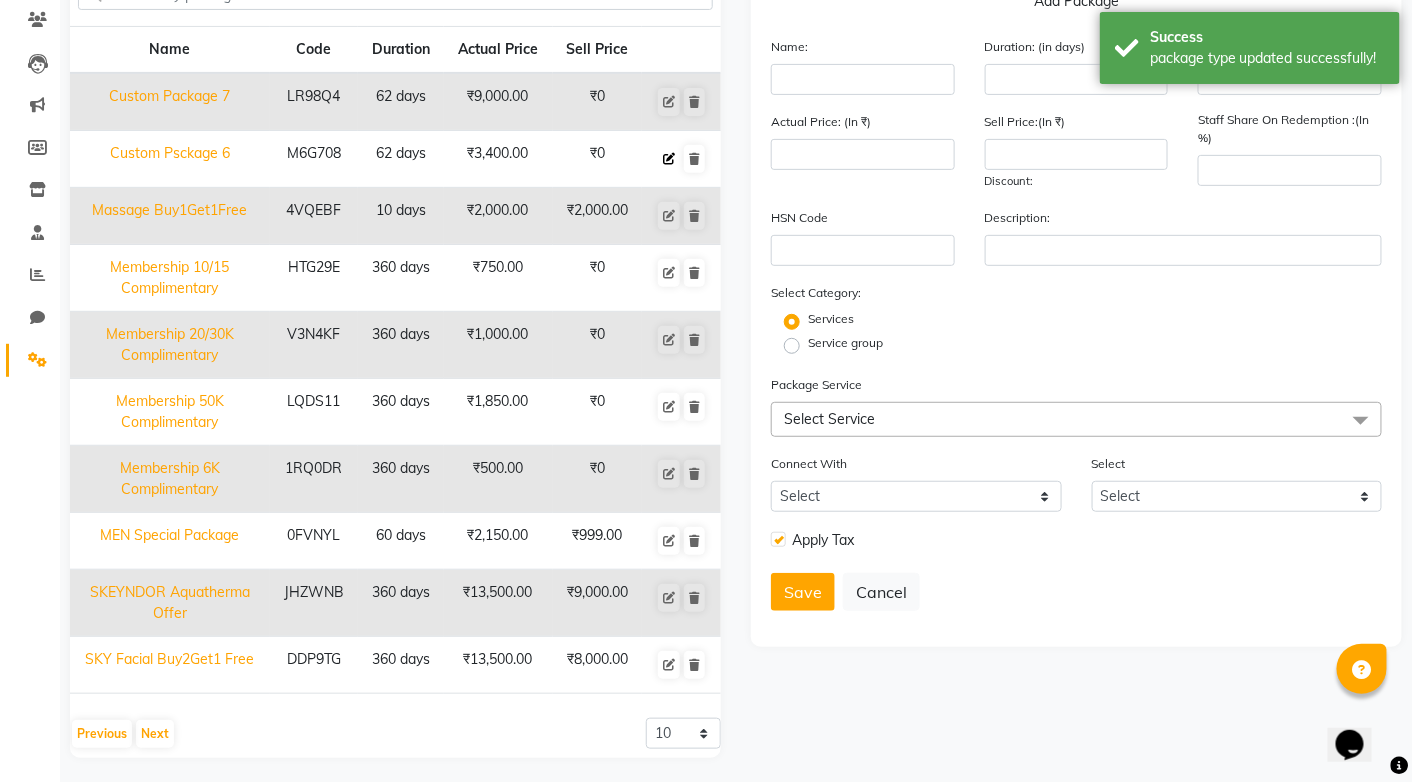 type on "Custom Psckage 6" 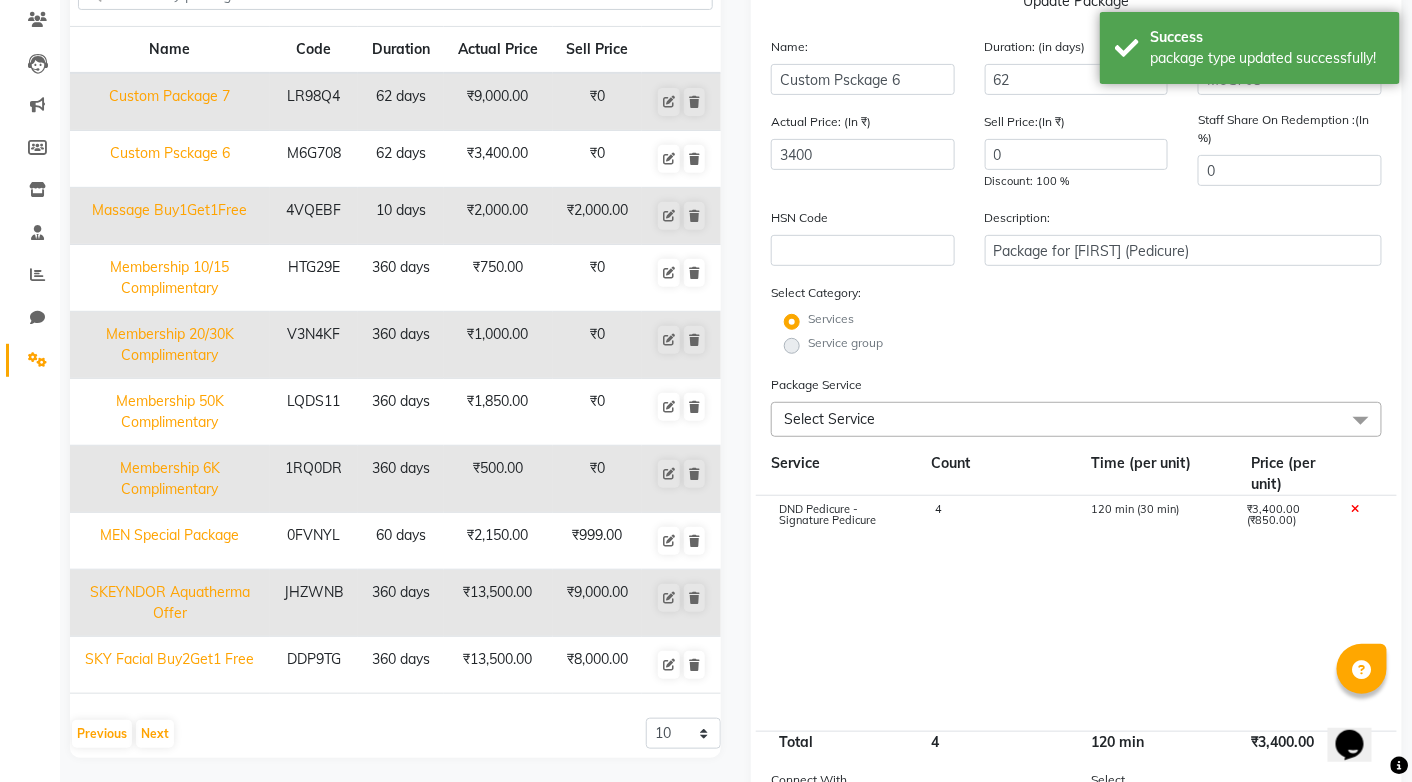 click 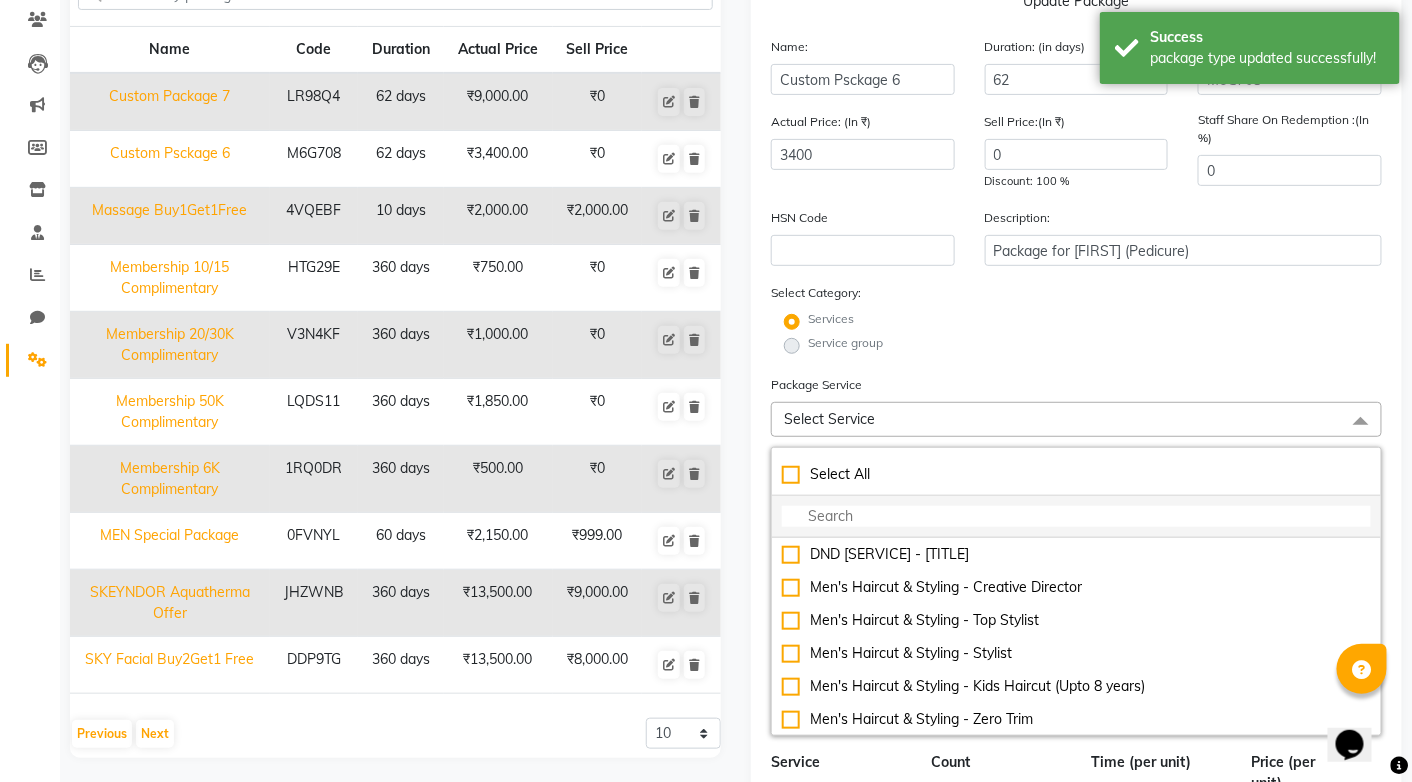 click 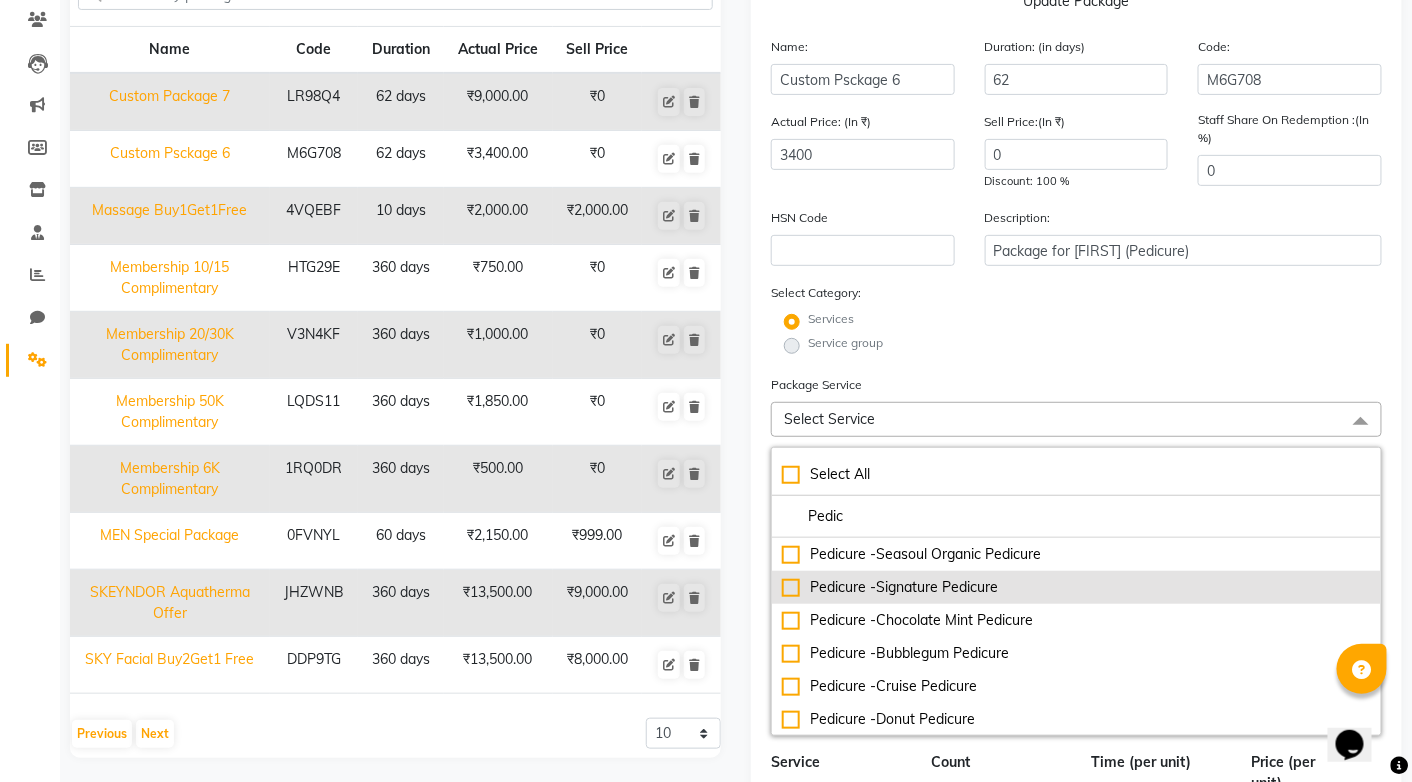 type on "Pedic" 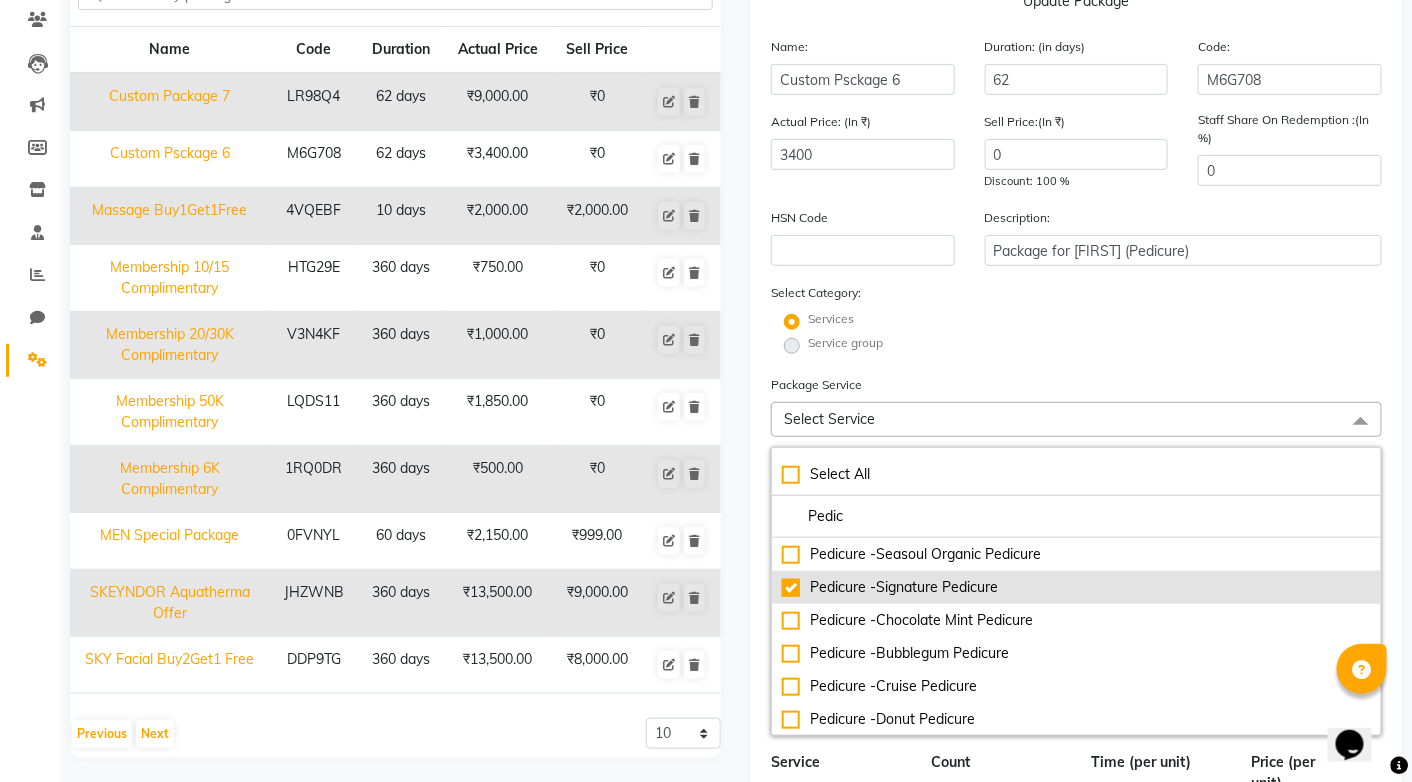 checkbox on "true" 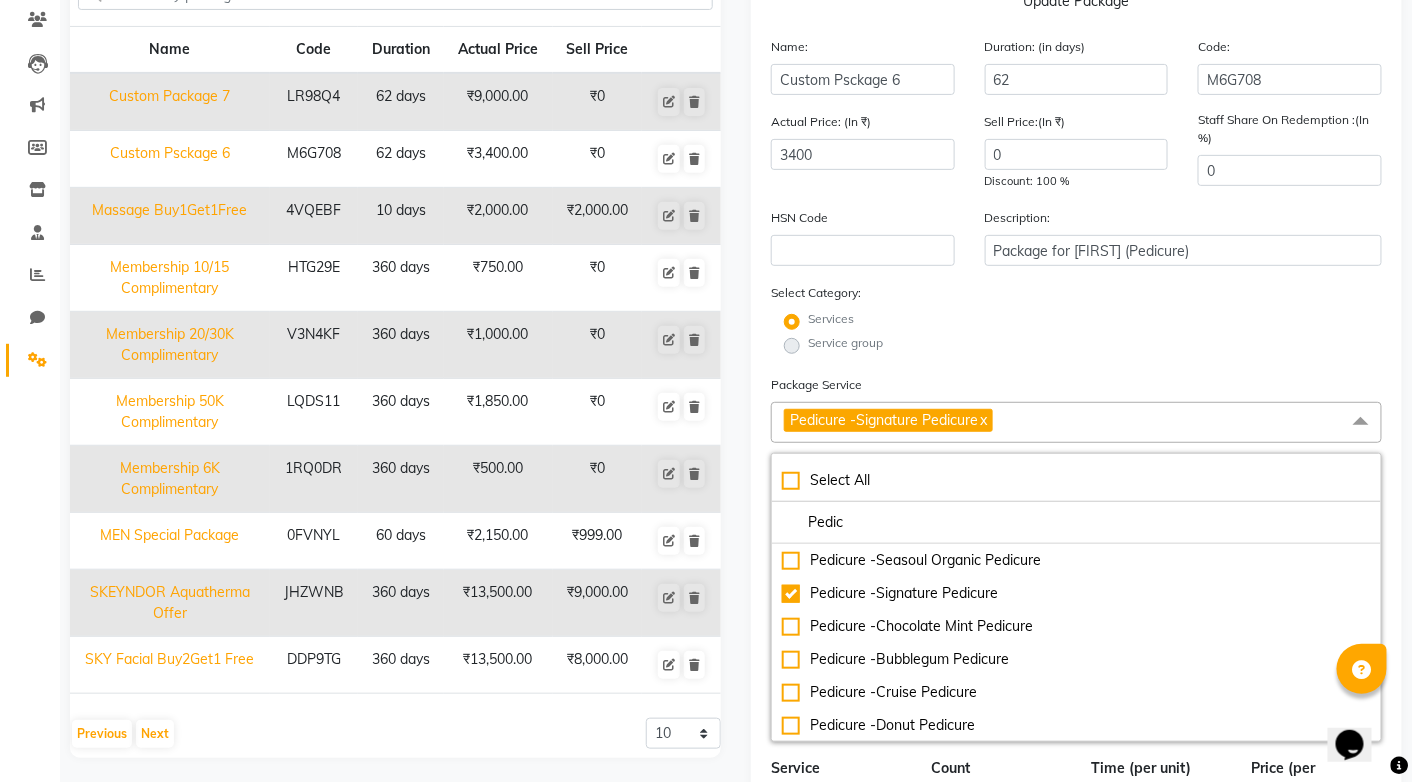 click on "Services" 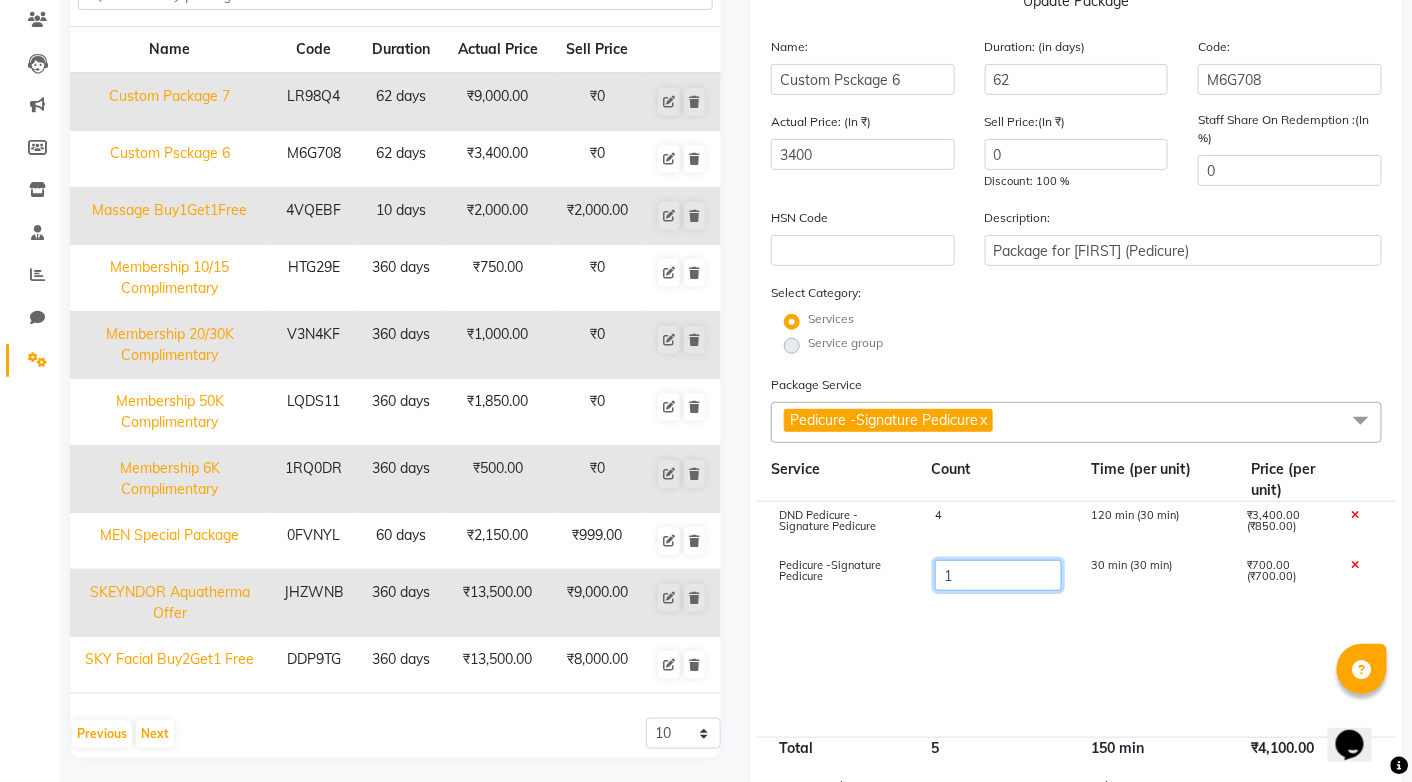 click on "1" 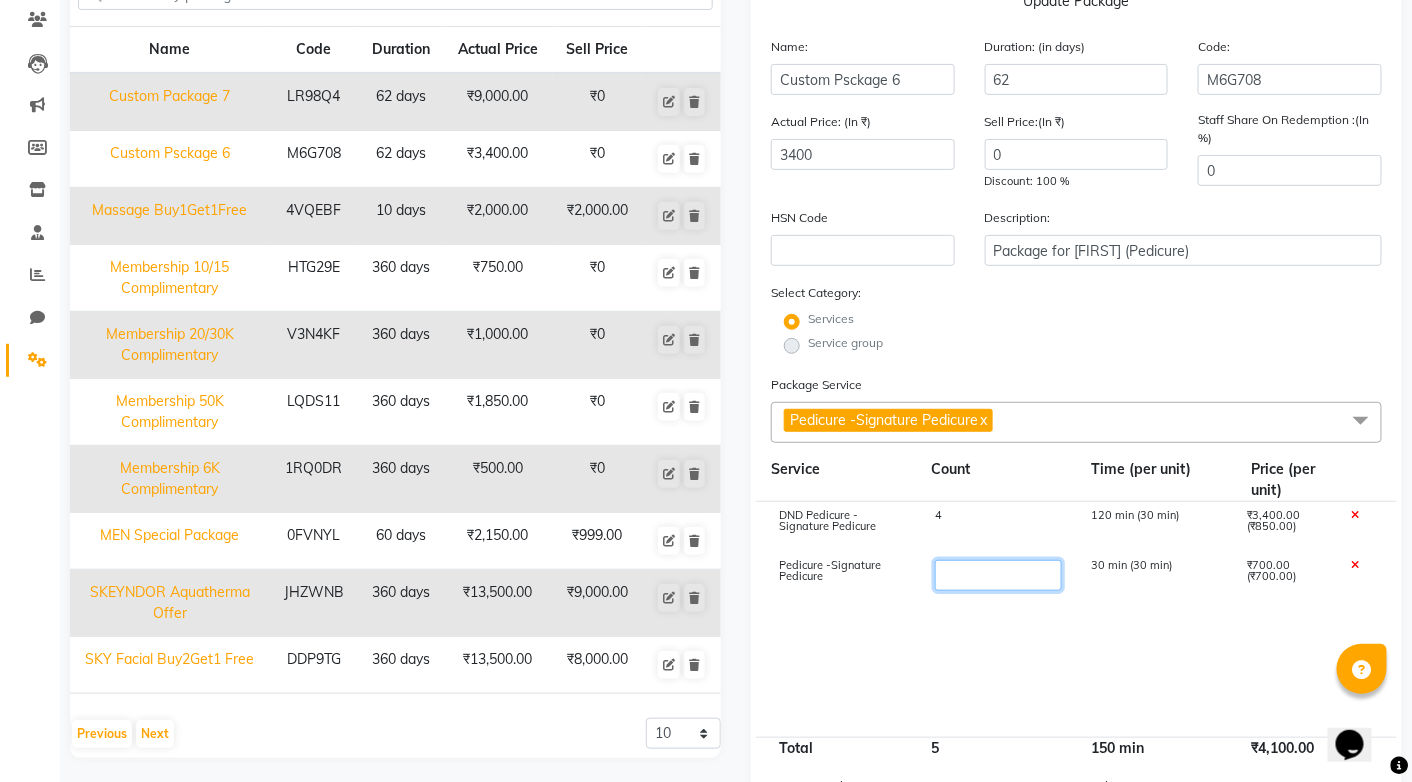 type on "4" 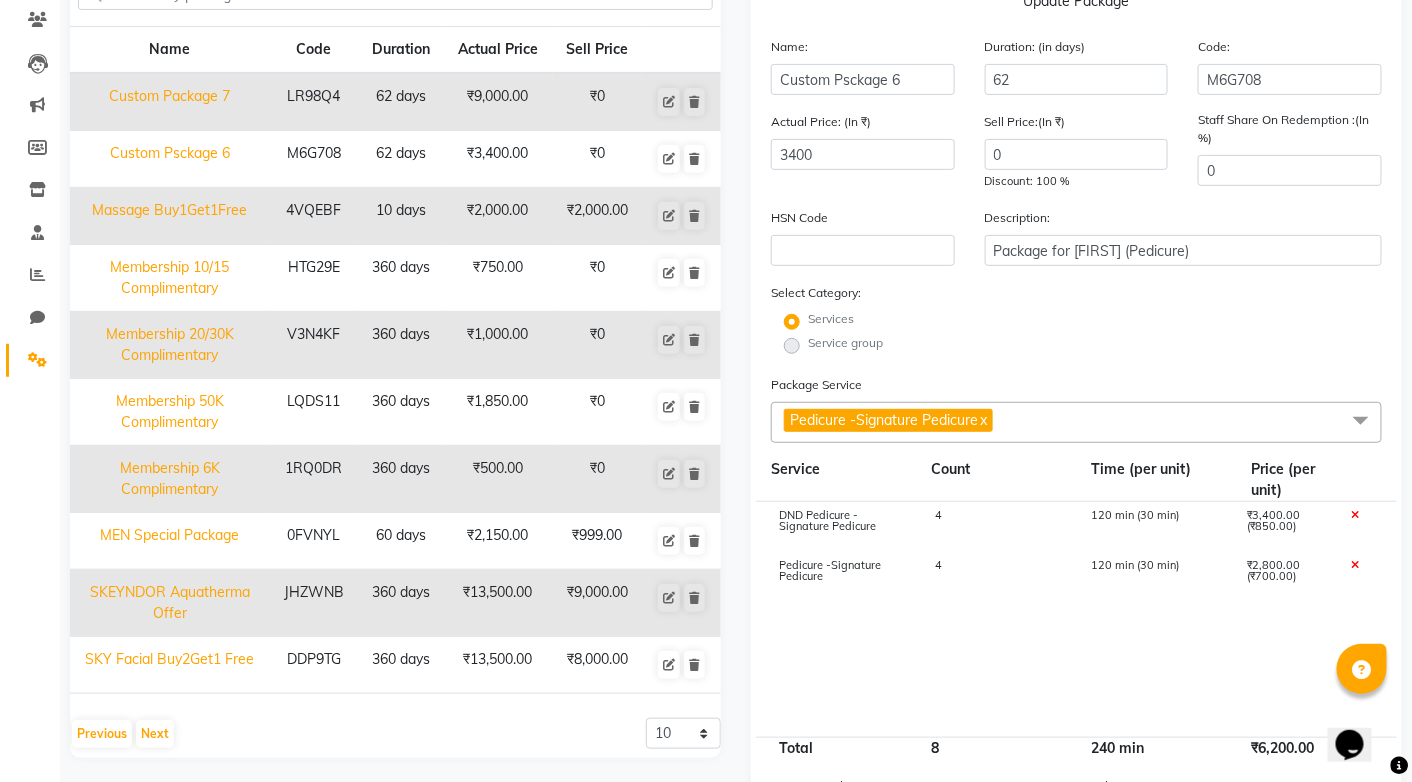 click 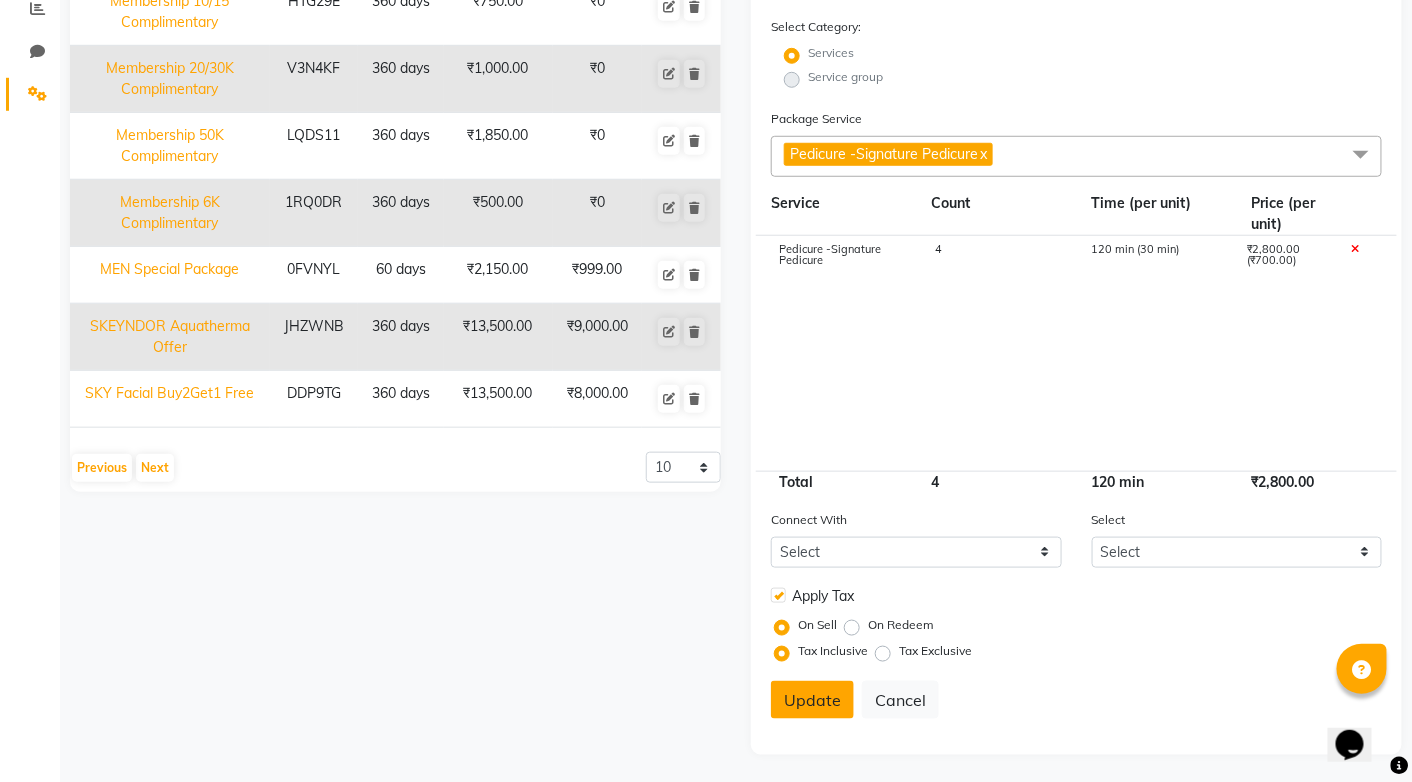 click on "Update" 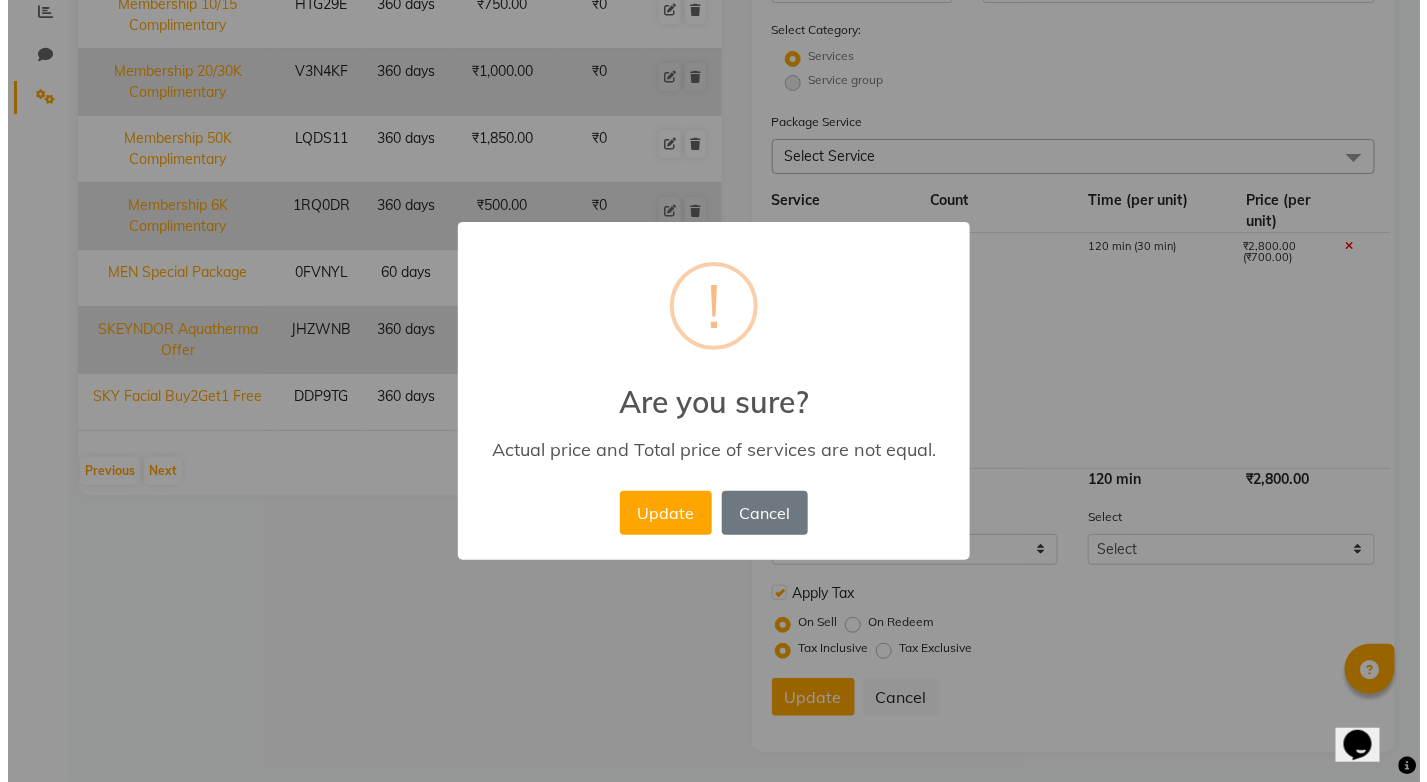scroll, scrollTop: 429, scrollLeft: 0, axis: vertical 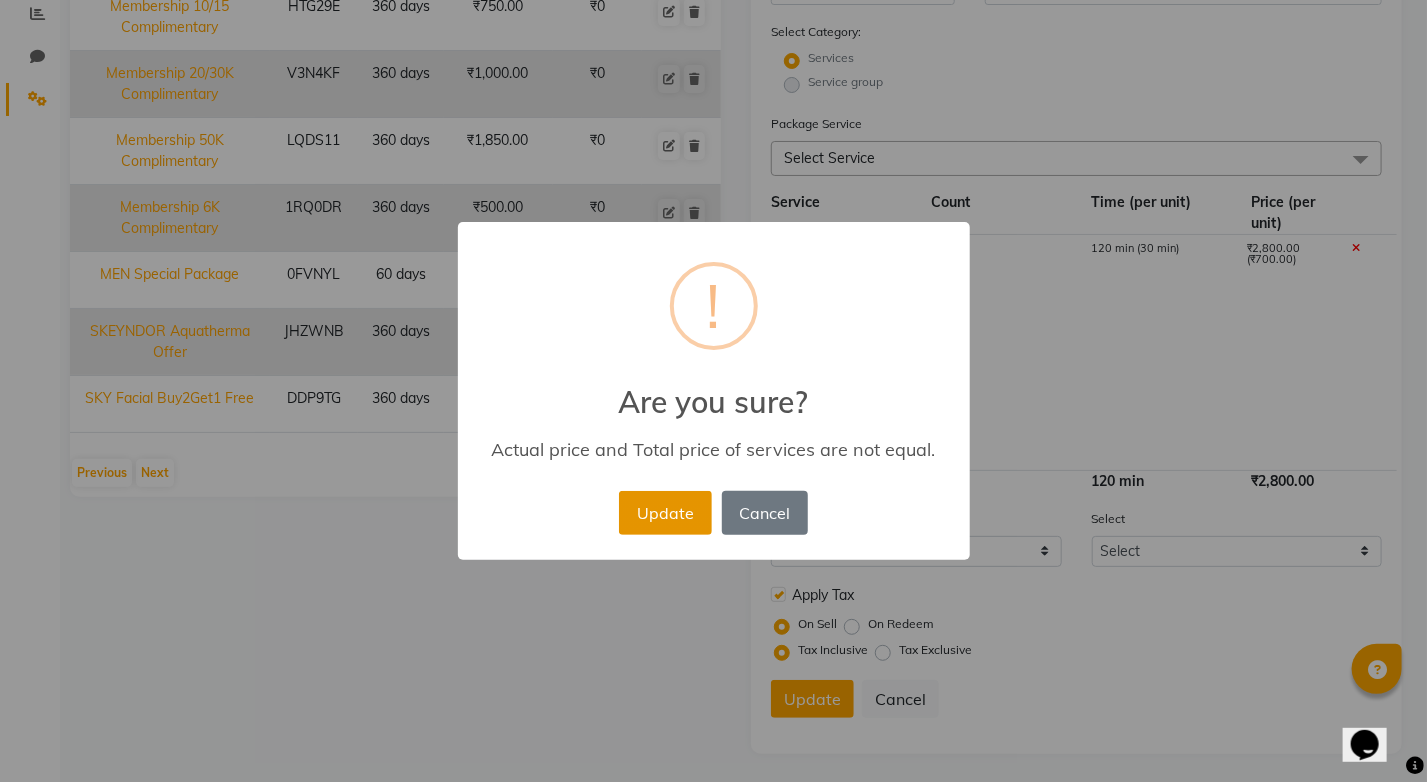 click on "Update" at bounding box center [665, 513] 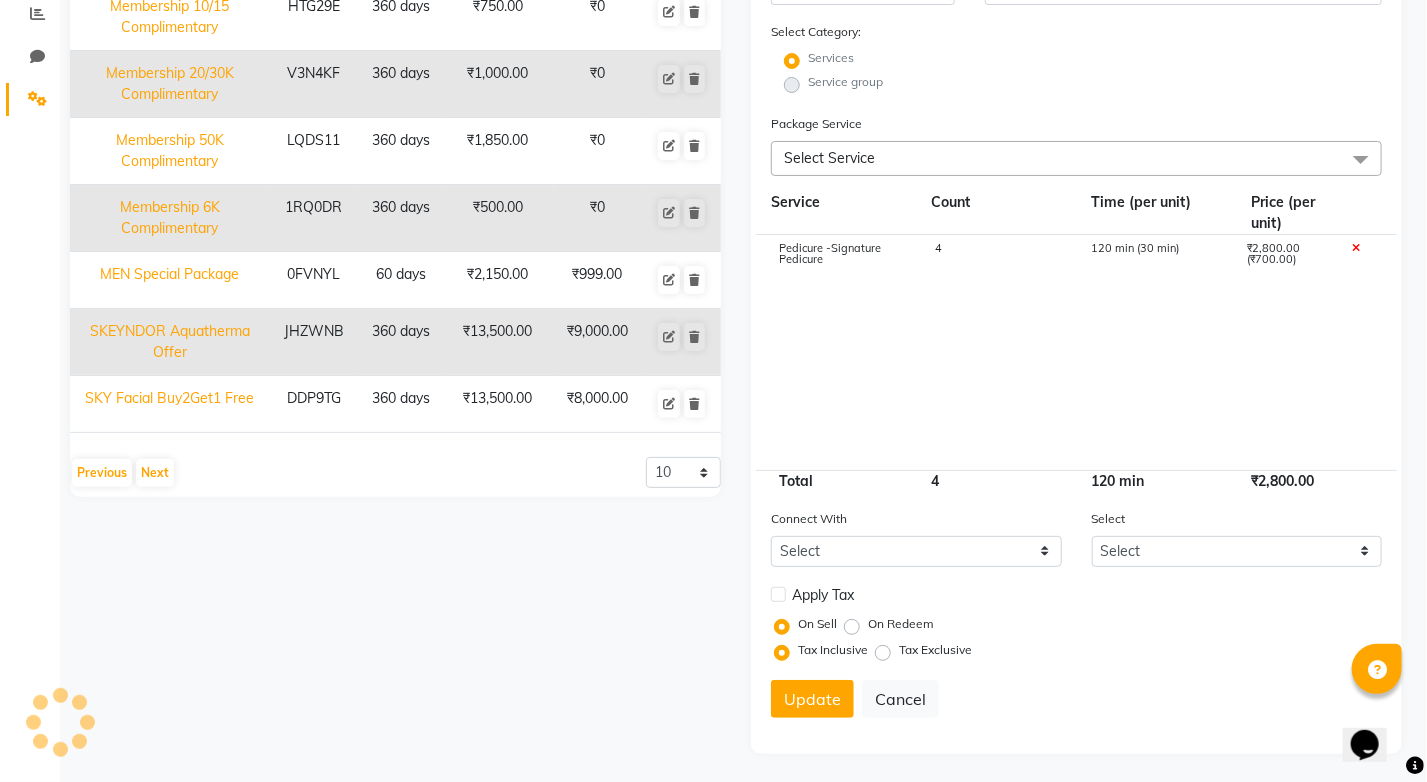type 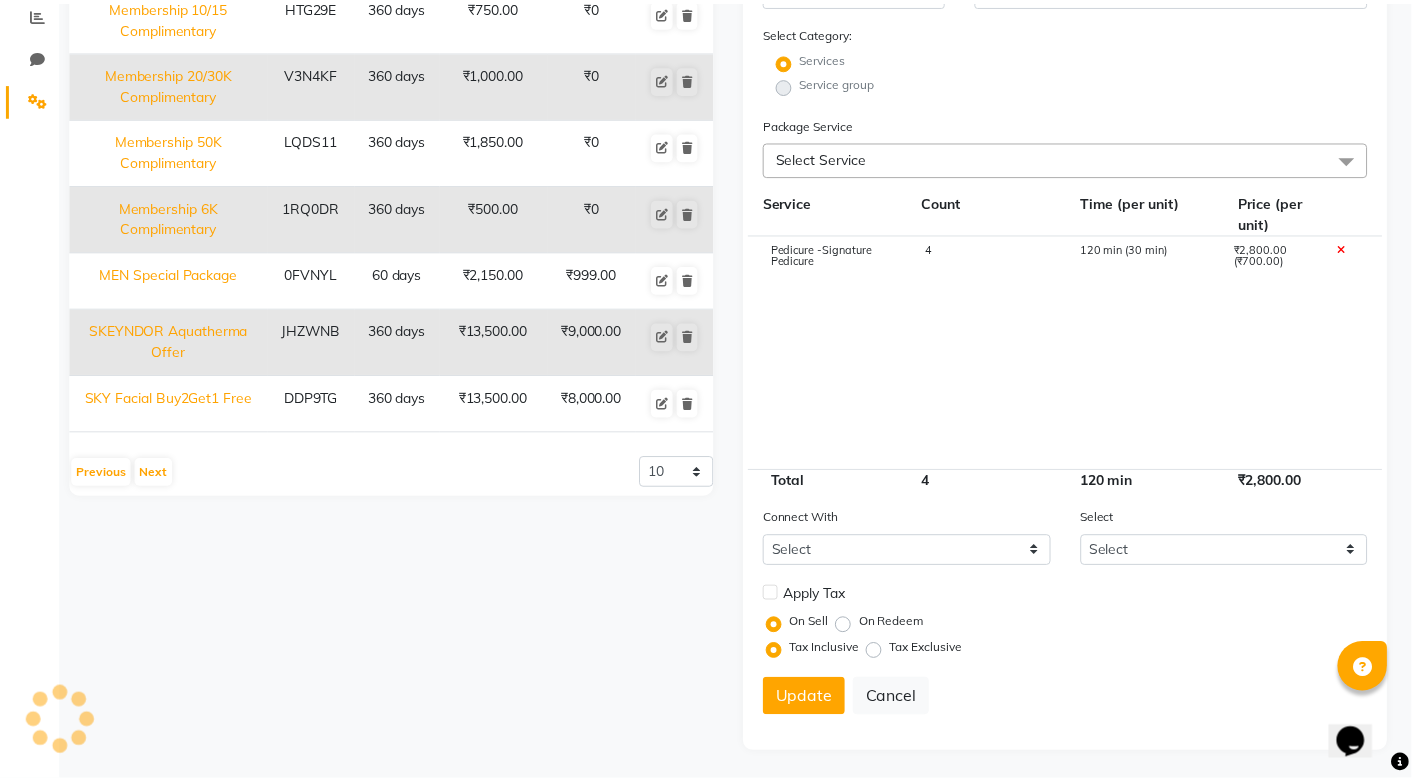 scroll, scrollTop: 168, scrollLeft: 0, axis: vertical 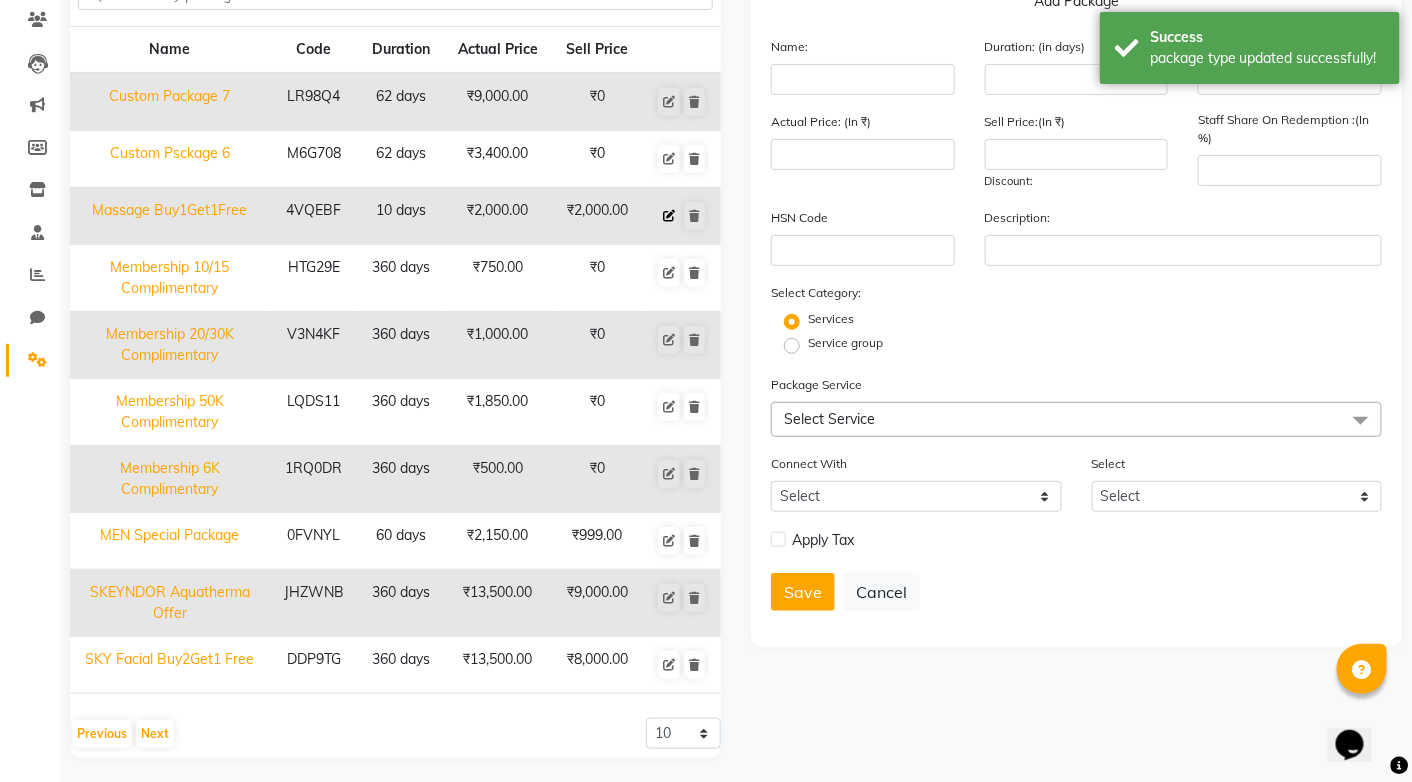 click 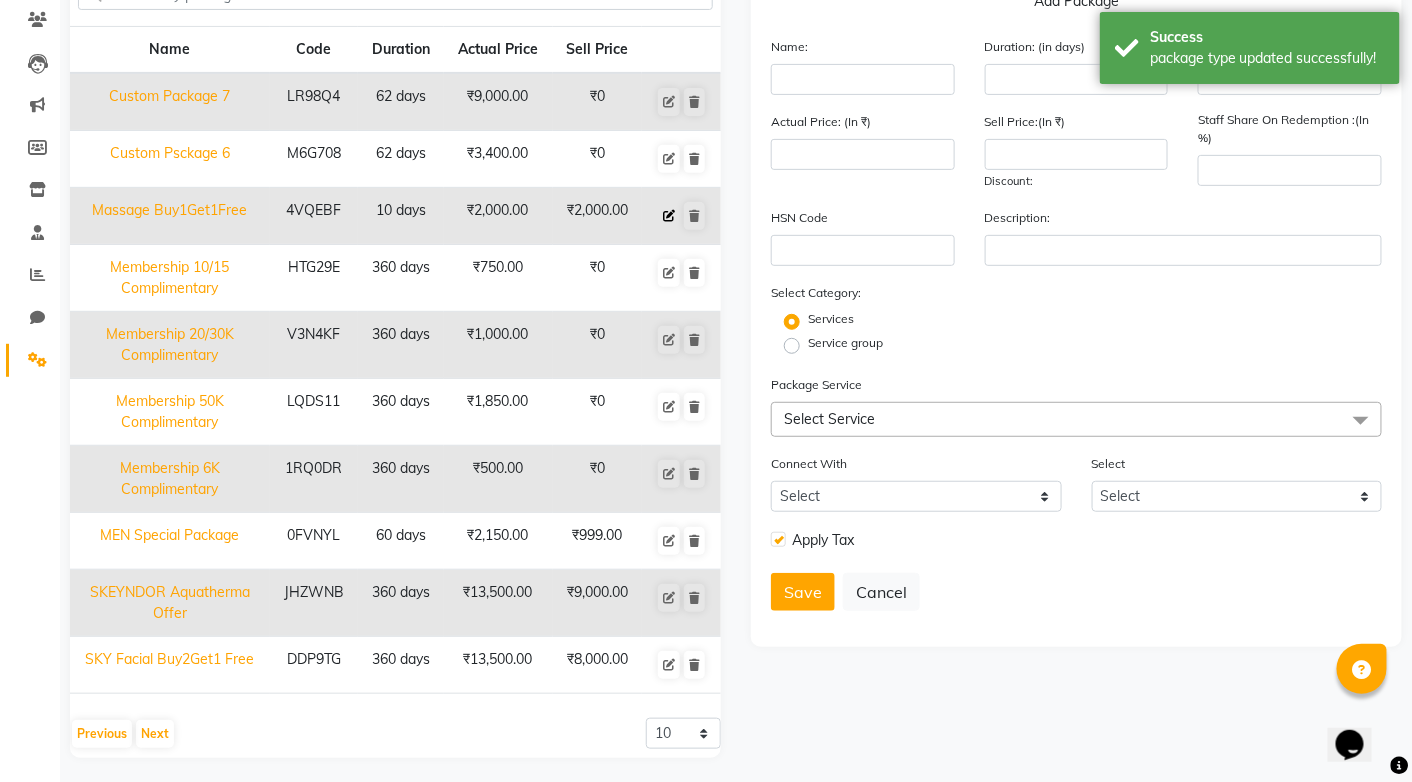 type on "Massage Buy1Get1Free" 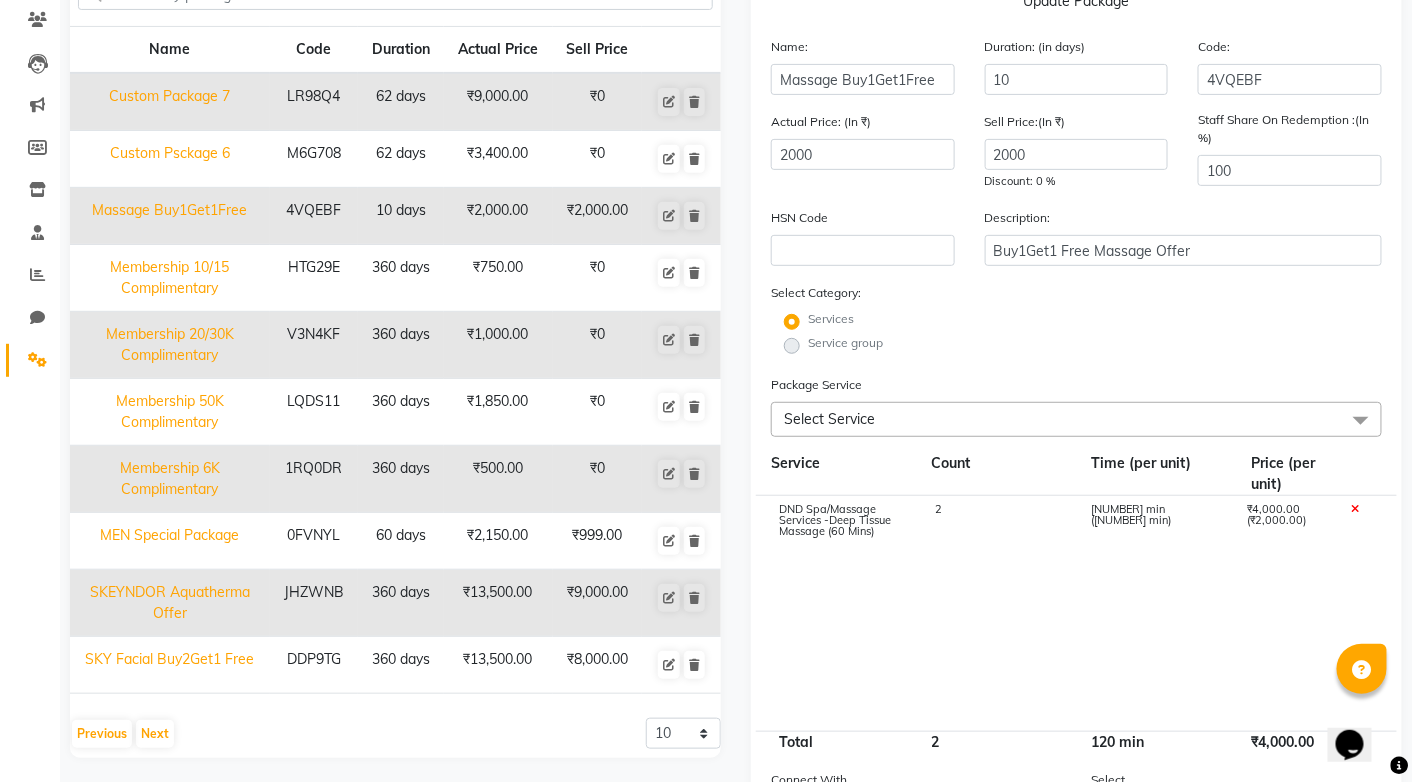 click on "Select Service" 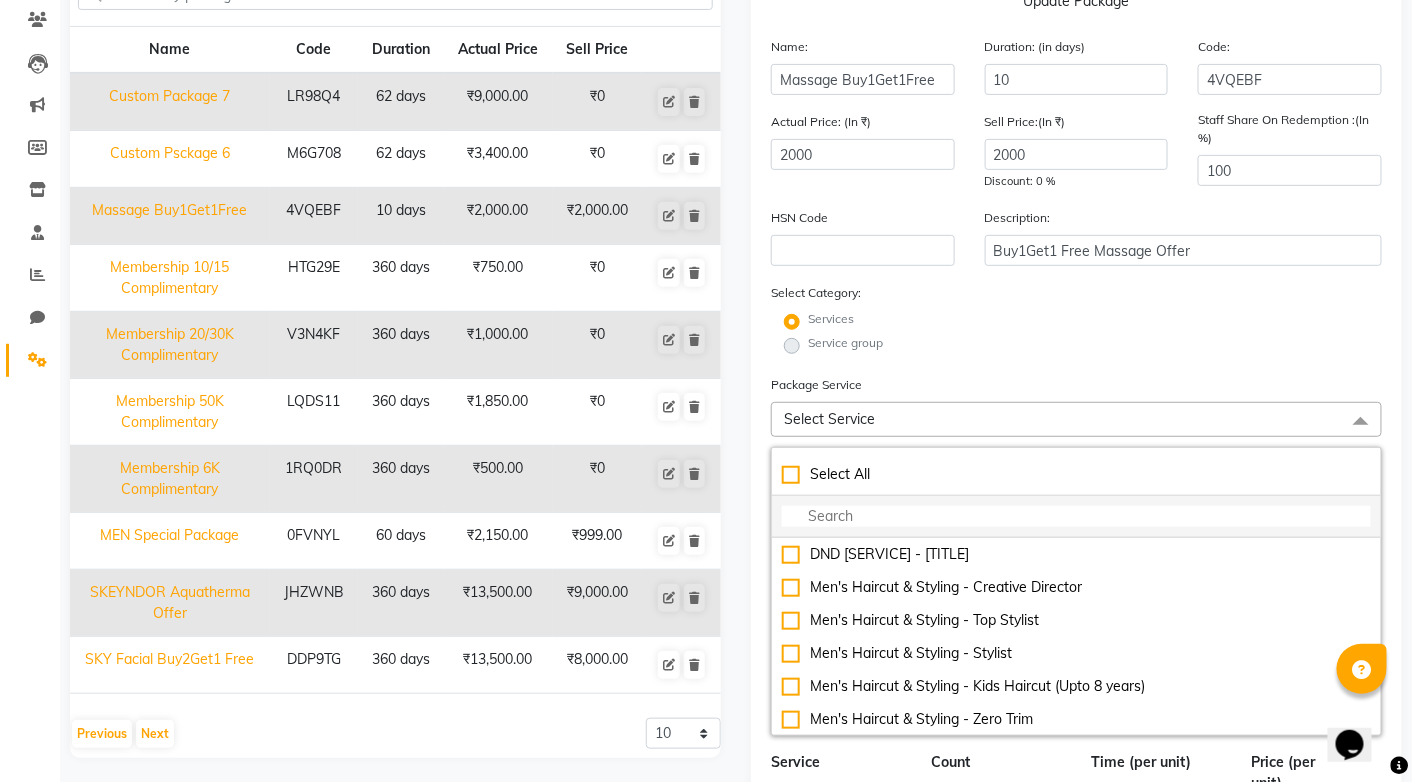 click 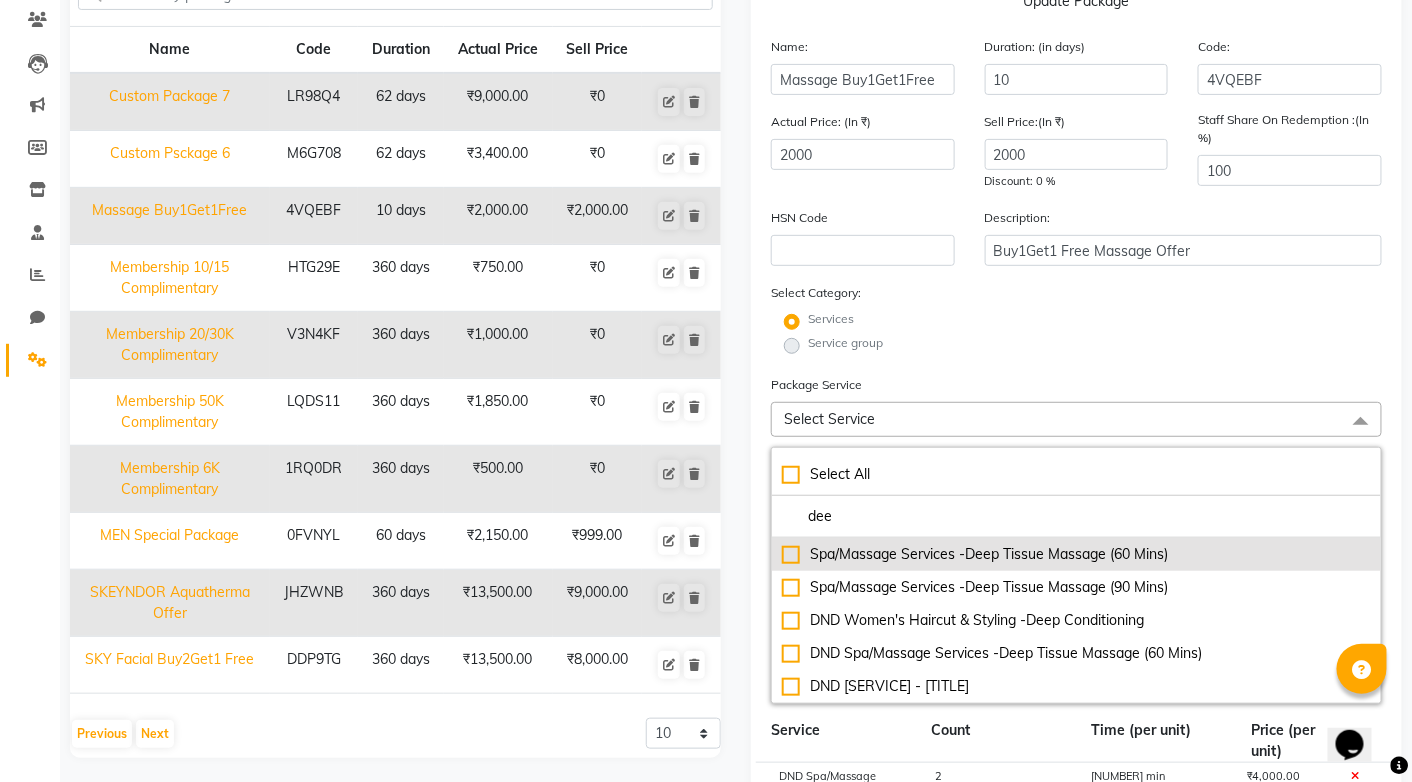 type on "dee" 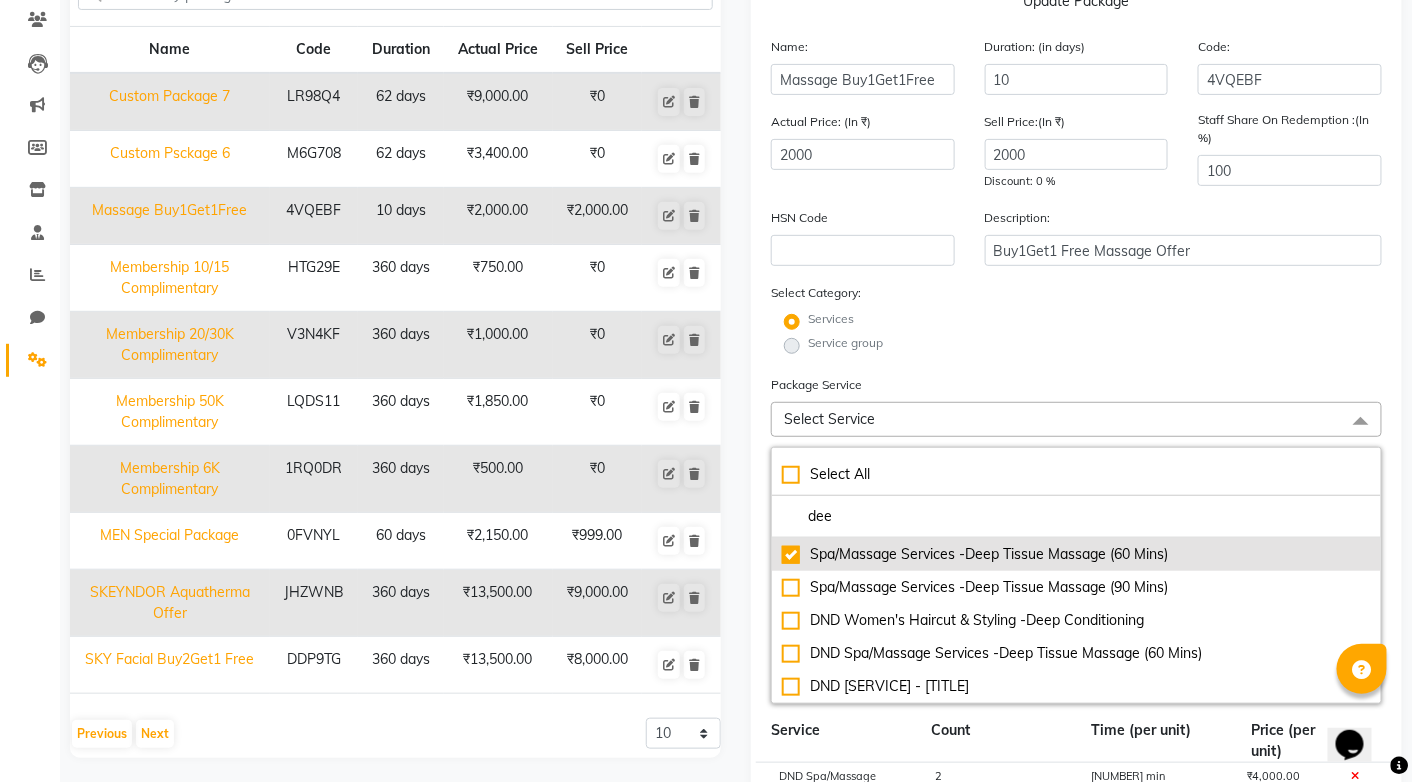 checkbox on "true" 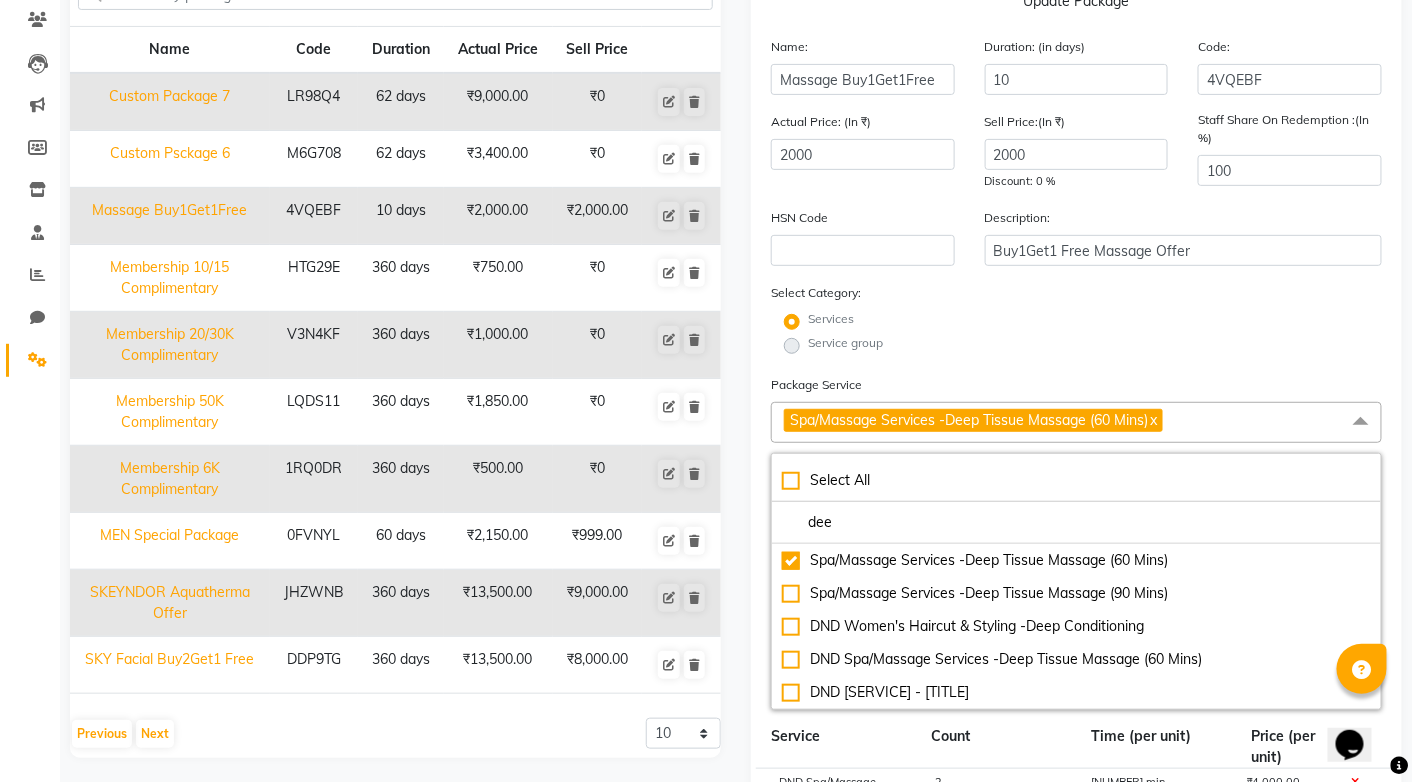 click on "Services" 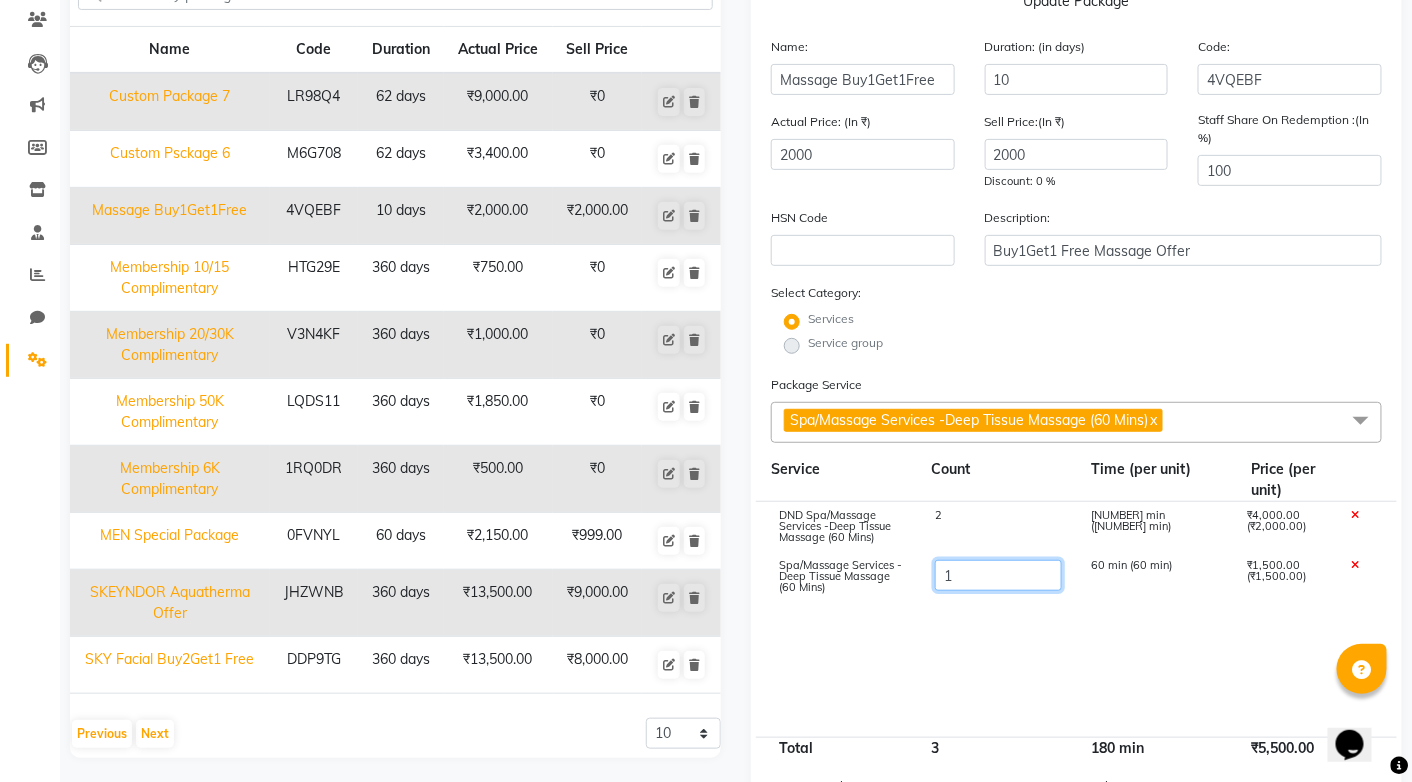 click on "1" 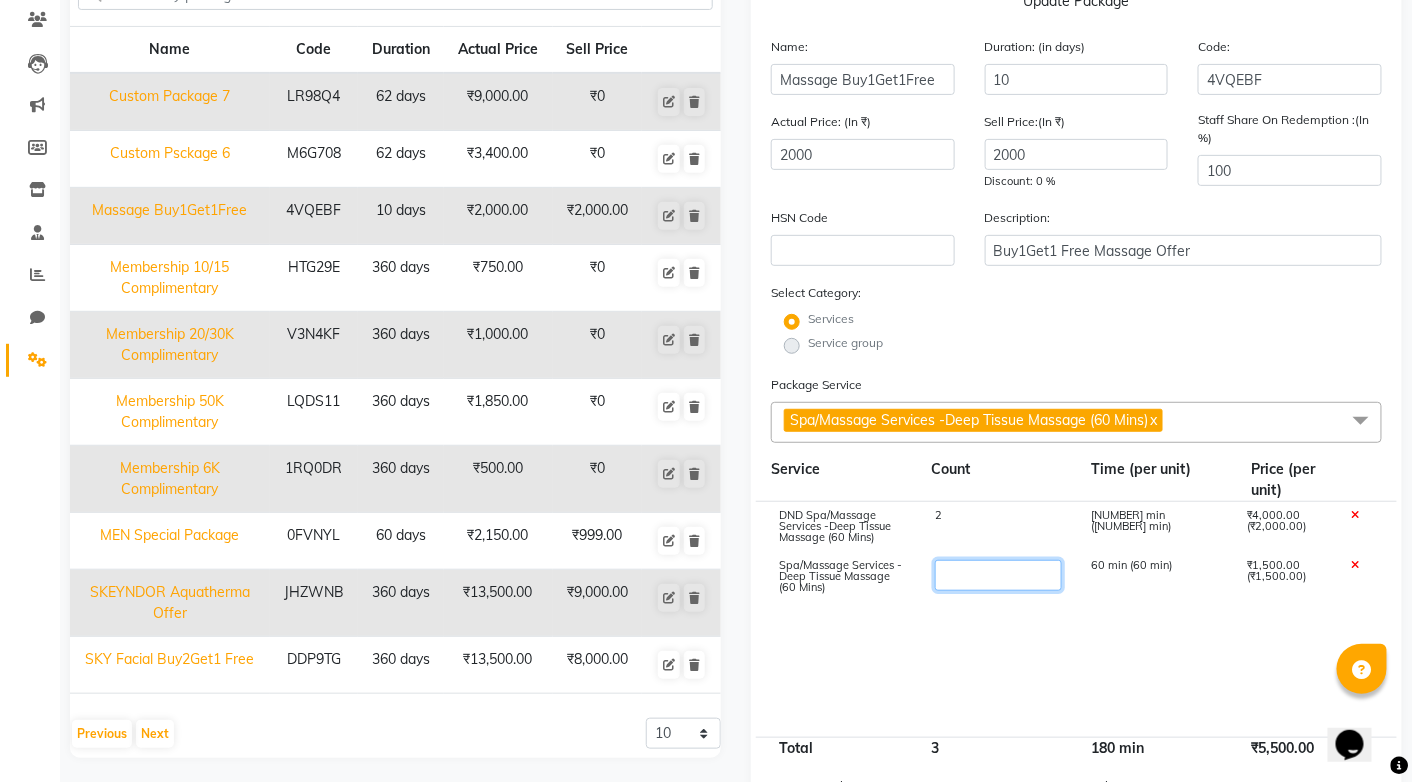 type on "2" 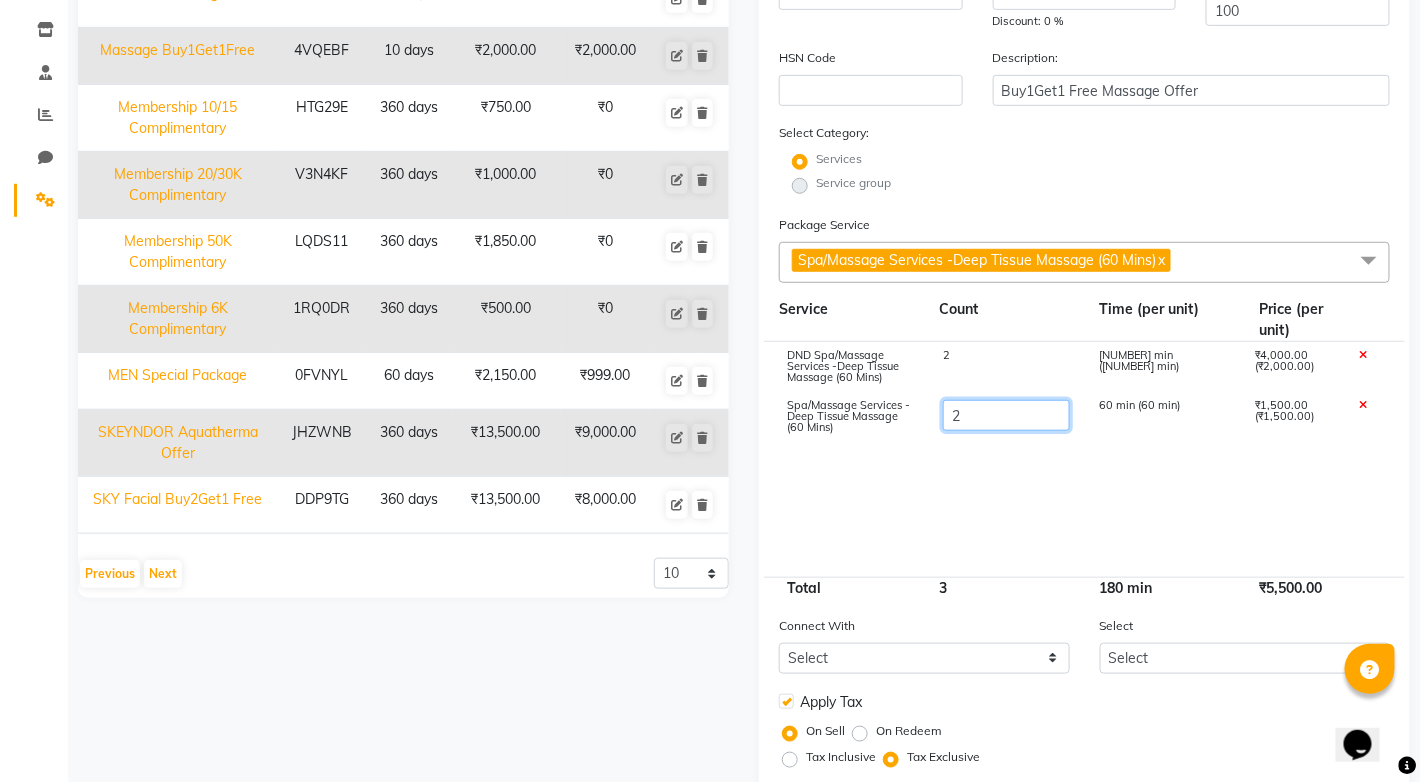 scroll, scrollTop: 368, scrollLeft: 0, axis: vertical 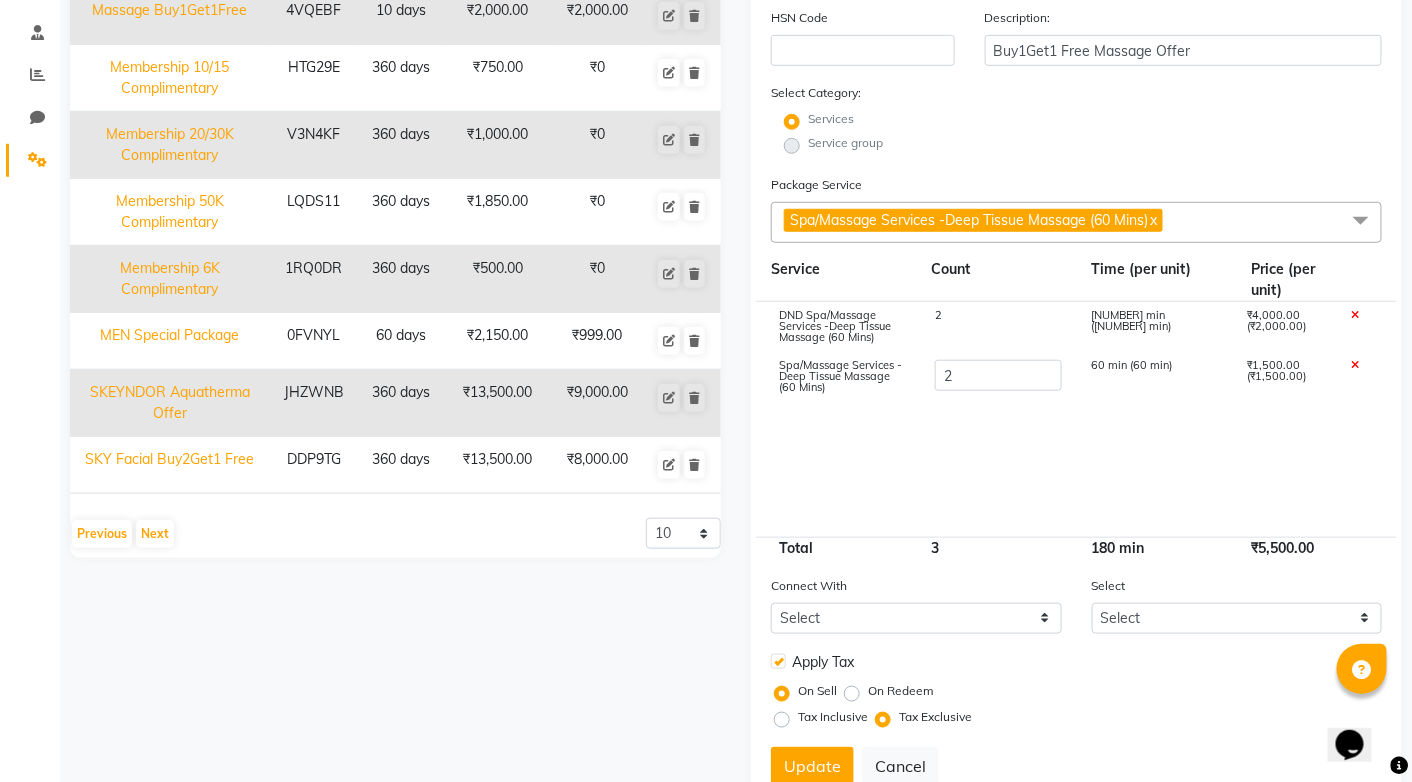 click on "DND [SERVICE] - [TITLE] 2 [NUMBER] min ([NUMBER] min) ₹[AMOUNT] (₹[AMOUNT]) [SERVICE] - [TITLE] 2 [NUMBER] min ([NUMBER] min) ₹[AMOUNT] (₹[AMOUNT])" 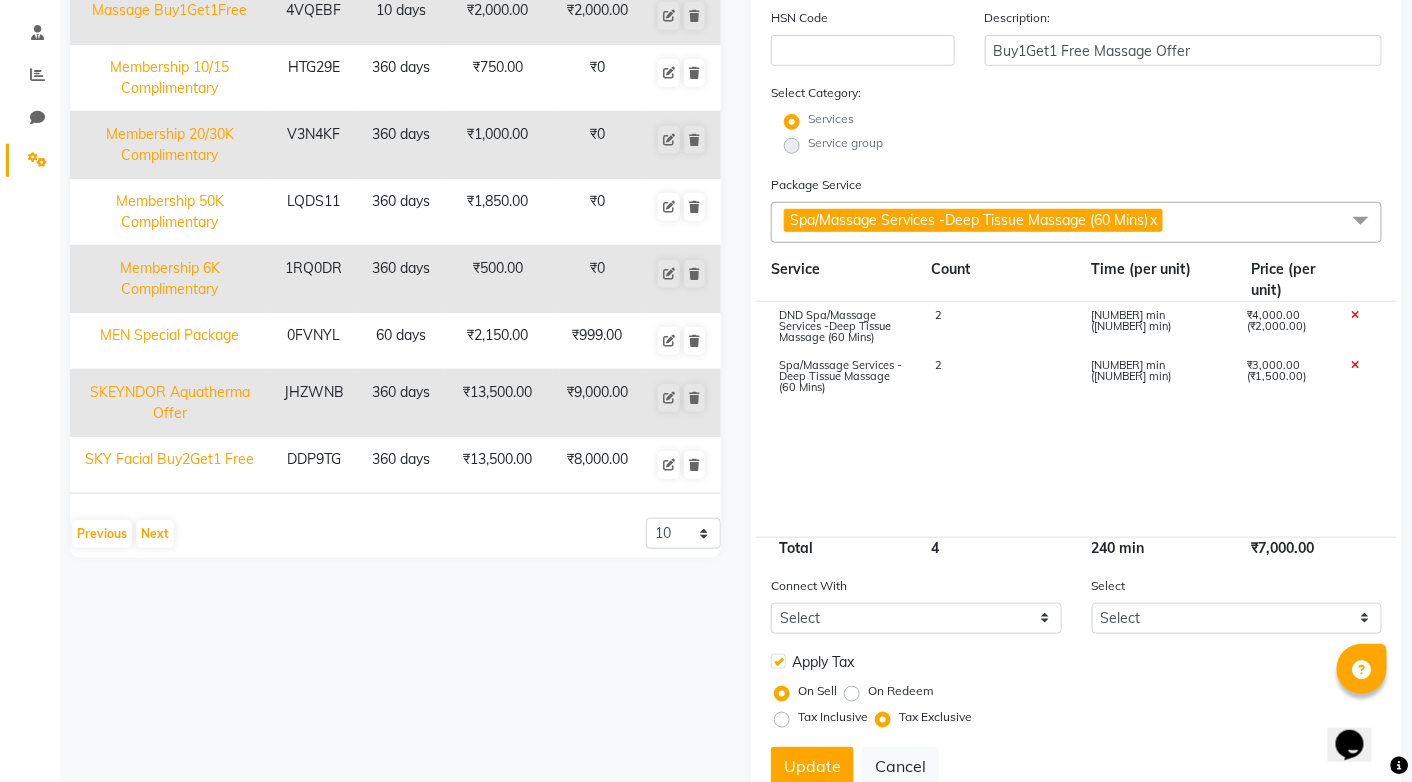click 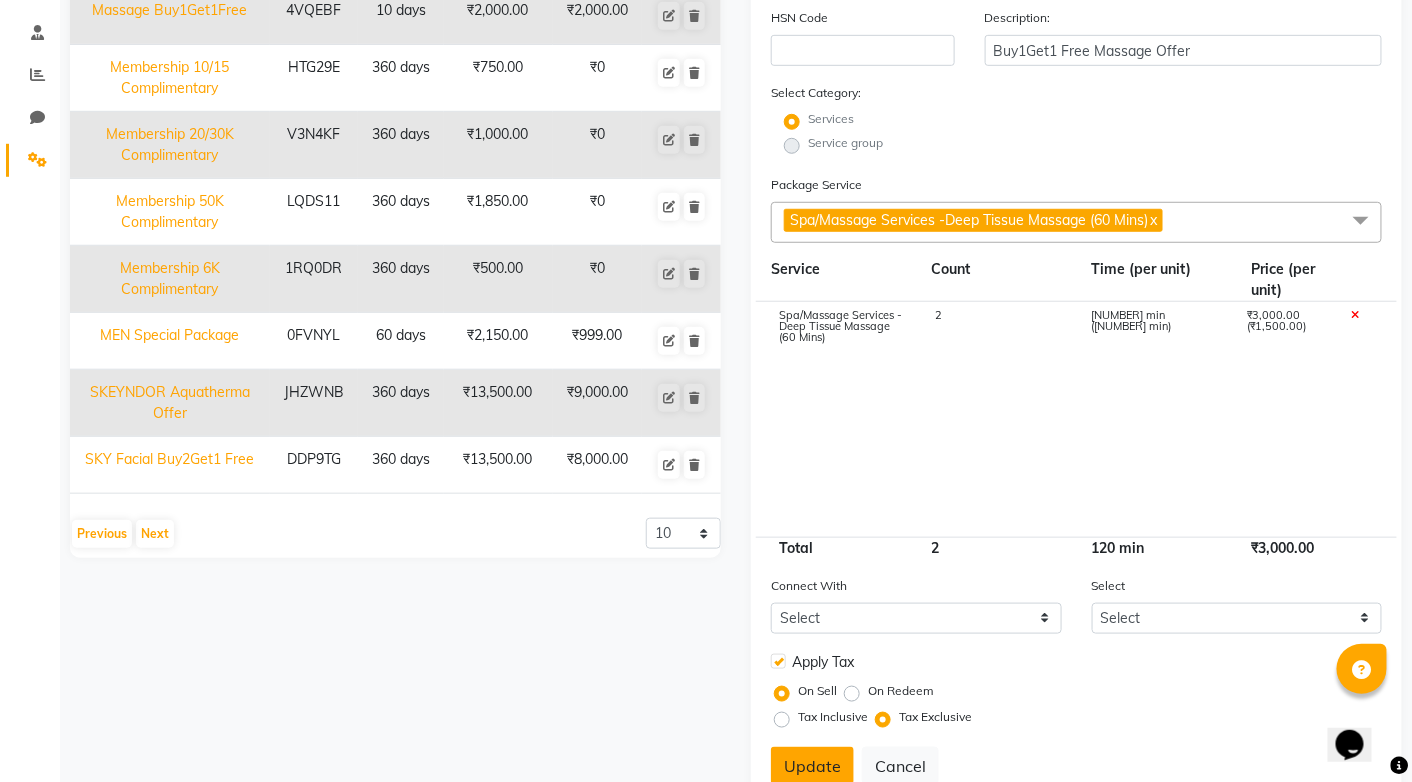 click on "Update" 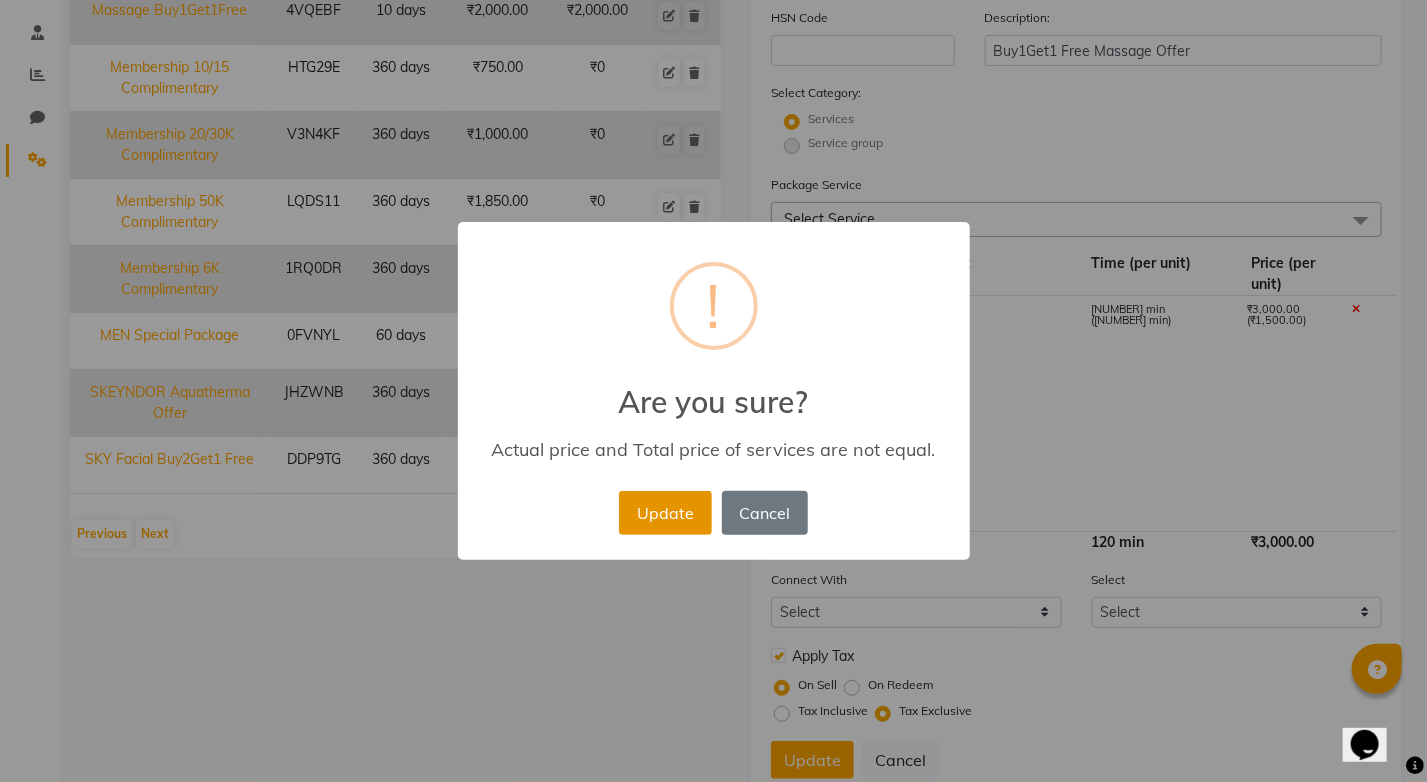 click on "Update" at bounding box center [665, 513] 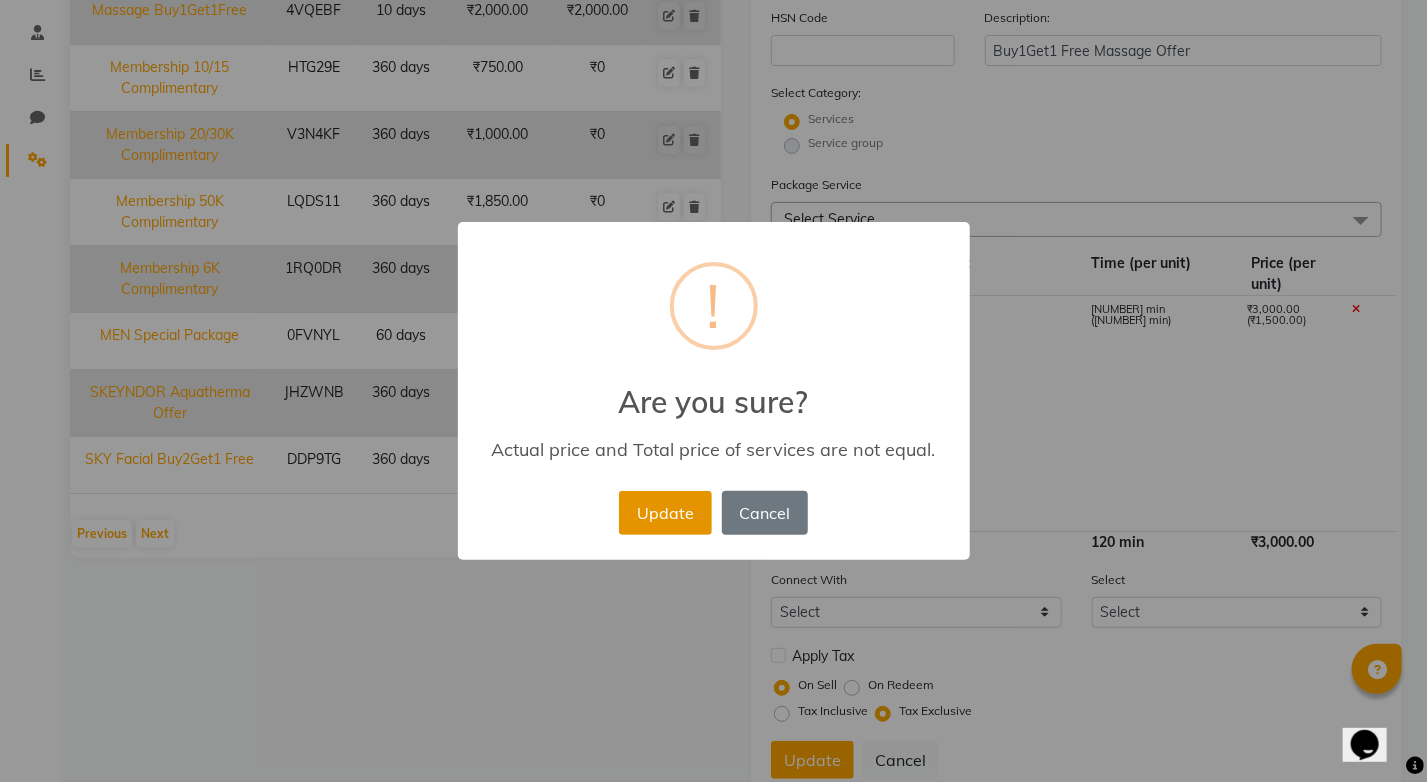 type 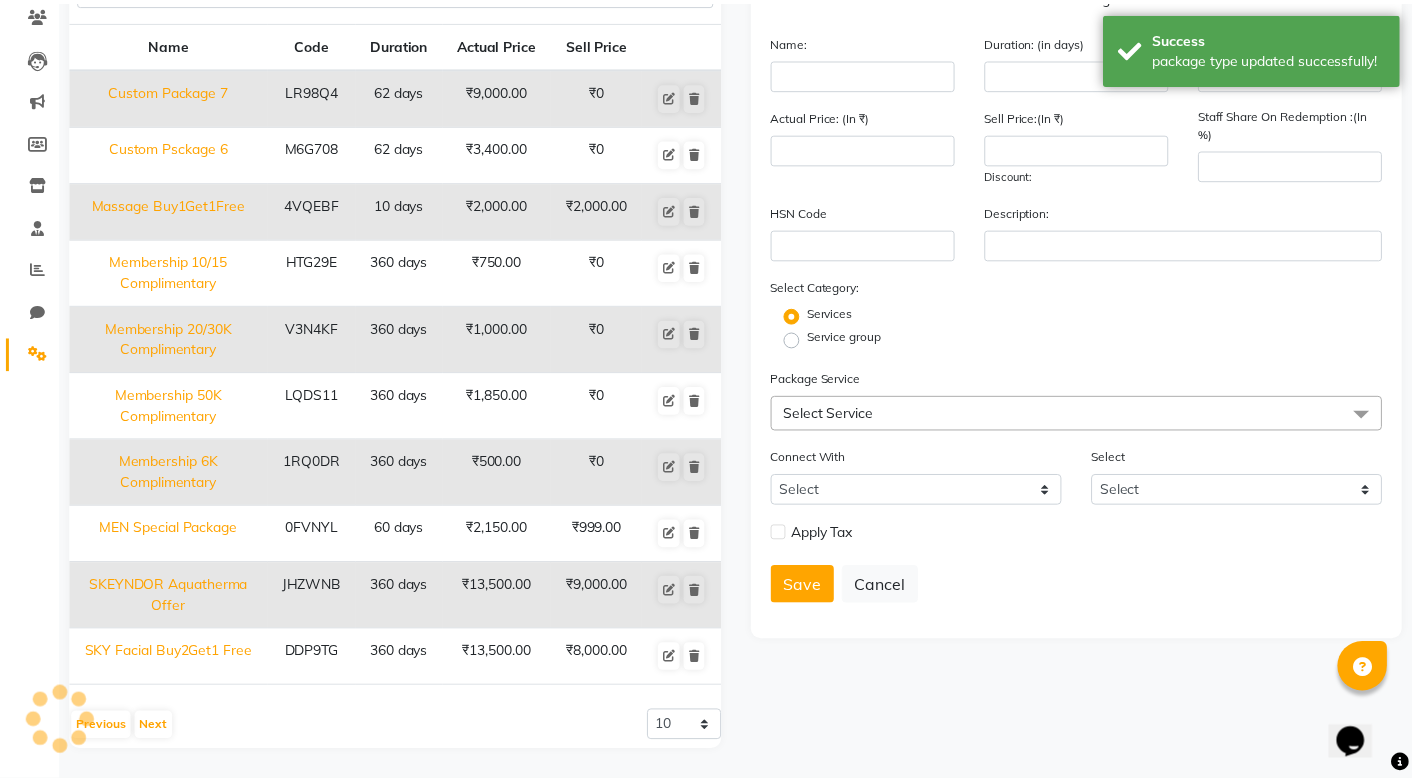 scroll, scrollTop: 168, scrollLeft: 0, axis: vertical 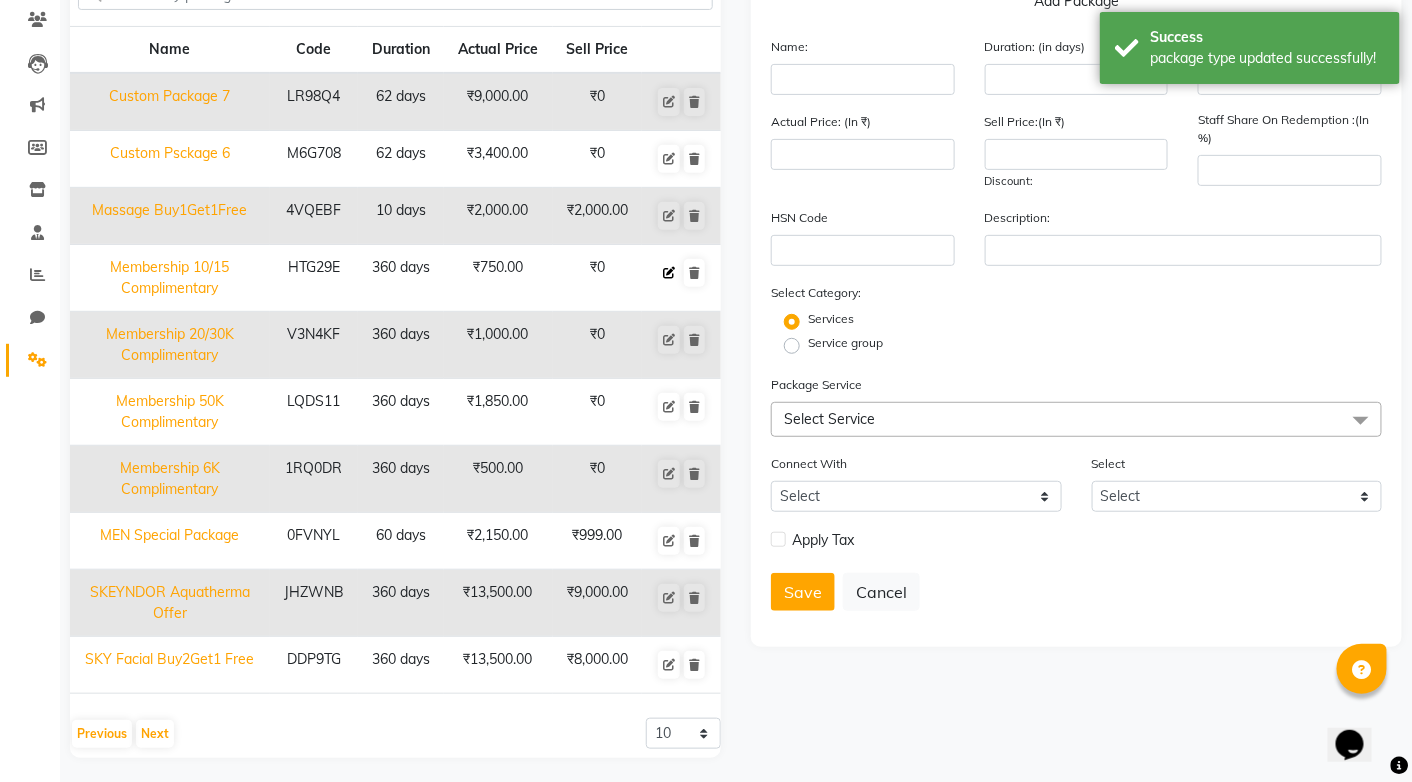 click 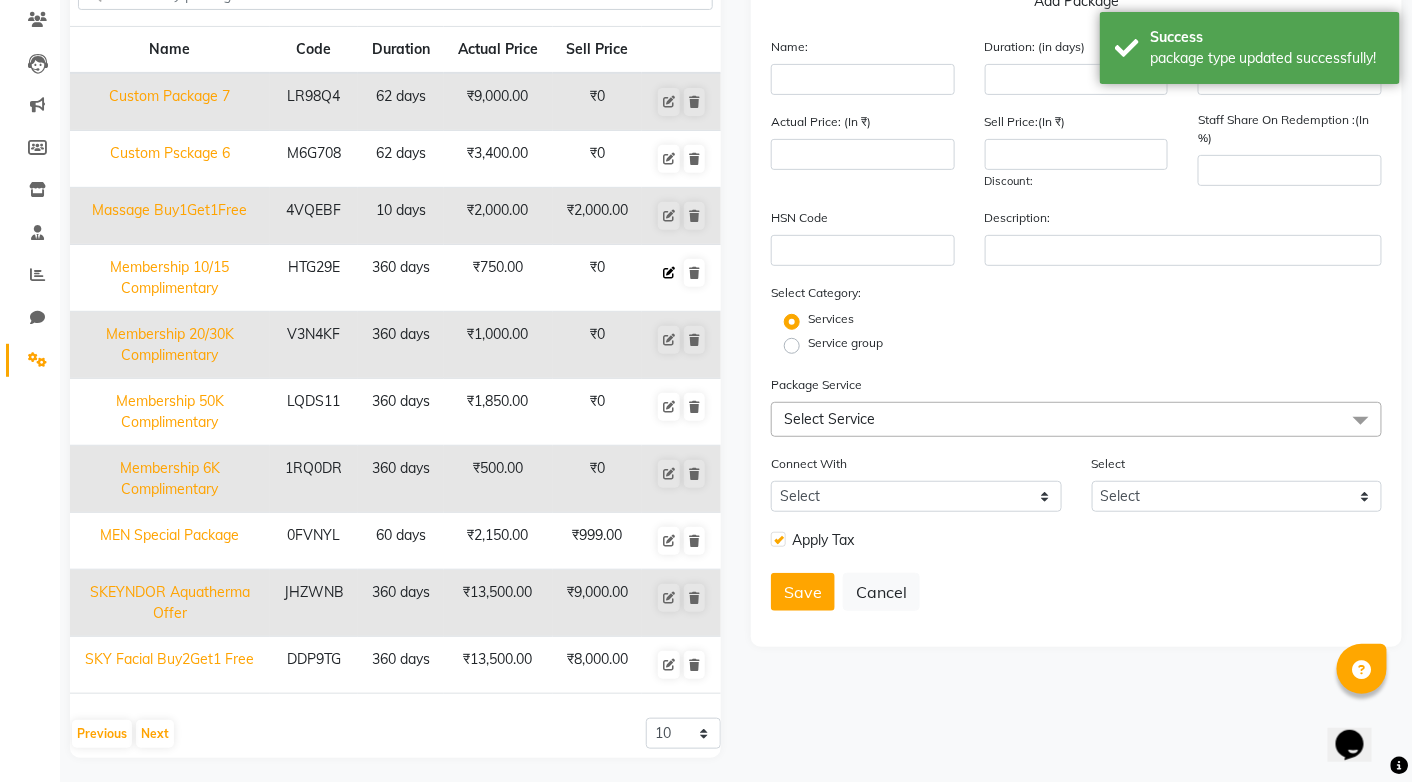 type on "Membership 10/15 Complimentary" 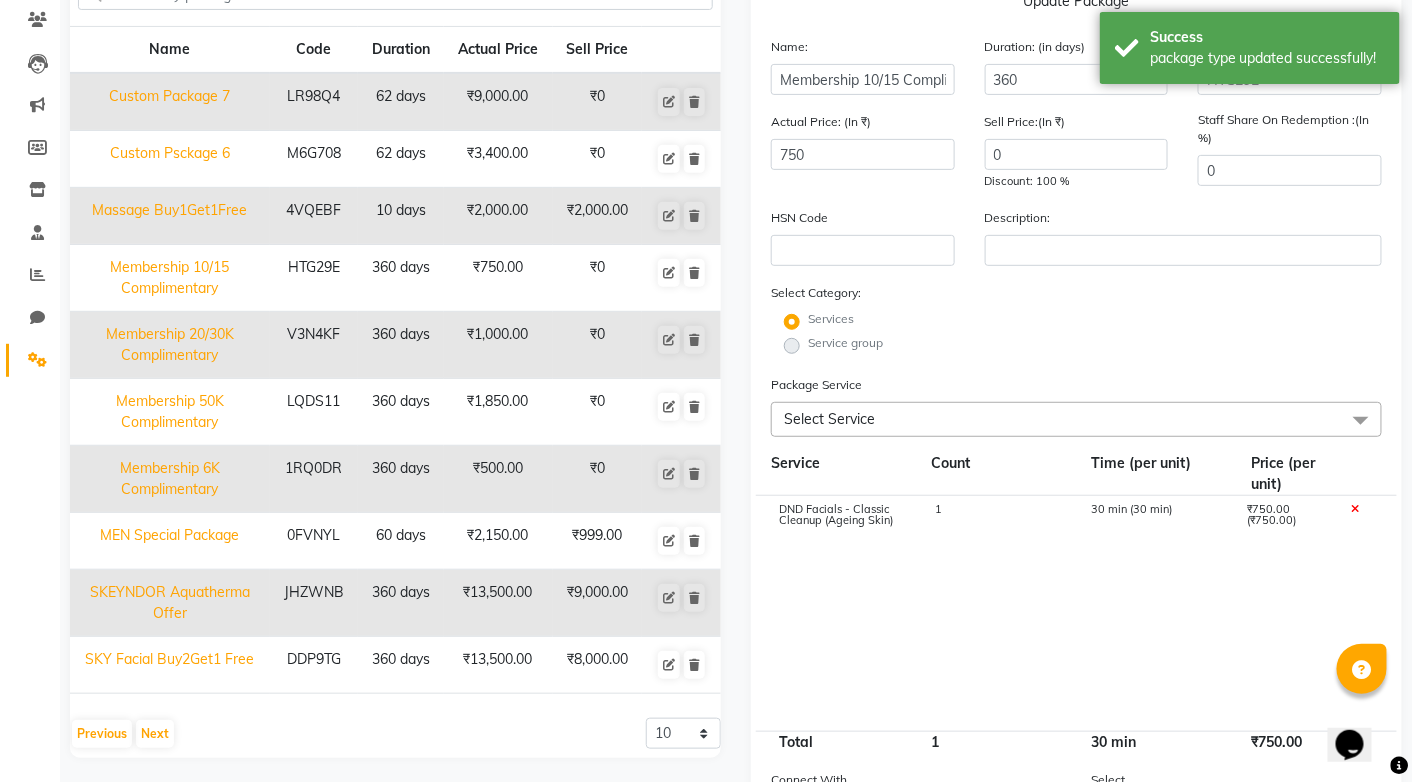 click 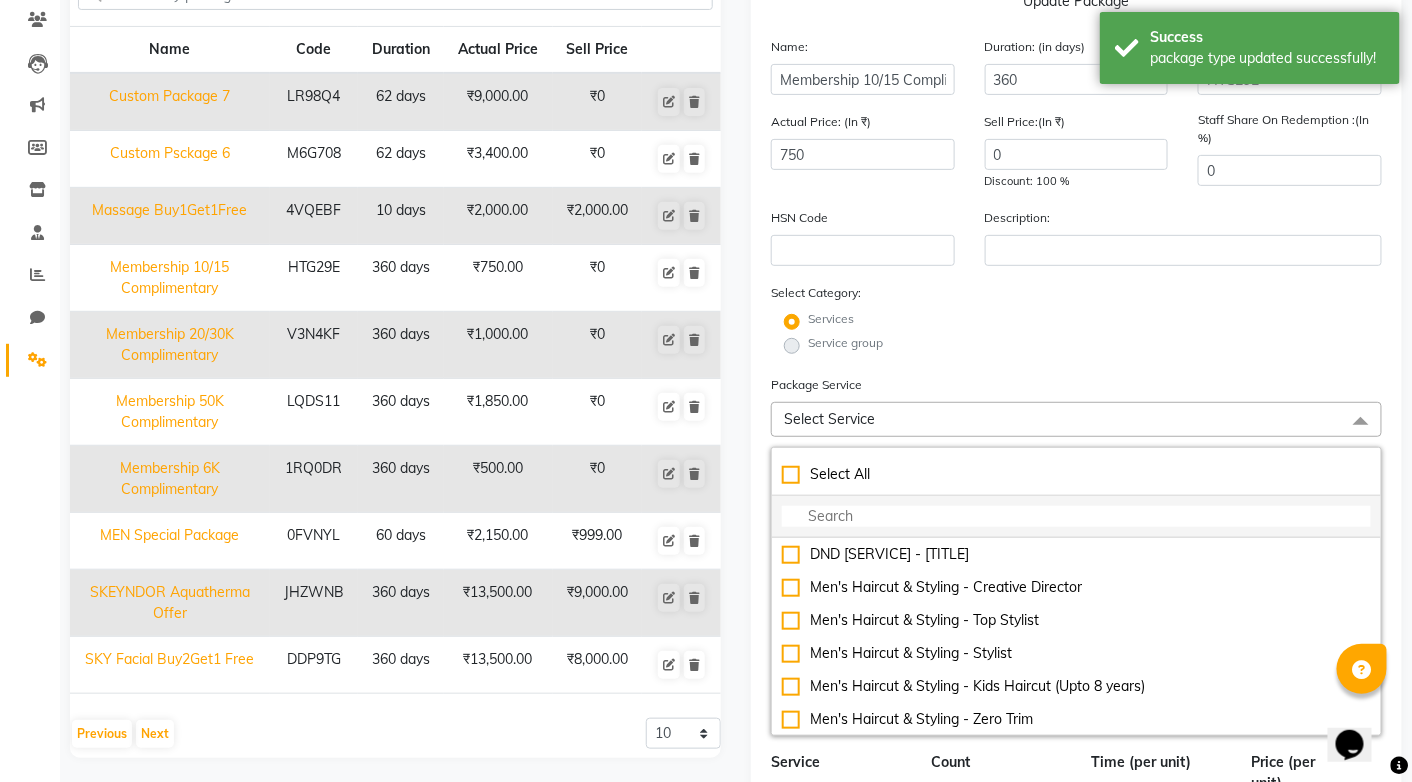 click 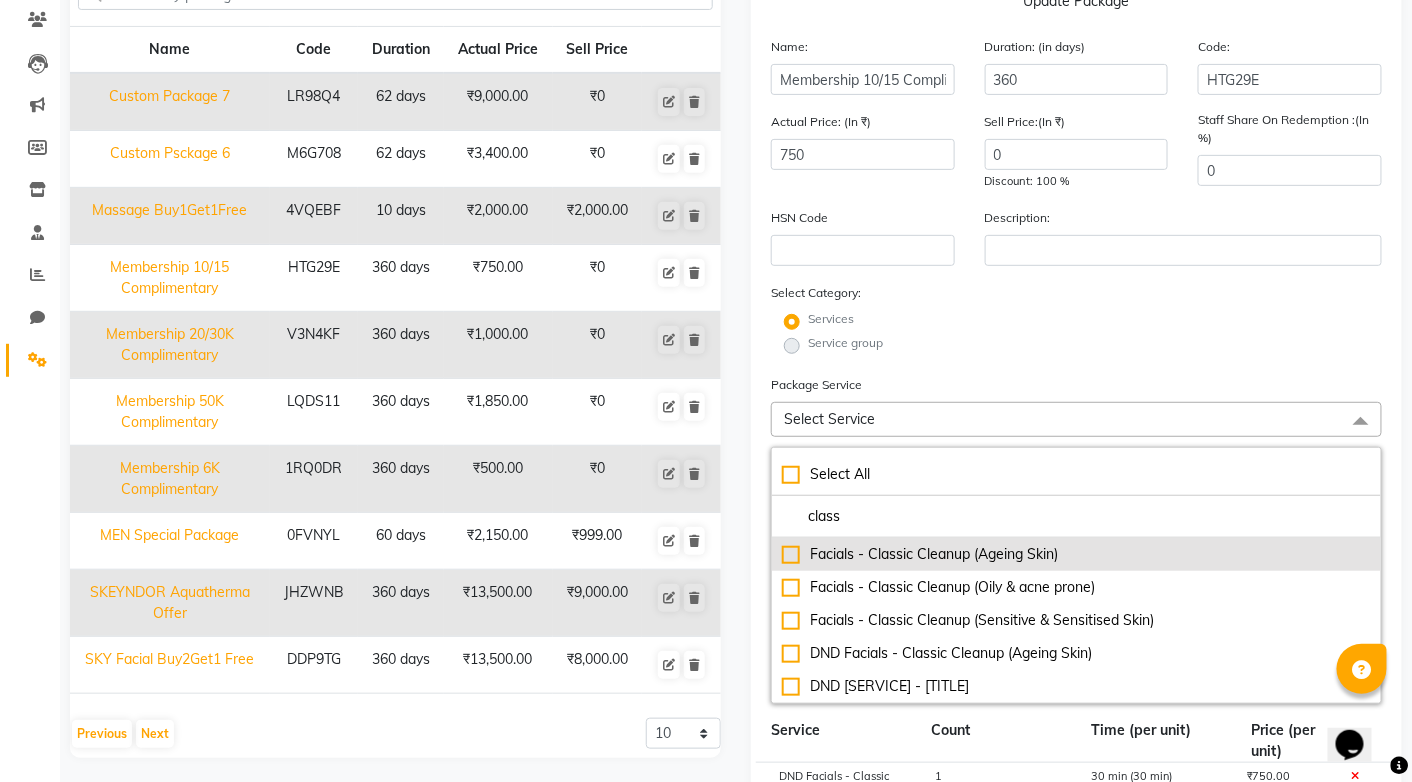type on "class" 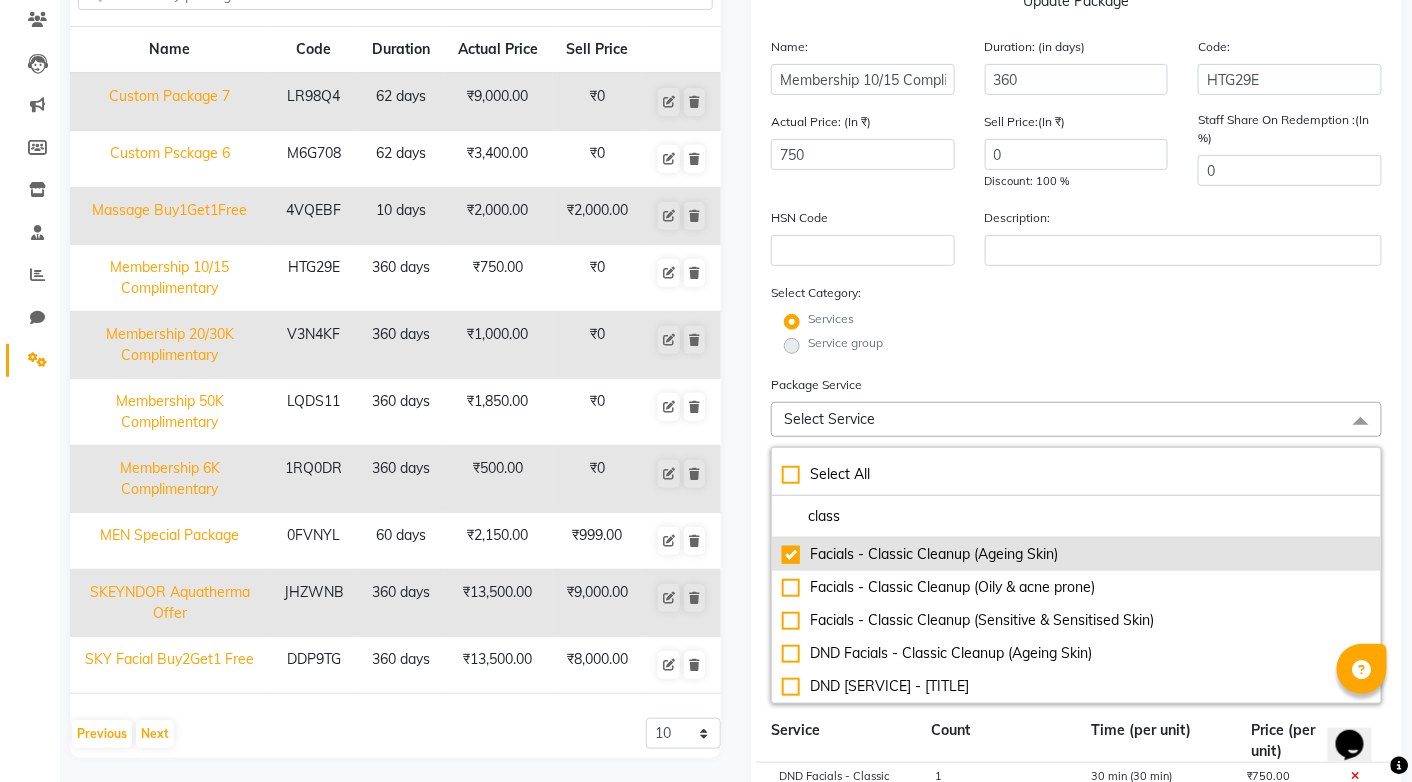 checkbox on "true" 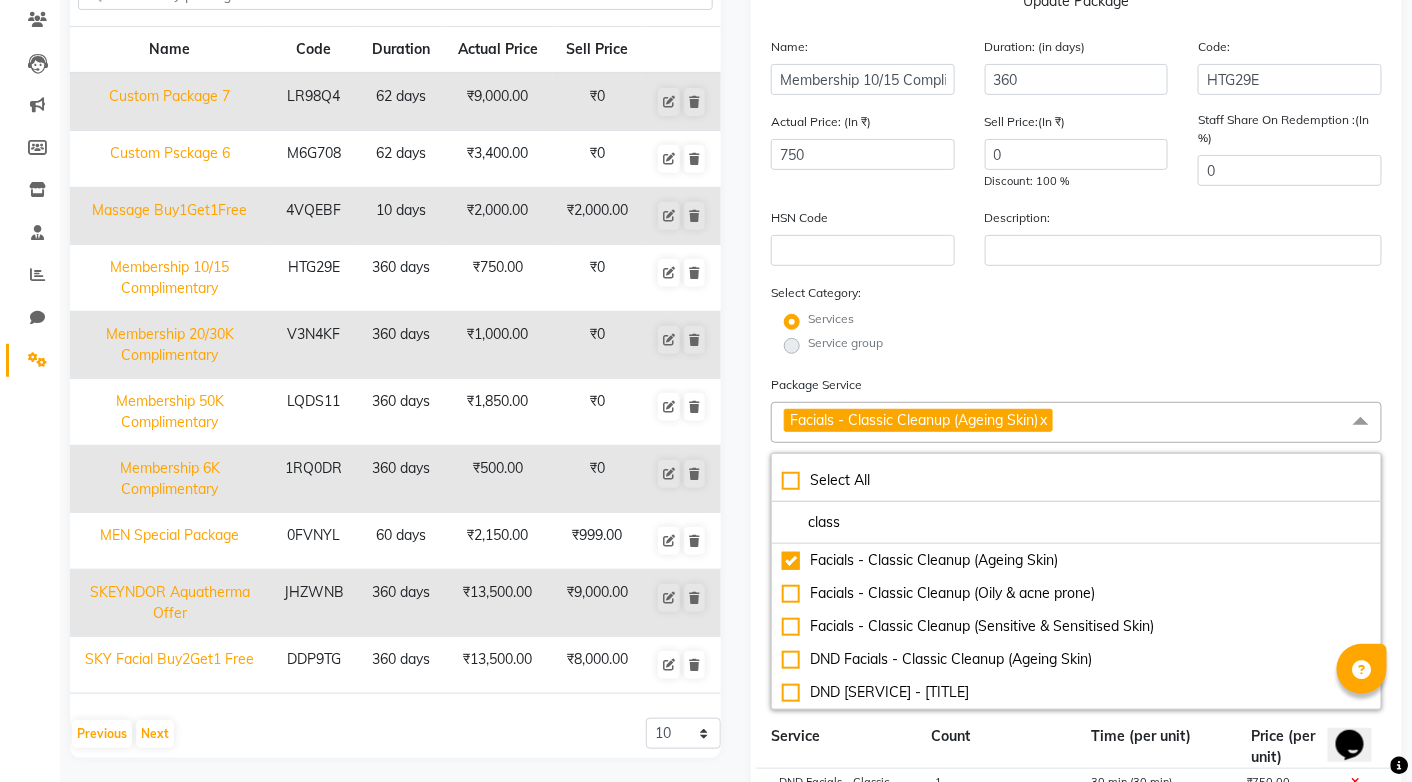 click on "Select Category: Services Service group" 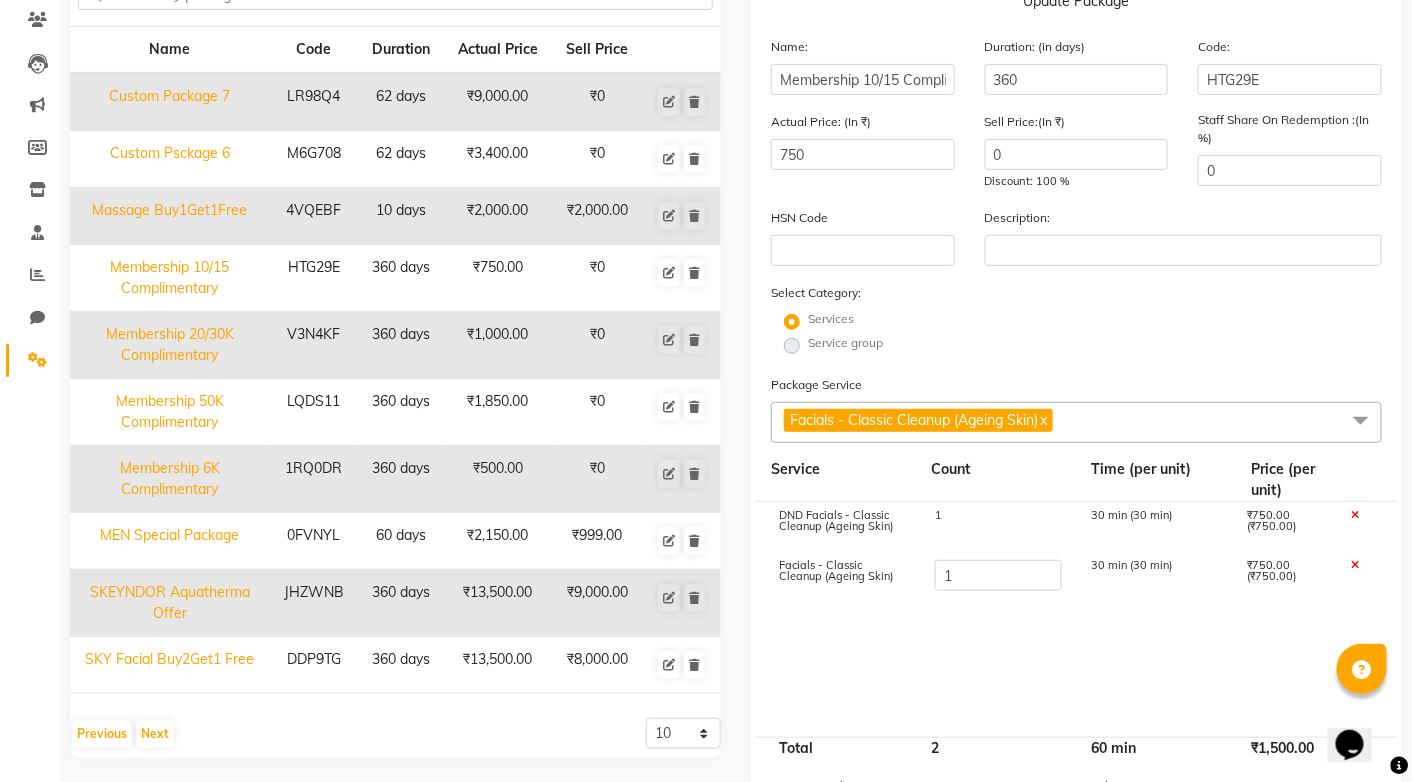 click 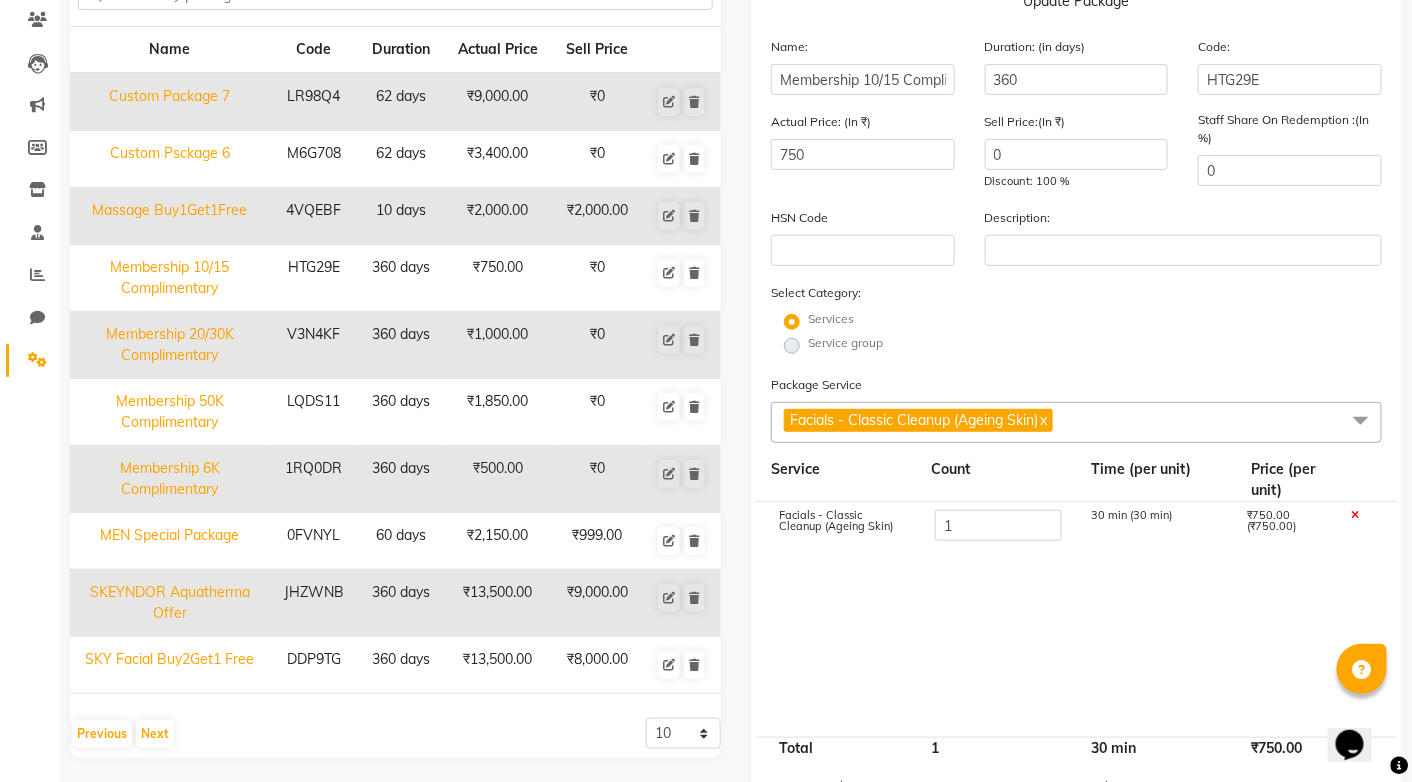 scroll, scrollTop: 434, scrollLeft: 0, axis: vertical 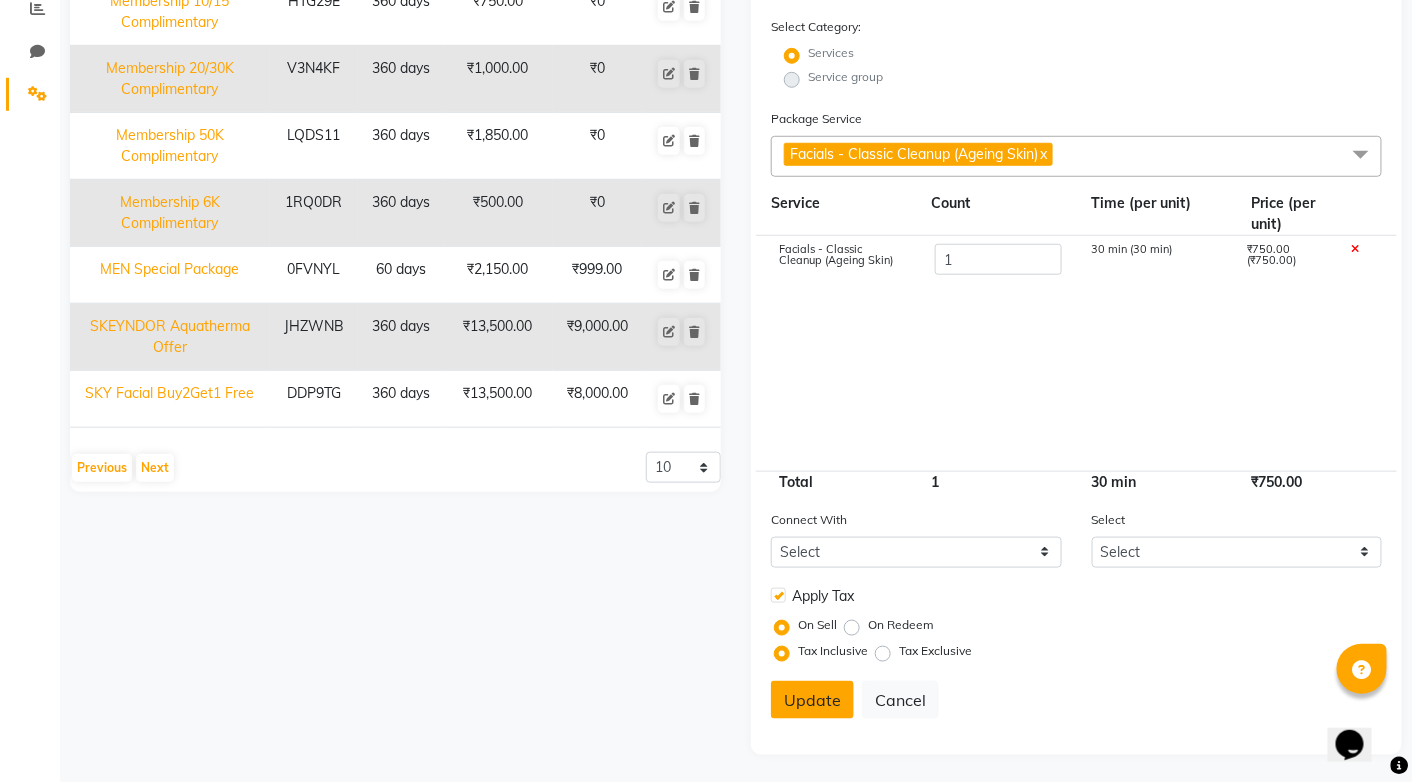 click on "Update" 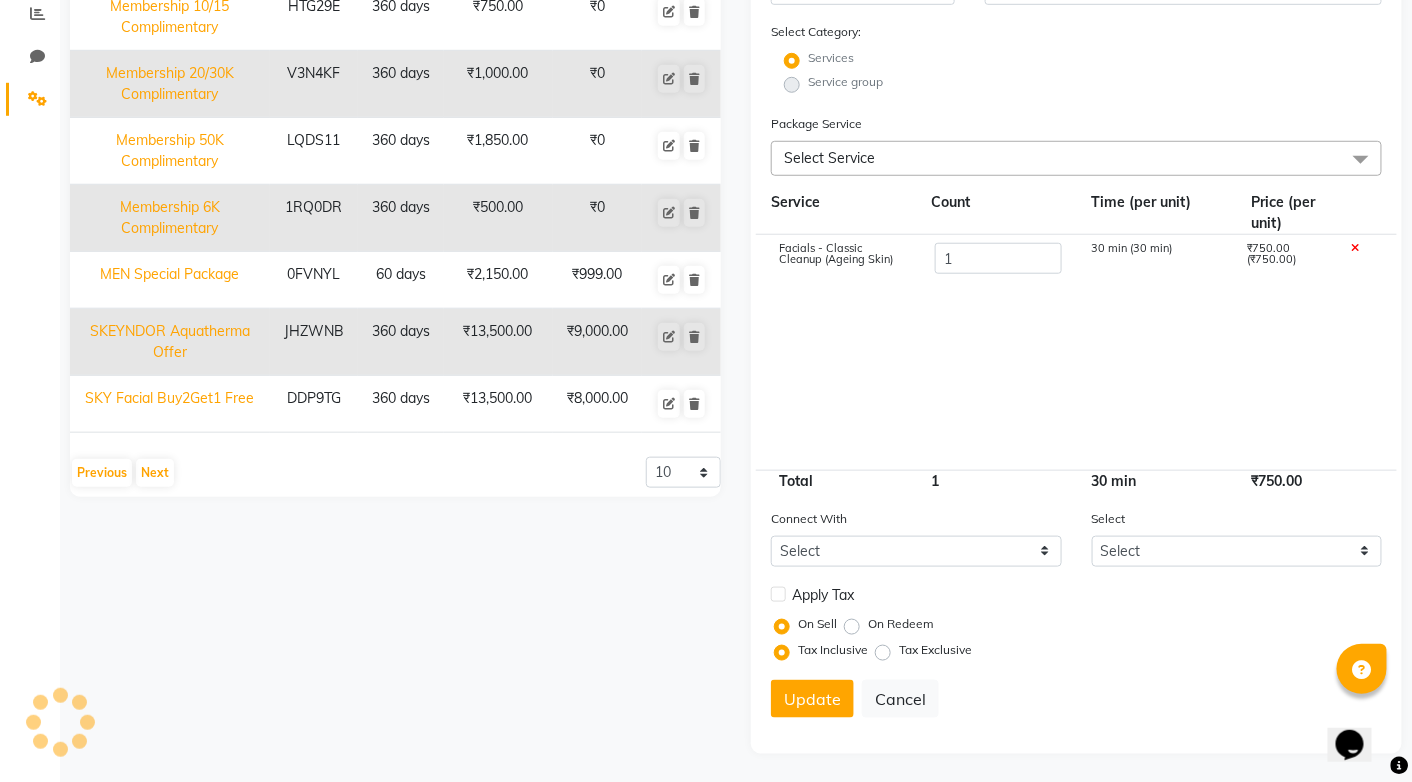 type 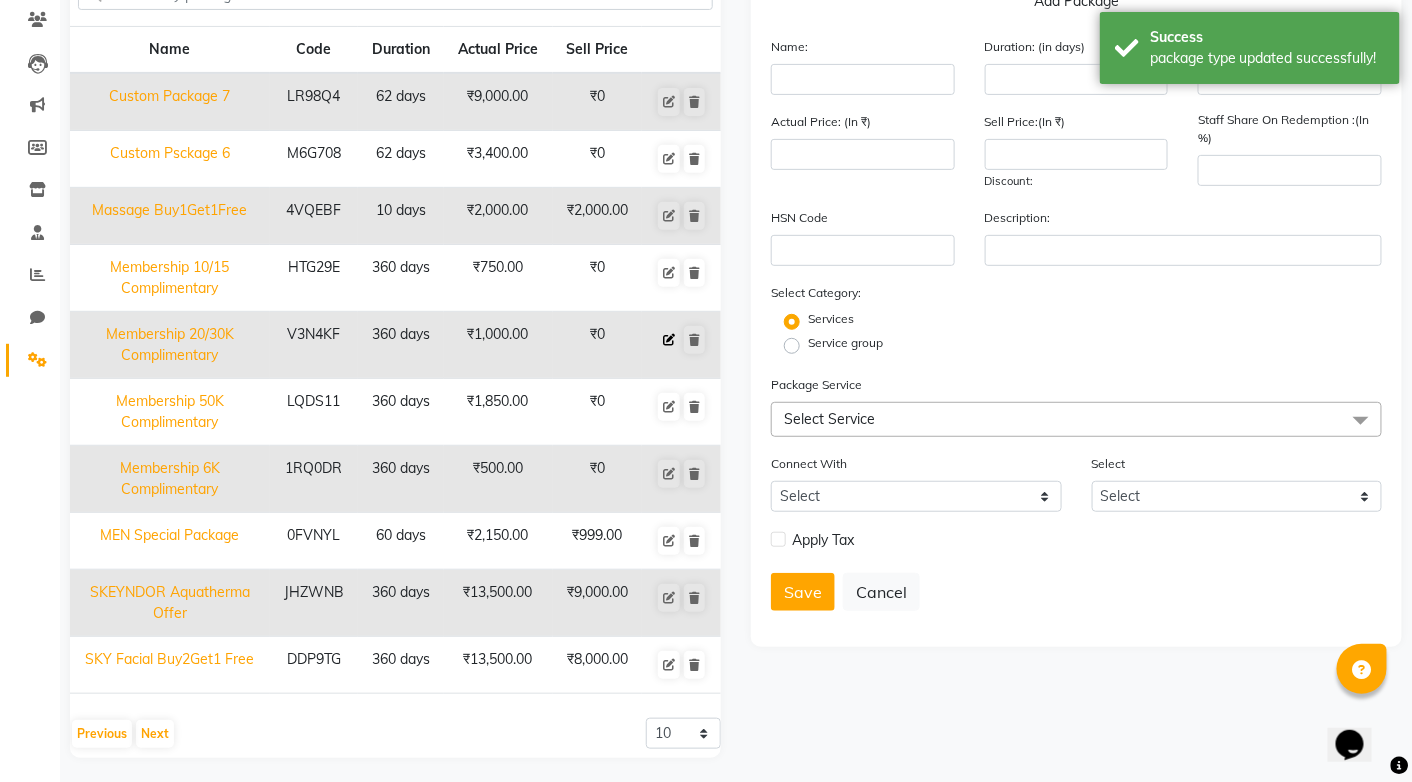 click 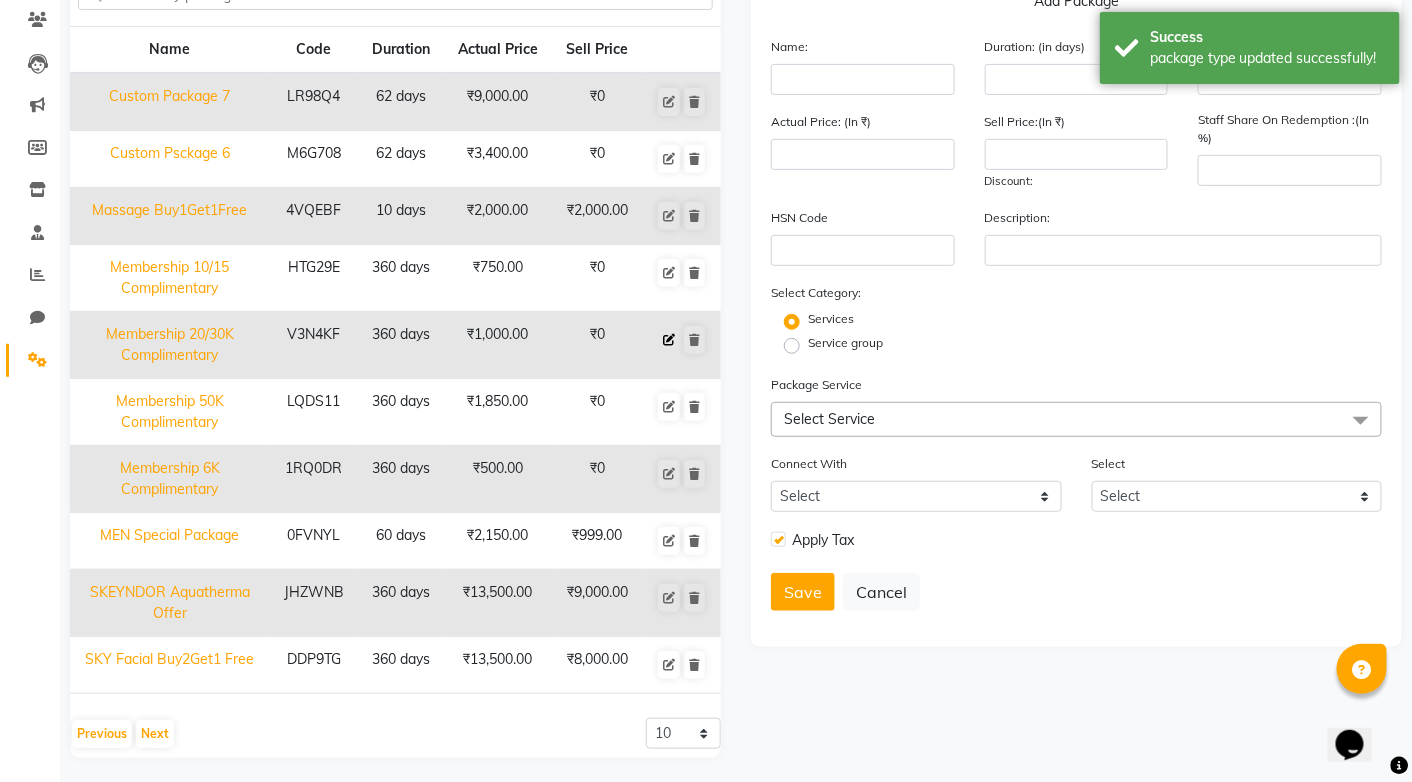 type on "Membership 20/30K Complimentary" 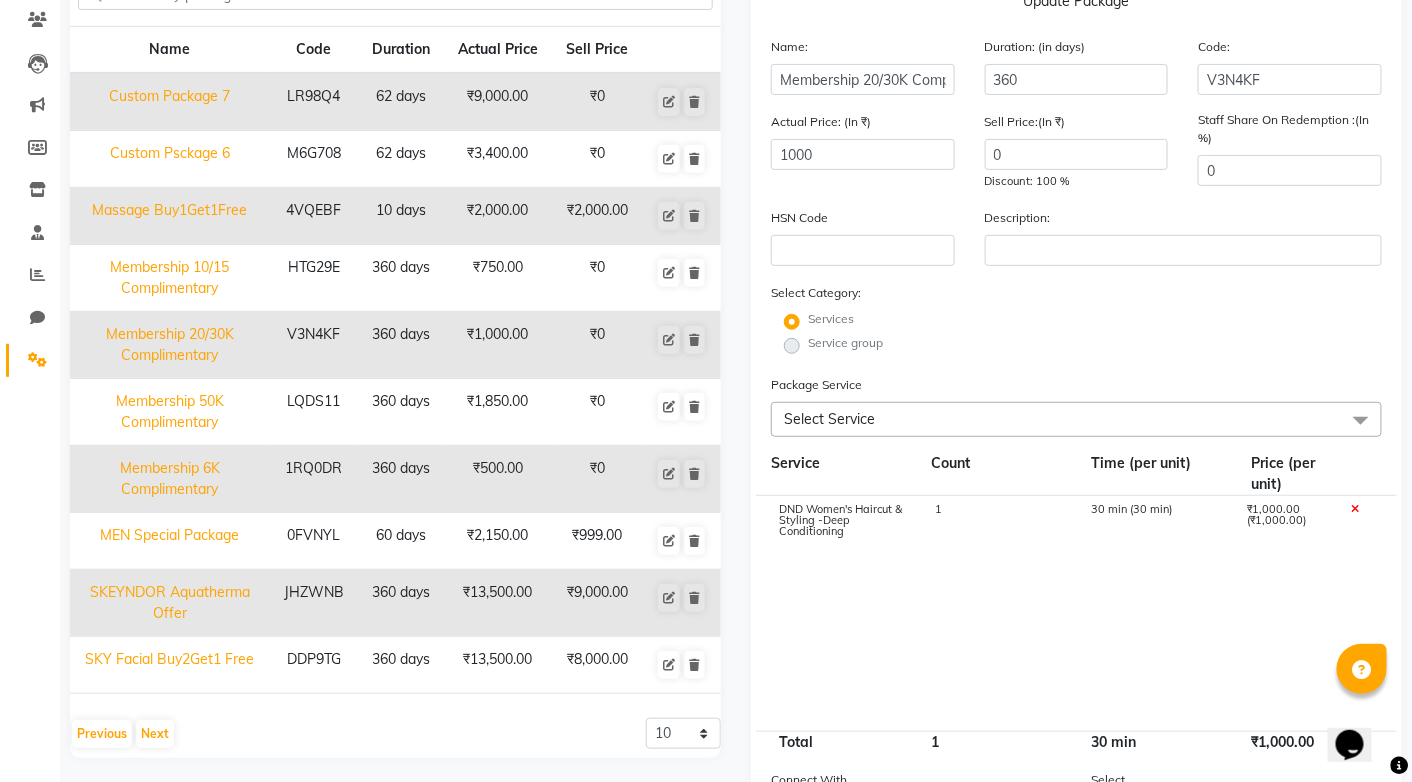 click on "Membership 50K Complimentary" 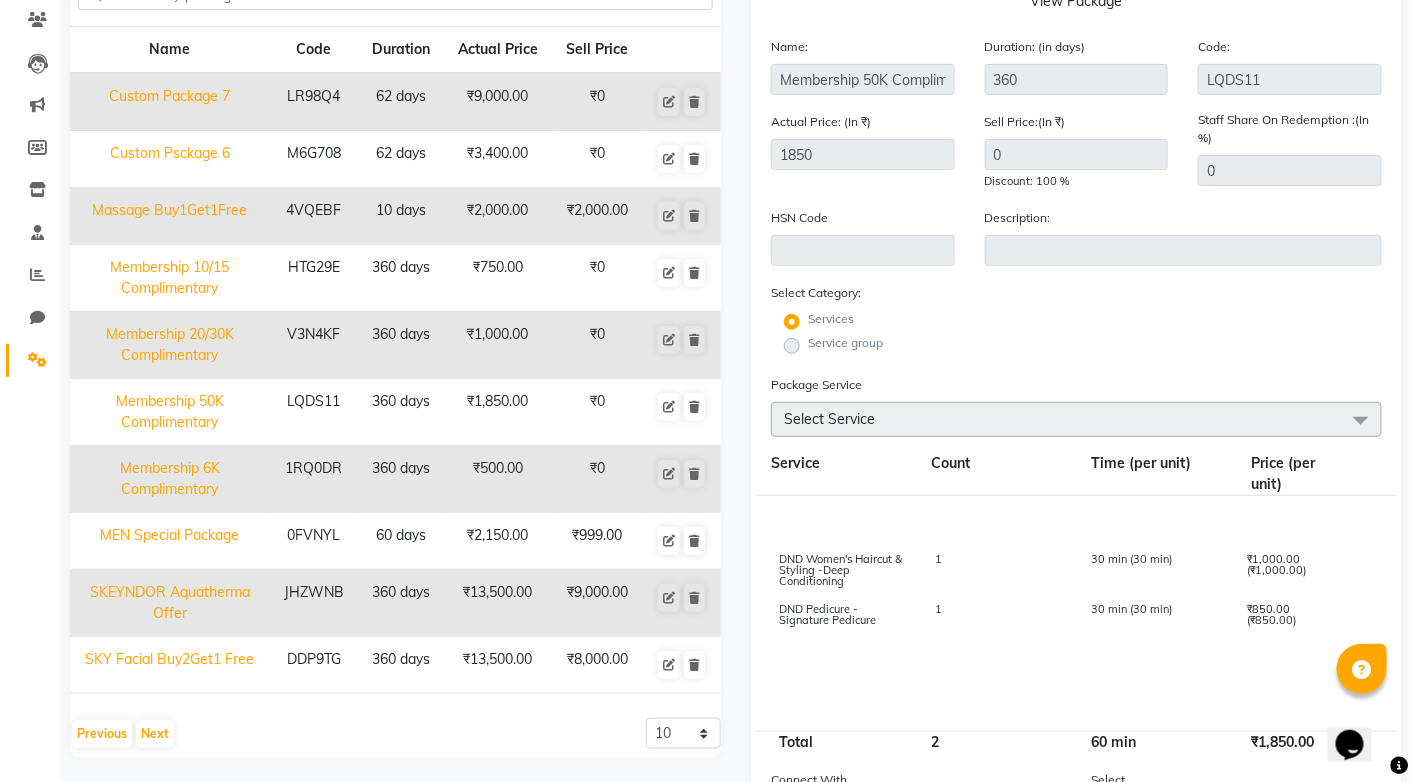 click on "Select Service" 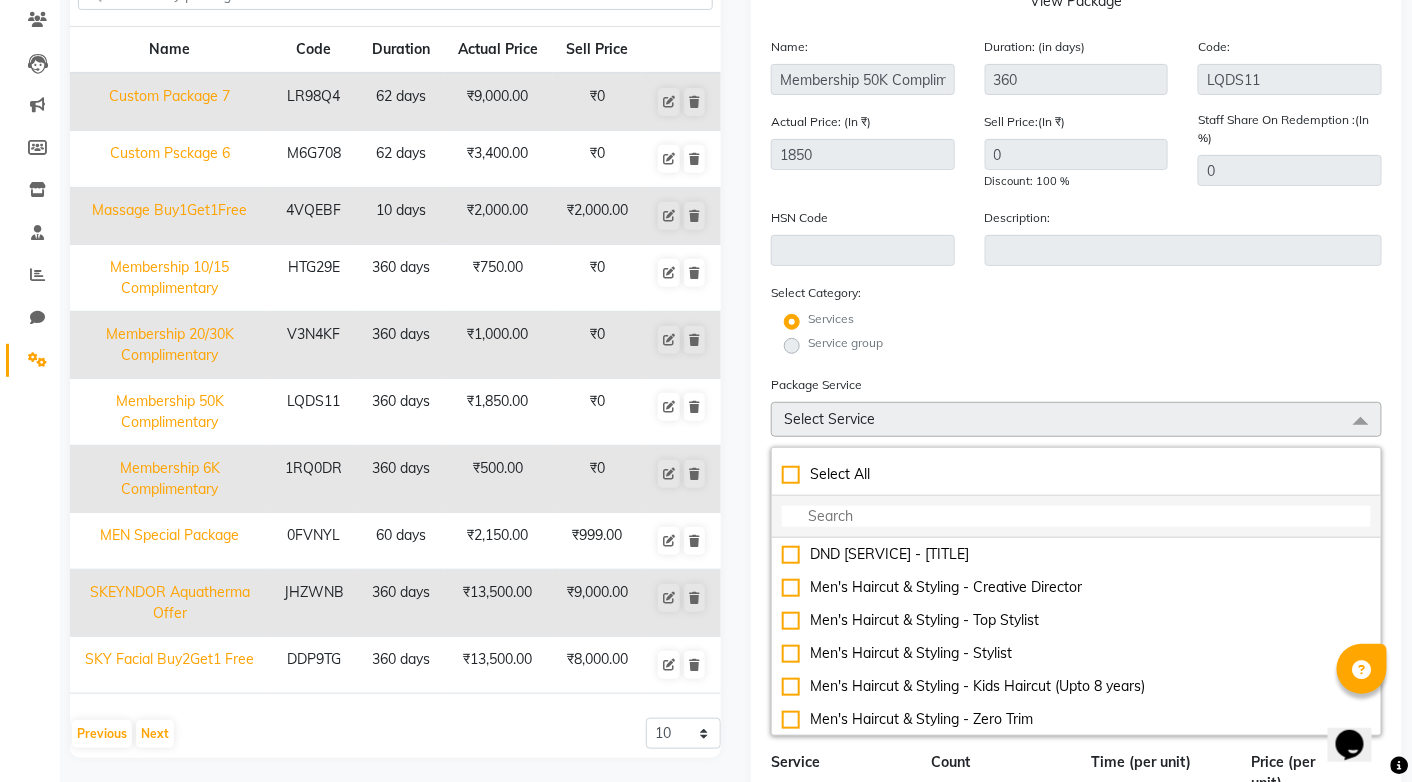 click 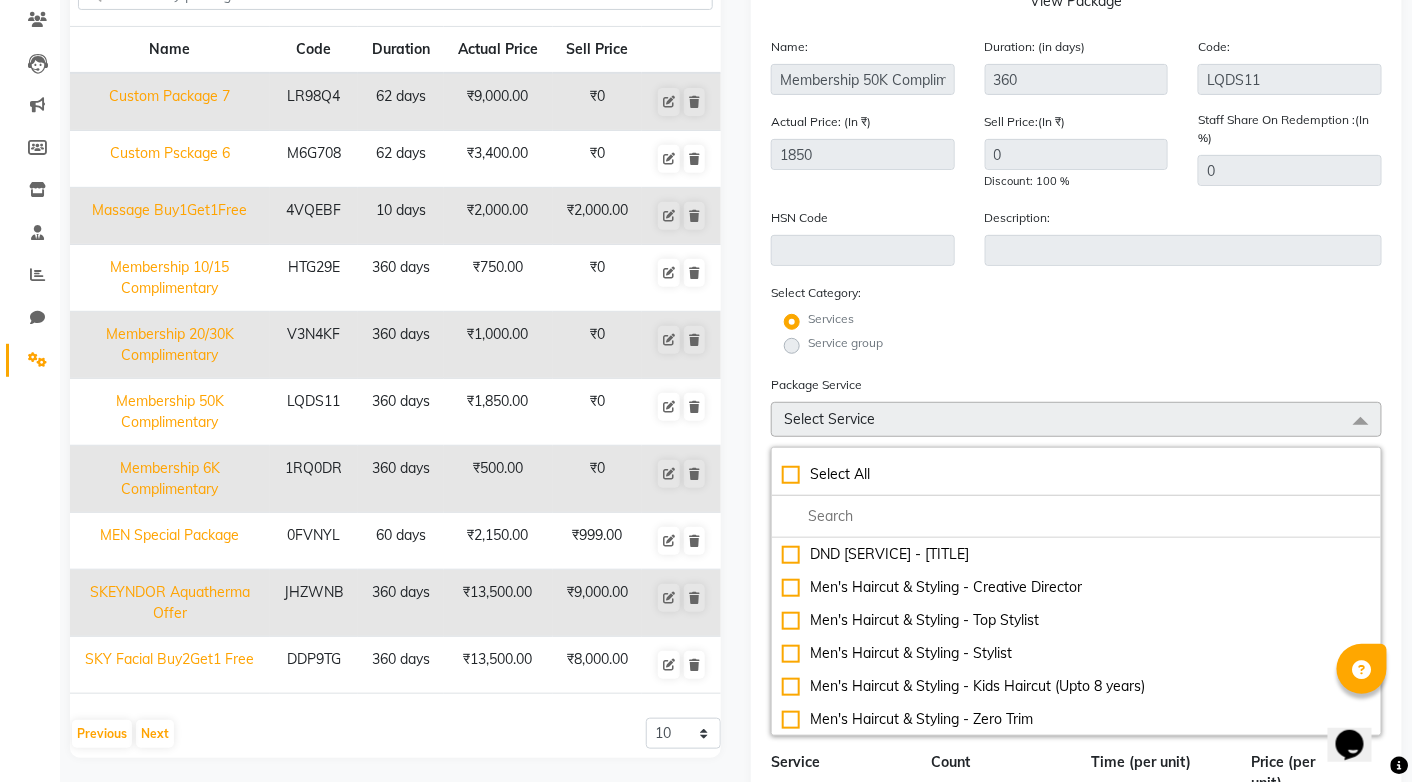 click on "Select Category: Services Service group" 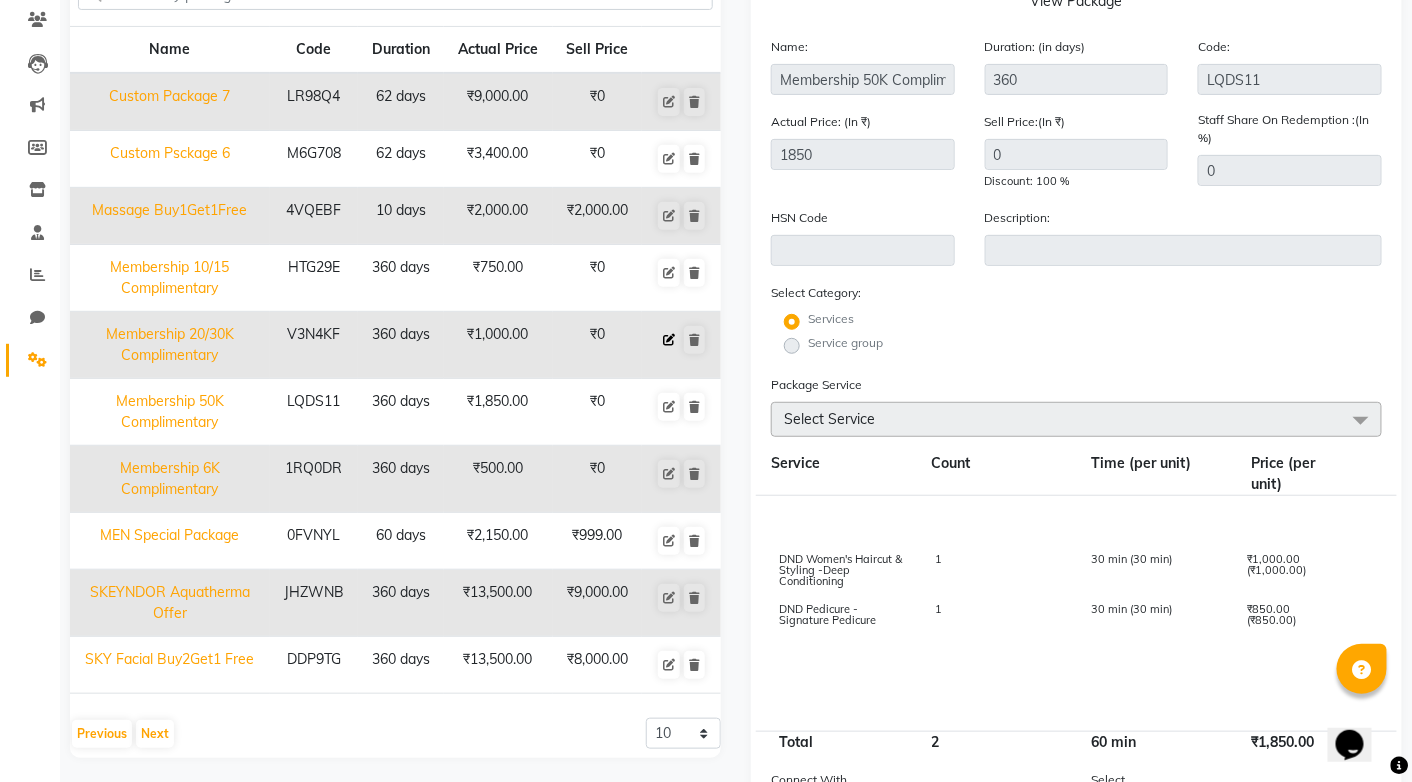 click 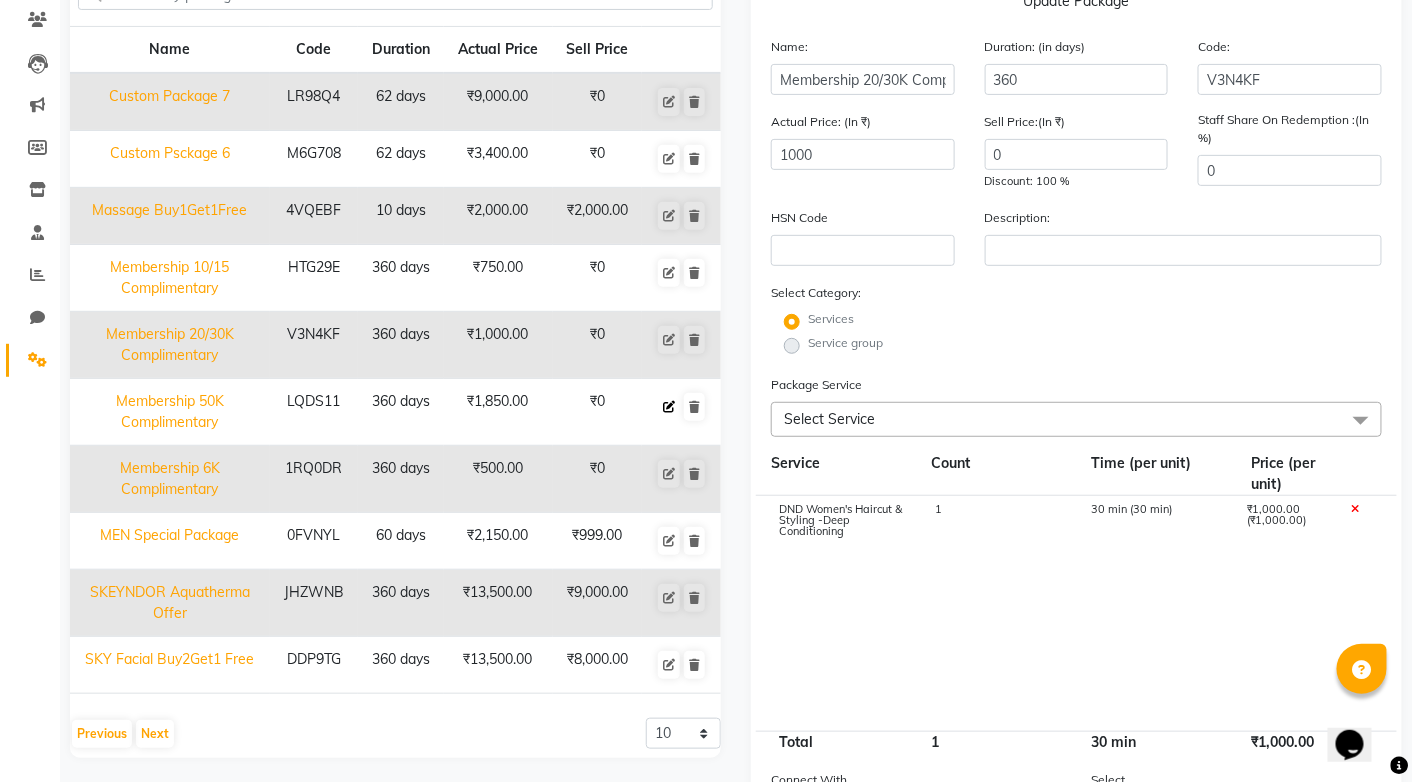 click 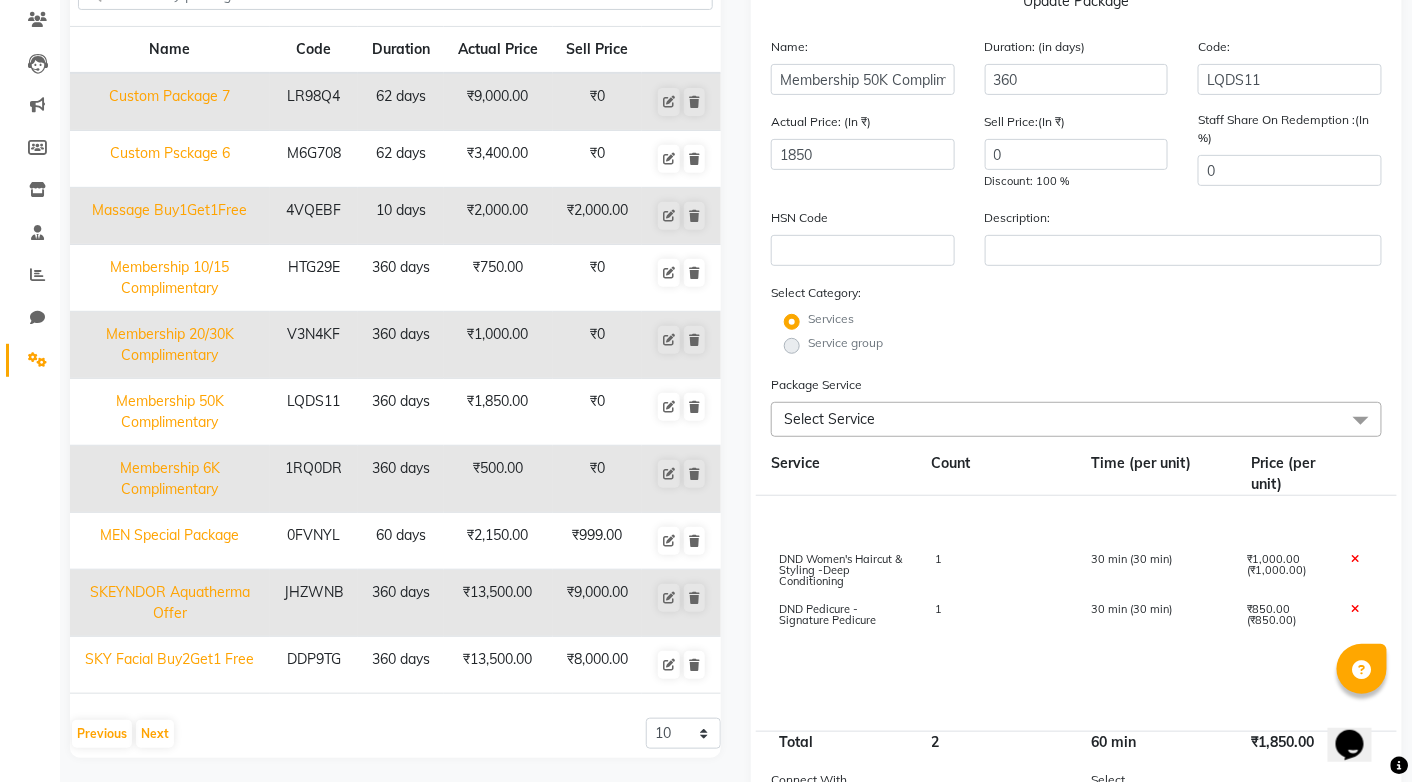 click on "Select Service" 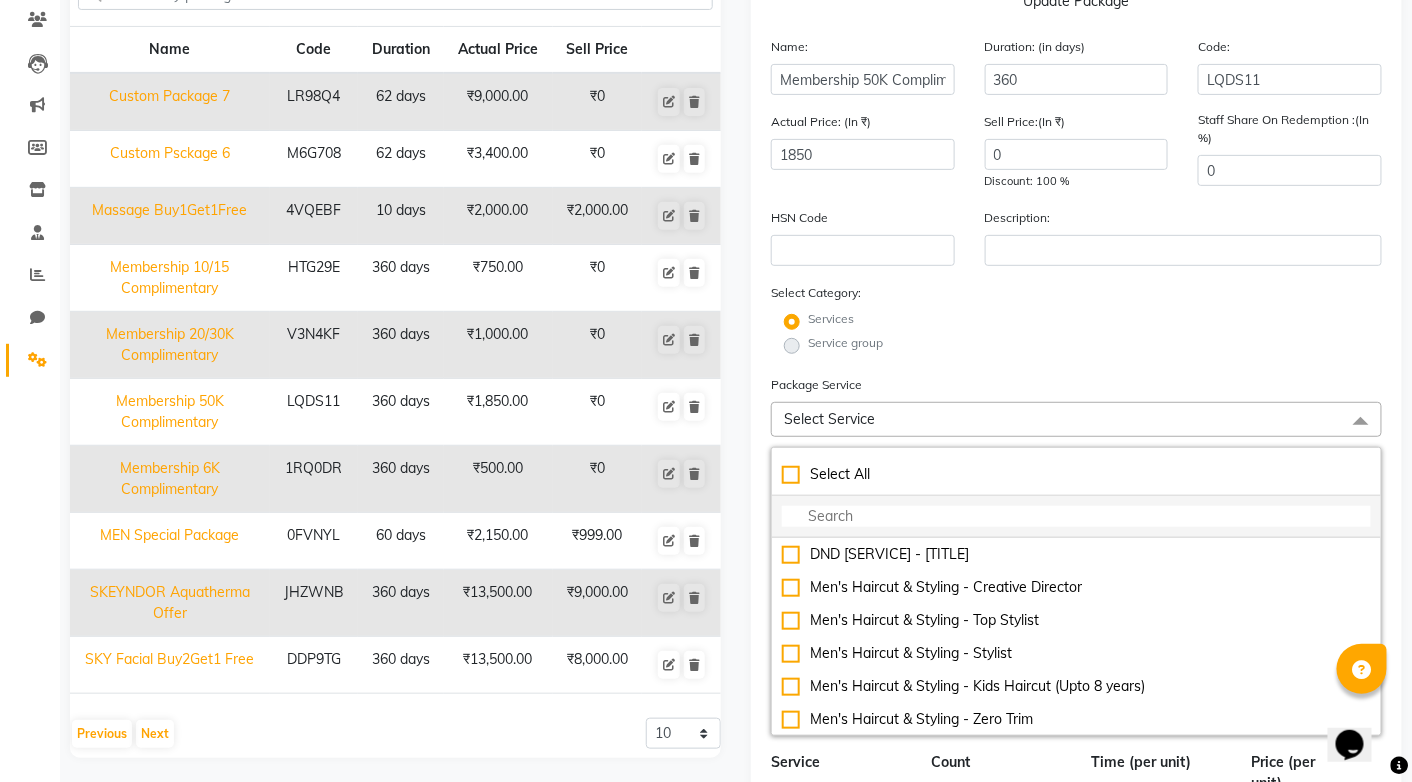 click 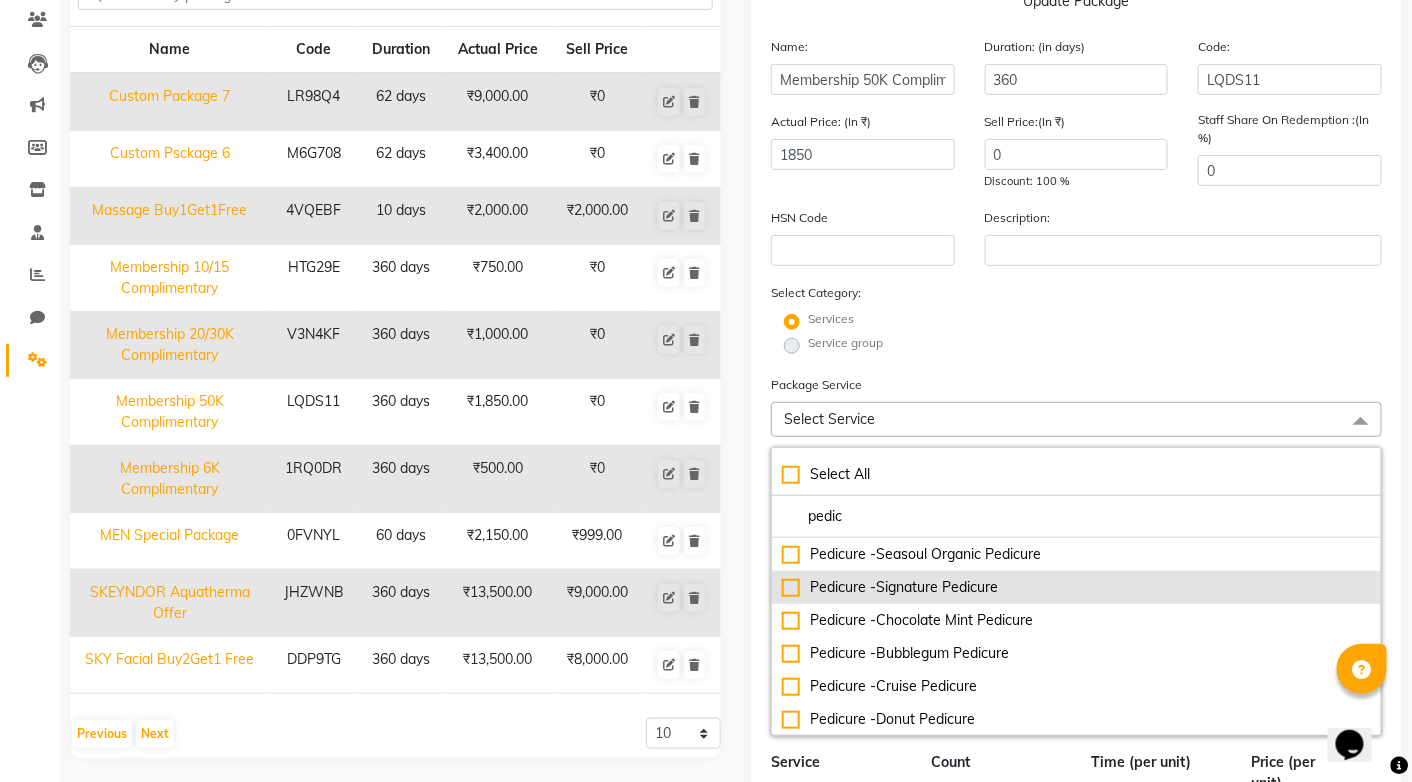 click on "Pedicure -Signature Pedicure" 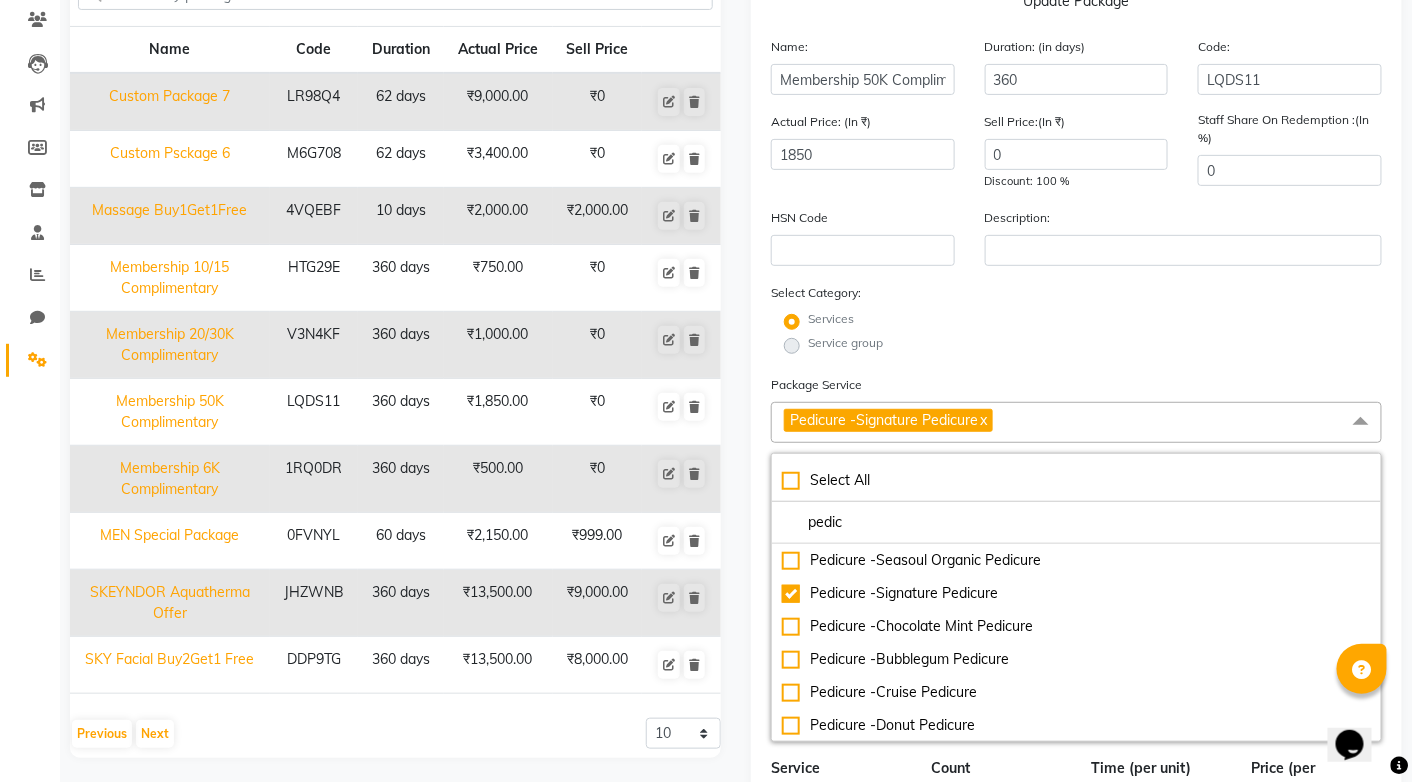 click on "Name: Membership 50K Complimentary Duration: (in days) 360 Code: LQDS11 Actual Price: (In ₹) 1850 Sell Price:(In ₹) 0 Discount: 100 % Staff Share On Redemption :(In %) 0 HSN Code Description: Select Category: Services Service group Package Service Pedicure -Signature Pedicure  x Select All pedic Pedicure -Seasoul Organic Pedicure Pedicure -Signature Pedicure Pedicure -Chocolate Mint Pedicure Pedicure -Bubblegum Pedicure Pedicure -Cruise Pedicure Pedicure -Donut Pedicure Pedicure -Ice Cream Pedicure Pedicure - Tancare Pedicure Pedicure -Paraffin Wax DND Pedicure -Signature Pedicure Service Count Time (per unit) Price (per unit) DND Women's Haircut & Styling -Deep Conditioning 1 30 min (30 min) ₹1,000.00 (₹1,000.00) DND Pedicure -Signature Pedicure 1 30 min (30 min) ₹850.00 (₹850.00) Pedicure -Signature Pedicure 1 30 min (30 min) ₹700.00 (₹700.00) Total 3  90 min ₹2,550.00 Connect With Select Membership Prepaid Voucher Select Select Apply Tax  On Sell   On Redeem   Tax Inclusive   Update" 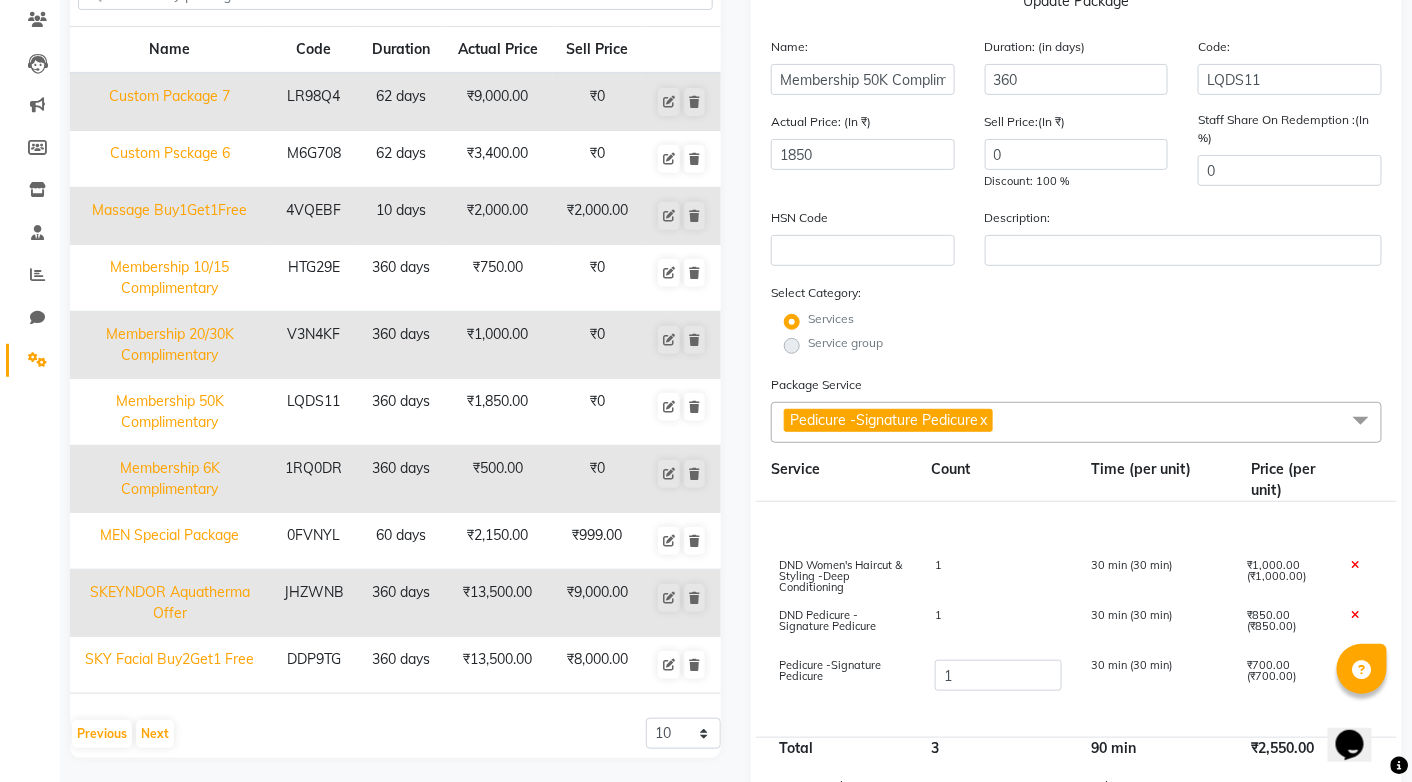 click 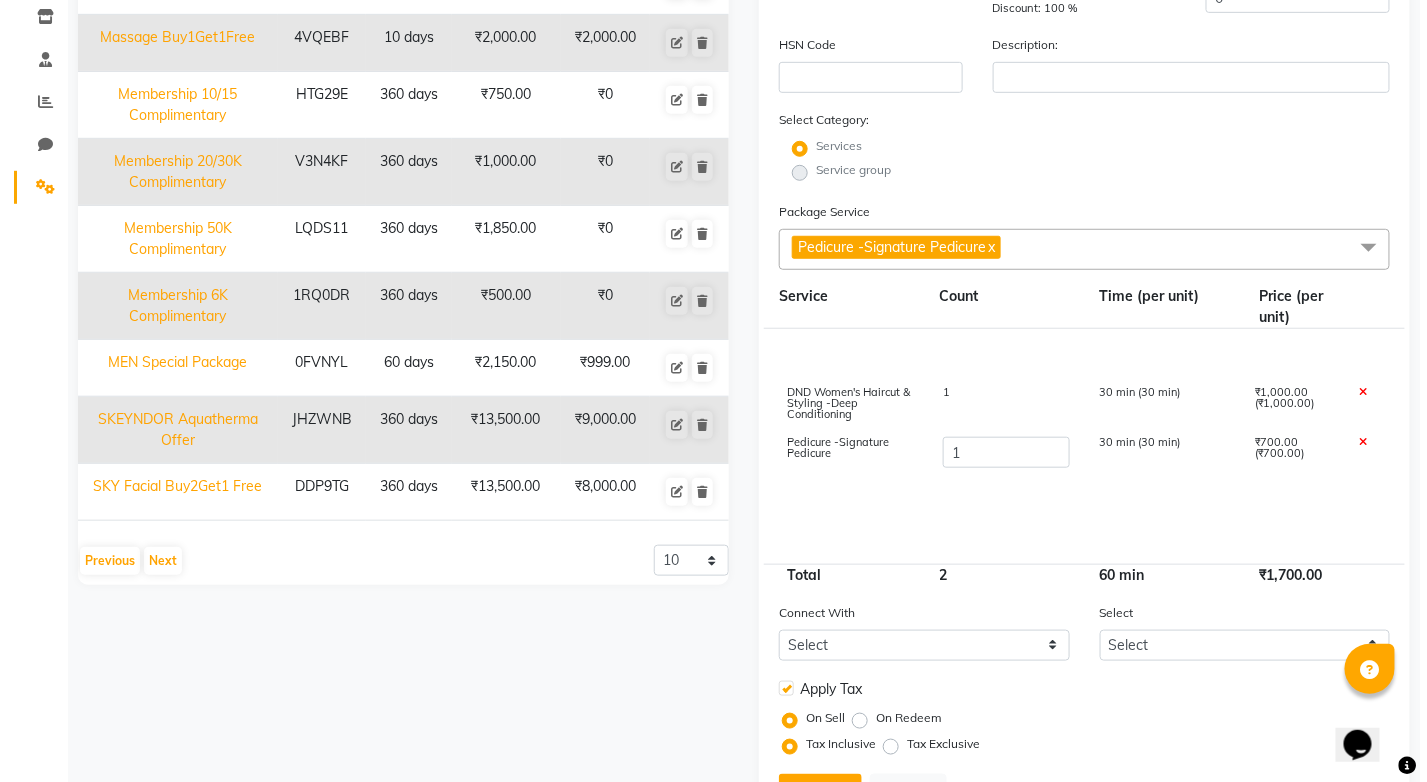 scroll, scrollTop: 368, scrollLeft: 0, axis: vertical 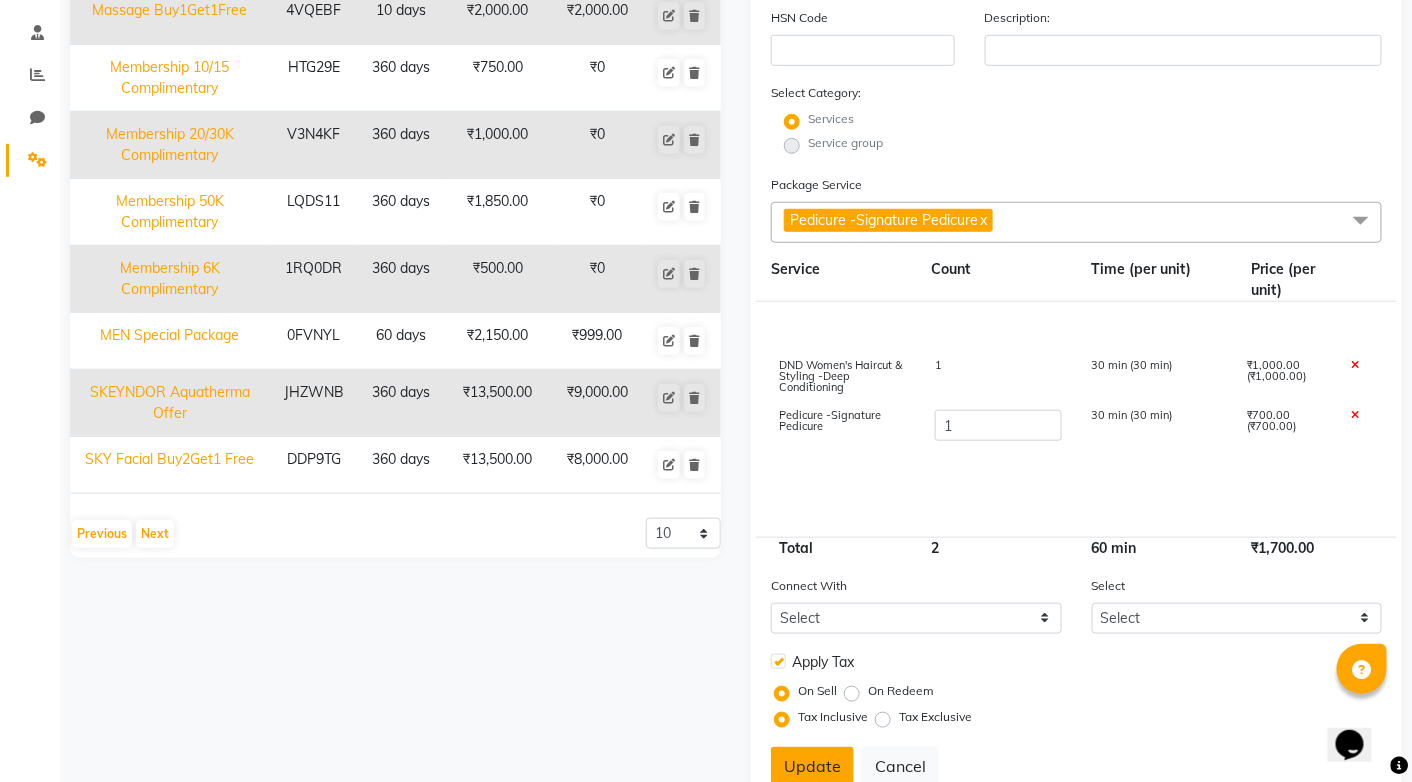 click on "Update" 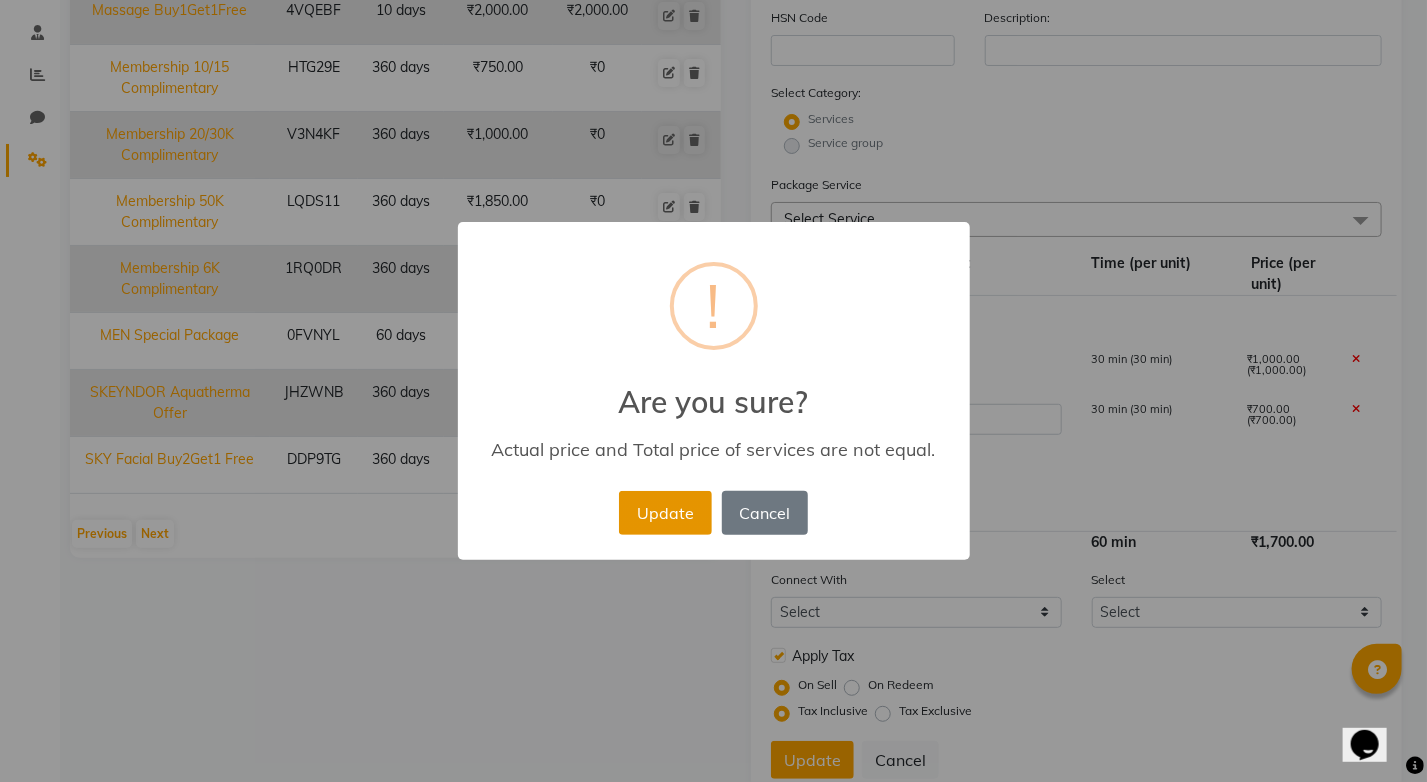 click on "Update" at bounding box center (665, 513) 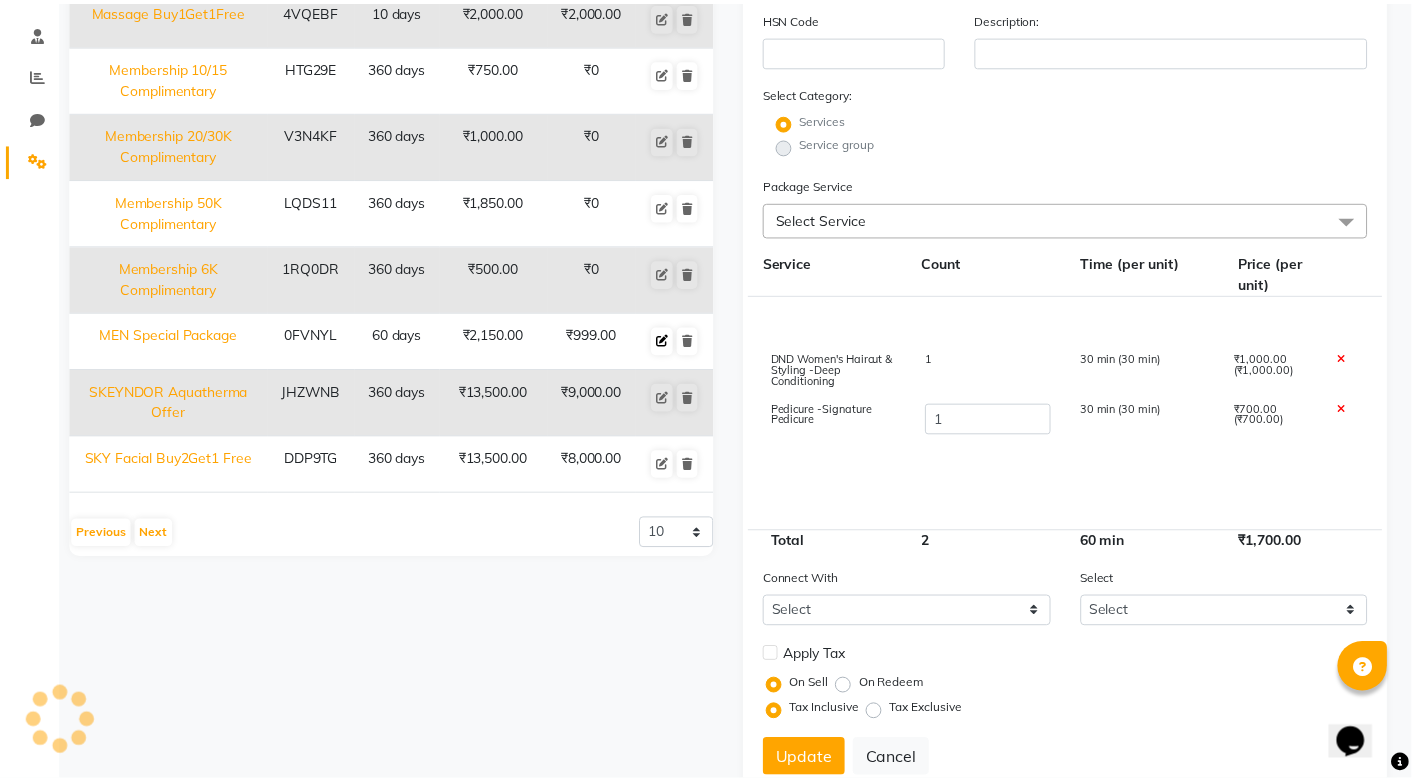 scroll, scrollTop: 168, scrollLeft: 0, axis: vertical 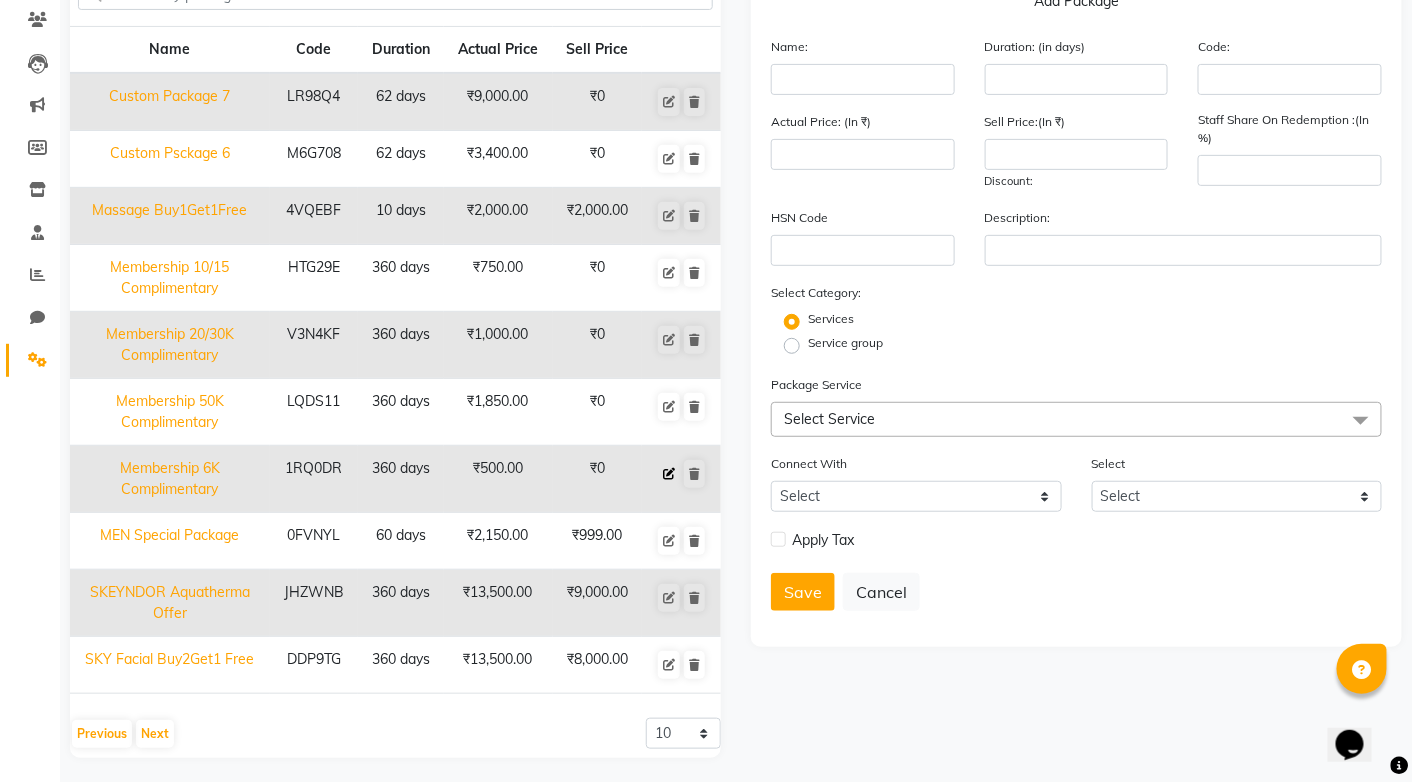 click 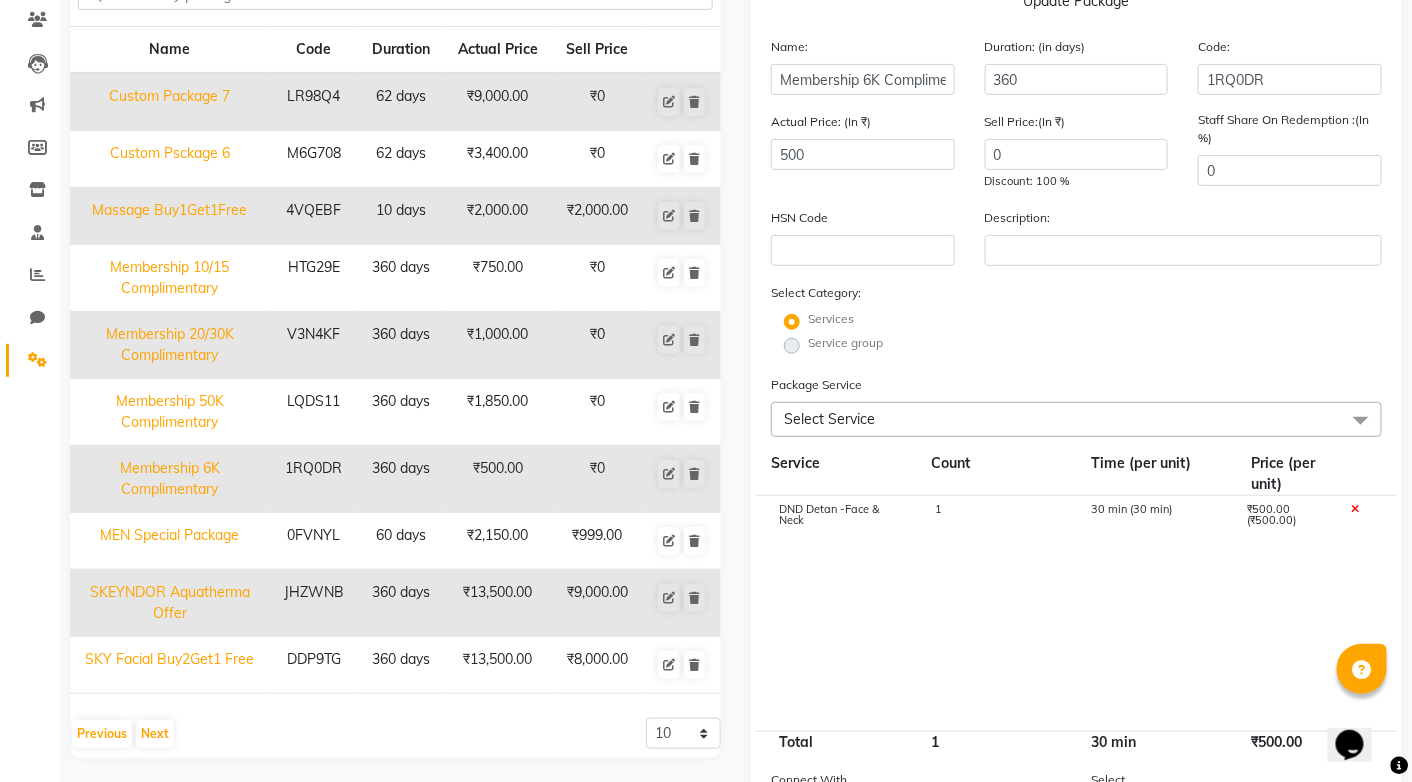 click on "Select Service" 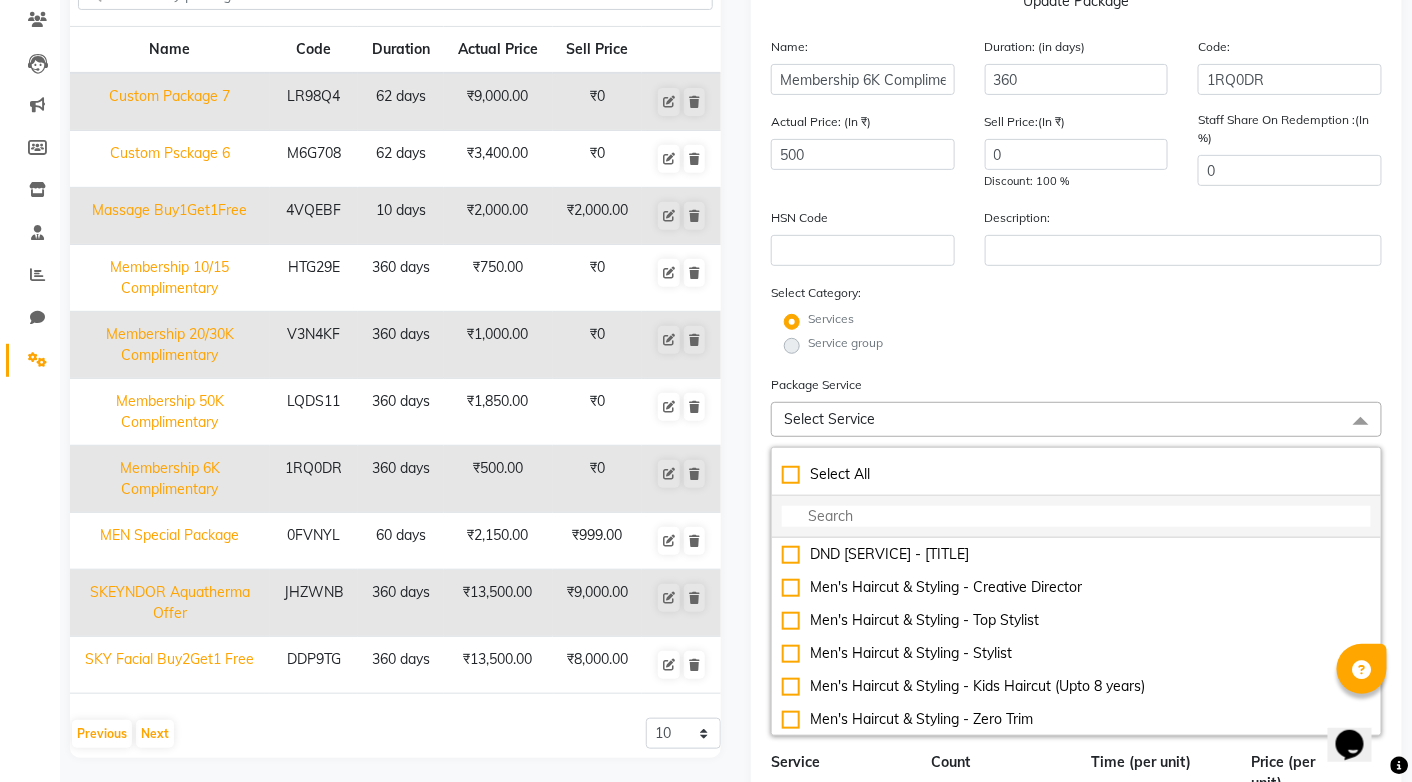 click 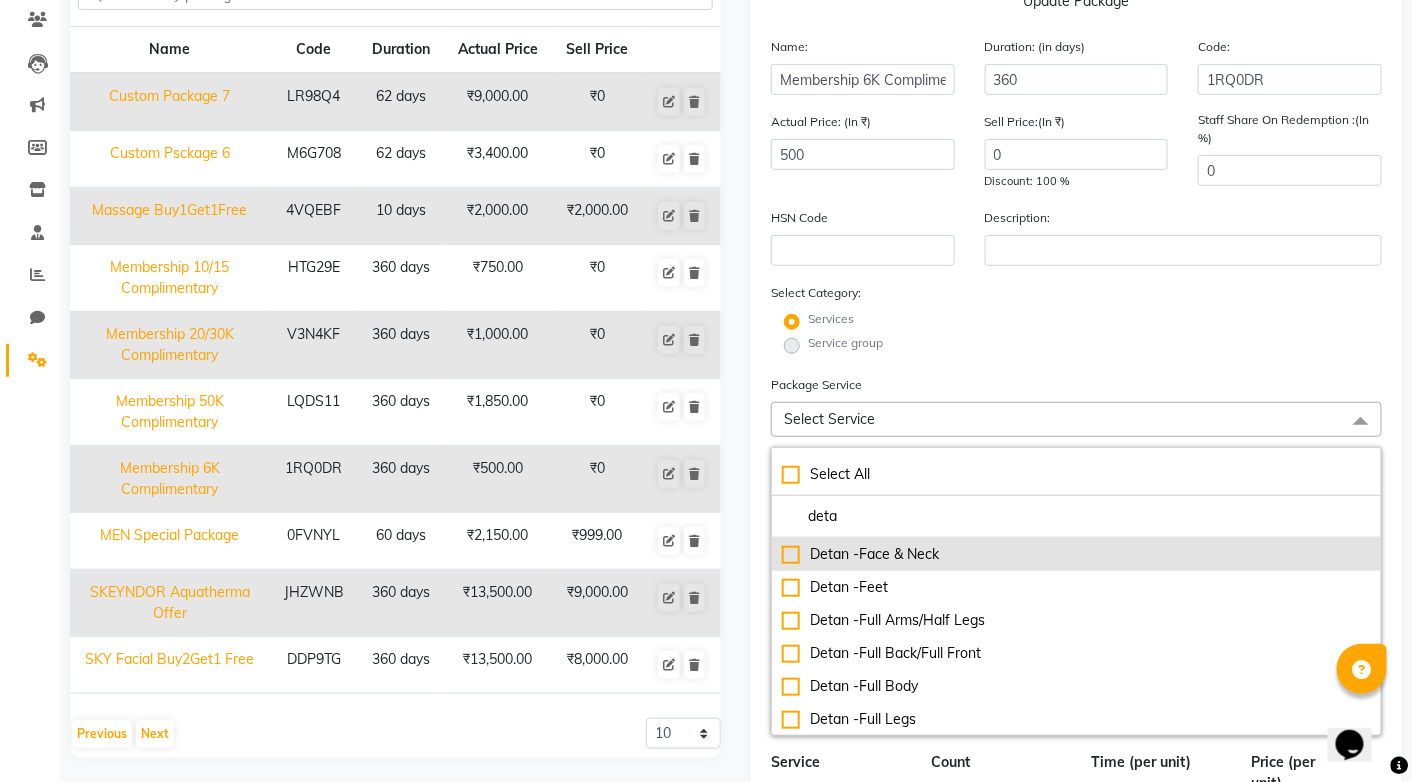 click on "Detan -Face & Neck" 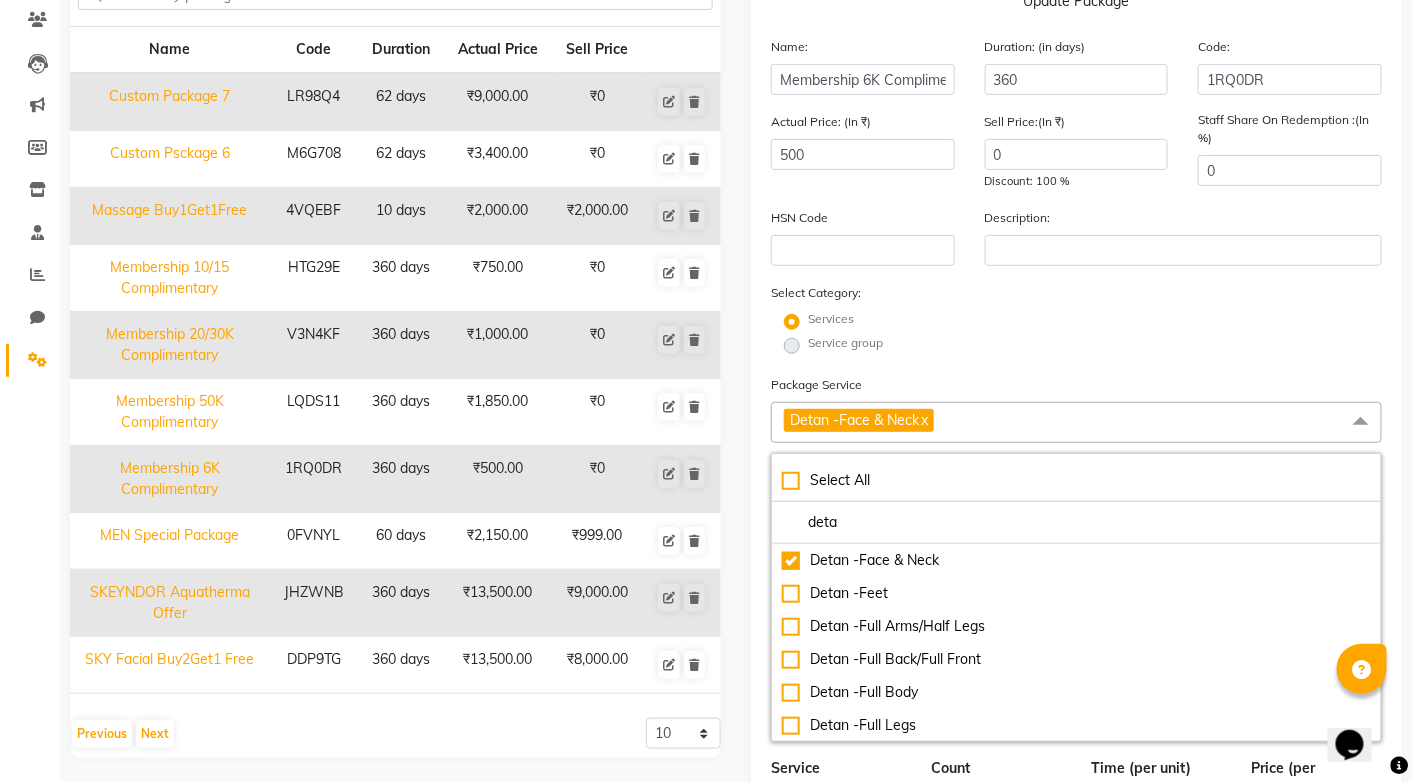 click on "Services" 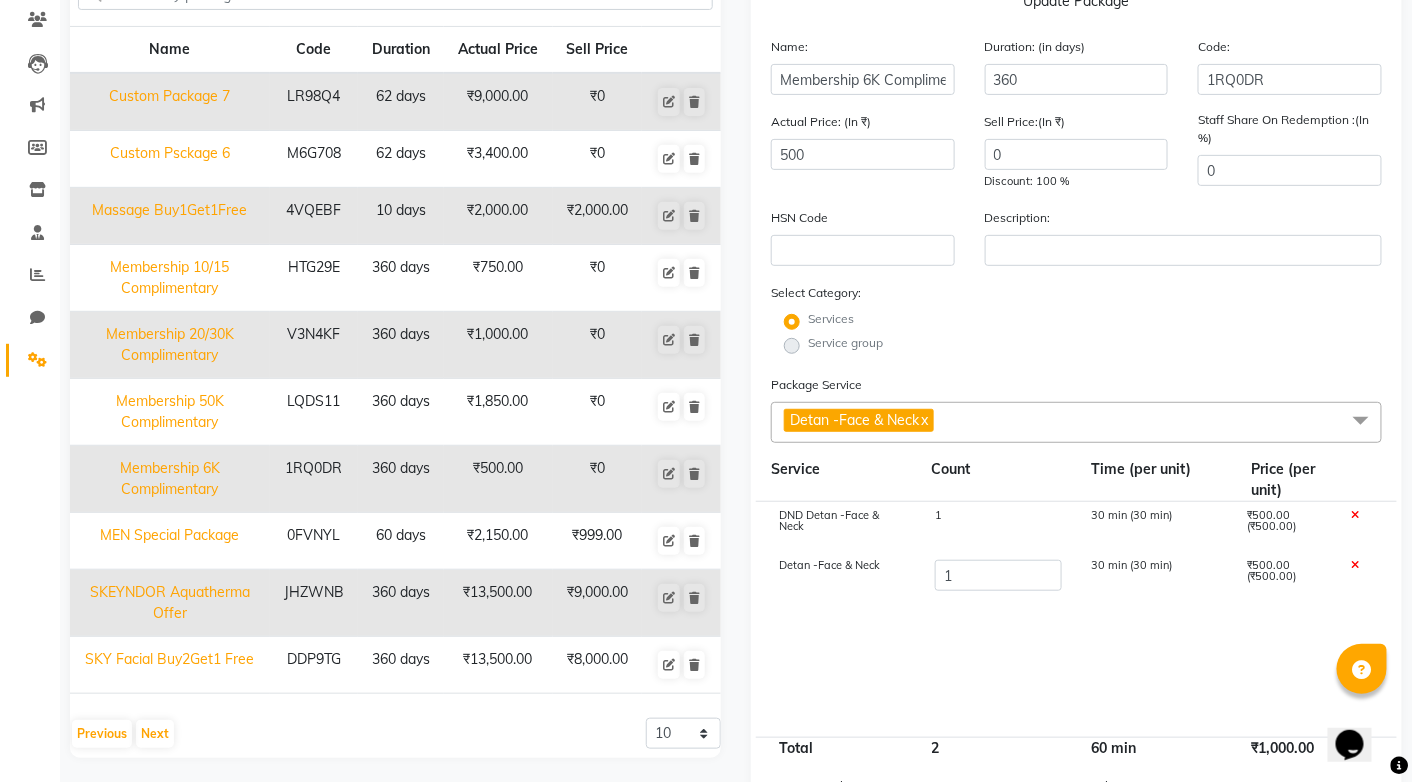 click 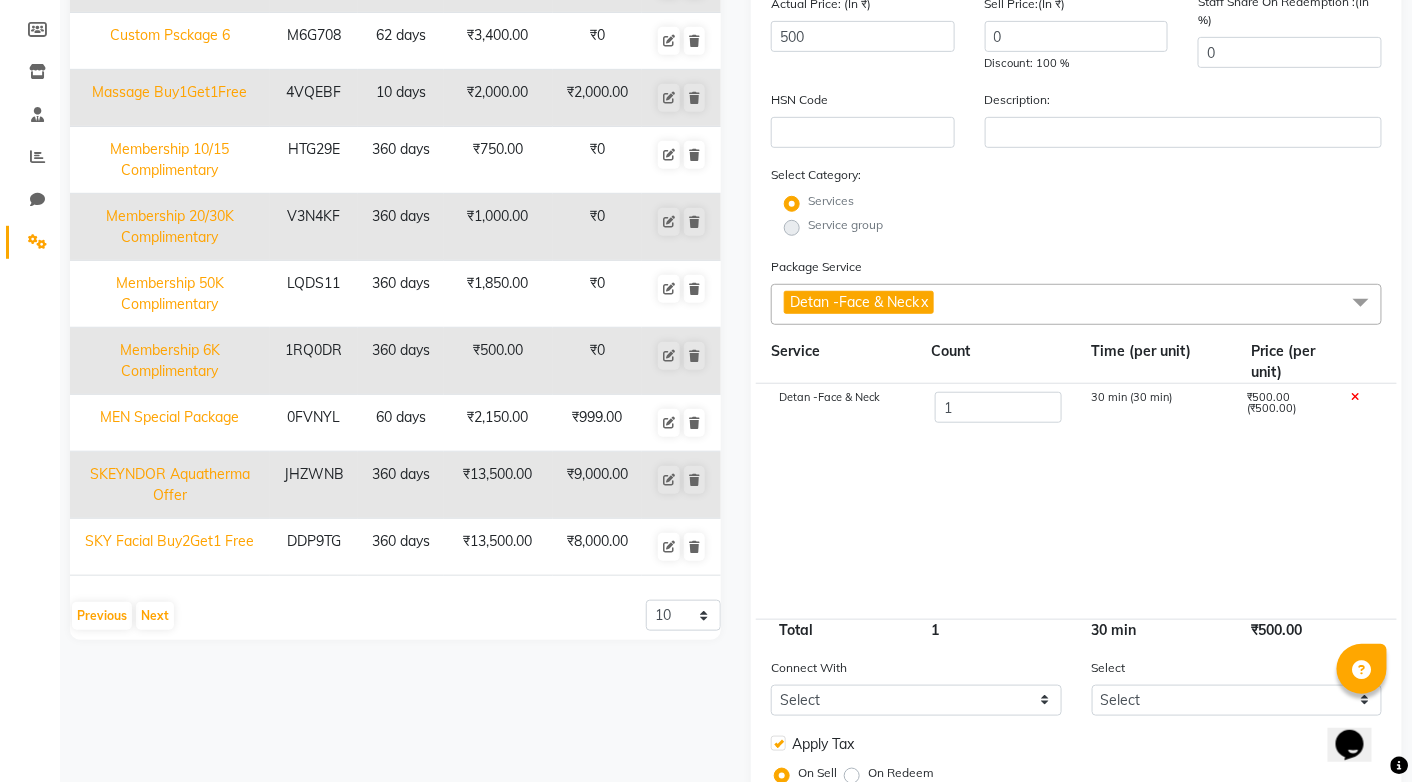 scroll, scrollTop: 368, scrollLeft: 0, axis: vertical 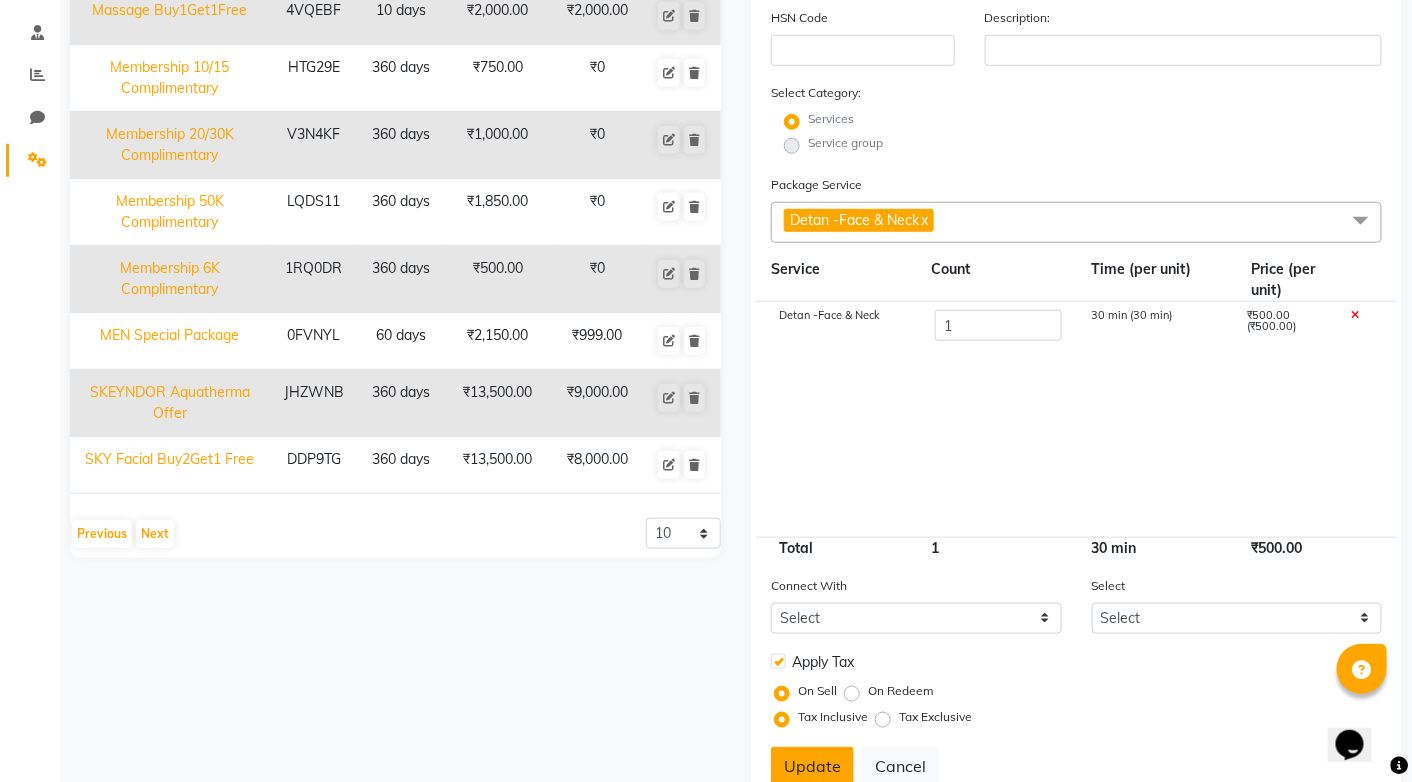 click on "Update" 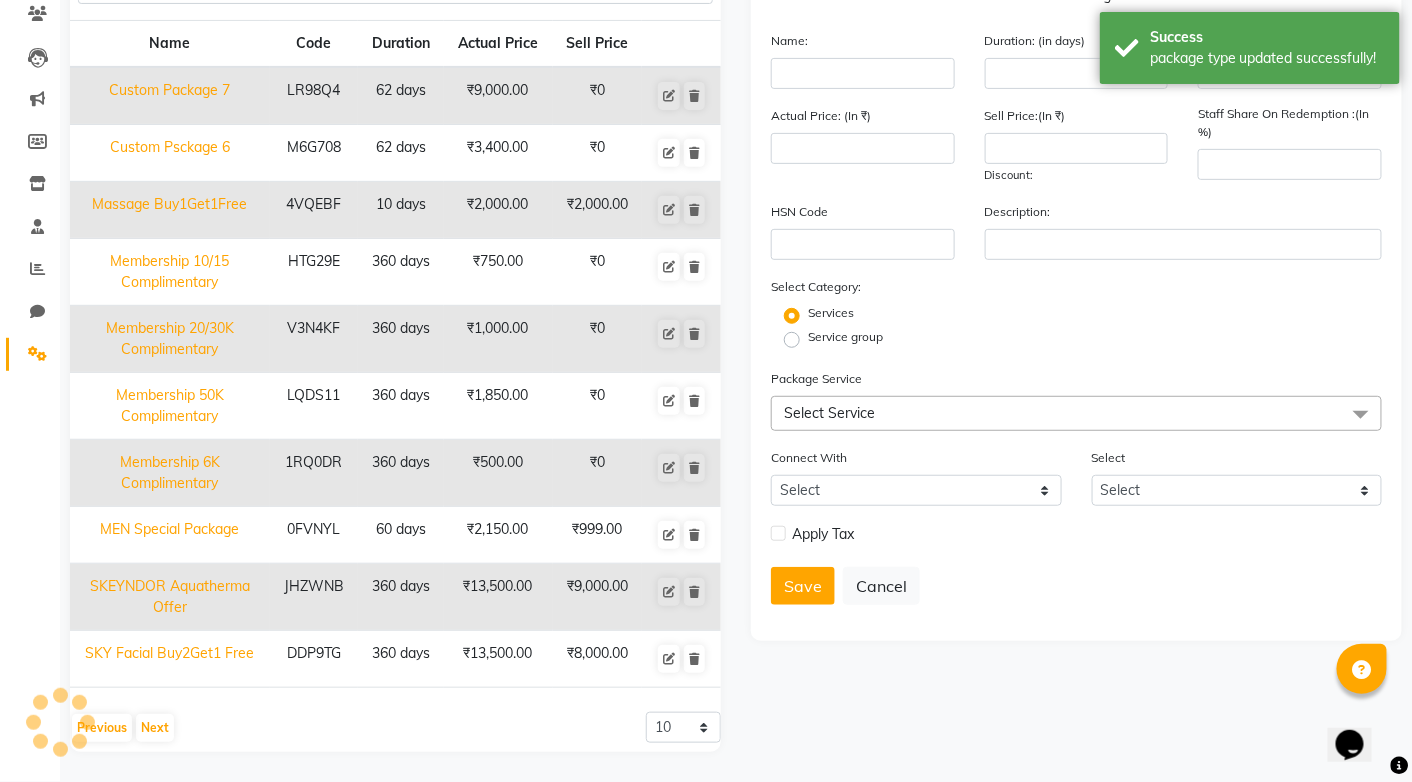 scroll, scrollTop: 168, scrollLeft: 0, axis: vertical 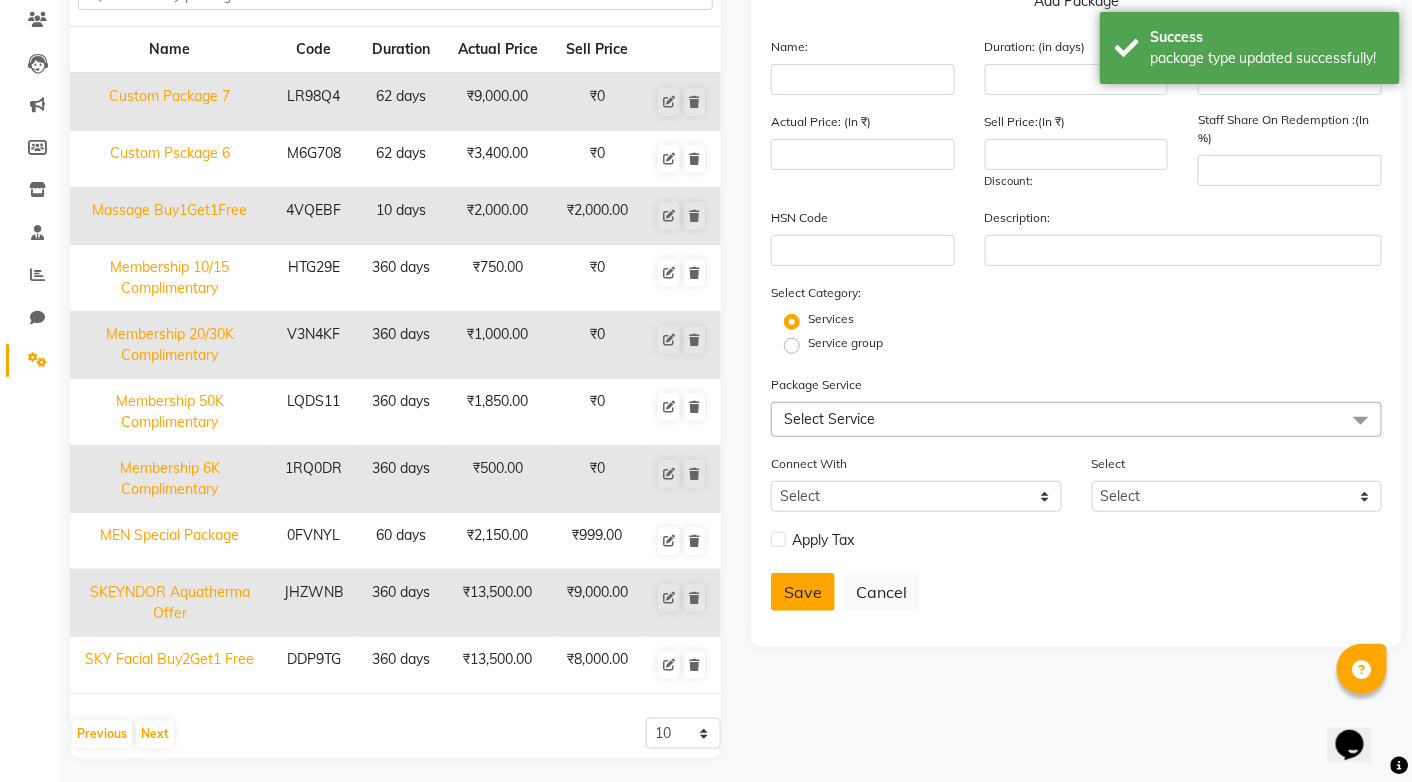 click on "Save" 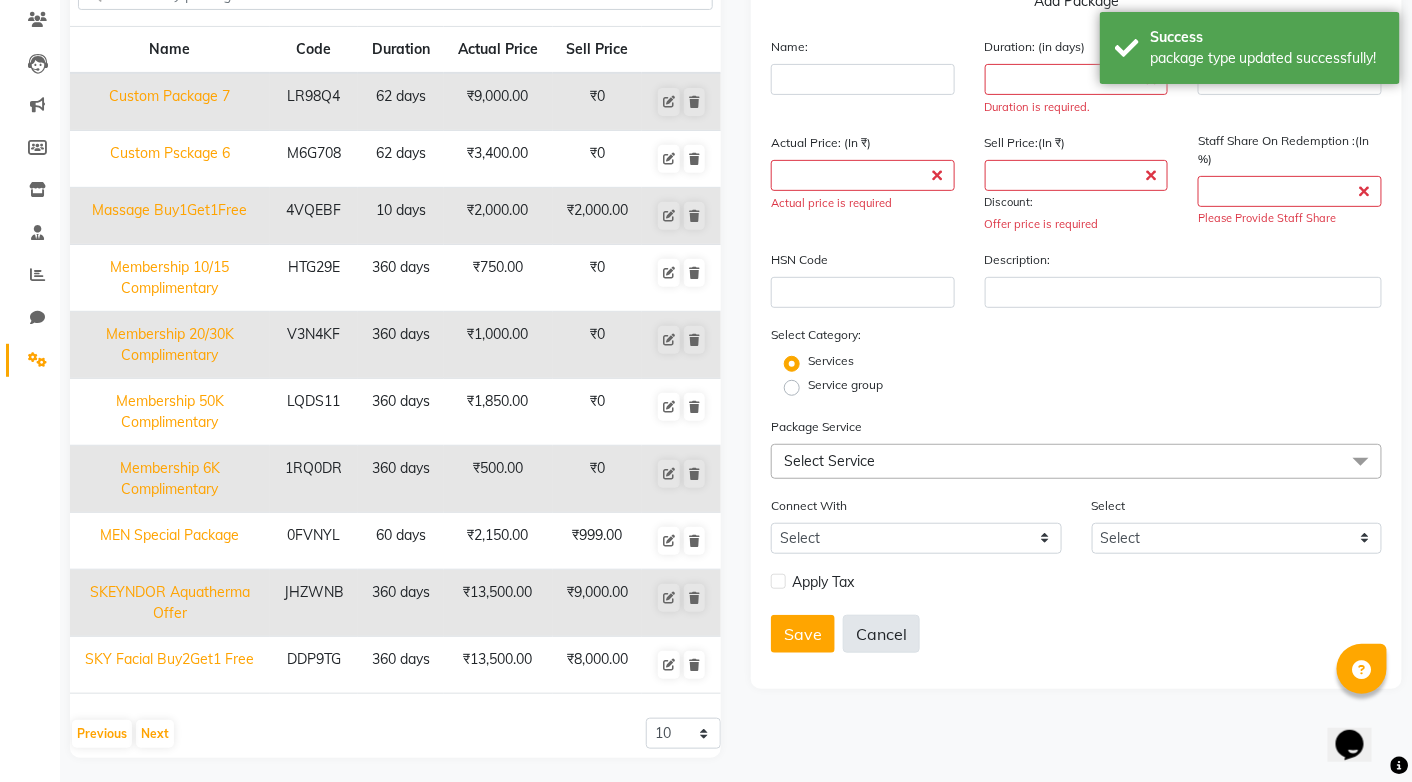 click on "Cancel" 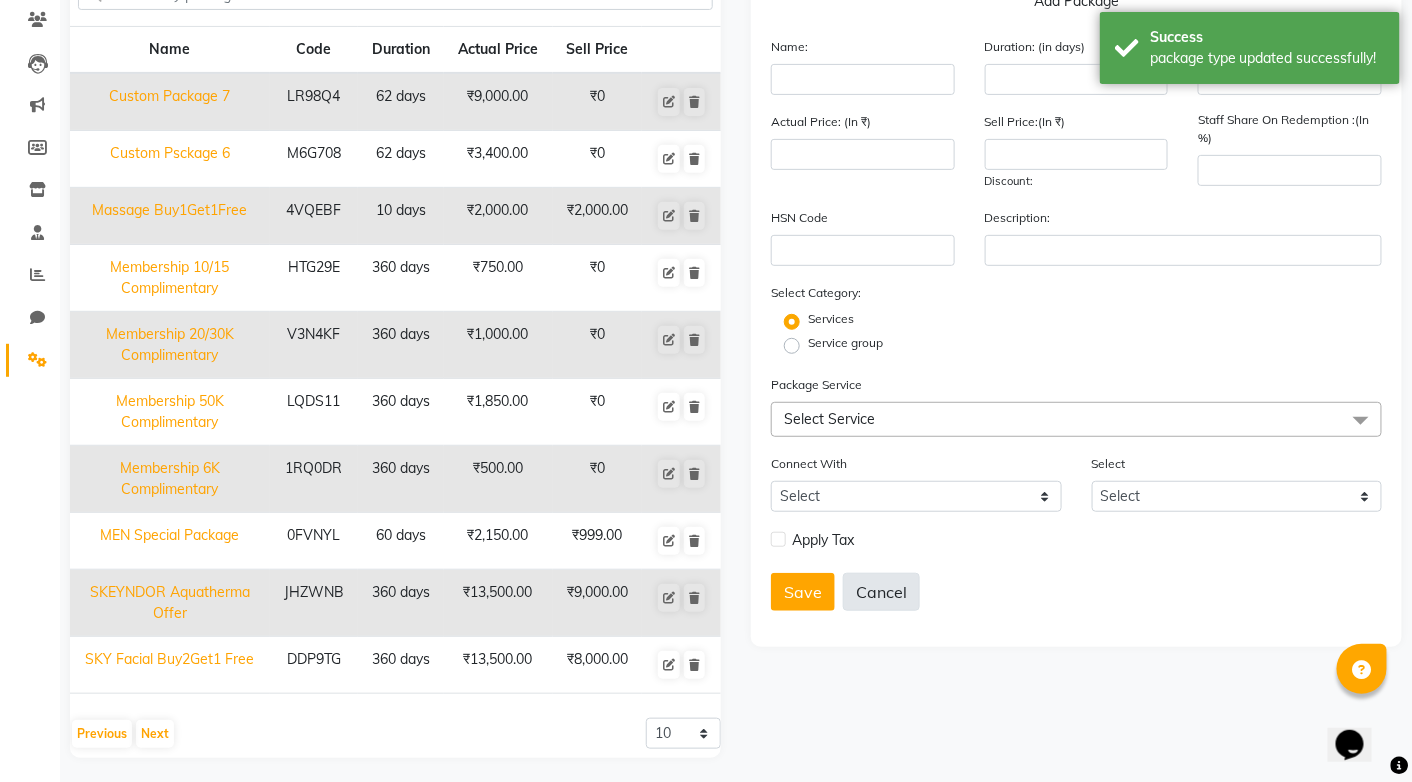 click on "Cancel" 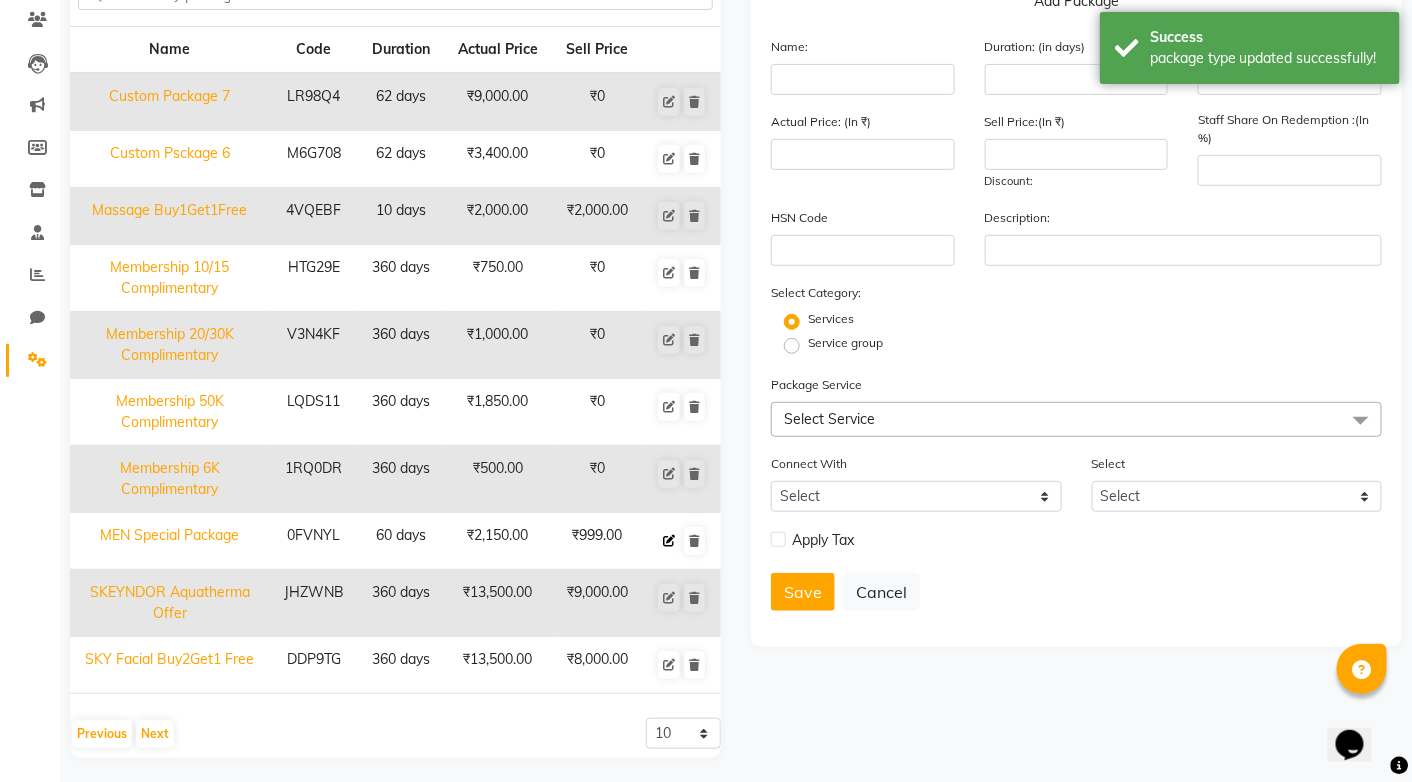 click 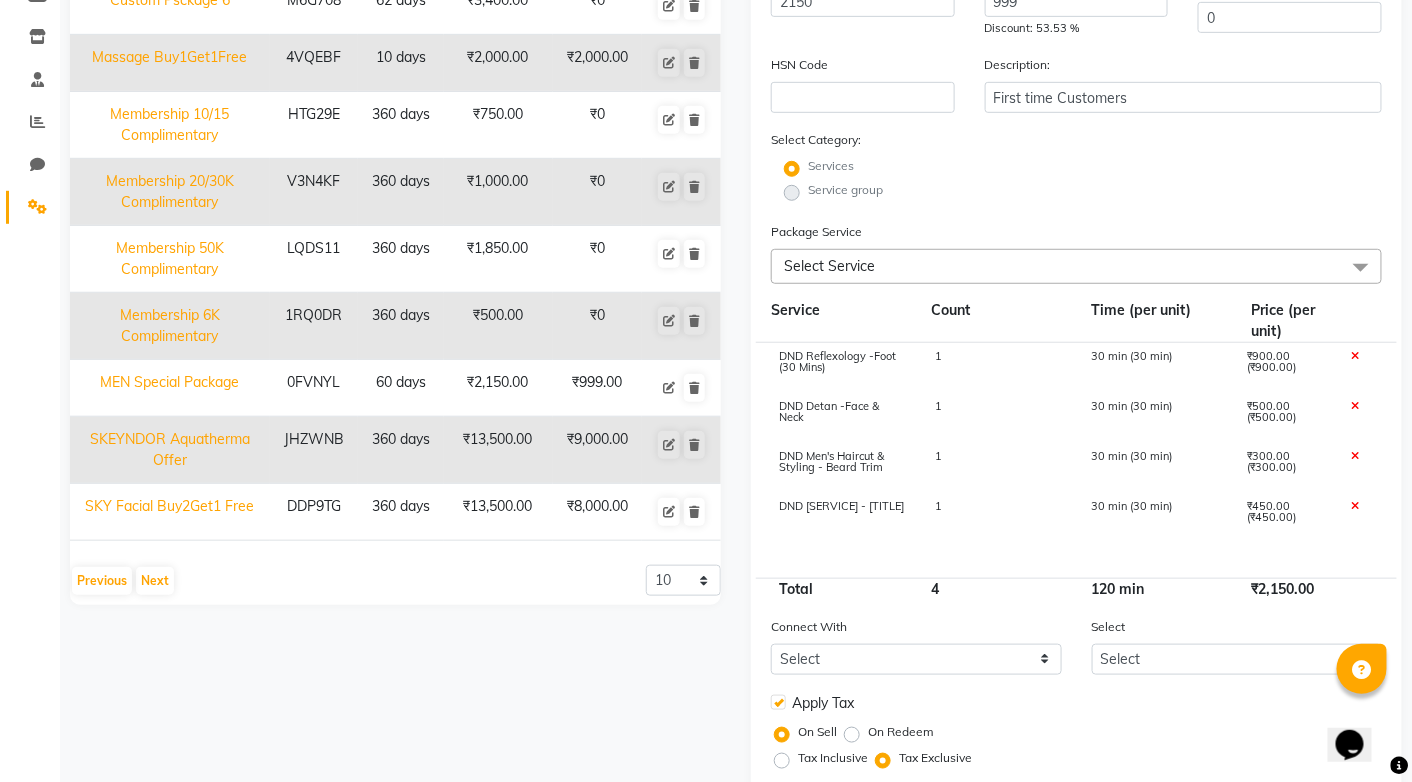 scroll, scrollTop: 368, scrollLeft: 0, axis: vertical 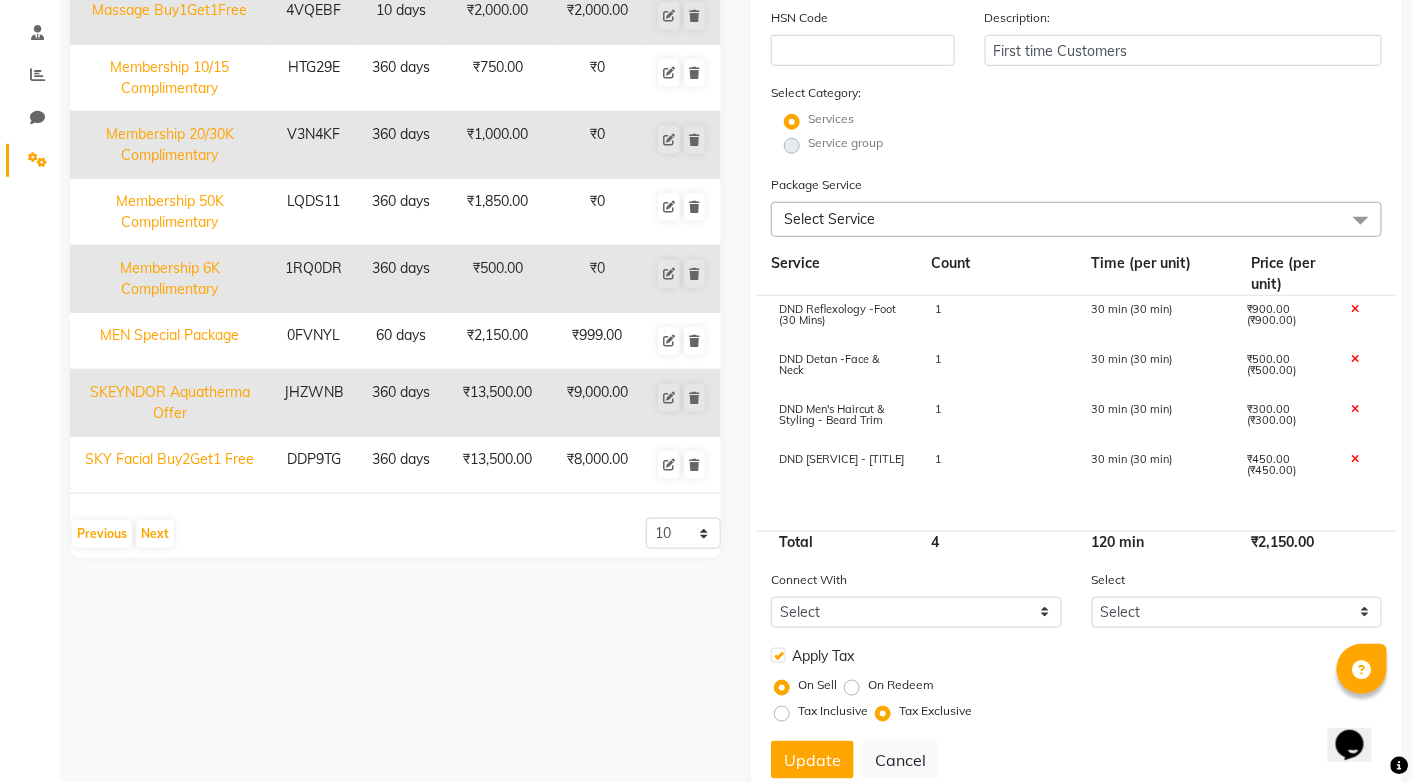 click on "Select Service" 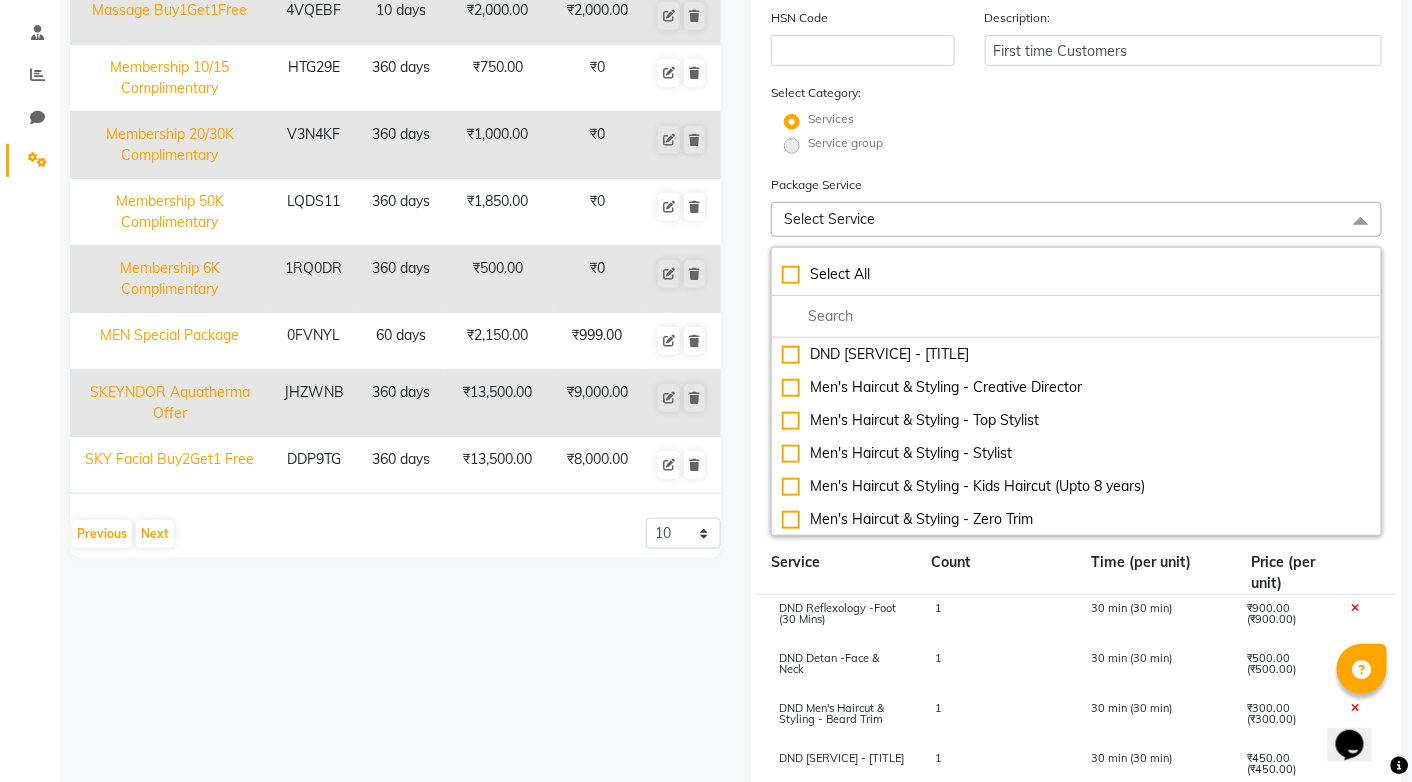 click on "Name: MEN Special Package Duration: (in days) 60 Code: 0FVNYL Actual Price: (In ₹) 2150 Sell Price:(In ₹) 999 Discount: 53.53 % Staff Share On Redemption :(In %) 0 HSN Code Description: First time Customers Select Category: Services Service group Package Service Select Service Select All DND Men's Haircut & Styling - Stylist Men's Haircut & Styling - Creative Director Men's Haircut & Styling - Top Stylist Men's Haircut & Styling - Stylist Men's Haircut & Styling - Kids Haircut (Upto 8 years) Men's Haircut & Styling - Zero Trim Men's Haircut & Styling - Regular Shave Men's Haircut & Styling - Beard Design Men's Haircut & Styling - Beard Trim Men's Haircut & Styling - Head Shave Women's Haircut & Styling -Creative Director Women's Haircut & Styling -Top Stylist Women's Haircut & Styling -Stylist Women's Haircut & Styling -Kids Haircut (Upto 8 years) Blow dry & Styling - Add On: Sulphate free Shampoo Women's Haircut & Styling -Fringe Cut/Trim Blow Dry & Styling -Wash & Blast dry Hair Colour Men -Beard Color" 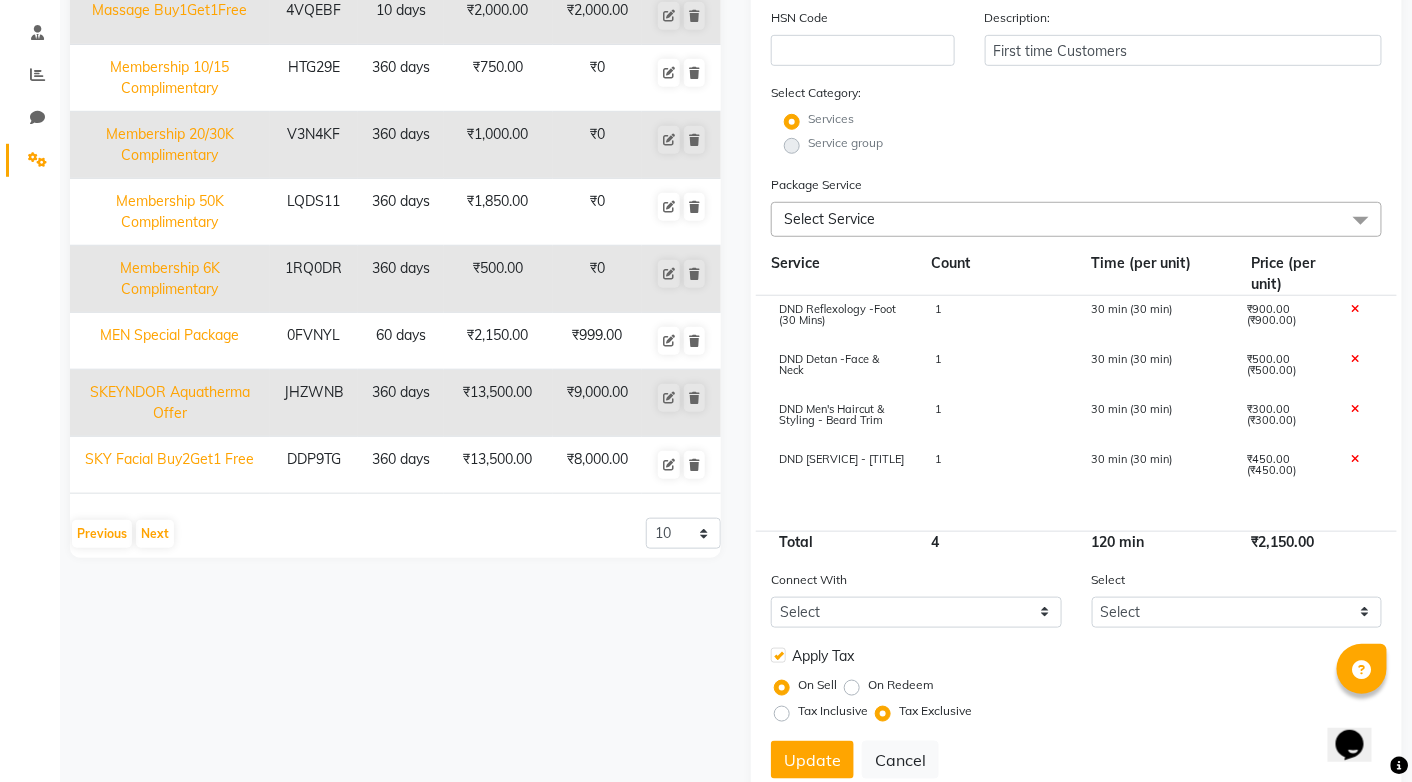 click on "Select Service" 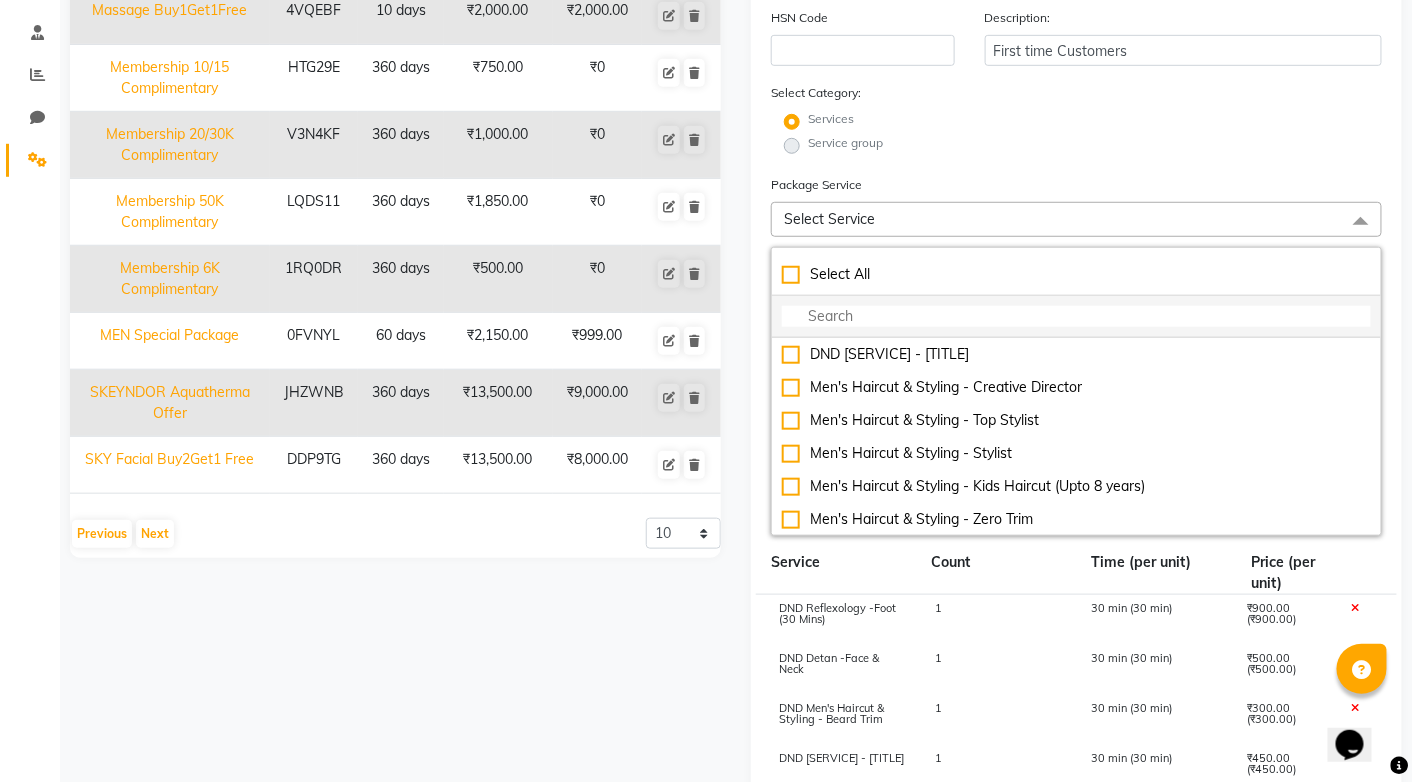 click 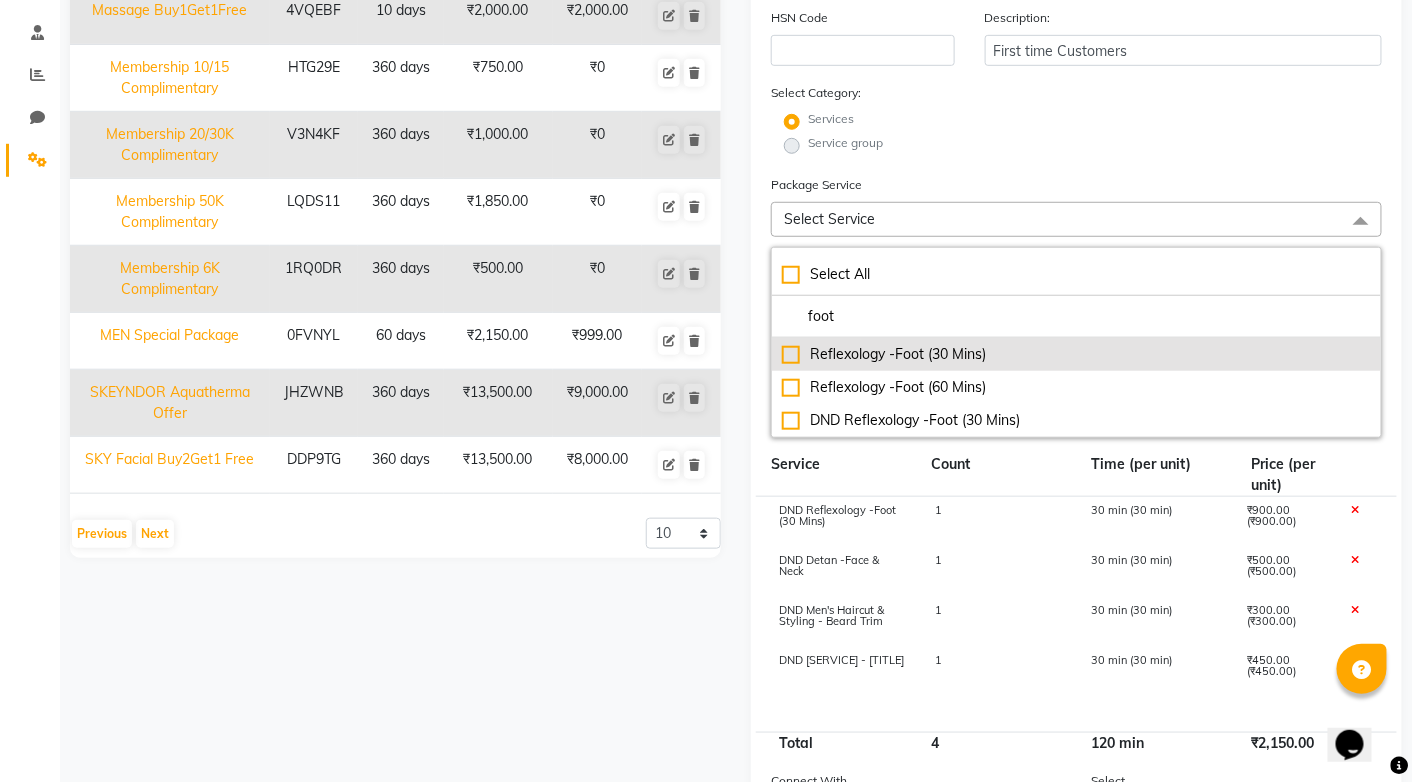 click on "Reflexology -Foot (30 Mins)" 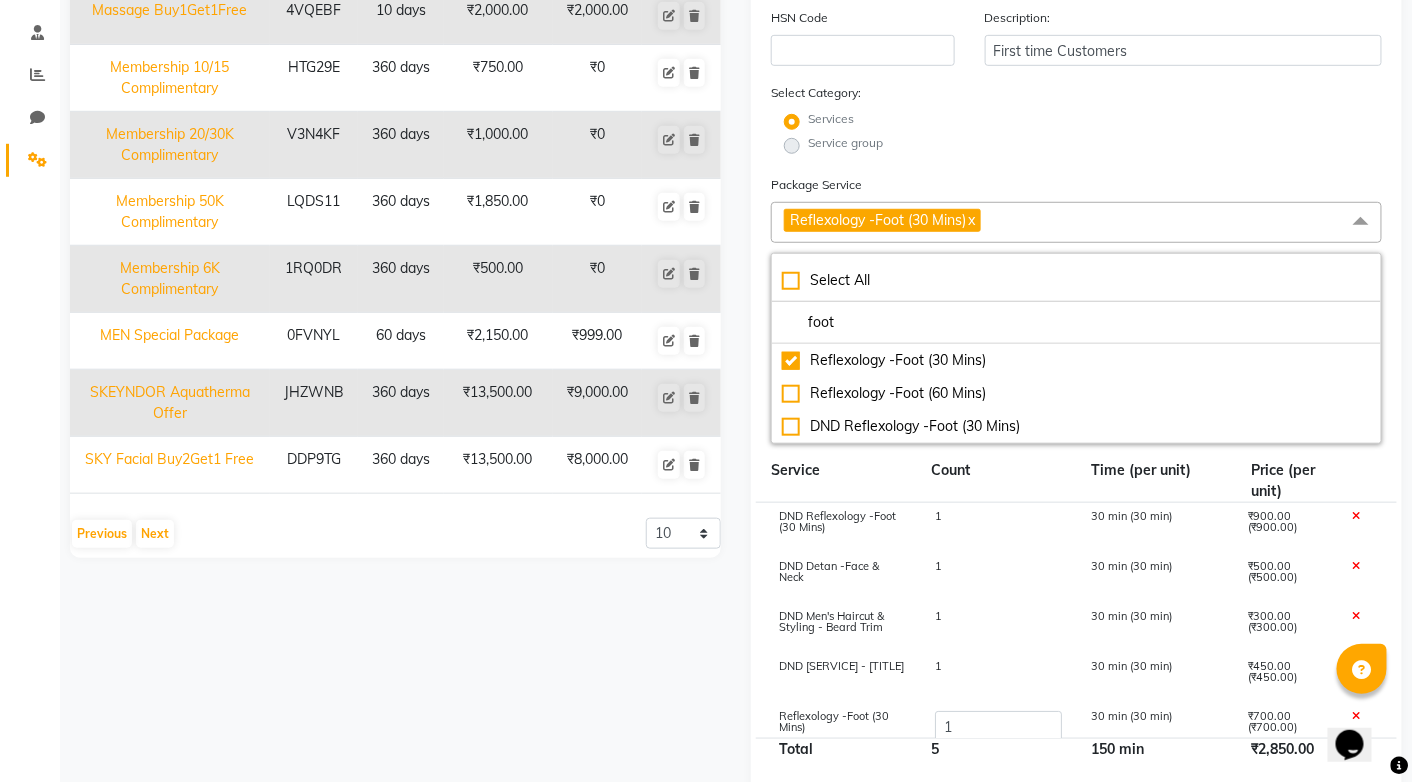 click on "Service group" 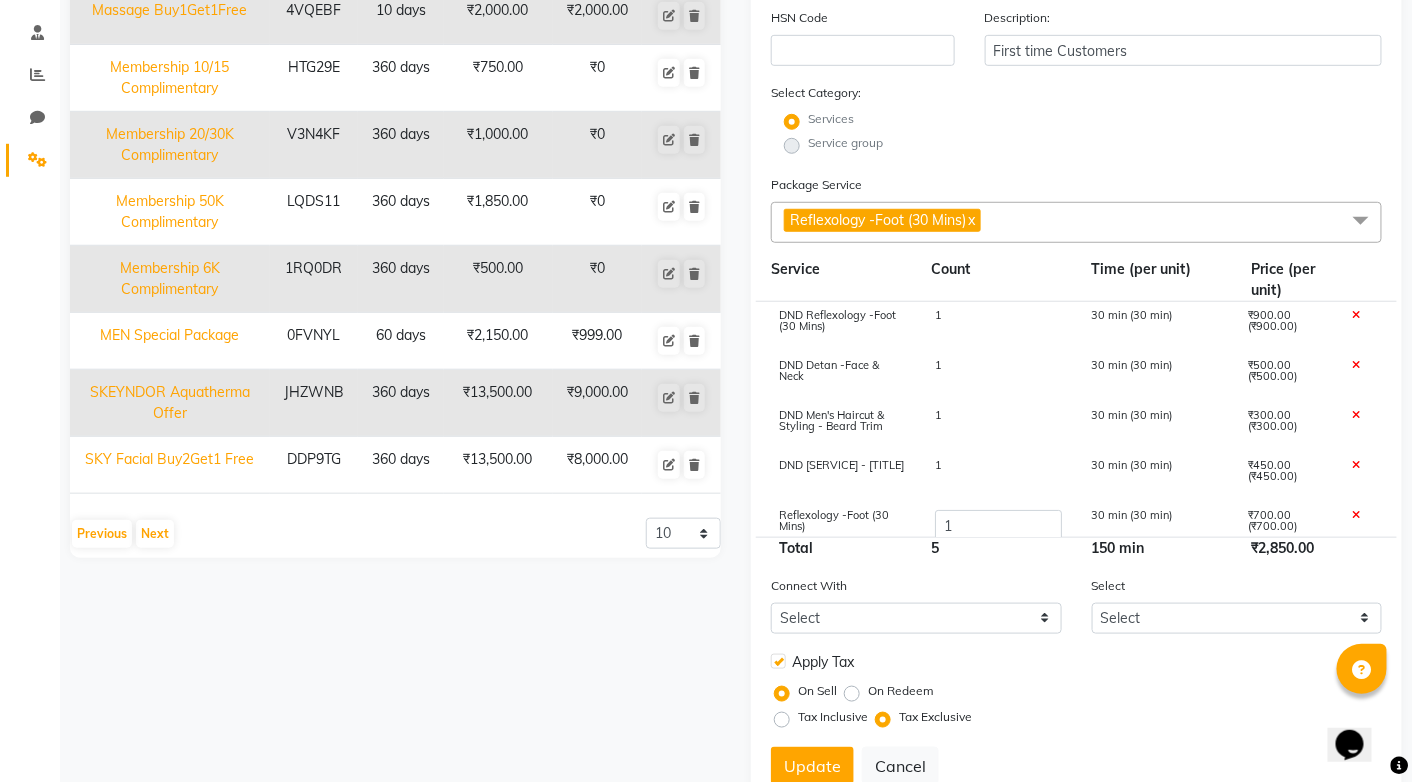 click 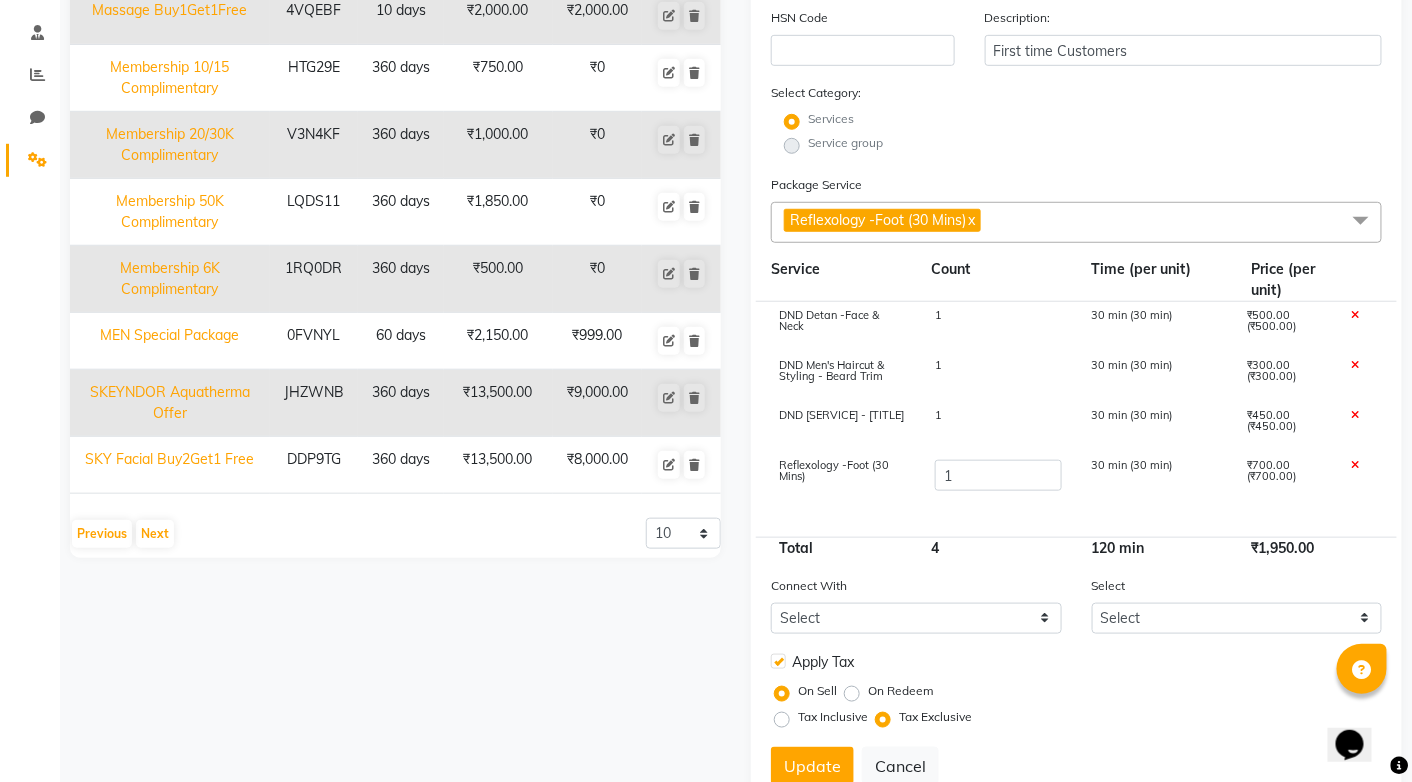 click on "Reflexology -Foot (30 Mins)  x" 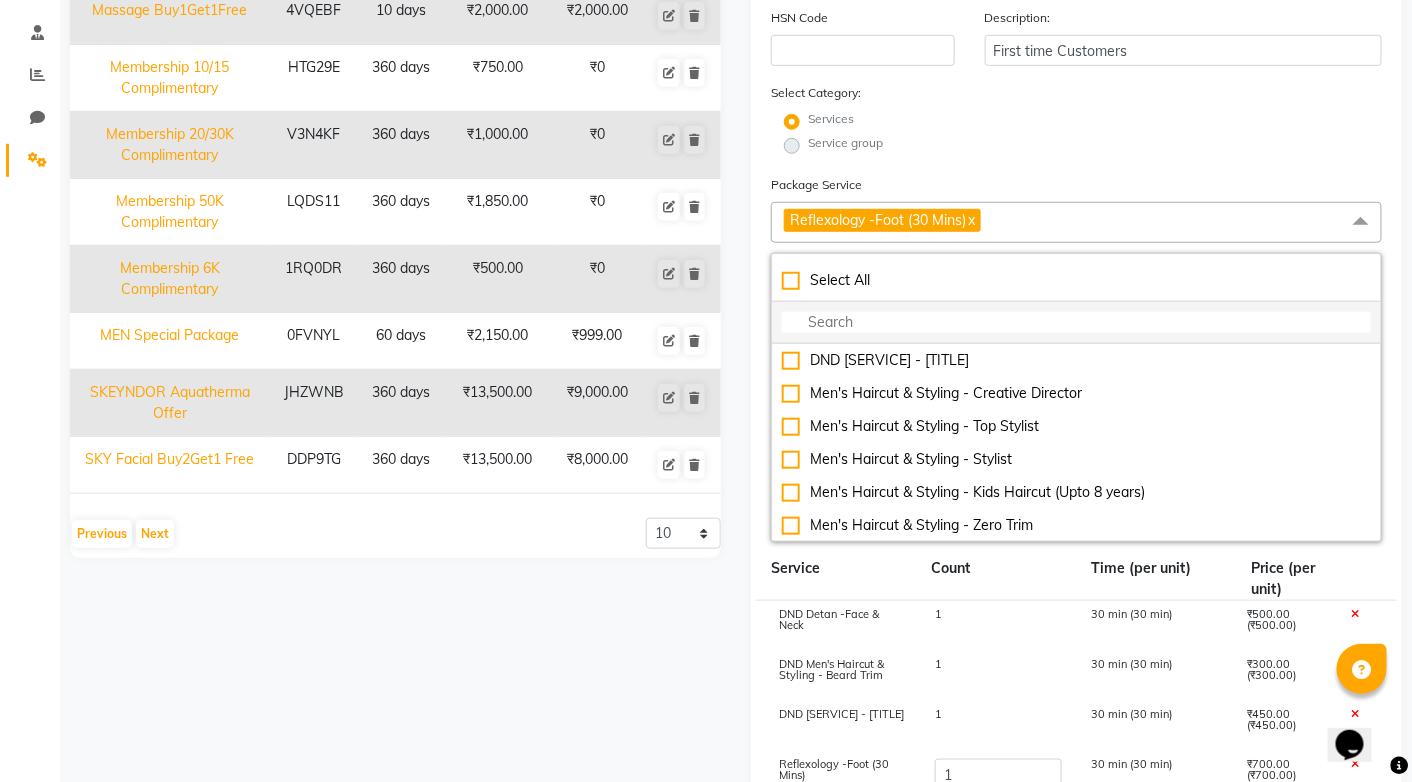 click 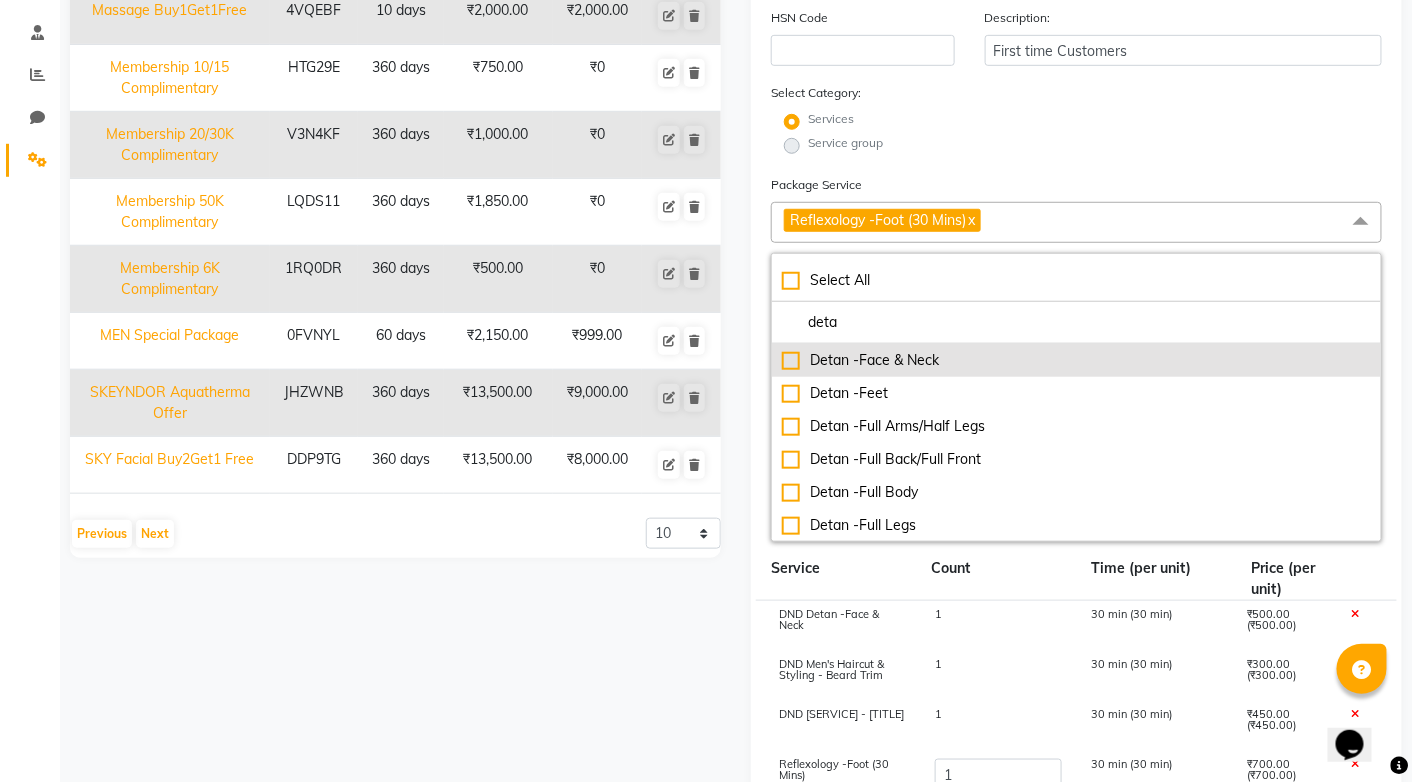 click on "Detan -Face & Neck" 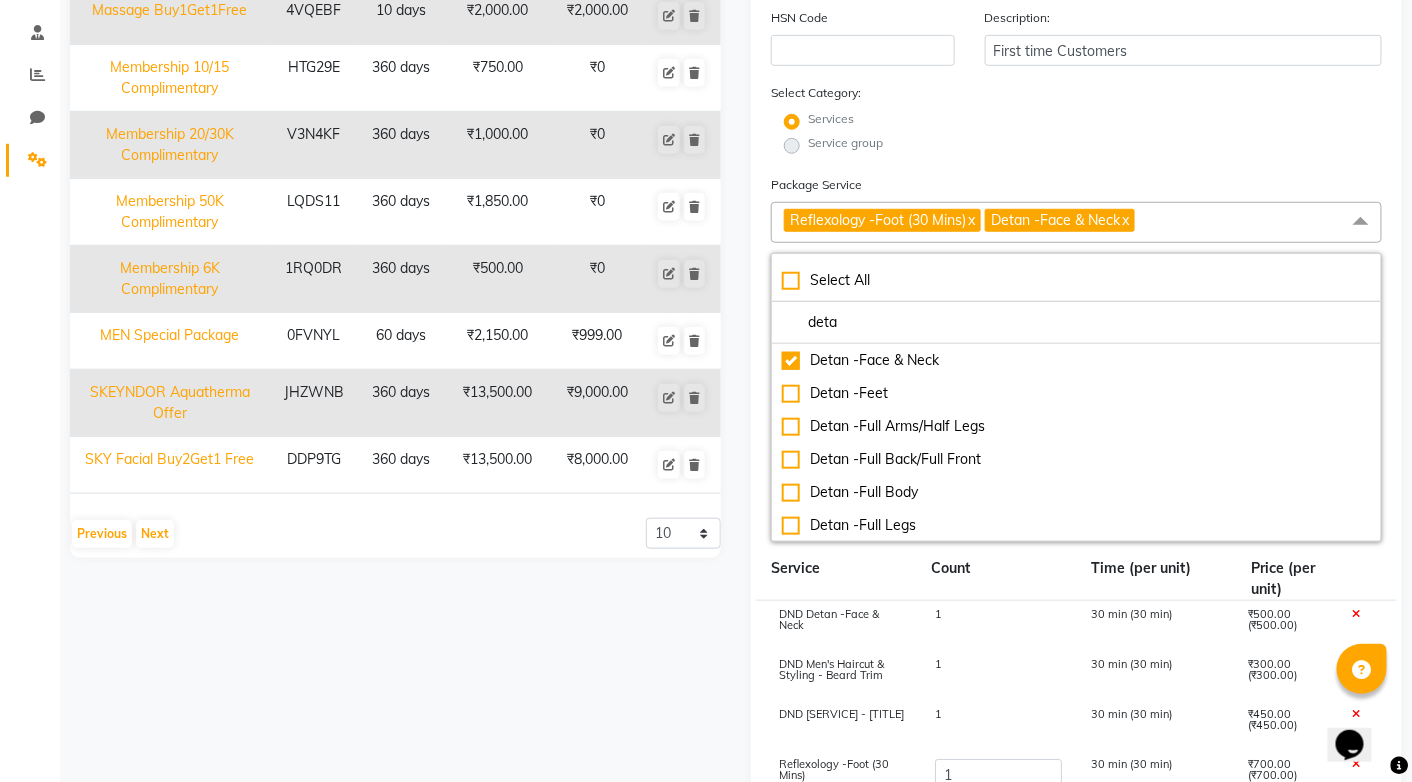 click on "Services" 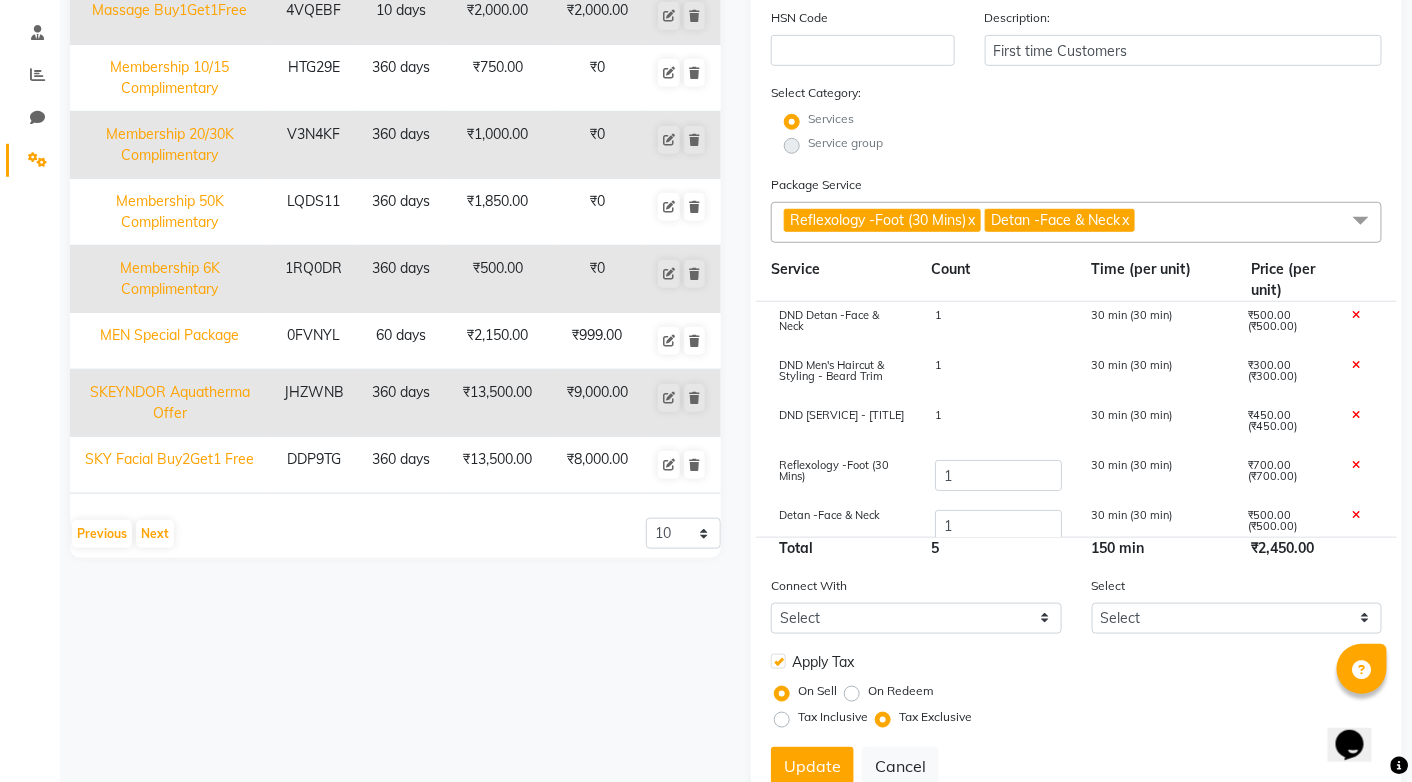 click 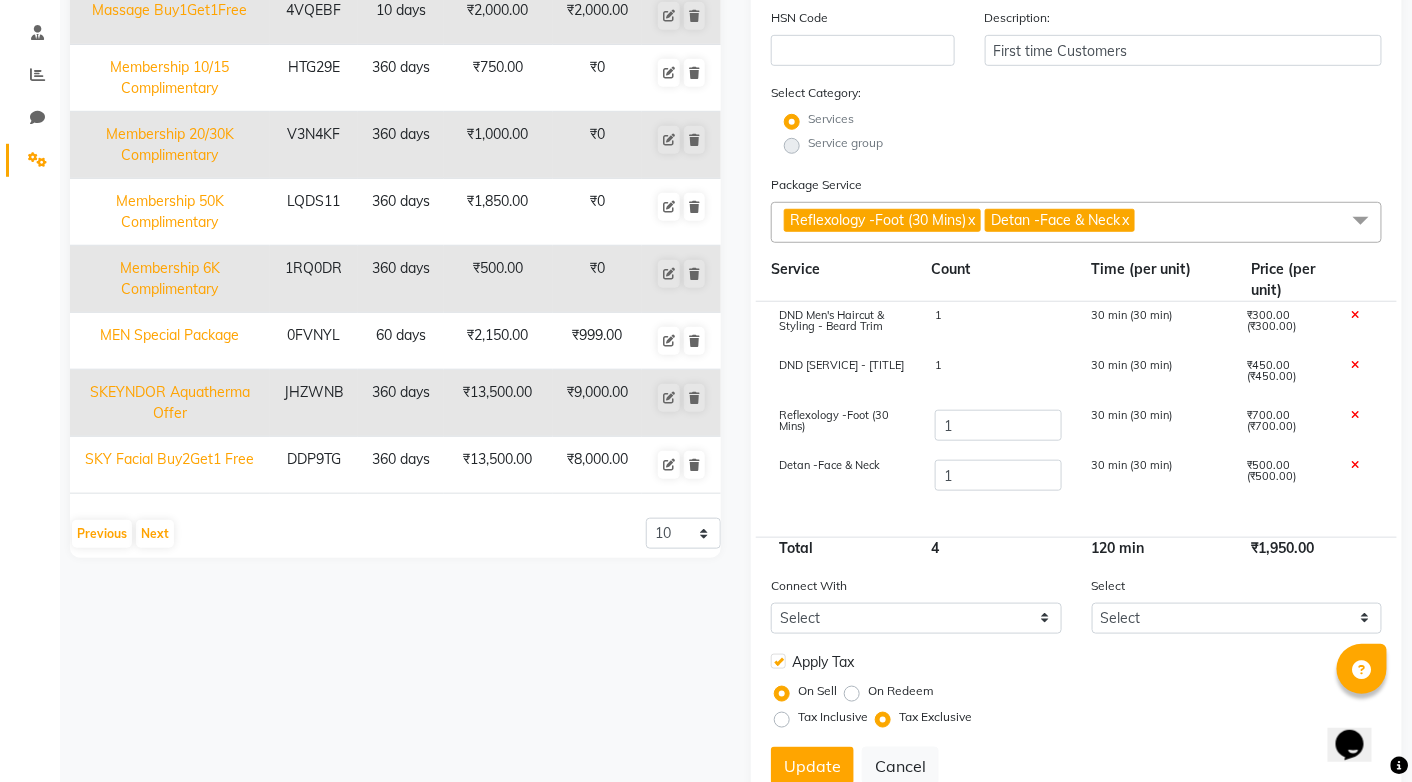 click on "Reflexology -Foot (30 Mins)  x Detan -Face & Neck  x" 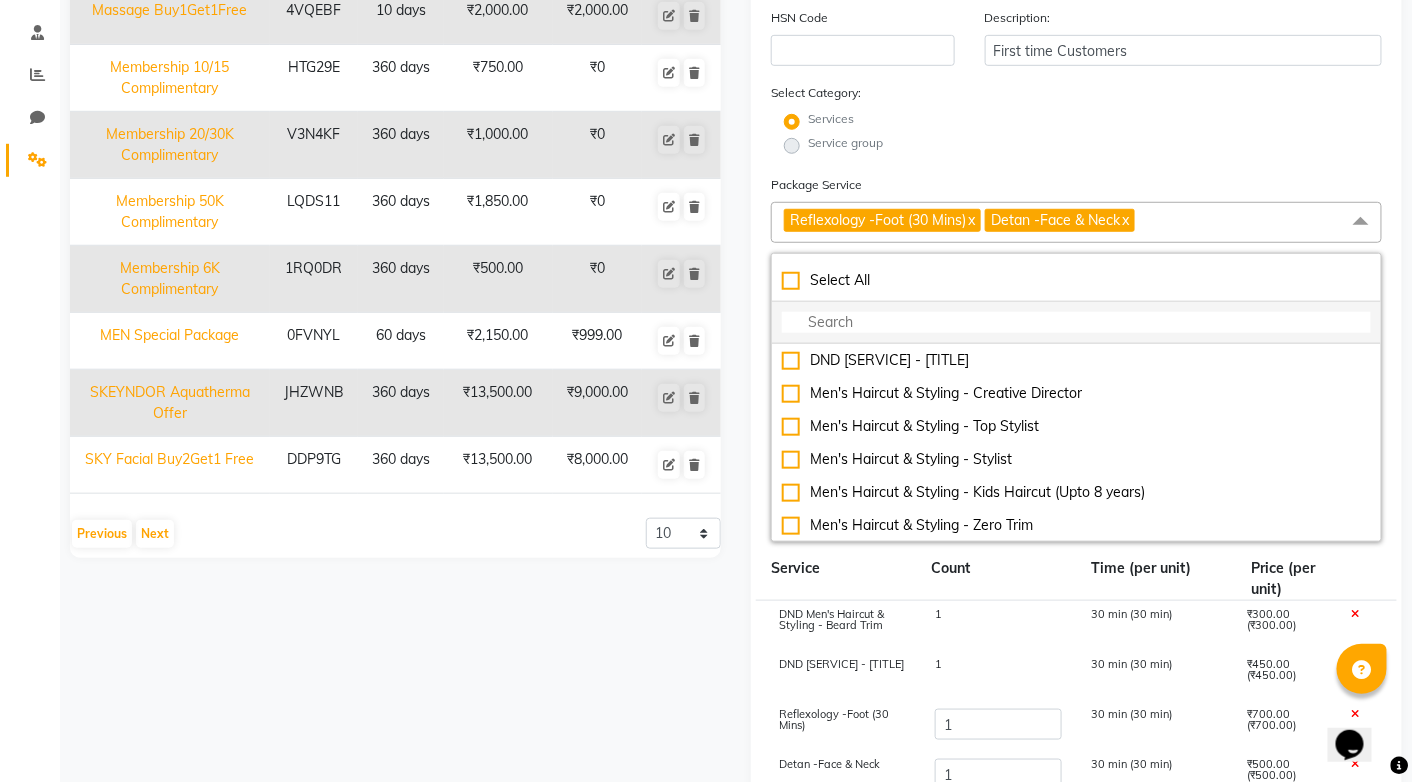 click 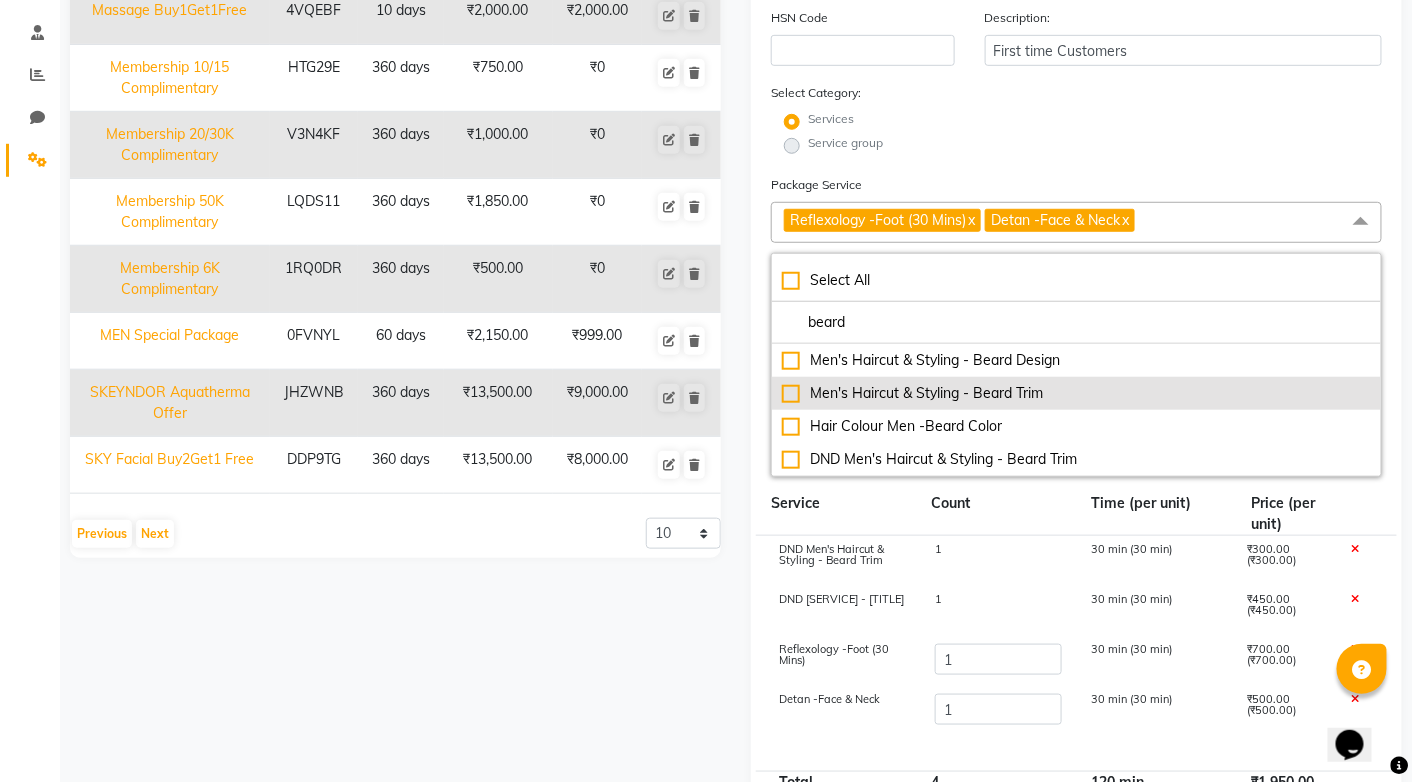 click on "Men's Haircut & Styling - Beard Trim" 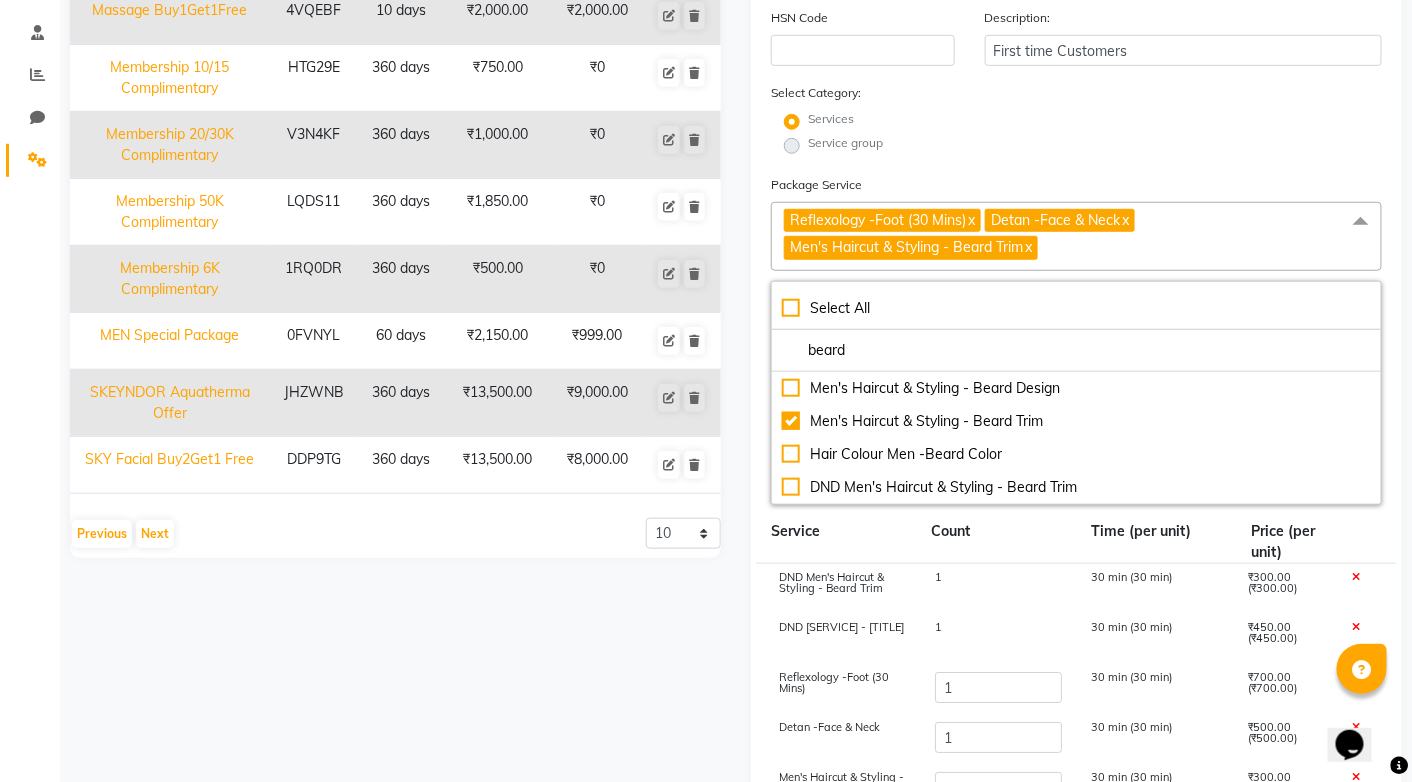 click on "Services" 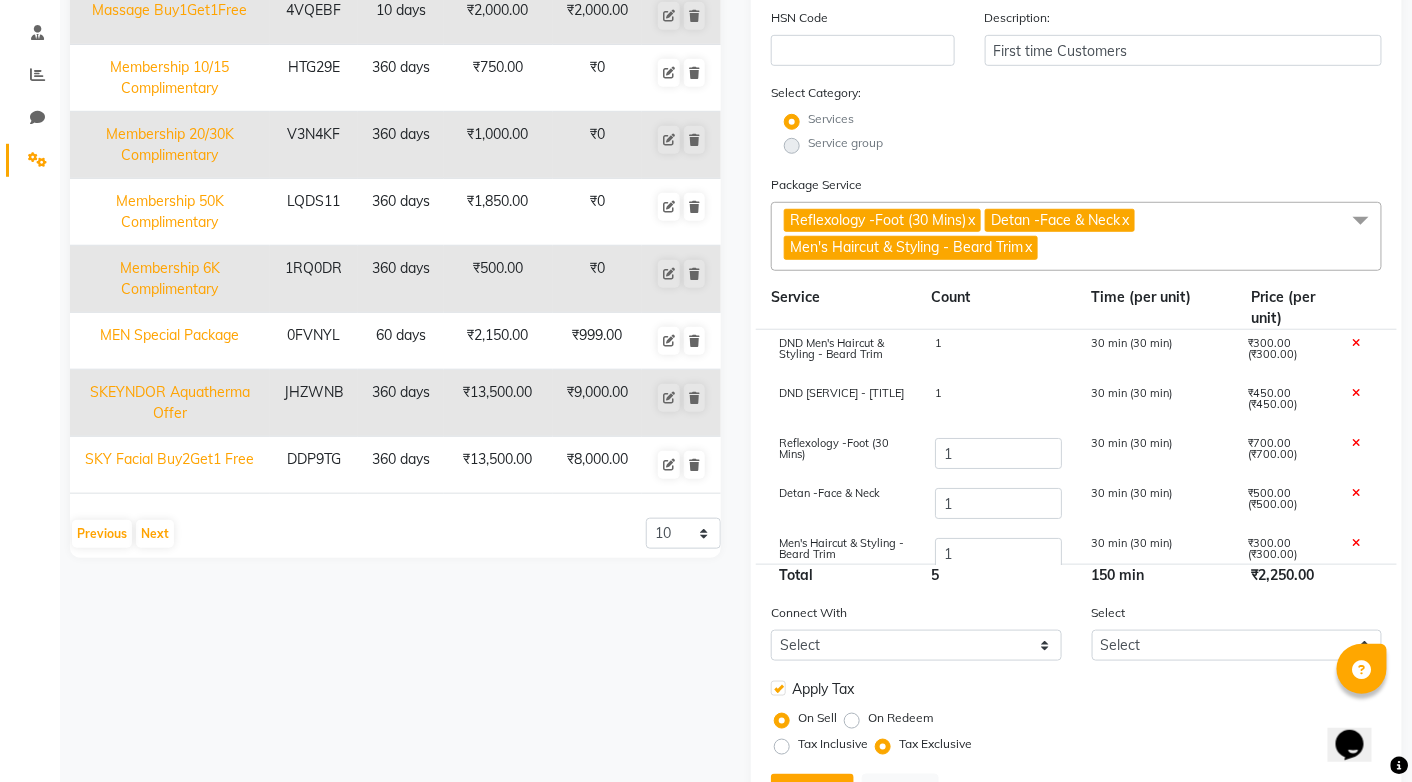 click 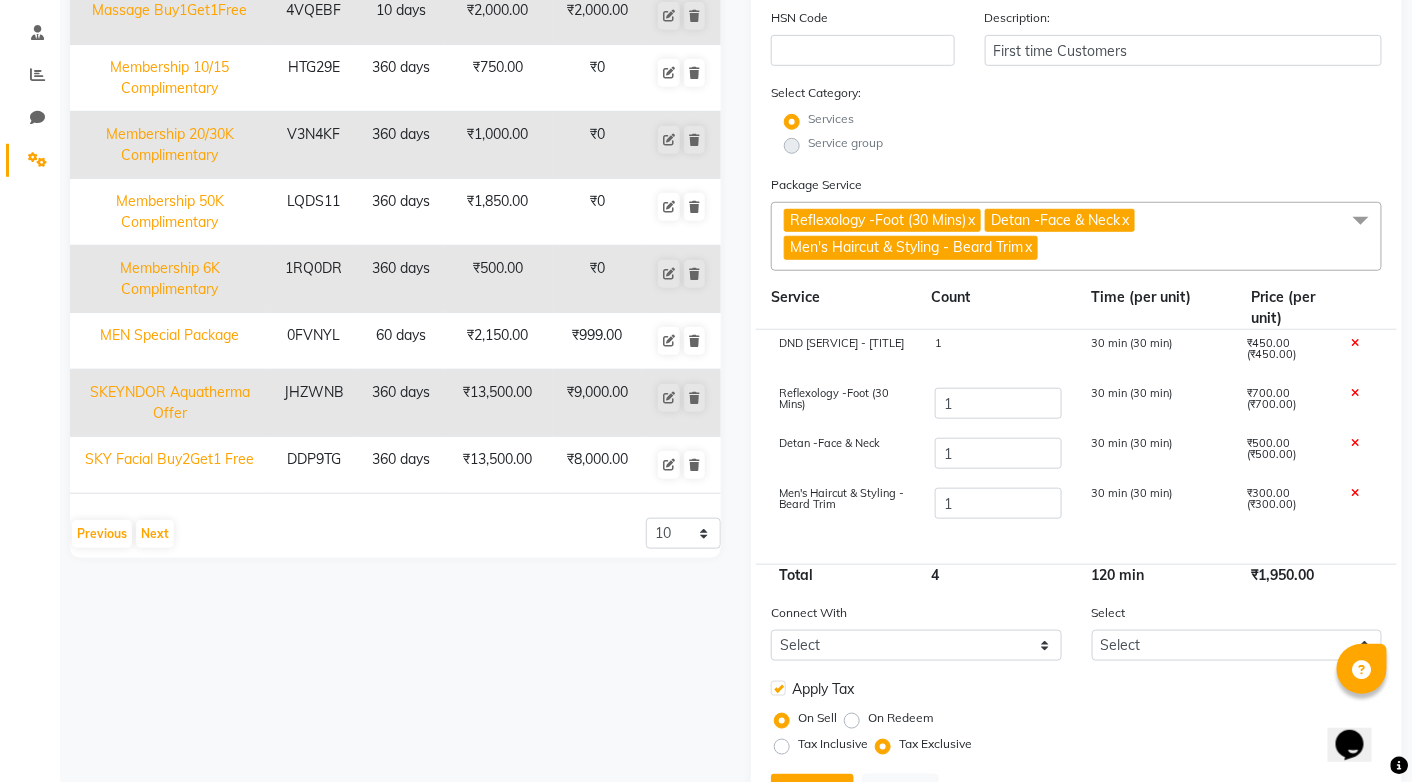 click on "Reflexology -Foot (30 Mins)  x Detan -Face & Neck  x Men's Haircut & Styling - Beard Trim  x" 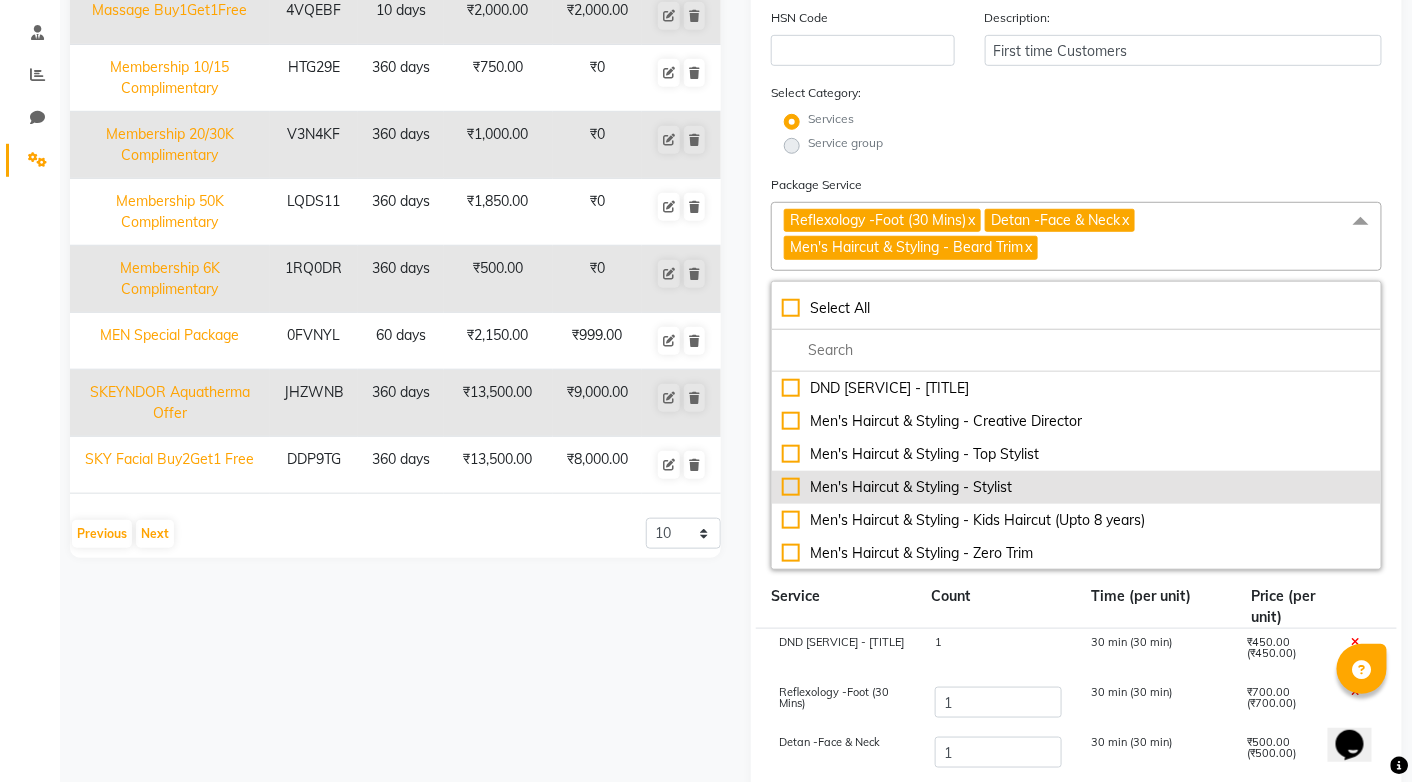 click on "Men's Haircut & Styling - Stylist" 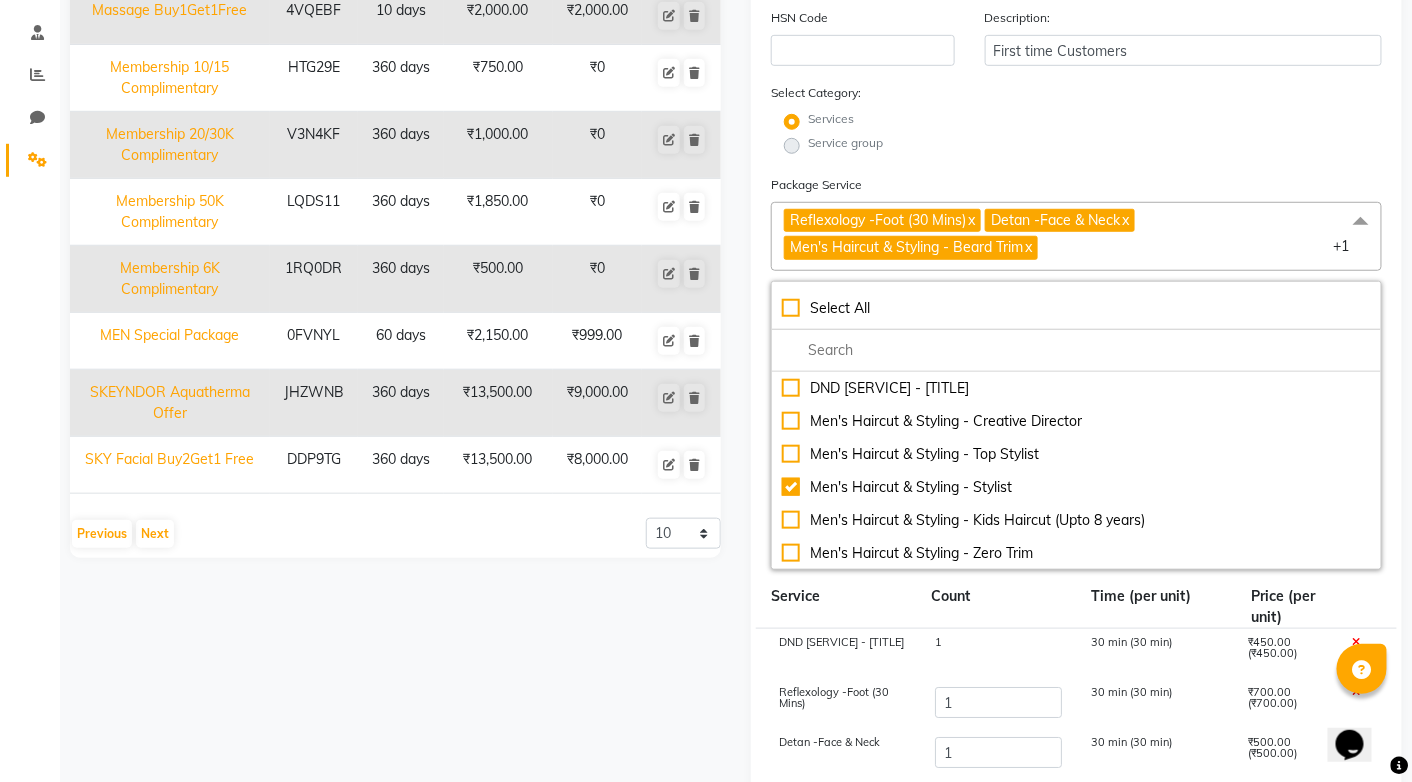 click on "Services" 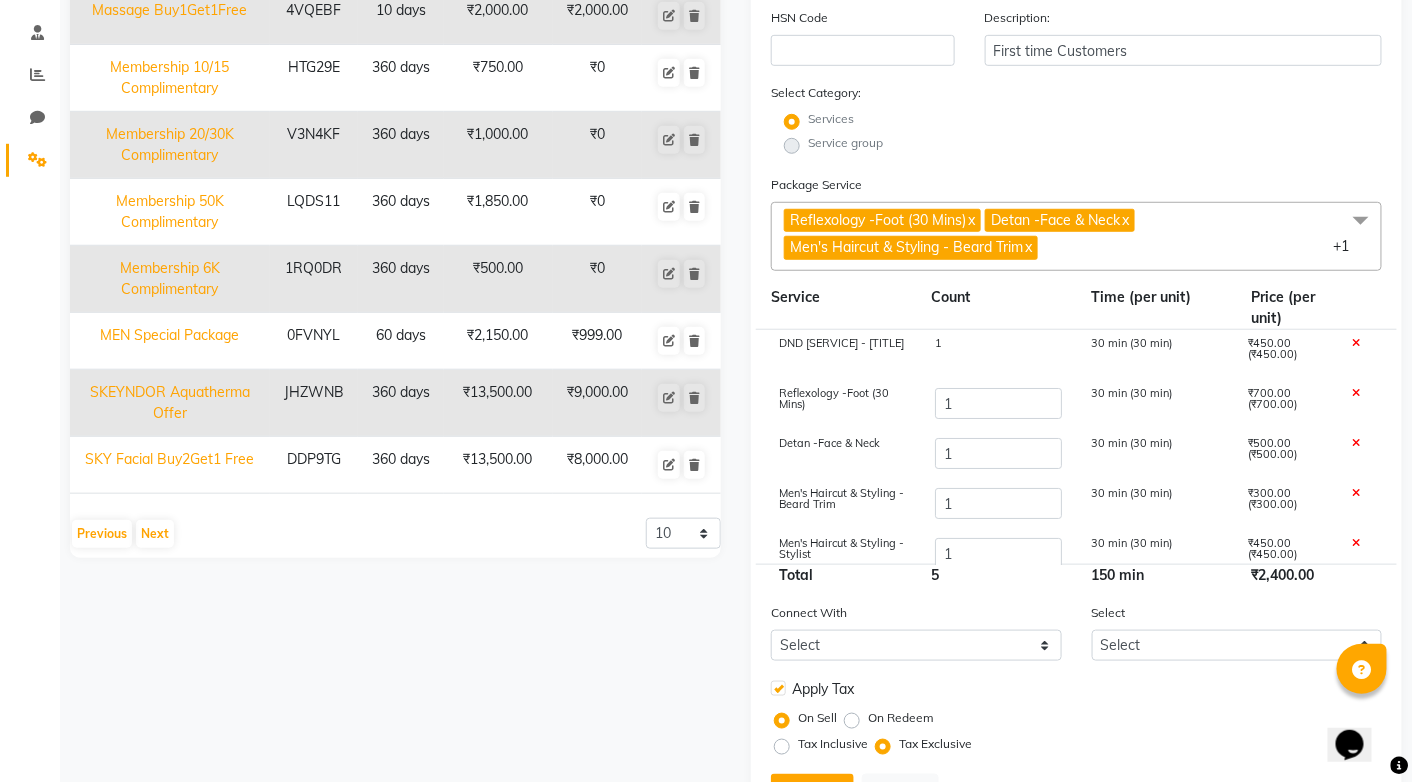click 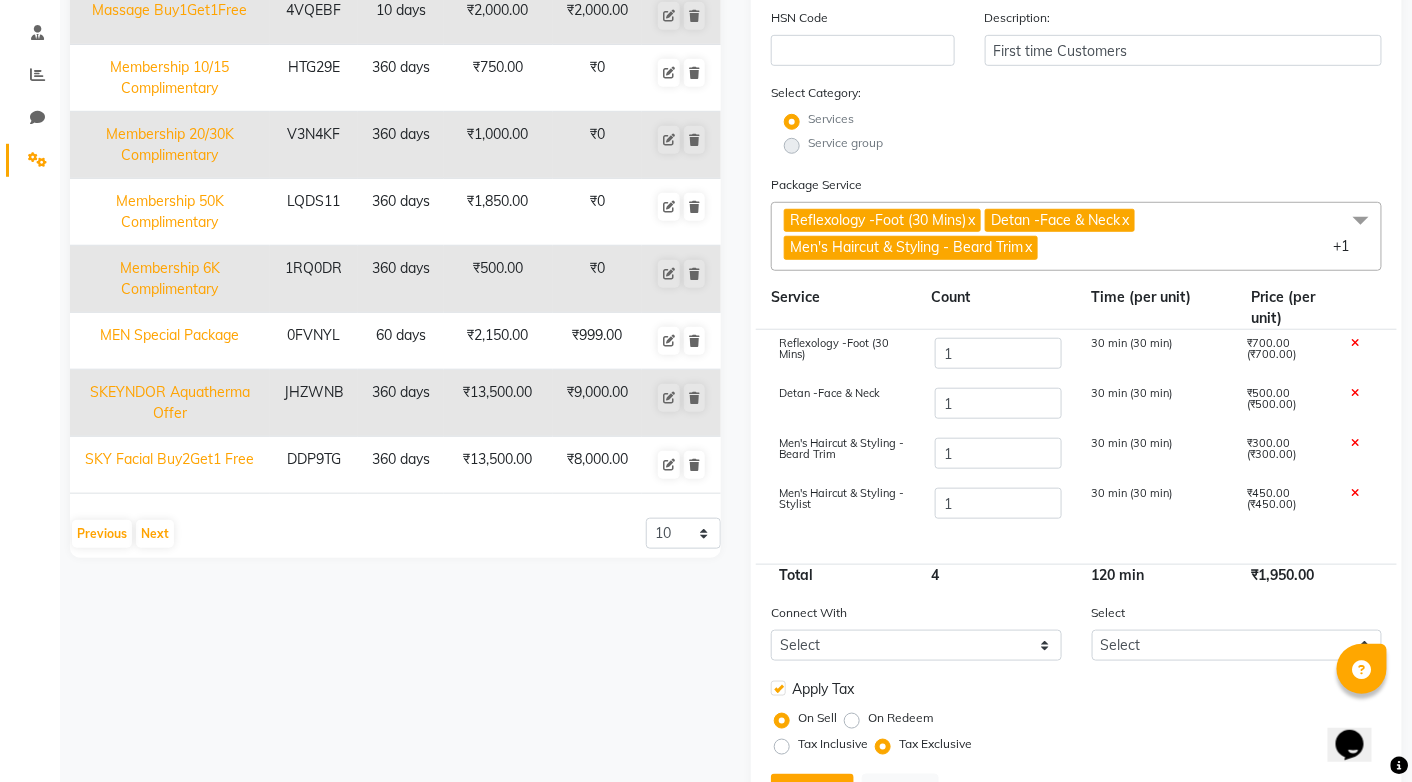scroll, scrollTop: 461, scrollLeft: 0, axis: vertical 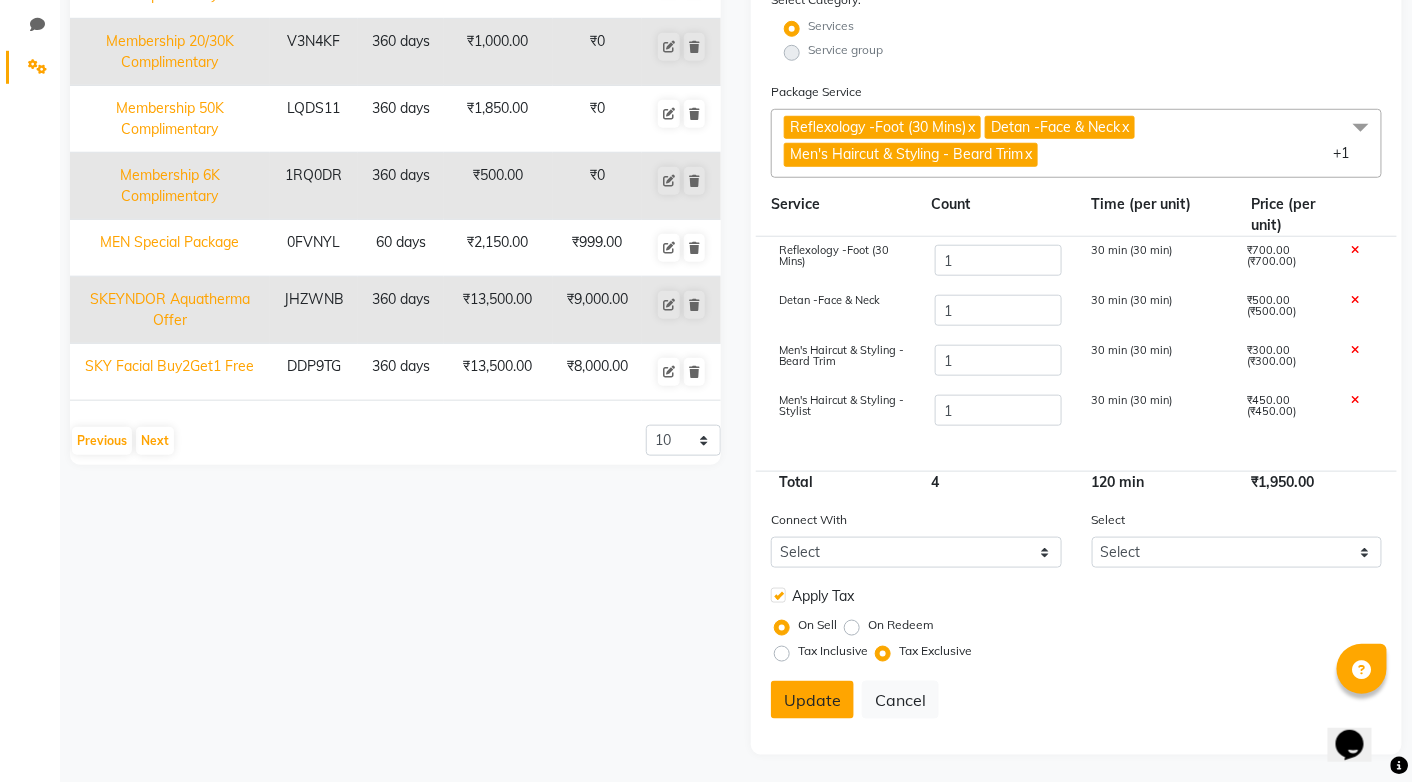 click on "Update" 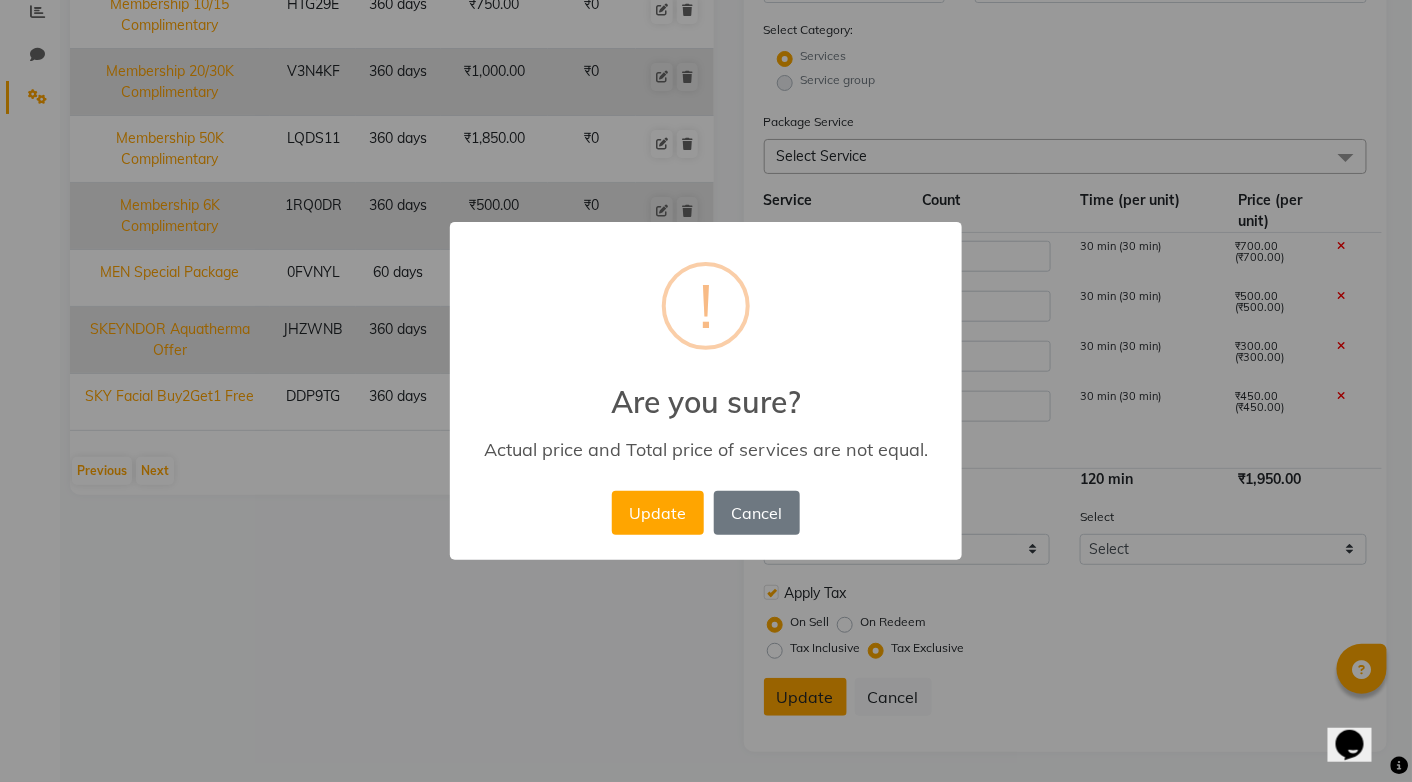 scroll, scrollTop: 429, scrollLeft: 0, axis: vertical 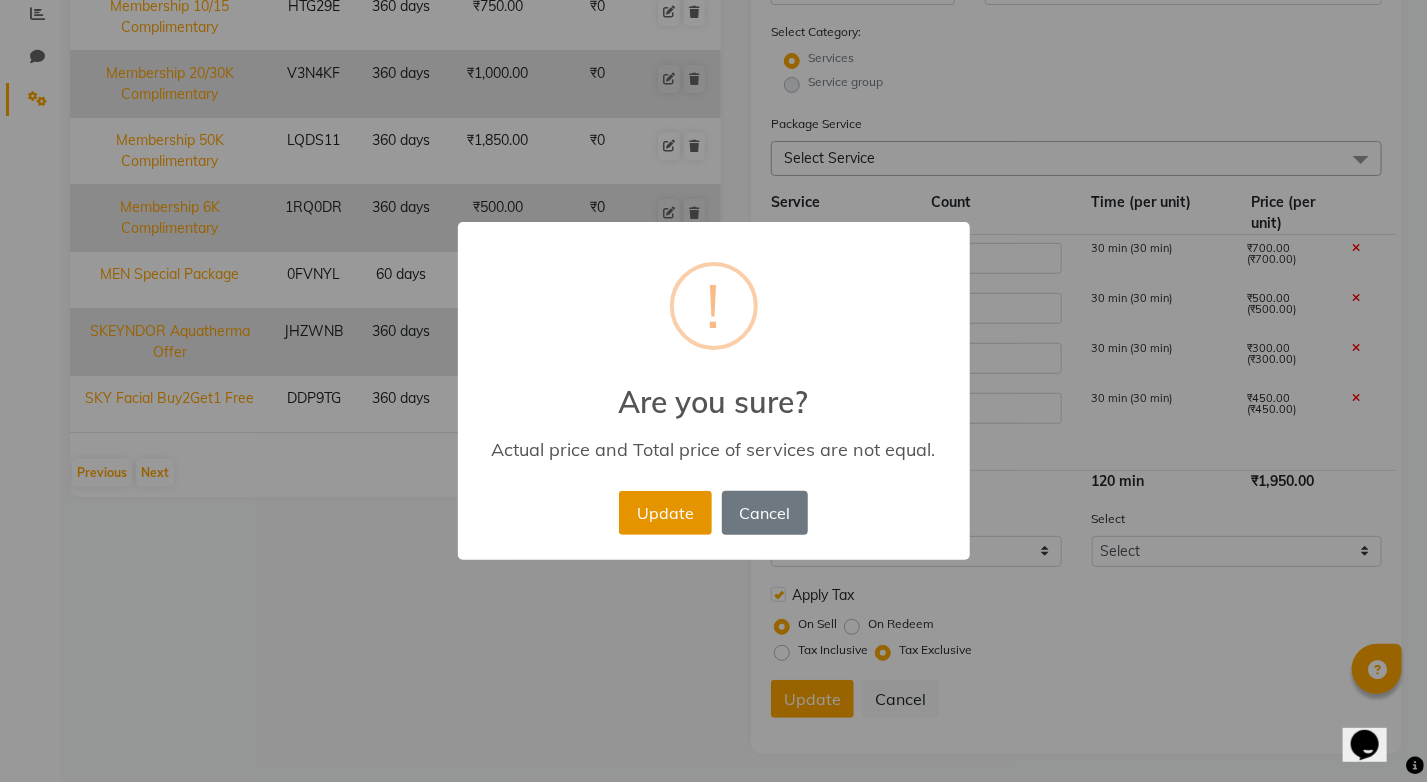 click on "Update" at bounding box center (665, 513) 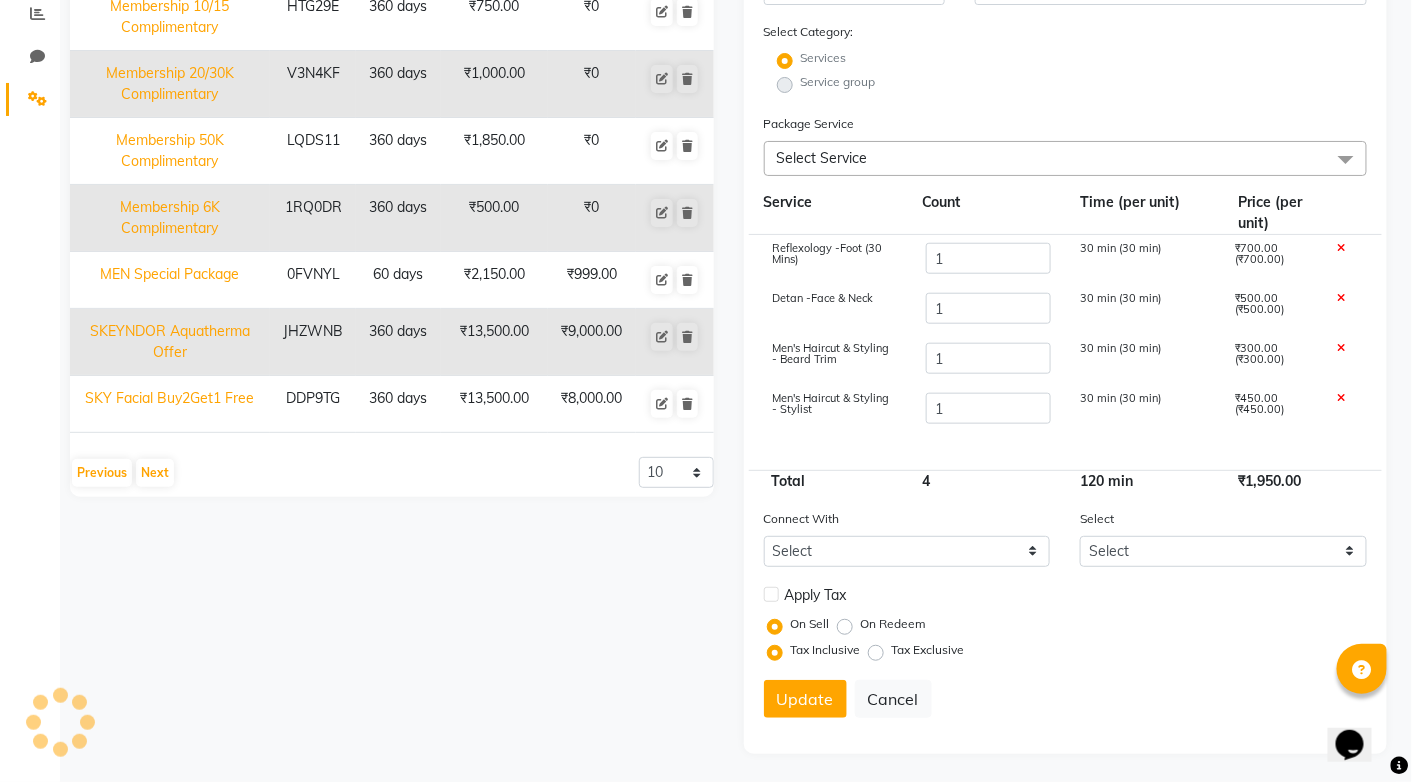 scroll, scrollTop: 168, scrollLeft: 0, axis: vertical 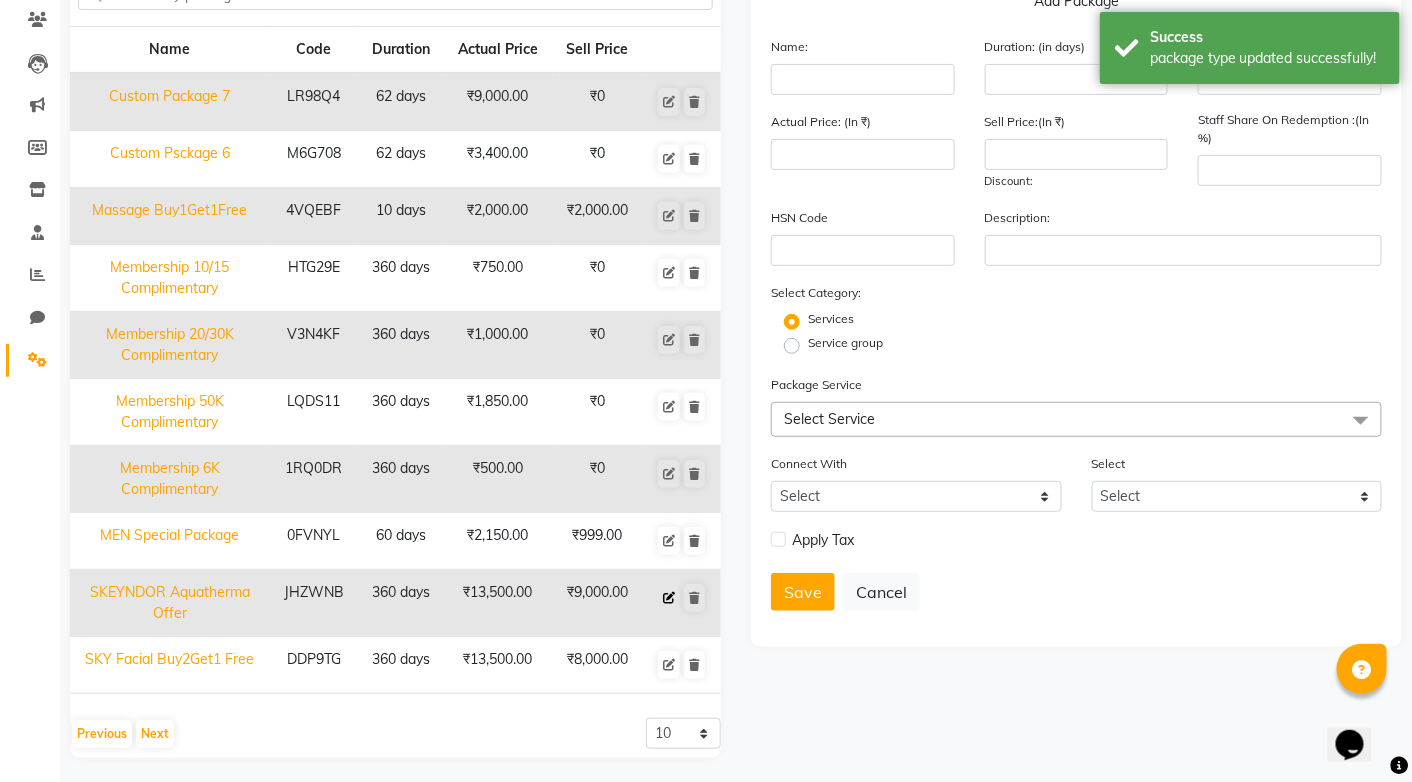 click 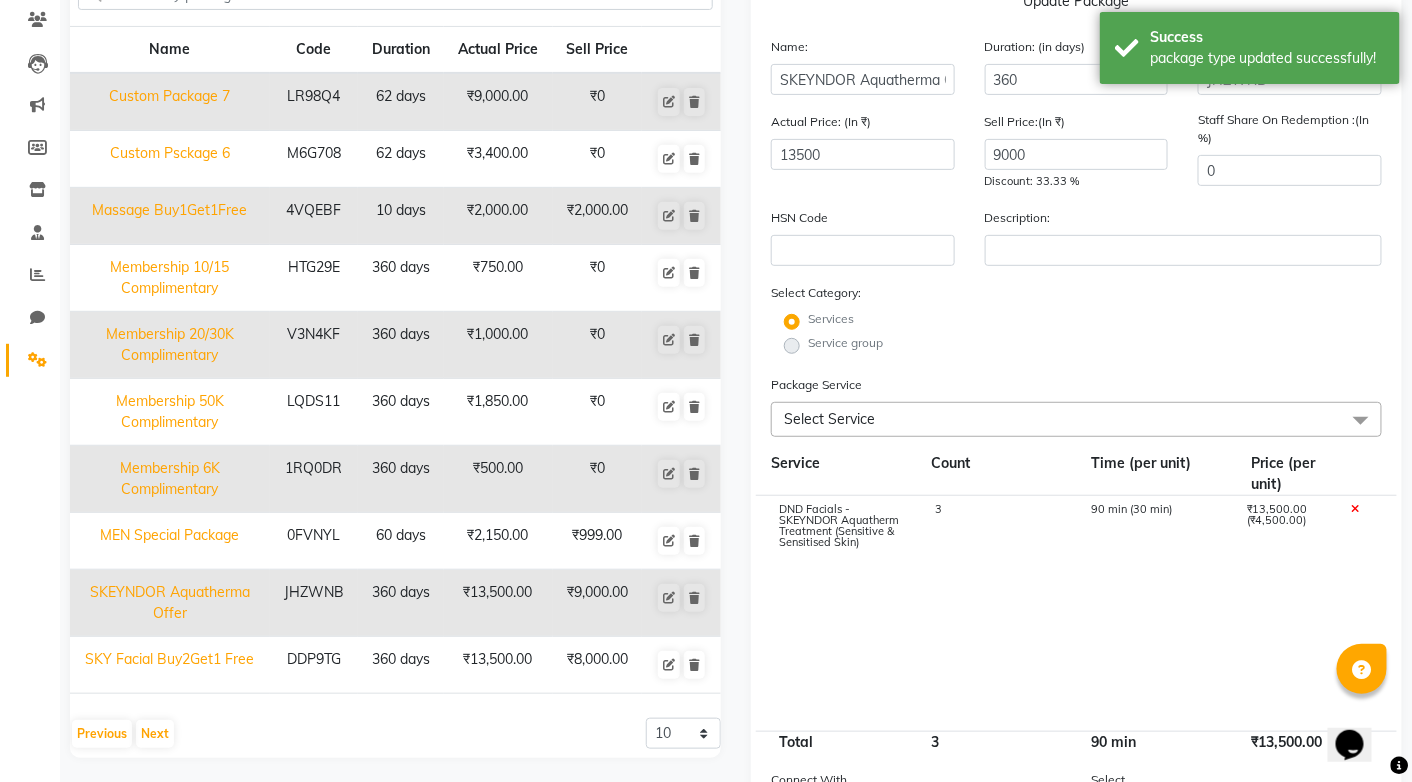 click on "Select Service" 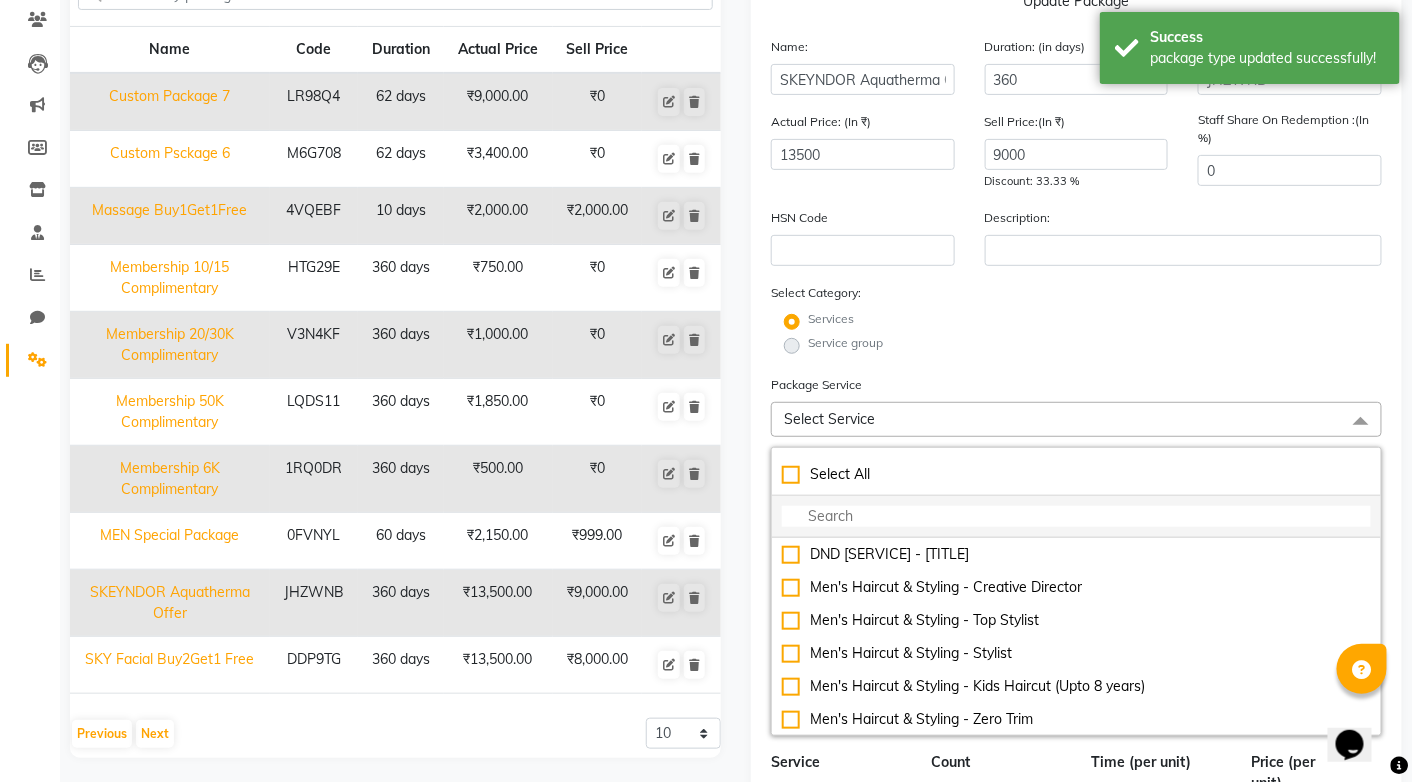 click 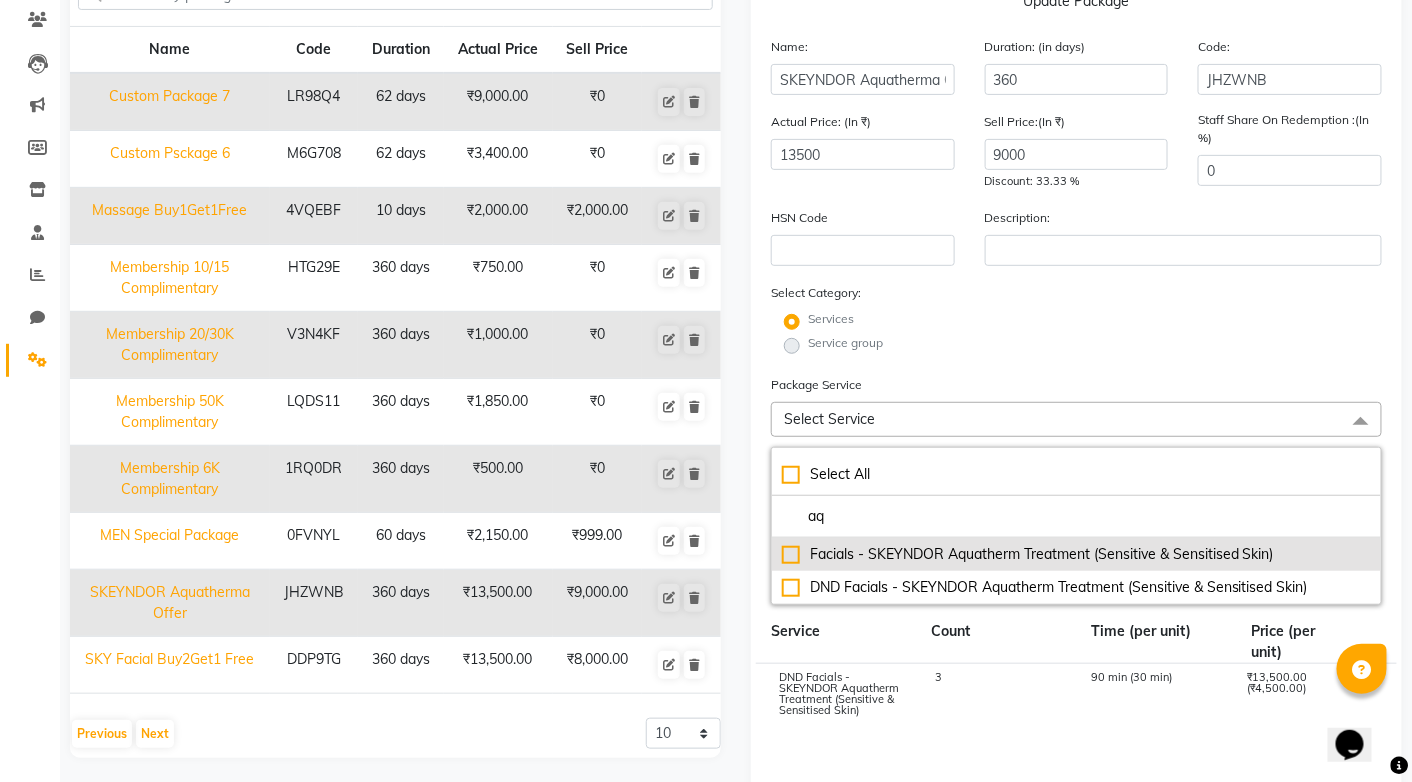 click on "Facials - SKEYNDOR Aquatherm Treatment (Sensitive & Sensitised Skin)" 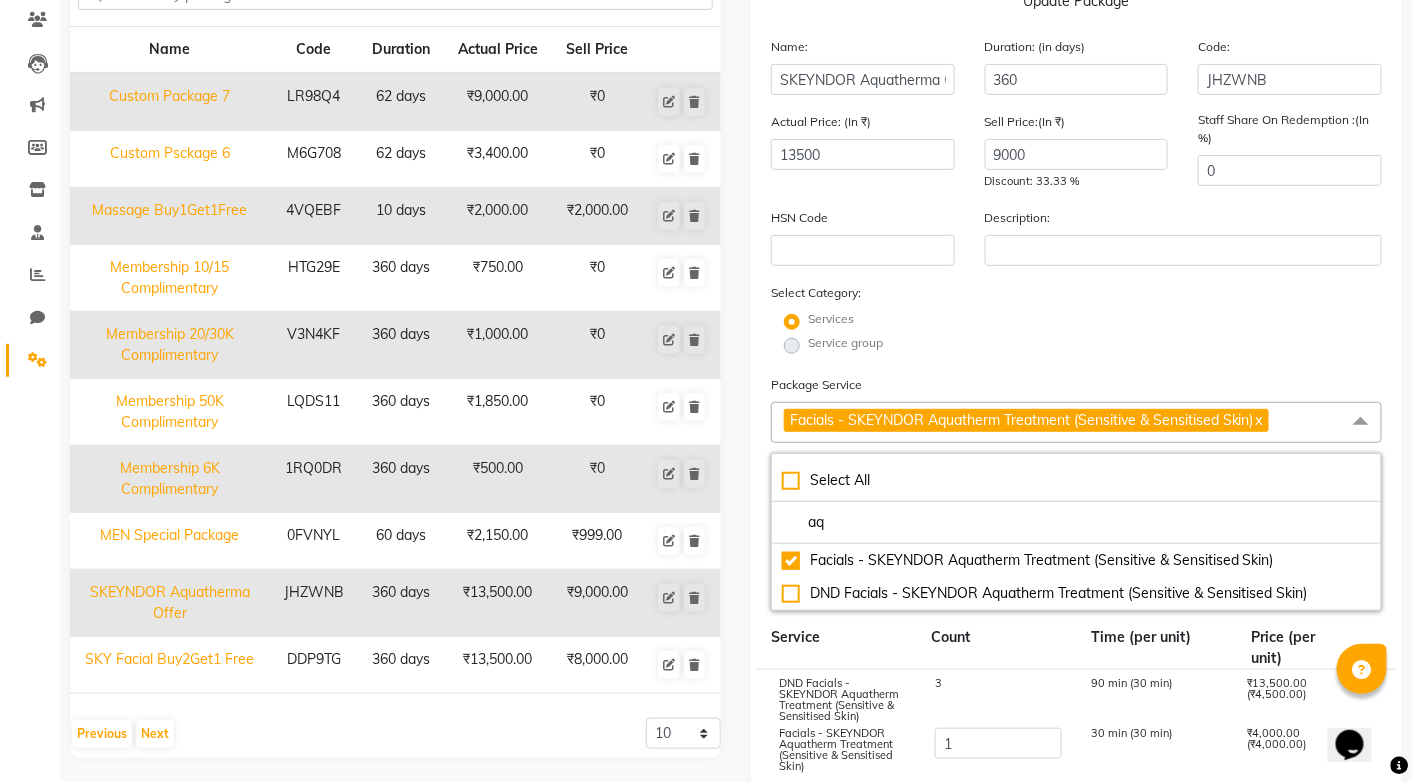 click on "Services" 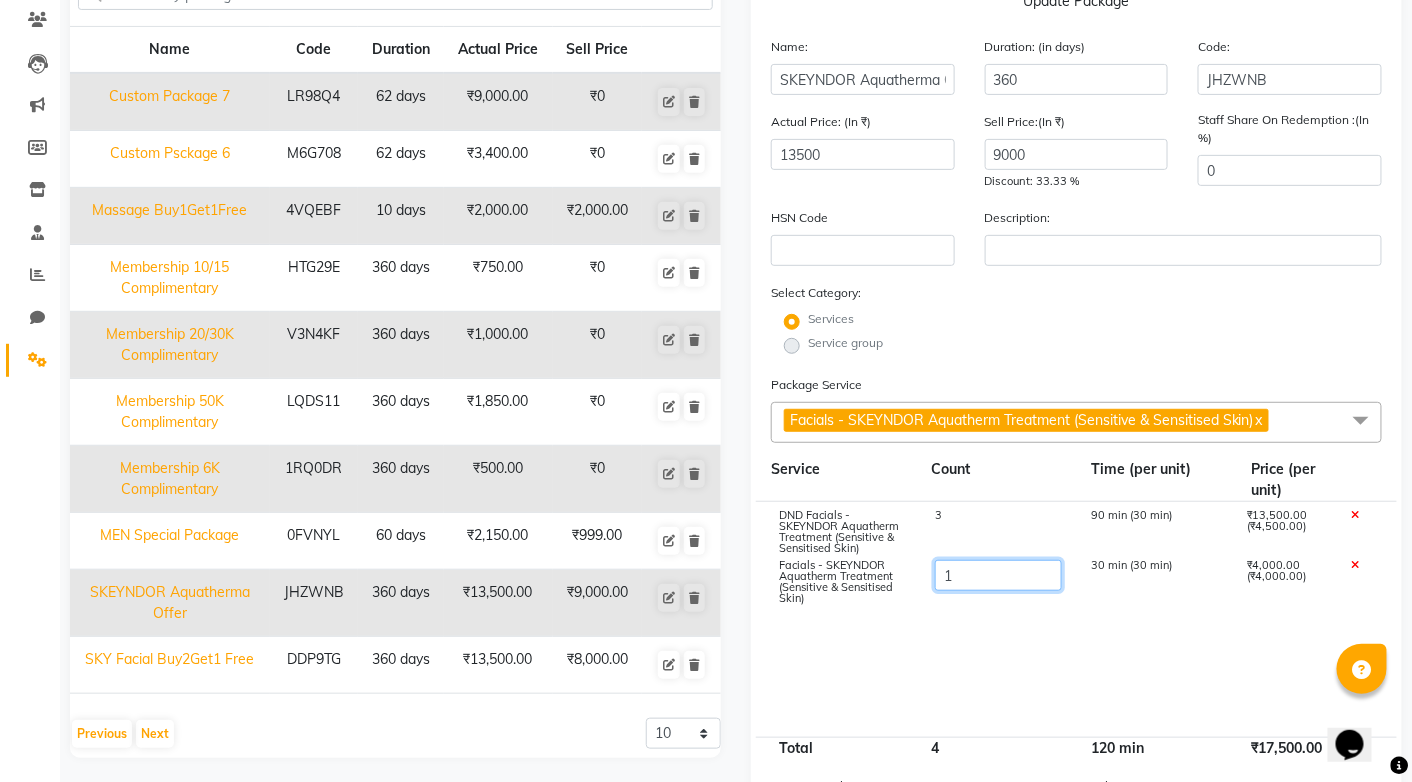 click on "1" 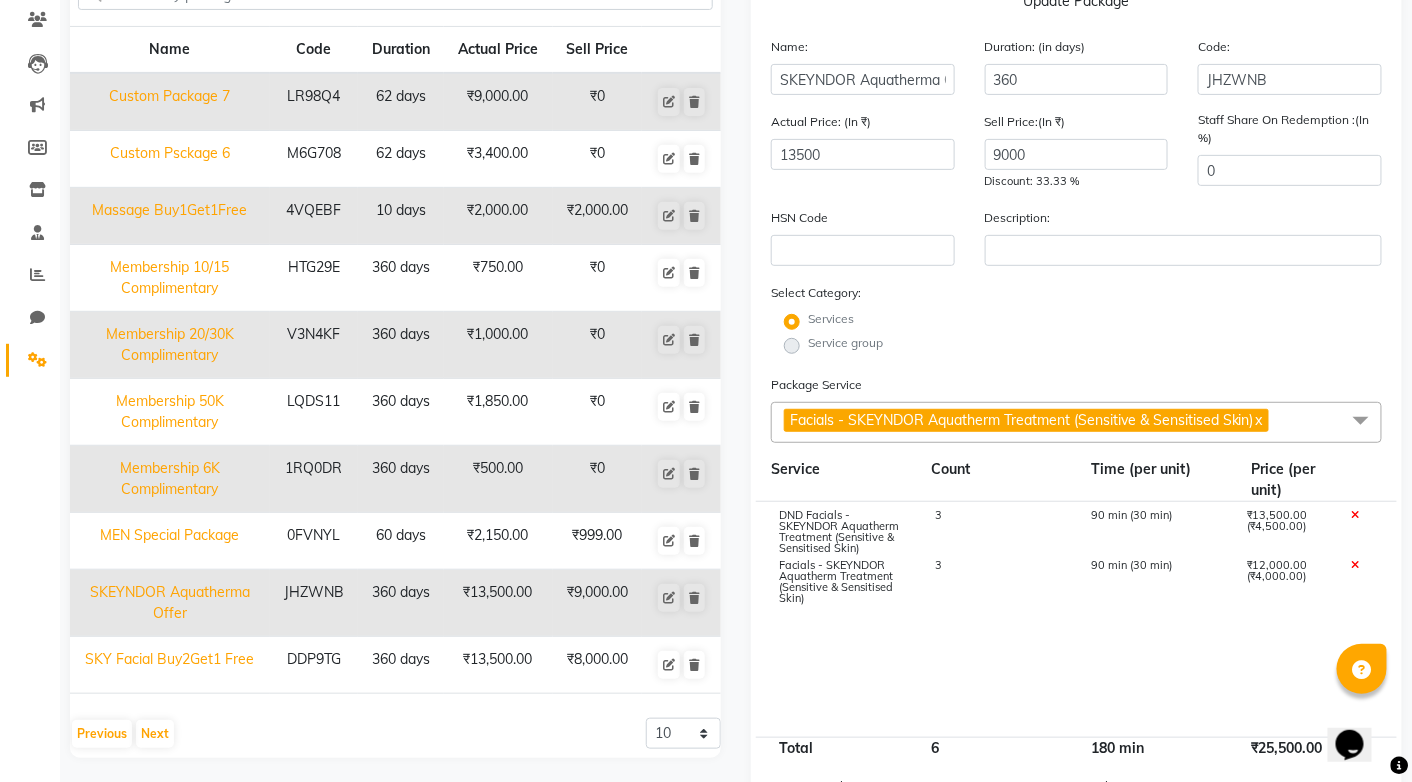 click 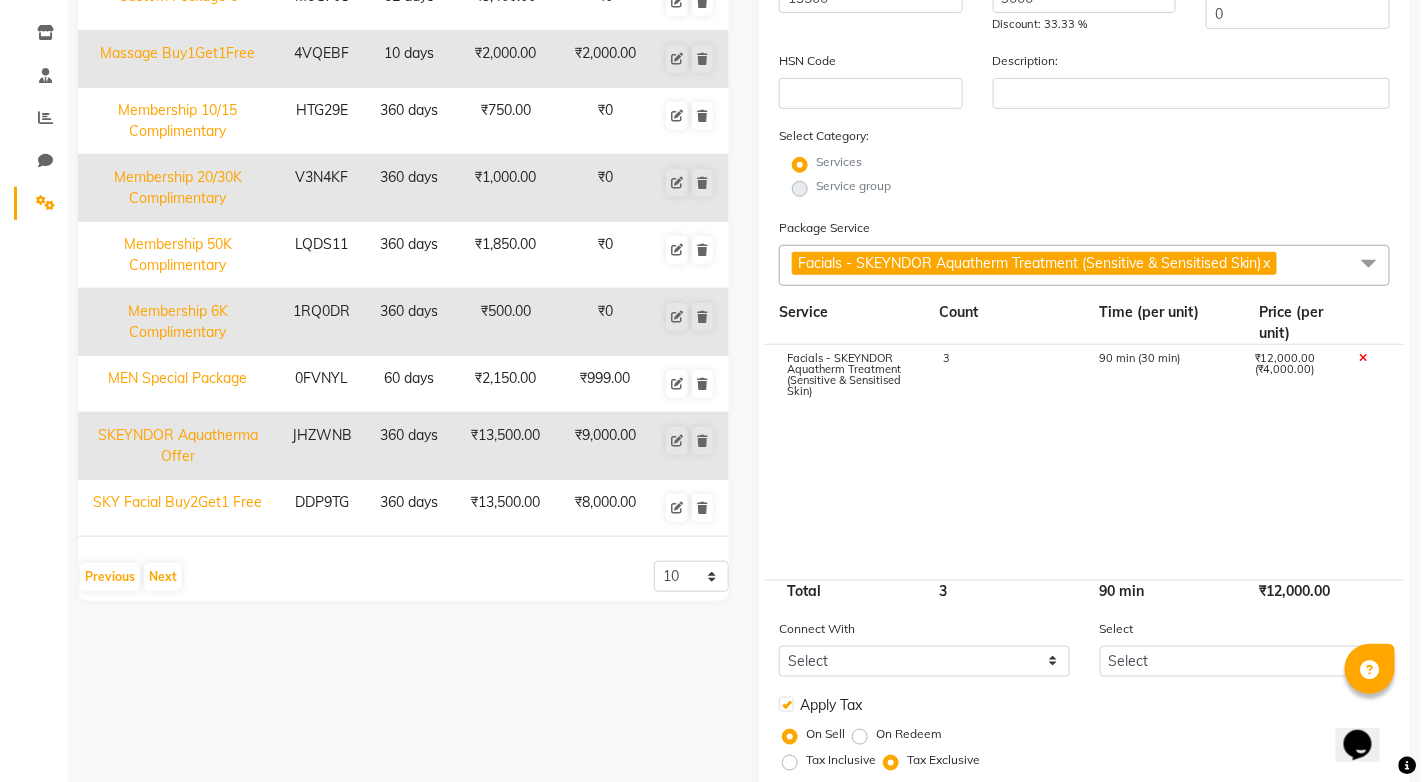 scroll, scrollTop: 368, scrollLeft: 0, axis: vertical 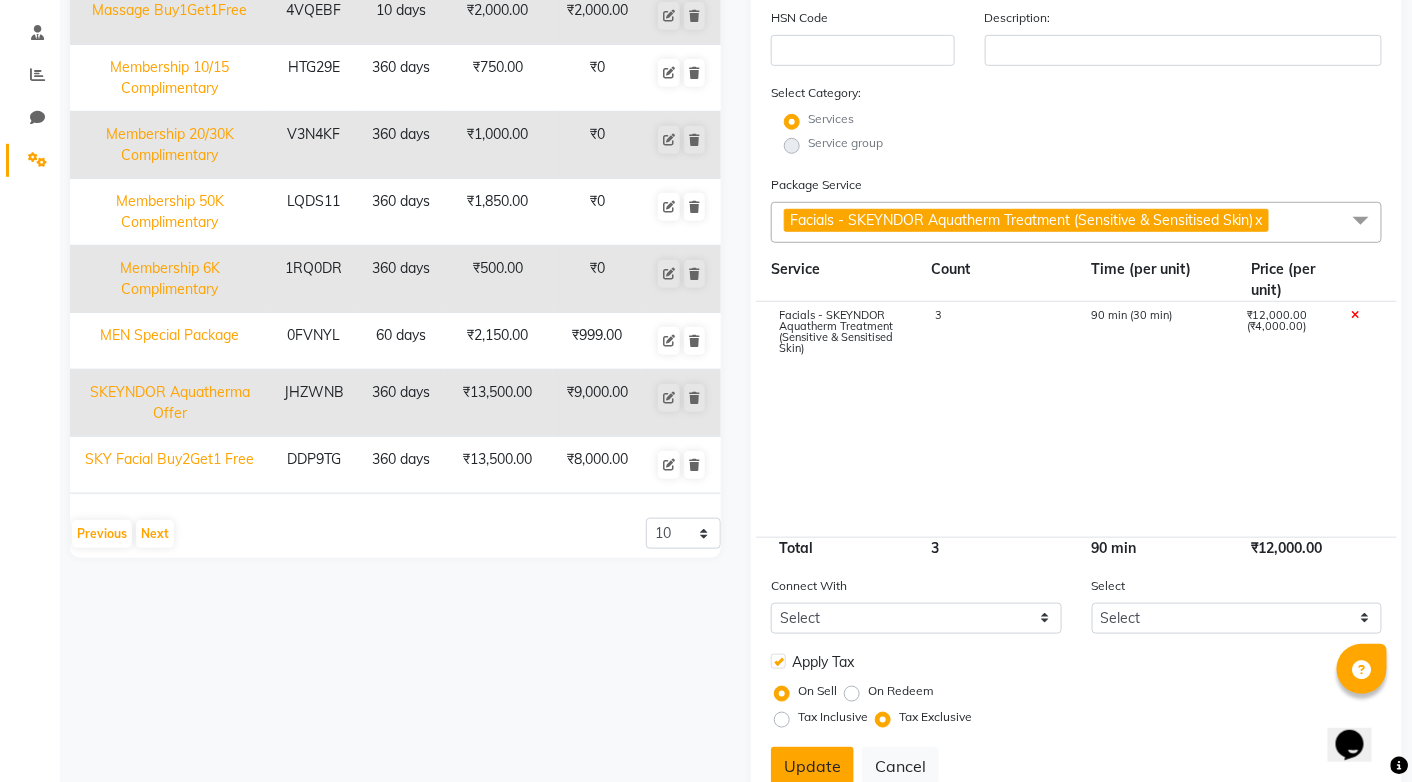 click on "Update" 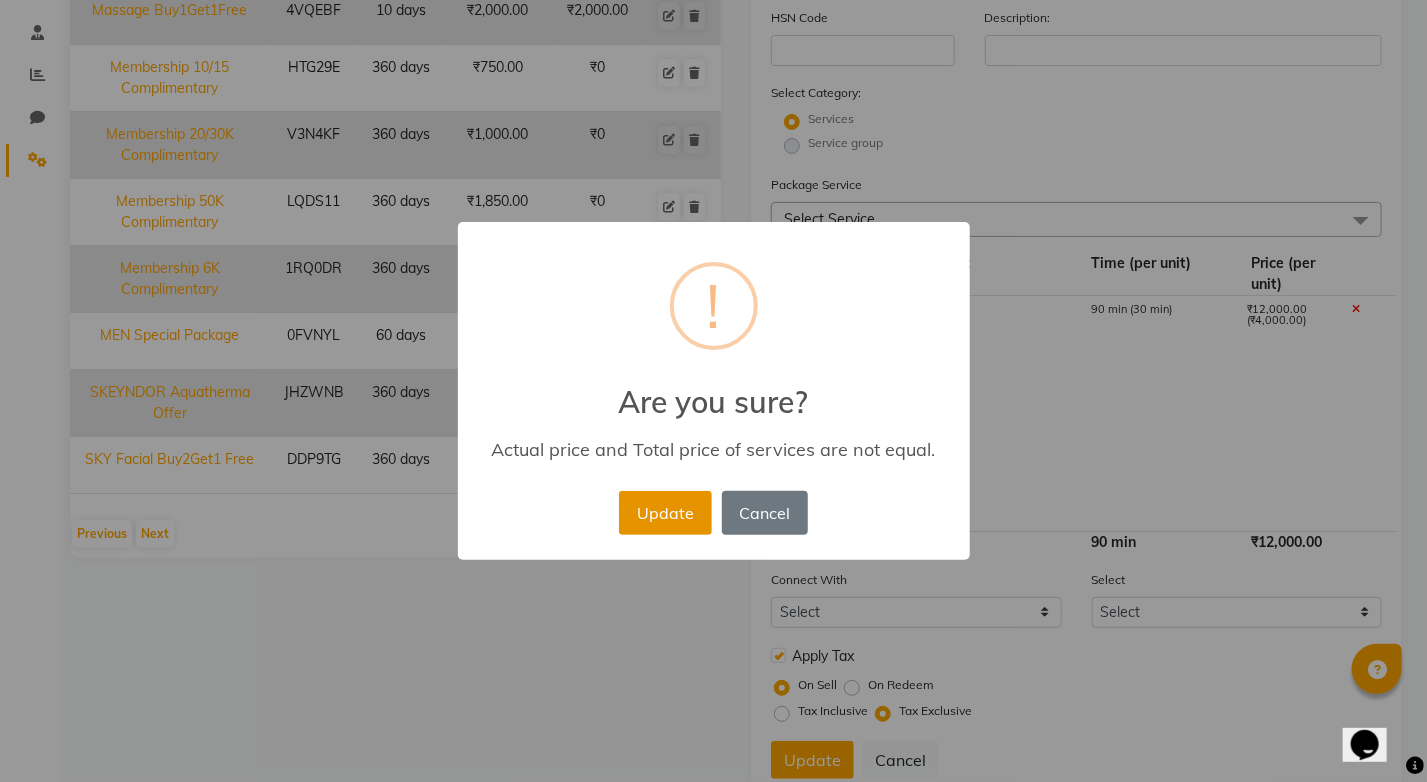 click on "Update" at bounding box center (665, 513) 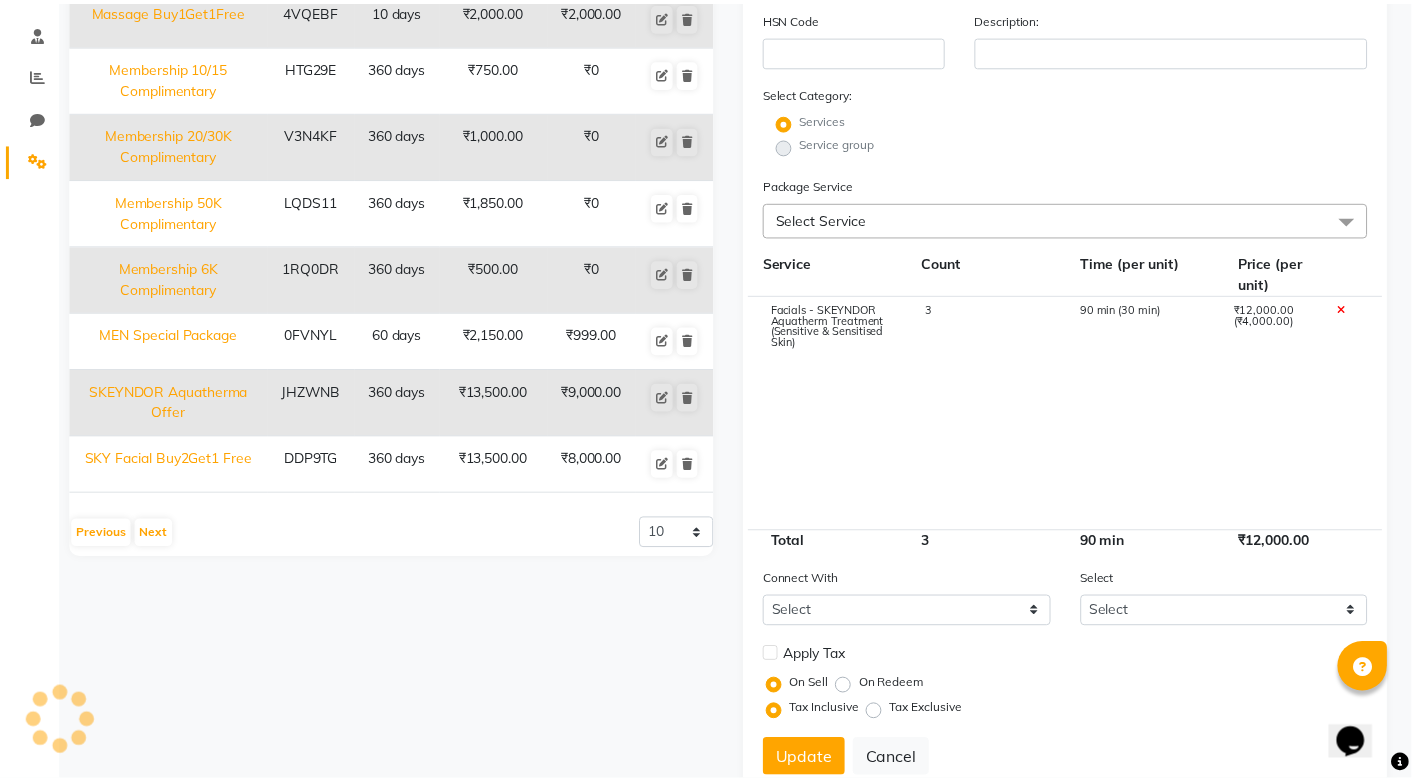 scroll, scrollTop: 168, scrollLeft: 0, axis: vertical 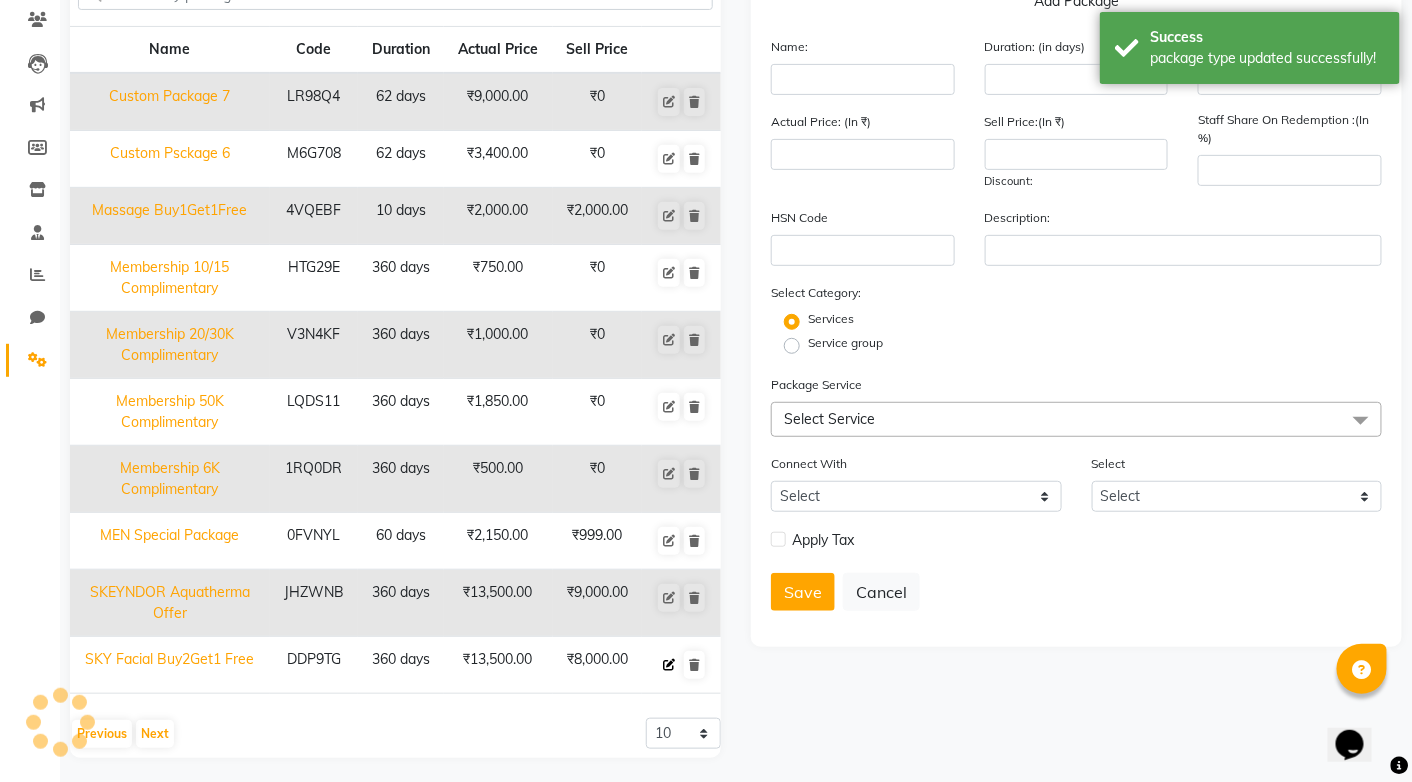 click 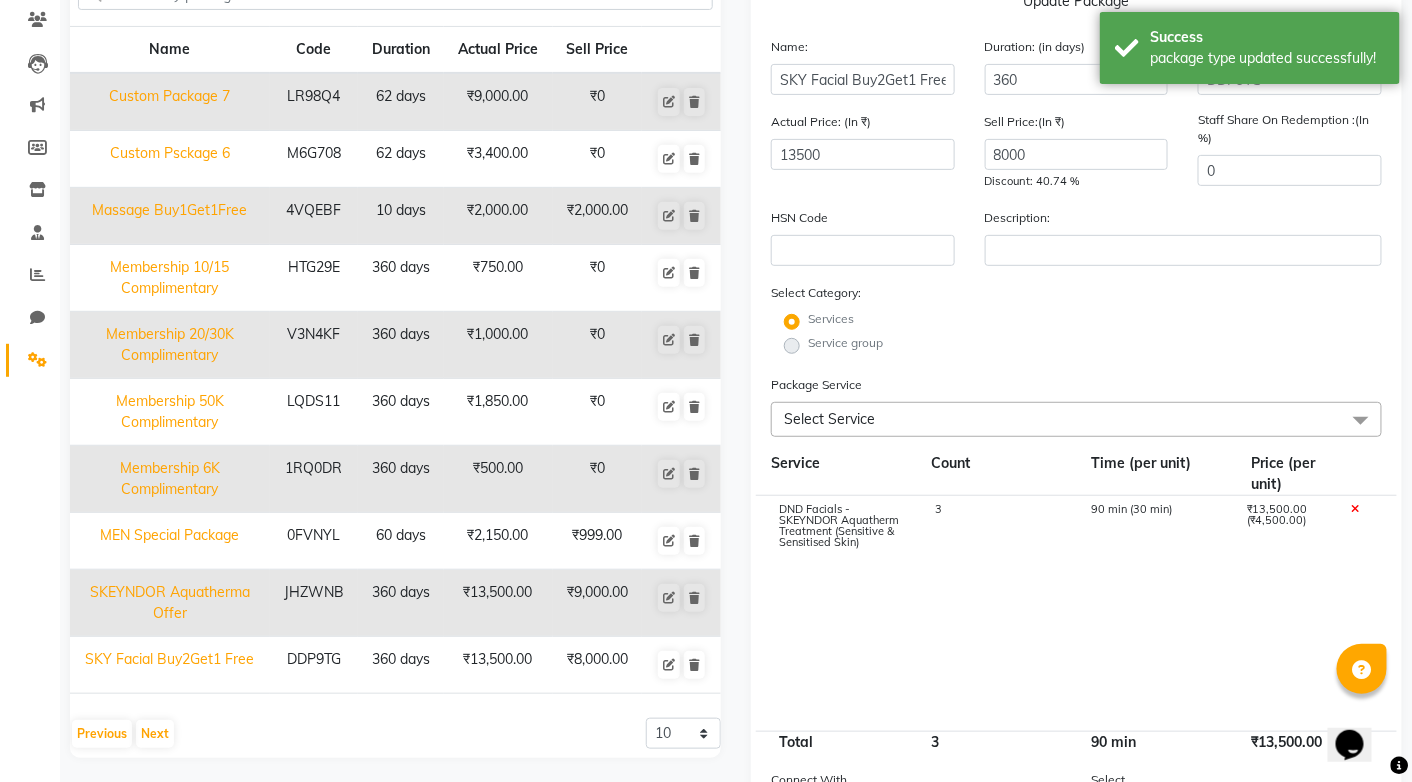 click on "Select Service" 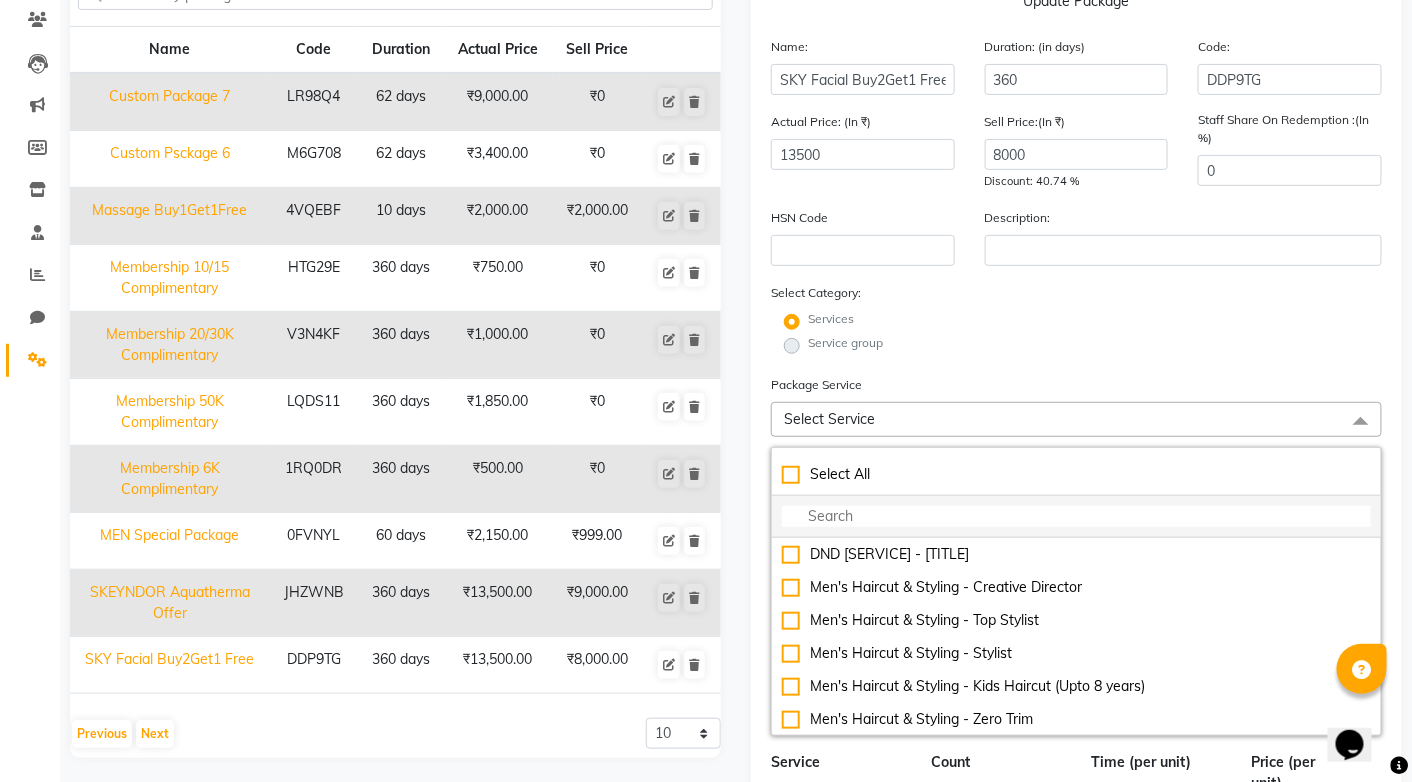 click 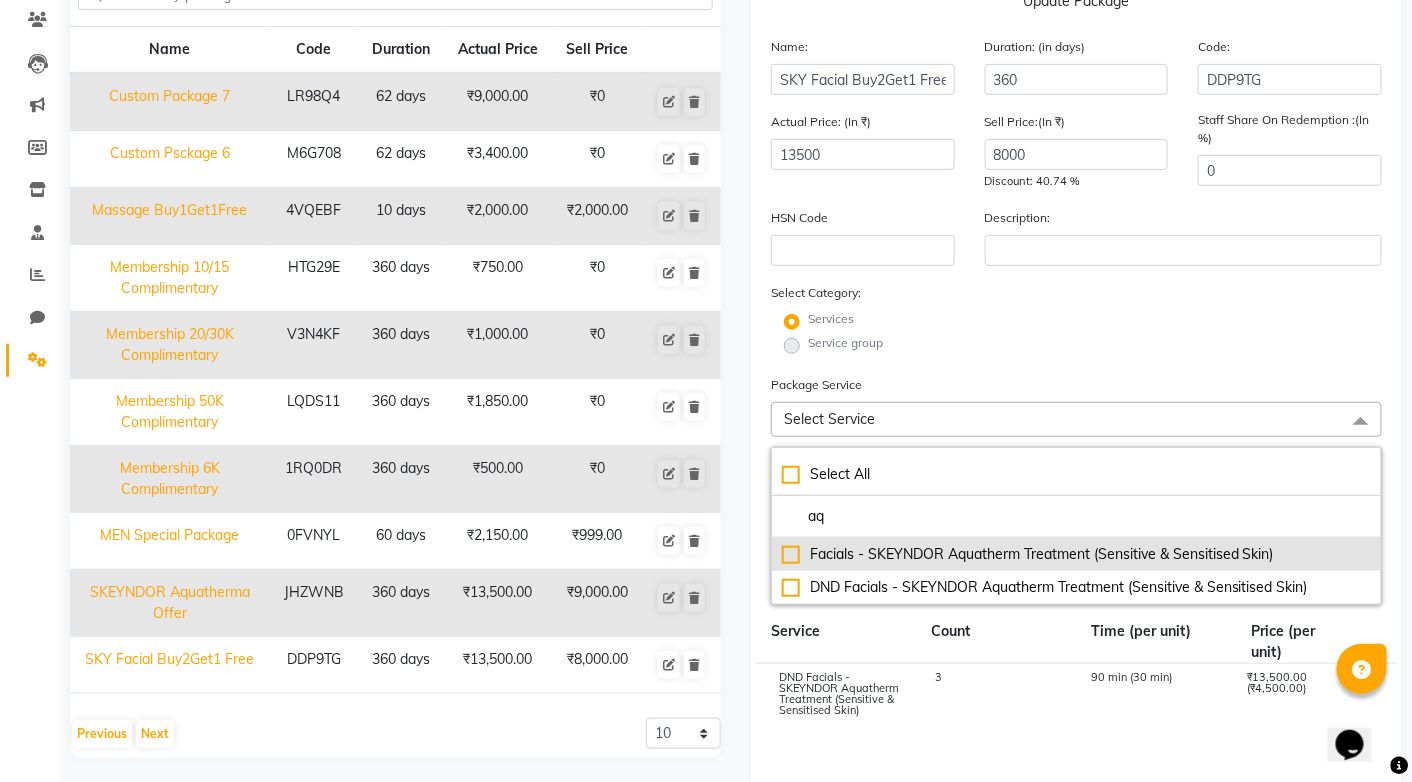click on "Facials - SKEYNDOR Aquatherm Treatment (Sensitive & Sensitised Skin)" 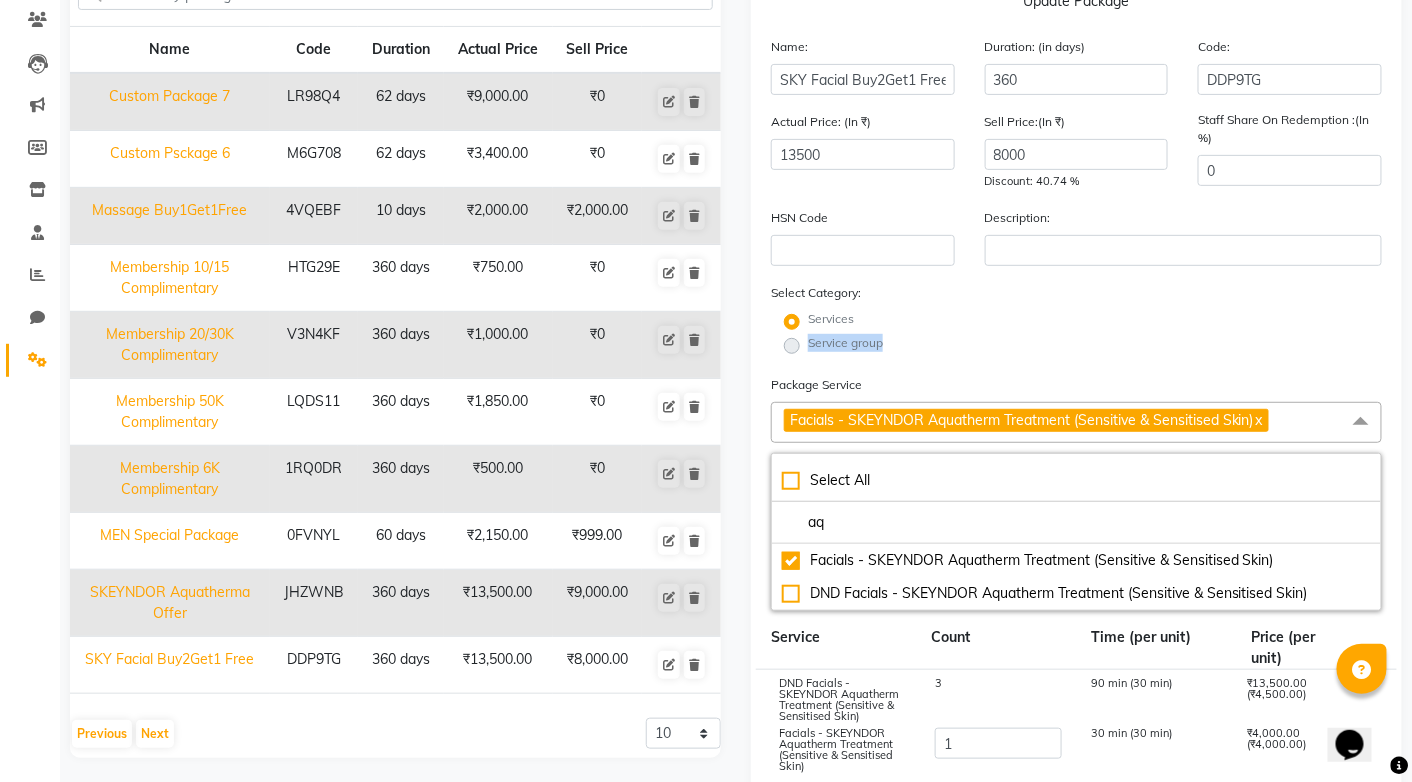 click on "Services Service group" 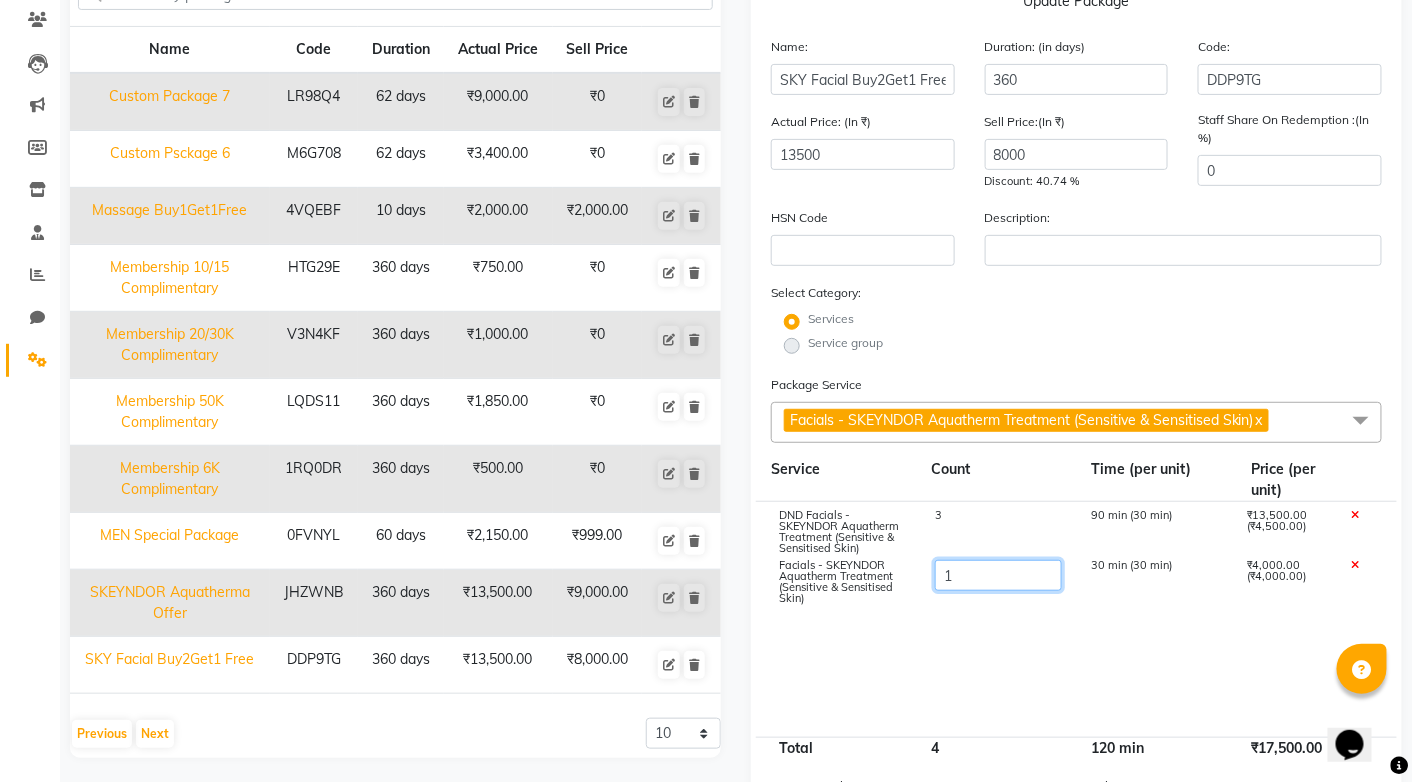 click on "1" 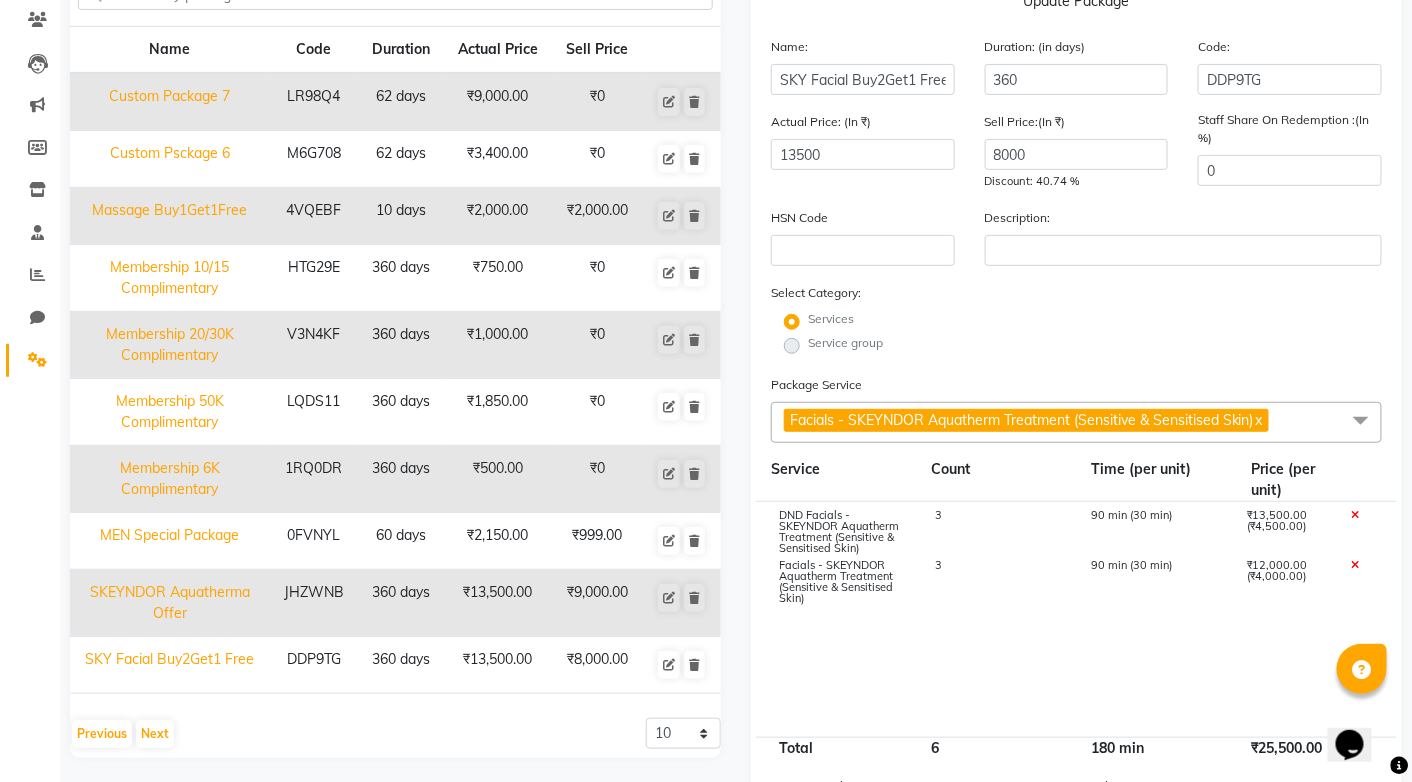 click 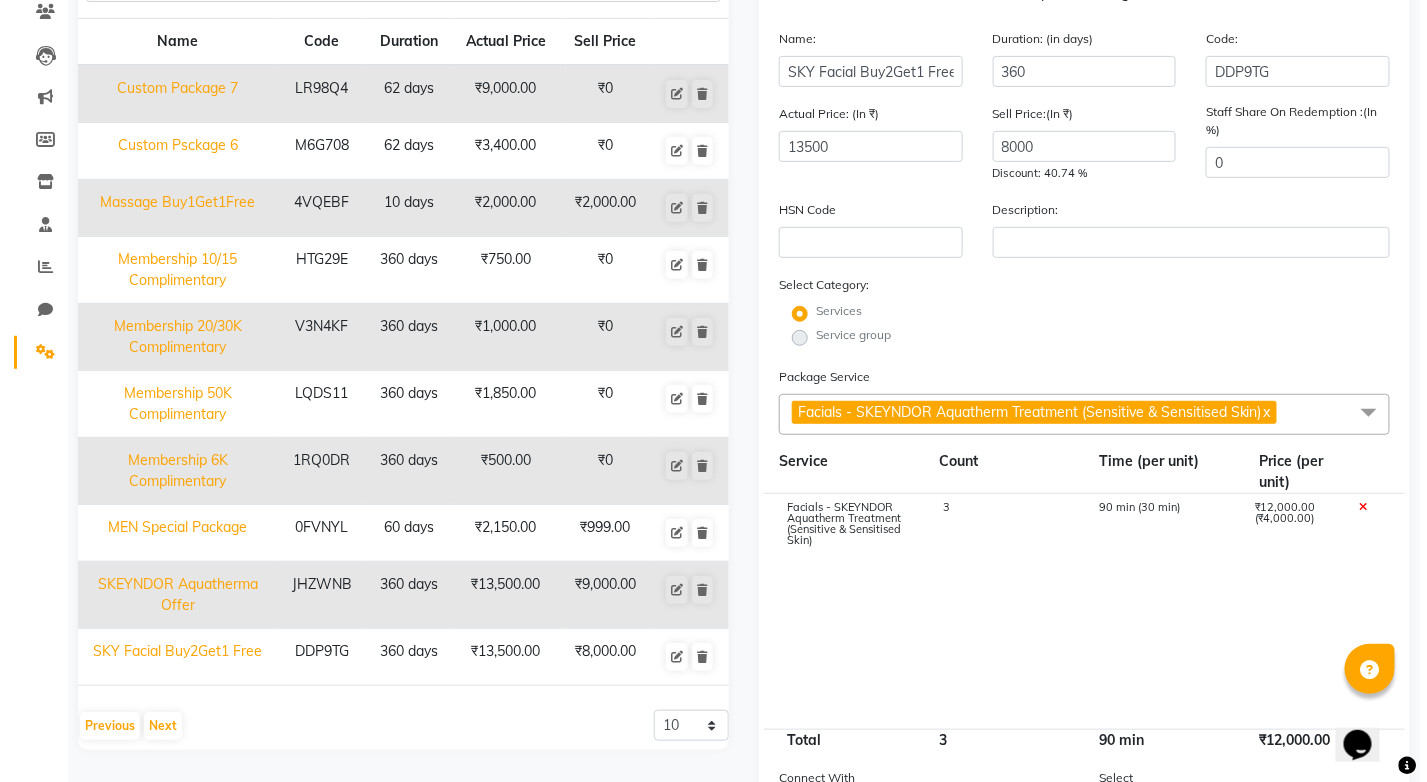 scroll, scrollTop: 368, scrollLeft: 0, axis: vertical 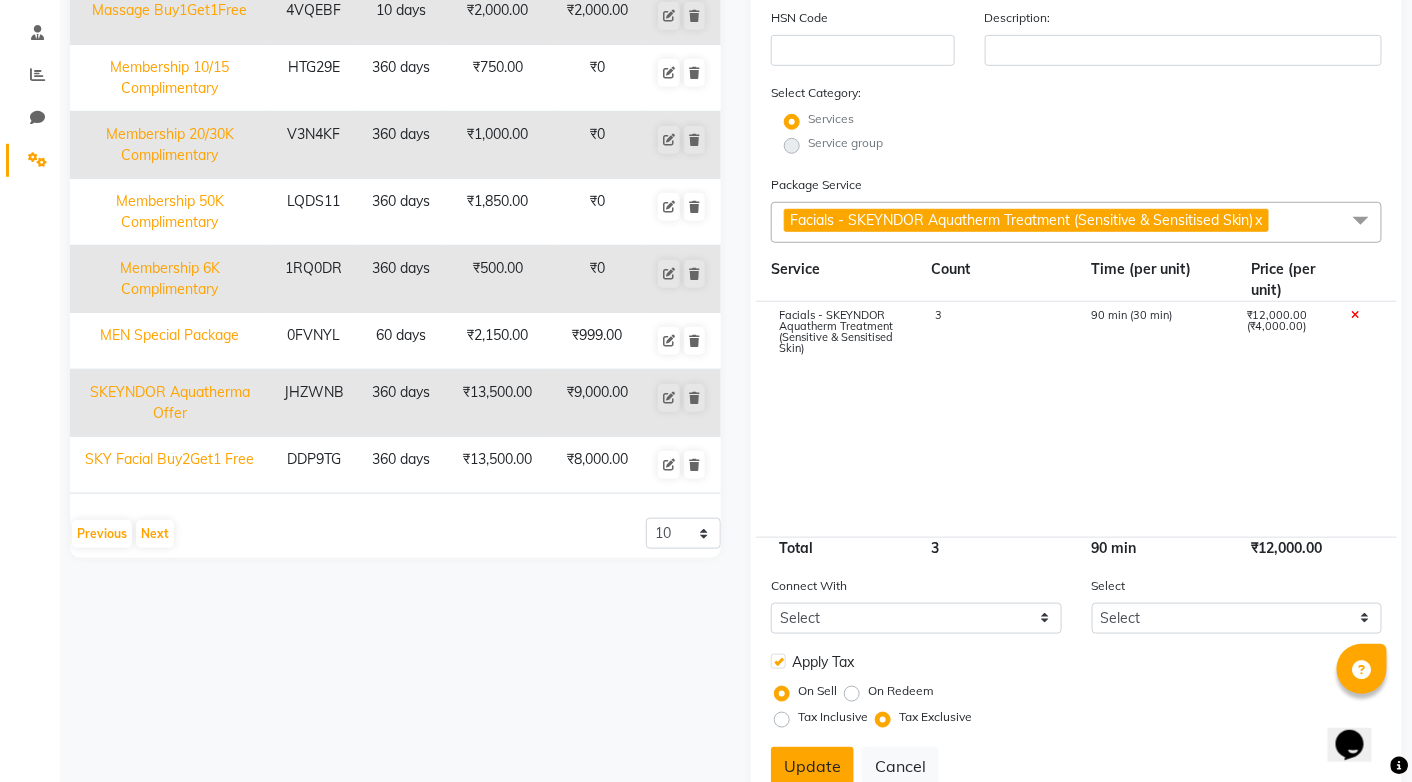 click on "Update" 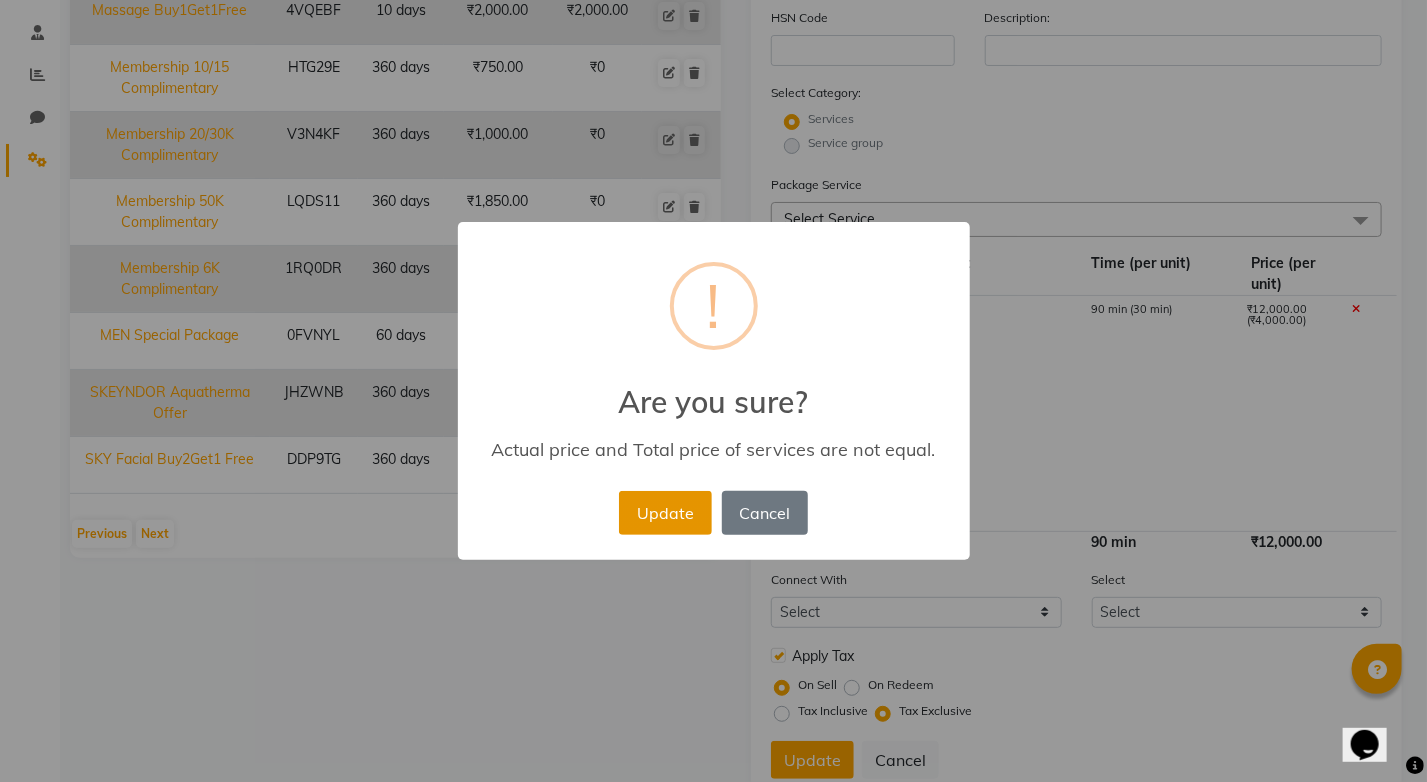 click on "Update" at bounding box center [665, 513] 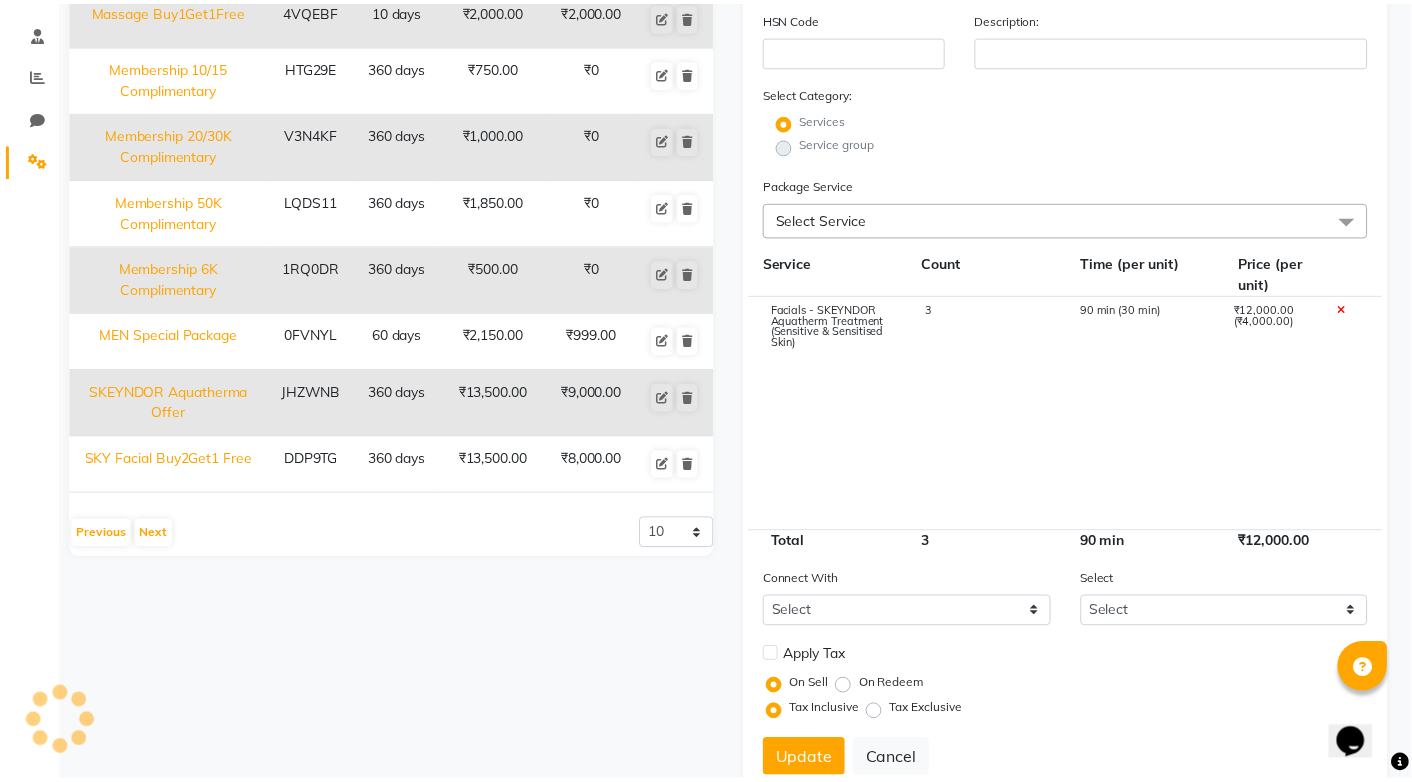 scroll, scrollTop: 168, scrollLeft: 0, axis: vertical 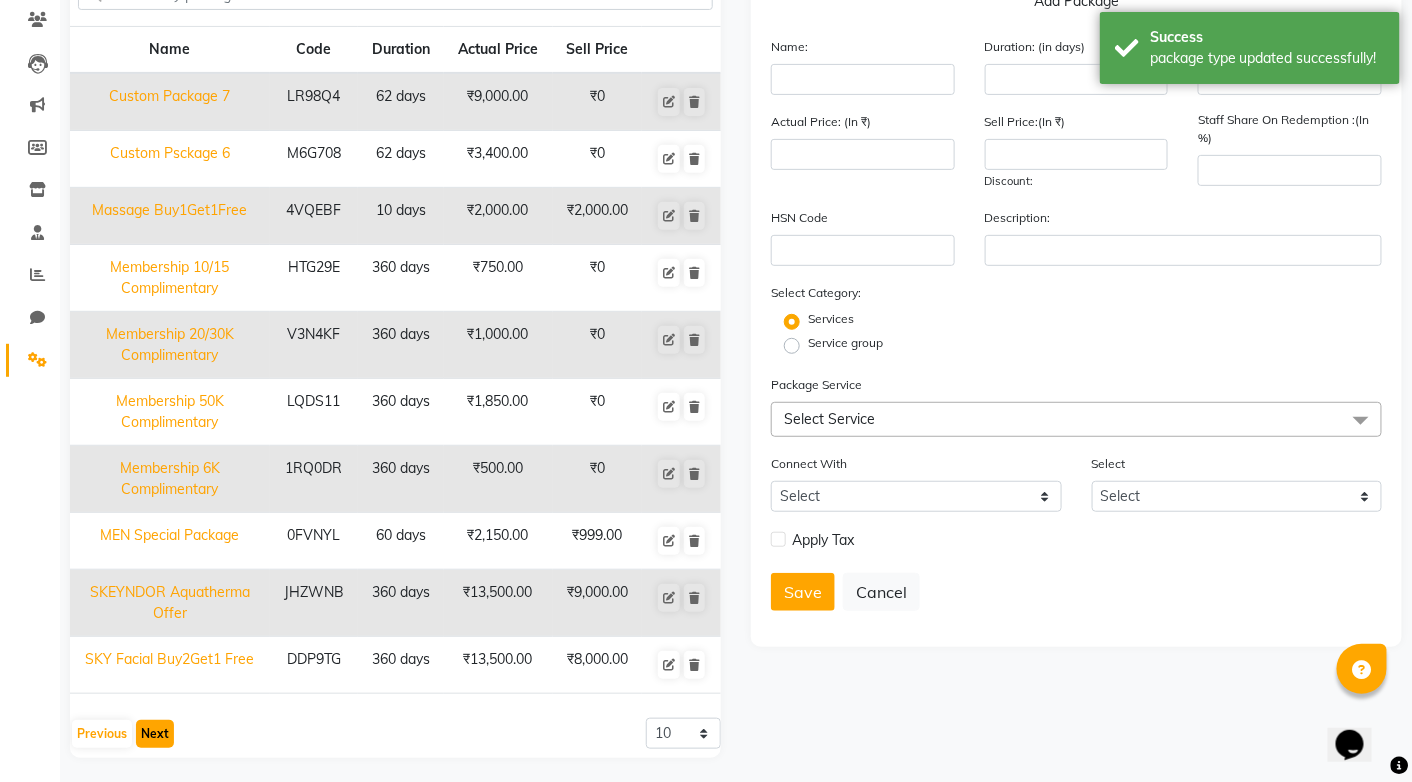 click on "Next" 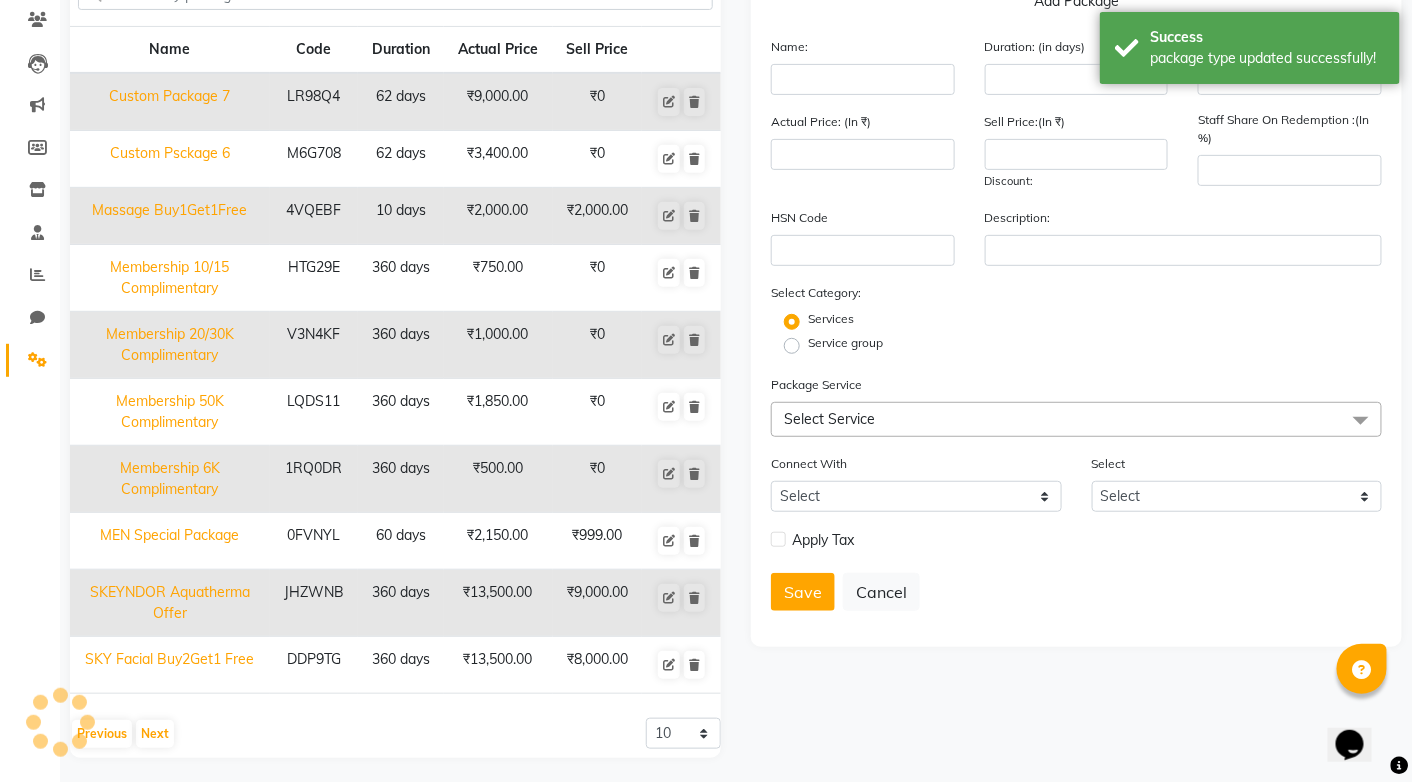 scroll, scrollTop: 62, scrollLeft: 0, axis: vertical 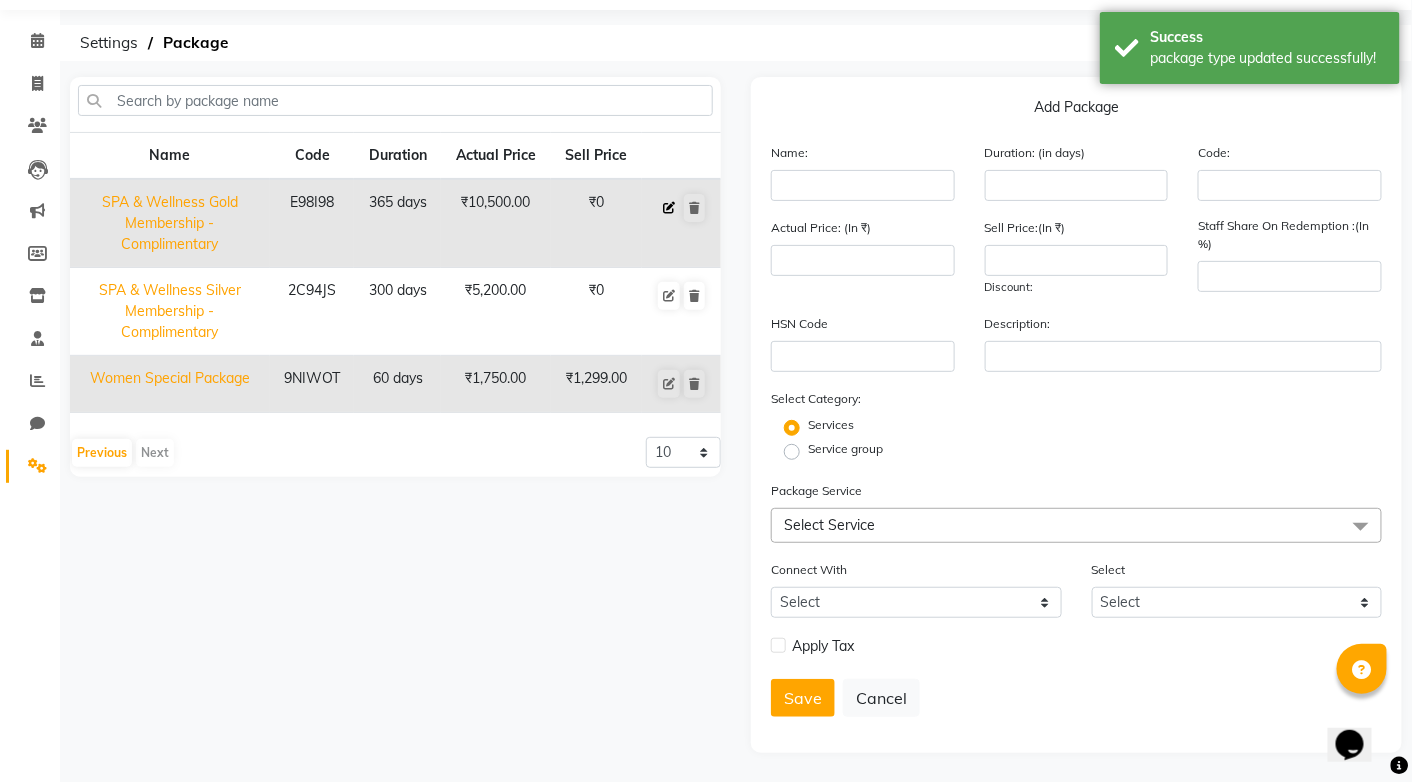 click 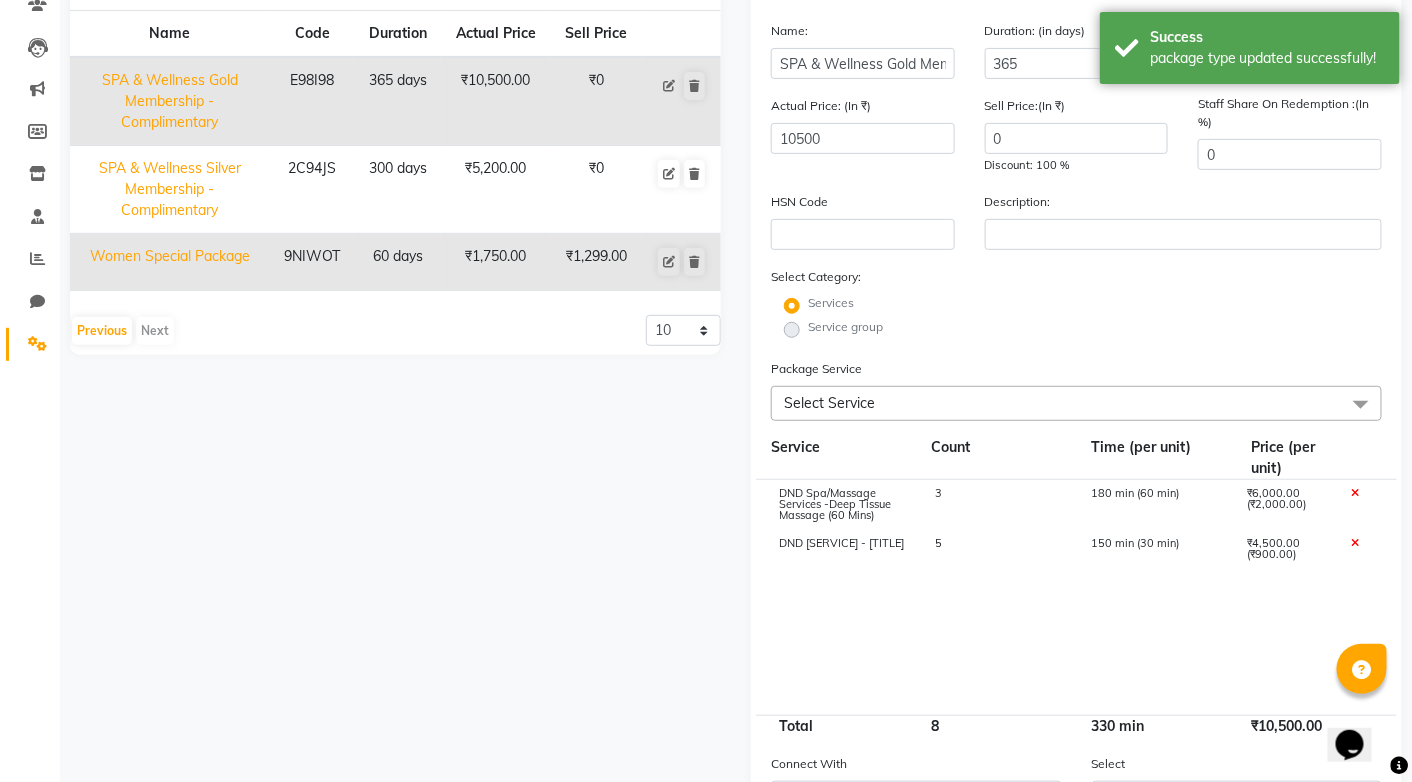 scroll, scrollTop: 262, scrollLeft: 0, axis: vertical 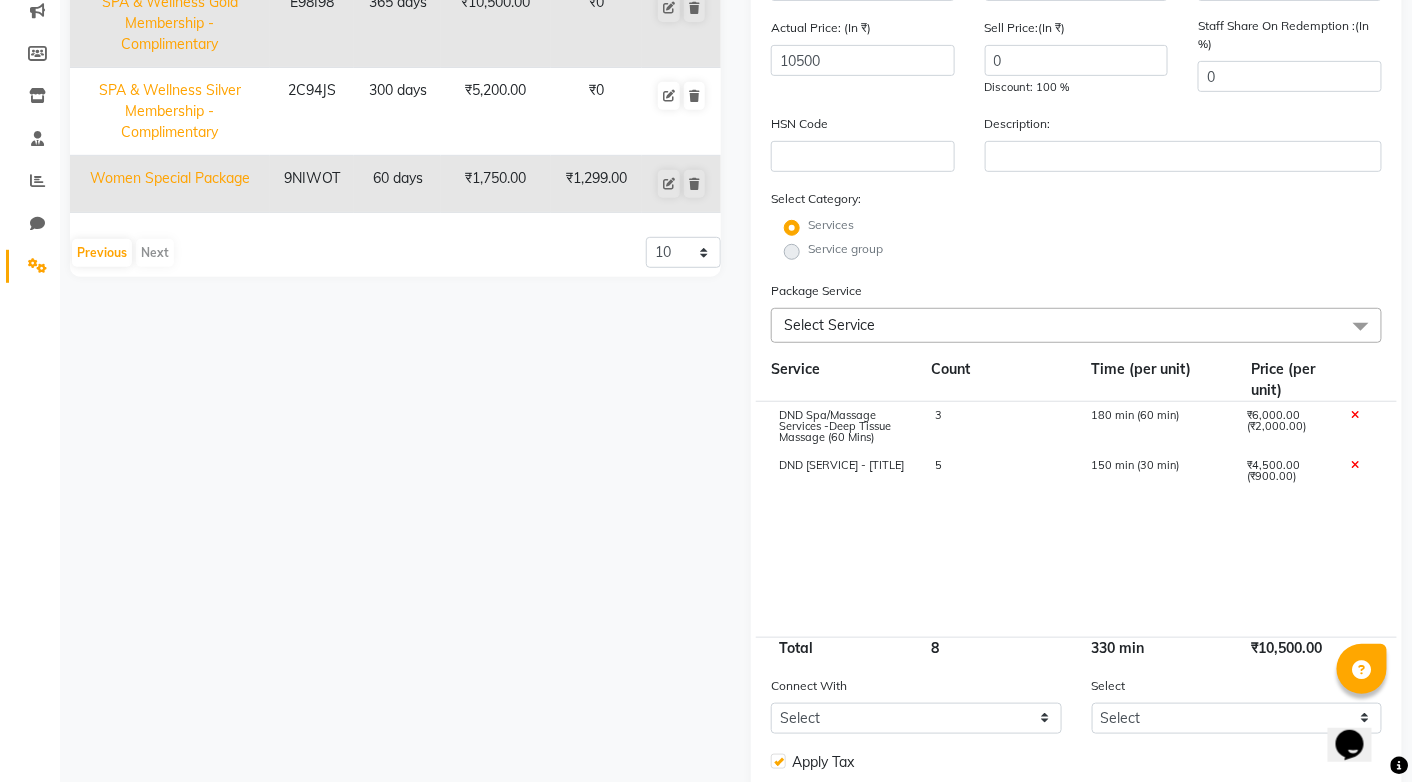 click on "Select Service" 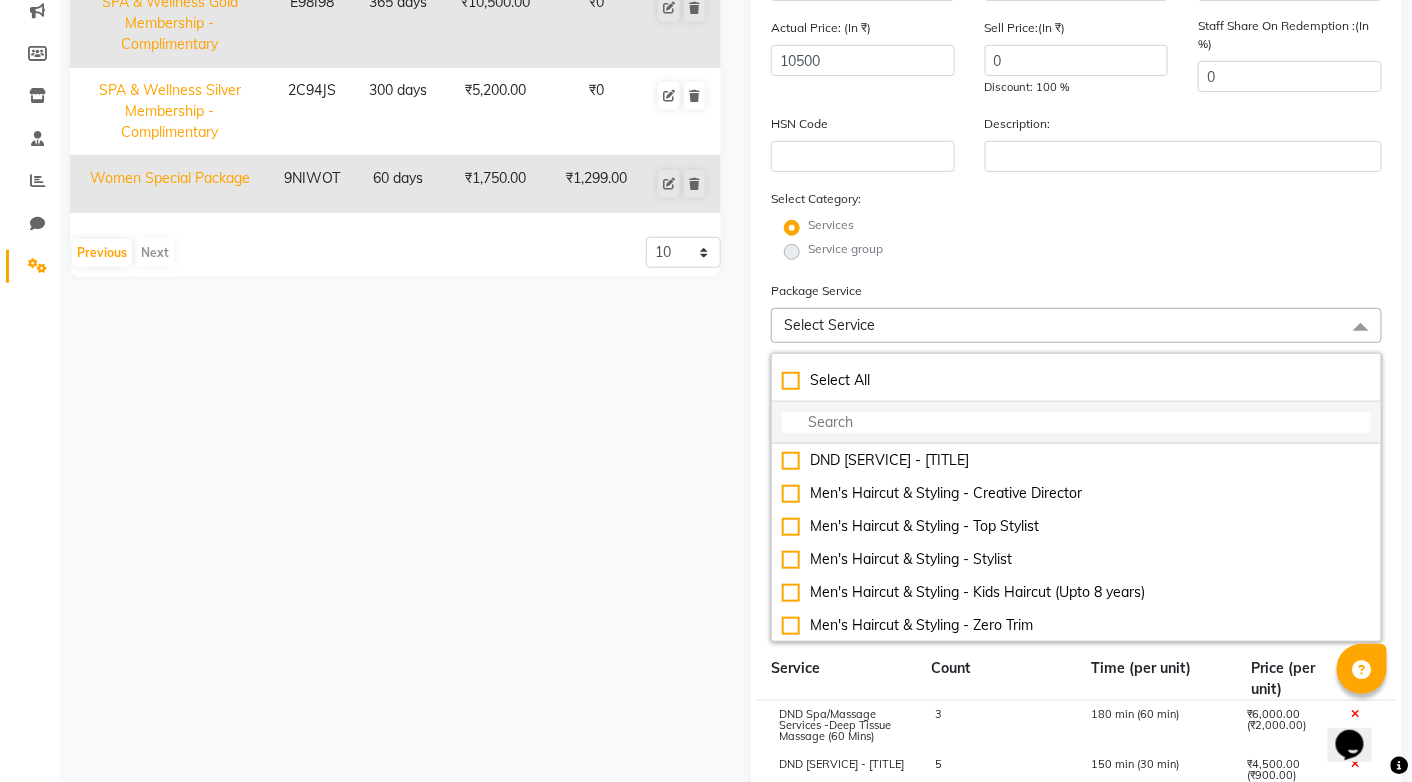 click 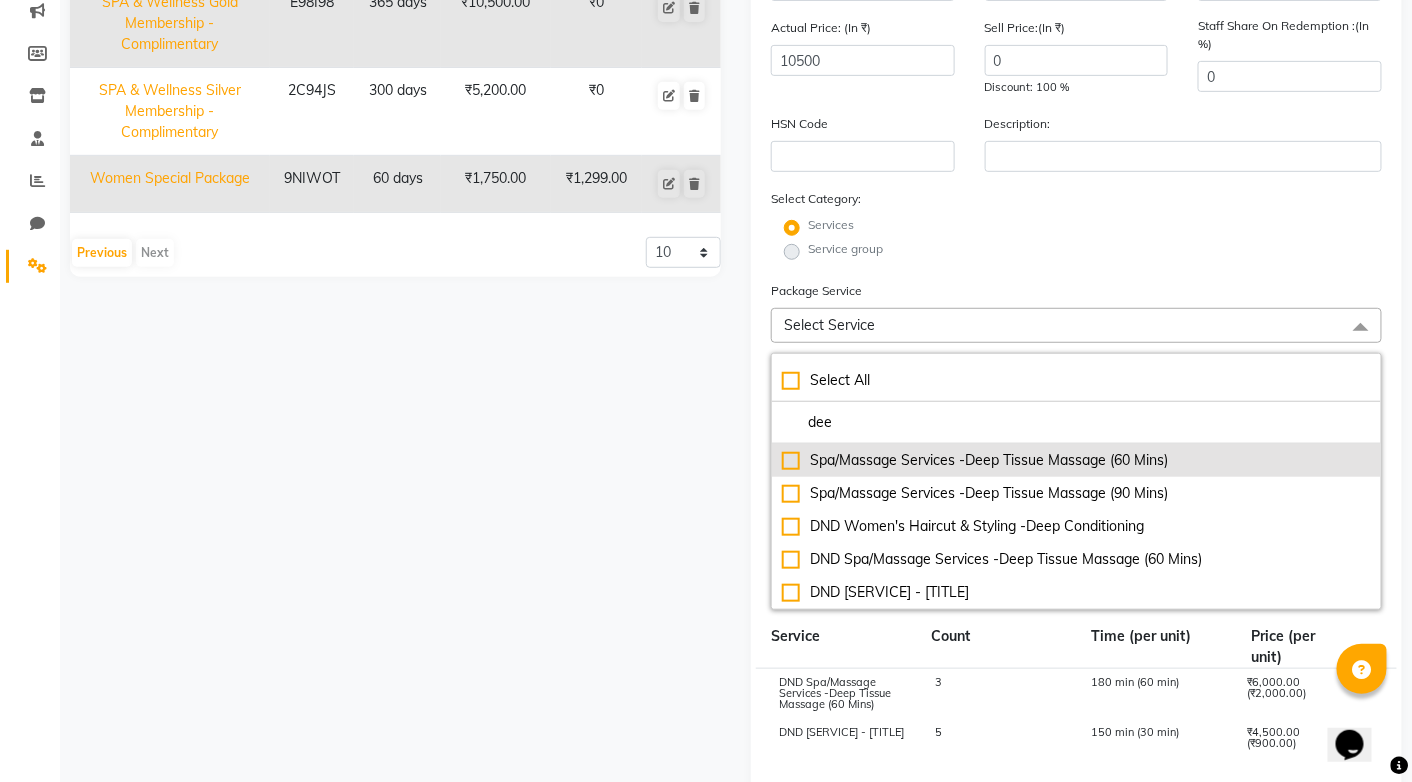 click on "Spa/Massage Services -Deep Tissue Massage (60 Mins)" 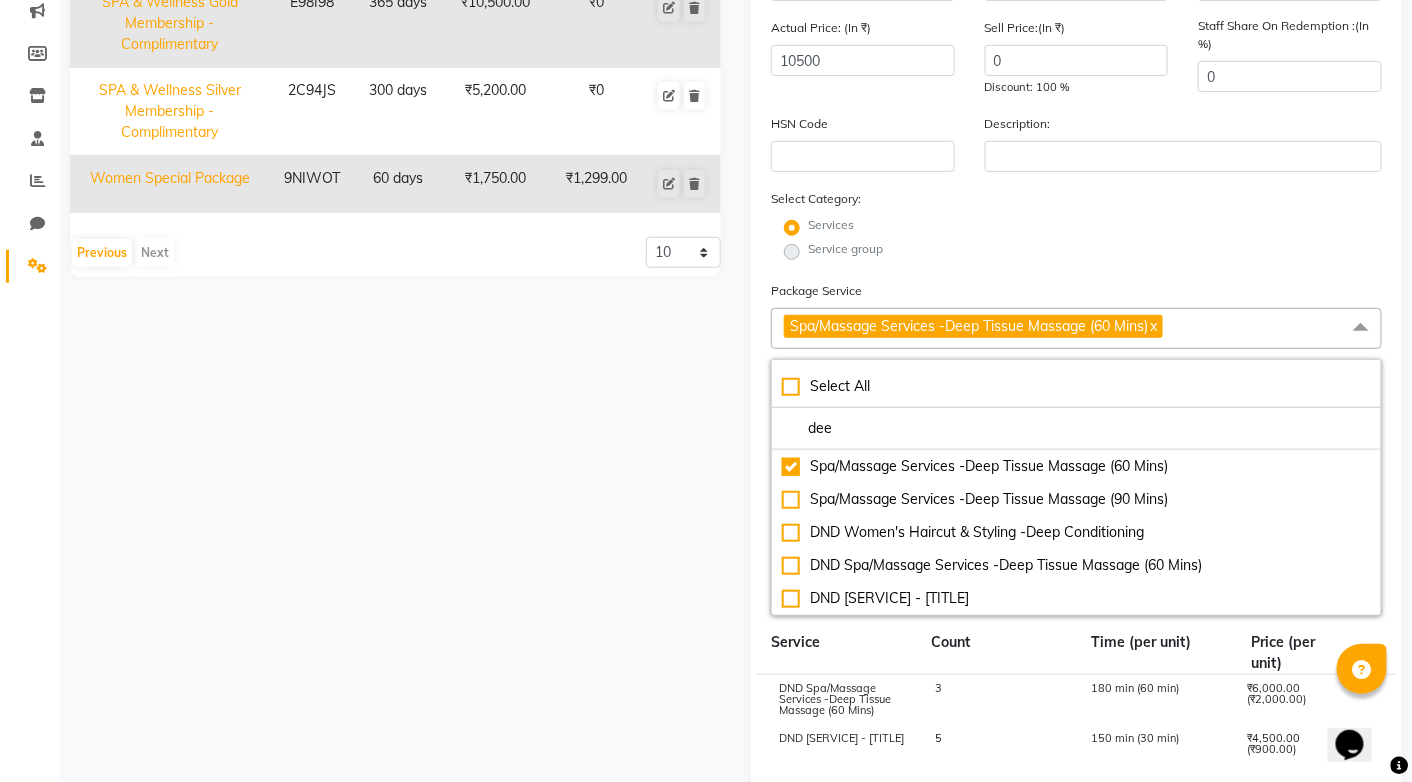 click on "Service group" 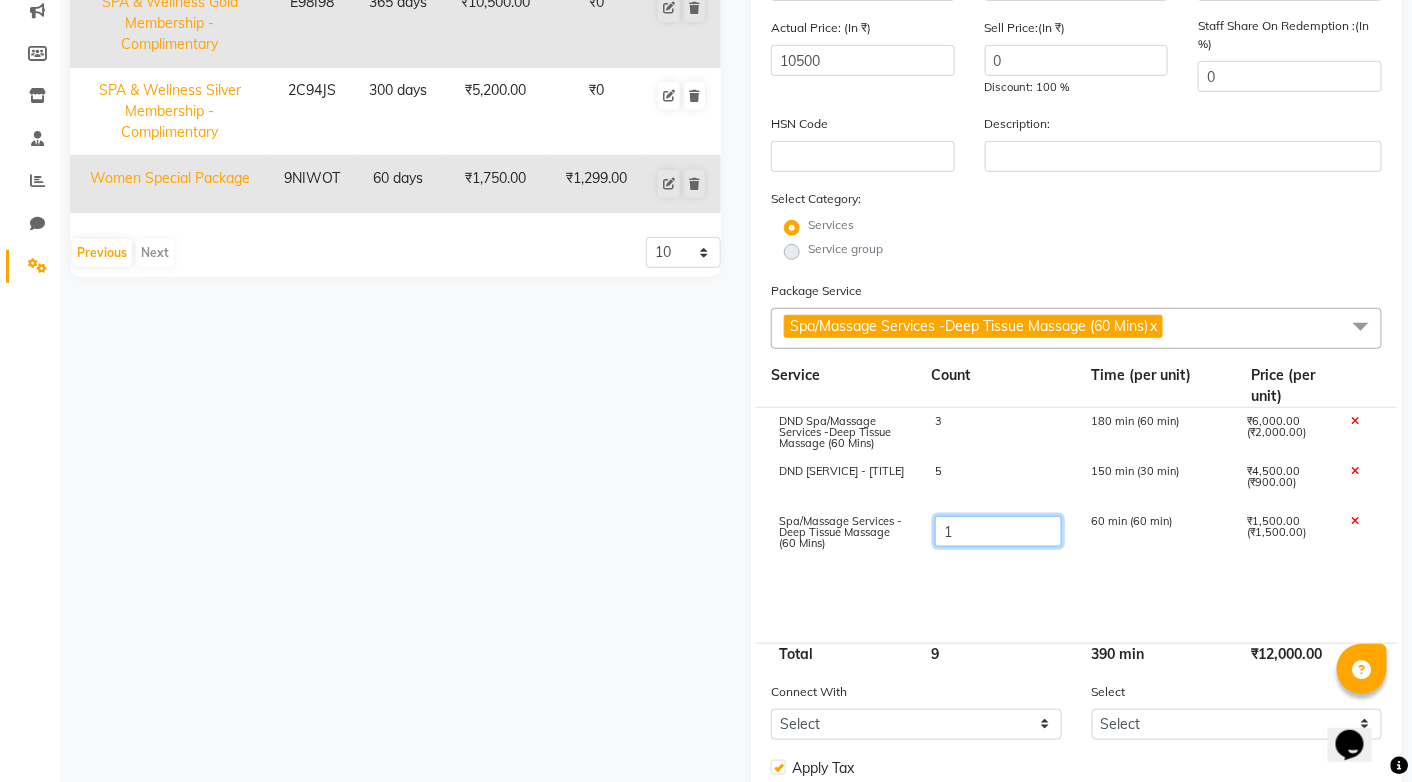 click on "1" 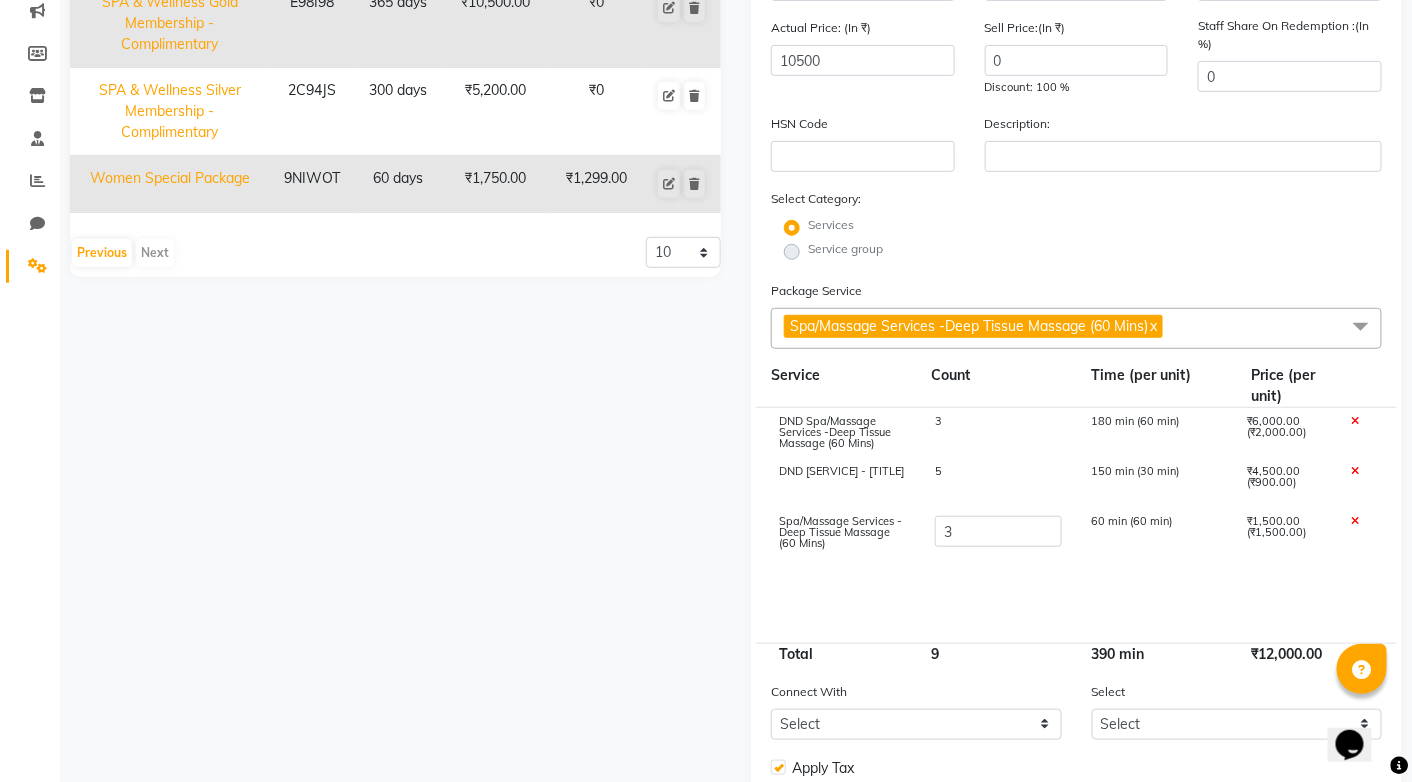 click on "Select Category: Services Service group" 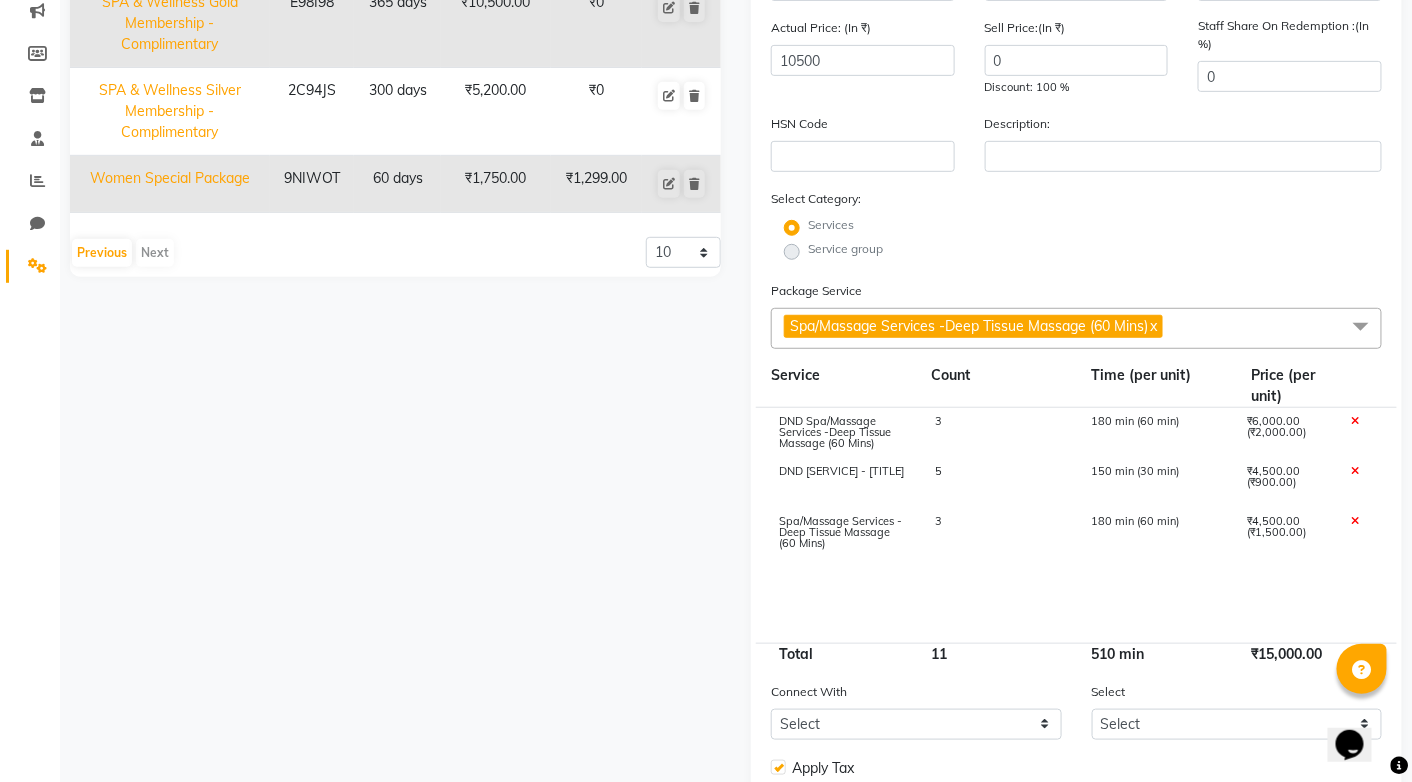 click 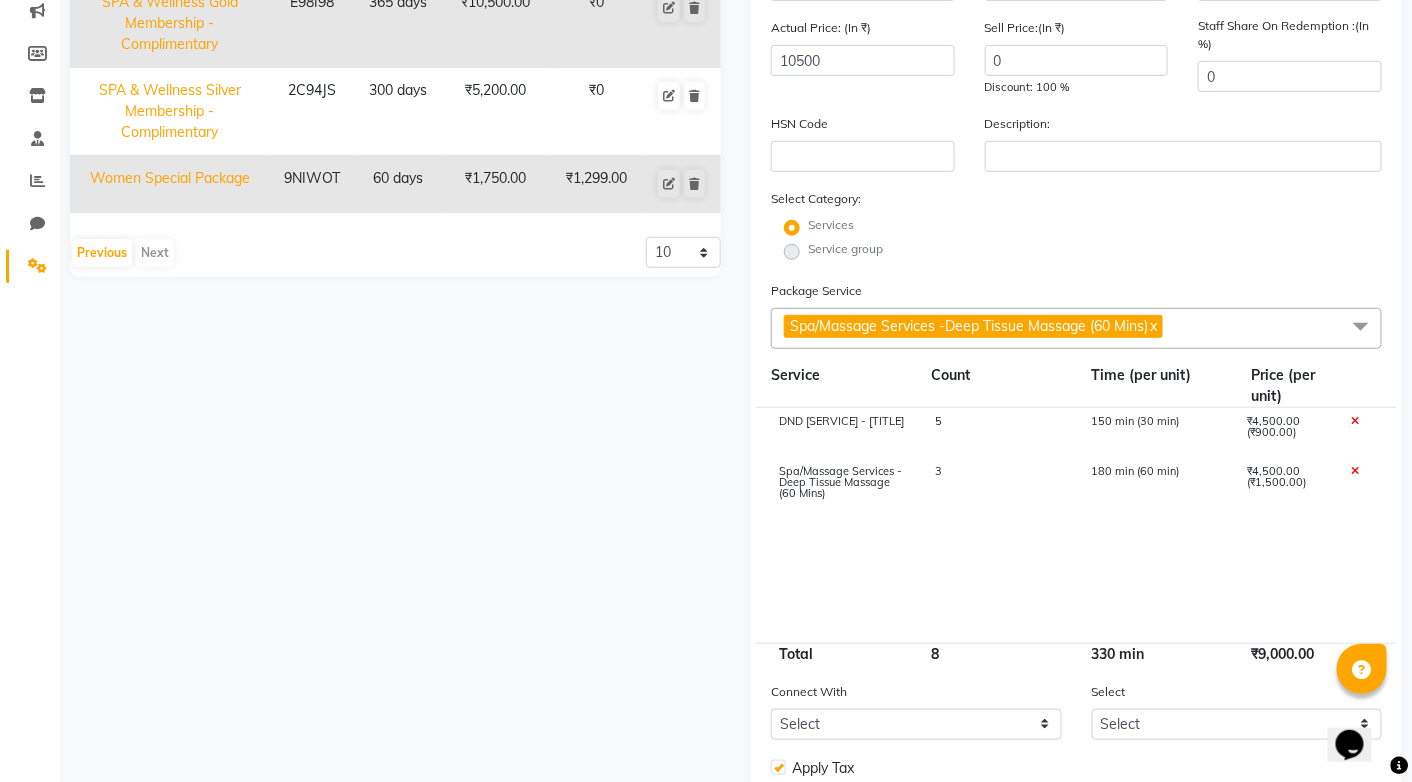 click on "Spa/Massage Services -Deep Tissue Massage (60 Mins)  x" 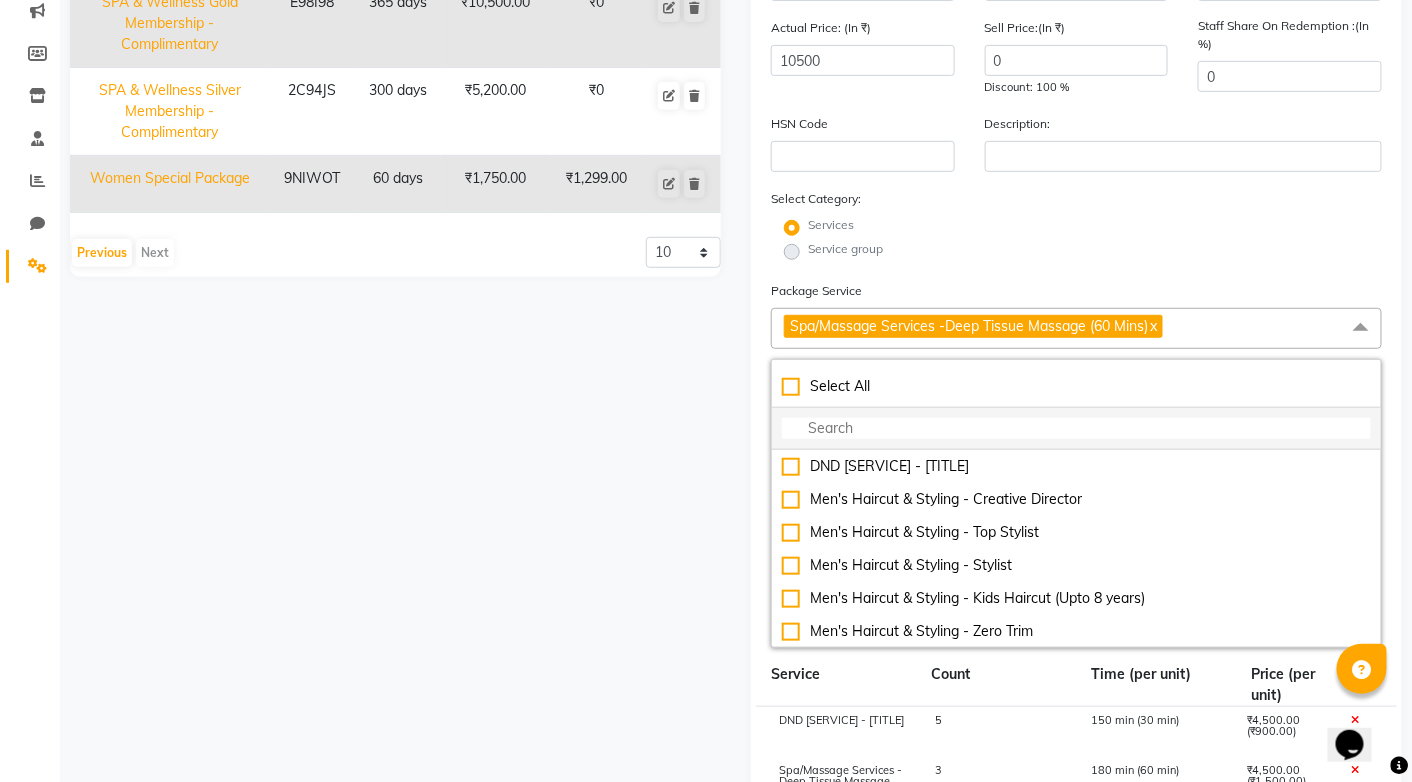 click 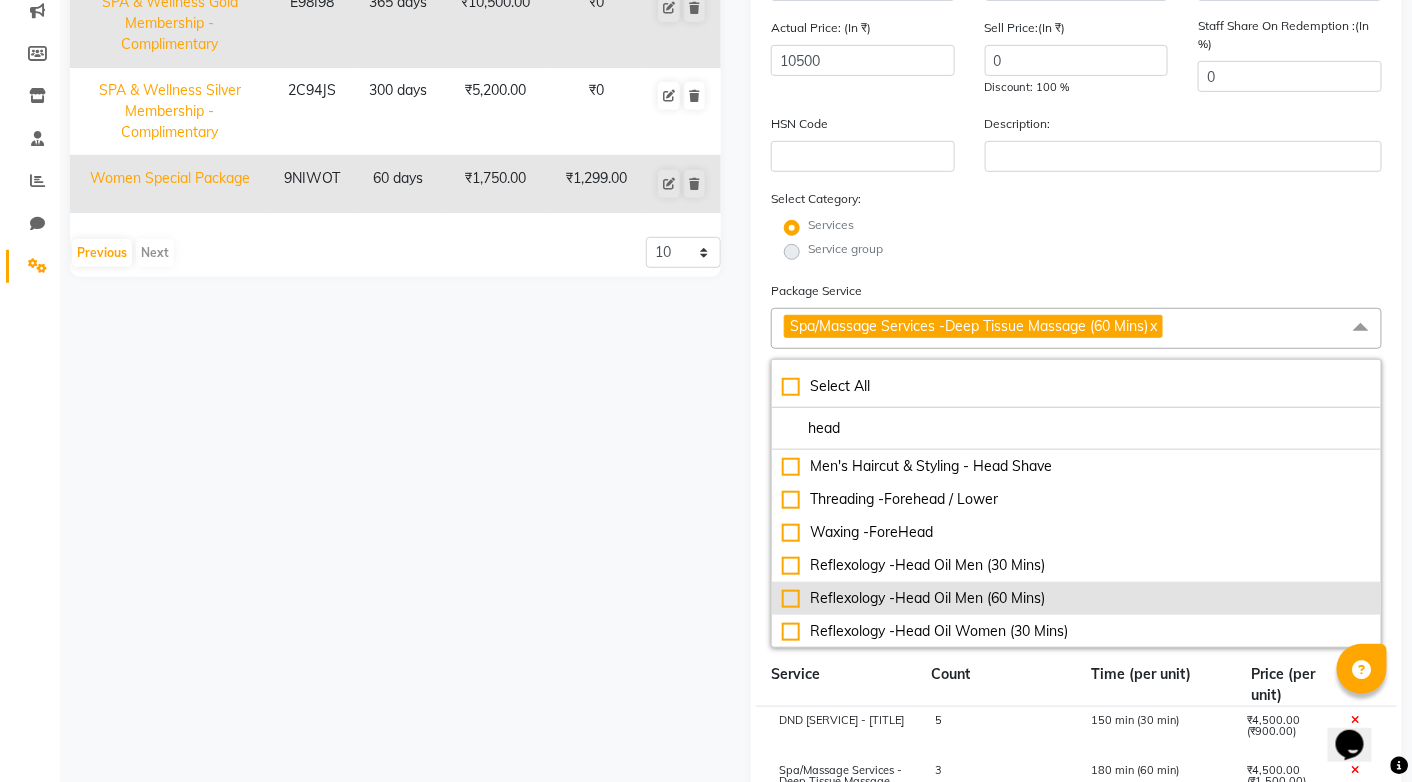 click on "Reflexology -Head Oil Men (60 Mins)" 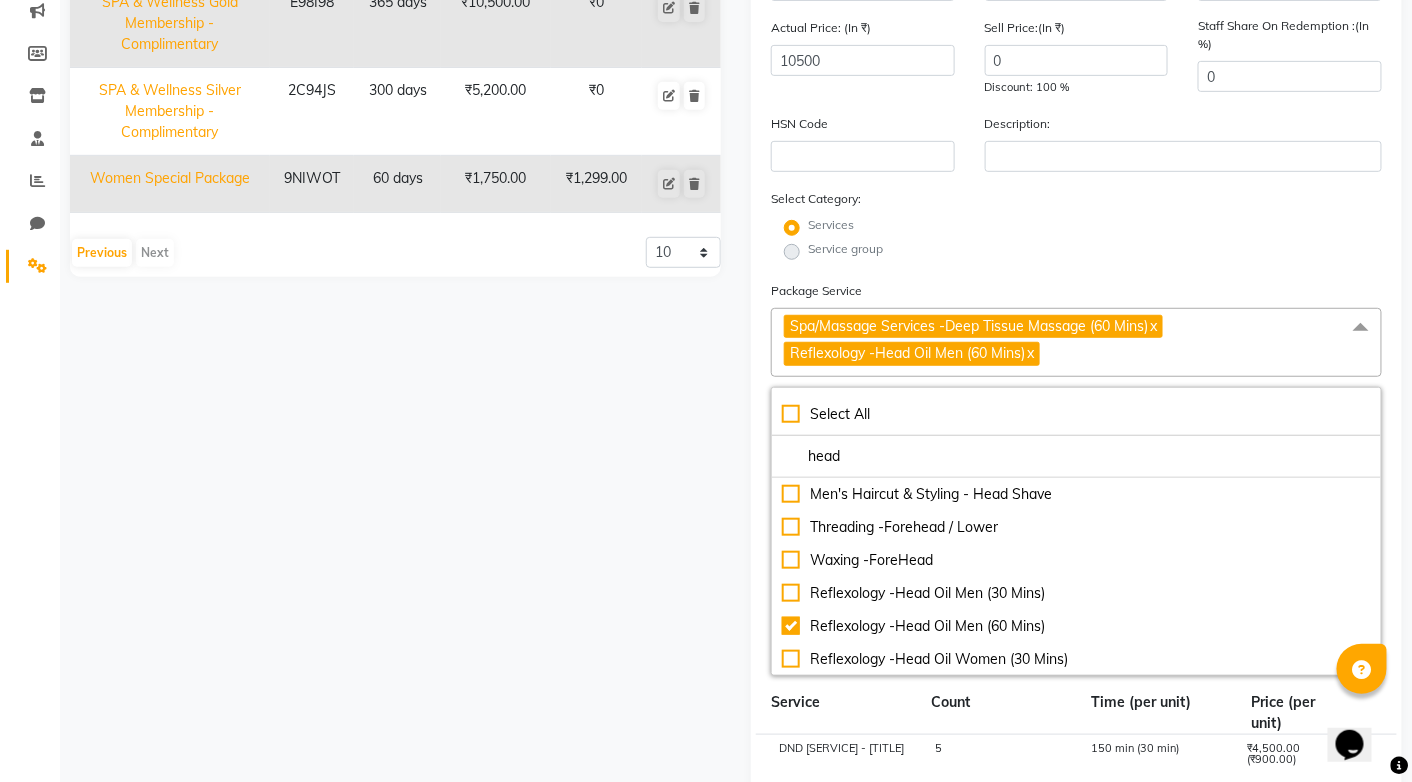 click on "Service group" 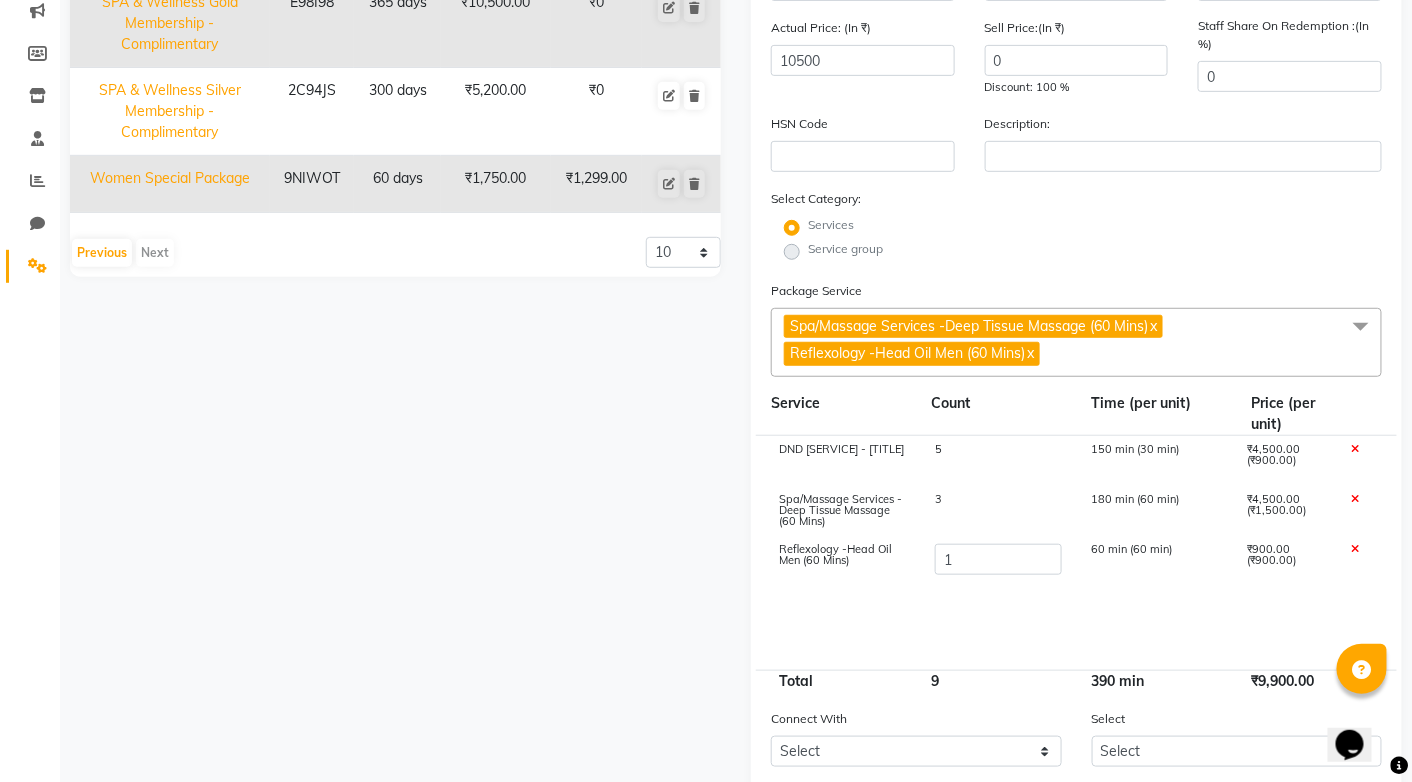 click on "x" 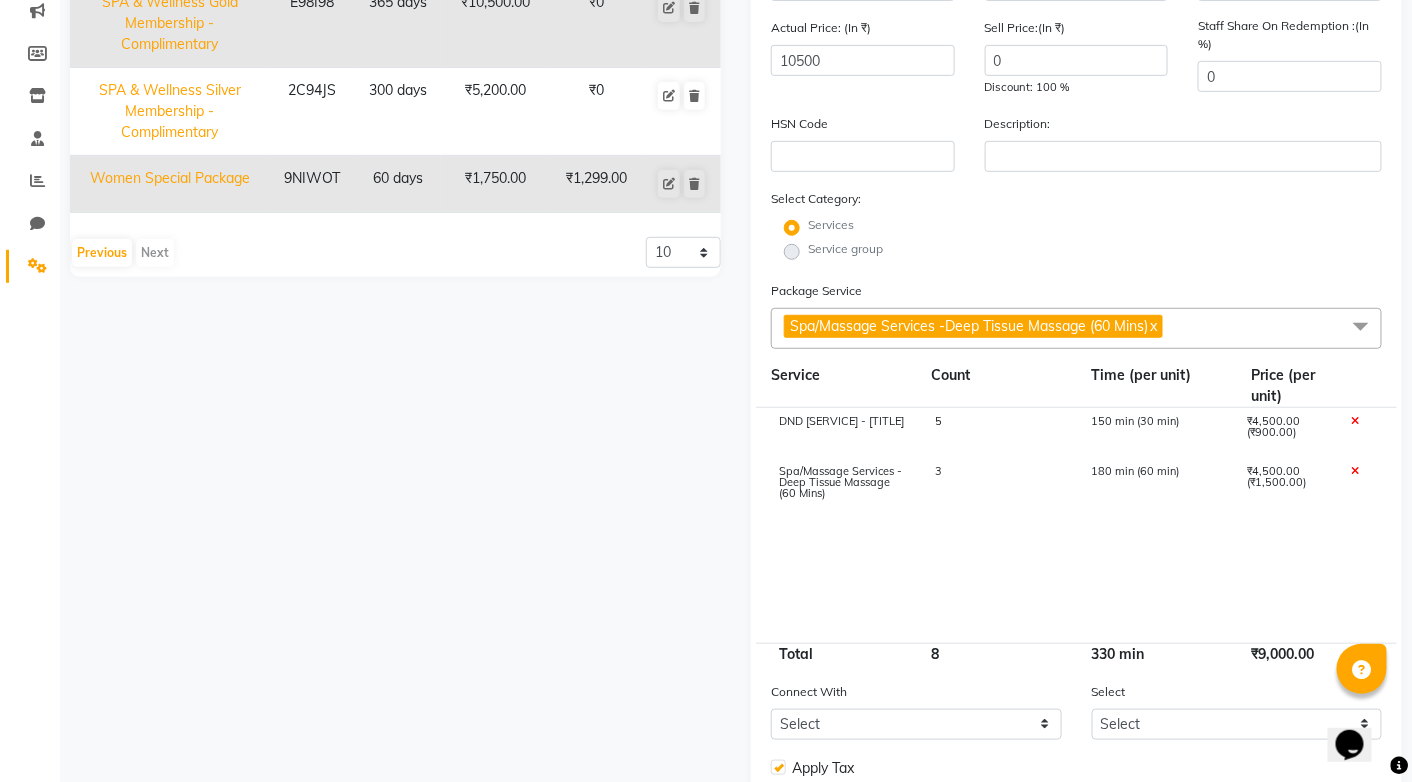 click on "Spa/Massage Services -Deep Tissue Massage (60 Mins)  x" 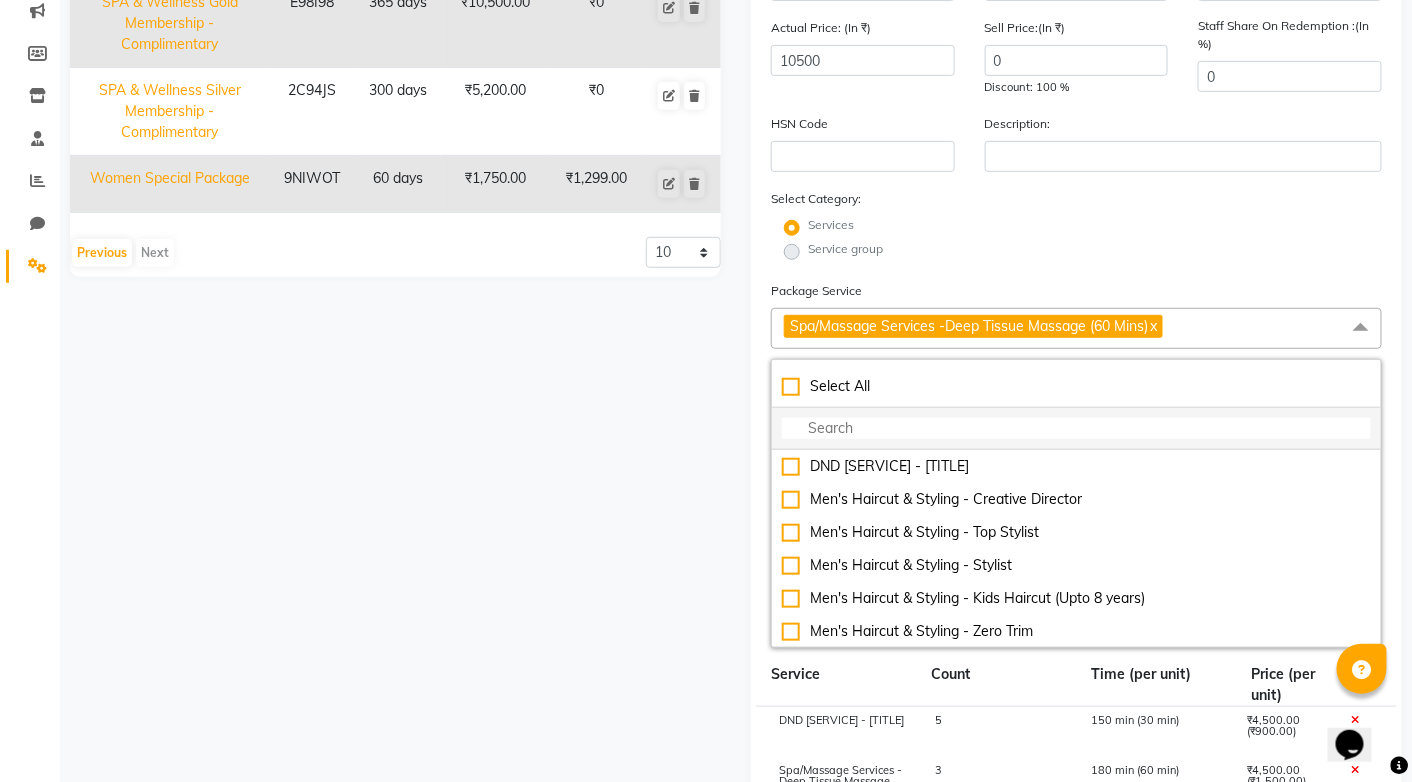 click 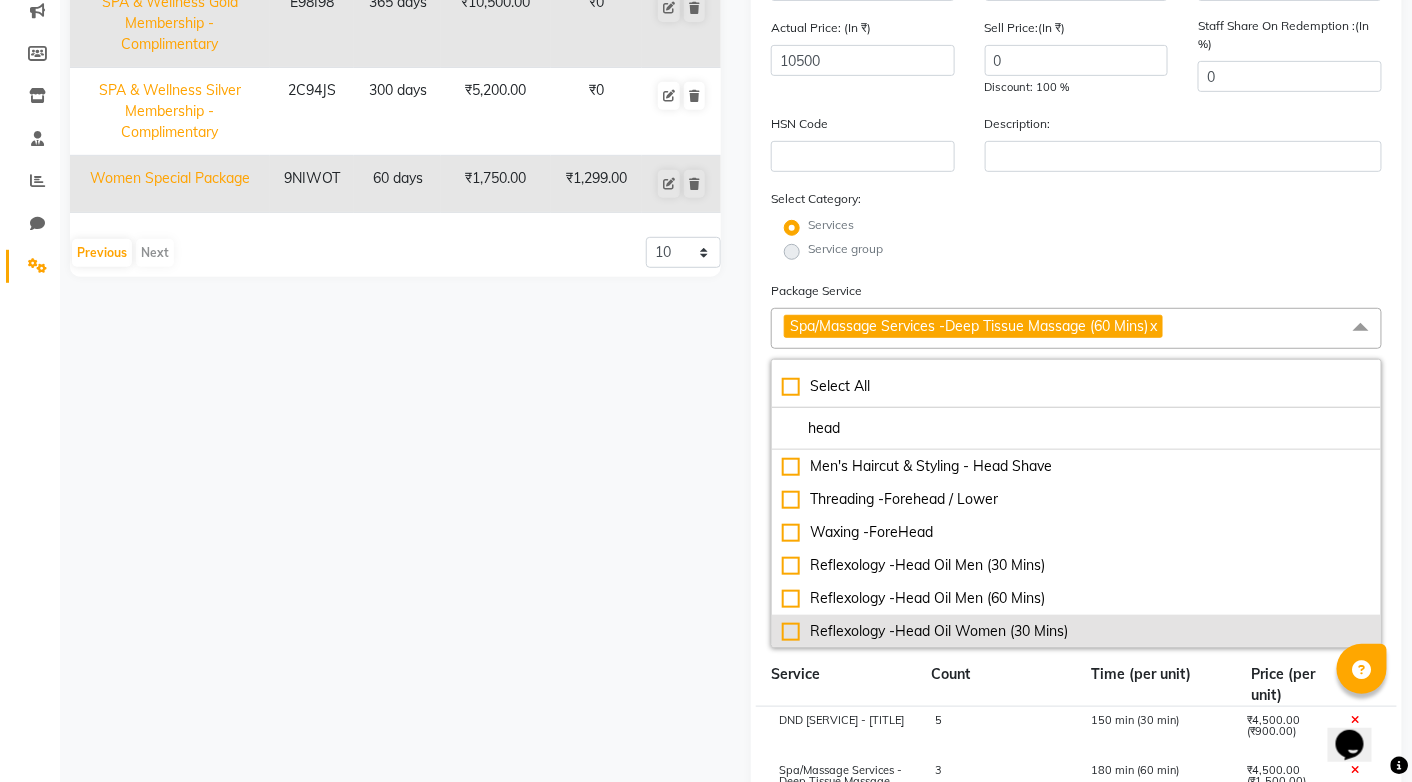 click on "Reflexology -Head Oil Women (30 Mins)" 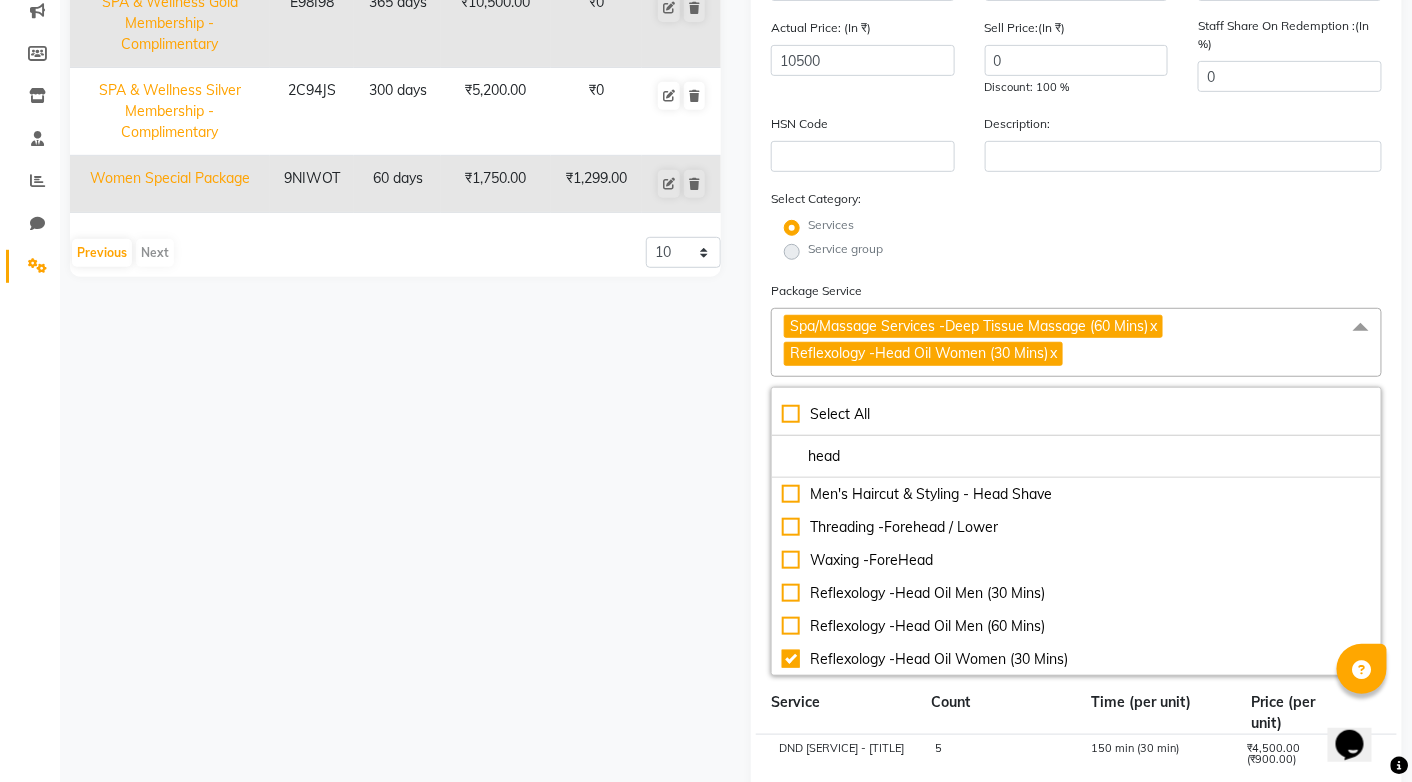 click on "Service group" 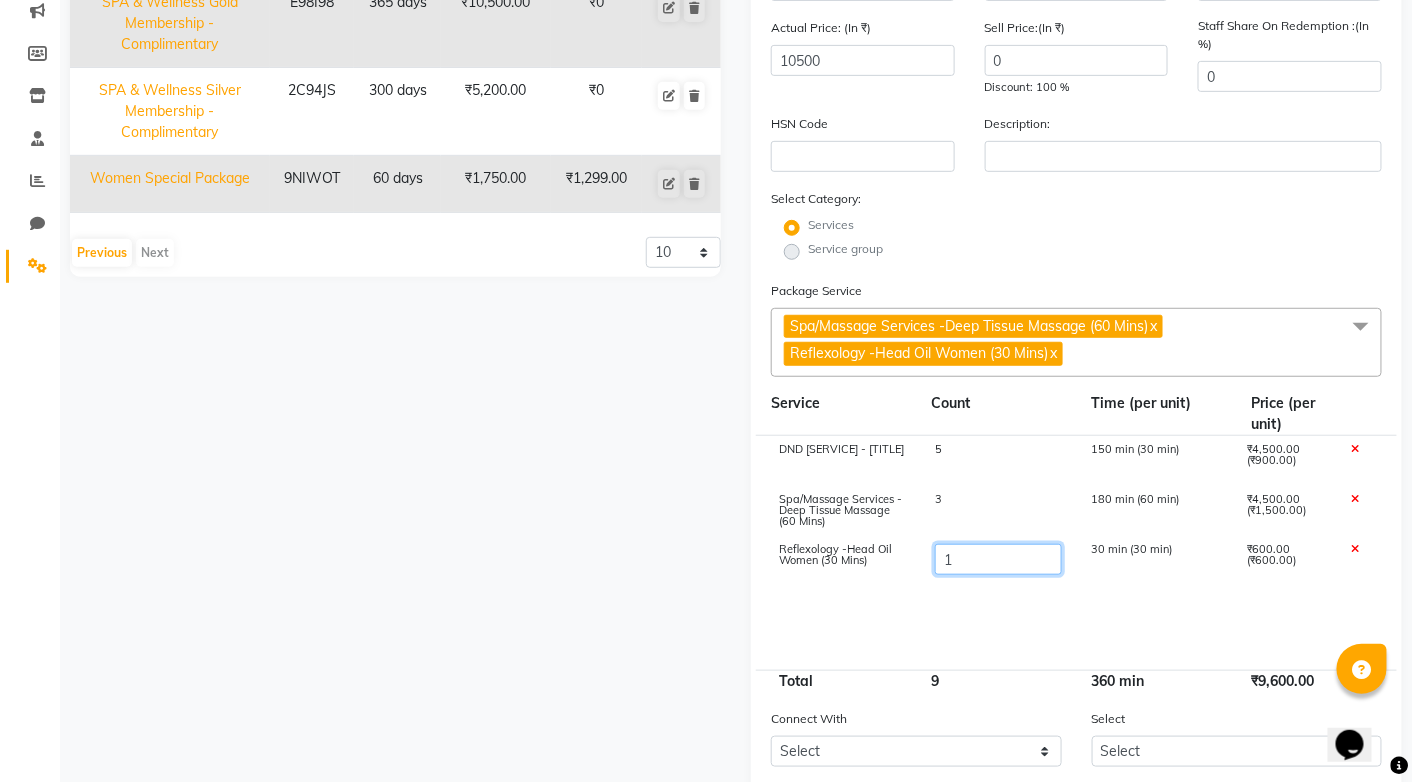 click on "1" 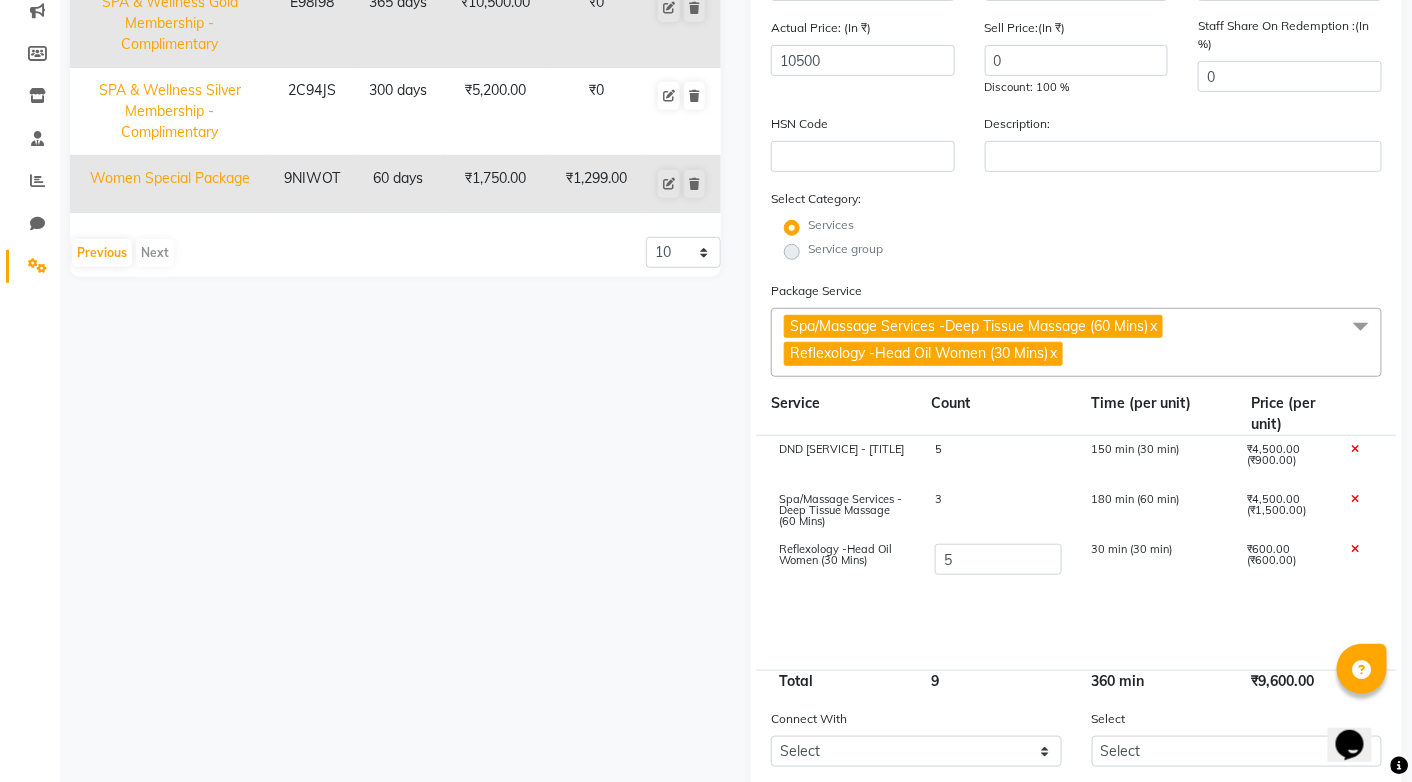 click on "DND Reflexology -Head Oil Women (30 Mins) 5 150 min (30 min) ₹4,500.00 (₹900.00) Spa/Massage Services -Deep Tissue Massage (60 Mins) 3 180 min (60 min) ₹4,500.00 (₹1,500.00) Reflexology -Head Oil Women (30 Mins) 5 30 min (30 min) ₹600.00 (₹600.00)" 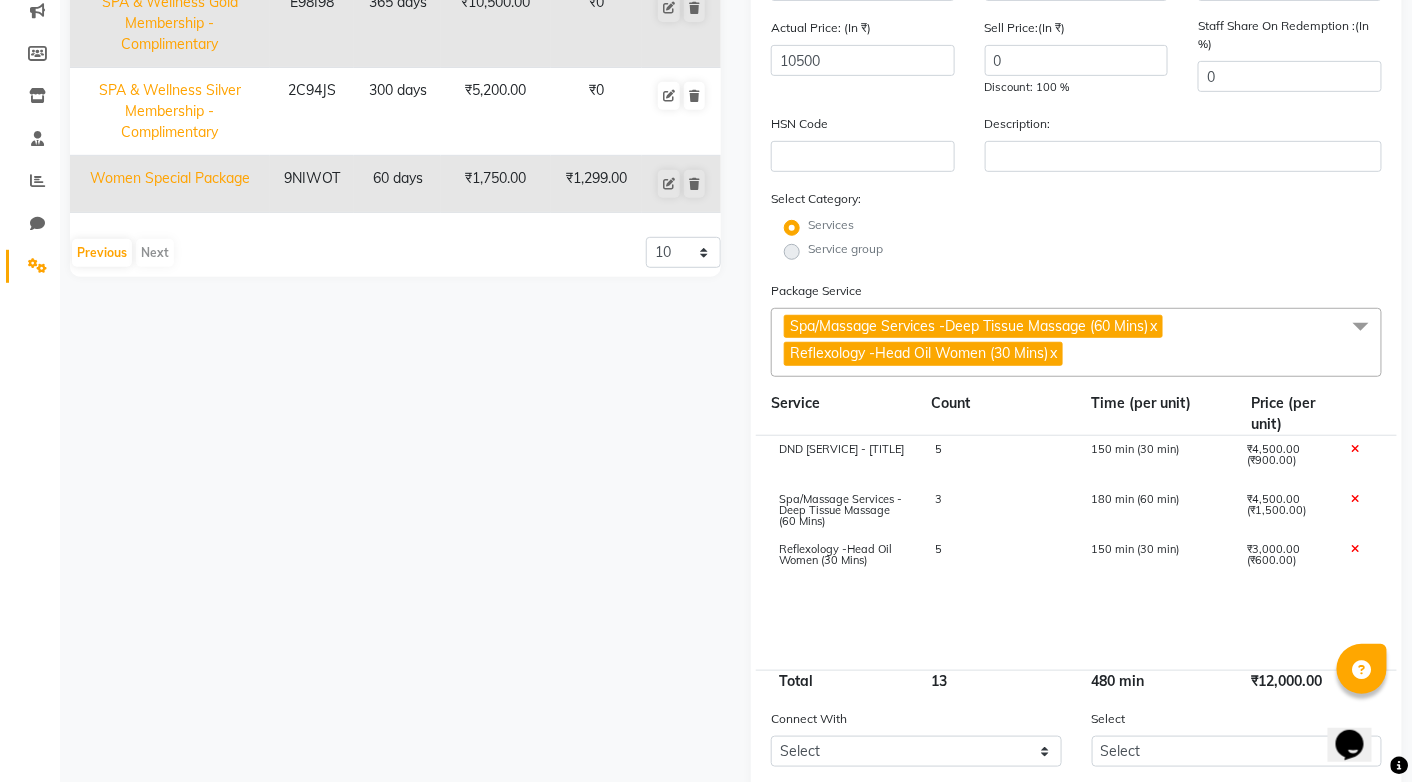 click 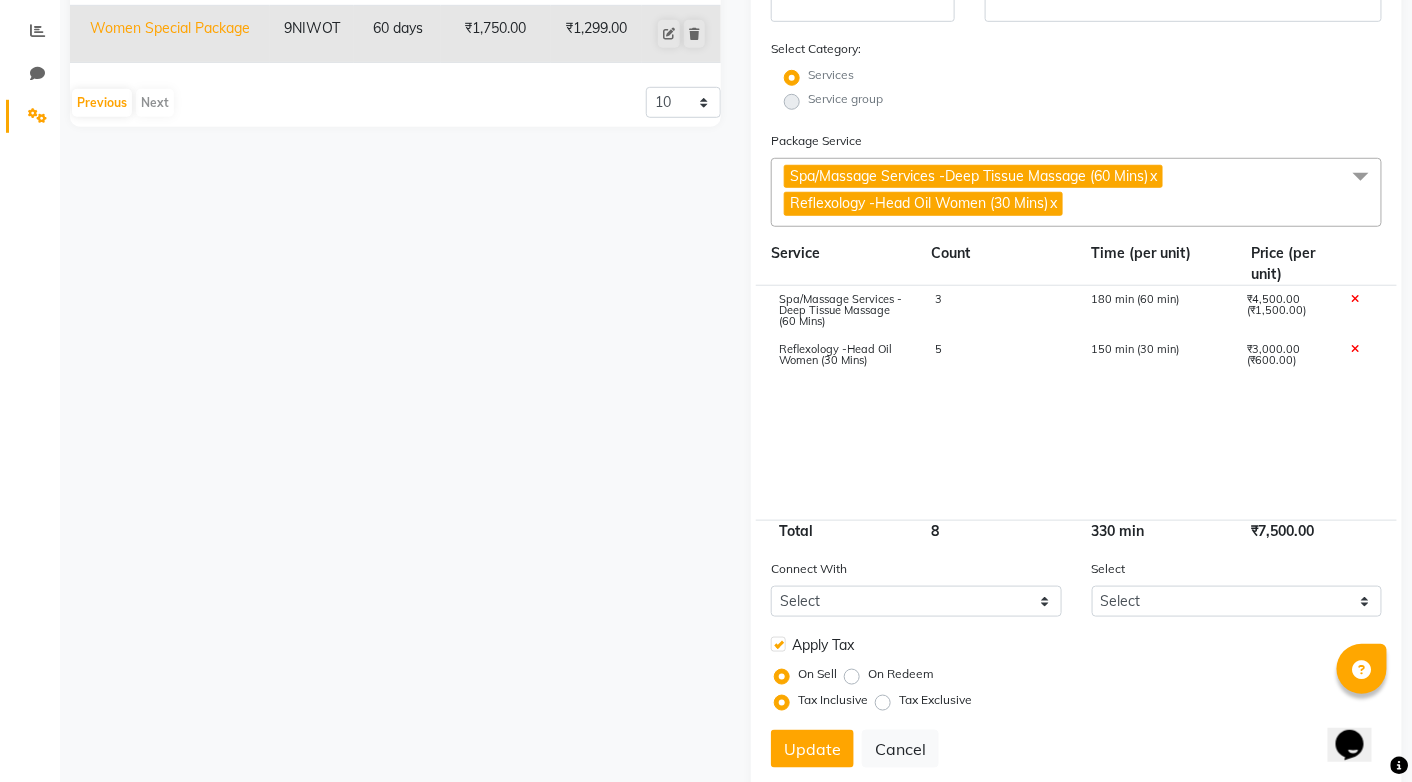 scroll, scrollTop: 461, scrollLeft: 0, axis: vertical 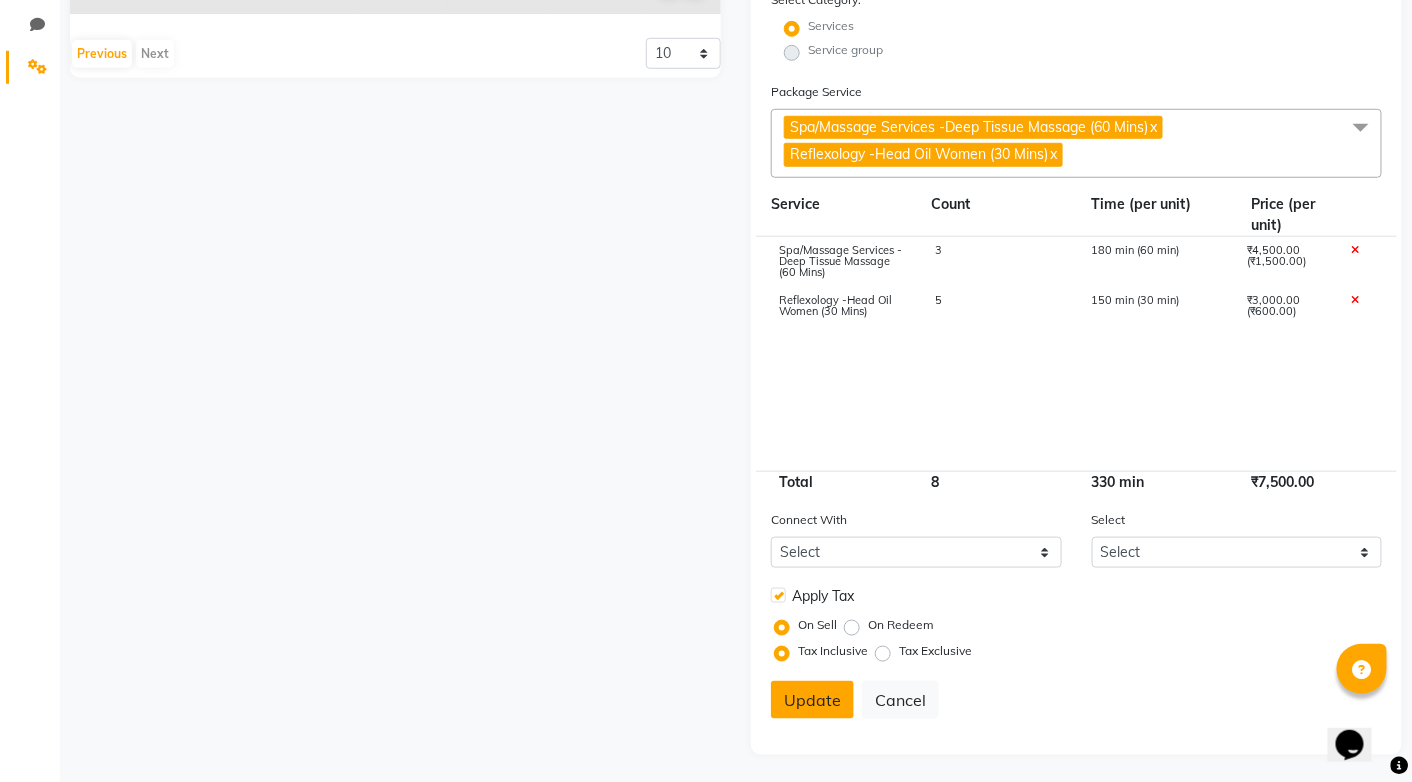 click on "Update" 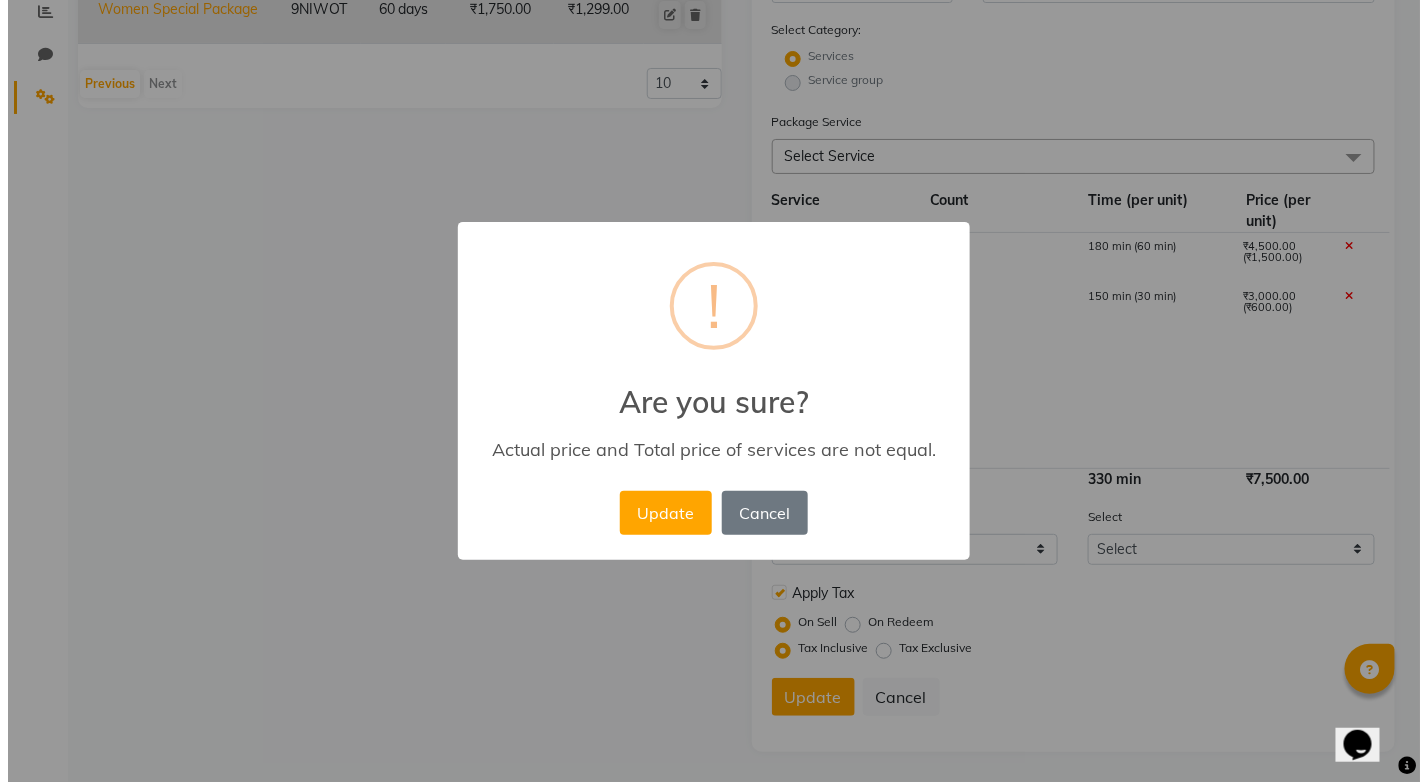 scroll, scrollTop: 429, scrollLeft: 0, axis: vertical 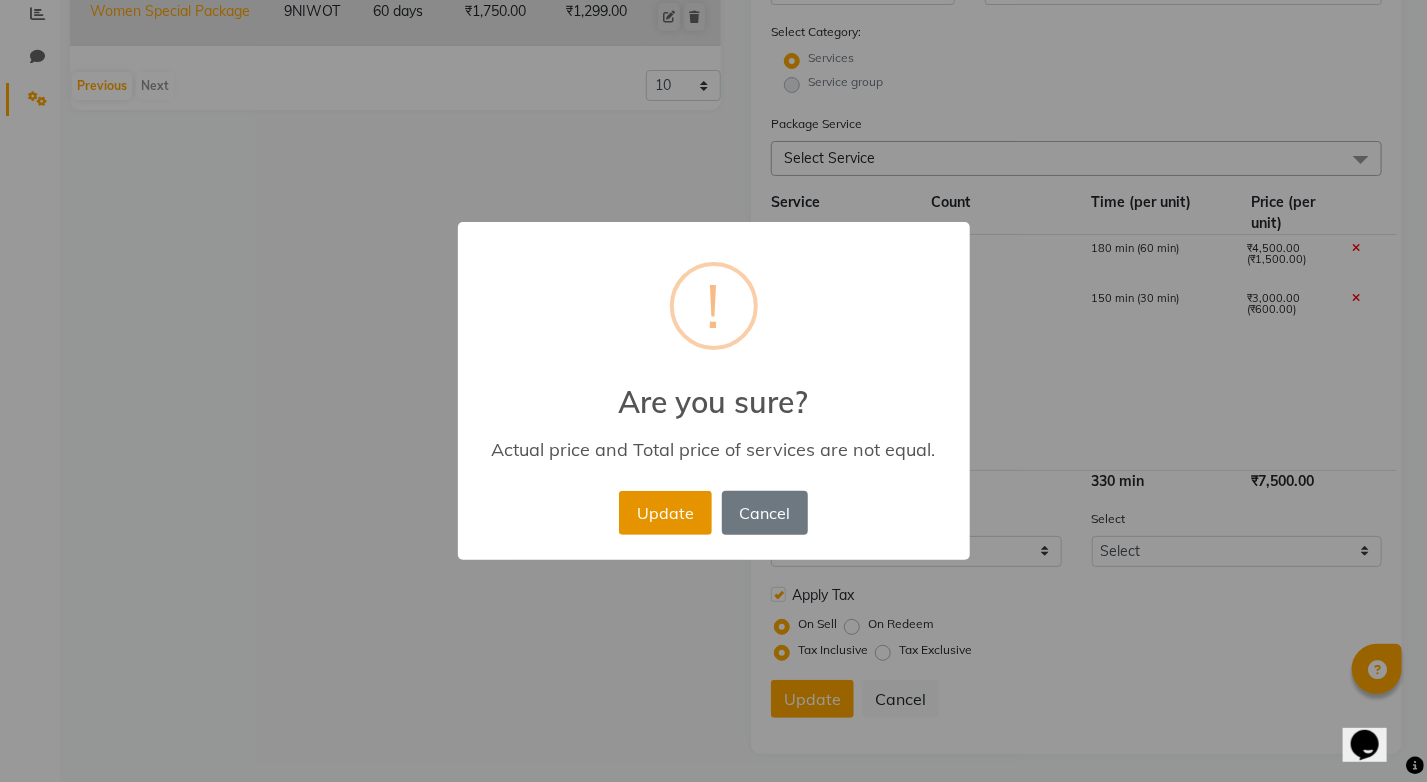 click on "Update" at bounding box center (665, 513) 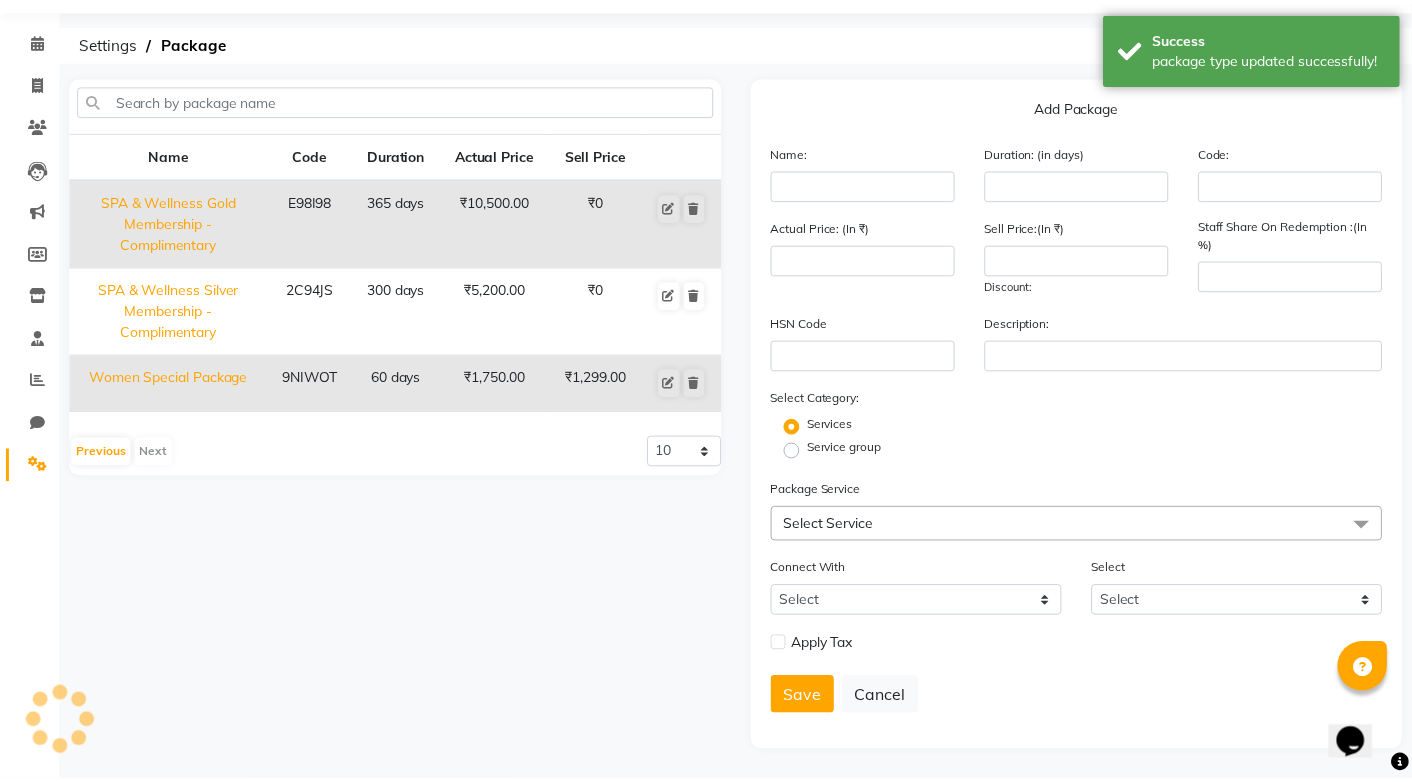 scroll, scrollTop: 62, scrollLeft: 0, axis: vertical 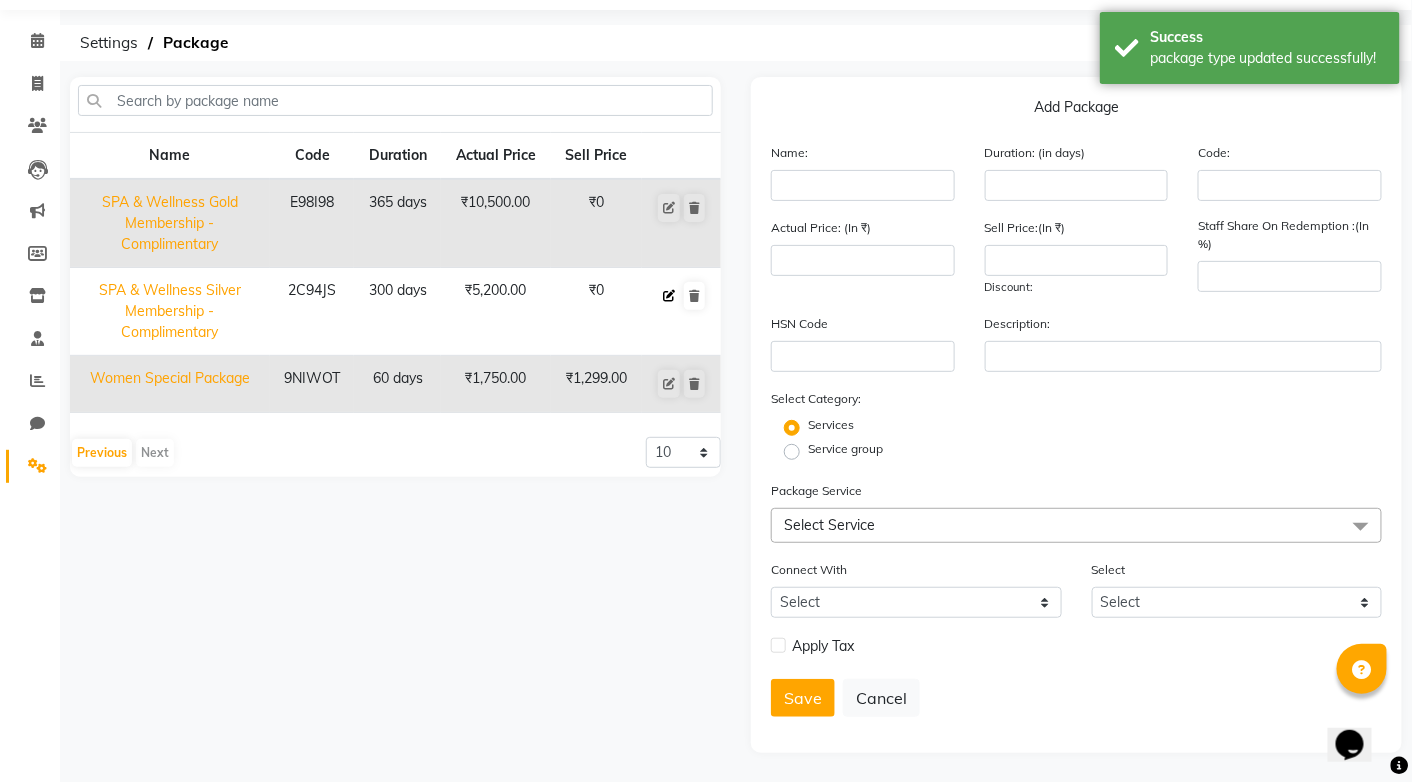 click 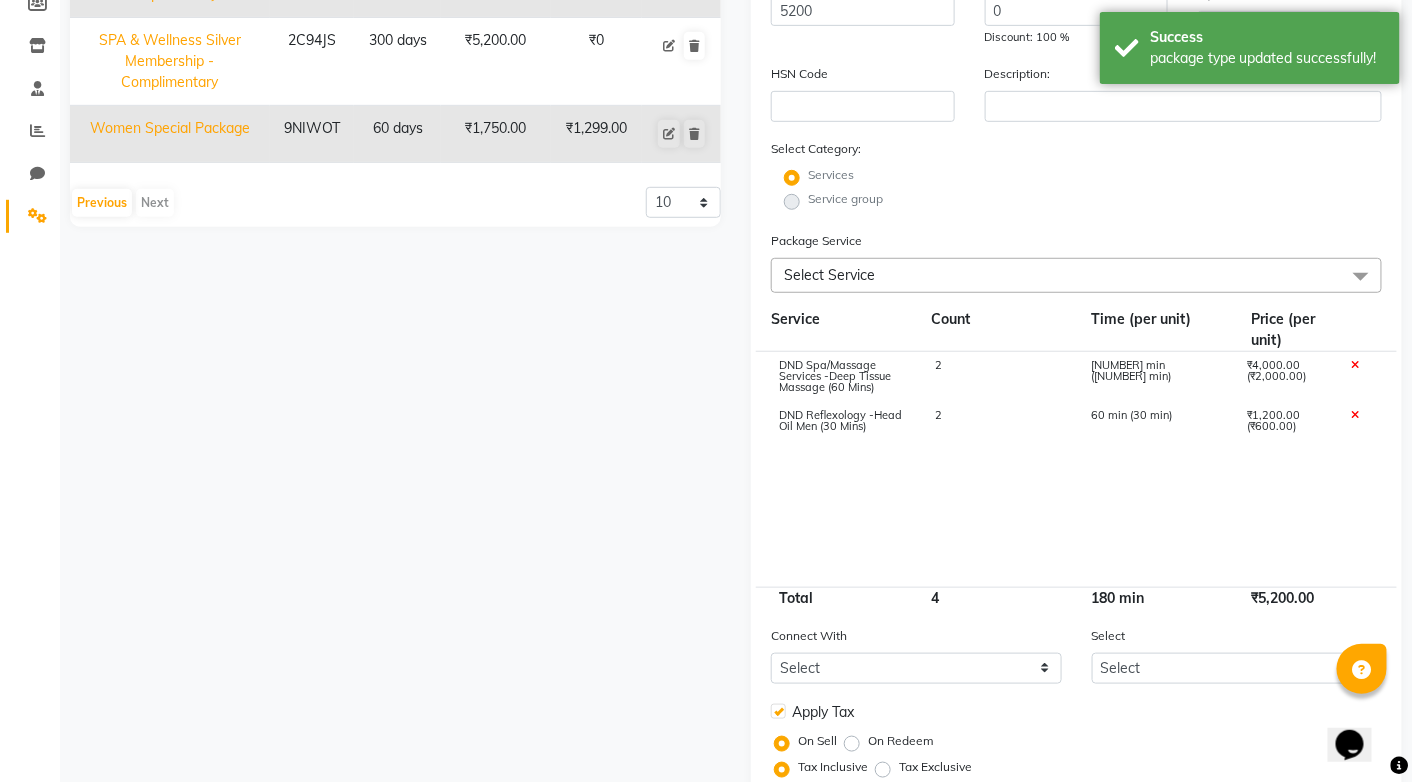 scroll, scrollTop: 362, scrollLeft: 0, axis: vertical 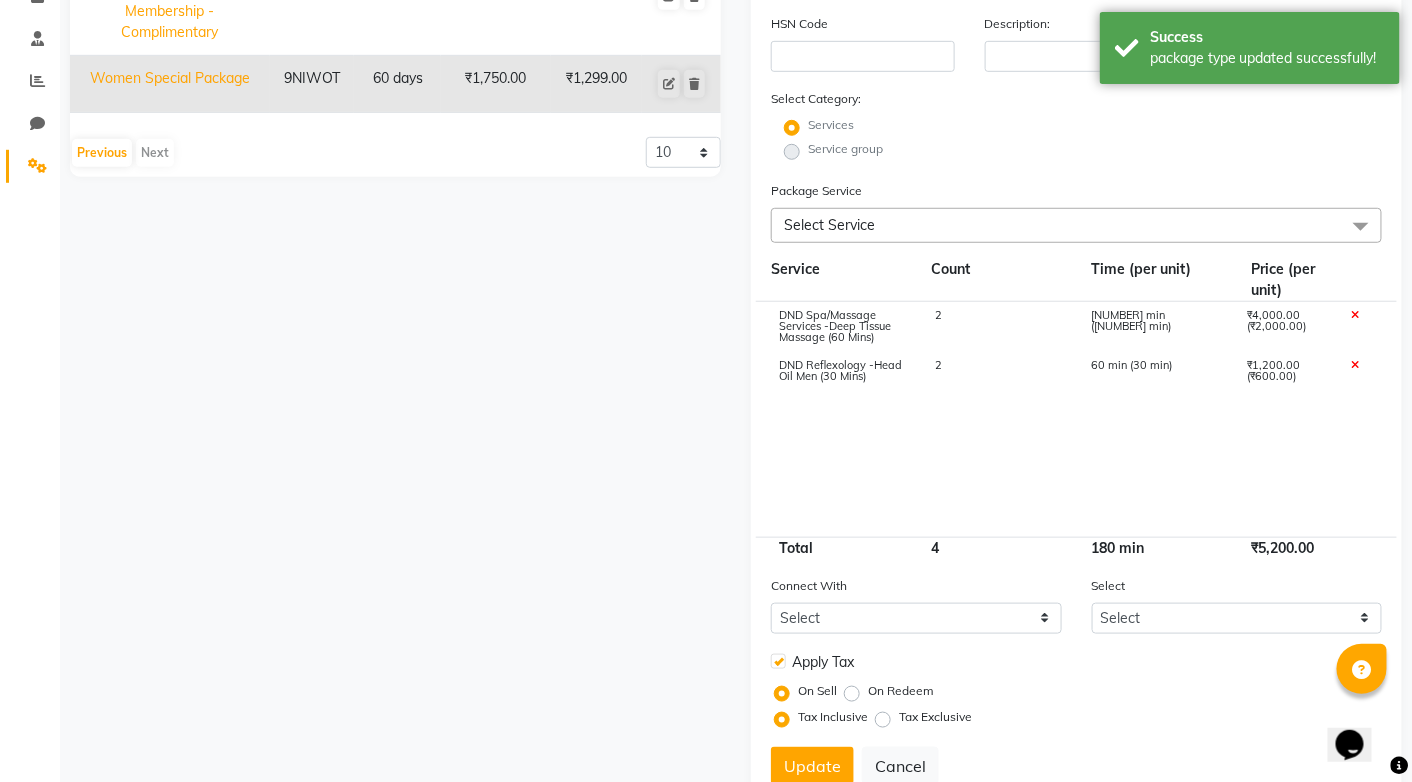 click on "Select Service" 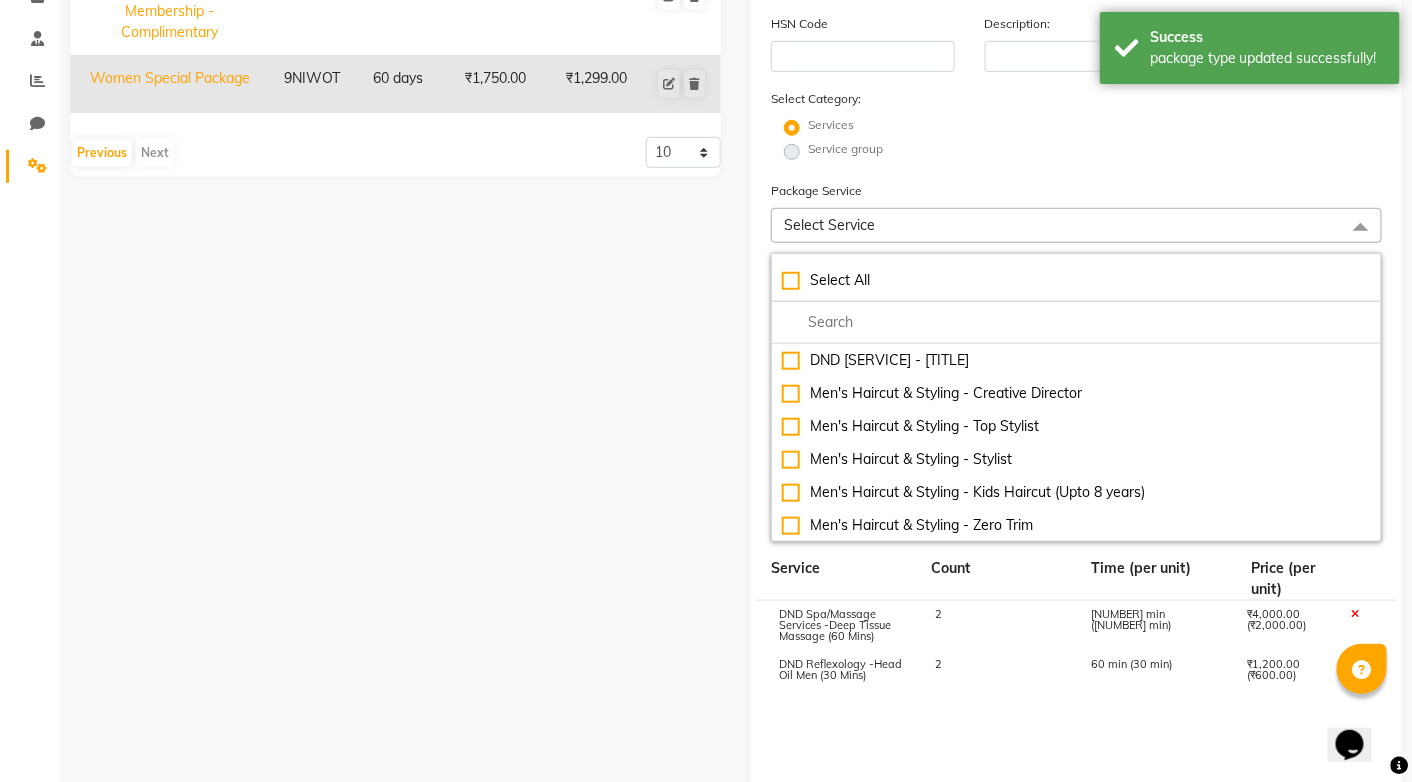 click on "Name: SPA & Wellness Silver Membership - Complimentary Duration: (in days) 300 Code: 2C94JS Actual Price: (In ₹) 5200 Sell Price:(In ₹) 0 Discount: 100 % Staff Share On Redemption :(In %) 0 HSN Code Description: Select Category: Services Service group Package Service Select Service Select All DND Men's Haircut & Styling - Stylist Men's Haircut & Styling - Creative Director Men's Haircut & Styling - Top Stylist Men's Haircut & Styling - Stylist Men's Haircut & Styling - Kids Haircut (Upto 8 years) Men's Haircut & Styling - Zero Trim Men's Haircut & Styling - Regular Shave Men's Haircut & Styling - Beard Design Men's Haircut & Styling - Beard Trim Men's Haircut & Styling - Head Shave Women's Haircut & Styling -Creative Director Women's Haircut & Styling -Top Stylist Women's Haircut & Styling -Stylist Women's Haircut & Styling -Kids Haircut (Upto 8 years) Blow dry & Styling - Add On: Sulphate free Shampoo Women's Haircut & Styling -Fringe Cut/Trim Blow Dry & Styling -Wash & Blast dry Cut & File Detan -Feet 2" 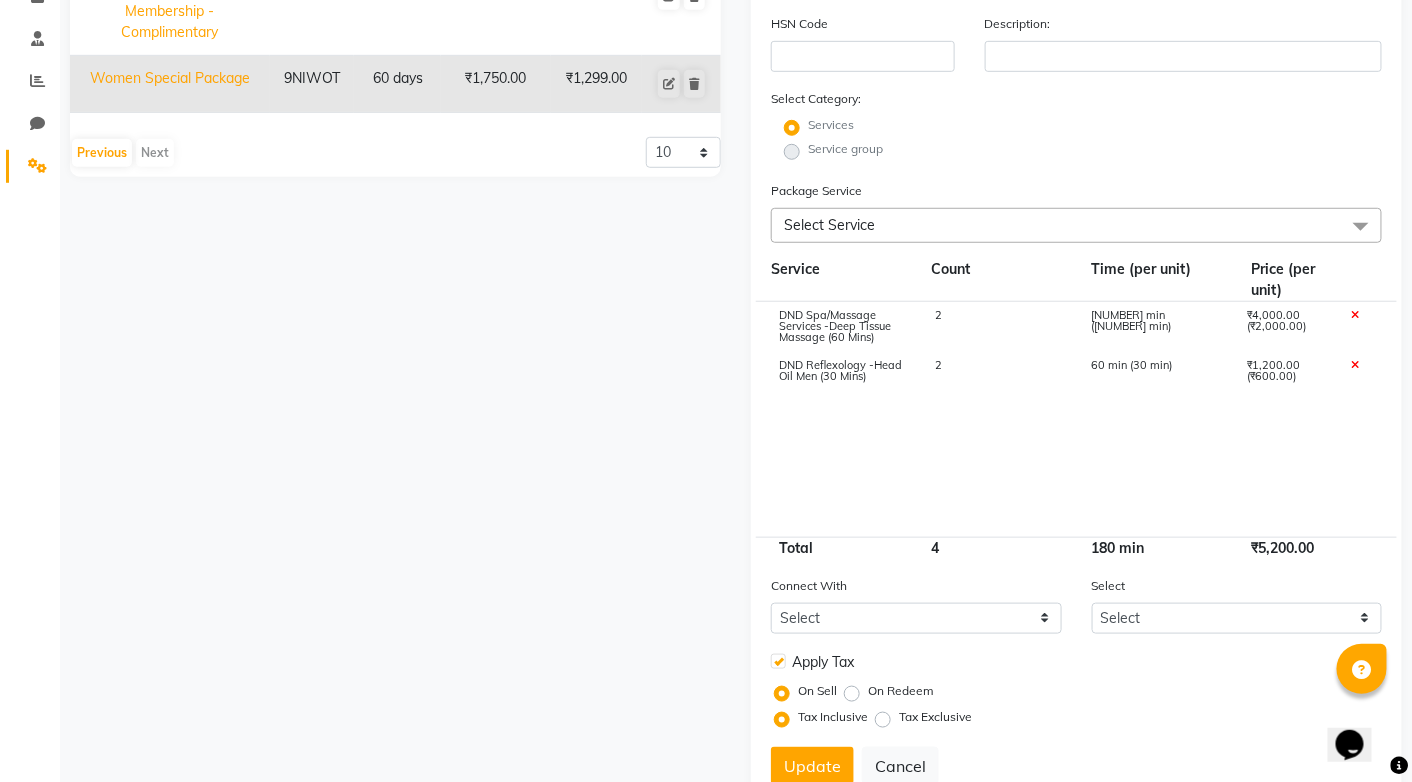 click on "Select Service" 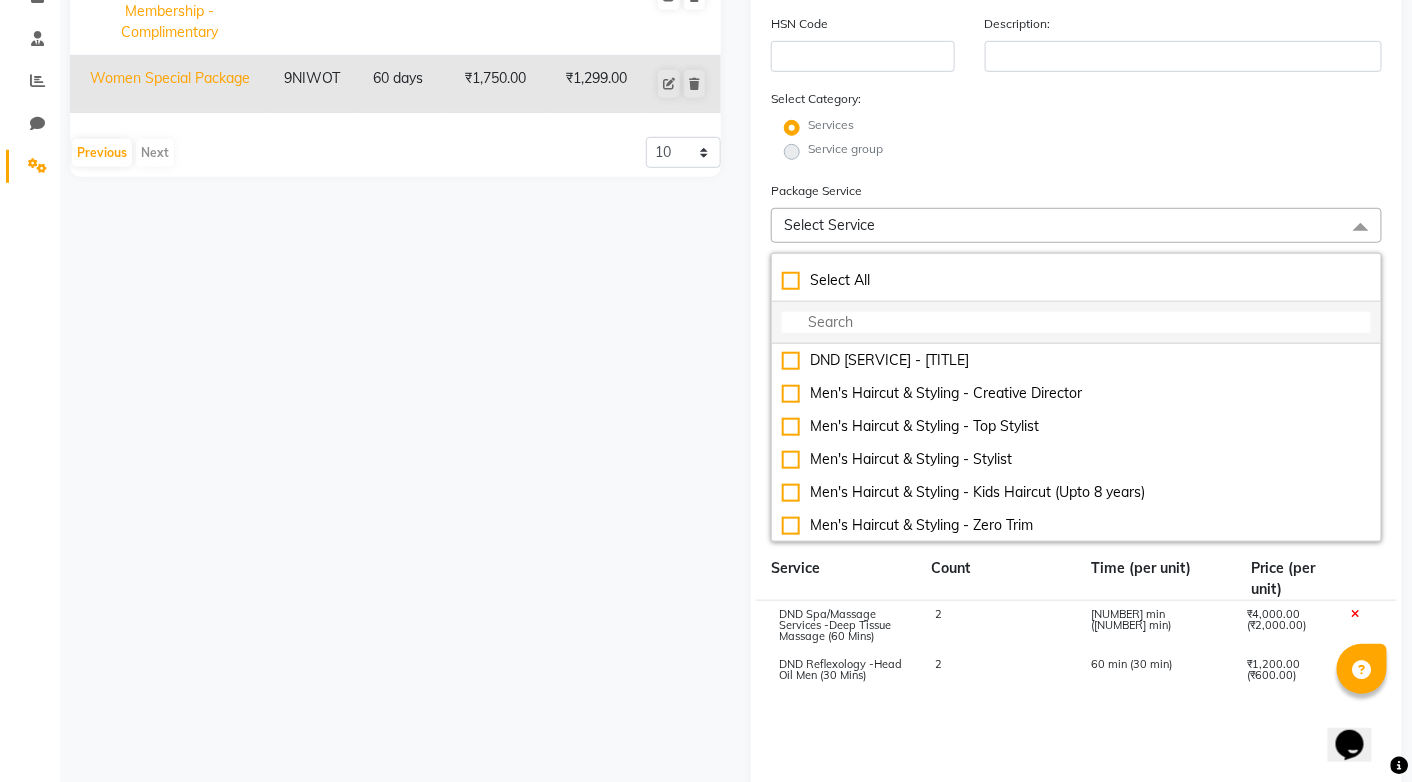 click 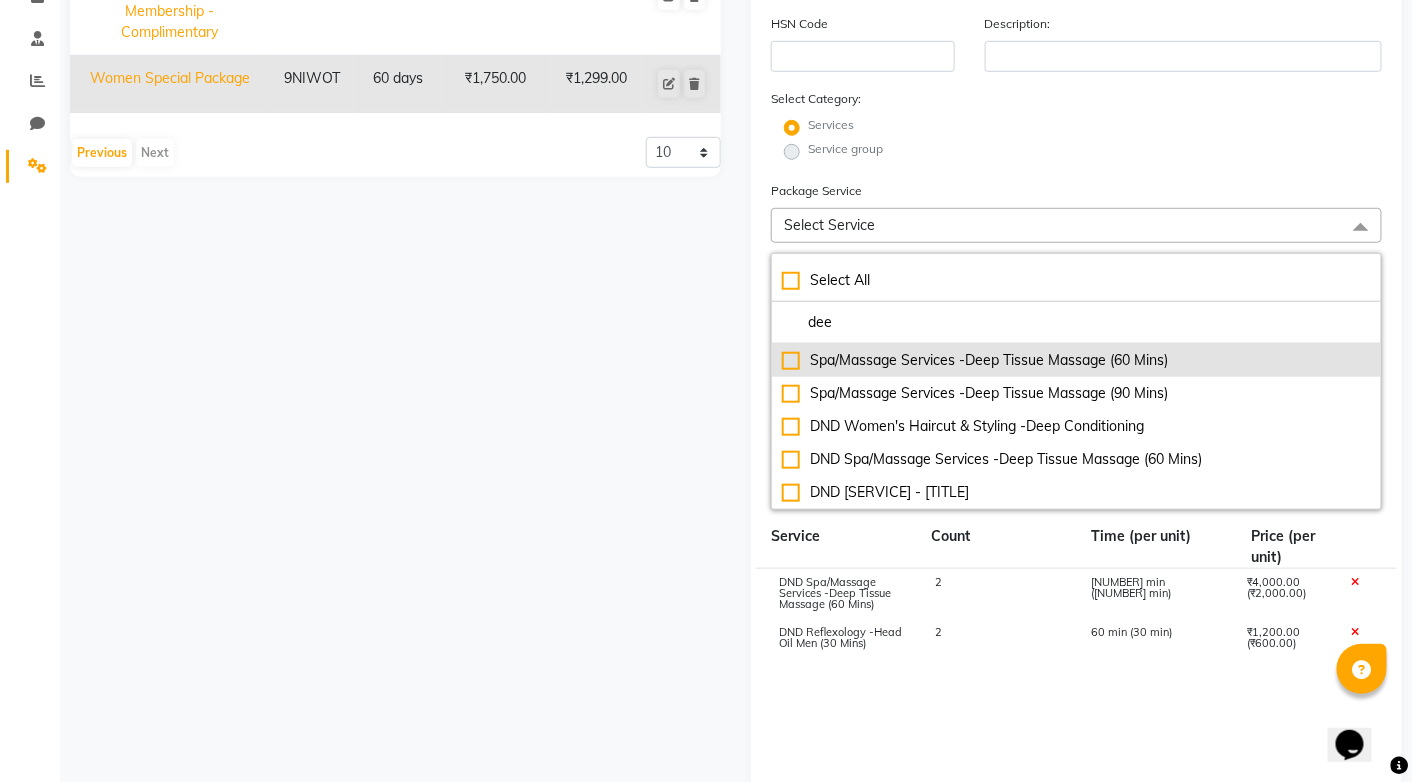 click on "Spa/Massage Services -Deep Tissue Massage (60 Mins)" 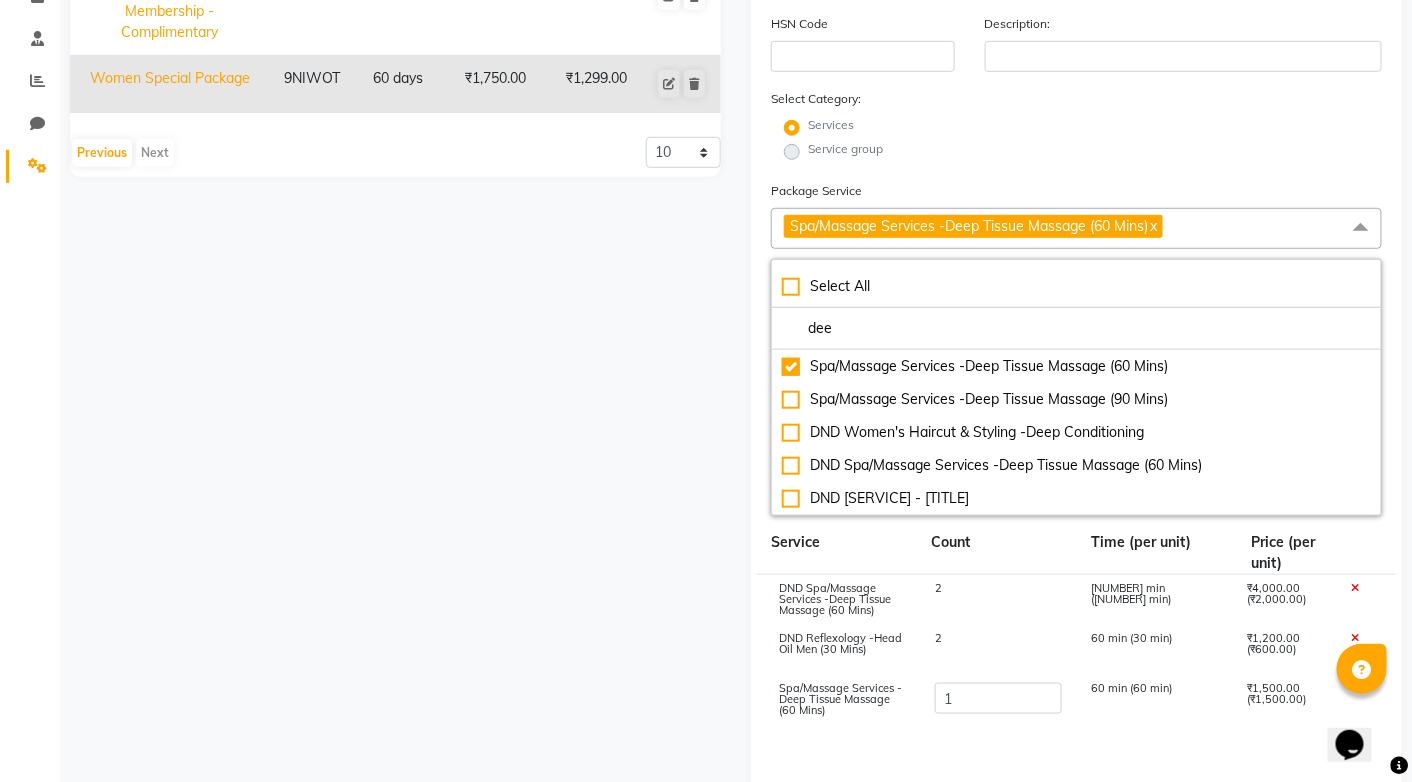 click on "Services" 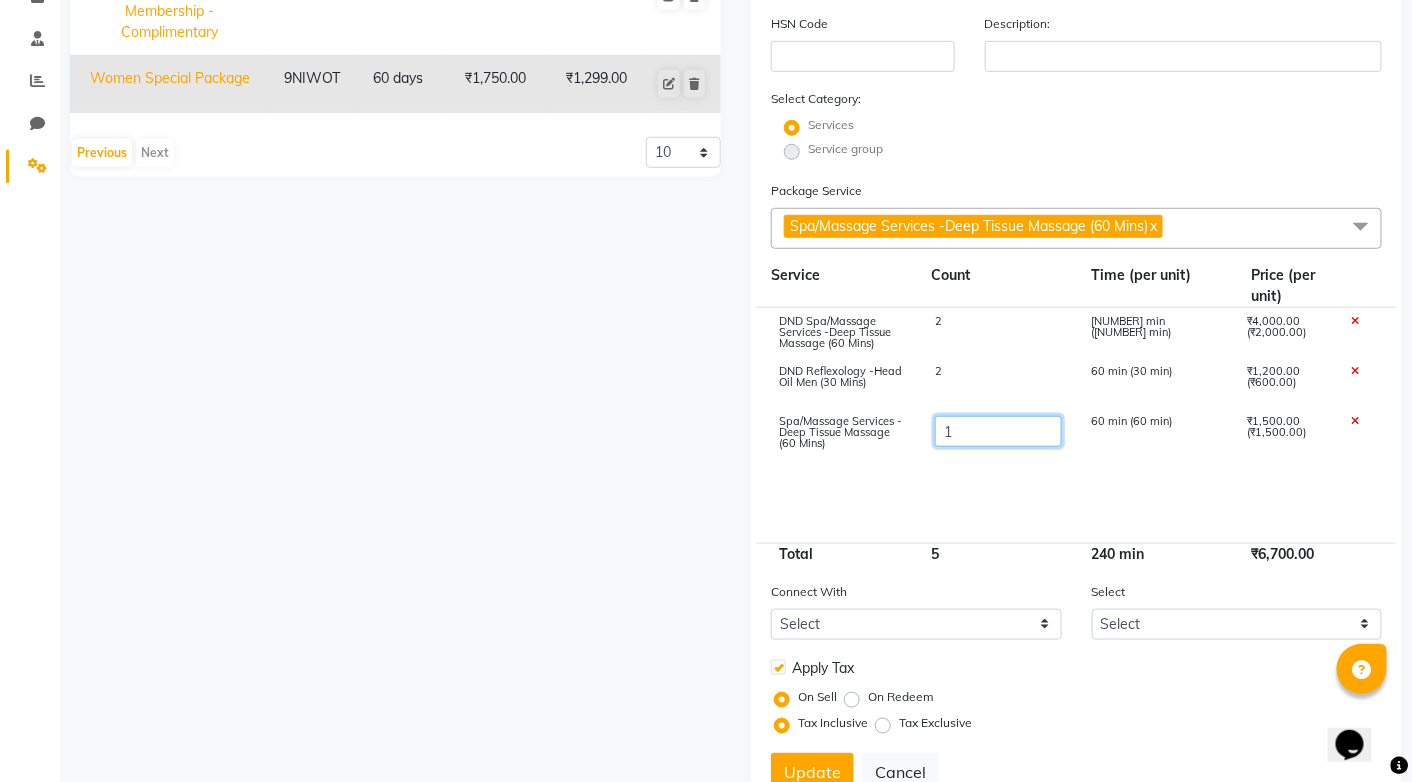 click on "1" 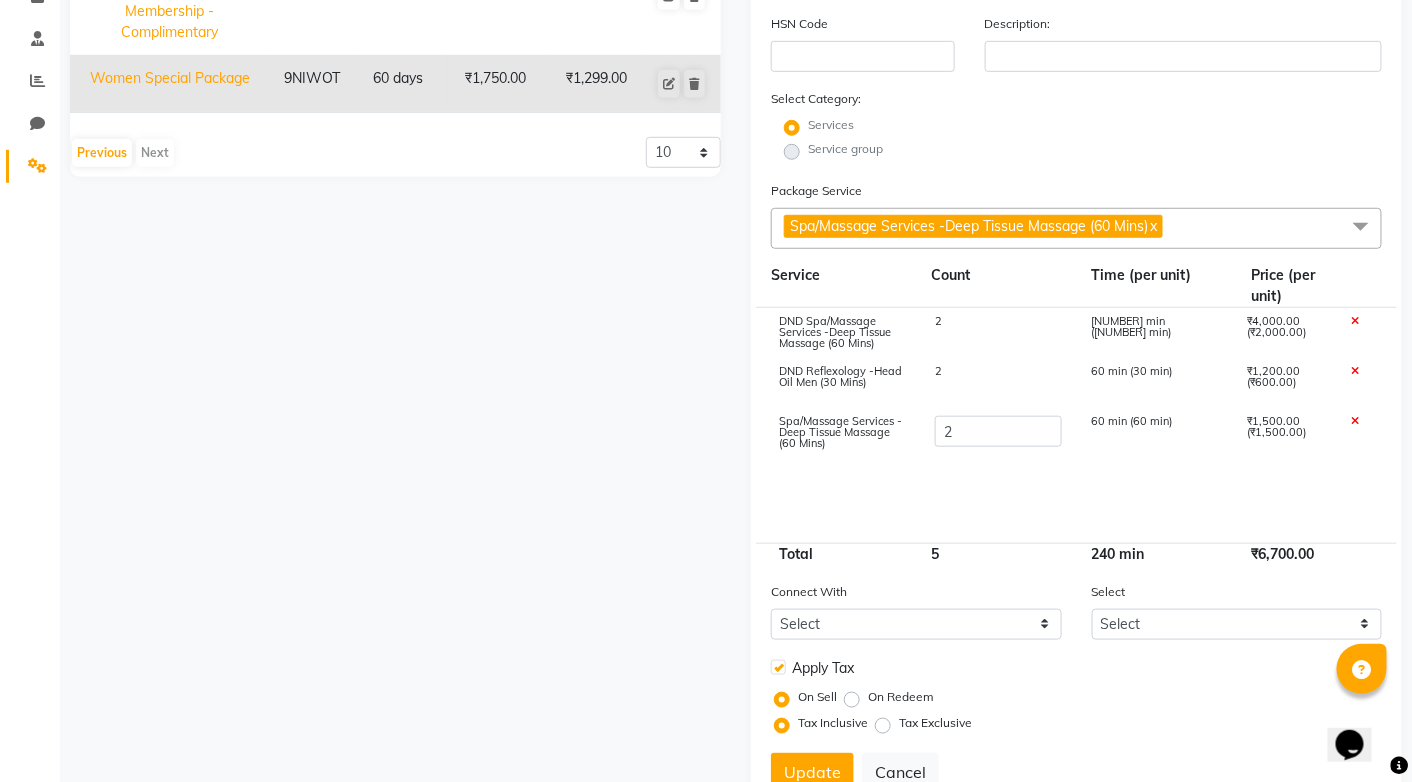 click on "DND Spa/Massage Services -Deep Tissue Massage (60 Mins) 2 120 min (60 min) ₹4,000.00 (₹2,000.00) DND Reflexology -Head Oil Men (30 Mins) 2 60 min (30 min) ₹1,200.00 (₹600.00) Spa/Massage Services -Deep Tissue Massage (60 Mins) 2 60 min (60 min) ₹1,500.00 (₹1,500.00)" 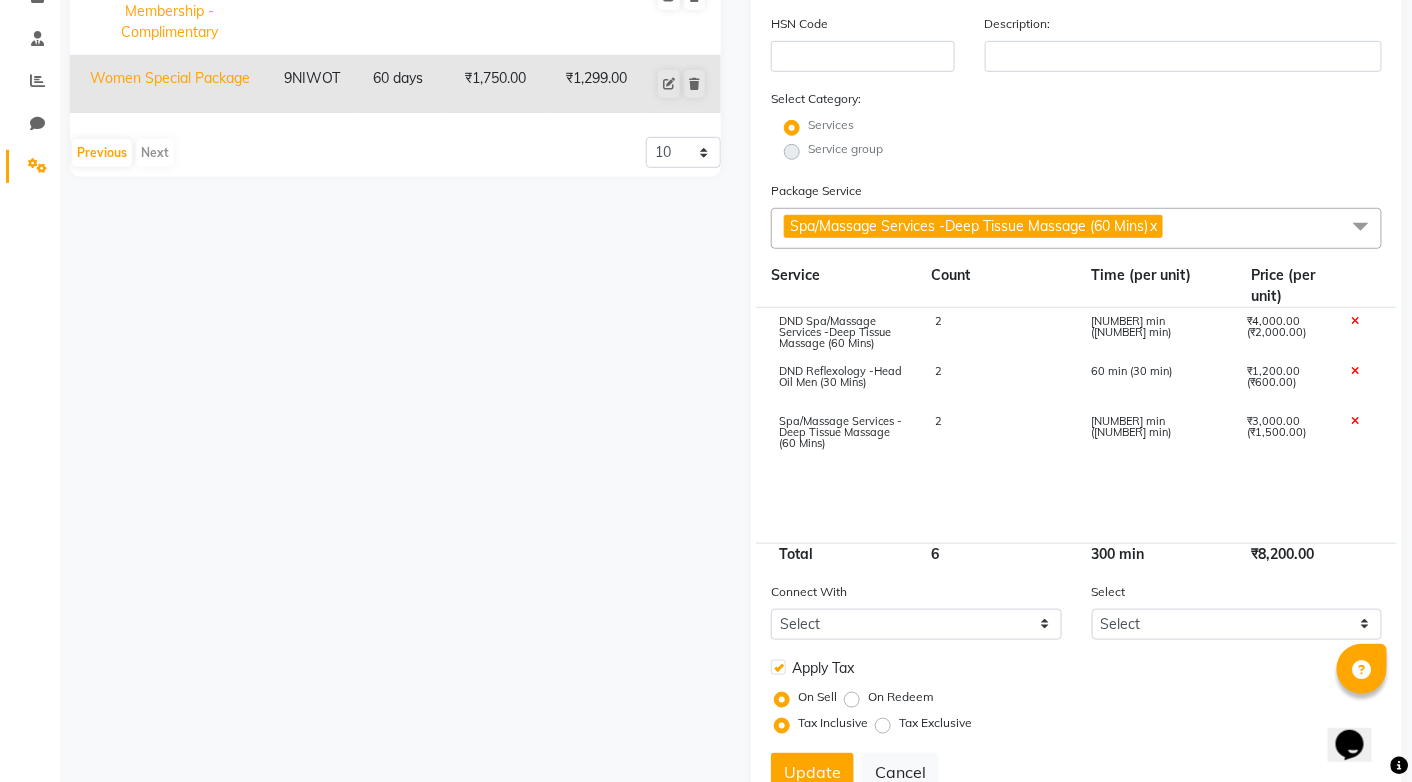 click 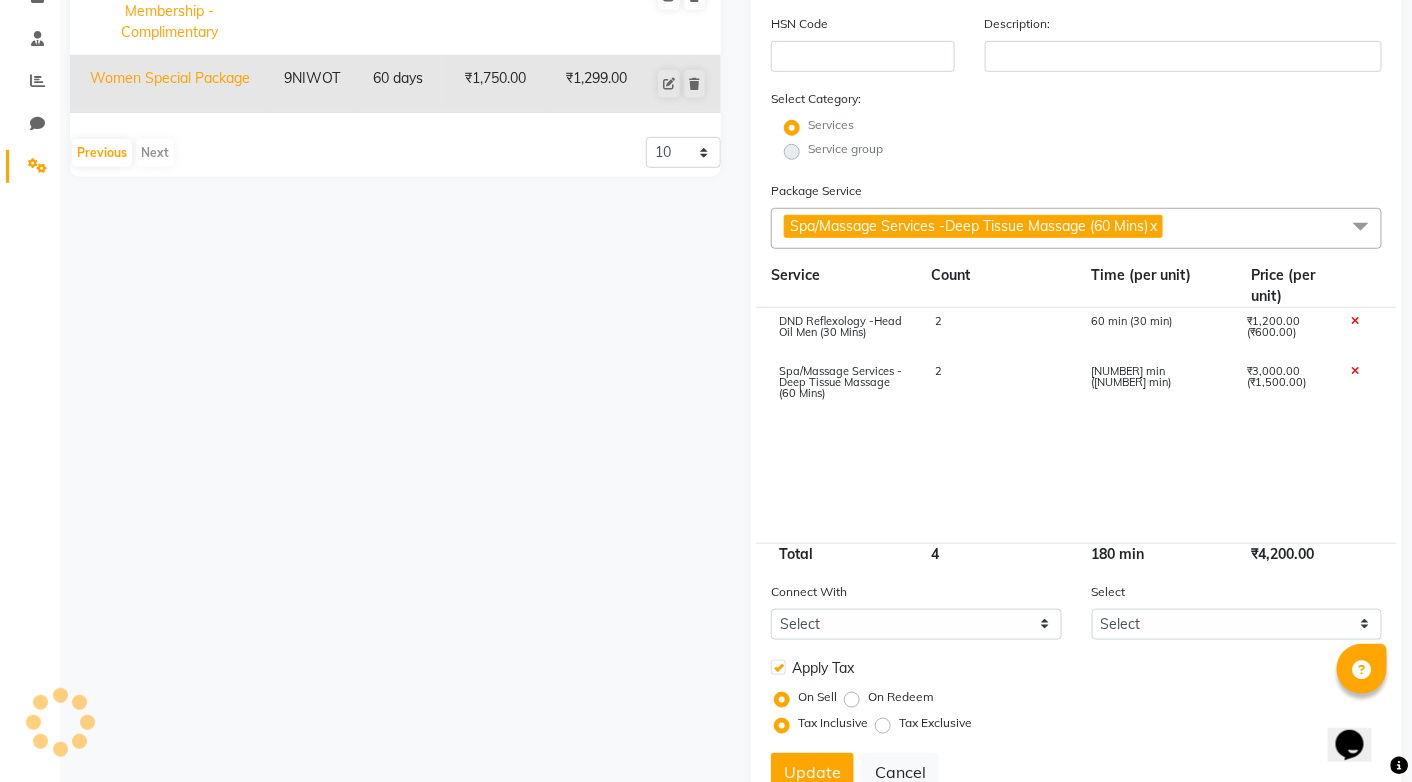 click on "Spa/Massage Services -Deep Tissue Massage (60 Mins)  x" 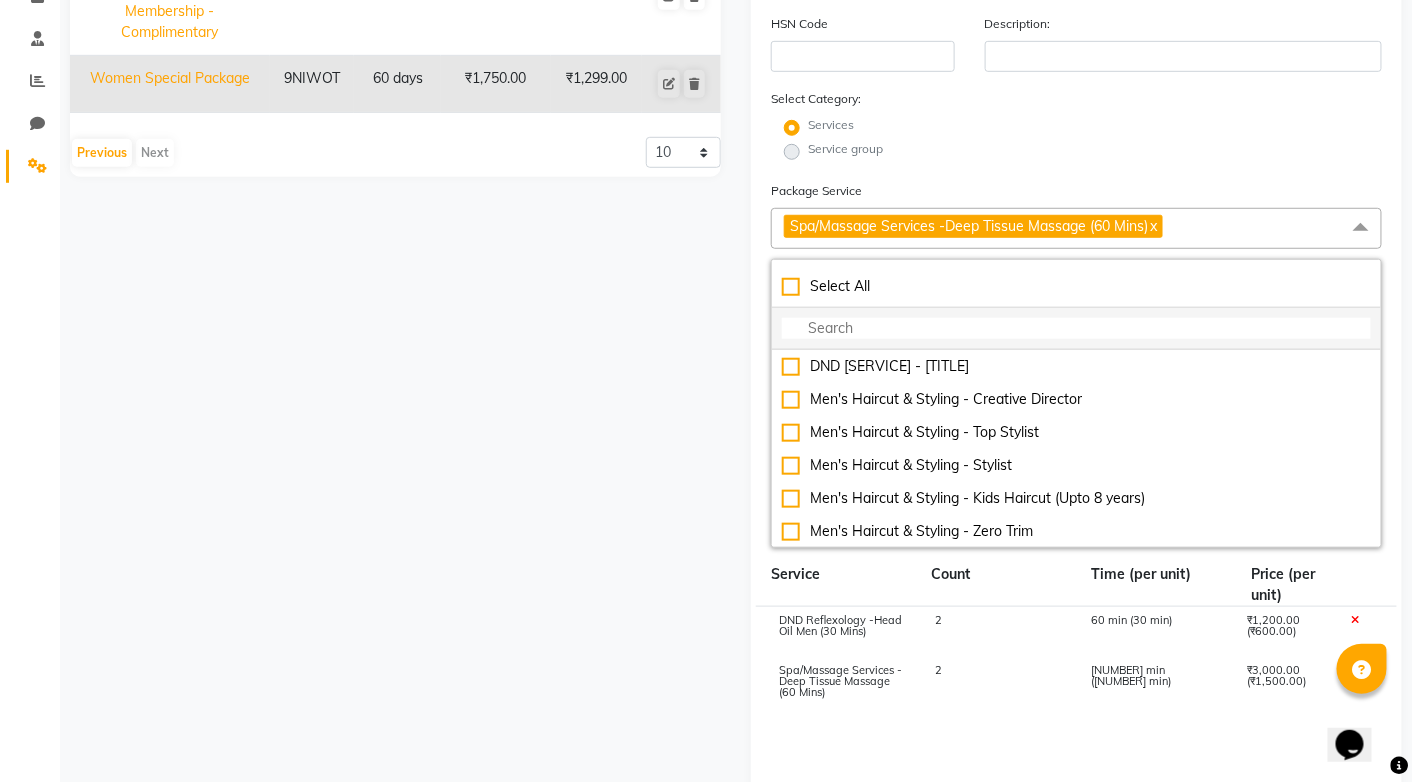 click 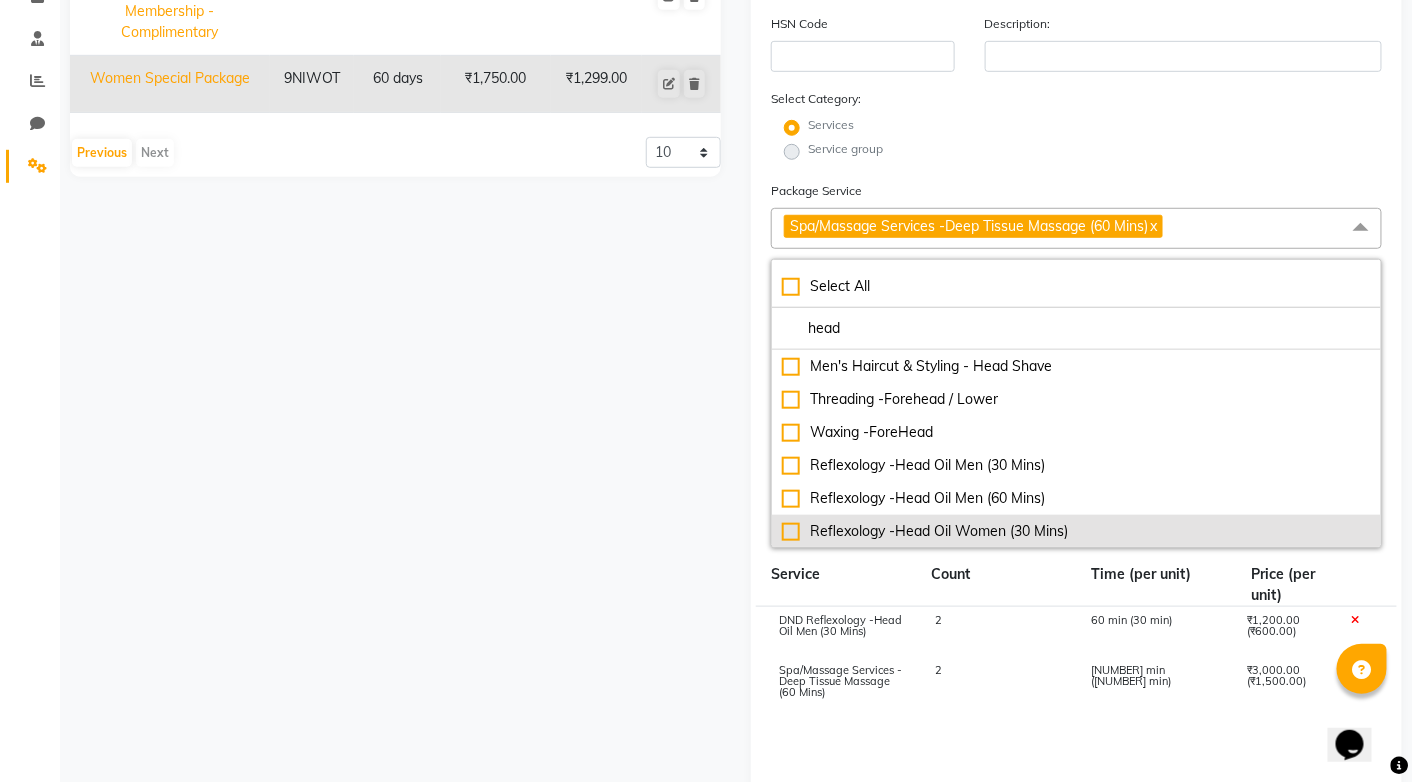 click on "Reflexology -Head Oil Women (30 Mins)" 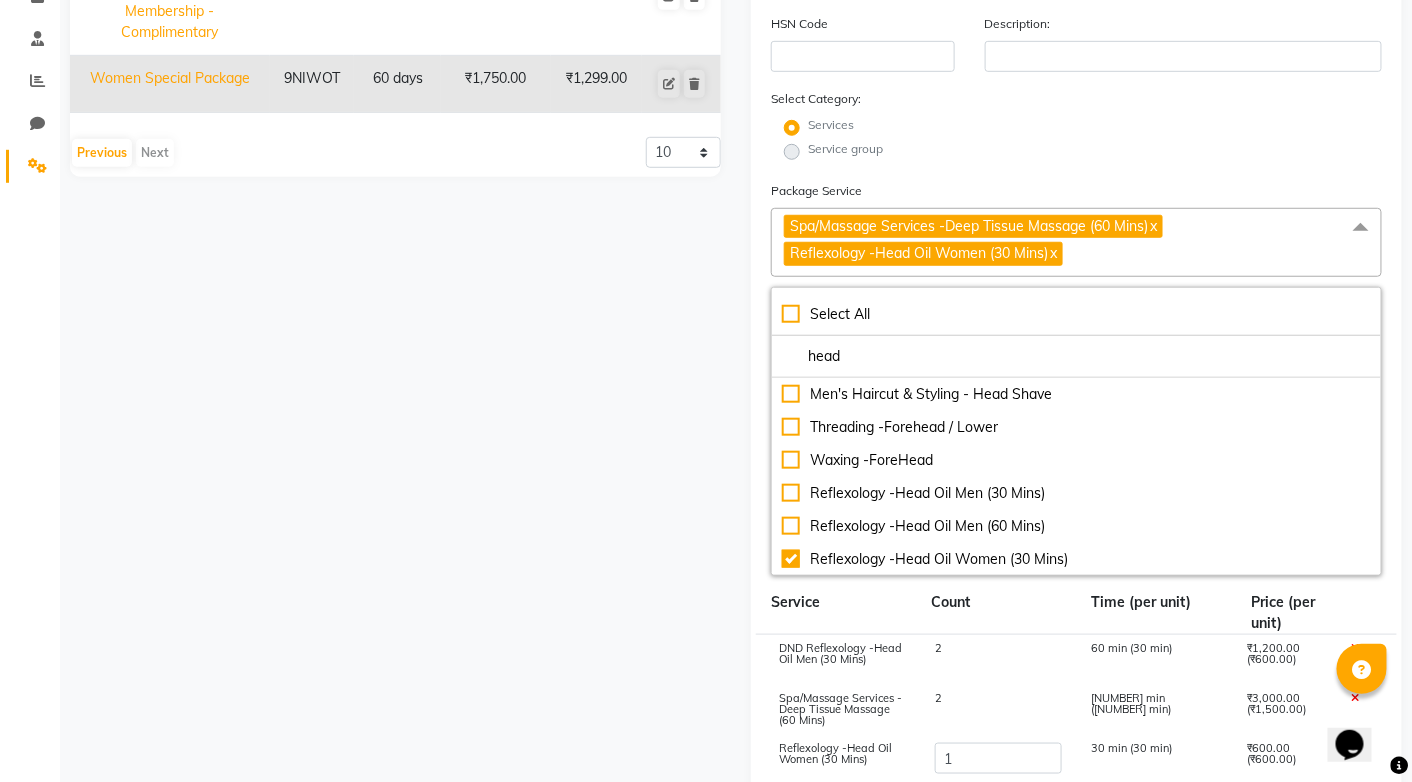 click on "Service group" 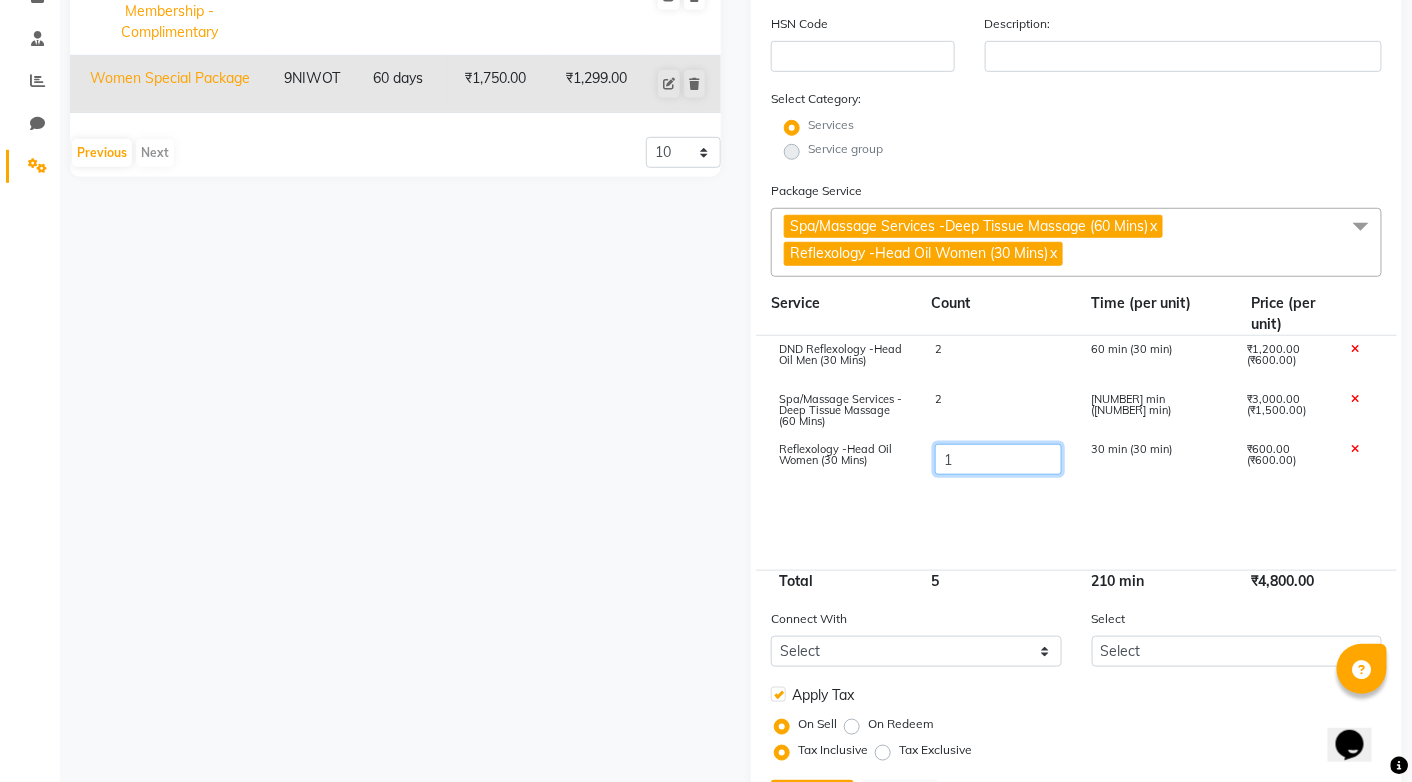 click on "1" 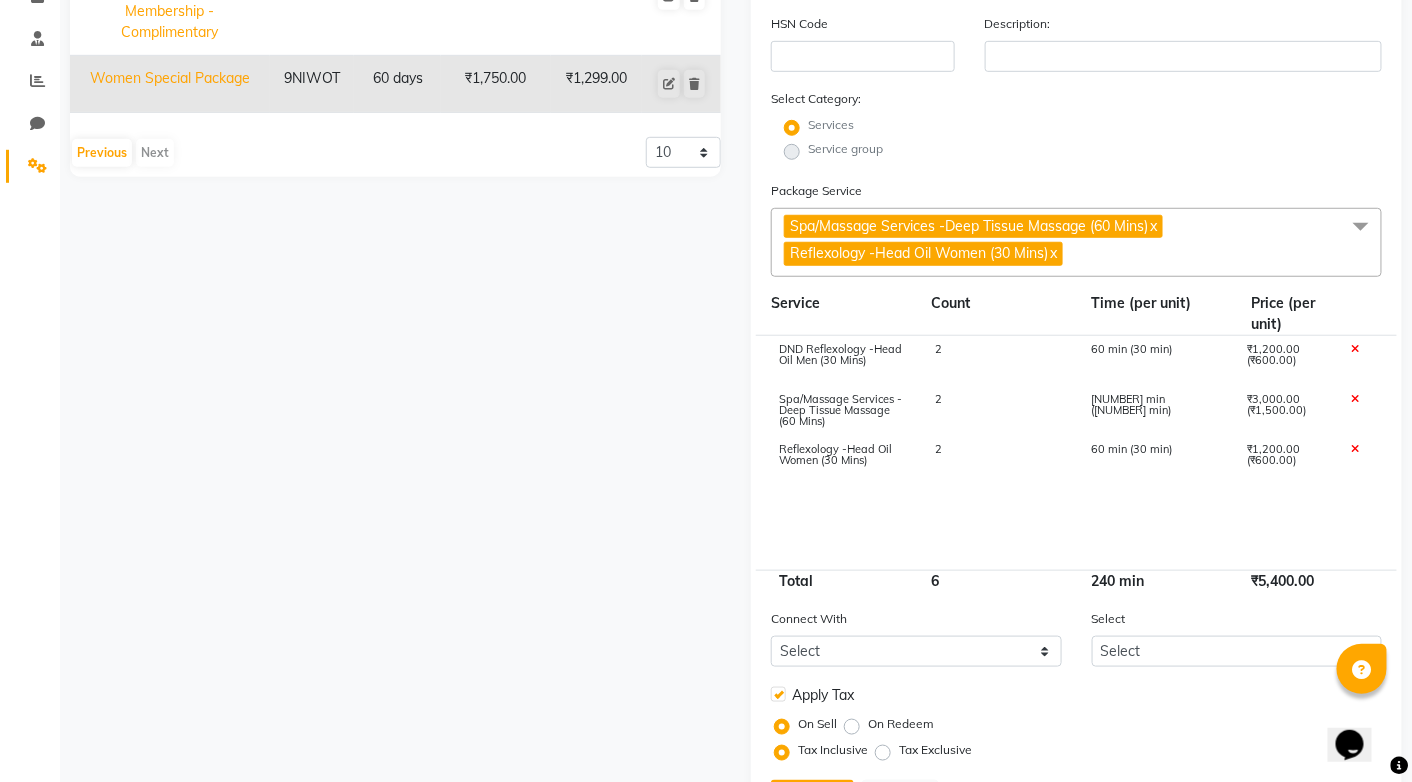 click 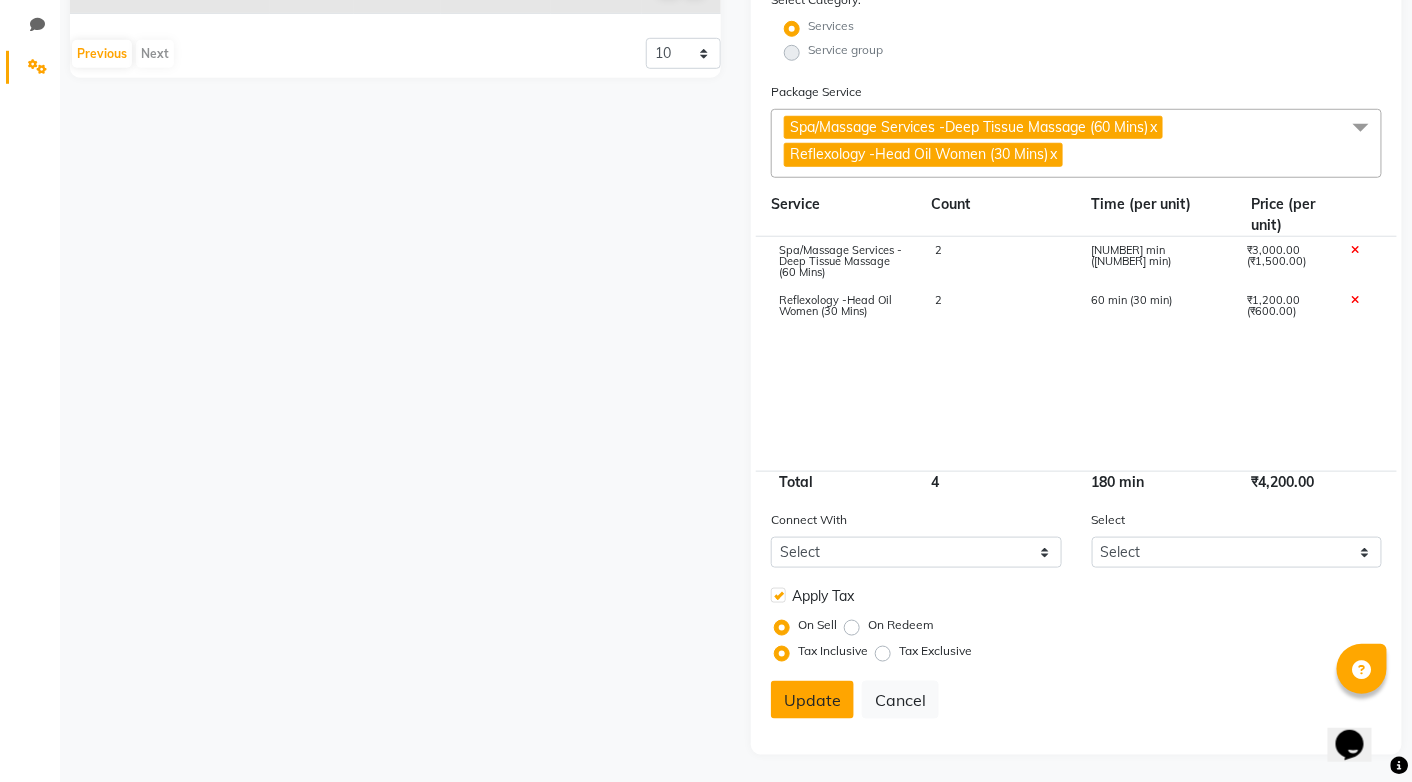 click on "Update" 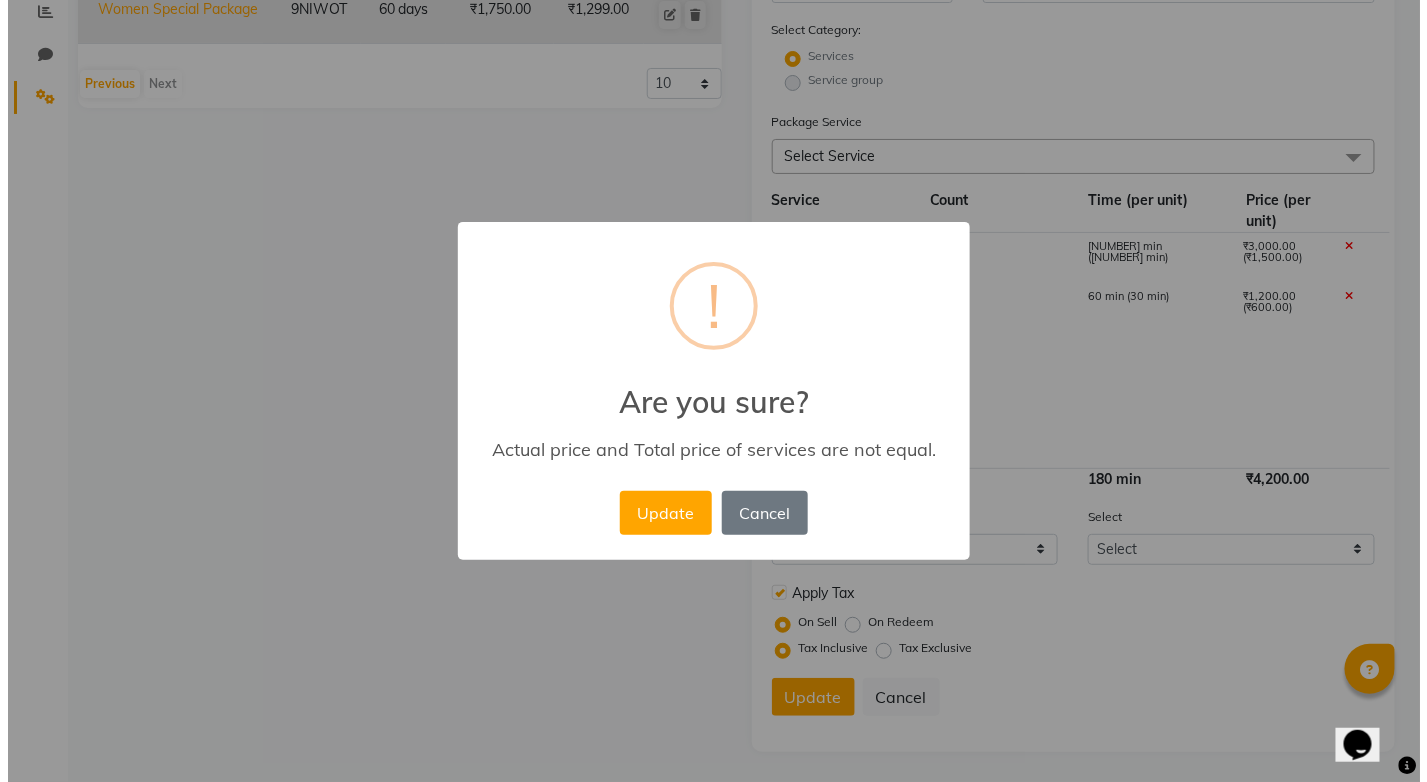 scroll, scrollTop: 429, scrollLeft: 0, axis: vertical 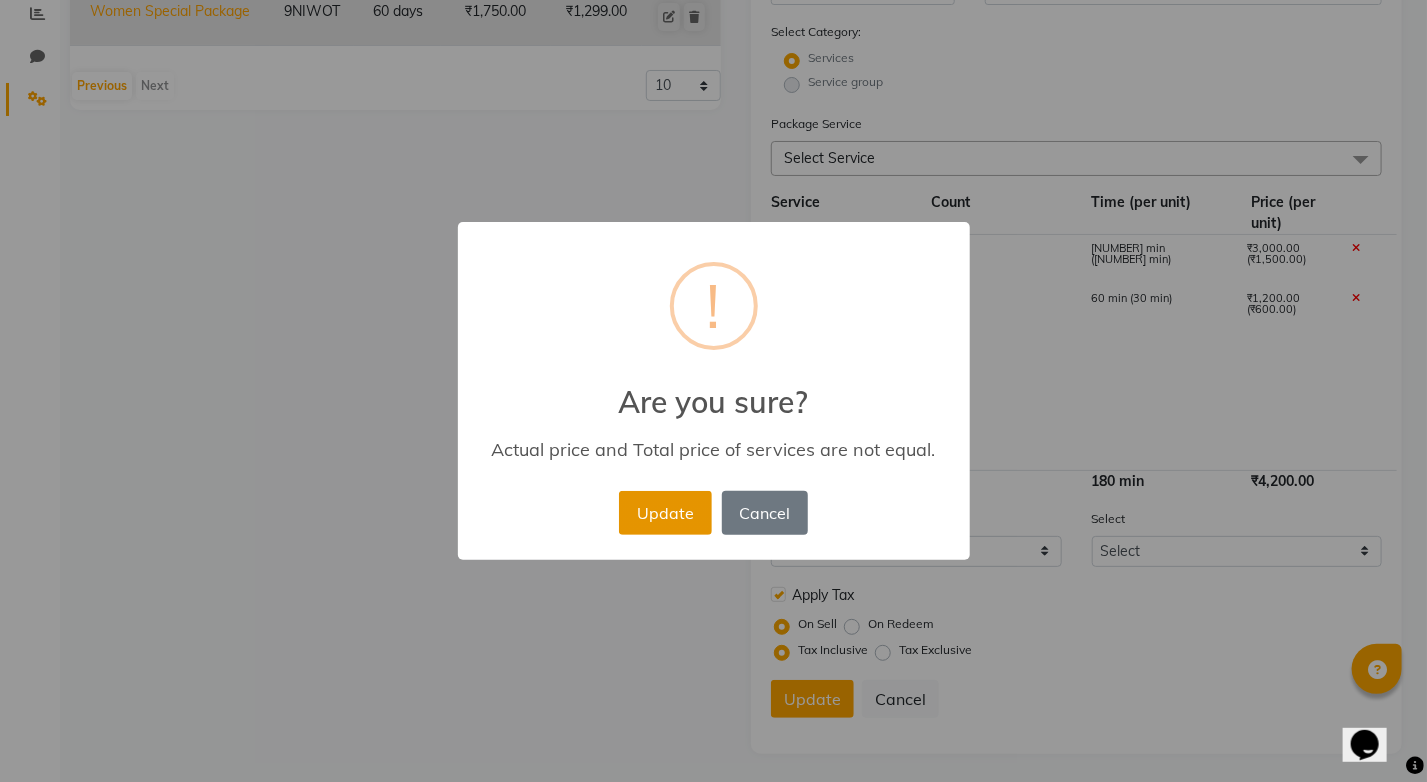 click on "Update" at bounding box center (665, 513) 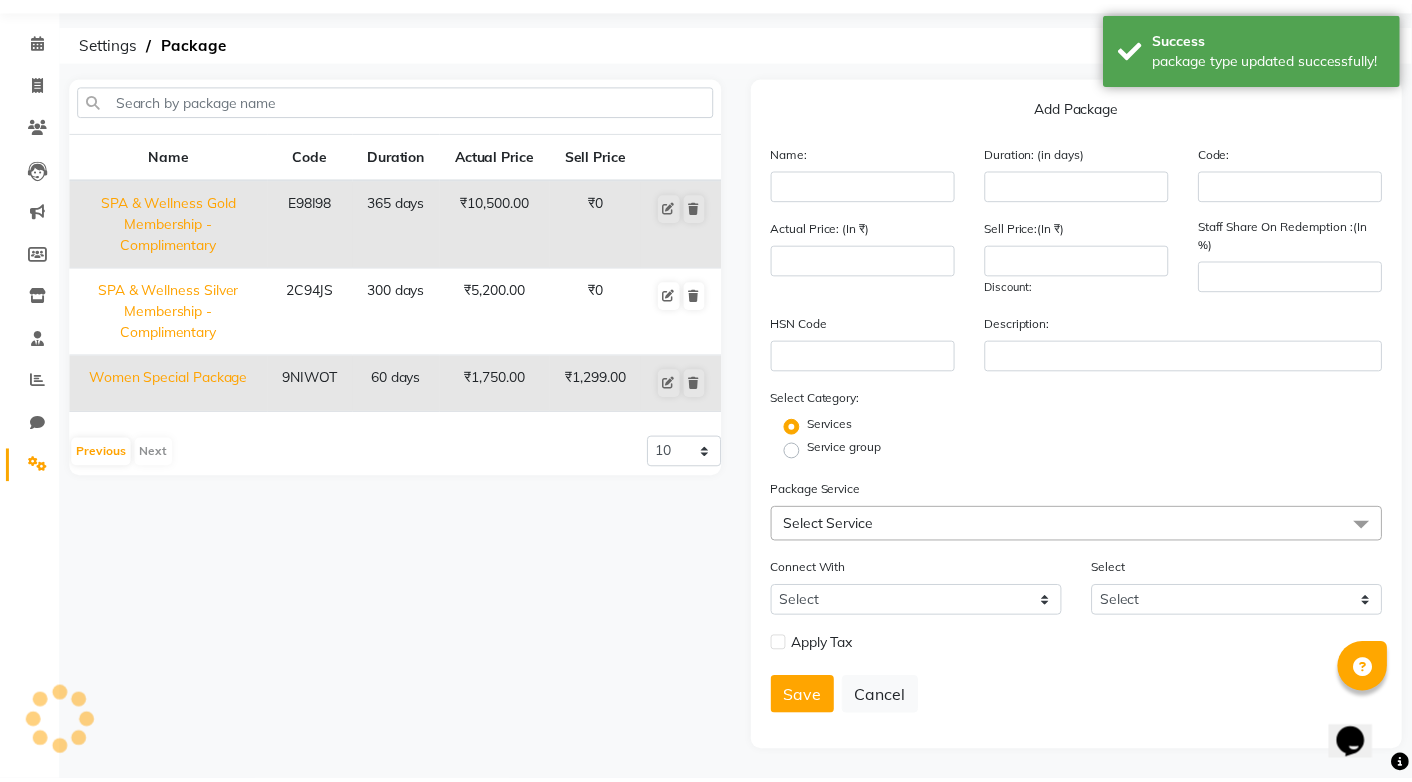 scroll, scrollTop: 62, scrollLeft: 0, axis: vertical 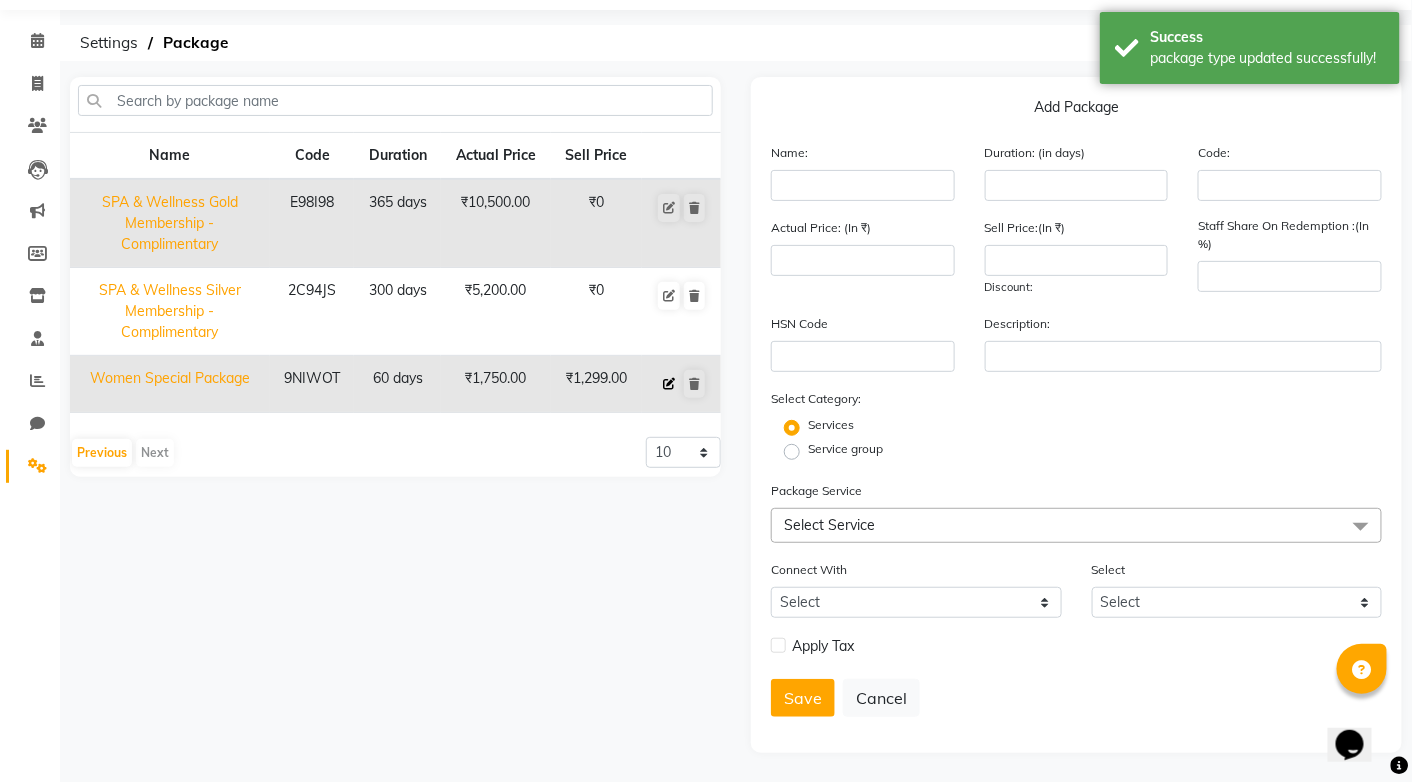 click 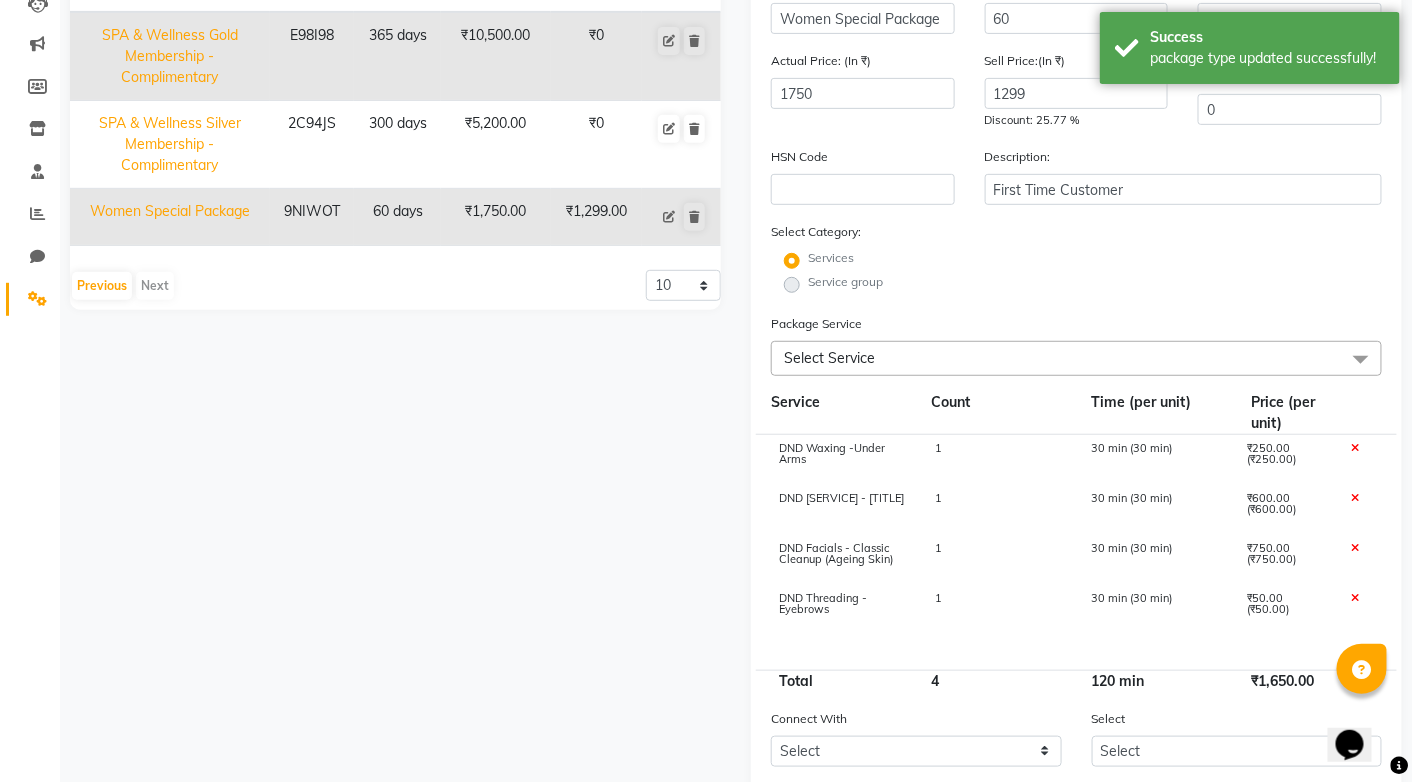 scroll, scrollTop: 262, scrollLeft: 0, axis: vertical 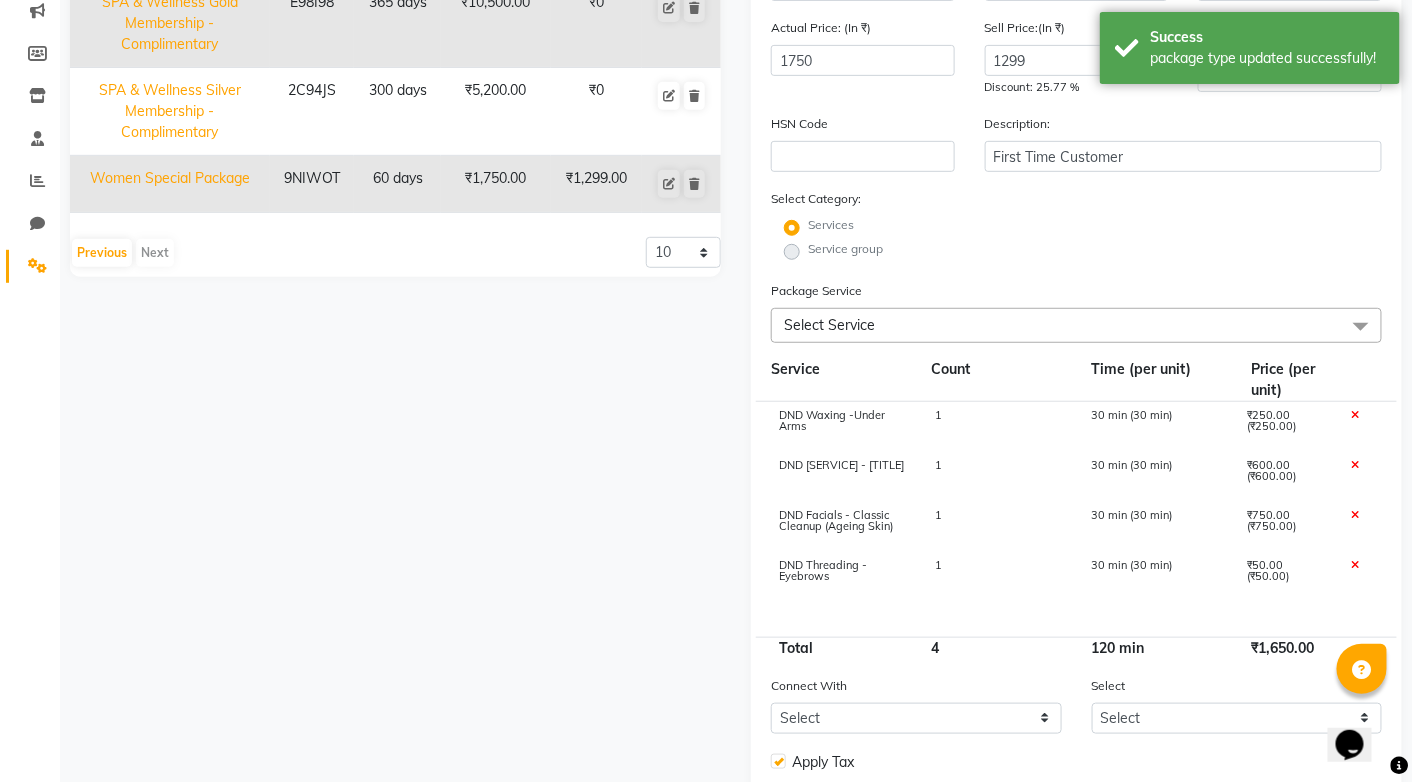click on "Select Service" 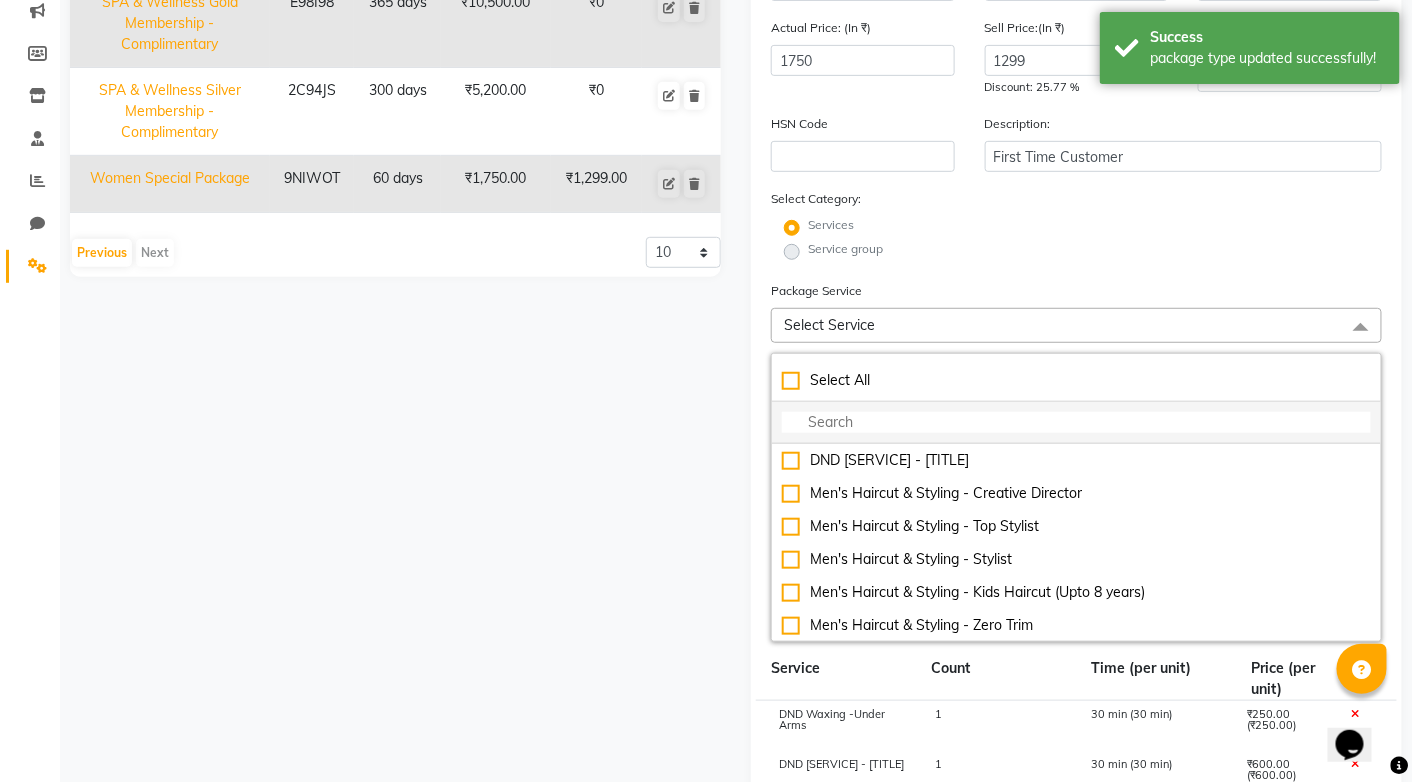 click 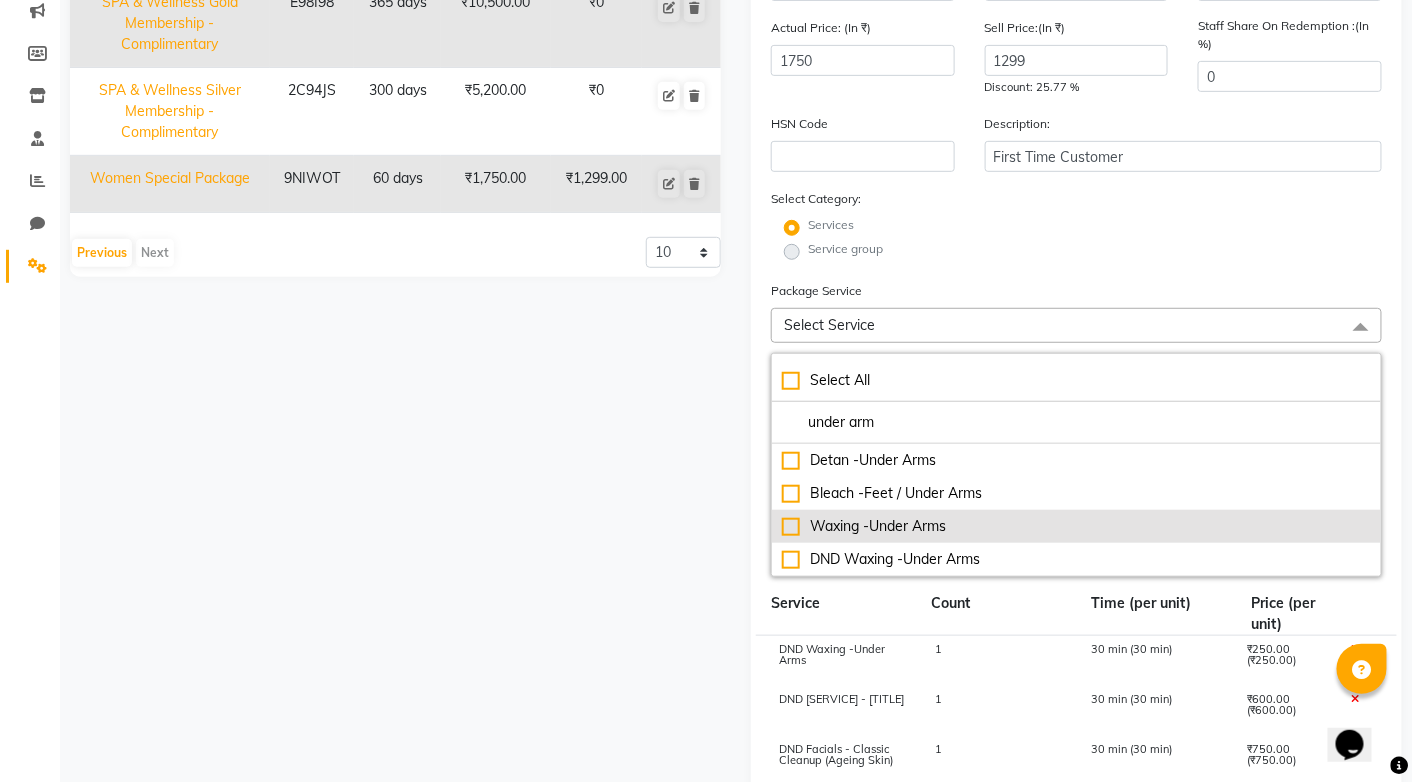click on "Waxing -Under Arms" 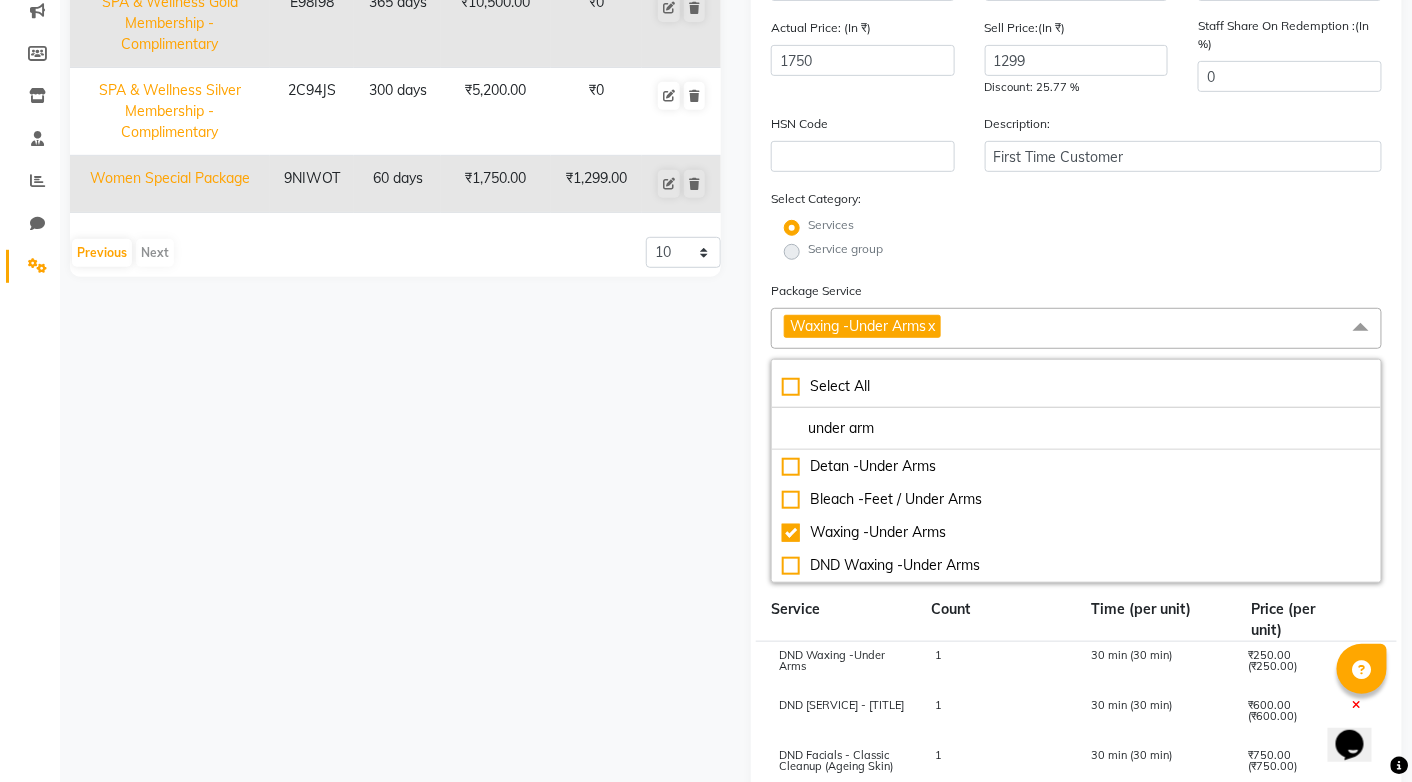 click on "Service group" 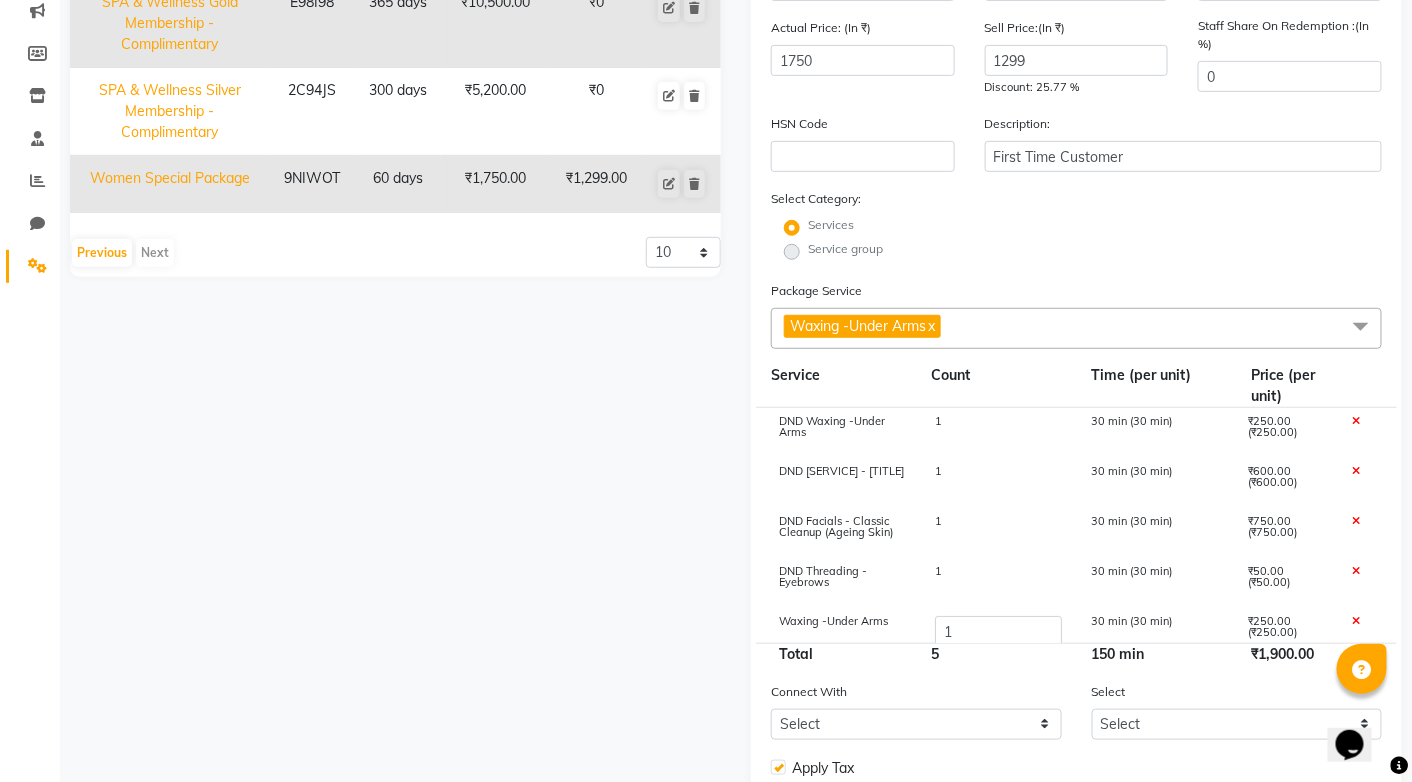 click 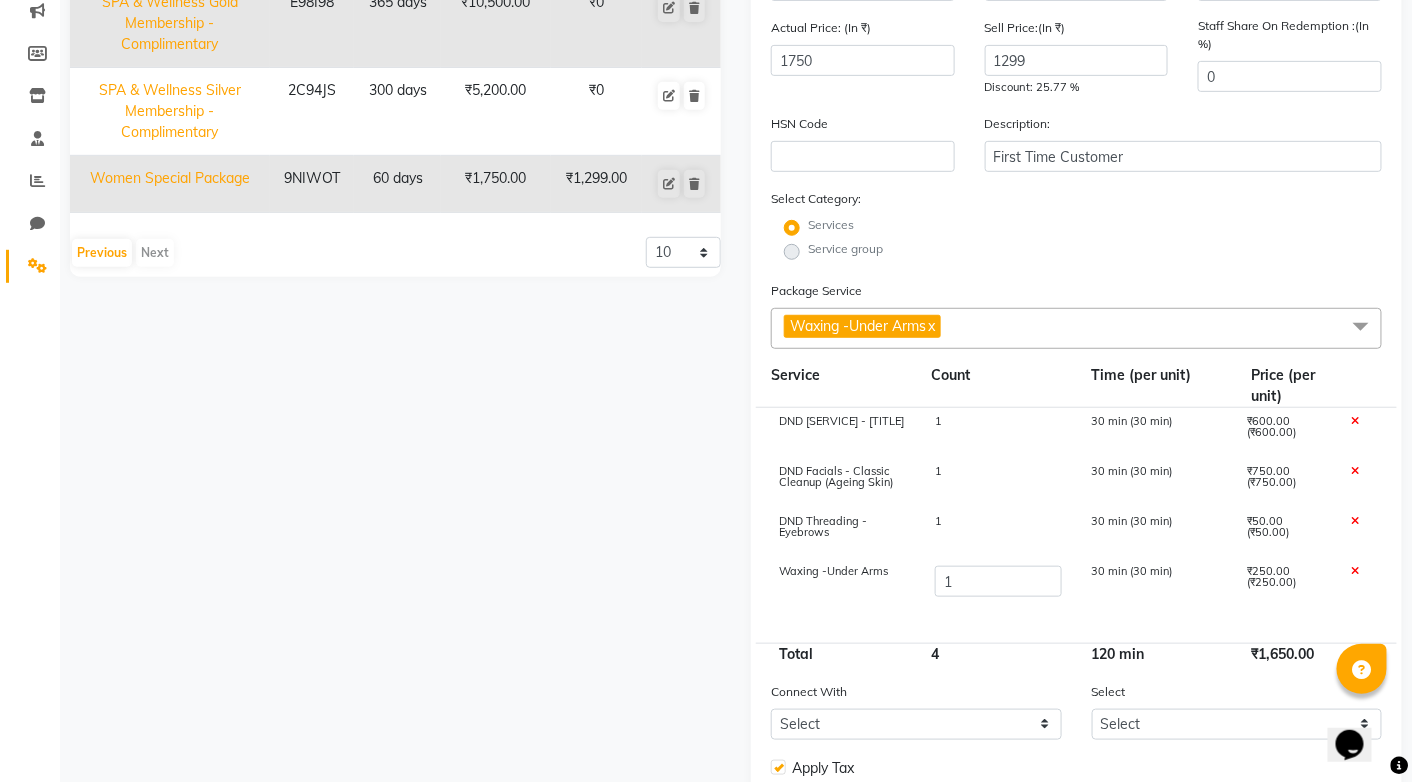 click on "Waxing -Under Arms  x" 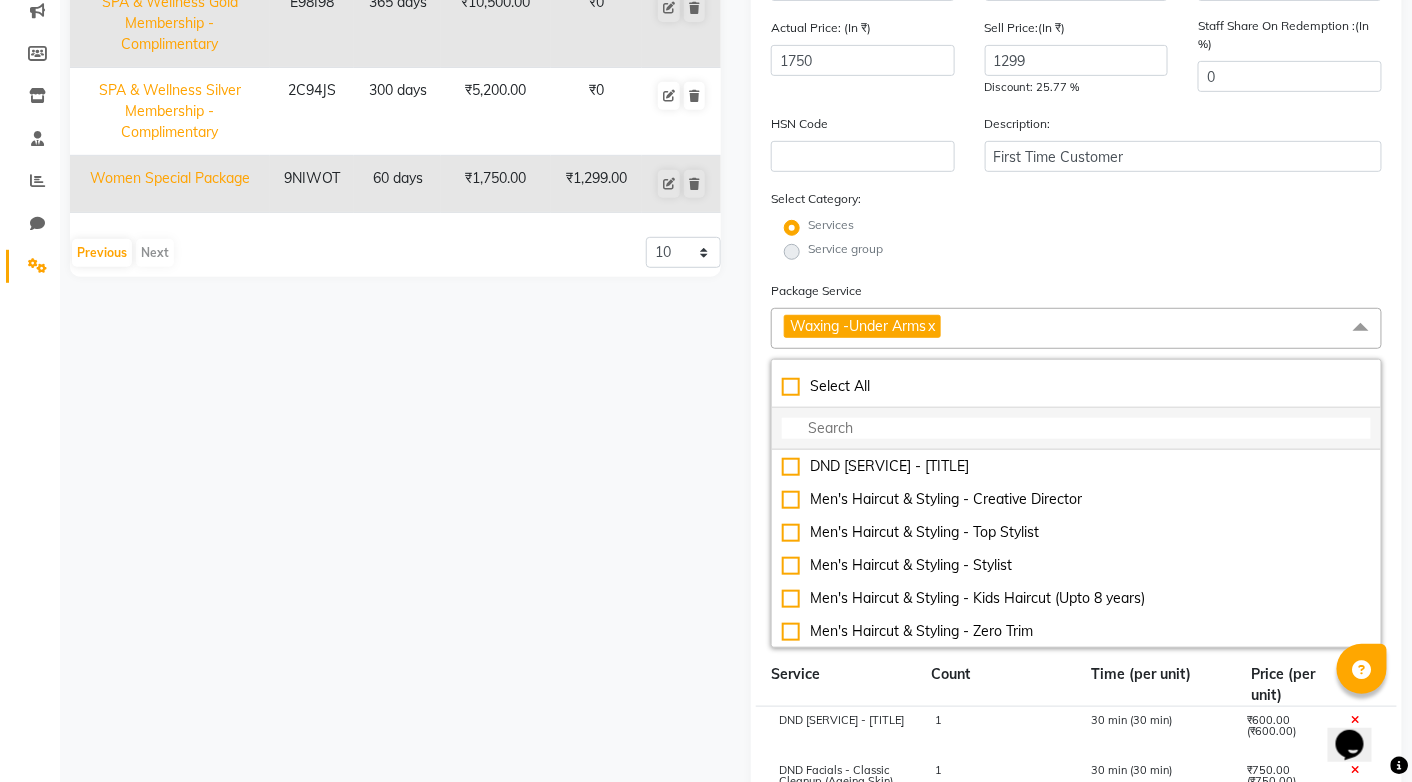 click 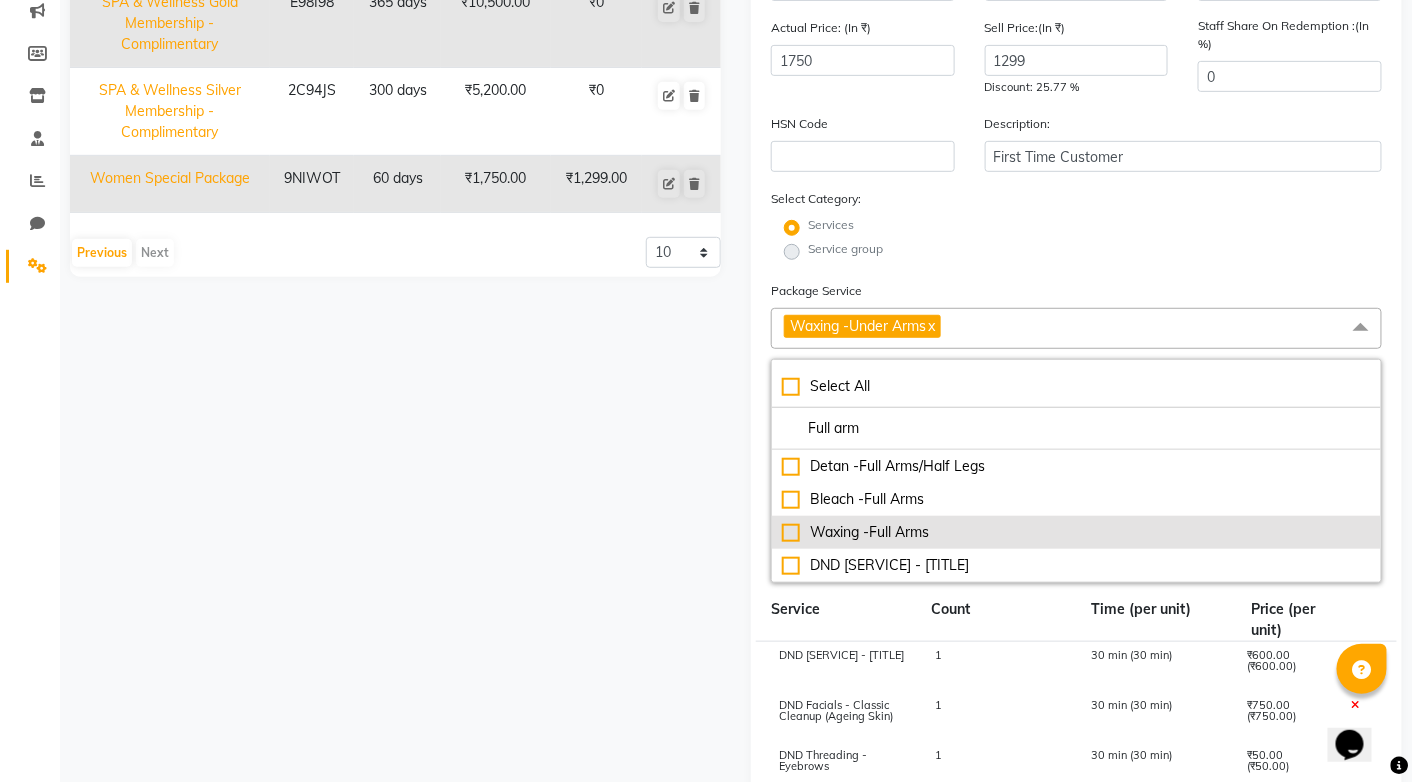 click on "Waxing -Full Arms" 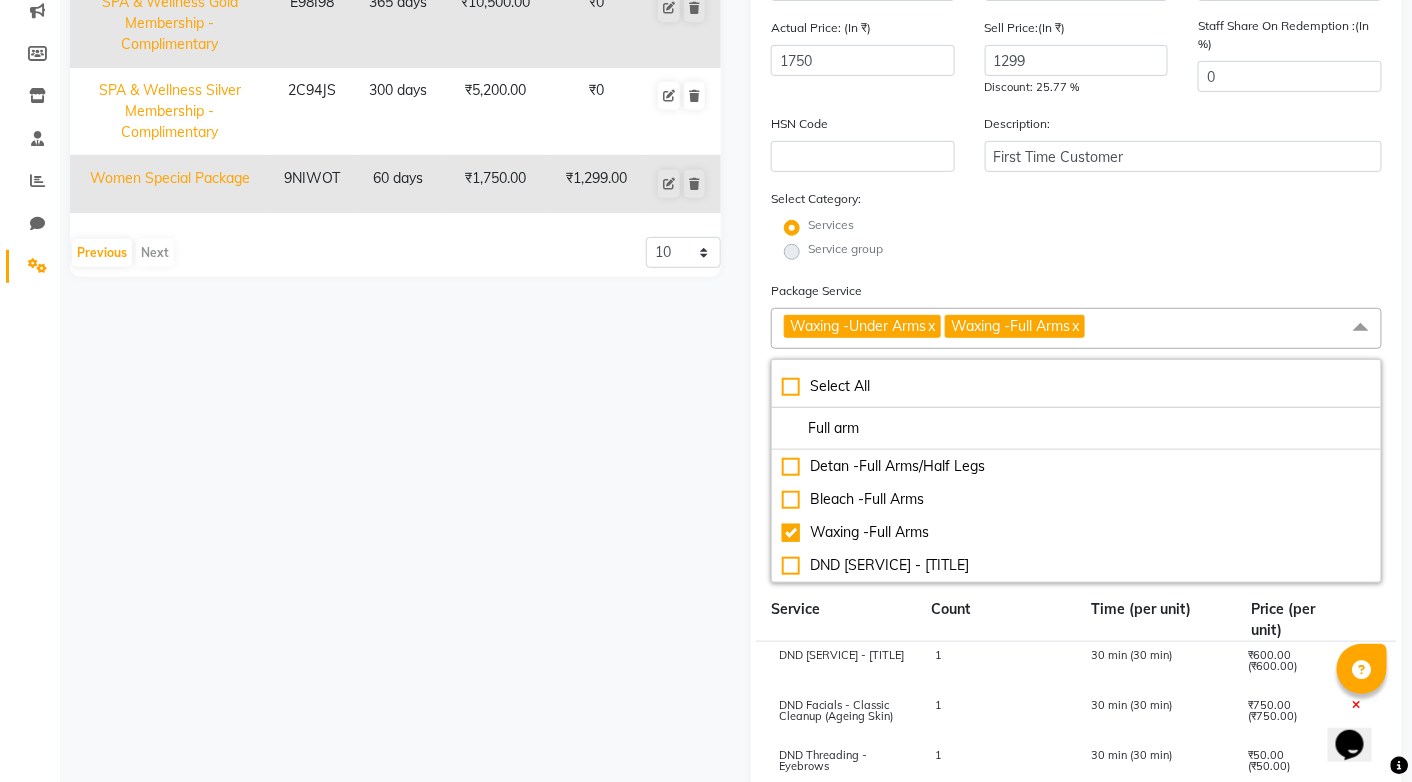 click on "Service group" 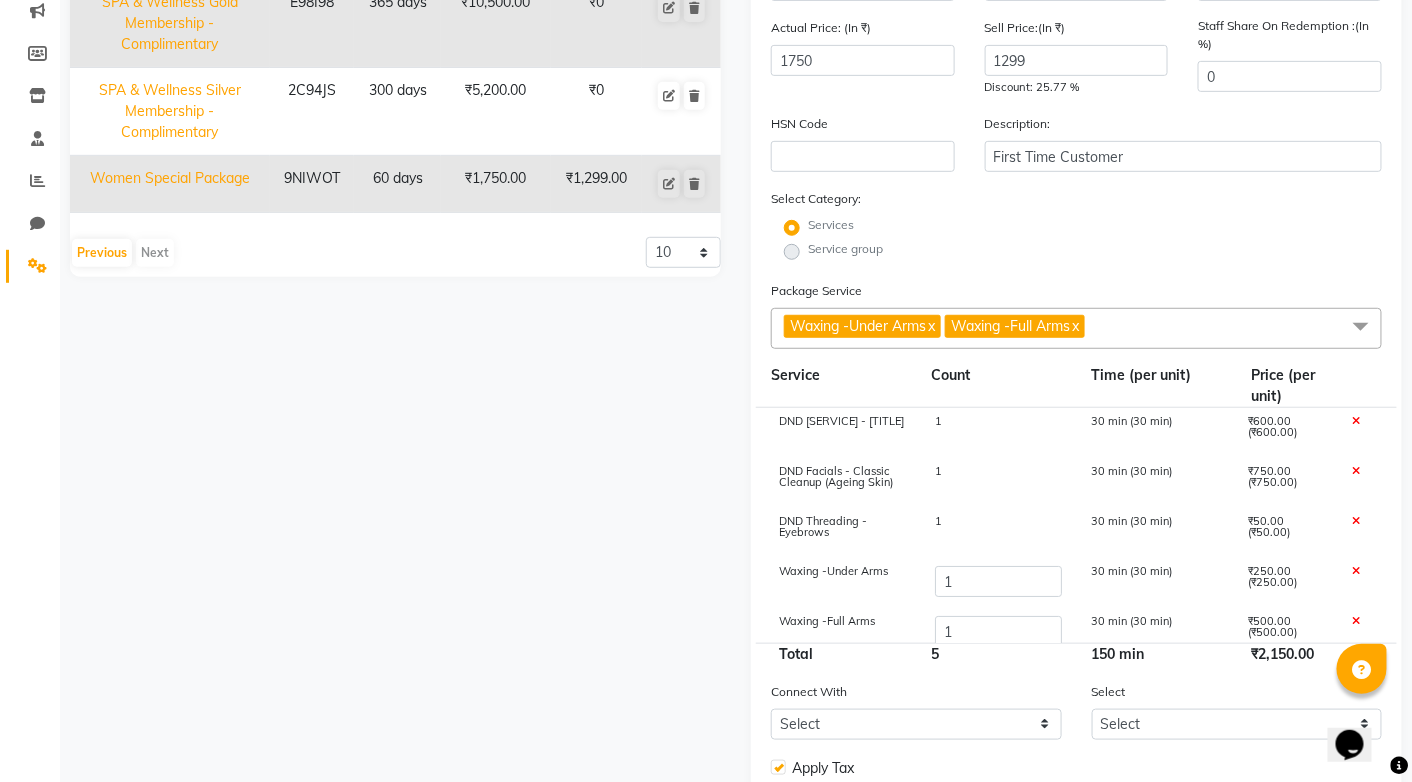 click 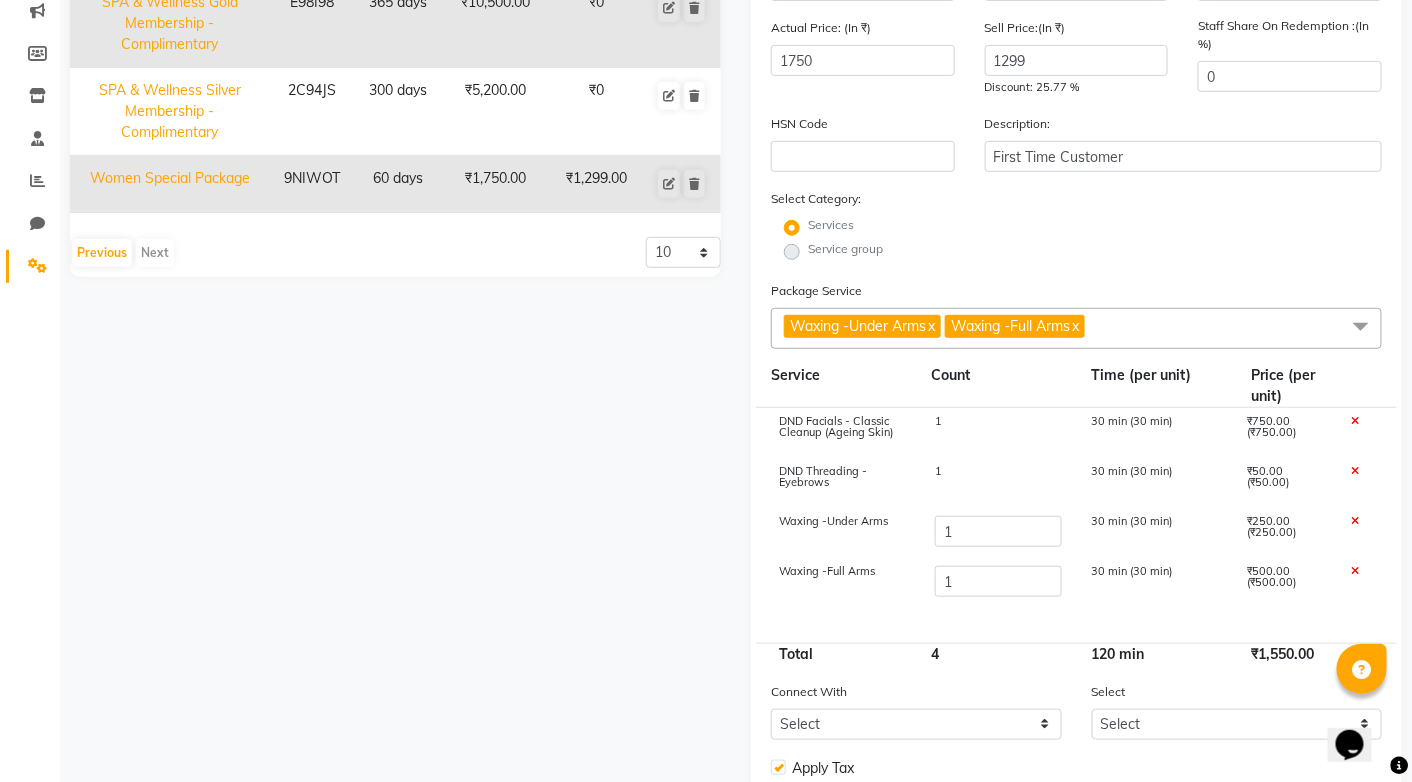 click on "Waxing -Under Arms x Waxing -Full Arms x" 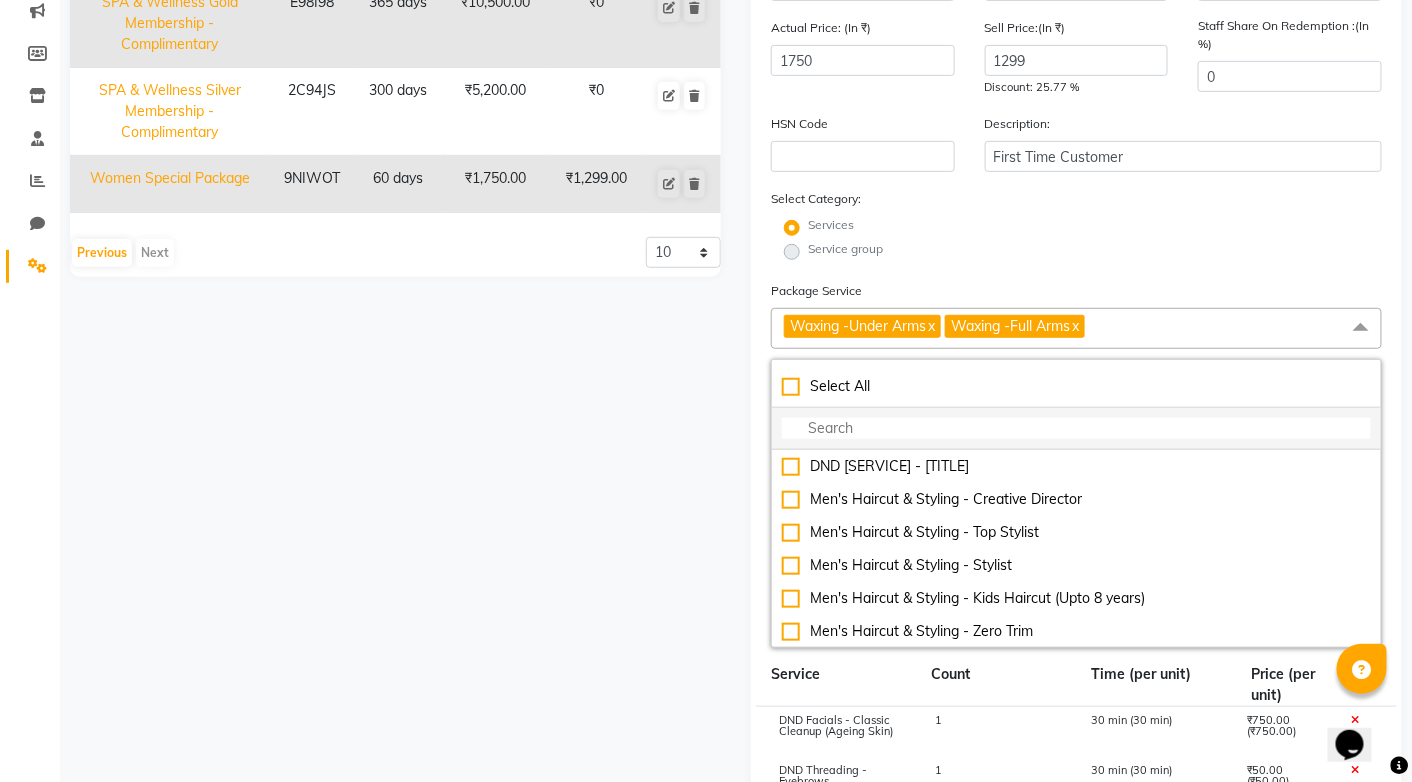 click 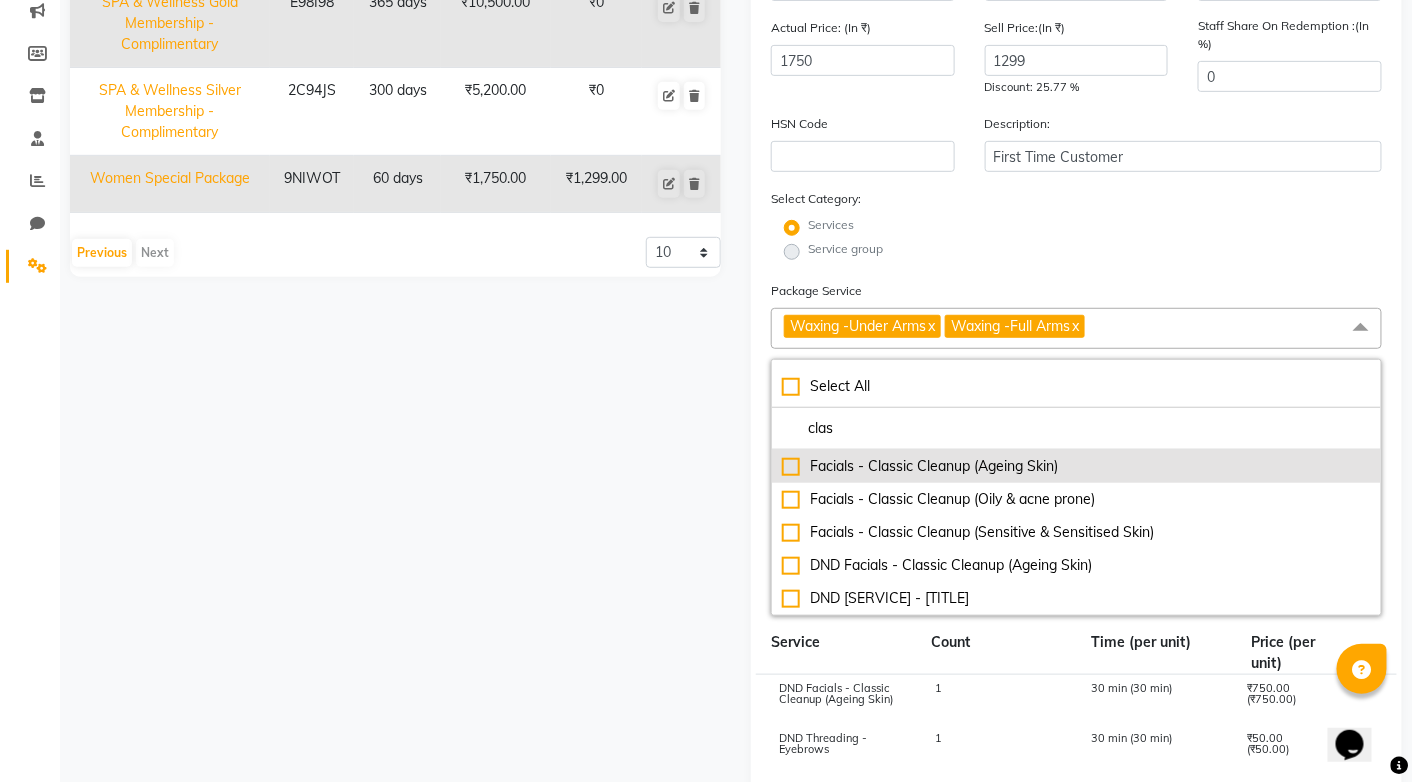 click on "Facials - Classic Cleanup (Ageing Skin)" 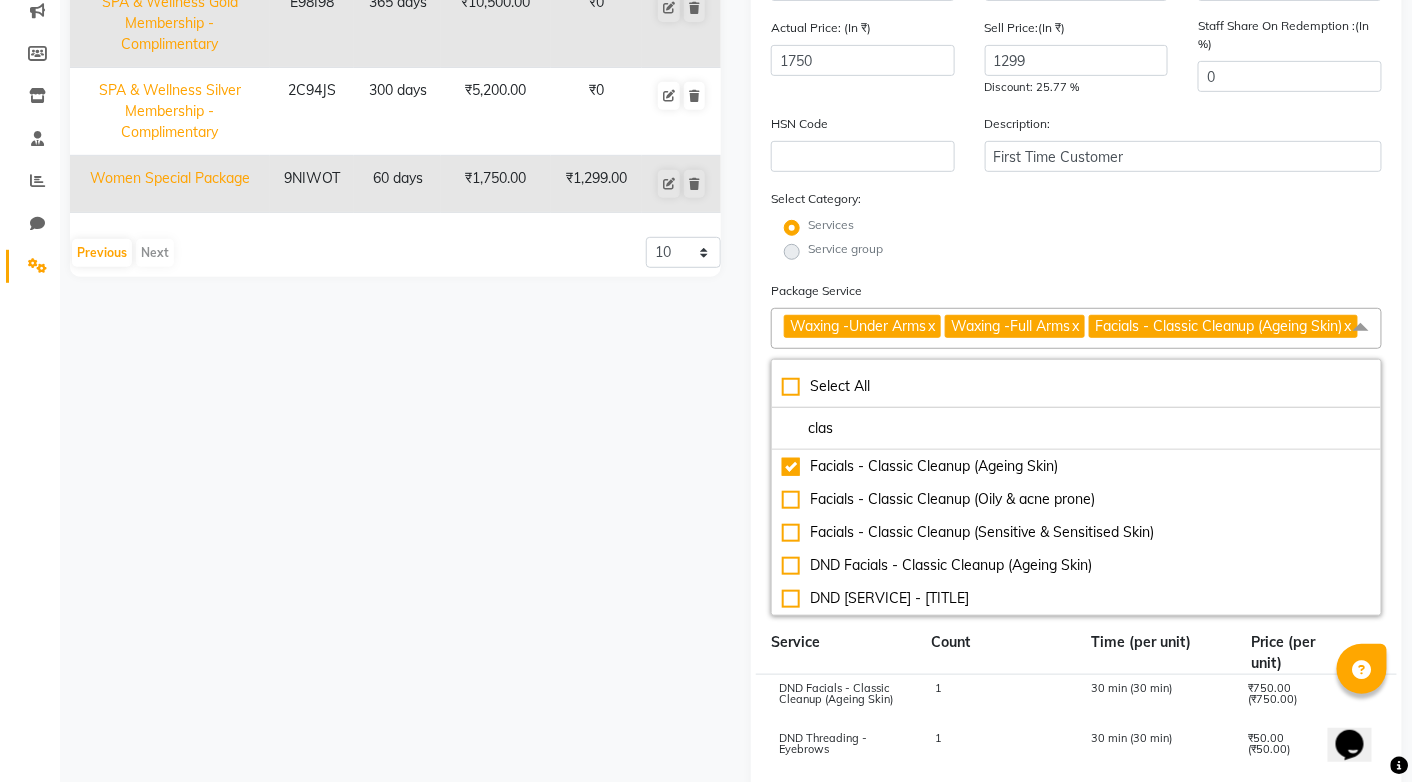 click on "Services" 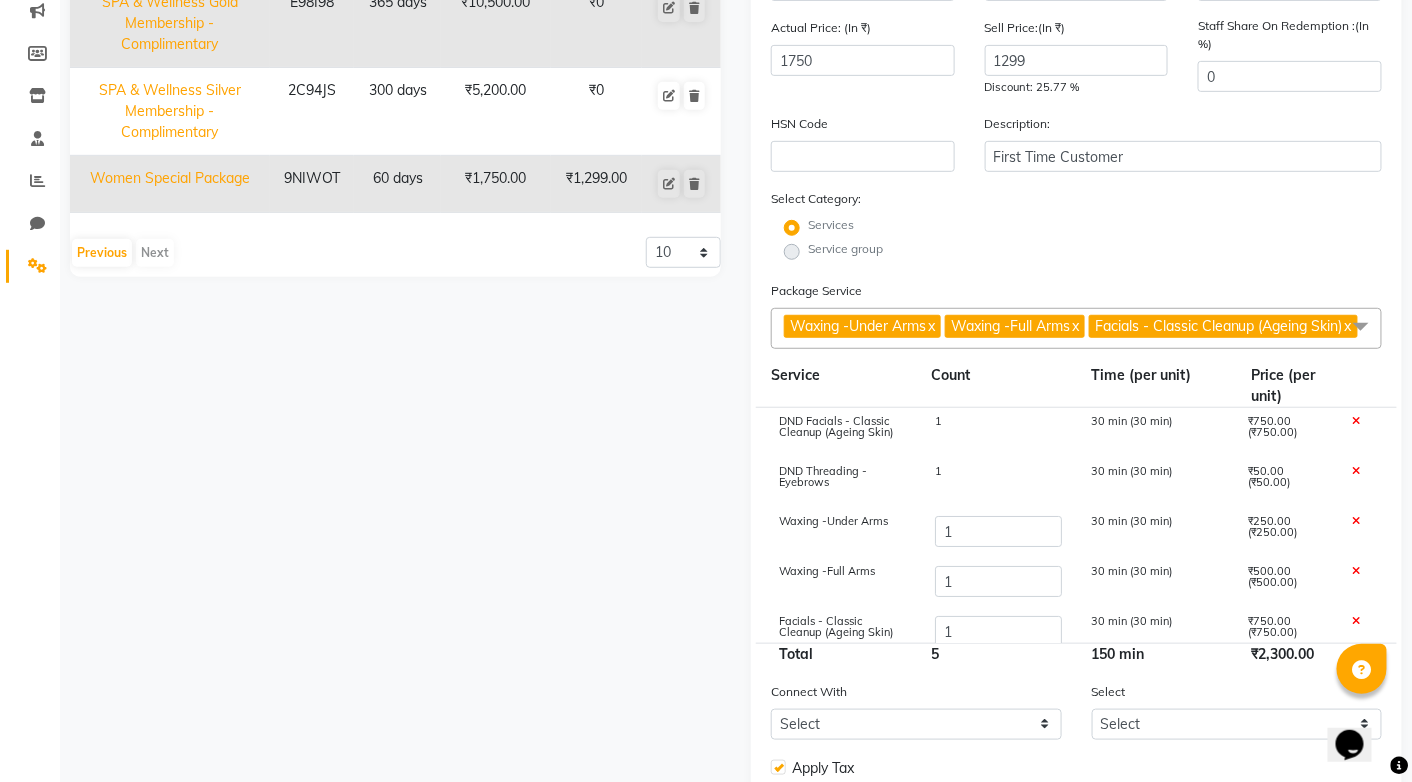 click 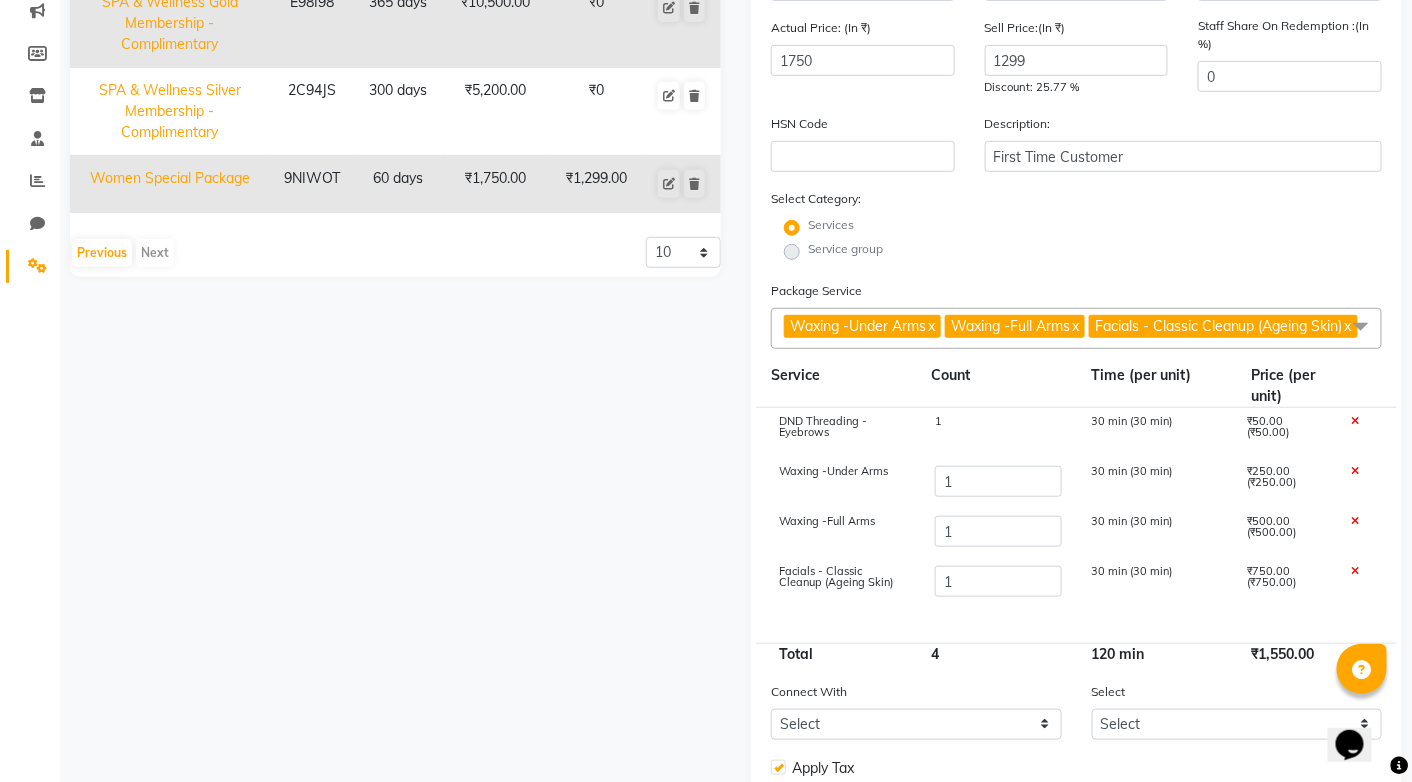 click on "Waxing -Under Arms x Waxing -Full Arms x Facials - Classic Cleanup (Ageing Skin) x" 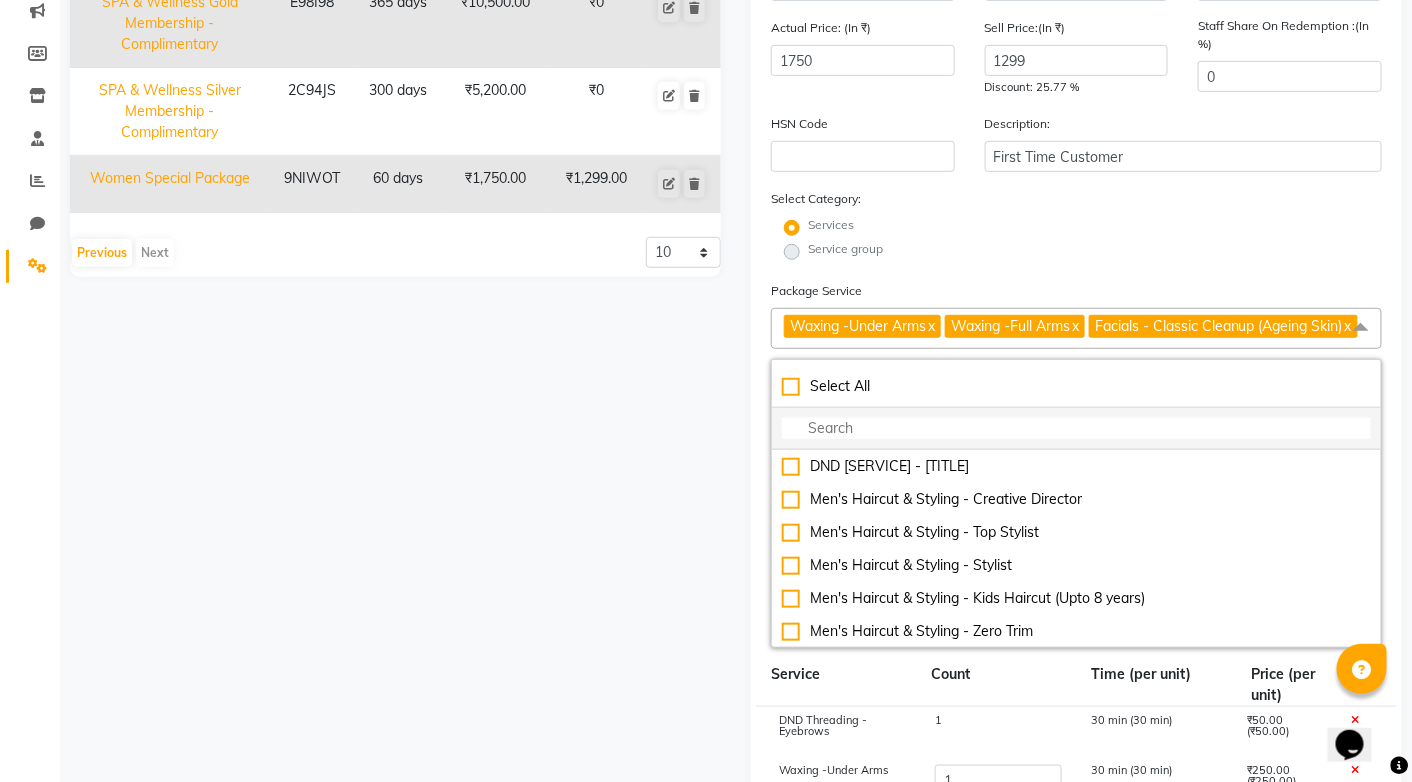 click 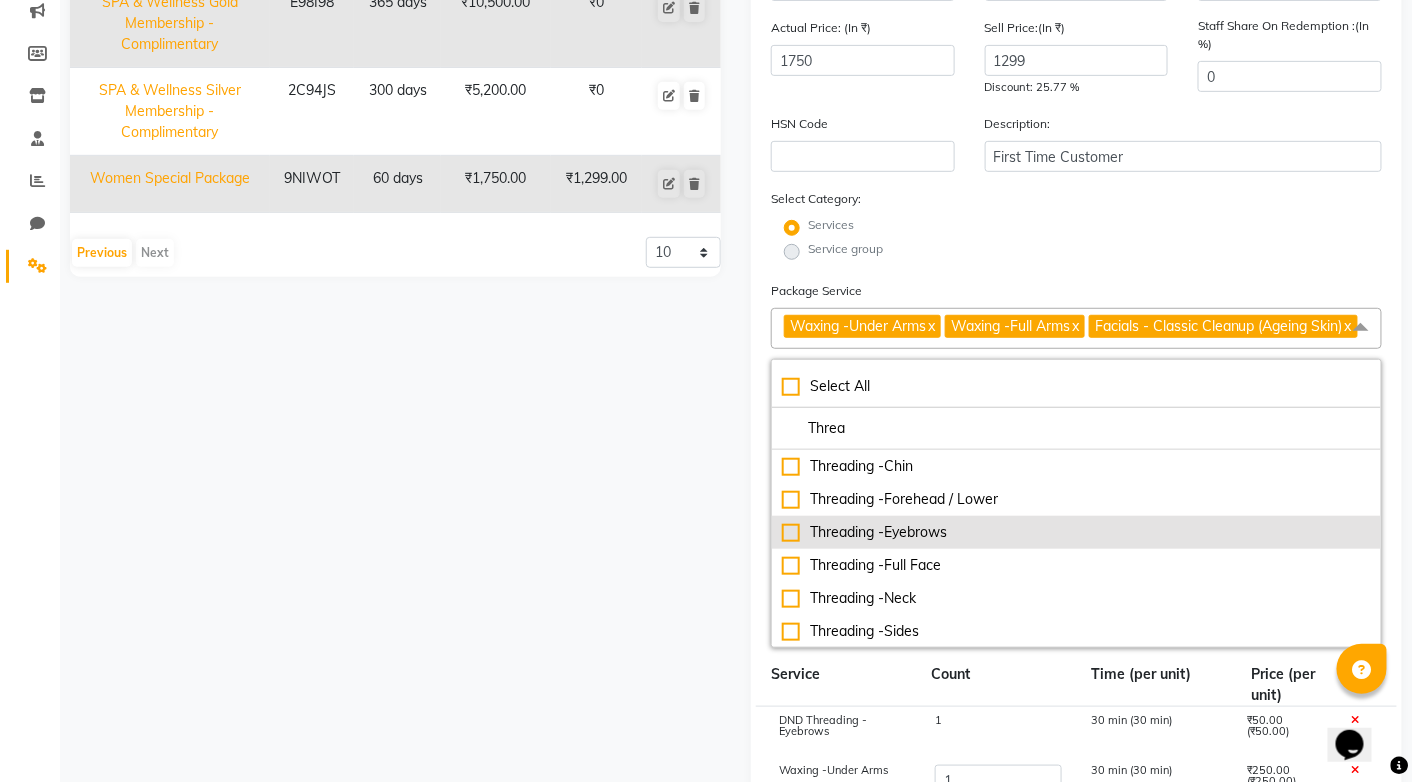 click on "Threading -Eyebrows" 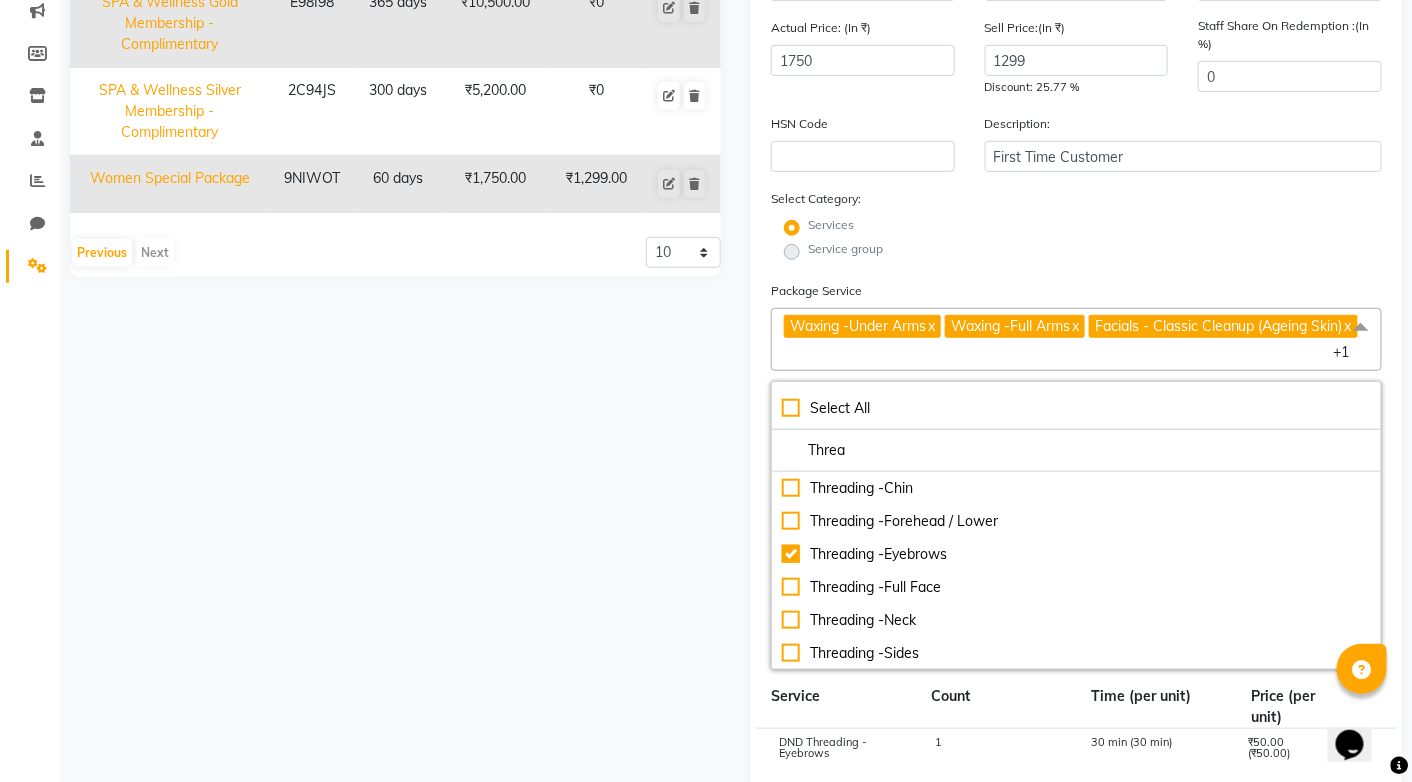 click on "Service group" 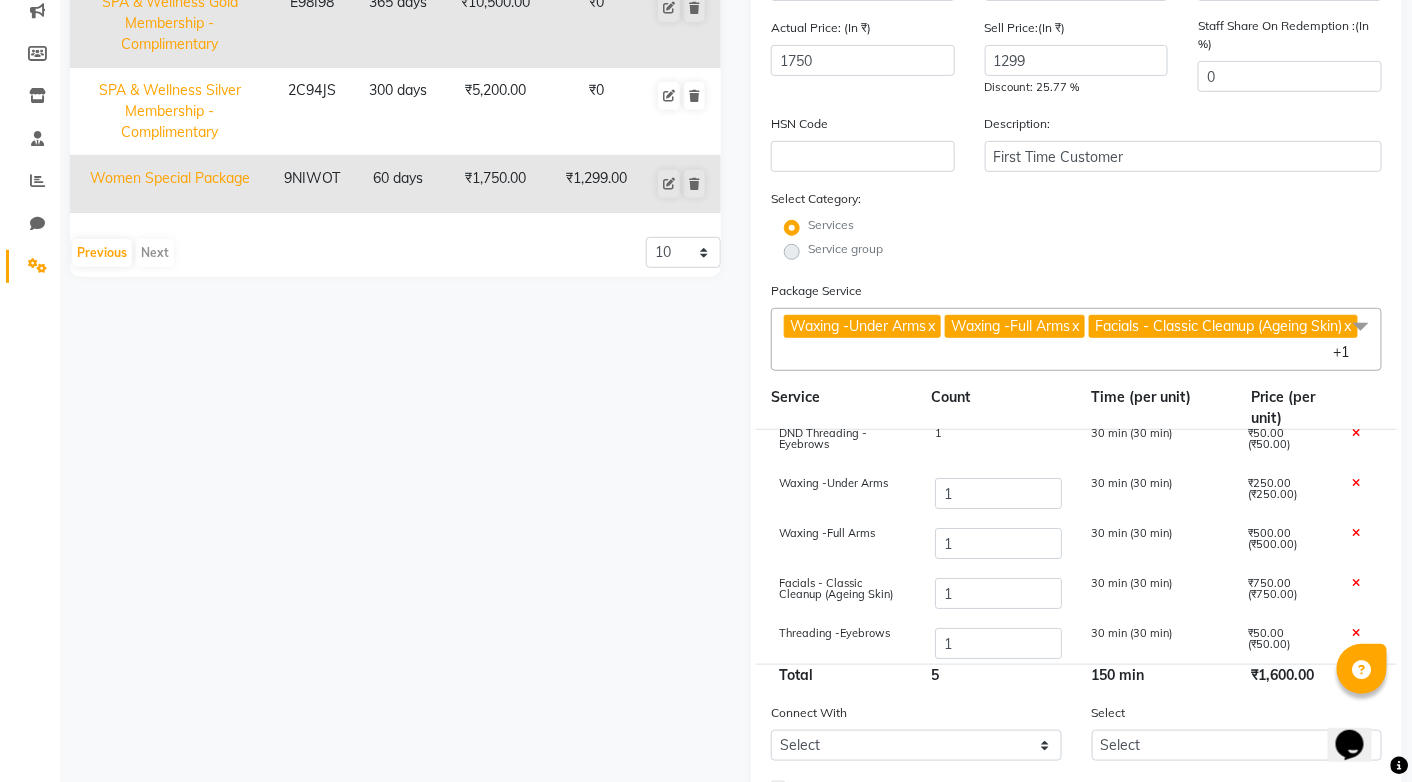 scroll, scrollTop: 15, scrollLeft: 0, axis: vertical 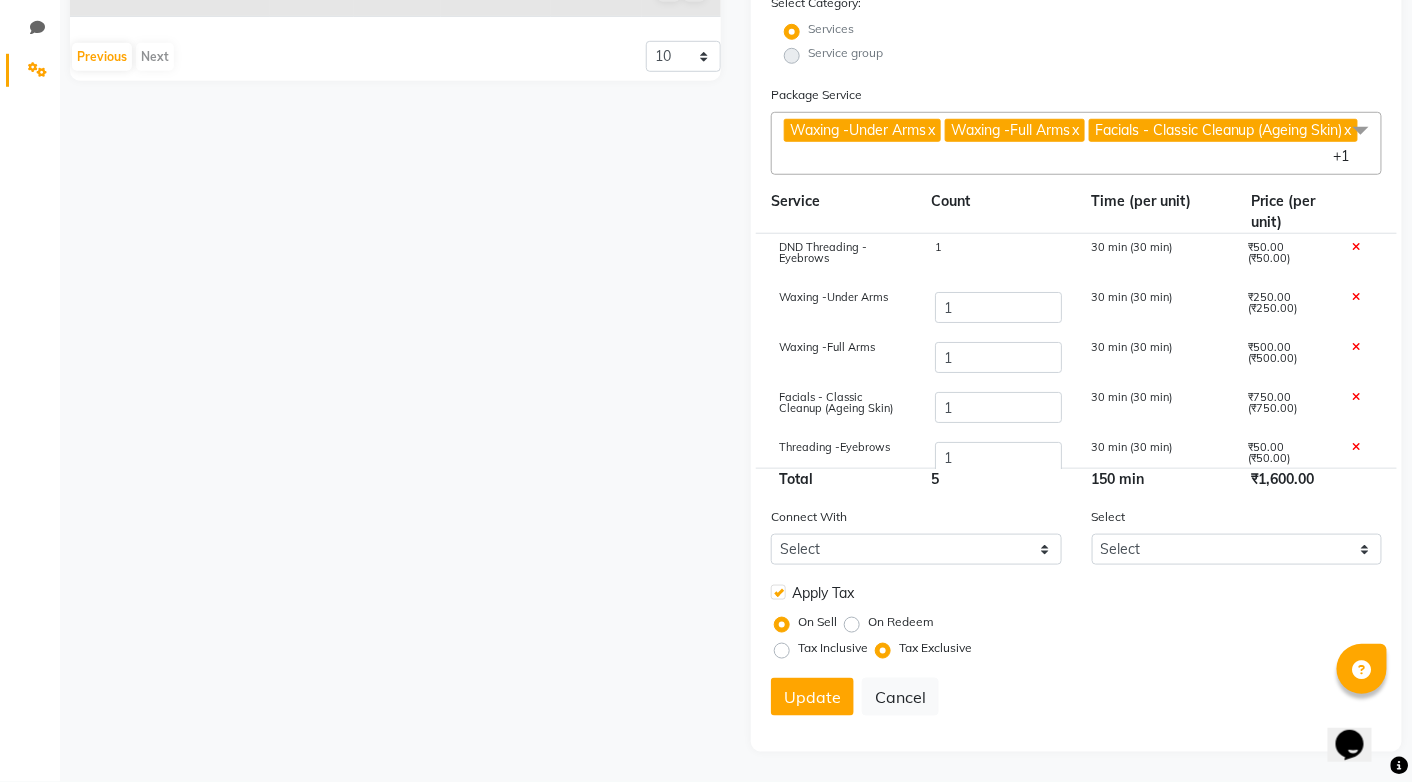 click 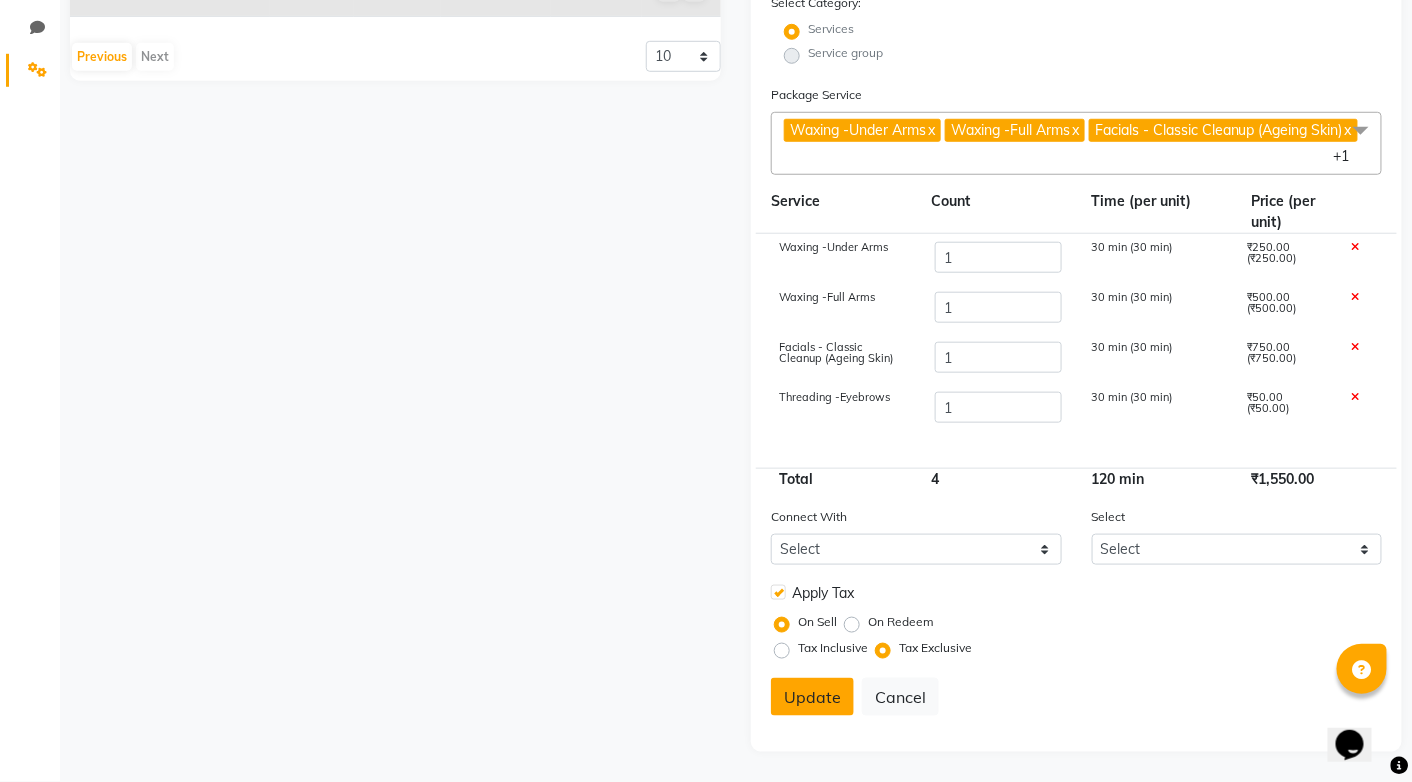 click on "Update" 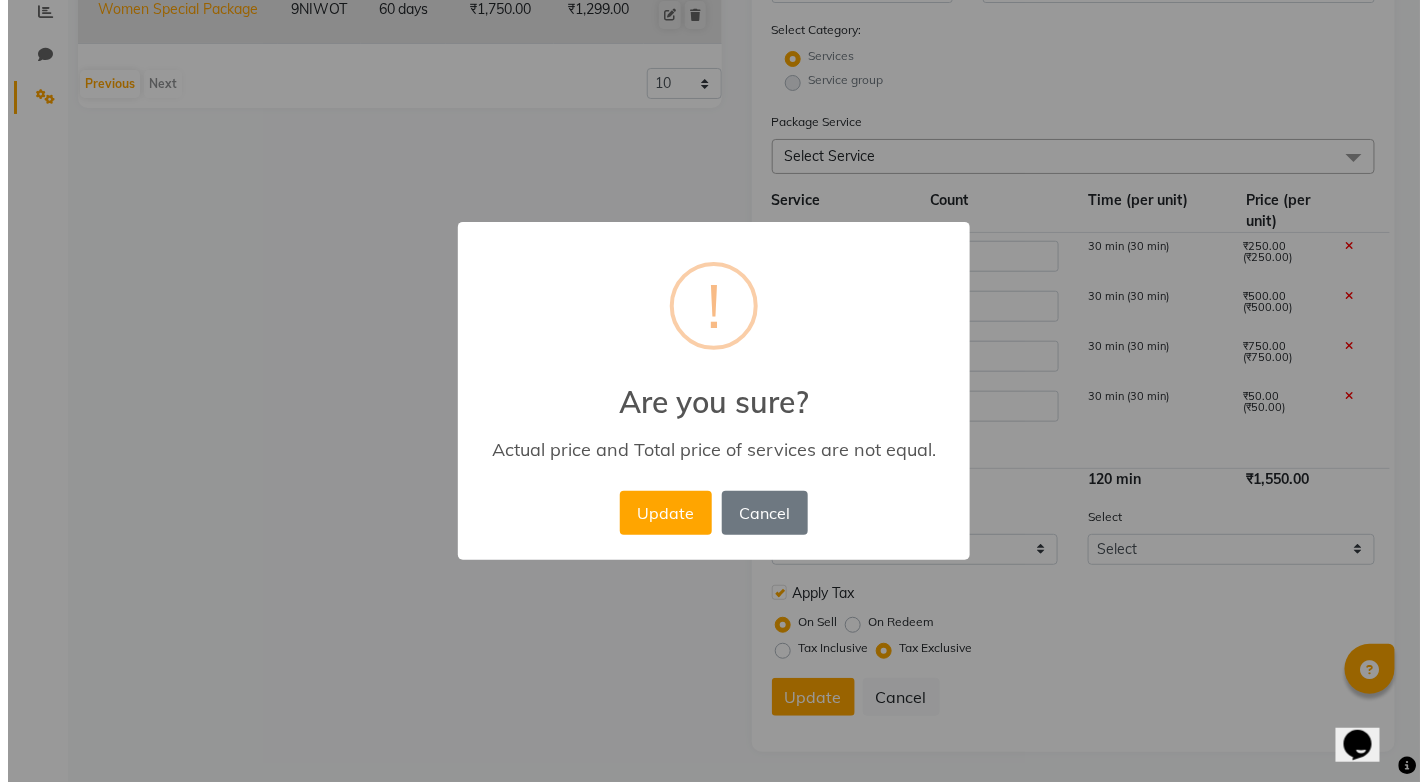 scroll, scrollTop: 429, scrollLeft: 0, axis: vertical 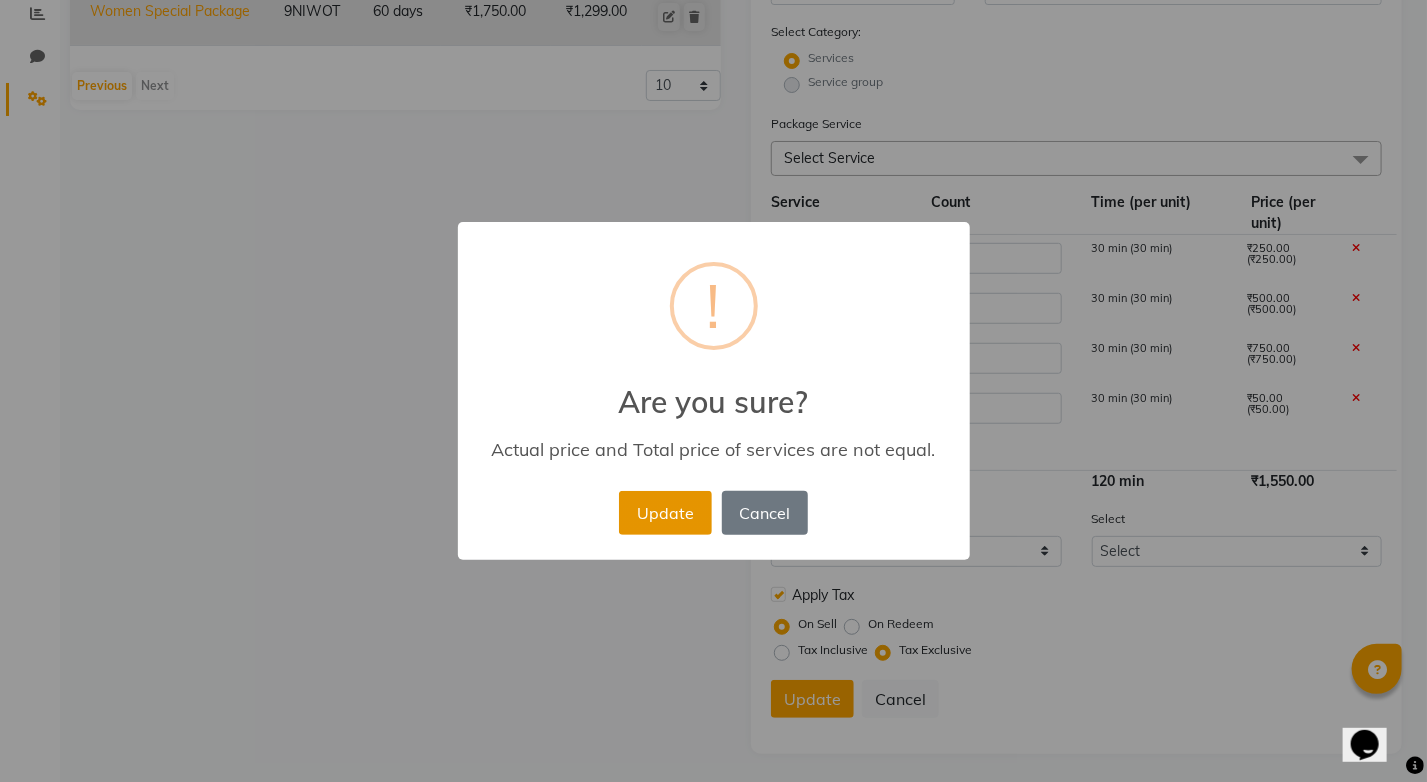 click on "Update" at bounding box center (665, 513) 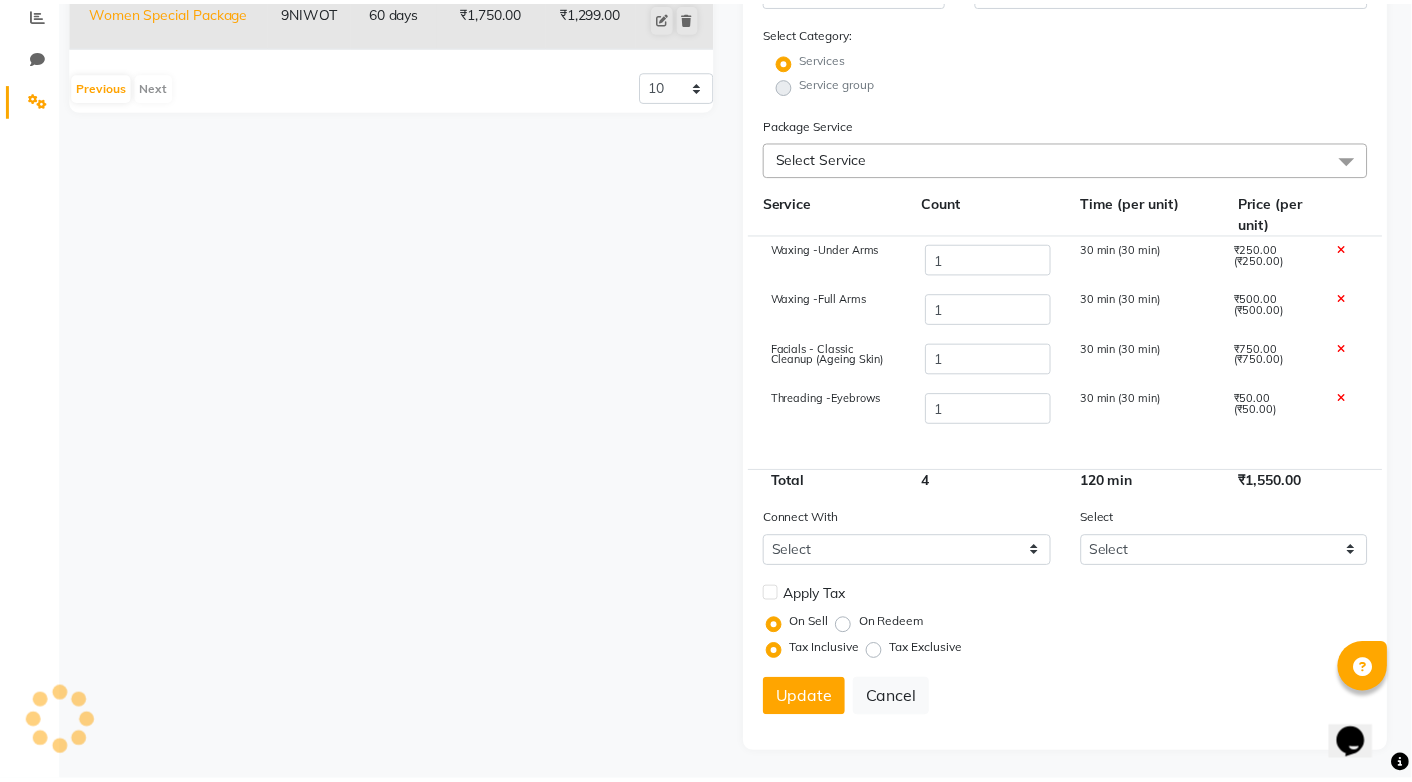 scroll, scrollTop: 62, scrollLeft: 0, axis: vertical 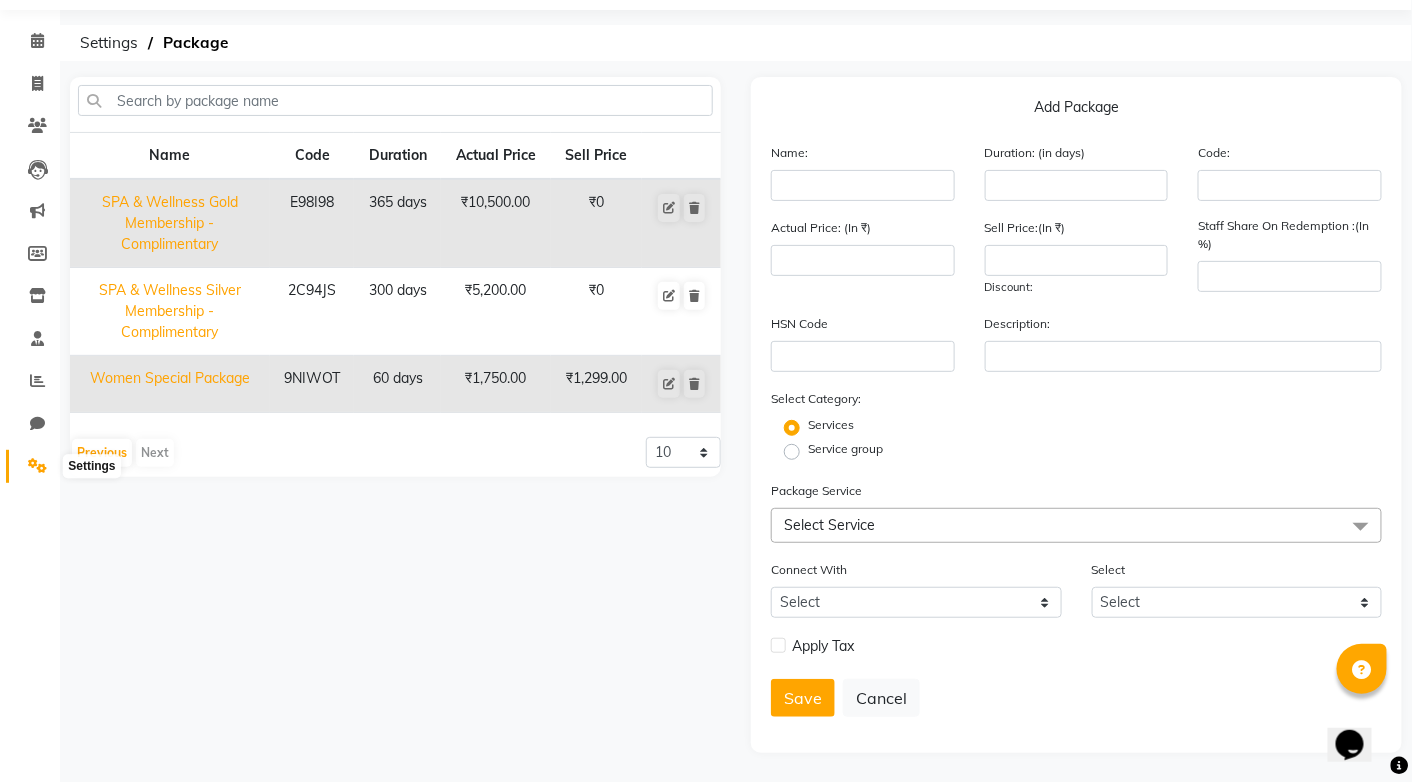 click 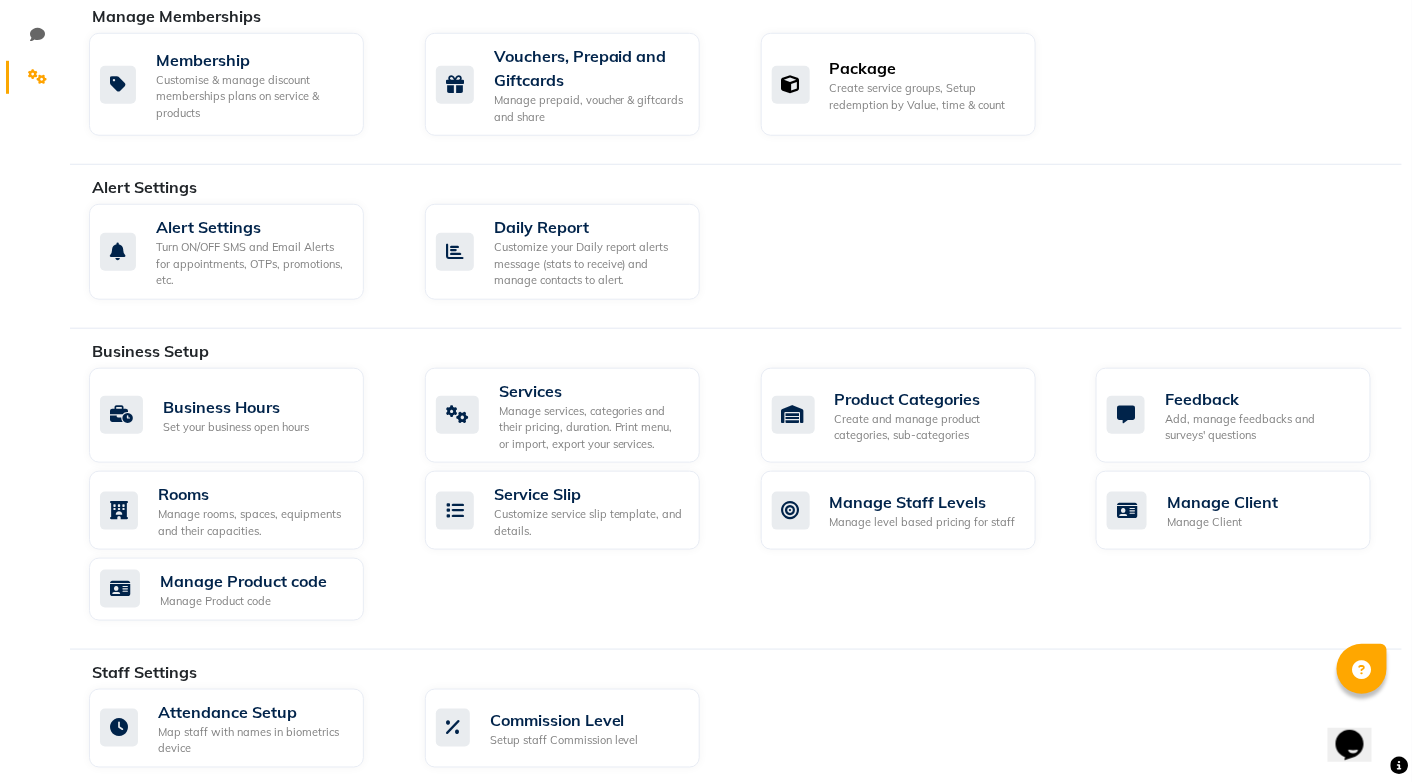 scroll, scrollTop: 462, scrollLeft: 0, axis: vertical 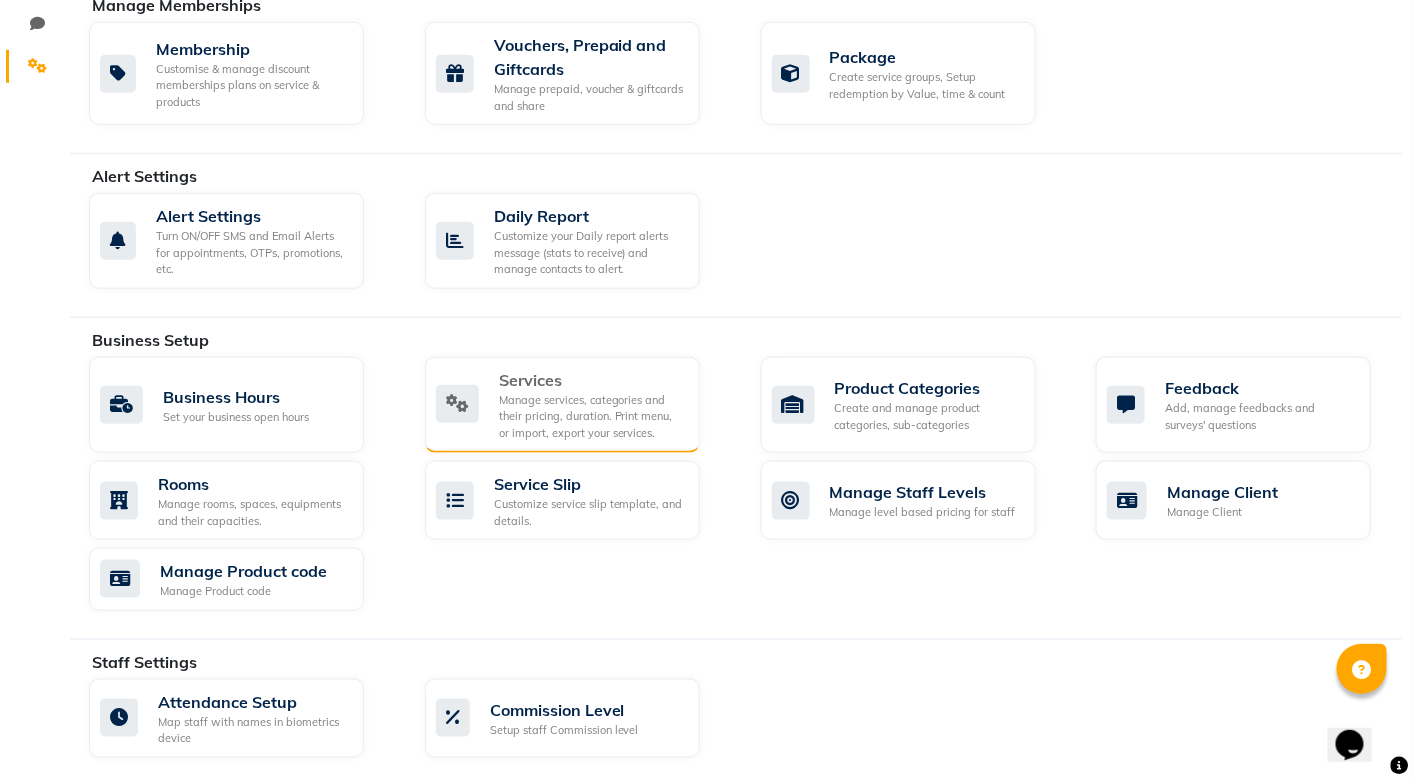 click on "Services" 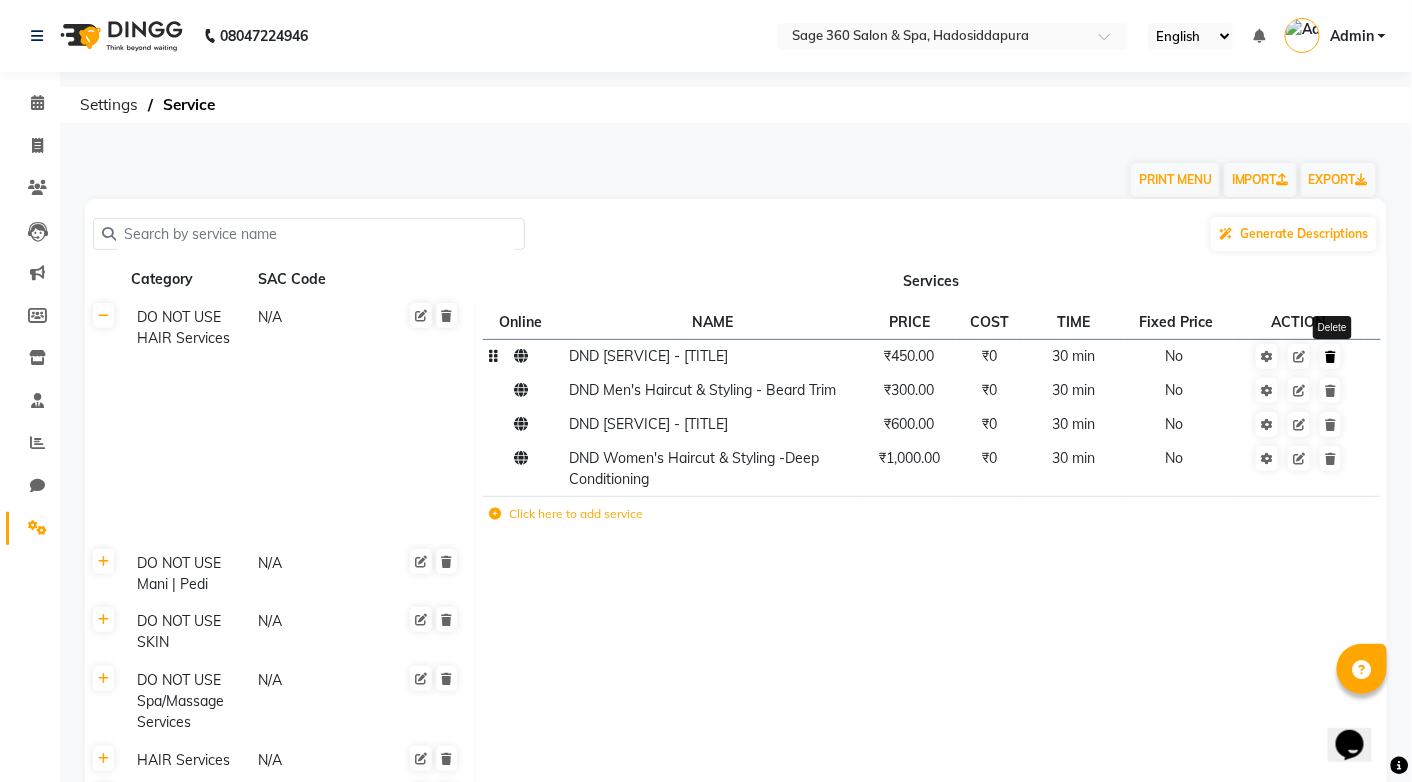 click 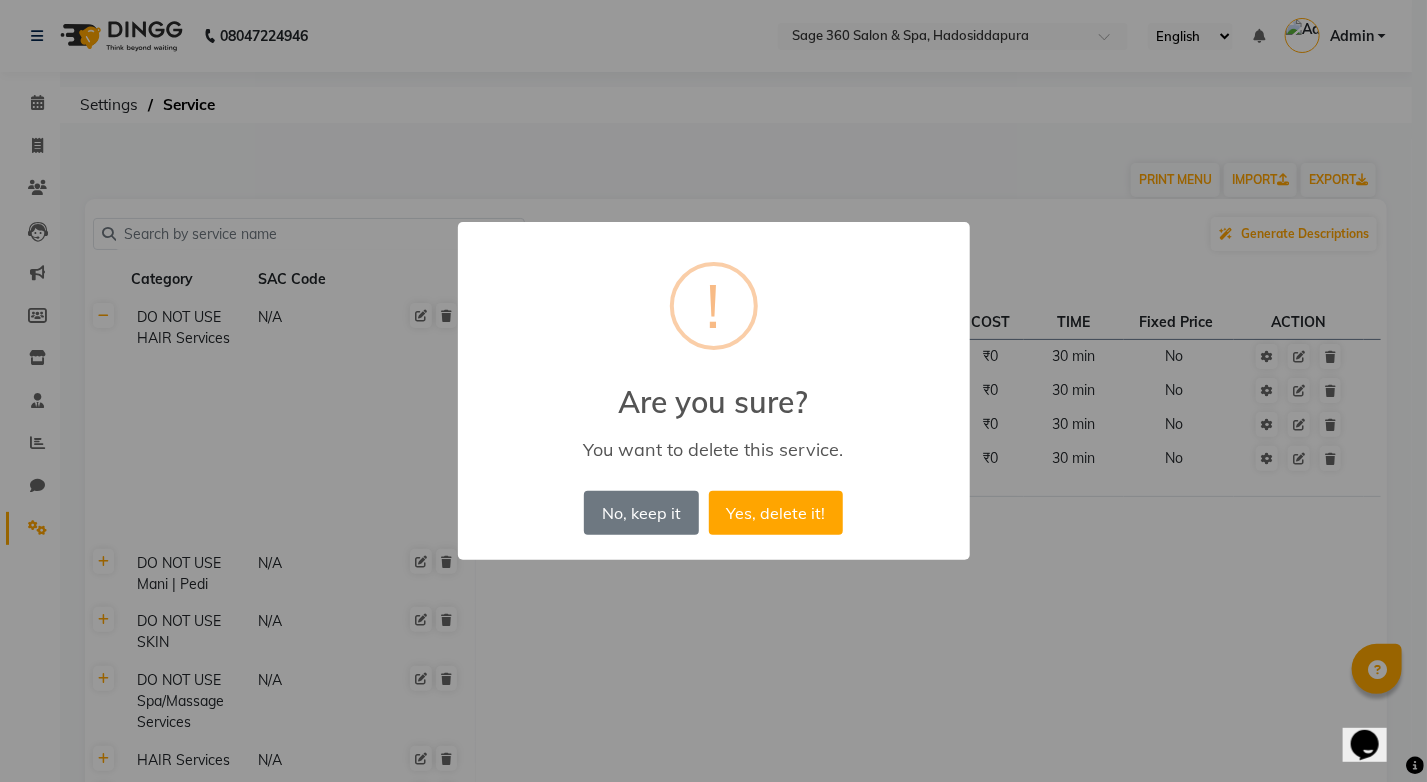 click on "Yes, delete it!" at bounding box center (776, 513) 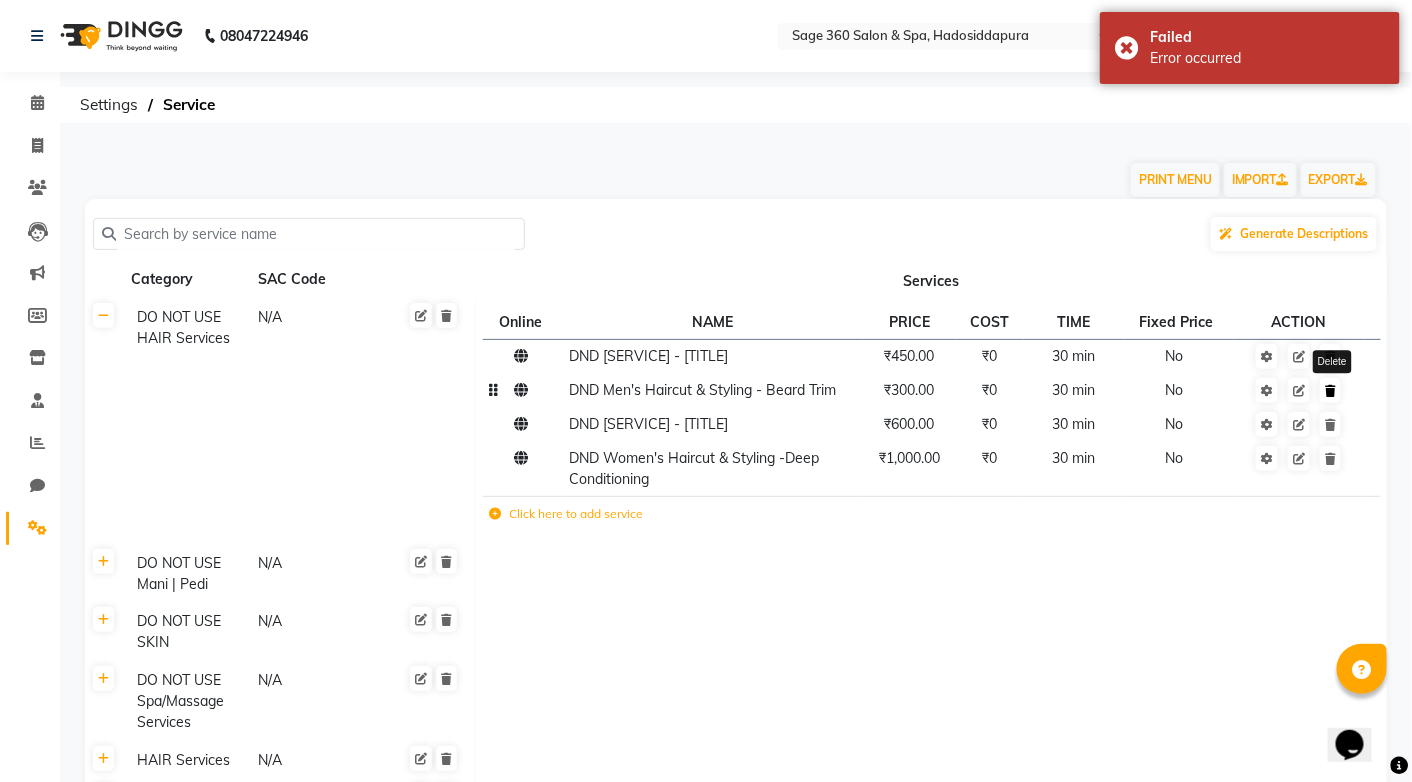 click 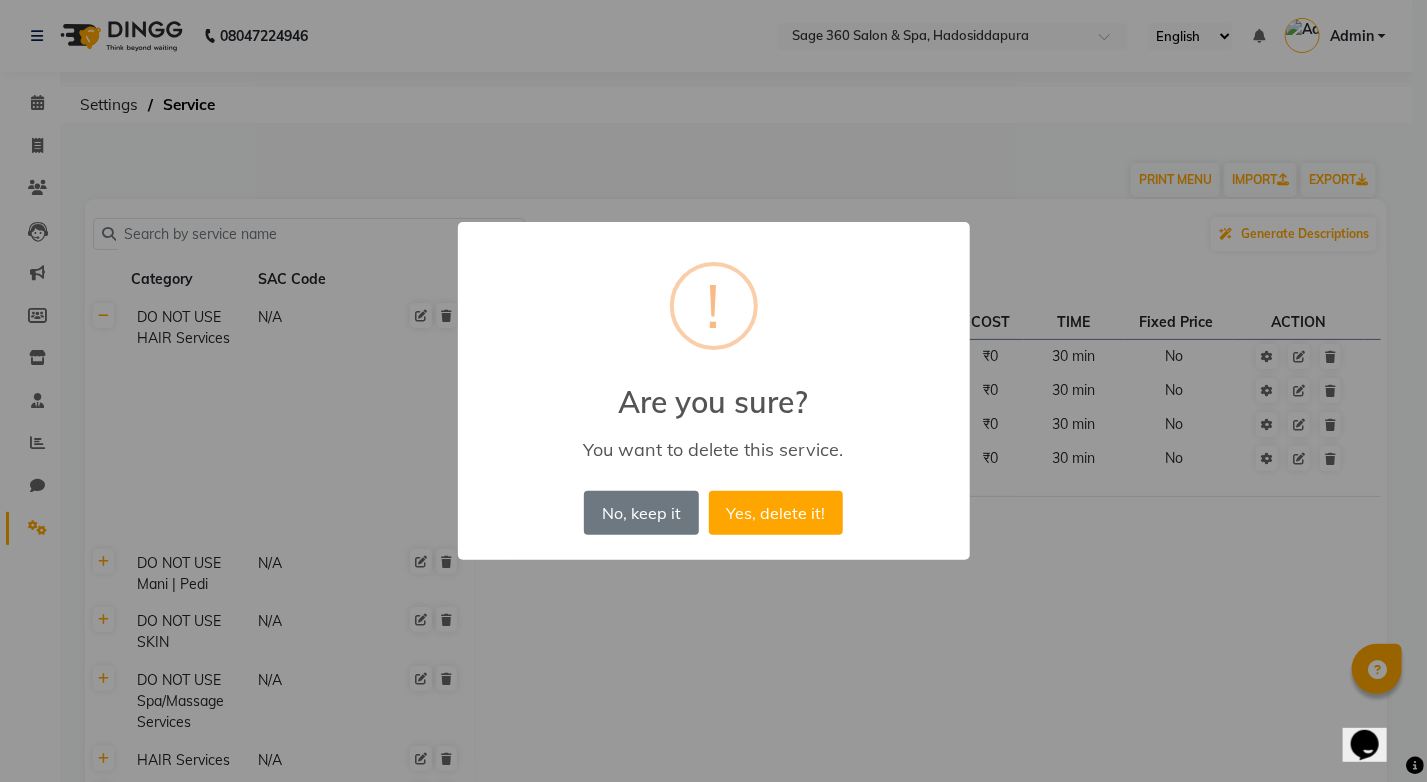 click on "Yes, delete it!" at bounding box center (776, 513) 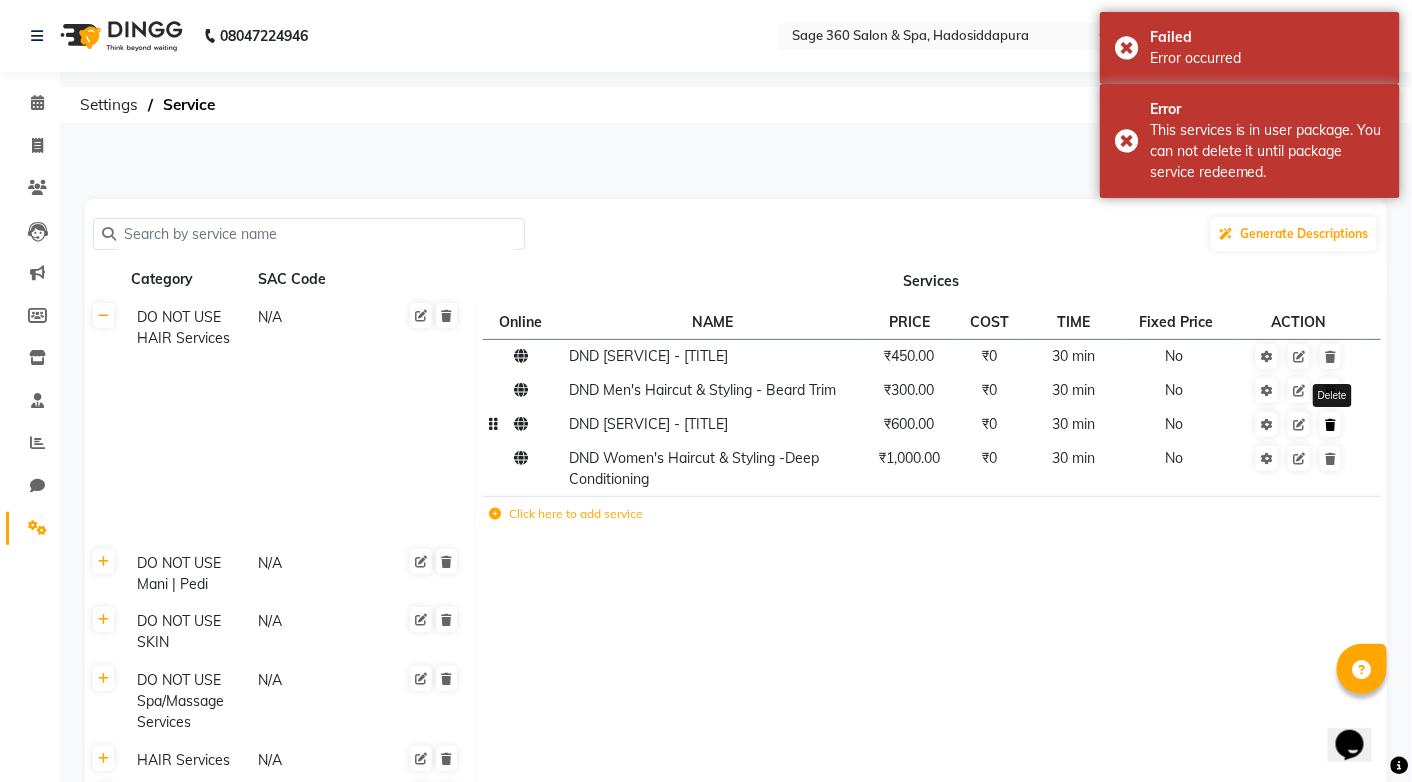 click 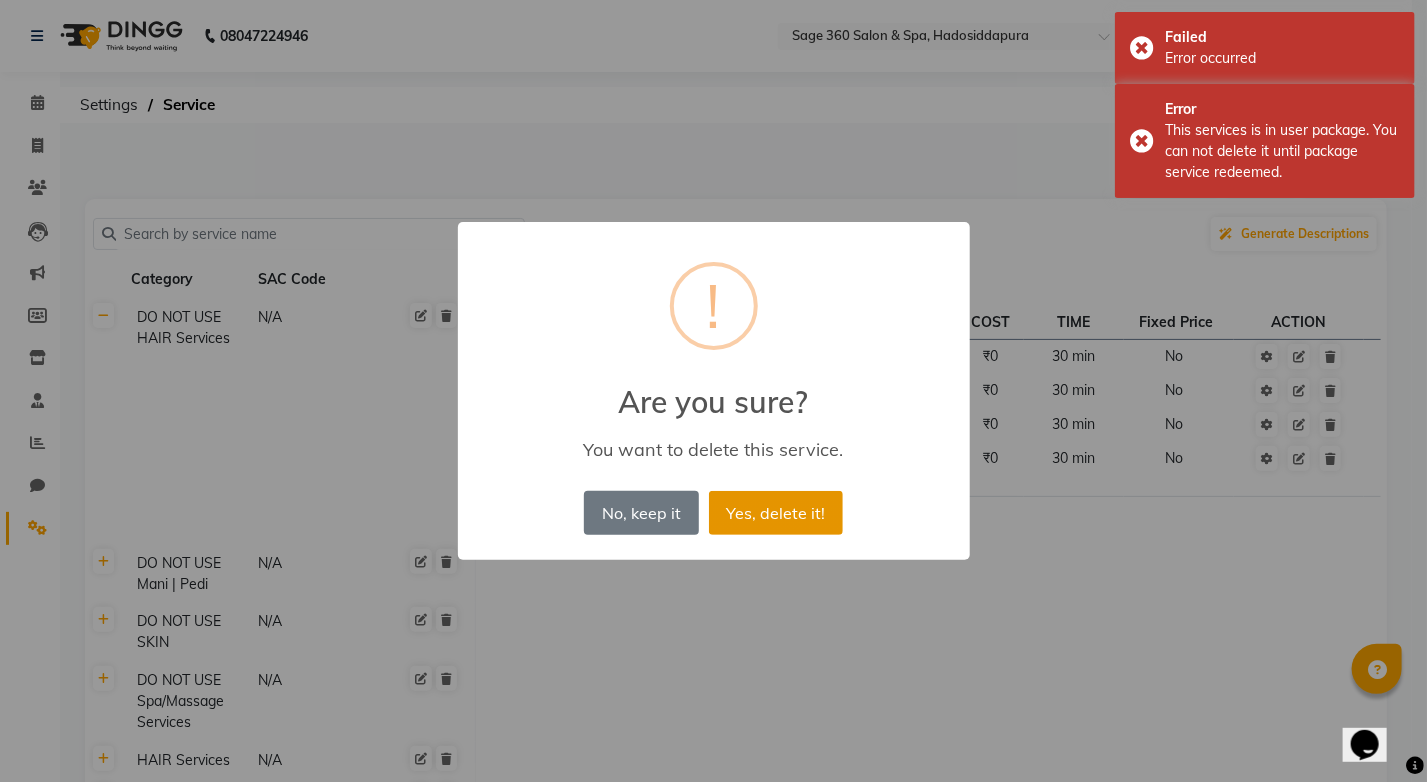 click on "Yes, delete it!" at bounding box center (776, 513) 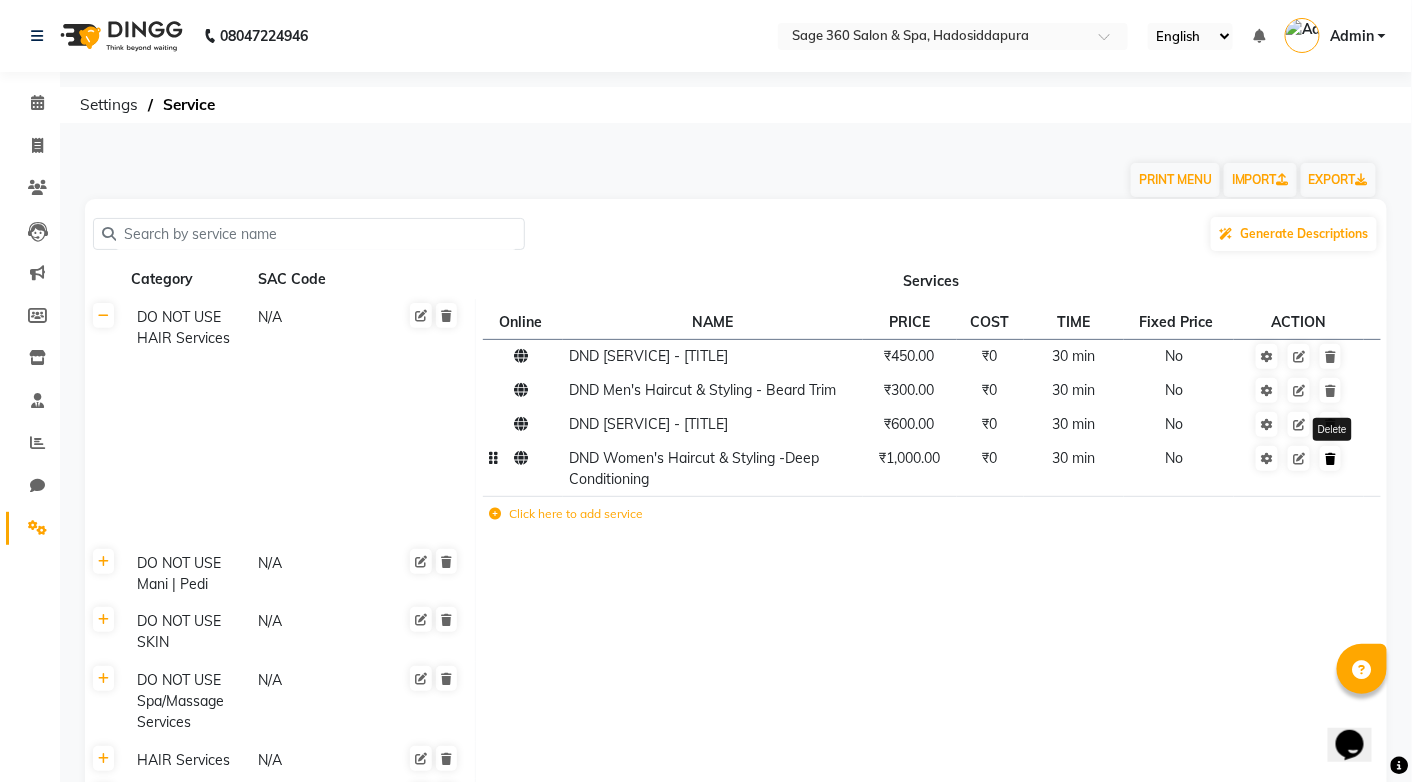 click 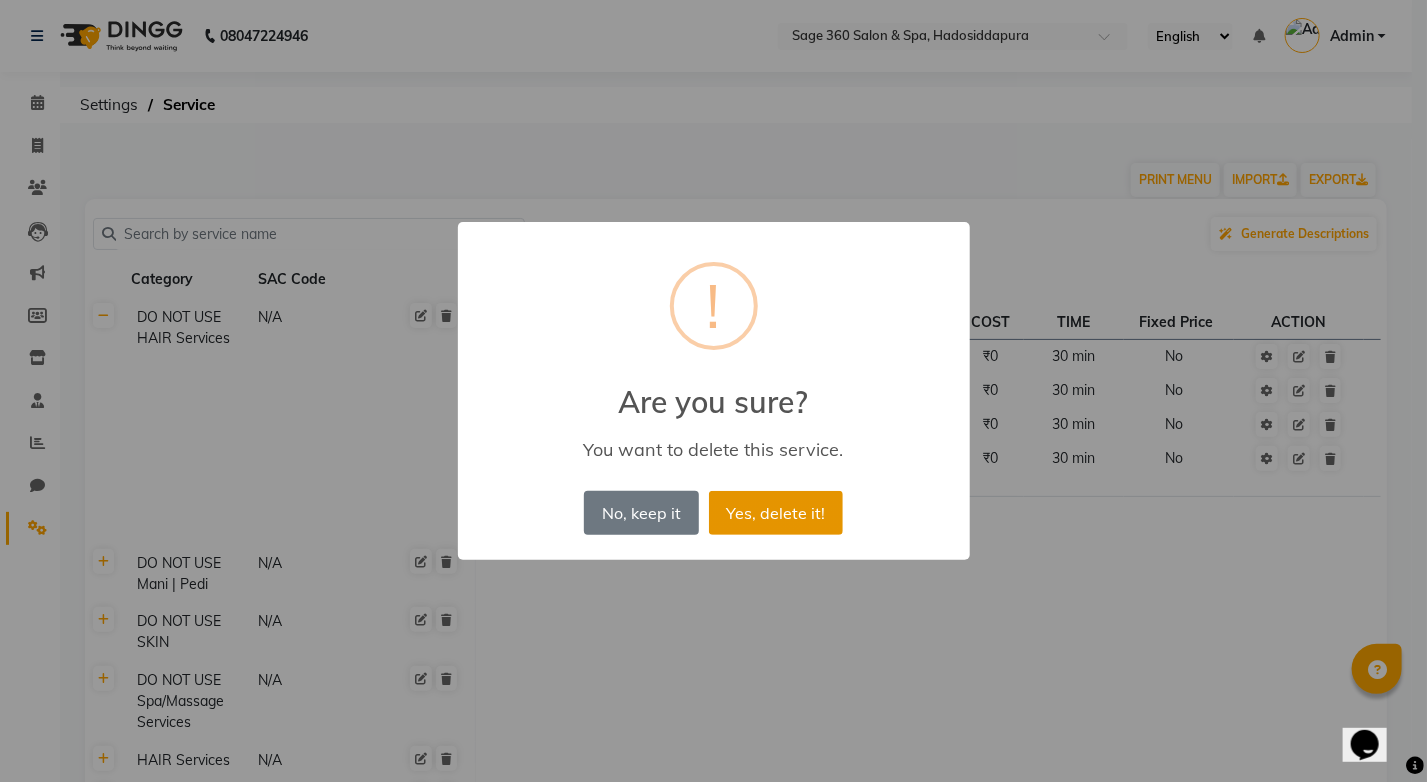 click on "Yes, delete it!" at bounding box center [776, 513] 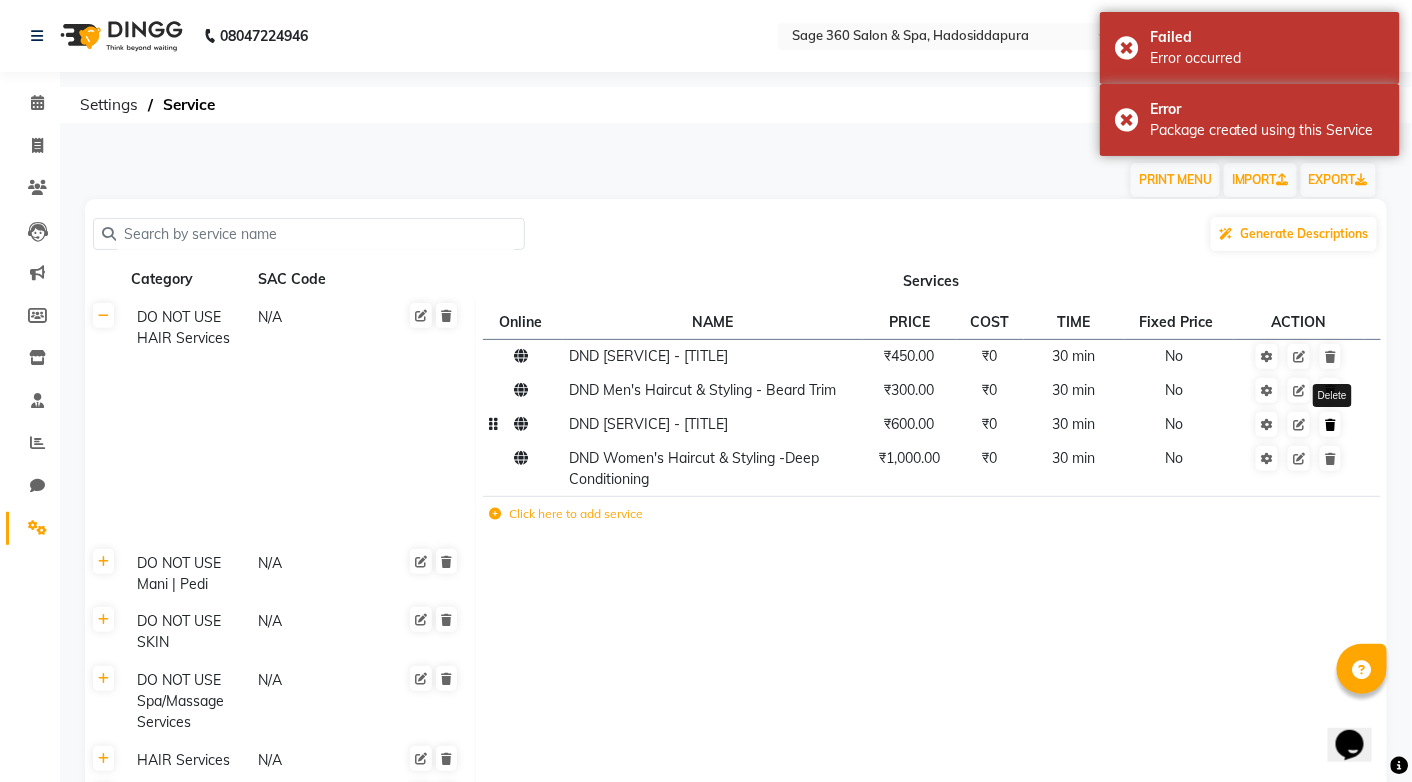click 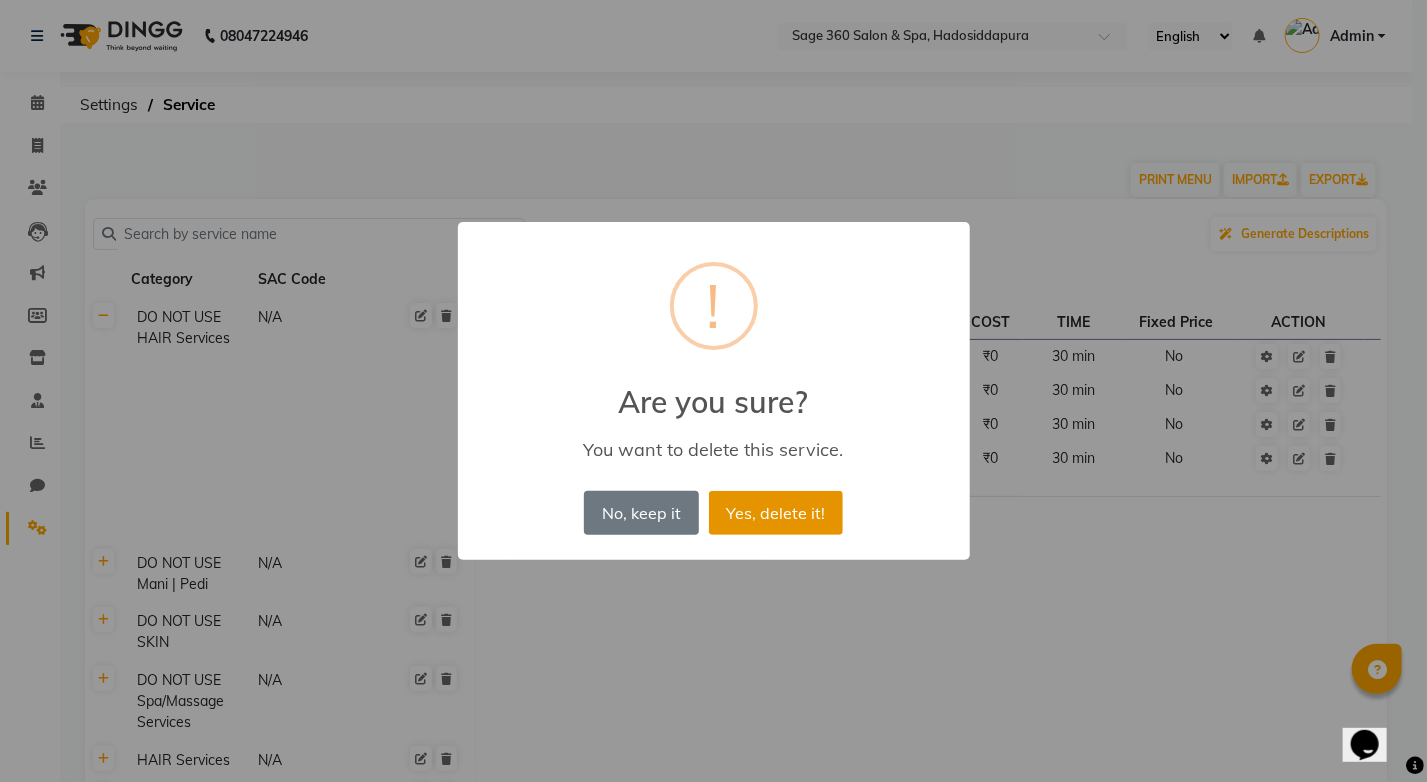 click on "Yes, delete it!" at bounding box center (776, 513) 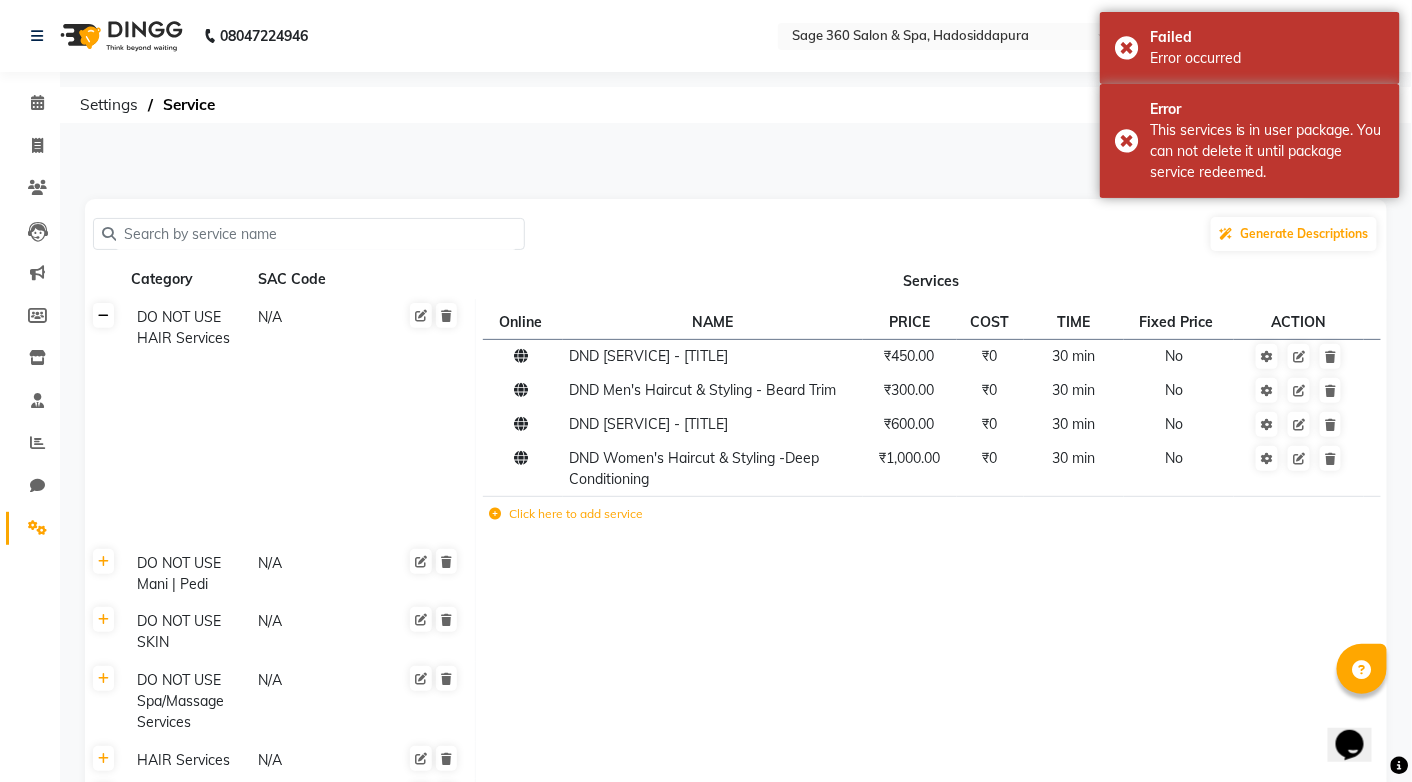 click 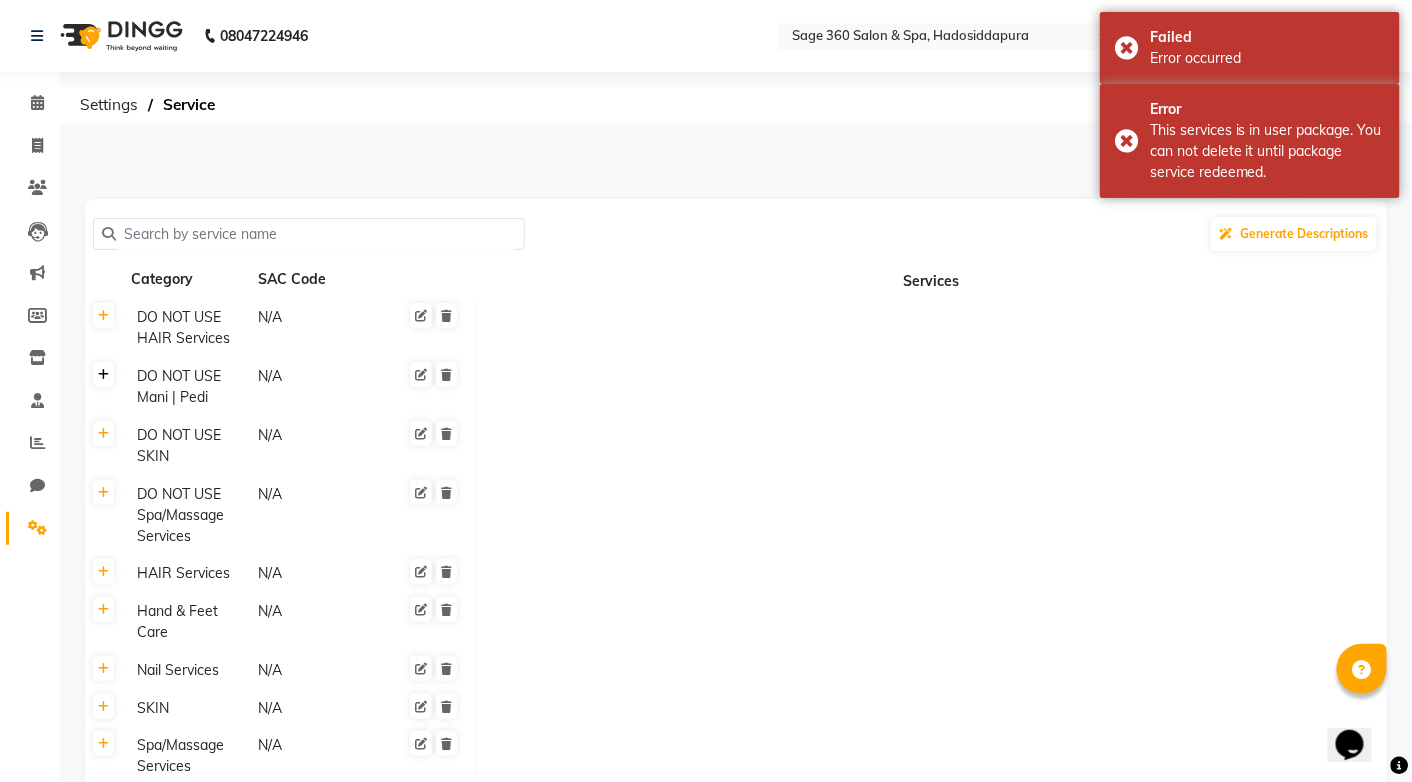 click 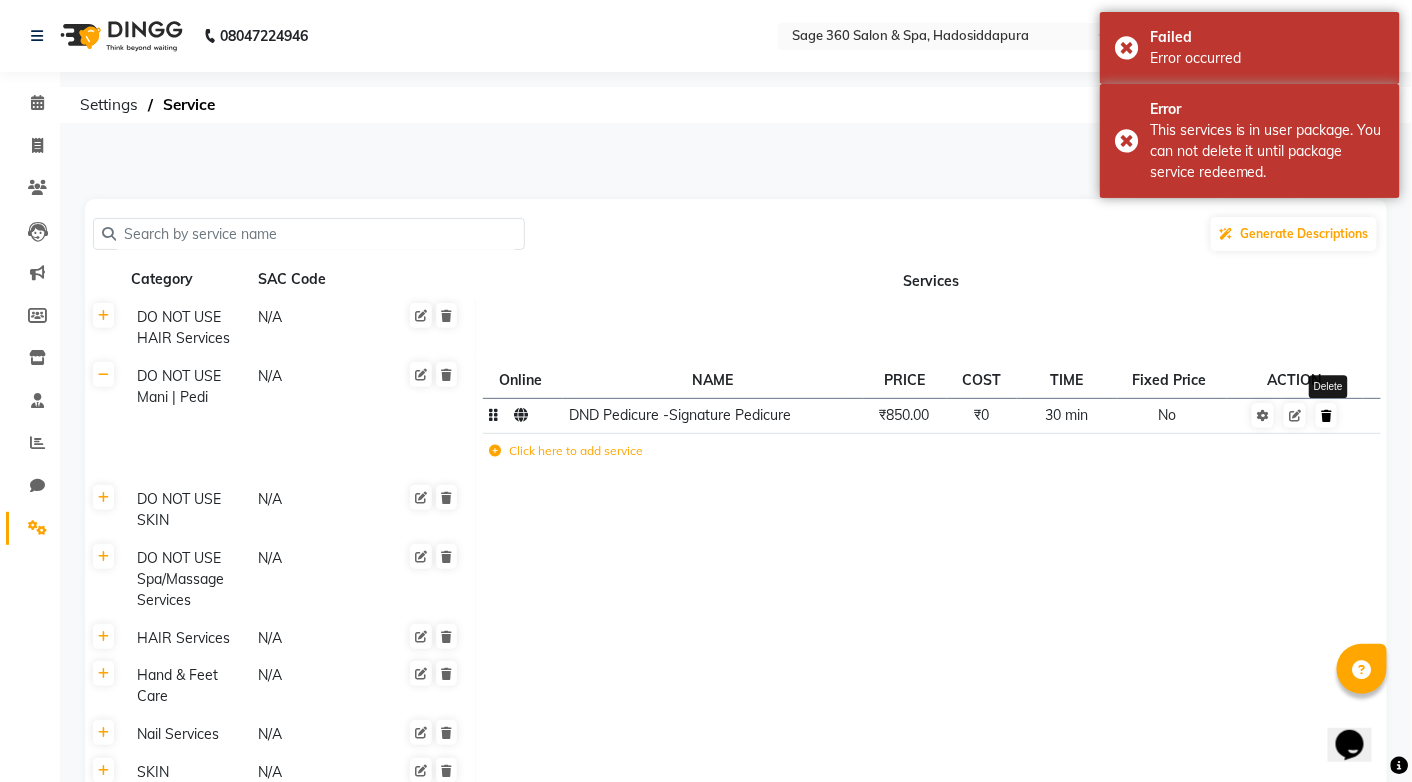 click 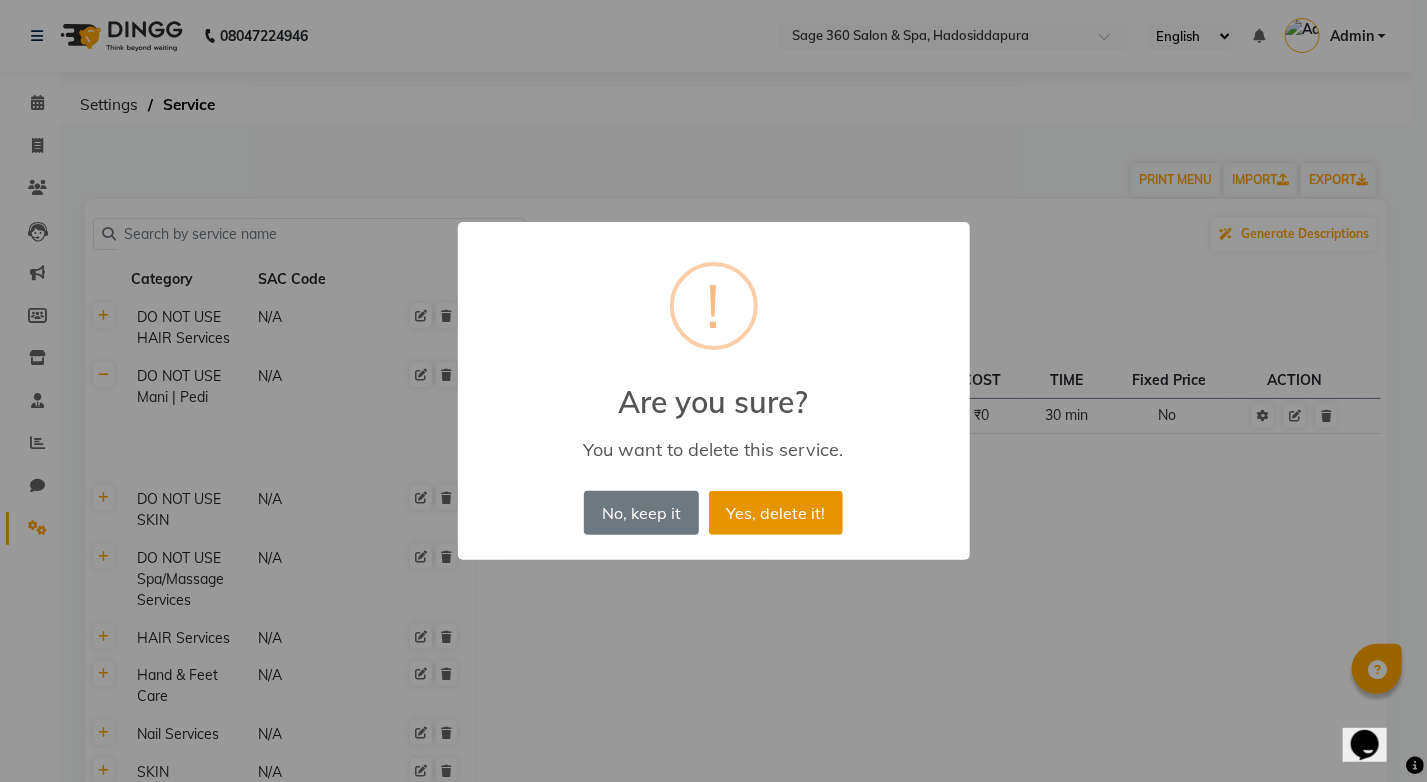 click on "Yes, delete it!" at bounding box center [776, 513] 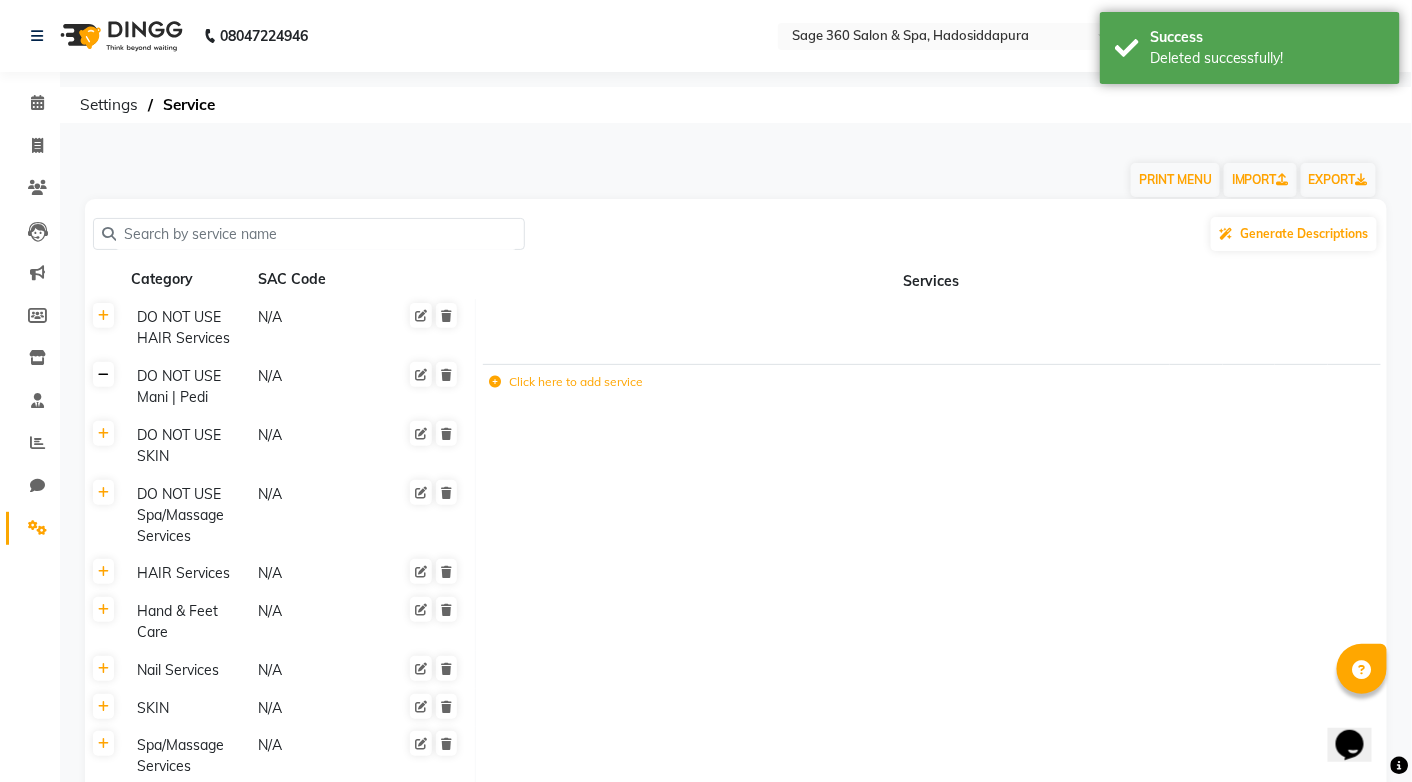 click 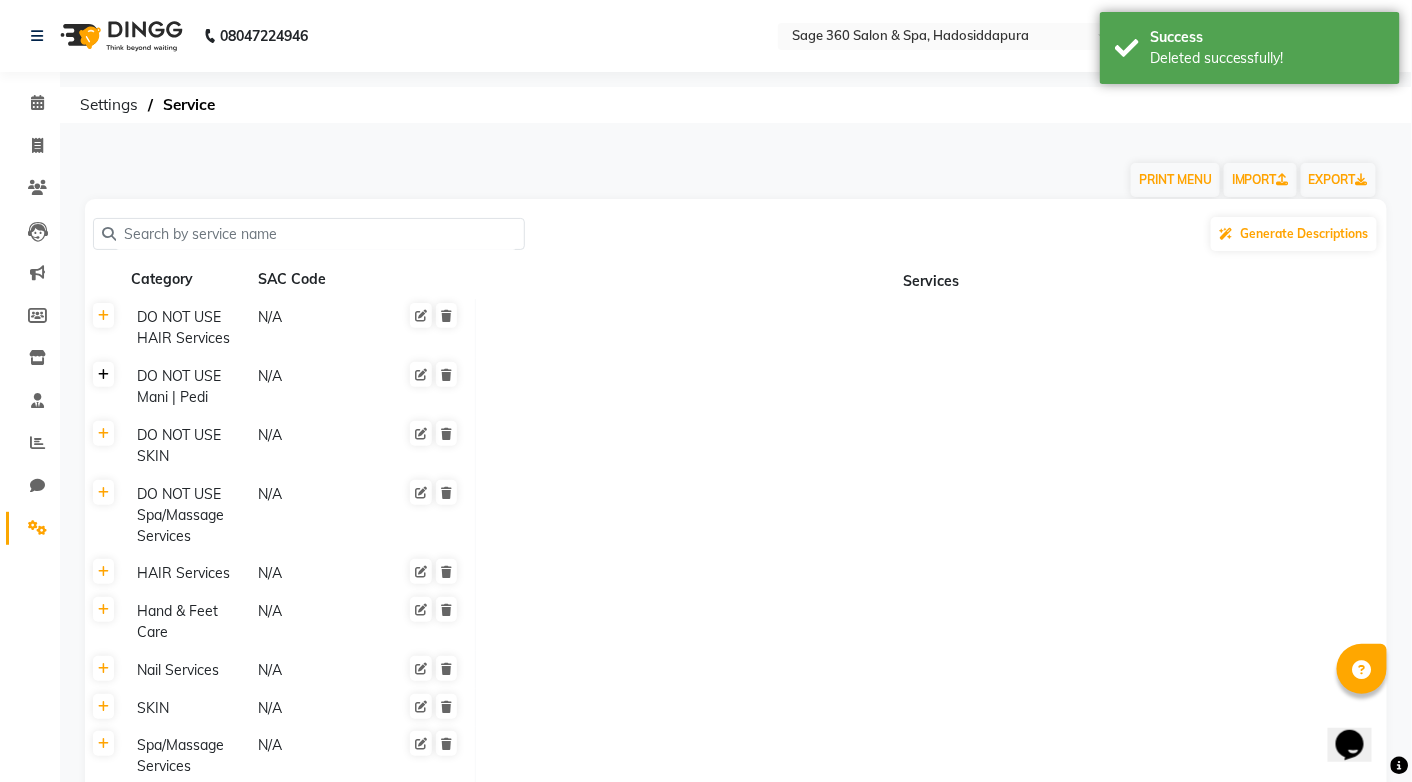click 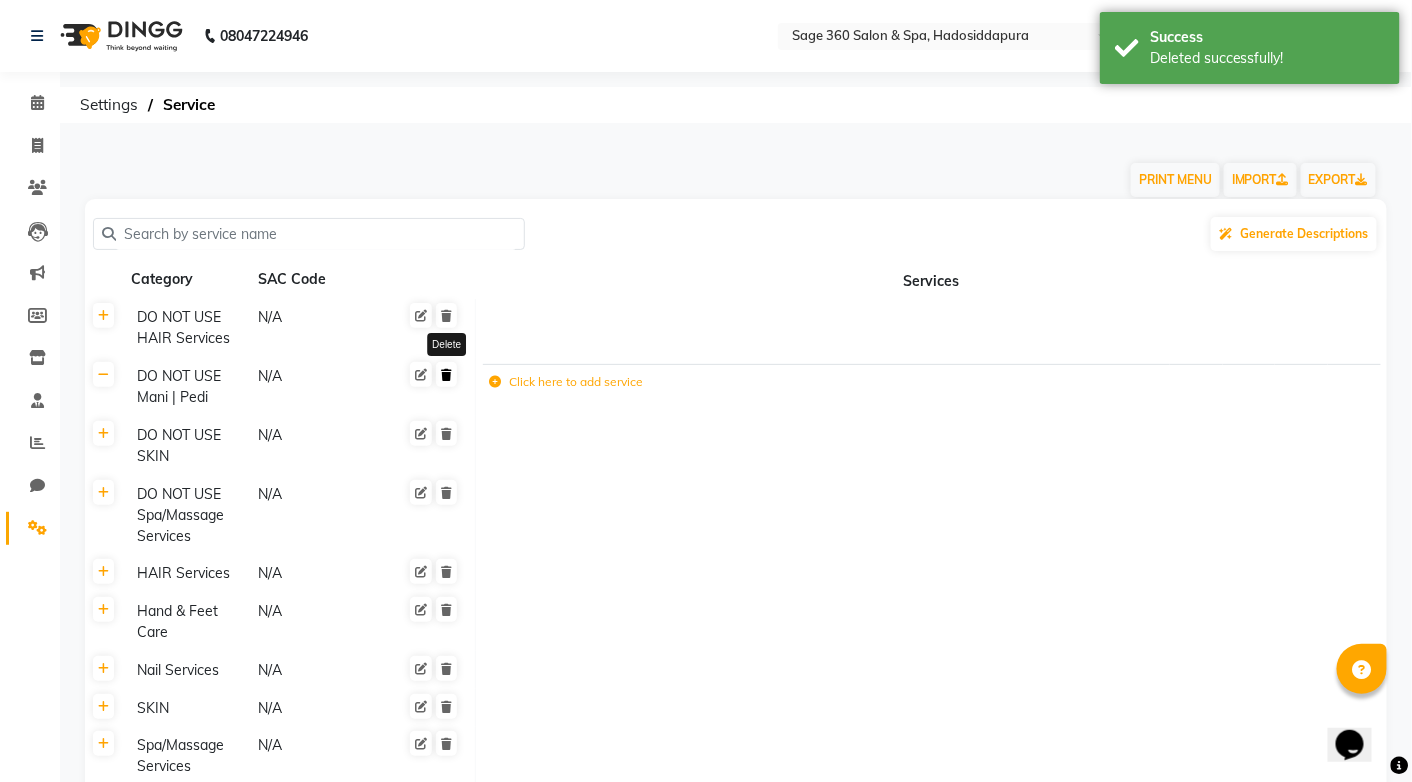 click 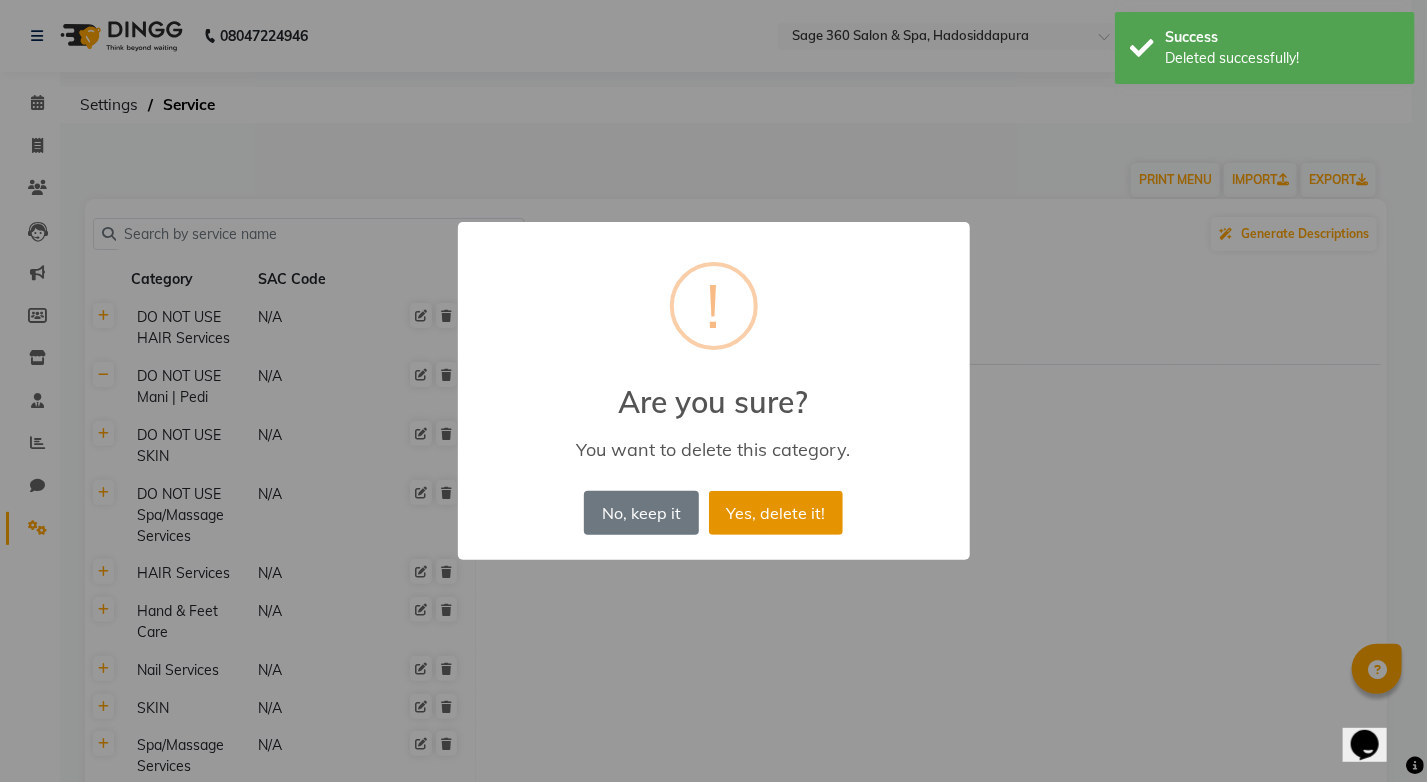 click on "Yes, delete it!" at bounding box center [776, 513] 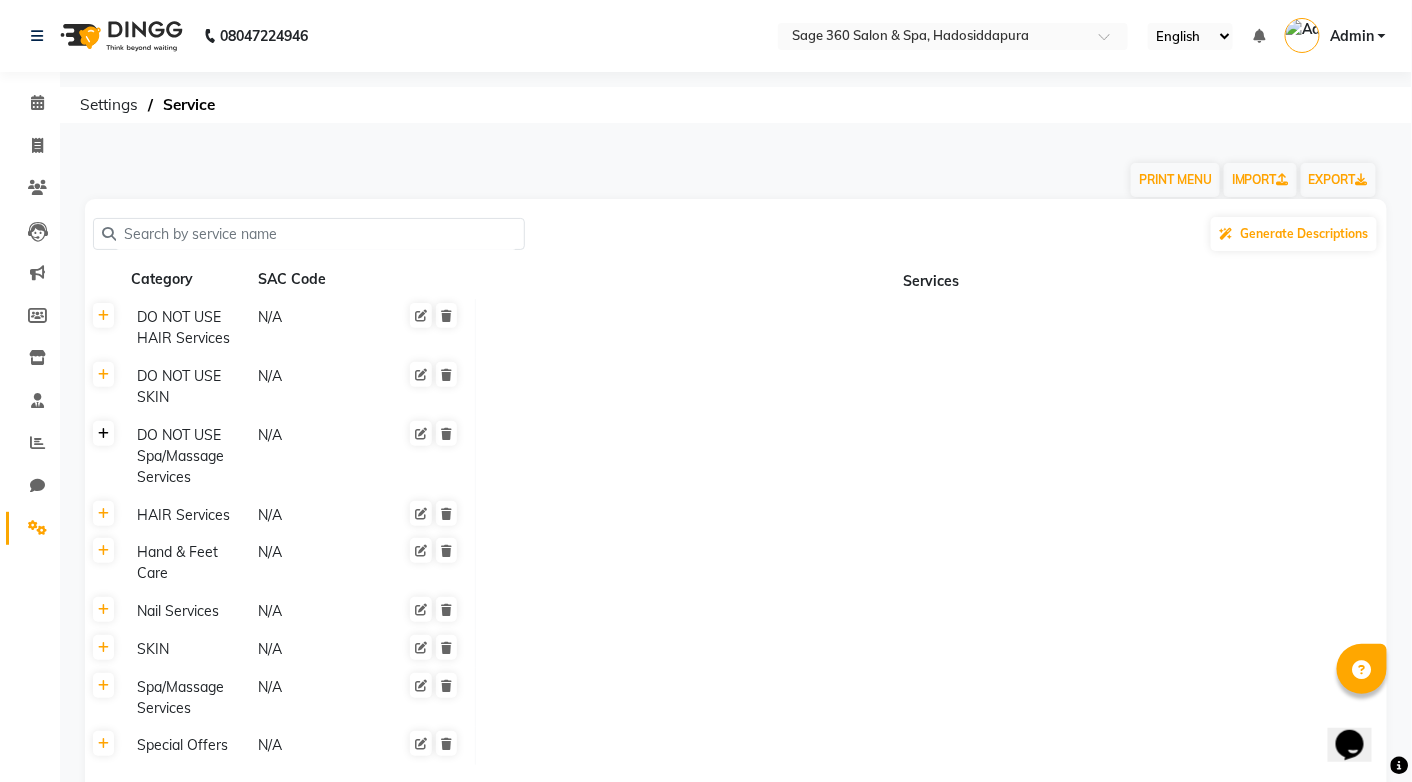 click 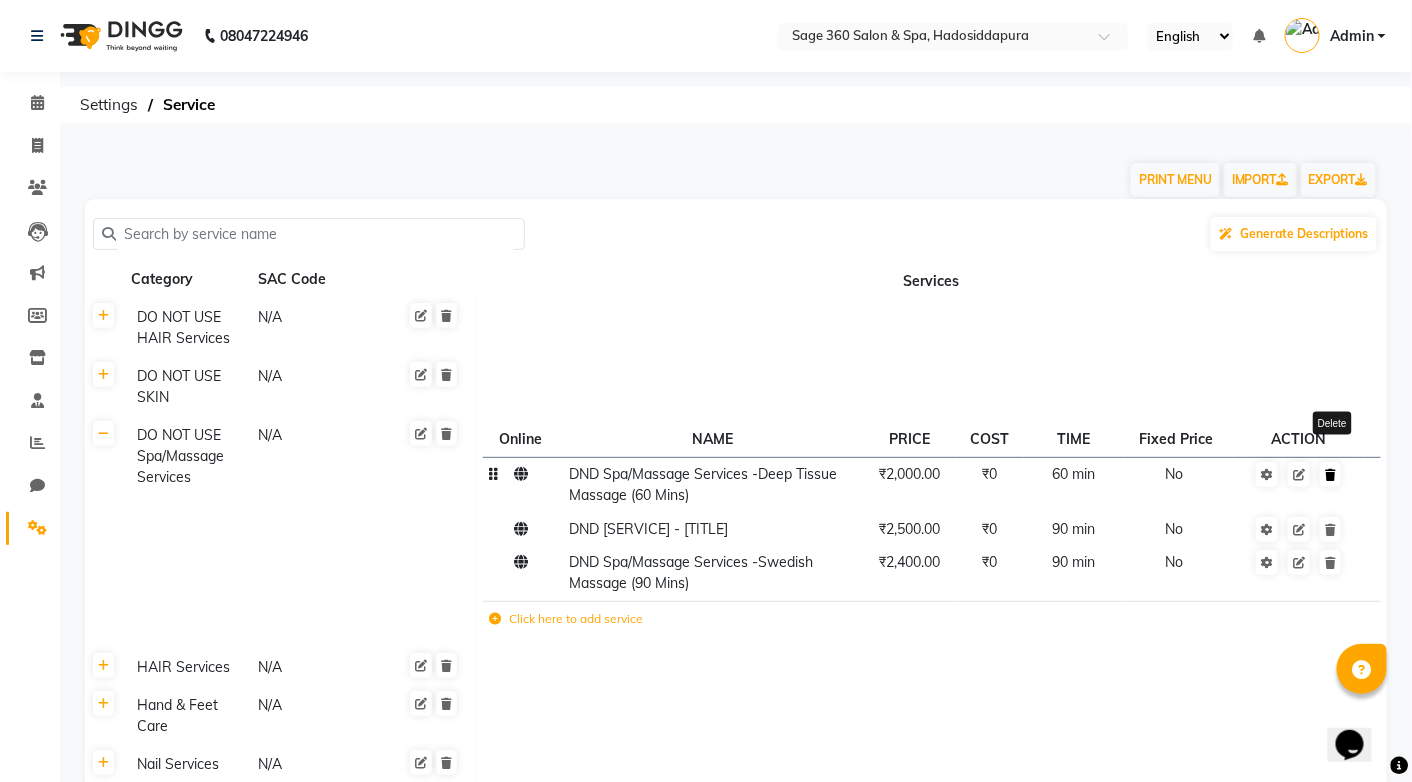 click 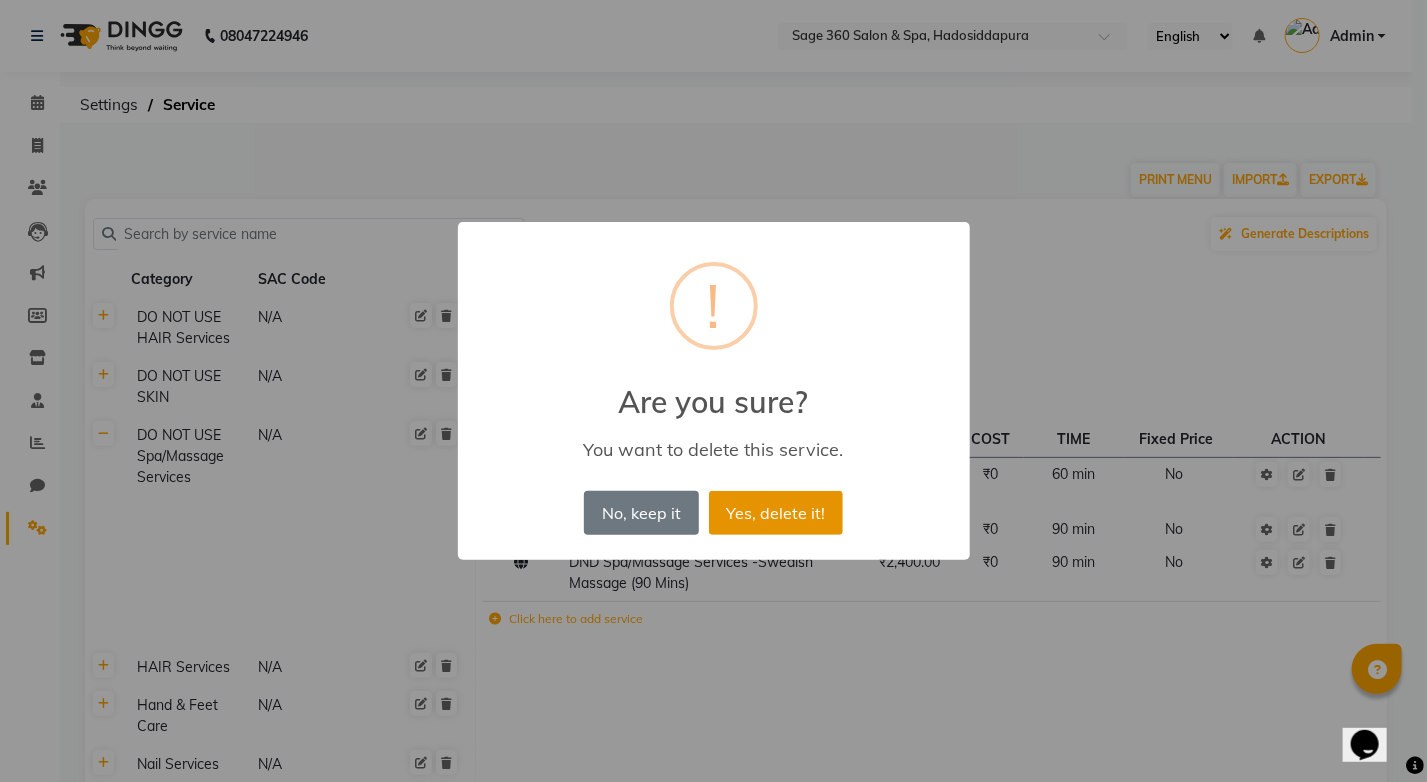 click on "Yes, delete it!" at bounding box center (776, 513) 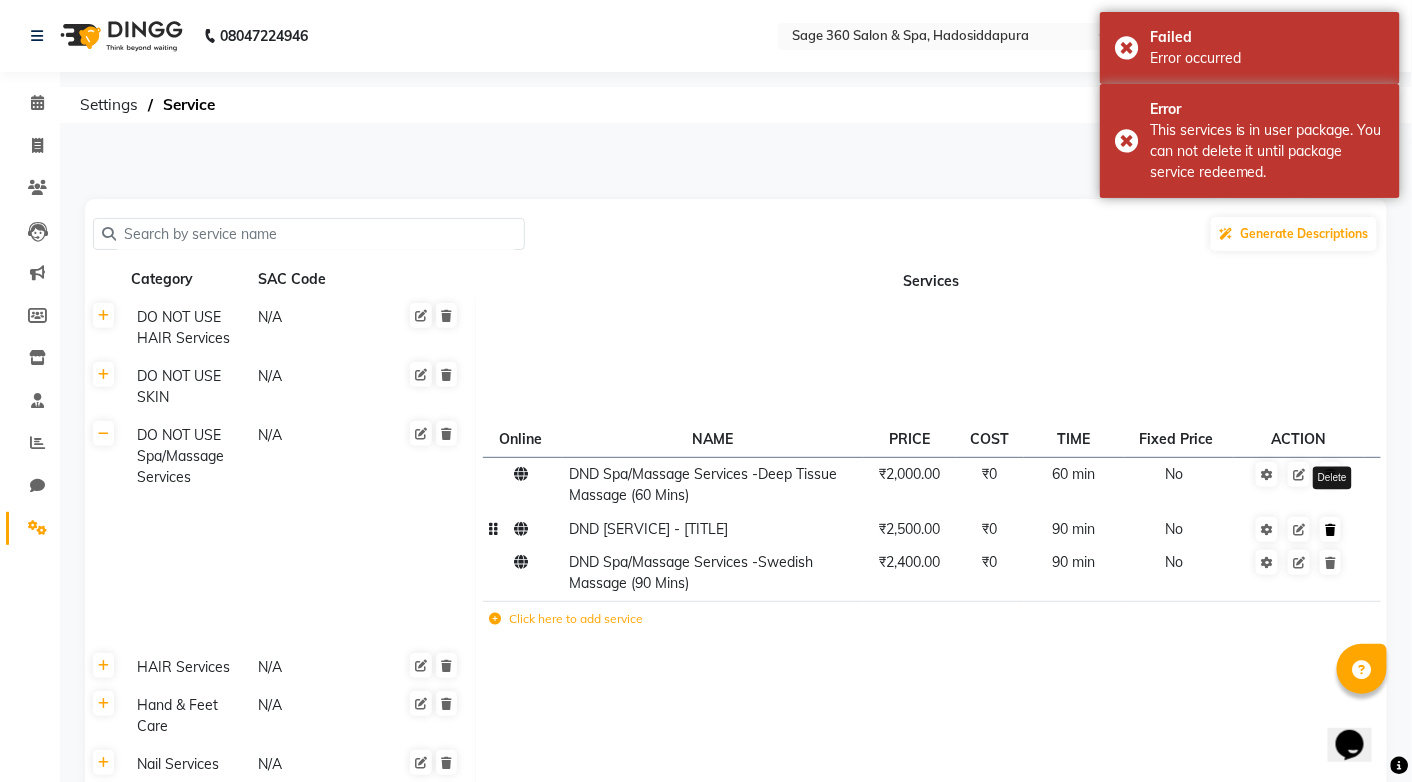 click 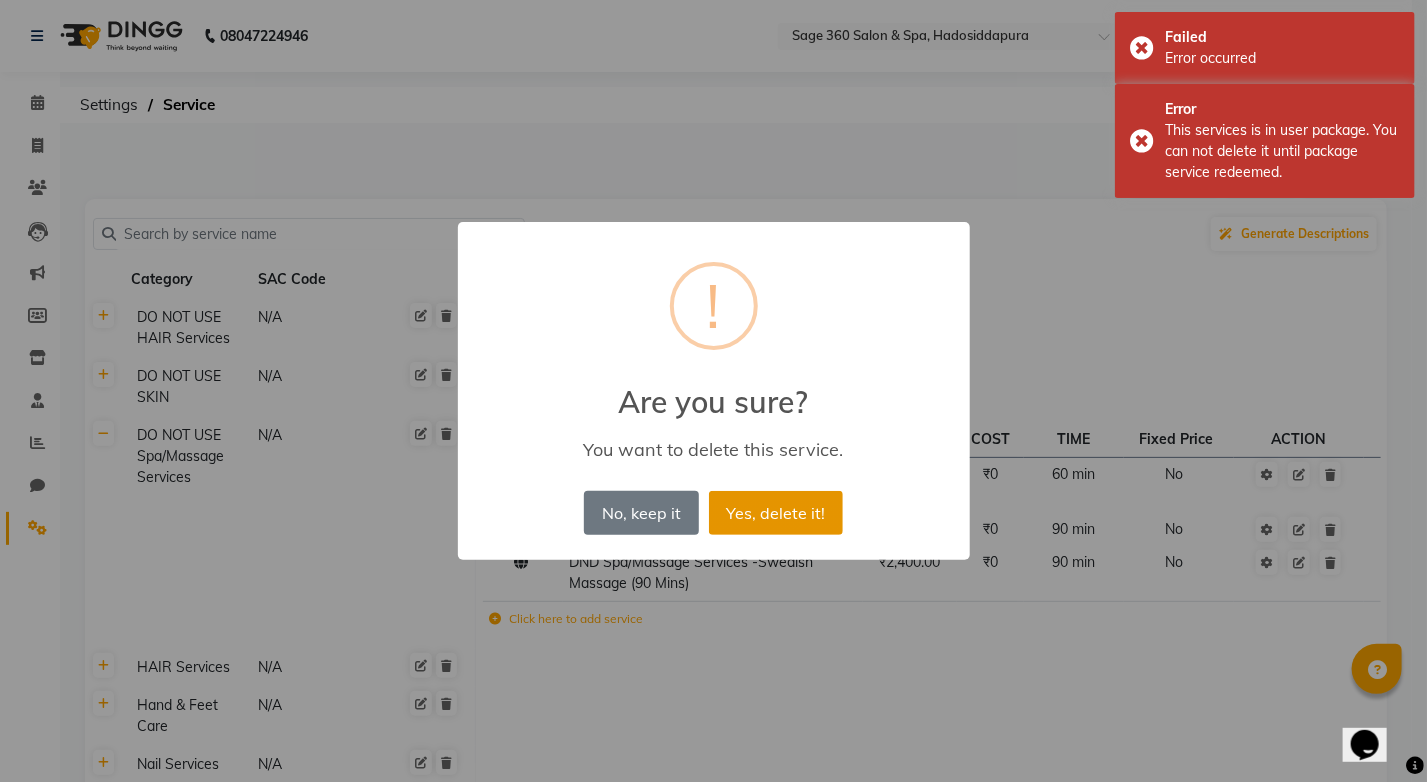 click on "Yes, delete it!" at bounding box center [776, 513] 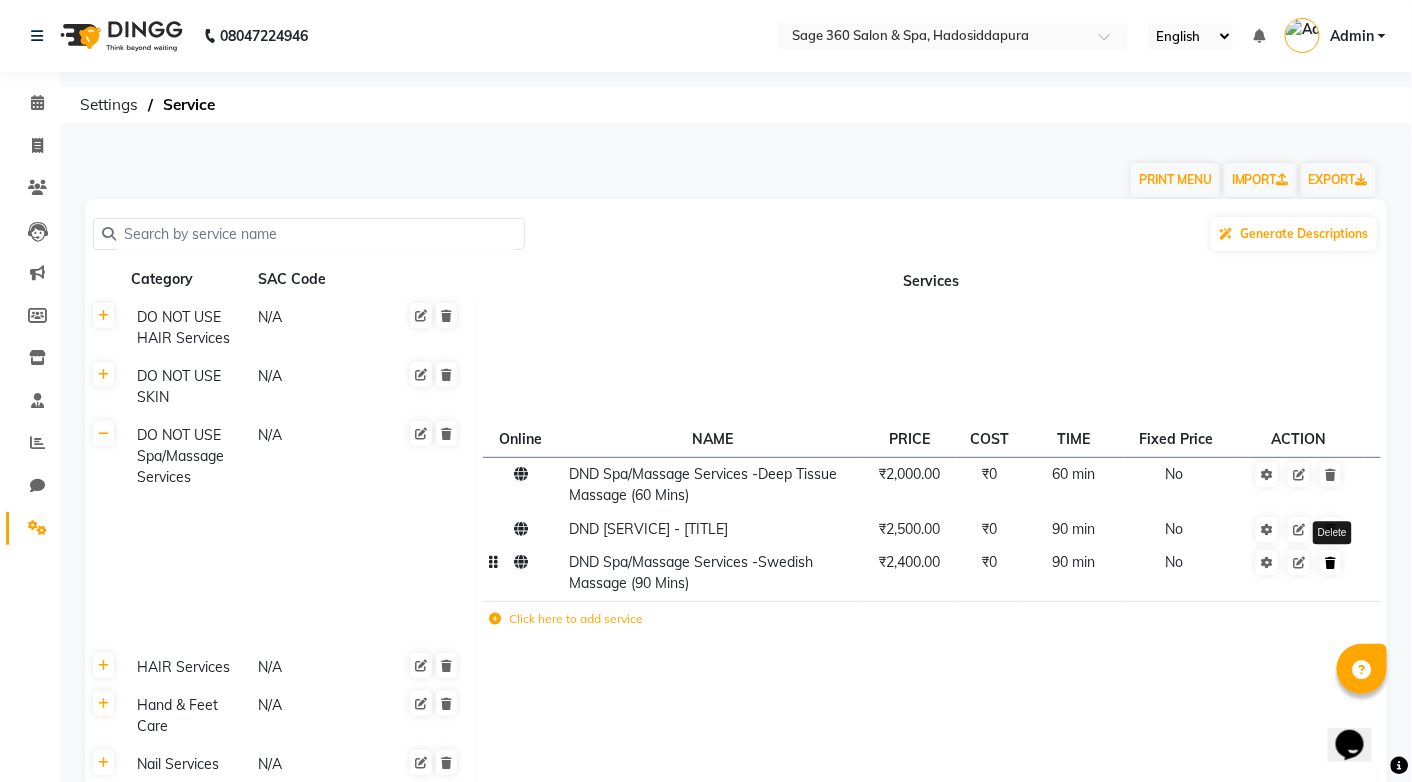 click 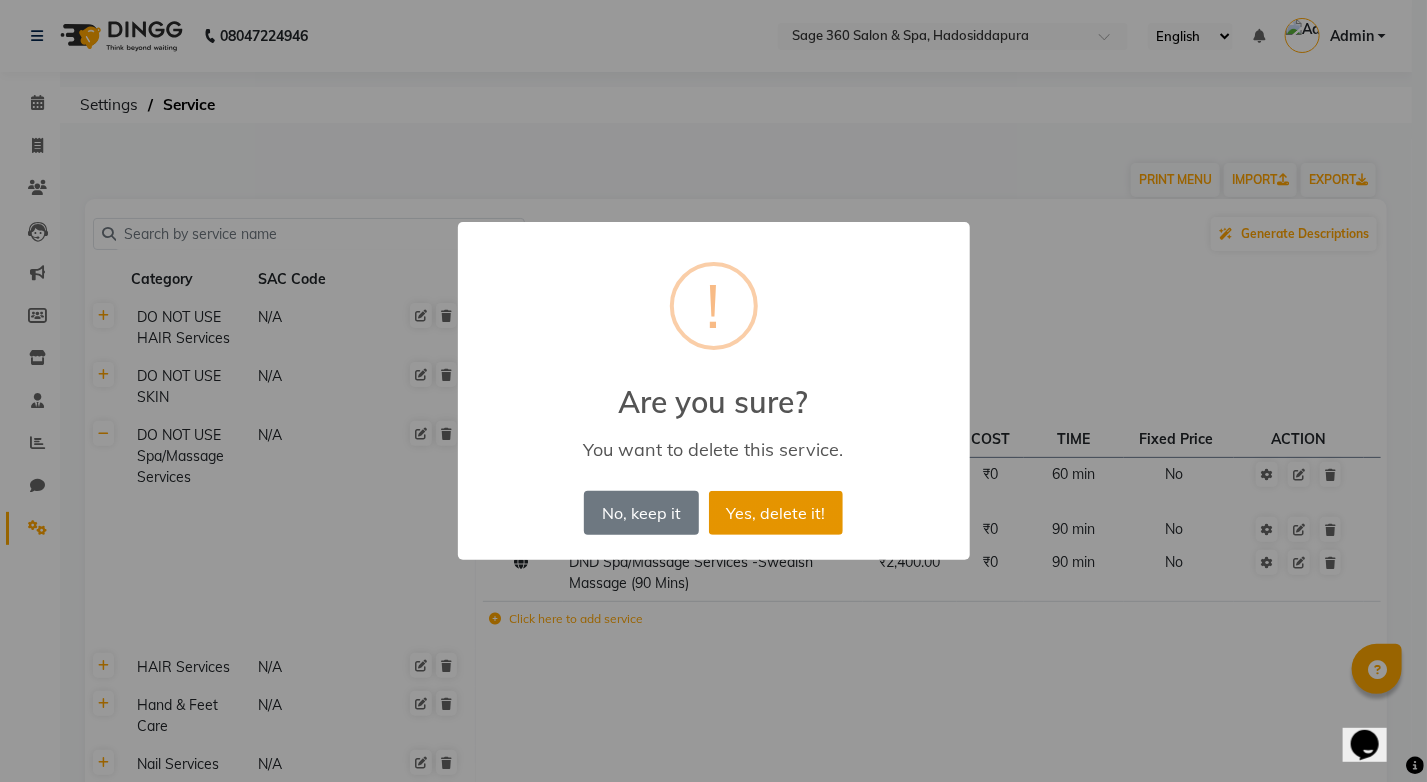 click on "Yes, delete it!" at bounding box center [776, 513] 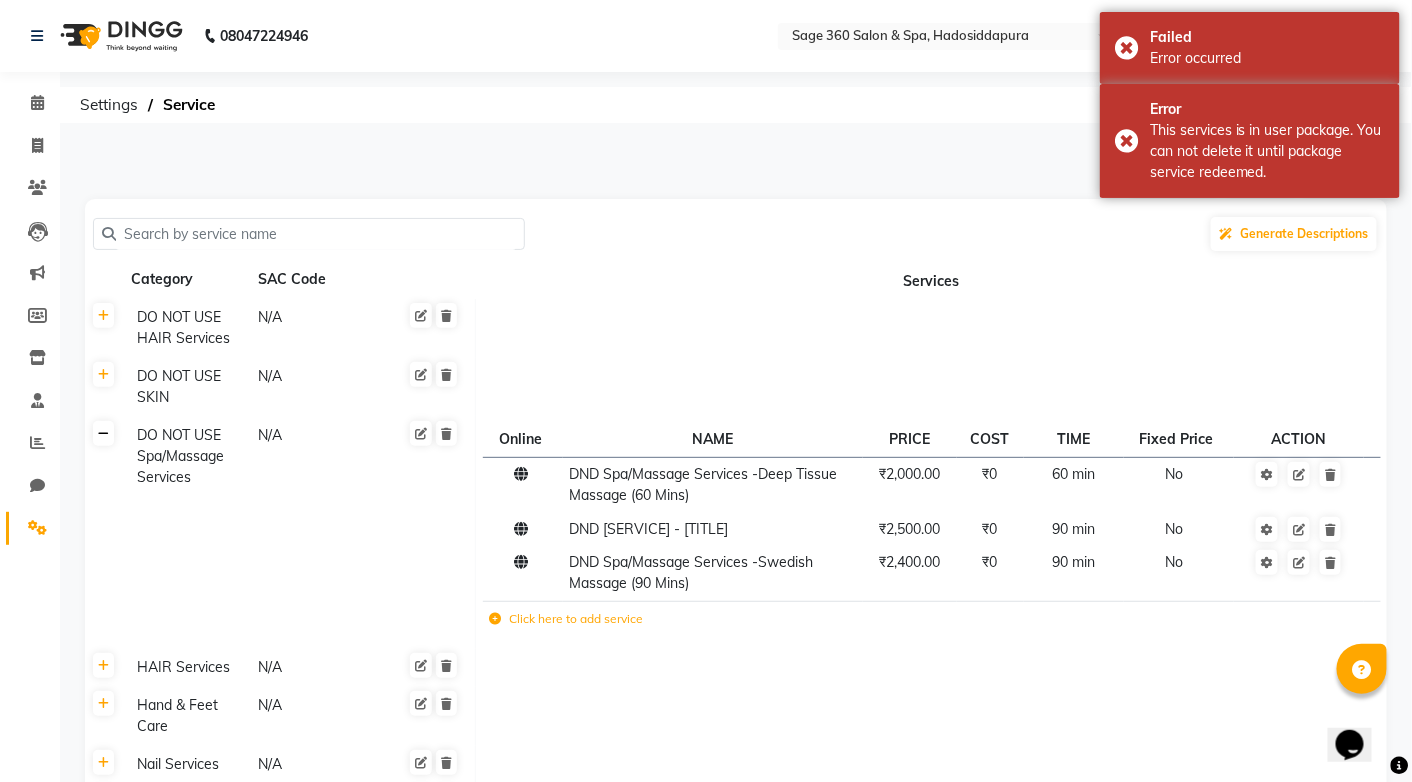 click 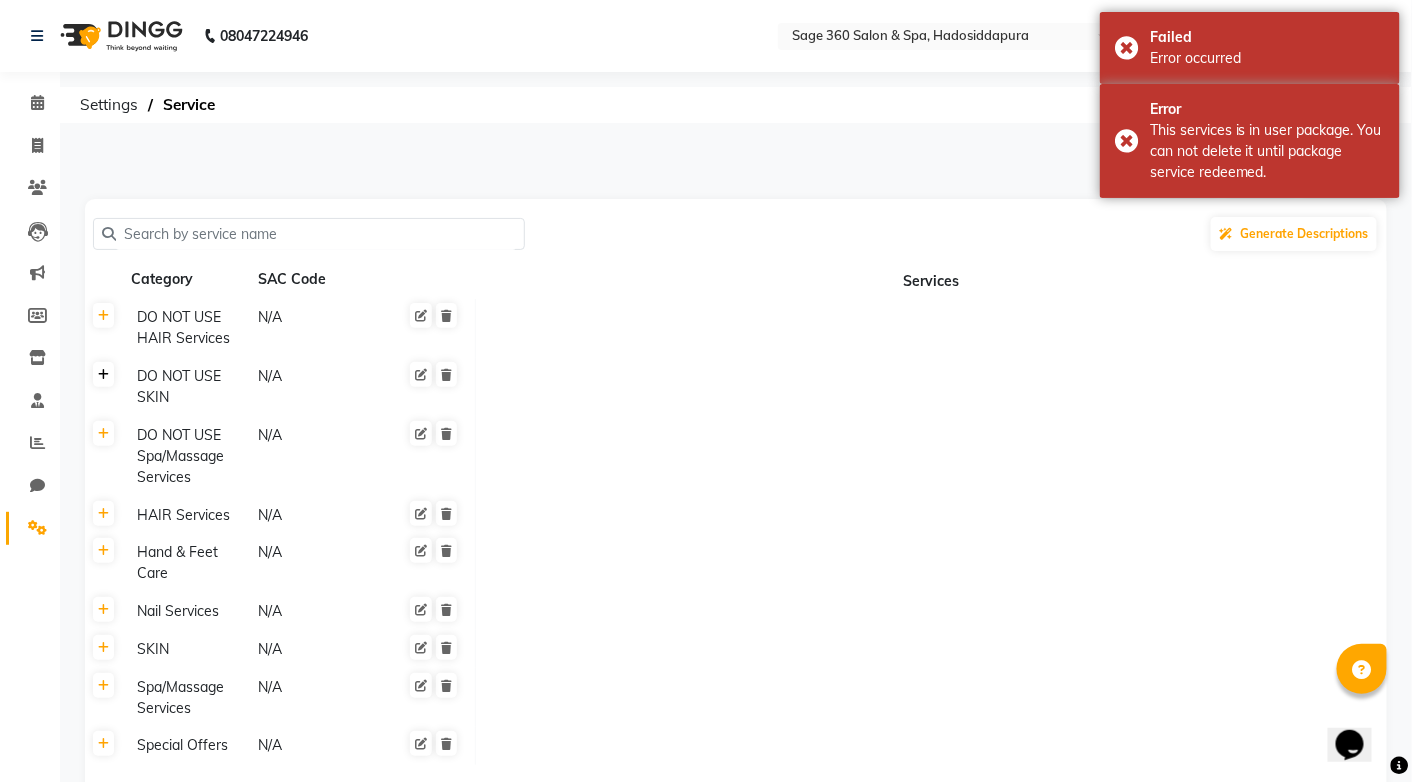 click 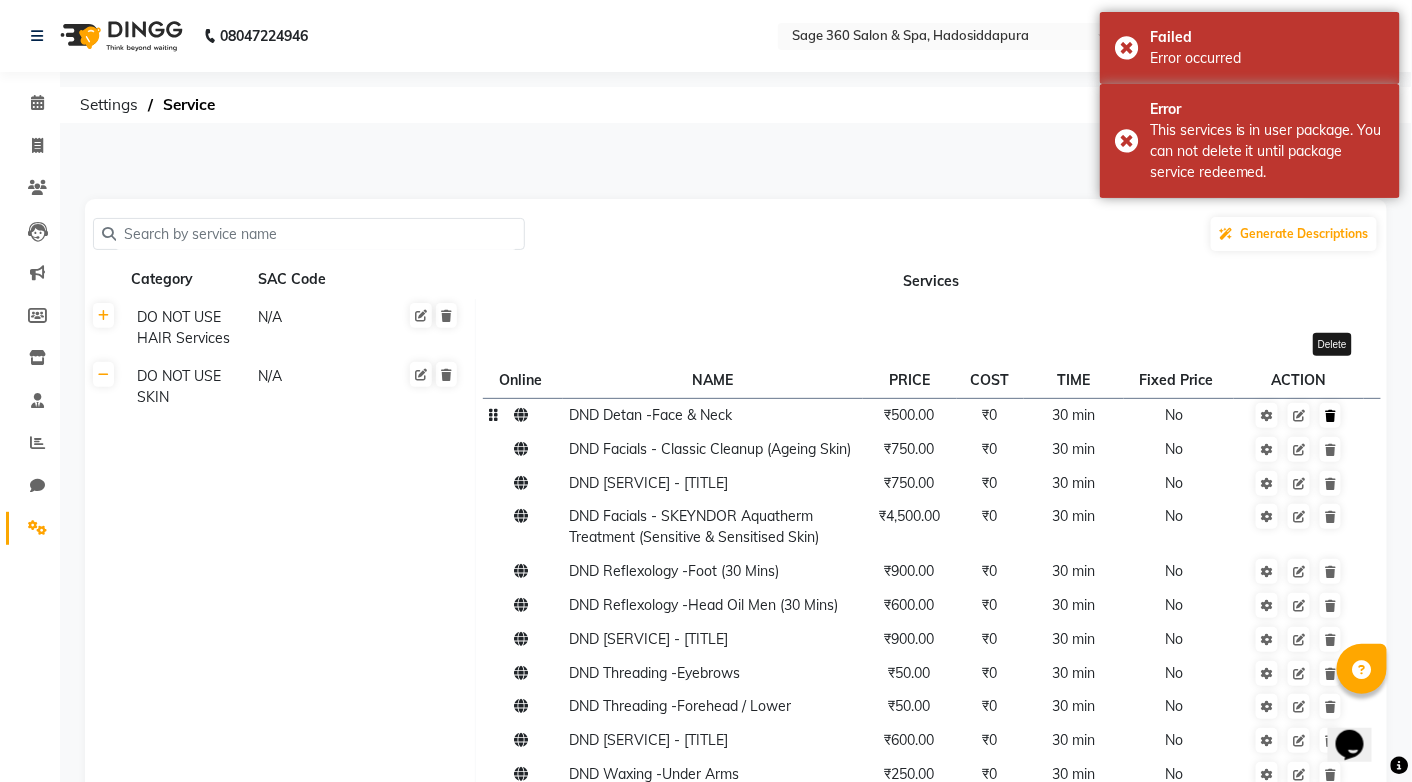 click 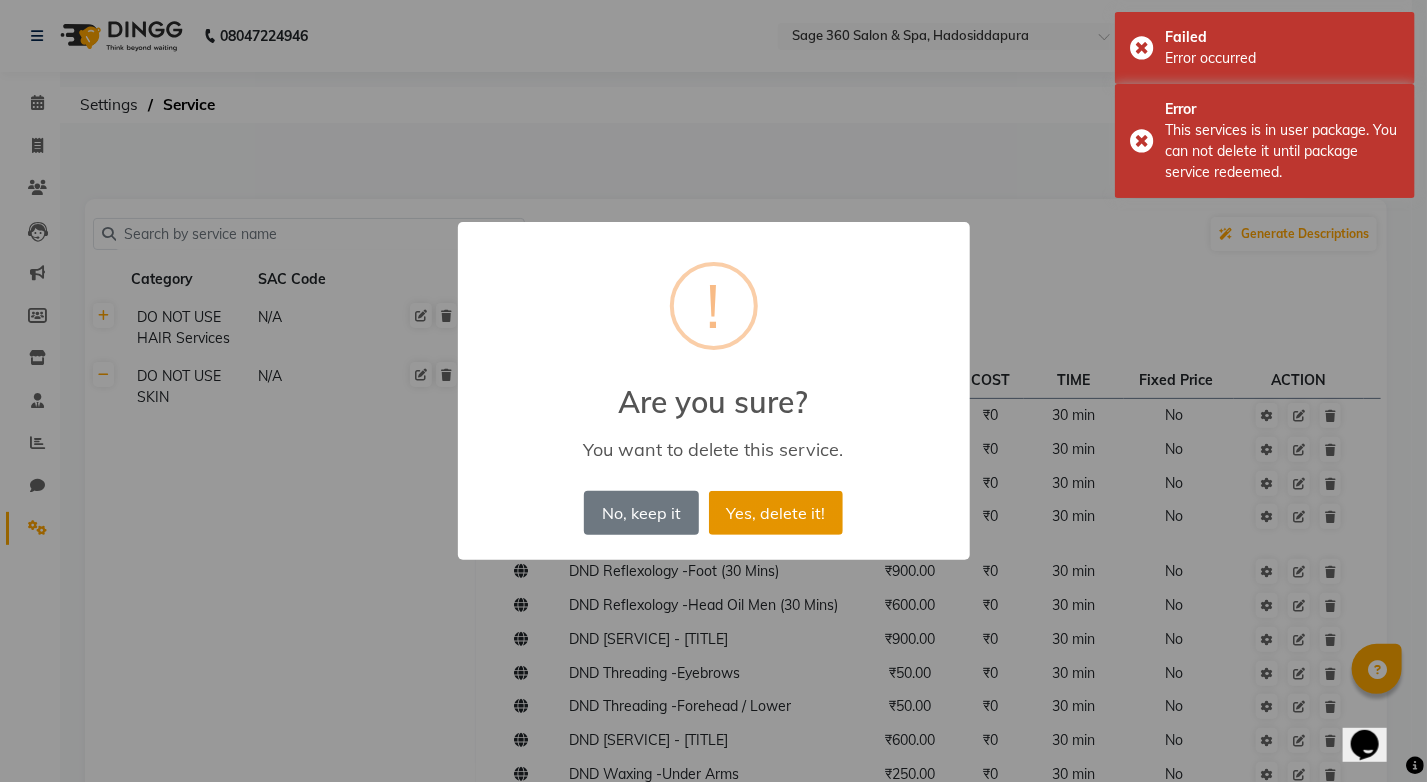 click on "Yes, delete it!" at bounding box center (776, 513) 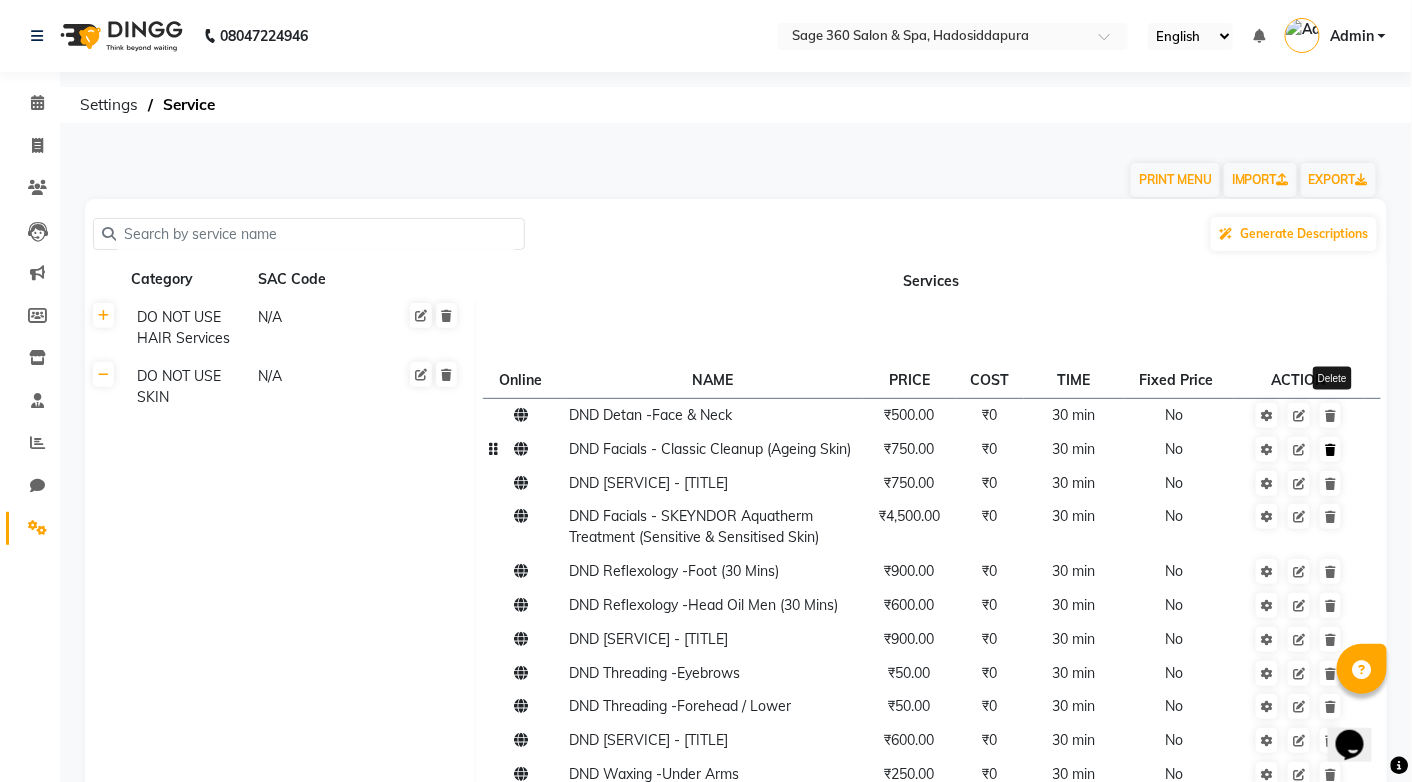 click 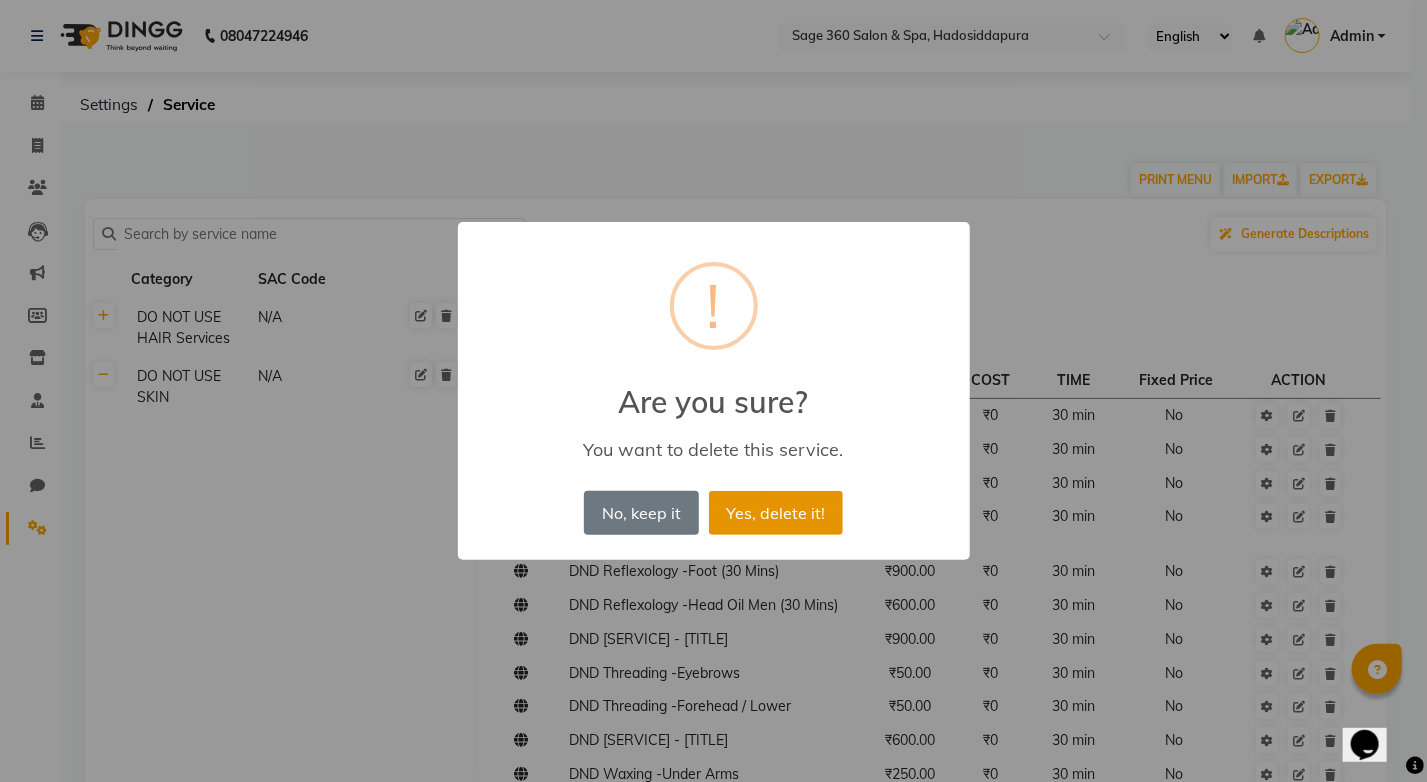 click on "Yes, delete it!" at bounding box center (776, 513) 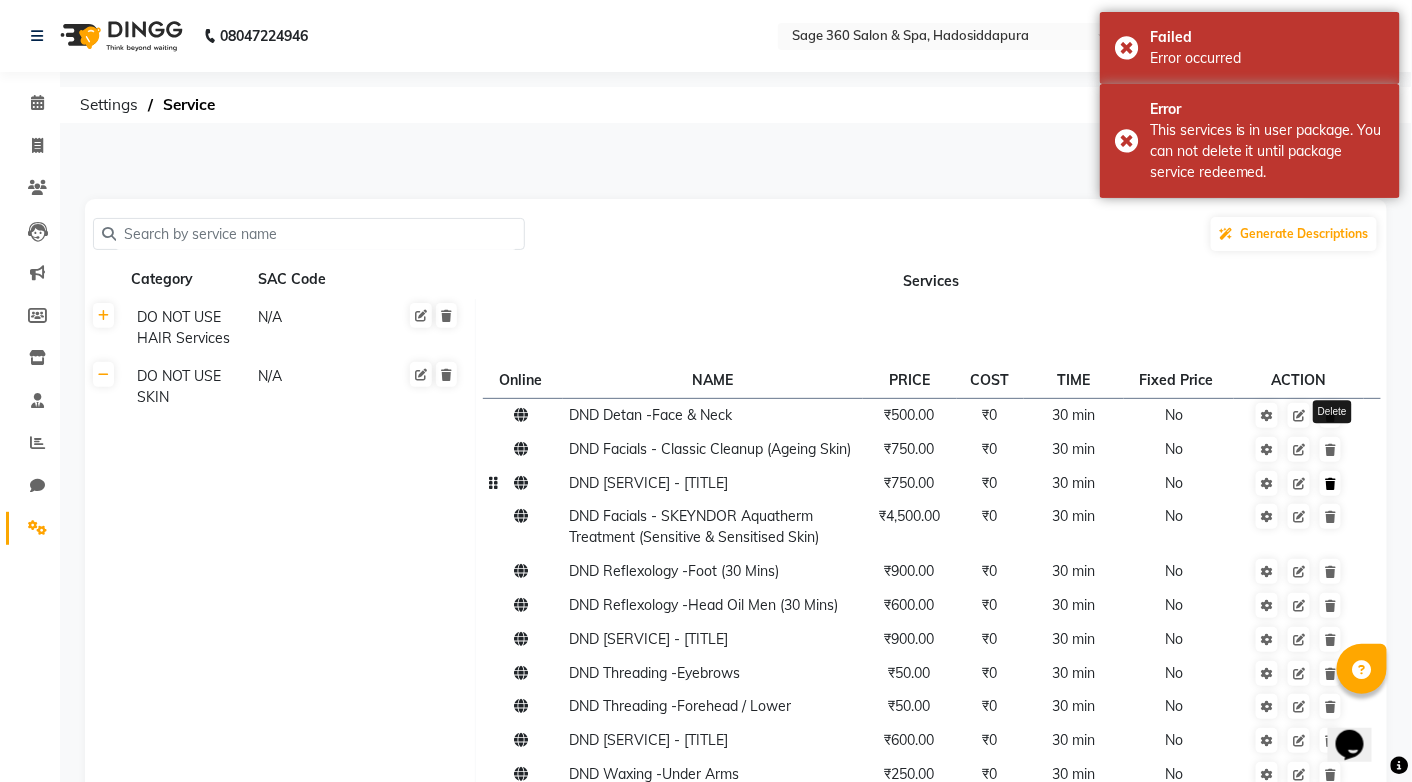 click 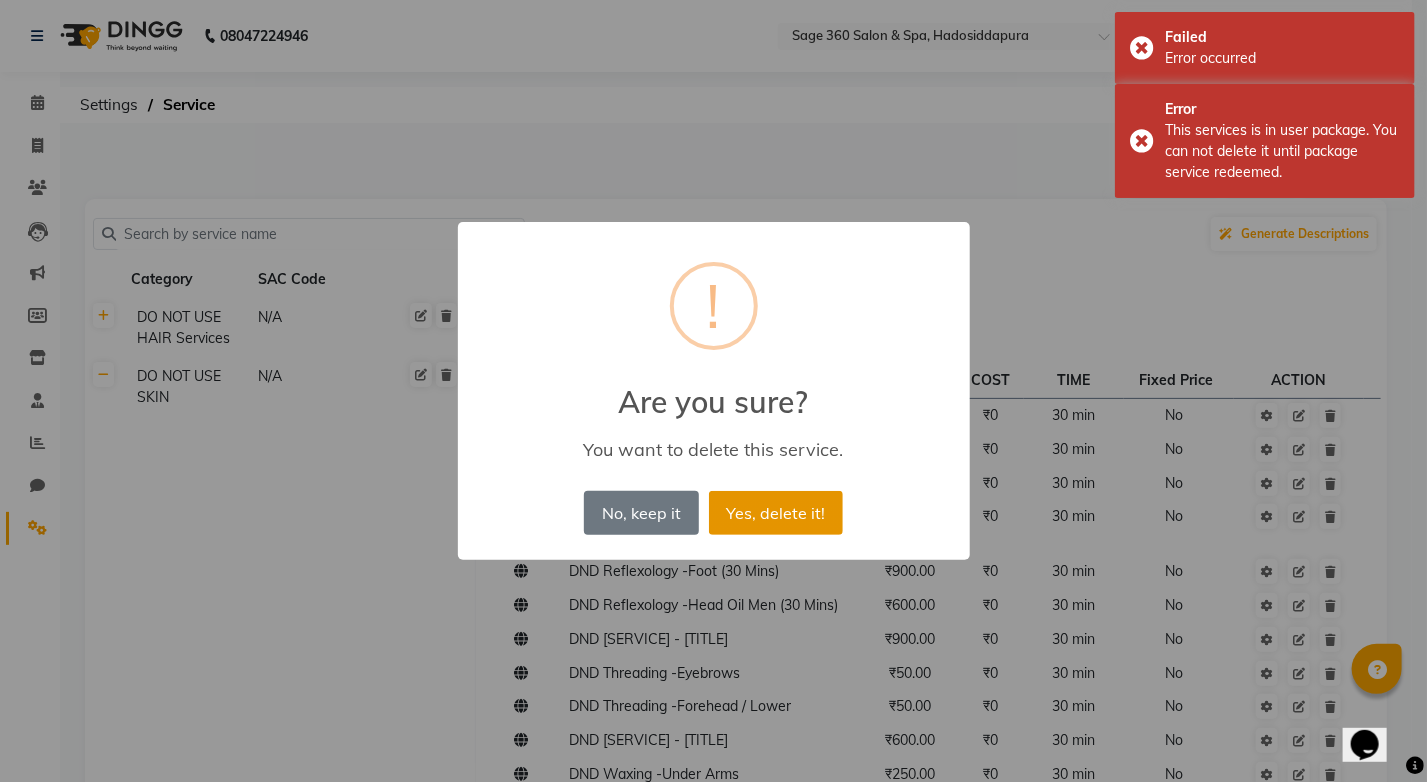 click on "Yes, delete it!" at bounding box center [776, 513] 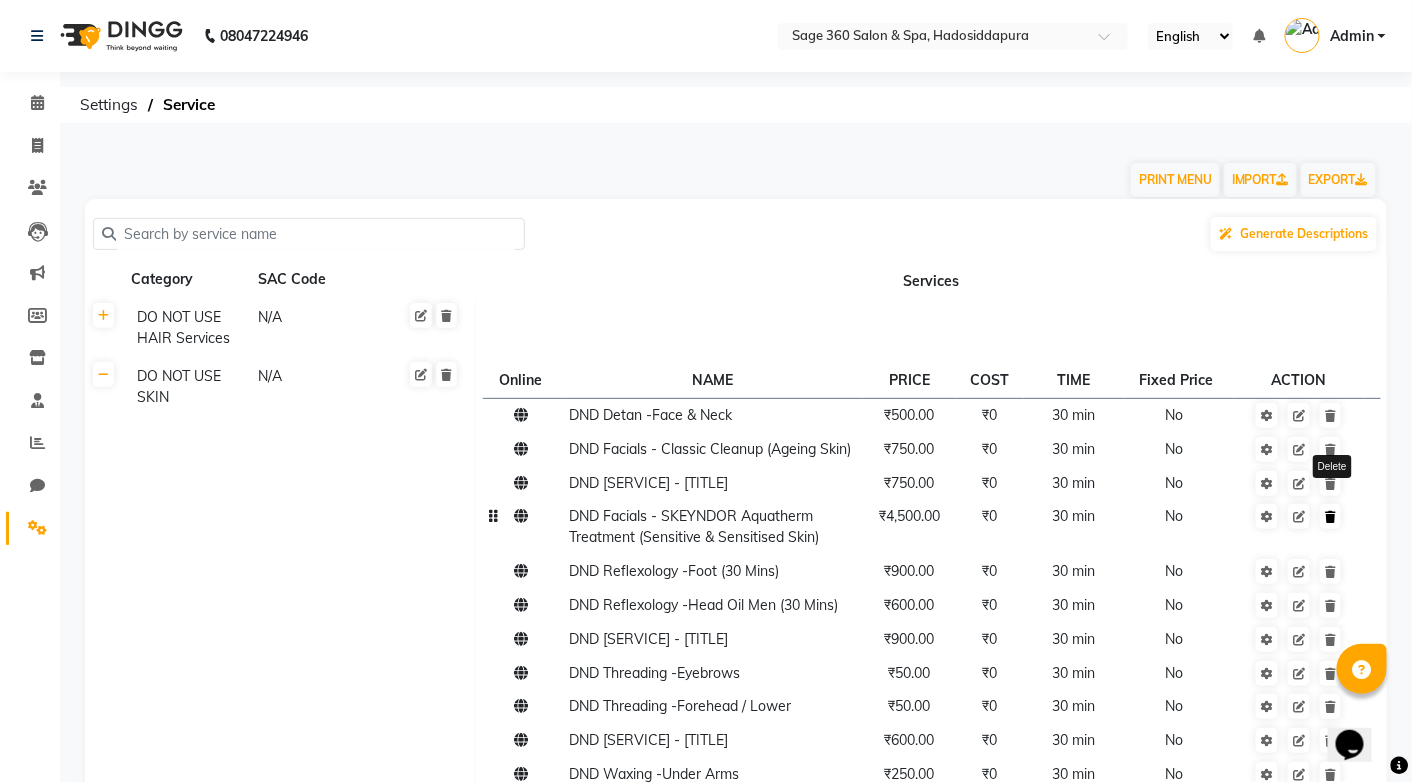 click 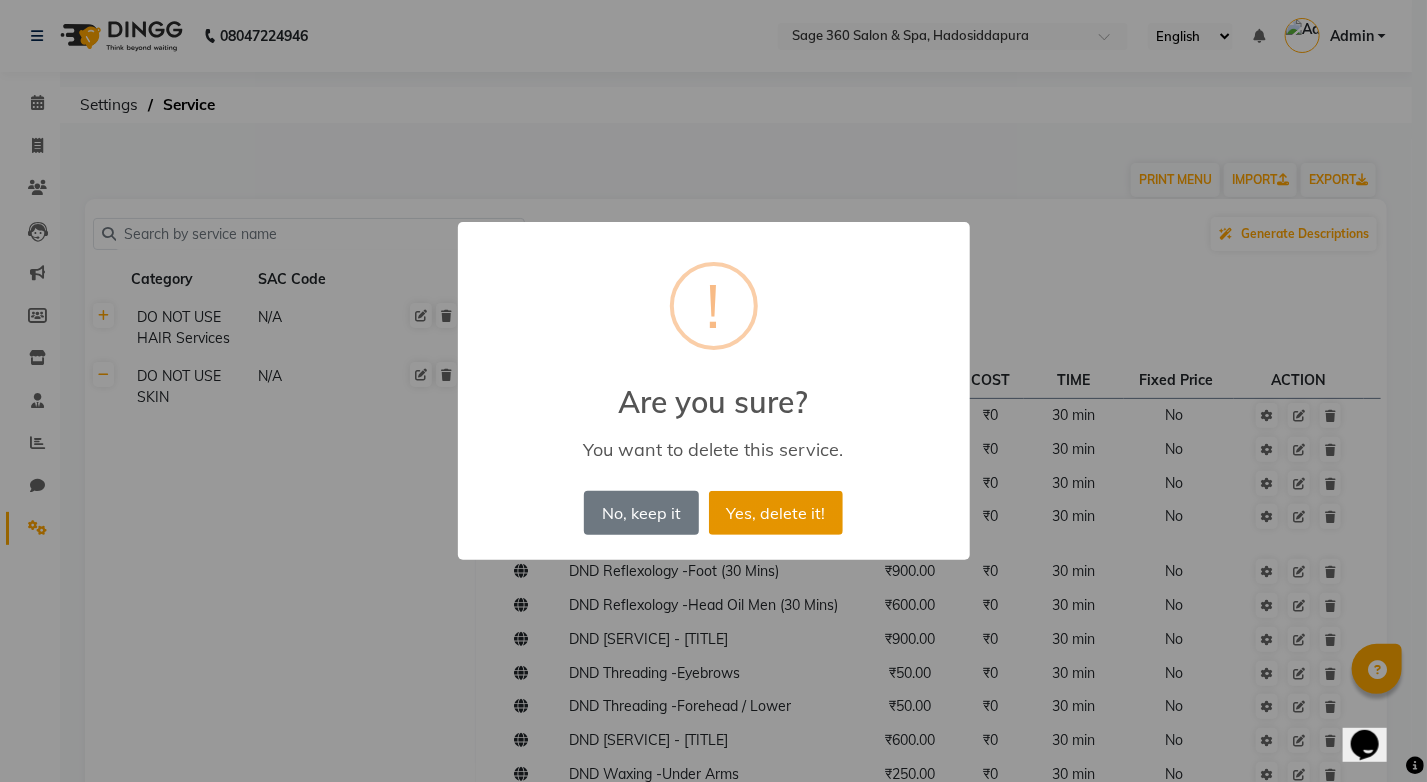 click on "Yes, delete it!" at bounding box center [776, 513] 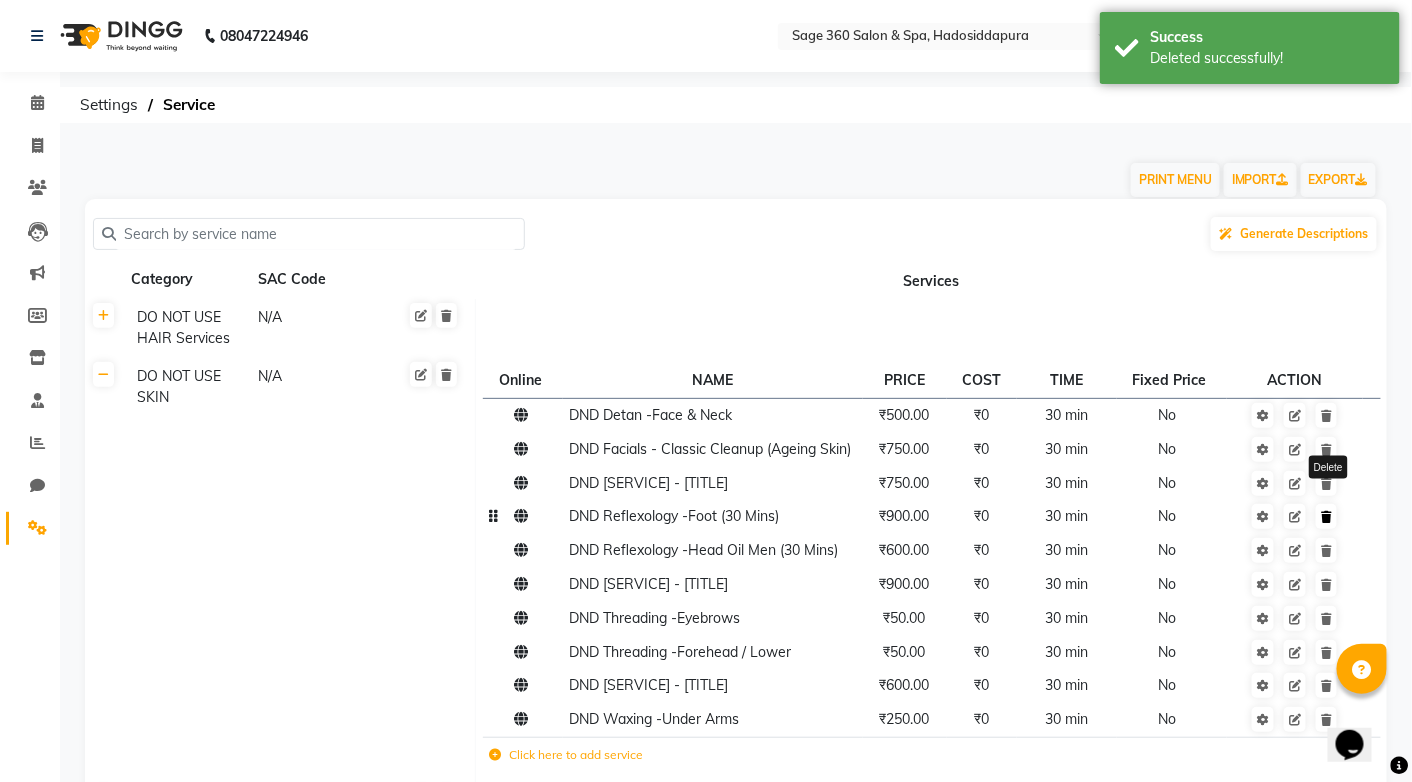 click 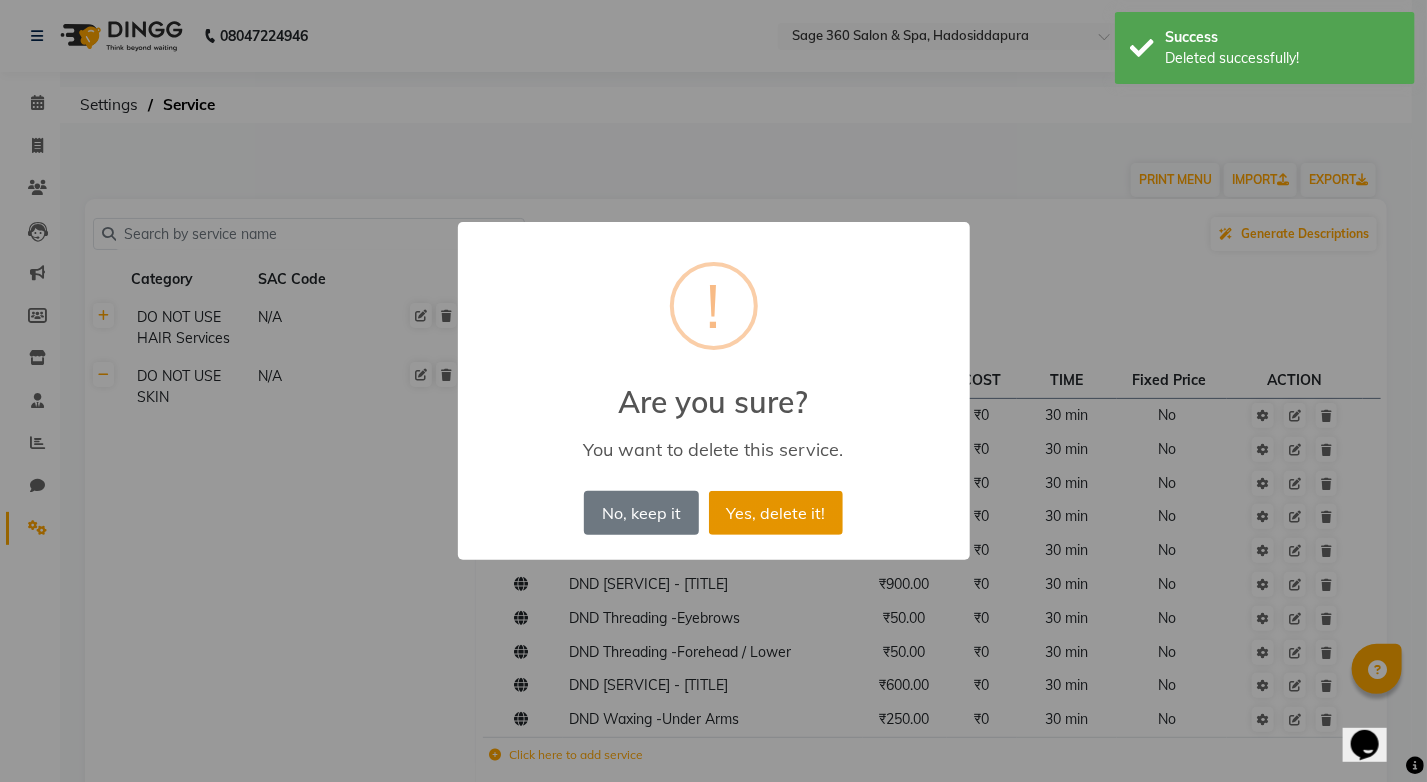 click on "Yes, delete it!" at bounding box center [776, 513] 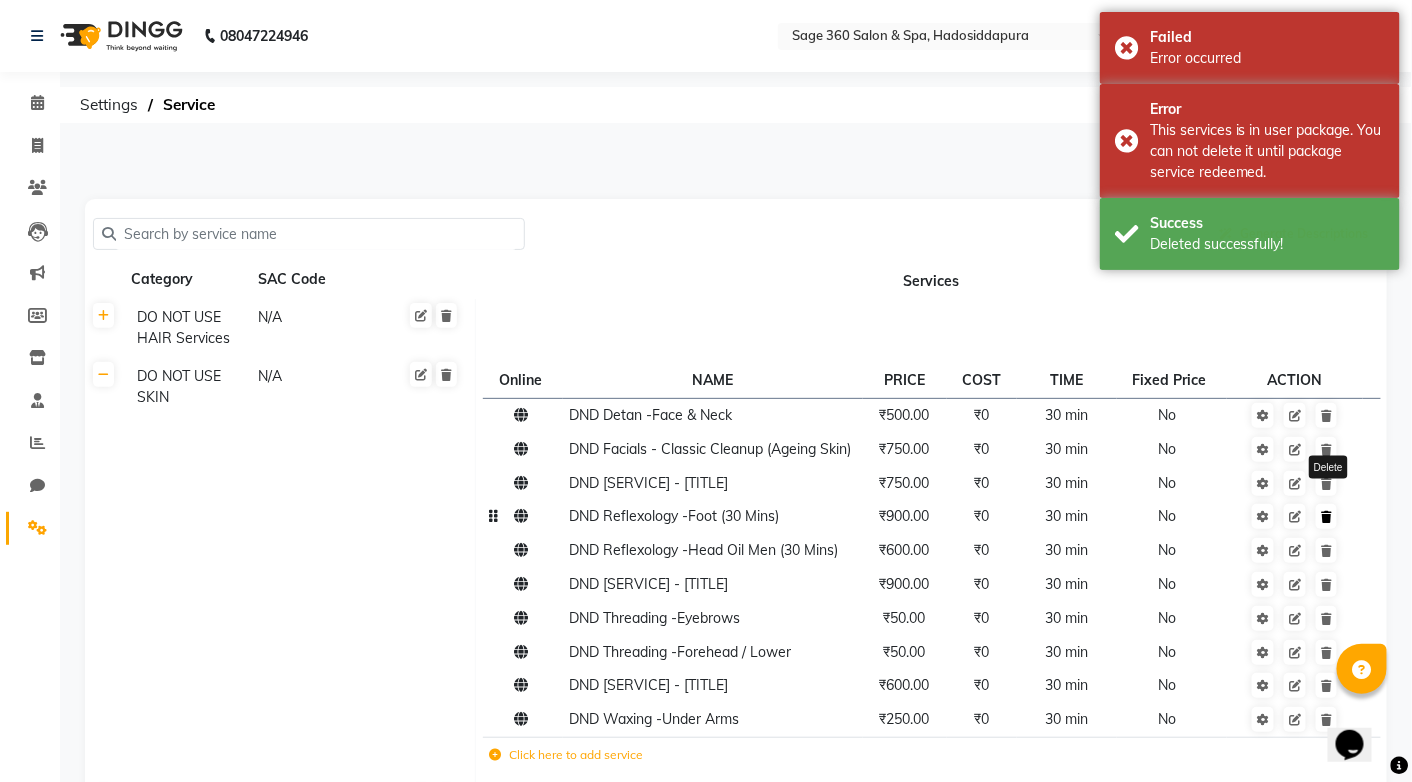 click 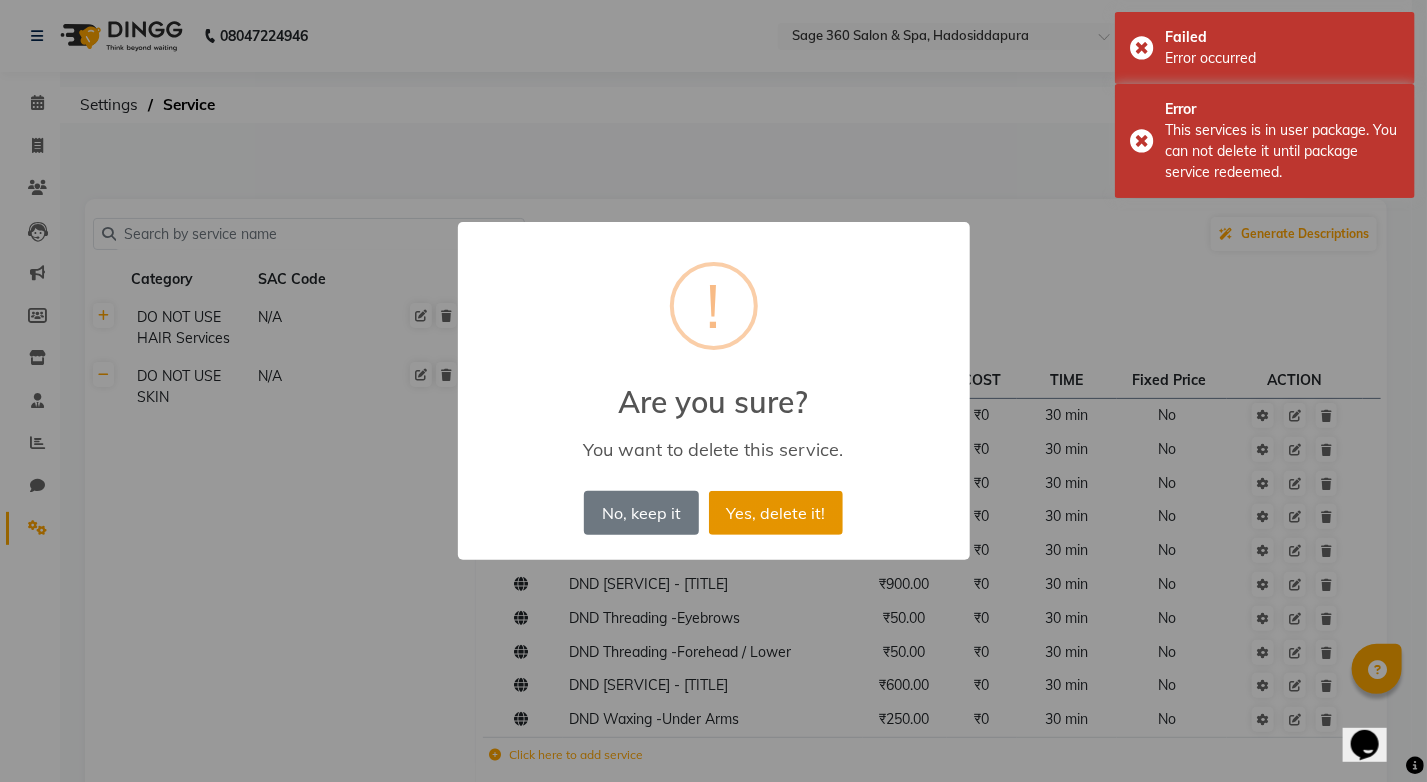 click on "Yes, delete it!" at bounding box center [776, 513] 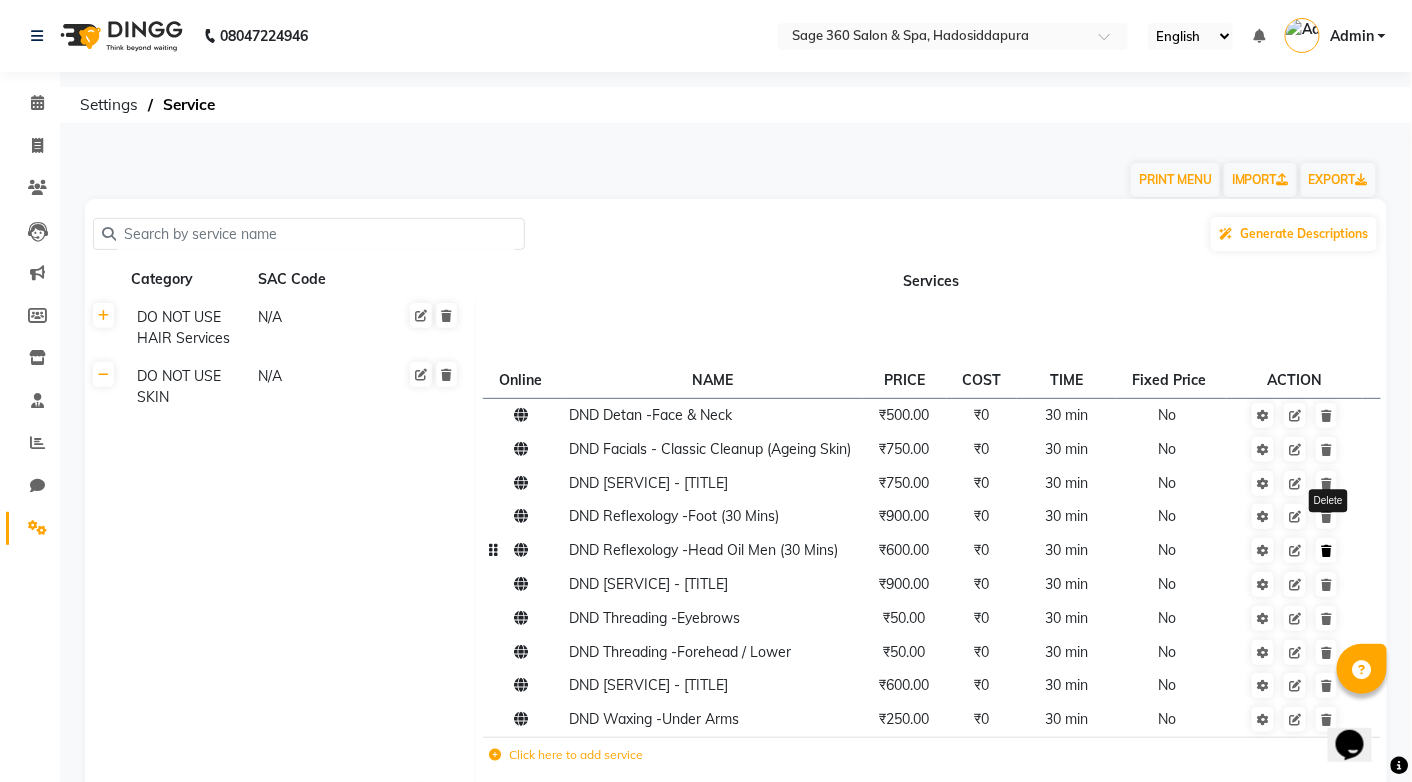 click 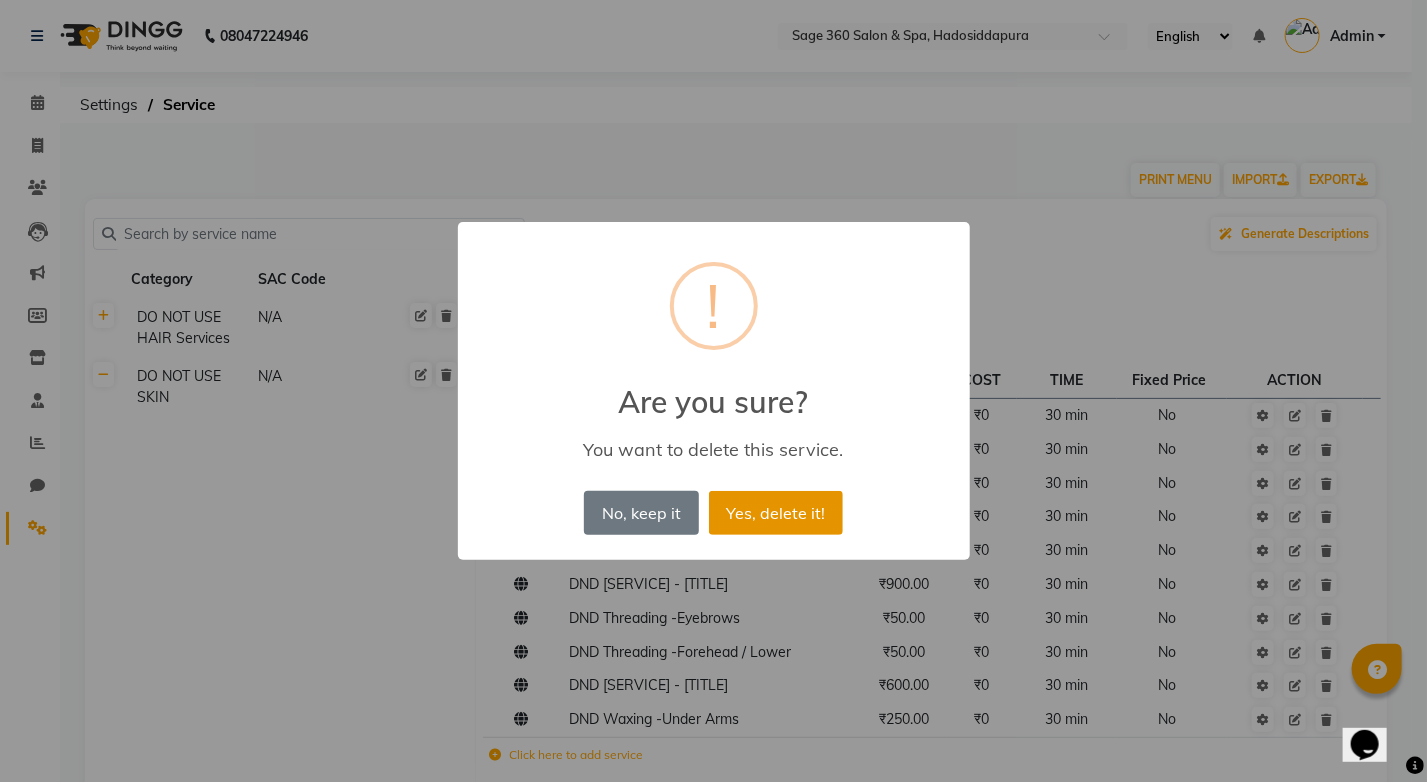 click on "Yes, delete it!" at bounding box center (776, 513) 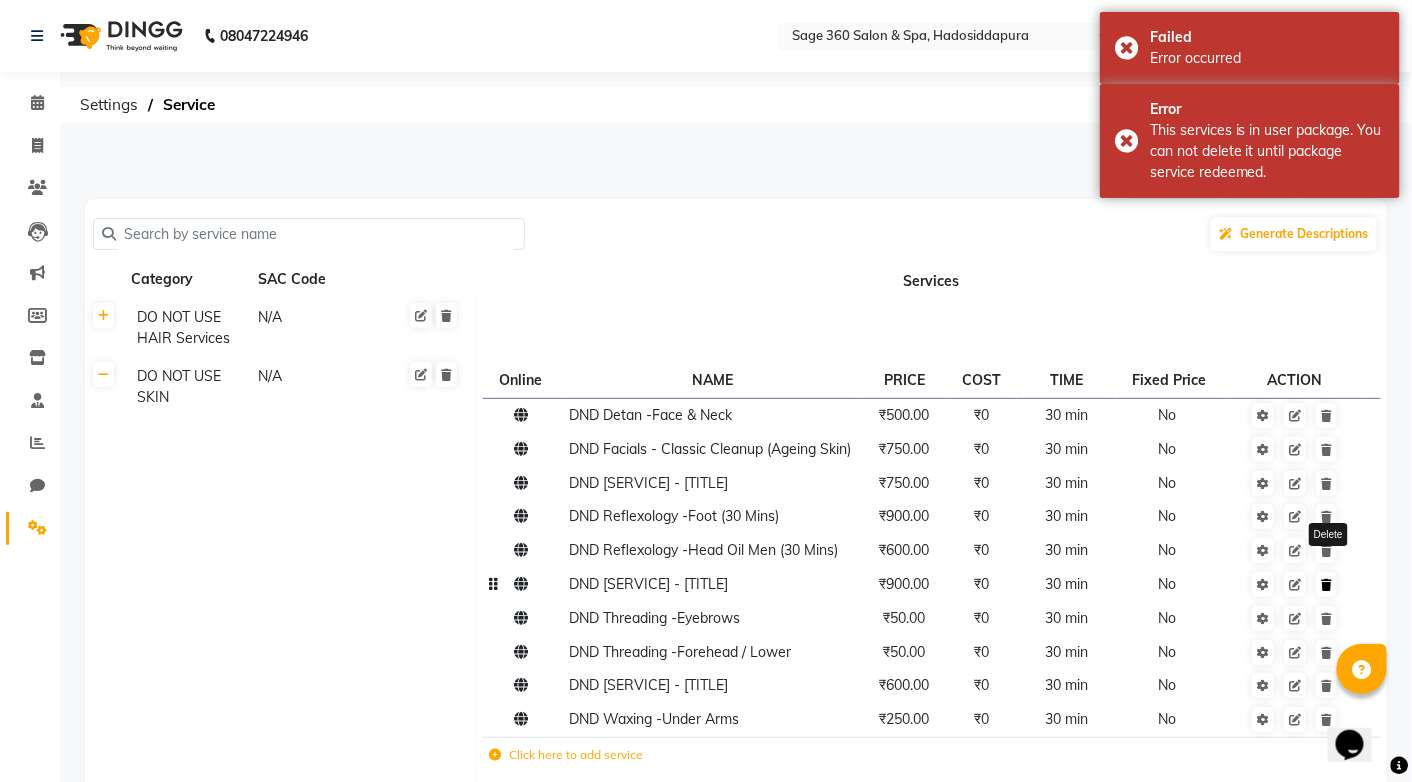click 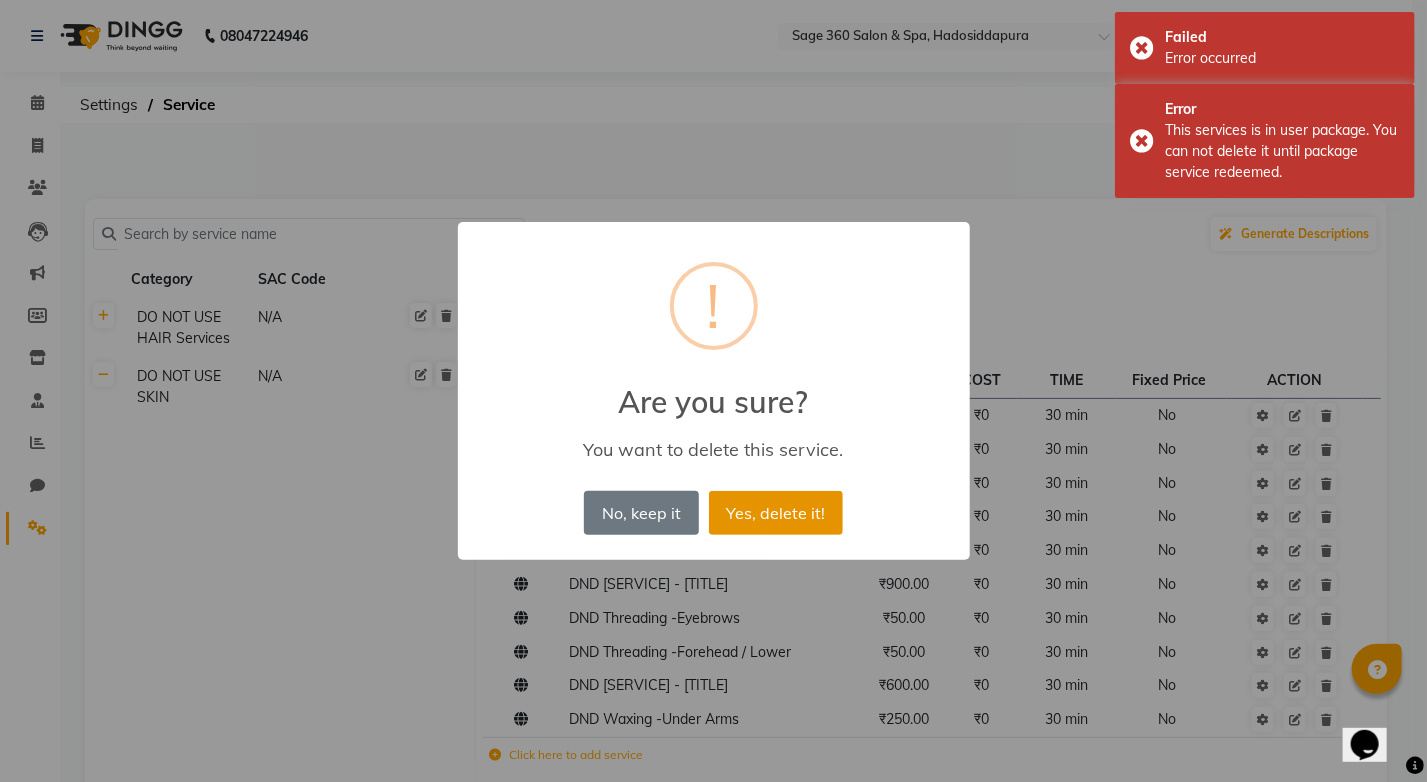 click on "Yes, delete it!" at bounding box center [776, 513] 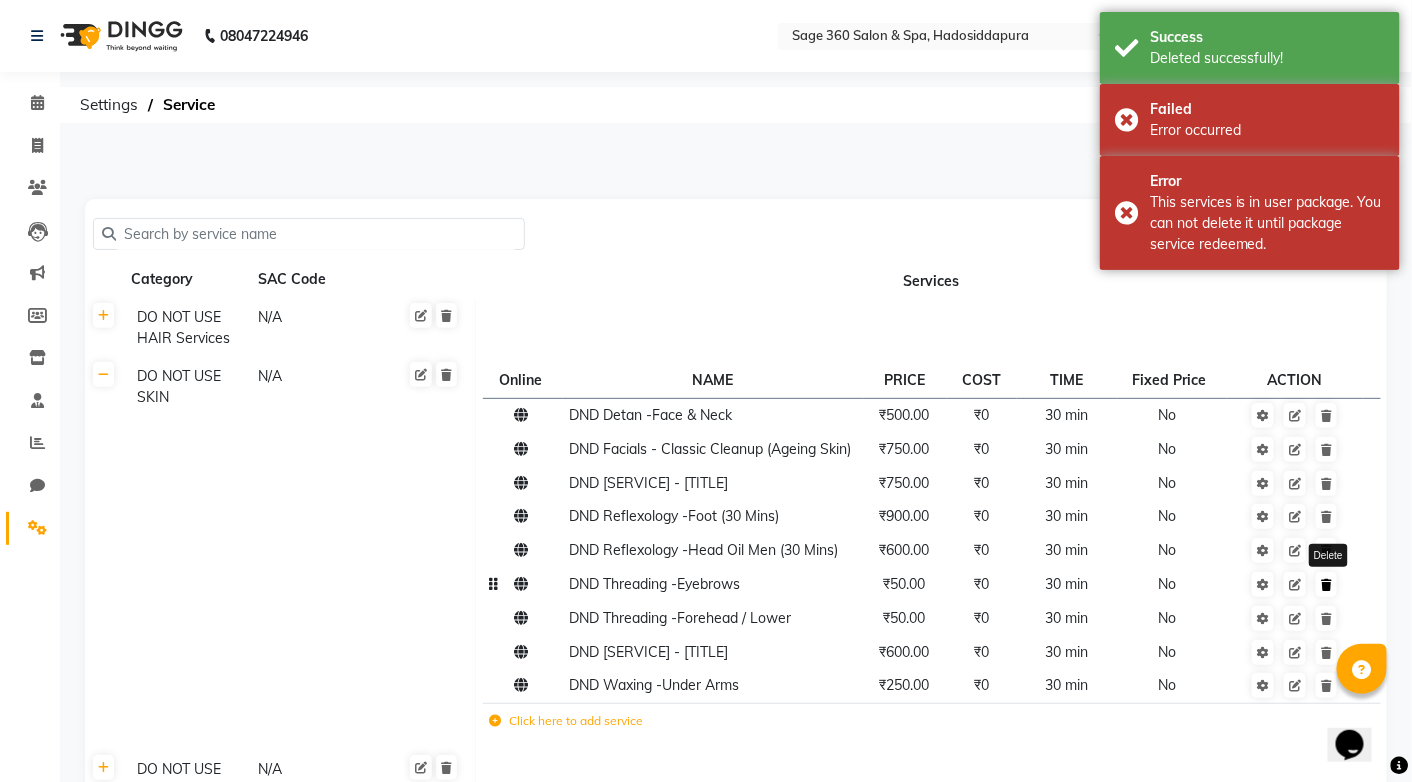 click 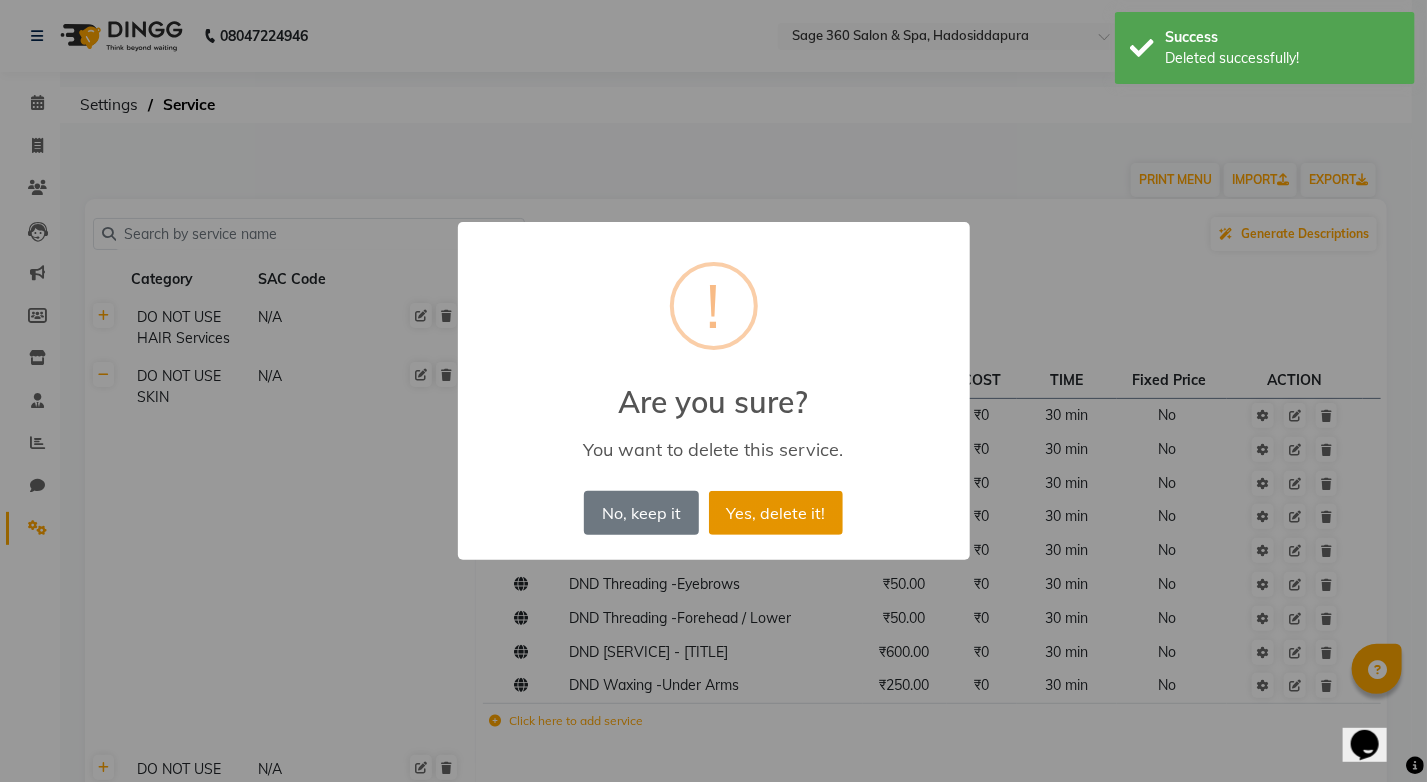 click on "Yes, delete it!" at bounding box center (776, 513) 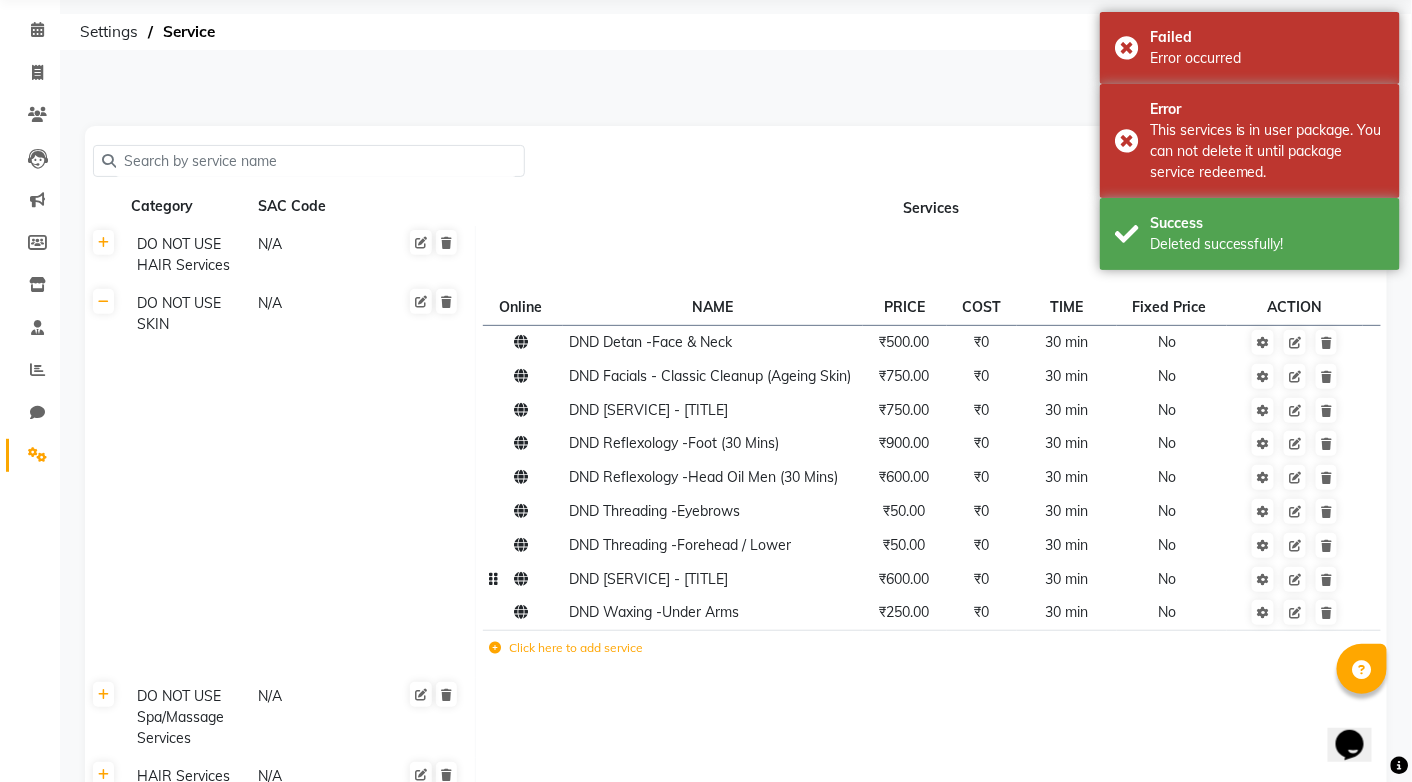 scroll, scrollTop: 100, scrollLeft: 0, axis: vertical 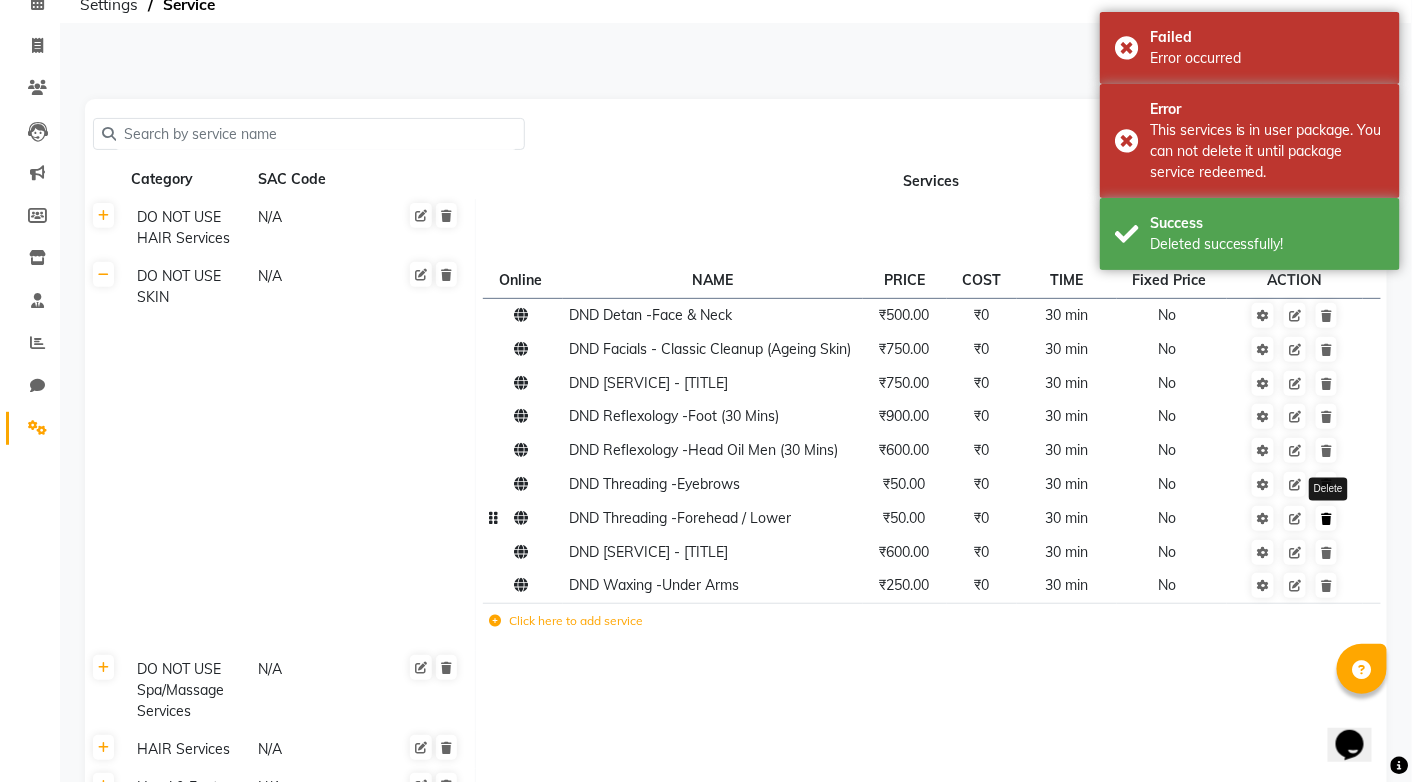 click 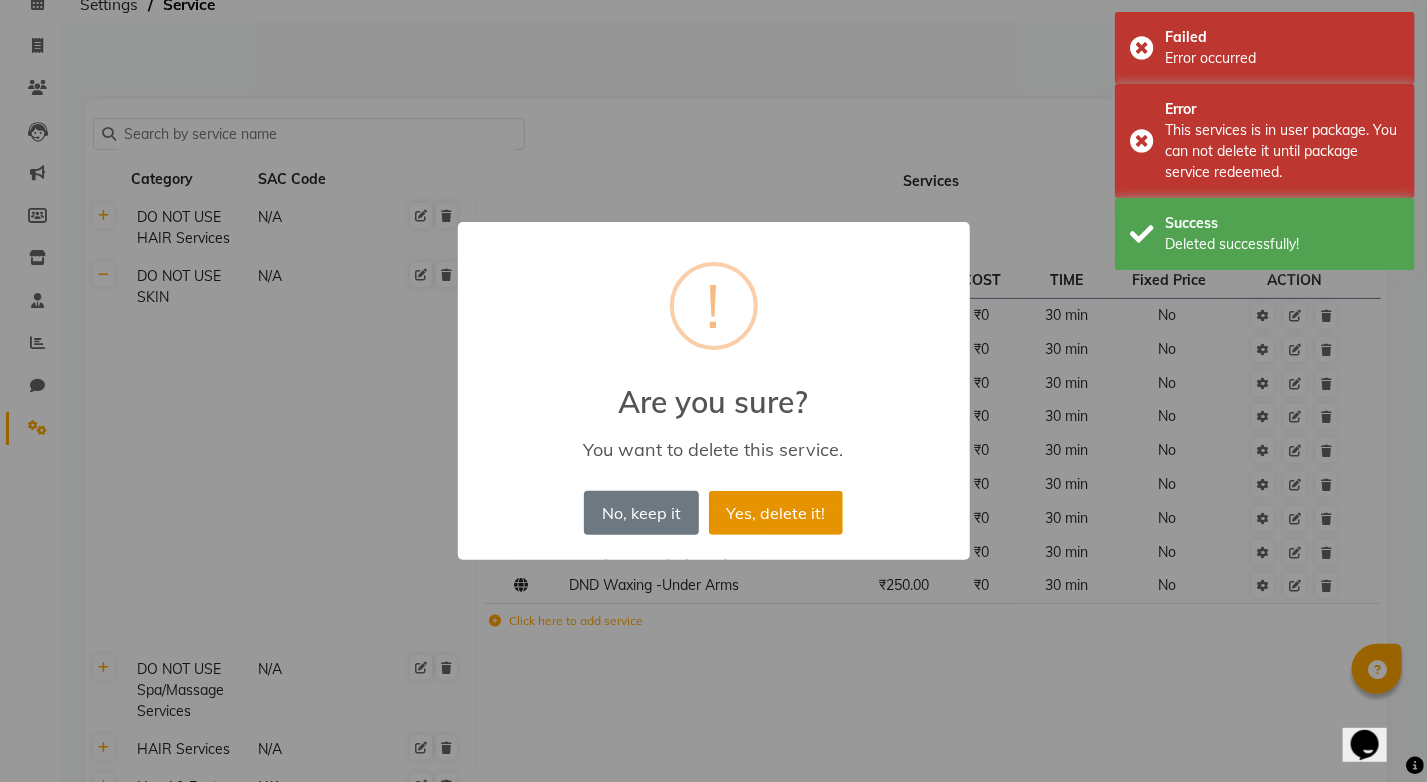 click on "Yes, delete it!" at bounding box center [776, 513] 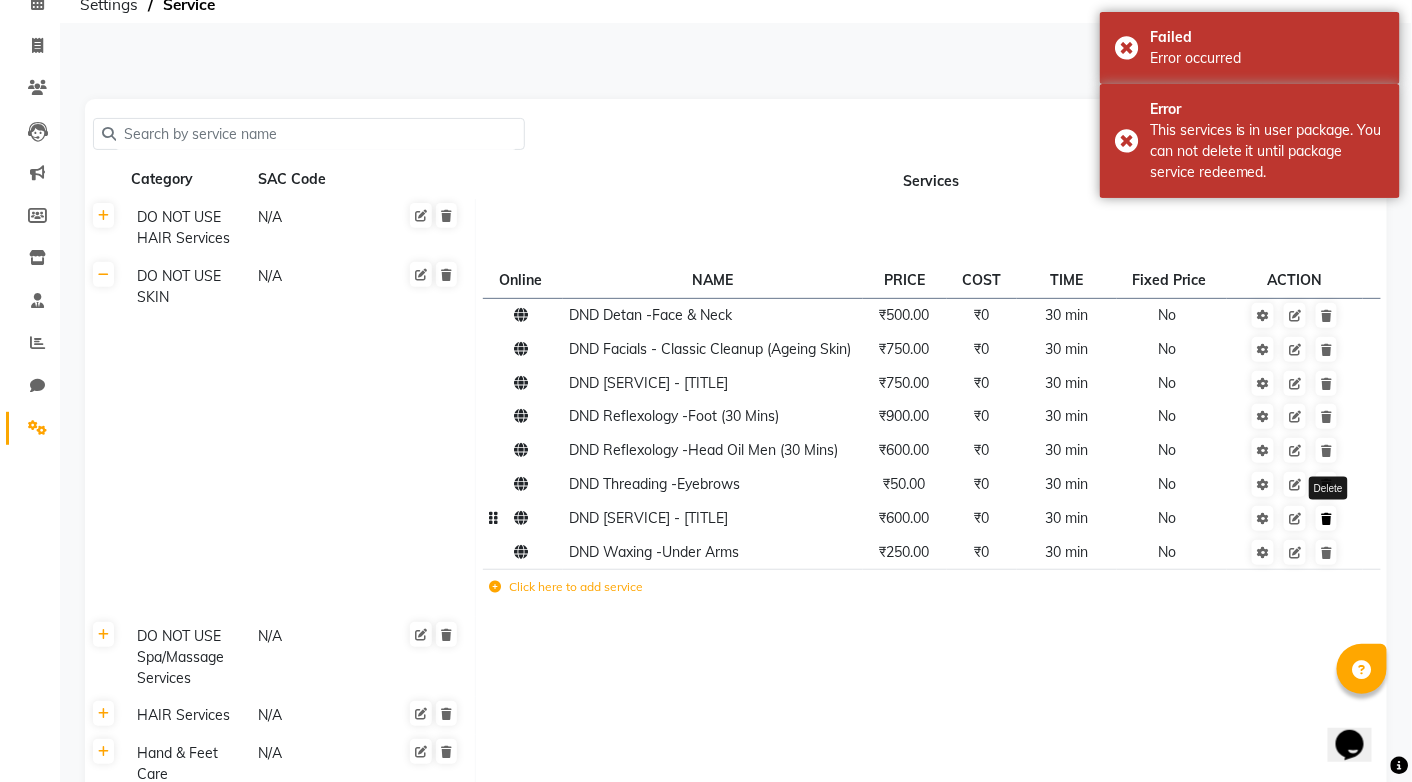 click 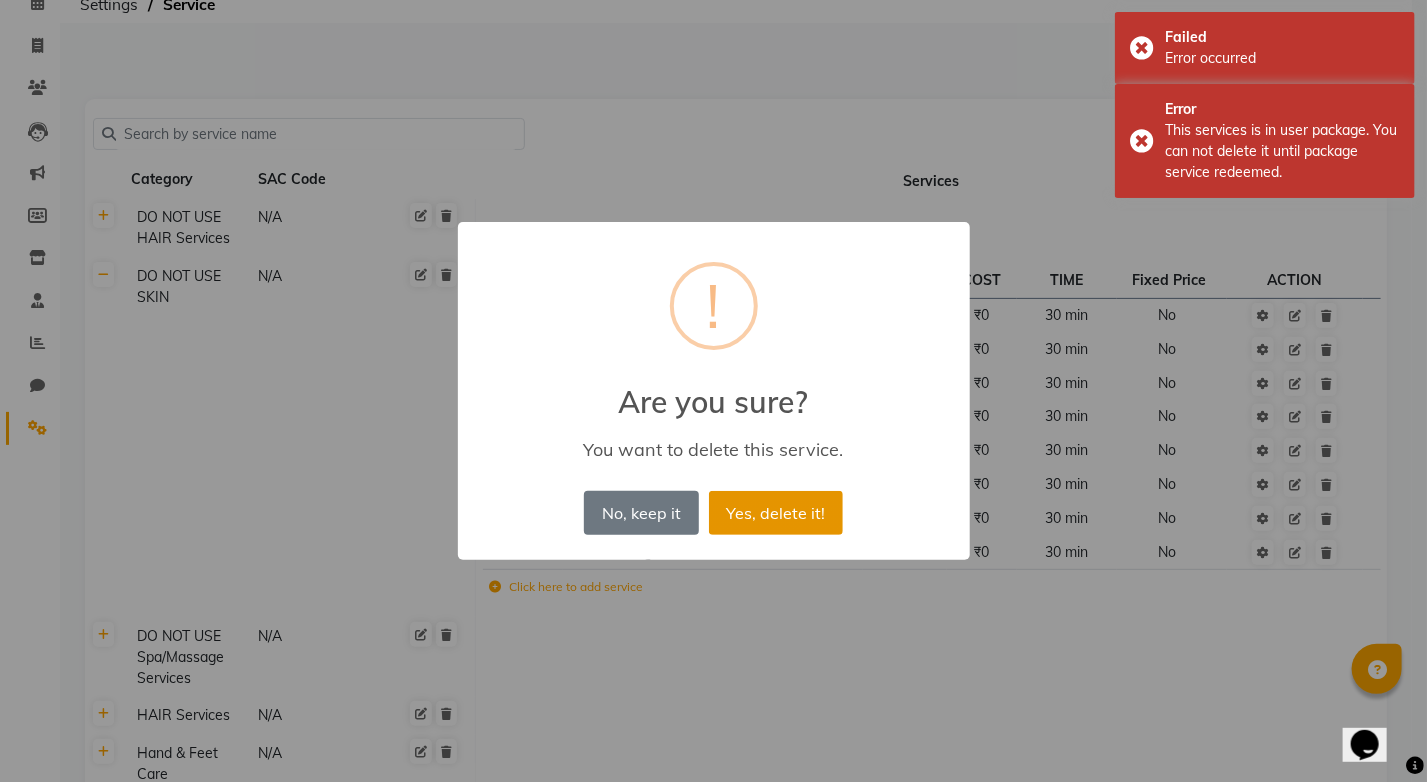 click on "Yes, delete it!" at bounding box center [776, 513] 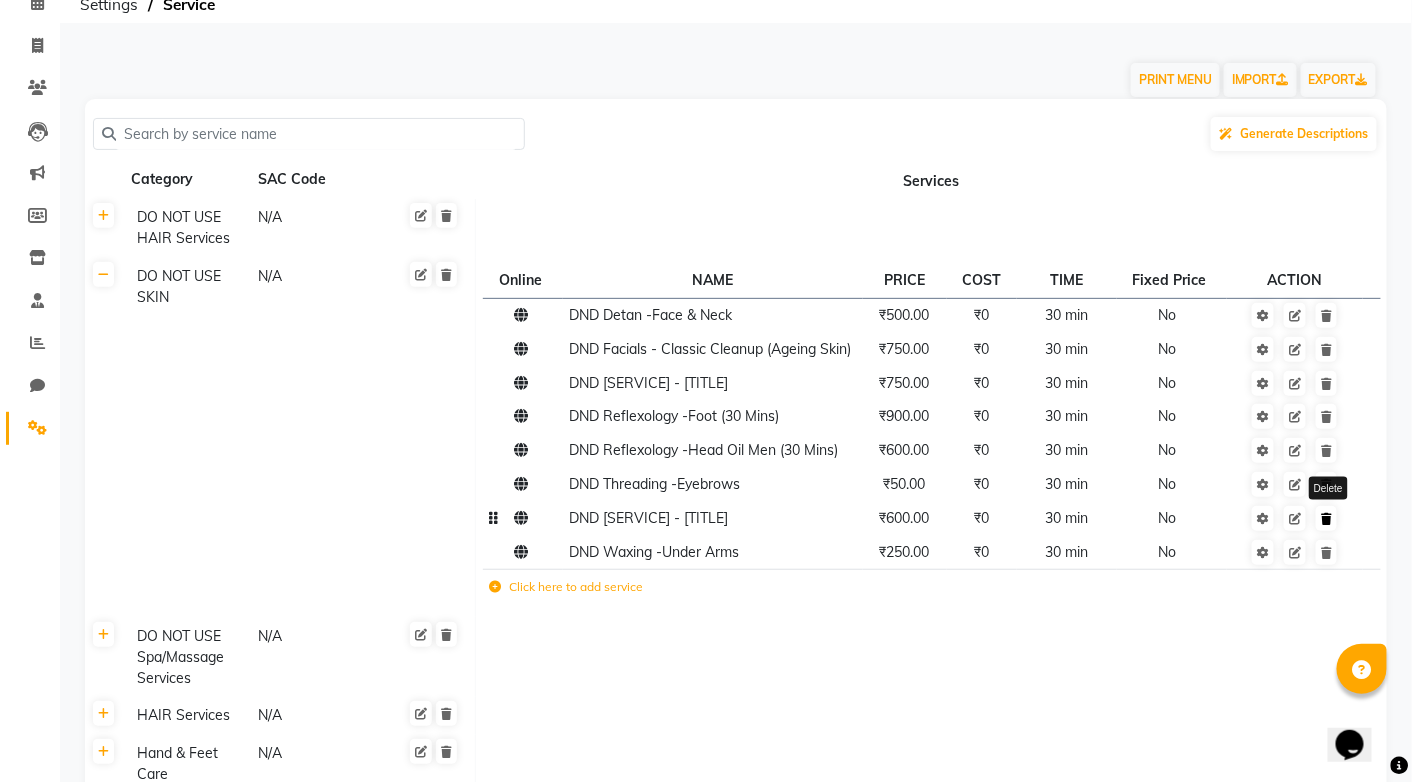 click 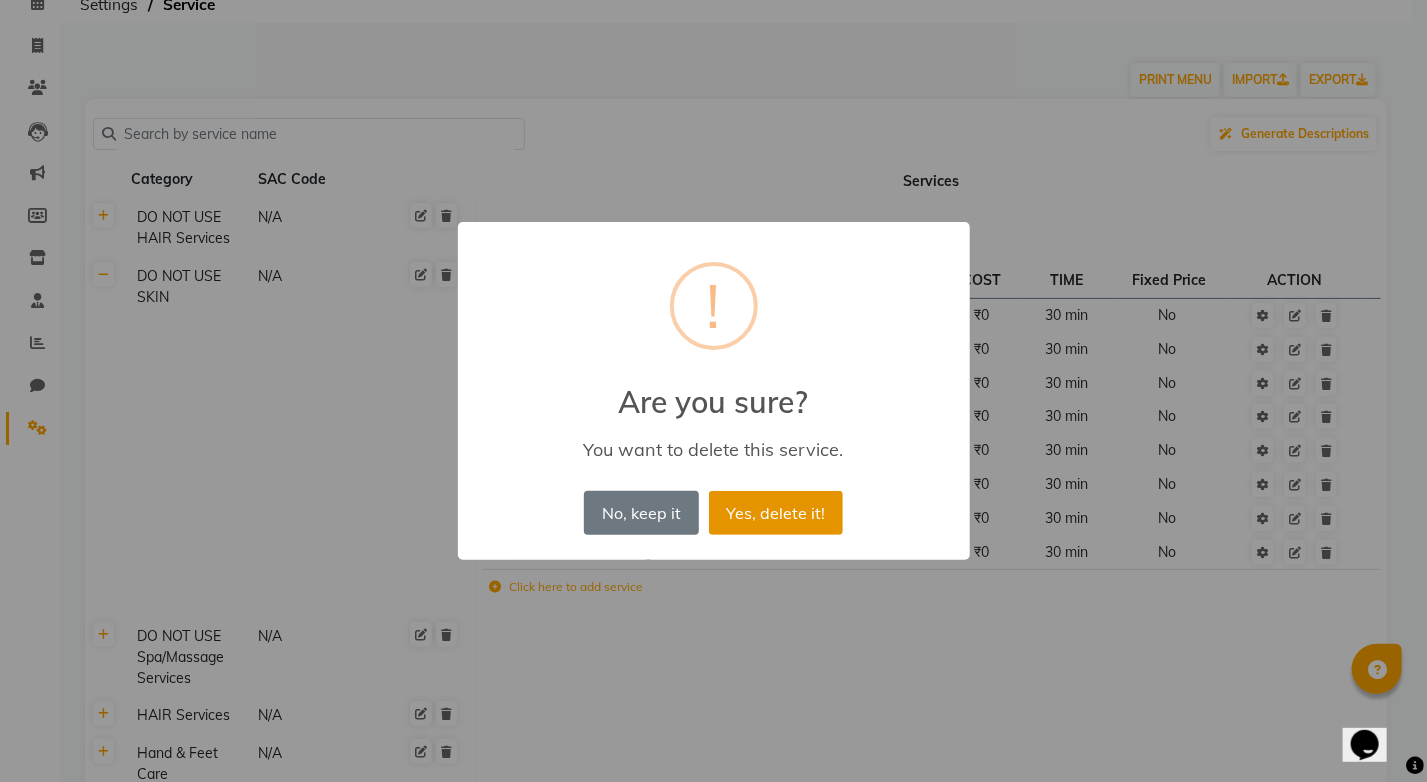 click on "Yes, delete it!" at bounding box center [776, 513] 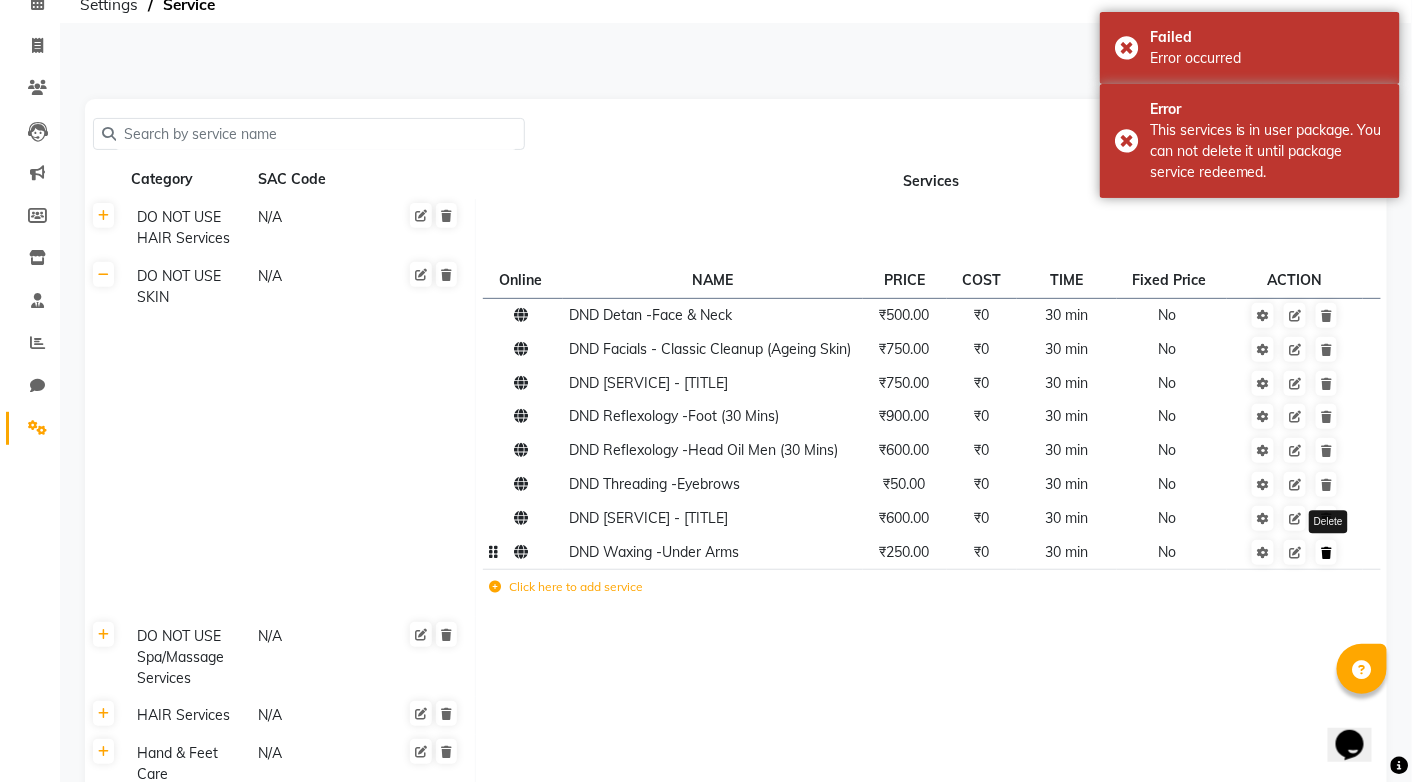 click 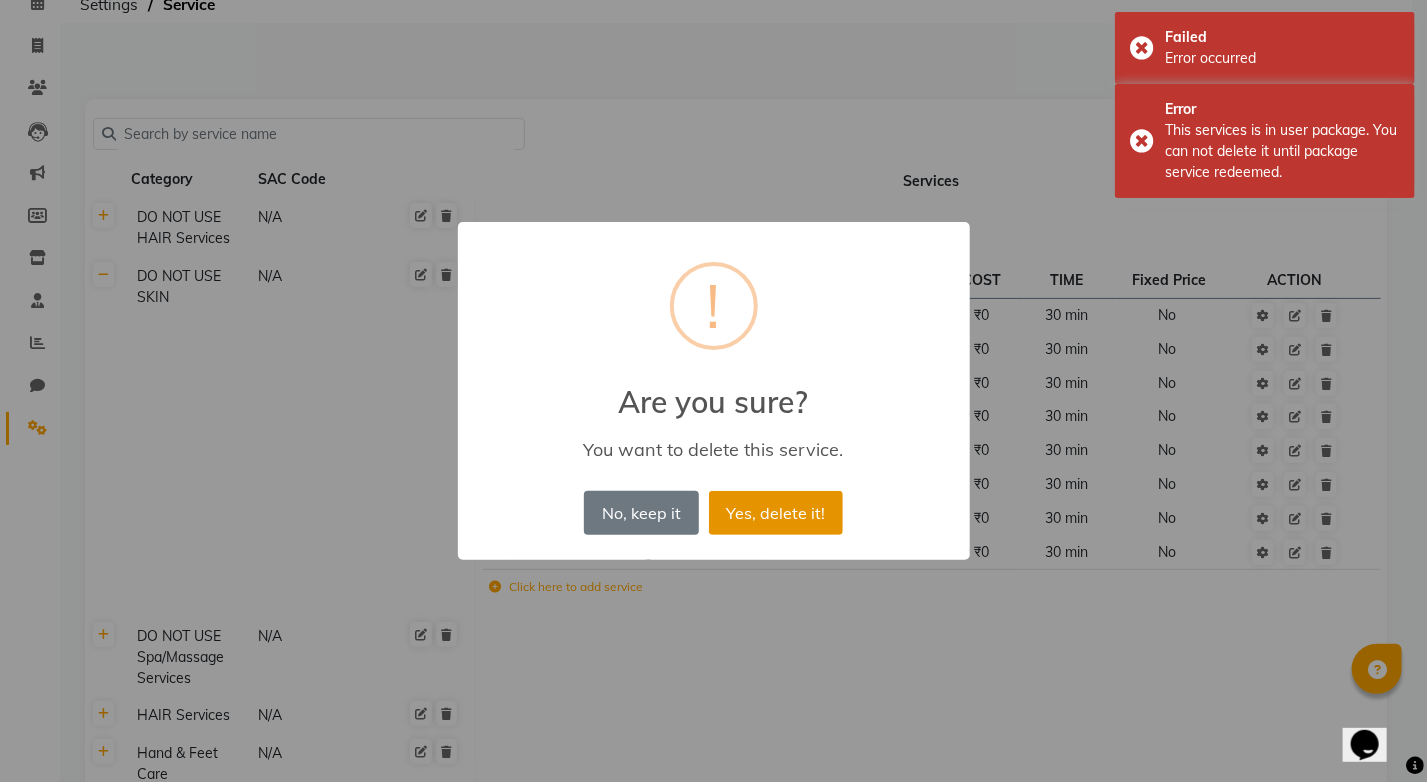 click on "Yes, delete it!" at bounding box center [776, 513] 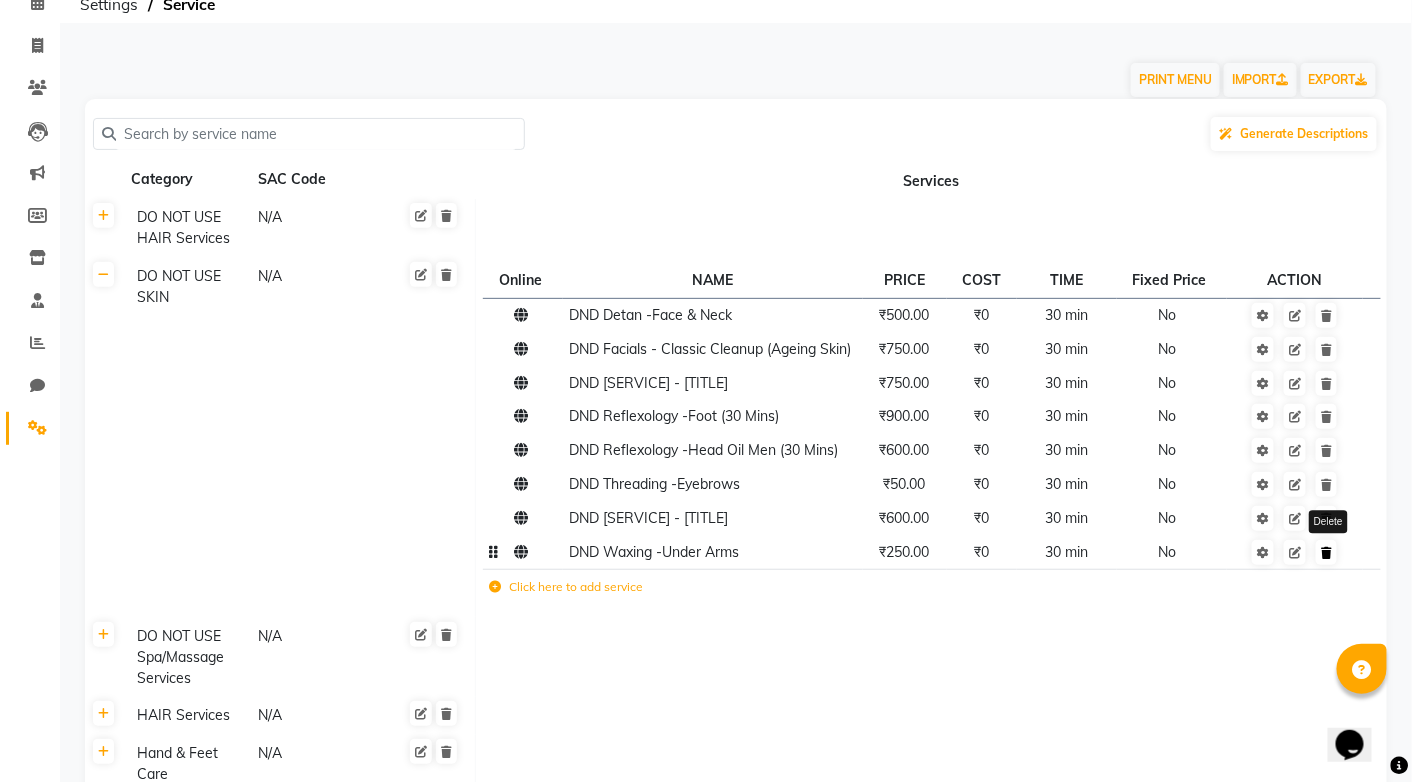 click 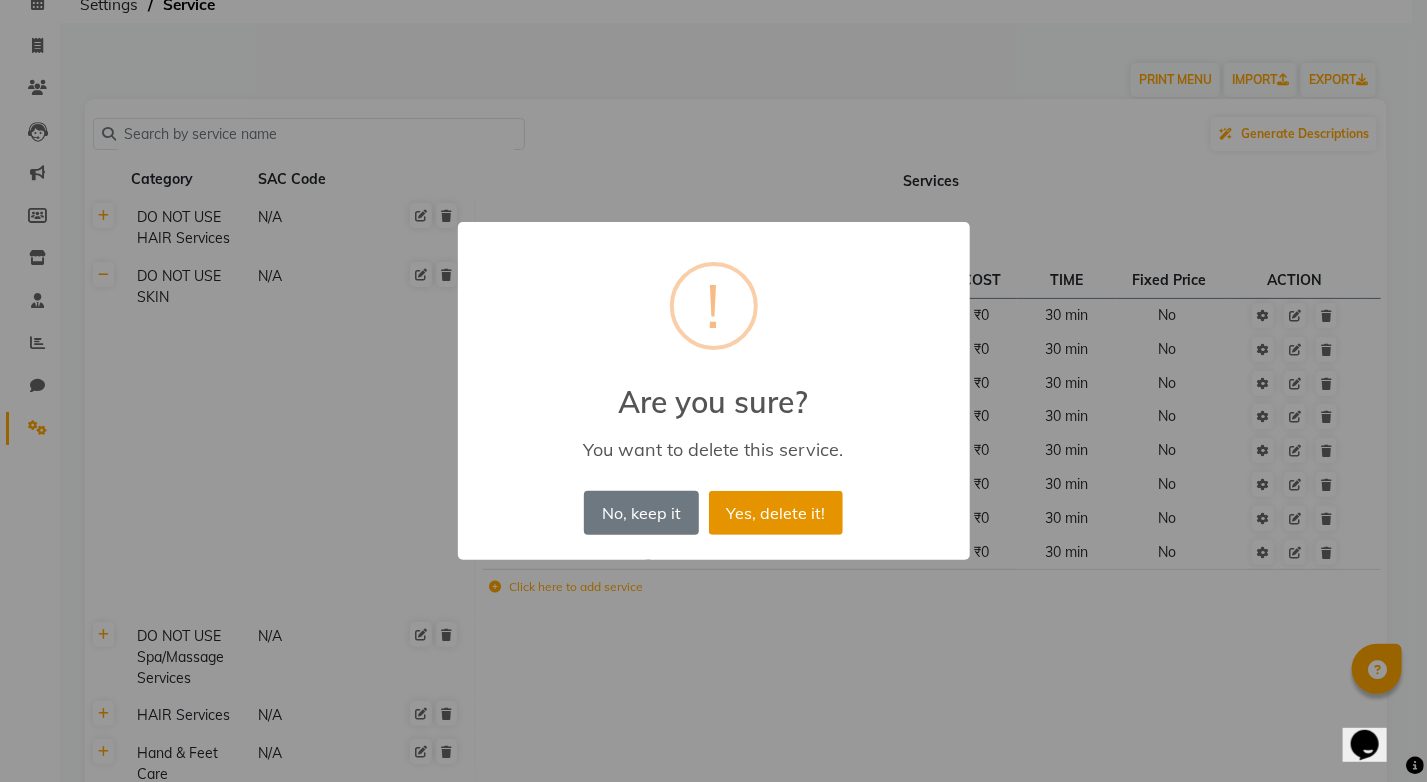 click on "Yes, delete it!" at bounding box center [776, 513] 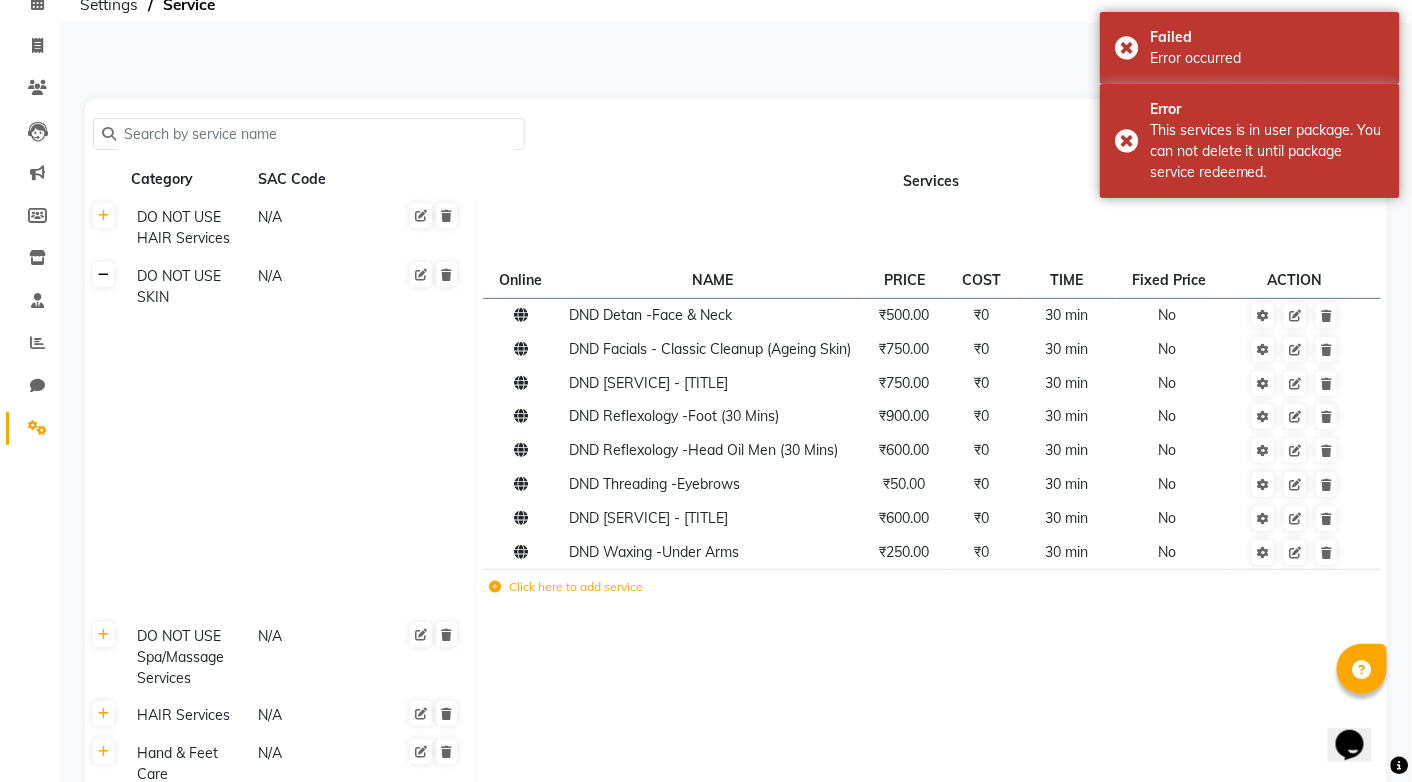 click 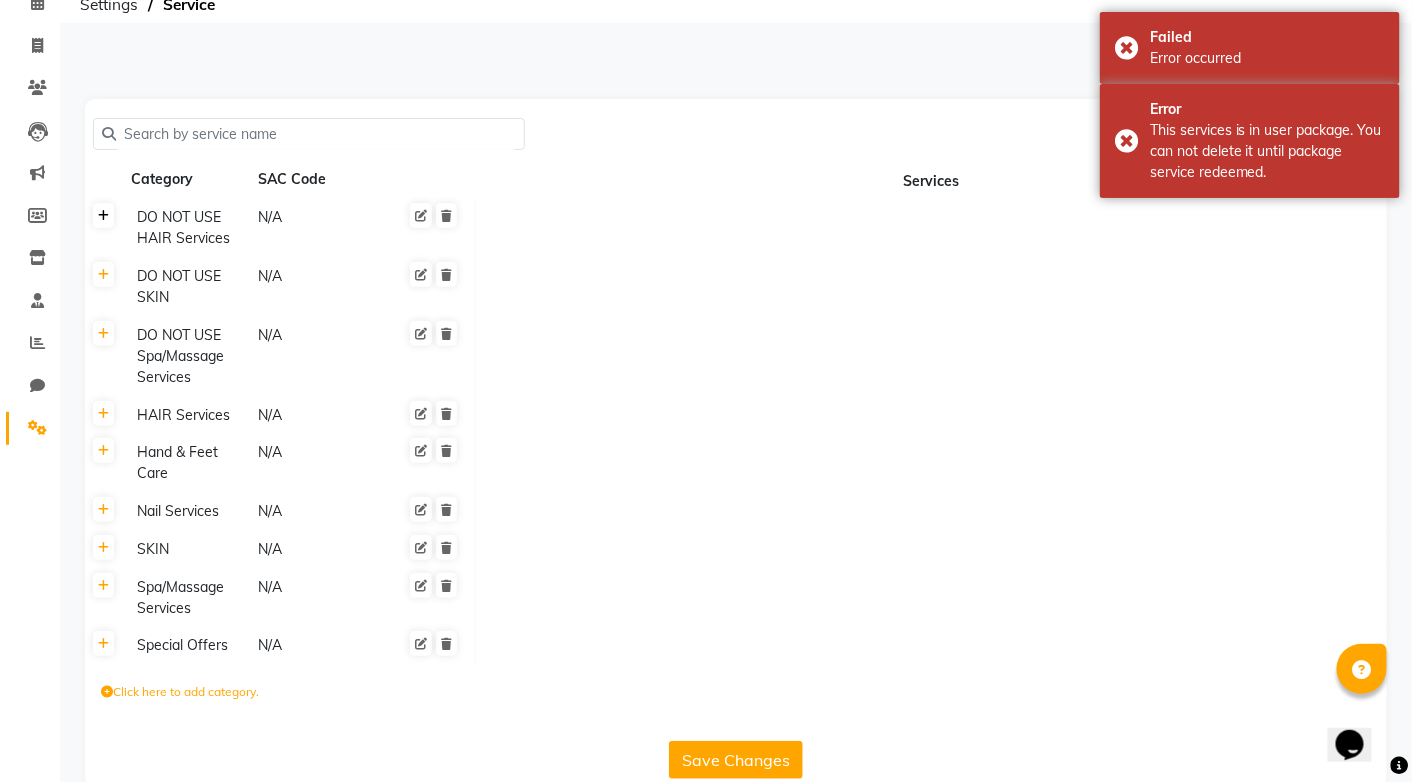 click 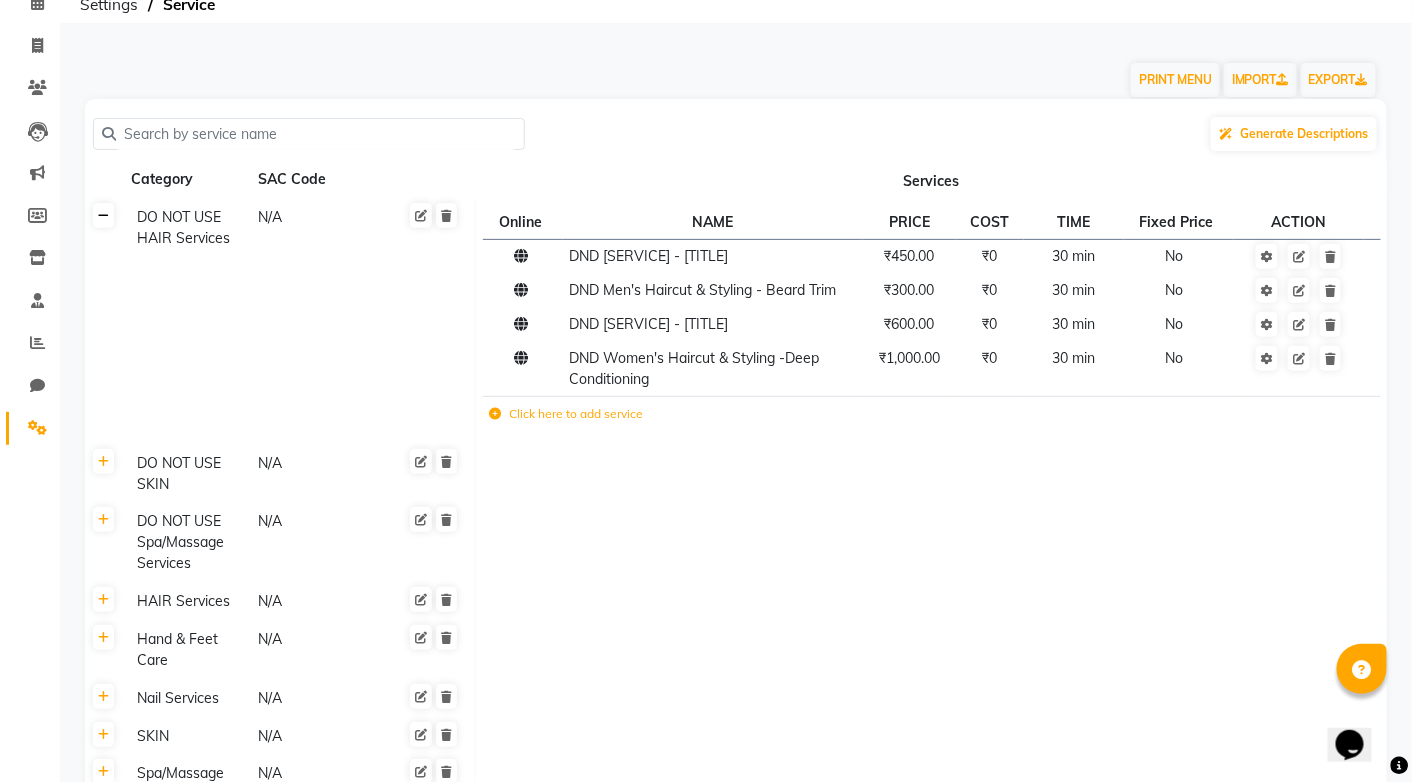 click 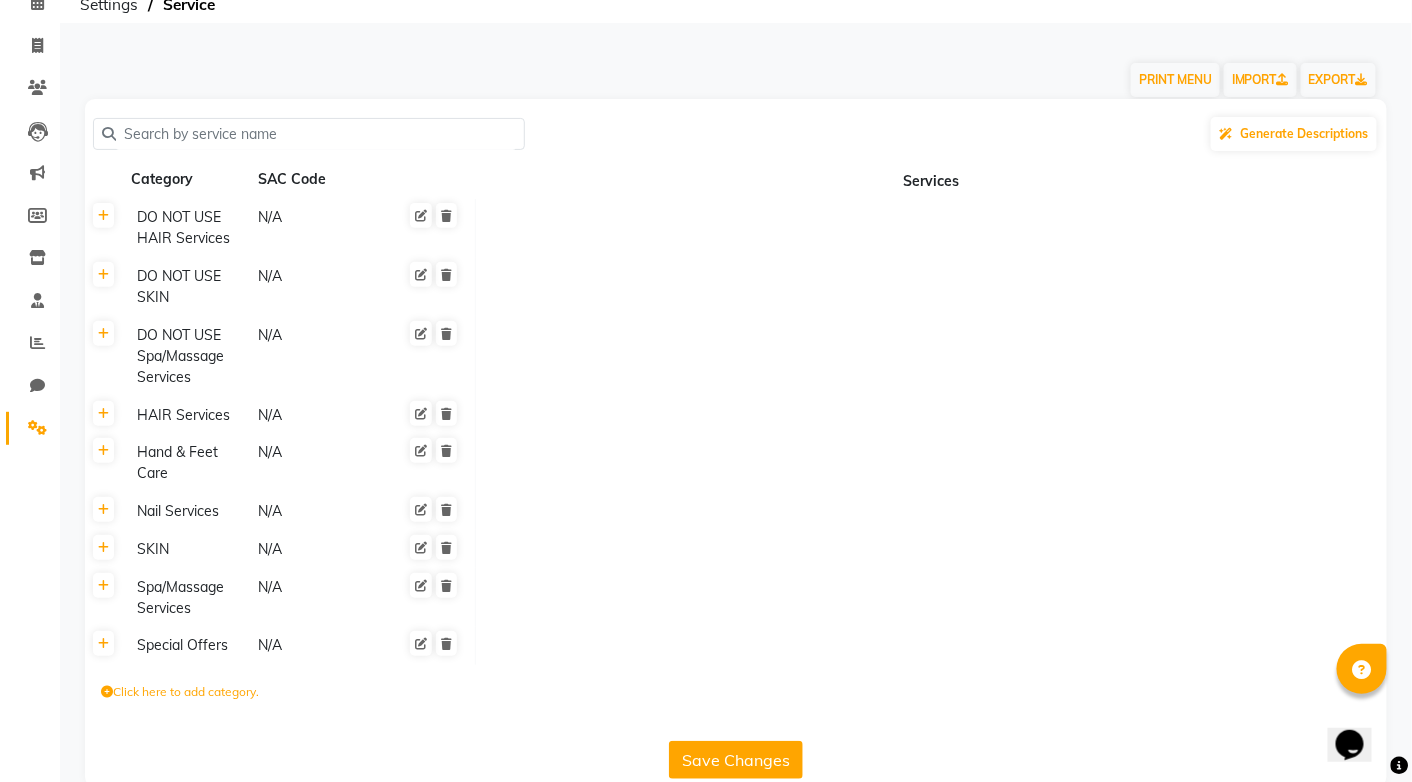 click on "Save Changes" 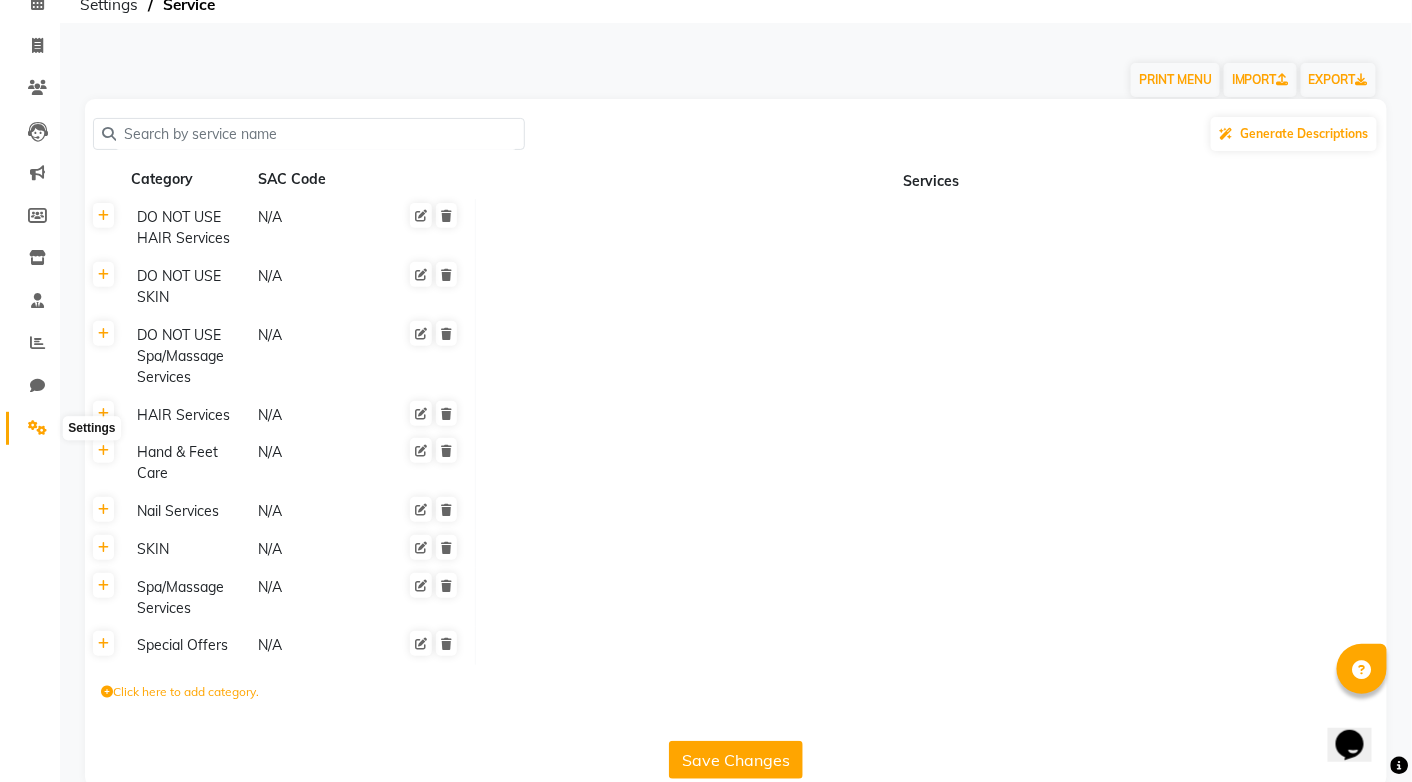 click 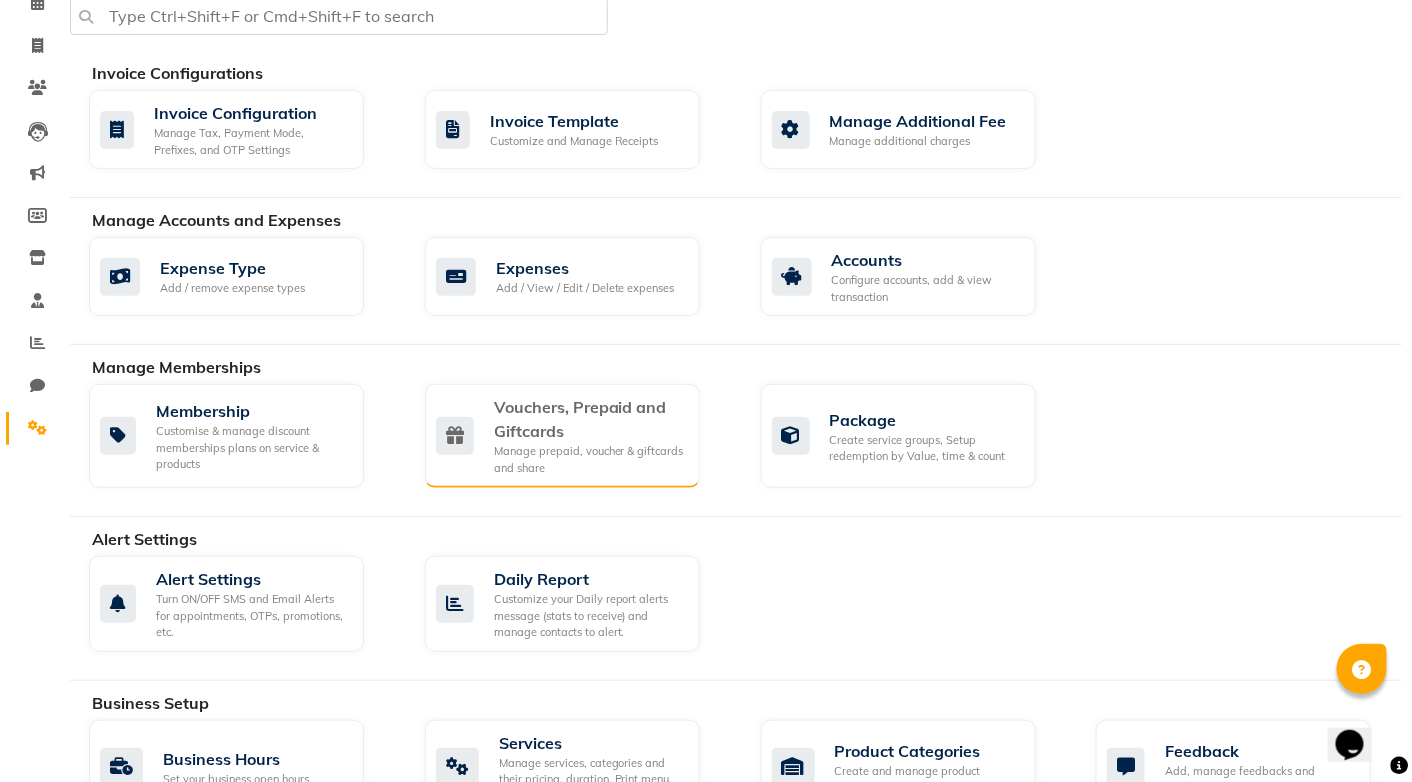 click on "Vouchers, Prepaid and Giftcards" 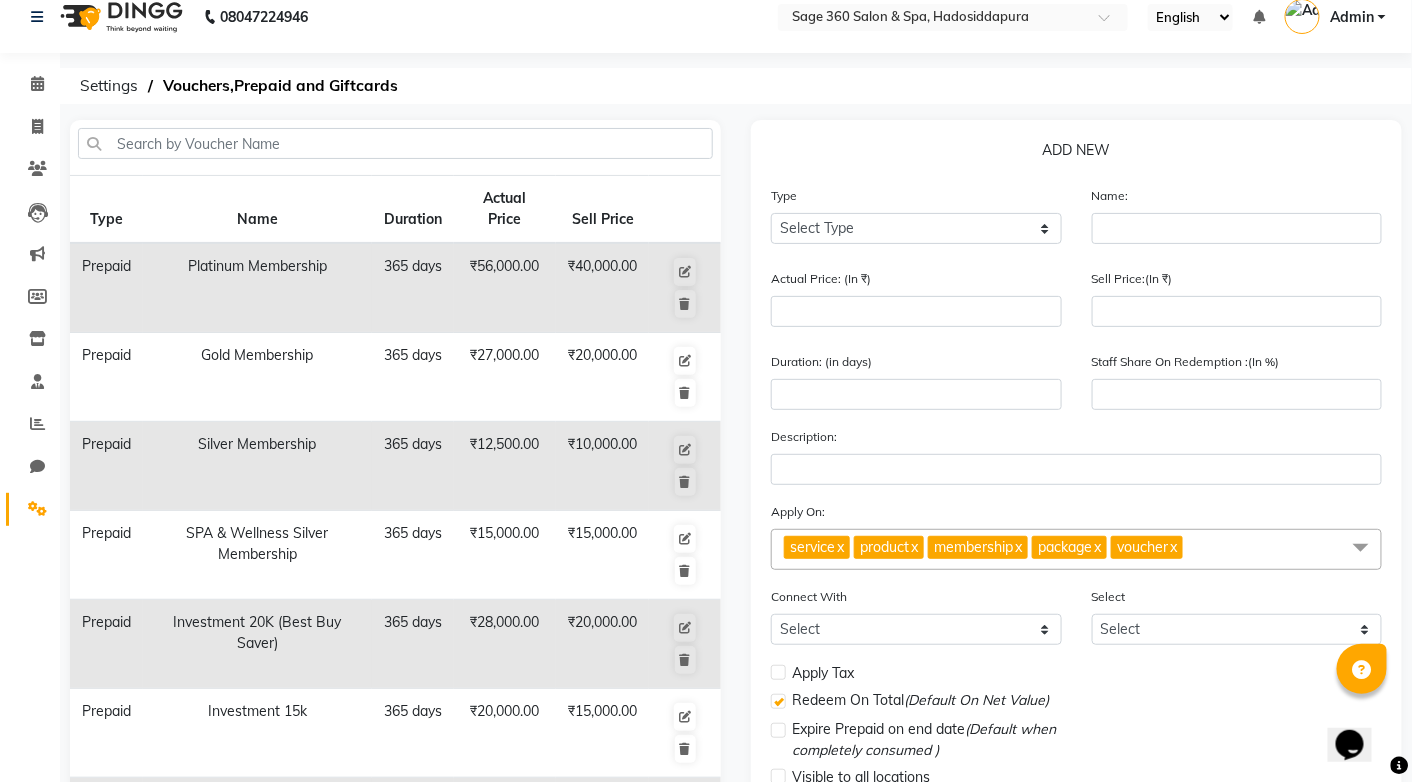 scroll, scrollTop: 0, scrollLeft: 0, axis: both 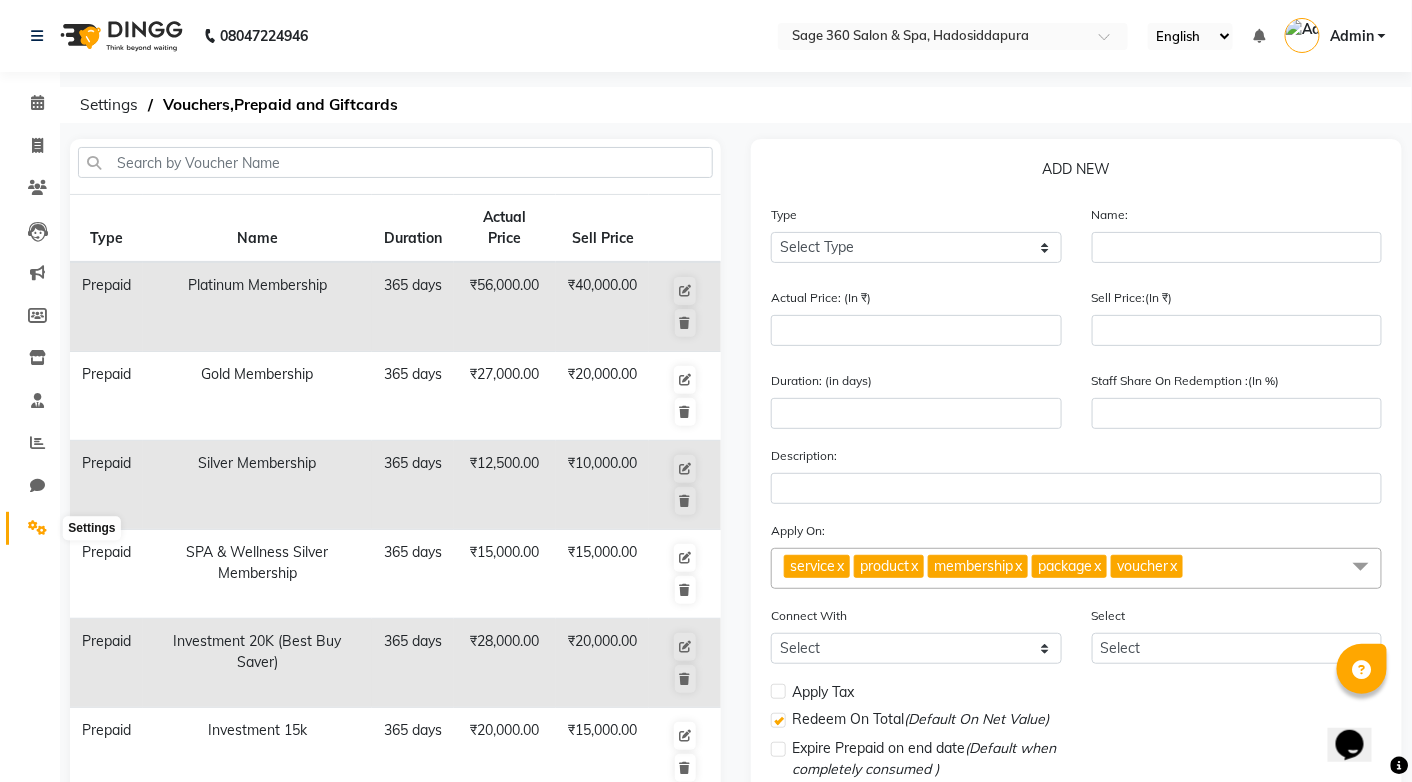 click 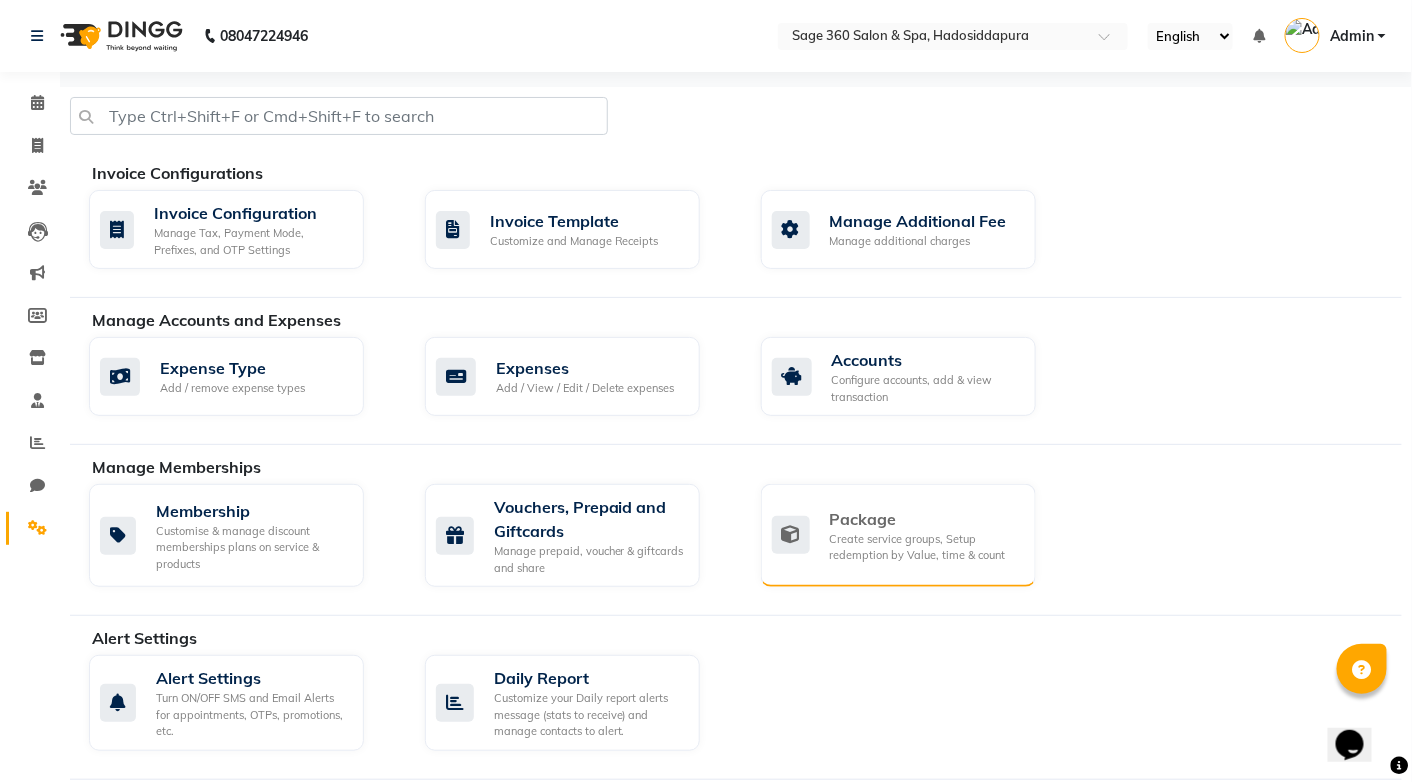 click on "Create service groups, Setup redemption by Value, time & count" 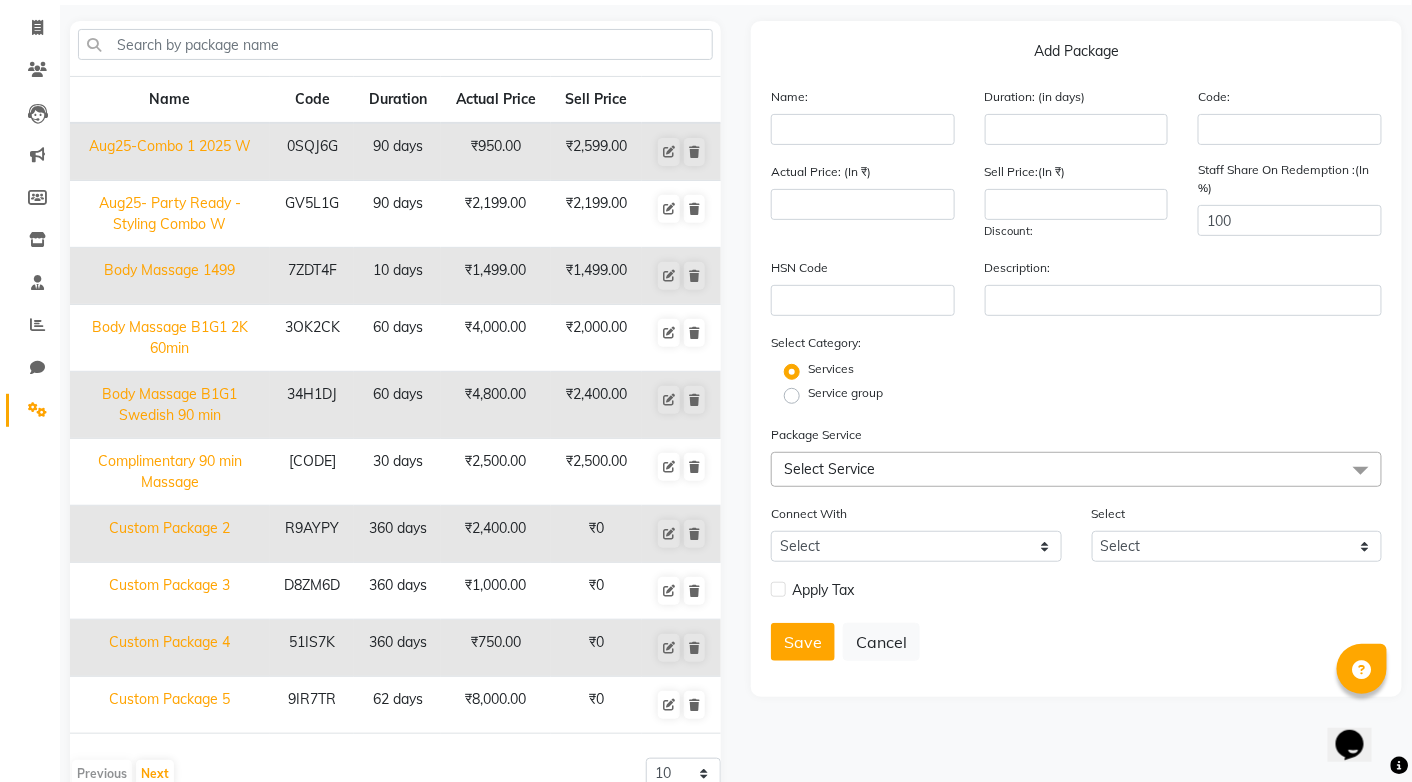 scroll, scrollTop: 158, scrollLeft: 0, axis: vertical 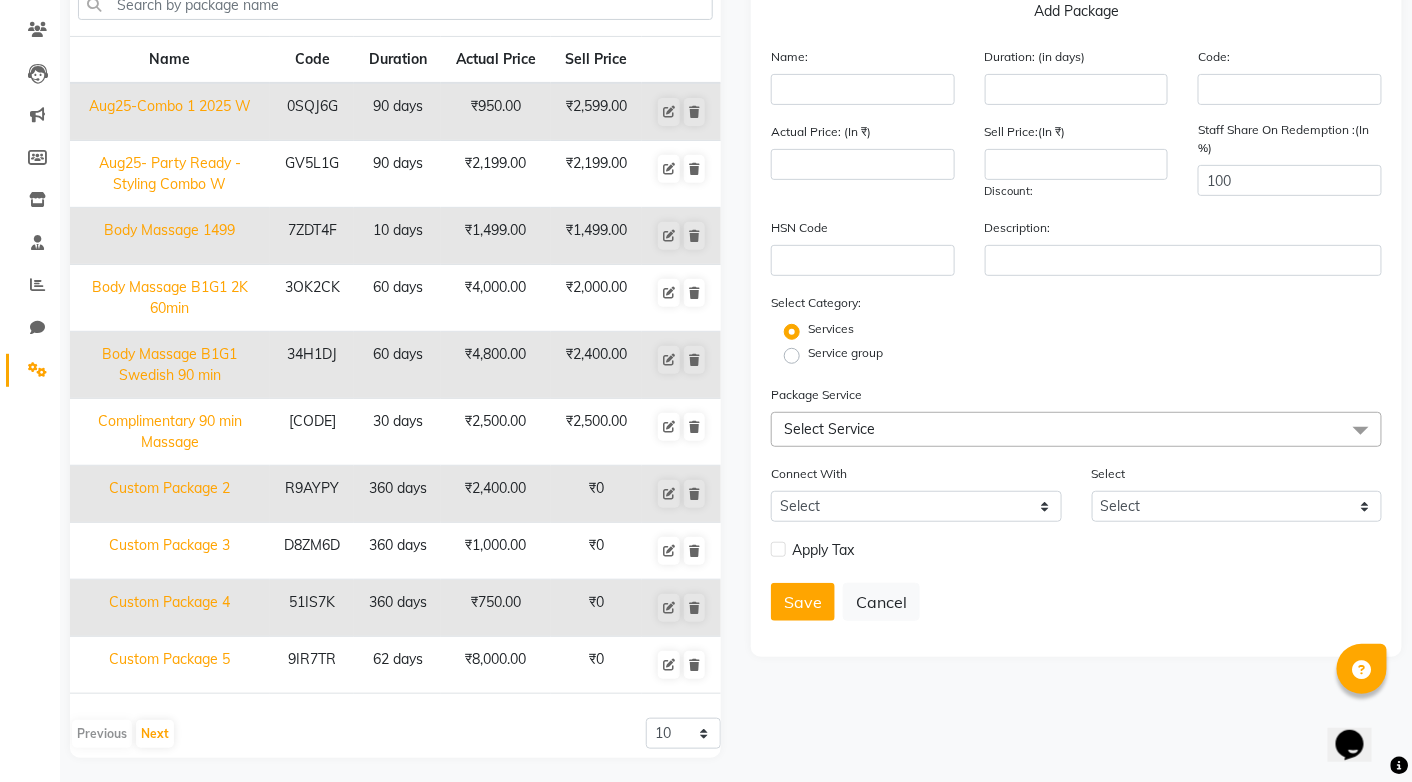 click on "Aug25-Combo 1 2025 W" 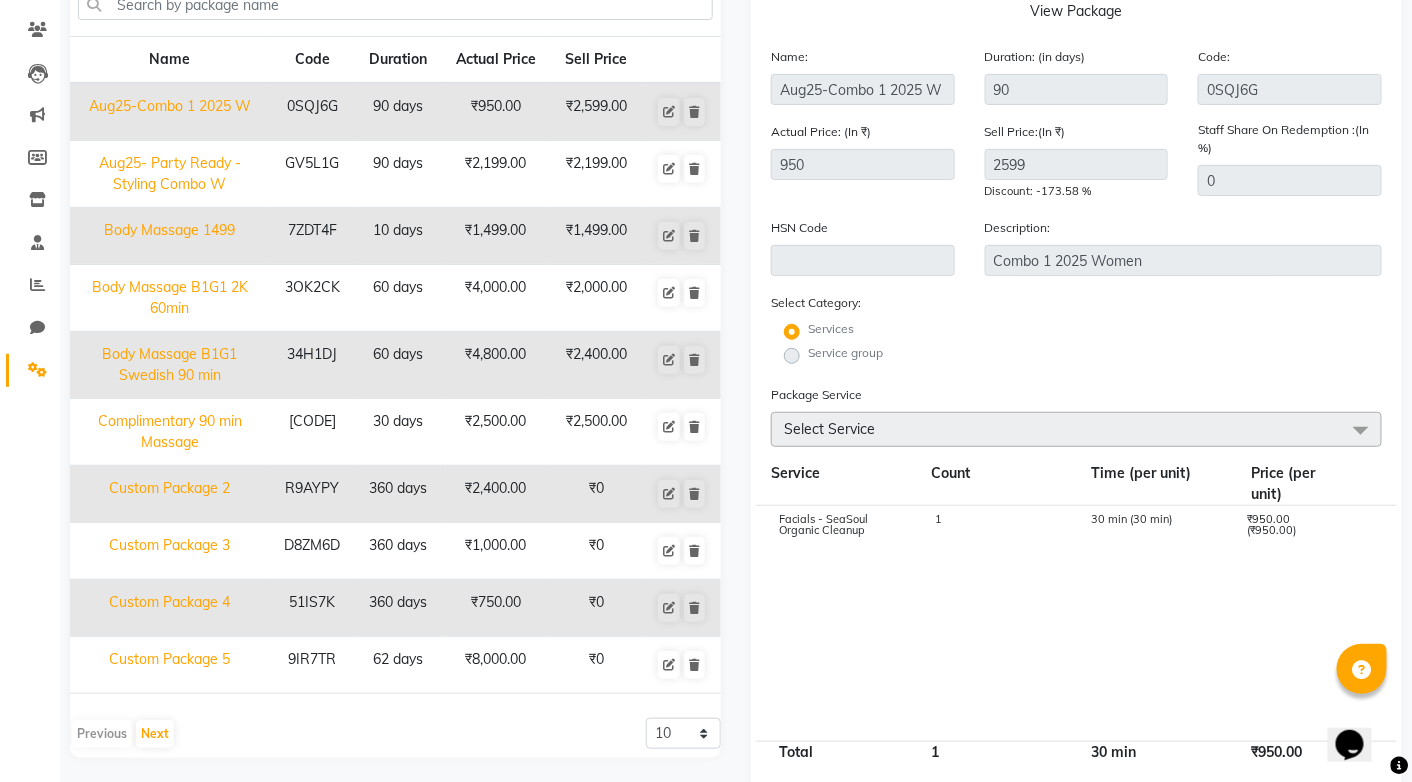 click on "Aug25- Party Ready - Styling Combo W" 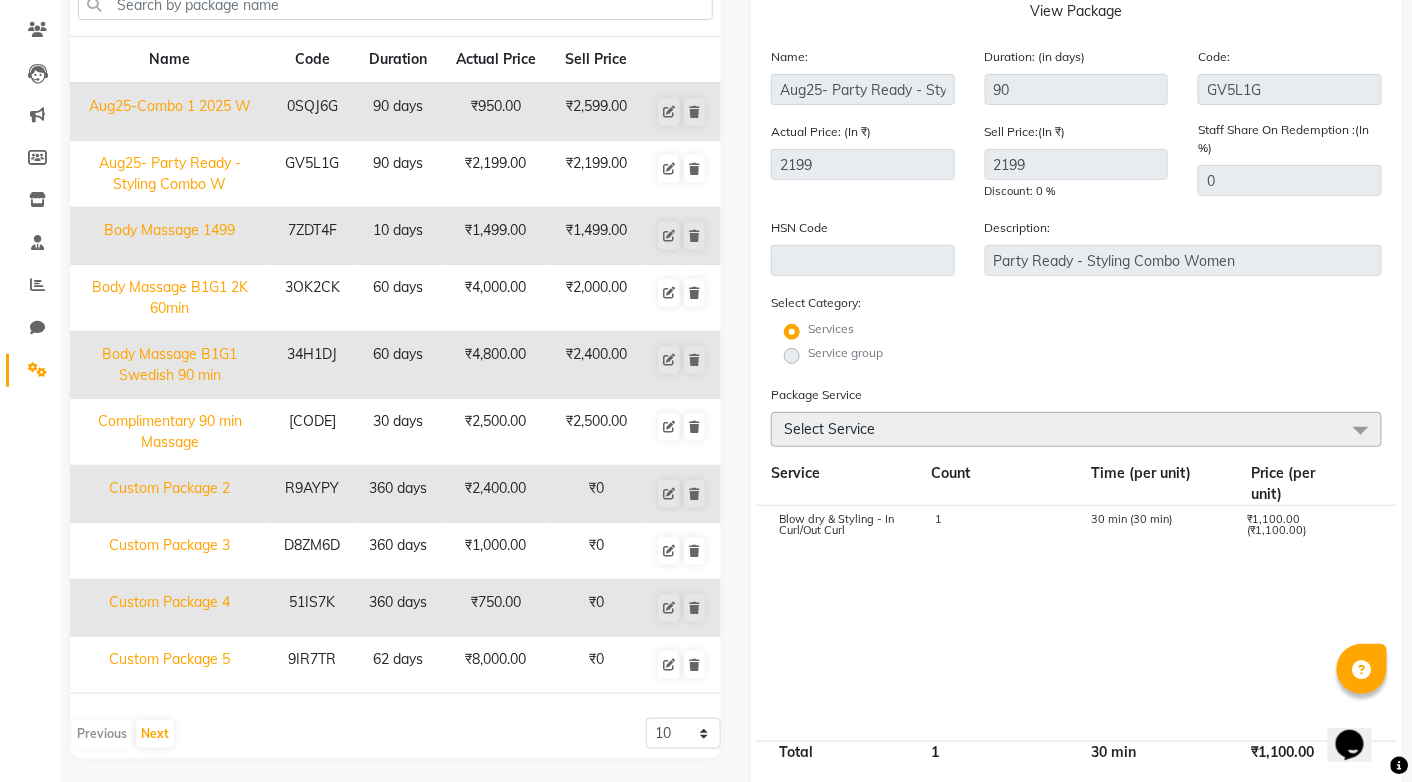click on "Body Massage 1499" 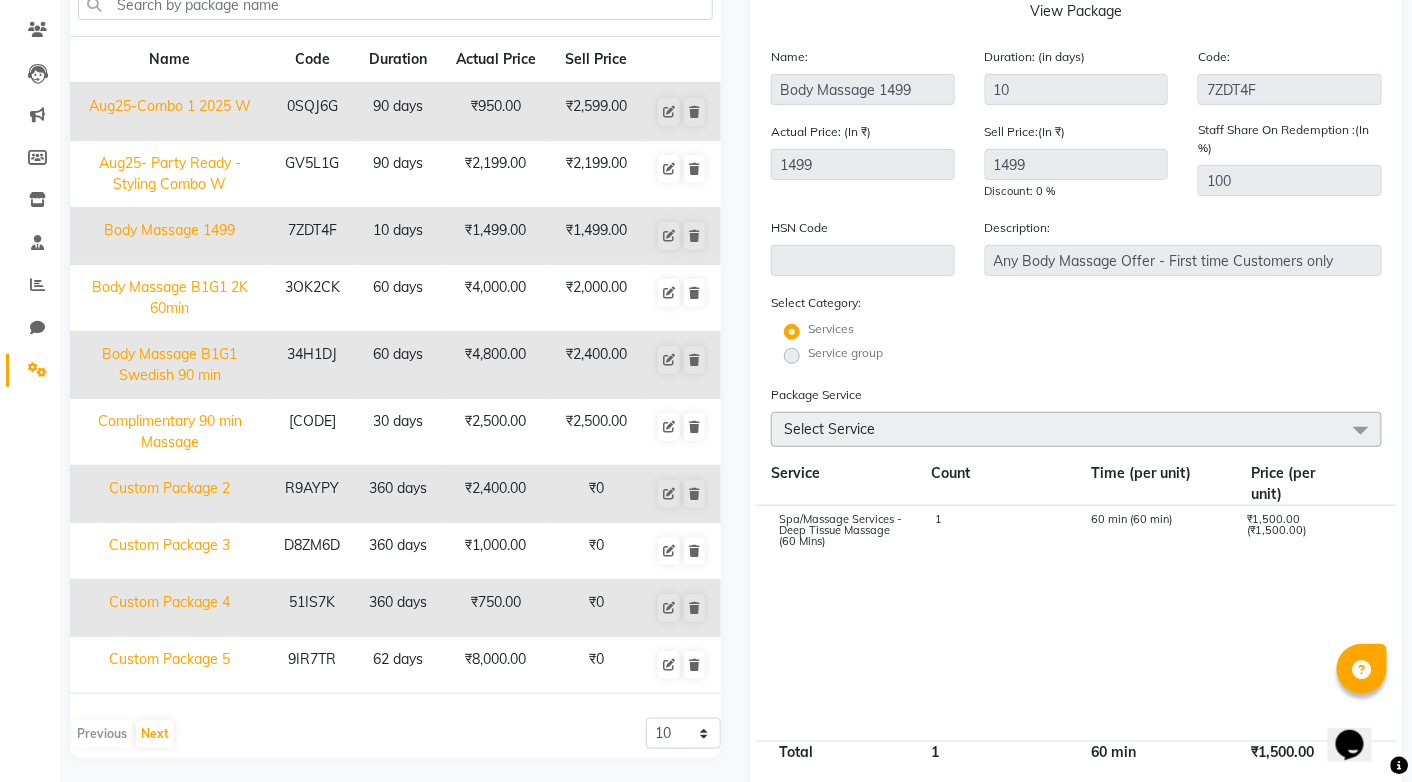 click on "Body Massage B1G1 2K 60min" 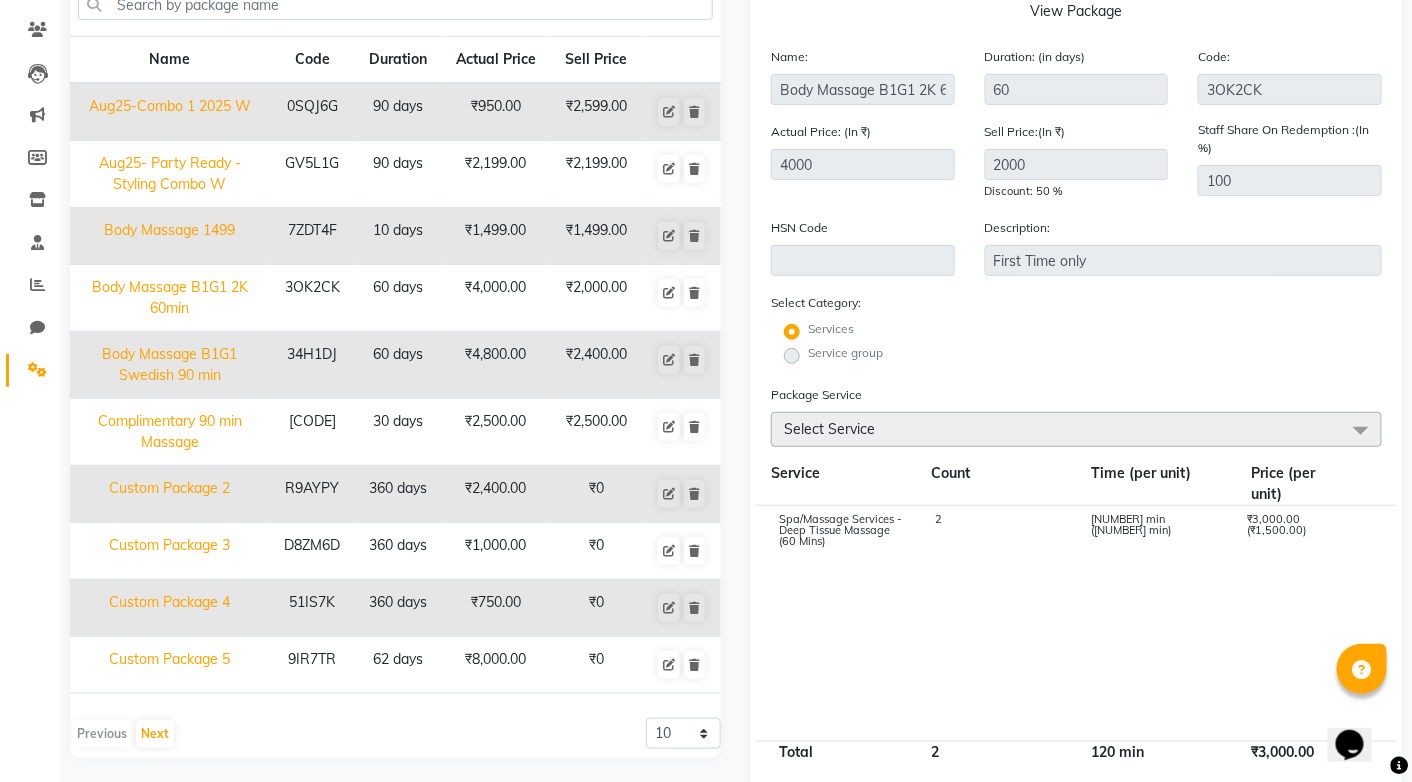 click on "Body Massage B1G1 Swedish 90 min" 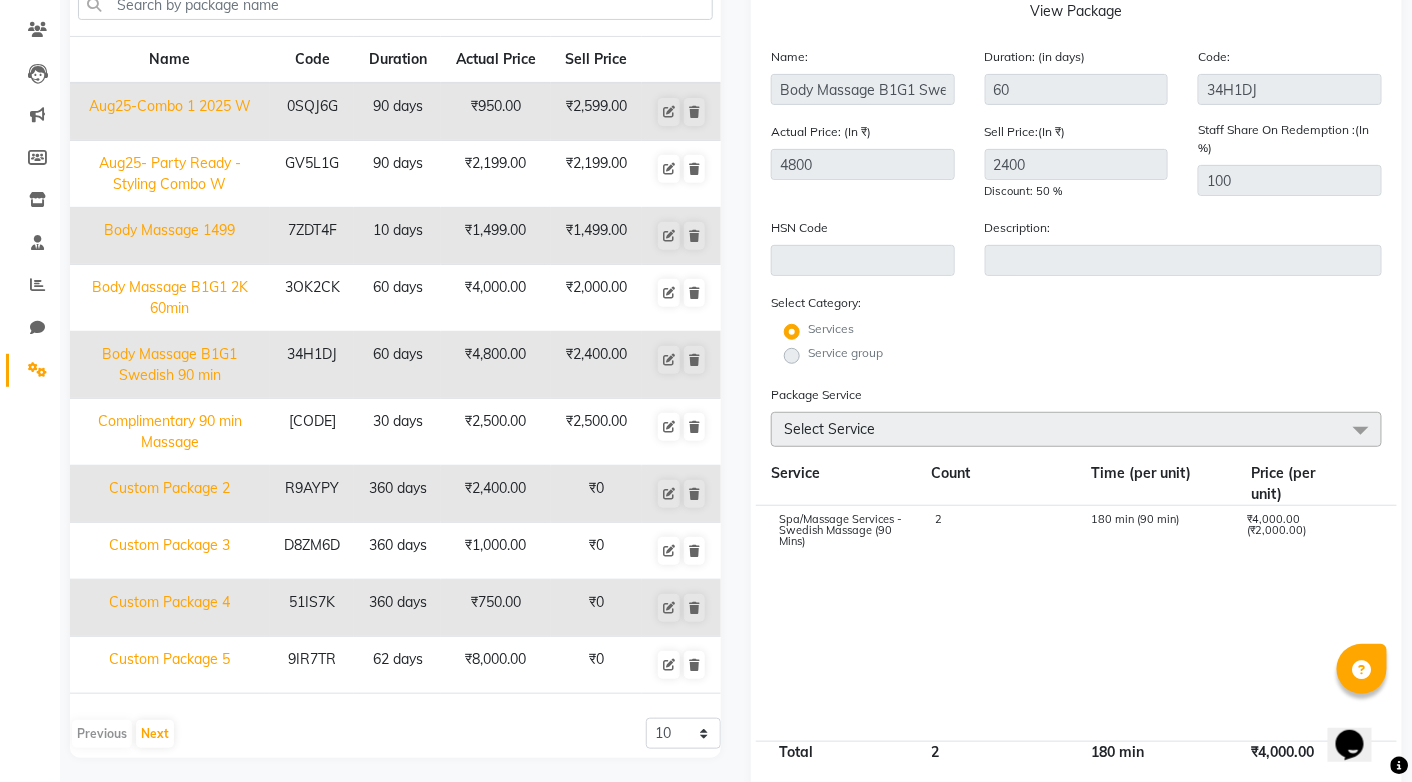 click on "Complimentary 90 min Massage" 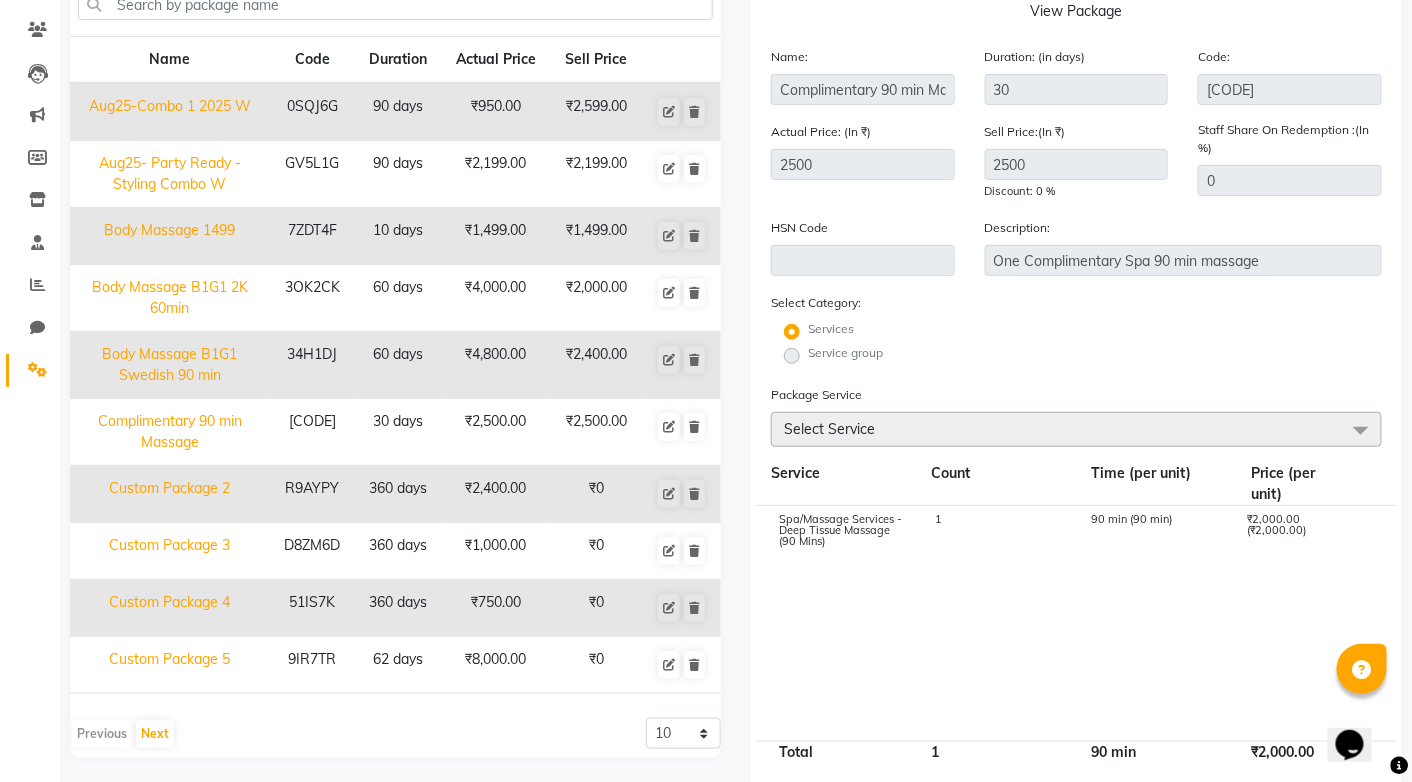 click on "Custom Package 2" 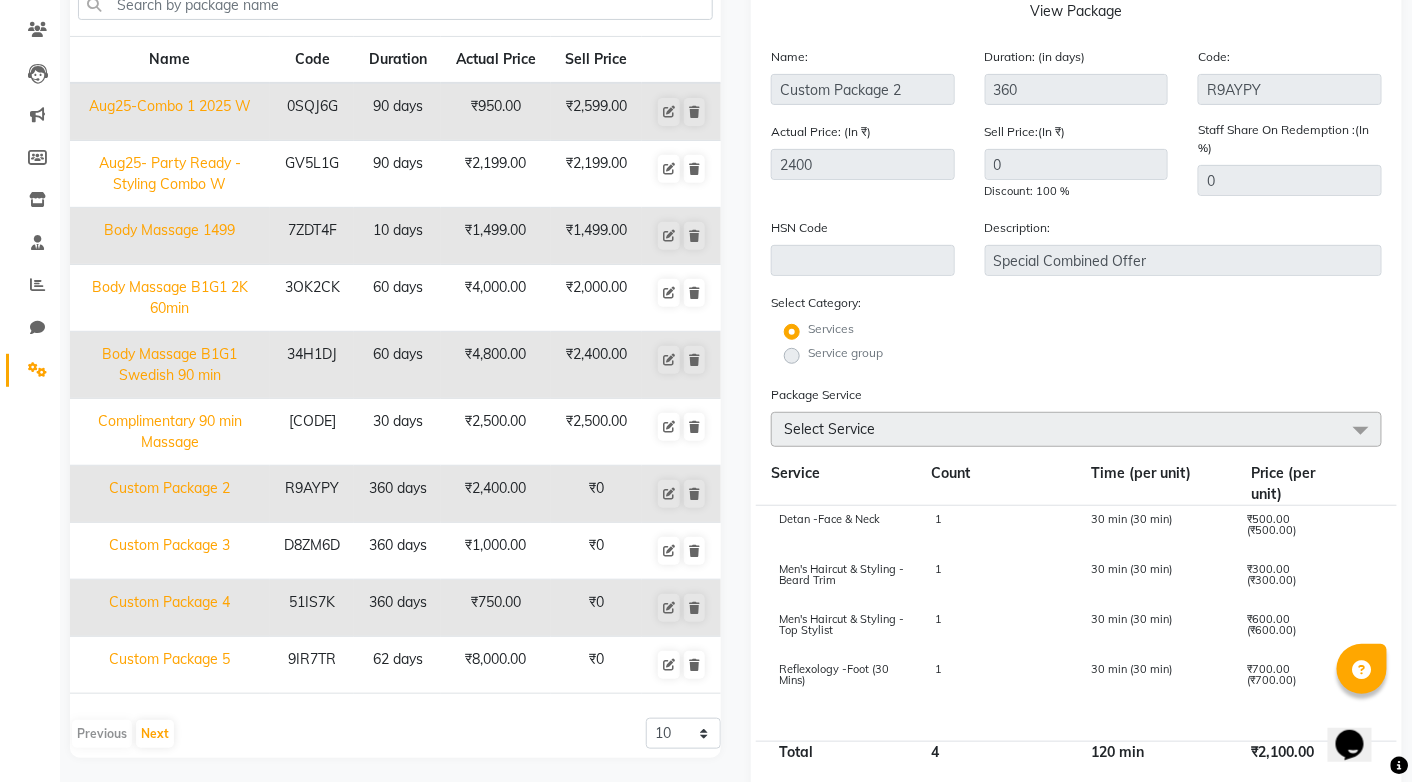 click on "Custom Package 3" 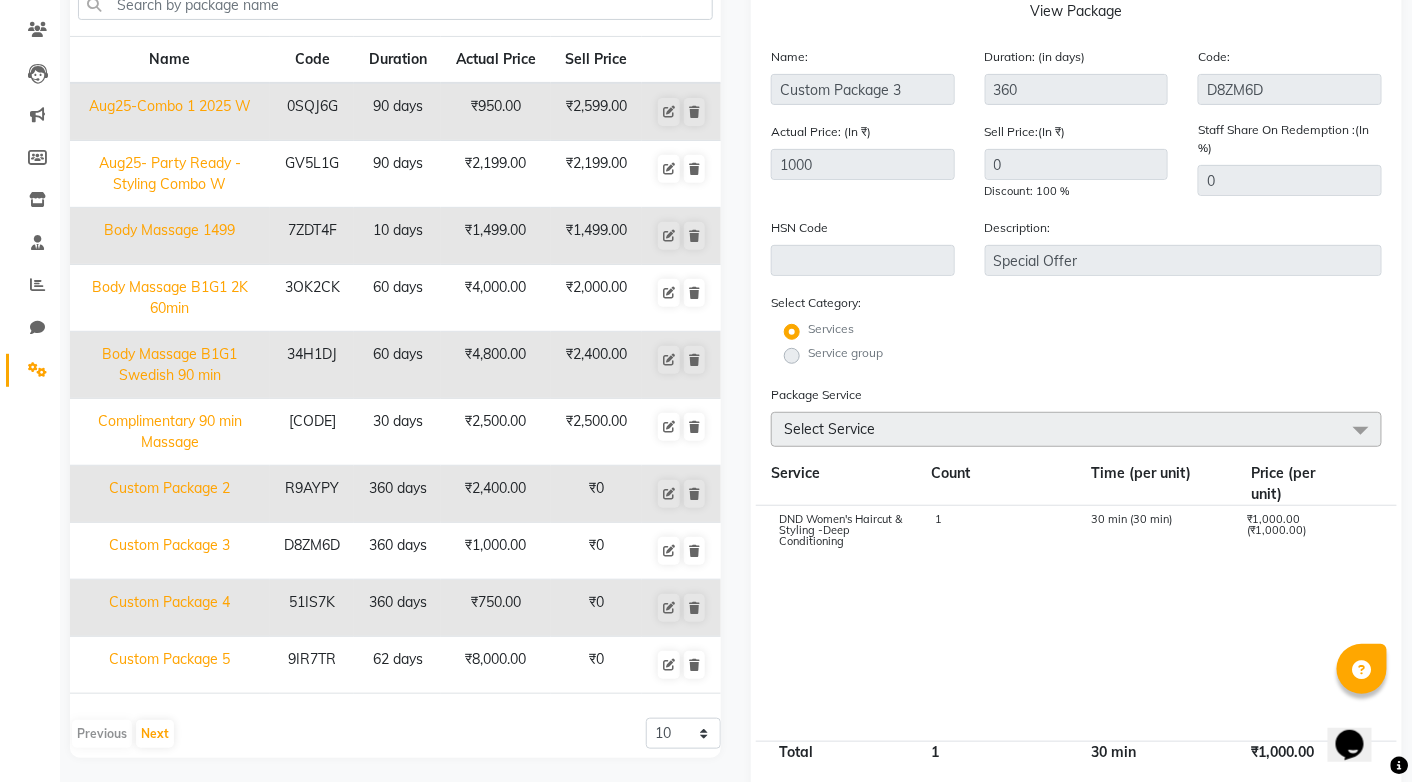 click on "Custom Package 4" 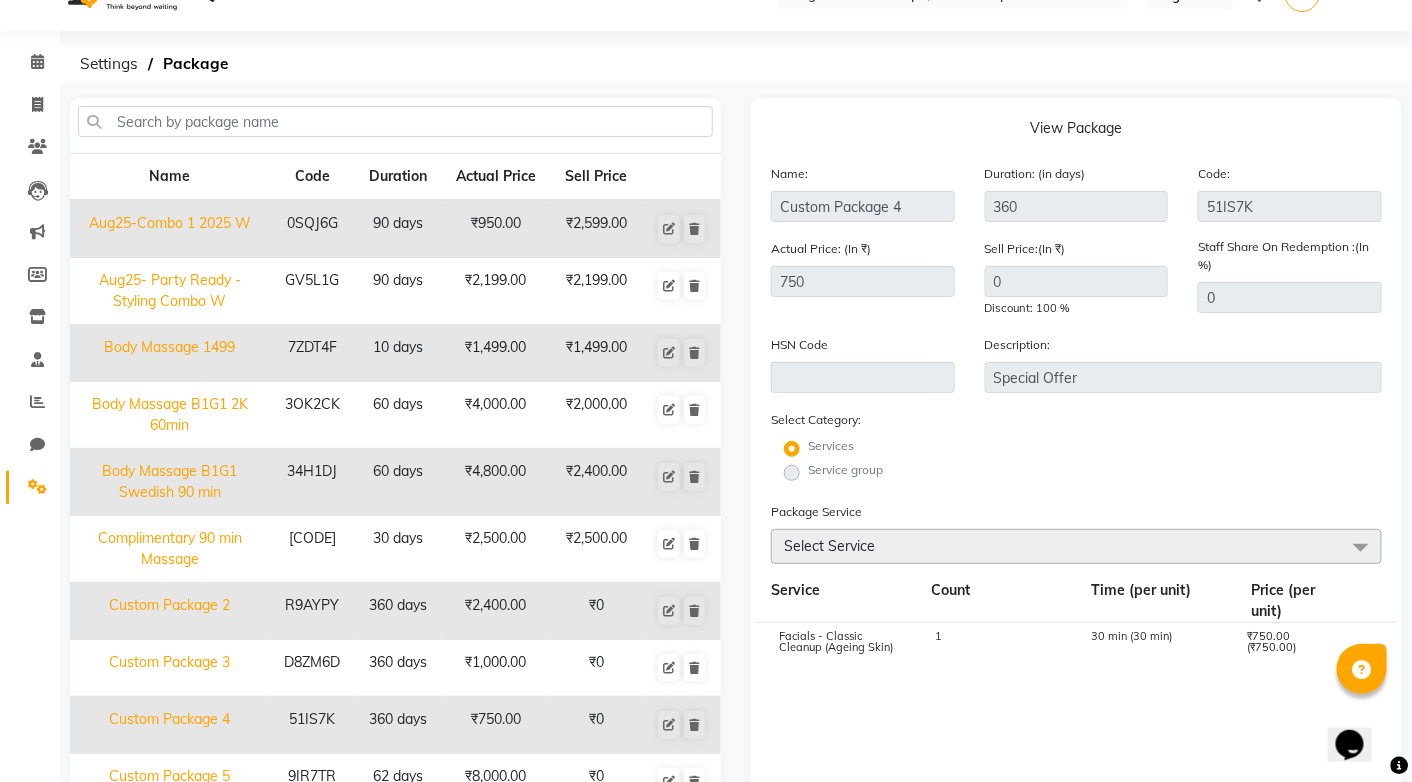 scroll, scrollTop: 0, scrollLeft: 0, axis: both 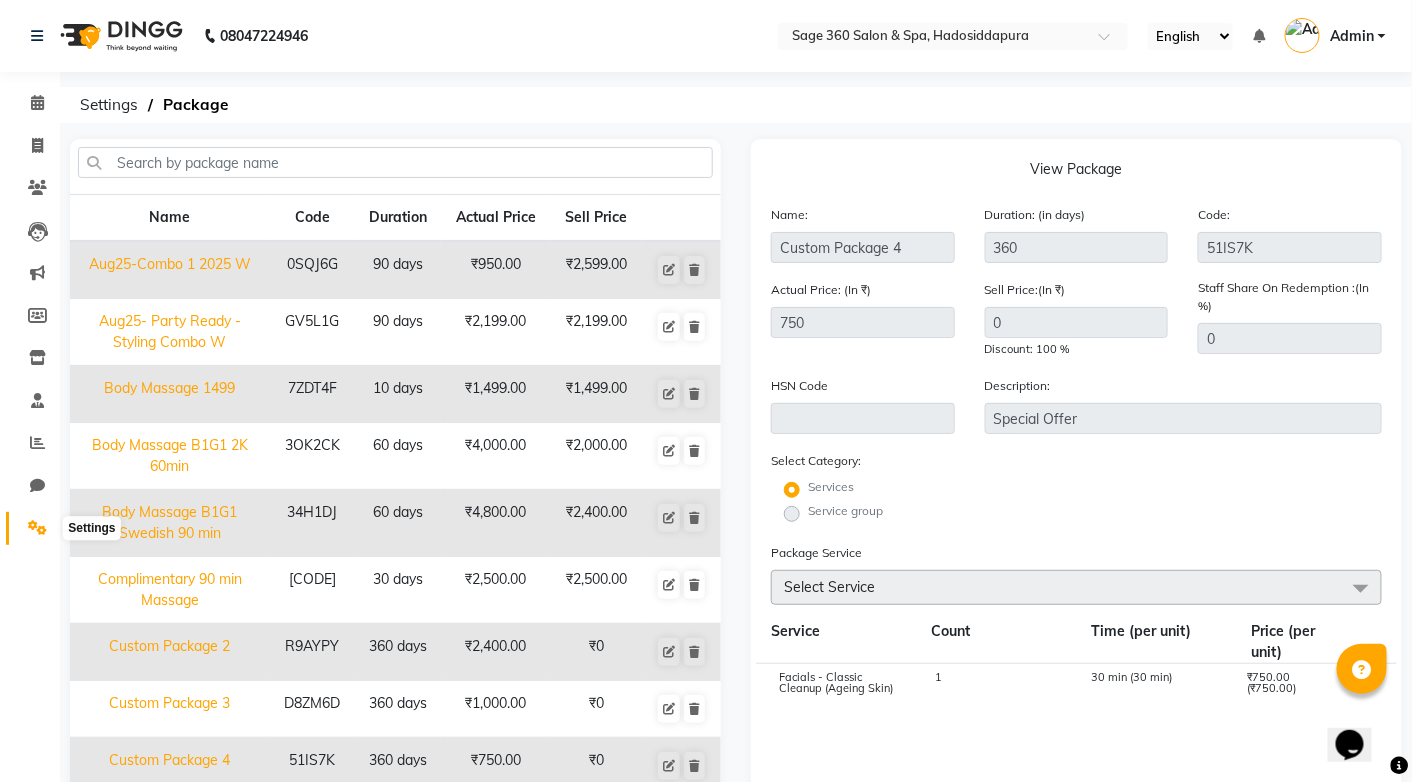 click 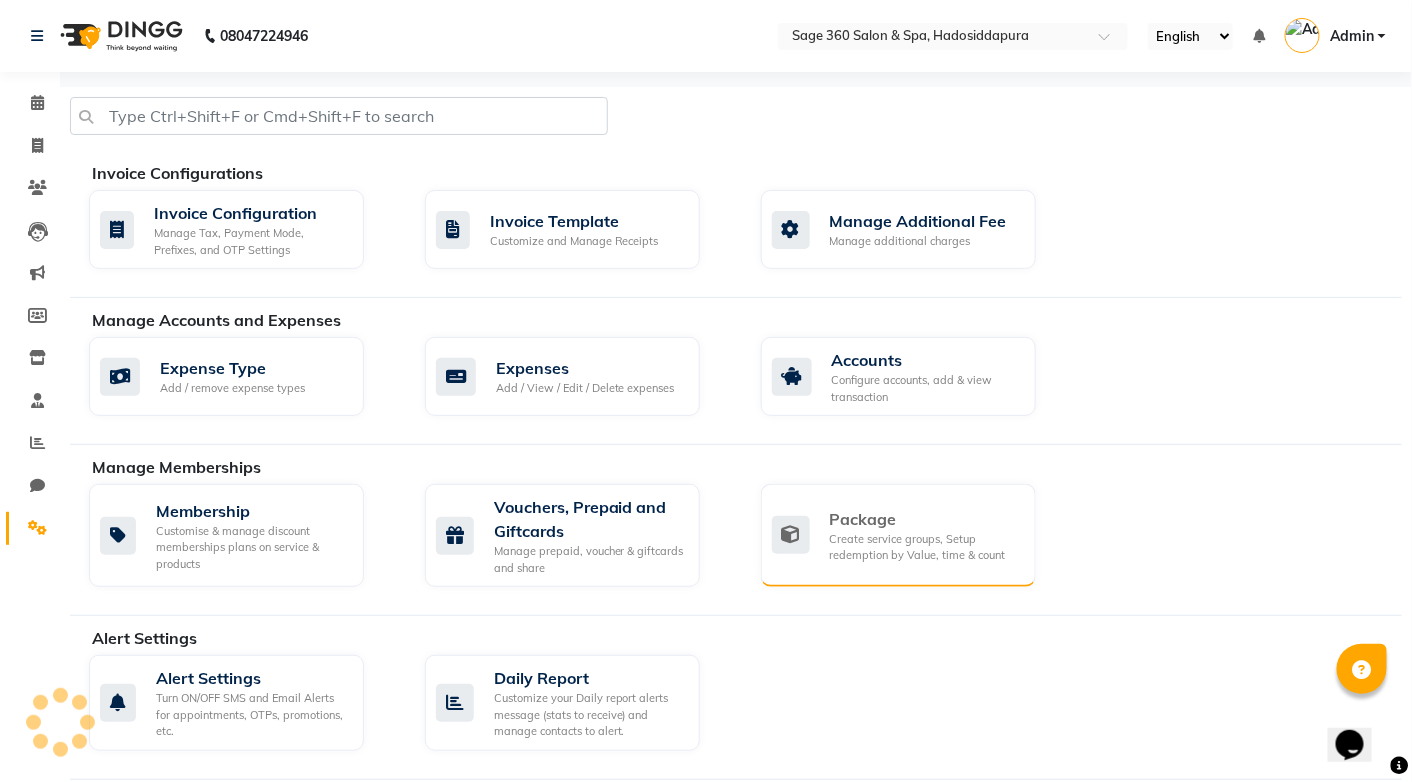 click on "Package" 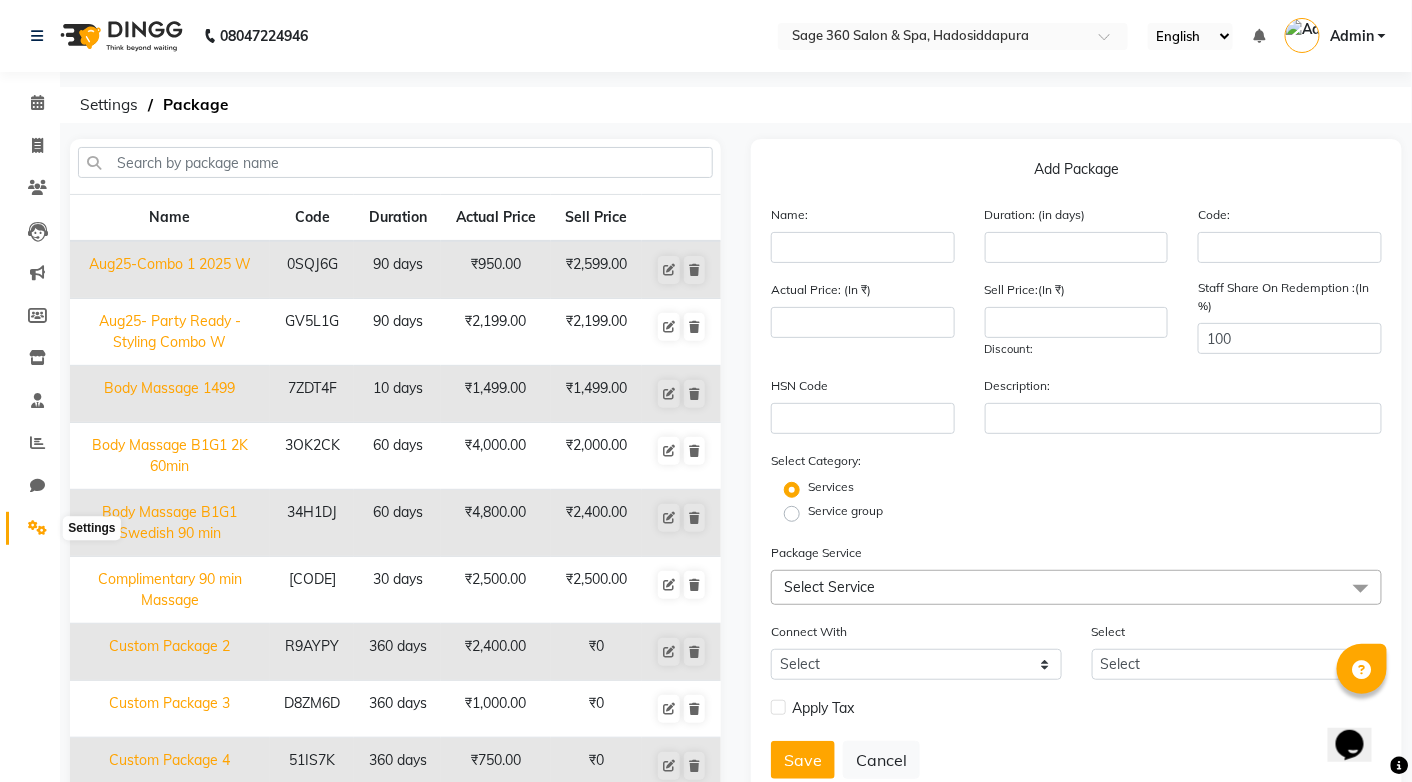 click 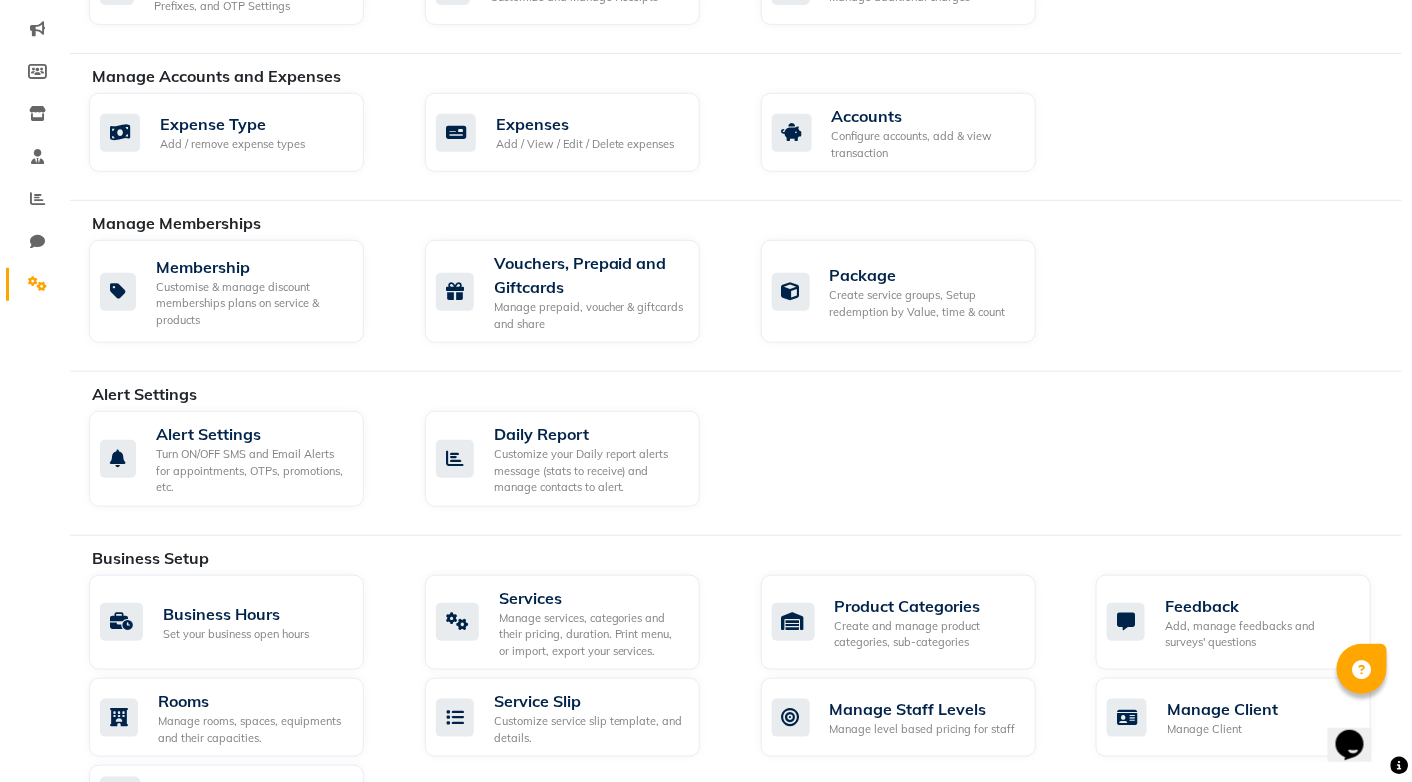 scroll, scrollTop: 300, scrollLeft: 0, axis: vertical 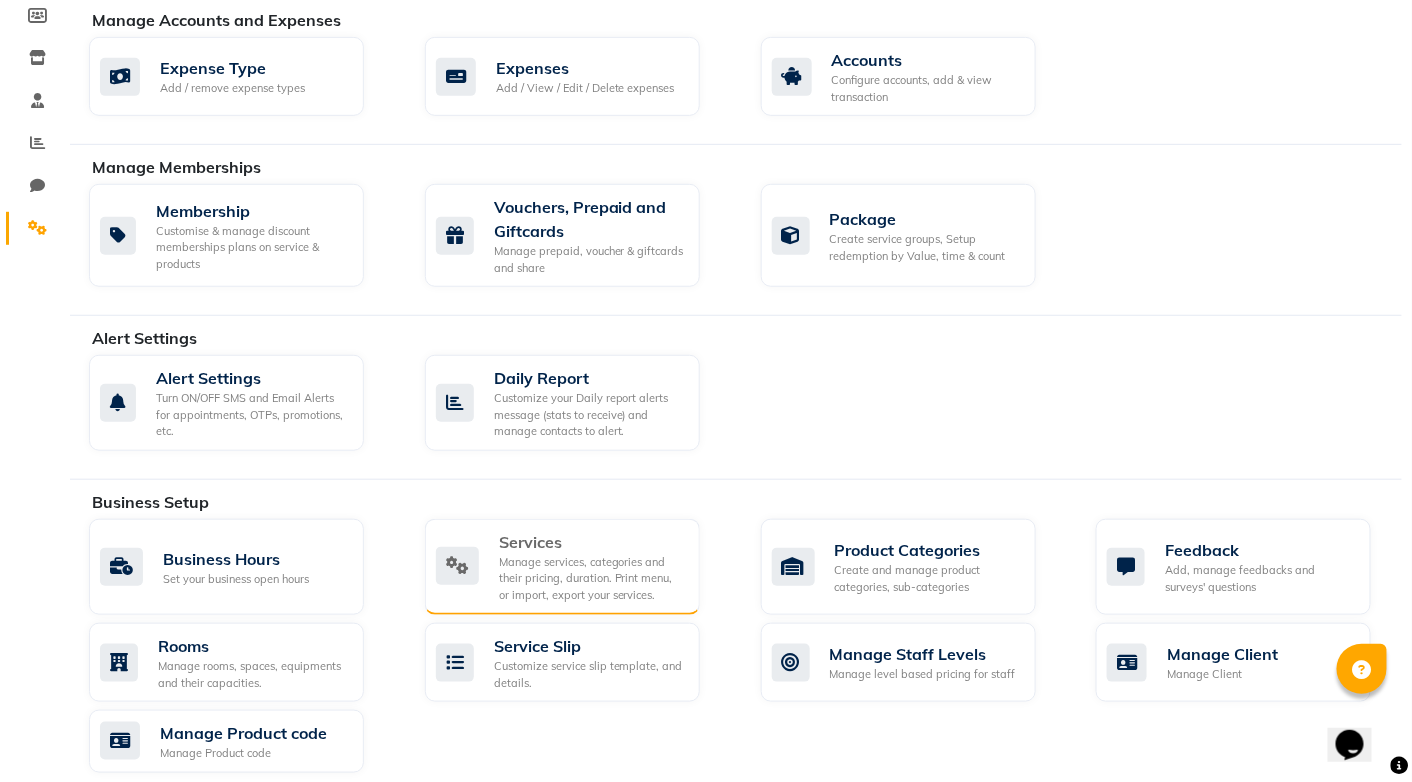 click on "Services" 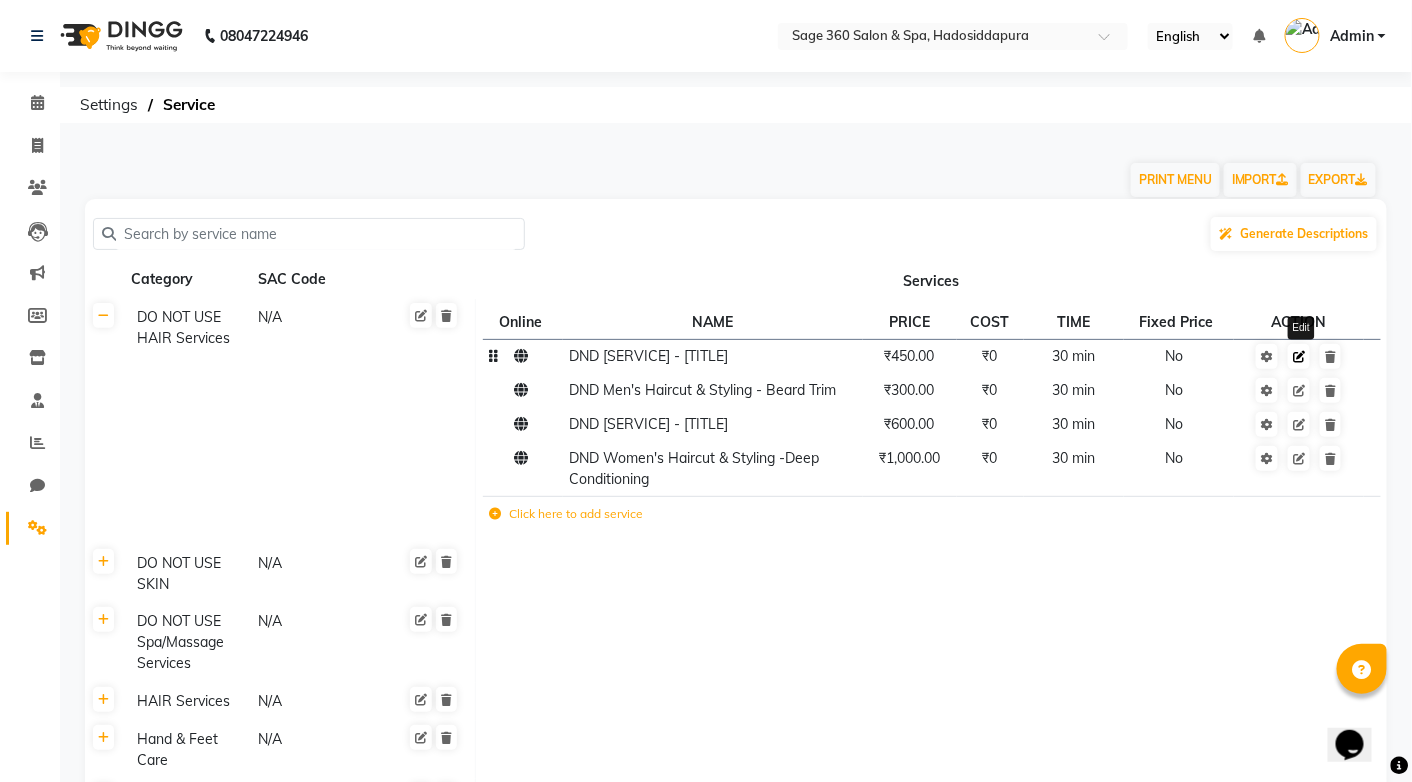 click 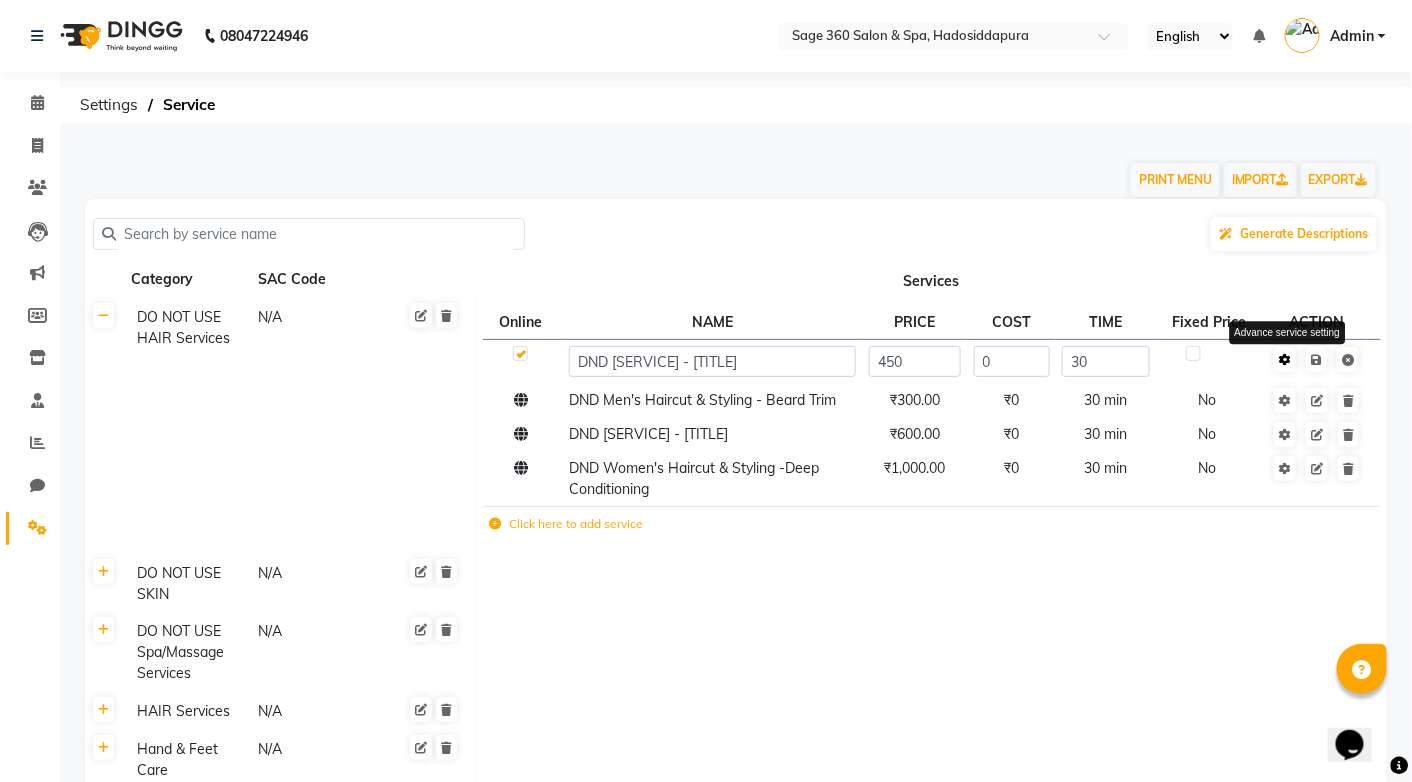 click 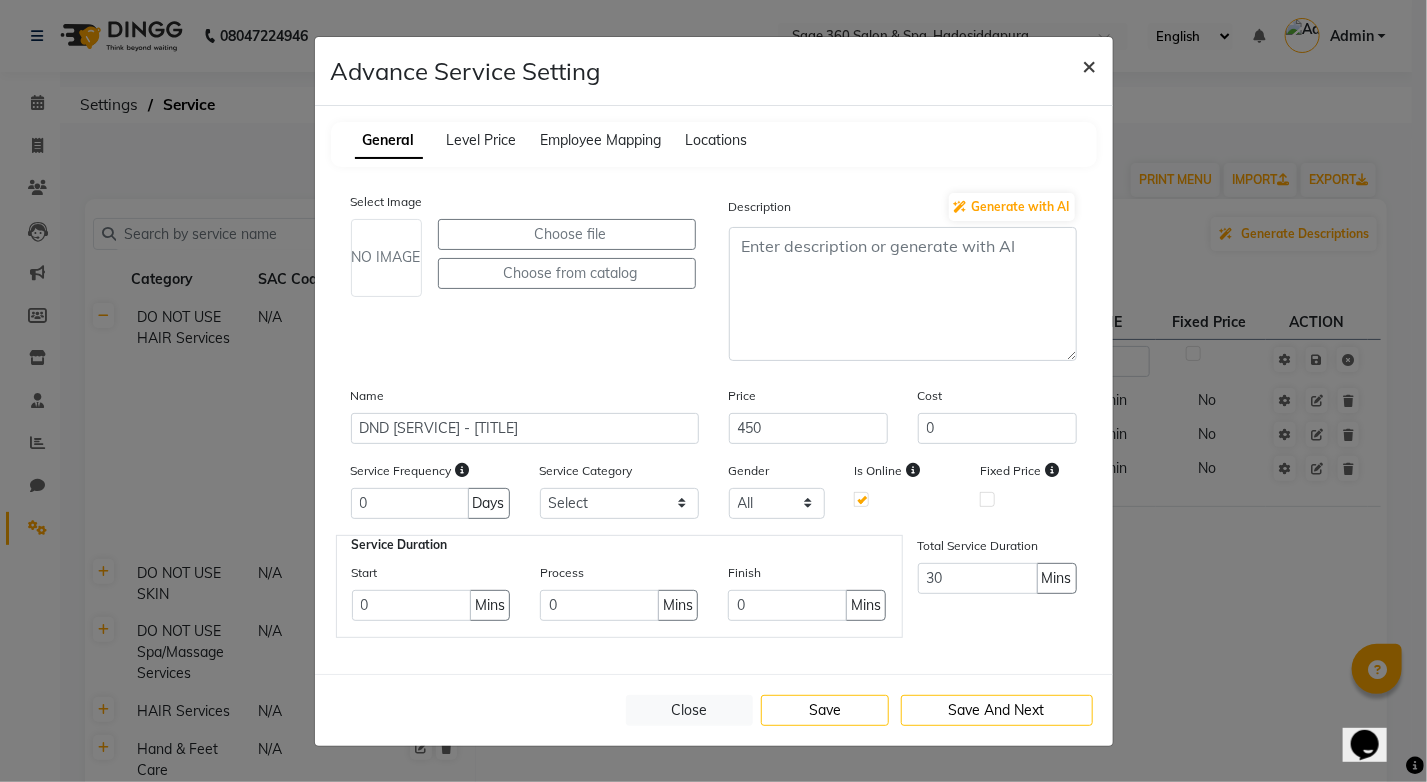 click on "×" 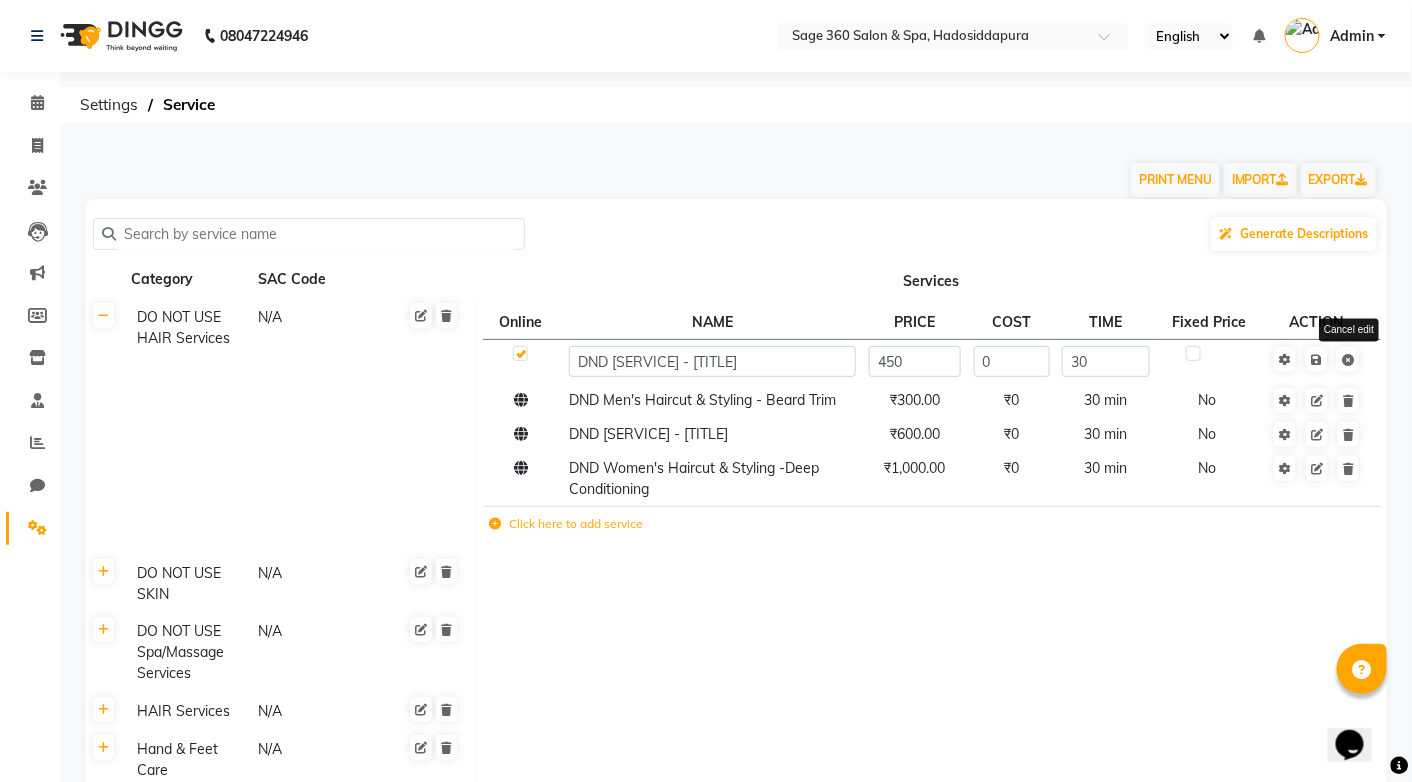 click 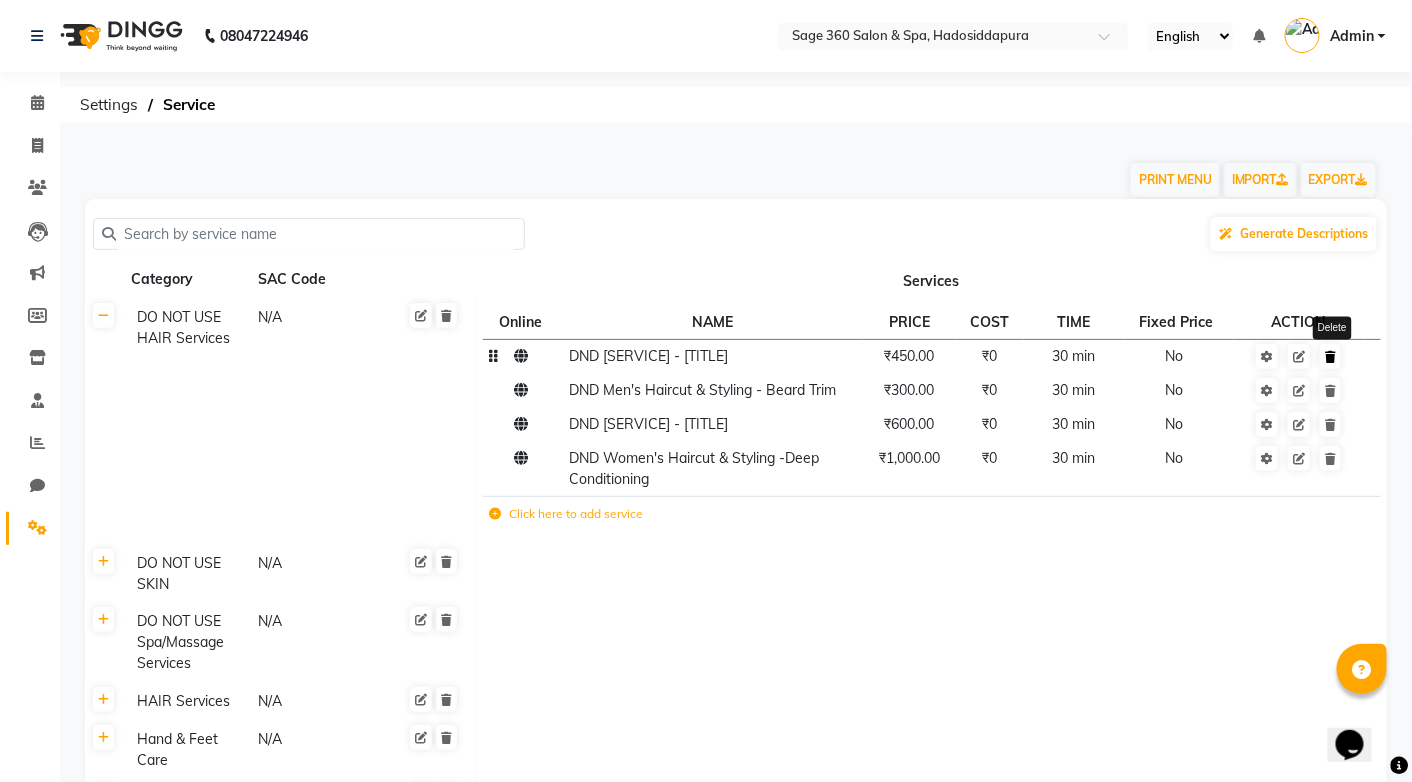 click 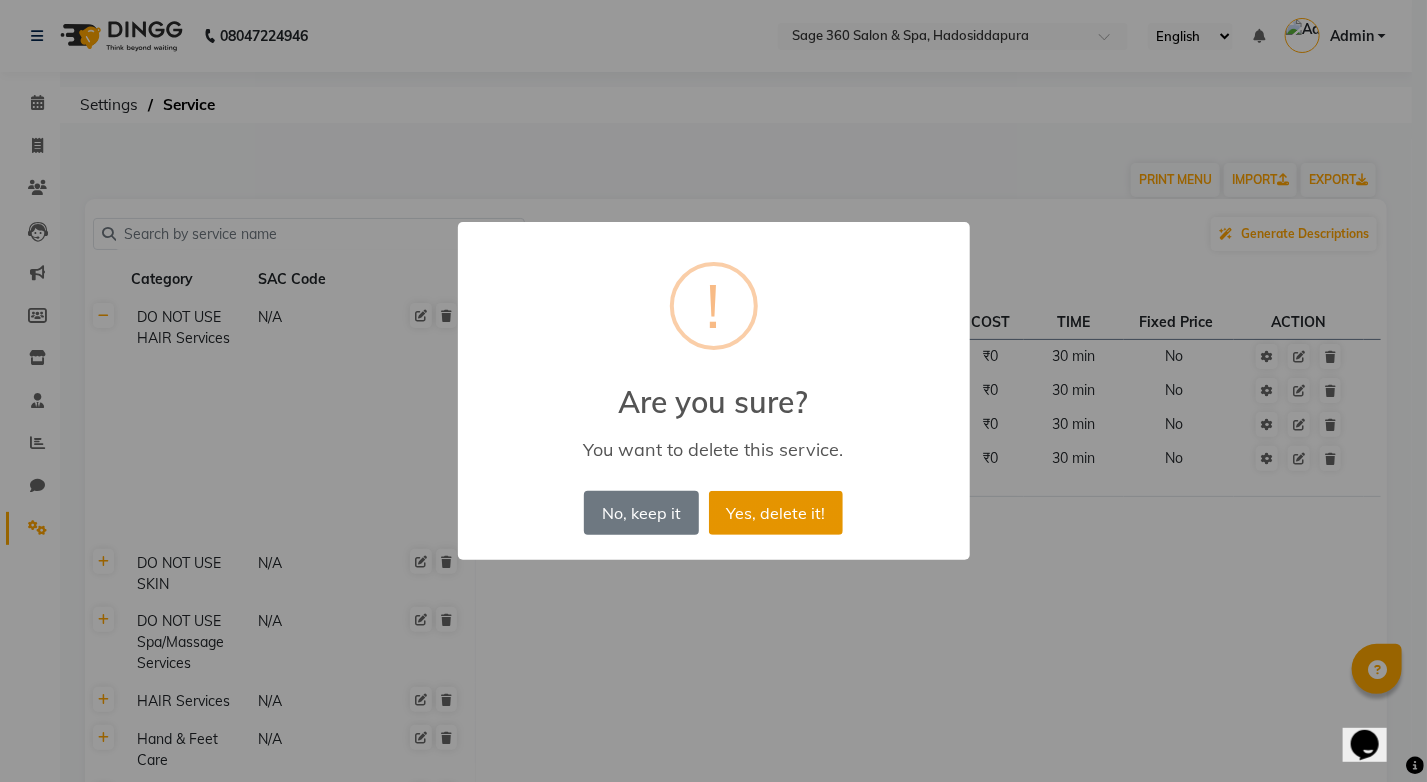 click on "Yes, delete it!" at bounding box center (776, 513) 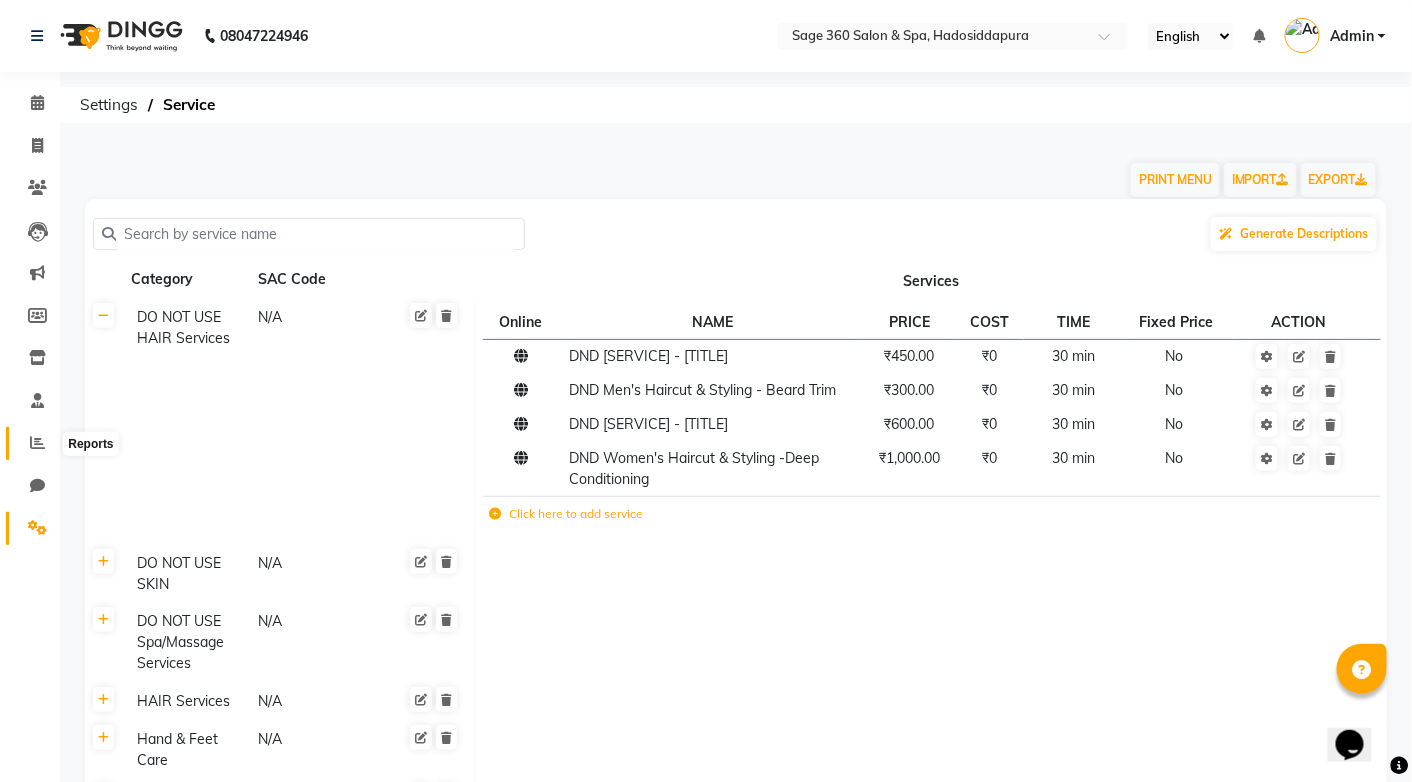 click 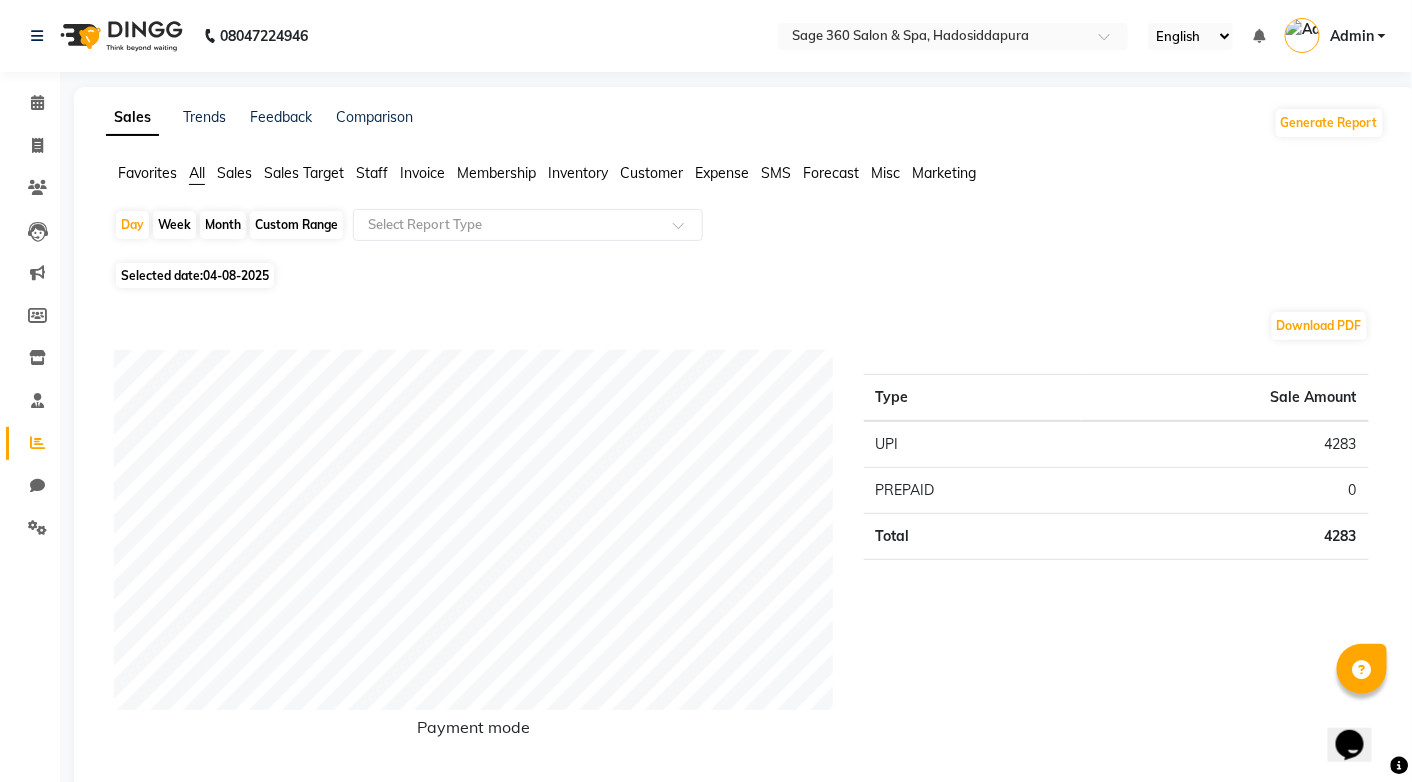 click on "Sales" 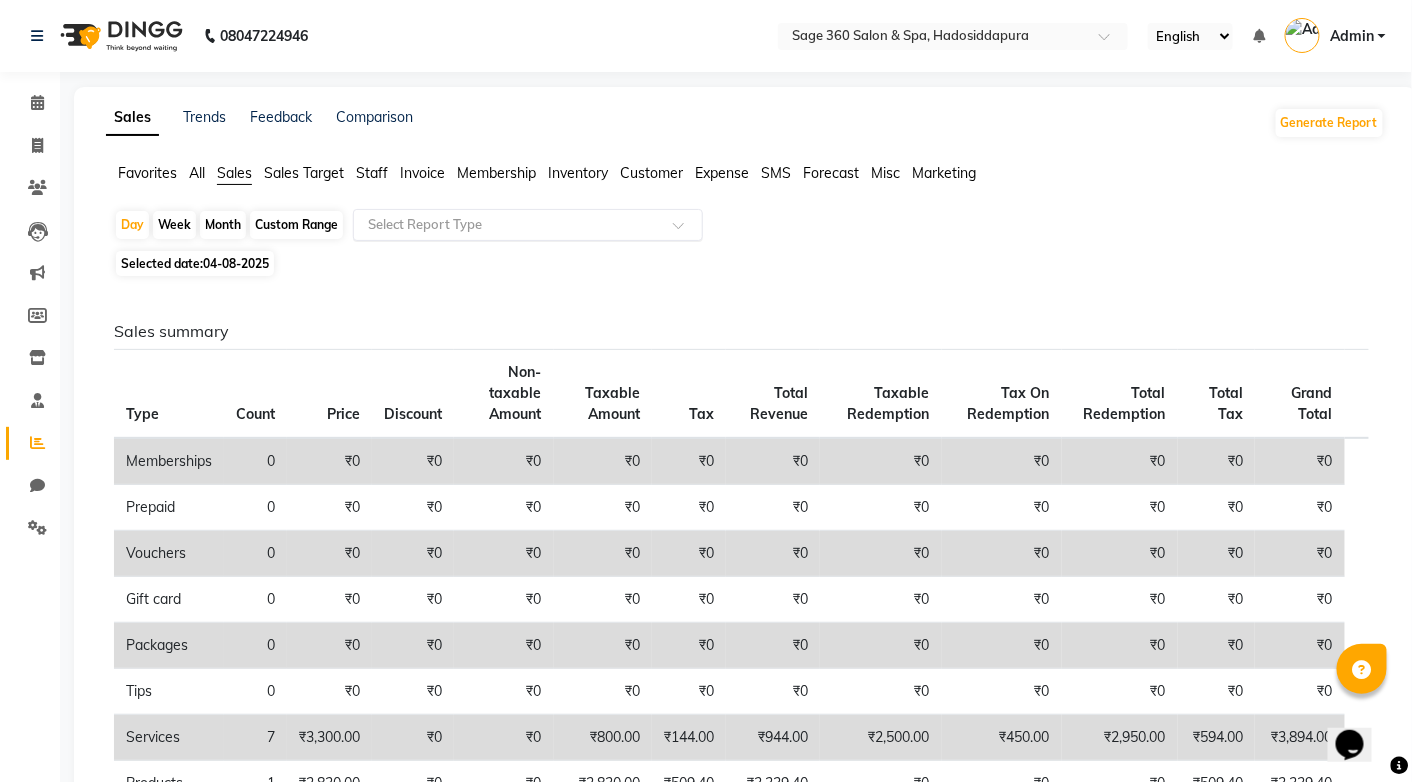 click 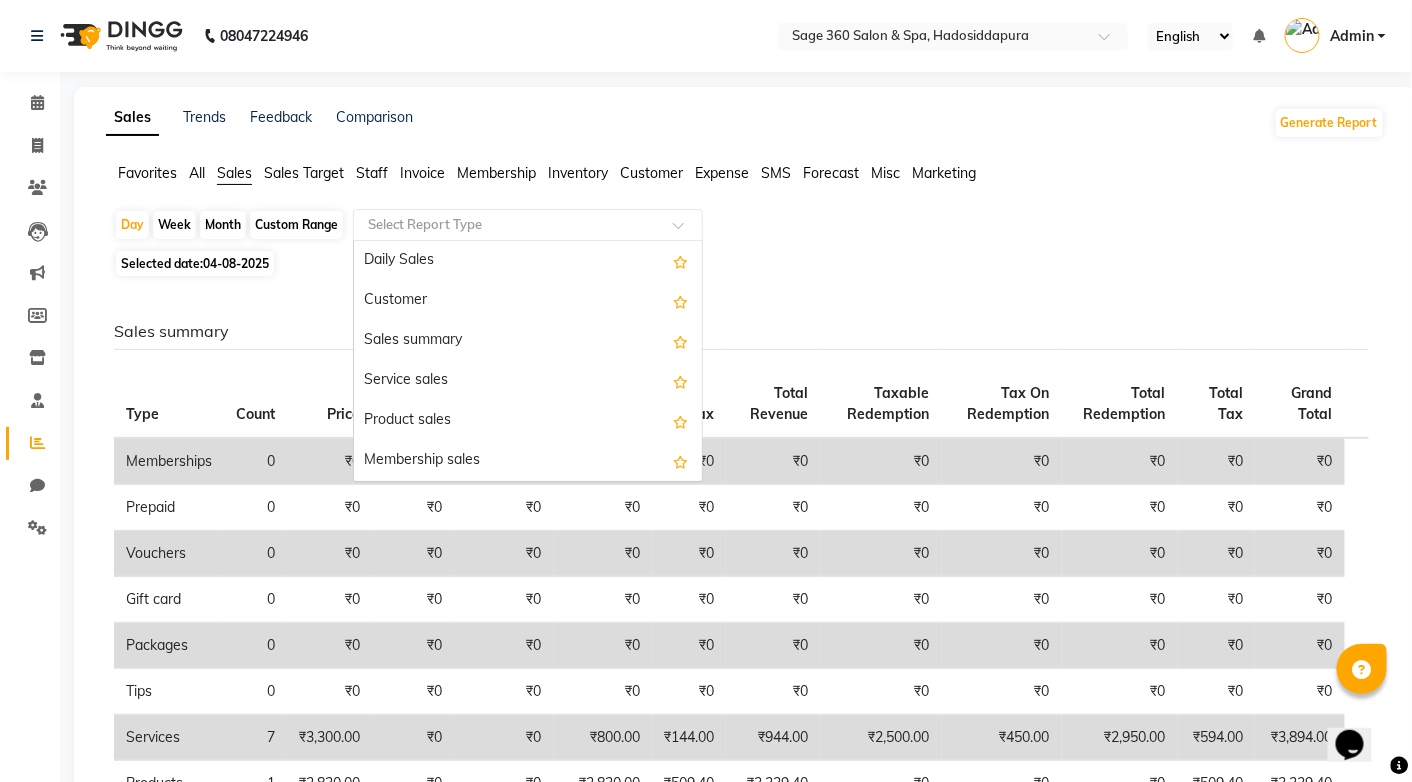 scroll, scrollTop: 200, scrollLeft: 0, axis: vertical 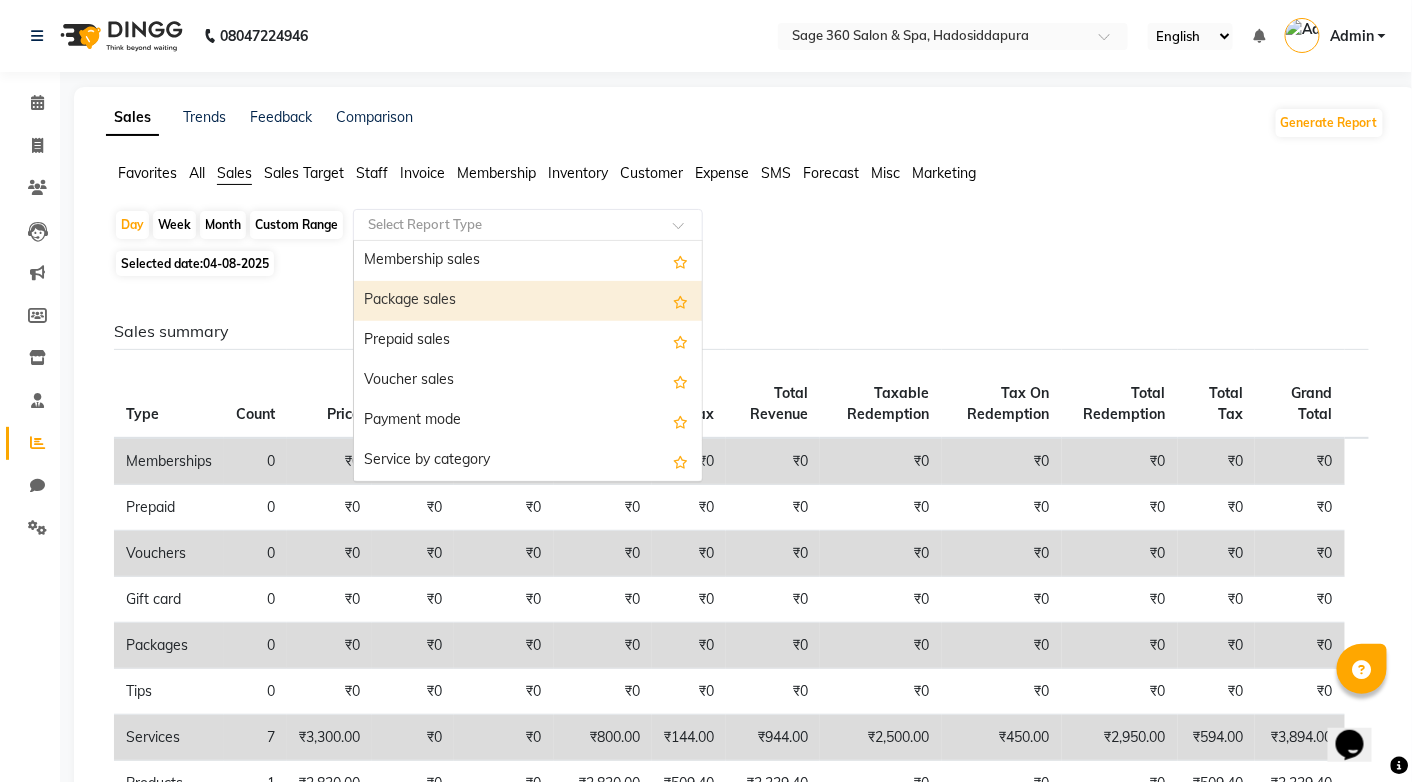 click on "Package sales" at bounding box center [528, 301] 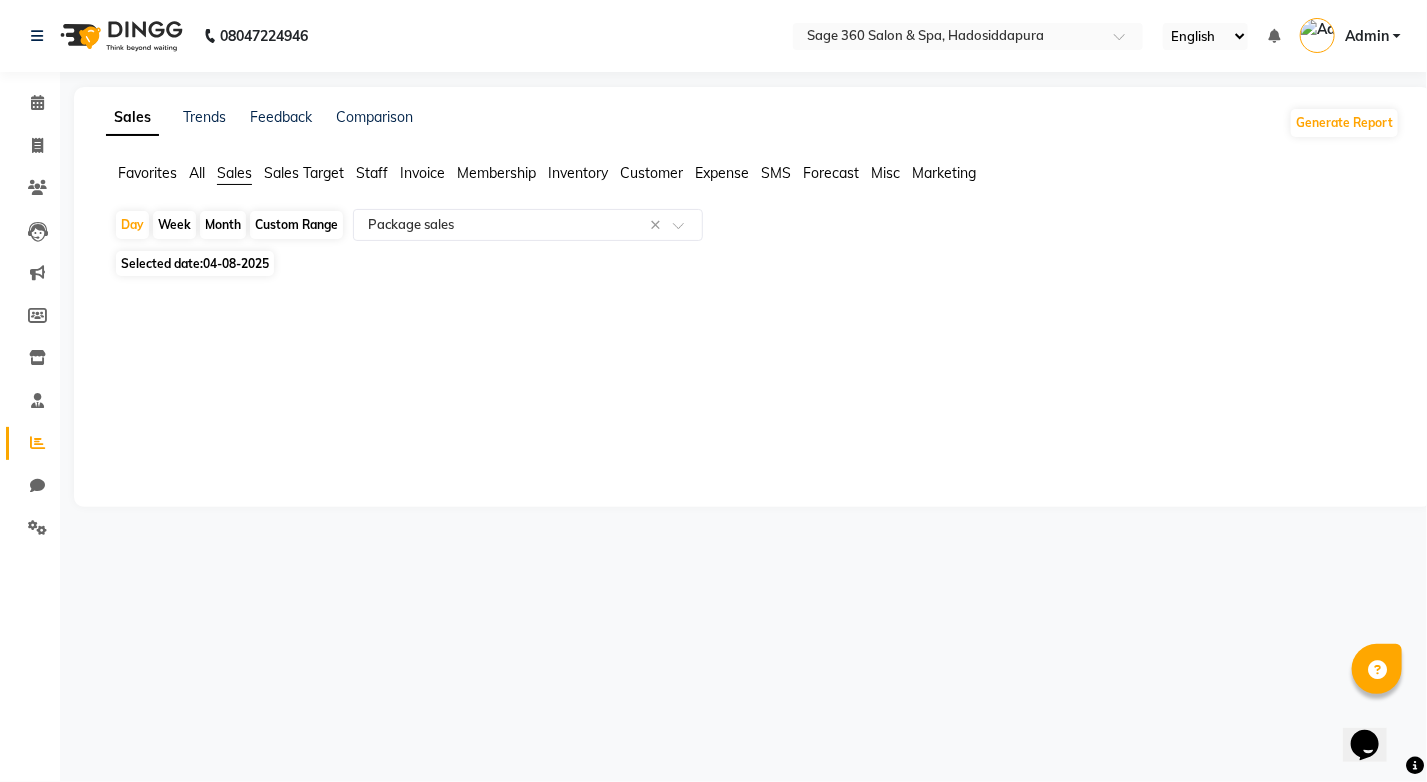 click on "Custom Range" 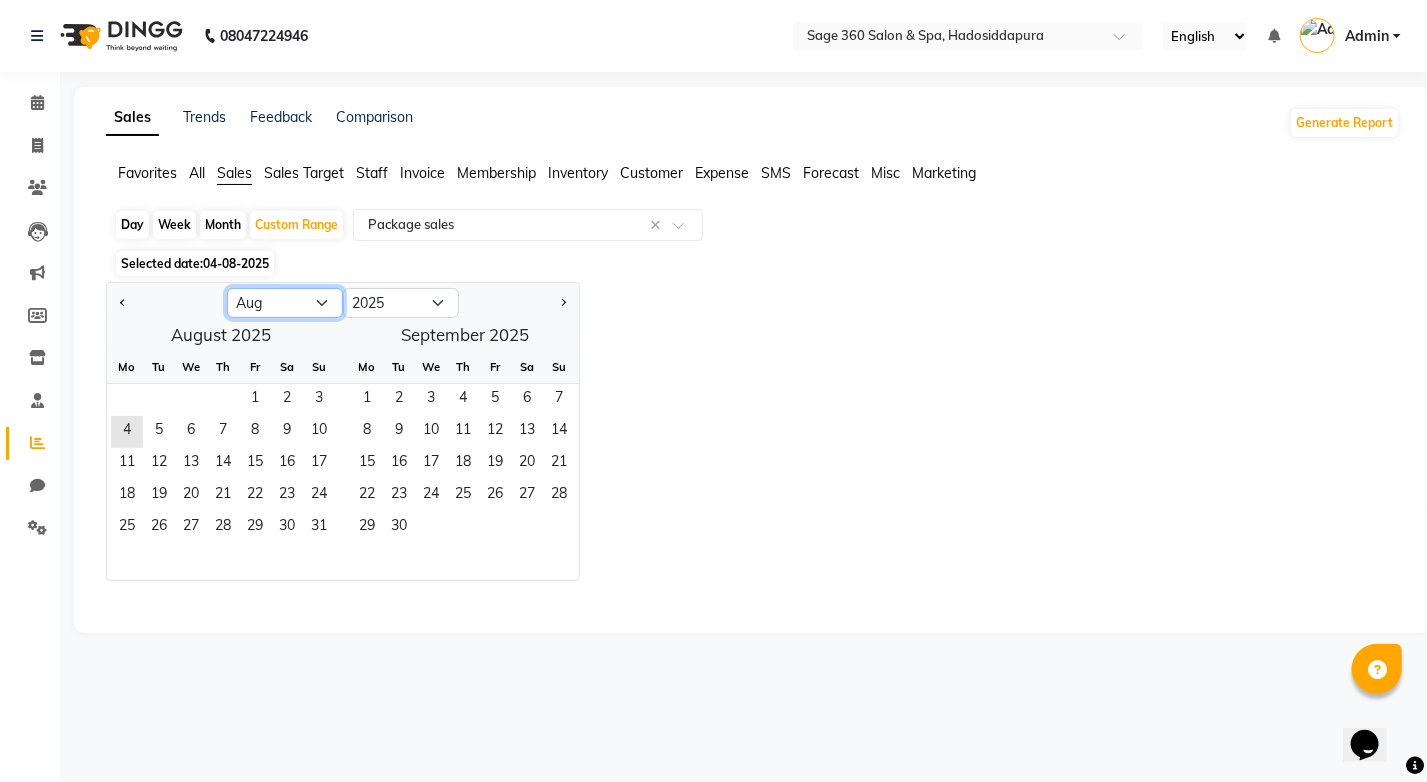 click on "Jan Feb Mar Apr May Jun Jul Aug Sep Oct Nov Dec" 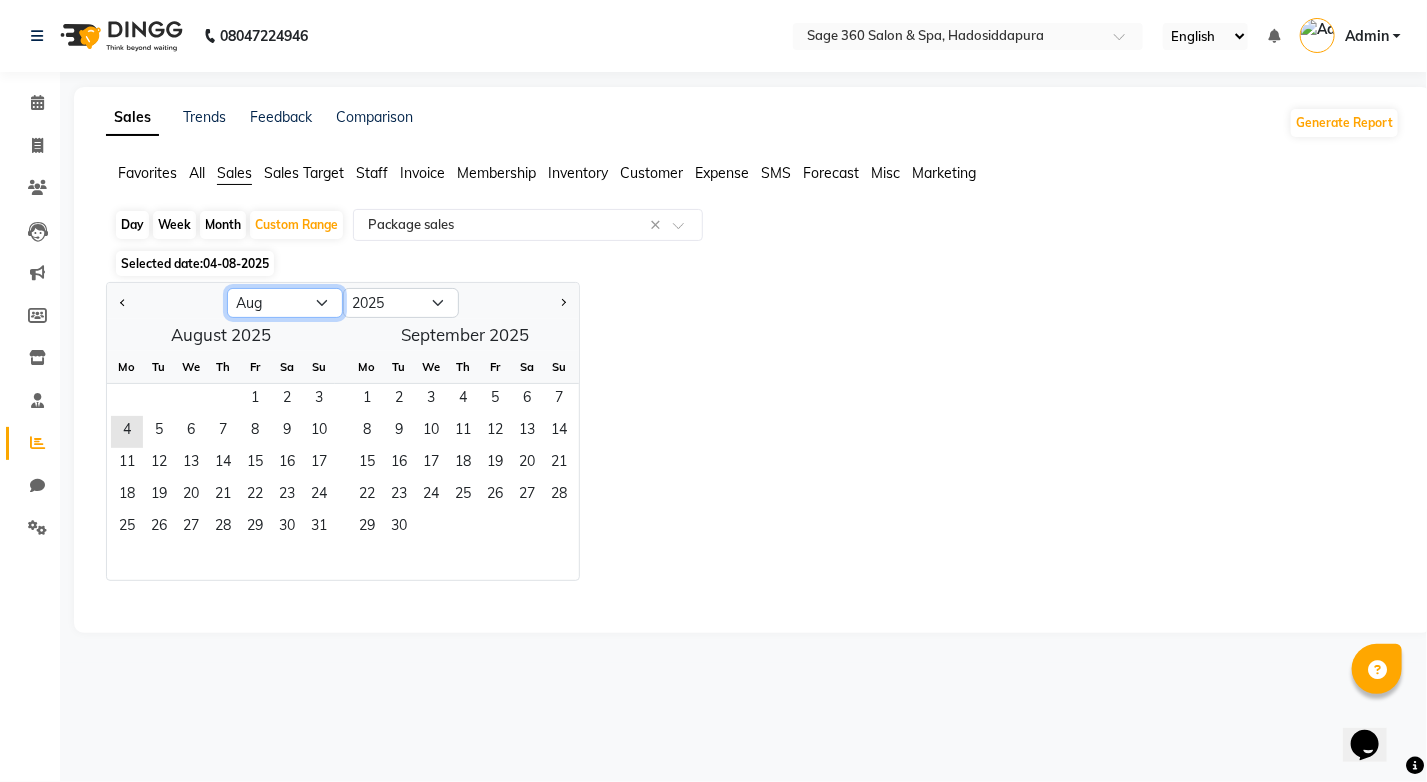 click on "Jan Feb Mar Apr May Jun Jul Aug Sep Oct Nov Dec" 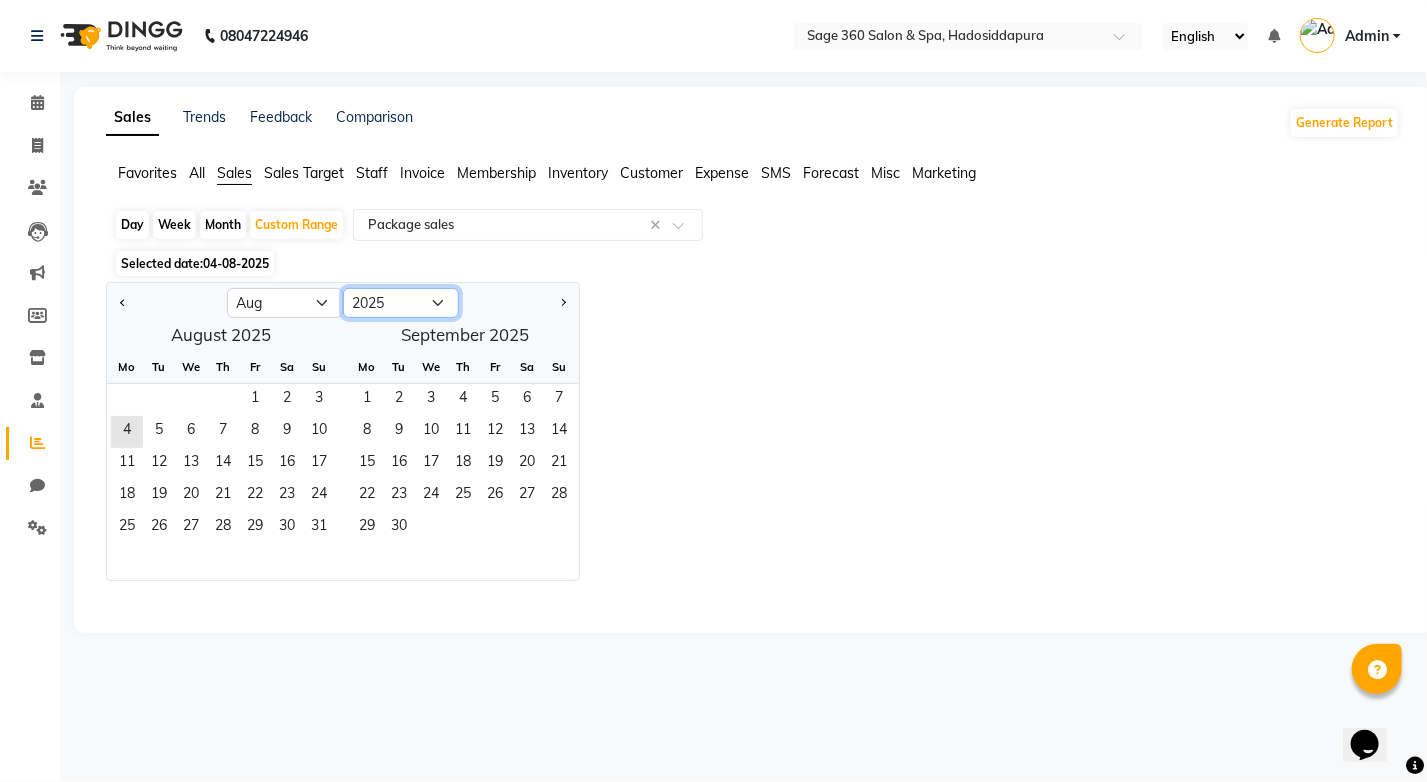 click on "2015 2016 2017 2018 2019 2020 2021 2022 2023 2024 2025 2026 2027 2028 2029 2030 2031 2032 2033 2034 2035" 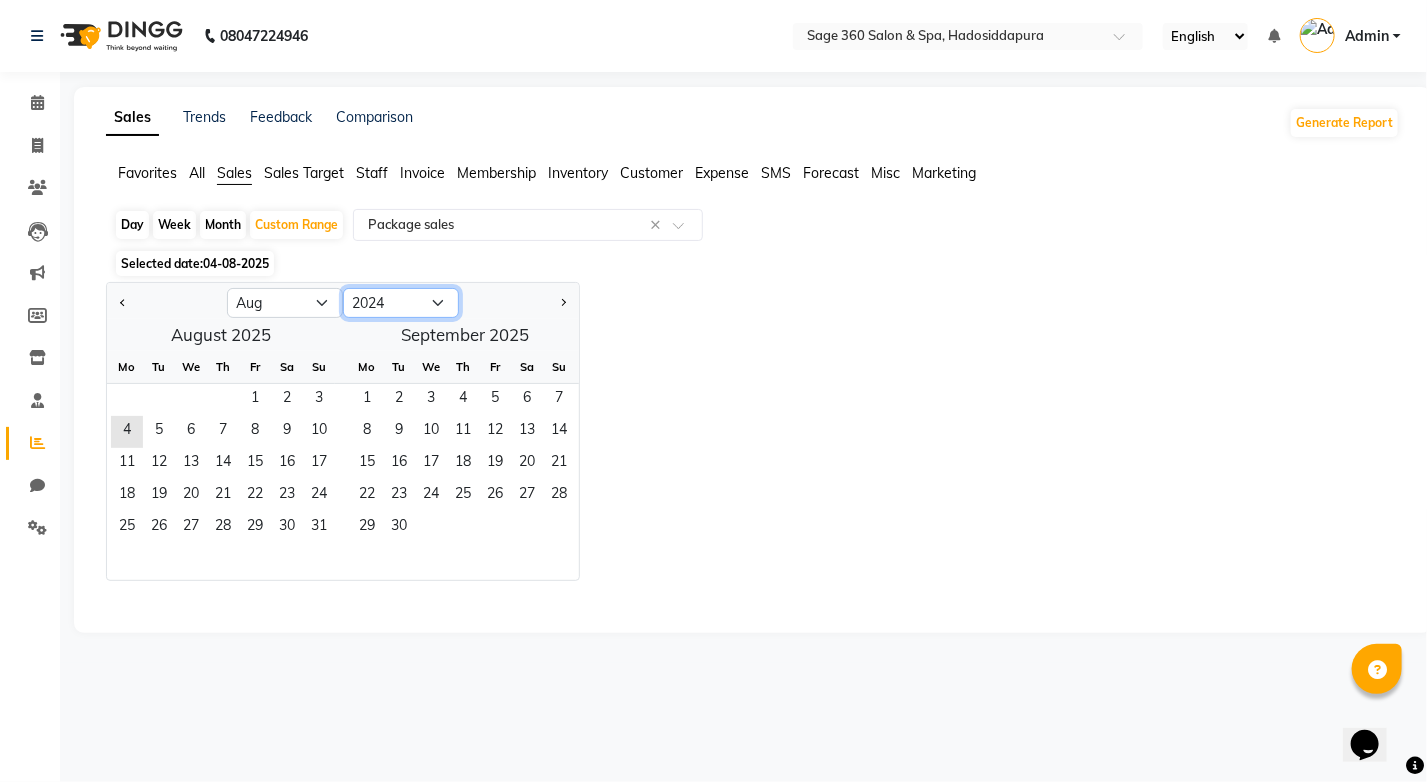 click on "2015 2016 2017 2018 2019 2020 2021 2022 2023 2024 2025 2026 2027 2028 2029 2030 2031 2032 2033 2034 2035" 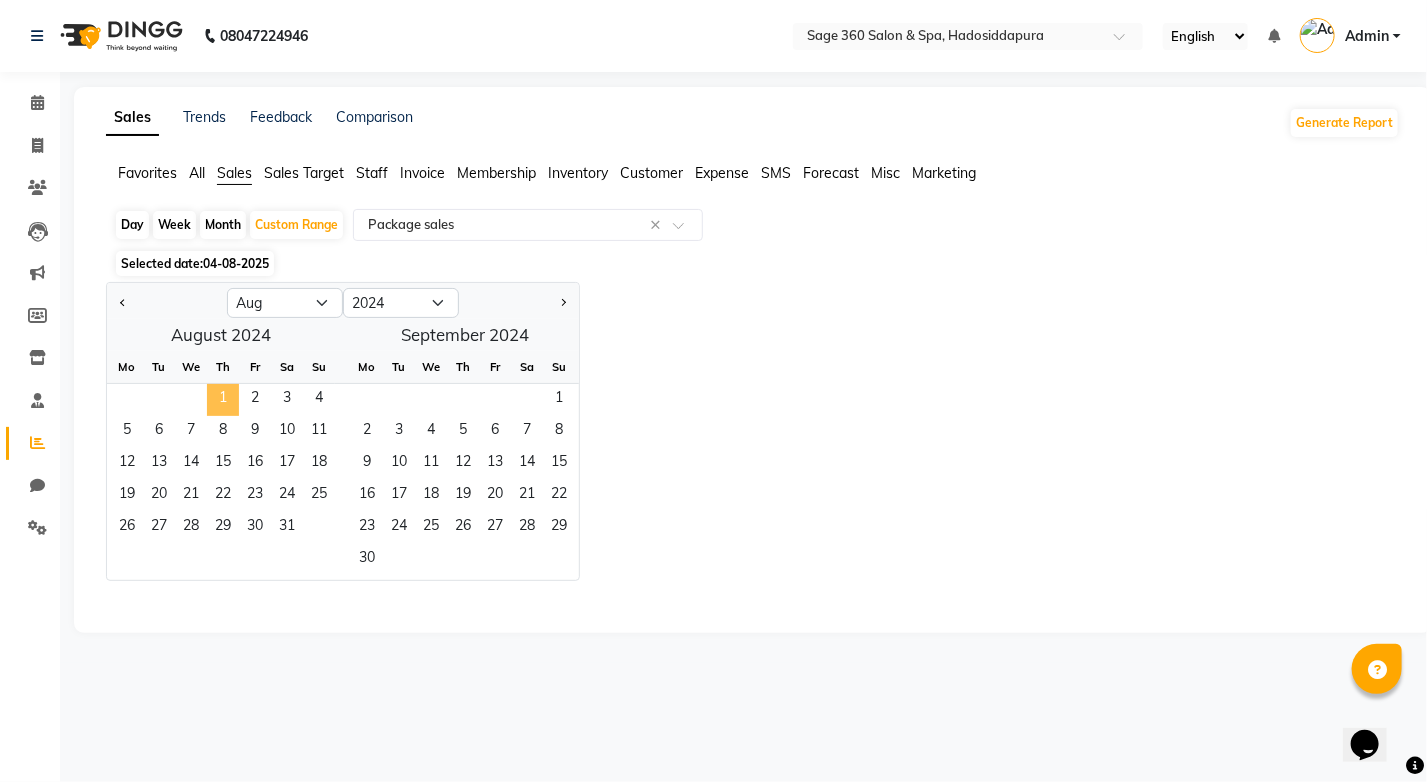 click on "1" 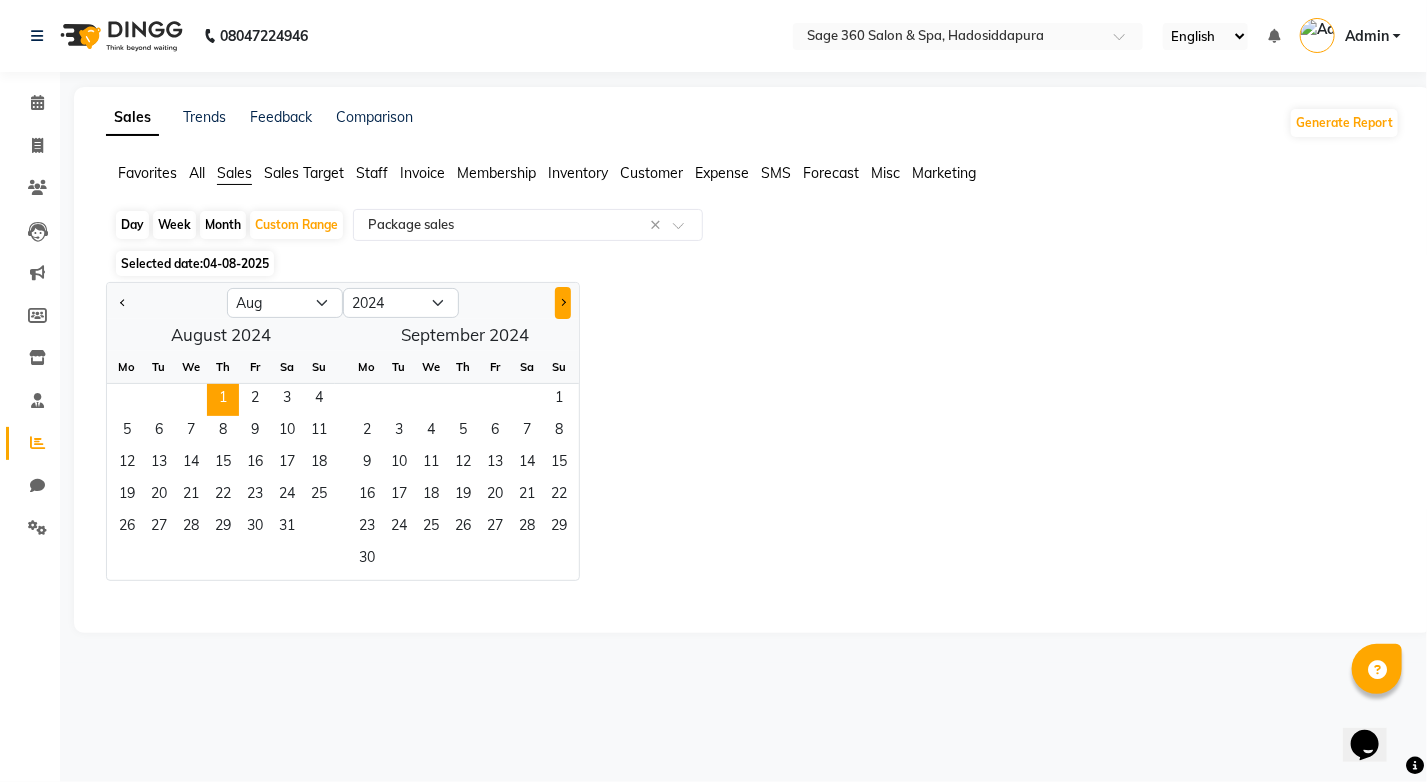 click 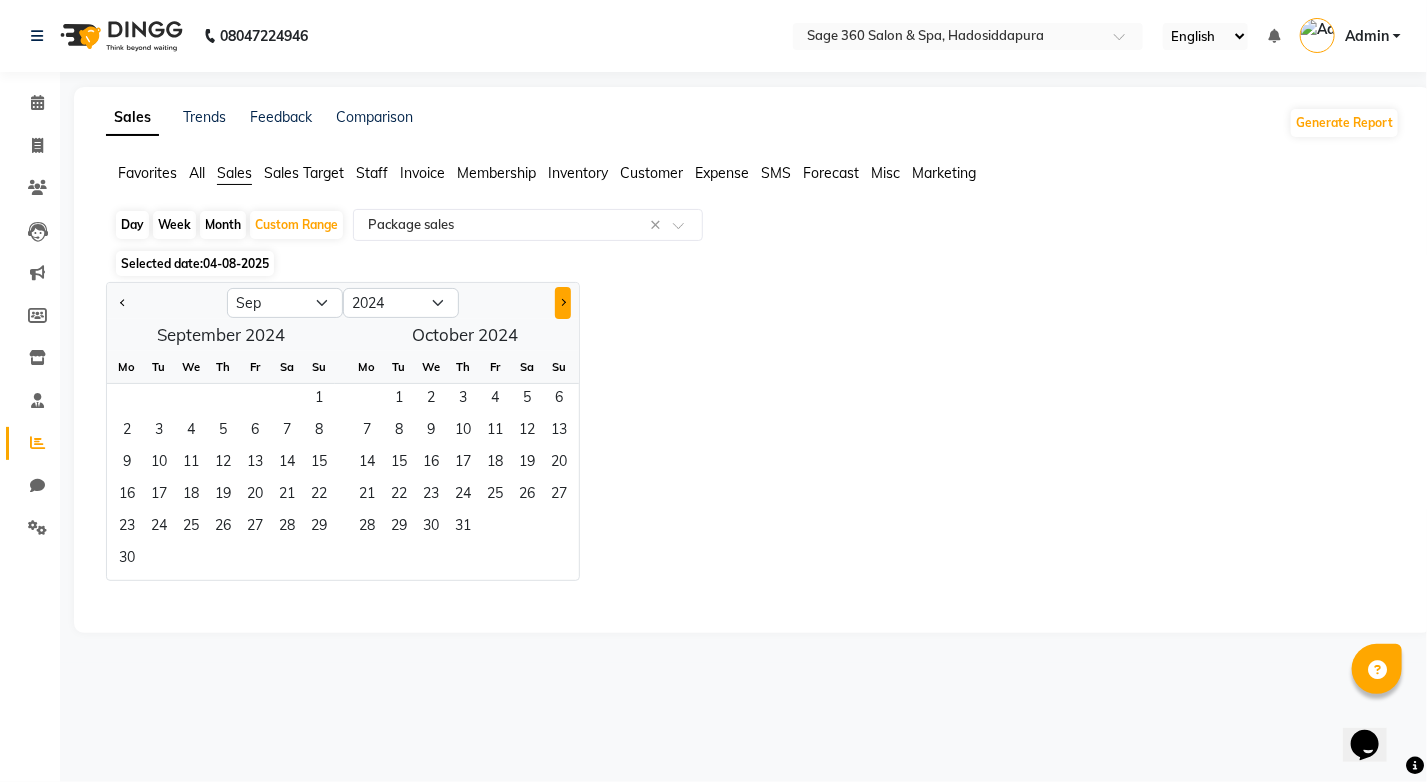 click 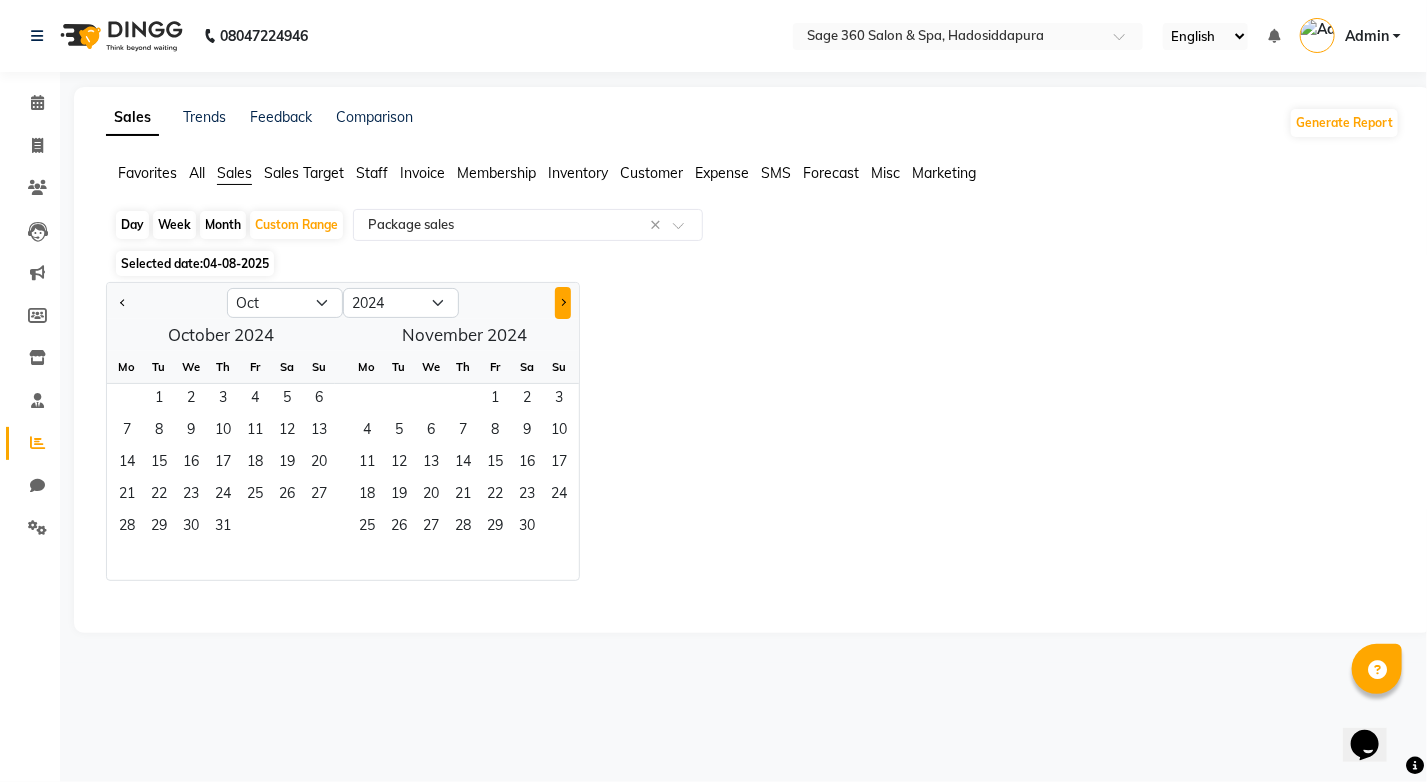 click 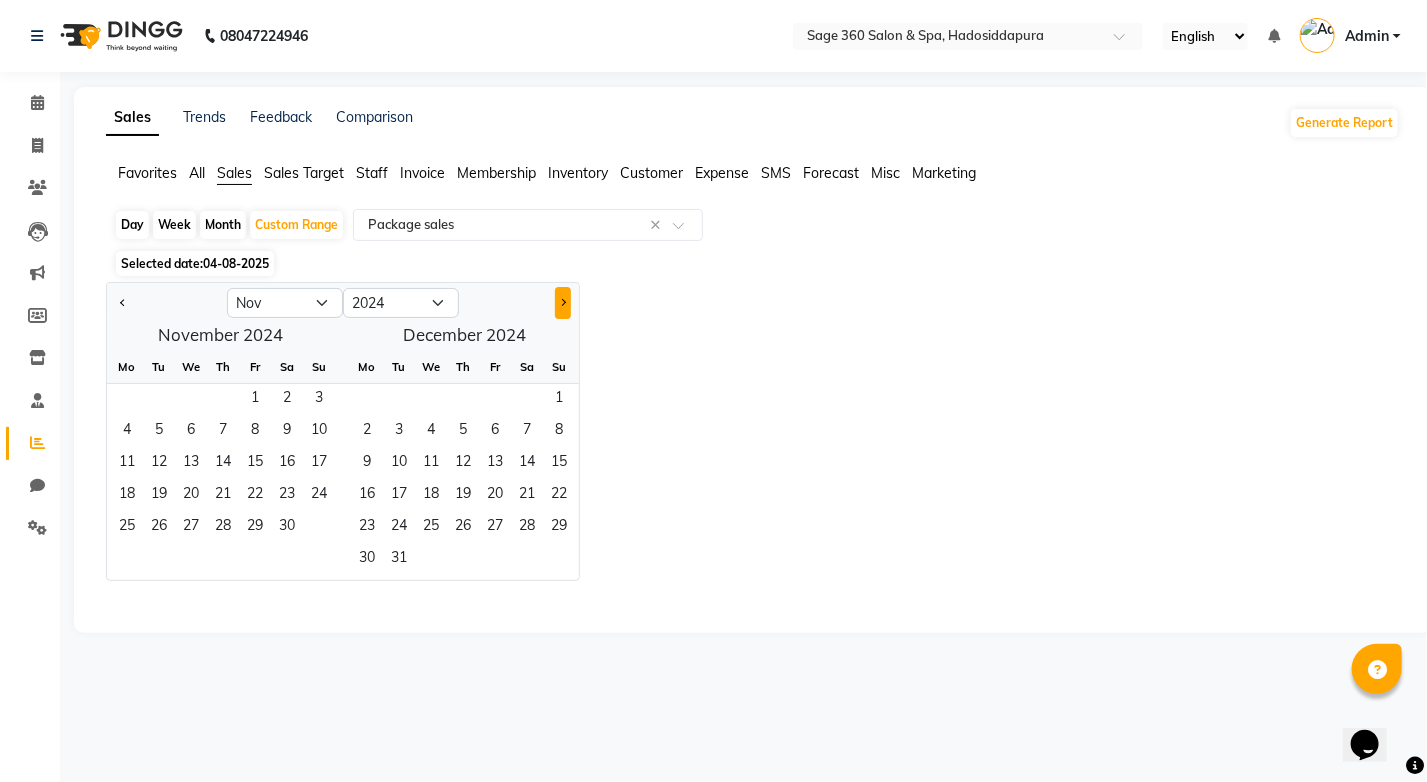 click 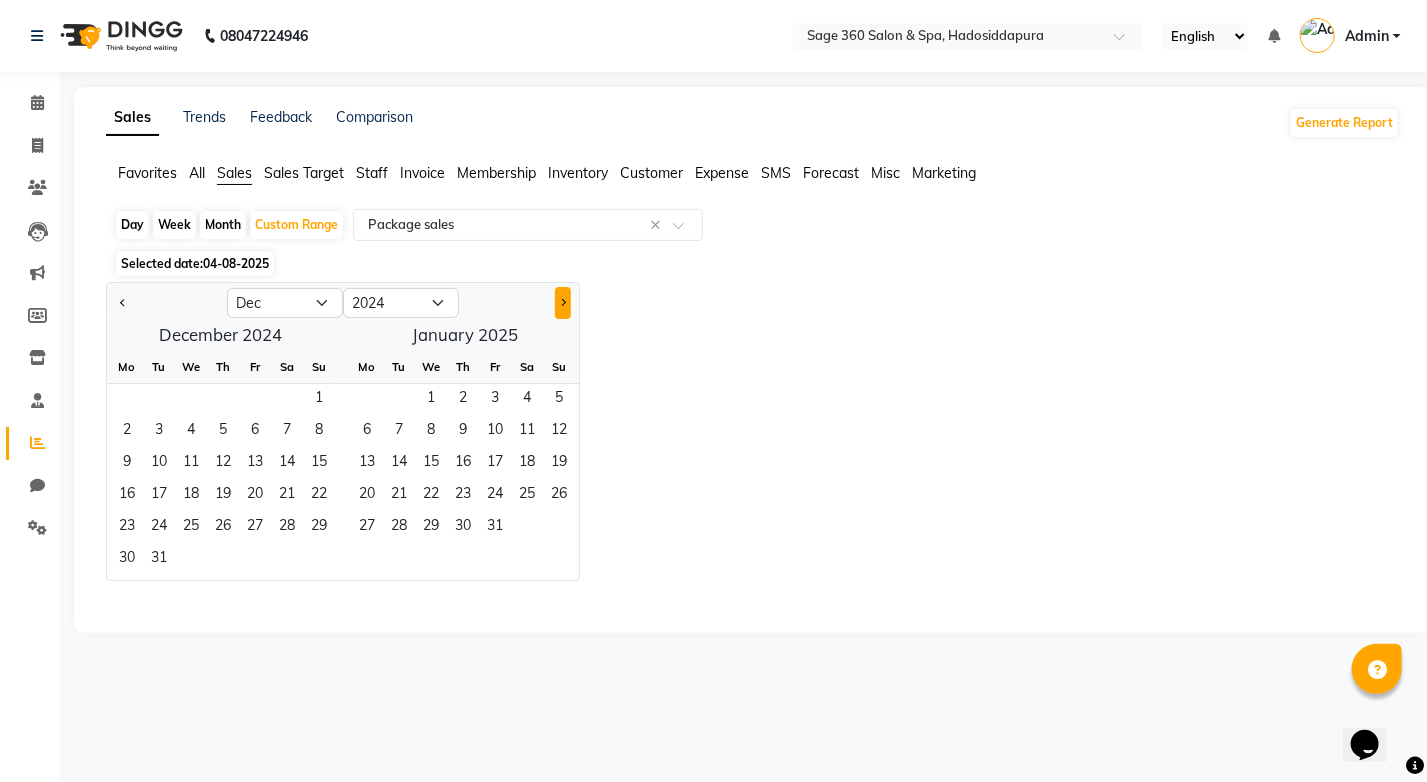 click 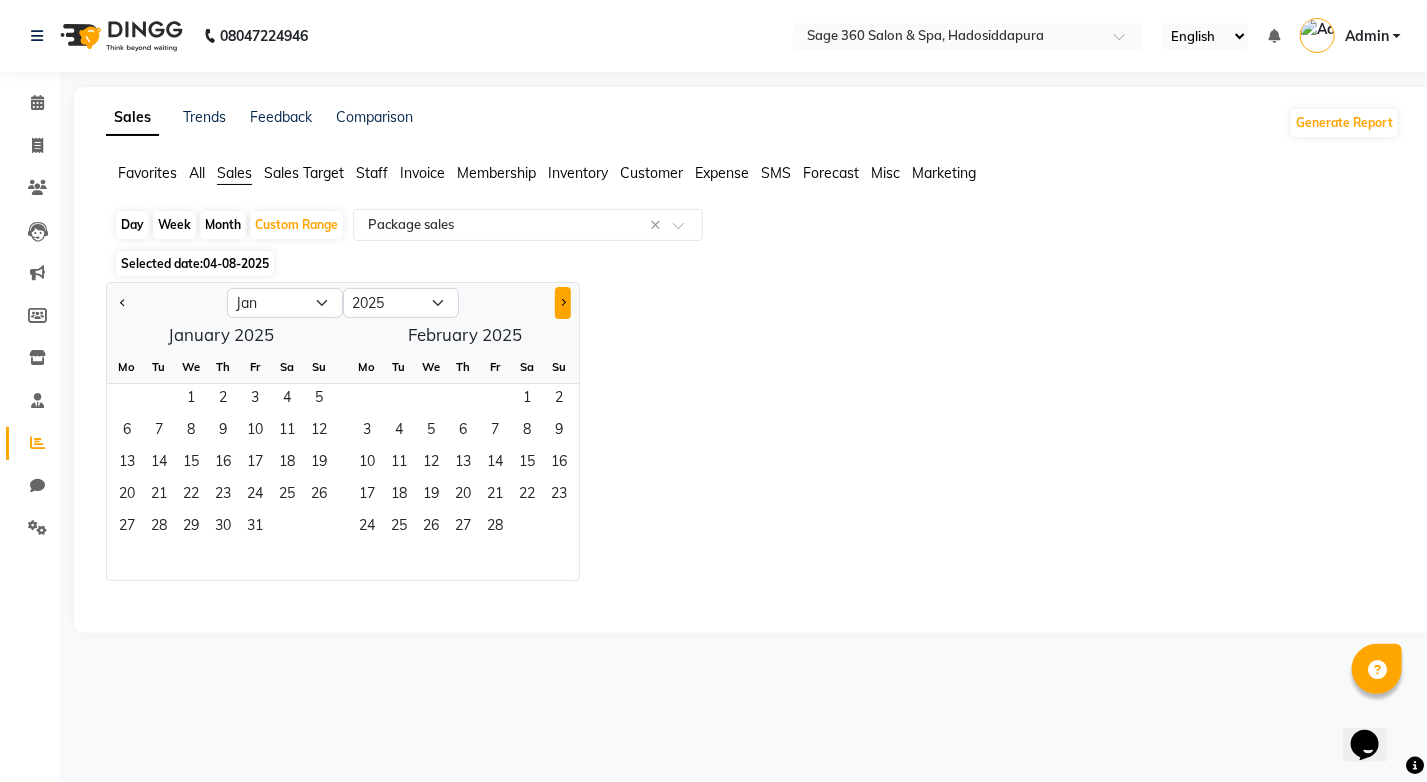 click 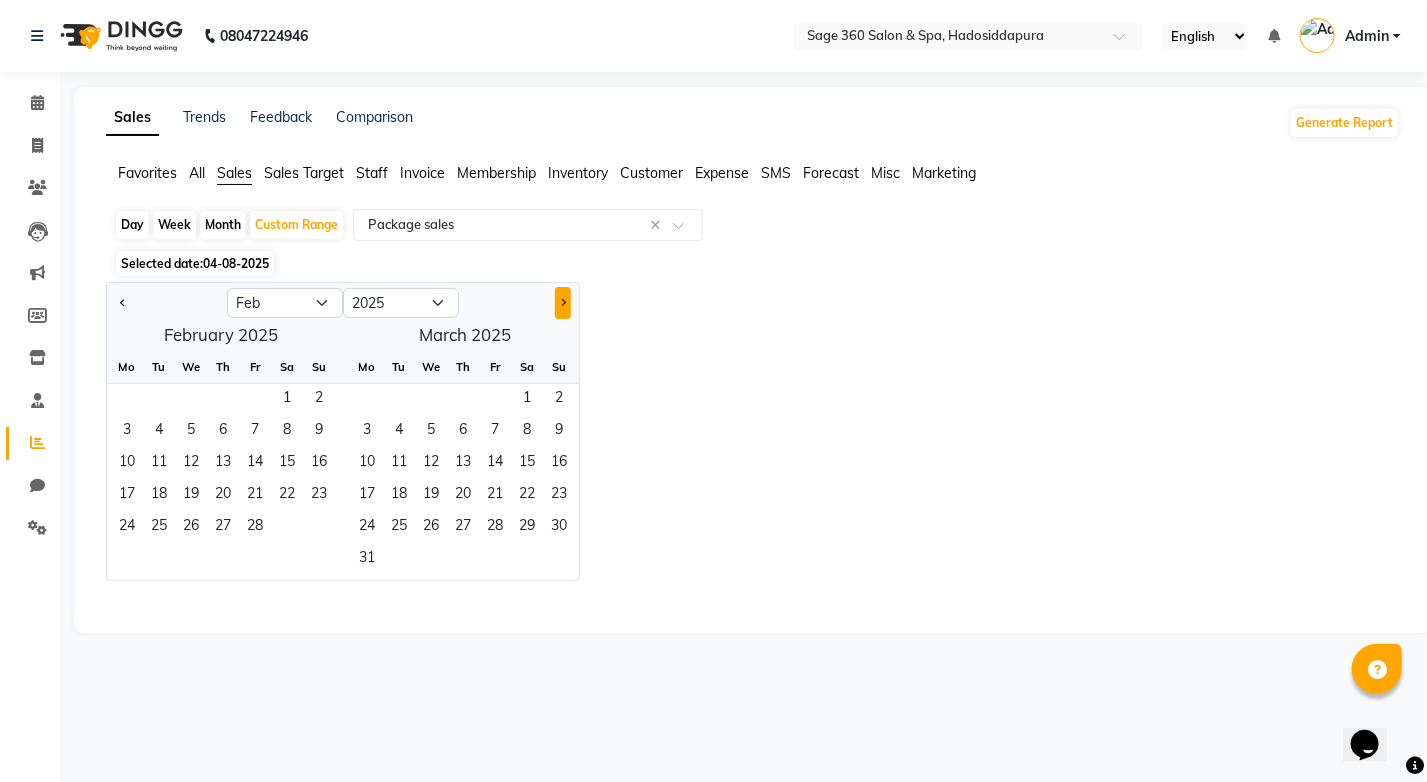 click 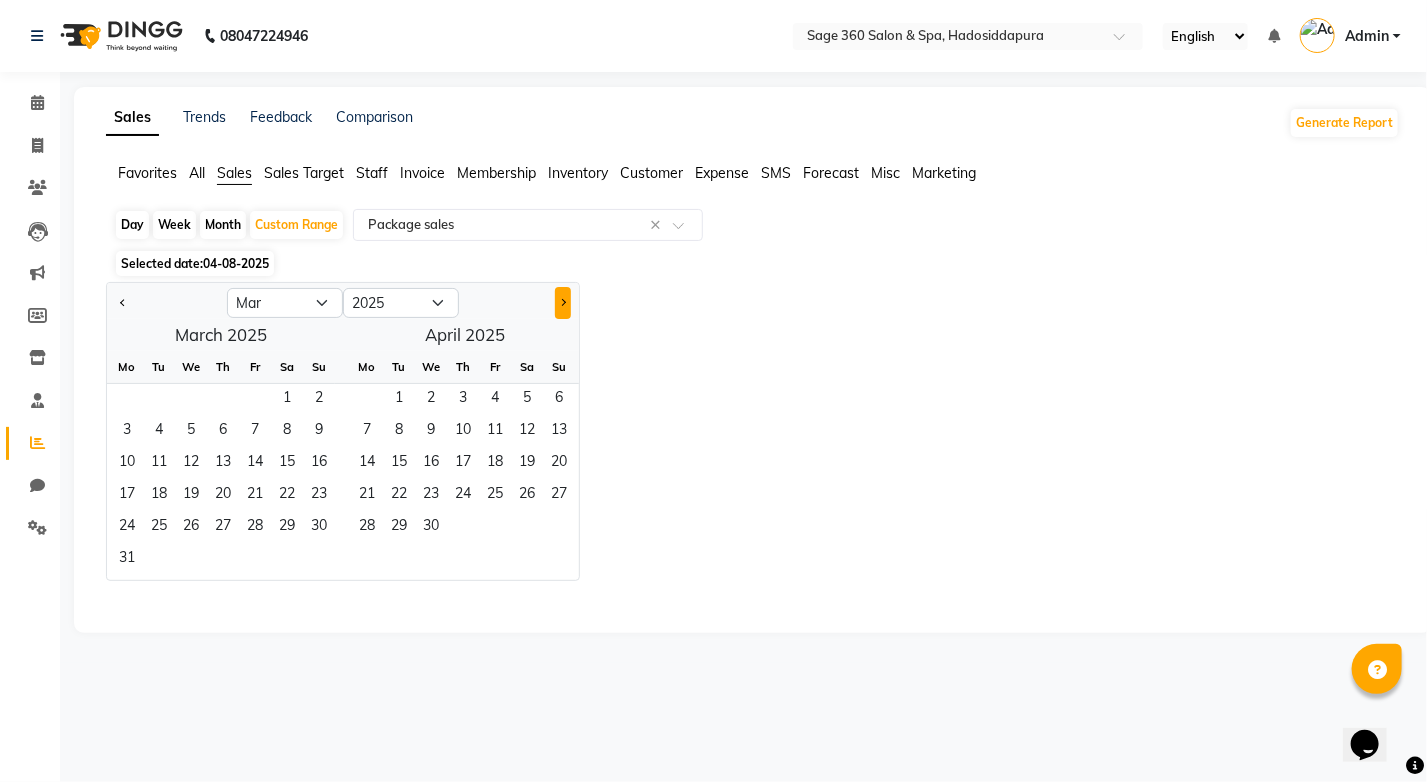 click 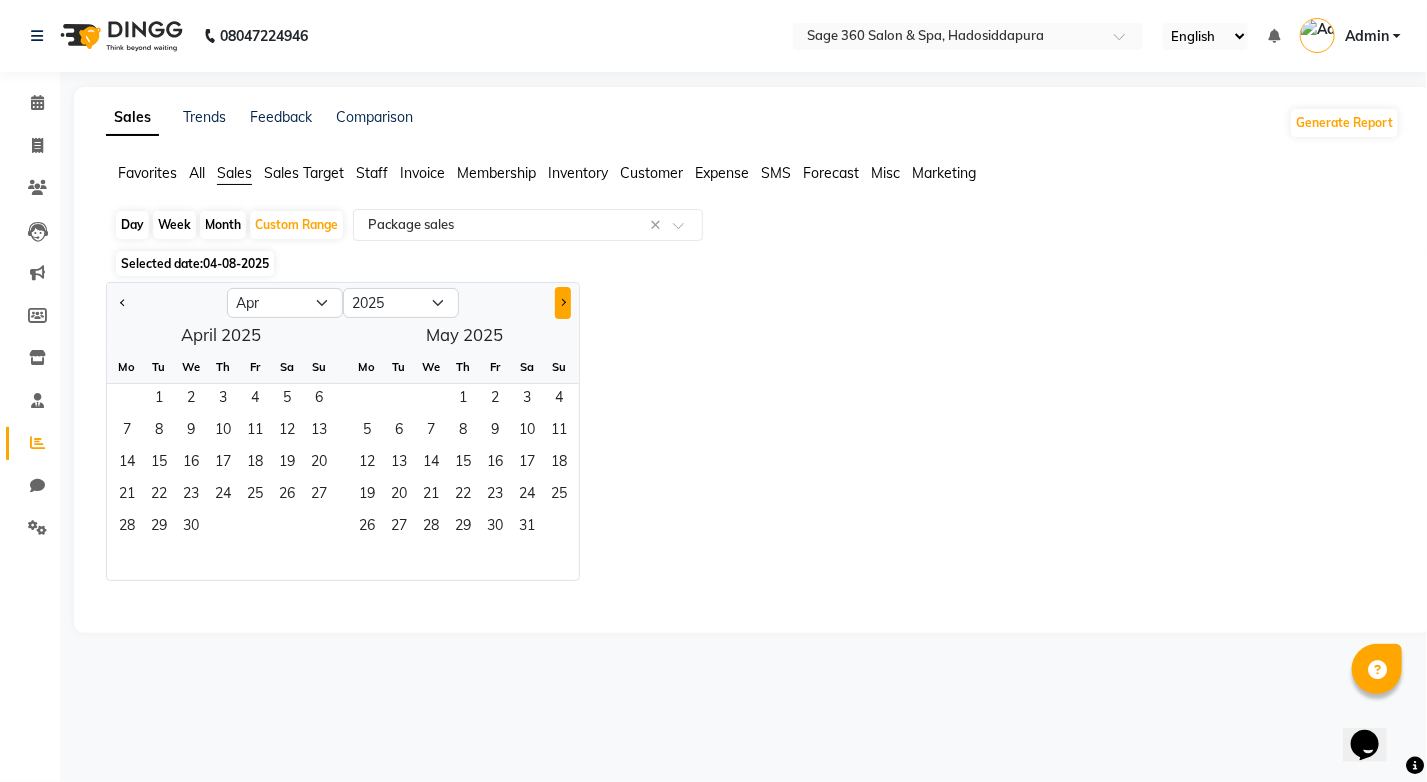 click 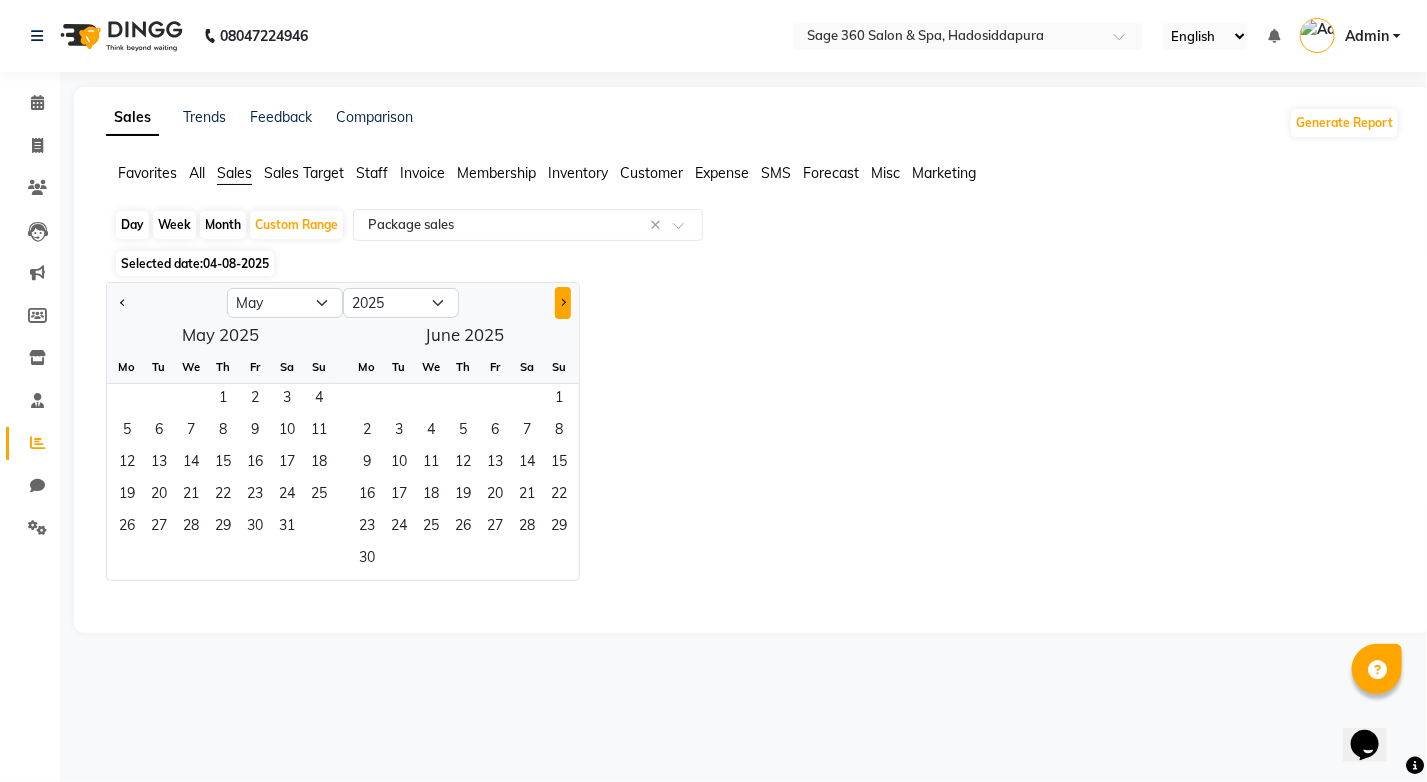 click 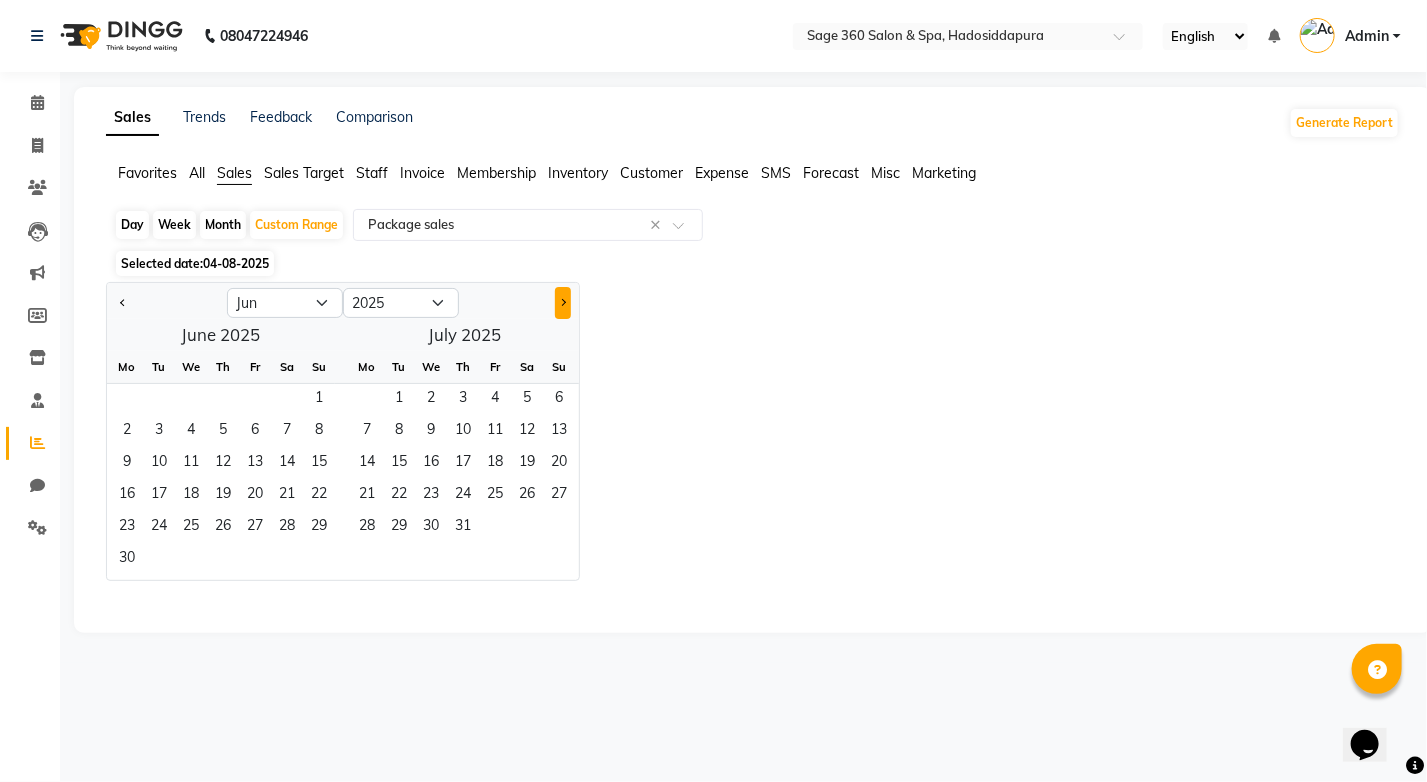 click 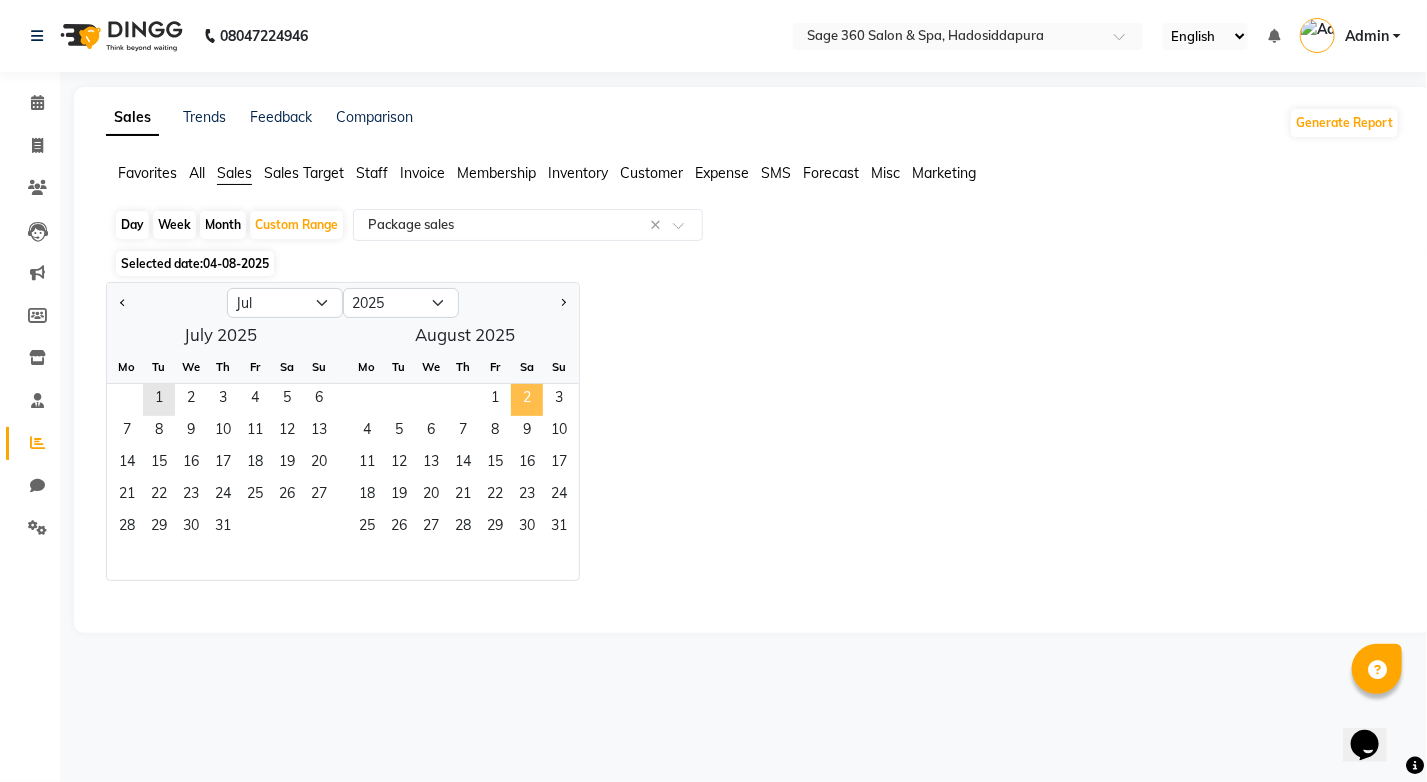 click on "2" 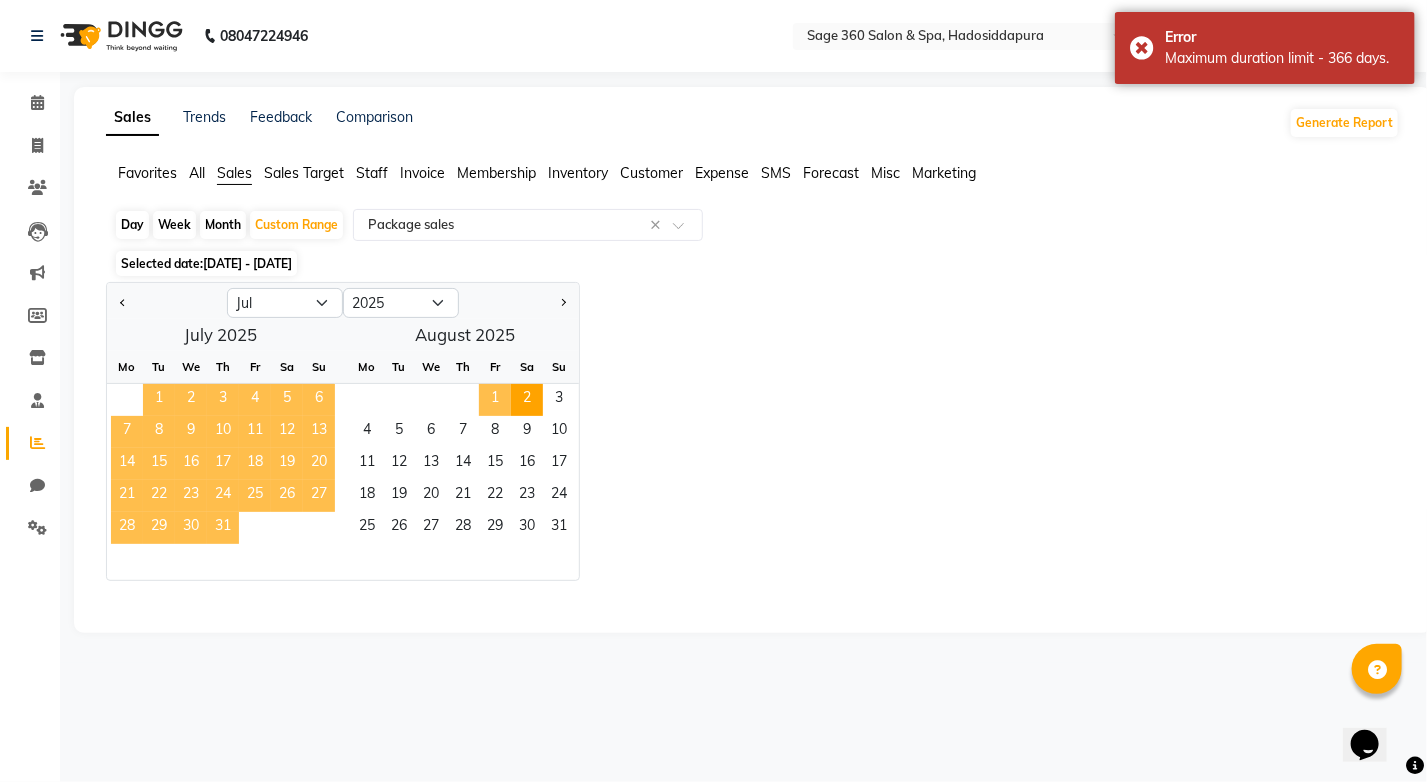 click on "1" 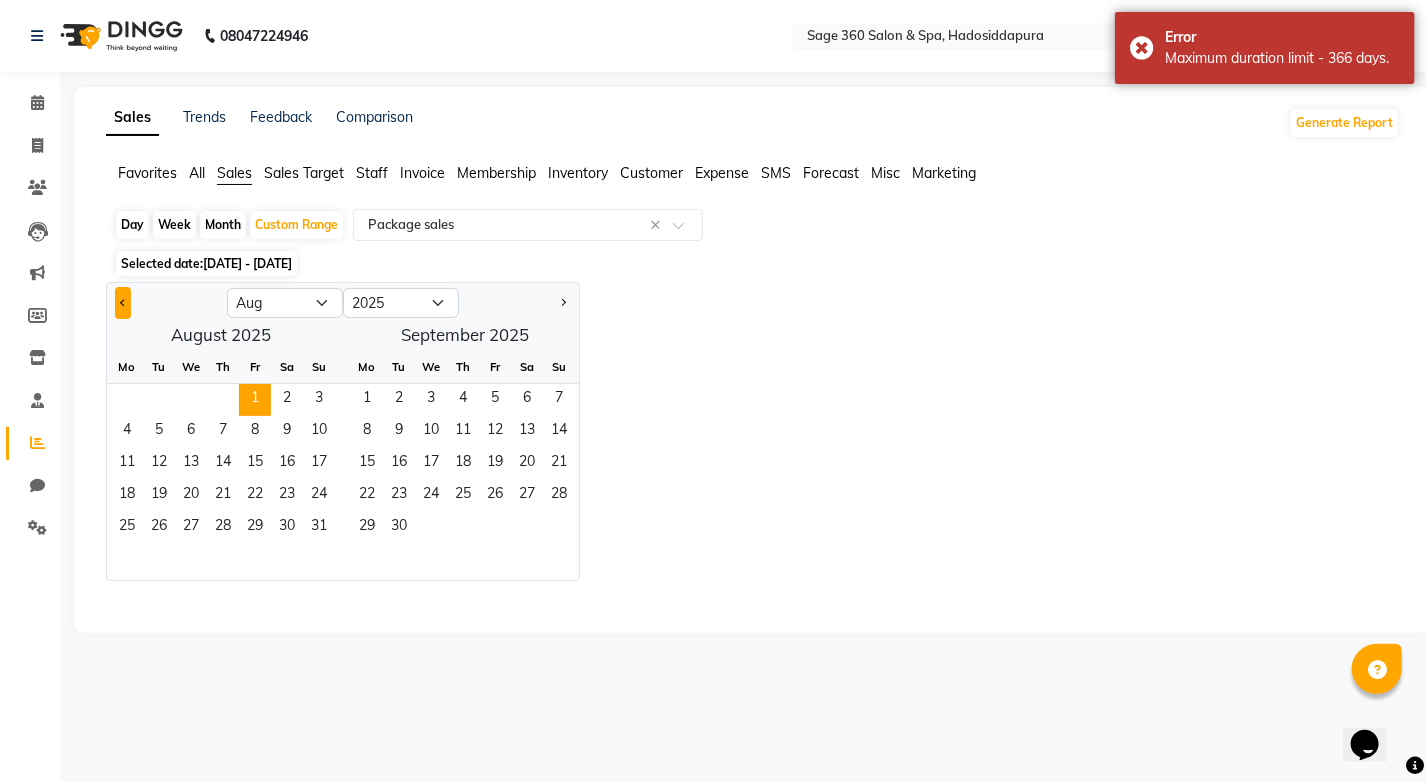 click 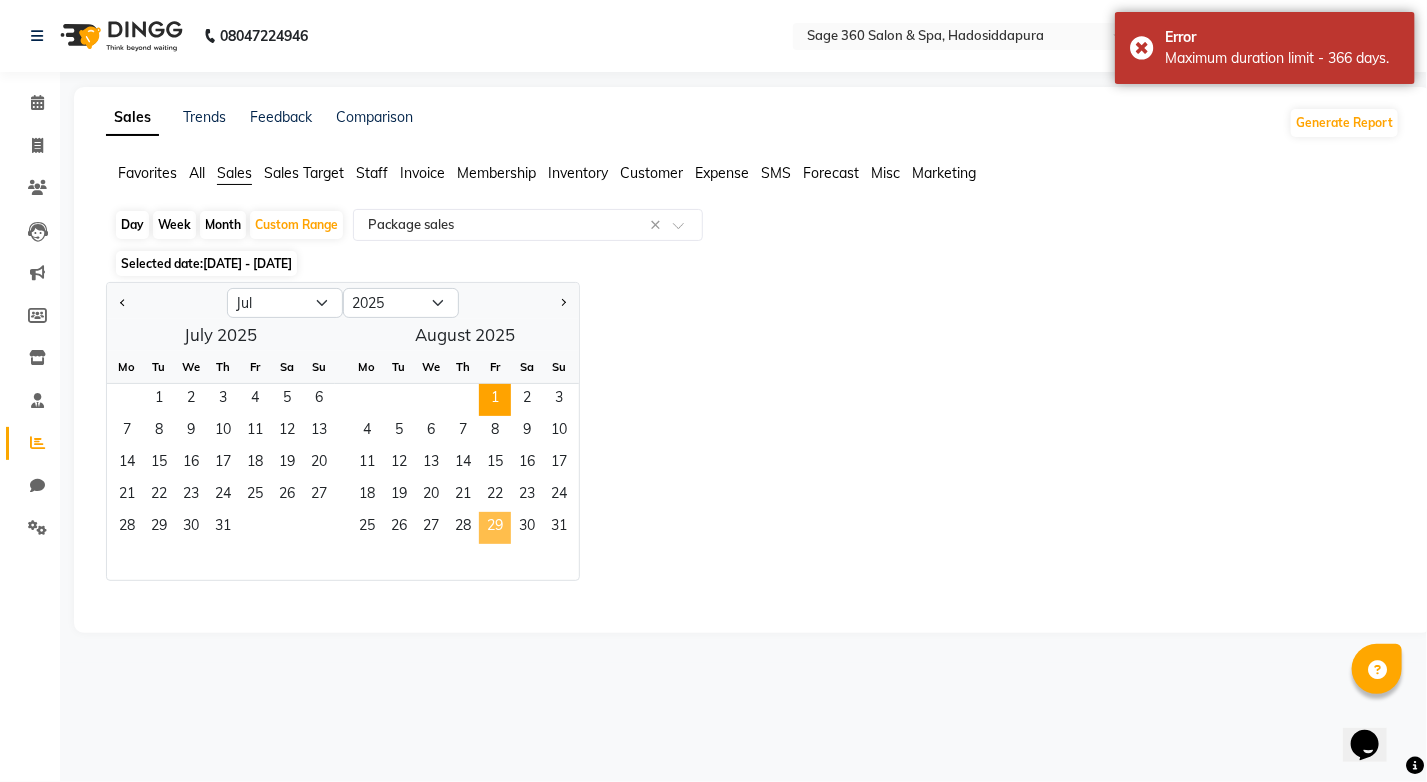 click on "29" 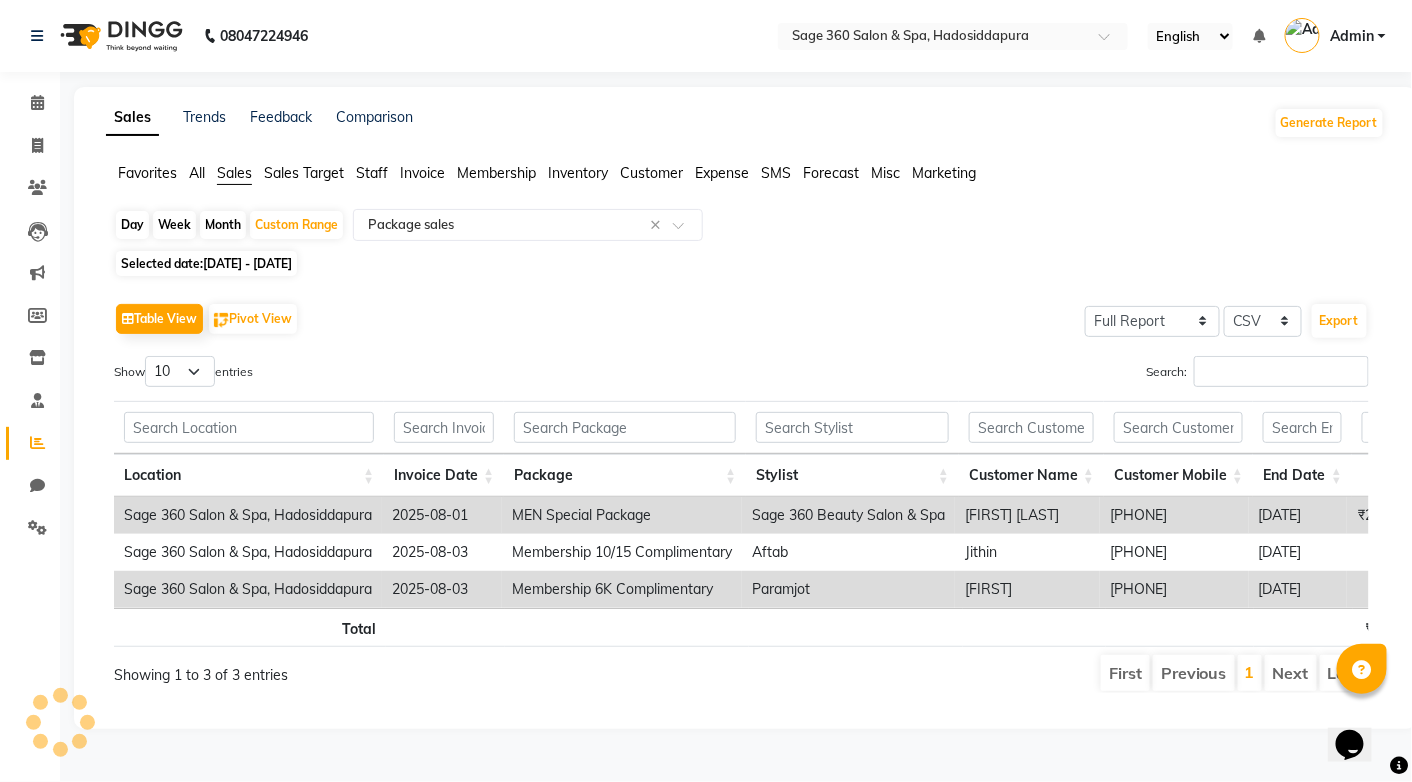 scroll, scrollTop: 2, scrollLeft: 0, axis: vertical 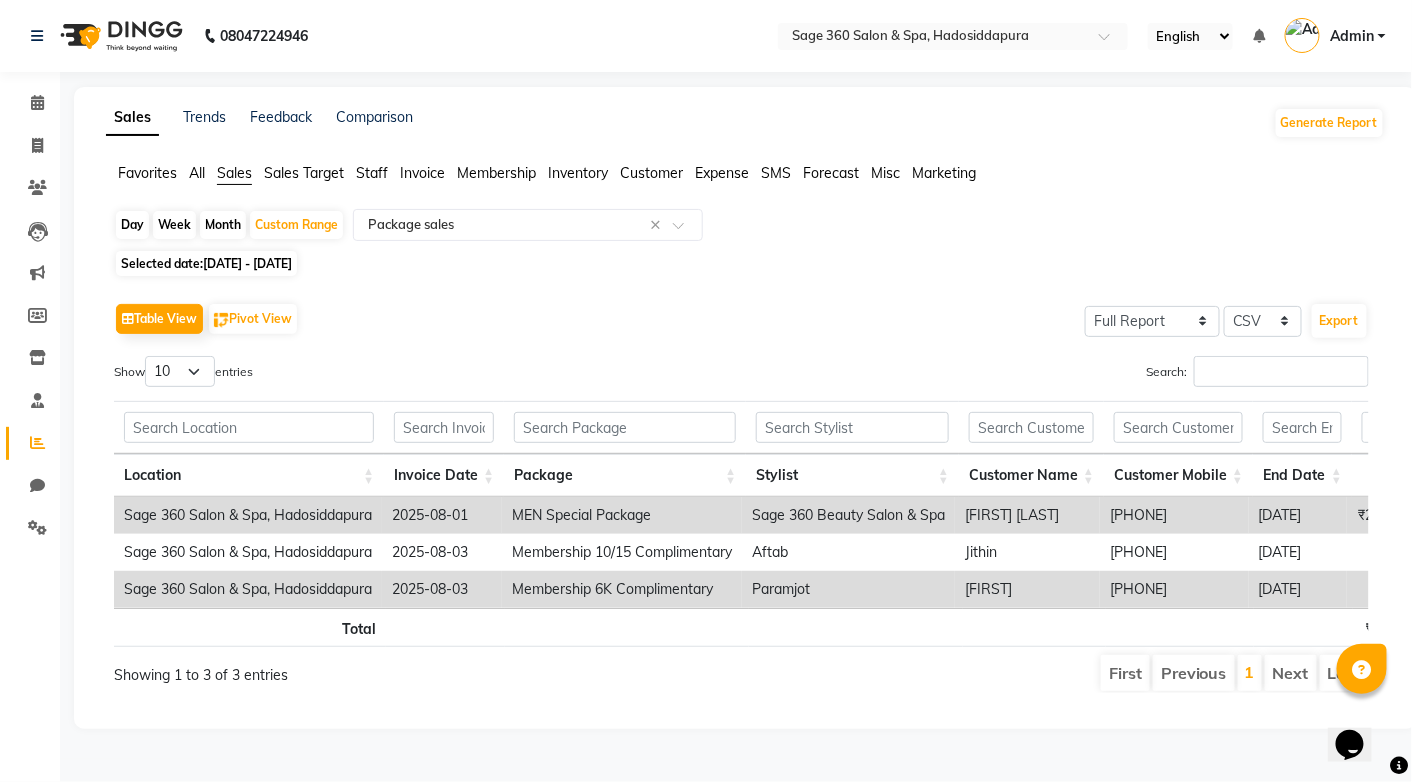 click on "[DATE] - [DATE]" 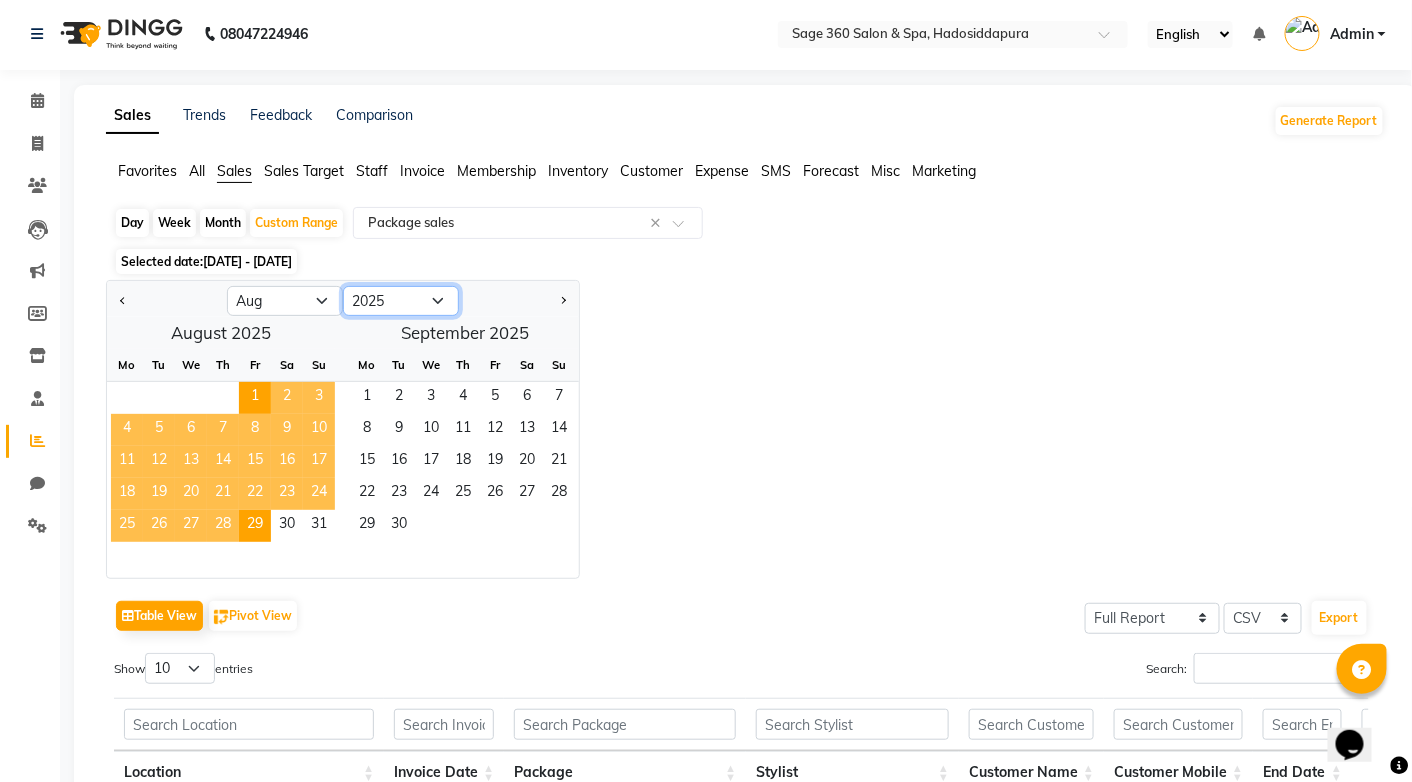 click on "2015 2016 2017 2018 2019 2020 2021 2022 2023 2024 2025 2026 2027 2028 2029 2030 2031 2032 2033 2034 2035" 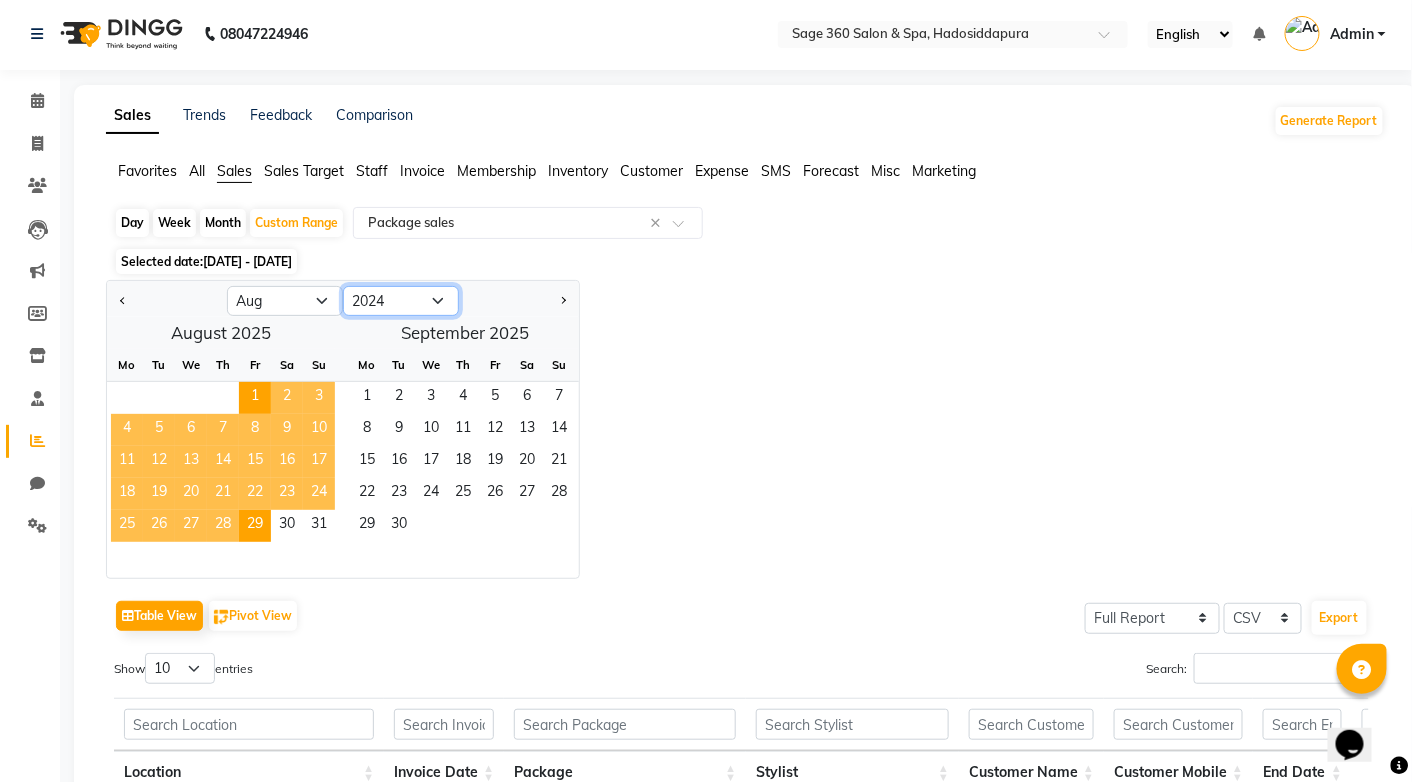 click on "2015 2016 2017 2018 2019 2020 2021 2022 2023 2024 2025 2026 2027 2028 2029 2030 2031 2032 2033 2034 2035" 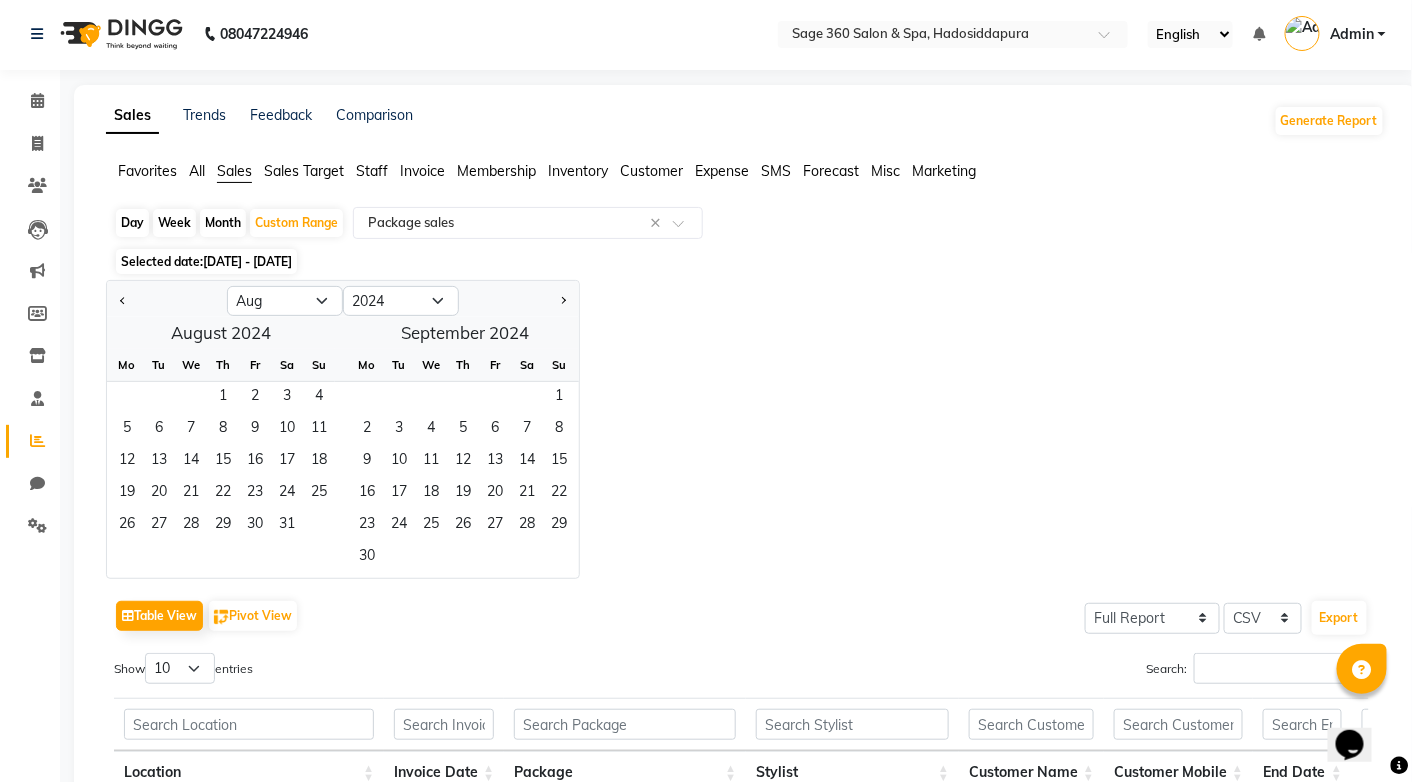 click on "Jan Feb Mar Apr May Jun Jul Aug Sep Oct Nov Dec 2014 2015 2016 2017 2018 2019 2020 2021 2022 2023 2024 2025 2026 2027 2028 2029 2030 2031 2032 2033 2034  August 2024  Mo Tu We Th Fr Sa Su  1   2   3   4   5   6   7   8   9   10   11   12   13   14   15   16   17   18   19   20   21   22   23   24   25   26   27   28   29   30   31   September 2024  Mo Tu We Th Fr Sa Su  1   2   3   4   5   6   7   8   9   10   11   12   13   14   15   16   17   18   19   20   21   22   23   24   25   26   27   28   29   30" 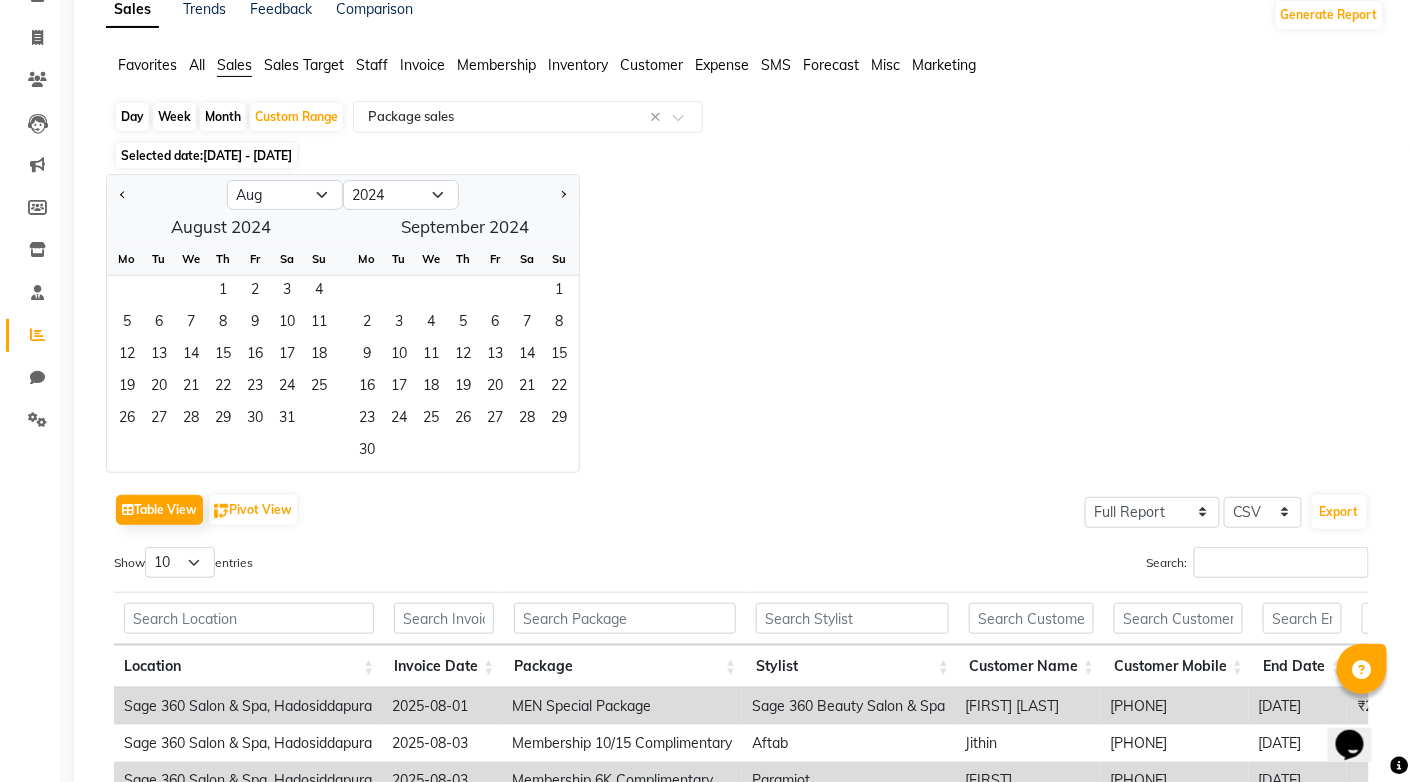 scroll, scrollTop: 2, scrollLeft: 0, axis: vertical 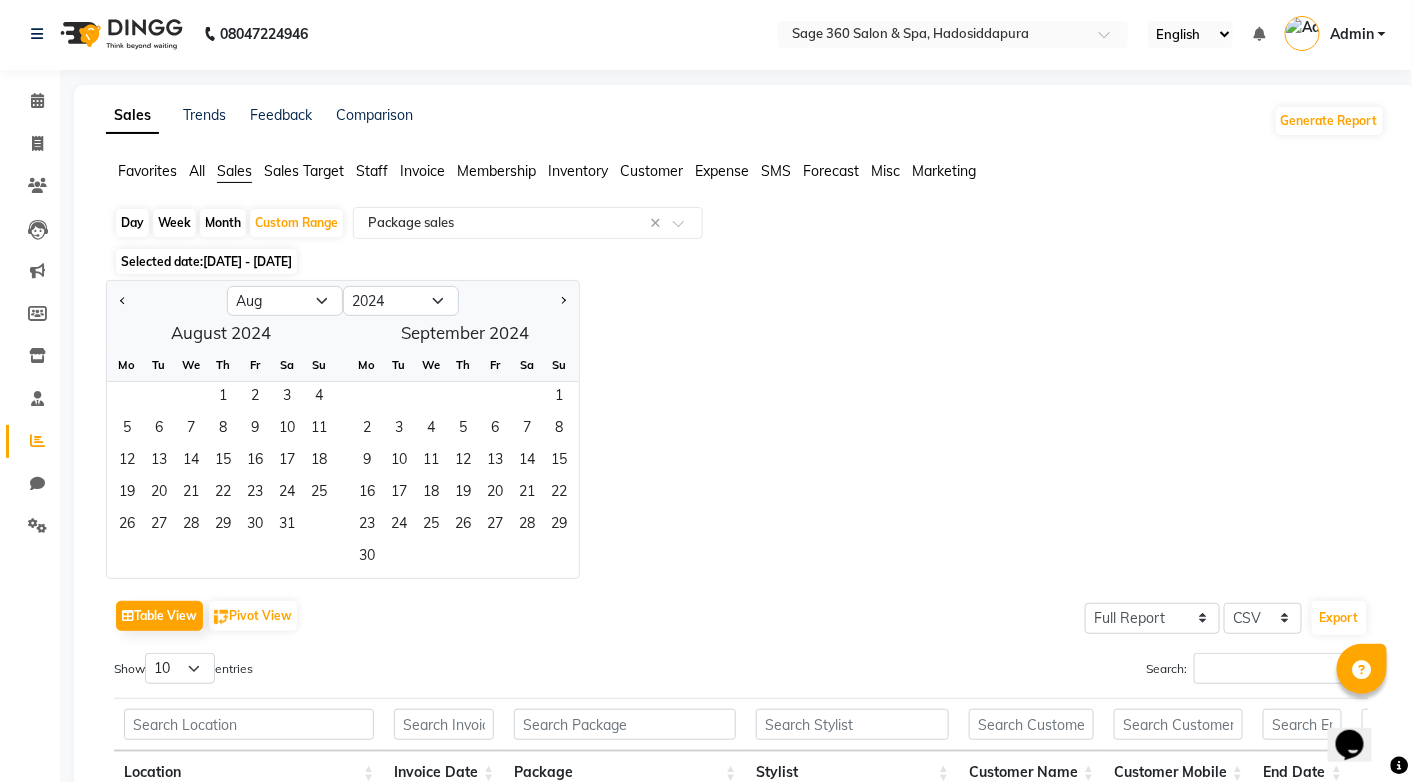 click on "[DATE] - [DATE]" 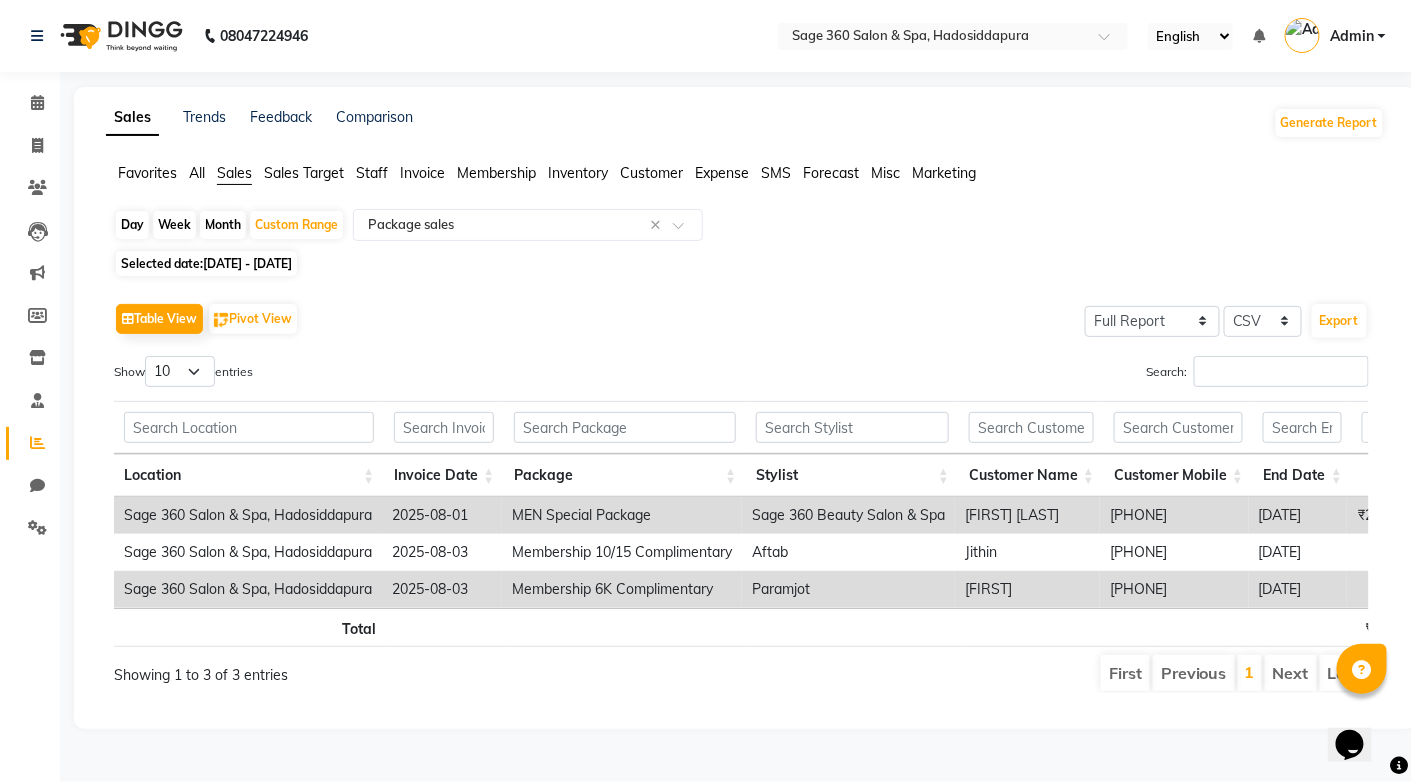 click on "[DATE] - [DATE]" 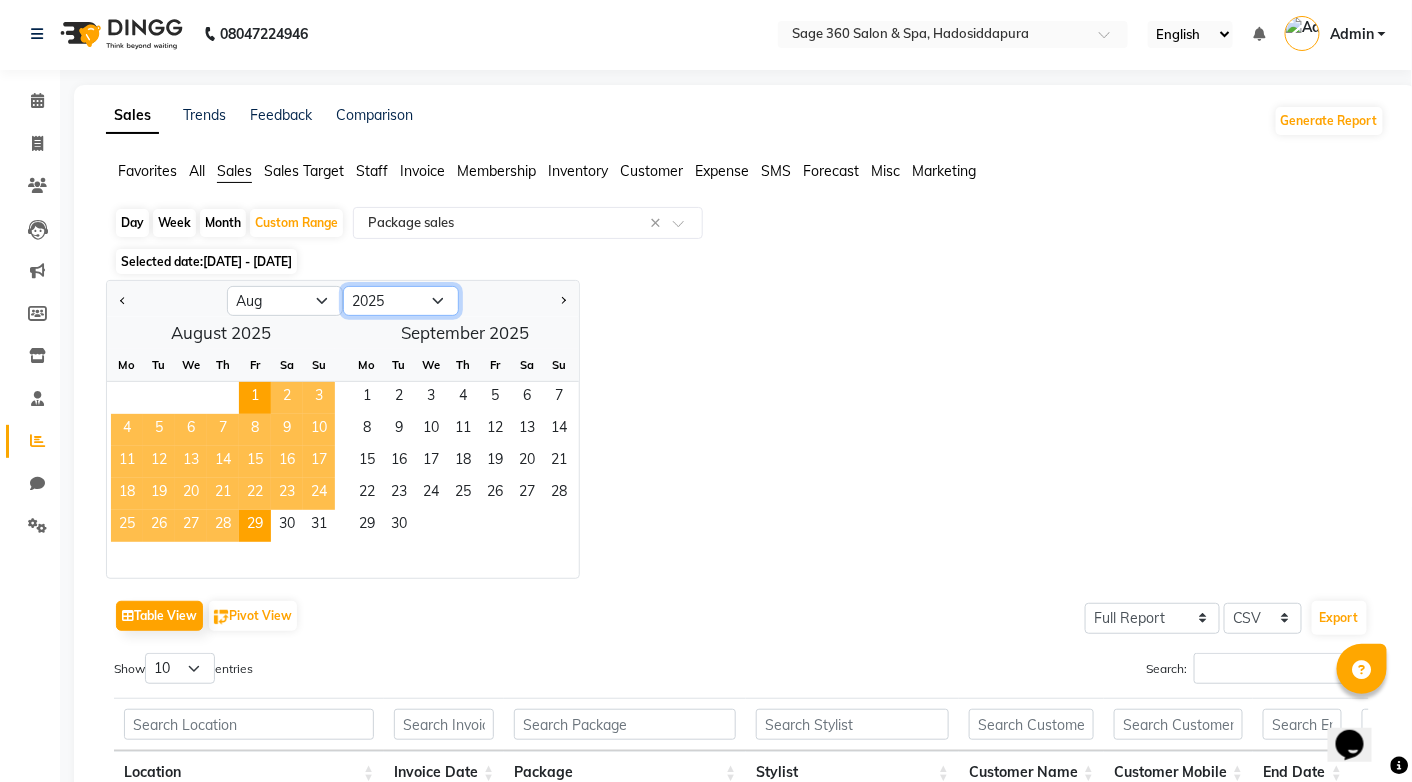 click on "2015 2016 2017 2018 2019 2020 2021 2022 2023 2024 2025 2026 2027 2028 2029 2030 2031 2032 2033 2034 2035" 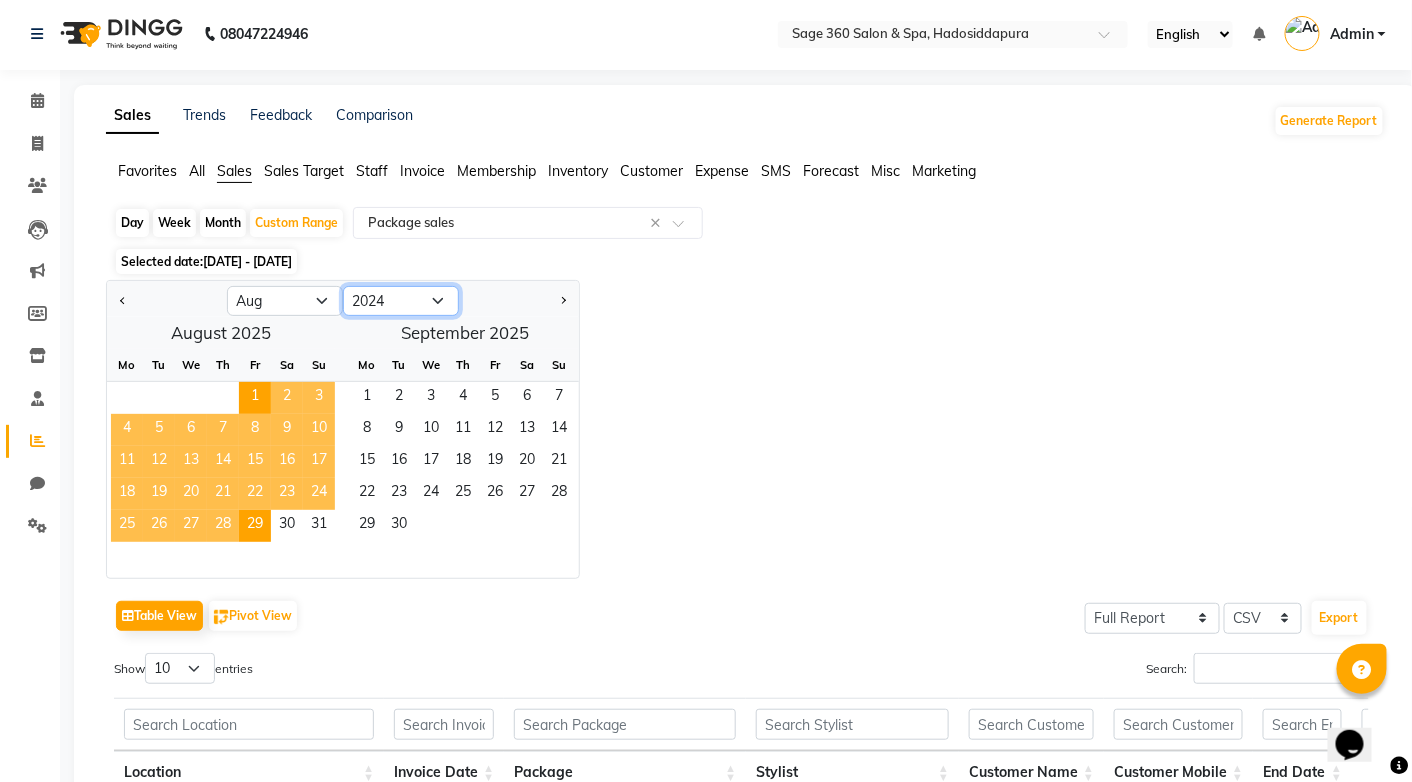 click on "2015 2016 2017 2018 2019 2020 2021 2022 2023 2024 2025 2026 2027 2028 2029 2030 2031 2032 2033 2034 2035" 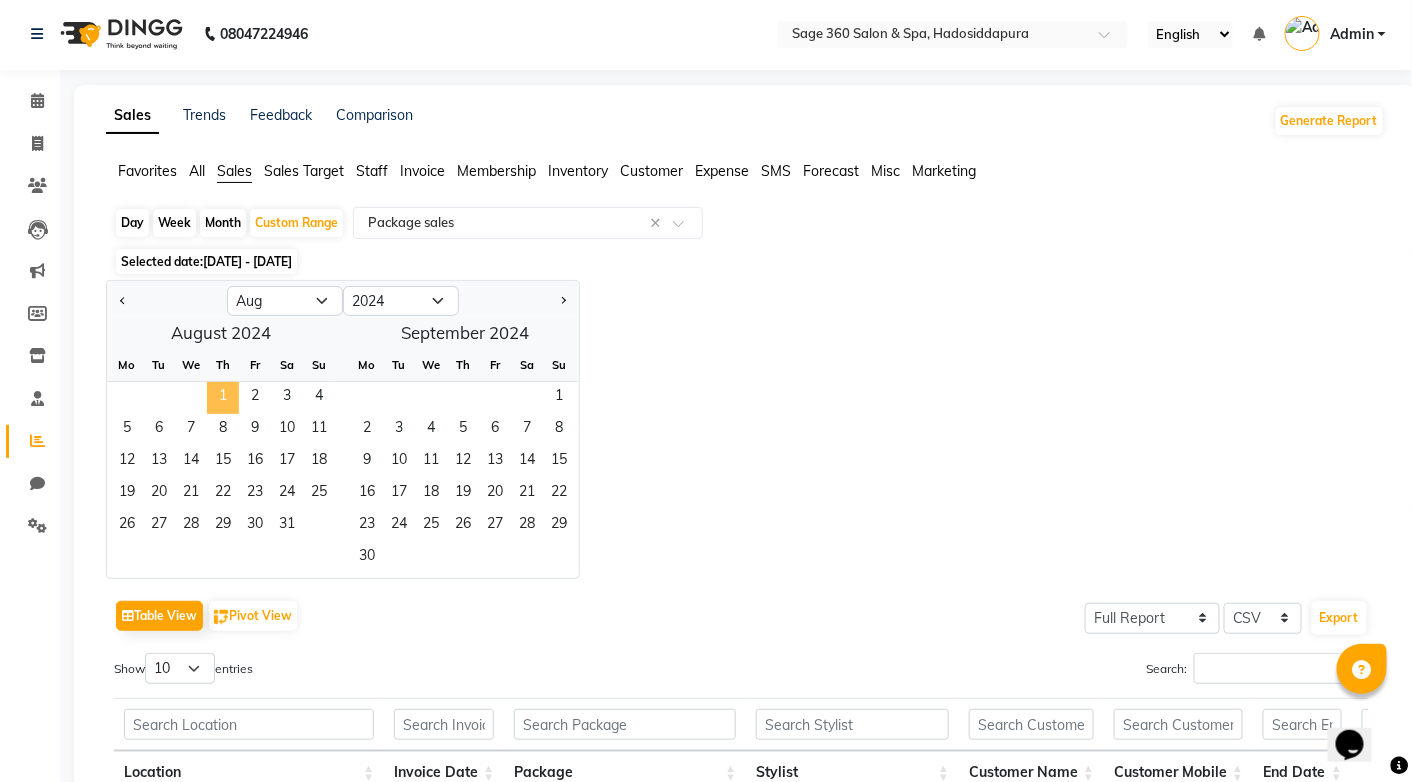 click on "1" 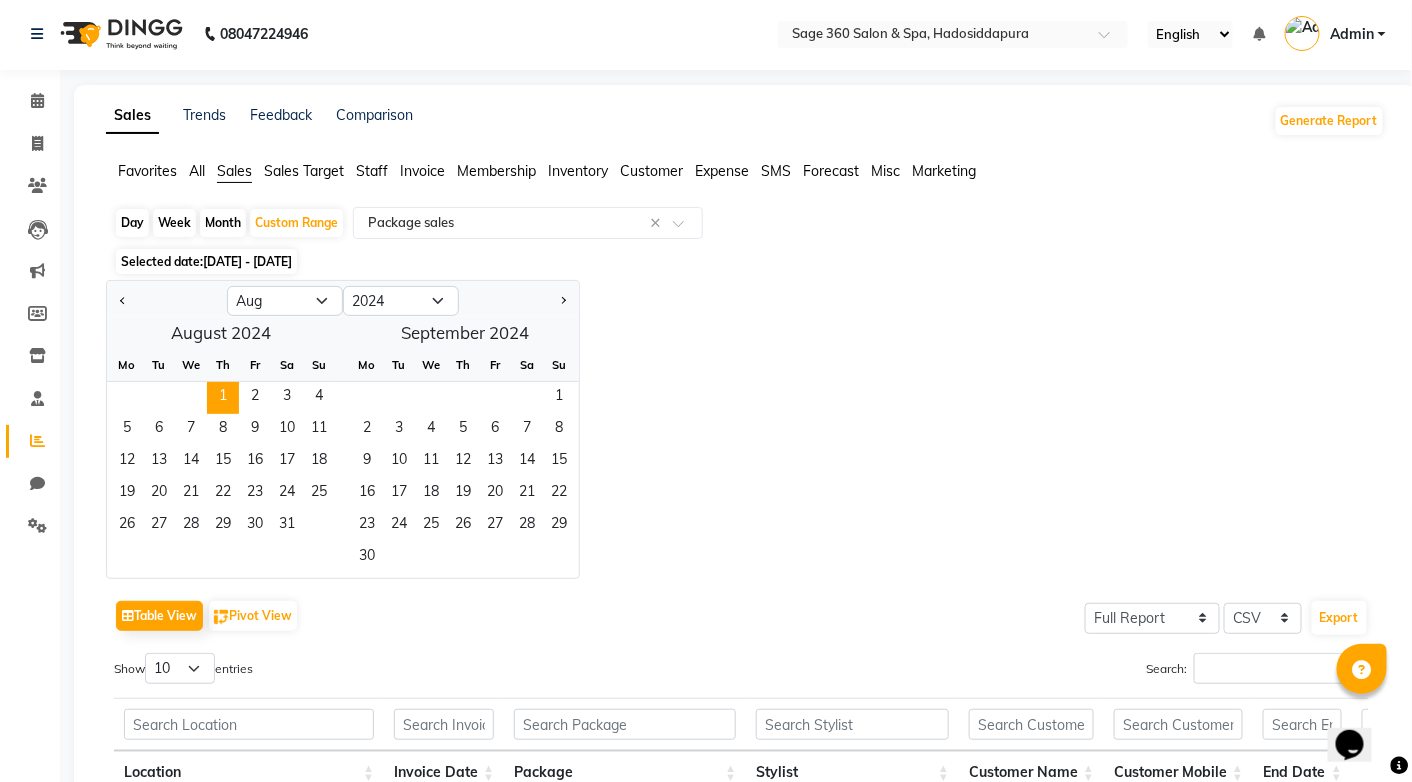 click on "[DATE] - [DATE]" 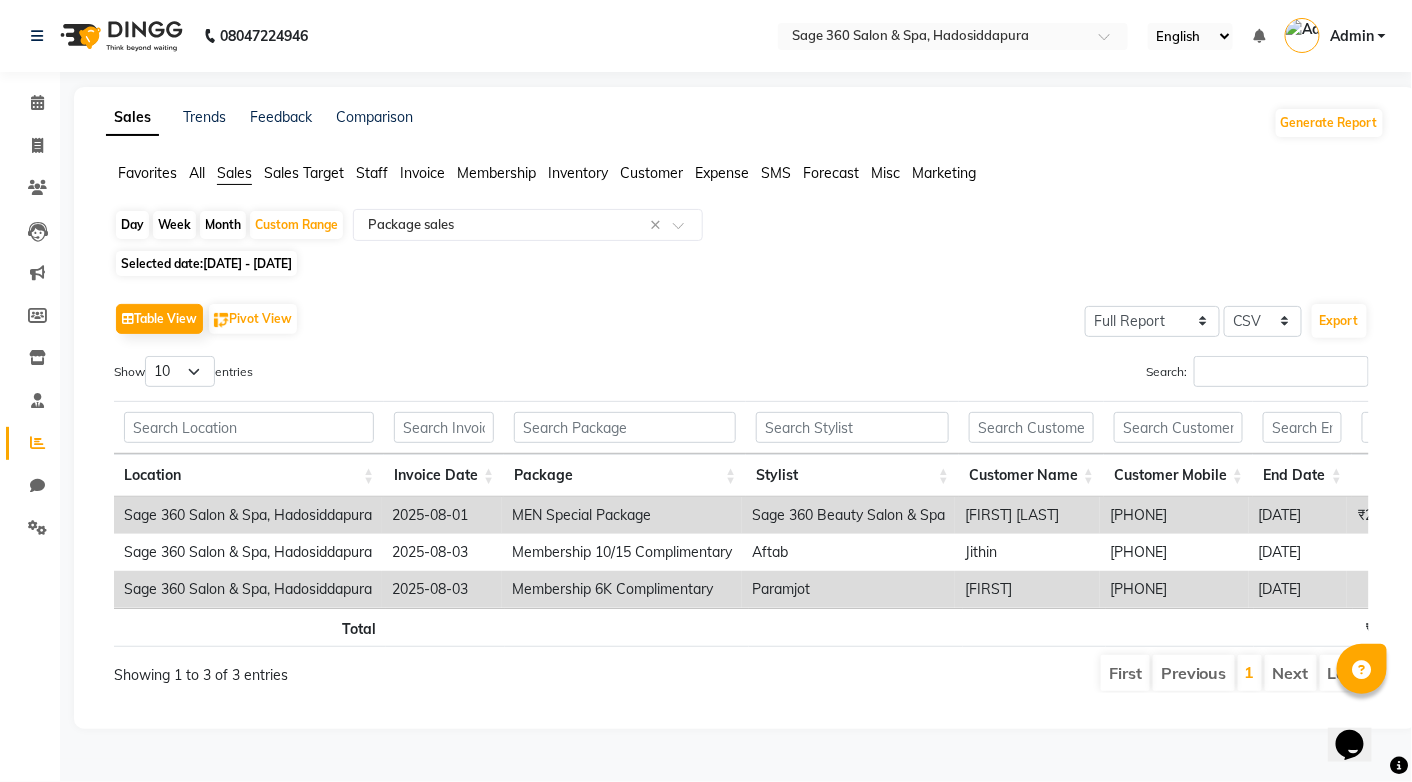 click on "Month" 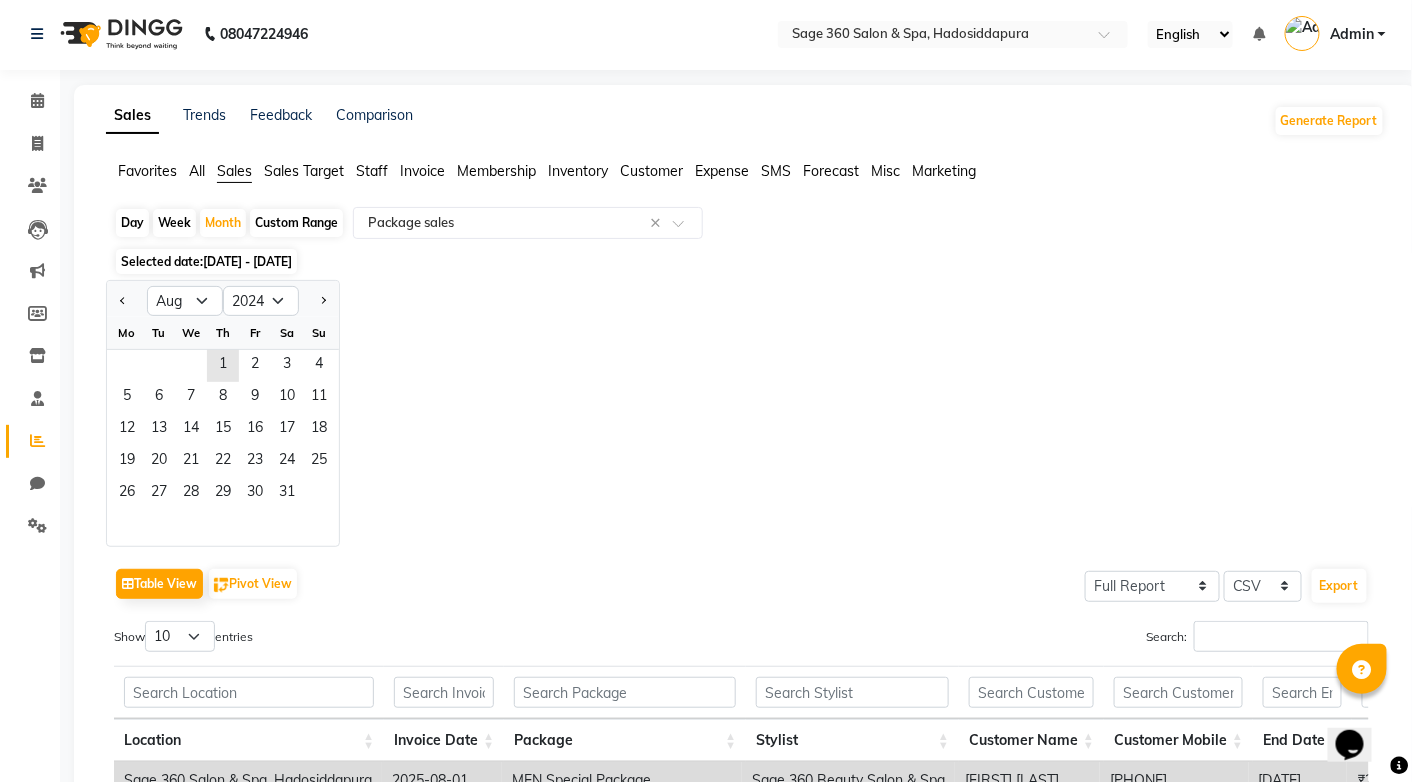click on "[DATE] - [DATE]" 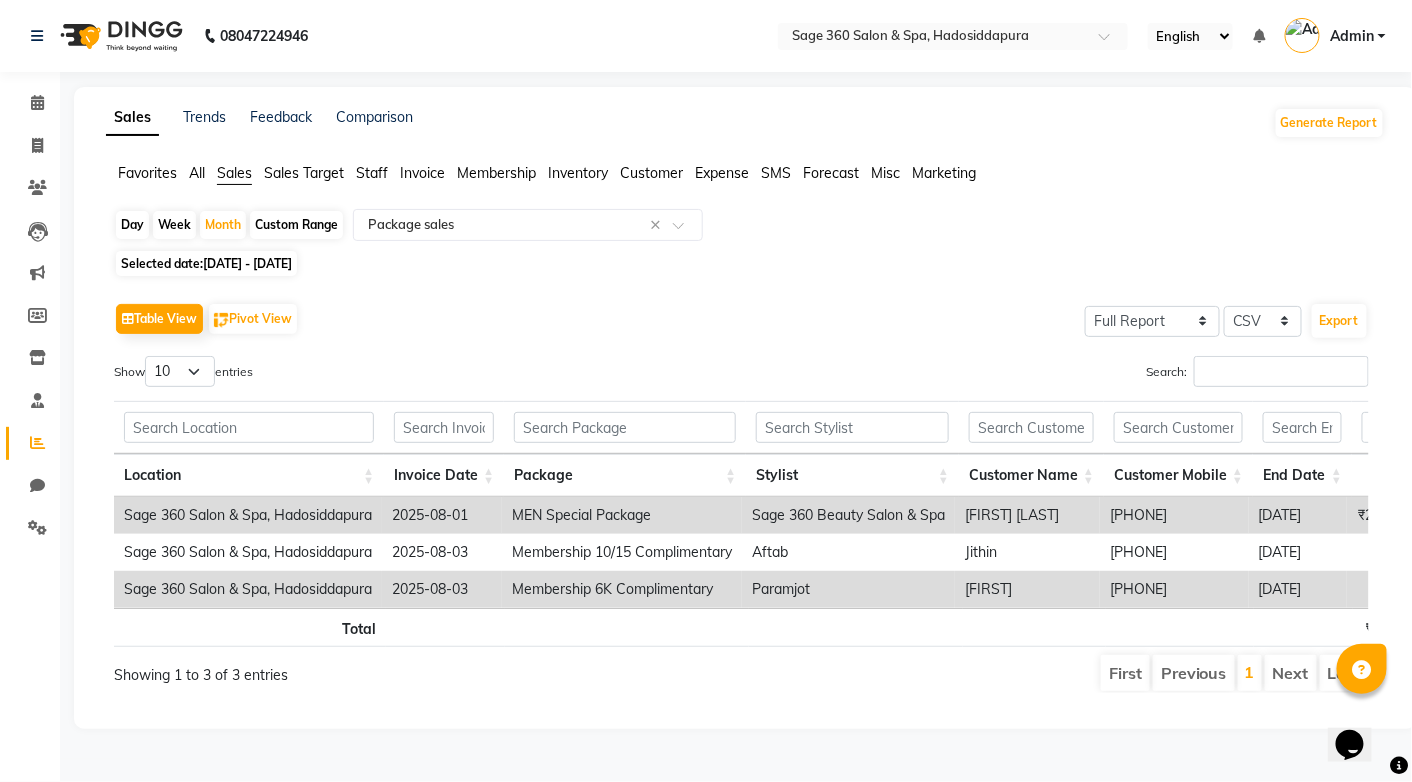 click on "[DATE] - [DATE]" 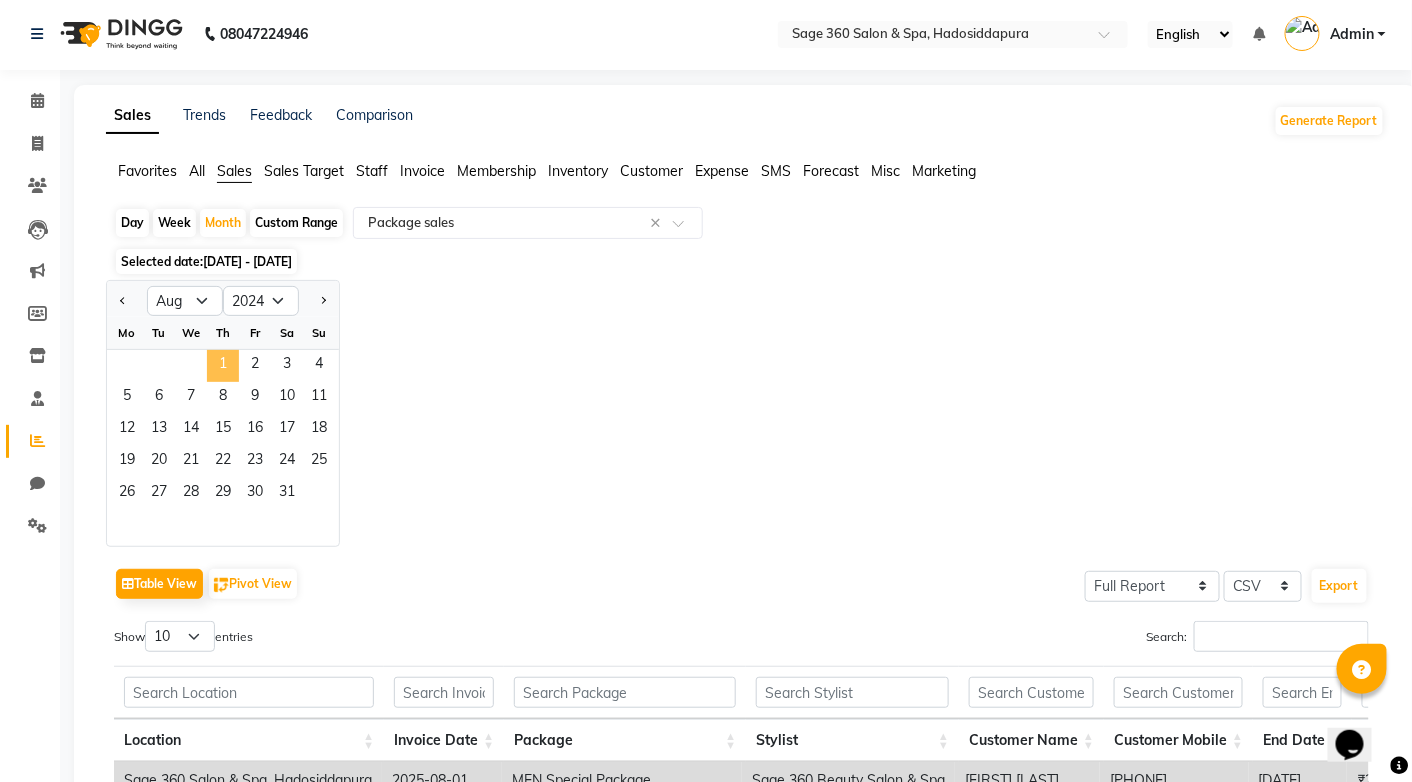 click on "1" 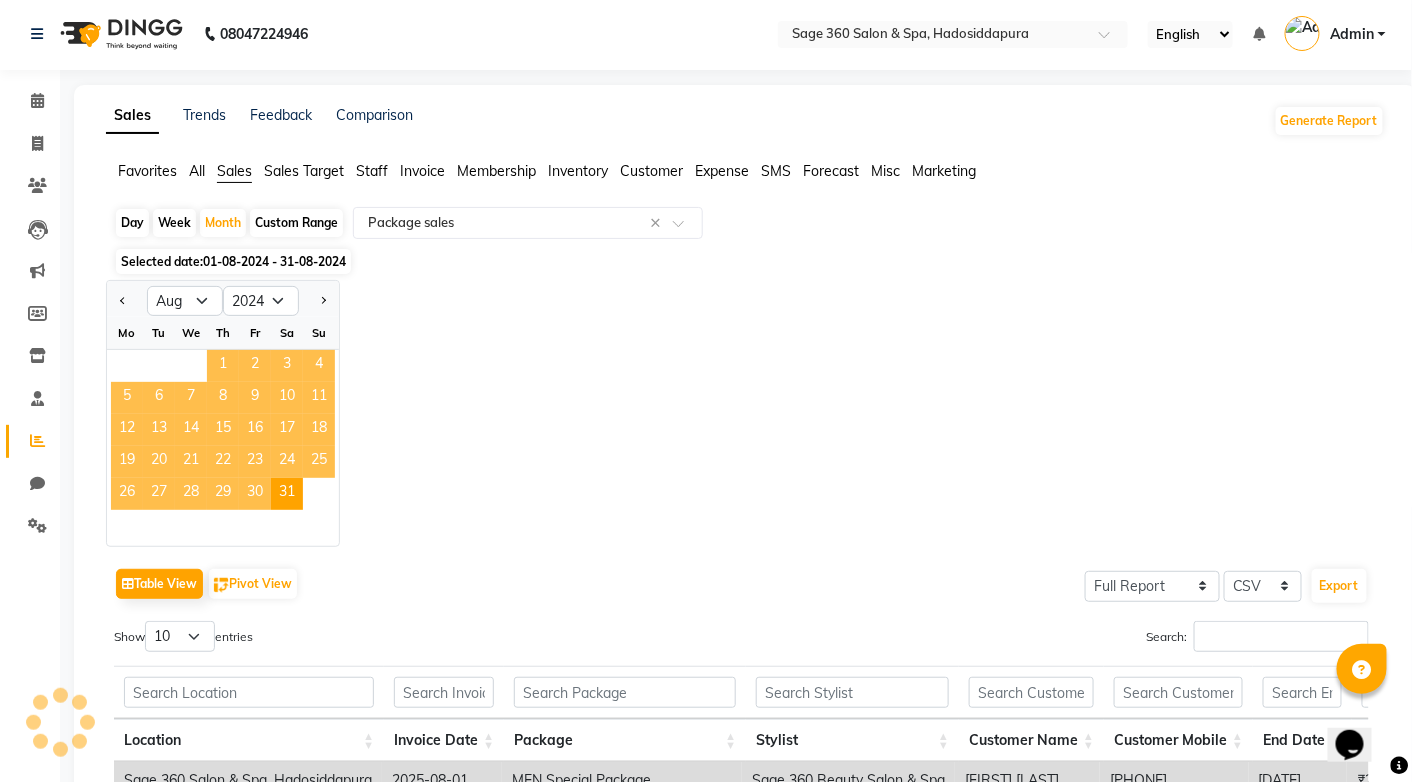 scroll, scrollTop: 0, scrollLeft: 0, axis: both 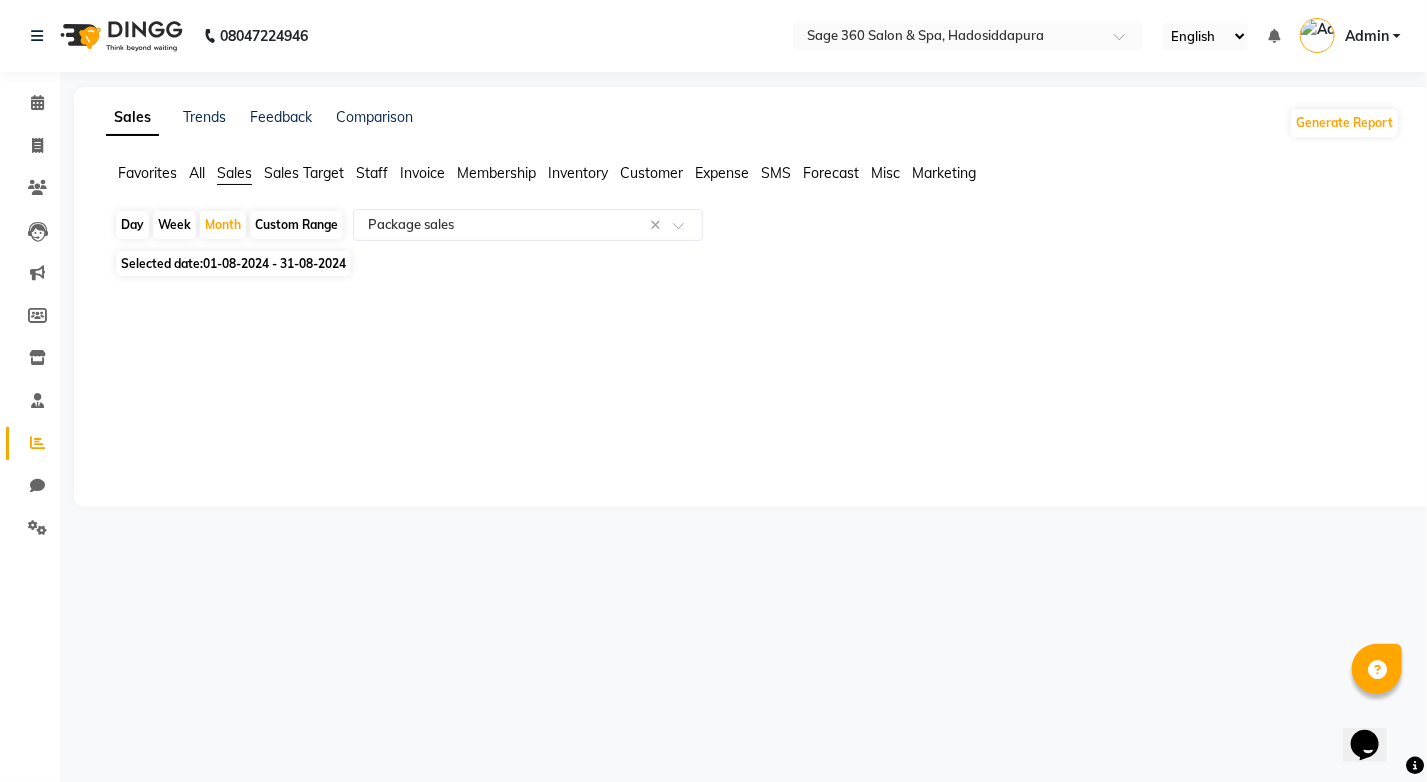 click on "01-08-2024 - 31-08-2024" 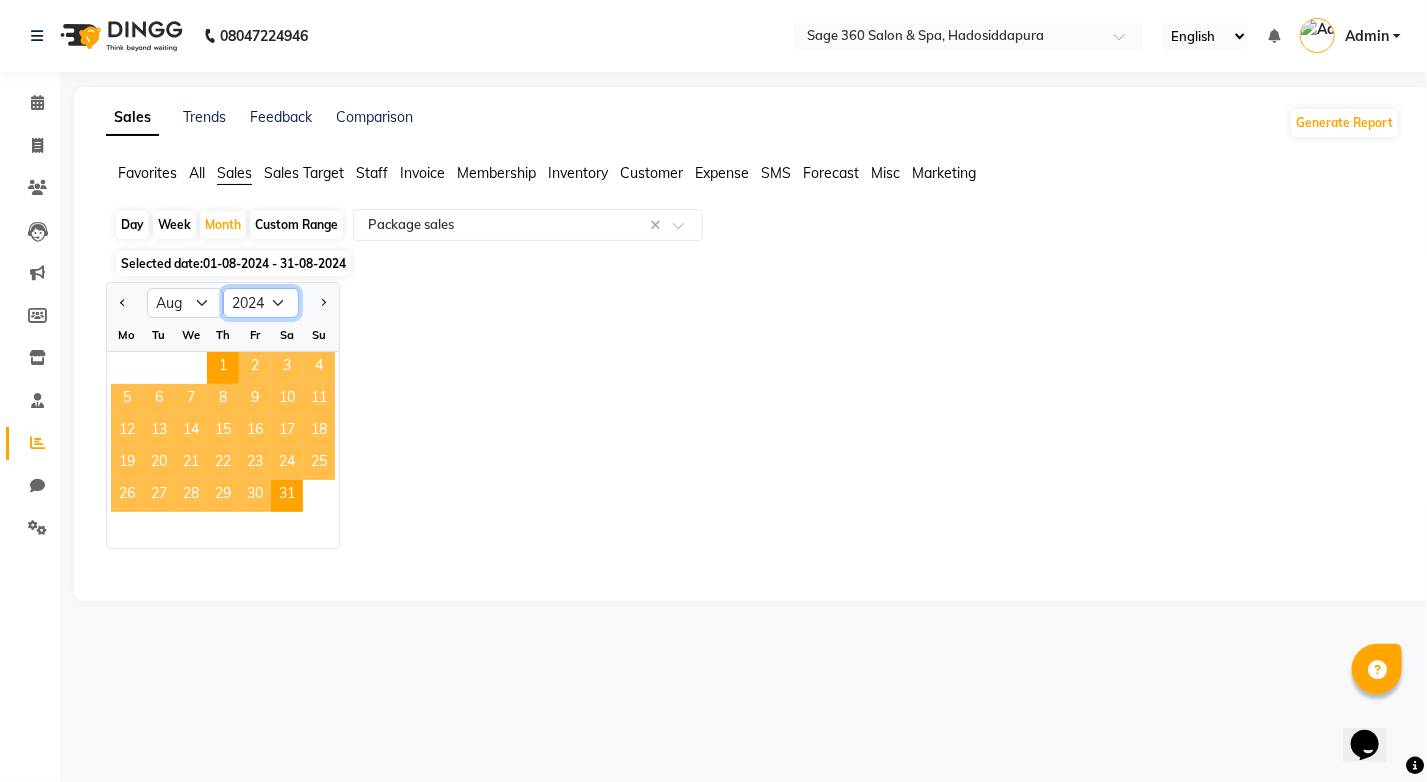 click on "2014 2015 2016 2017 2018 2019 2020 2021 2022 2023 2024 2025 2026 2027 2028 2029 2030 2031 2032 2033 2034" 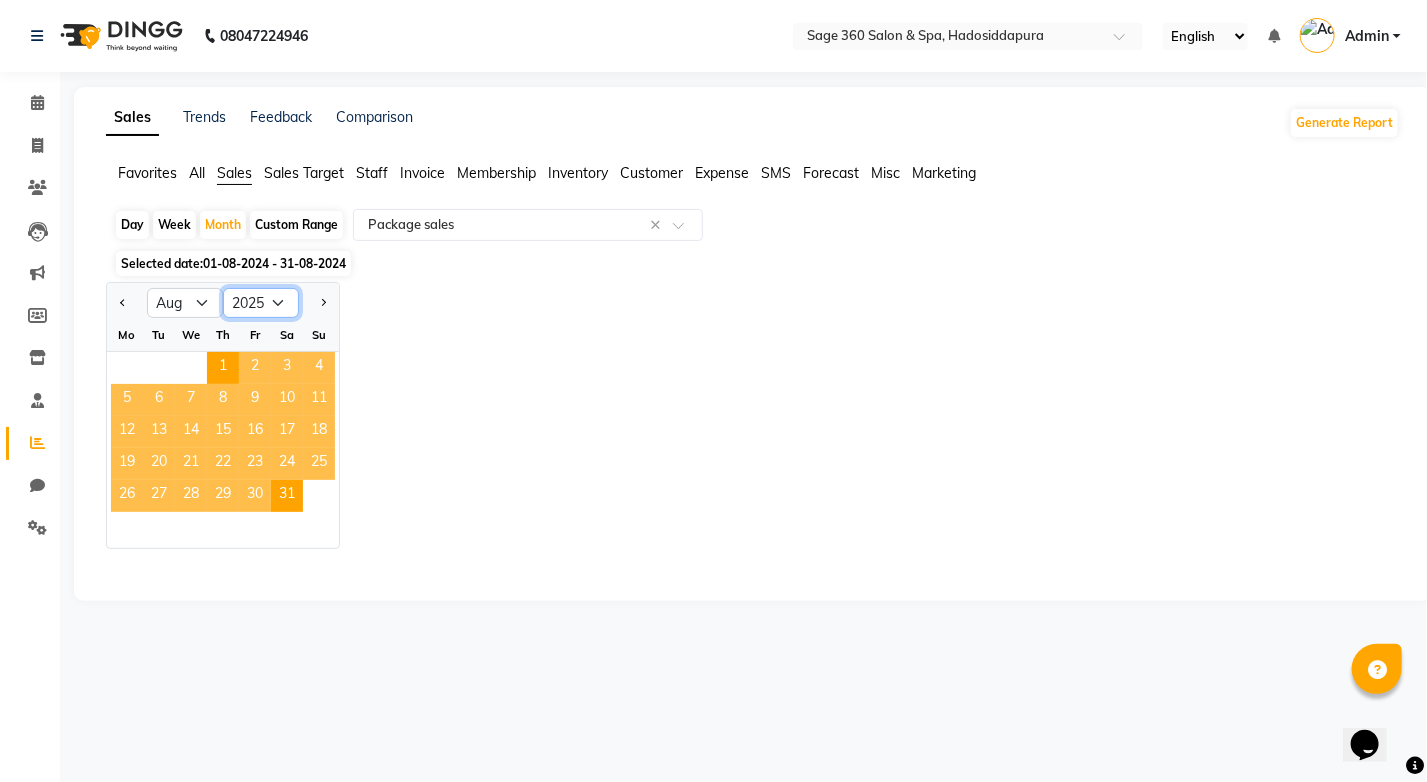 click on "2014 2015 2016 2017 2018 2019 2020 2021 2022 2023 2024 2025 2026 2027 2028 2029 2030 2031 2032 2033 2034" 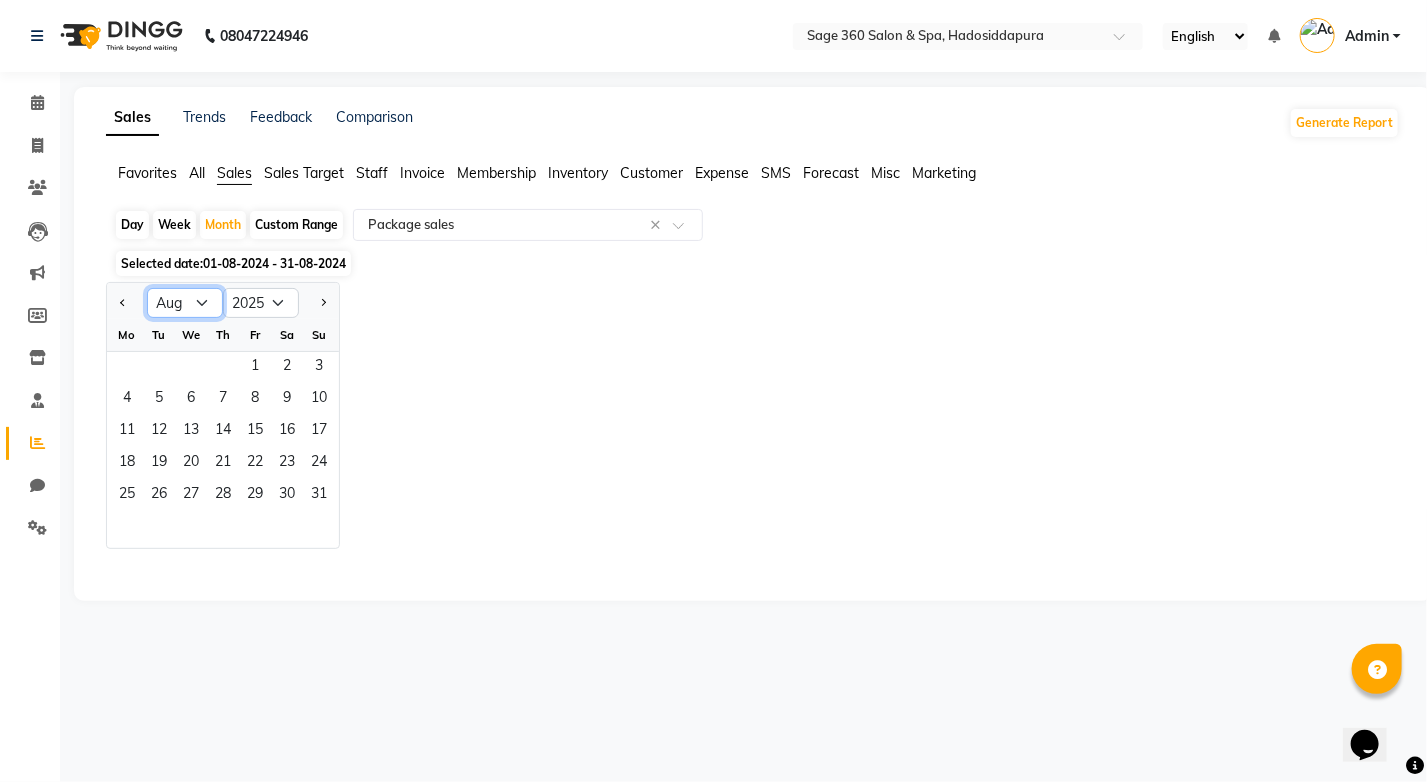 click on "Jan Feb Mar Apr May Jun Jul Aug Sep Oct Nov Dec" 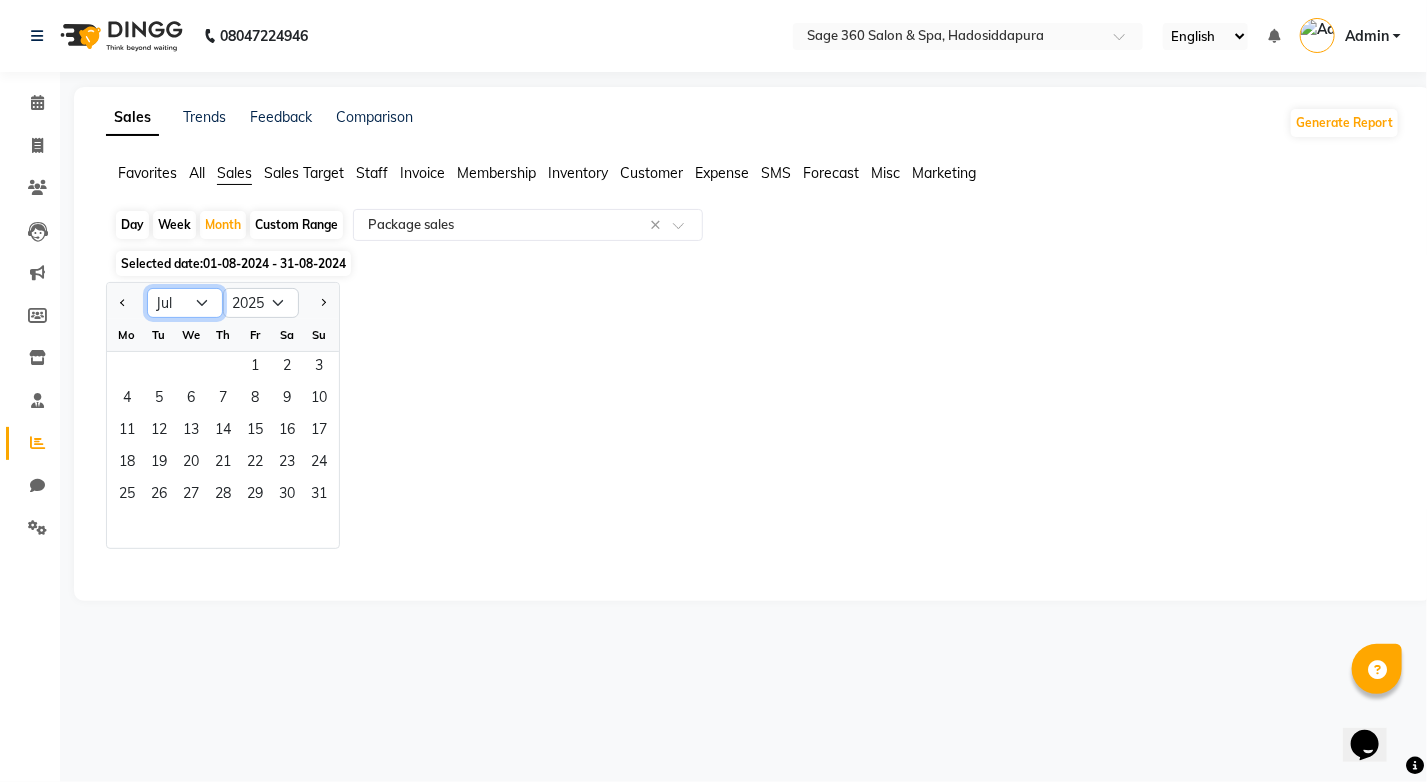 click on "Jan Feb Mar Apr May Jun Jul Aug Sep Oct Nov Dec" 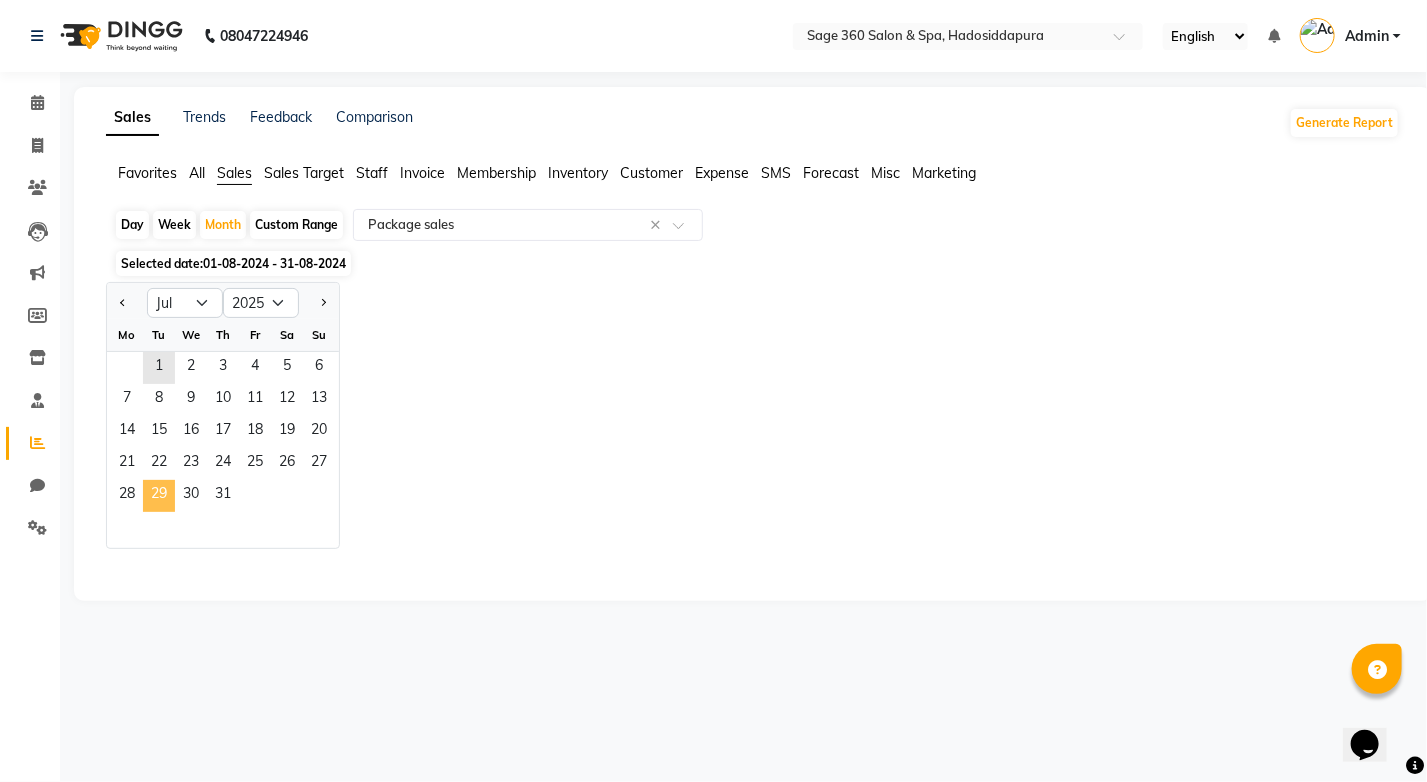 click on "29" 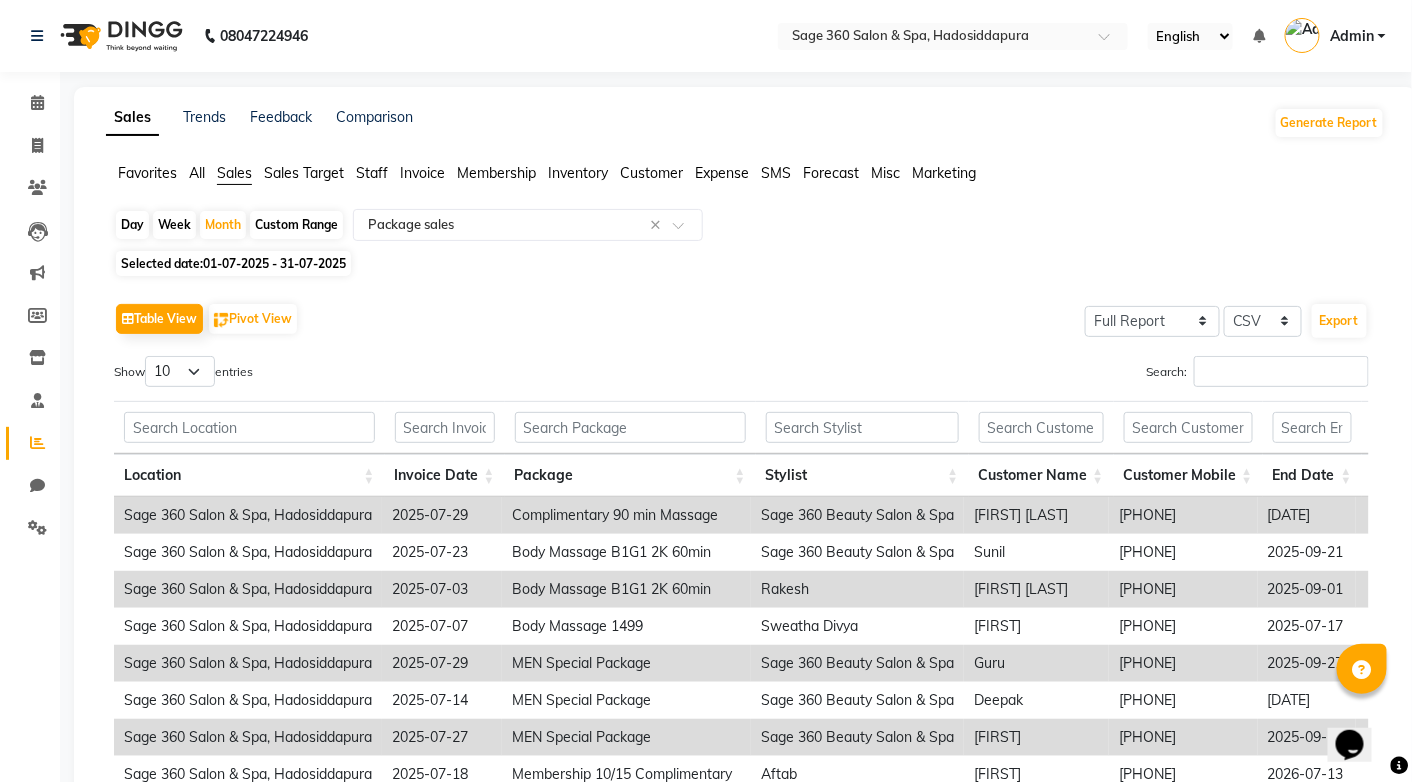 click on "Custom Range" 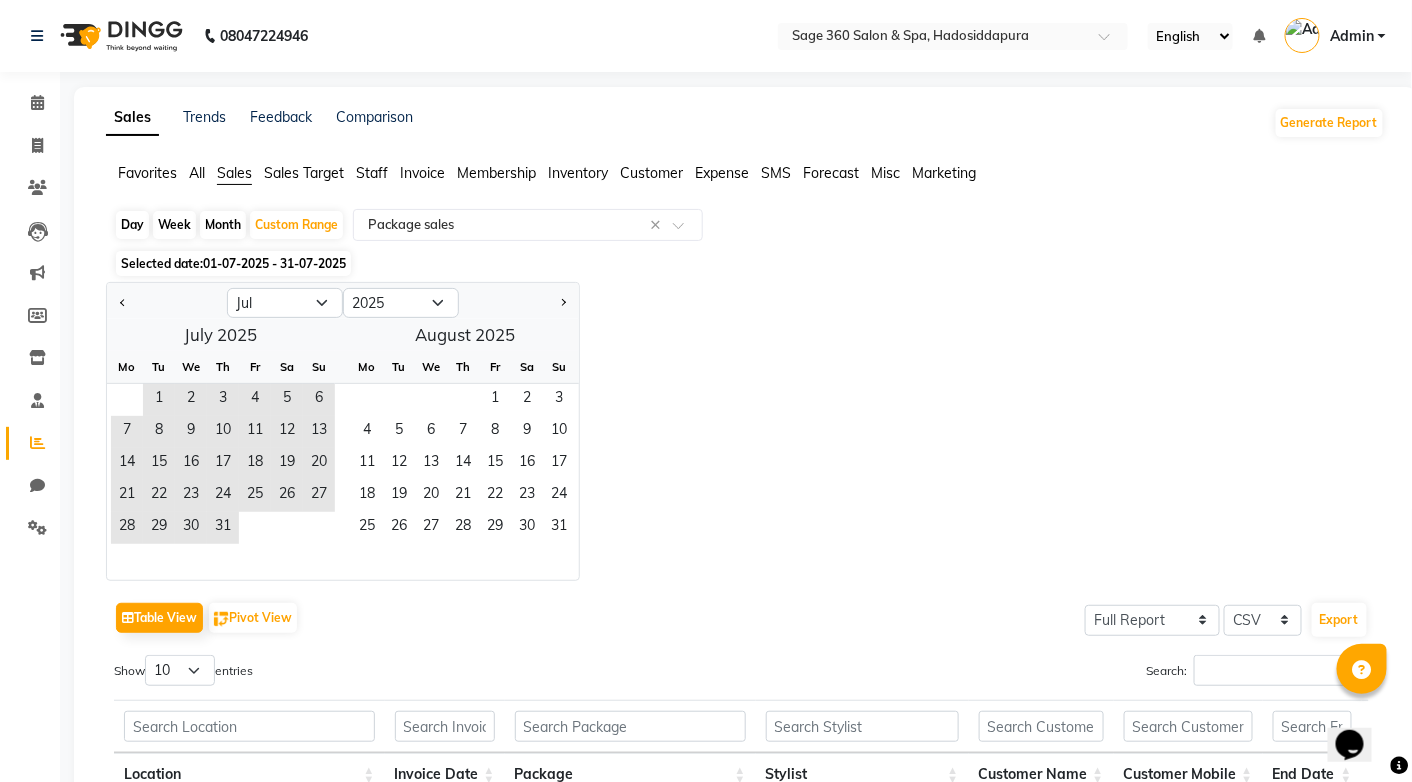 click on "01-07-2025 - 31-07-2025" 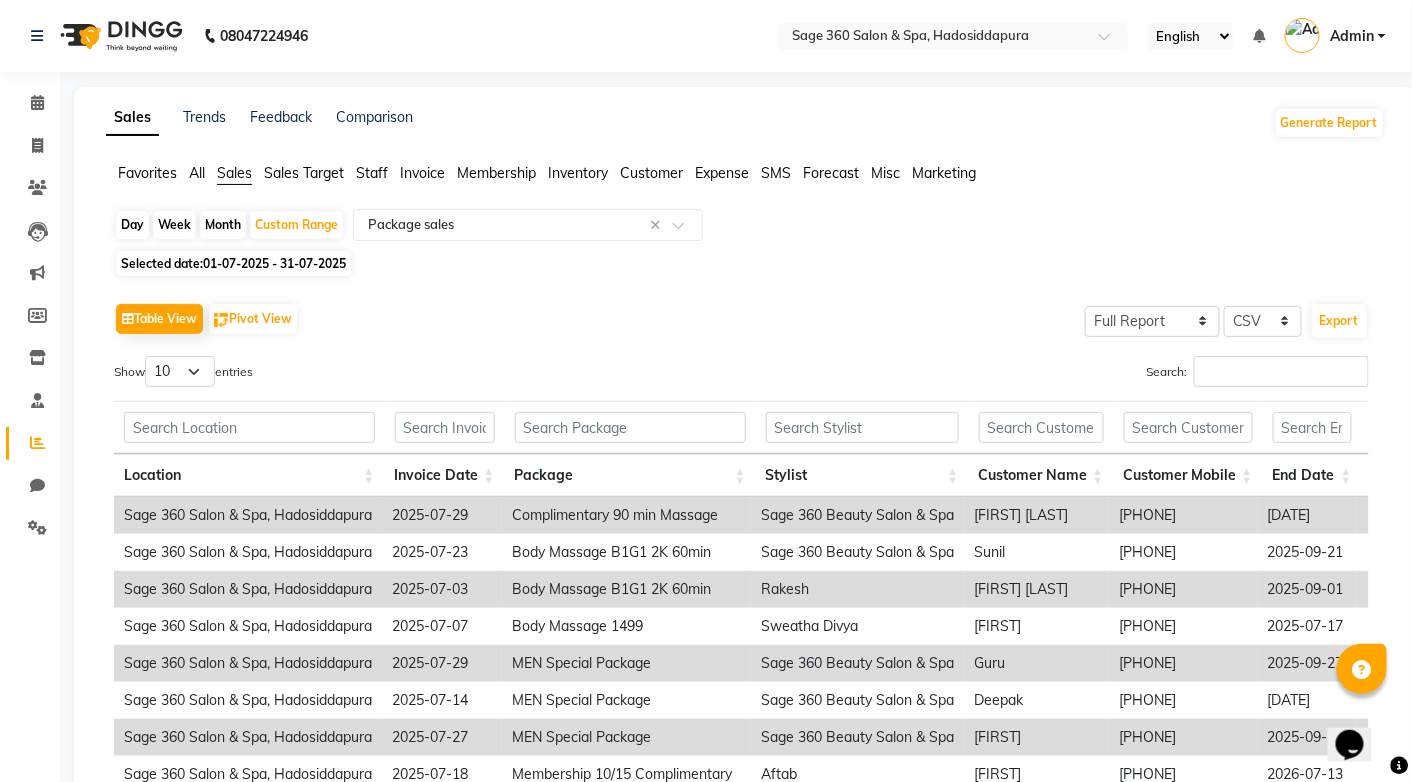 click on "01-07-2025 - 31-07-2025" 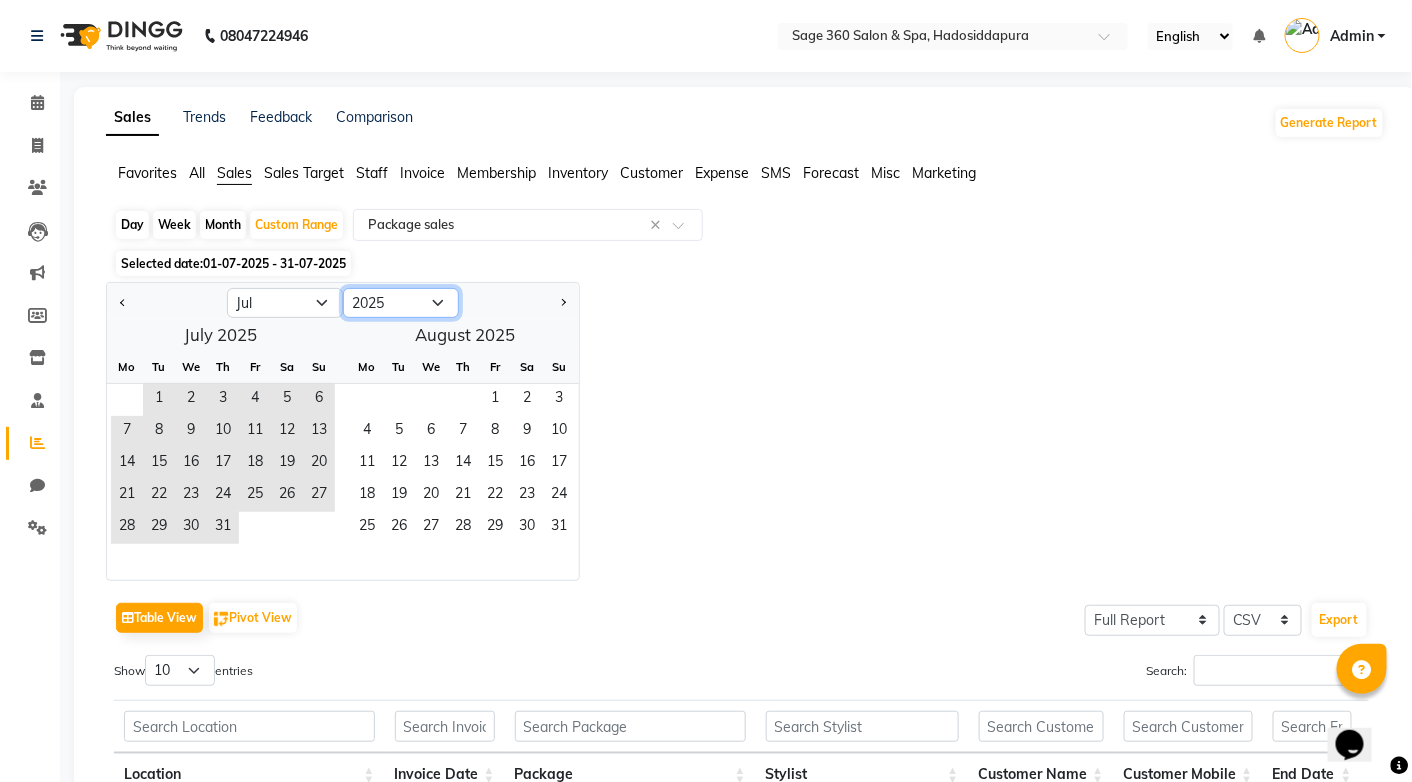 click on "2015 2016 2017 2018 2019 2020 2021 2022 2023 2024 2025 2026 2027 2028 2029 2030 2031 2032 2033 2034 2035" 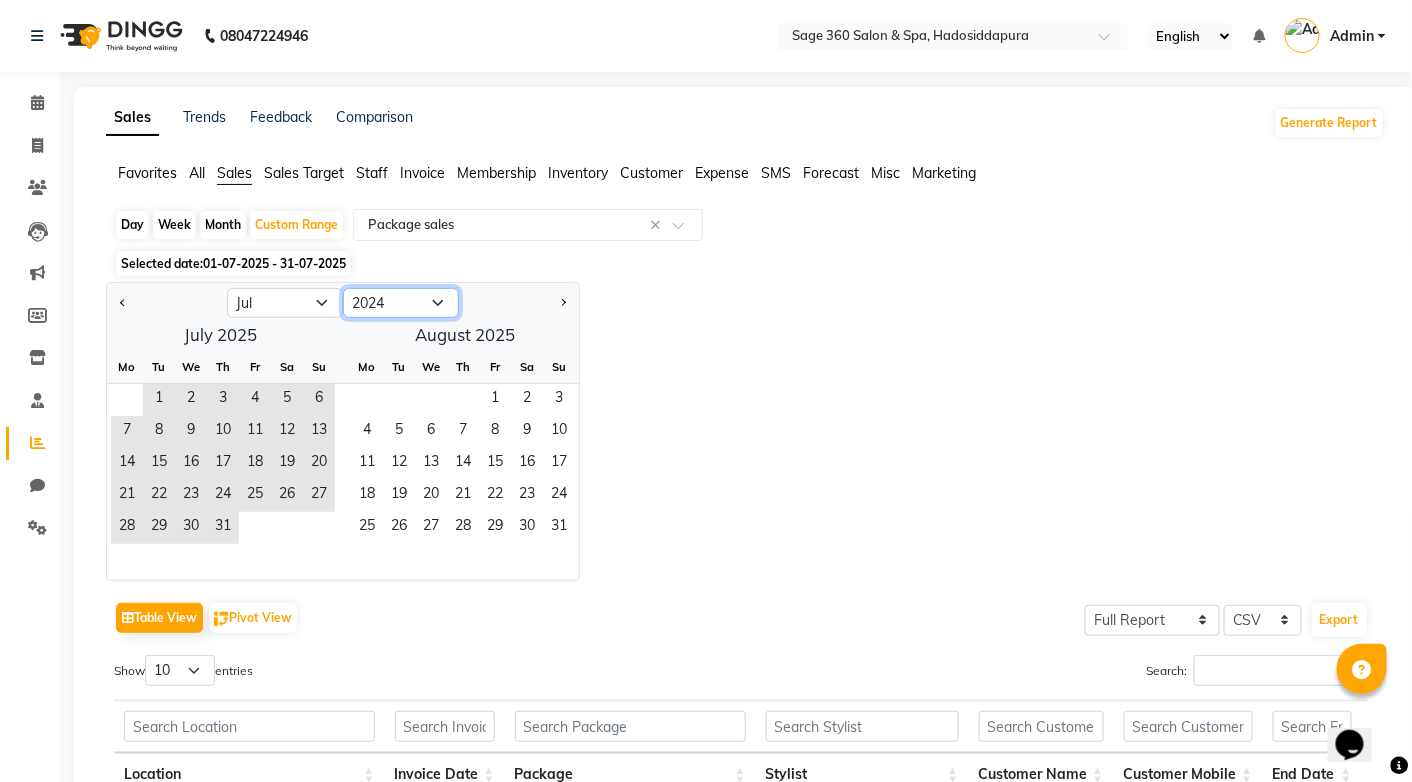 click on "2015 2016 2017 2018 2019 2020 2021 2022 2023 2024 2025 2026 2027 2028 2029 2030 2031 2032 2033 2034 2035" 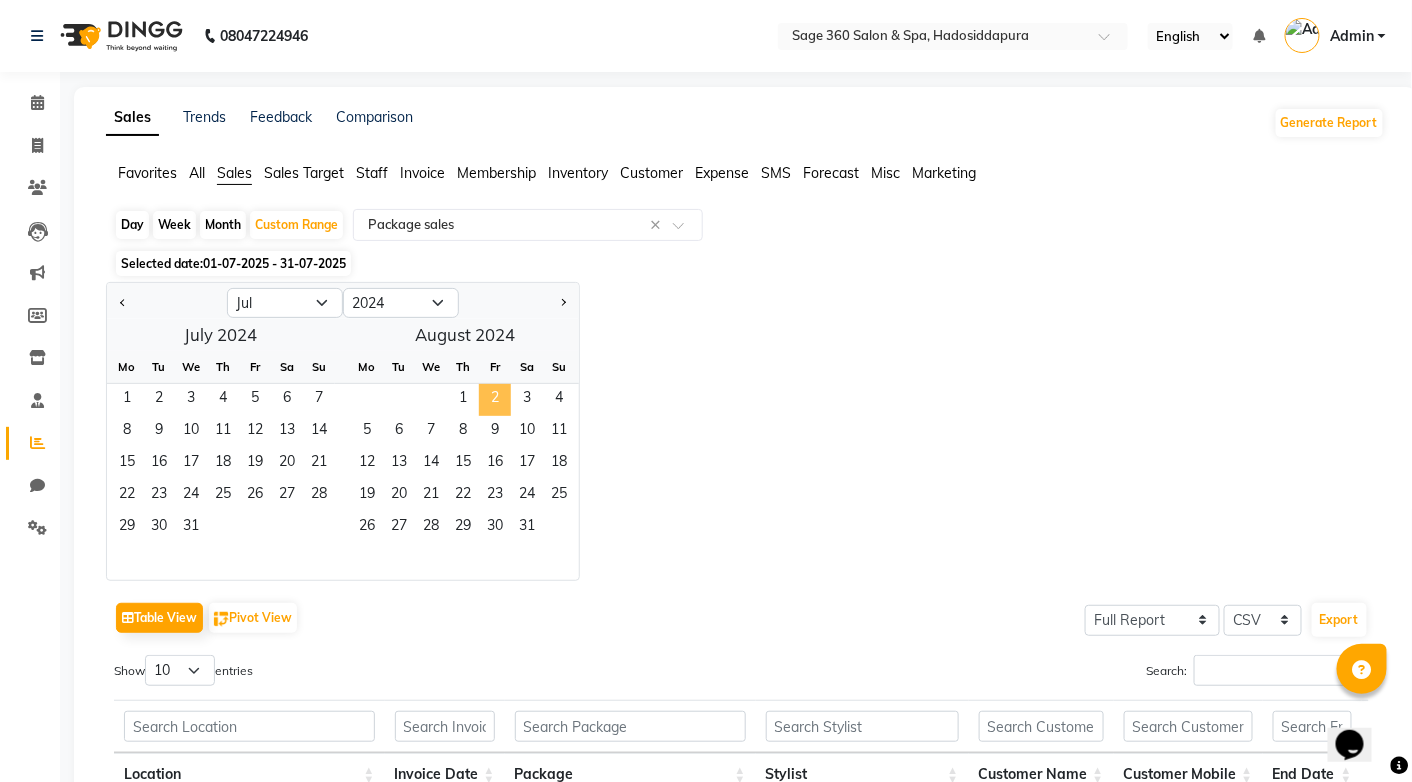 click on "2" 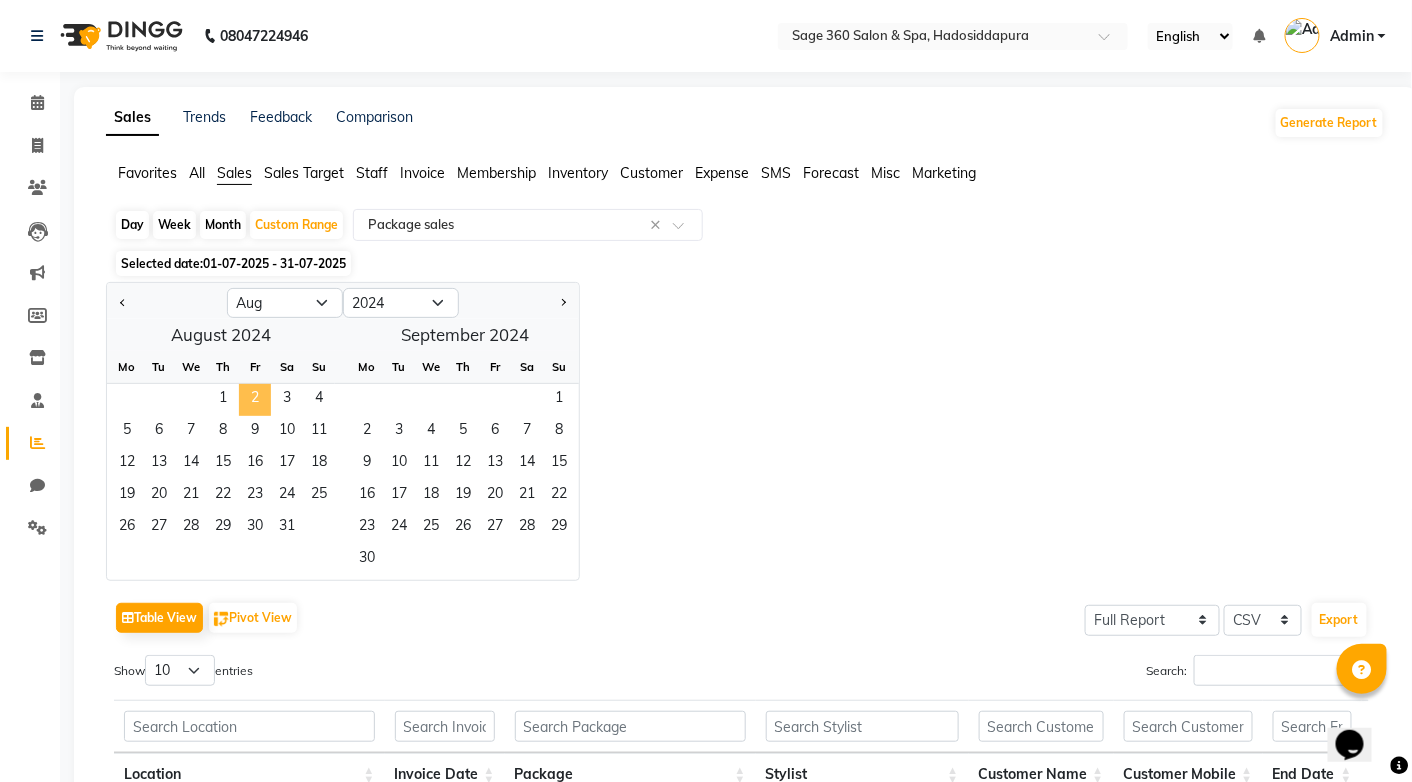 click on "2" 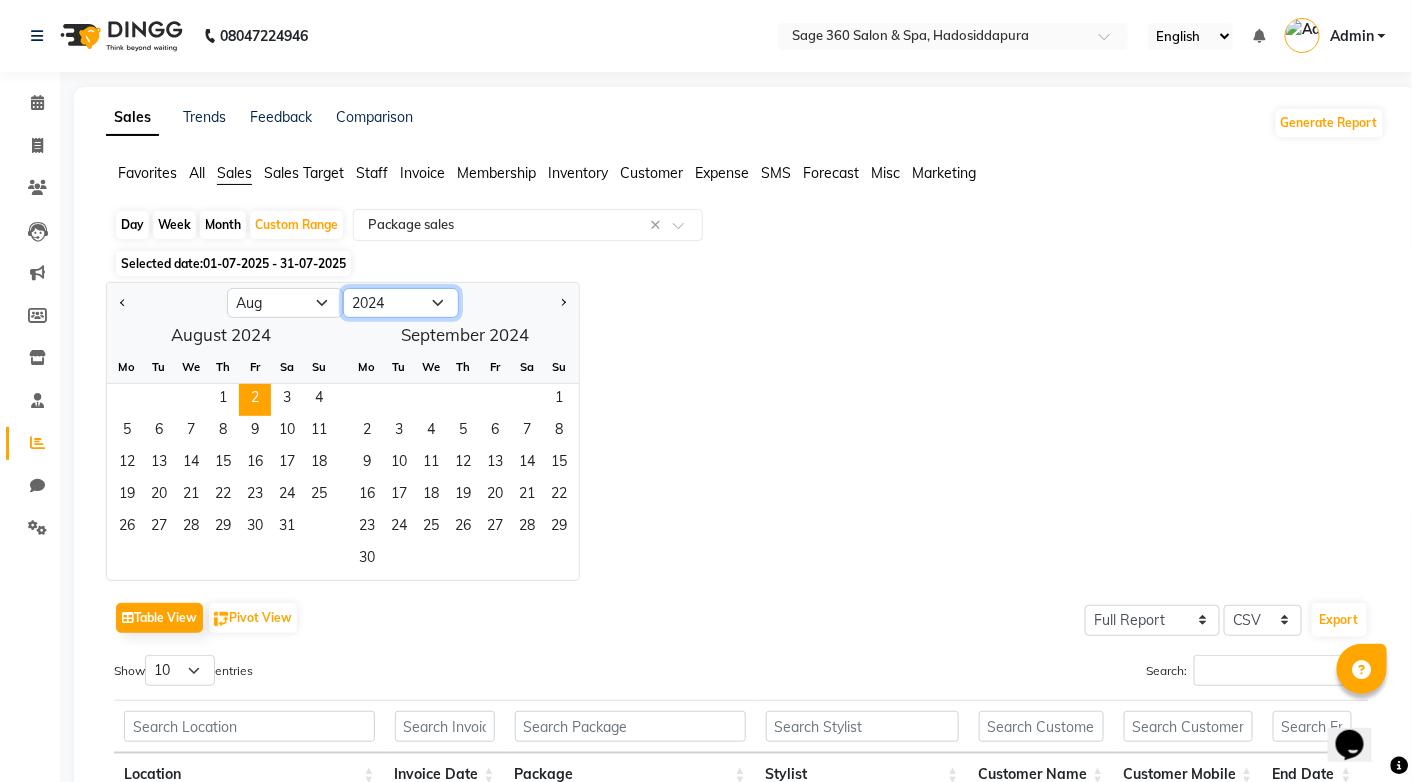 click on "2014 2015 2016 2017 2018 2019 2020 2021 2022 2023 2024 2025 2026 2027 2028 2029 2030 2031 2032 2033 2034" 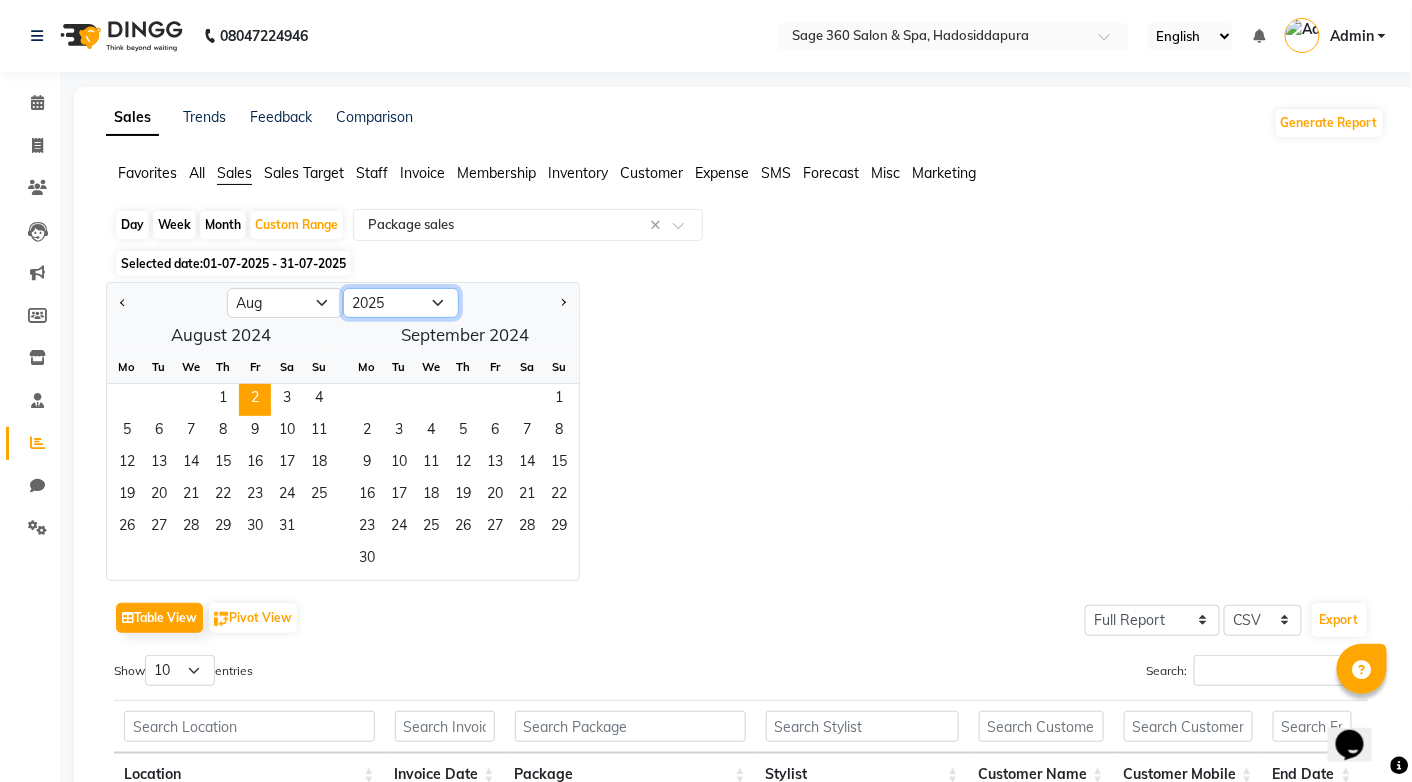 click on "2014 2015 2016 2017 2018 2019 2020 2021 2022 2023 2024 2025 2026 2027 2028 2029 2030 2031 2032 2033 2034" 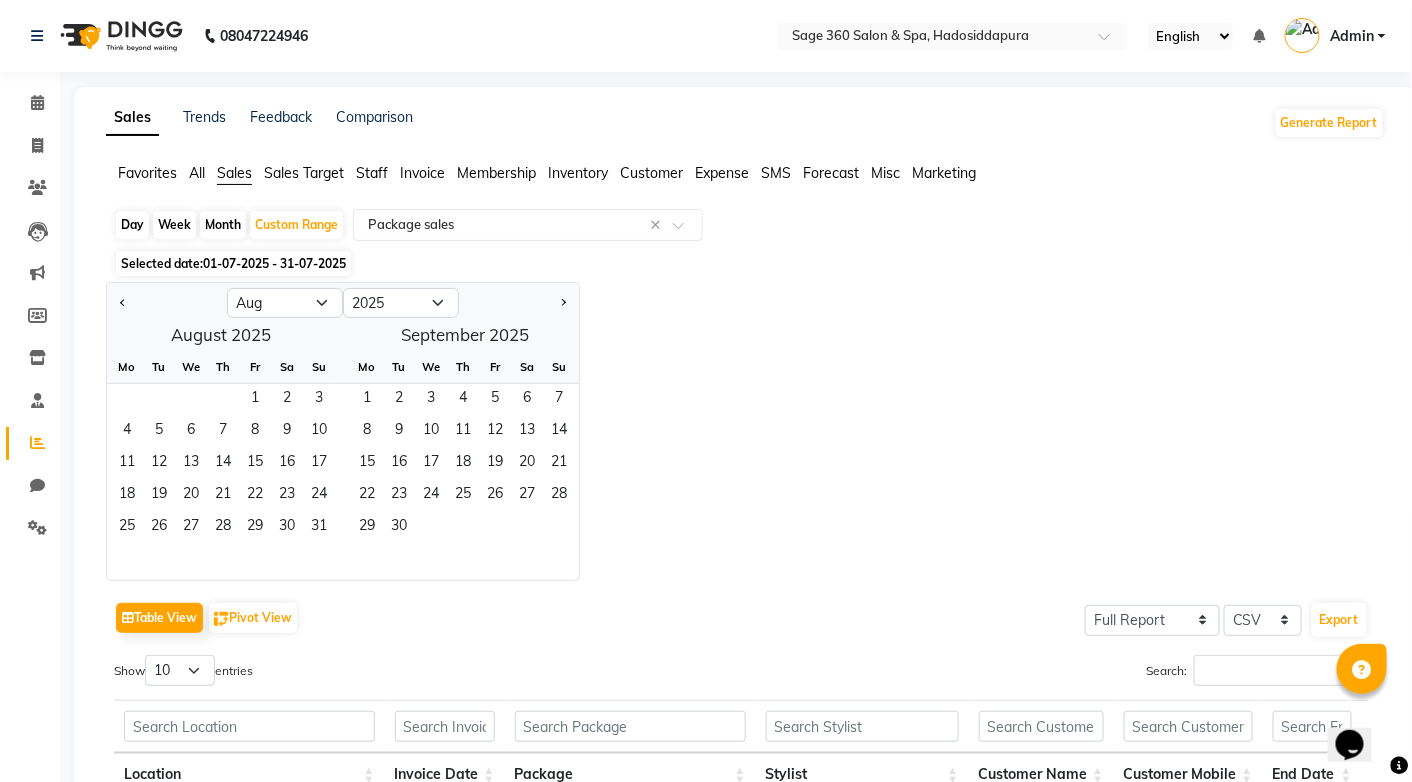 click on "01-07-2025 - 31-07-2025" 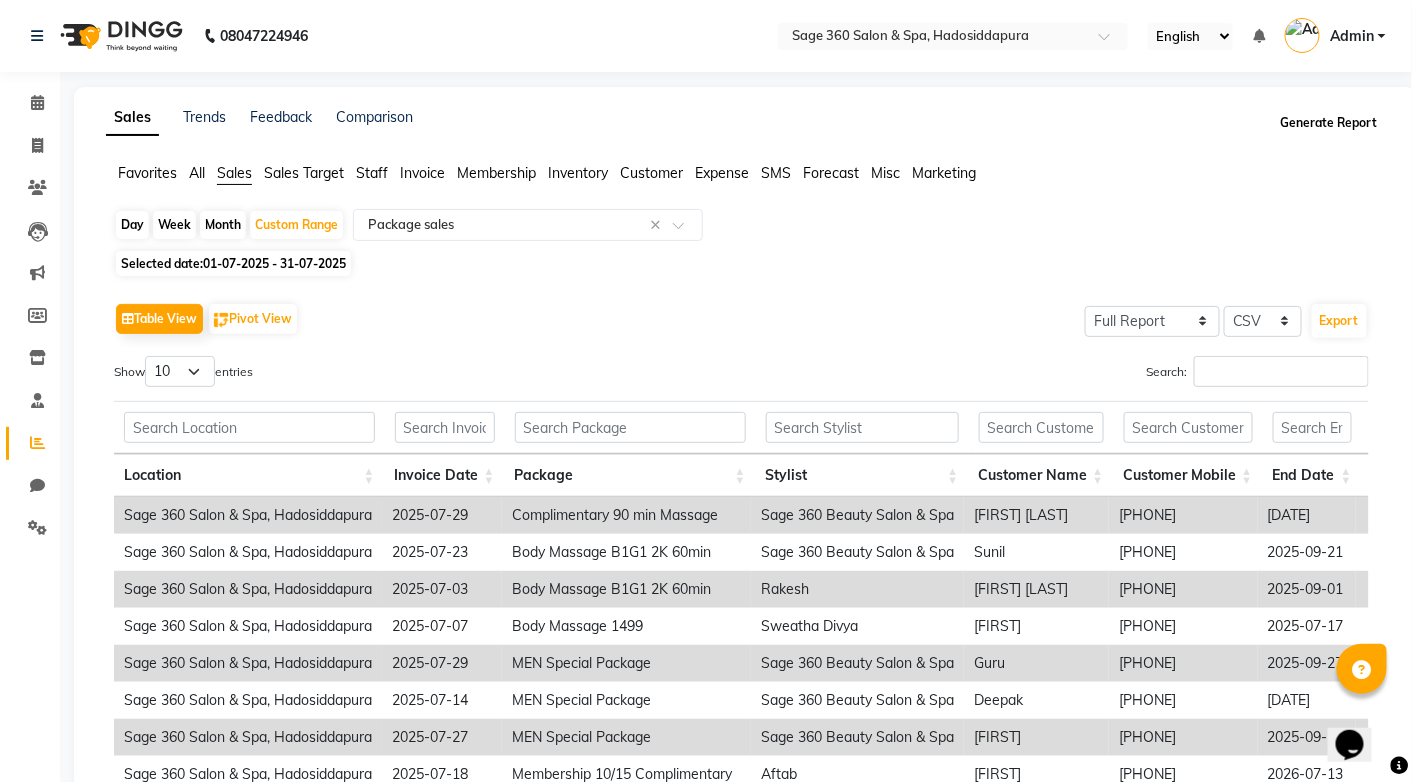 click on "Generate Report" 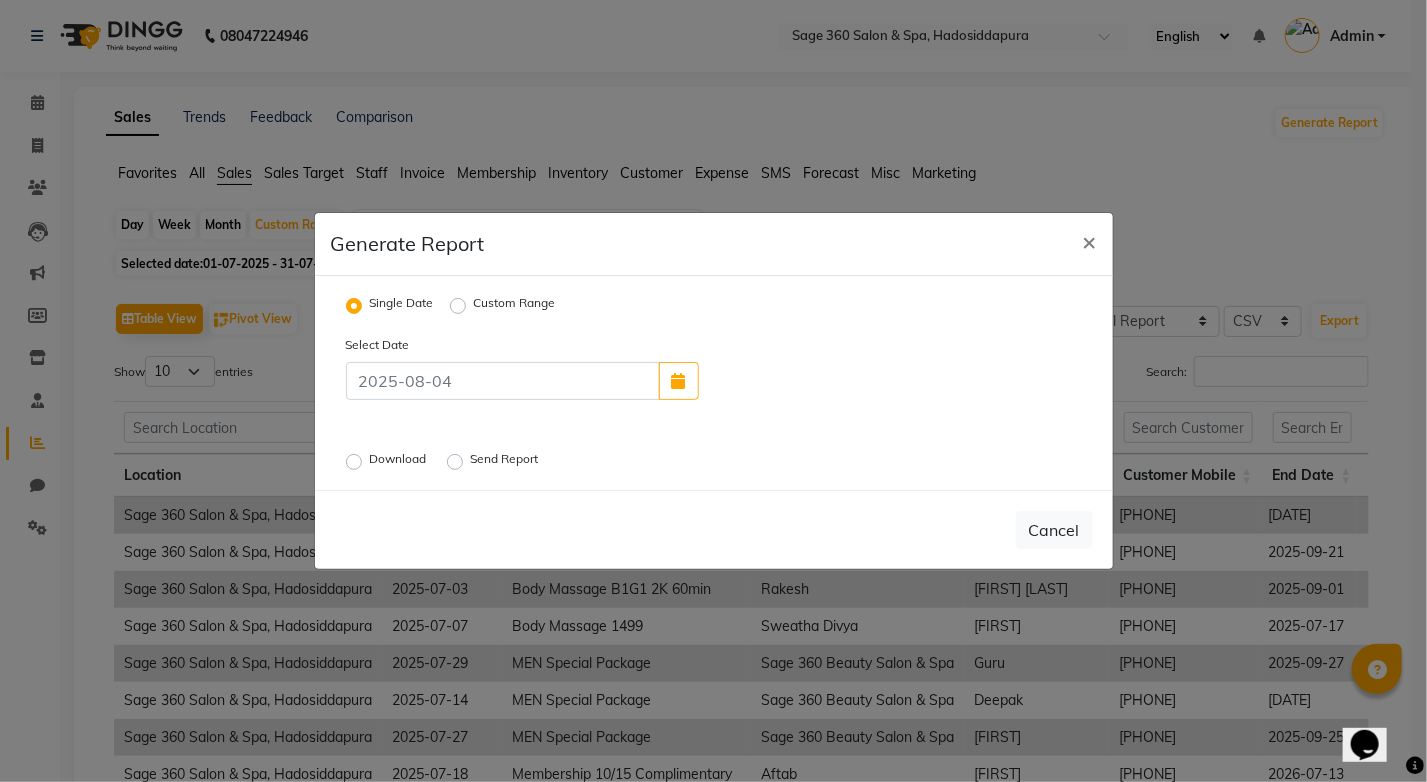 click on "Custom Range" 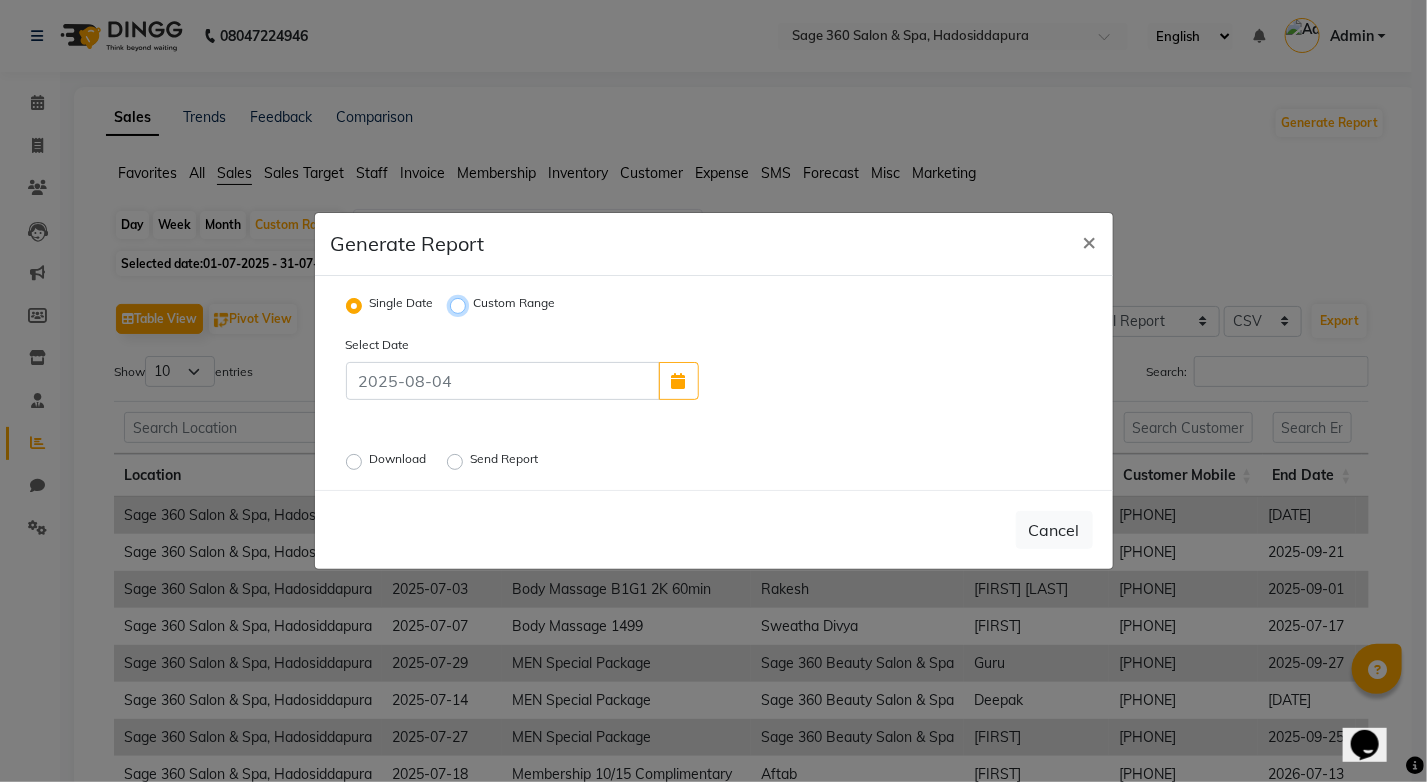 click on "Custom Range" at bounding box center (461, 306) 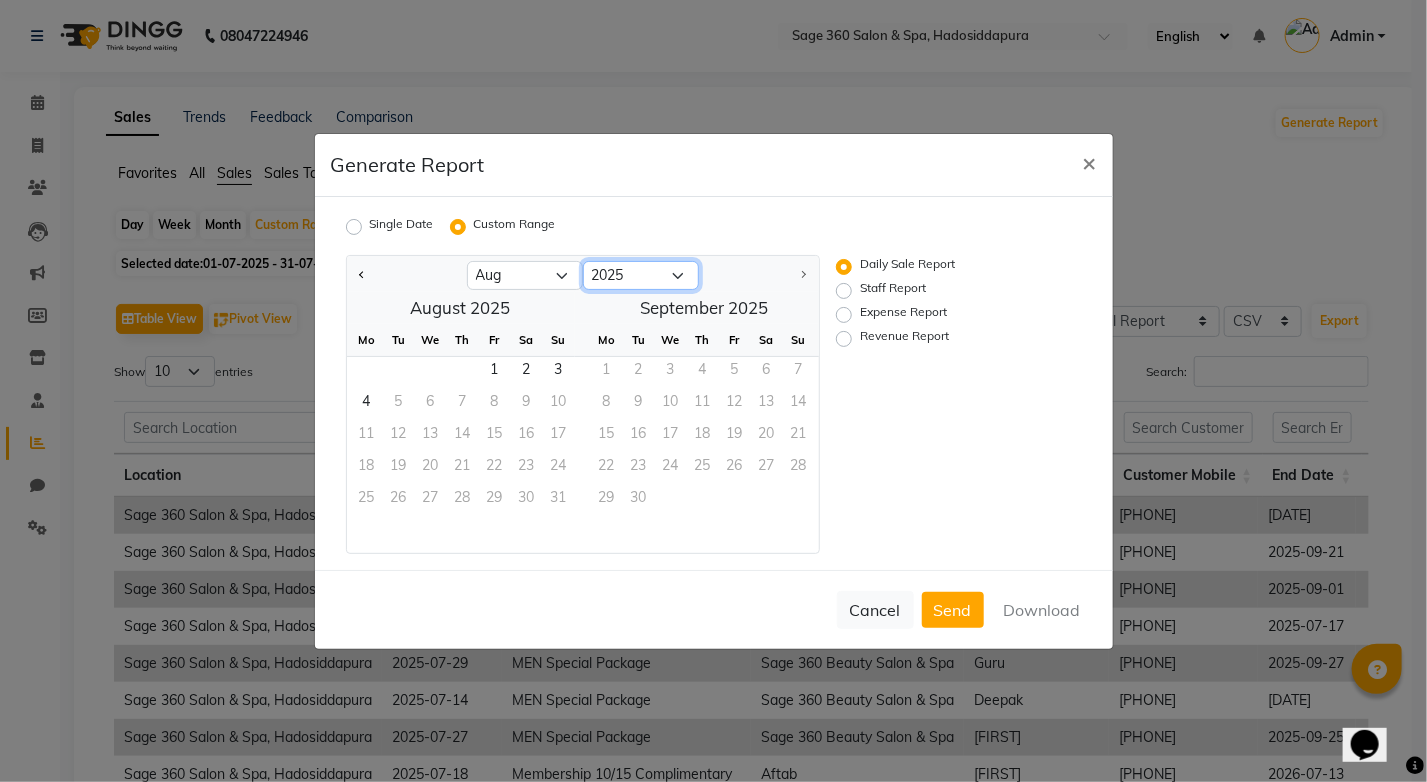 click on "2015 2016 2017 2018 2019 2020 2021 2022 2023 2024 2025" 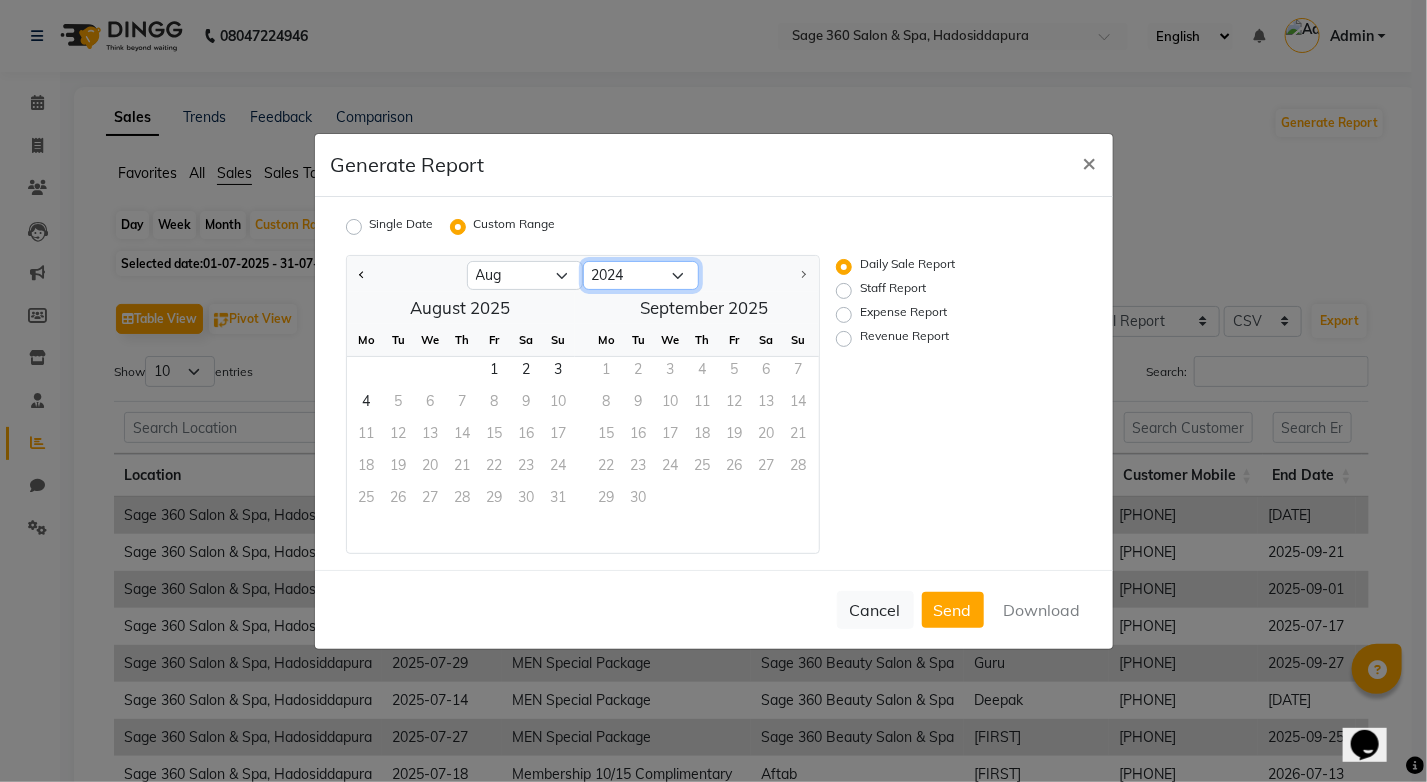 click on "2015 2016 2017 2018 2019 2020 2021 2022 2023 2024 2025" 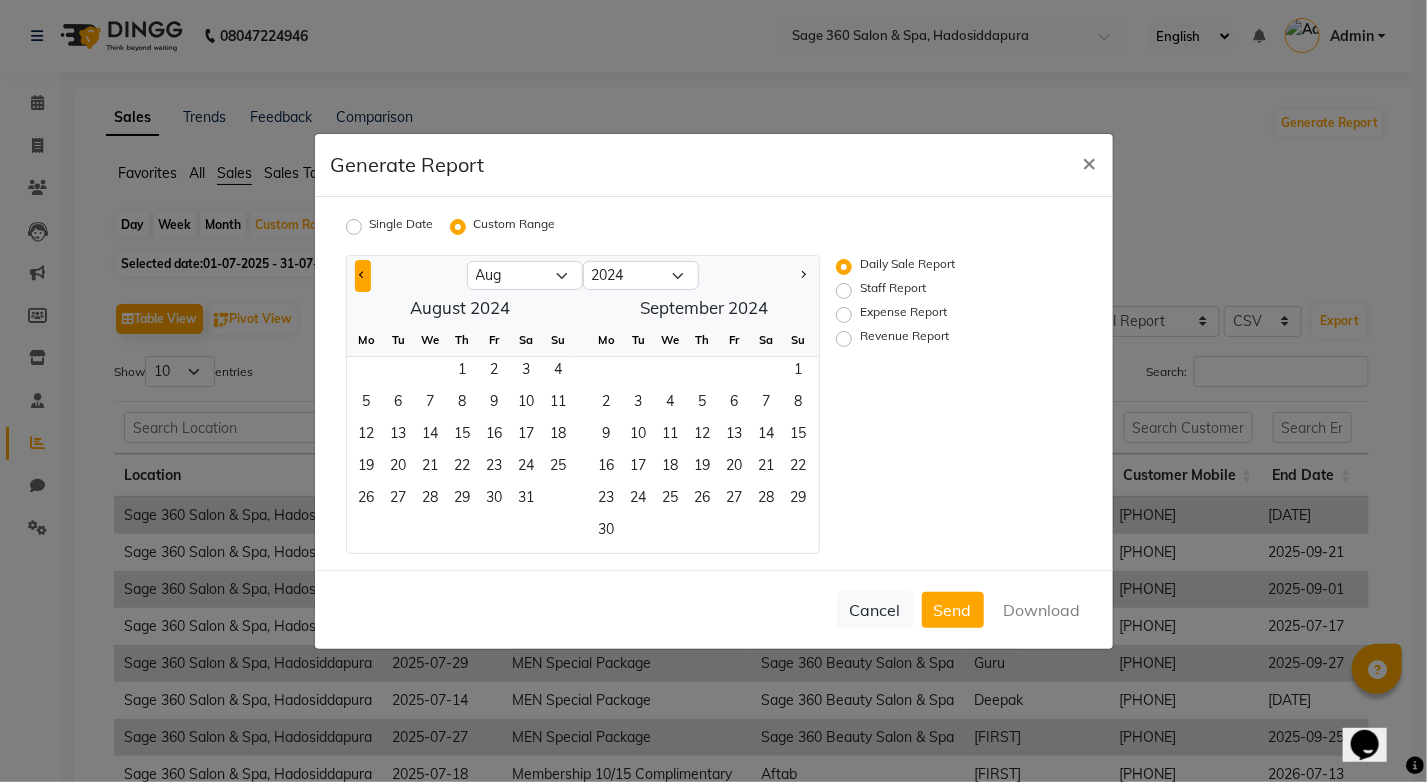 click 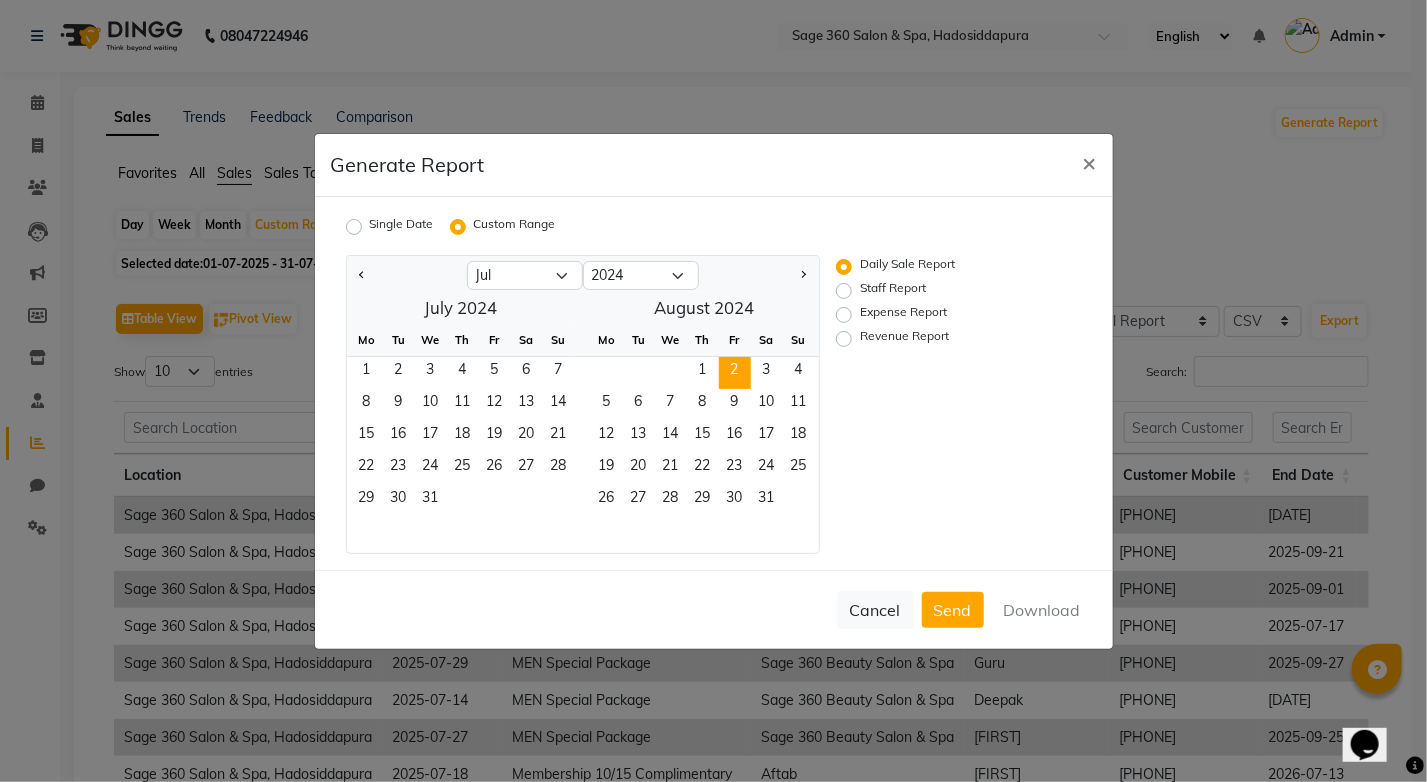 click on "2" 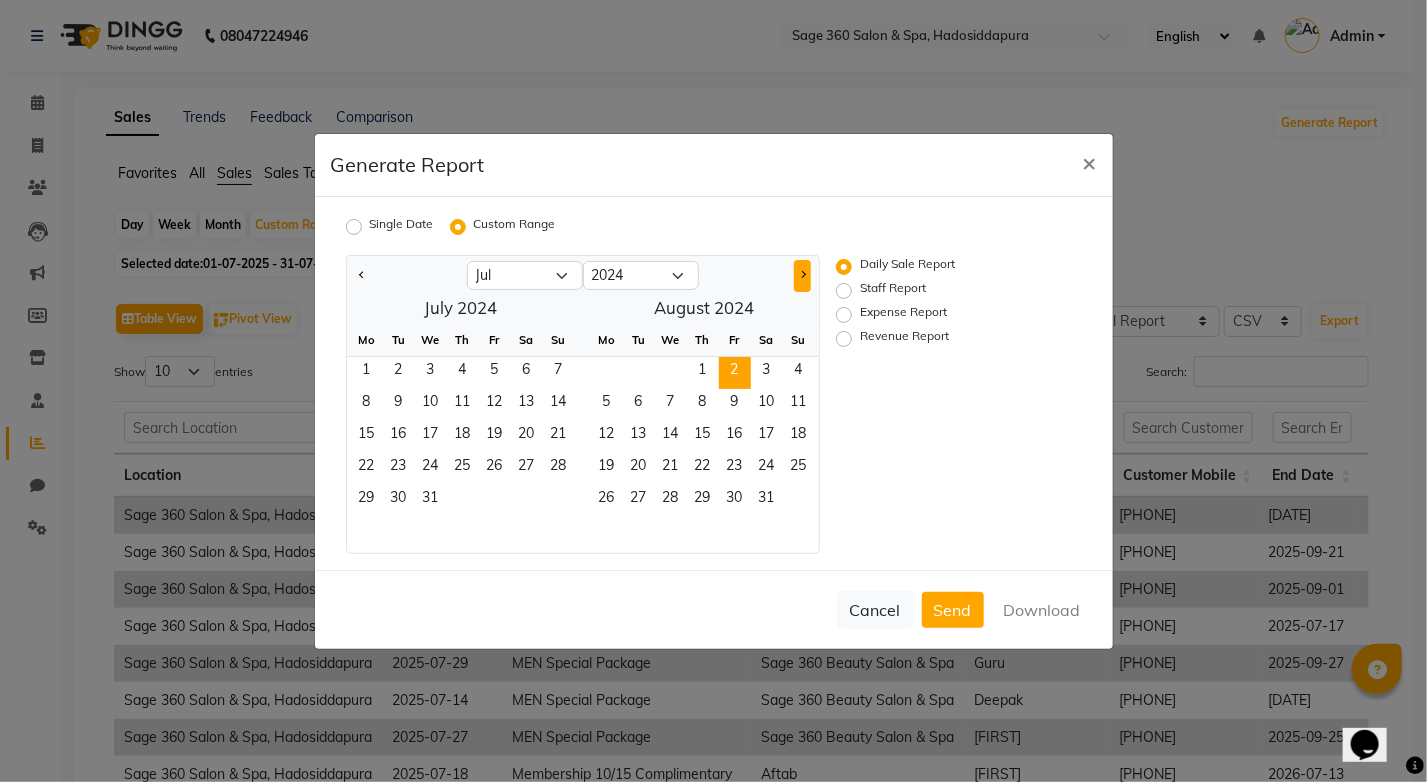 click 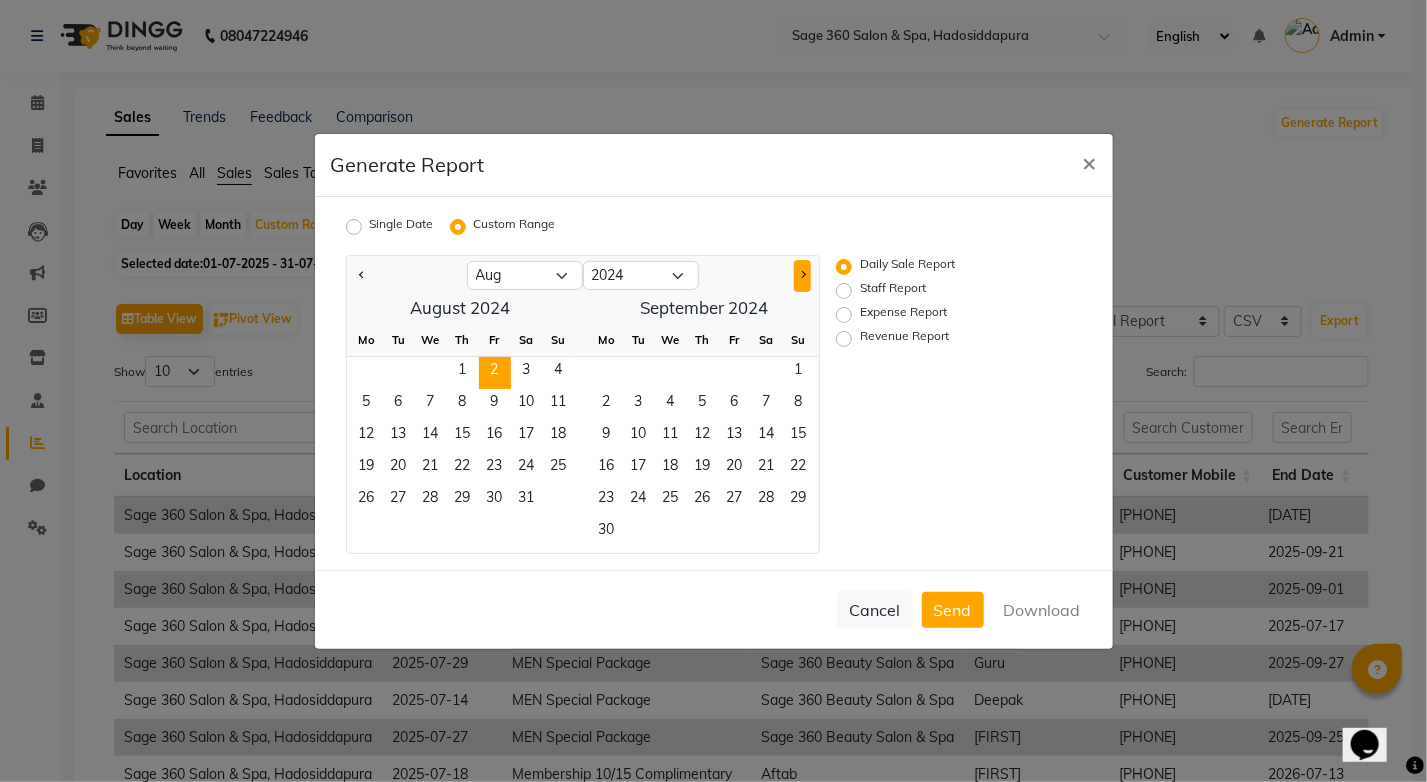 click 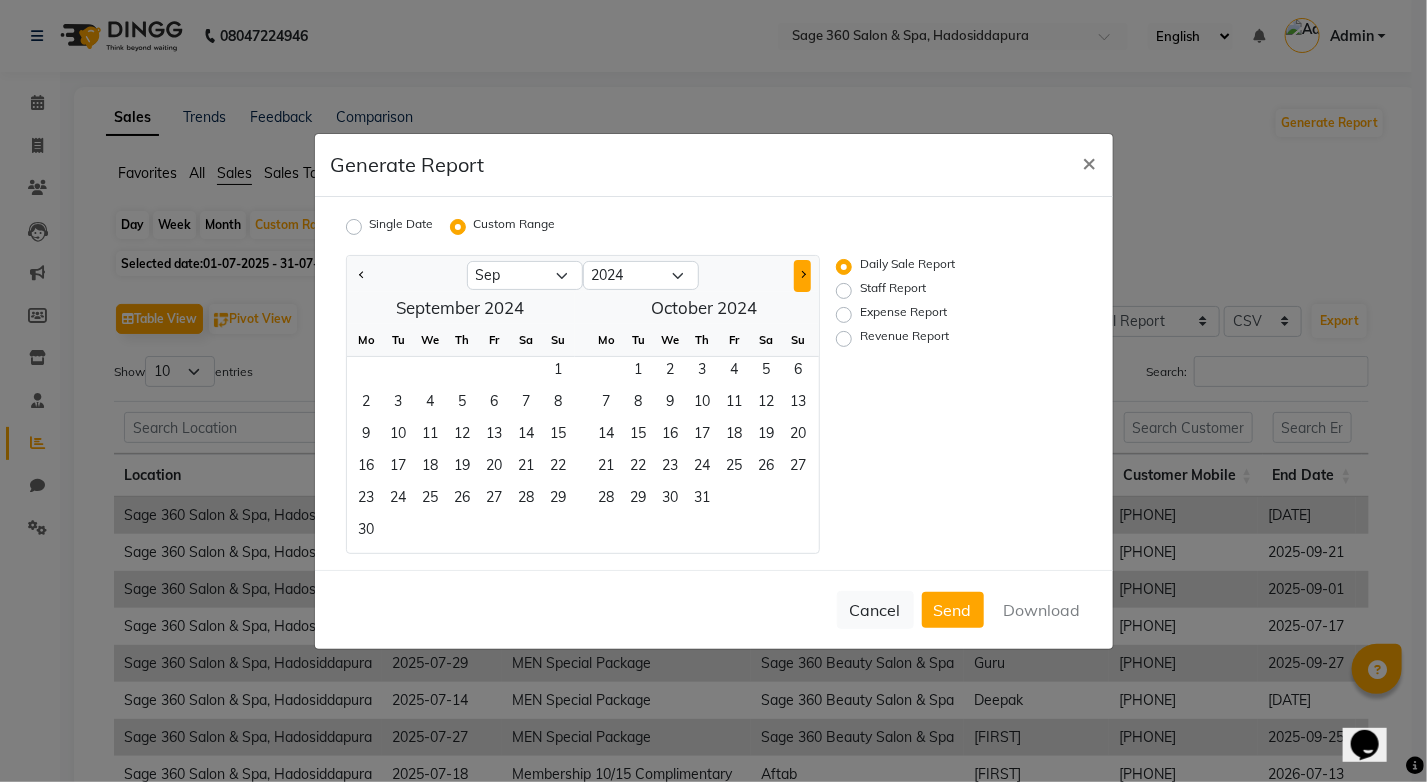 click 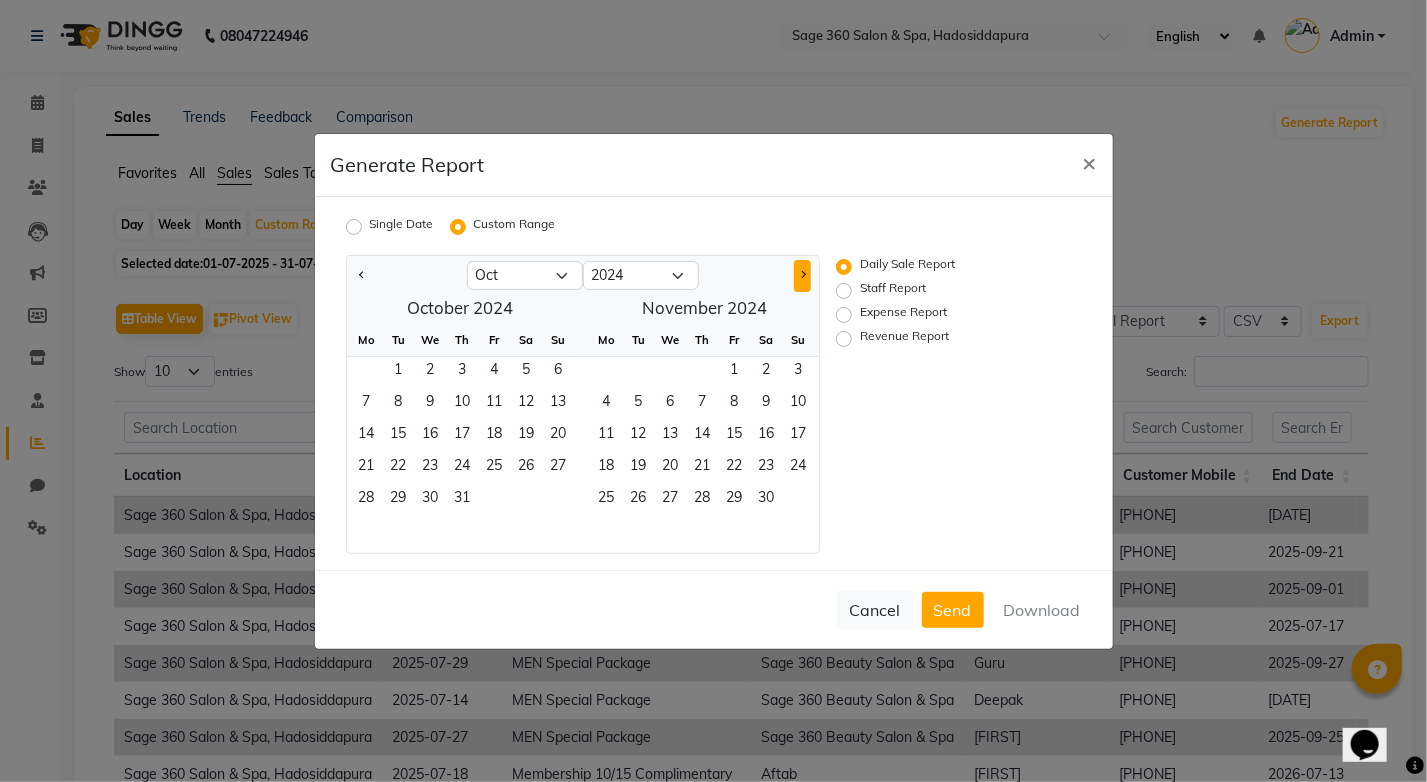 click 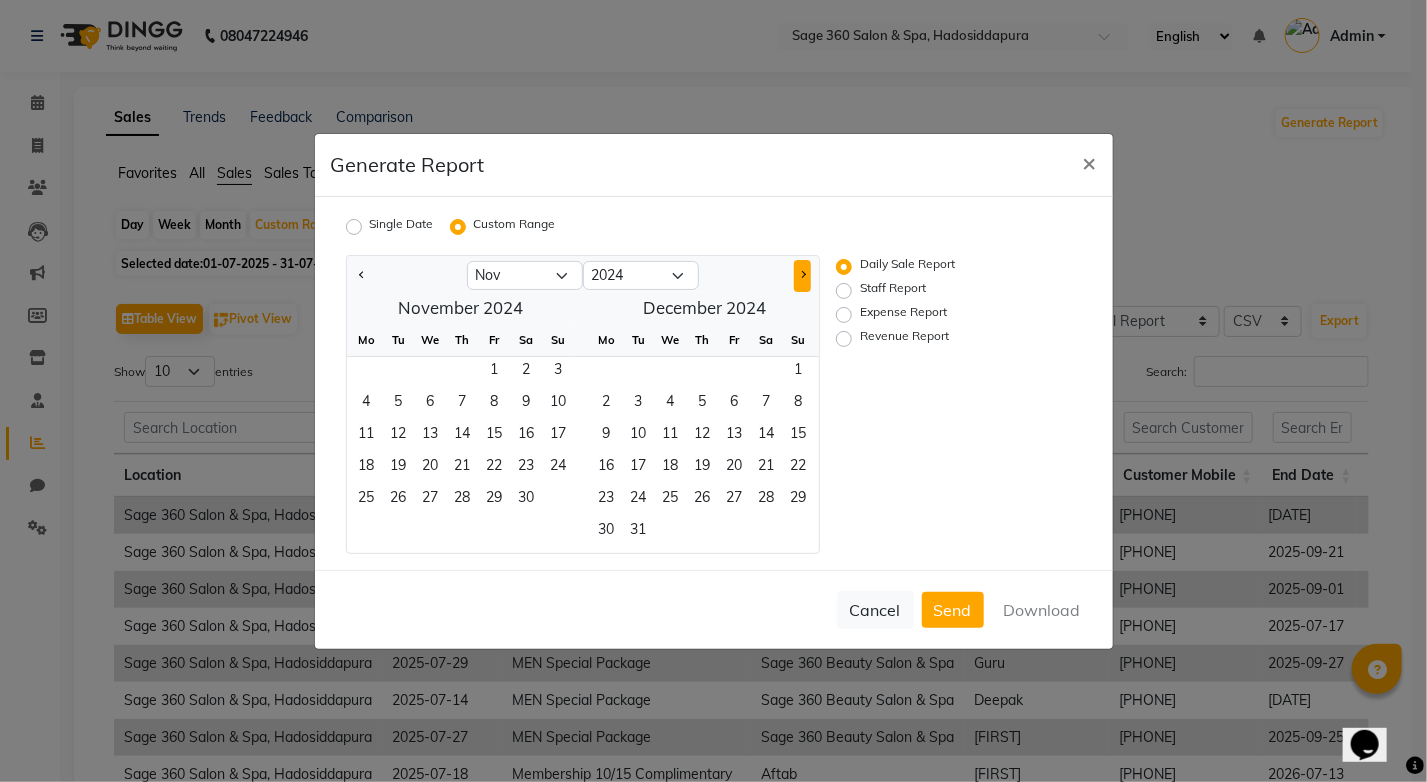click 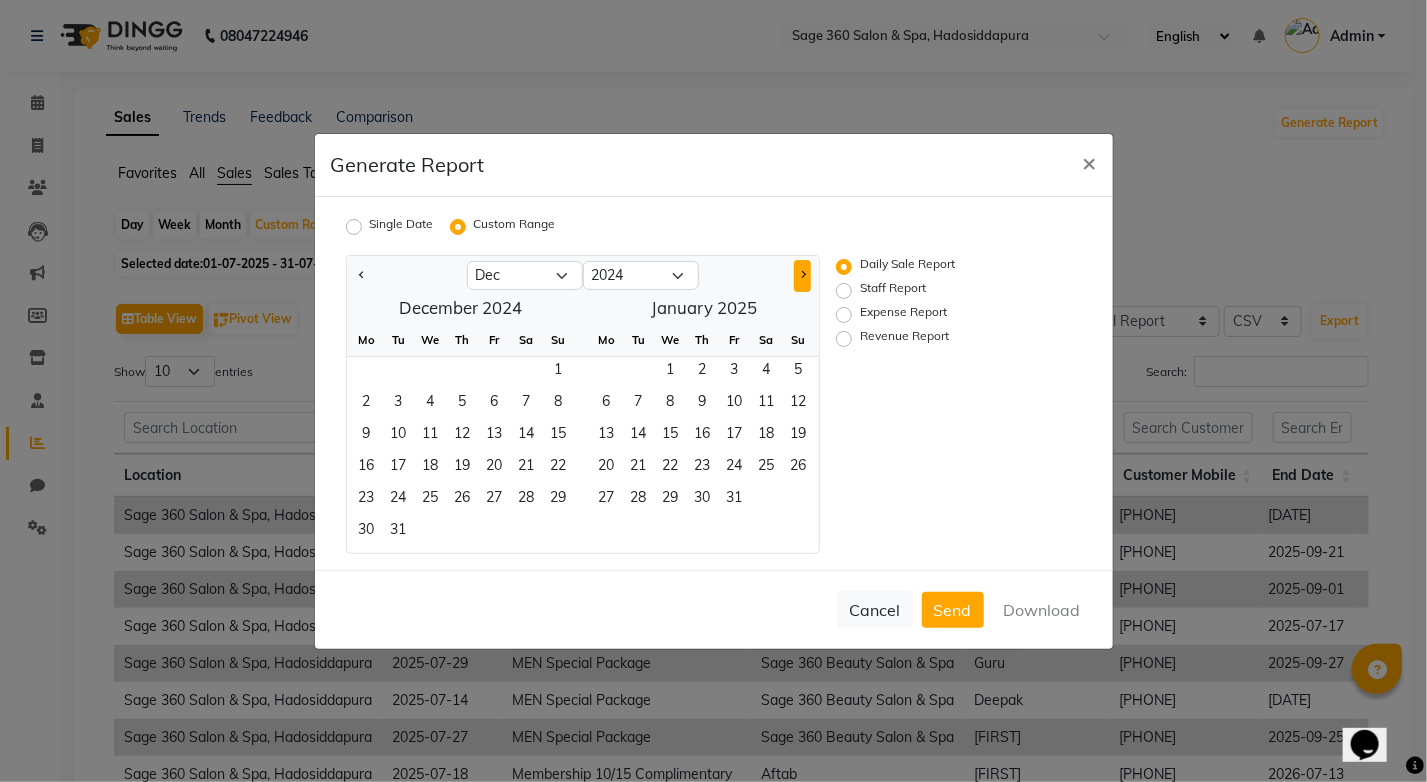 click 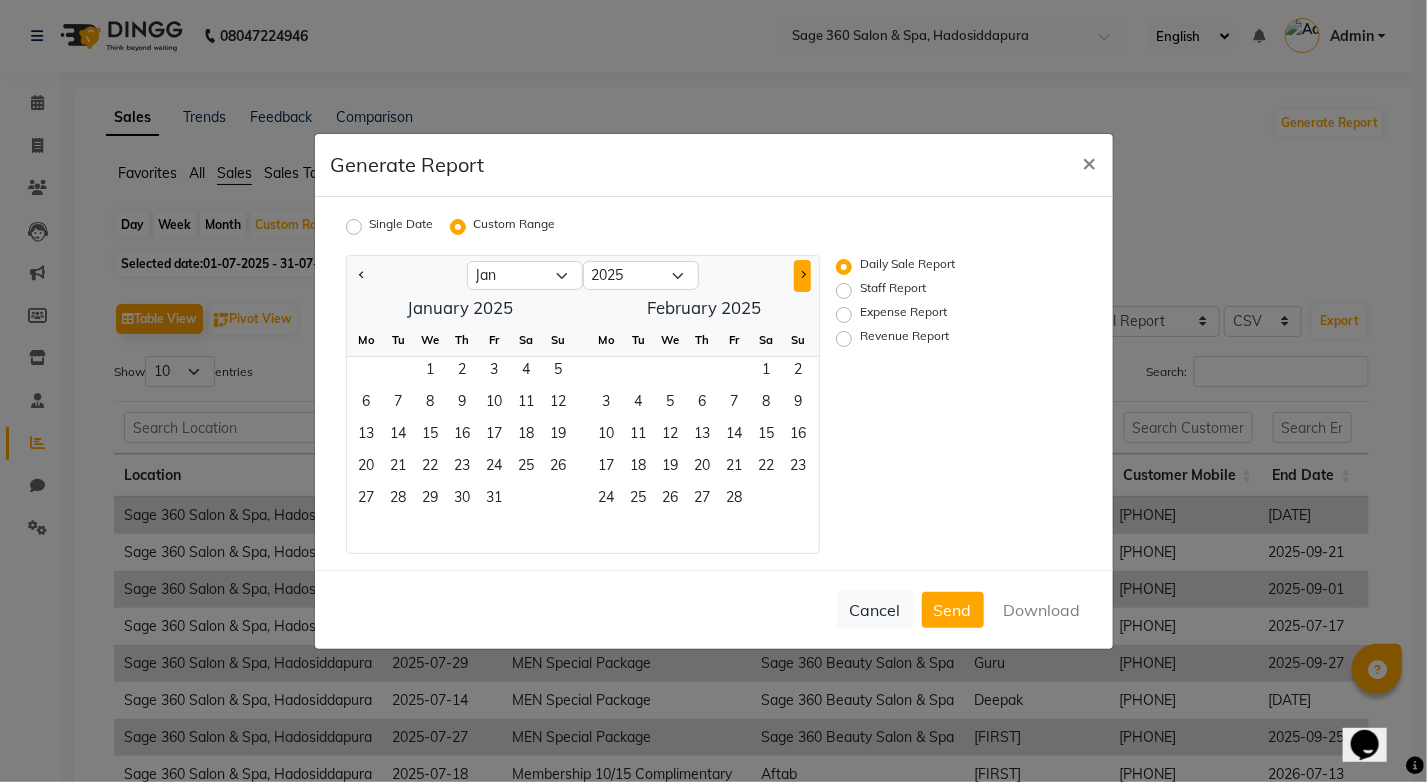 click 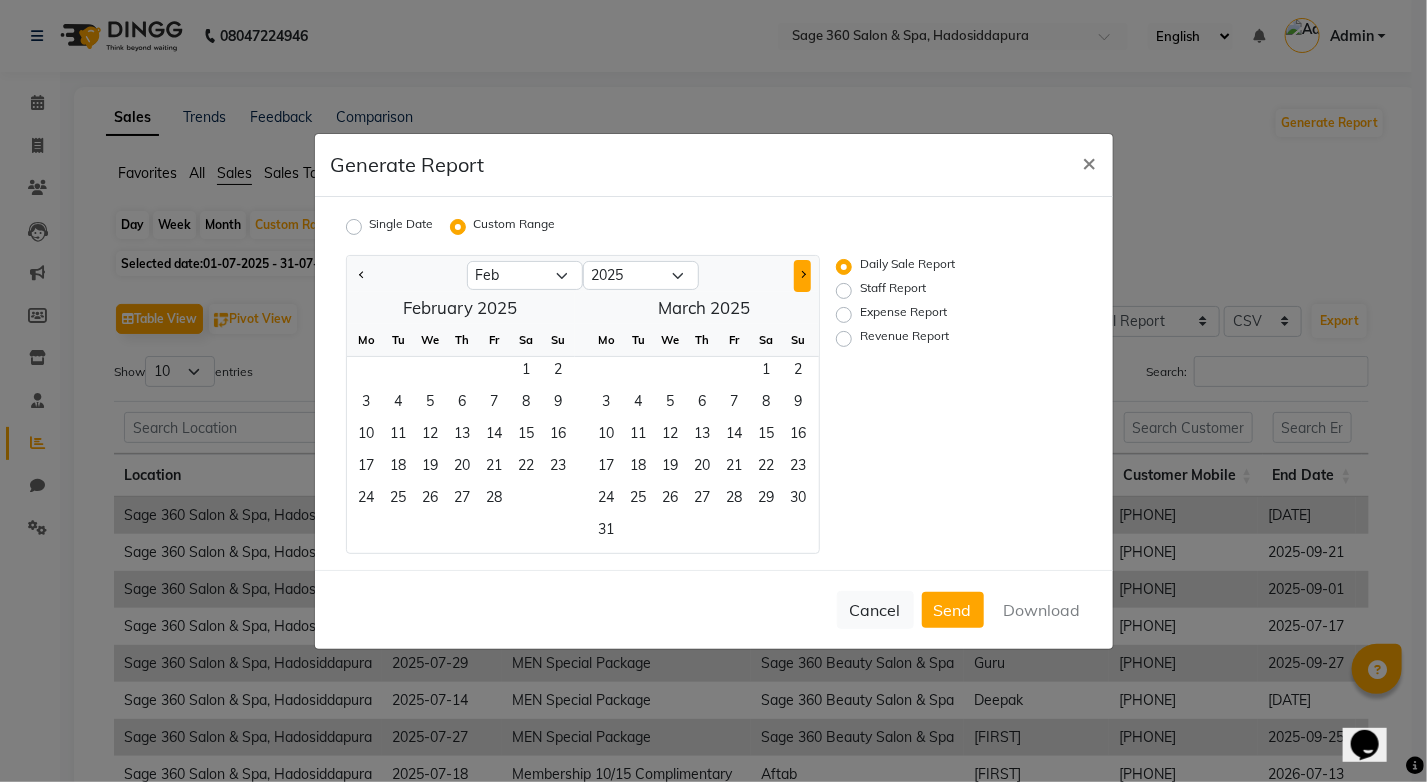 click 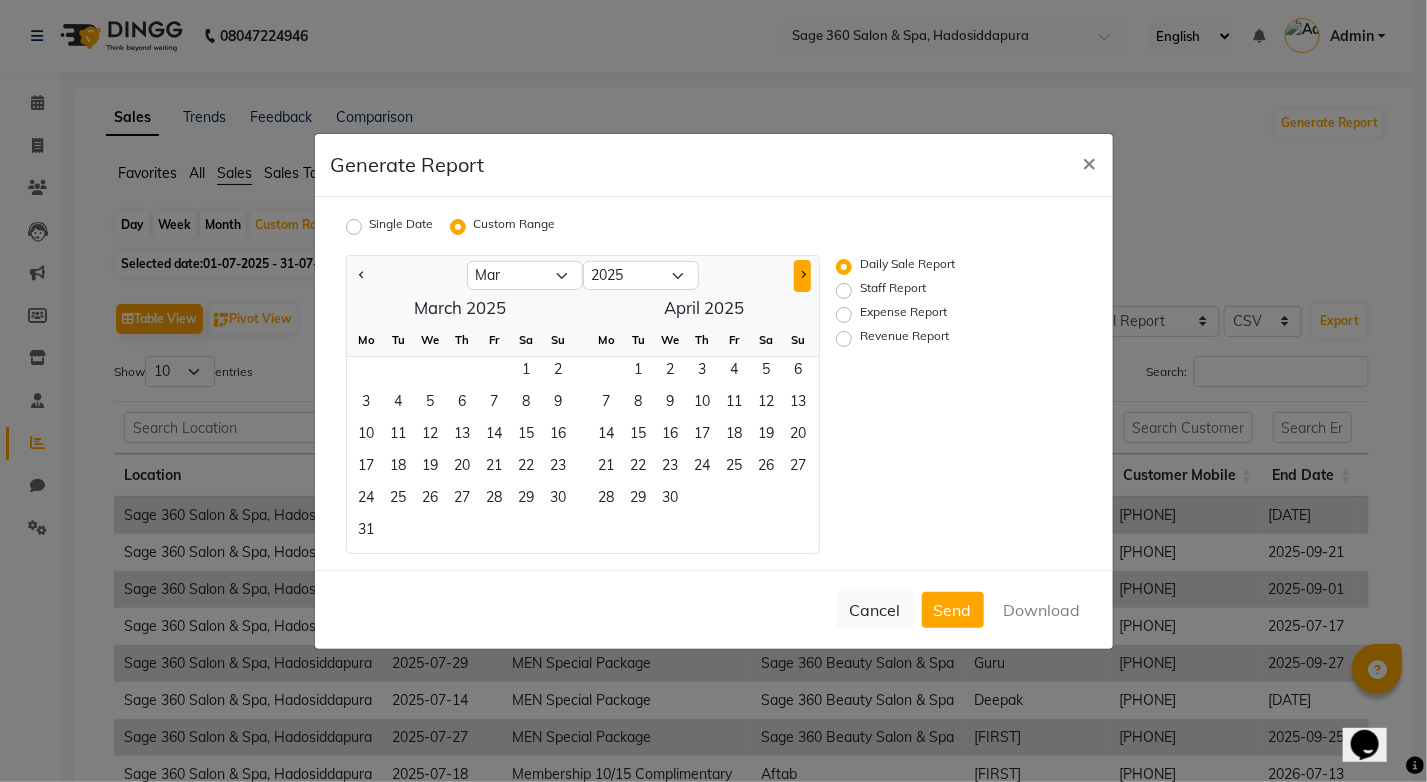 click 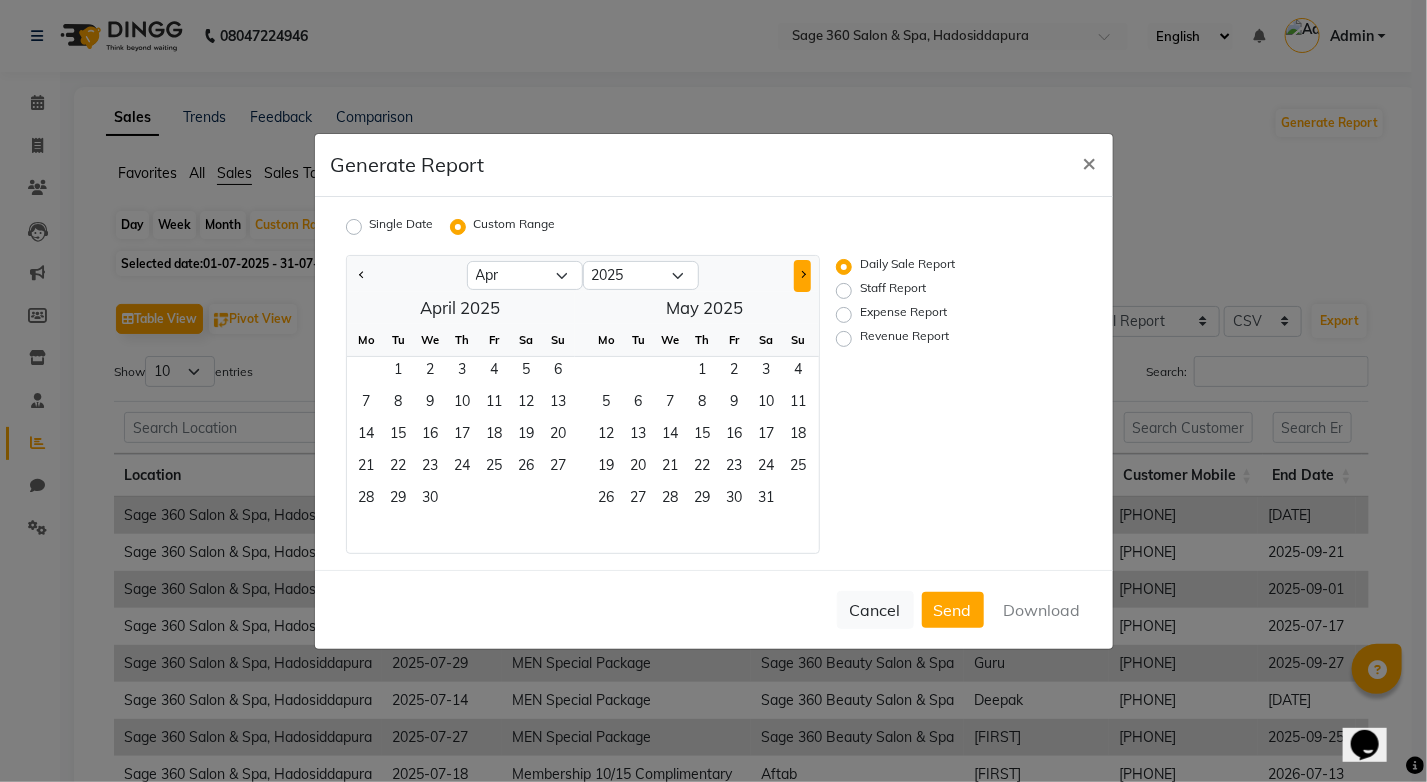 click 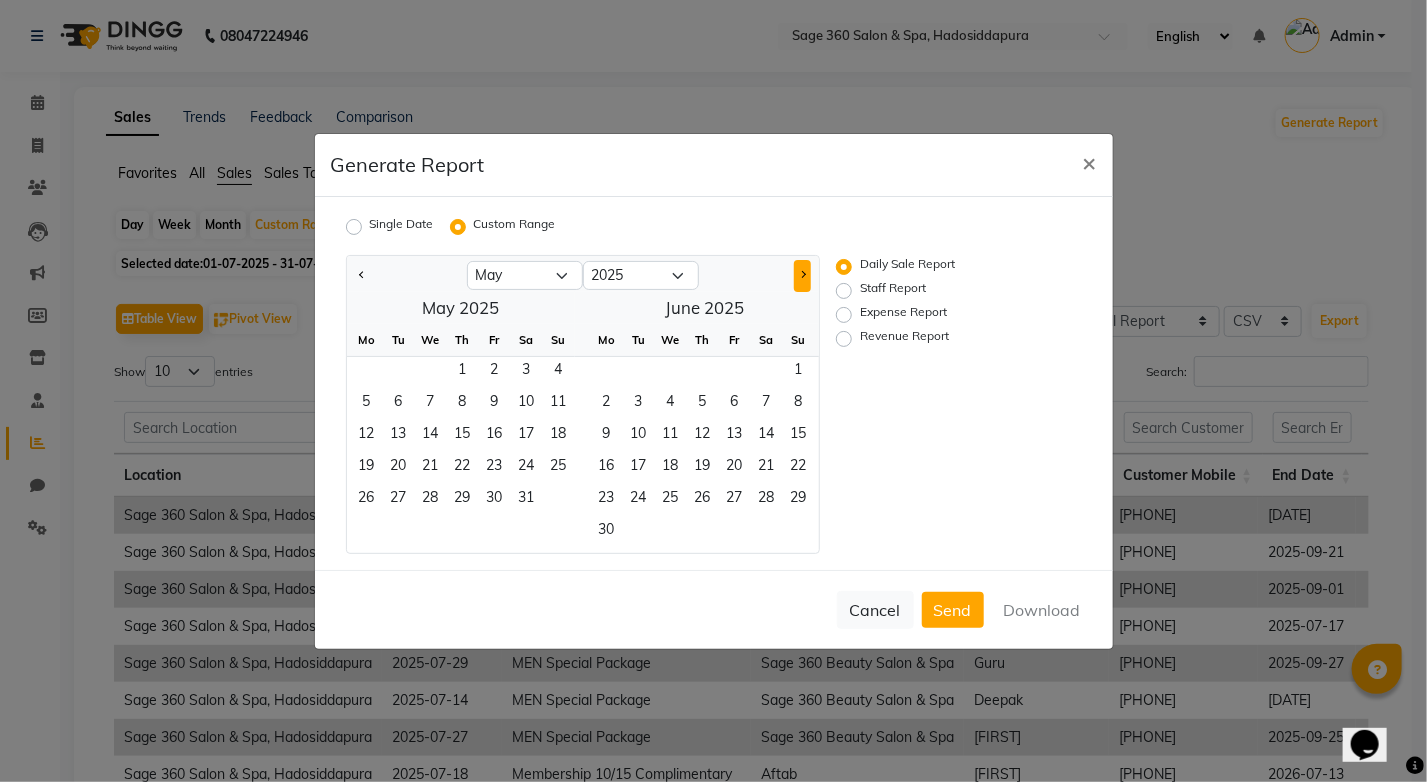 click 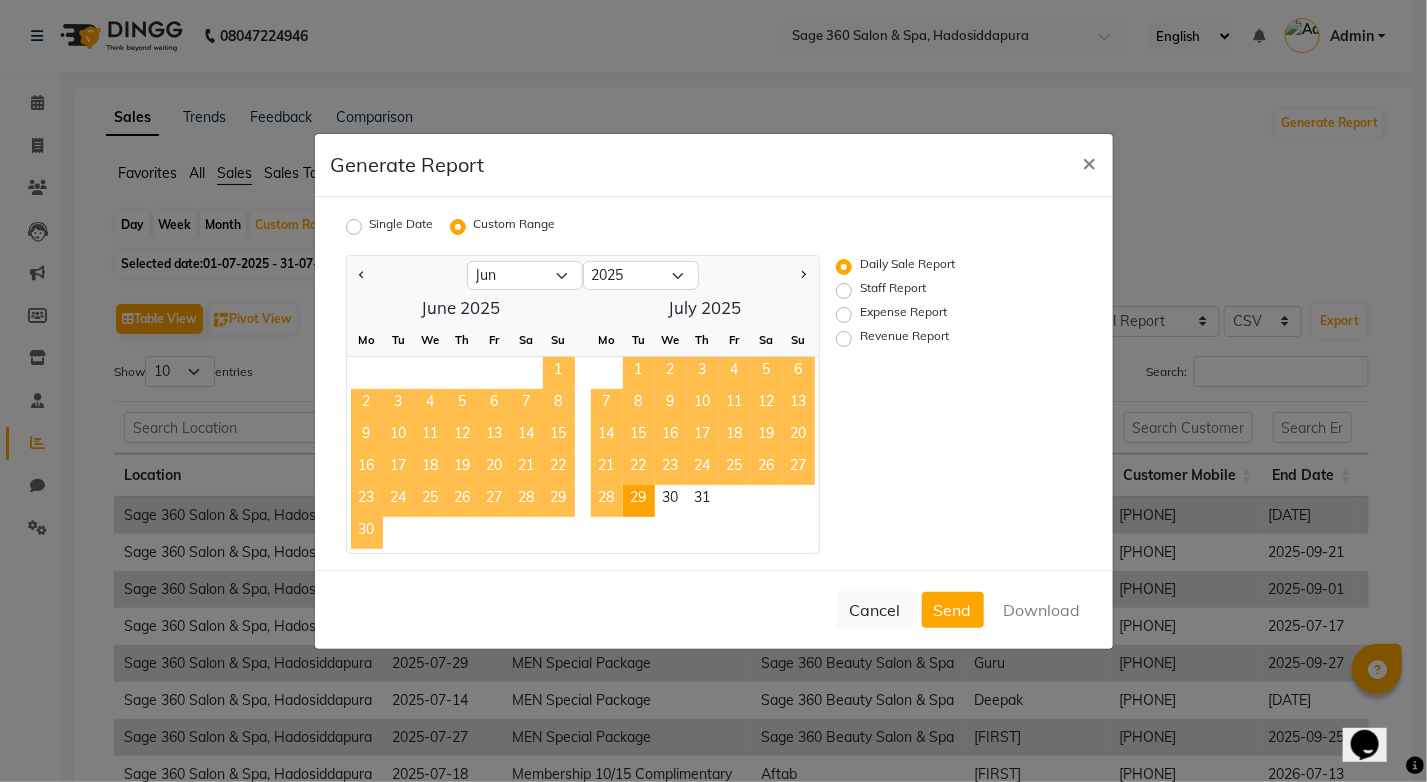 click on "29" 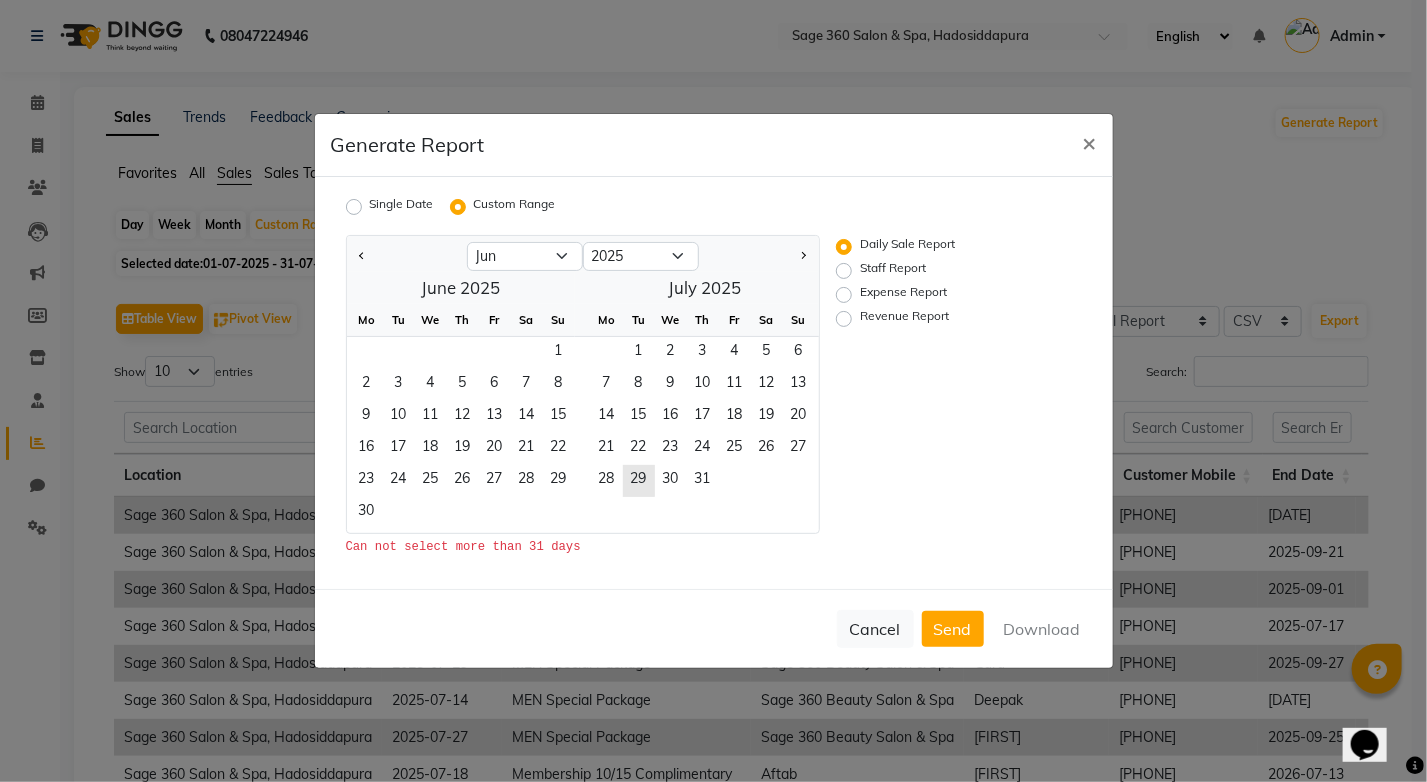 click on "Cancel   Send   Download" 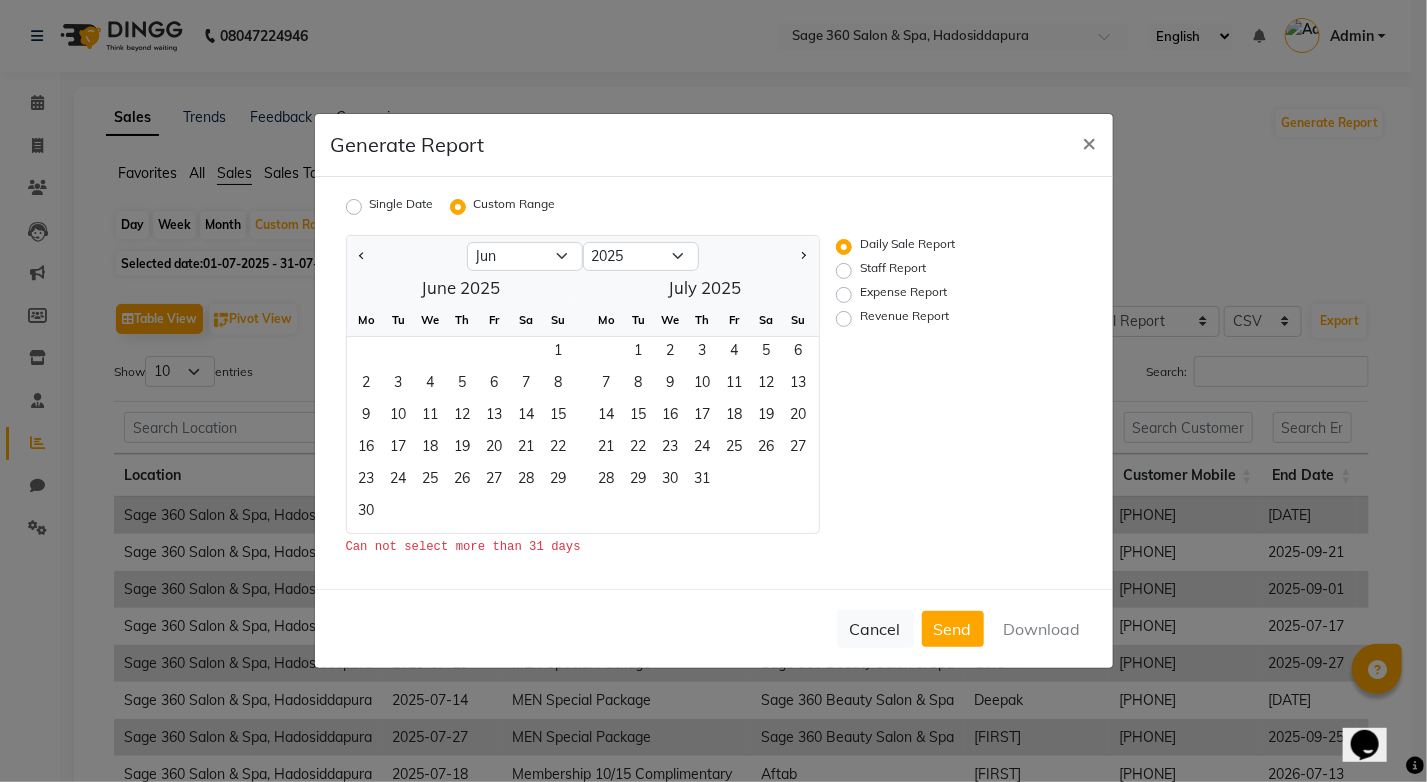 click on "Cancel   Send   Download" 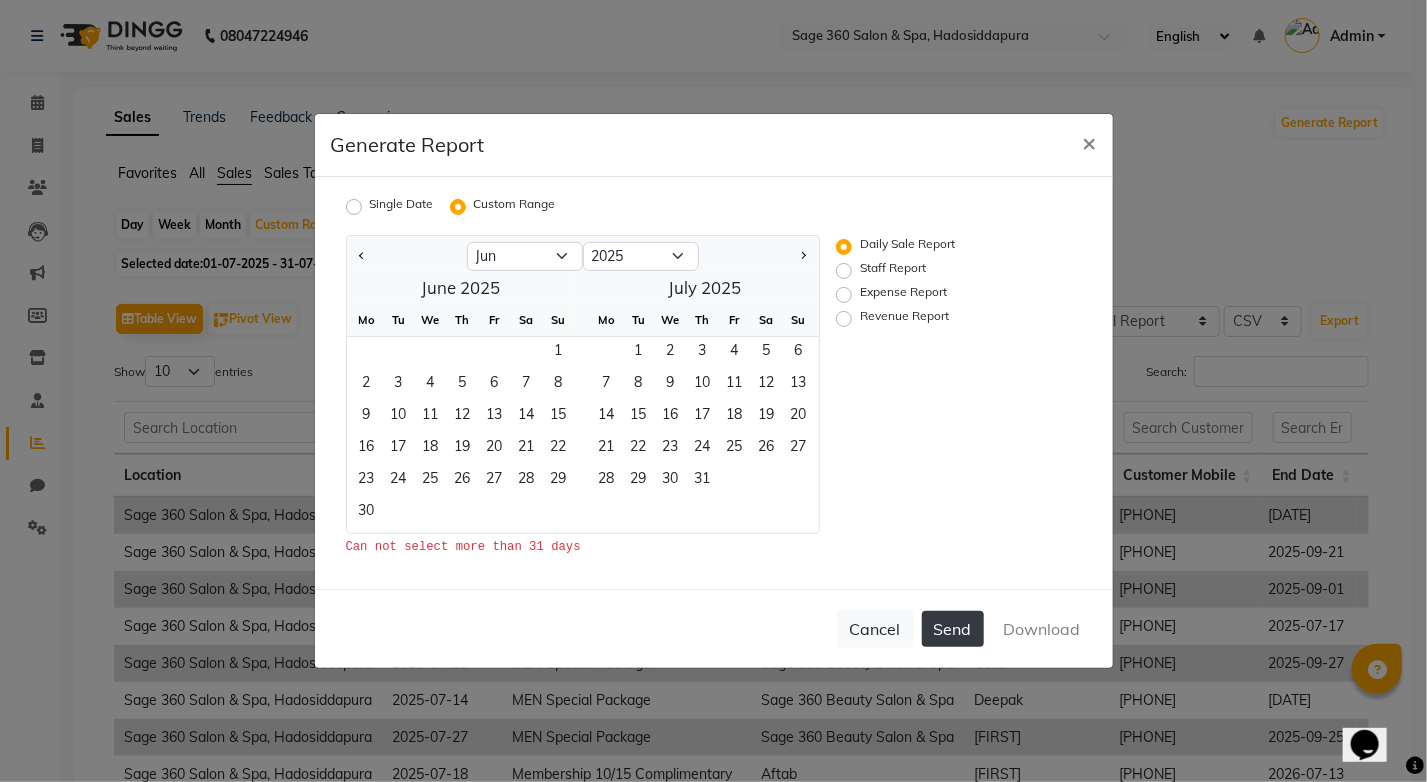 click on "Send" 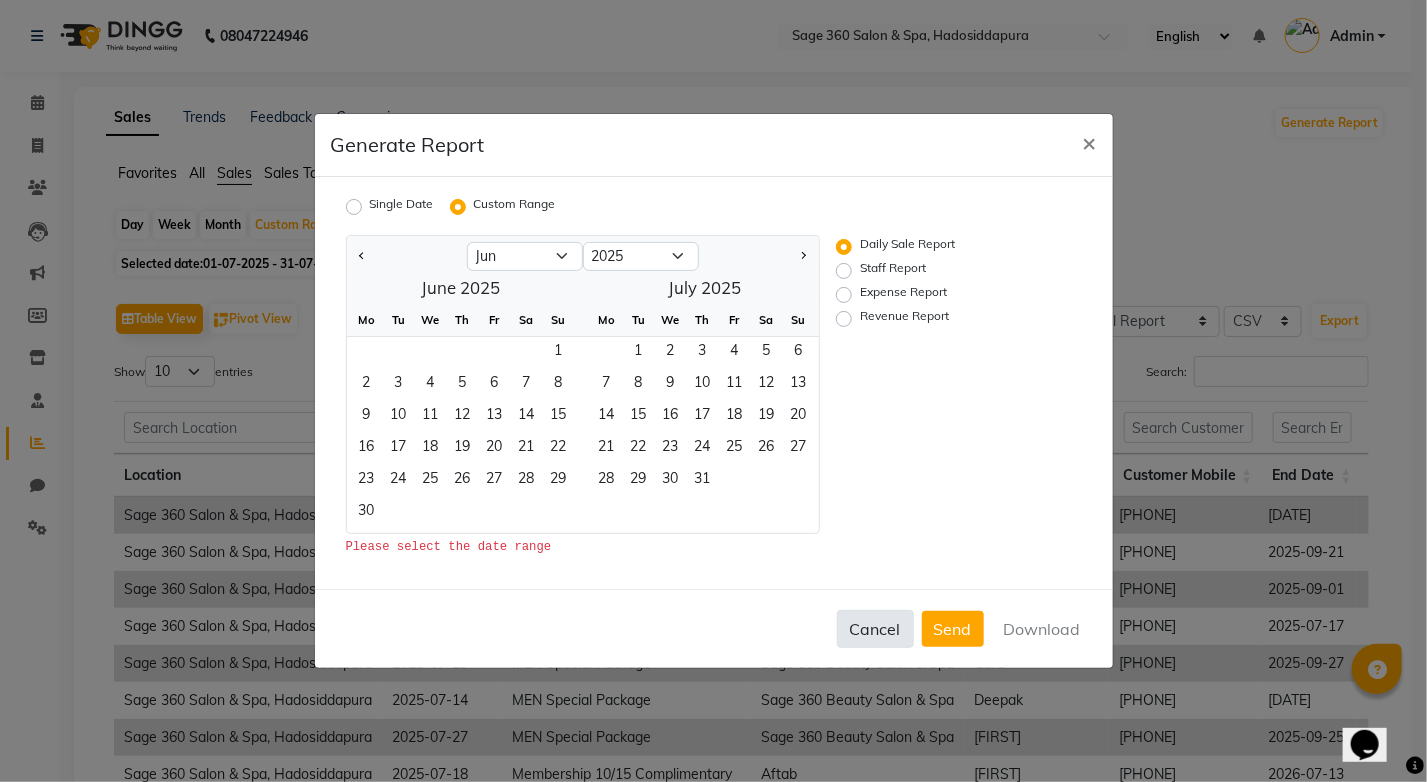 click on "Cancel" 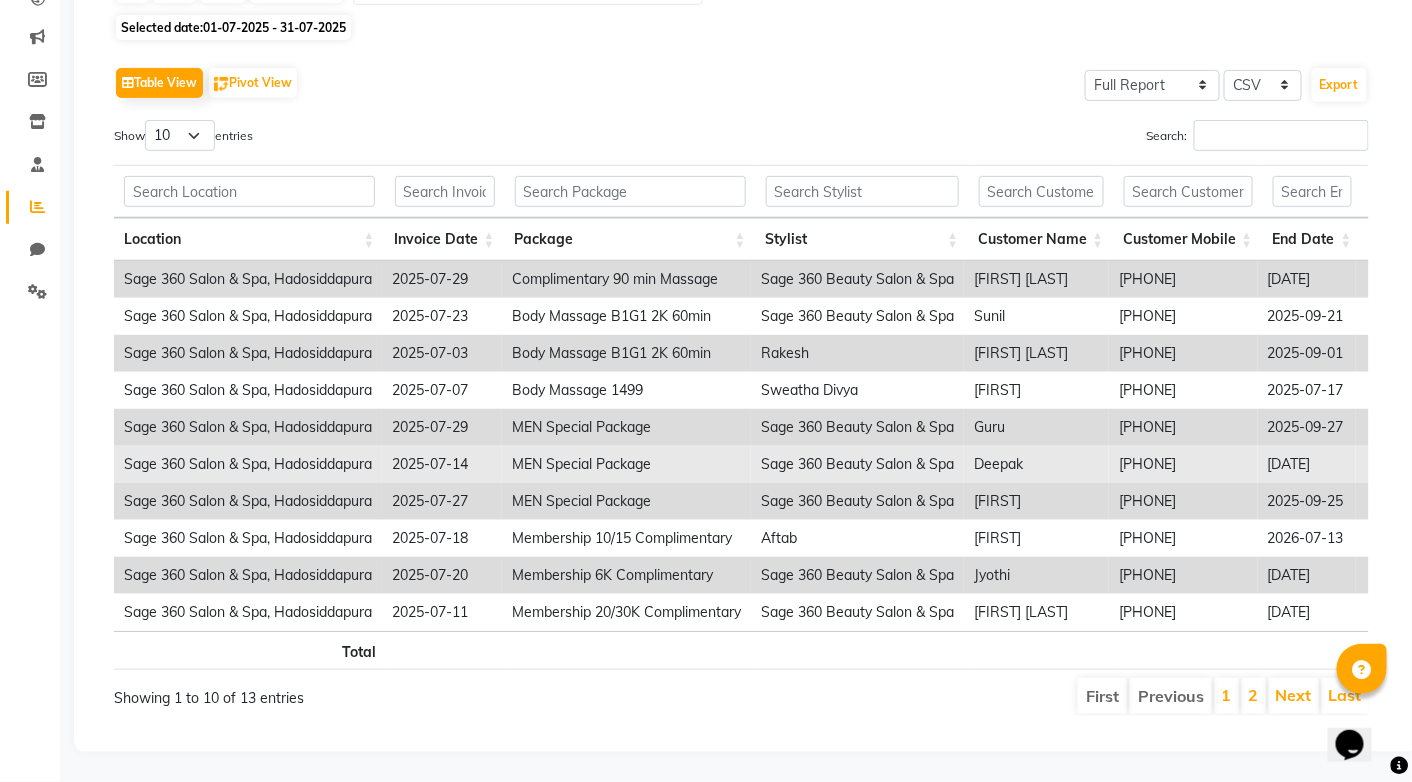 scroll, scrollTop: 261, scrollLeft: 0, axis: vertical 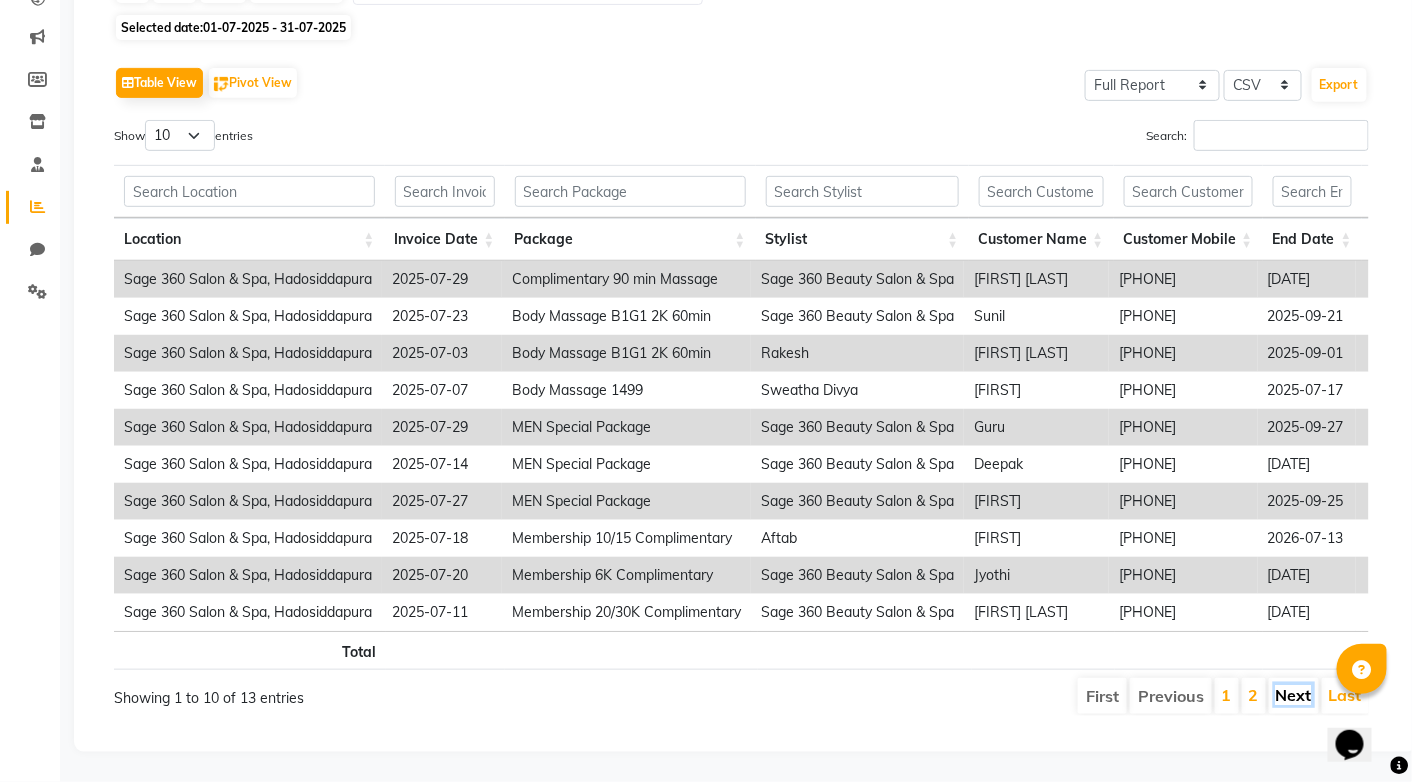 click on "Next" at bounding box center [1294, 695] 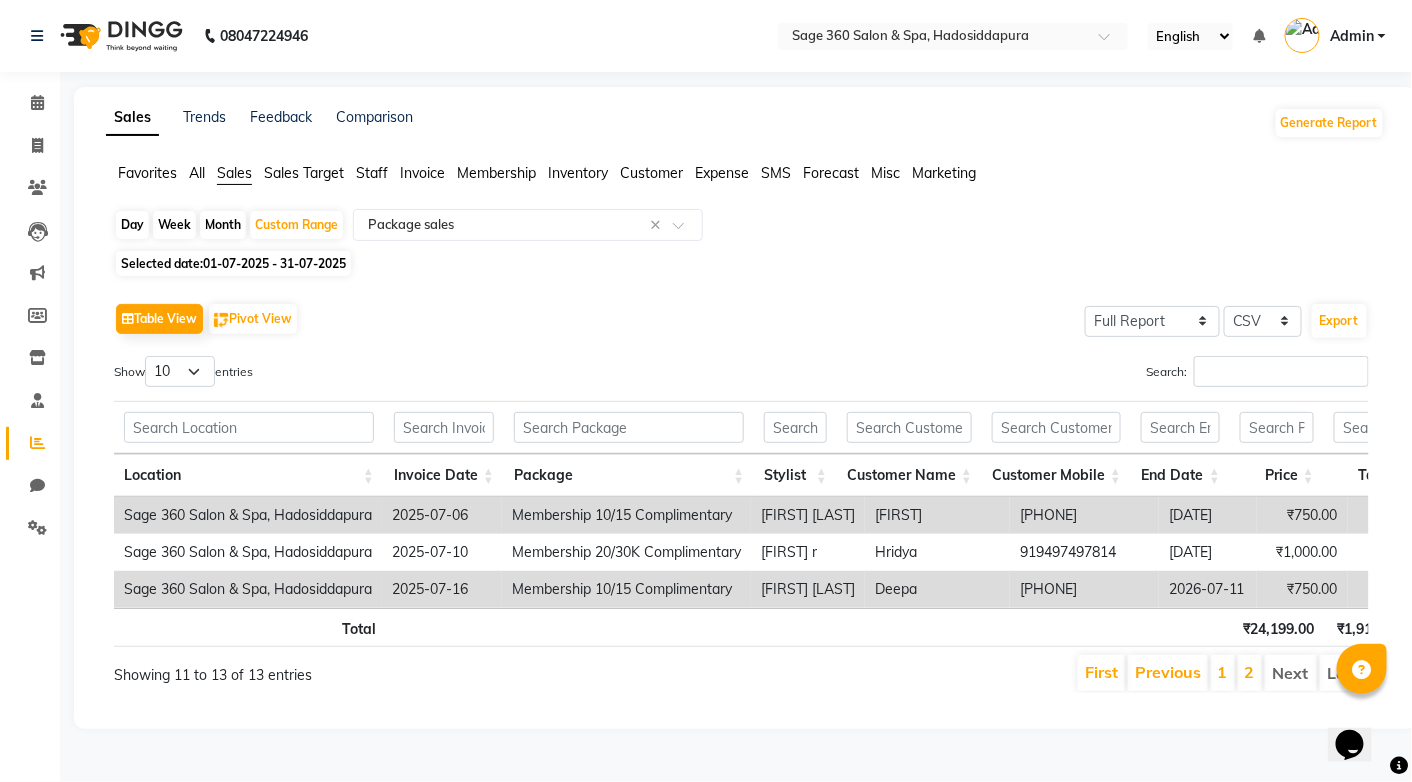 scroll, scrollTop: 2, scrollLeft: 0, axis: vertical 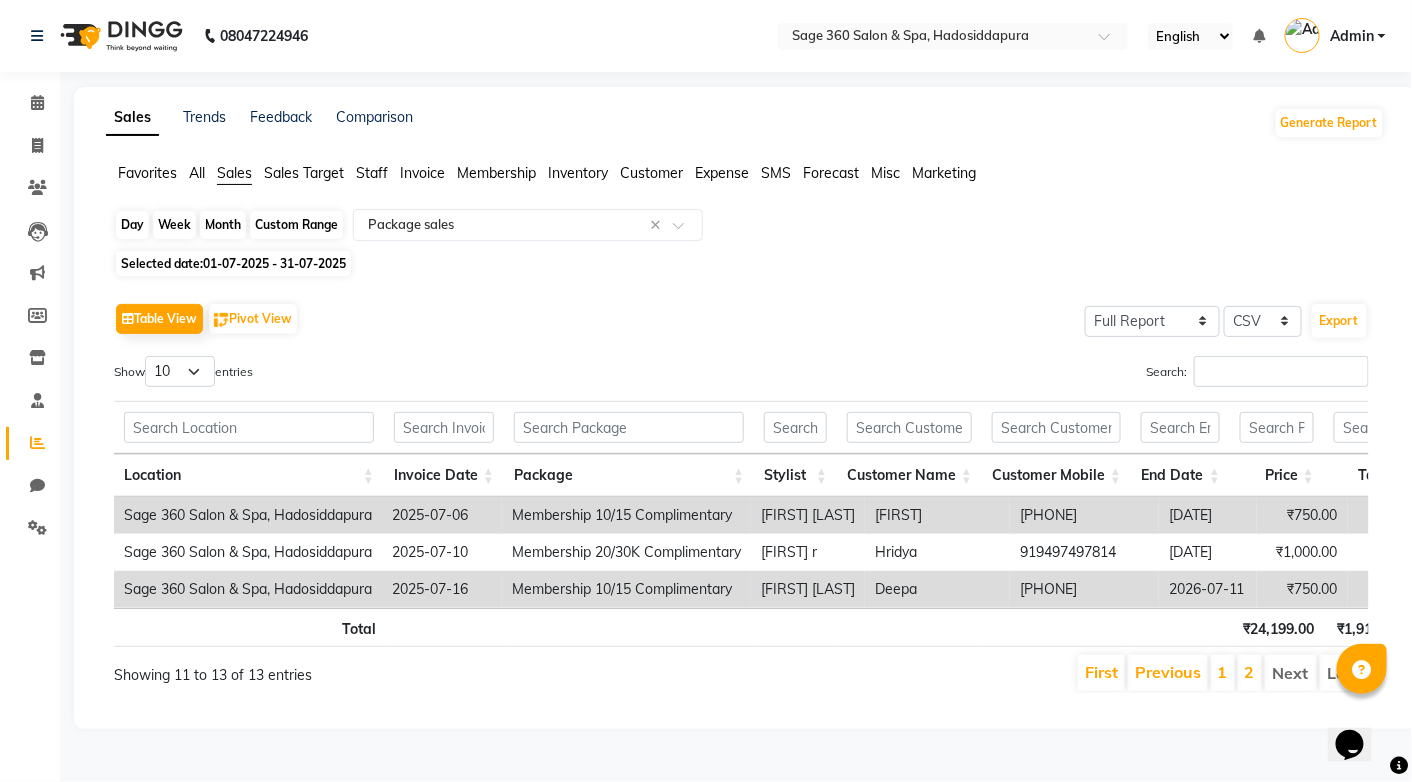 click on "Custom Range" 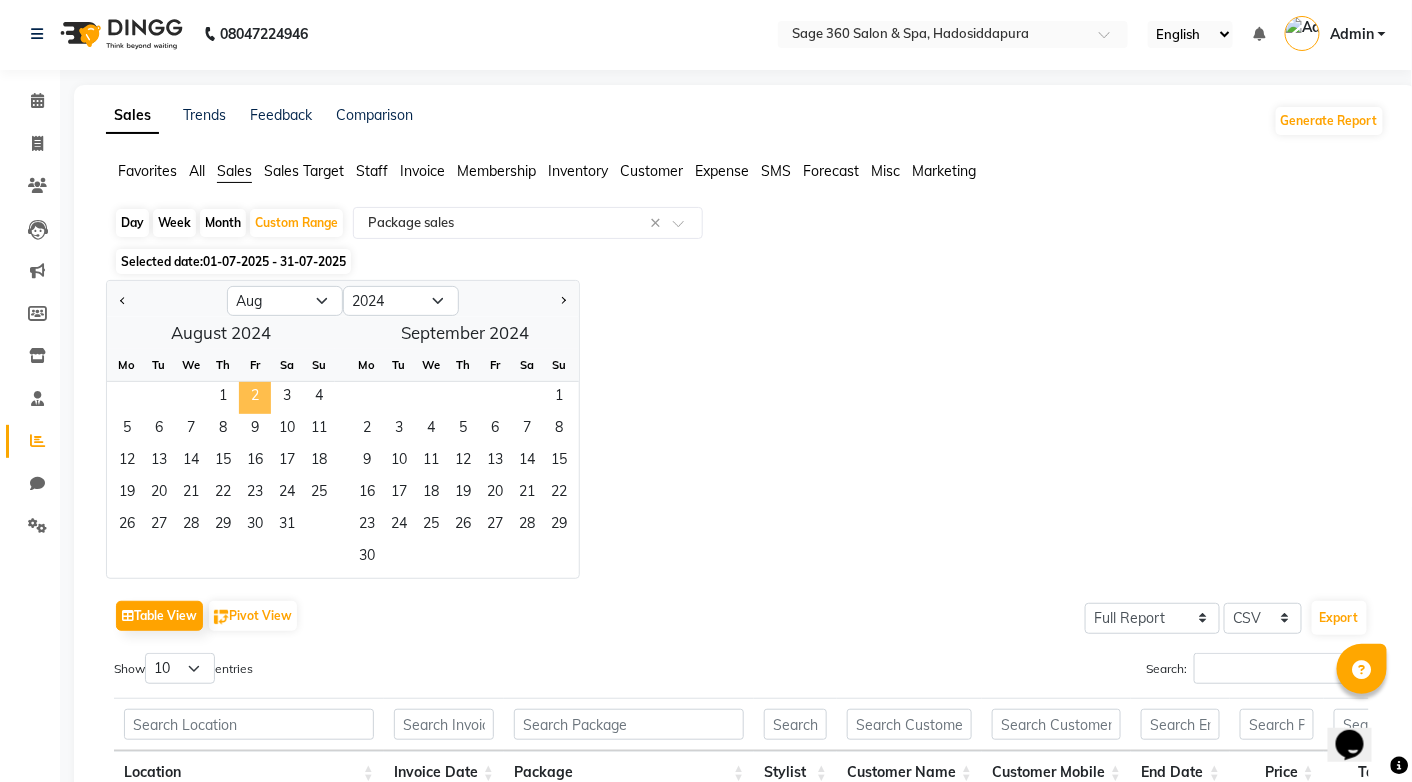 click on "2" 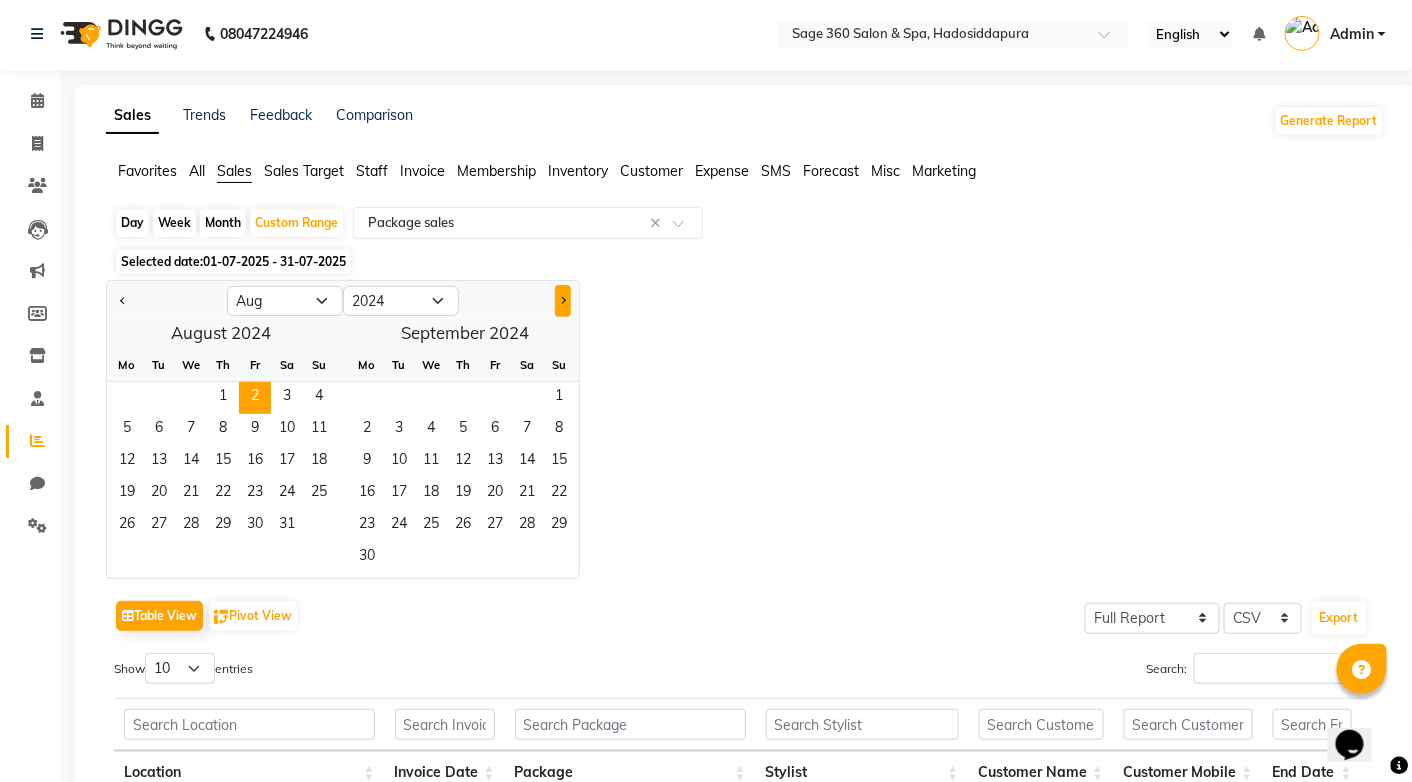 click 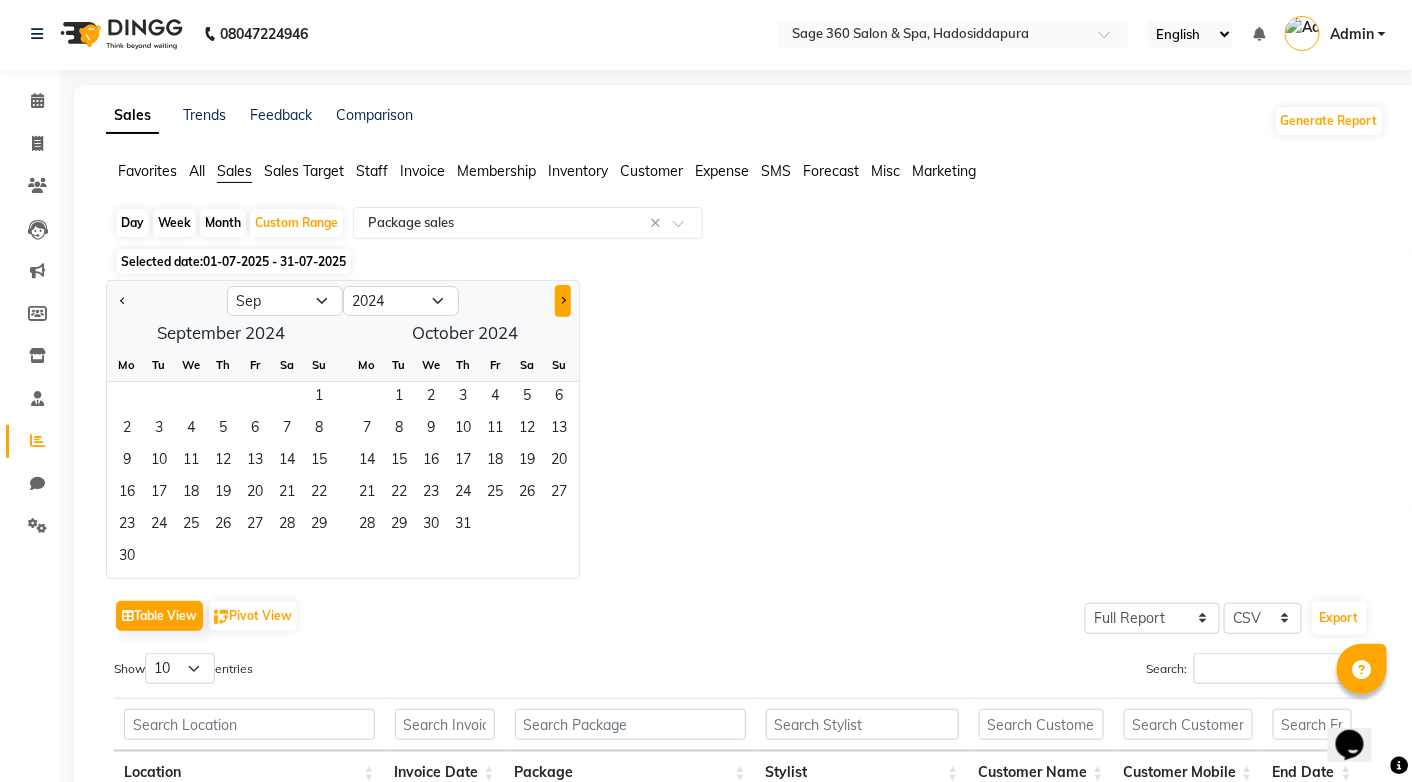 click 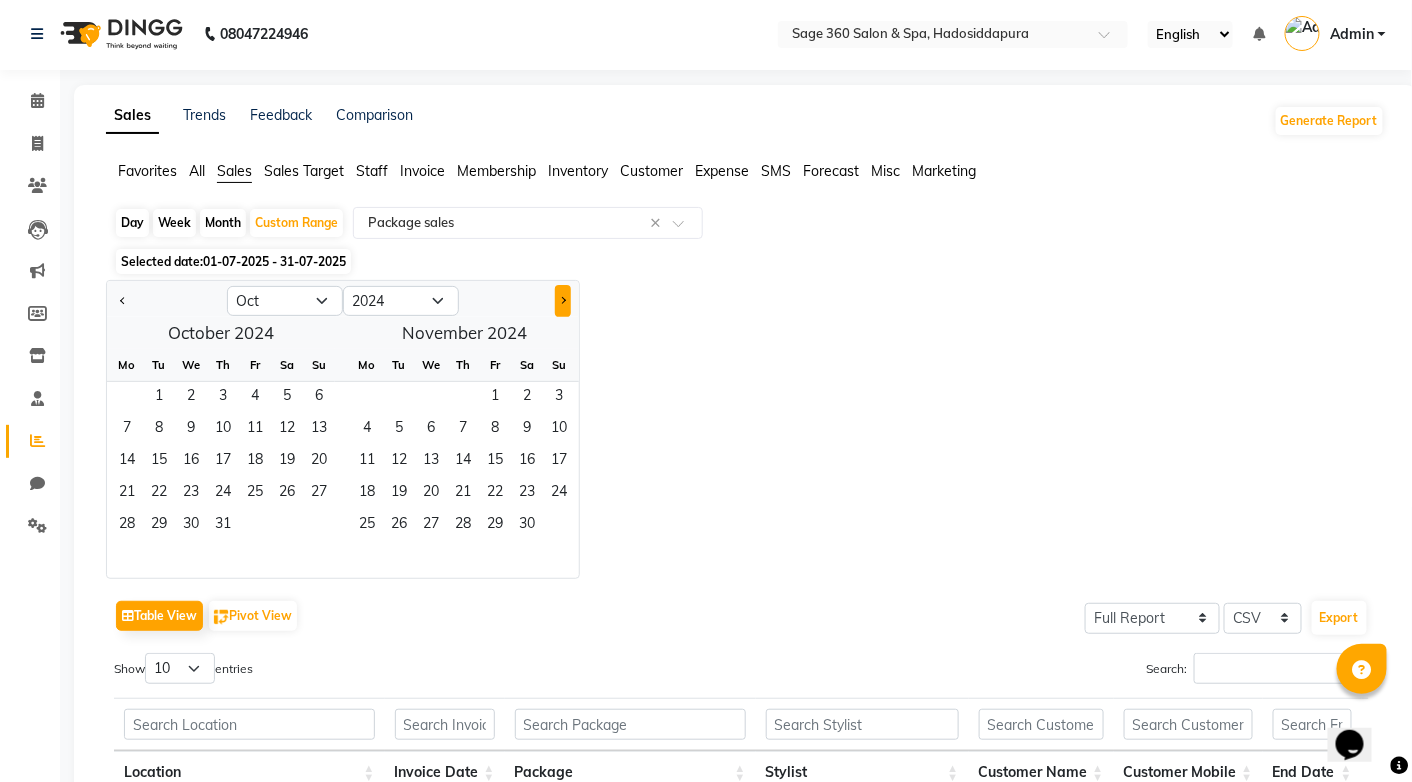 click 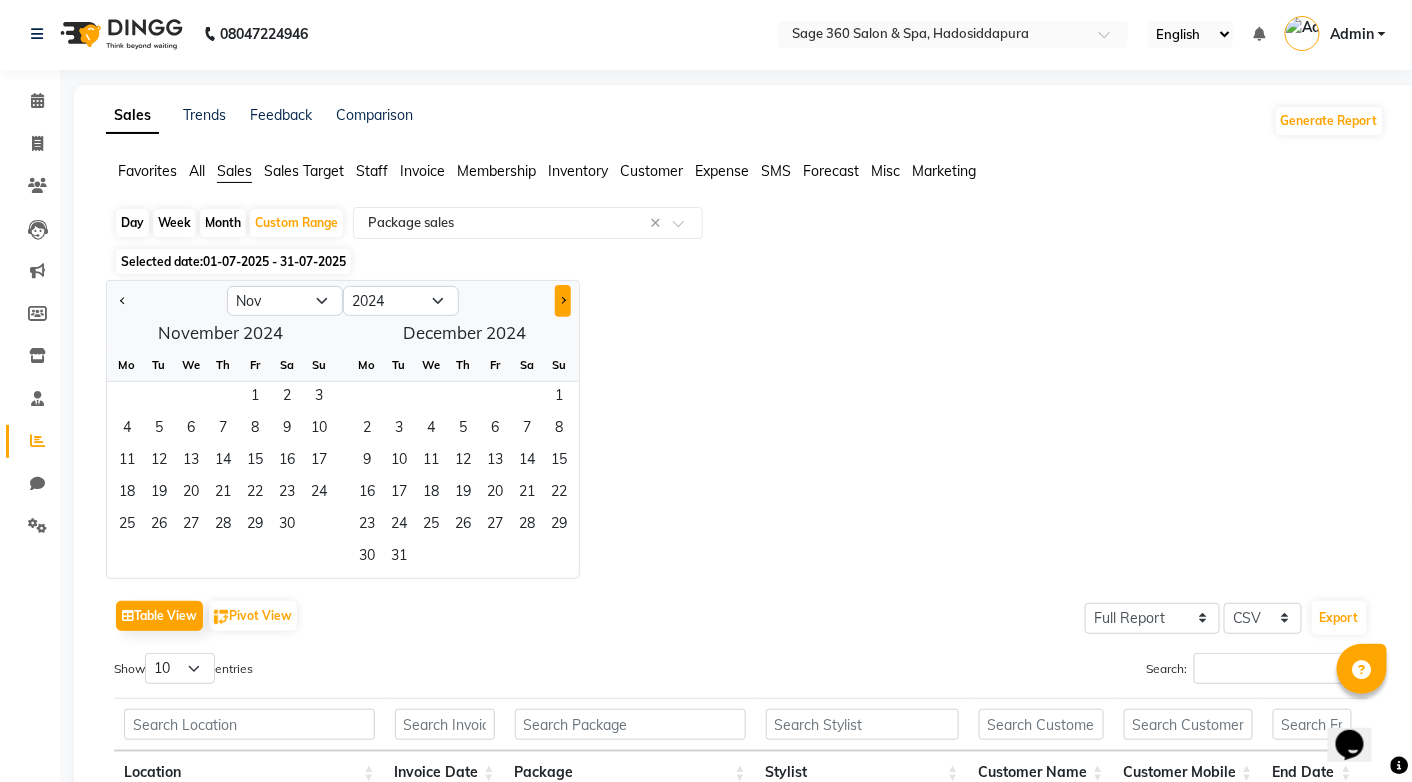 click 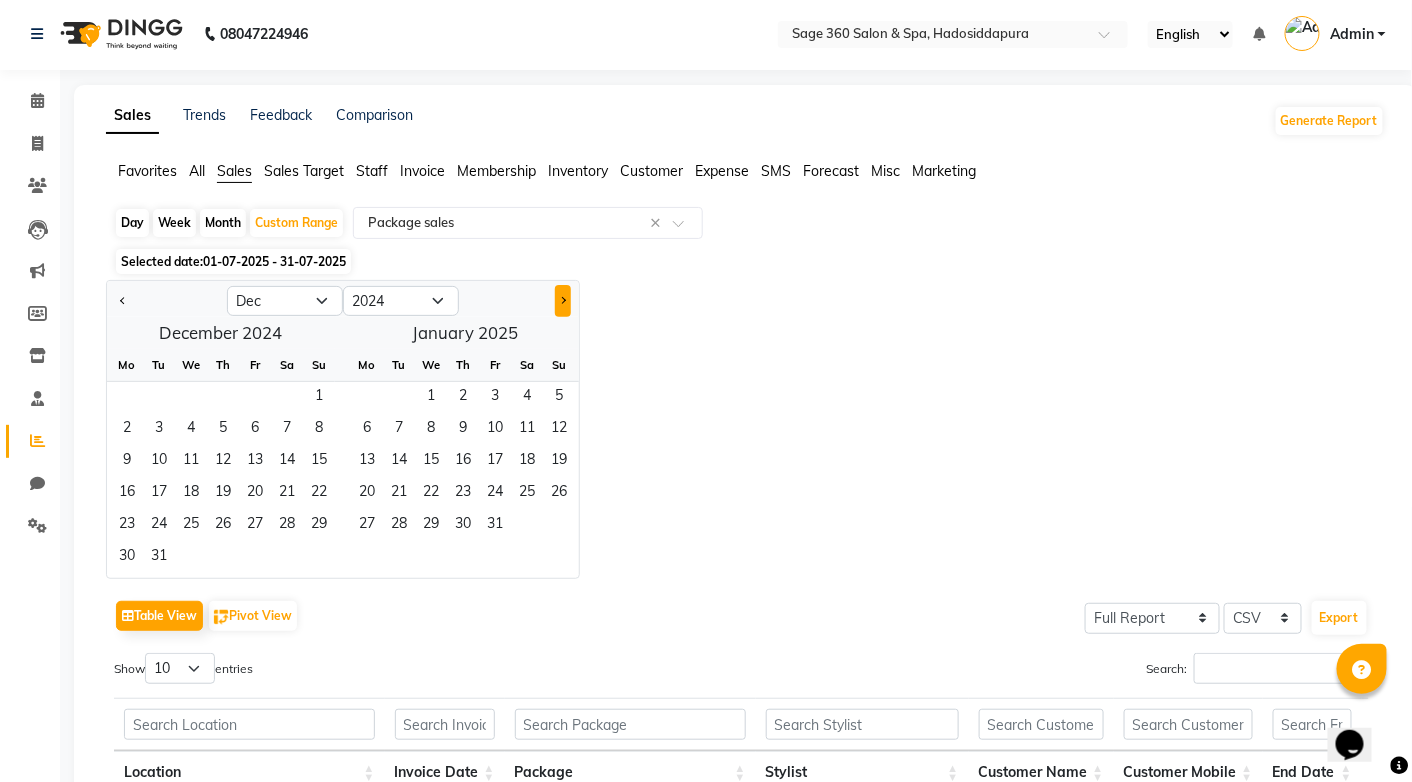 click 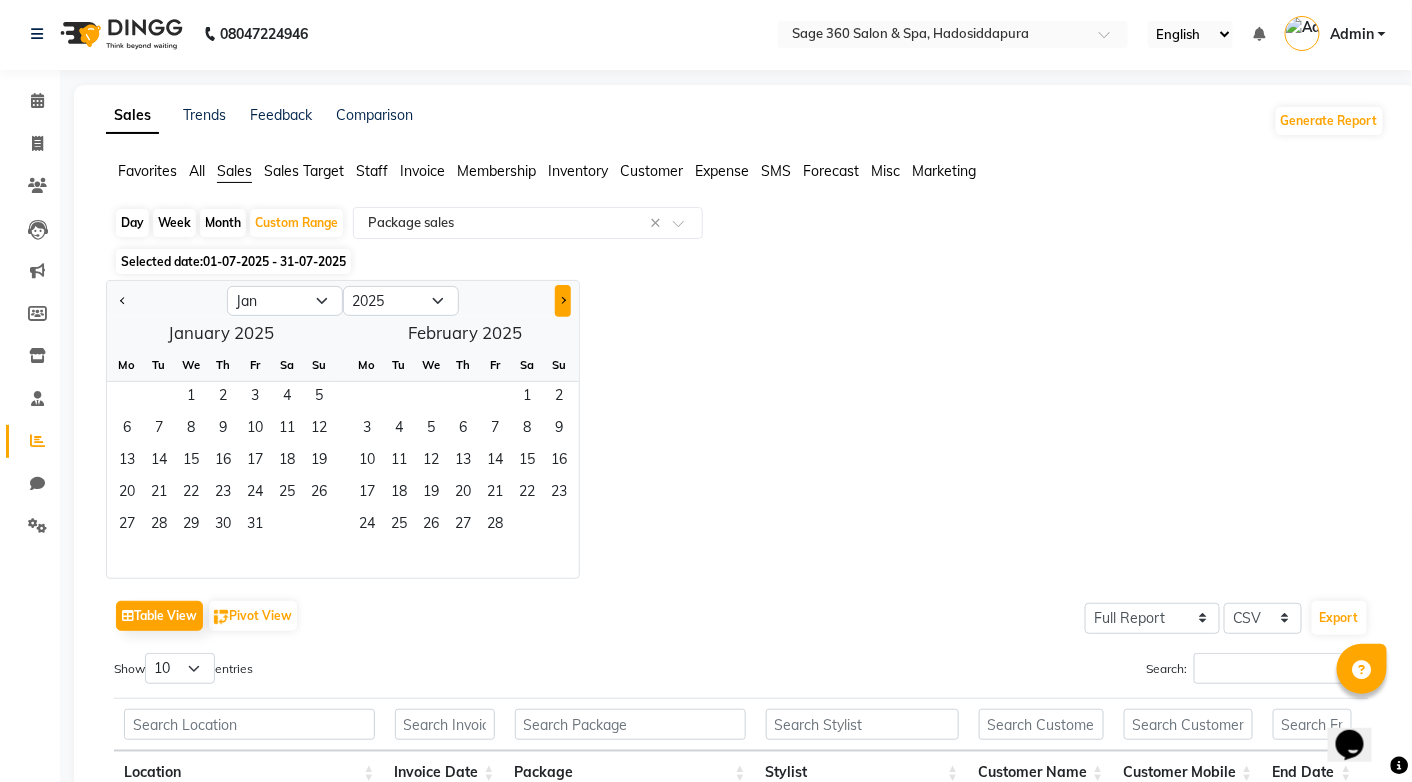 click 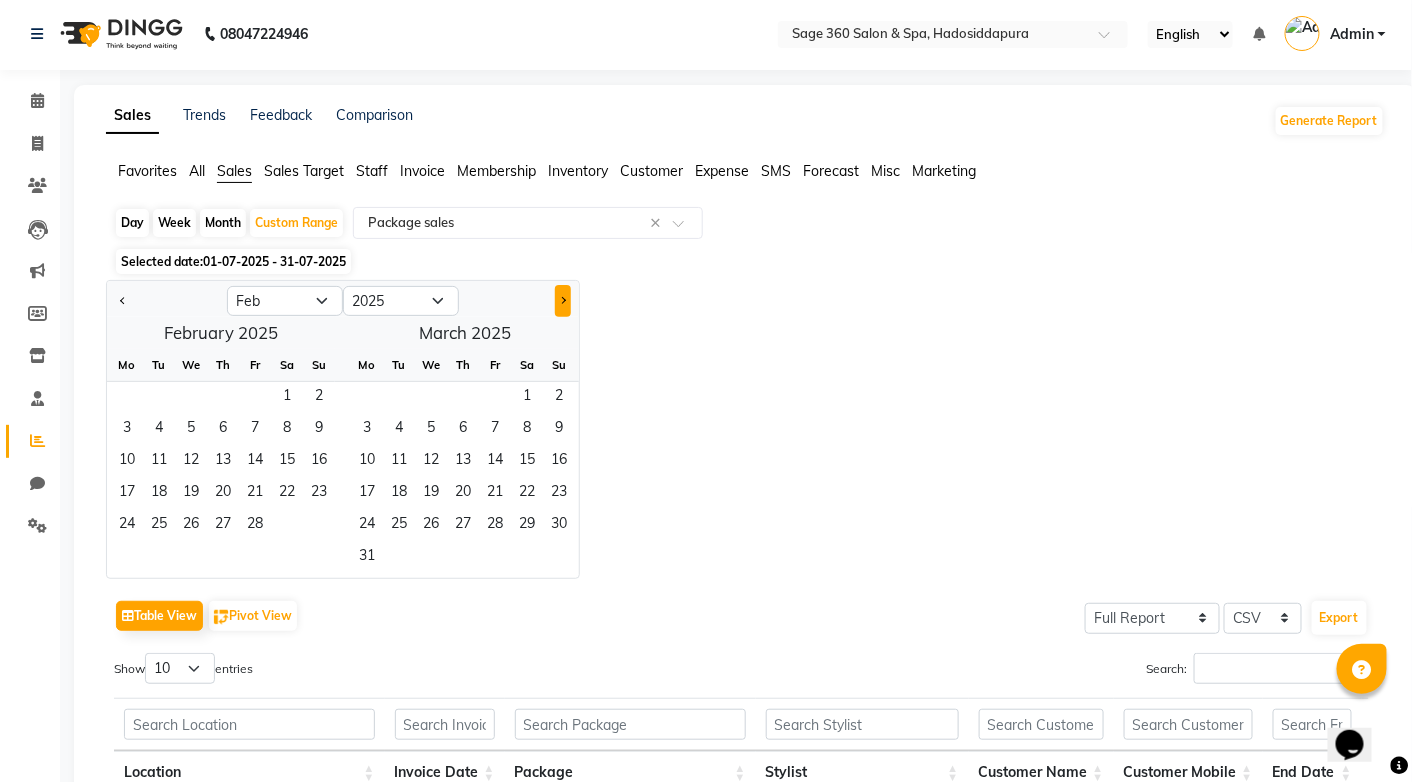 click 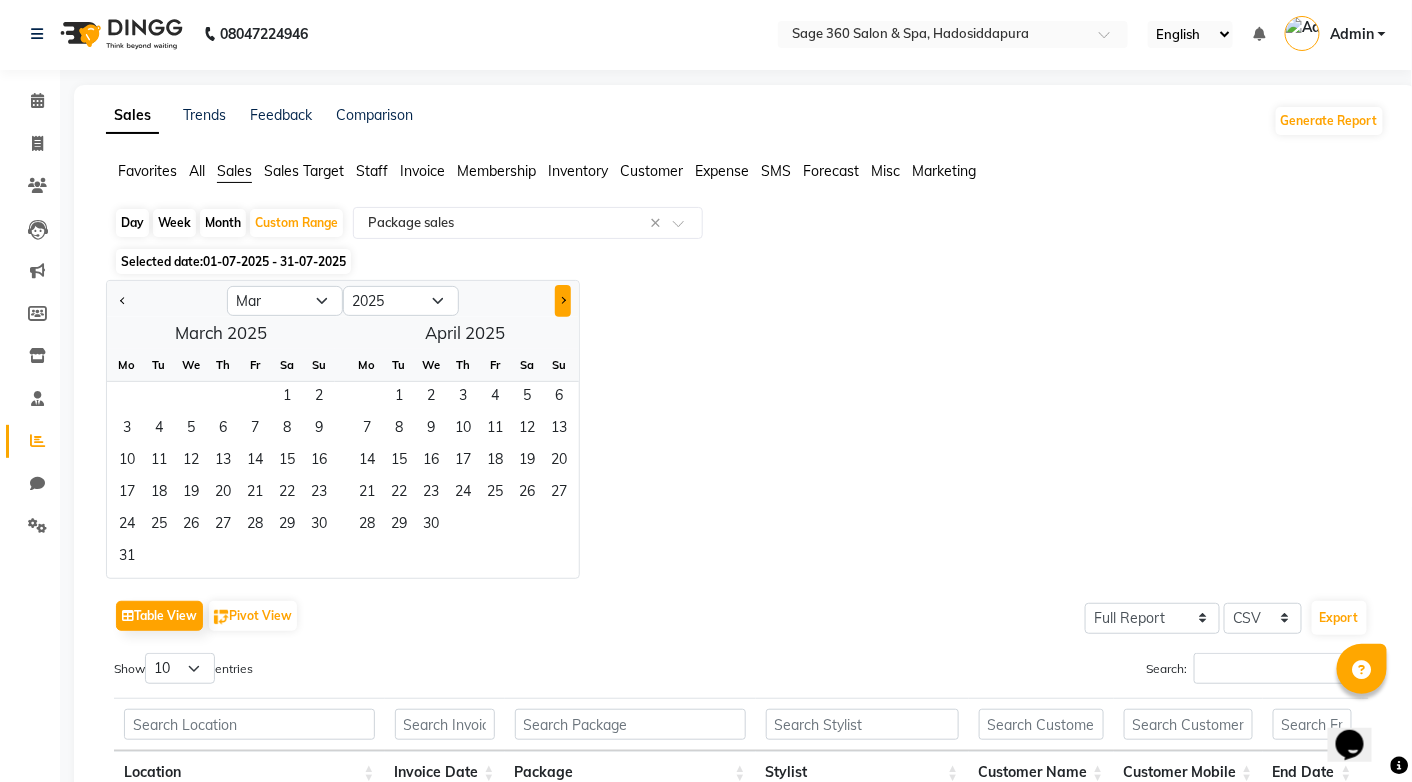 click 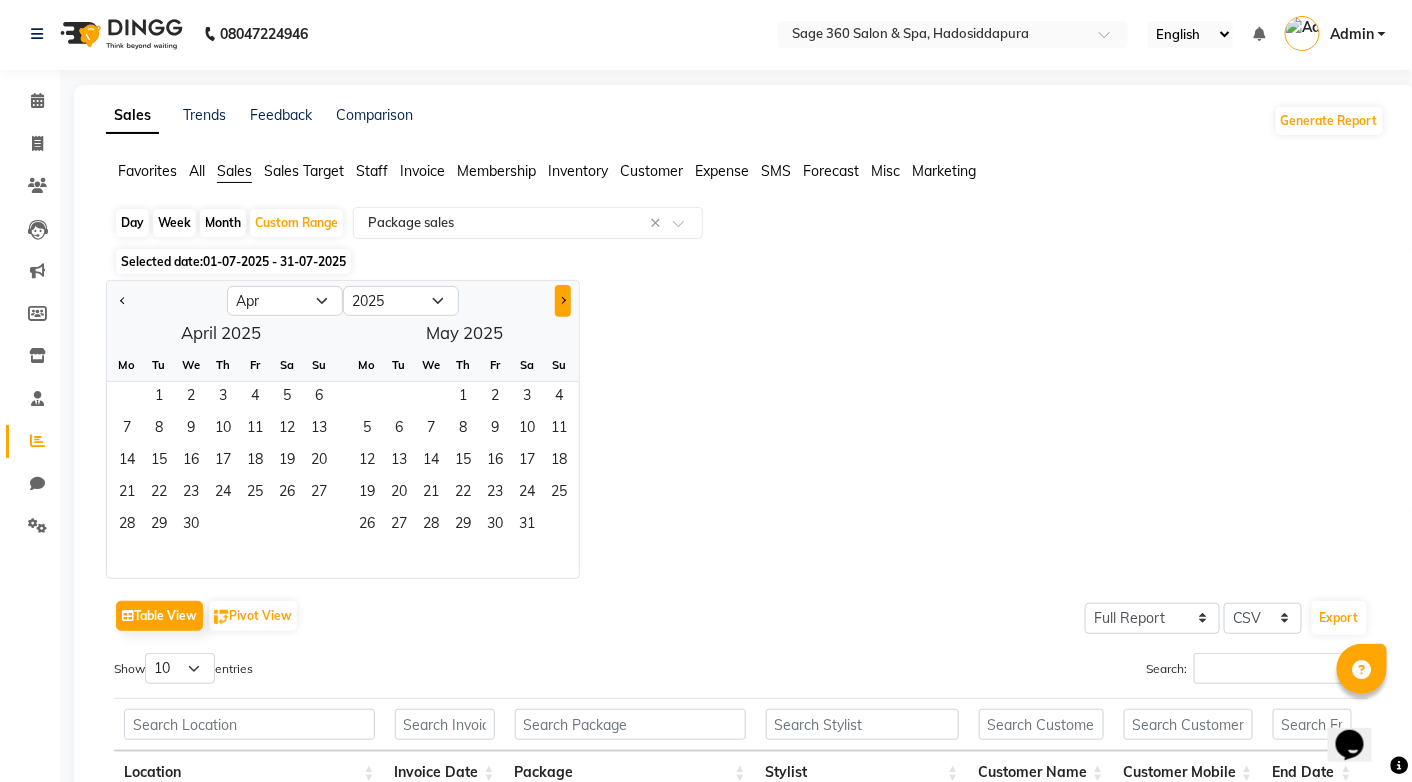 click 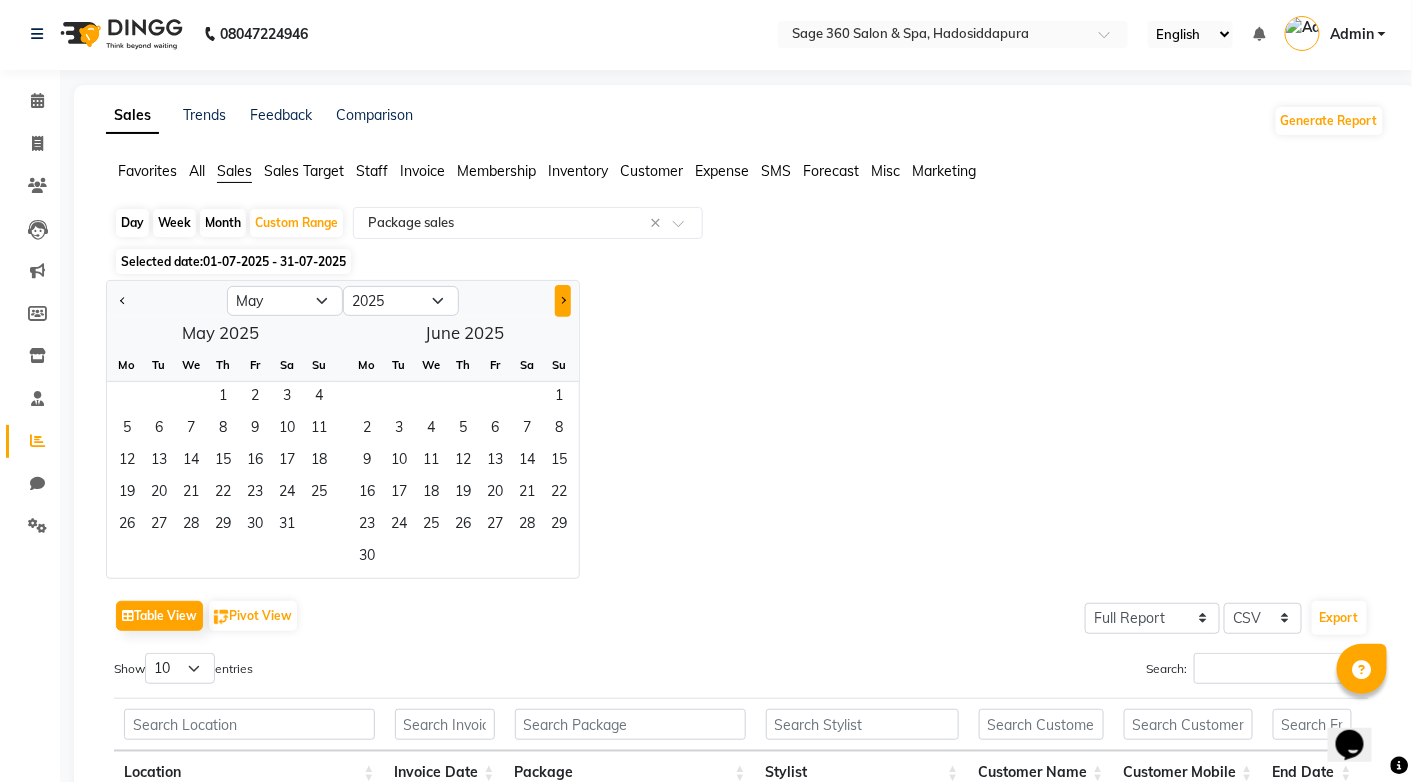 click 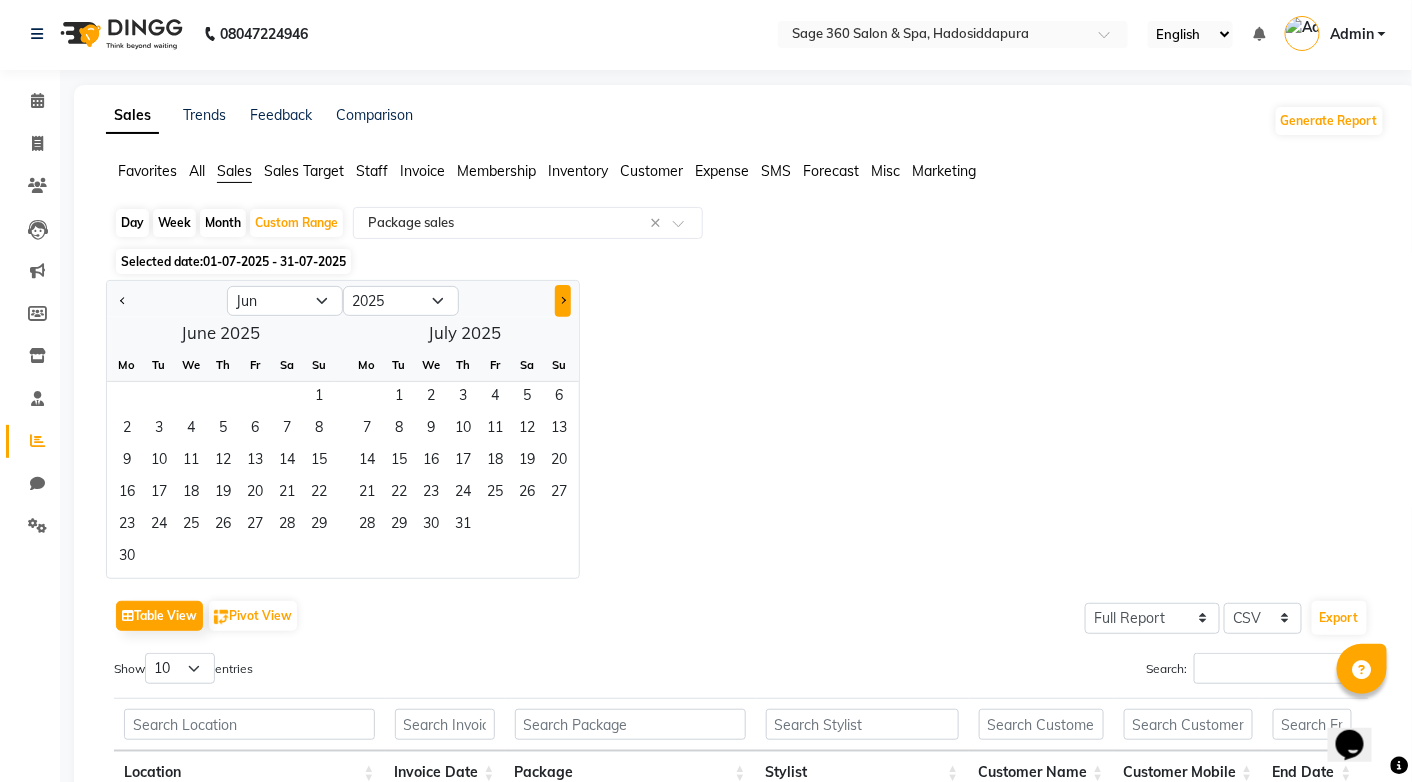 click 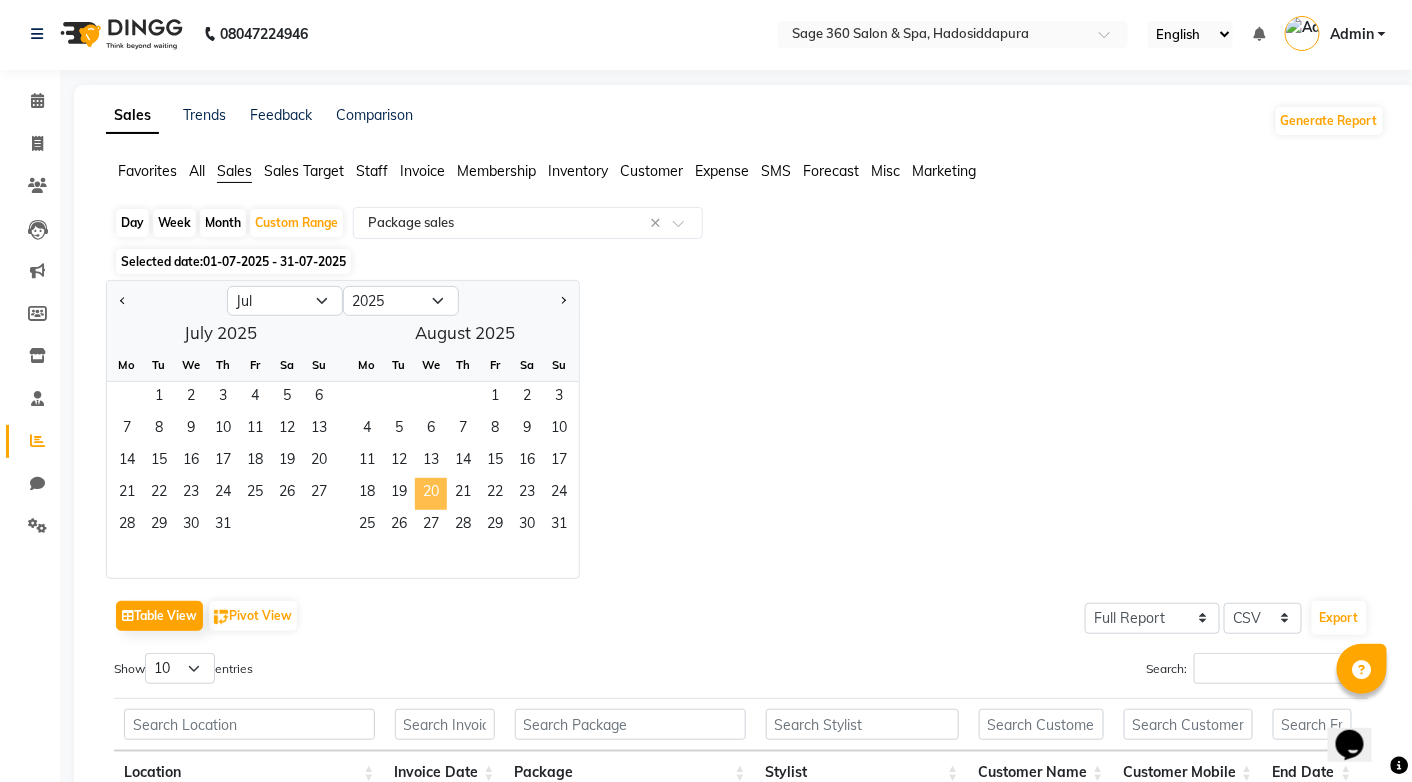 click on "20" 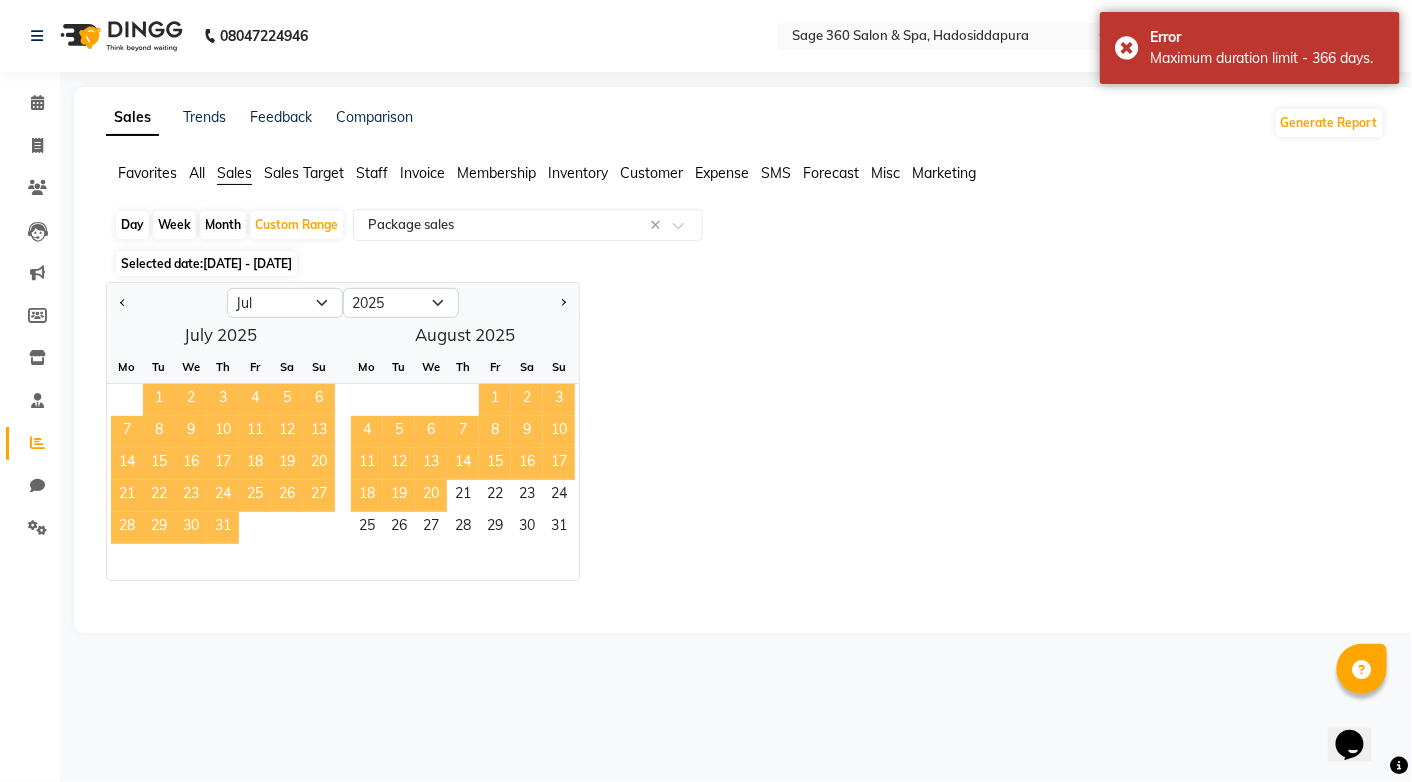 scroll, scrollTop: 0, scrollLeft: 0, axis: both 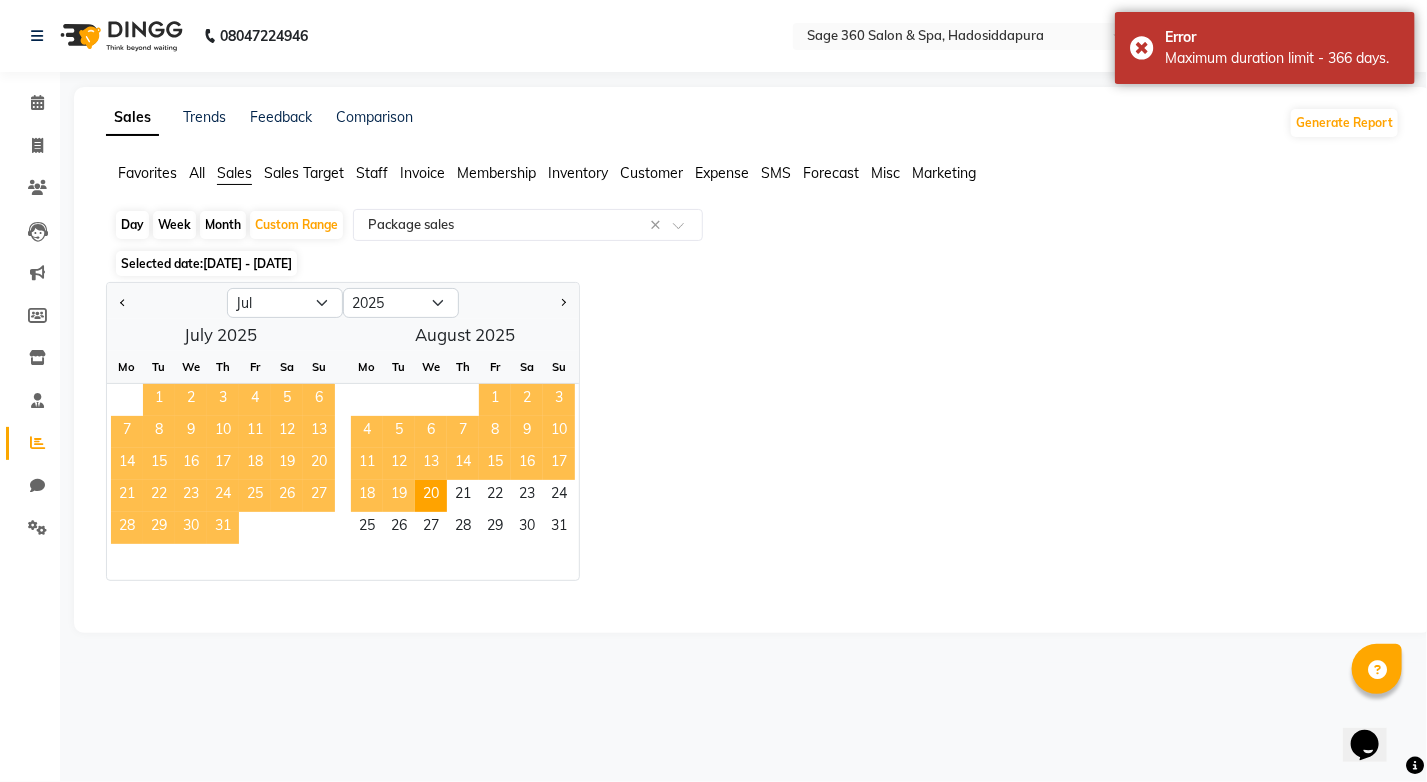 click on "Jan Feb Mar Apr May Jun Jul Aug Sep Oct Nov Dec 2015 2016 2017 2018 2019 2020 2021 2022 2023 2024 2025 2026 2027 2028 2029 2030 2031 2032 2033 2034 2035  July 2025  Mo Tu We Th Fr Sa Su  1   2   3   4   5   6   7   8   9   10   11   12   13   14   15   16   17   18   19   20   21   22   23   24   25   26   27   28   29   30   31   August 2025  Mo Tu We Th Fr Sa Su  1   2   3   4   5   6   7   8   9   10   11   12   13   14   15   16   17   18   19   20   21   22   23   24   25   26   27   28   29   30   31" 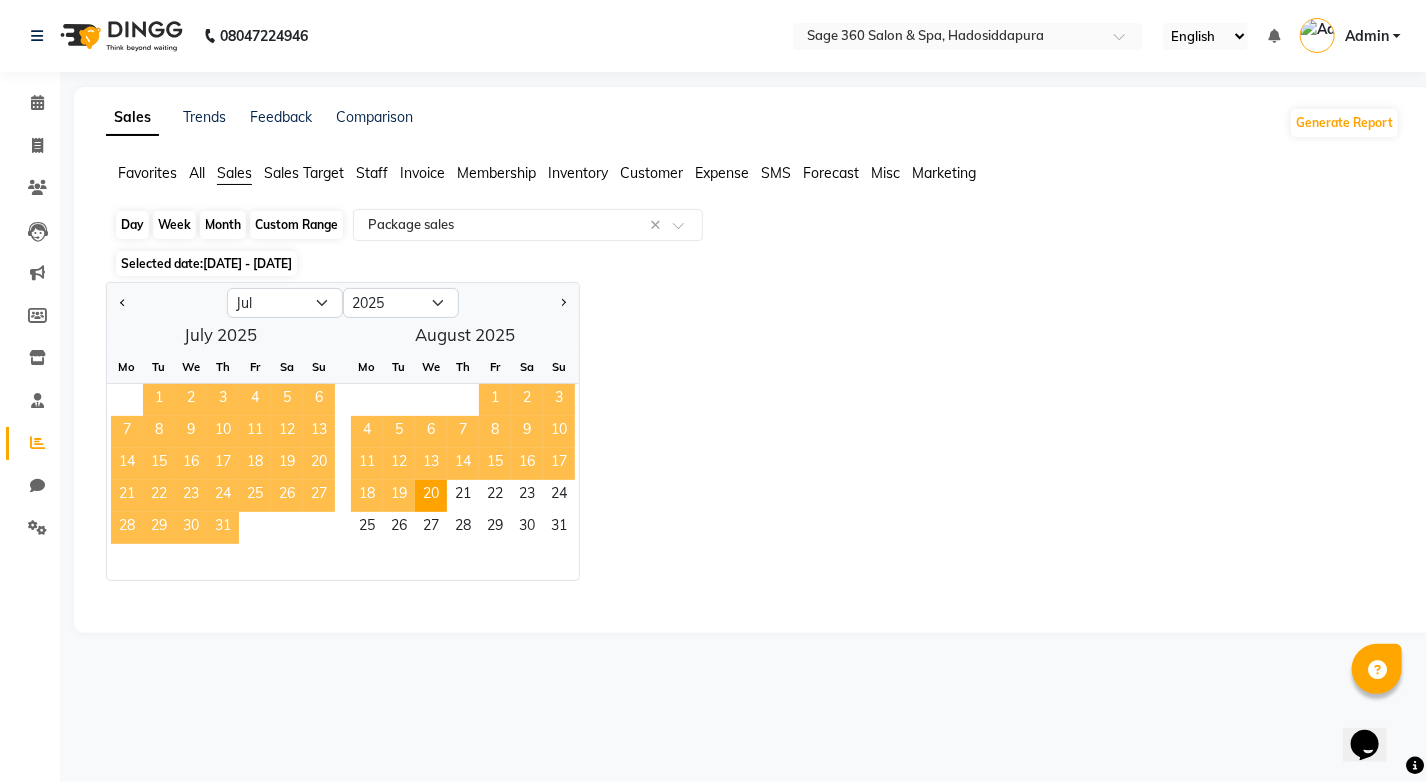 click on "Custom Range" 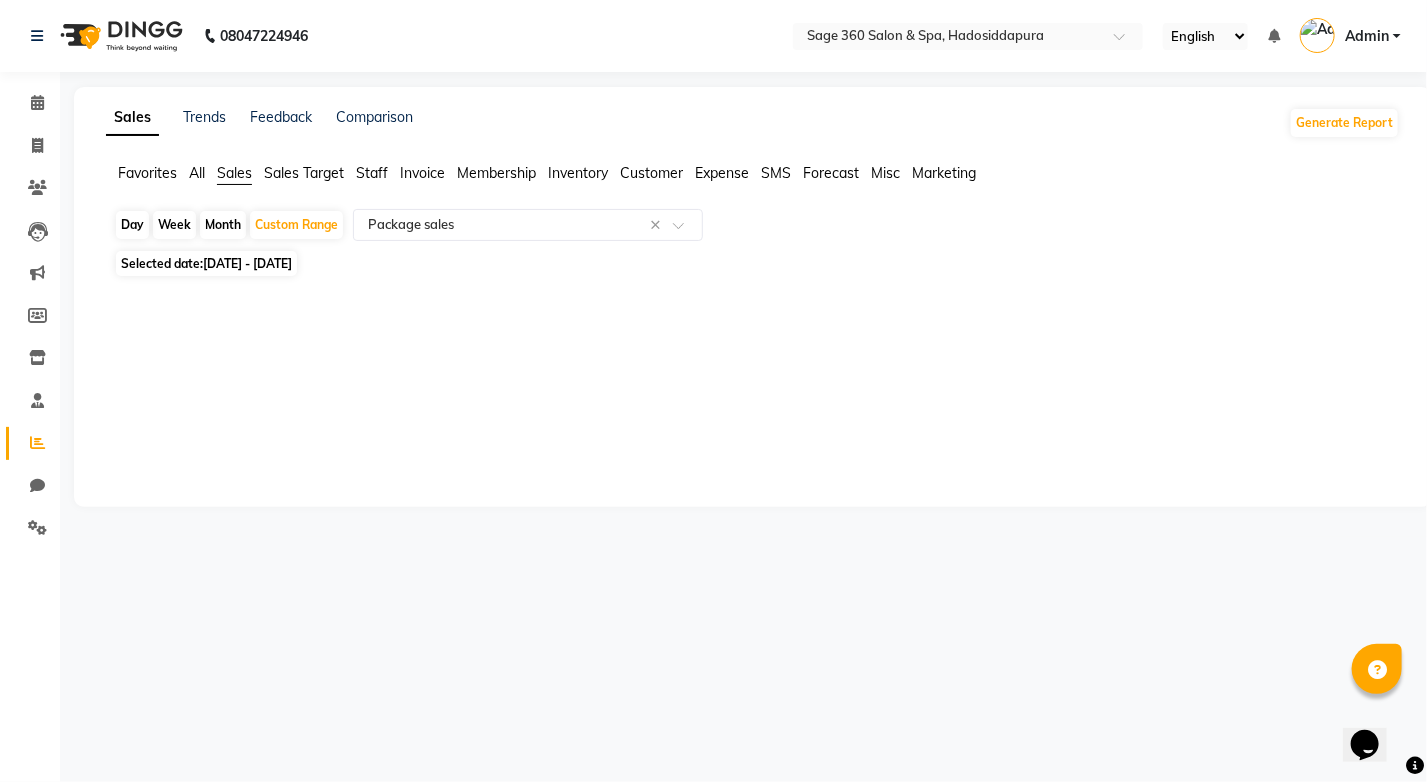 click on "[DATE] - [DATE]" 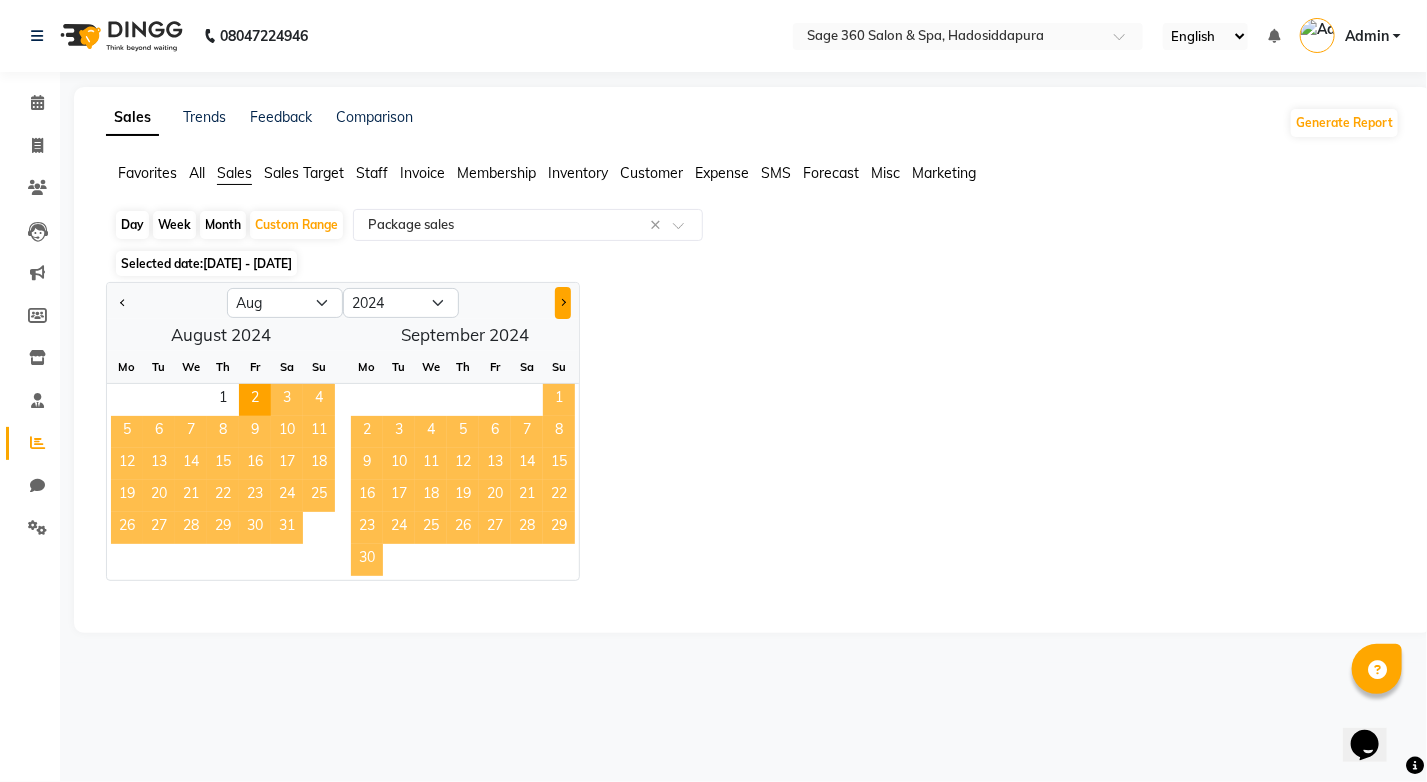 click 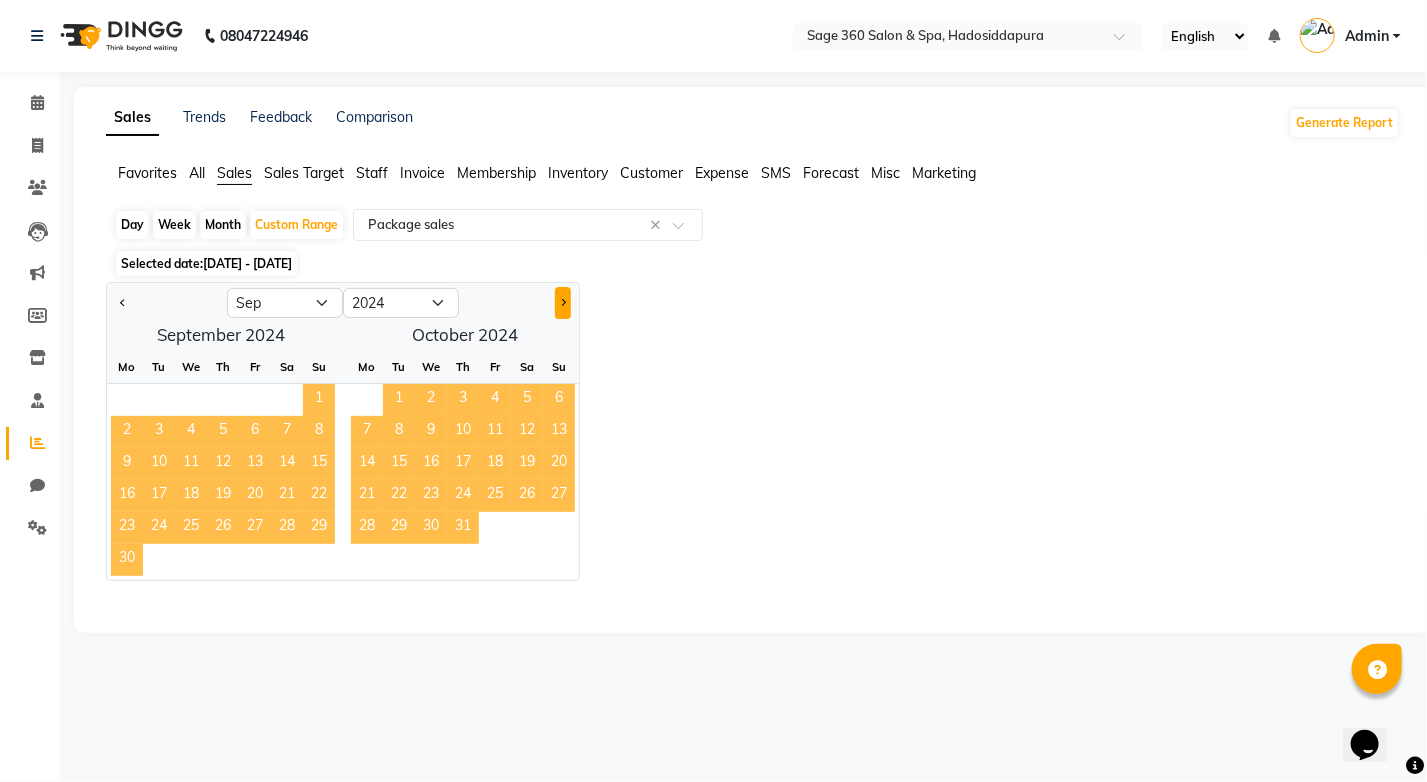 click 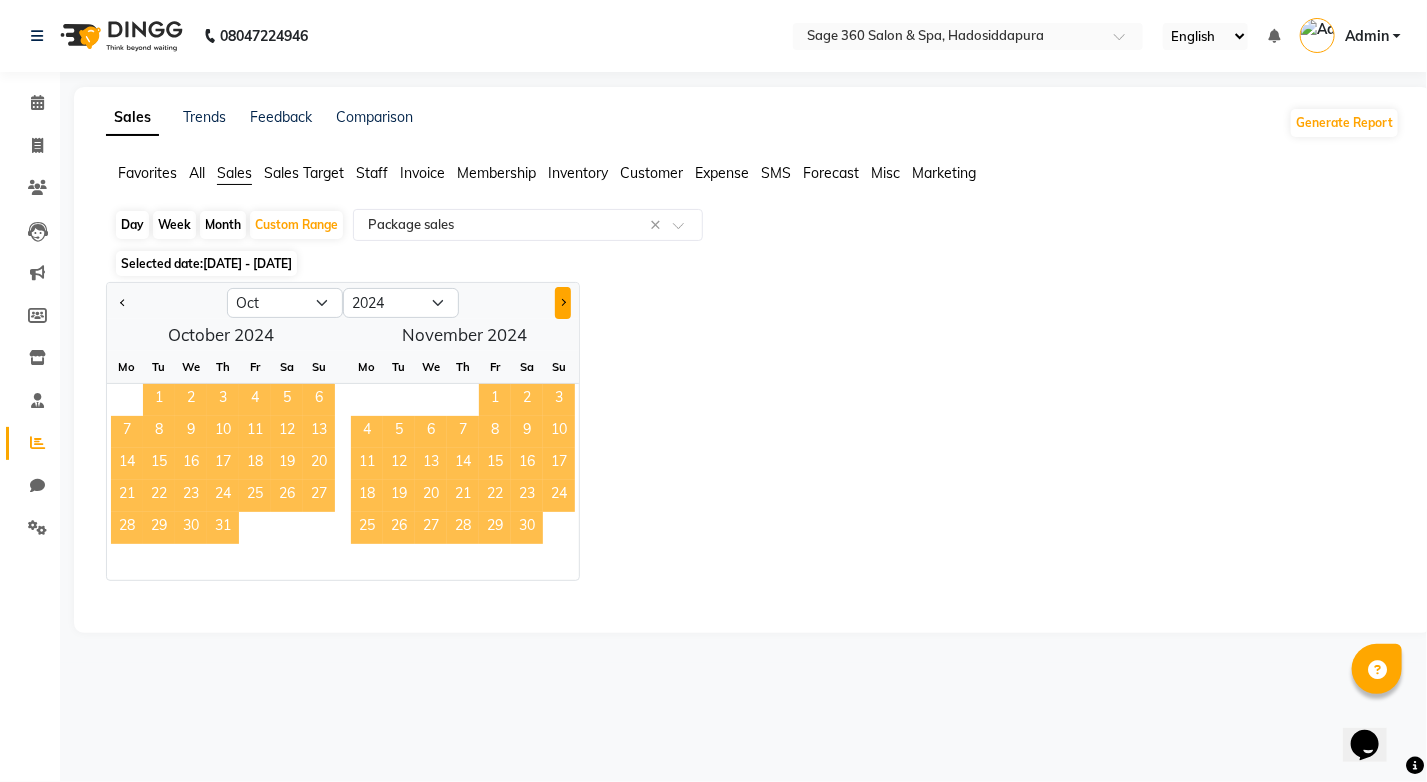 click 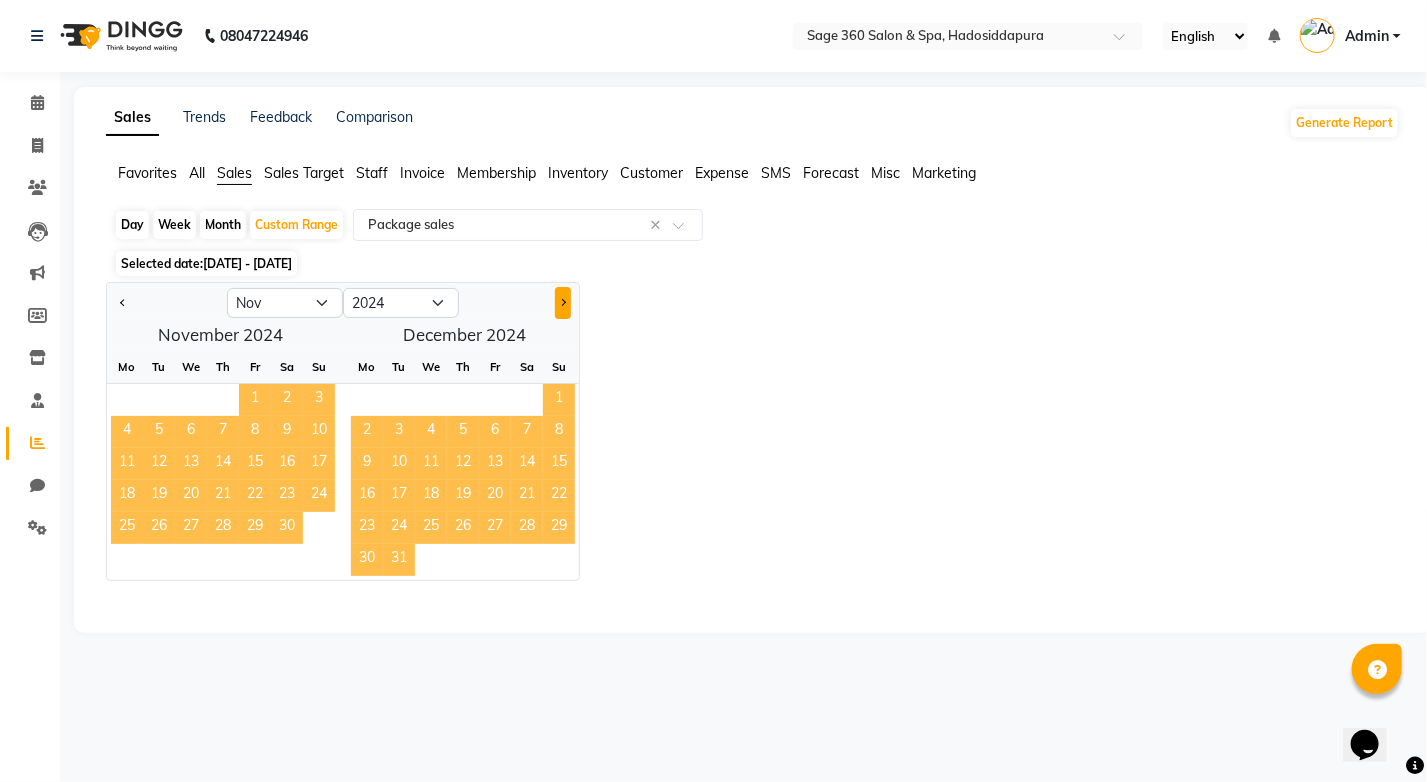 click 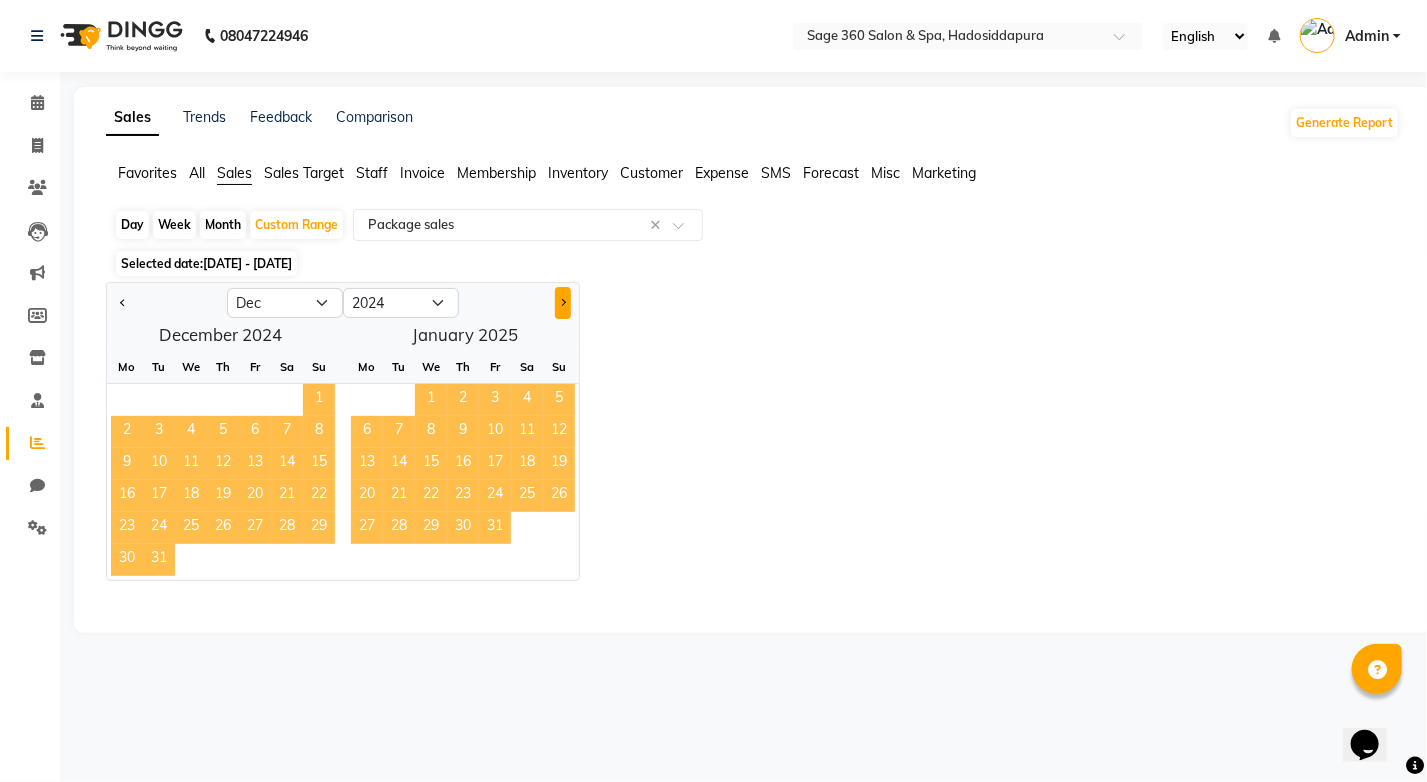 click 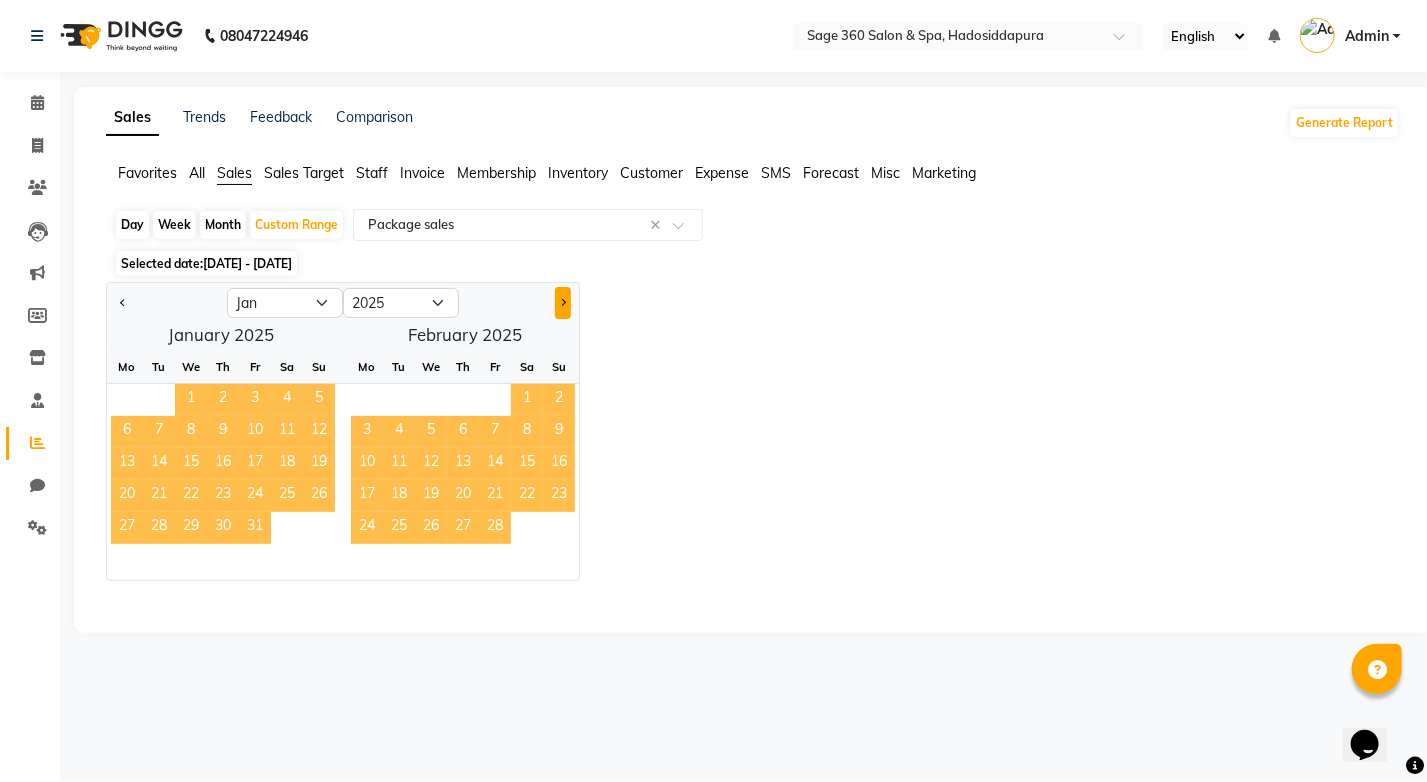 click 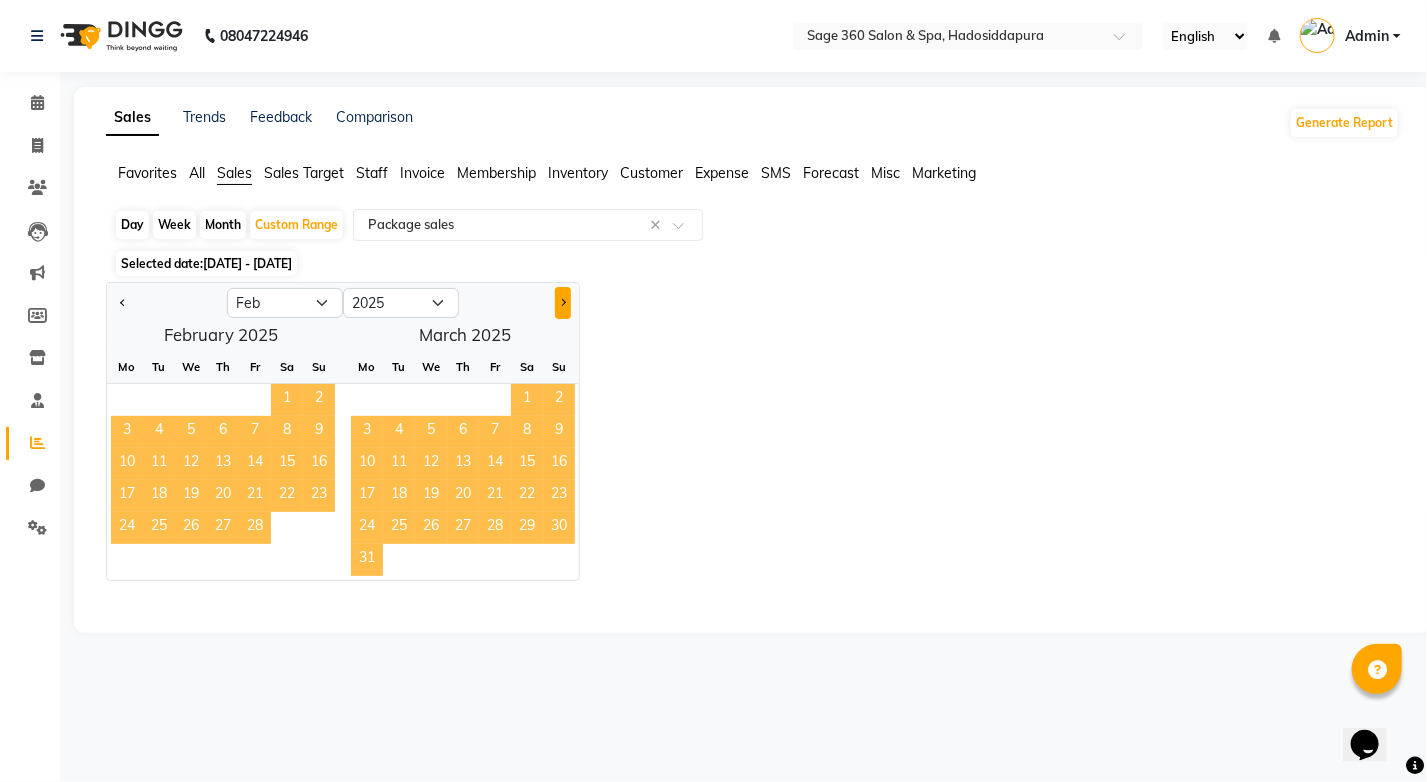 click 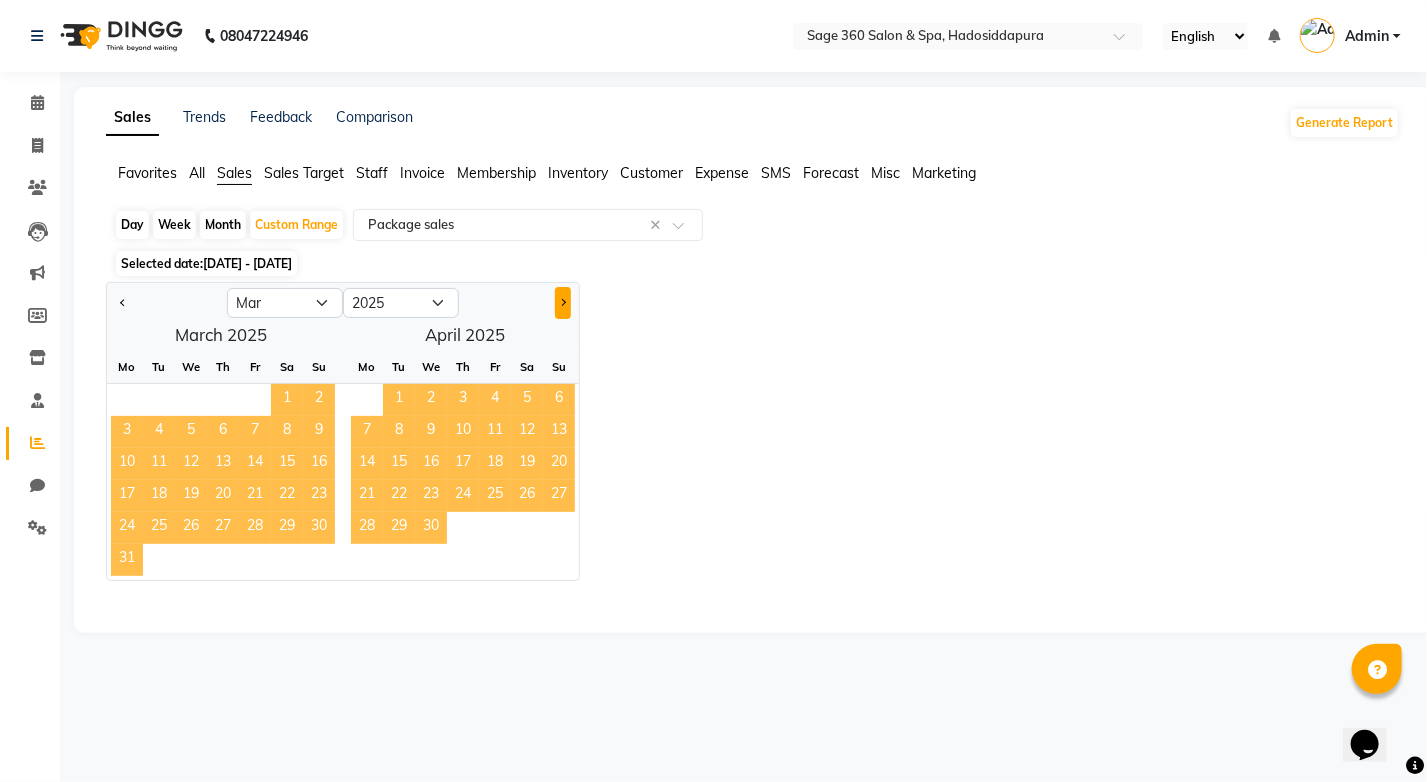 click 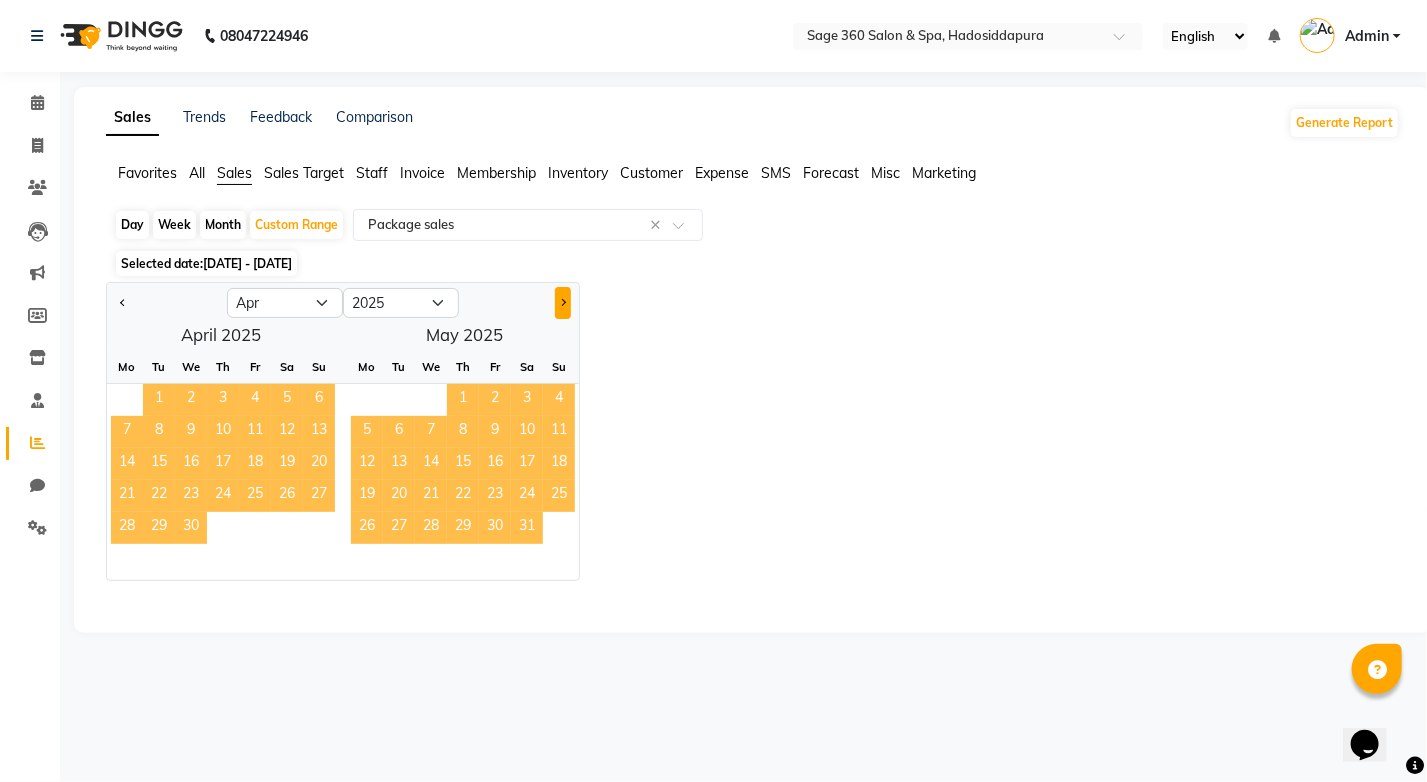 click 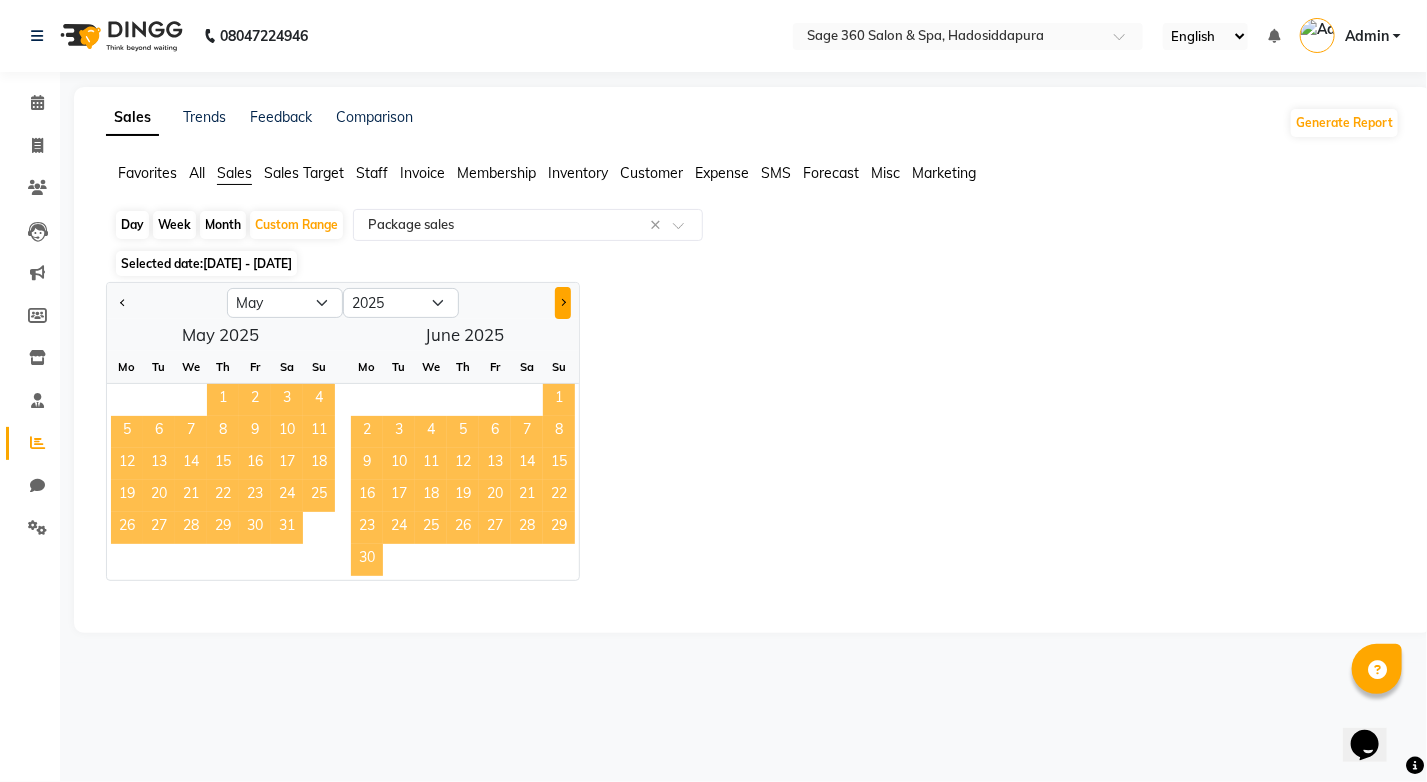 click 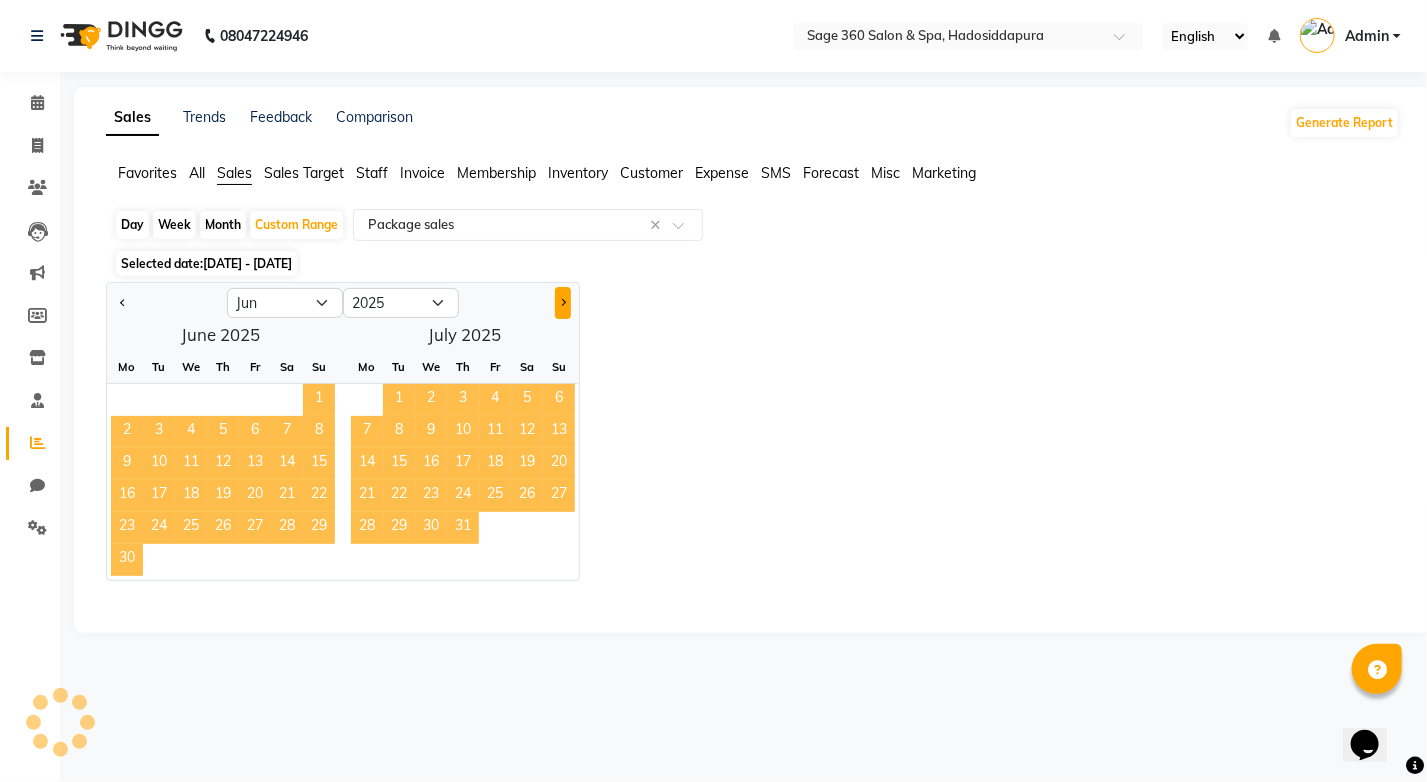 click 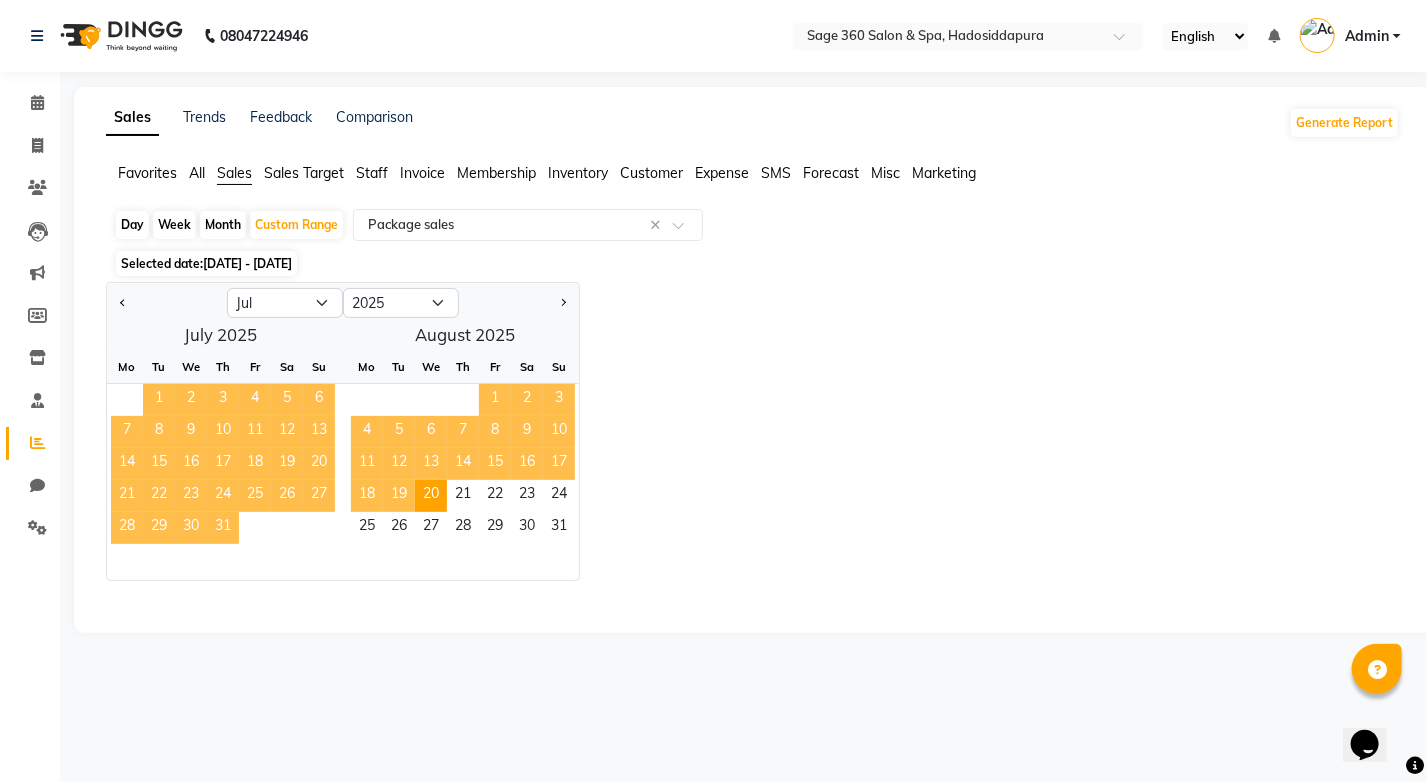 click on "30" 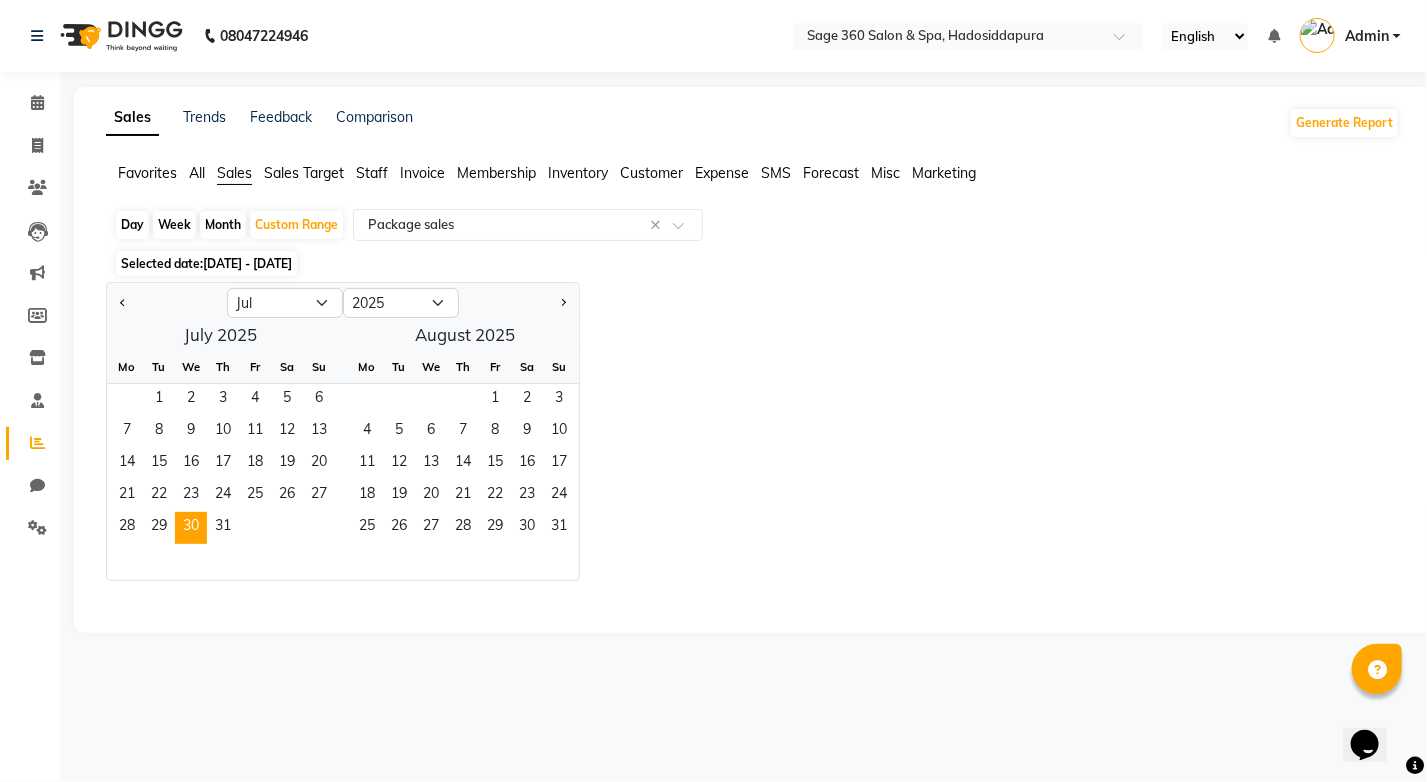 click on "[DATE] - [DATE]" 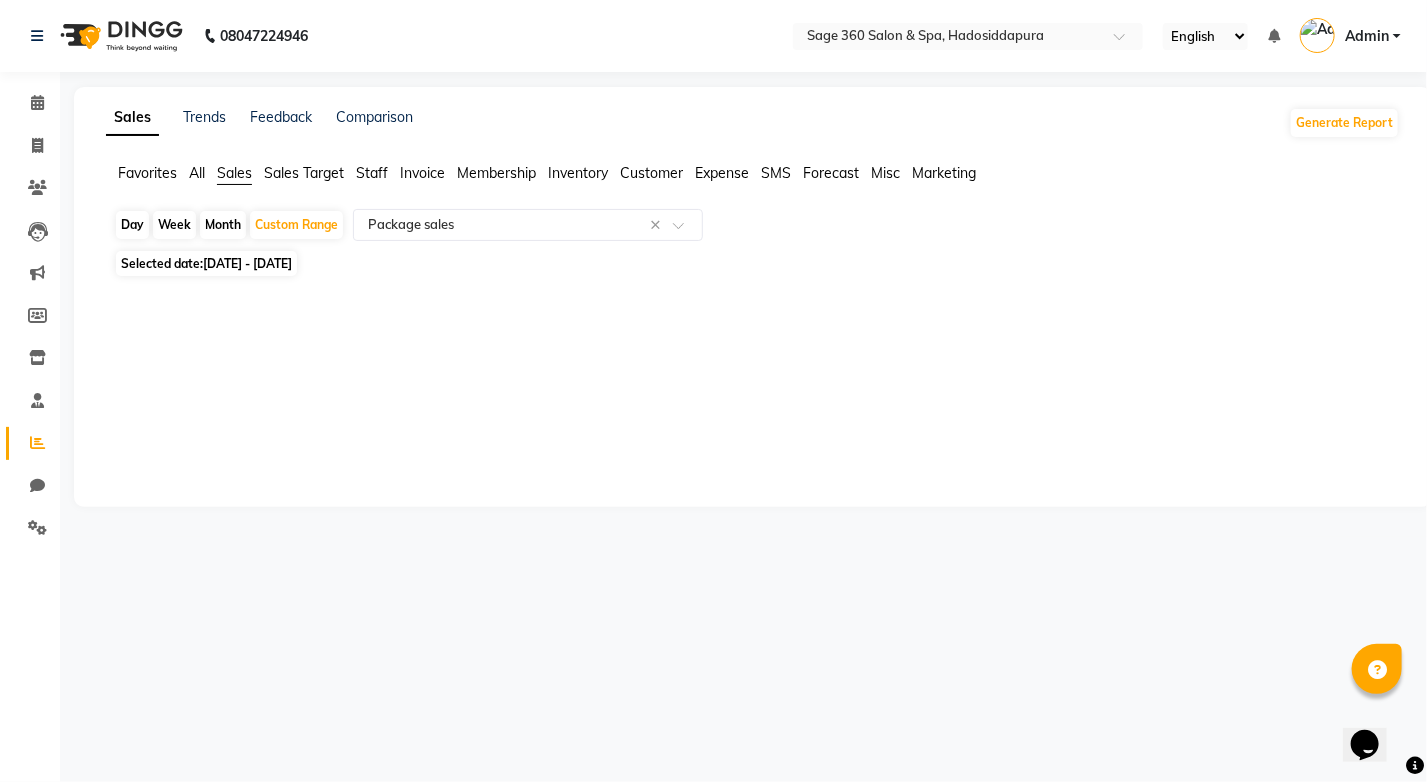 click on "[DATE] - [DATE]" 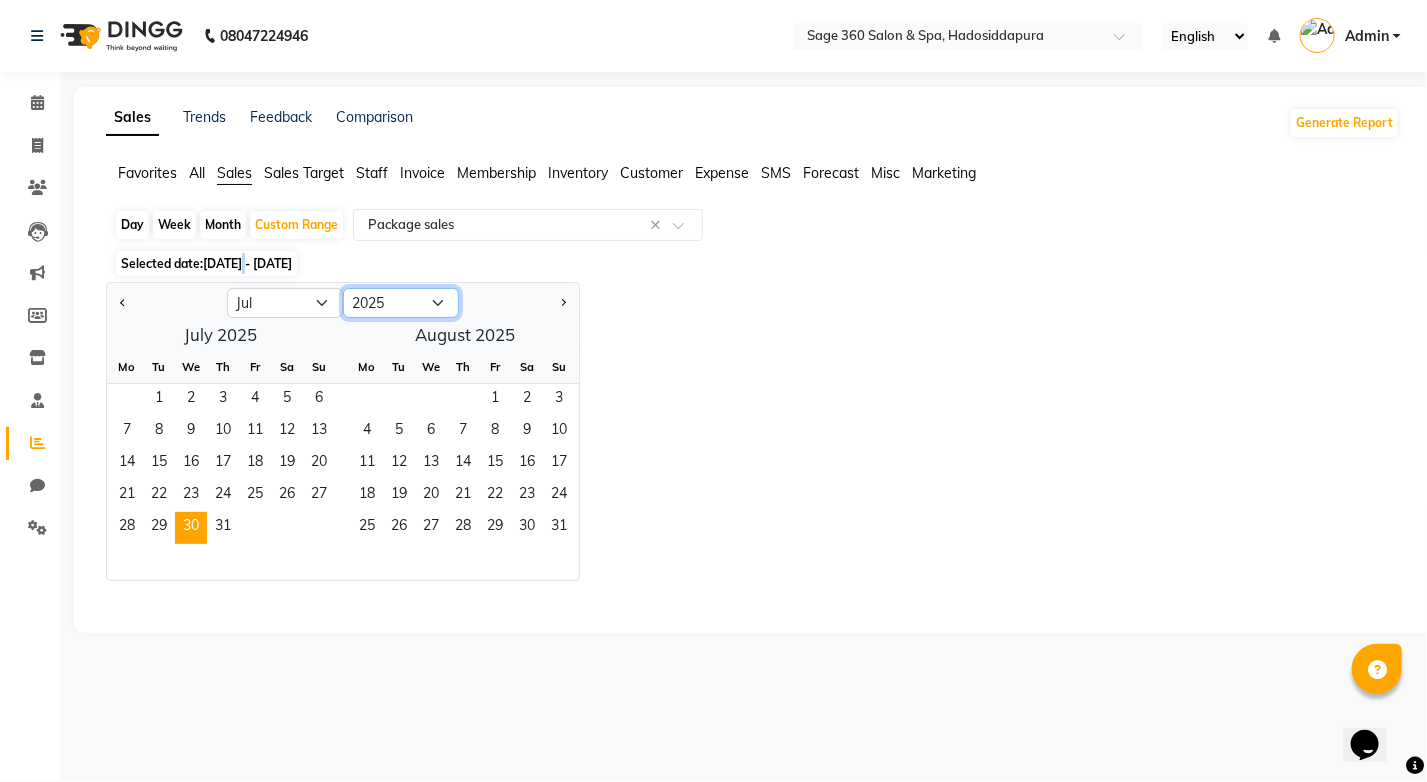 click on "2015 2016 2017 2018 2019 2020 2021 2022 2023 2024 2025 2026 2027 2028 2029 2030 2031 2032 2033 2034 2035" 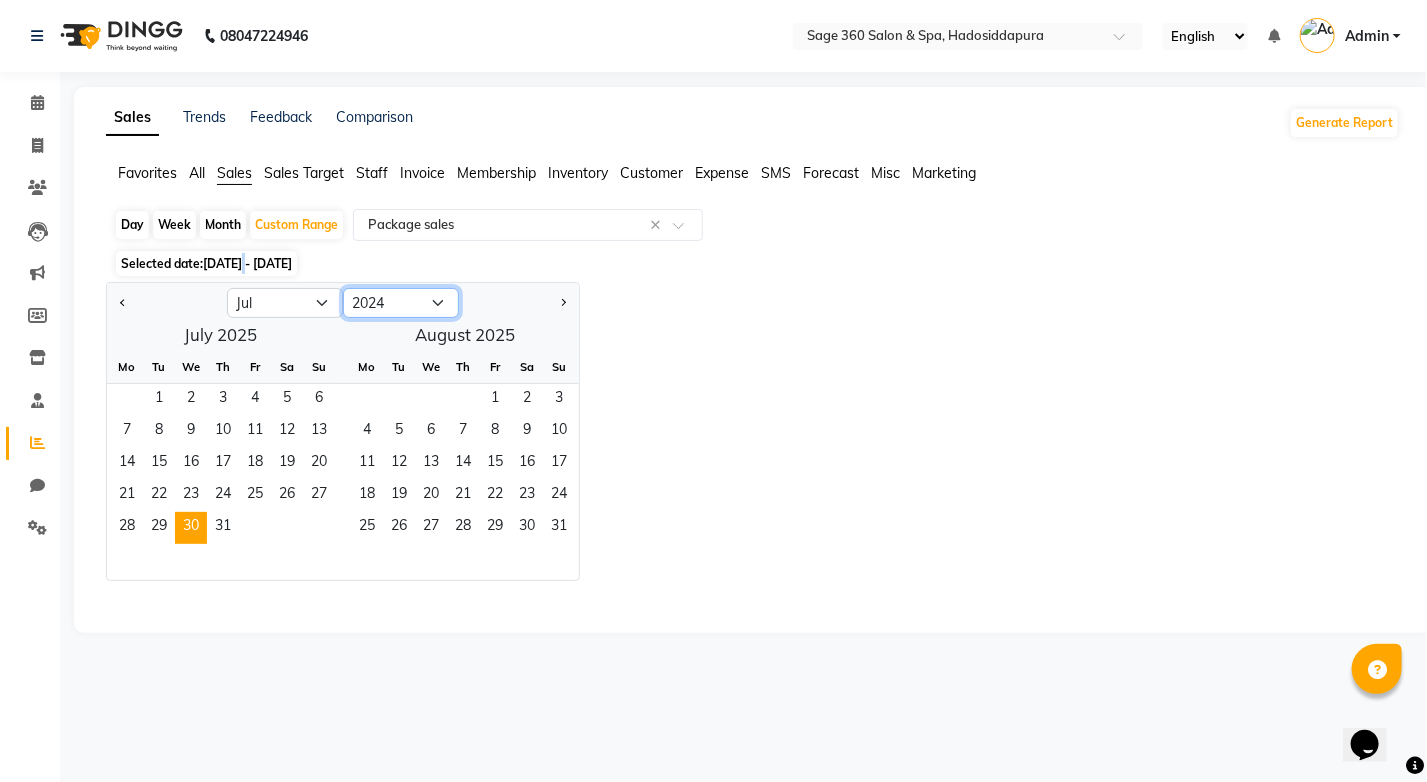 click on "2015 2016 2017 2018 2019 2020 2021 2022 2023 2024 2025 2026 2027 2028 2029 2030 2031 2032 2033 2034 2035" 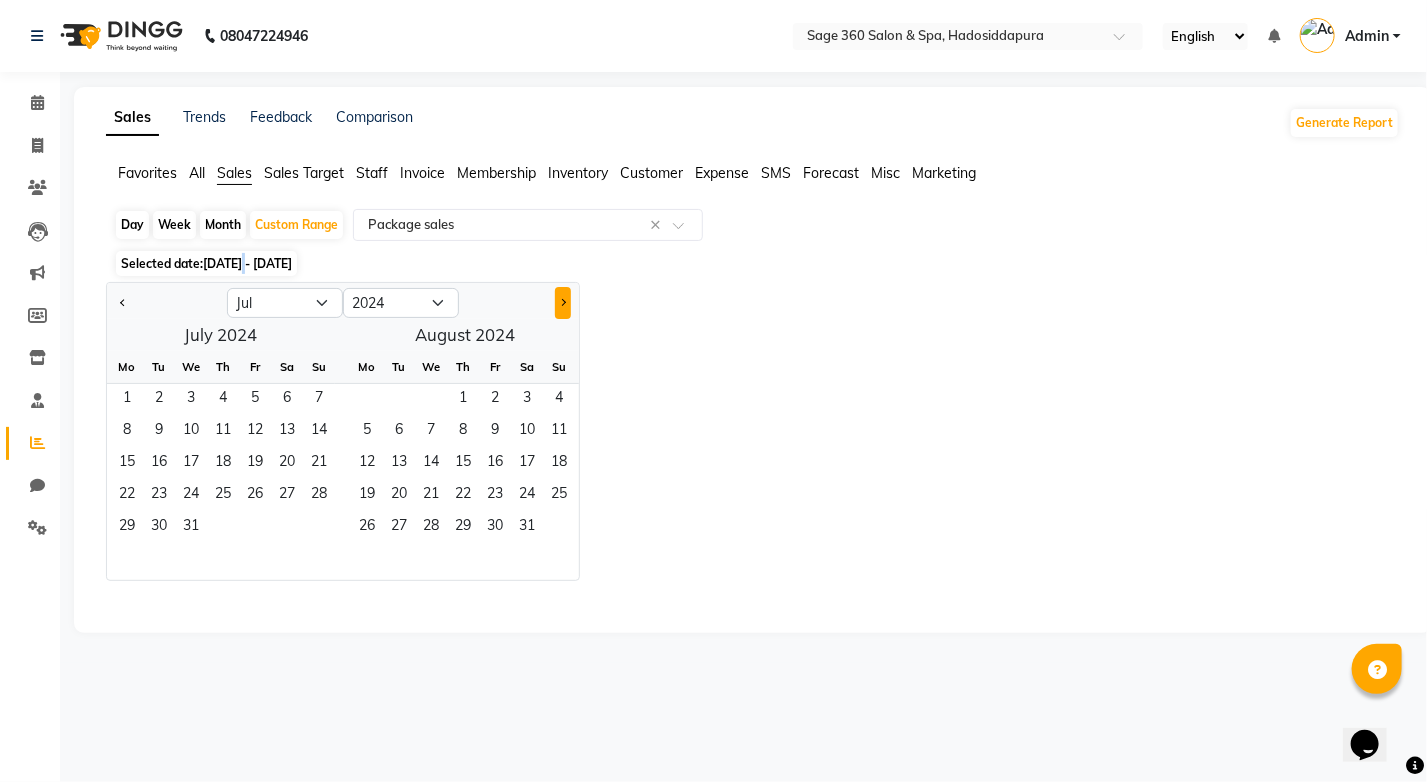 click 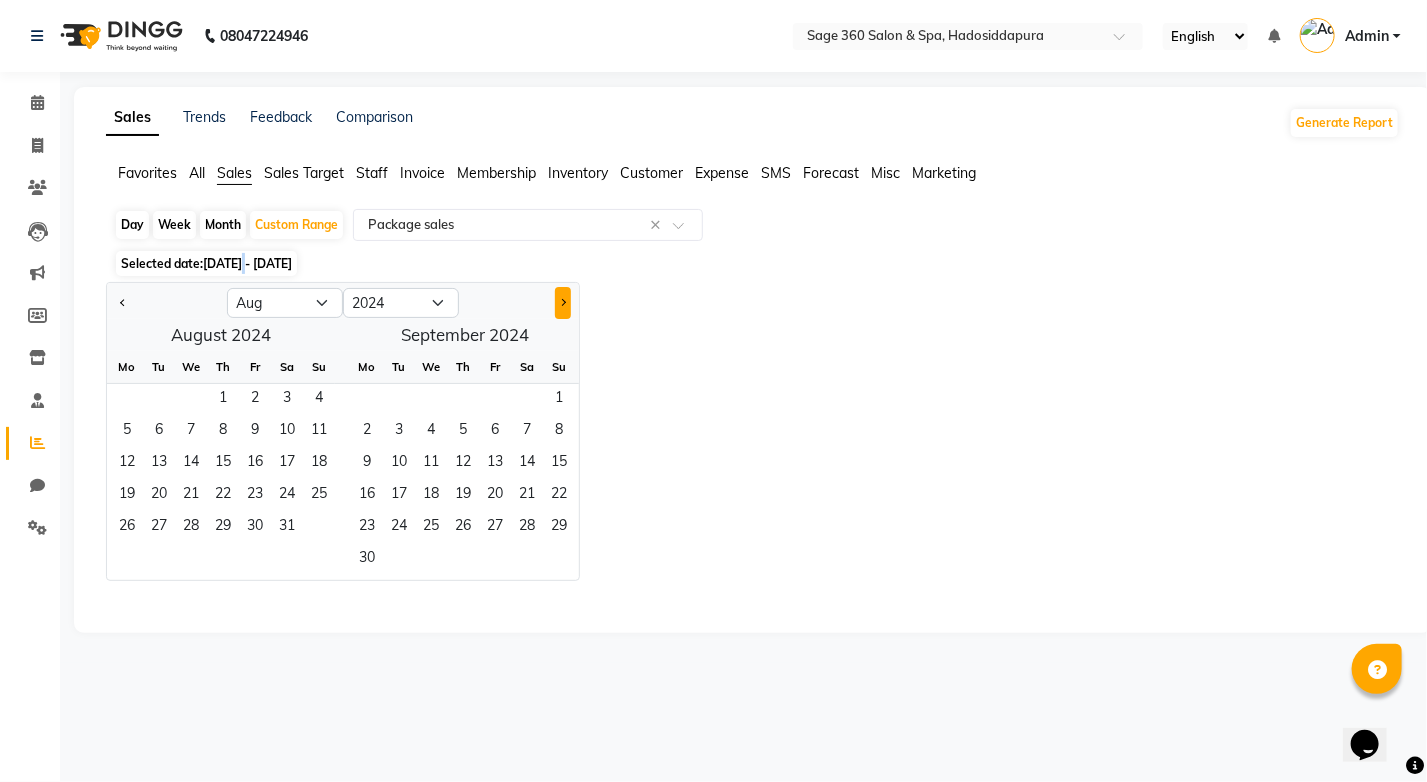 click 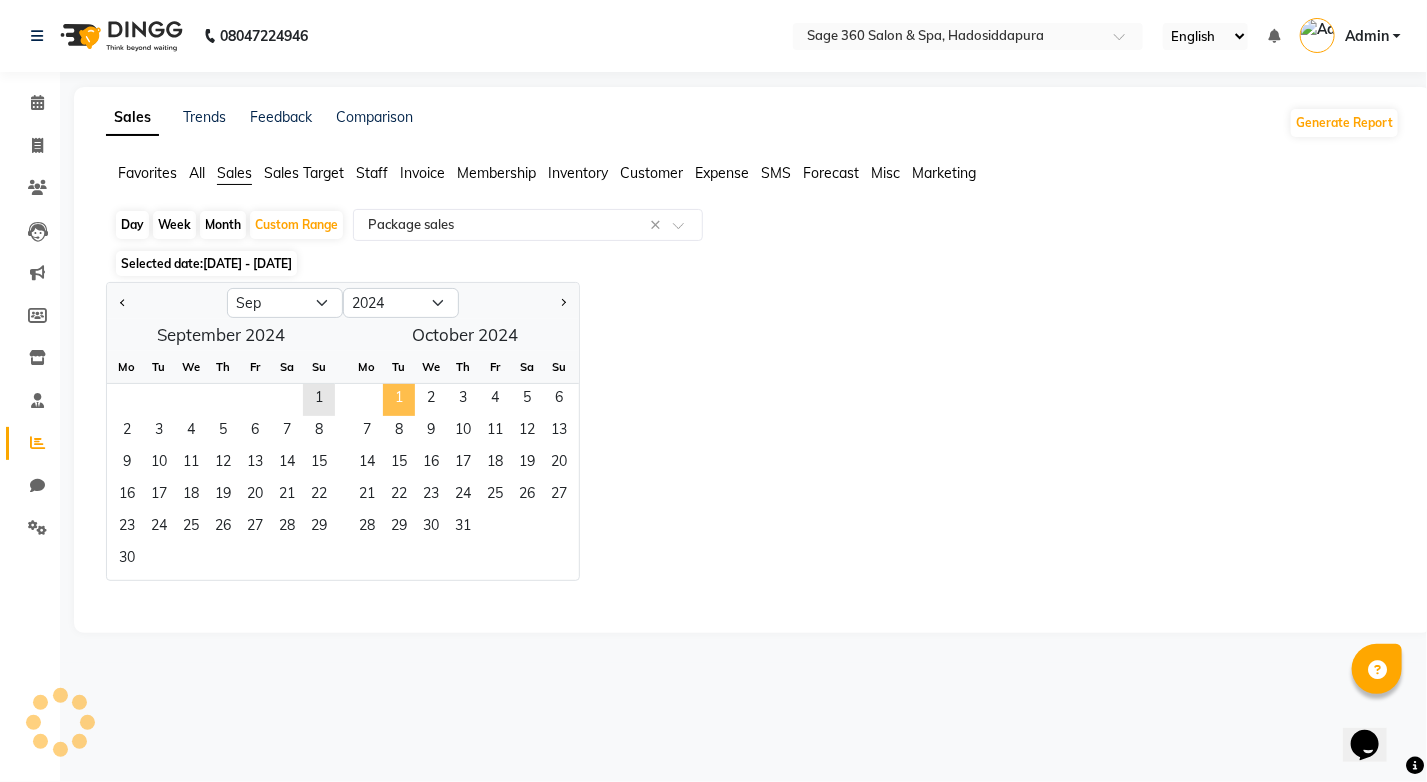 click on "1" 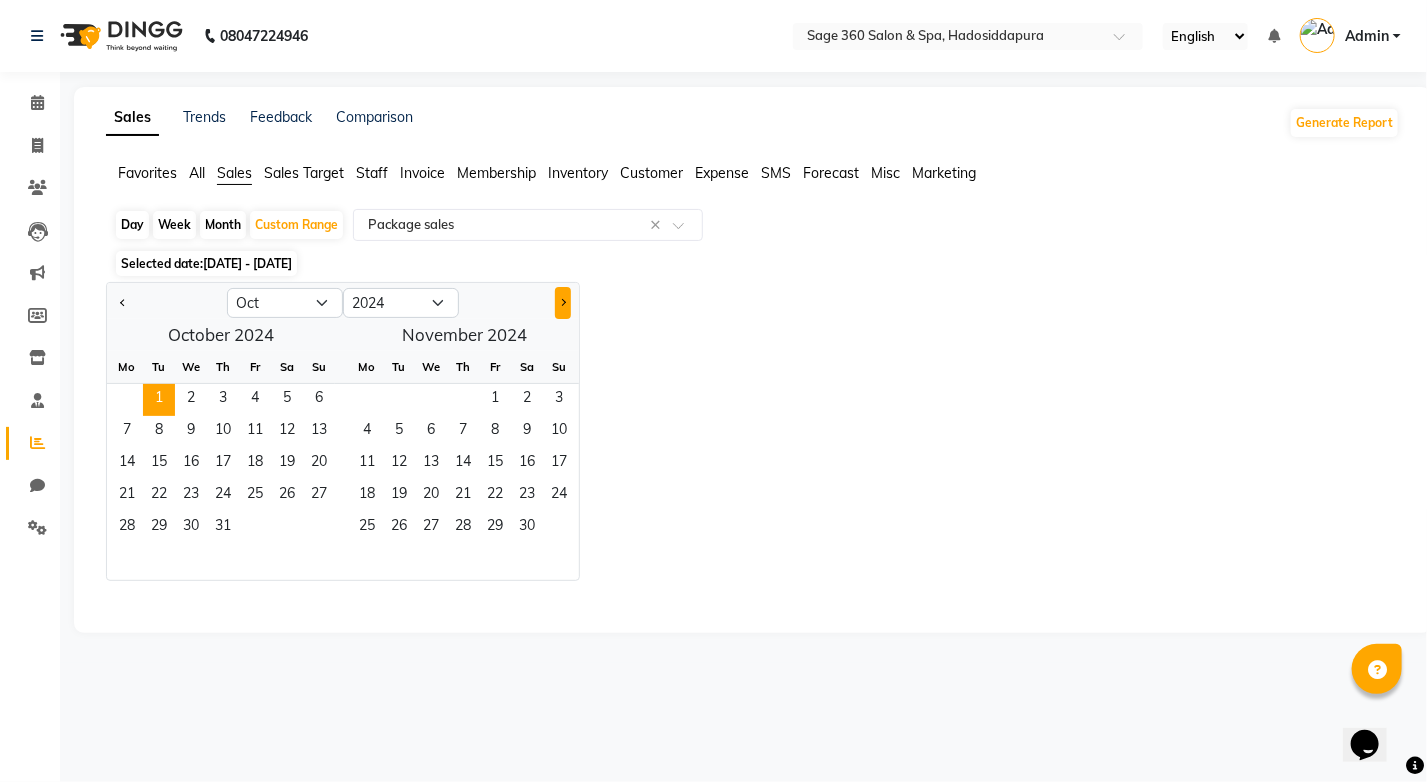 click 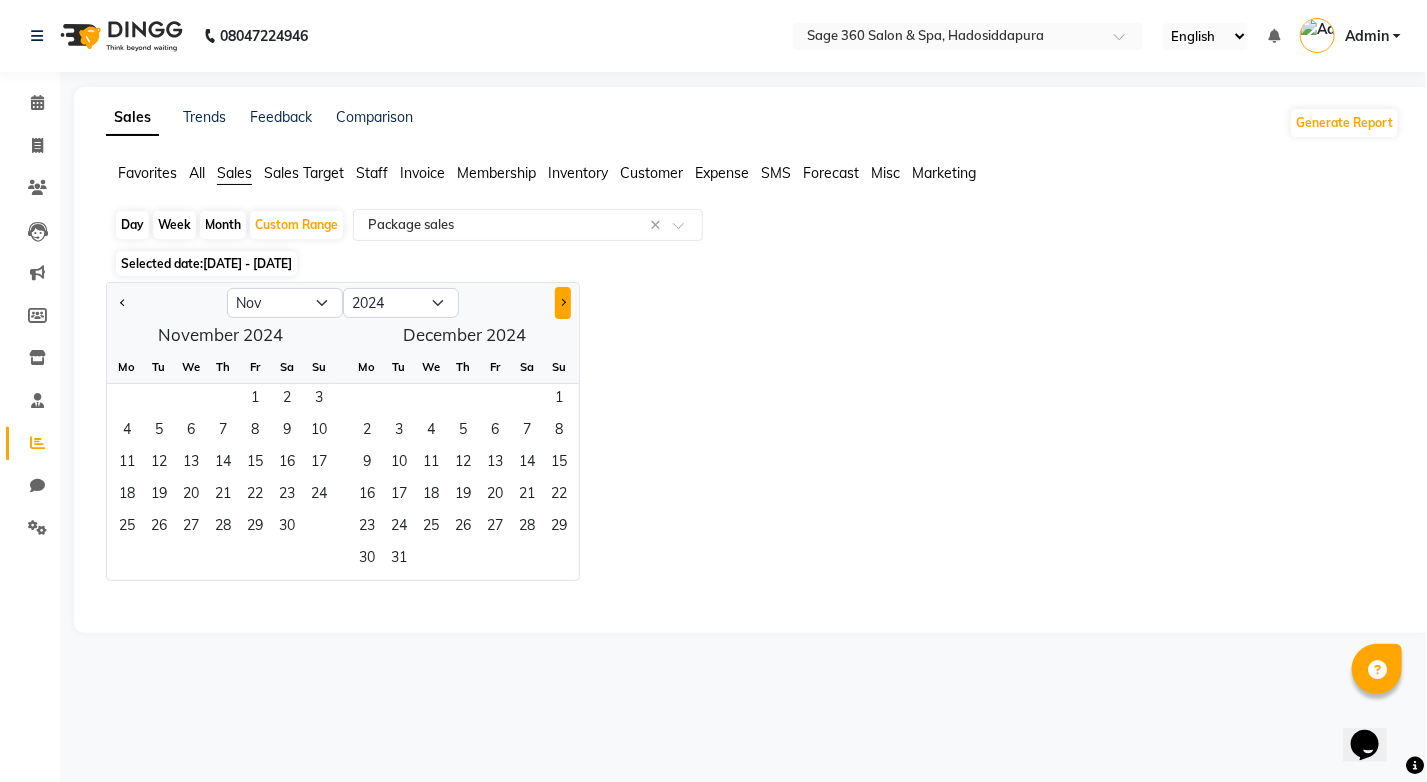 click 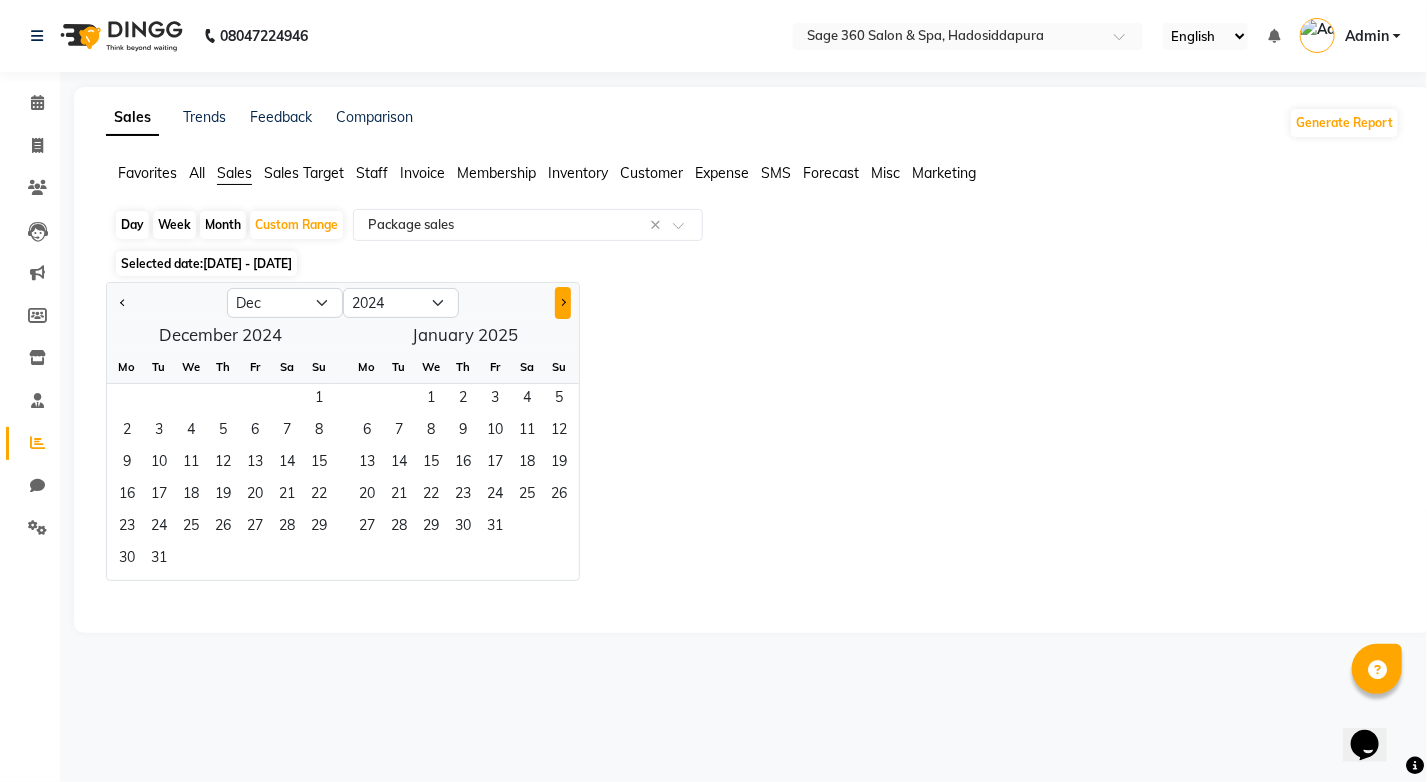 click 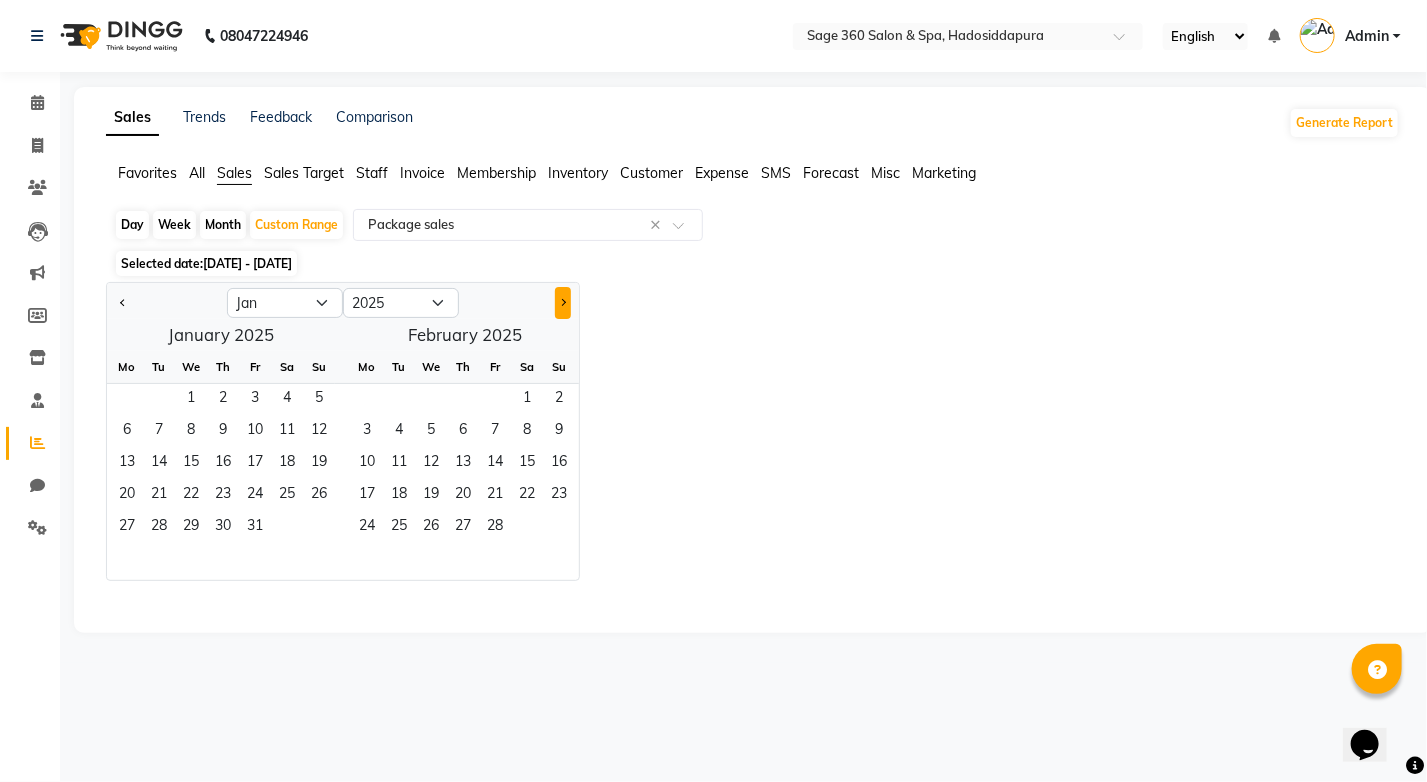 click 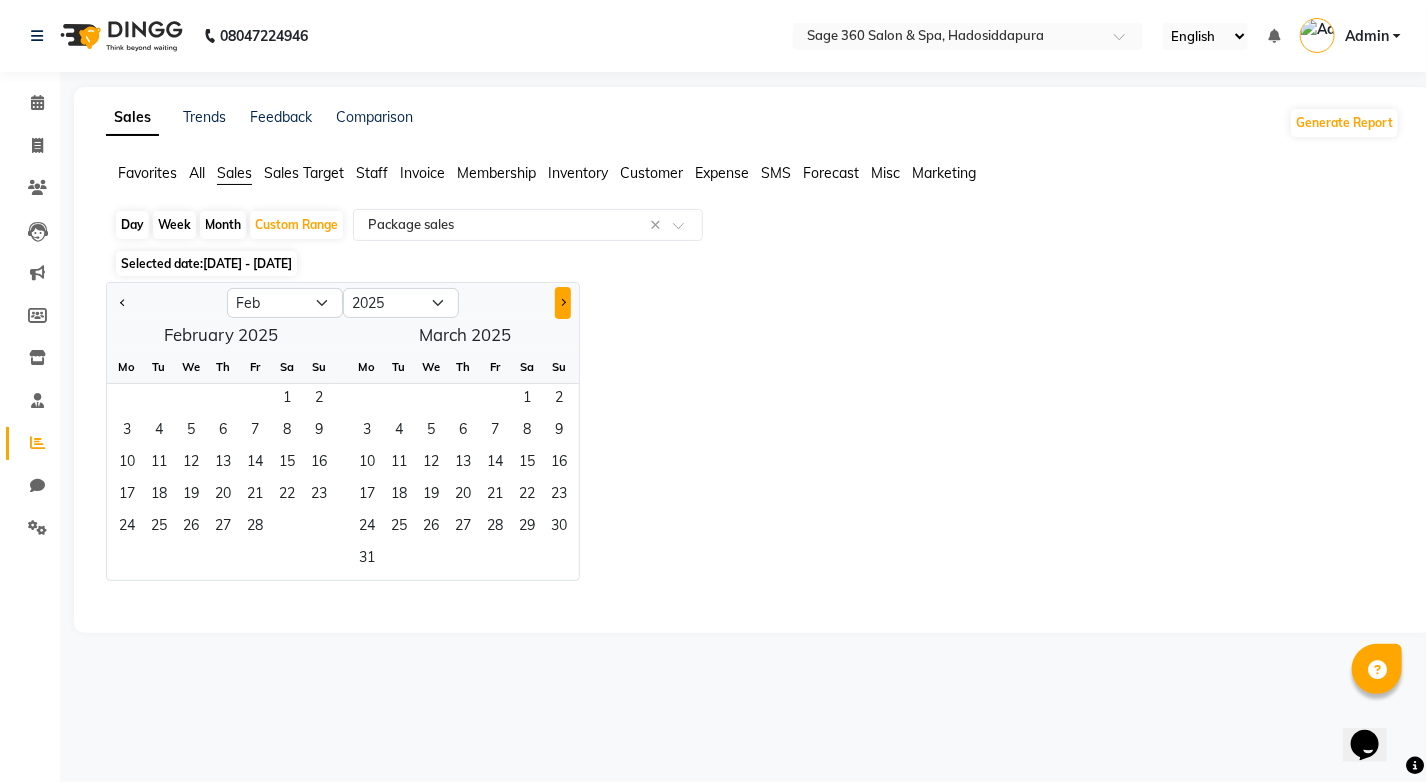 click 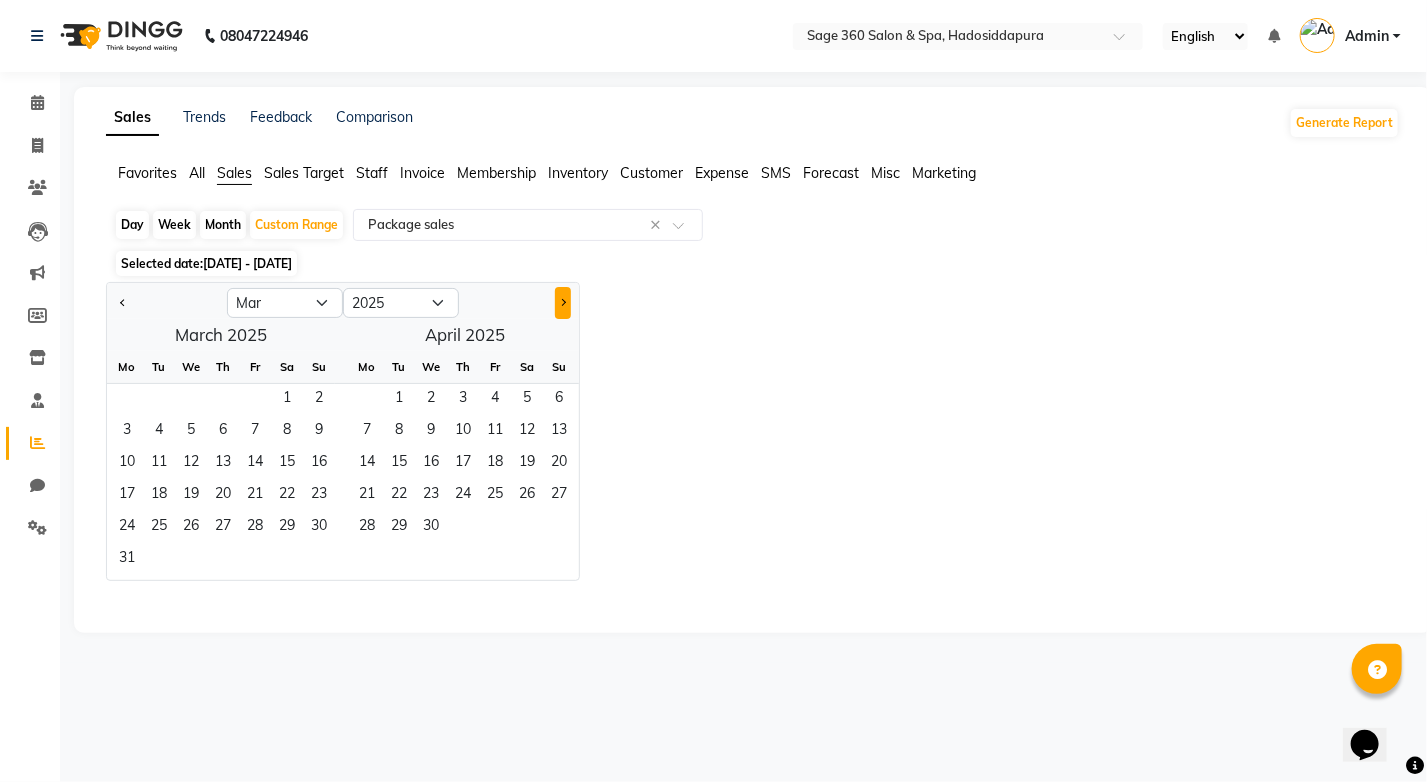 click 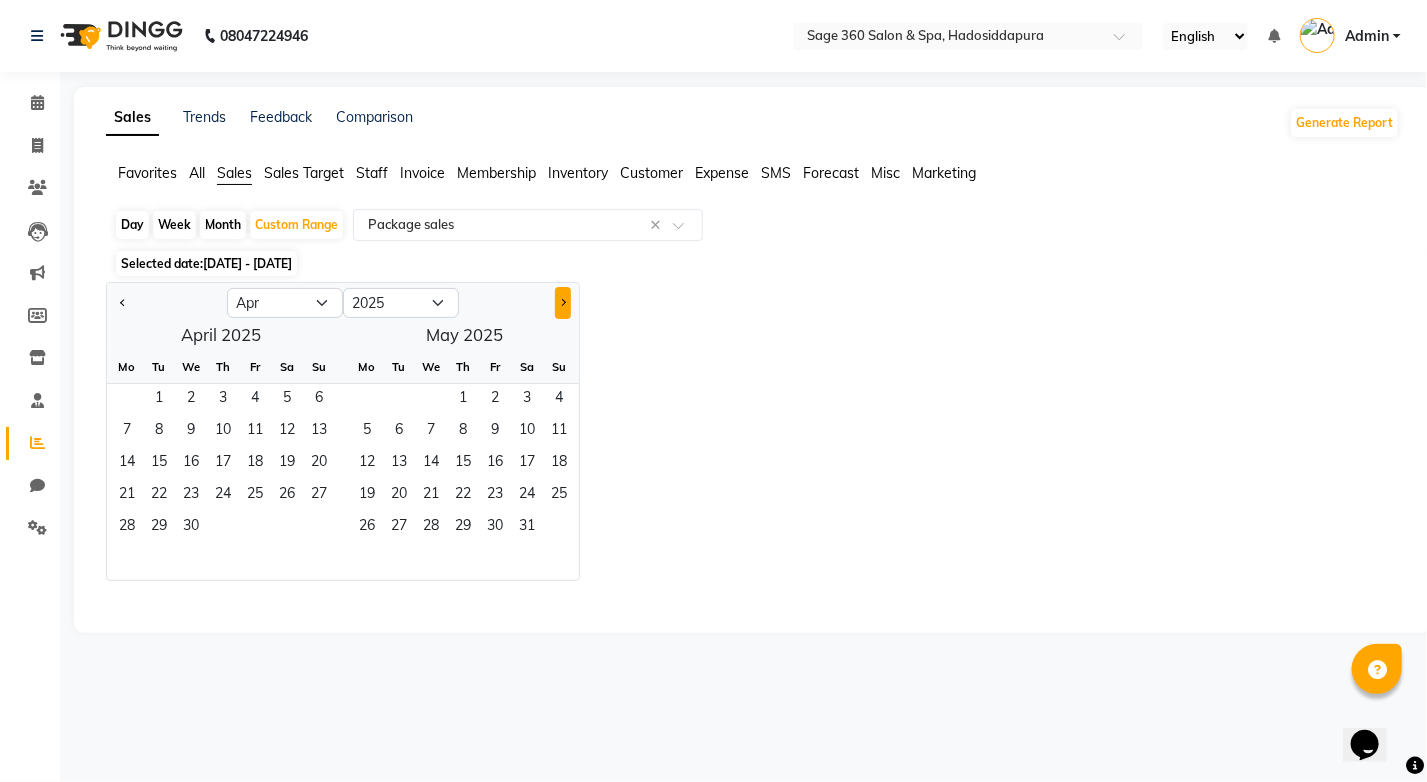 click 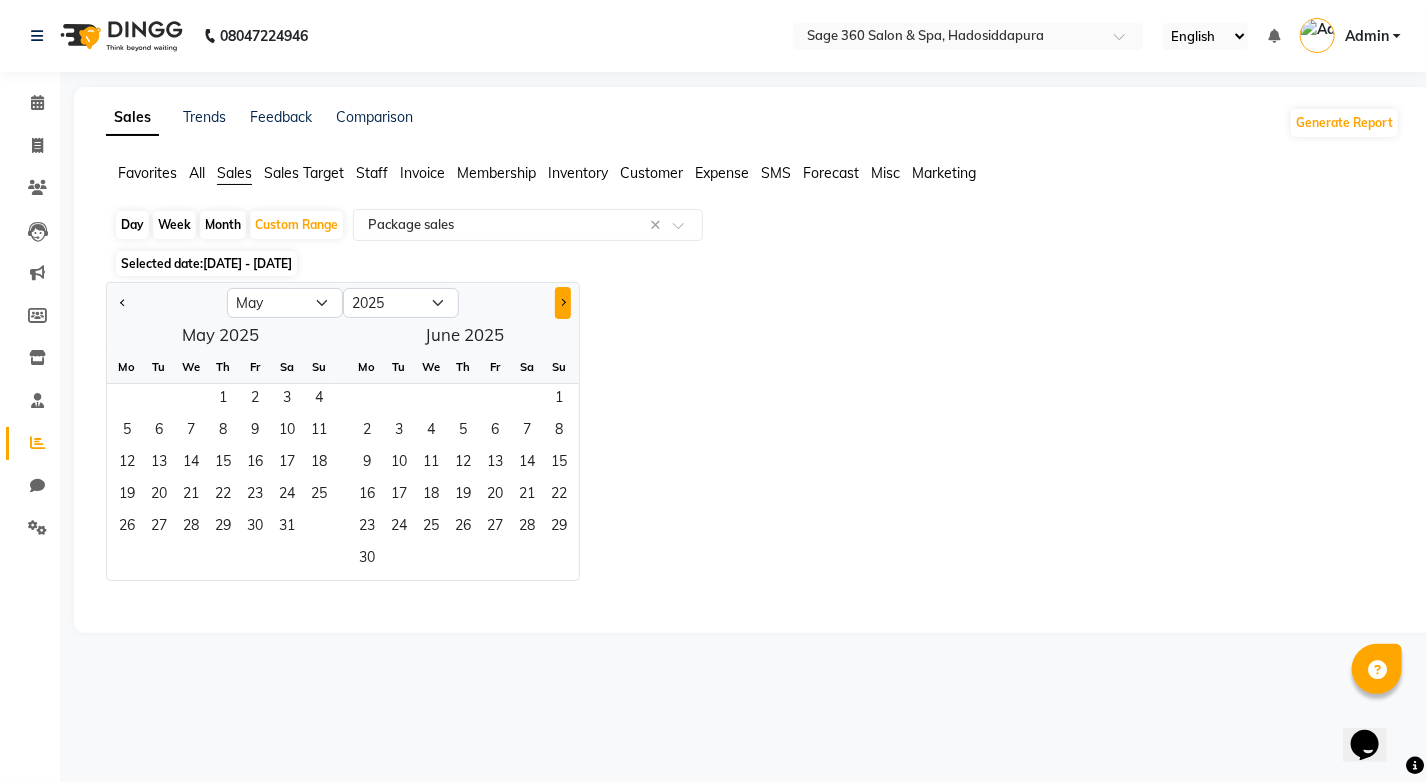 click 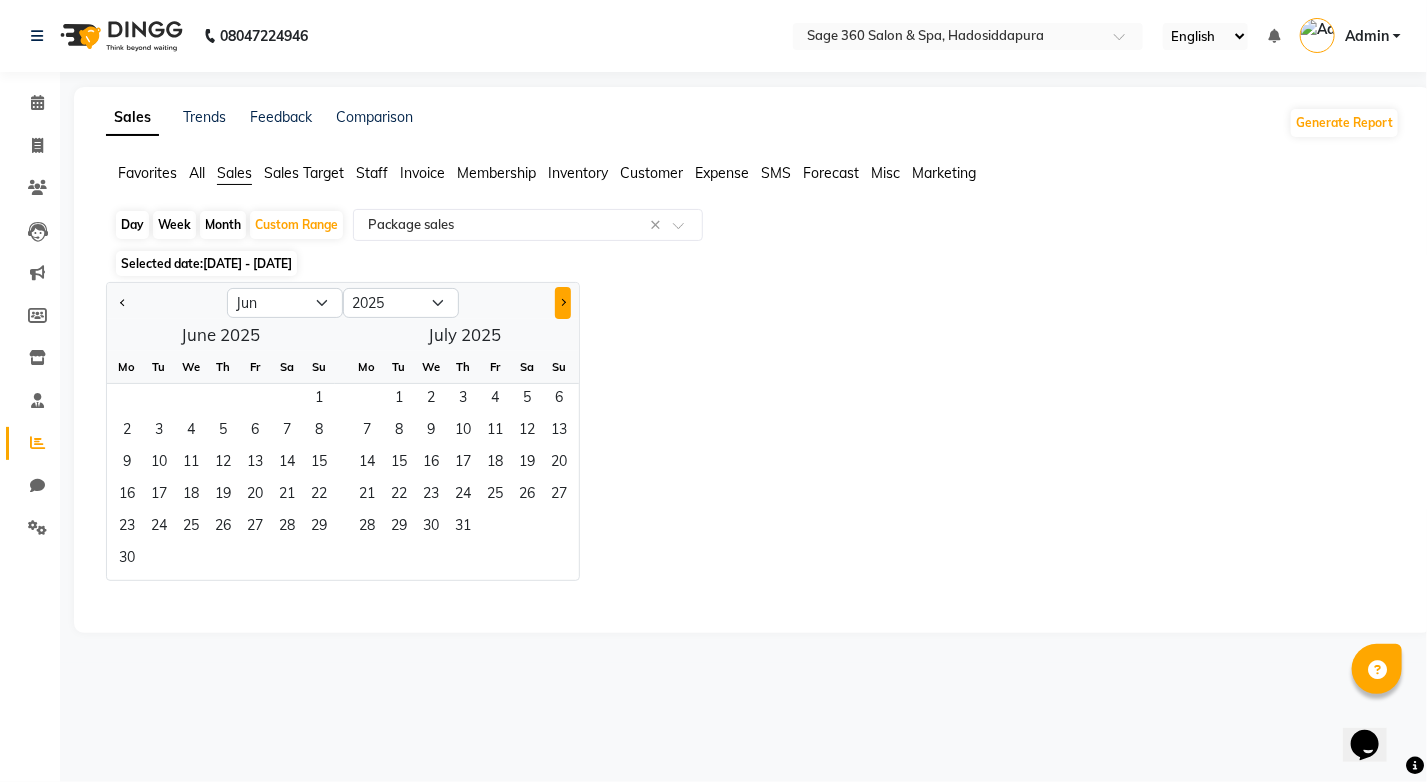 click 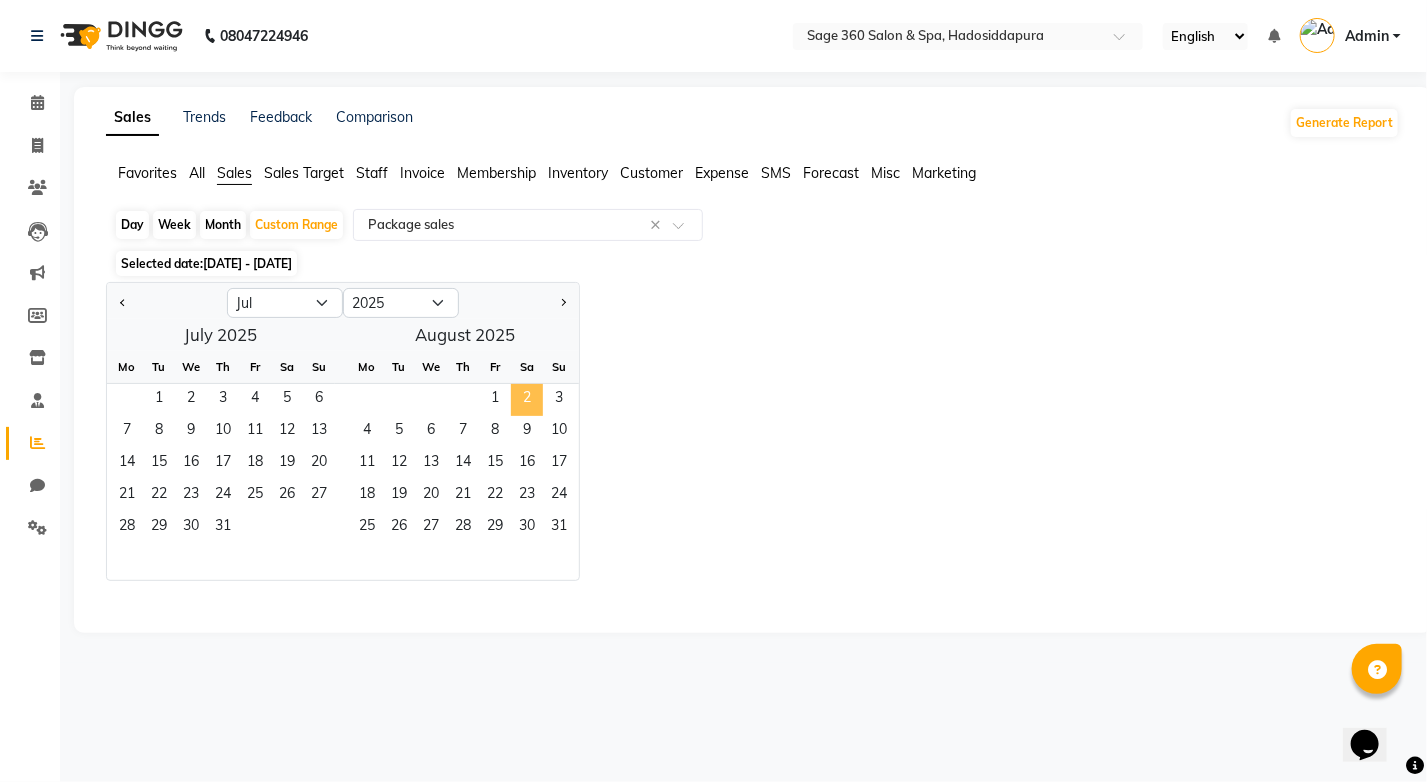 click on "2" 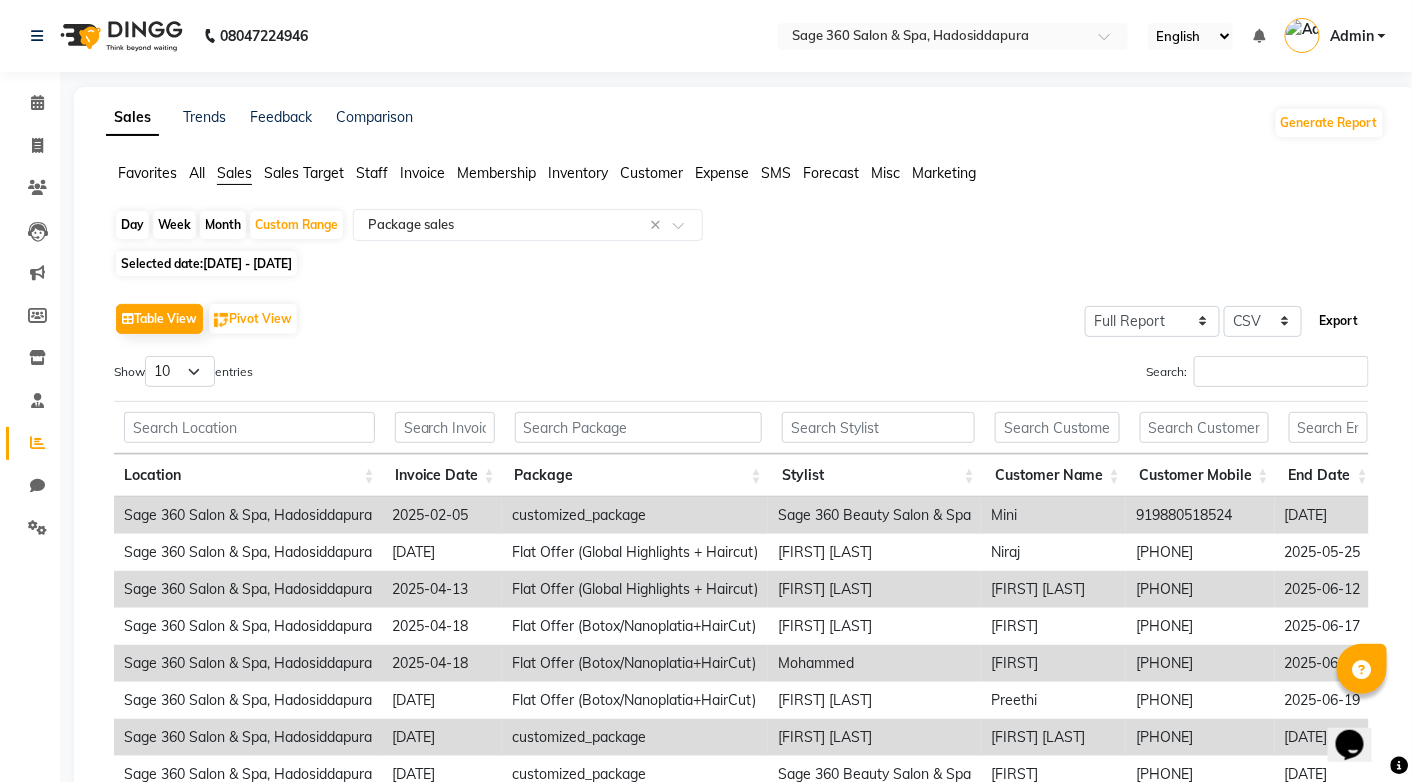 click on "Export" 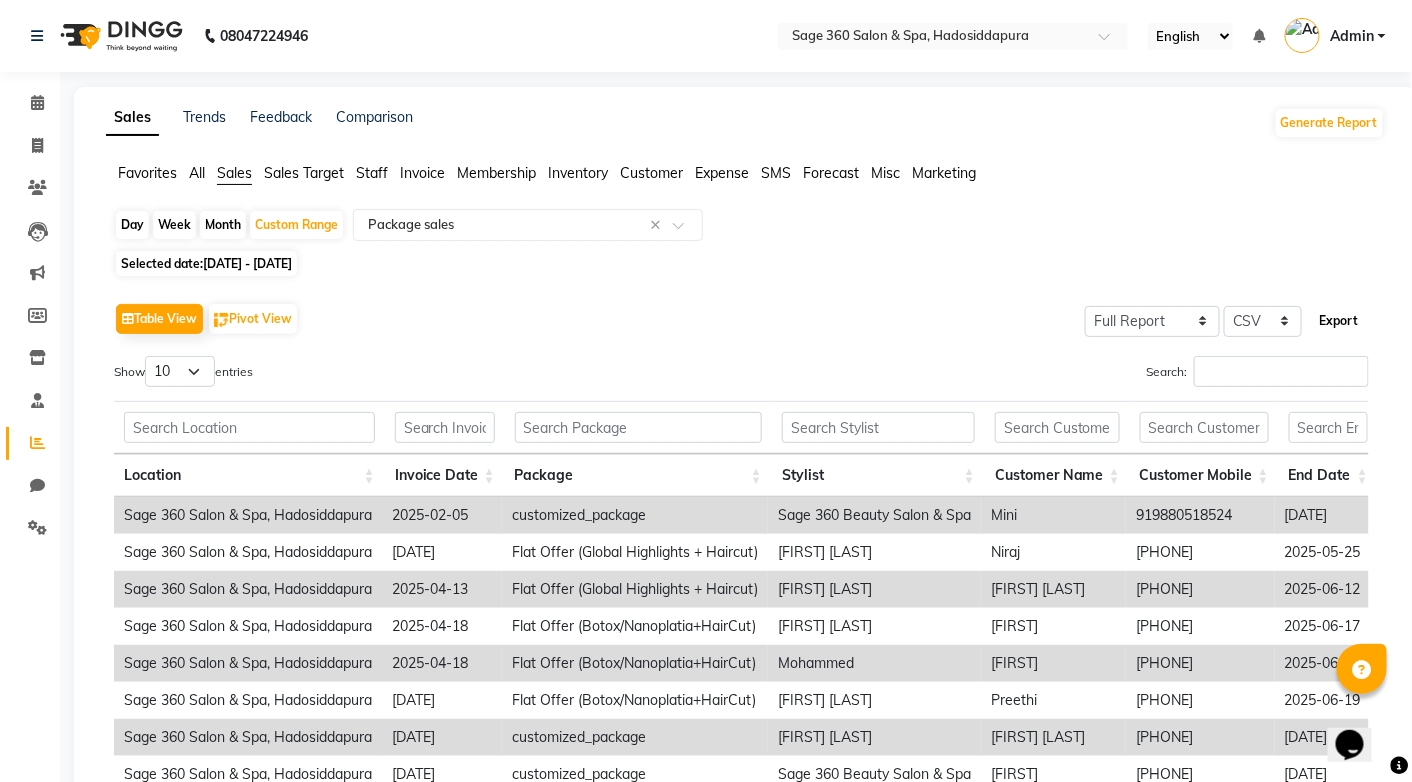 click on "Export" 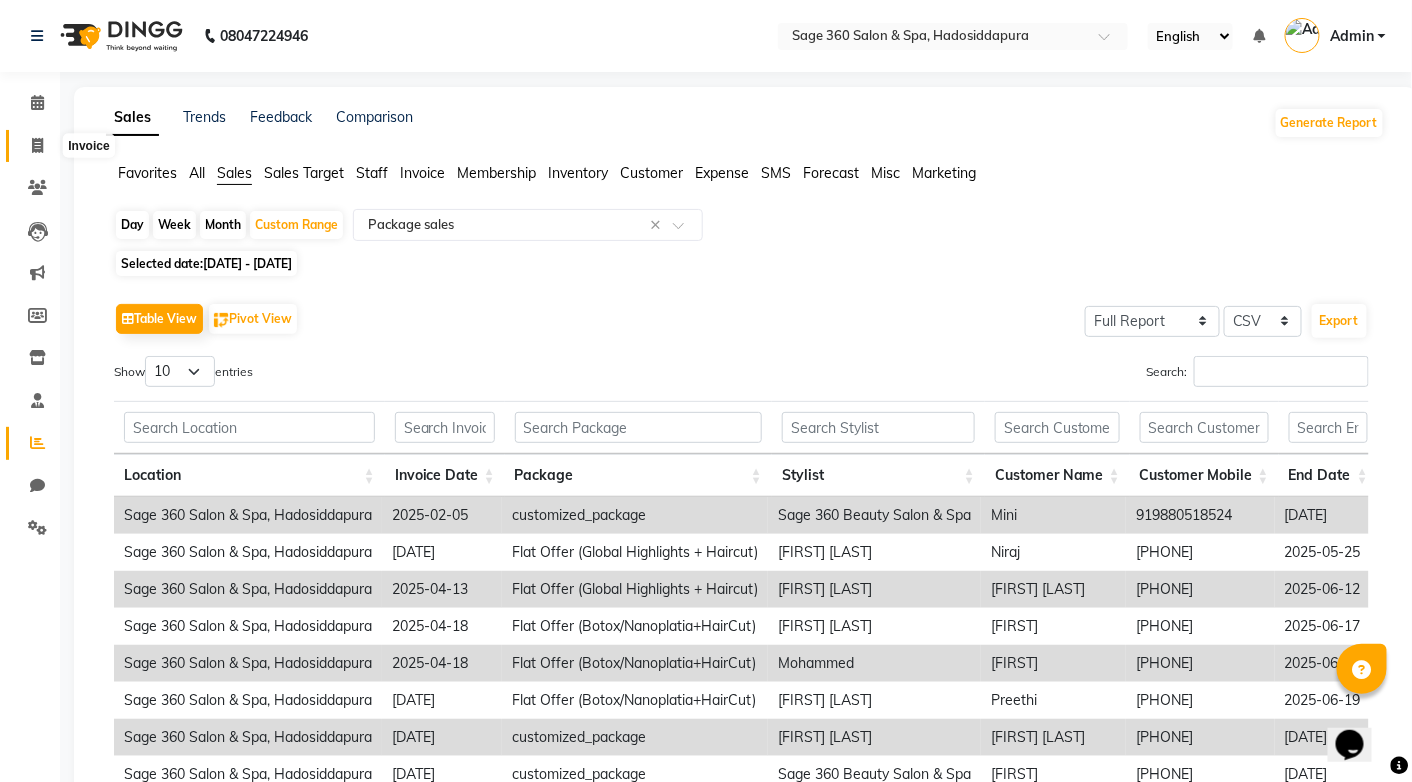 click 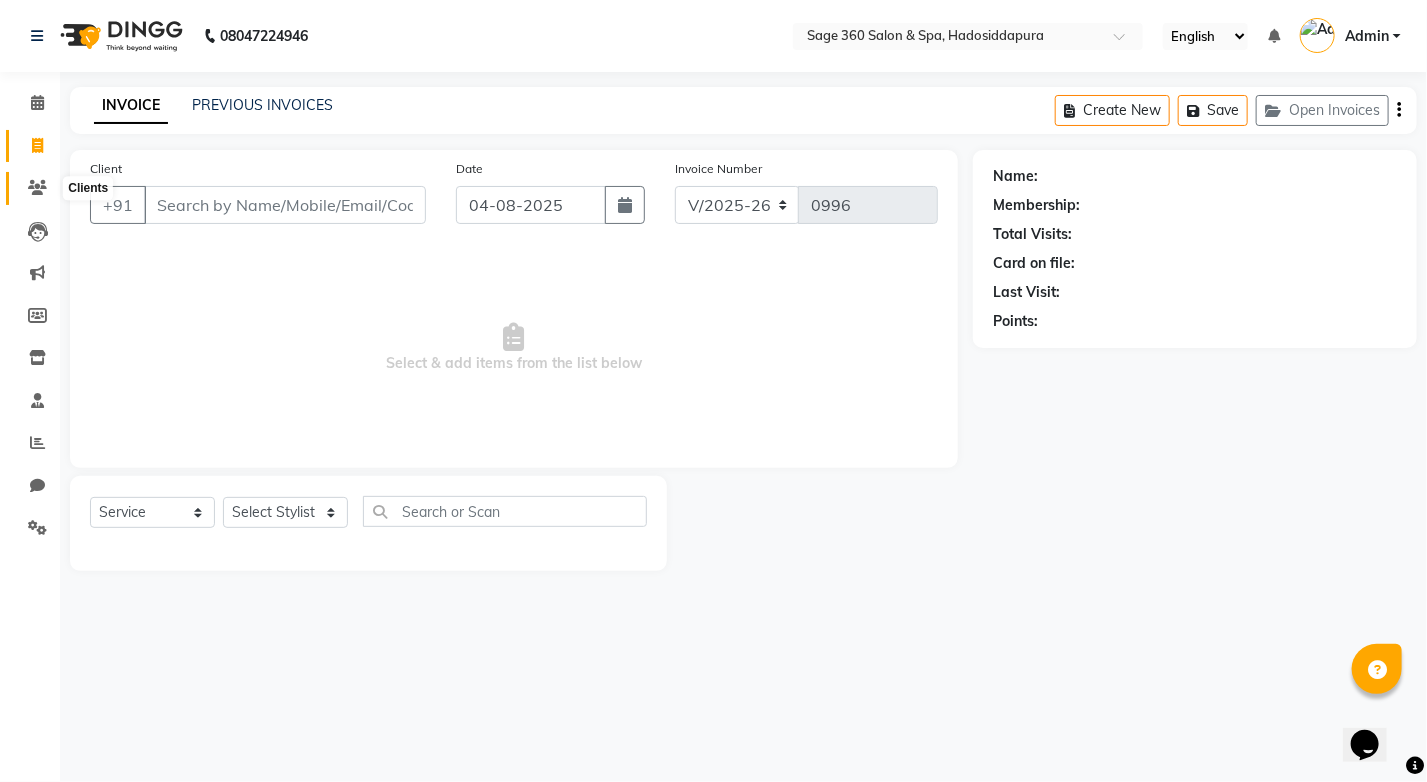 click 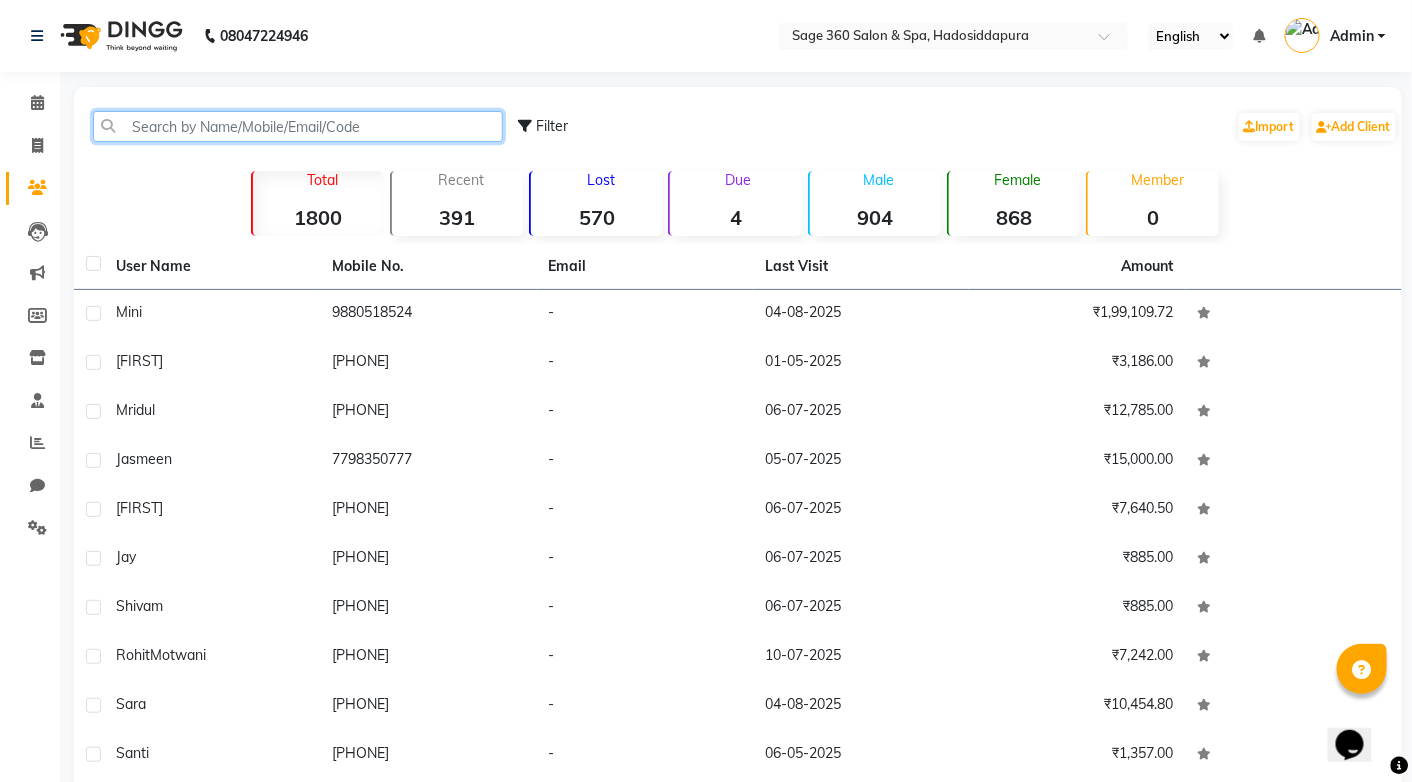 click 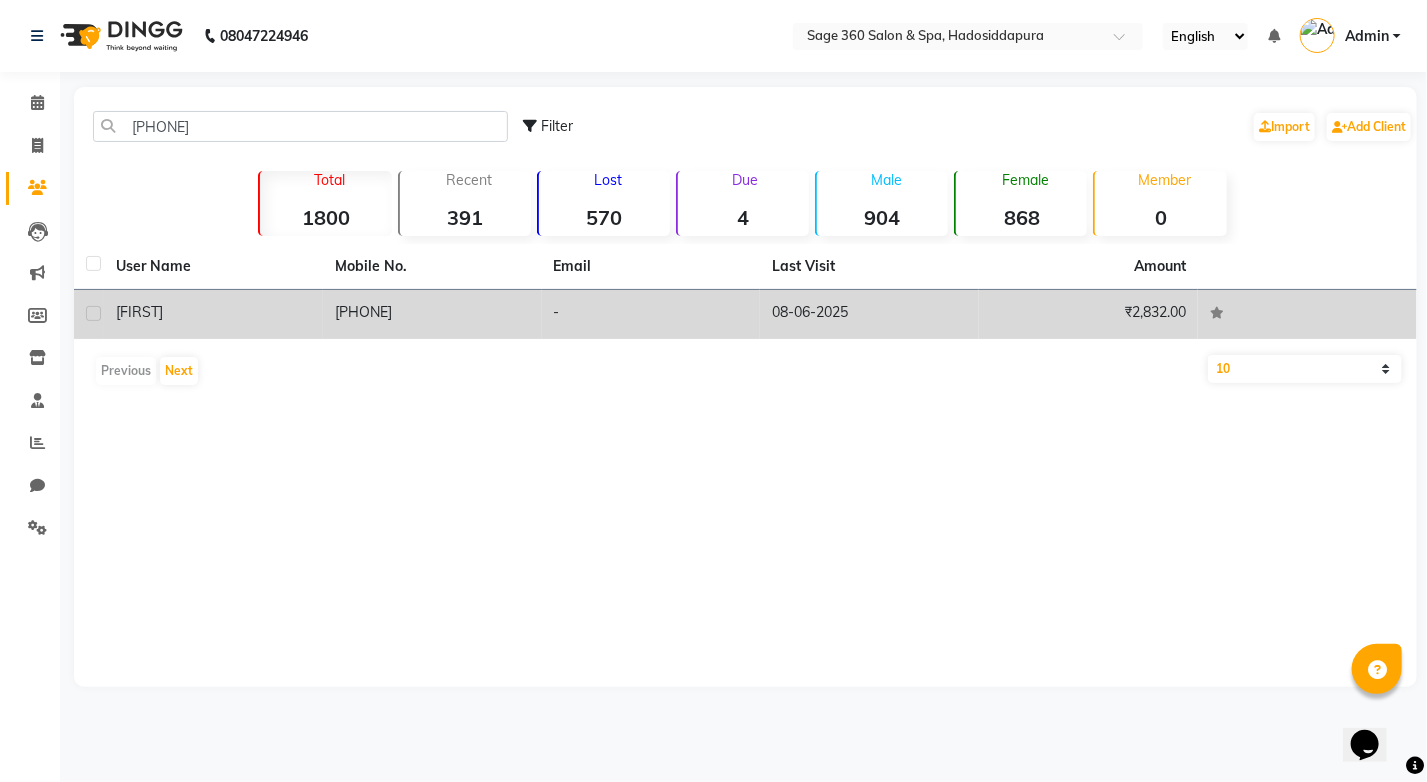 click on "[PHONE]" 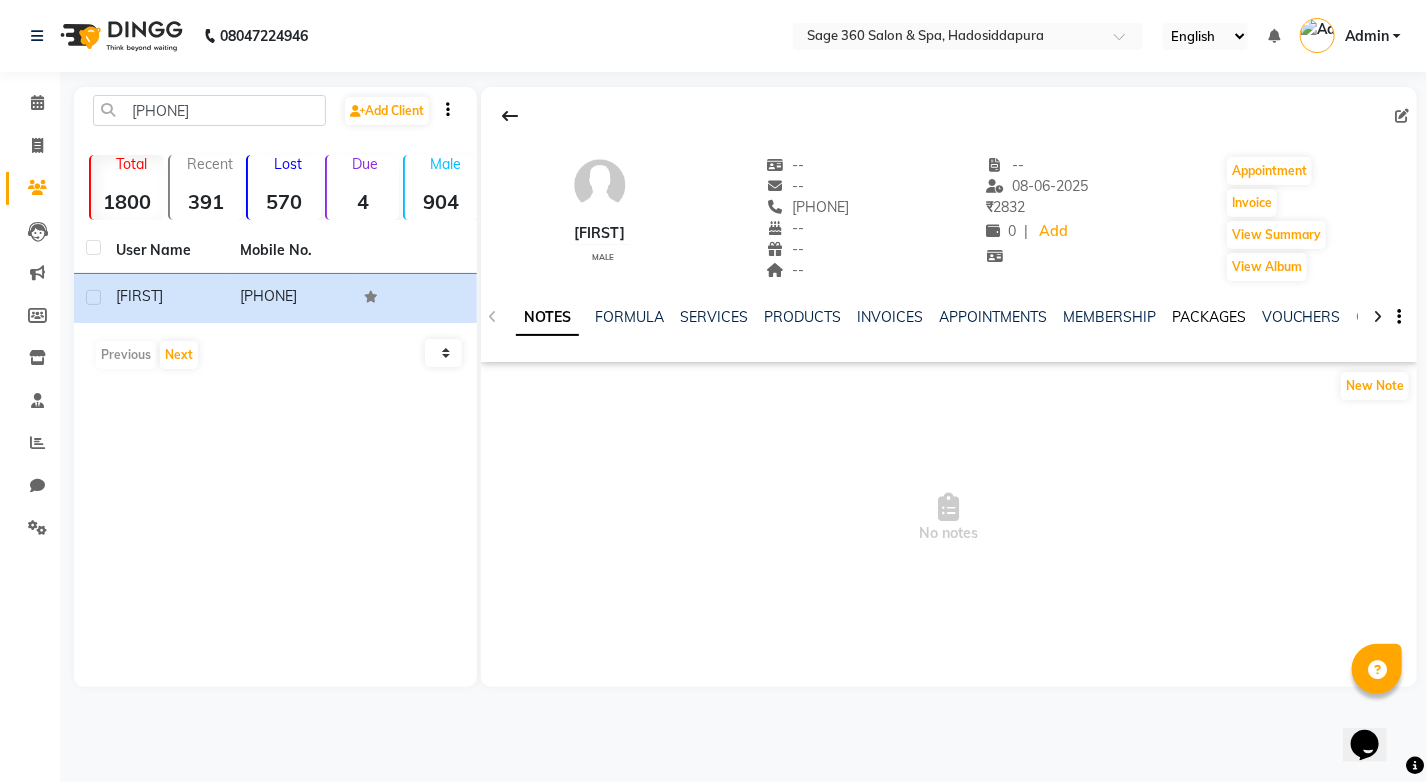 click on "PACKAGES" 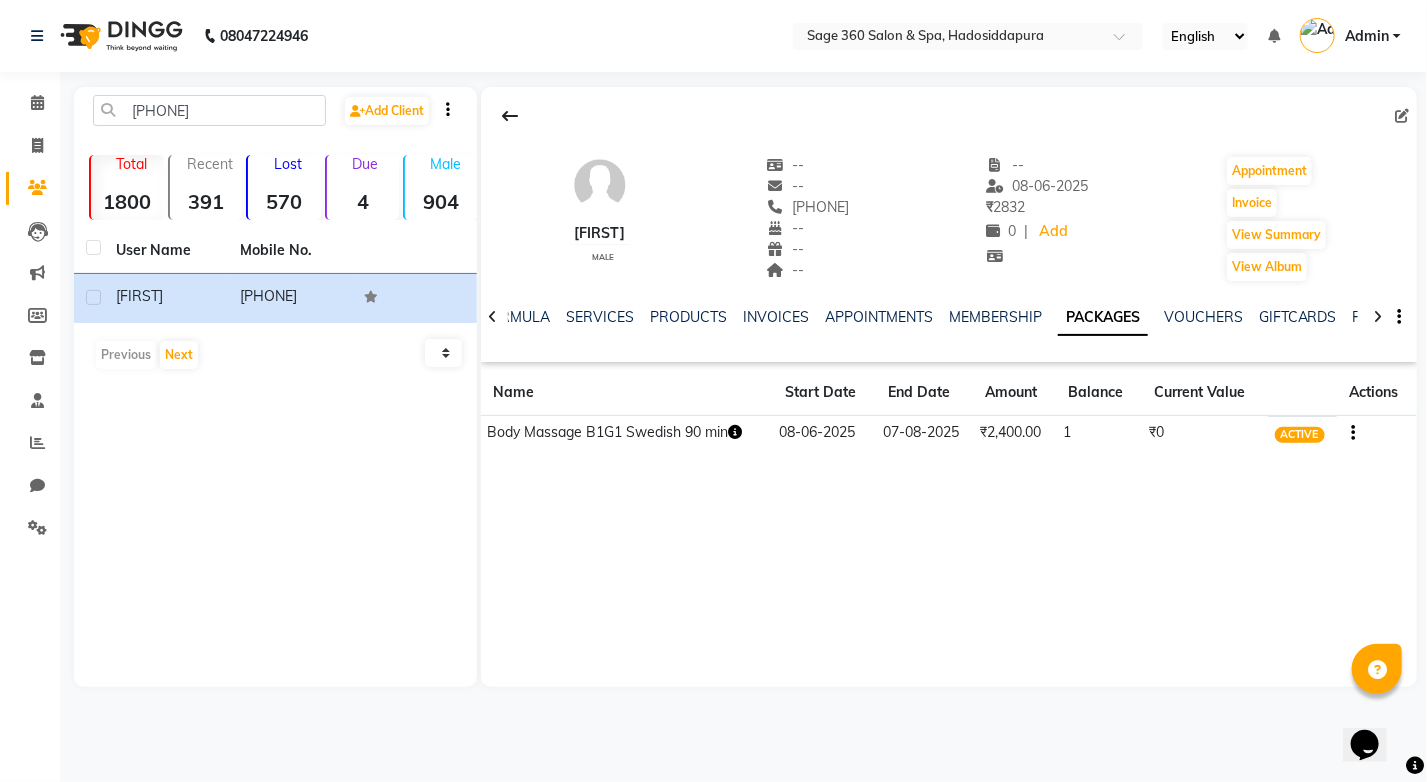 click 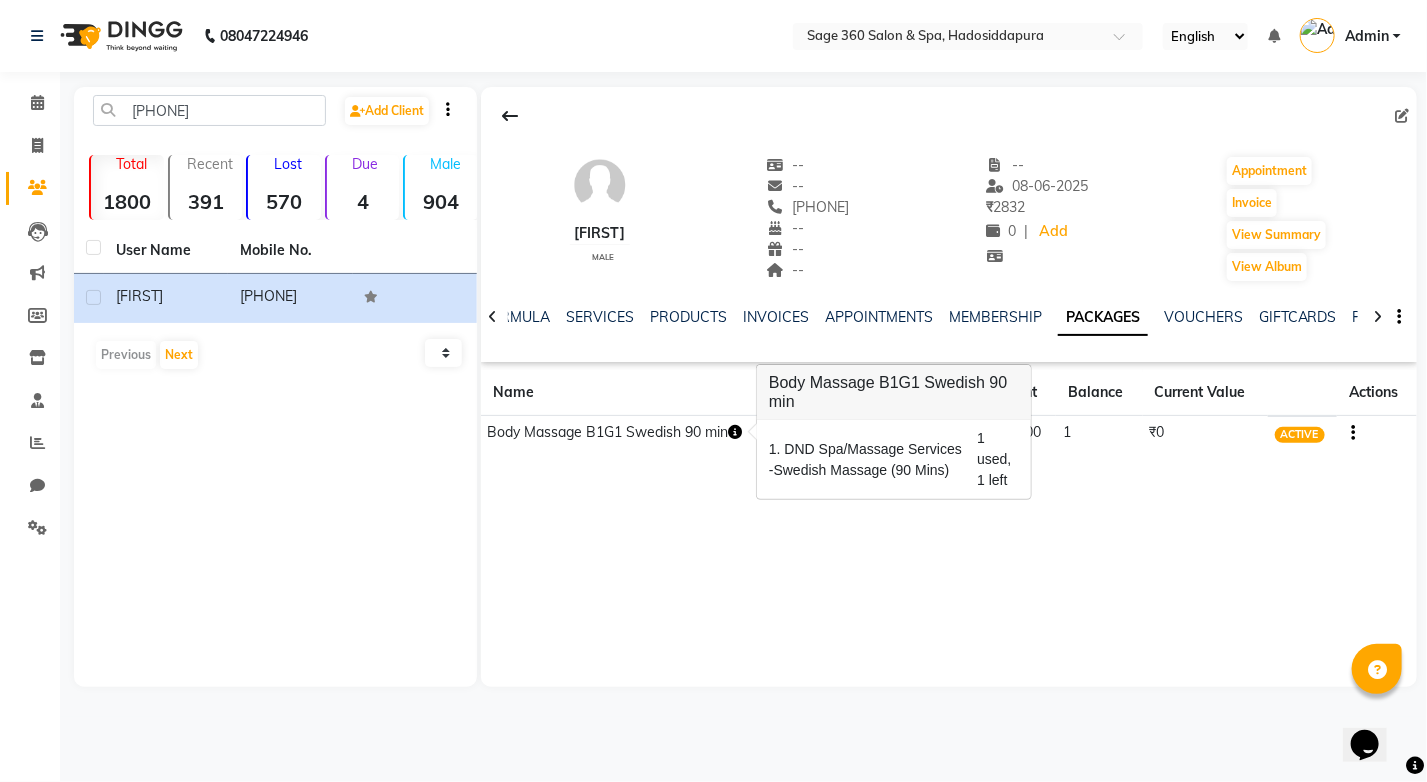 click 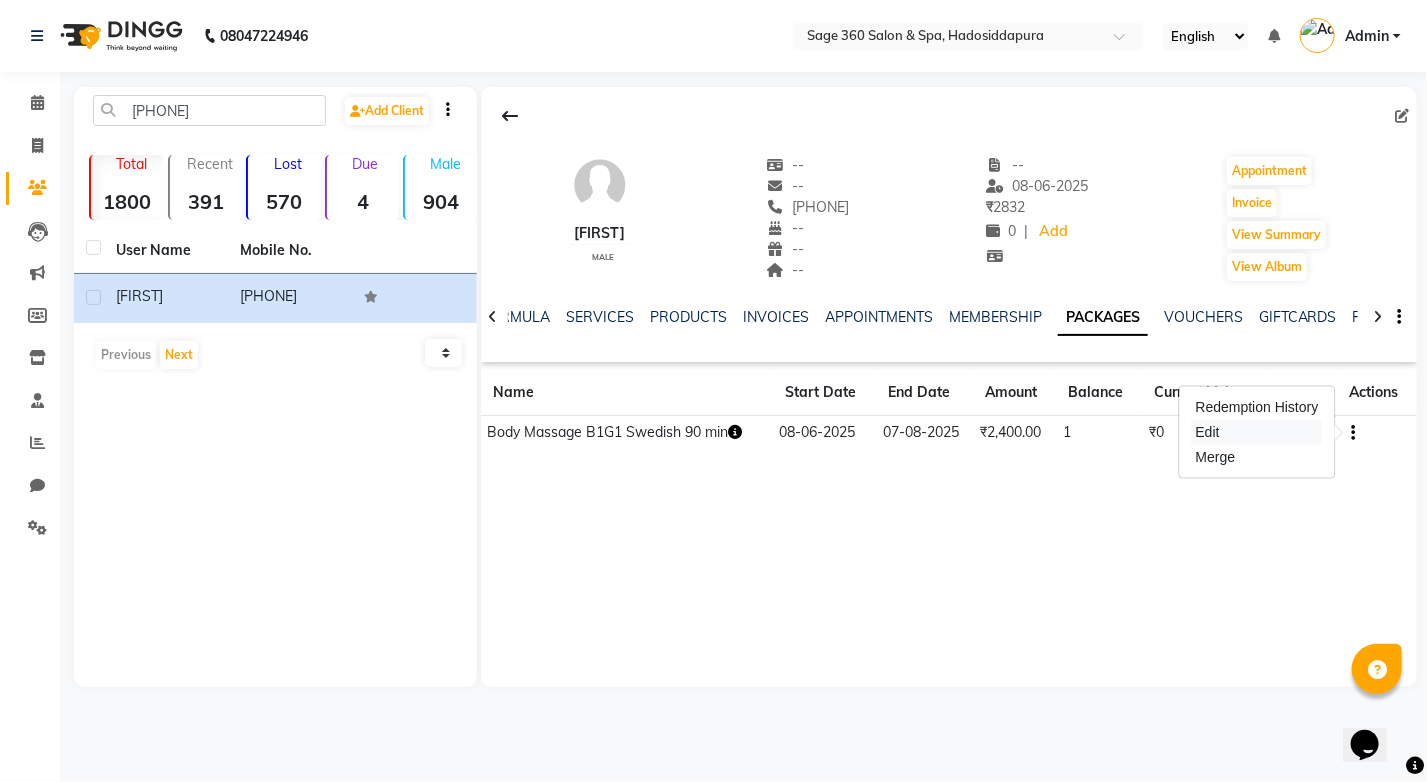click on "Edit" at bounding box center (1257, 432) 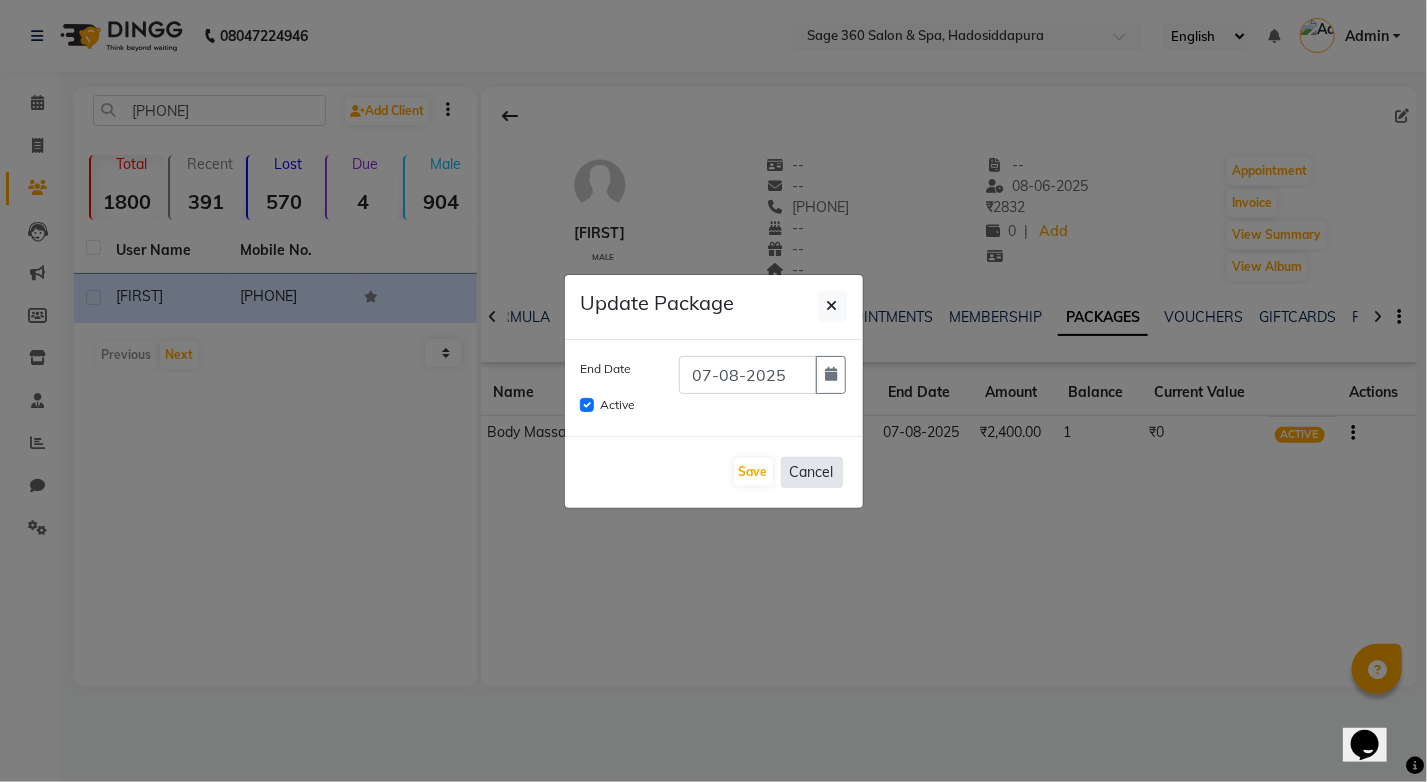 click on "Cancel" 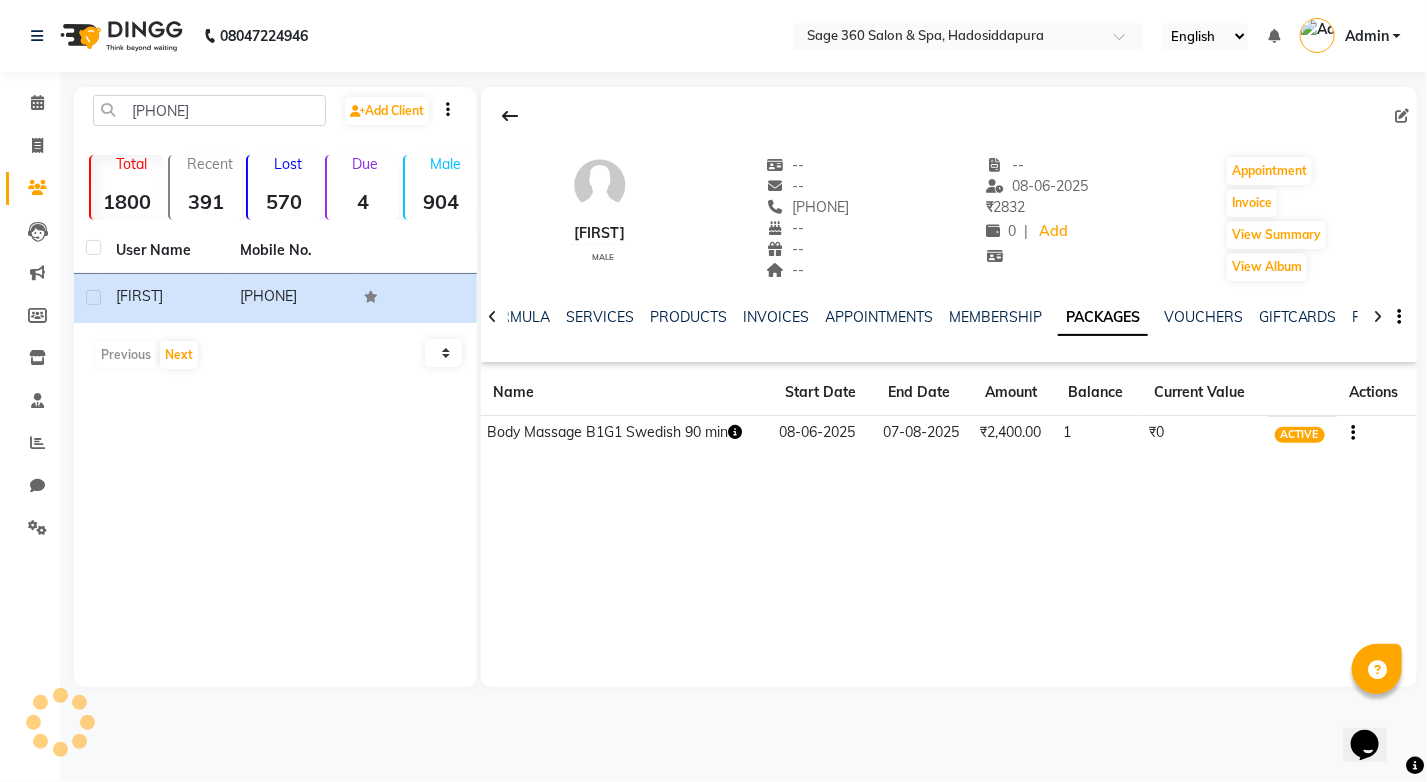 click 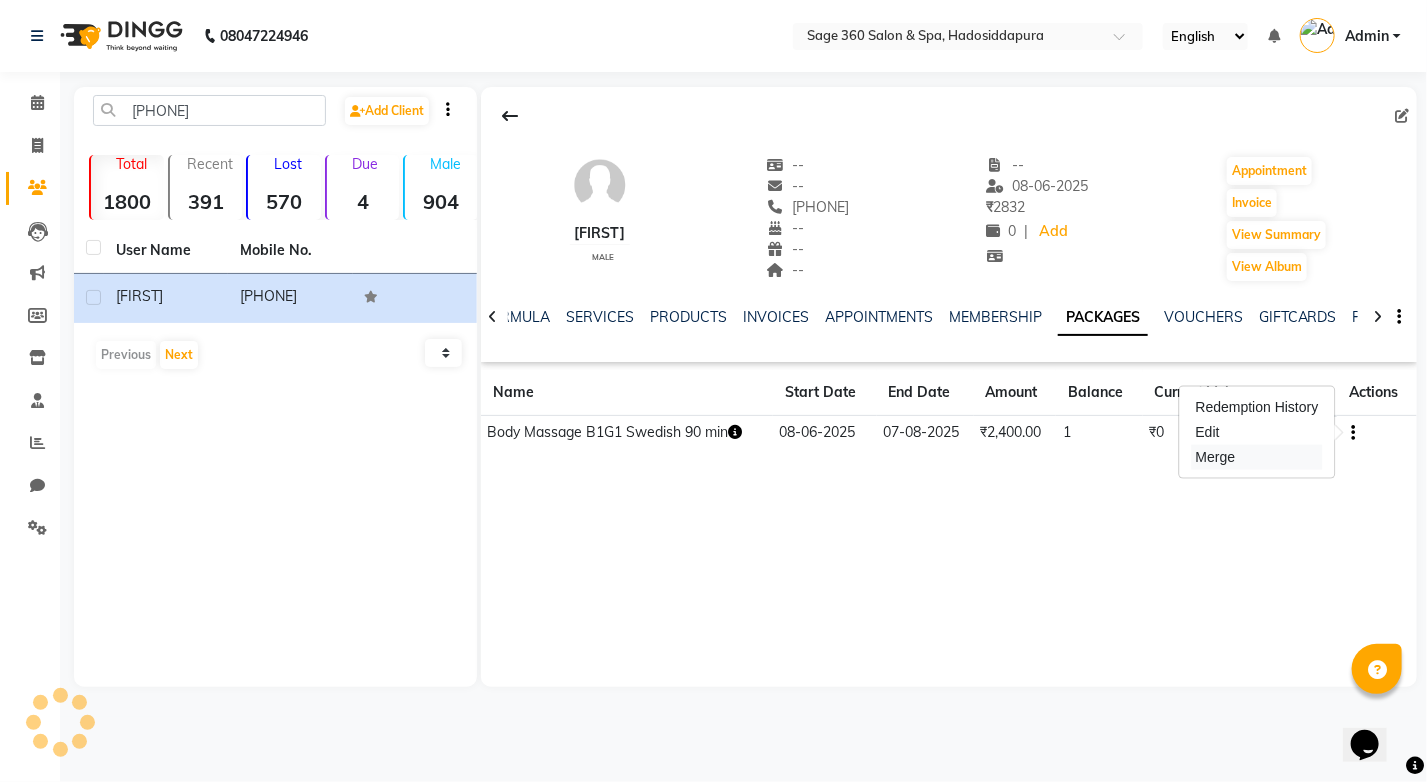 click on "Merge" at bounding box center (1257, 457) 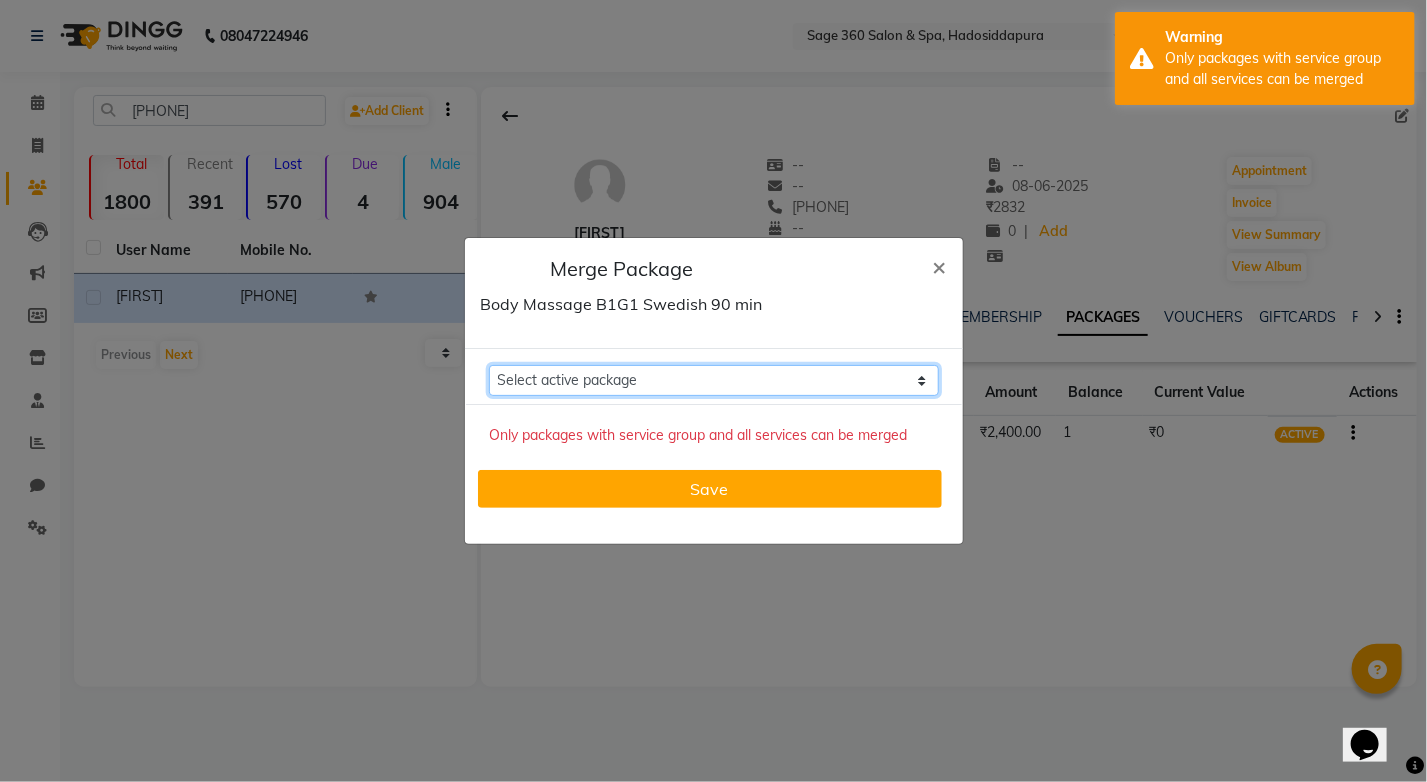 click on "Select active package" 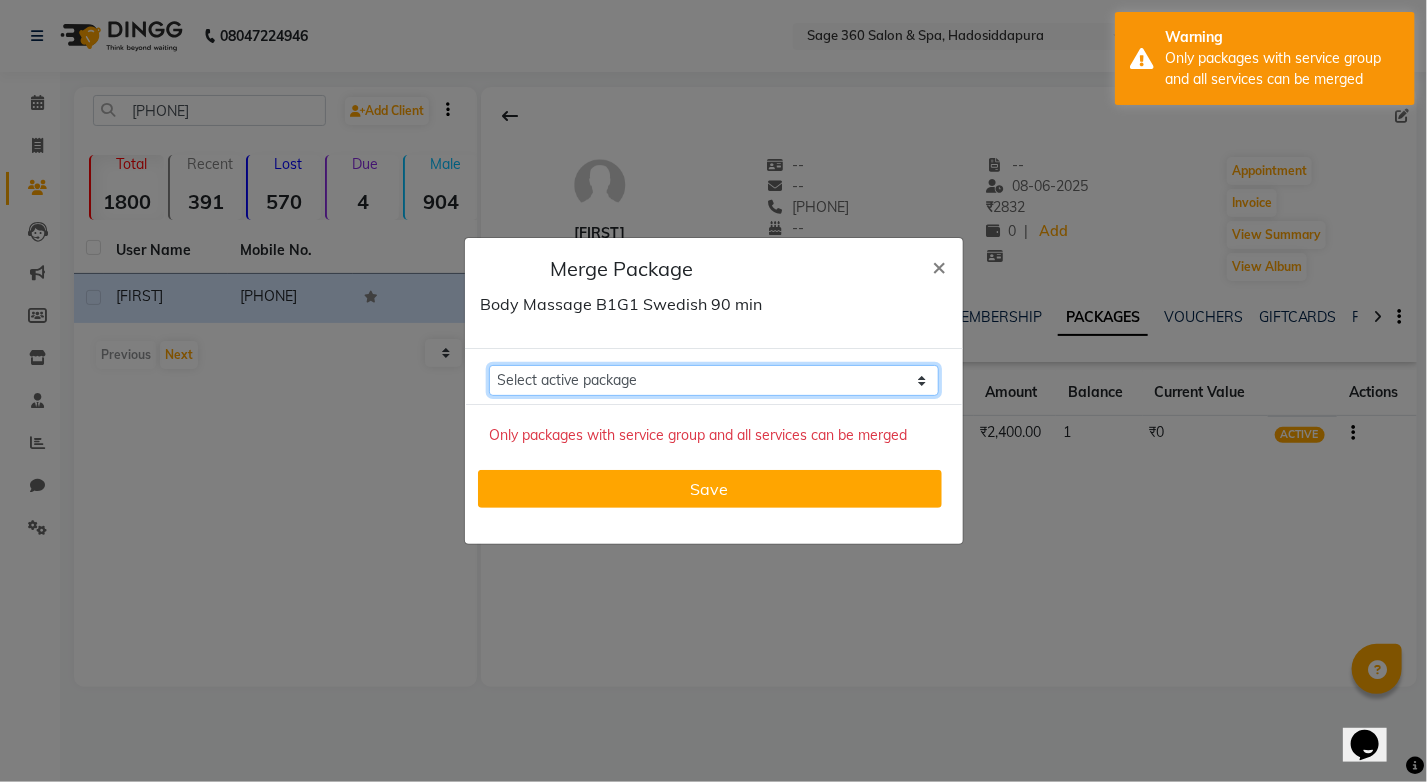 click on "Select active package" 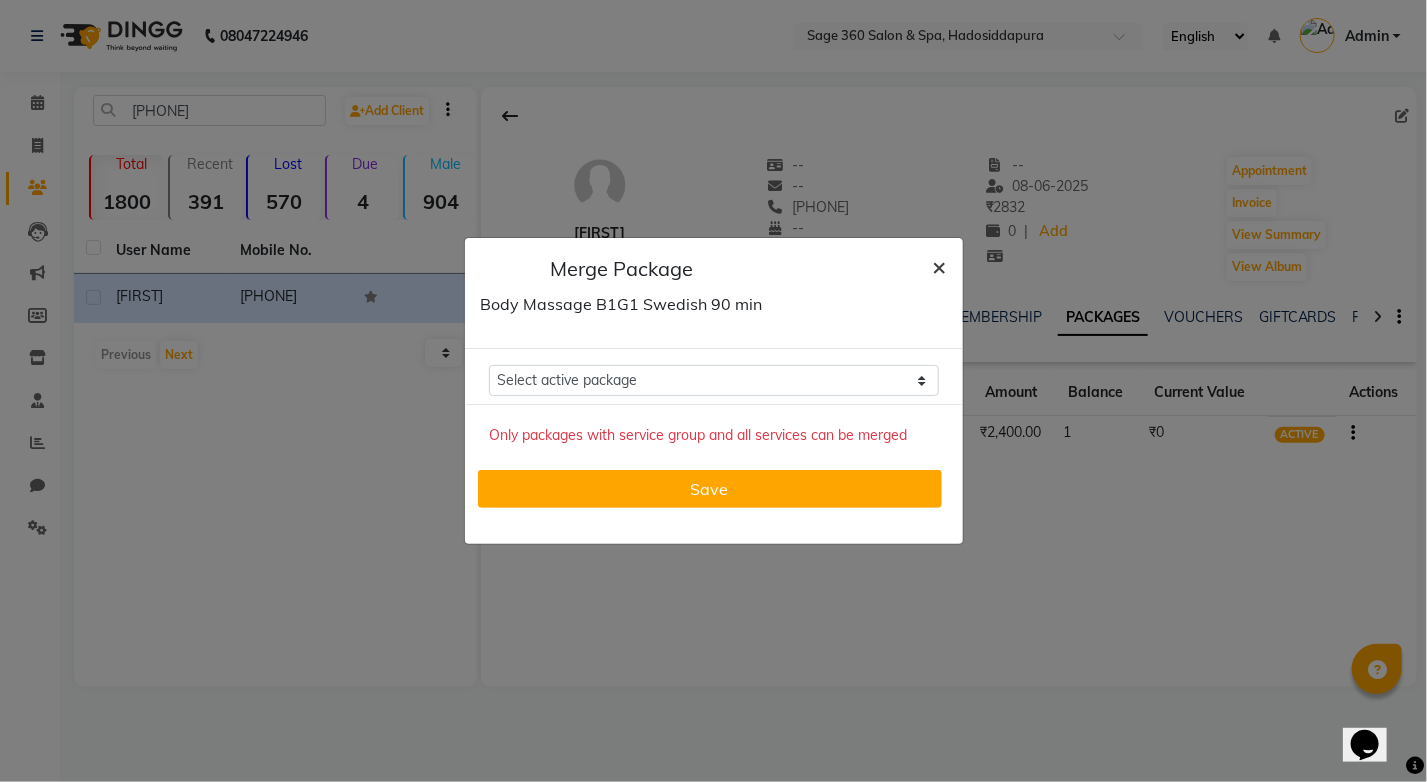 click on "×" 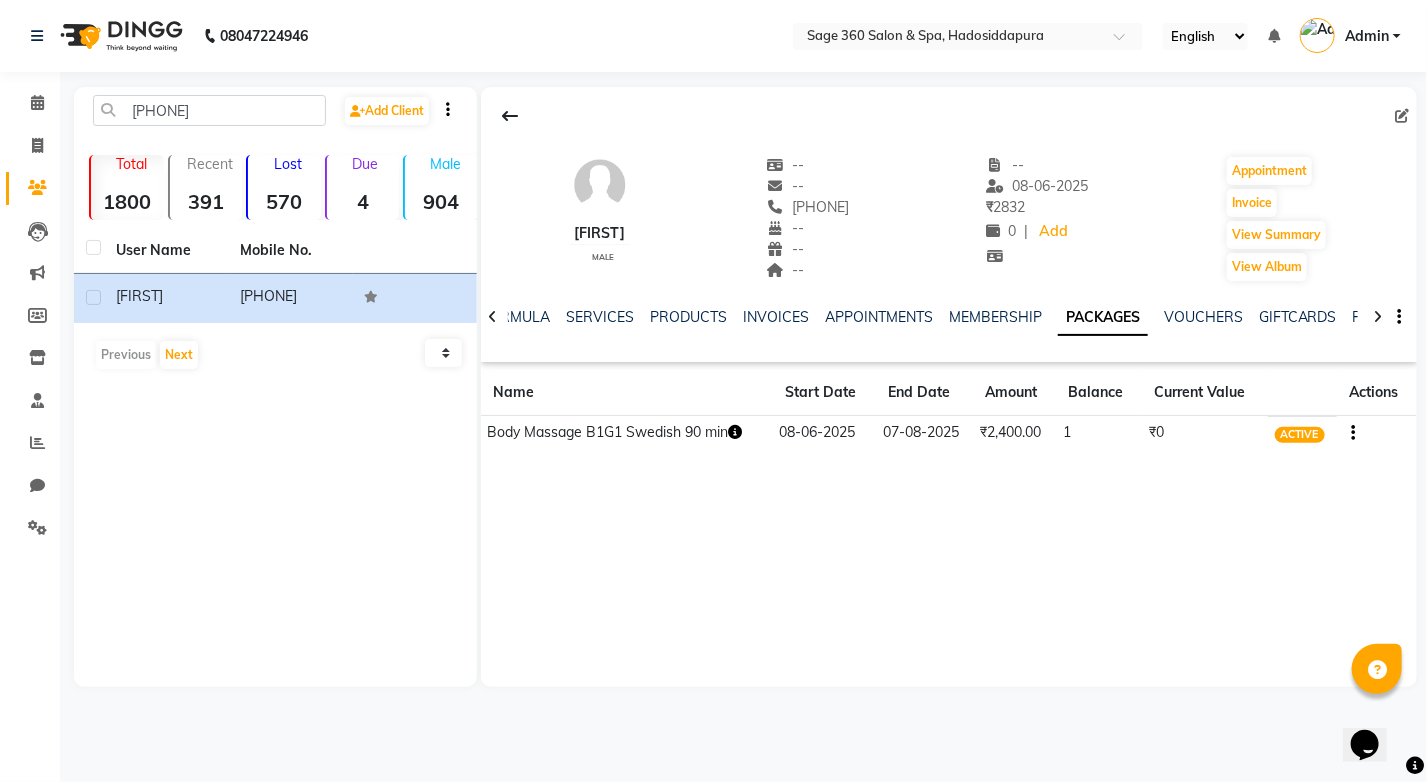 click 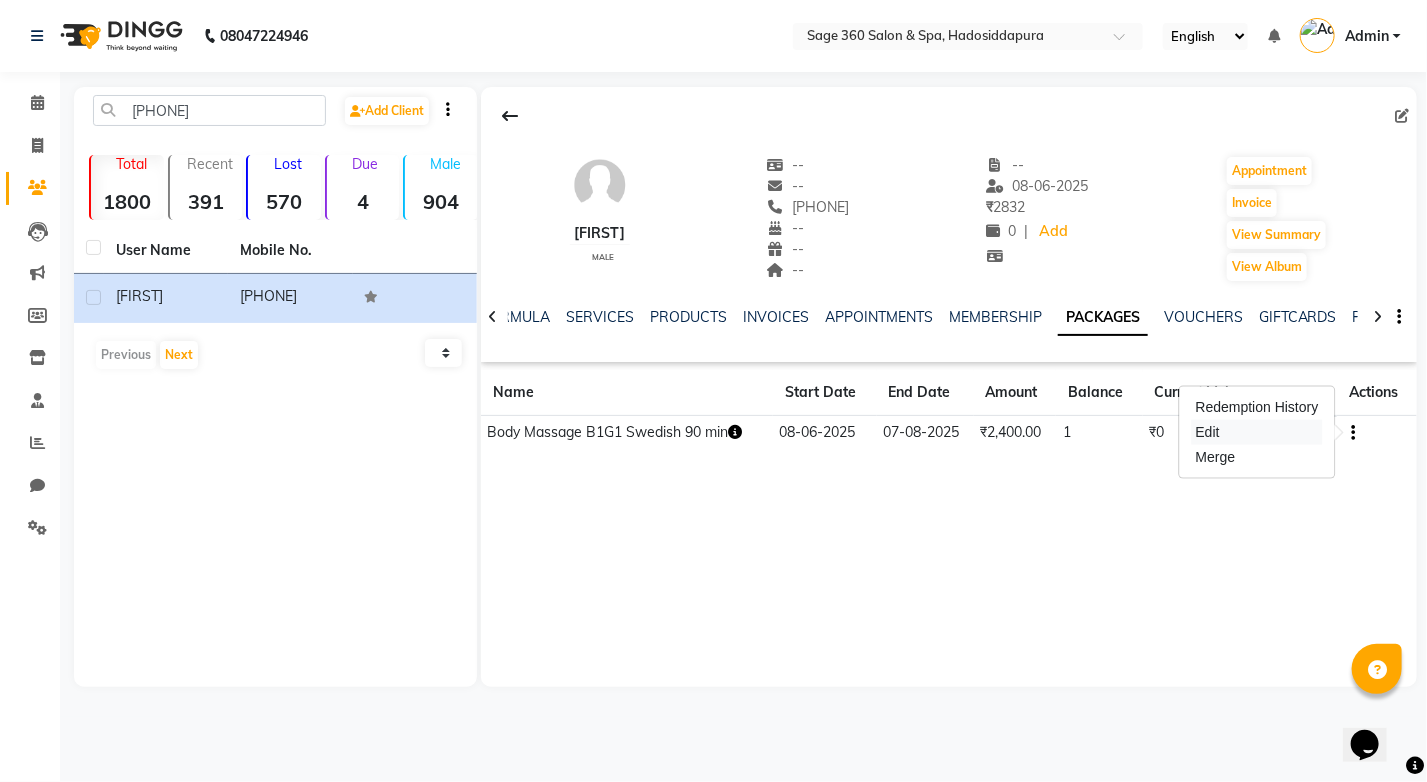 click on "Edit" at bounding box center [1257, 432] 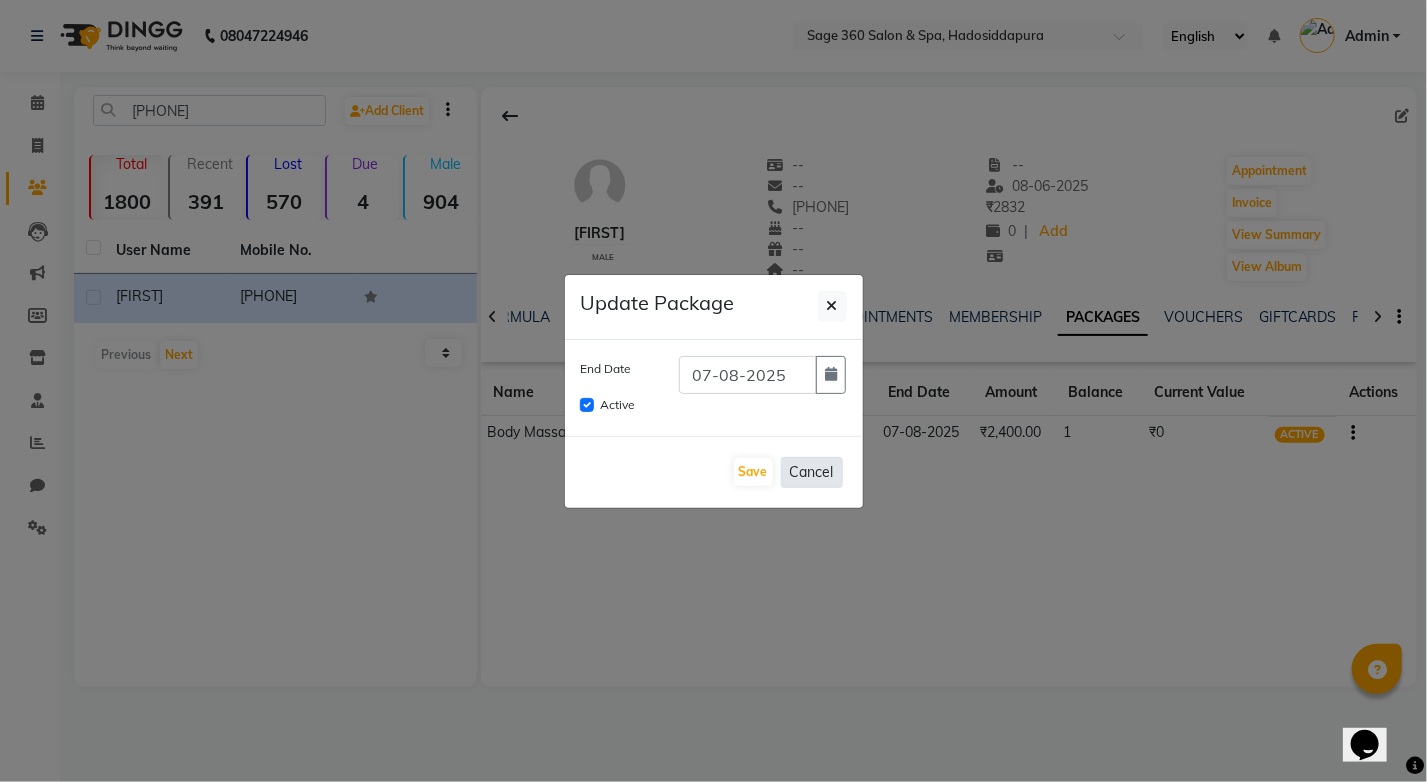 click on "Cancel" 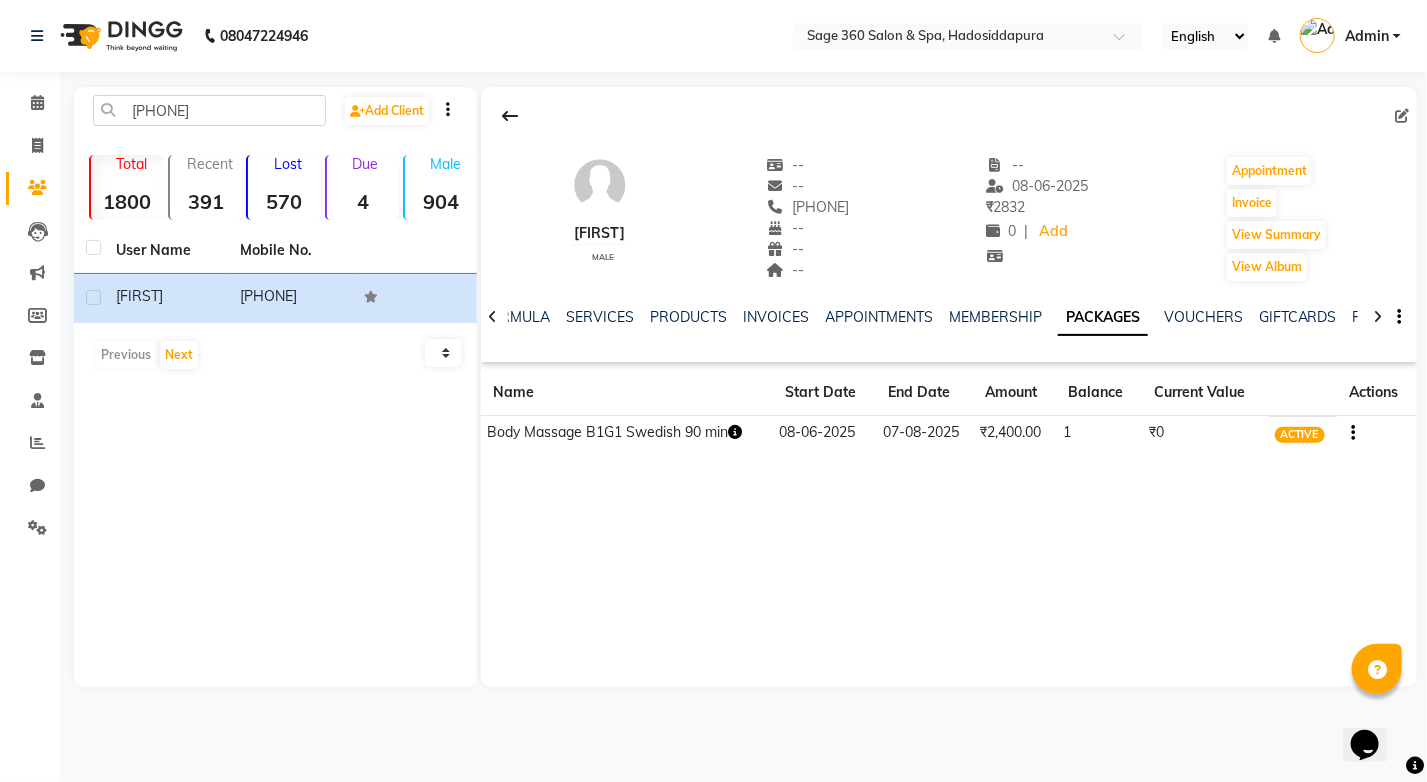 click 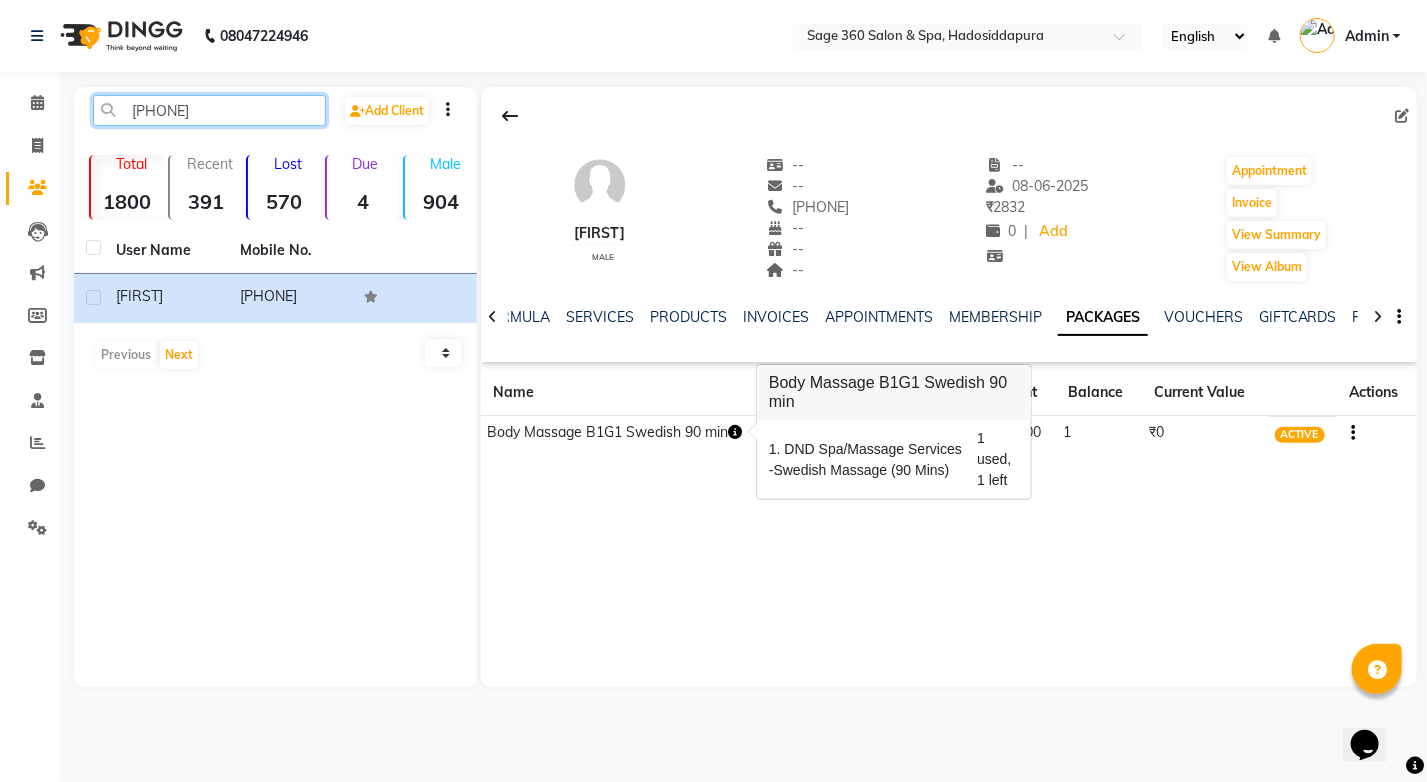 click on "[PHONE]" 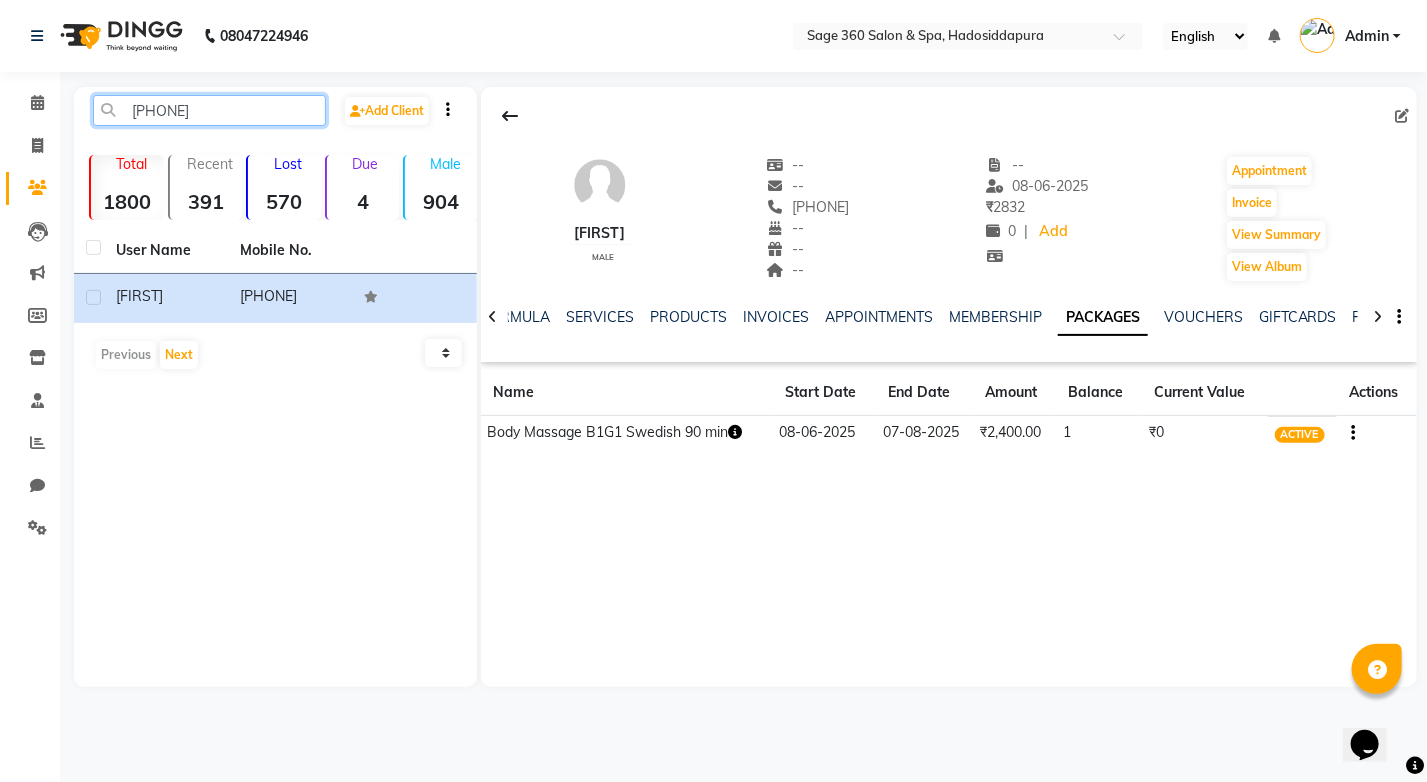 drag, startPoint x: 209, startPoint y: 101, endPoint x: 126, endPoint y: 100, distance: 83.00603 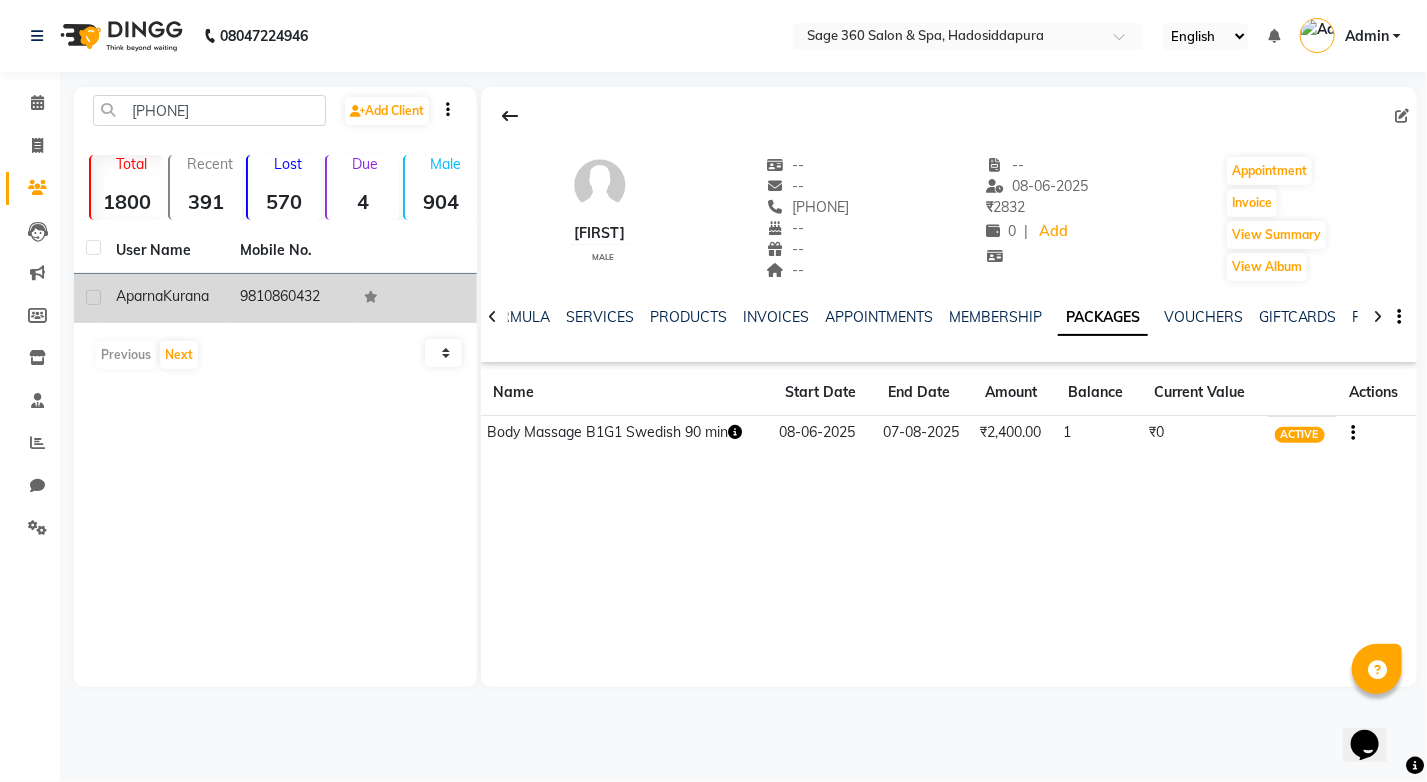 click on "Kurana" 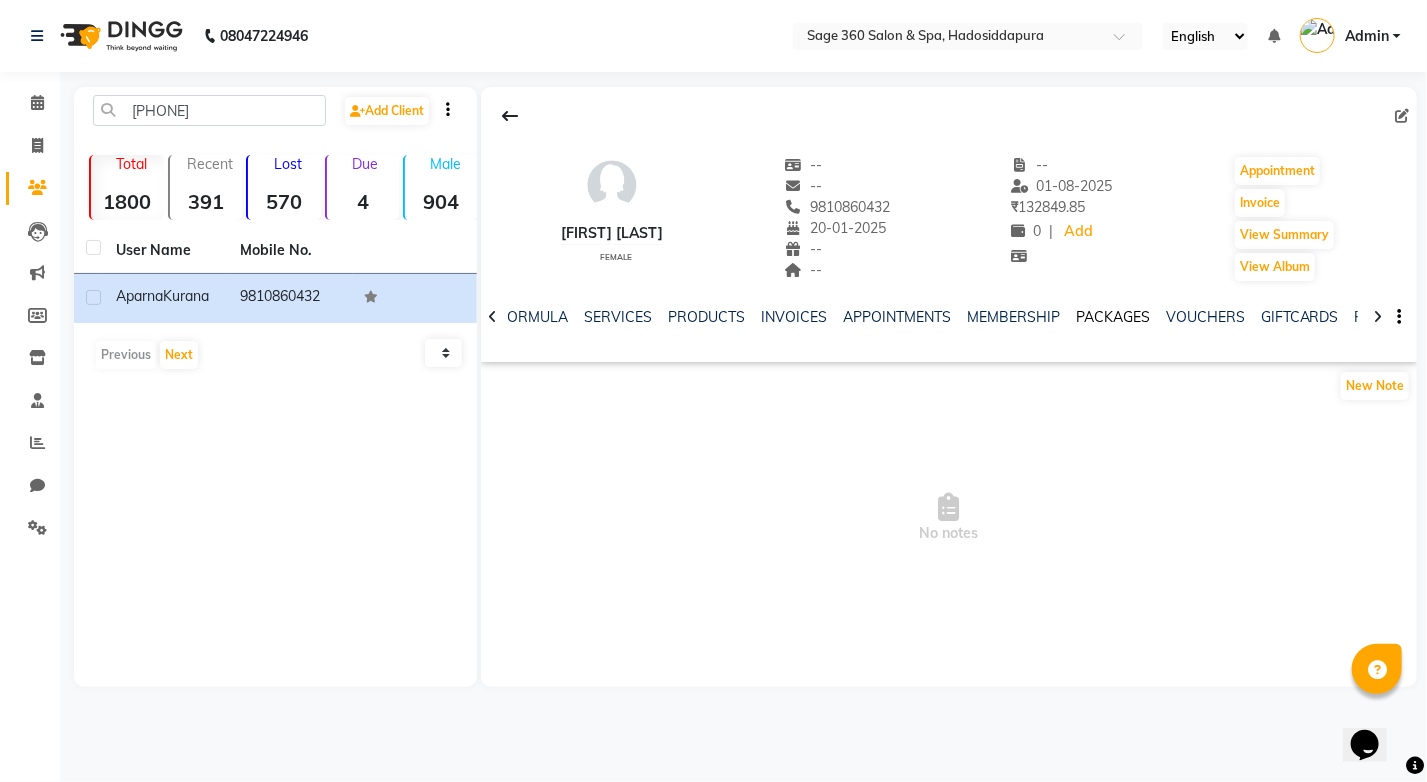 click on "PACKAGES" 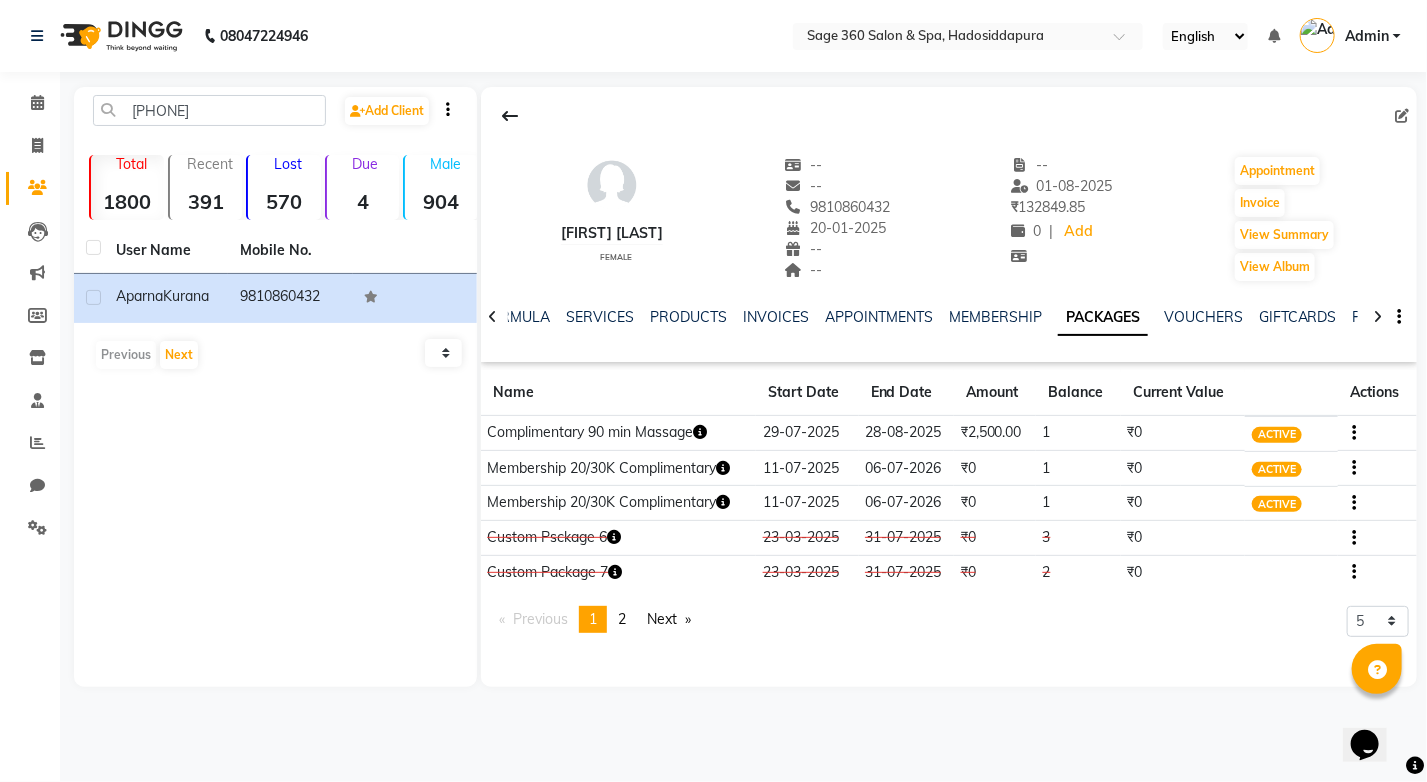 click 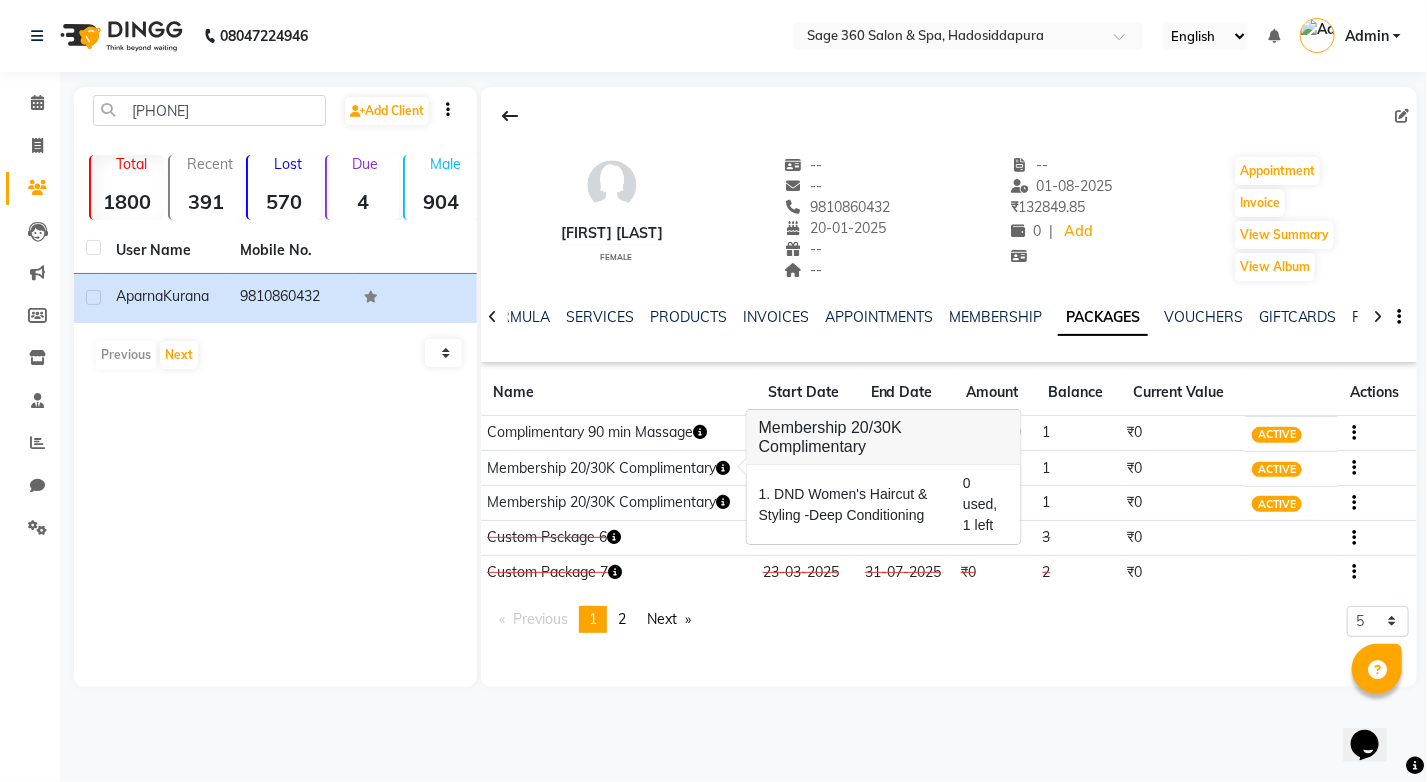 click 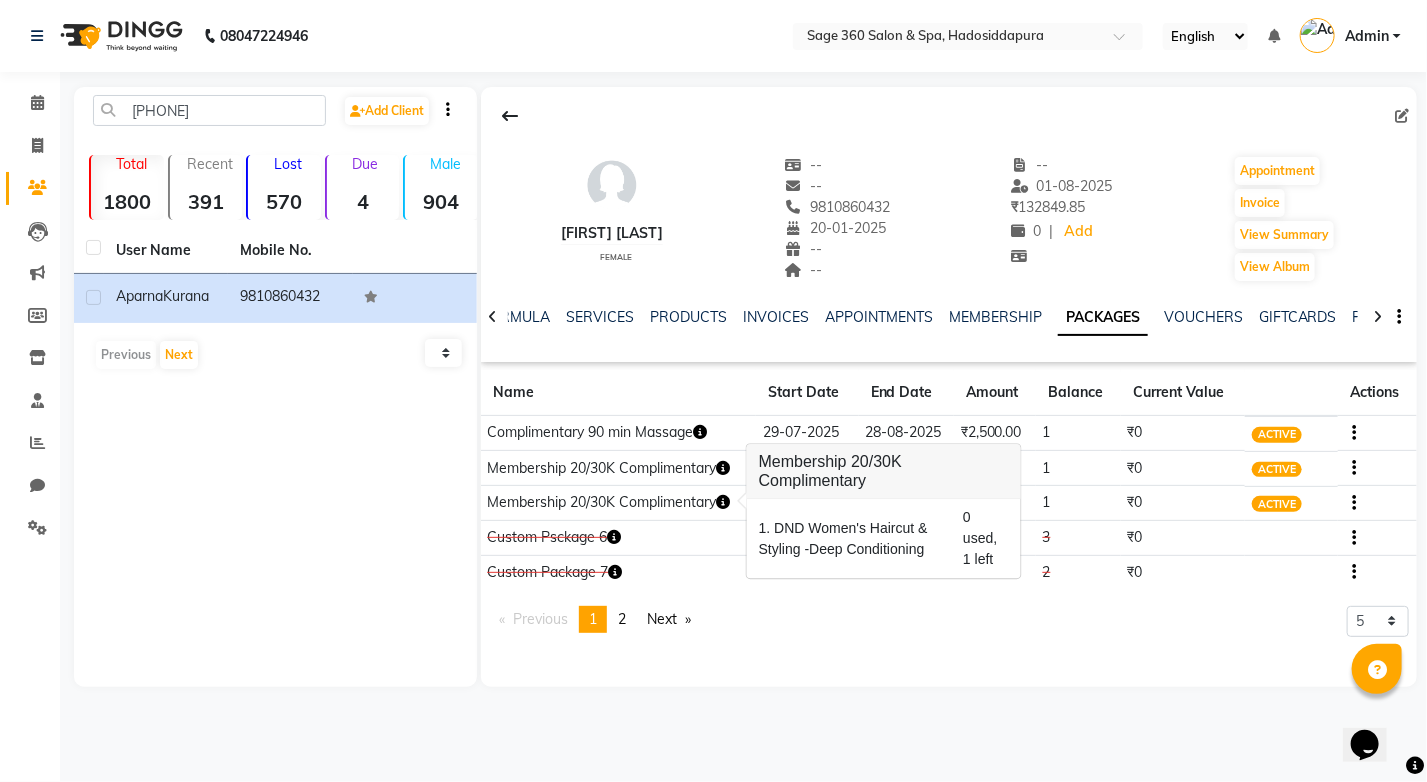 click on "[FIRST] [LAST]   female  --   --   [PHONE]  [DATE]  --  --  -- 01-08-2025 ₹    132849.85 0 |  Add   Appointment   Invoice  View Summary  View Album  NOTES FORMULA SERVICES PRODUCTS INVOICES APPOINTMENTS MEMBERSHIP PACKAGES VOUCHERS GIFTCARDS POINTS FORMS FAMILY CARDS WALLET Name Start Date End Date Amount Balance Current Value Actions  Complimentary 90 min Massage   29-07-2025 28-08-2025  ₹2,500.00   1  ₹0 ACTIVE  Membership 20/30KComplimentary  11-07-2025 06-07-2026  ₹0   1  ₹0 ACTIVE  Membership 20/30KComplimentary  11-07-2025 06-07-2026  ₹0   1  ₹0 ACTIVE  Custom Psckage 6  23-03-2025 31-07-2025  ₹0   3  ₹0 CONSUMED  Custom Package 7  23-03-2025 31-07-2025  ₹0   2  ₹0 CONSUMED  Previous  page  1 / 2  You're on page  1 page  2  Next  page 5 10 50 100 500" 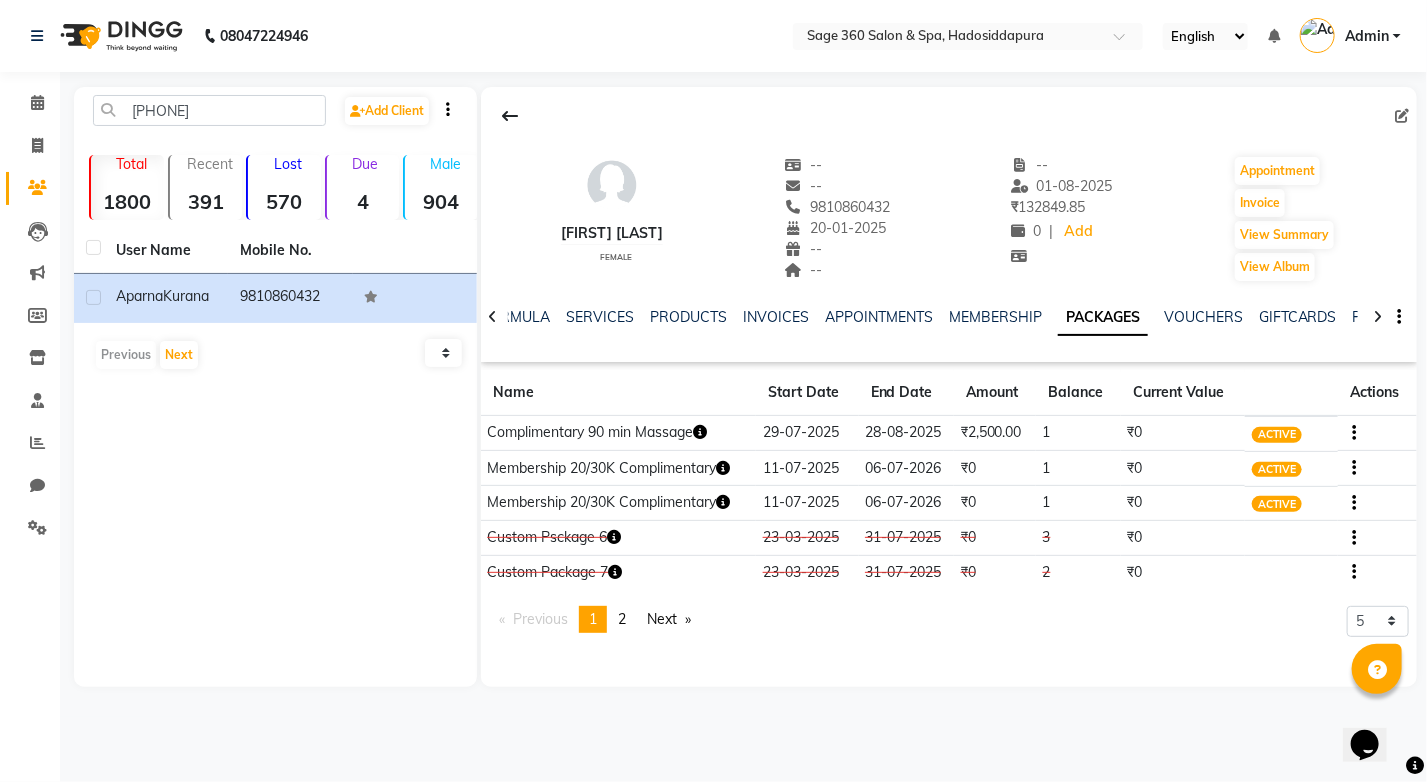 click 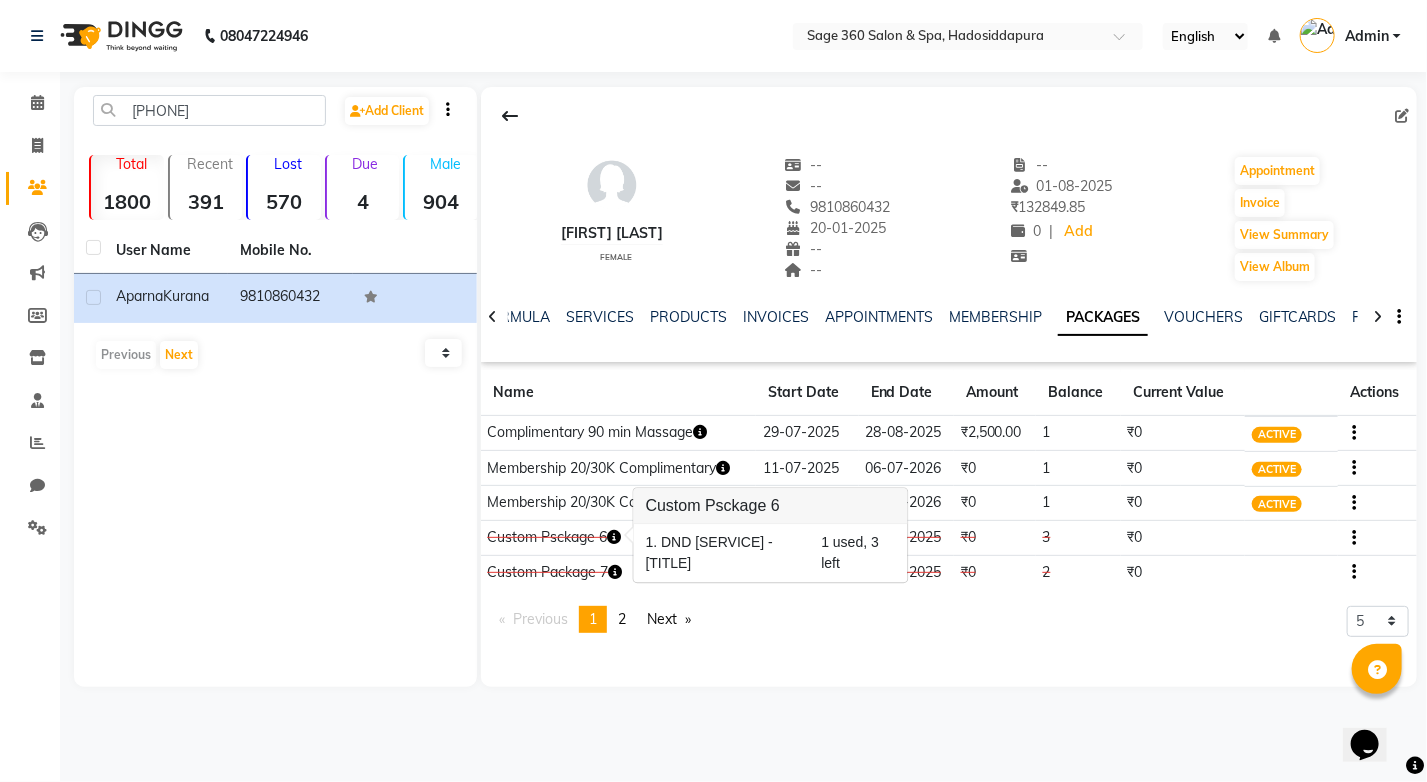 click on "[FIRST] [LAST]   female  --   --   [PHONE]  [DATE]  --  --  -- 01-08-2025 ₹    132849.85 0 |  Add   Appointment   Invoice  View Summary  View Album  NOTES FORMULA SERVICES PRODUCTS INVOICES APPOINTMENTS MEMBERSHIP PACKAGES VOUCHERS GIFTCARDS POINTS FORMS FAMILY CARDS WALLET Name Start Date End Date Amount Balance Current Value Actions  Complimentary 90 min Massage   29-07-2025 28-08-2025  ₹2,500.00   1  ₹0 ACTIVE  Membership 20/30KComplimentary  11-07-2025 06-07-2026  ₹0   1  ₹0 ACTIVE  Membership 20/30KComplimentary  11-07-2025 06-07-2026  ₹0   1  ₹0 ACTIVE  Custom Psckage 6  23-03-2025 31-07-2025  ₹0   3  ₹0 CONSUMED  Custom Package 7  23-03-2025 31-07-2025  ₹0   2  ₹0 CONSUMED  Previous  page  1 / 2  You're on page  1 page  2  Next  page 5 10 50 100 500" 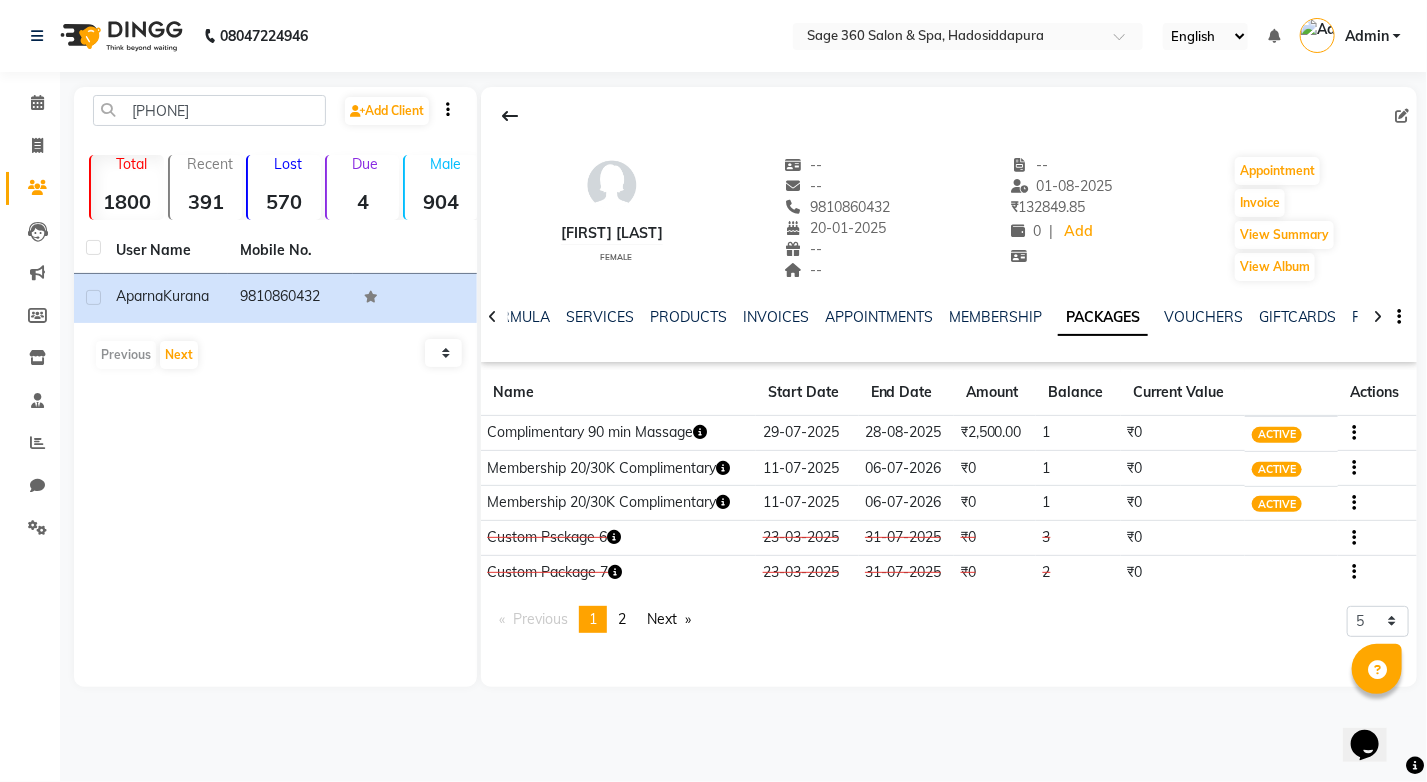 click 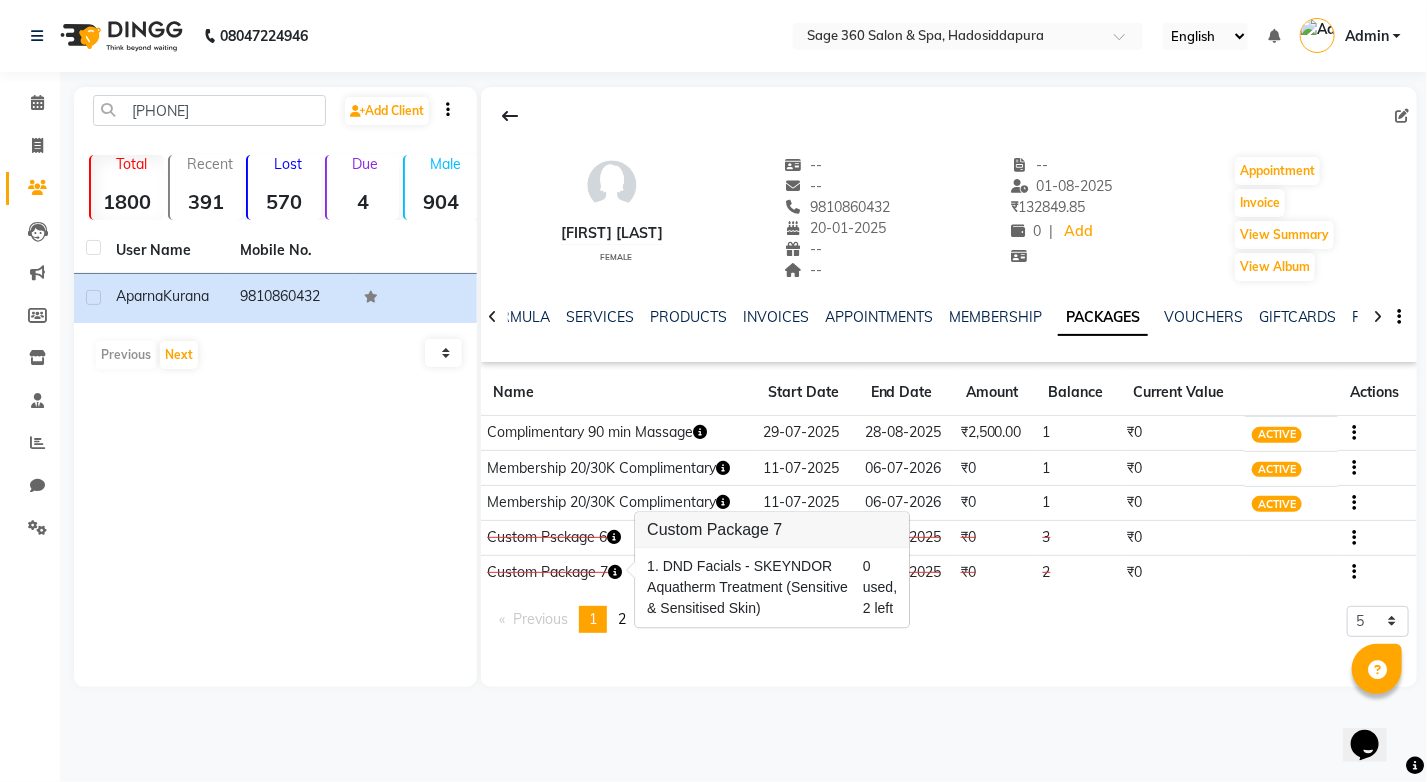 click on "[FIRST] [LAST]   female  --   --   [PHONE]  [DATE]  --  --  -- 01-08-2025 ₹    132849.85 0 |  Add   Appointment   Invoice  View Summary  View Album  NOTES FORMULA SERVICES PRODUCTS INVOICES APPOINTMENTS MEMBERSHIP PACKAGES VOUCHERS GIFTCARDS POINTS FORMS FAMILY CARDS WALLET Name Start Date End Date Amount Balance Current Value Actions  Complimentary 90 min Massage   29-07-2025 28-08-2025  ₹2,500.00   1  ₹0 ACTIVE  Membership 20/30KComplimentary  11-07-2025 06-07-2026  ₹0   1  ₹0 ACTIVE  Membership 20/30KComplimentary  11-07-2025 06-07-2026  ₹0   1  ₹0 ACTIVE  Custom Psckage 6  23-03-2025 31-07-2025  ₹0   3  ₹0 CONSUMED  Custom Package 7  23-03-2025 31-07-2025  ₹0   2  ₹0 CONSUMED  Previous  page  1 / 2  You're on page  1 page  2  Next  page 5 10 50 100 500" 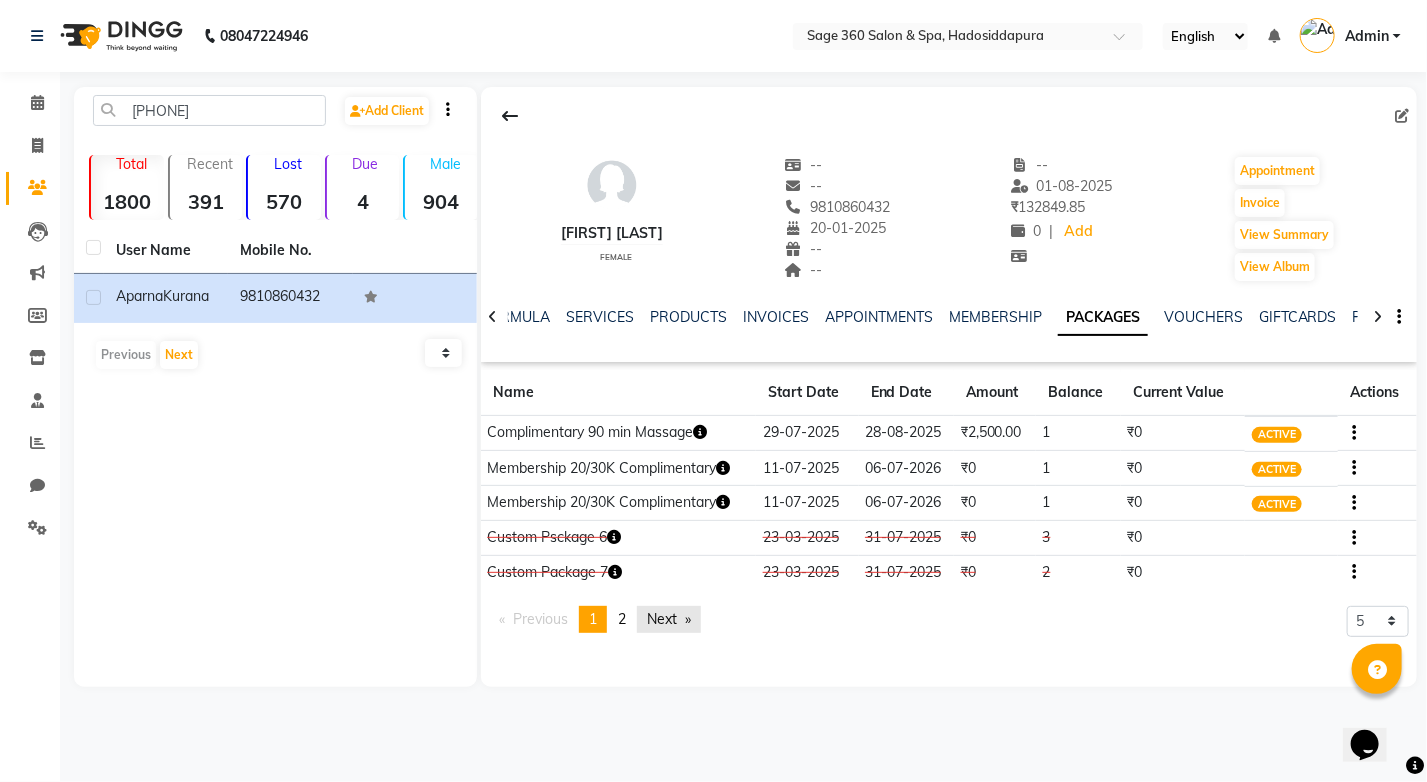 click on "Next  page" 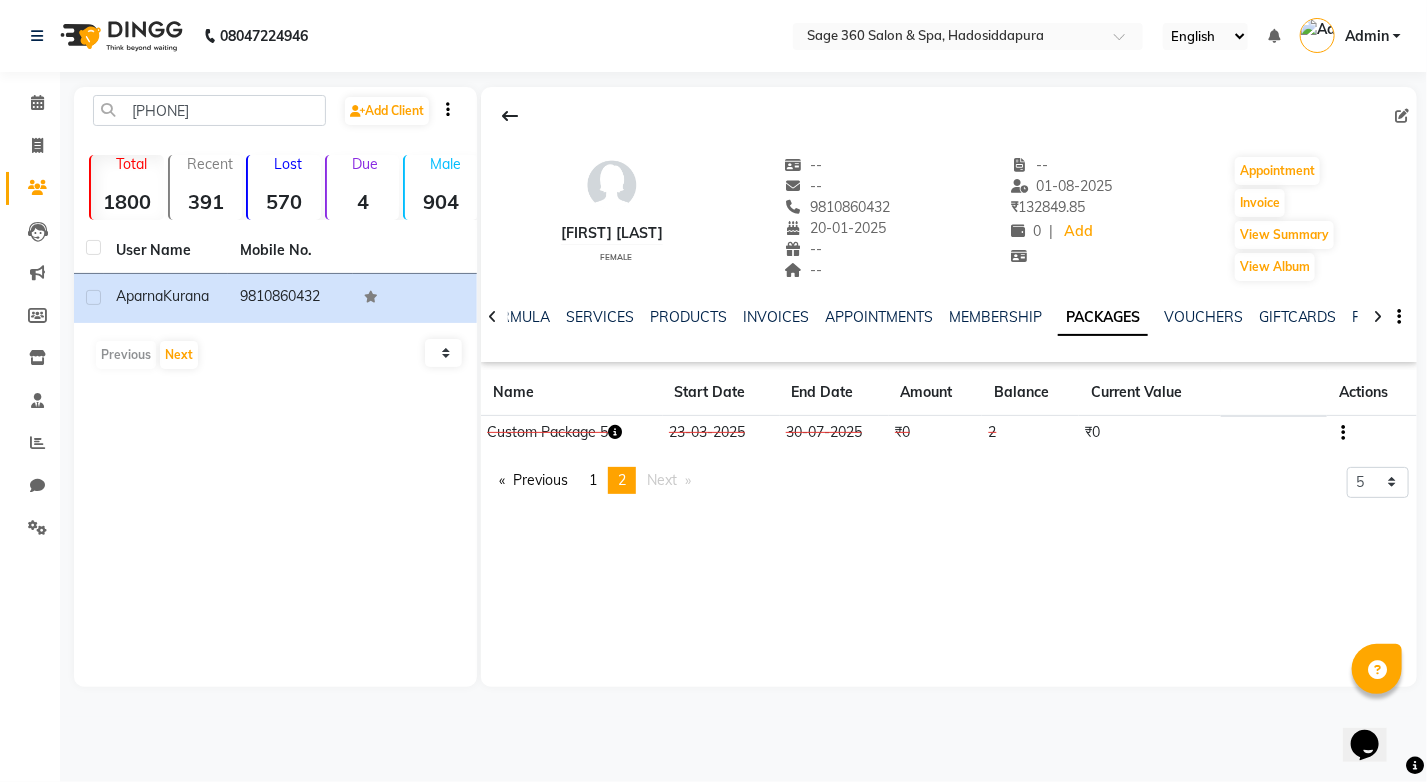 click 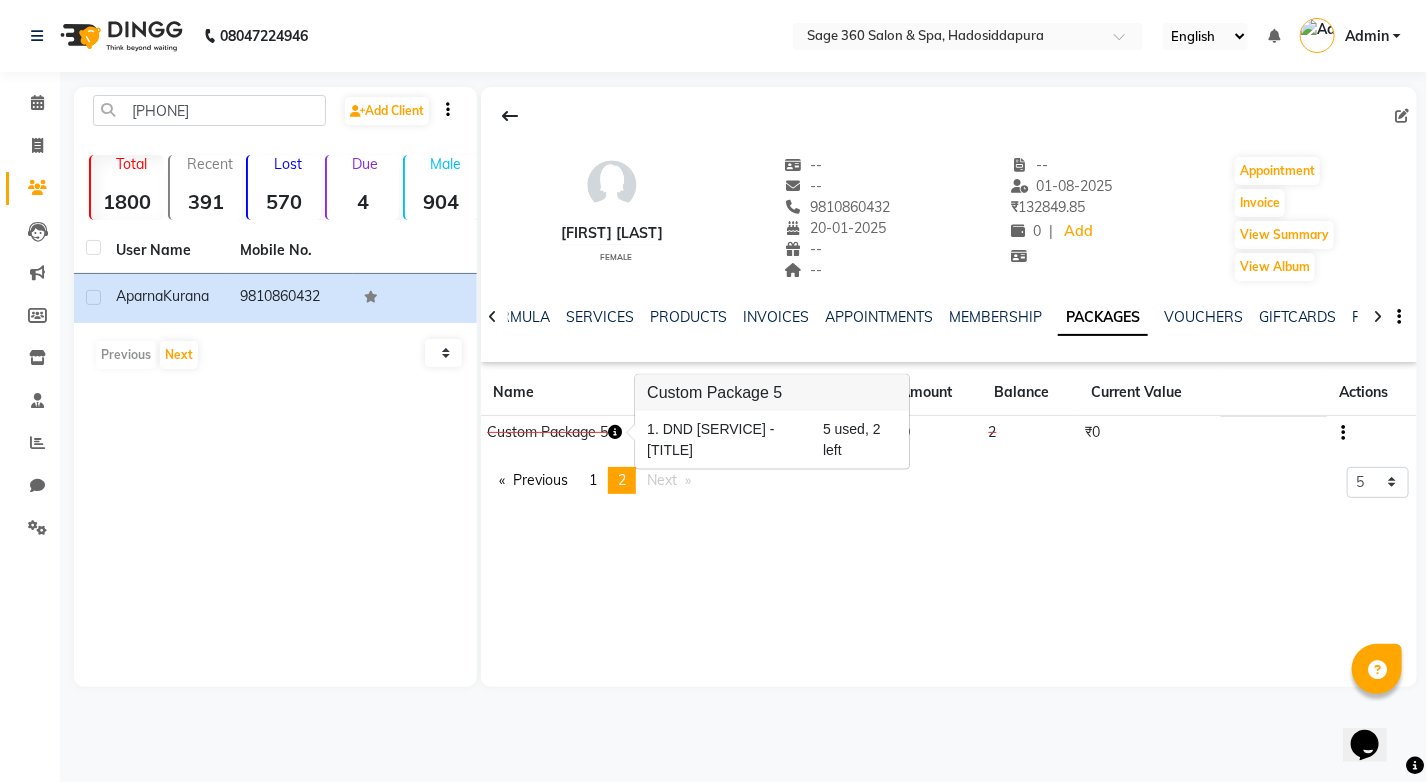 click on "[FIRST] [LAST] female -- -- [PHONE] [DATE] -- -- -- [DATE] ₹ [AMOUNT] 0 | Add Appointment Invoice View Summary View Album NOTES FORMULA SERVICES PRODUCTS INVOICES APPOINTMENTS MEMBERSHIP PACKAGES VOUCHERS GIFTCARDS POINTS FORMS FAMILY CARDS WALLET Name Start Date End Date Amount Balance Current Value Actions Custom Package 5 [DATE] [DATE] ₹0 2 ₹0 CONSUMED Previous page 2 / 2 page 1 You're on page 2 Next page 5 10 50 100 500" 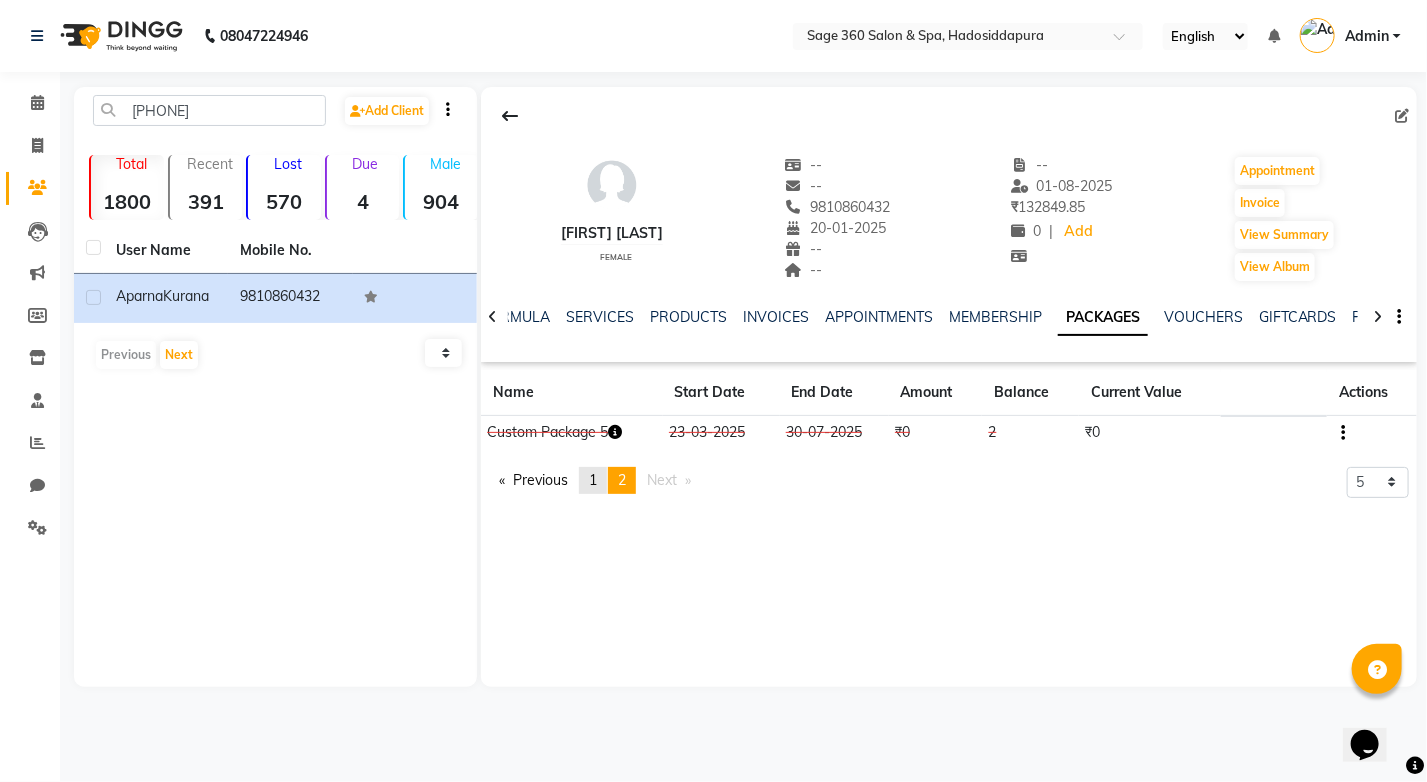 click on "1" 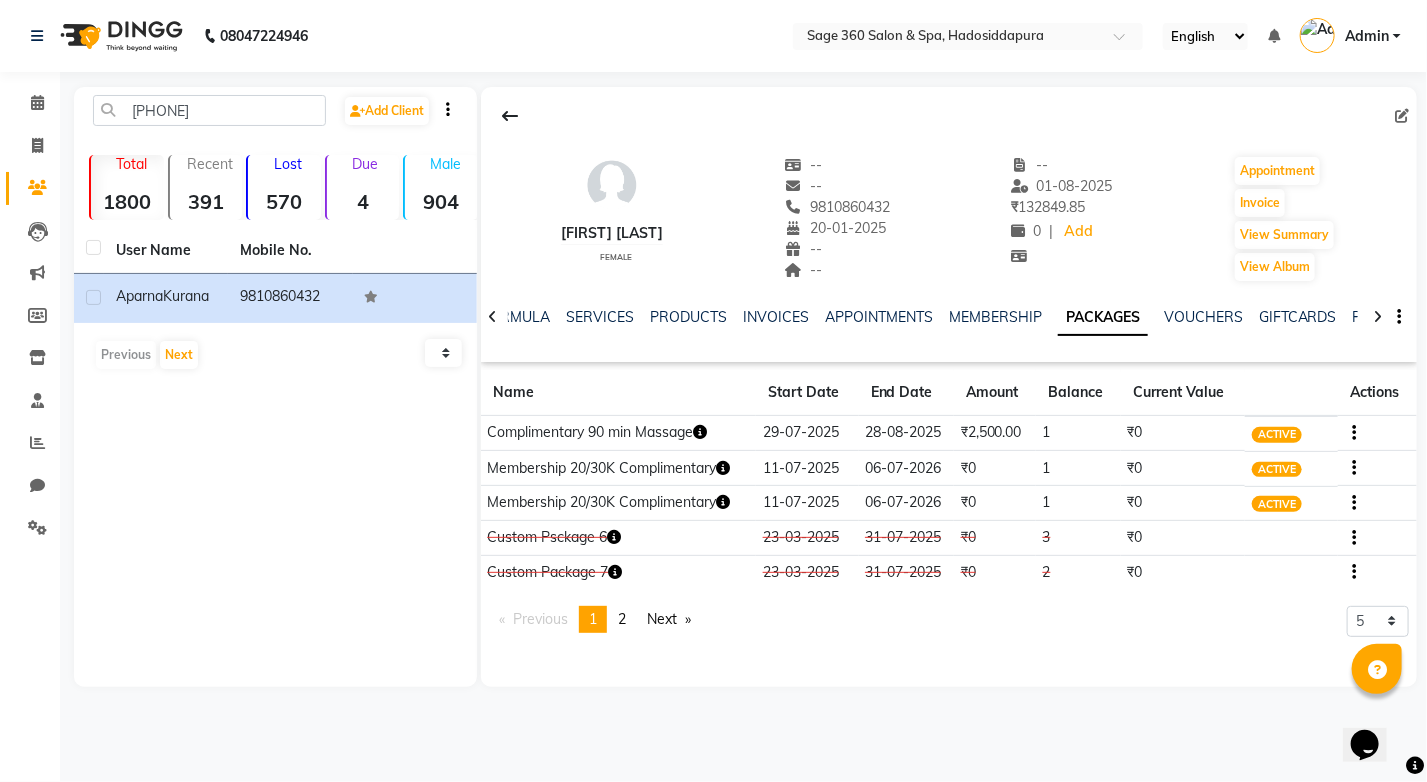 click 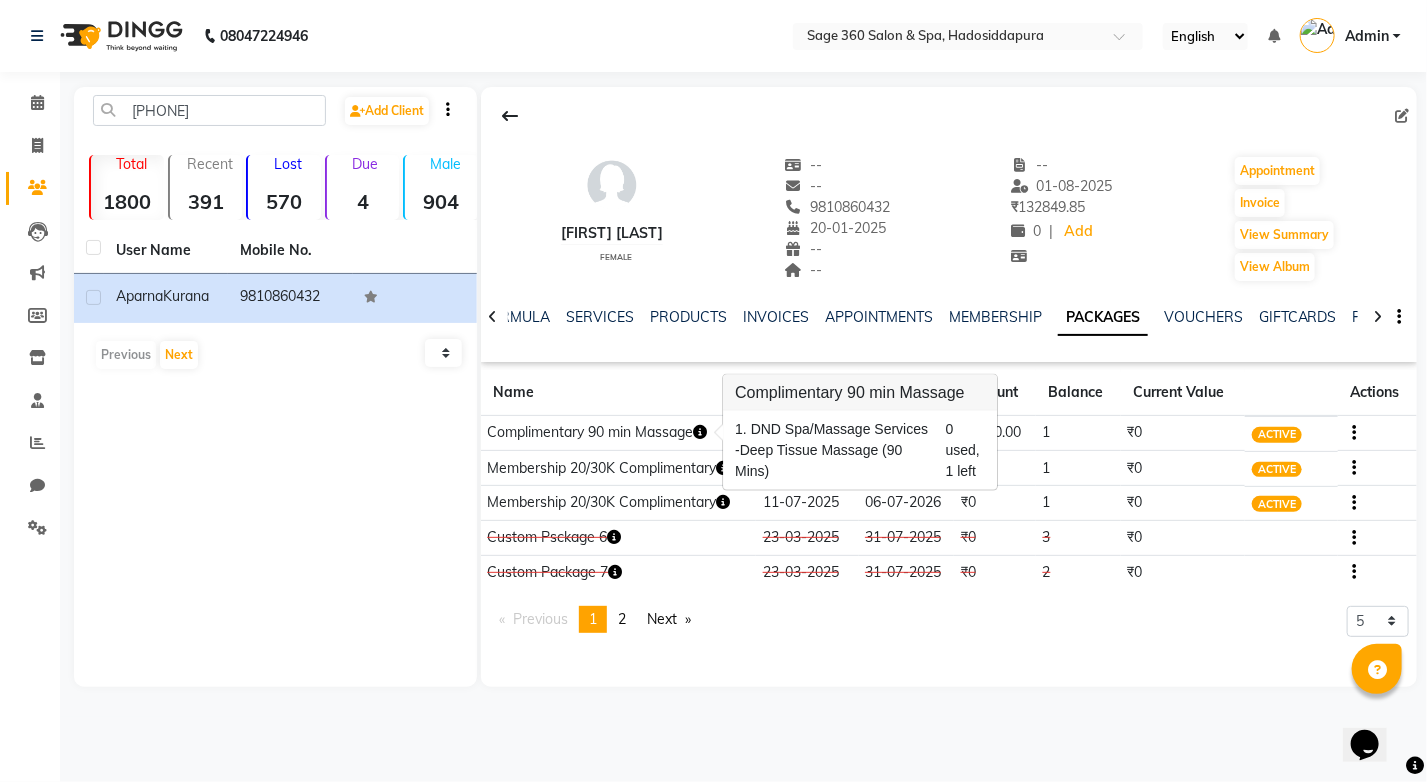 click on "[FIRST] [LAST]   female  --   --   [PHONE]  [DATE]  --  --  -- 01-08-2025 ₹    132849.85 0 |  Add   Appointment   Invoice  View Summary  View Album  NOTES FORMULA SERVICES PRODUCTS INVOICES APPOINTMENTS MEMBERSHIP PACKAGES VOUCHERS GIFTCARDS POINTS FORMS FAMILY CARDS WALLET Name Start Date End Date Amount Balance Current Value Actions  Complimentary 90 min Massage   29-07-2025 28-08-2025  ₹2,500.00   1  ₹0 ACTIVE  Membership 20/30KComplimentary  11-07-2025 06-07-2026  ₹0   1  ₹0 ACTIVE  Membership 20/30KComplimentary  11-07-2025 06-07-2026  ₹0   1  ₹0 ACTIVE  Custom Psckage 6  23-03-2025 31-07-2025  ₹0   3  ₹0 CONSUMED  Custom Package 7  23-03-2025 31-07-2025  ₹0   2  ₹0 CONSUMED  Previous  page  1 / 2  You're on page  1 page  2  Next  page 5 10 50 100 500" 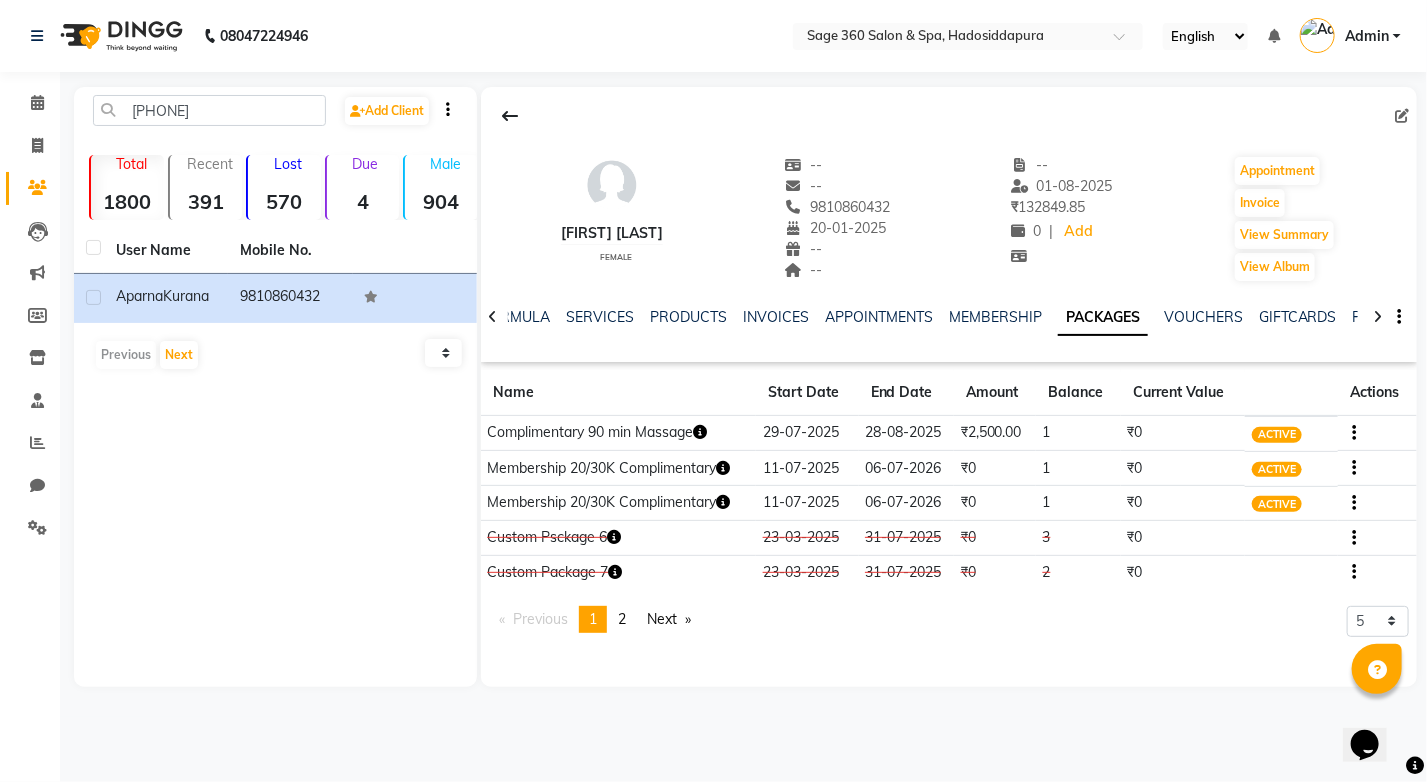 click 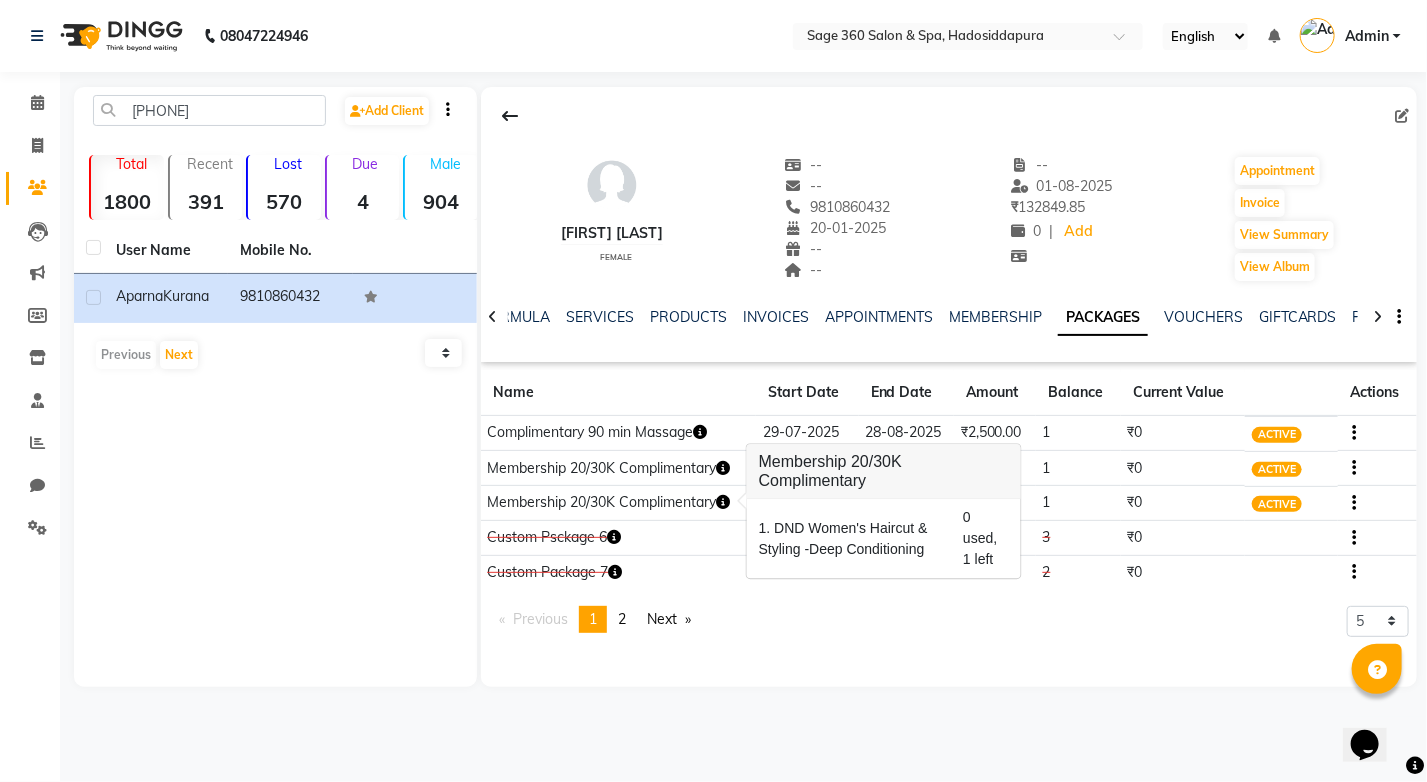 click on "[FIRST] [LAST]   female  --   --   [PHONE]  [DATE]  --  --  -- 01-08-2025 ₹    132849.85 0 |  Add   Appointment   Invoice  View Summary  View Album  NOTES FORMULA SERVICES PRODUCTS INVOICES APPOINTMENTS MEMBERSHIP PACKAGES VOUCHERS GIFTCARDS POINTS FORMS FAMILY CARDS WALLET Name Start Date End Date Amount Balance Current Value Actions  Complimentary 90 min Massage   29-07-2025 28-08-2025  ₹2,500.00   1  ₹0 ACTIVE  Membership 20/30KComplimentary  11-07-2025 06-07-2026  ₹0   1  ₹0 ACTIVE  Membership 20/30KComplimentary  11-07-2025 06-07-2026  ₹0   1  ₹0 ACTIVE  Custom Psckage 6  23-03-2025 31-07-2025  ₹0   3  ₹0 CONSUMED  Custom Package 7  23-03-2025 31-07-2025  ₹0   2  ₹0 CONSUMED  Previous  page  1 / 2  You're on page  1 page  2  Next  page 5 10 50 100 500" 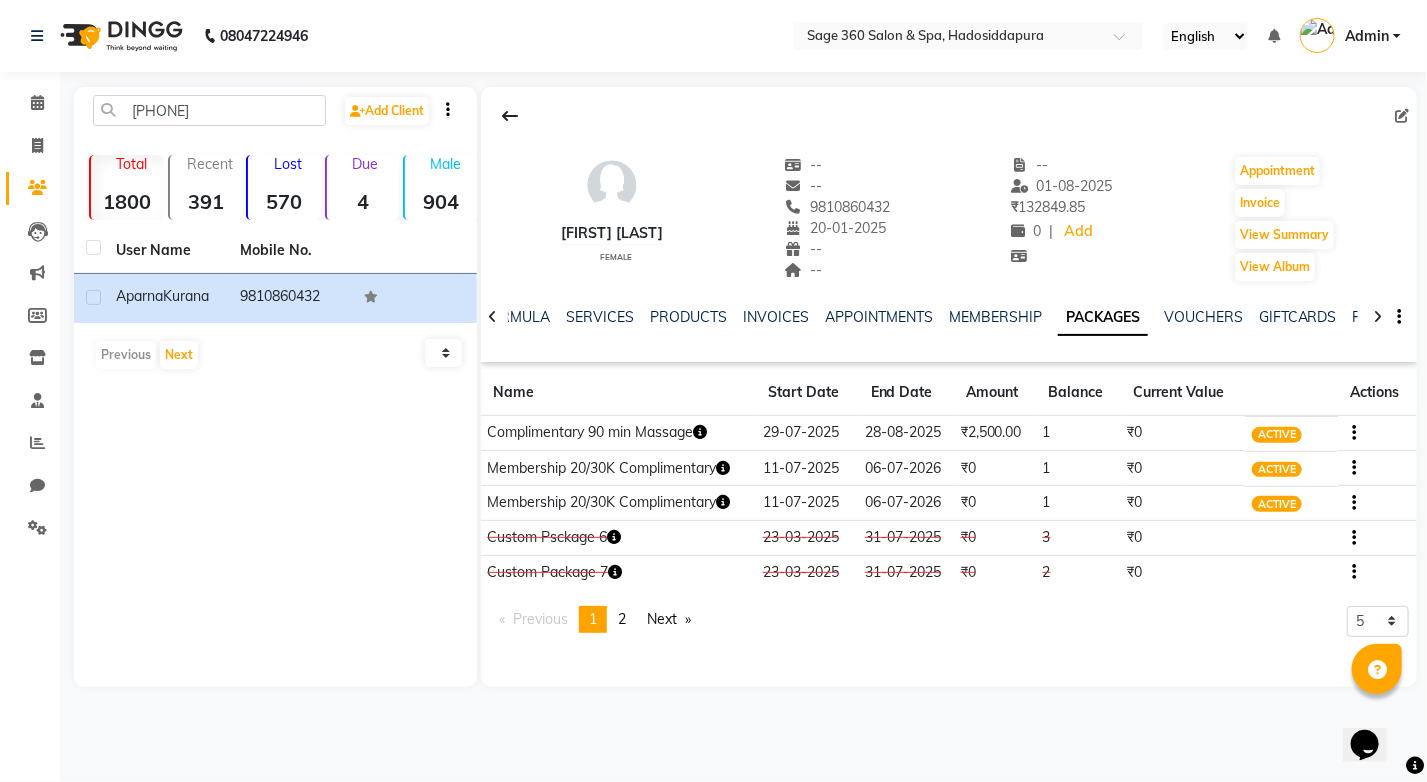 click 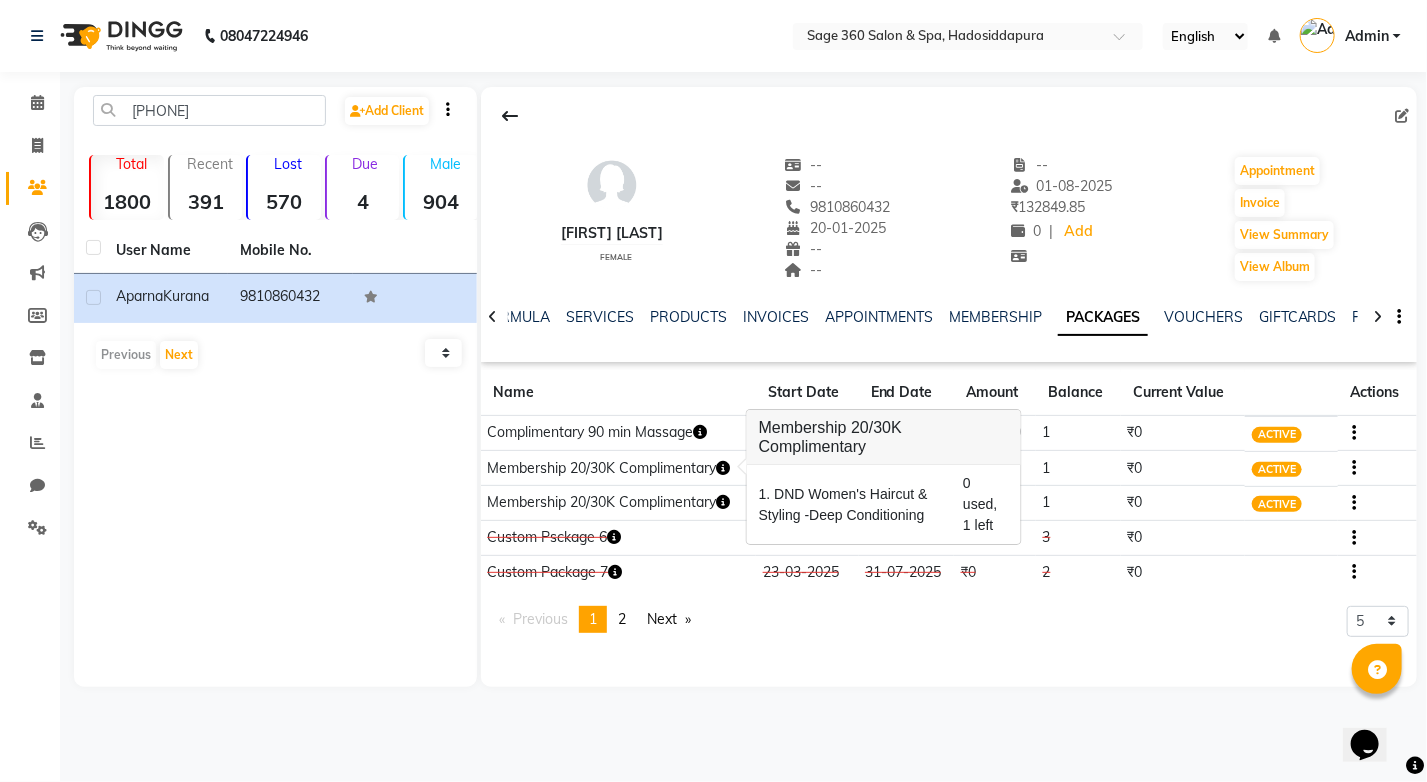 click on "[FIRST] [LAST]   female  --   --   [PHONE]  [DATE]  --  --  -- 01-08-2025 ₹    132849.85 0 |  Add   Appointment   Invoice  View Summary  View Album  NOTES FORMULA SERVICES PRODUCTS INVOICES APPOINTMENTS MEMBERSHIP PACKAGES VOUCHERS GIFTCARDS POINTS FORMS FAMILY CARDS WALLET Name Start Date End Date Amount Balance Current Value Actions  Complimentary 90 min Massage   29-07-2025 28-08-2025  ₹2,500.00   1  ₹0 ACTIVE  Membership 20/30KComplimentary  11-07-2025 06-07-2026  ₹0   1  ₹0 ACTIVE  Membership 20/30KComplimentary  11-07-2025 06-07-2026  ₹0   1  ₹0 ACTIVE  Custom Psckage 6  23-03-2025 31-07-2025  ₹0   3  ₹0 CONSUMED  Custom Package 7  23-03-2025 31-07-2025  ₹0   2  ₹0 CONSUMED  Previous  page  1 / 2  You're on page  1 page  2  Next  page 5 10 50 100 500" 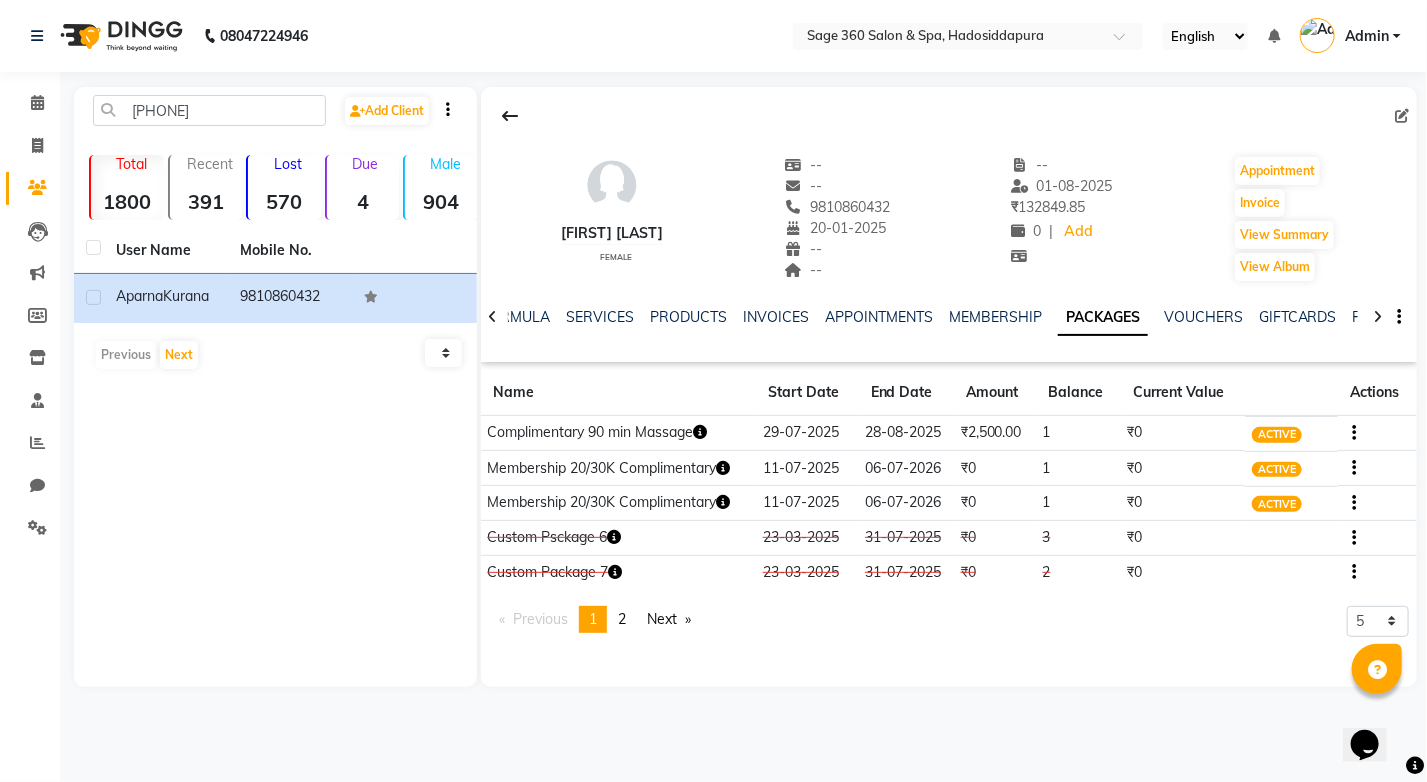 click 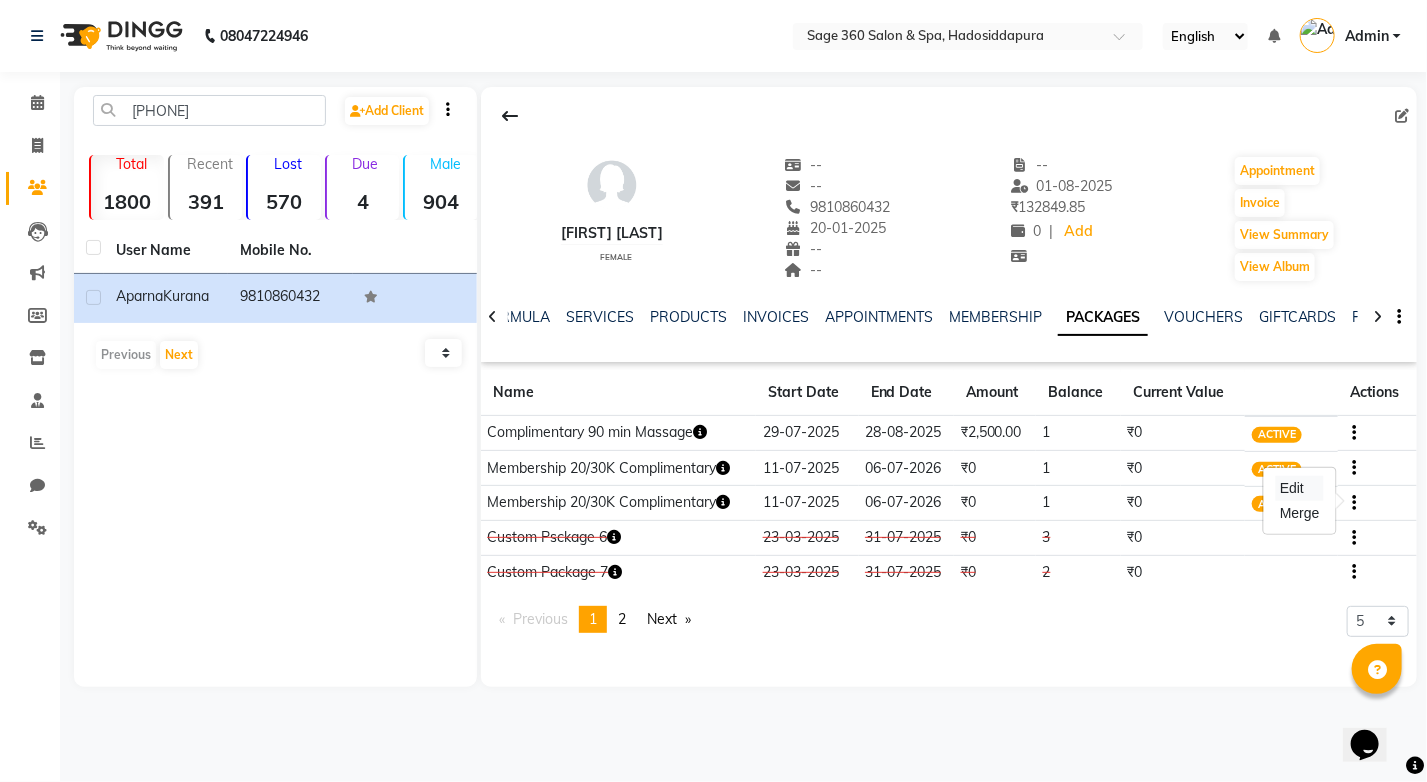 click on "Edit" at bounding box center (1300, 488) 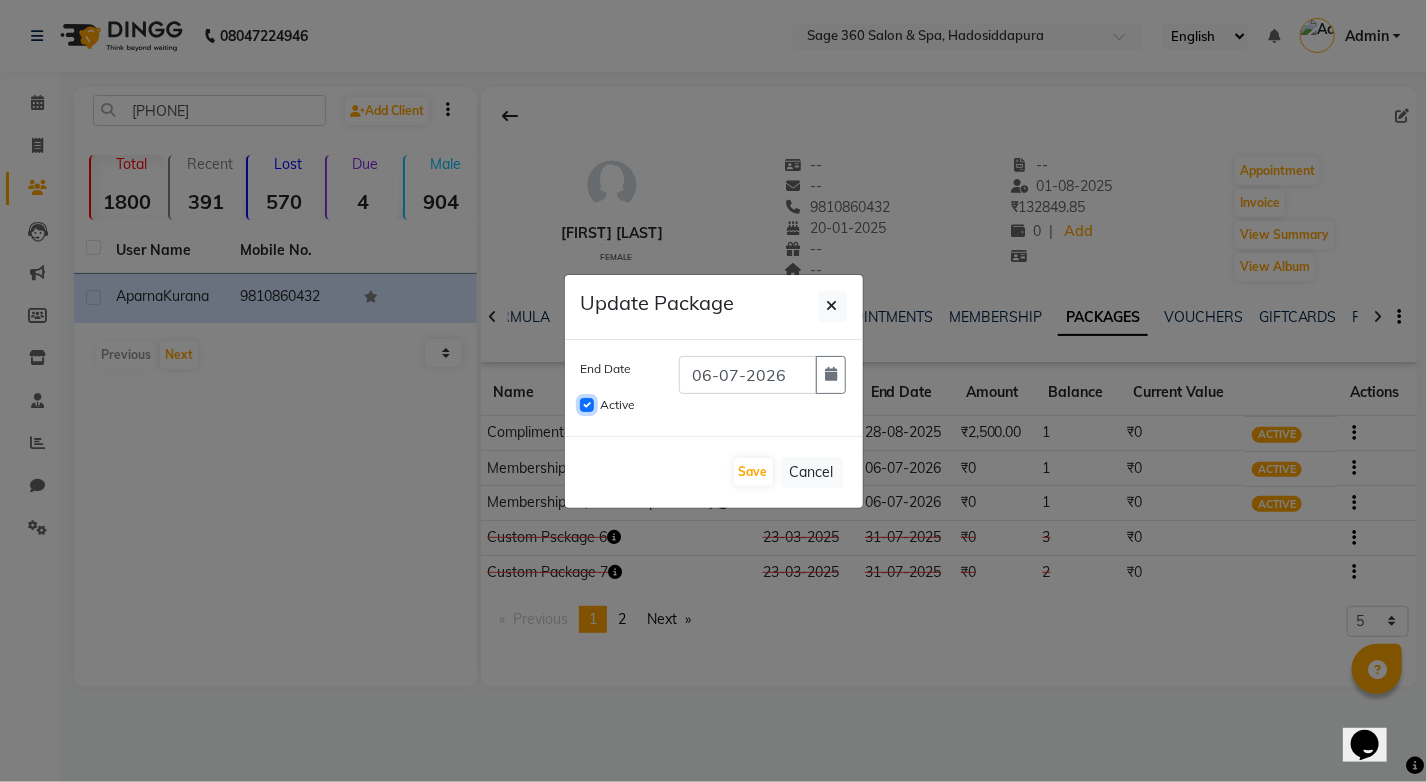 click on "Active" at bounding box center [587, 405] 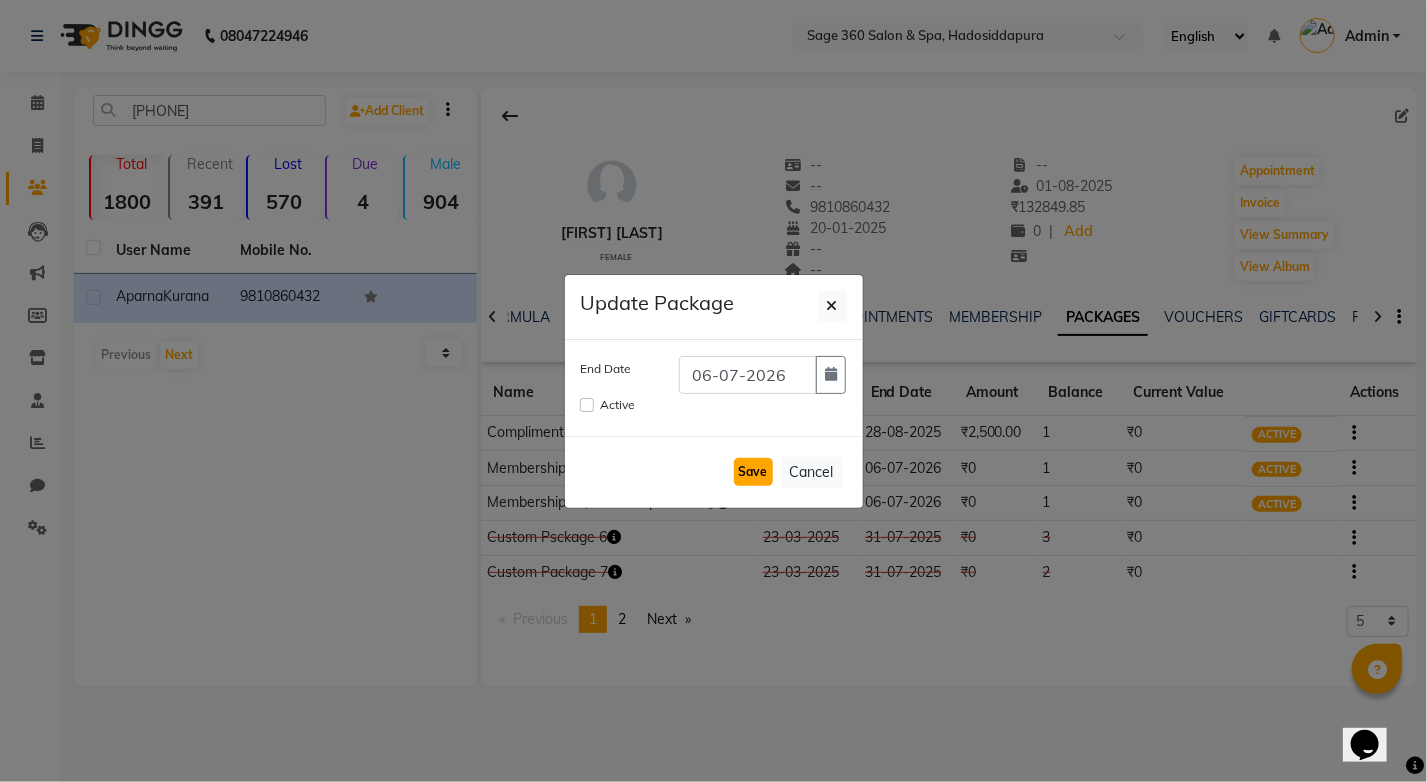 click on "Save" 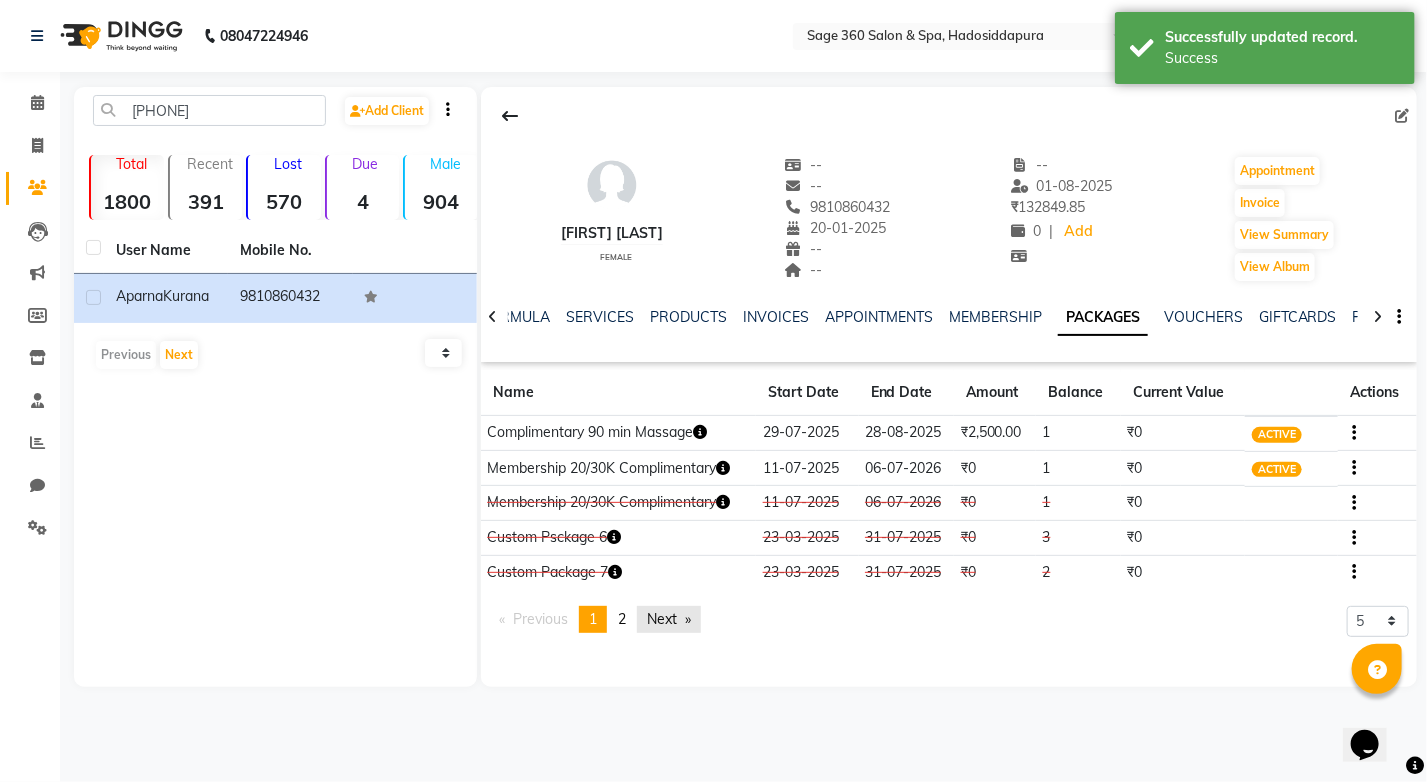 click on "Next  page" 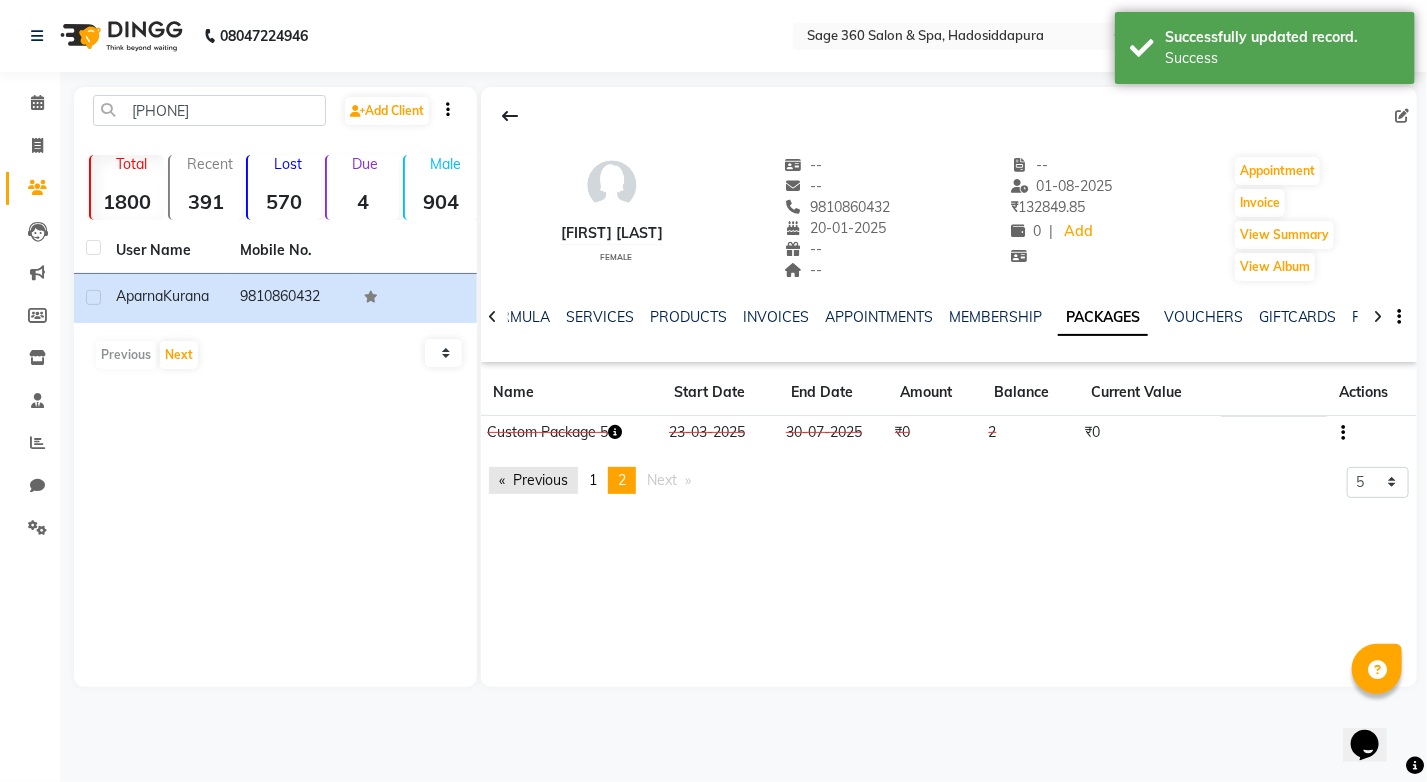 click on "Previous  page" 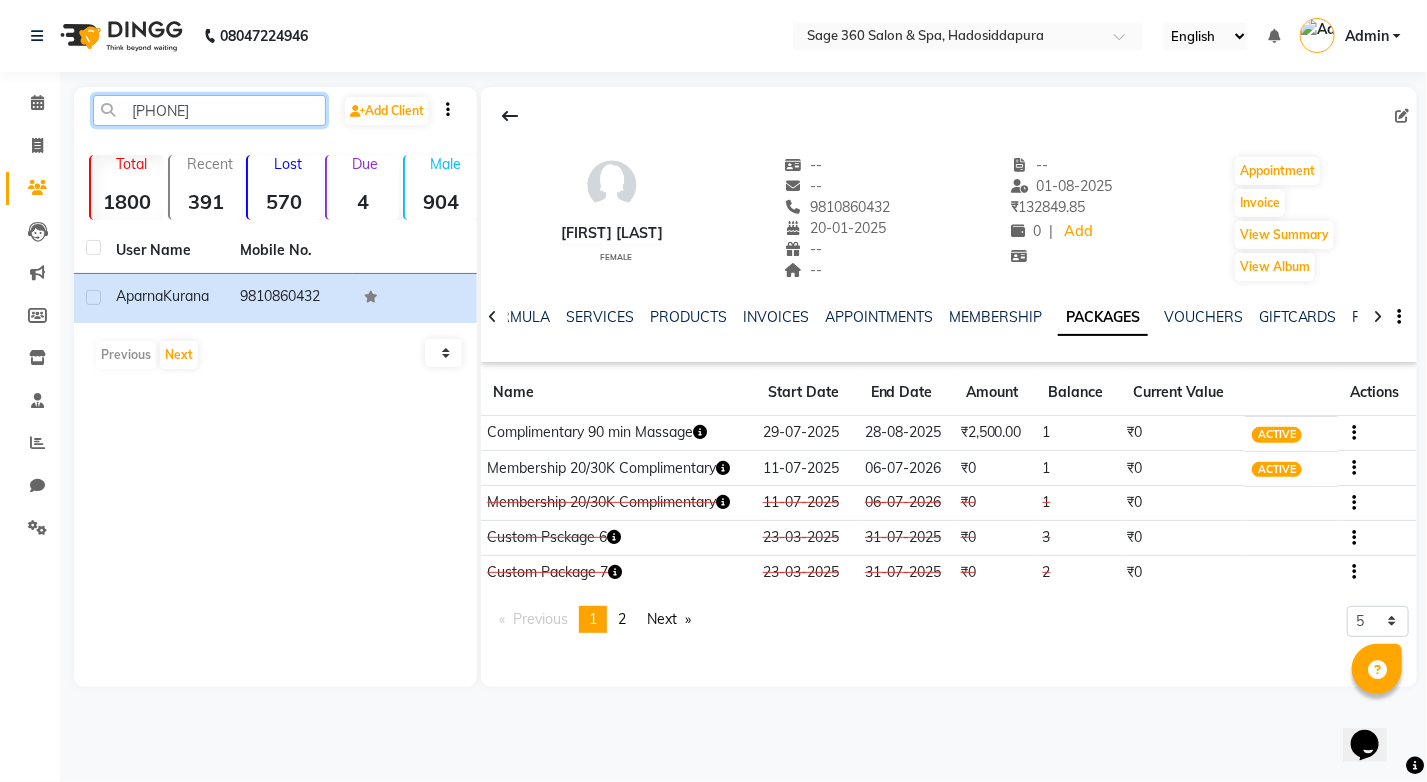 drag, startPoint x: 278, startPoint y: 116, endPoint x: 89, endPoint y: 116, distance: 189 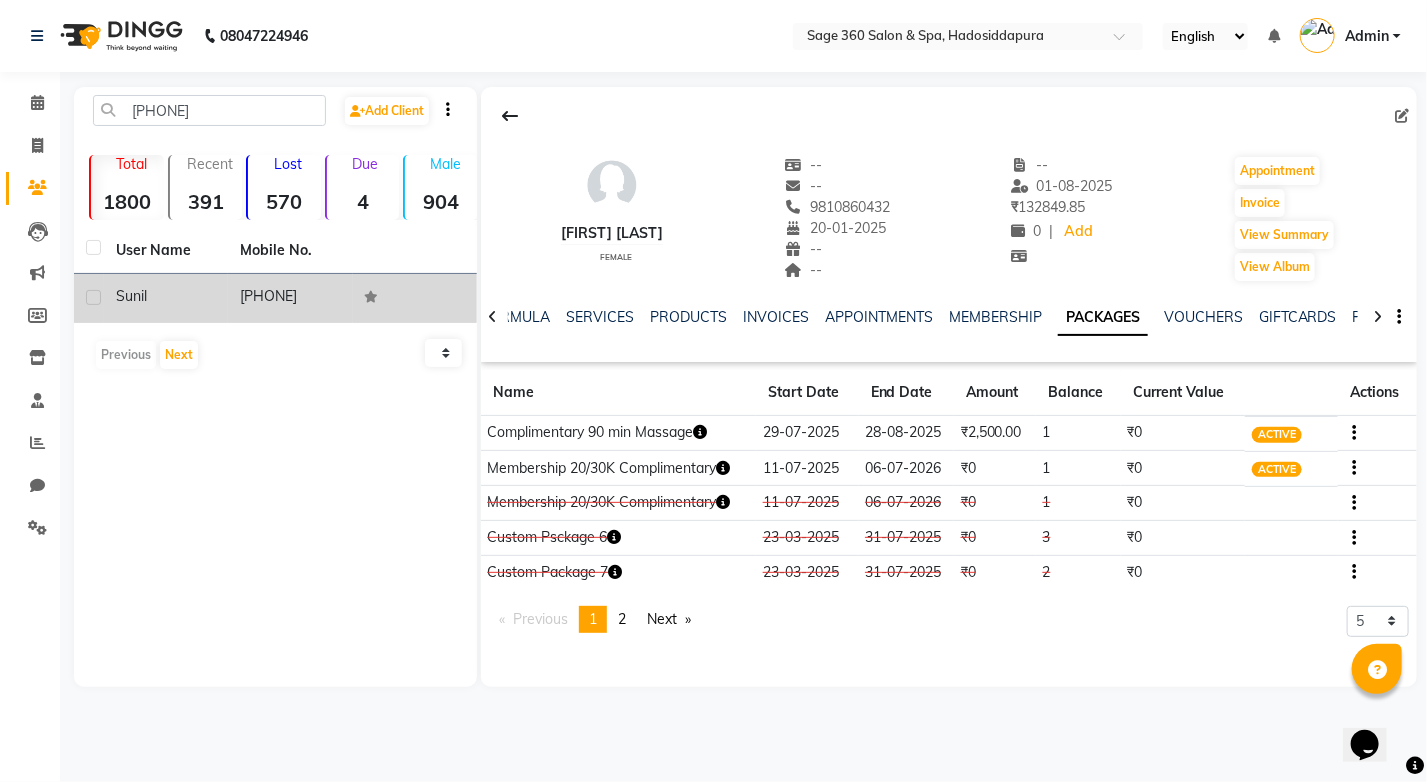 click on "Sunil" 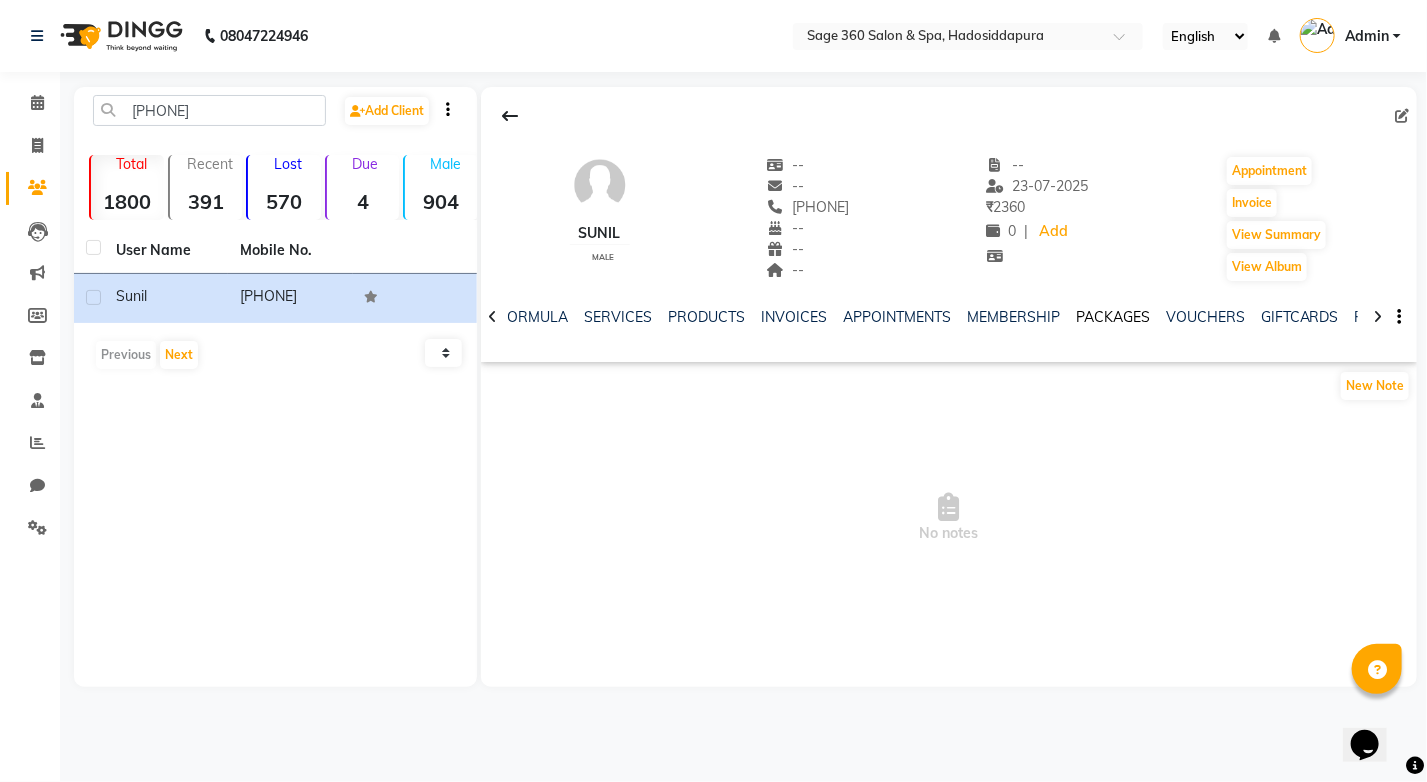 click on "PACKAGES" 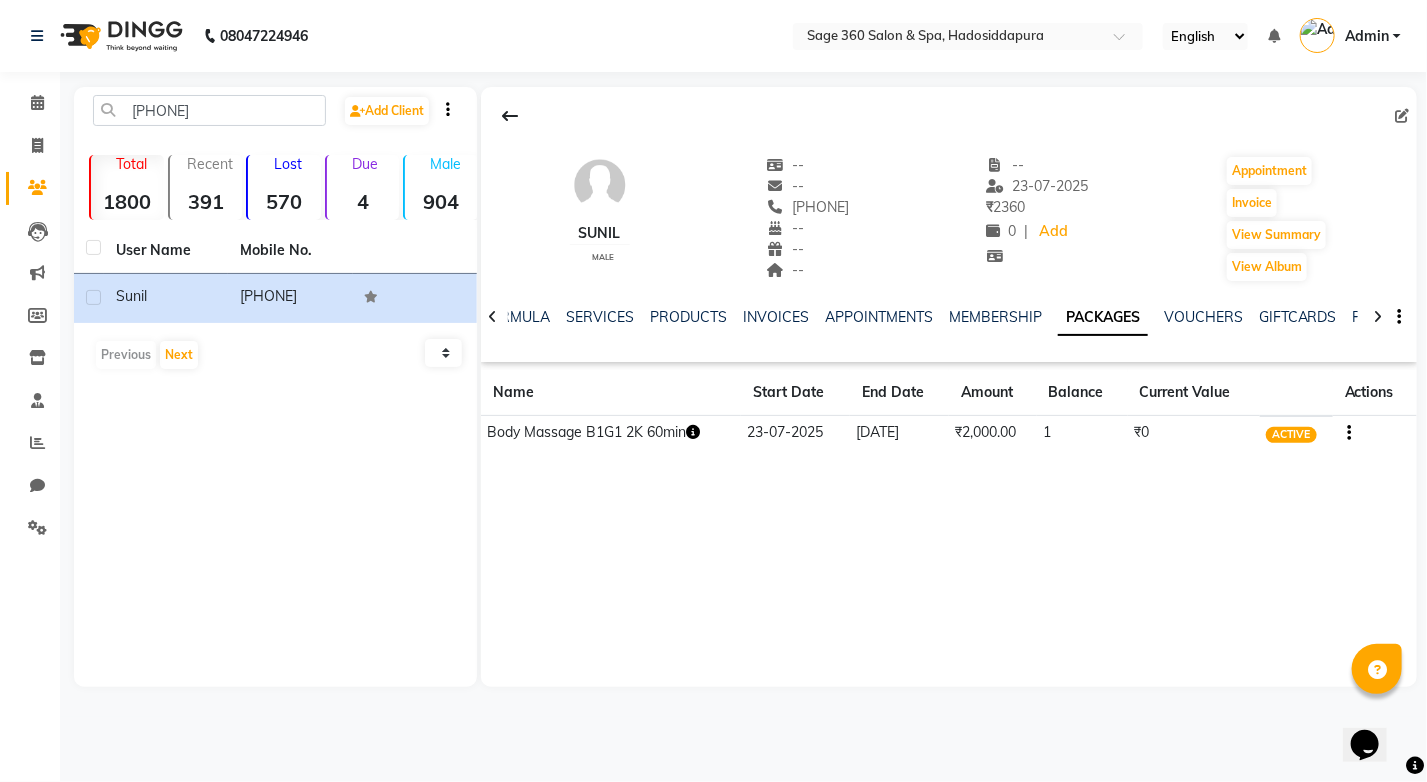 click 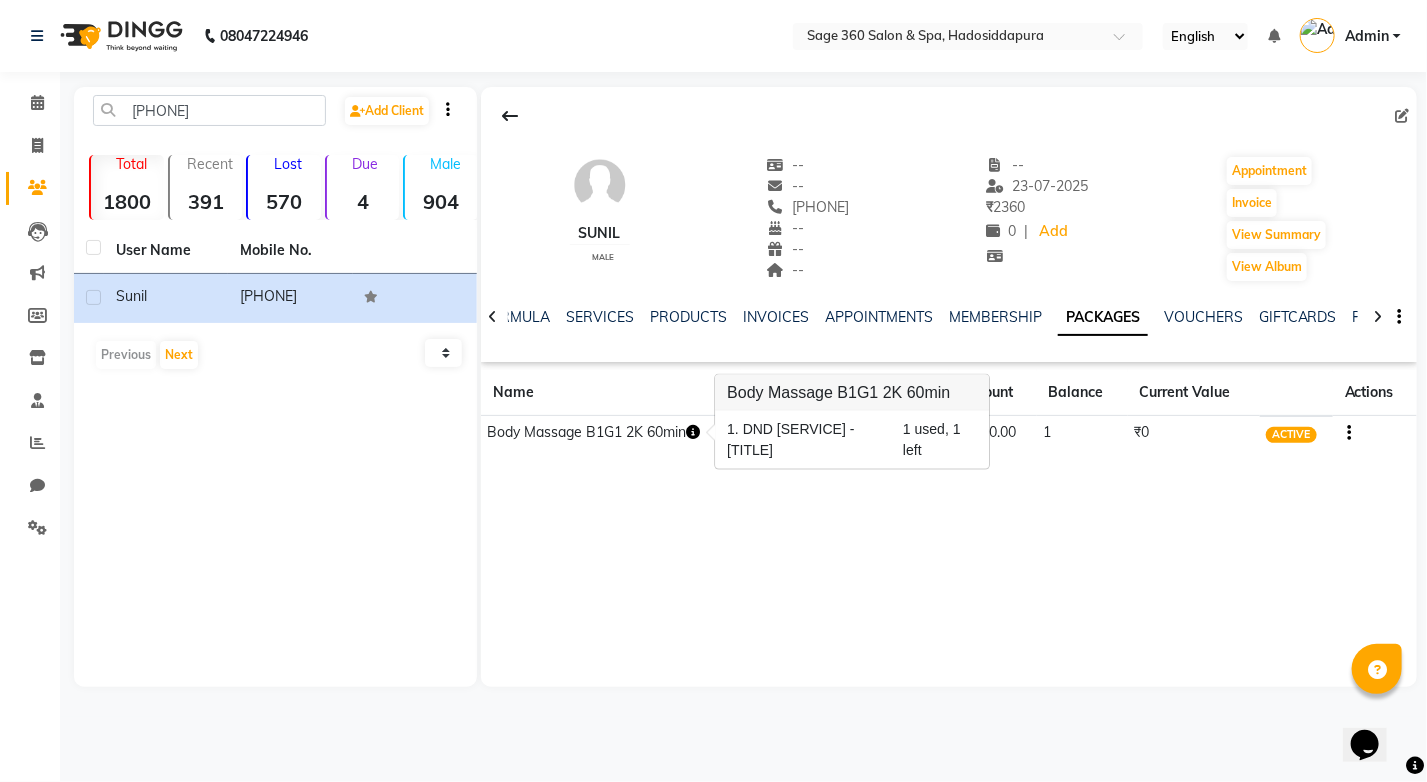 click on "[FIRST]    male  --   --   [PHONE]  --  --  --  -- [DATE] ₹    2360 0 |  Add   Appointment   Invoice  View Summary  View Album  NOTES FORMULA SERVICES PRODUCTS INVOICES APPOINTMENTS MEMBERSHIP PACKAGES VOUCHERS GIFTCARDS POINTS FORMS FAMILY CARDS WALLET Name Start Date End Date Amount Balance Current Value Actions  Body Massage B1G1 2K 60min  23-07-2025 21-09-2025  ₹2,000.00   1  ₹0 ACTIVE" 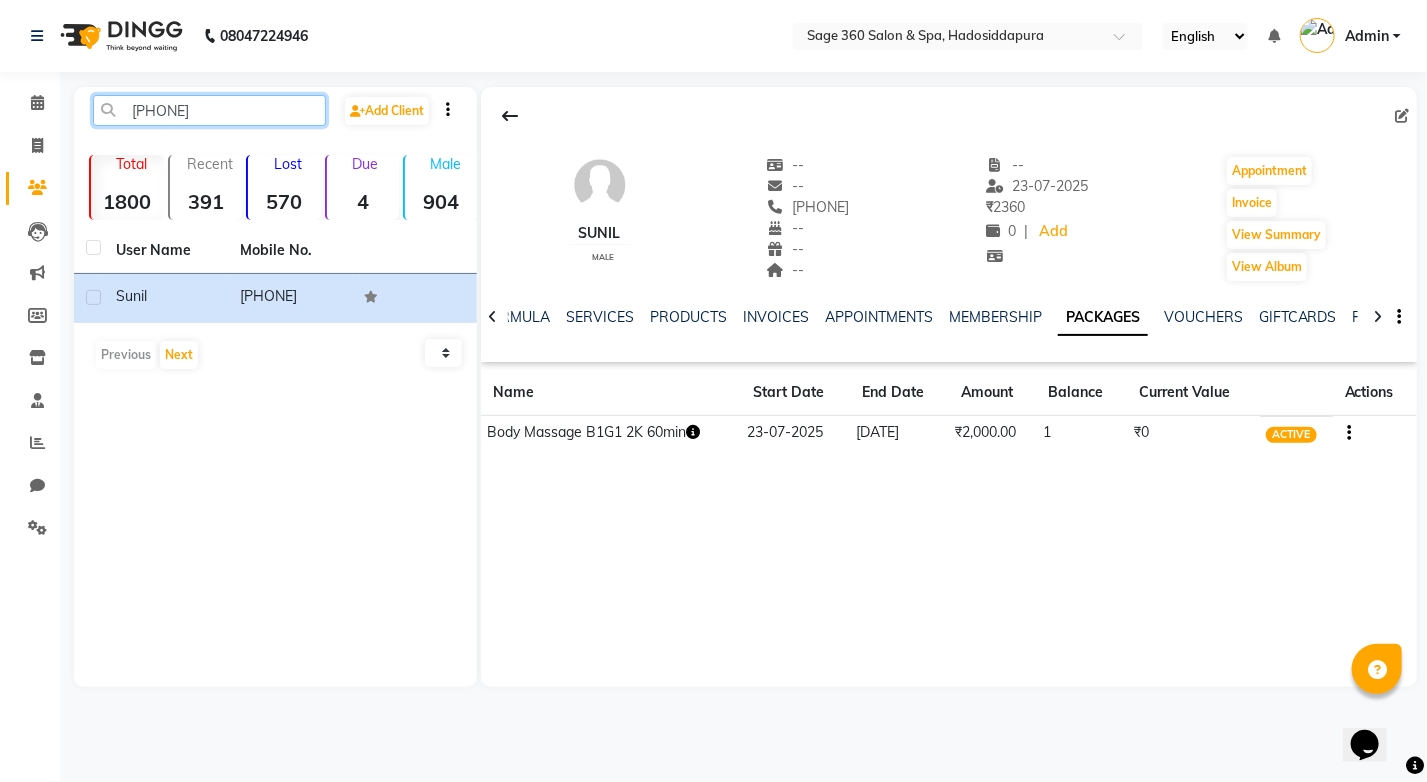 drag, startPoint x: 255, startPoint y: 114, endPoint x: 76, endPoint y: 101, distance: 179.47145 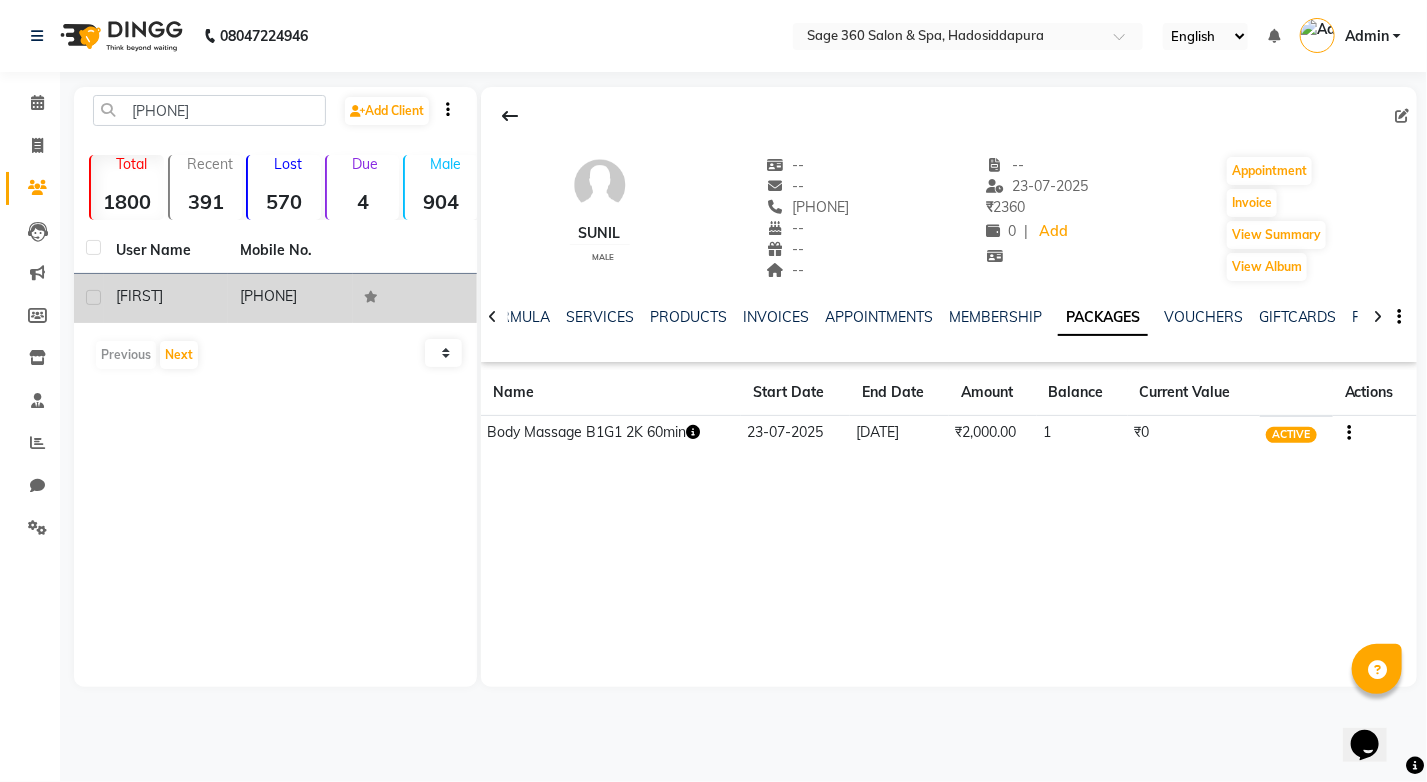 click on "[FIRST]" 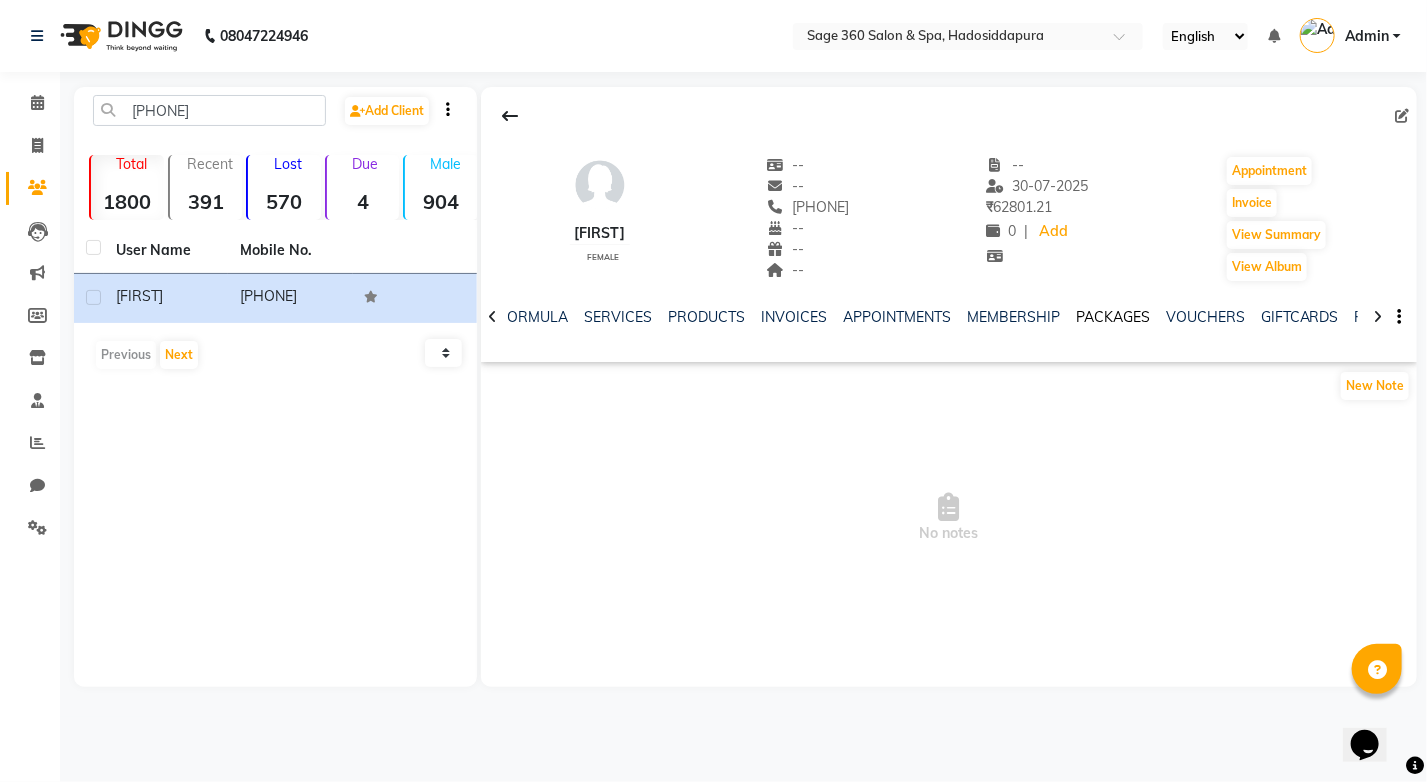 click on "PACKAGES" 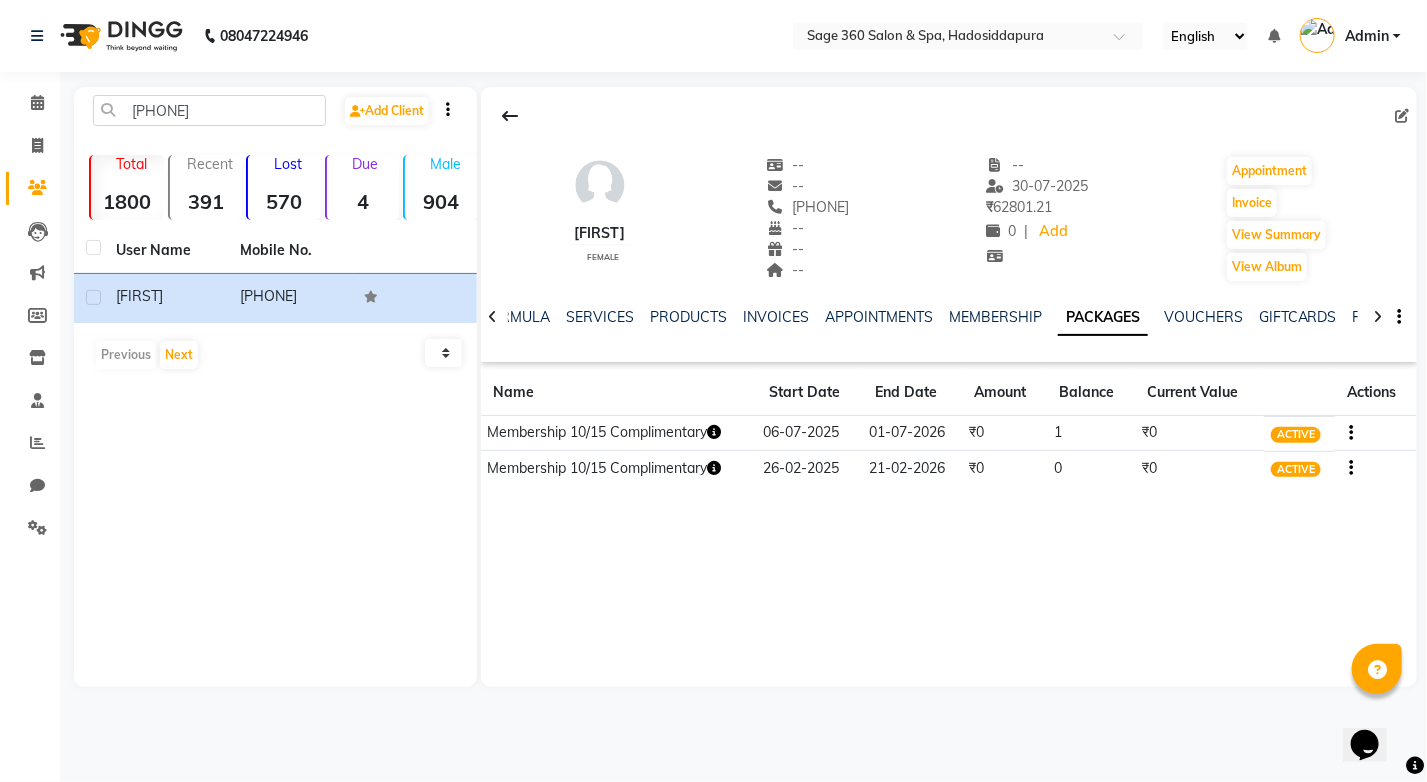 click 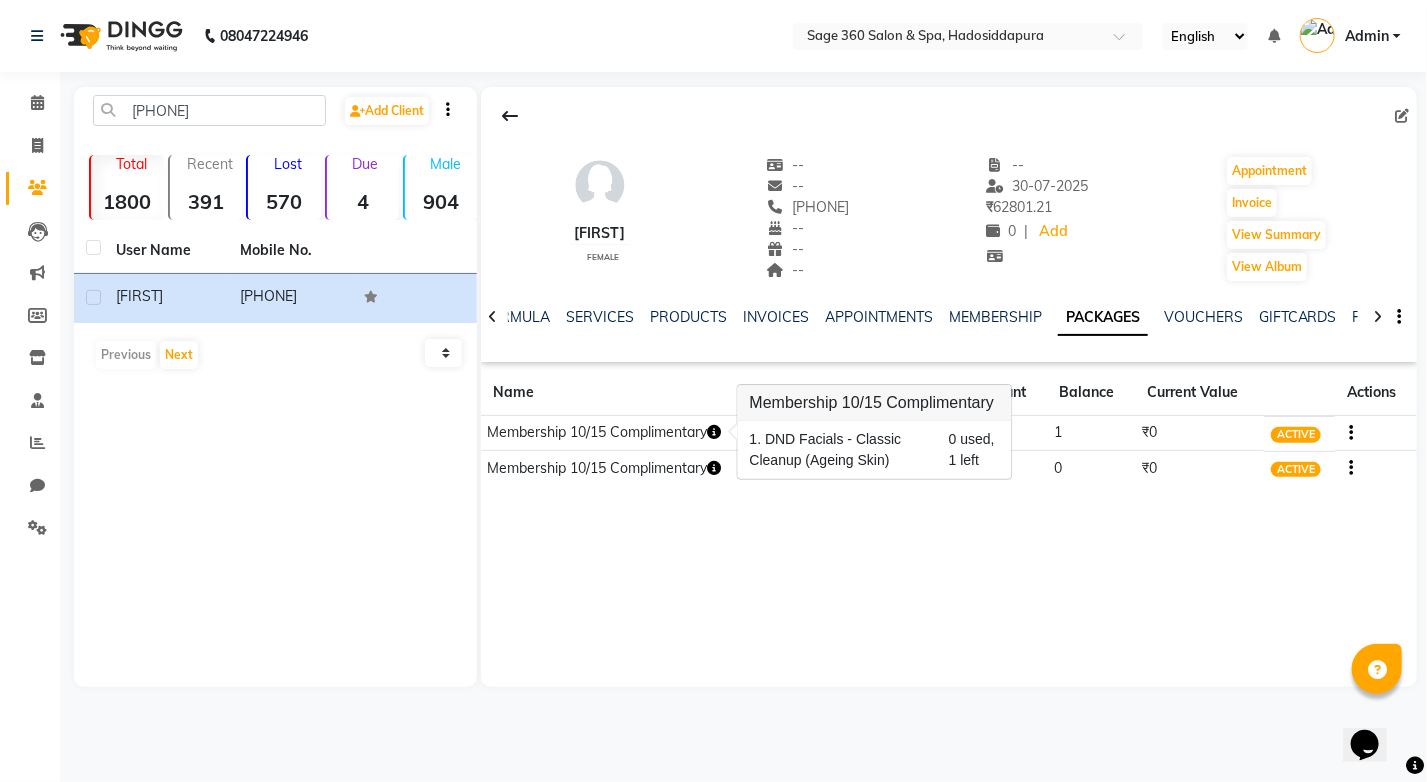 click on "[FIRST]    female  --   --   [PHONE]  --  --  --  -- [DATE] ₹    62801.21 0 |  Add   Appointment   Invoice  View Summary  View Album  NOTES FORMULA SERVICES PRODUCTS INVOICES APPOINTMENTS MEMBERSHIP PACKAGES VOUCHERS GIFTCARDS POINTS FORMS FAMILY CARDS WALLET Name Start Date End Date Amount Balance Current Value Actions  Membership 10/15Complimentary  06-07-2025 01-07-2026  ₹0   1  ₹0 ACTIVE  Membership 10/15Complimentary  26-02-2025 21-02-2026  ₹0   0  ₹0 ACTIVE" 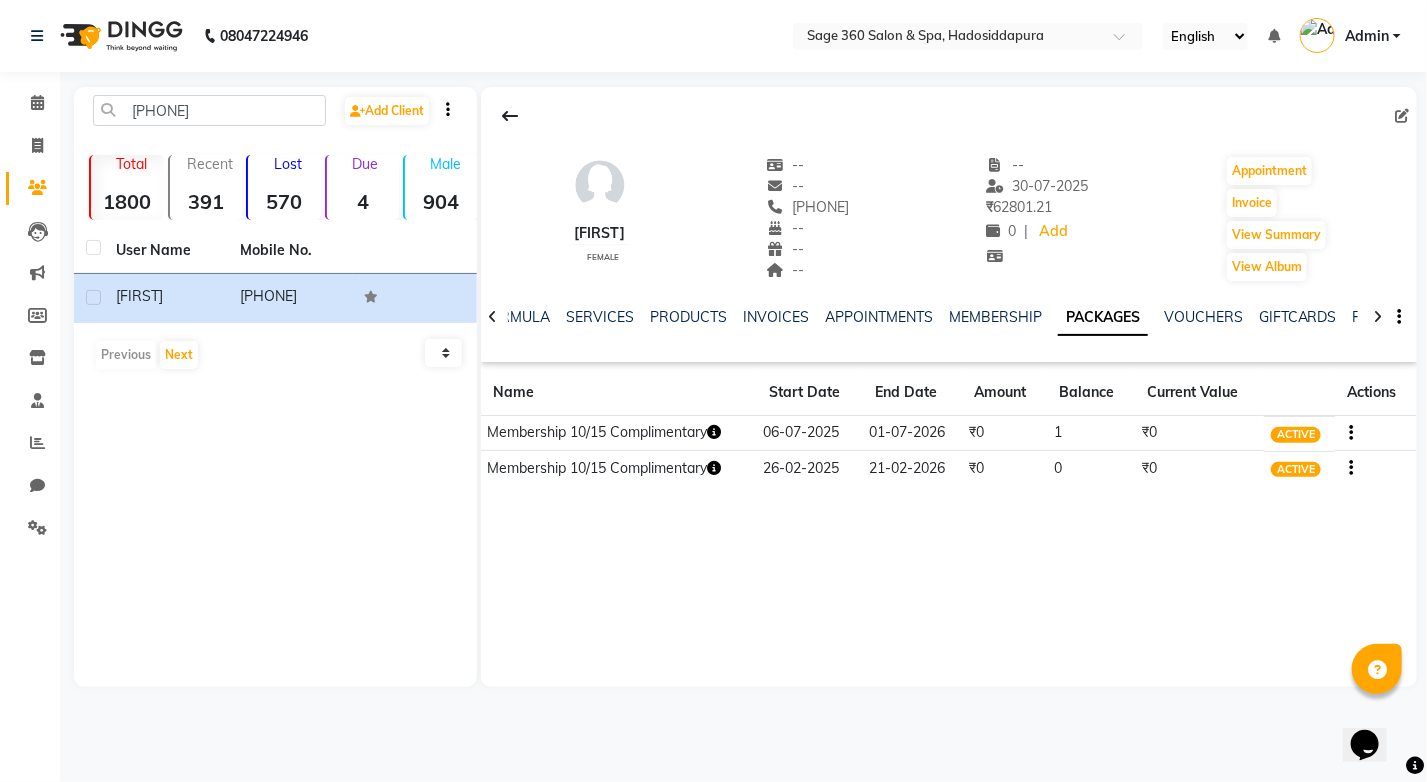 click 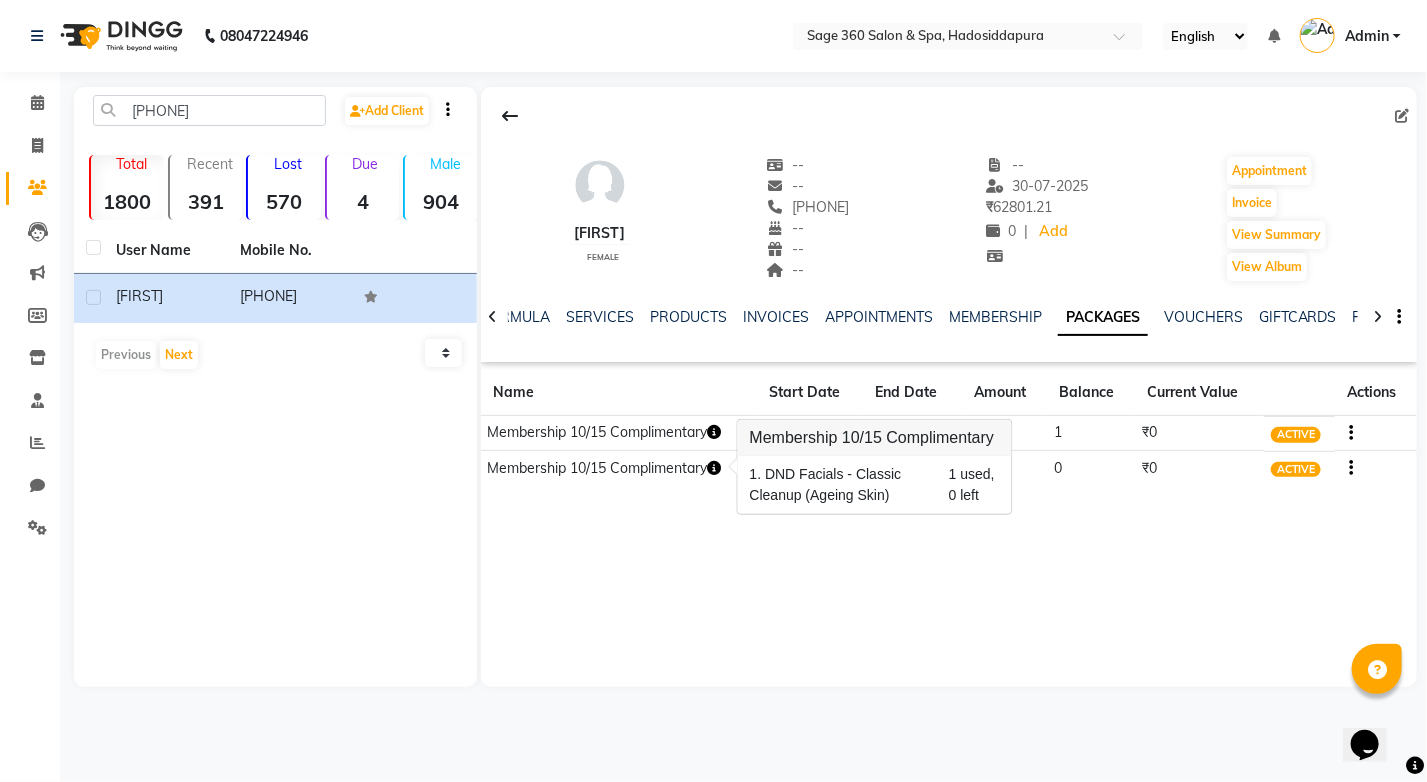 click on "[FIRST]    female  --   --   [PHONE]  --  --  --  -- [DATE] ₹    62801.21 0 |  Add   Appointment   Invoice  View Summary  View Album  NOTES FORMULA SERVICES PRODUCTS INVOICES APPOINTMENTS MEMBERSHIP PACKAGES VOUCHERS GIFTCARDS POINTS FORMS FAMILY CARDS WALLET Name Start Date End Date Amount Balance Current Value Actions  Membership 10/15Complimentary  06-07-2025 01-07-2026  ₹0   1  ₹0 ACTIVE  Membership 10/15Complimentary  26-02-2025 21-02-2026  ₹0   0  ₹0 ACTIVE" 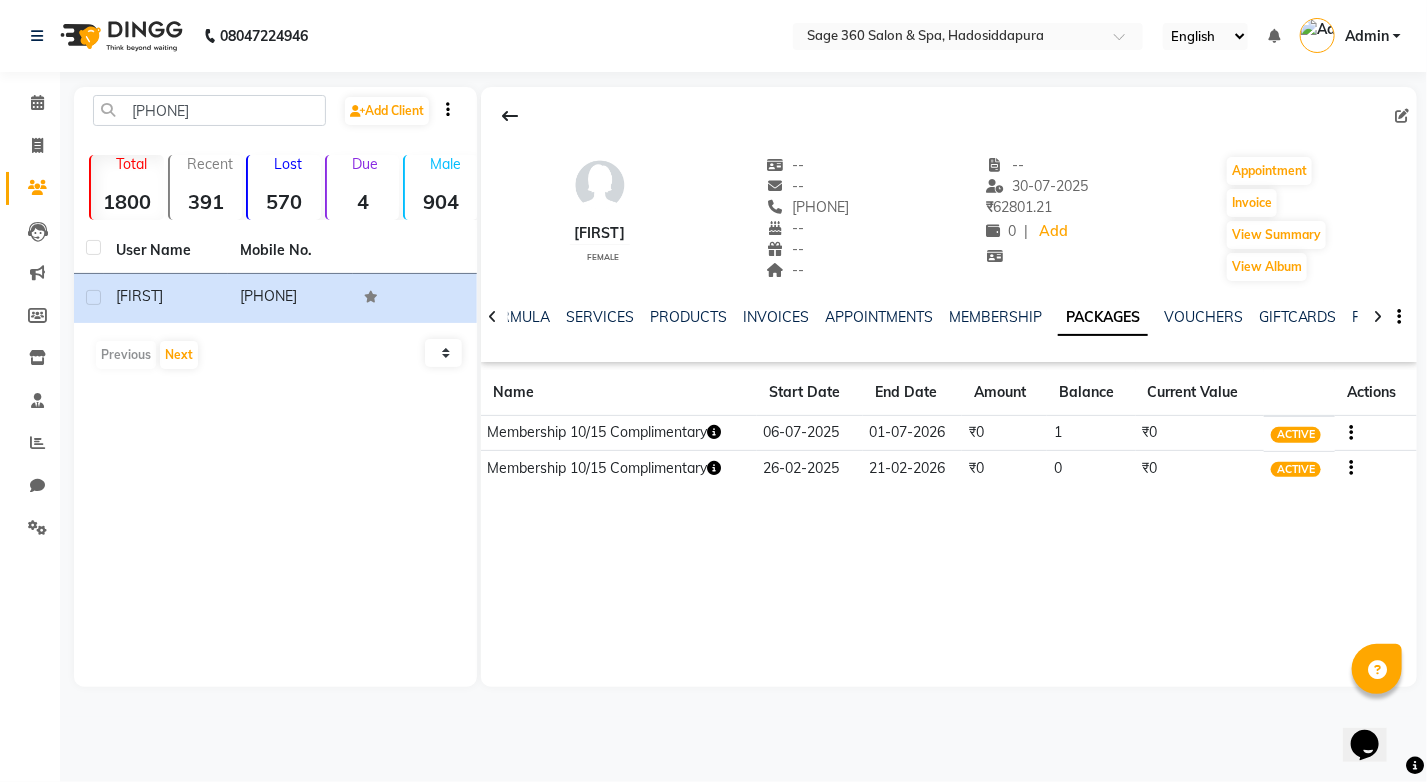 click 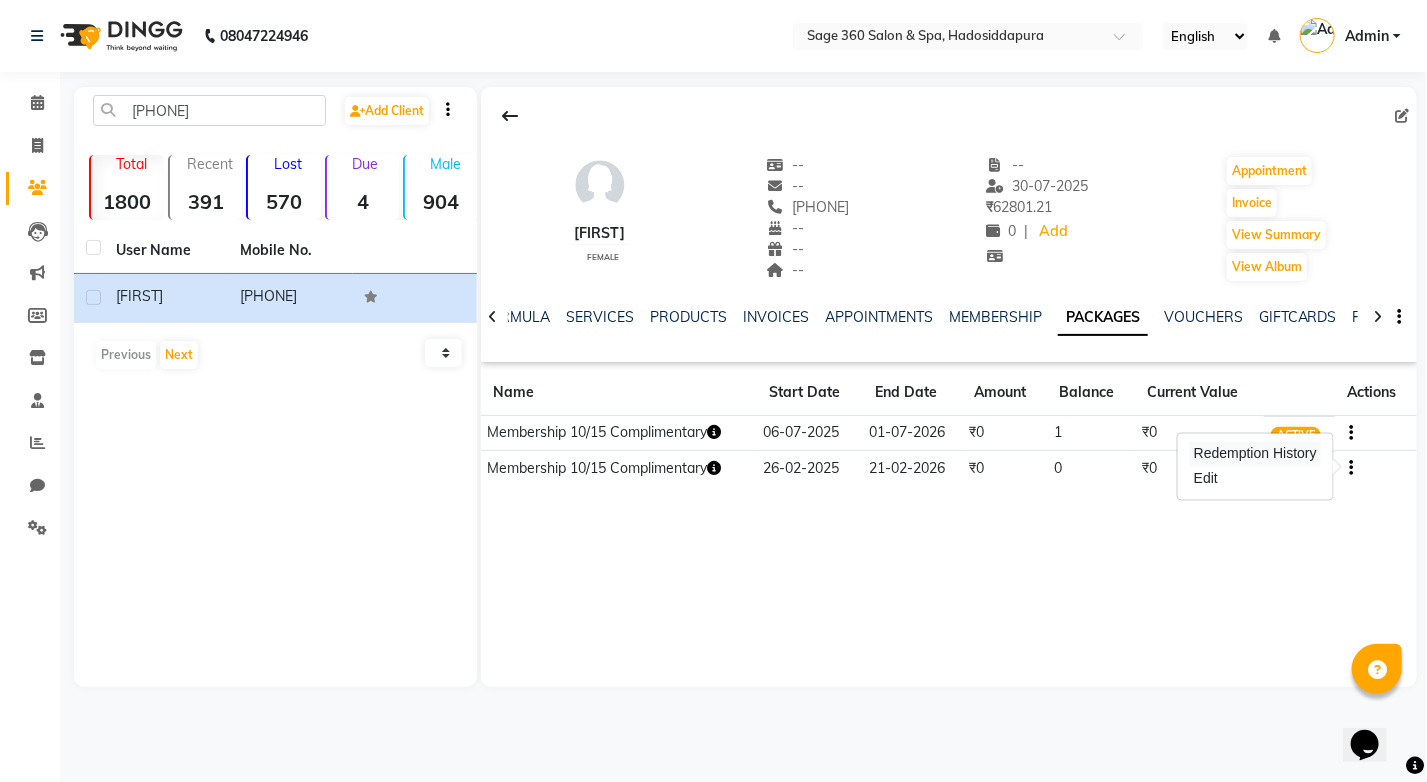 click on "Redemption History" at bounding box center (1255, 454) 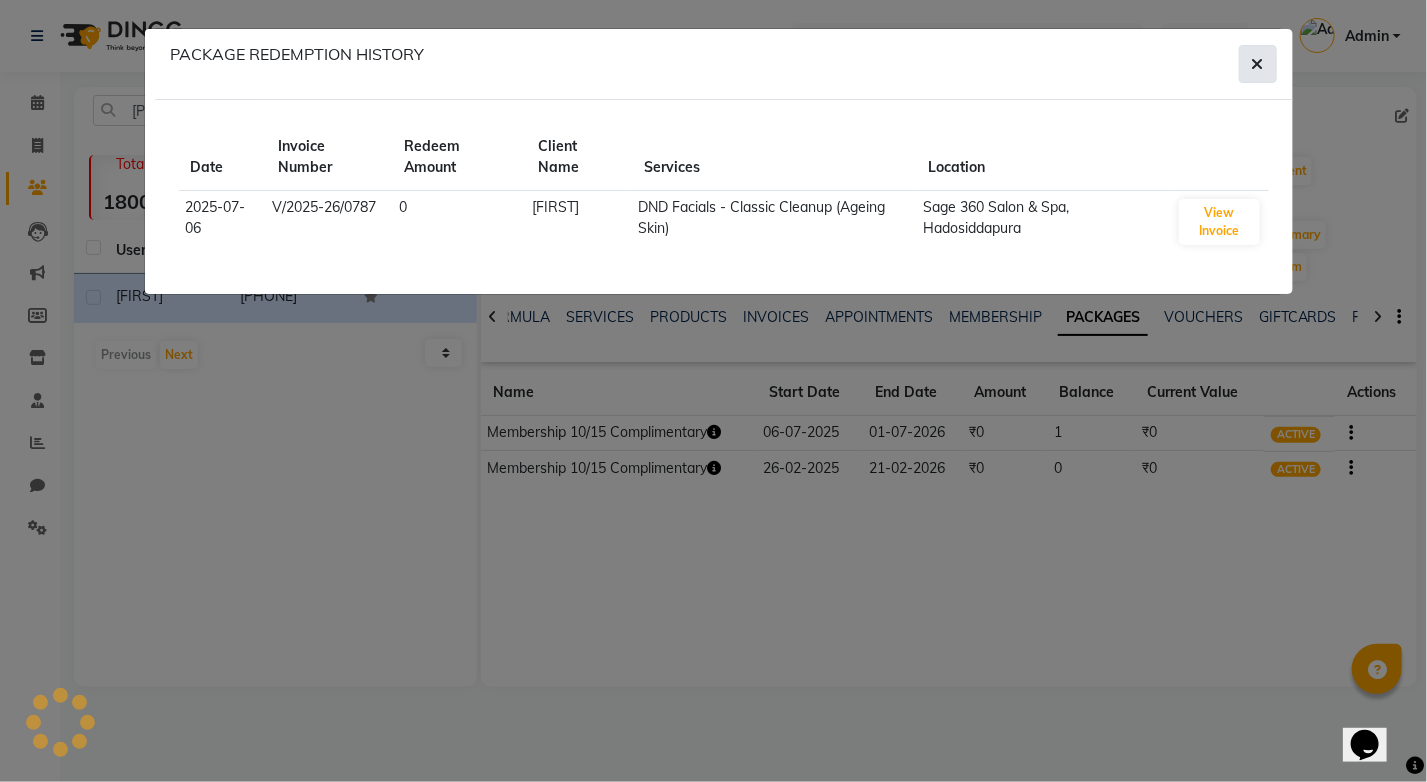 click 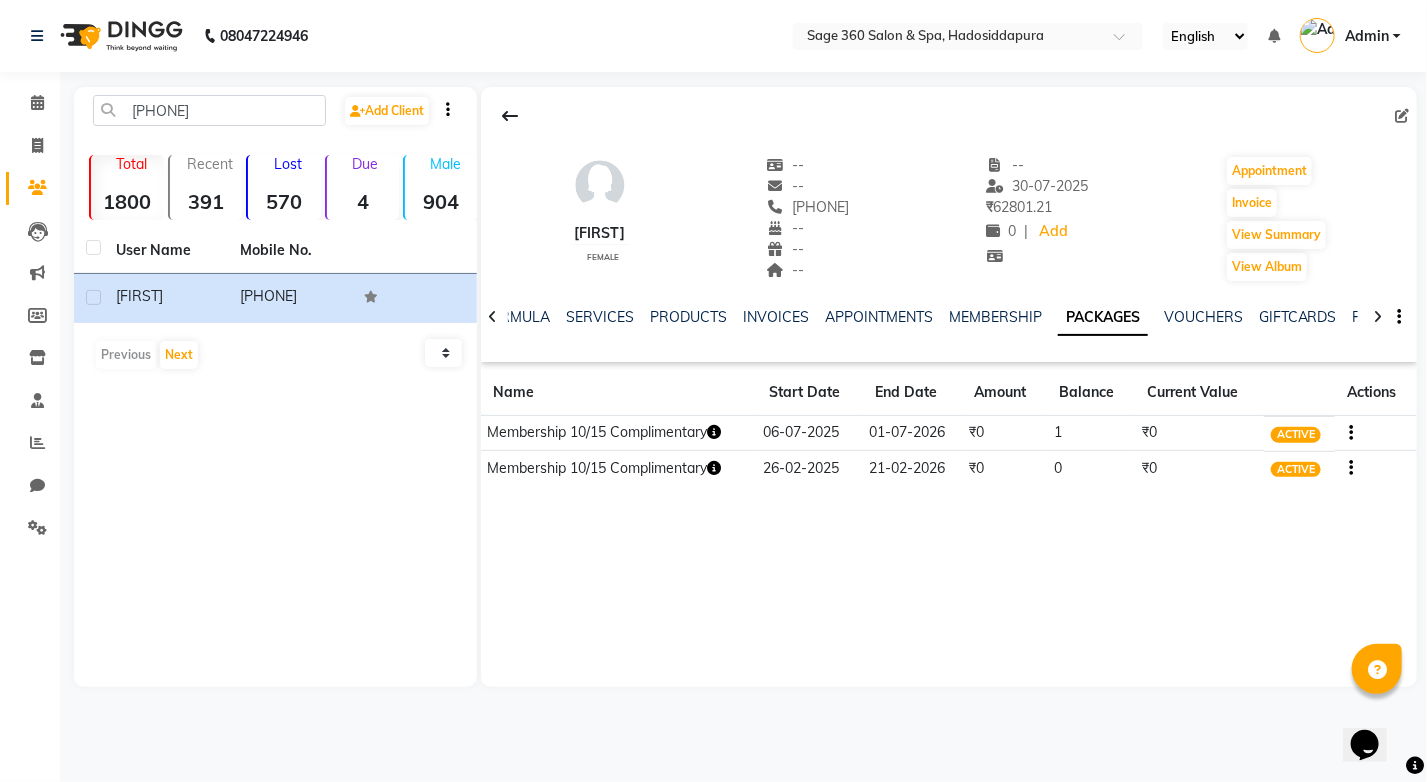 click 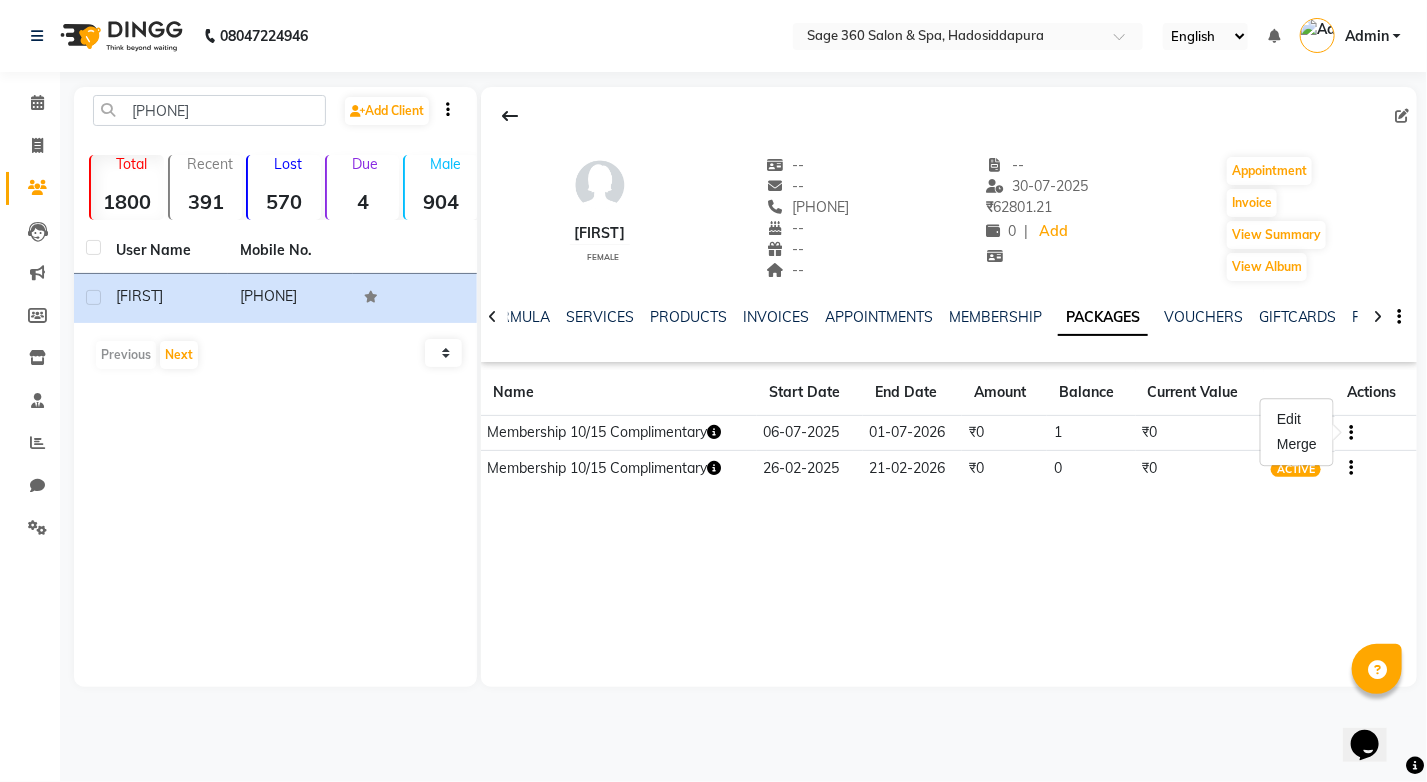 click 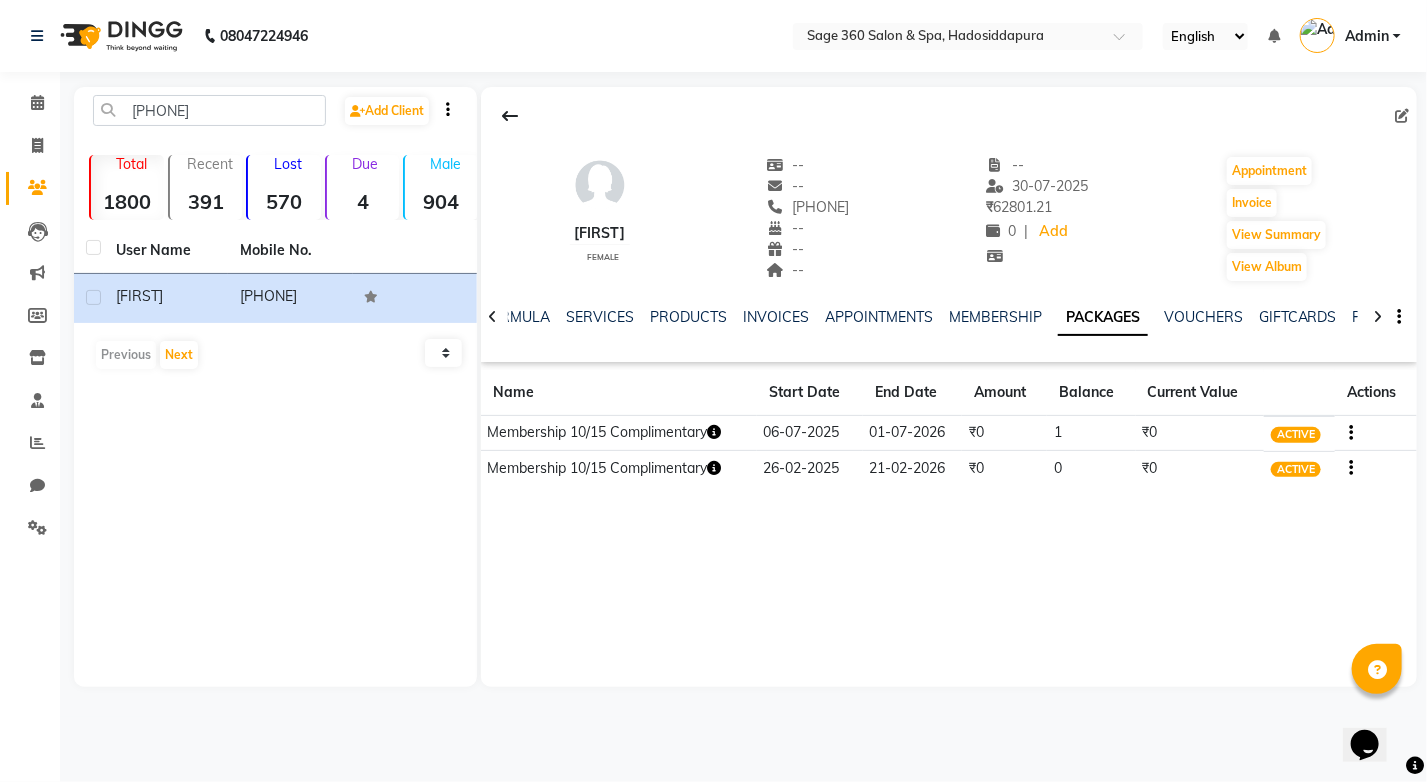 click on "[FIRST]    female  --   --   [PHONE]  --  --  --  -- [DATE] ₹    62801.21 0 |  Add   Appointment   Invoice  View Summary  View Album  NOTES FORMULA SERVICES PRODUCTS INVOICES APPOINTMENTS MEMBERSHIP PACKAGES VOUCHERS GIFTCARDS POINTS FORMS FAMILY CARDS WALLET Name Start Date End Date Amount Balance Current Value Actions  Membership 10/15Complimentary  06-07-2025 01-07-2026  ₹0   1  ₹0 ACTIVE  Membership 10/15Complimentary  26-02-2025 21-02-2026  ₹0   0  ₹0 ACTIVE" 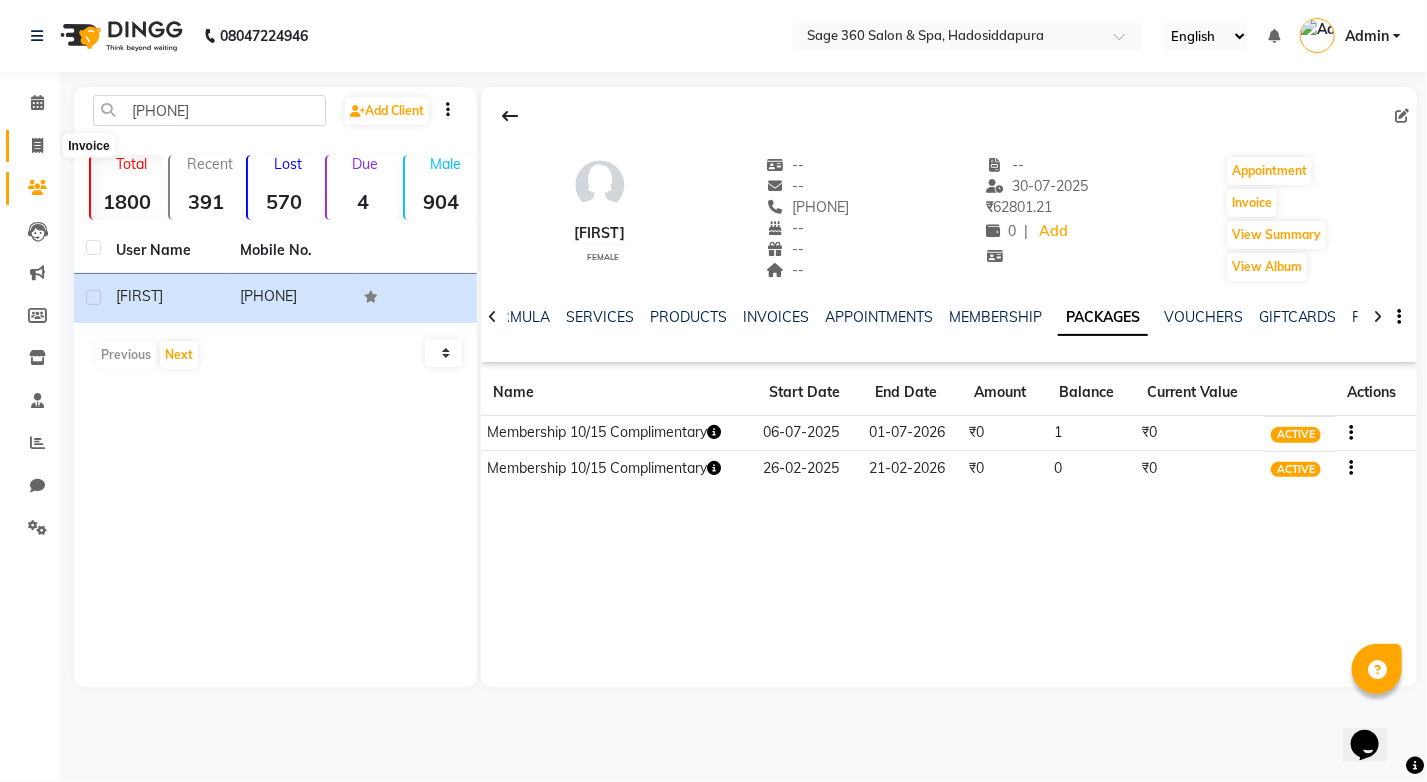 click 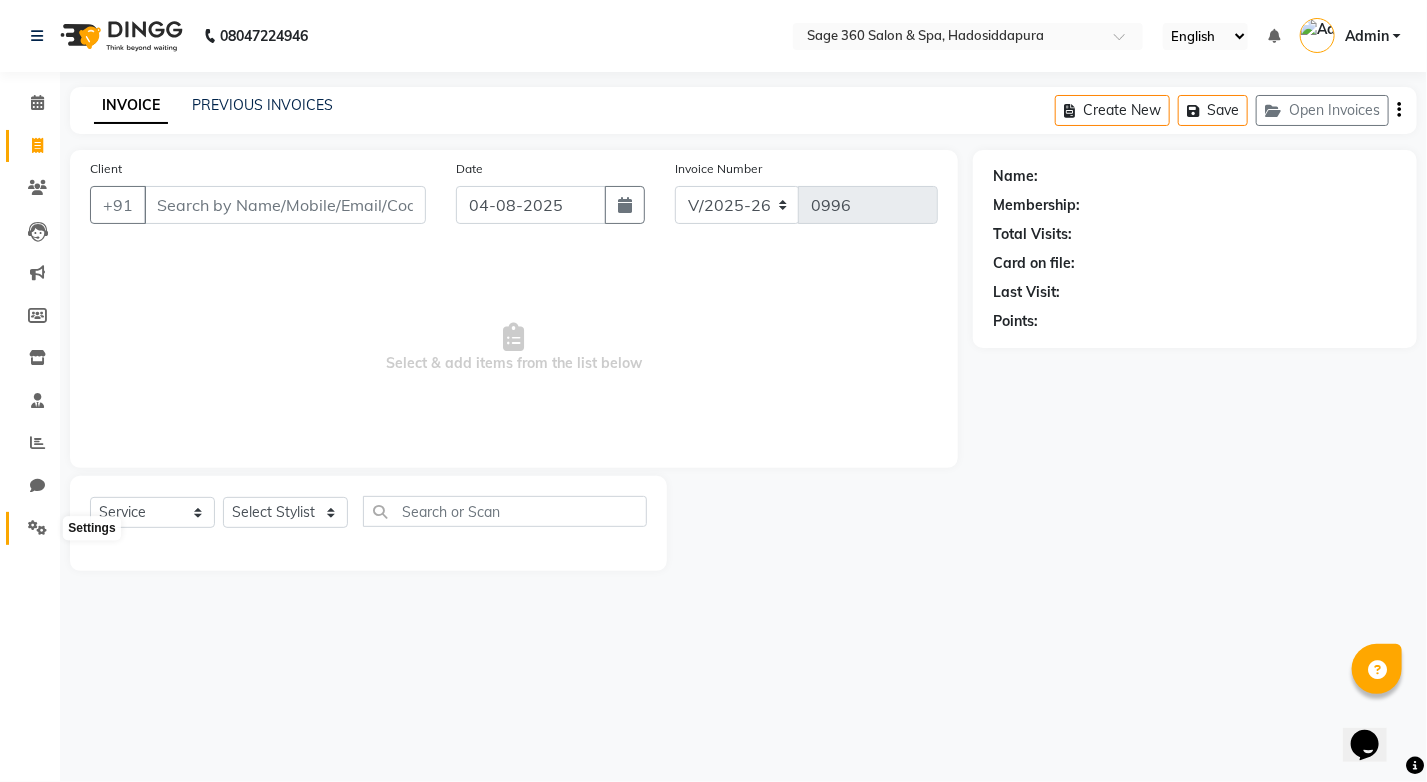 click 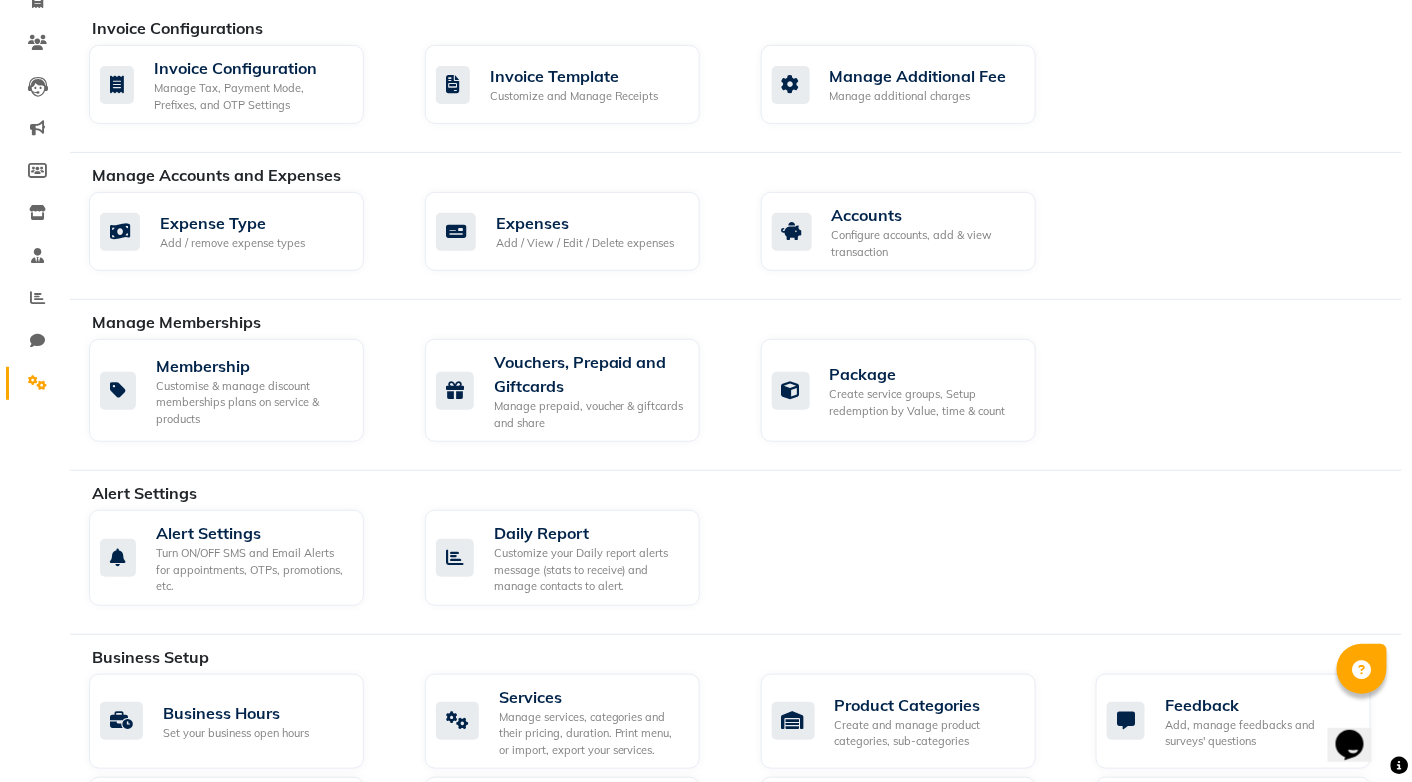 scroll, scrollTop: 300, scrollLeft: 0, axis: vertical 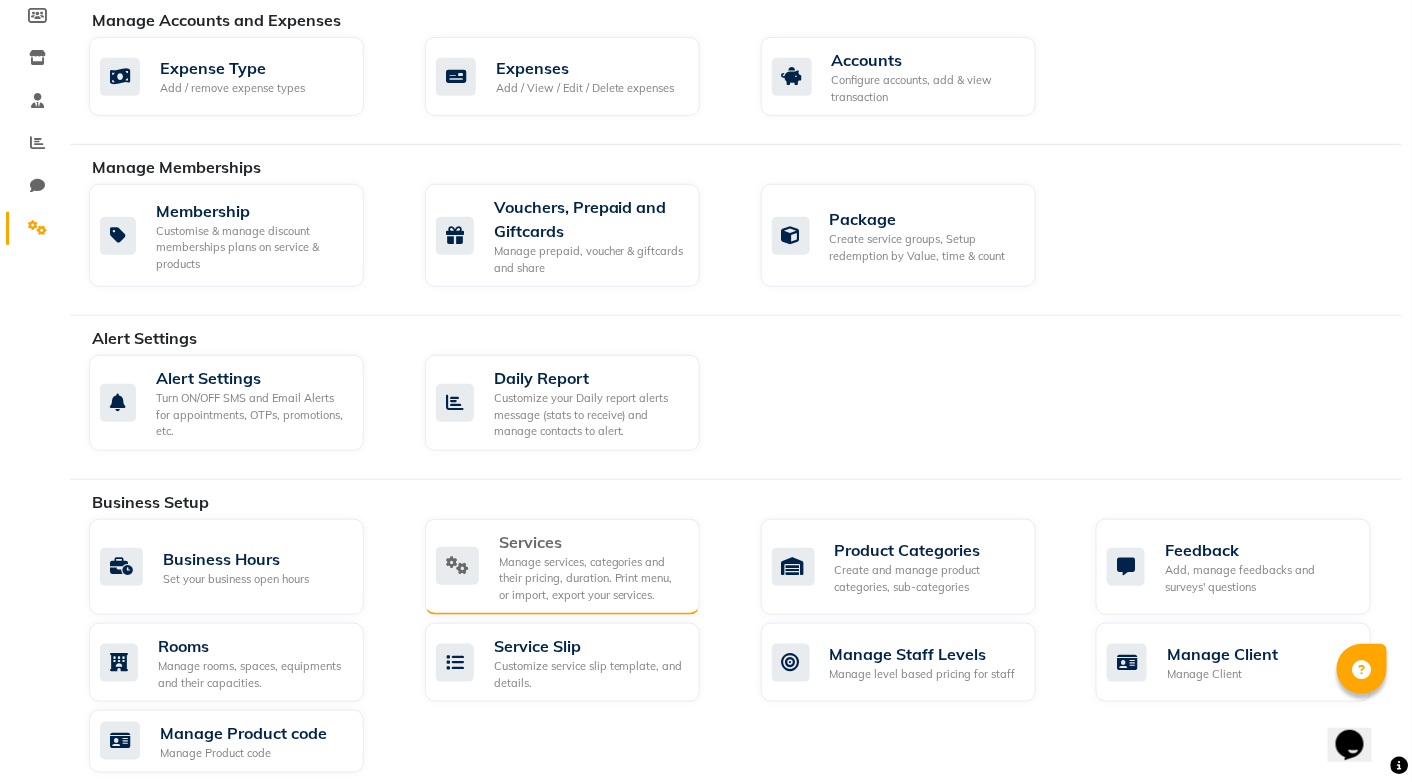 click on "Services" 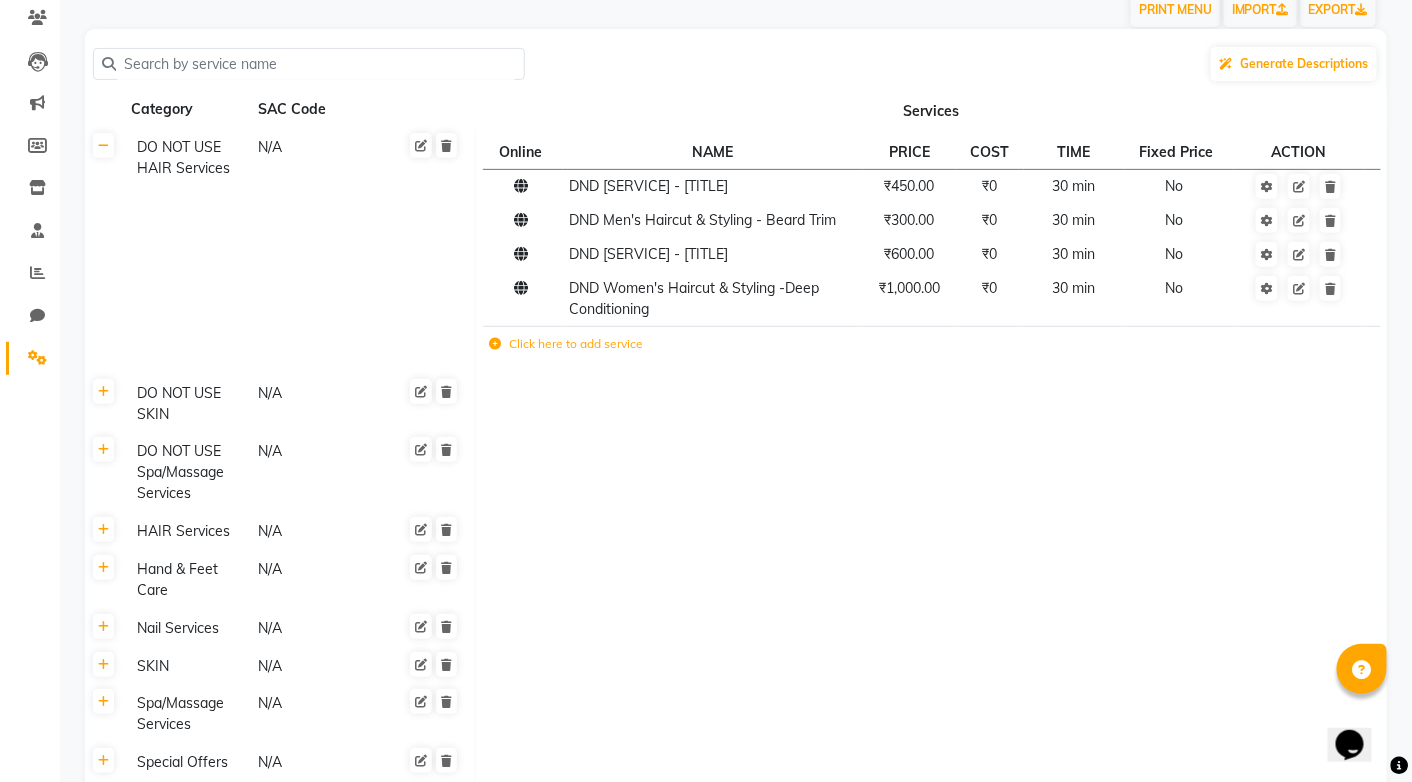 scroll, scrollTop: 100, scrollLeft: 0, axis: vertical 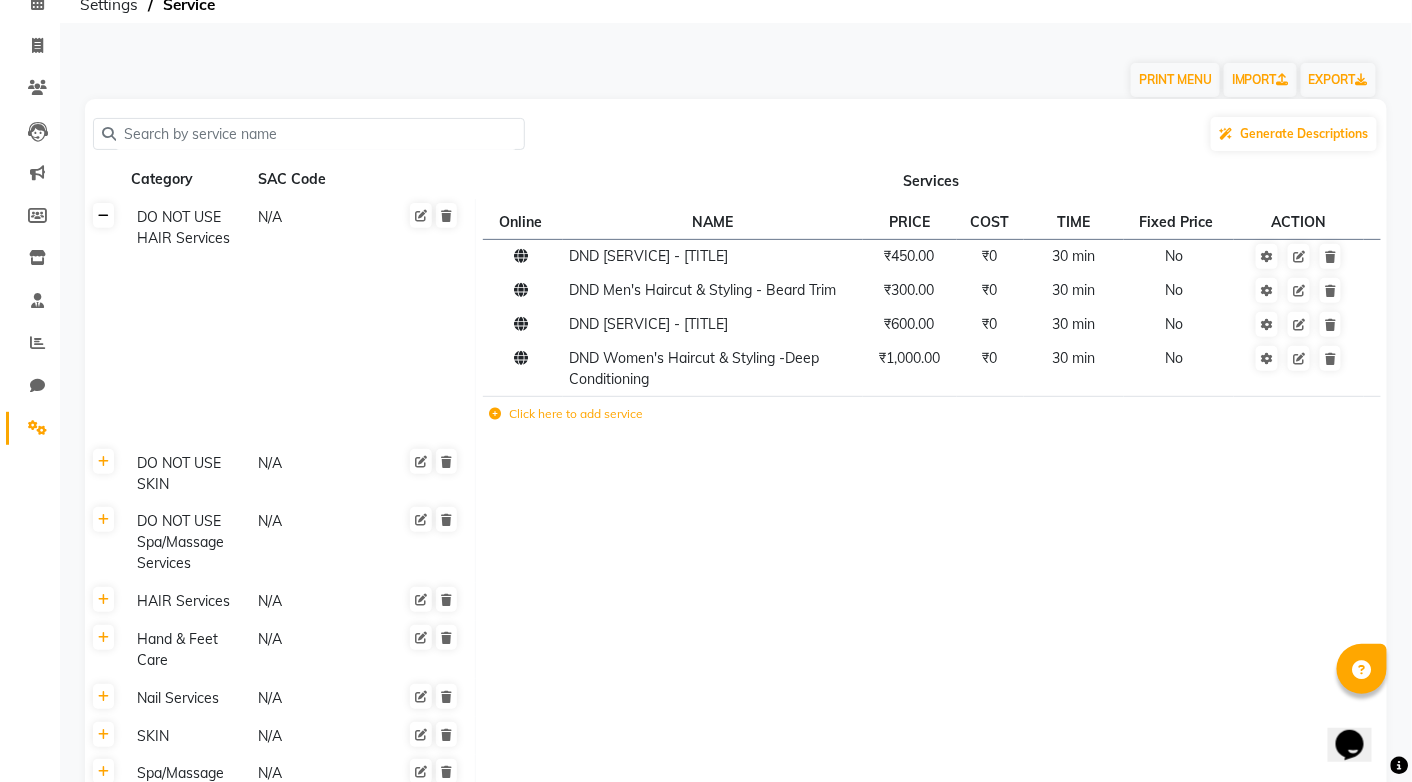 click 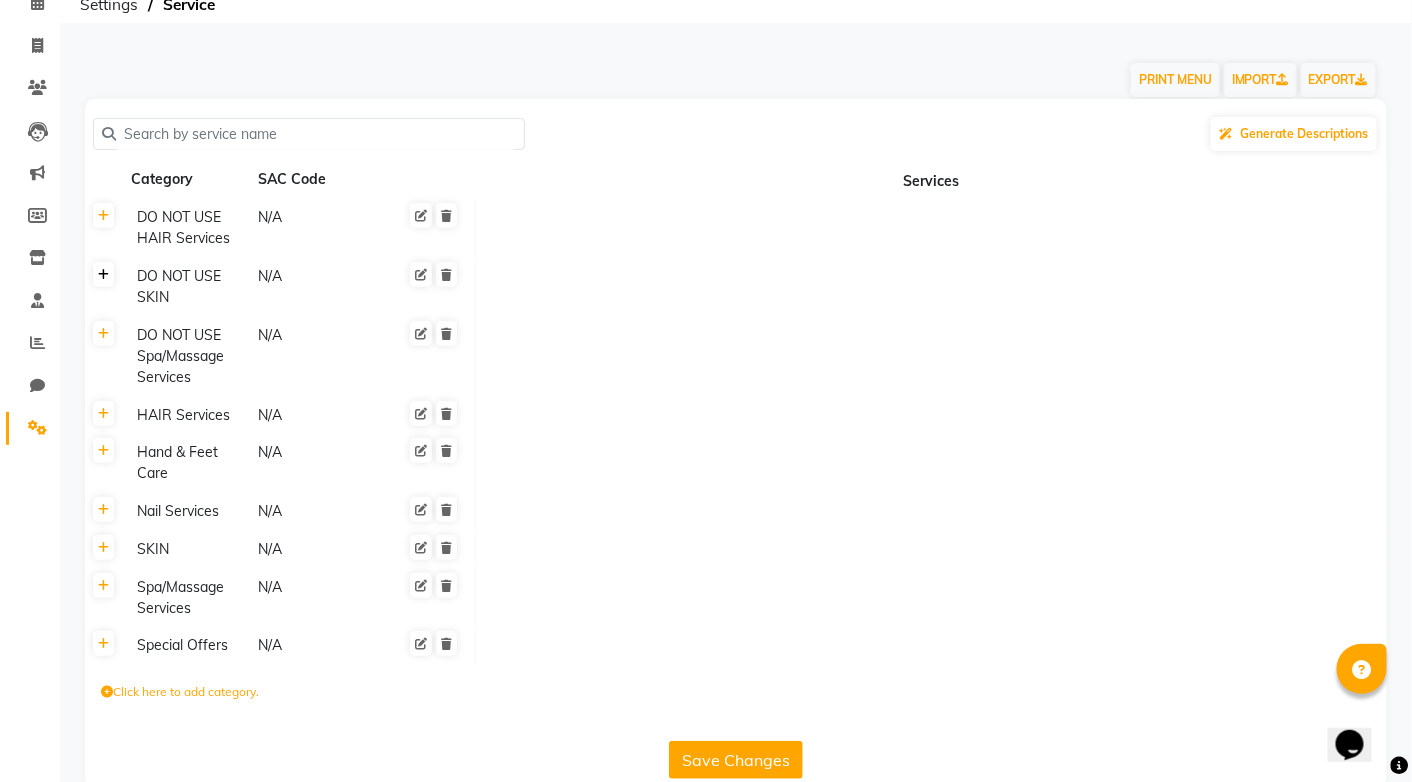 click 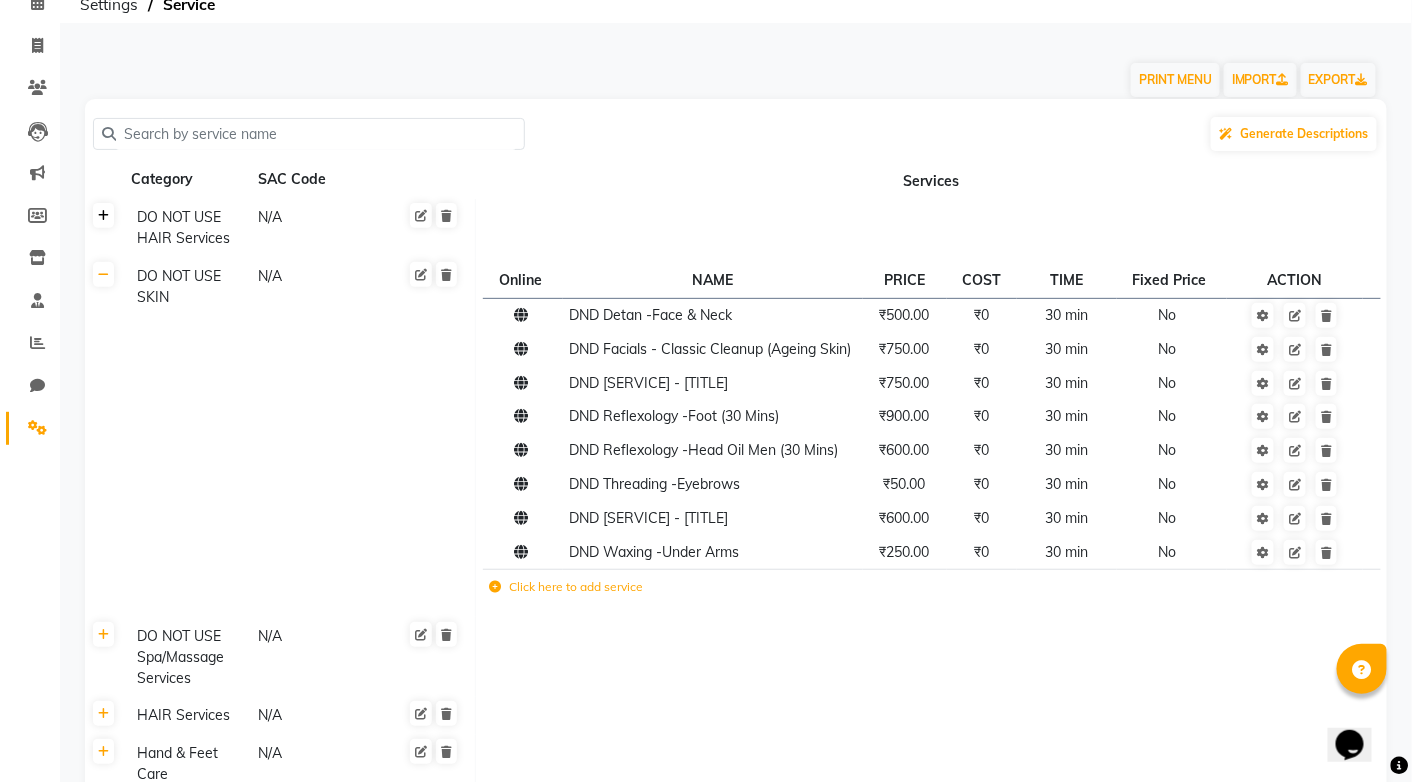 click 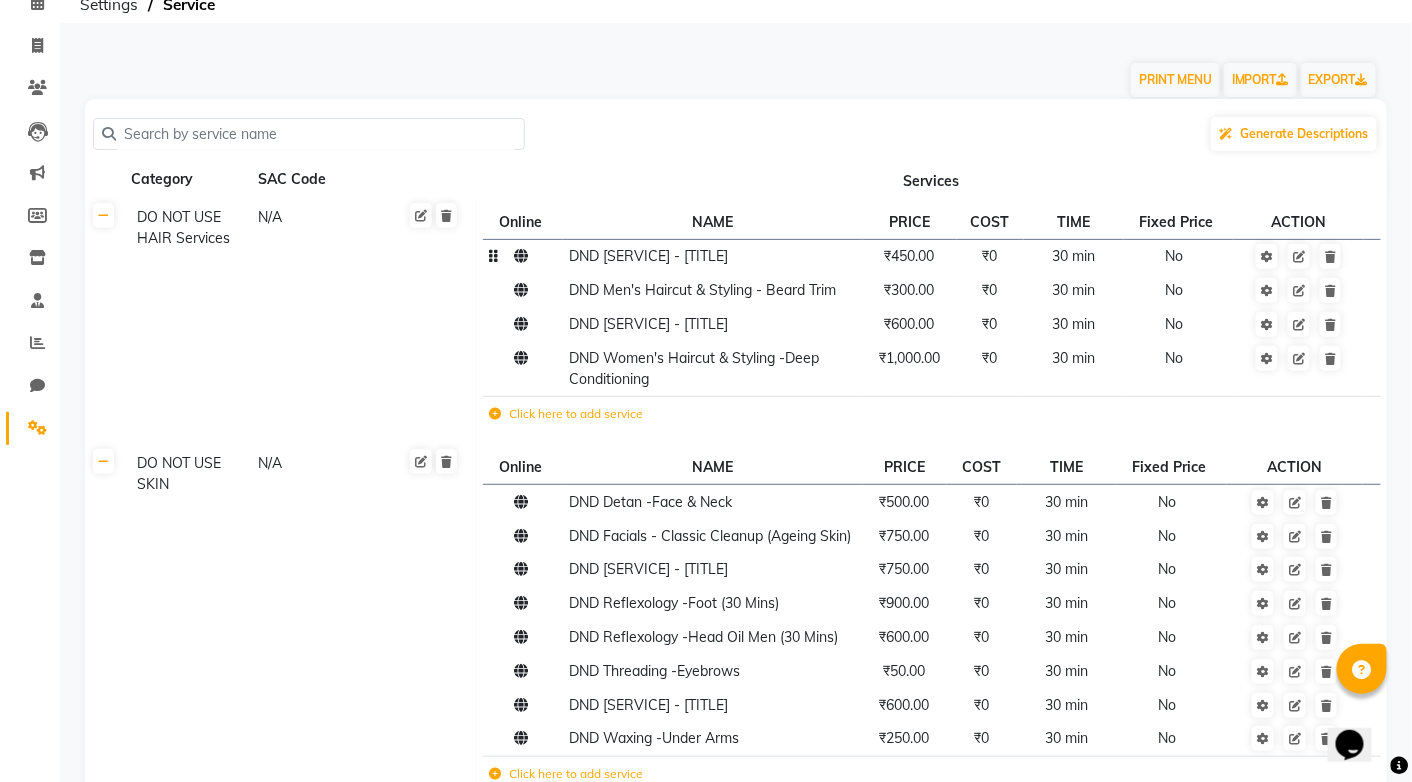 click on "DND [SERVICE] - [TITLE]" 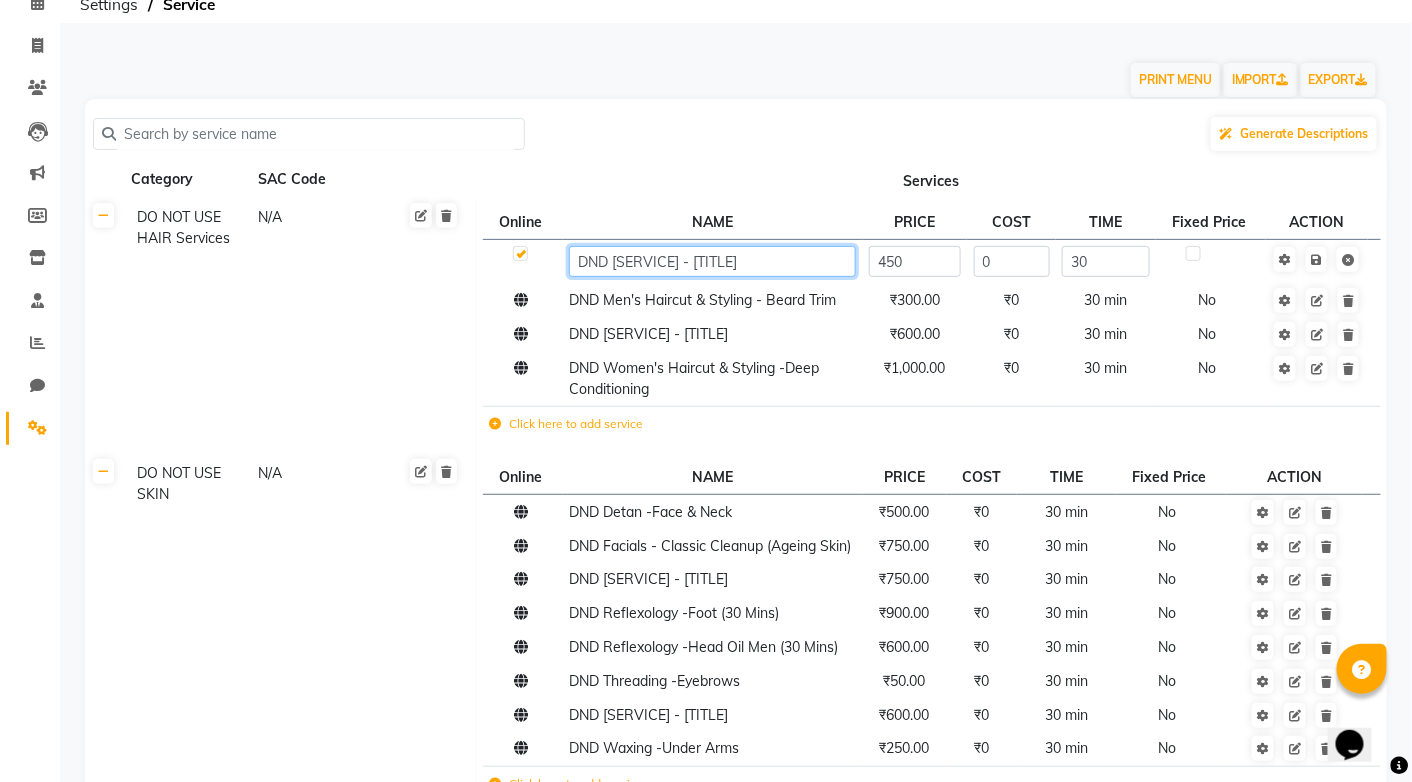 click on "DND [SERVICE] - [TITLE]" 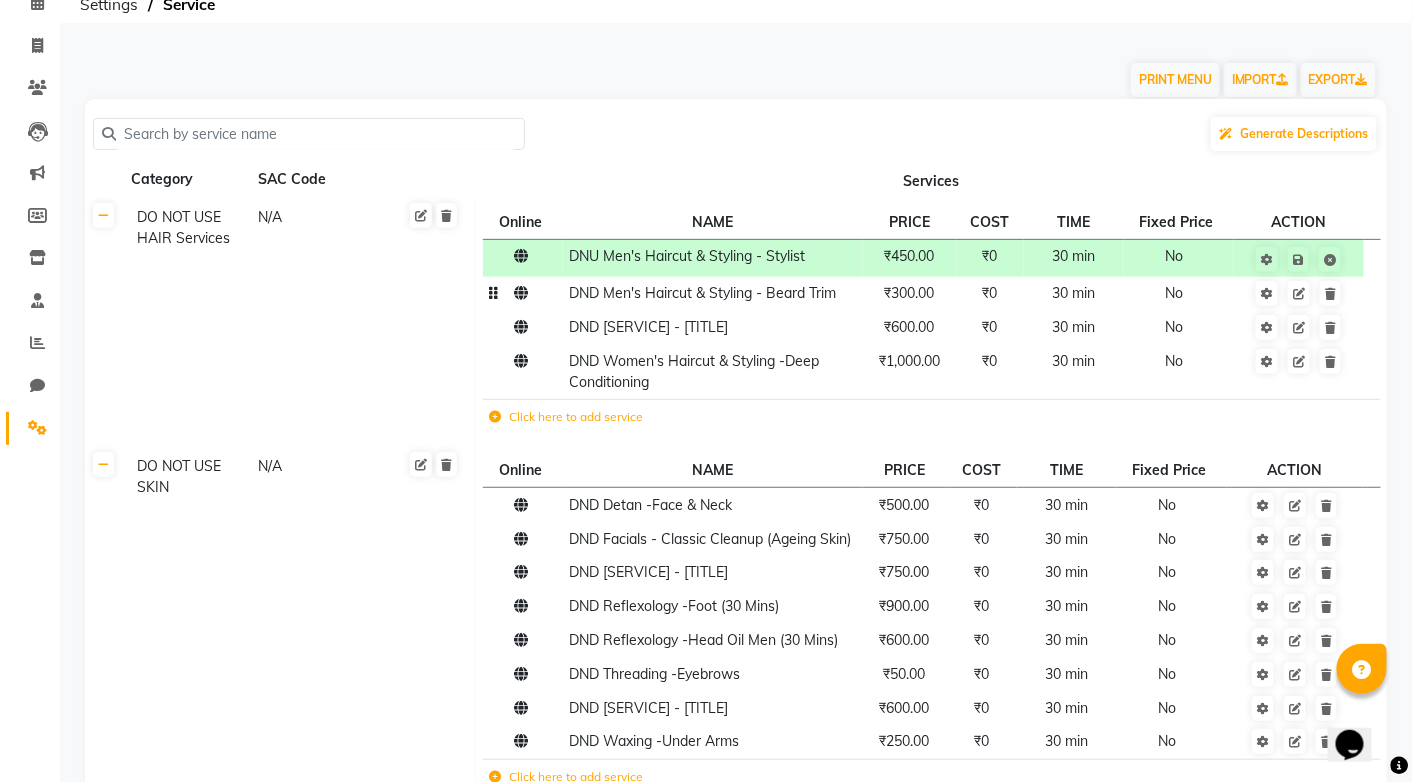 click on "DND Men's Haircut & Styling - Beard Trim" 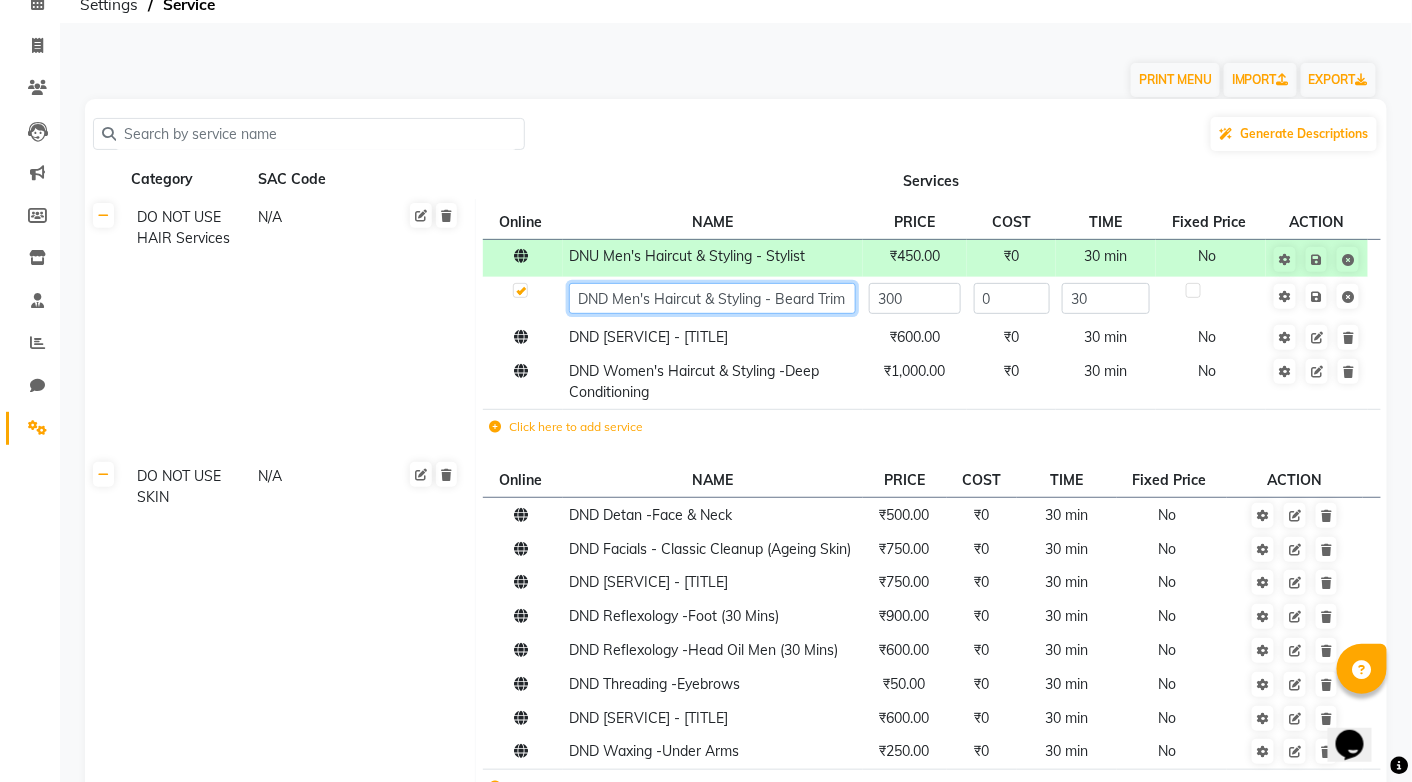 click on "DND Men's Haircut & Styling - Beard Trim" 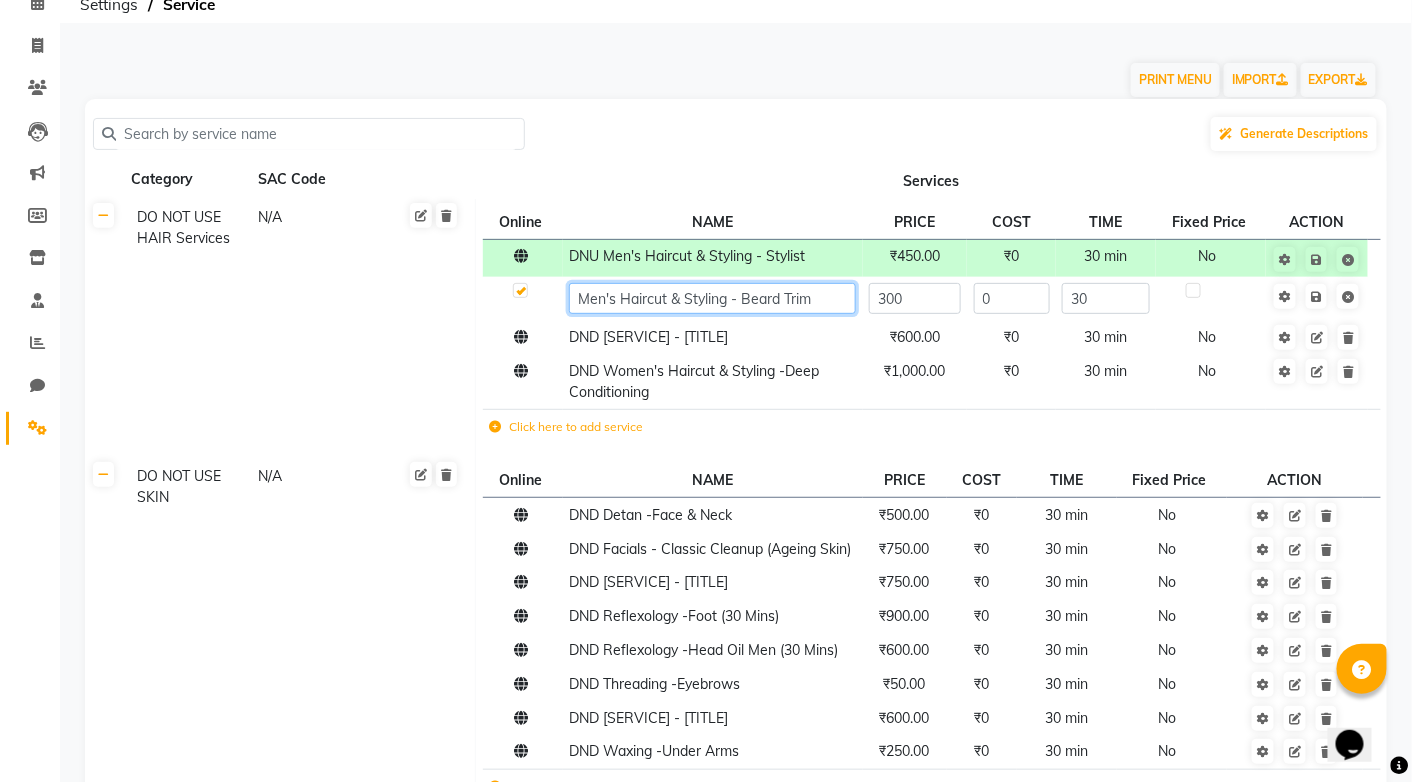 paste on "DNU" 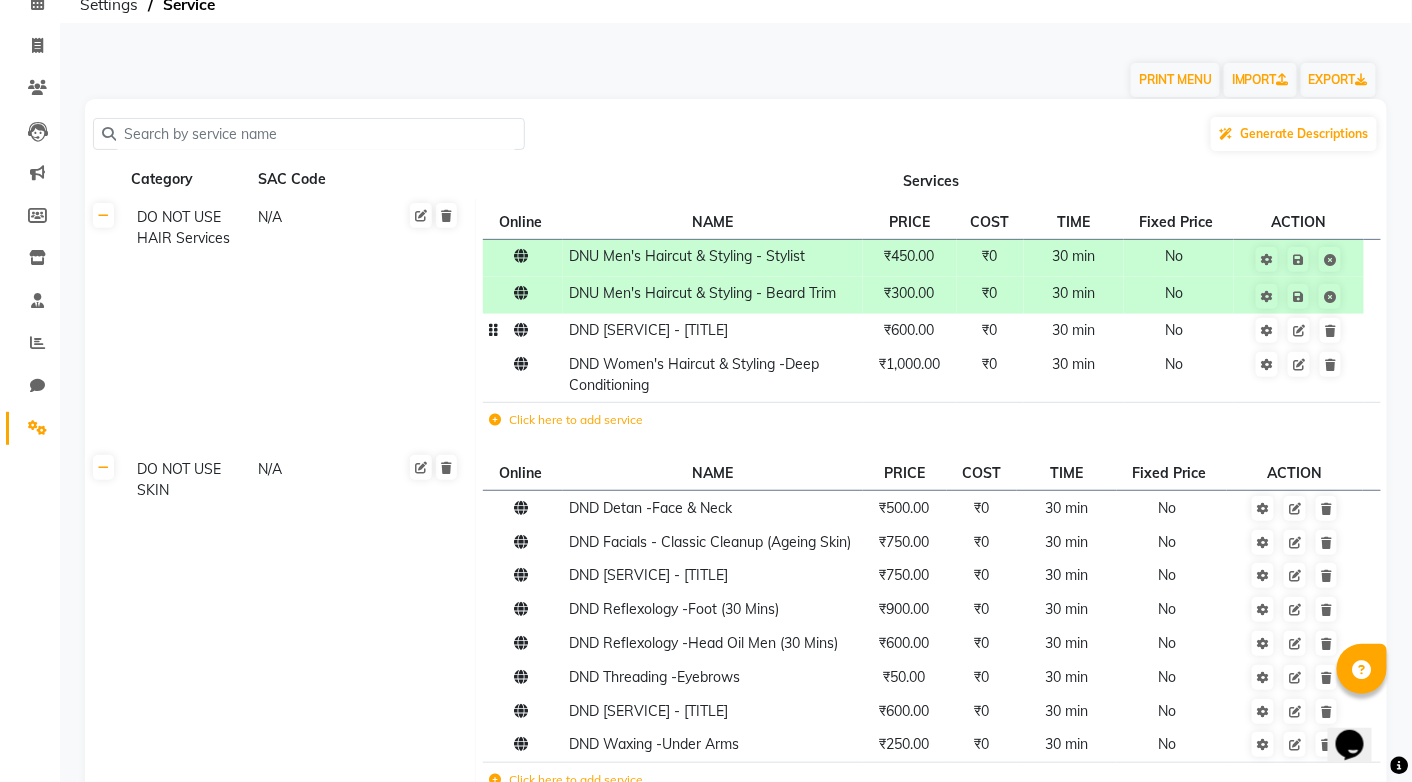 click on "DND [SERVICE] - [TITLE]" 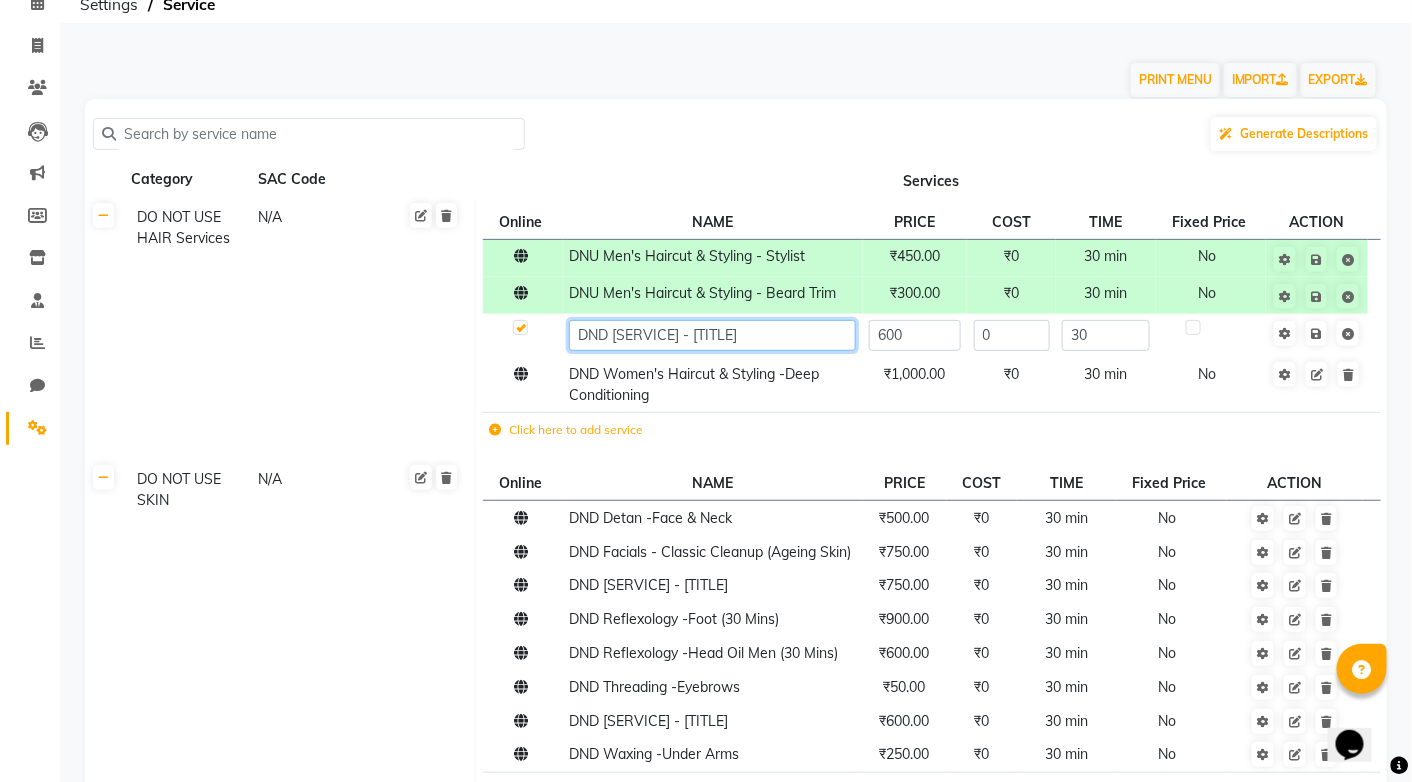 click on "DND [SERVICE] - [TITLE]" 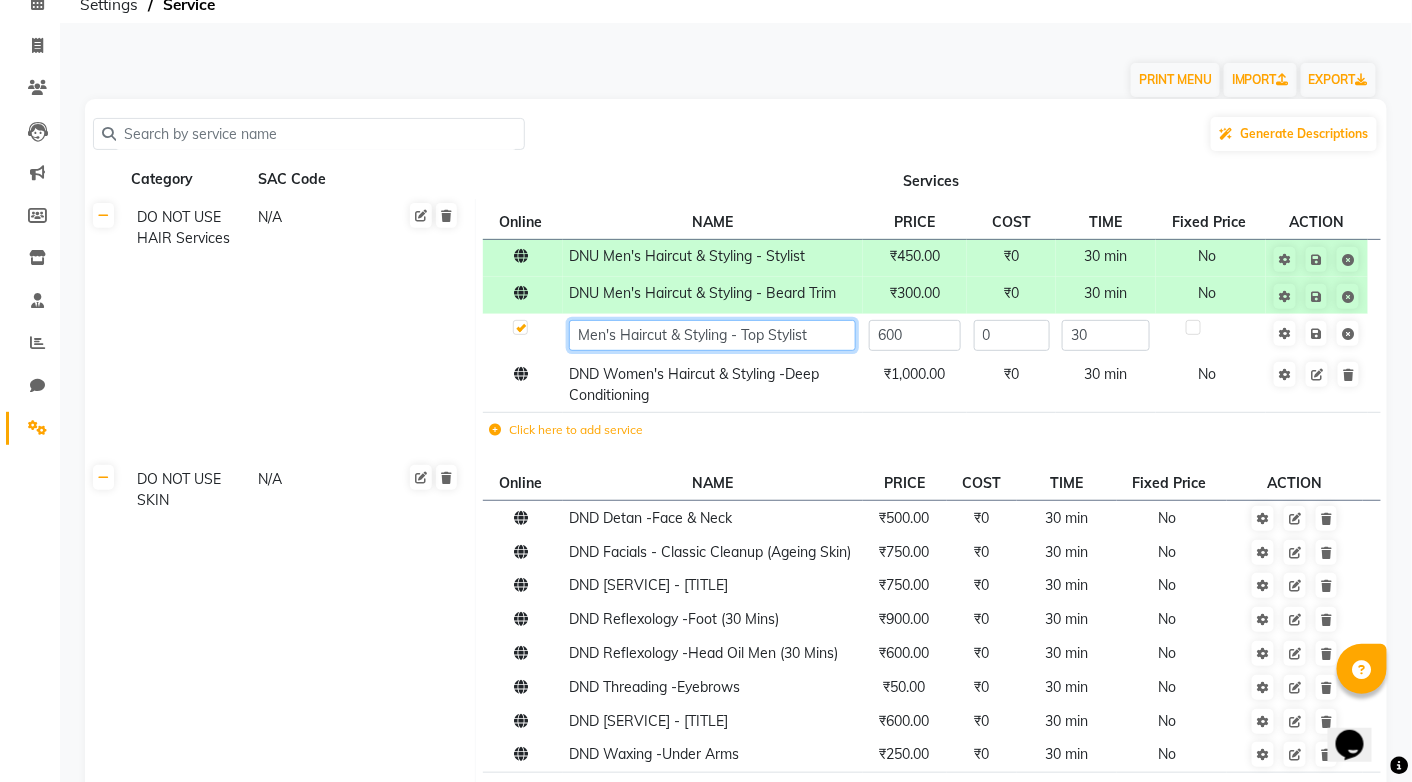 paste on "DNU" 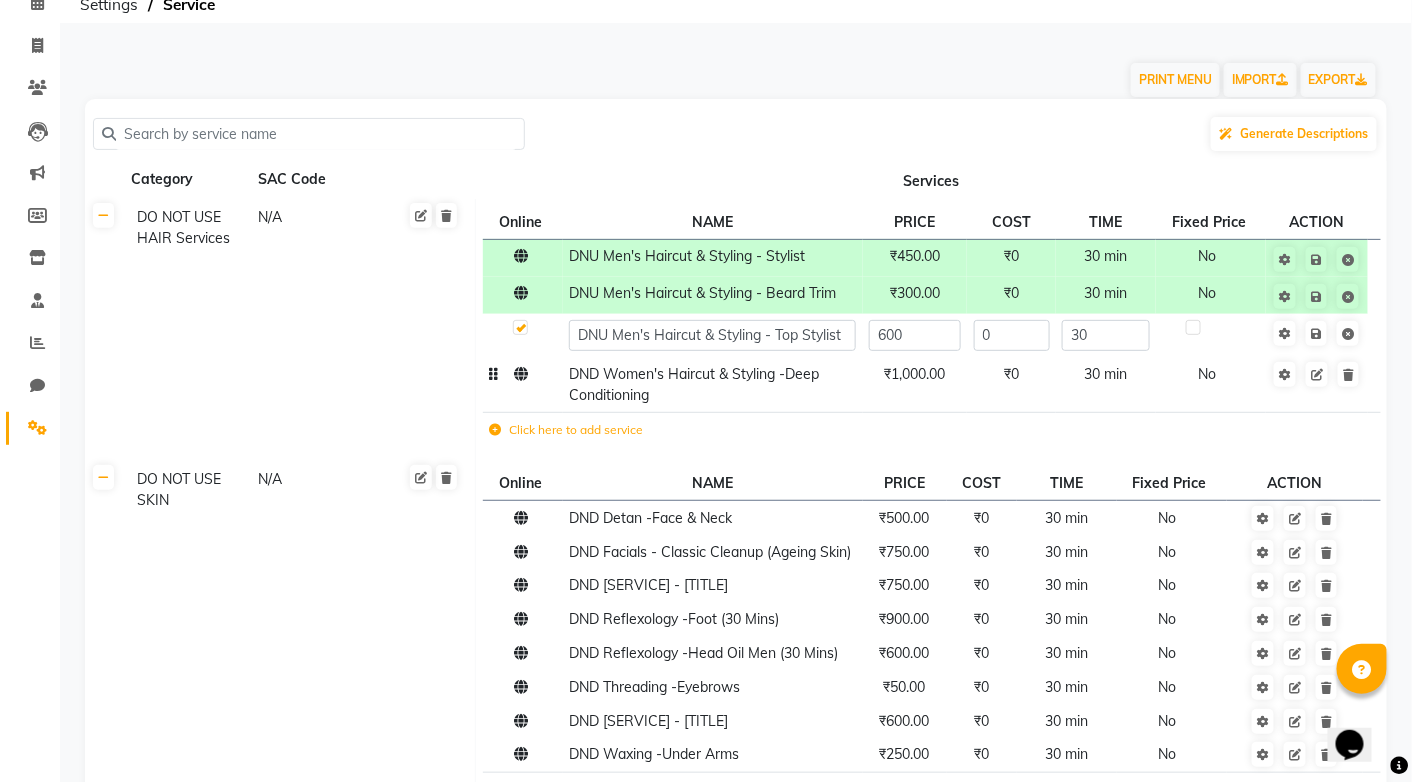 click on "DND Women's Haircut & Styling -Deep Conditioning" 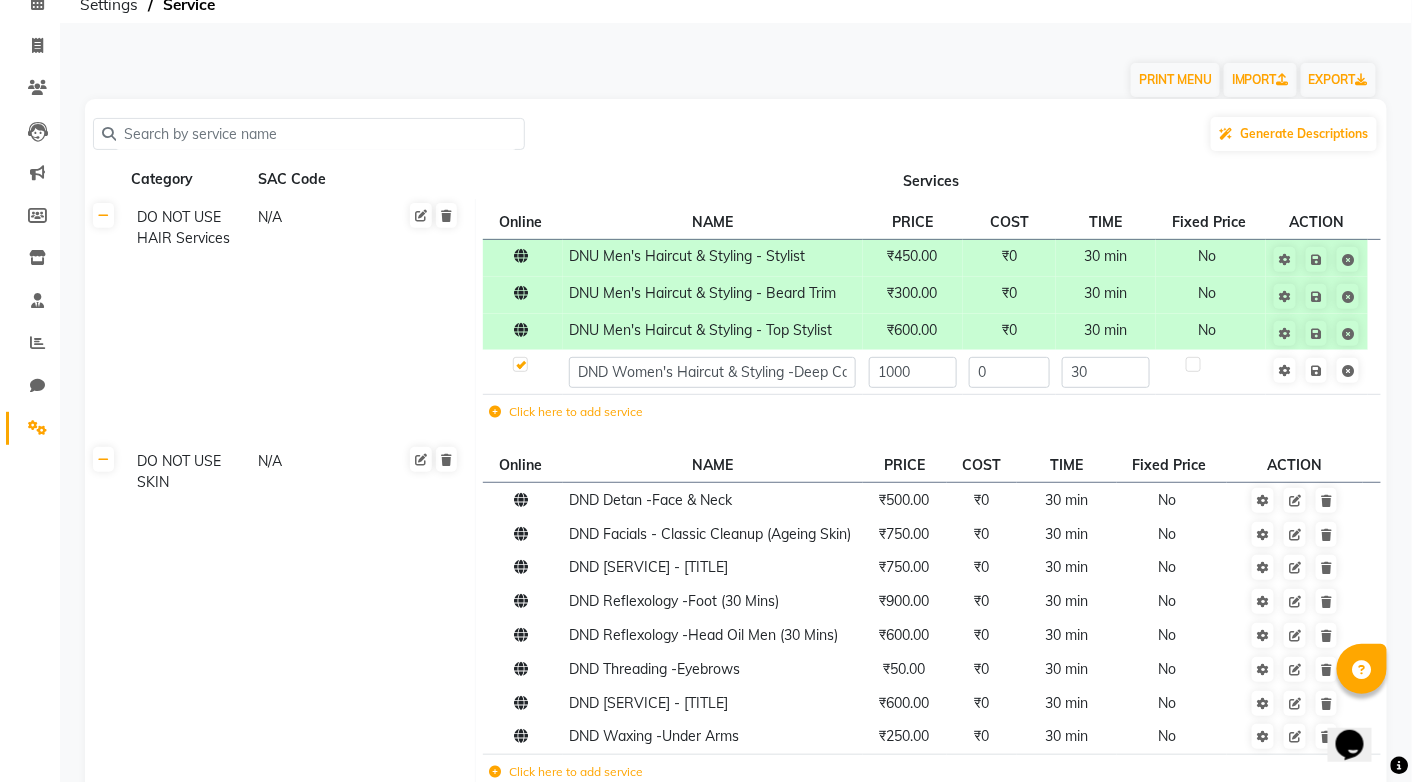 click on "DND Women's Haircut & Styling -Deep Conditioning" 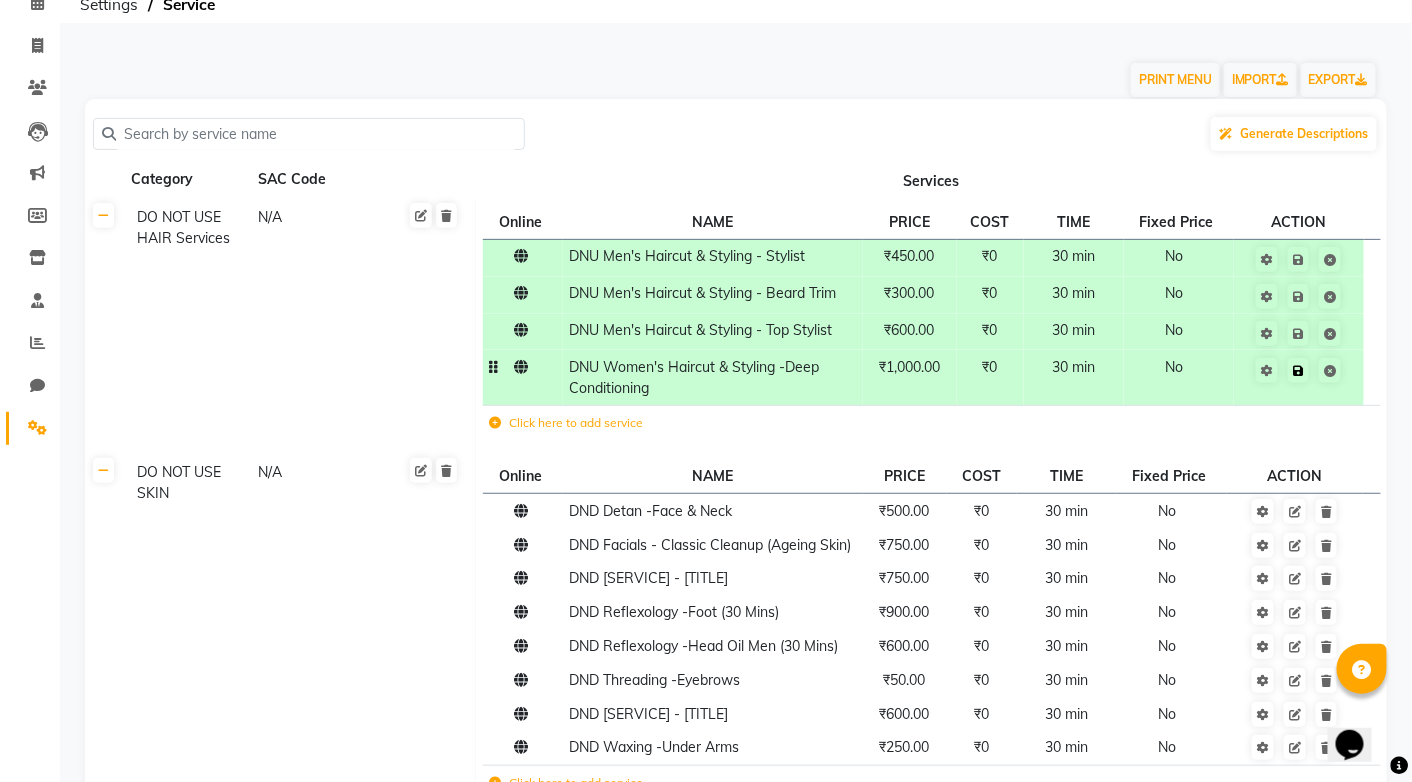 click on "Save" 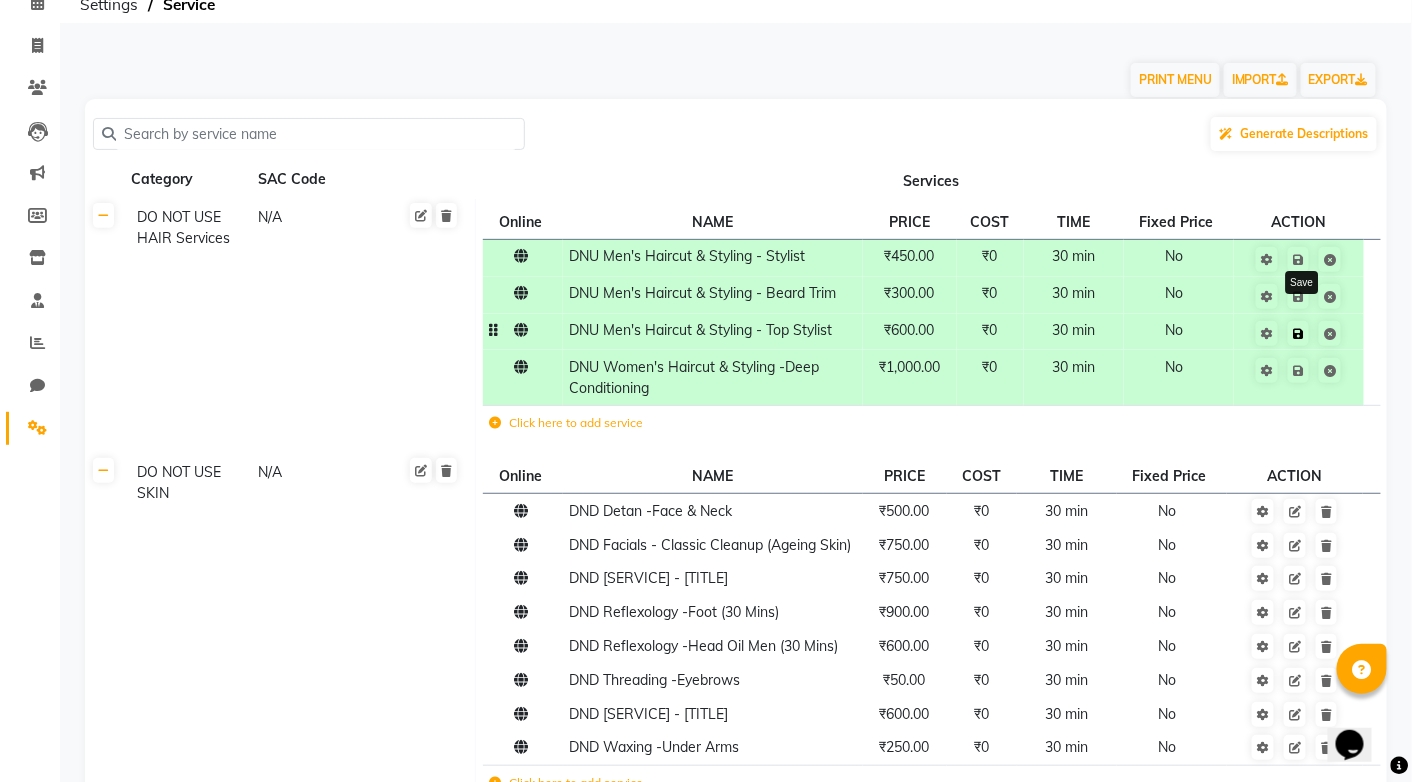 click 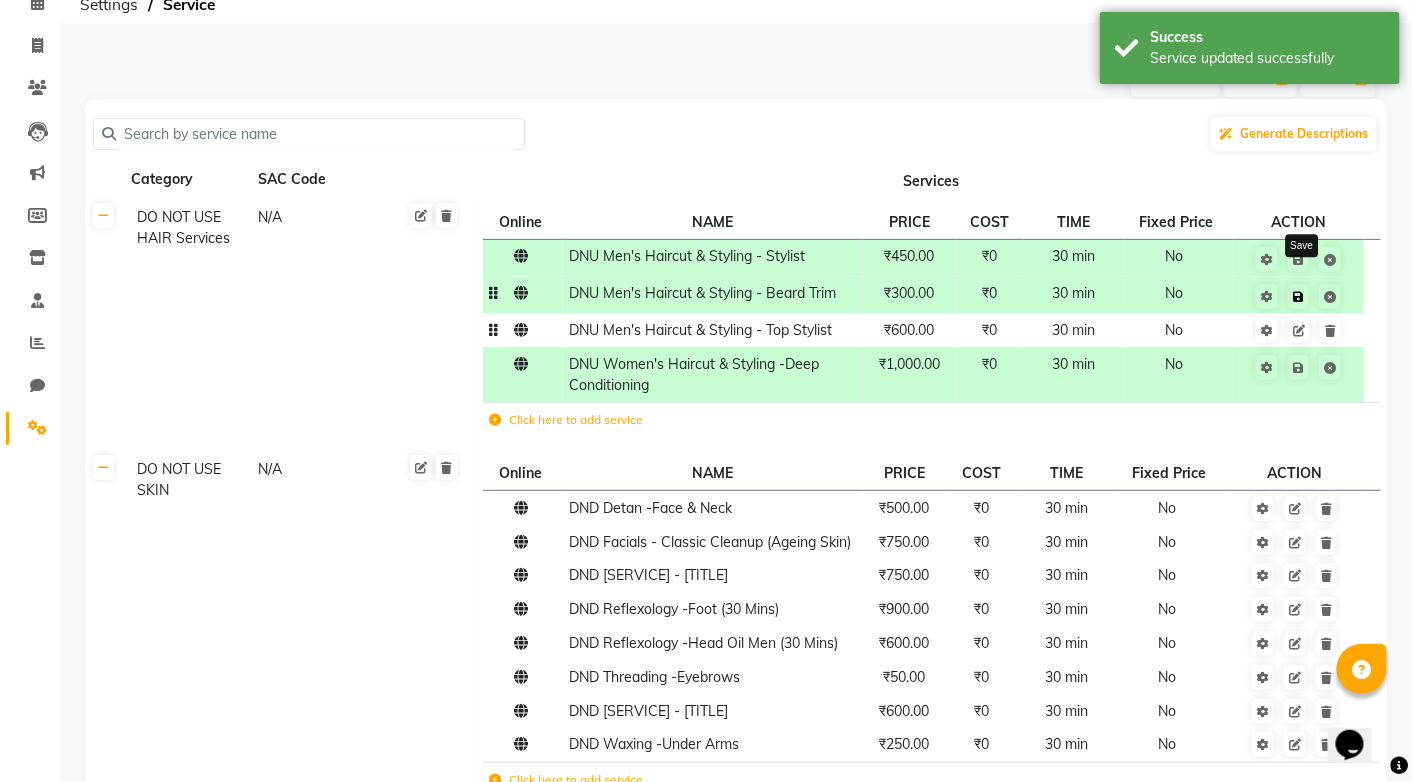 click 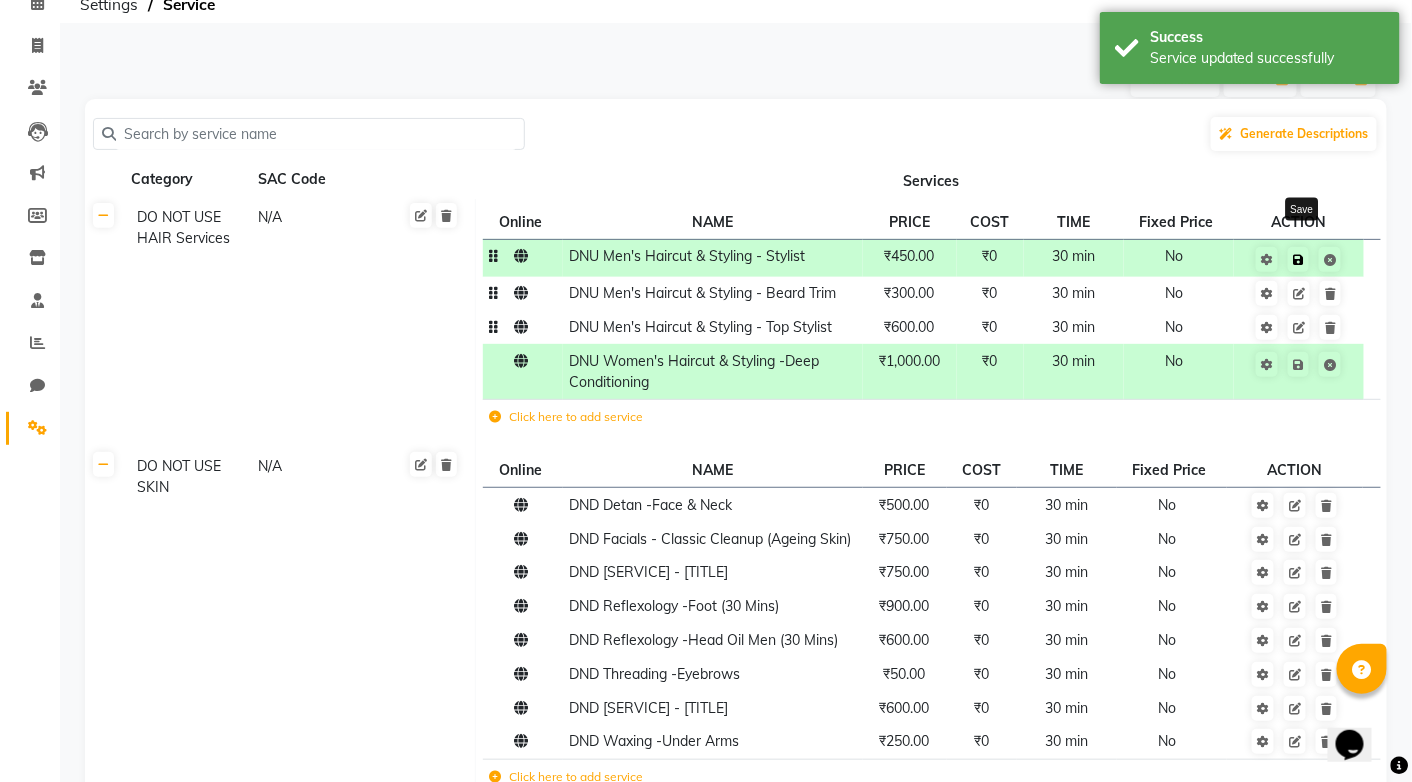 click 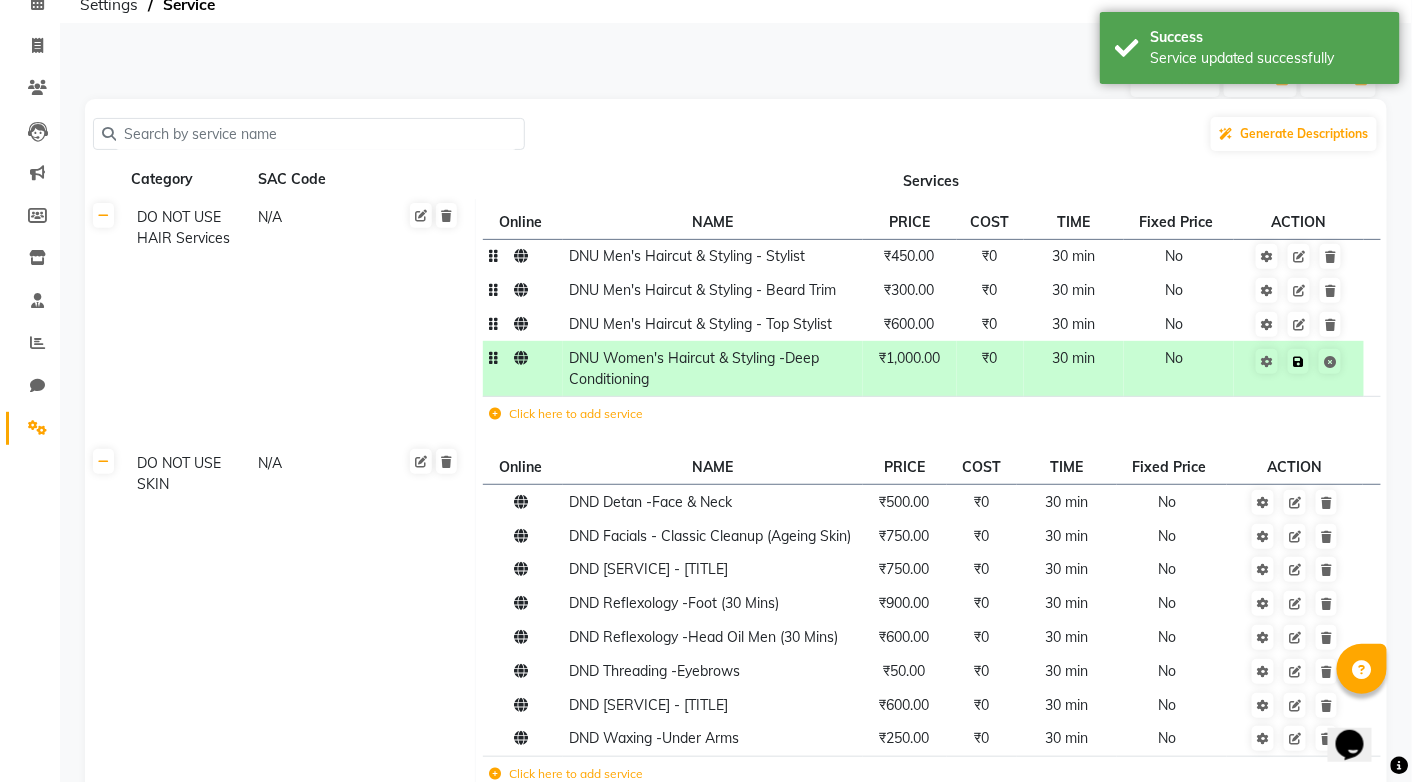 click 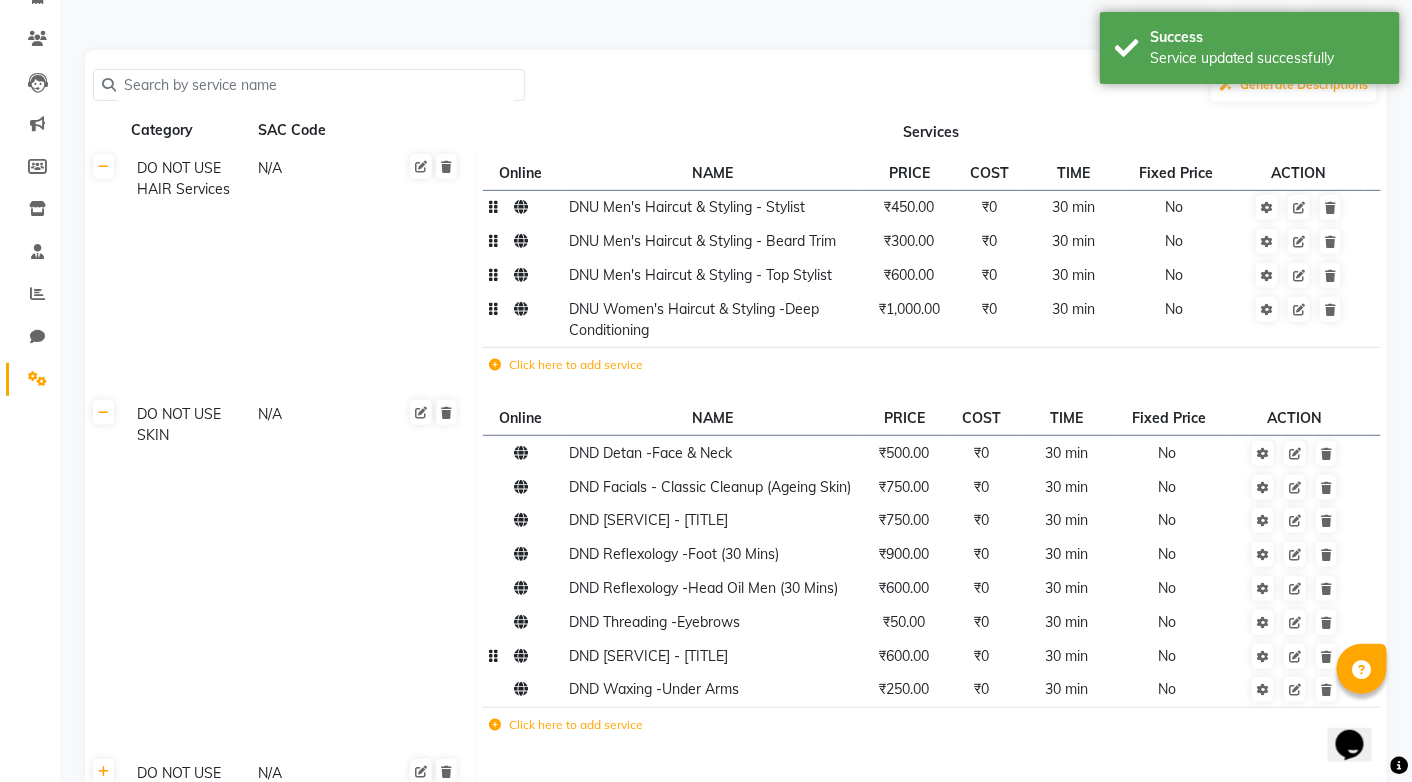 scroll, scrollTop: 300, scrollLeft: 0, axis: vertical 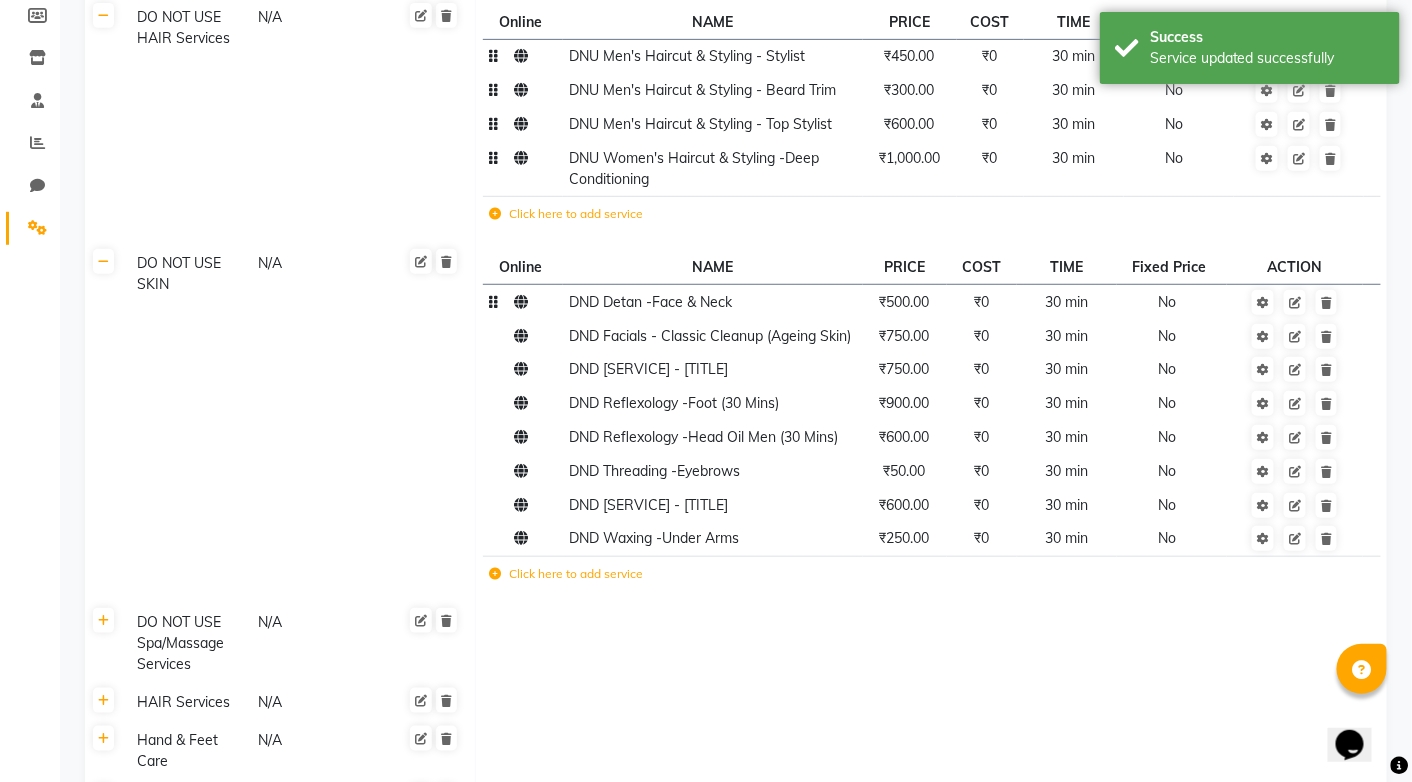 click on "DND Detan -Face & Neck" 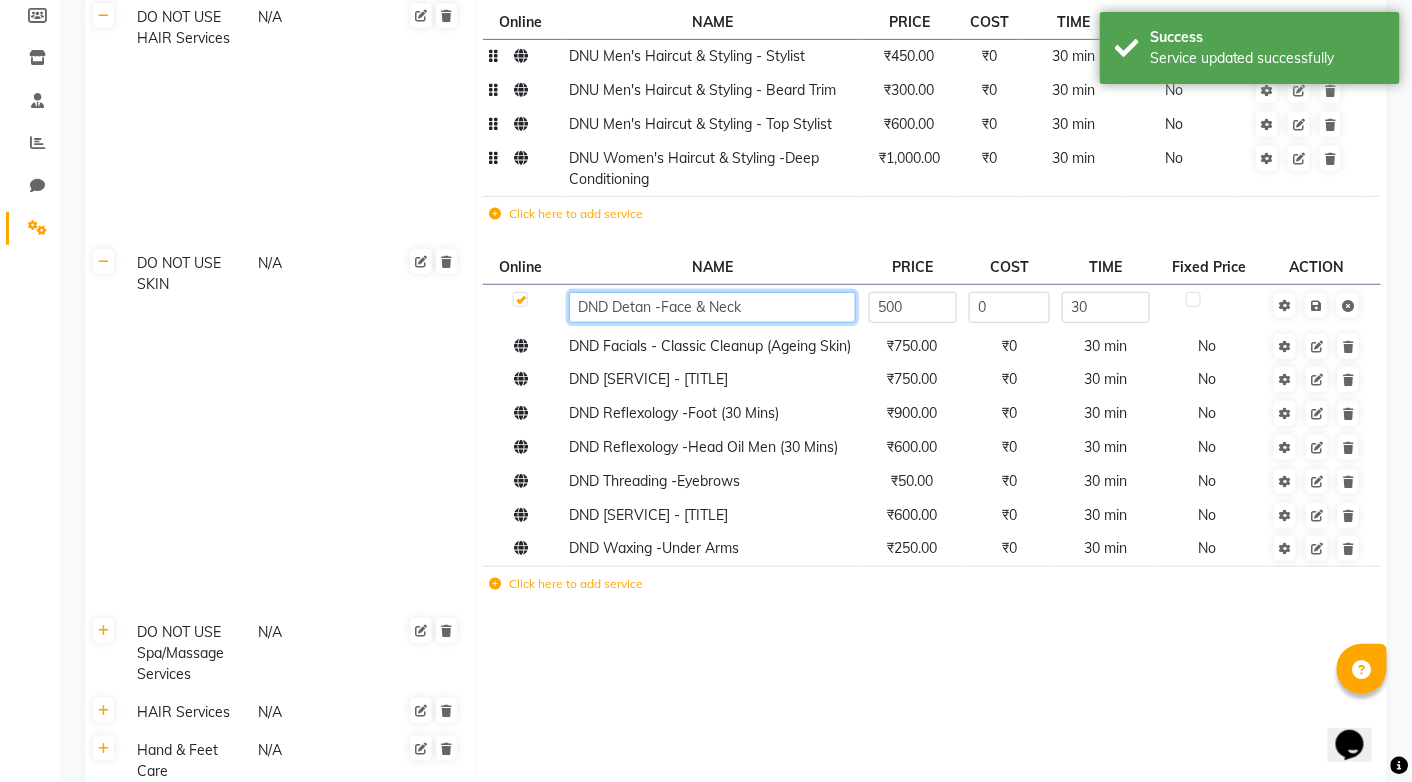 click on "DND Detan -Face & Neck" 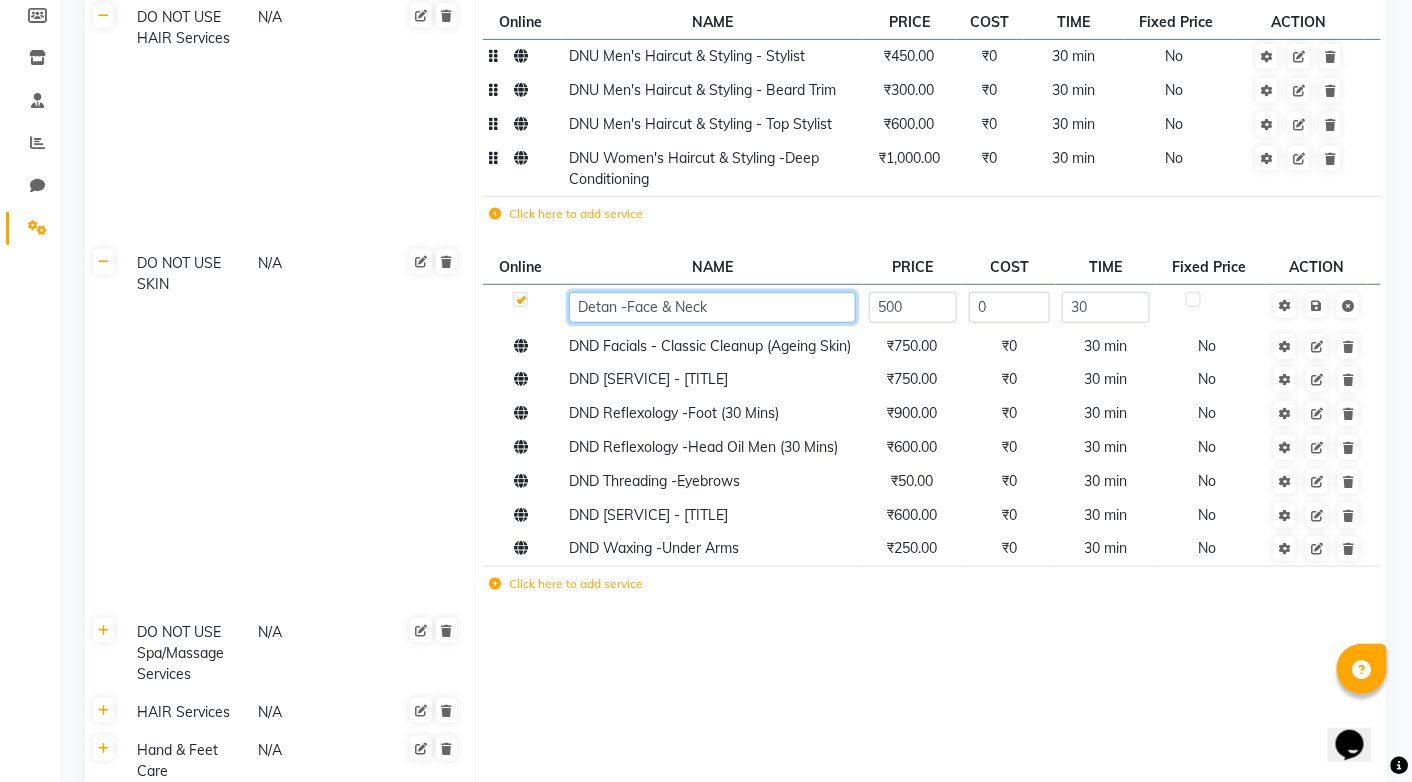 paste on "DNU" 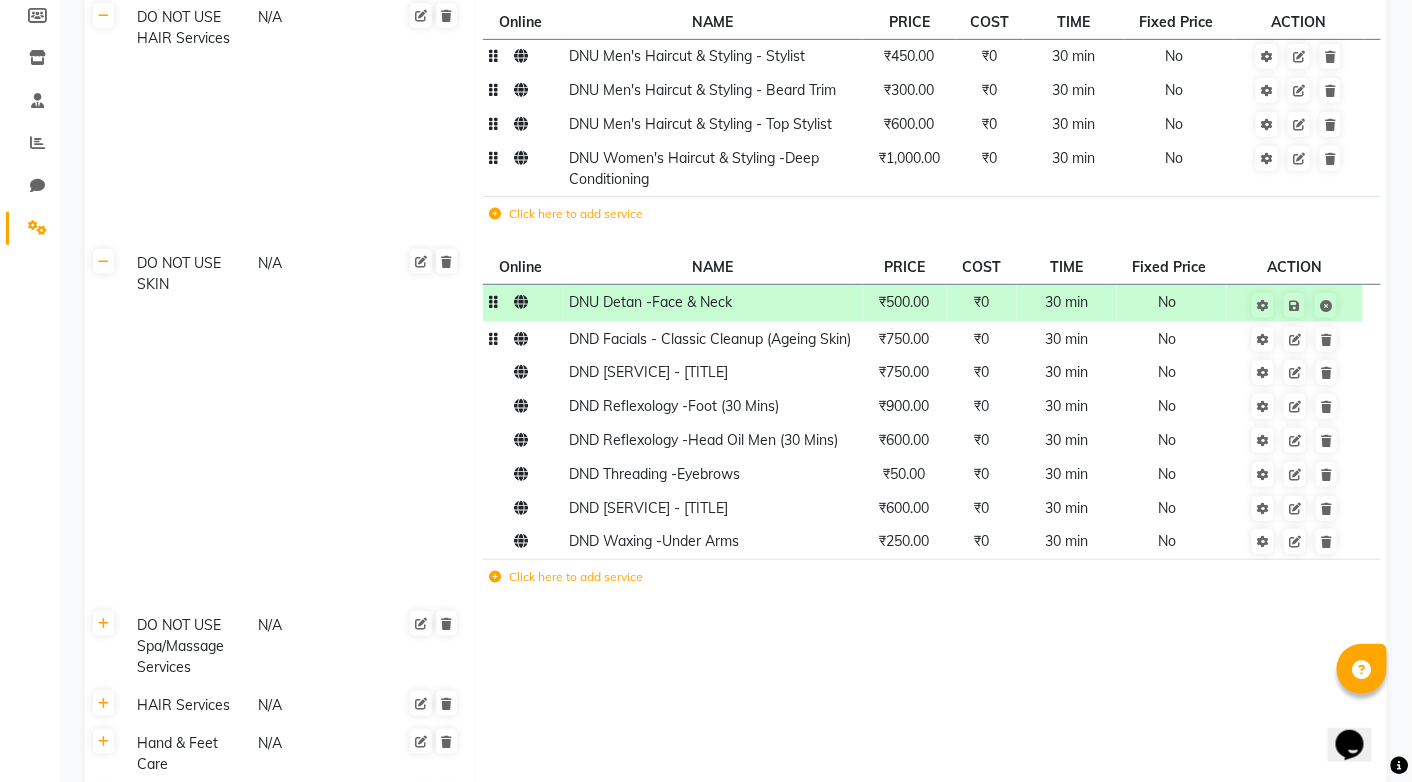 click on "DND Facials - Classic Cleanup (Ageing Skin)" 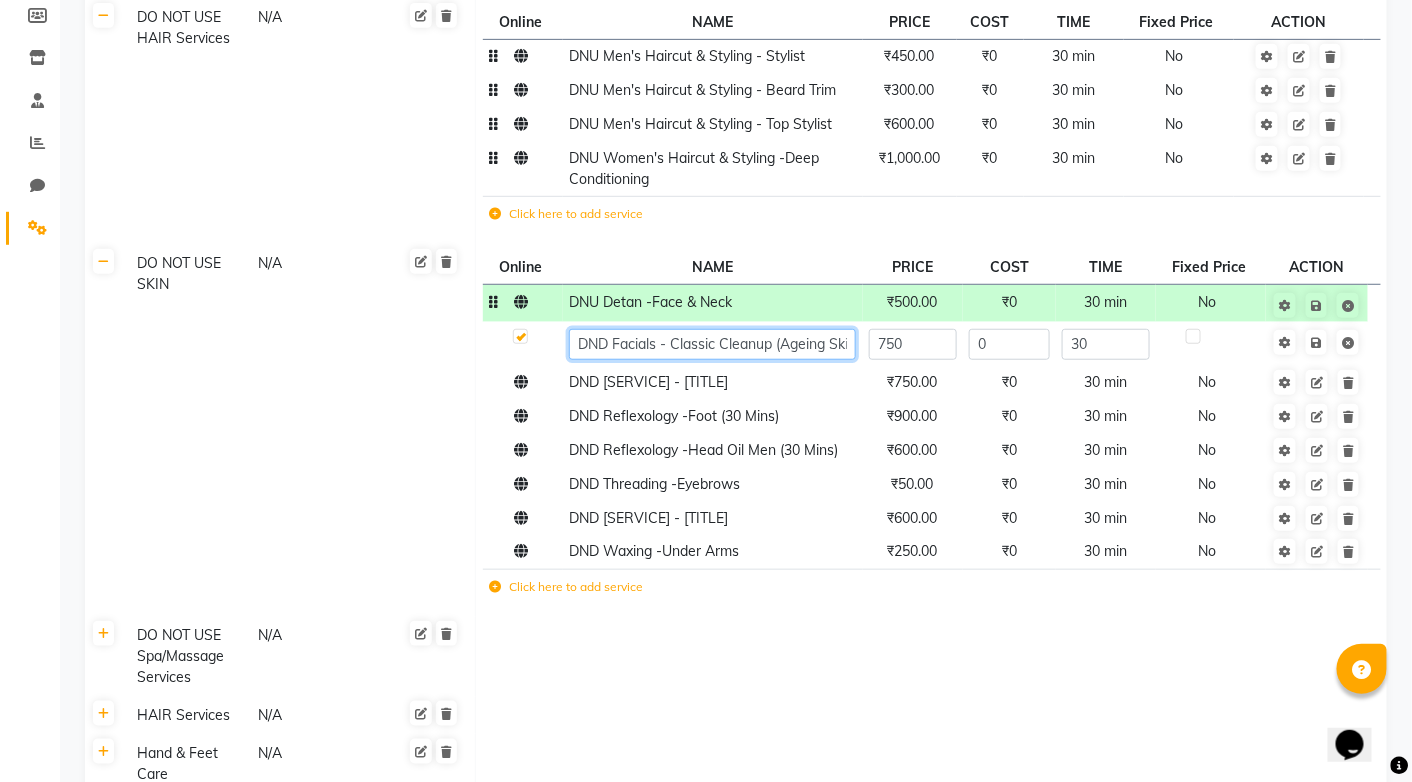 click on "DND Facials - Classic Cleanup (Ageing Skin)" 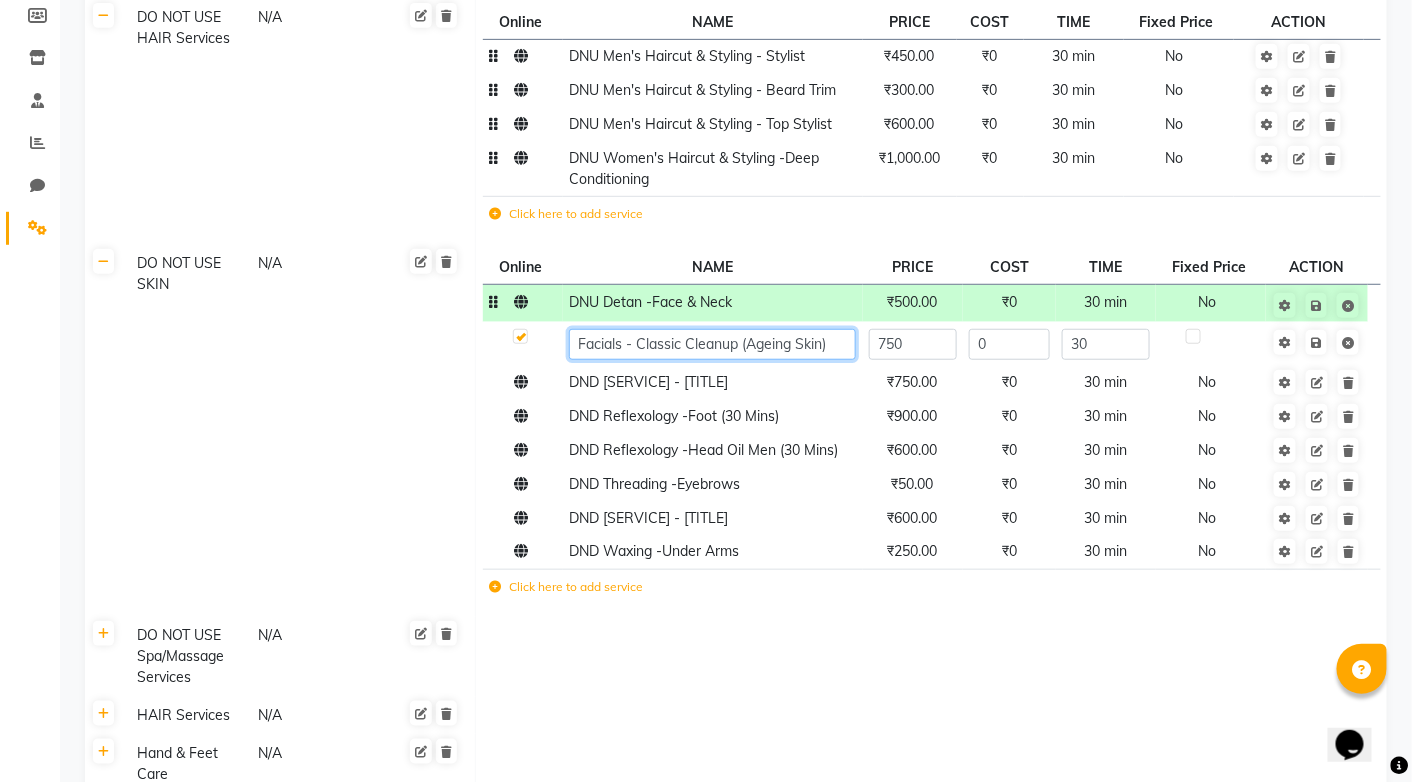 paste on "DNU" 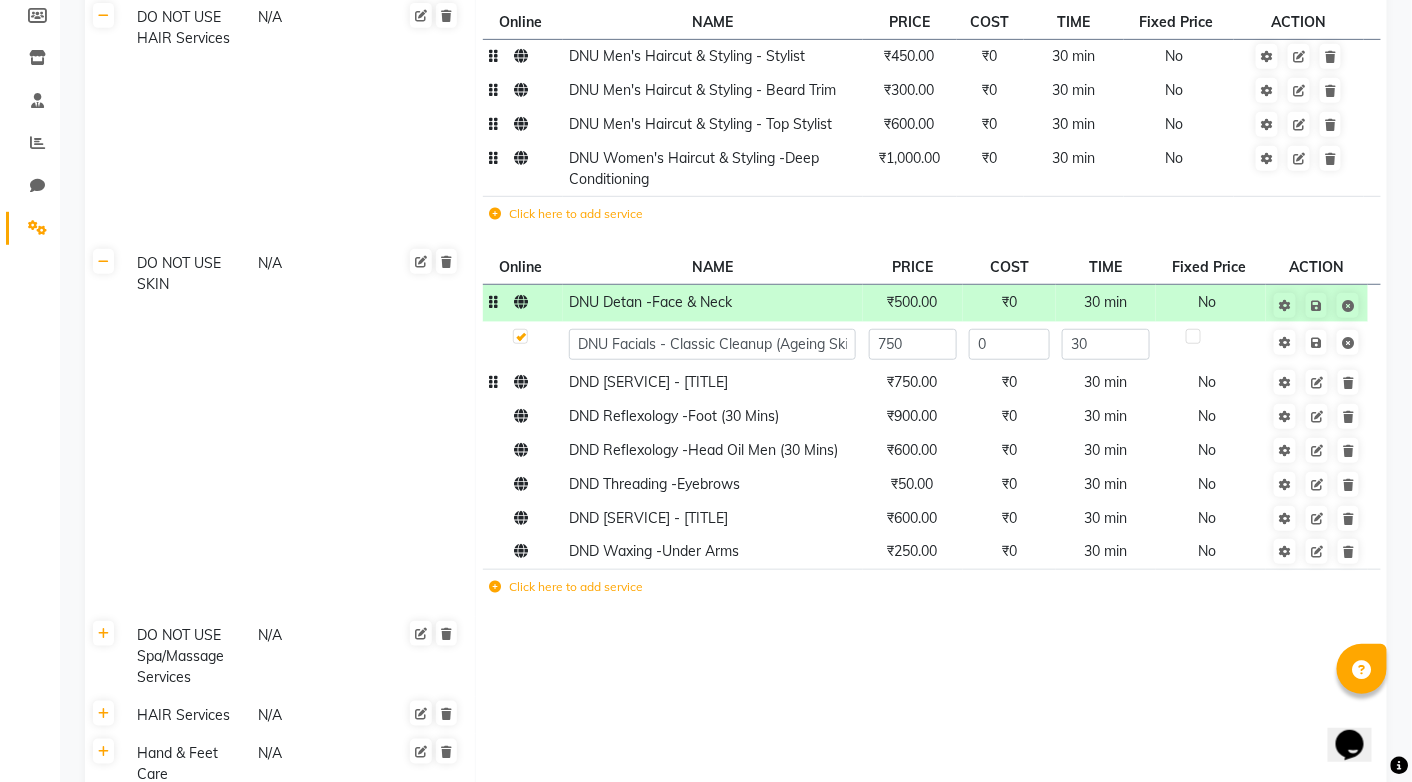 click on "DND [SERVICE] - [TITLE]" 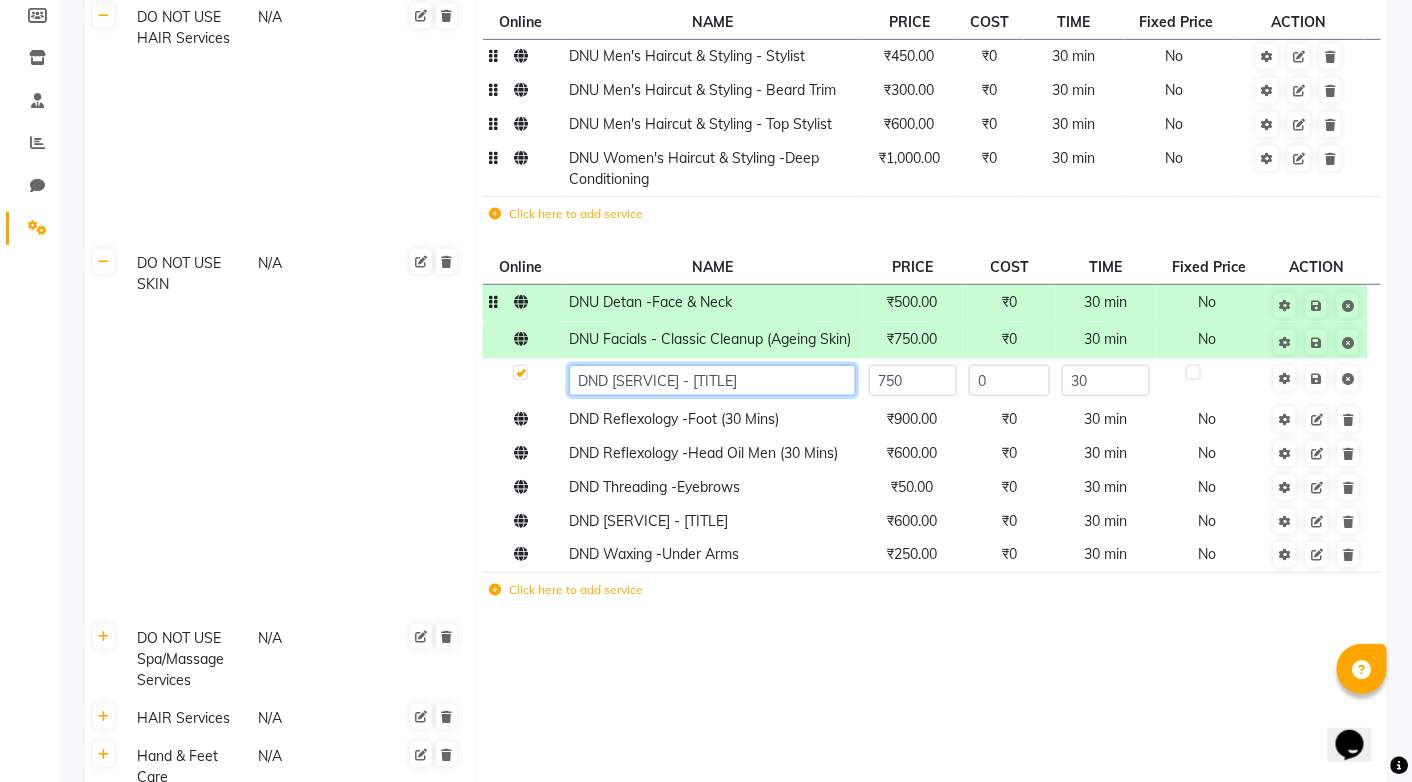 click on "DND [SERVICE] - [TITLE]" 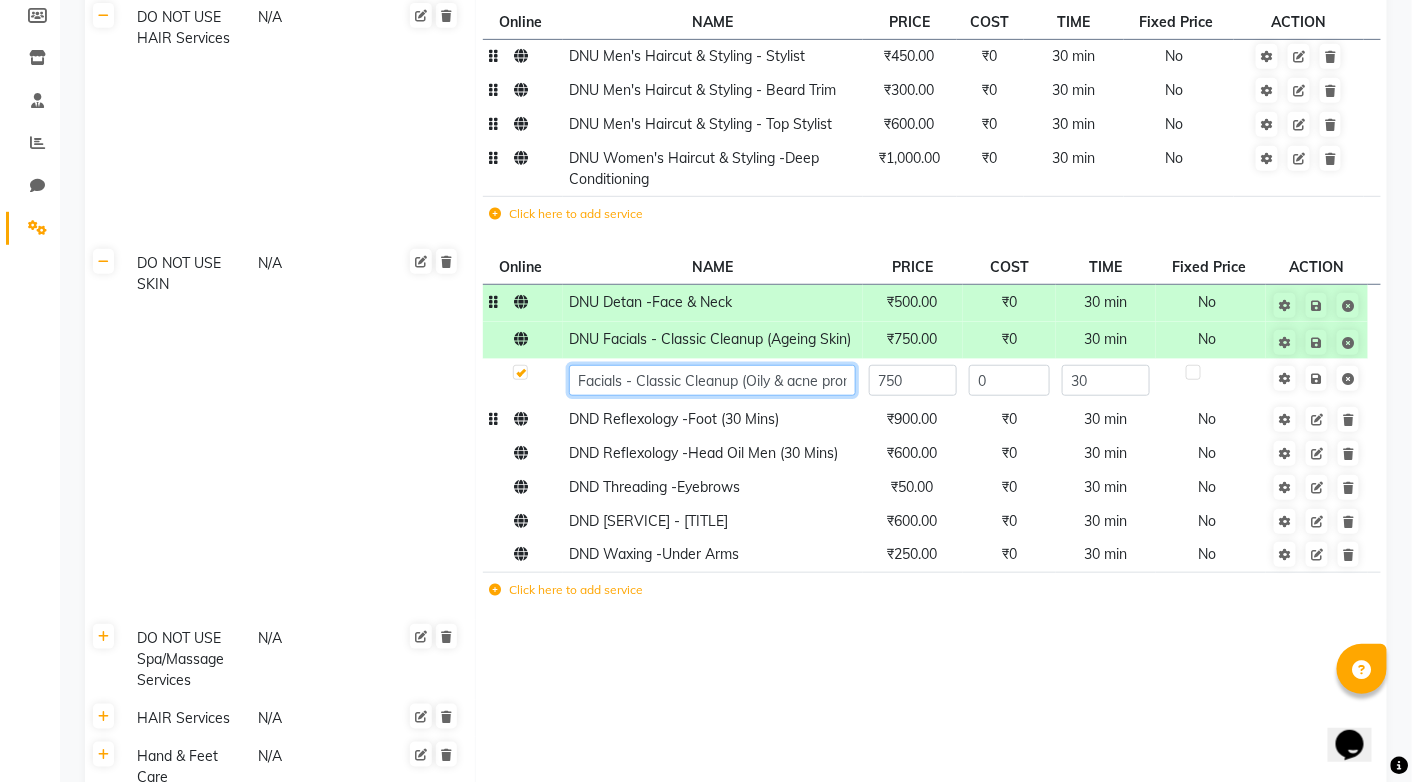 paste on "DNU" 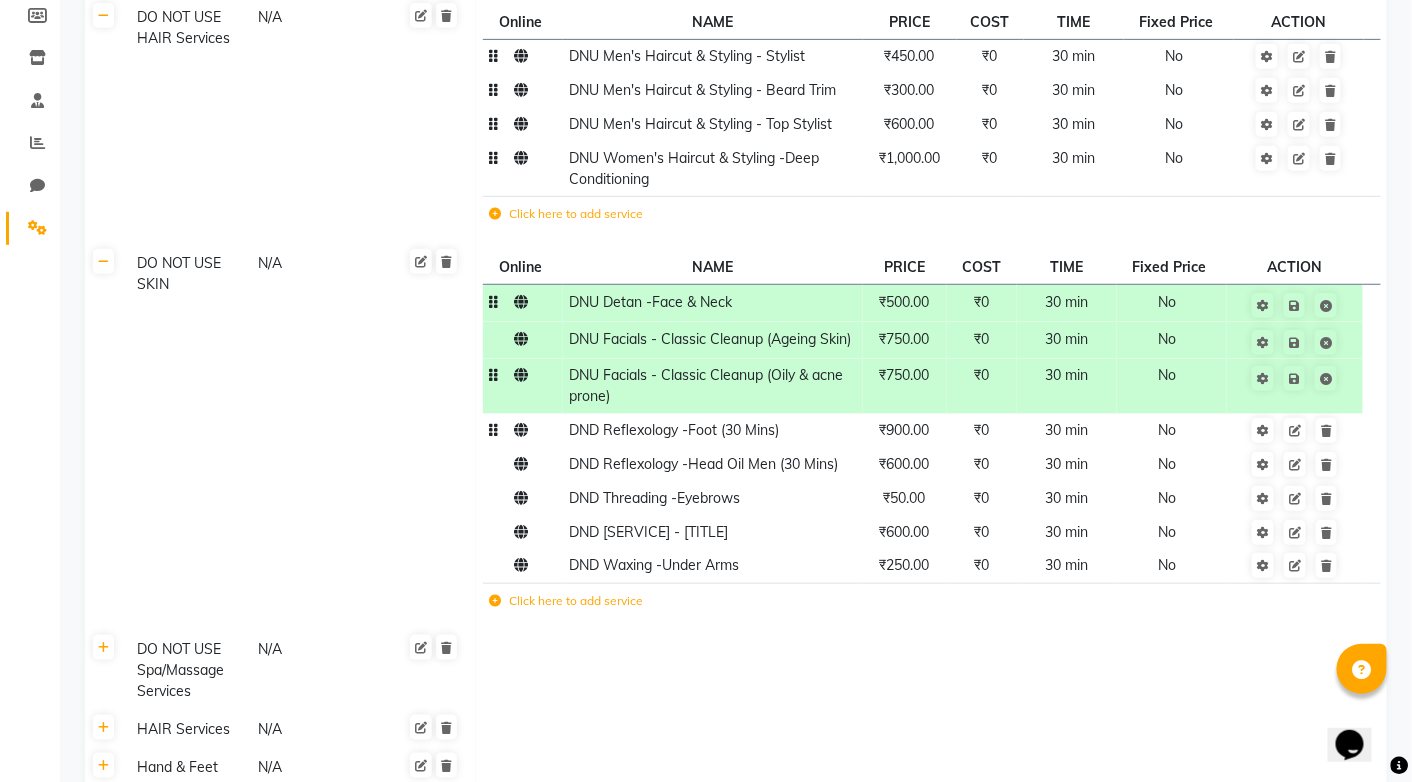 click on "DND Reflexology -Foot (30 Mins)" 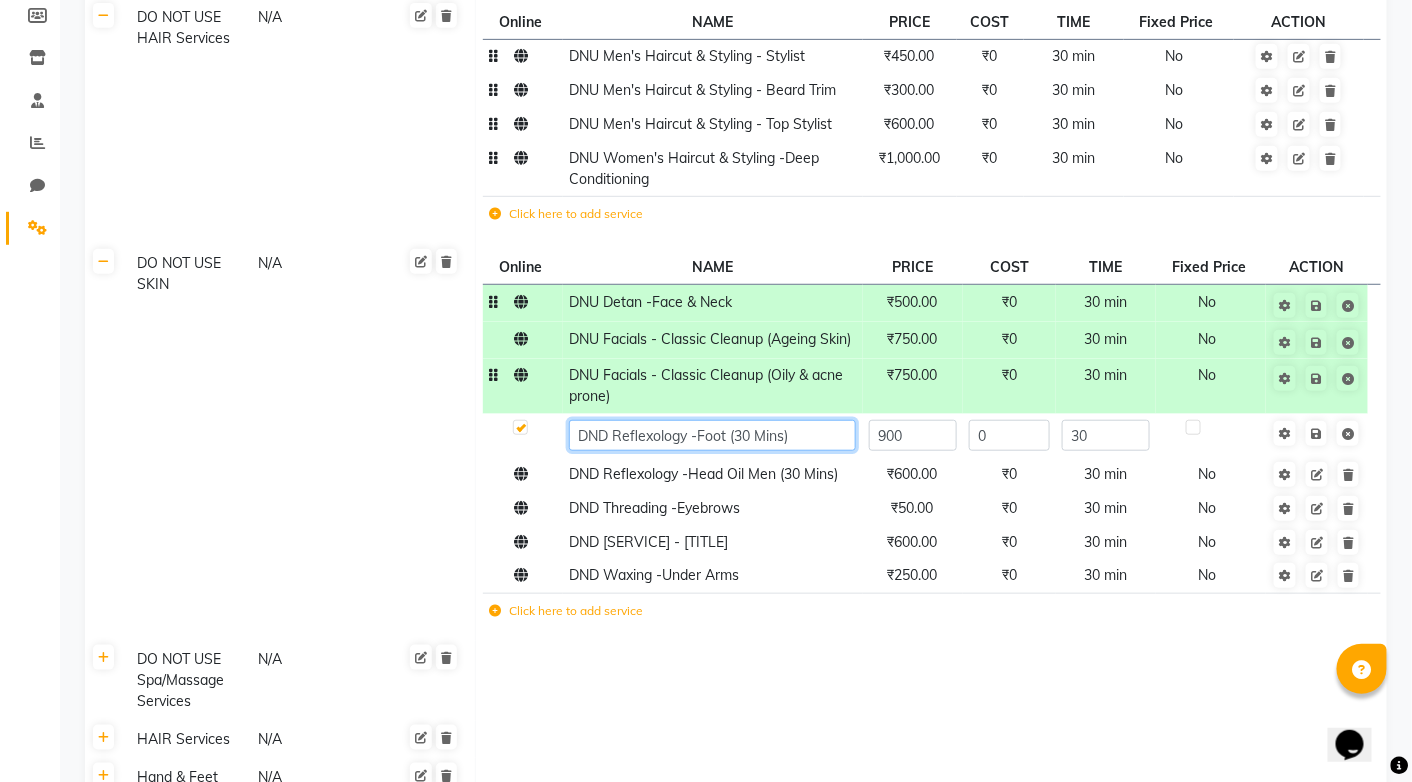 click on "DND Reflexology -Foot (30 Mins)" 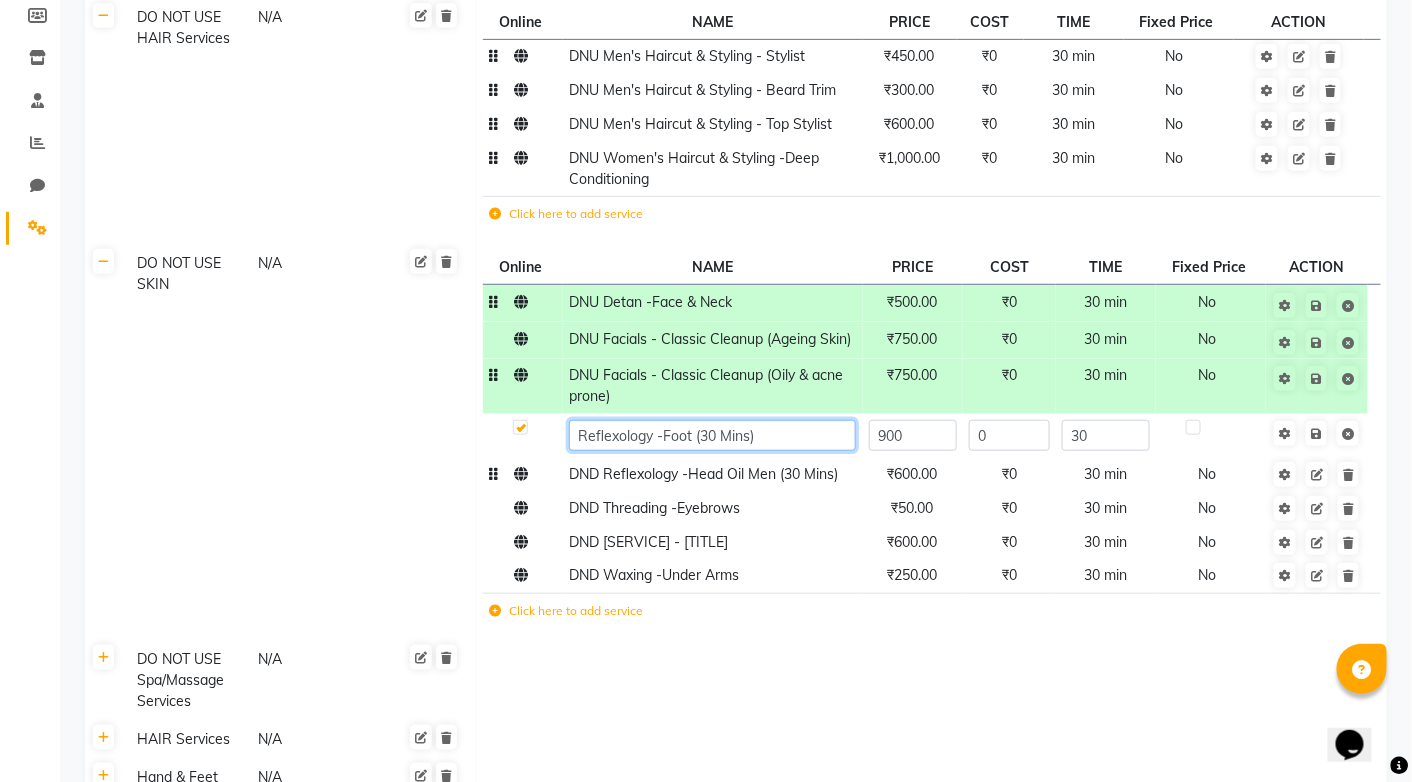 paste on "DNU" 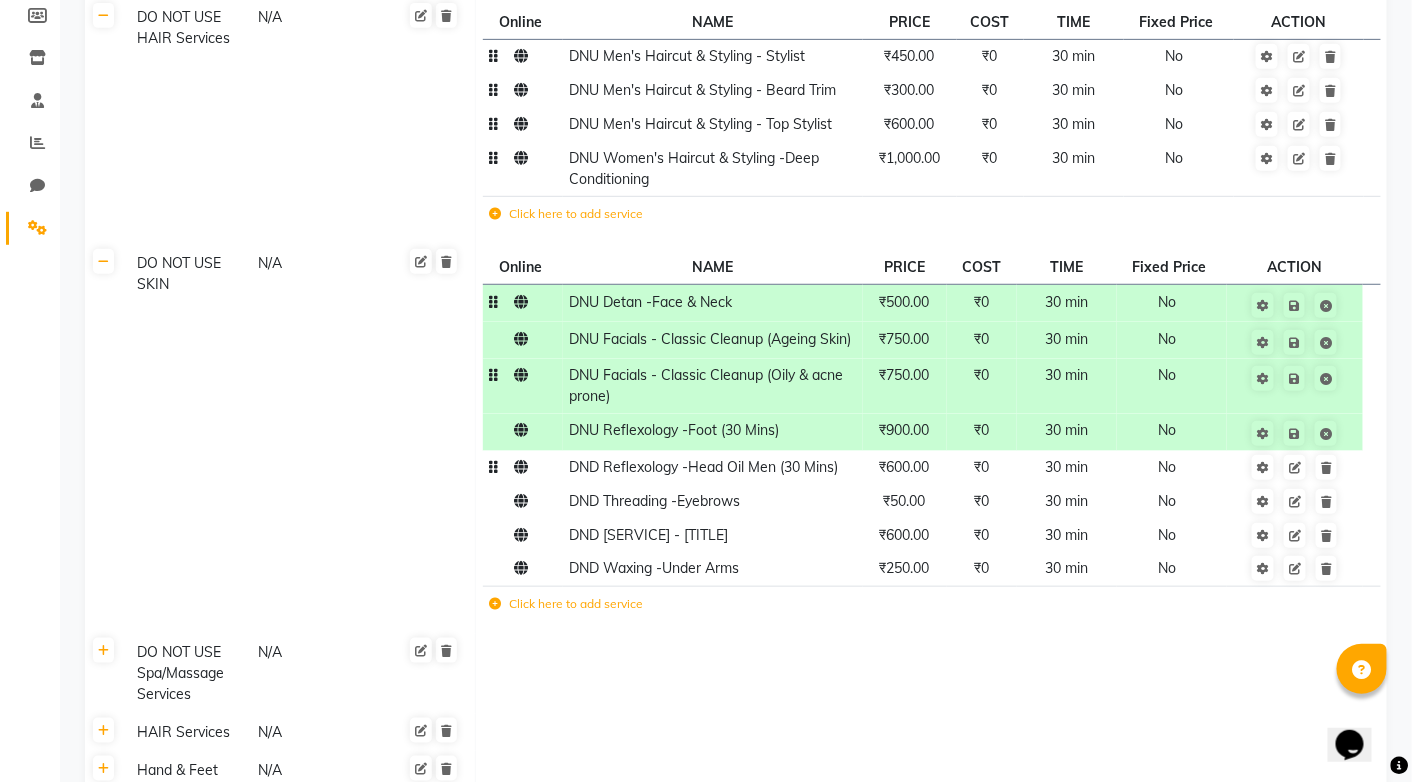 click on "DND Reflexology -Head Oil Men (30 Mins)" 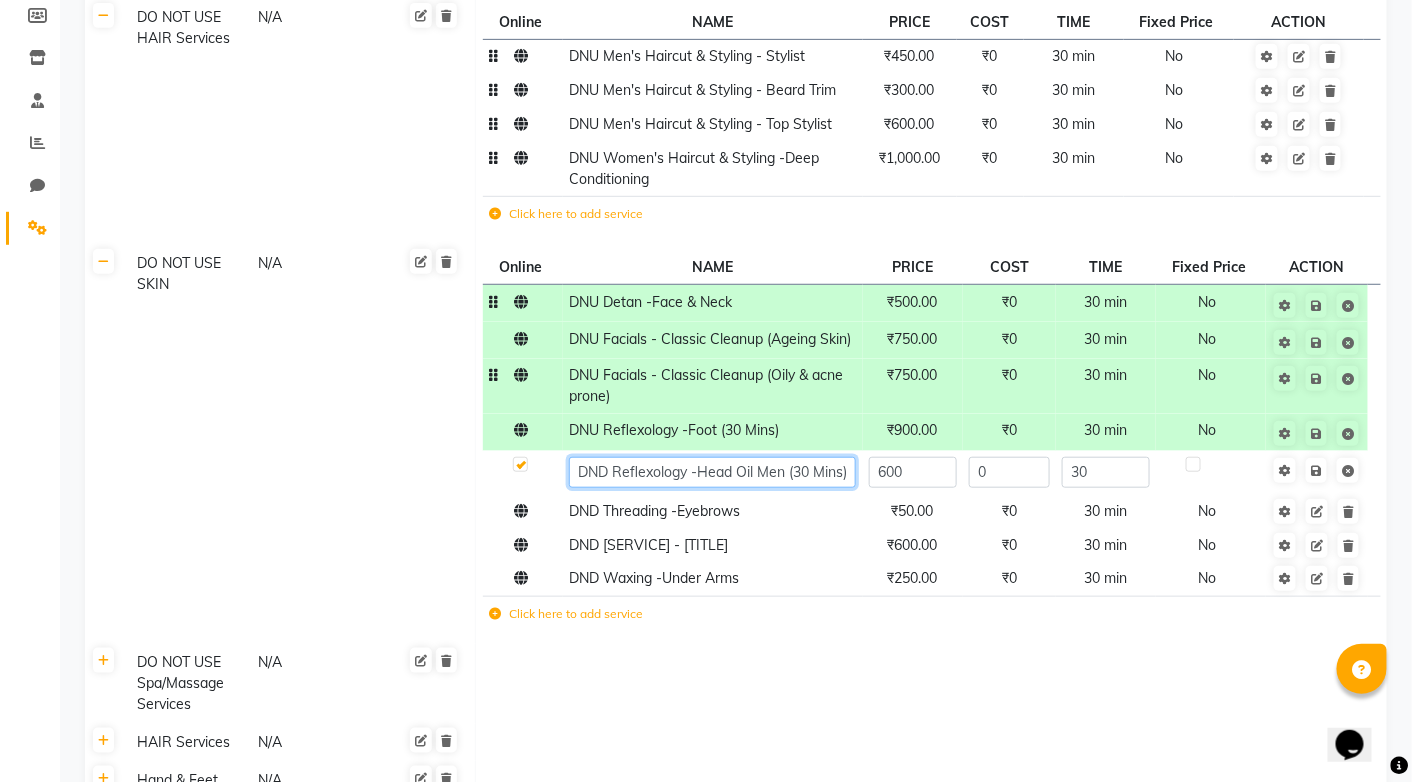 click on "DND Reflexology -Head Oil Men (30 Mins)" 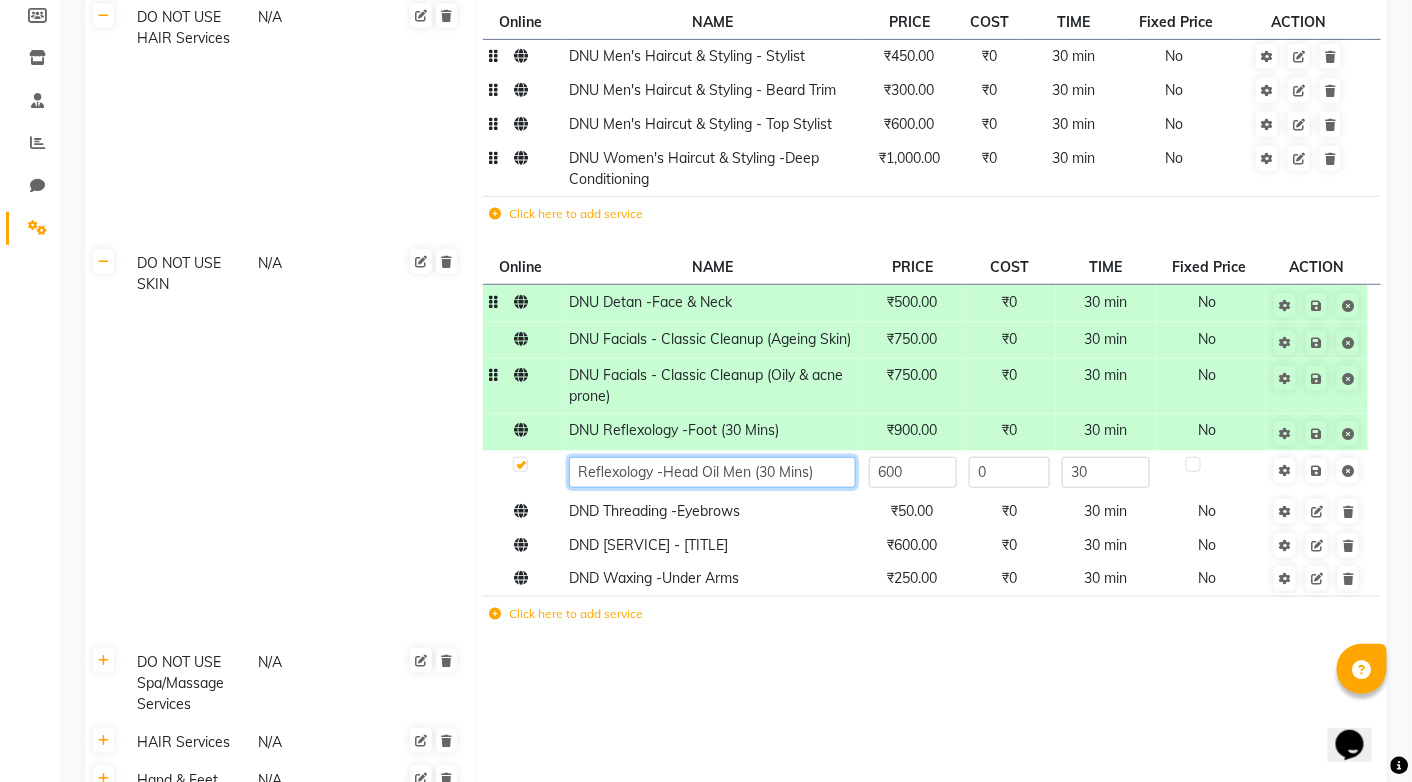 paste on "DNU" 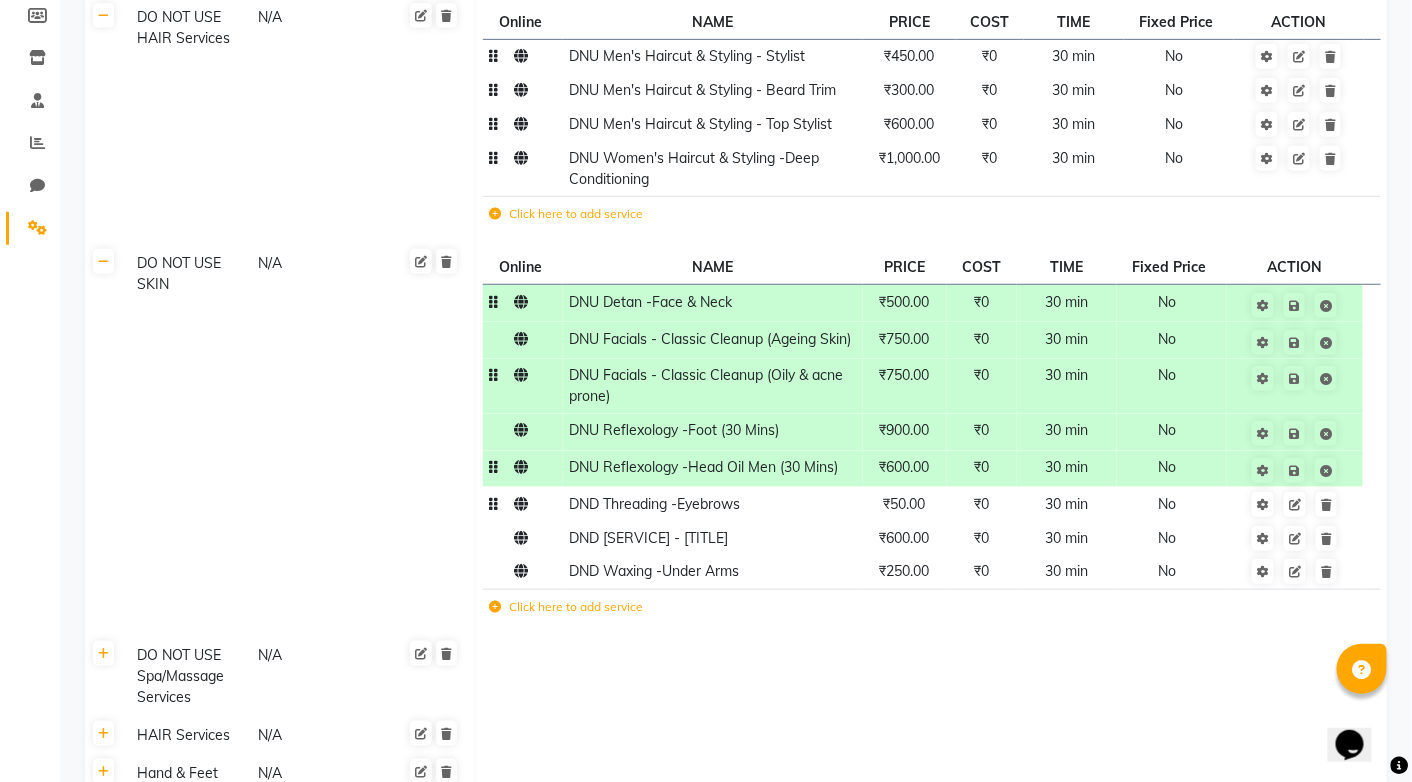 click on "DND Threading -Eyebrows" 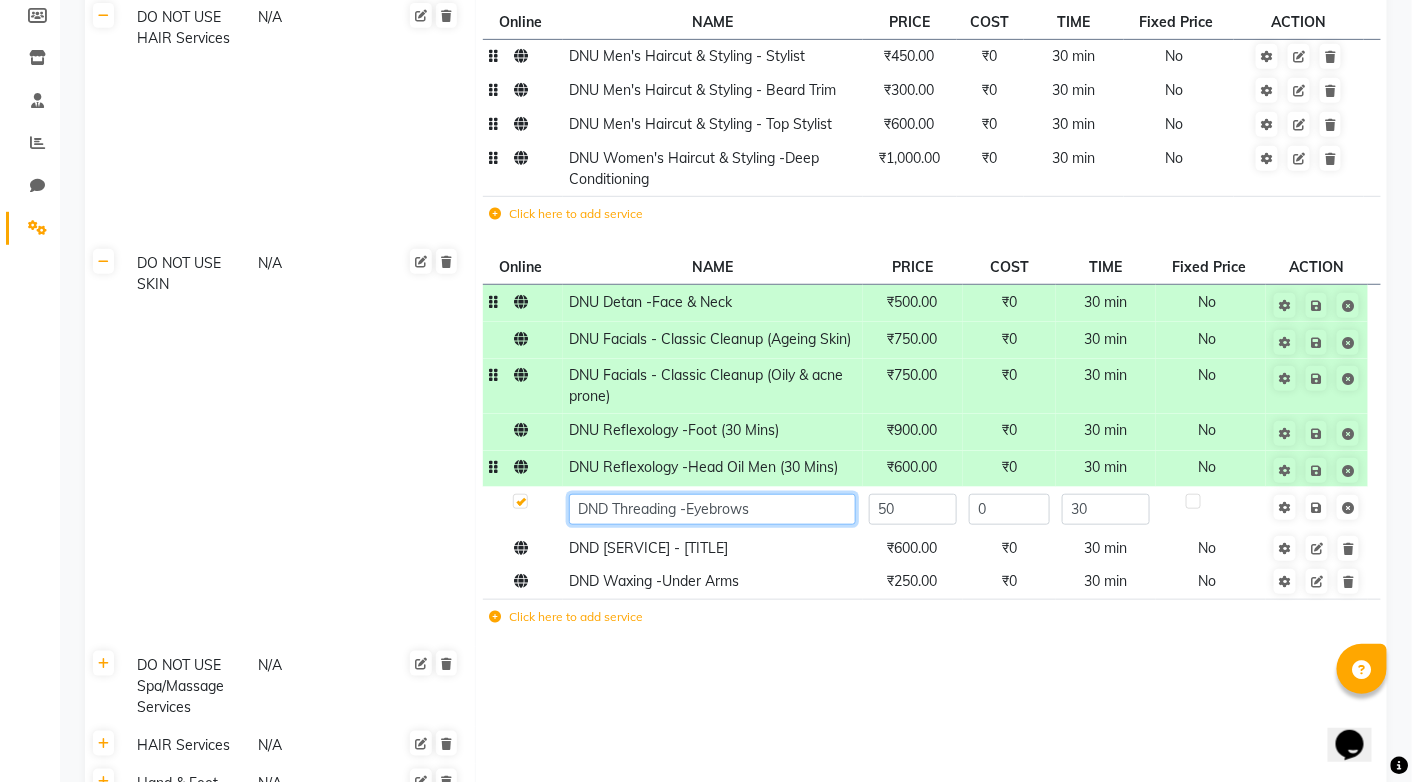 click on "DND Threading -Eyebrows" 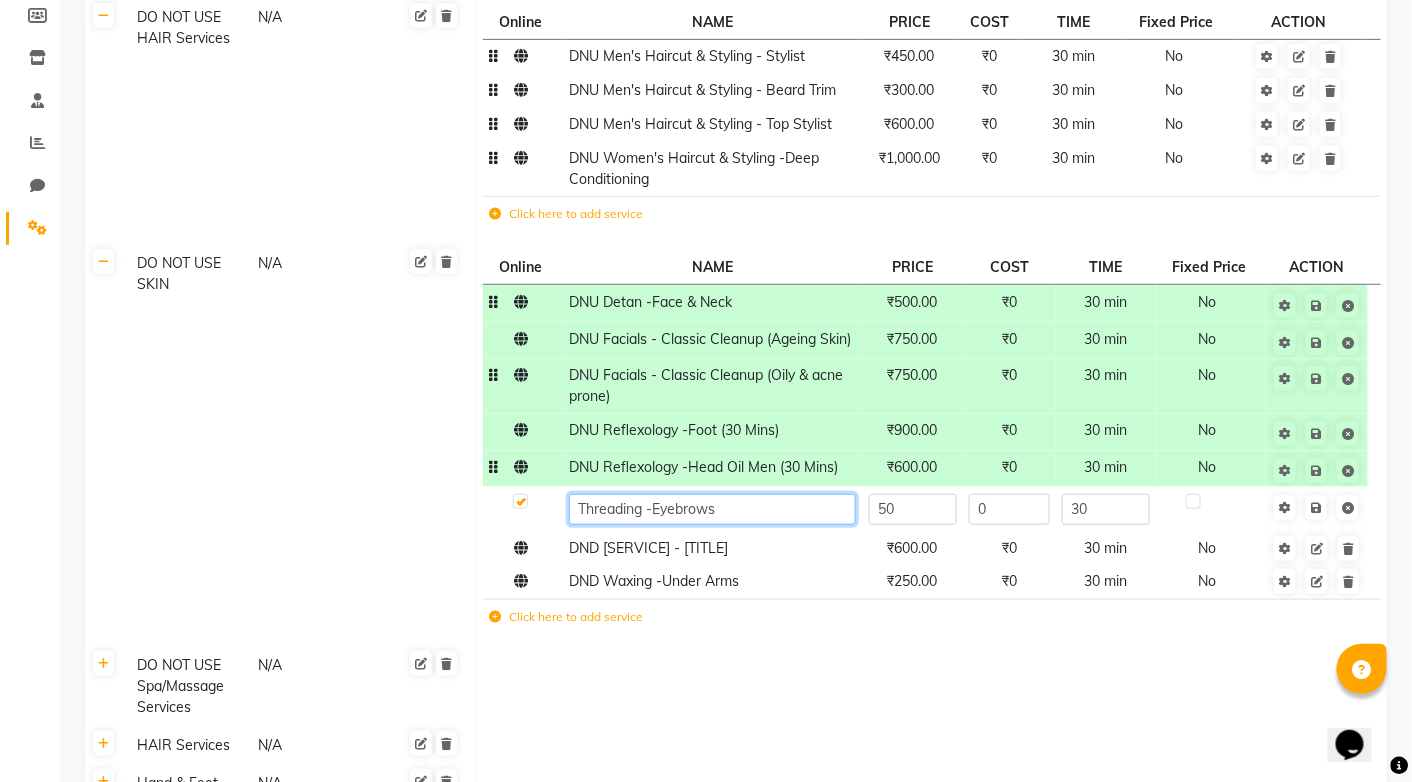 paste on "DNU" 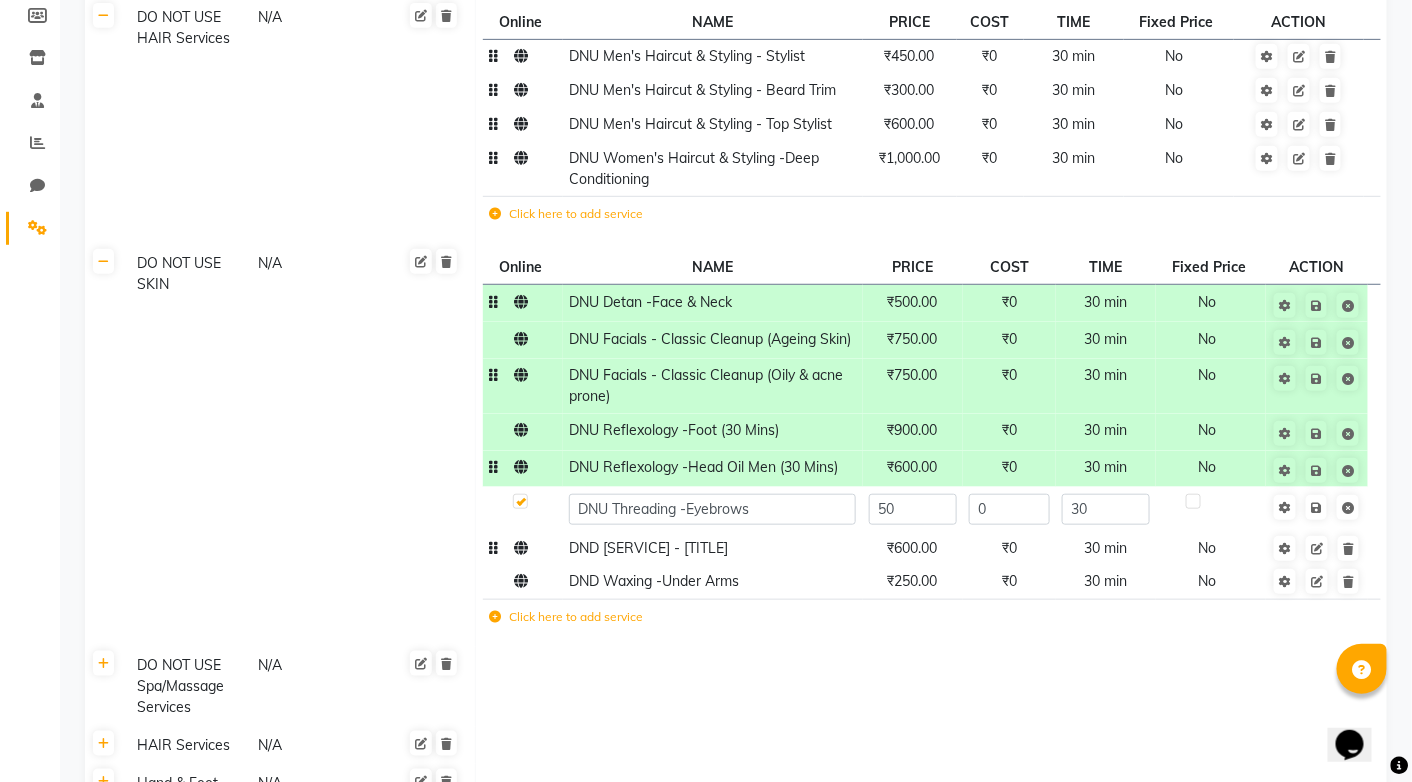 click on "DND [SERVICE] - [TITLE]" 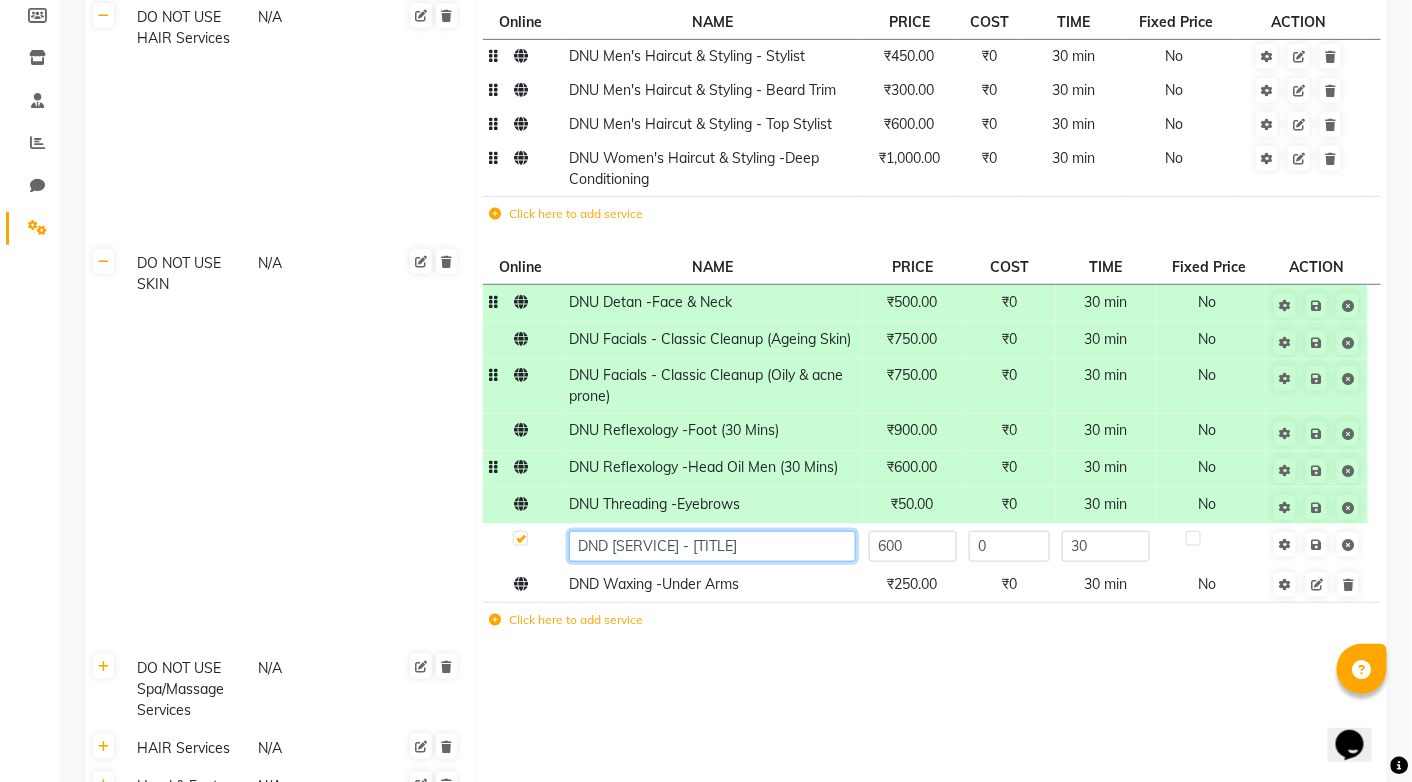 click on "DND [SERVICE] - [TITLE]" 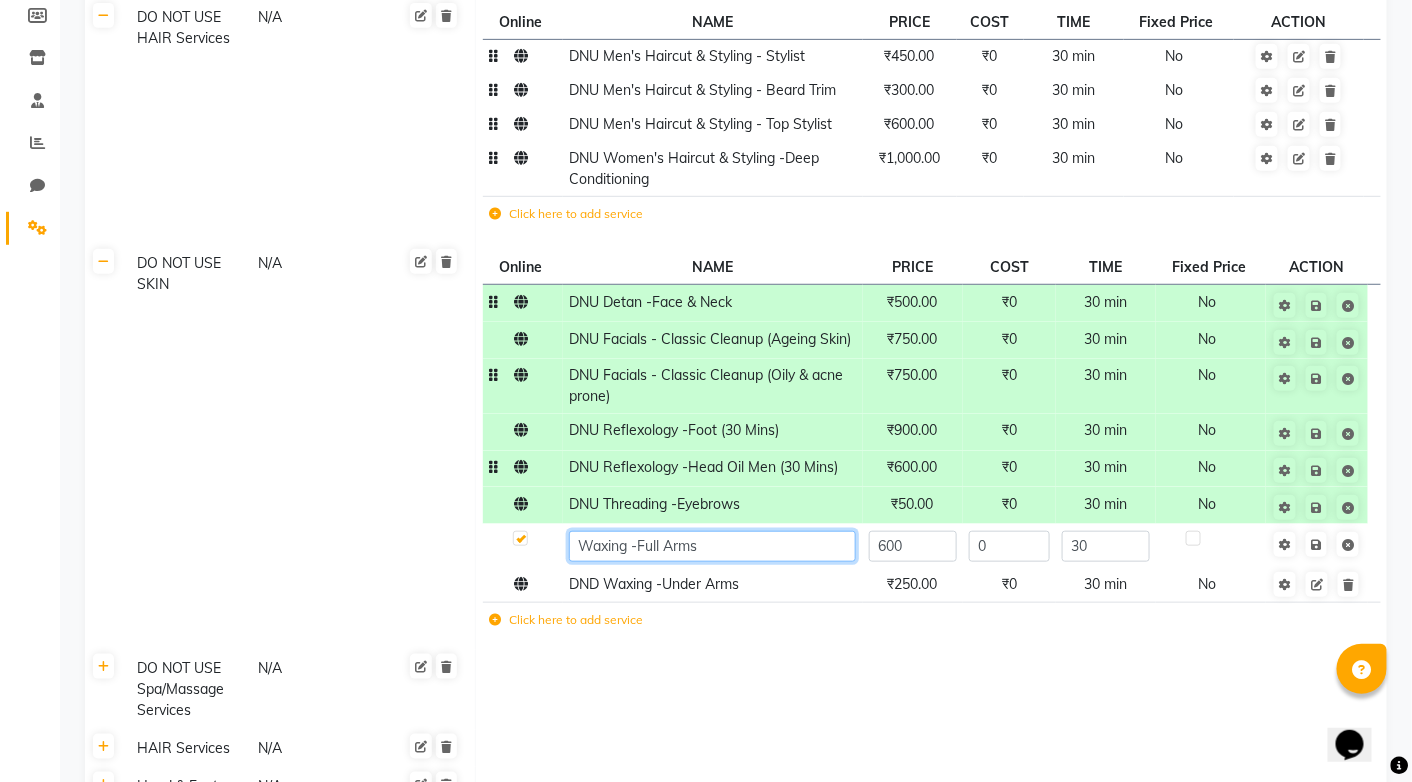 paste on "DNU" 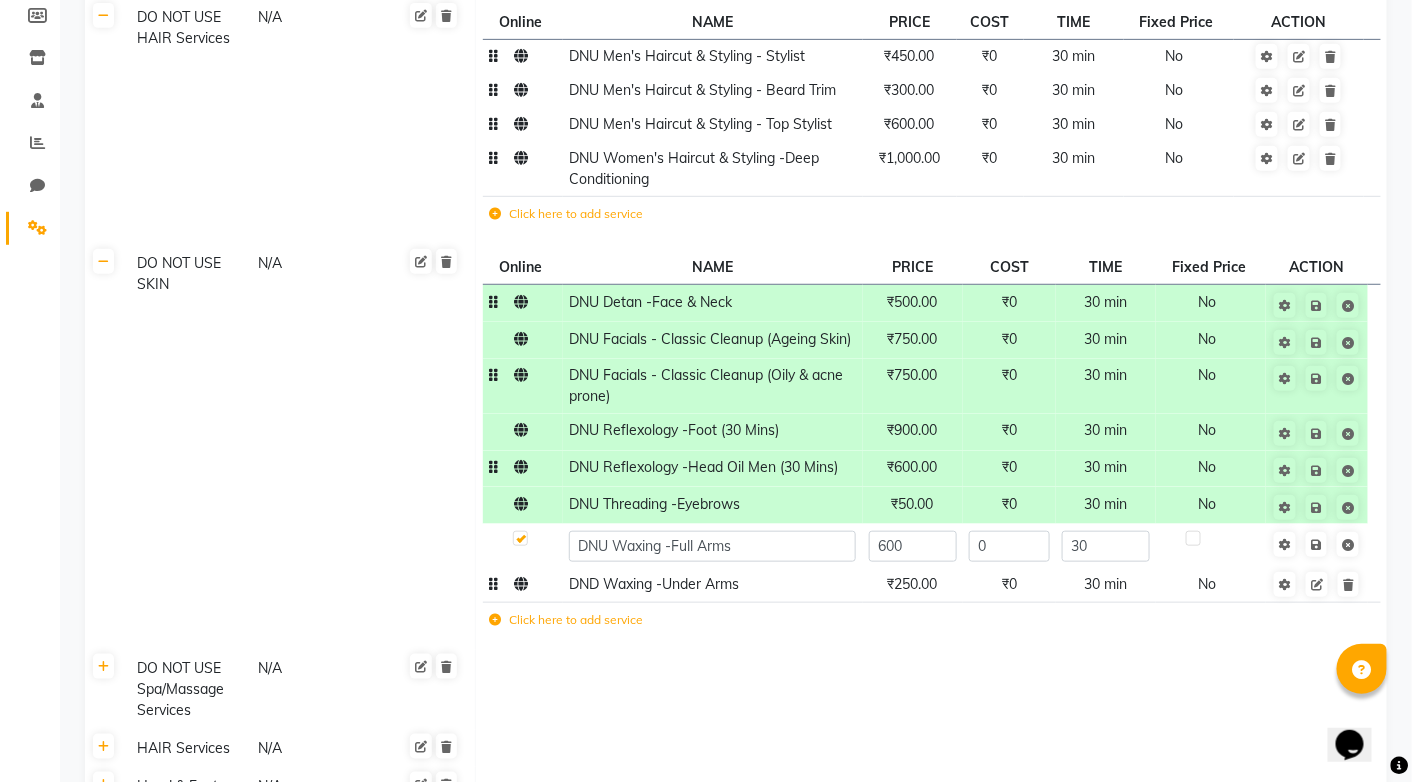 click on "DND Waxing -Under Arms" 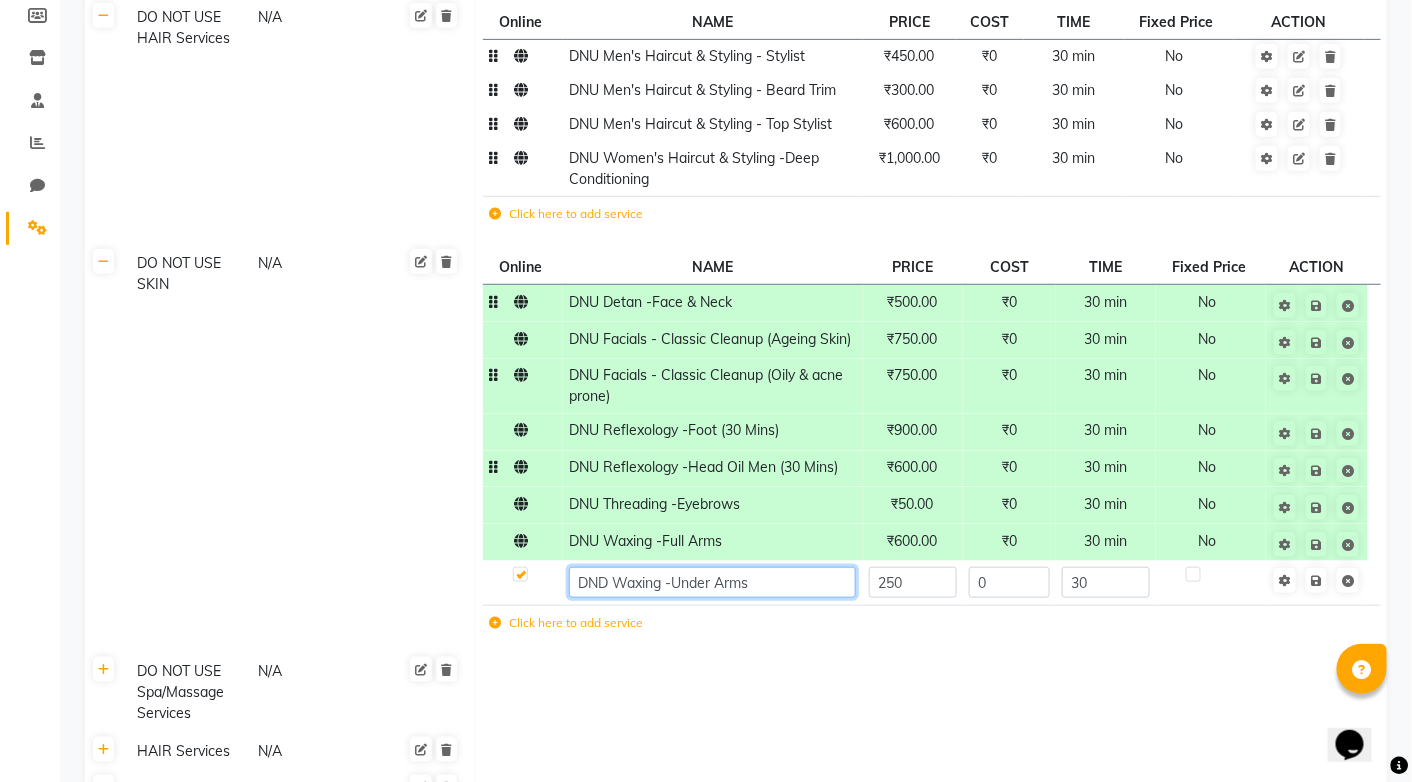 click on "DND Waxing -Under Arms" 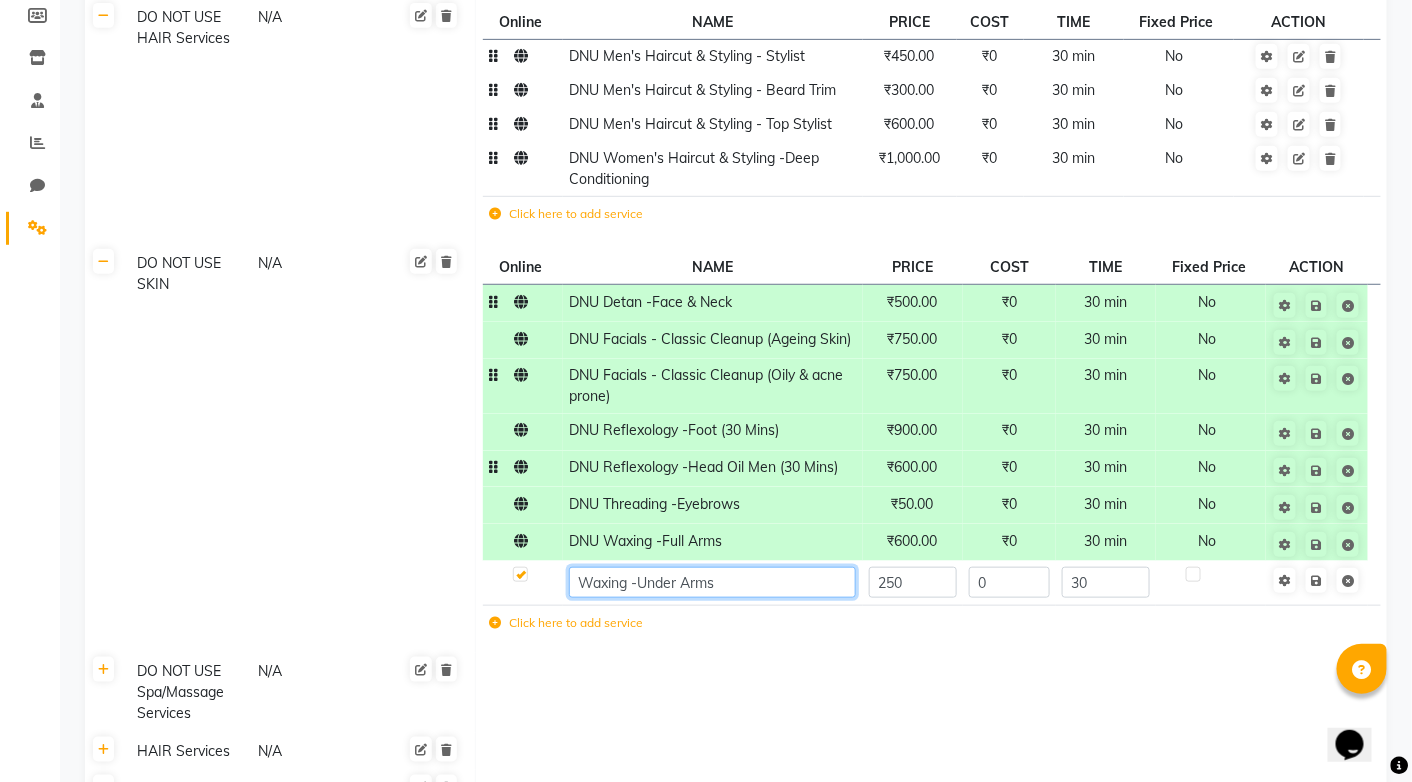paste on "DNU" 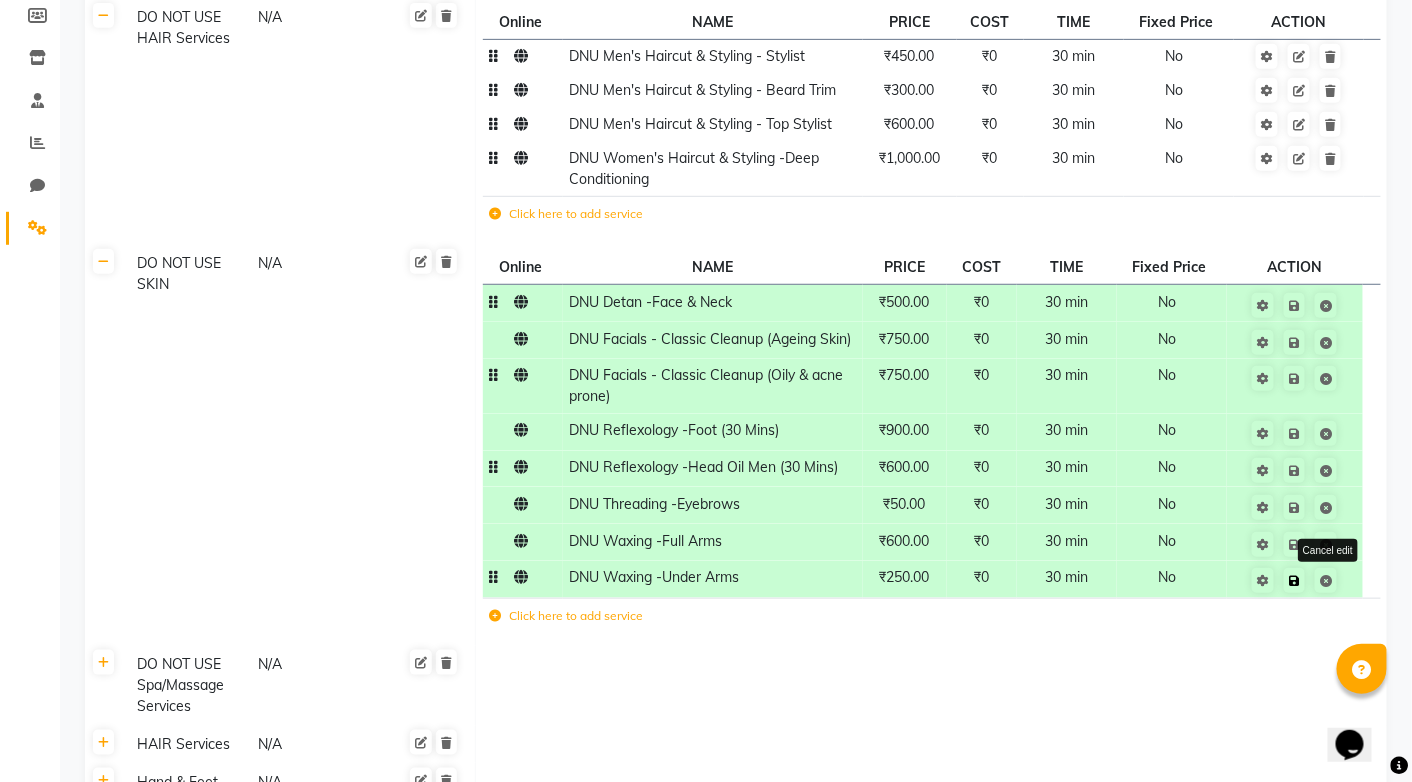 click on "Save Cancel edit" 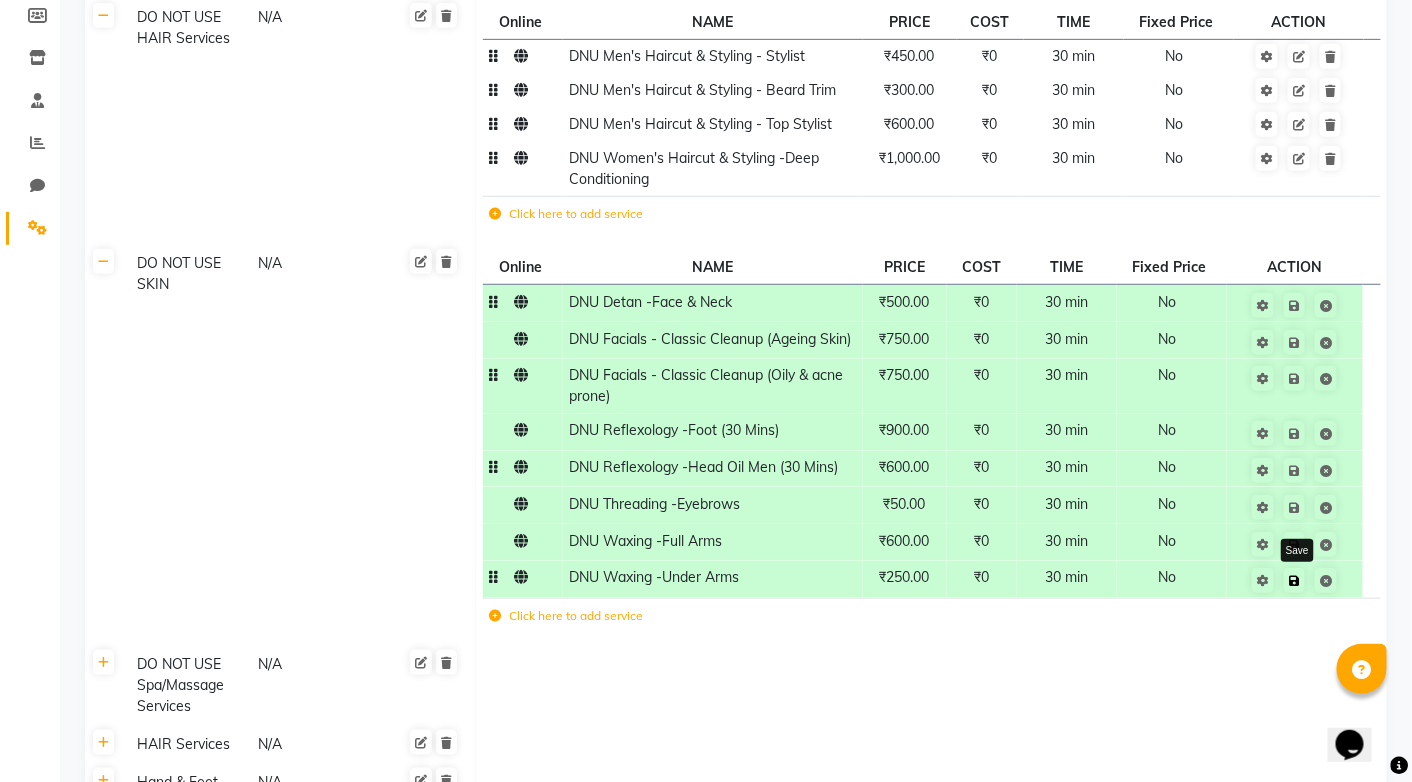click 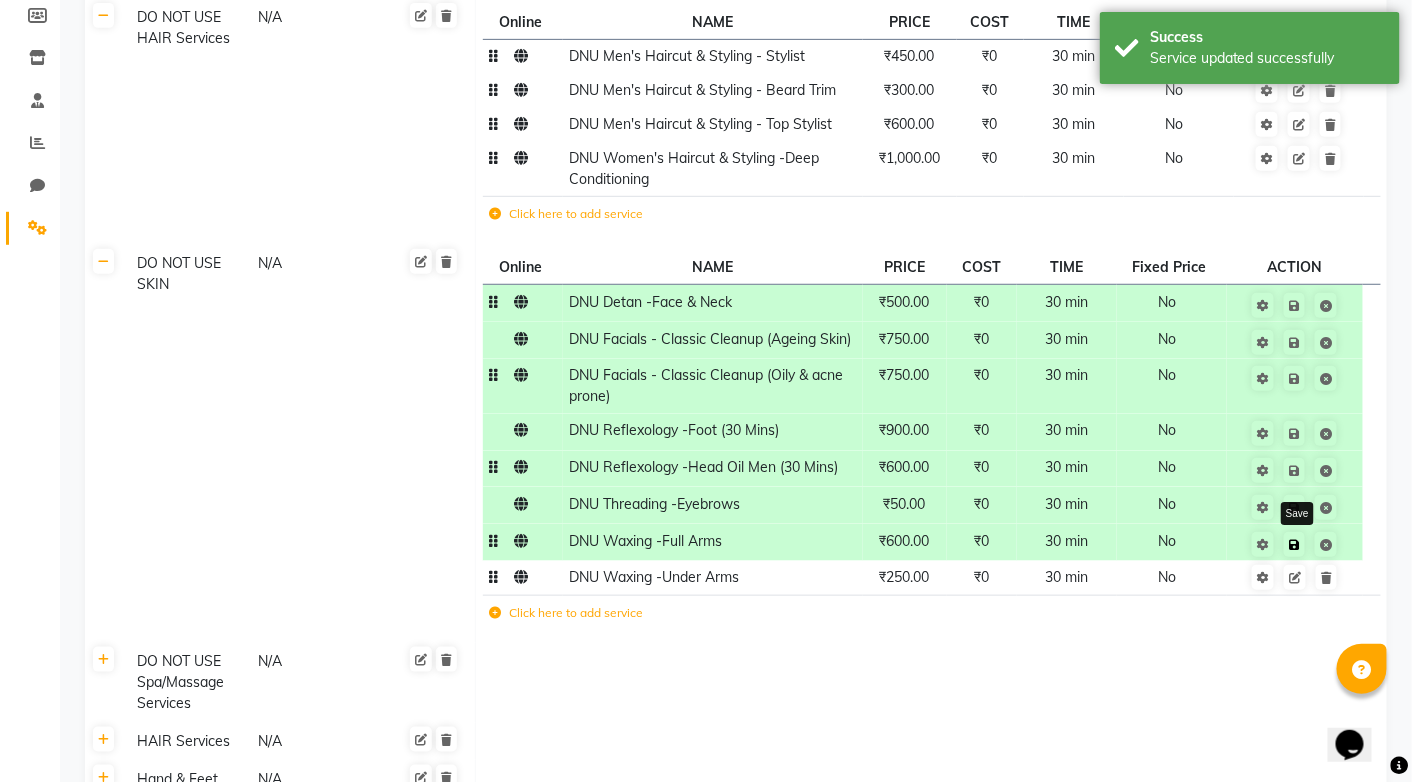 click 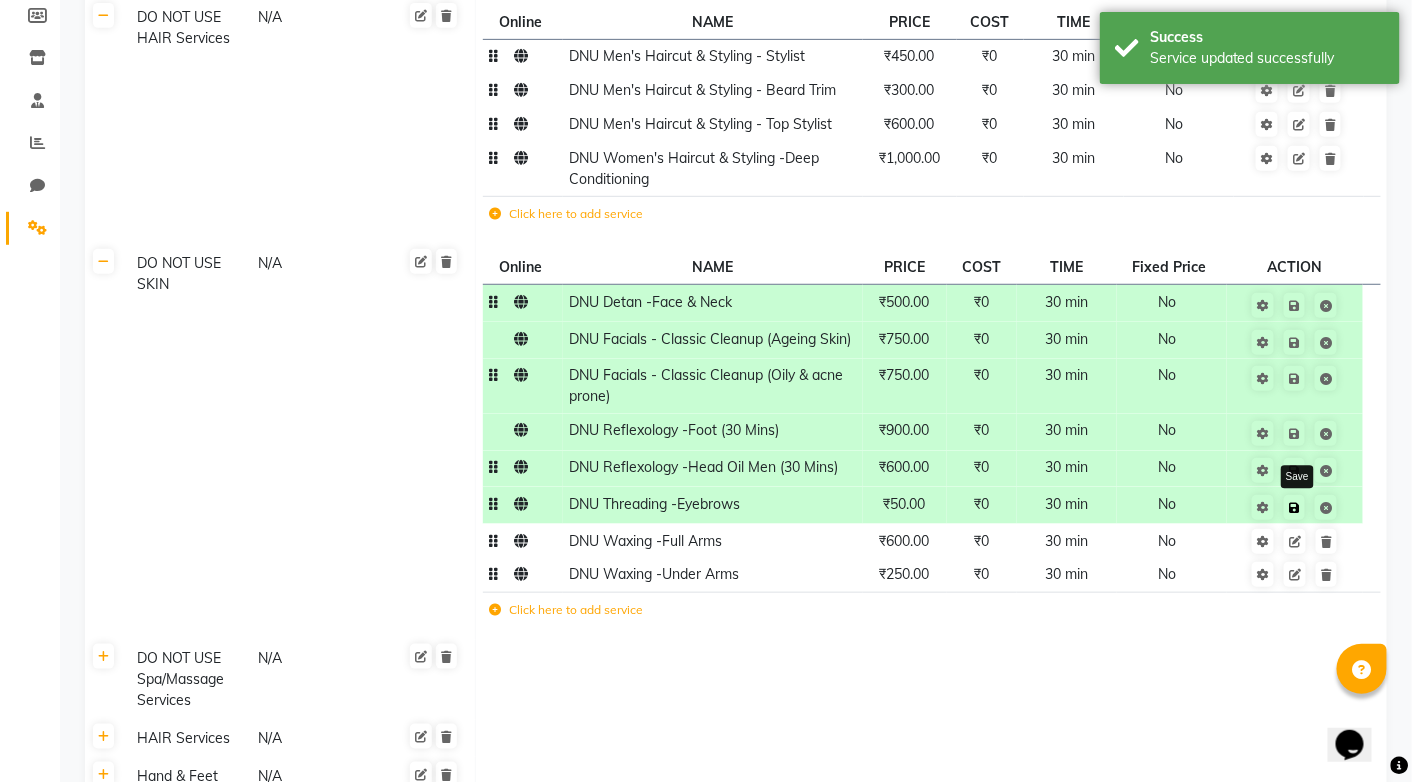 click 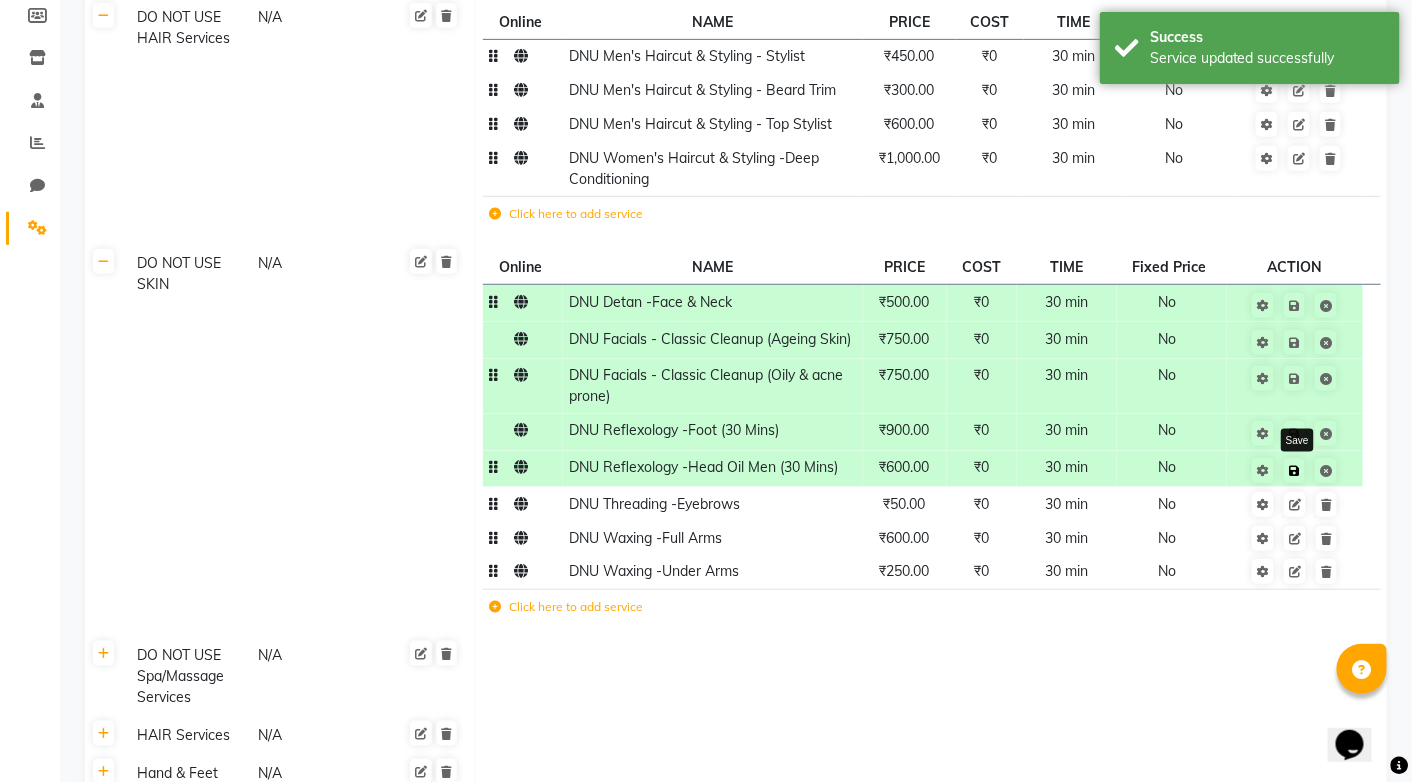 click 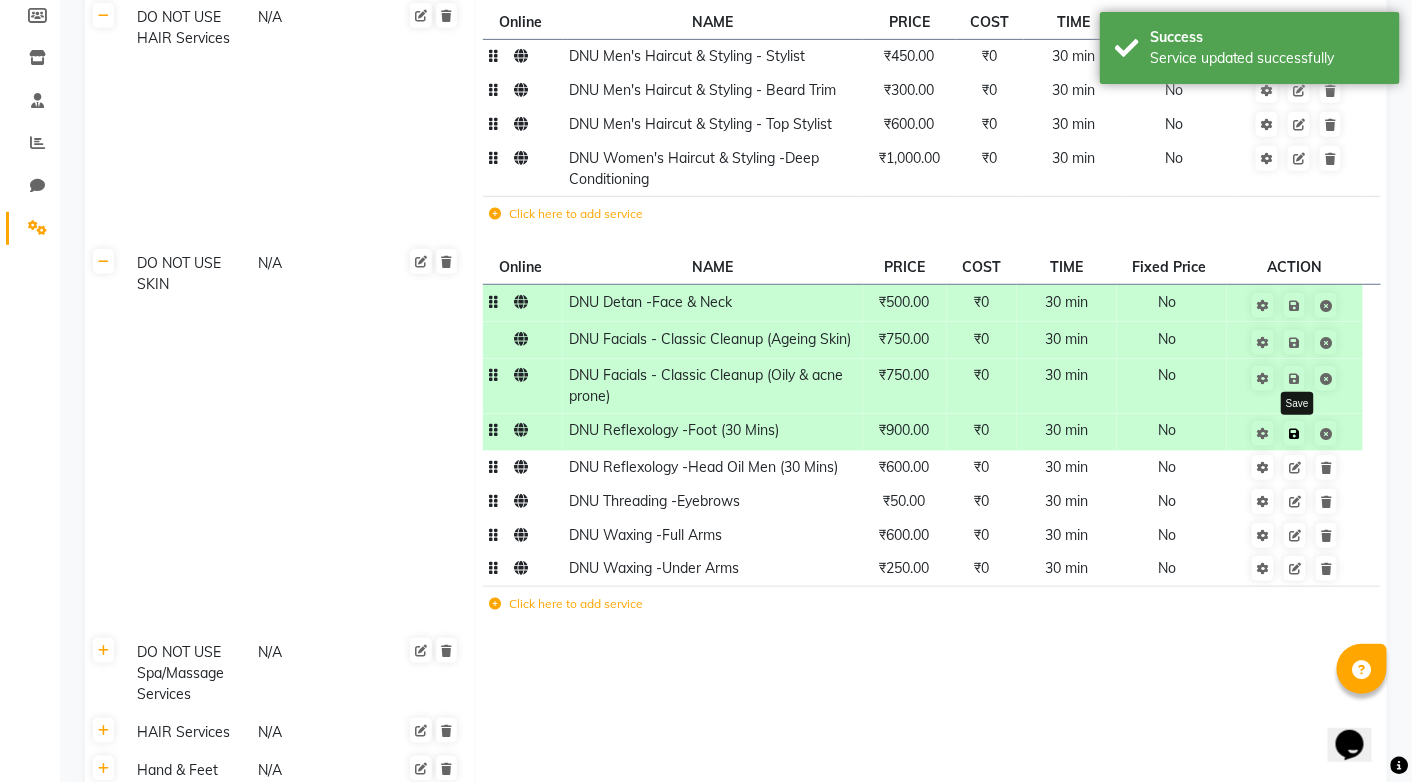 click 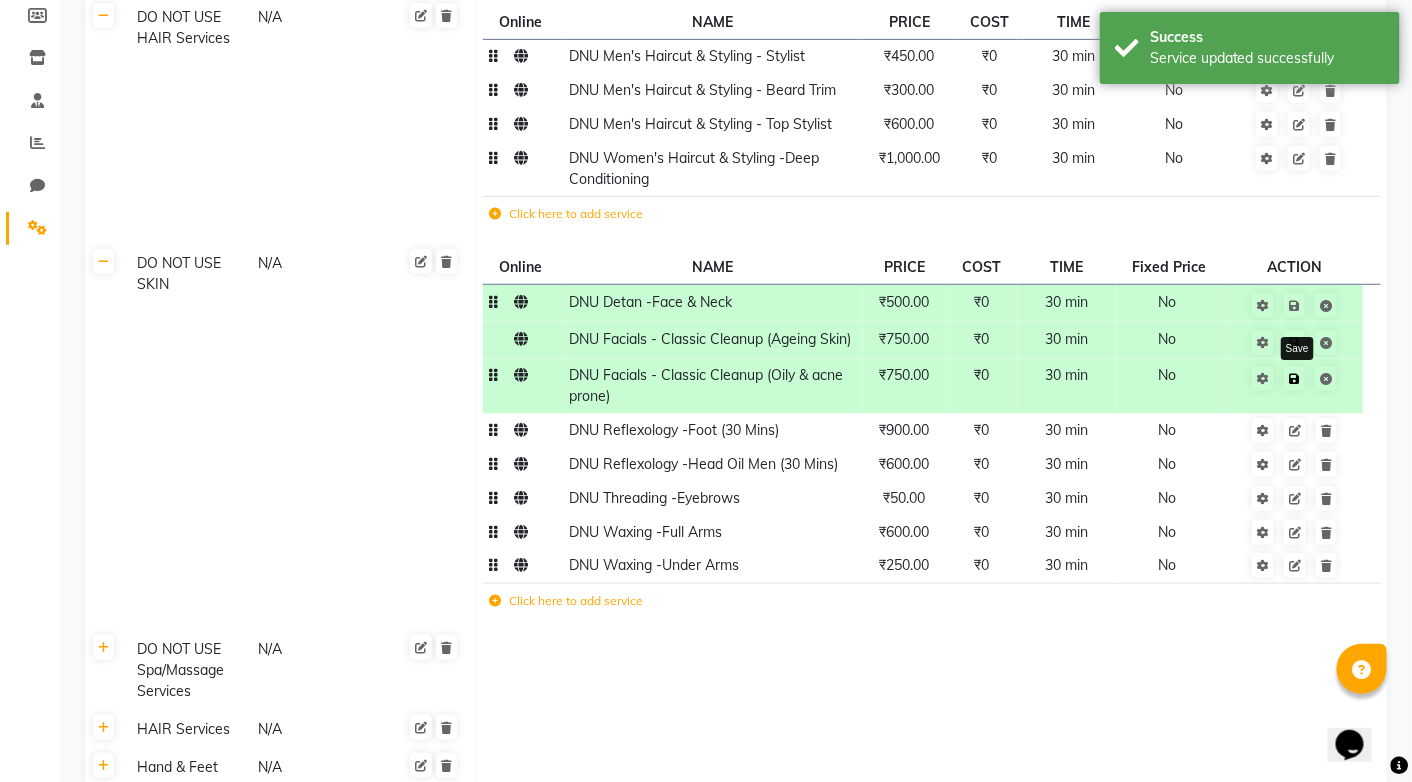 click 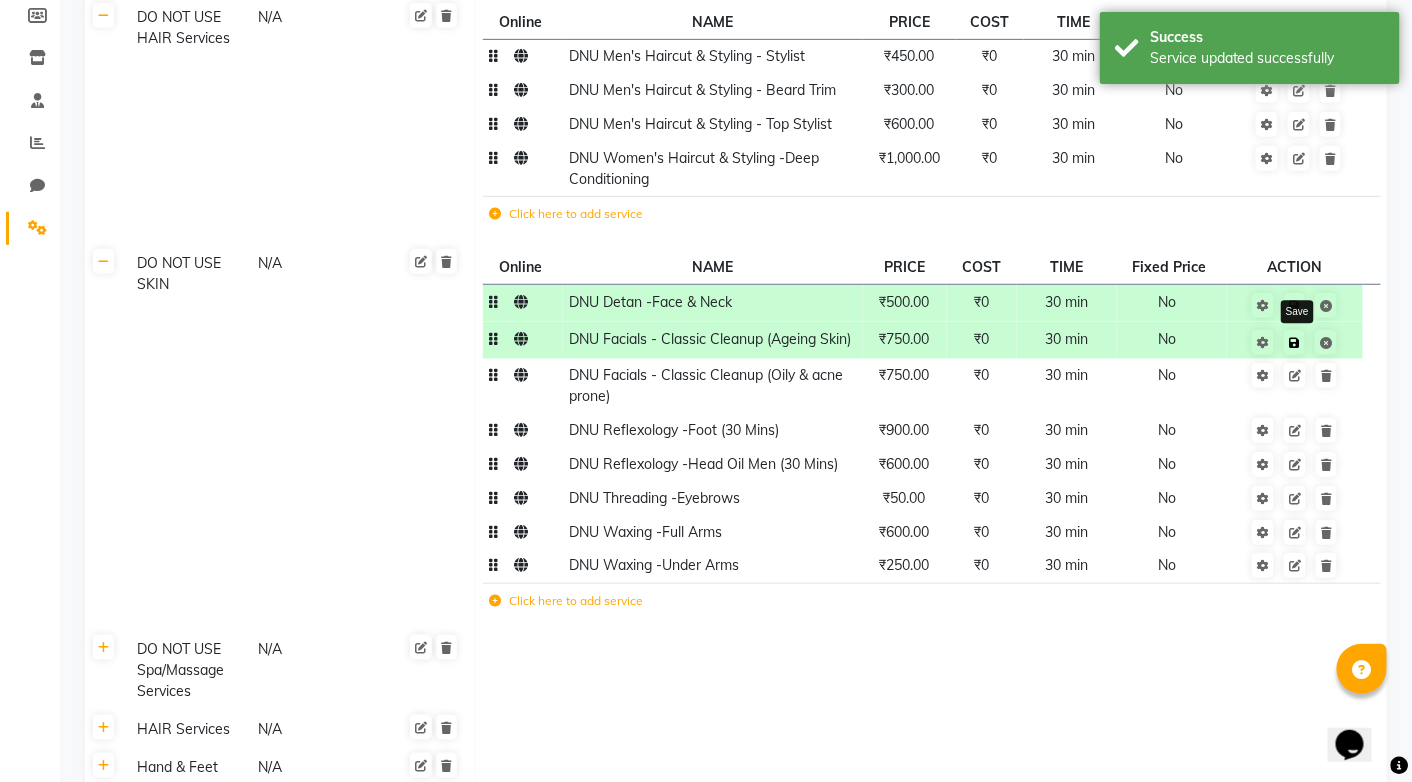 click 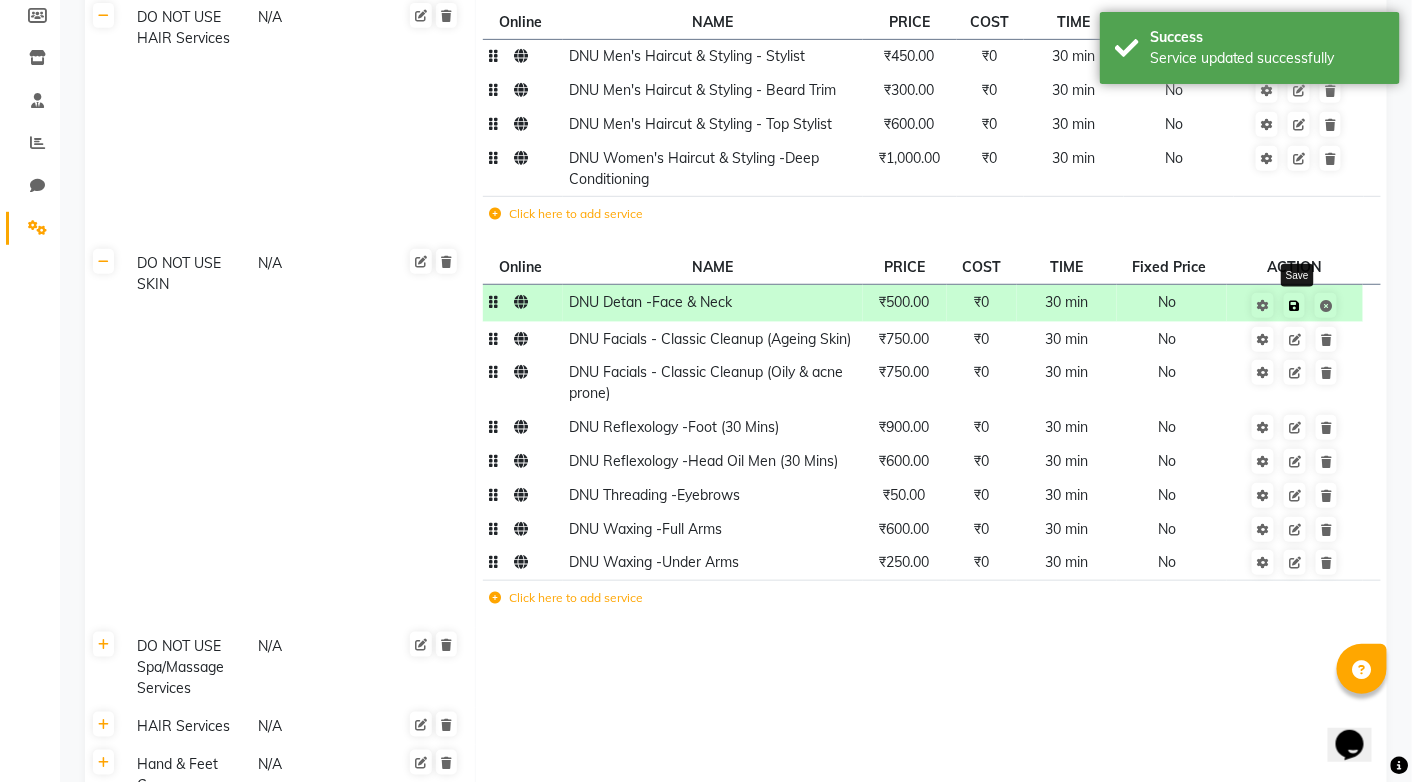 click 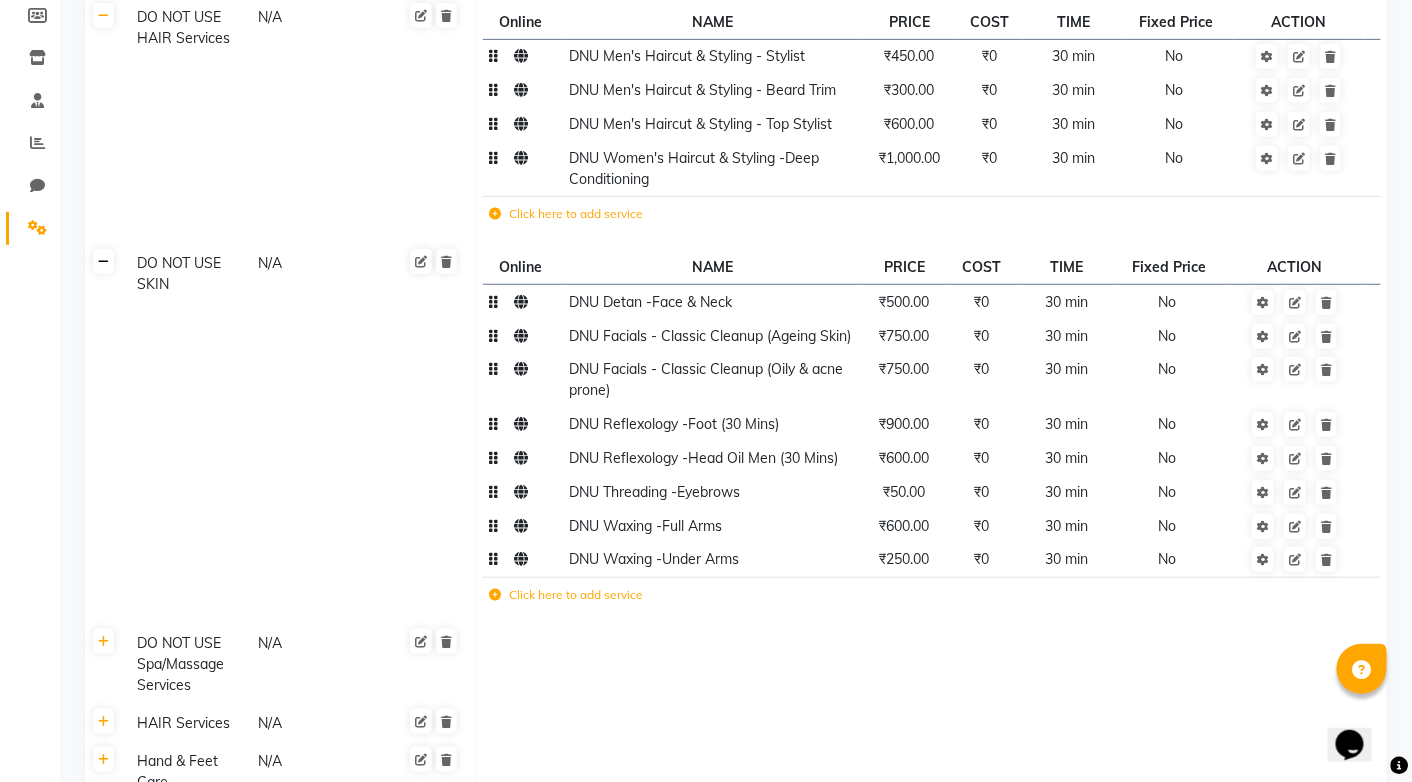 click 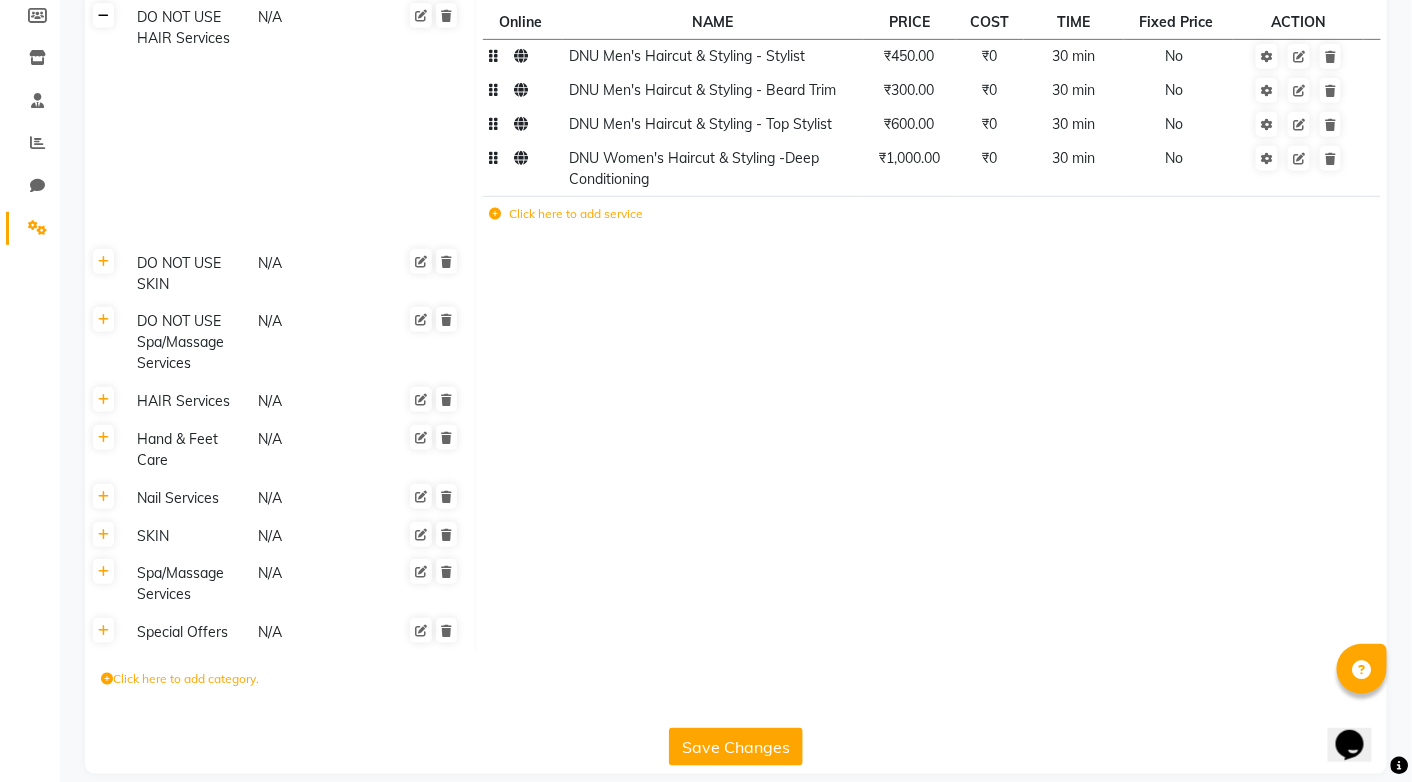 click 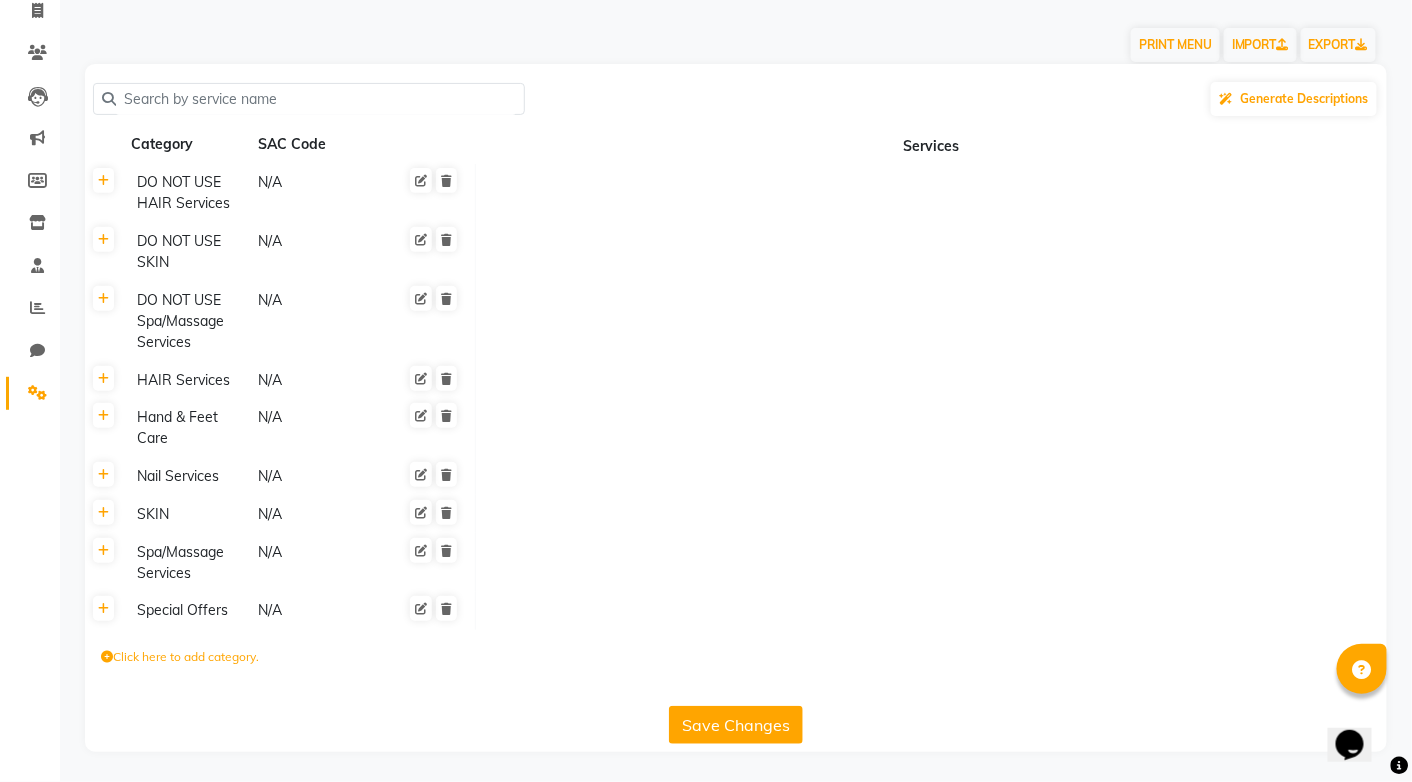 scroll, scrollTop: 134, scrollLeft: 0, axis: vertical 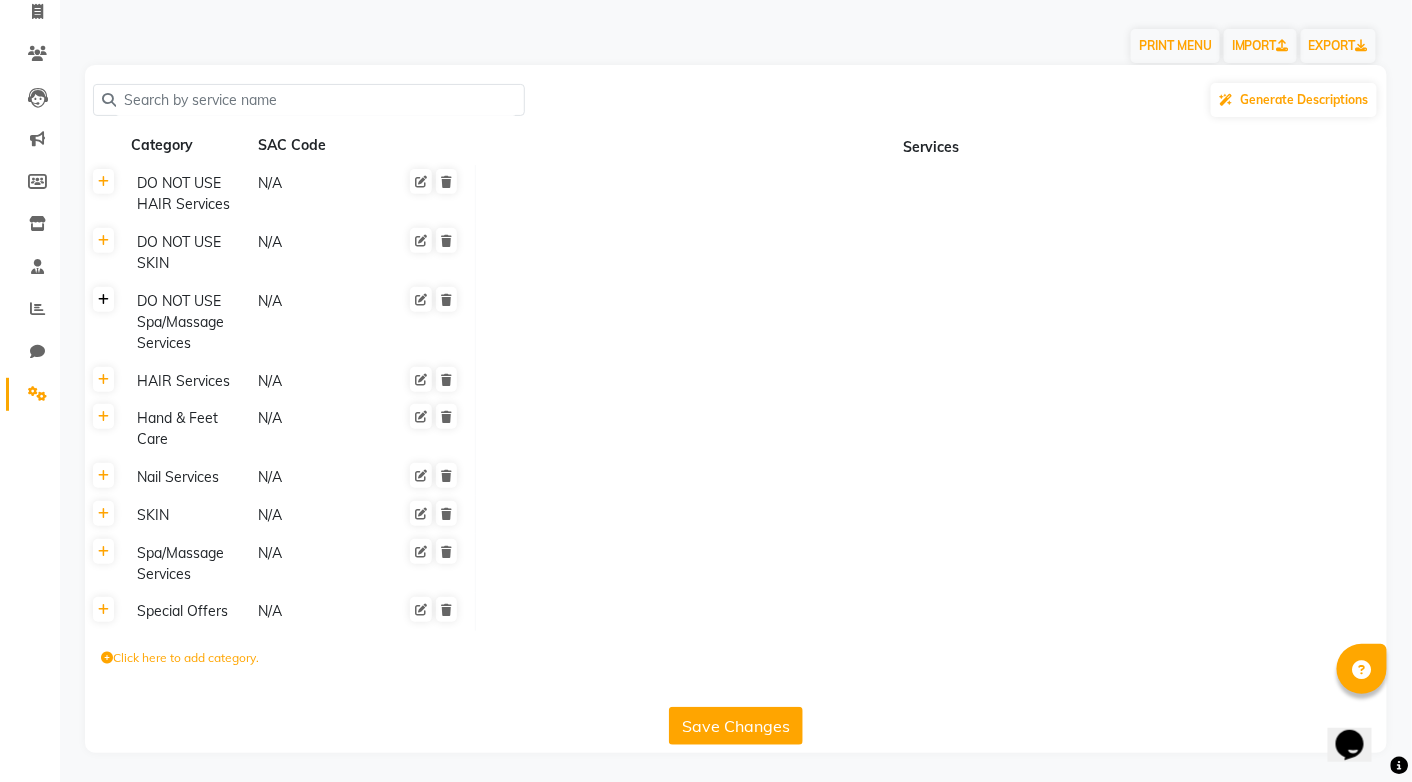 click 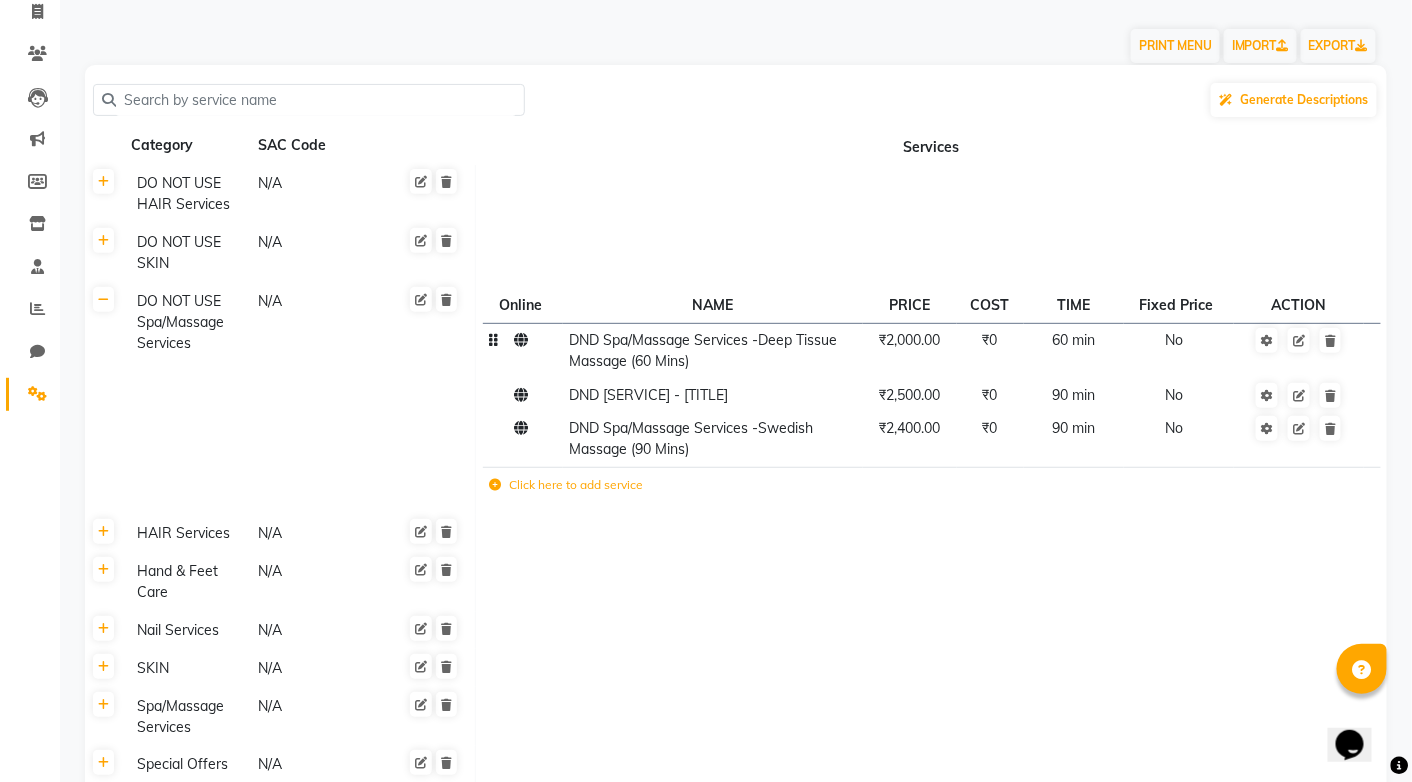 click on "DND Spa/Massage Services -Deep Tissue Massage (60 Mins)" 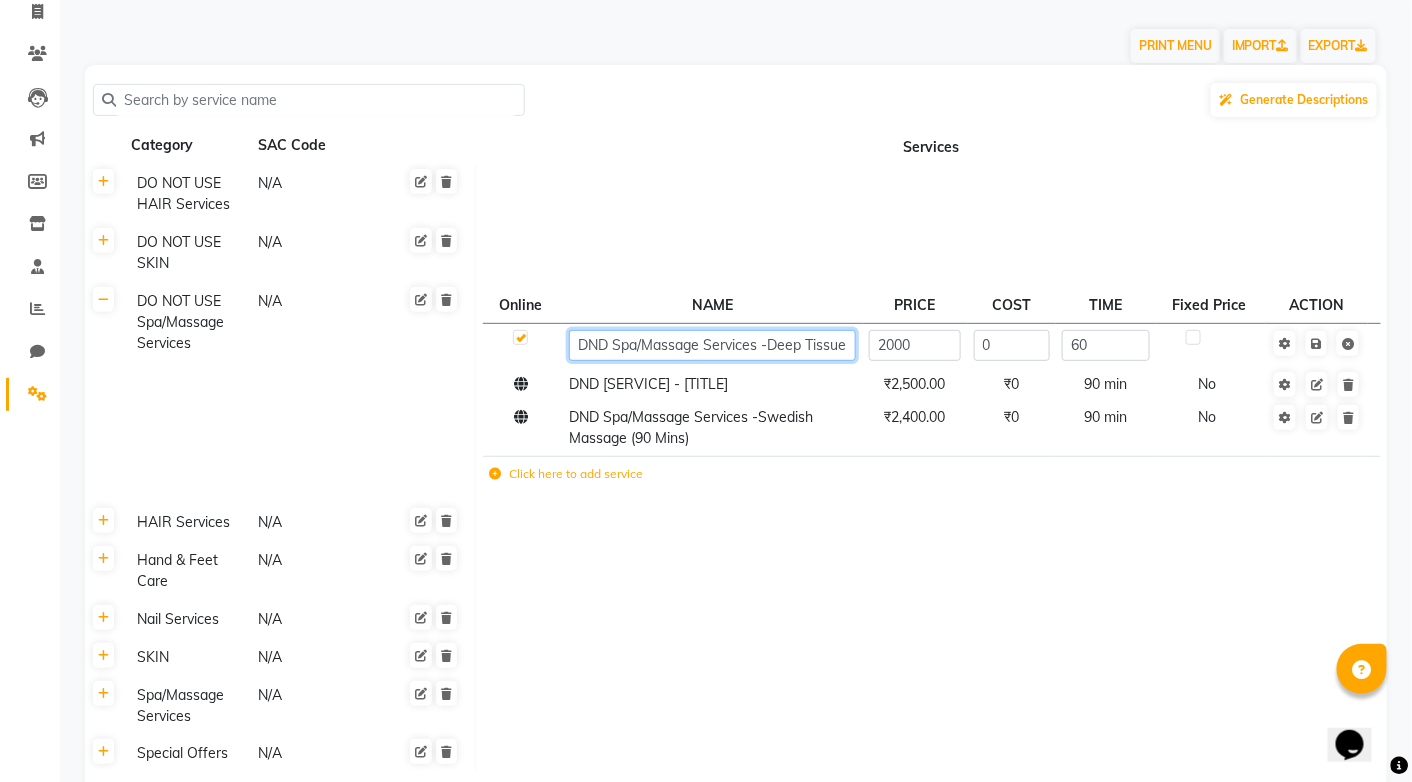 click on "DND Spa/Massage Services -Deep Tissue Massage (60 Mins)" 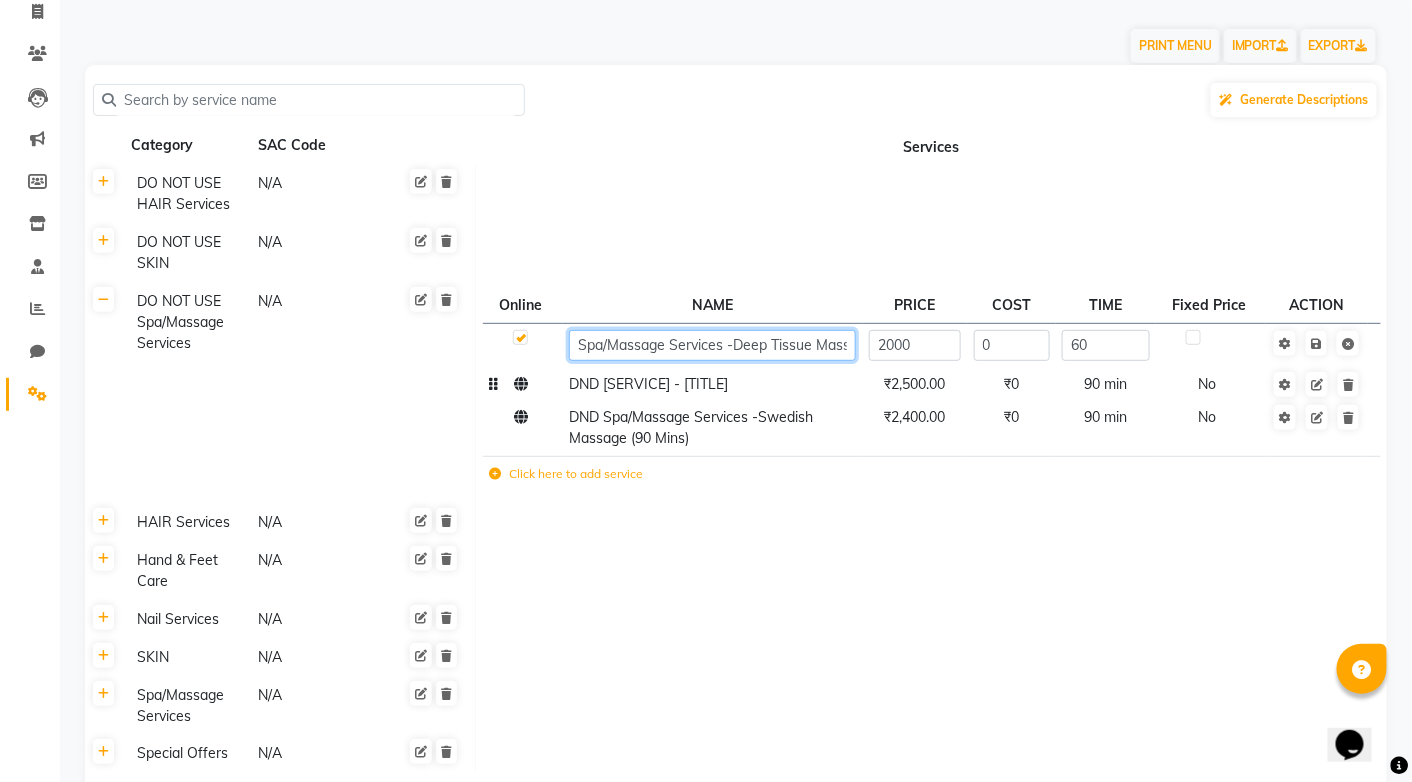 paste on "DNU" 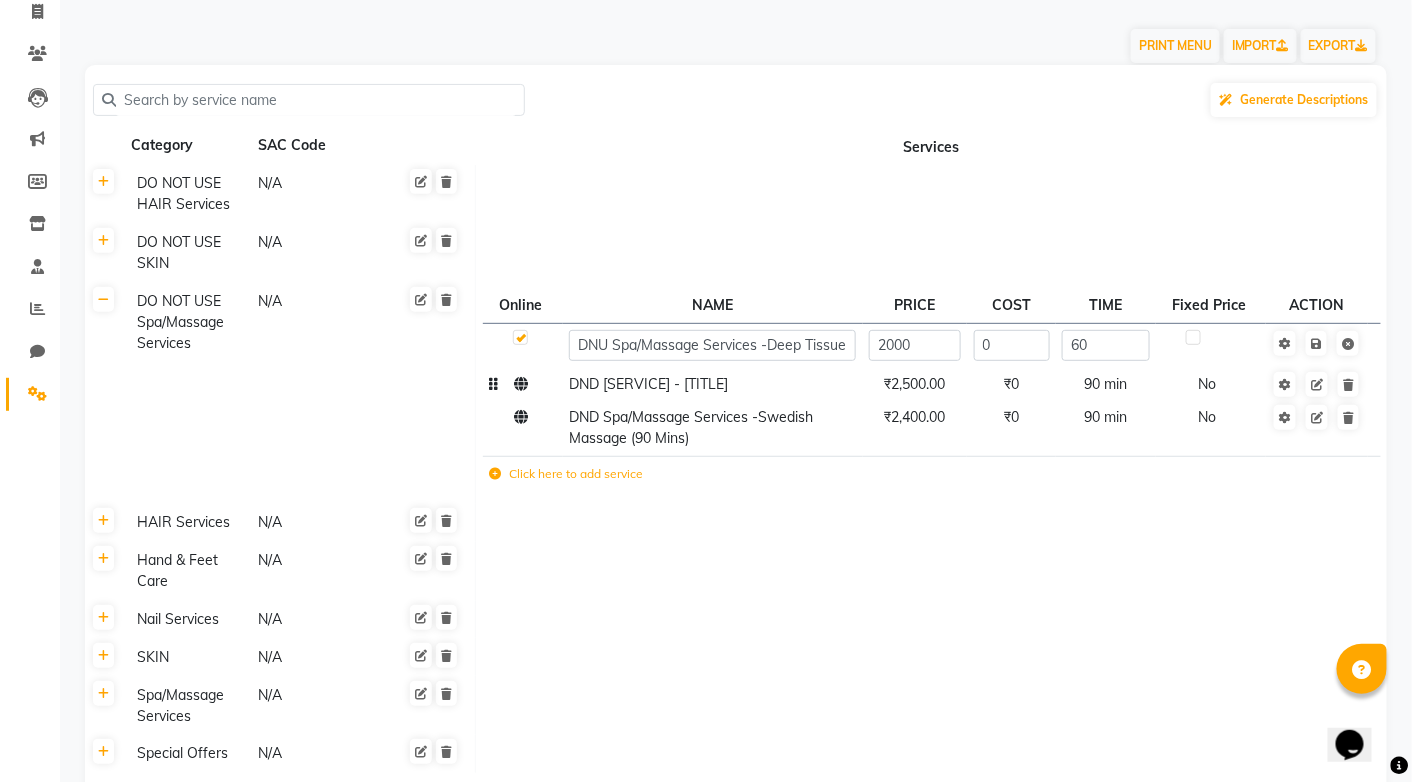 click on "DND [SERVICE] - [TITLE]" 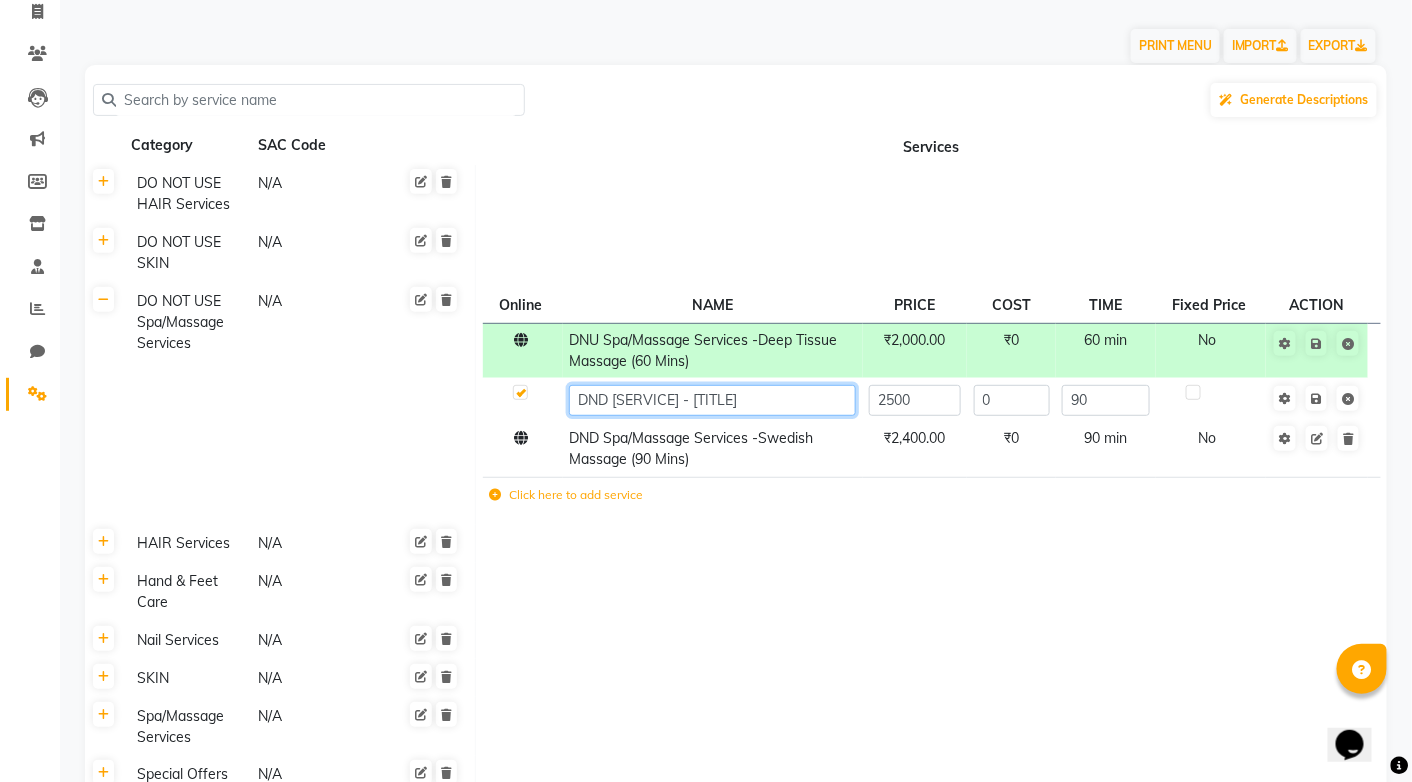 click on "DND [SERVICE] - [TITLE]" 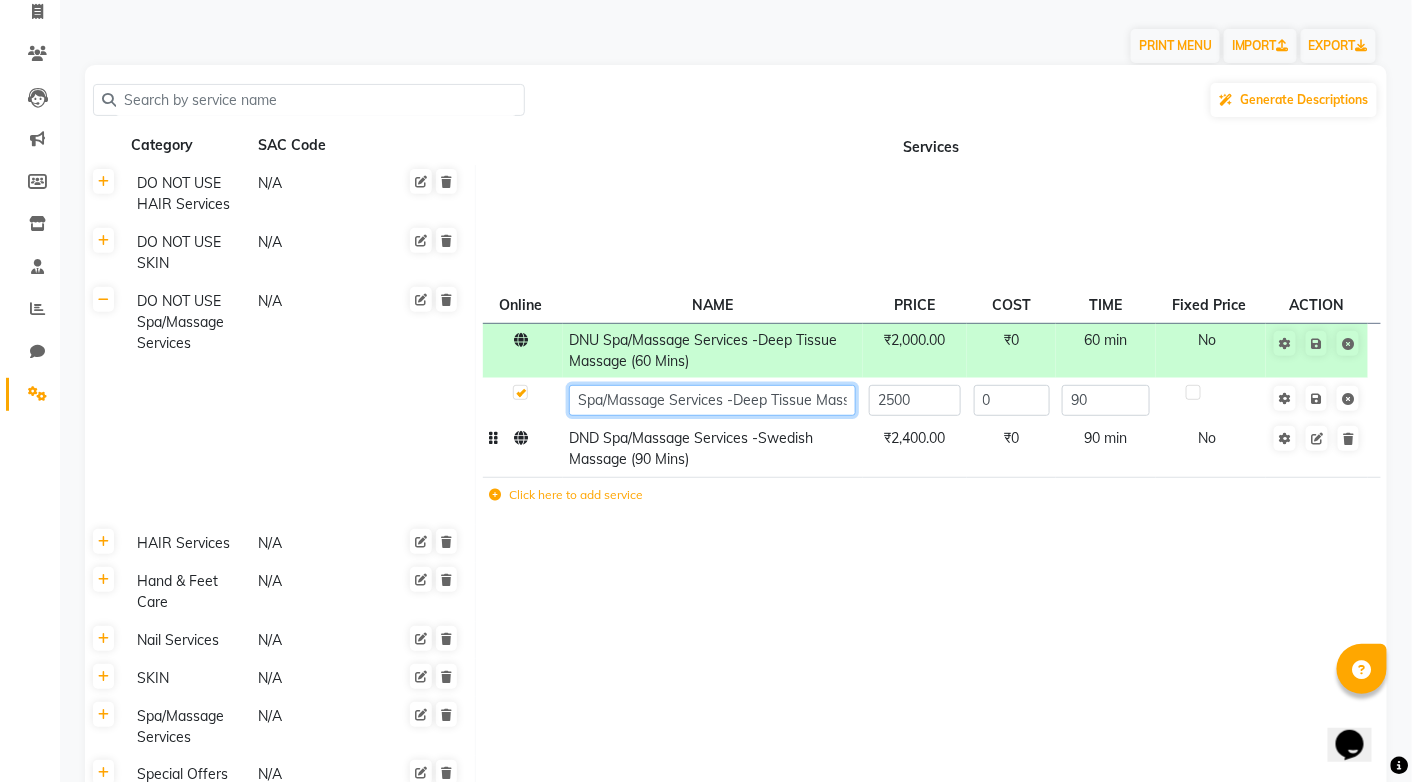 paste on "DNU" 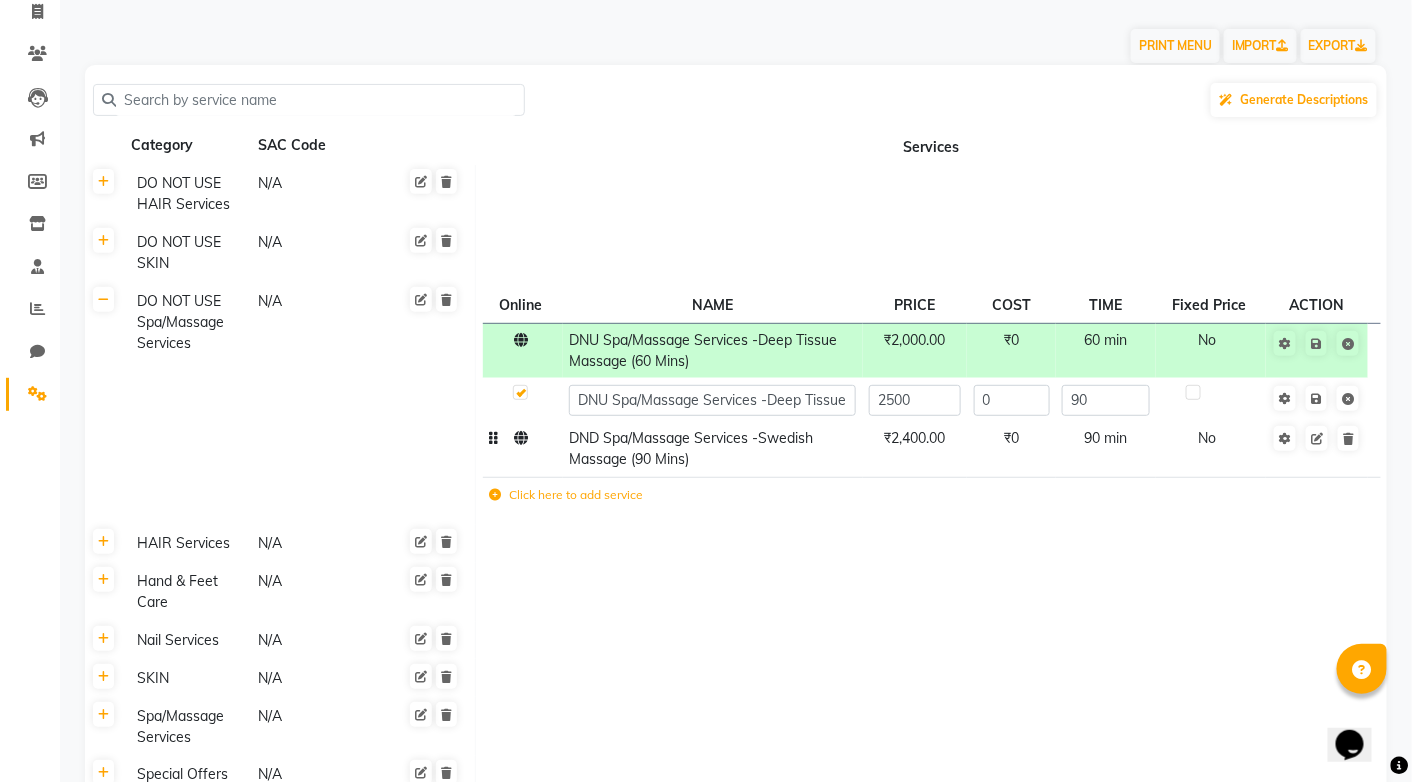 click on "DND Spa/Massage Services -Swedish Massage (90 Mins)" 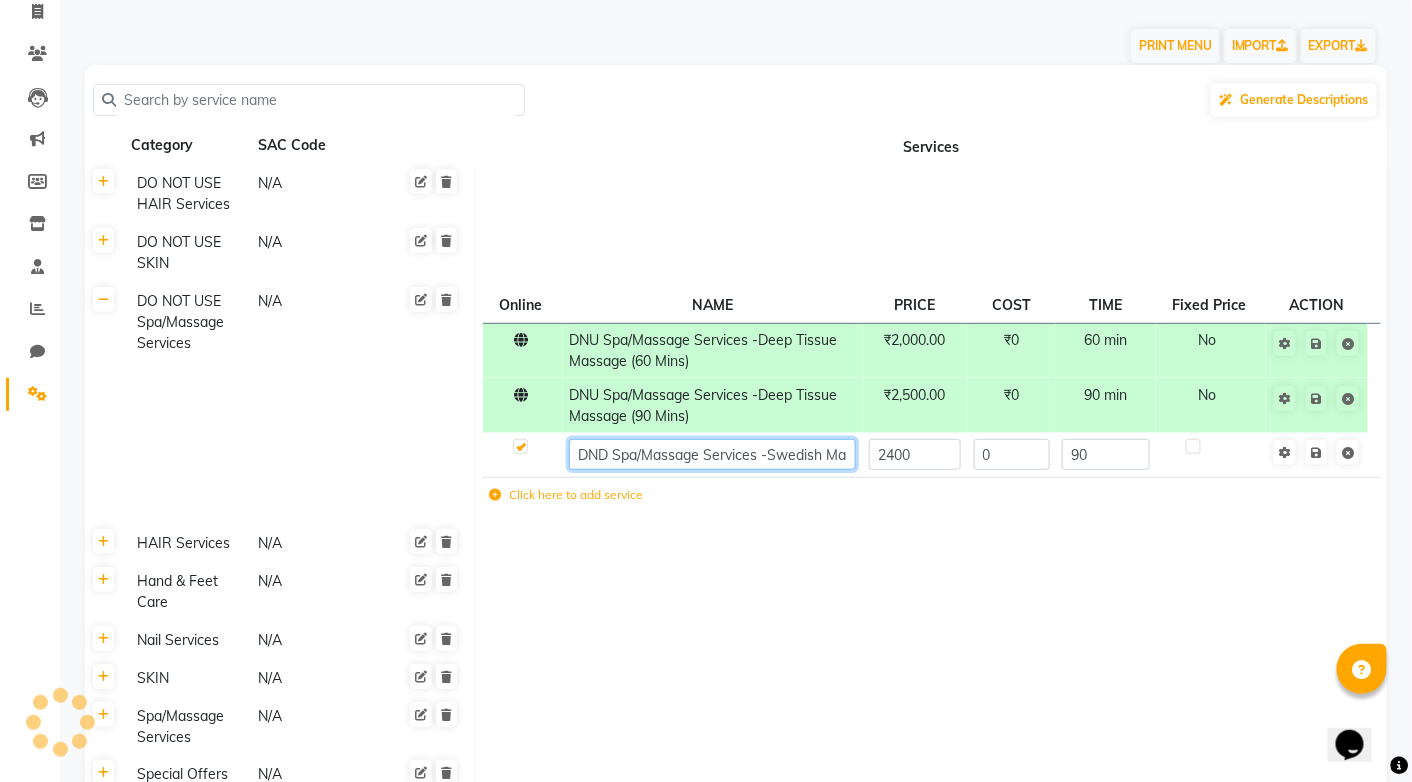 click on "DND Spa/Massage Services -Swedish Massage (90 Mins)" 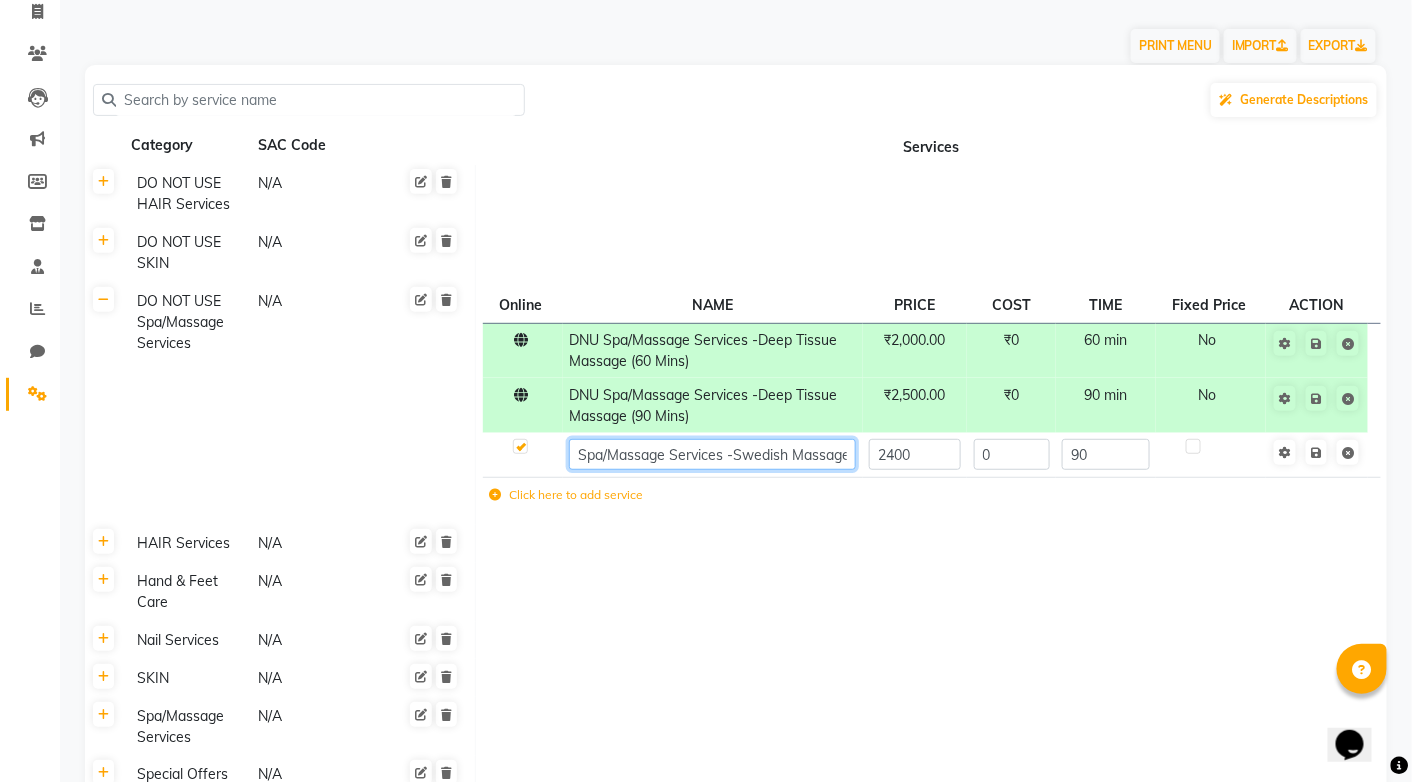 paste on "DNU" 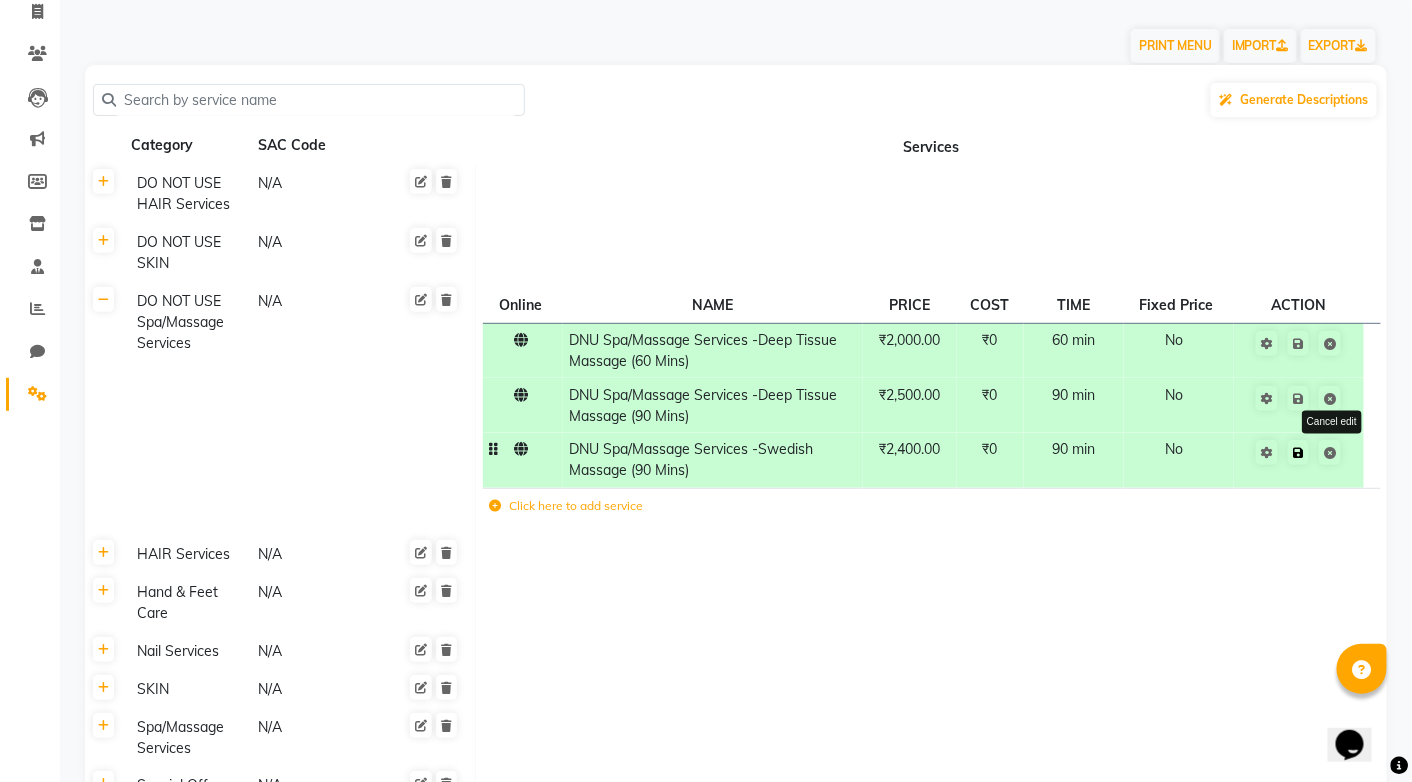 click on "Save Cancel edit" 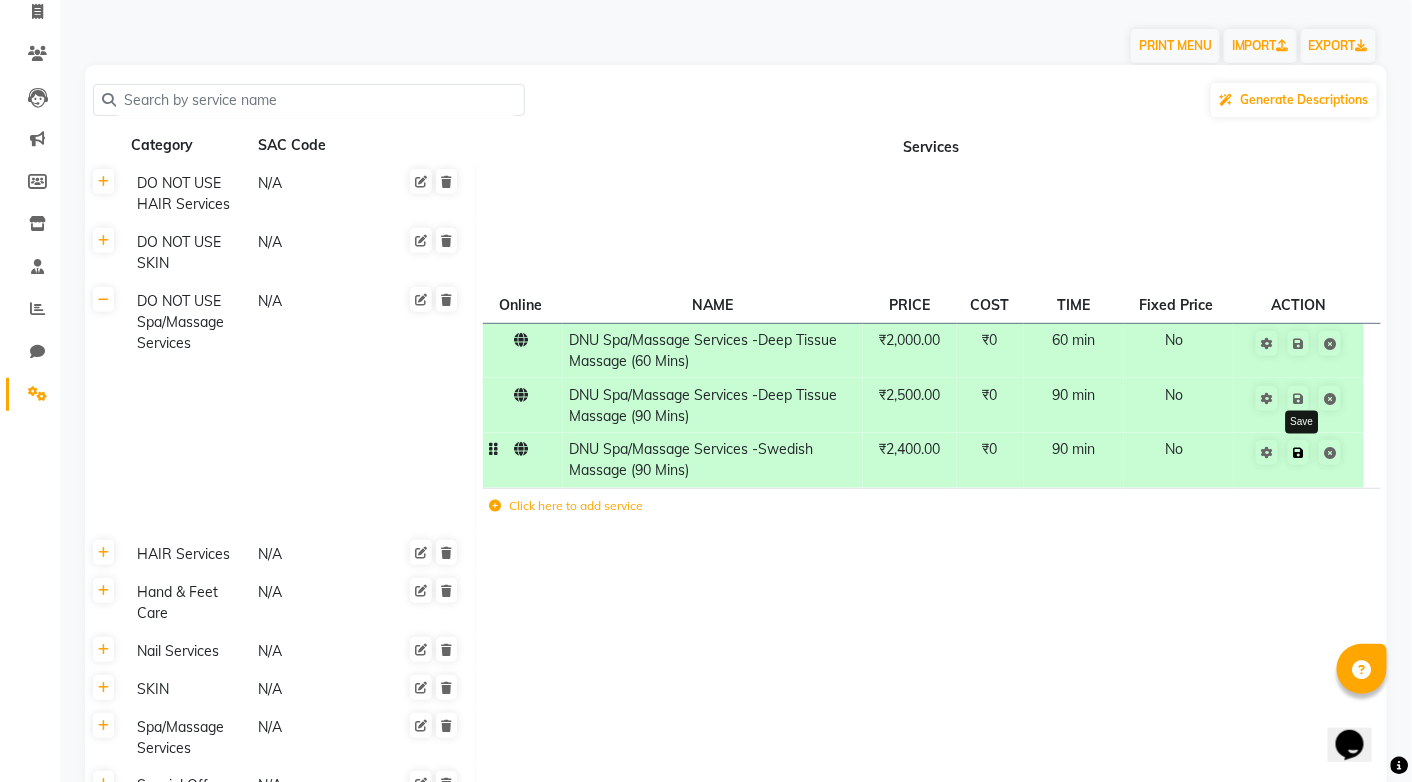 click 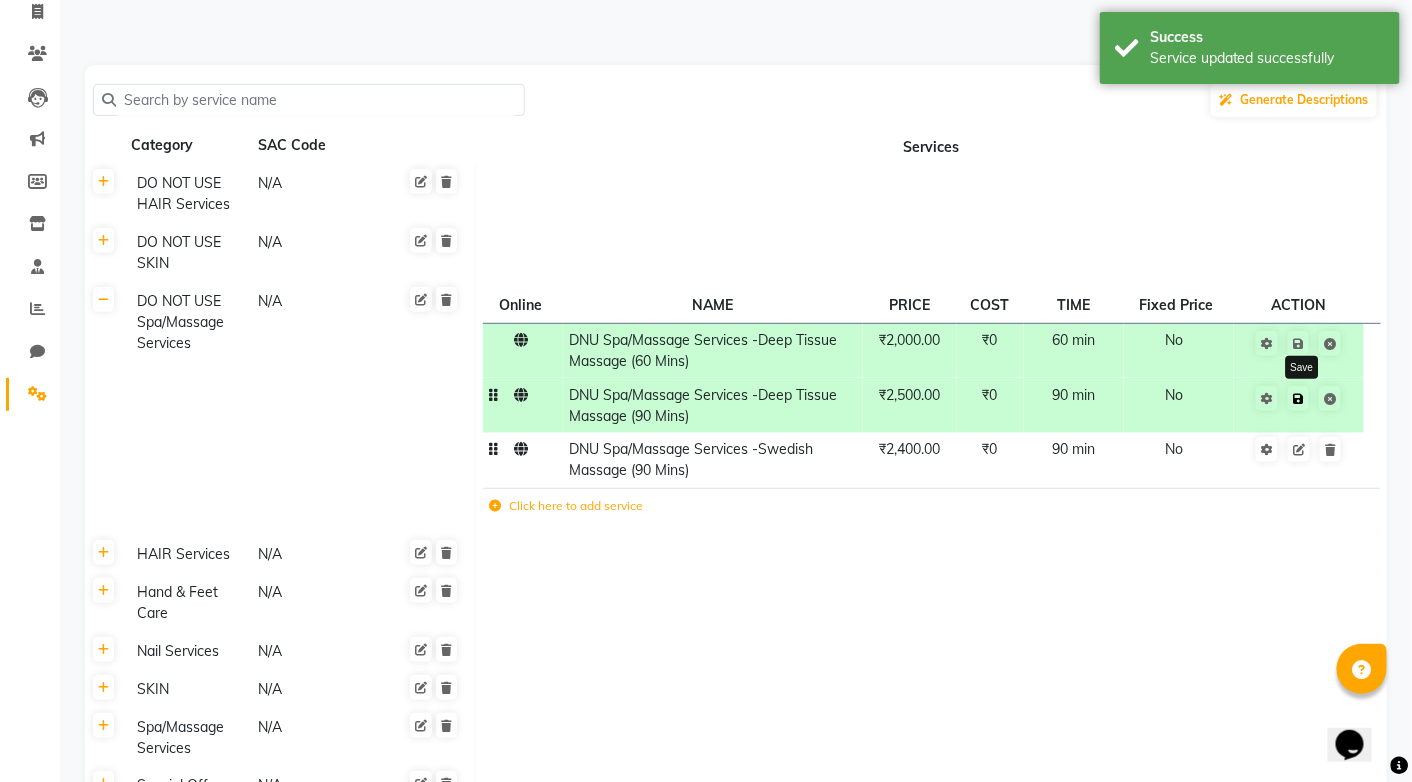click 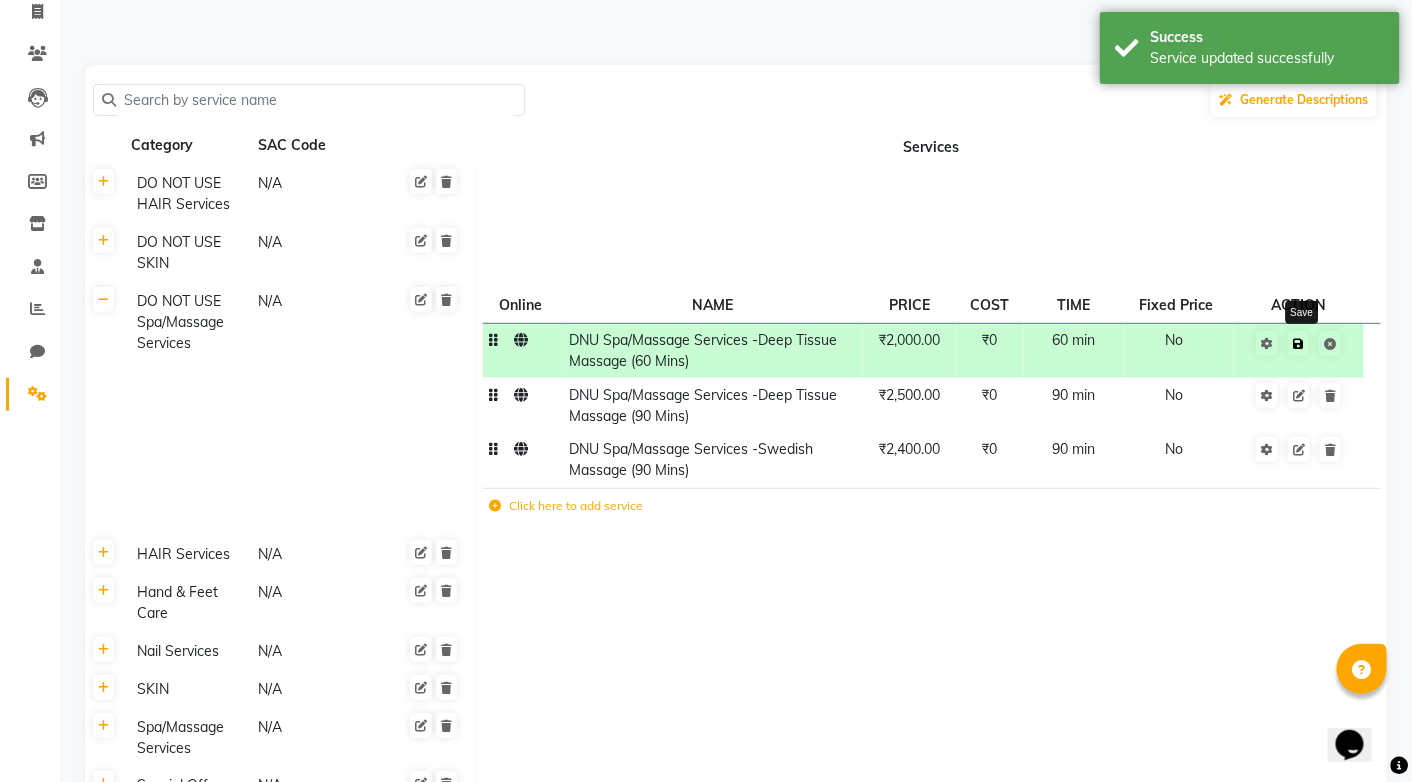 click 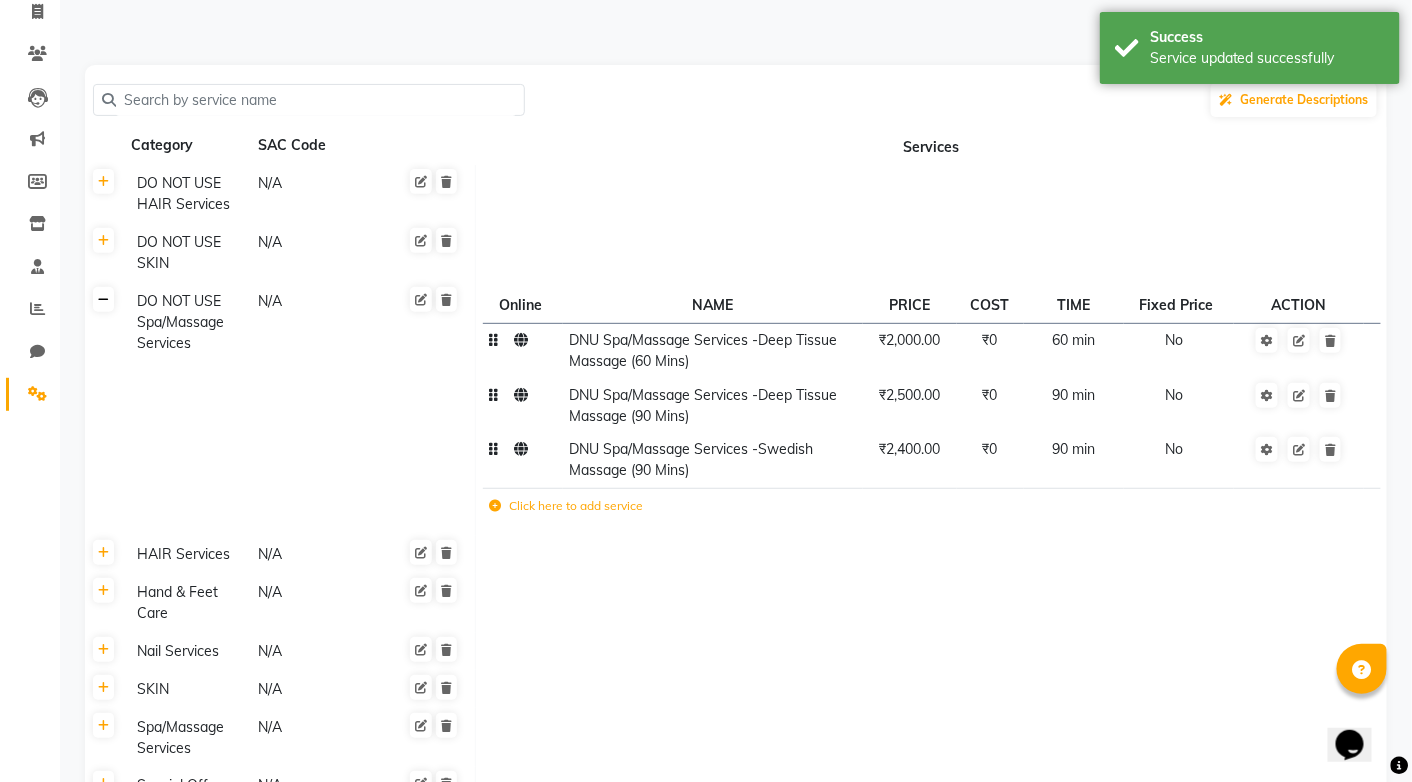 click 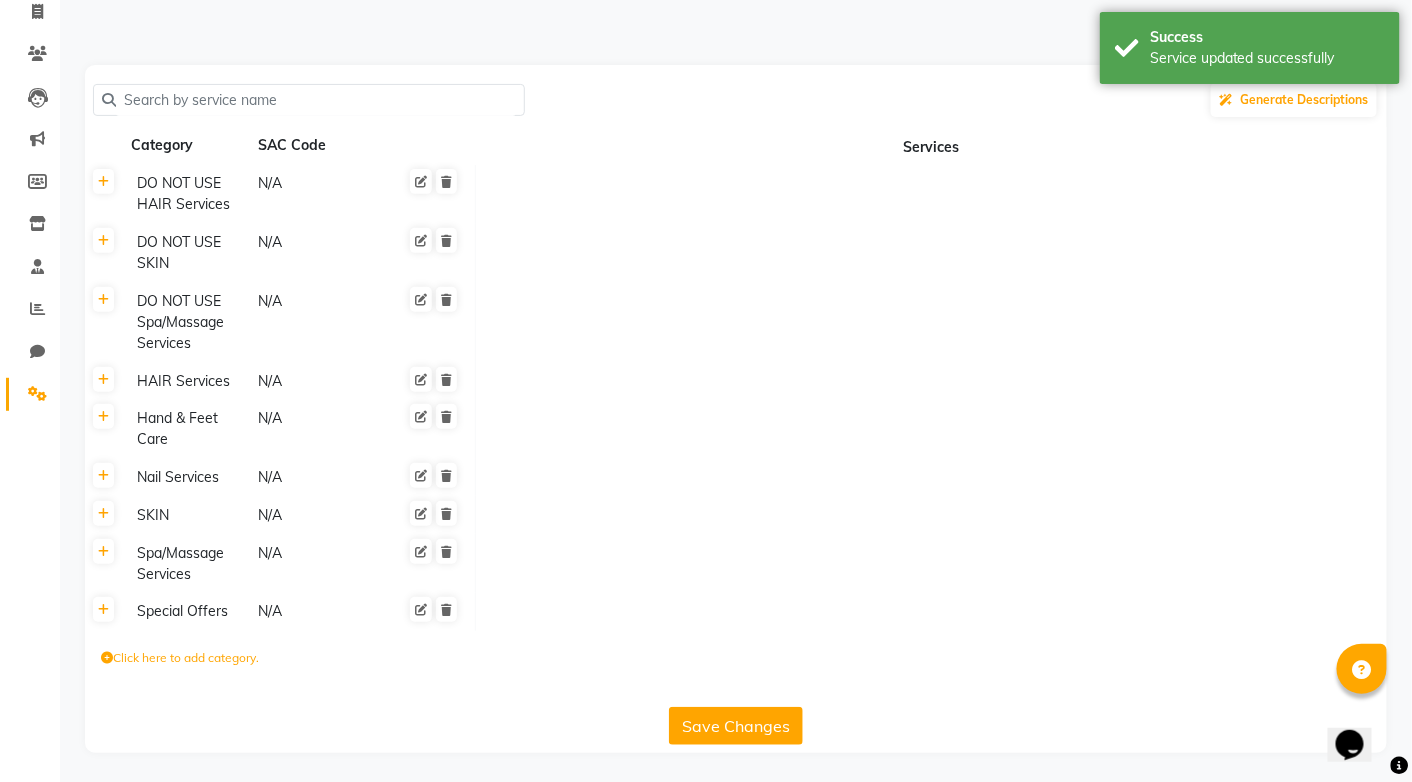 click on "Save Changes" 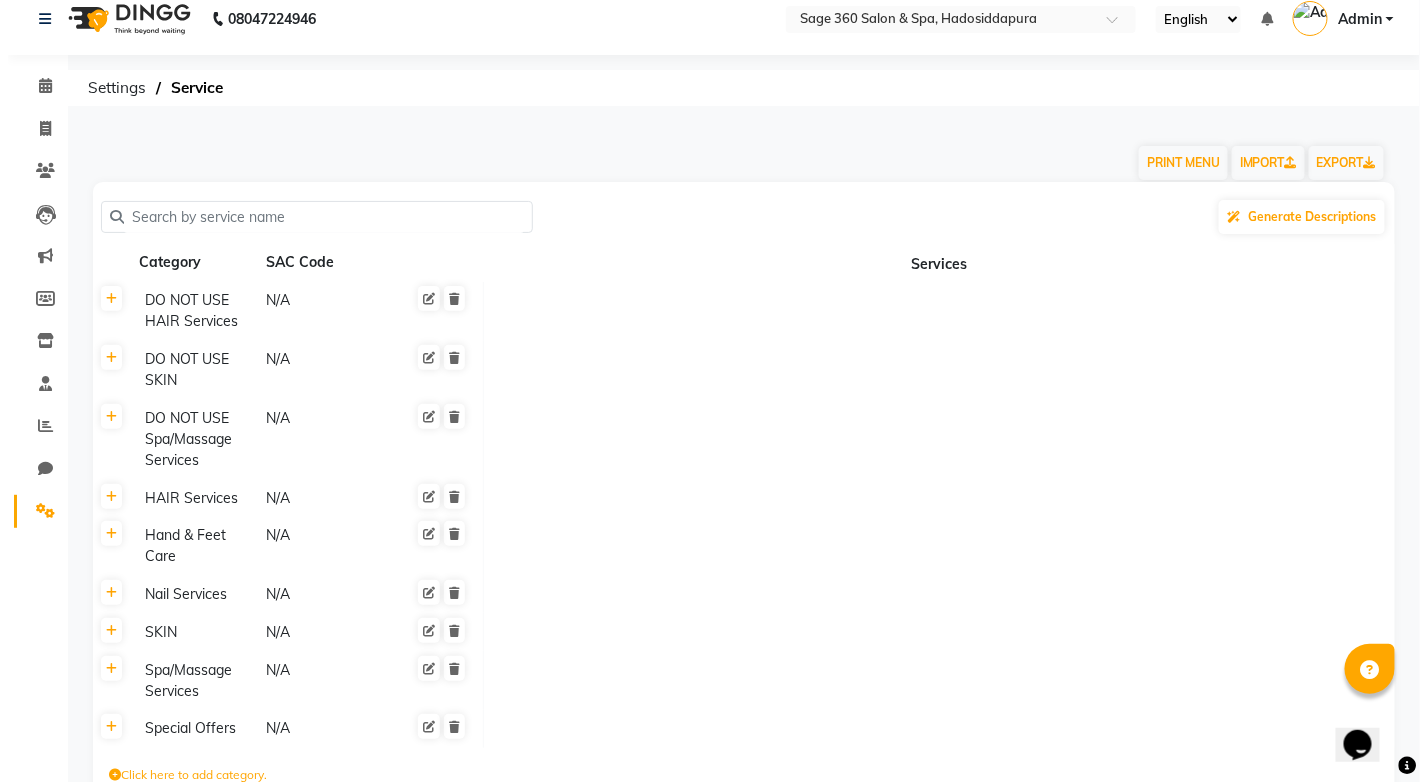 scroll, scrollTop: 0, scrollLeft: 0, axis: both 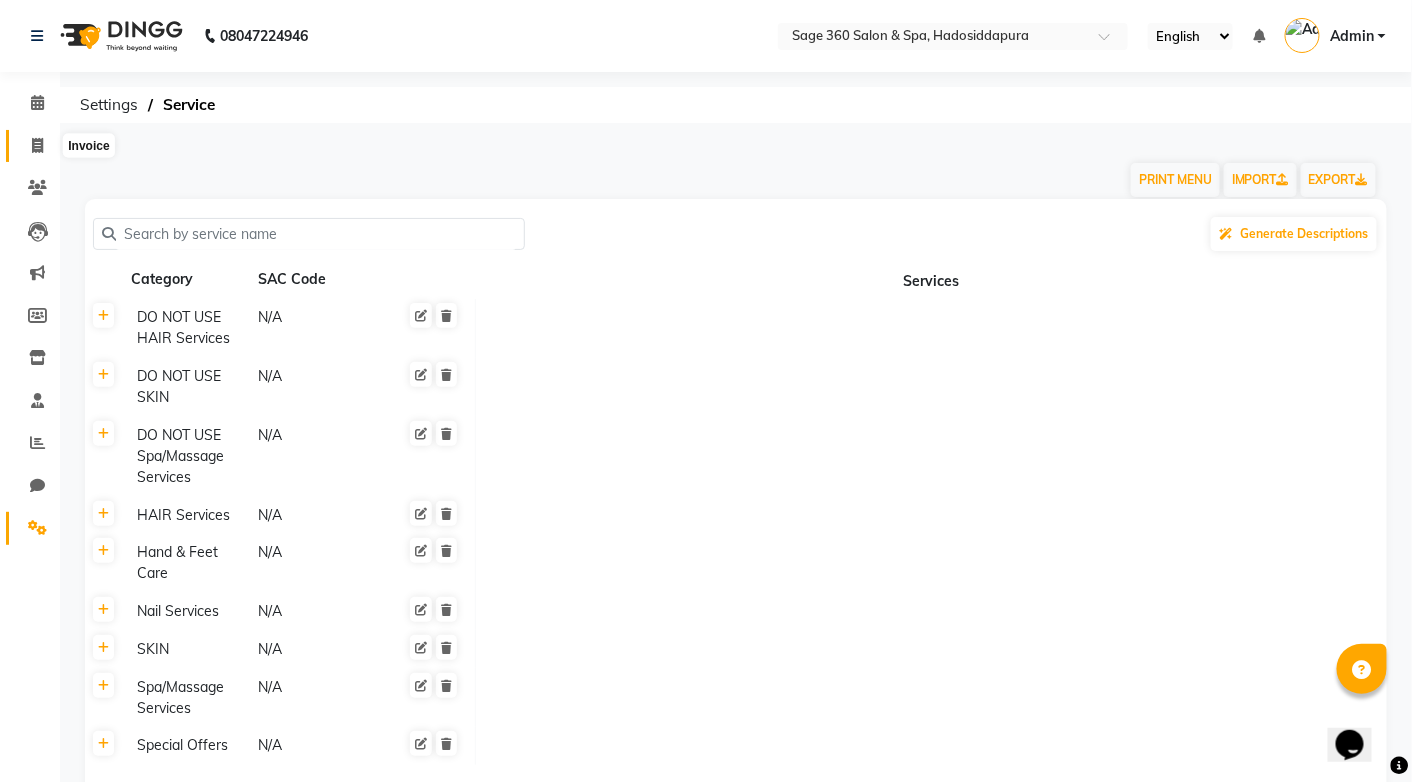 click 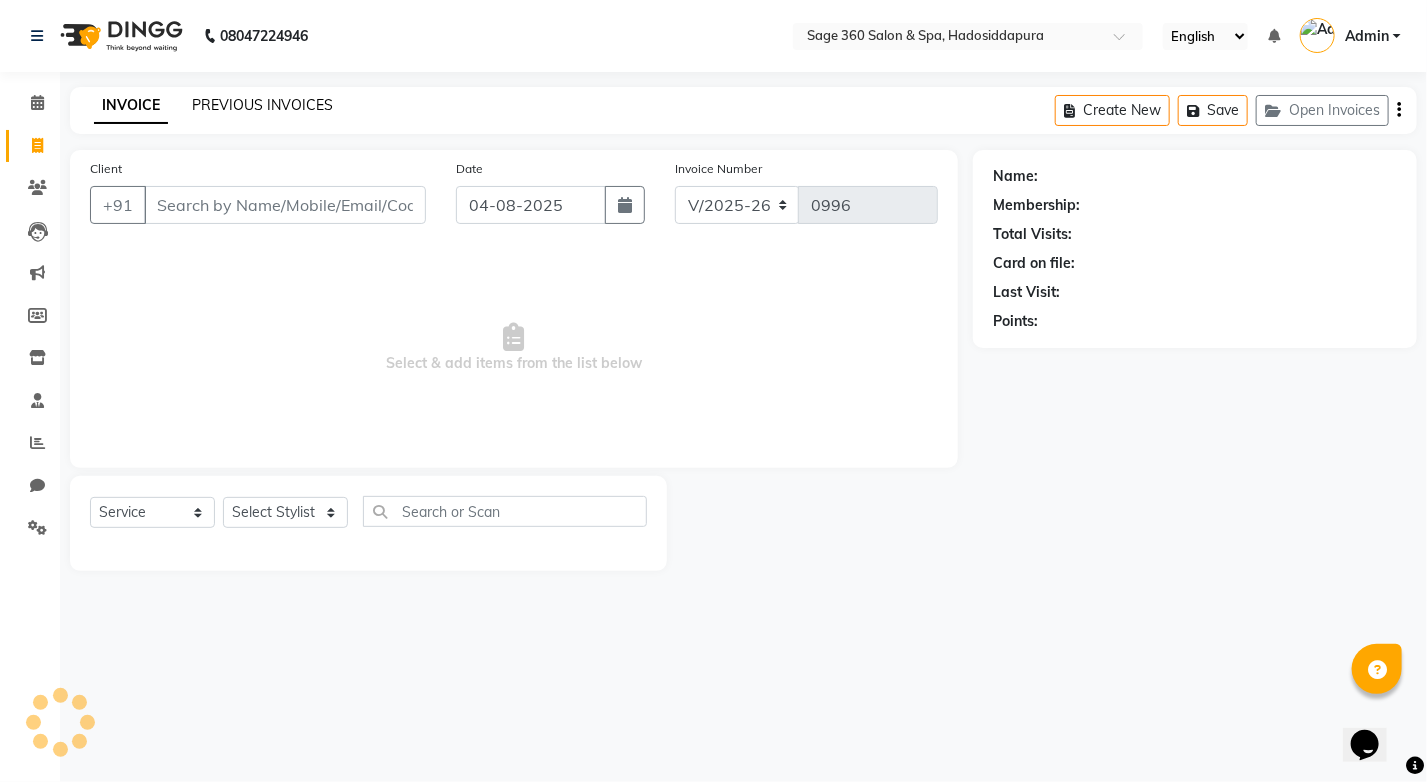 click on "PREVIOUS INVOICES" 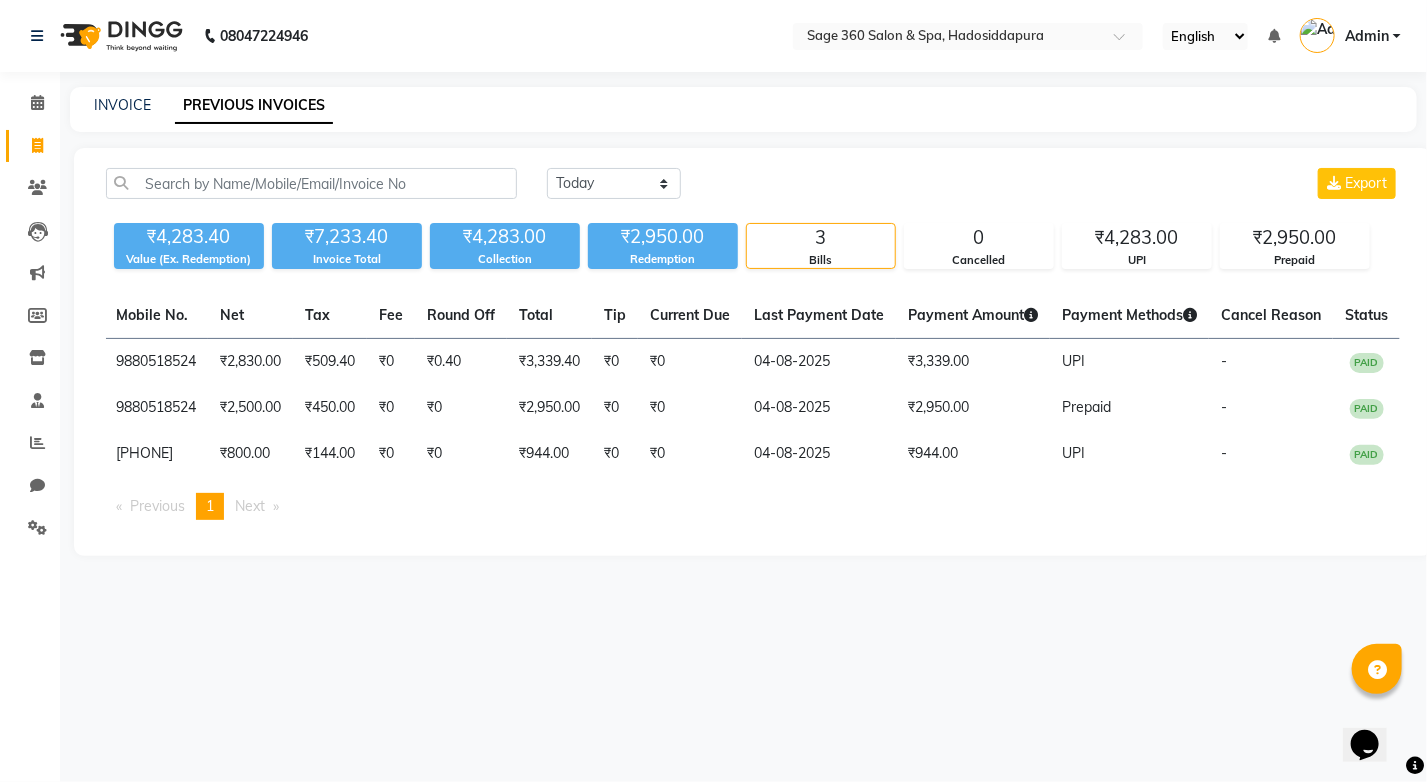 scroll, scrollTop: 0, scrollLeft: 0, axis: both 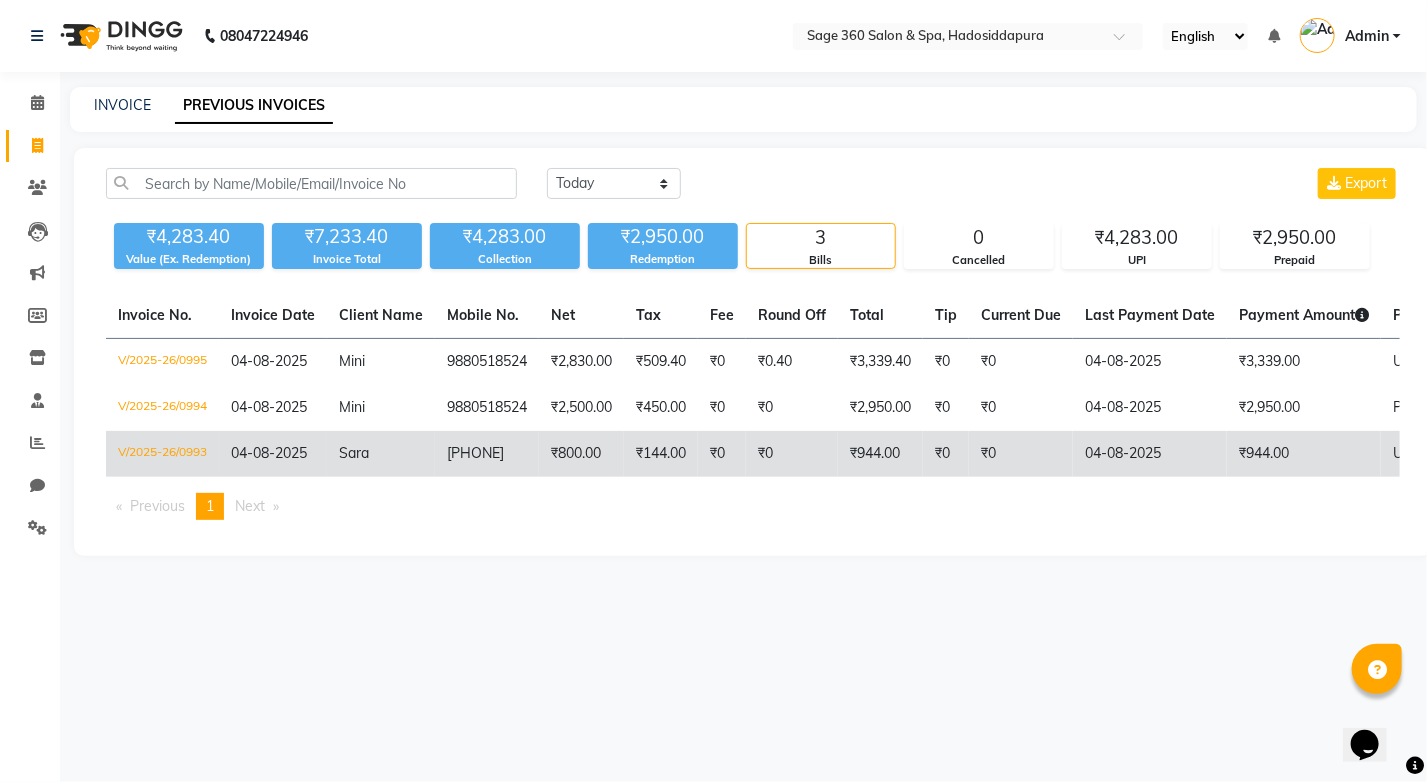 click on "V/2025-26/0993" 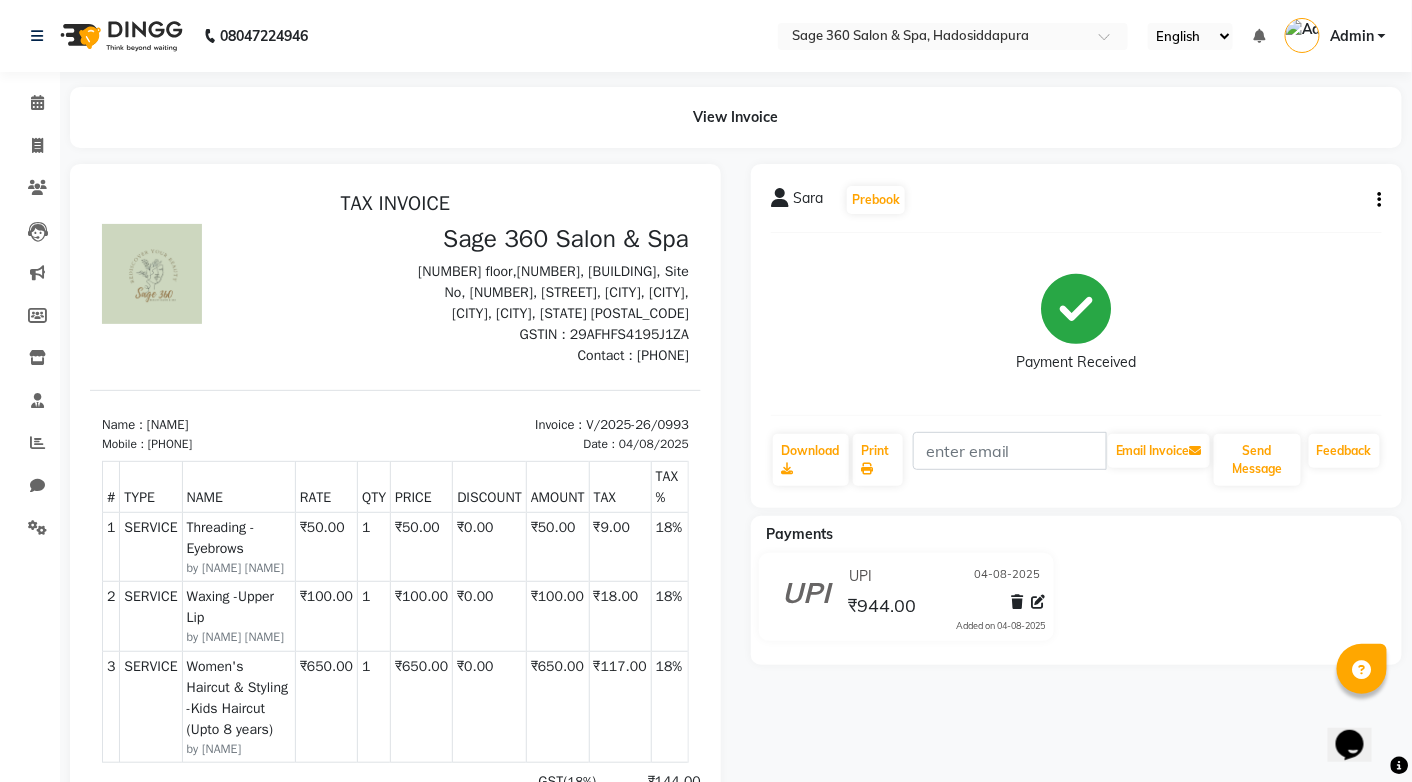 scroll, scrollTop: 0, scrollLeft: 0, axis: both 